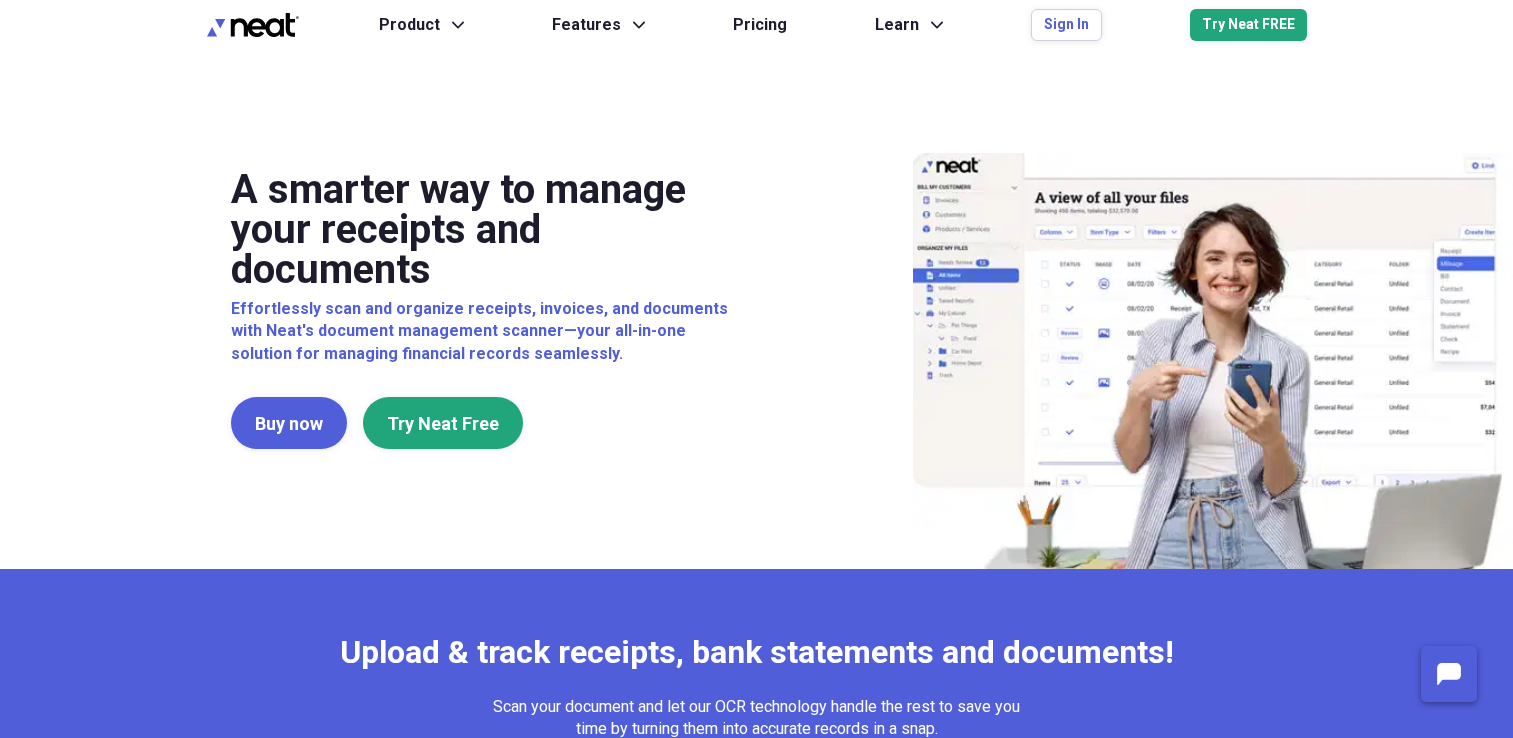 scroll, scrollTop: 0, scrollLeft: 0, axis: both 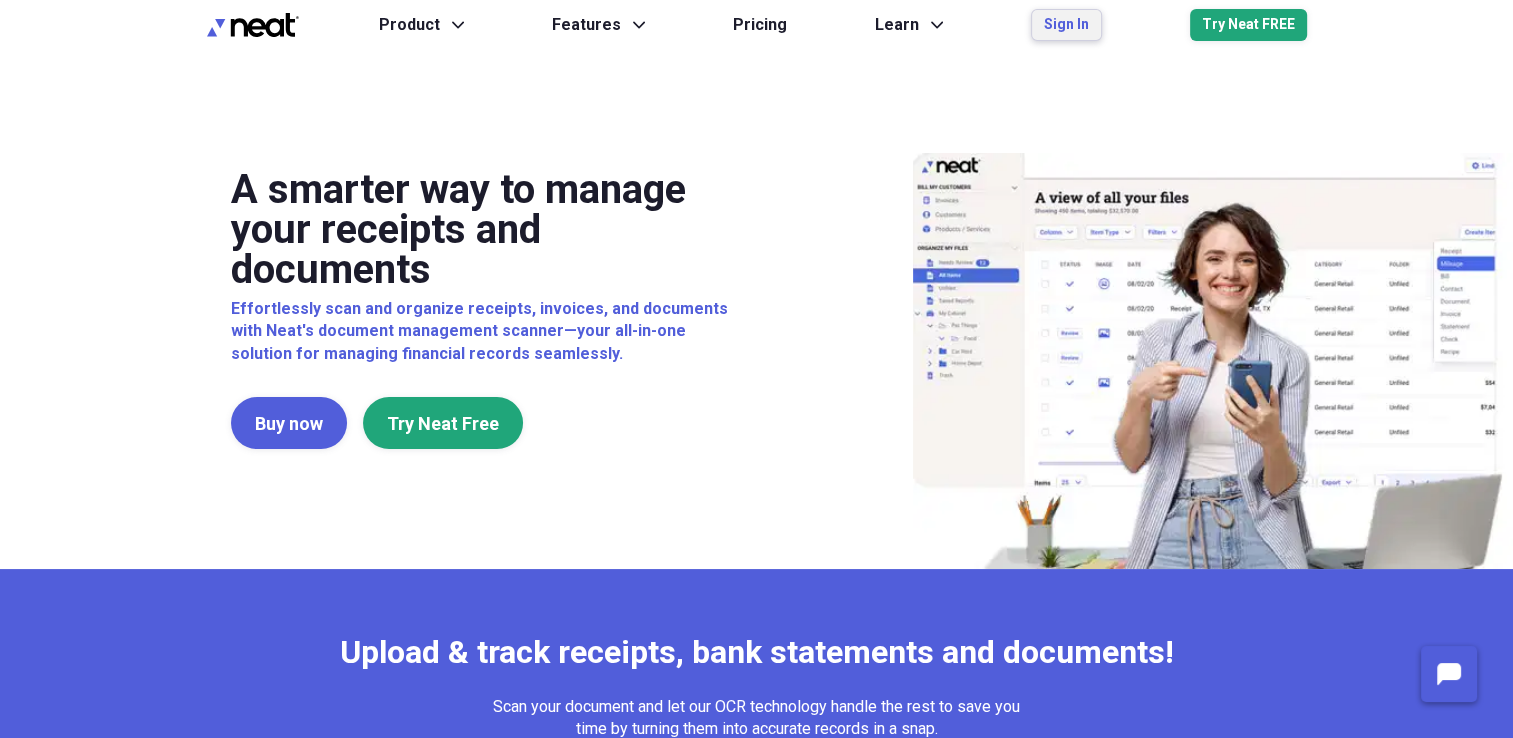 click on "Sign In" at bounding box center [1066, 25] 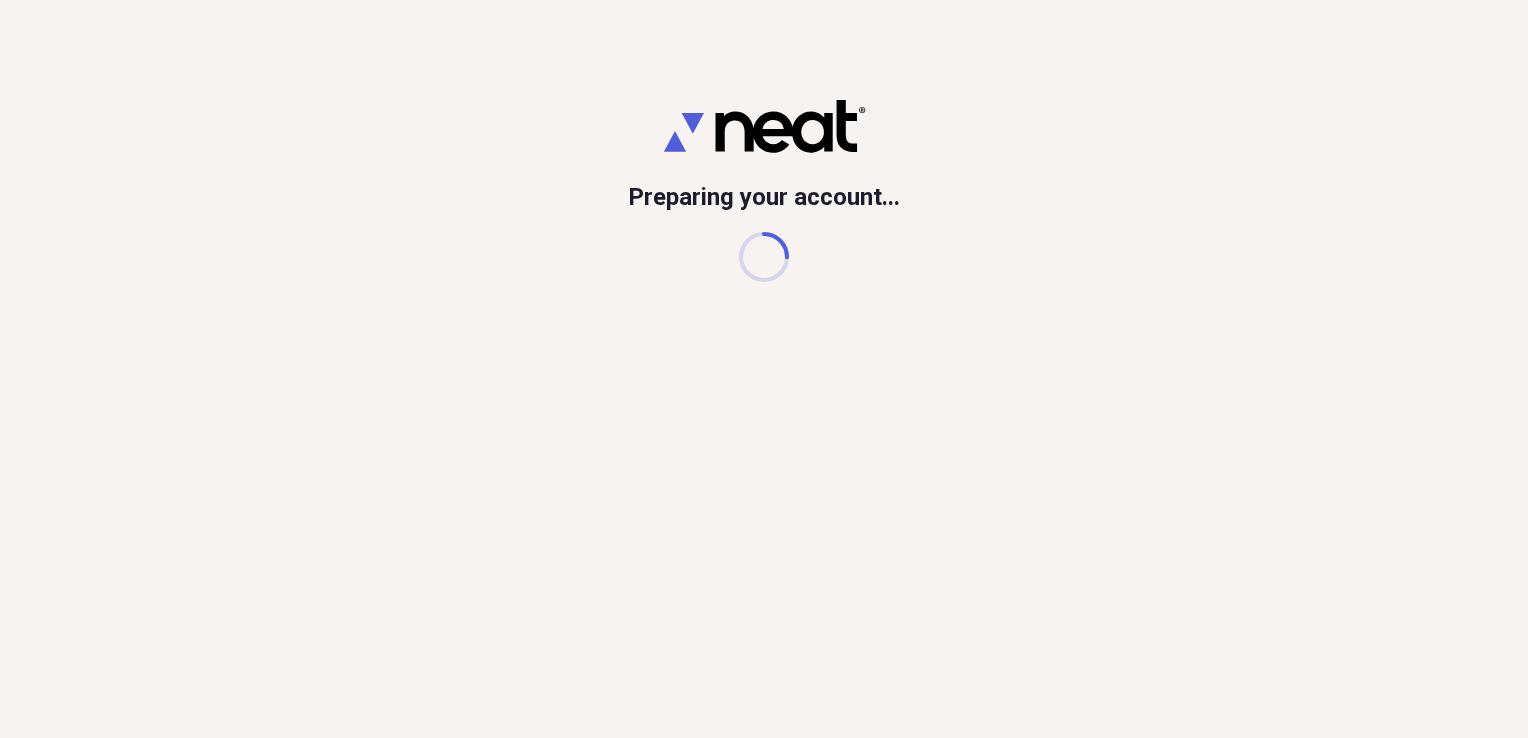 scroll, scrollTop: 0, scrollLeft: 0, axis: both 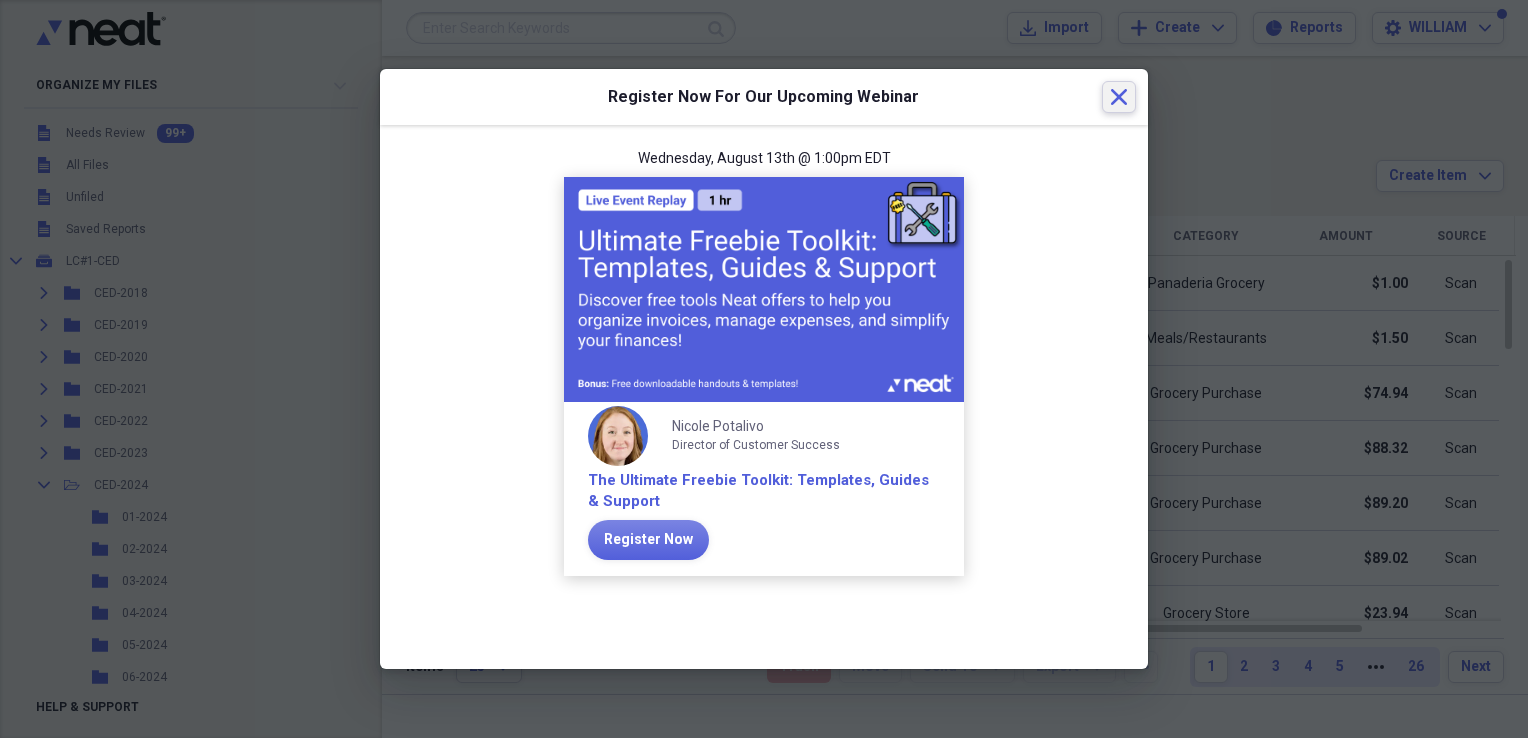 click on "Close" at bounding box center [1119, 97] 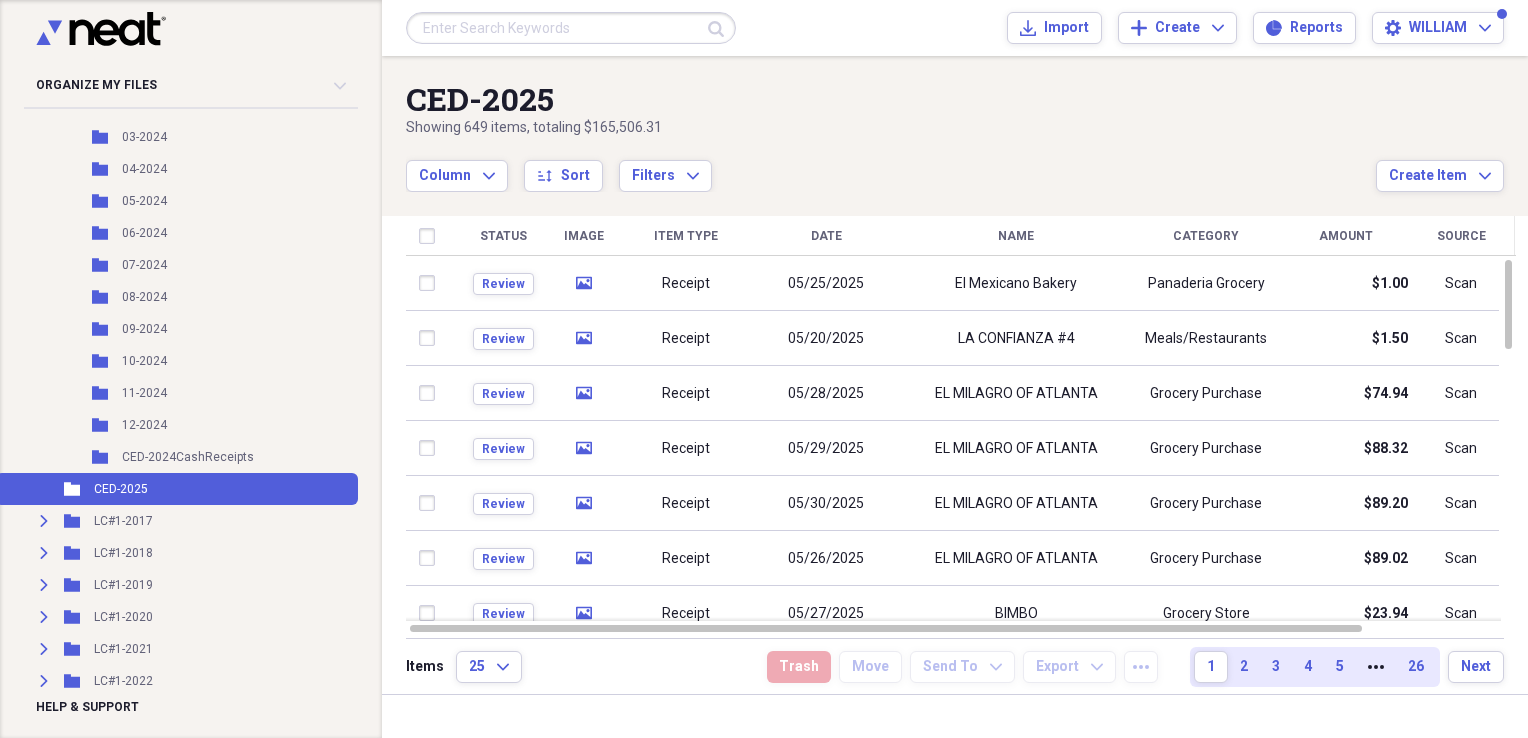 scroll, scrollTop: 447, scrollLeft: 0, axis: vertical 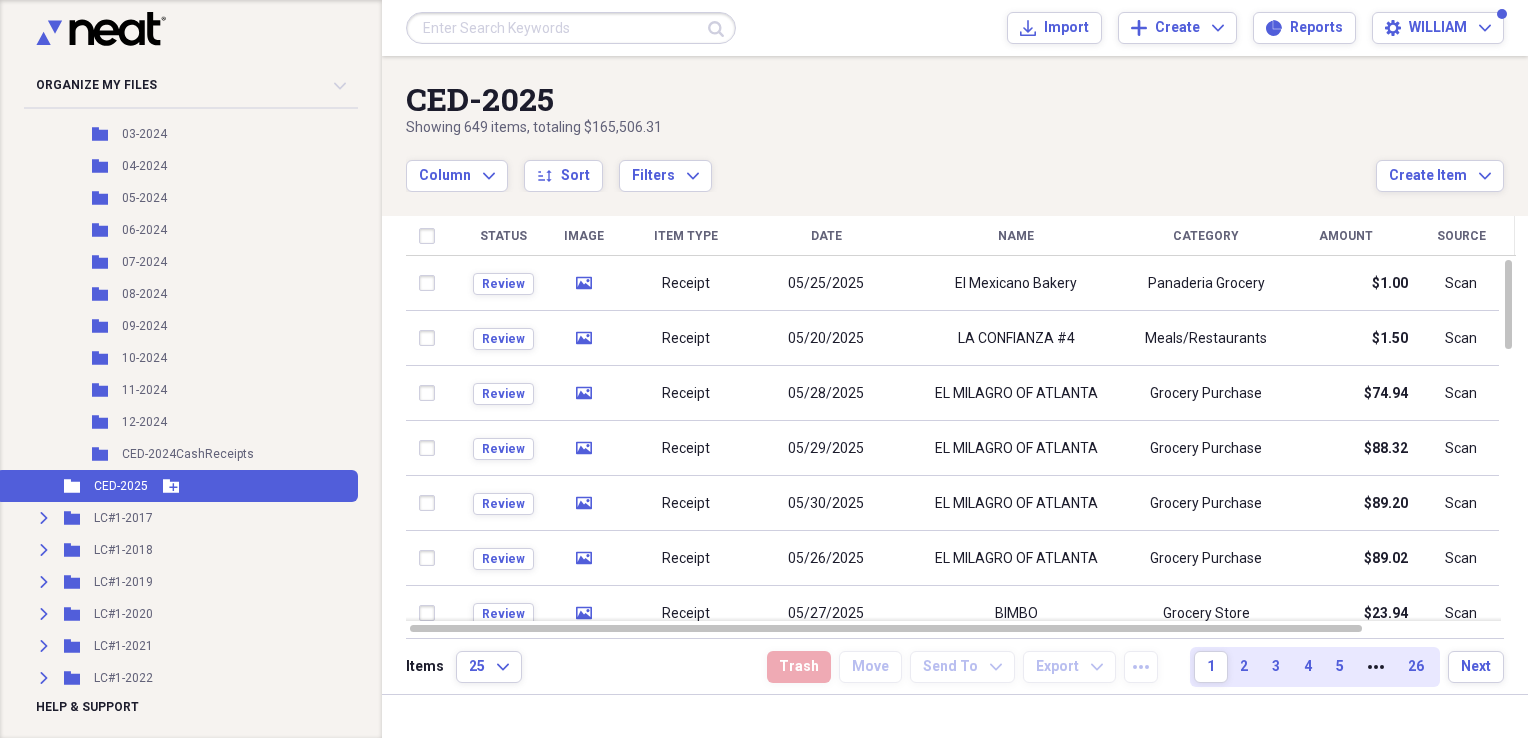 click 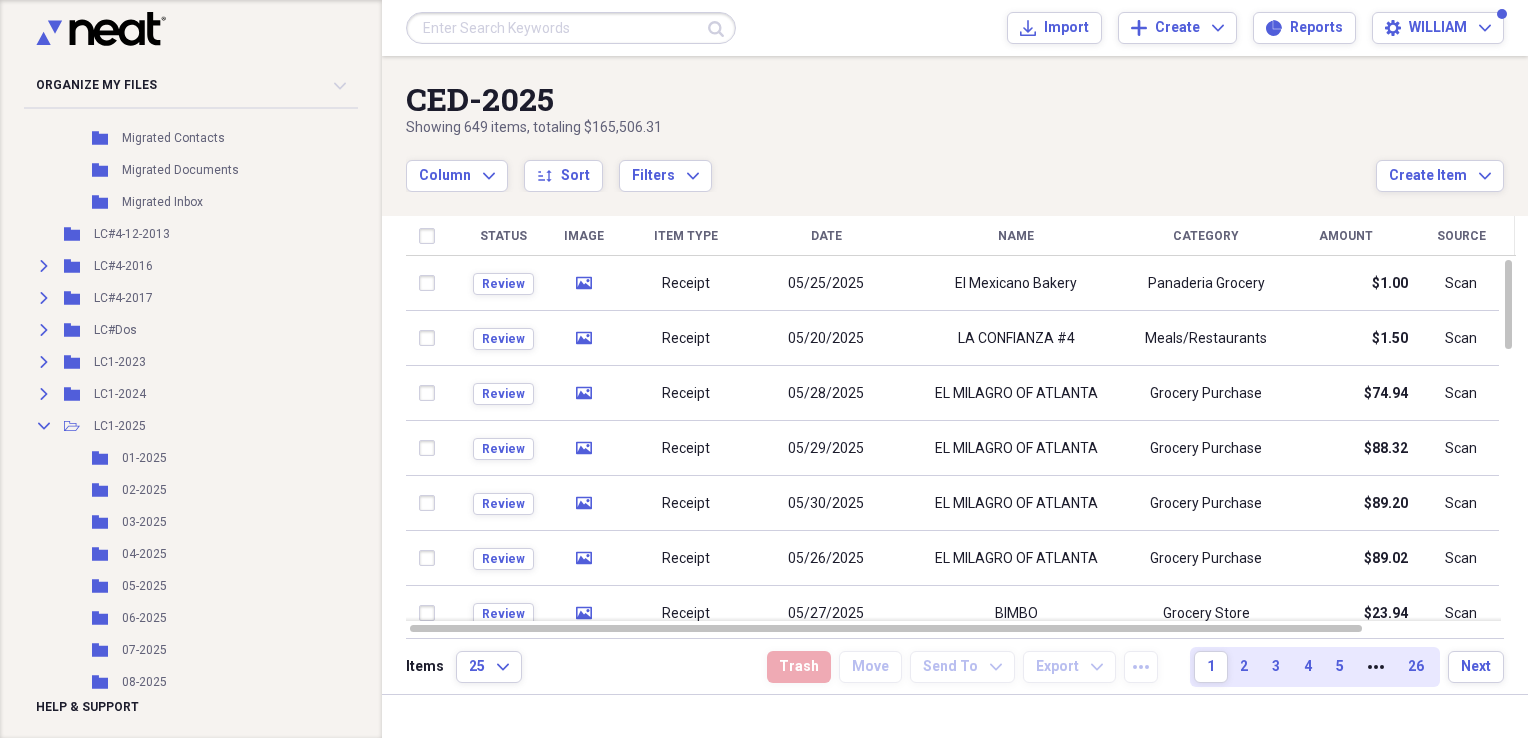 scroll, scrollTop: 1339, scrollLeft: 0, axis: vertical 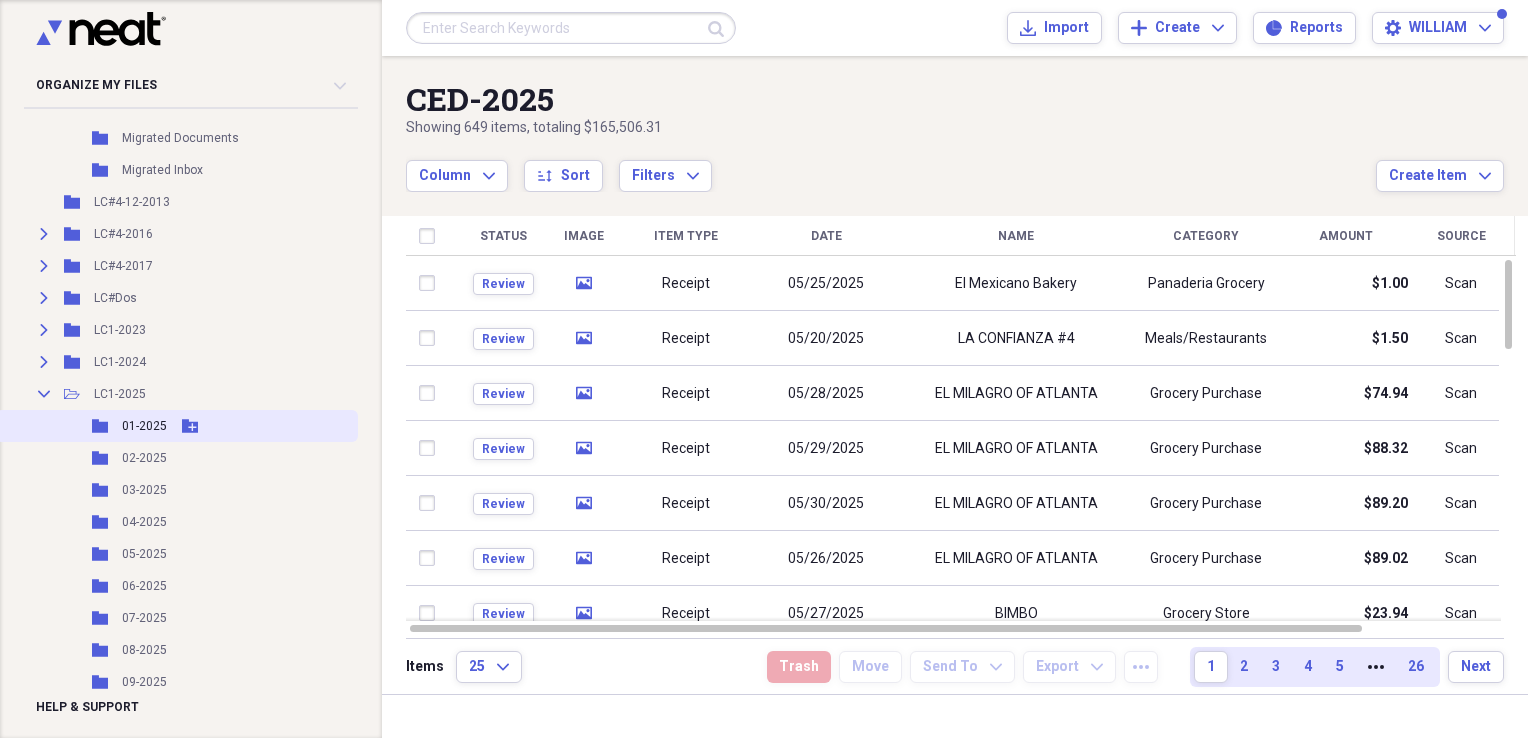 click on "01-2025" at bounding box center (144, 426) 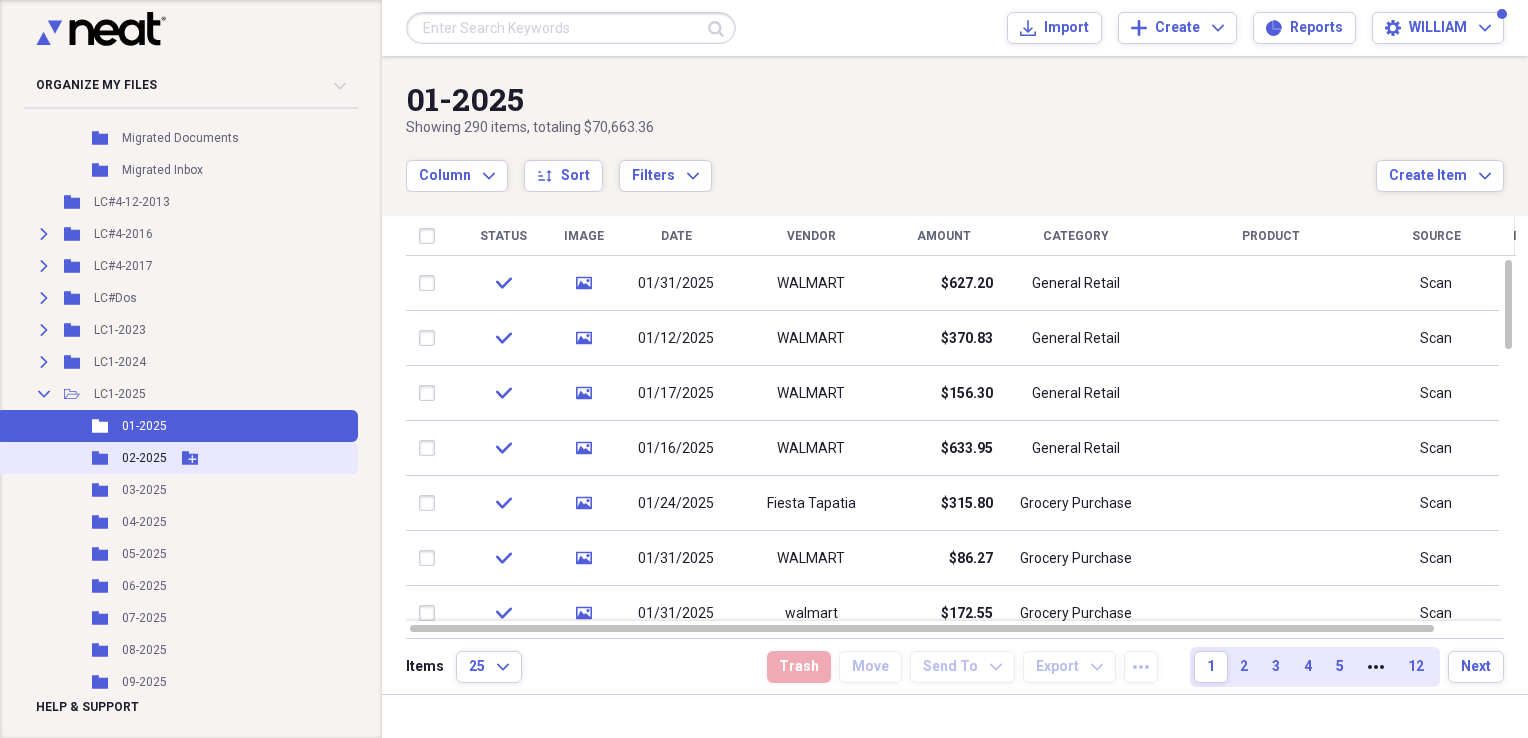 click on "02-2025" at bounding box center [144, 458] 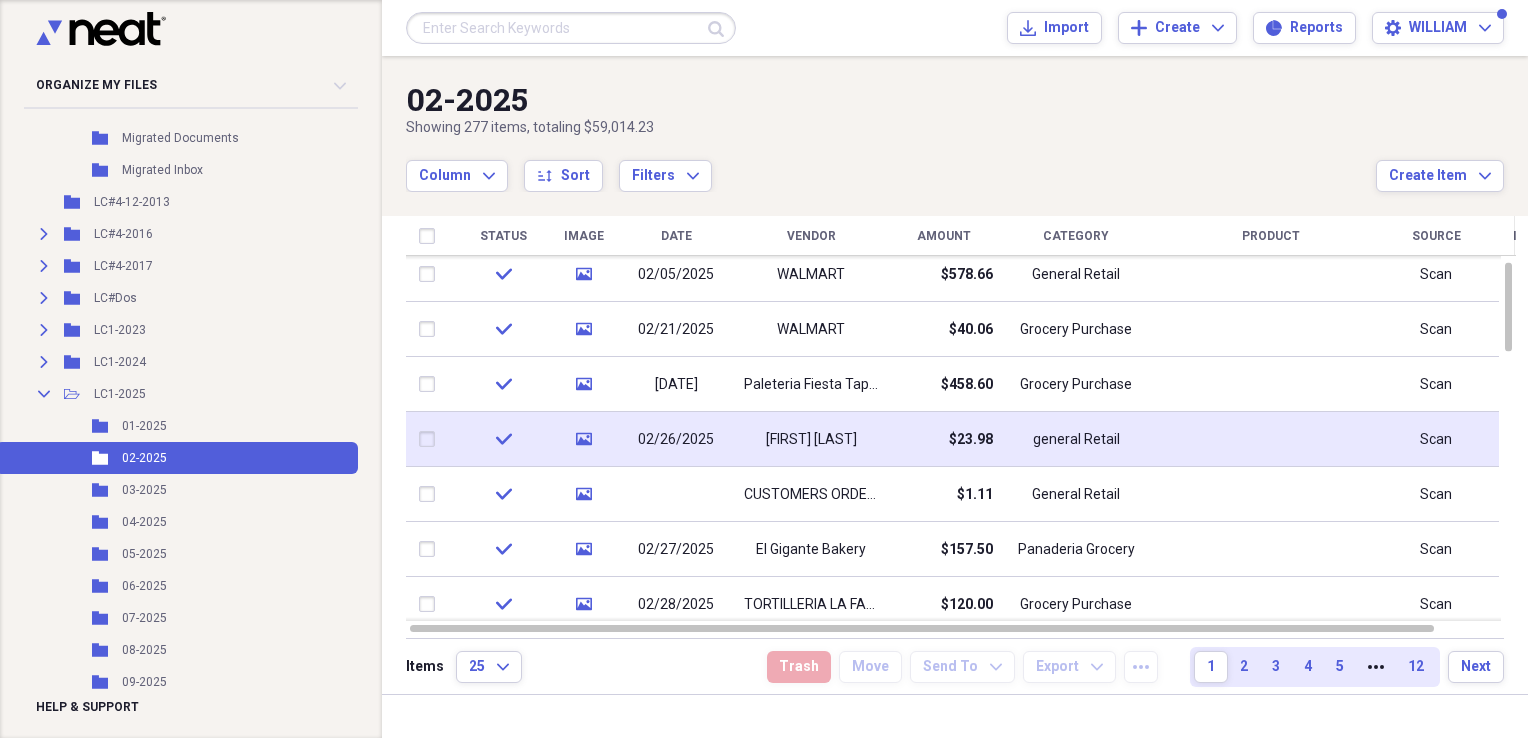 click on "02/26/2025" at bounding box center (676, 439) 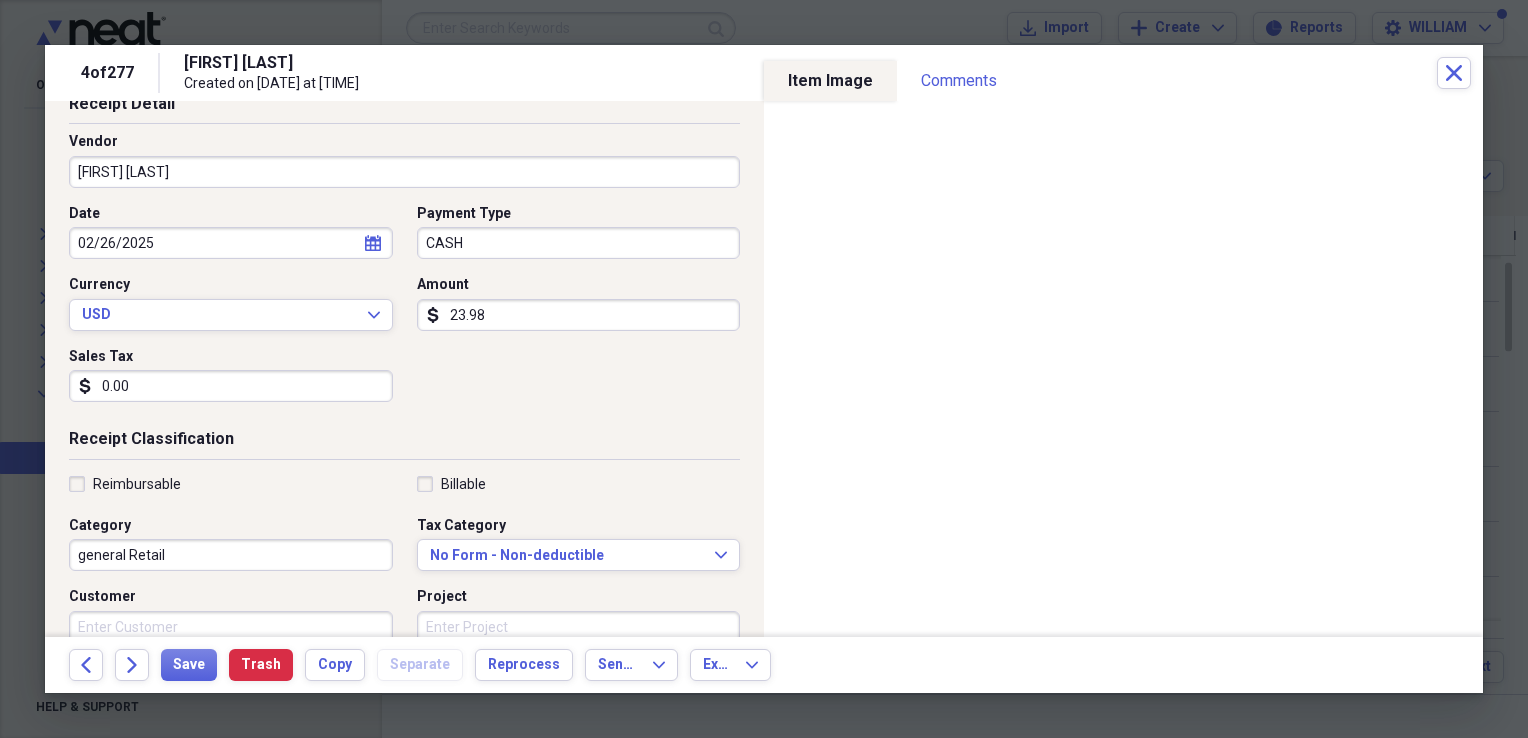 scroll, scrollTop: 115, scrollLeft: 0, axis: vertical 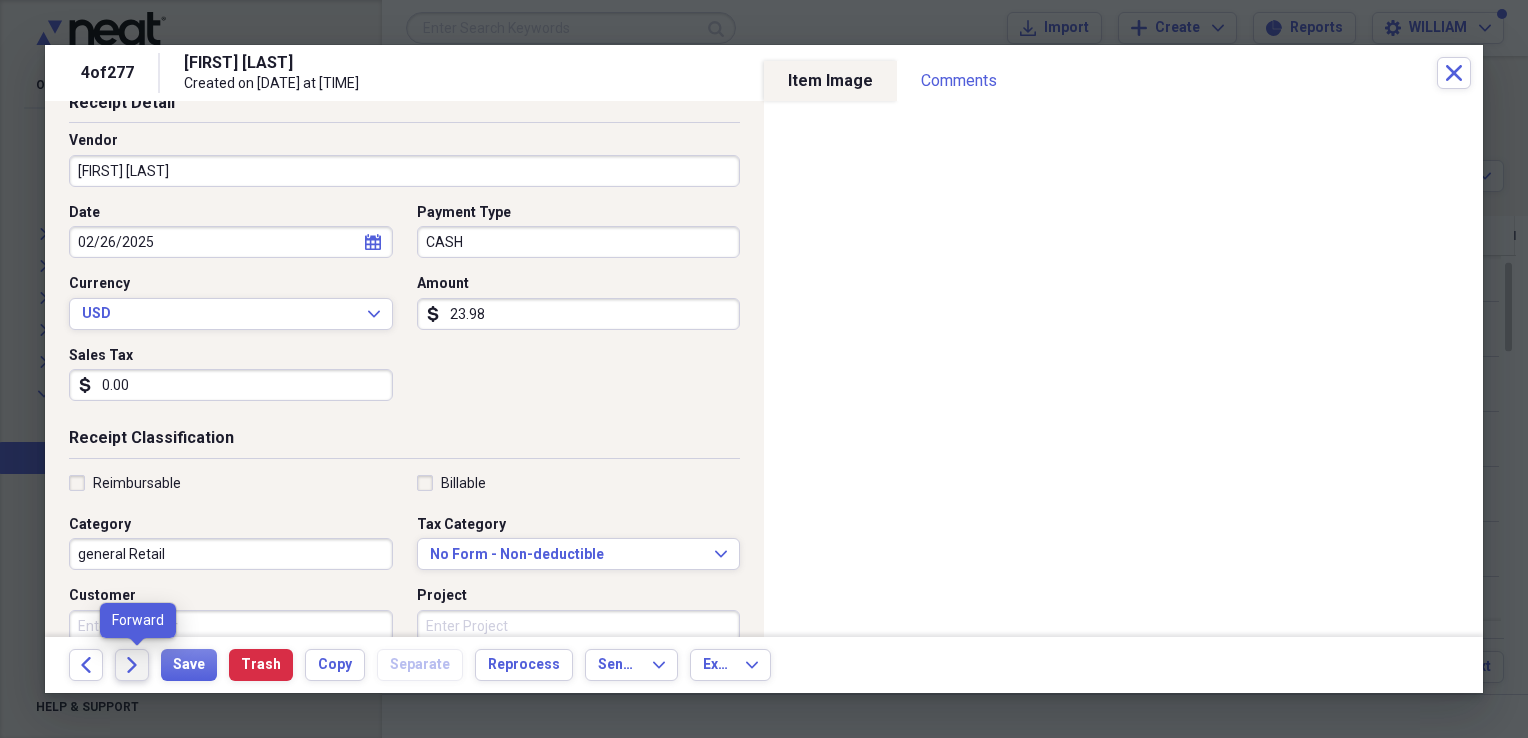 click 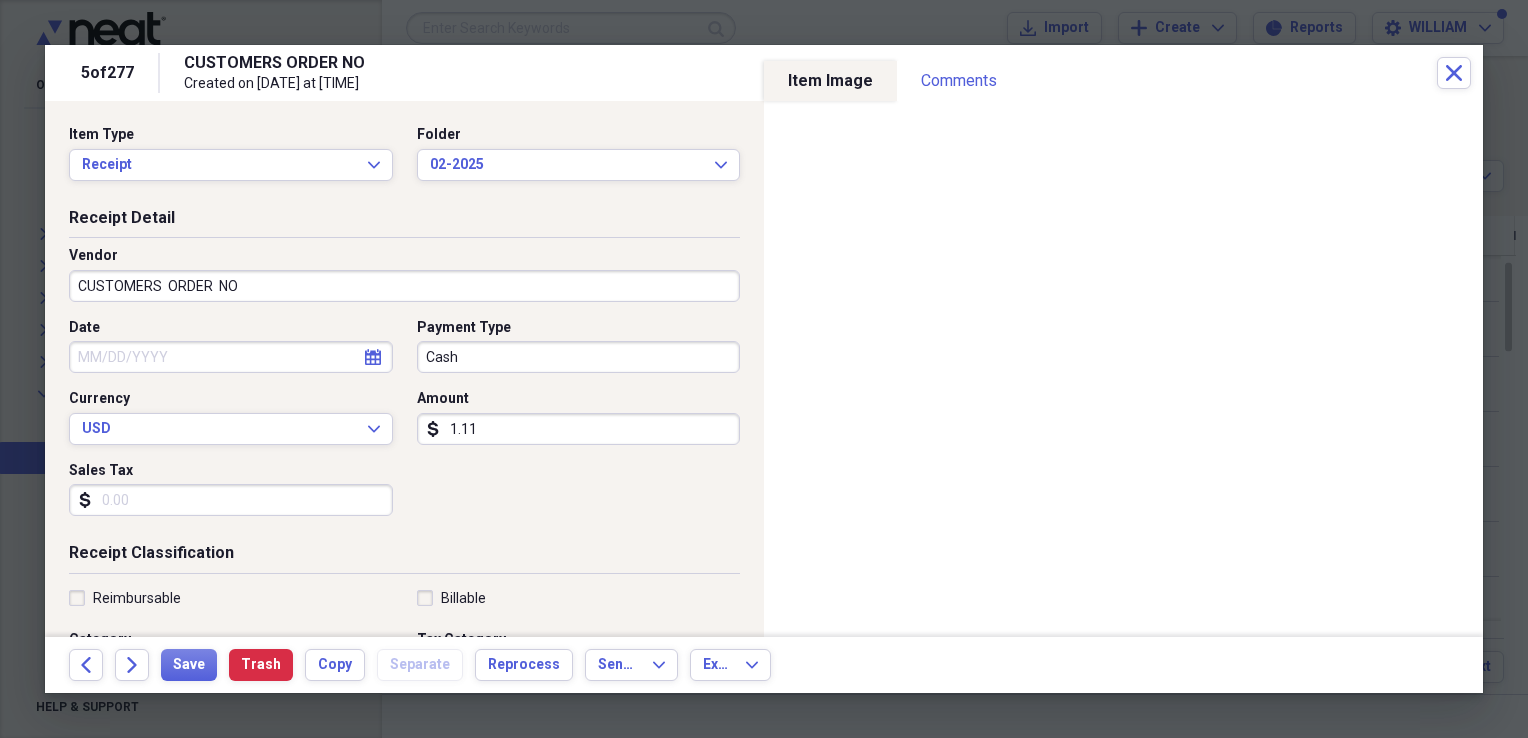 click on "CUSTOMERS  ORDER  NO" at bounding box center (404, 286) 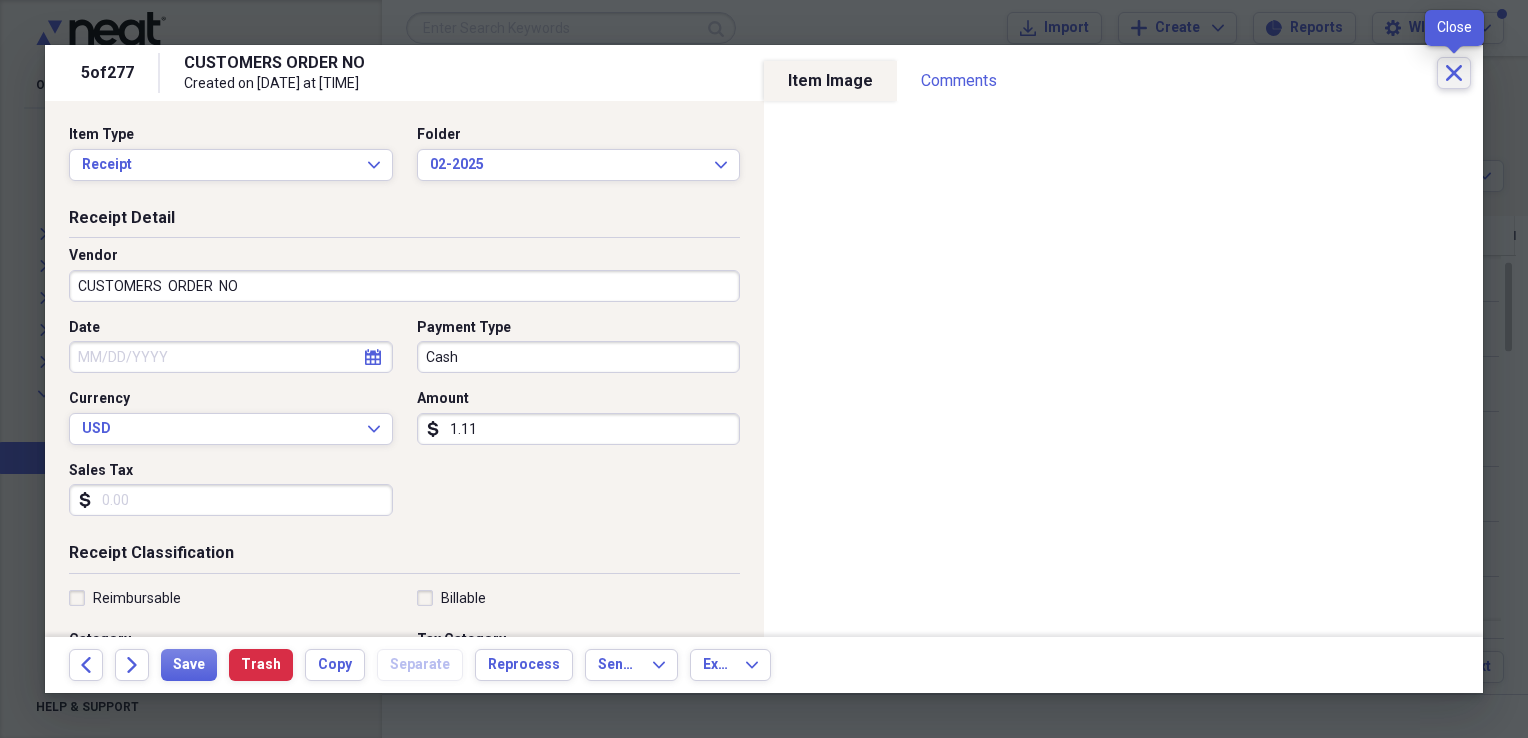 click 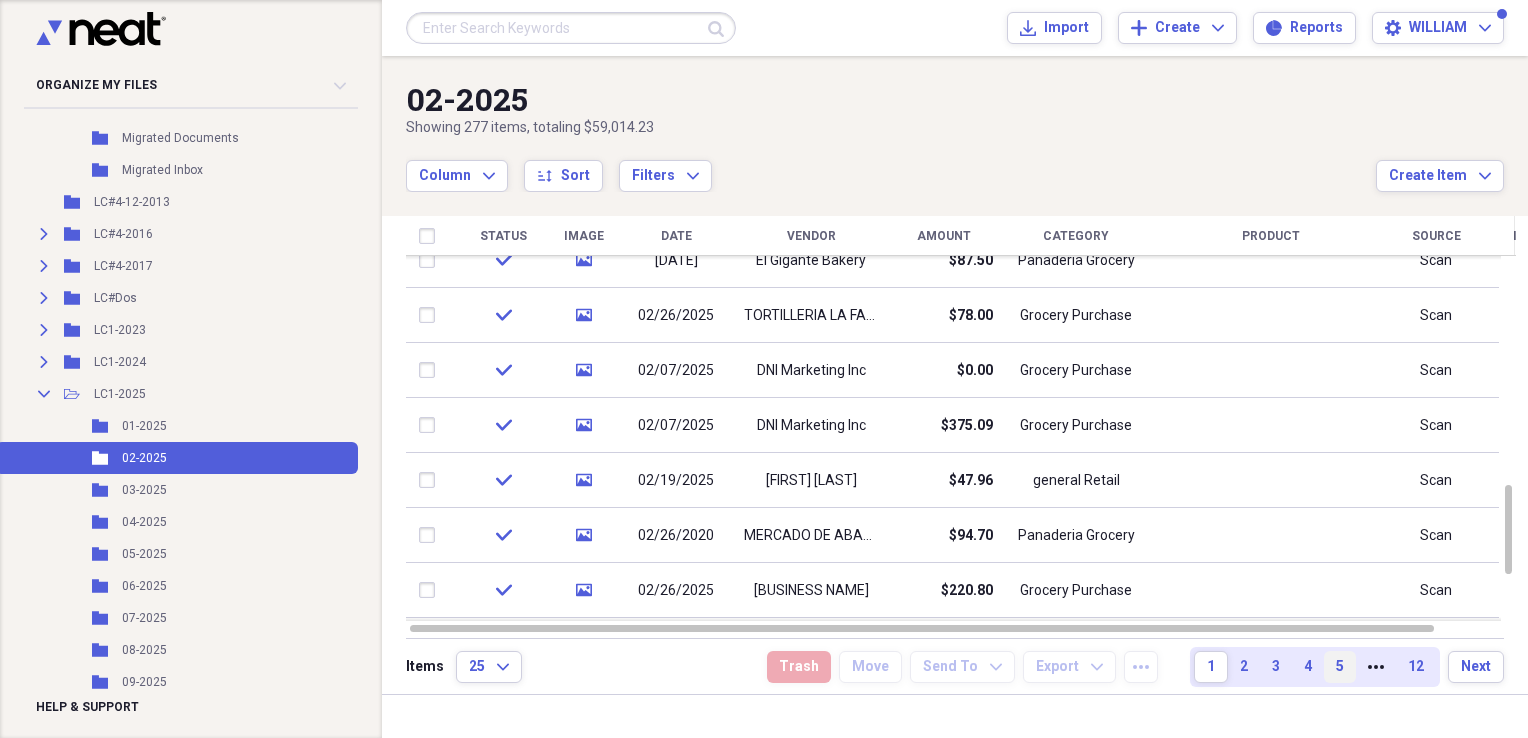click on "5" at bounding box center [1340, 667] 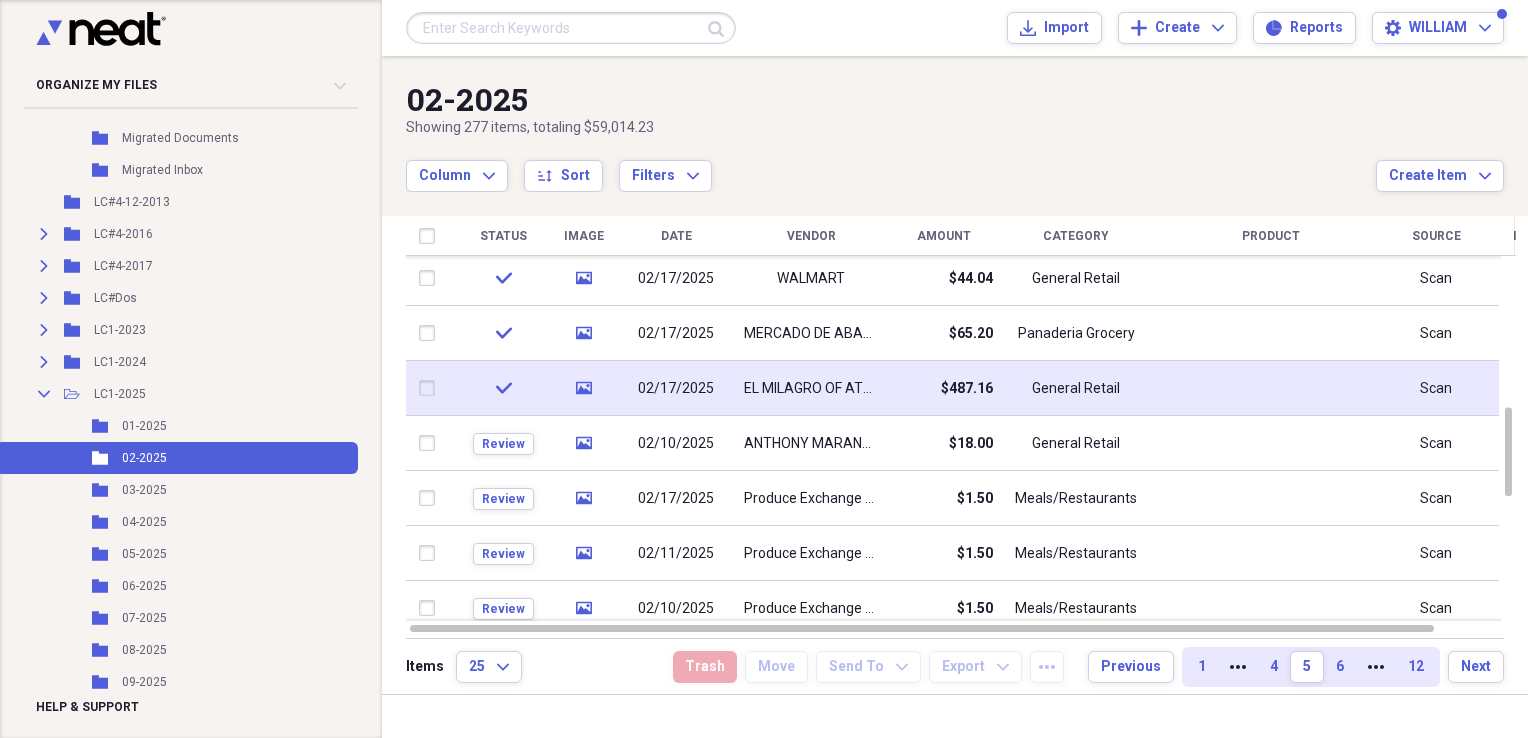 click on "EL MILAGRO OF ATLANTA" at bounding box center [811, 388] 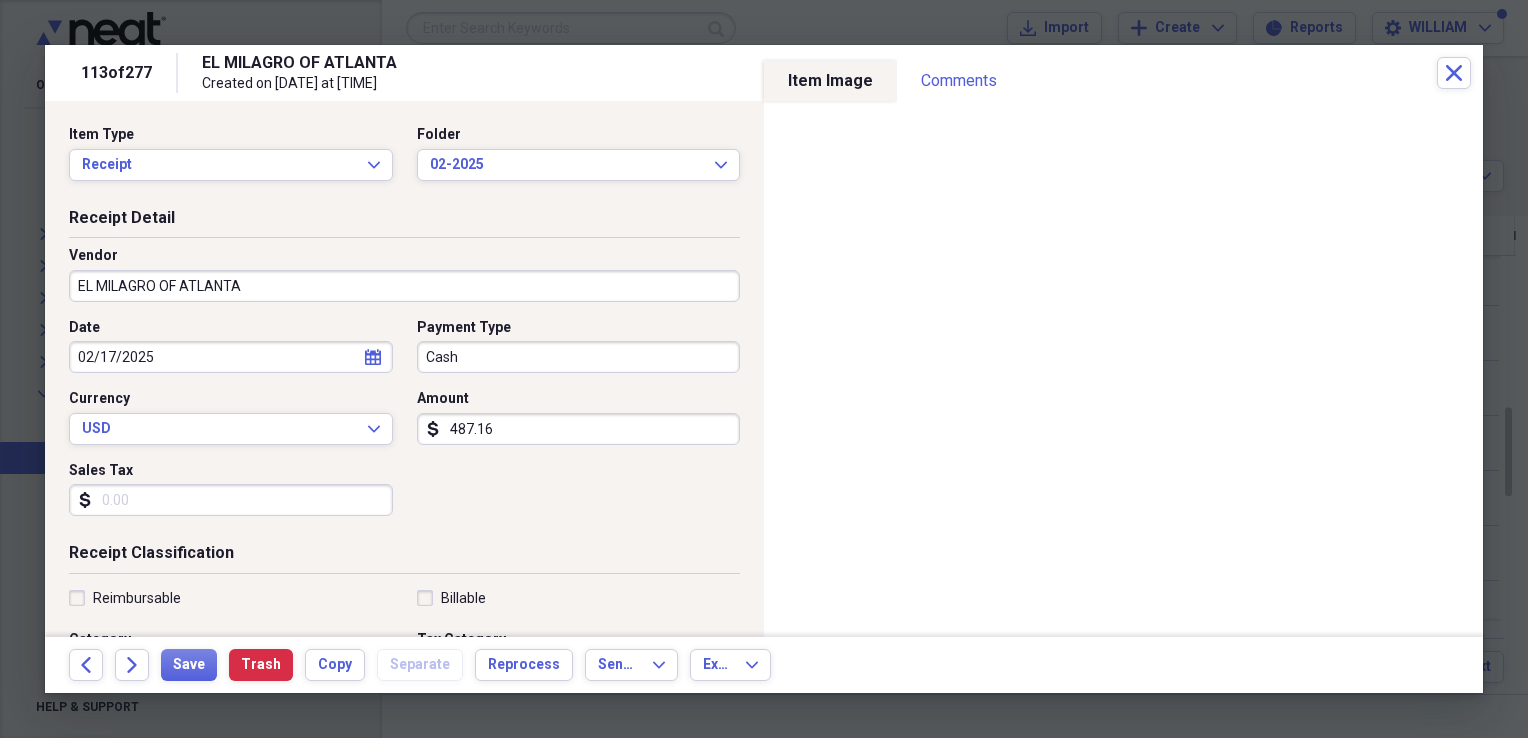 click on "487.16" at bounding box center [579, 429] 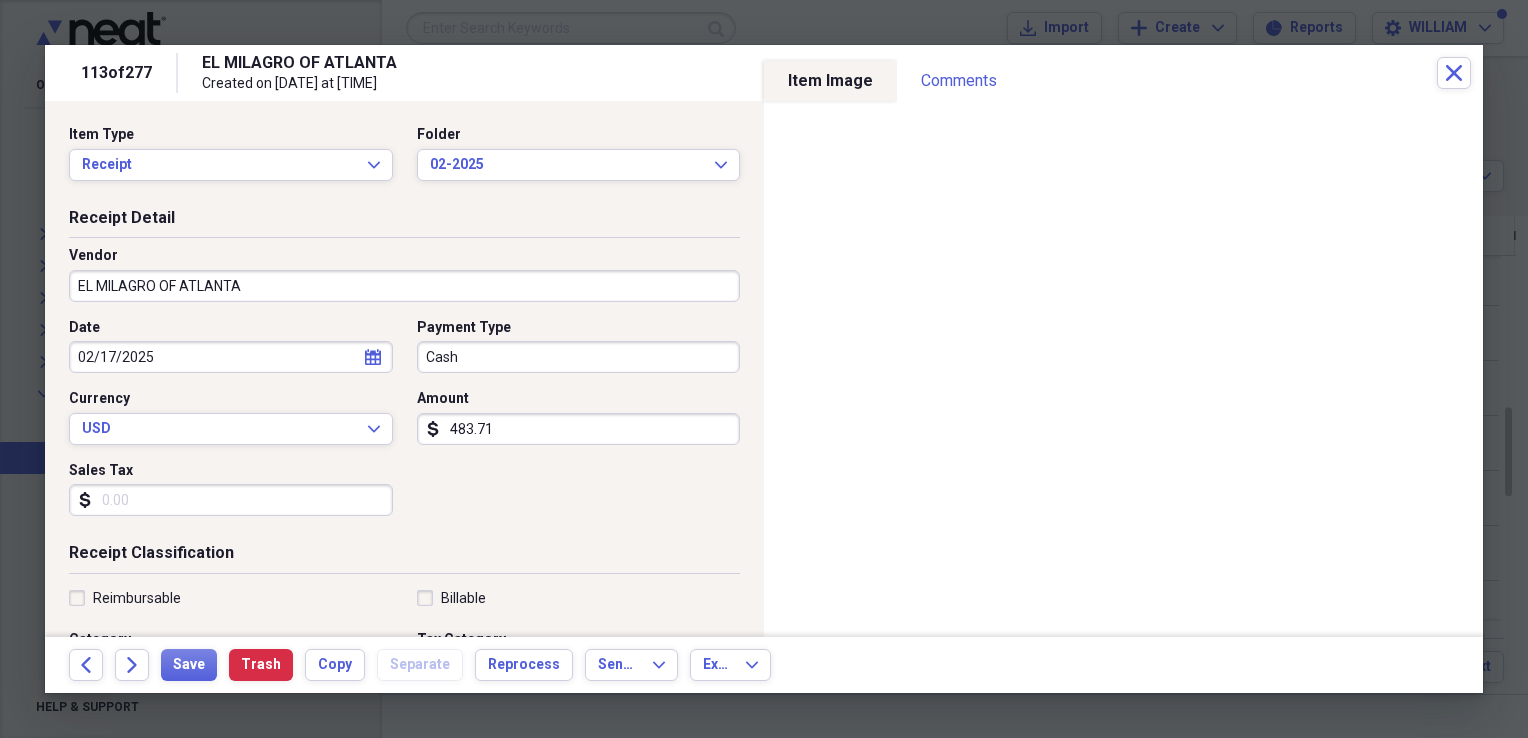 type on "483.71" 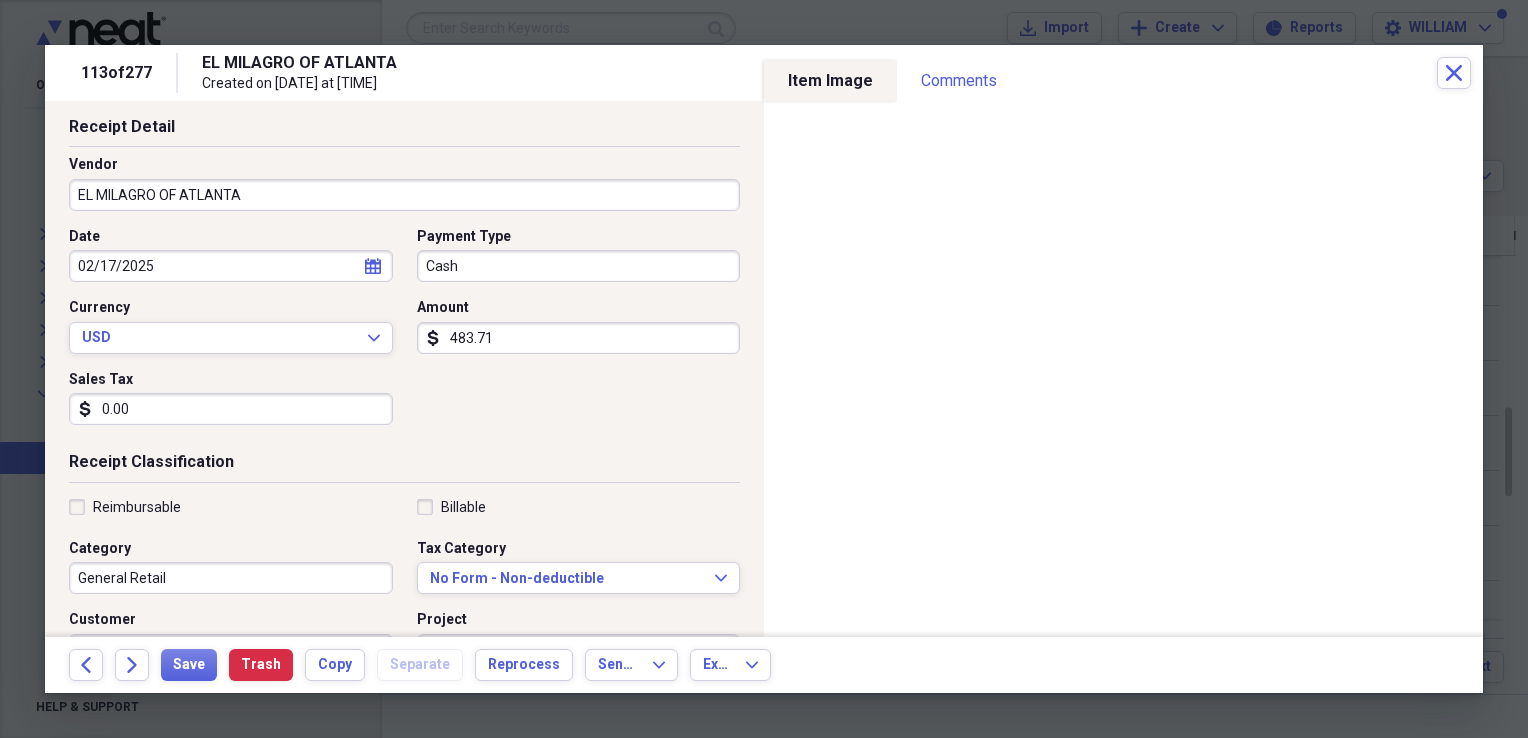scroll, scrollTop: 92, scrollLeft: 0, axis: vertical 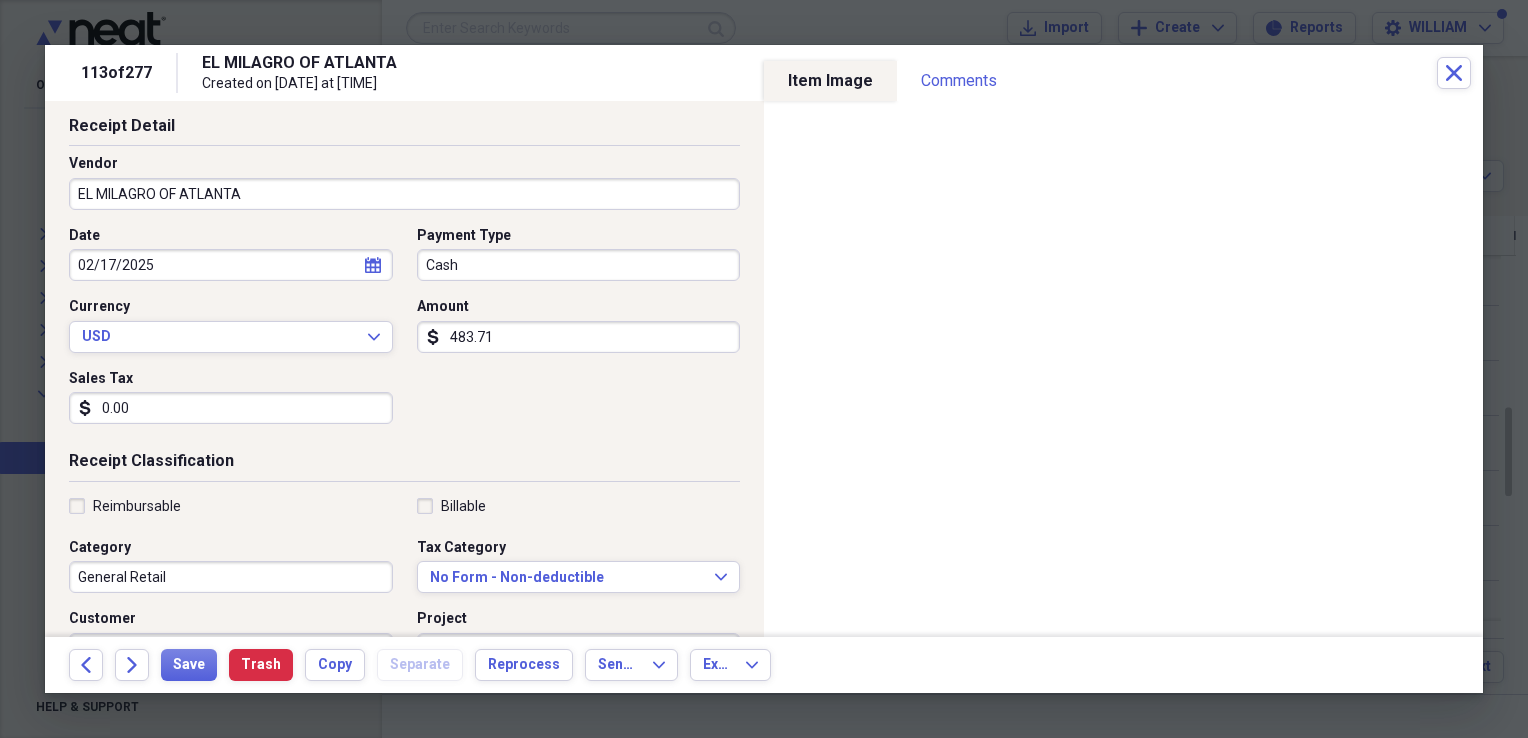 type on "0.00" 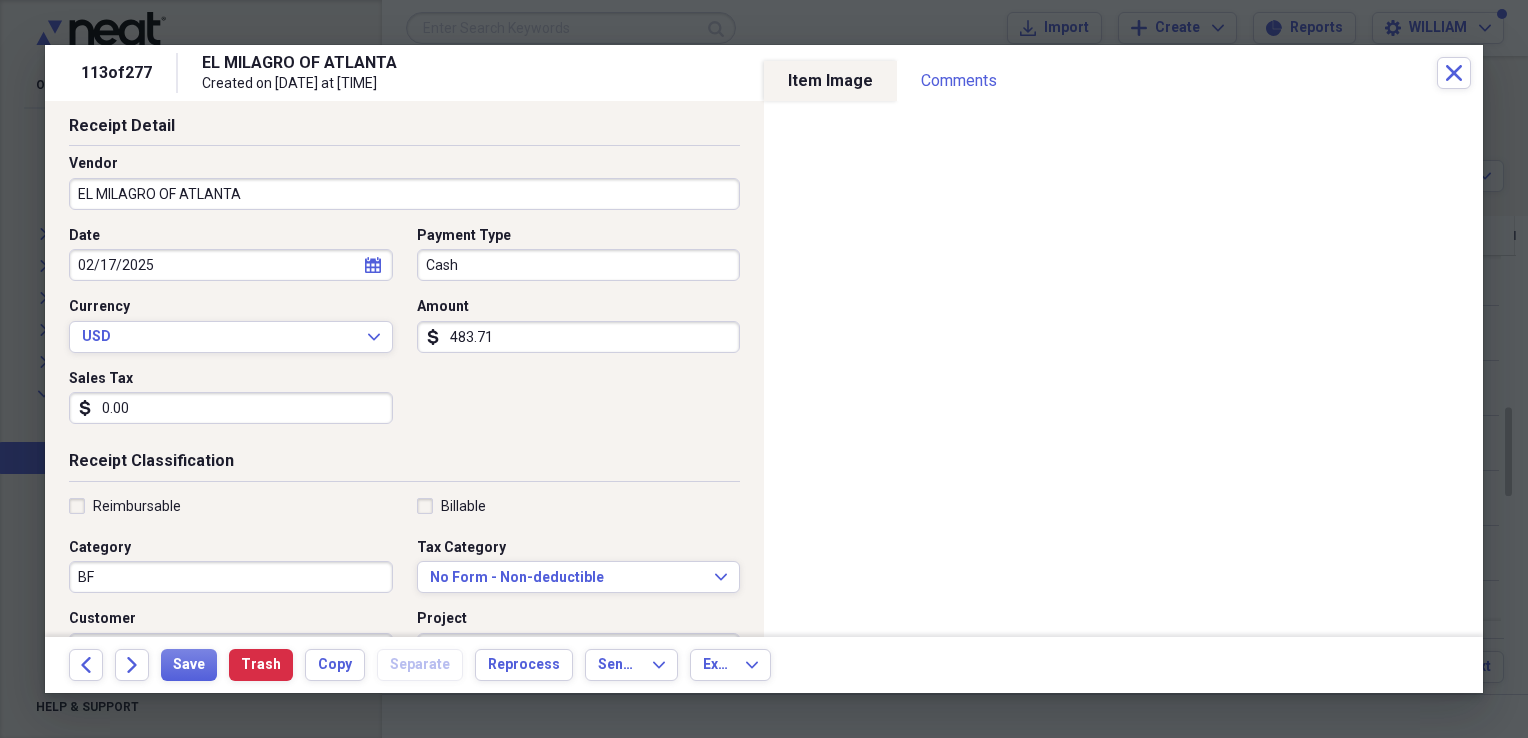 type on "B" 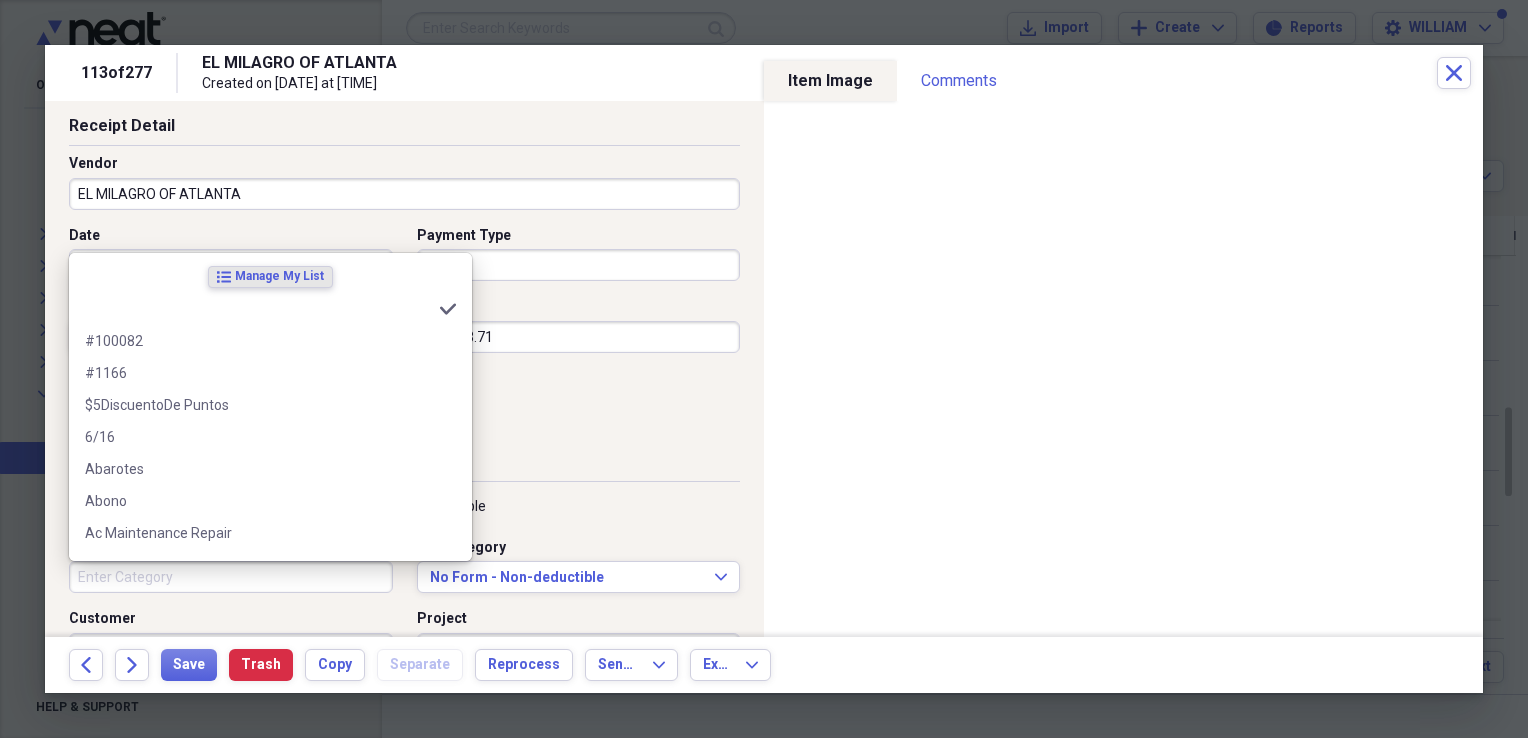 click on "Category" at bounding box center [231, 577] 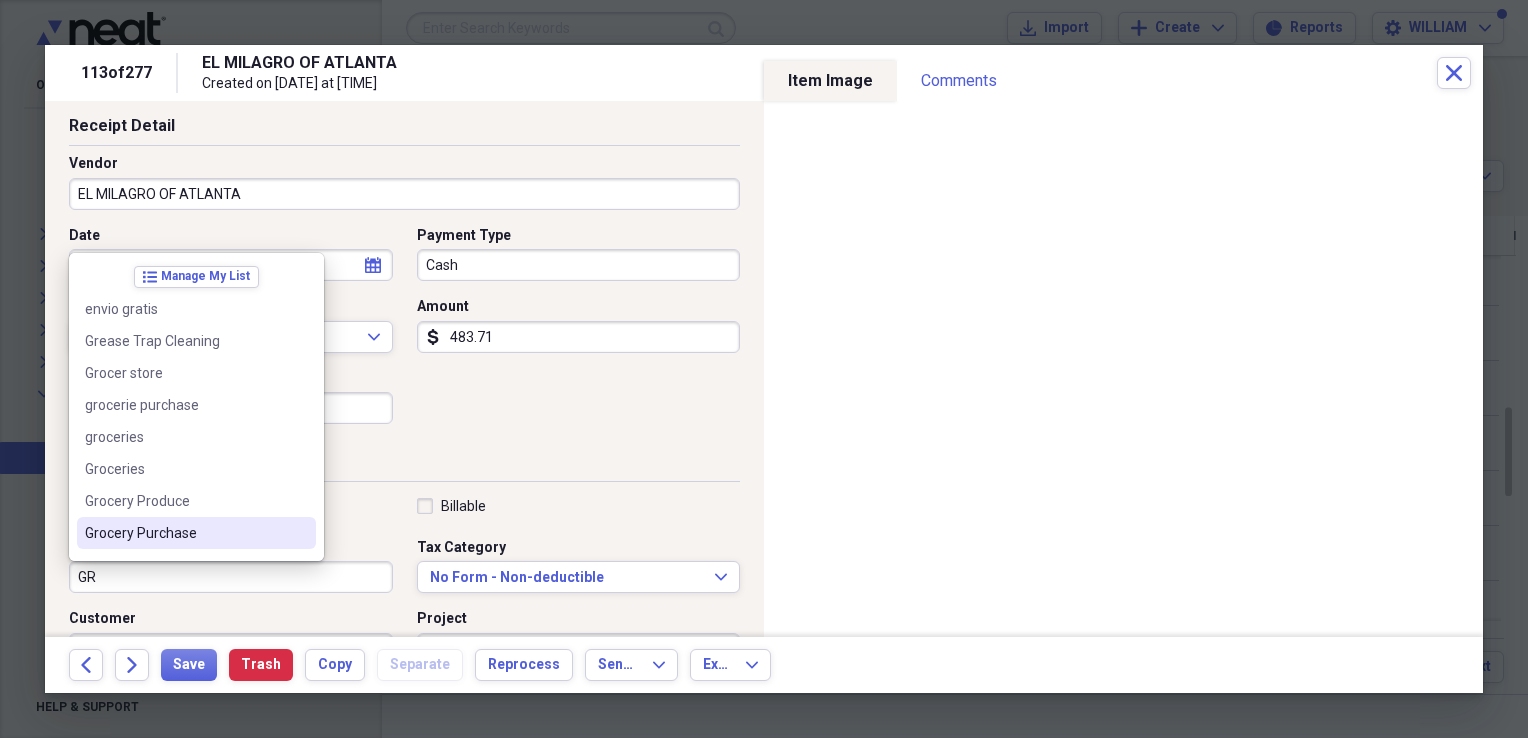 click on "Grocery Purchase" at bounding box center [184, 533] 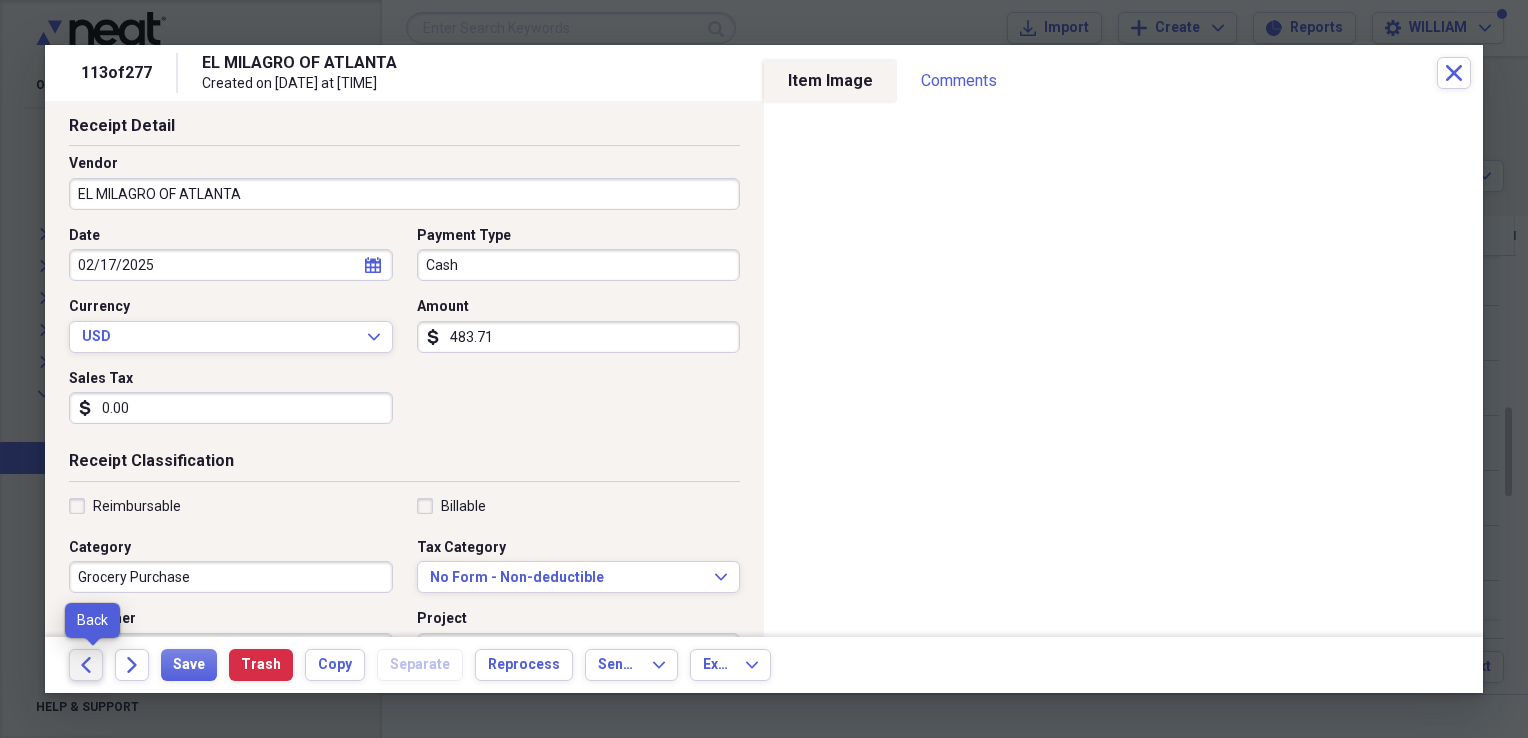 click on "Back" at bounding box center [86, 665] 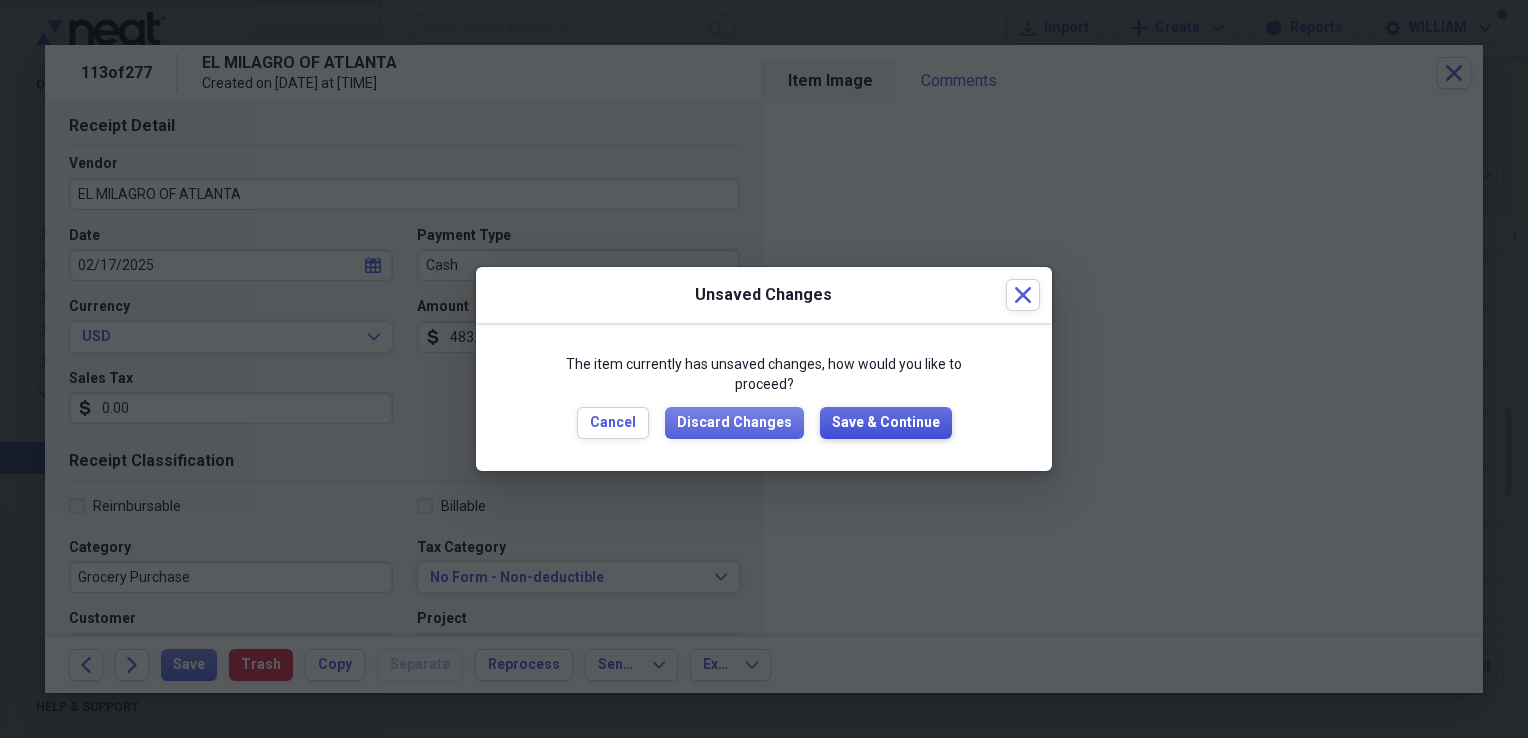 click on "Save & Continue" at bounding box center (886, 423) 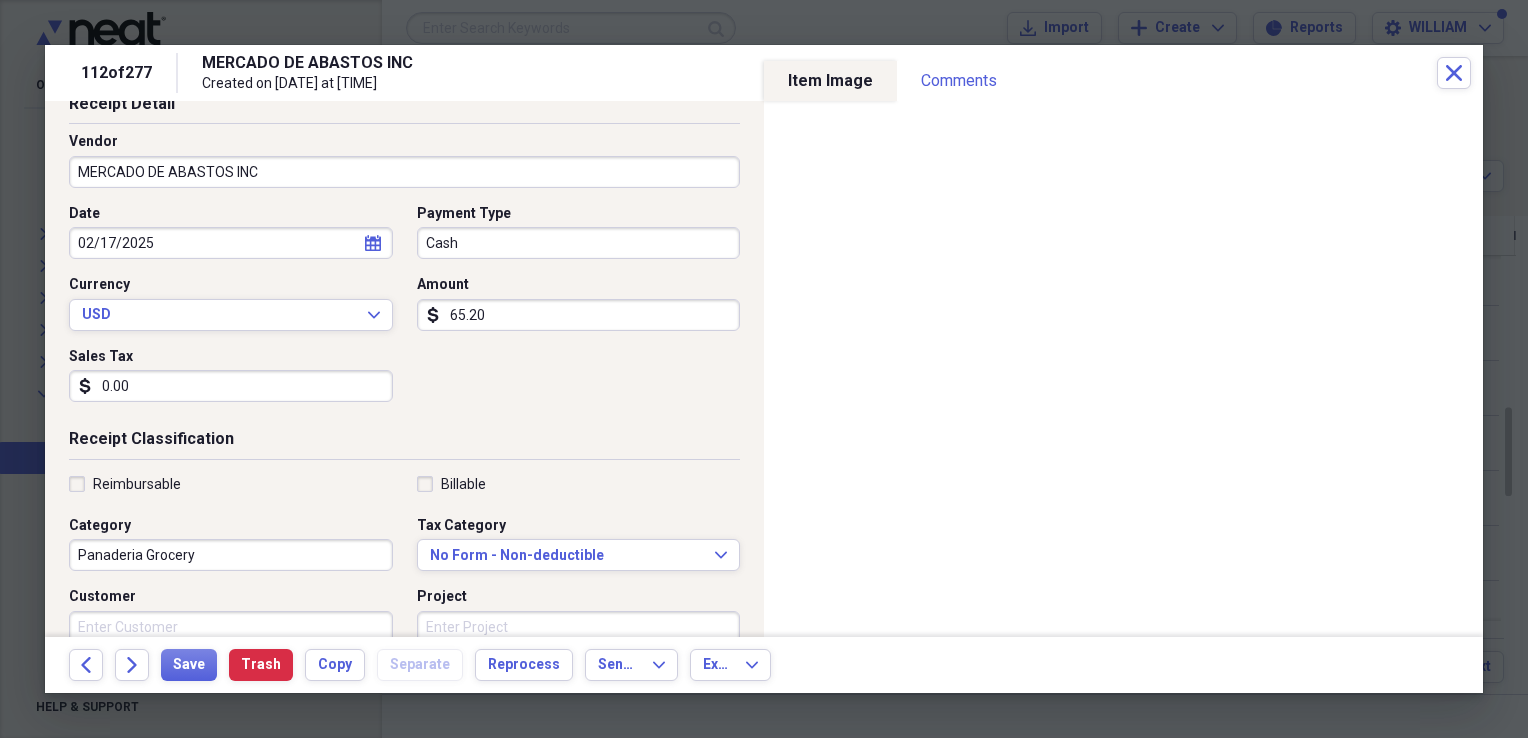 scroll, scrollTop: 115, scrollLeft: 0, axis: vertical 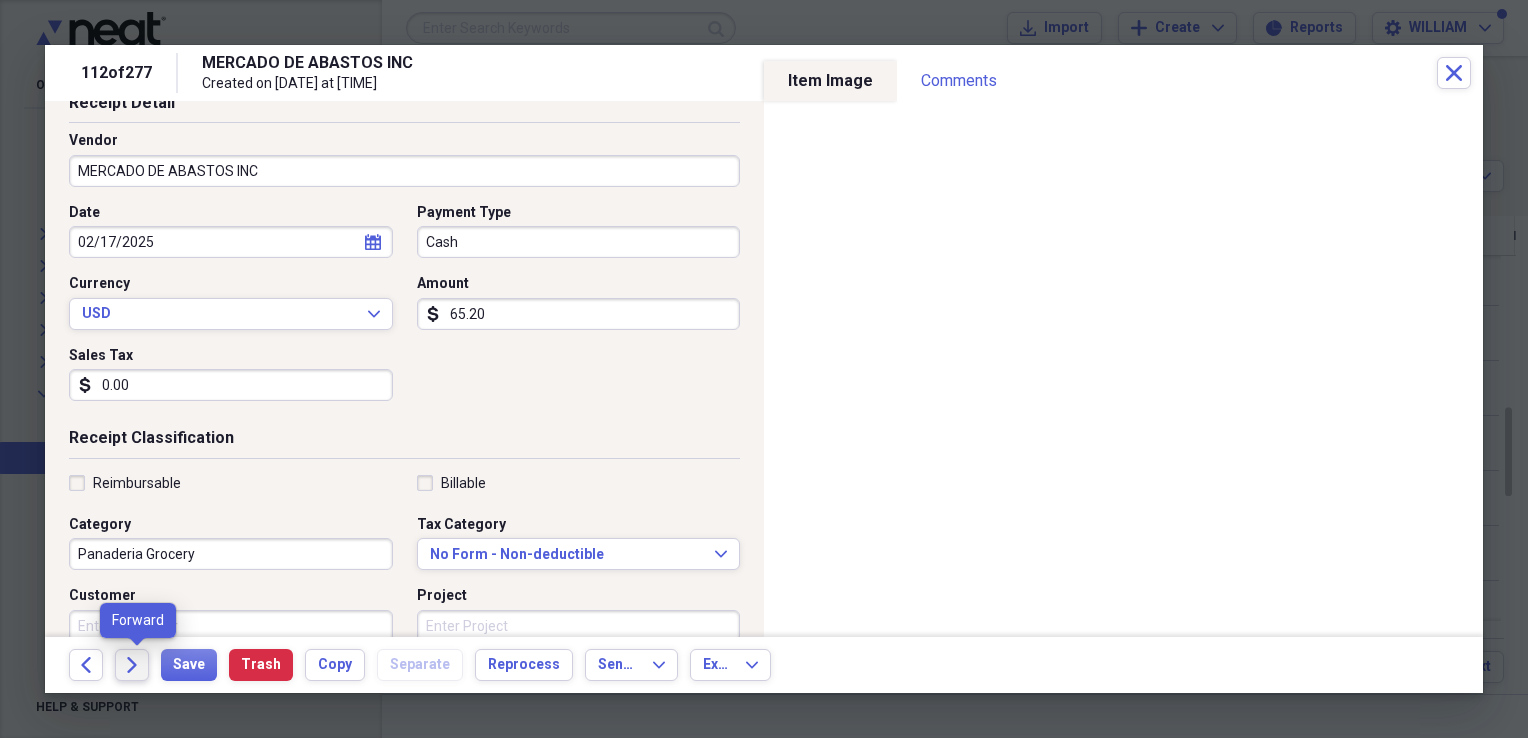 click 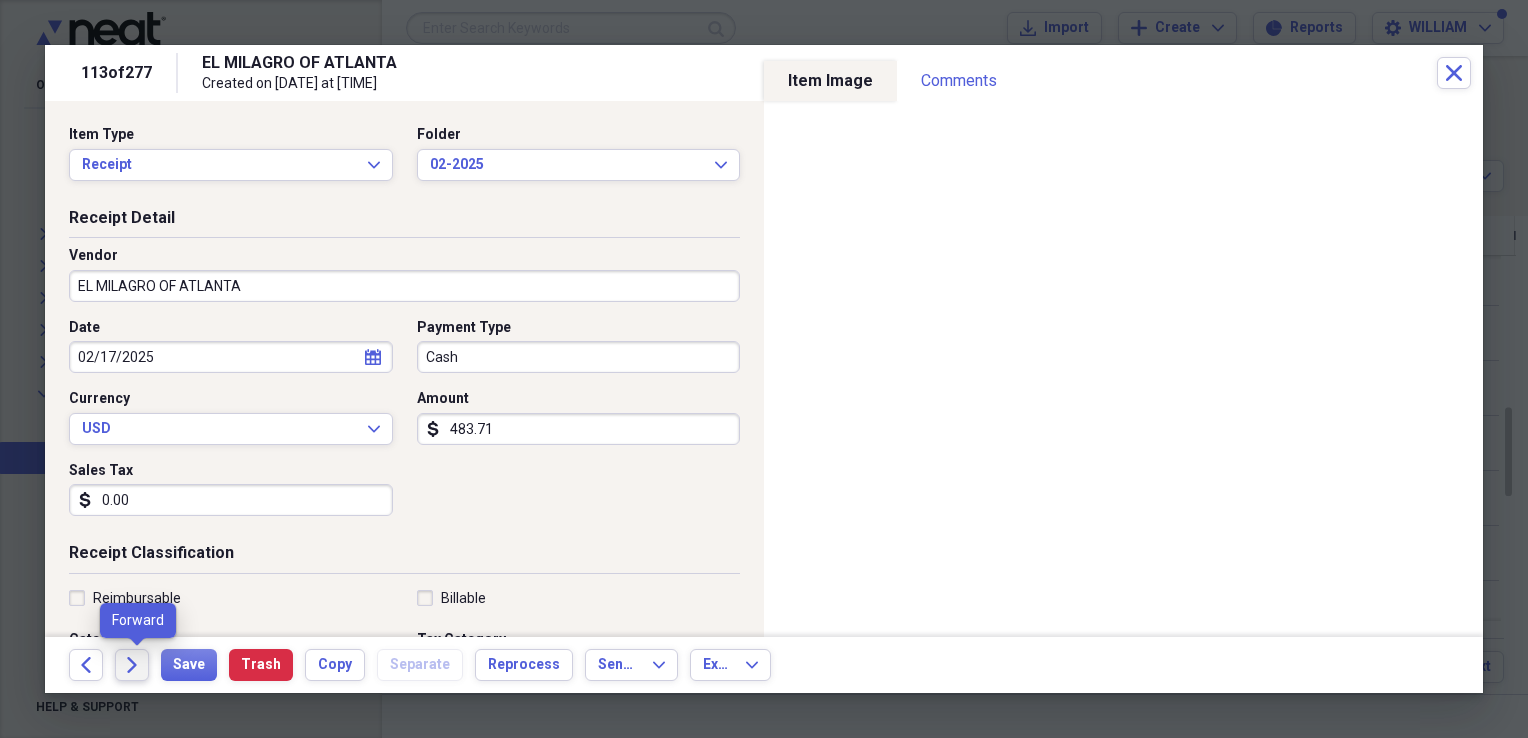 click on "Forward" 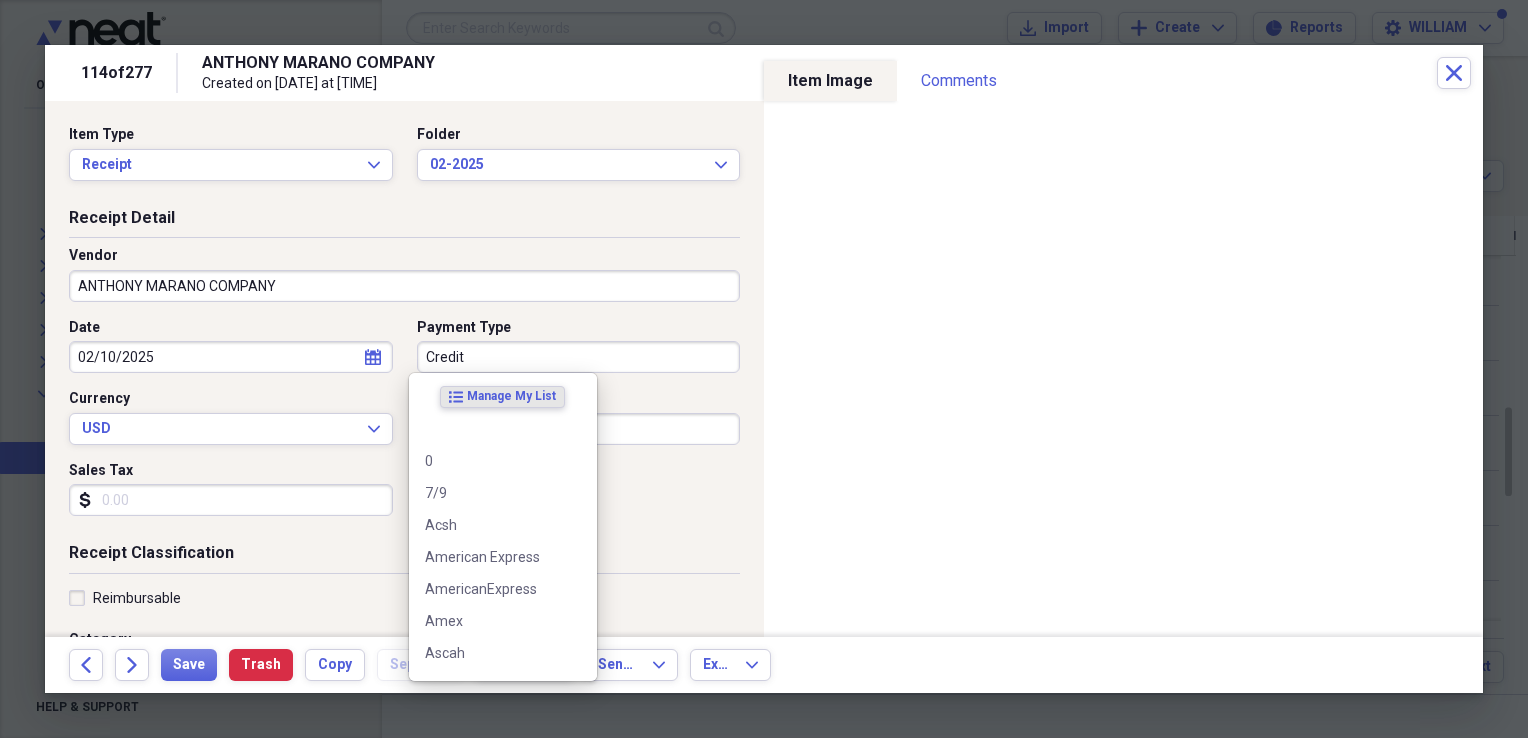 click on "Credit" at bounding box center (579, 357) 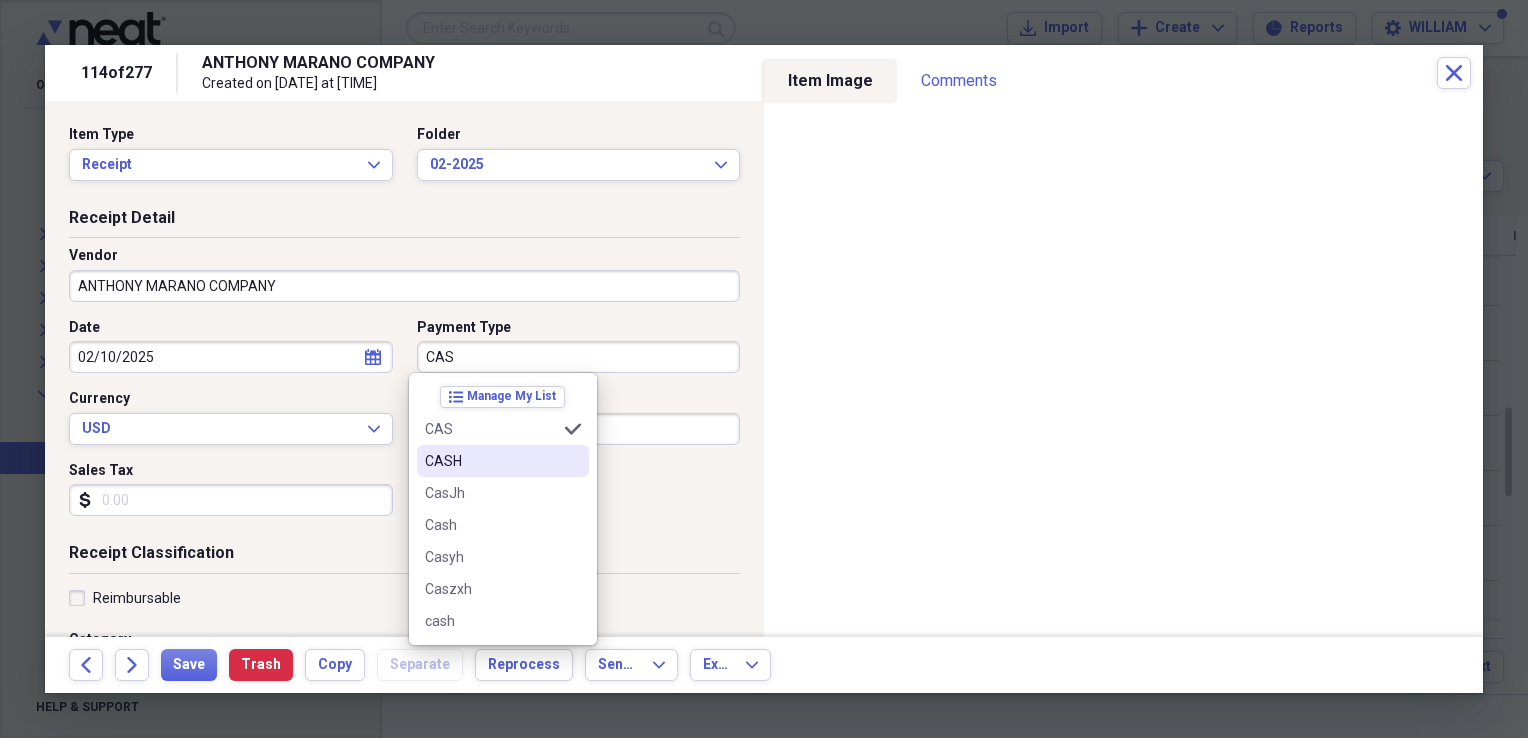 click on "CASH" at bounding box center (491, 461) 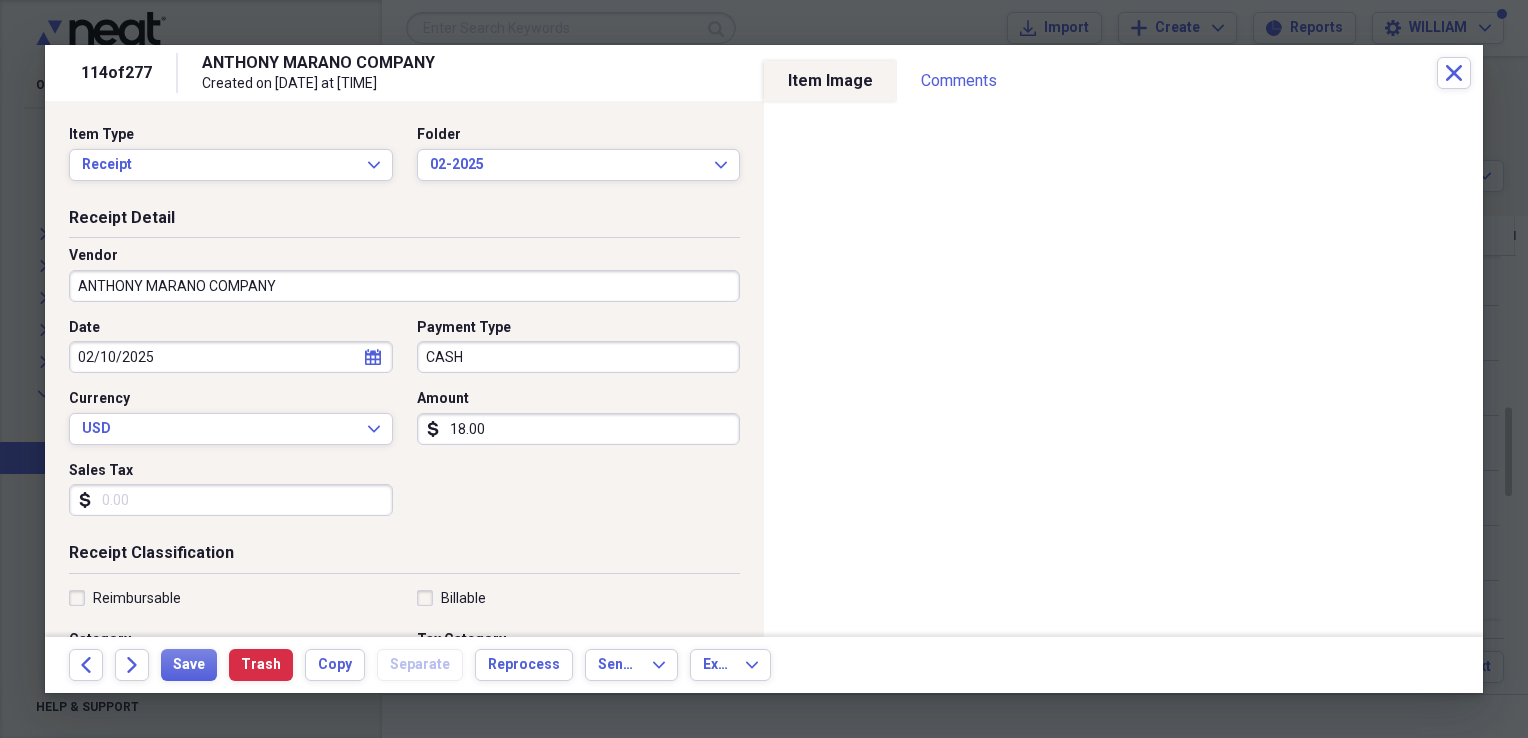click on "Sales Tax" at bounding box center [231, 500] 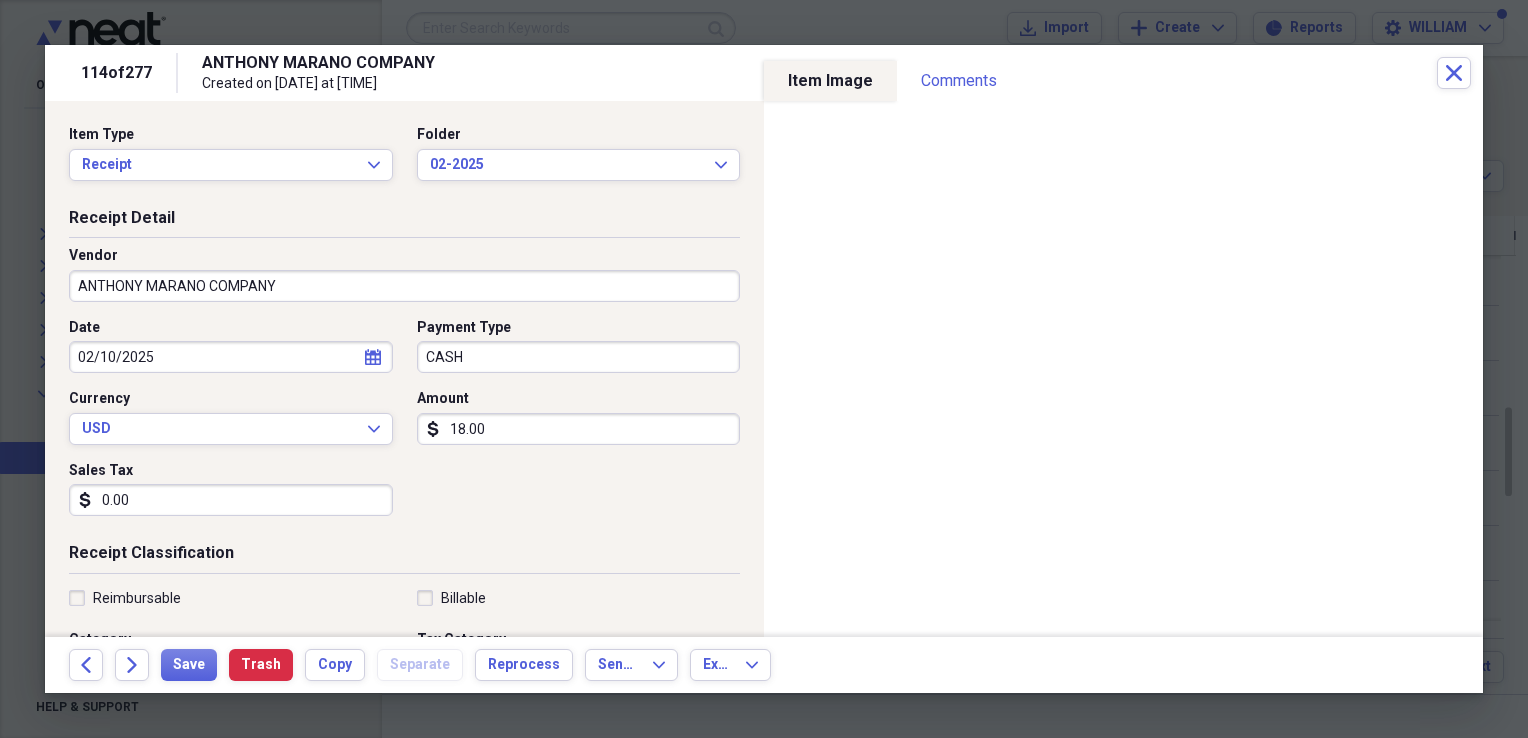 type on "0.00" 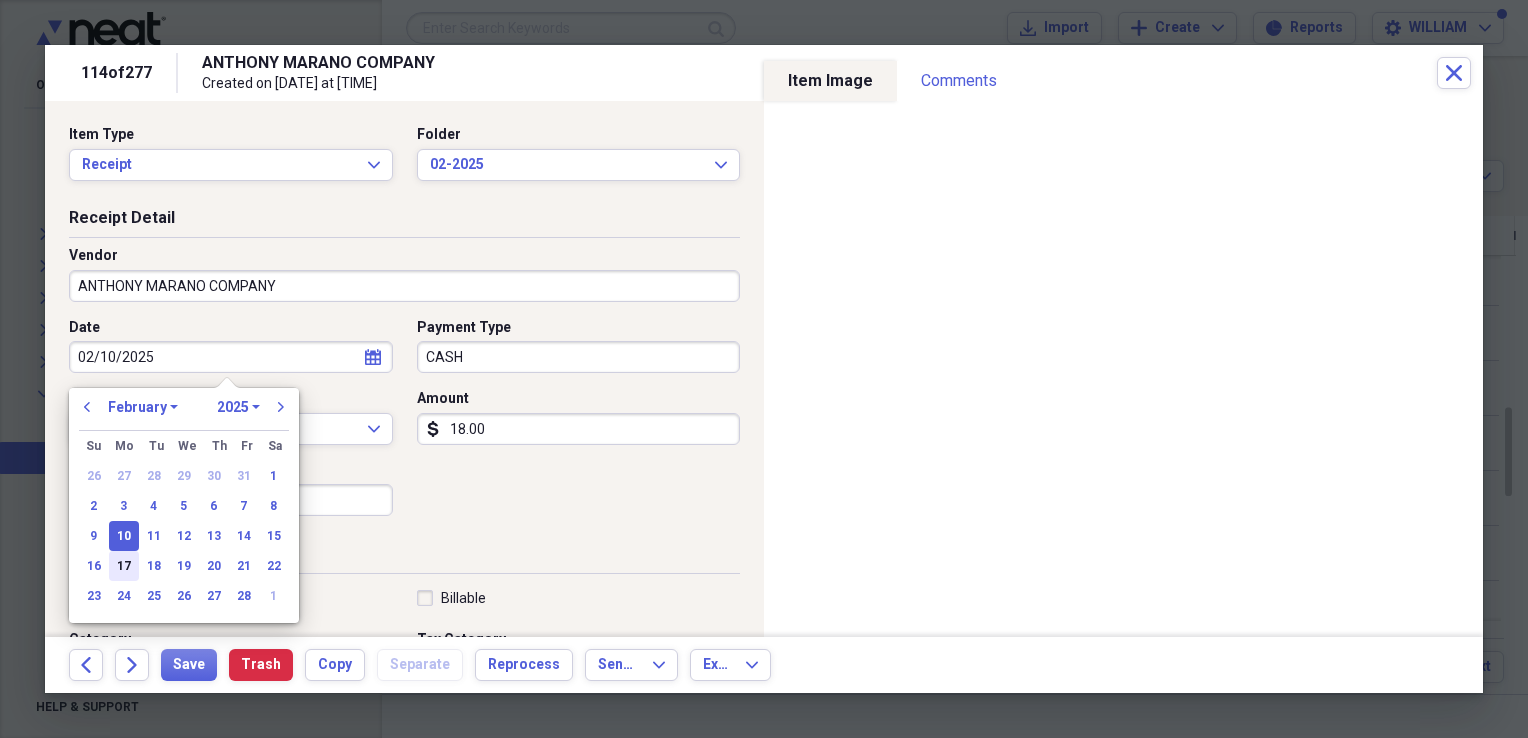 click on "17" at bounding box center [124, 566] 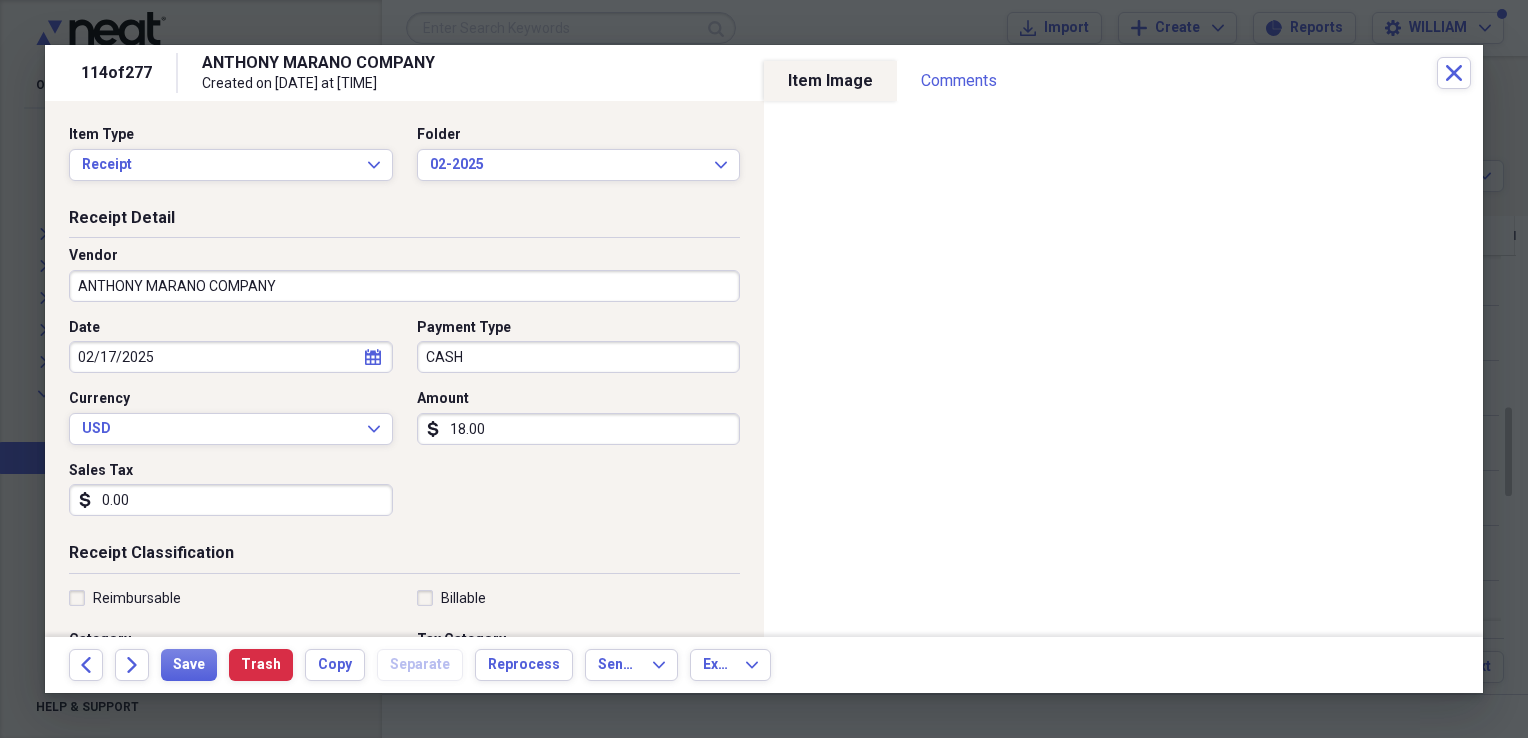 click on "18.00" at bounding box center (579, 429) 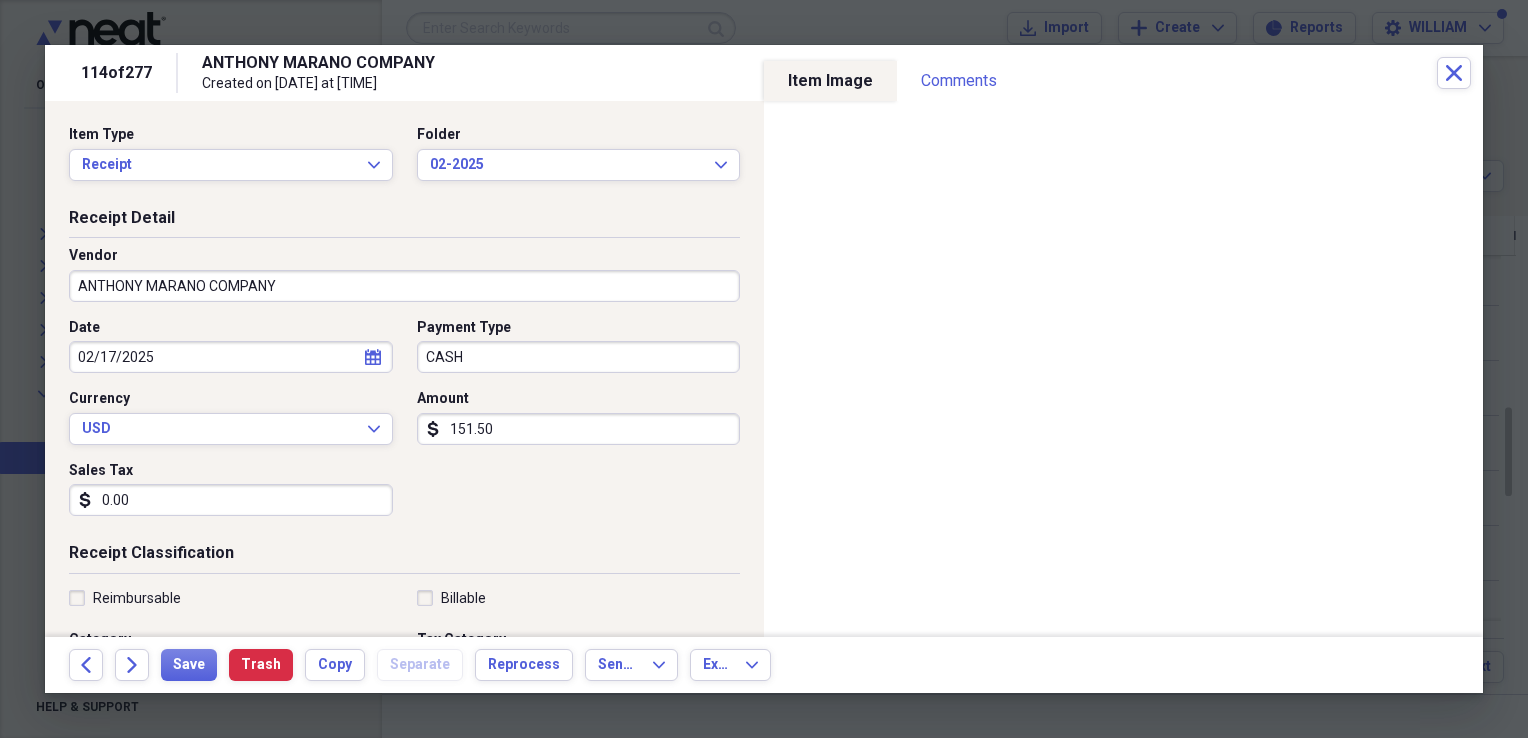 type on "151.50" 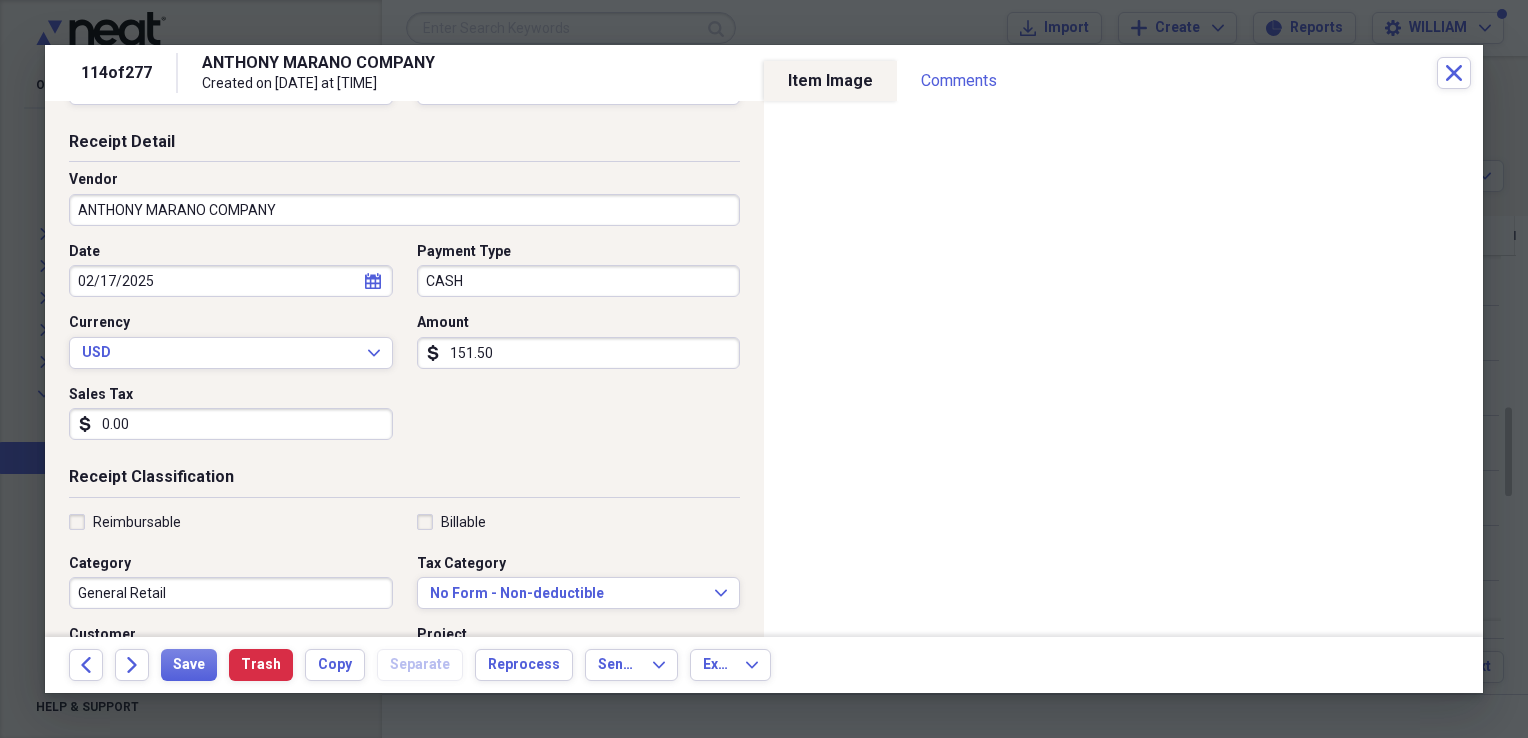 scroll, scrollTop: 78, scrollLeft: 0, axis: vertical 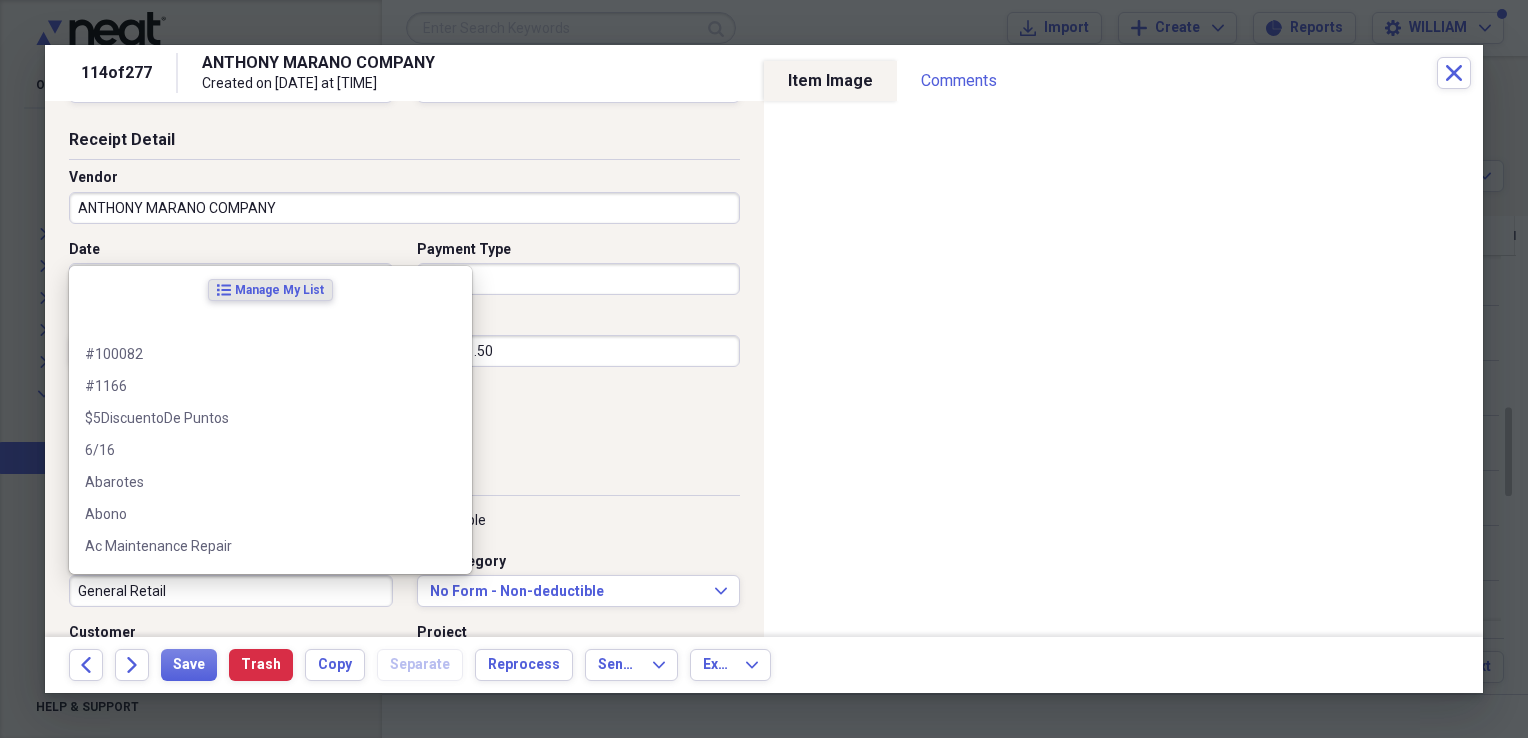 click on "General Retail" at bounding box center (231, 591) 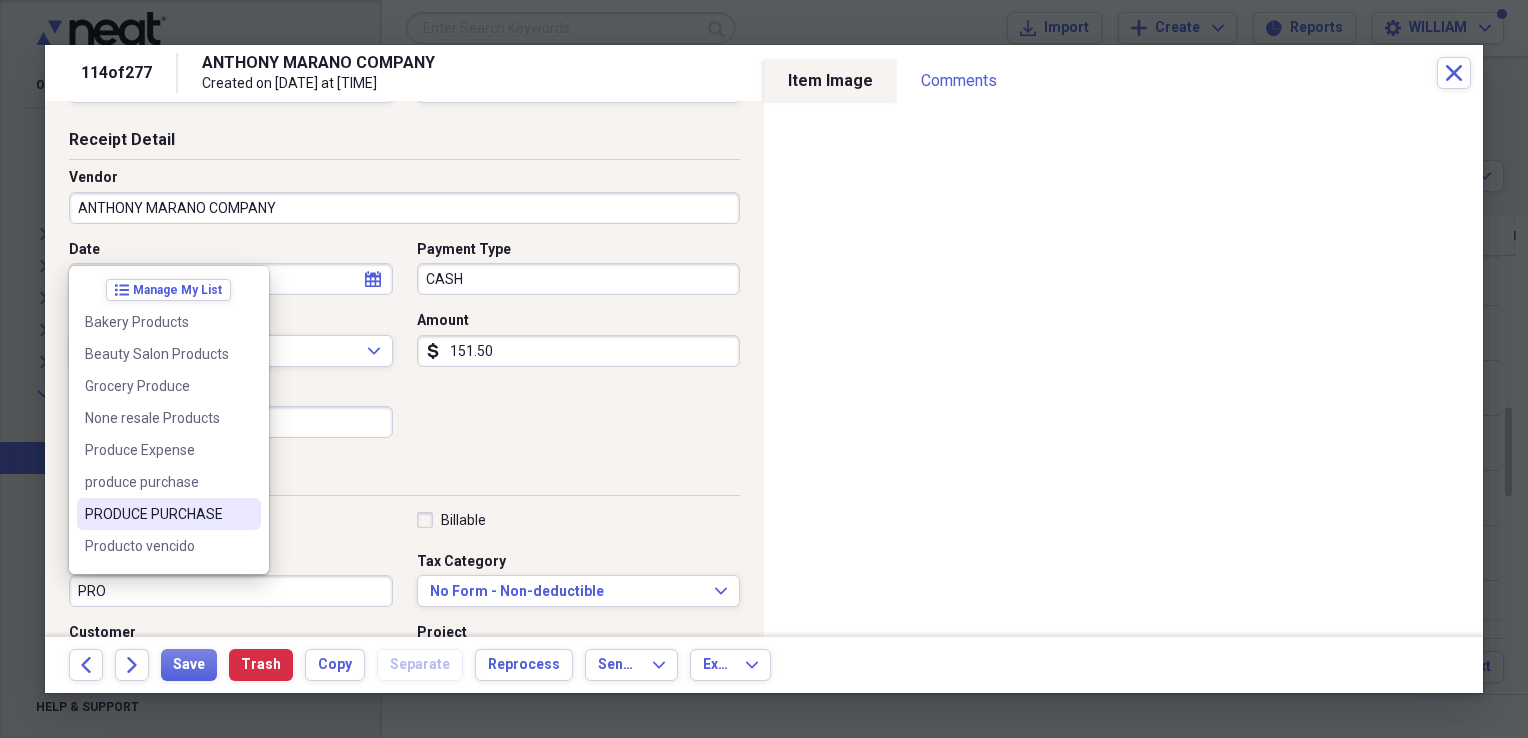 click at bounding box center (245, 514) 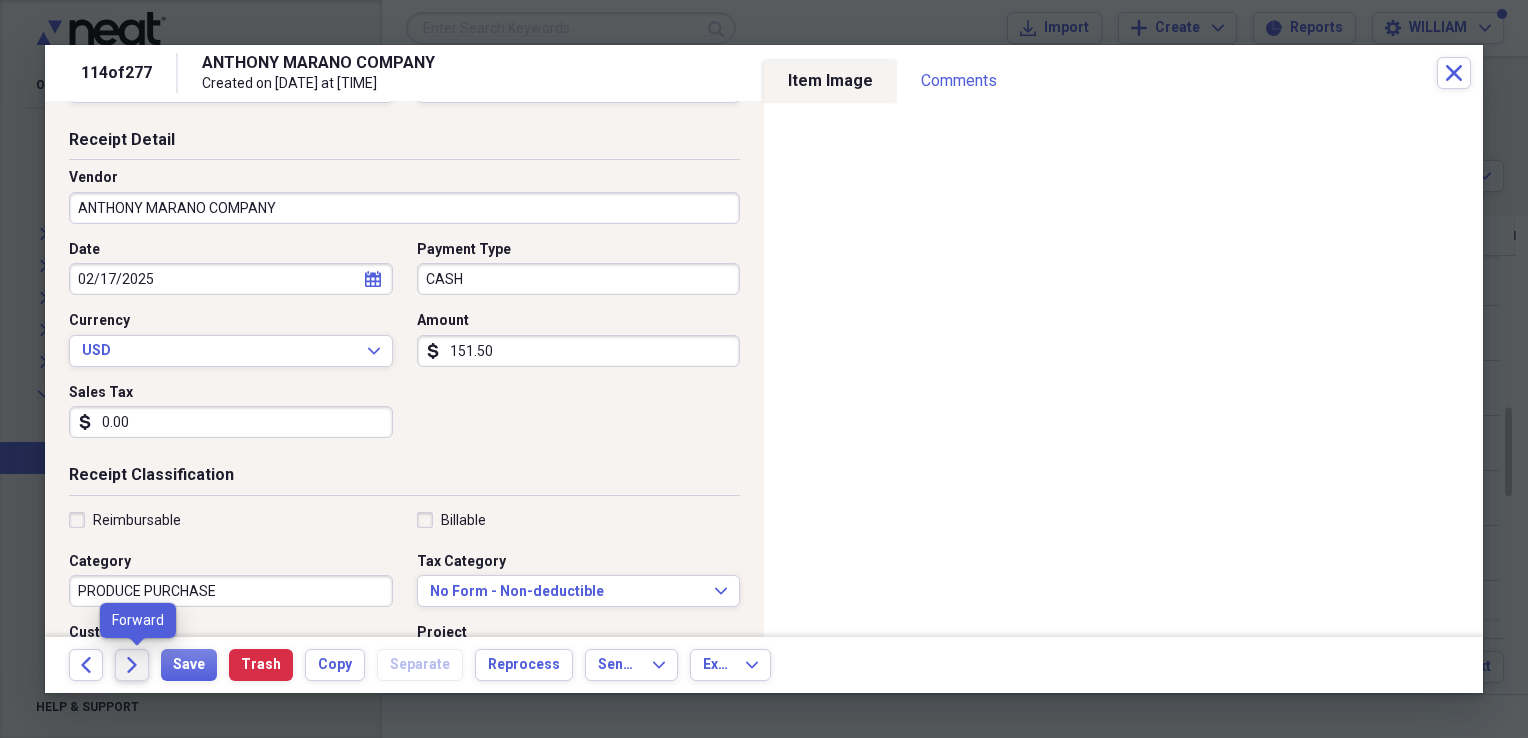 click on "Forward" 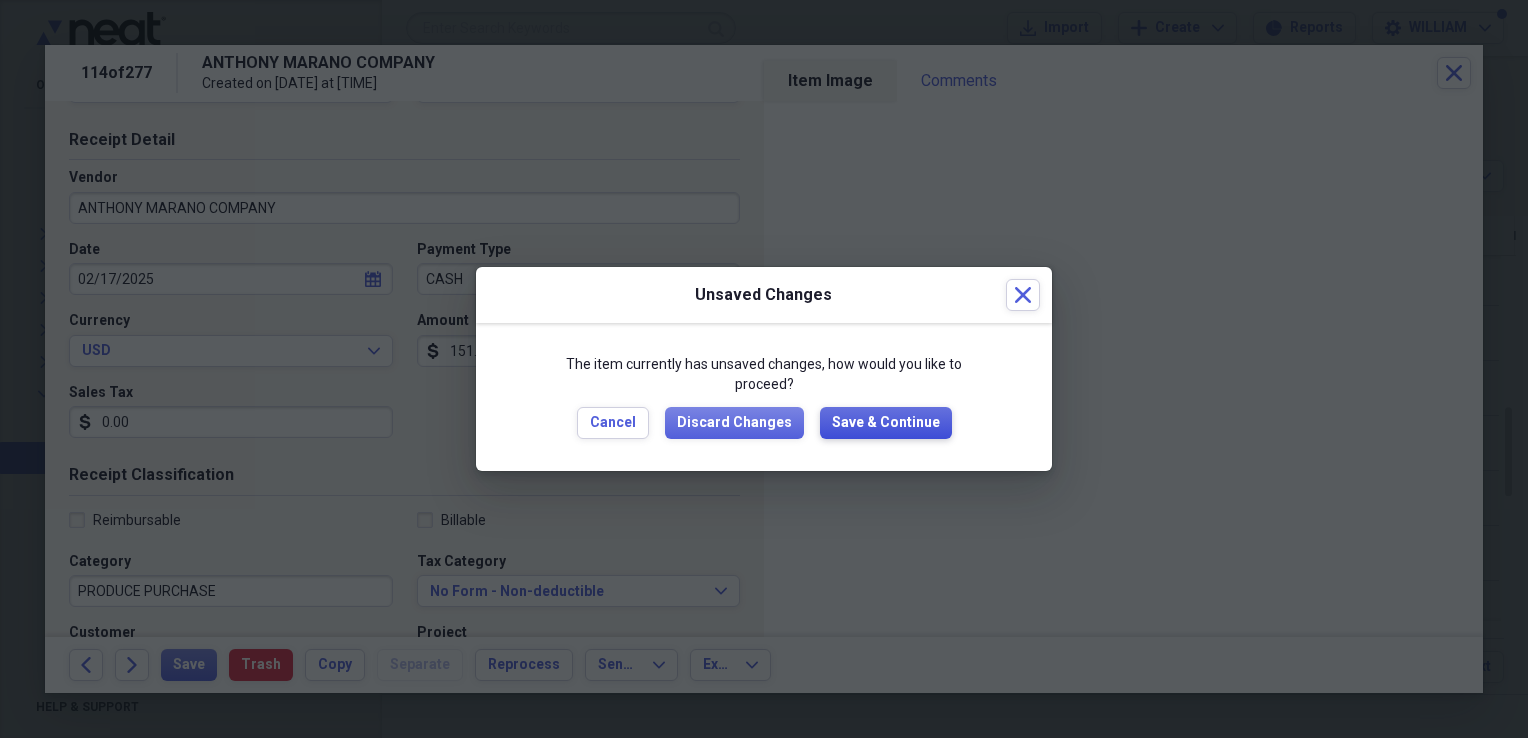 click on "Save & Continue" at bounding box center (886, 423) 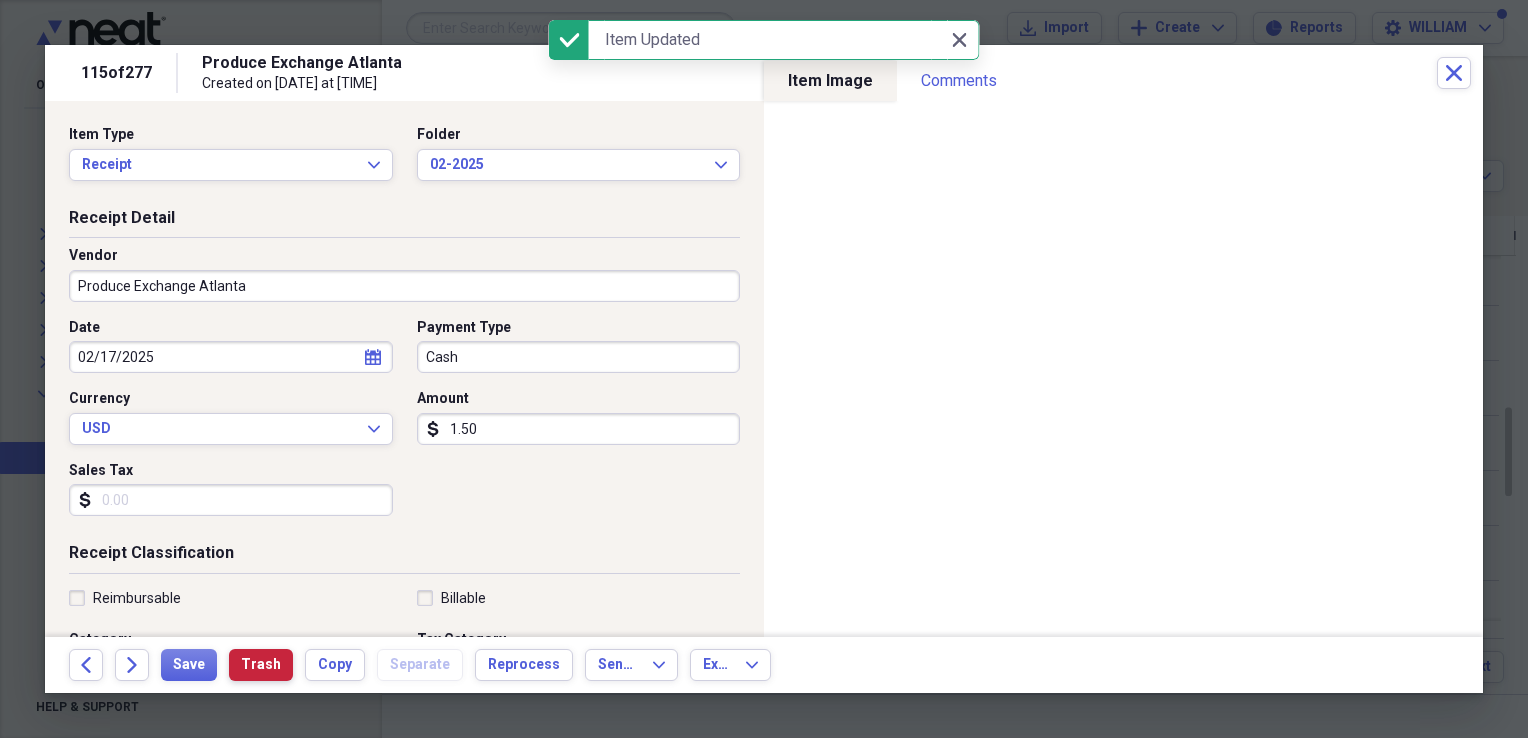 click on "Trash" at bounding box center (261, 665) 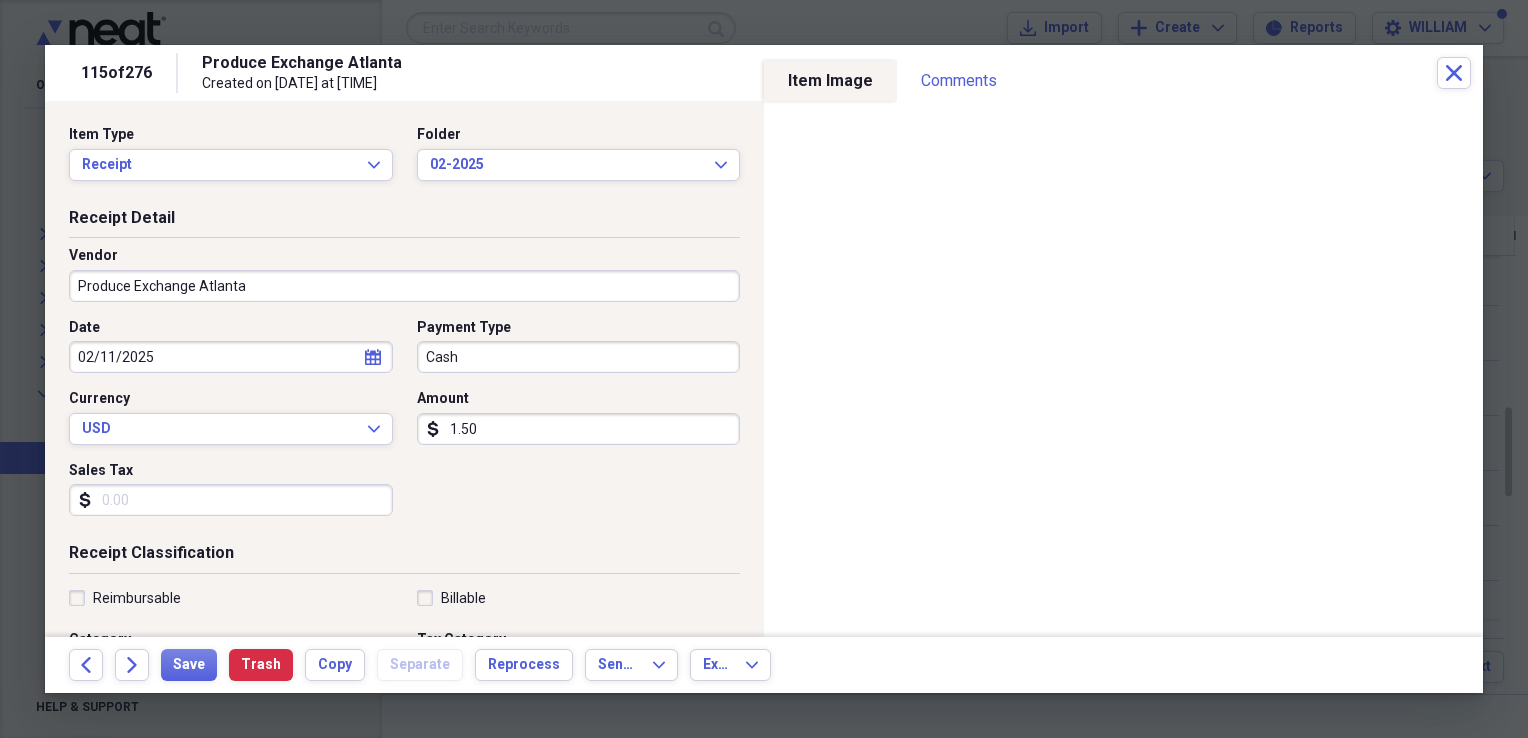 click on "Sales Tax" at bounding box center [231, 500] 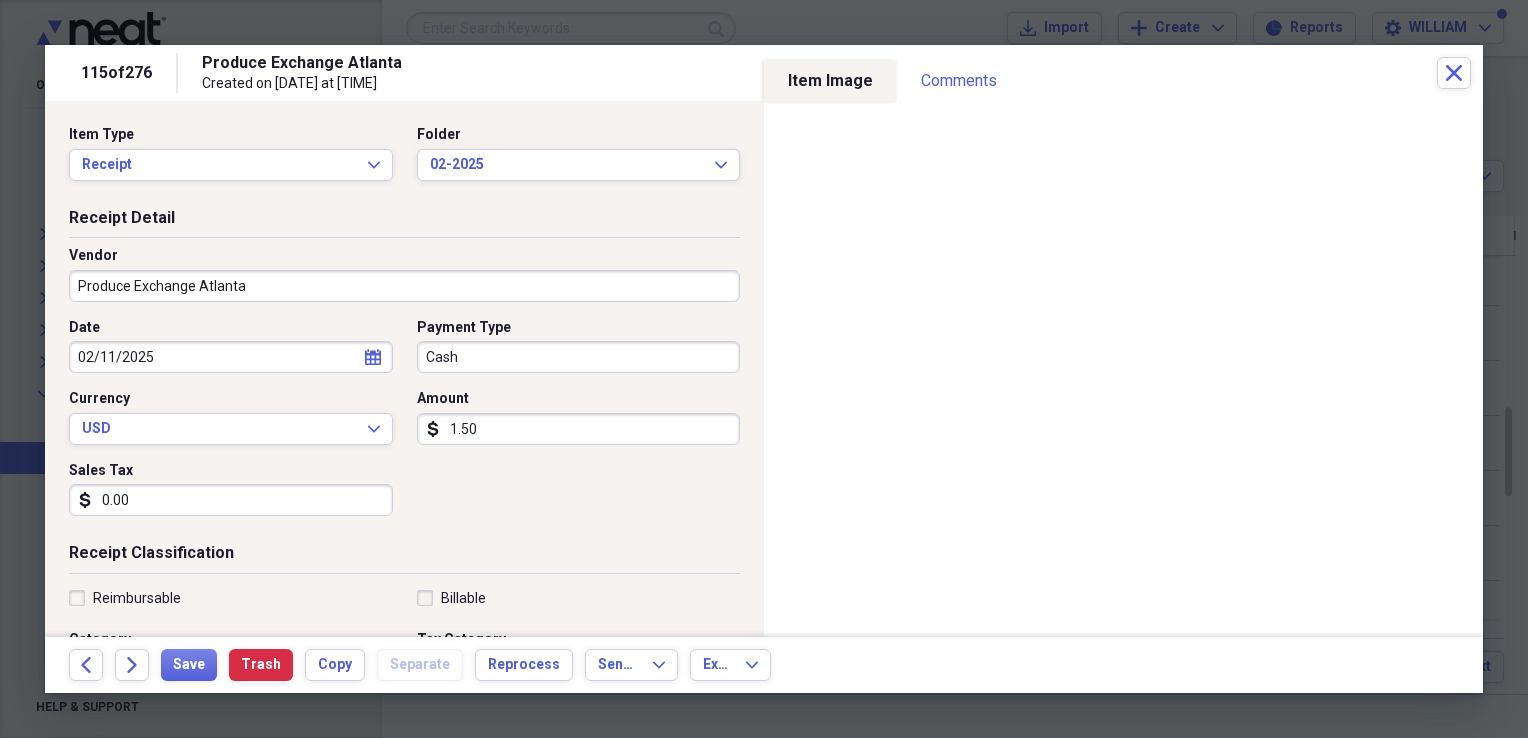 type on "0.00" 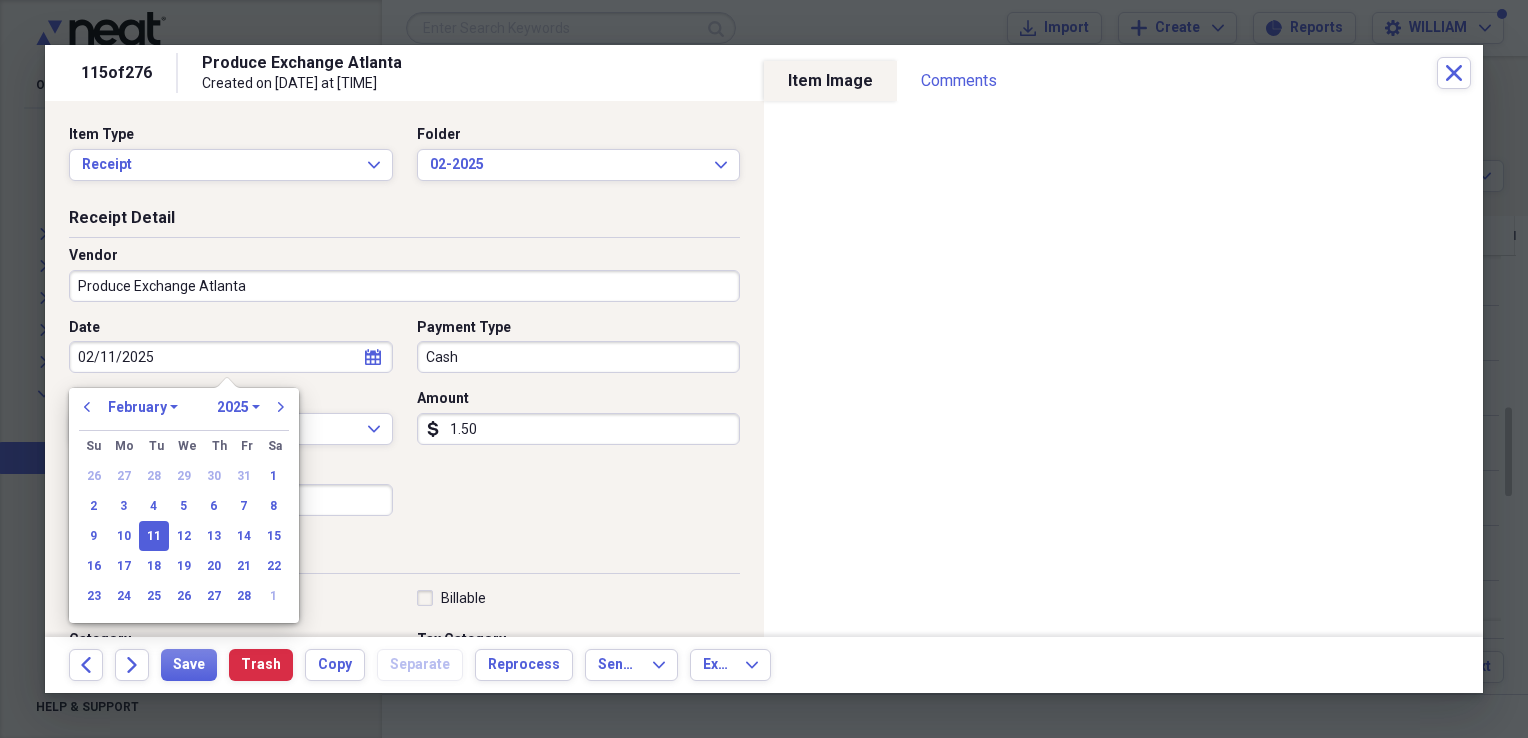 click on "02/11/2025" at bounding box center [231, 357] 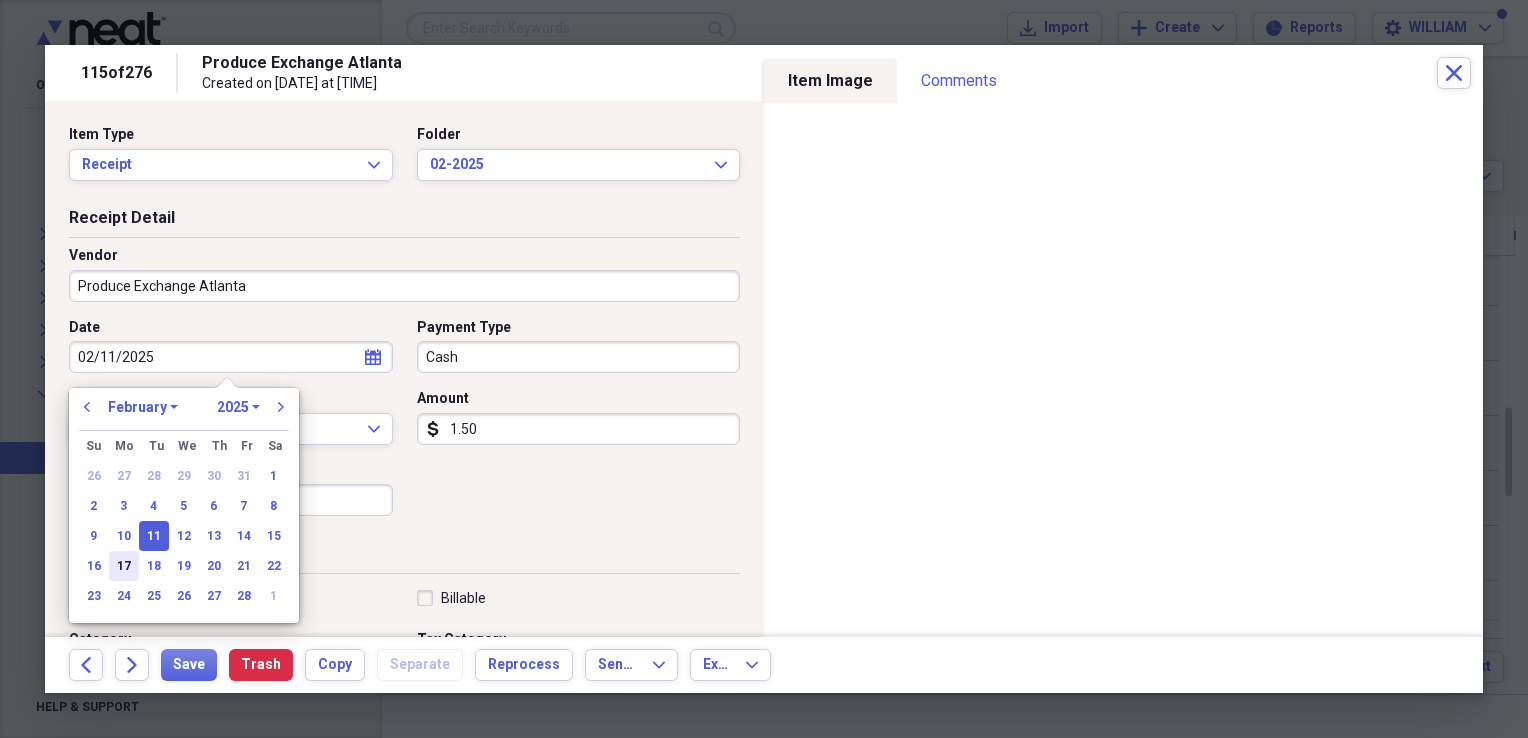 click on "17" at bounding box center (124, 566) 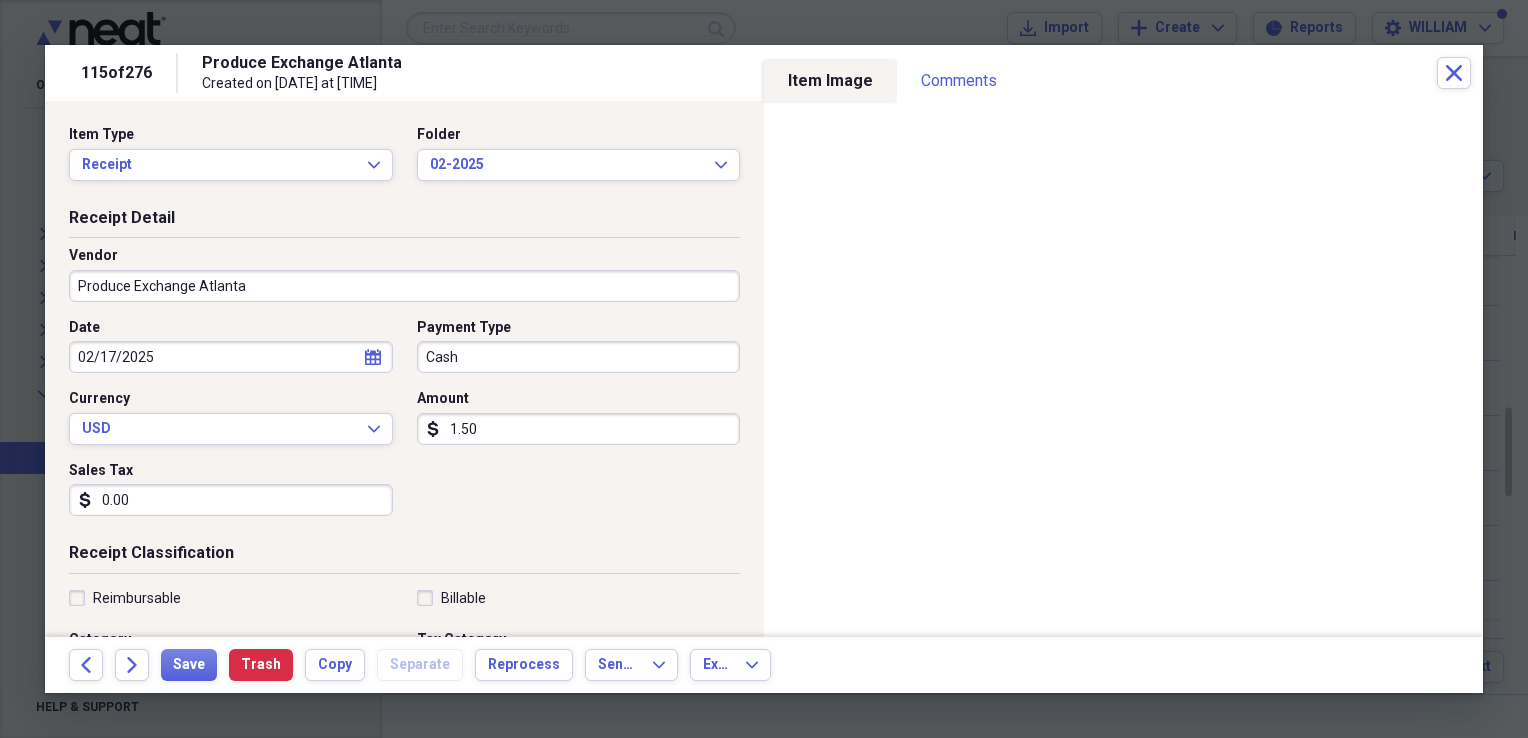 click on "1.50" at bounding box center (579, 429) 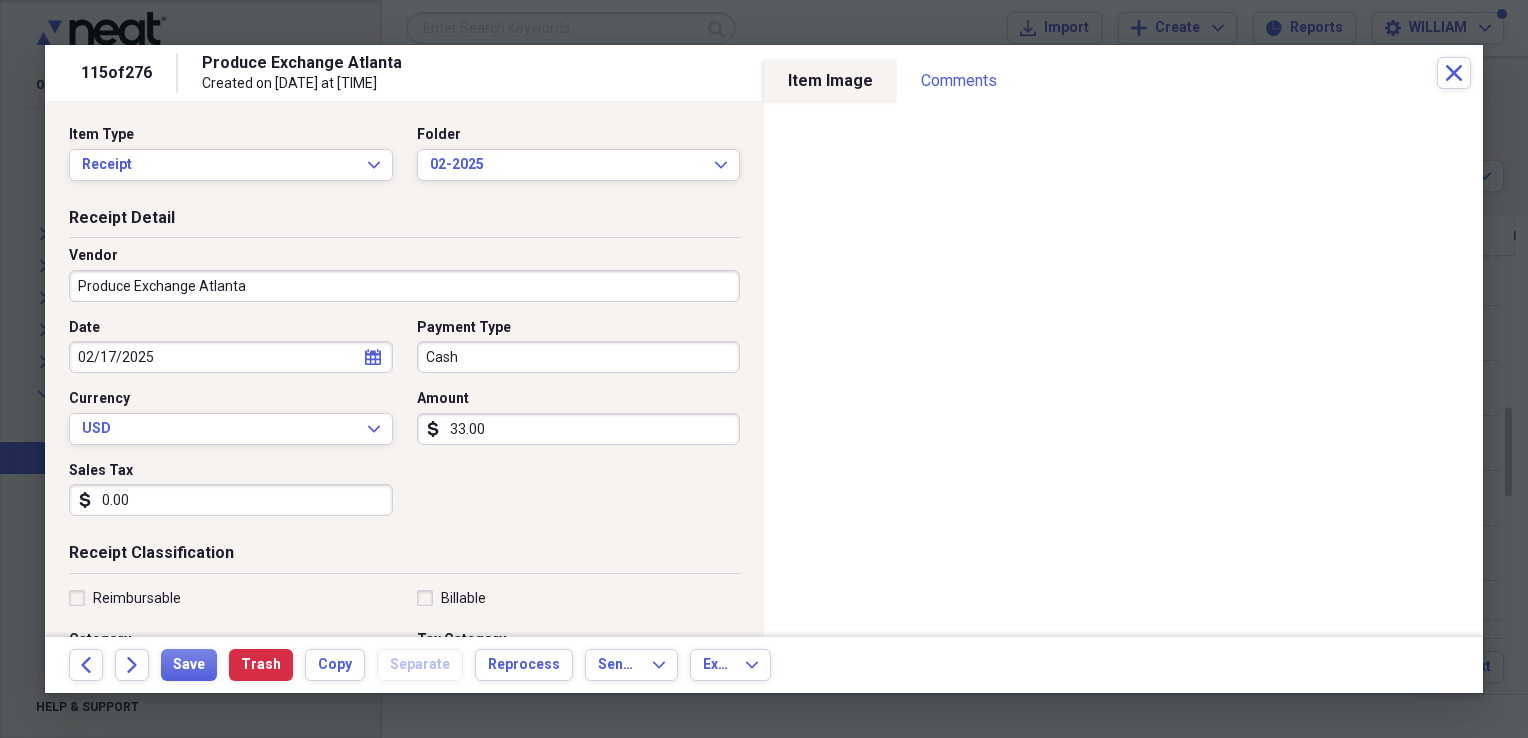 type on "33.00" 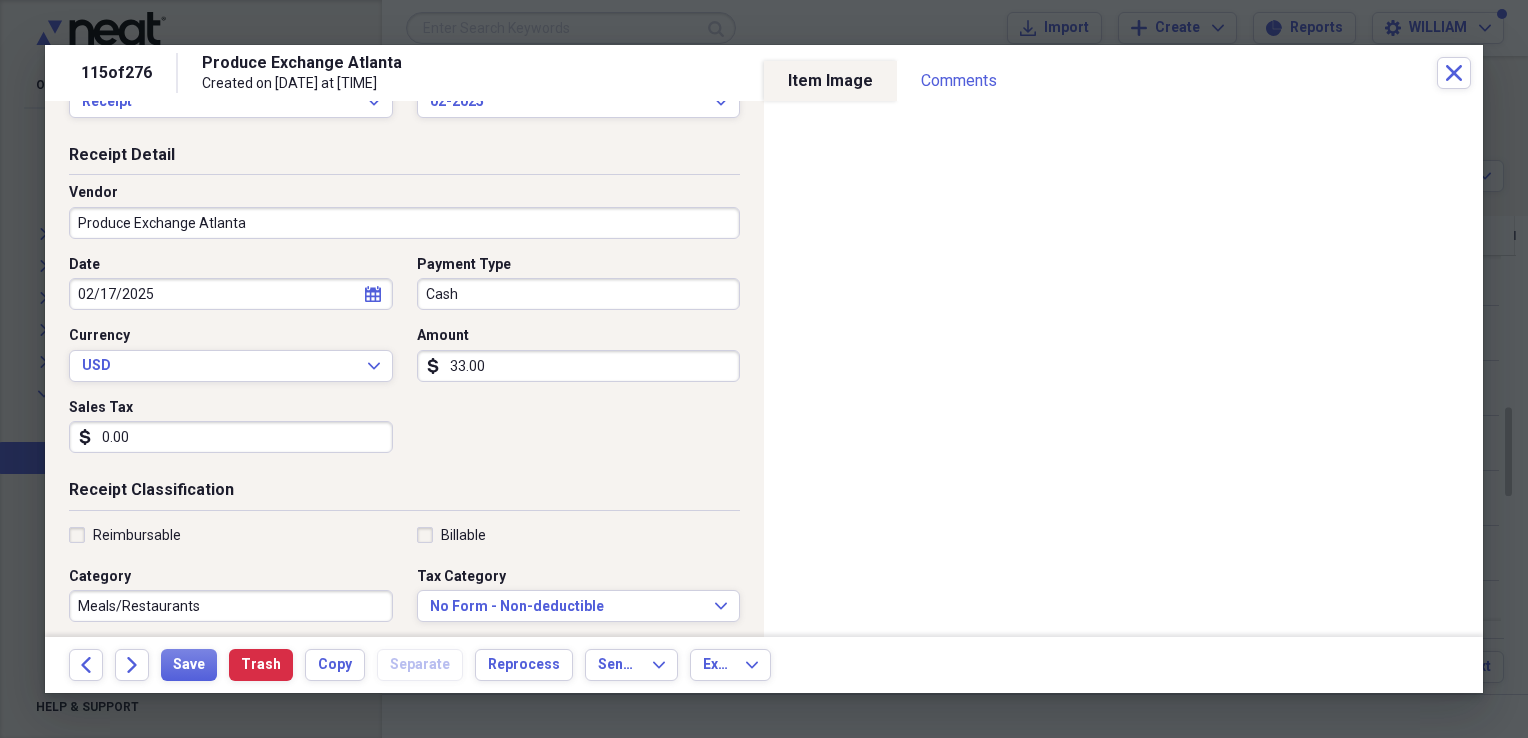 scroll, scrollTop: 68, scrollLeft: 0, axis: vertical 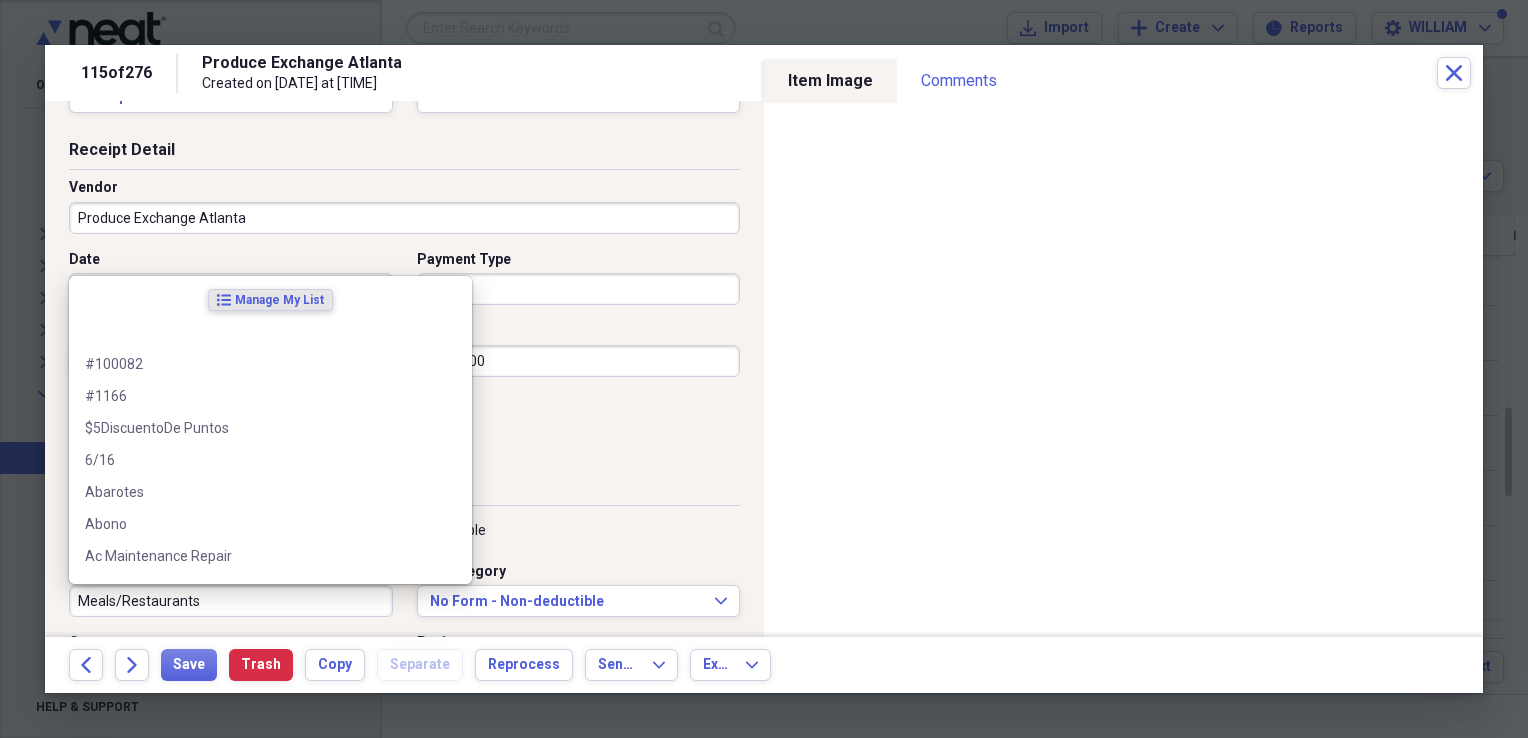 click on "Meals/Restaurants" at bounding box center (231, 601) 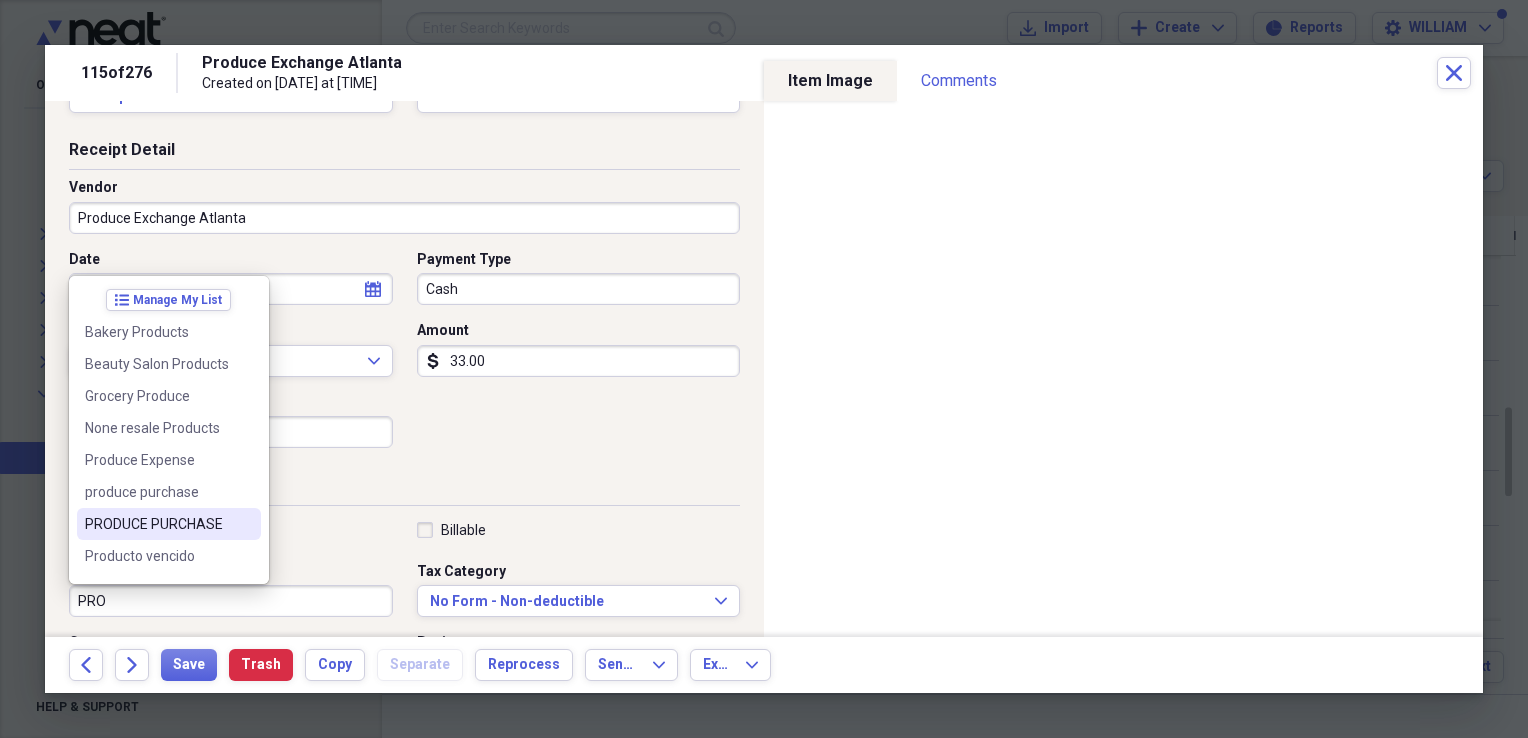 click on "PRODUCE PURCHASE" at bounding box center (169, 524) 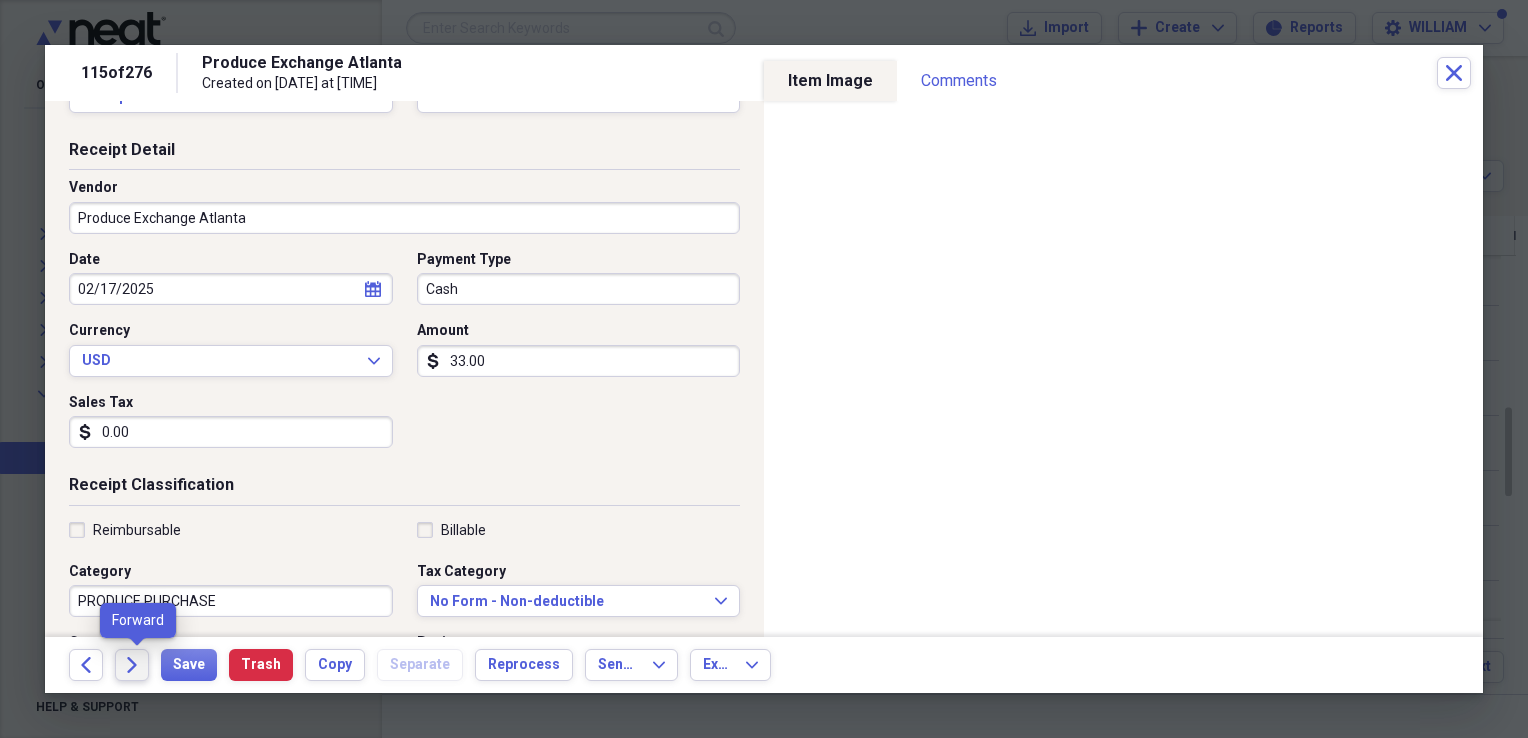 click on "Forward" 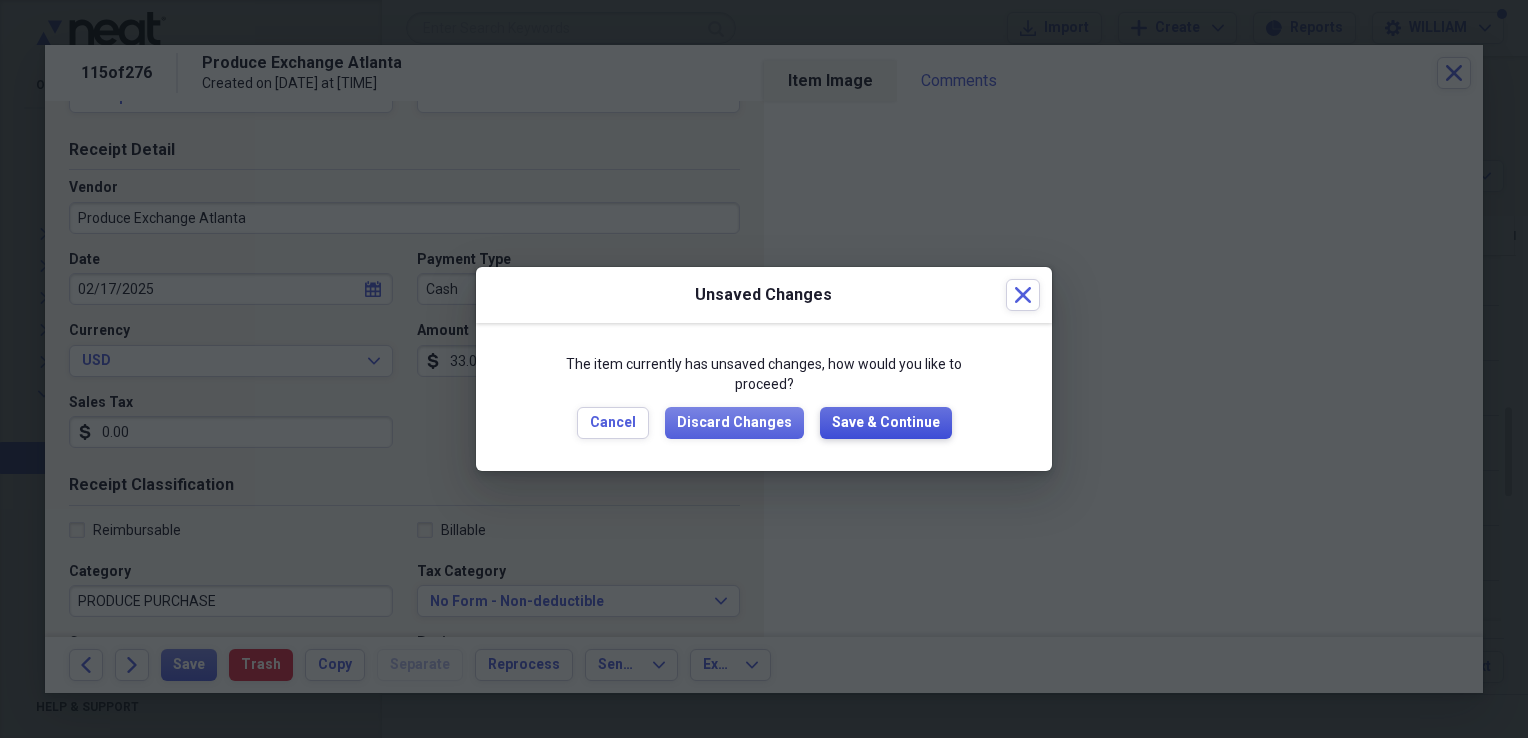 click on "Save & Continue" at bounding box center (886, 423) 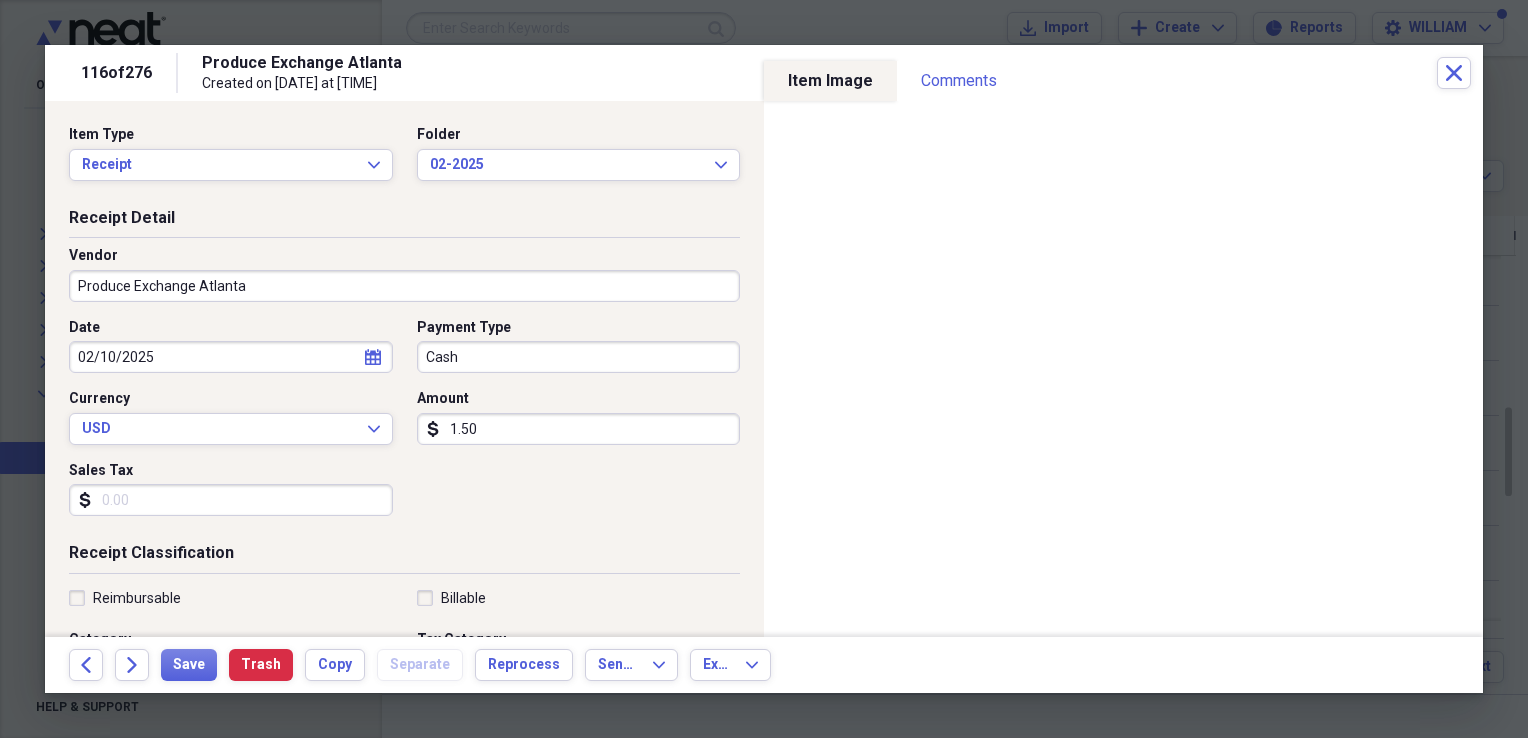 select on "1" 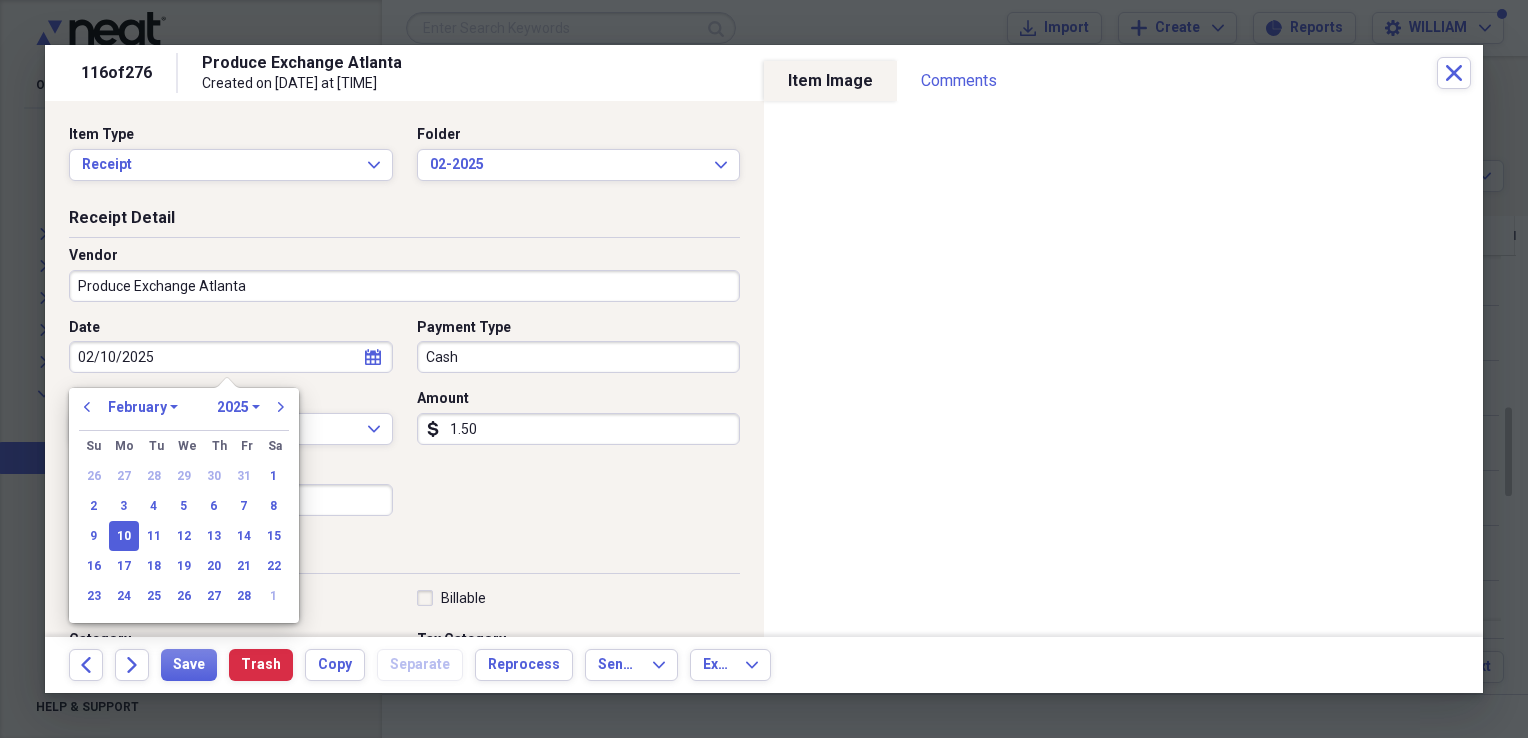 click on "02/10/2025" at bounding box center (231, 357) 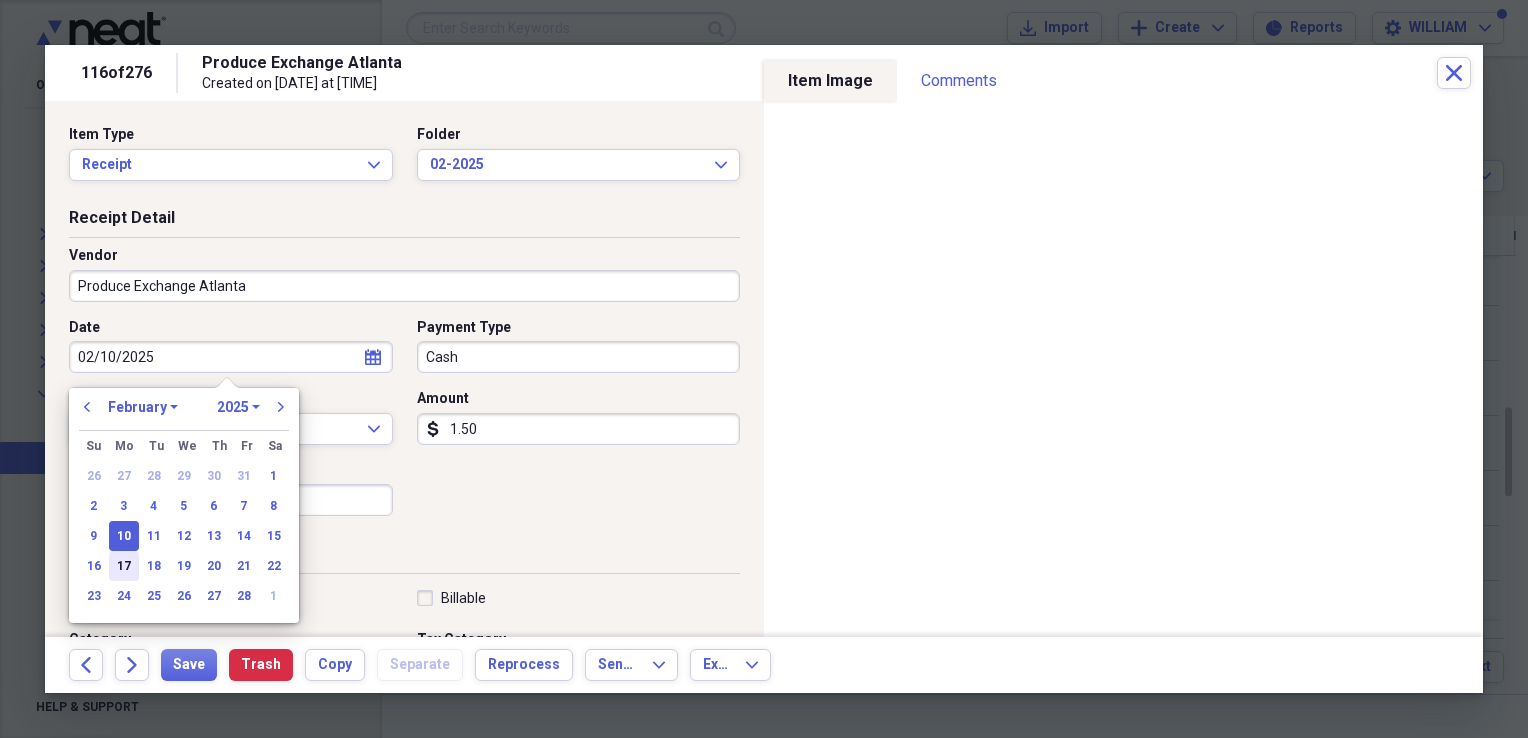 click on "17" at bounding box center [124, 566] 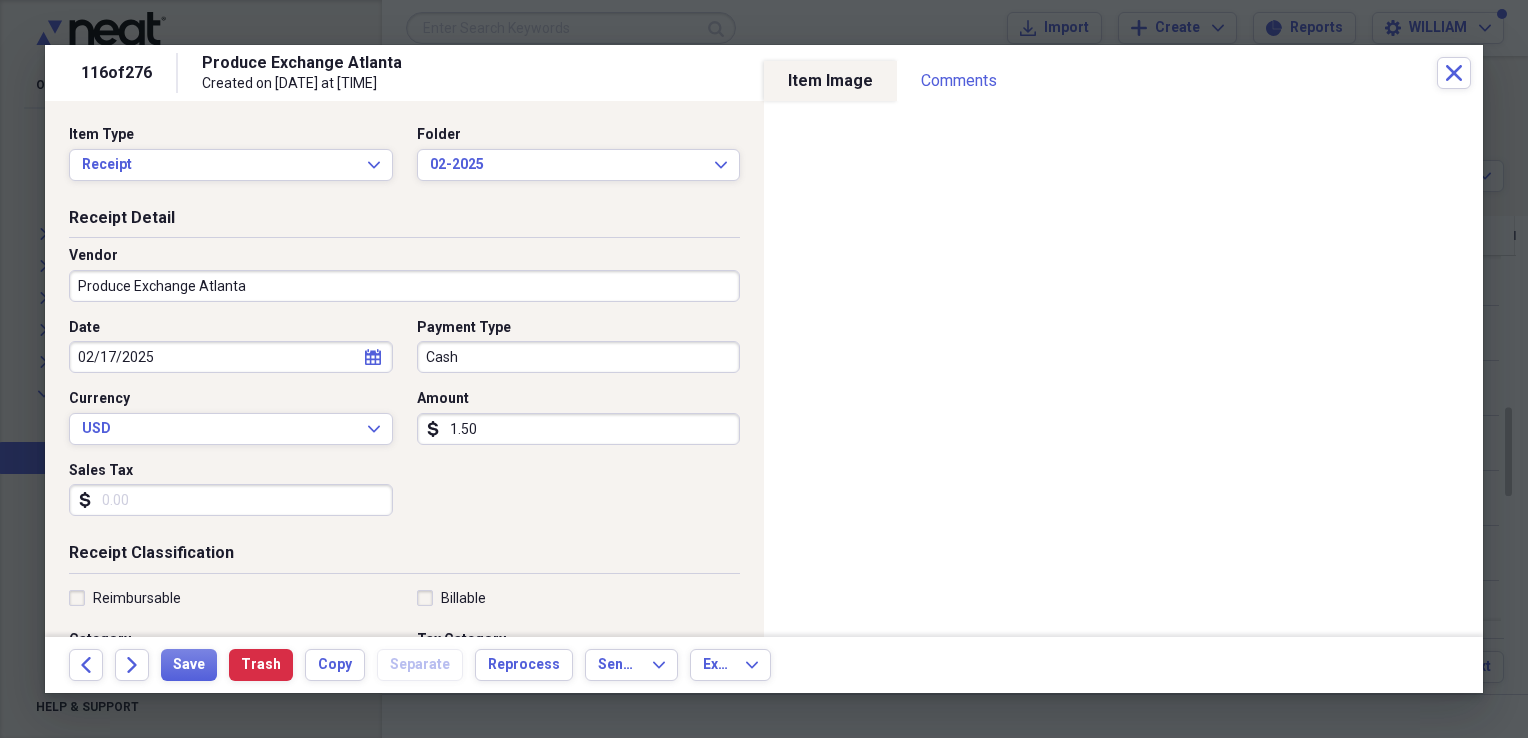 click on "Sales Tax" at bounding box center [231, 500] 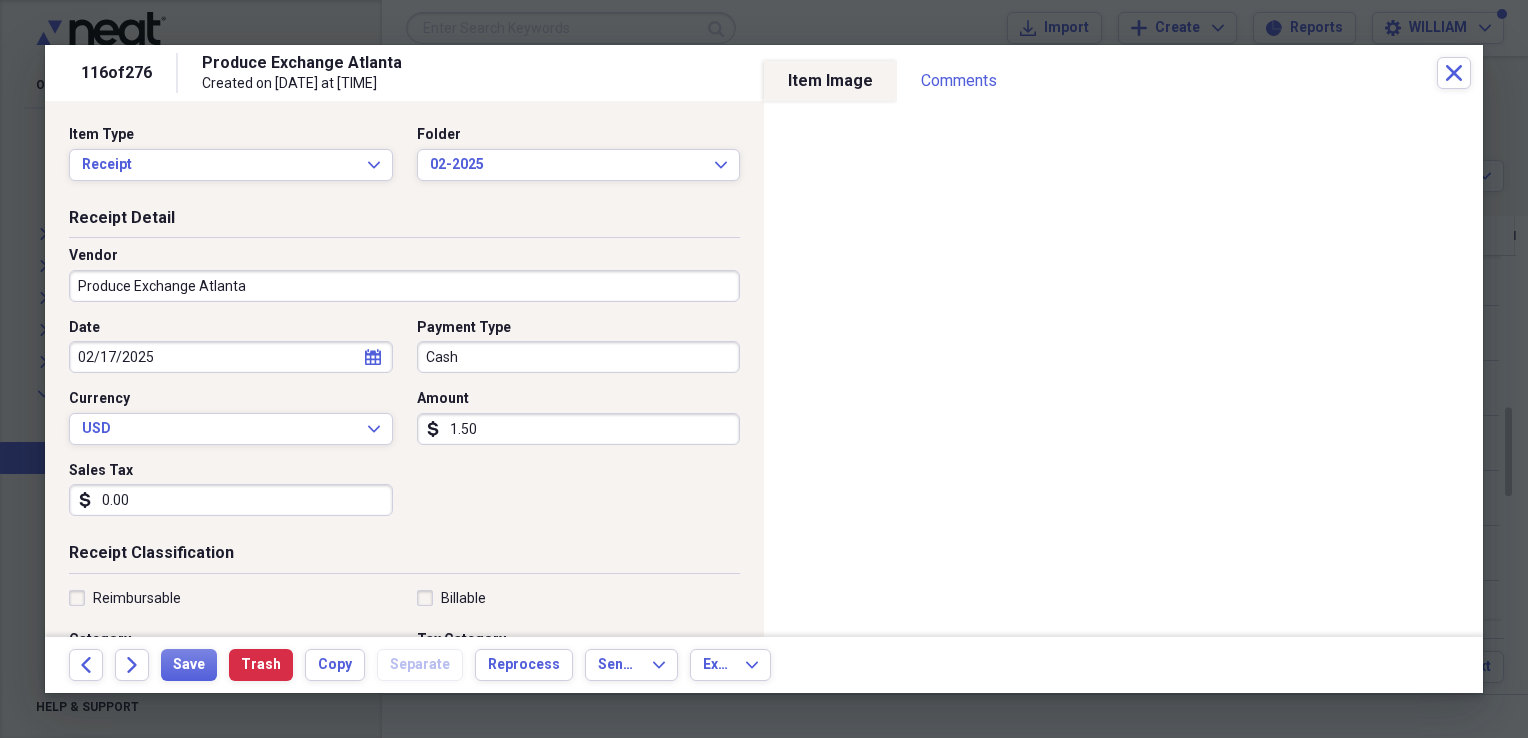 type on "0.00" 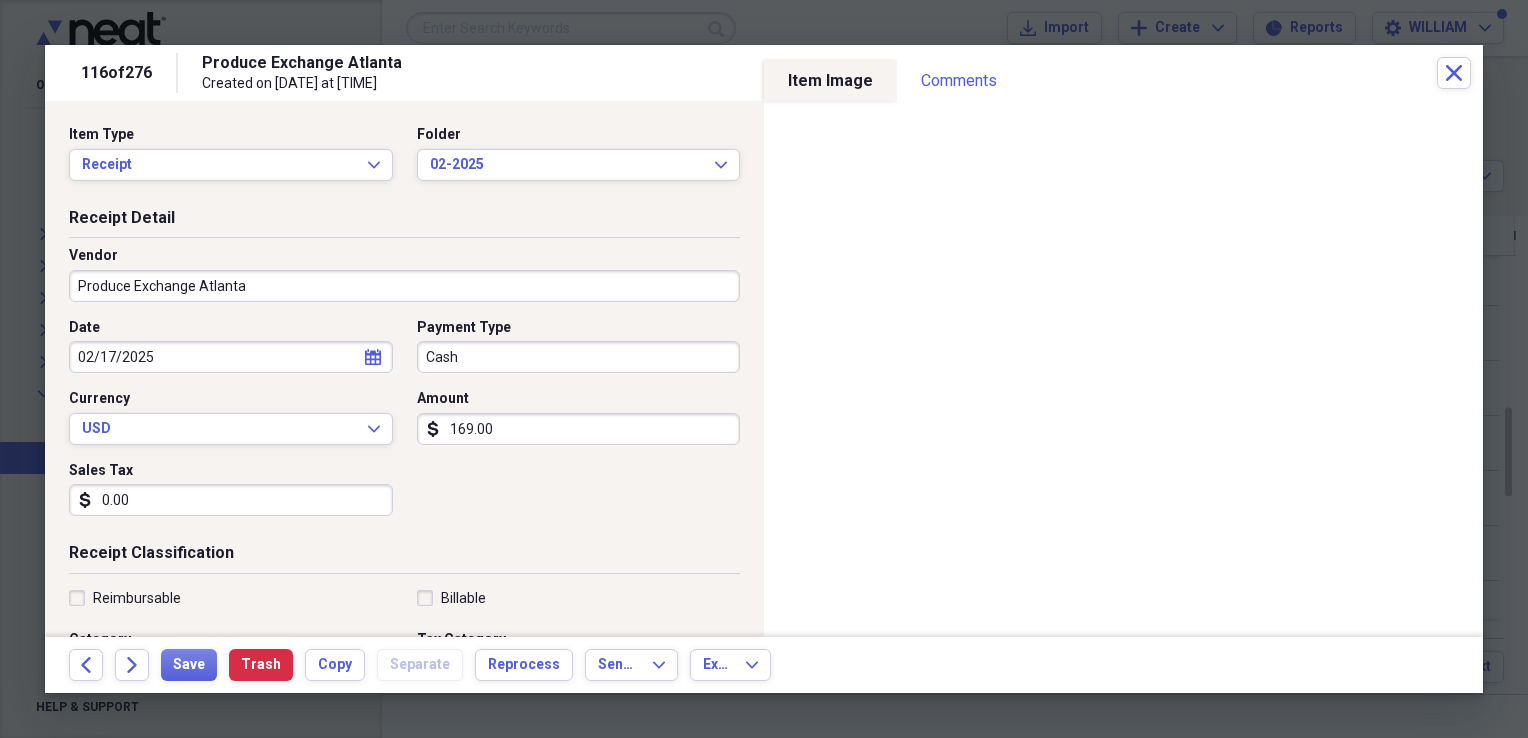type on "169.00" 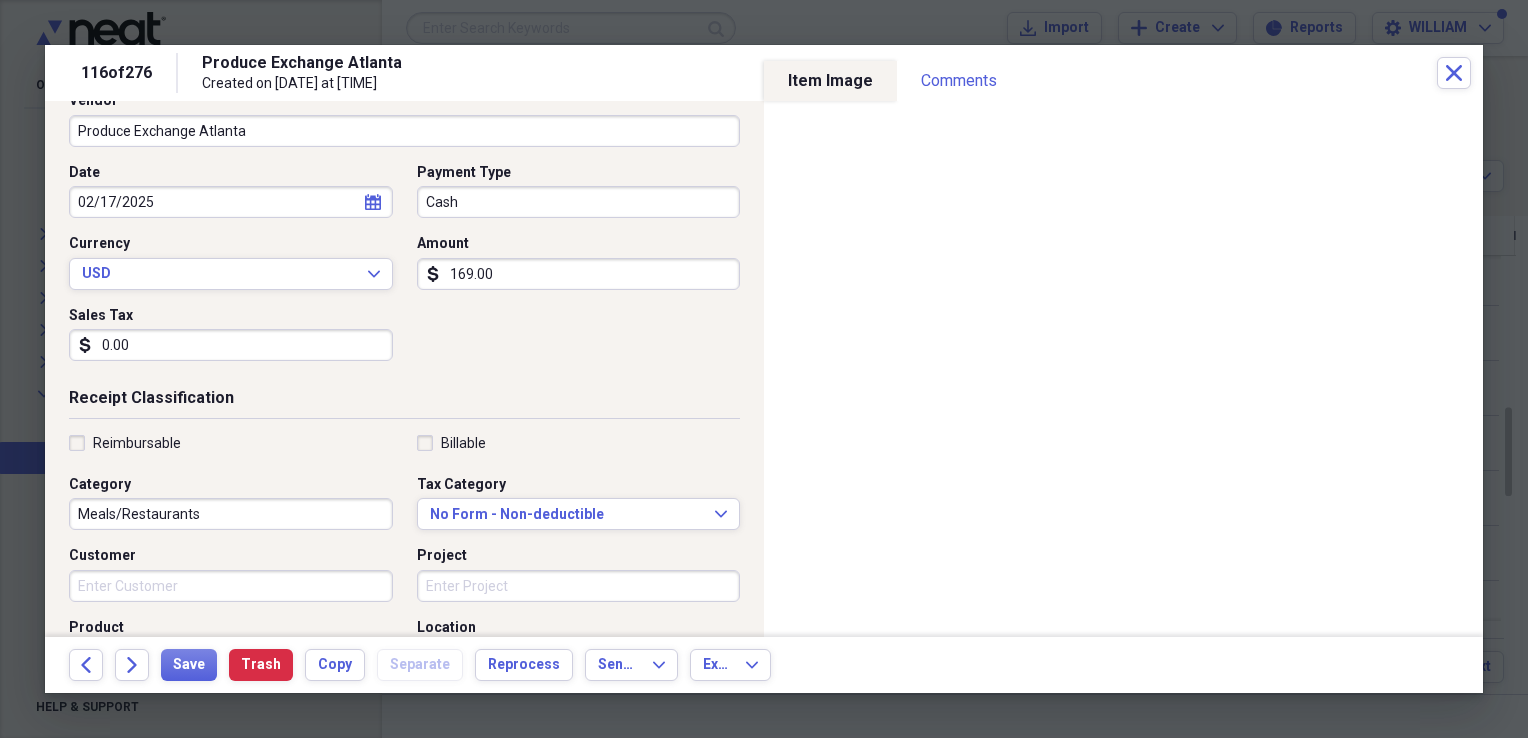 scroll, scrollTop: 156, scrollLeft: 0, axis: vertical 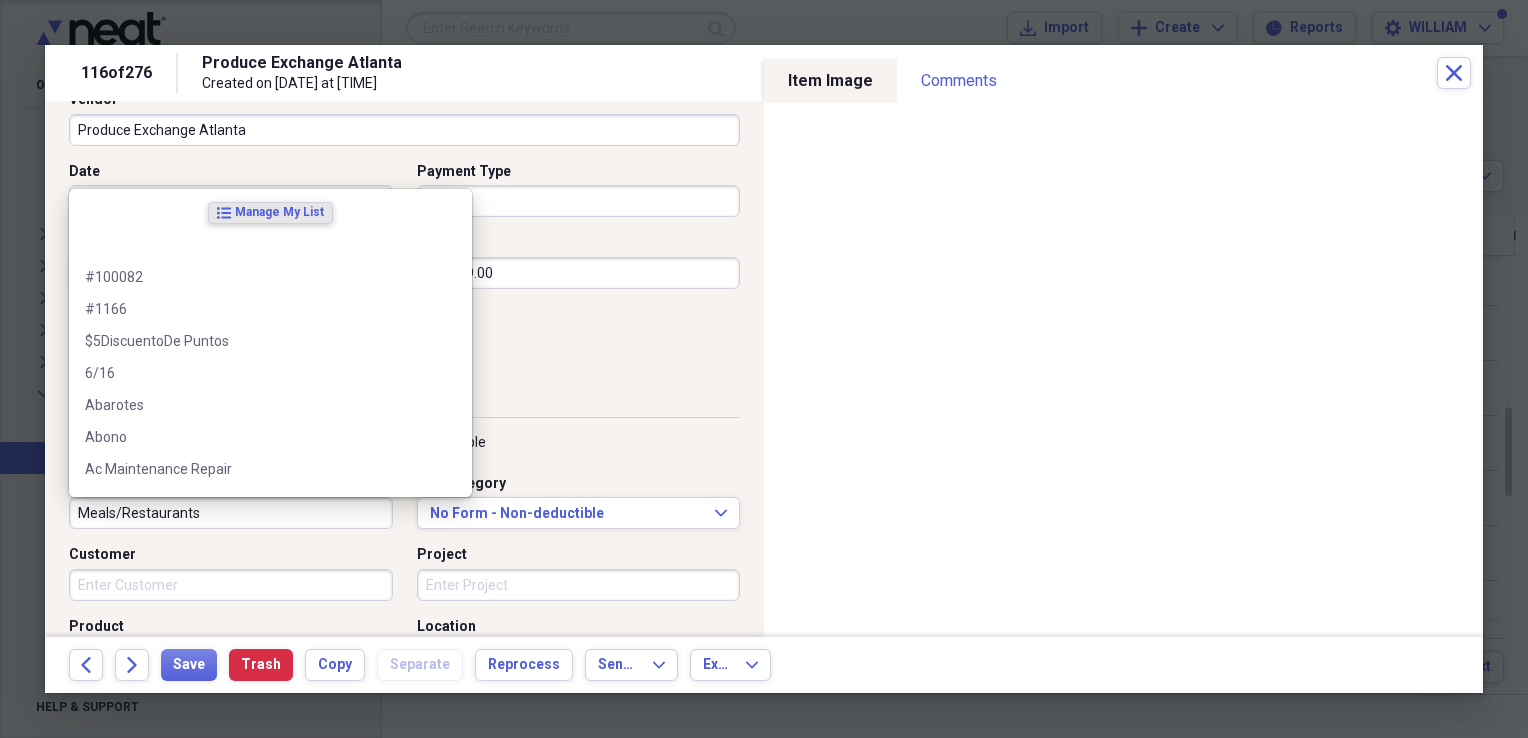 click on "Meals/Restaurants" at bounding box center (231, 513) 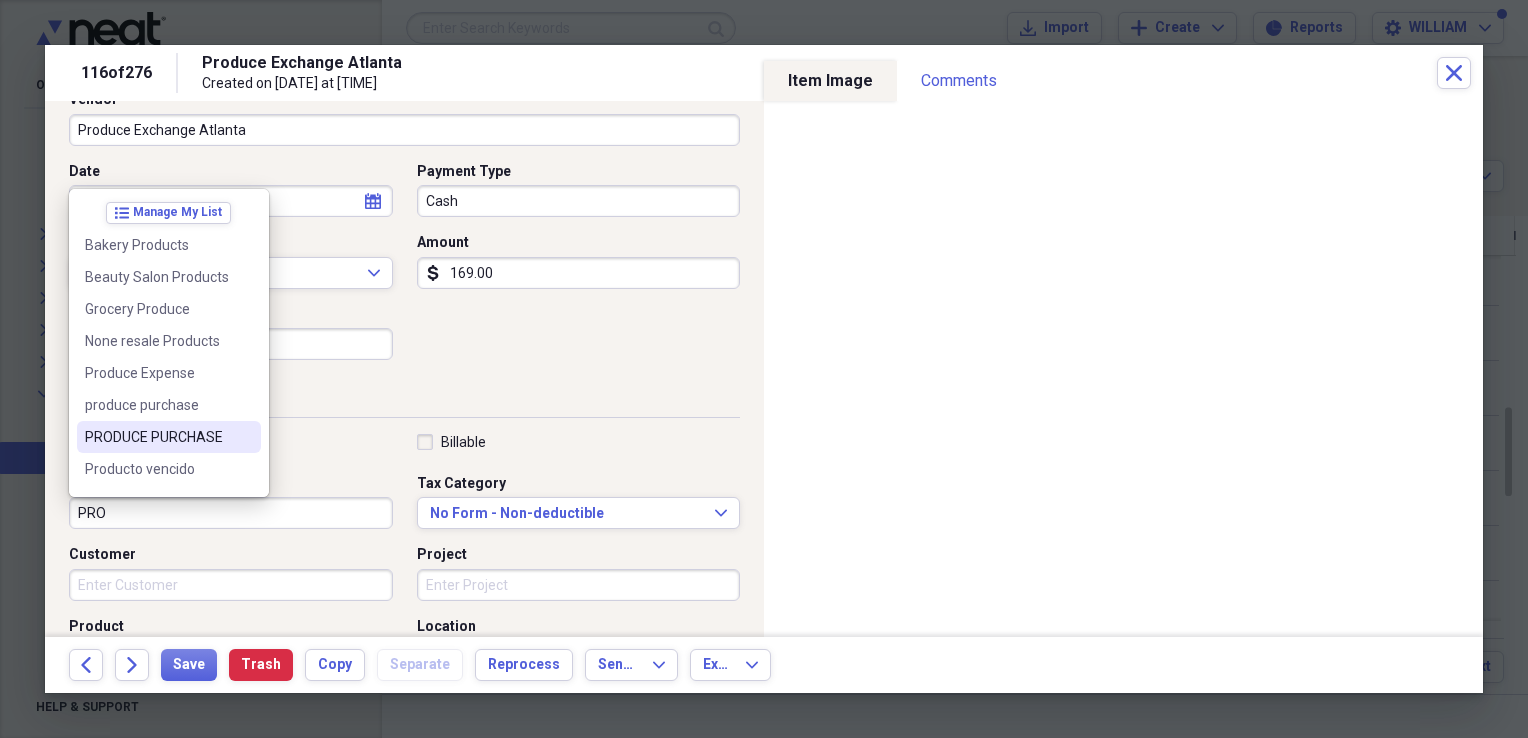 click on "PRODUCE PURCHASE" at bounding box center (169, 437) 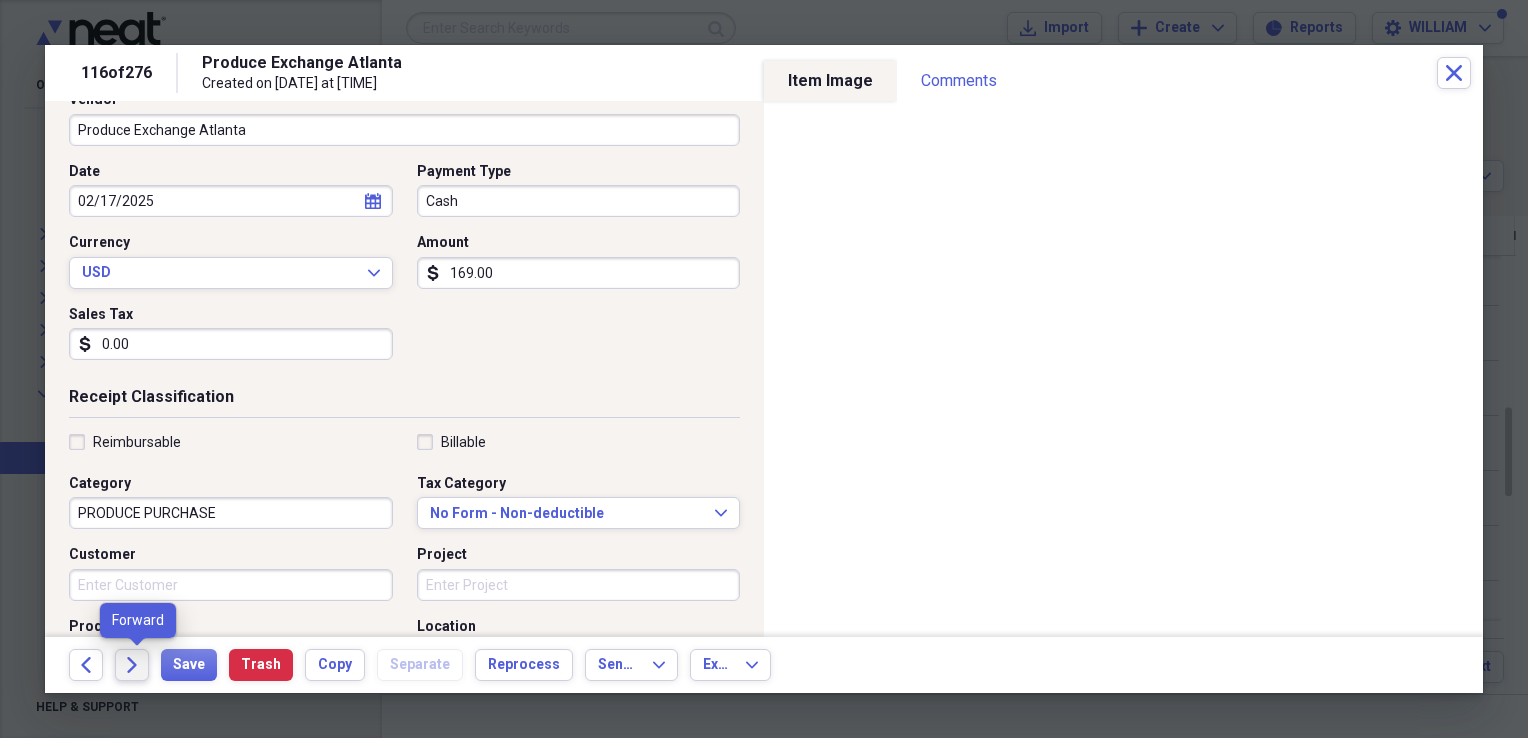 click on "Forward" at bounding box center [132, 665] 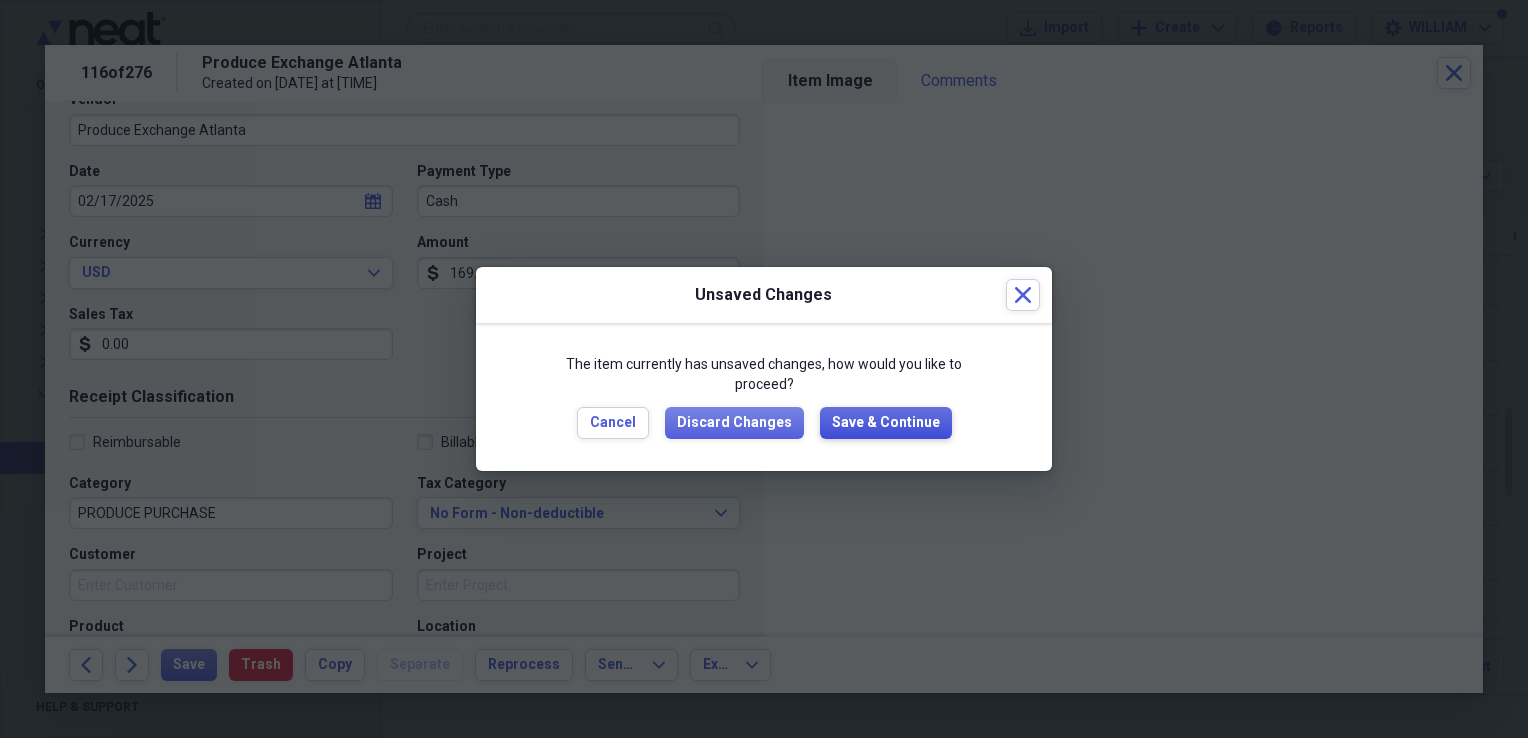 click on "Save & Continue" at bounding box center (886, 423) 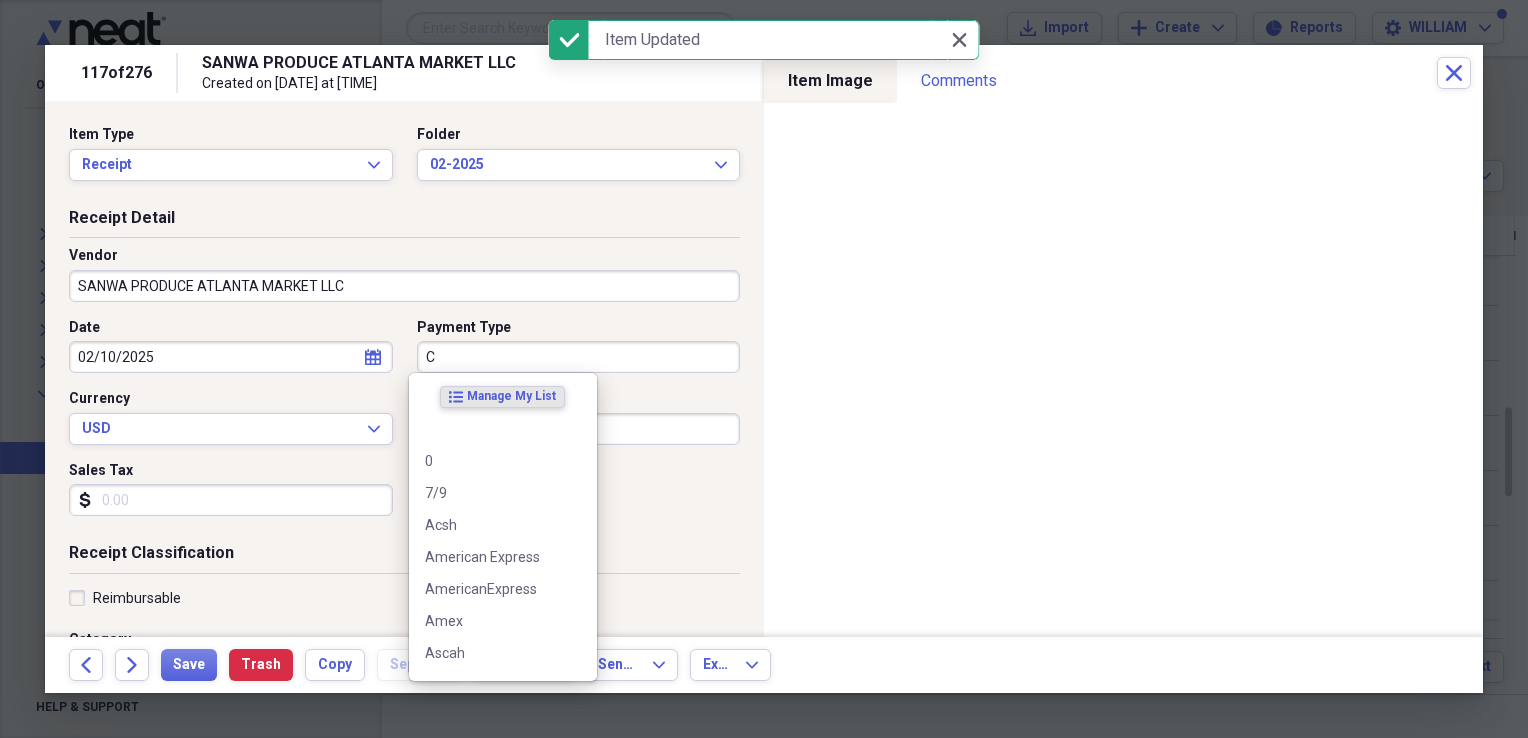 click on "C" at bounding box center [579, 357] 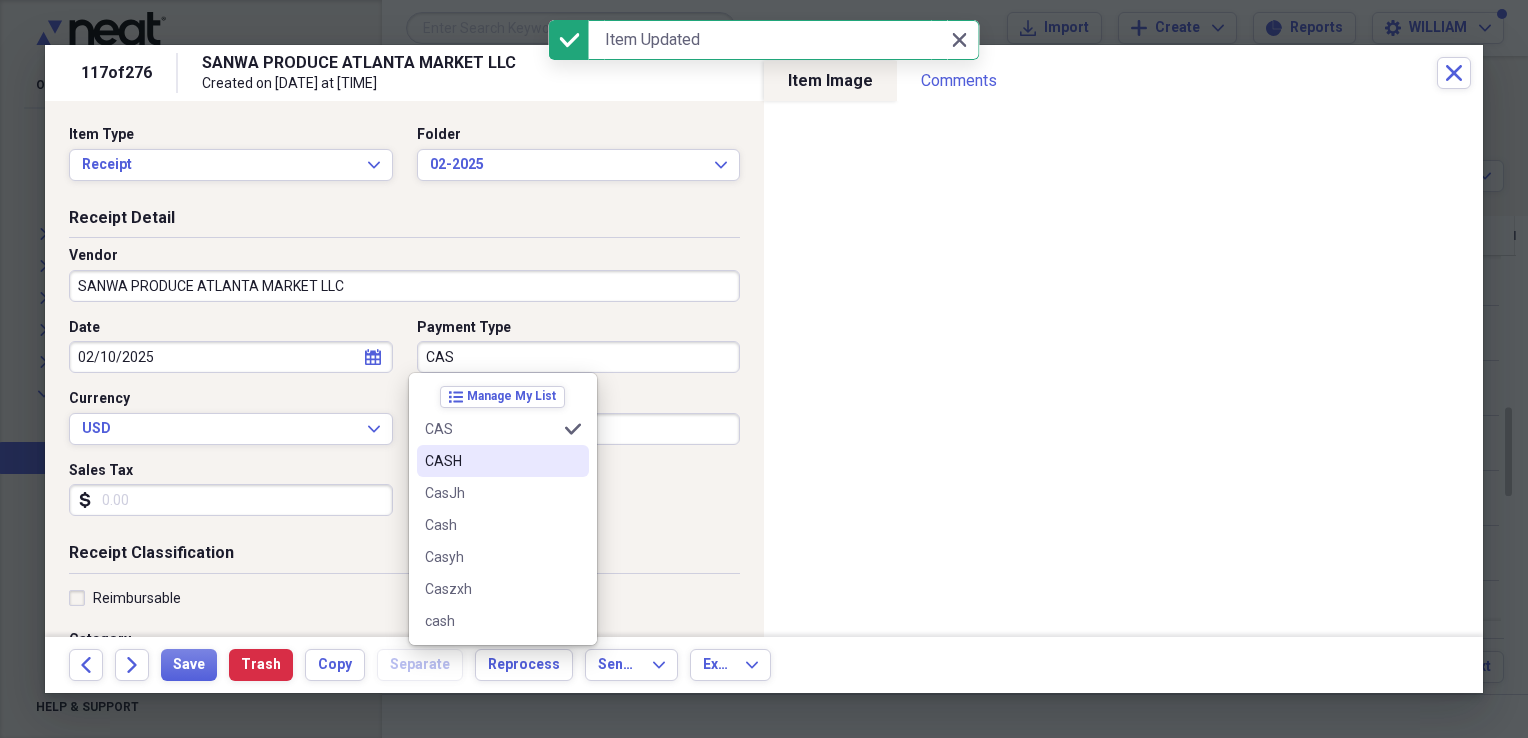 click on "CASH" at bounding box center (491, 461) 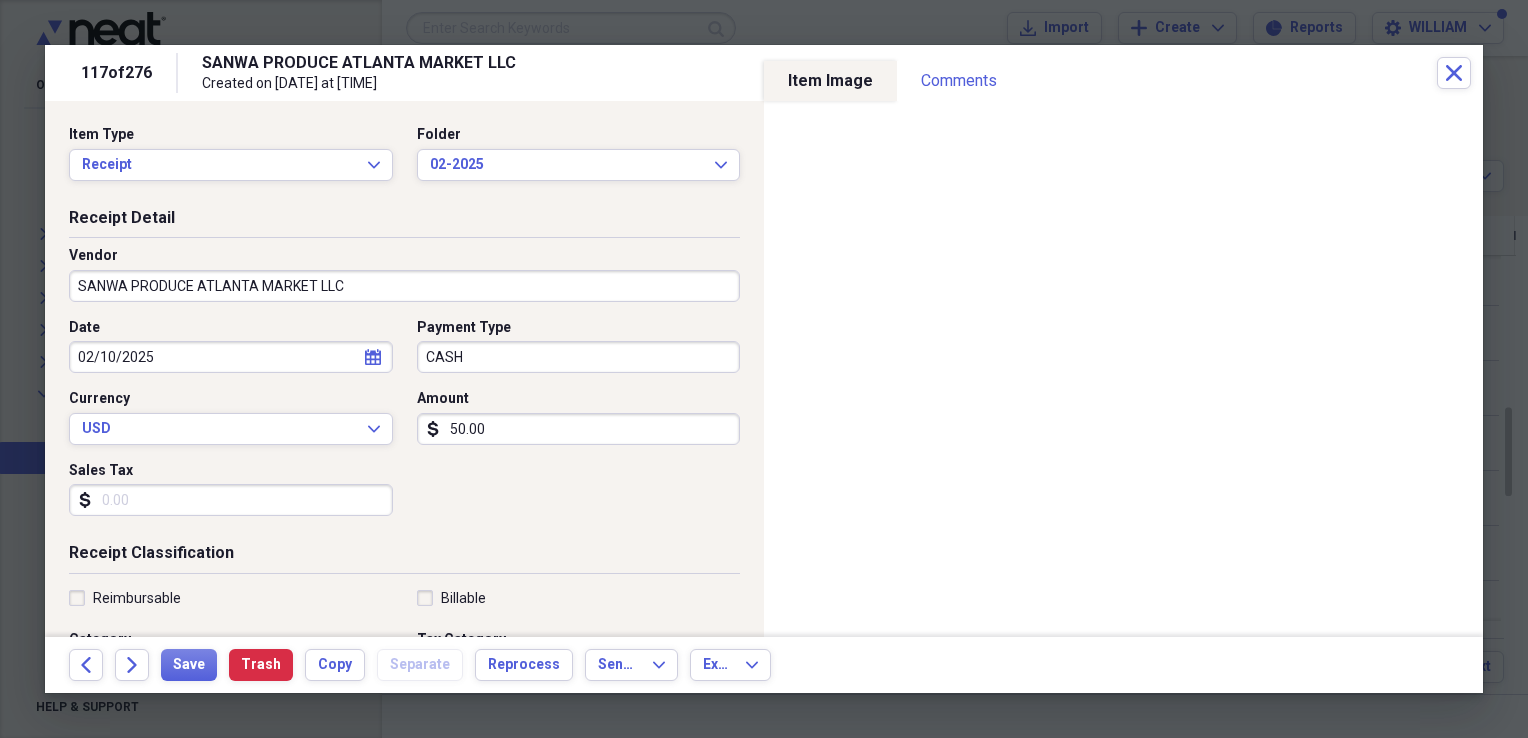 select on "1" 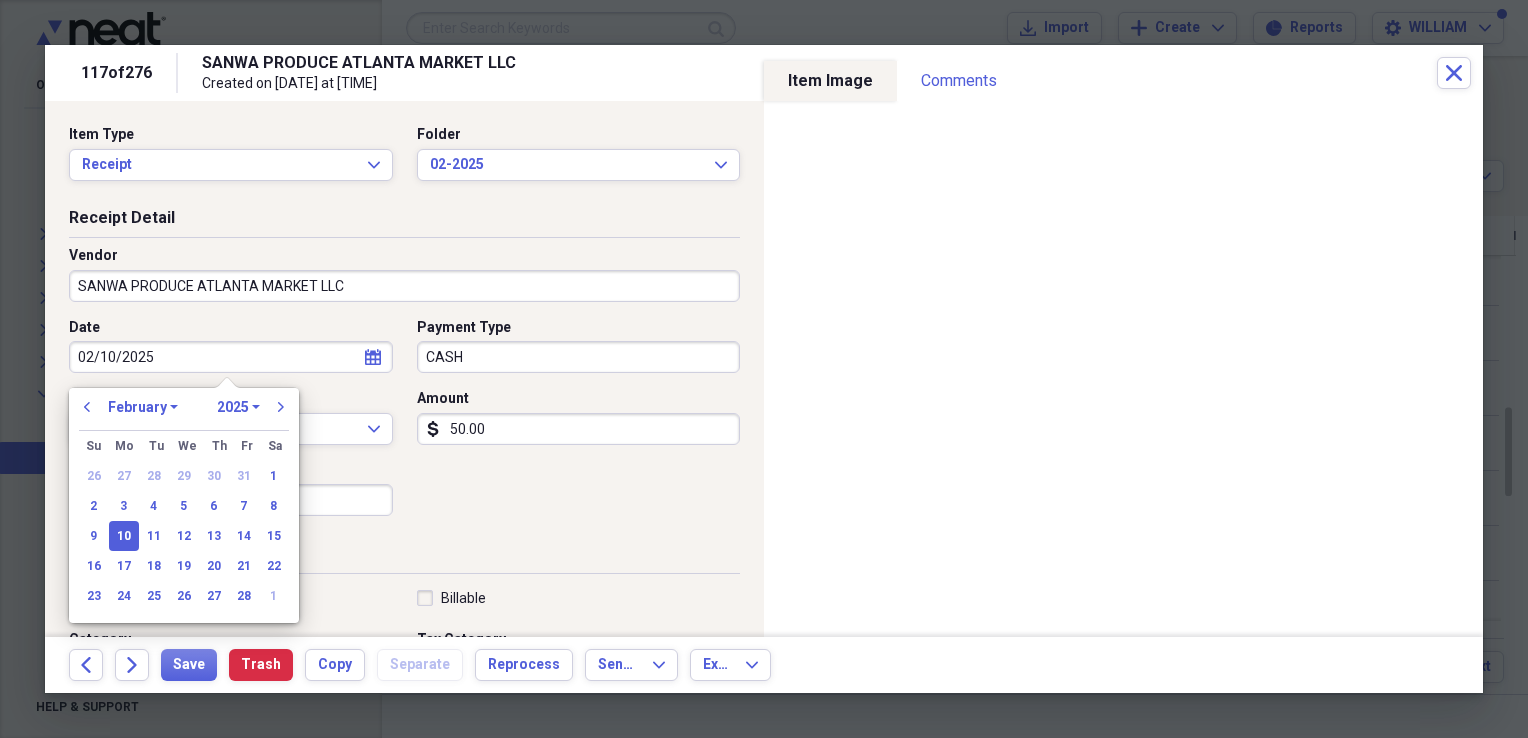 click on "02/10/2025" at bounding box center [231, 357] 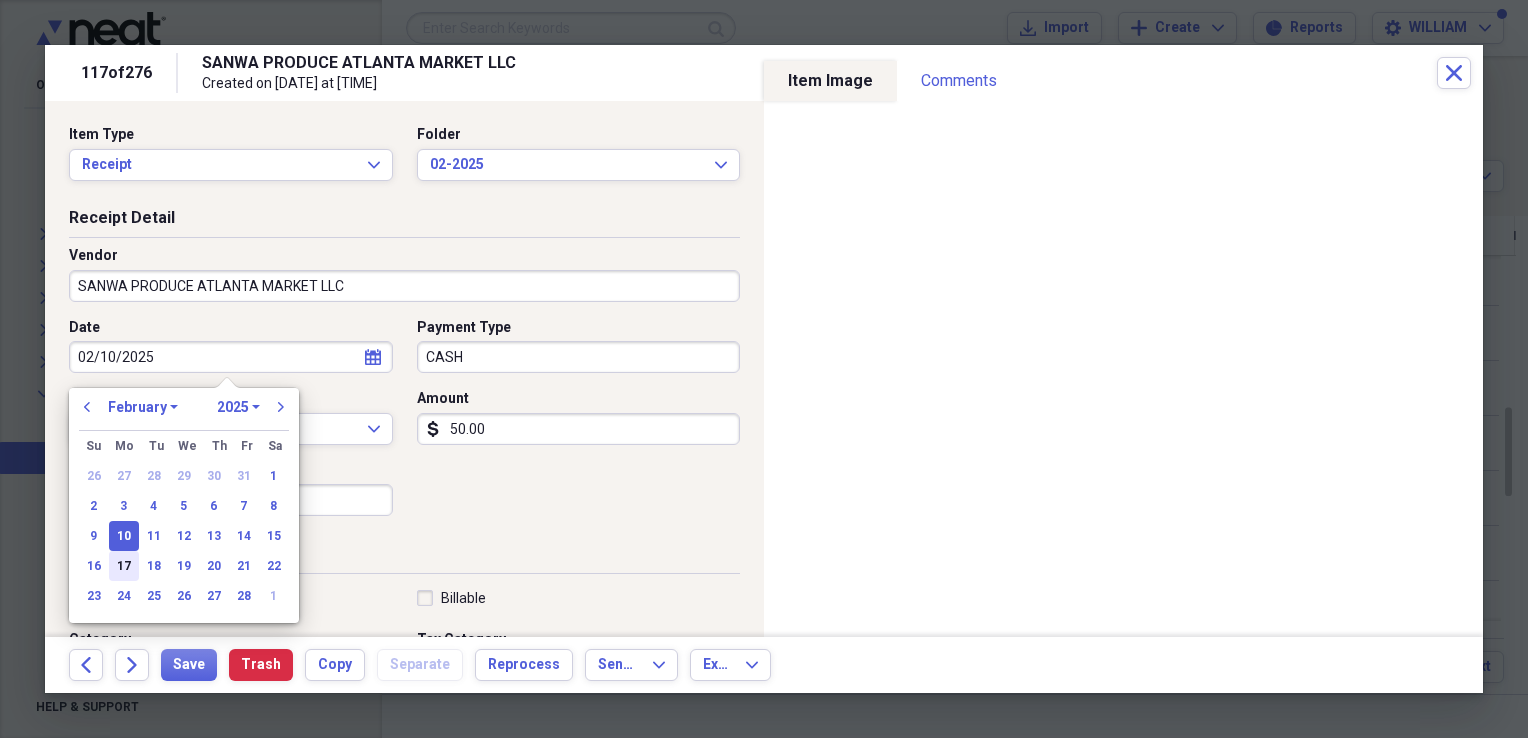 click on "17" at bounding box center [124, 566] 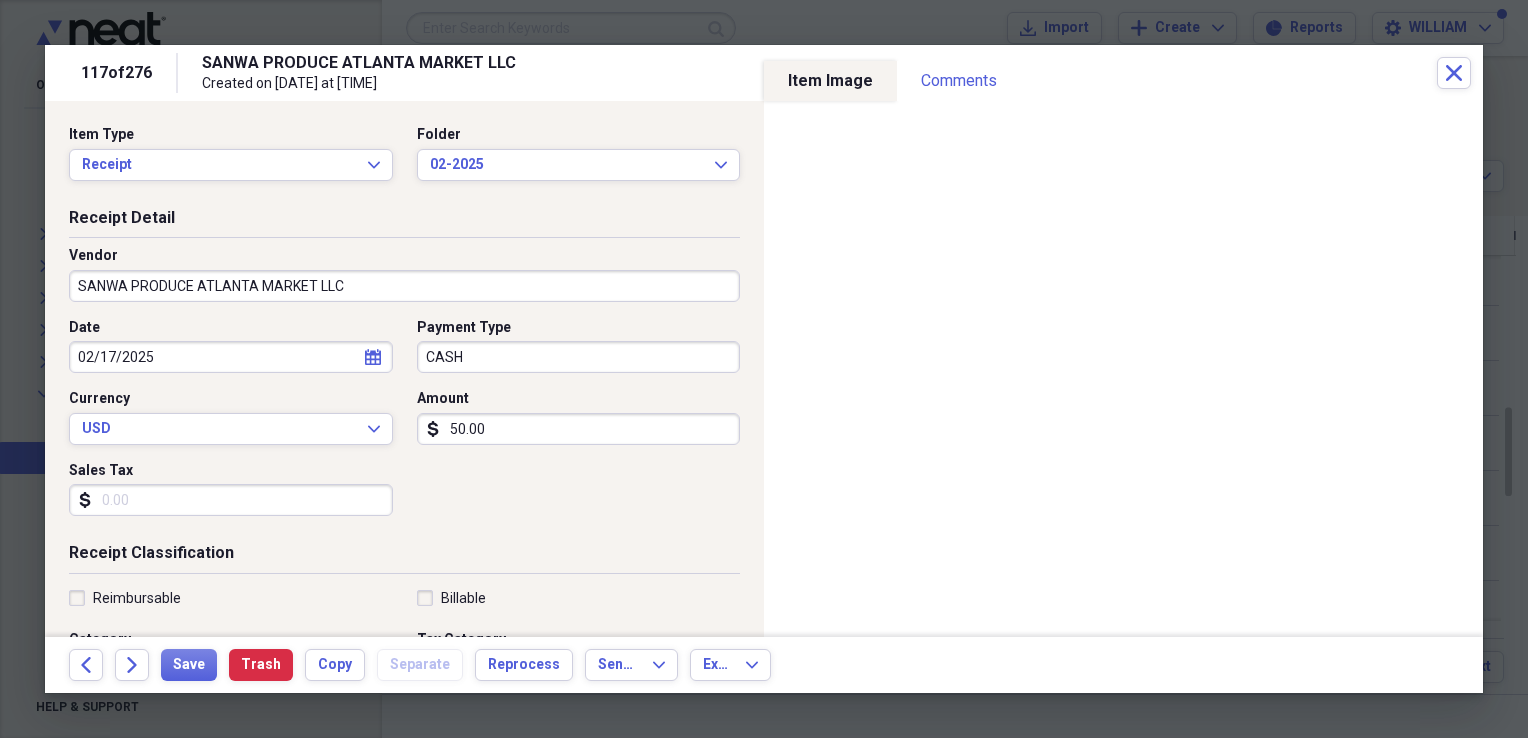 click on "Sales Tax" at bounding box center (231, 500) 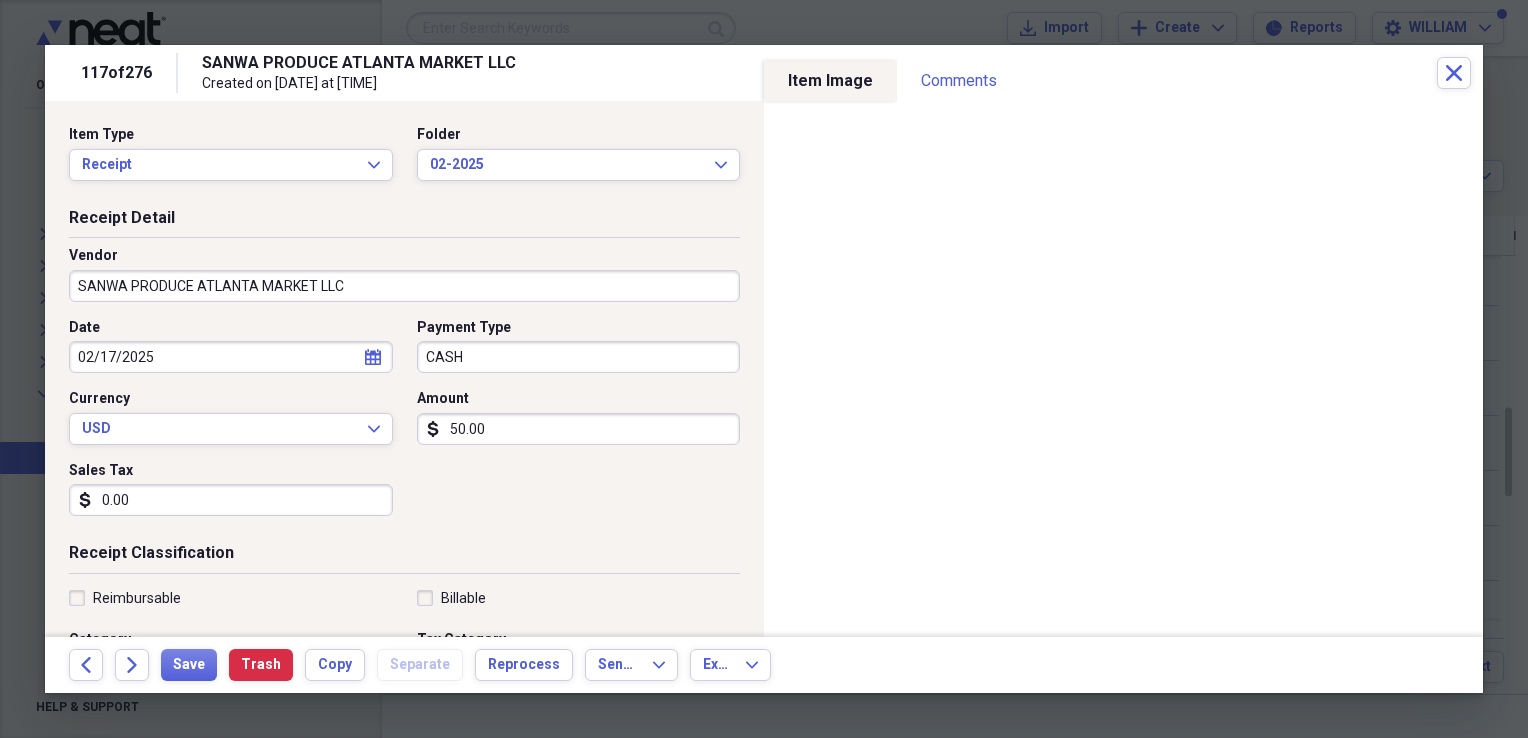 type on "0.00" 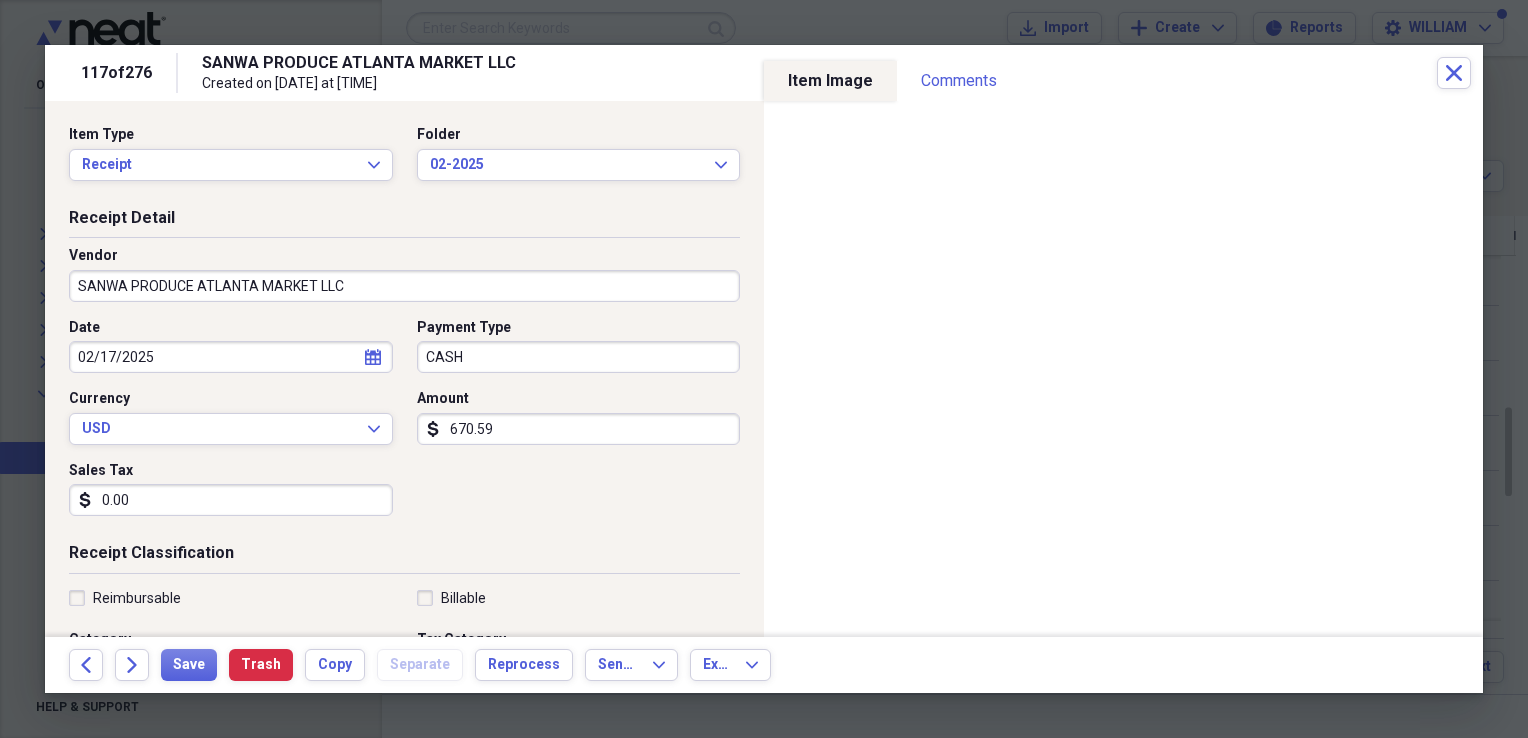 type on "670.59" 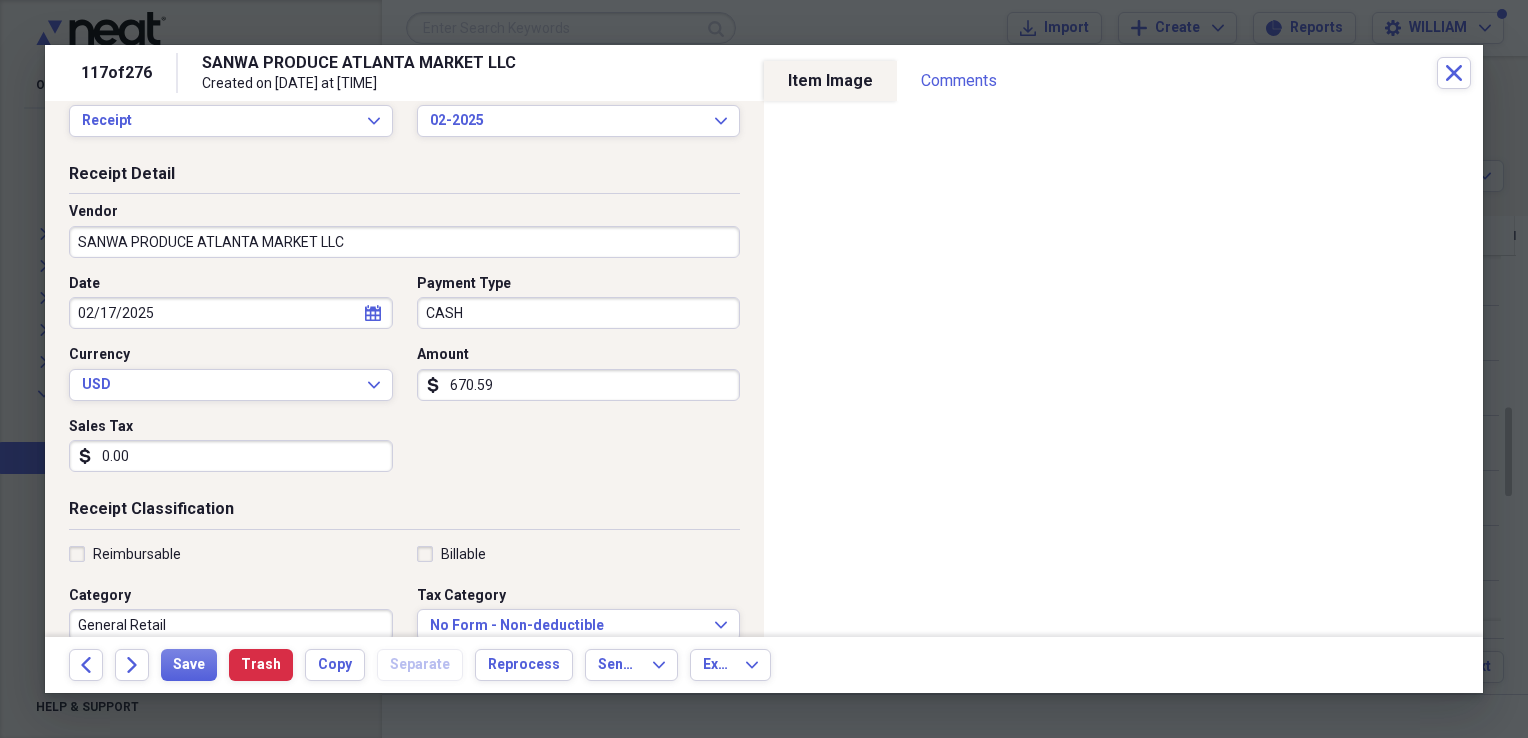 click on "Organize My Files 99+ Collapse Unfiled Needs Review 99+ Unfiled All Files Unfiled Unfiled Unfiled Saved Reports Collapse My Cabinet LC#1-CED Add Folder Expand Folder CED-2018 Add Folder Expand Folder CED-2019 Add Folder Expand Folder CED-2020 Add Folder Expand Folder CED-2021 Add Folder Expand Folder CED-2022 Add Folder Expand Folder CED-2023 Add Folder Collapse Open Folder CED-2024 Add Folder Folder 01-2024 Add Folder Folder 02-2024 Add Folder Folder 03-2024 Add Folder Folder 04-2024 Add Folder Folder 05-2024 Add Folder Folder 06-2024 Add Folder Folder 07-2024 Add Folder Folder 08-2024 Add Folder Folder 09-2024 Add Folder Folder 10-2024 Add Folder Folder 11-2024 Add Folder Folder 12-2024 Add Folder Folder CED-2024CashReceipts Add Folder Folder CED-2025 Add Folder Expand Folder LC#1-2017 Add Folder Expand Folder LC#1-2018 Add Folder Expand Folder LC#1-2019 Add Folder Expand Folder LC#1-2020 Add Folder Expand Folder LC#1-2021 Add Folder Expand Folder LC#1-2022 Add Folder Collapse Open Folder Add Folder Expand" at bounding box center [764, 369] 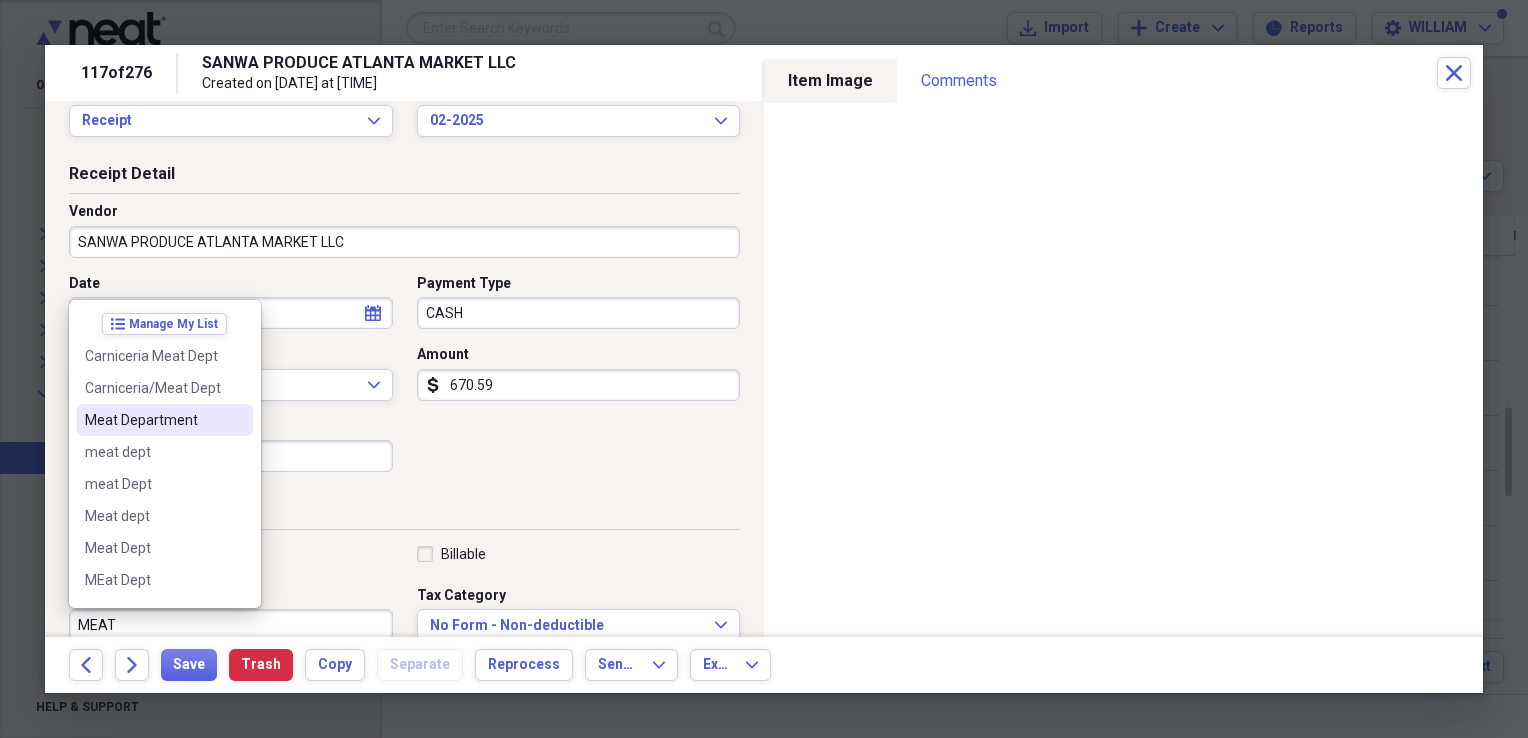 click on "Meat Department" at bounding box center (165, 420) 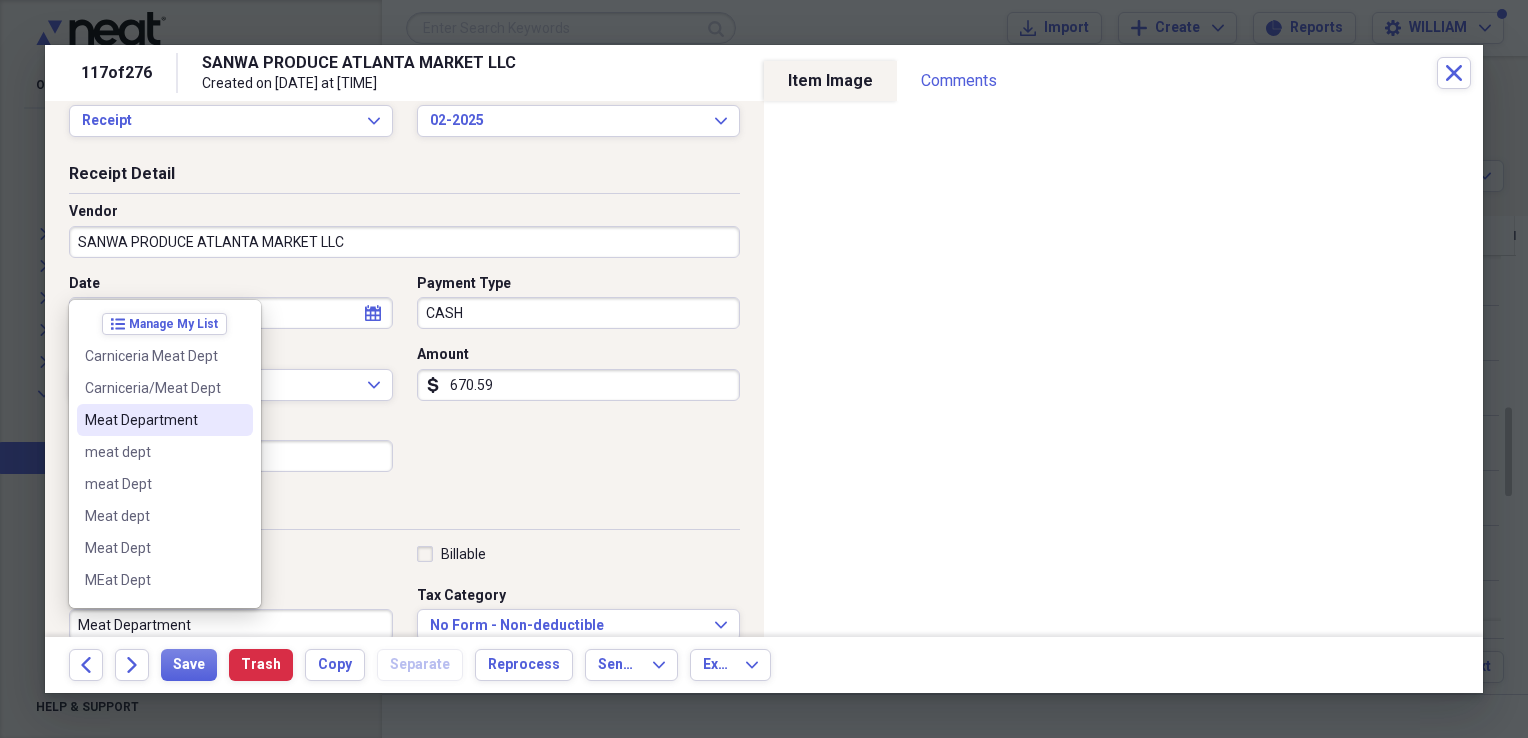 scroll, scrollTop: 48, scrollLeft: 0, axis: vertical 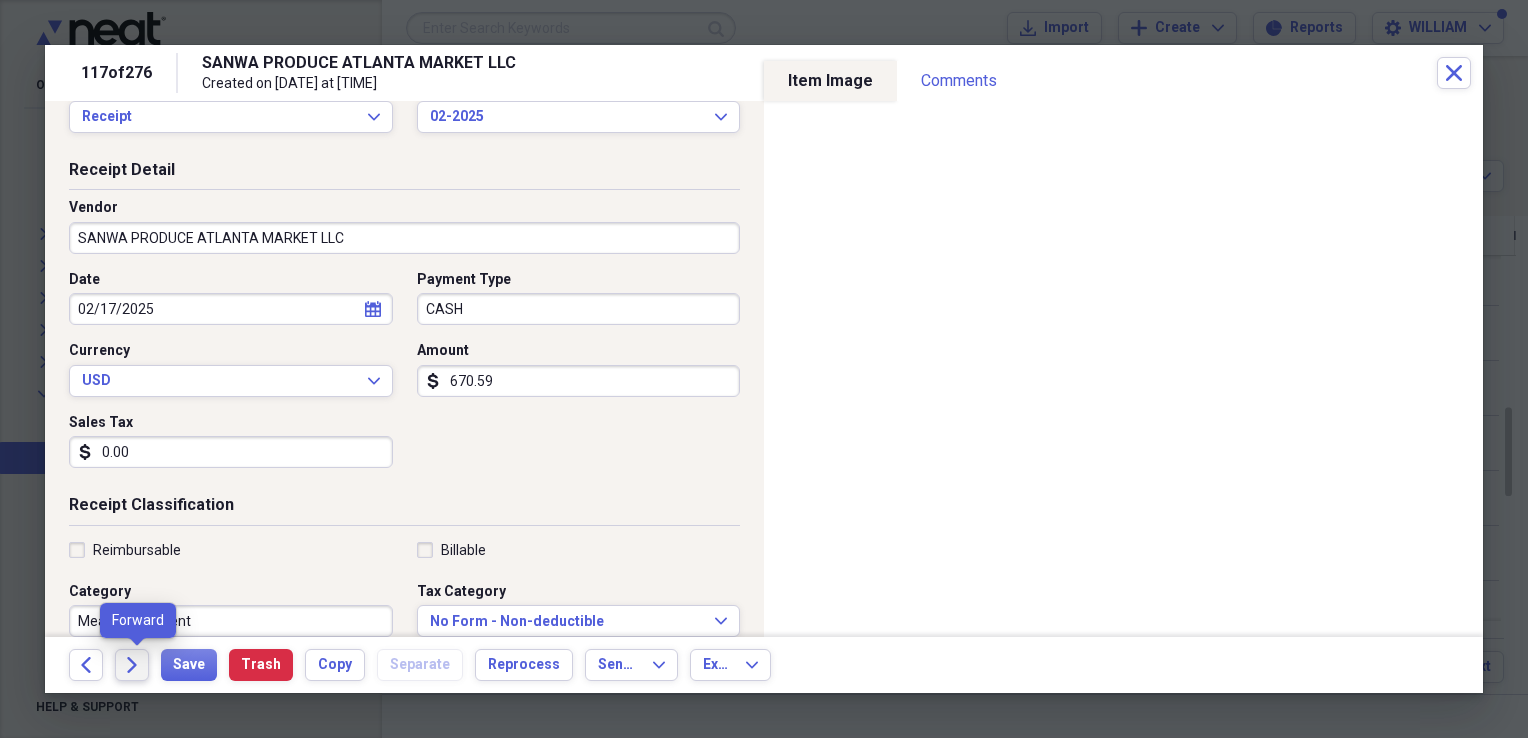 click on "Forward" 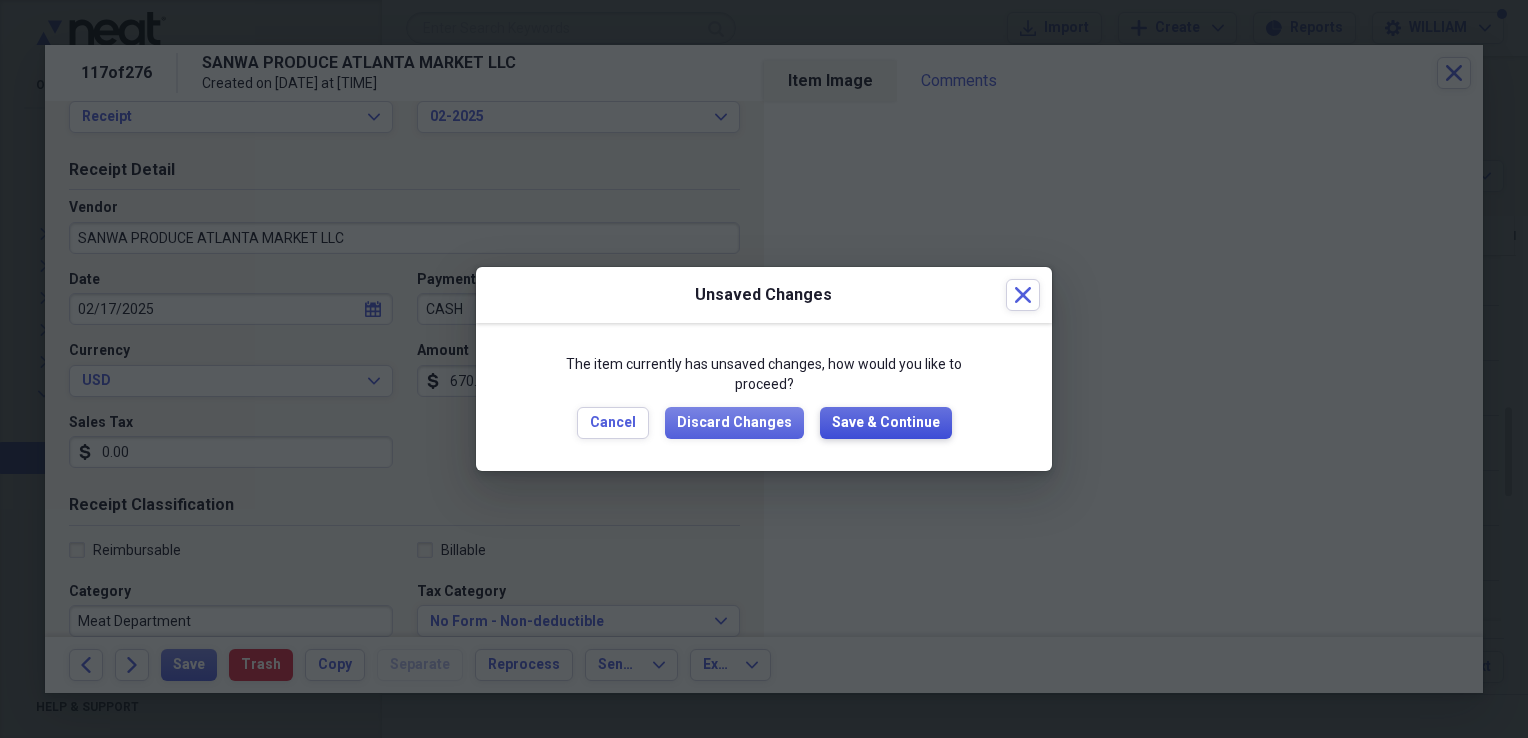 click on "Save & Continue" at bounding box center [886, 423] 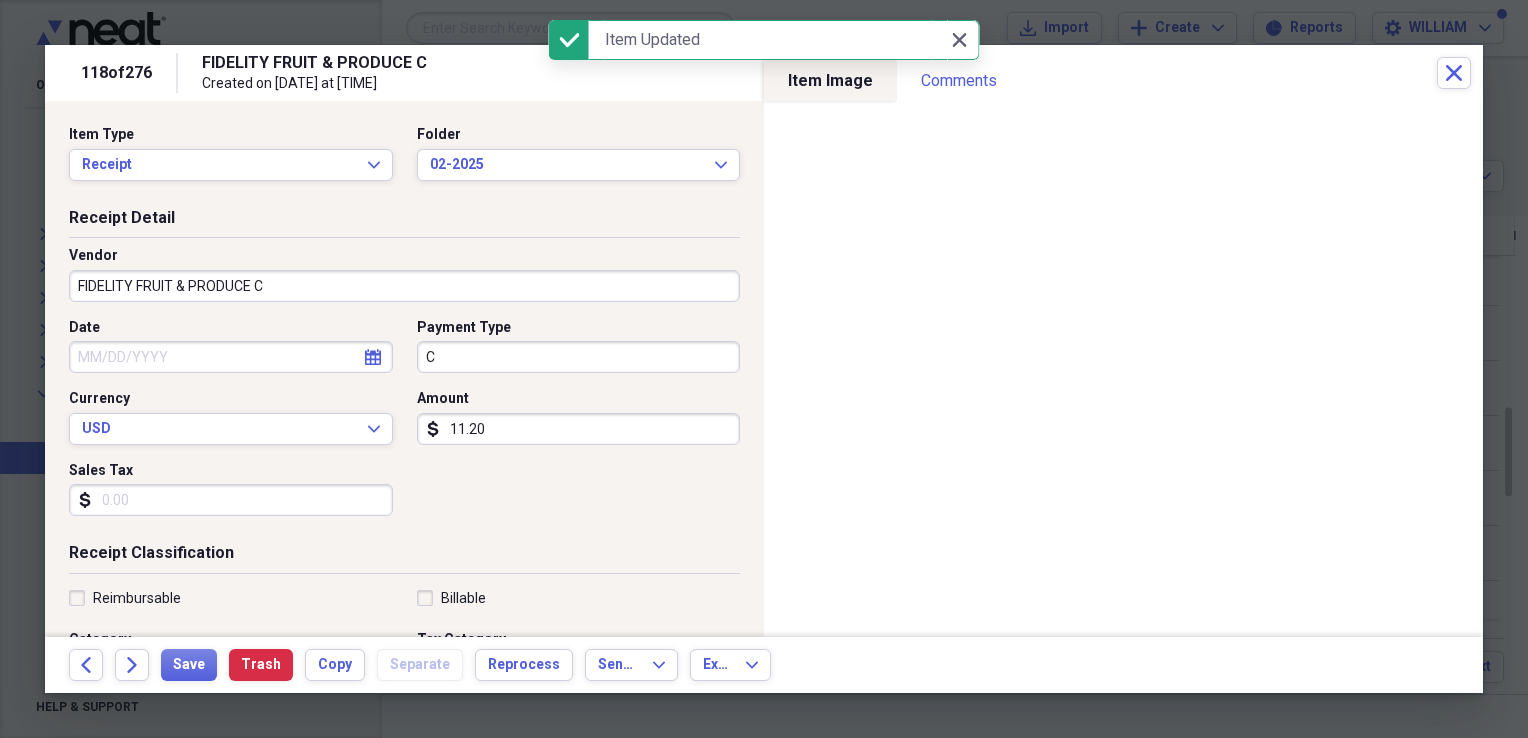 click on "C" at bounding box center (579, 357) 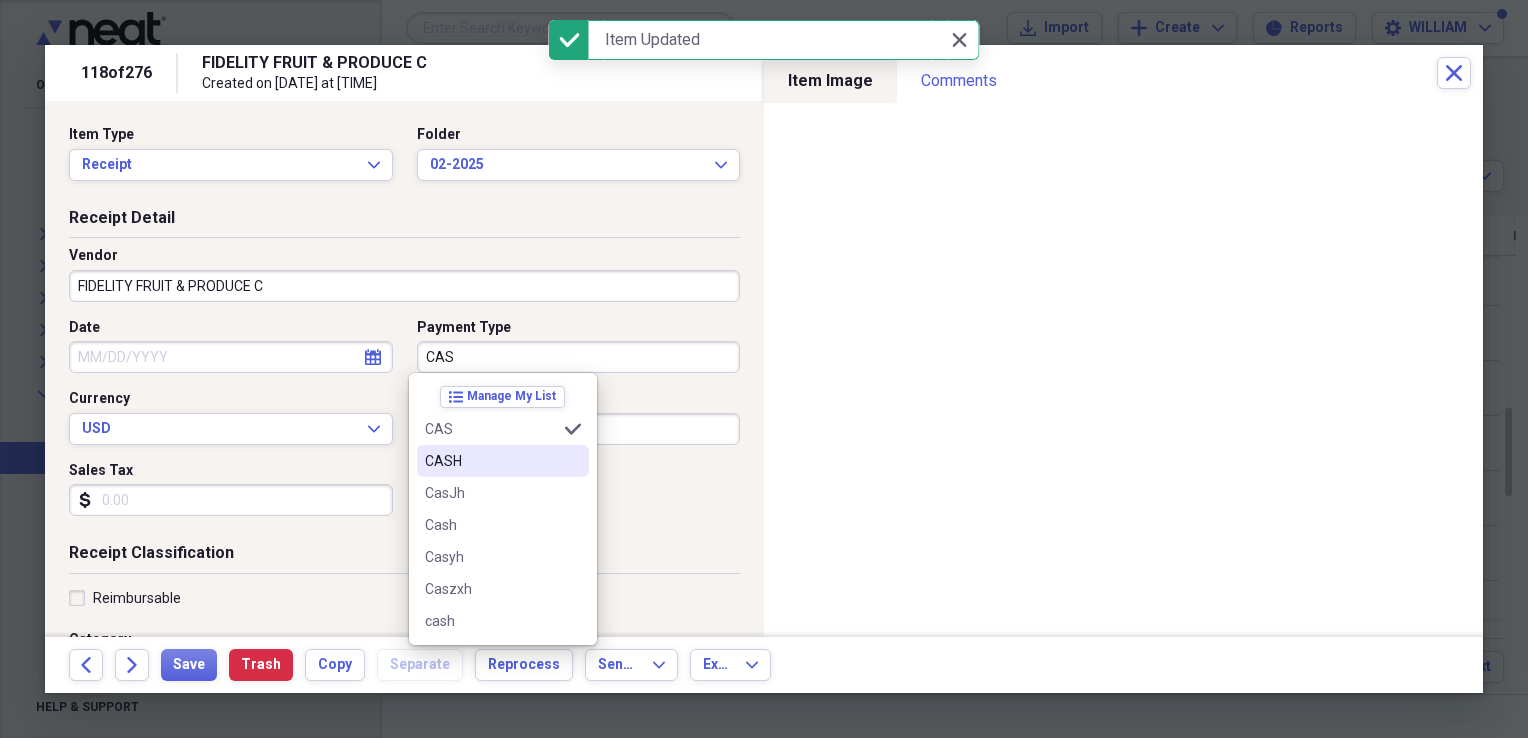 click on "CASH" at bounding box center (491, 461) 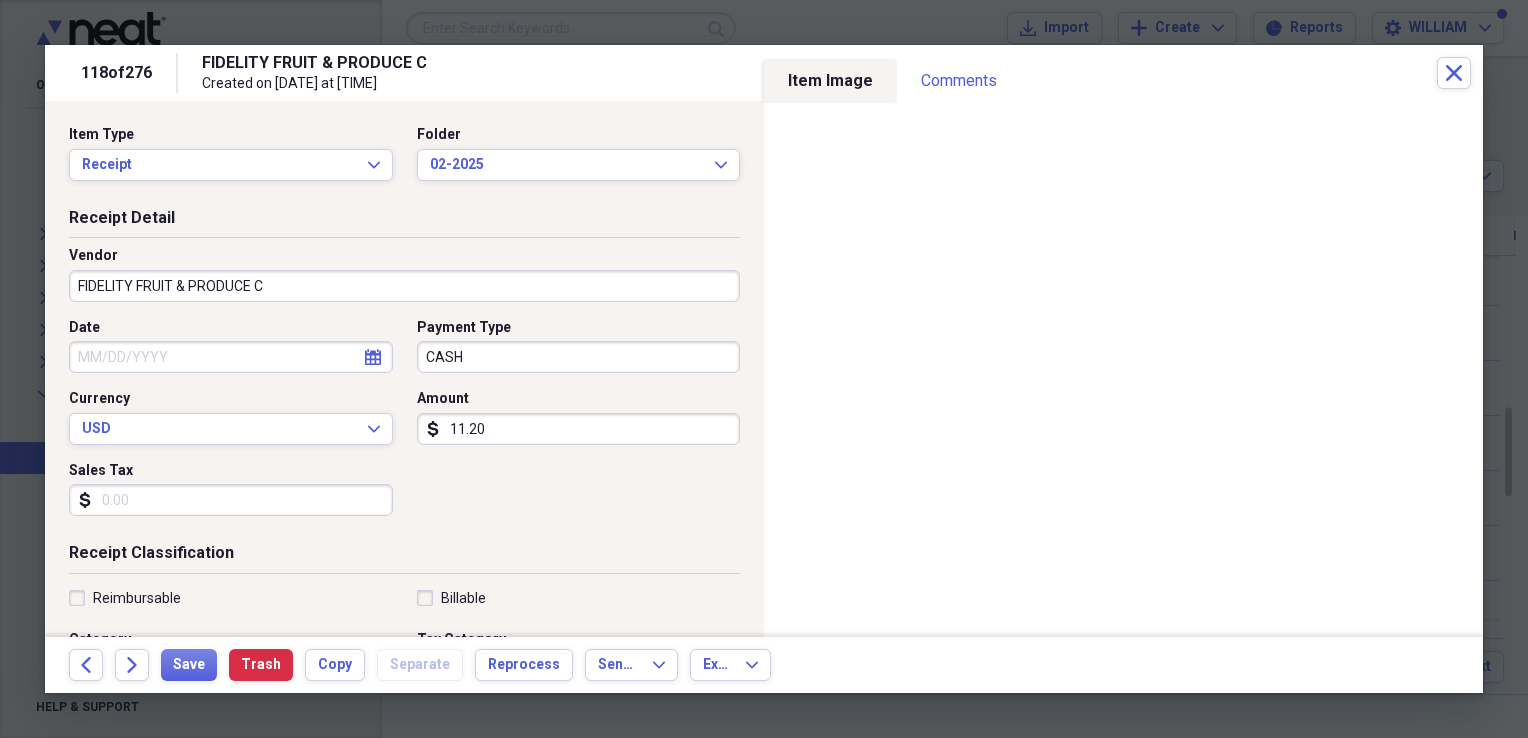 select on "7" 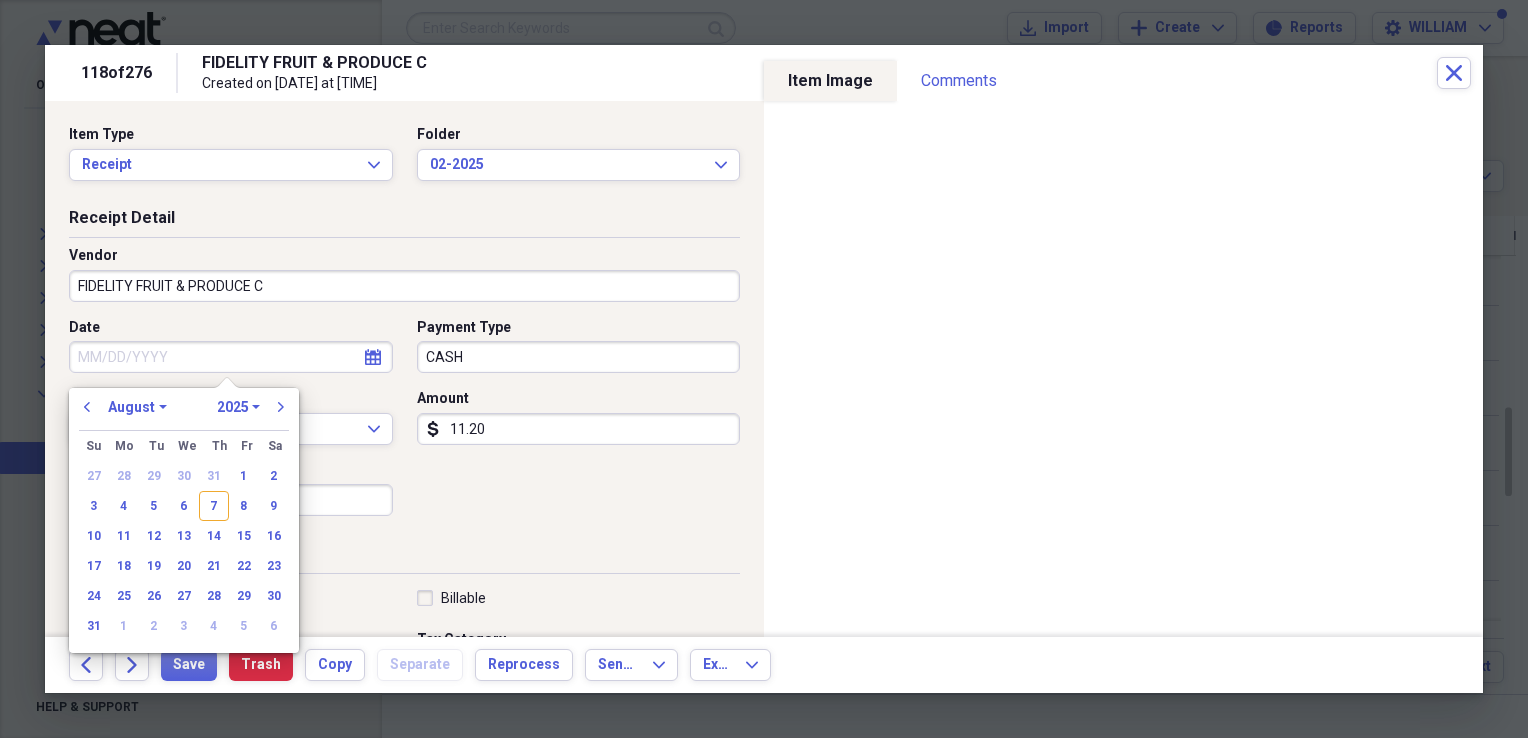 click on "Date" at bounding box center (231, 357) 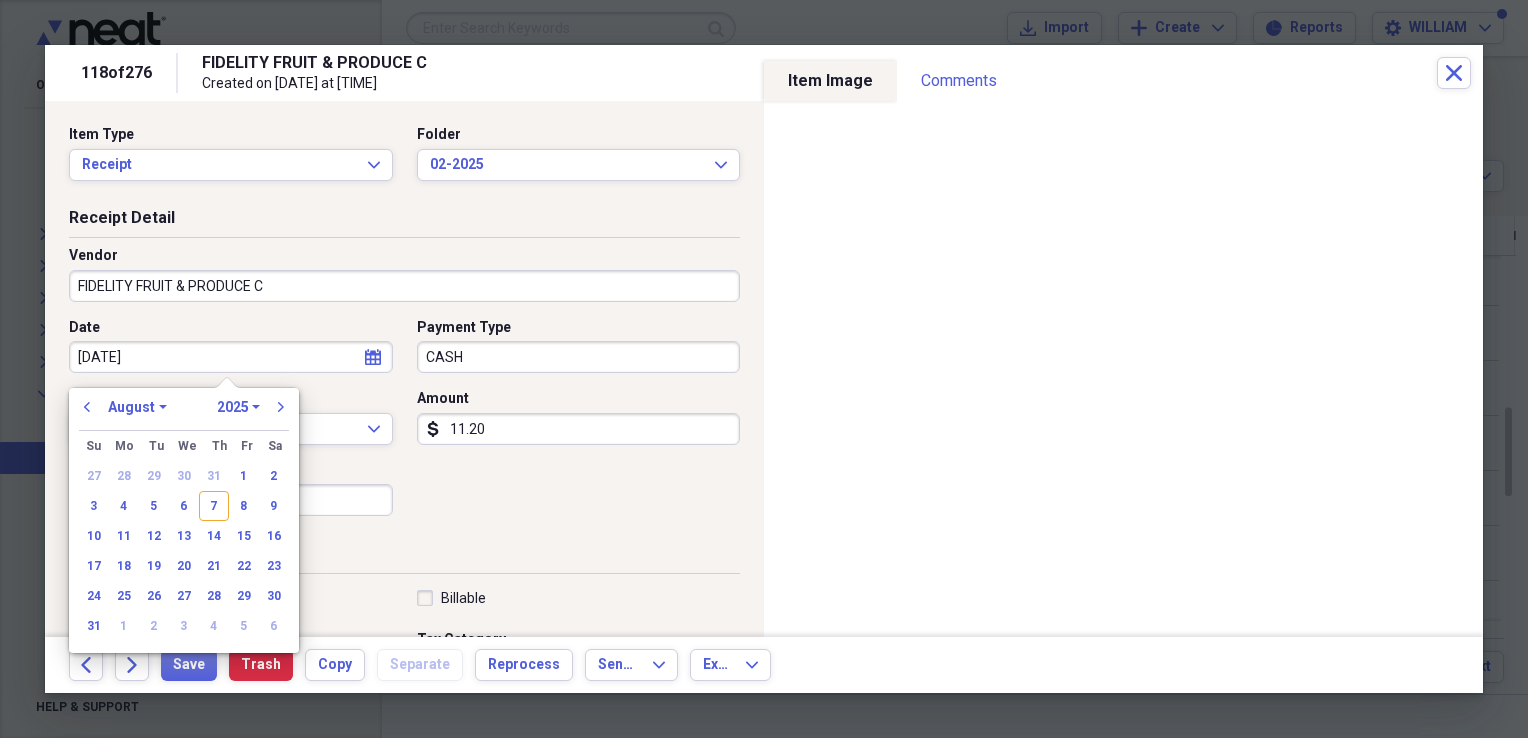 type on "[M]/[D]/[YY]" 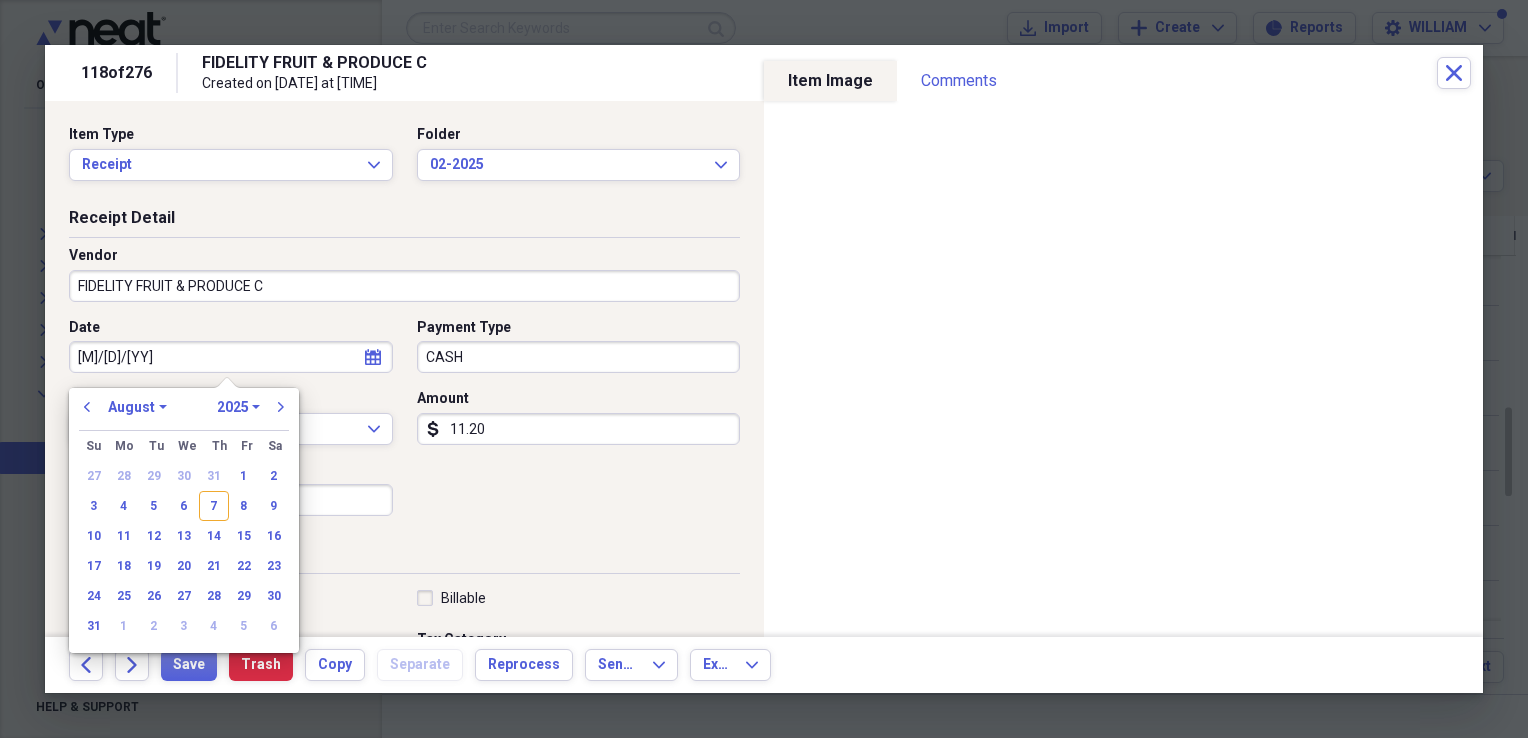 select on "1" 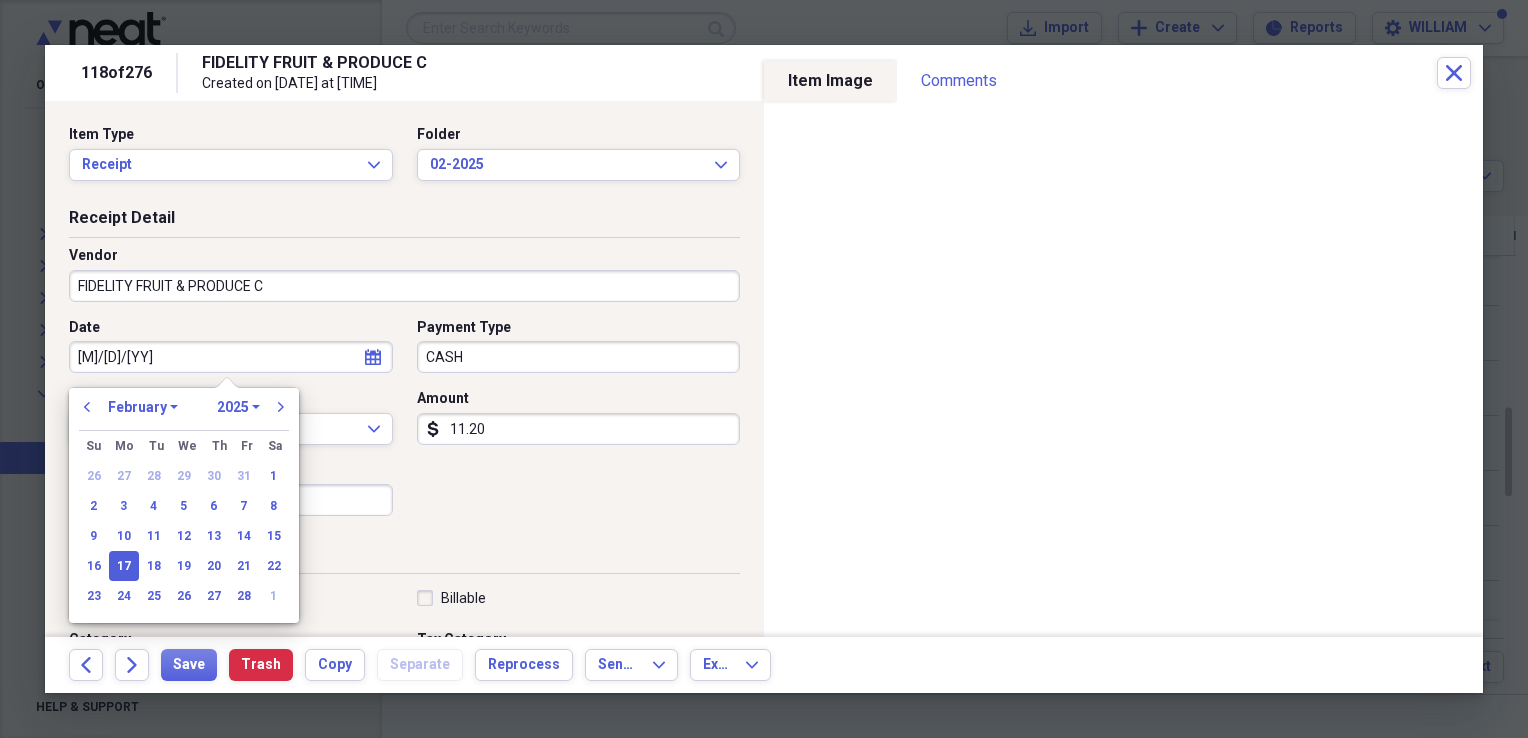 type on "02/17/2025" 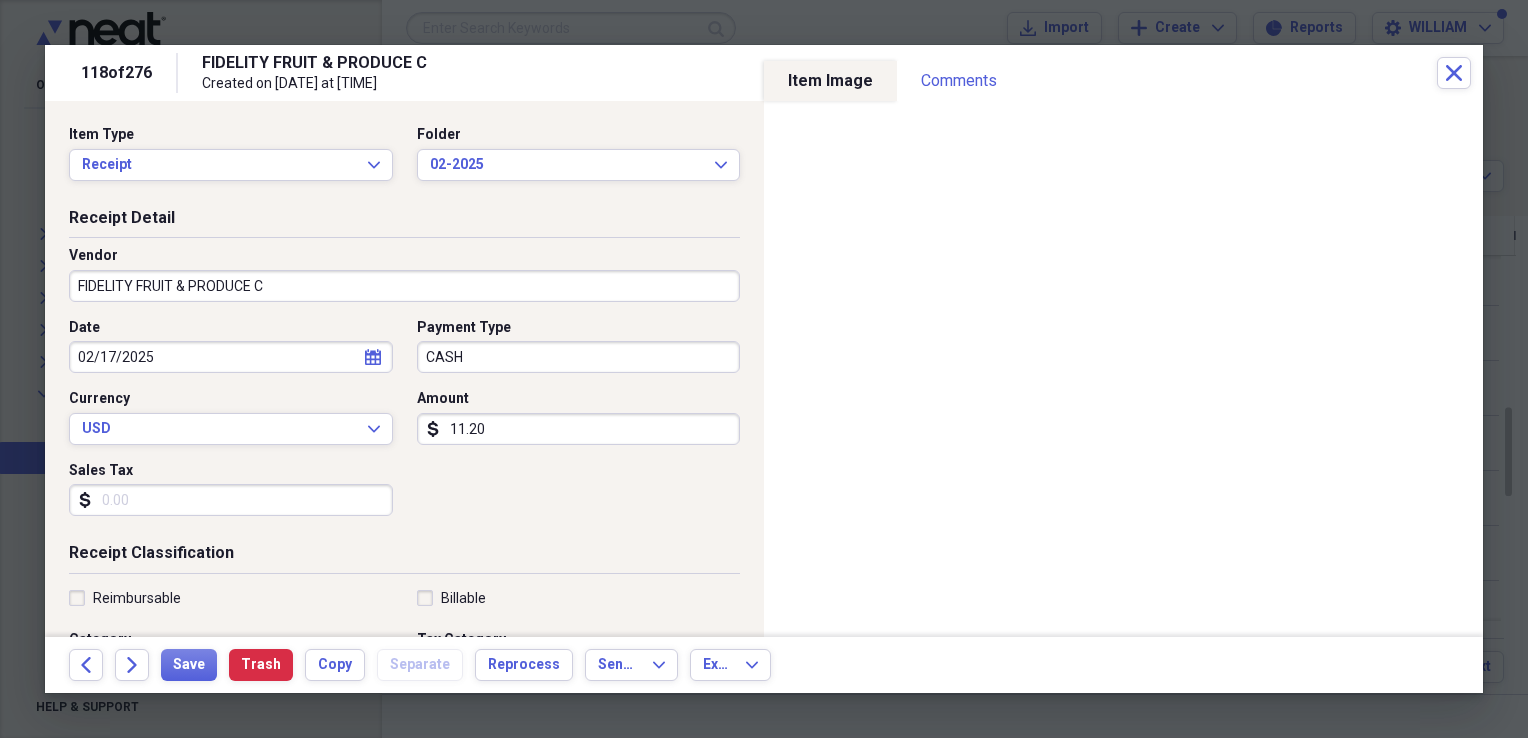 click on "Sales Tax" at bounding box center [231, 500] 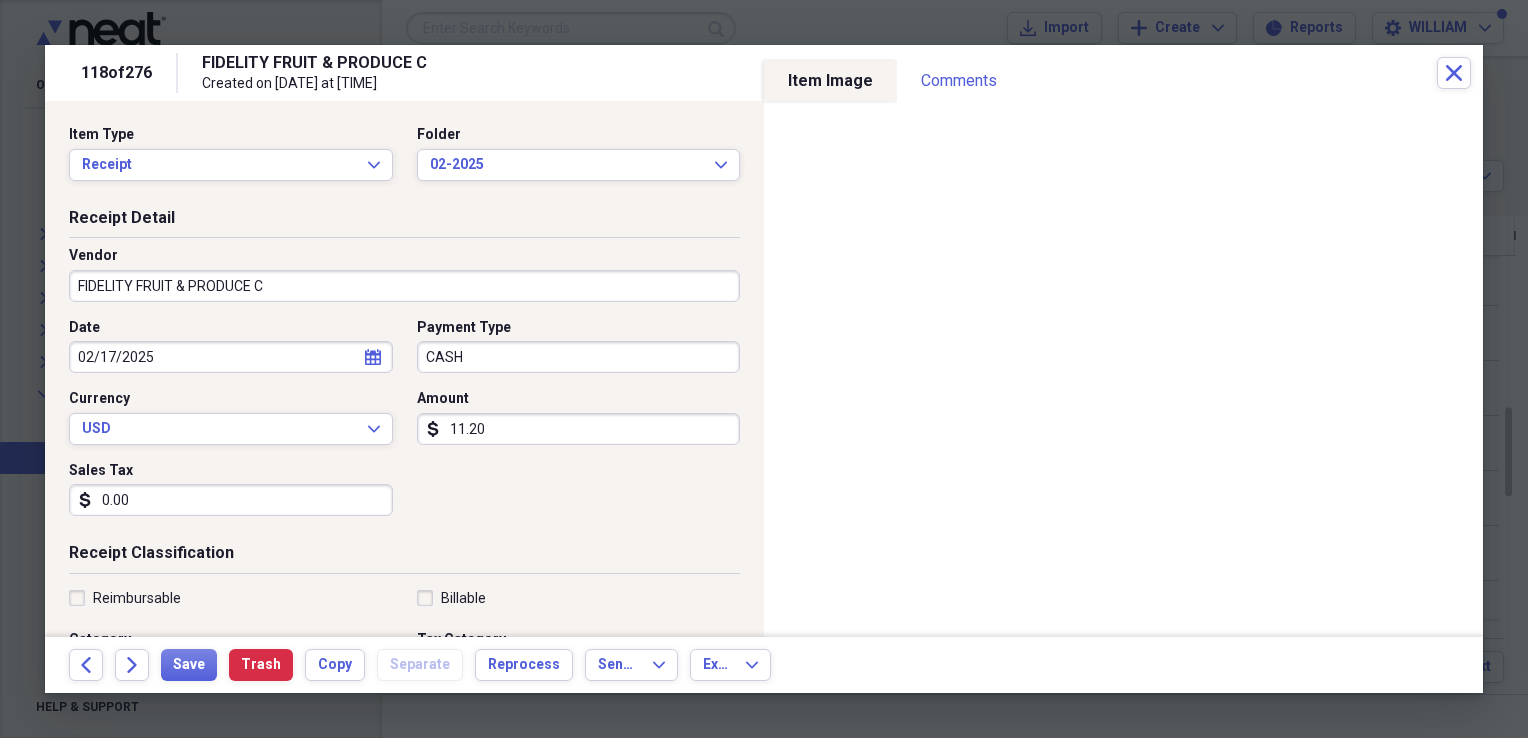 type on "0.00" 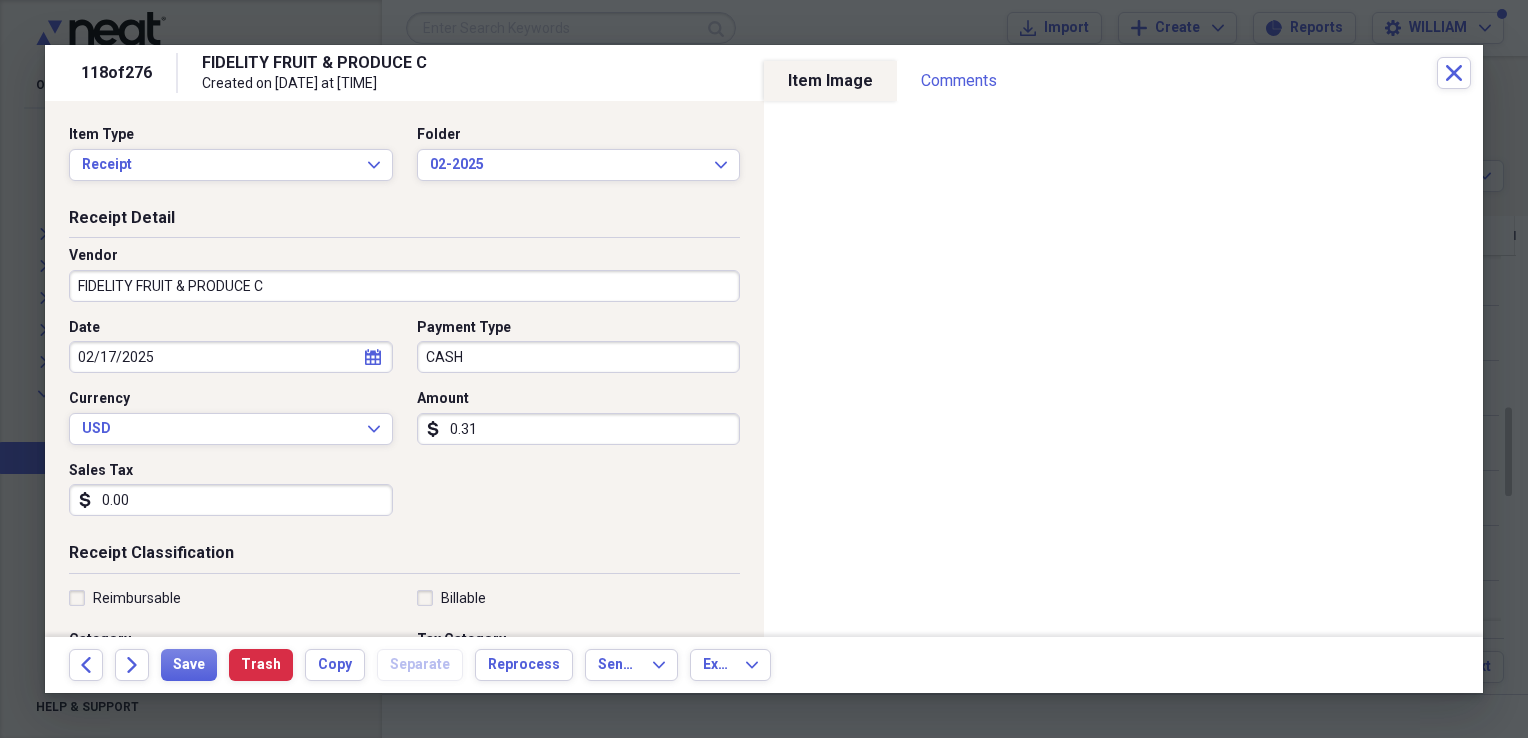type on "0.03" 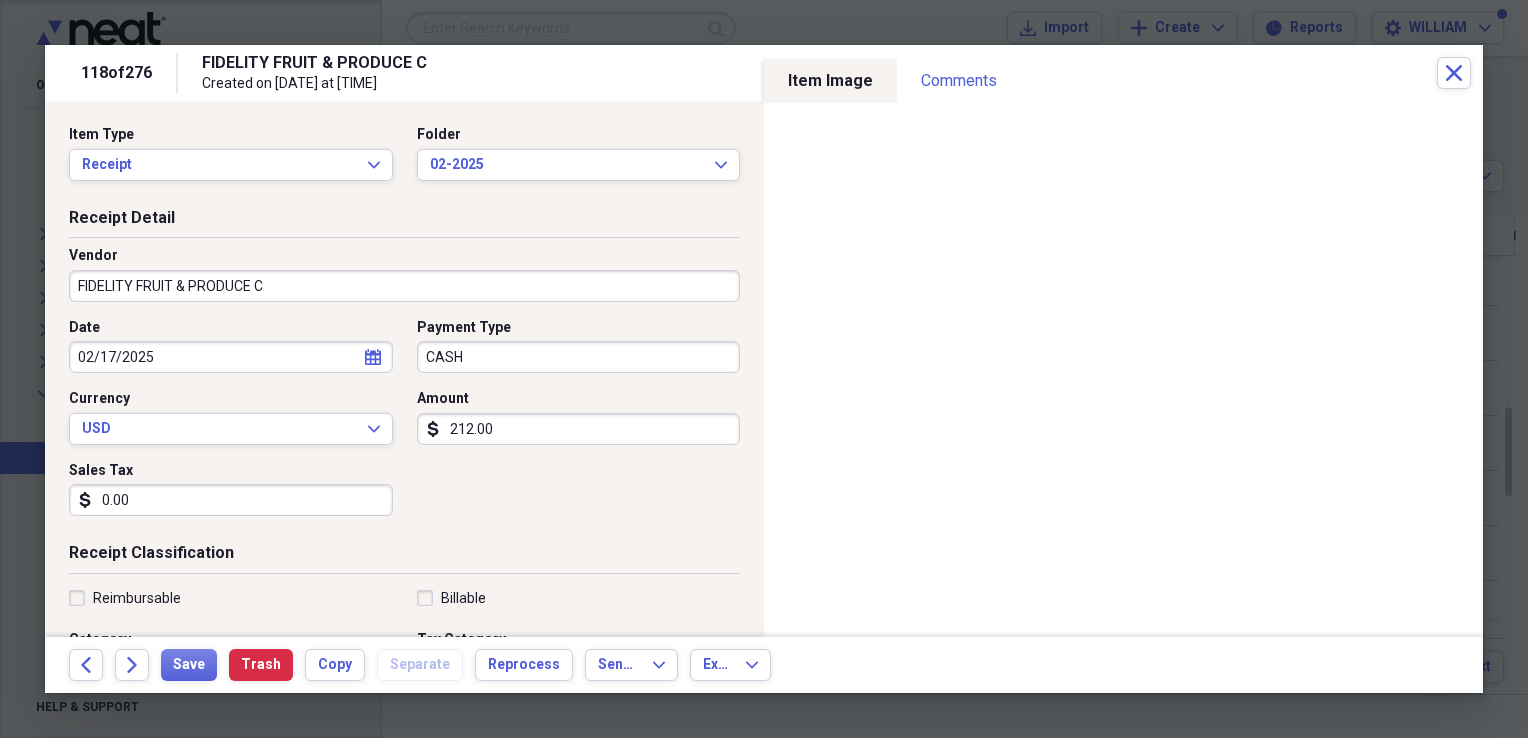 type on "212.00" 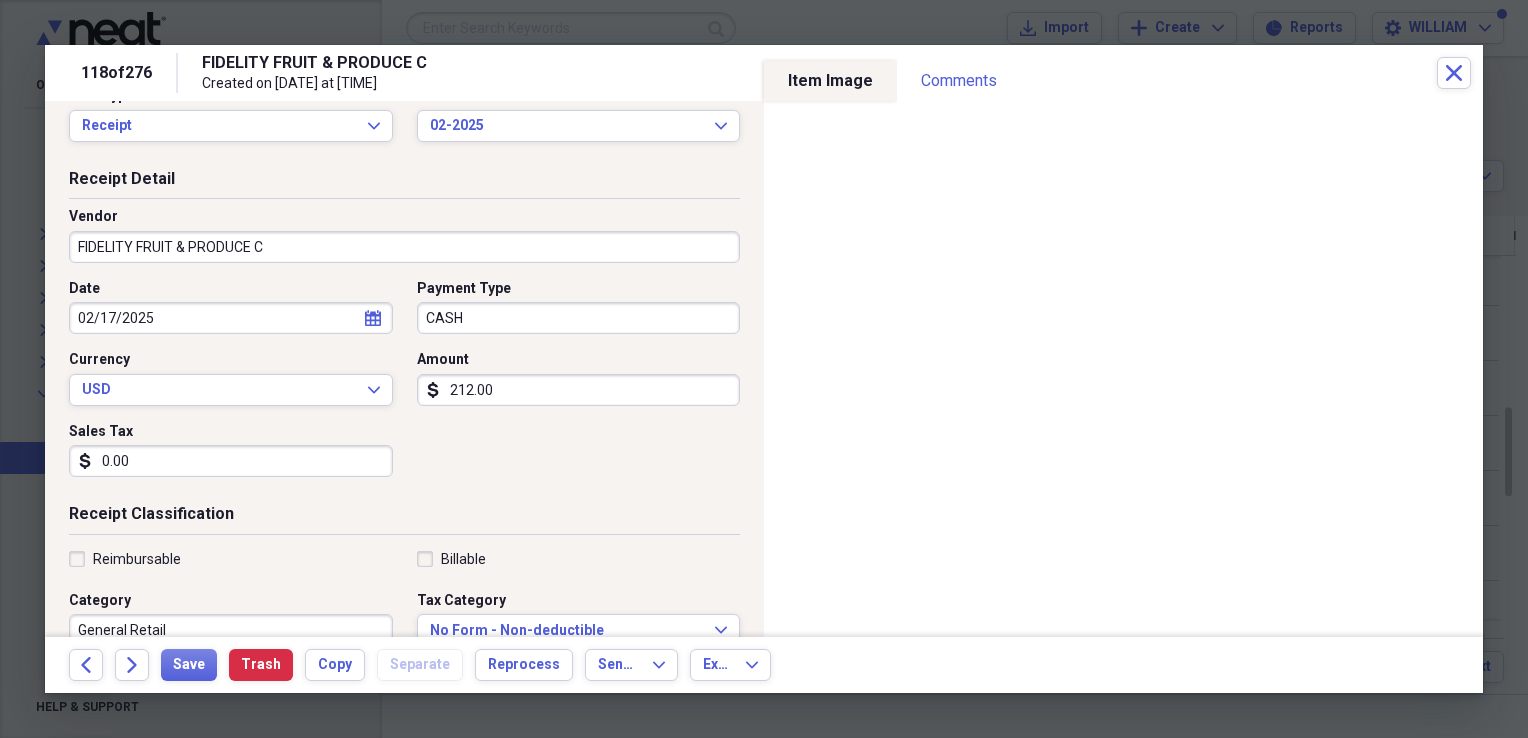 scroll, scrollTop: 28, scrollLeft: 0, axis: vertical 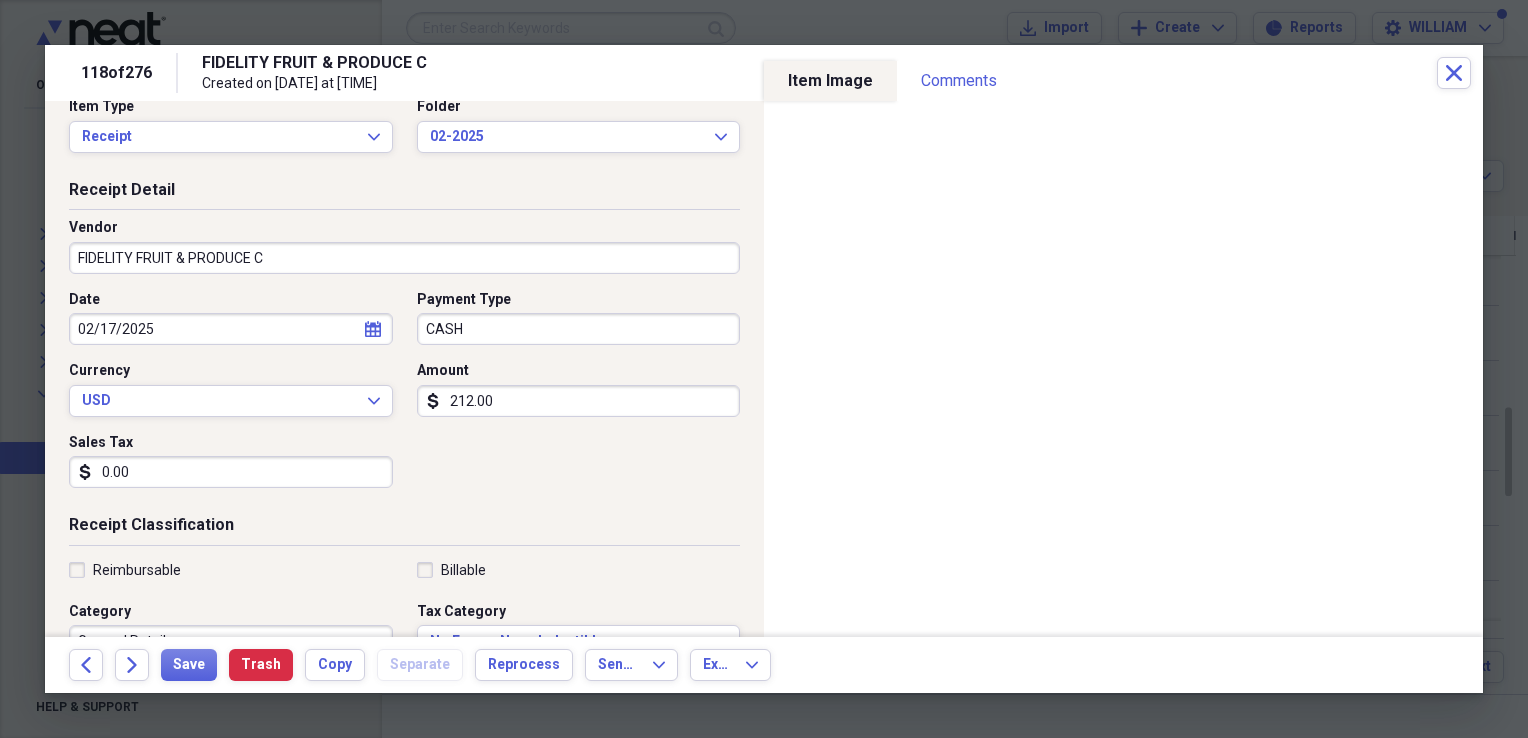 click on "FIDELITY FRUIT & PRODUCE C" at bounding box center (404, 258) 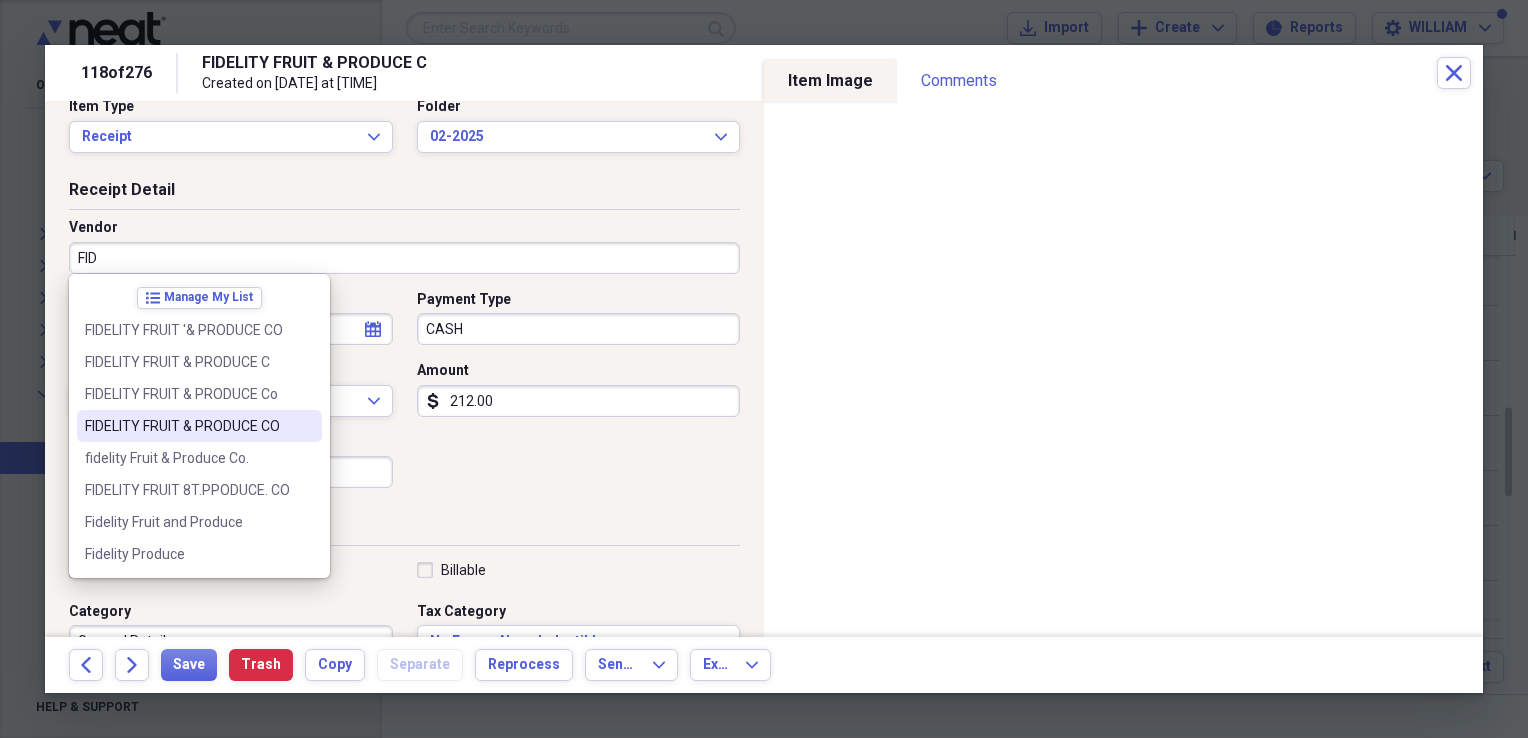 click on "FIDELITY FRUIT & PRODUCE CO" at bounding box center [187, 426] 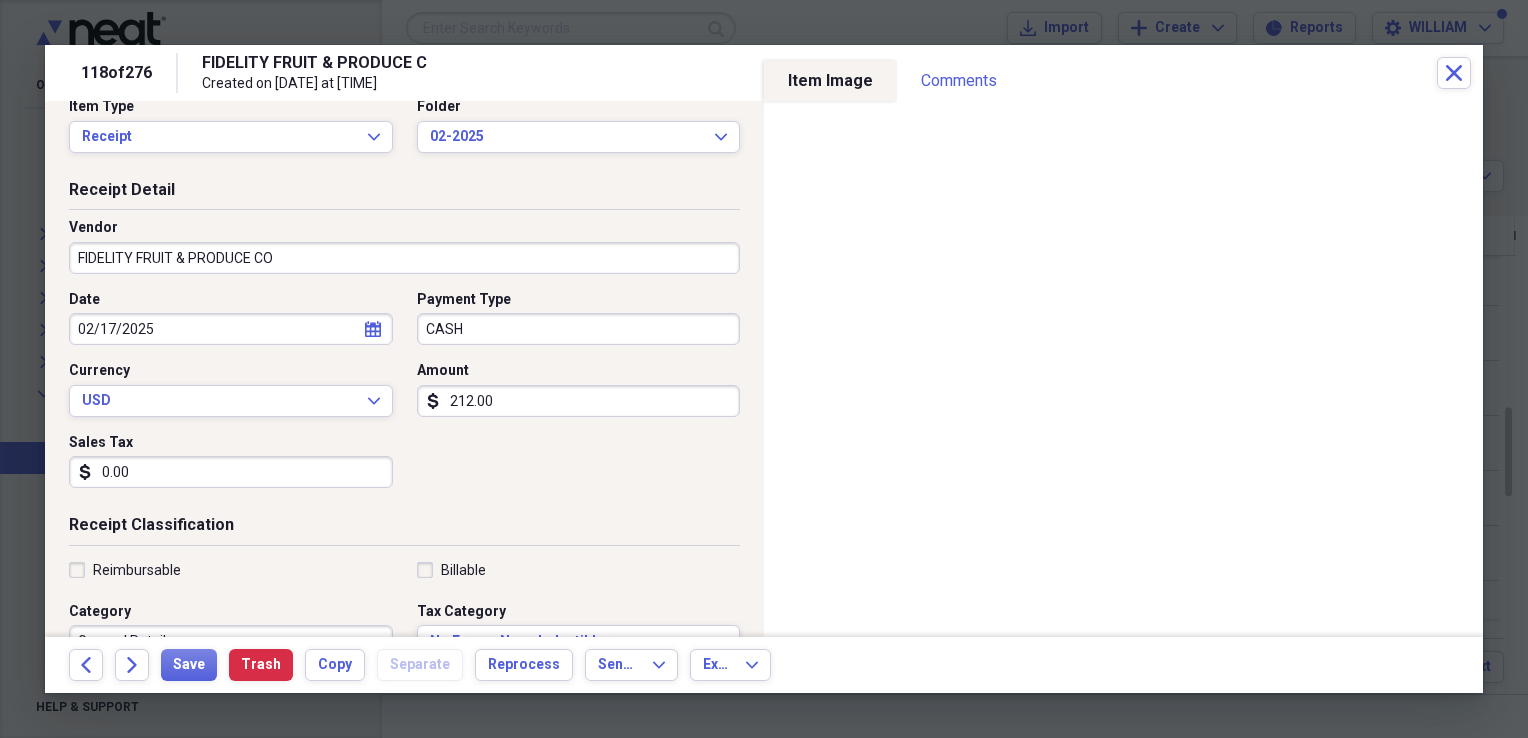 type on "PRODUCE PURCHASE" 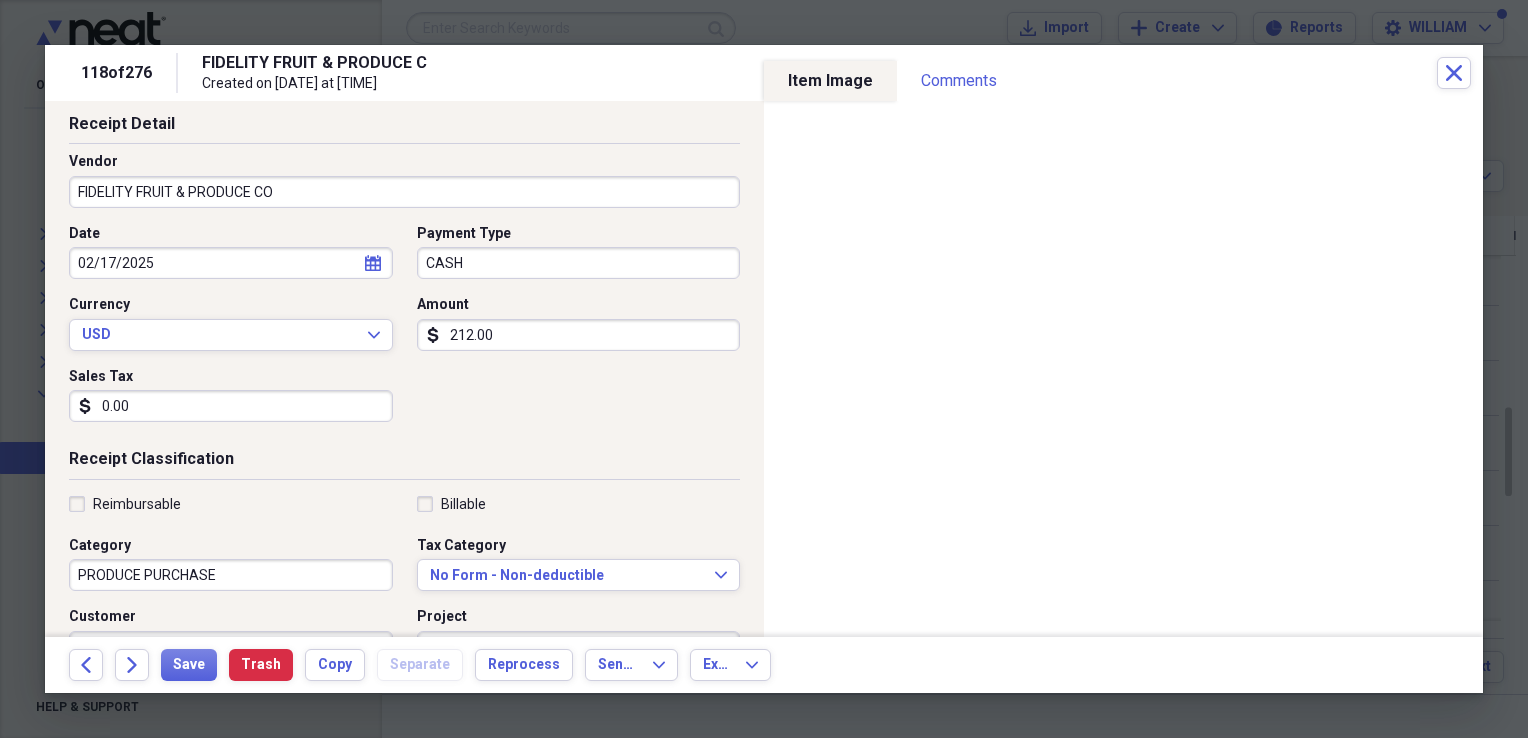 scroll, scrollTop: 95, scrollLeft: 0, axis: vertical 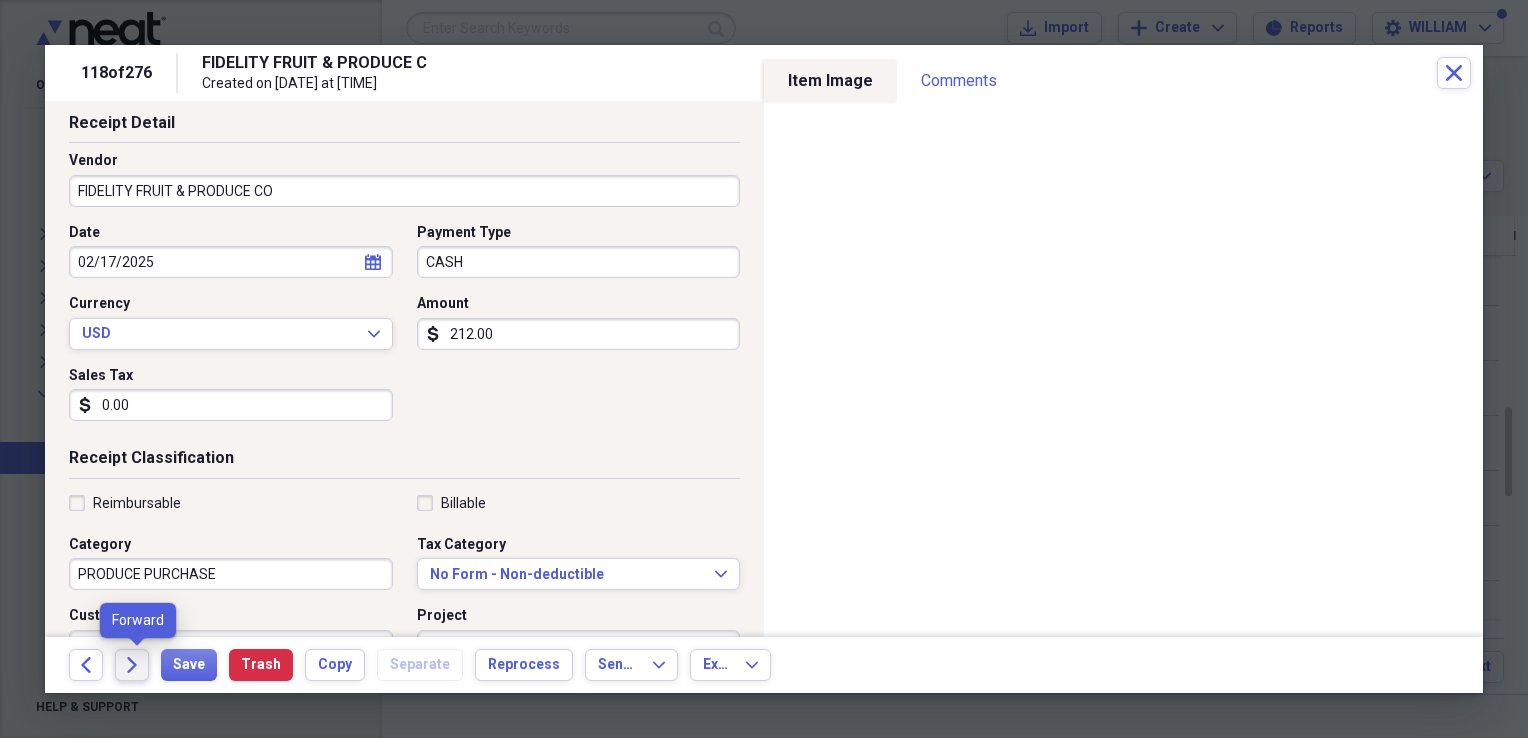 click on "Forward" 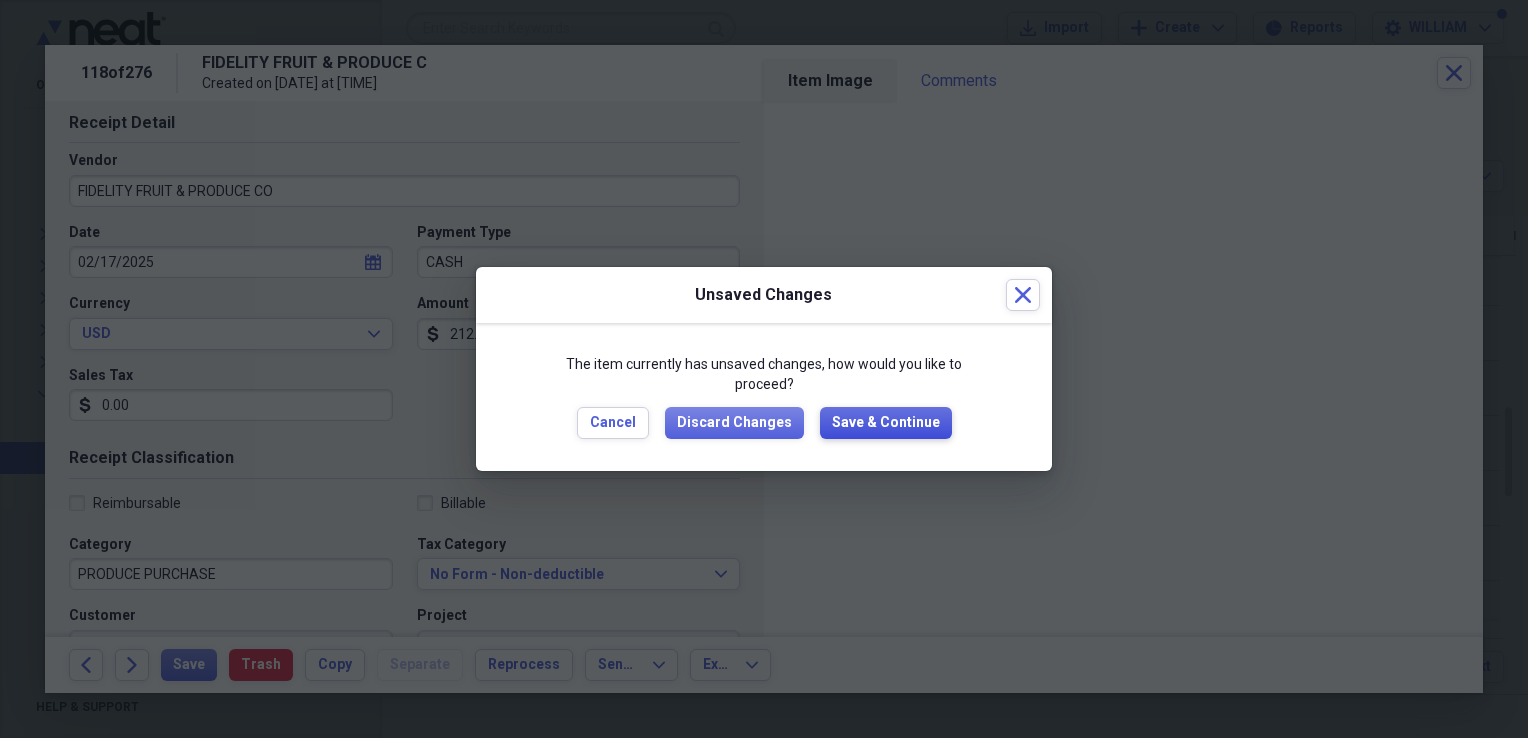 click on "Save & Continue" at bounding box center [886, 423] 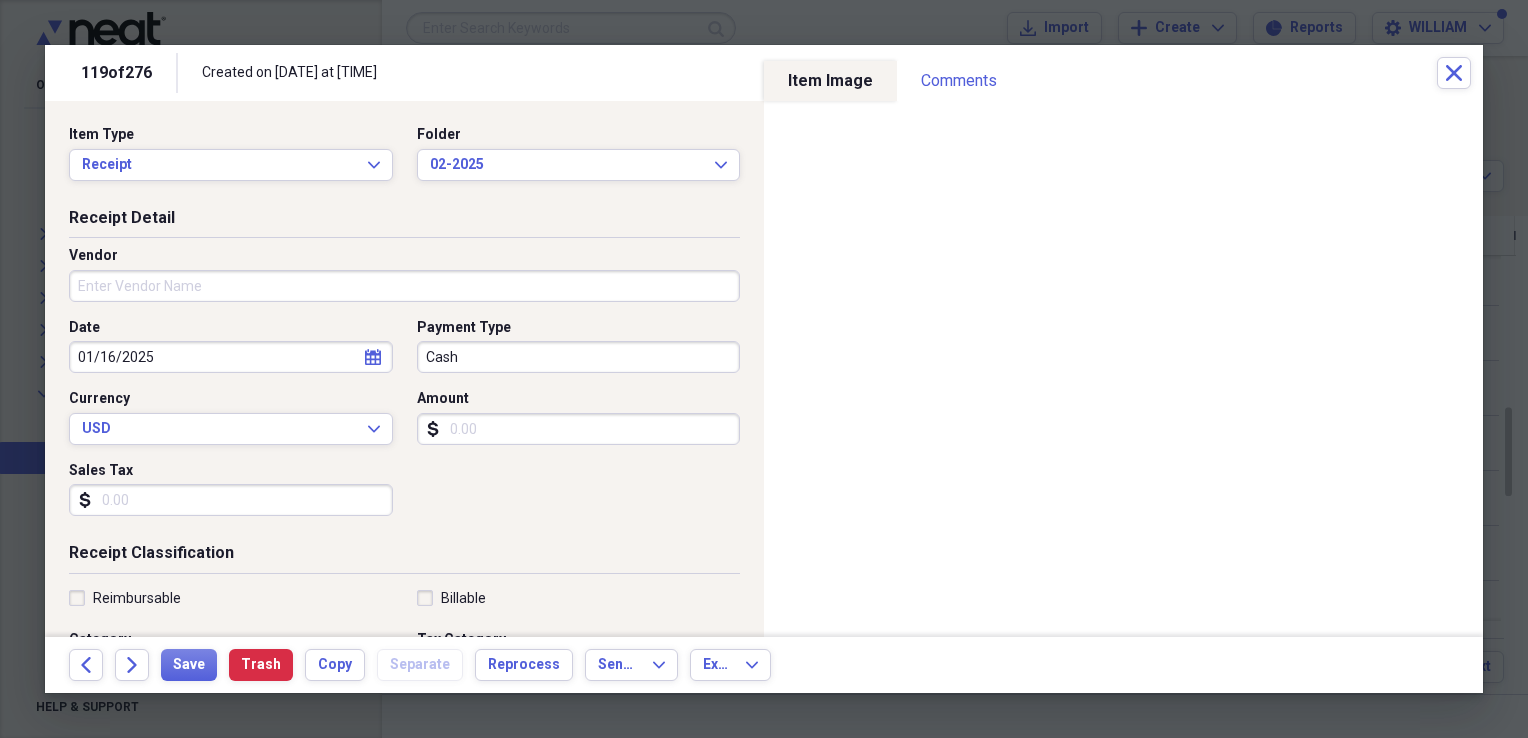 click on "Vendor" at bounding box center (404, 286) 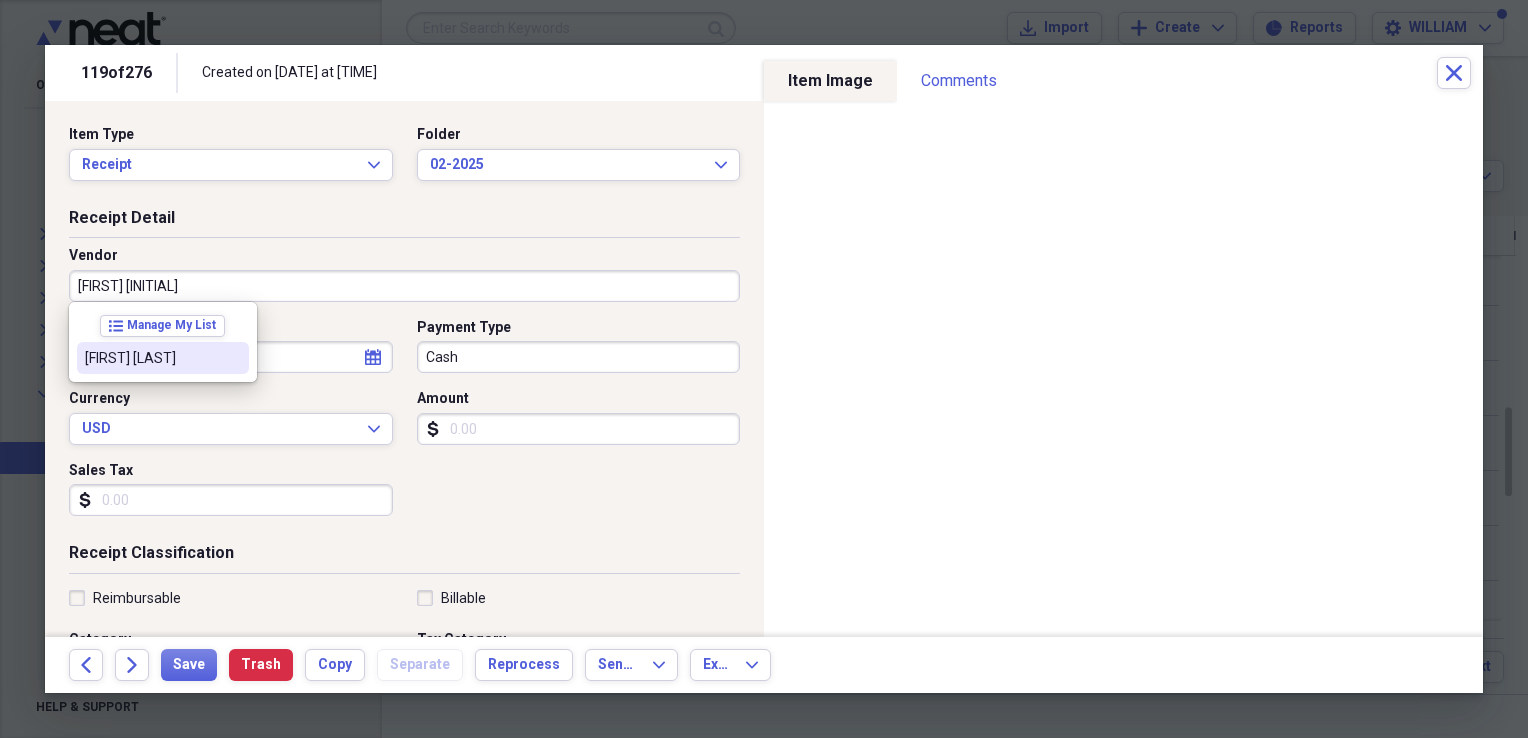 click on "[FIRST] [LAST]" at bounding box center (151, 358) 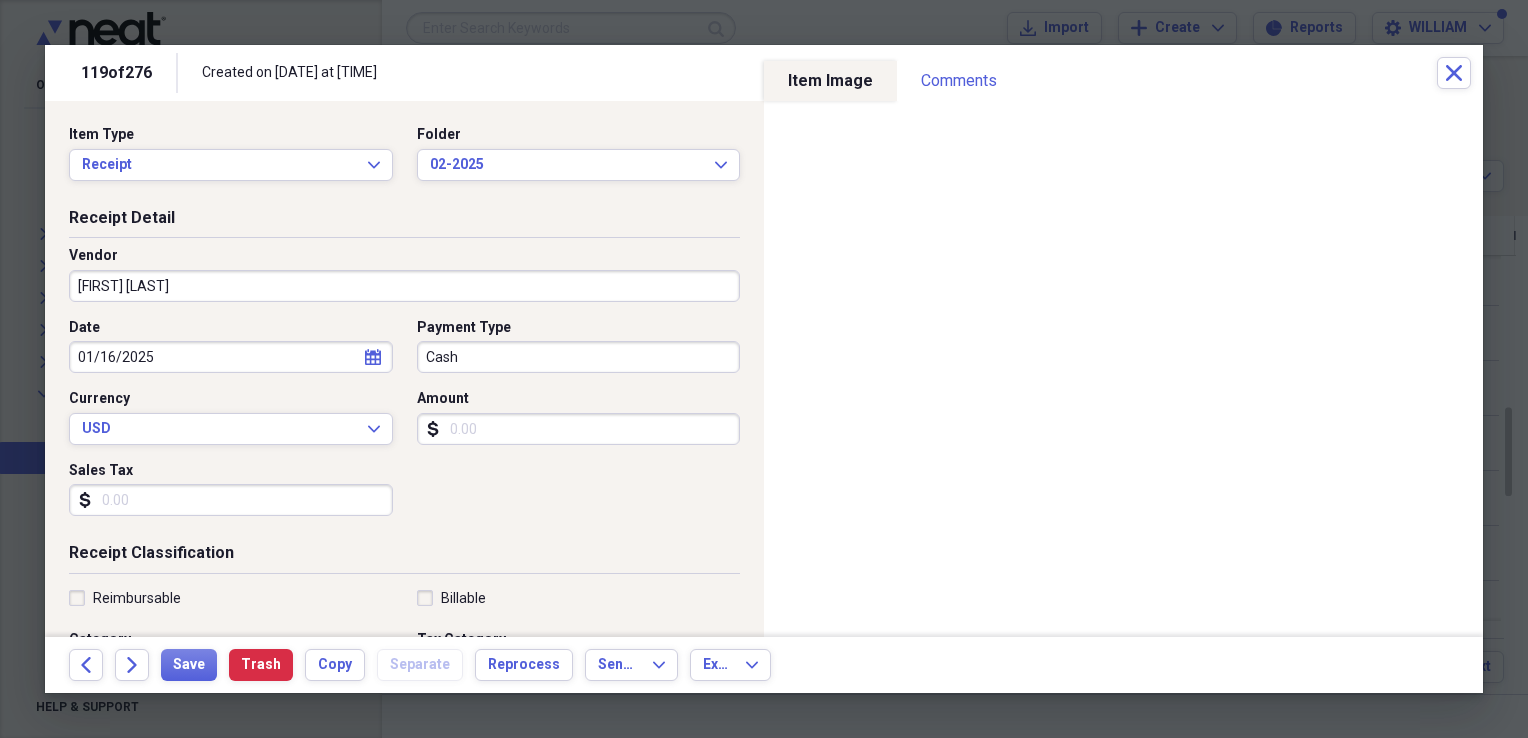 select on "2025" 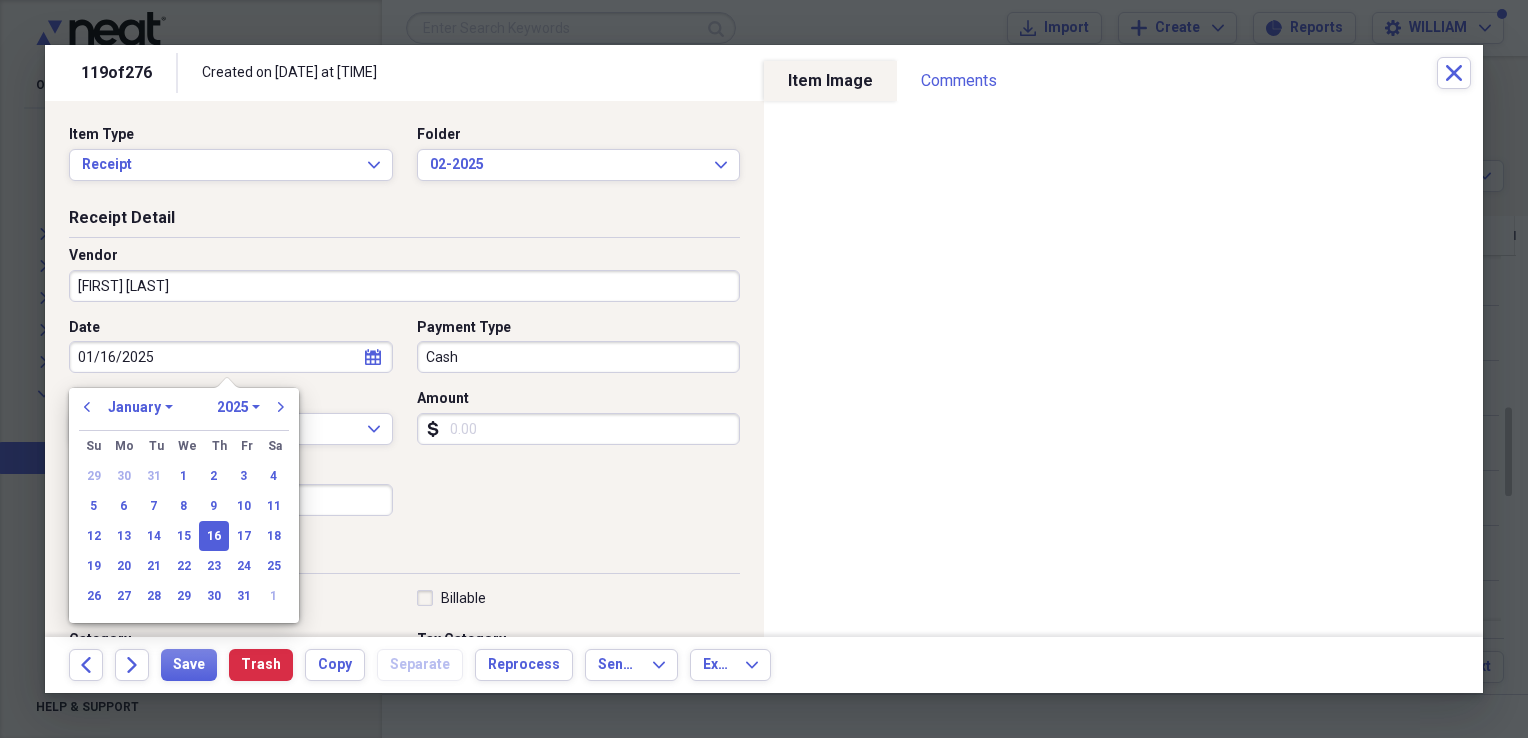 type on "compra de medicina" 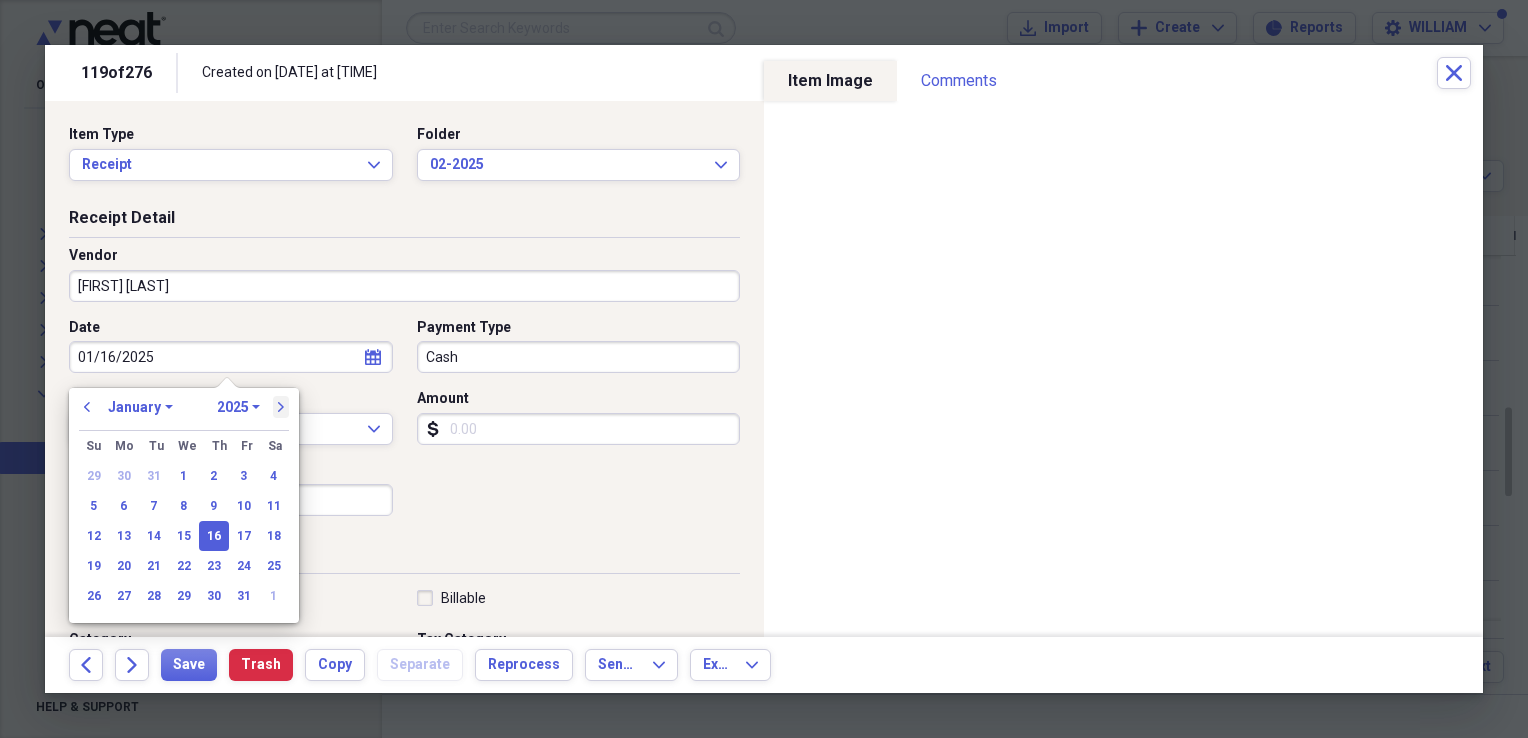 click on "next" at bounding box center [281, 407] 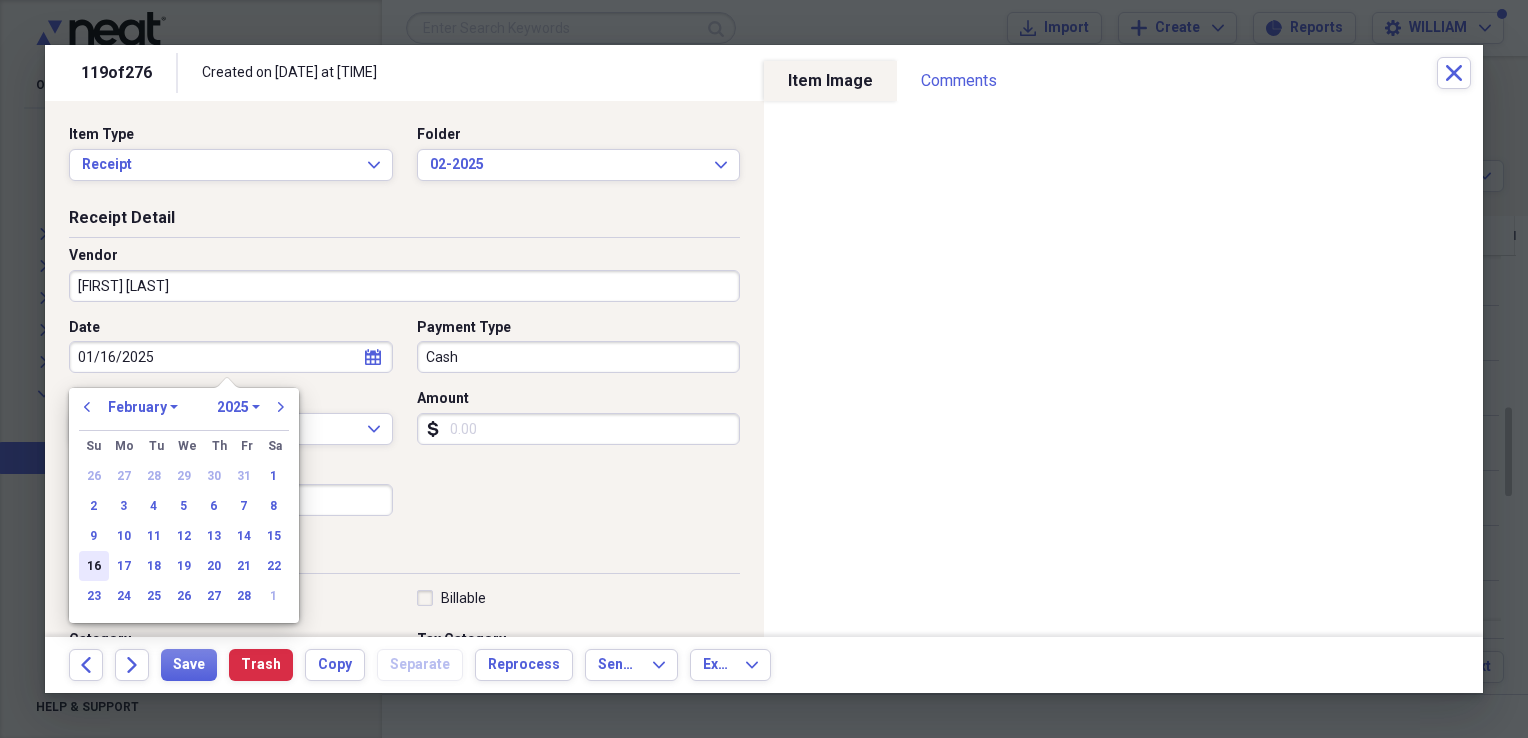 click on "16" at bounding box center [94, 566] 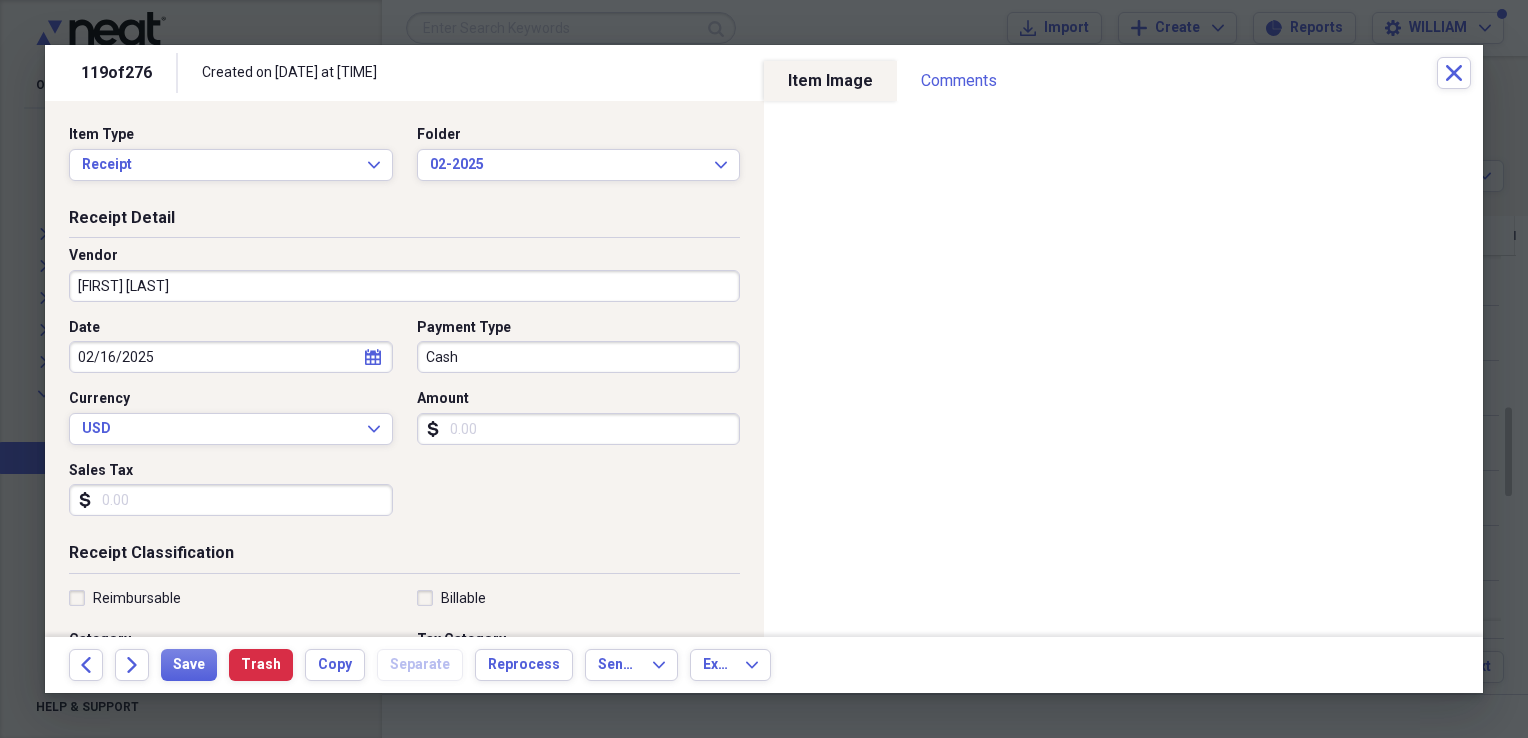 click on "Sales Tax" at bounding box center (231, 500) 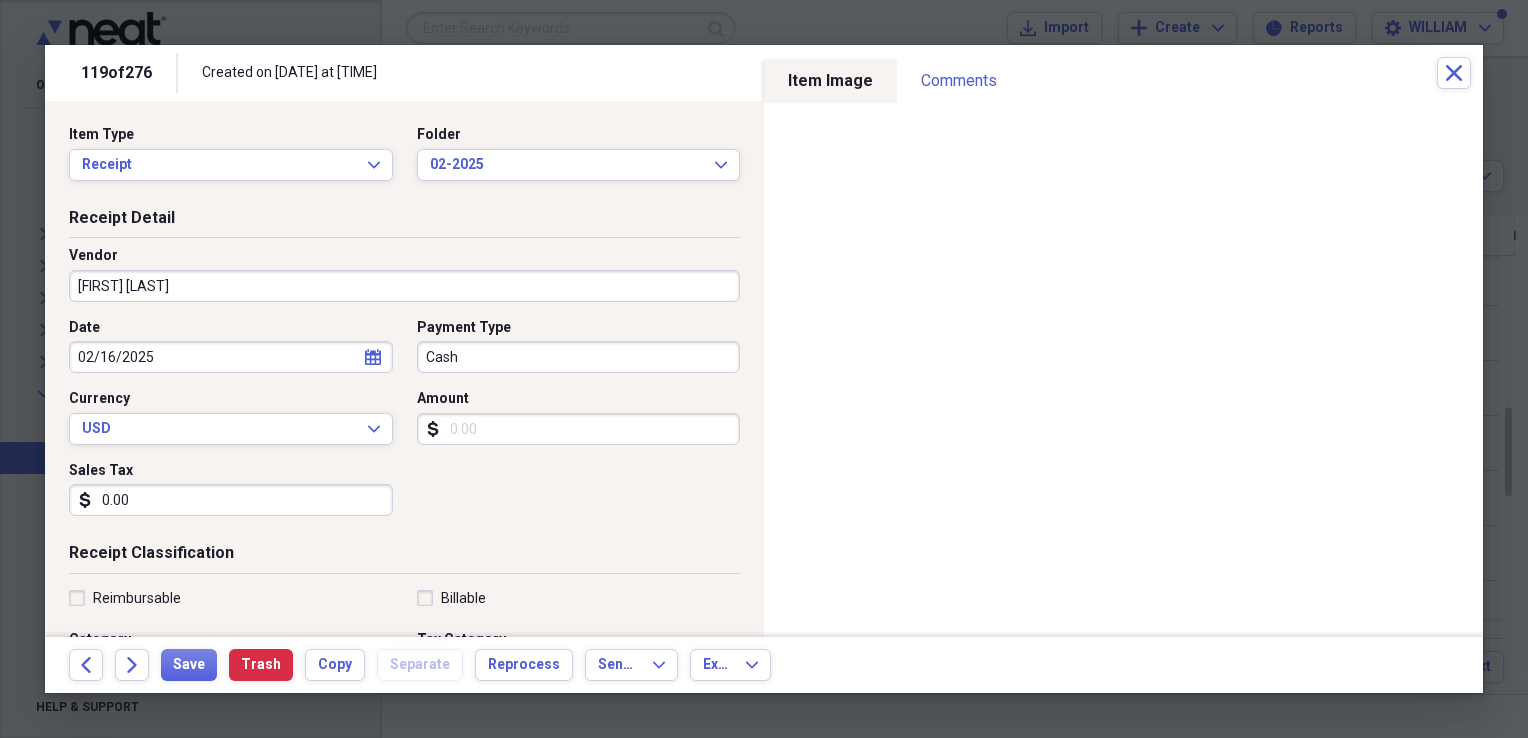 type on "0.00" 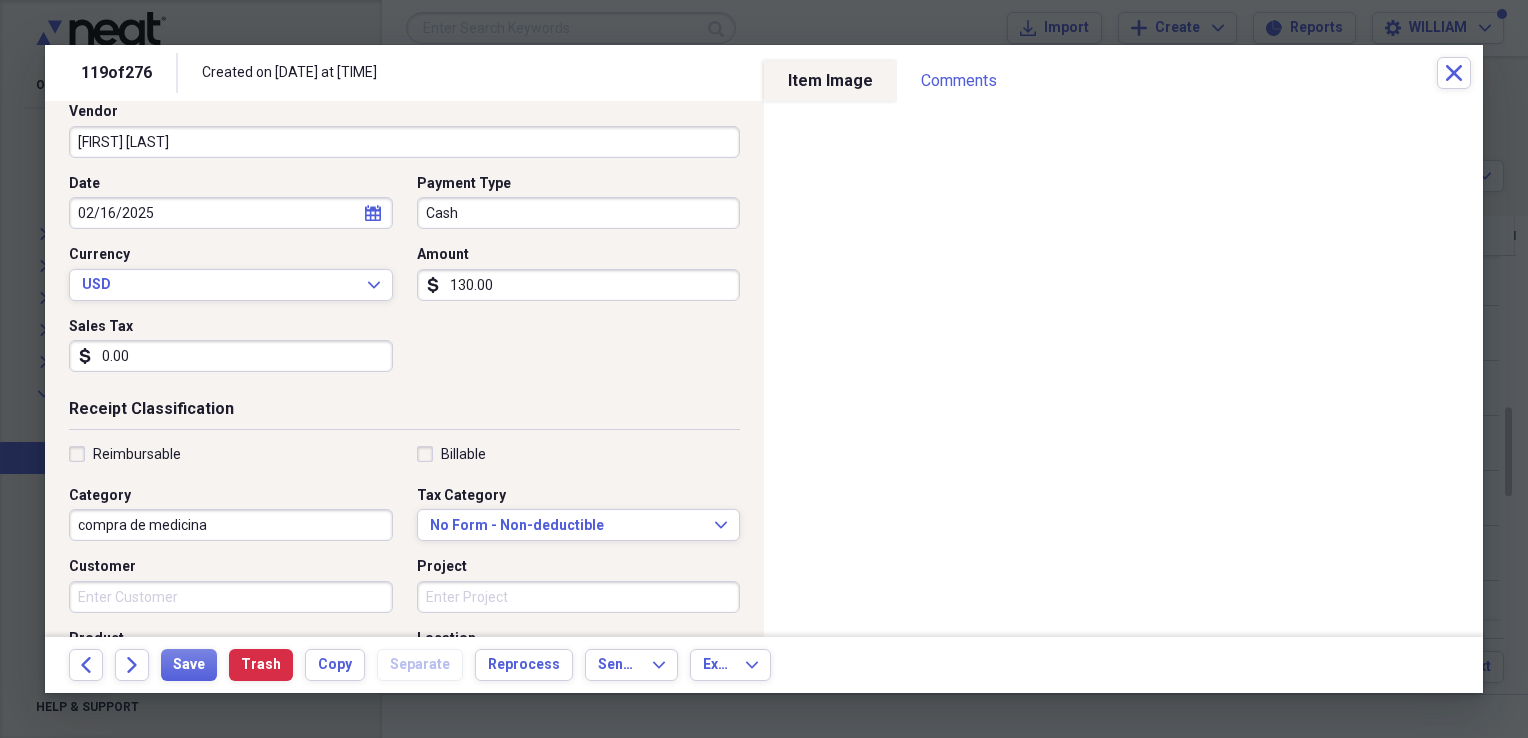scroll, scrollTop: 147, scrollLeft: 0, axis: vertical 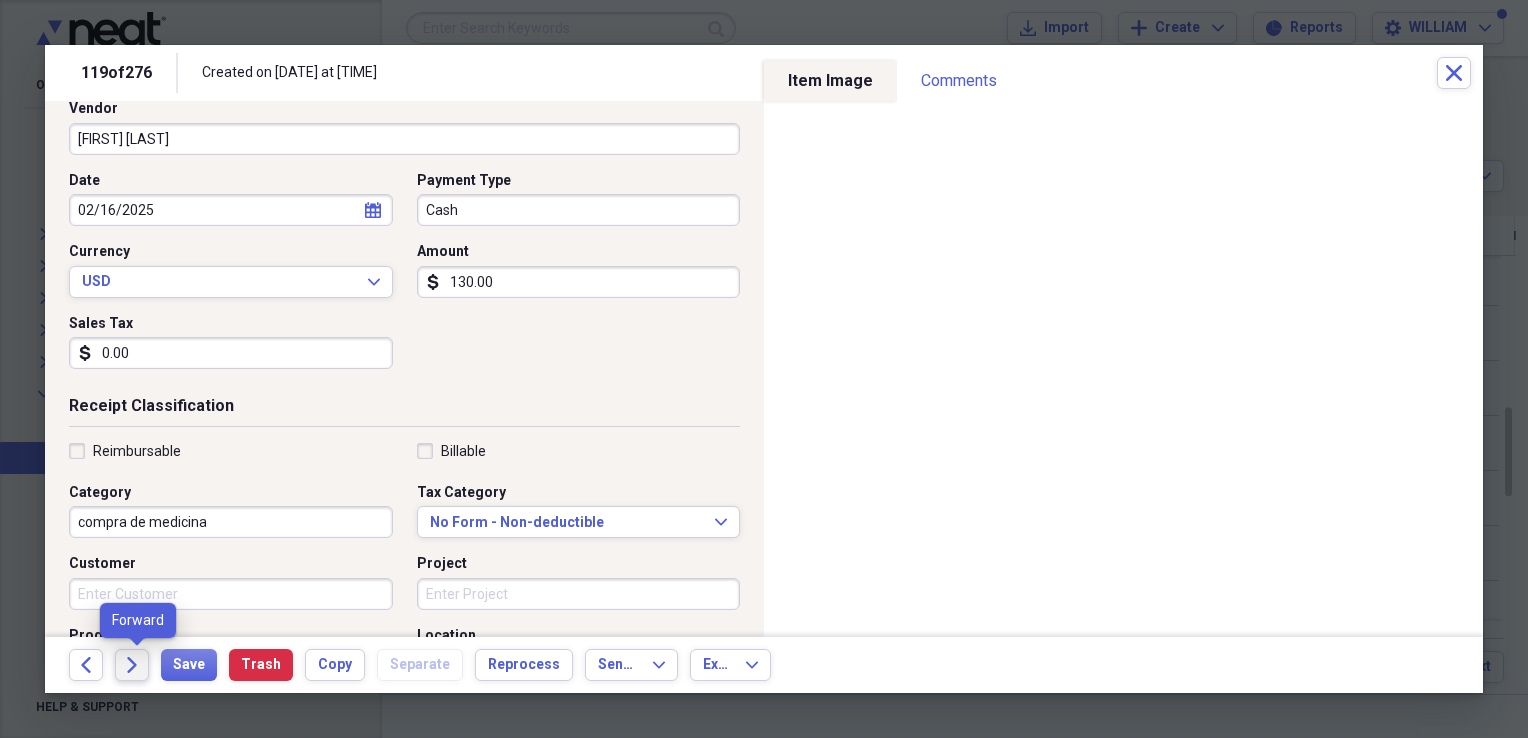 type on "130.00" 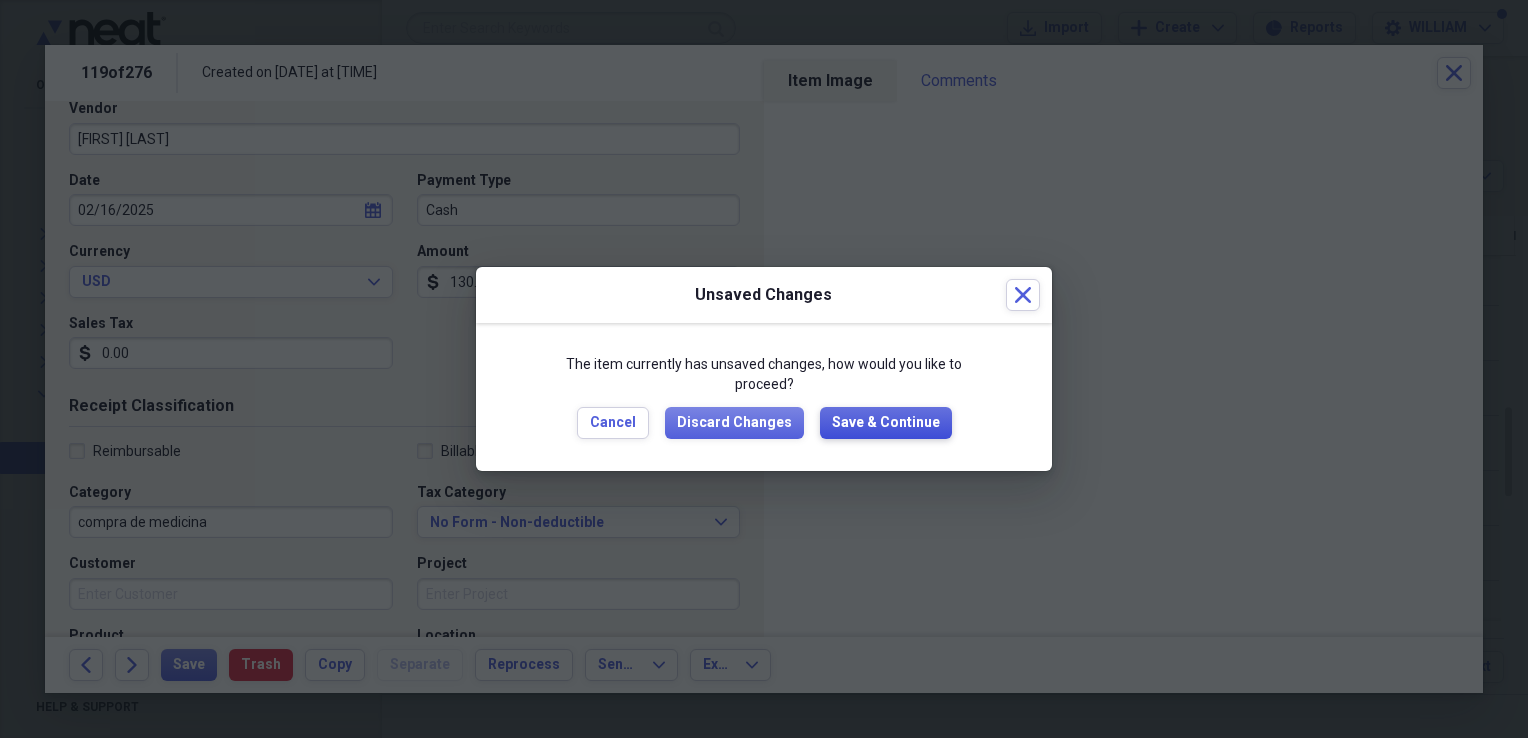 click on "Save & Continue" at bounding box center (886, 423) 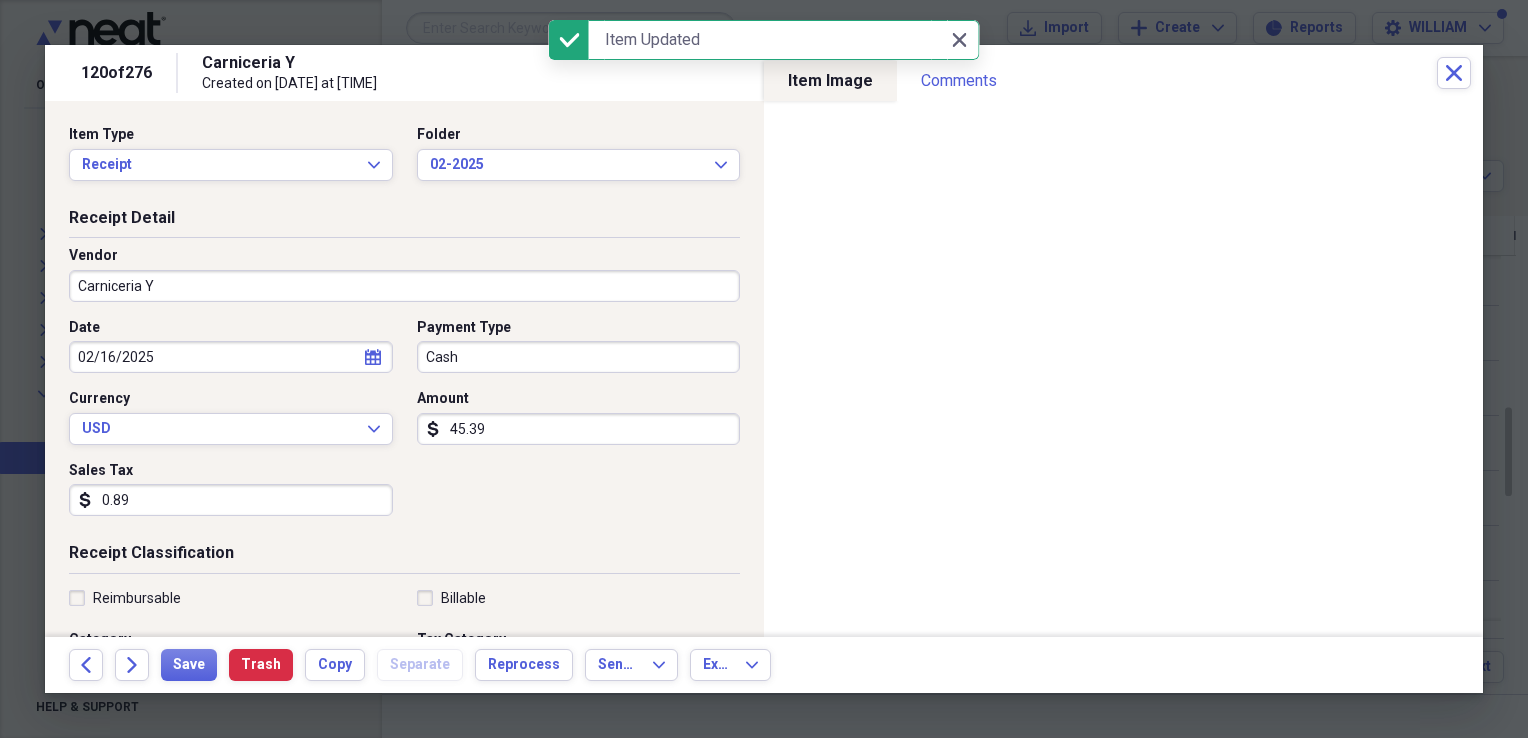 click on "Carniceria Y" at bounding box center [404, 286] 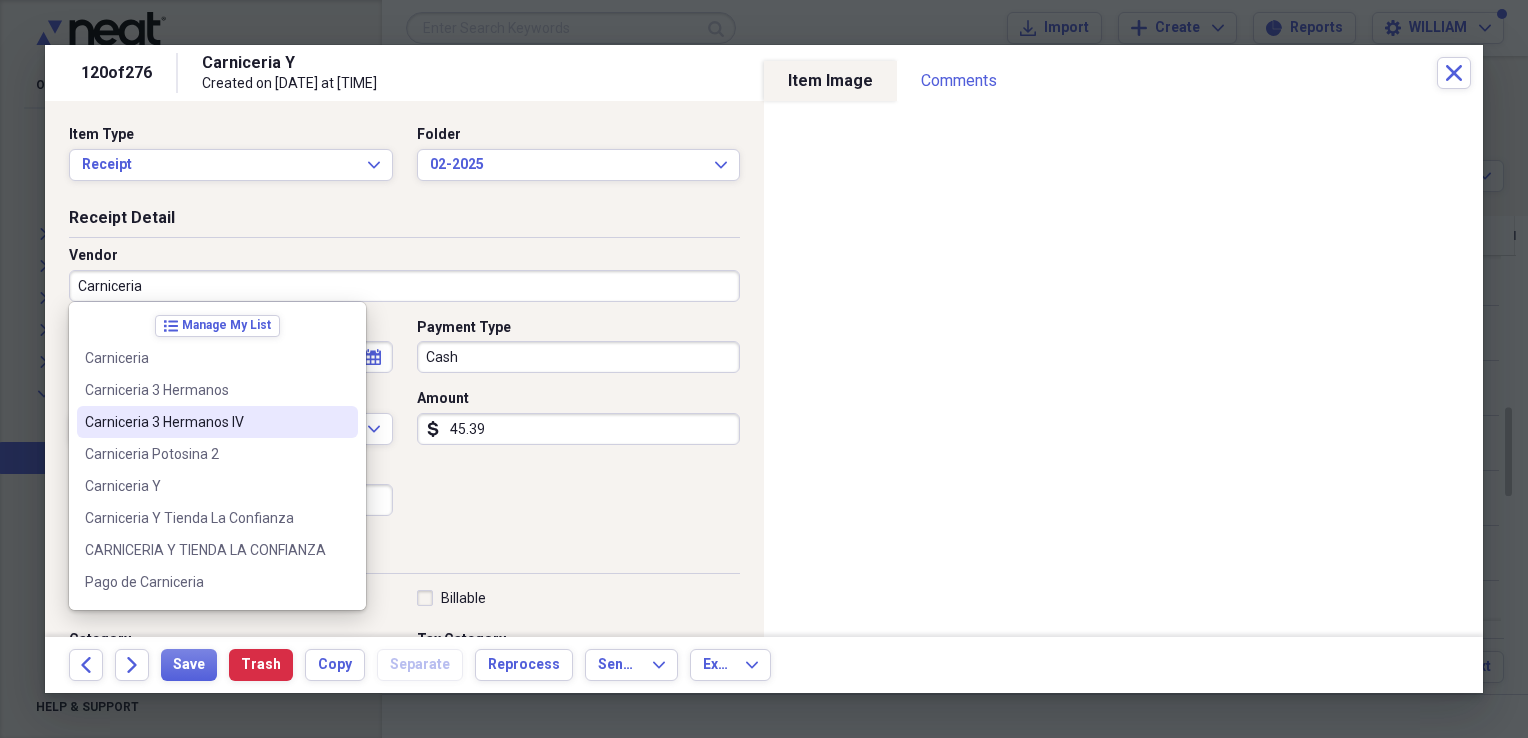 click on "Carniceria 3 Hermanos IV" at bounding box center (217, 422) 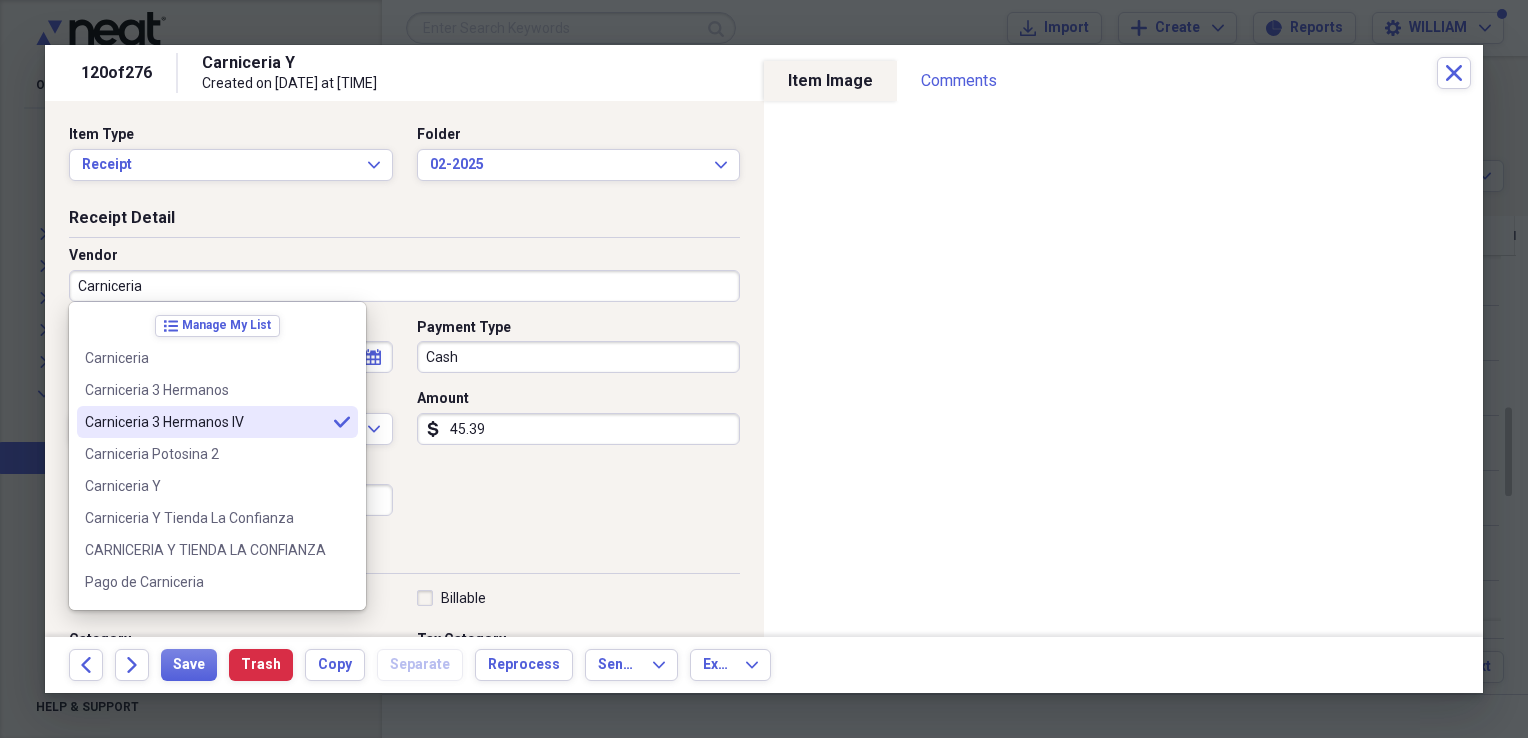type on "Carniceria 3 Hermanos IV" 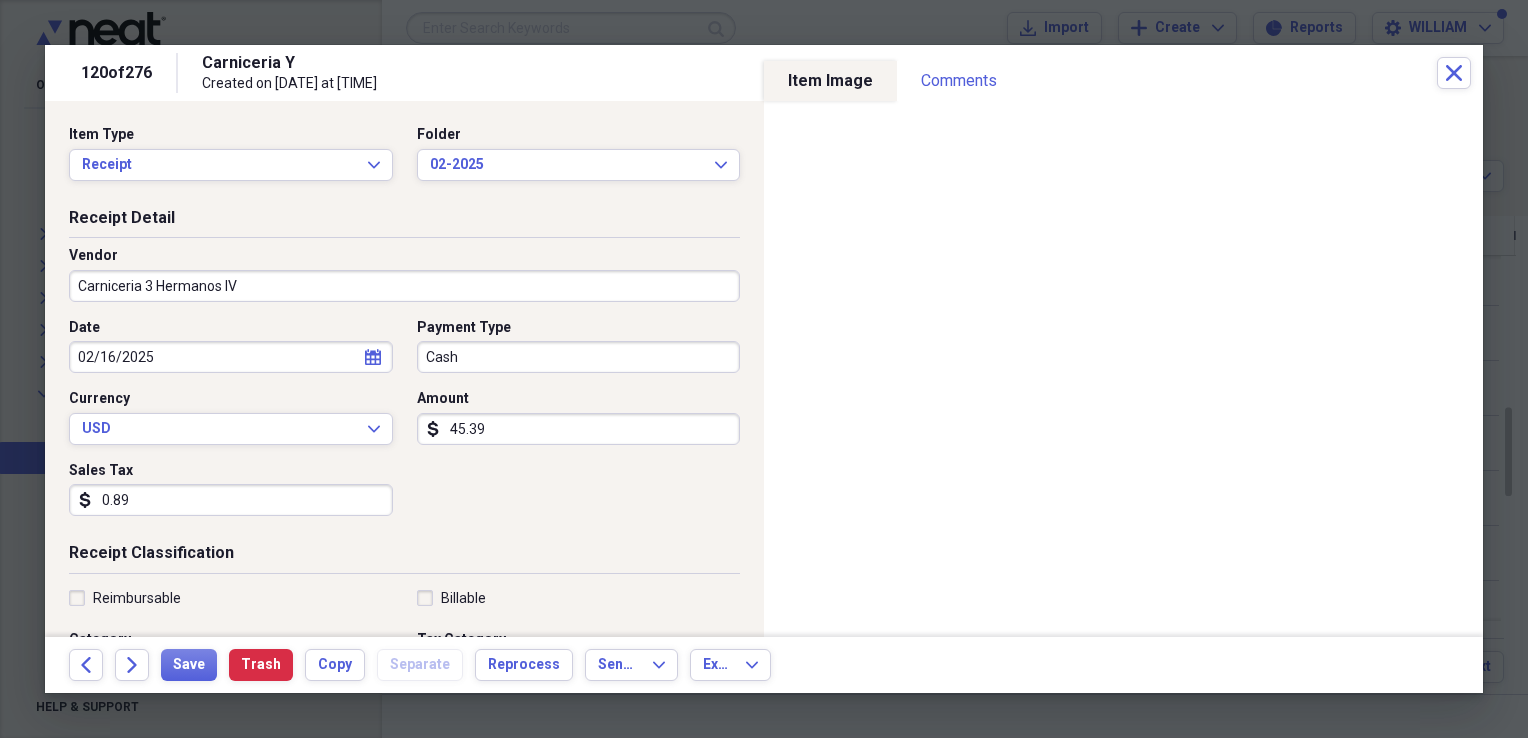 type on "Panaderia Grocery" 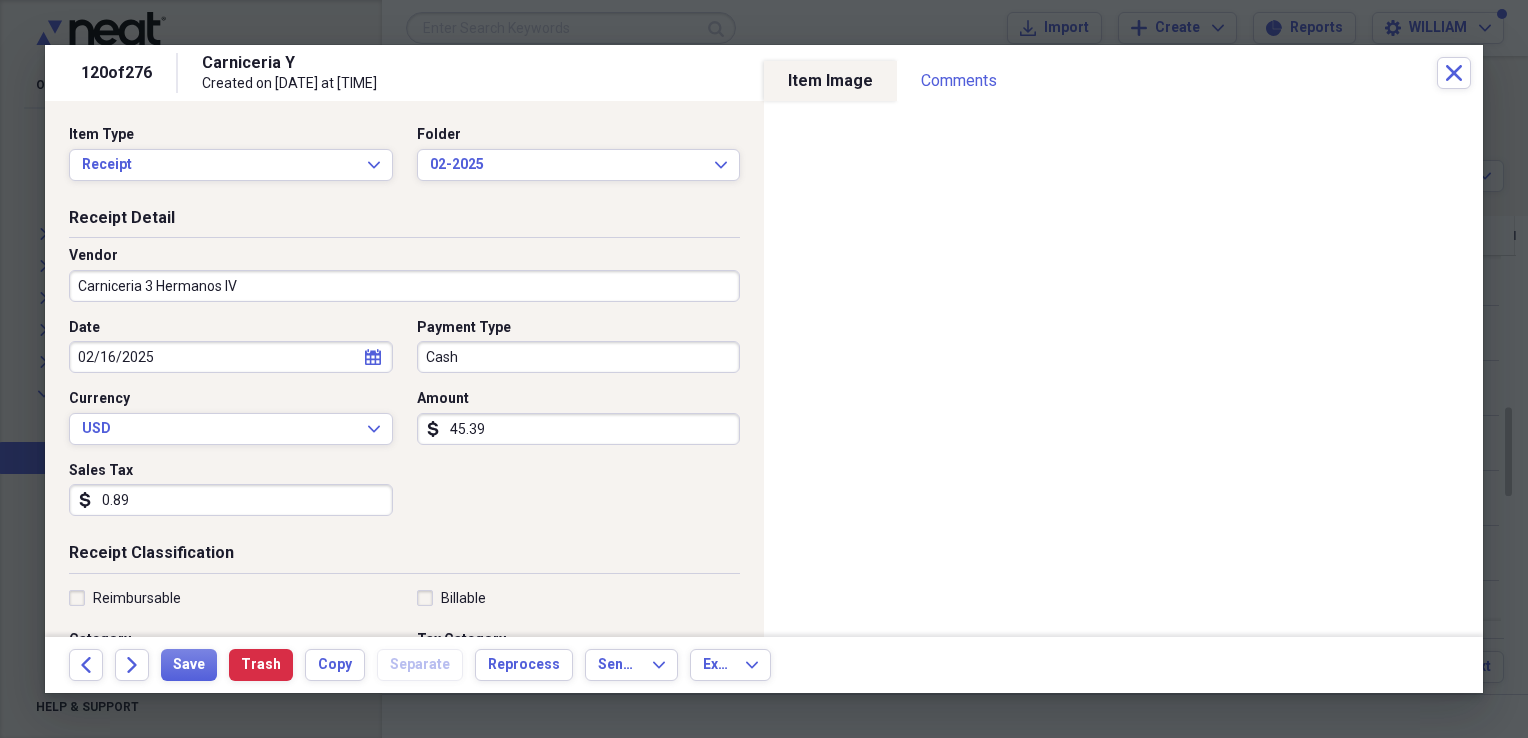 scroll, scrollTop: 100, scrollLeft: 0, axis: vertical 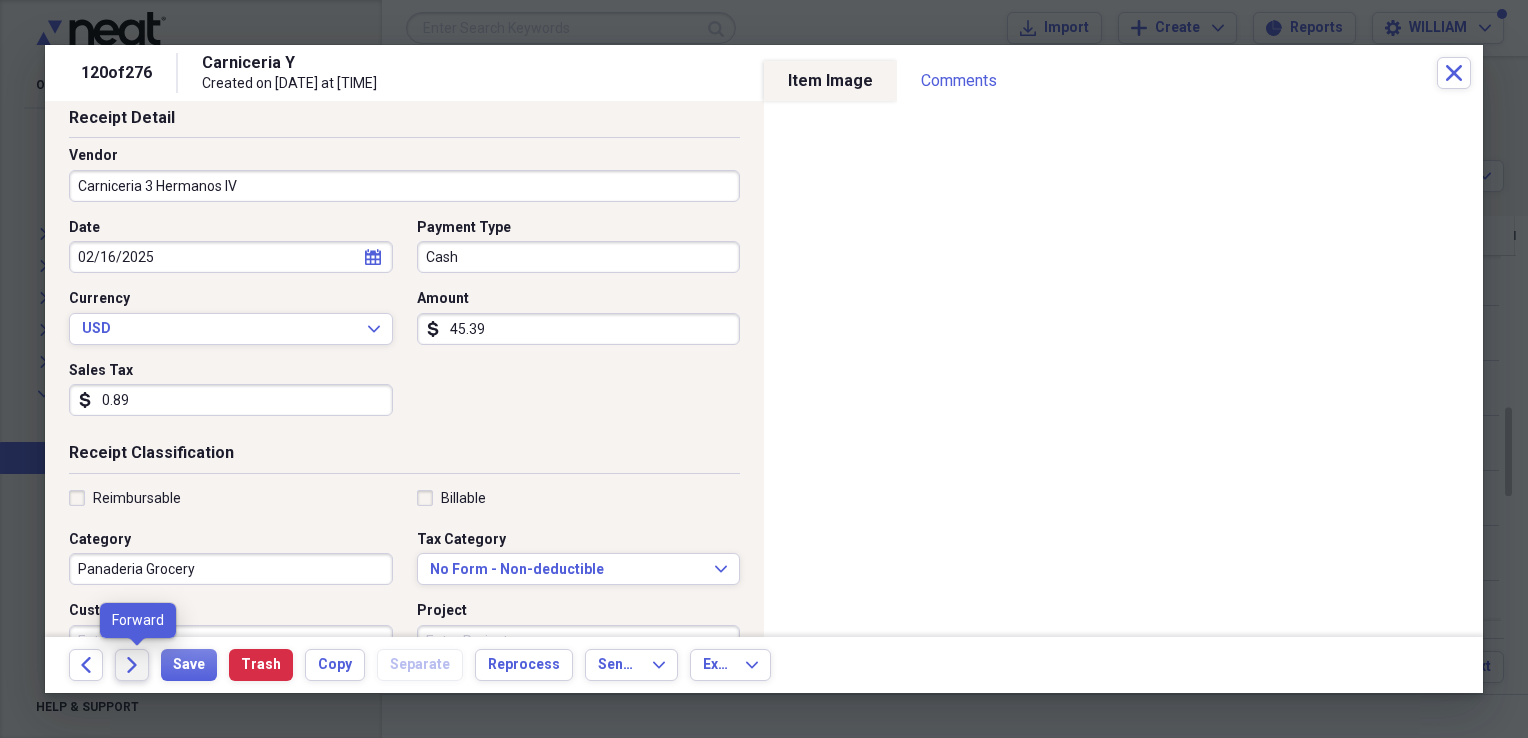 click on "Forward" at bounding box center (132, 665) 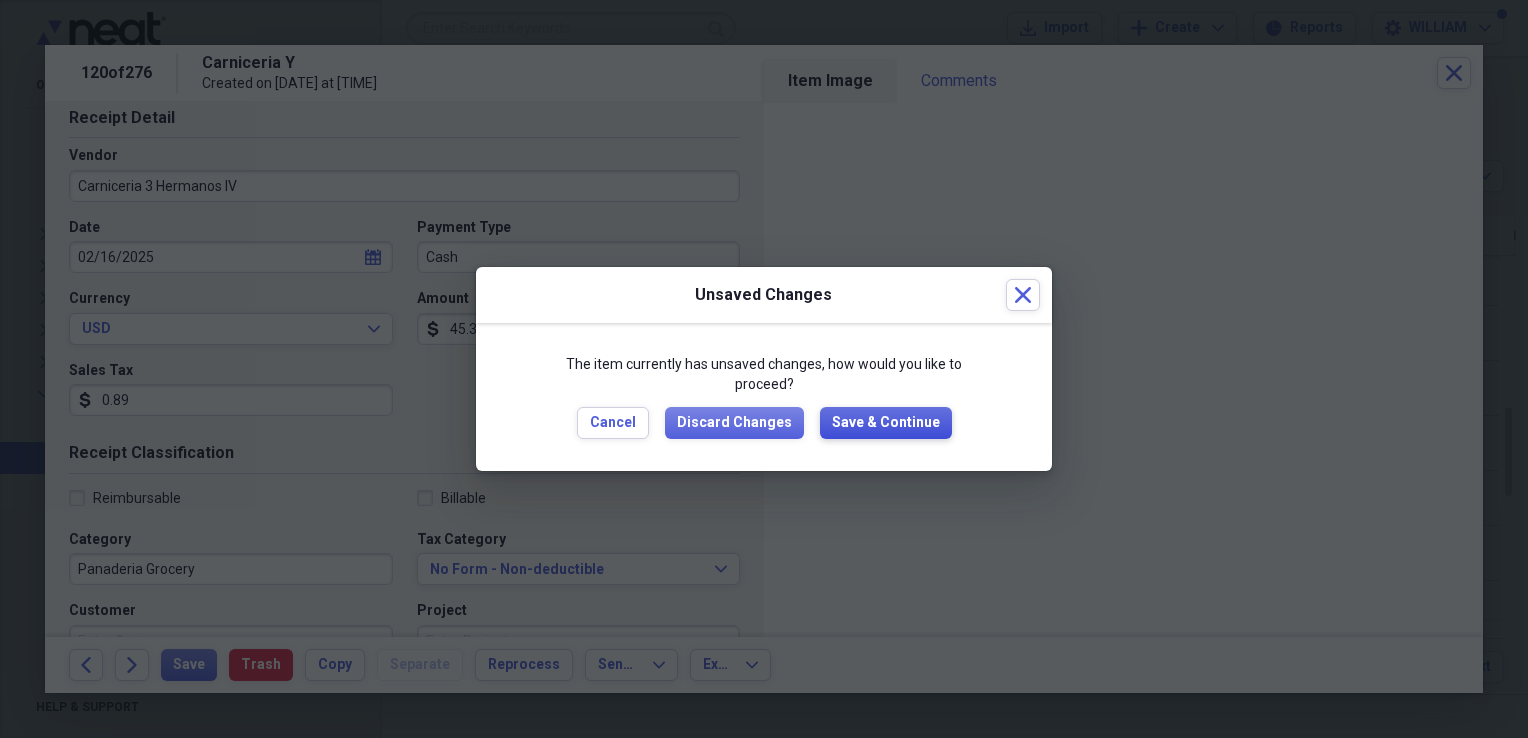 click on "Save & Continue" at bounding box center (886, 423) 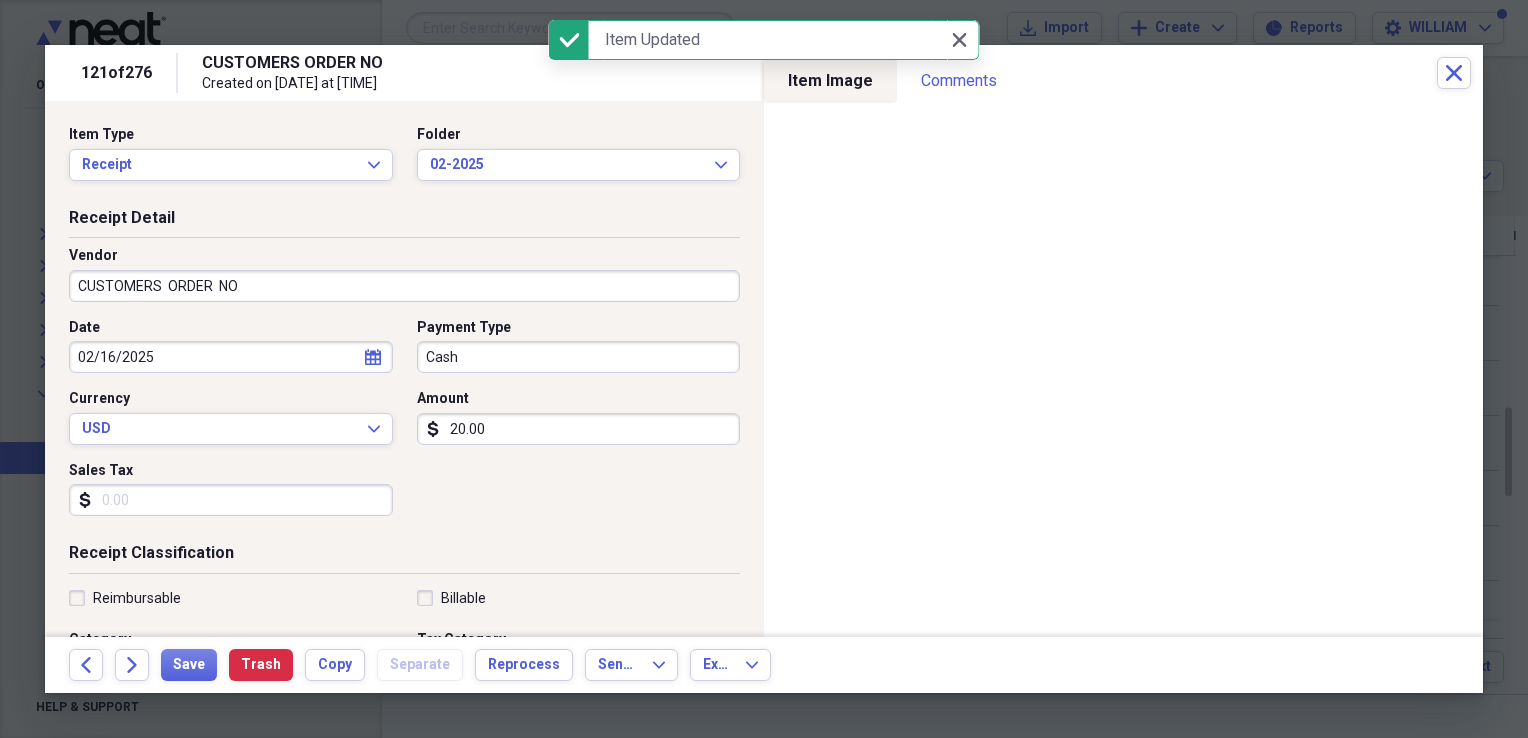 click on "CUSTOMERS  ORDER  NO" at bounding box center (404, 286) 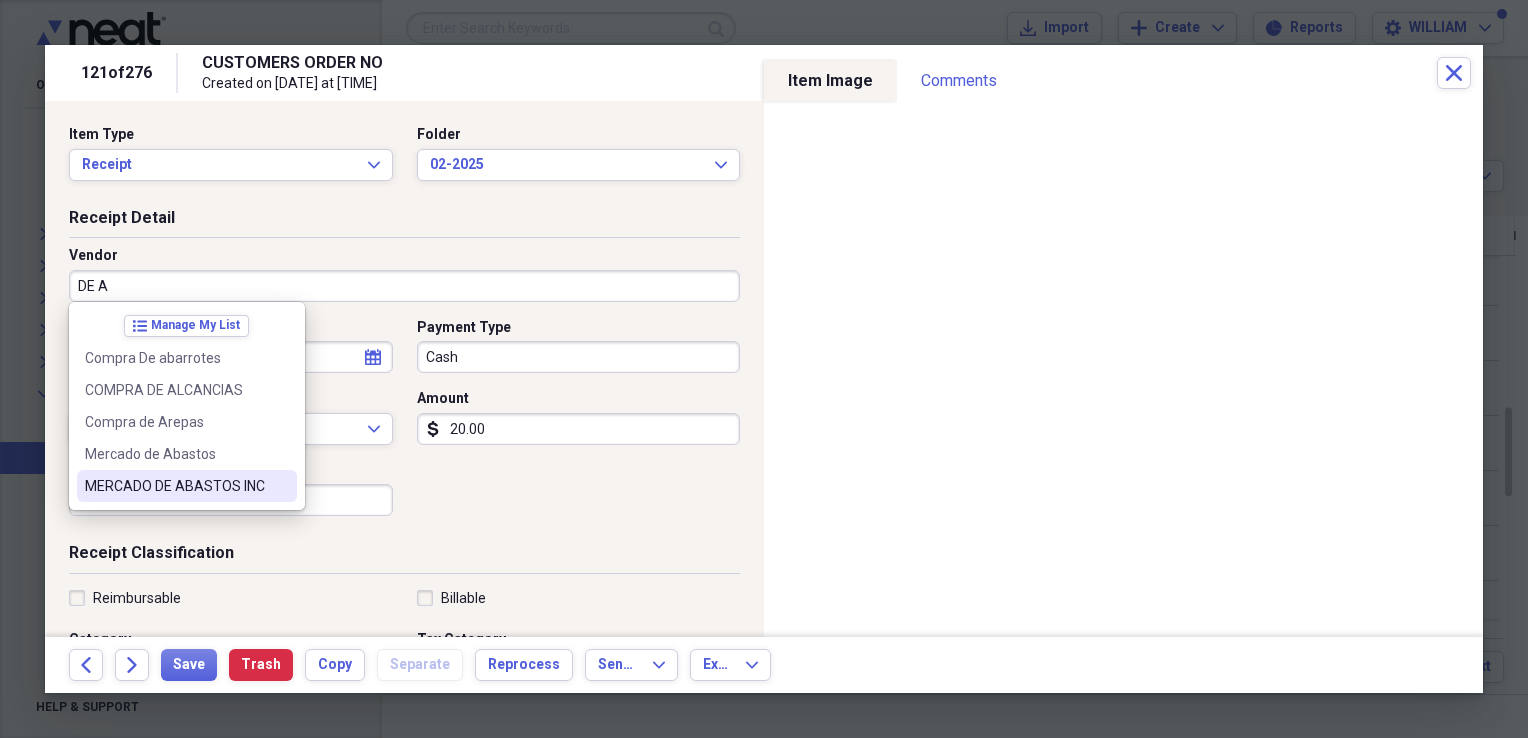 click on "MERCADO DE ABASTOS INC" at bounding box center [175, 486] 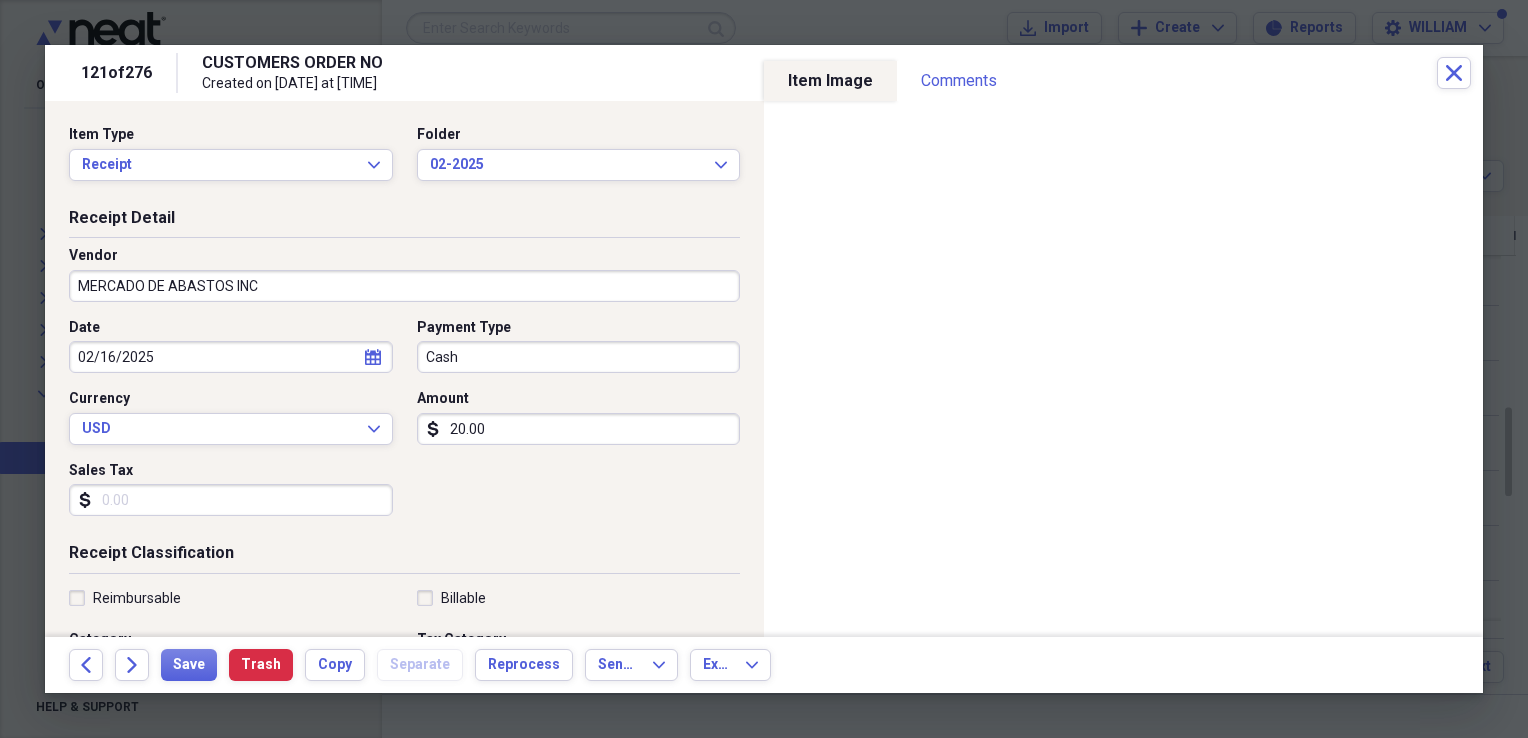 type on "Panaderia Grocery" 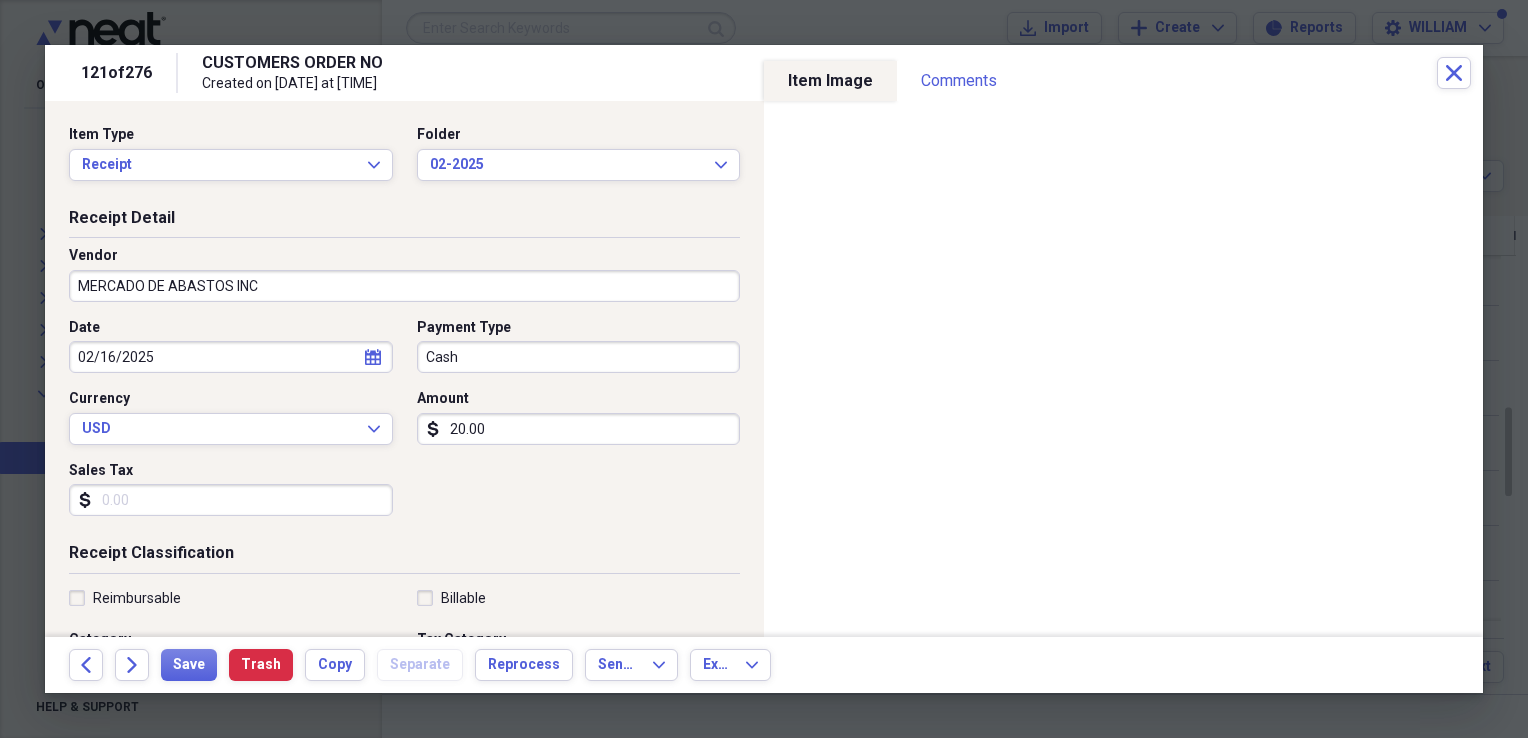 click on "Sales Tax" at bounding box center [231, 500] 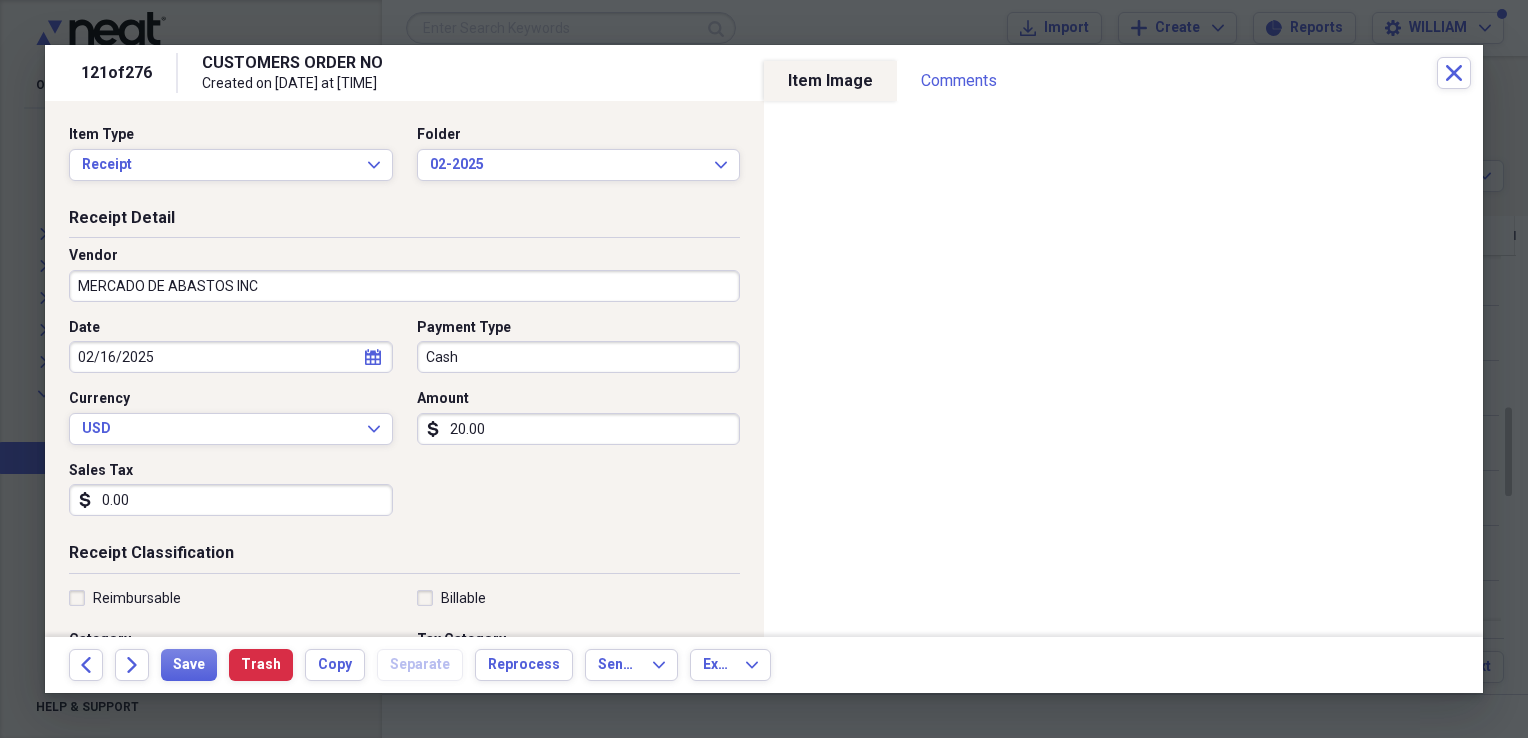 type on "0.00" 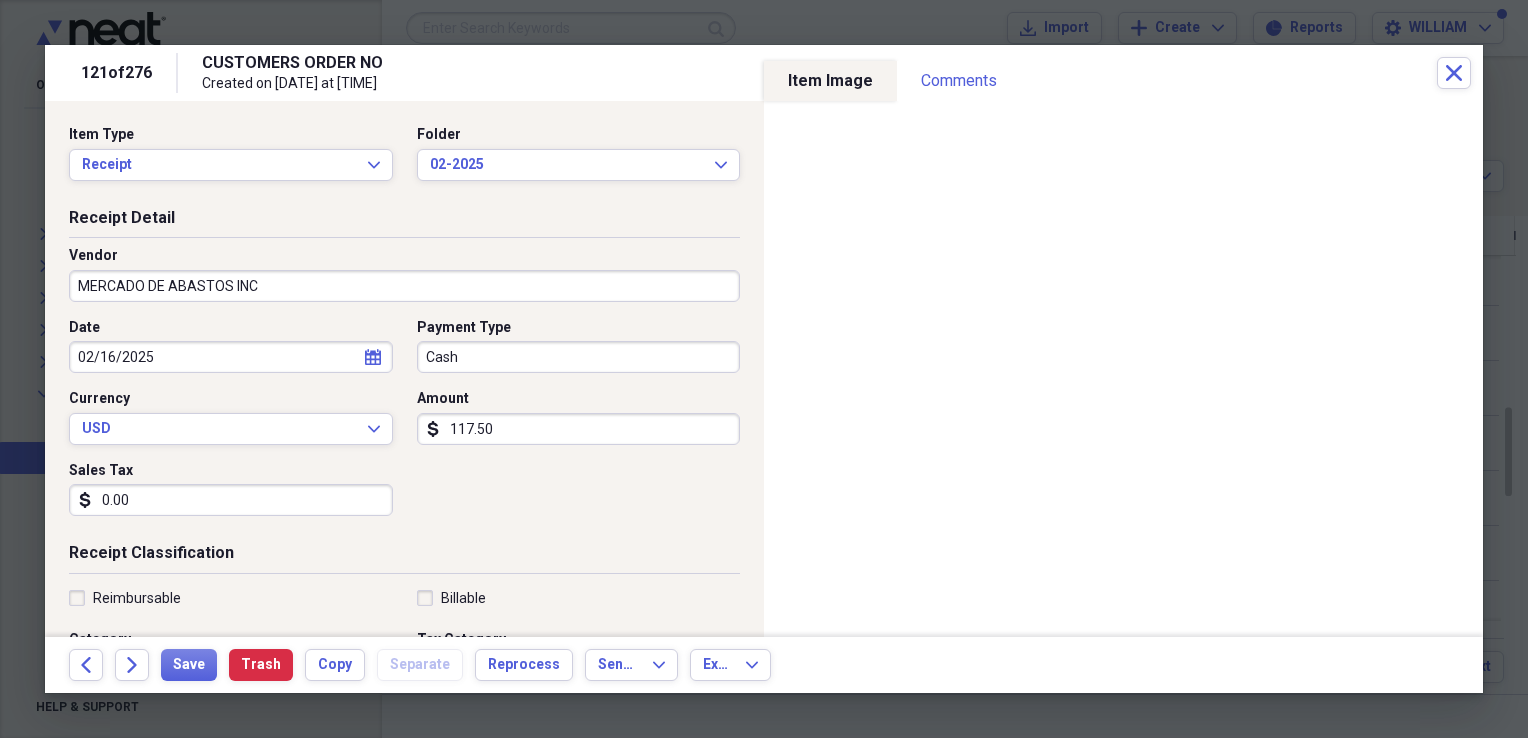 type on "117.50" 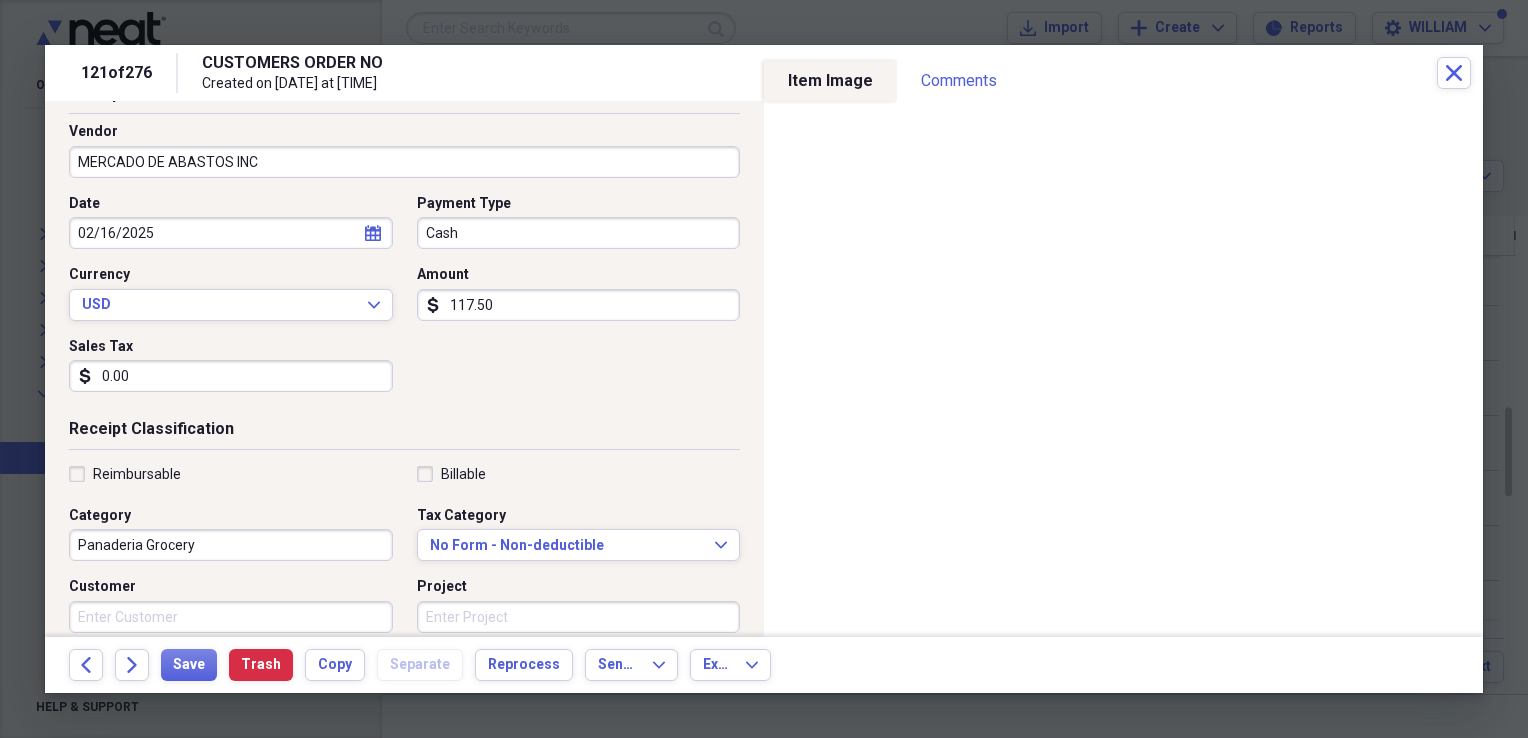 scroll, scrollTop: 136, scrollLeft: 0, axis: vertical 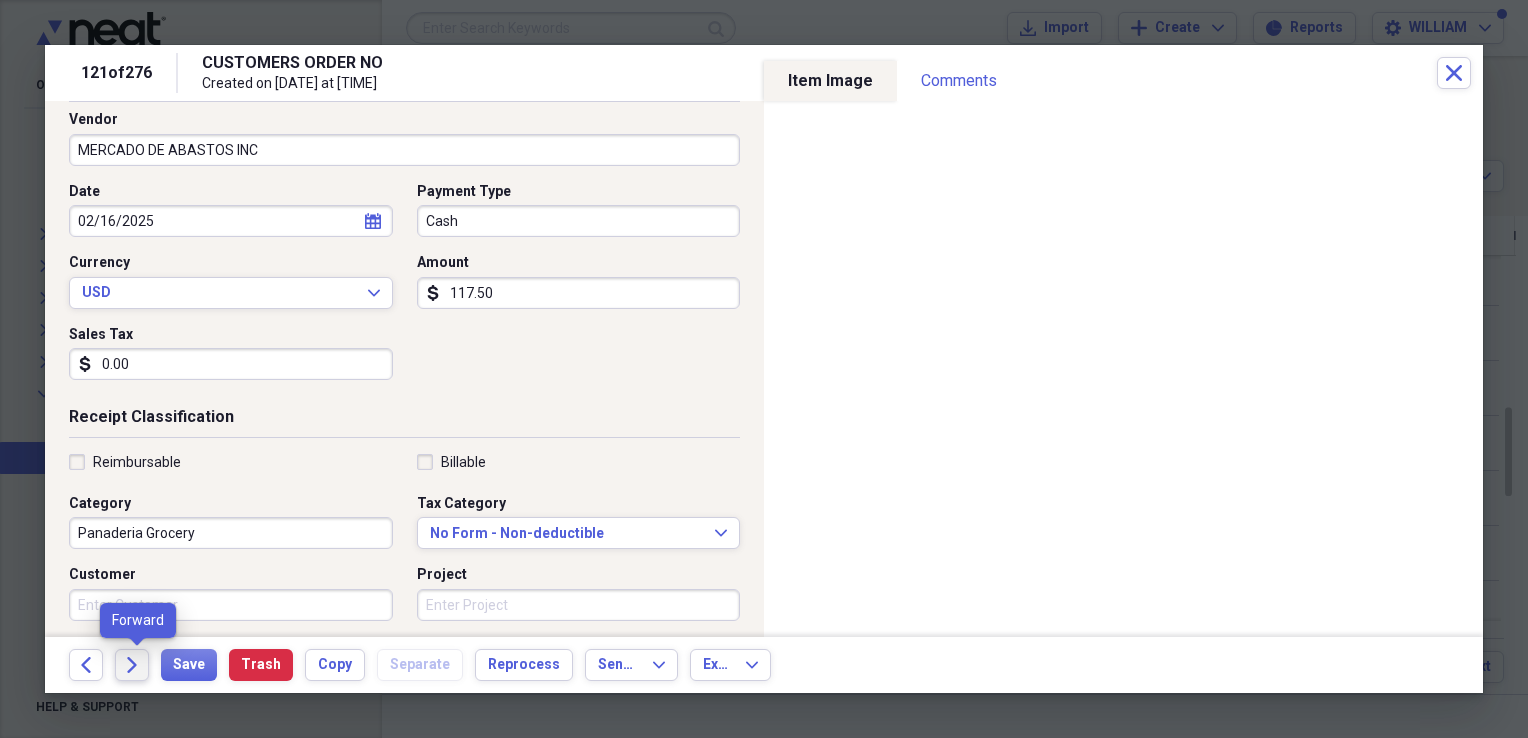 click 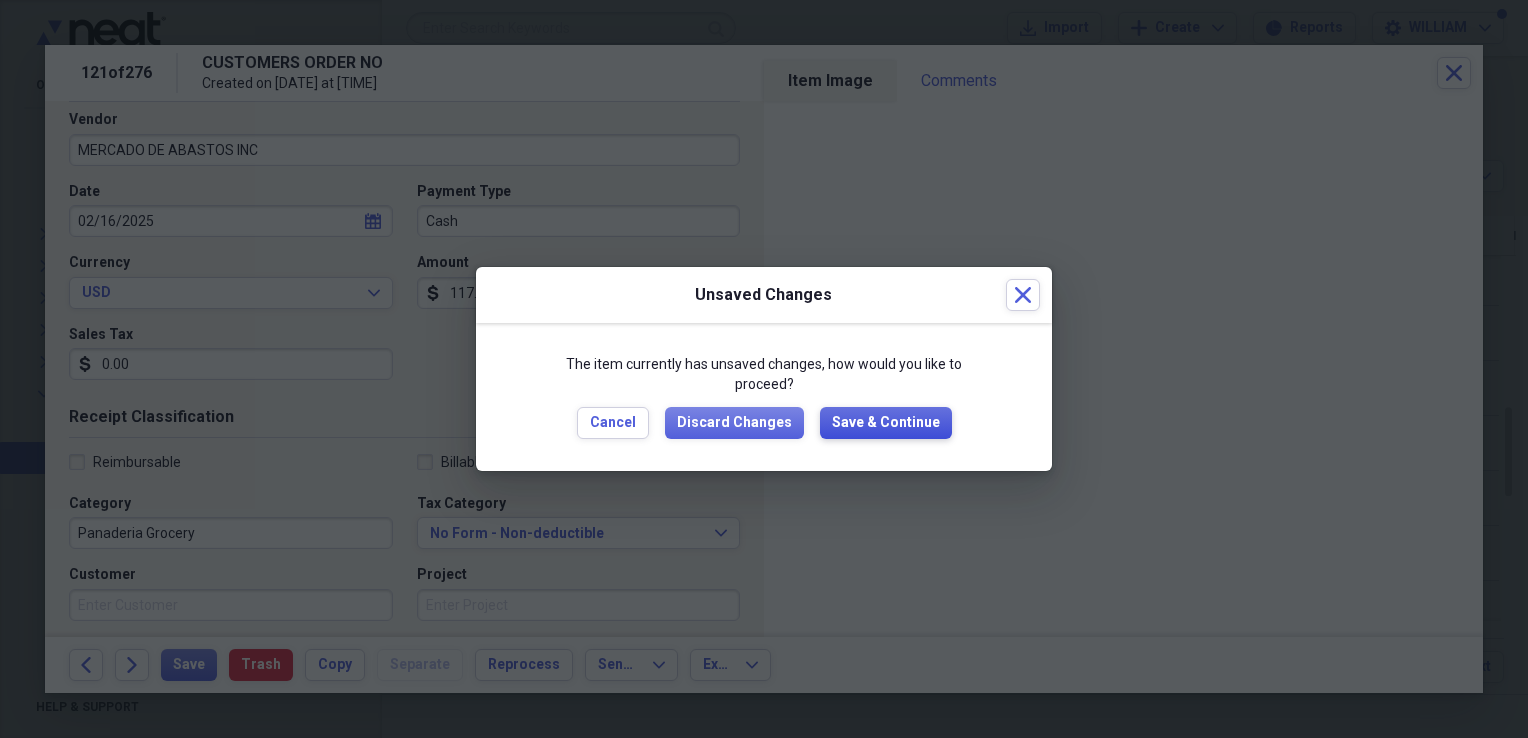 click on "Save & Continue" at bounding box center [886, 423] 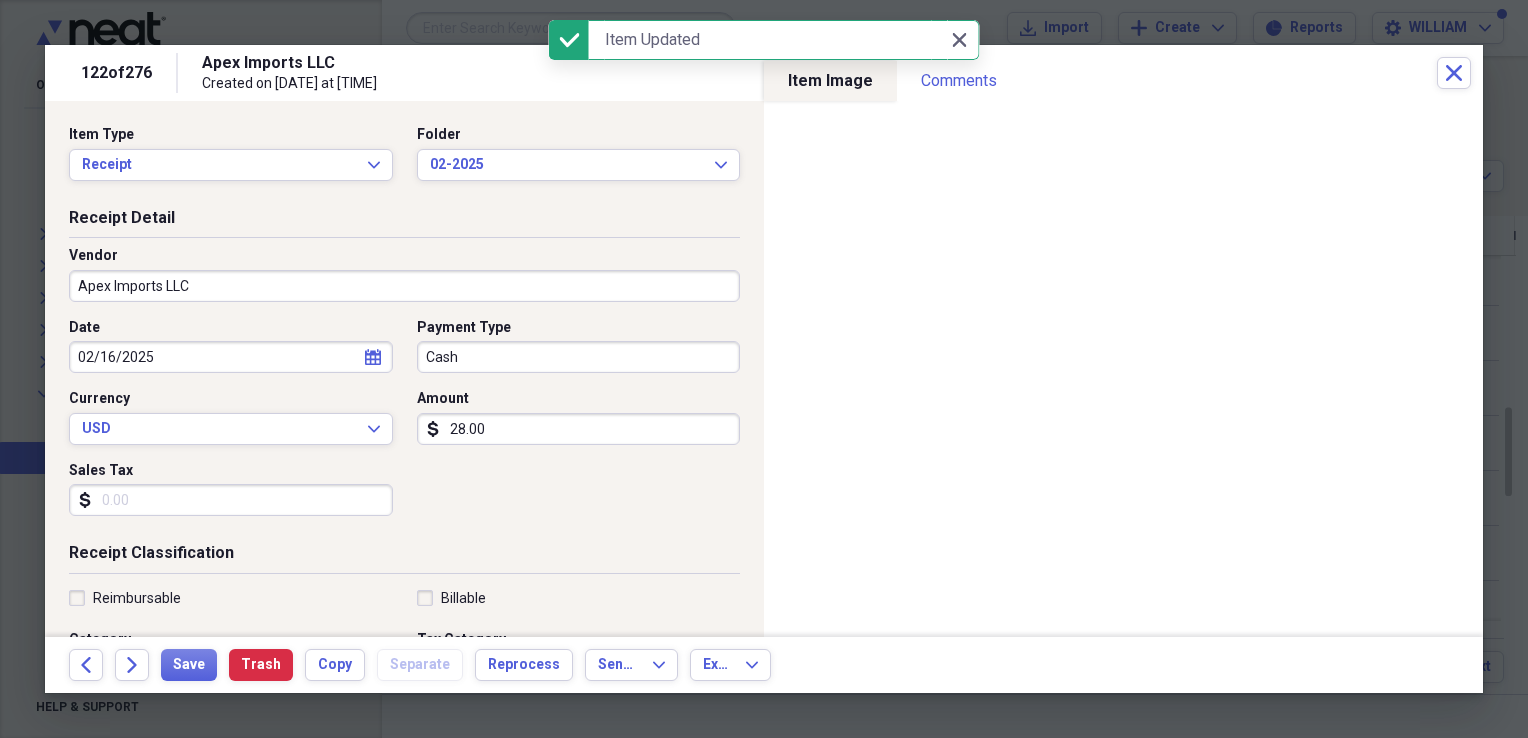 click on "Sales Tax" at bounding box center [231, 500] 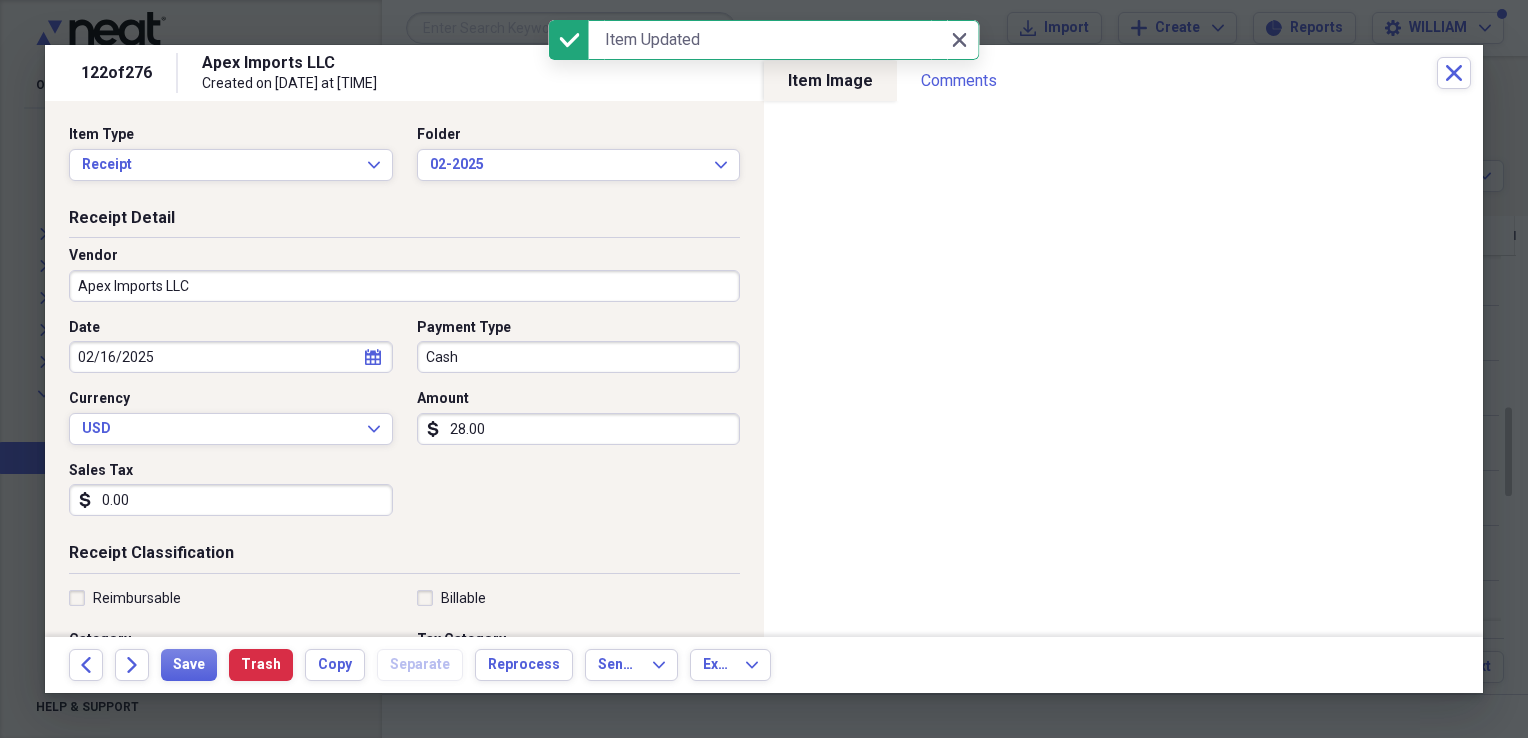 type on "0.00" 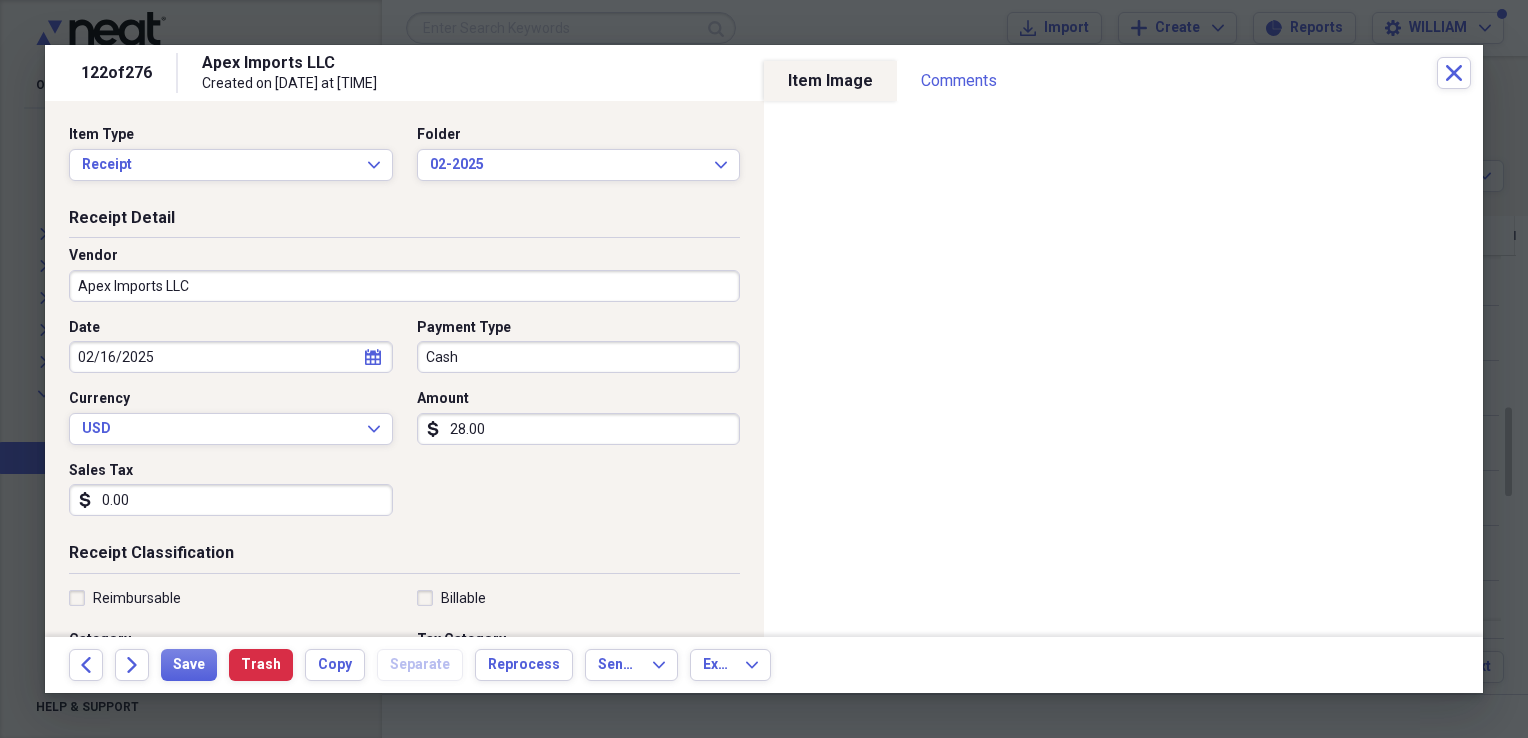 click on "28.00" at bounding box center [579, 429] 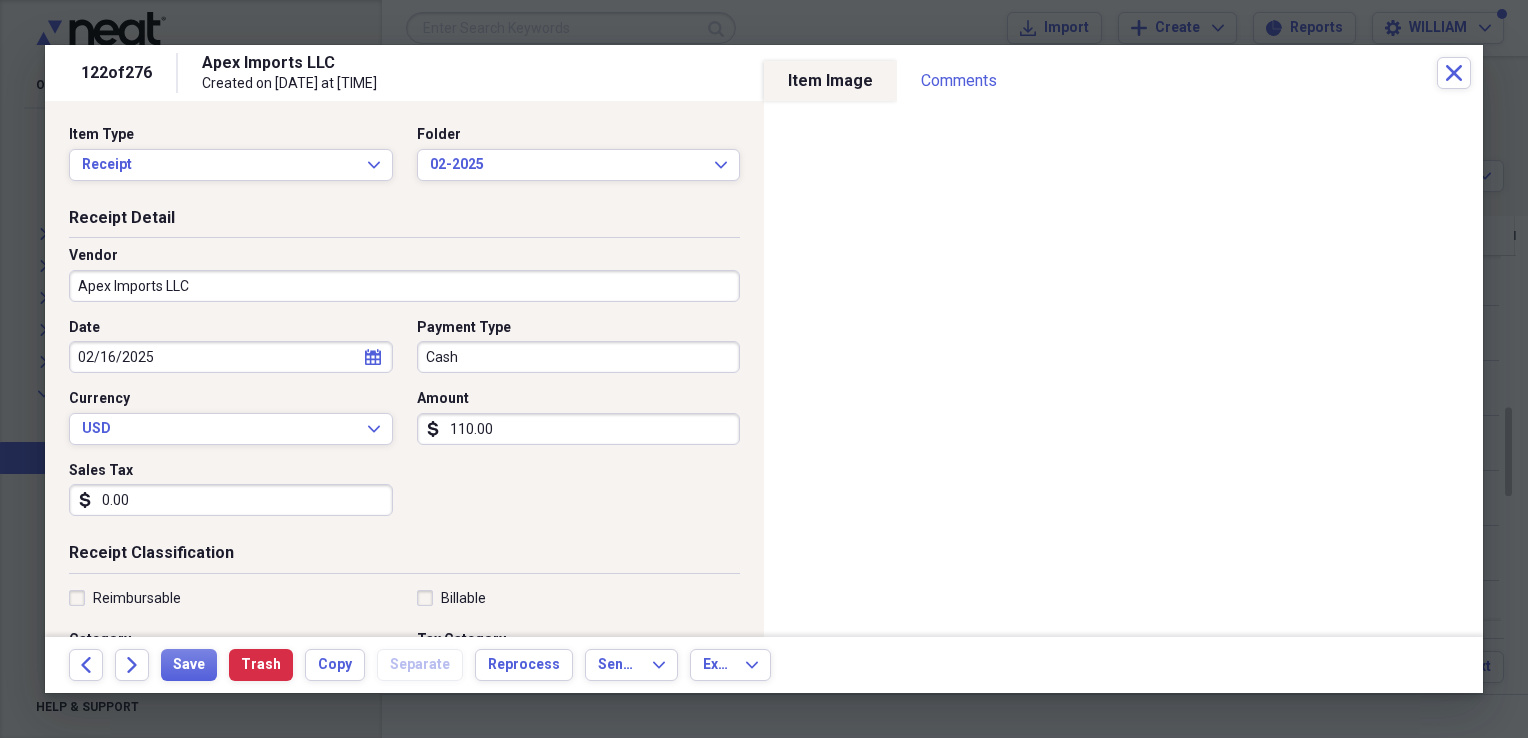 type on "110.00" 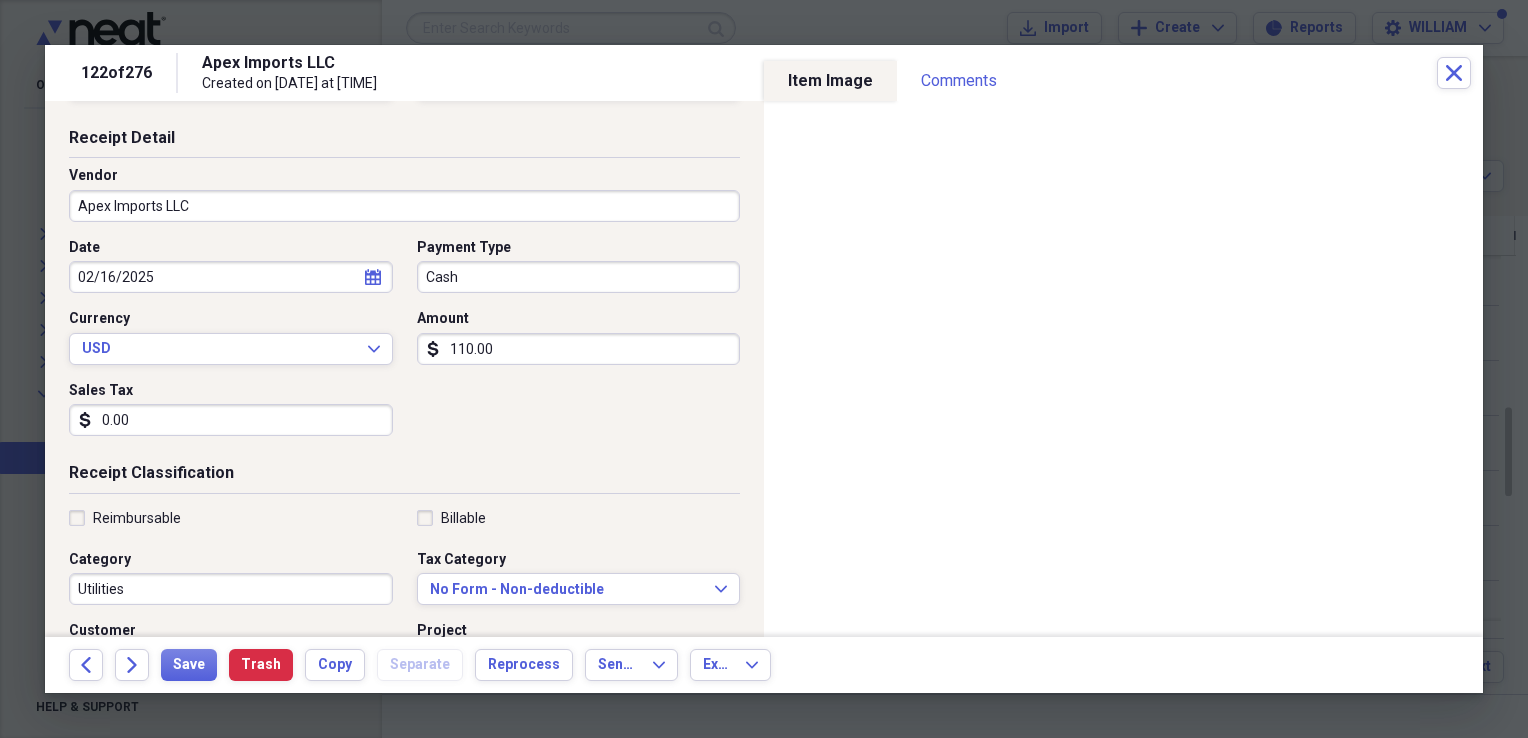 scroll, scrollTop: 86, scrollLeft: 0, axis: vertical 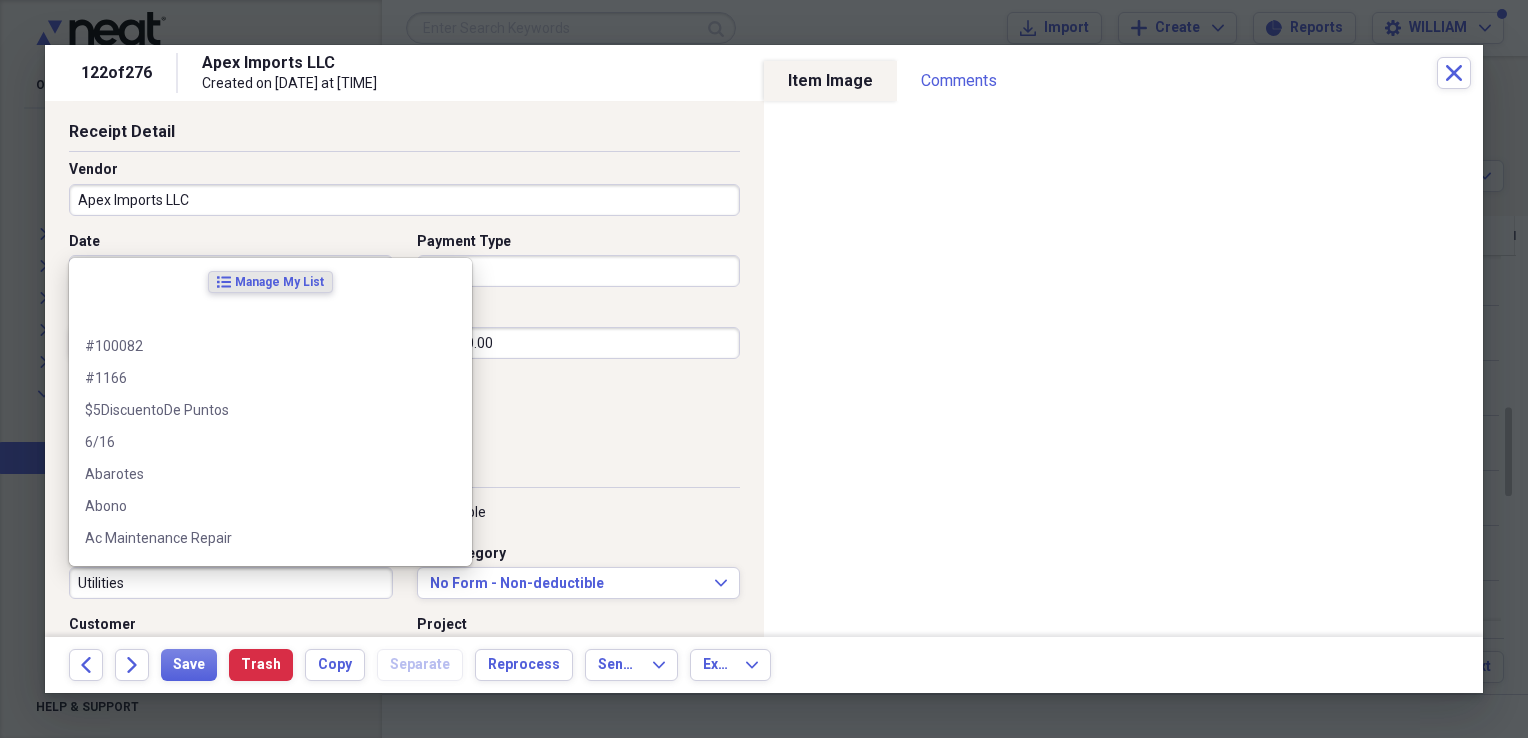 click on "Utilities" at bounding box center (231, 583) 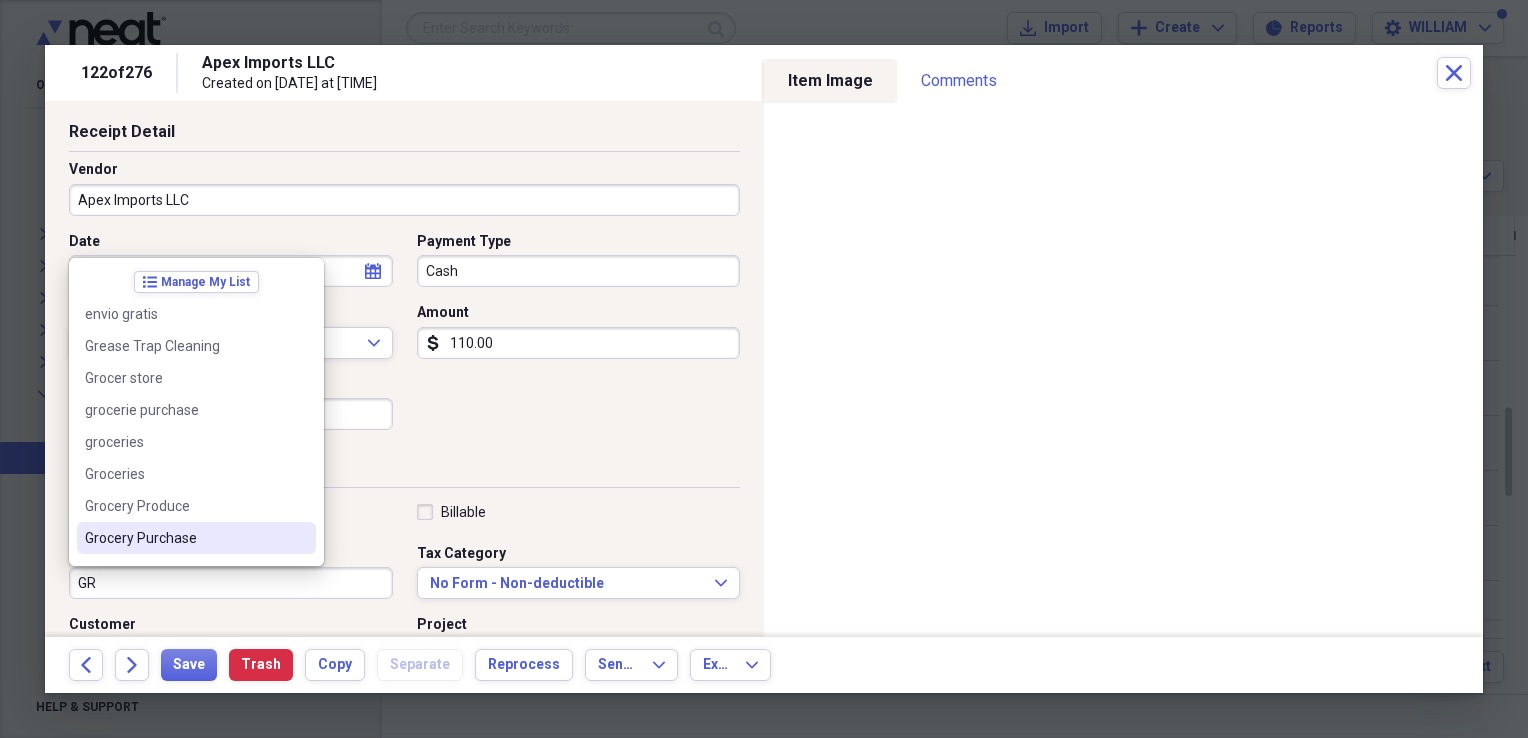 click on "Grocery Purchase" at bounding box center (184, 538) 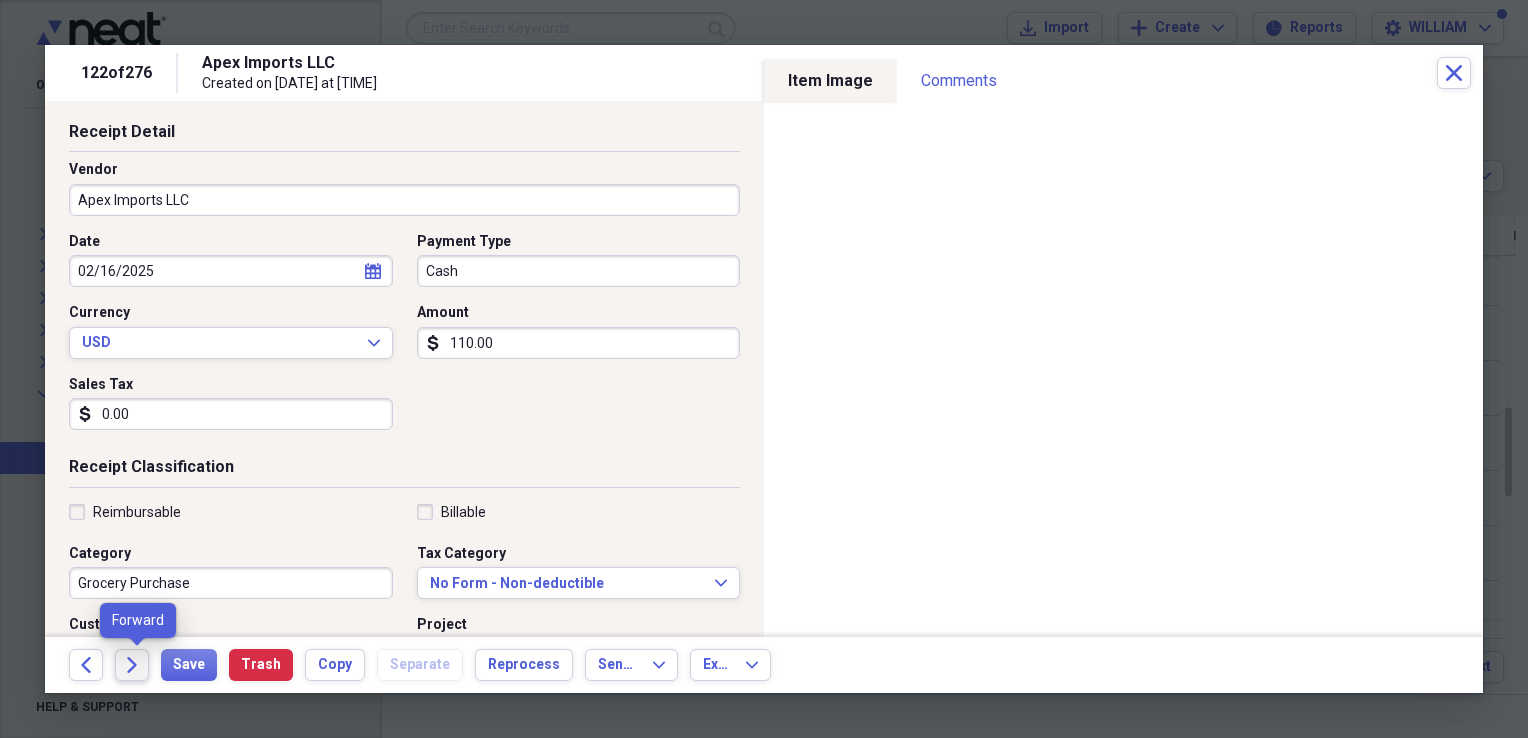 click on "Forward" 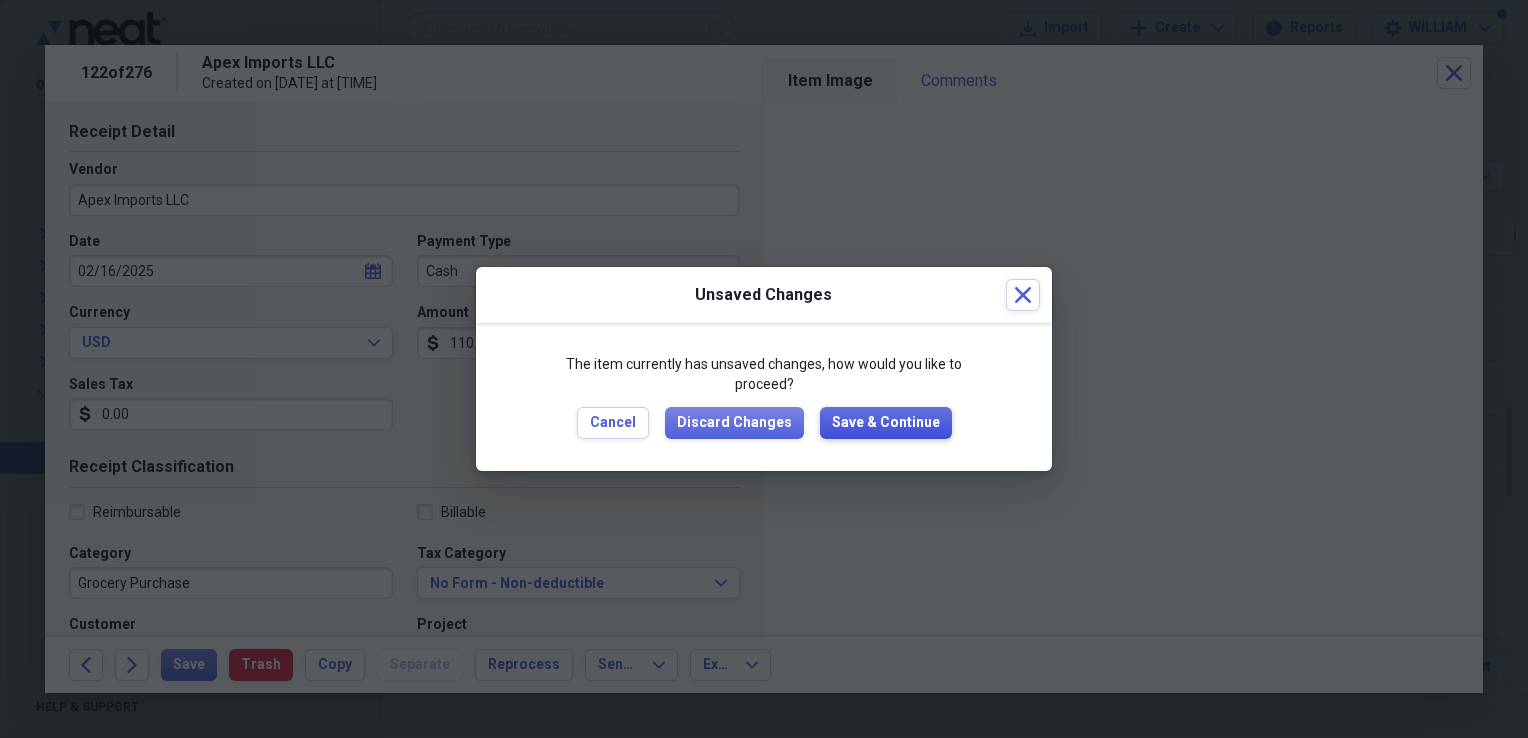 click on "Save & Continue" at bounding box center [886, 423] 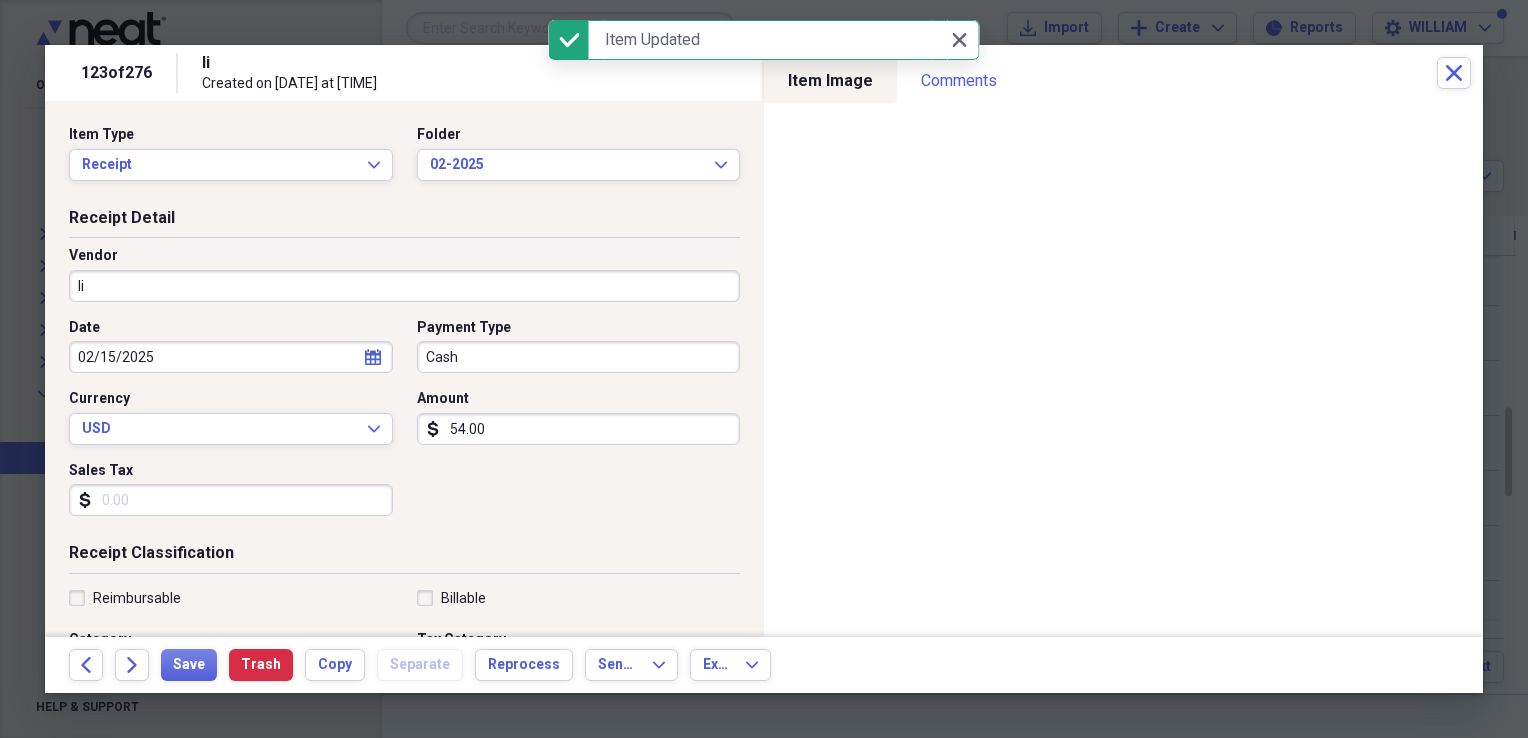 click on "Ii" at bounding box center [404, 286] 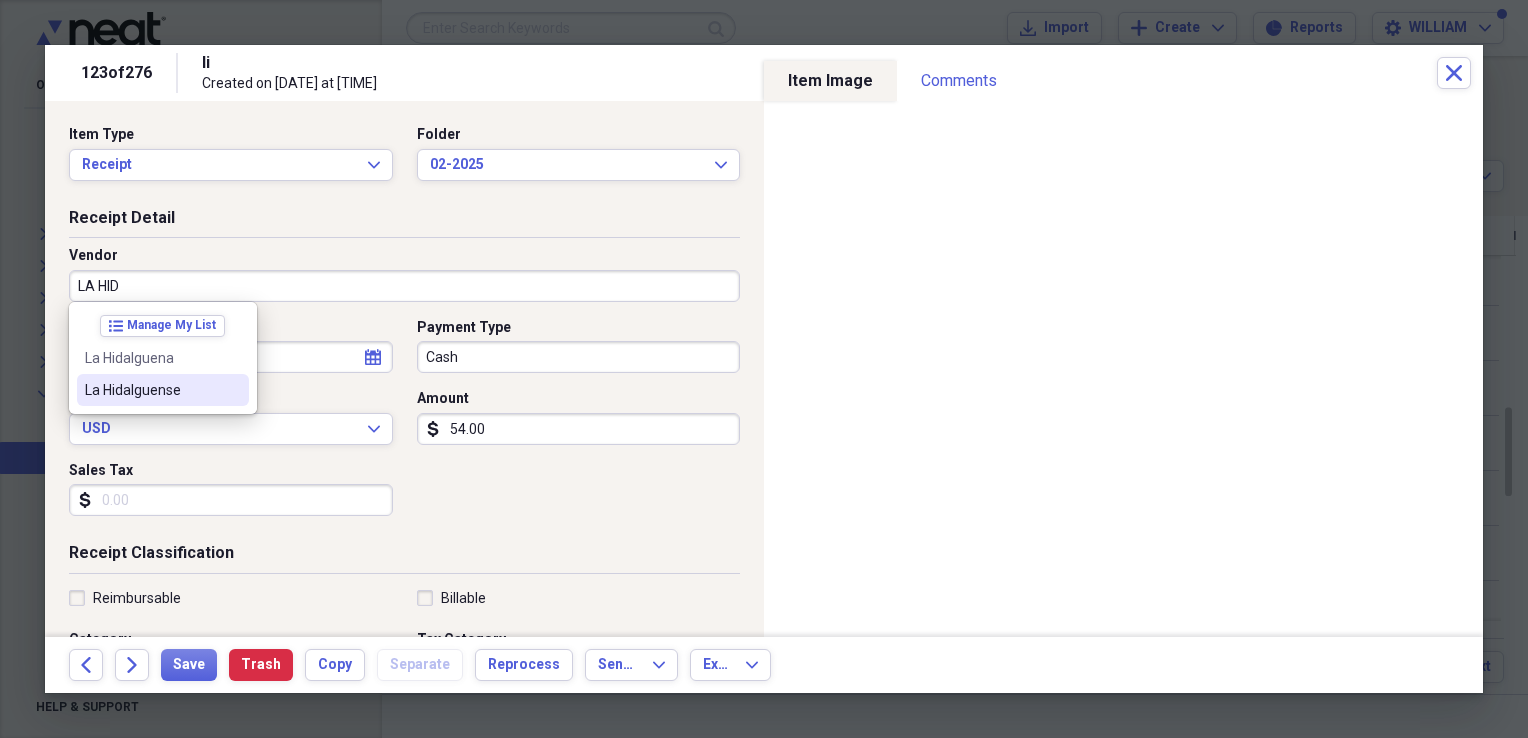 click on "list Manage My List La Hidalguena La Hidalguense" at bounding box center [163, 358] 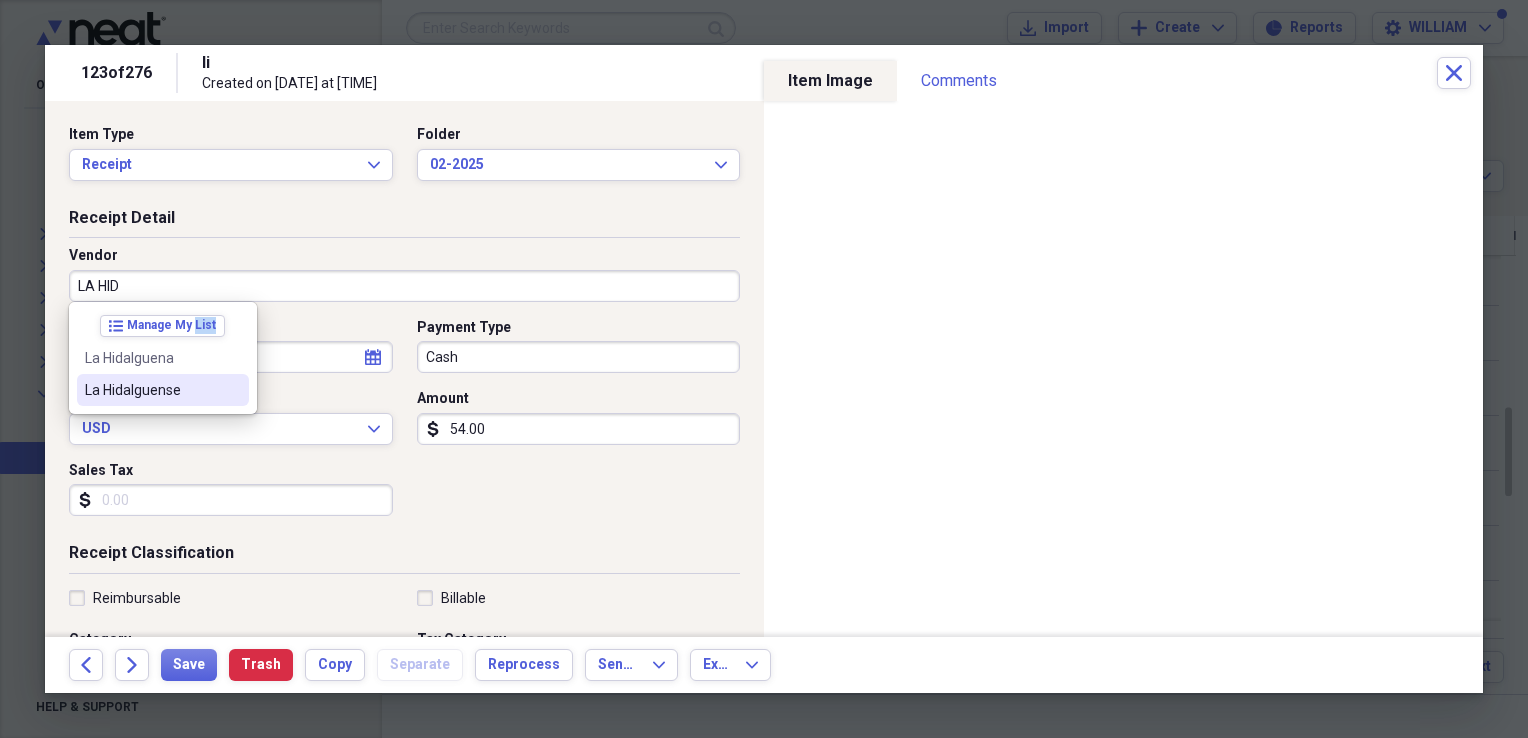 drag, startPoint x: 156, startPoint y: 410, endPoint x: 151, endPoint y: 392, distance: 18.681541 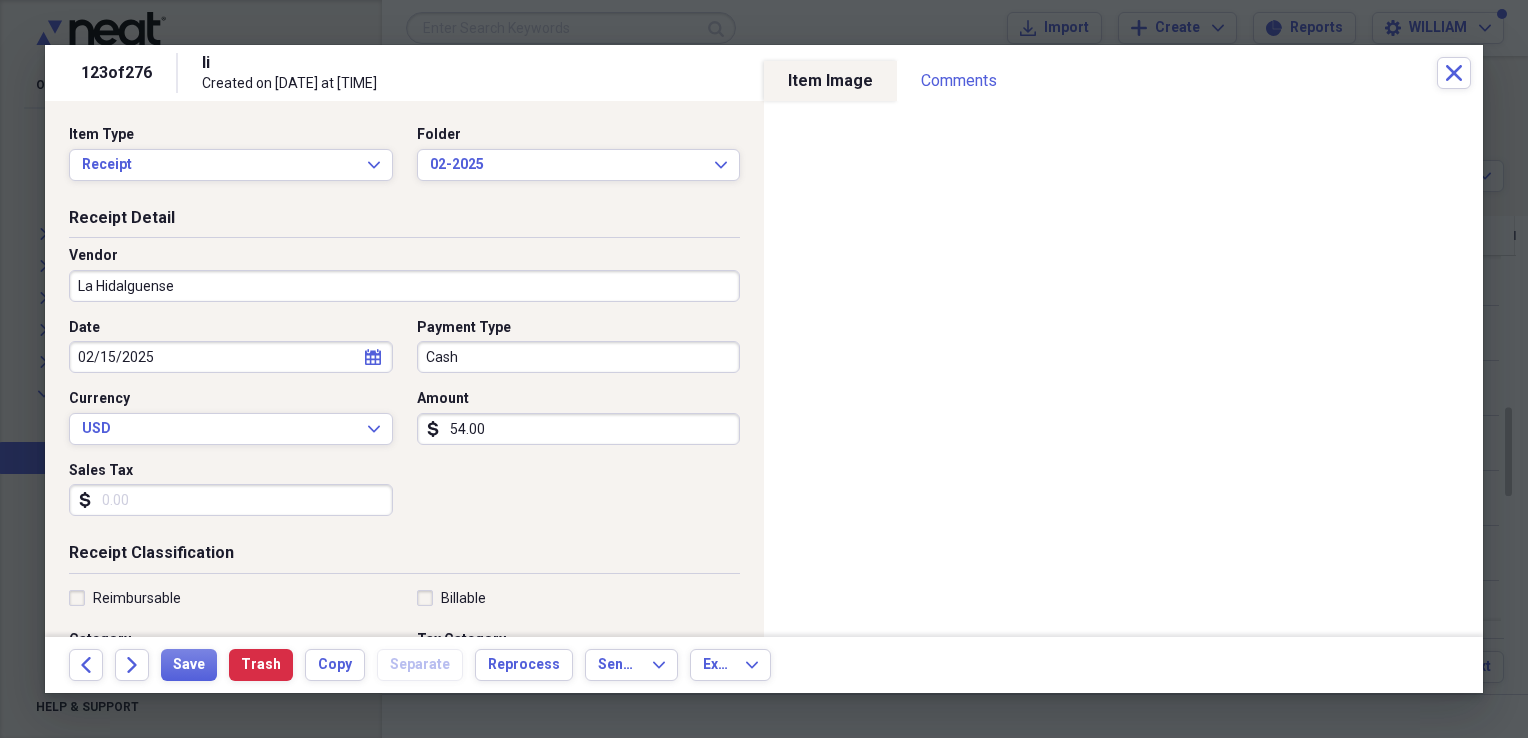 type on "Grocery Purchase" 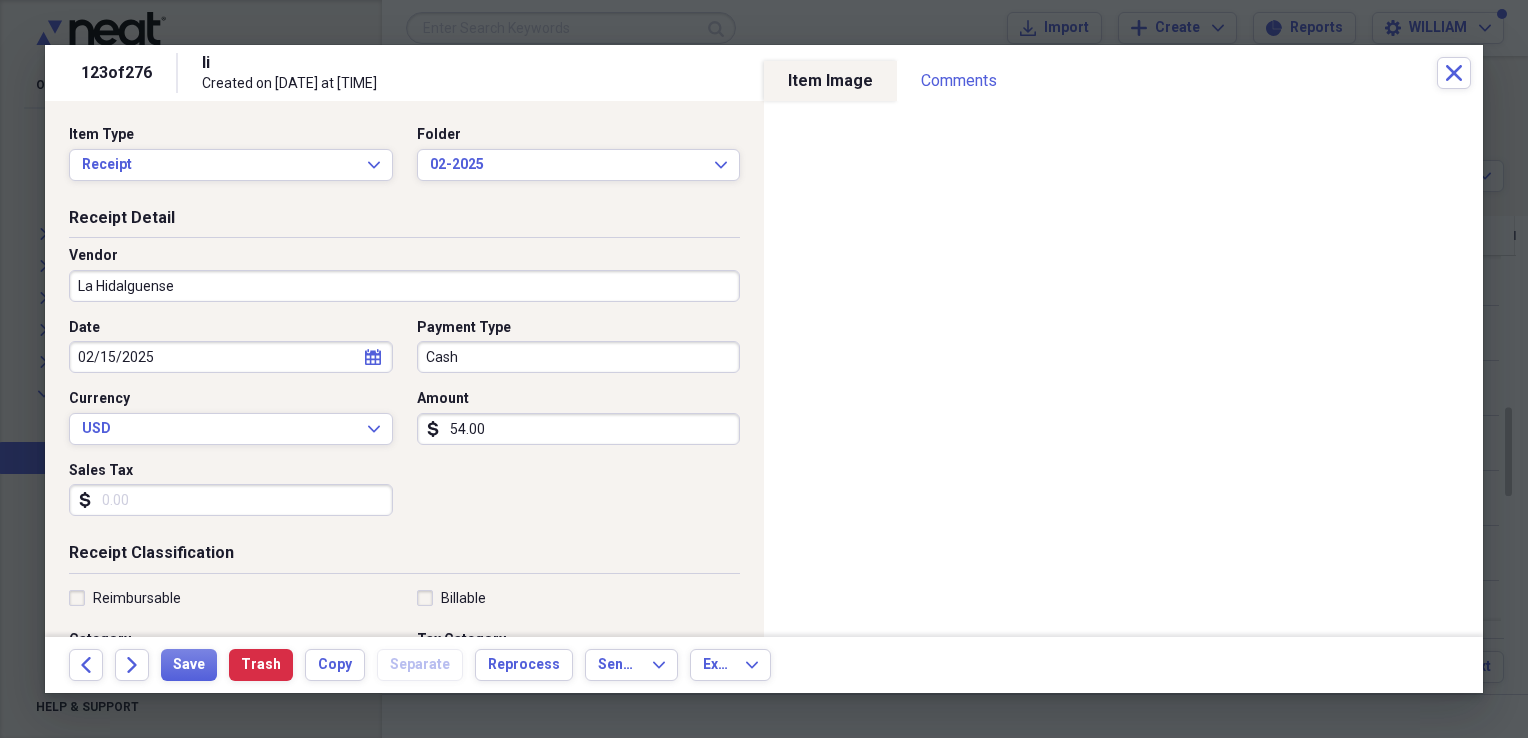 click on "Sales Tax" at bounding box center [231, 500] 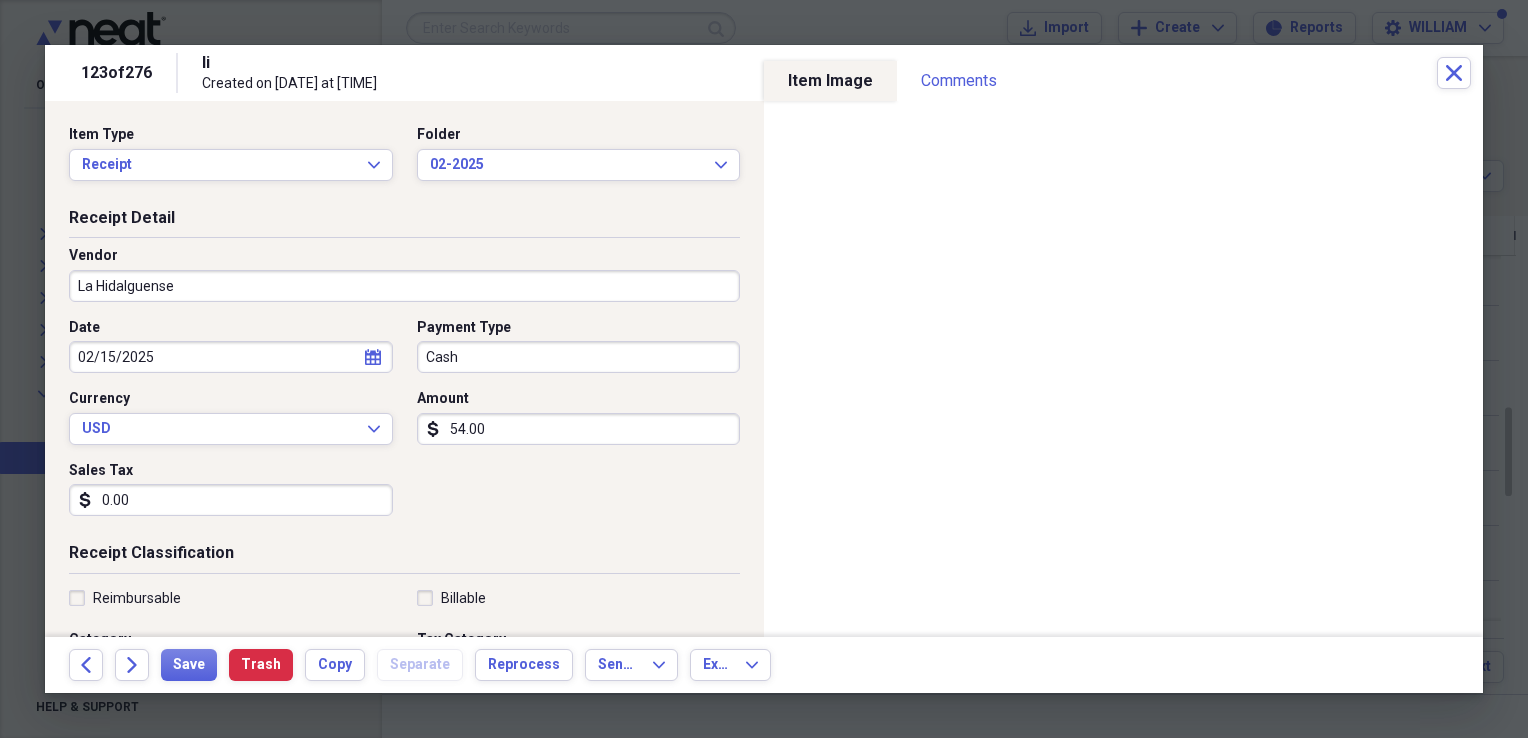 type on "0.00" 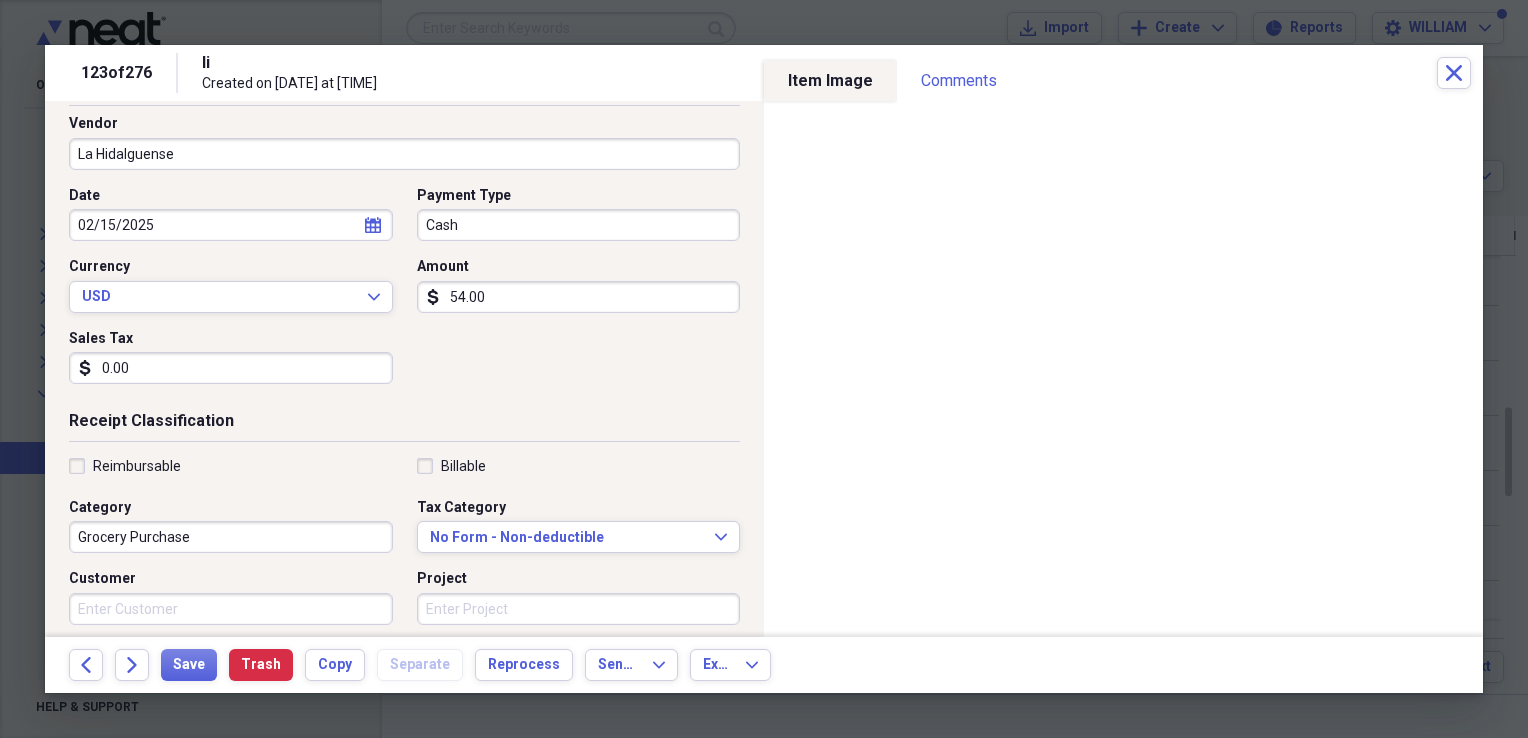 scroll, scrollTop: 134, scrollLeft: 0, axis: vertical 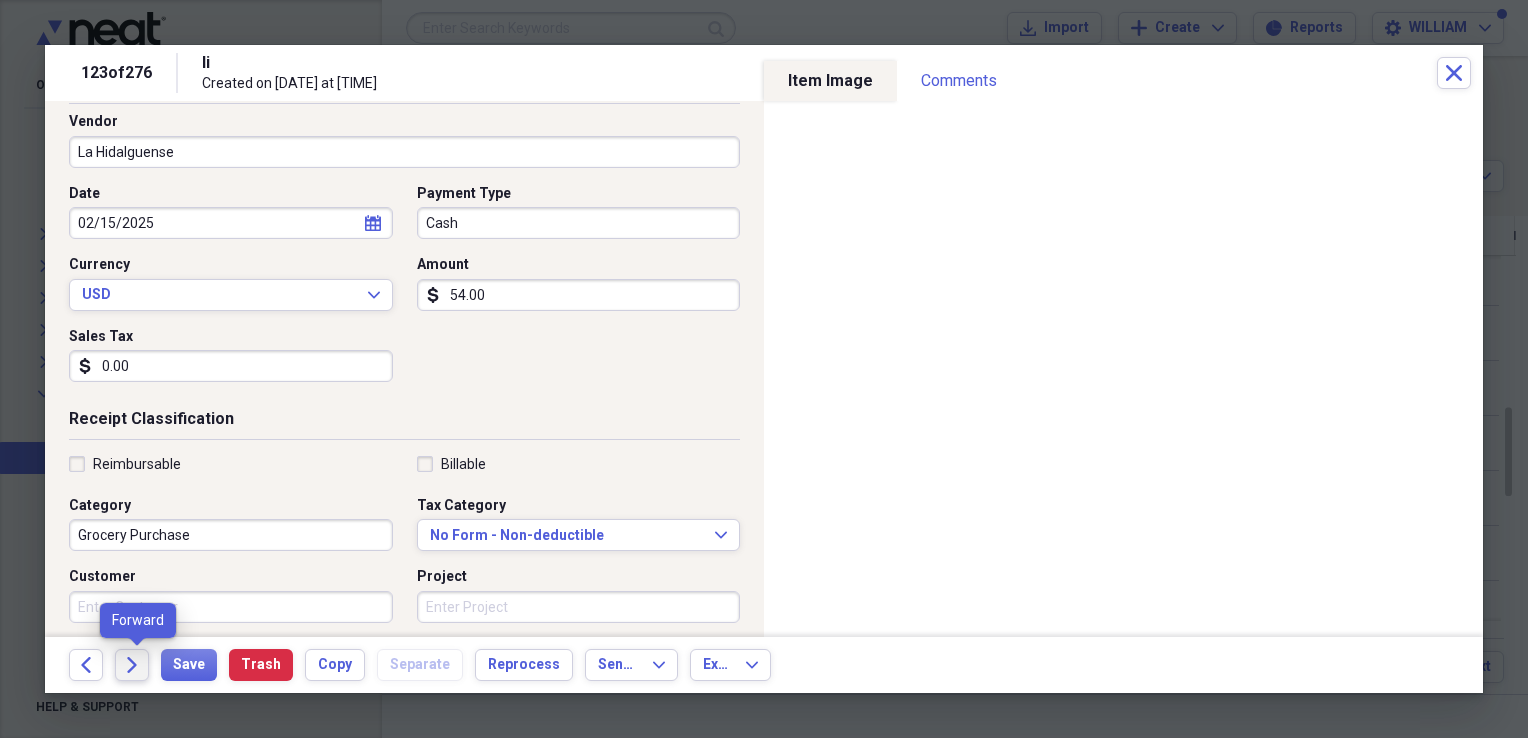 click on "Forward" at bounding box center (132, 665) 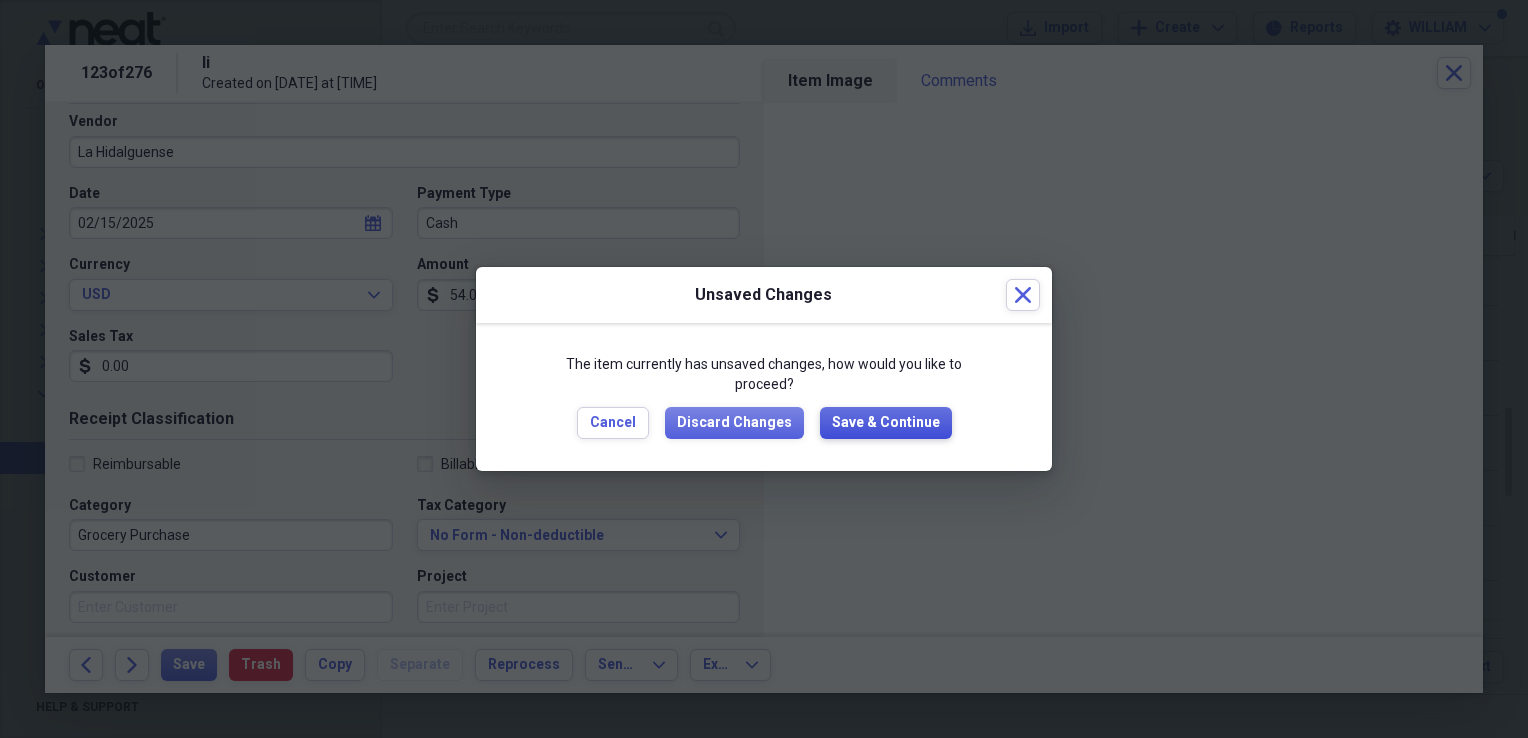 click on "Save & Continue" at bounding box center (886, 423) 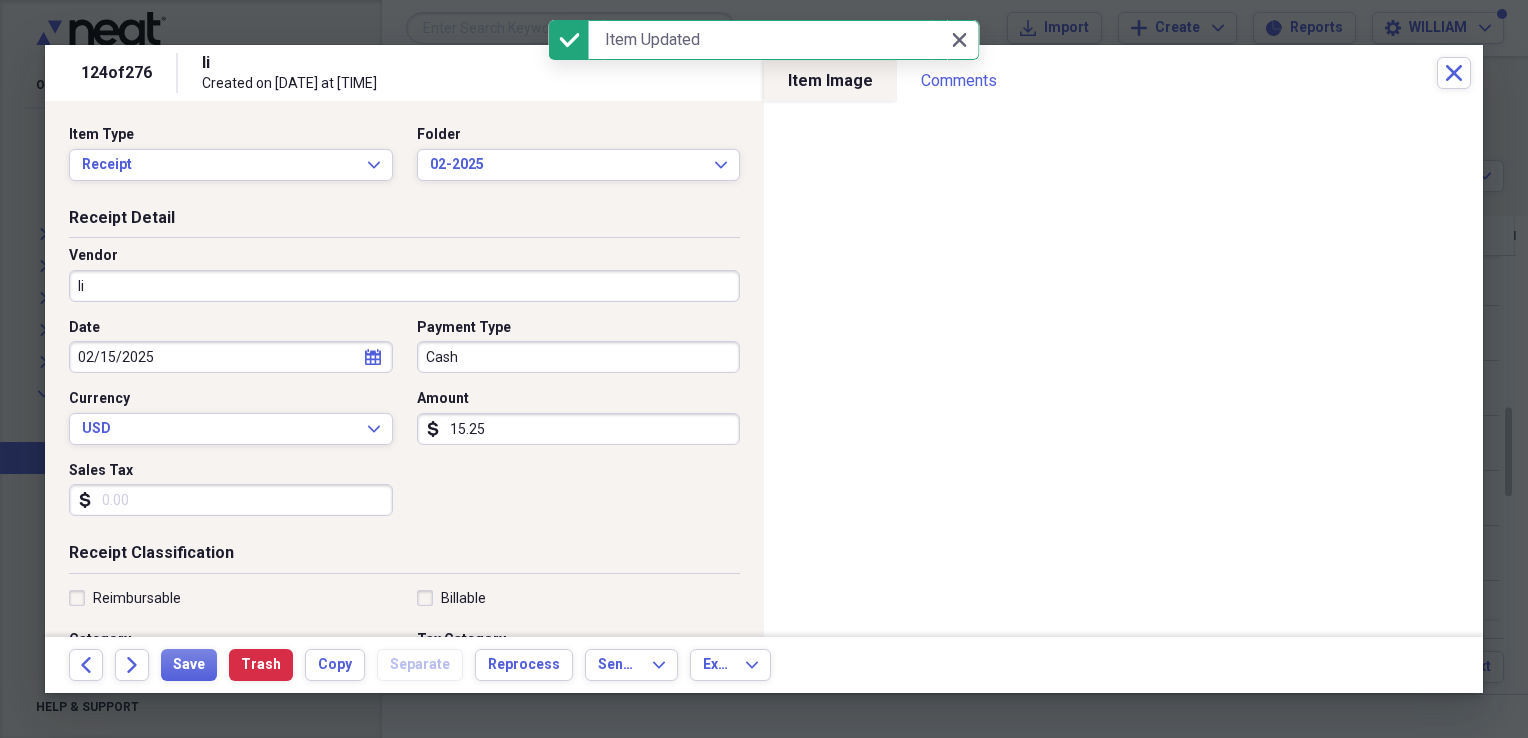 click on "Ii" at bounding box center (404, 286) 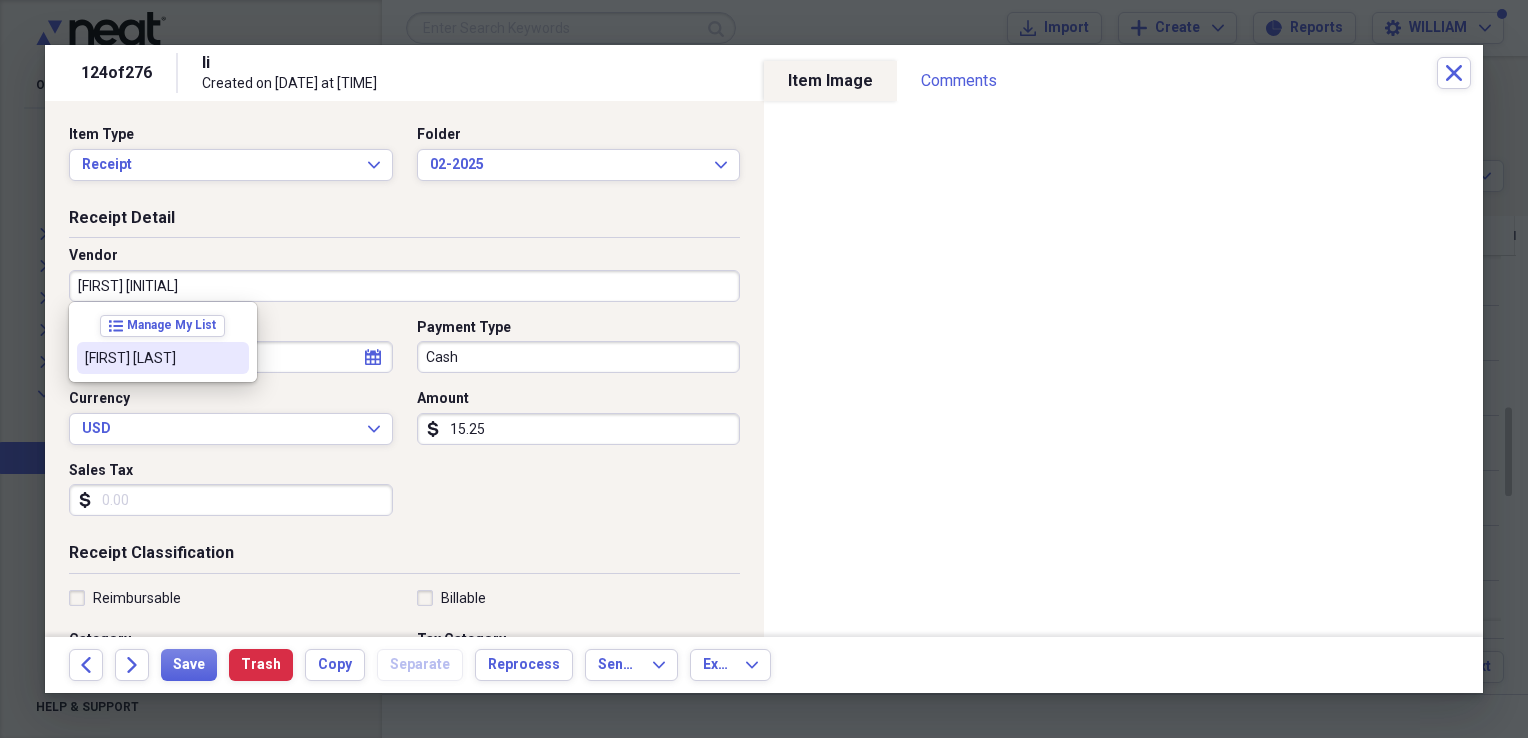 click on "[FIRST] [LAST]" at bounding box center [151, 358] 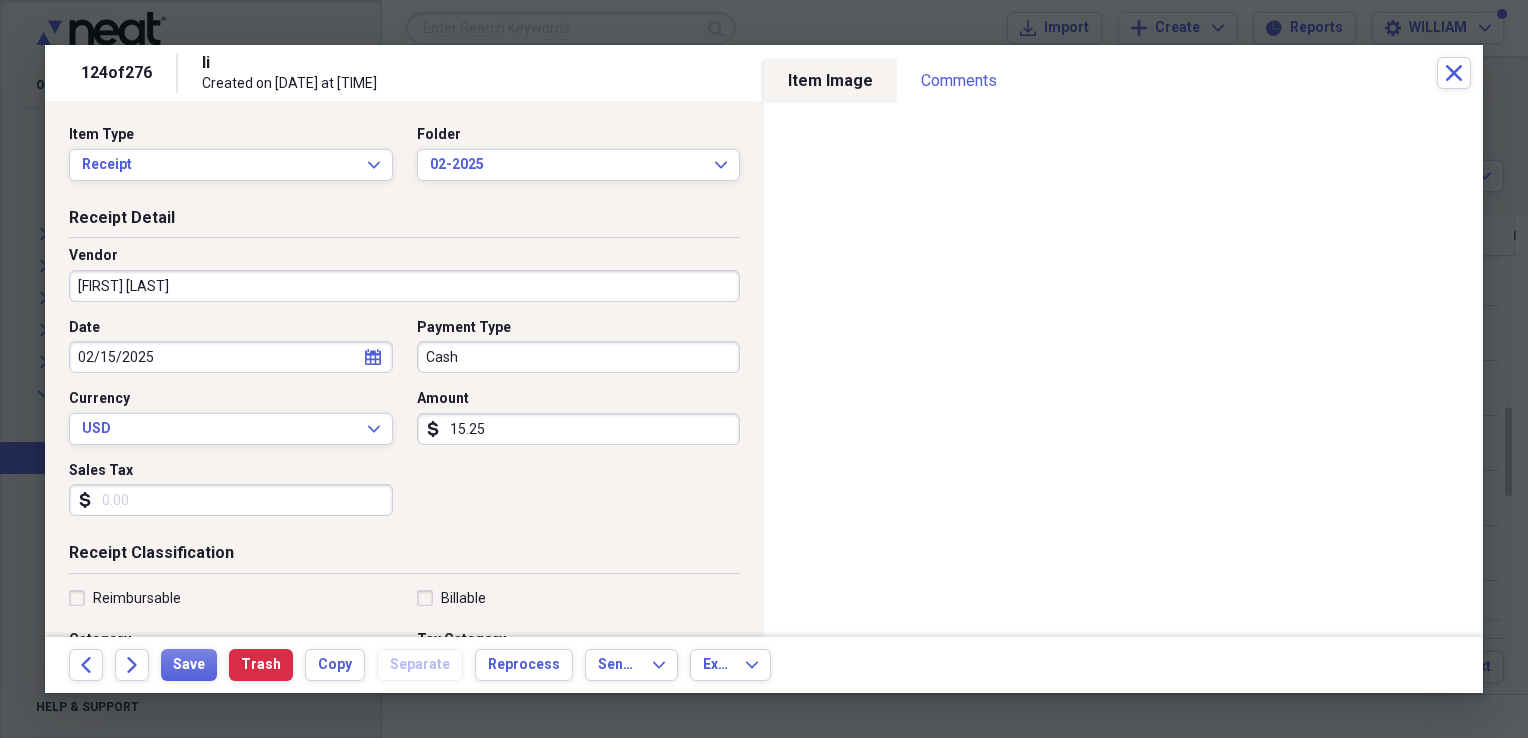 type on "compra de medicina" 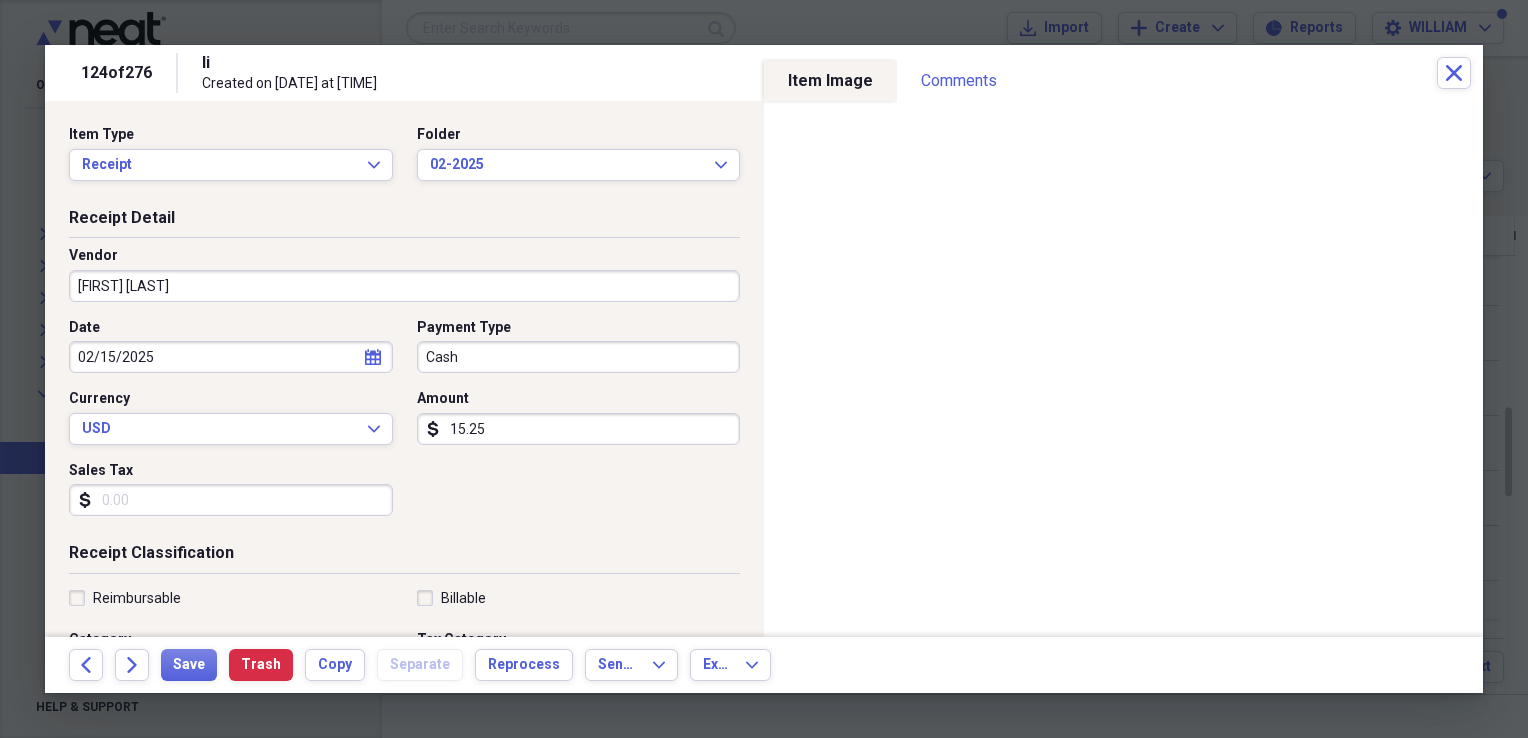 click on "Sales Tax" at bounding box center [231, 500] 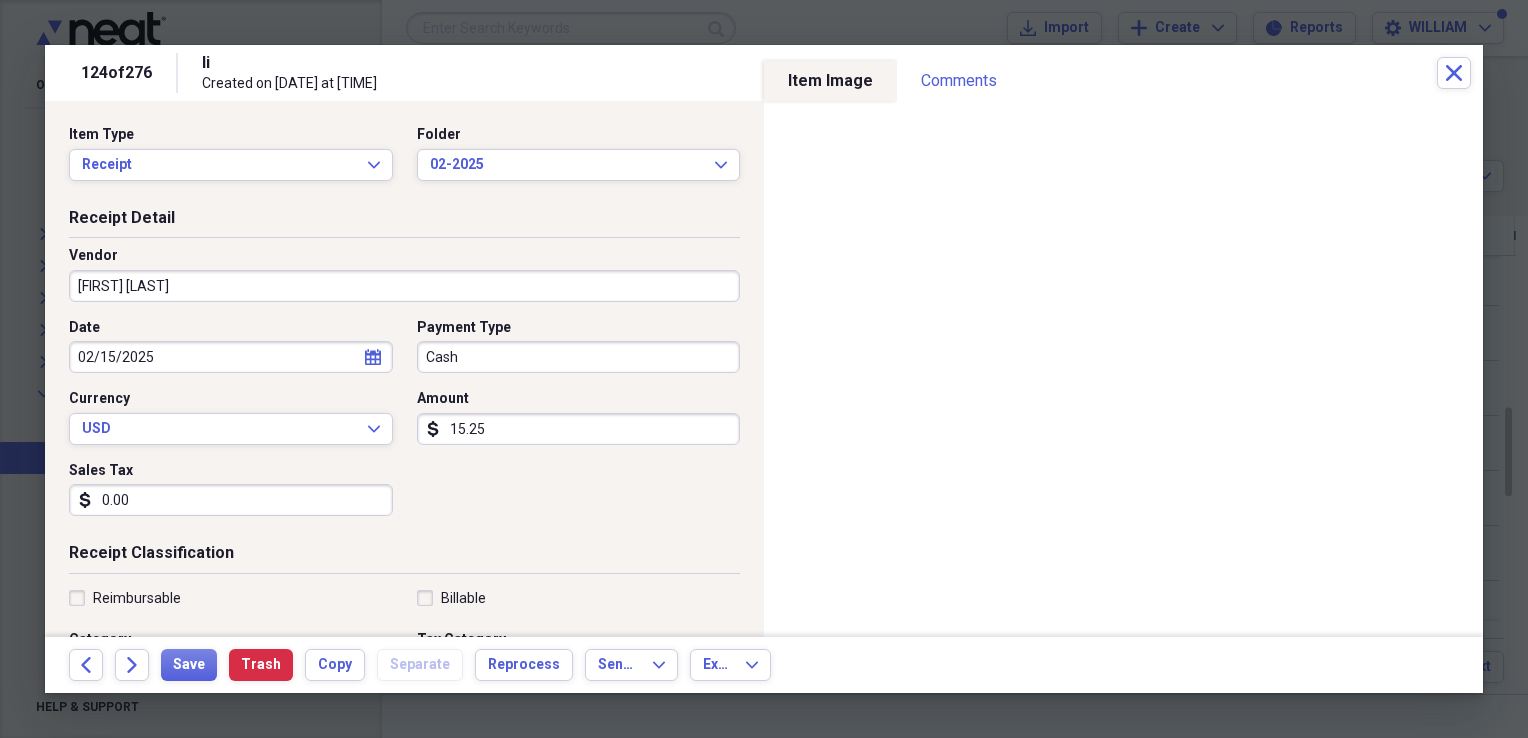 type on "0.00" 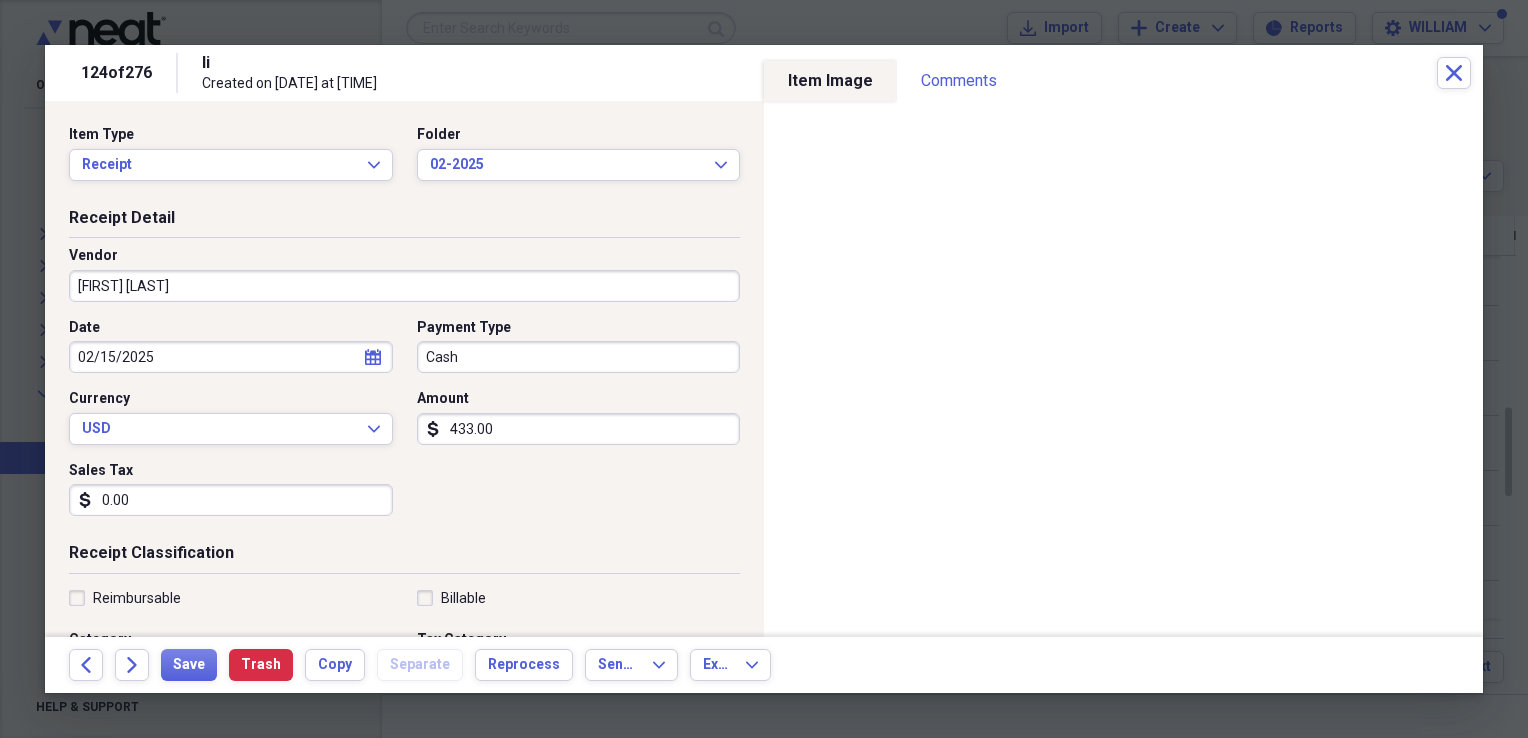 type on "433.00" 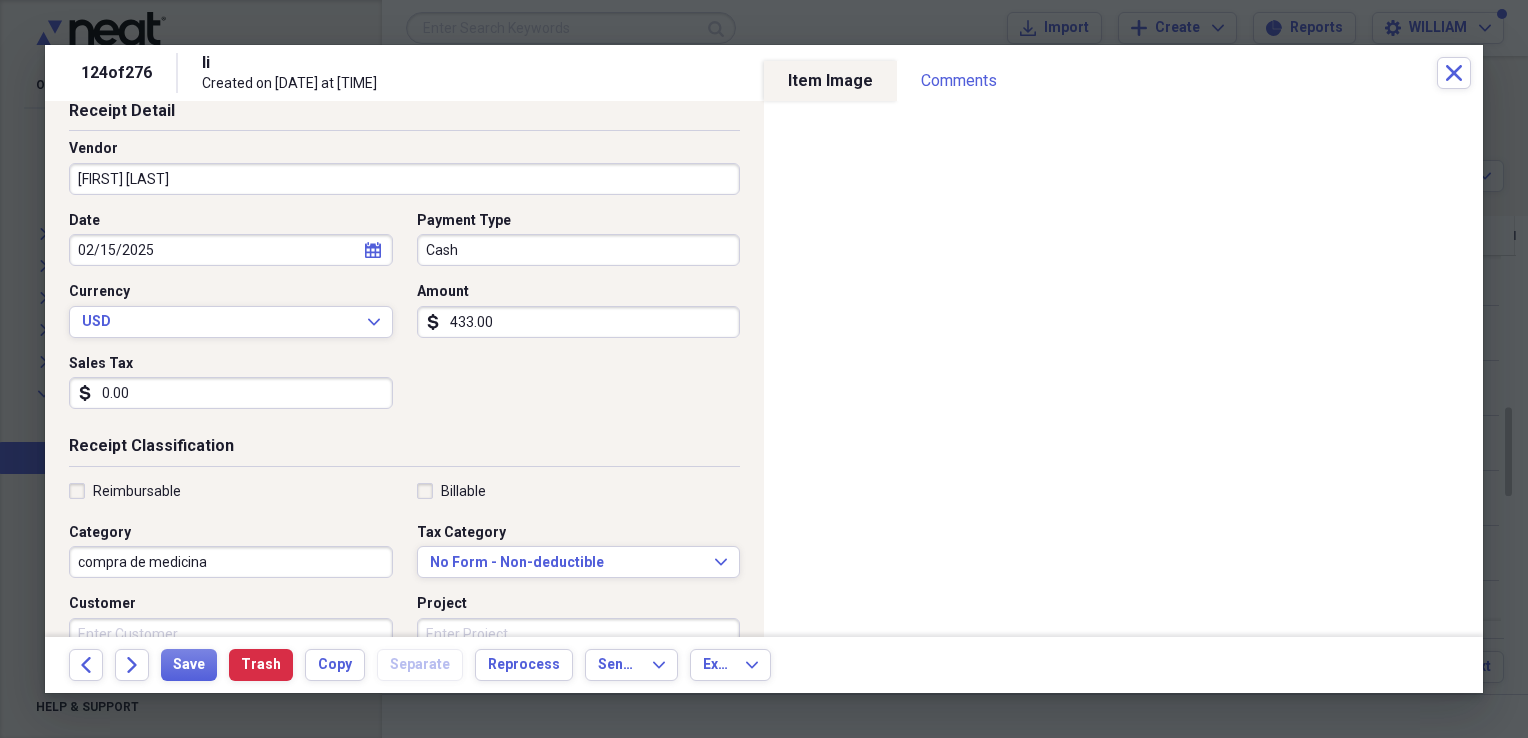 scroll, scrollTop: 108, scrollLeft: 0, axis: vertical 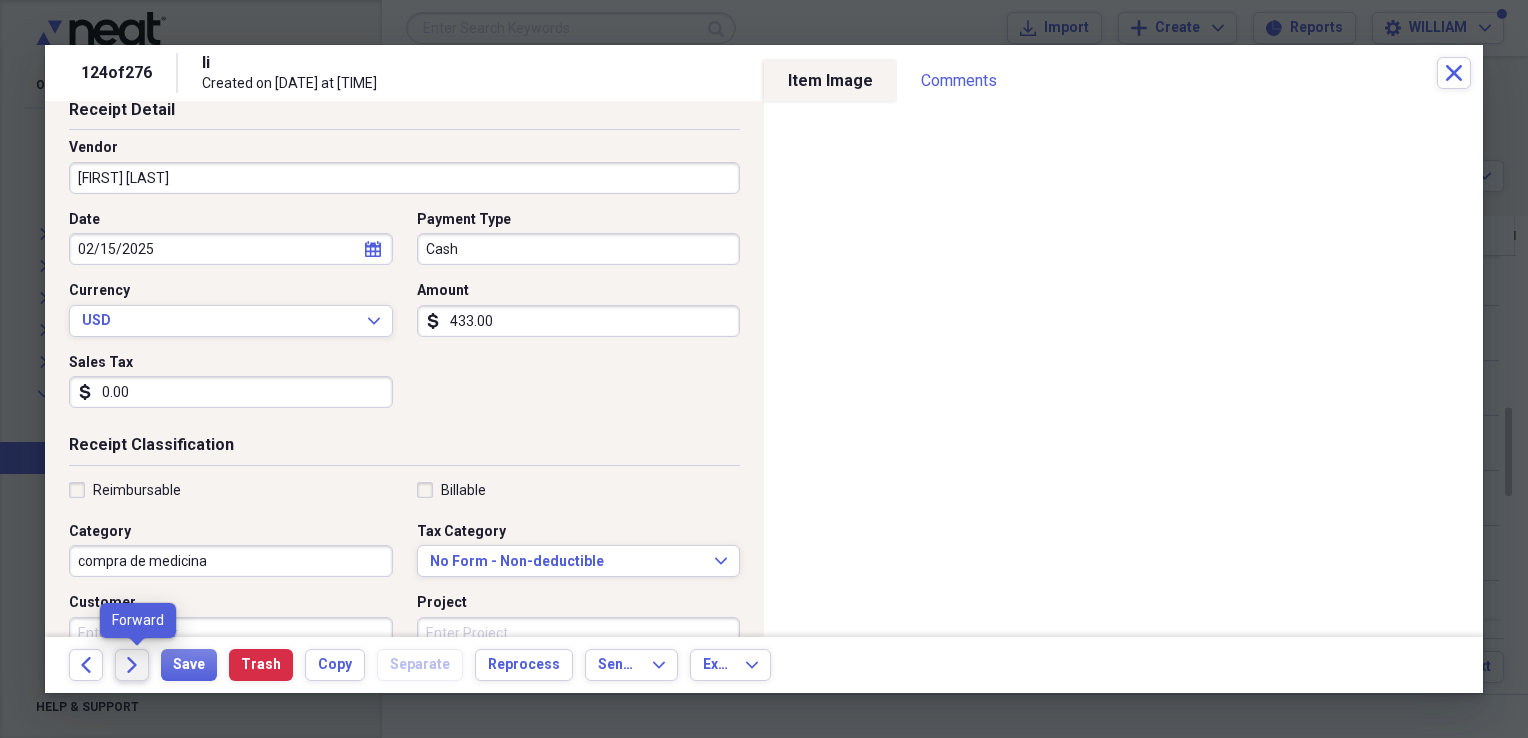 click on "Forward" 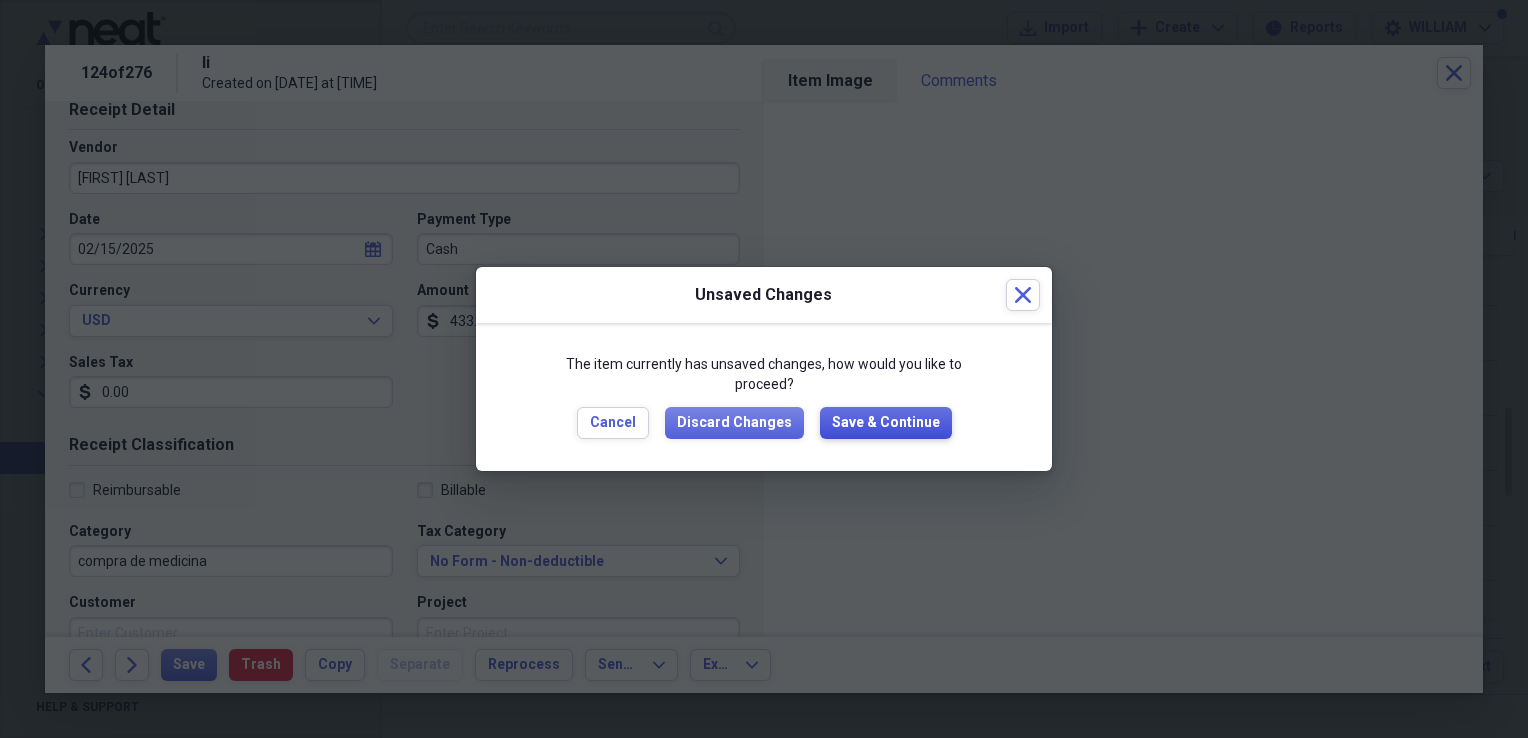click on "Save & Continue" at bounding box center [886, 423] 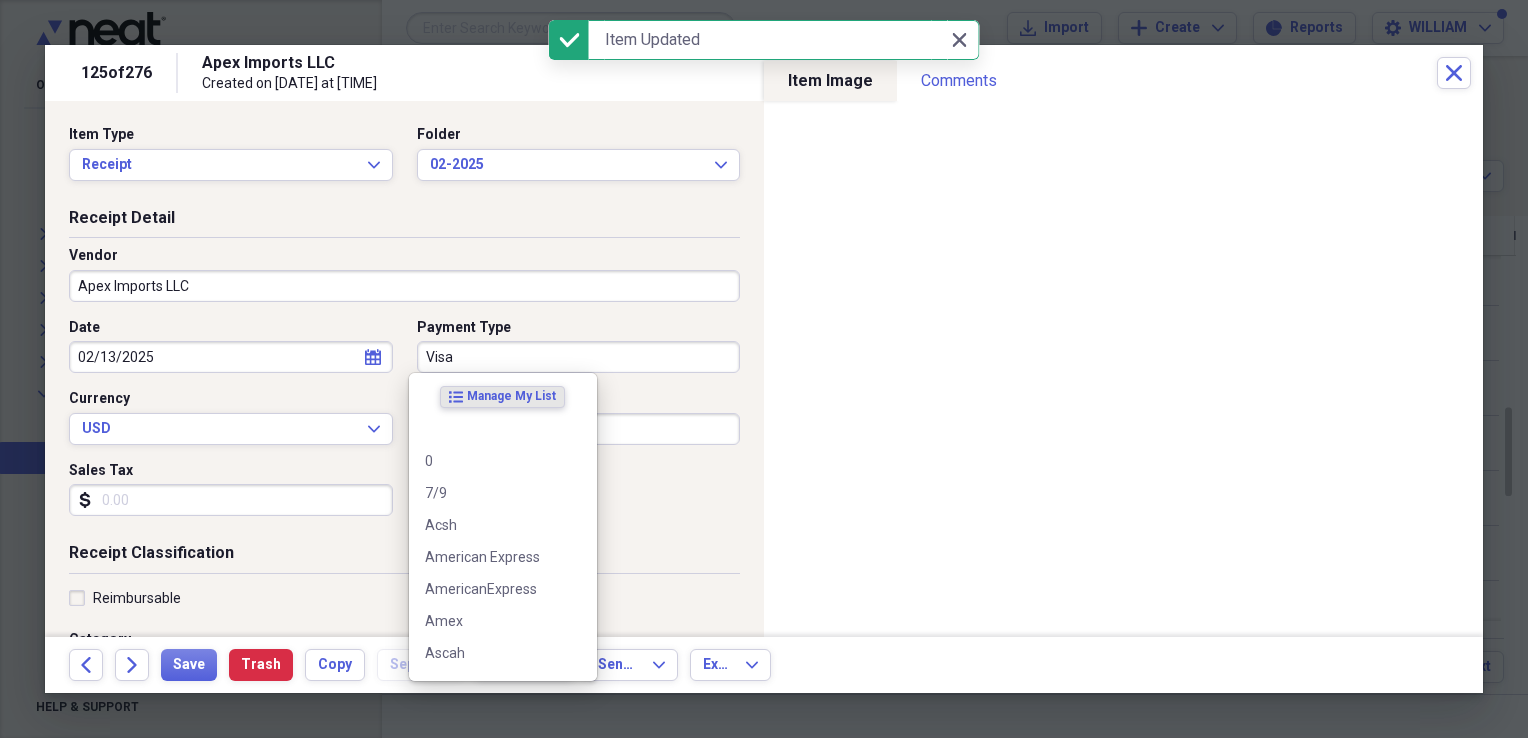click on "Visa" at bounding box center (579, 357) 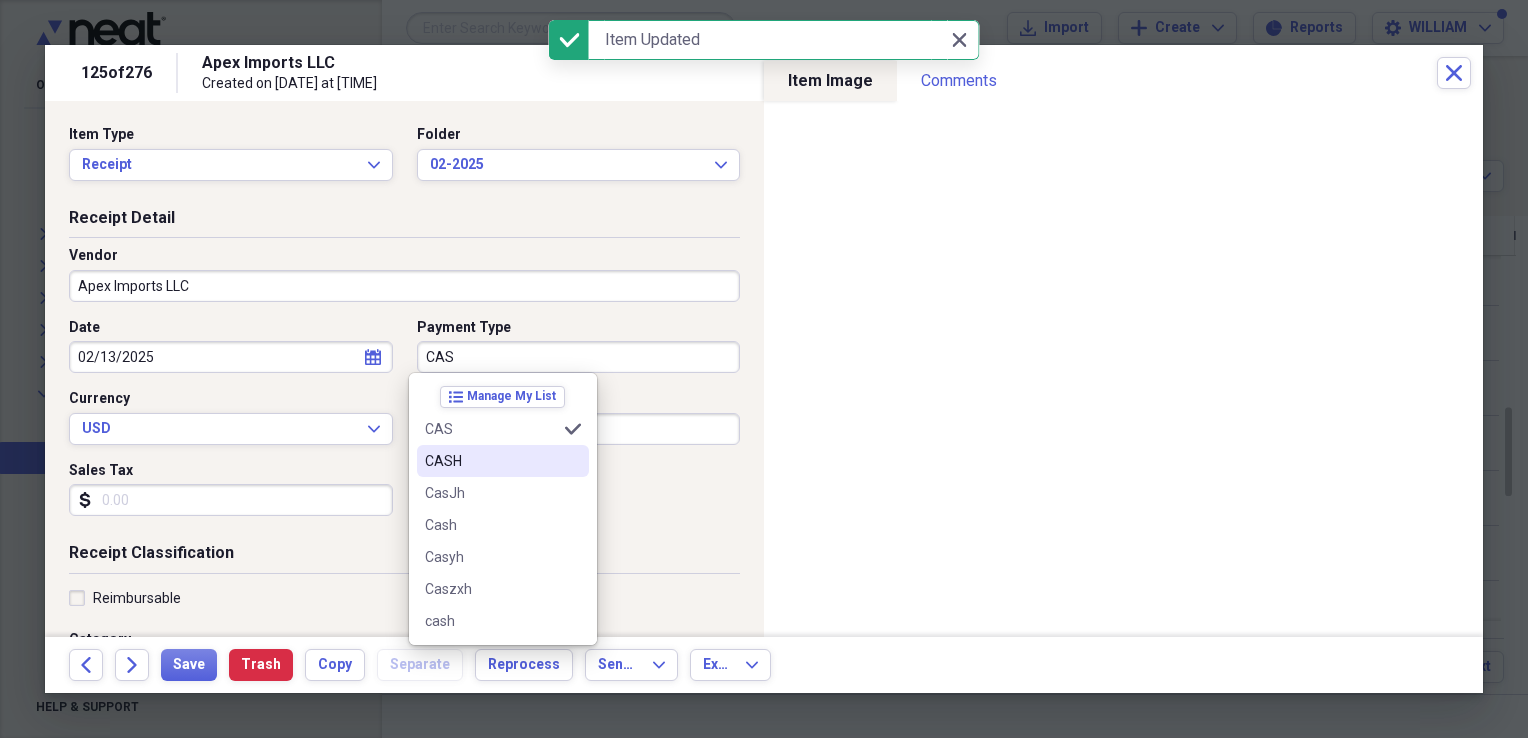 click on "CASH" at bounding box center [491, 461] 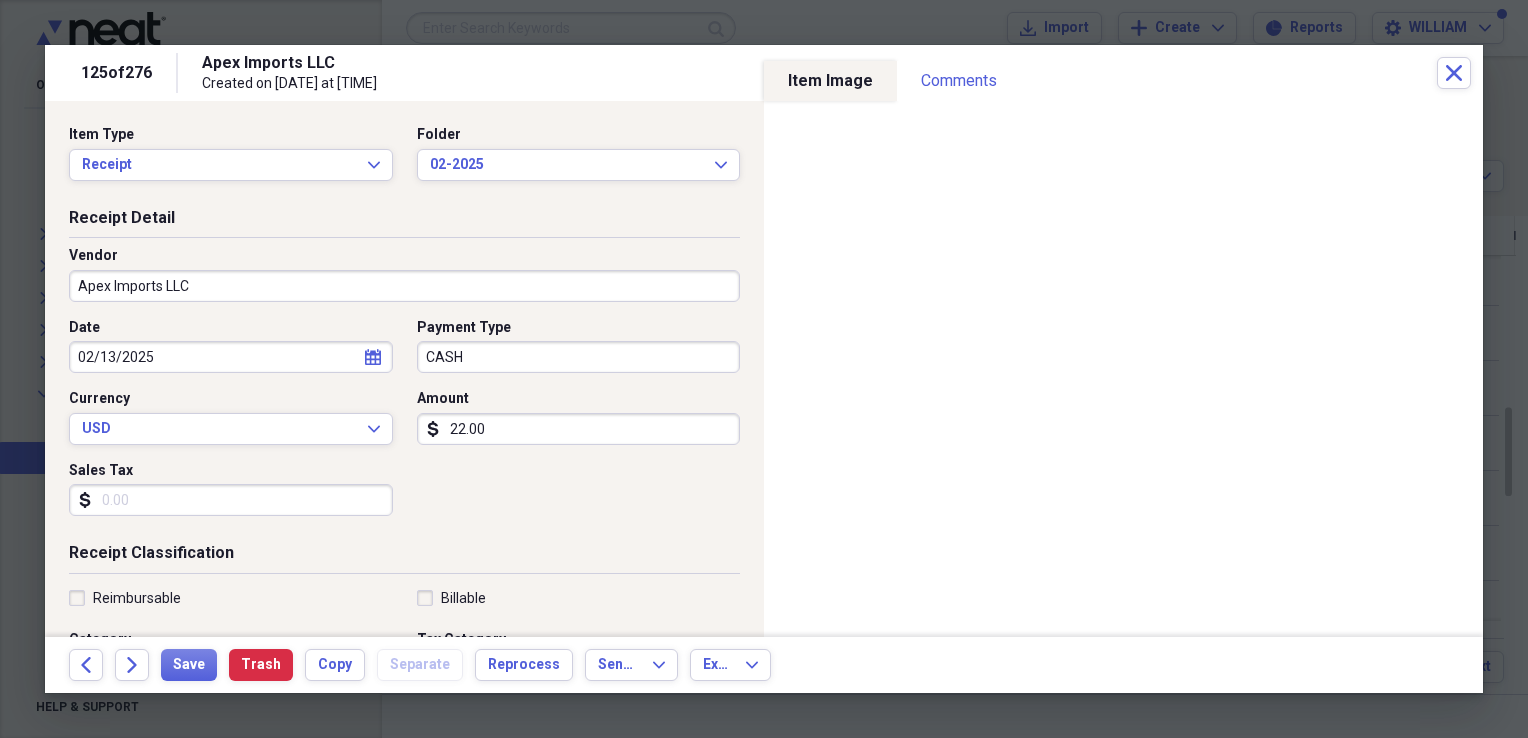 click on "Sales Tax" at bounding box center [231, 500] 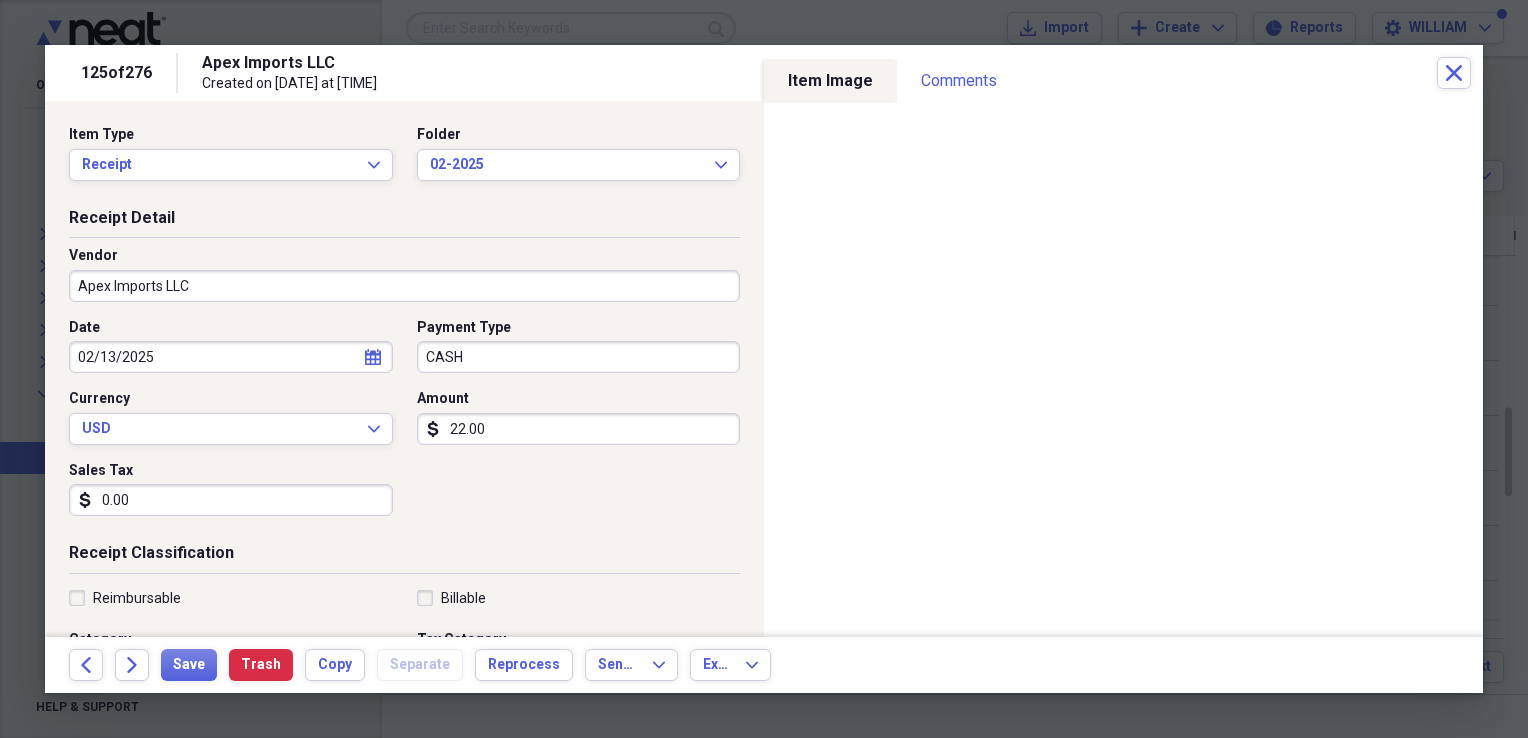 type on "0.00" 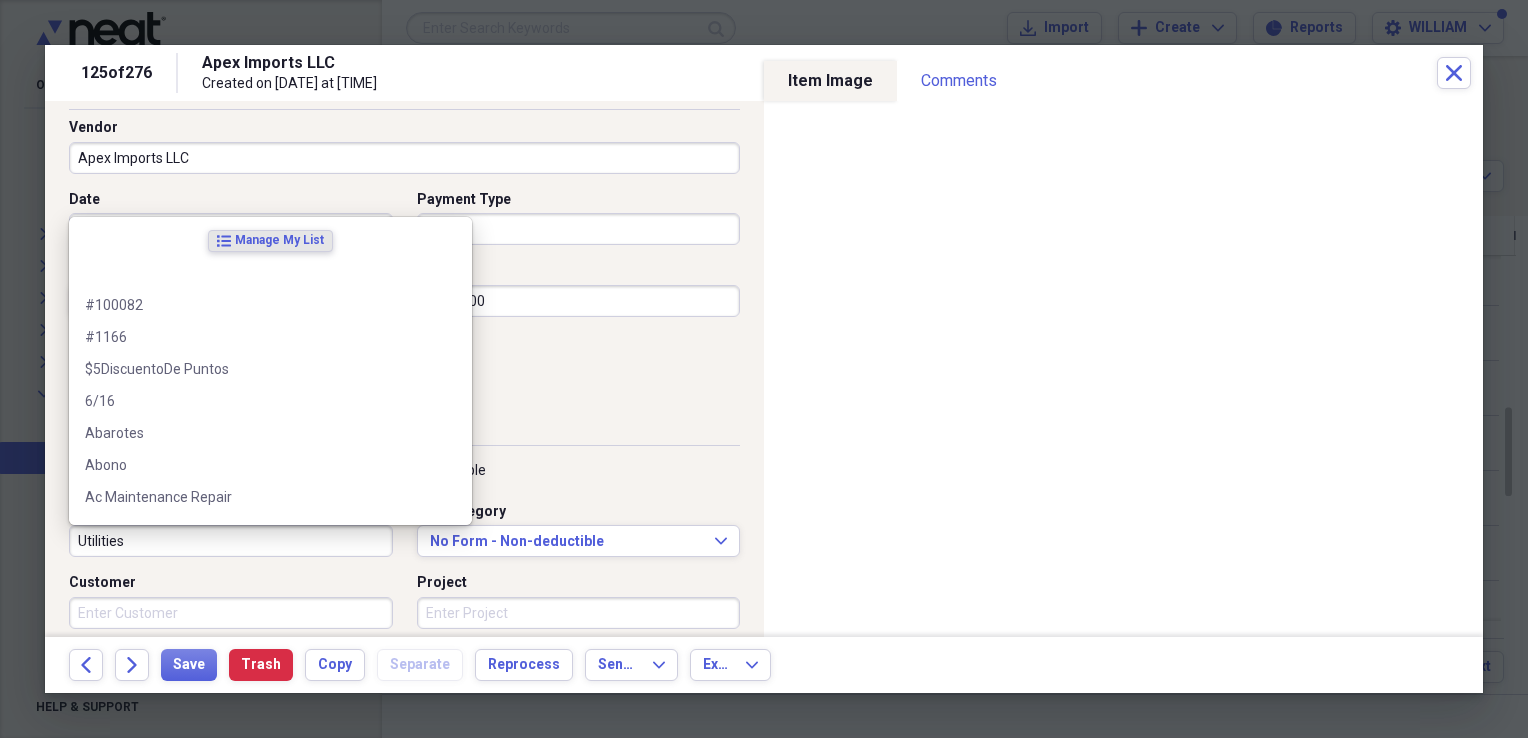 click on "Utilities" at bounding box center [231, 541] 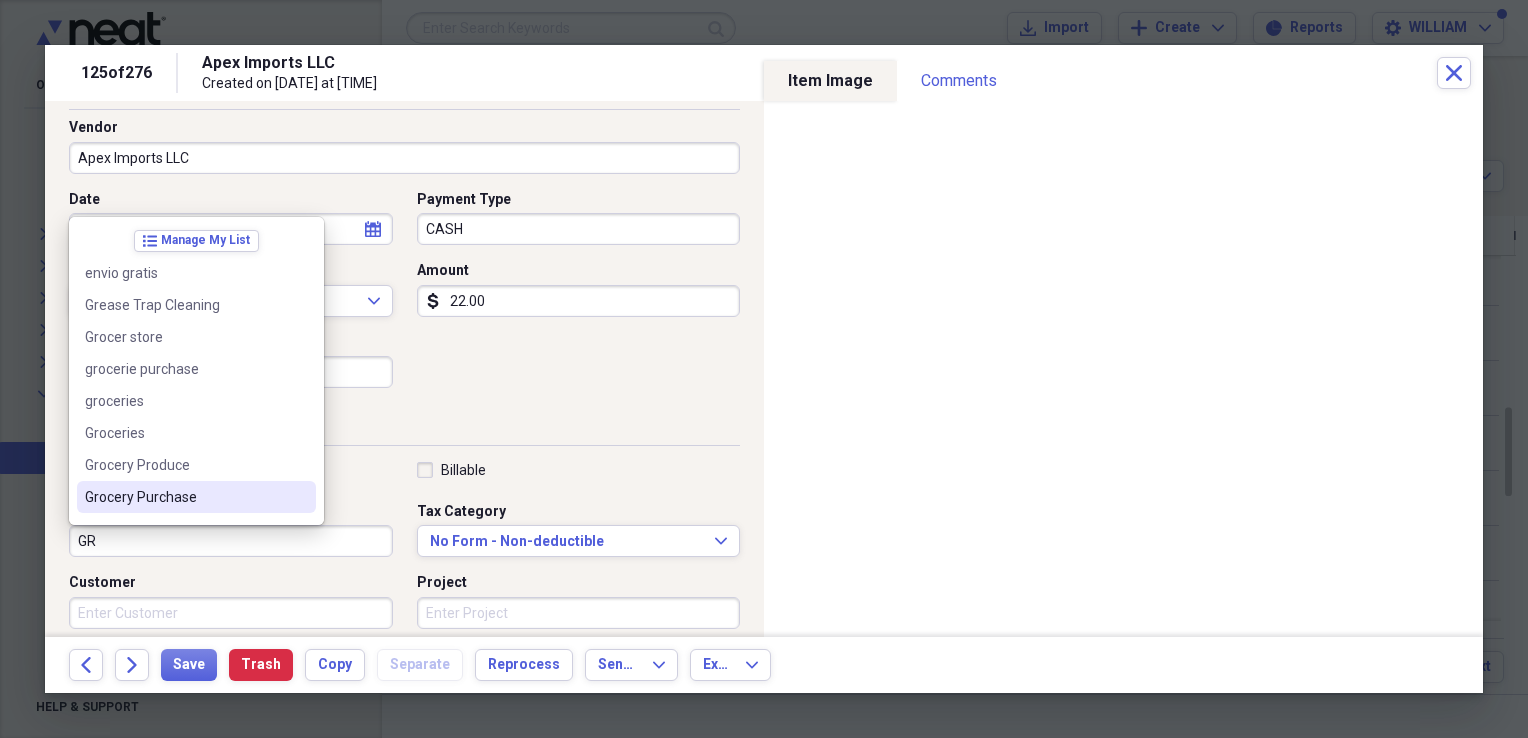 click on "Grocery Purchase" at bounding box center [184, 497] 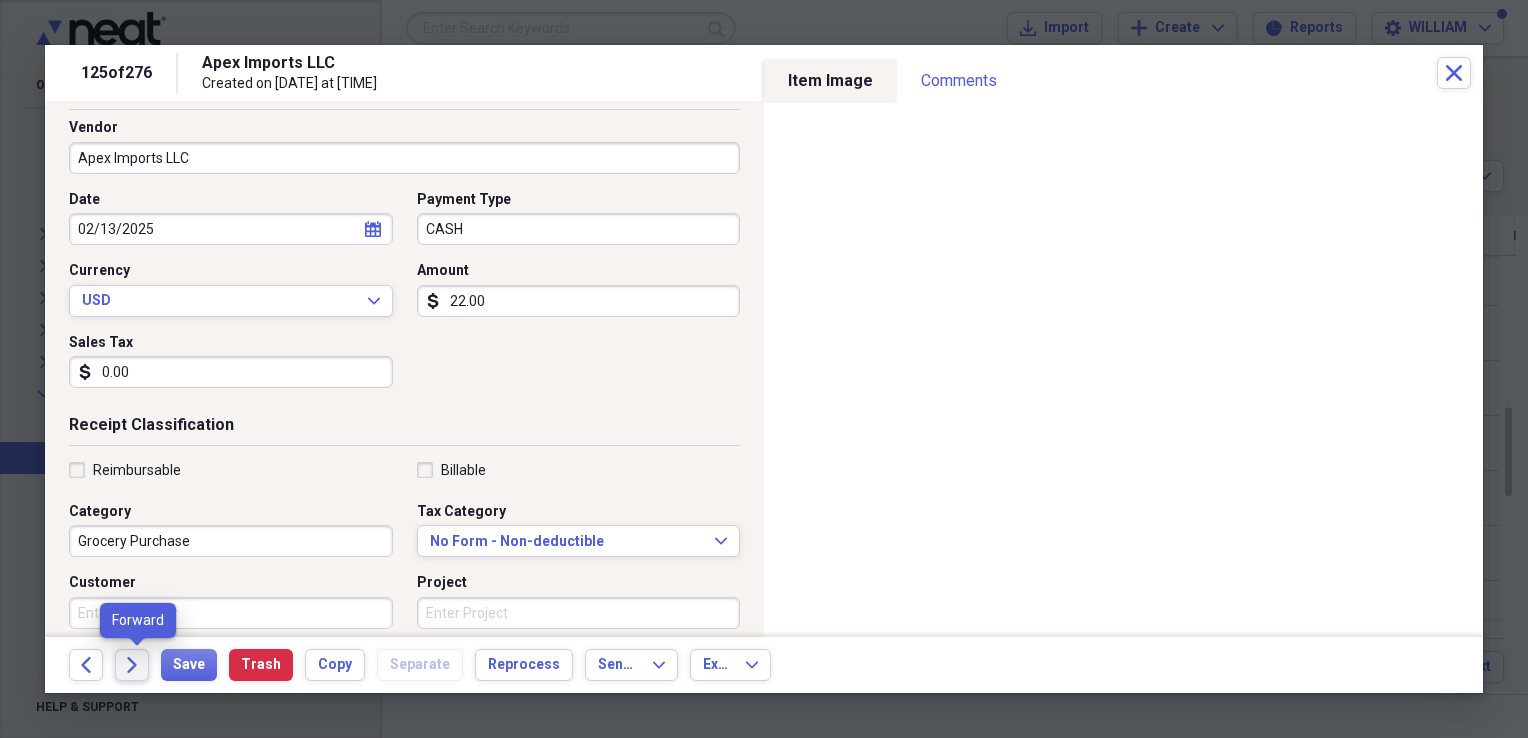 click on "Forward" at bounding box center [132, 665] 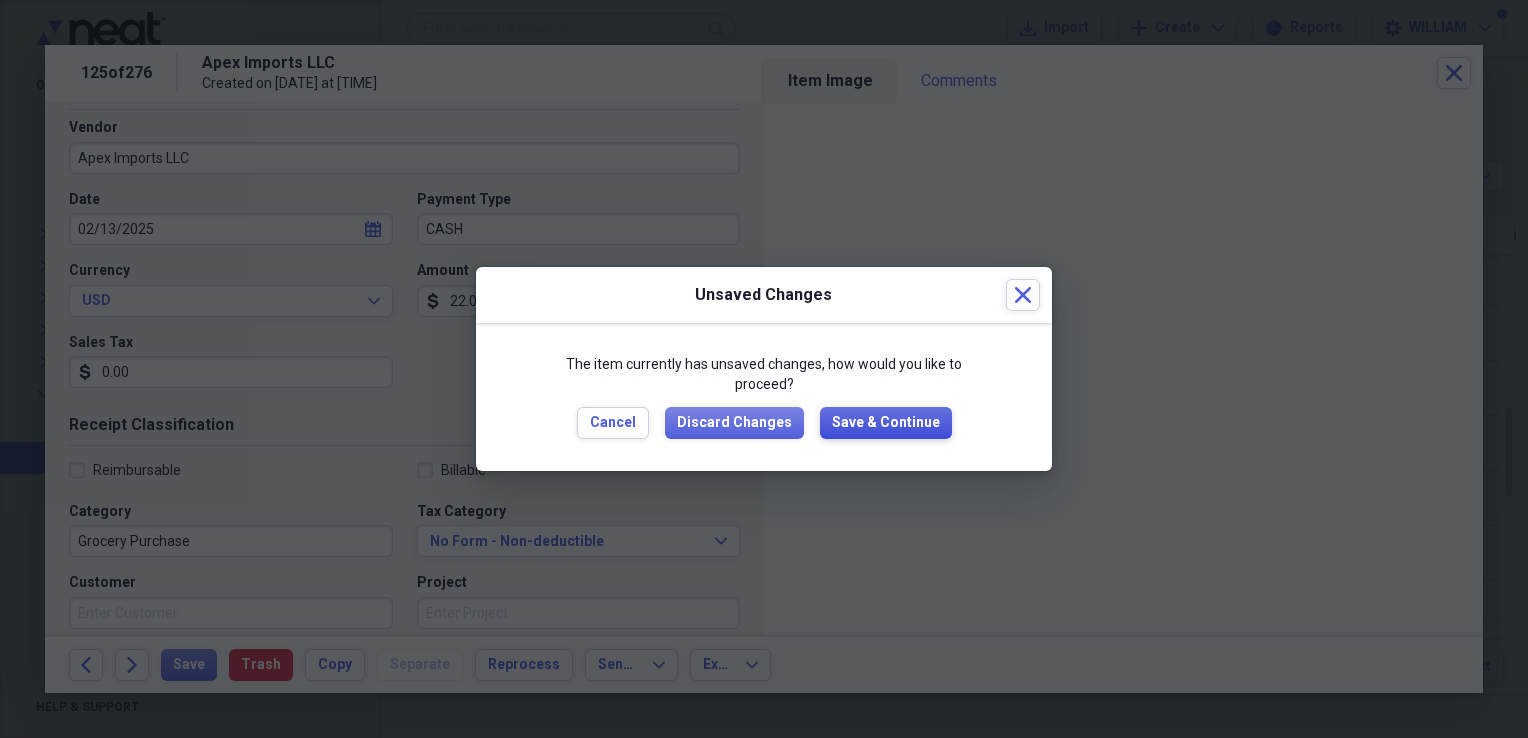 click on "Save & Continue" at bounding box center (886, 423) 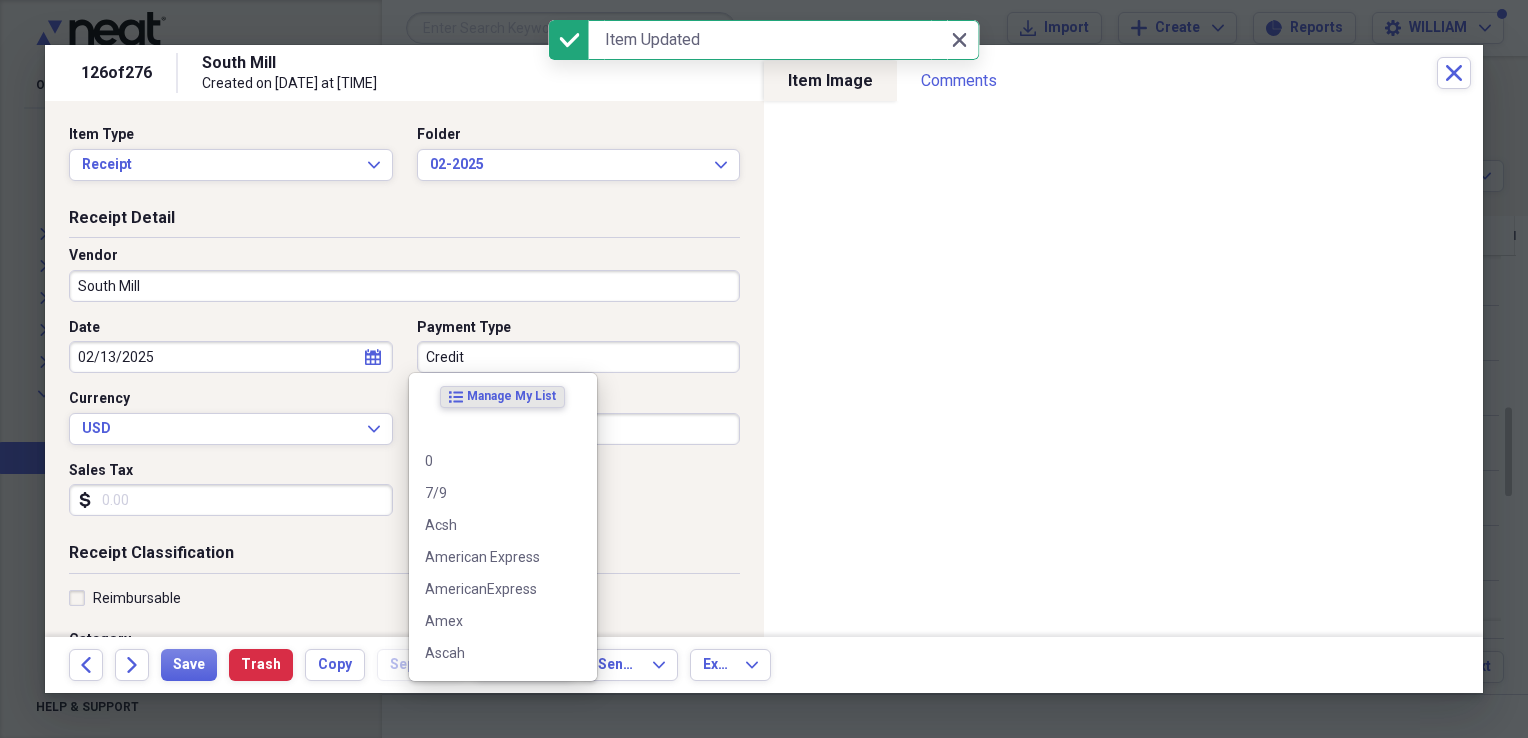 click on "Credit" at bounding box center (579, 357) 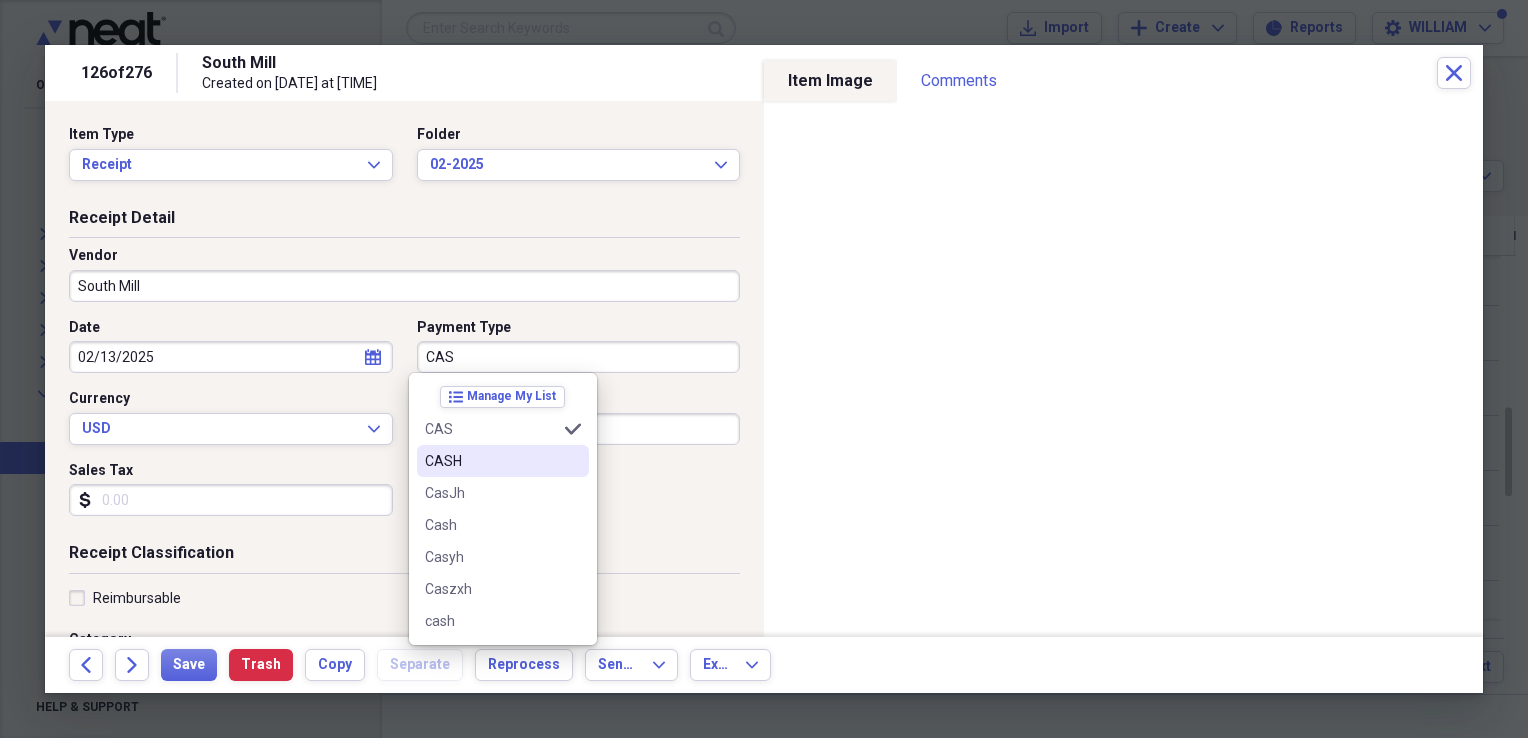 click on "CASH" at bounding box center (491, 461) 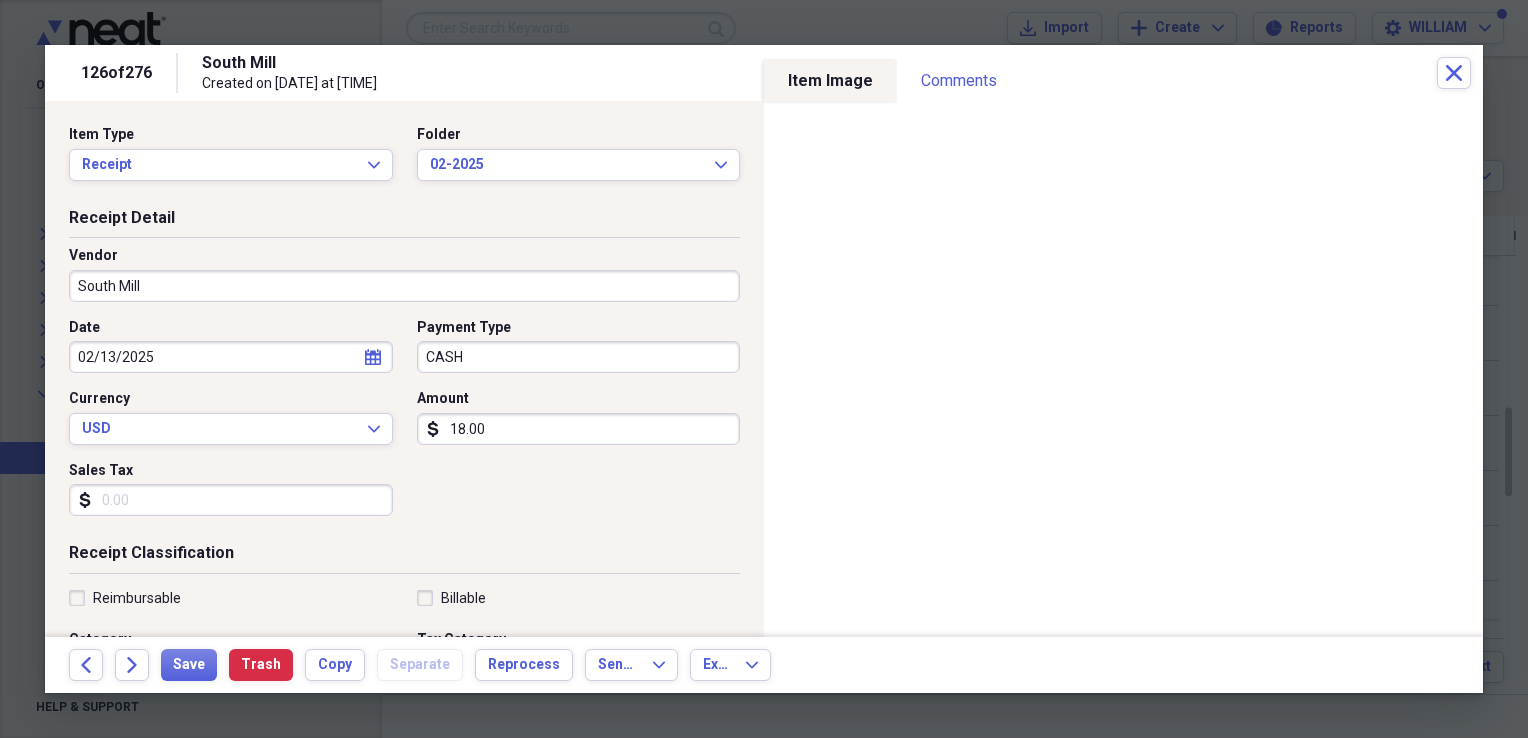click on "Sales Tax" at bounding box center (231, 500) 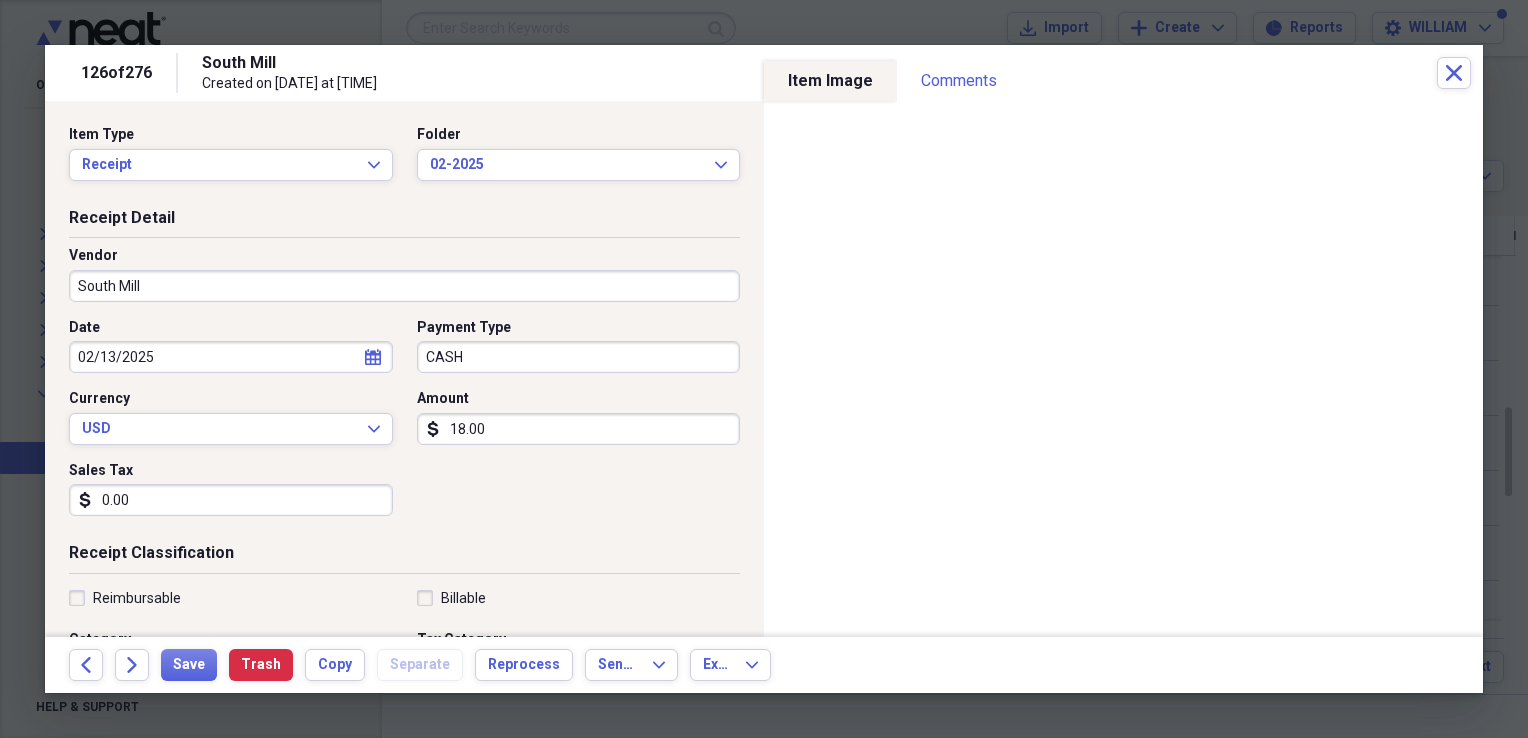 type on "0.00" 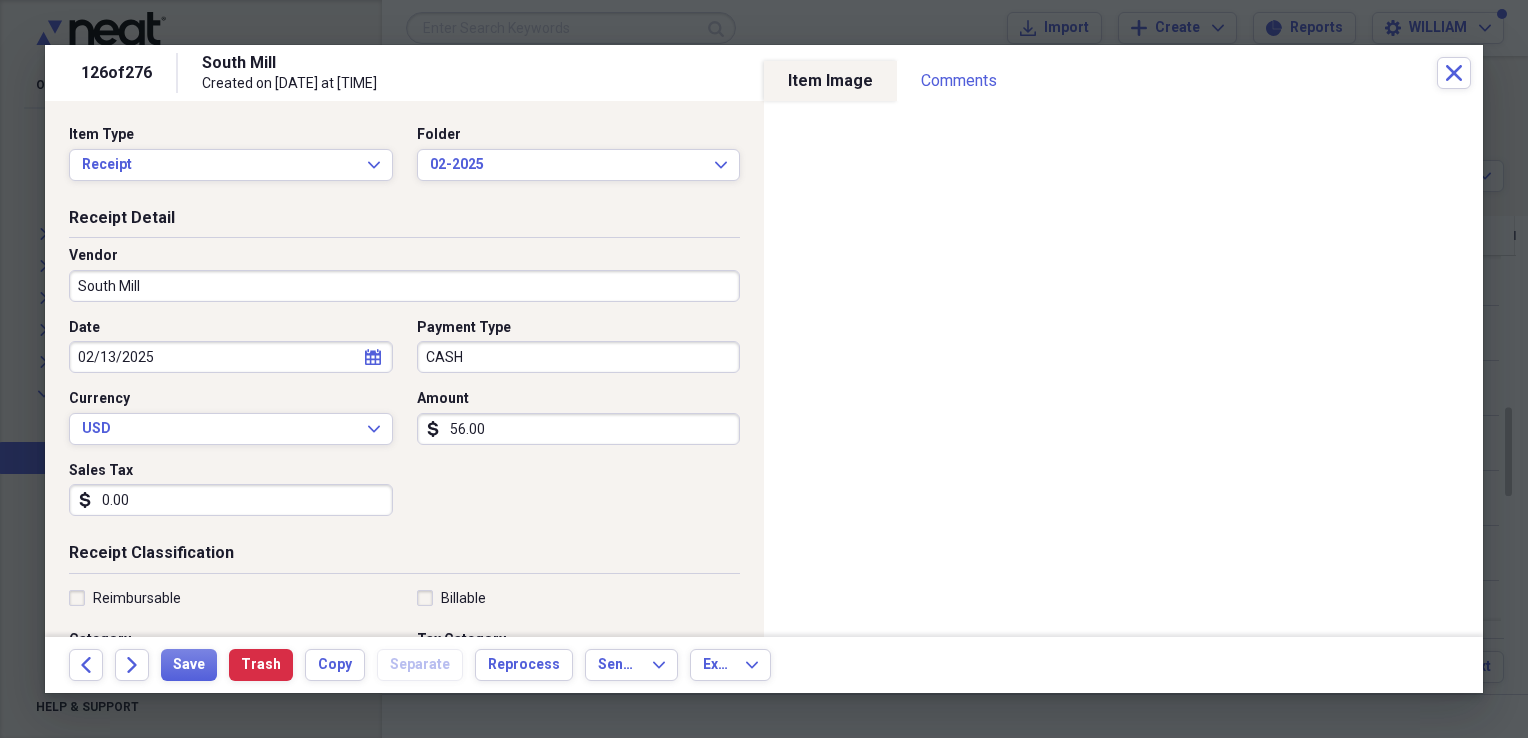 type on "56.00" 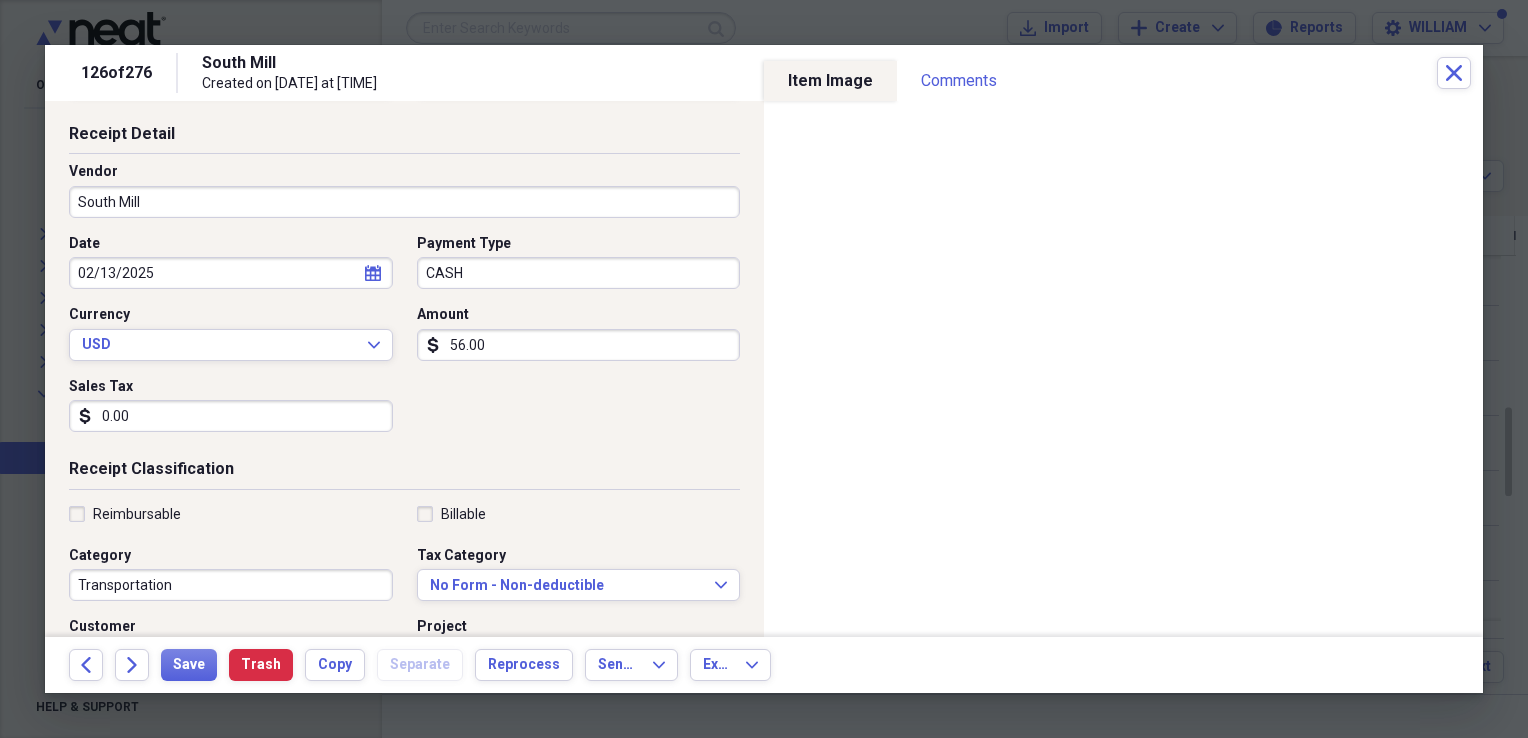 scroll, scrollTop: 104, scrollLeft: 0, axis: vertical 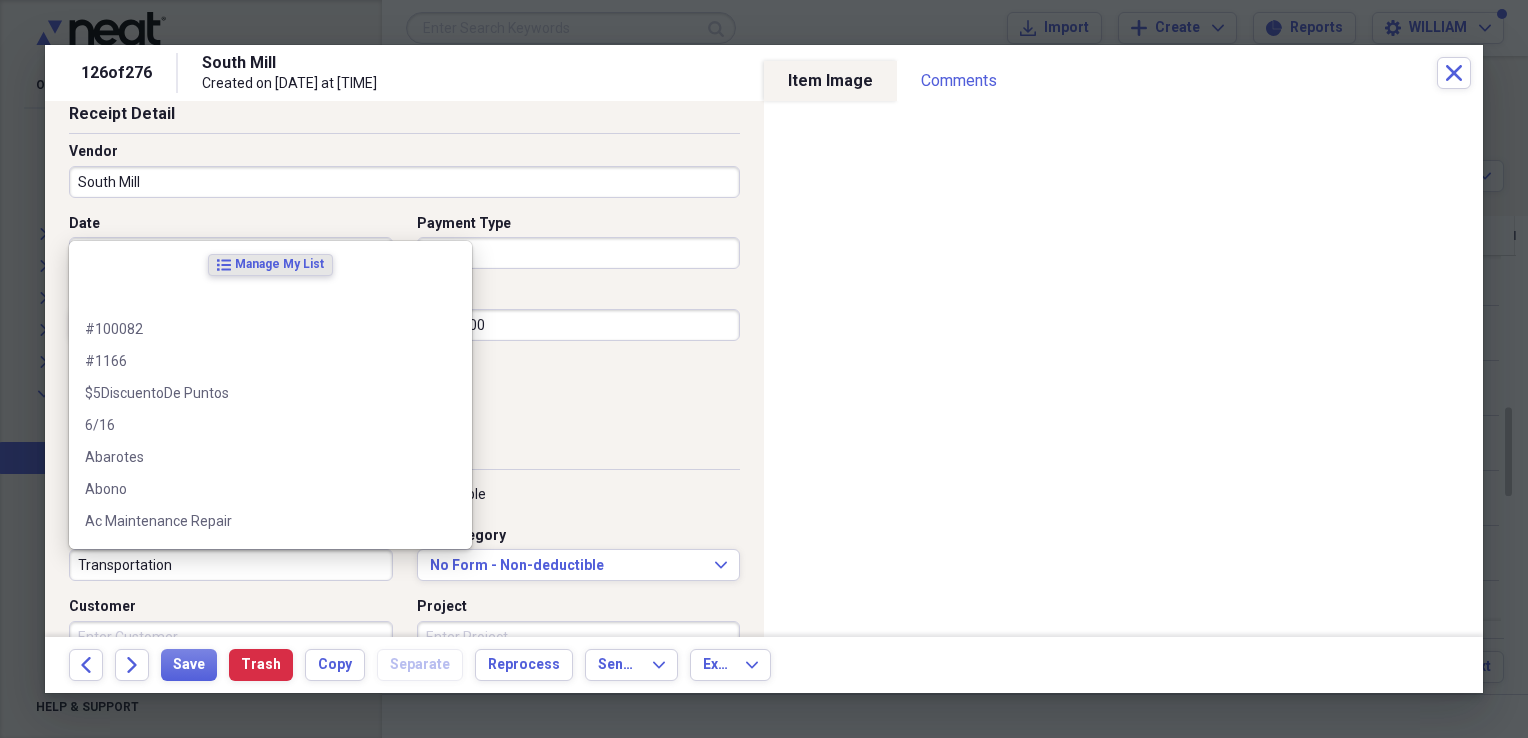 click on "Transportation" at bounding box center [231, 565] 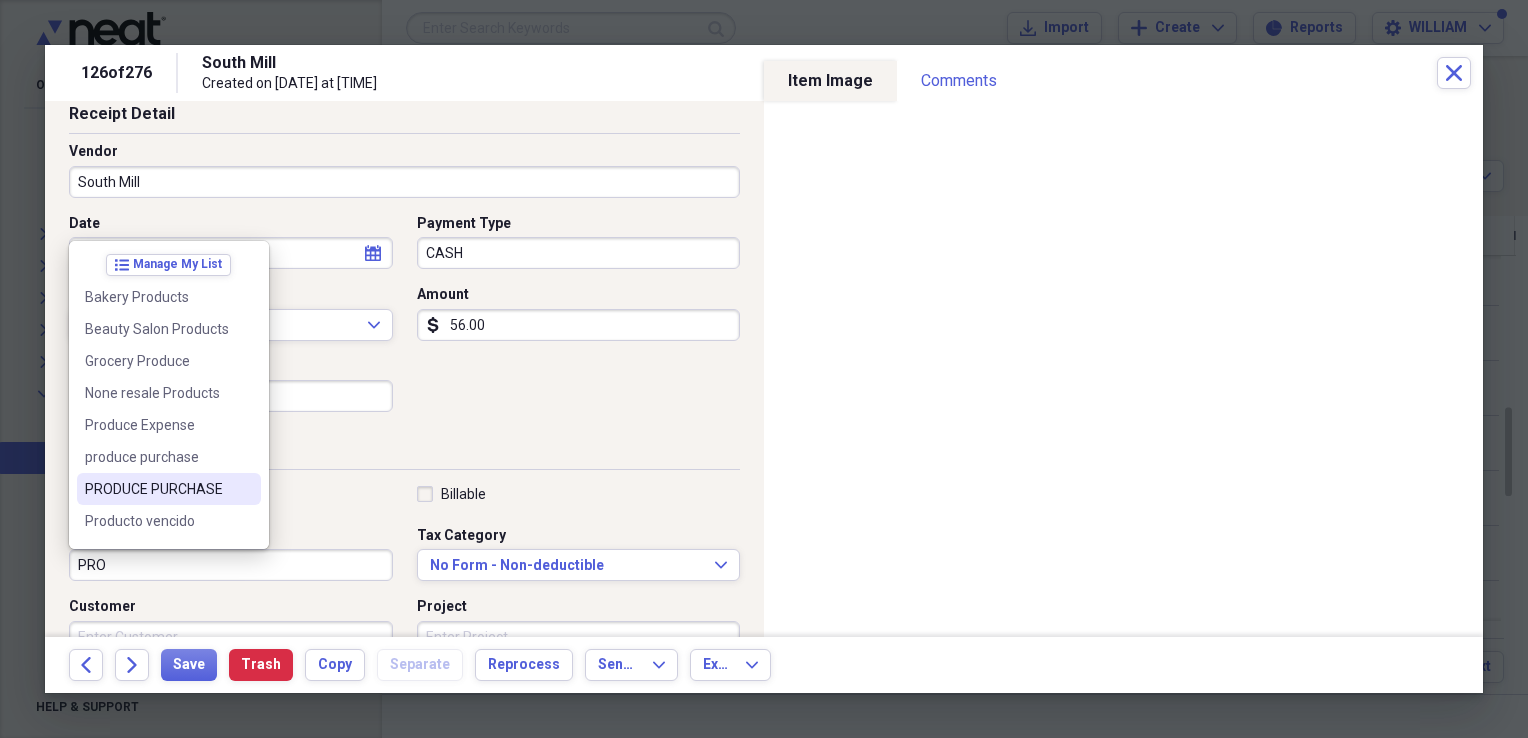 click on "PRODUCE PURCHASE" at bounding box center [169, 489] 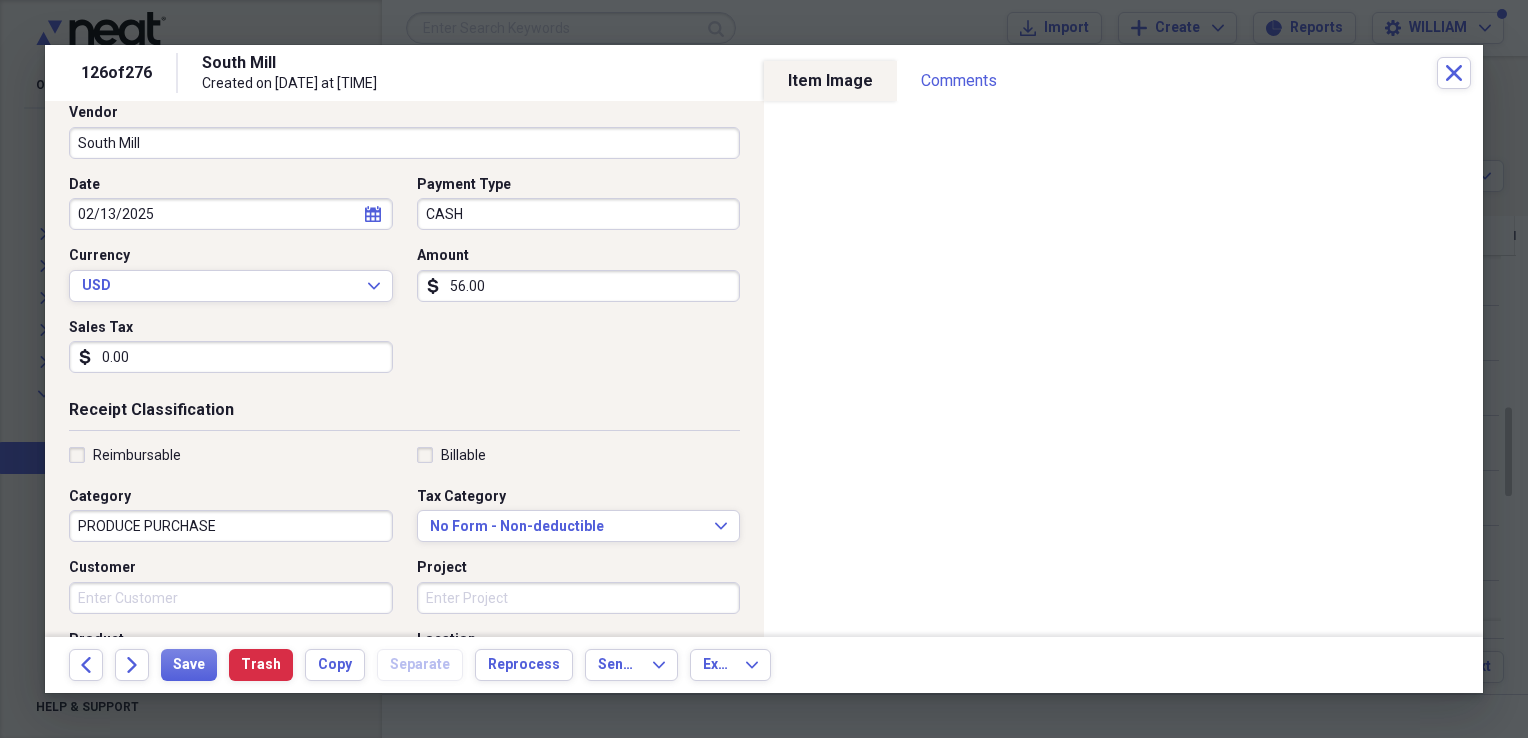 scroll, scrollTop: 152, scrollLeft: 0, axis: vertical 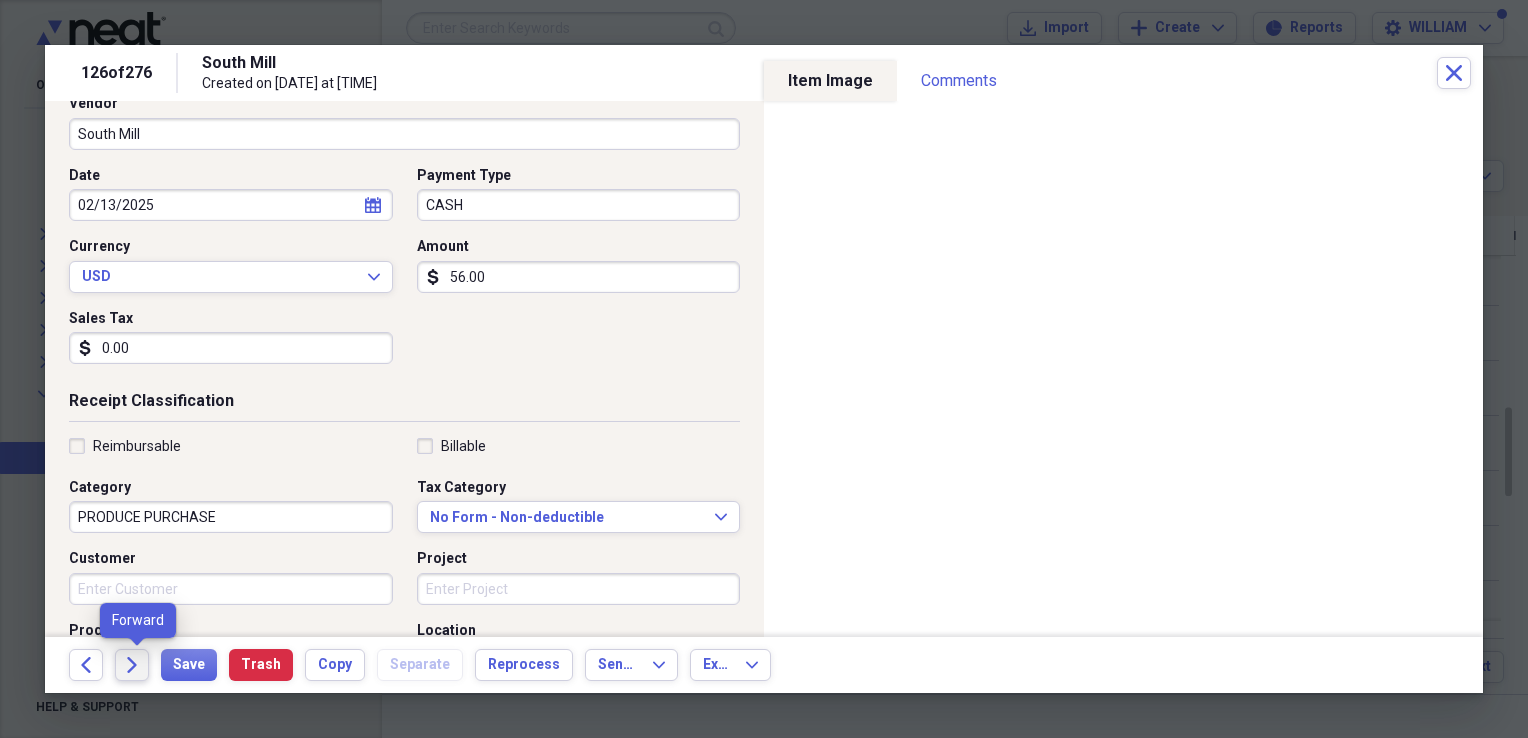 click on "Forward" 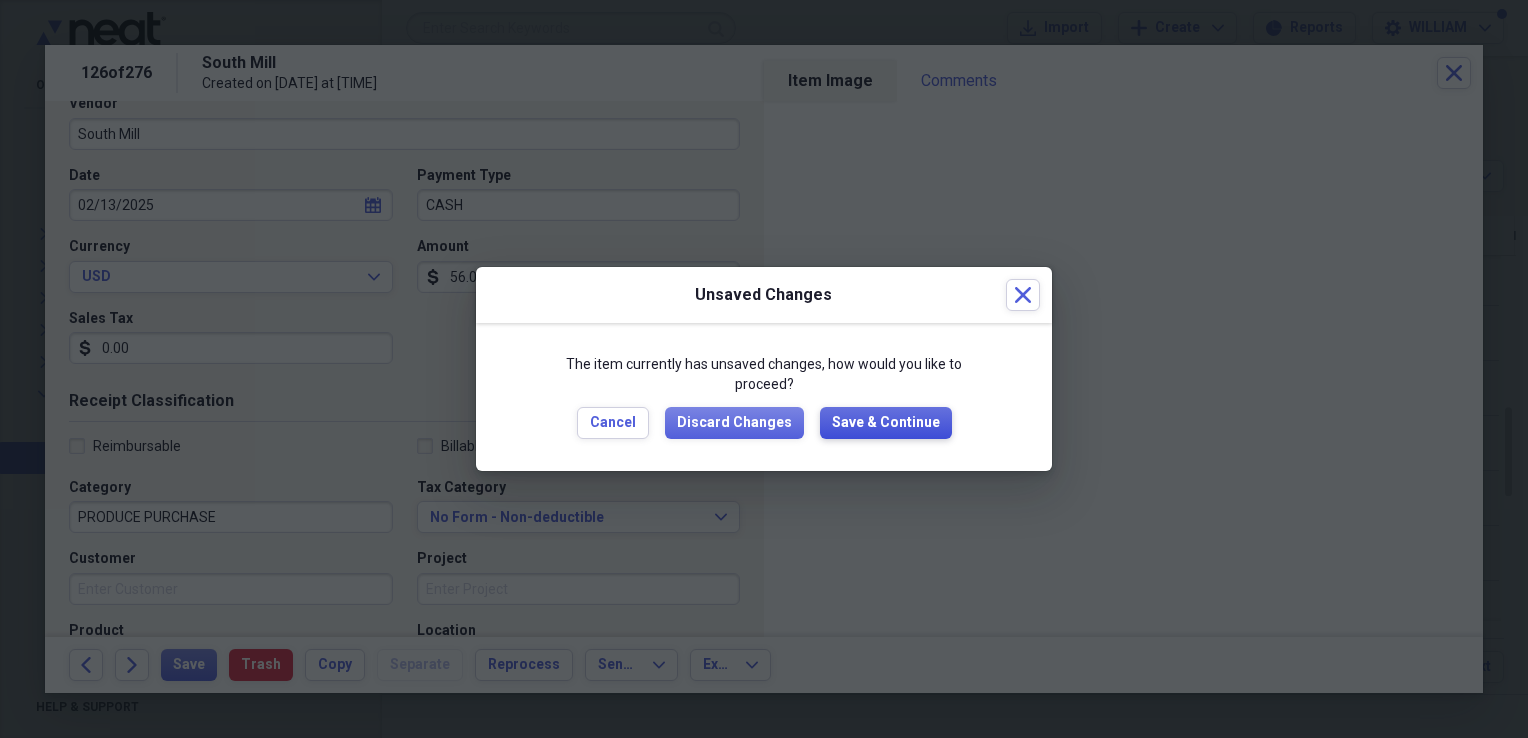 click on "Save & Continue" at bounding box center [886, 423] 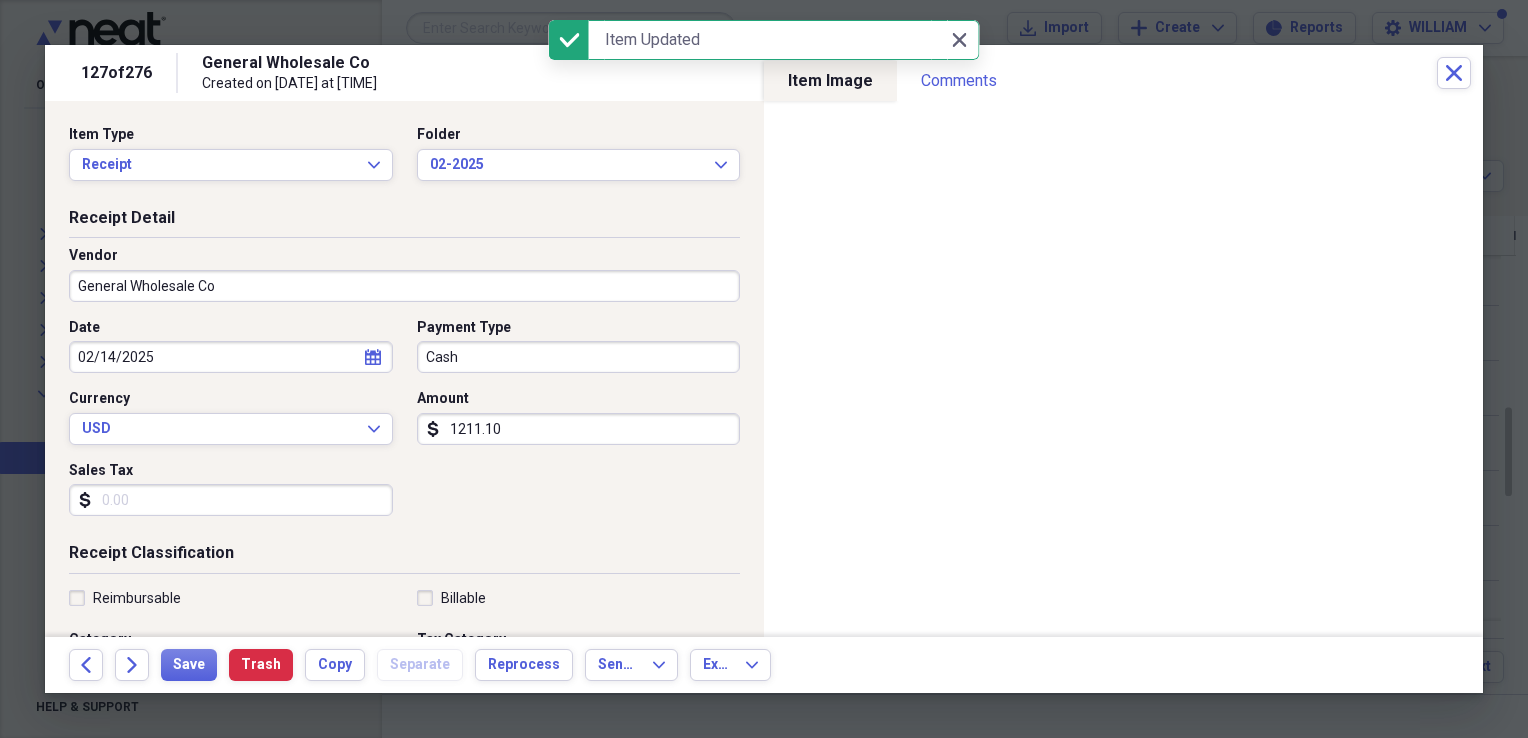 click on "Sales Tax" at bounding box center (231, 500) 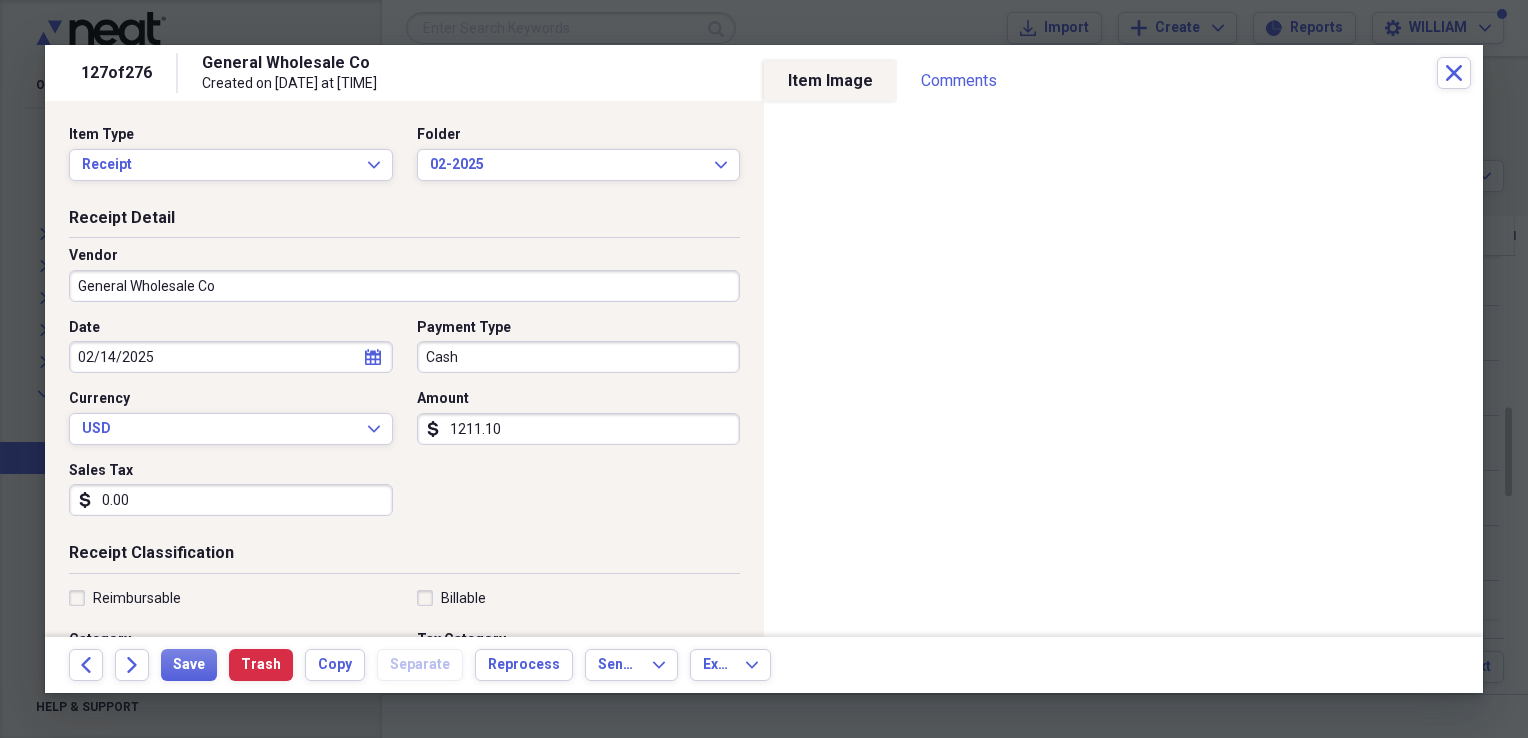 type on "0.00" 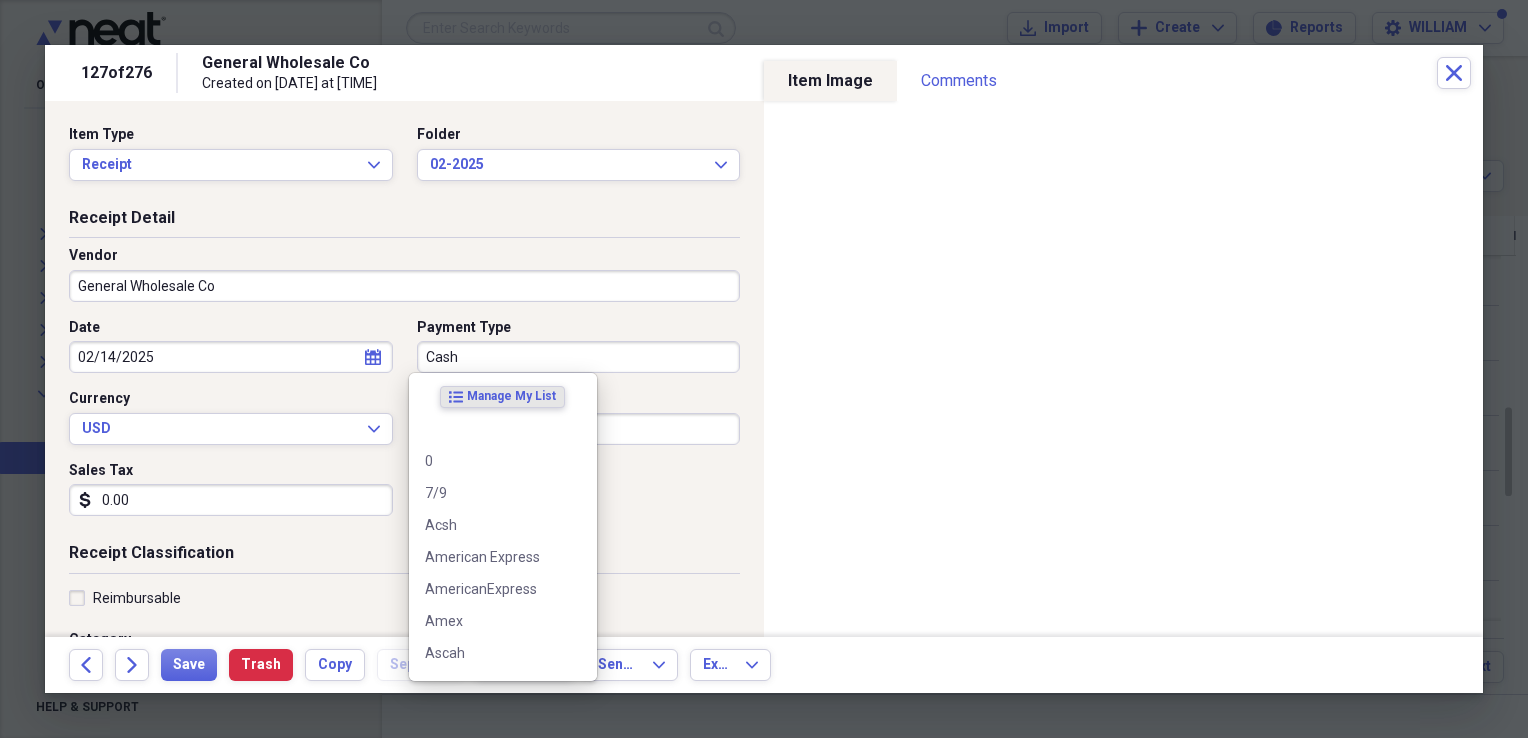 click on "Cash" at bounding box center [579, 357] 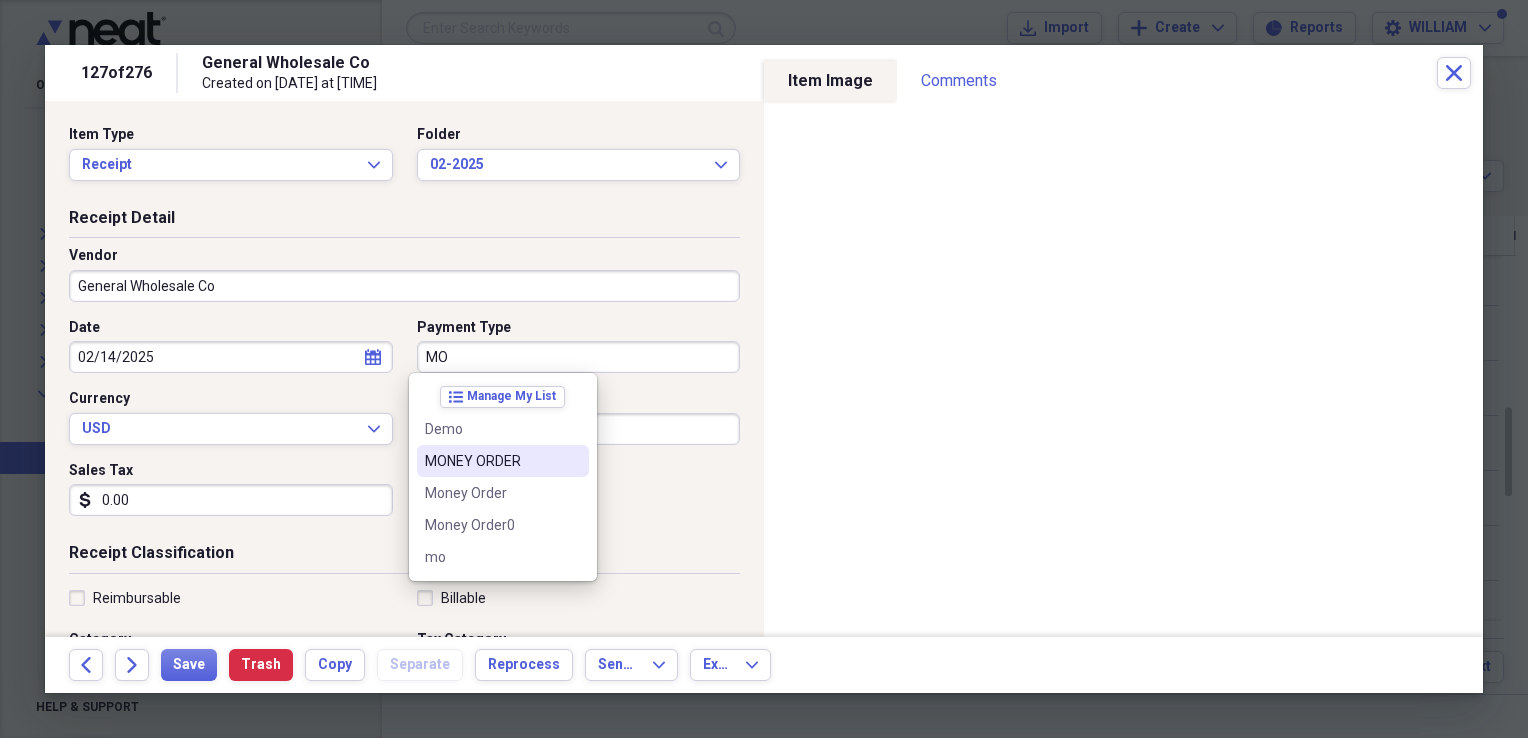 click on "MONEY ORDER" at bounding box center (491, 461) 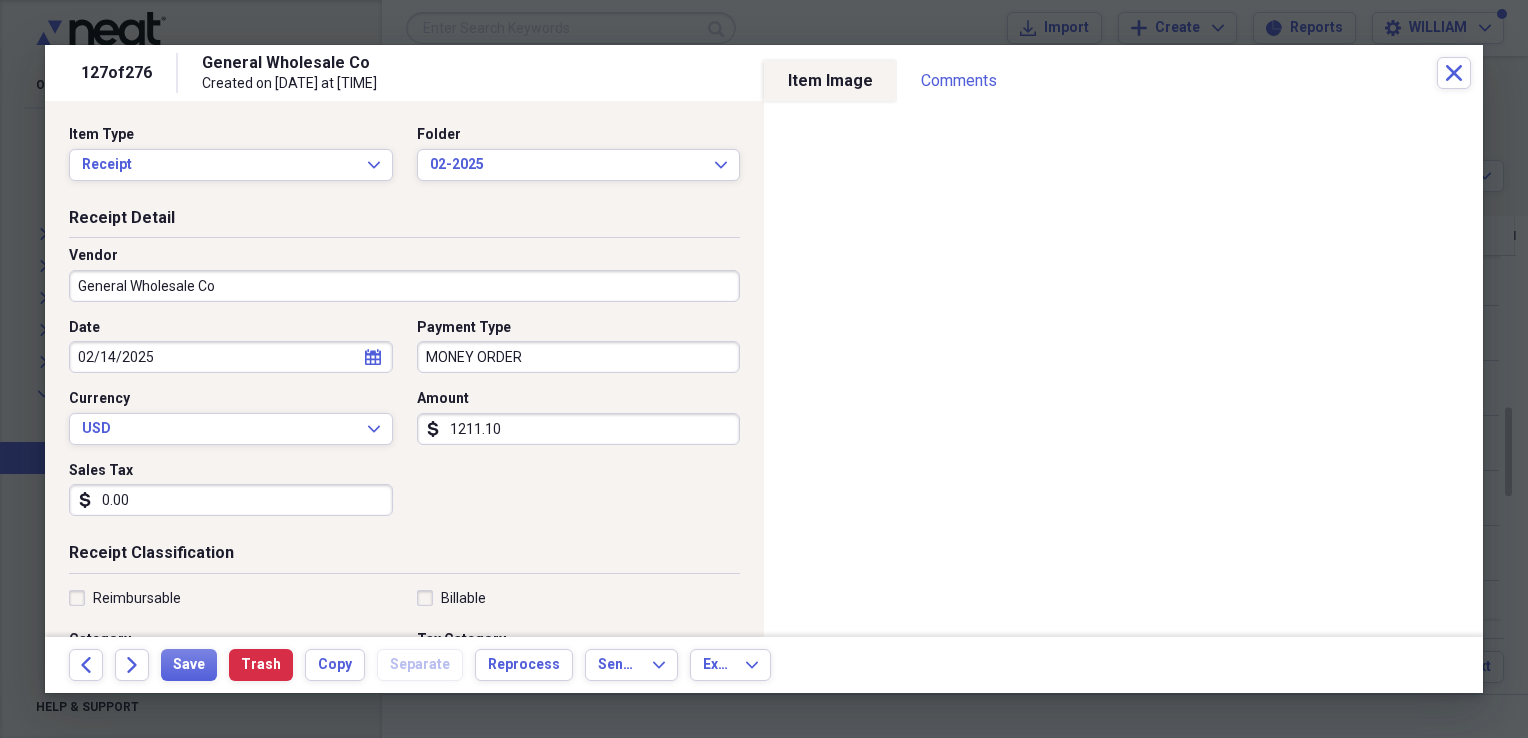 click on "General Wholesale Co" at bounding box center (404, 286) 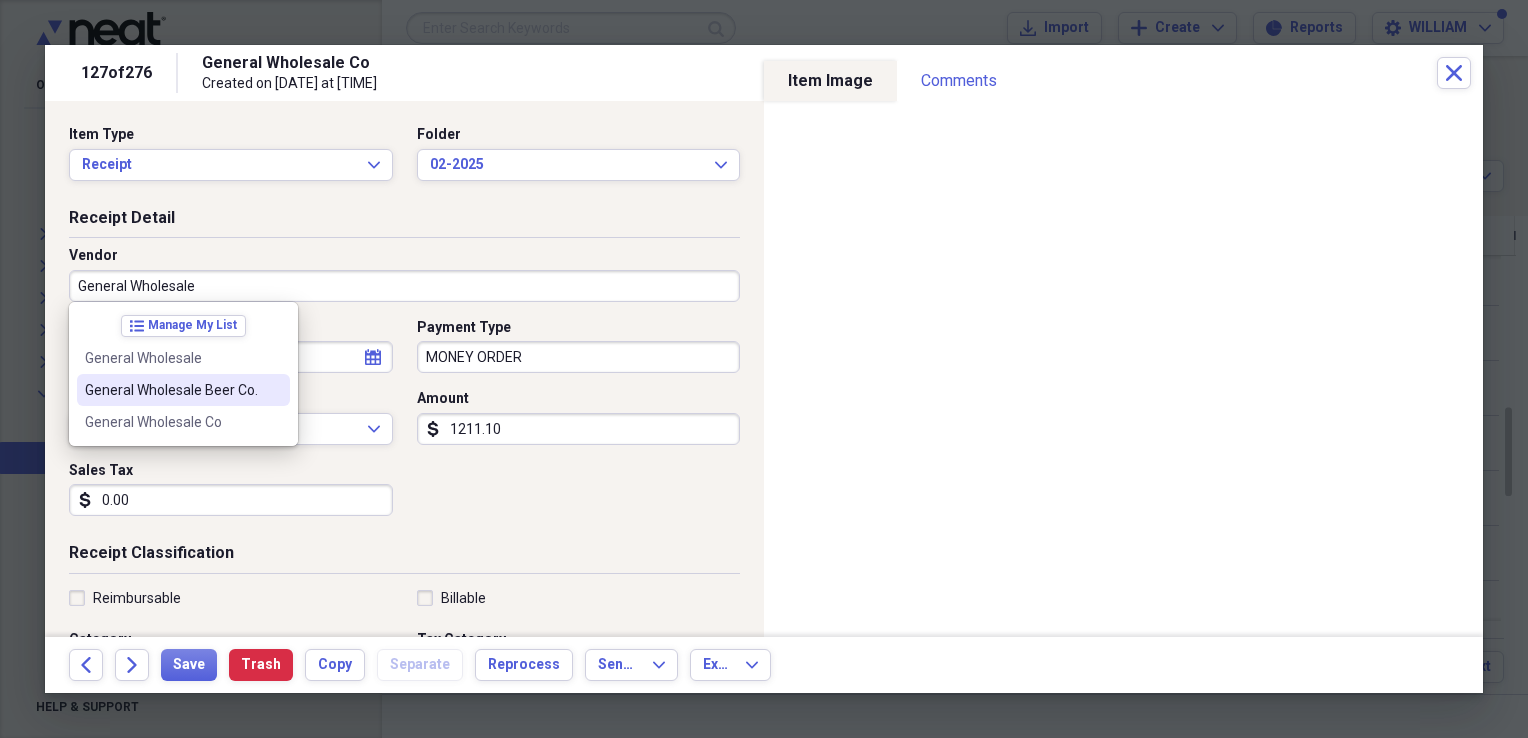 click on "General Wholesale Beer Co." at bounding box center [171, 390] 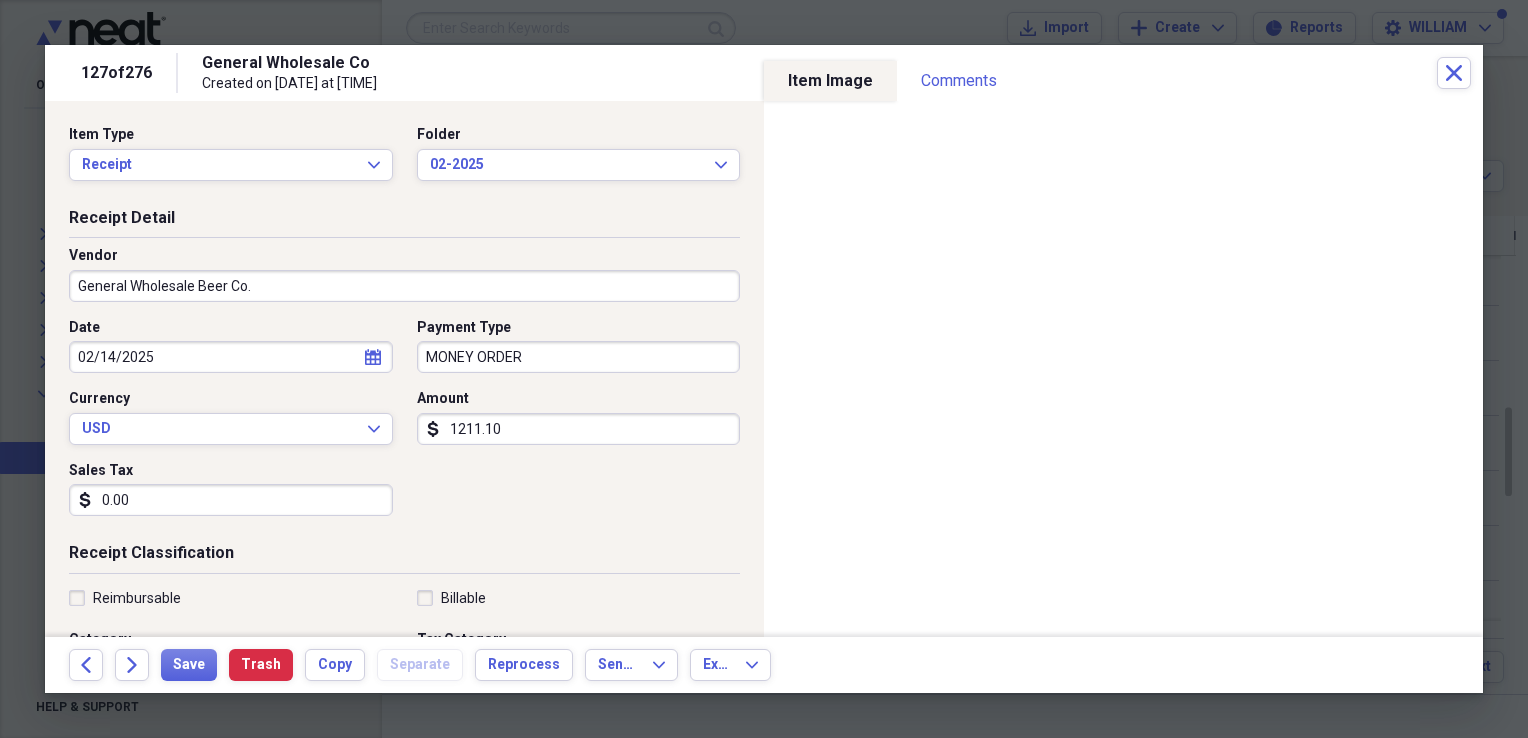 type on "Beer Purchase" 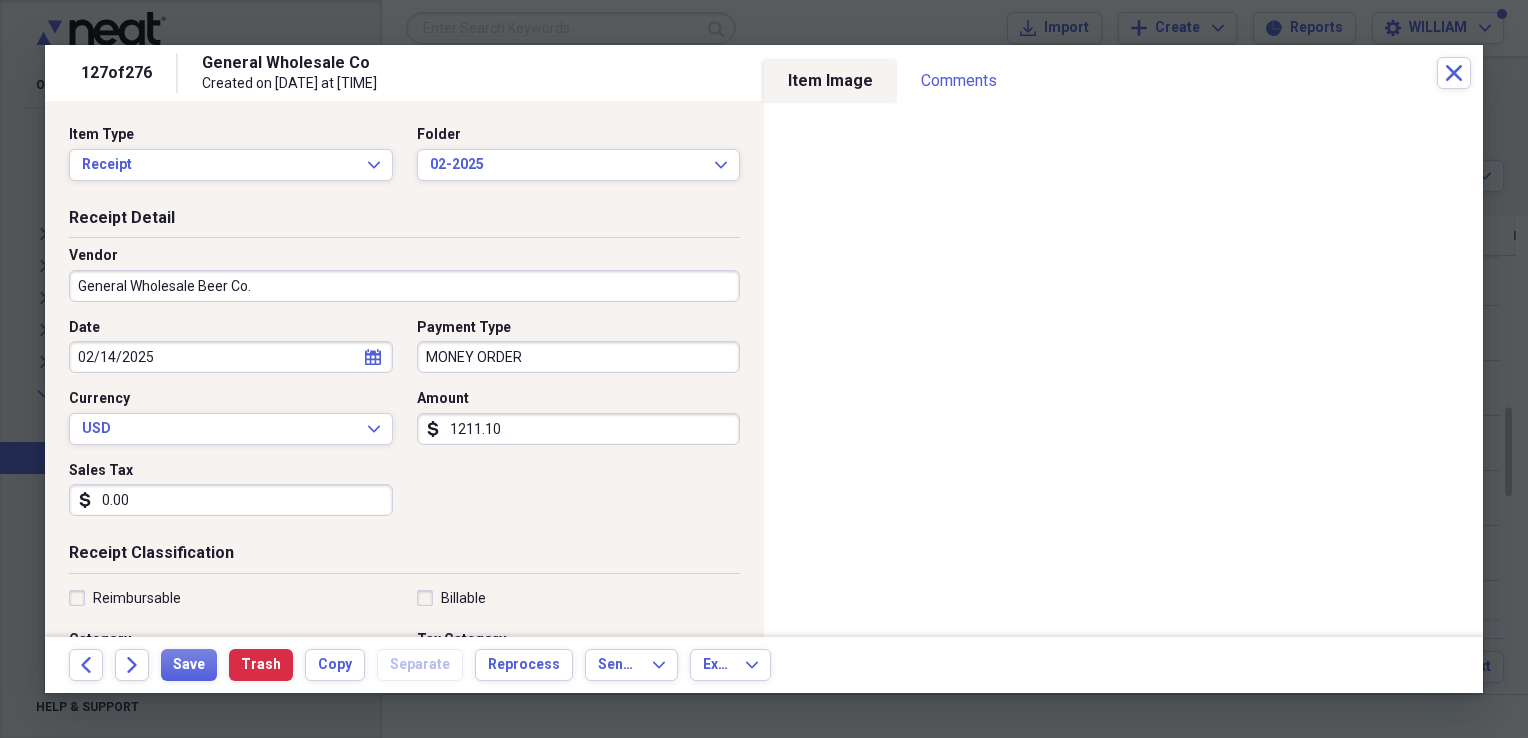 click on "Date [DATE] calendar Calendar Payment Type MONEY ORDER Currency USD Expand Amount dollar-sign 1211.10 Sales Tax dollar-sign 0.00" at bounding box center [404, 425] 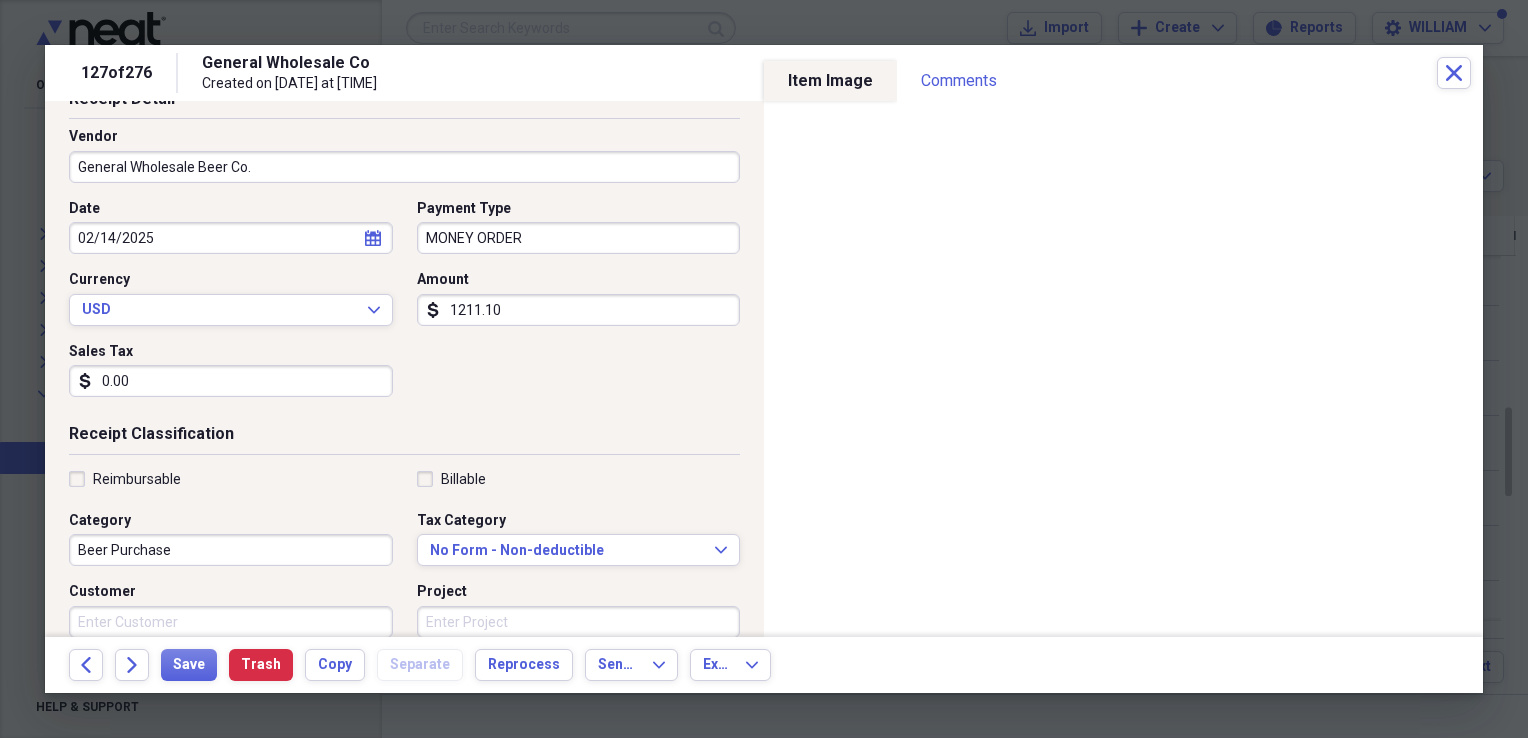 scroll, scrollTop: 120, scrollLeft: 0, axis: vertical 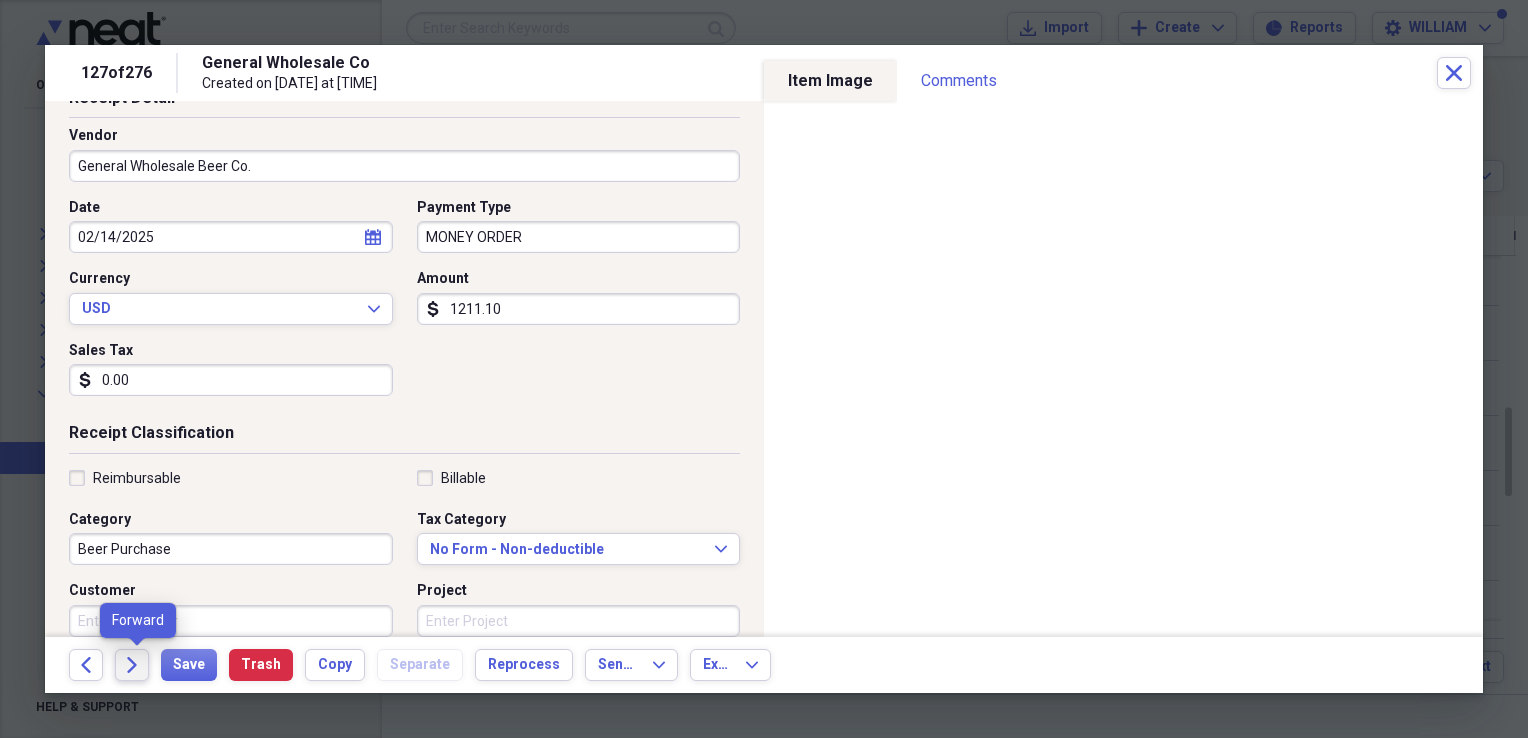 click on "Forward" 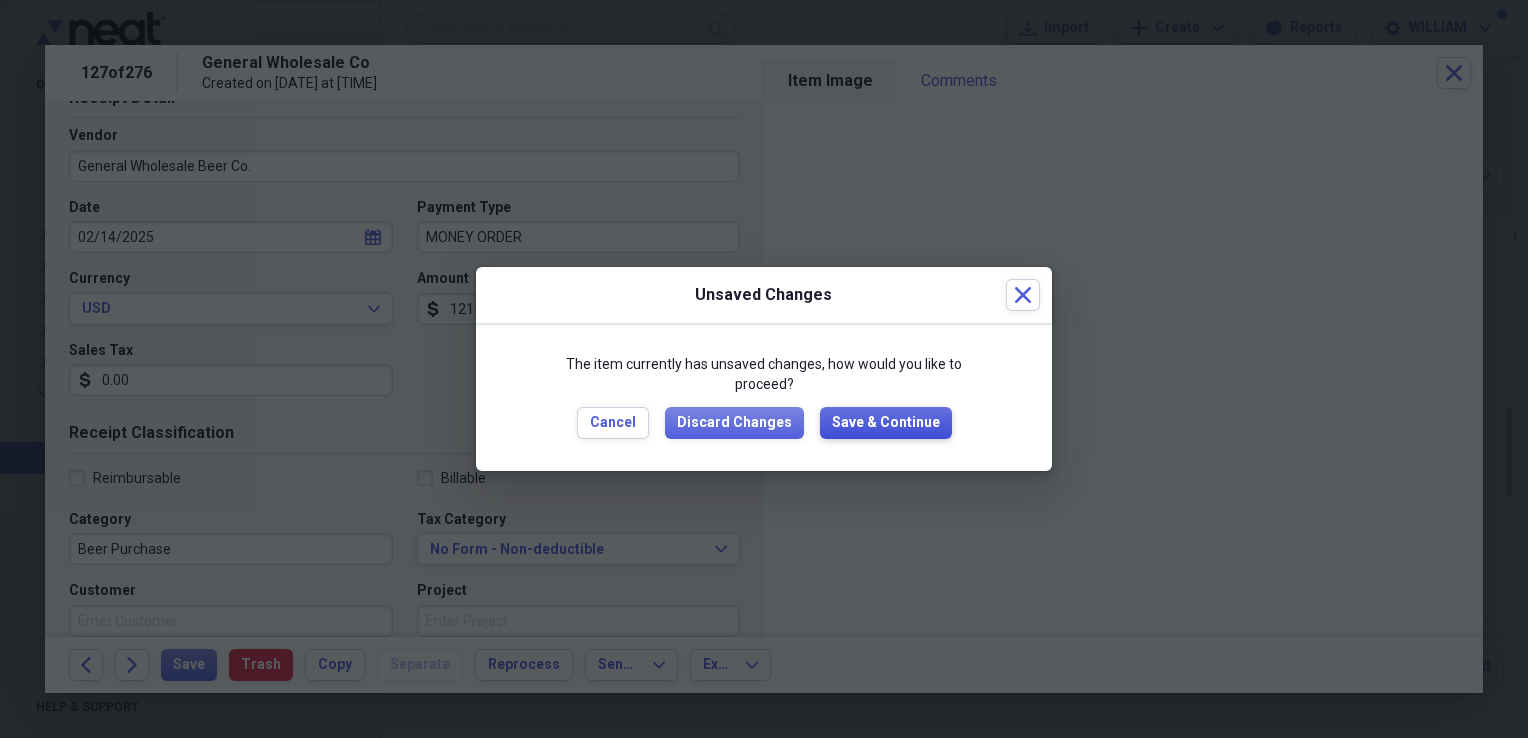 click on "Save & Continue" at bounding box center (886, 423) 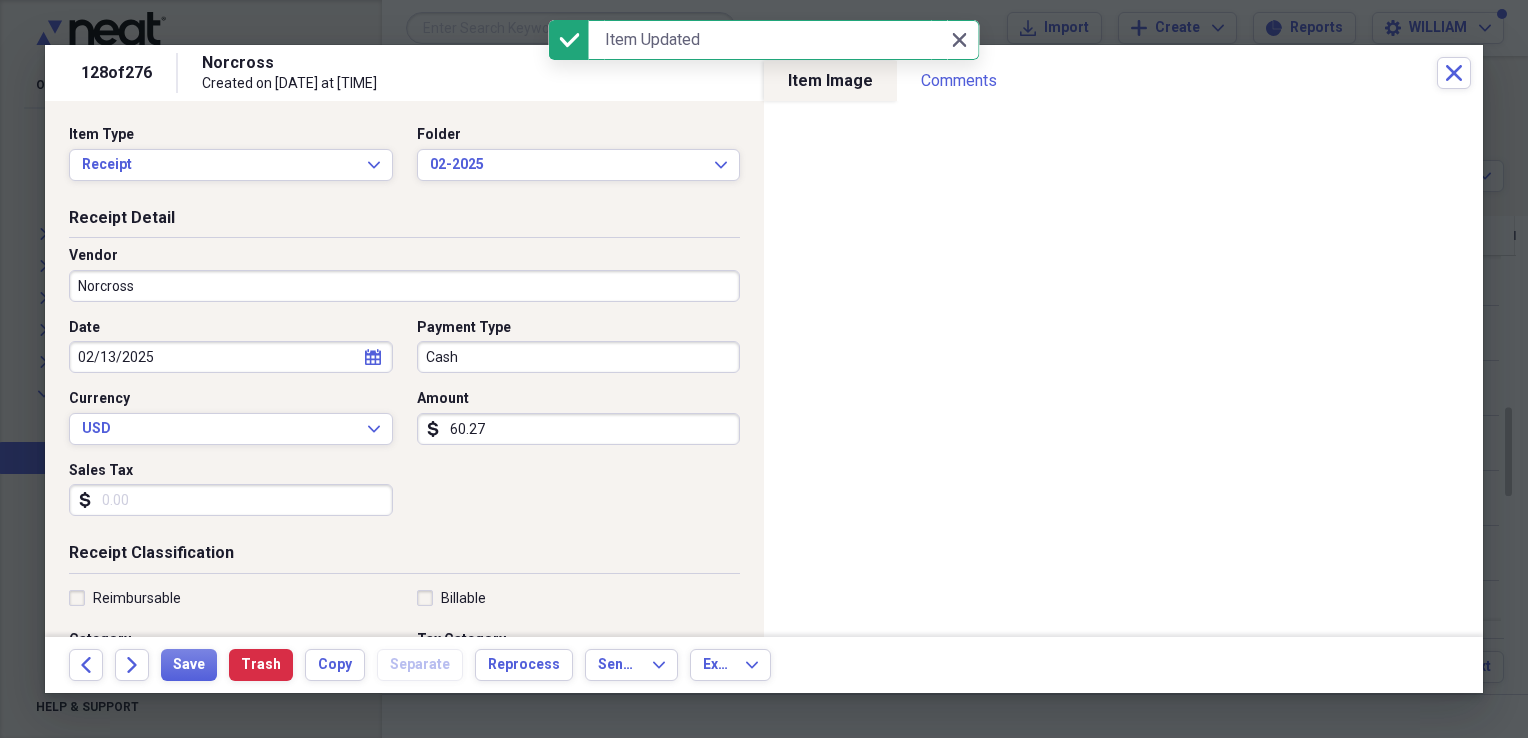 click on "Norcross" at bounding box center [404, 286] 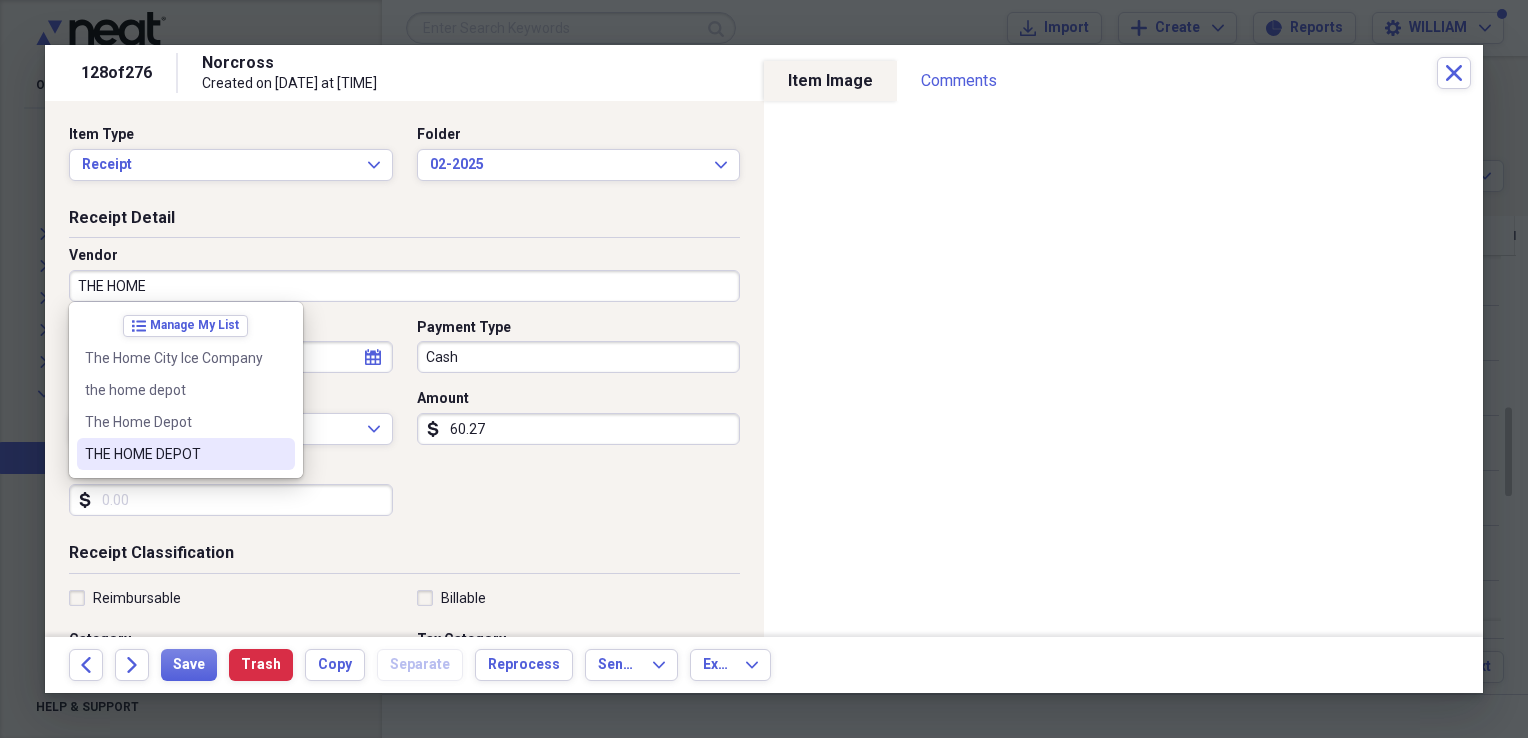 click on "THE HOME DEPOT" at bounding box center (174, 454) 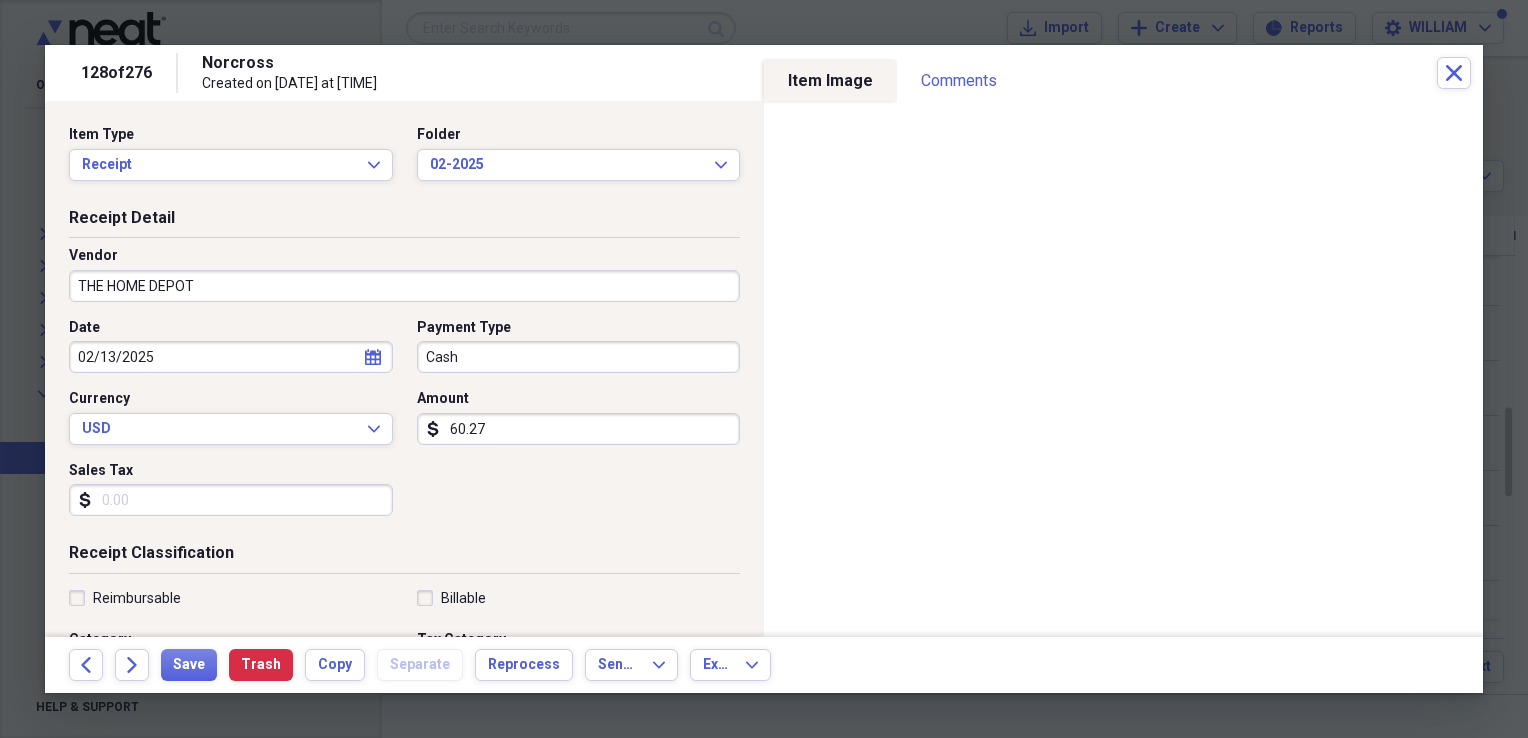 type on "MATERIALS" 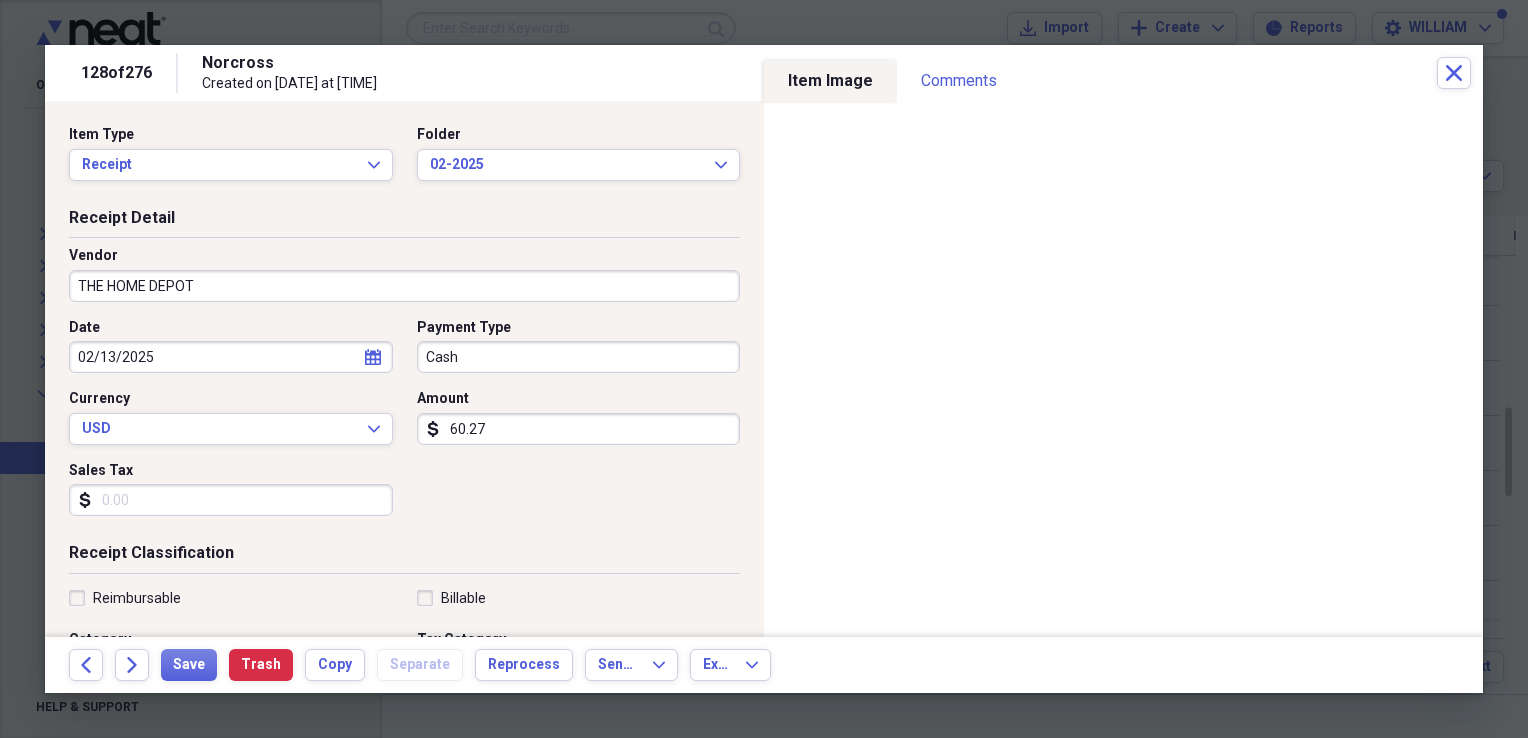 click on "Sales Tax" at bounding box center (231, 500) 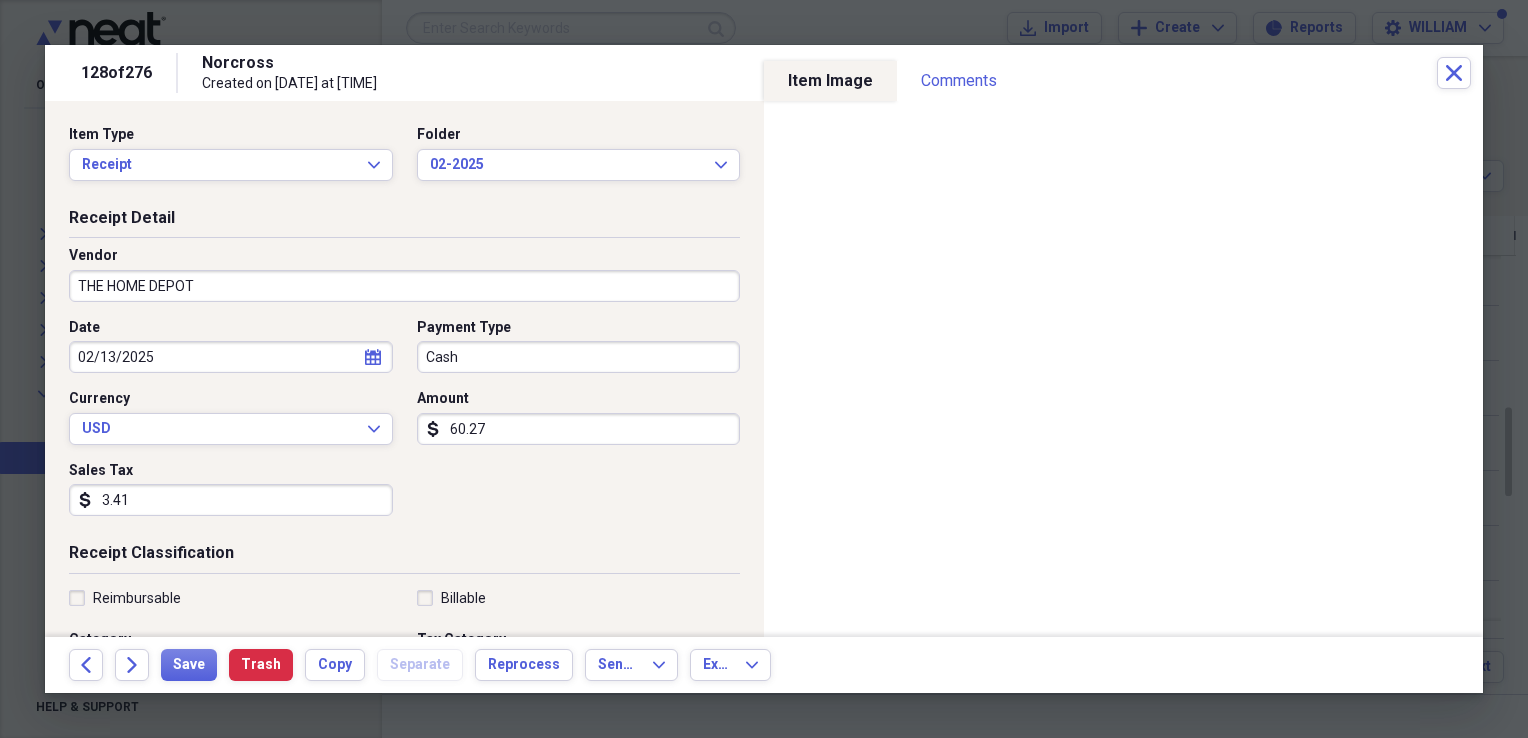 type on "3.41" 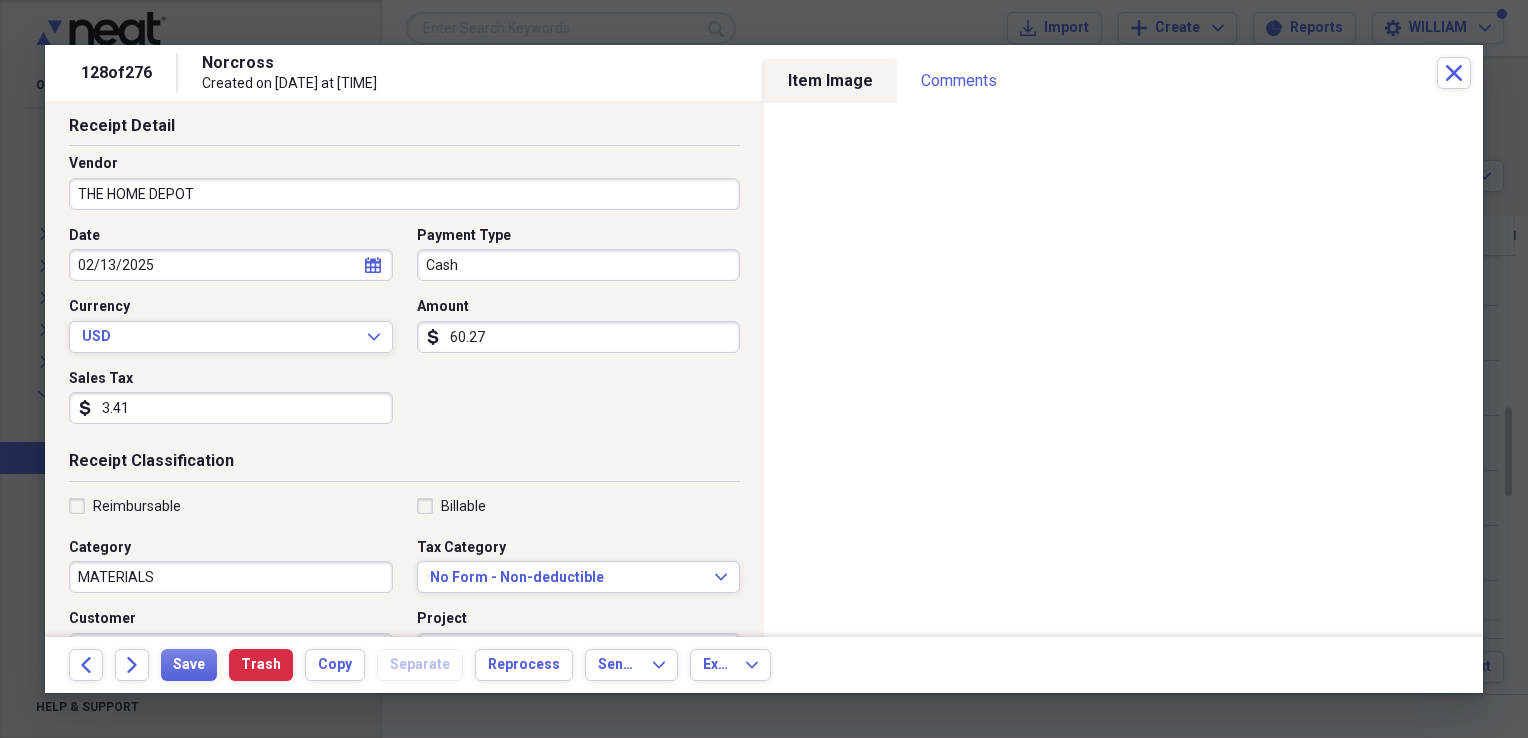 scroll, scrollTop: 100, scrollLeft: 0, axis: vertical 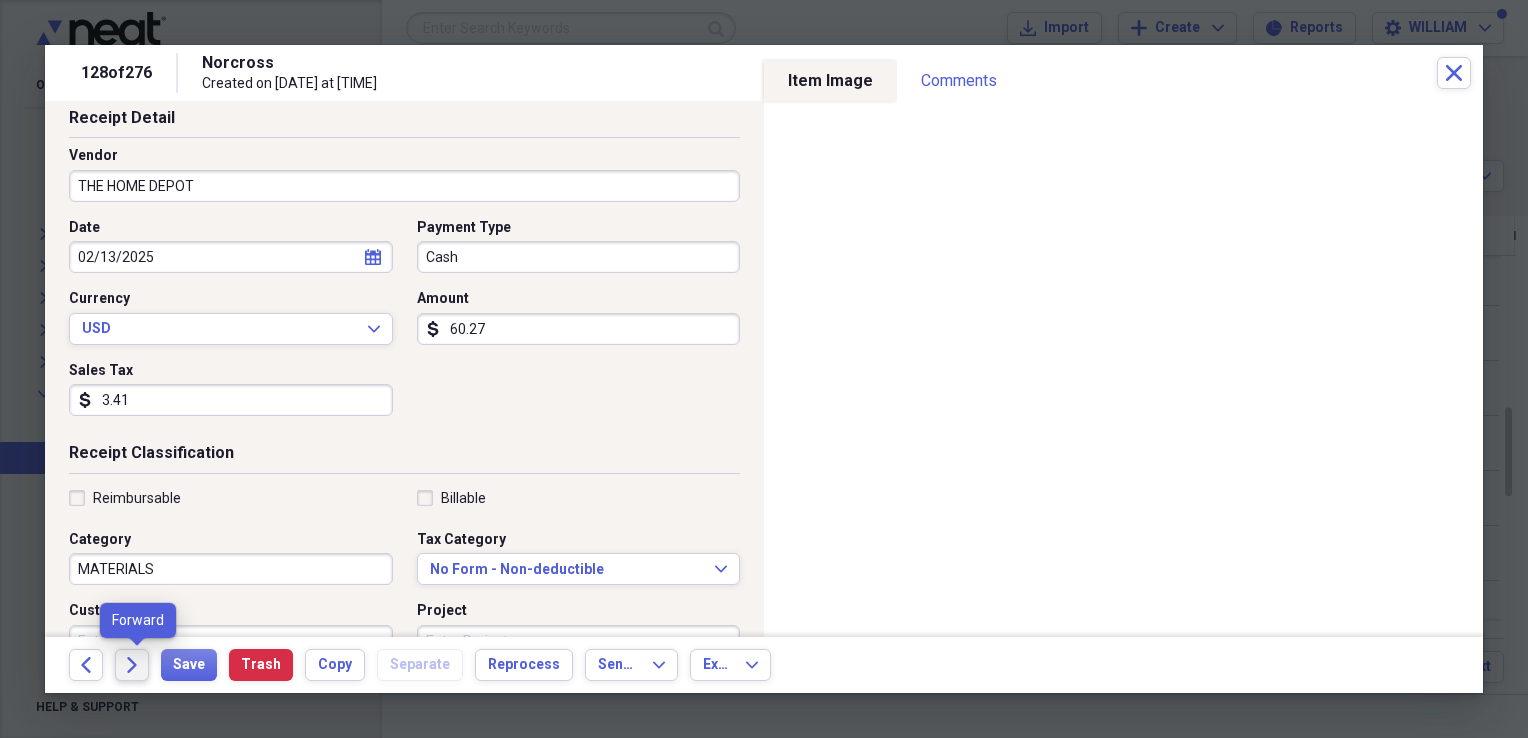 click on "Forward" at bounding box center (132, 665) 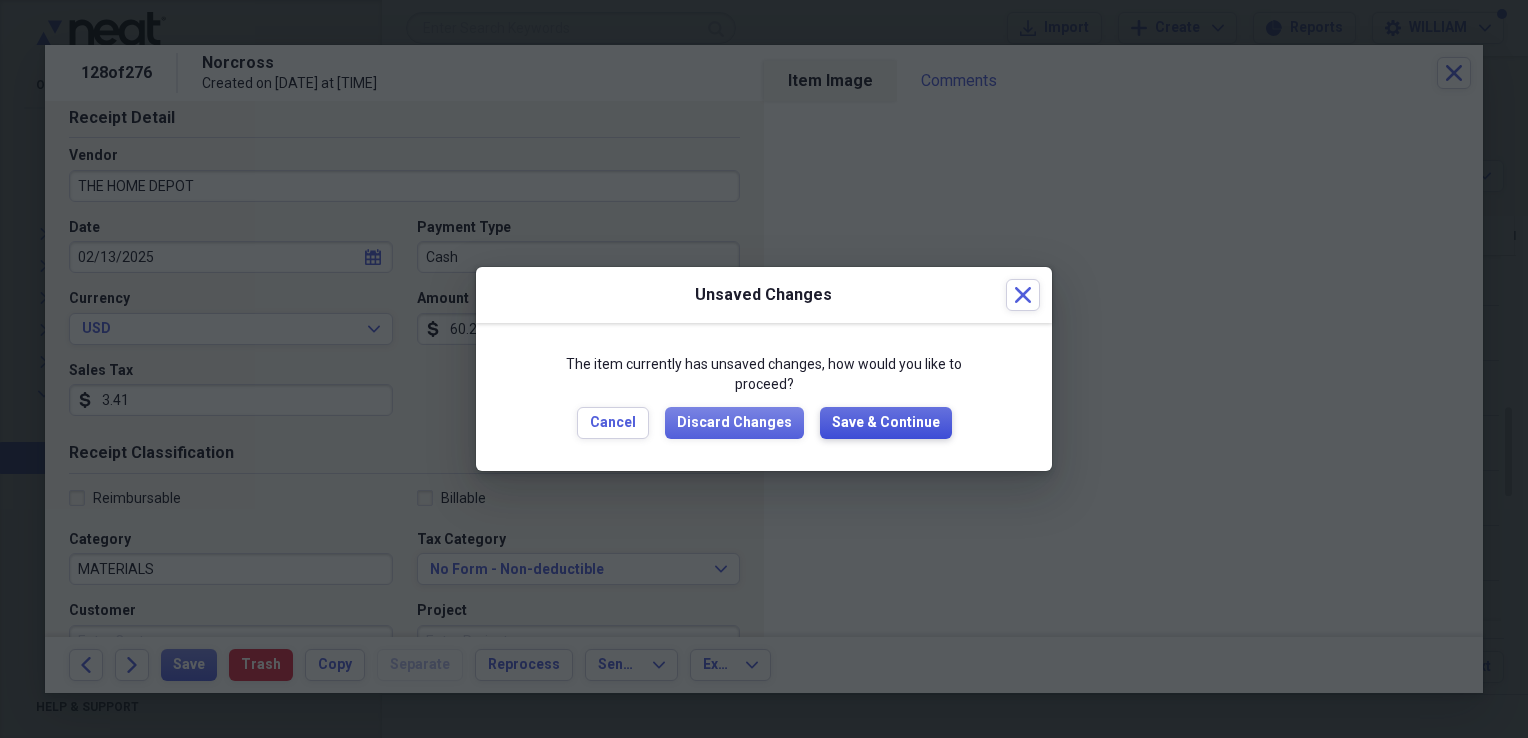 click on "Save & Continue" at bounding box center [886, 423] 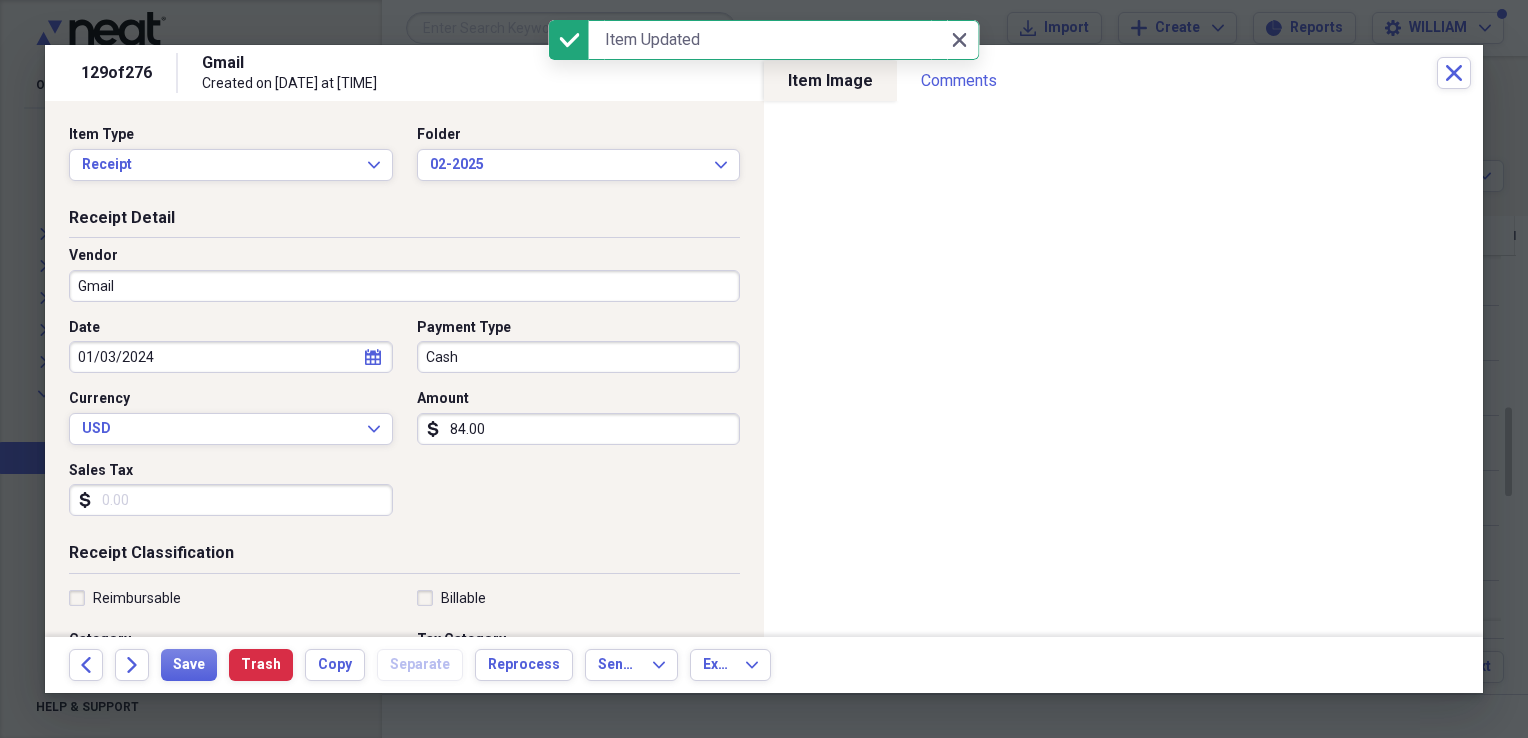 click on "Gmail" at bounding box center [404, 286] 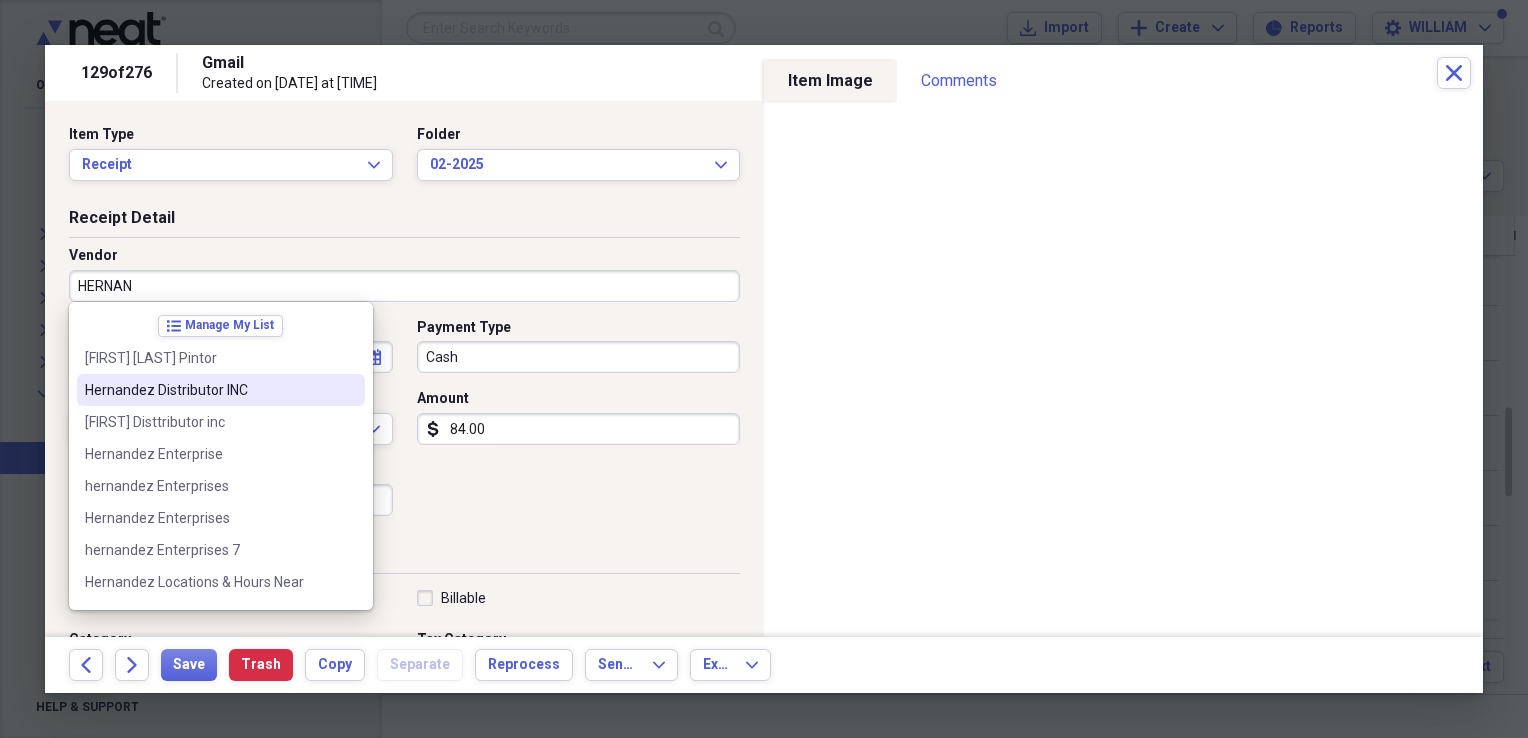 click on "Hernandez Distributor INC" at bounding box center (209, 390) 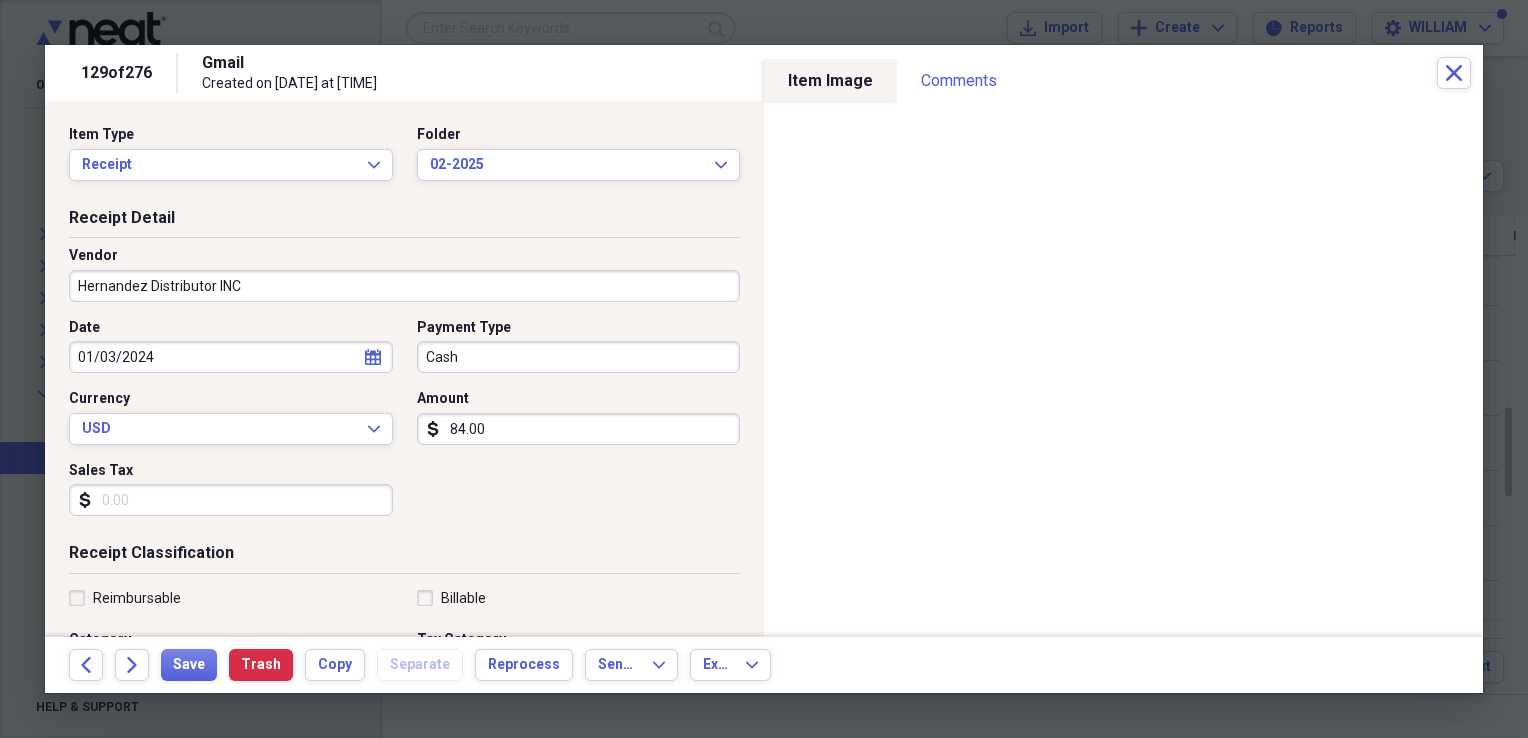 type on "Grocery Purchase" 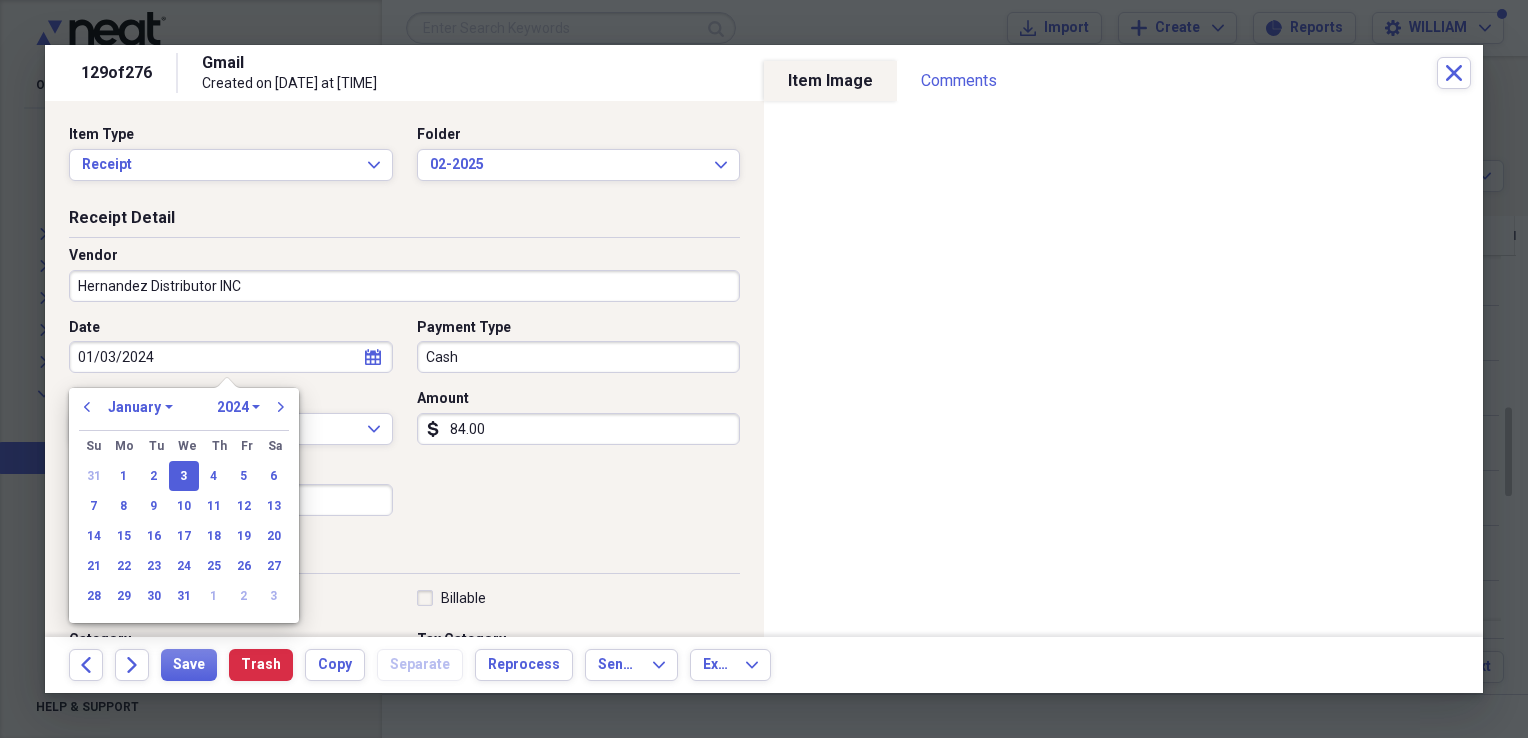 click on "01/03/2024" at bounding box center (231, 357) 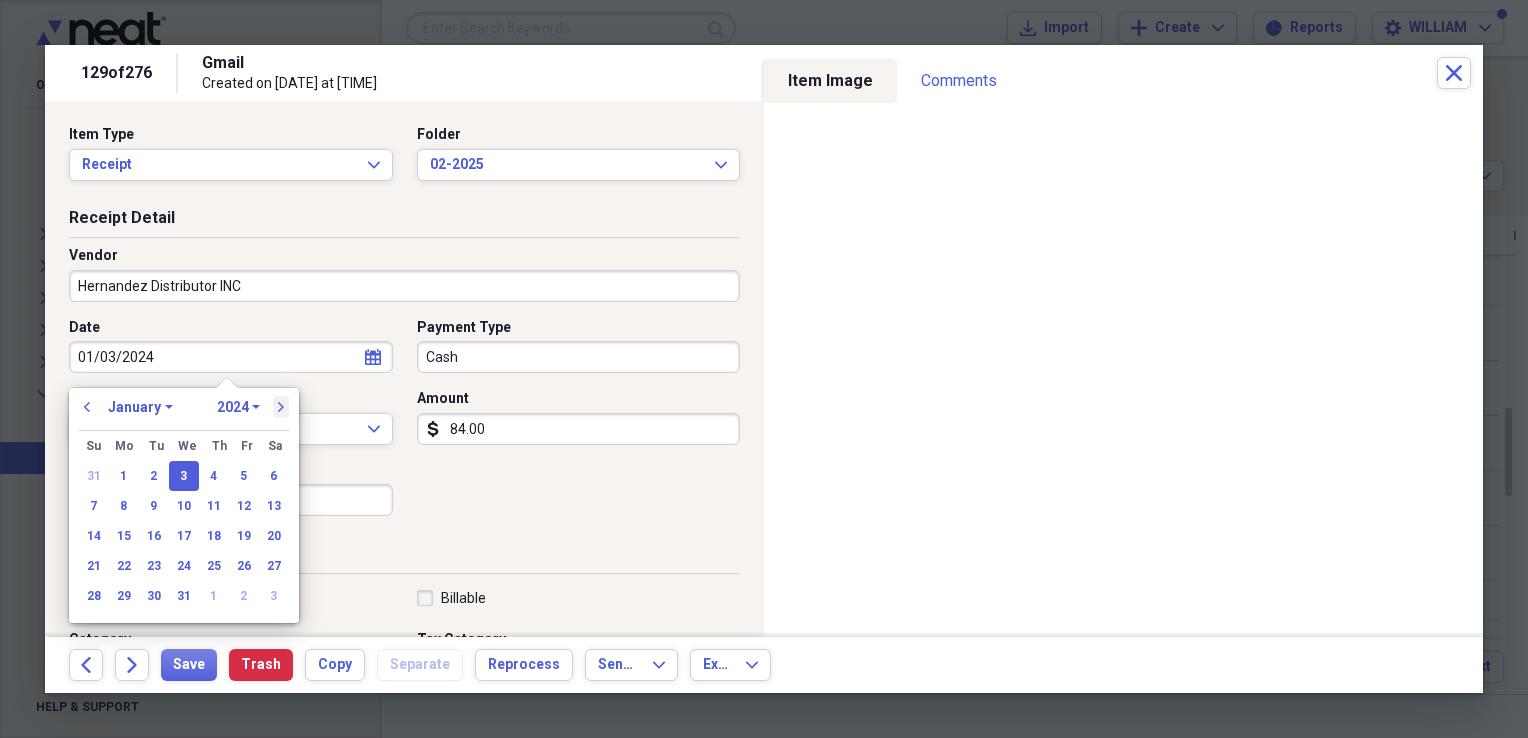click on "next" at bounding box center (281, 407) 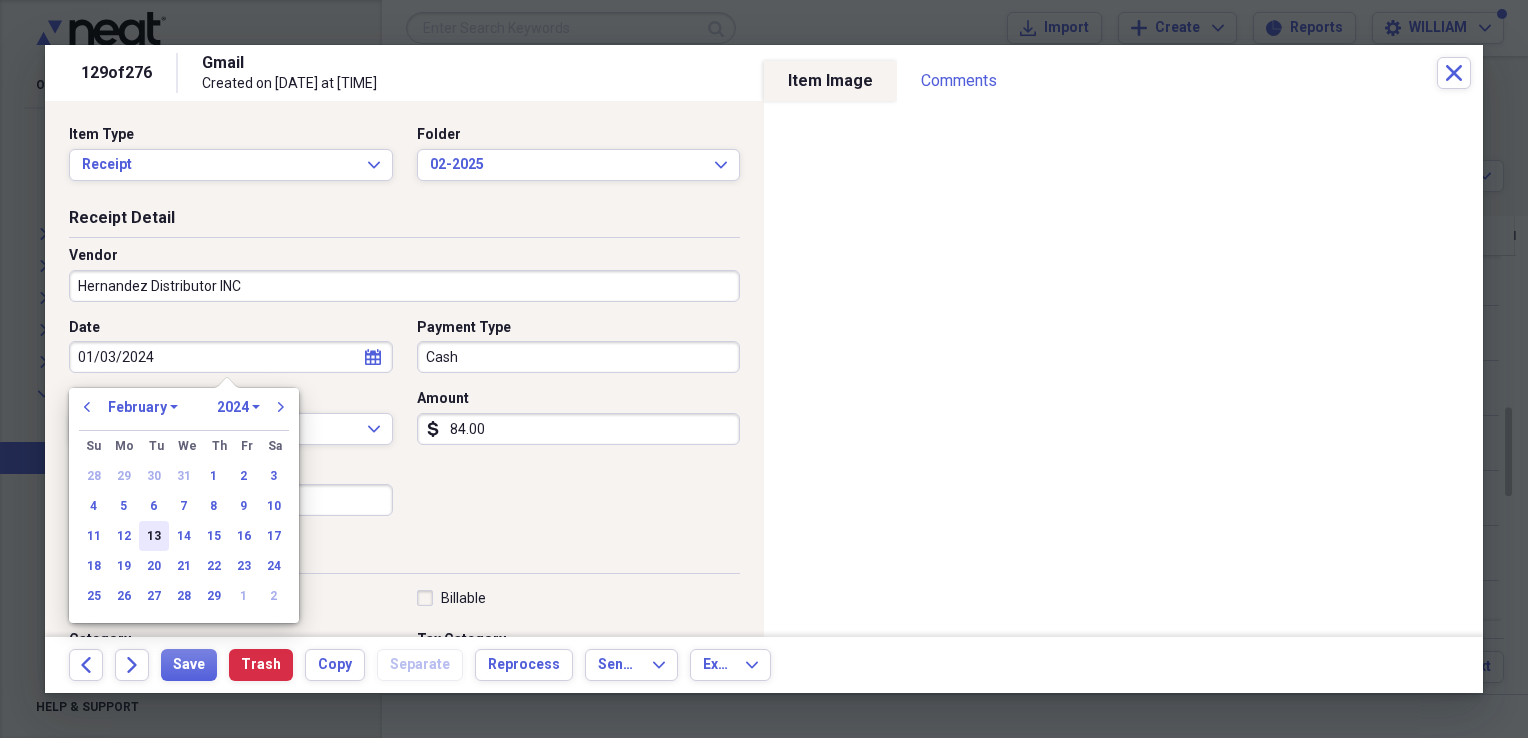 click on "13" at bounding box center (154, 536) 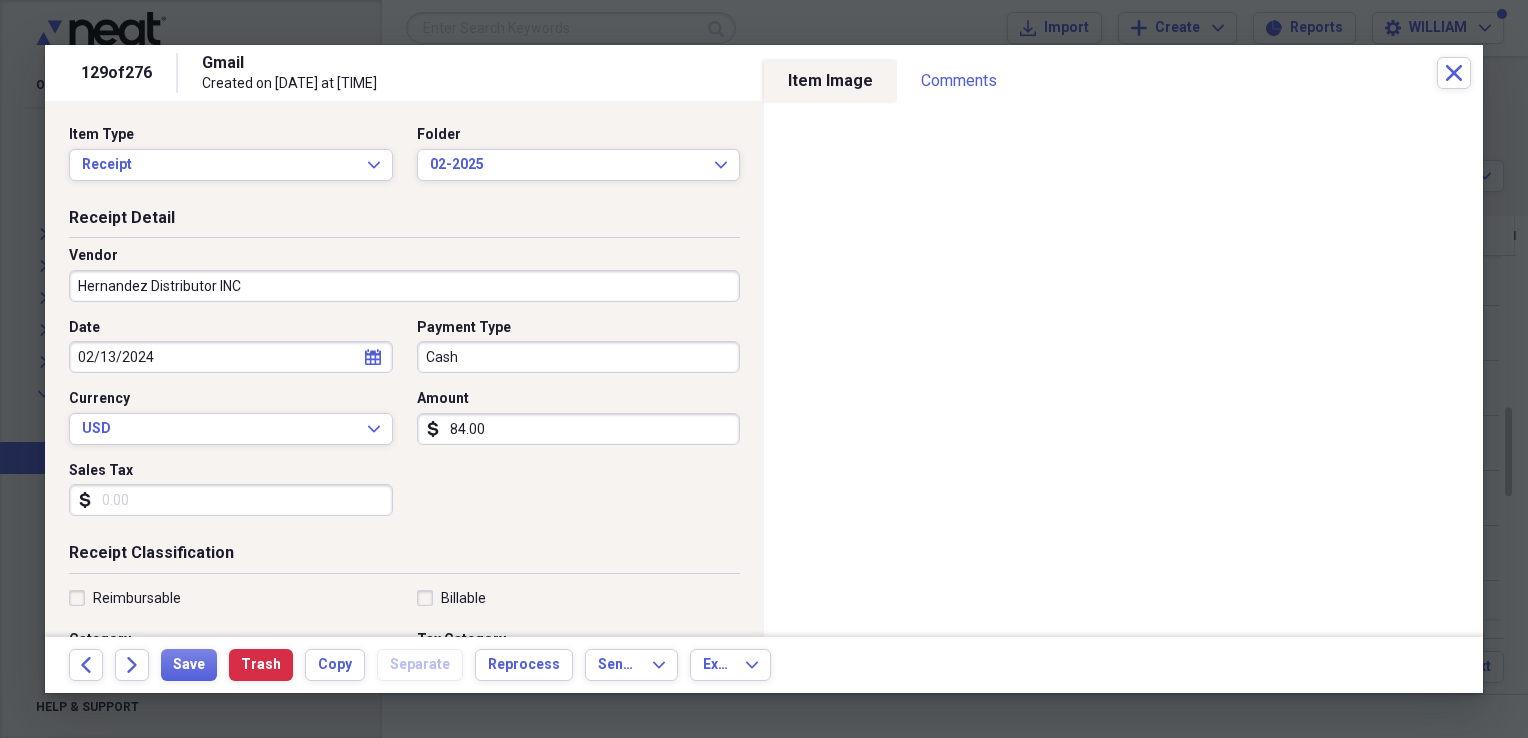 click on "Sales Tax" at bounding box center (231, 500) 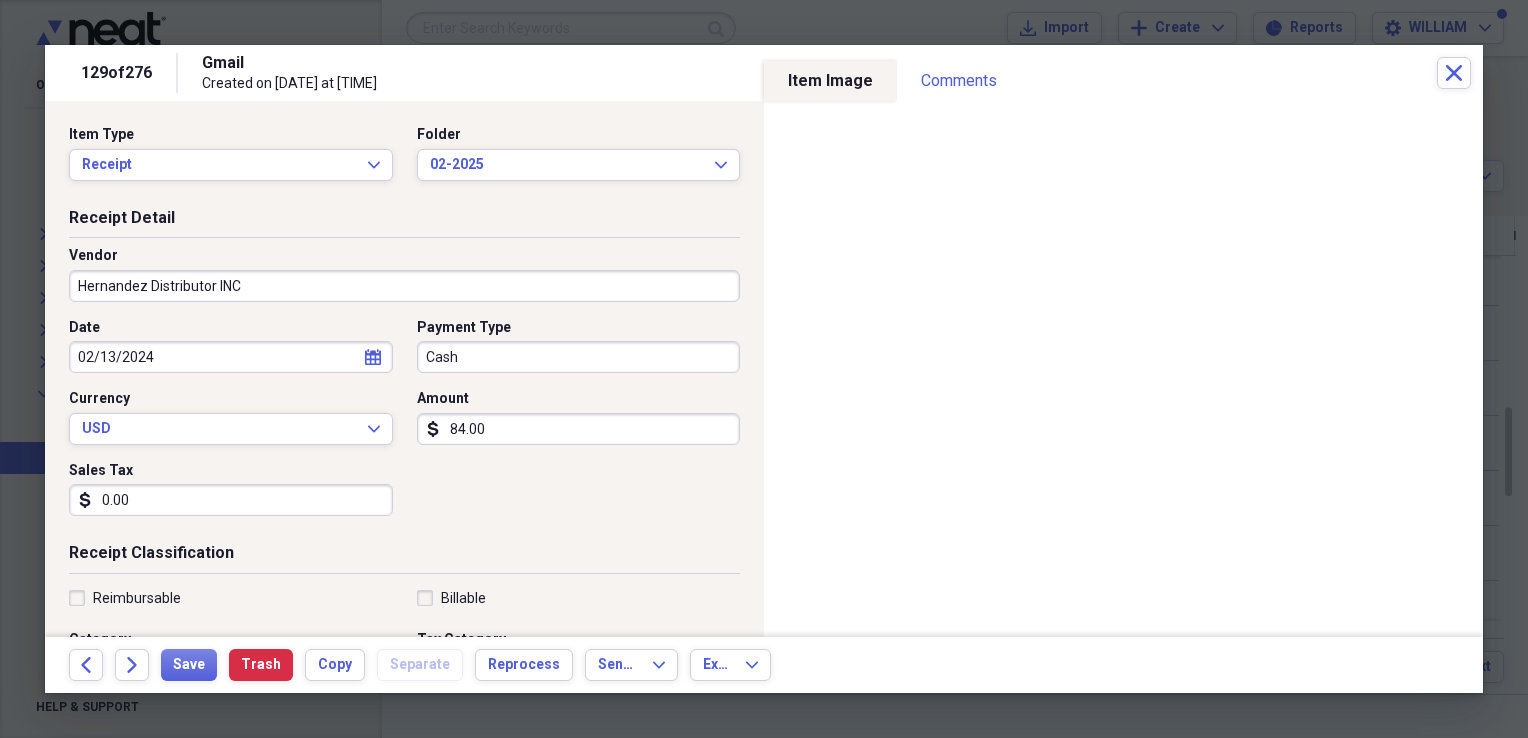 type on "0.00" 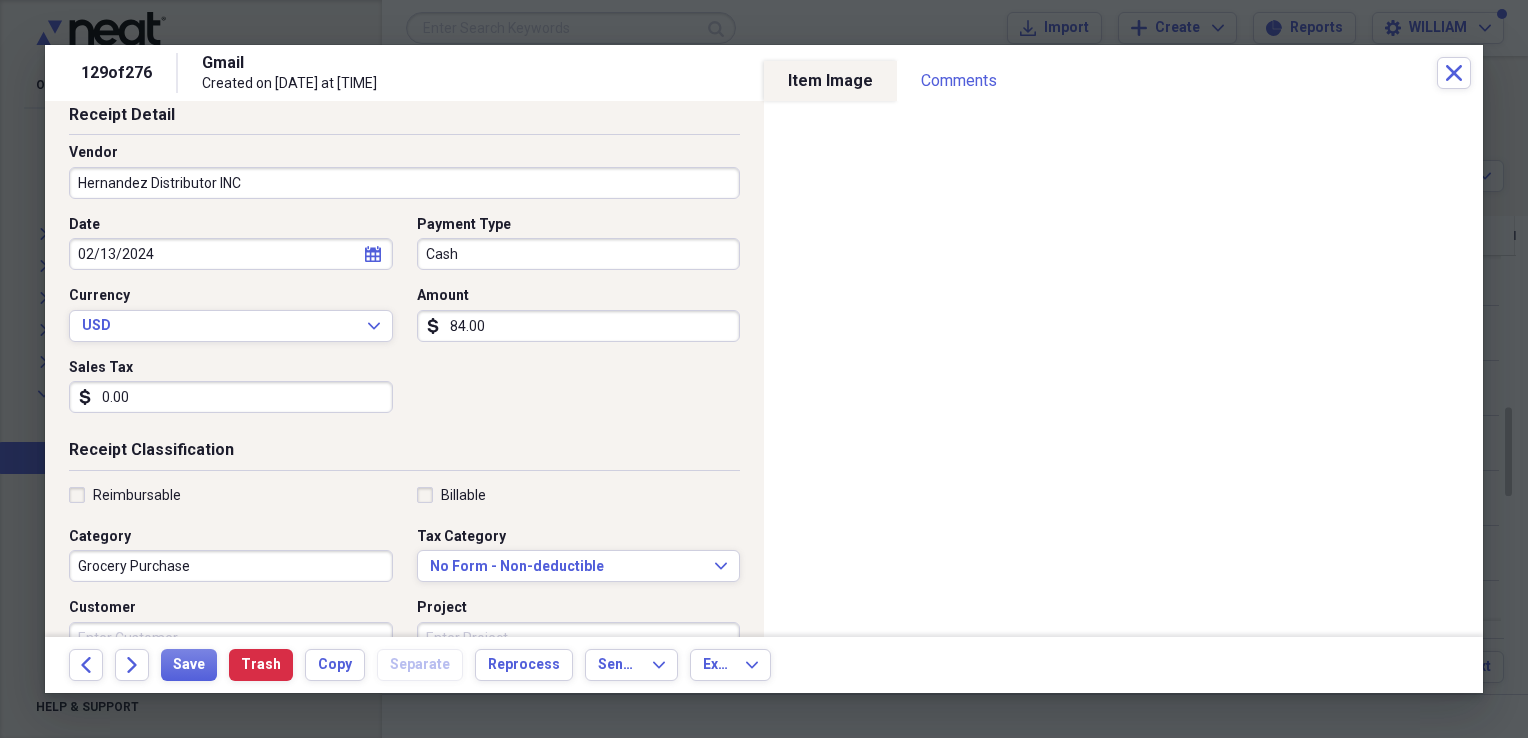 scroll, scrollTop: 151, scrollLeft: 0, axis: vertical 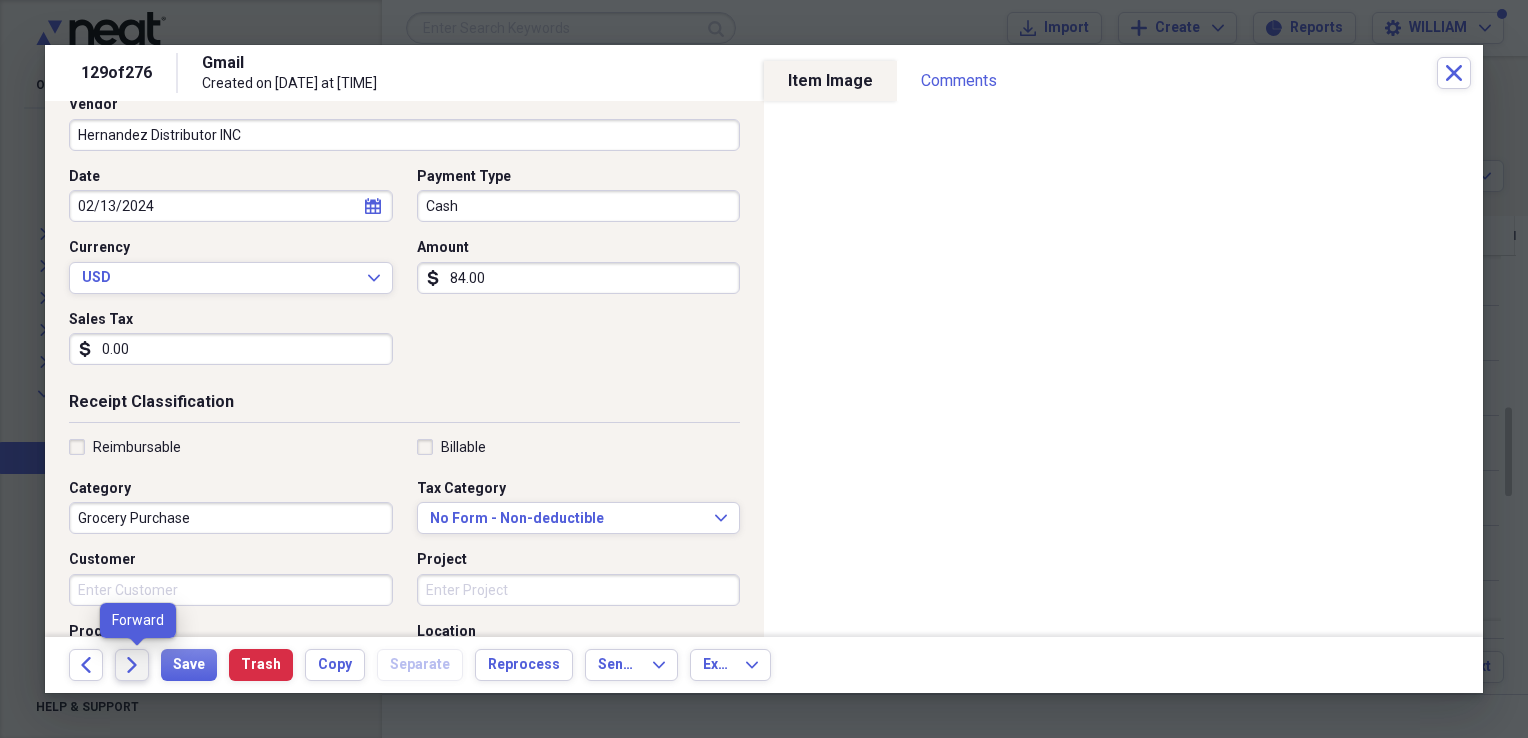 click on "Forward" at bounding box center [132, 665] 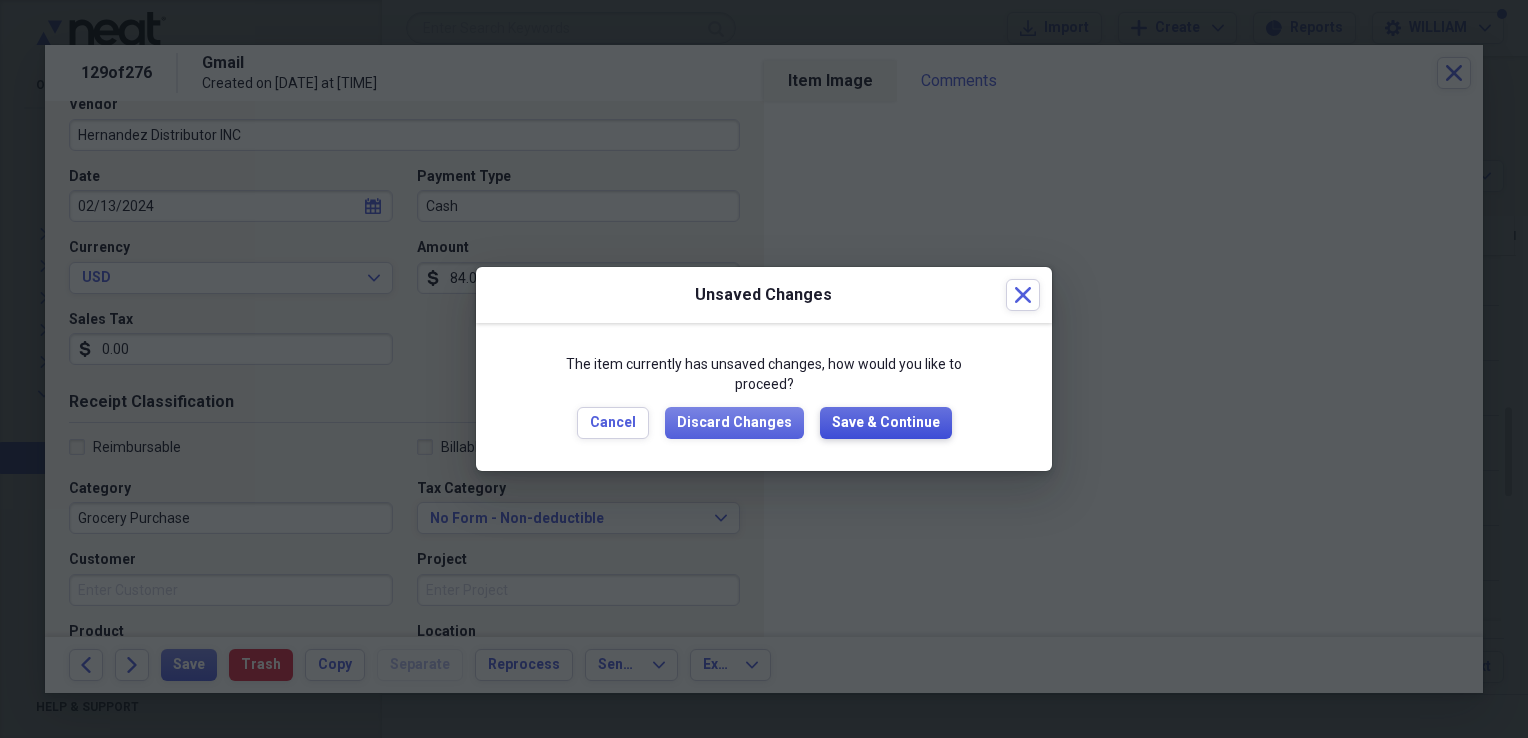 click on "Save & Continue" at bounding box center (886, 423) 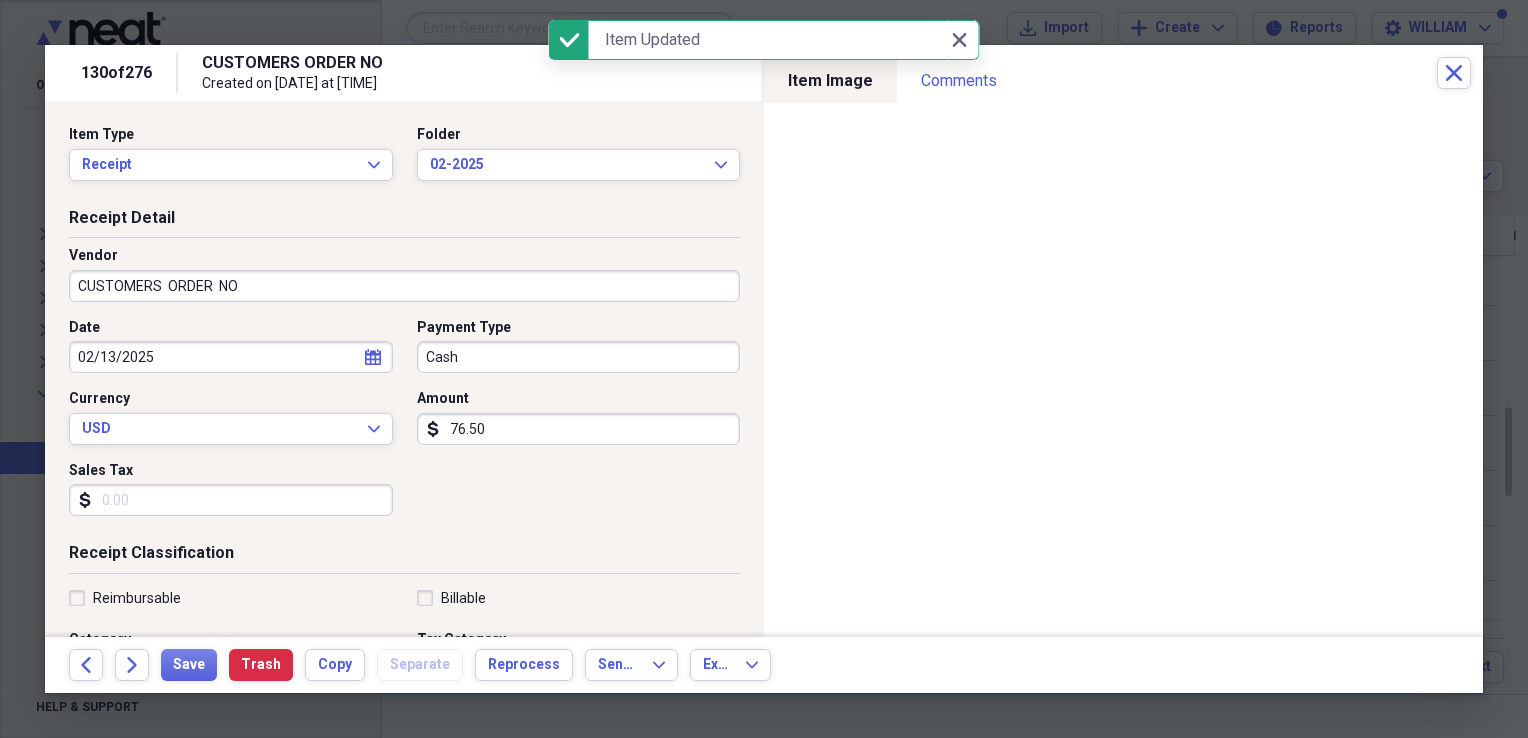 click on "CUSTOMERS  ORDER  NO" at bounding box center [404, 286] 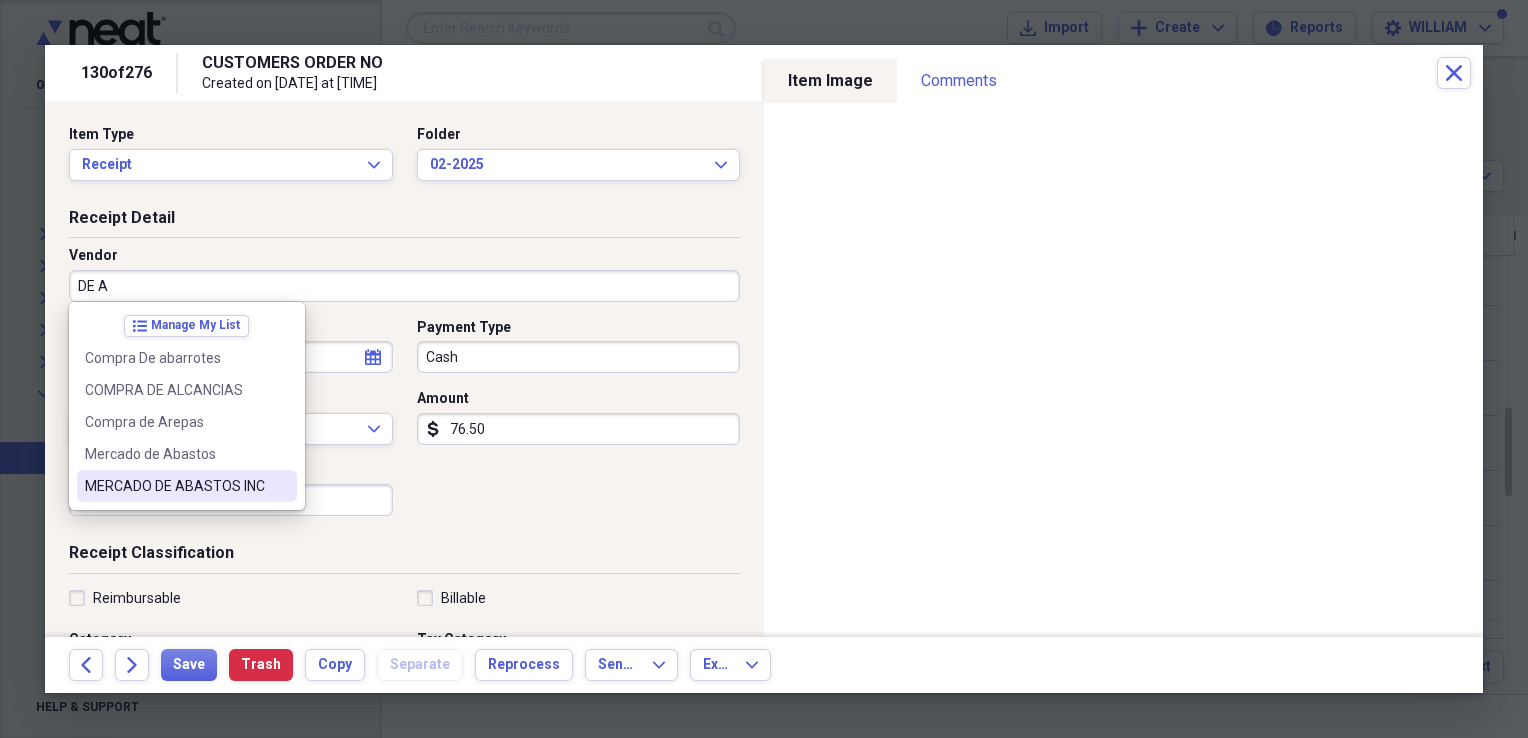 drag, startPoint x: 284, startPoint y: 465, endPoint x: 284, endPoint y: 482, distance: 17 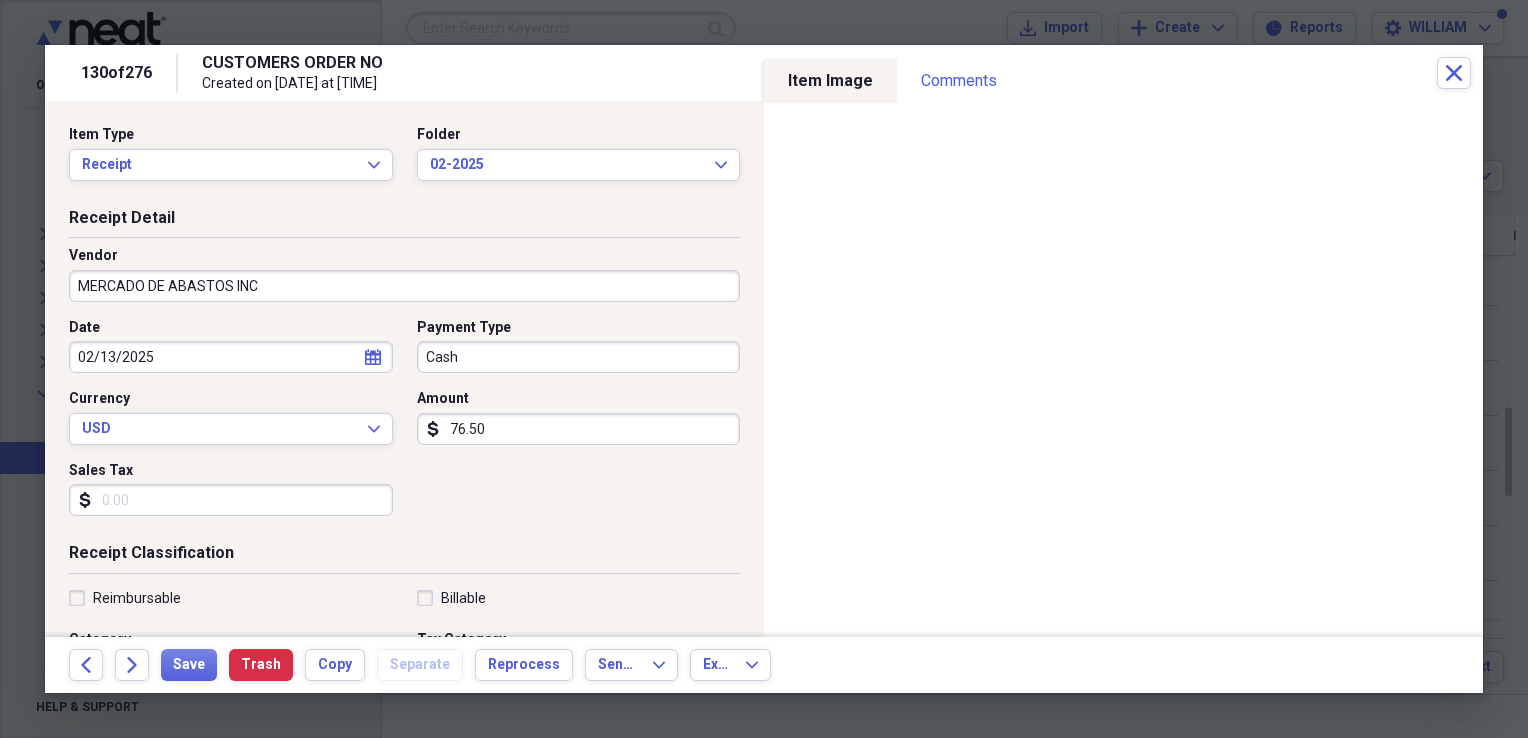 type on "Panaderia Grocery" 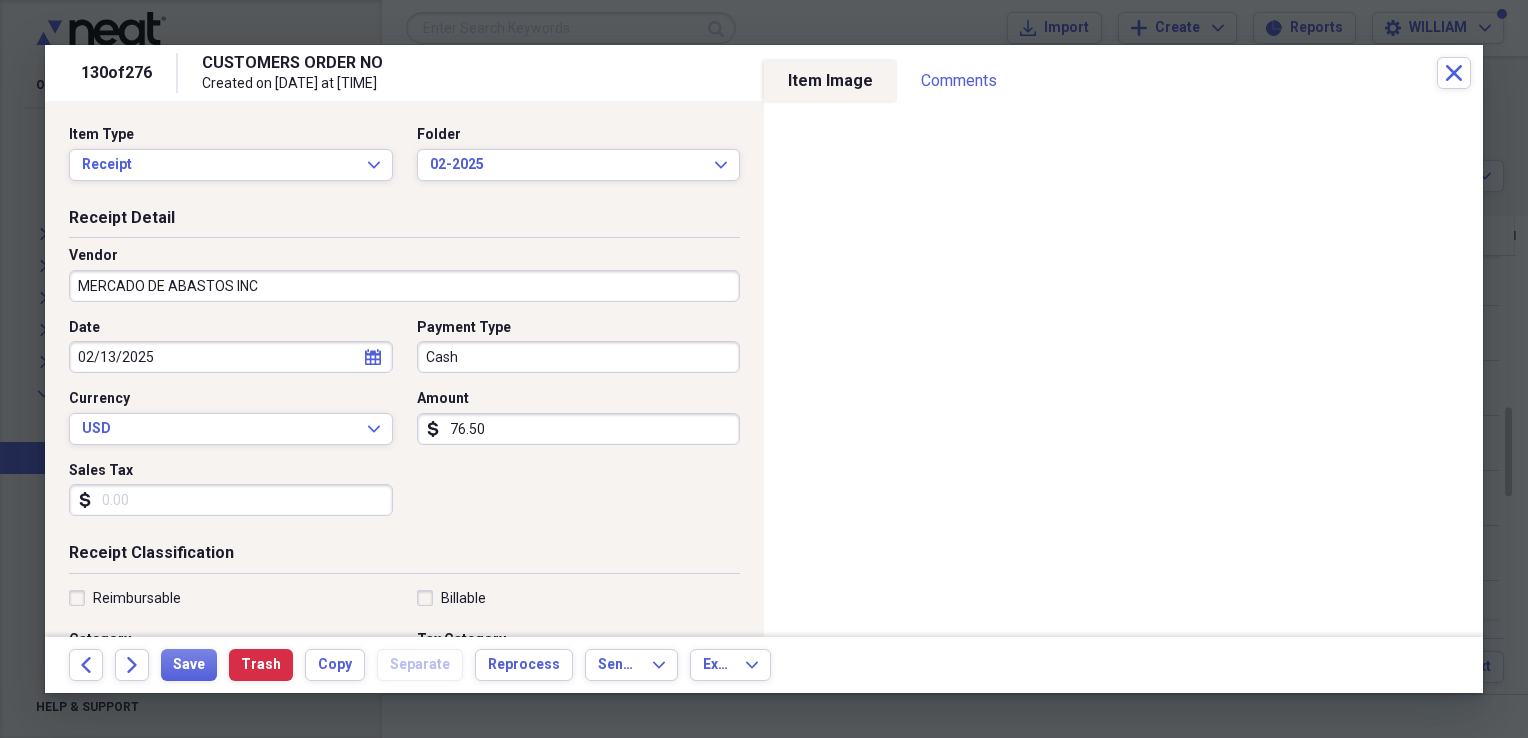 click on "Sales Tax" at bounding box center [231, 500] 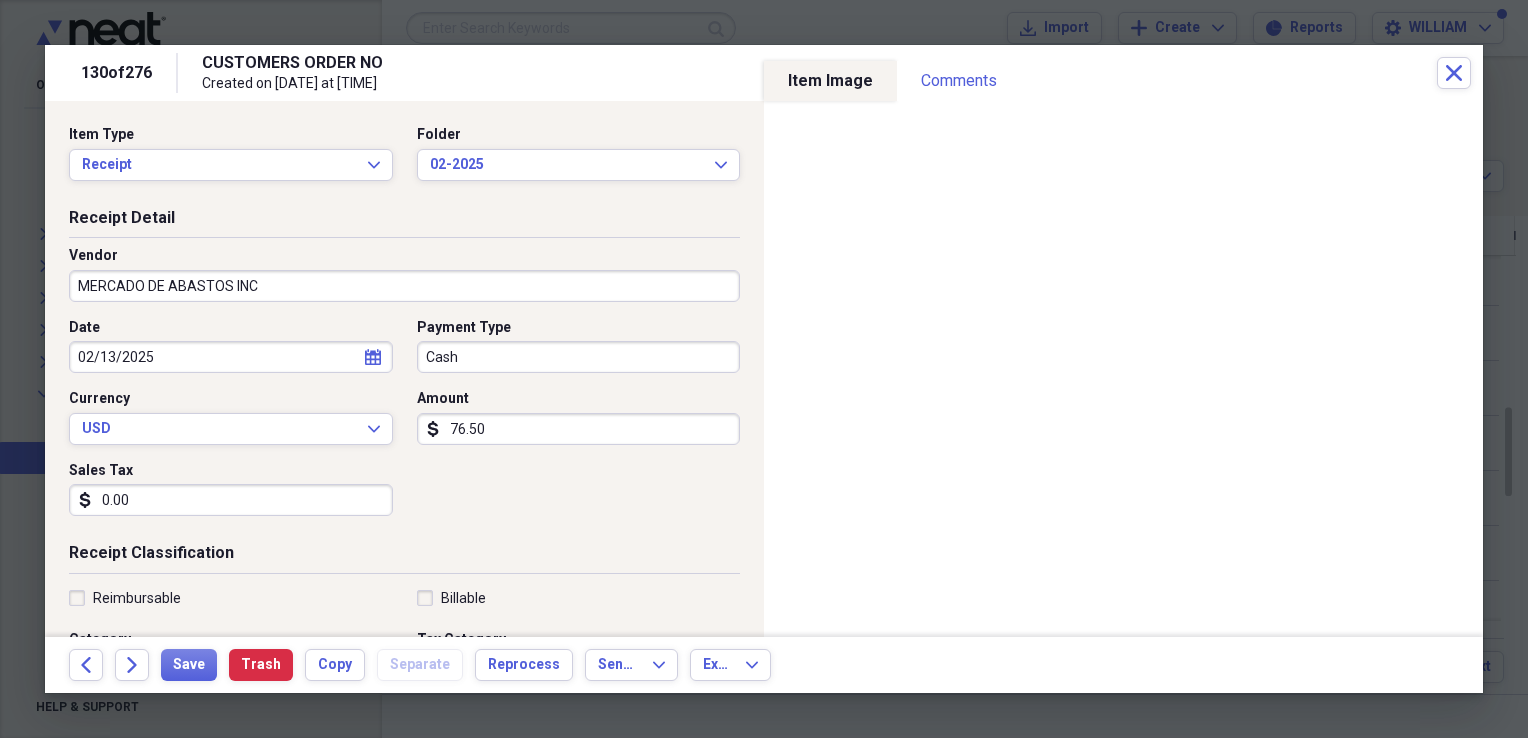 type on "0.00" 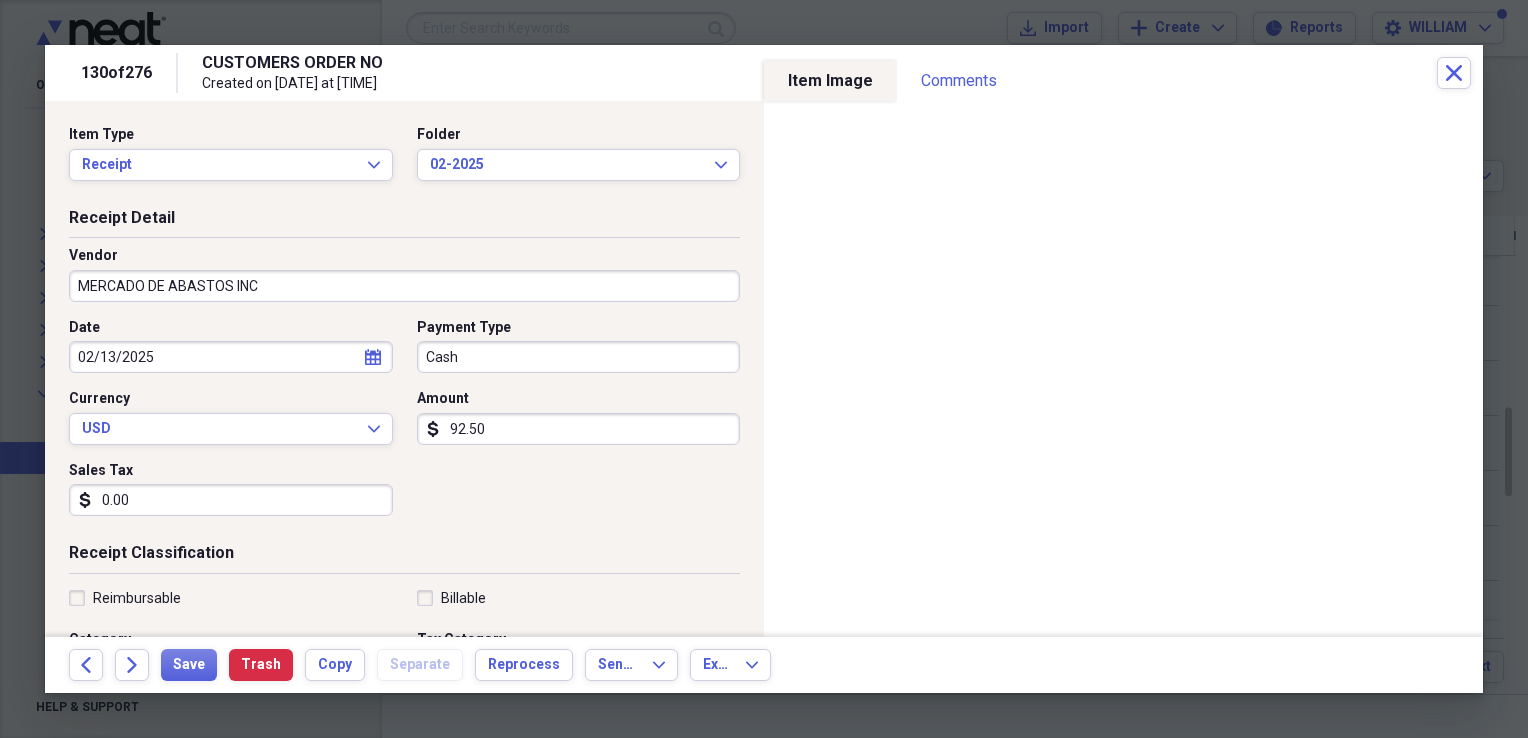 type on "92.50" 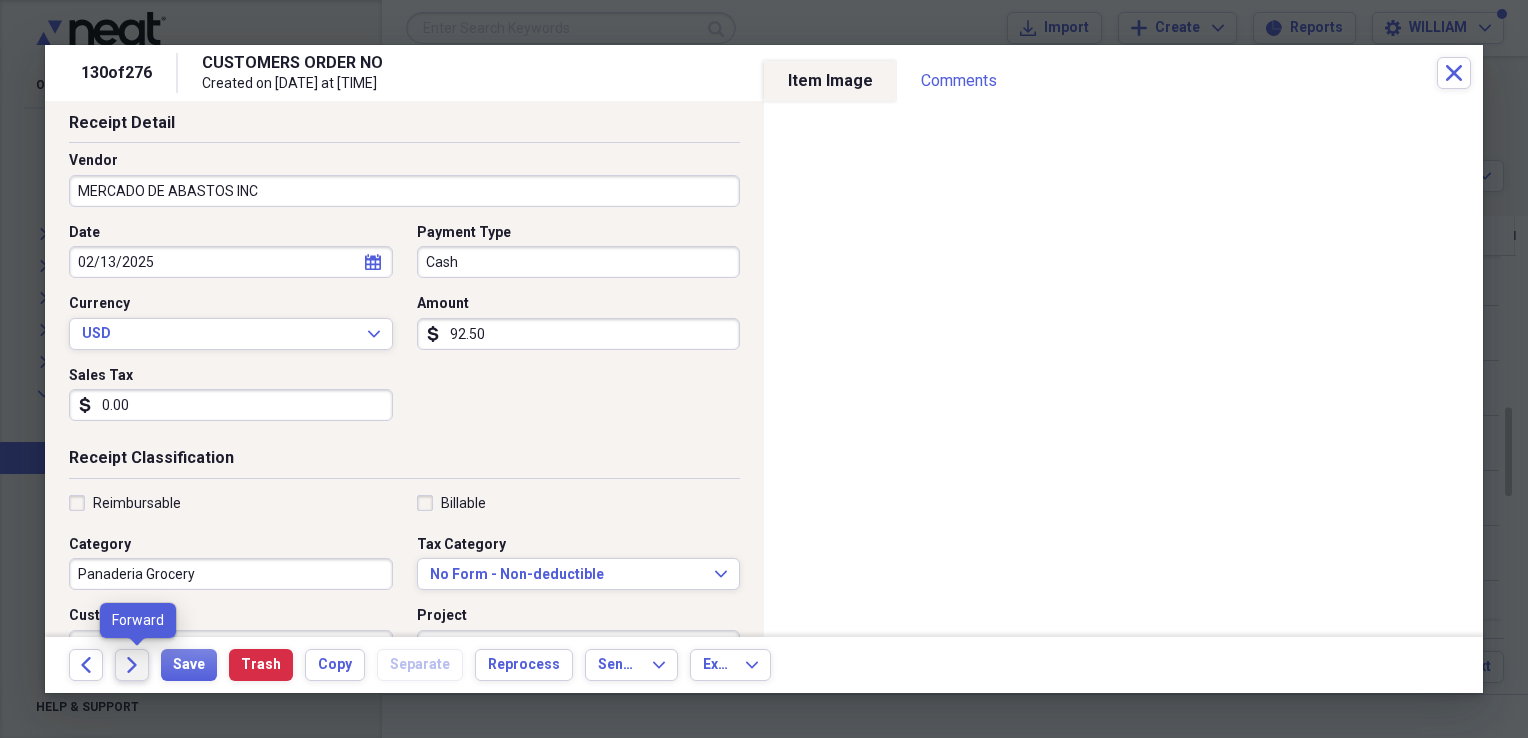 click on "Forward" 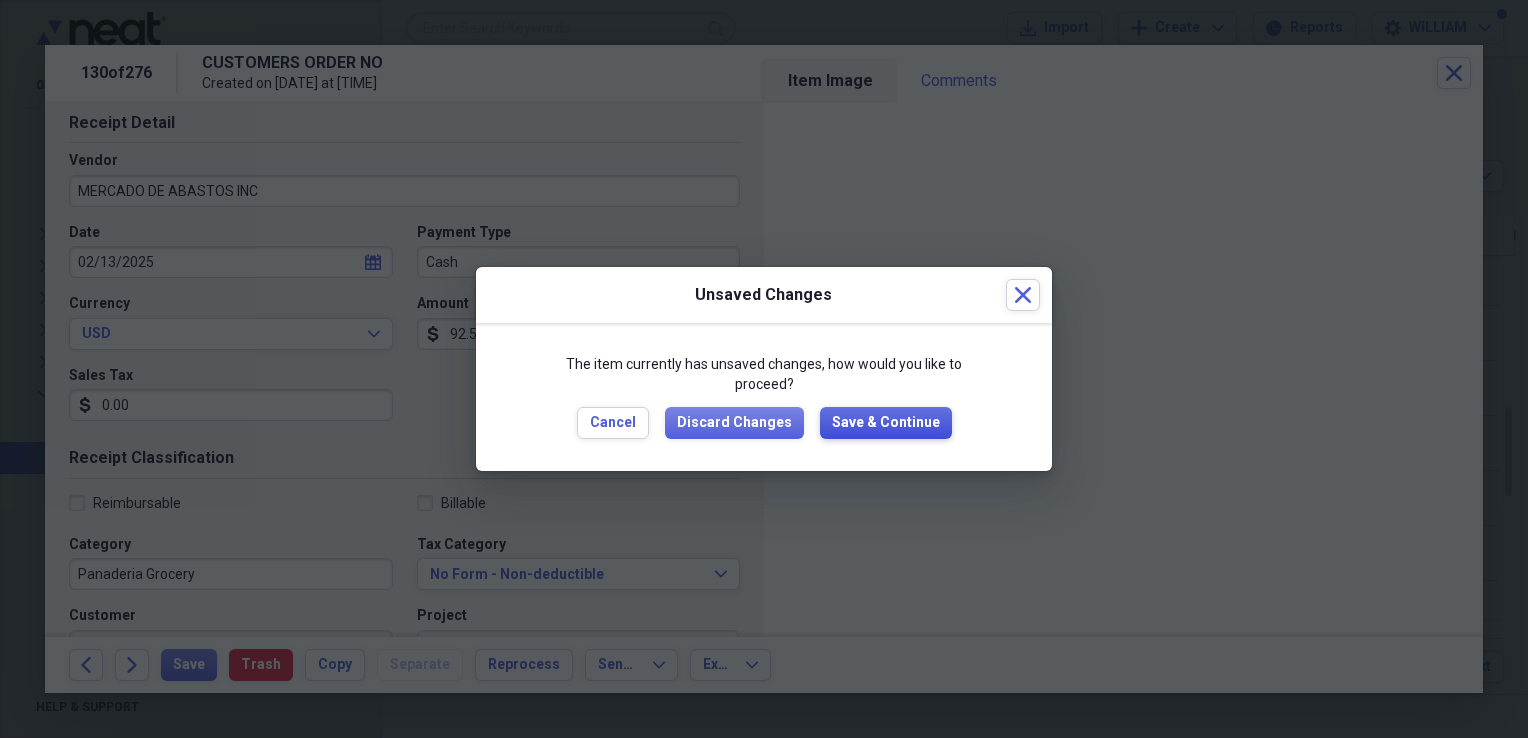 click on "Save & Continue" at bounding box center [886, 423] 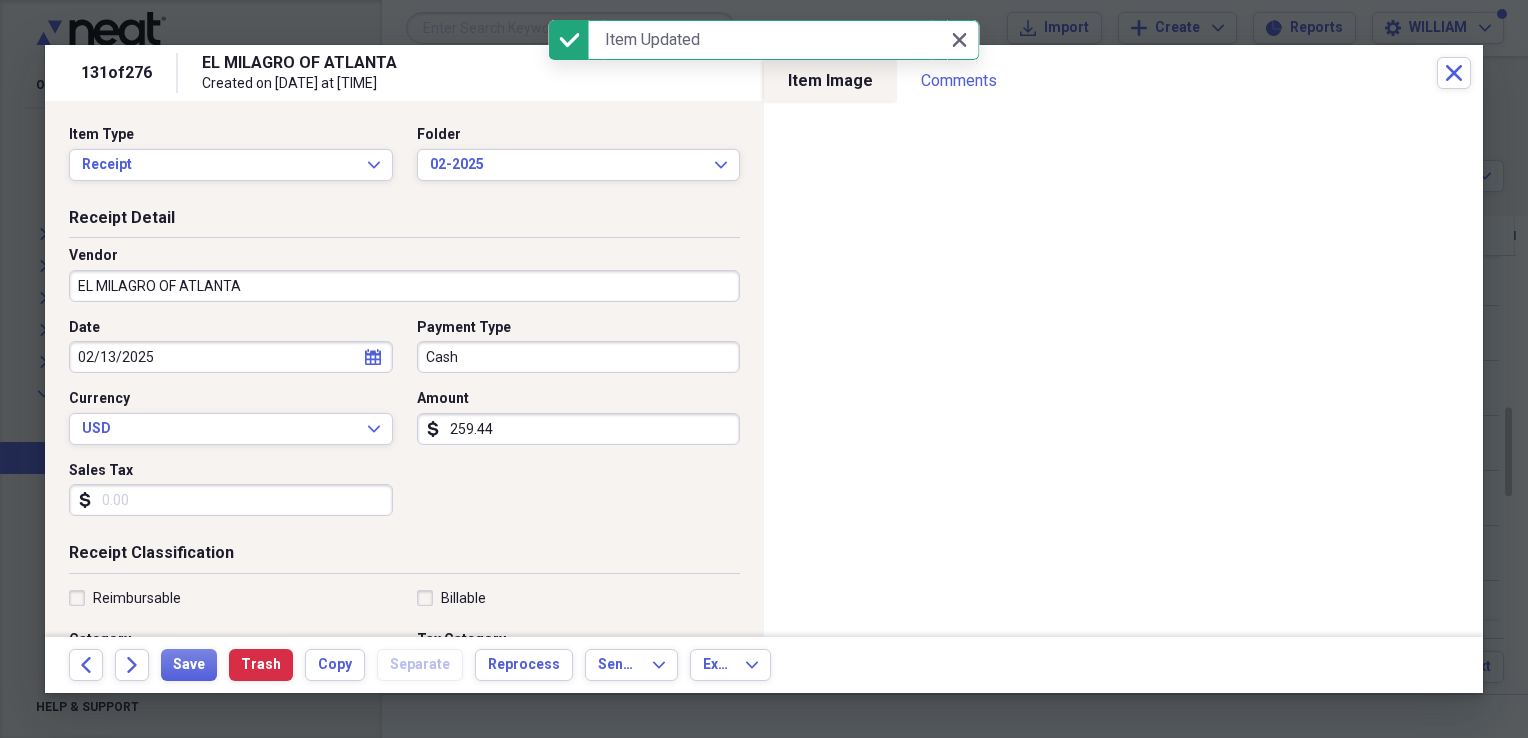 click on "Sales Tax" at bounding box center (231, 500) 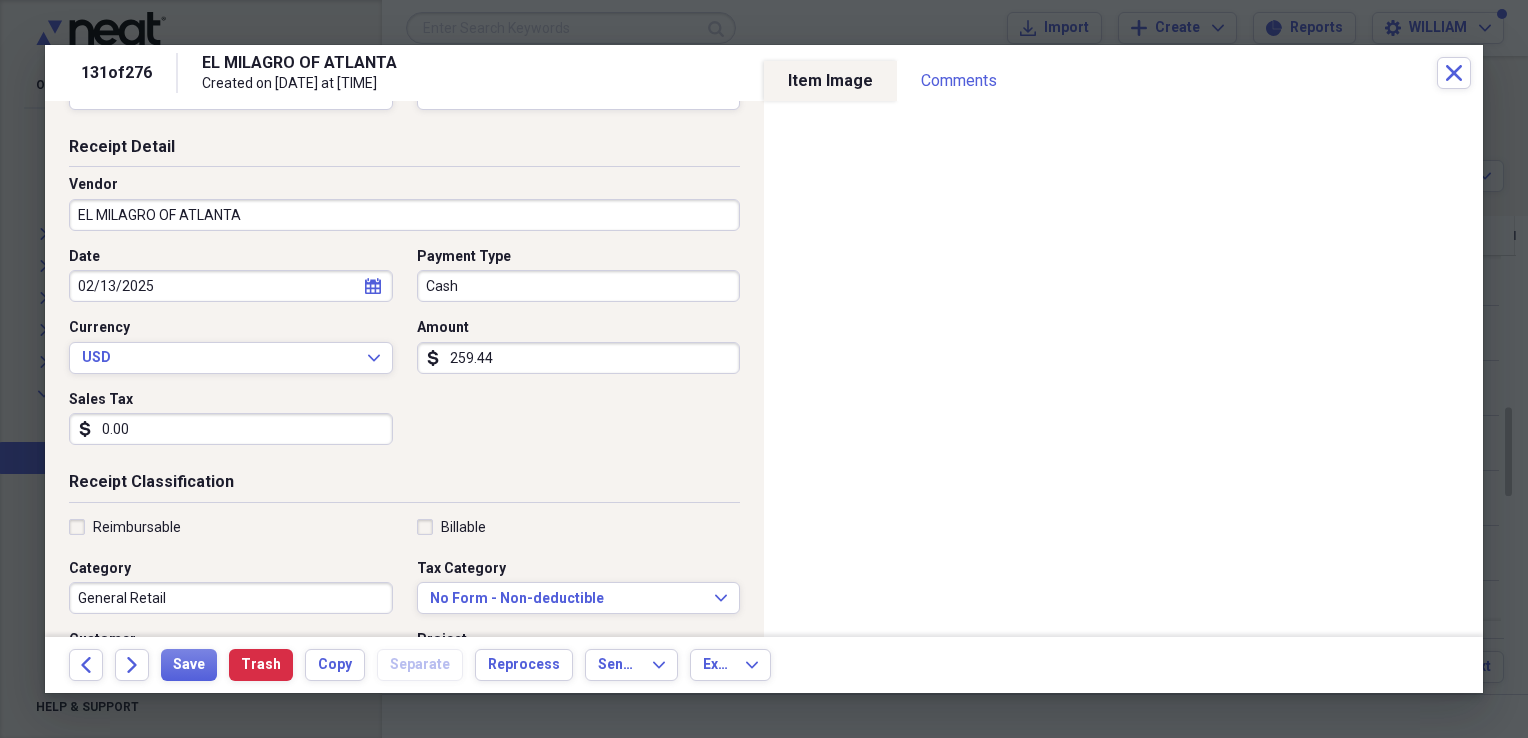 scroll, scrollTop: 72, scrollLeft: 0, axis: vertical 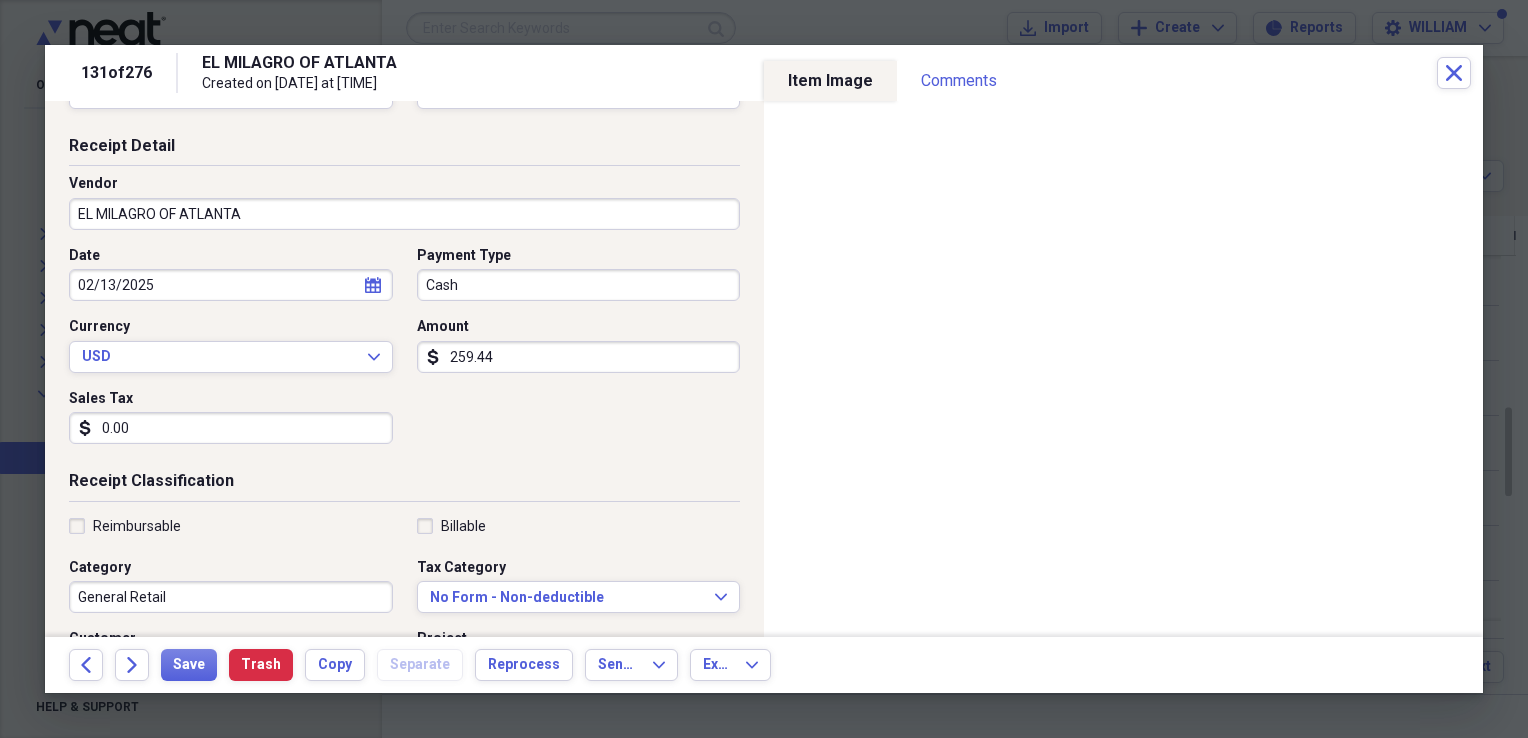 type on "0.00" 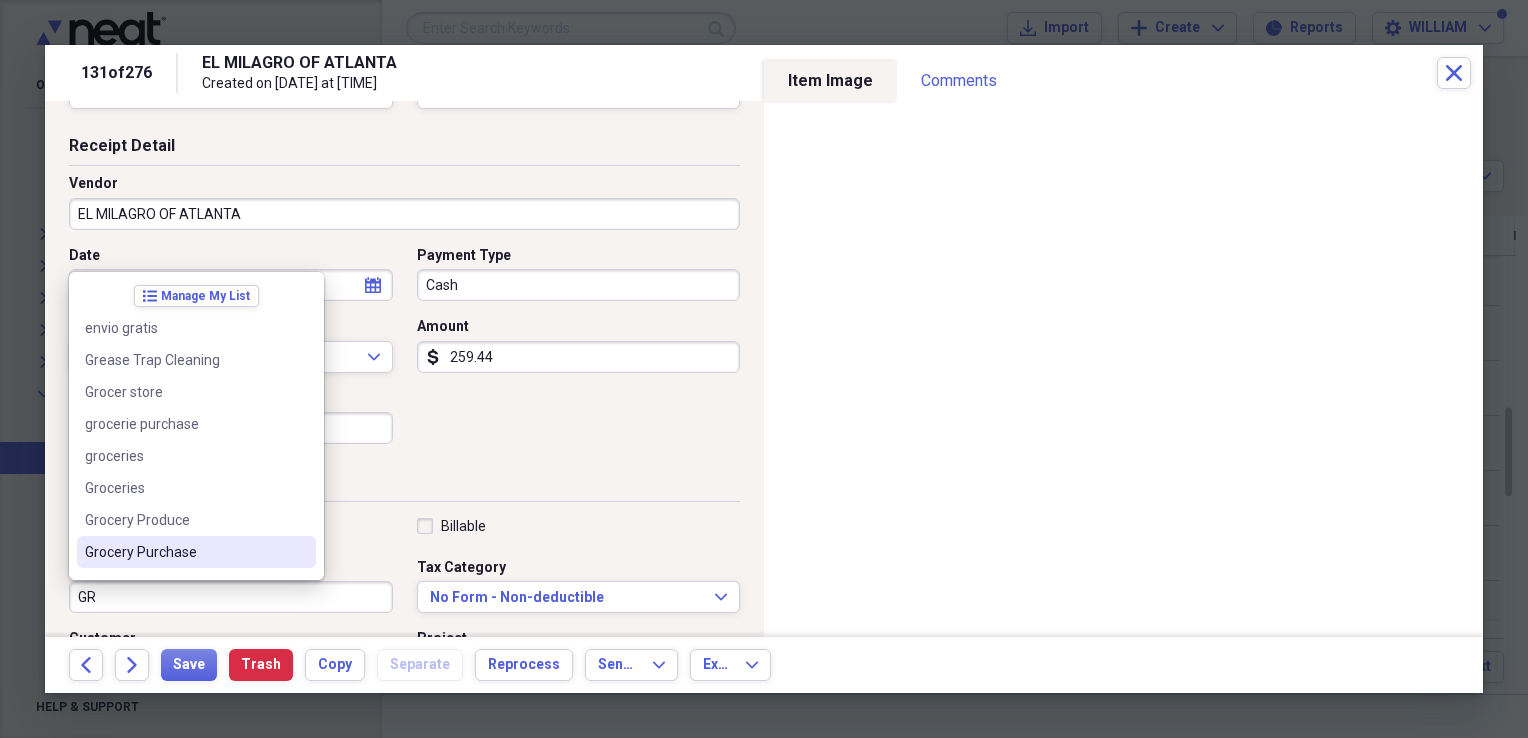 click on "Grocery Purchase" at bounding box center (184, 552) 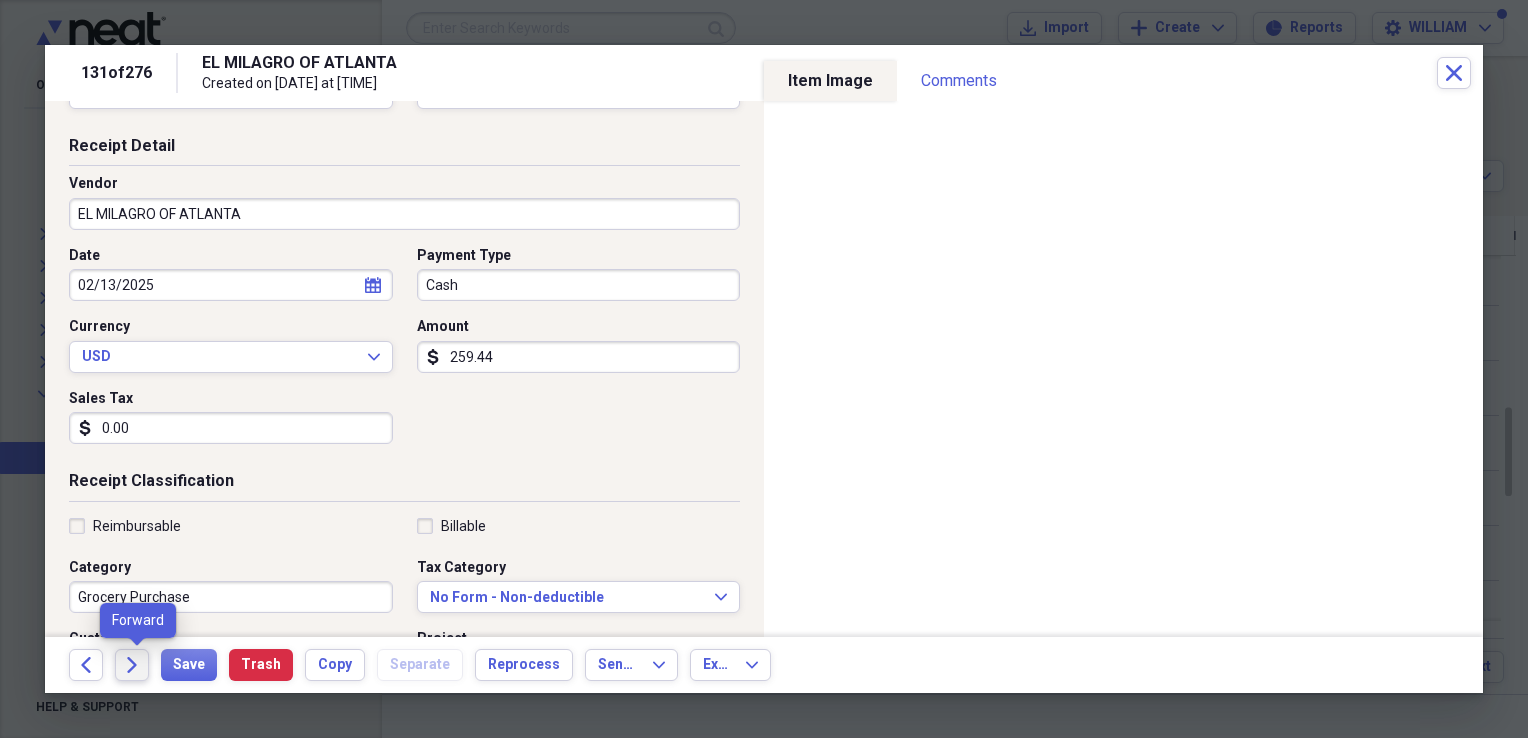 click on "Forward" at bounding box center (132, 665) 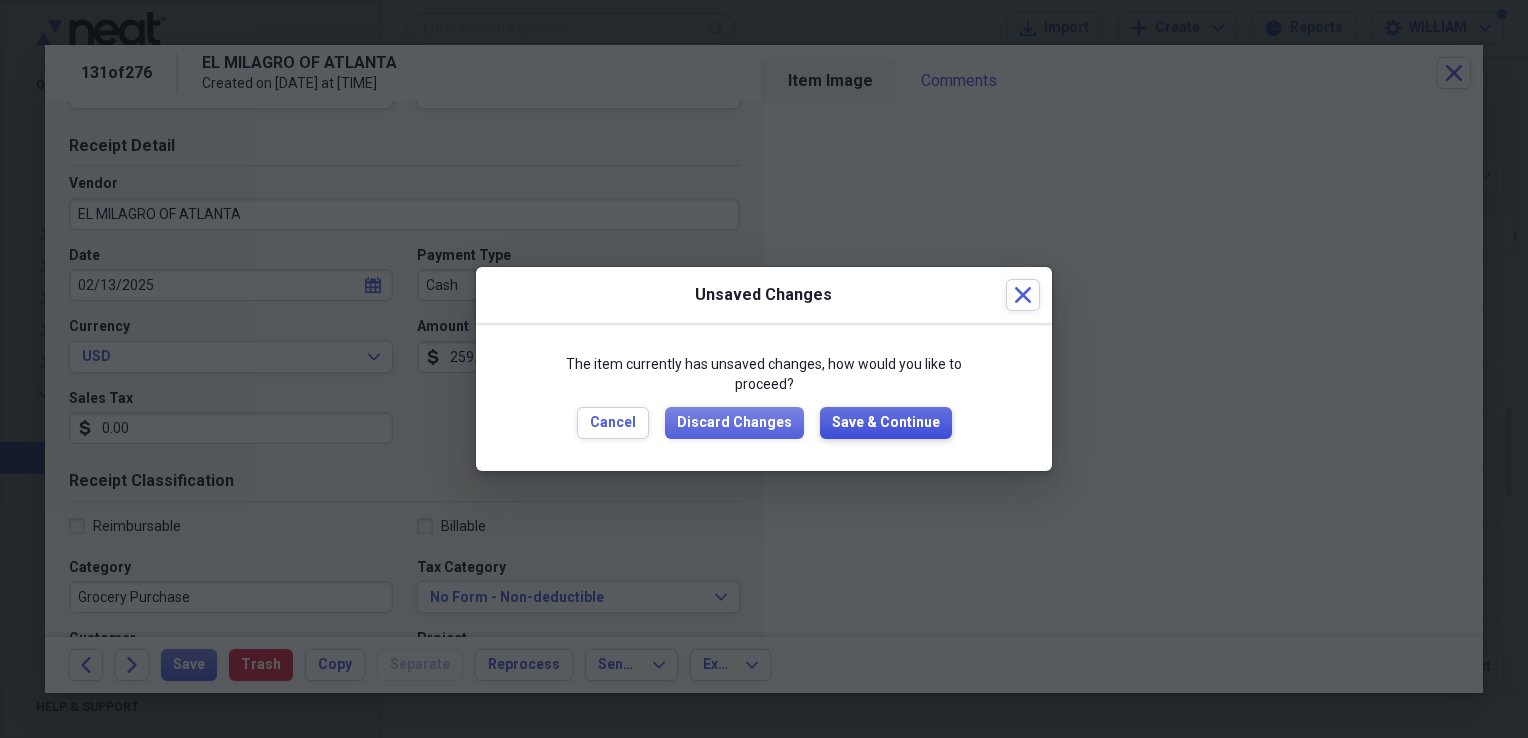 click on "Save & Continue" at bounding box center [886, 423] 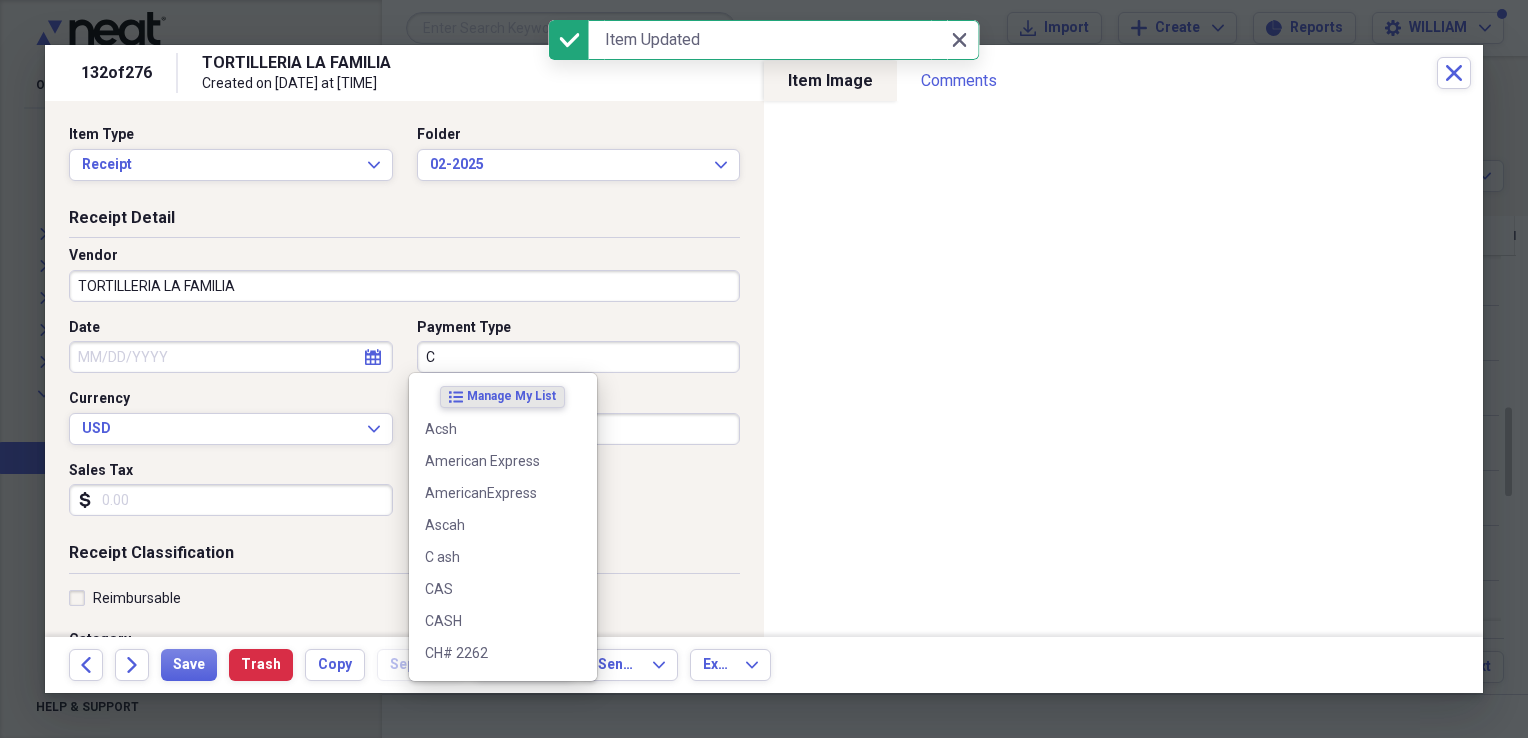 click on "C" at bounding box center [579, 357] 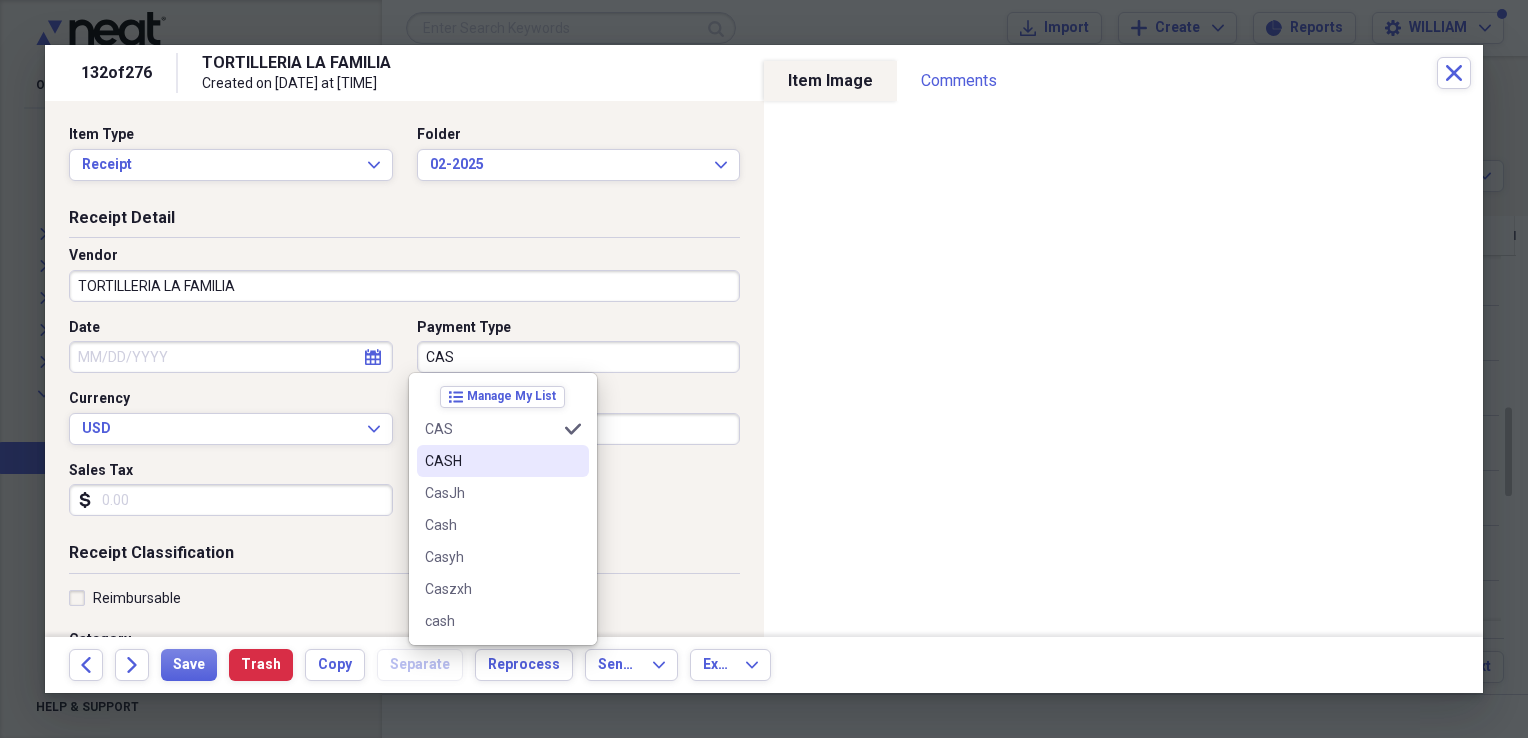 click on "CASH" at bounding box center (503, 461) 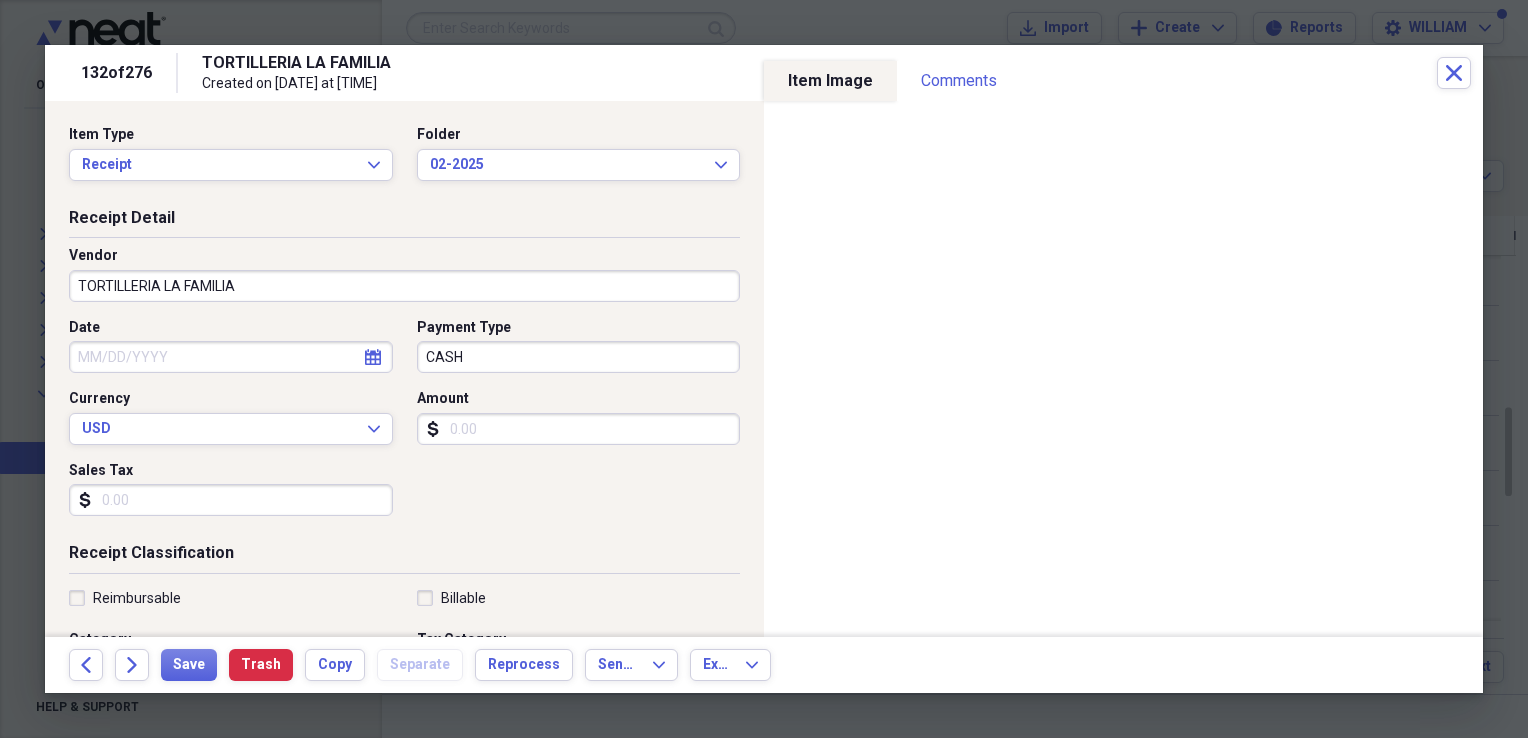 select on "7" 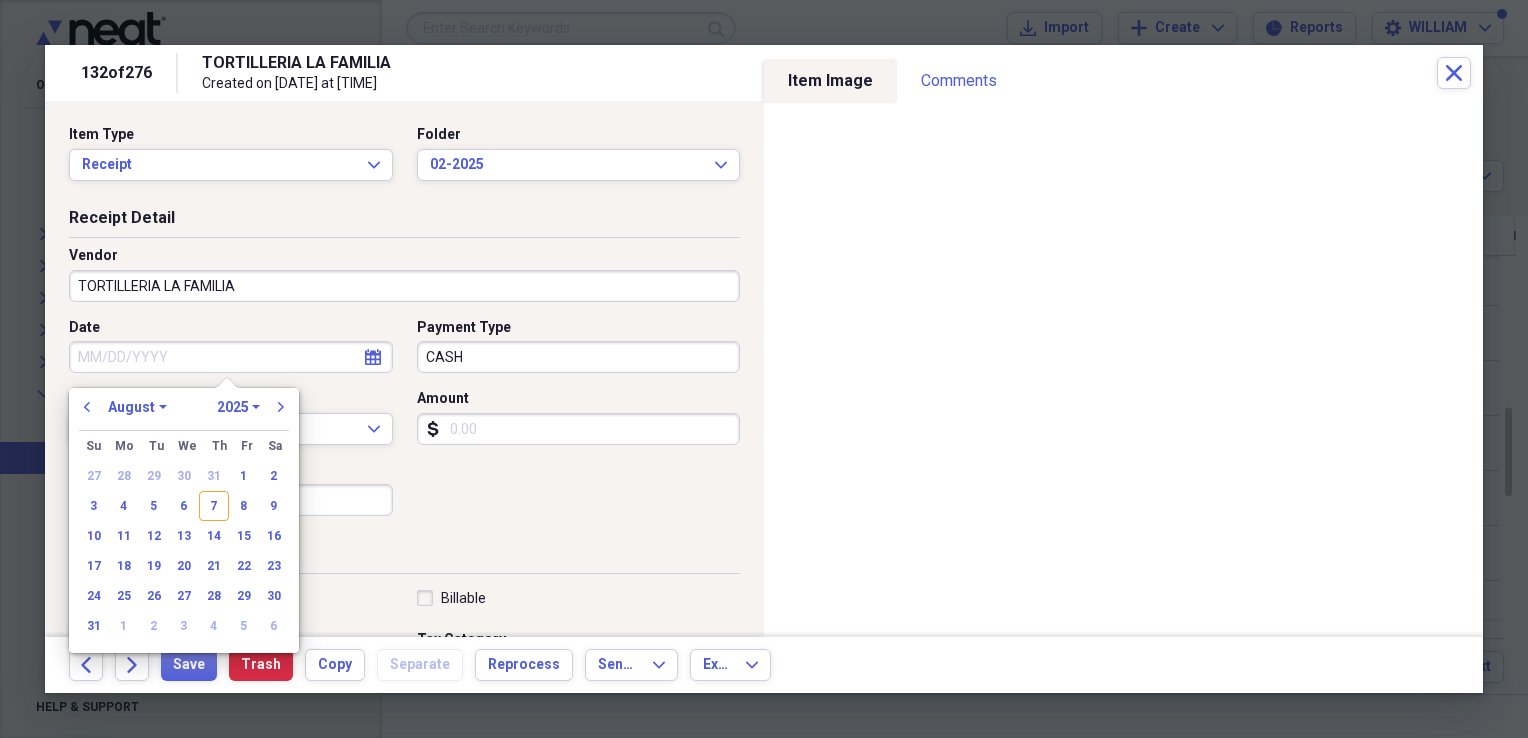 click on "Date" at bounding box center (231, 357) 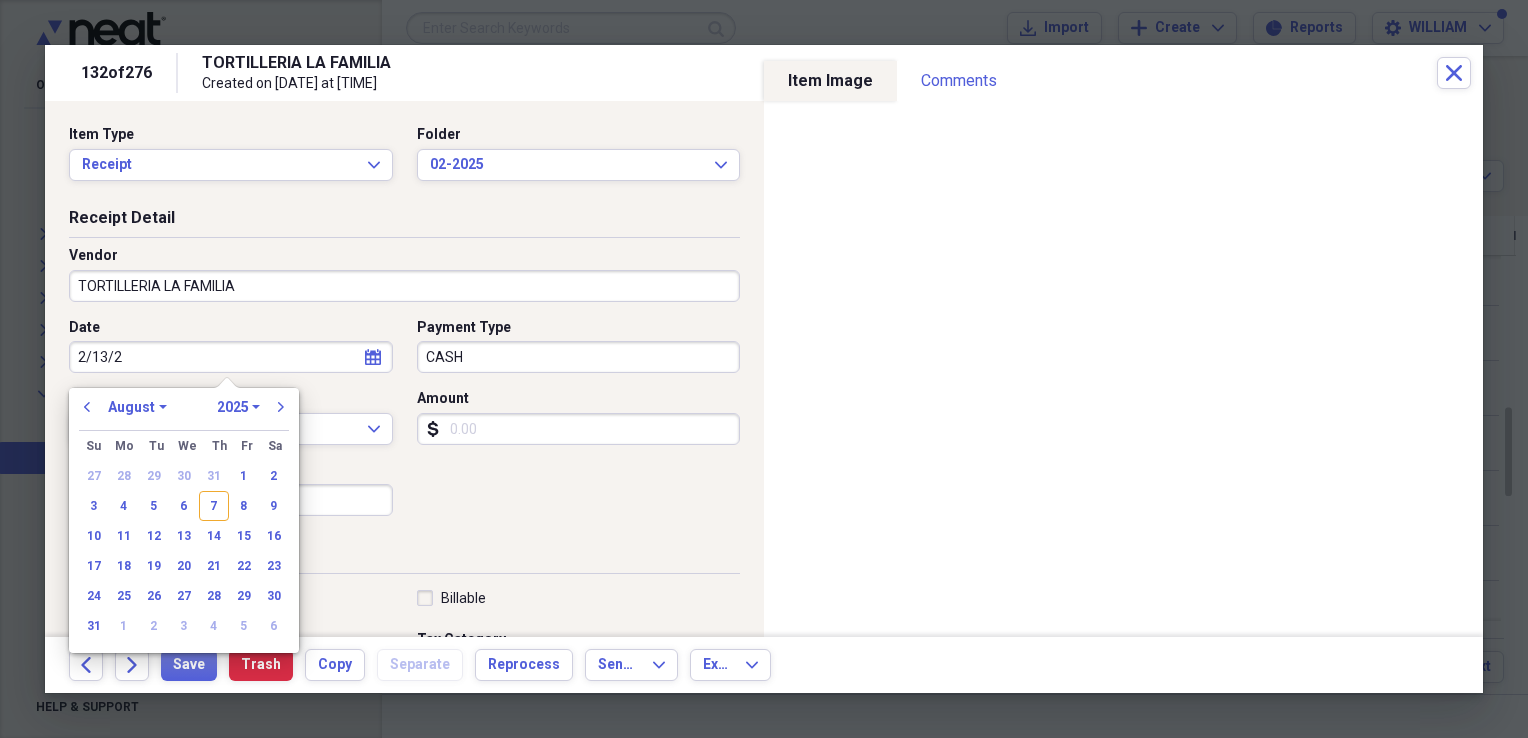 type on "2/13/25" 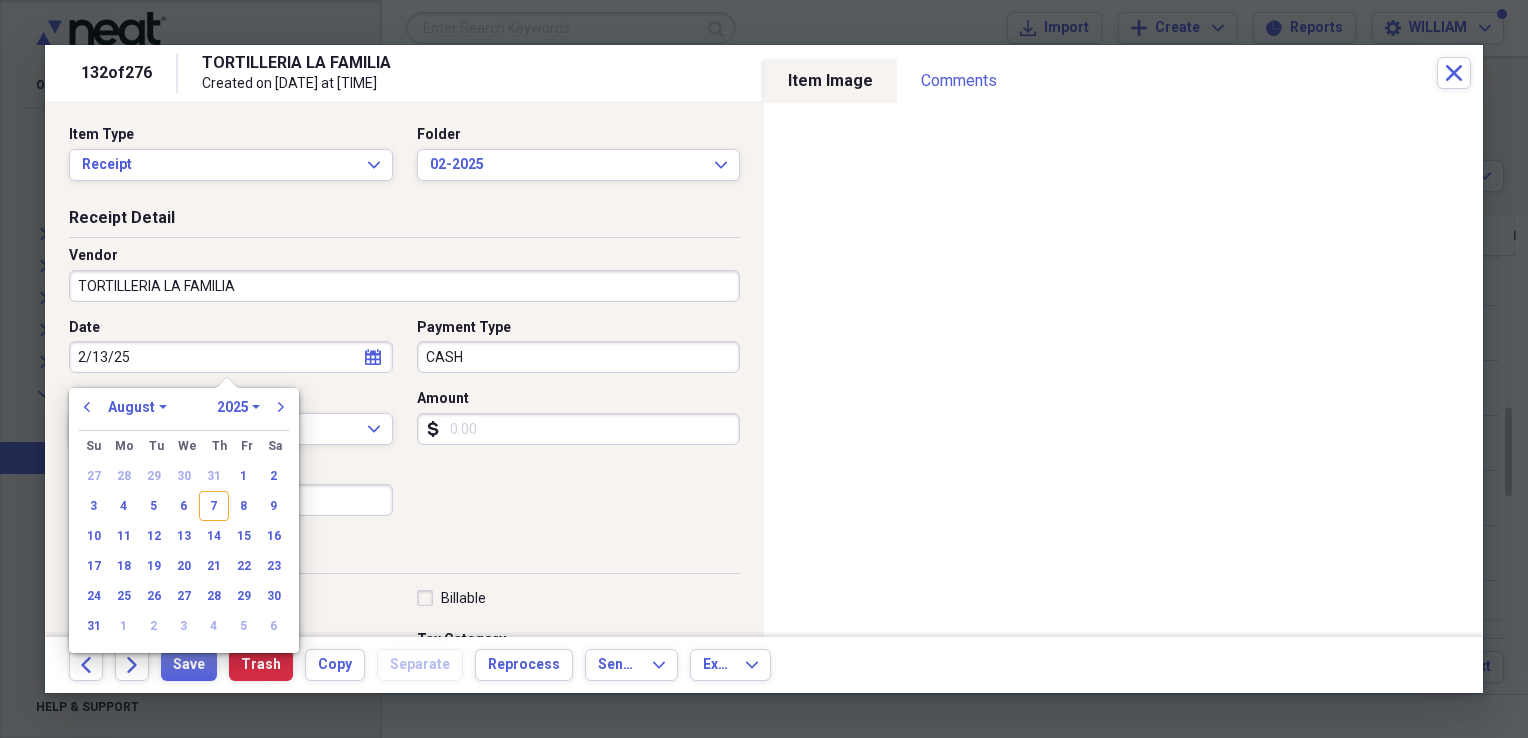 select on "1" 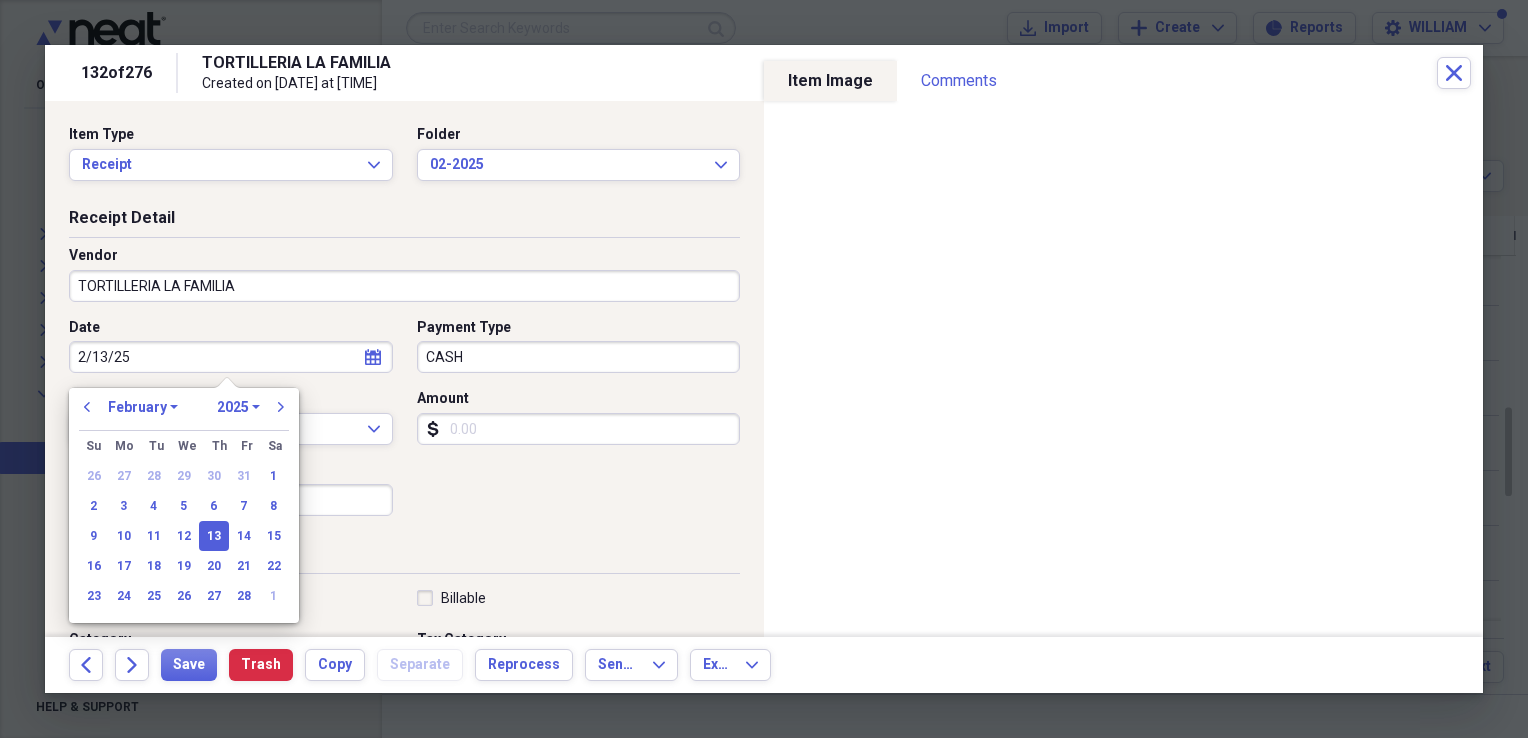 type on "02/13/2025" 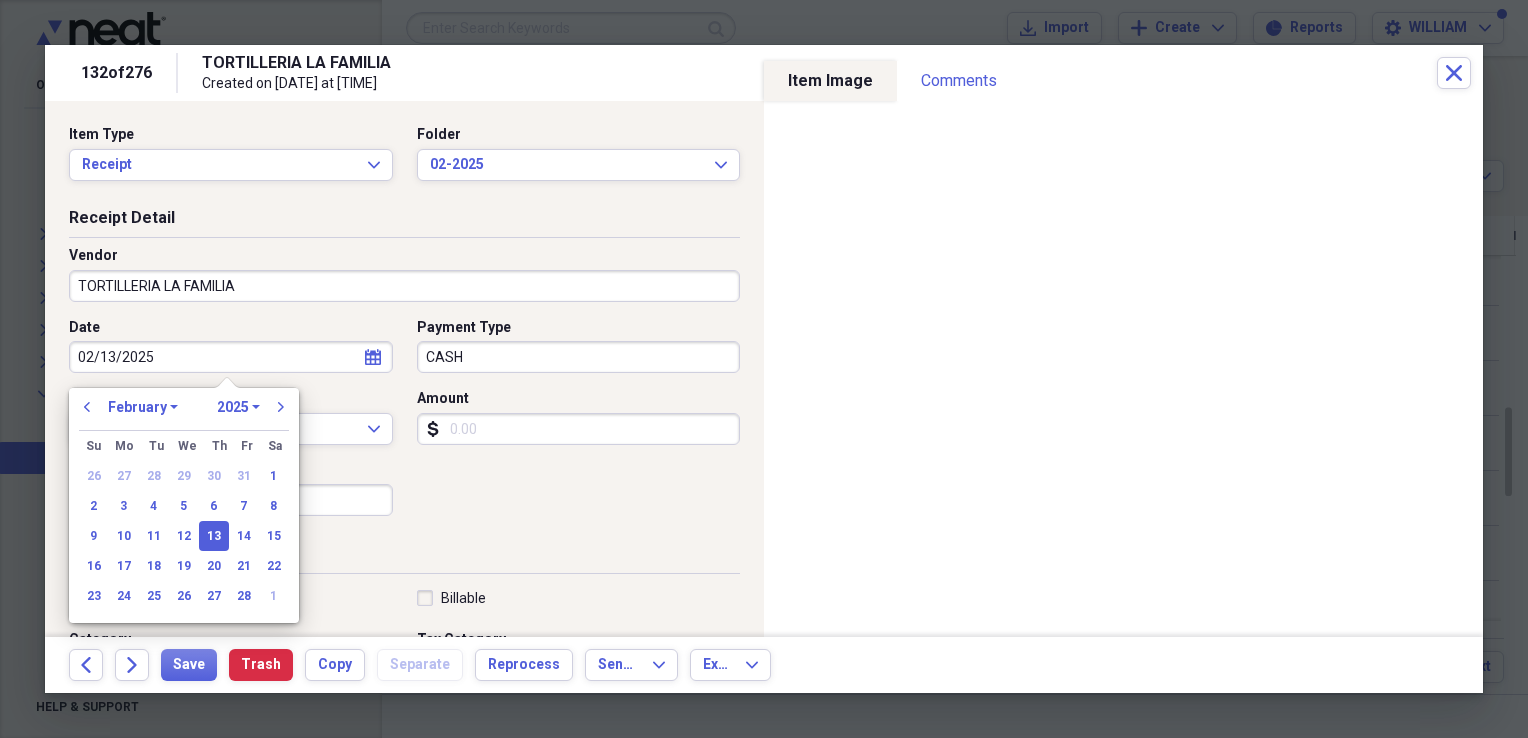 click on "Sales Tax" at bounding box center (231, 500) 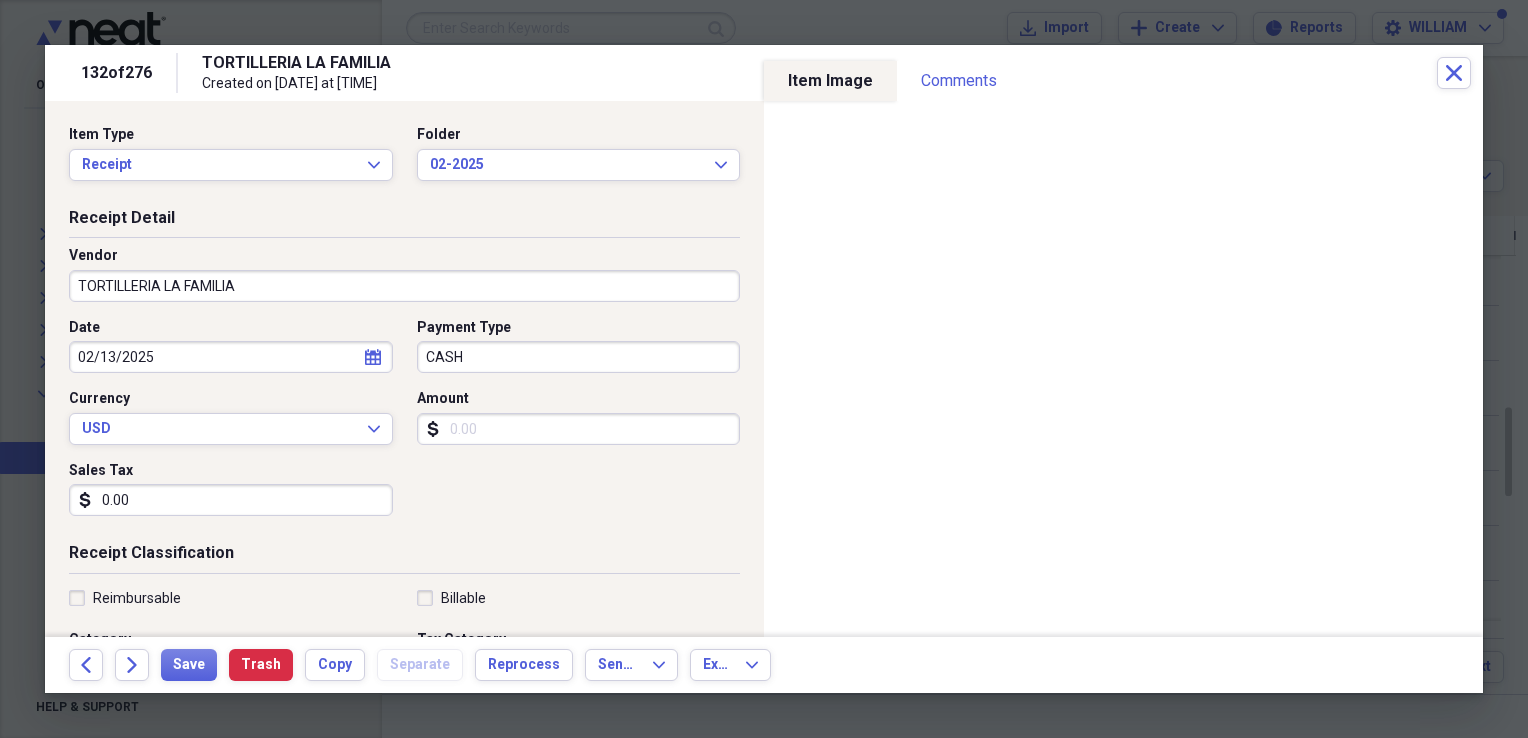 type on "0.00" 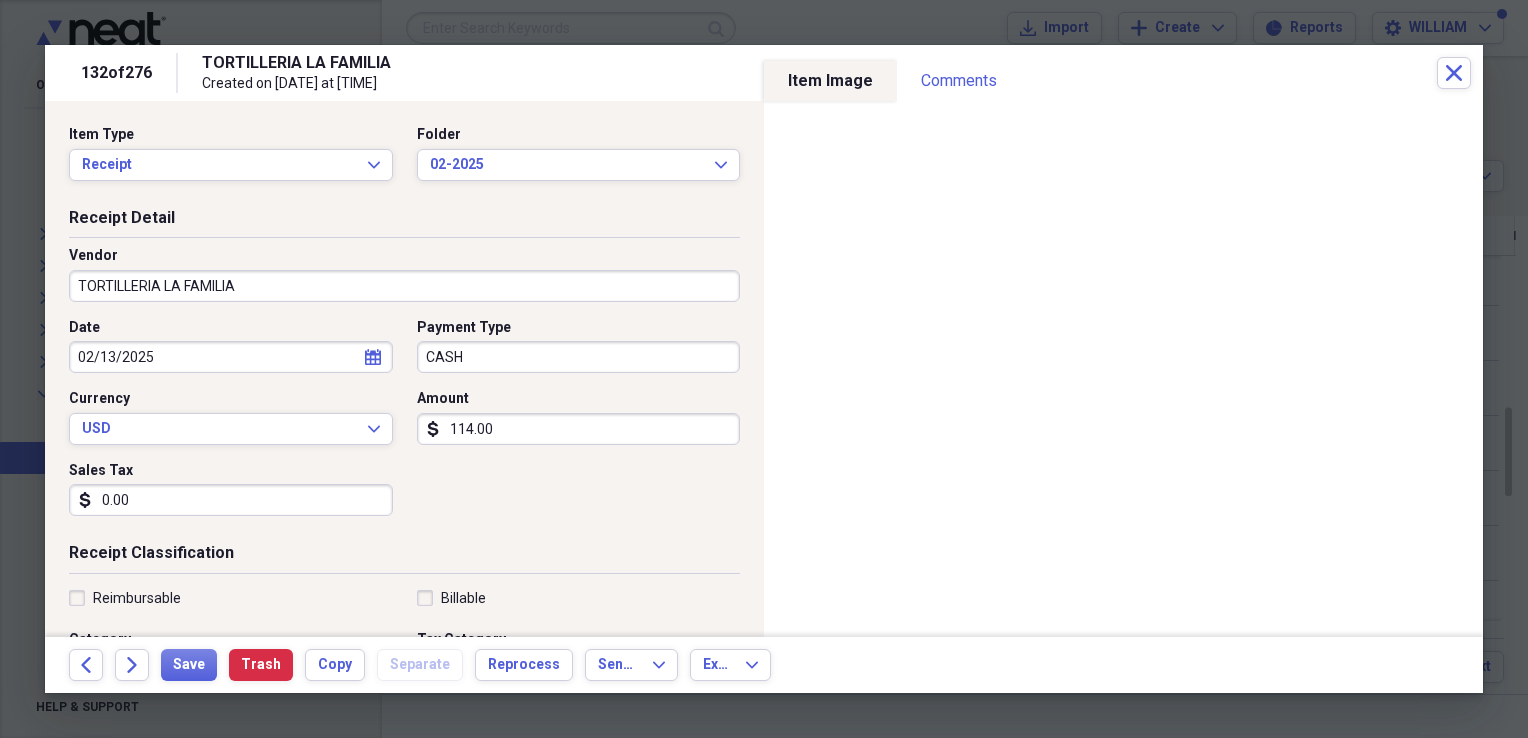 type on "114.00" 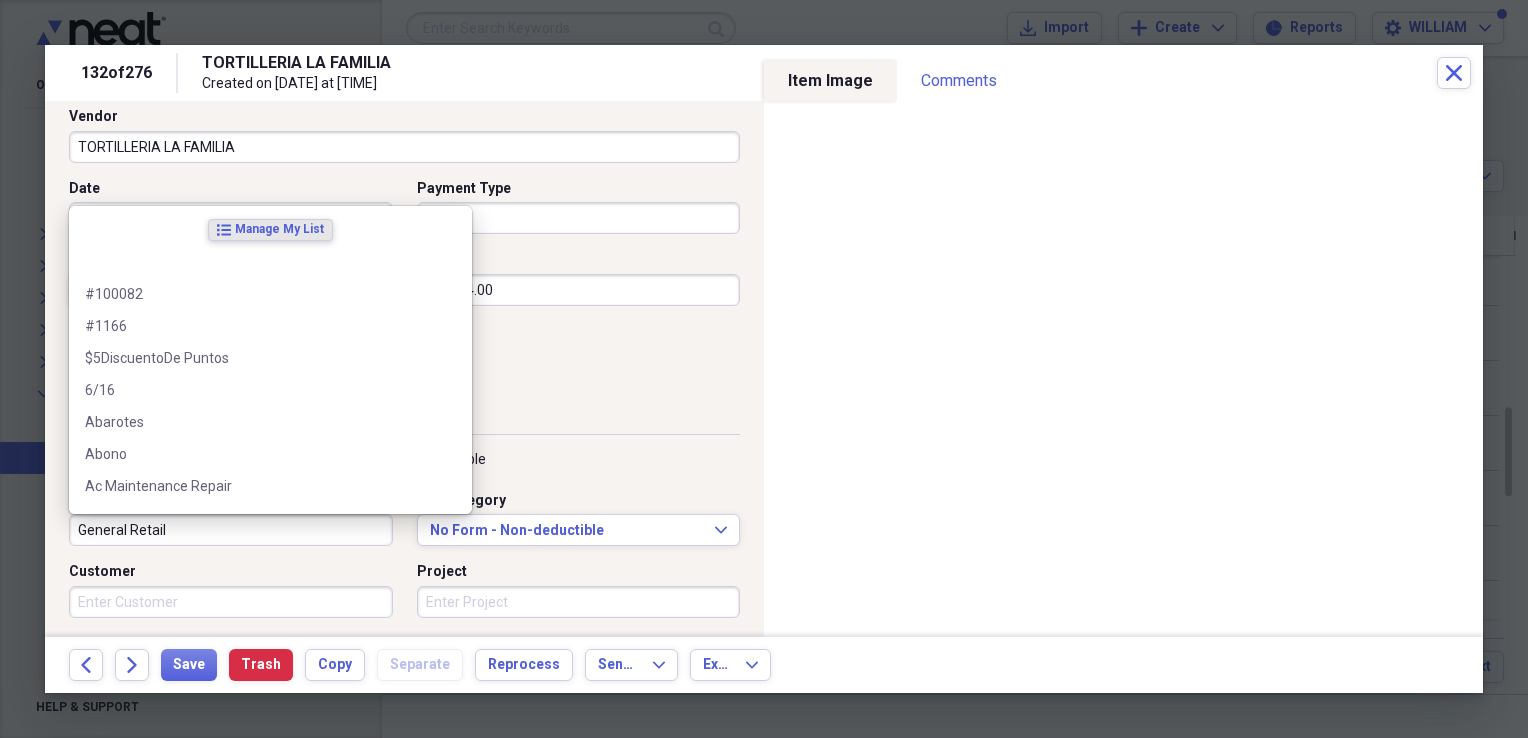 click on "General Retail" at bounding box center [231, 530] 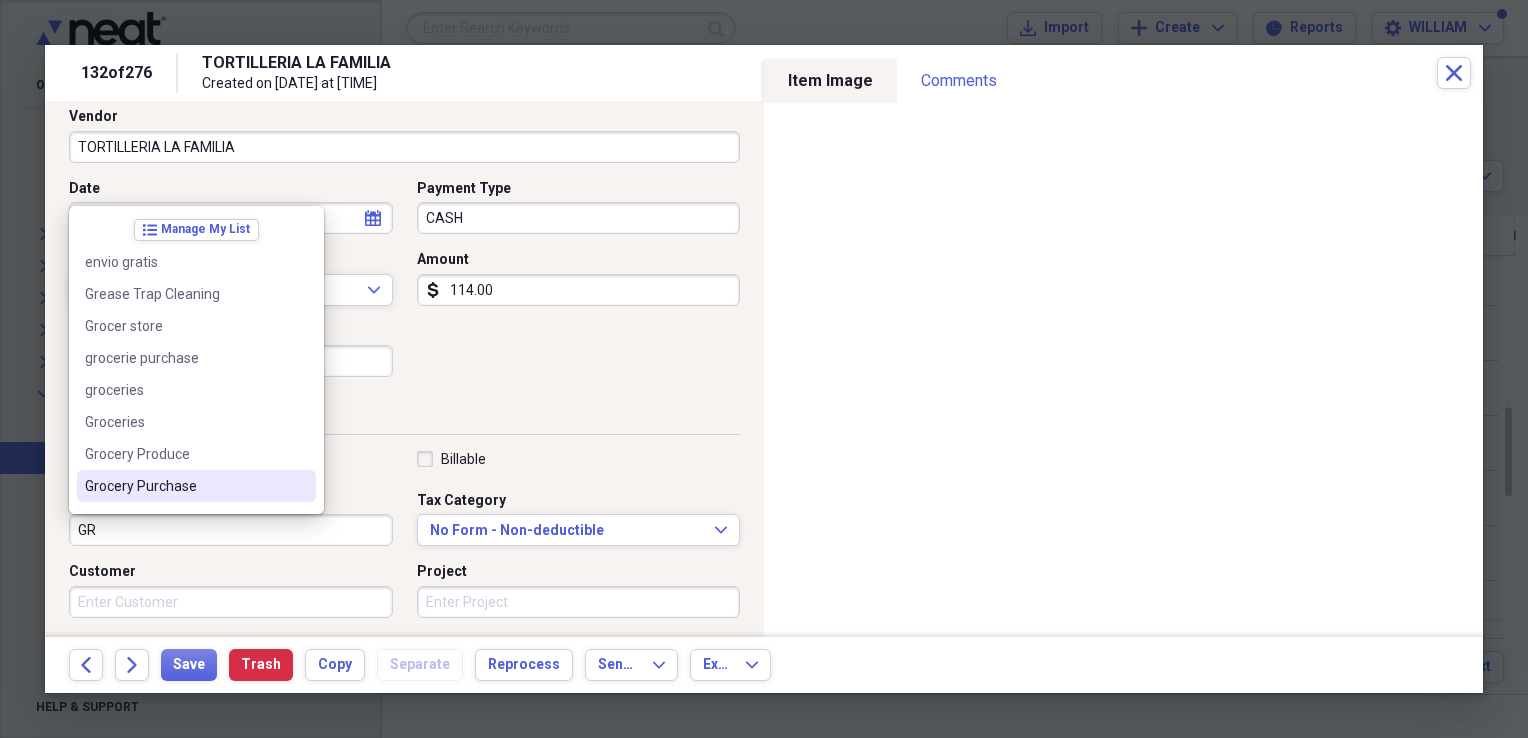click on "Grocery Purchase" at bounding box center (184, 486) 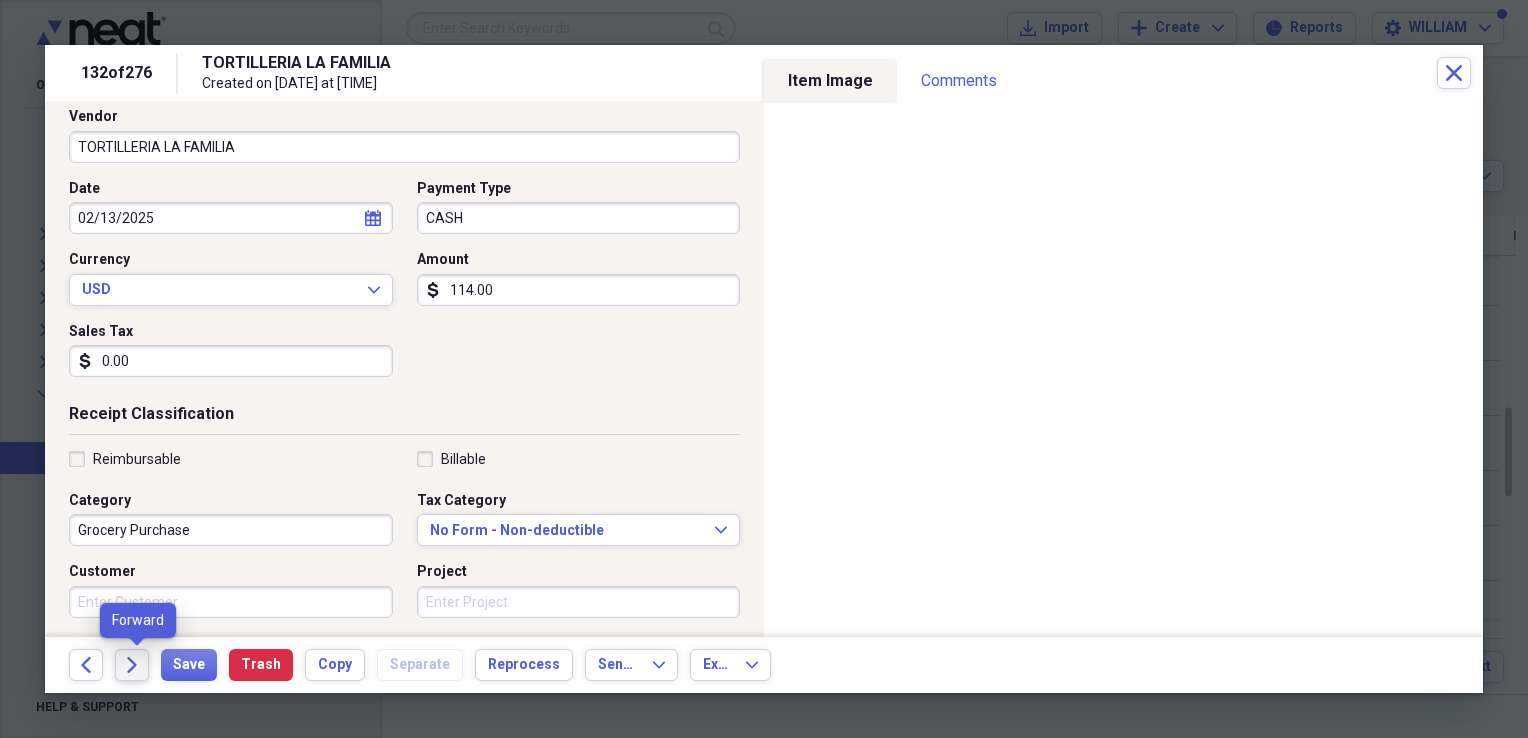 click on "Forward" 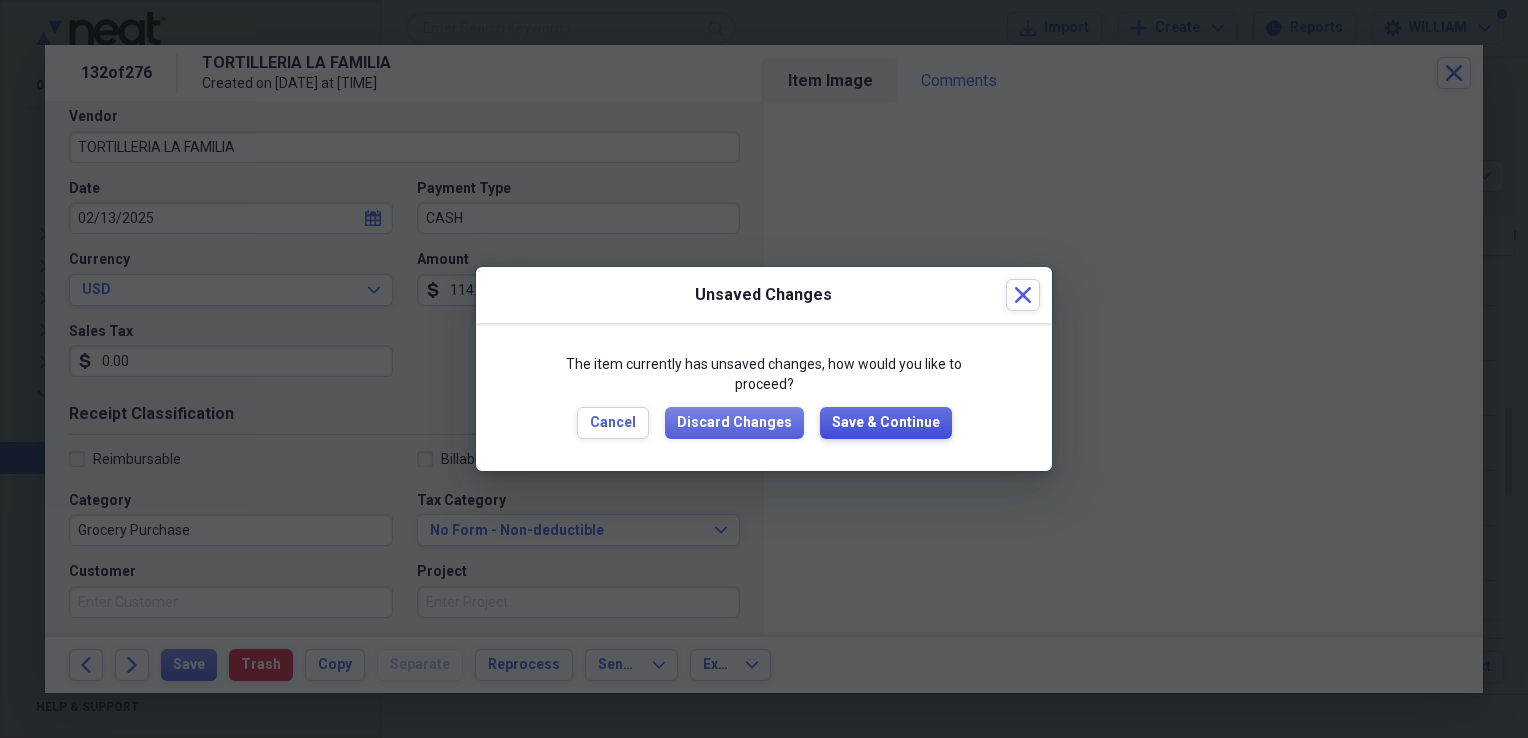 click on "Save & Continue" at bounding box center [886, 423] 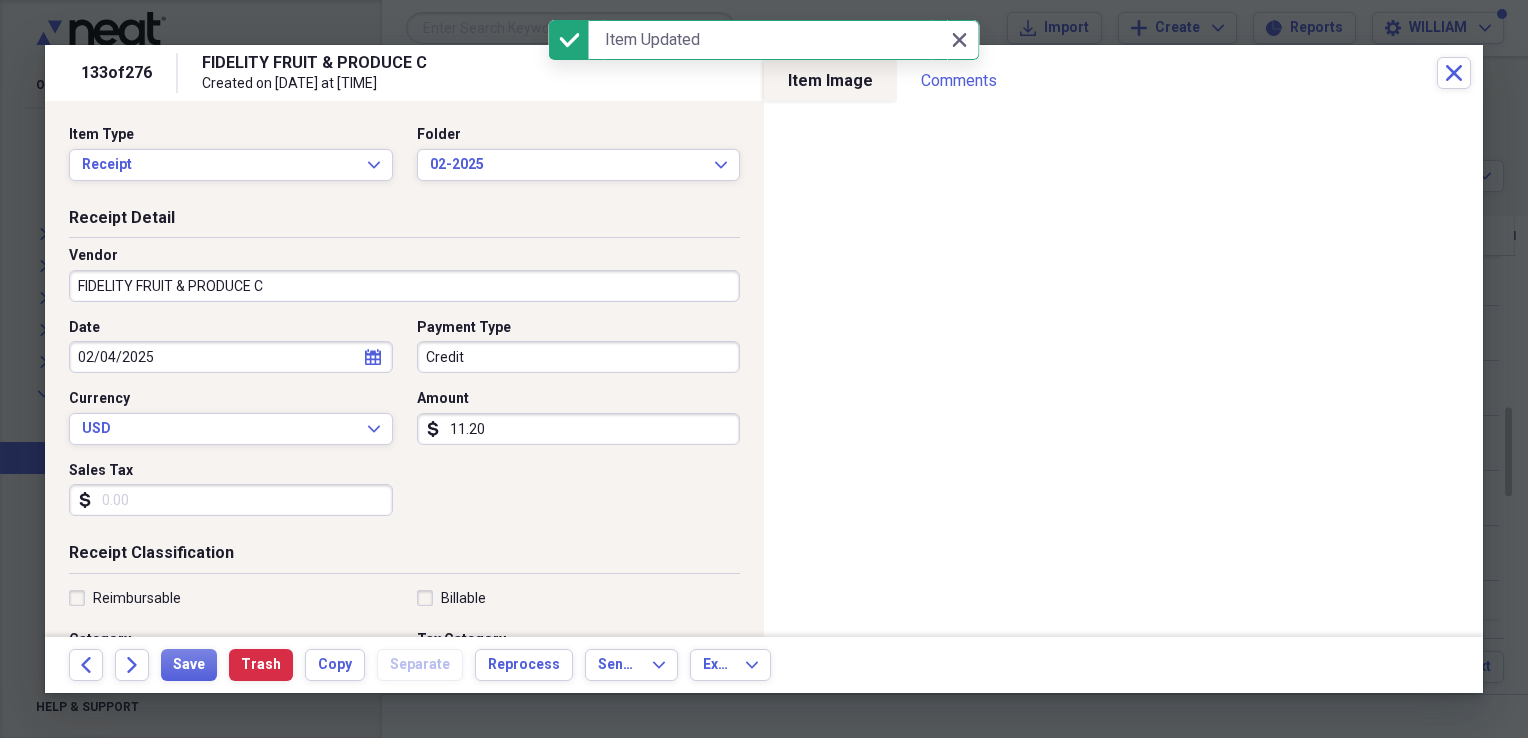 click on "FIDELITY FRUIT & PRODUCE C" at bounding box center [404, 286] 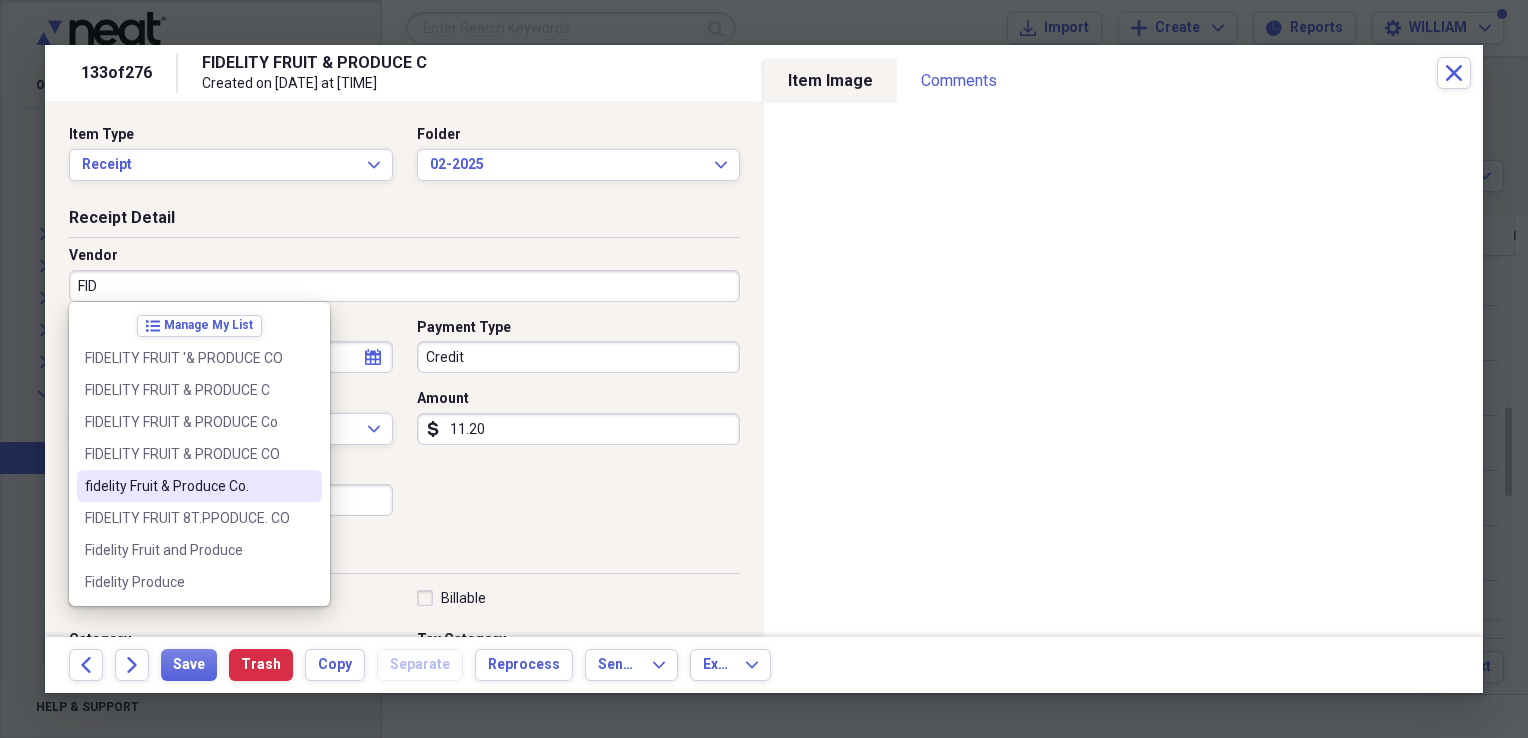 click on "fidelity Fruit & Produce Co." at bounding box center [187, 486] 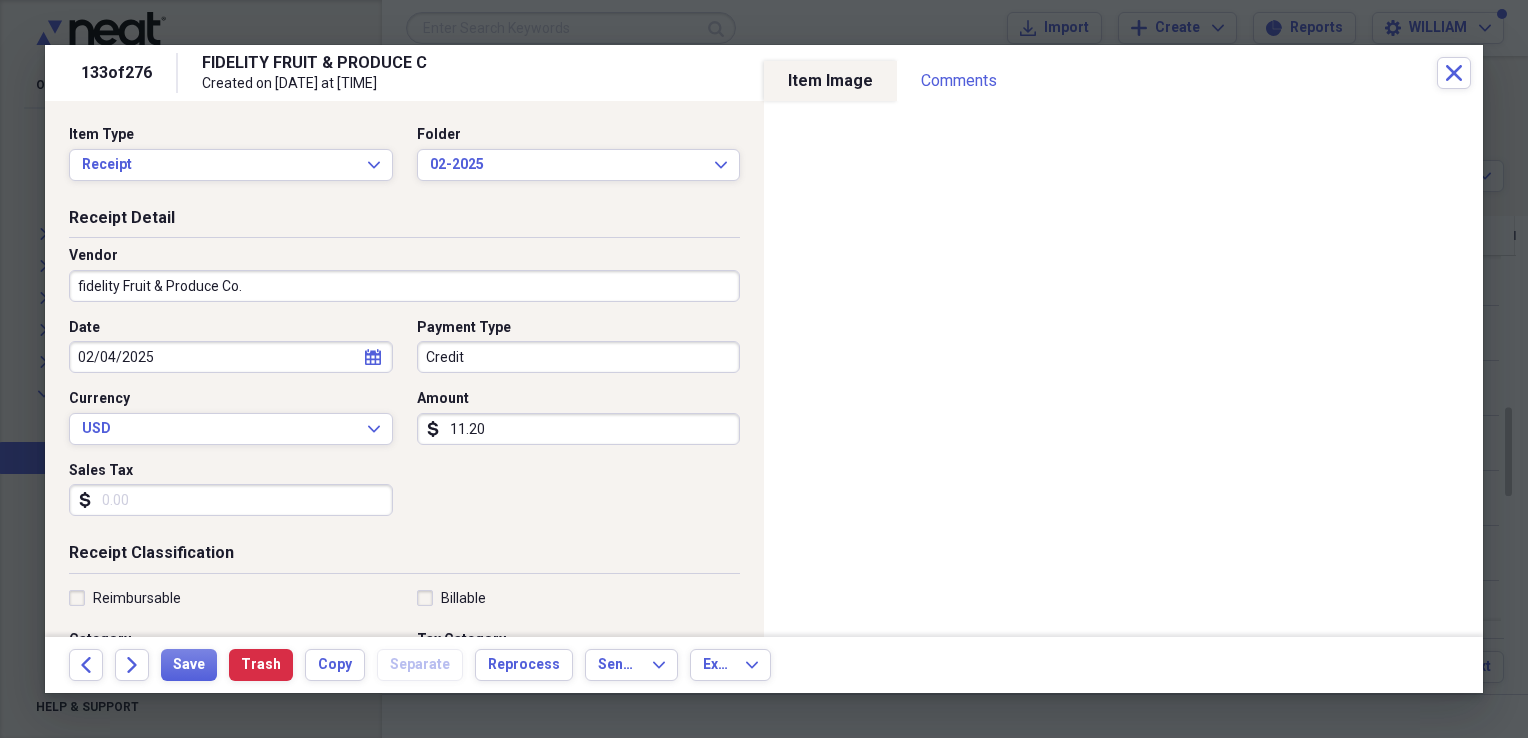 type on "PRODUCE PURCHASE" 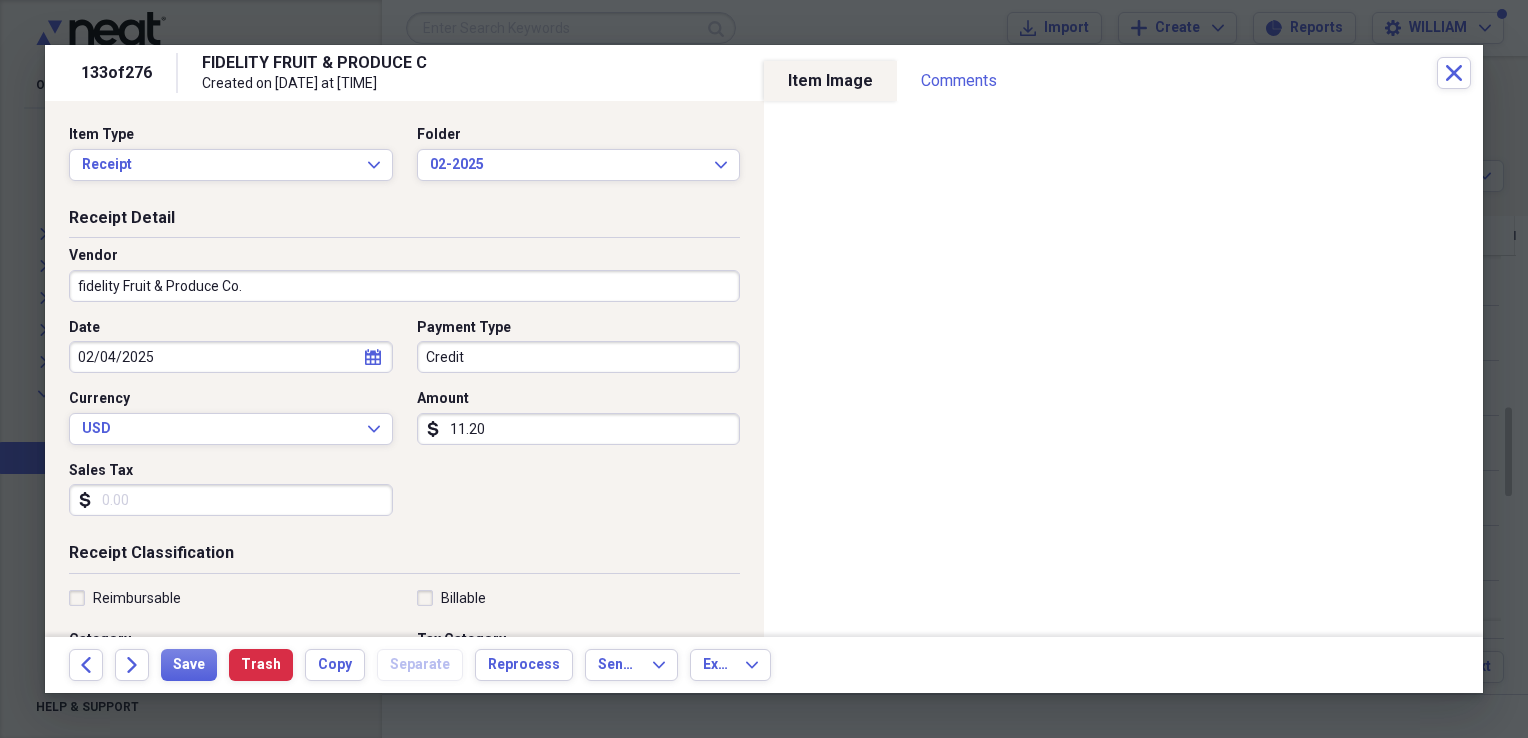 click on "Sales Tax" at bounding box center (231, 500) 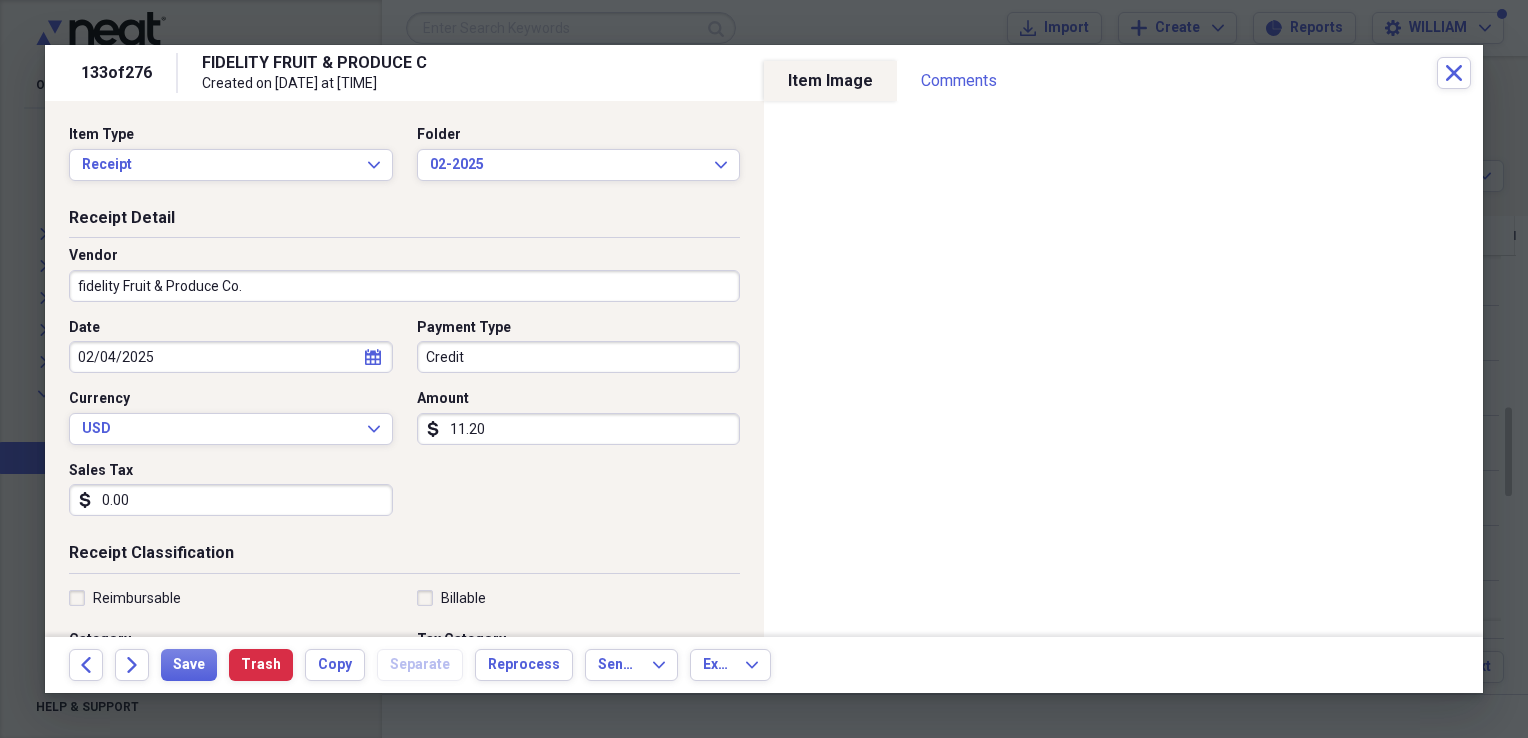 type on "0.00" 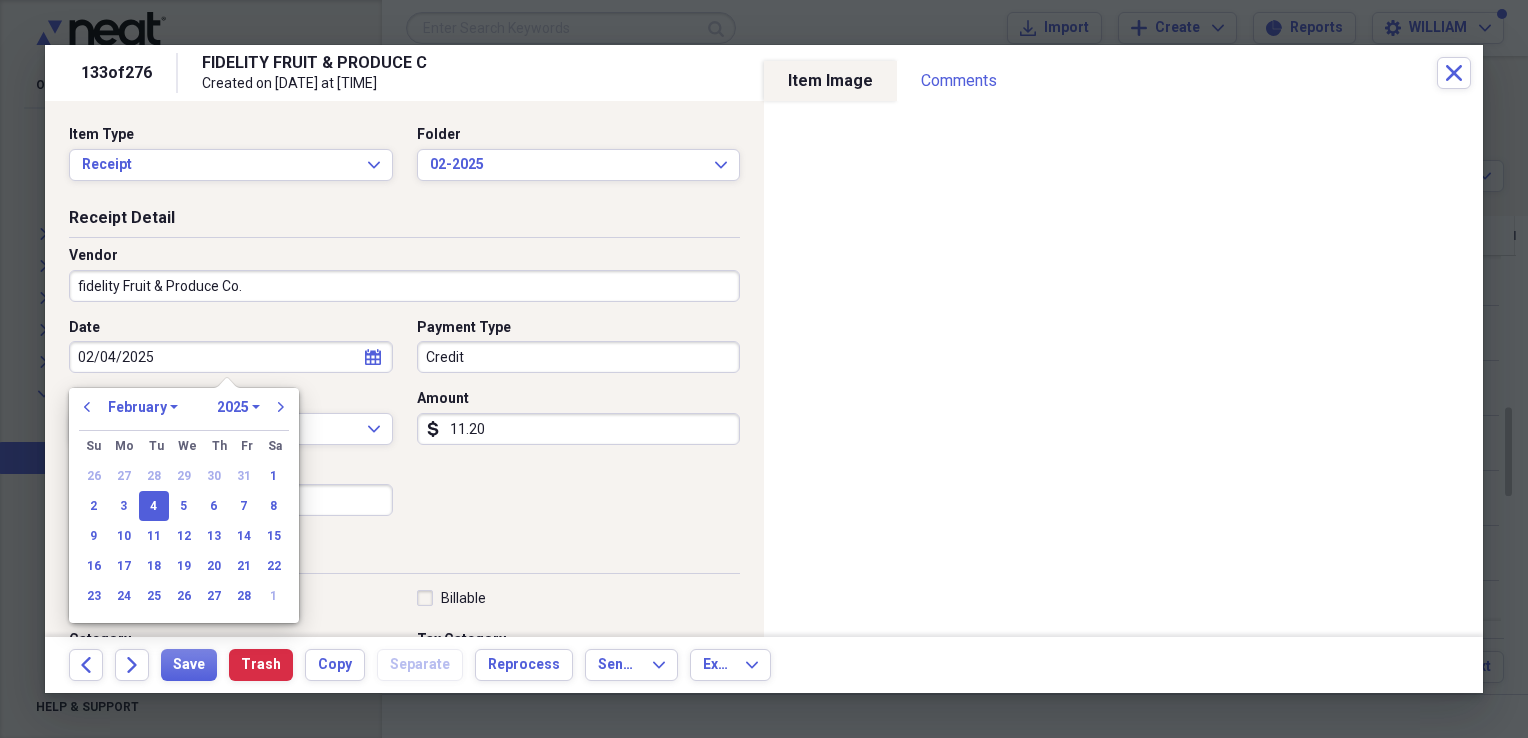 click on "02/04/2025" at bounding box center (231, 357) 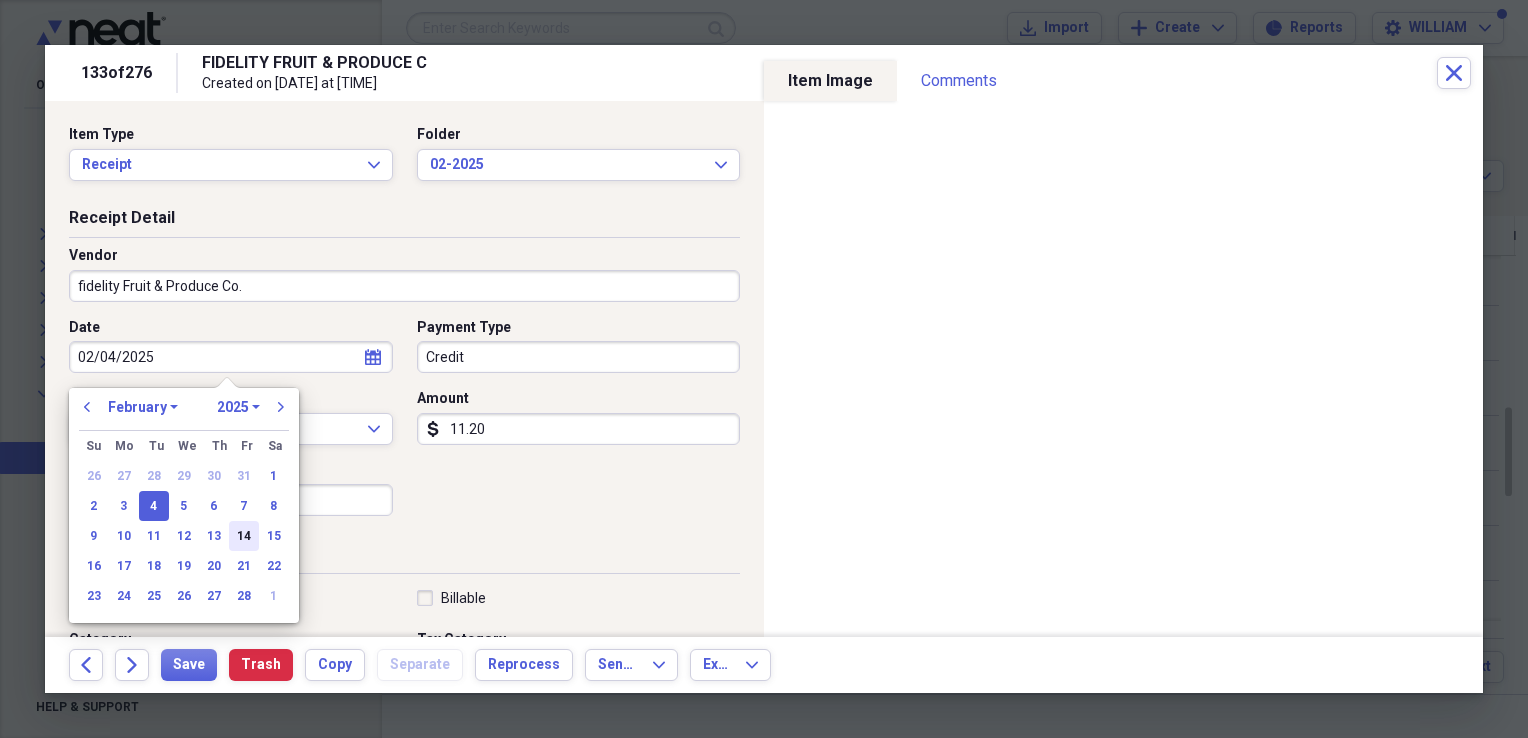click on "14" at bounding box center (244, 536) 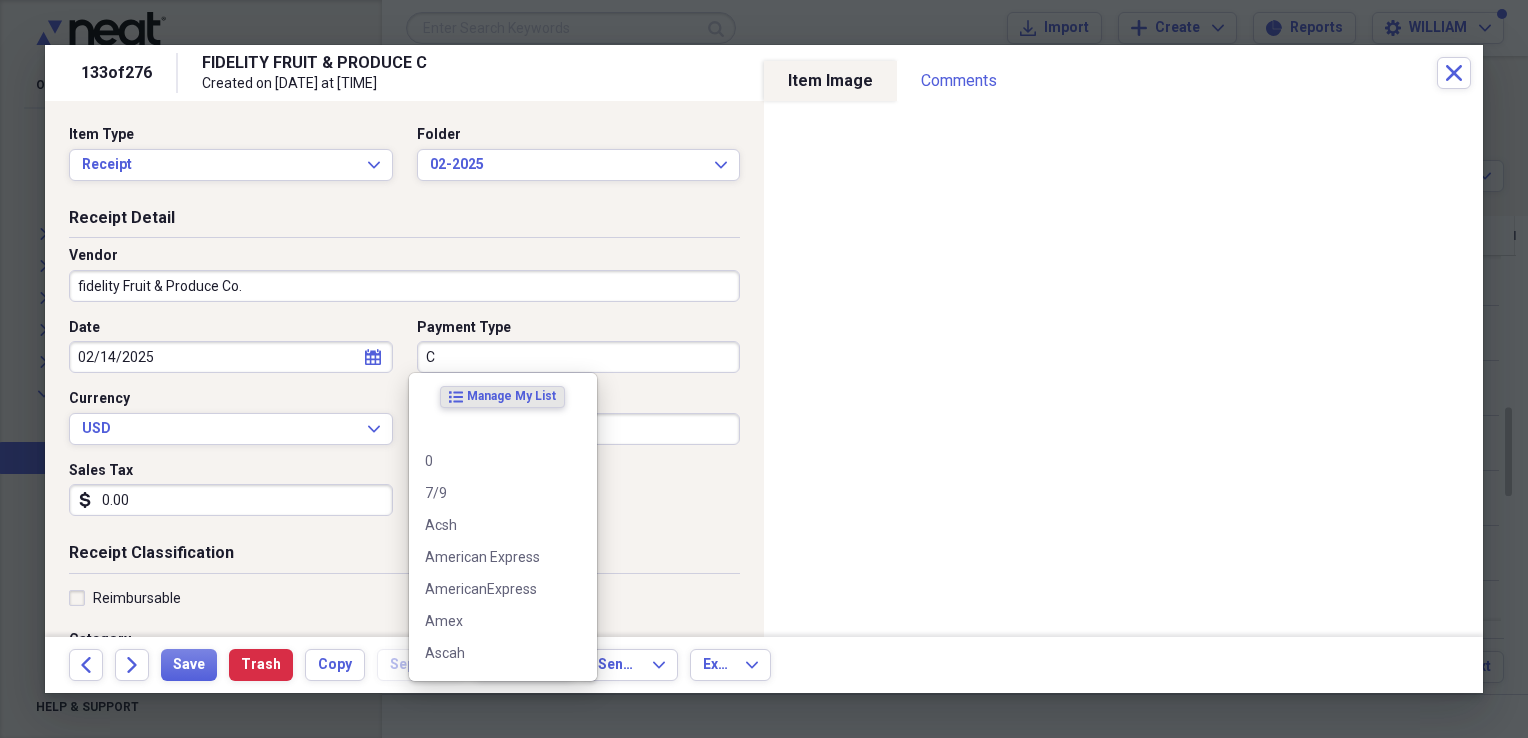 click on "C" at bounding box center (579, 357) 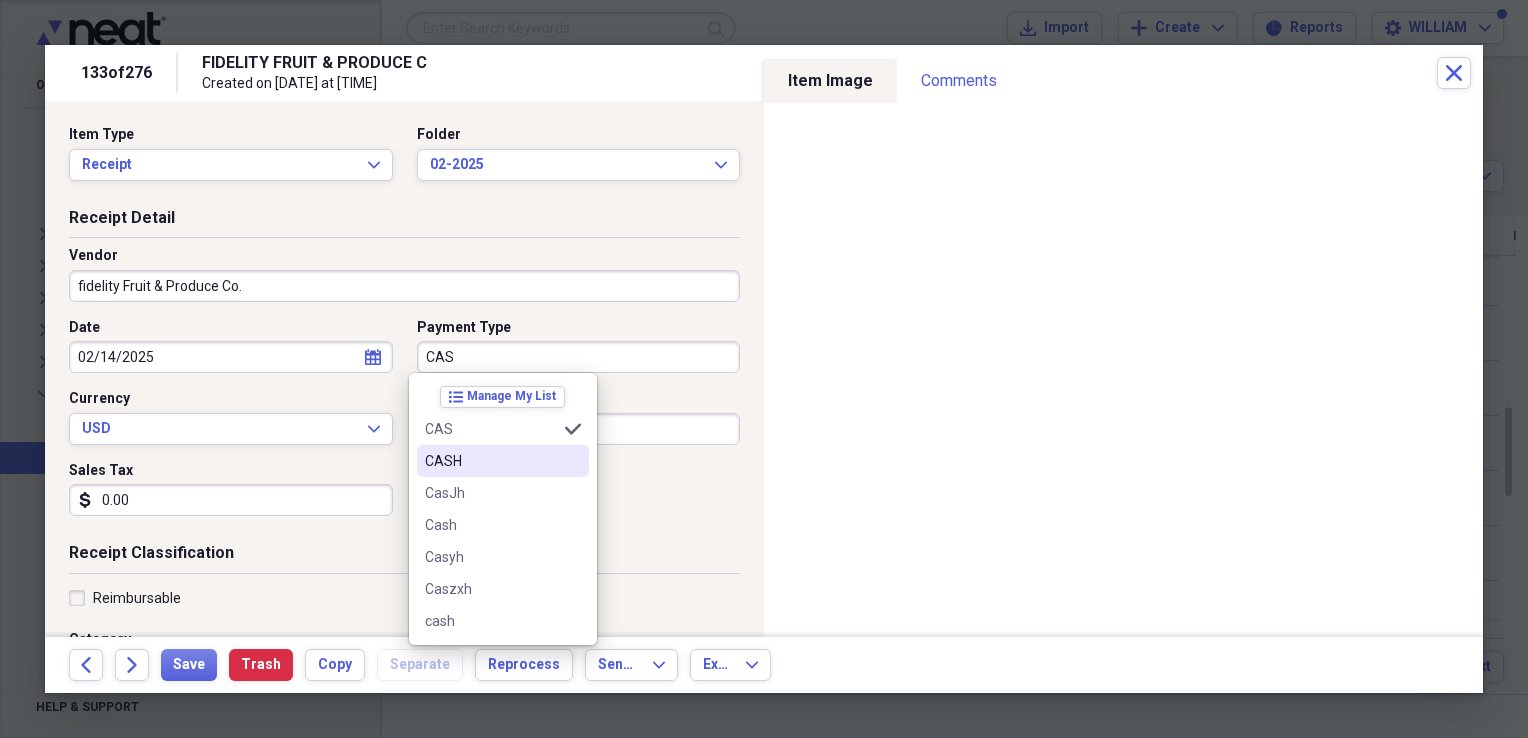 click on "CASH" at bounding box center (491, 461) 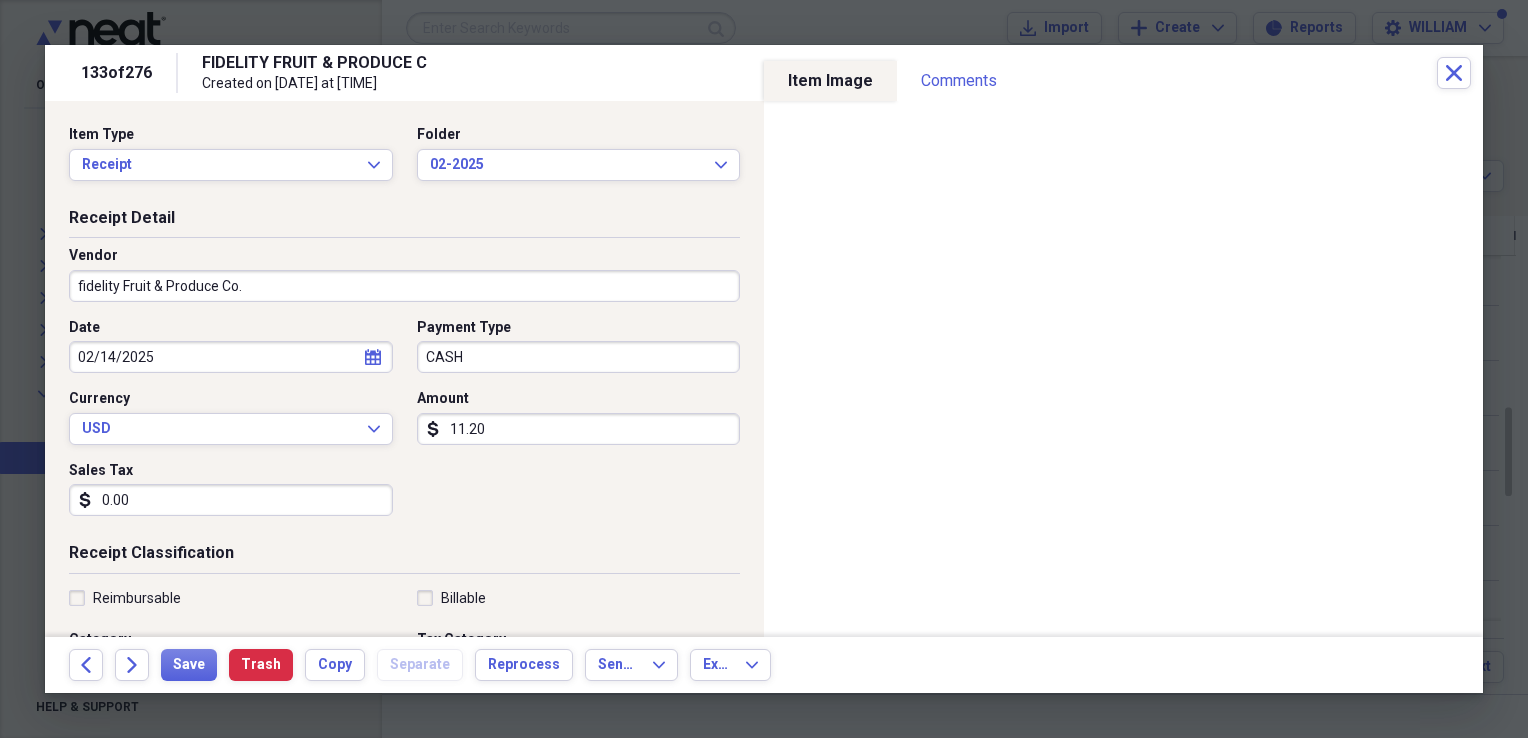click on "11.20" at bounding box center (579, 429) 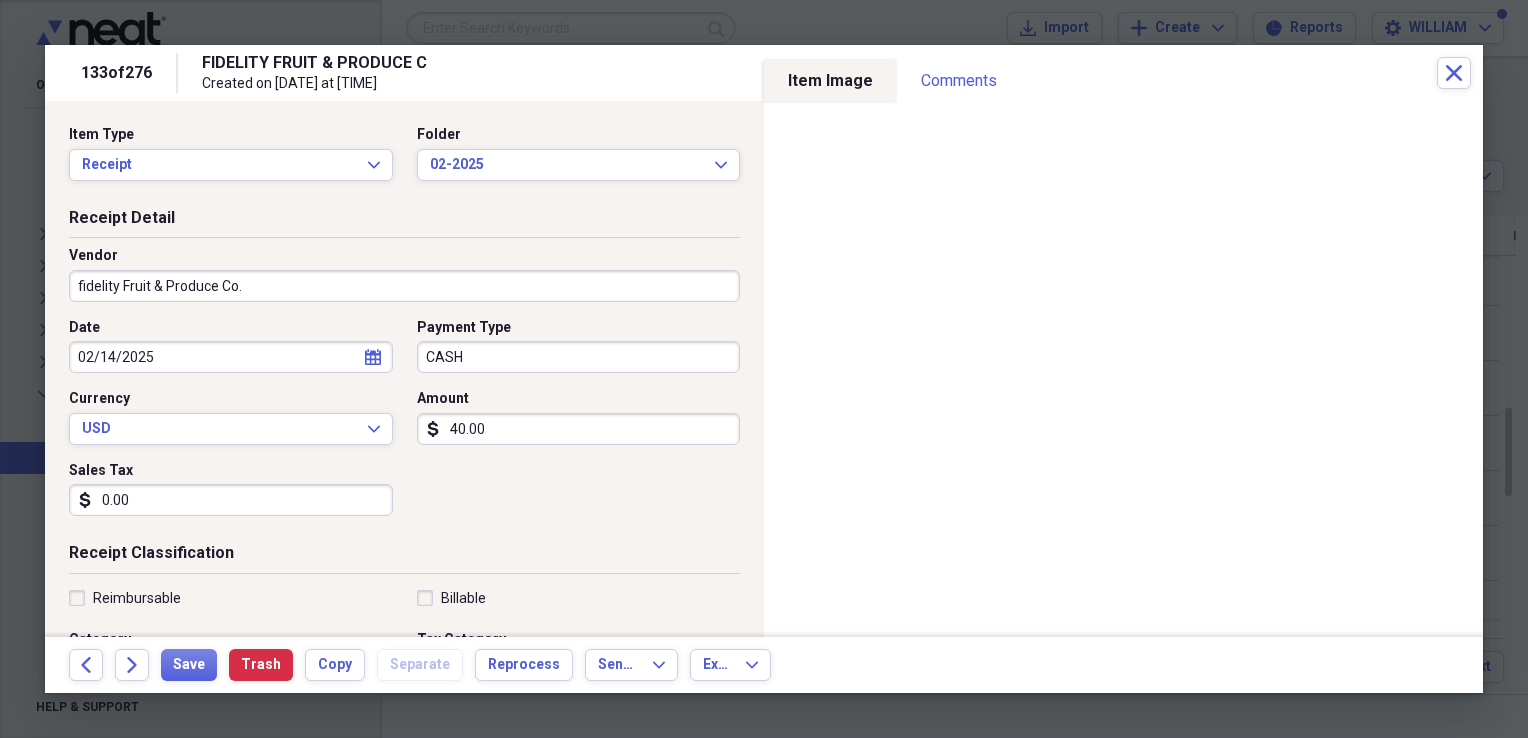 click on "Date [DATE] calendar Calendar Payment Type CASH Currency USD Expand Amount dollar-sign 40.00 Sales Tax dollar-sign 0.00" at bounding box center (404, 425) 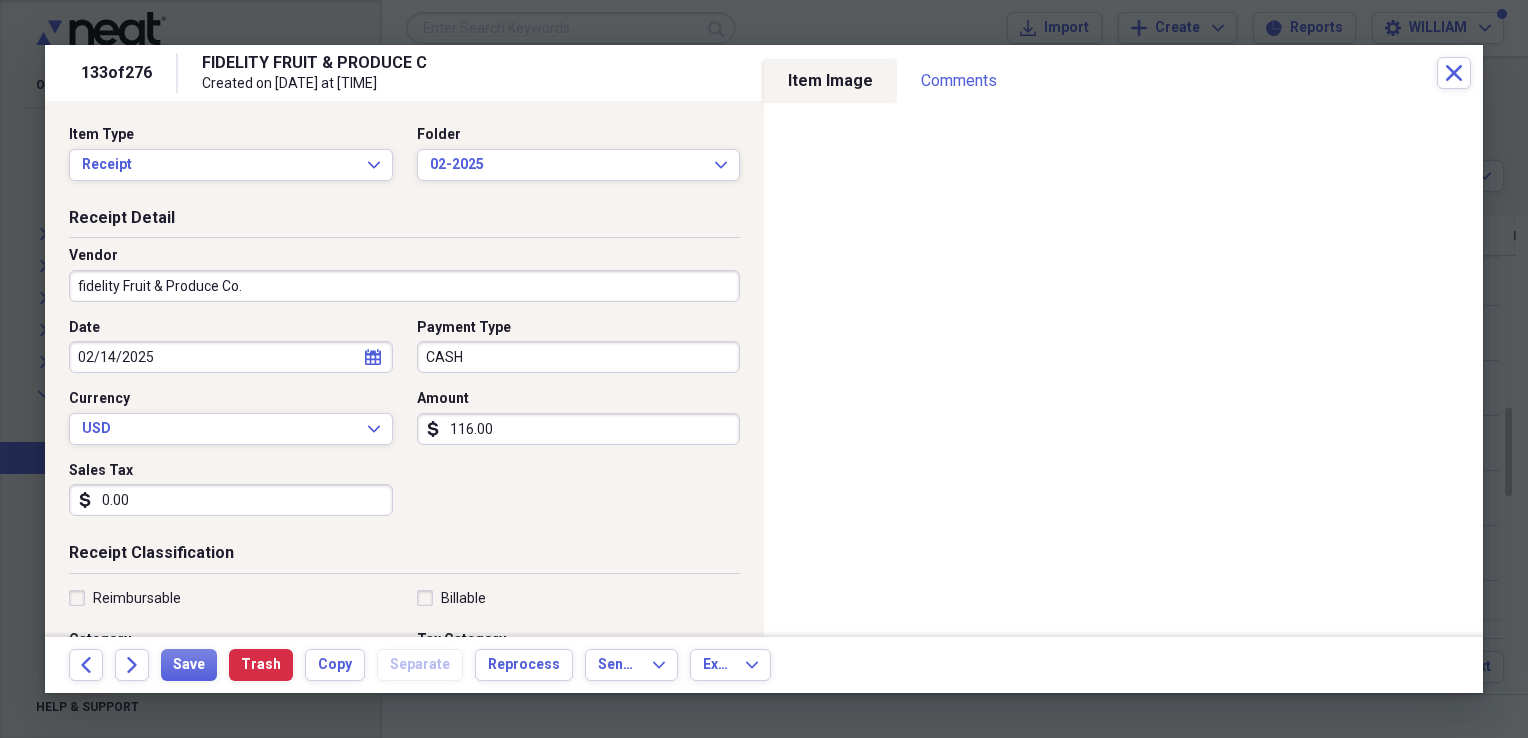 type on "116.00" 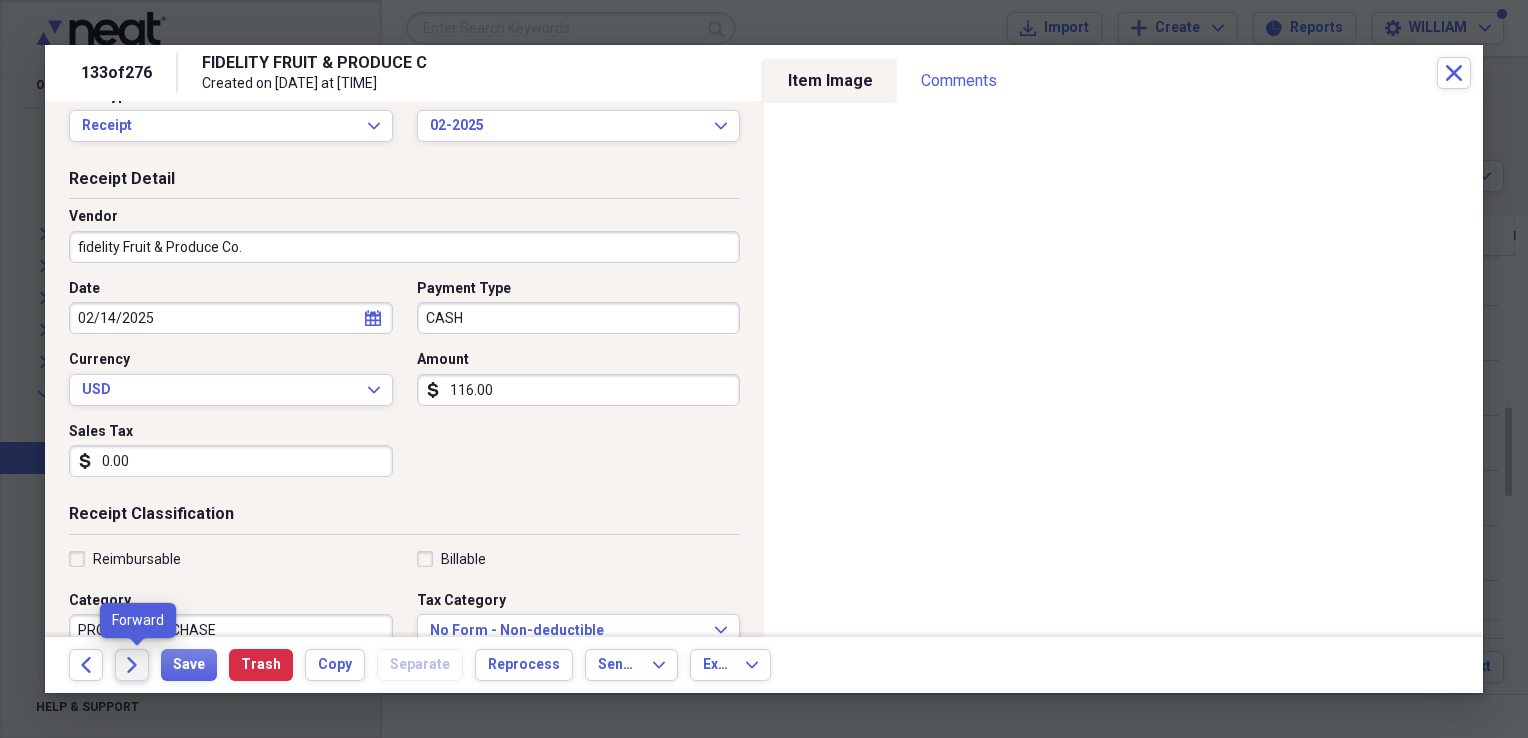 click on "Forward" at bounding box center (132, 665) 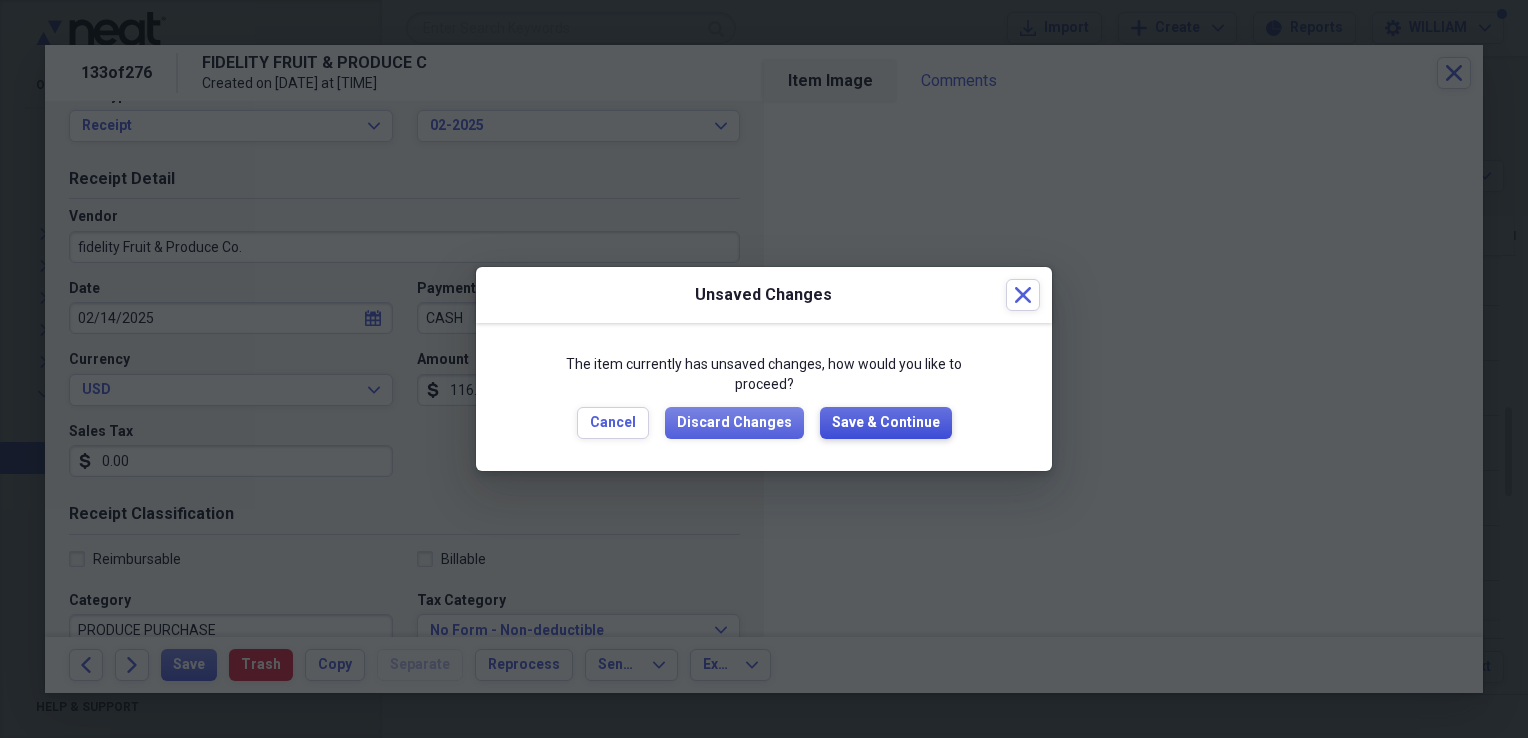 click on "Save & Continue" at bounding box center (886, 423) 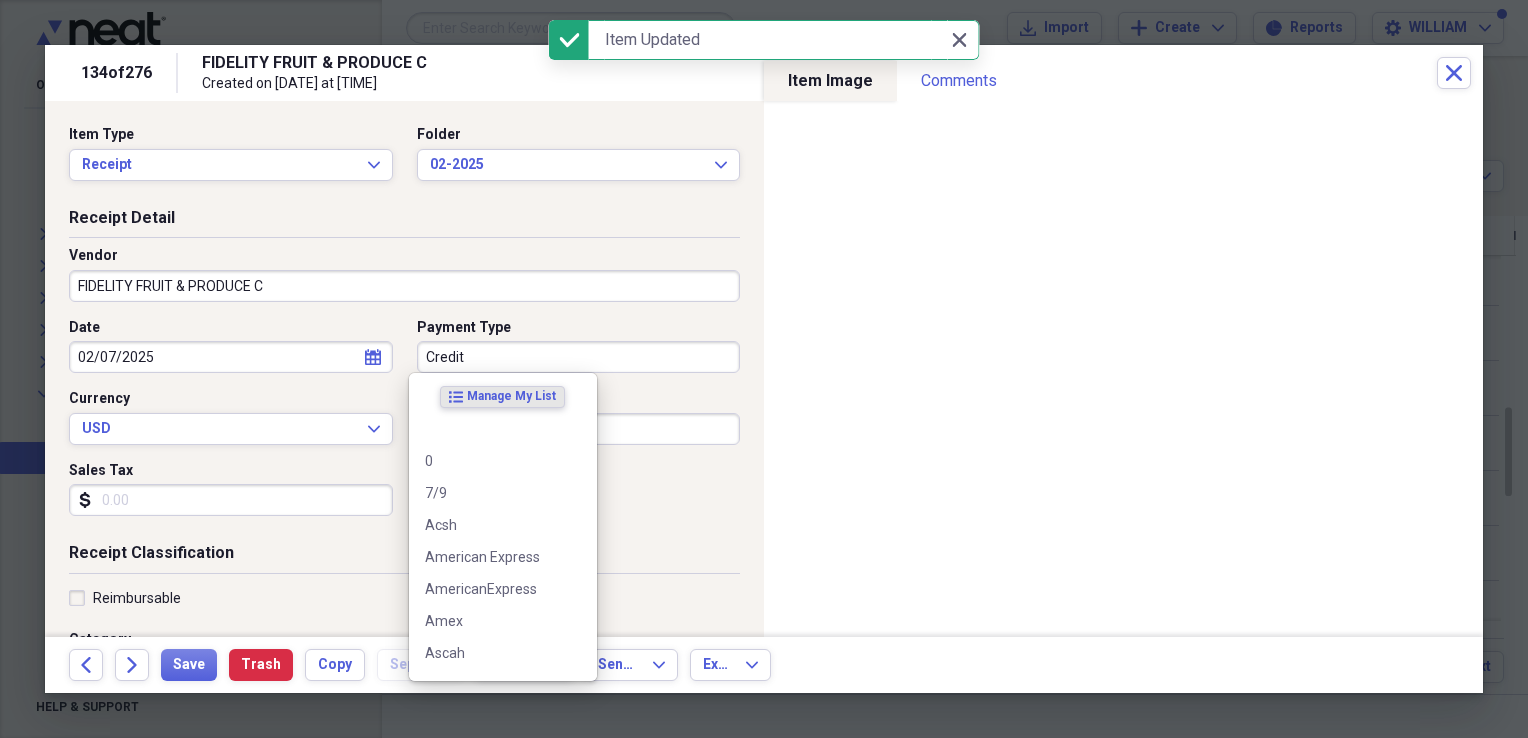 click on "Credit" at bounding box center (579, 357) 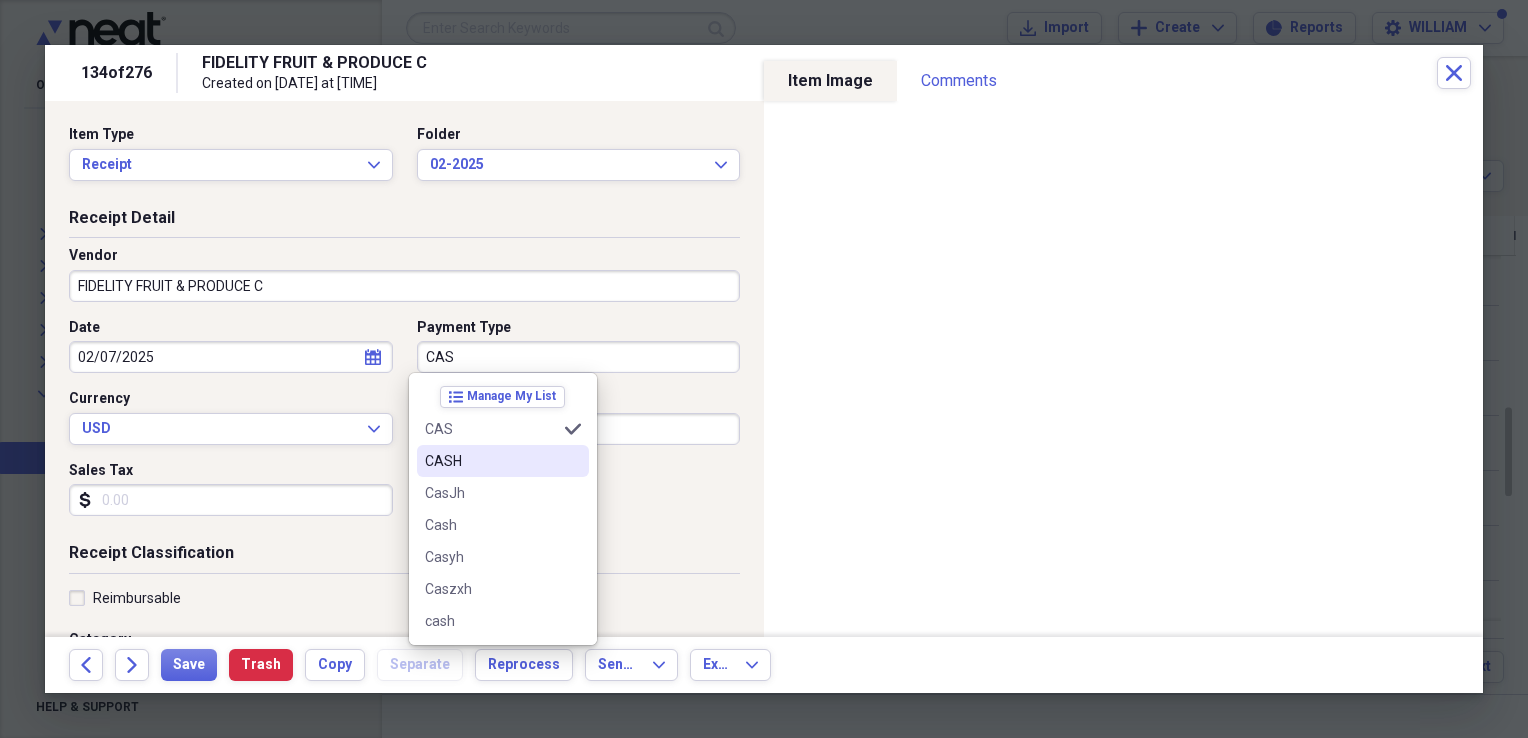 click on "CASH" at bounding box center [491, 461] 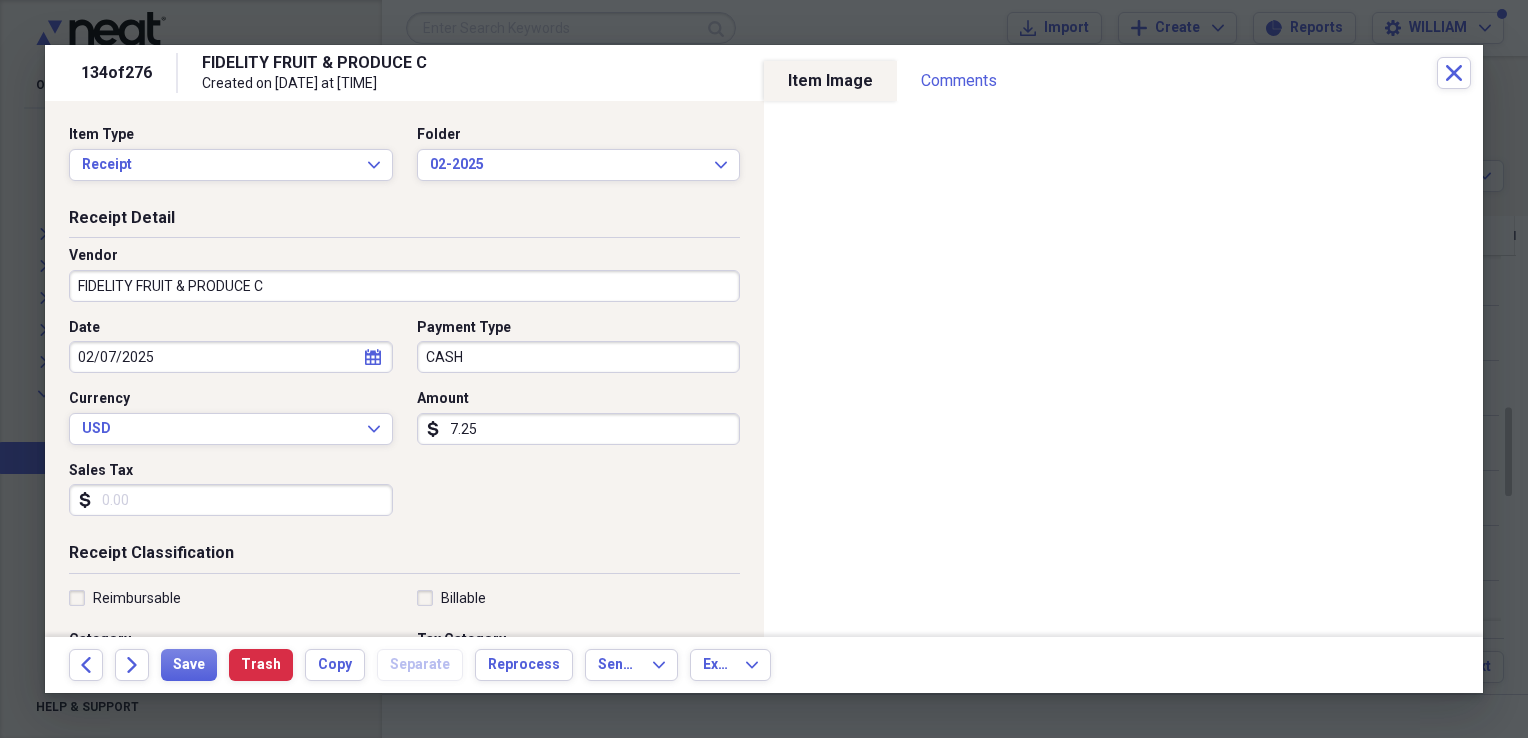 click on "FIDELITY FRUIT & PRODUCE C" at bounding box center (404, 286) 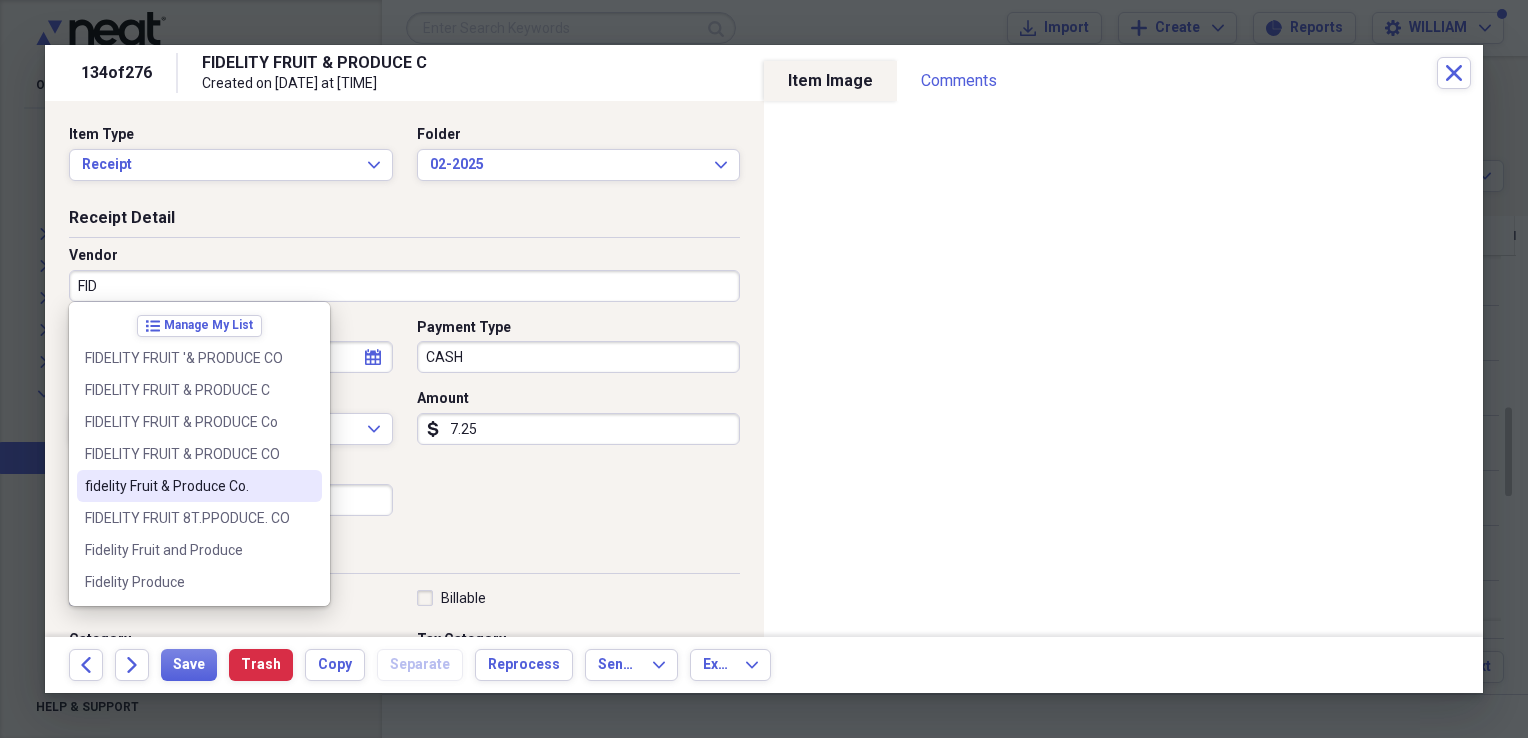 click on "fidelity Fruit & Produce Co." at bounding box center [187, 486] 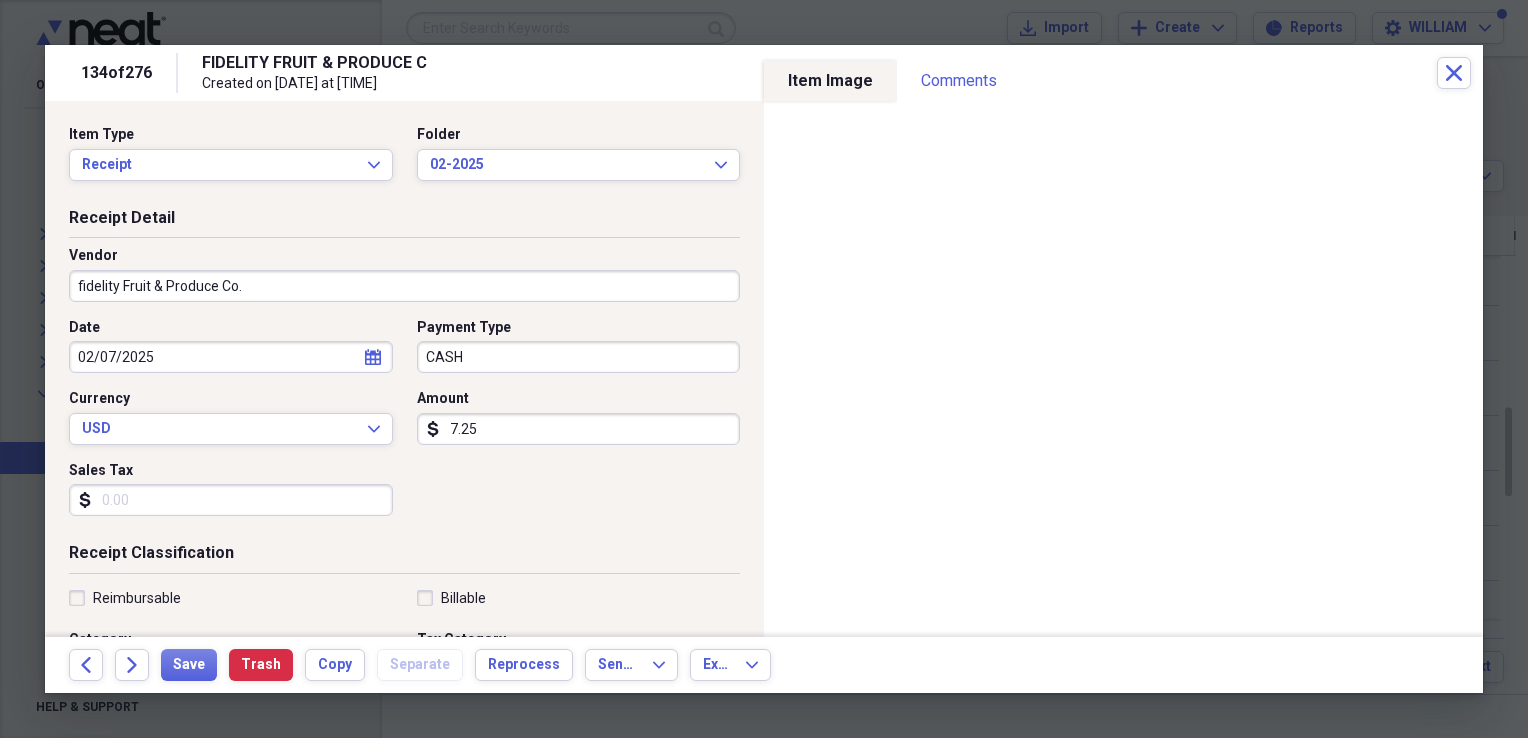 type on "PRODUCE PURCHASE" 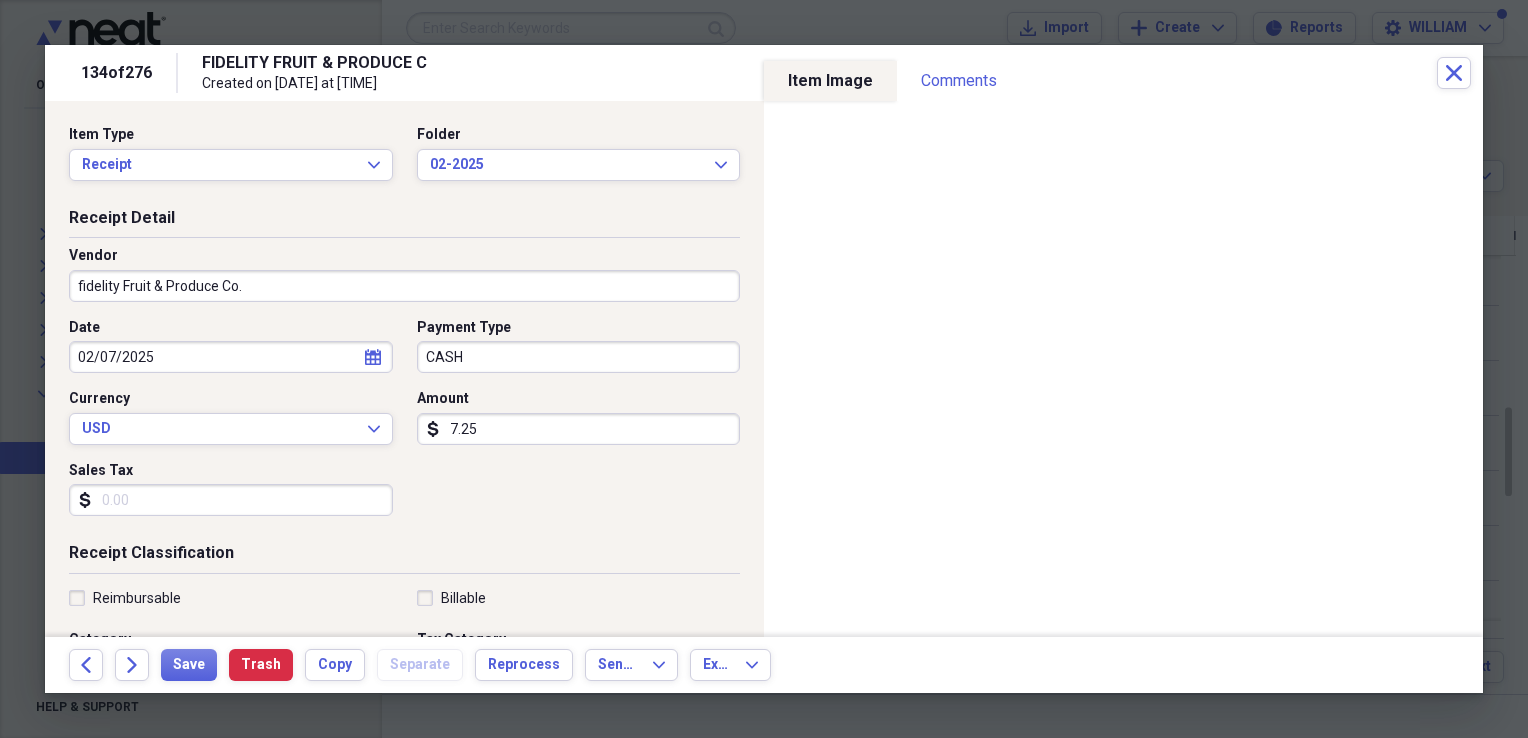 click on "Sales Tax" at bounding box center [231, 500] 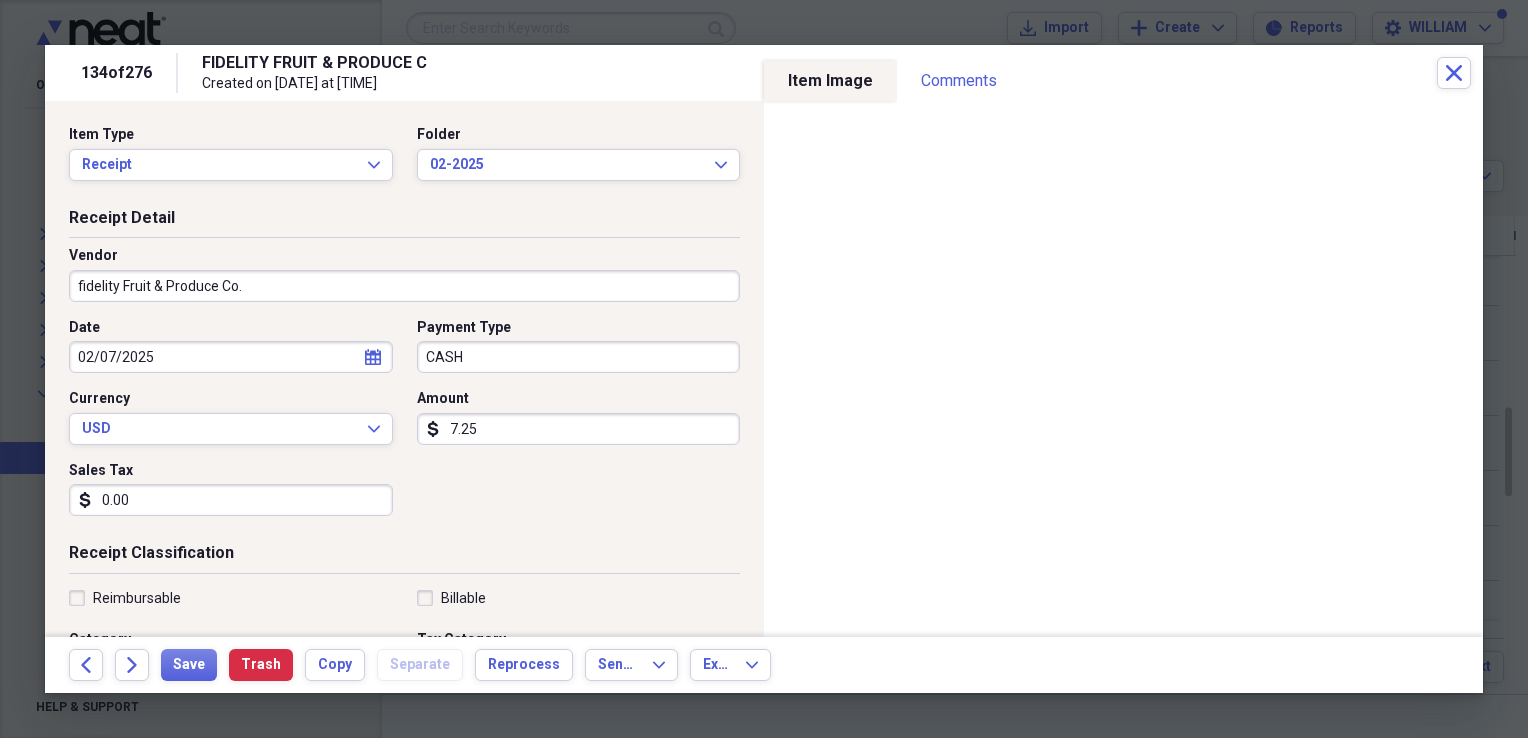 type on "0.00" 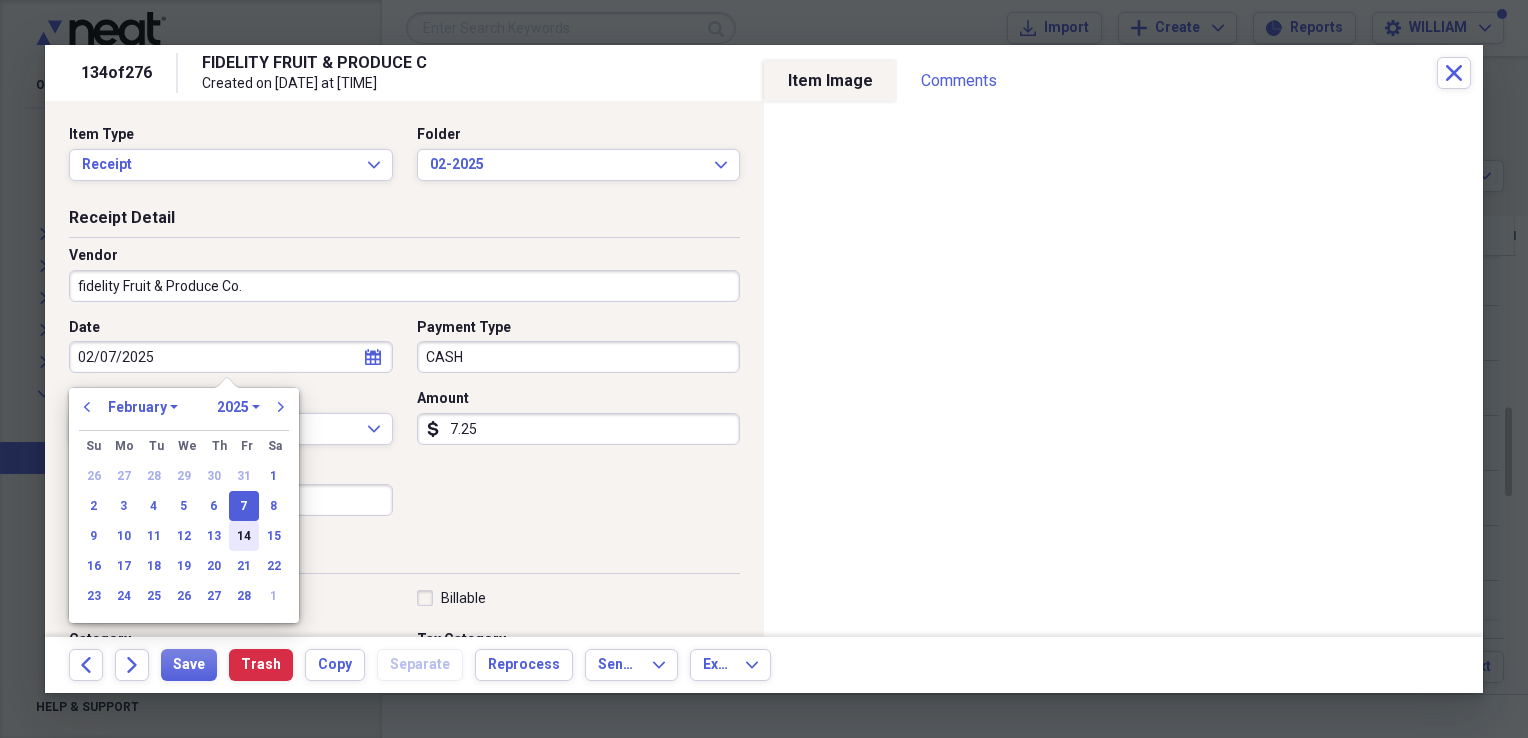 click on "14" at bounding box center (244, 536) 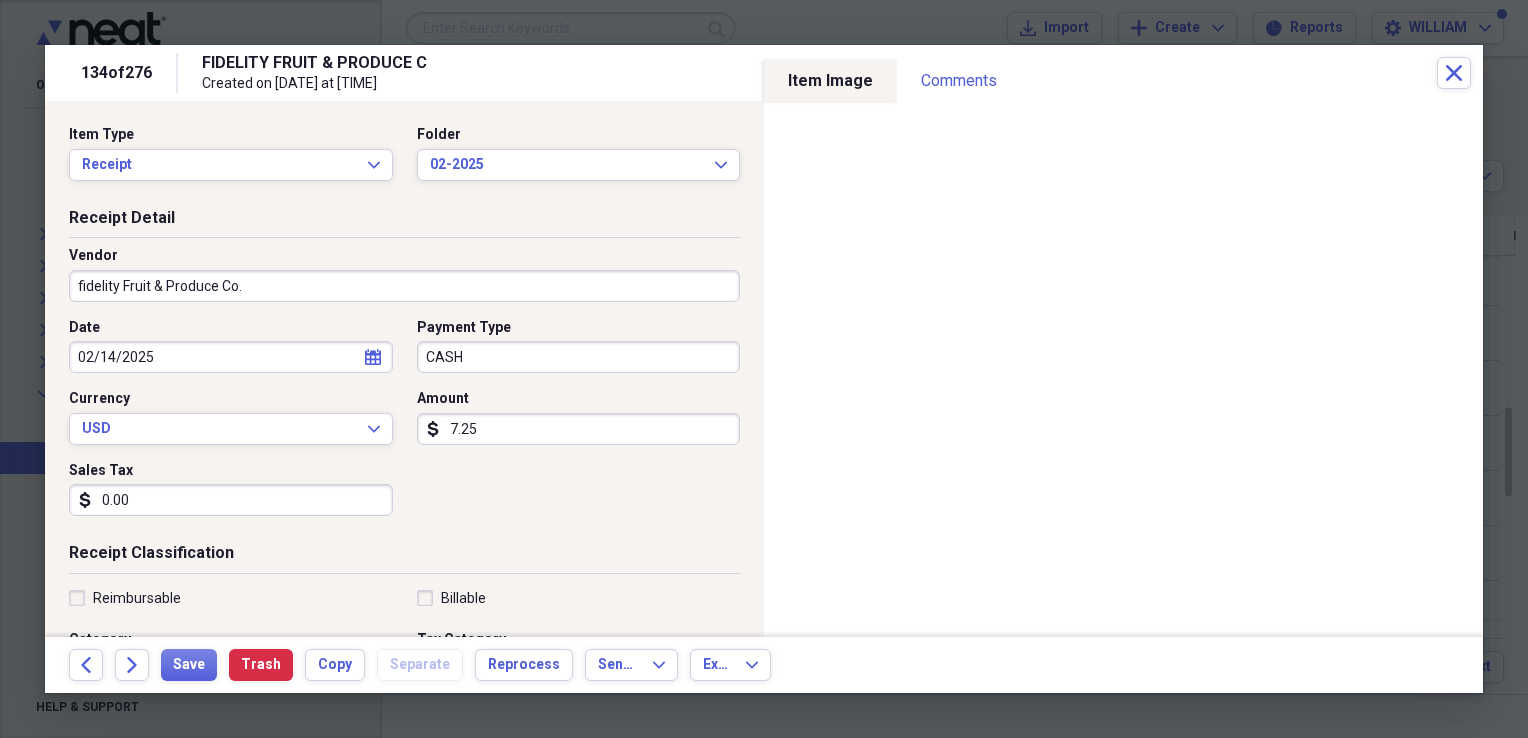 click on "7.25" at bounding box center [579, 429] 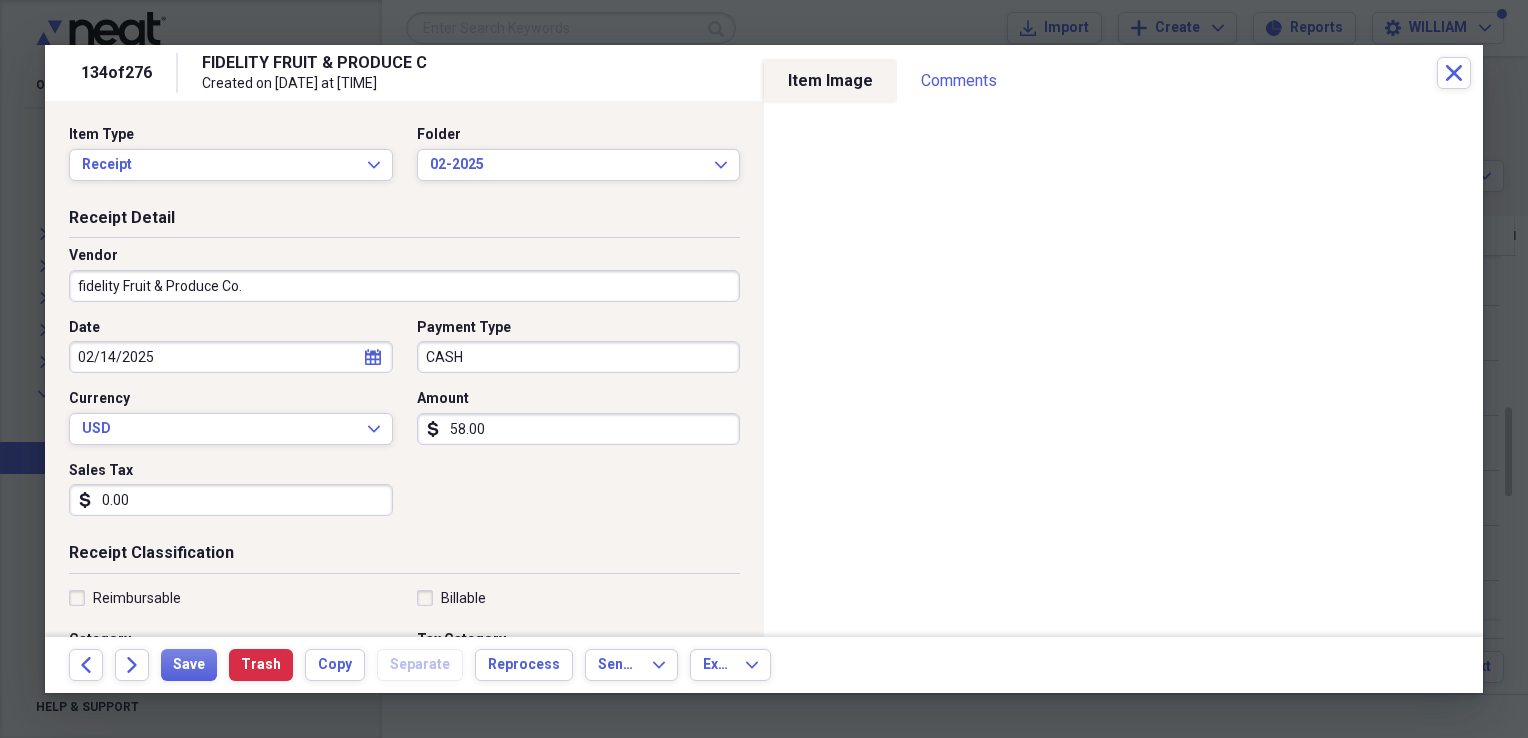 type on "58.00" 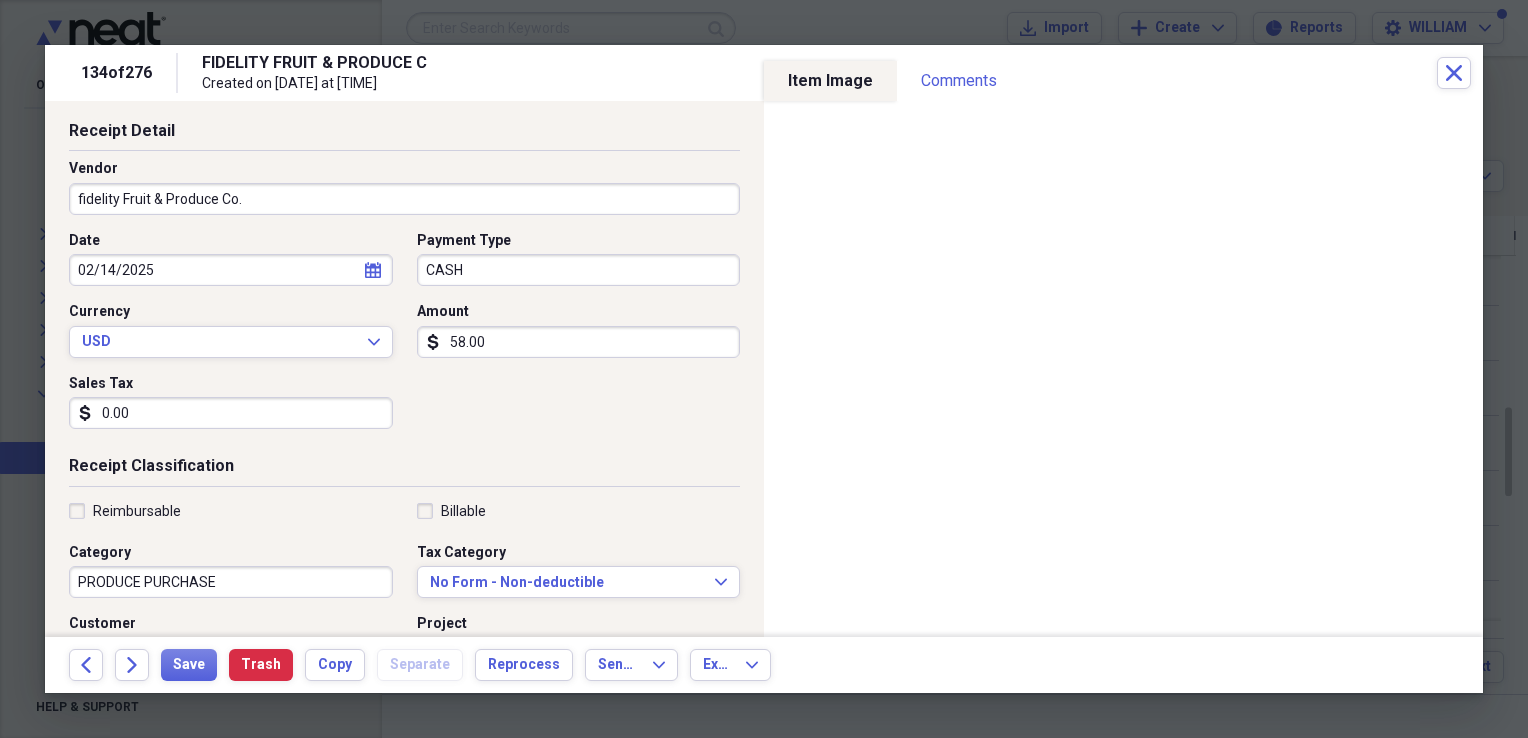 scroll, scrollTop: 92, scrollLeft: 0, axis: vertical 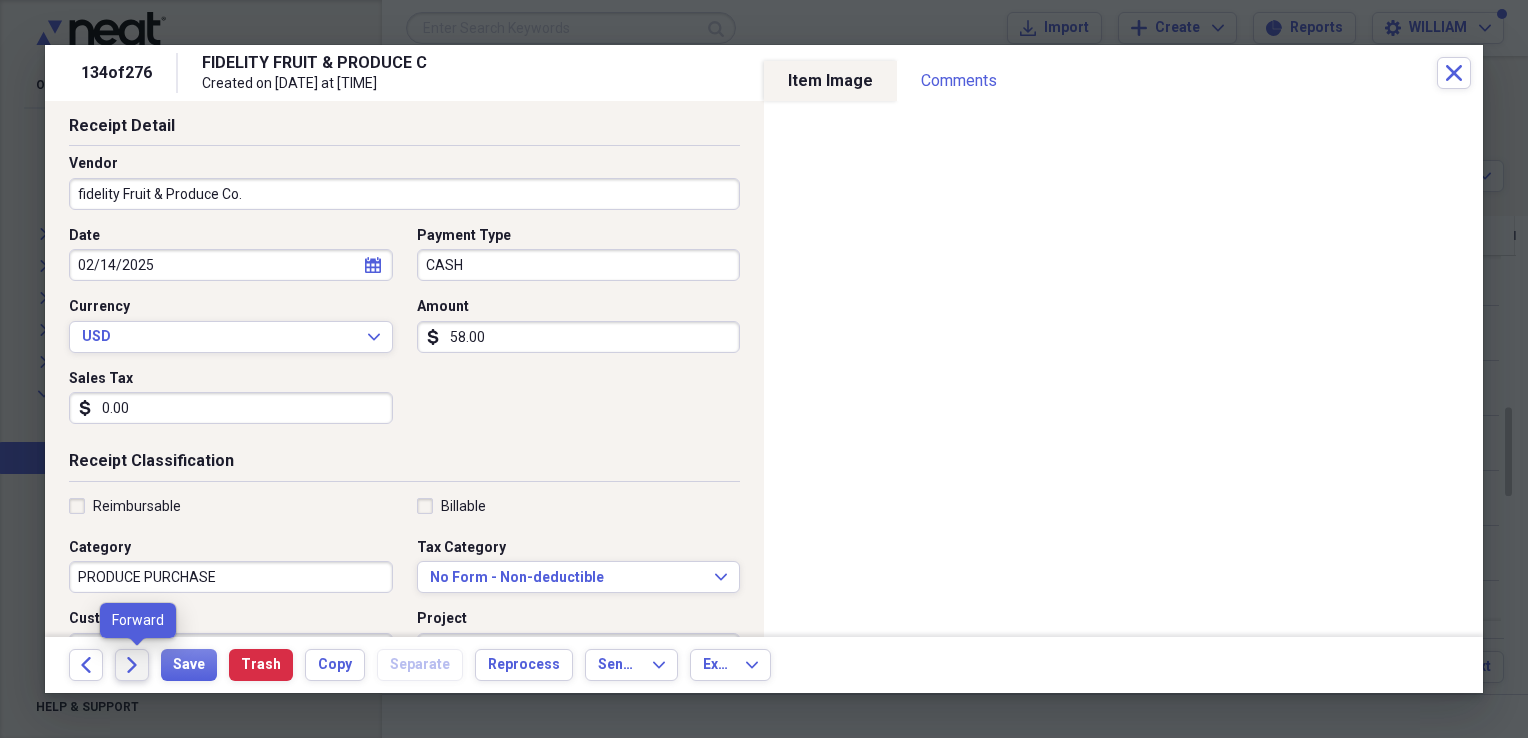 click on "Forward" 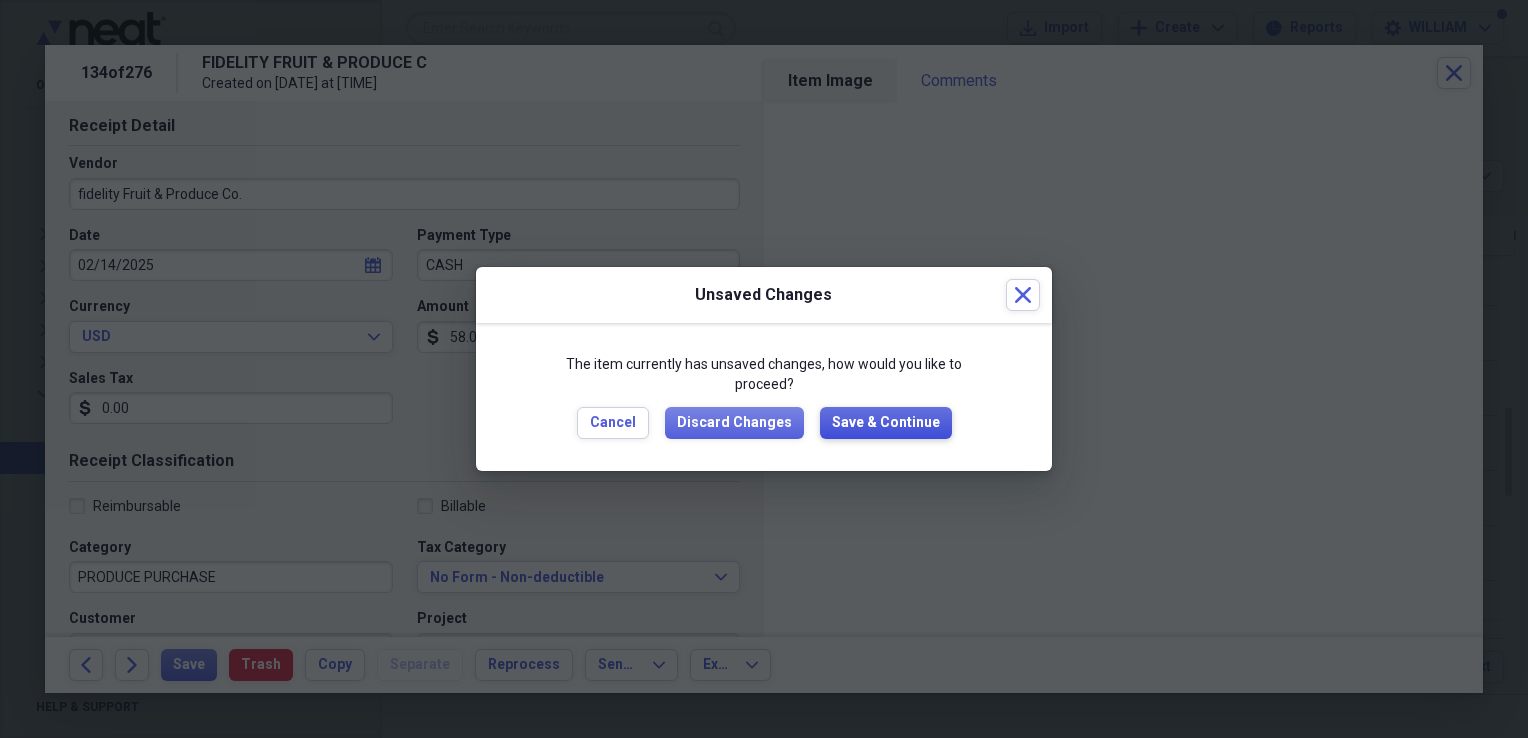 click on "Save & Continue" at bounding box center (886, 423) 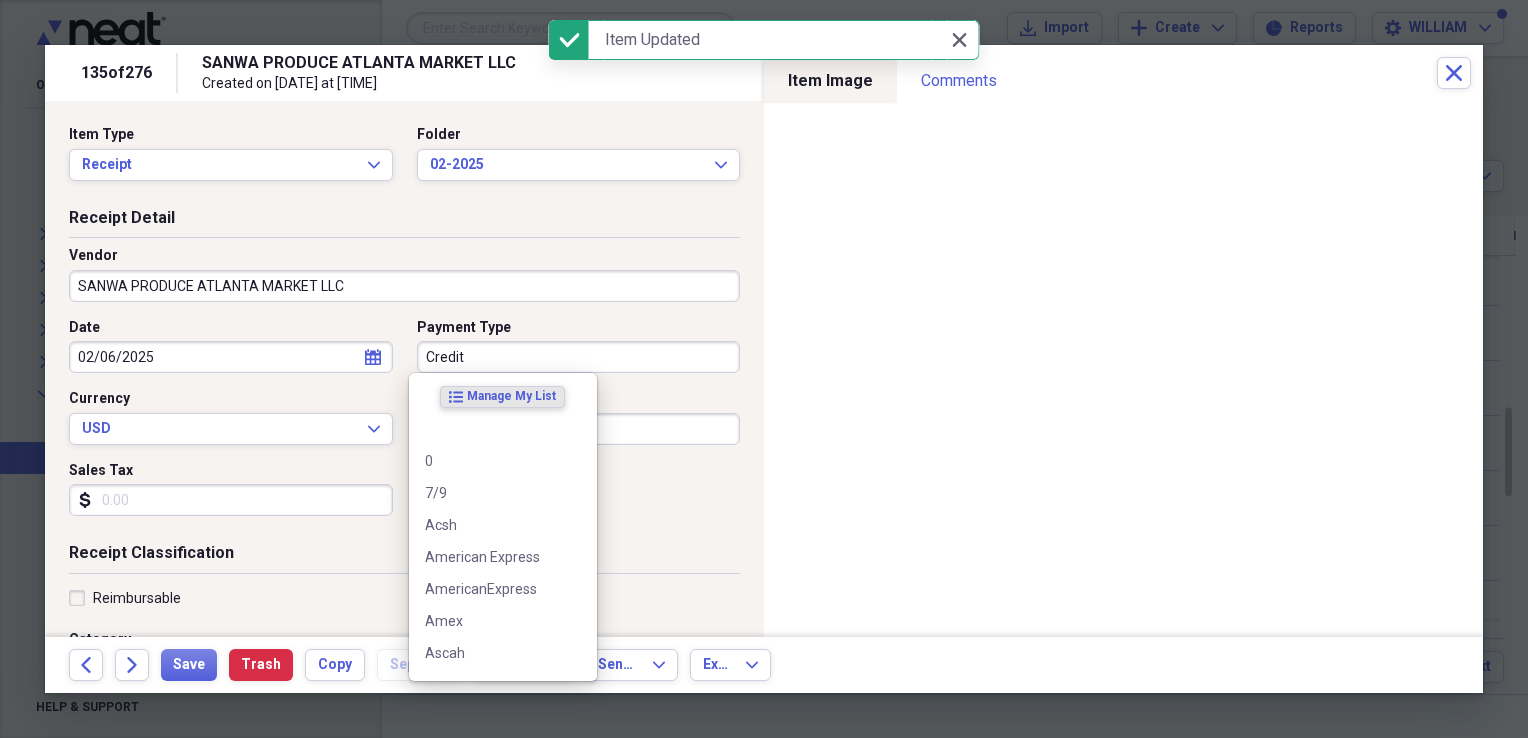 click on "Credit" at bounding box center [579, 357] 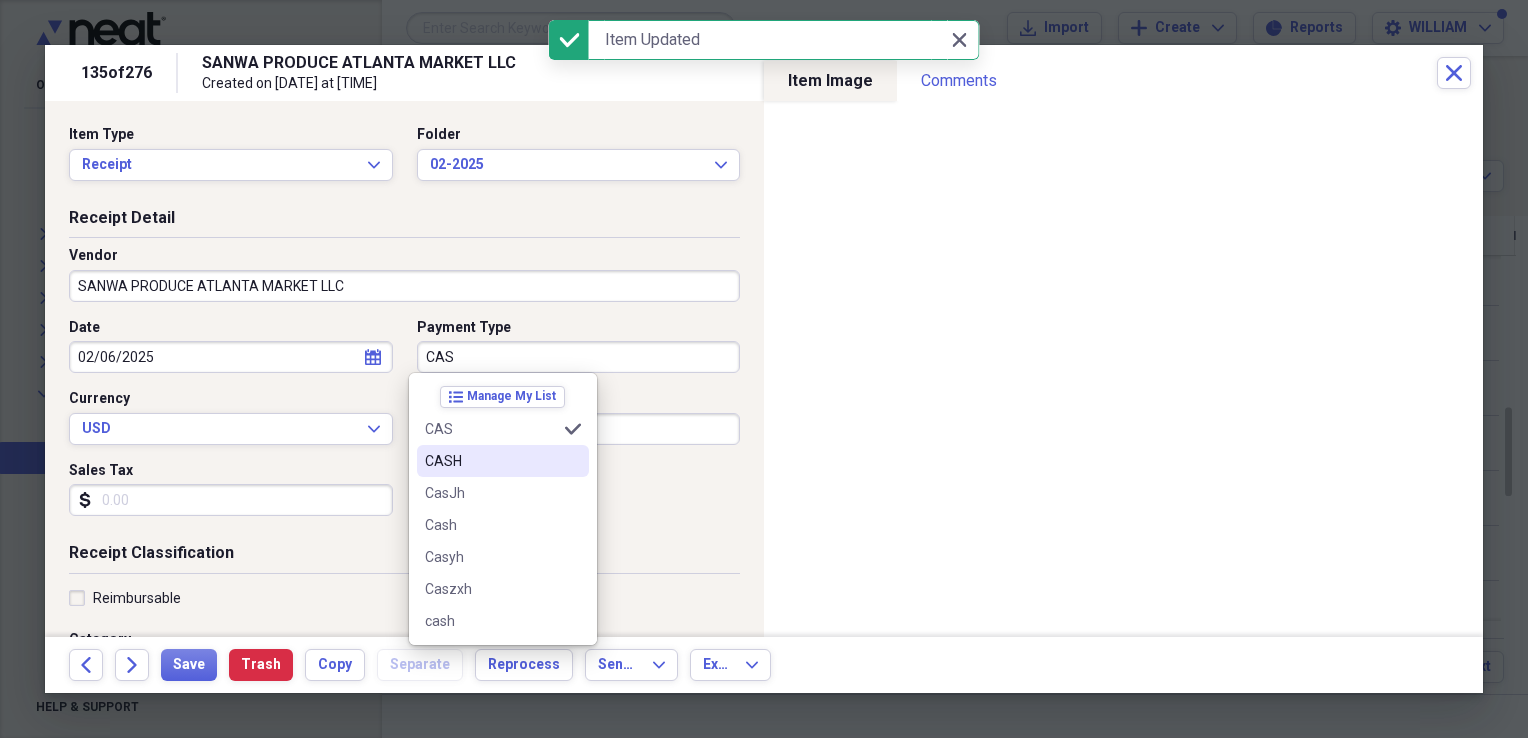click on "CASH" at bounding box center [491, 461] 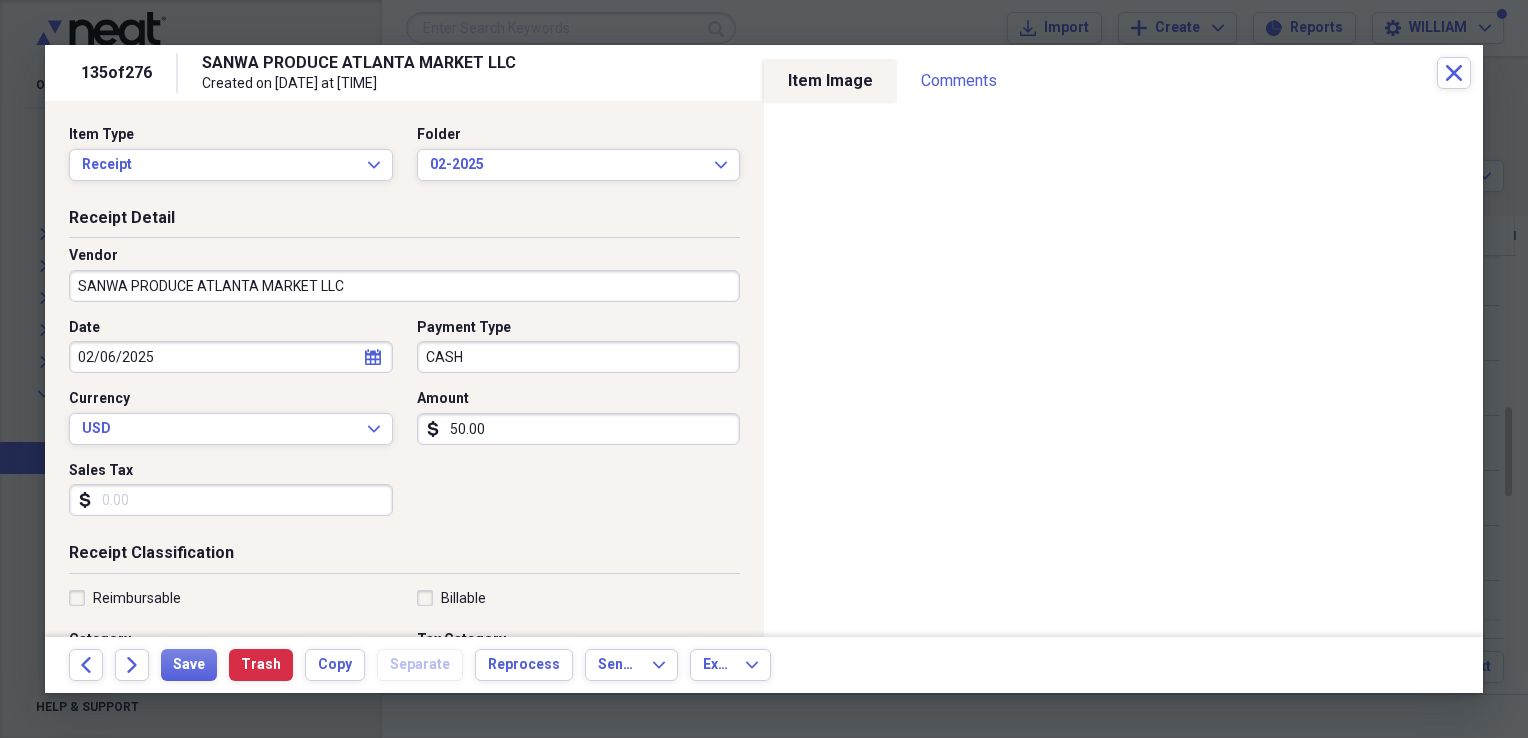 click on "Sales Tax" at bounding box center (231, 500) 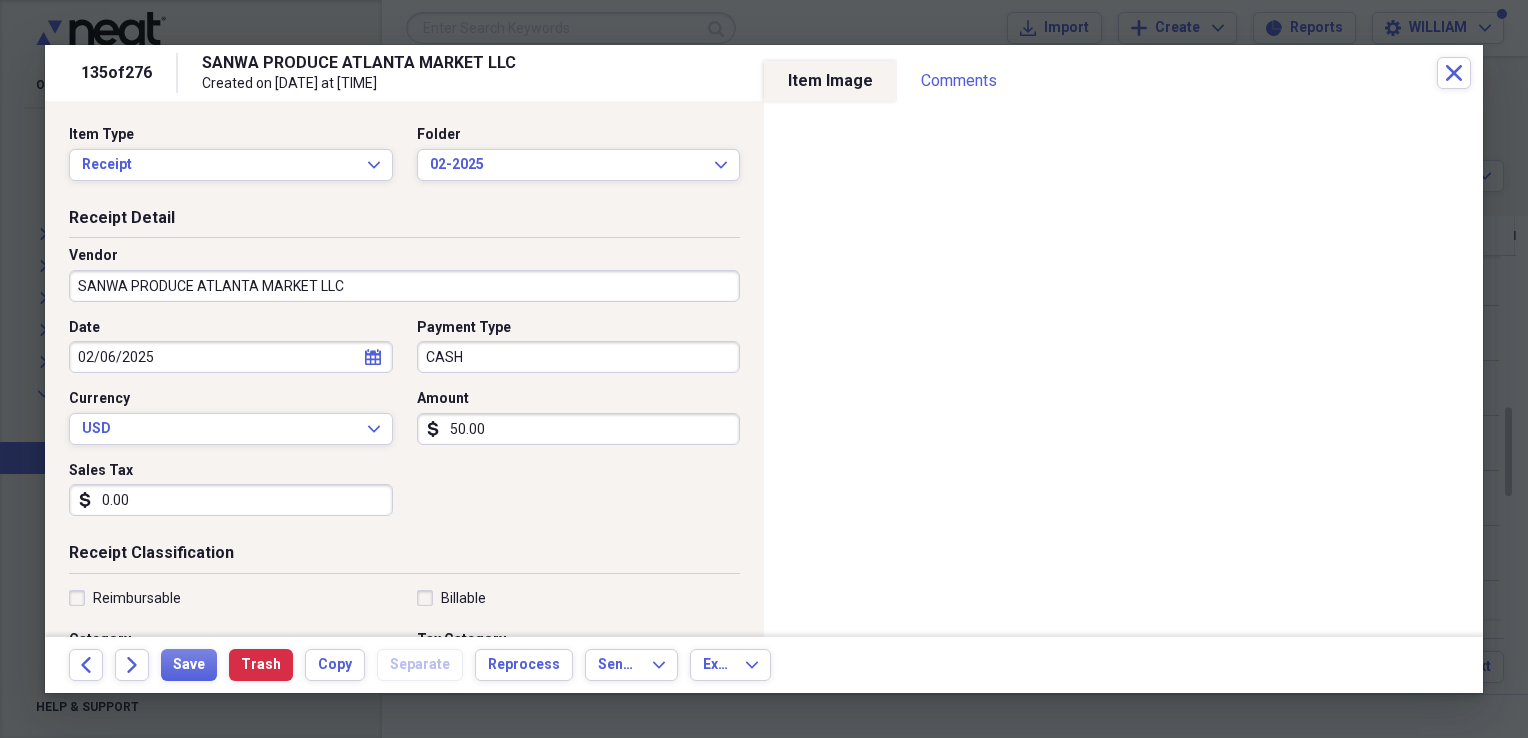 type on "0.00" 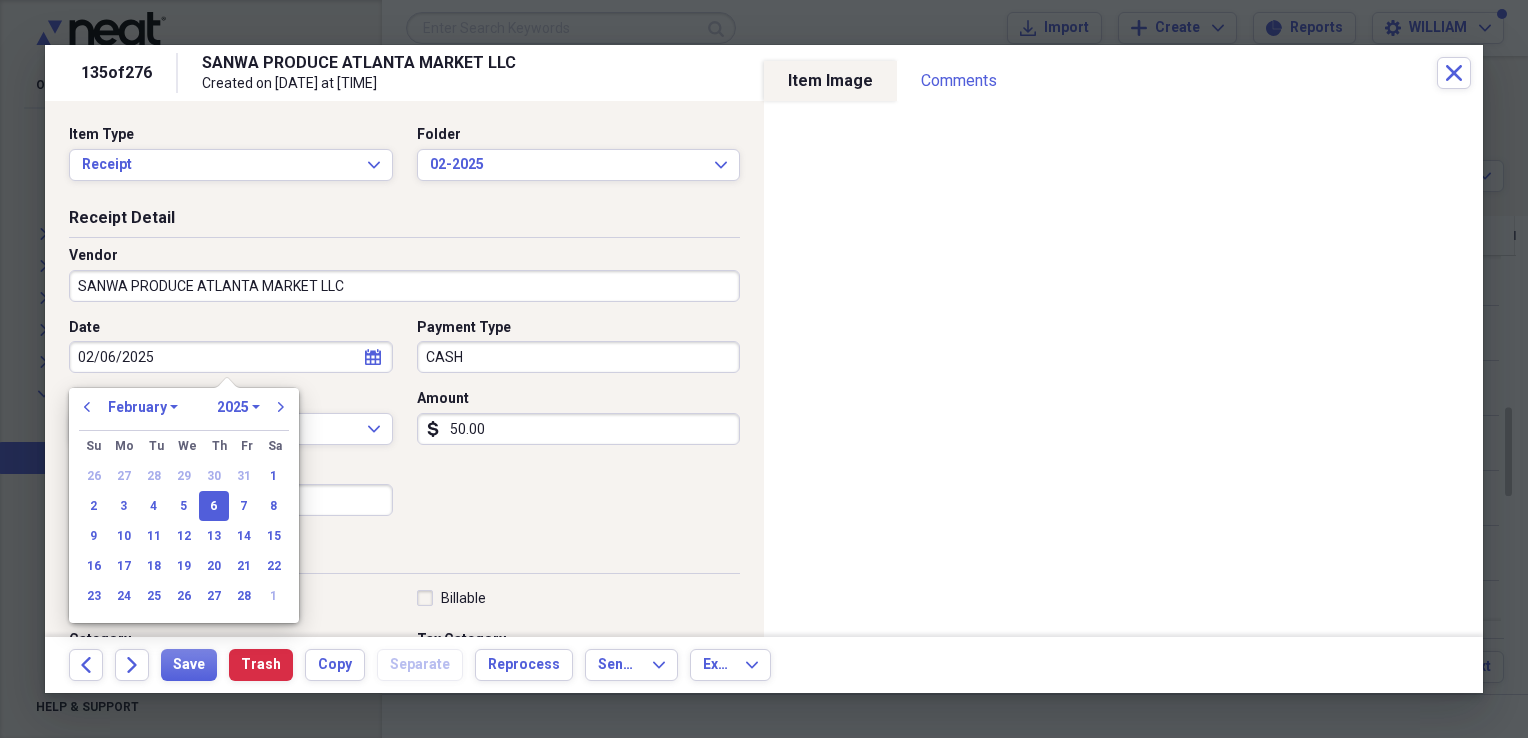 click on "02/06/2025" at bounding box center (231, 357) 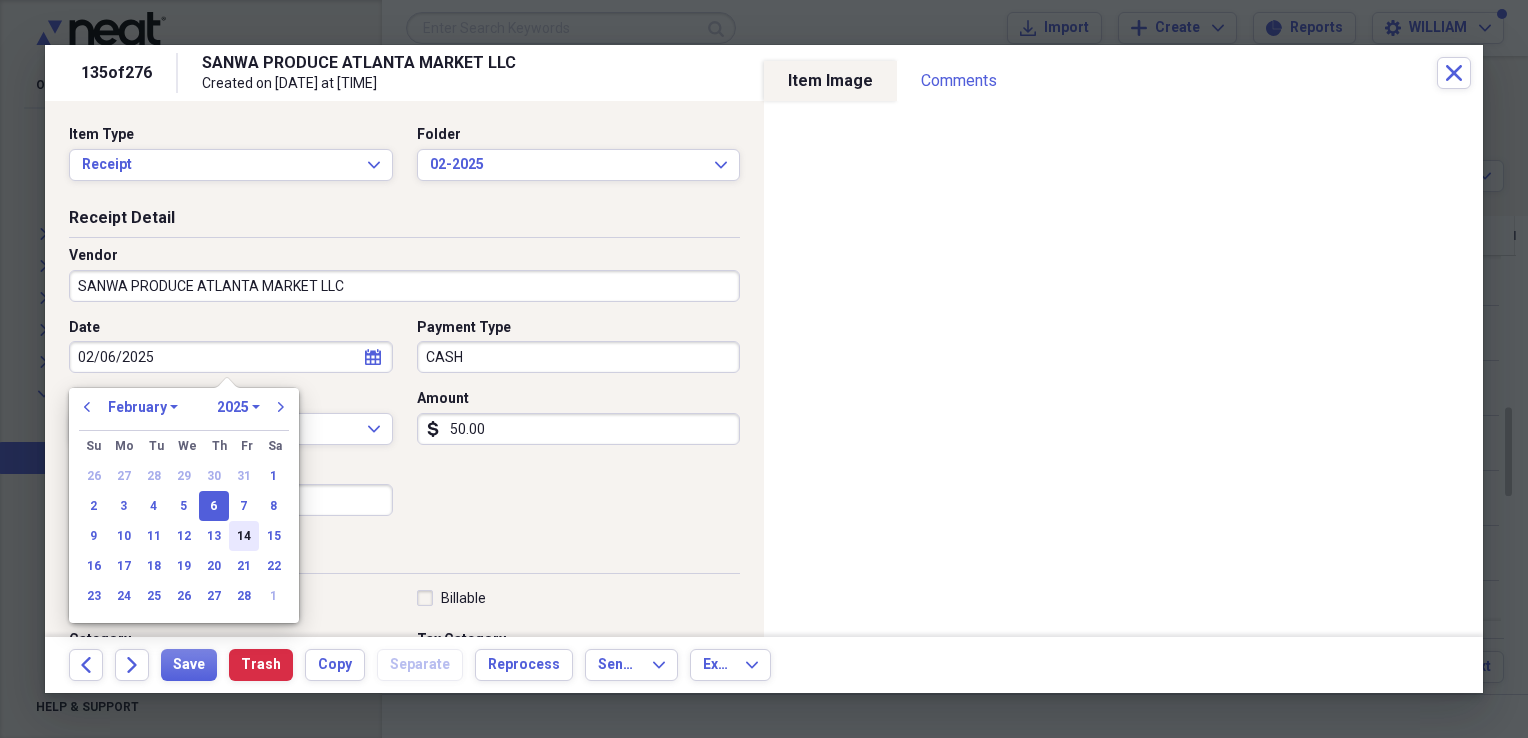 click on "14" at bounding box center [244, 536] 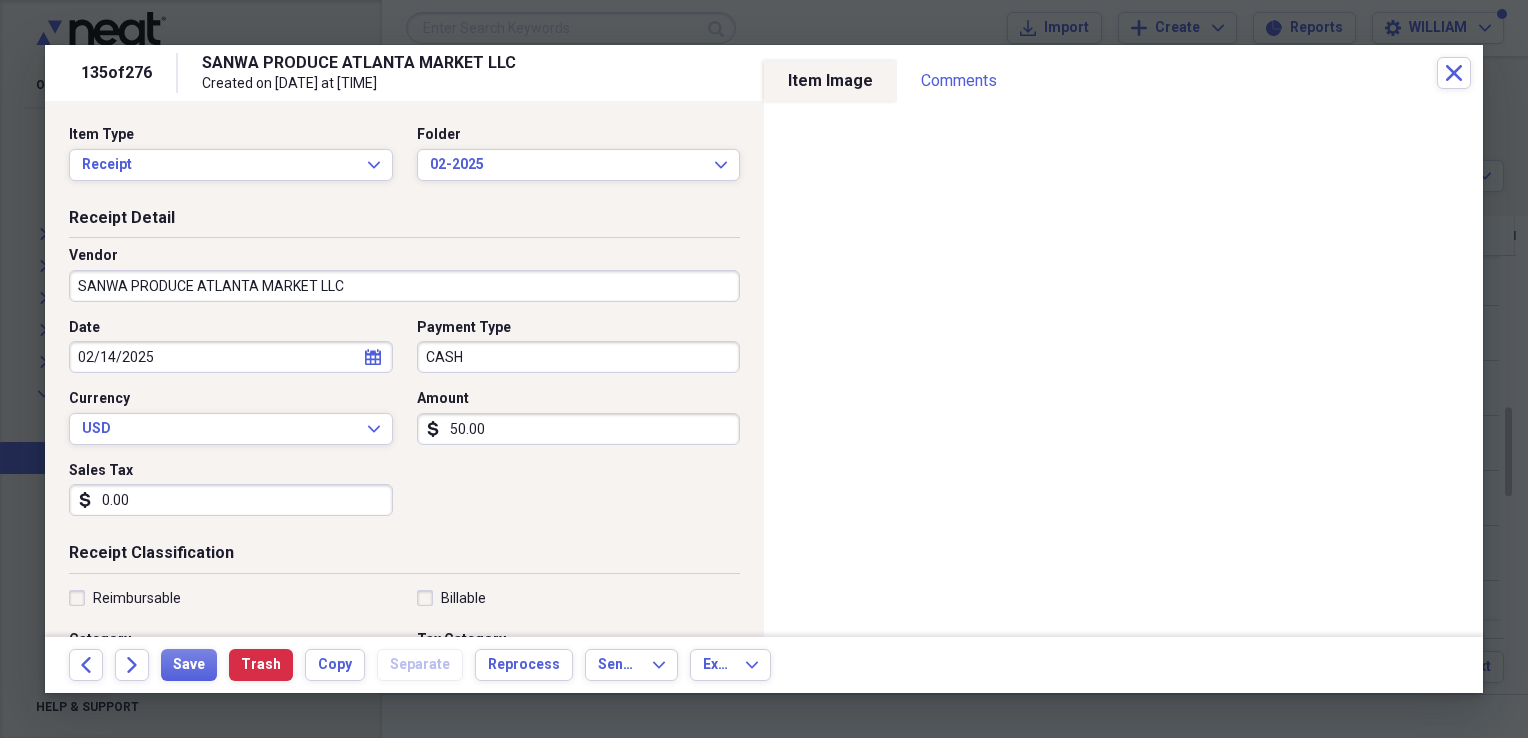 click on "50.00" at bounding box center (579, 429) 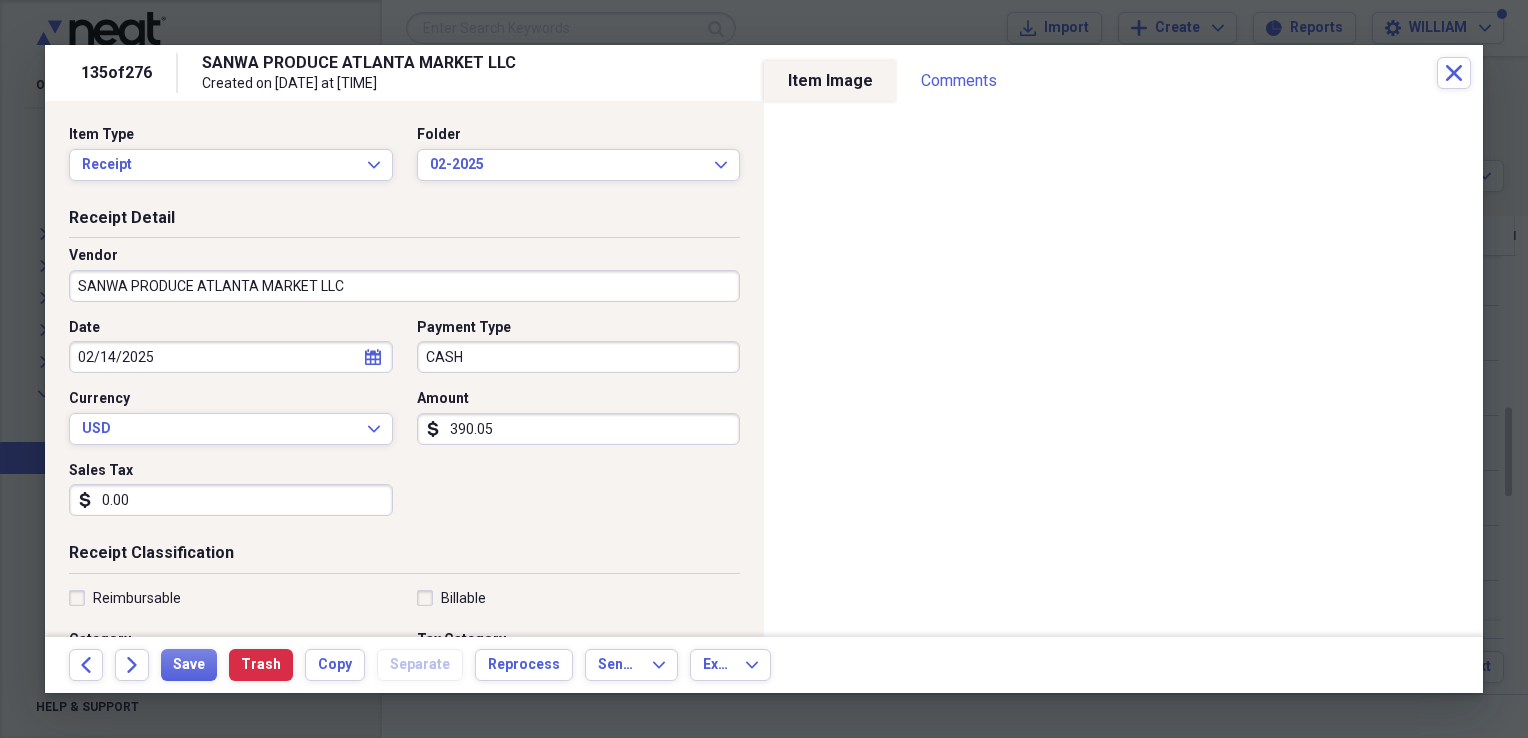 type on "390.05" 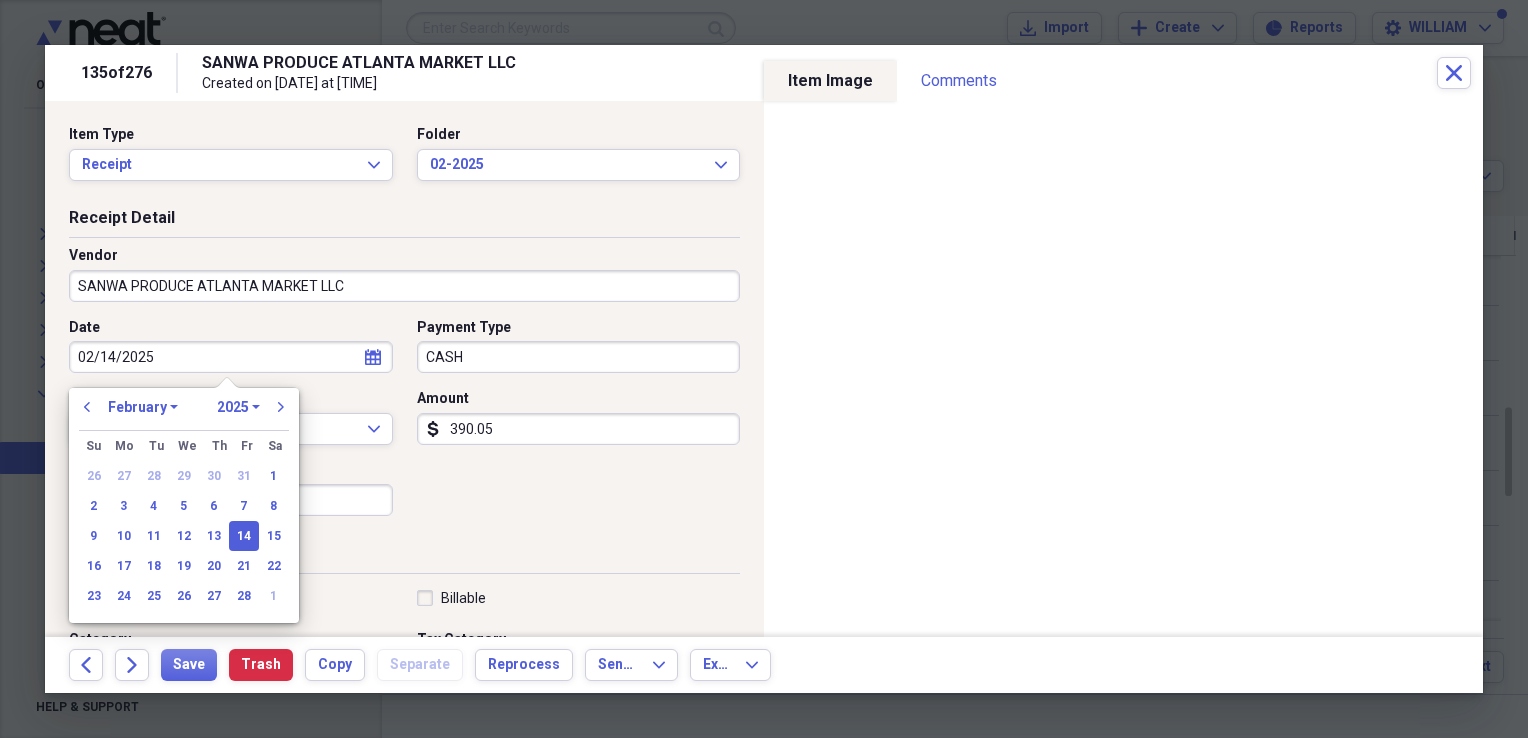 click on "02/14/2025" at bounding box center [231, 357] 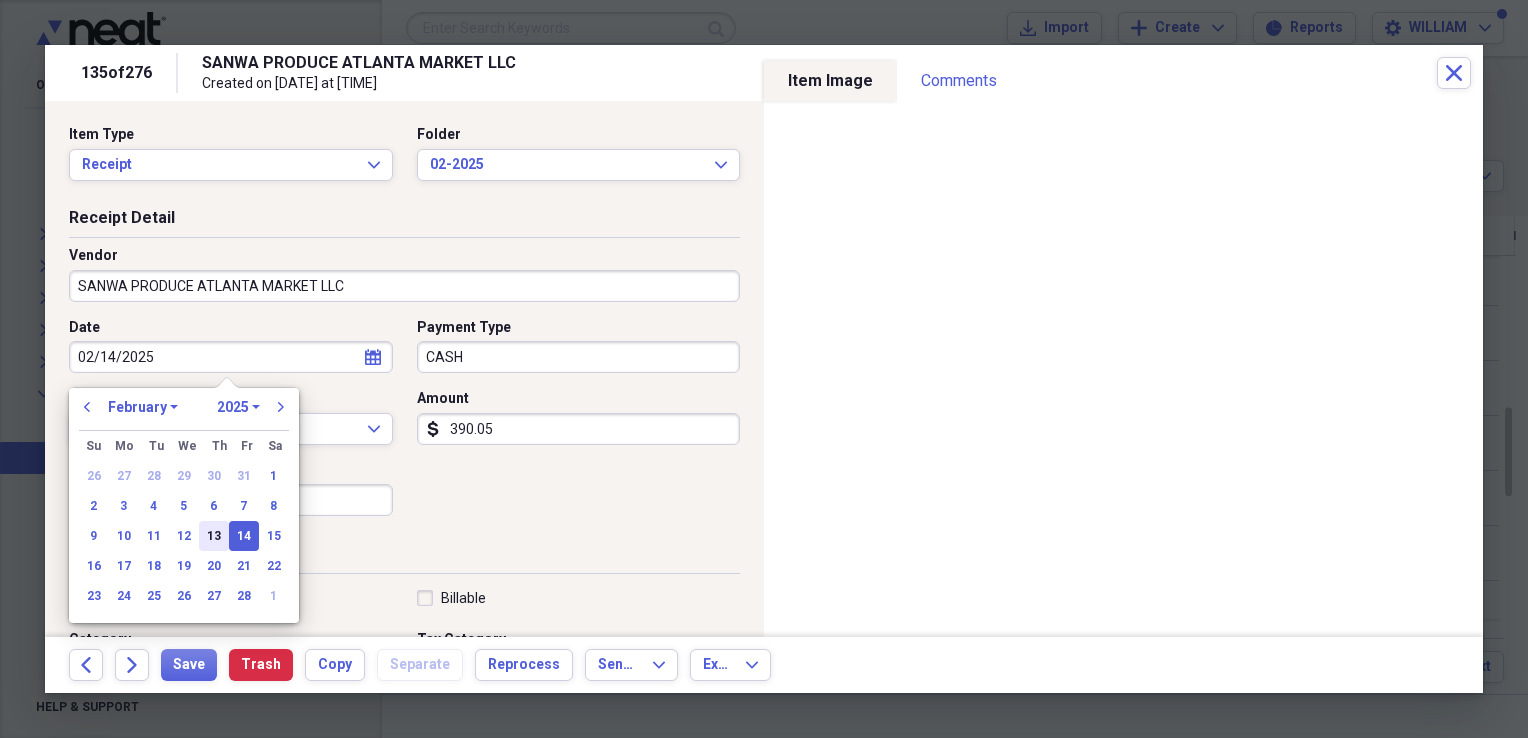click on "13" at bounding box center [214, 536] 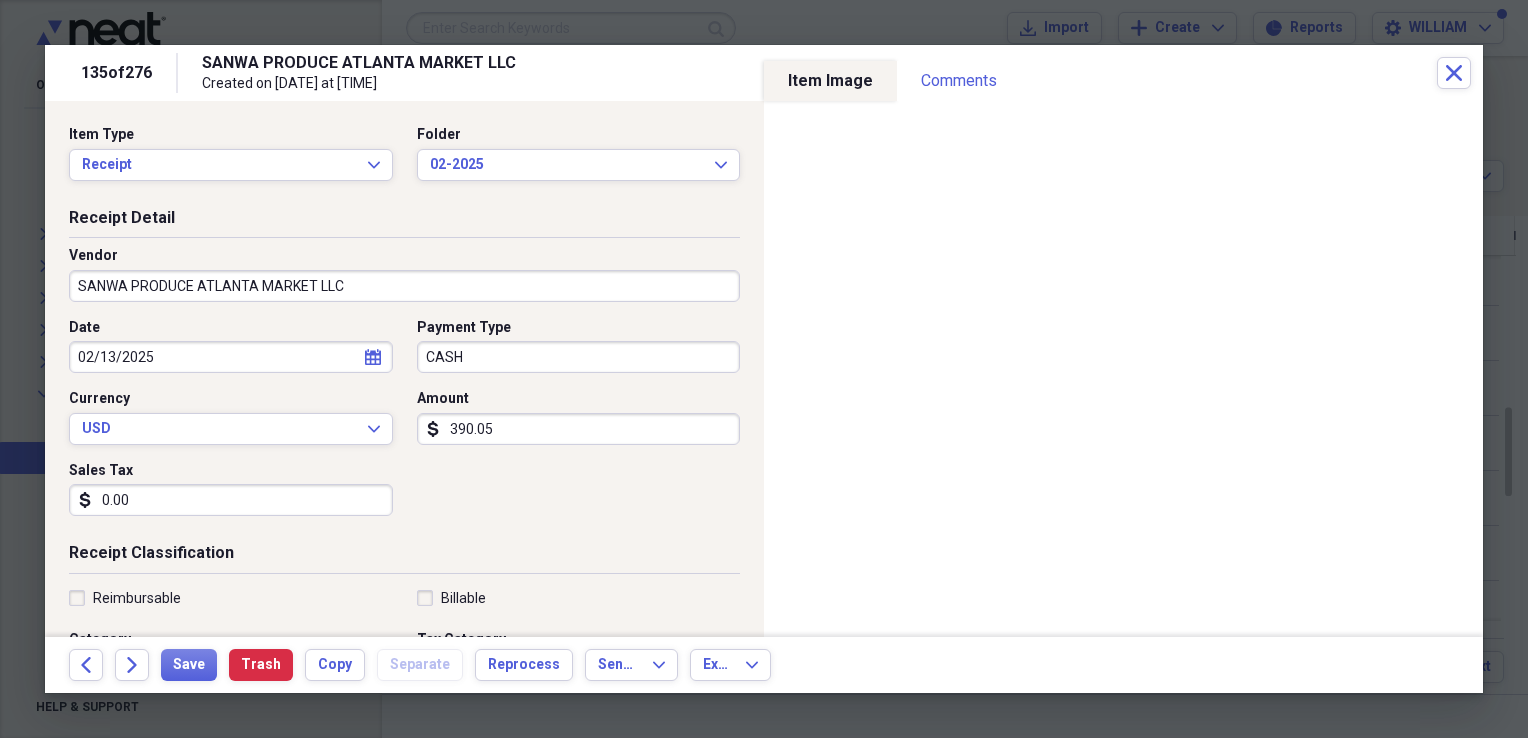 scroll, scrollTop: 87, scrollLeft: 0, axis: vertical 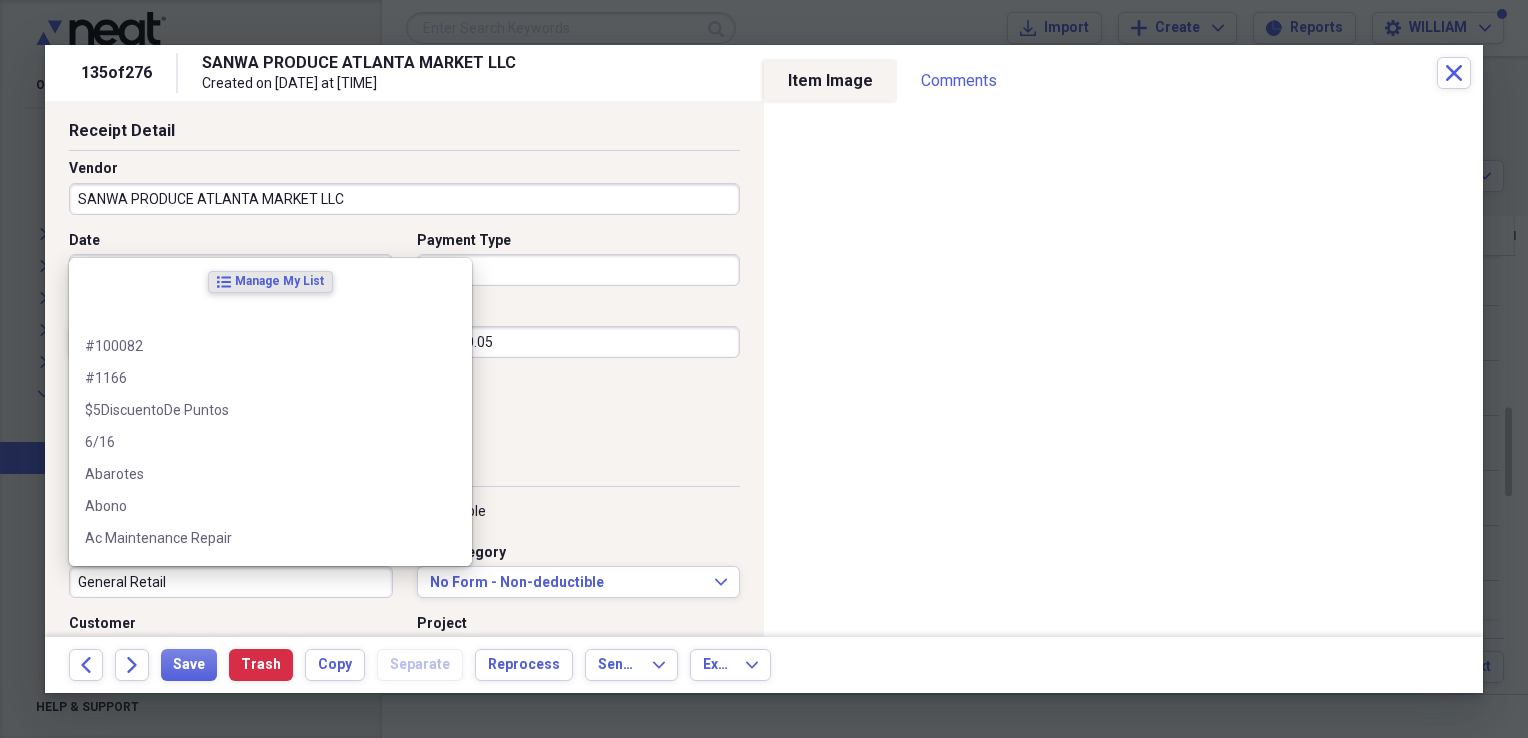 click on "General Retail" at bounding box center (231, 582) 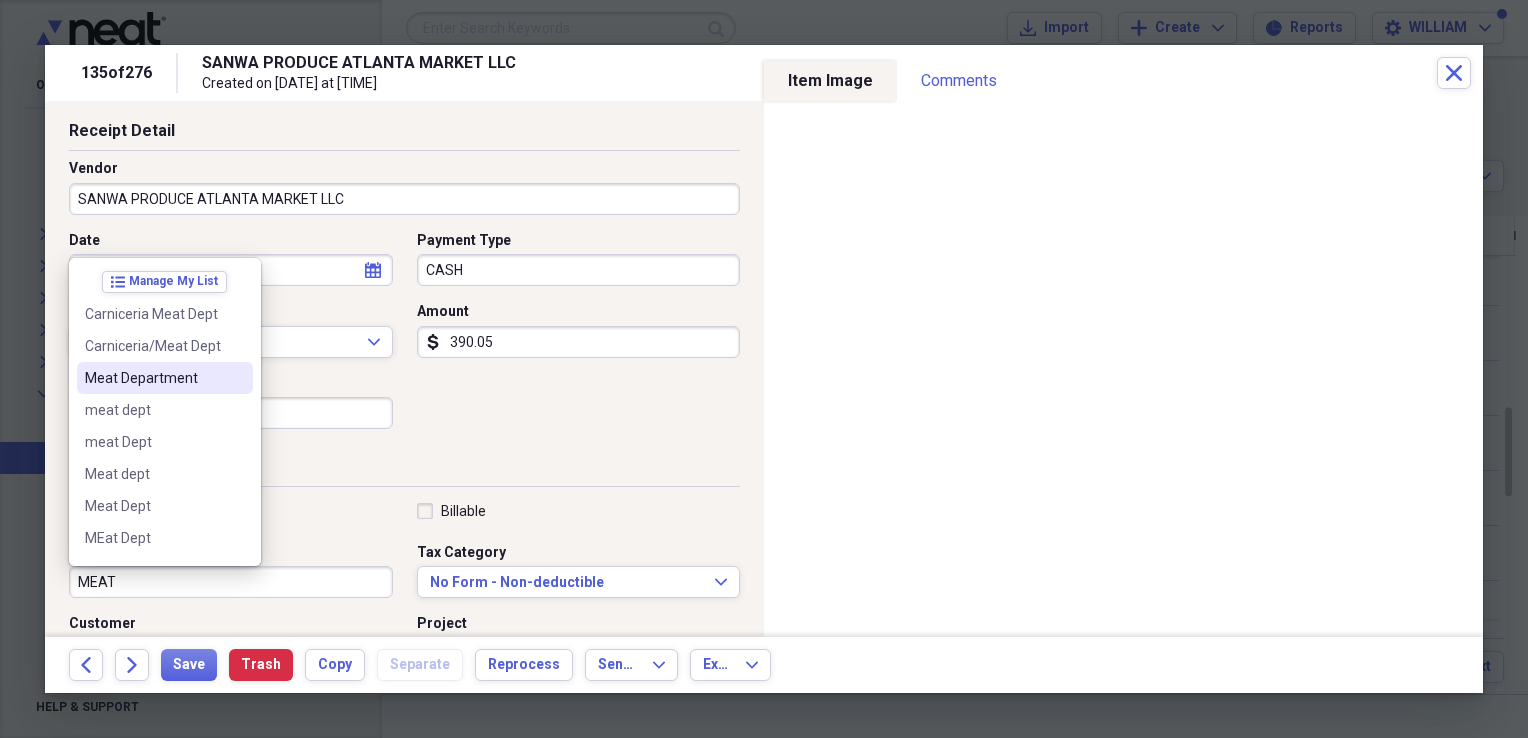 click on "Meat Department" at bounding box center [165, 378] 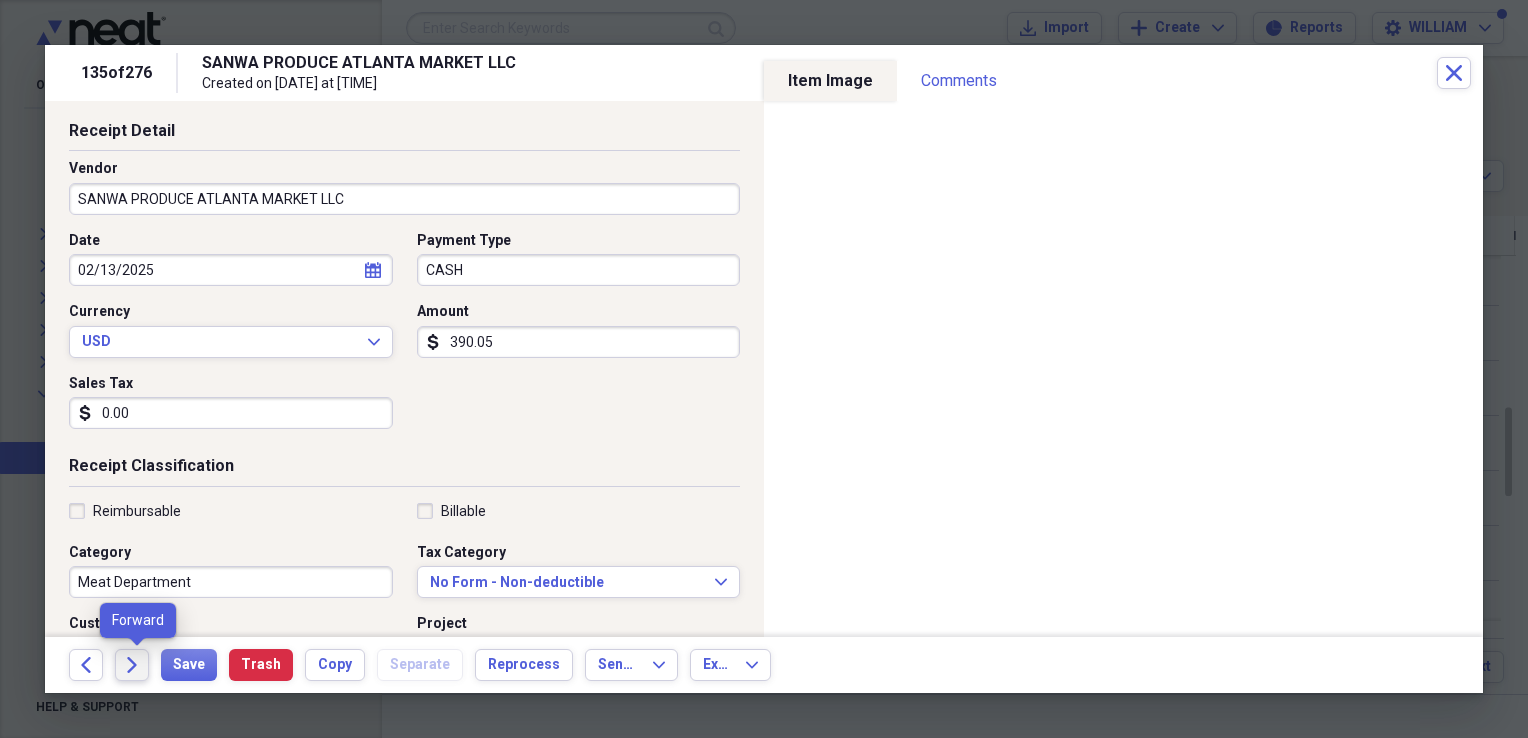 click on "Forward" 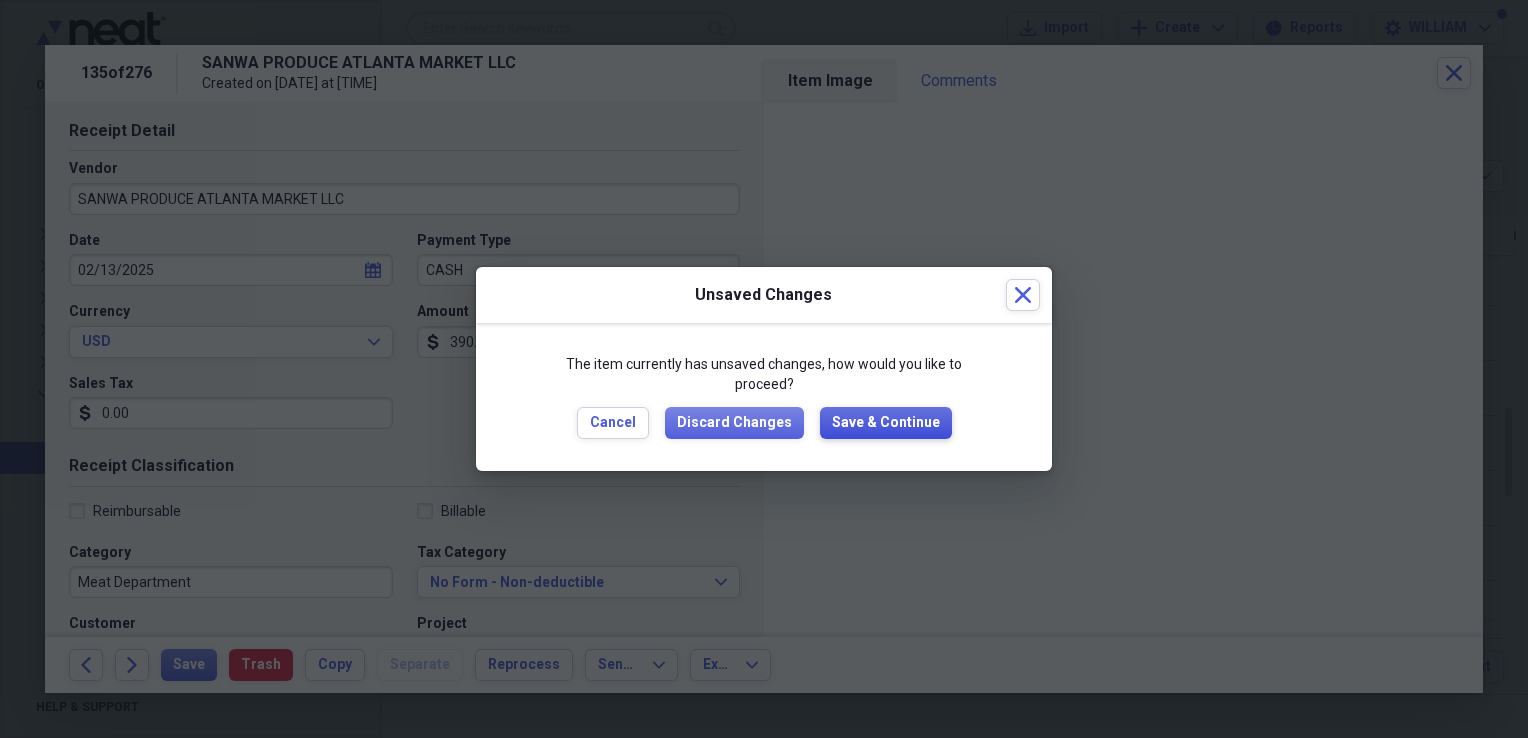 click on "Save & Continue" at bounding box center (886, 423) 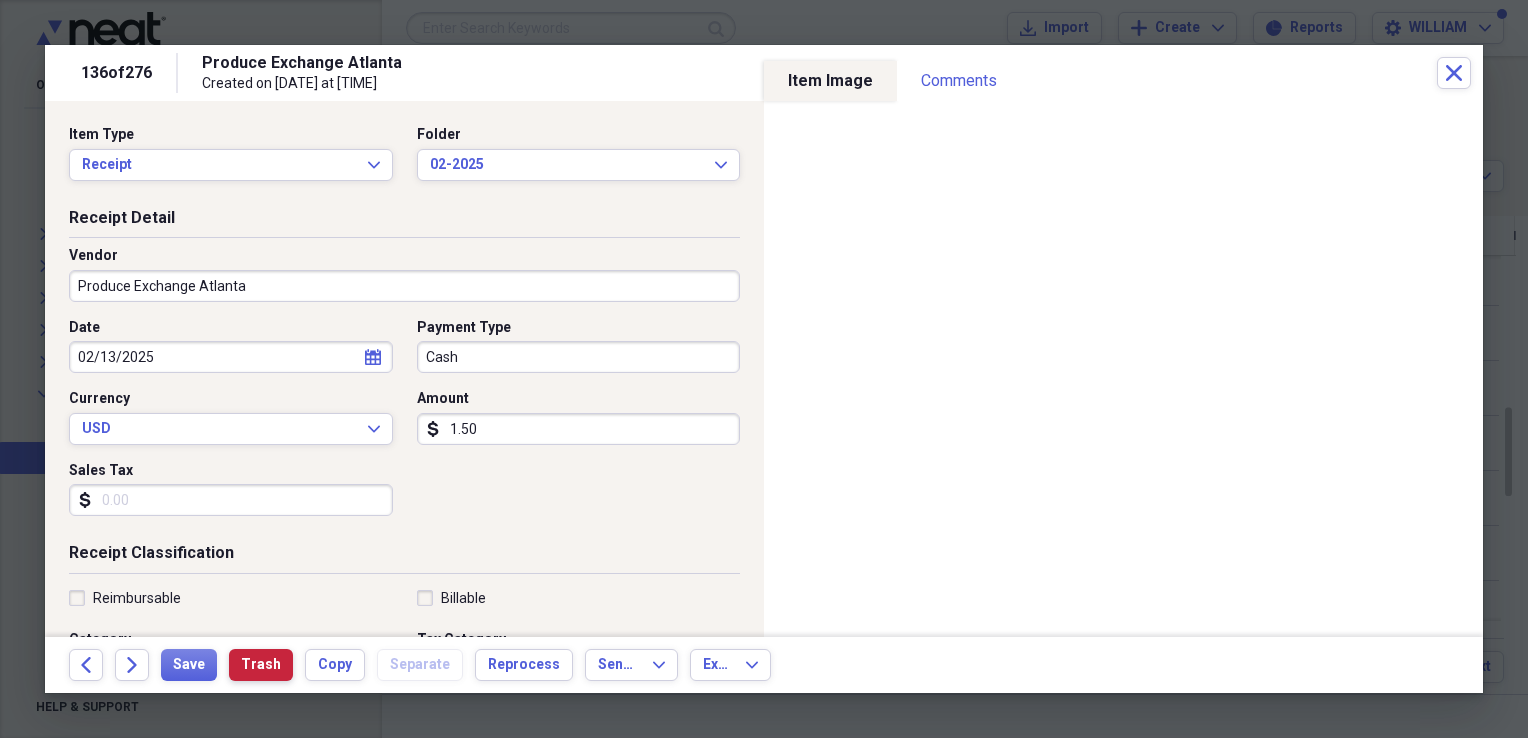click on "Trash" at bounding box center (261, 665) 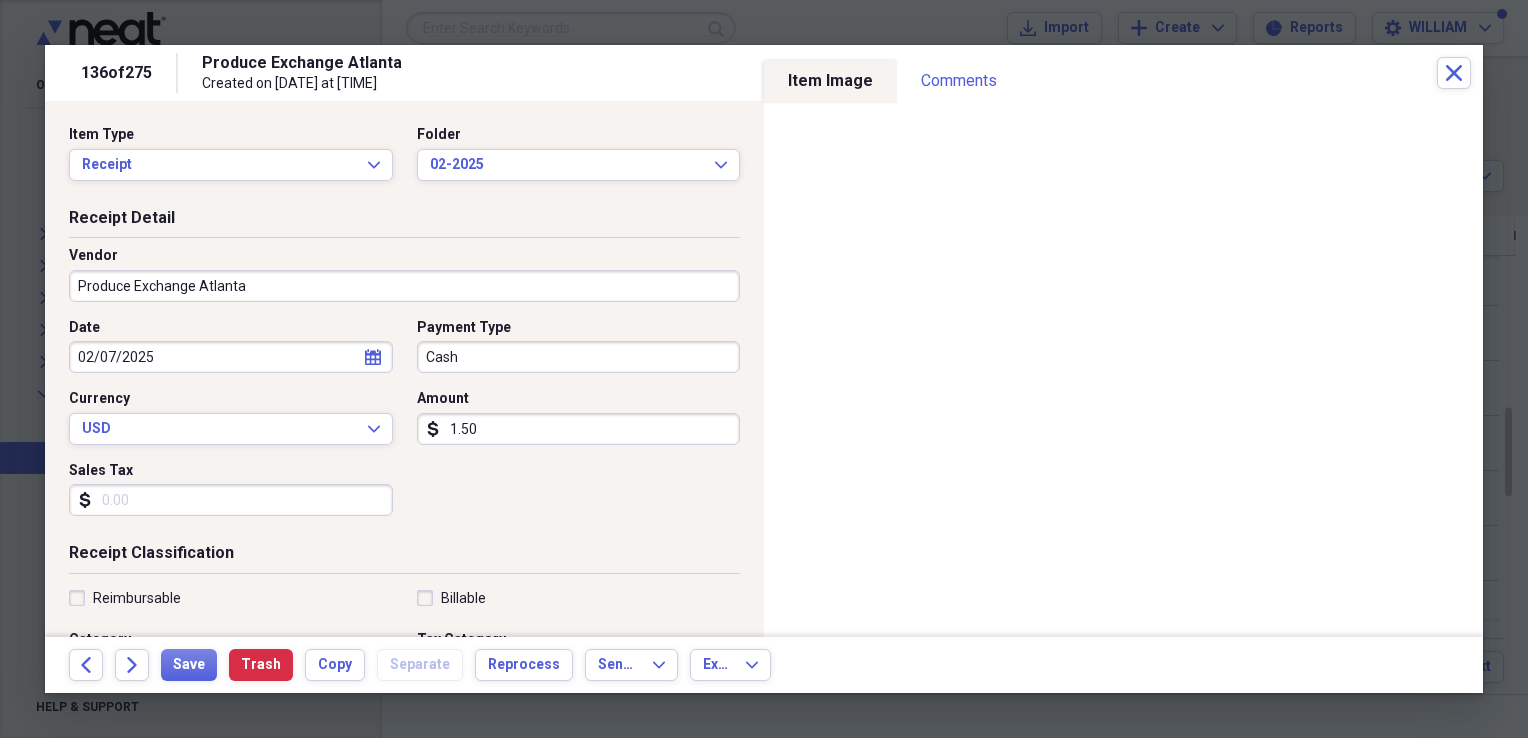 click on "Sales Tax" at bounding box center [231, 500] 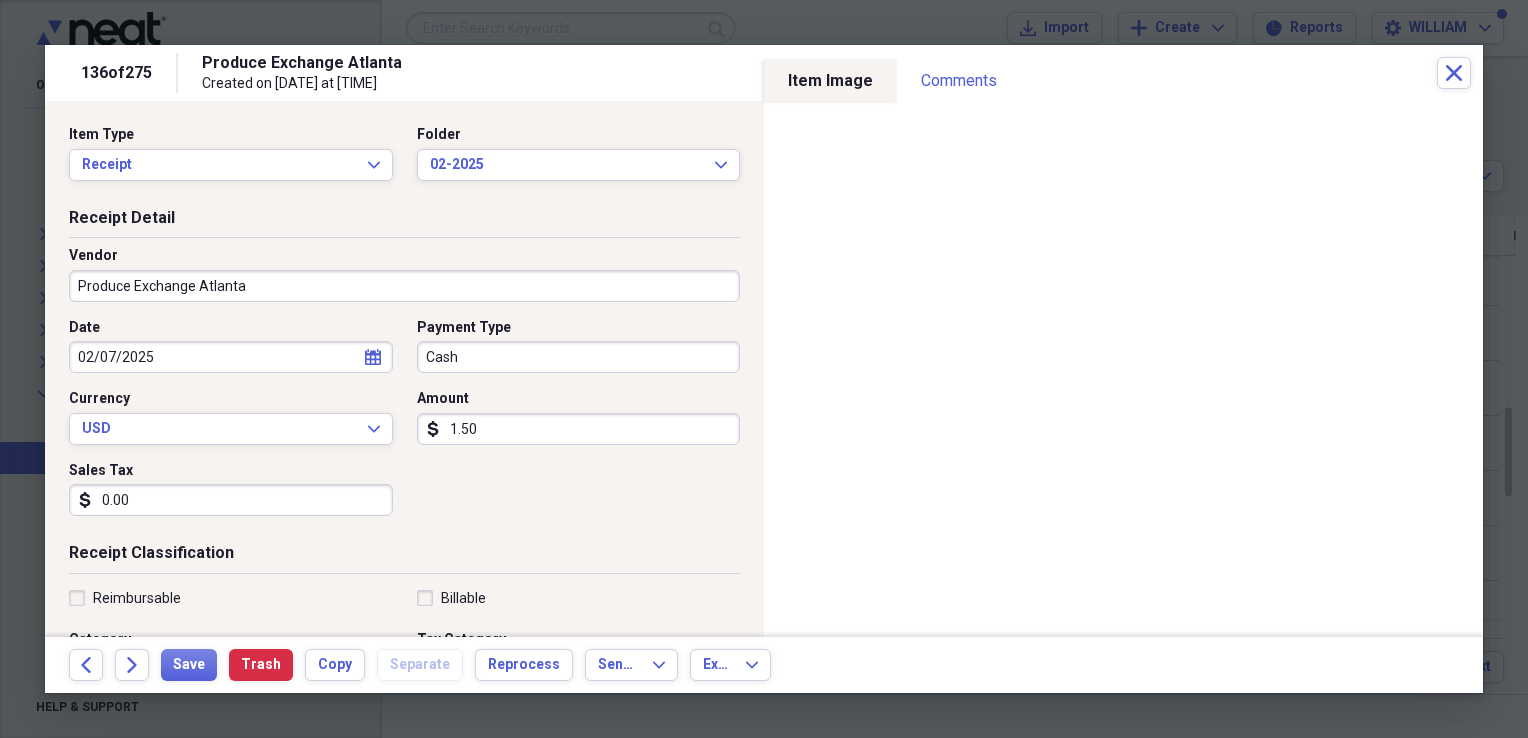 type on "0.00" 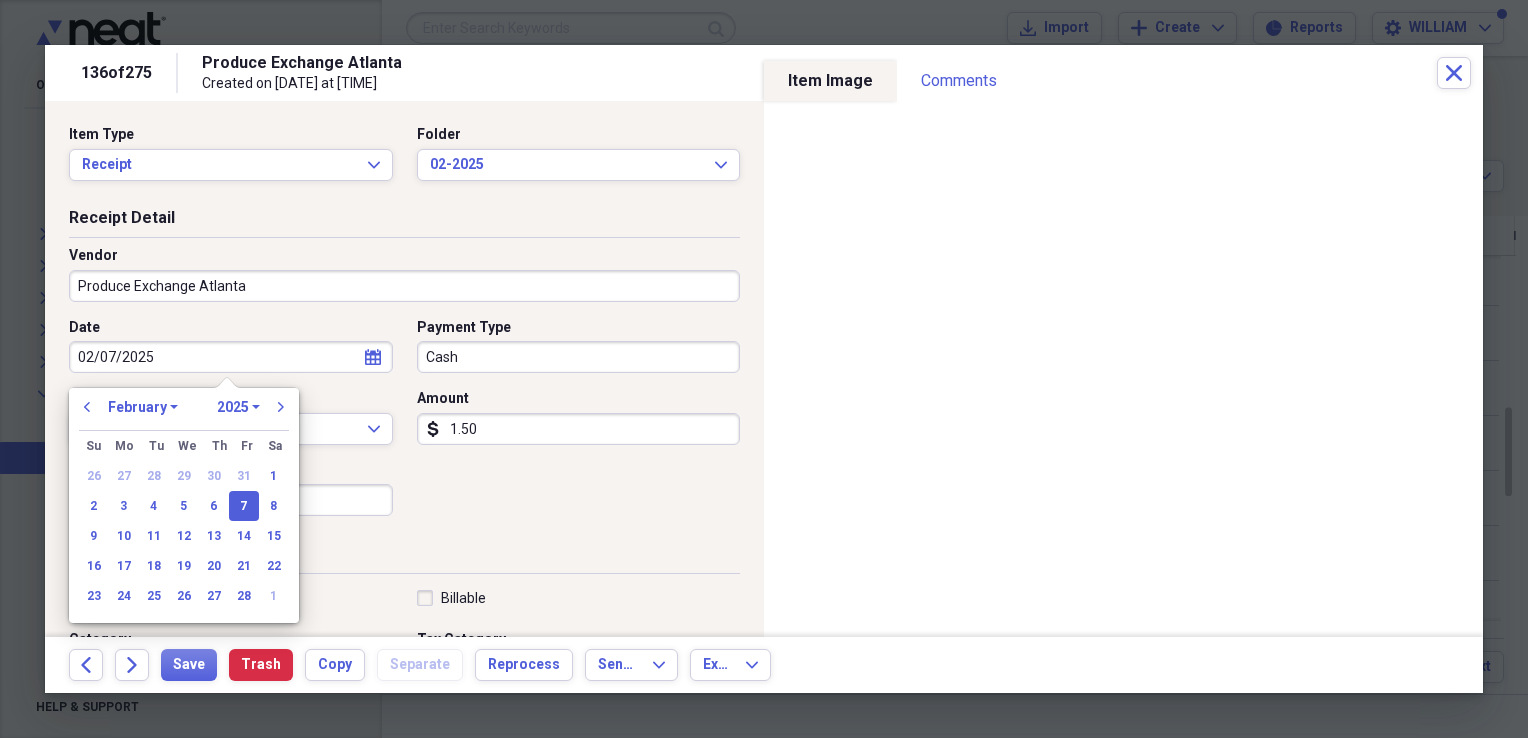 click on "02/07/2025" at bounding box center [231, 357] 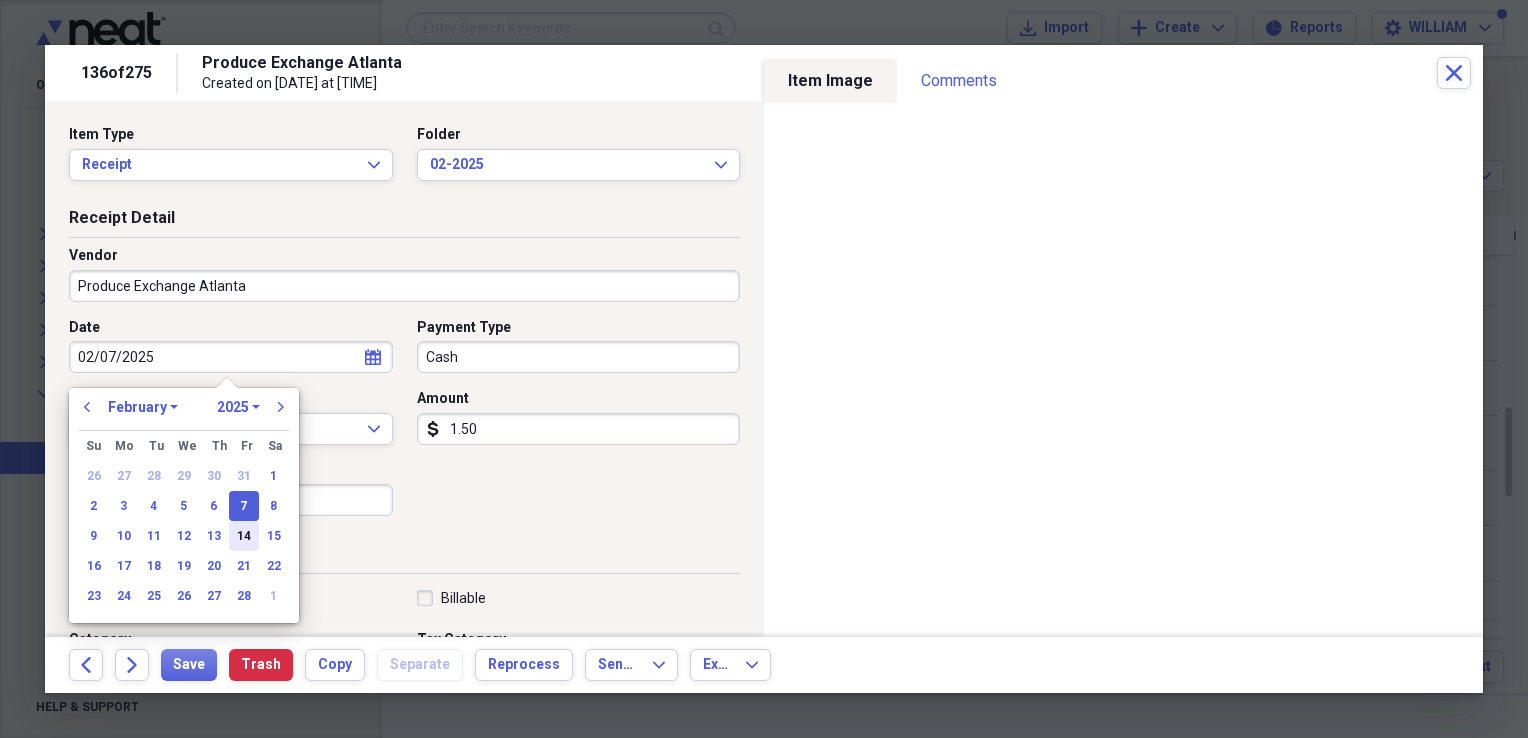 click on "14" at bounding box center (244, 536) 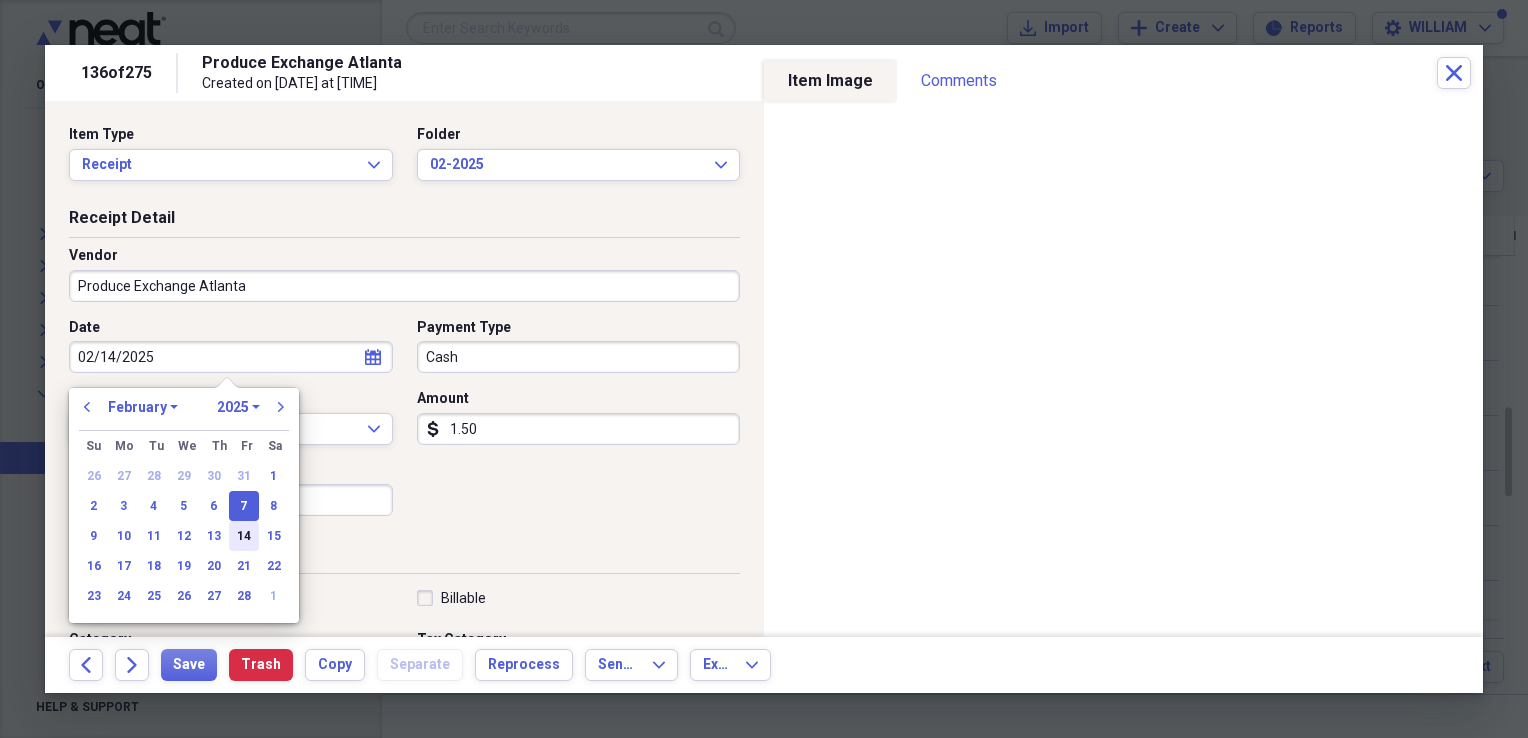 type on "02/14/2025" 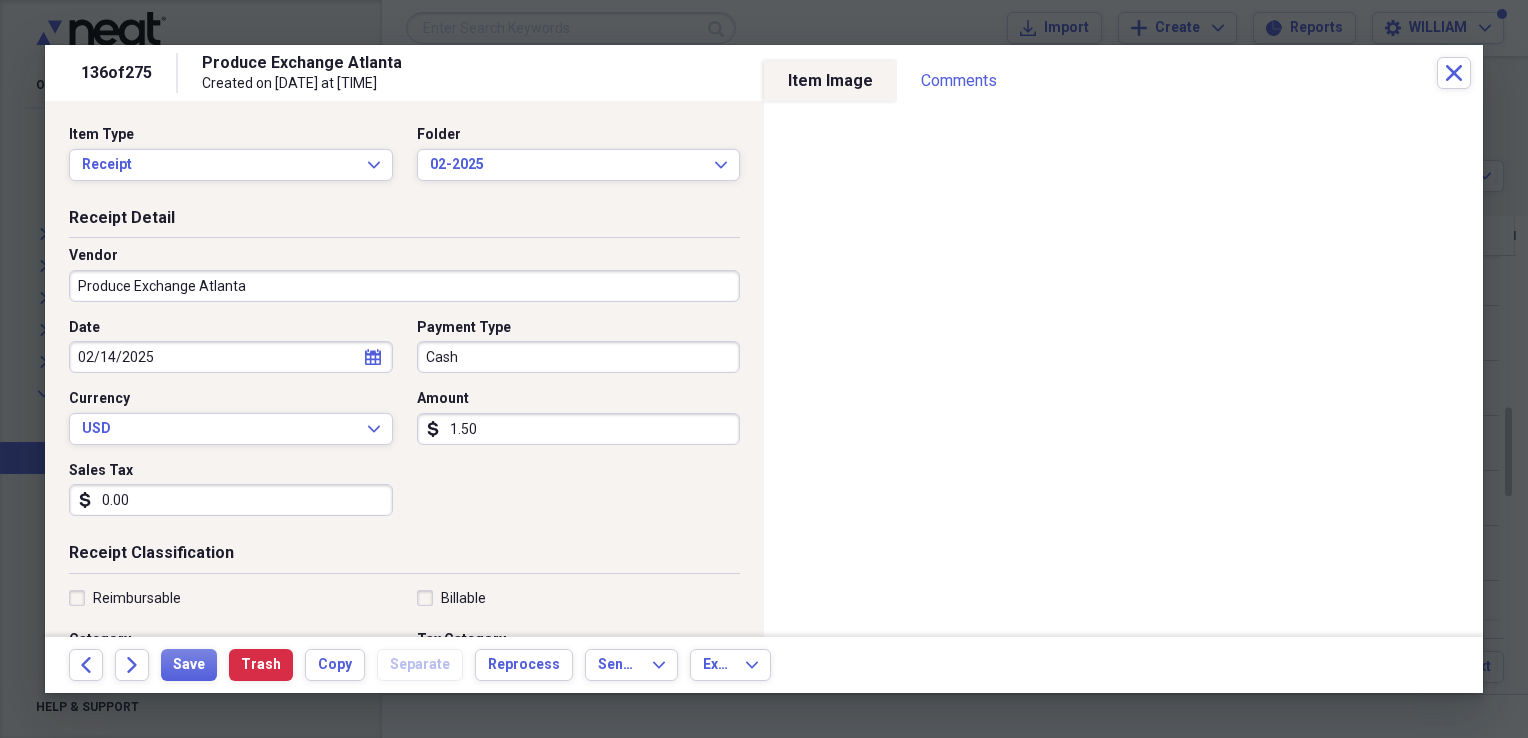 click on "1.50" at bounding box center [579, 429] 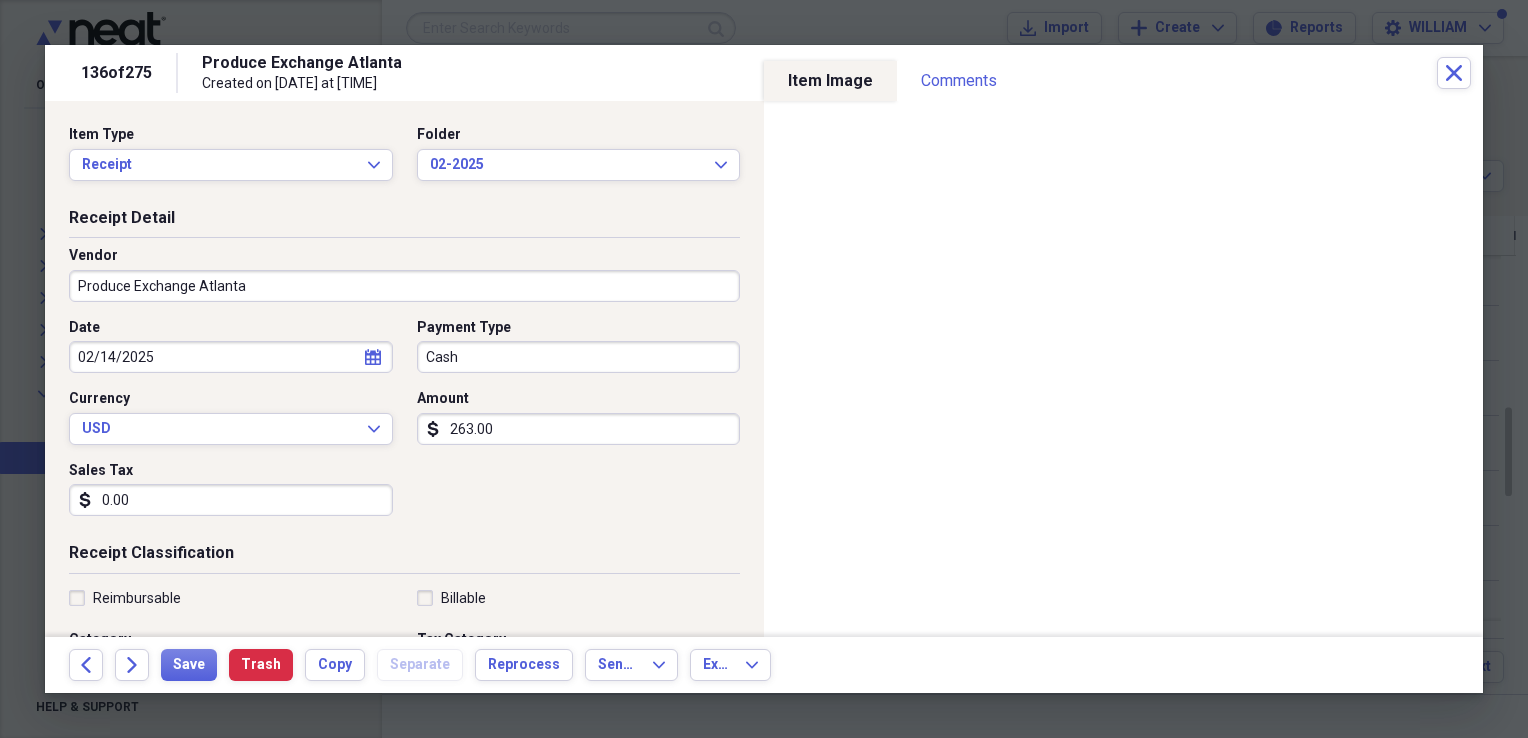 type on "263.00" 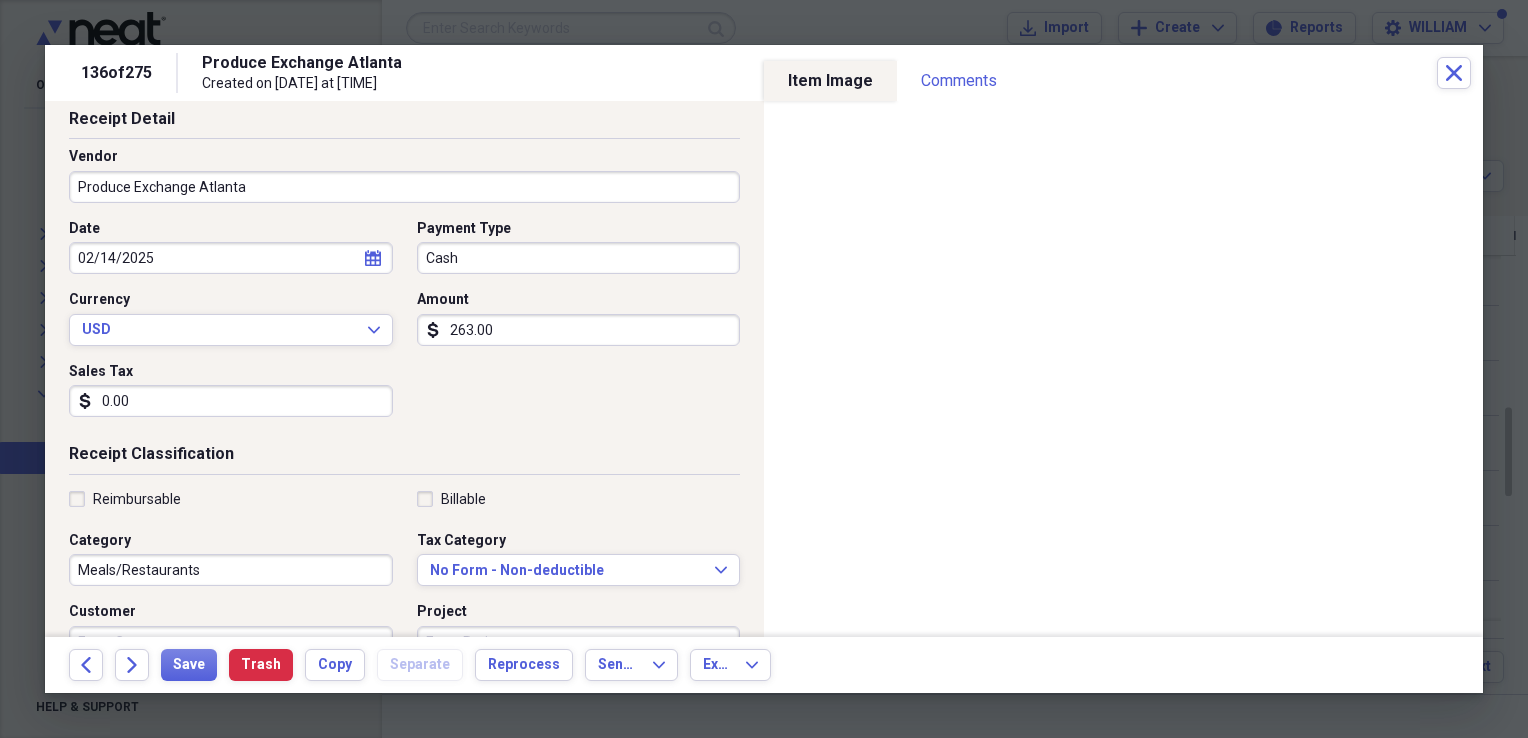 scroll, scrollTop: 100, scrollLeft: 0, axis: vertical 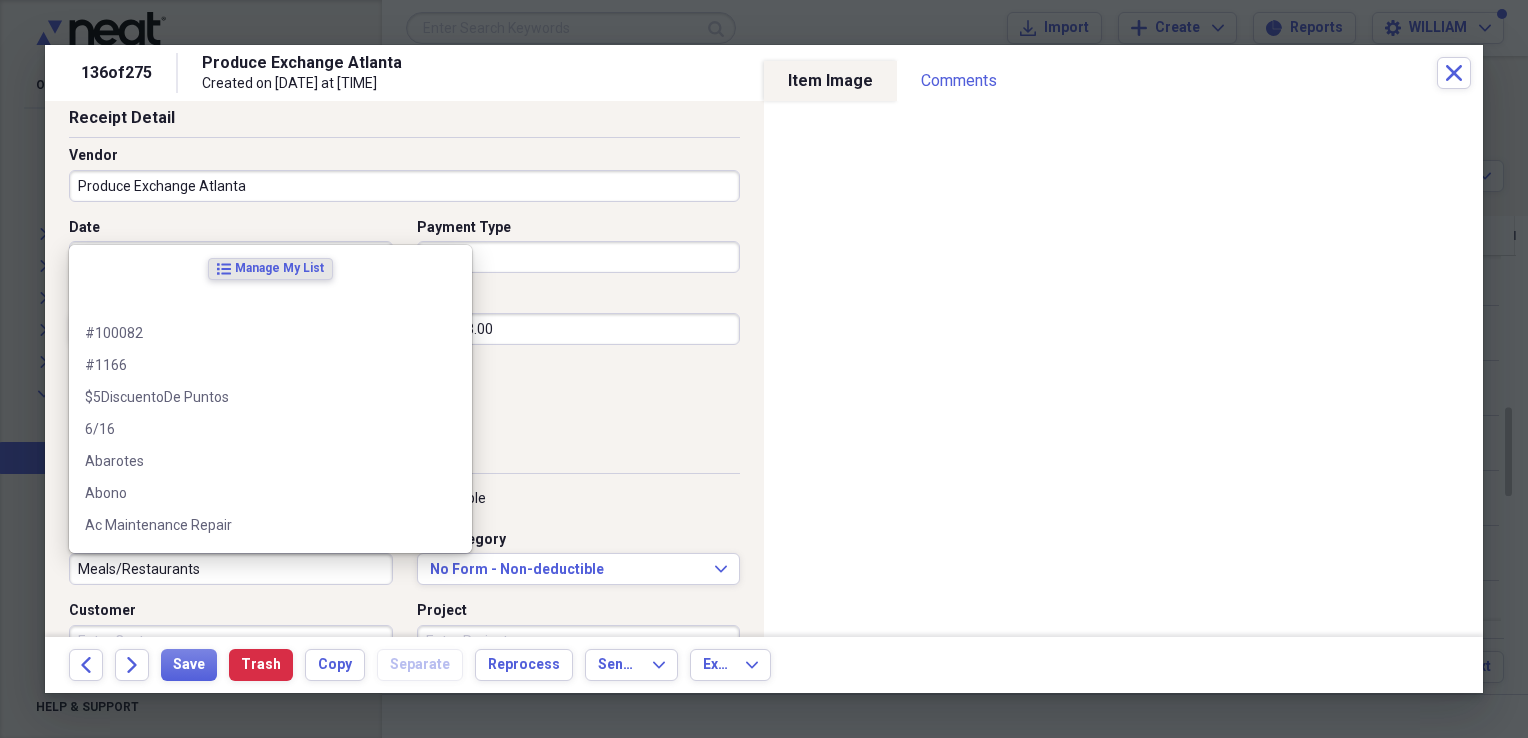 click on "Meals/Restaurants" at bounding box center (231, 569) 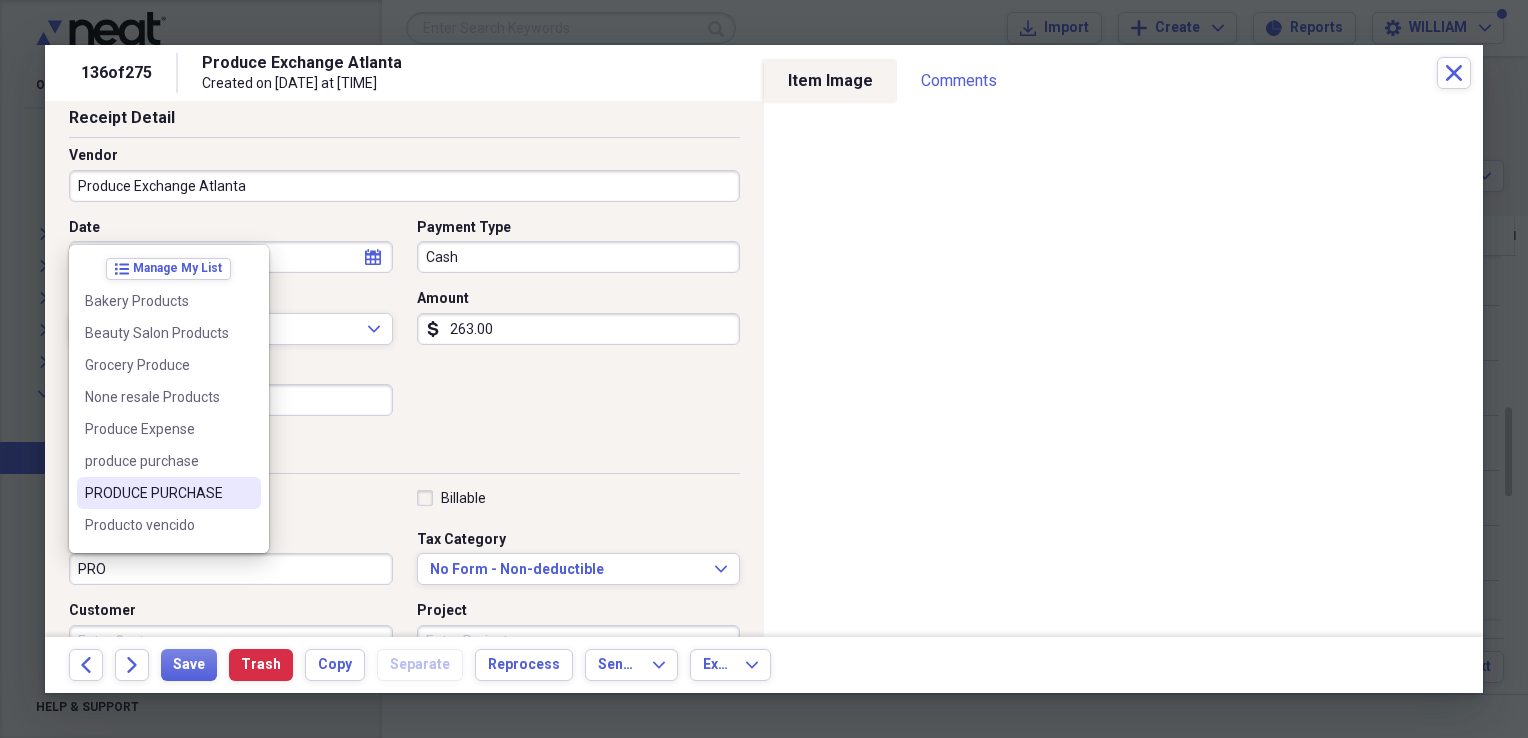 click on "PRODUCE PURCHASE" at bounding box center (157, 493) 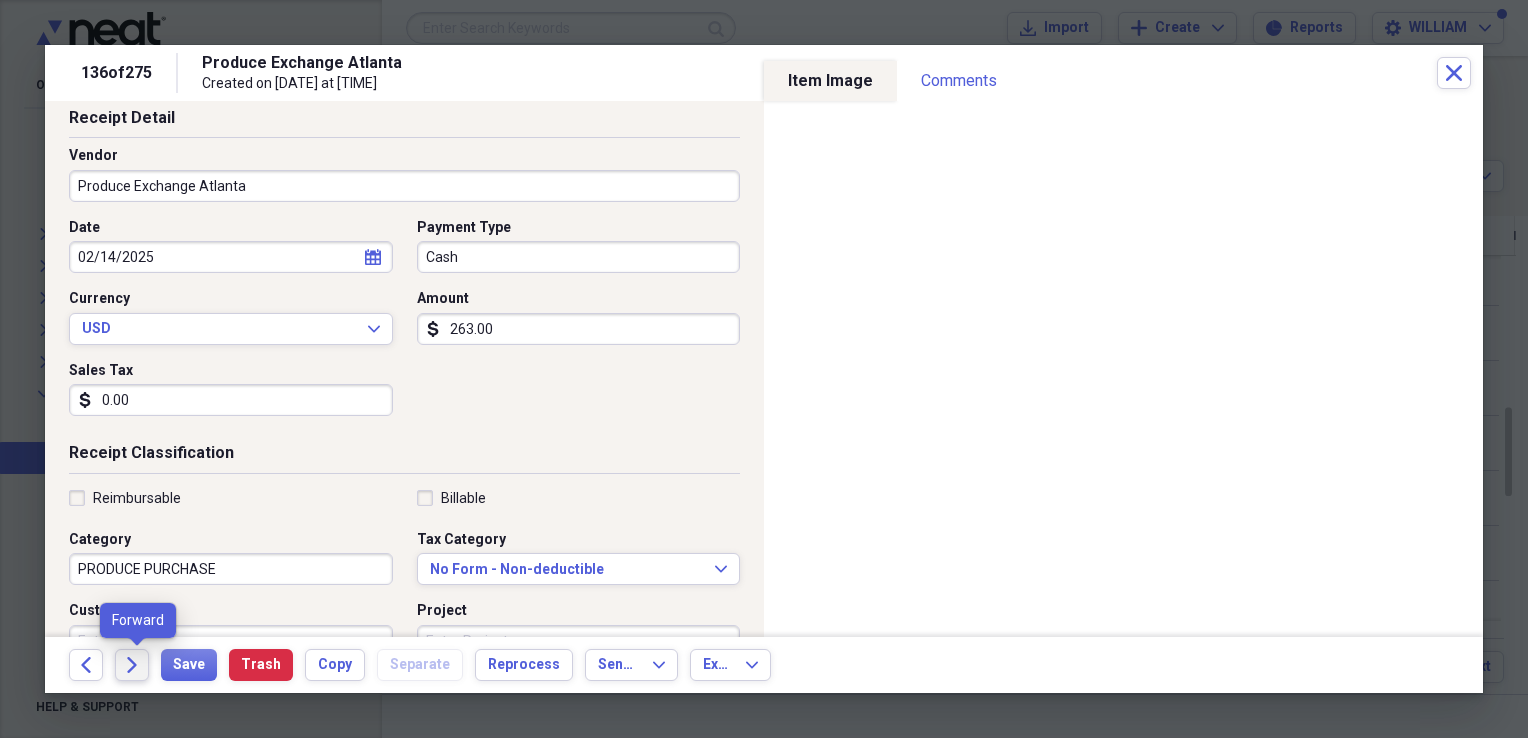 click on "Forward" 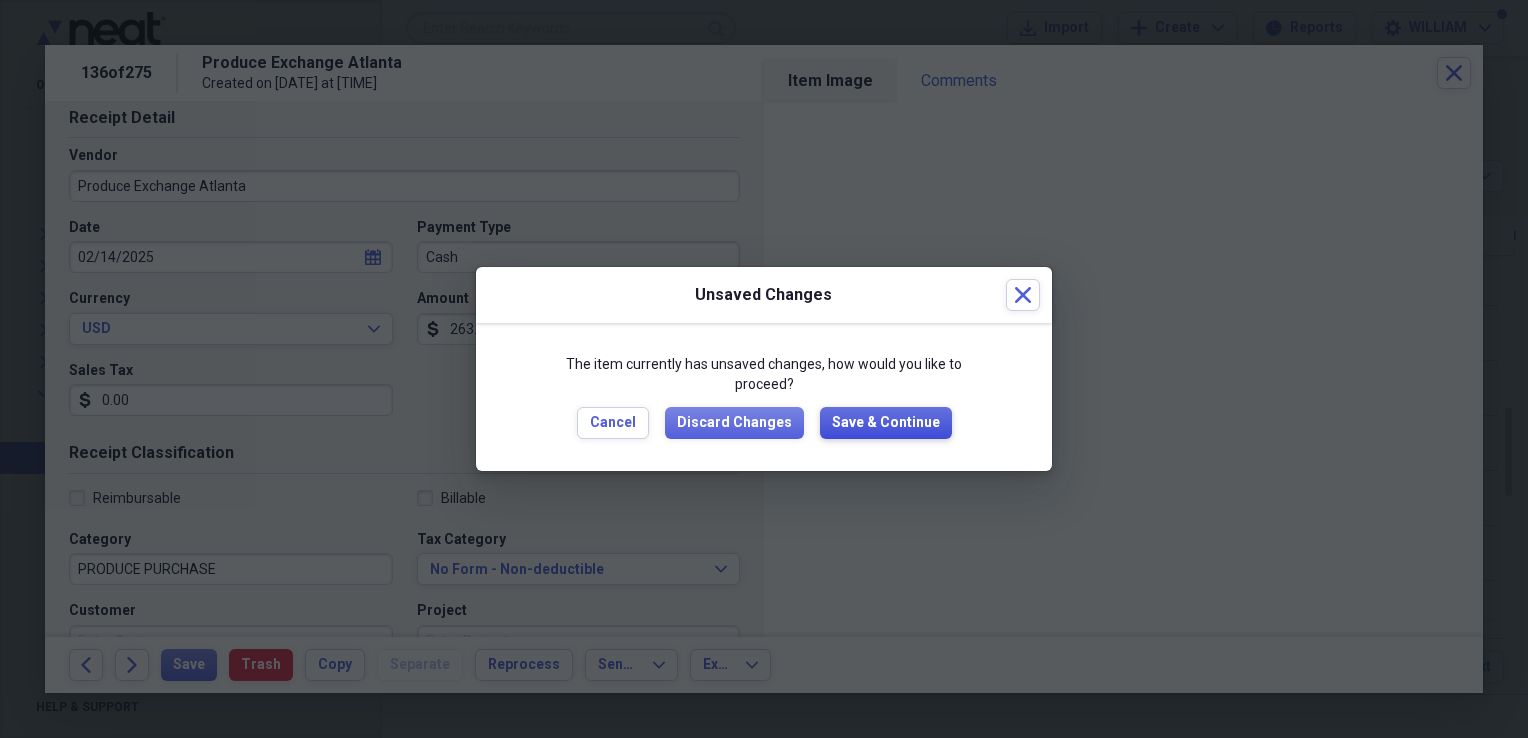 click on "Save & Continue" at bounding box center (886, 423) 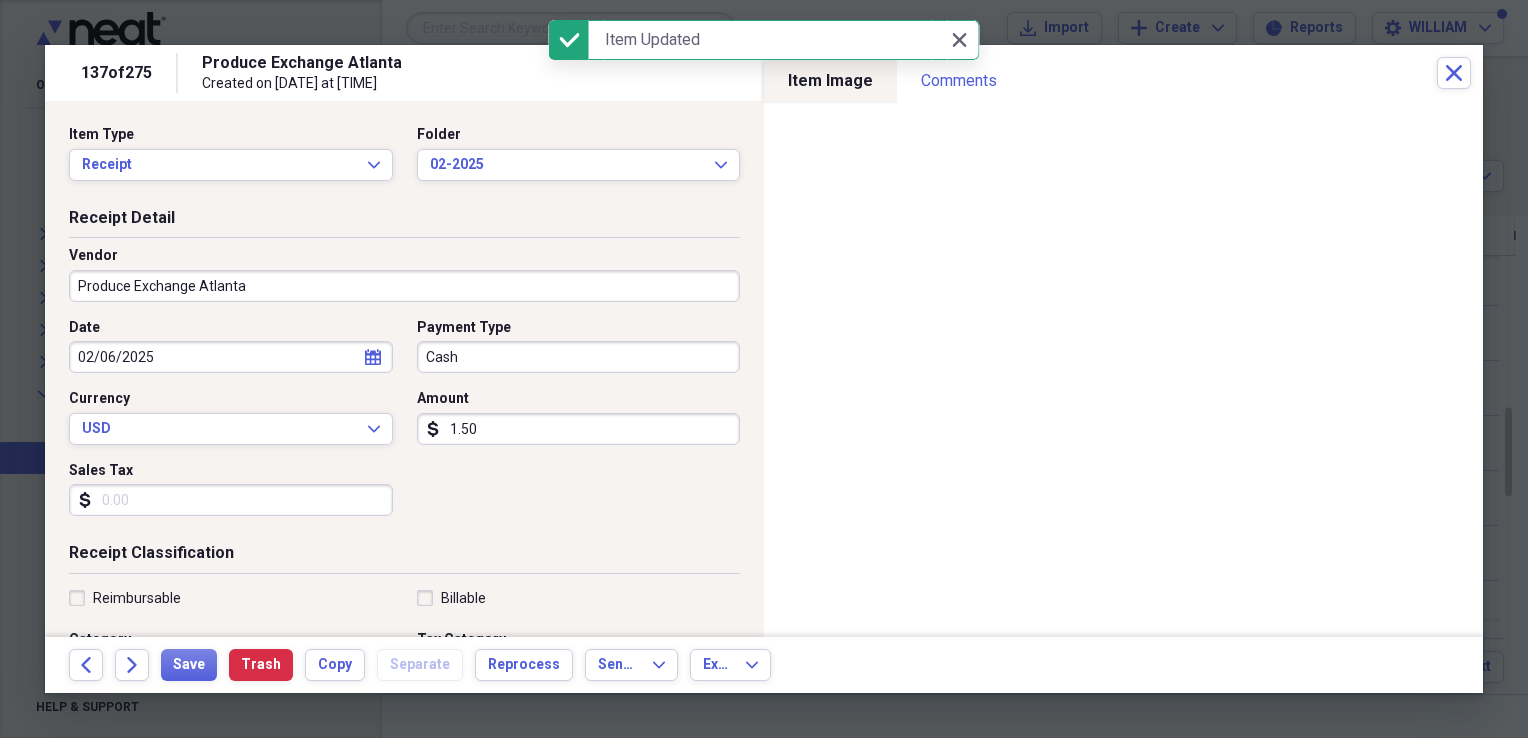 select on "1" 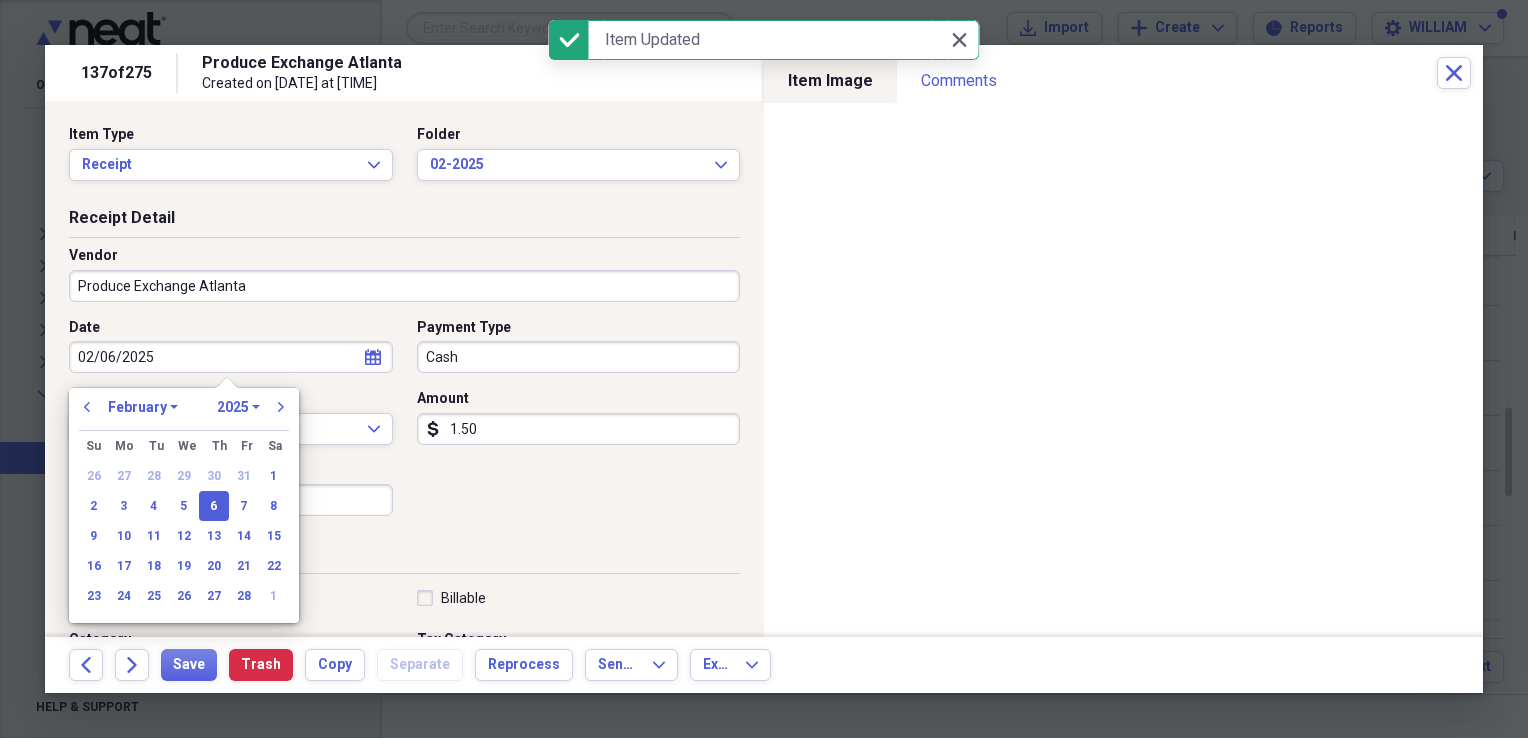 click on "02/06/2025" at bounding box center [231, 357] 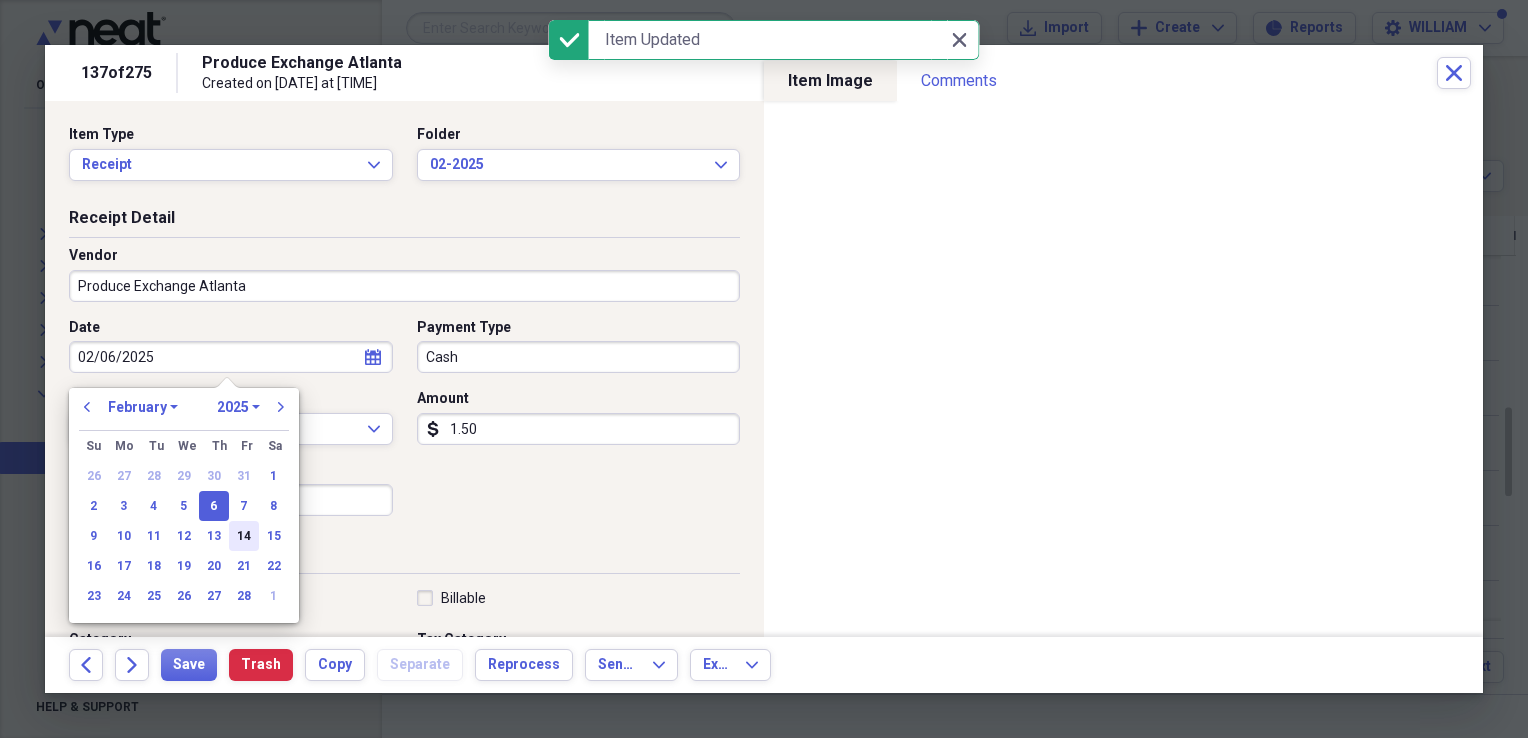 click on "14" at bounding box center (244, 536) 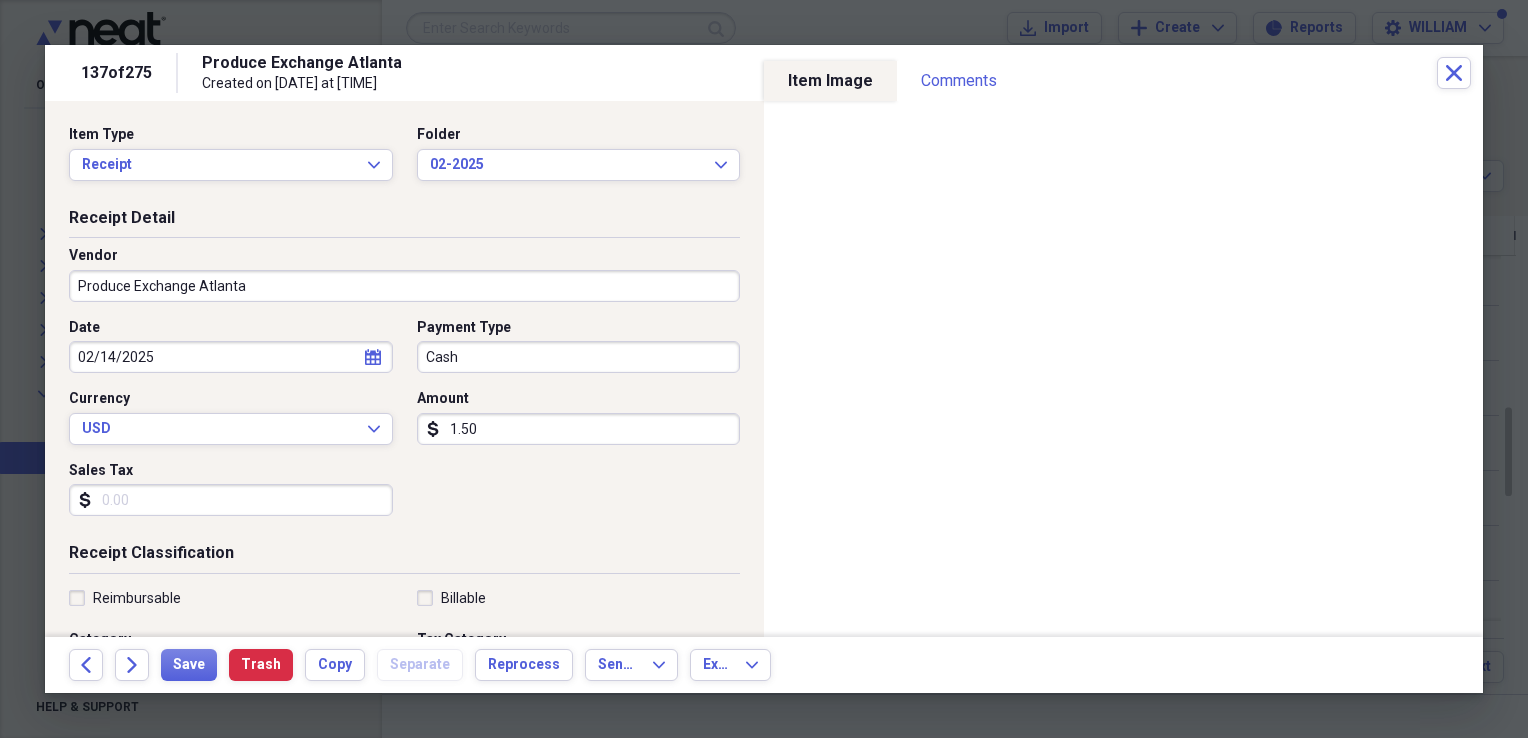click on "Sales Tax" at bounding box center [231, 500] 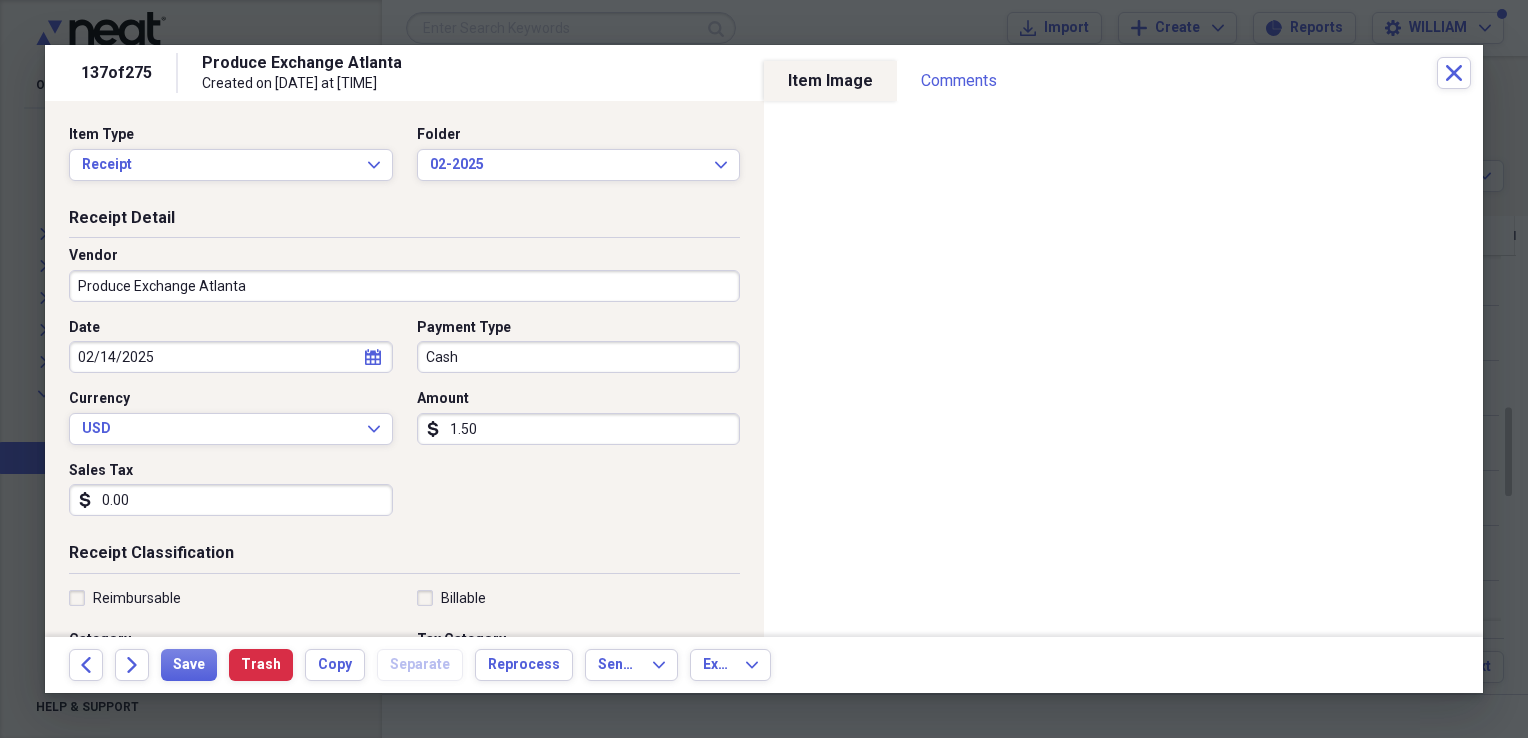 type on "0.00" 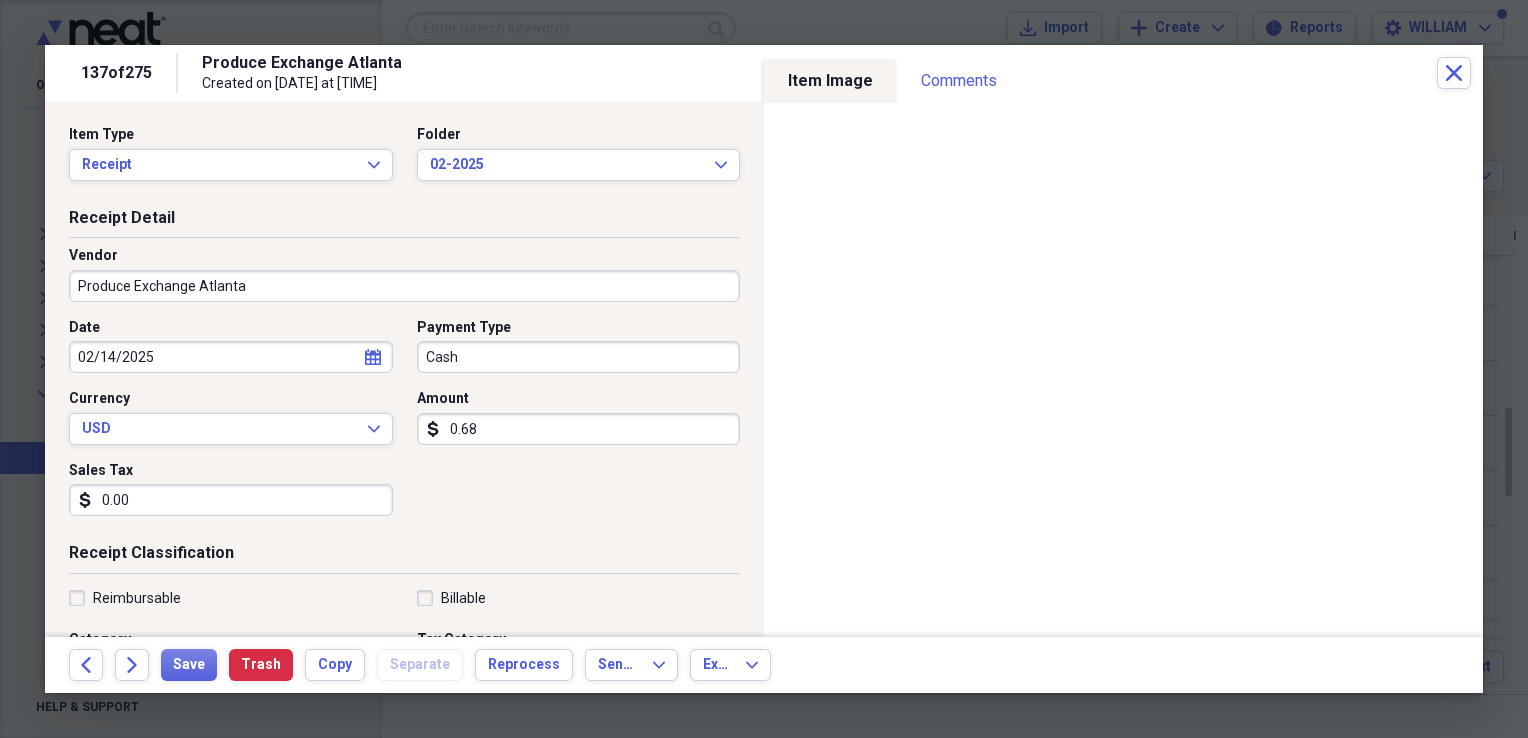 type on "0.06" 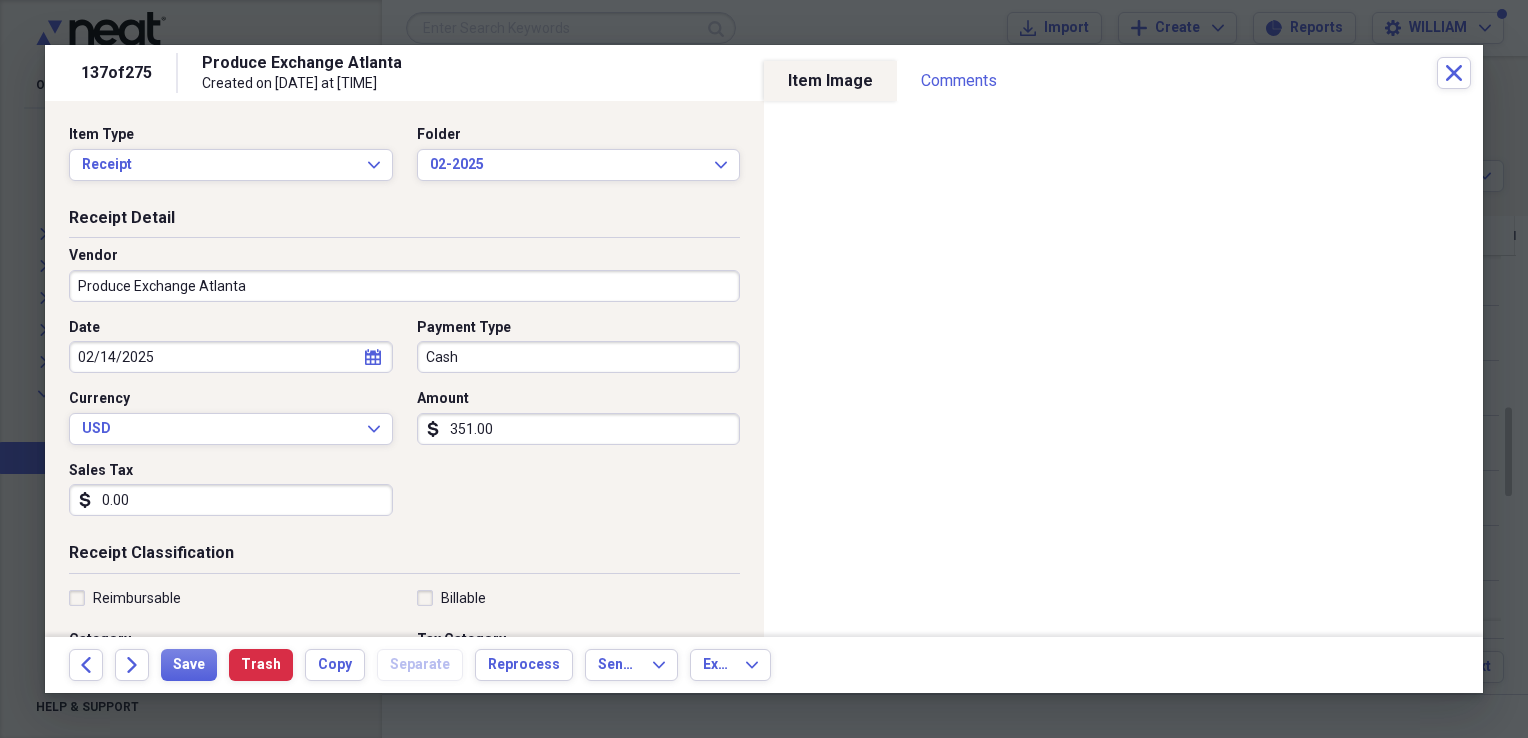 type on "351.00" 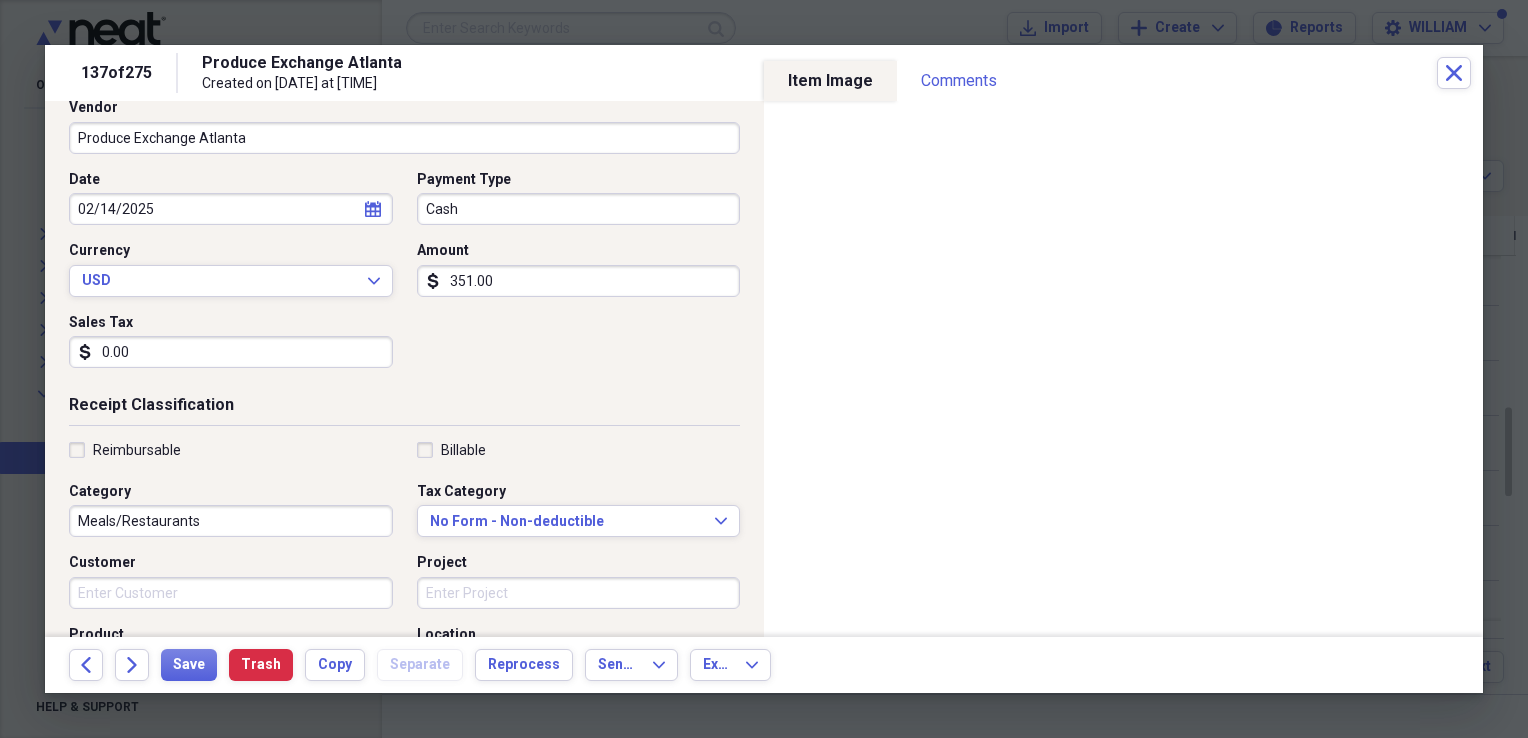 scroll, scrollTop: 151, scrollLeft: 0, axis: vertical 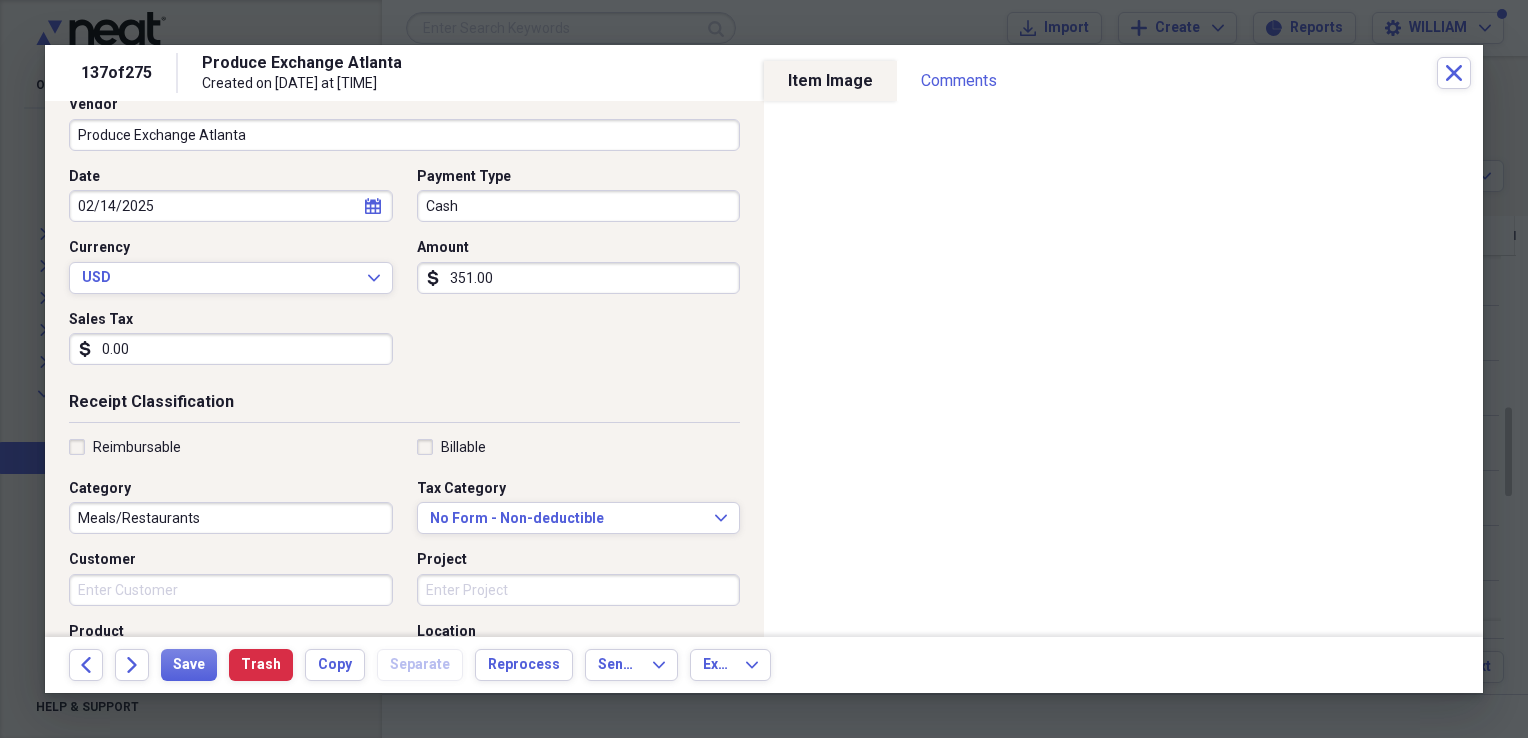 click on "Reimbursable Billable Category Meals/Restaurants Tax Category No Form - Non-deductible Expand Customer Project Product Location Class" at bounding box center [404, 598] 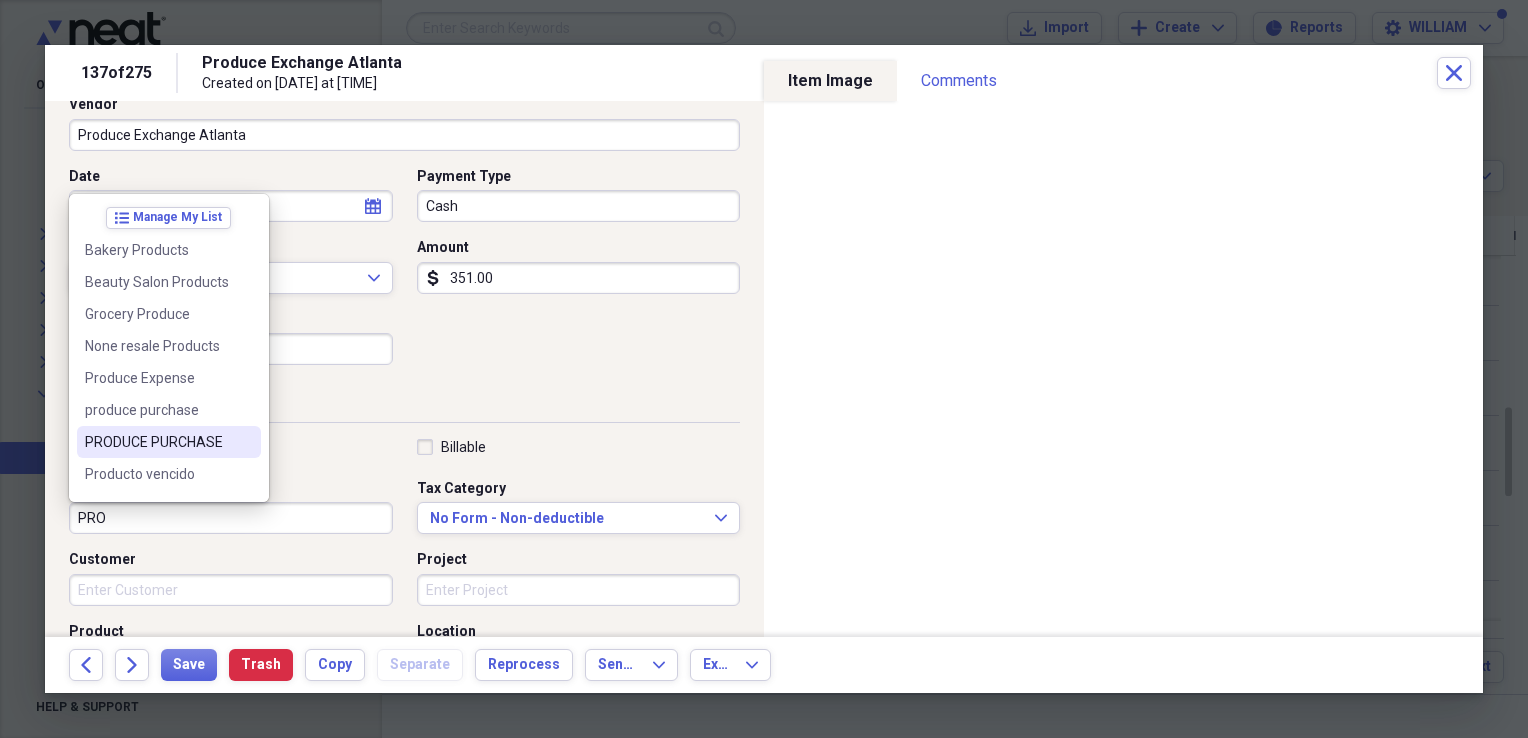 click on "PRODUCE PURCHASE" at bounding box center (157, 442) 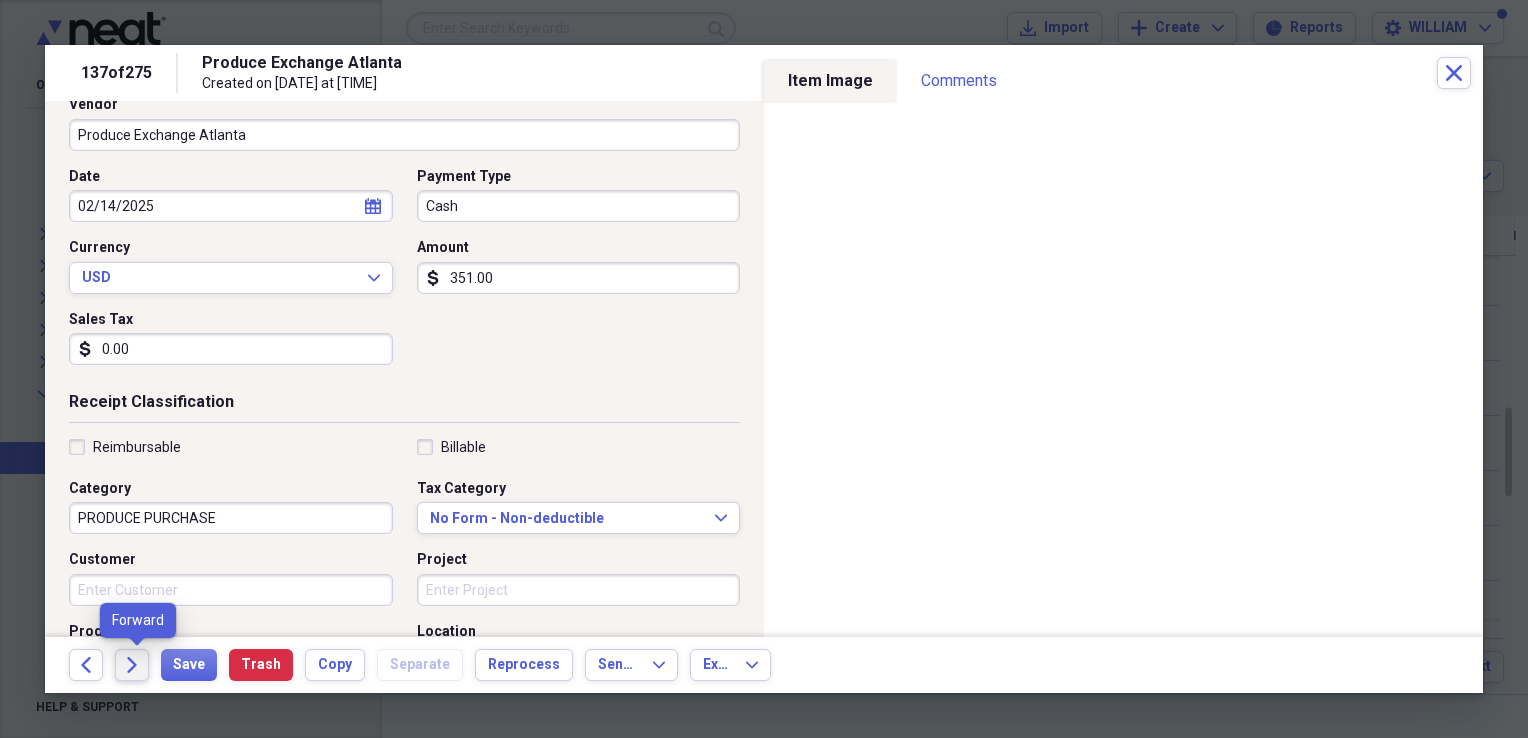 click on "Forward" 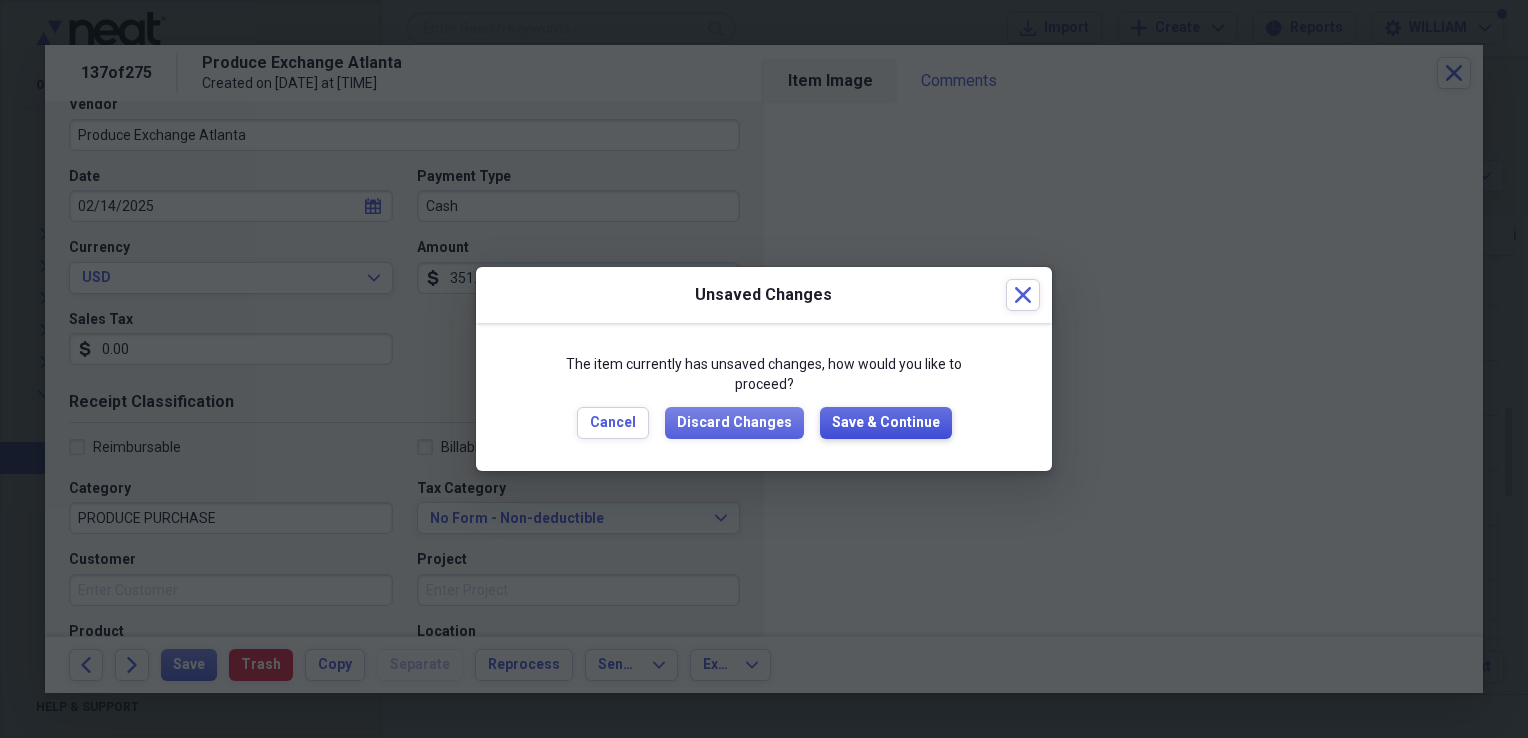 click on "Save & Continue" at bounding box center [886, 423] 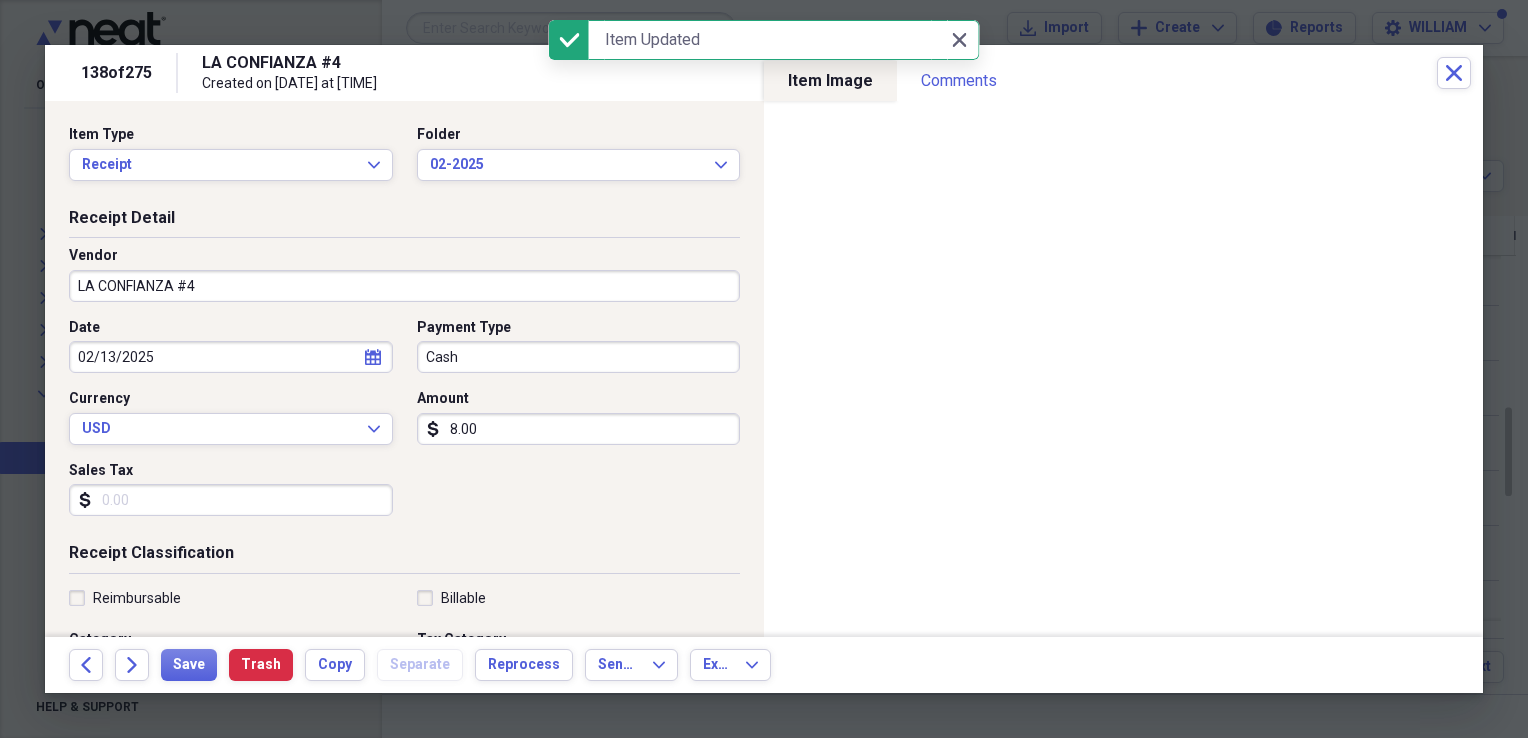 click on "LA CONFIANZA #4" at bounding box center [404, 286] 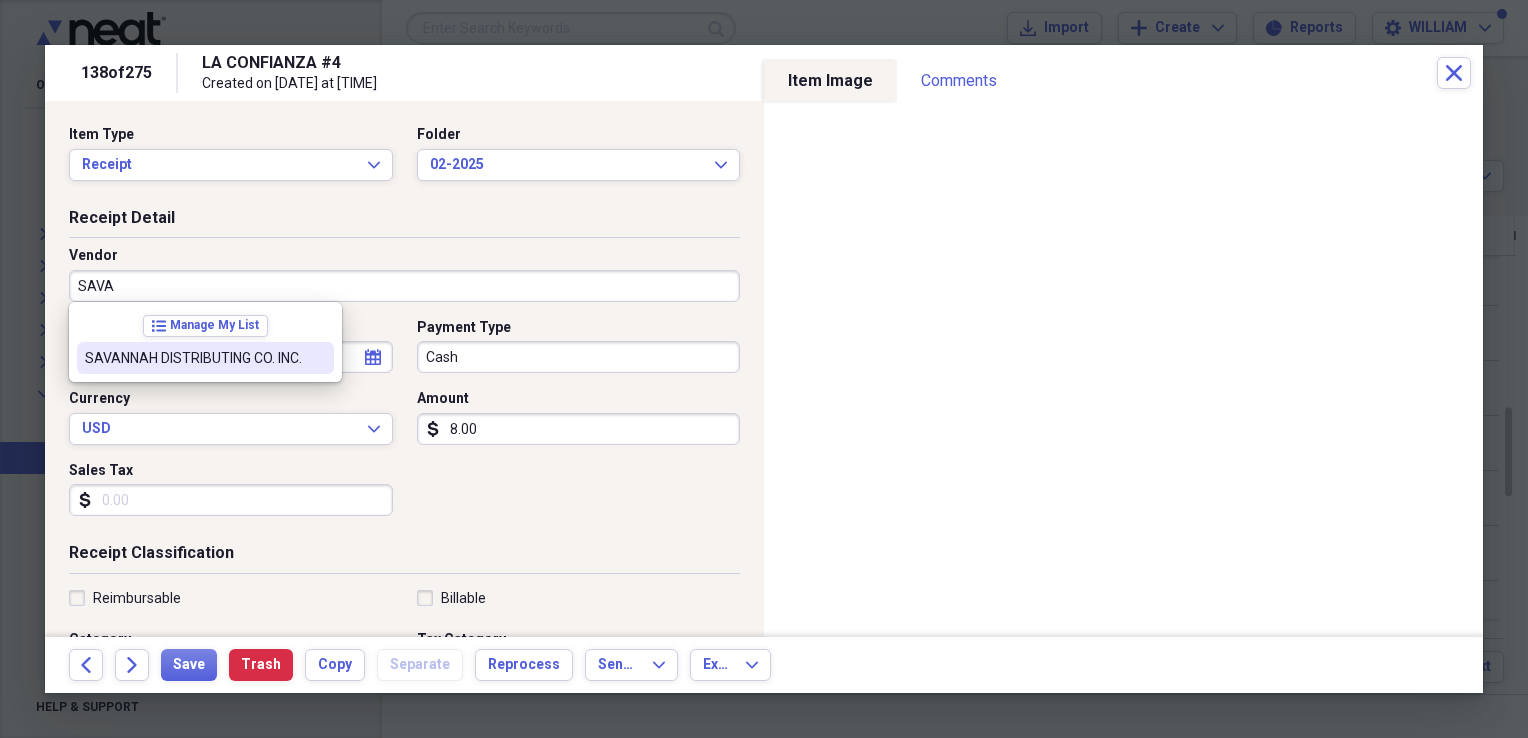 click on "SAVANNAH DISTRIBUTING CO. INC." at bounding box center (205, 358) 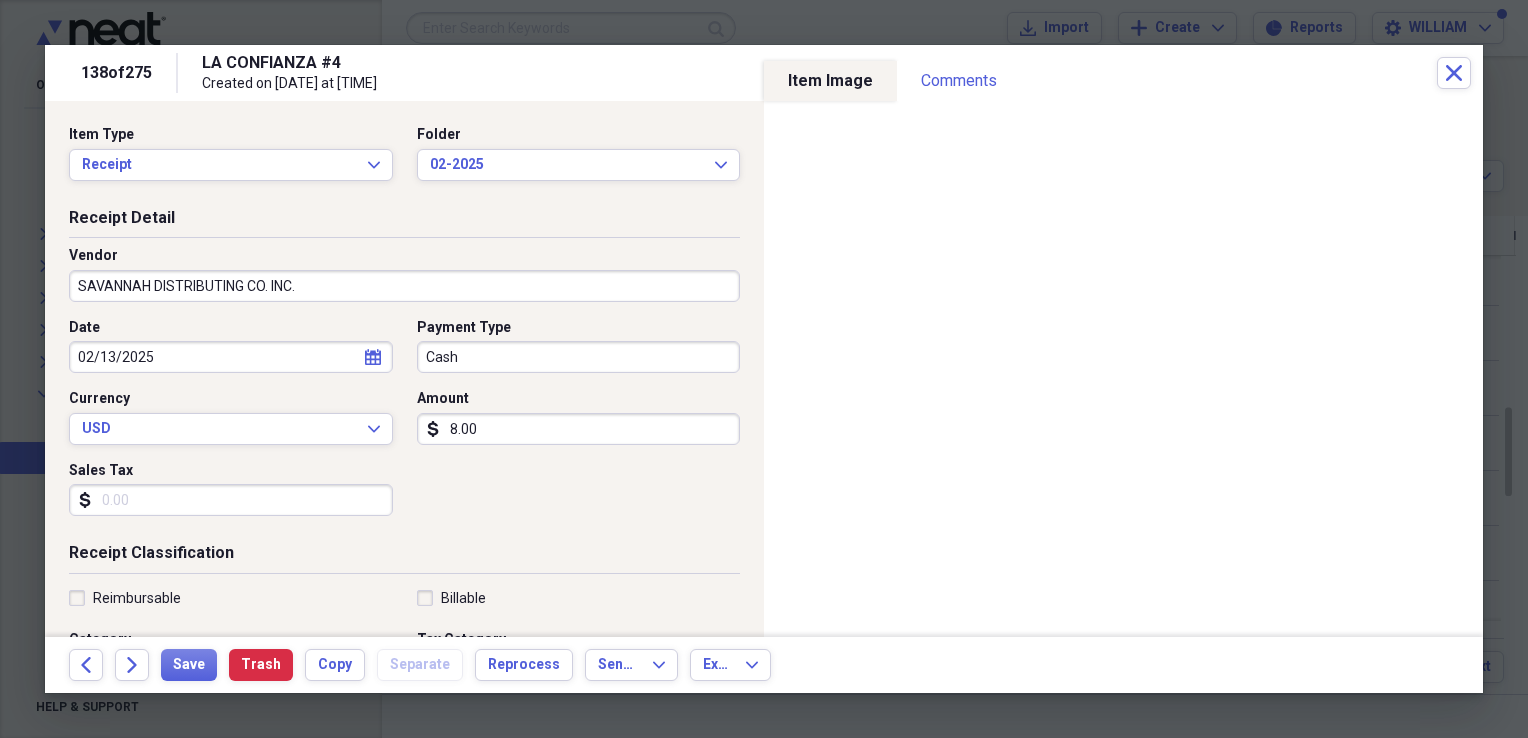 type on "Beer Purchase" 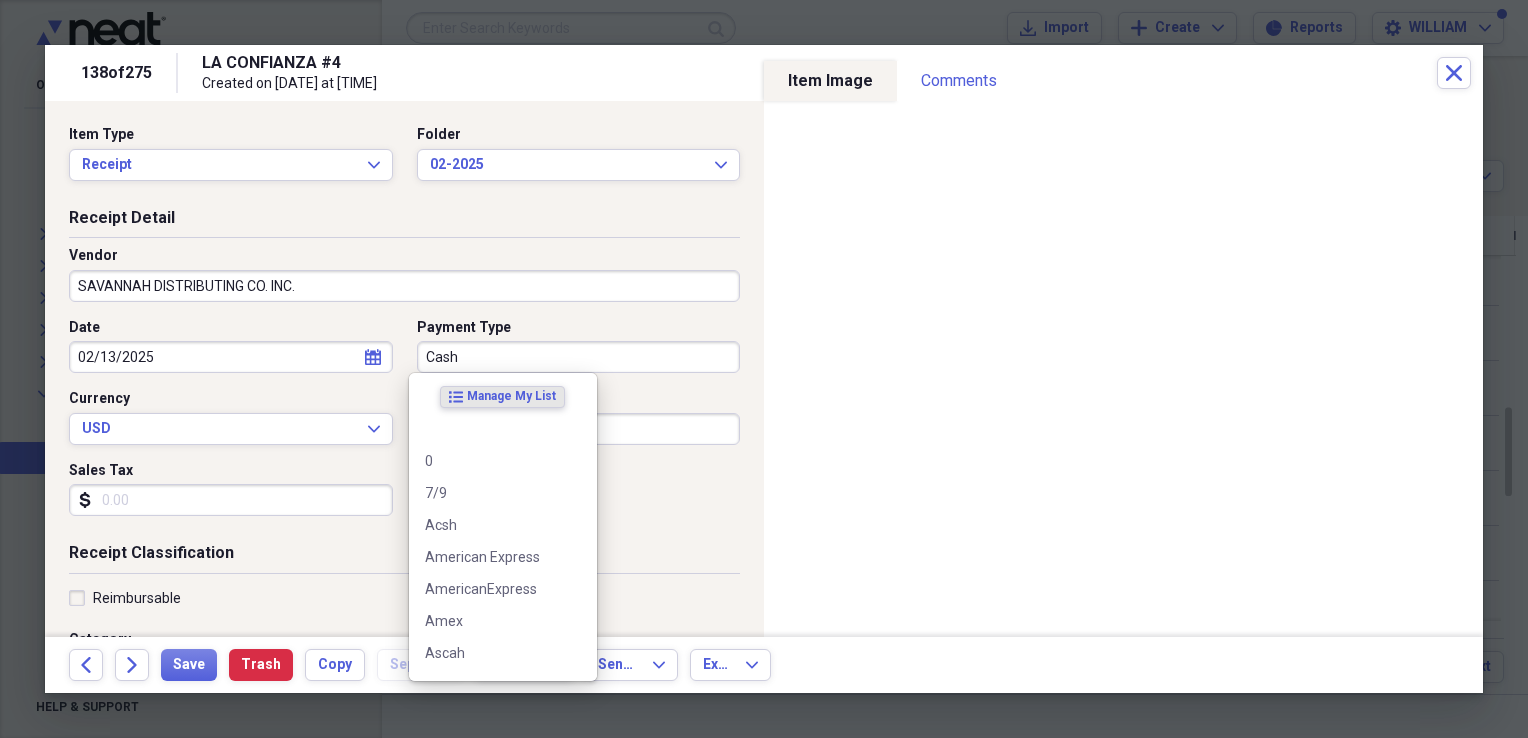 click on "Cash" at bounding box center [579, 357] 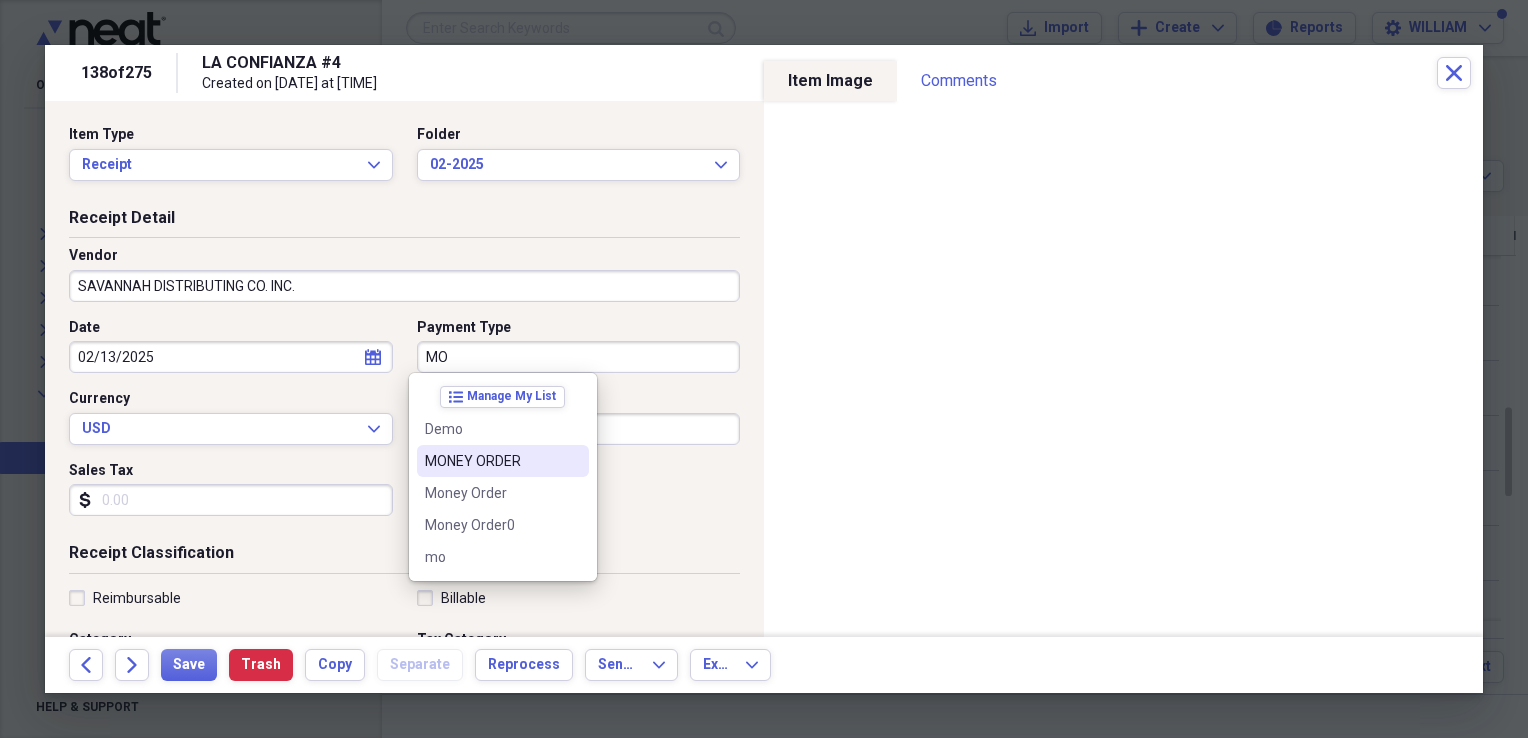 click on "MONEY ORDER" at bounding box center [491, 461] 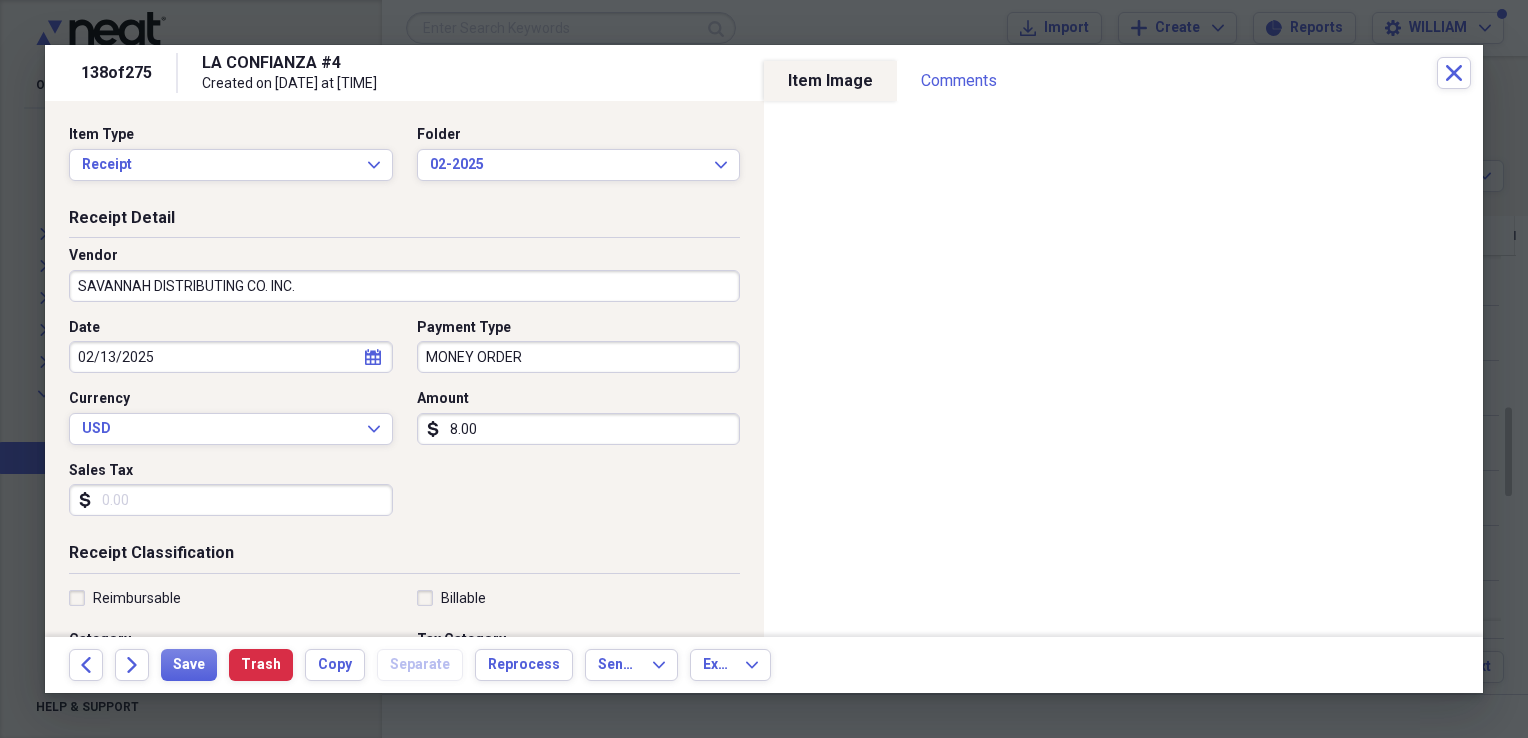 click on "8.00" at bounding box center [579, 429] 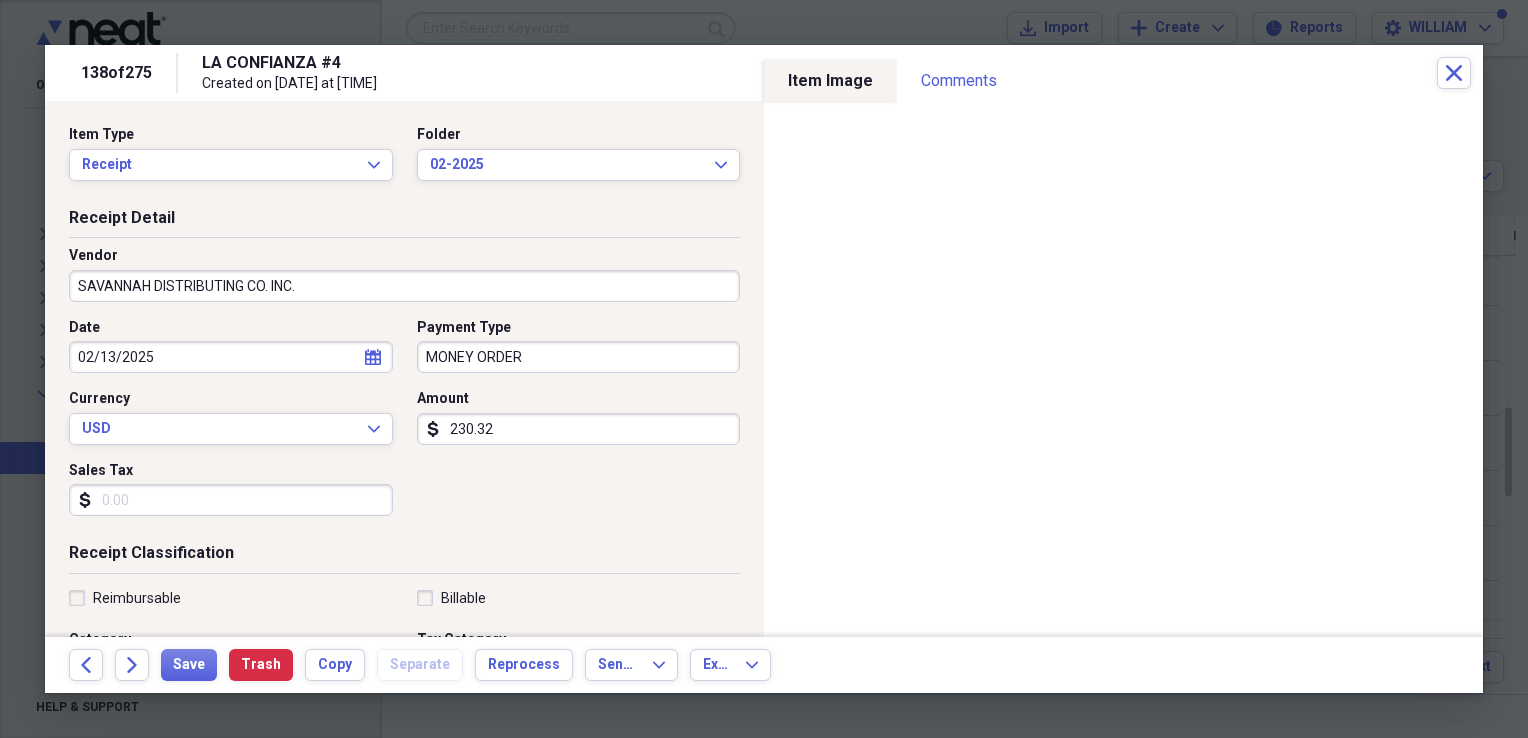 type on "230.32" 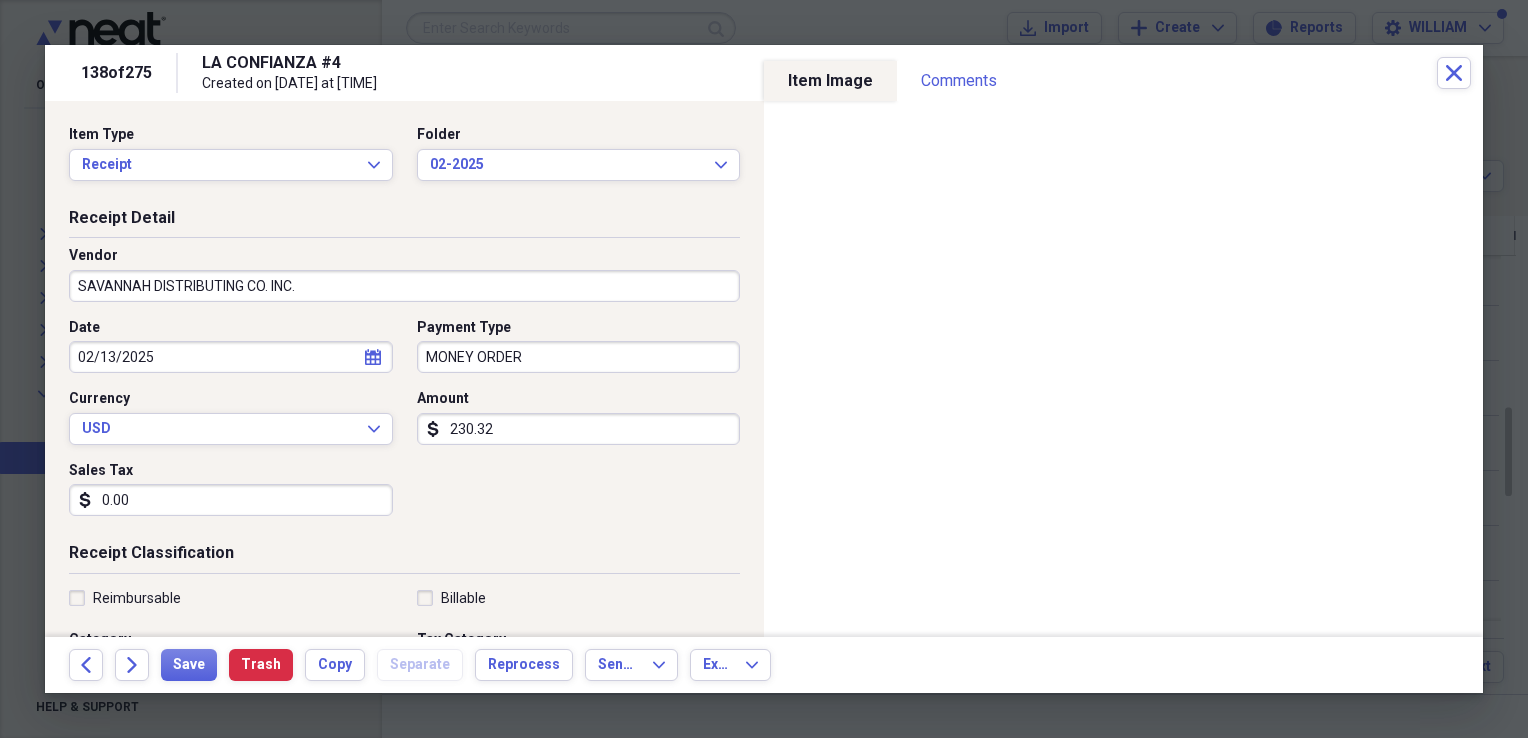 type on "0.00" 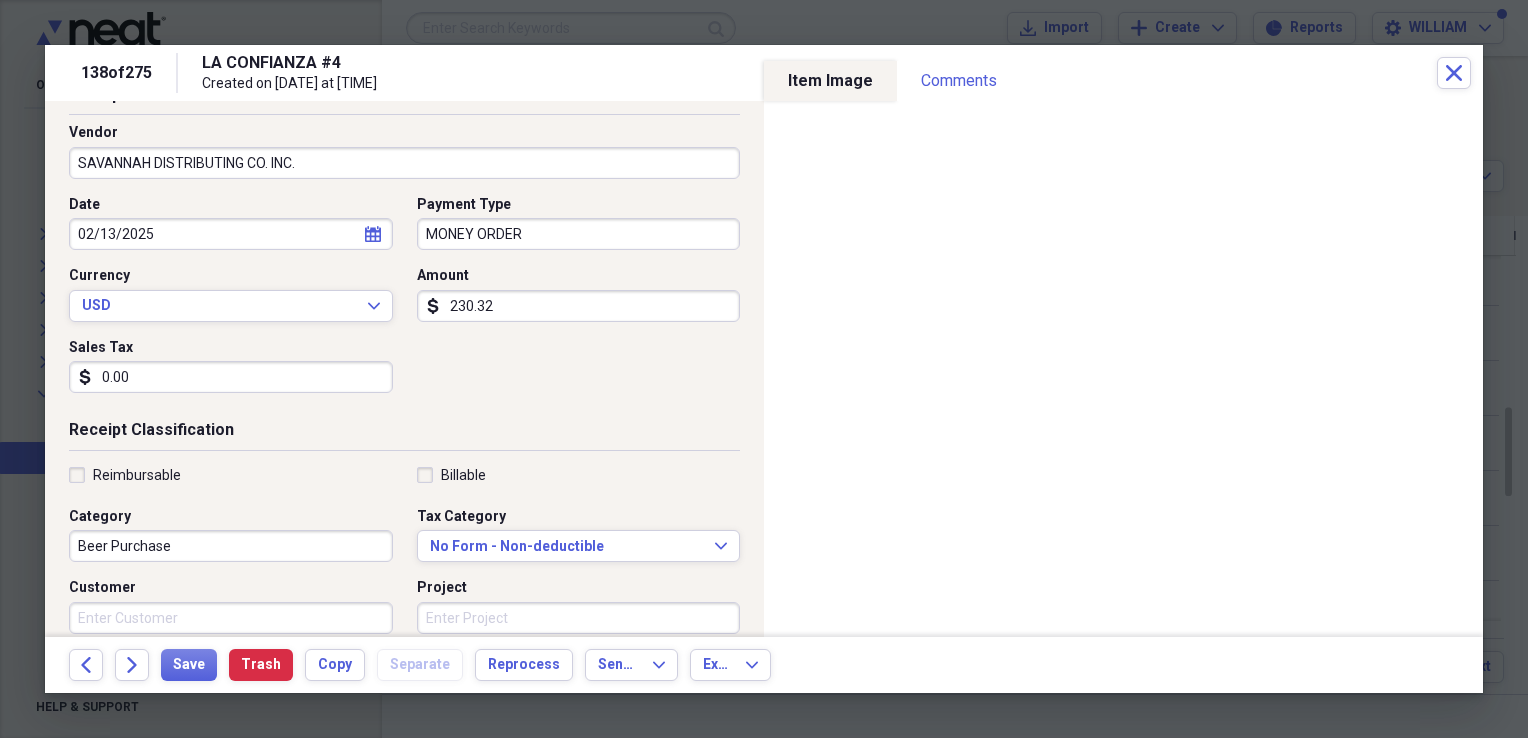 scroll, scrollTop: 124, scrollLeft: 0, axis: vertical 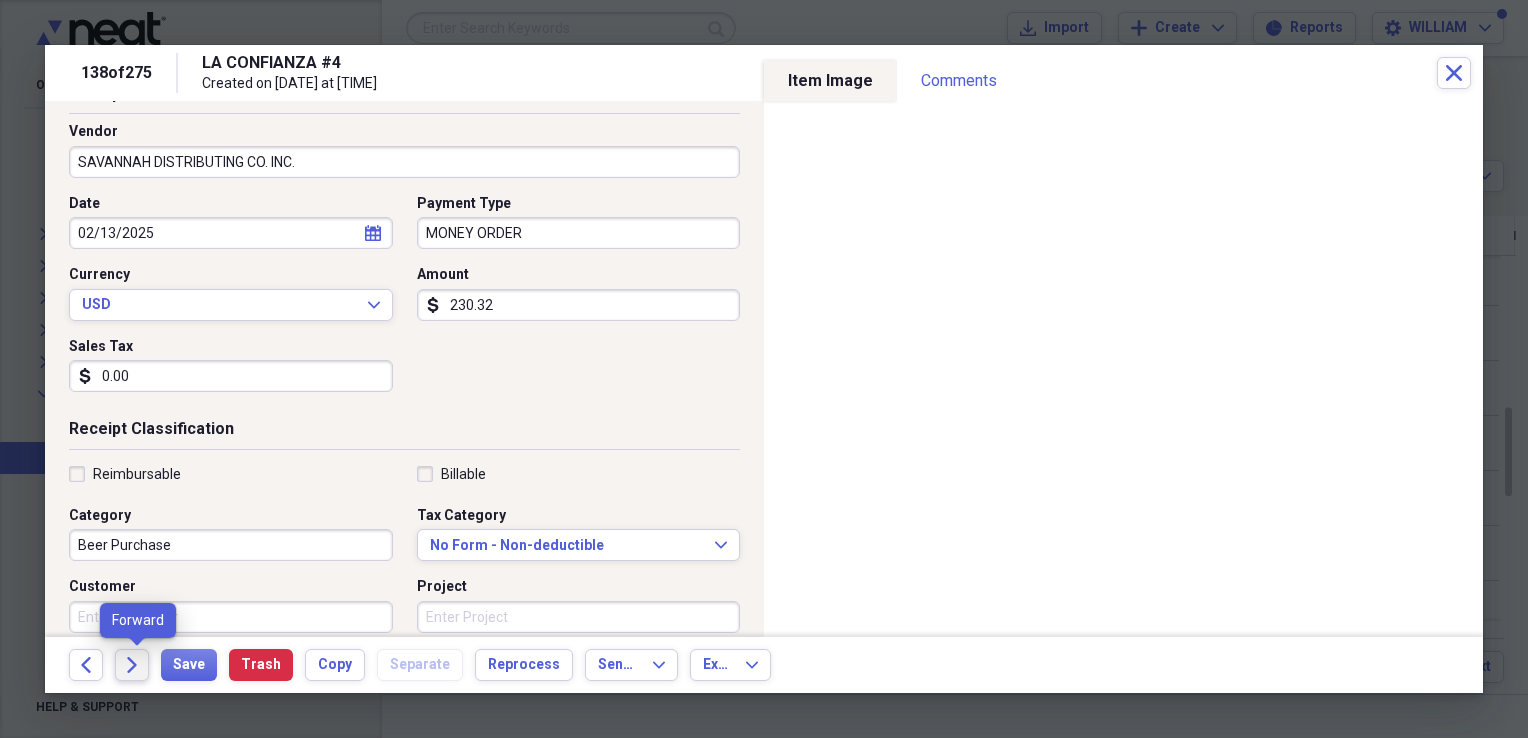 click on "Forward" 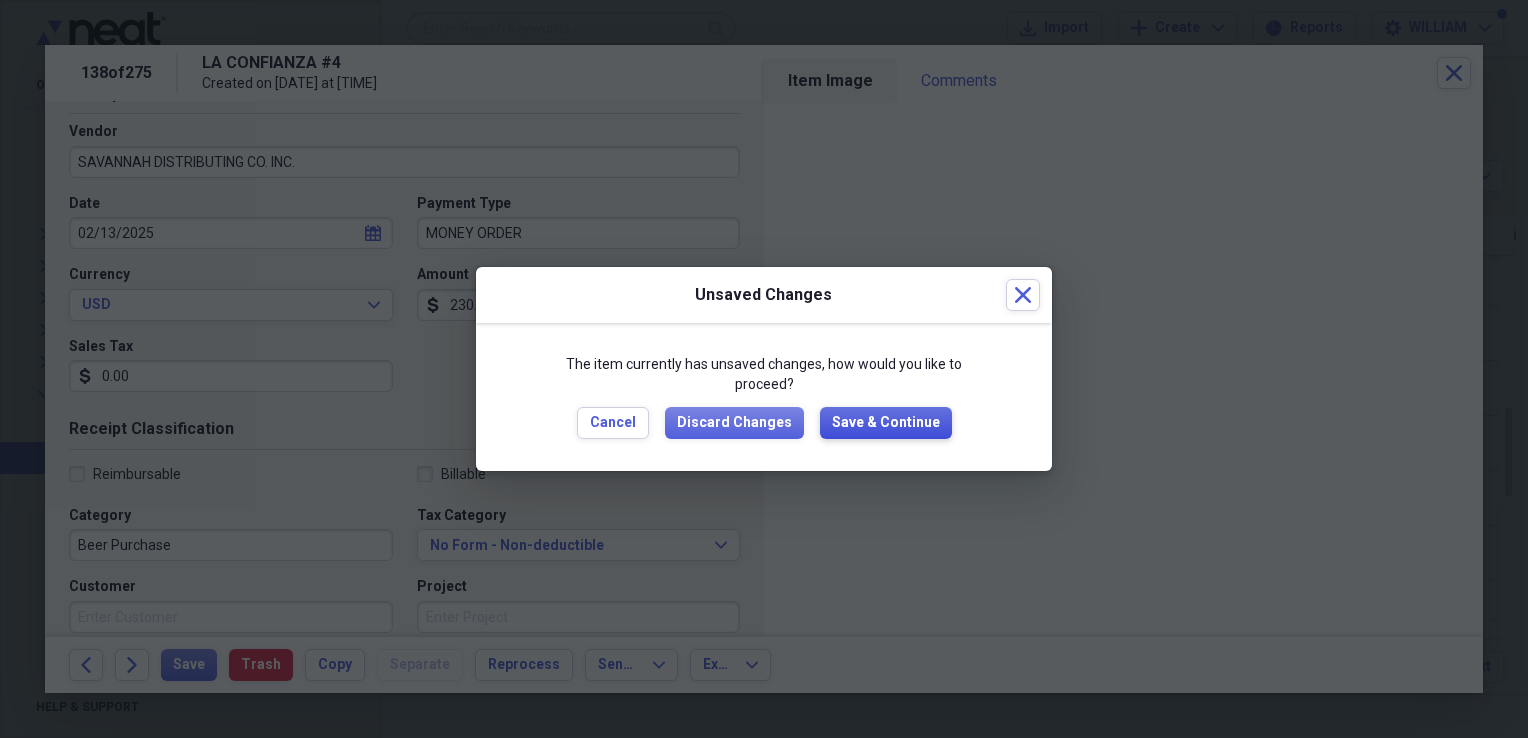click on "Save & Continue" at bounding box center [886, 423] 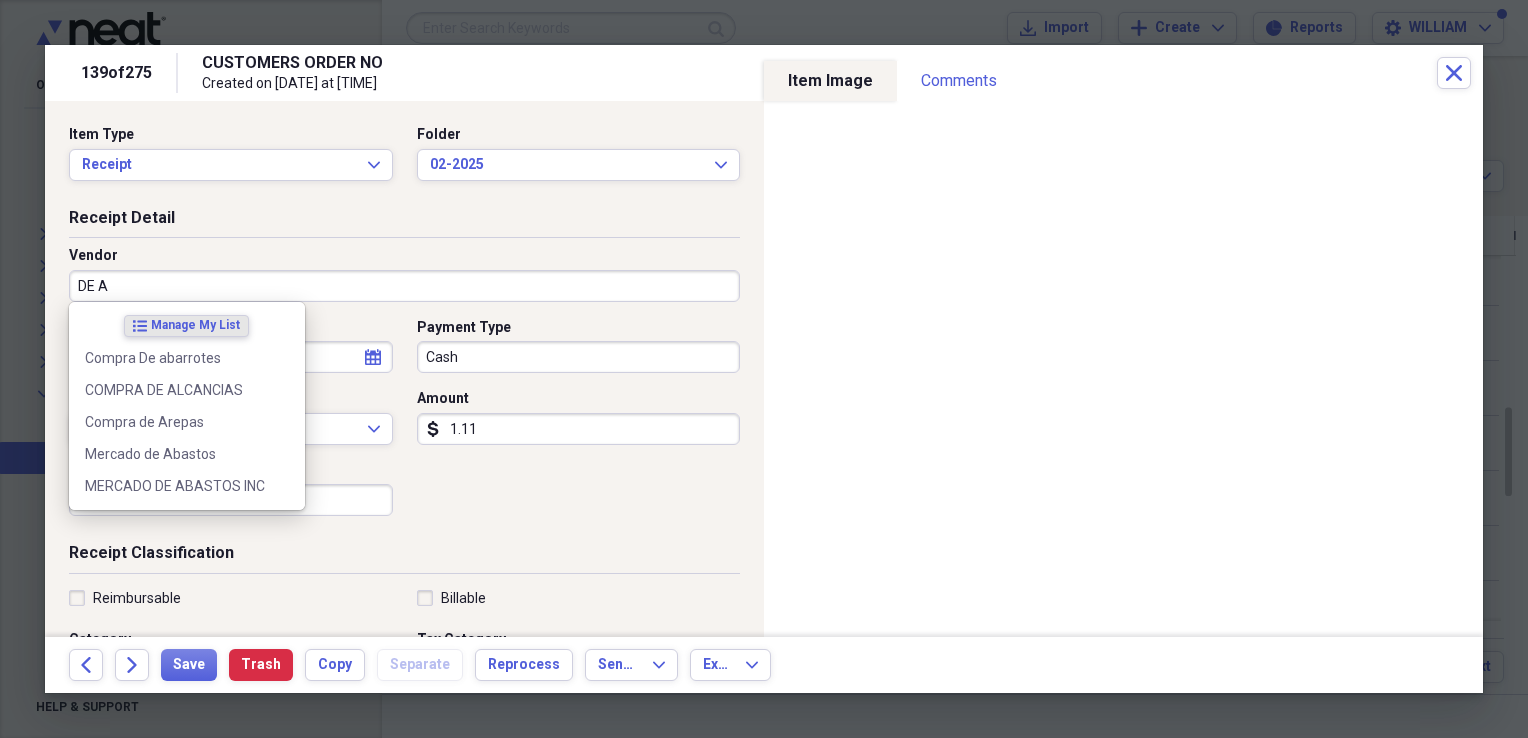 click on "DE A" at bounding box center (404, 286) 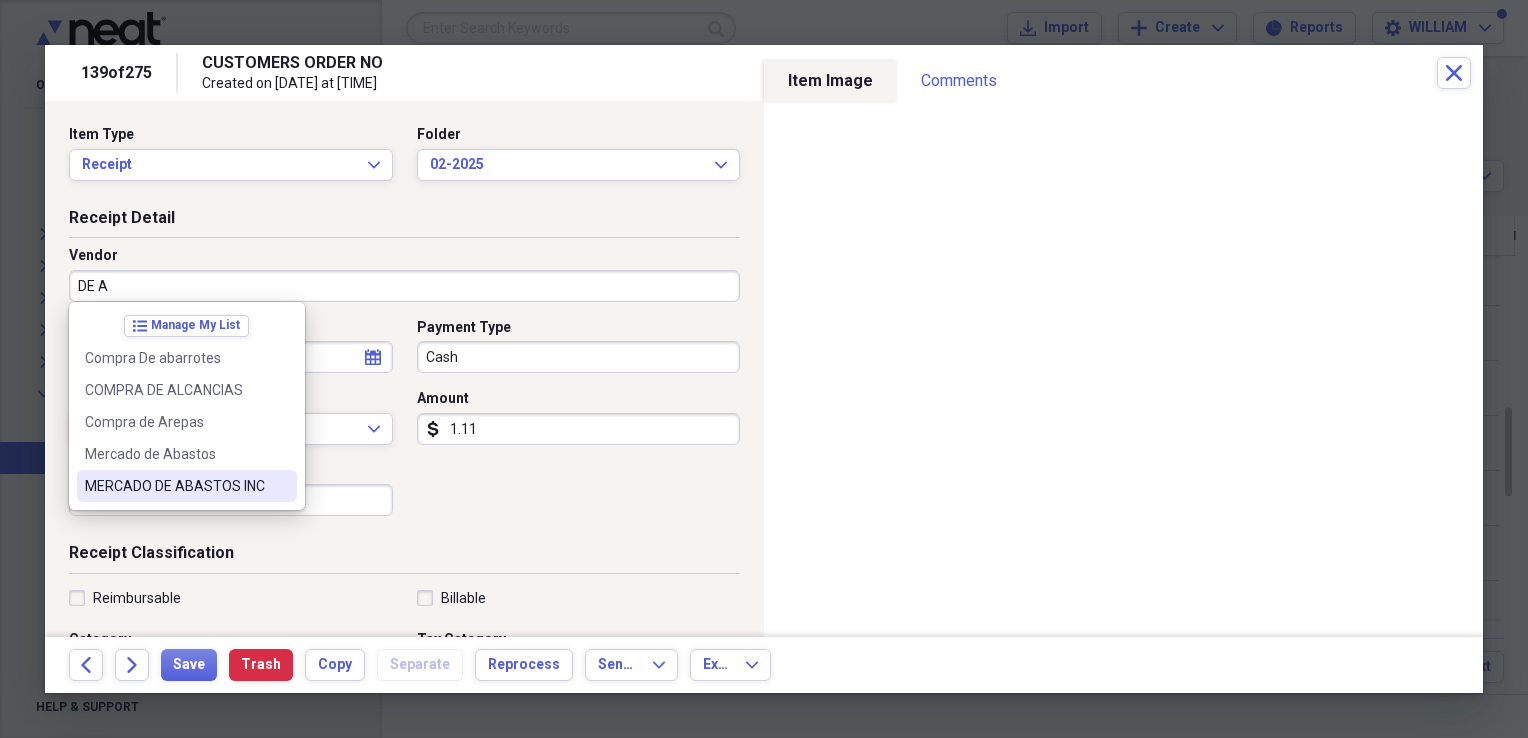 click at bounding box center [281, 486] 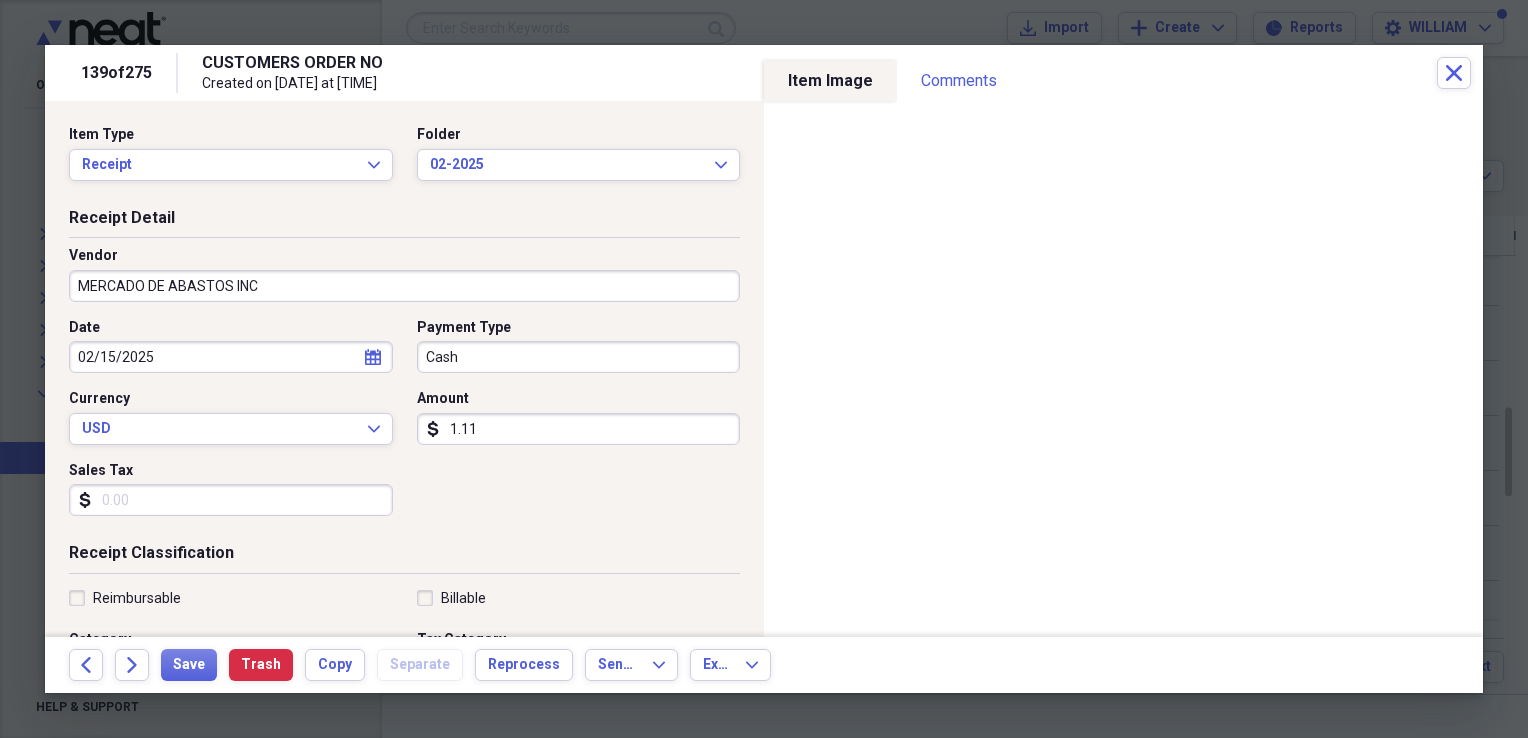 type on "Panaderia Grocery" 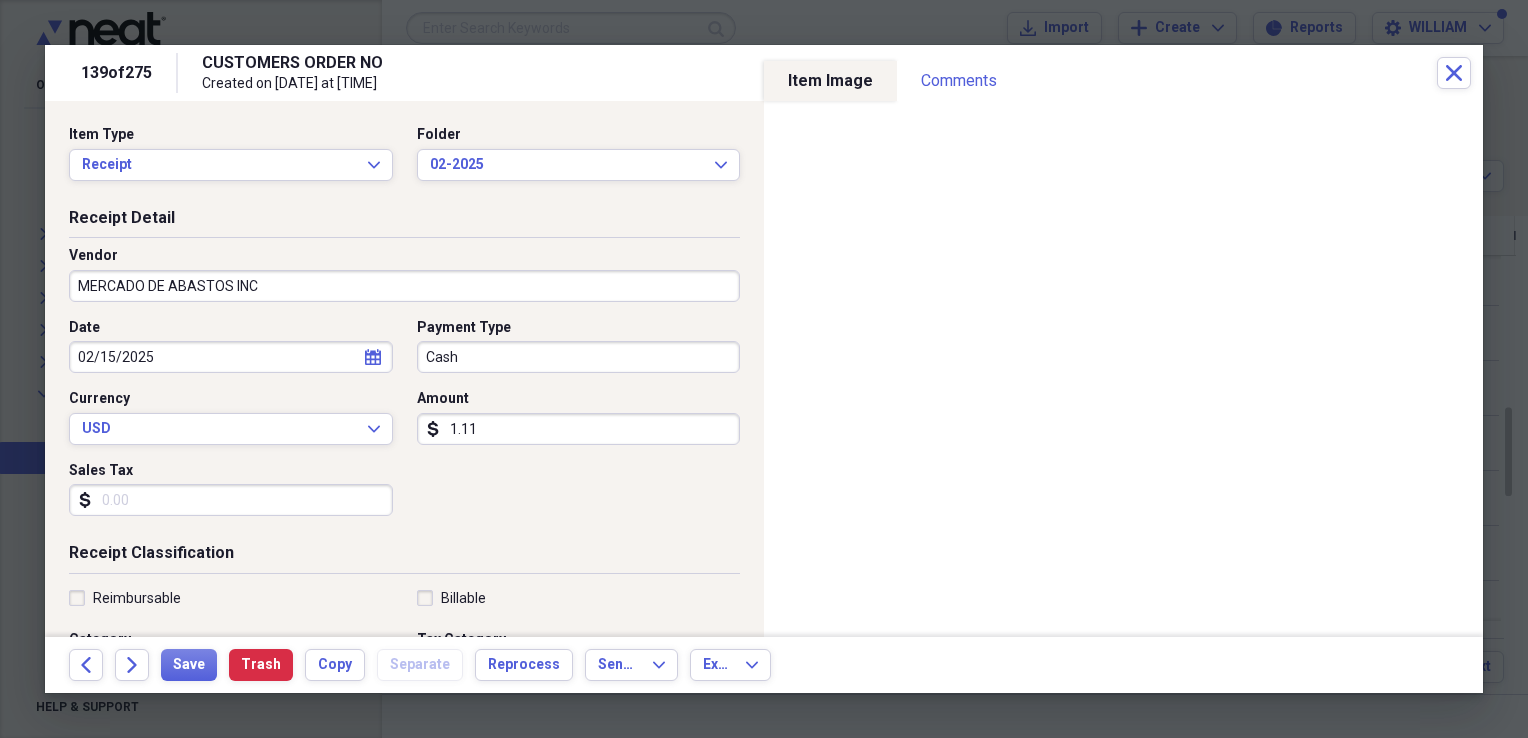 click on "Sales Tax" at bounding box center (231, 500) 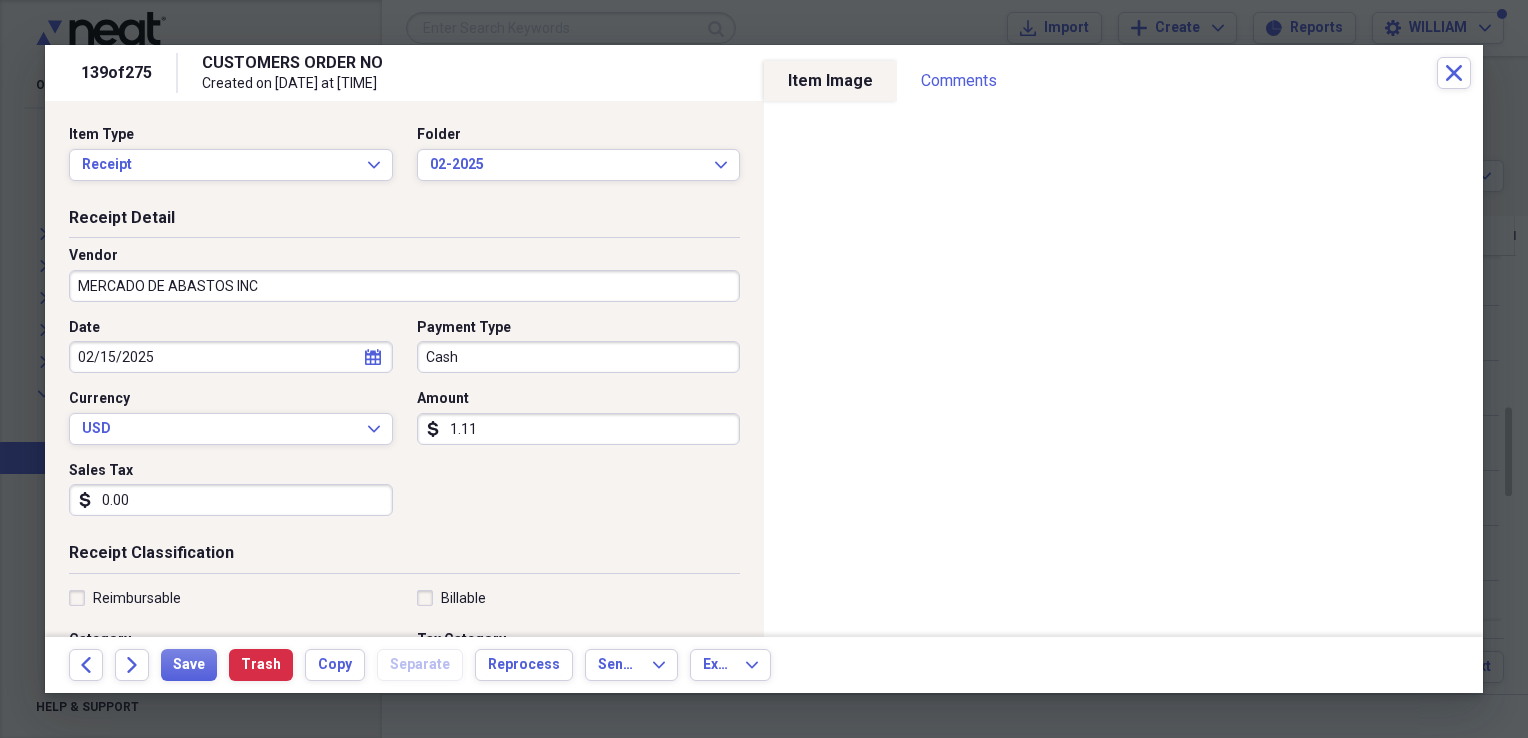 type on "0.00" 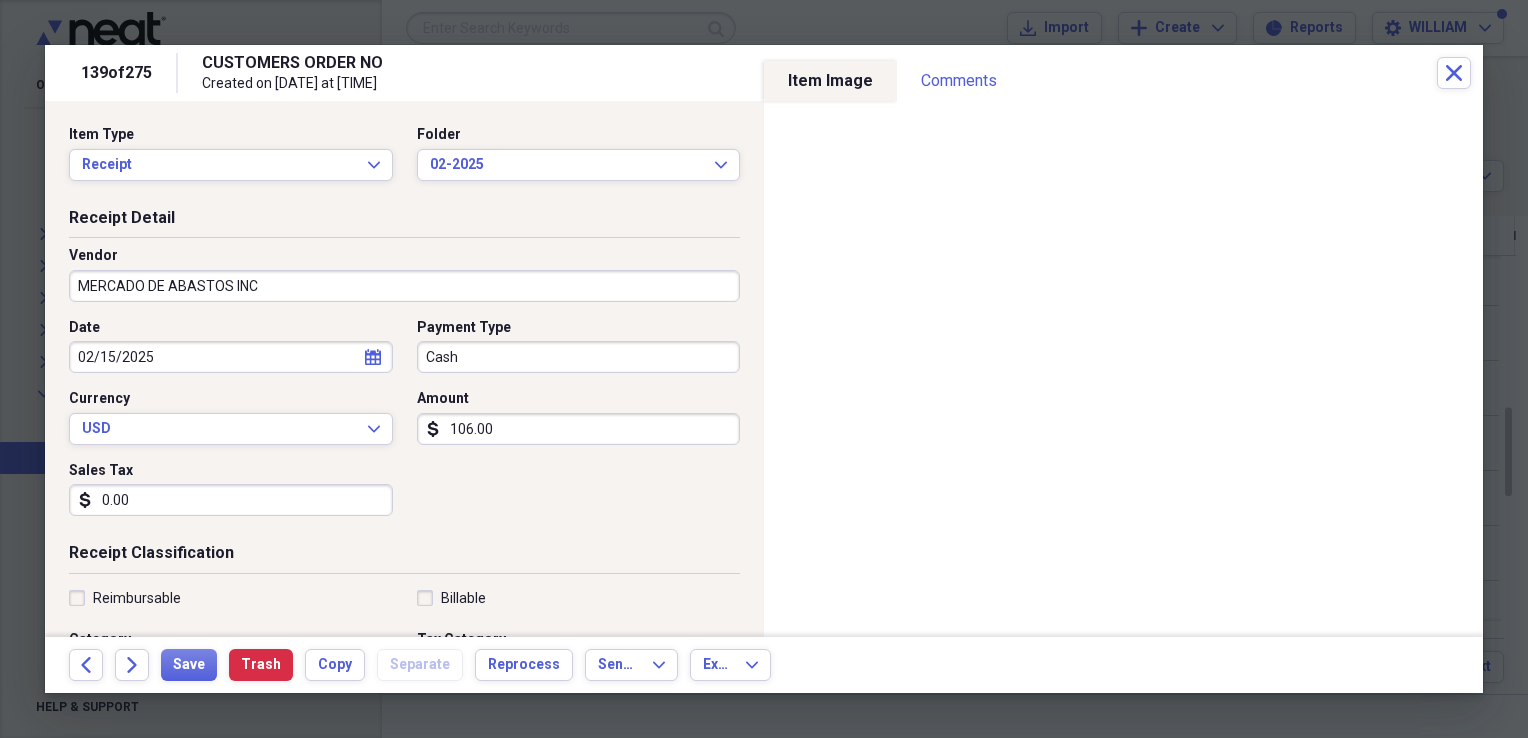 type on "106.00" 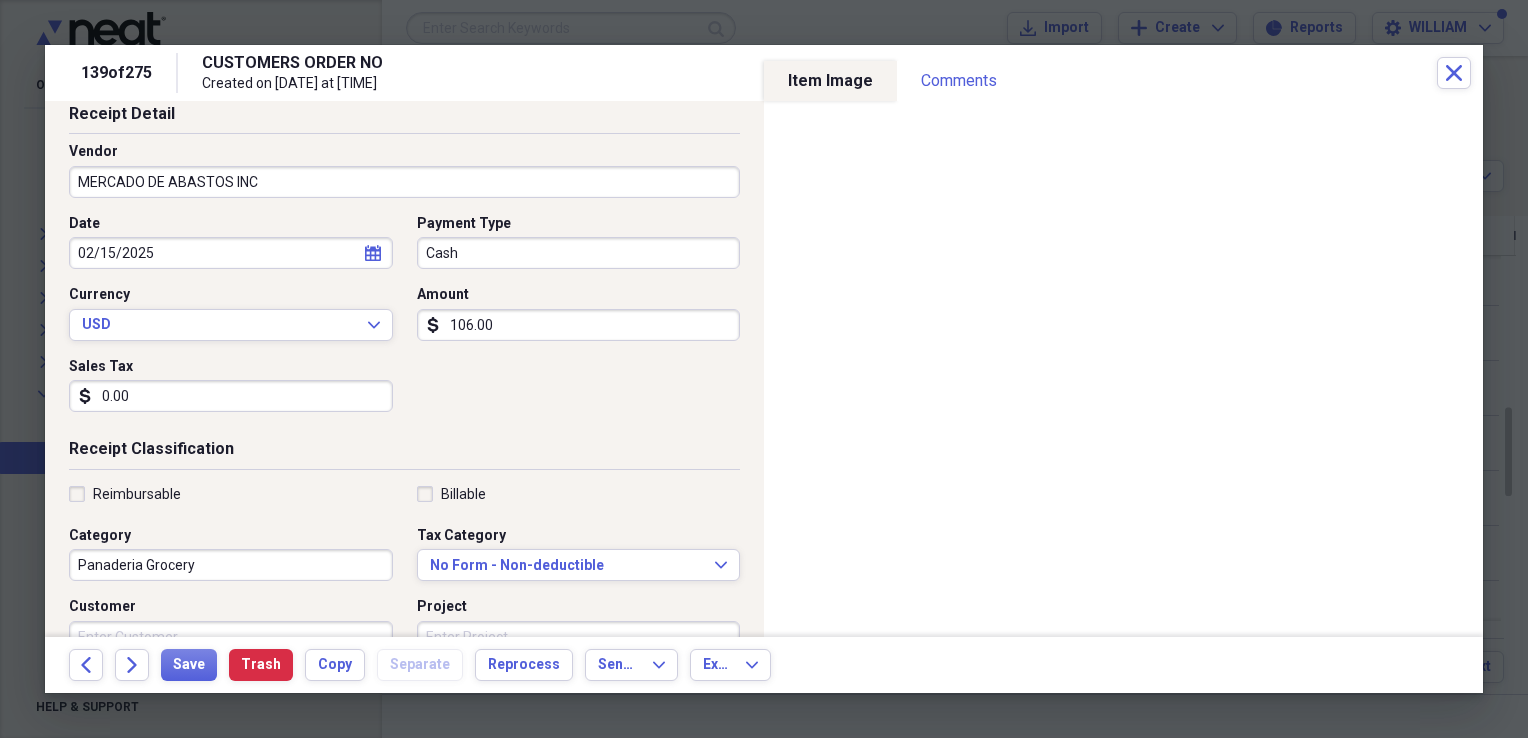 scroll, scrollTop: 104, scrollLeft: 0, axis: vertical 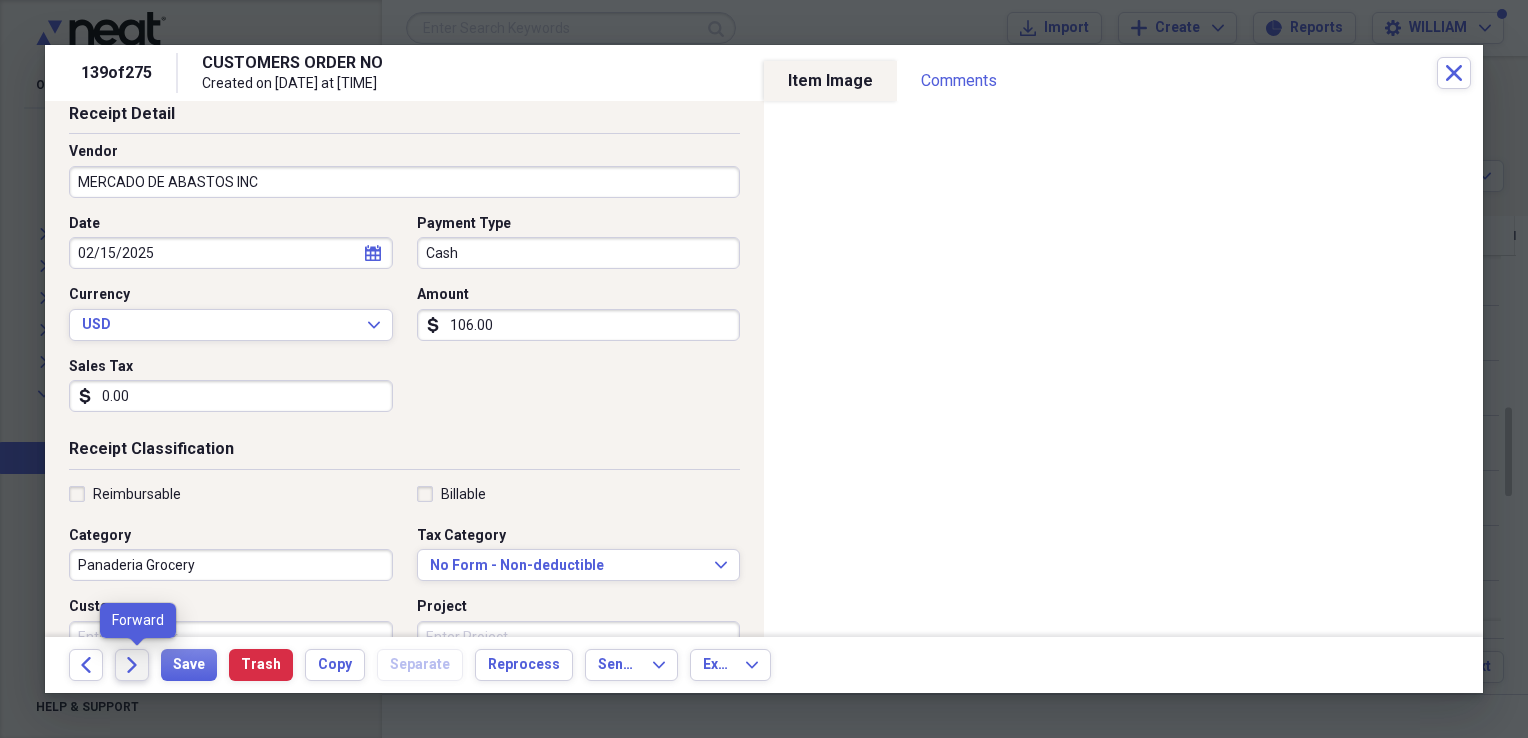 click 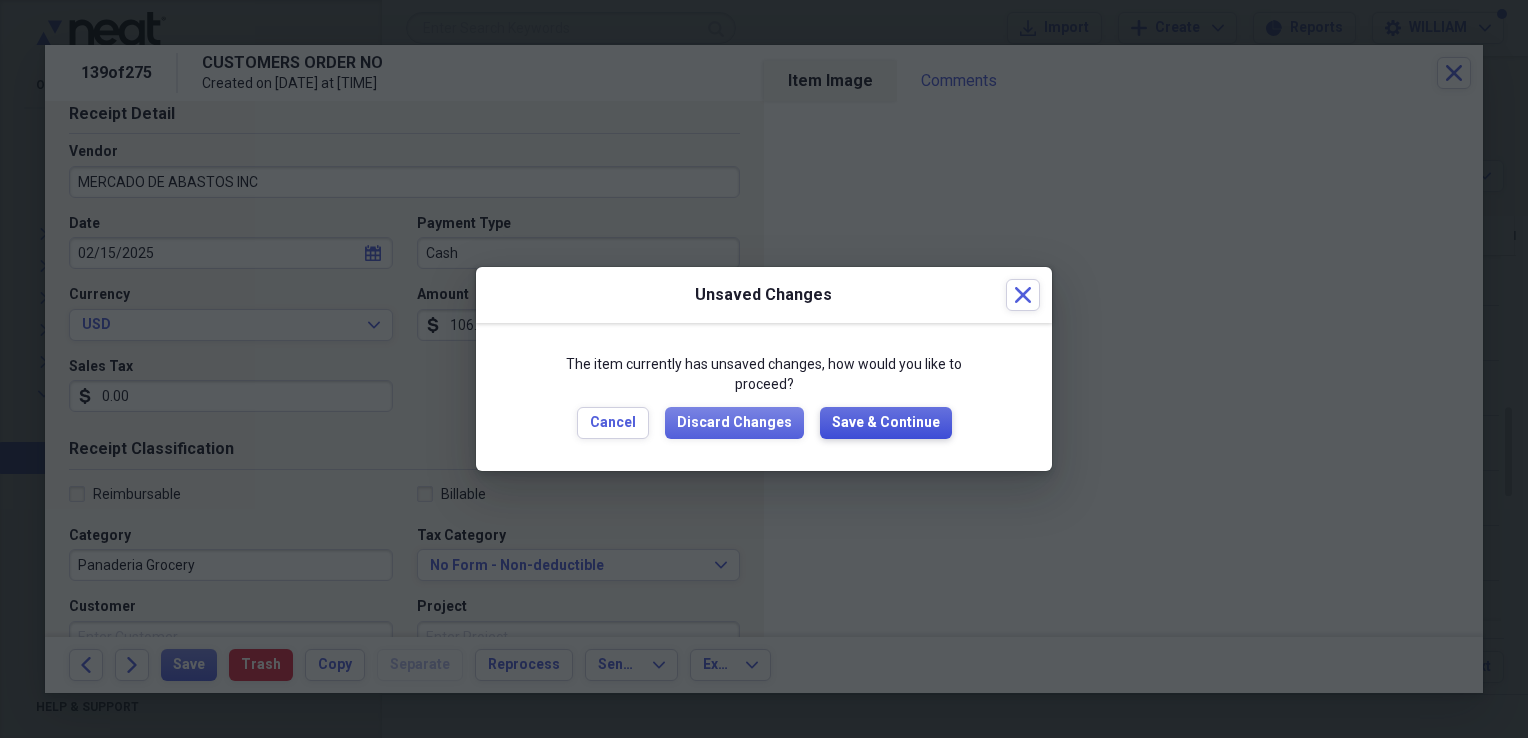 click on "Save & Continue" at bounding box center (886, 423) 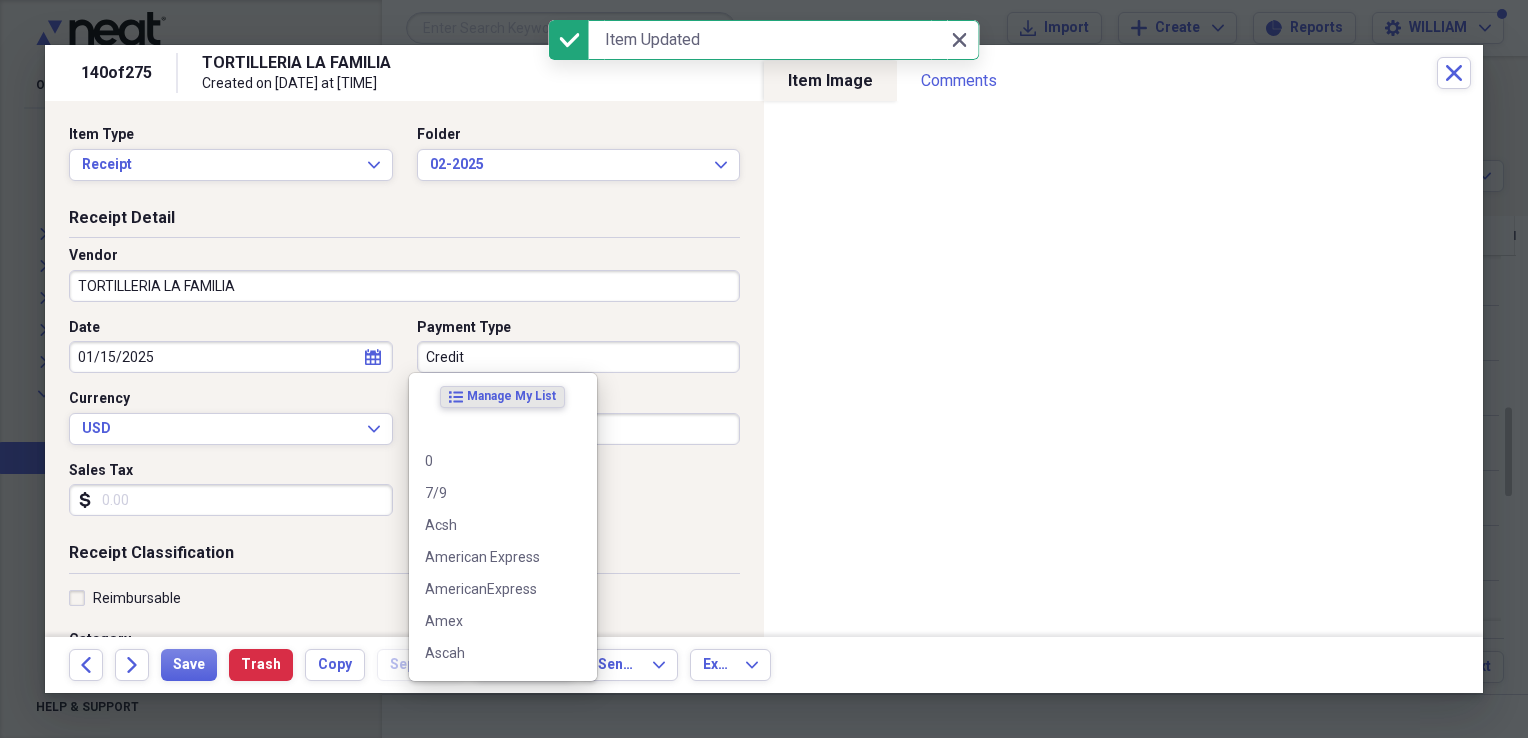 click on "Credit" at bounding box center (579, 357) 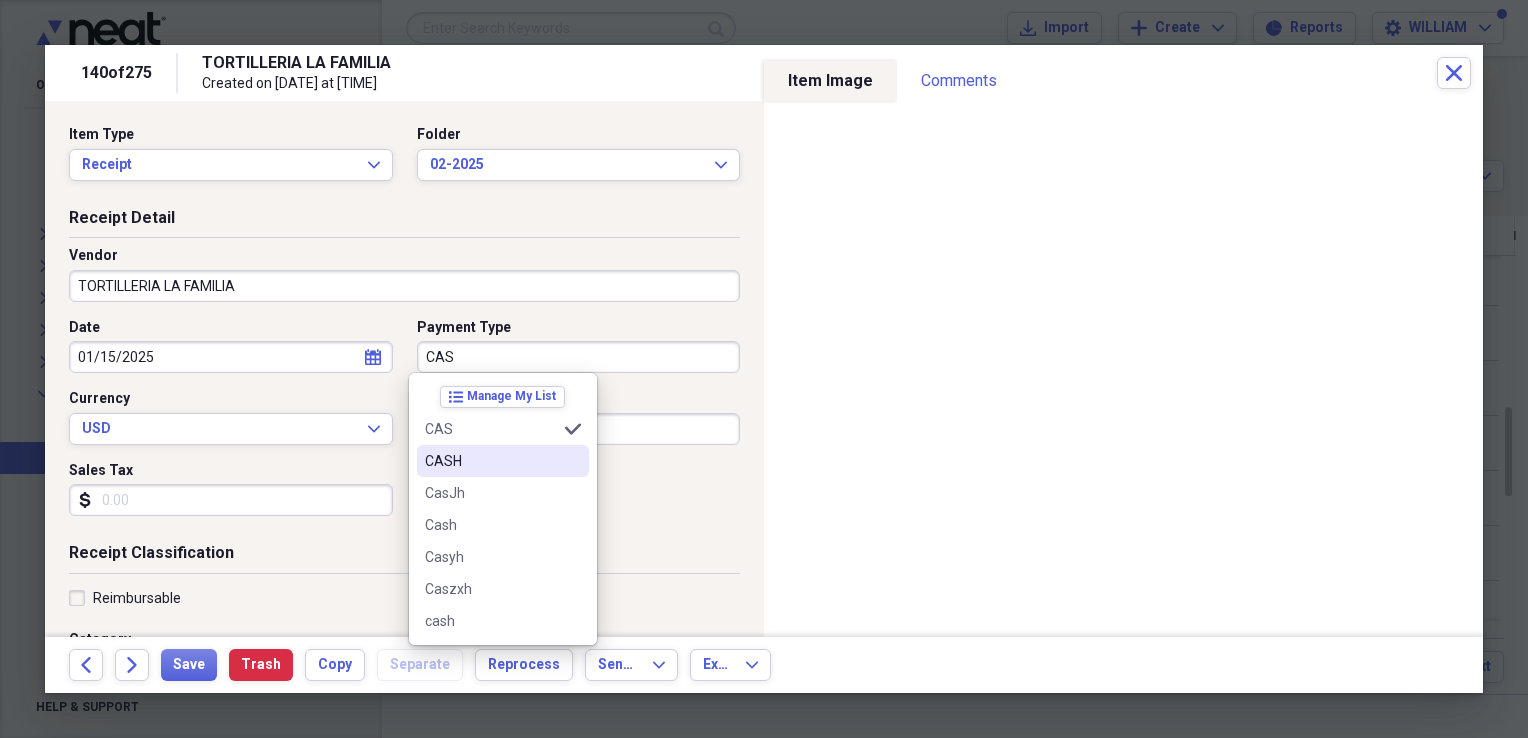 click on "CASH" at bounding box center (491, 461) 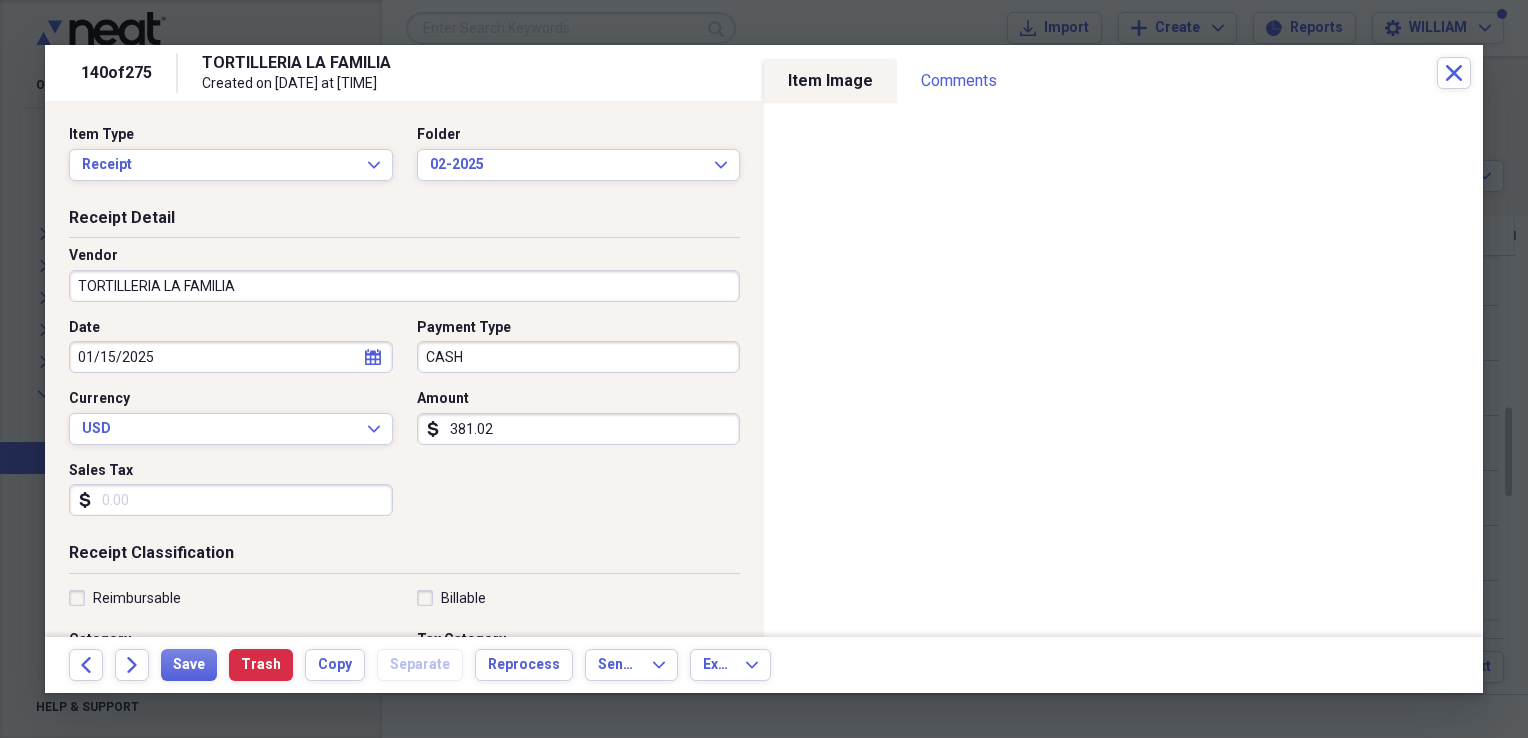 click on "Sales Tax" at bounding box center (231, 500) 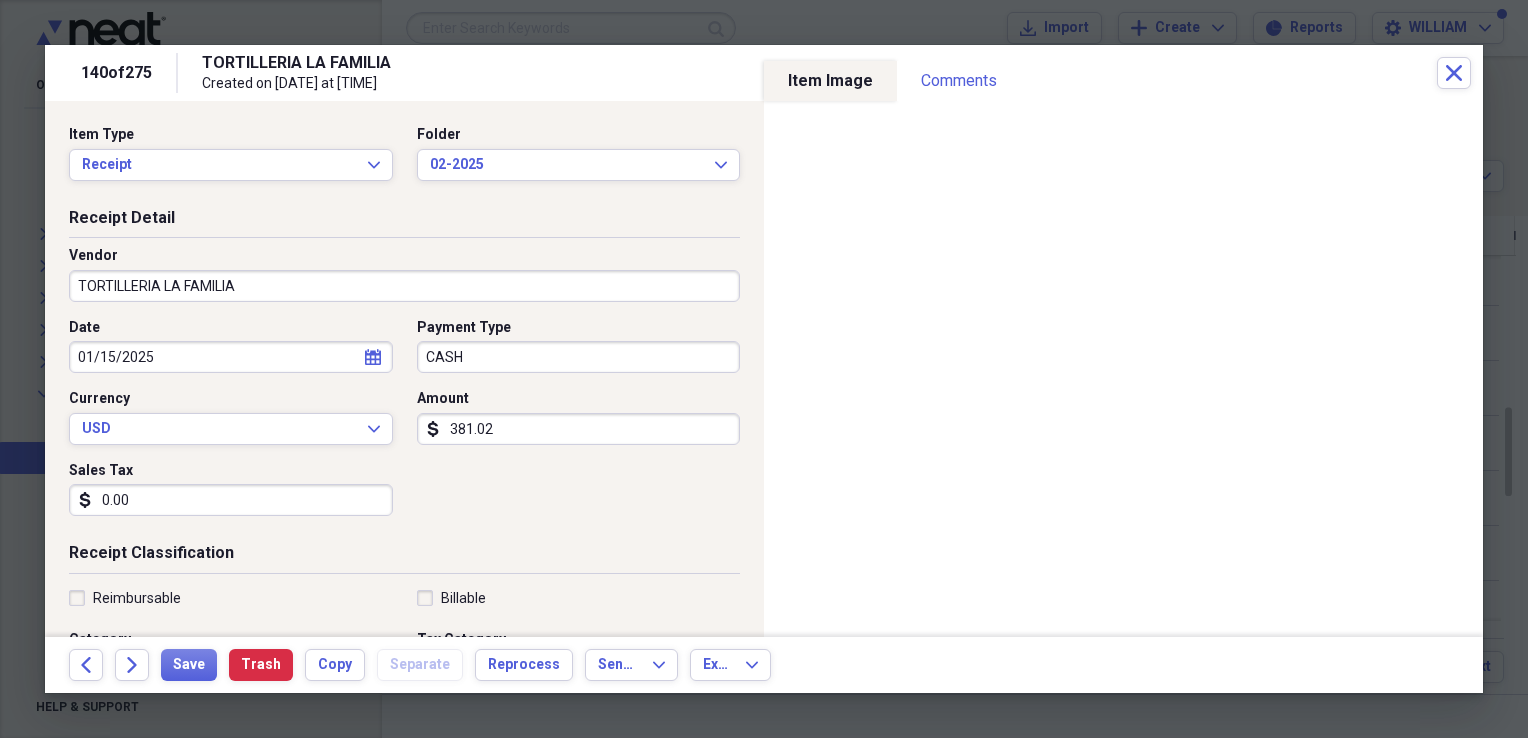 type on "0.00" 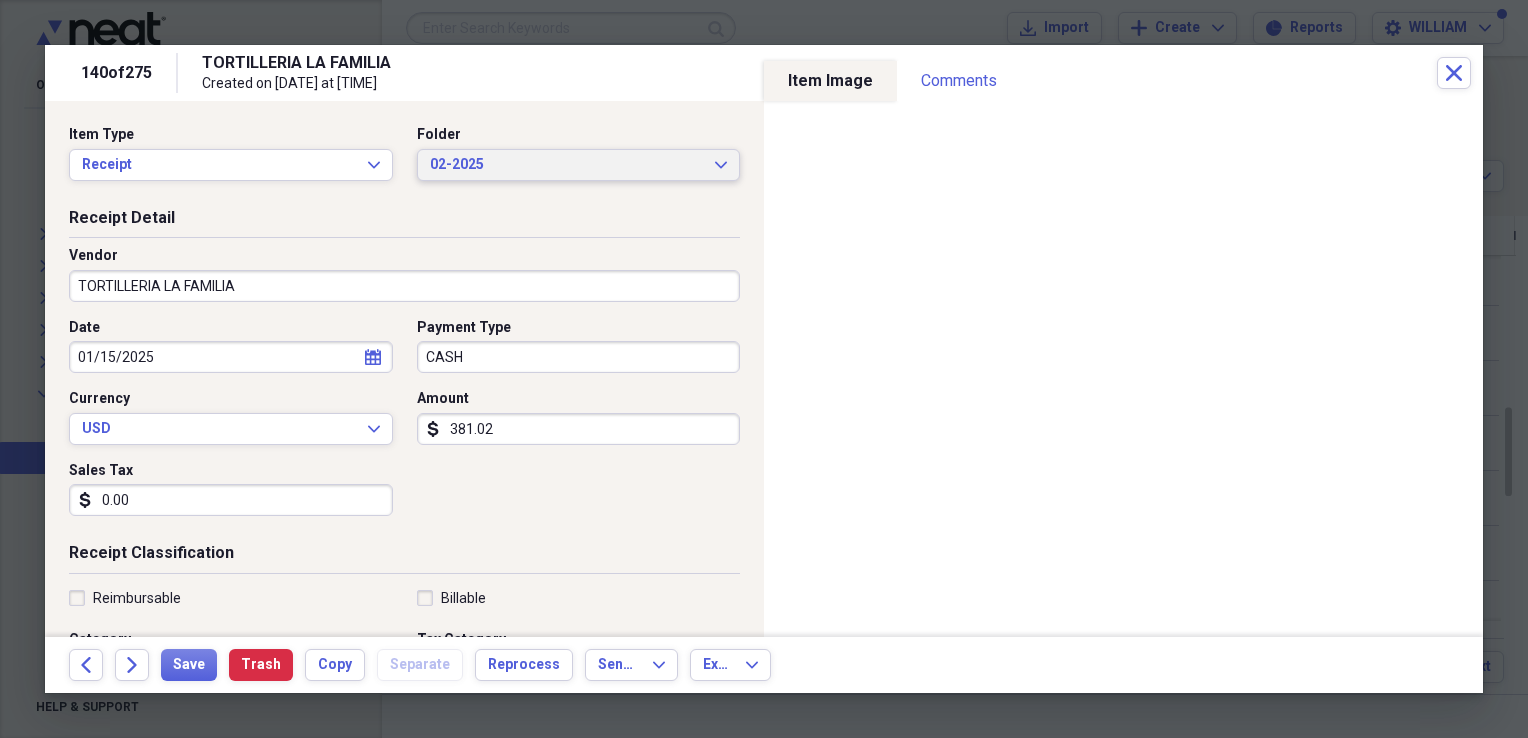 click on "02-2025" at bounding box center (567, 165) 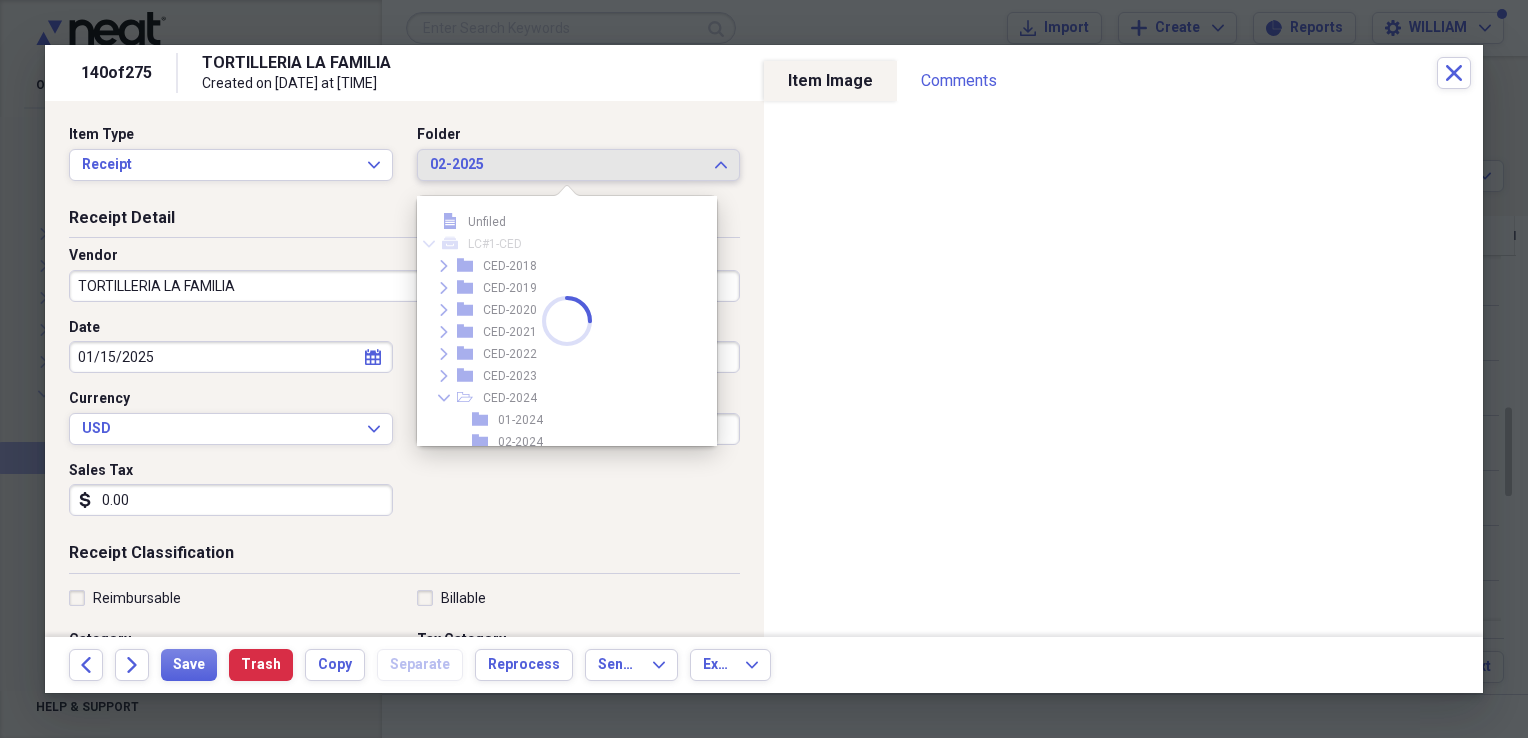 scroll, scrollTop: 736, scrollLeft: 0, axis: vertical 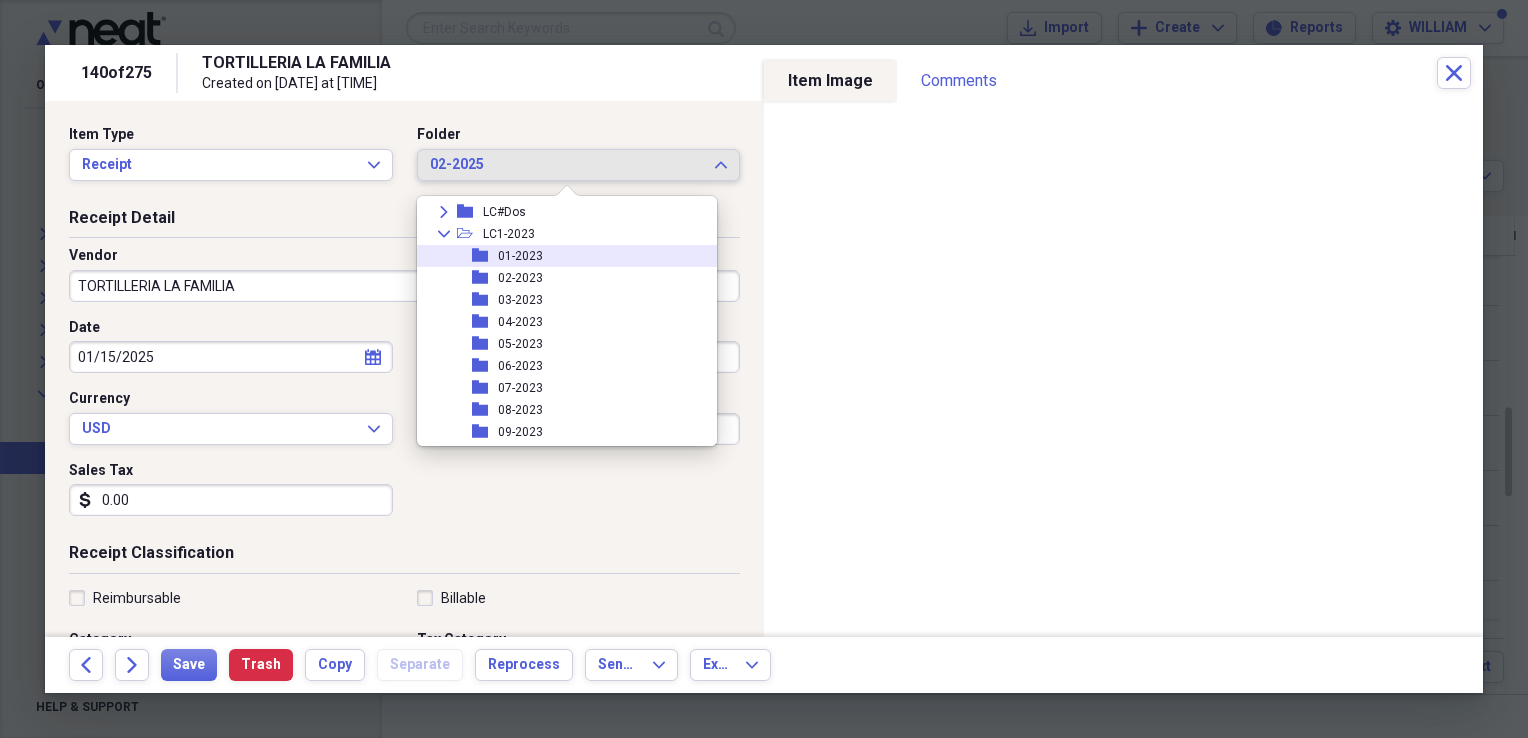 click on "01-2023" at bounding box center (520, 256) 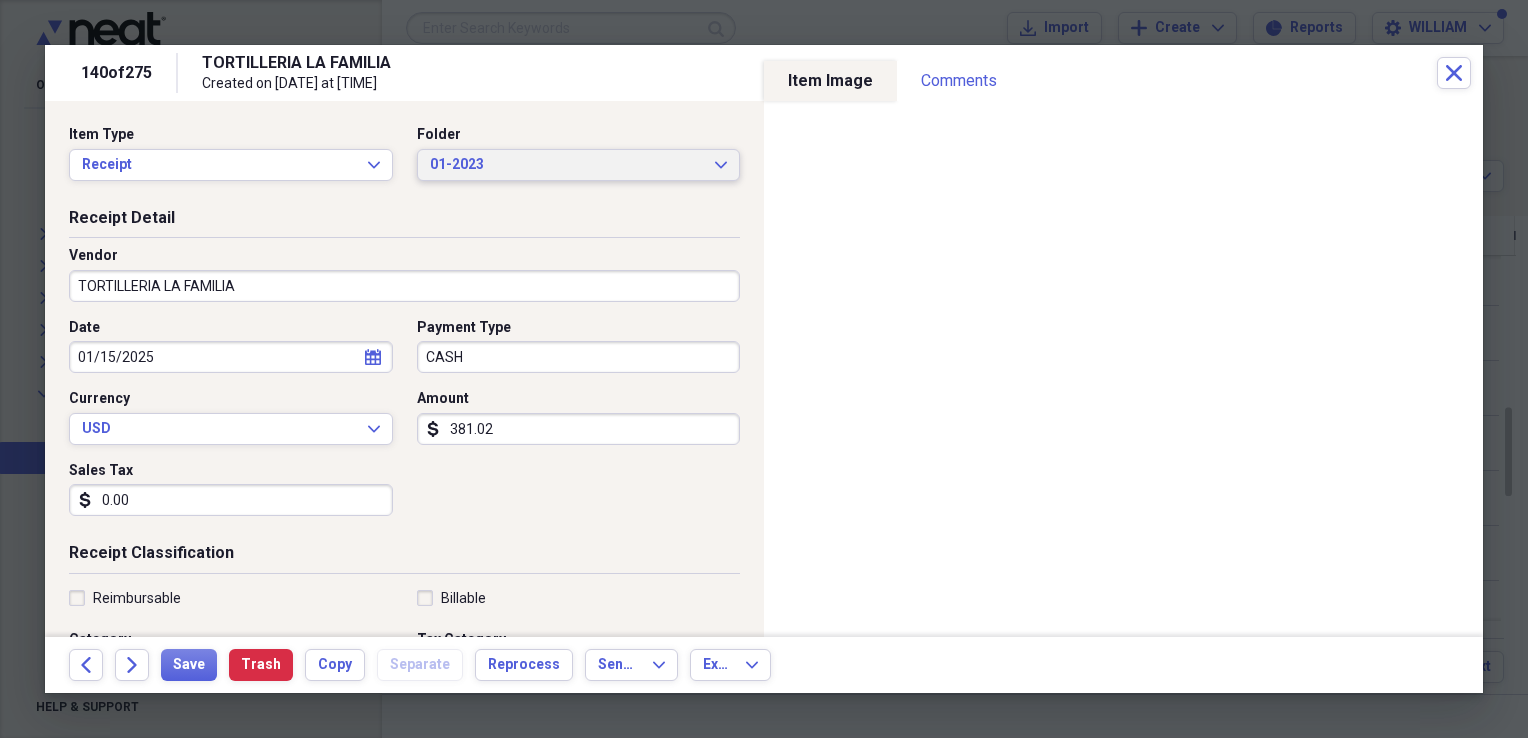 click on "01-2023" at bounding box center (567, 165) 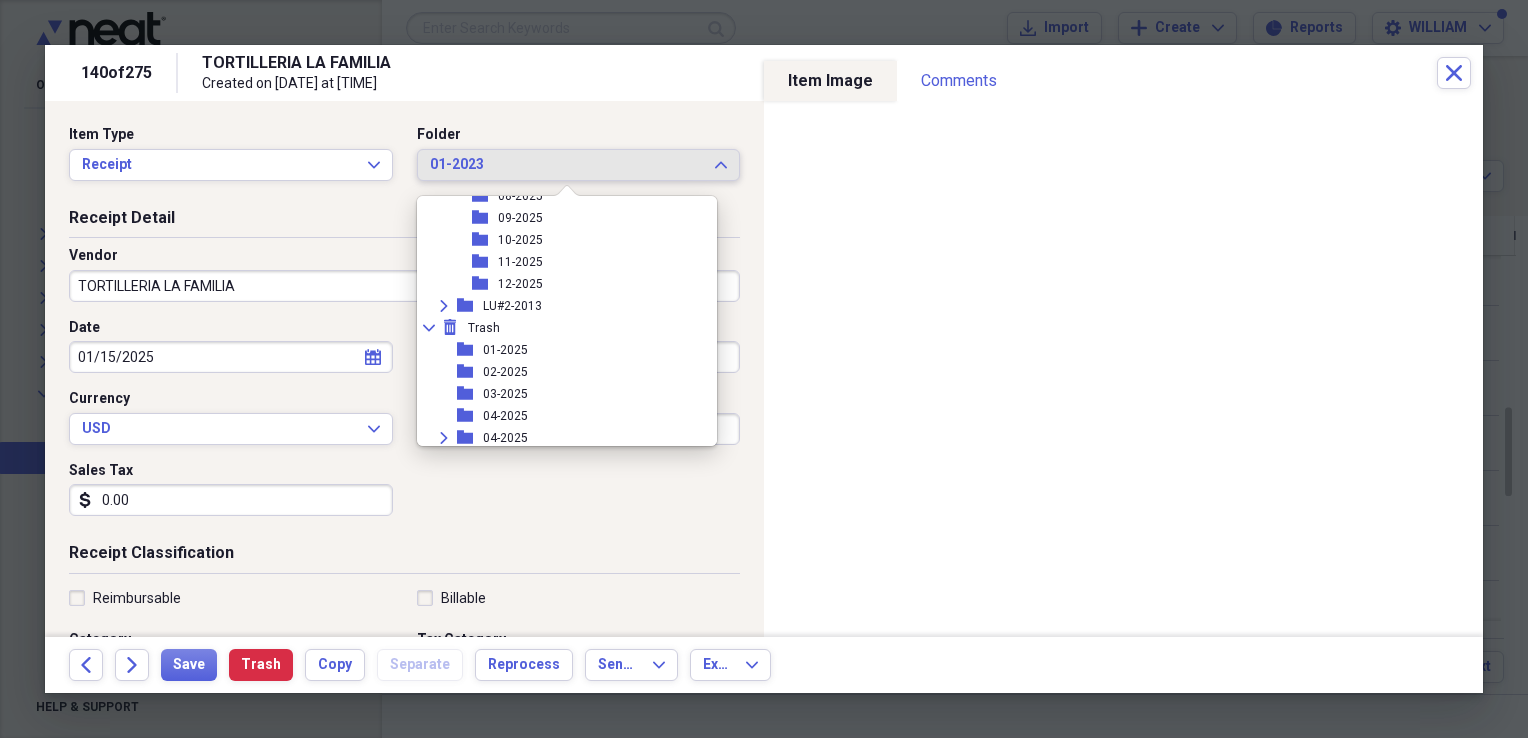 scroll, scrollTop: 1523, scrollLeft: 0, axis: vertical 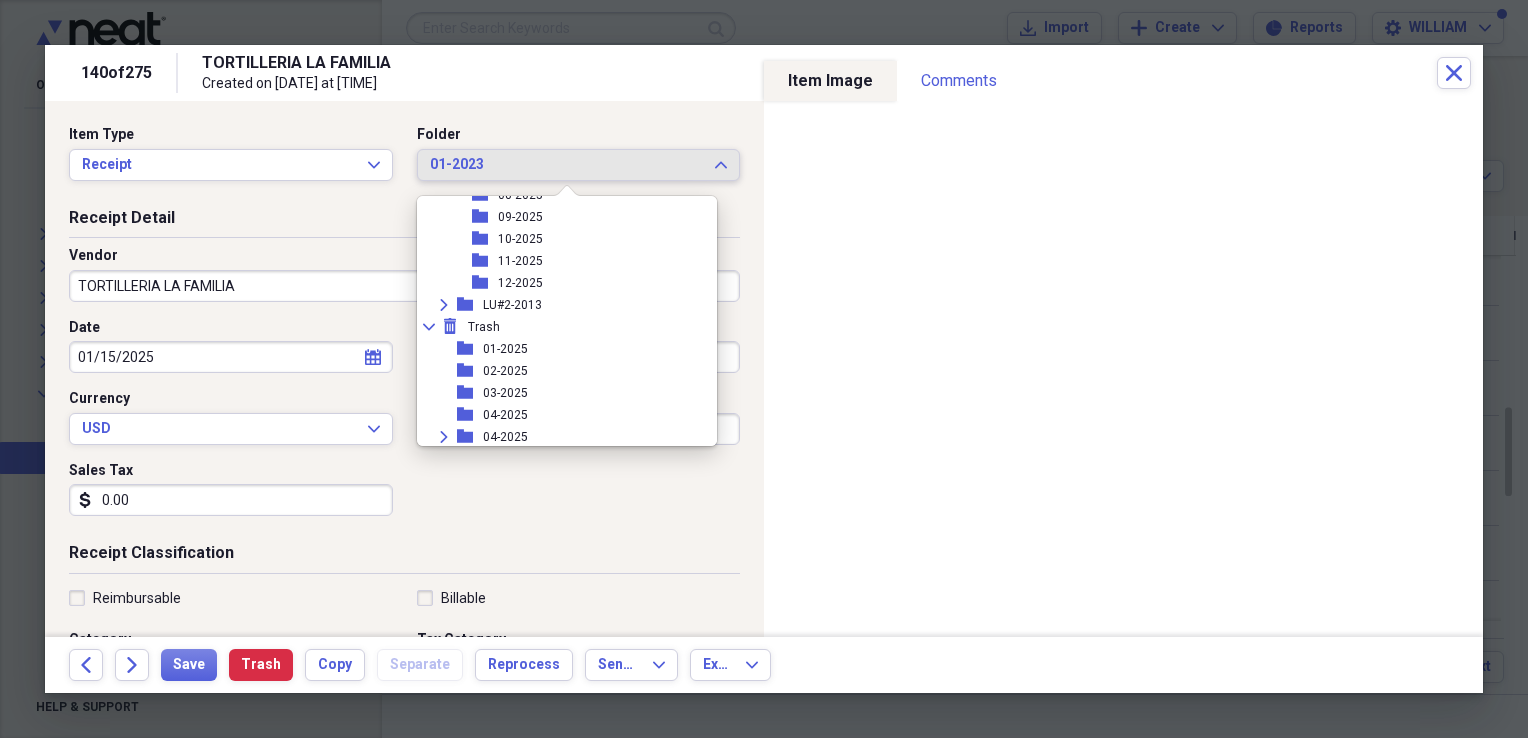 click on "folder [MM-YYYY]" at bounding box center [559, 393] 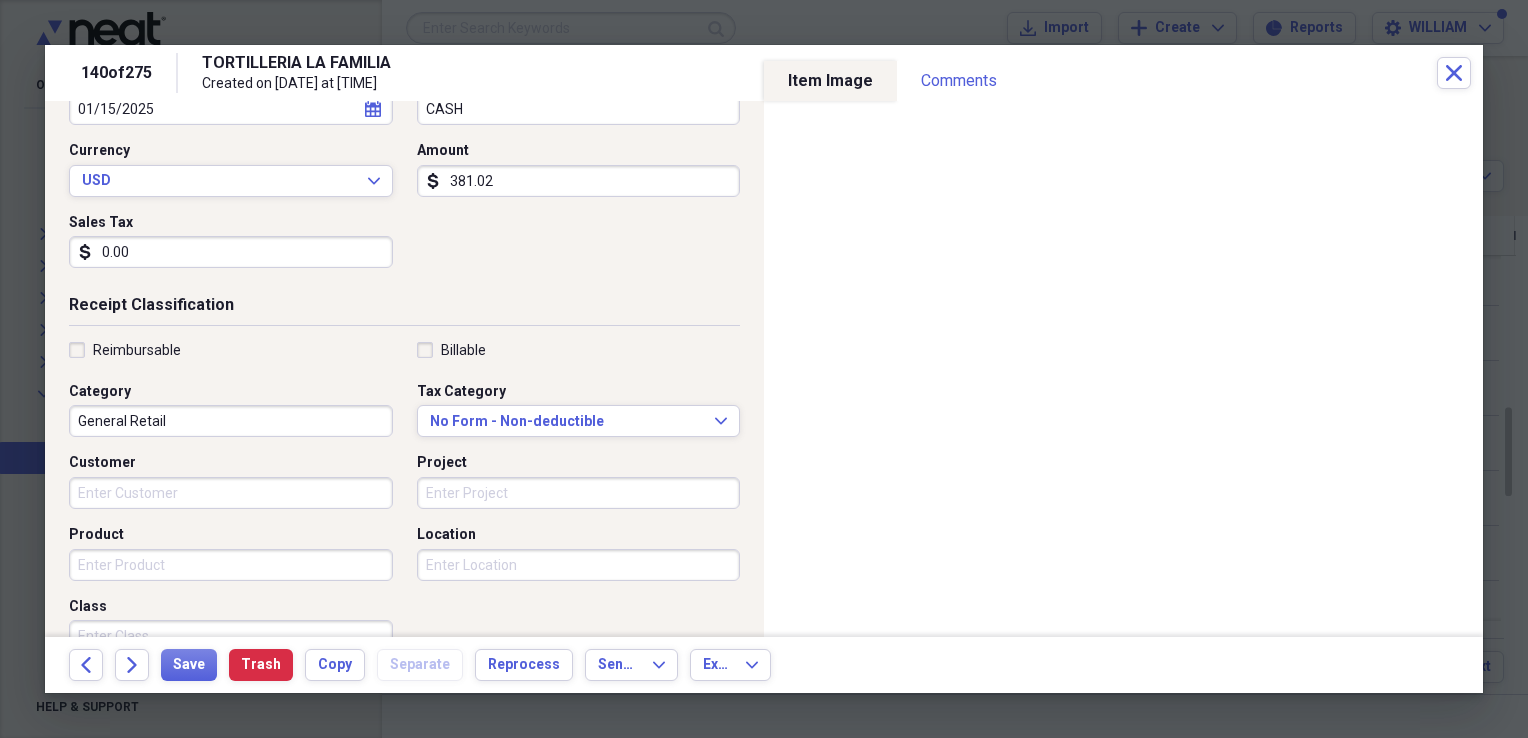 scroll, scrollTop: 0, scrollLeft: 0, axis: both 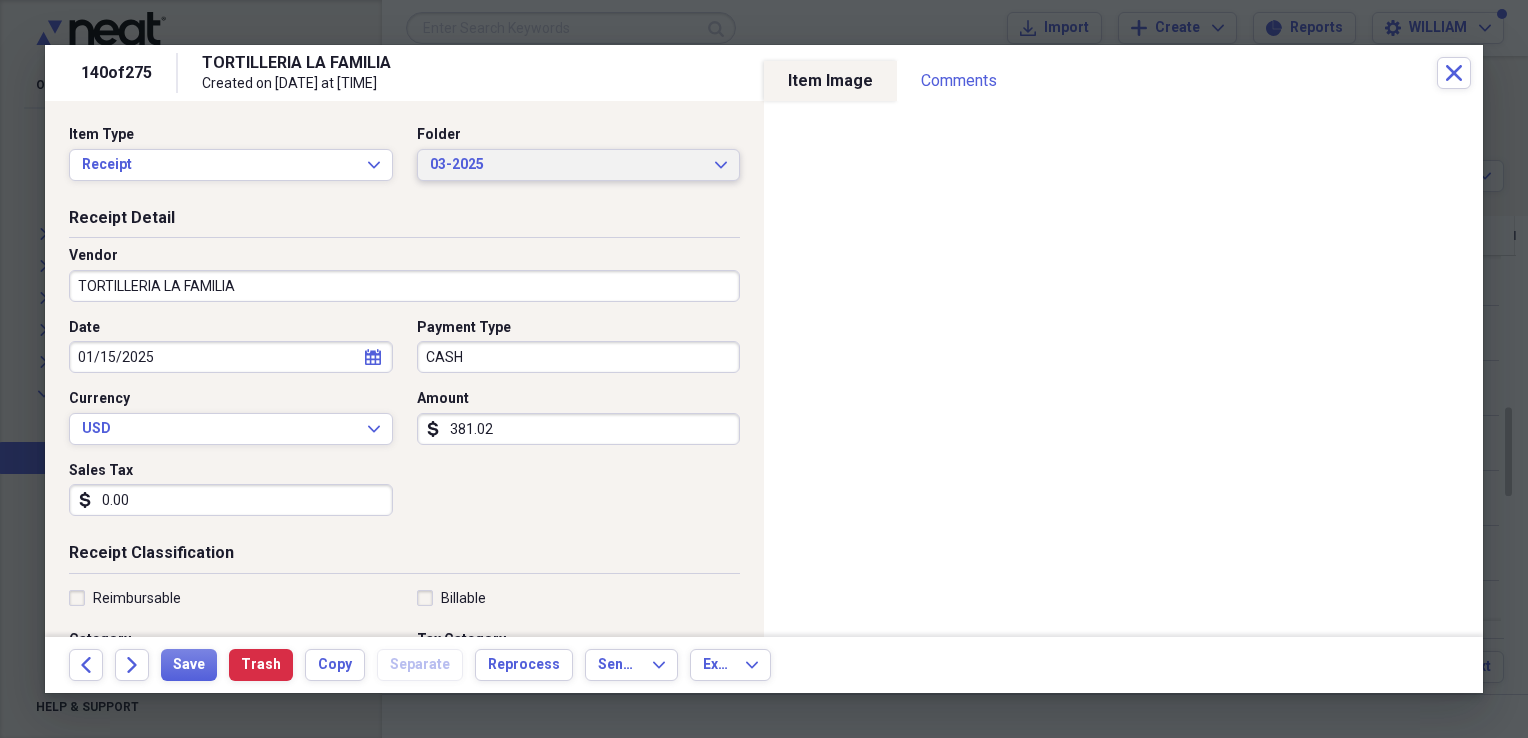 click on "03-2025" at bounding box center (567, 165) 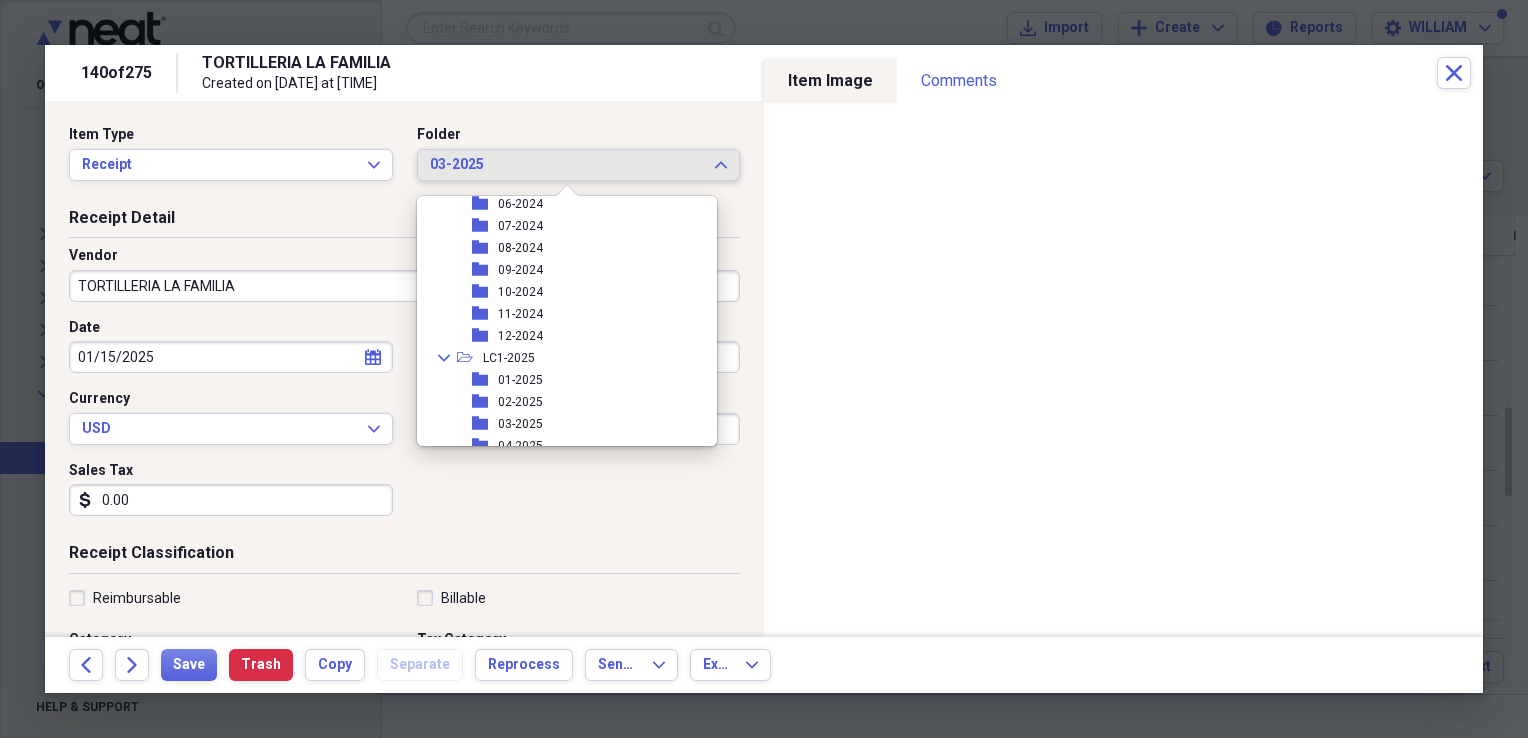 scroll, scrollTop: 1180, scrollLeft: 0, axis: vertical 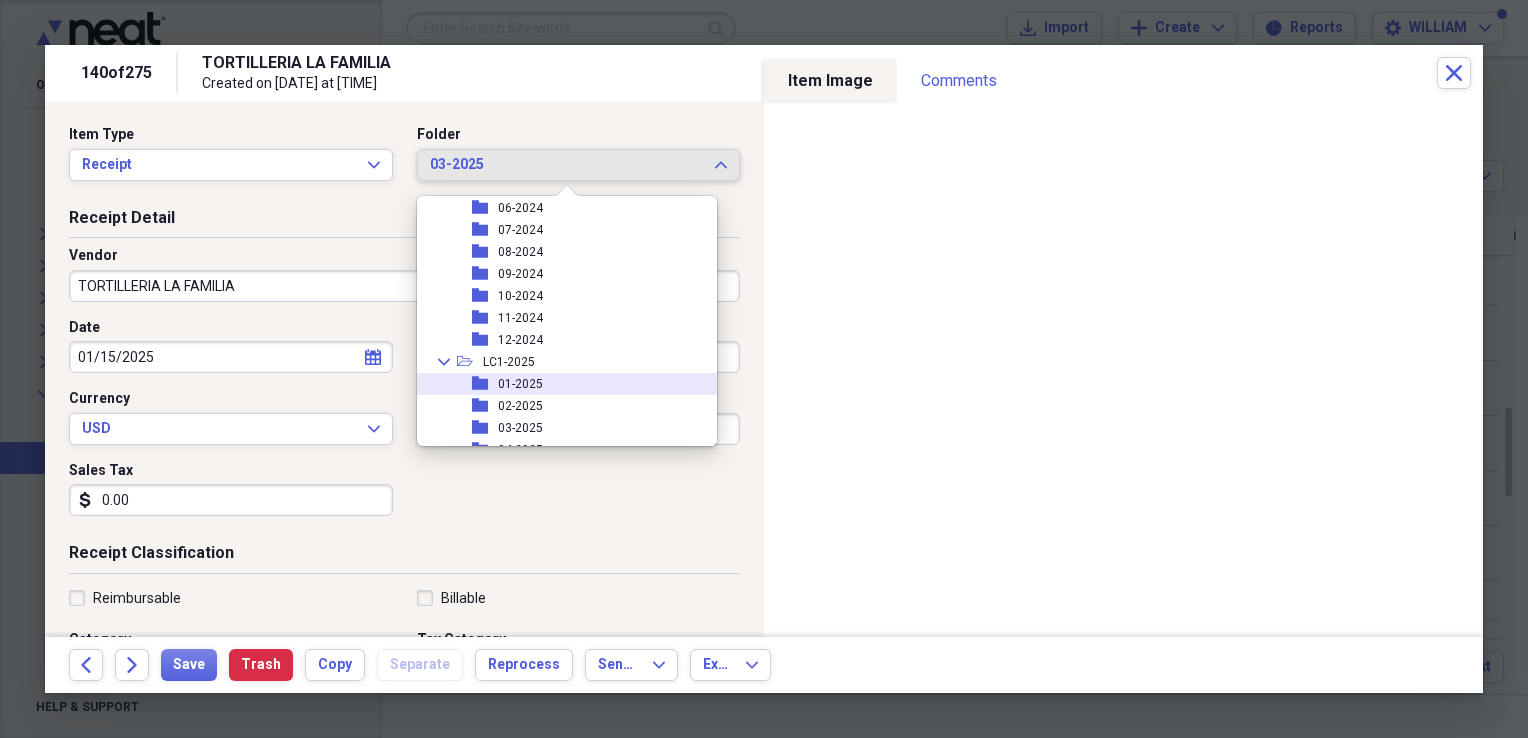 click on "01-2025" at bounding box center (520, 384) 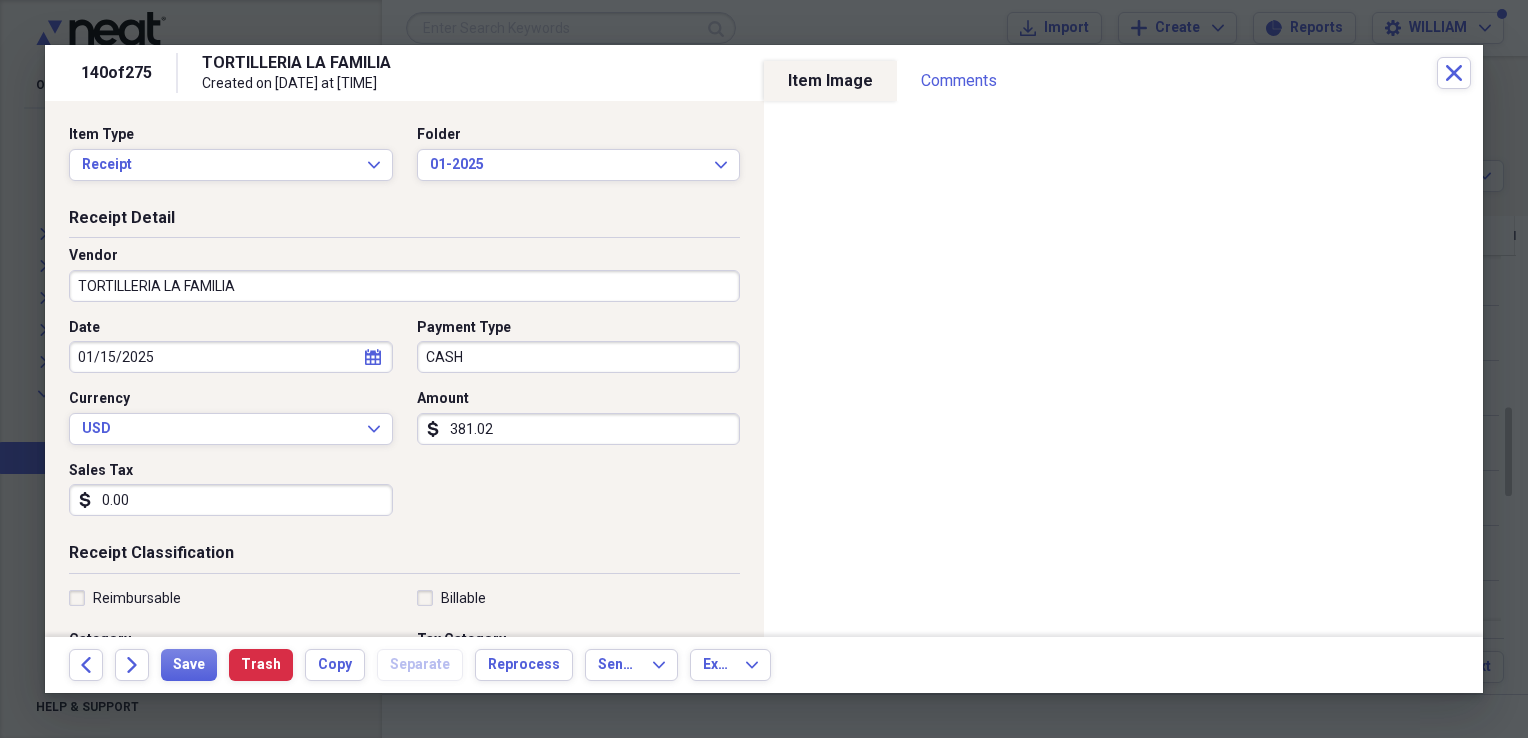 click on "Date [DATE] calendar Calendar Payment Type CASH Currency USD Expand Amount dollar-sign 381.02 Sales Tax dollar-sign 0.00" at bounding box center (404, 425) 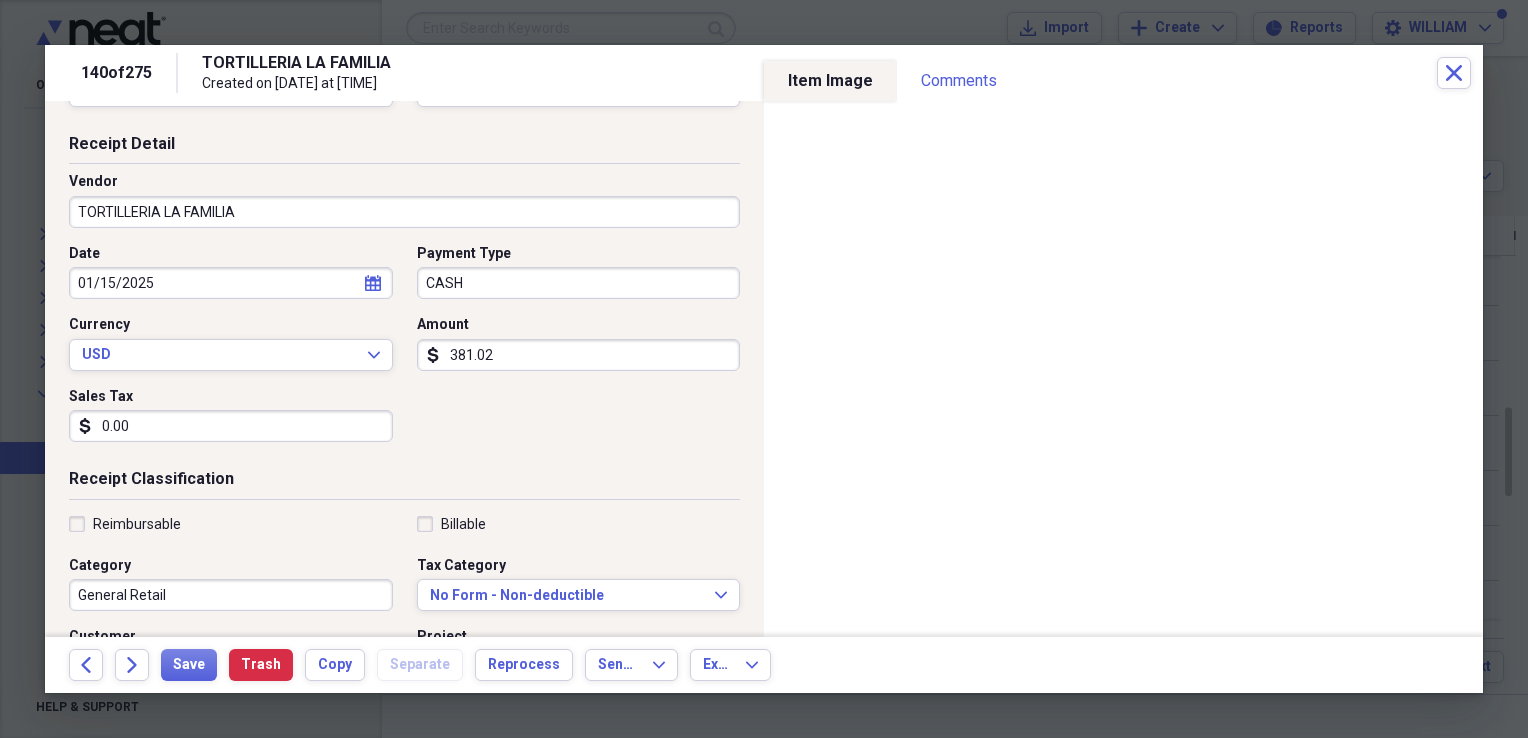 click on "General Retail" at bounding box center [231, 595] 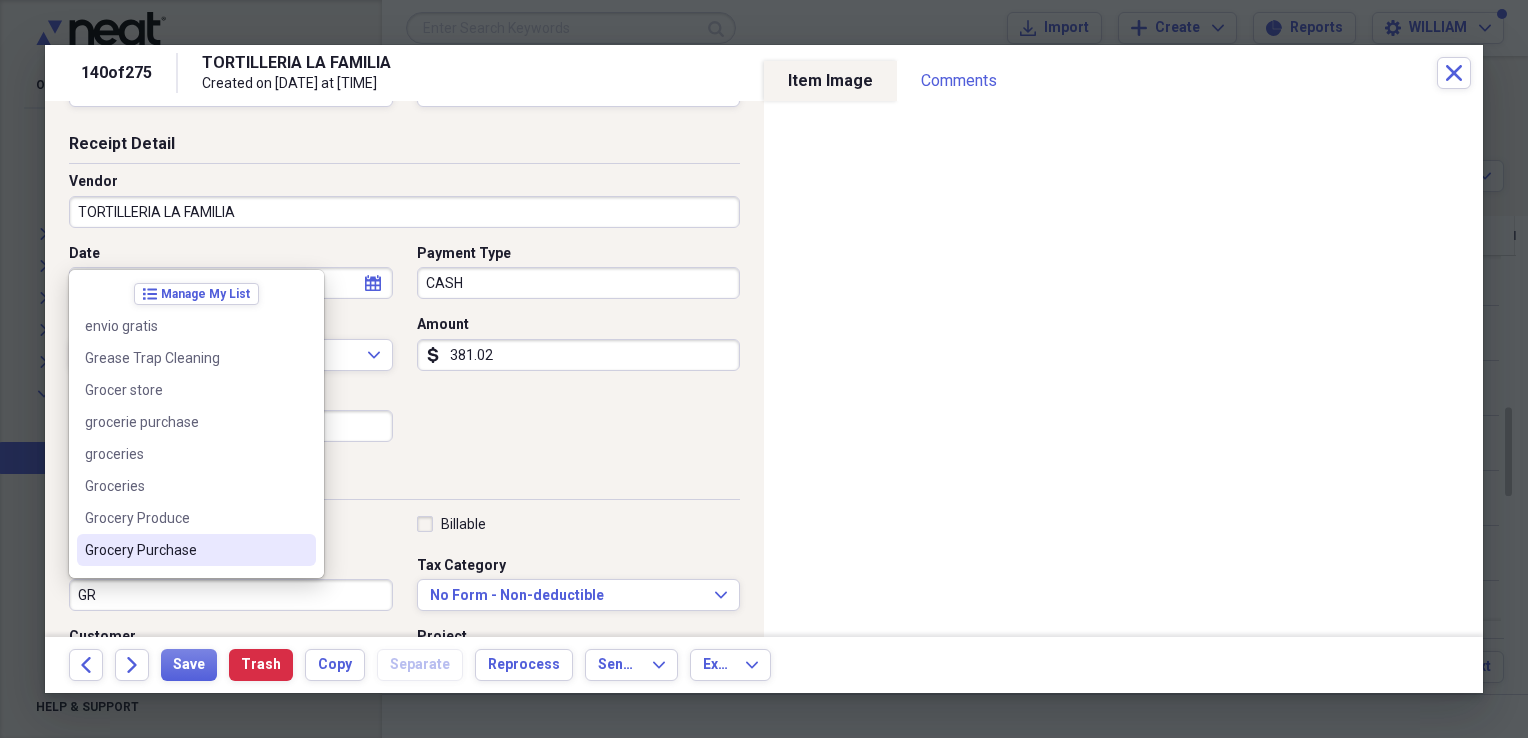 click on "Grocery Purchase" at bounding box center [184, 550] 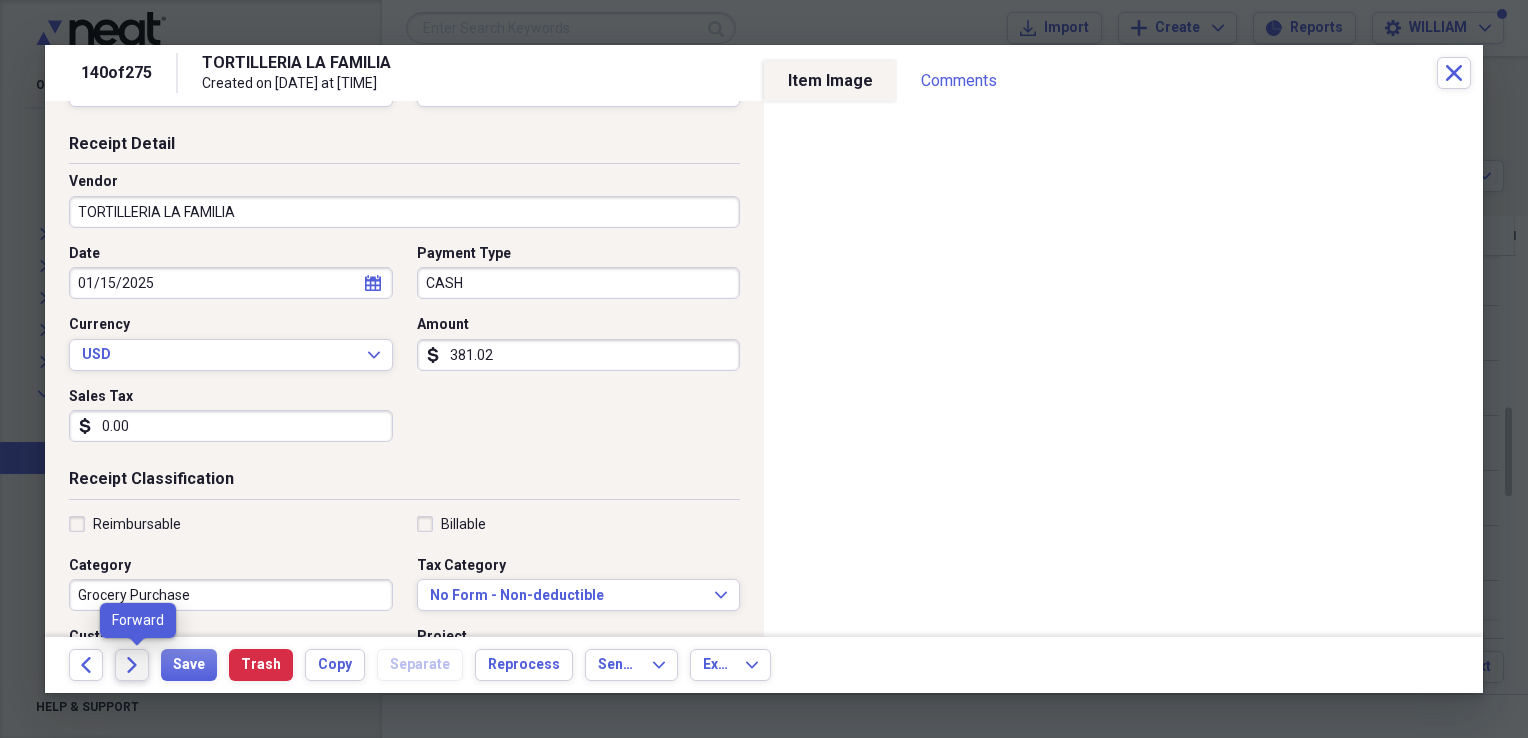click on "Forward" at bounding box center [132, 665] 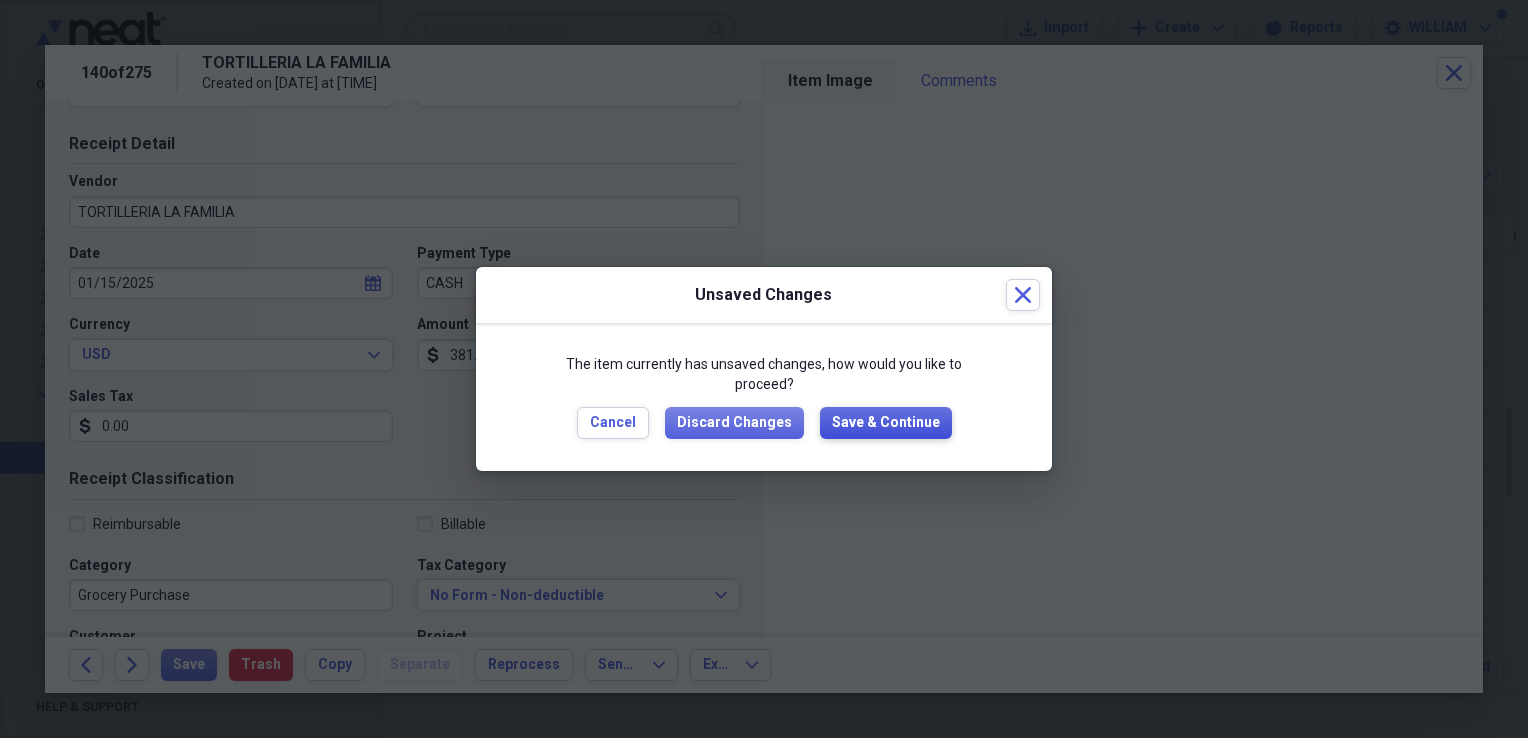 click on "Save & Continue" at bounding box center [886, 423] 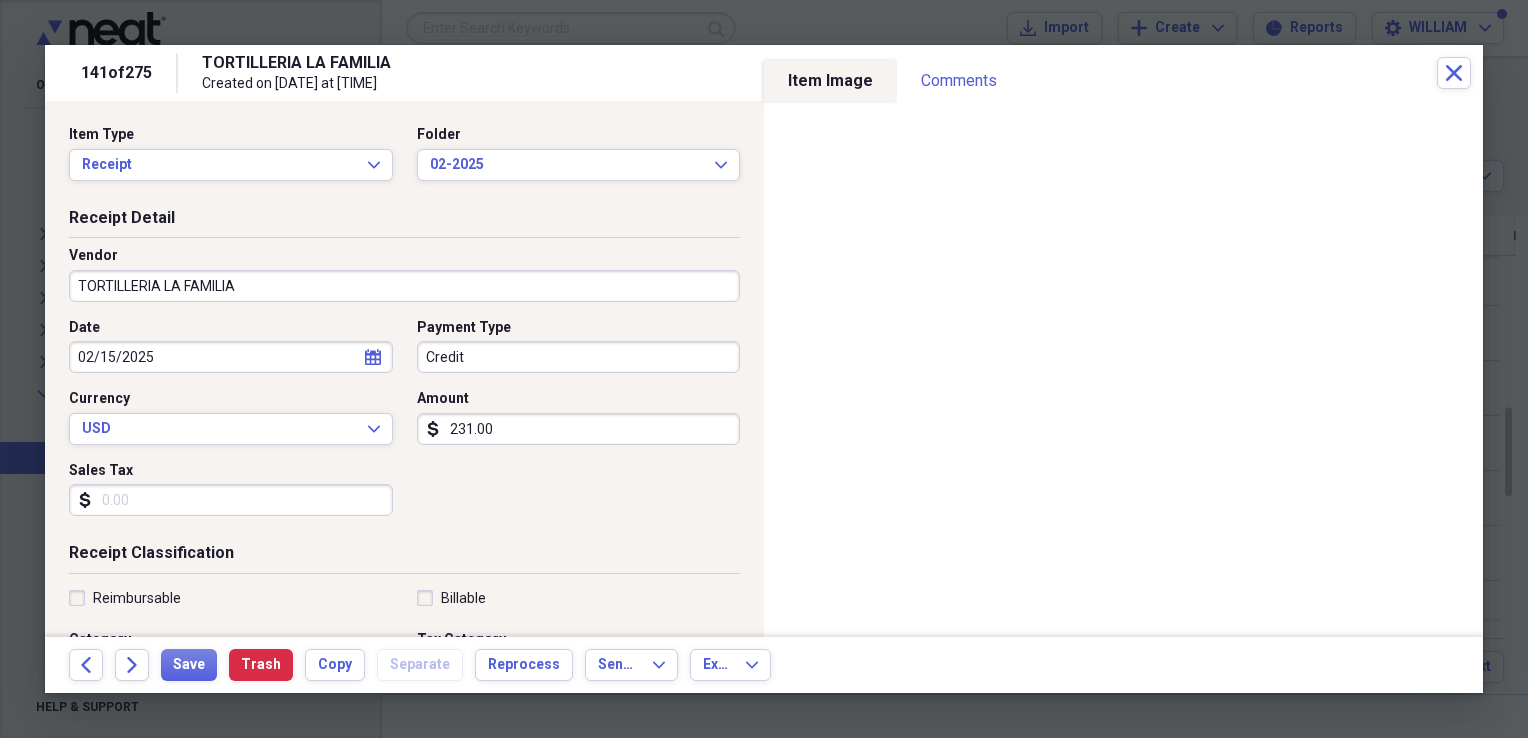click on "Sales Tax" at bounding box center [231, 500] 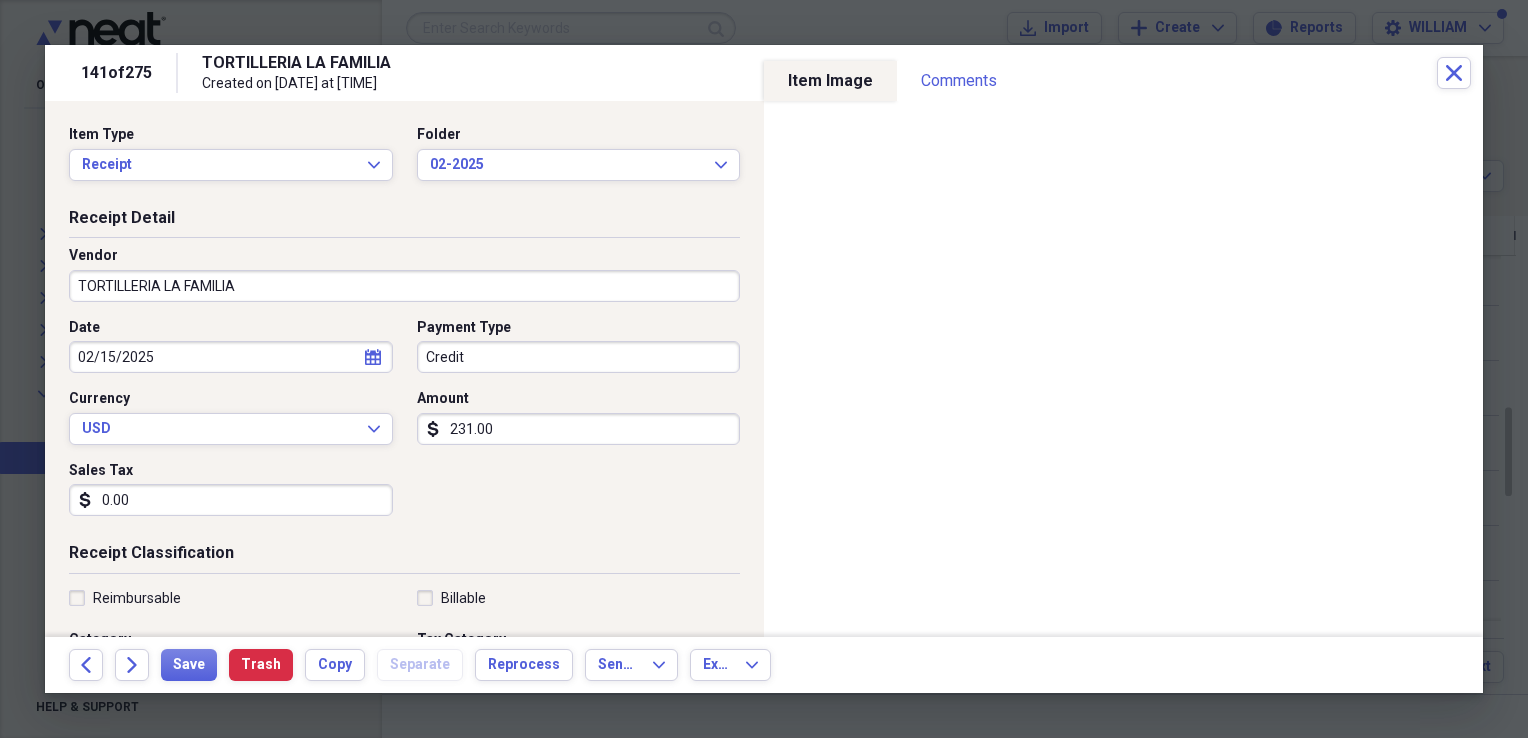 type on "0.00" 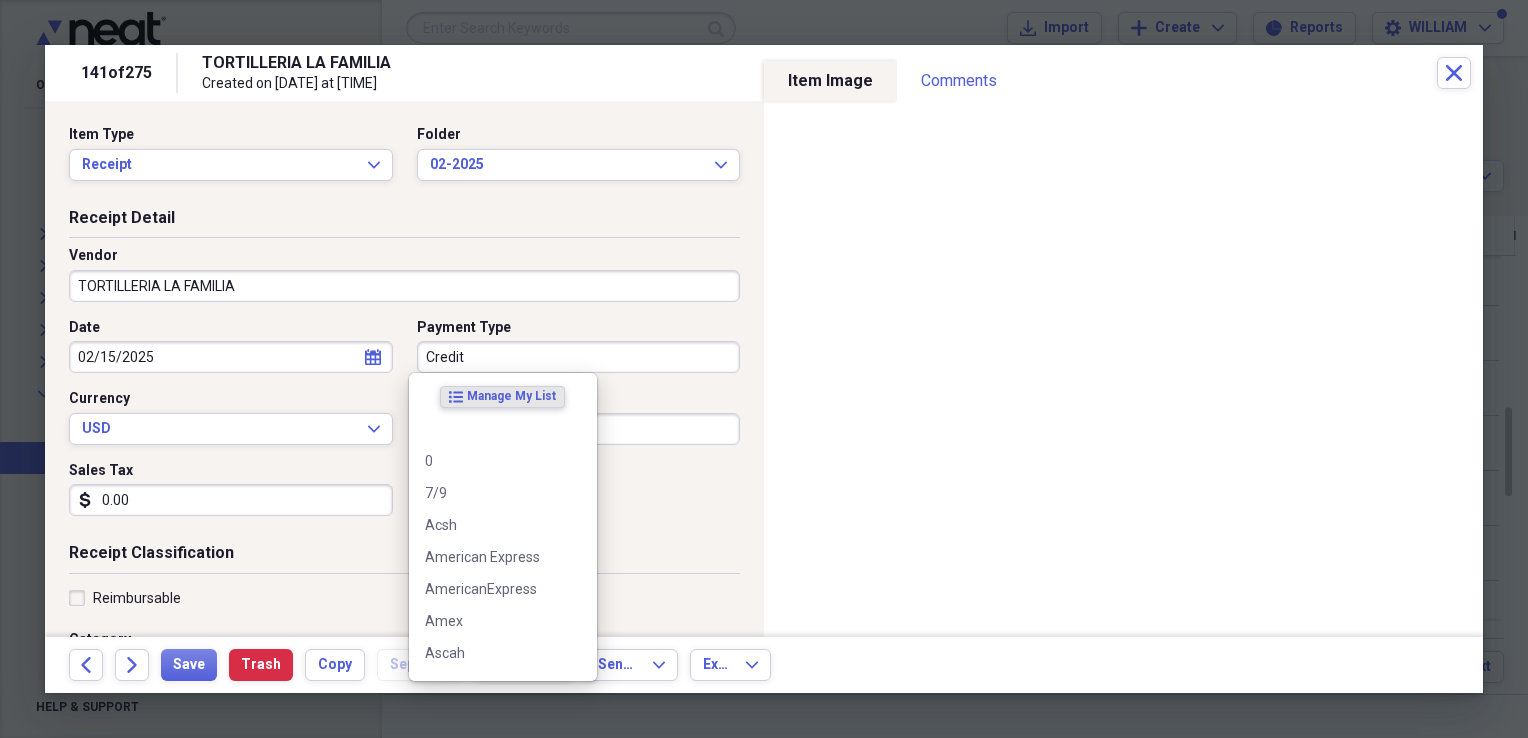 click on "Credit" at bounding box center (579, 357) 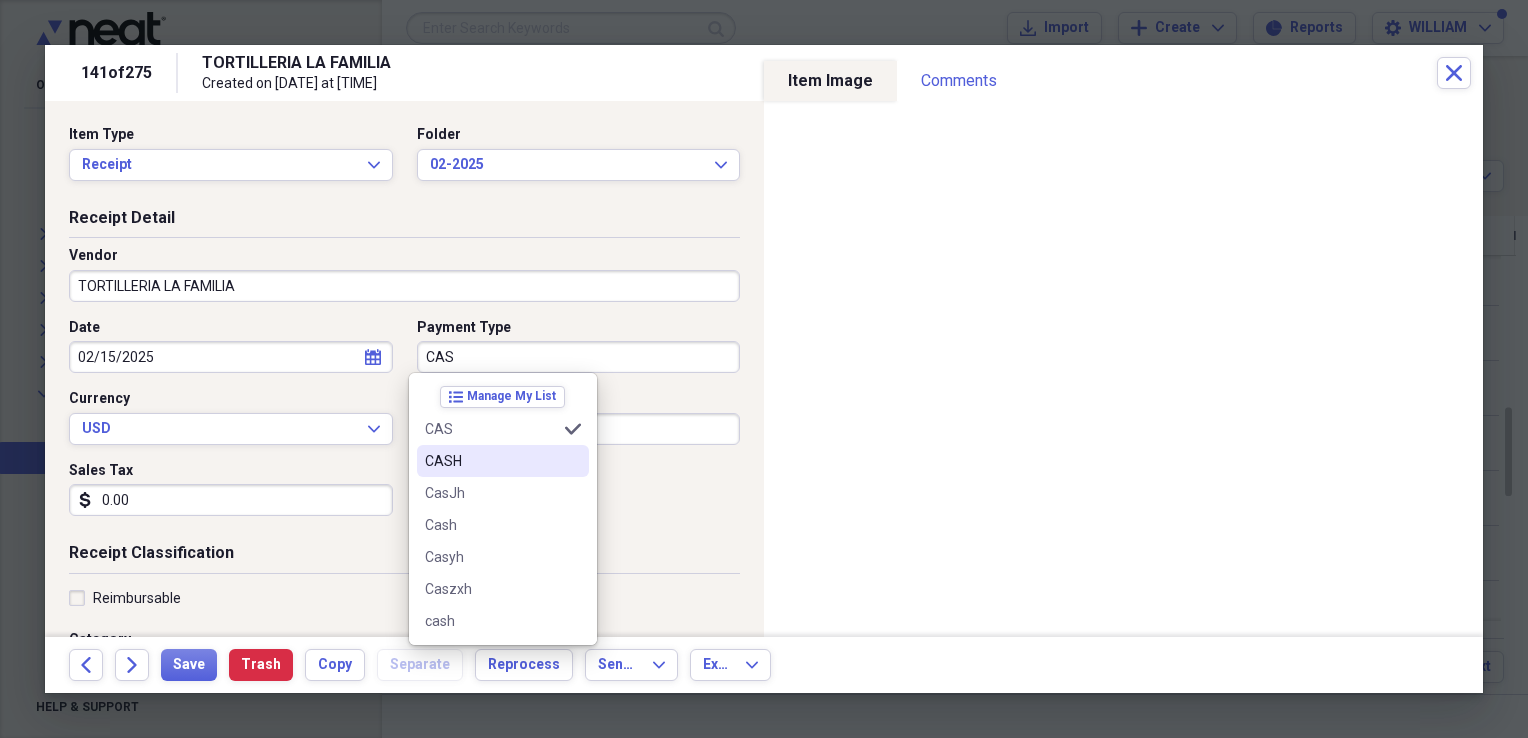 click on "CASH" at bounding box center (491, 461) 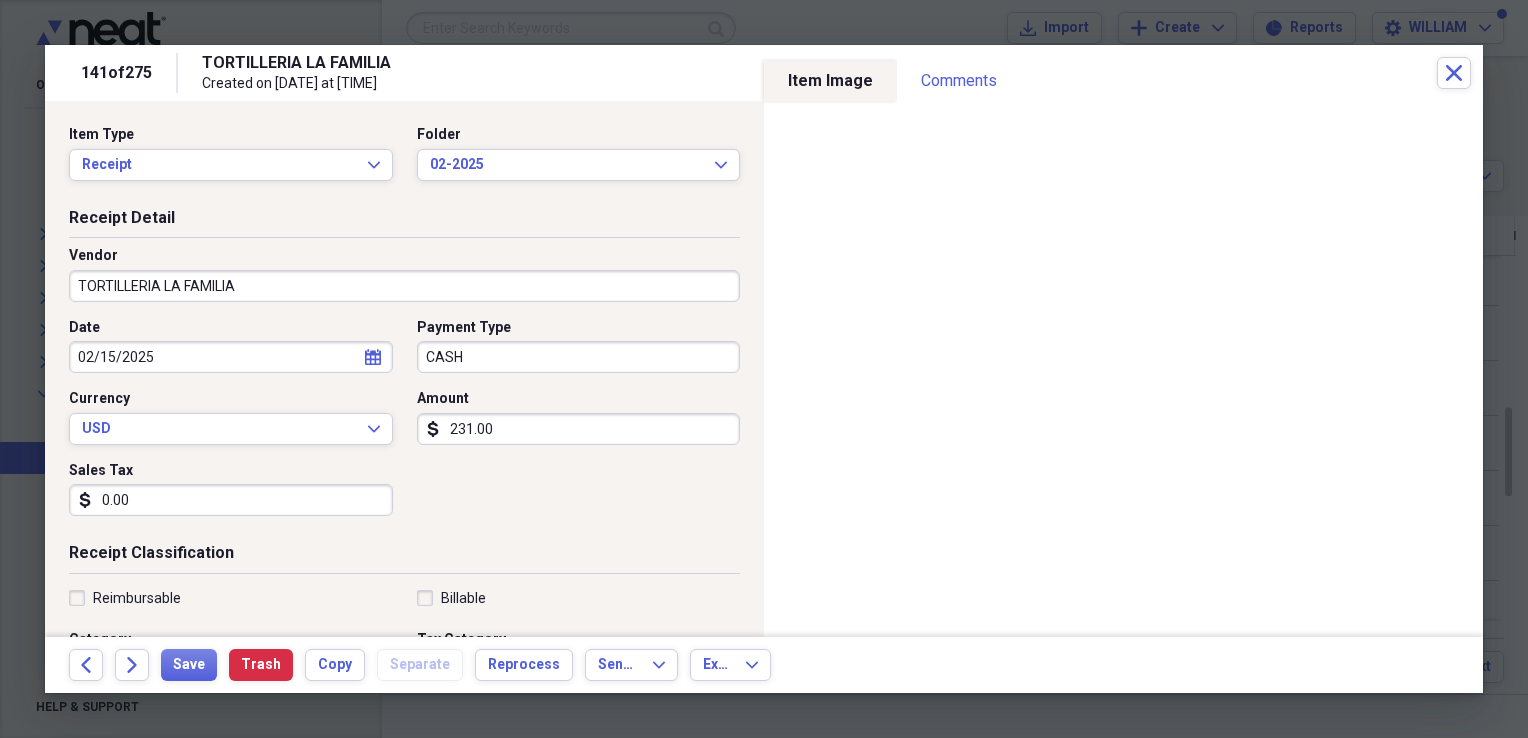 scroll, scrollTop: 150, scrollLeft: 0, axis: vertical 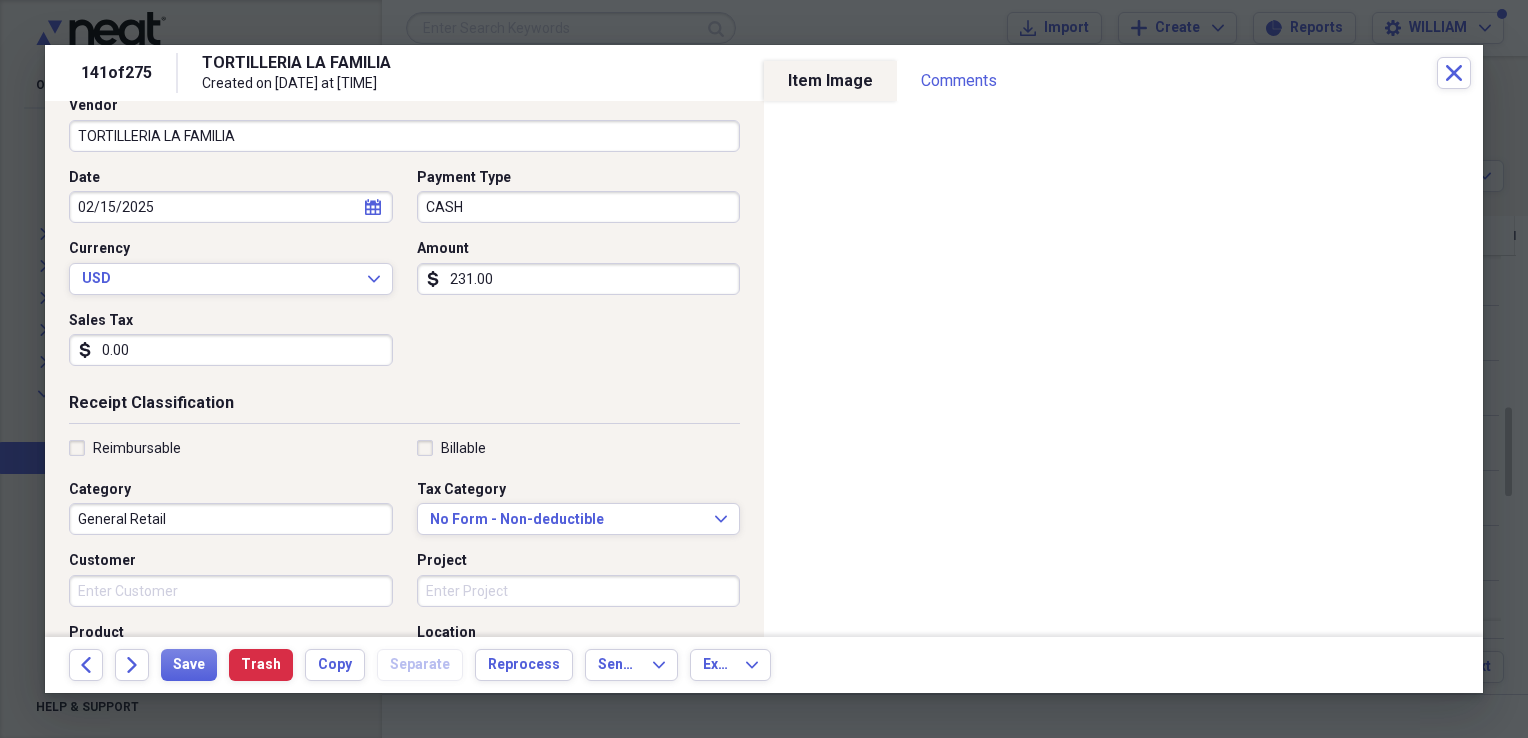 click on "General Retail" at bounding box center (231, 519) 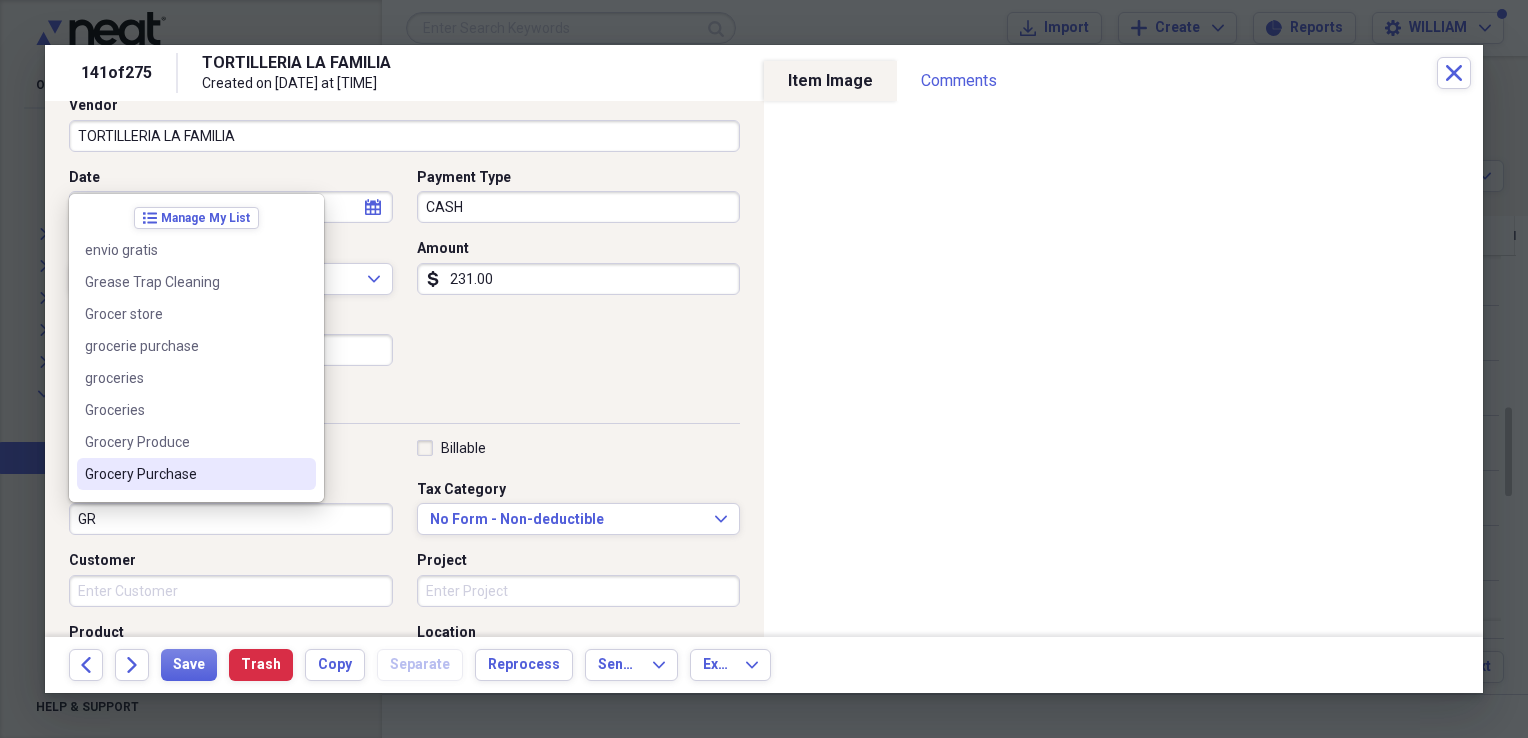 click on "Grocery Purchase" at bounding box center (184, 474) 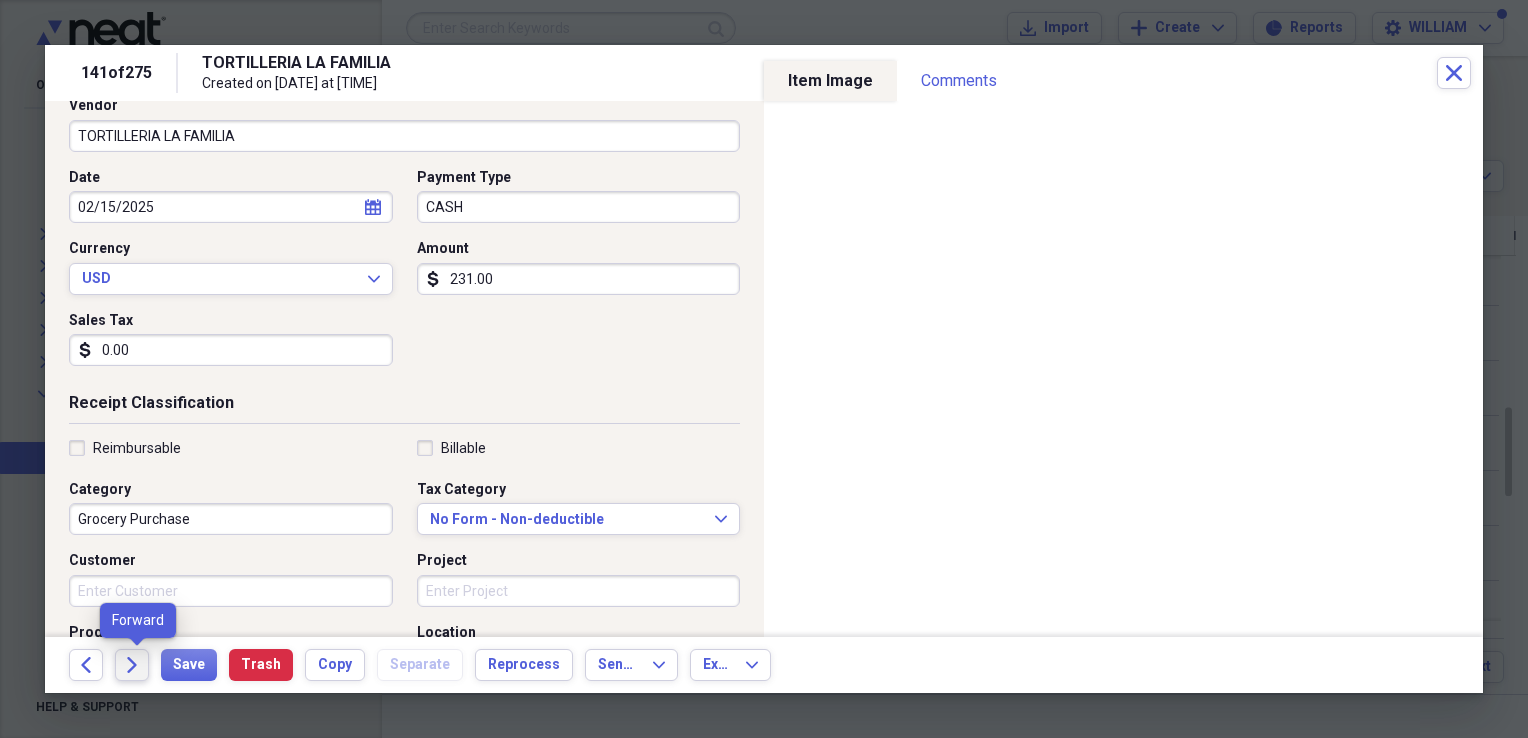 click on "Forward" 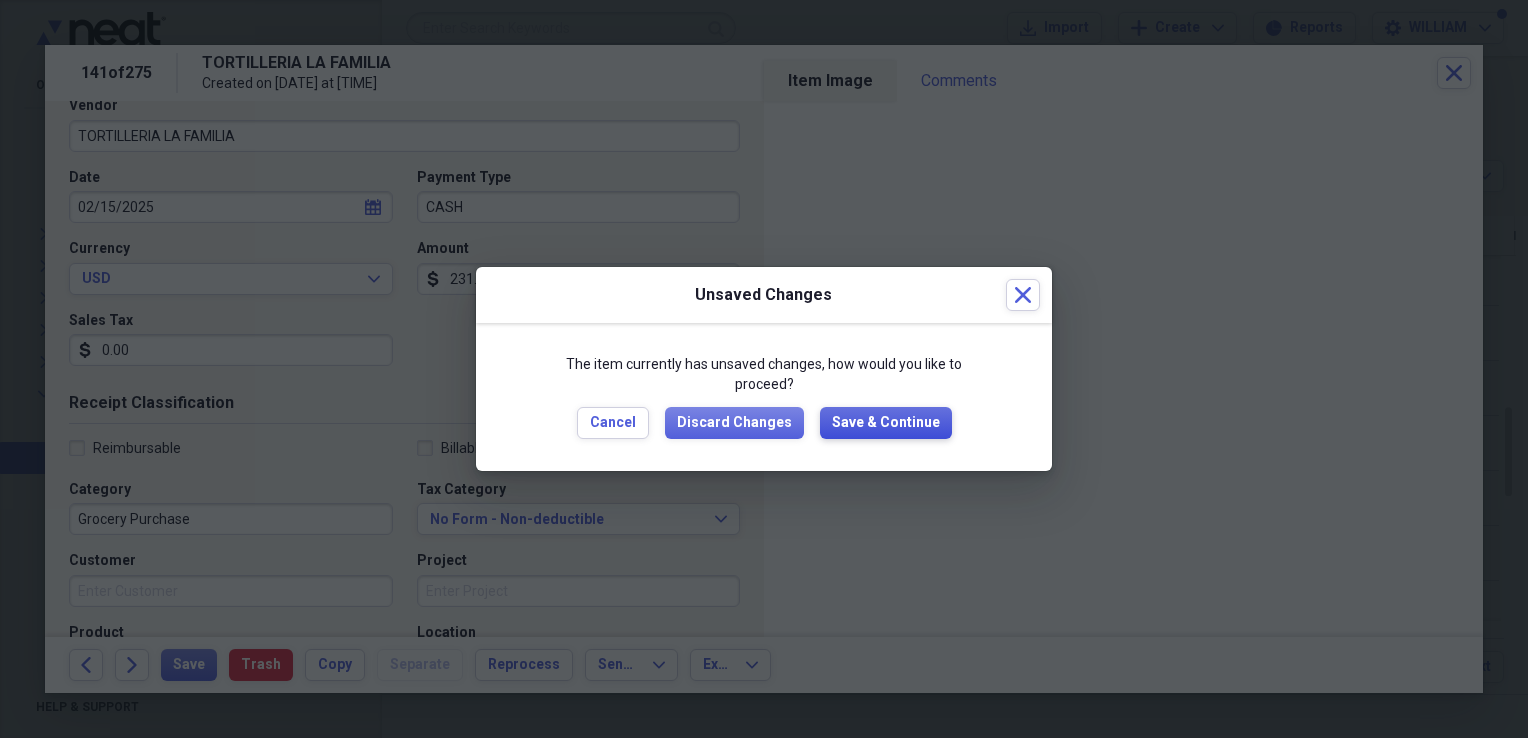 click on "Save & Continue" at bounding box center (886, 423) 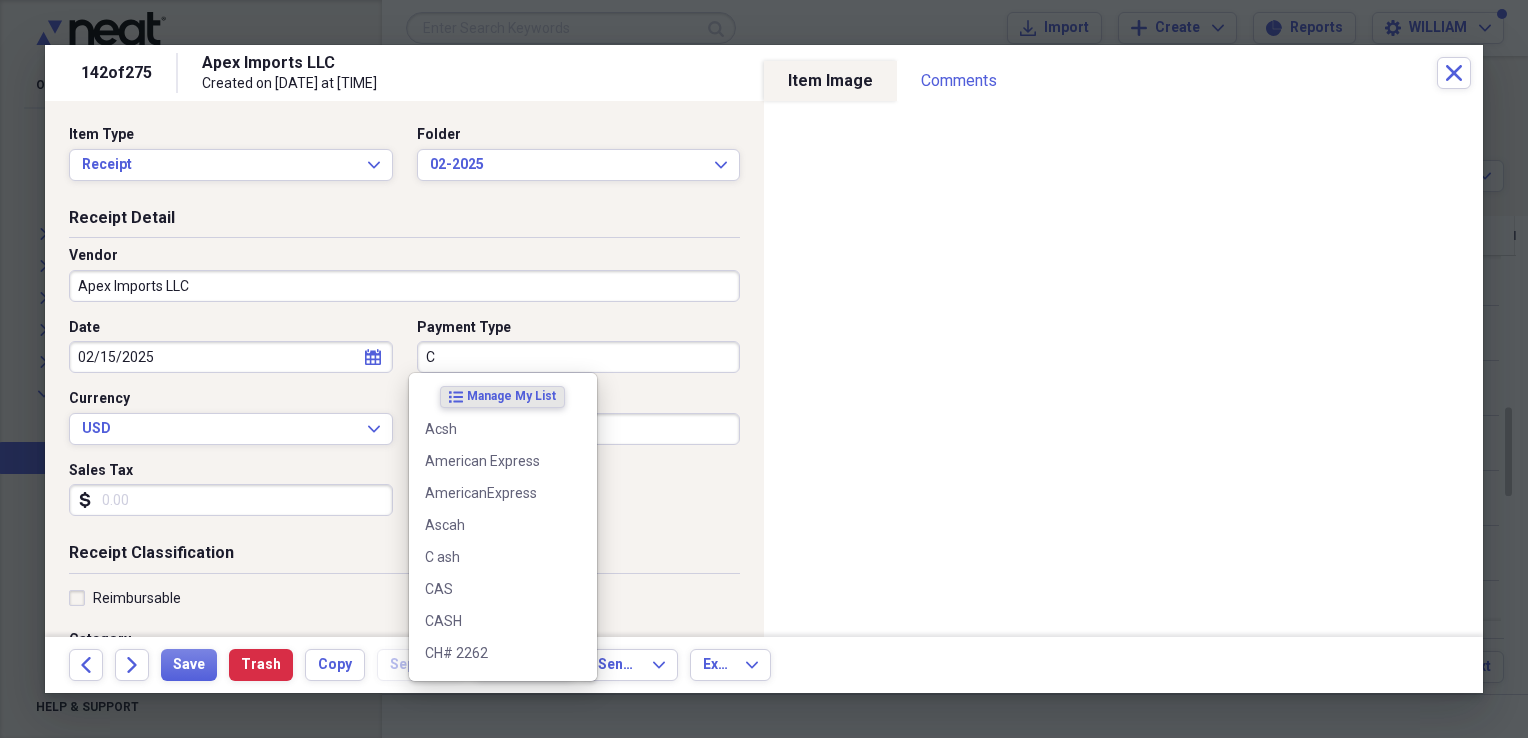 click on "C" at bounding box center (579, 357) 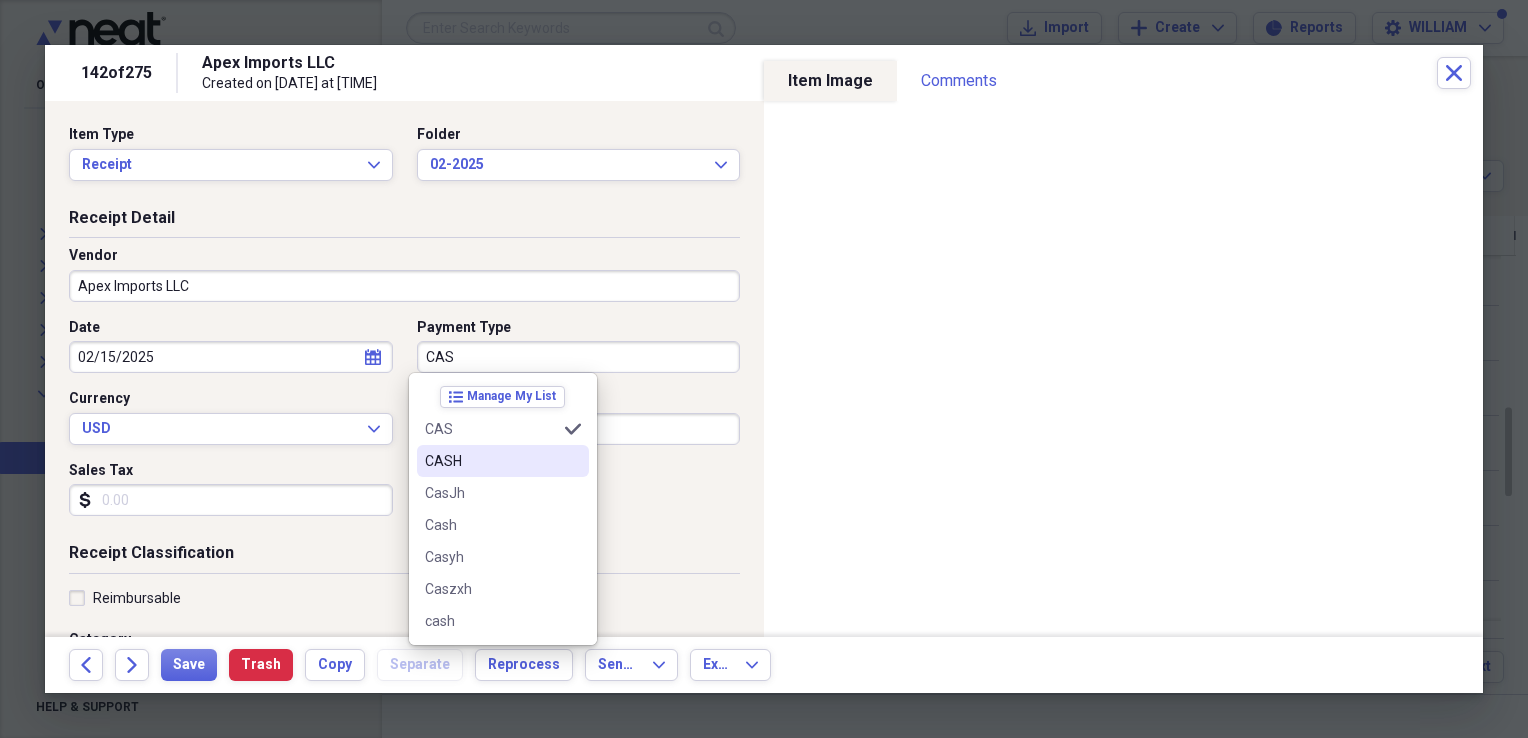click on "CASH" at bounding box center (491, 461) 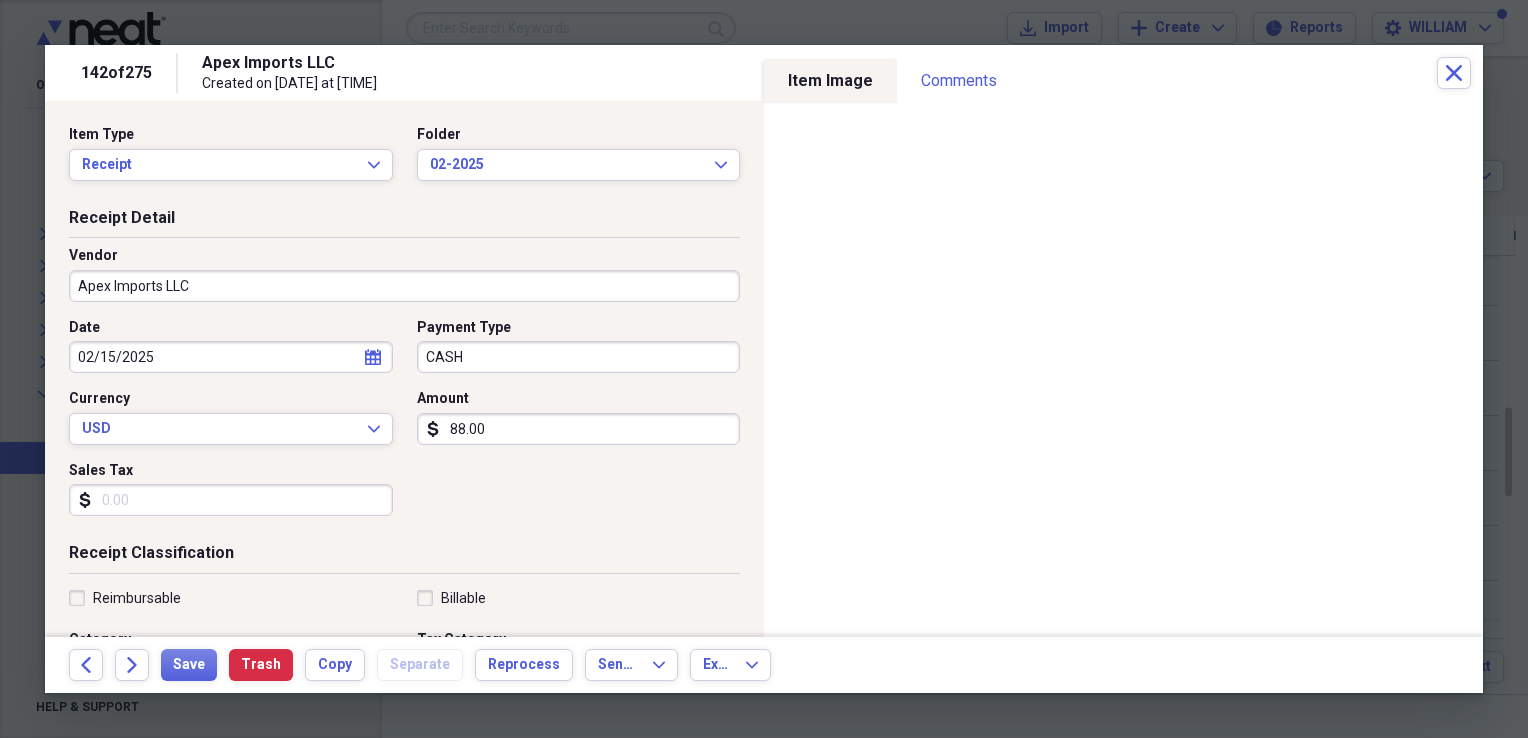 click on "Sales Tax" at bounding box center (231, 500) 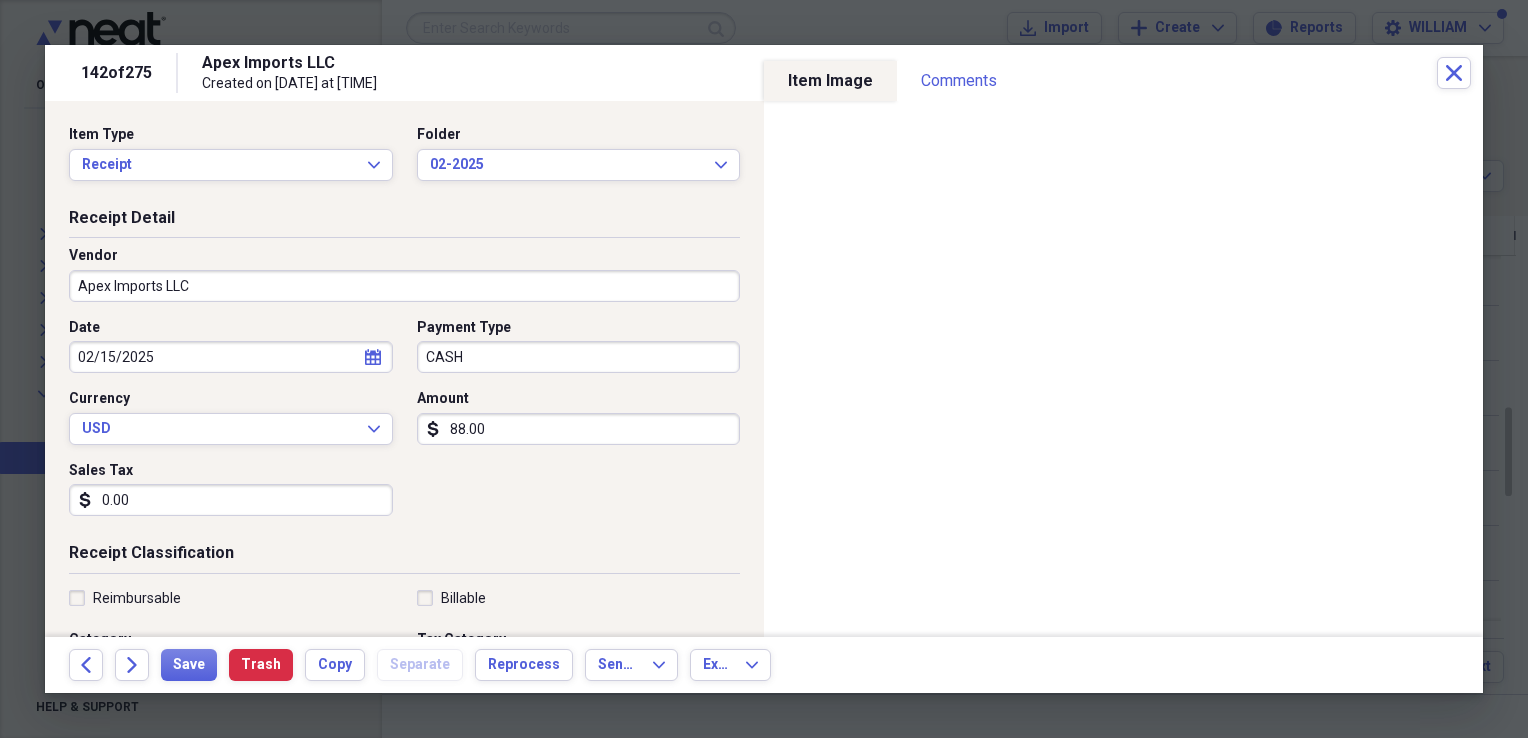 type on "0.00" 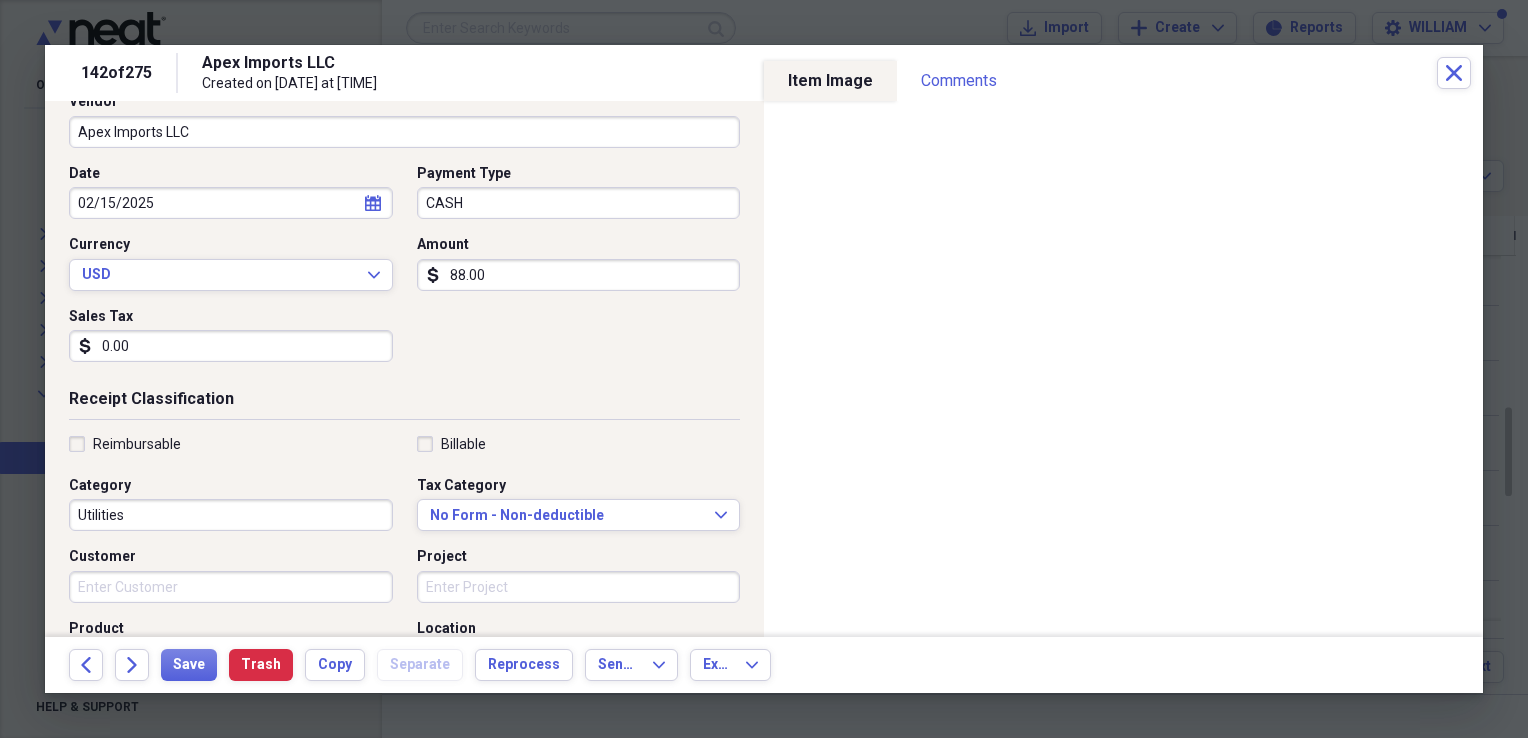 scroll, scrollTop: 156, scrollLeft: 0, axis: vertical 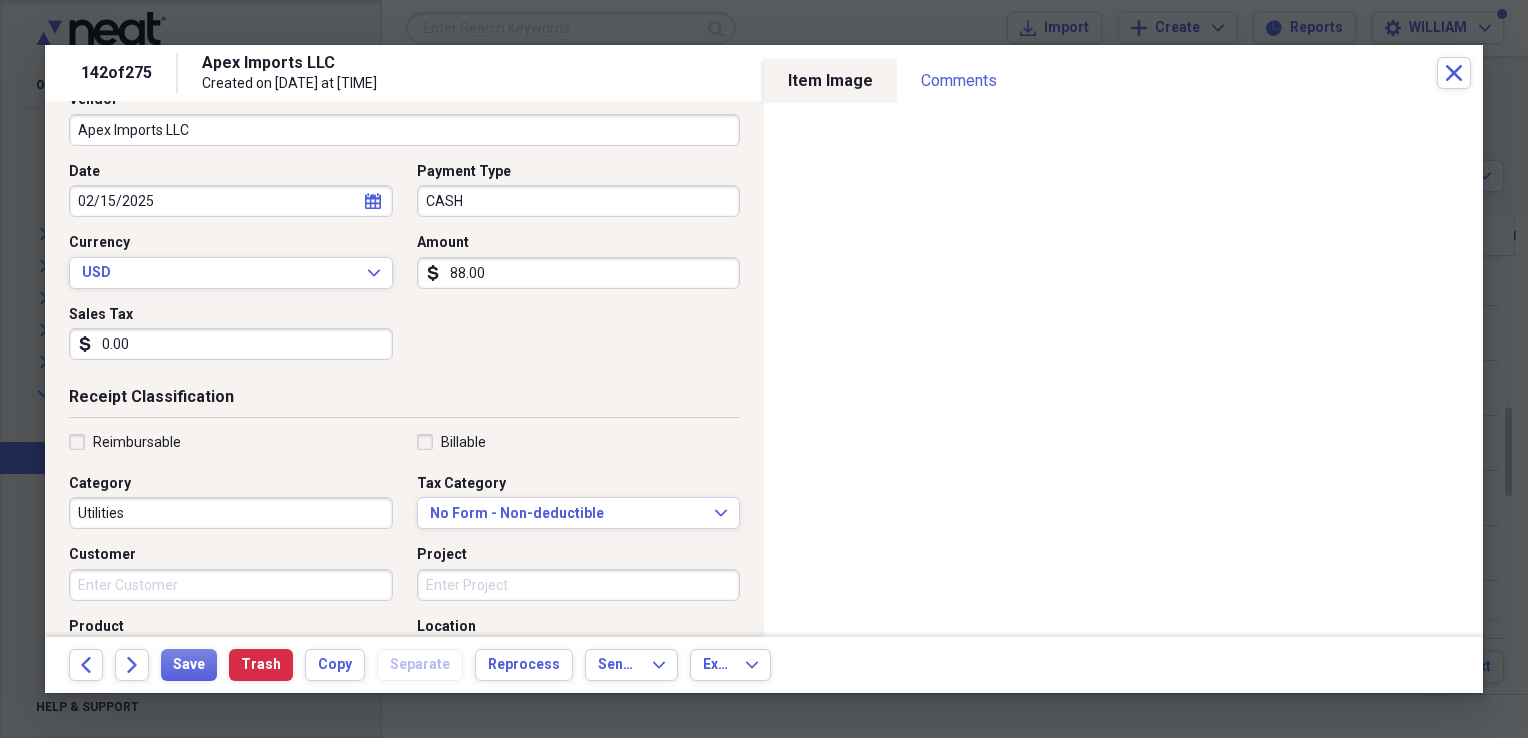 click on "Utilities" at bounding box center [231, 513] 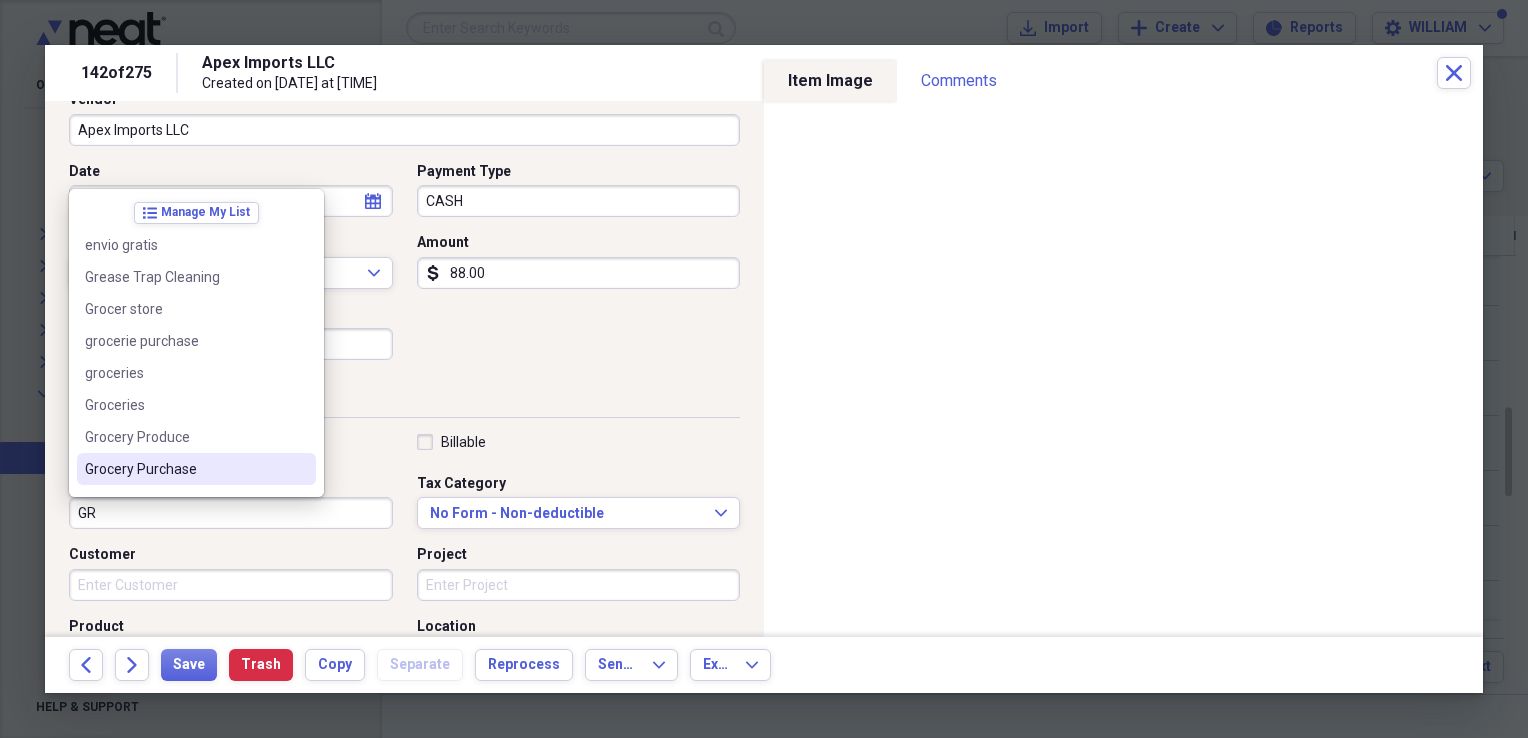 click on "Grocery Purchase" at bounding box center (184, 469) 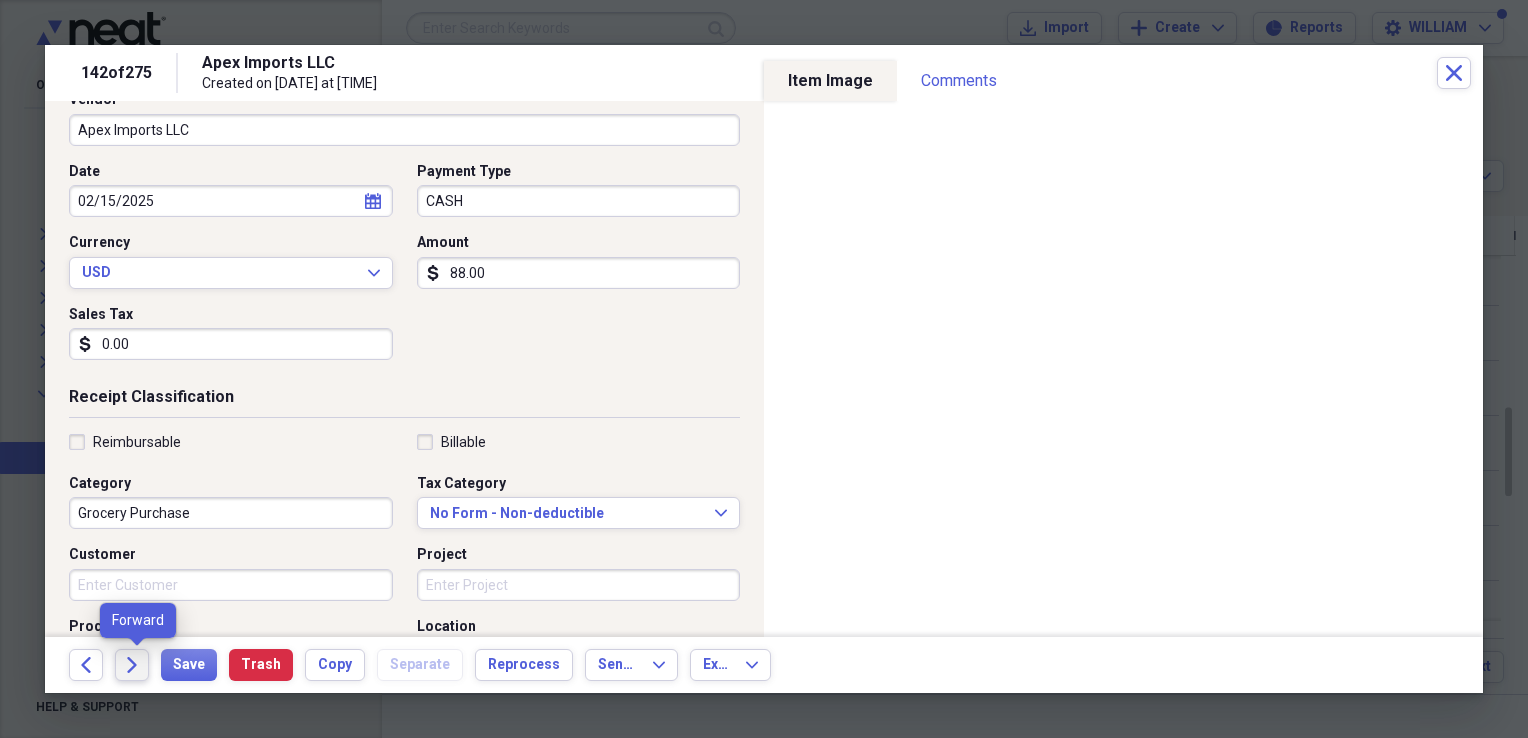 click on "Forward" 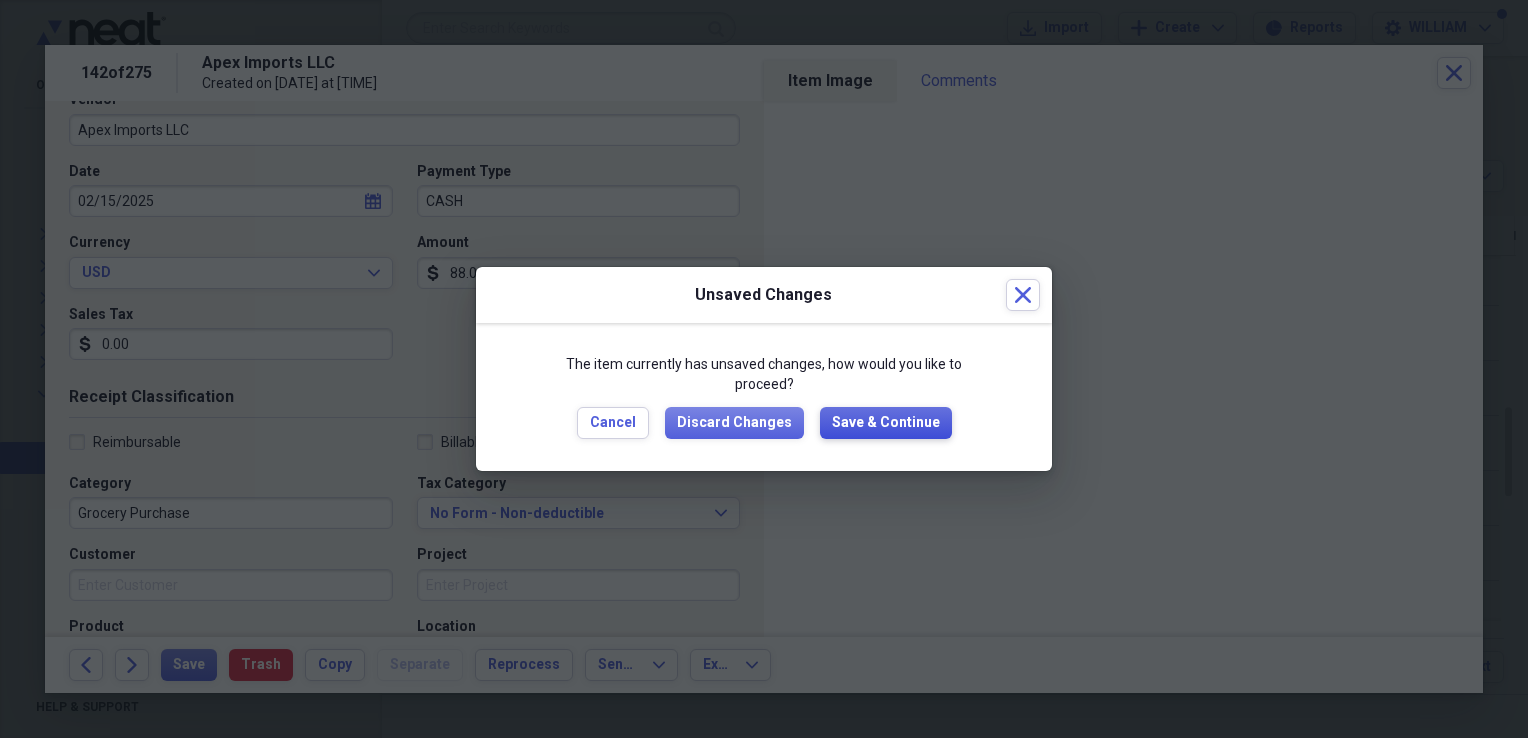 click on "Save & Continue" at bounding box center (886, 423) 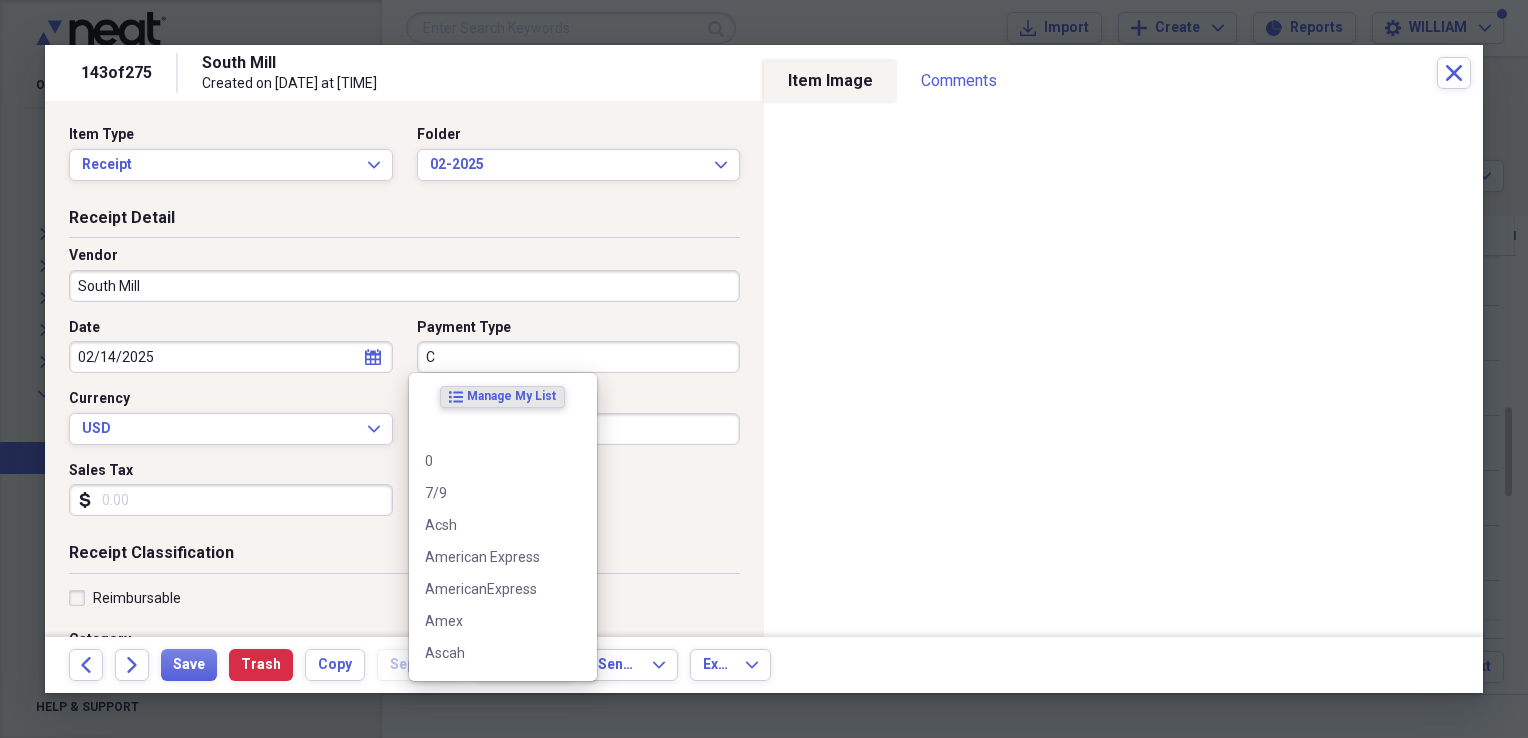 click on "C" at bounding box center (579, 357) 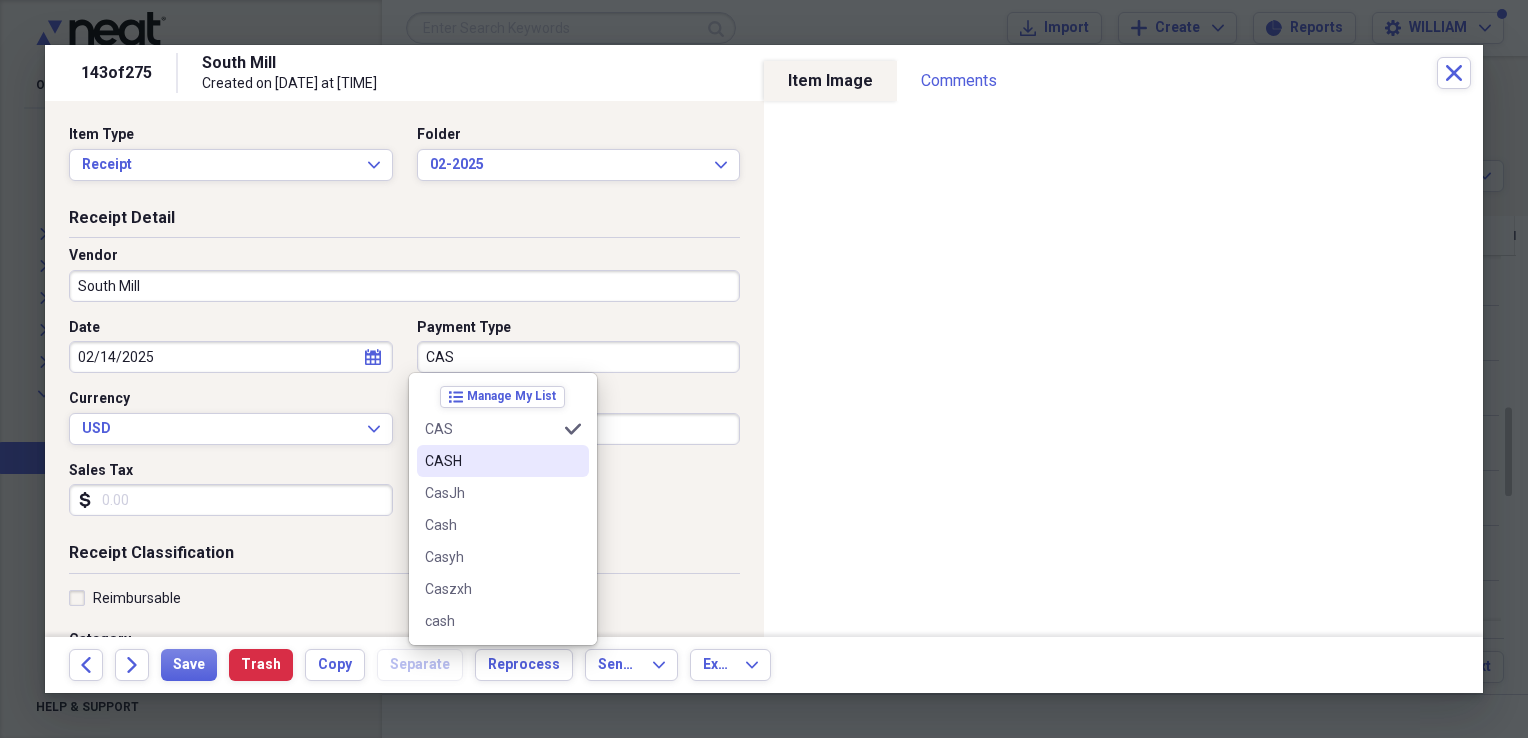 click on "CASH" at bounding box center [503, 461] 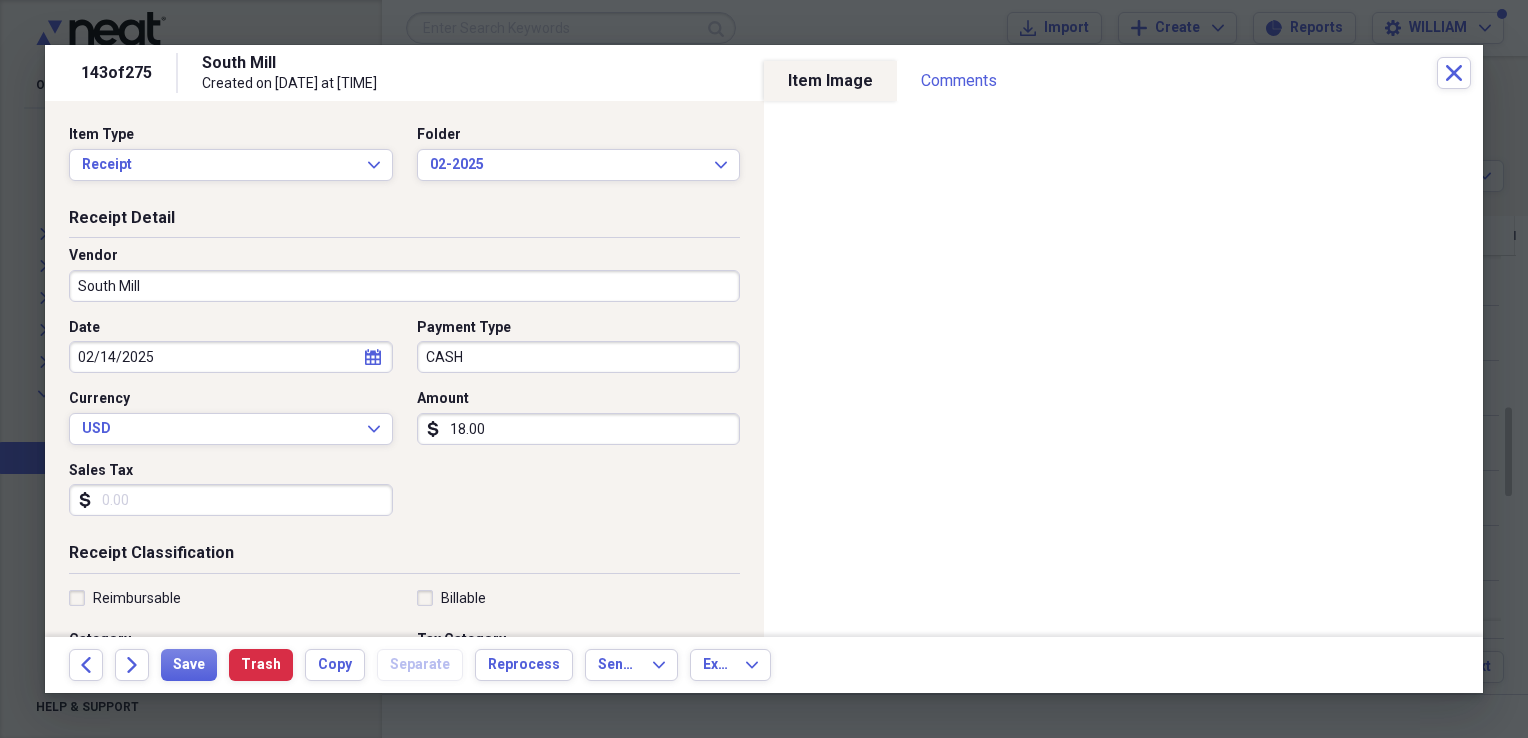 click on "Sales Tax" at bounding box center (231, 500) 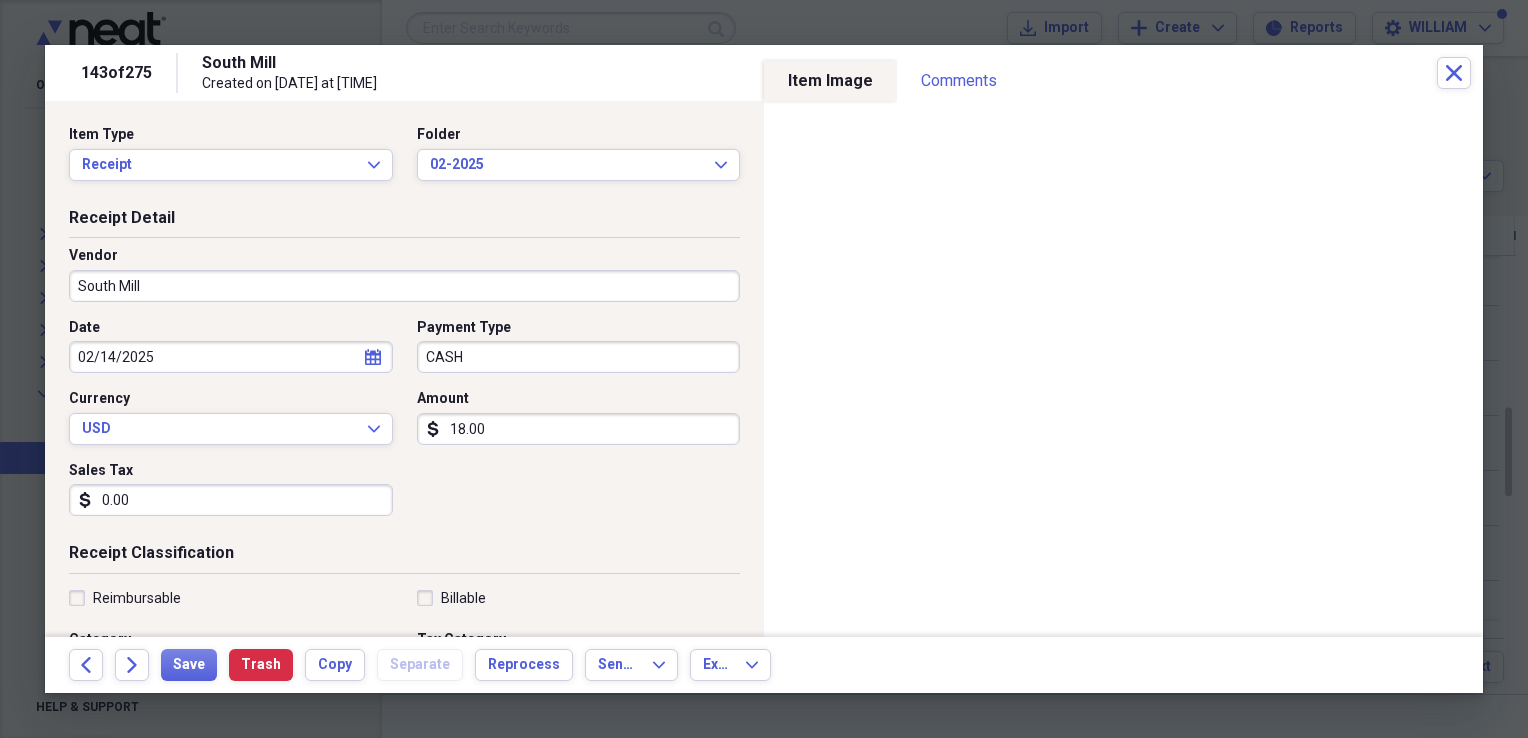 type on "0.00" 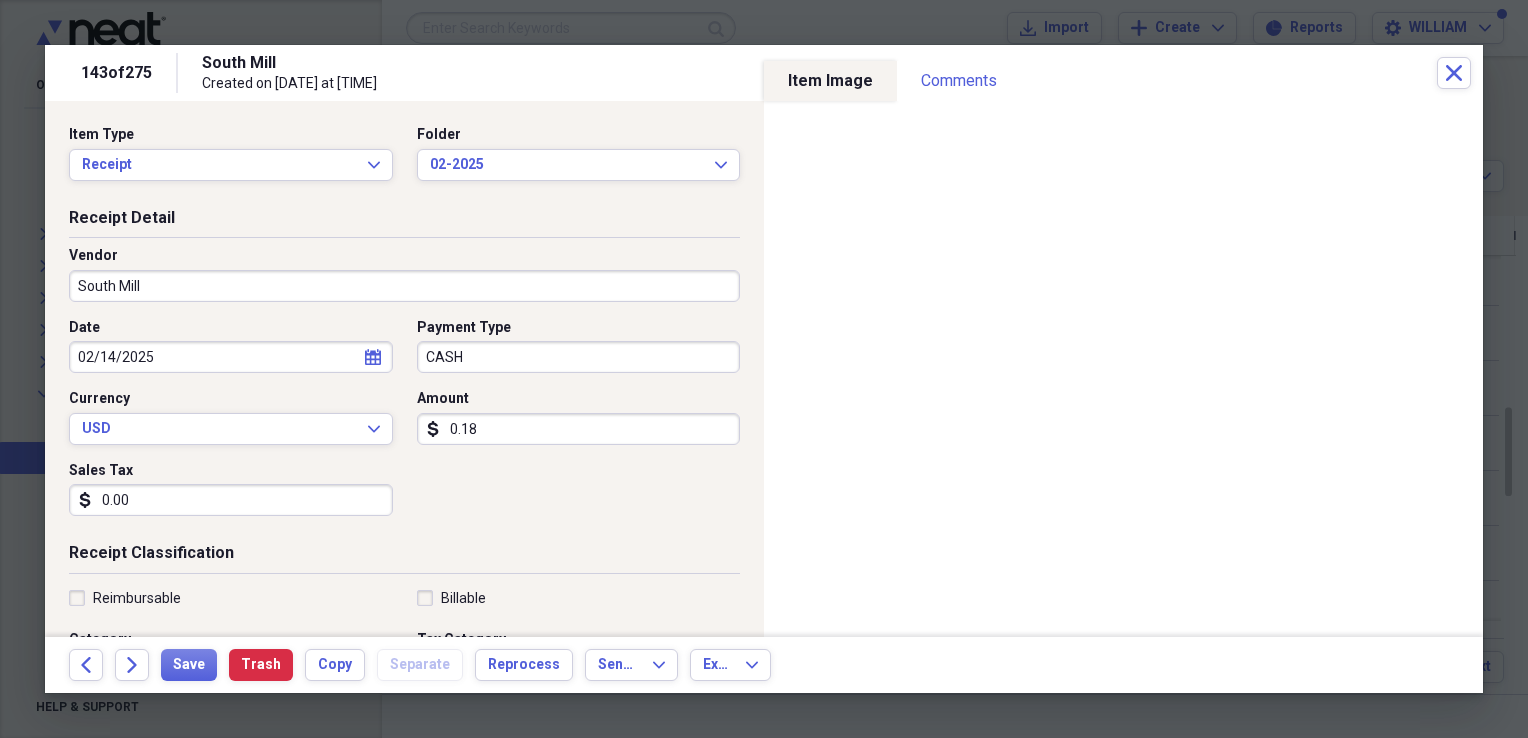 type on "0.01" 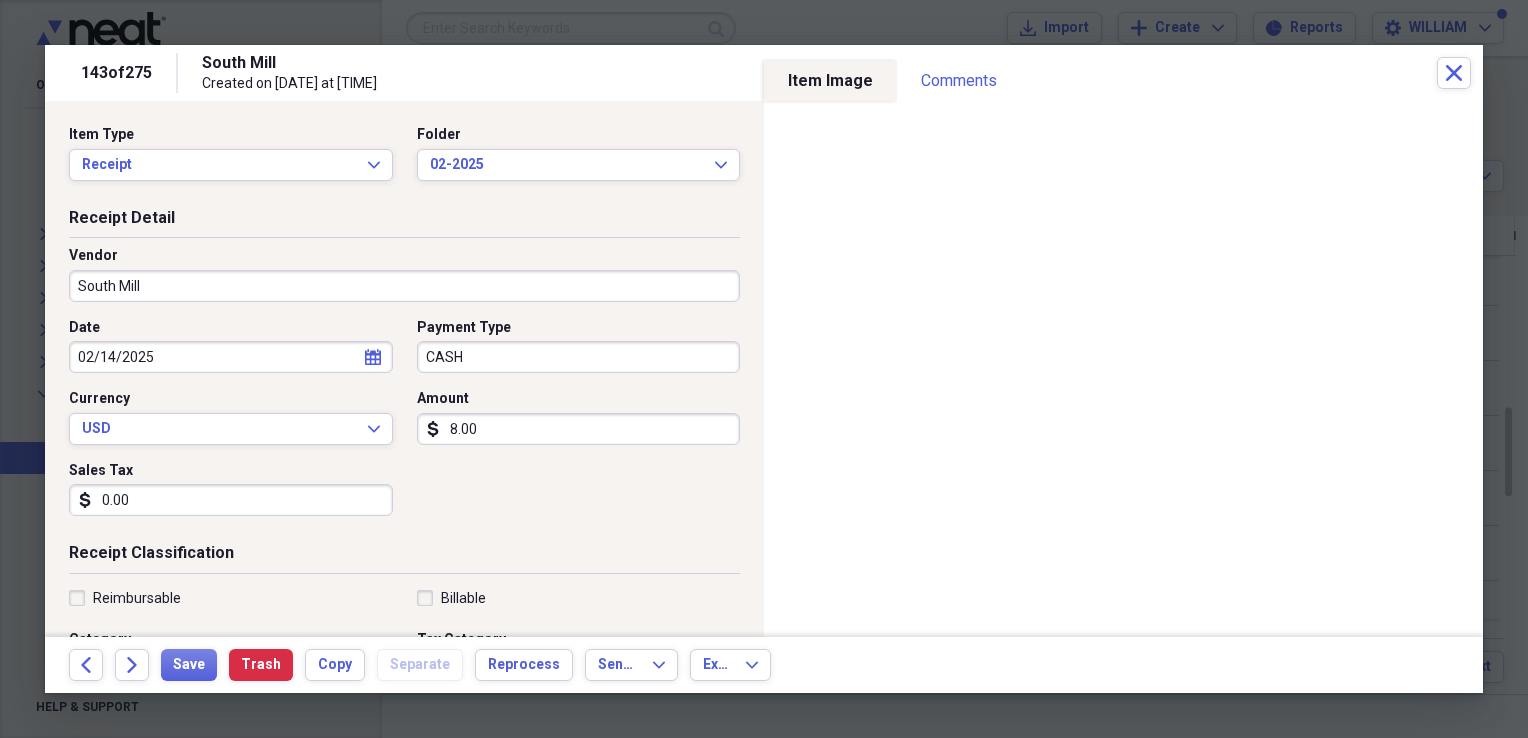 type on "8.00" 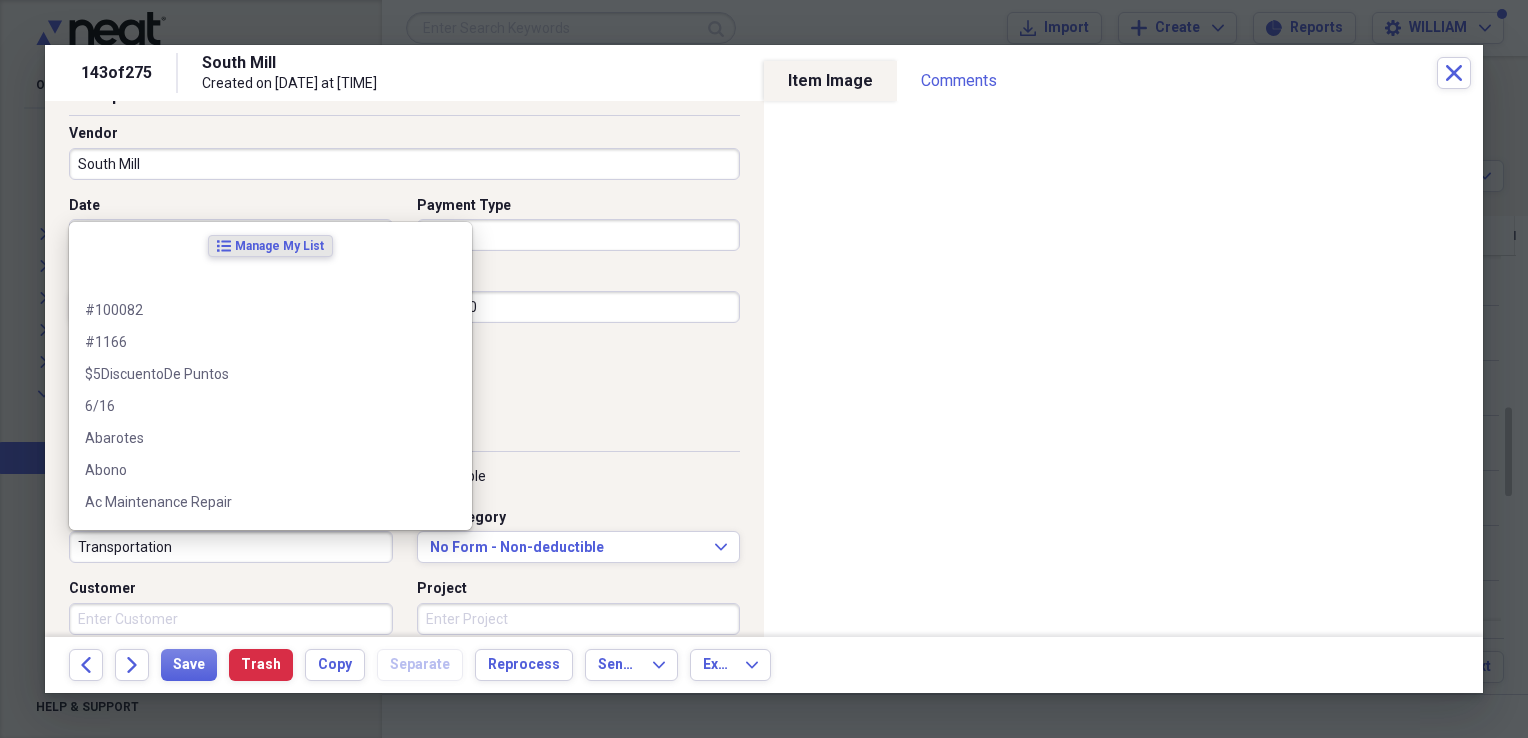 click on "Transportation" at bounding box center (231, 547) 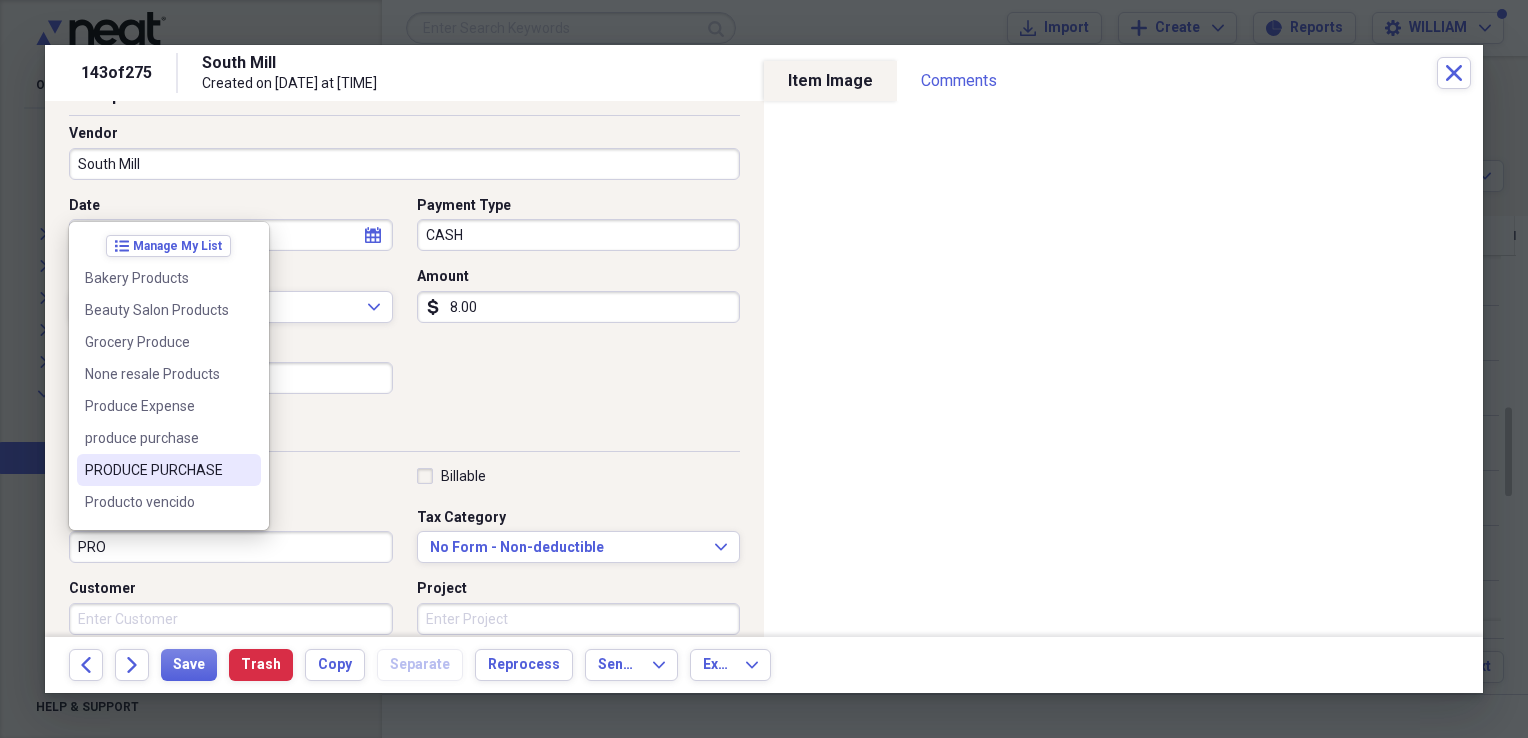 click on "PRODUCE PURCHASE" at bounding box center [157, 470] 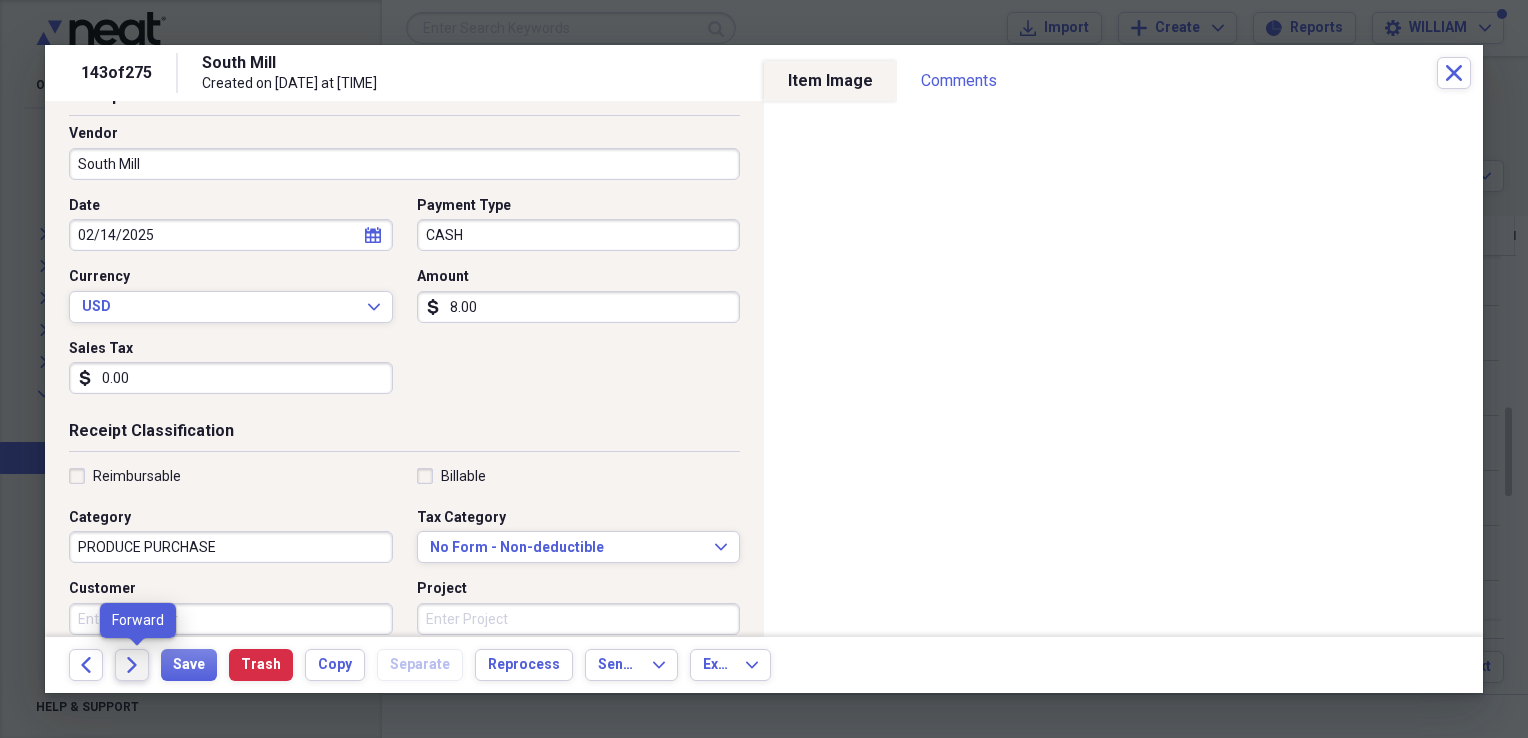 click on "Forward" 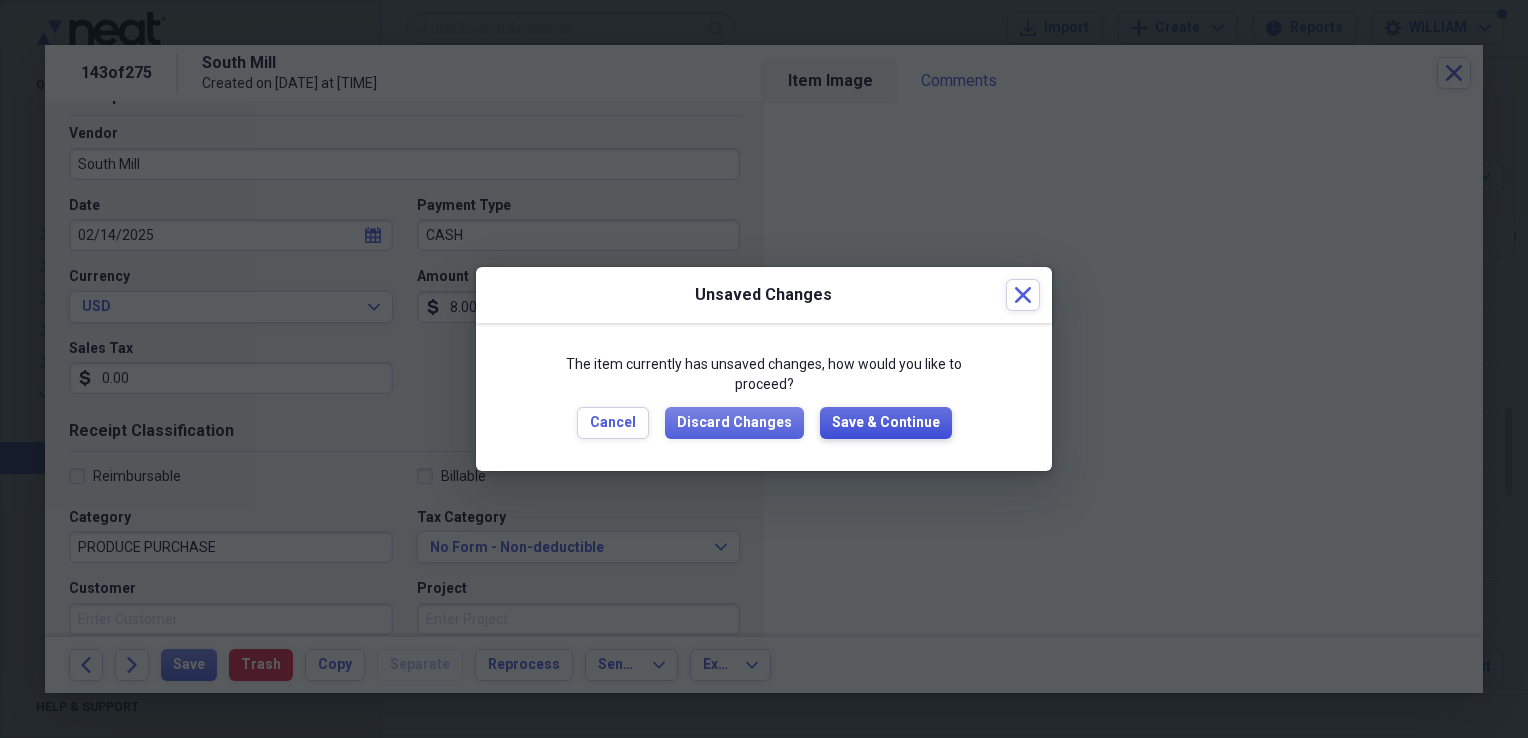 click on "Save & Continue" at bounding box center (886, 423) 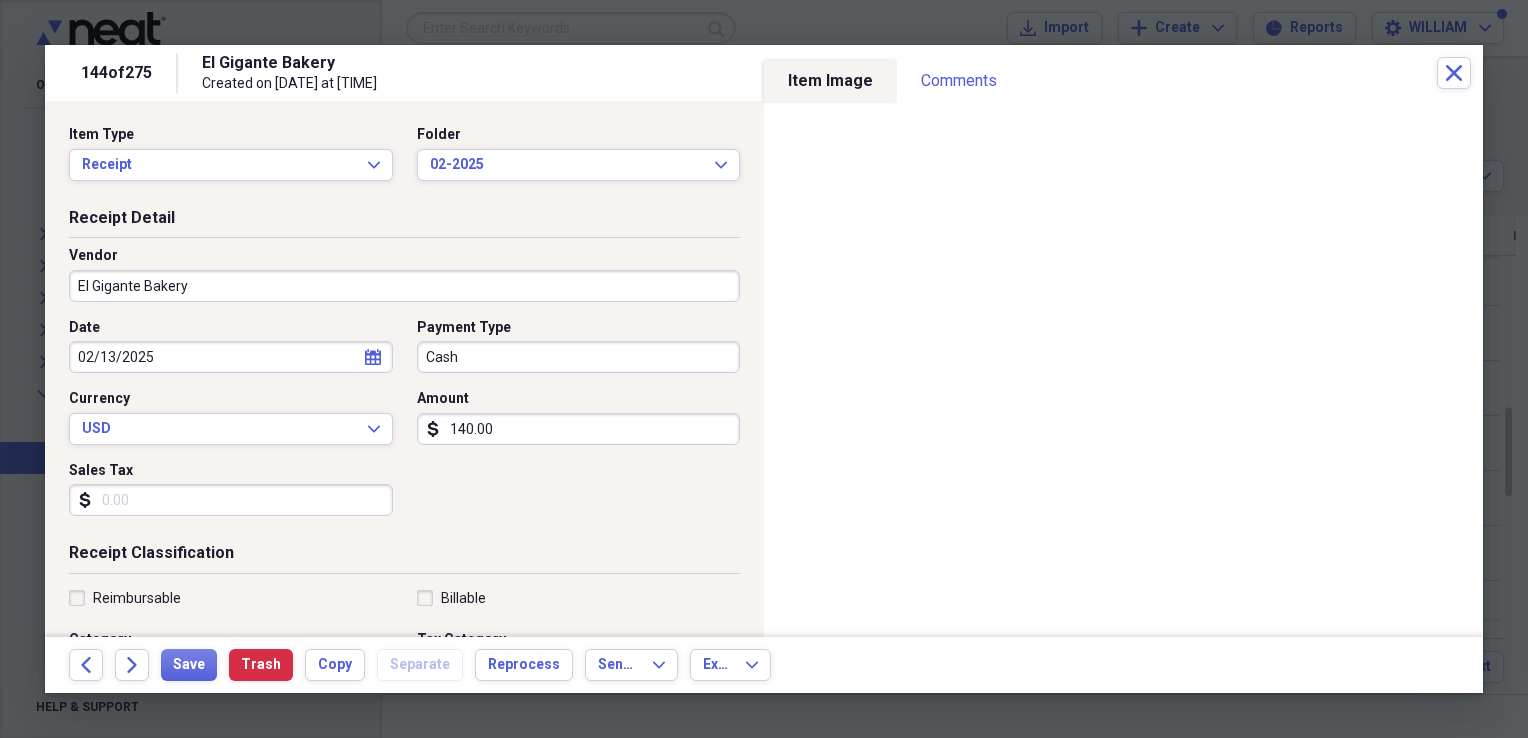 click on "Sales Tax" at bounding box center [231, 500] 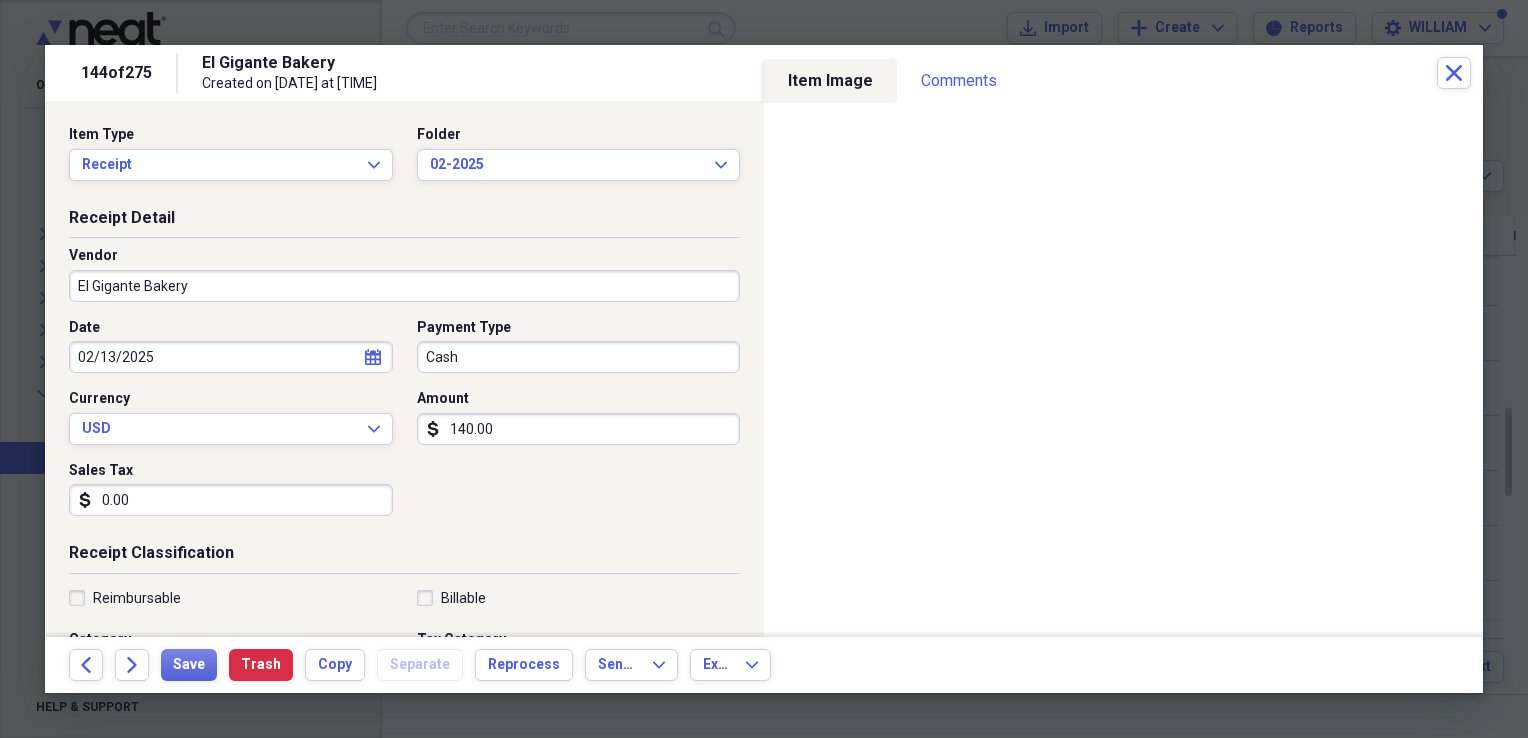type on "0.00" 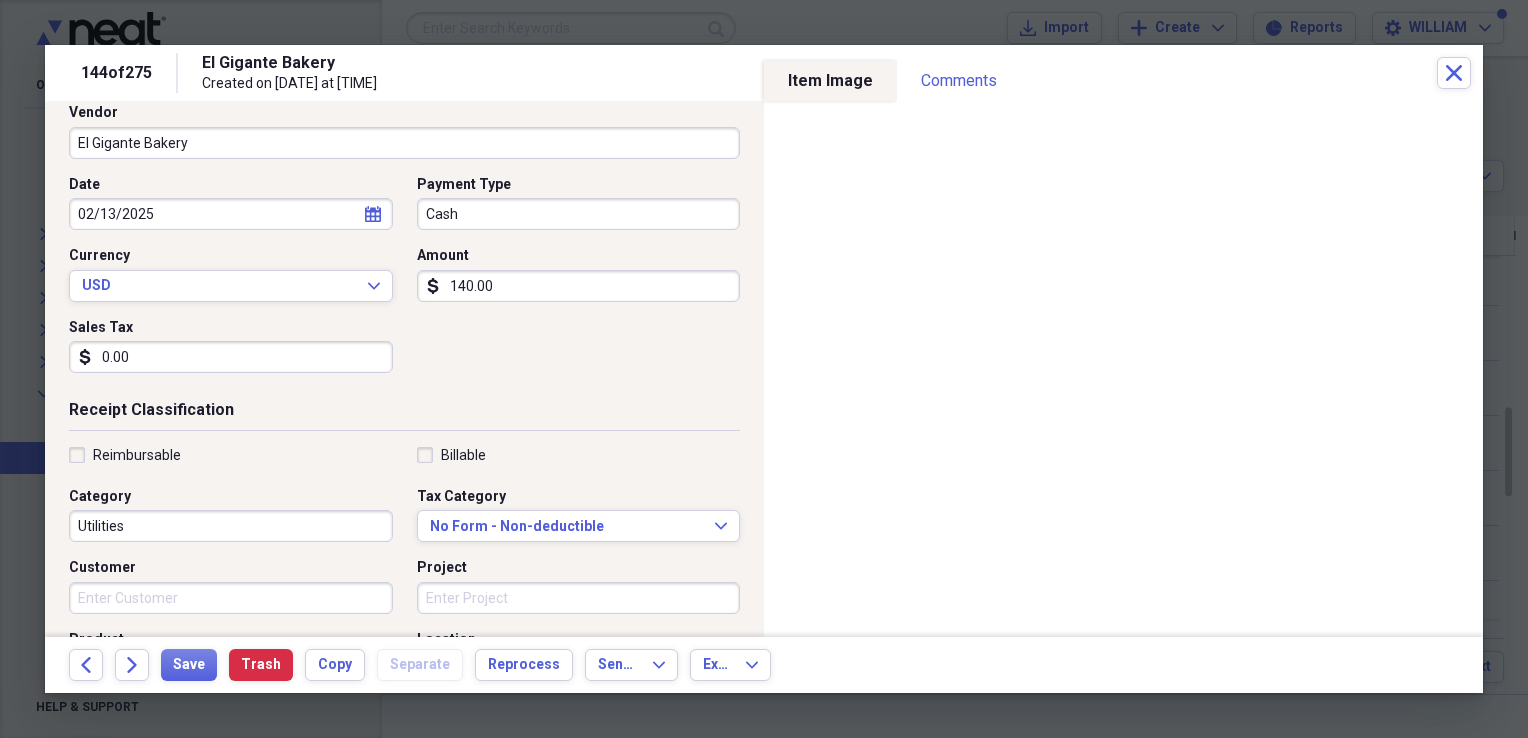 scroll, scrollTop: 146, scrollLeft: 0, axis: vertical 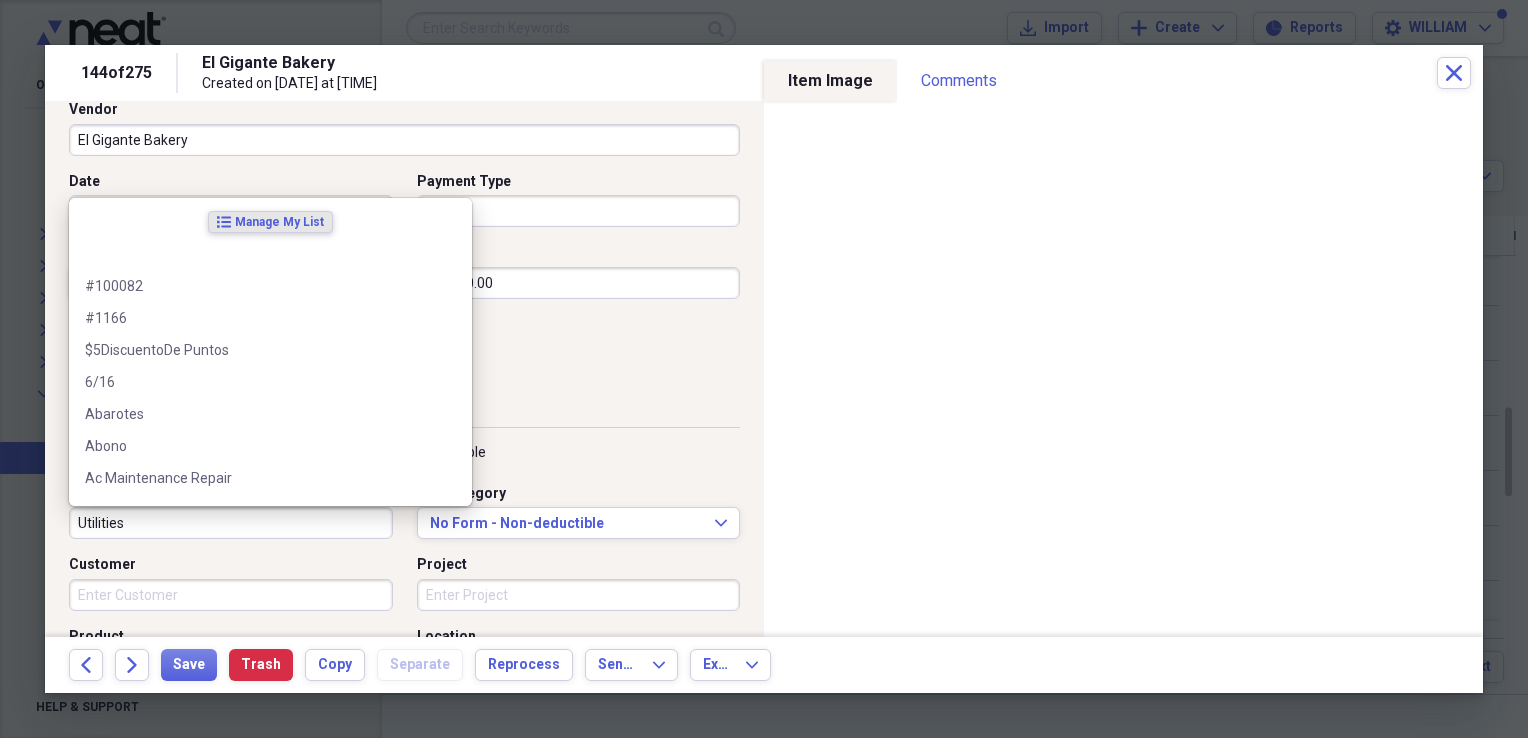 click on "Utilities" at bounding box center [231, 523] 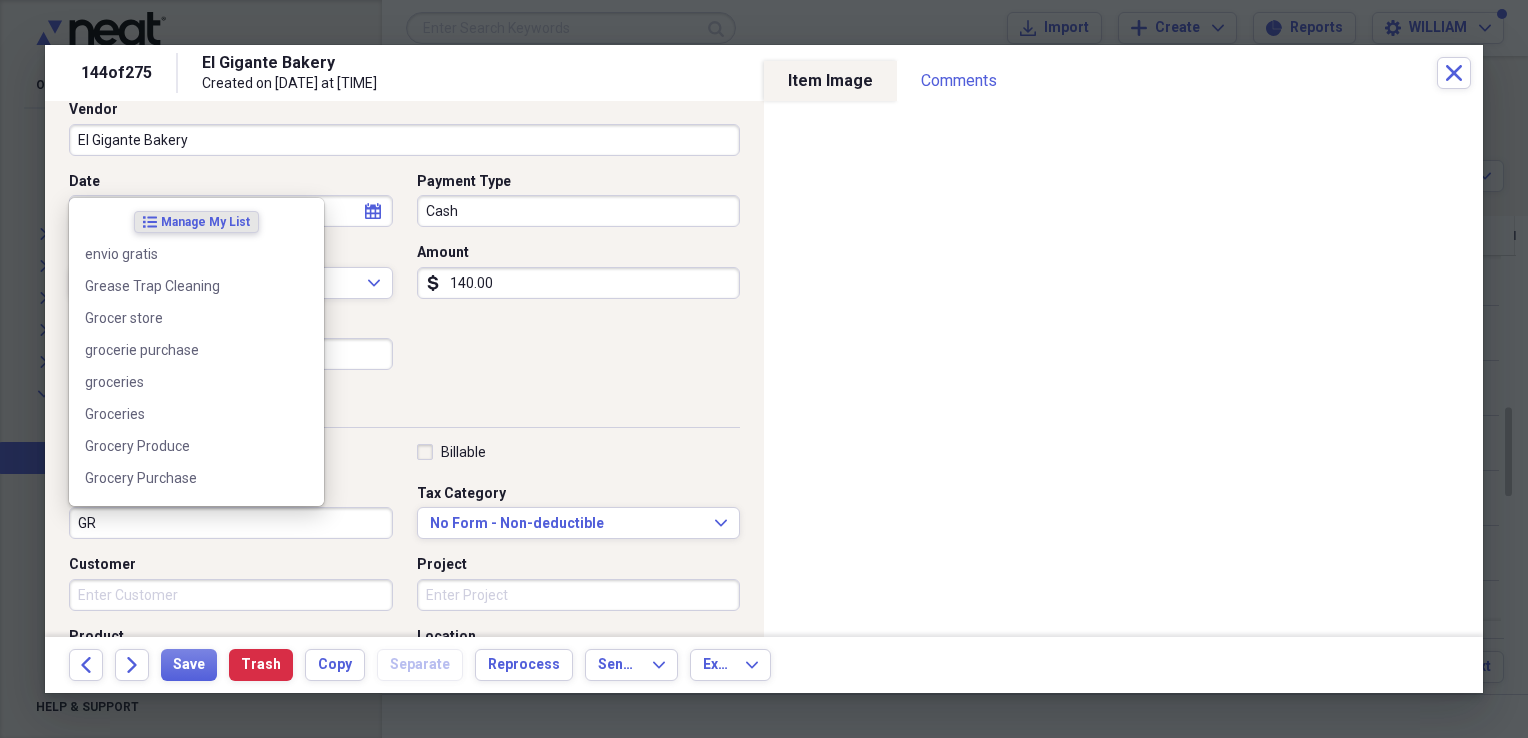 type on "G" 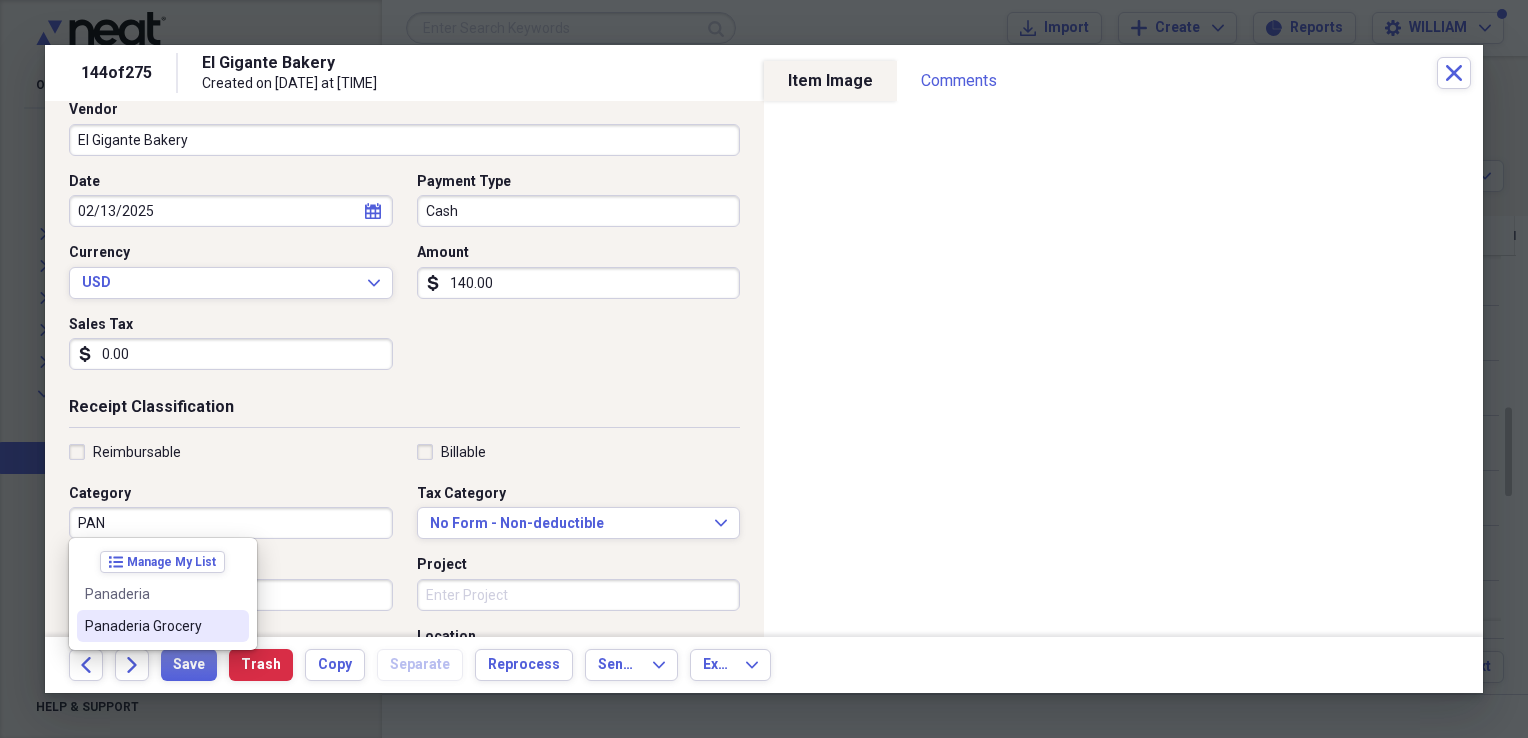 click on "Panaderia Grocery" at bounding box center (151, 626) 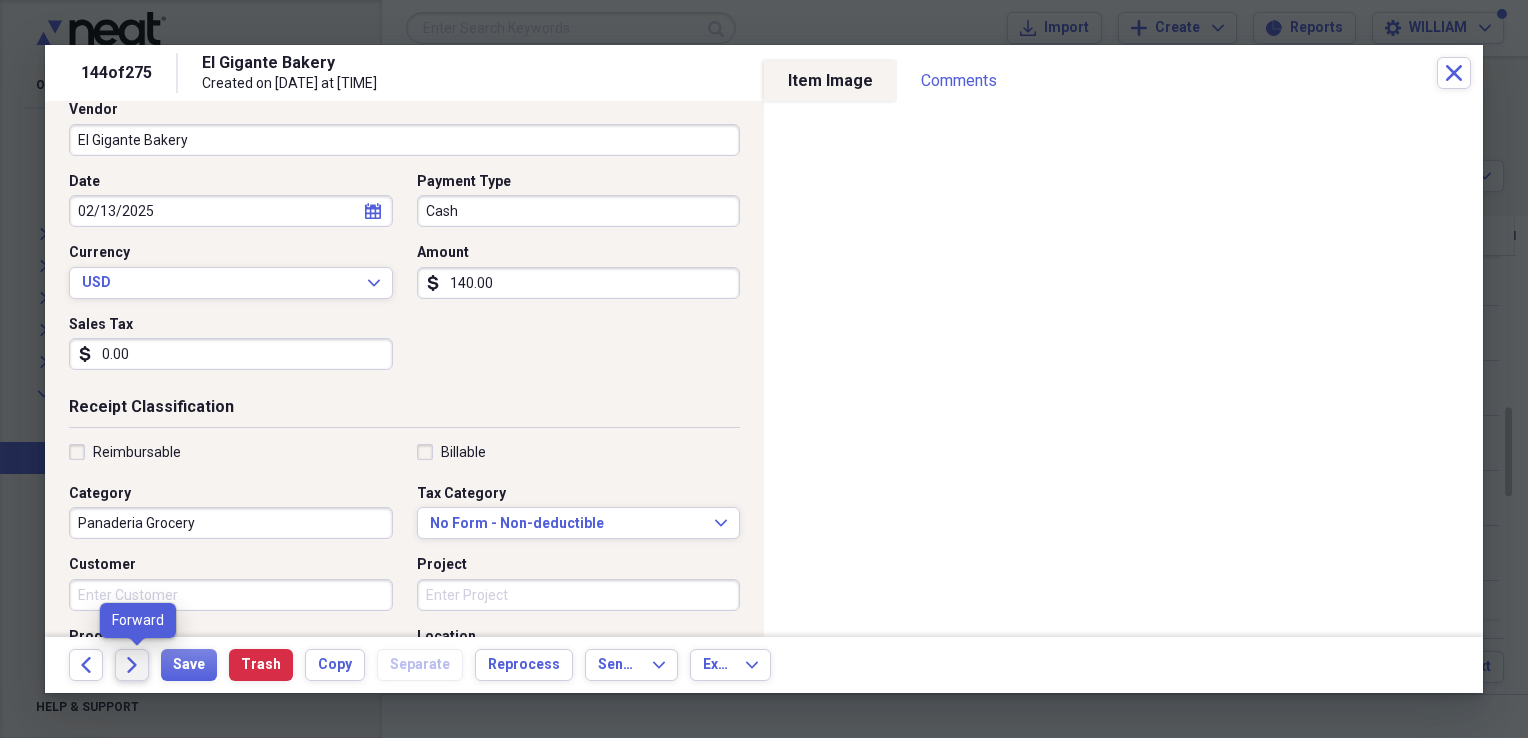 click on "Forward" 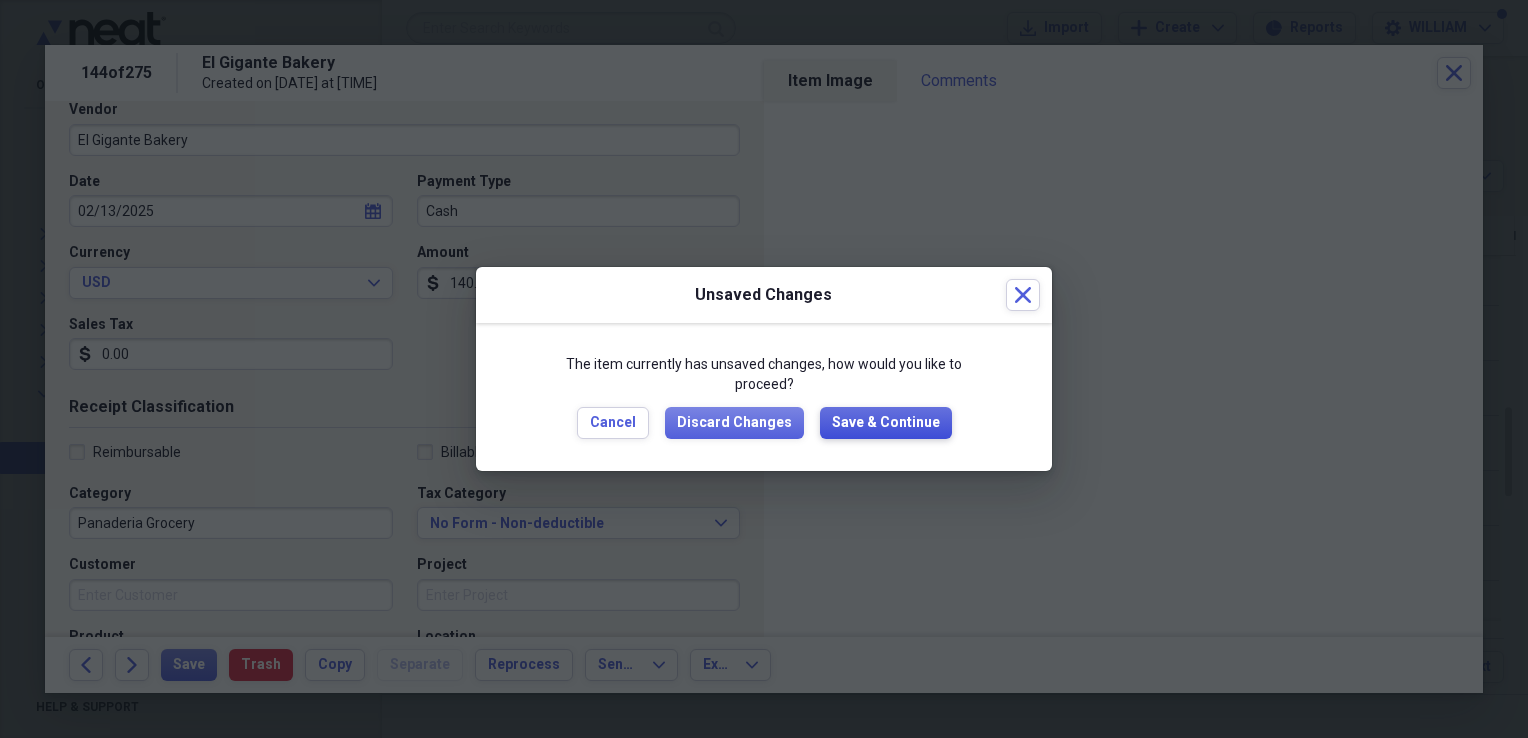 click on "Save & Continue" at bounding box center [886, 423] 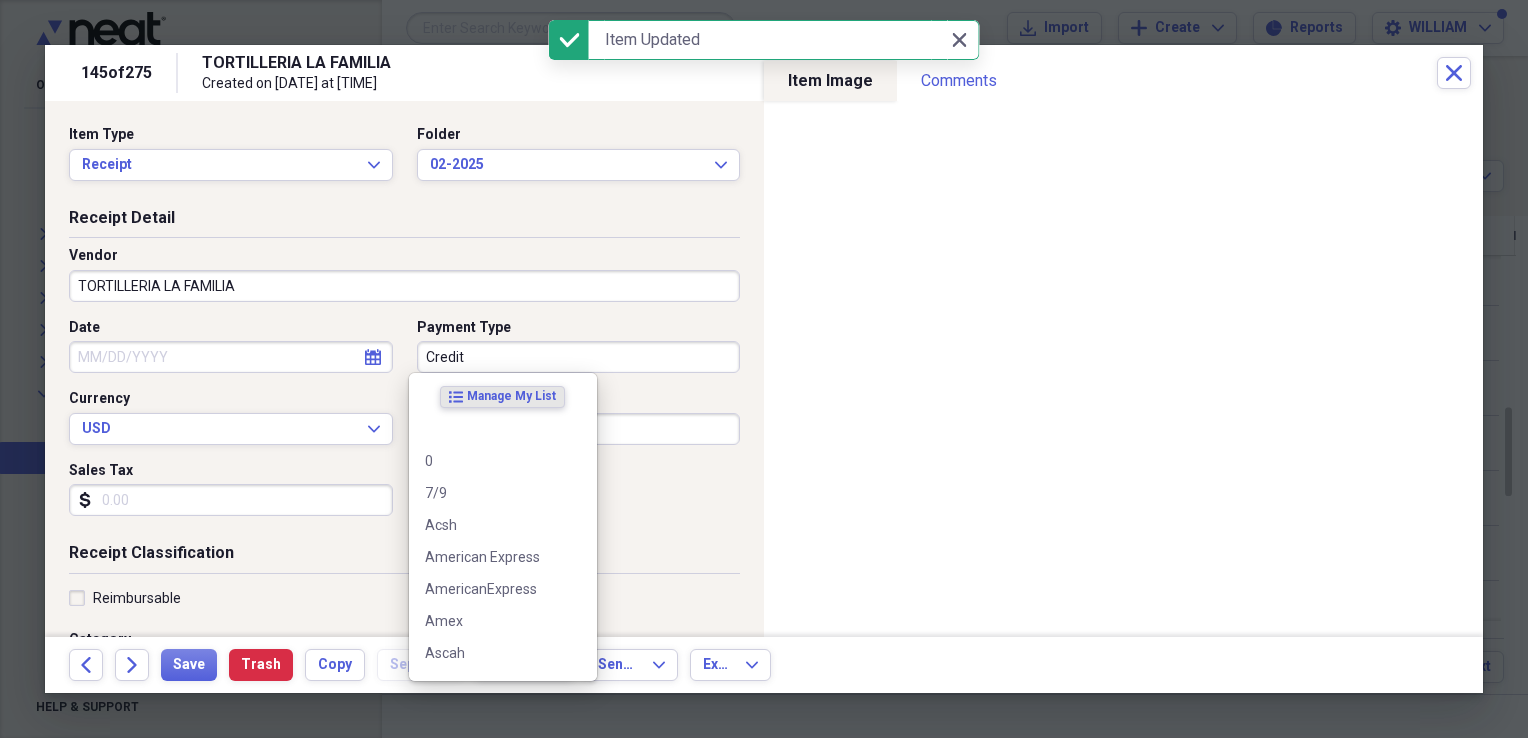 click on "Credit" at bounding box center [579, 357] 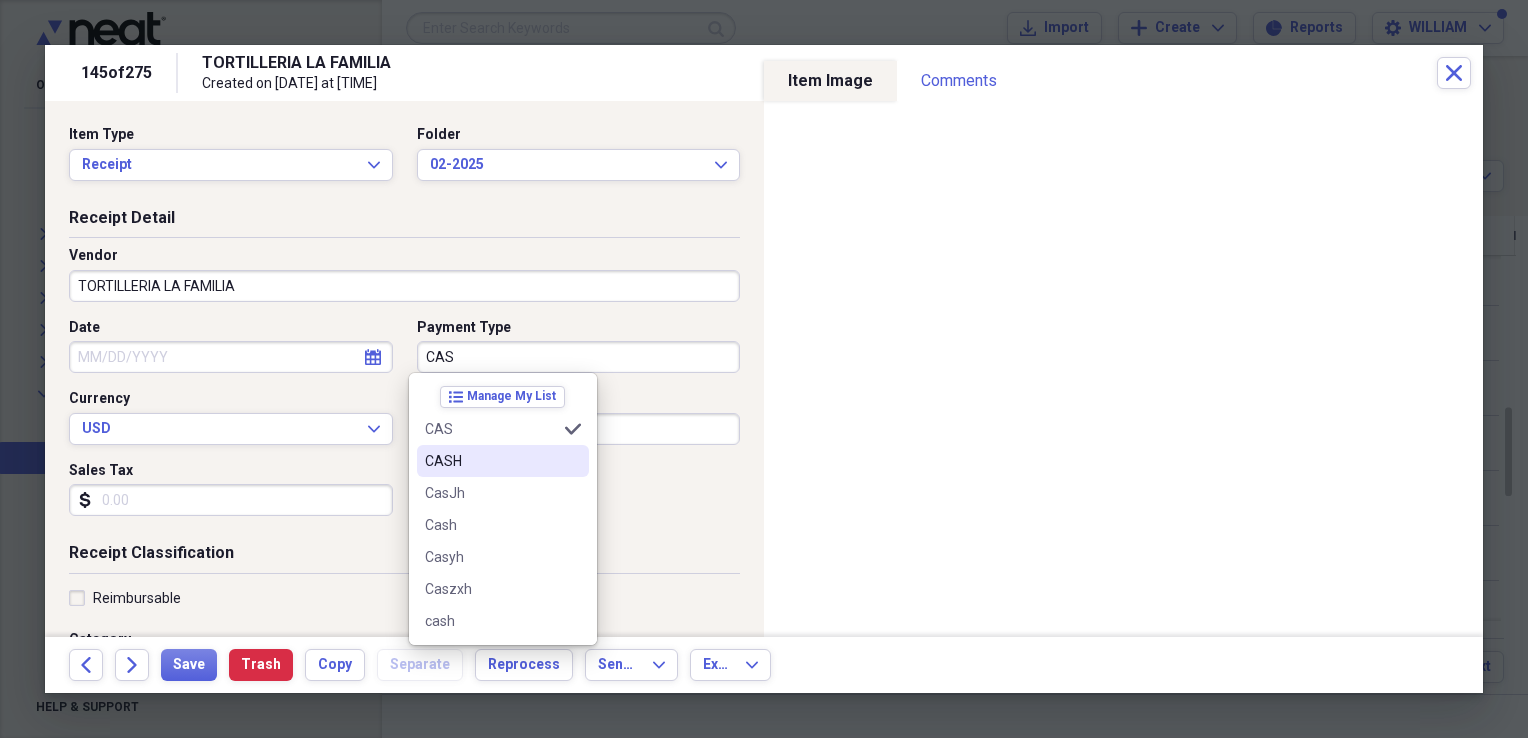 click on "CASH" at bounding box center (491, 461) 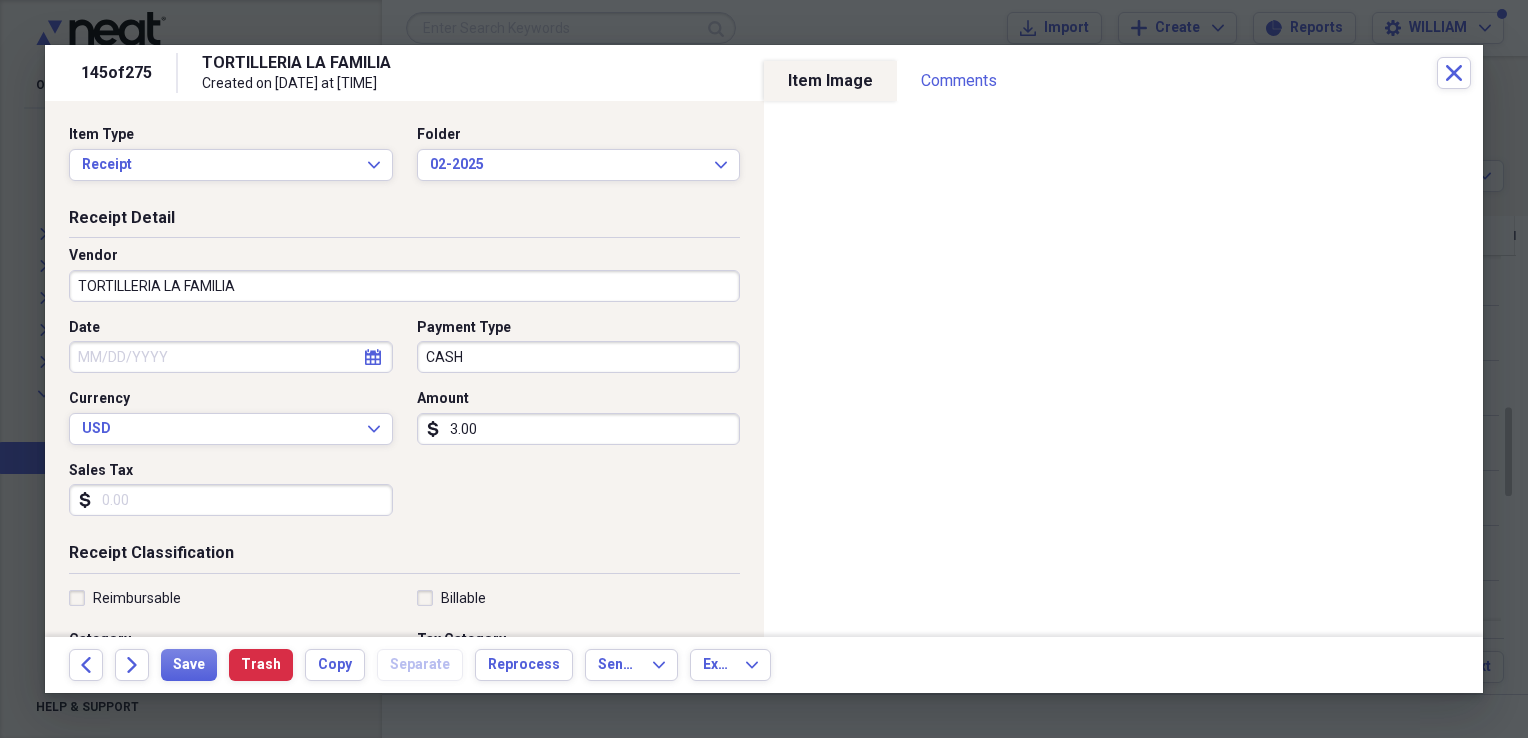 select on "7" 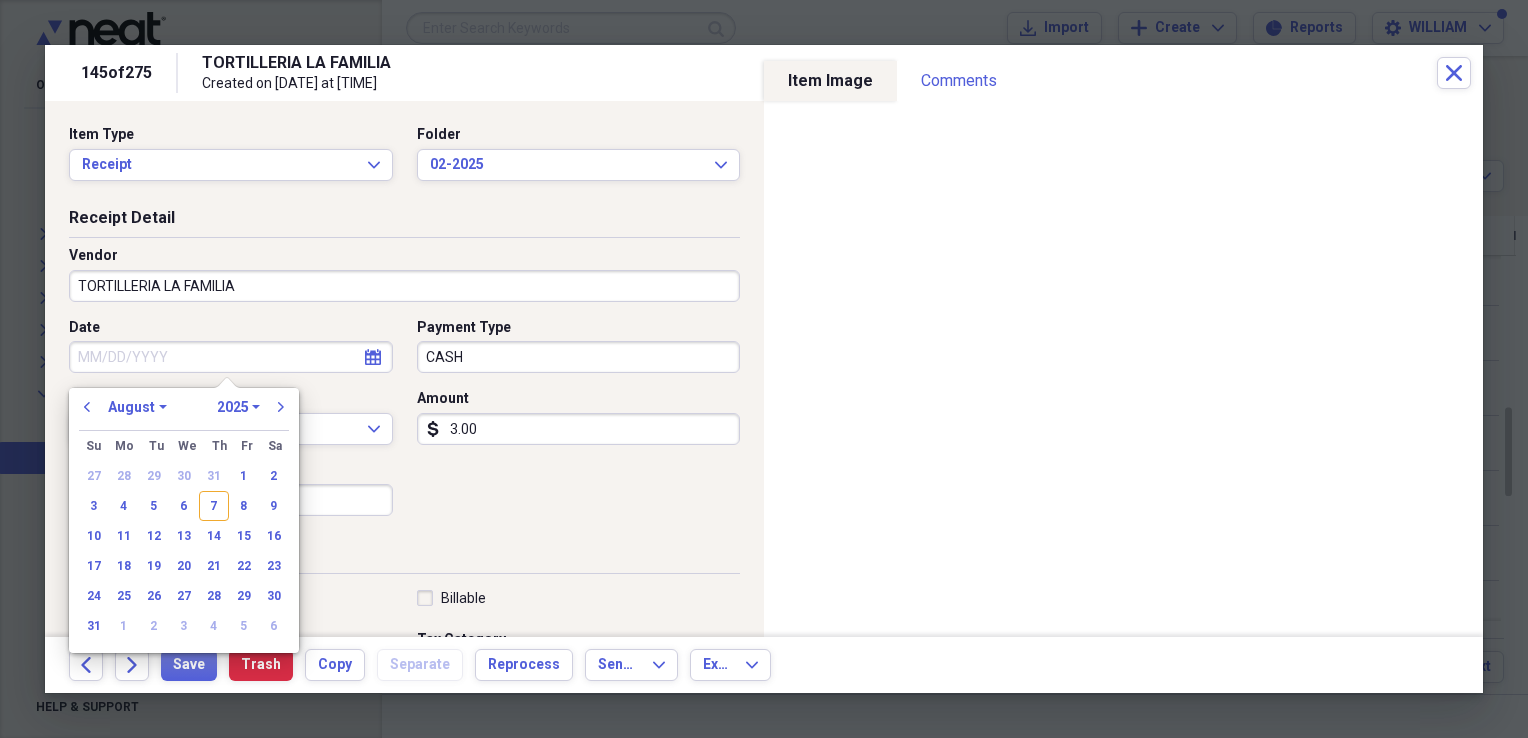 click on "Date" at bounding box center [231, 357] 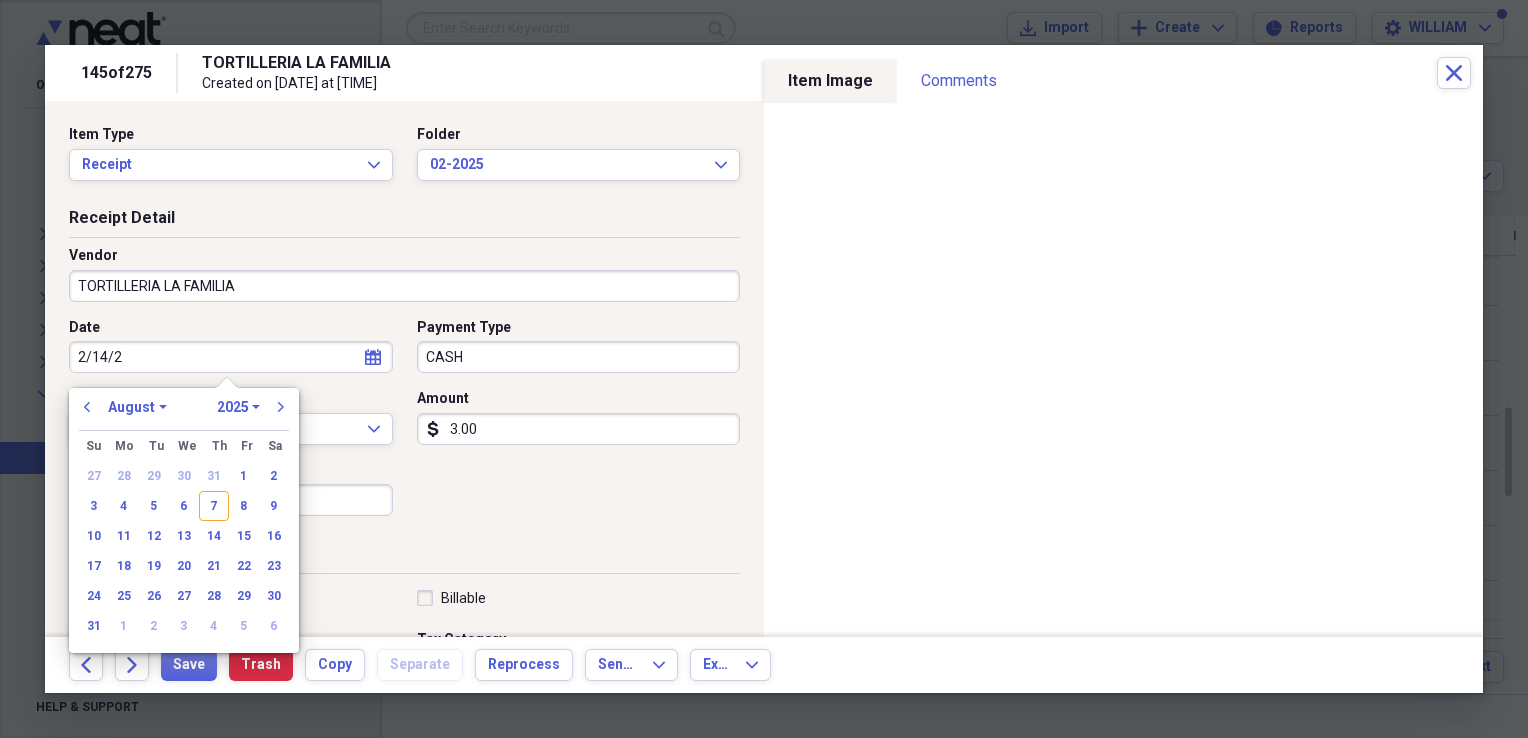 type on "[DATE]" 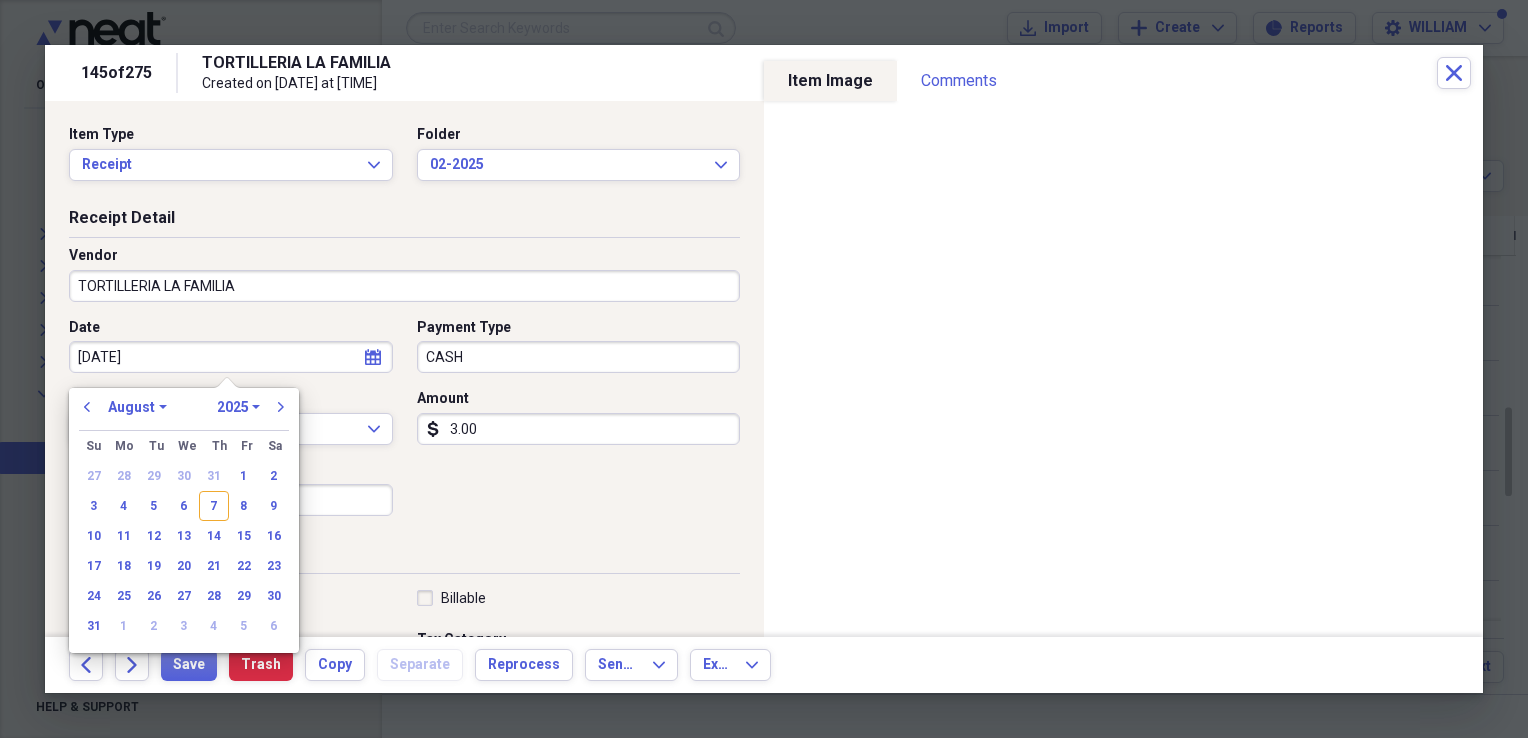 select on "1" 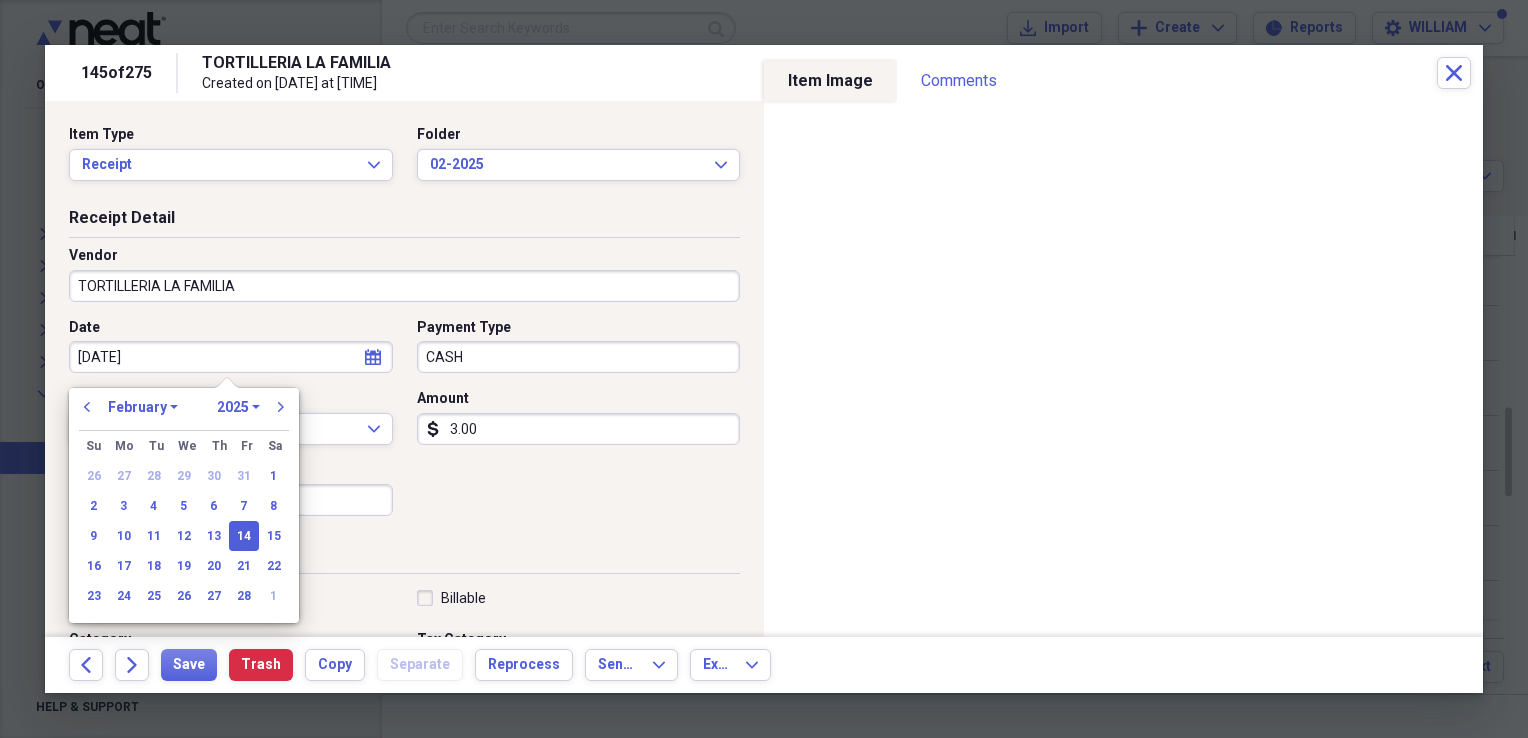 type on "02/14/2025" 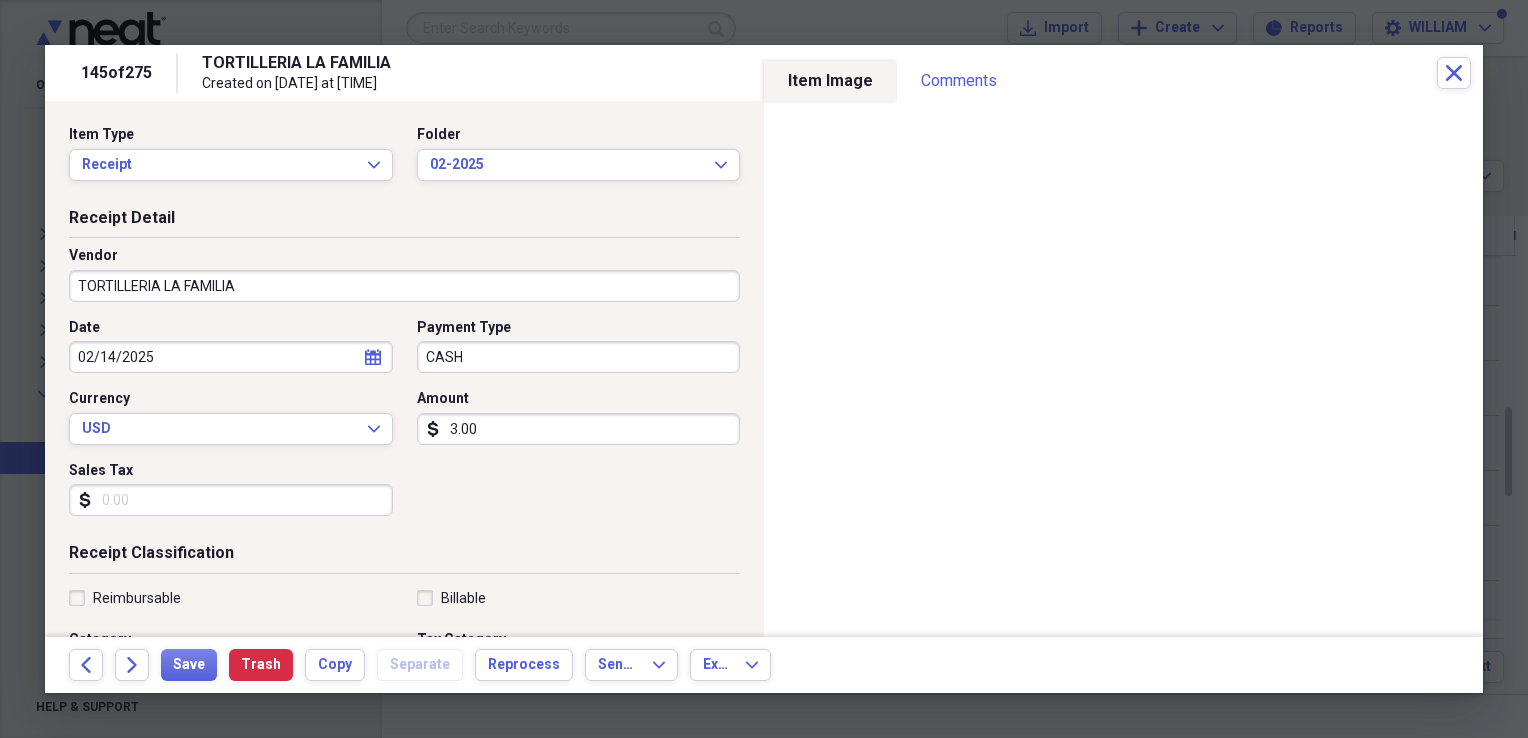 click on "Sales Tax" at bounding box center (231, 500) 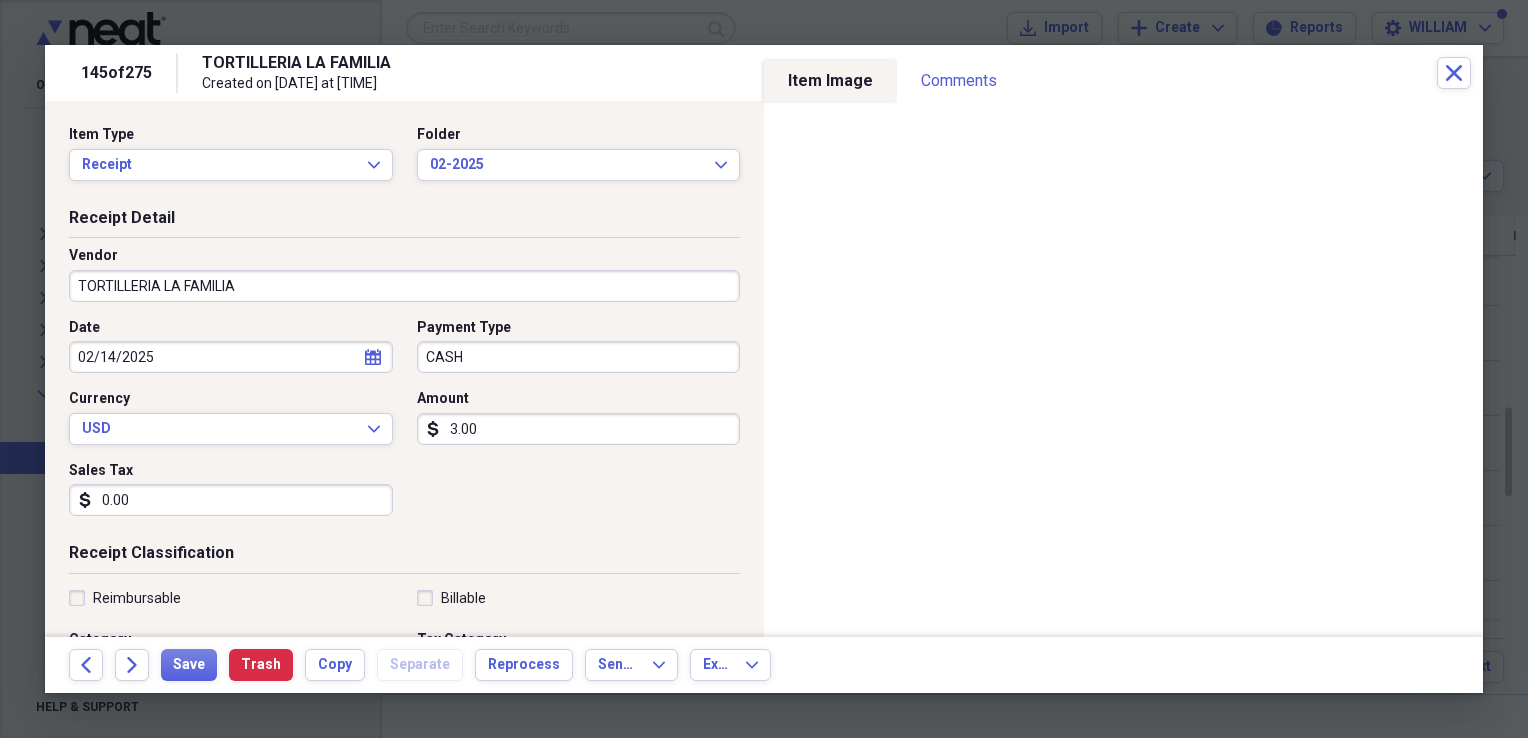 type on "0.00" 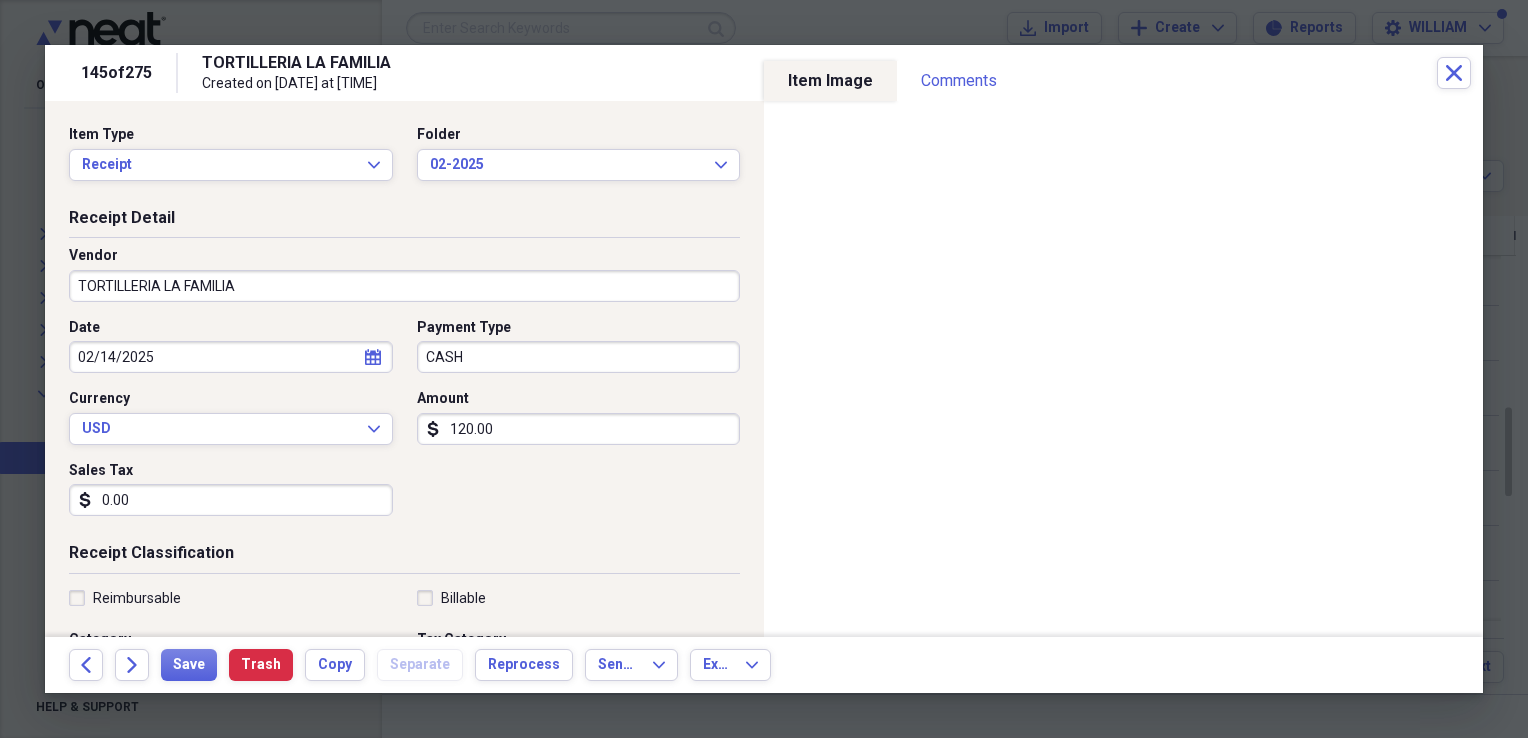 type on "120.00" 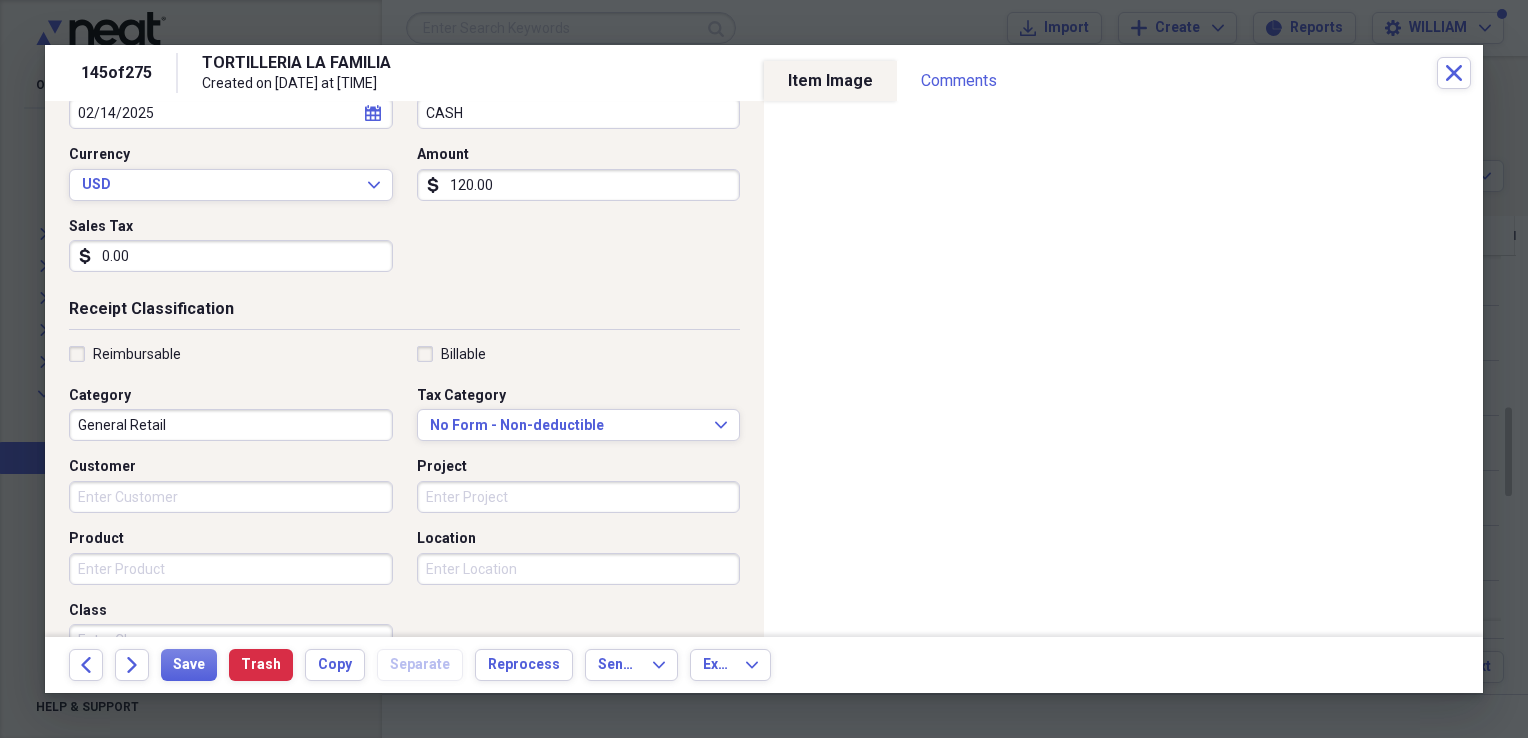 scroll, scrollTop: 252, scrollLeft: 0, axis: vertical 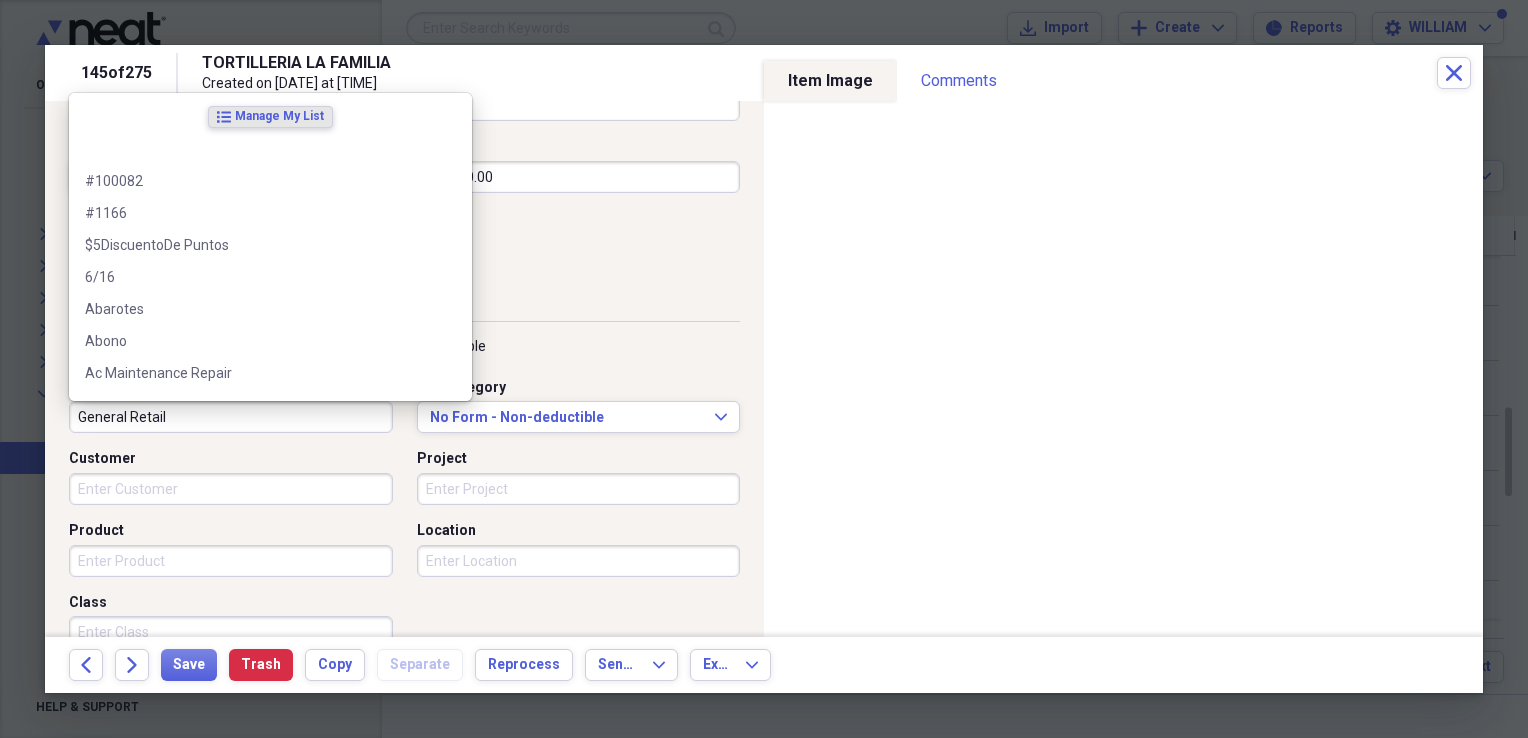 click on "General Retail" at bounding box center [231, 417] 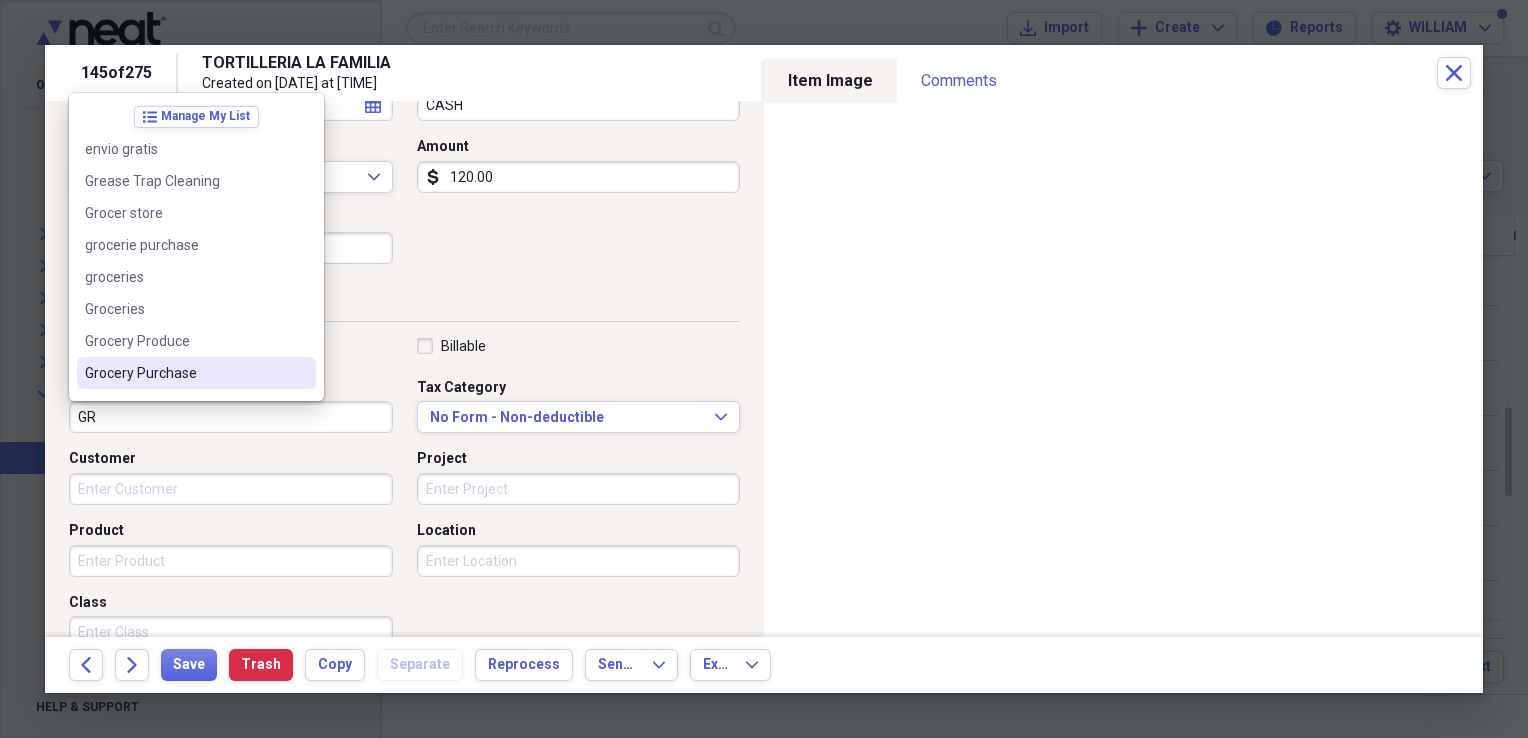 click on "Grocery Purchase" at bounding box center (184, 373) 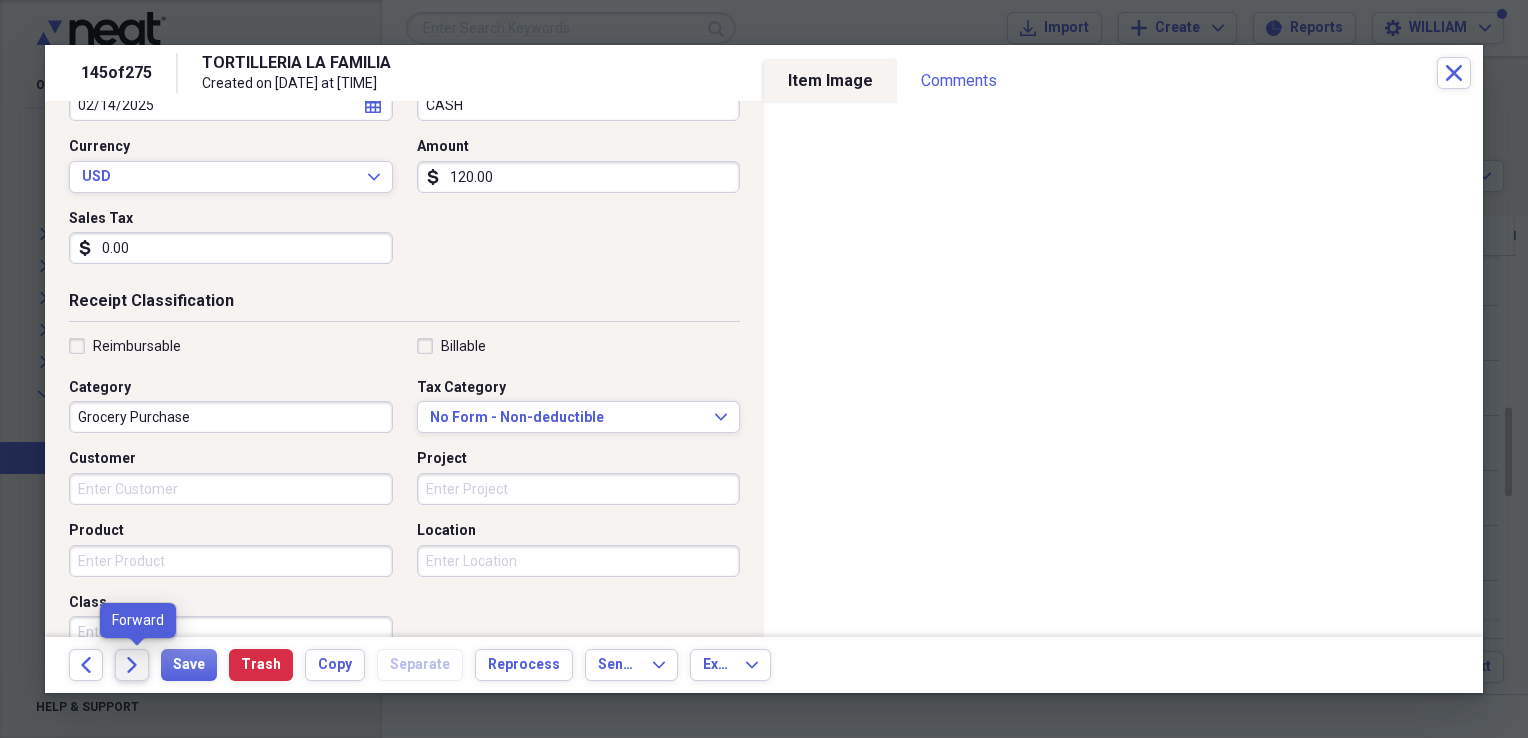 click 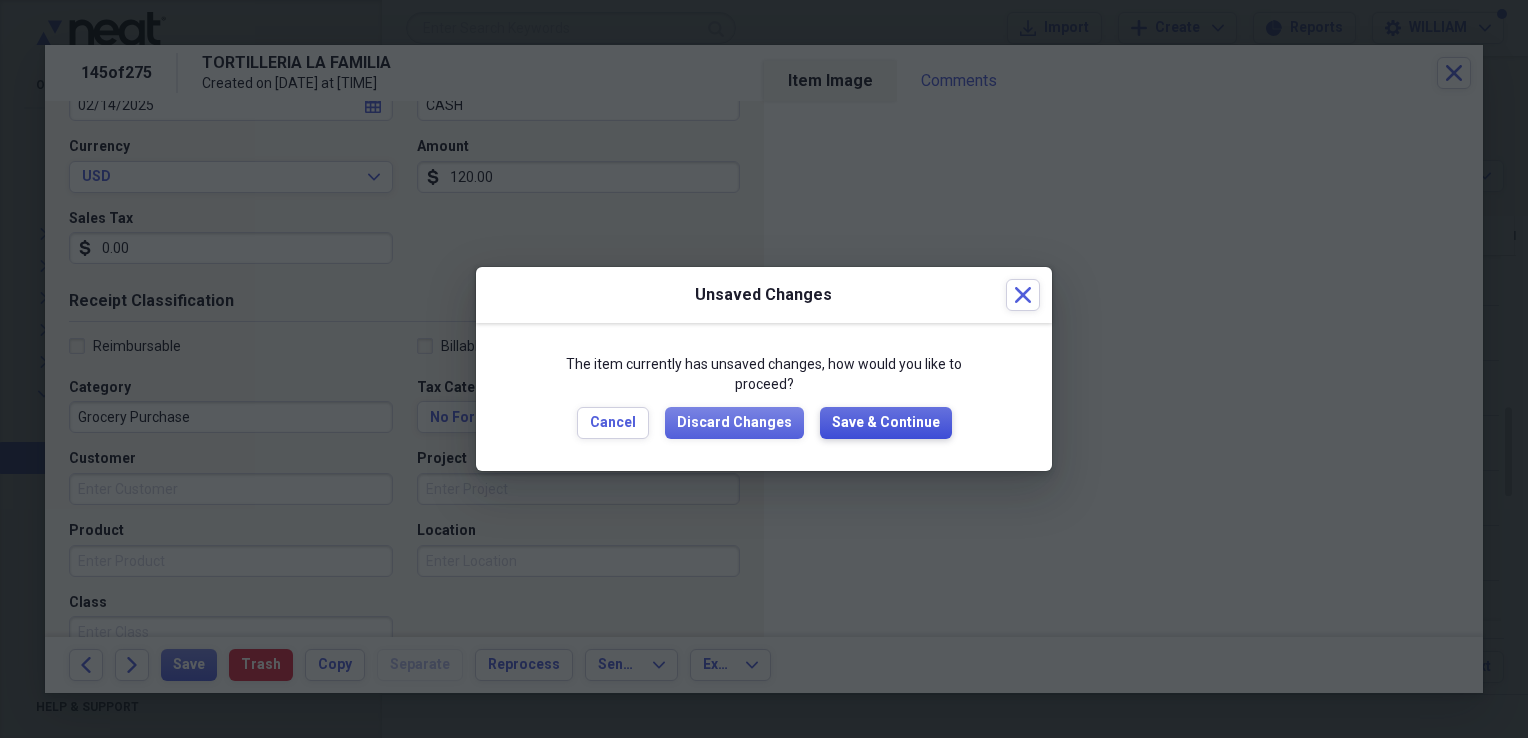 click on "Save & Continue" at bounding box center [886, 423] 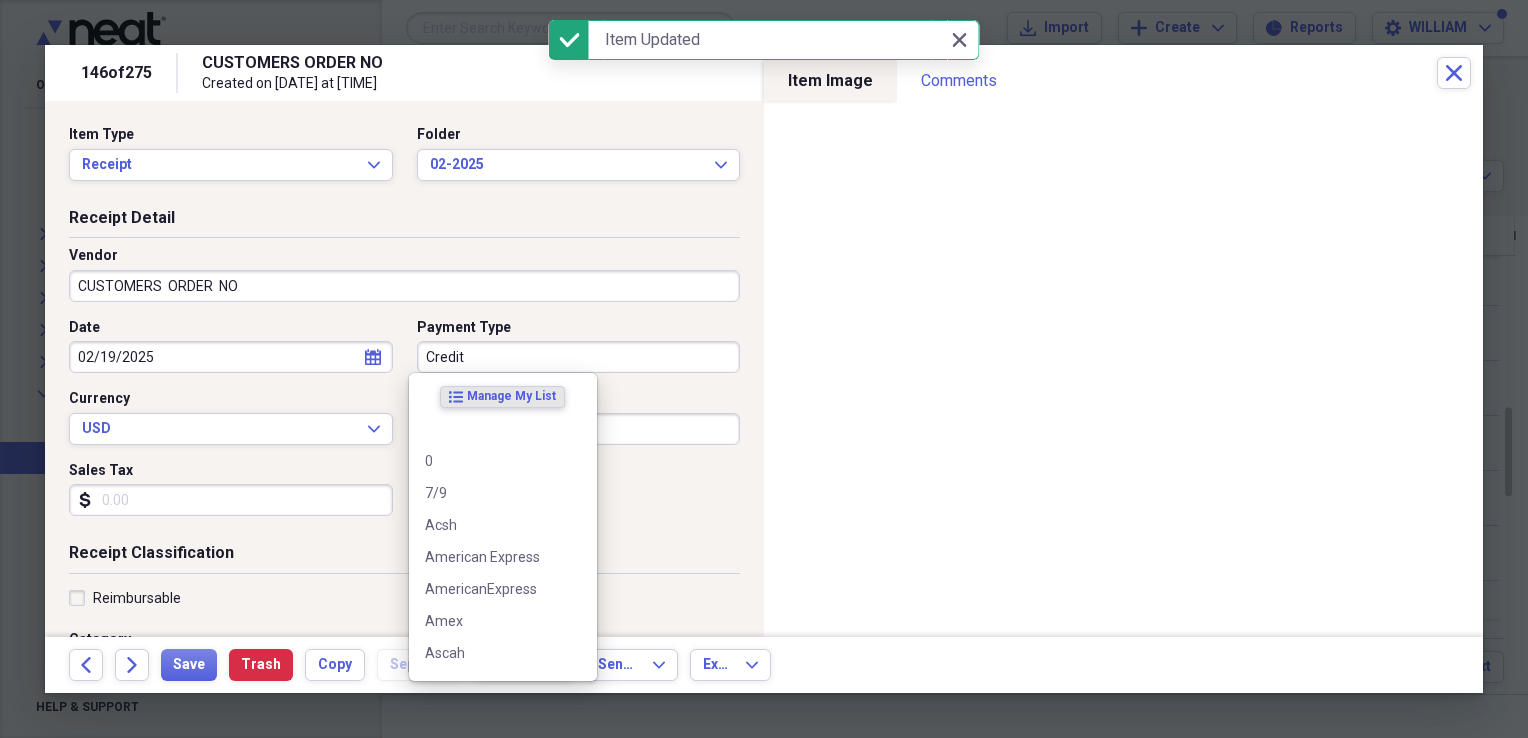 click on "Credit" at bounding box center [579, 357] 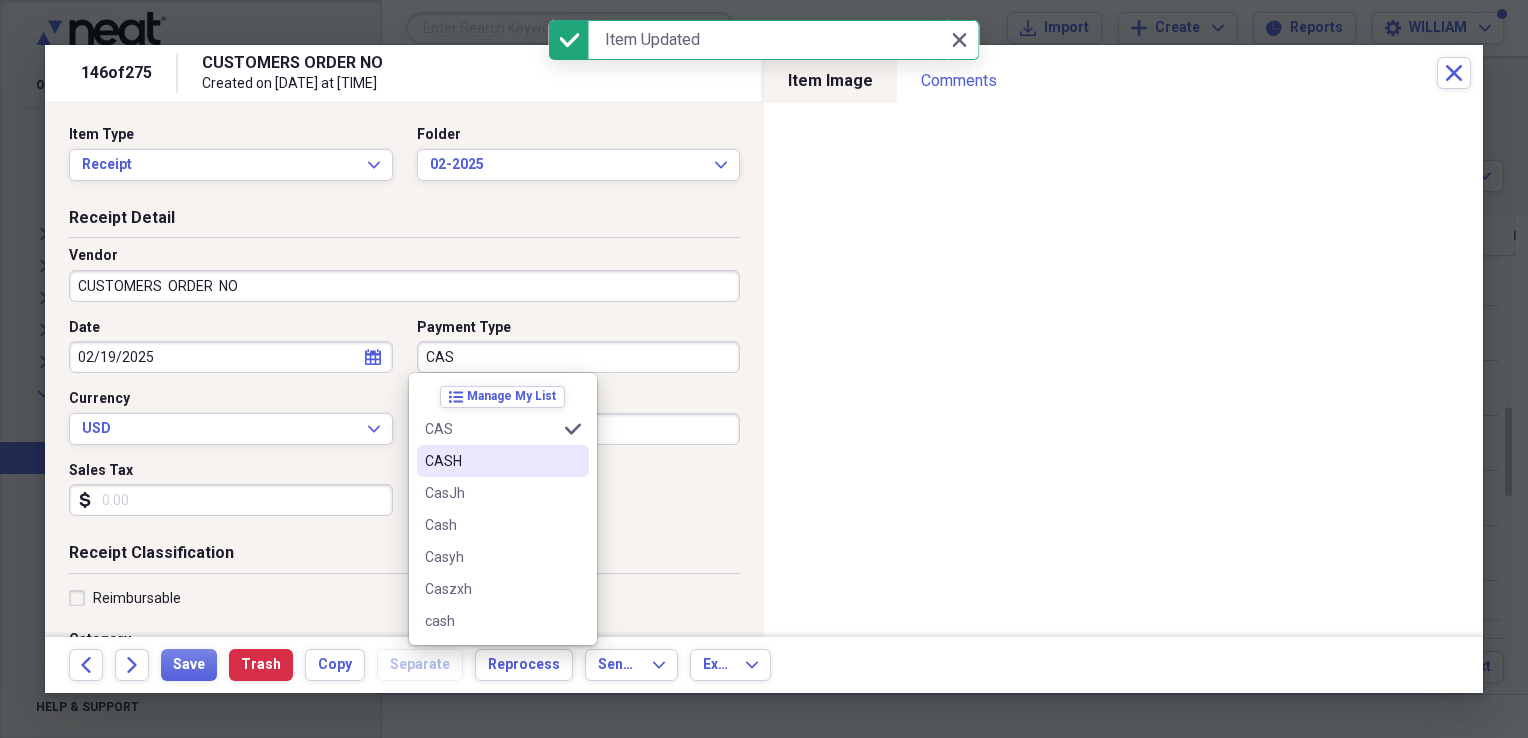 click on "CASH" at bounding box center [491, 461] 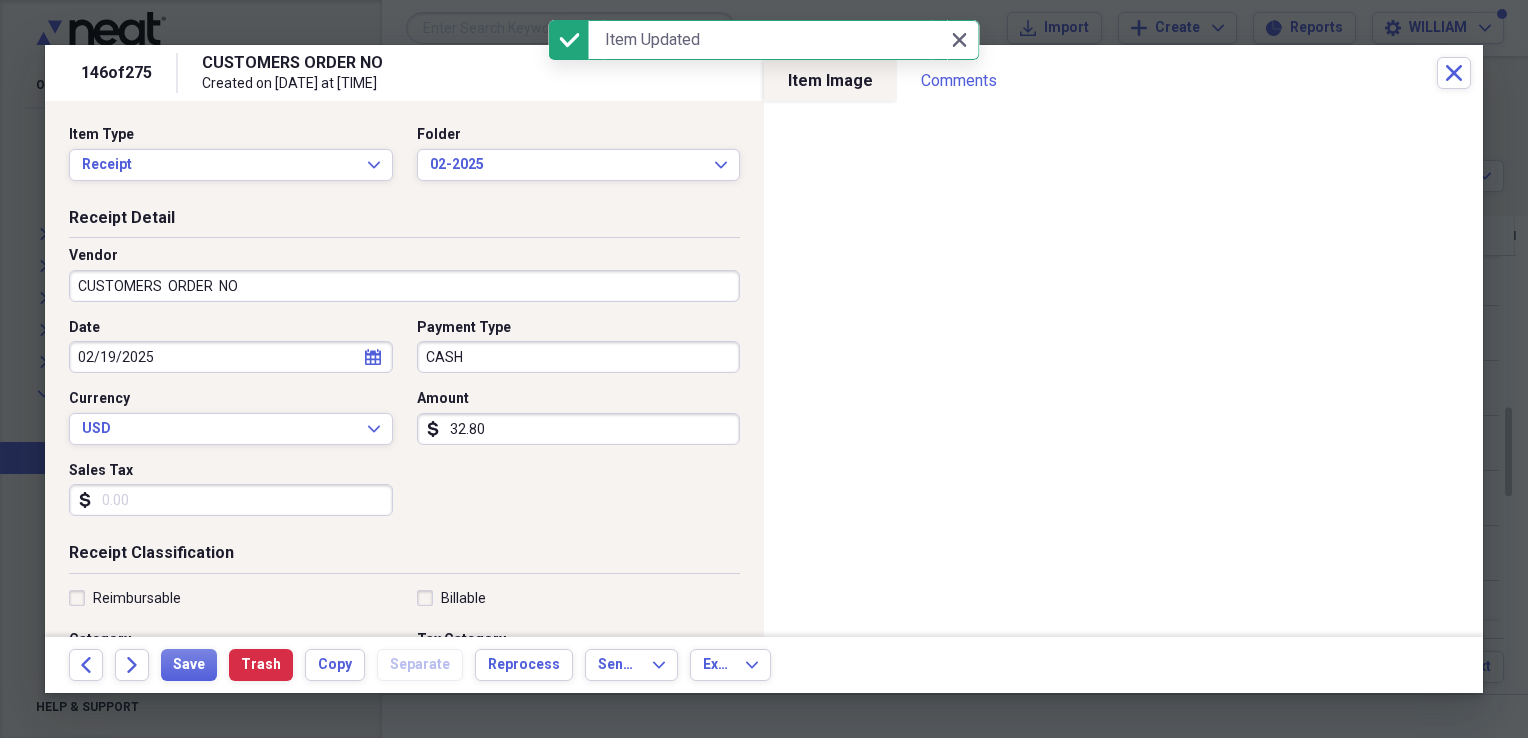 click on "CUSTOMERS  ORDER  NO" at bounding box center [404, 286] 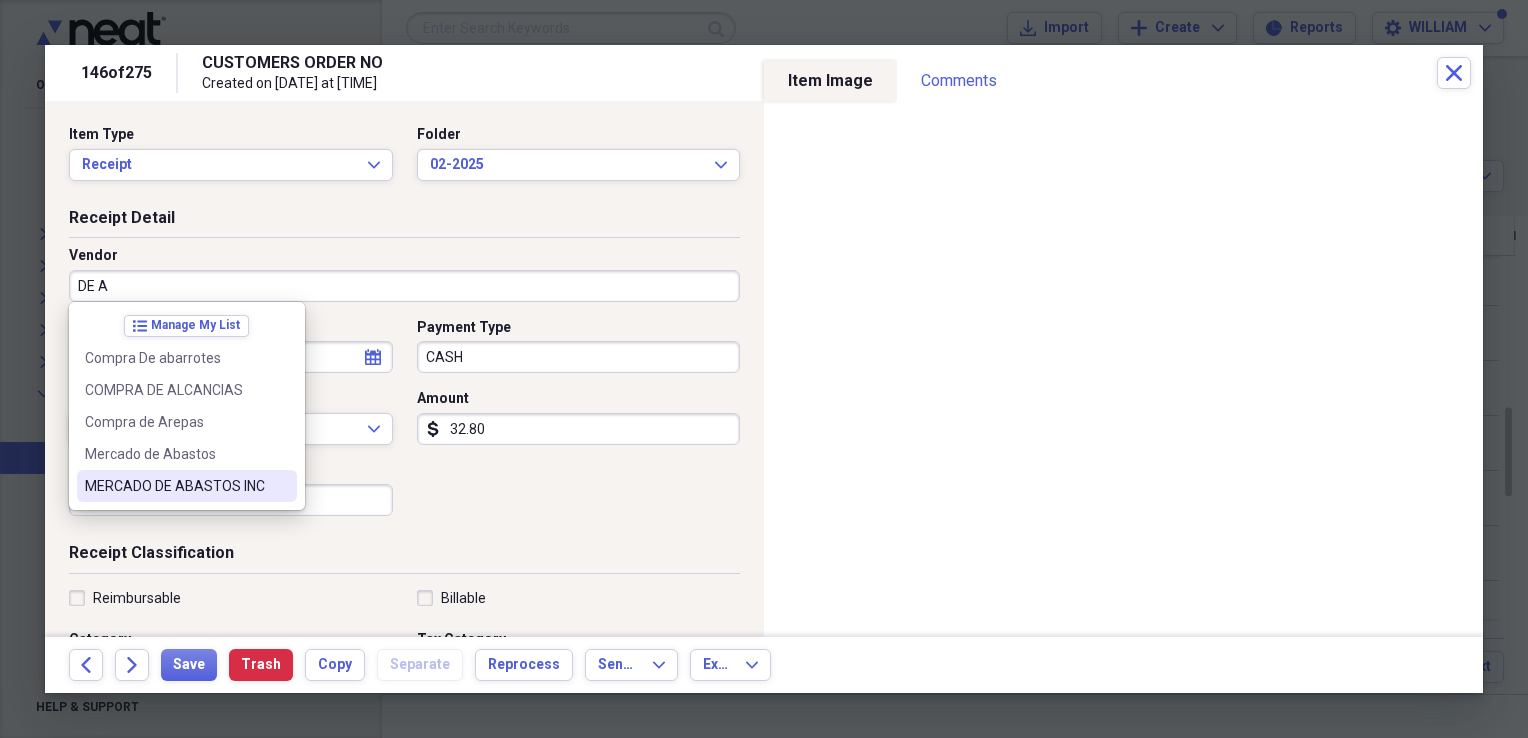click on "MERCADO DE ABASTOS INC" at bounding box center (175, 486) 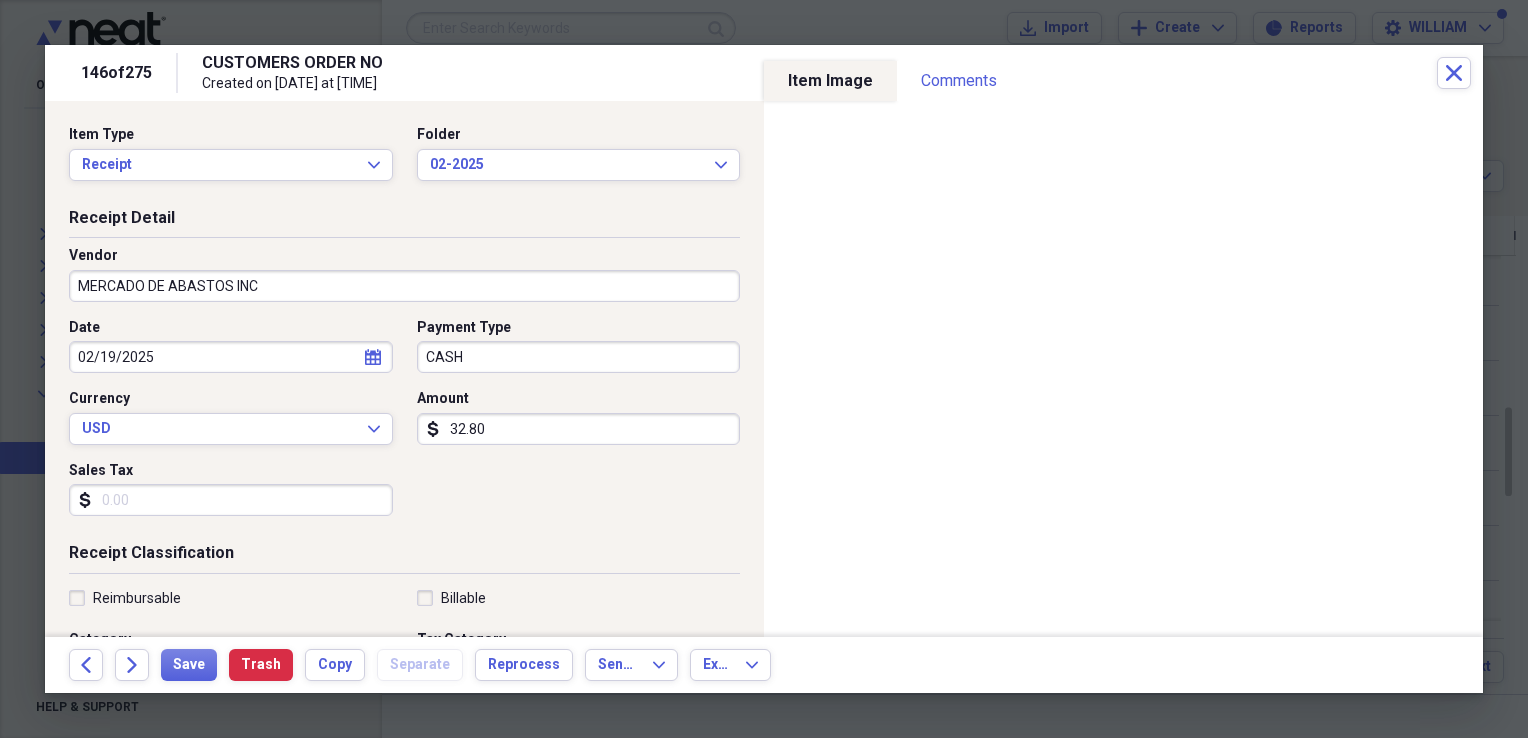 type on "Panaderia Grocery" 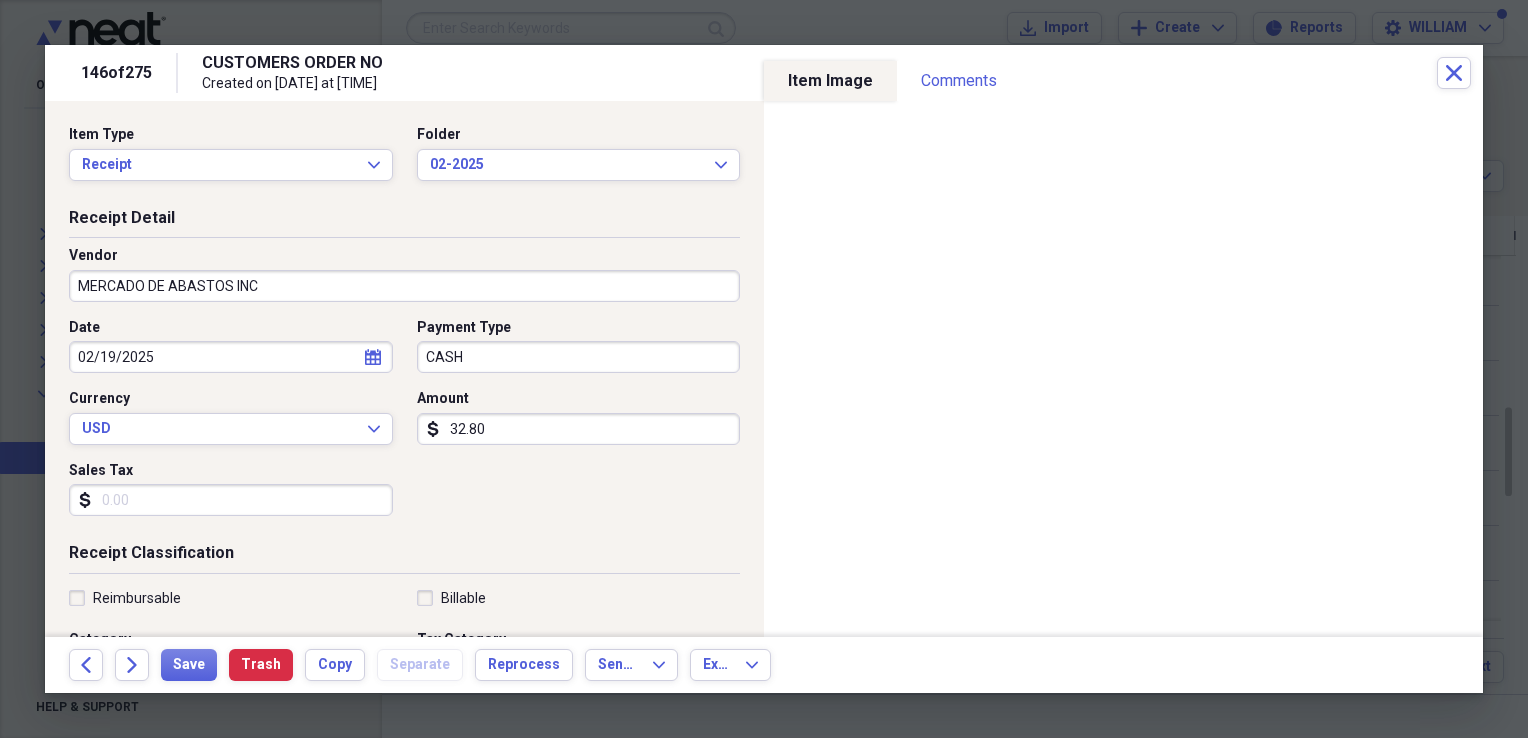 click on "Sales Tax" at bounding box center [231, 500] 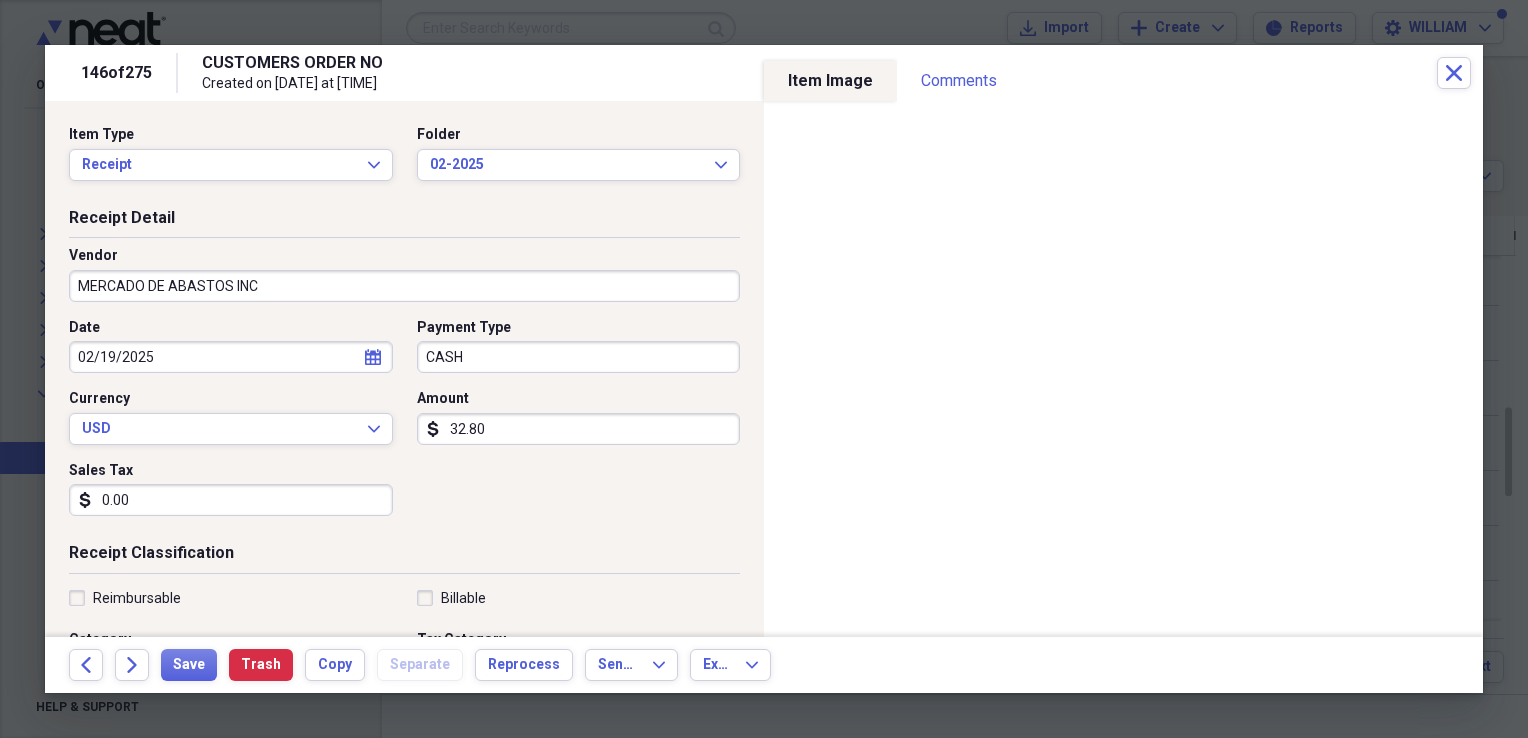 type on "0.00" 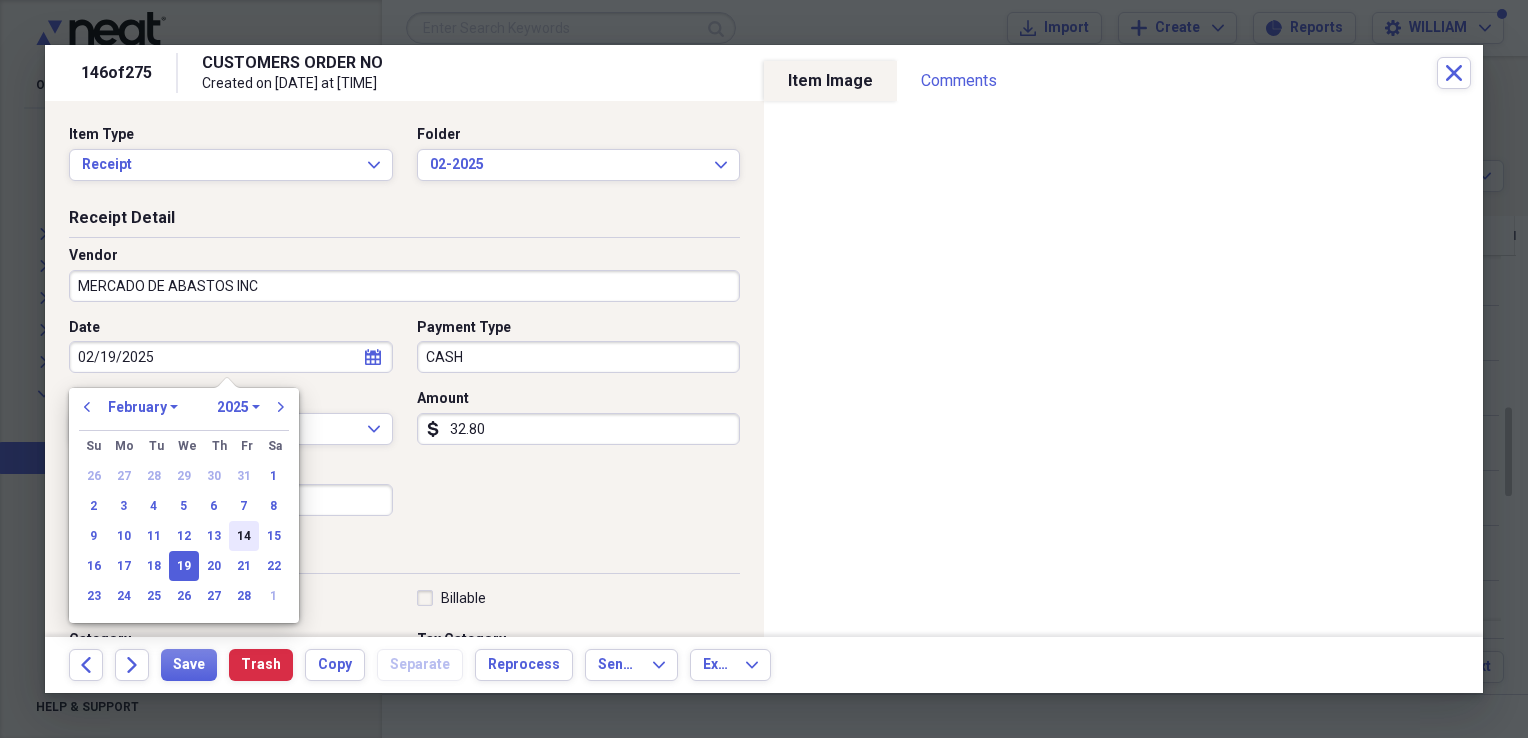 click on "14" at bounding box center [244, 536] 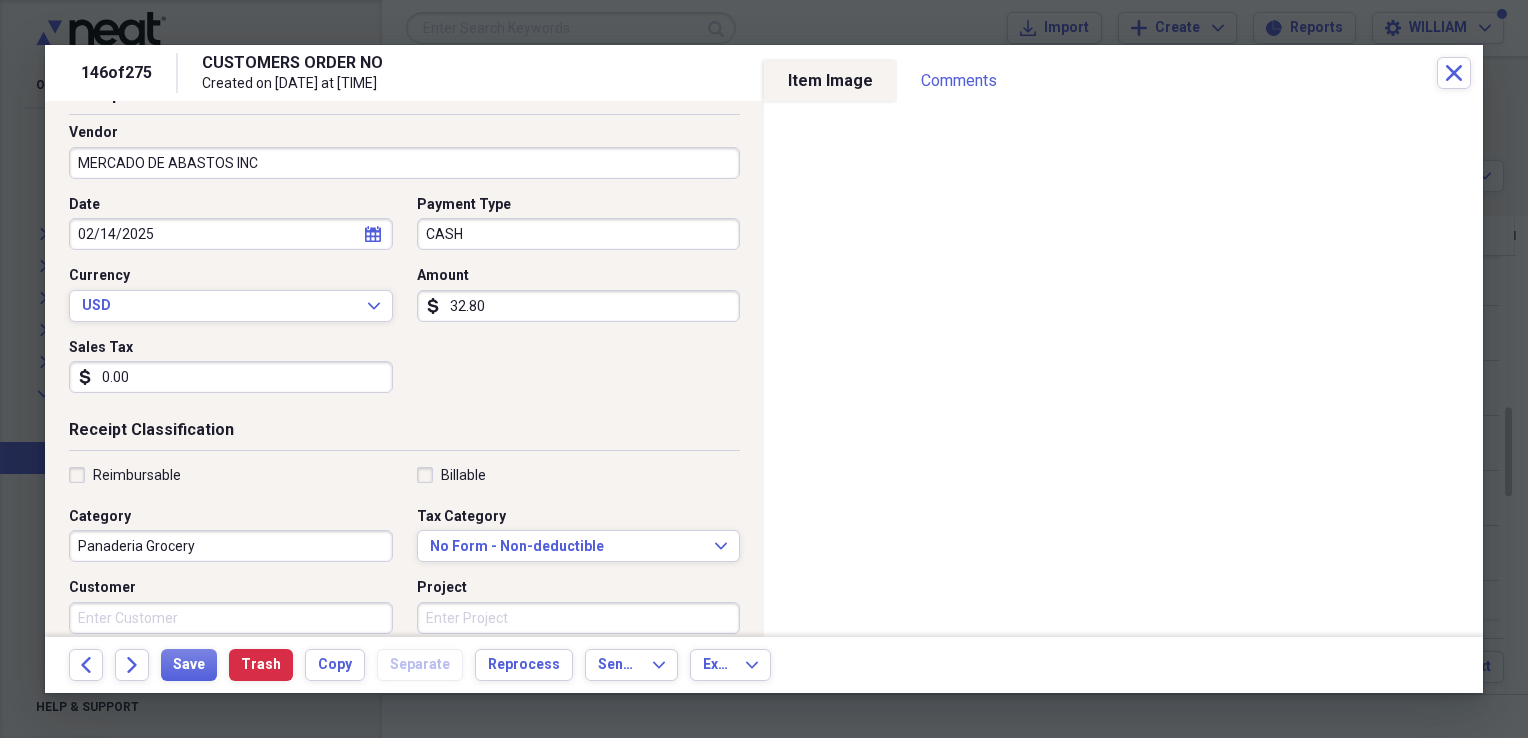 scroll, scrollTop: 124, scrollLeft: 0, axis: vertical 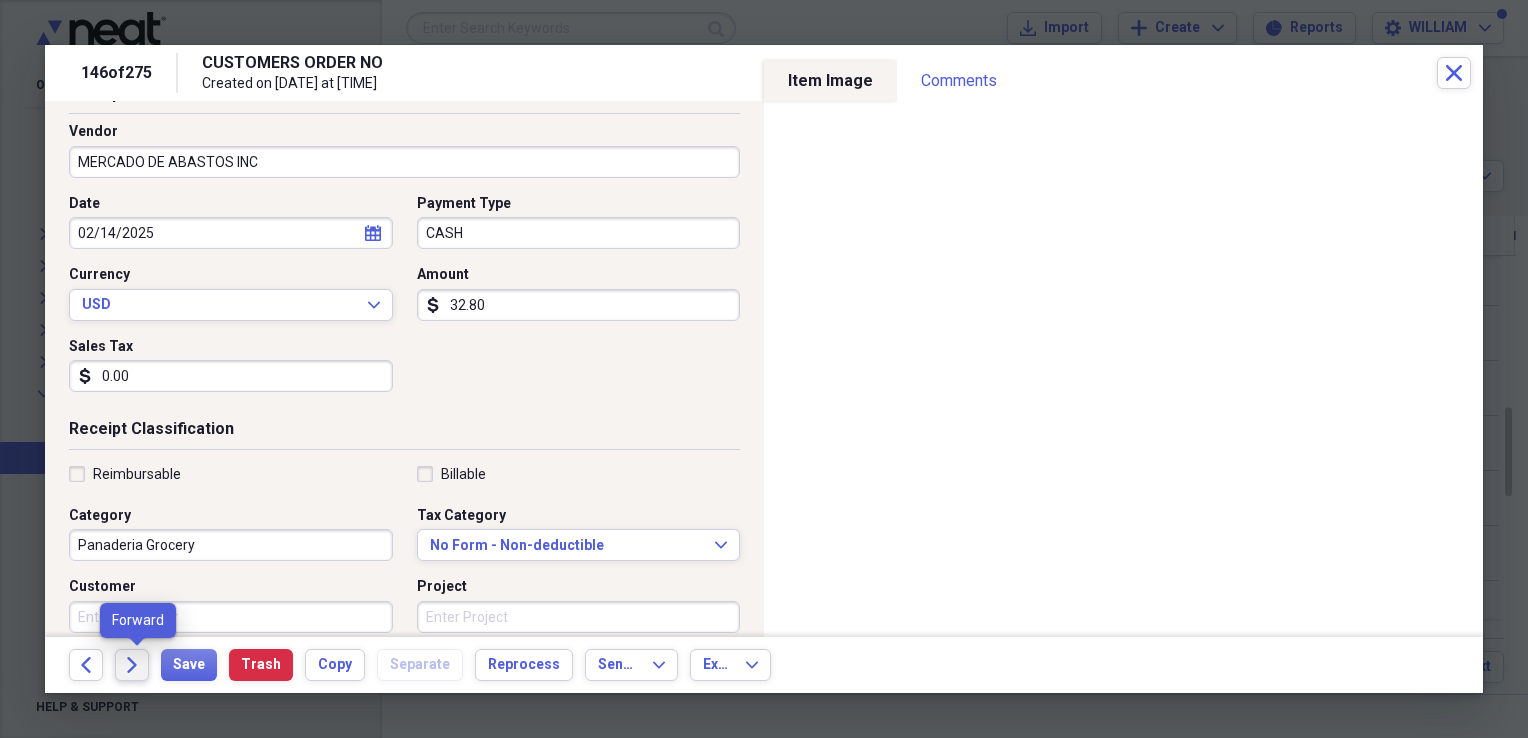click on "Forward" at bounding box center (132, 665) 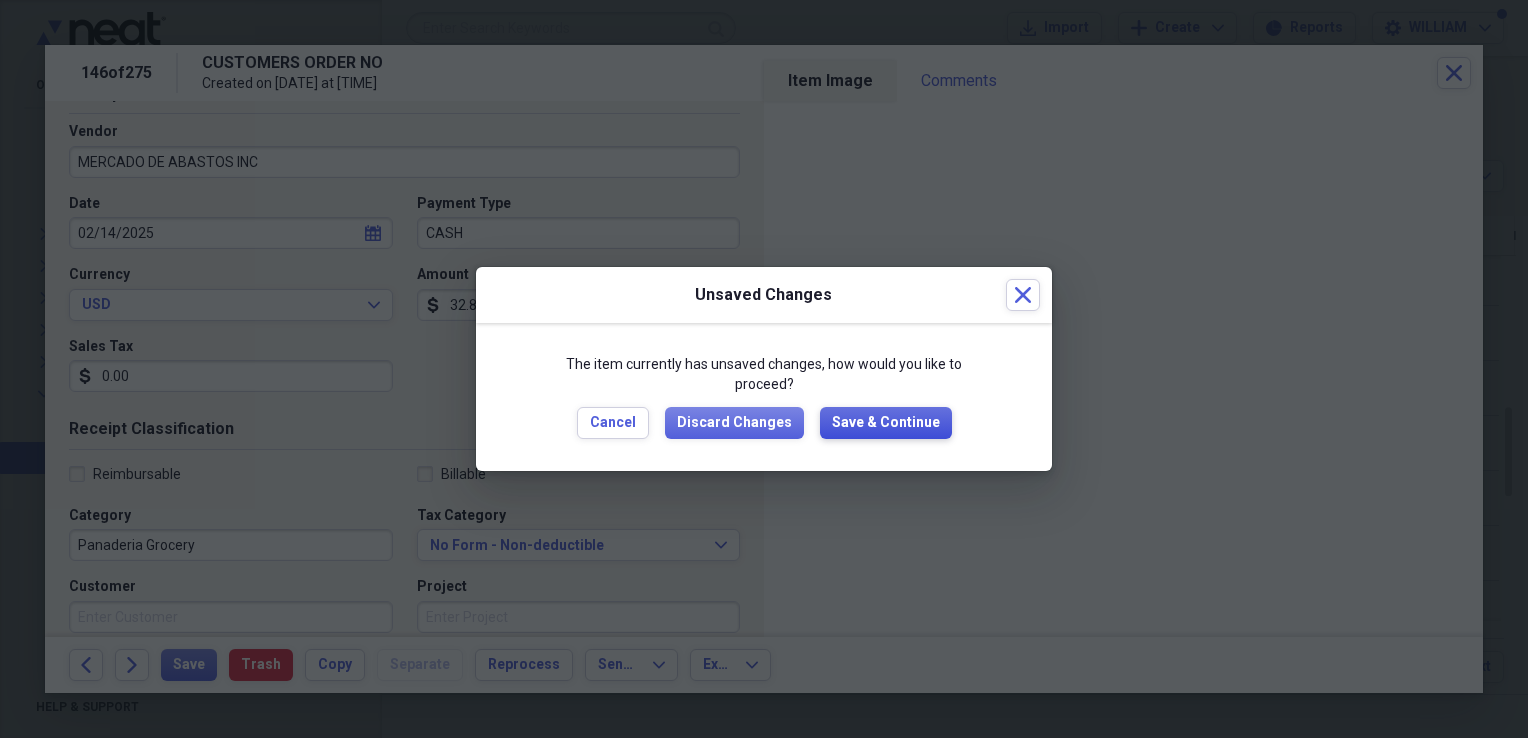 click on "Save & Continue" at bounding box center (886, 423) 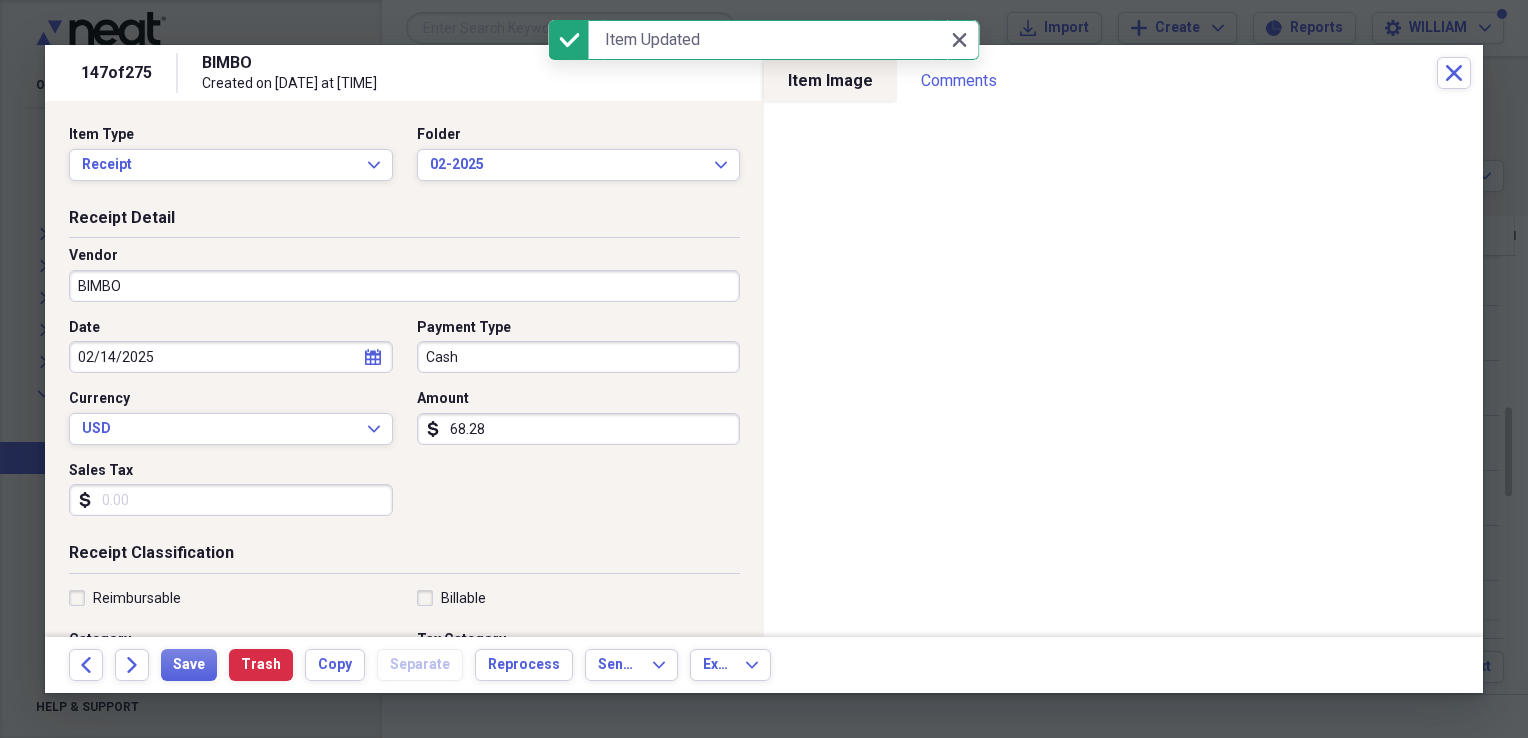 click on "BIMBO" at bounding box center (404, 286) 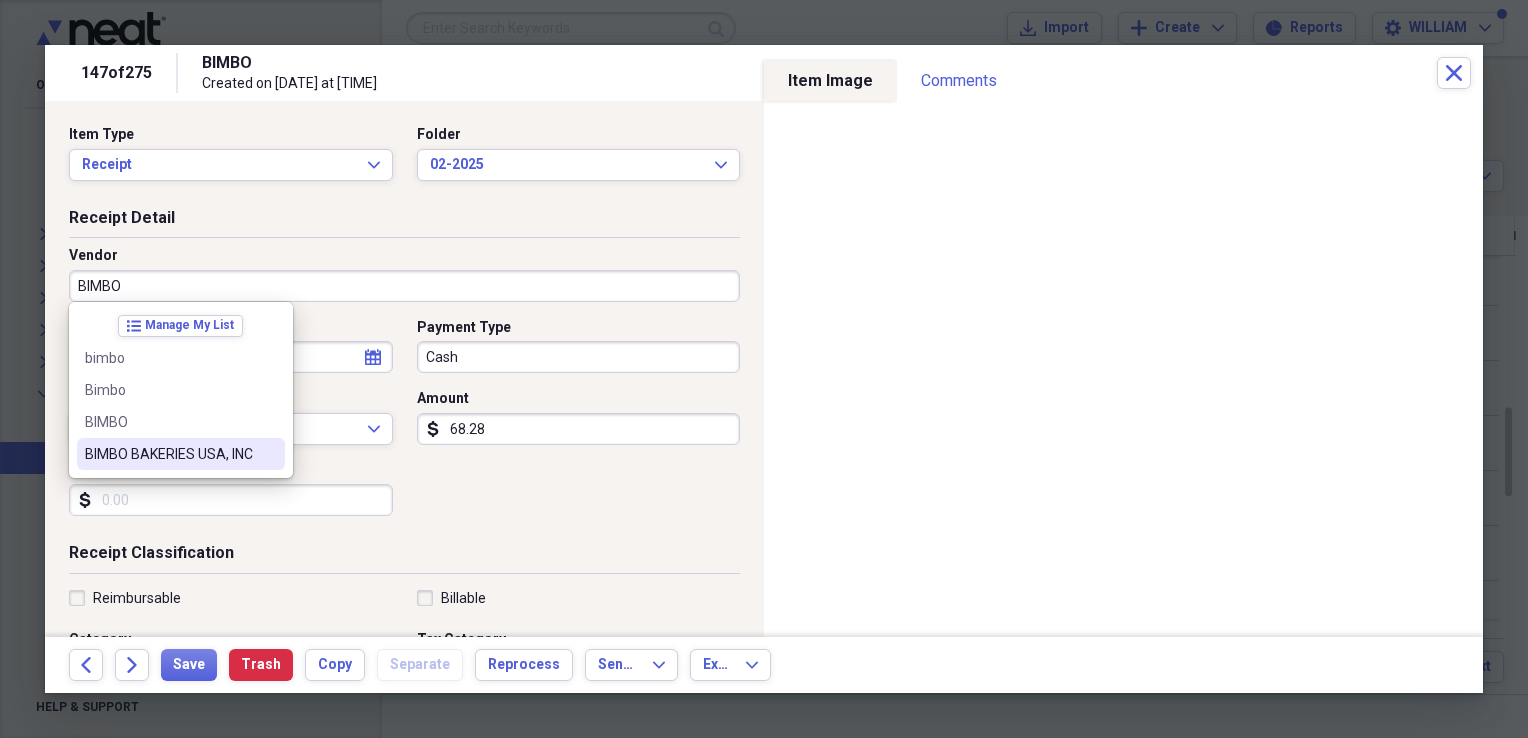 click on "BIMBO BAKERIES USA, INC" at bounding box center [169, 454] 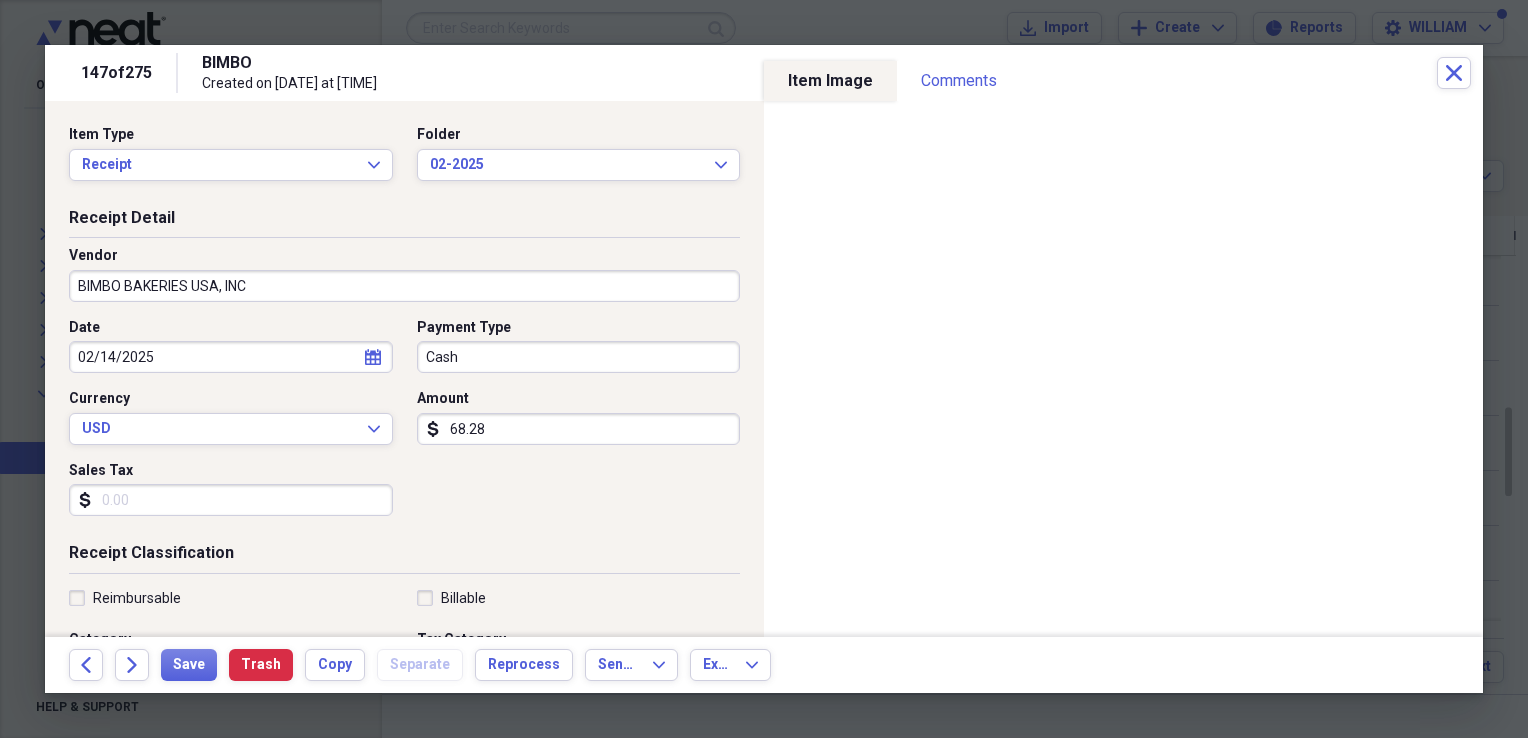 type on "Panaderia Grocery" 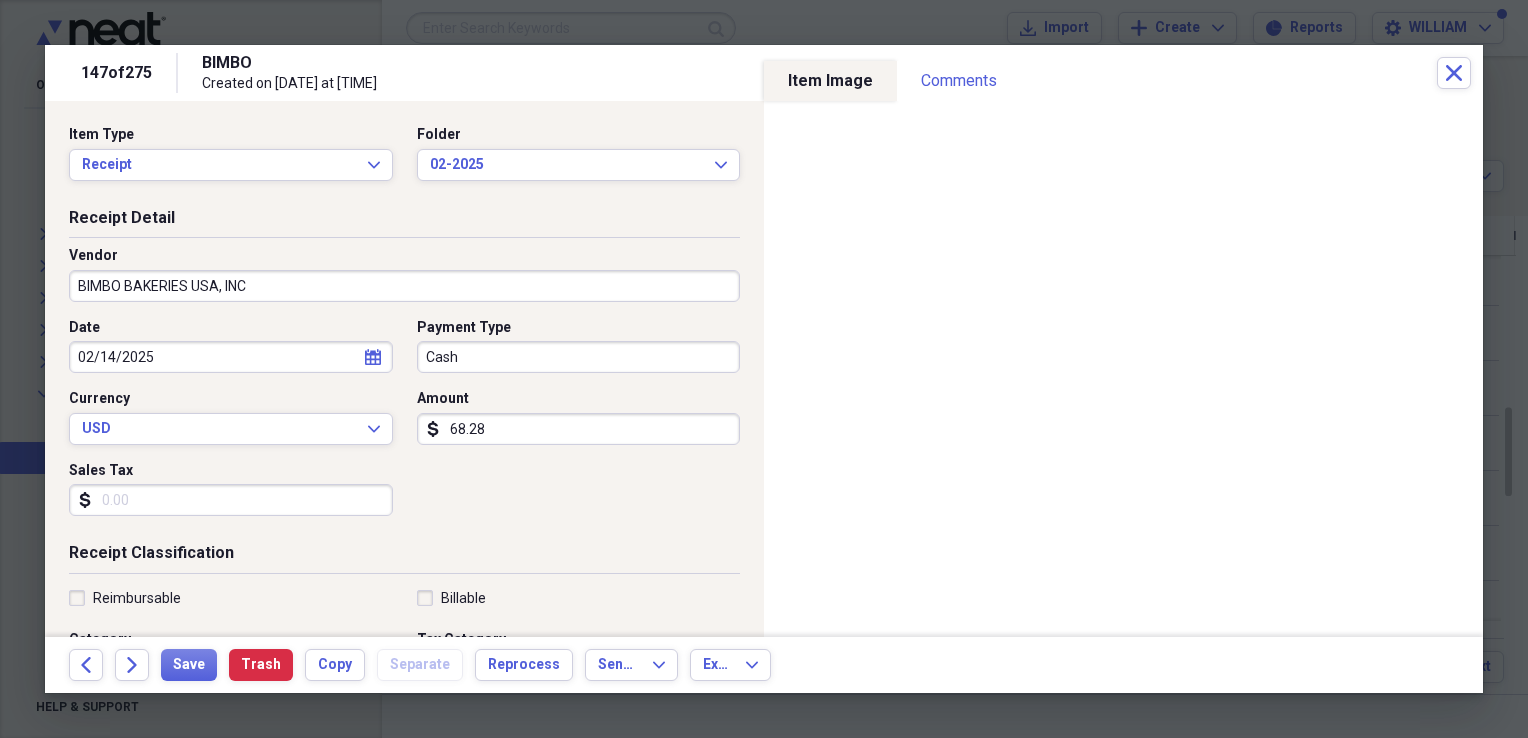 click on "Sales Tax" at bounding box center (231, 500) 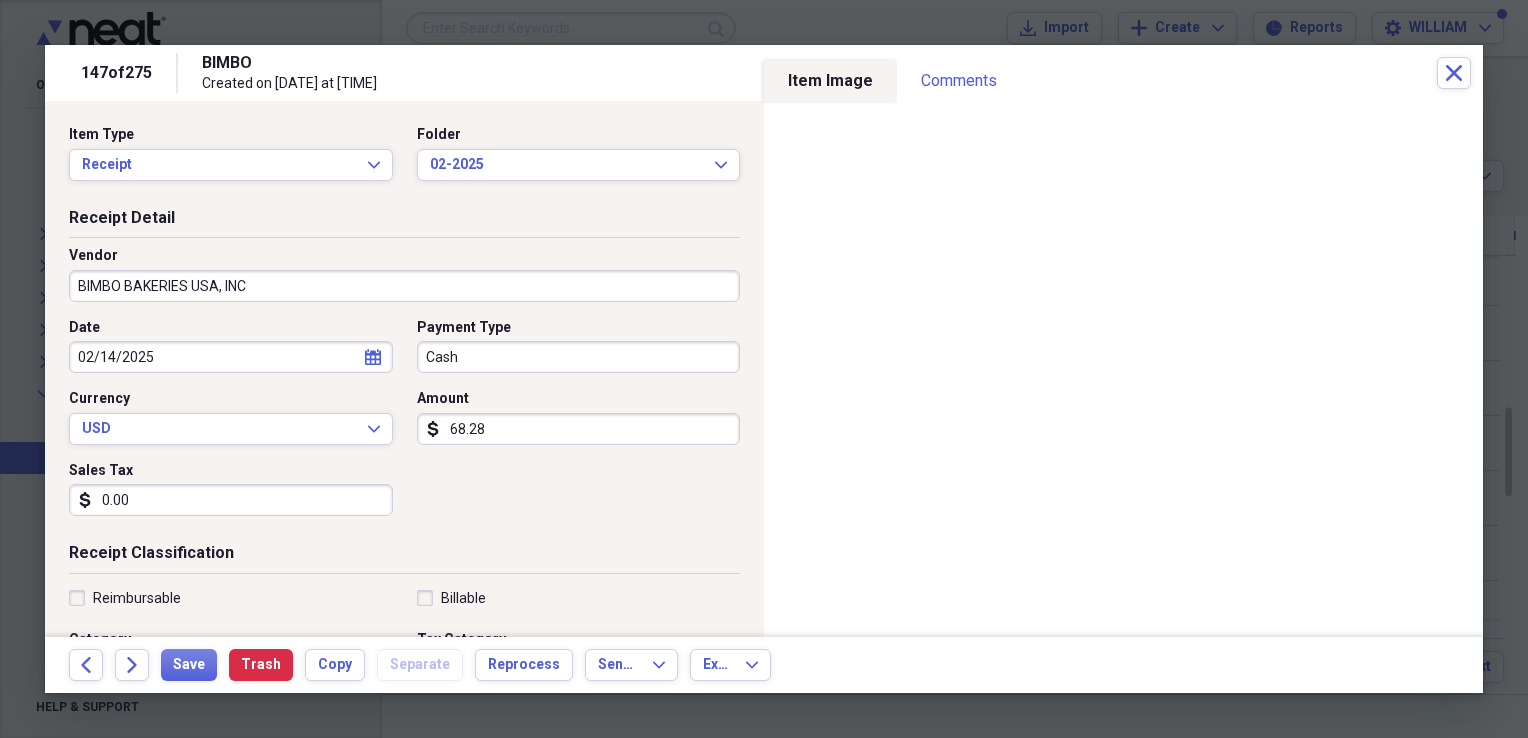 type on "0.00" 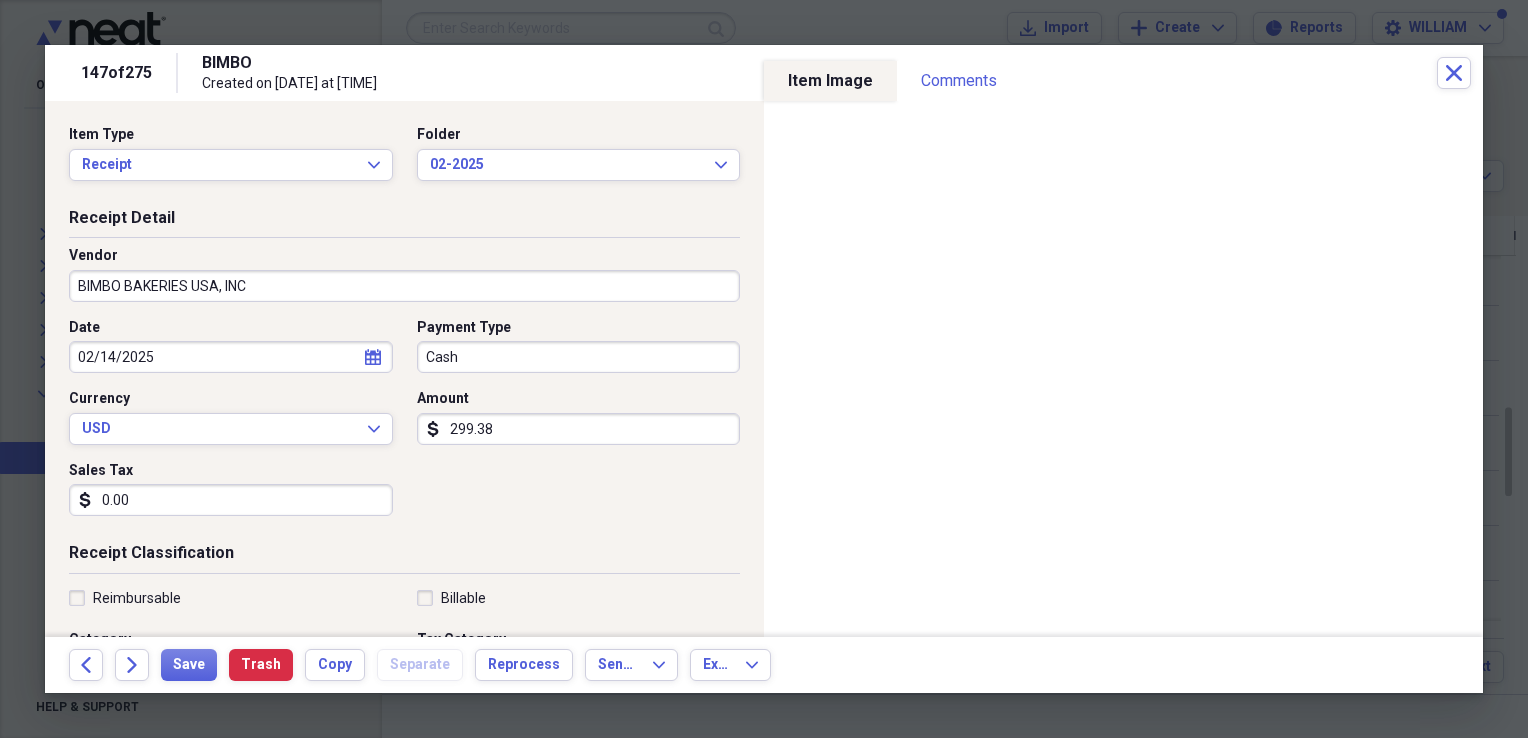 type on "299.38" 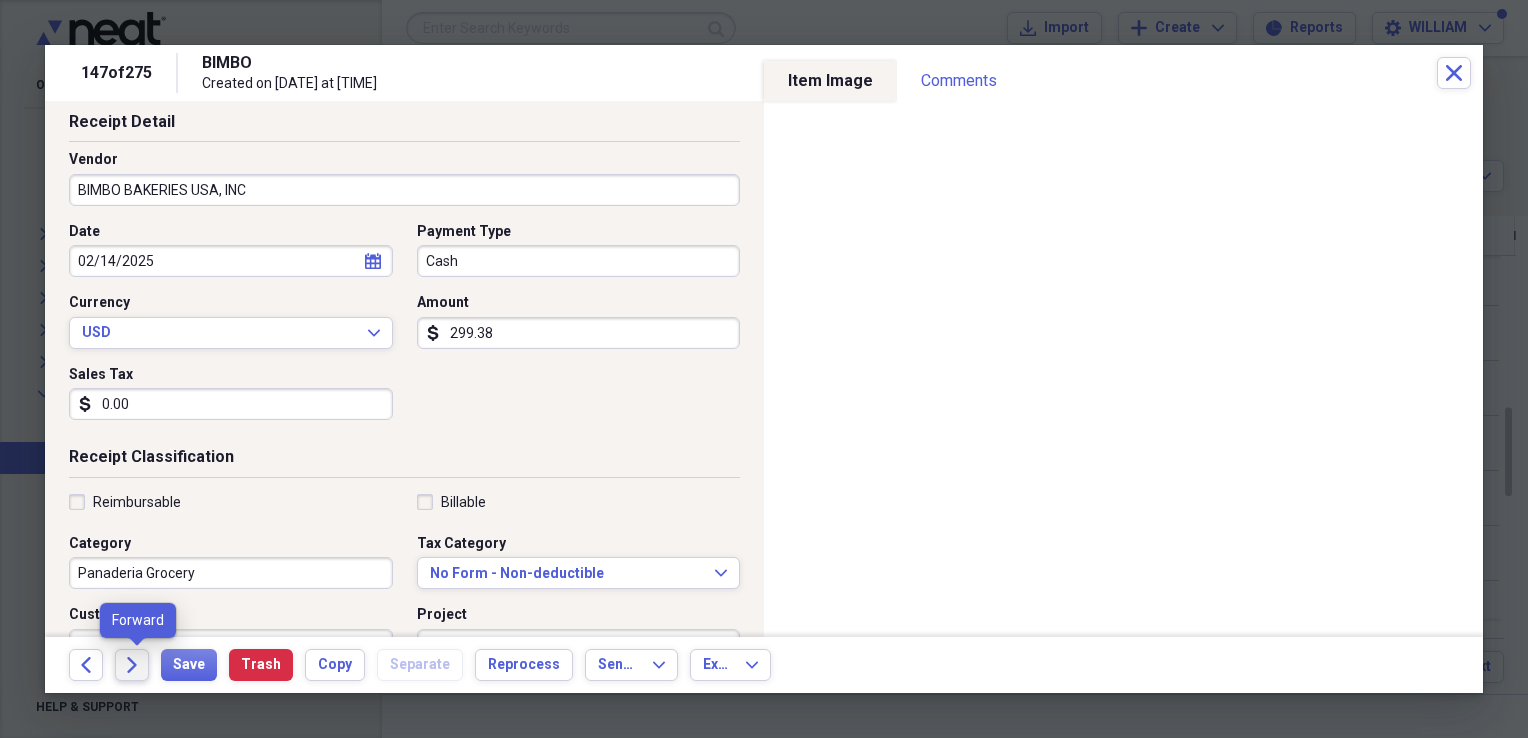 click on "Forward" 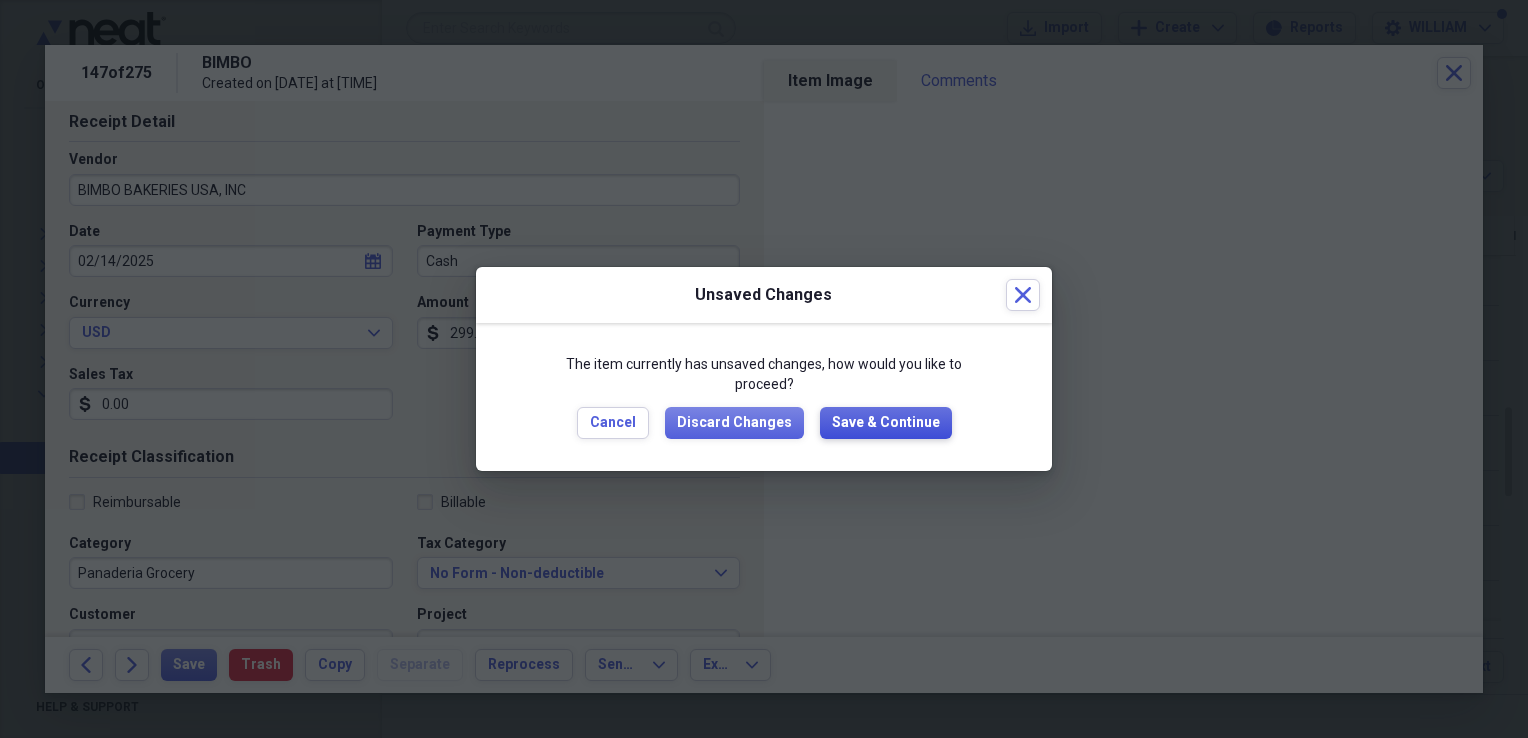 click on "Save & Continue" at bounding box center [886, 423] 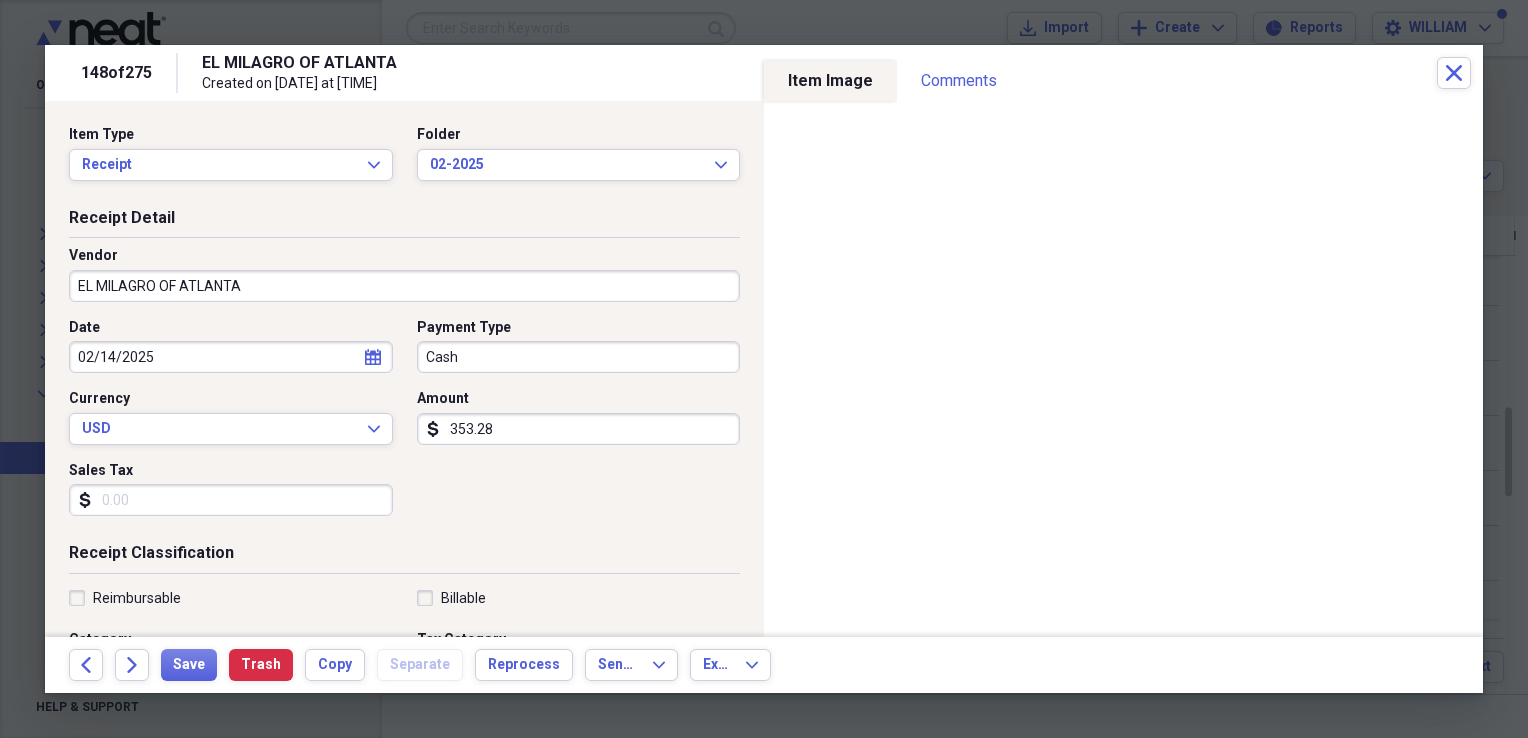 click on "Sales Tax" at bounding box center [231, 500] 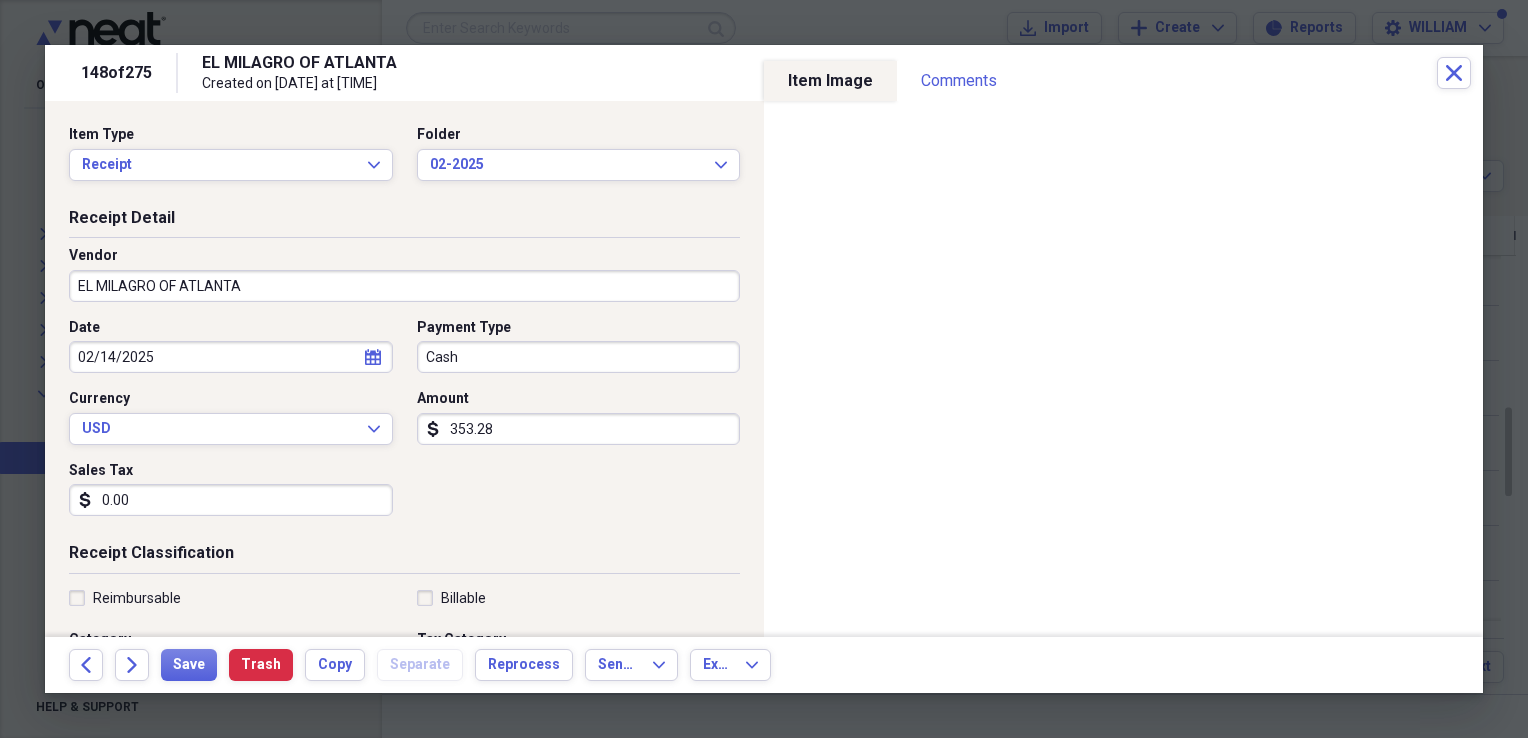 type on "0.00" 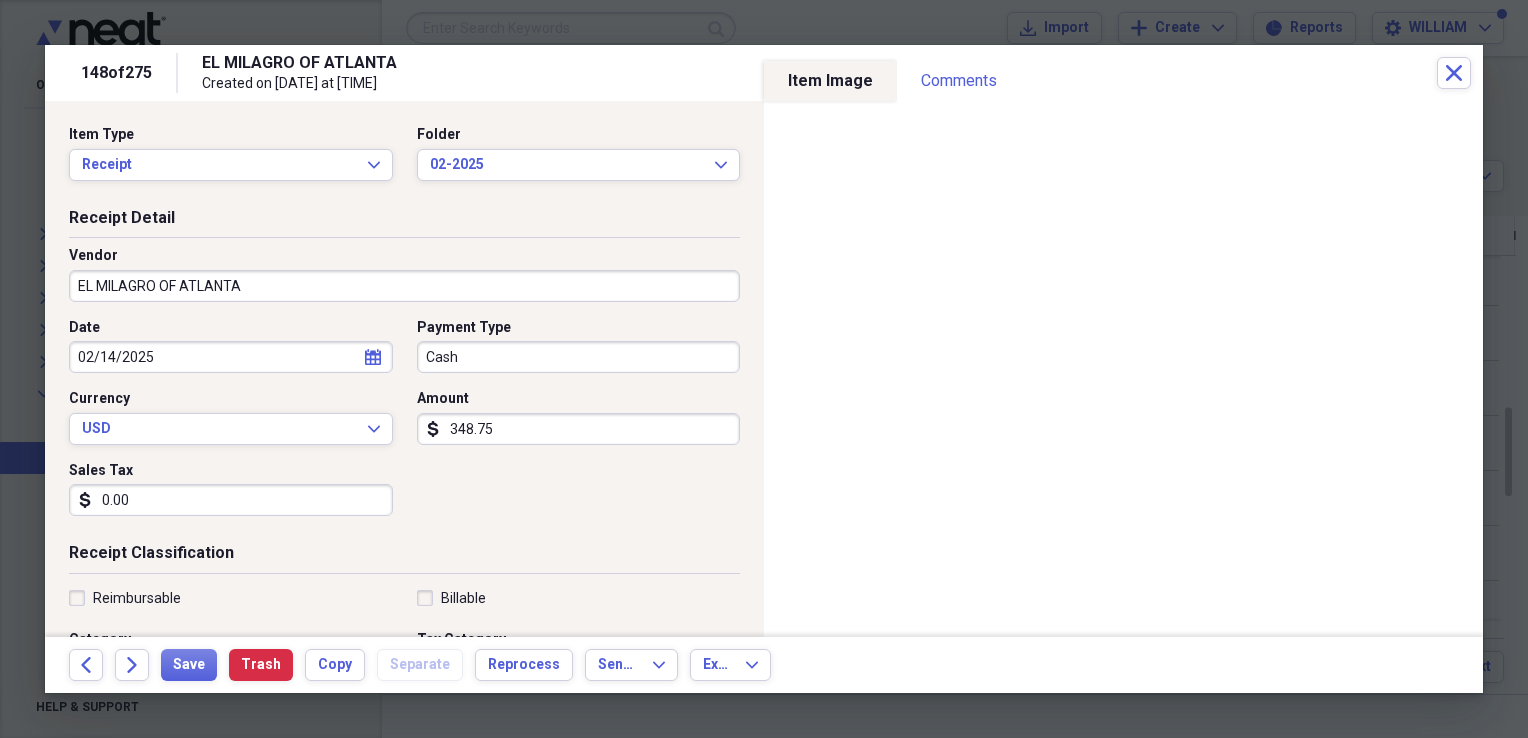 type on "348.75" 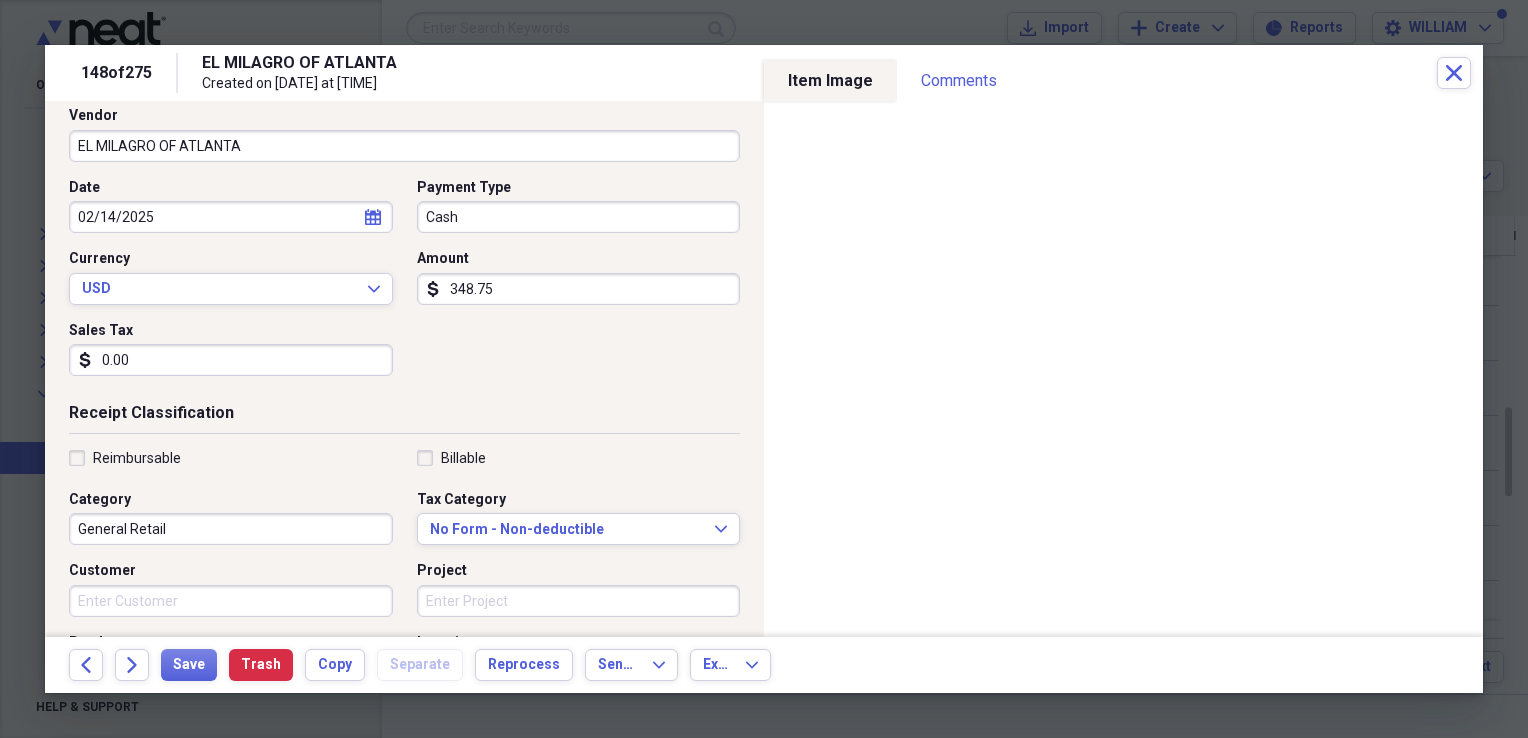 scroll, scrollTop: 142, scrollLeft: 0, axis: vertical 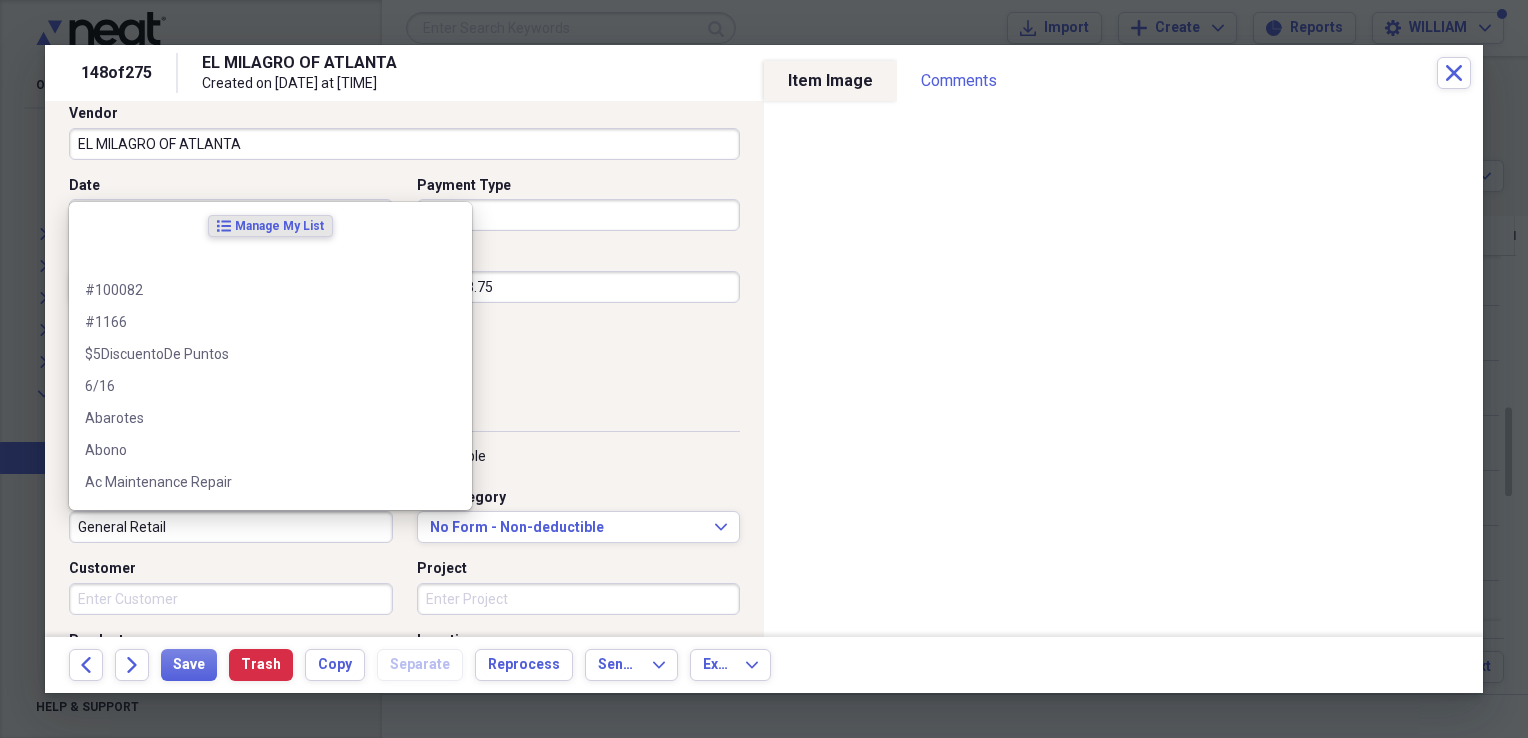 click on "General Retail" at bounding box center (231, 527) 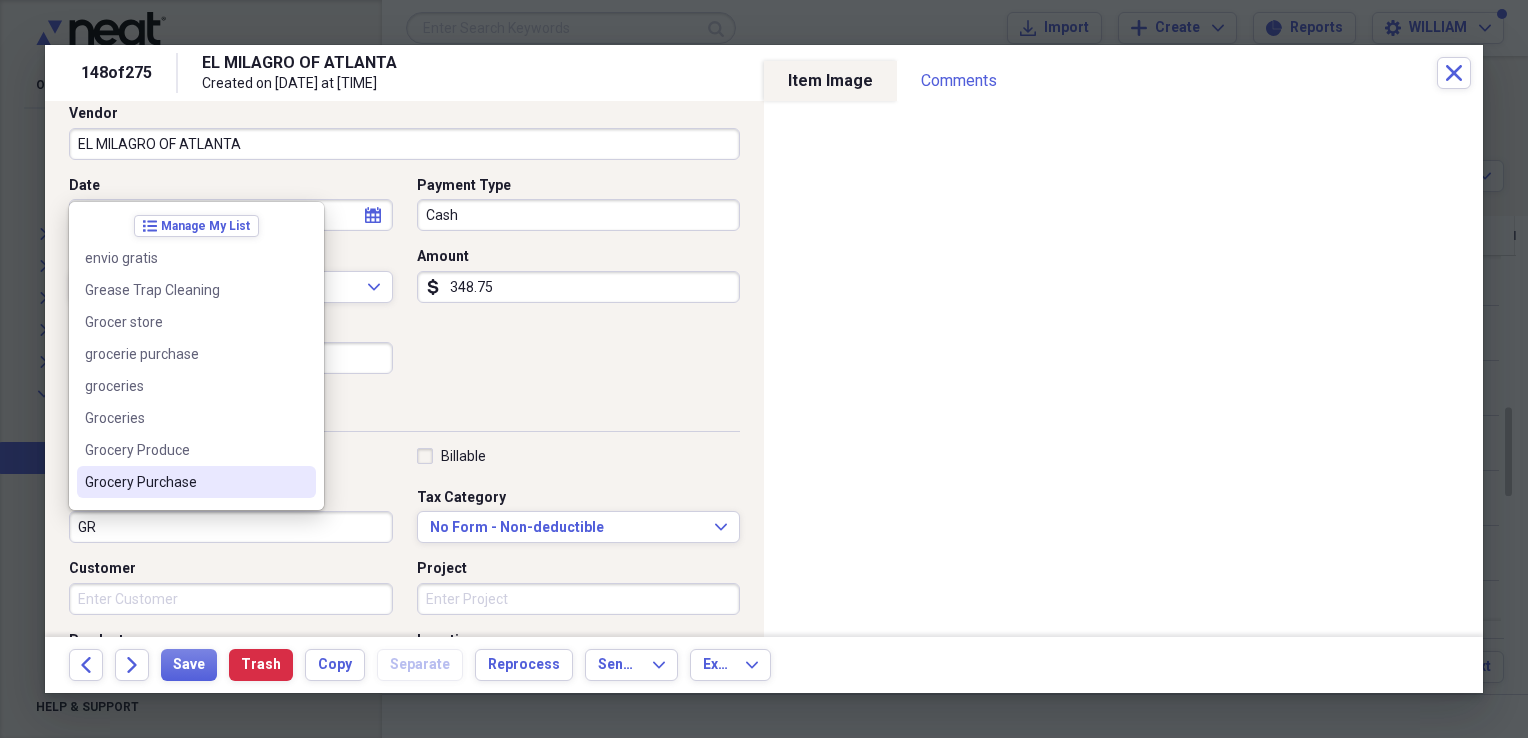 click on "Grocery Purchase" at bounding box center [184, 482] 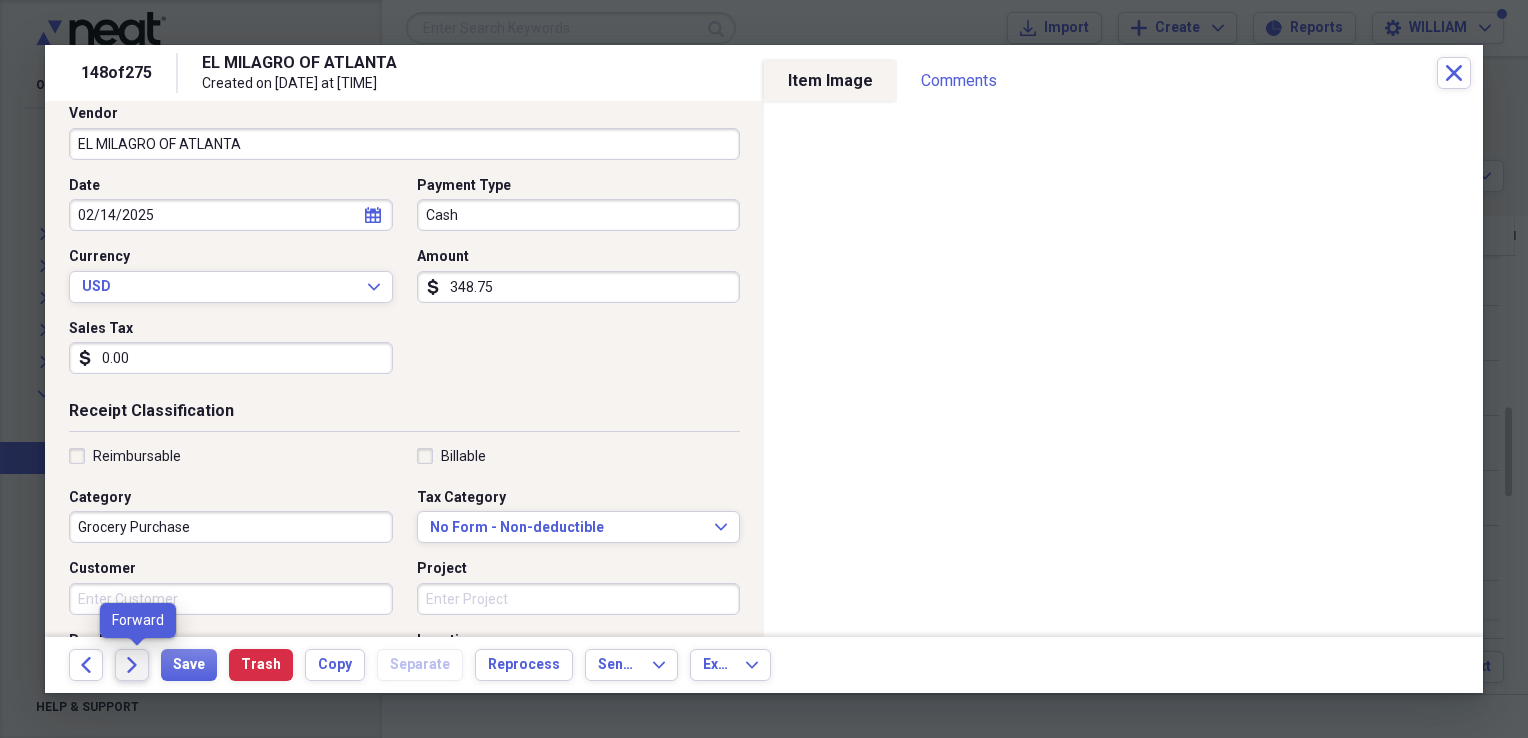 click on "Forward" 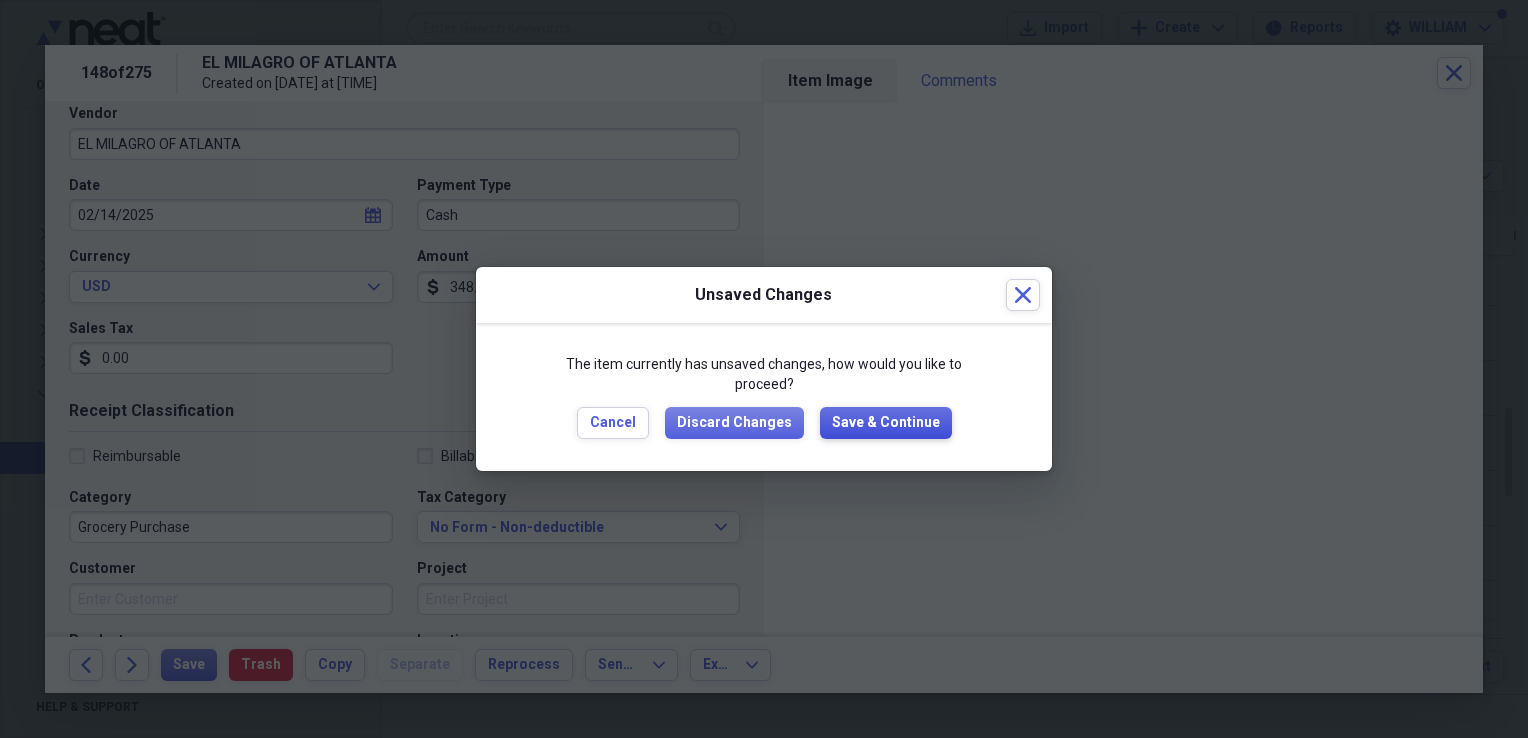 click on "Save & Continue" at bounding box center (886, 423) 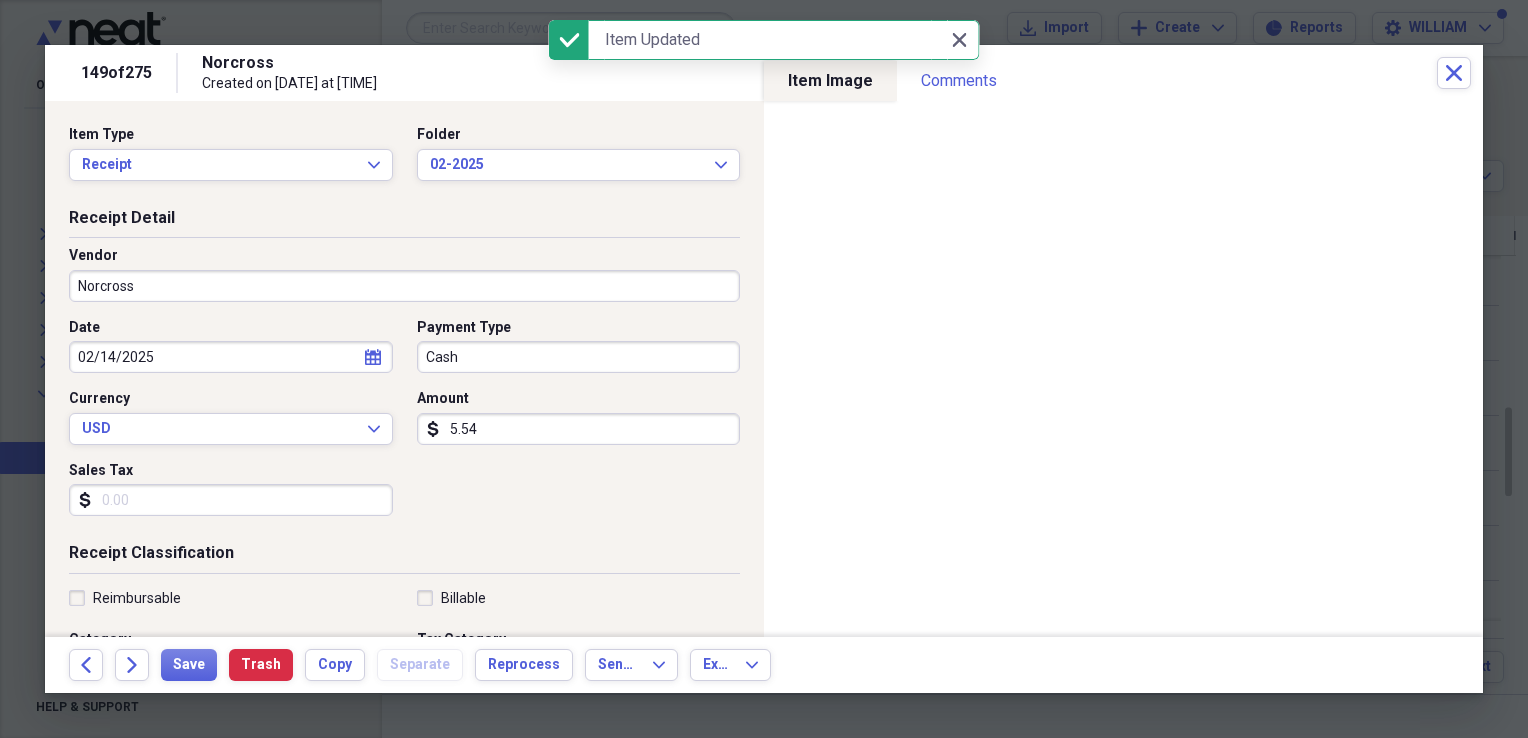 click on "Norcross" at bounding box center (404, 286) 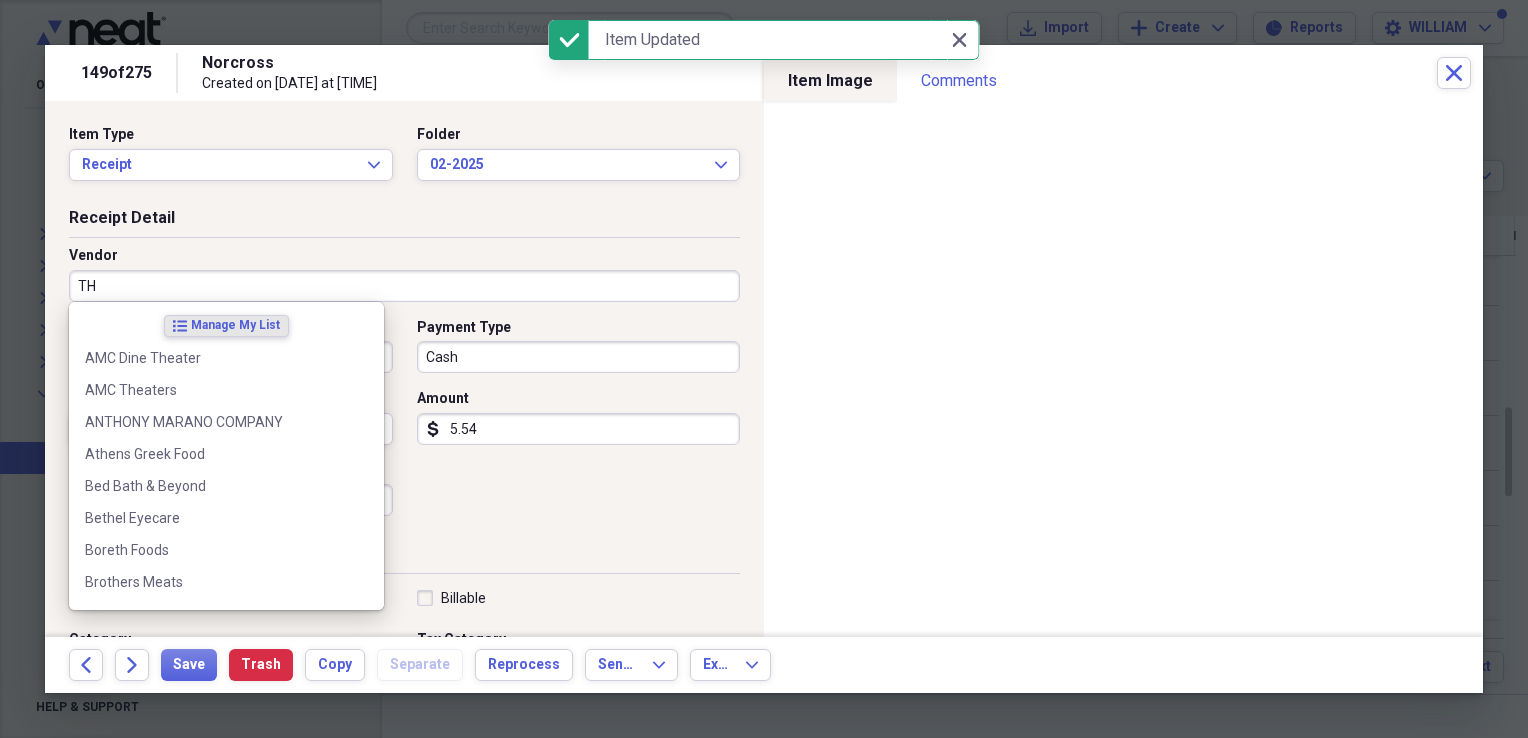 click on "TH" at bounding box center (404, 286) 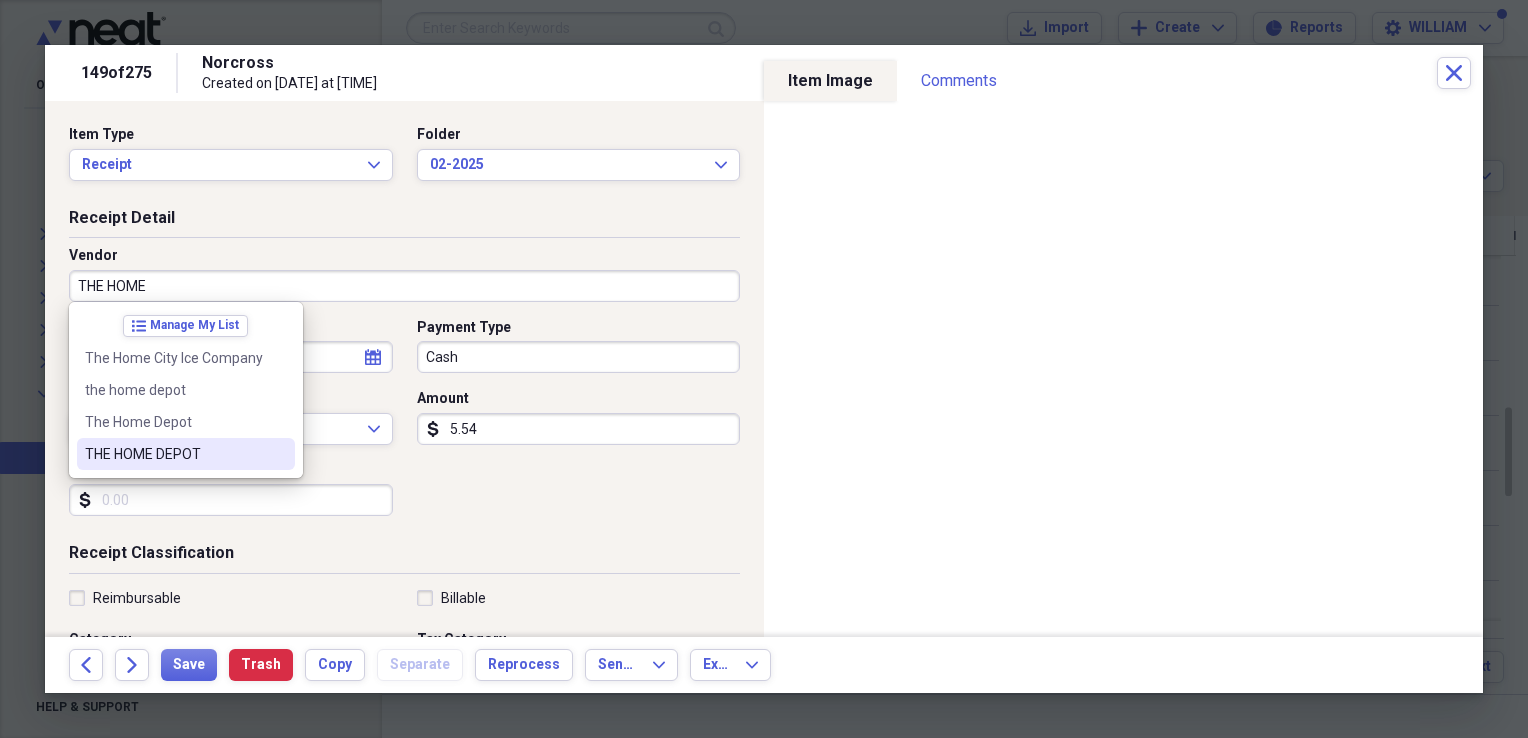 click on "THE HOME DEPOT" at bounding box center (186, 454) 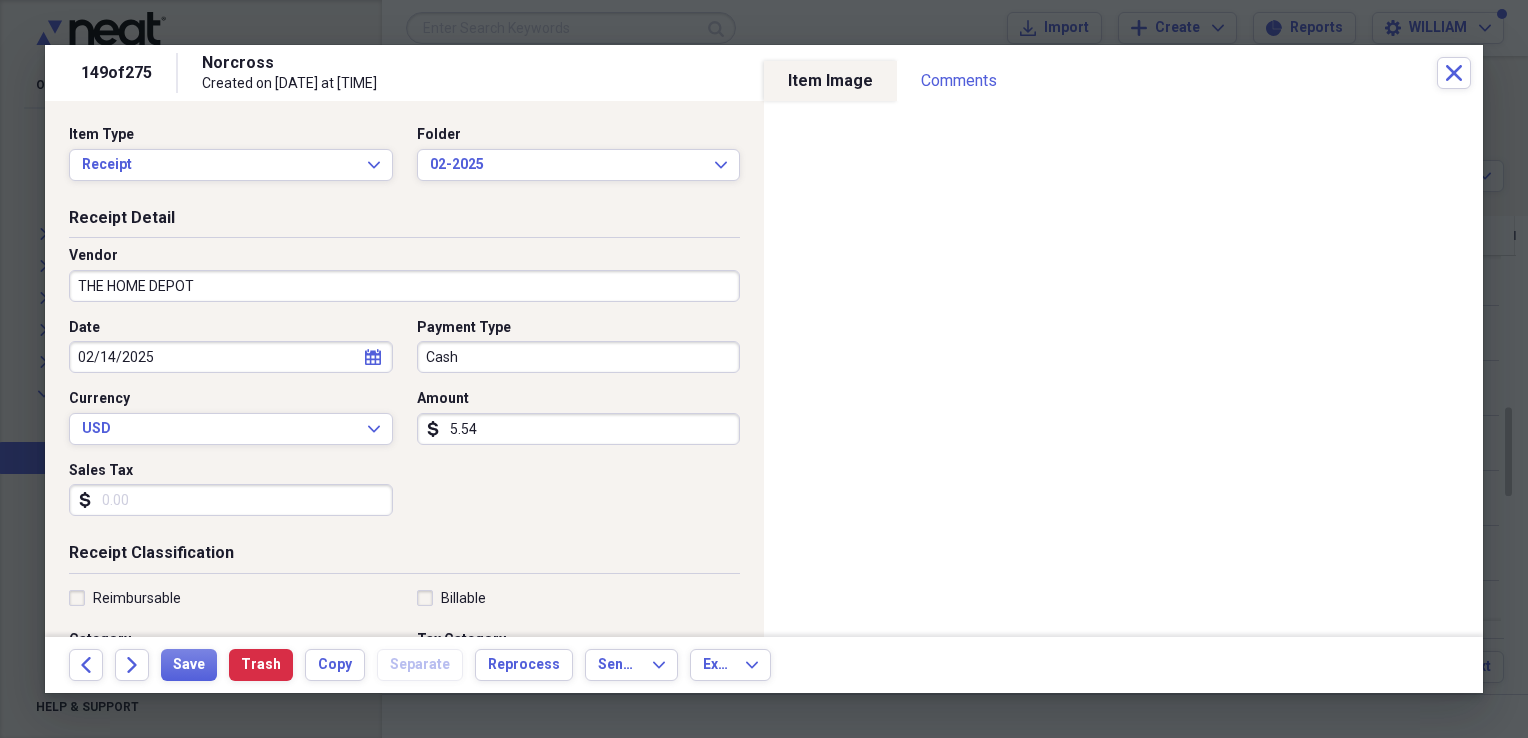 type on "MATERIALS" 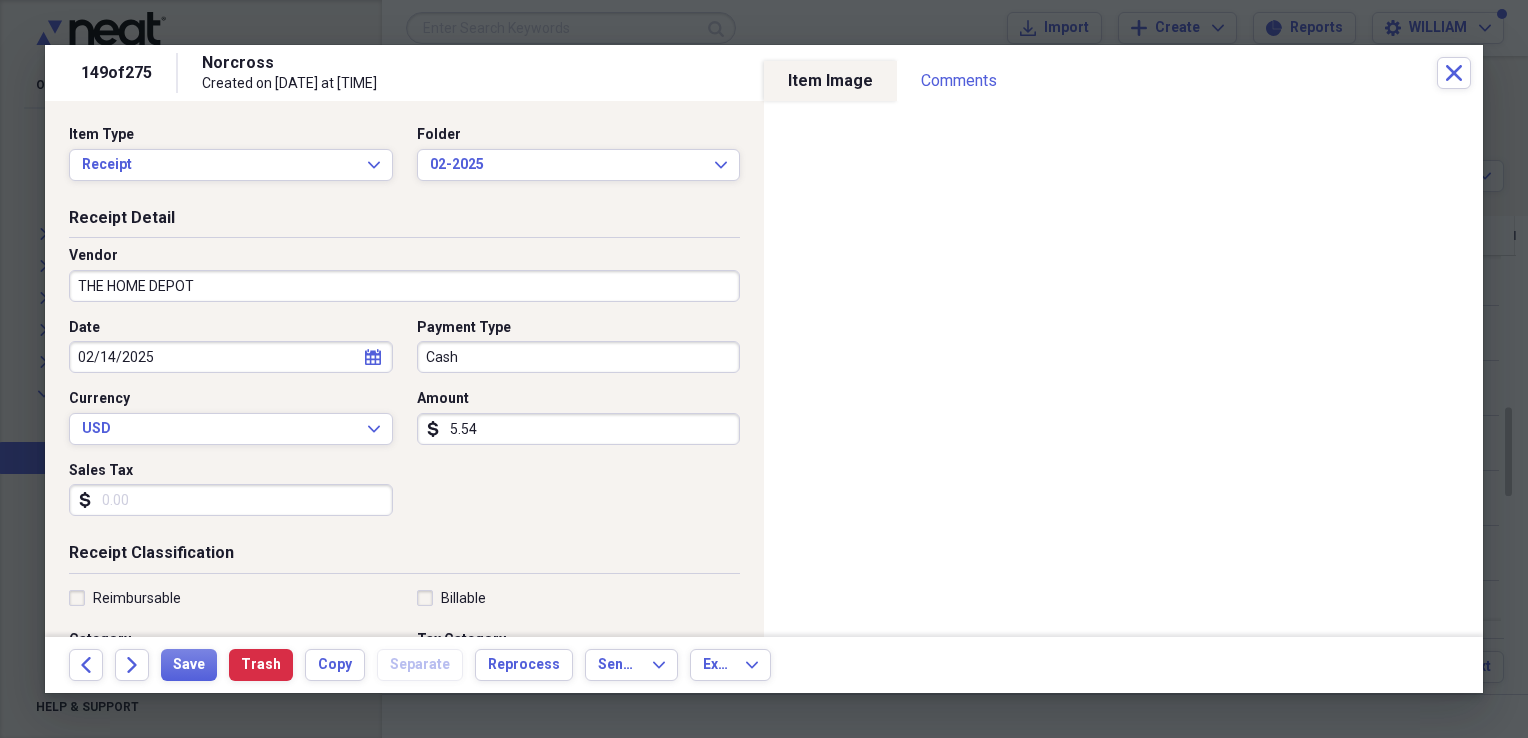 click on "Sales Tax" at bounding box center [231, 500] 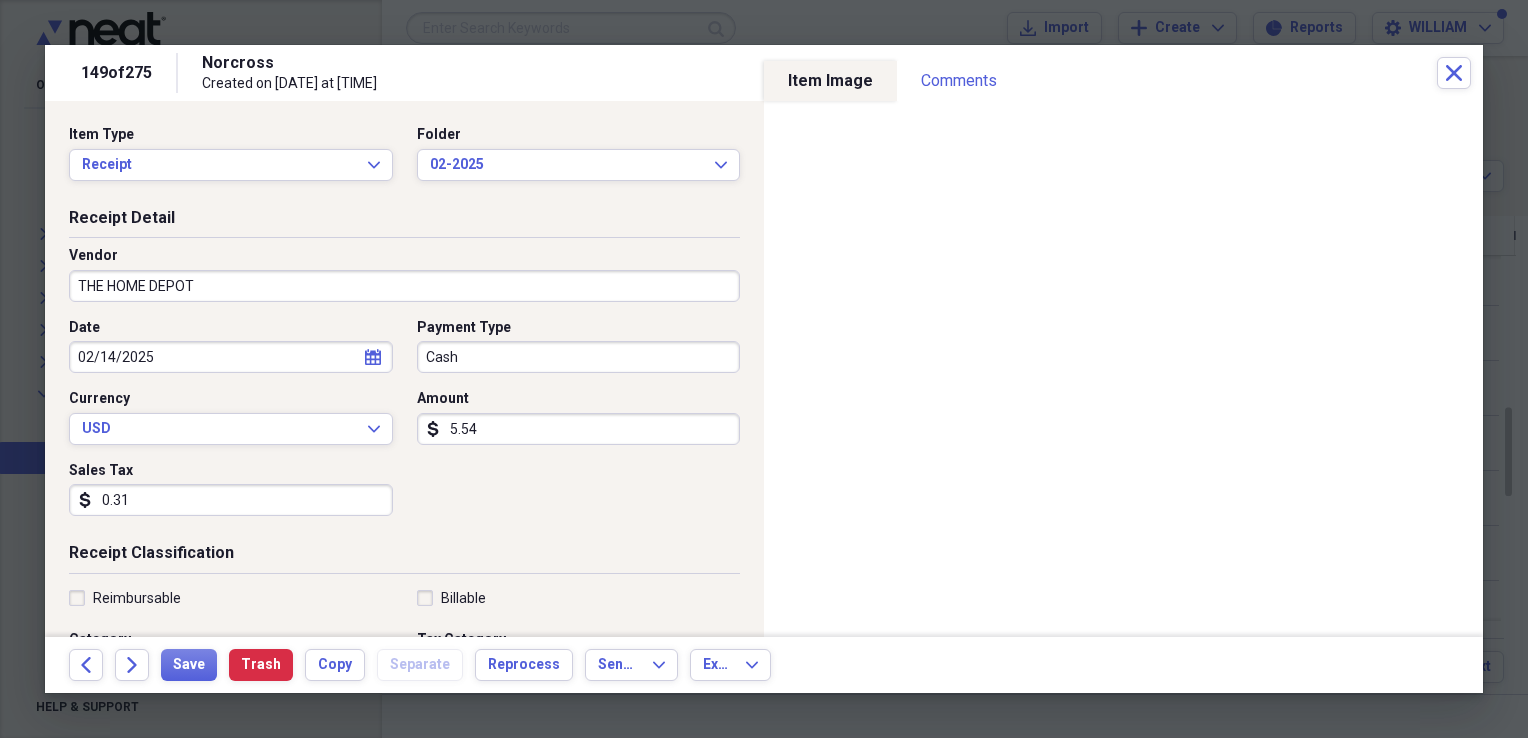 type on "0.31" 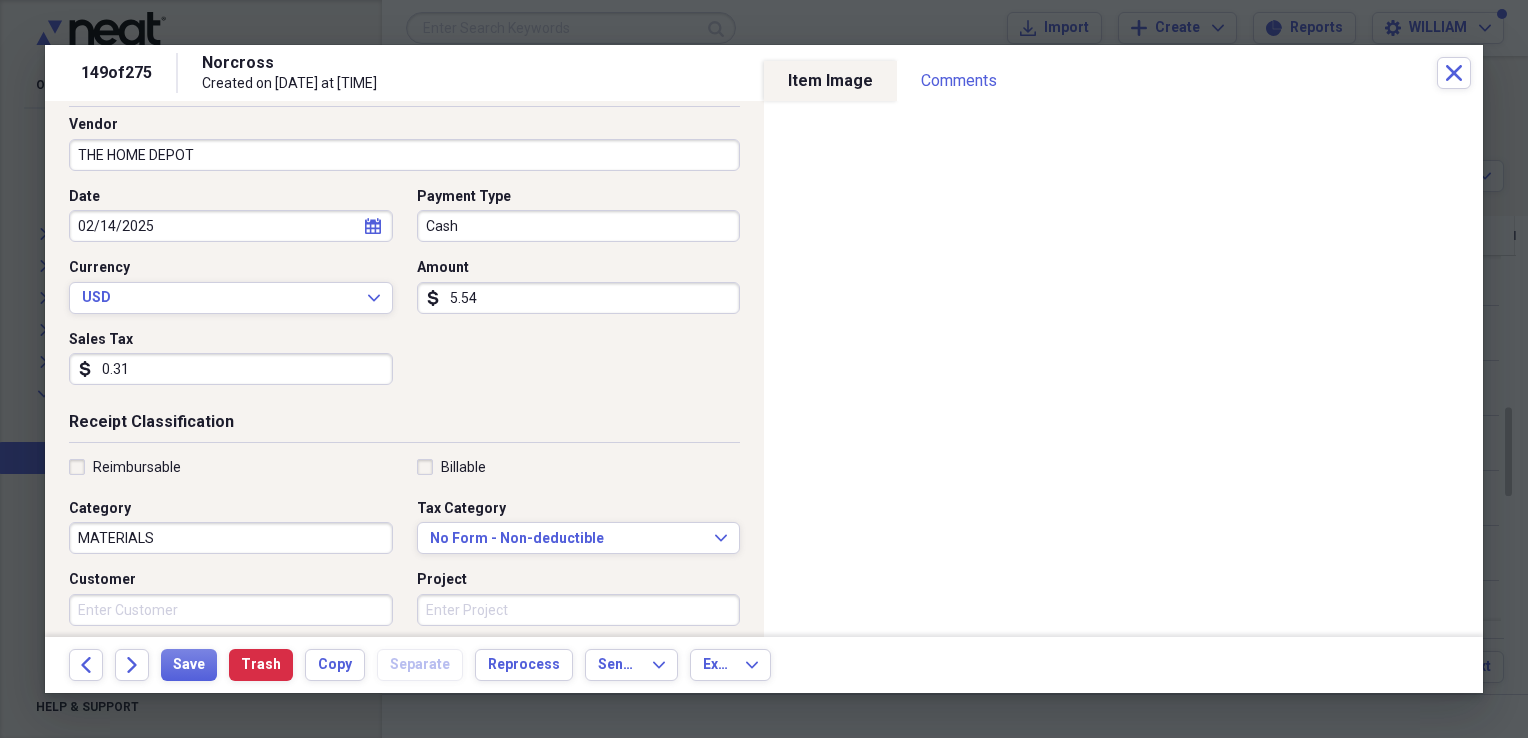 scroll, scrollTop: 132, scrollLeft: 0, axis: vertical 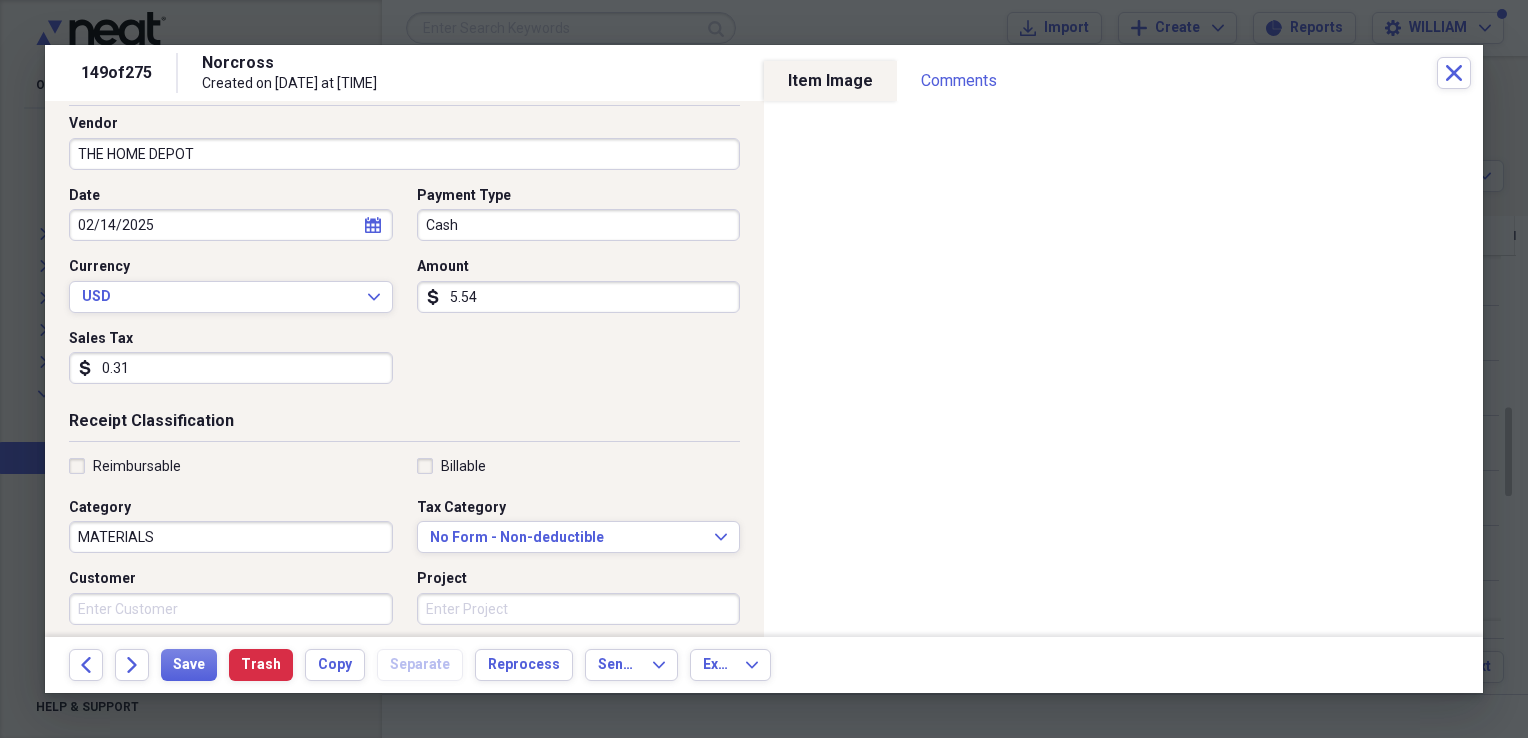 click on "Back Forward Save Trash Copy Separate Reprocess Send To Expand Export Expand" at bounding box center (764, 665) 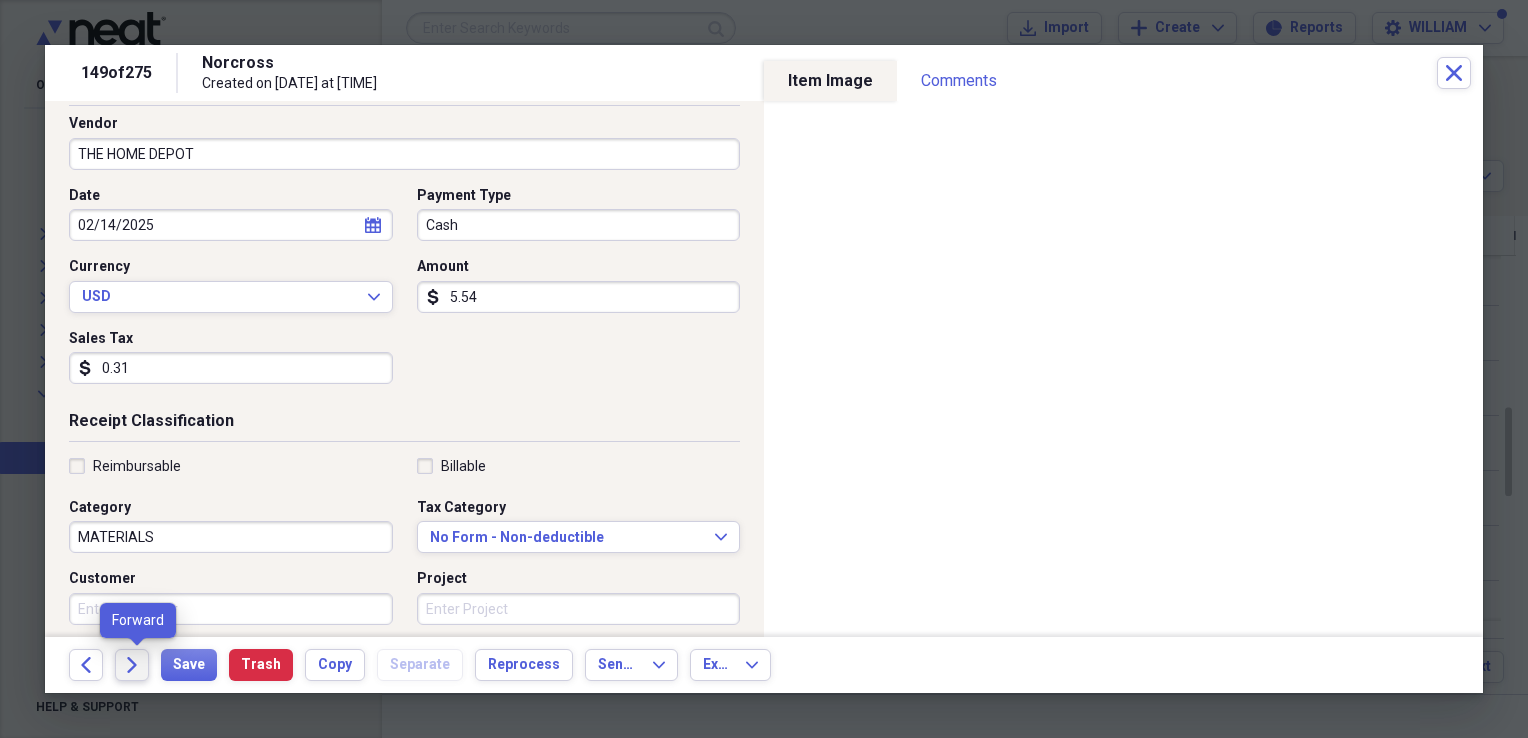 click on "Forward" at bounding box center [132, 665] 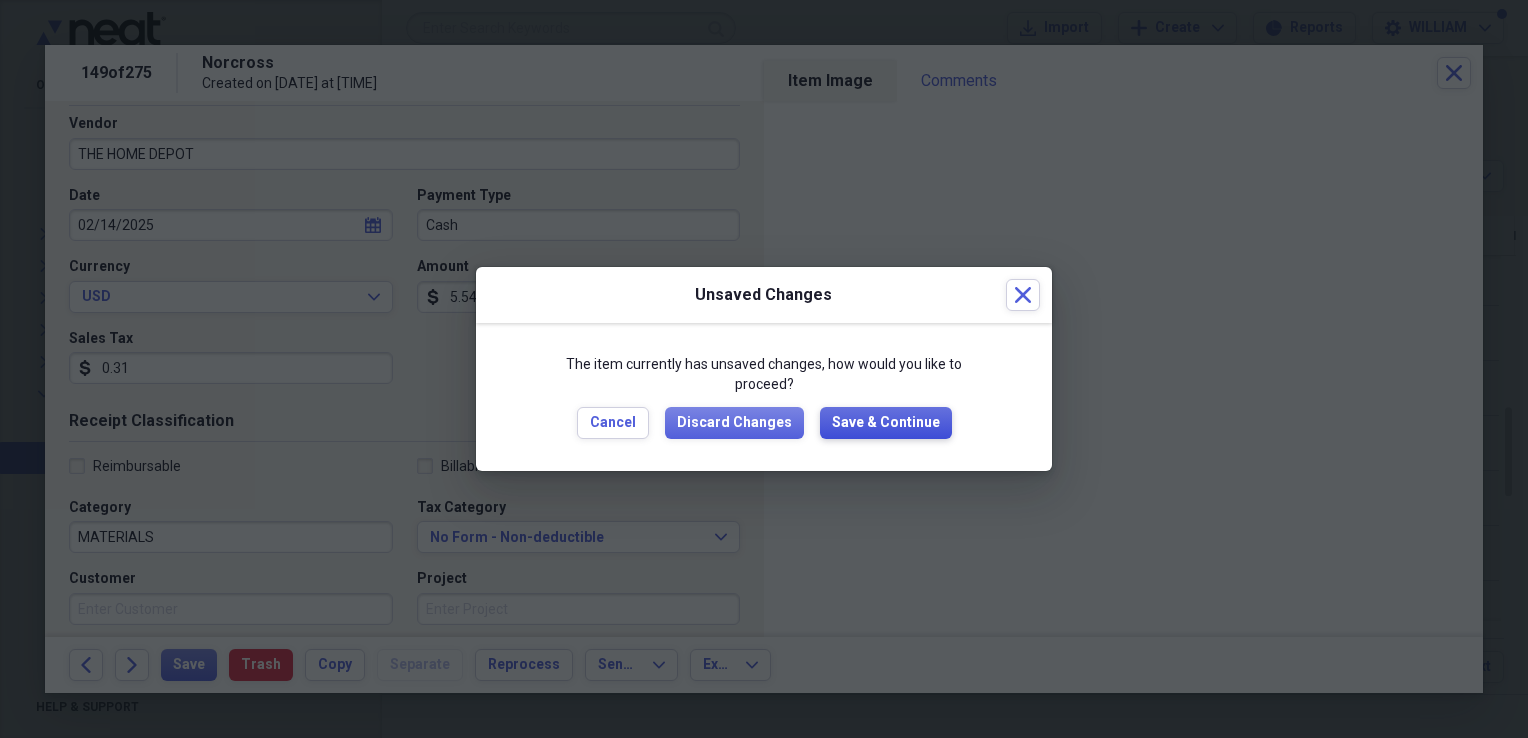 click on "Save & Continue" at bounding box center [886, 423] 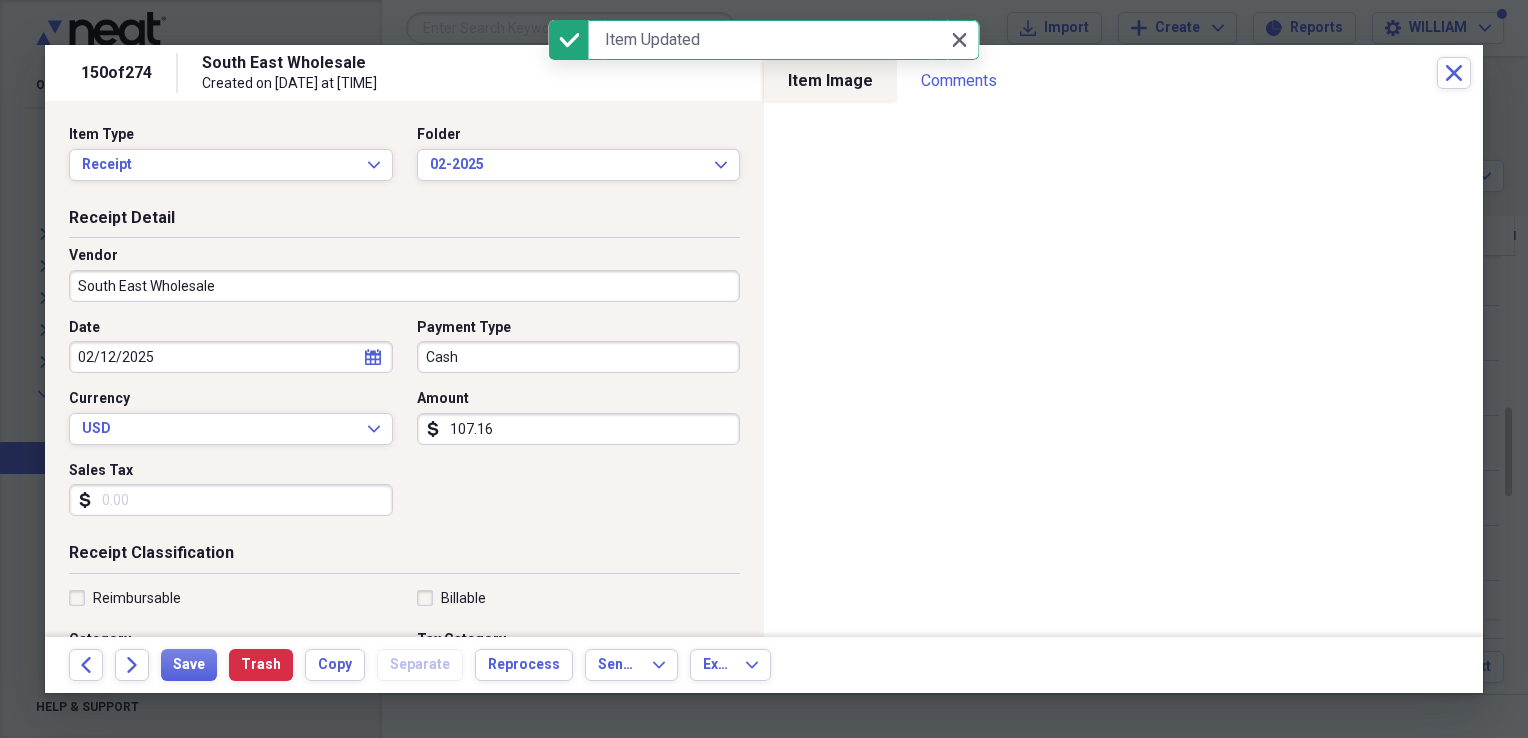 click on "Sales Tax" at bounding box center [231, 500] 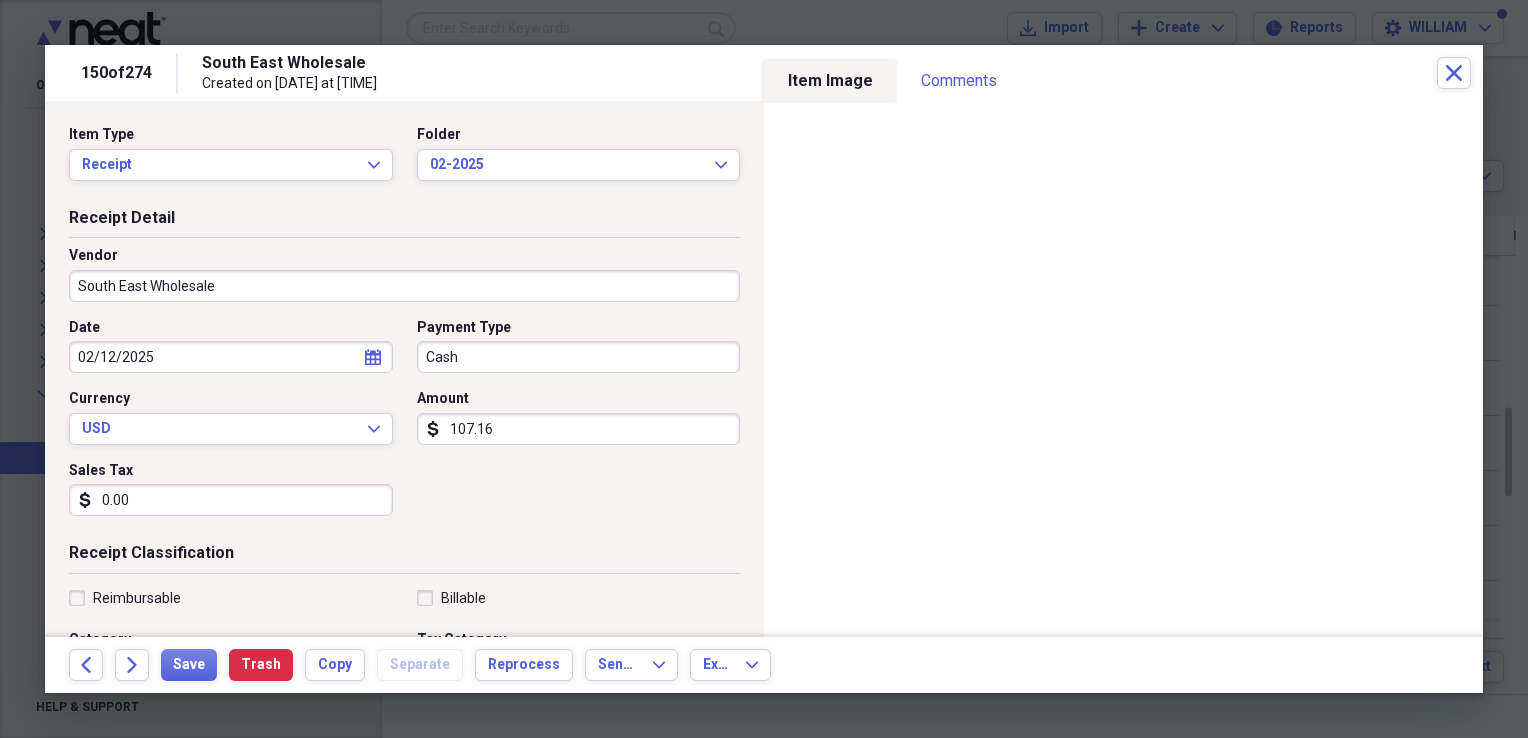 type on "0.00" 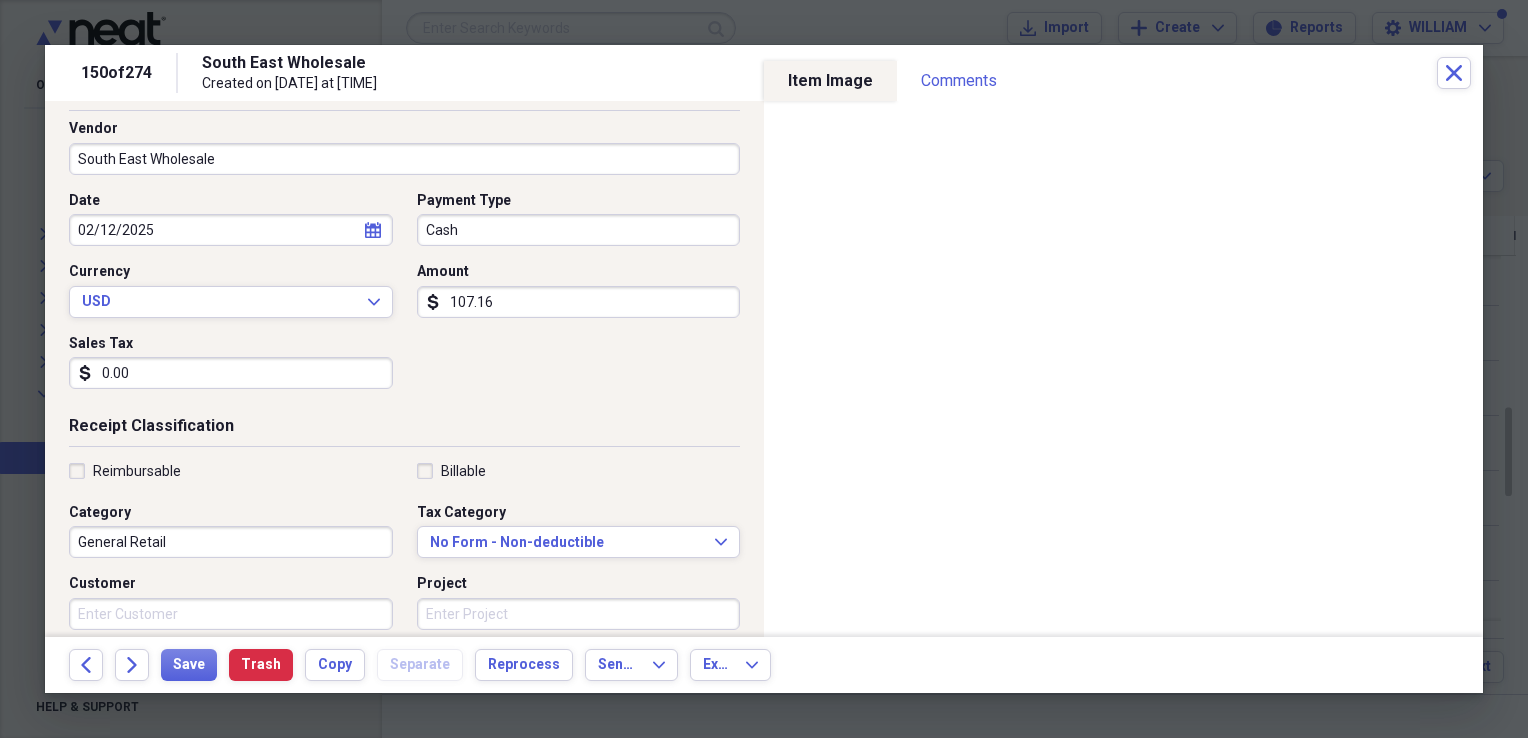 scroll, scrollTop: 128, scrollLeft: 0, axis: vertical 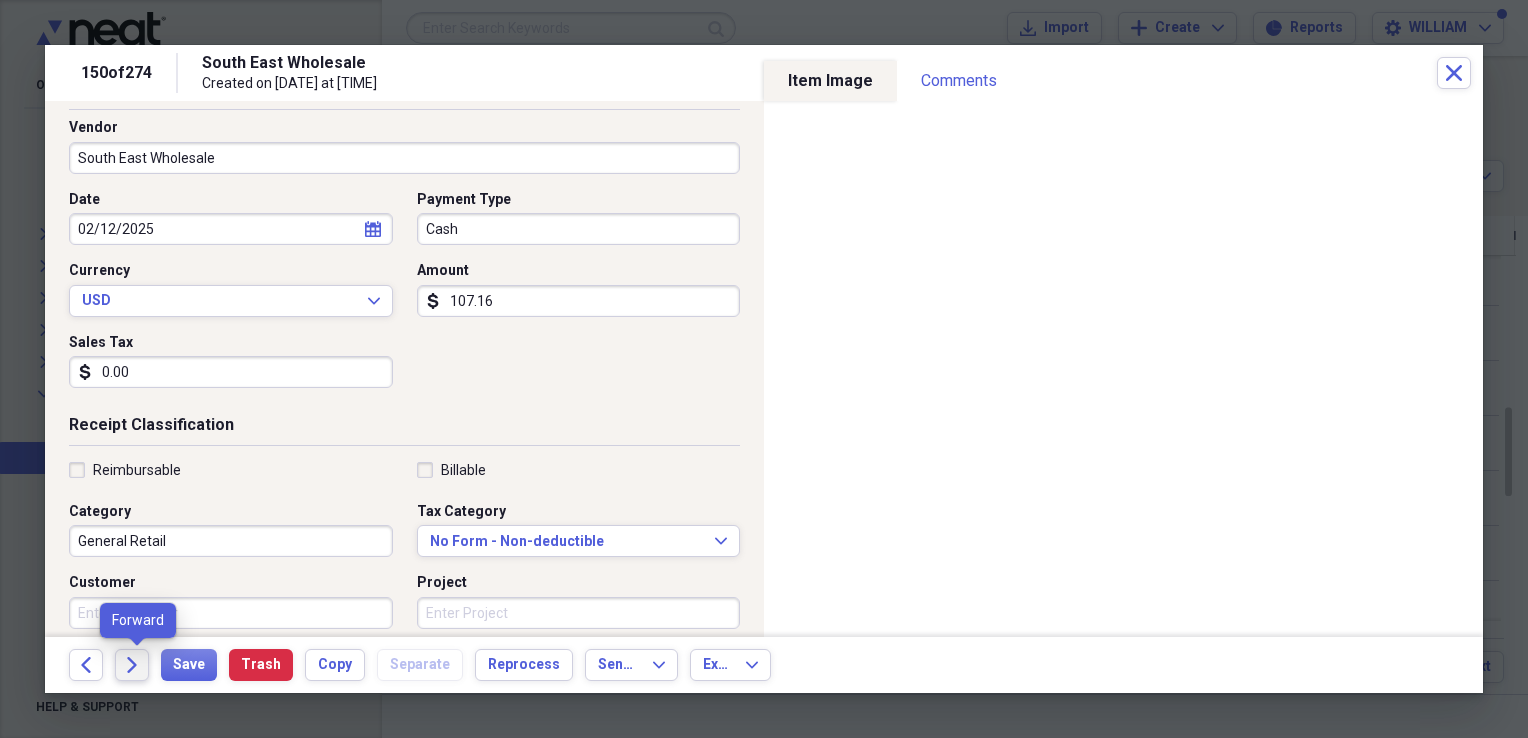 click on "Forward" at bounding box center [132, 665] 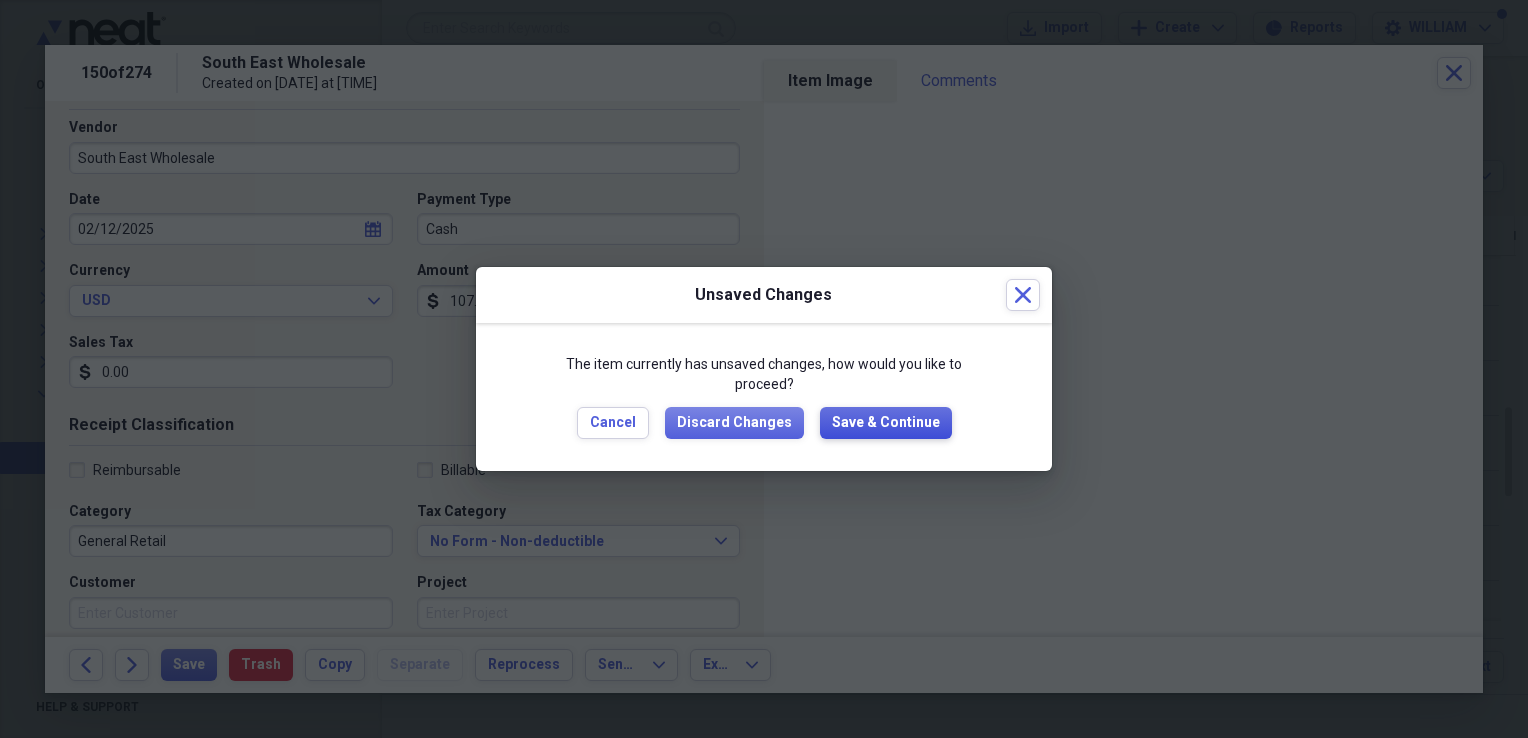 click on "Save & Continue" at bounding box center (886, 423) 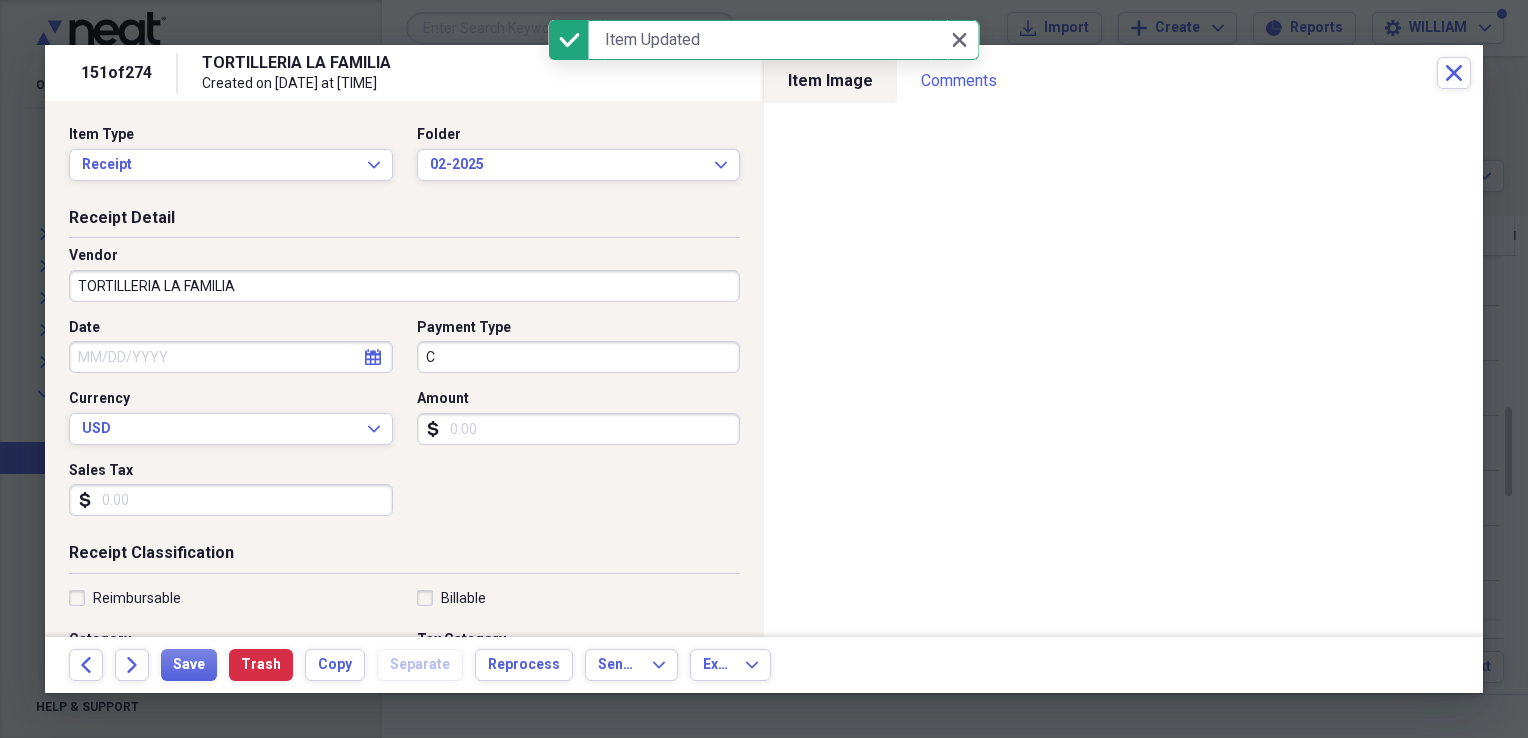 click on "C" at bounding box center (579, 357) 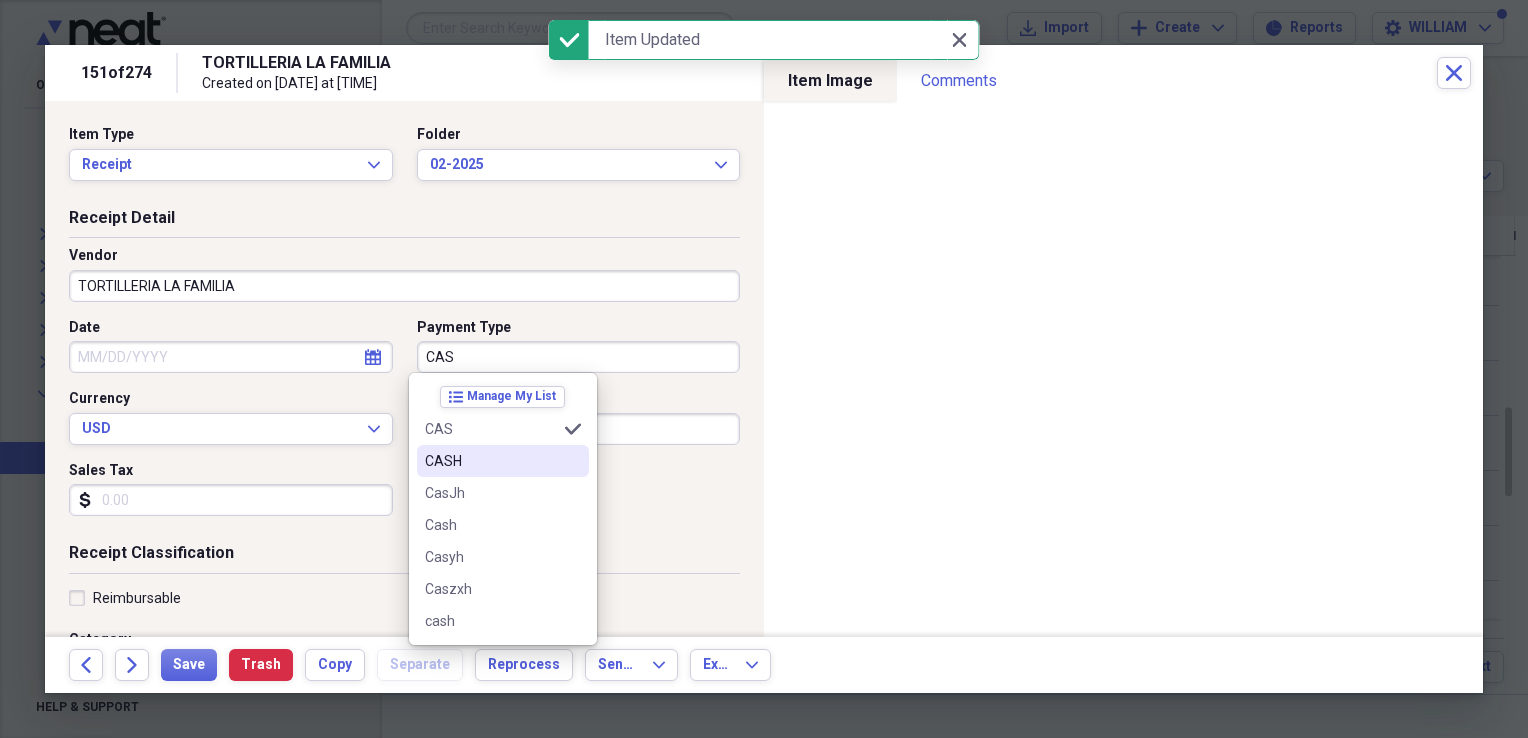 click on "CASH" at bounding box center [491, 461] 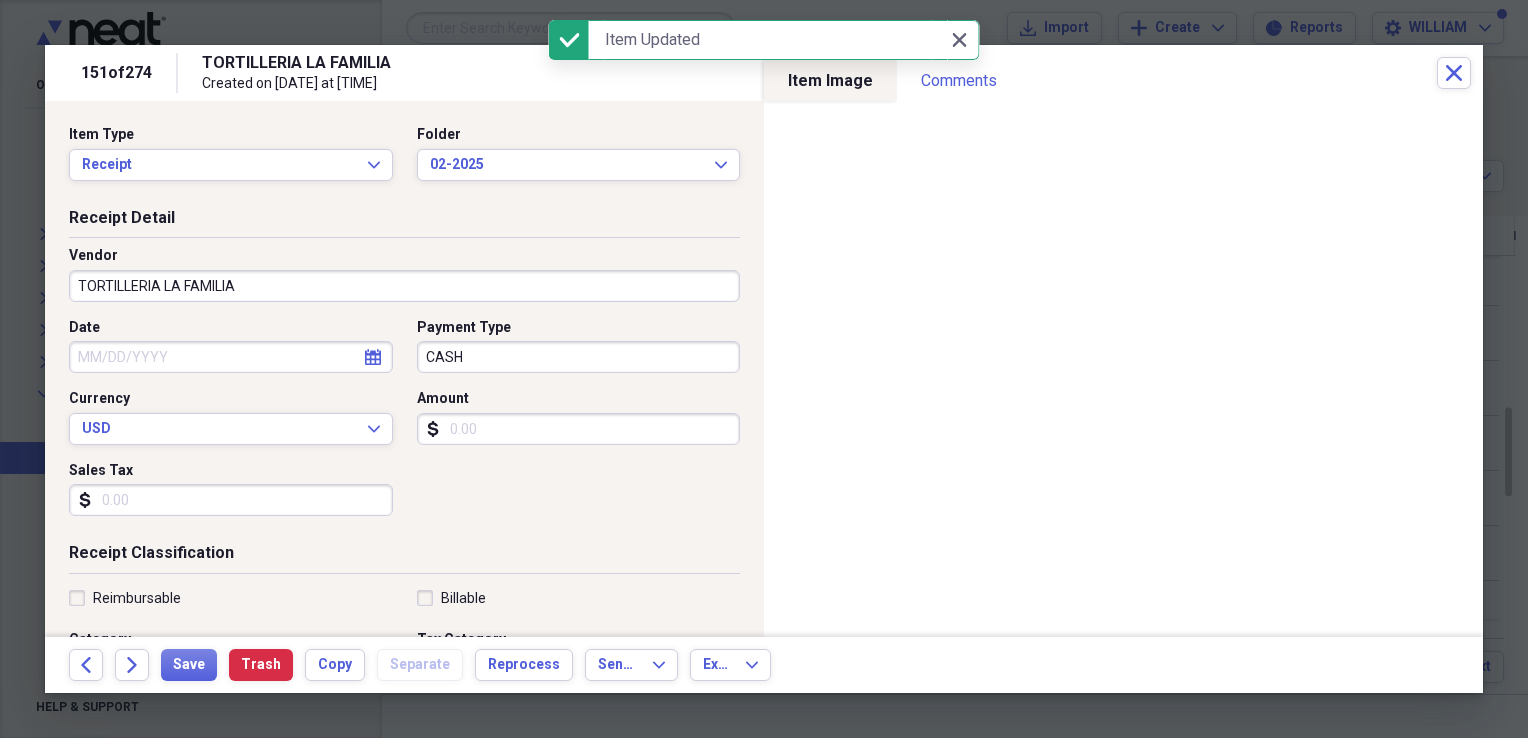 select on "7" 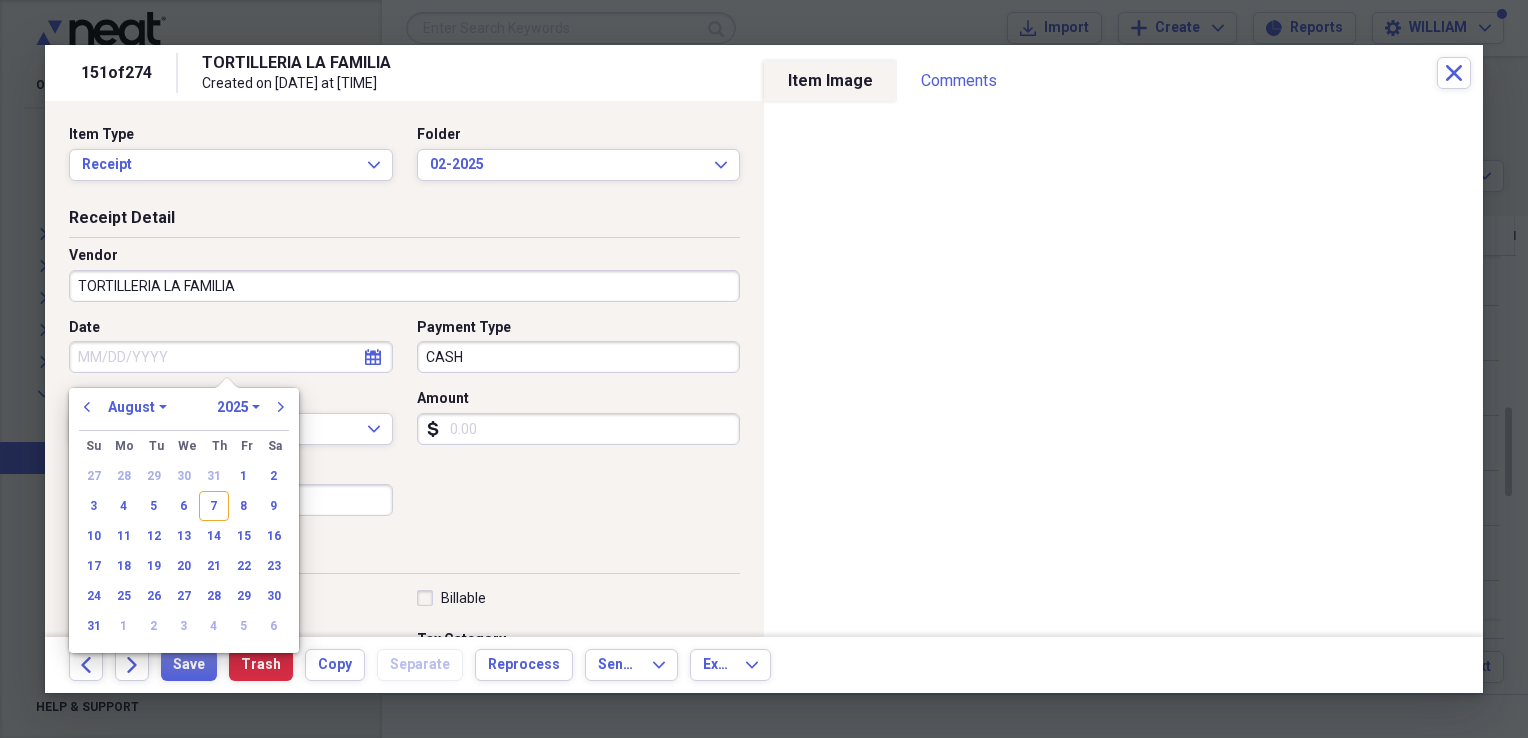 click on "Date" at bounding box center [231, 357] 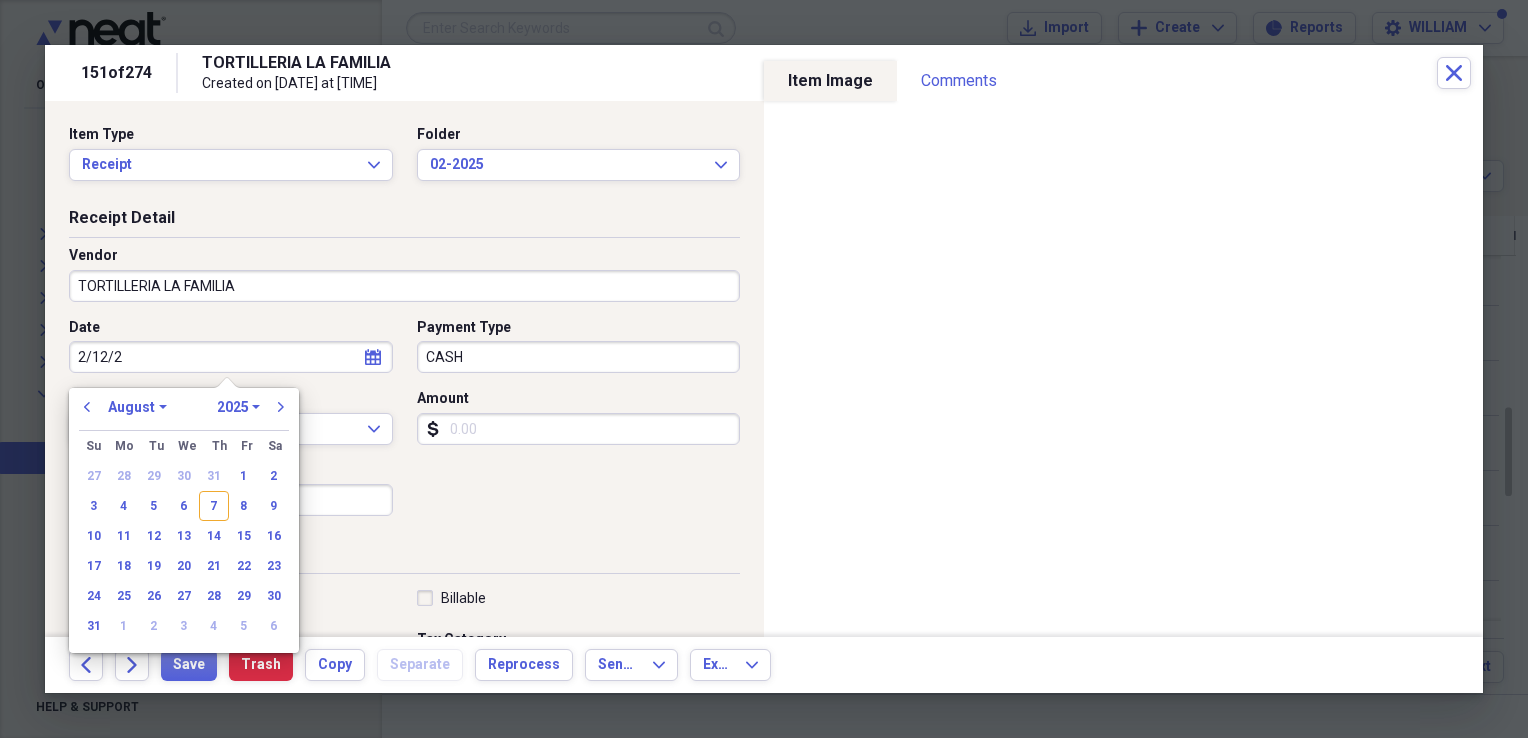 type on "[M]/[D]/[YY]" 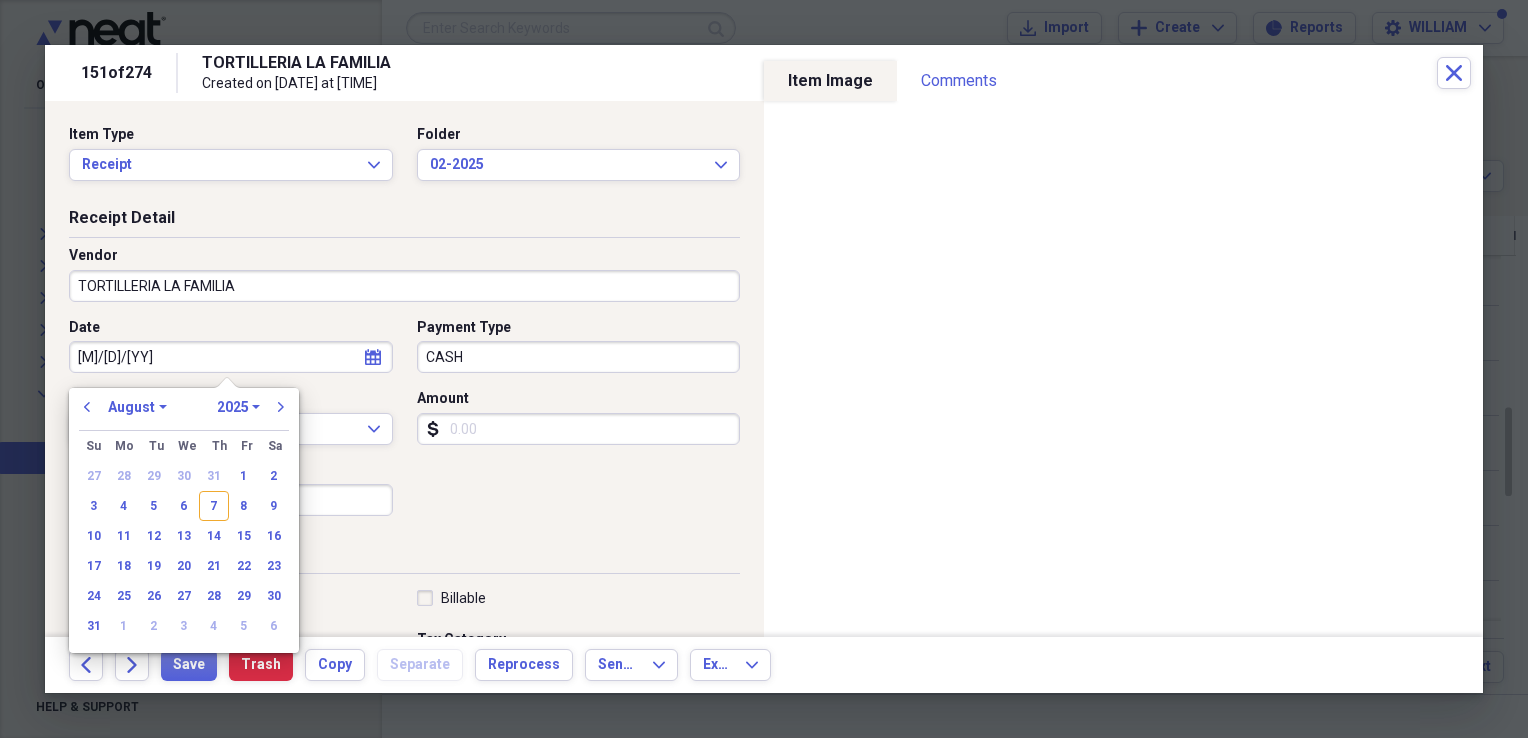select on "1" 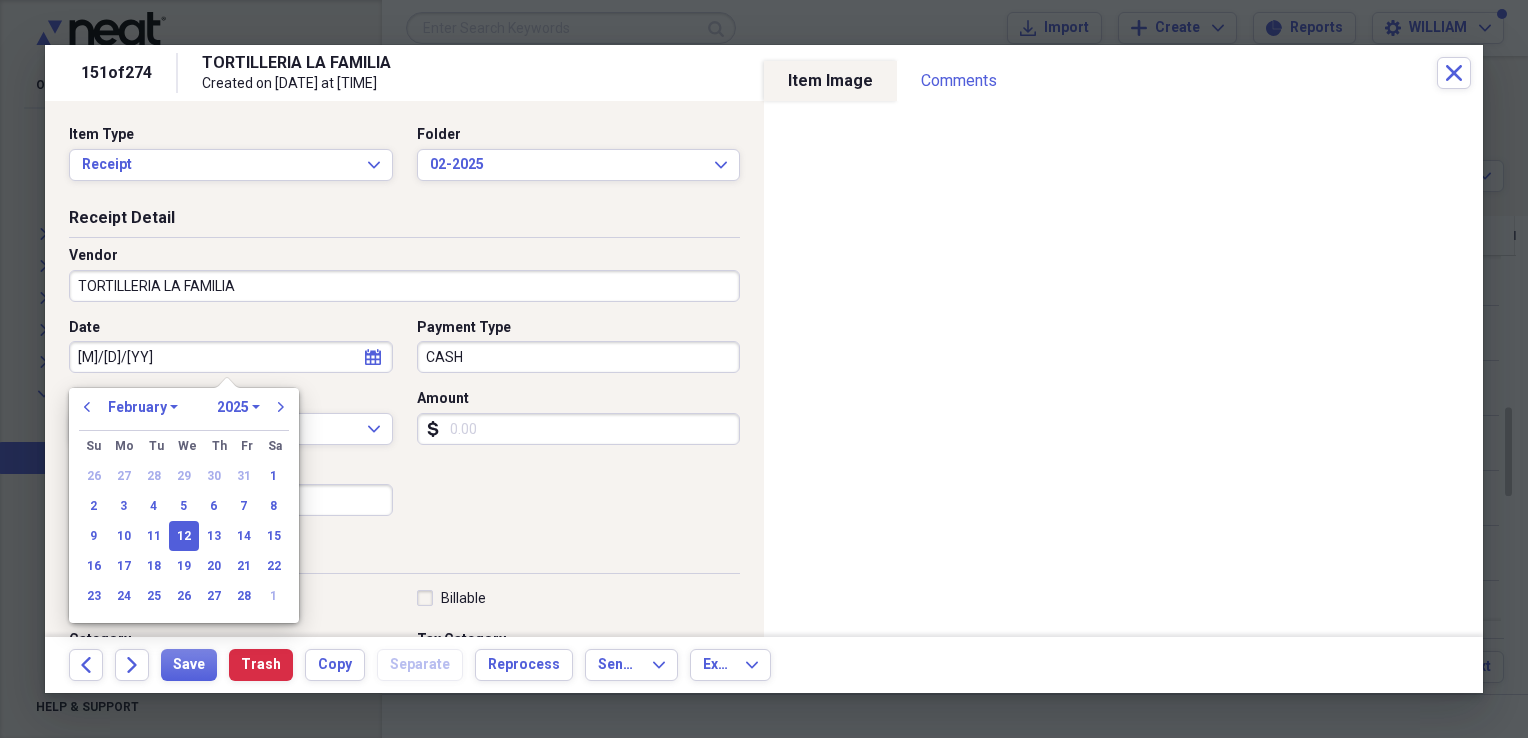 type on "02/12/2025" 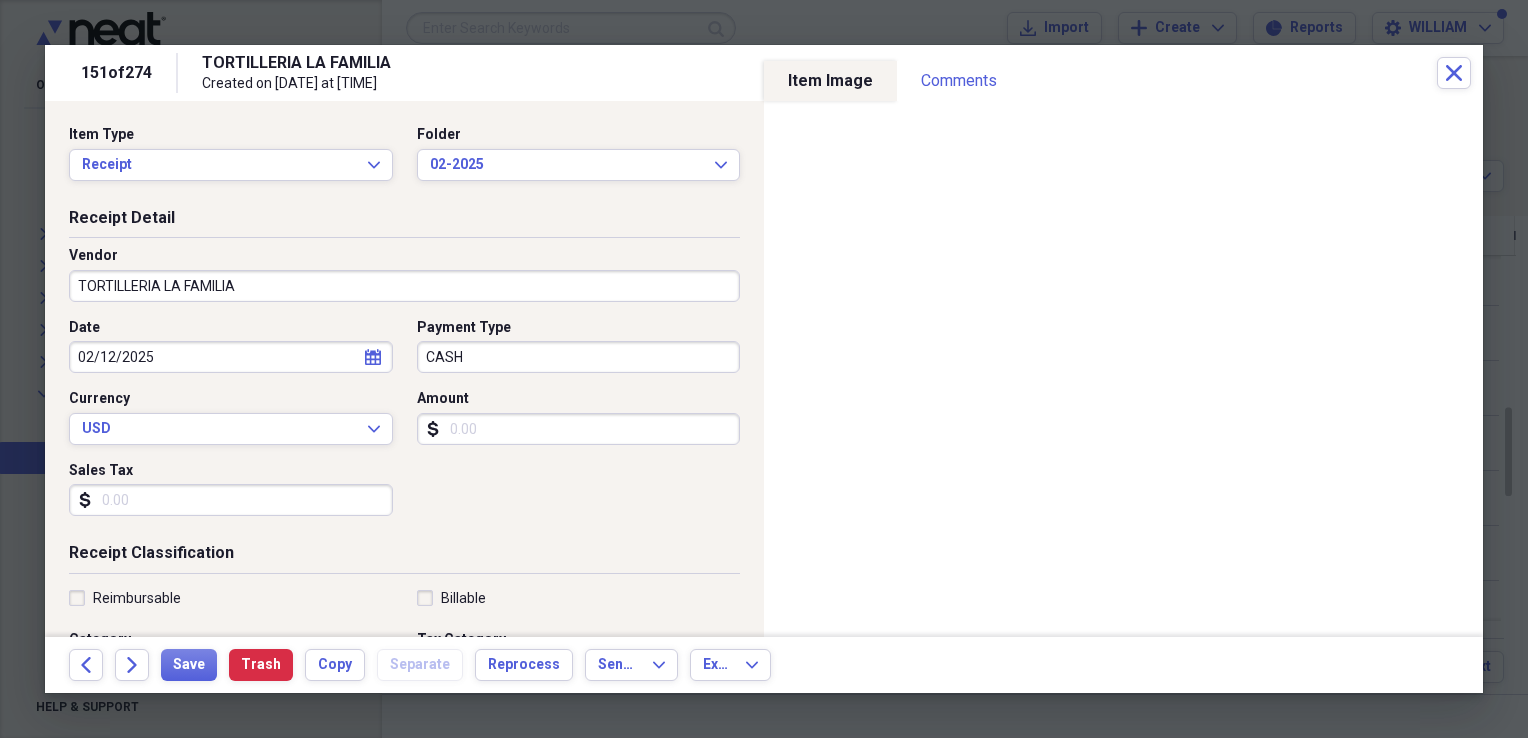 click on "Sales Tax" at bounding box center [231, 500] 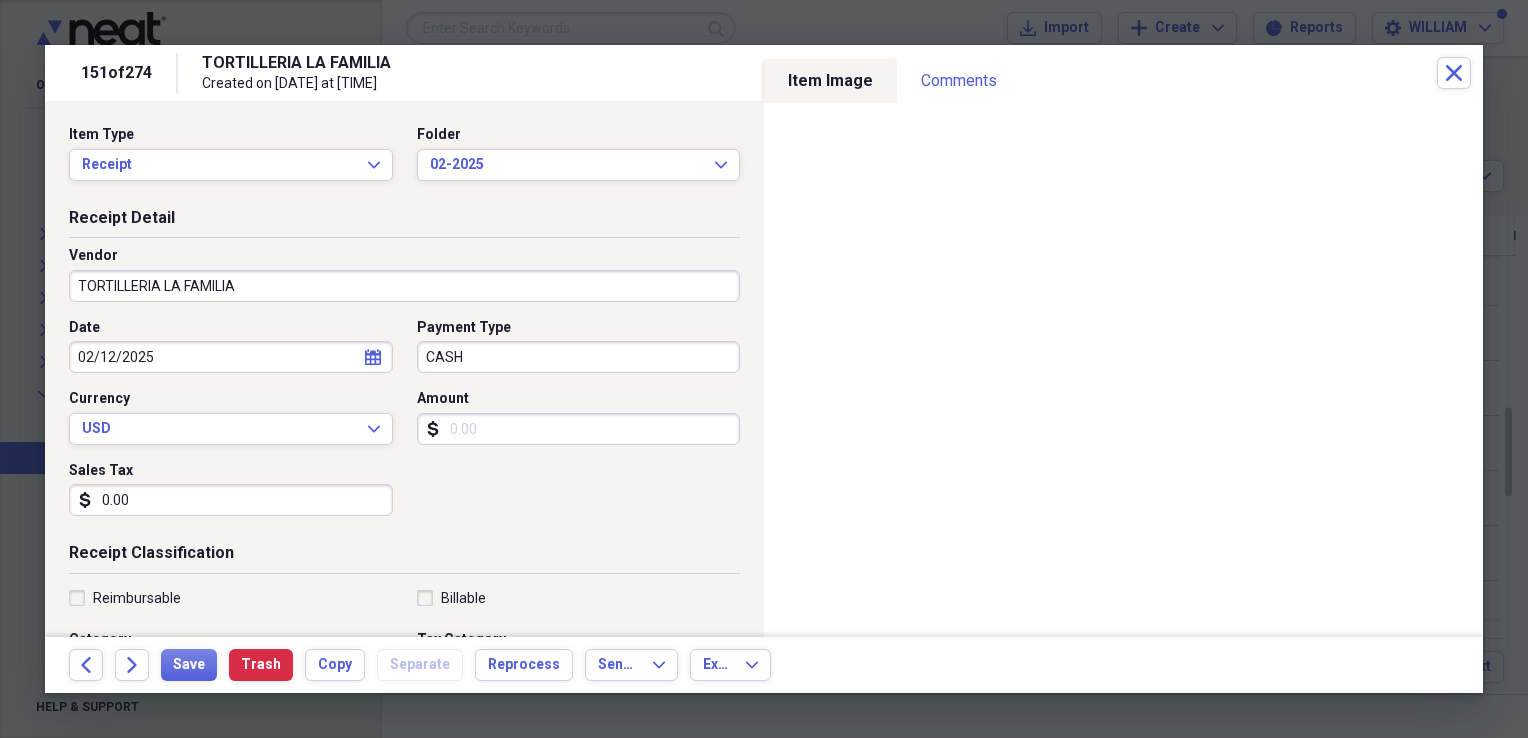 type on "0.00" 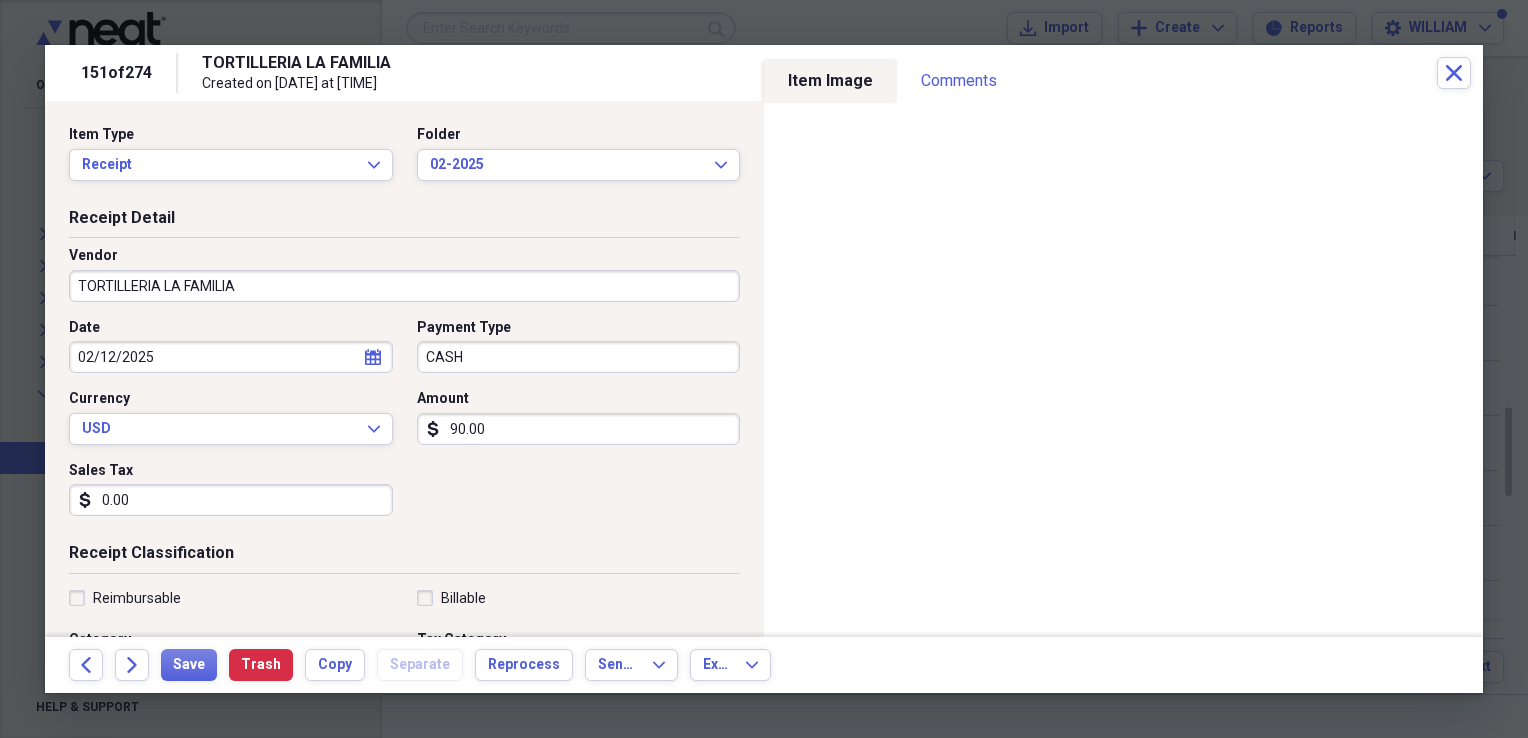 type on "90.00" 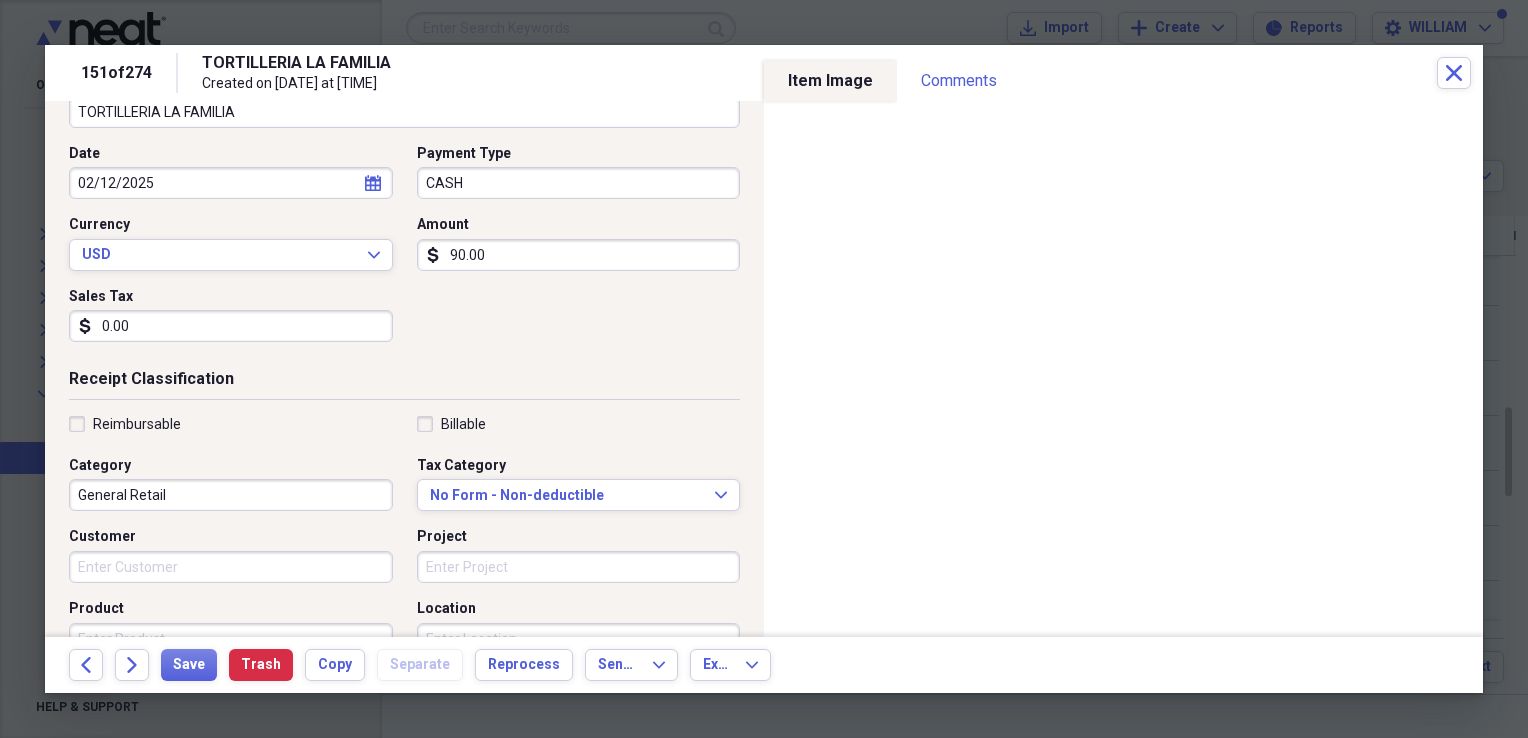 scroll, scrollTop: 175, scrollLeft: 0, axis: vertical 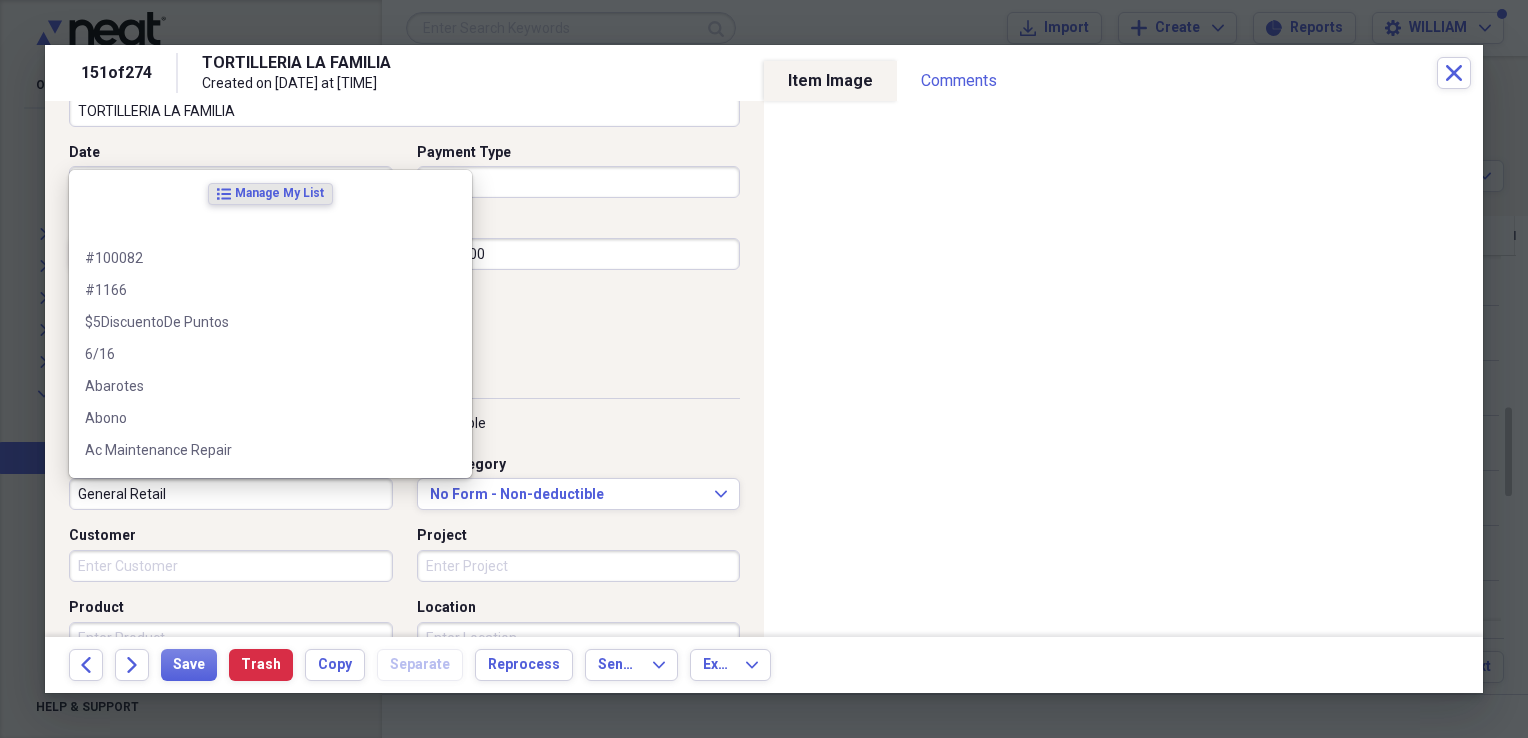 click on "General Retail" at bounding box center (231, 494) 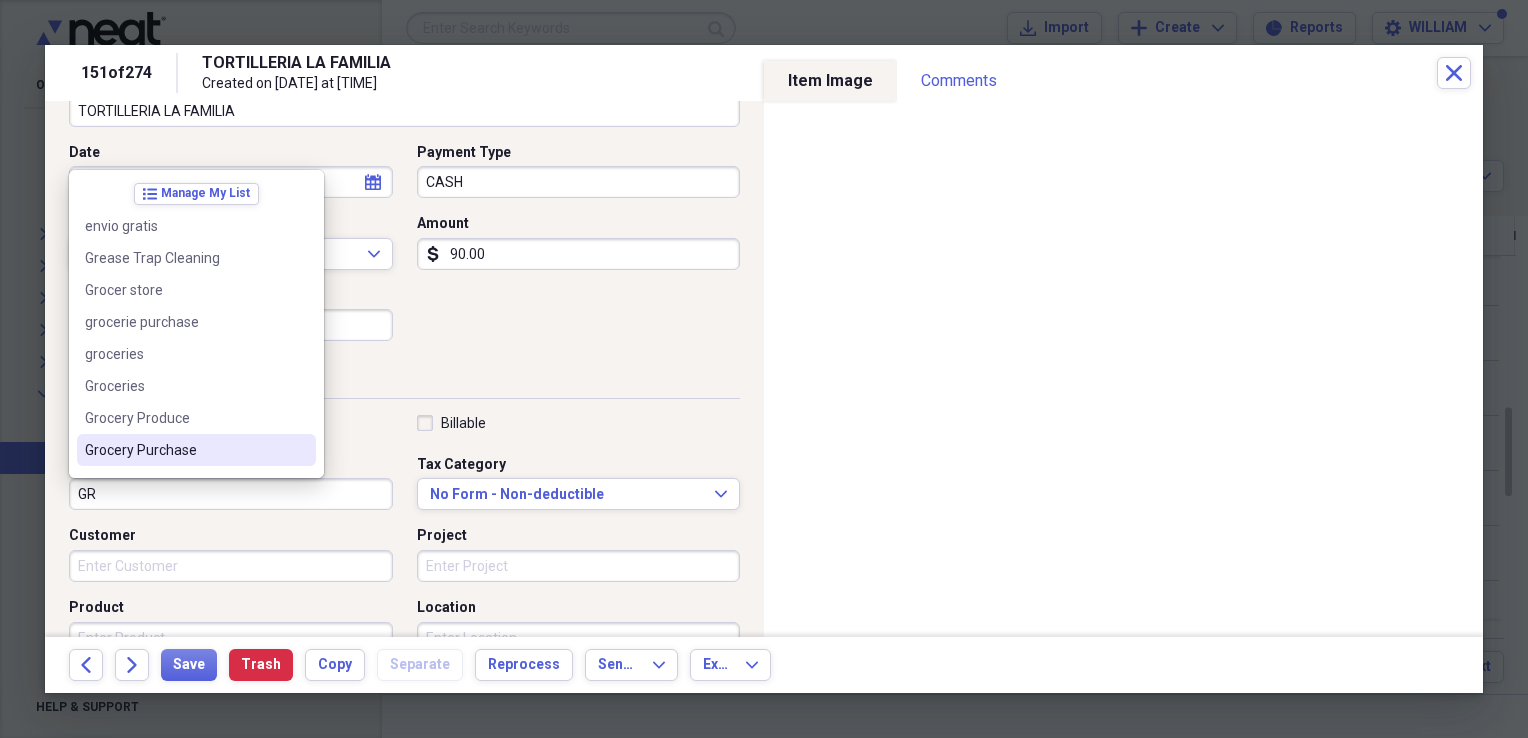click on "Grocery Purchase" at bounding box center (184, 450) 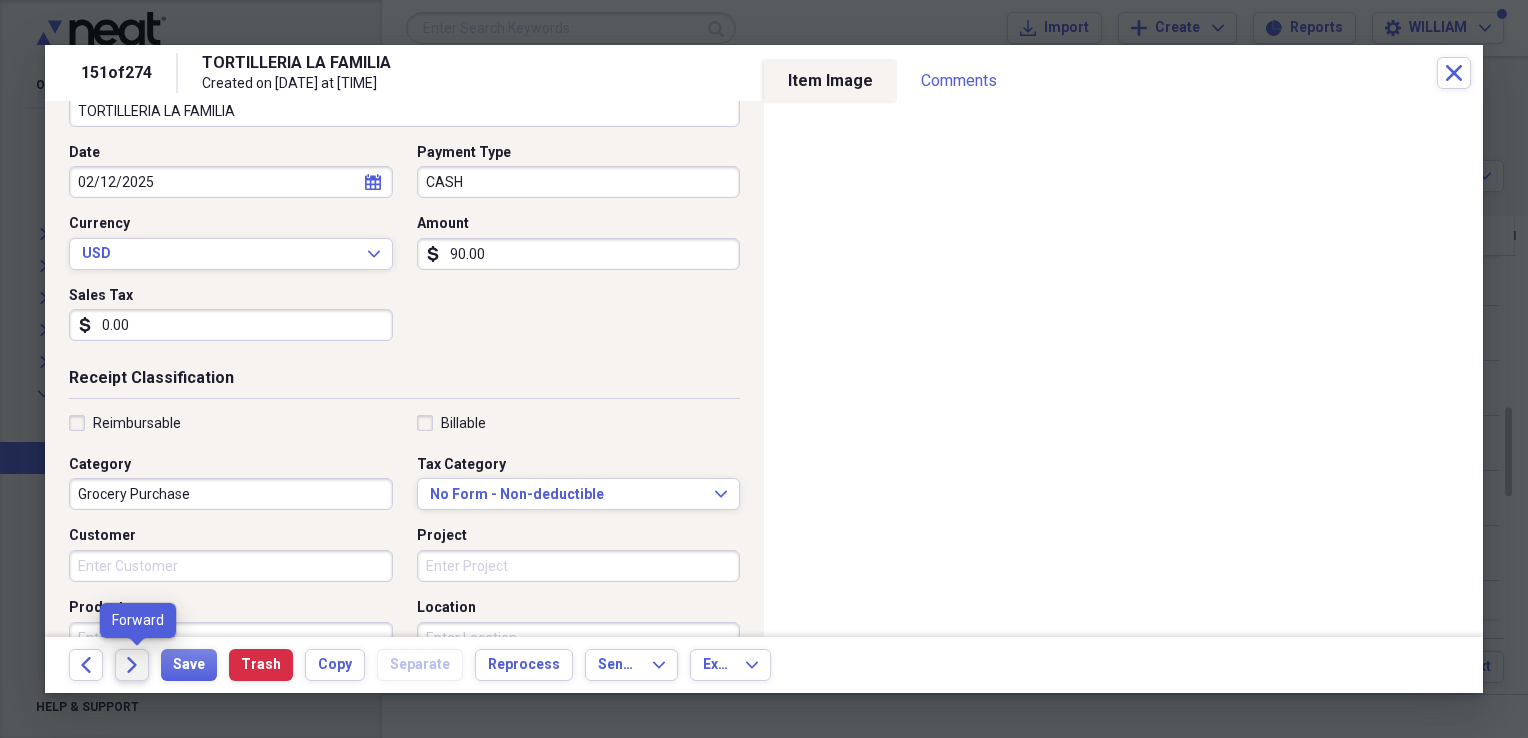click on "Forward" 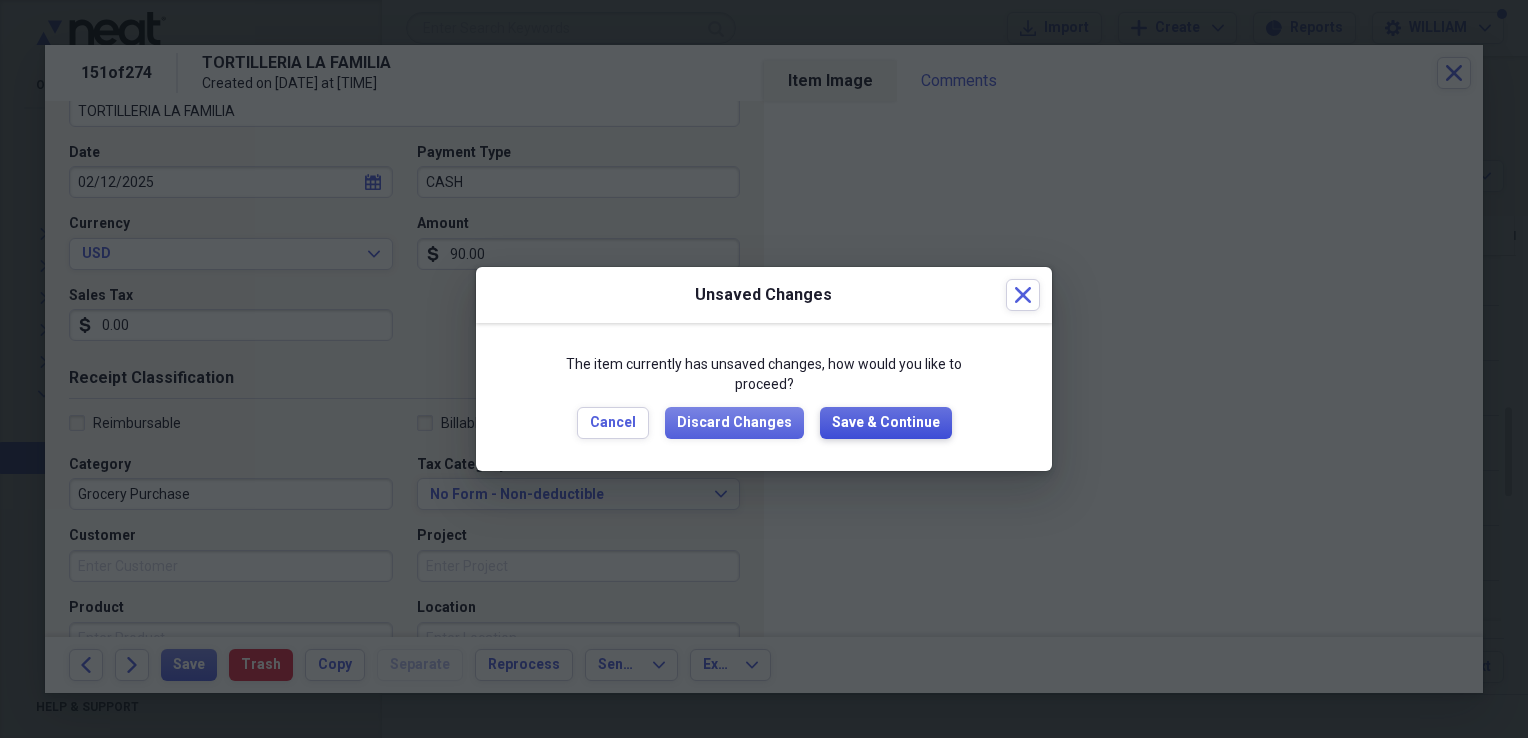click on "Save & Continue" at bounding box center (886, 423) 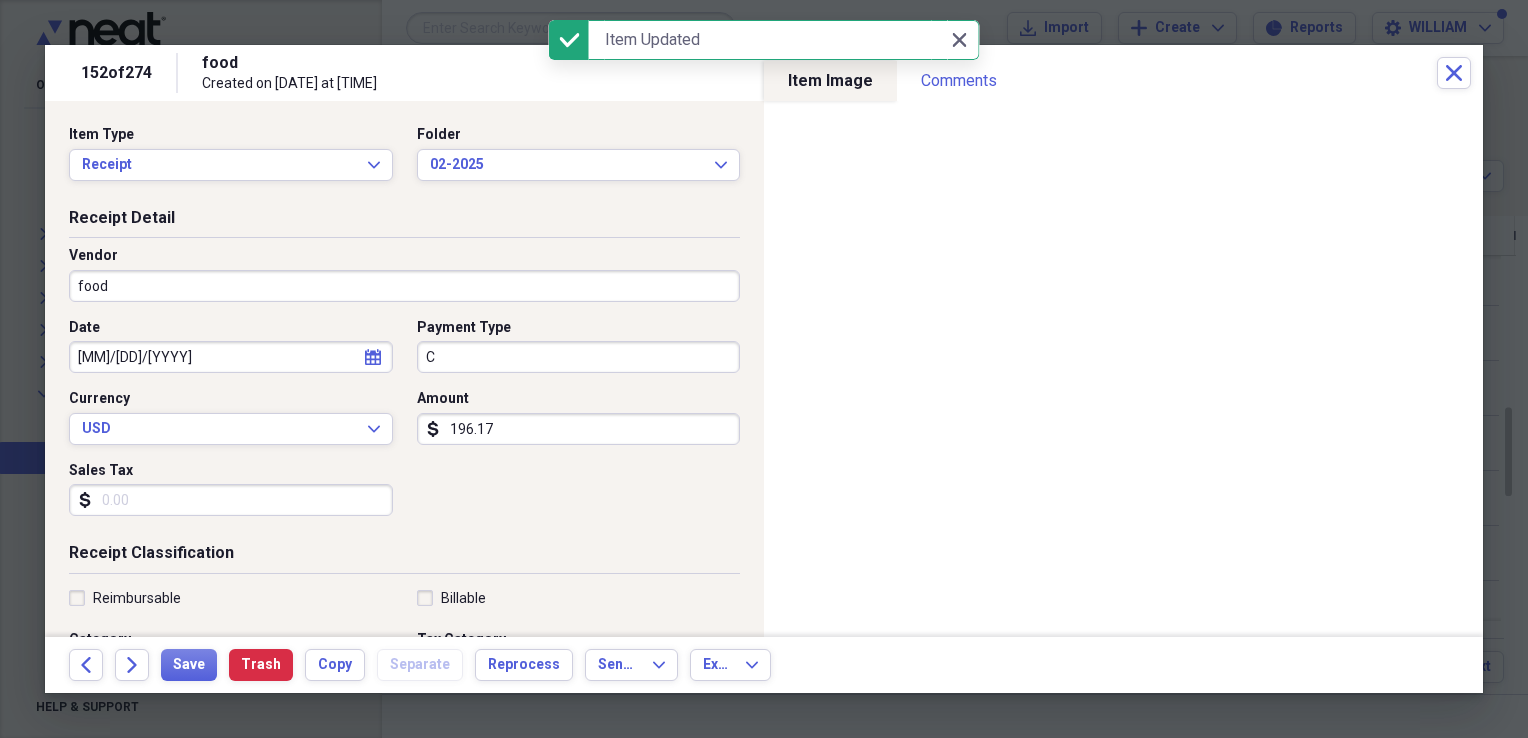 click on "C" at bounding box center (579, 357) 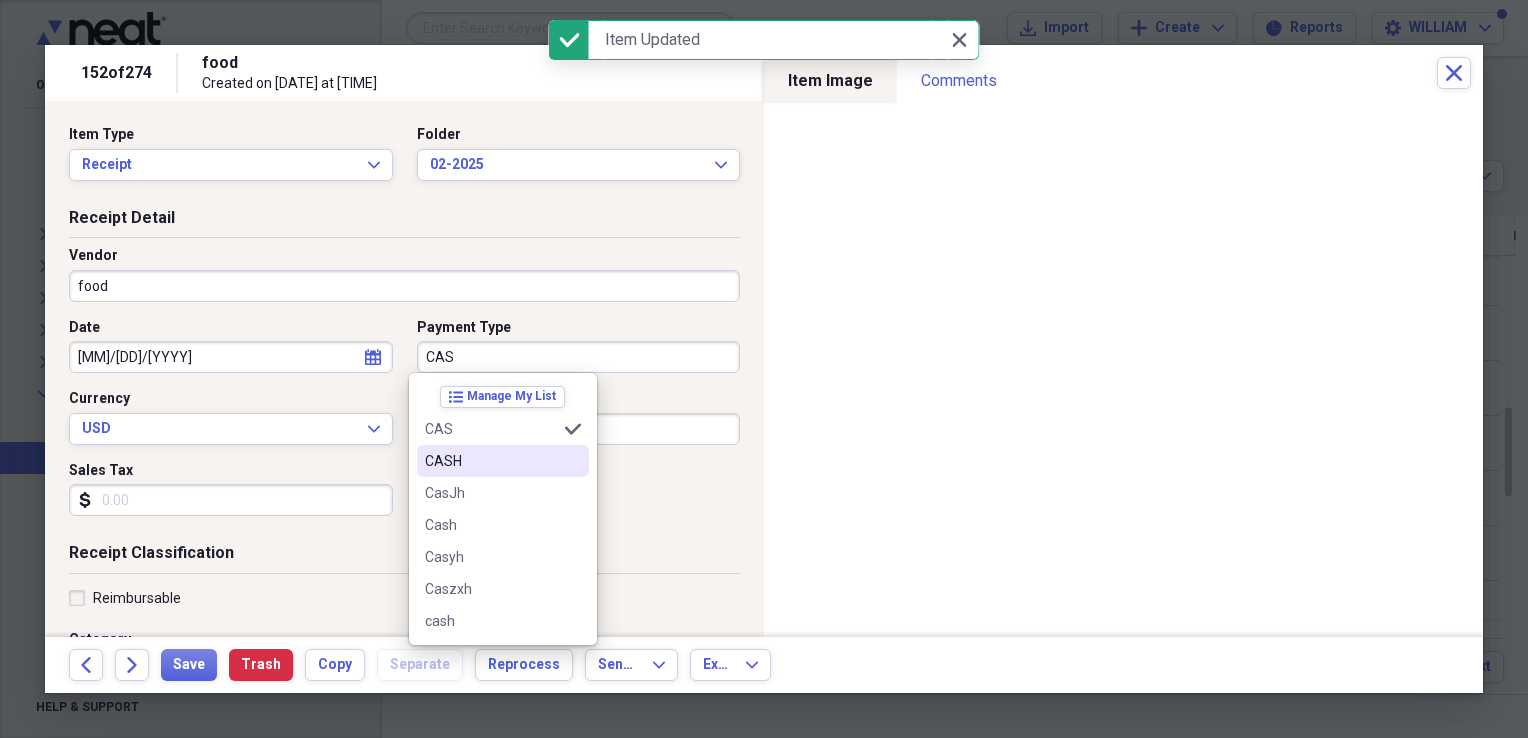 click on "CASH" at bounding box center (503, 461) 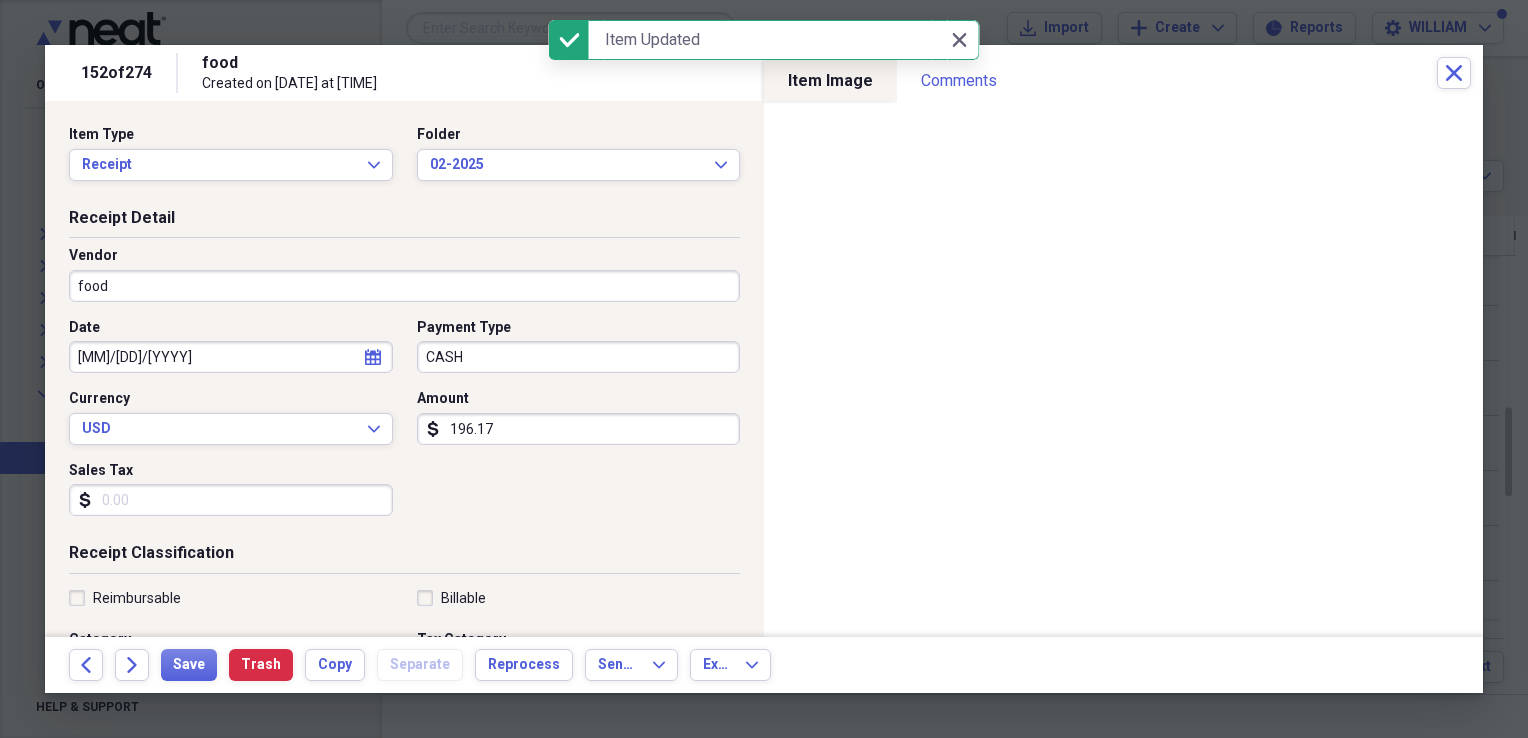 click on "food" at bounding box center [404, 286] 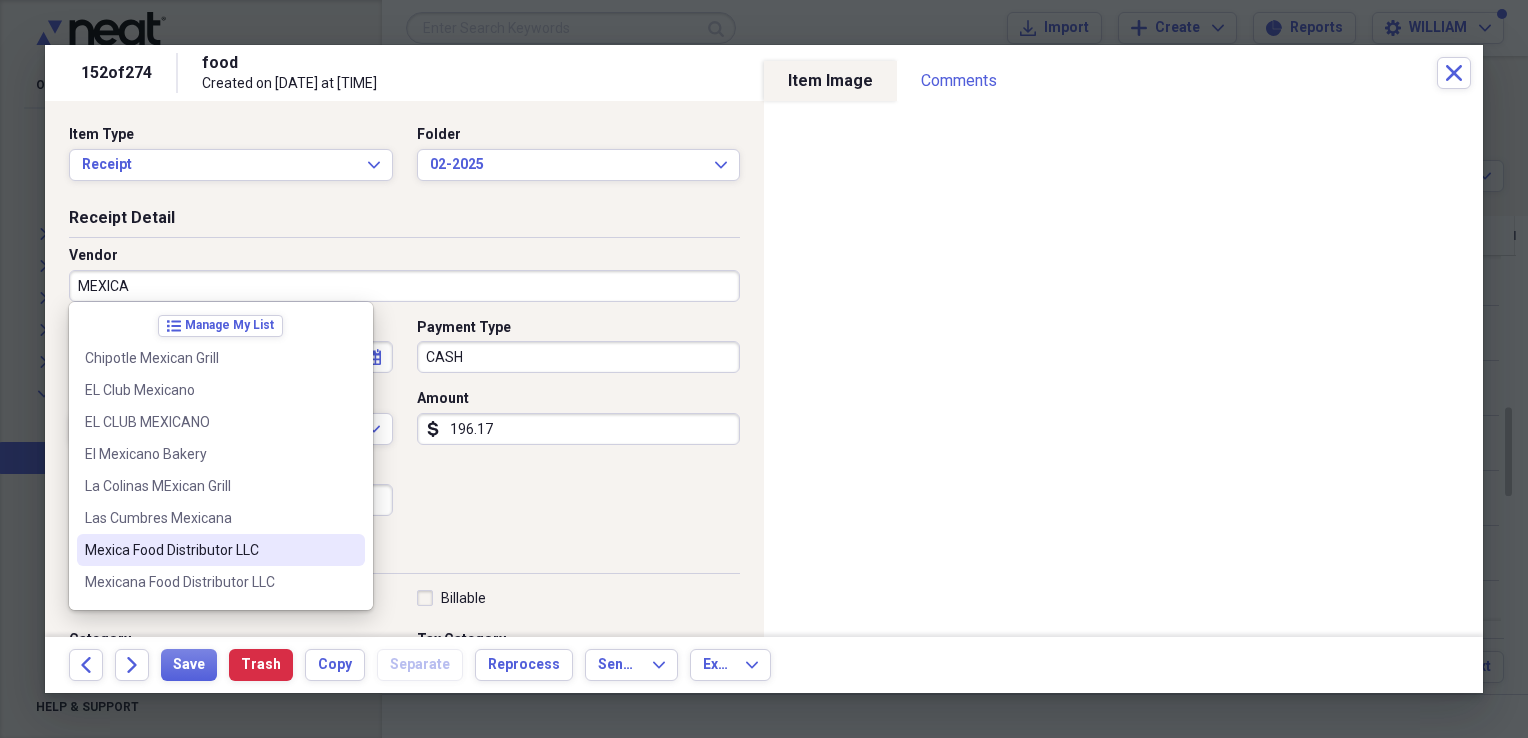 click on "Mexica Food Distributor LLC" at bounding box center [209, 550] 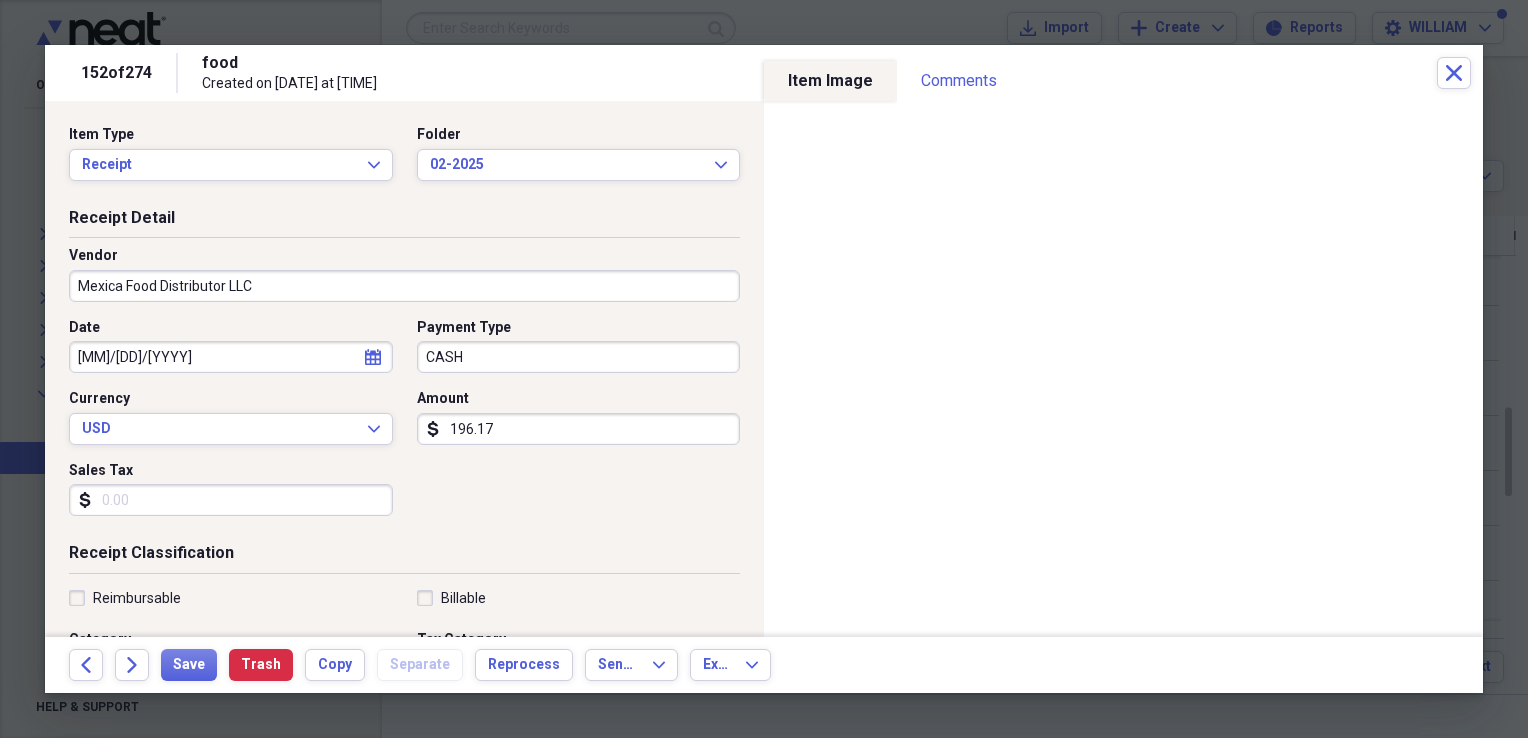 click on "Sales Tax" at bounding box center (231, 500) 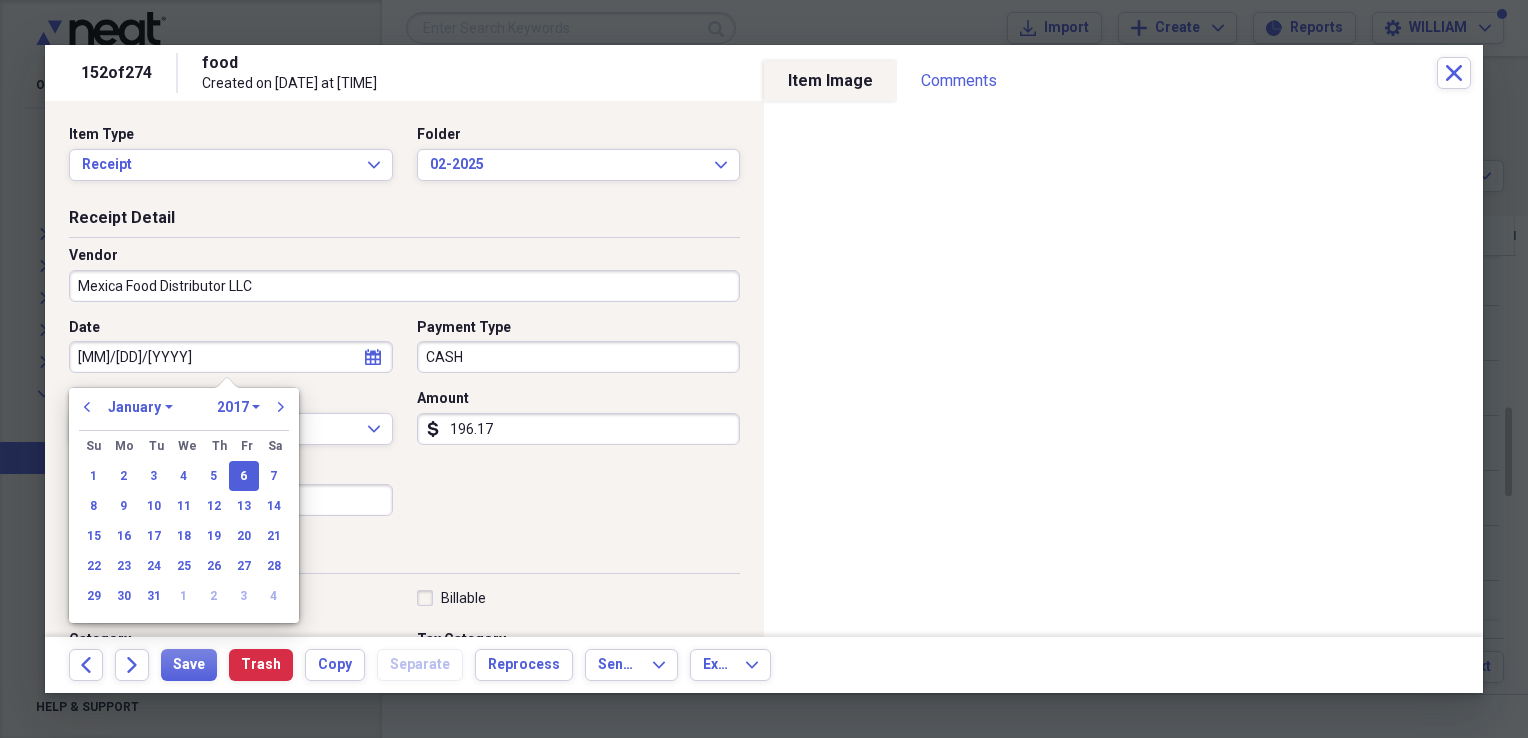 click on "[MM]/[DD]/[YYYY]" at bounding box center (231, 357) 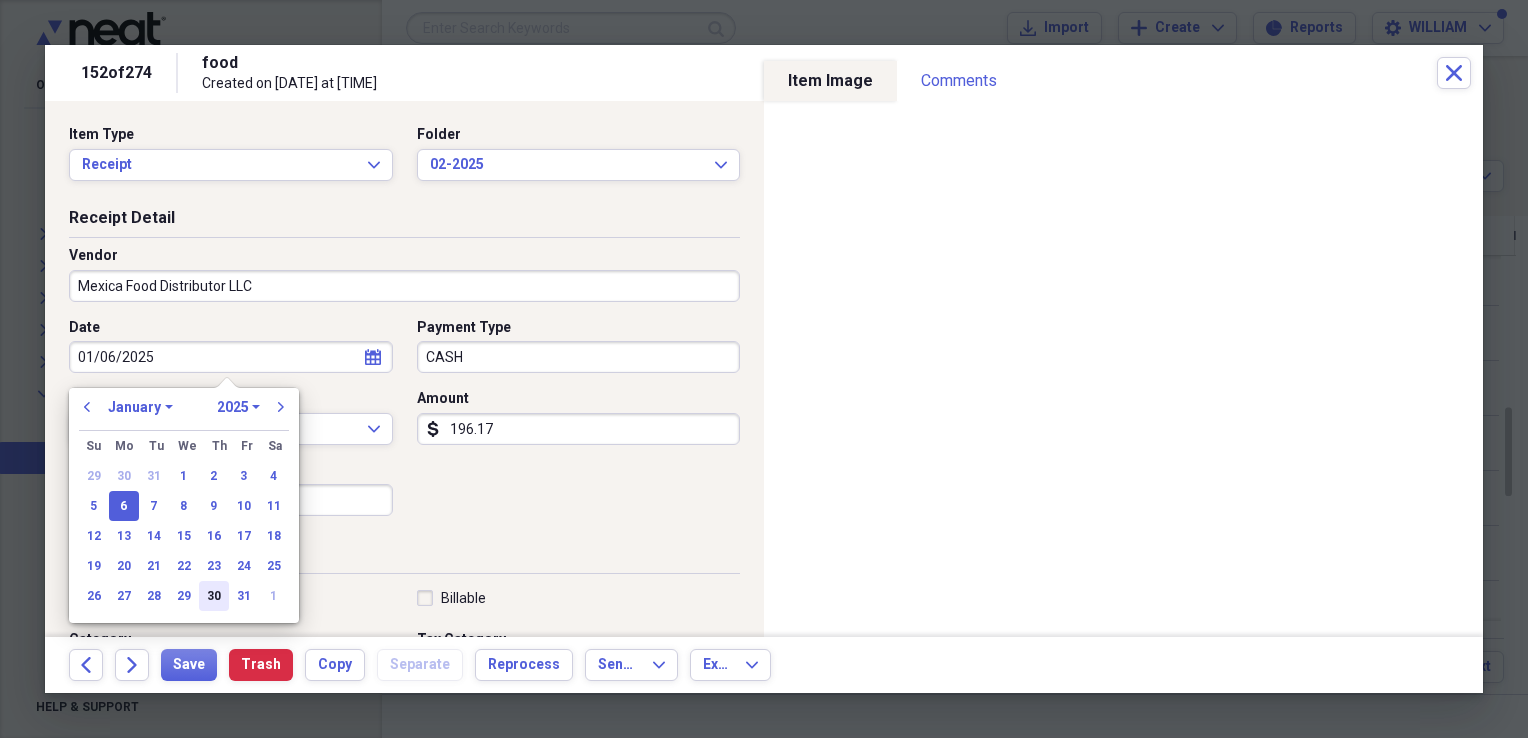 click on "30" at bounding box center (214, 596) 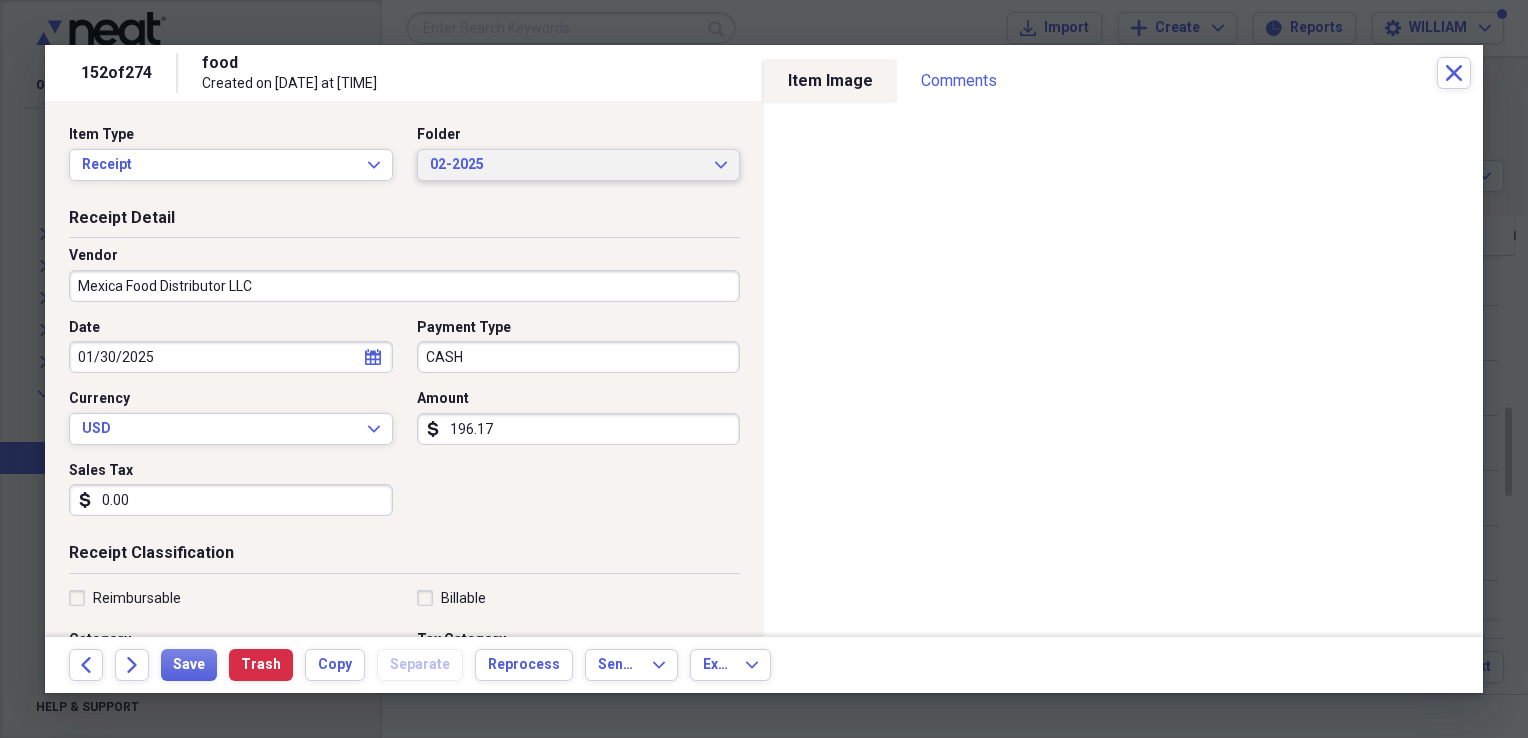 click on "02-2025 Expand" at bounding box center [579, 165] 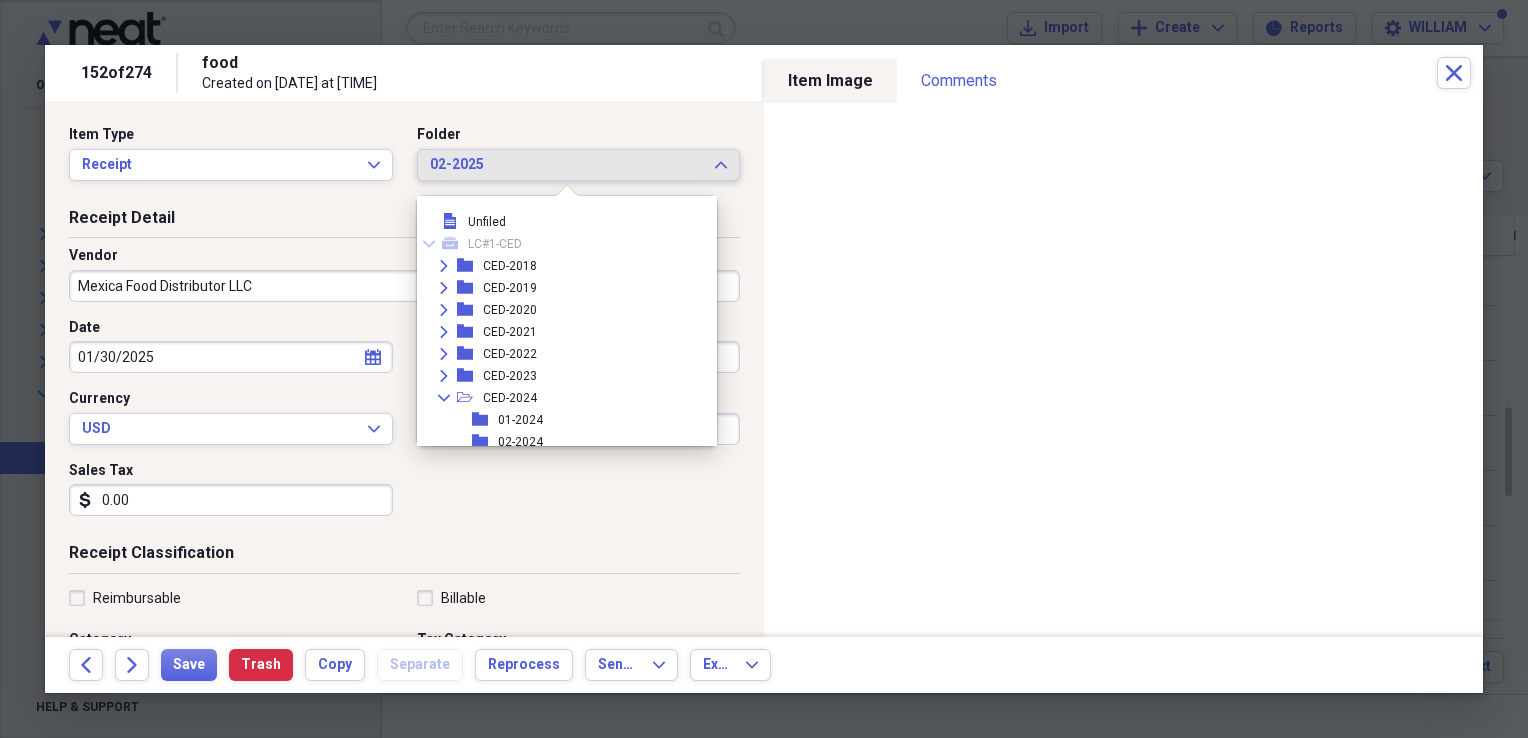 scroll, scrollTop: 1264, scrollLeft: 0, axis: vertical 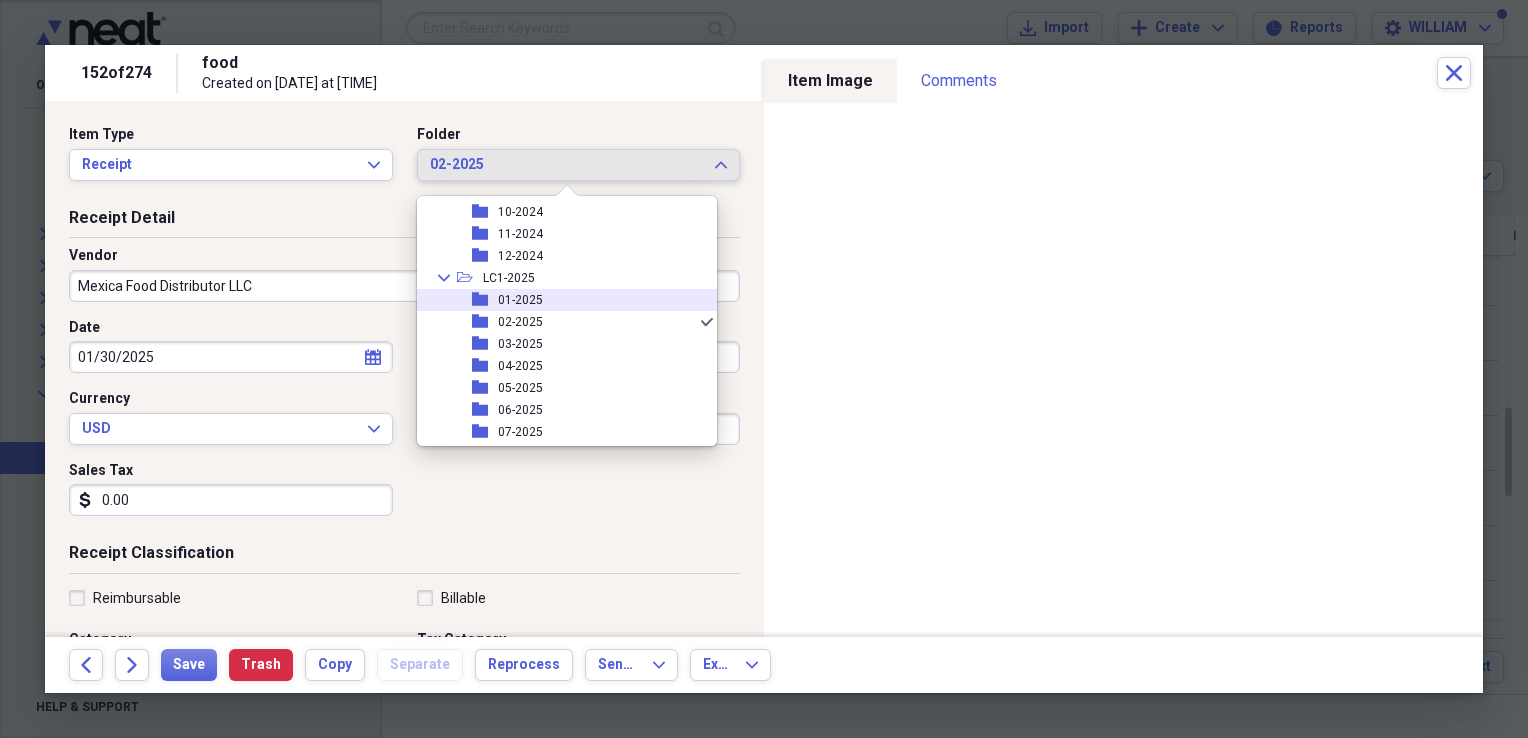 click on "01-2025" at bounding box center (520, 300) 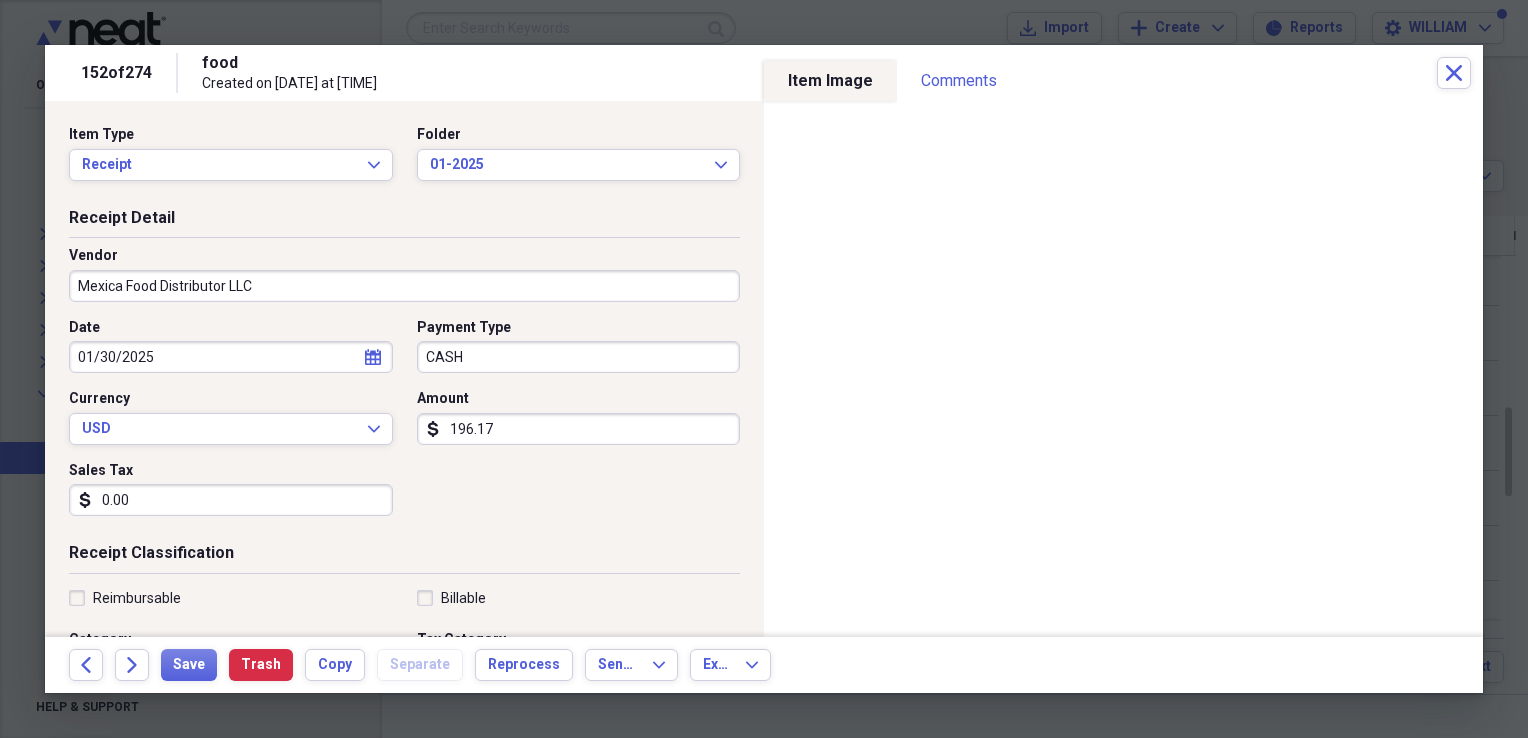 click on "Date [DATE] calendar Calendar Payment Type CASH Currency USD Expand Amount dollar-sign 196.17 Sales Tax dollar-sign 0.00" at bounding box center (404, 425) 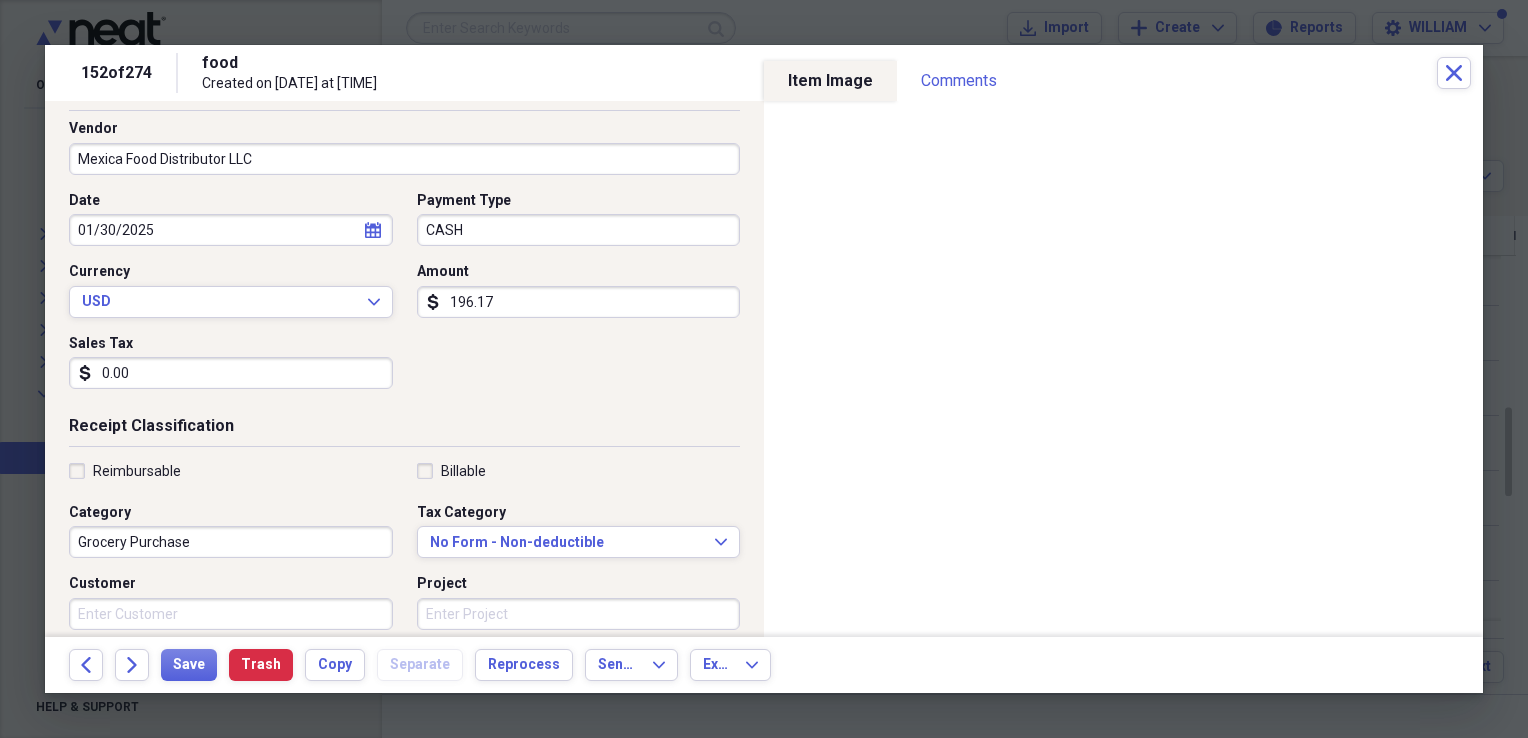 scroll, scrollTop: 148, scrollLeft: 0, axis: vertical 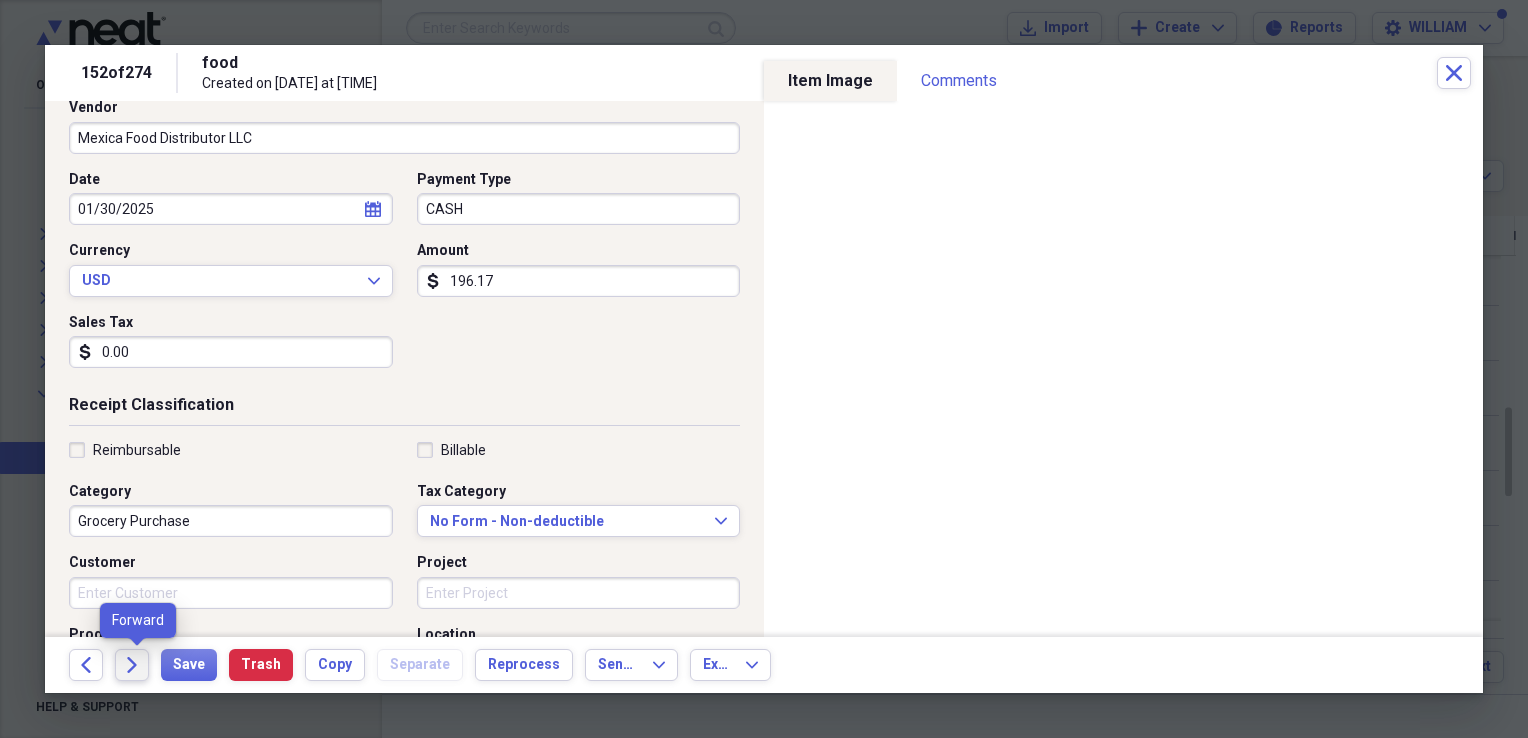 click 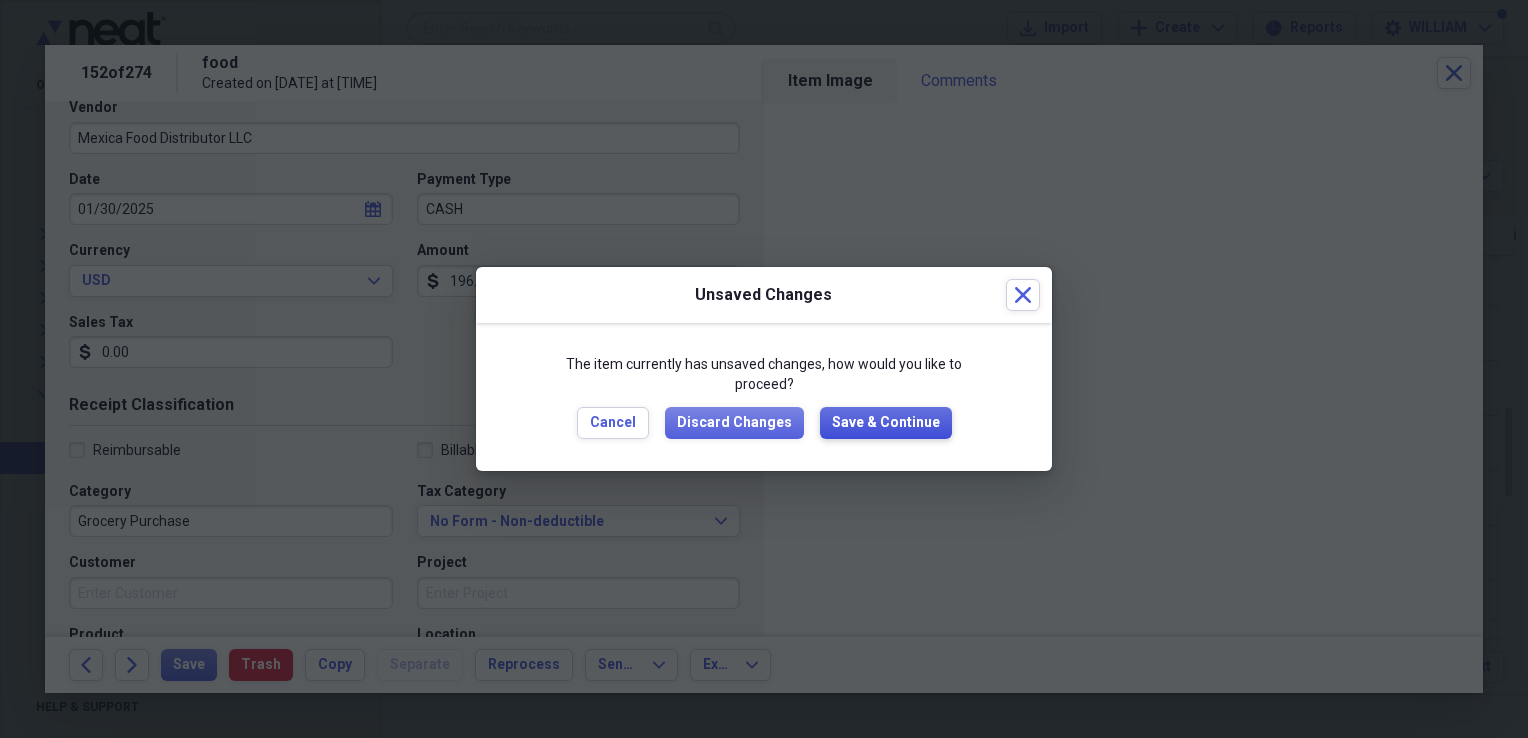 click on "Save & Continue" at bounding box center (886, 423) 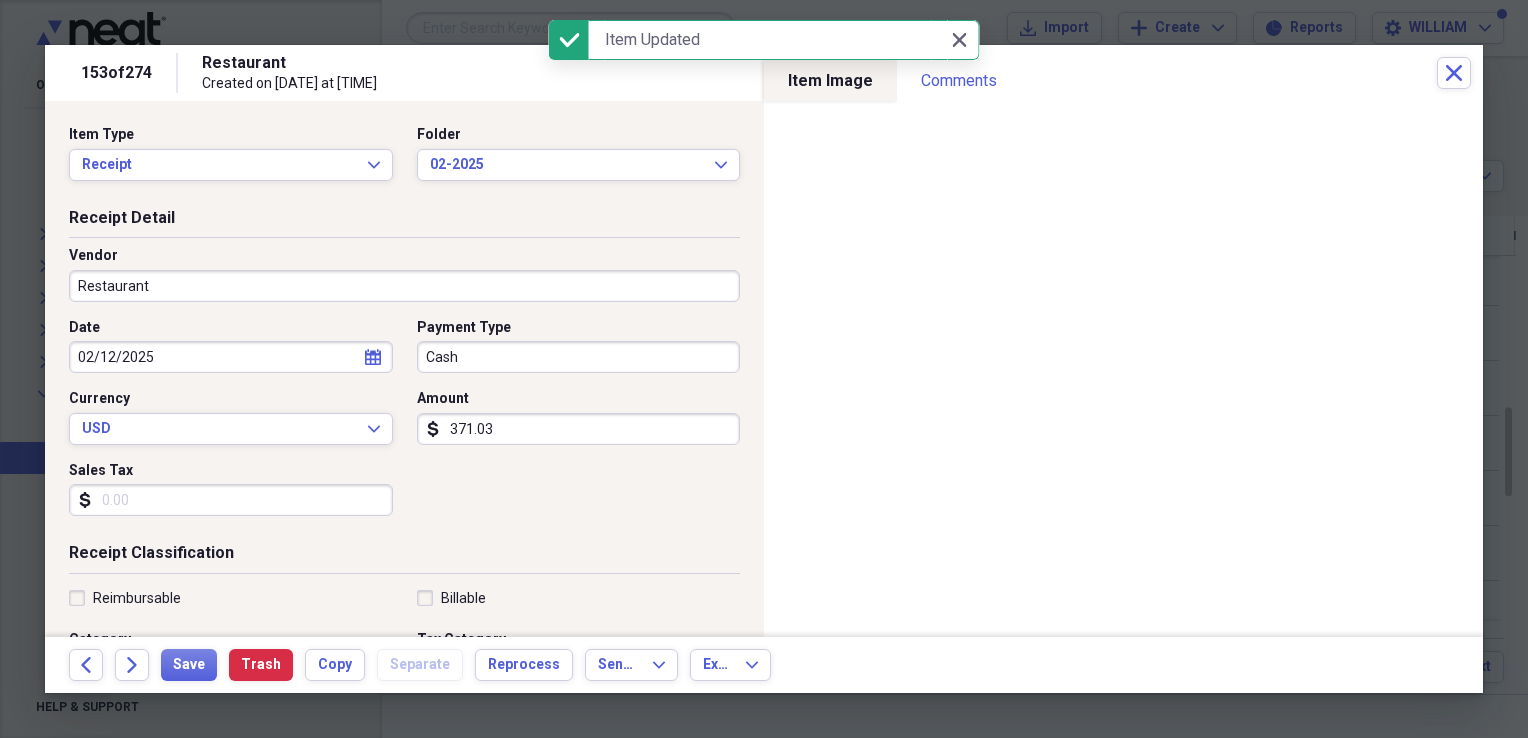 click on "Restaurant" at bounding box center (404, 286) 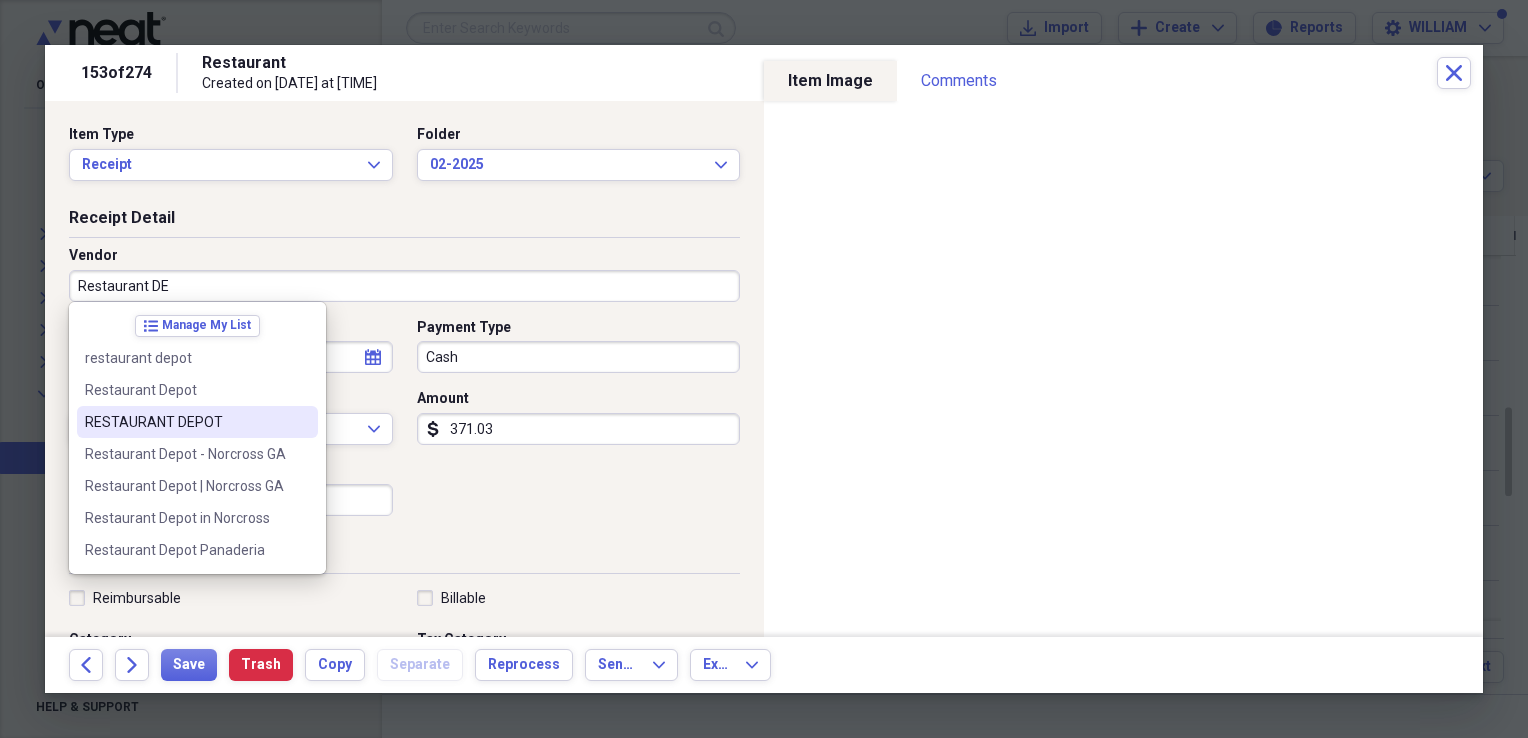 click on "RESTAURANT DEPOT" at bounding box center (185, 422) 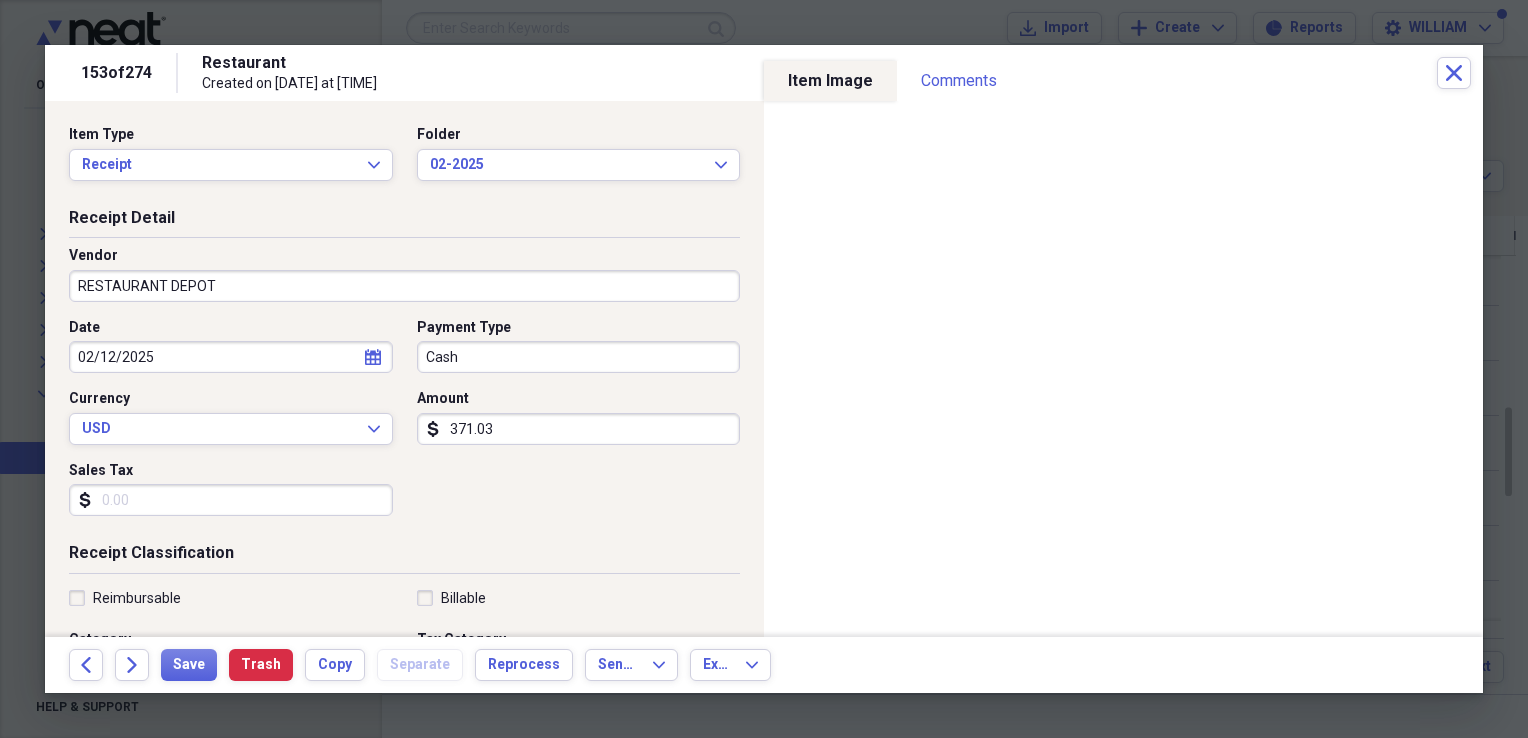 click on "Sales Tax" at bounding box center [231, 500] 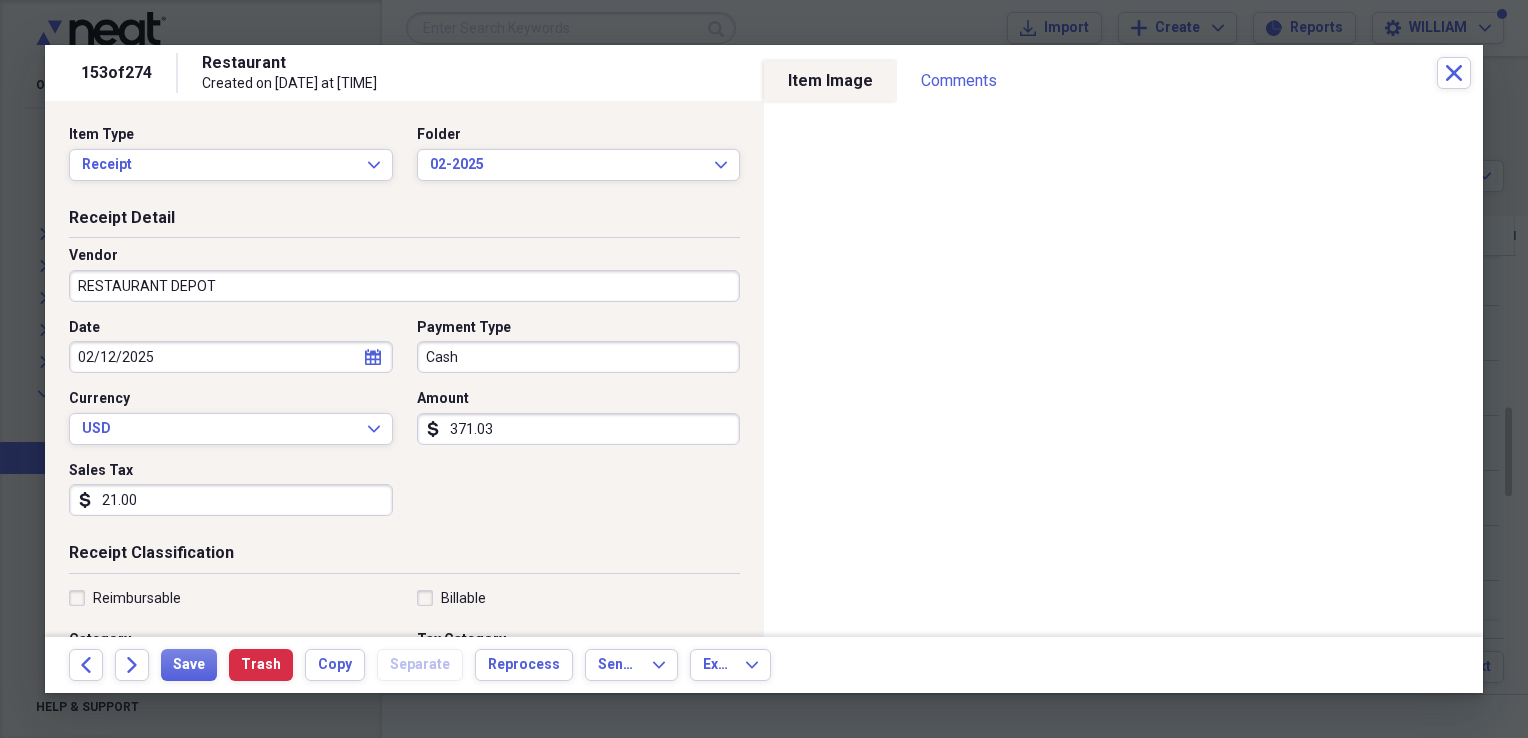 click on "Date [DATE] calendar Calendar Payment Type Cash Currency USD Expand Amount dollar-sign 371.03 Sales Tax dollar-sign 21.00" at bounding box center (404, 425) 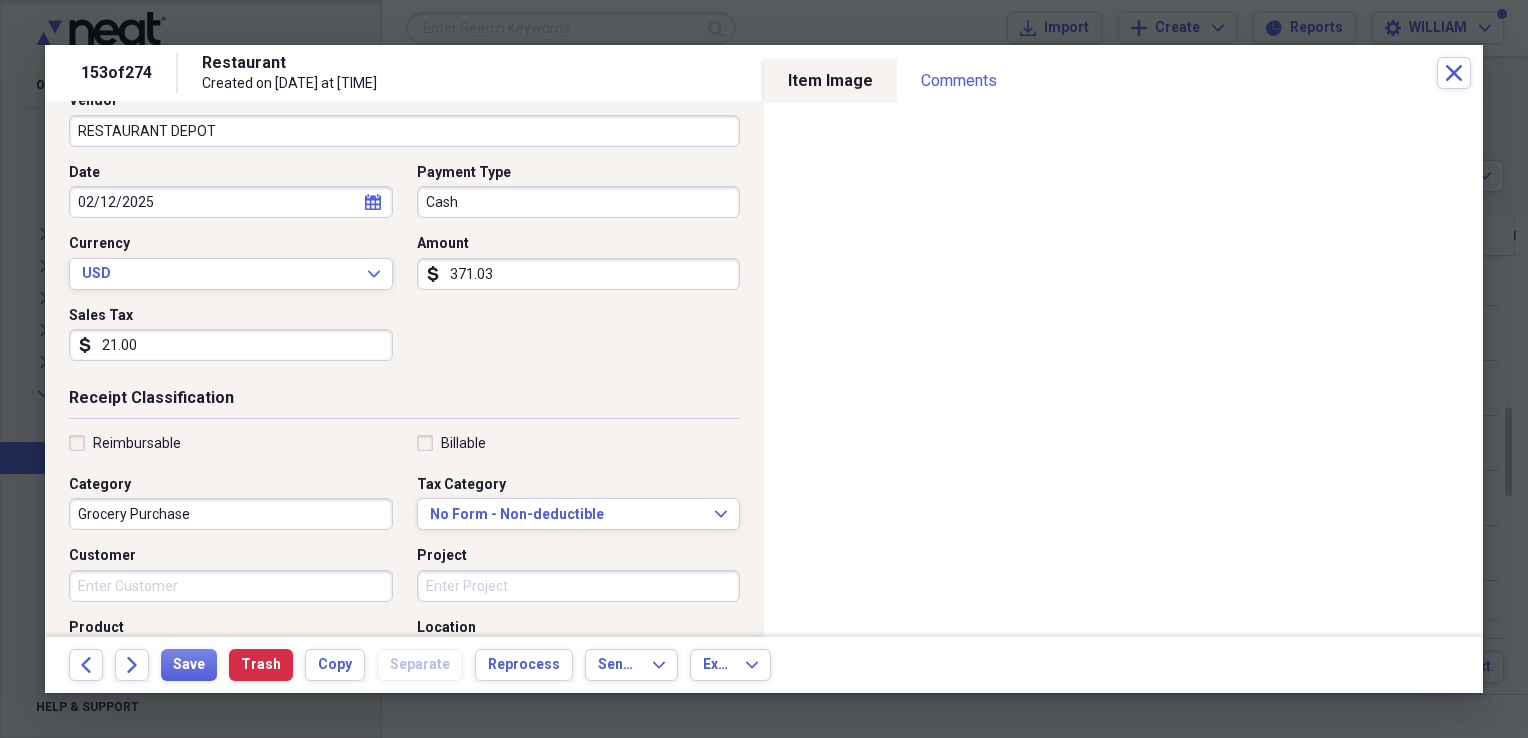 scroll, scrollTop: 156, scrollLeft: 0, axis: vertical 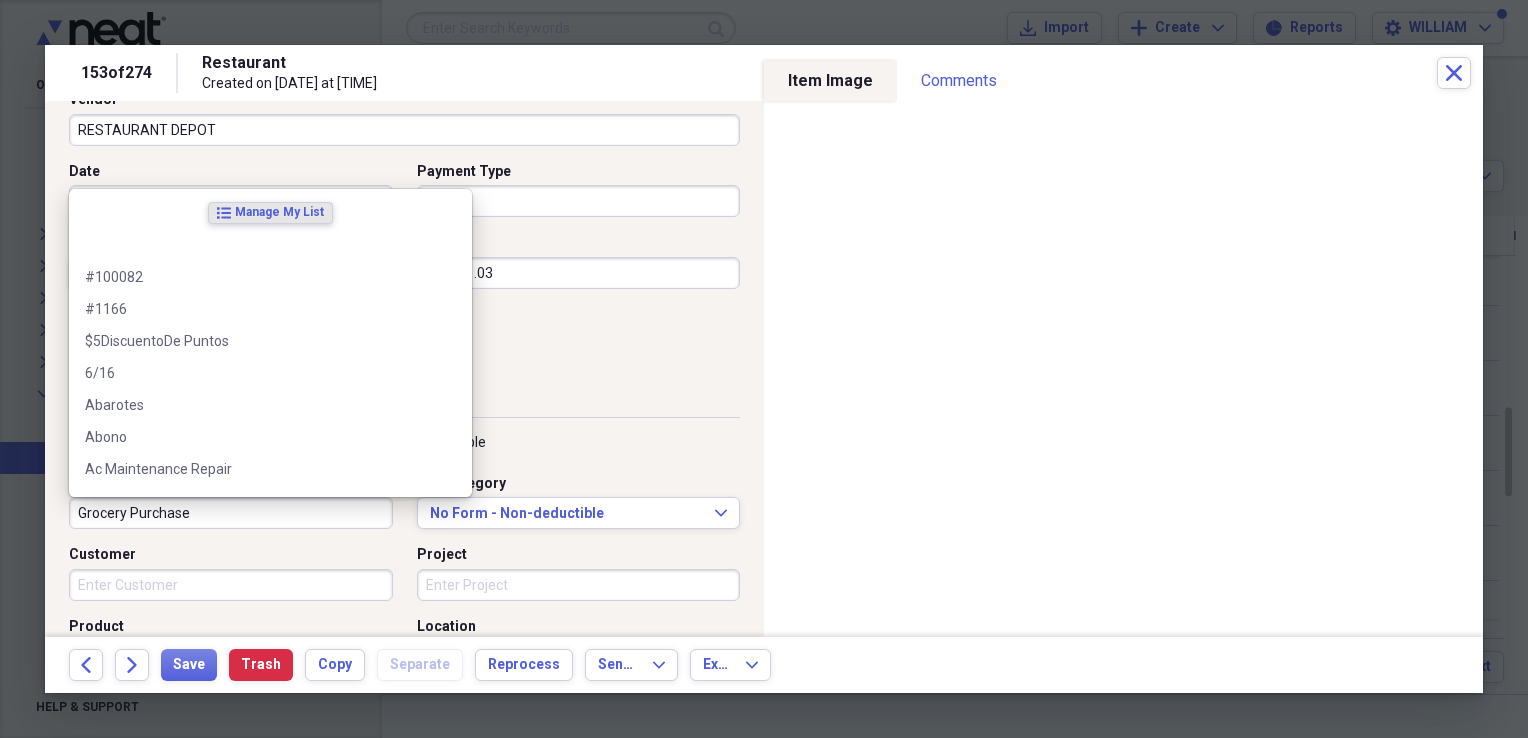 click on "Grocery Purchase" at bounding box center (231, 513) 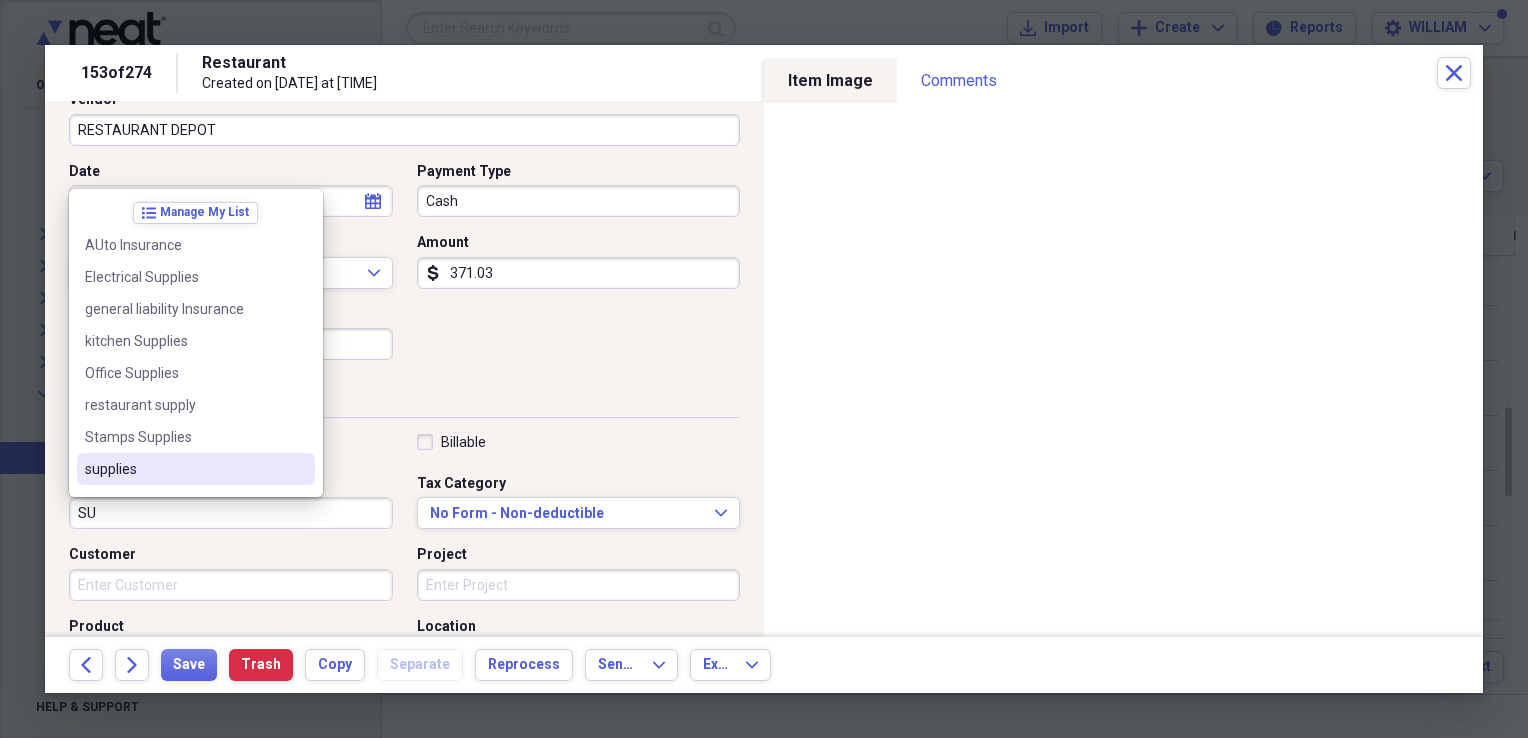 click on "supplies" at bounding box center (184, 469) 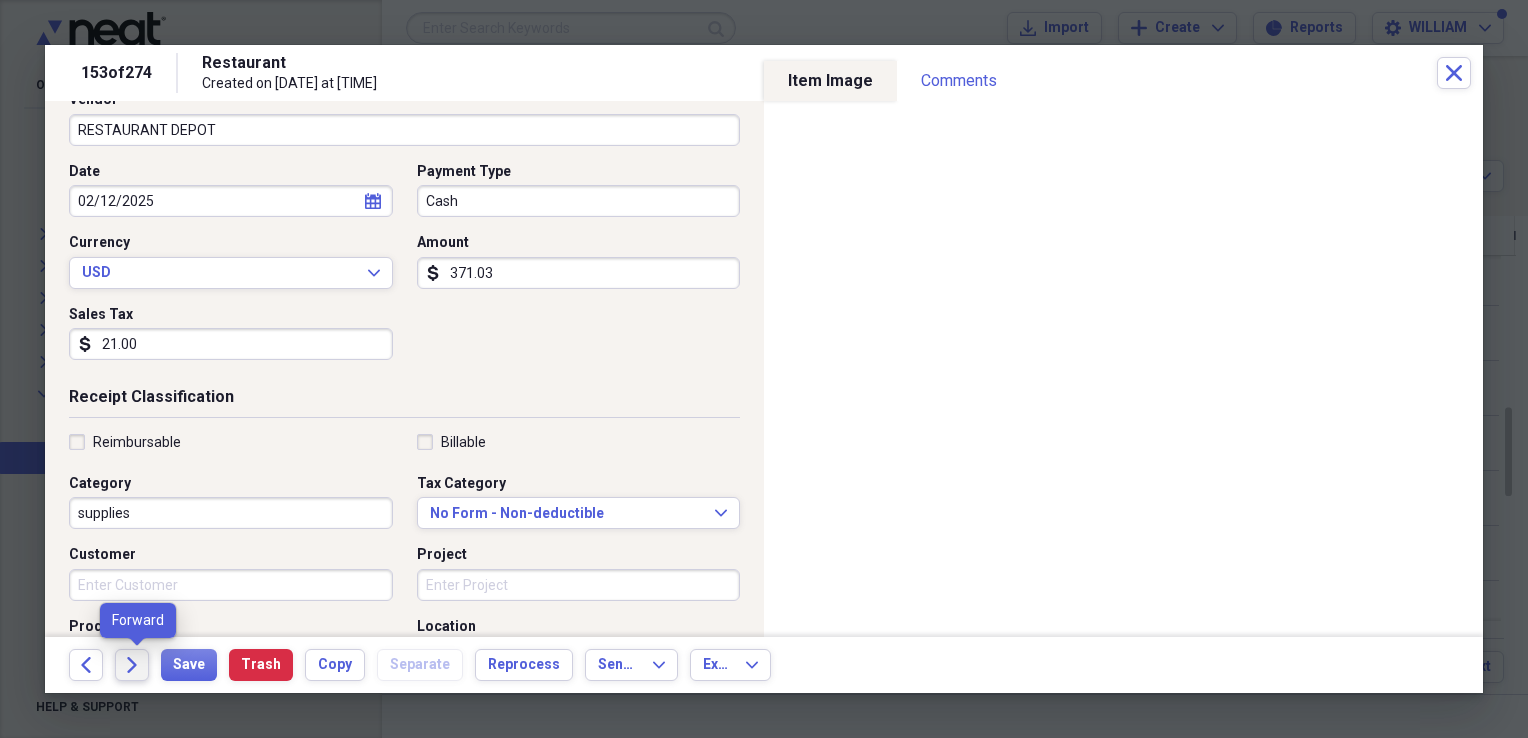 click on "Forward" 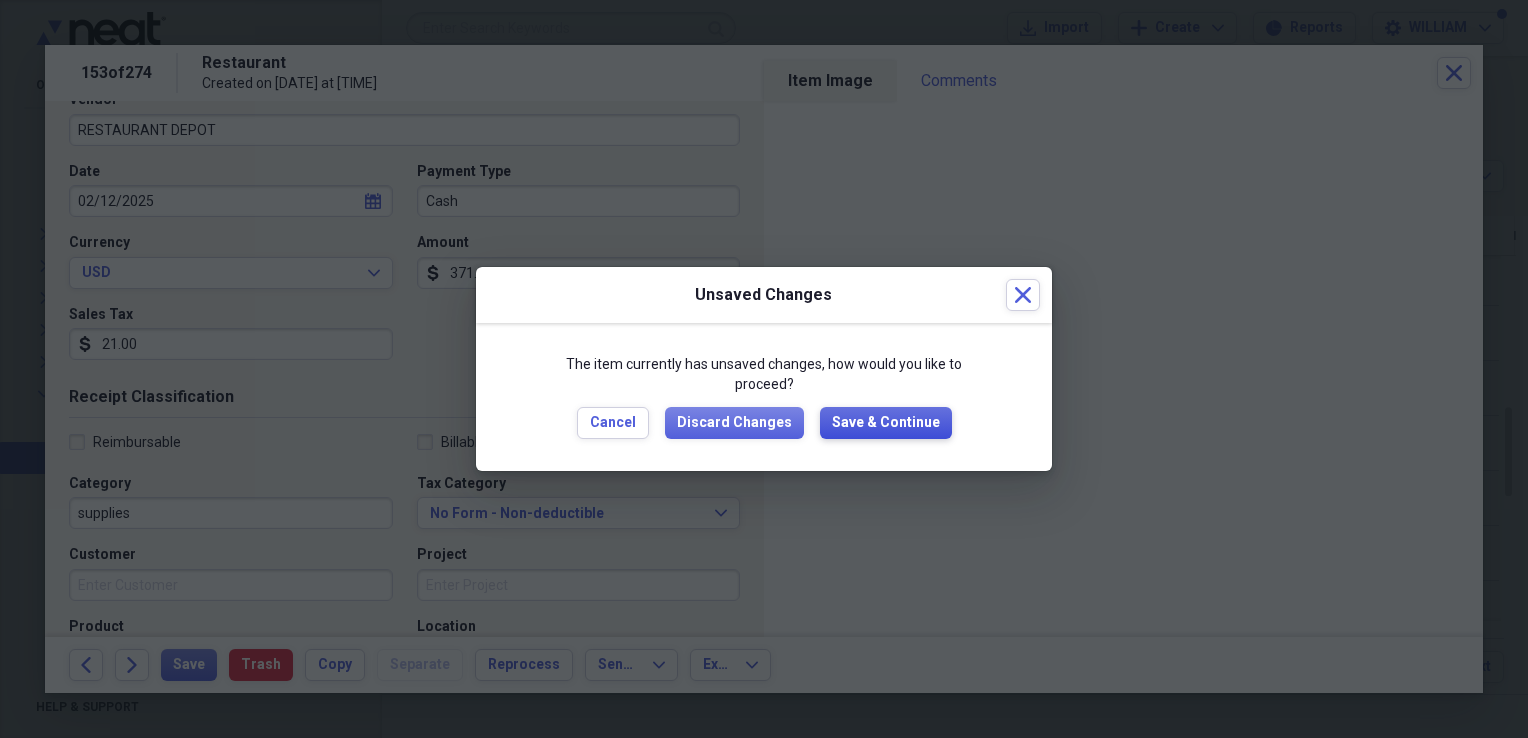 click on "Save & Continue" at bounding box center [886, 423] 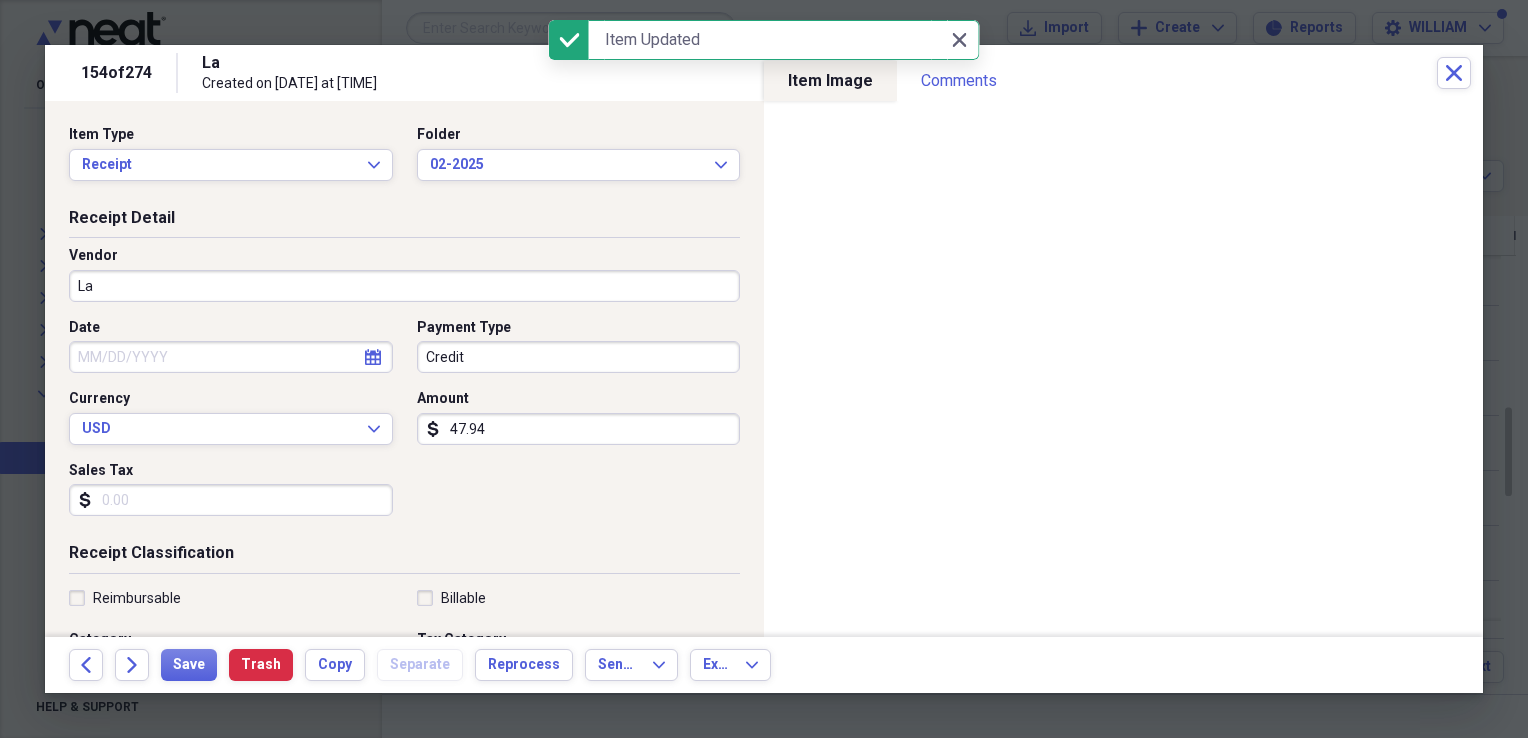 click on "La" at bounding box center [404, 286] 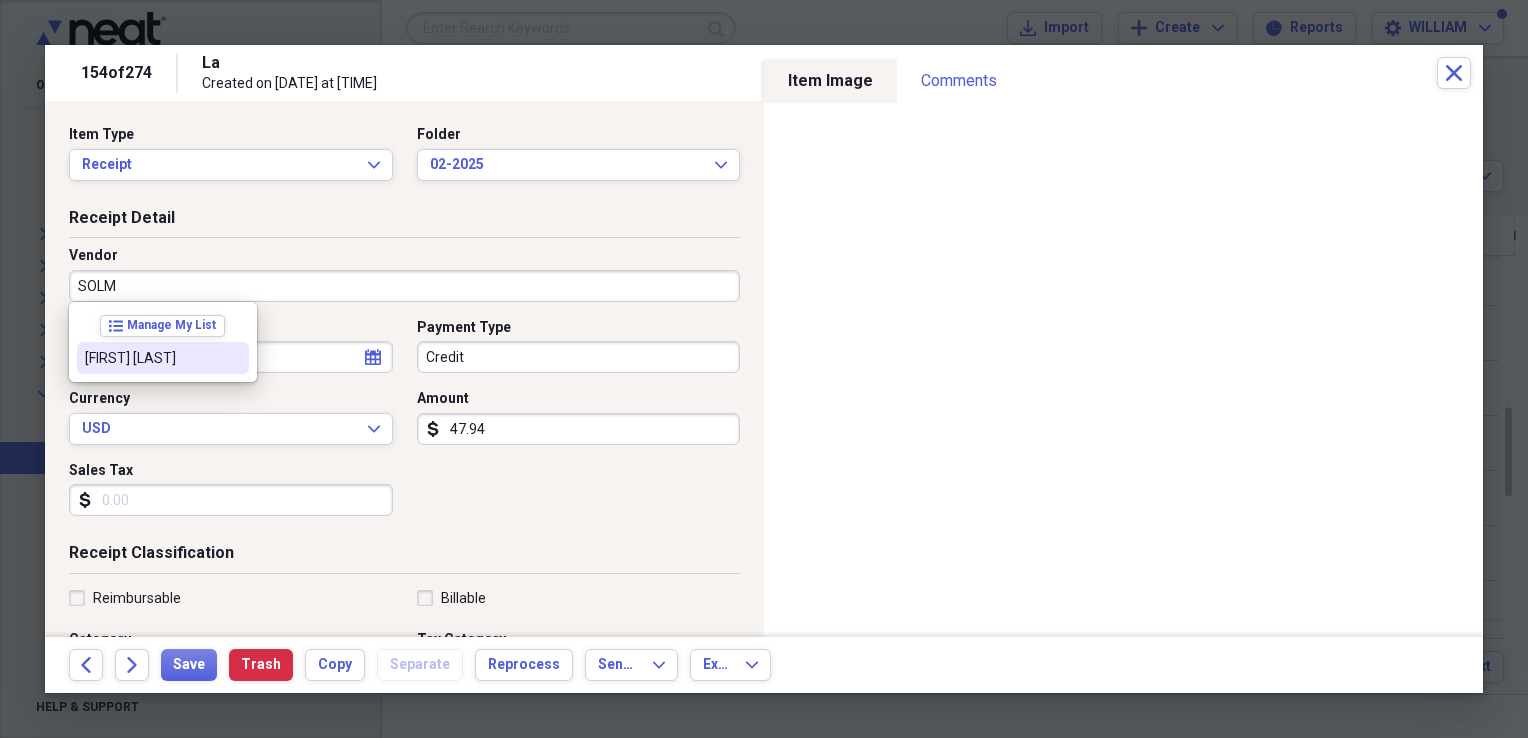 click on "[FIRST] [LAST]" at bounding box center (151, 358) 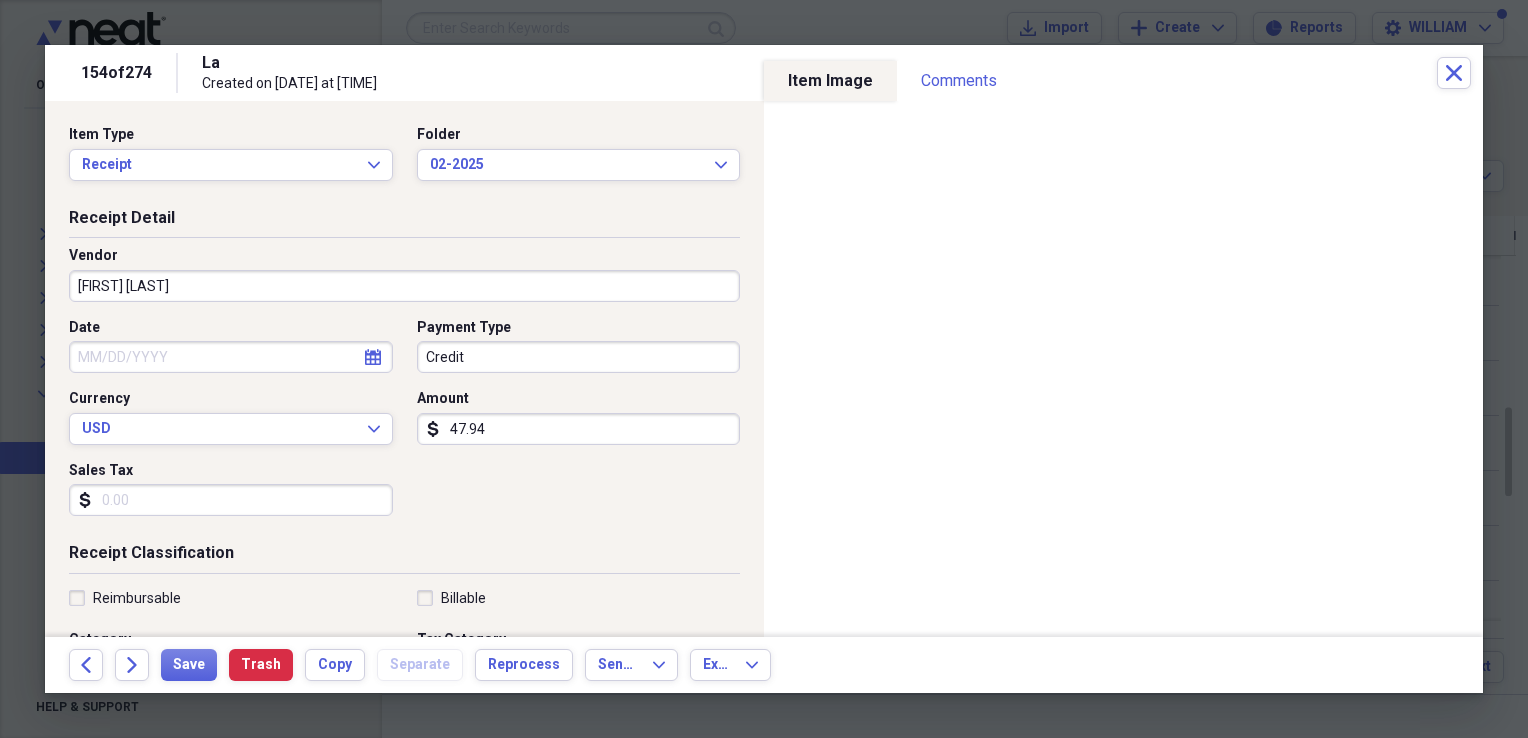 click on "Date" at bounding box center [231, 357] 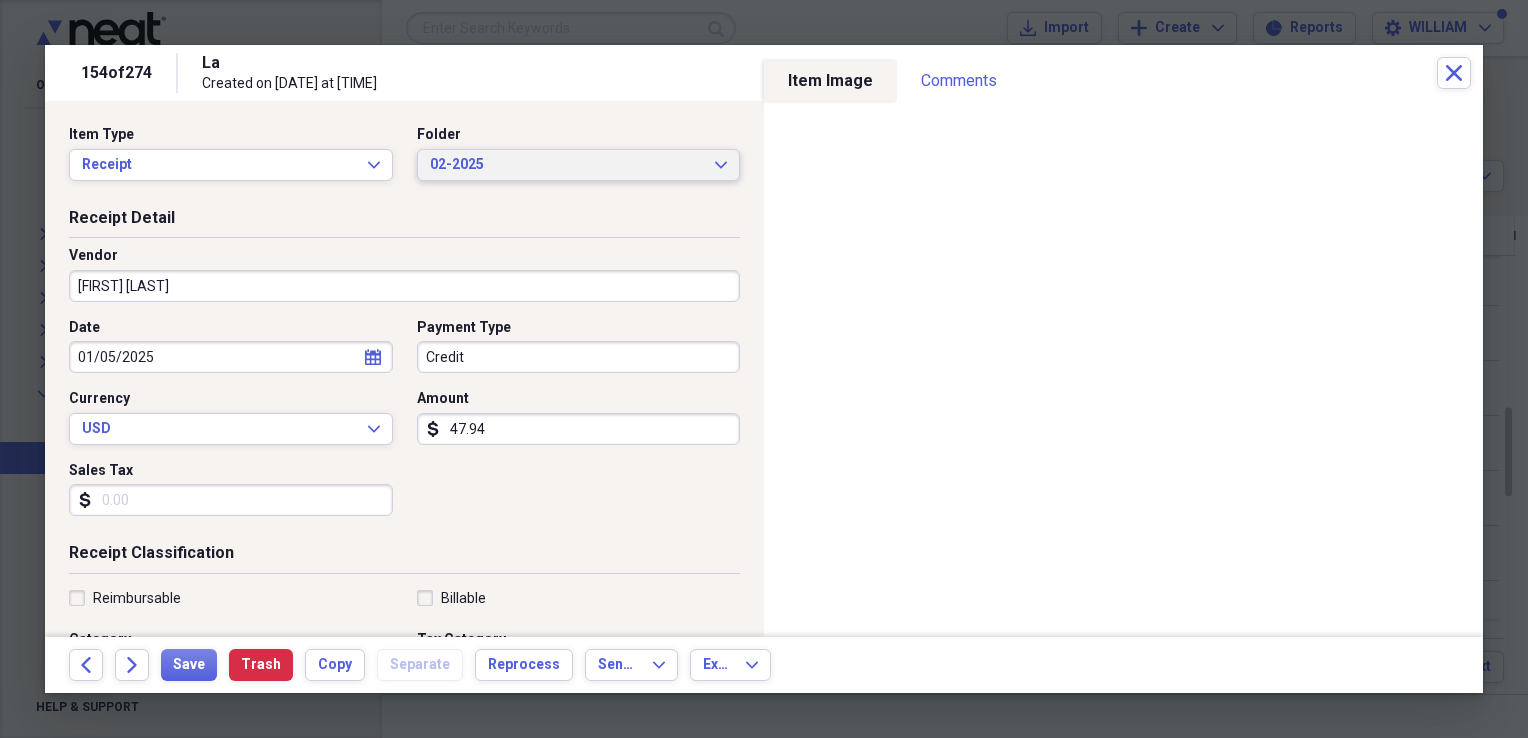click on "02-2025" at bounding box center [567, 165] 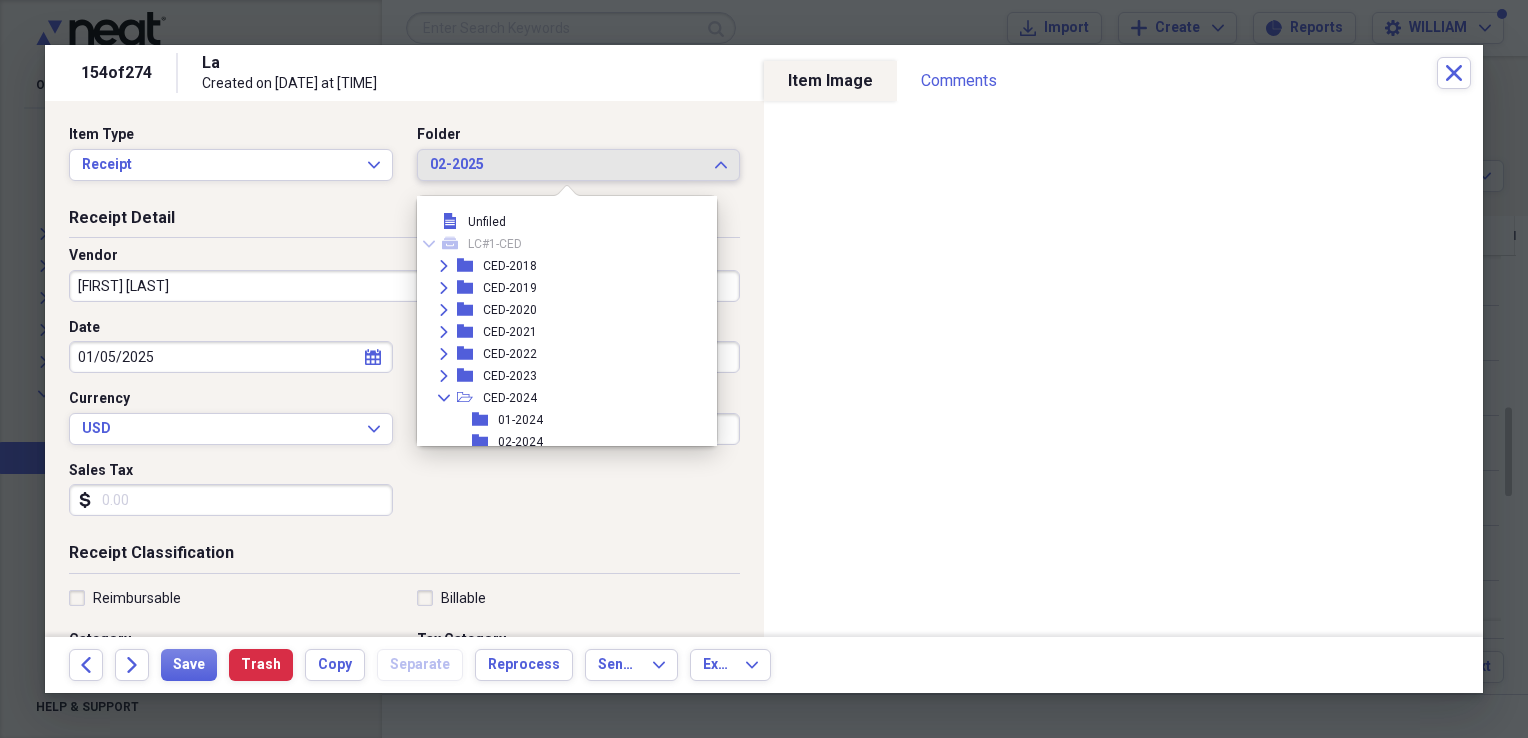 scroll, scrollTop: 1264, scrollLeft: 0, axis: vertical 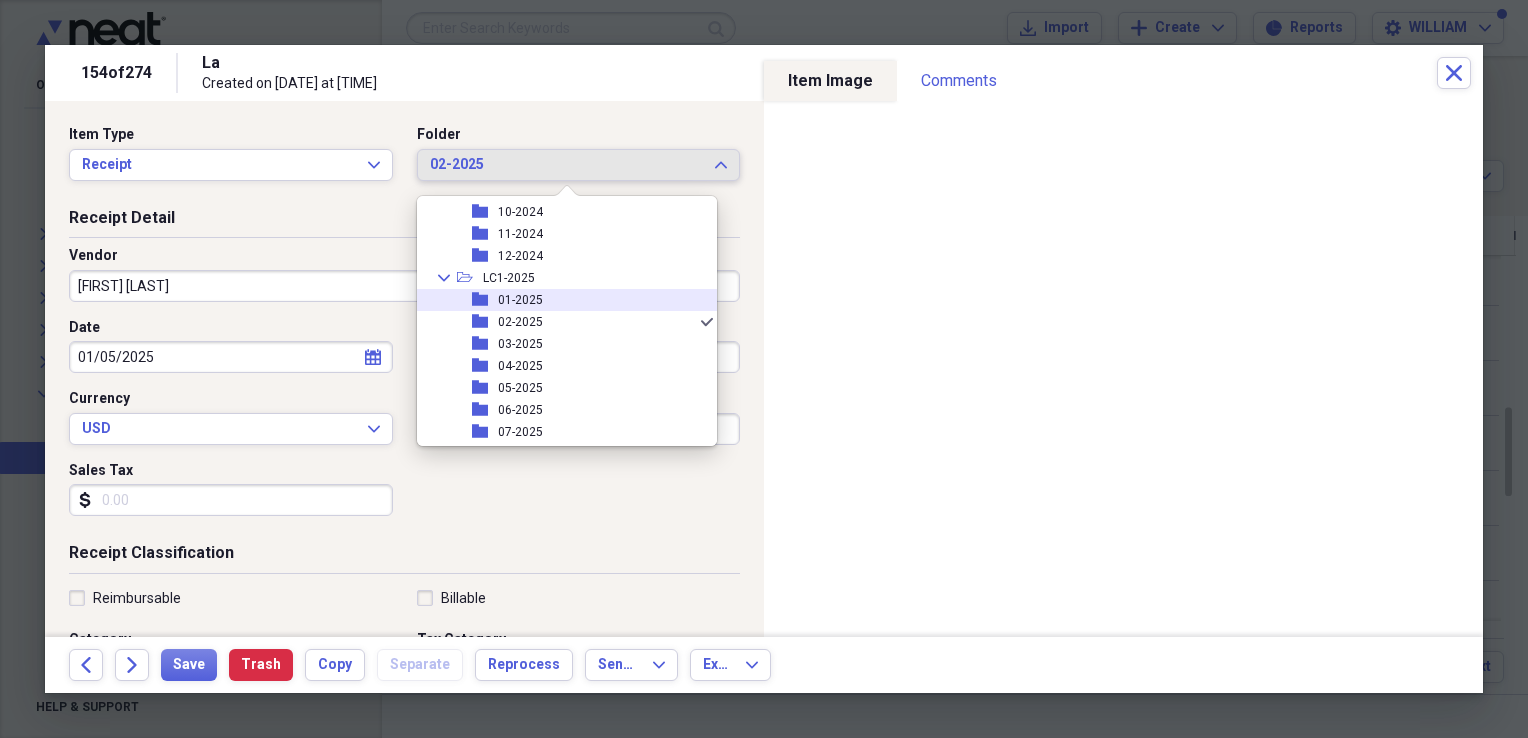 click on "01-2025" at bounding box center (520, 300) 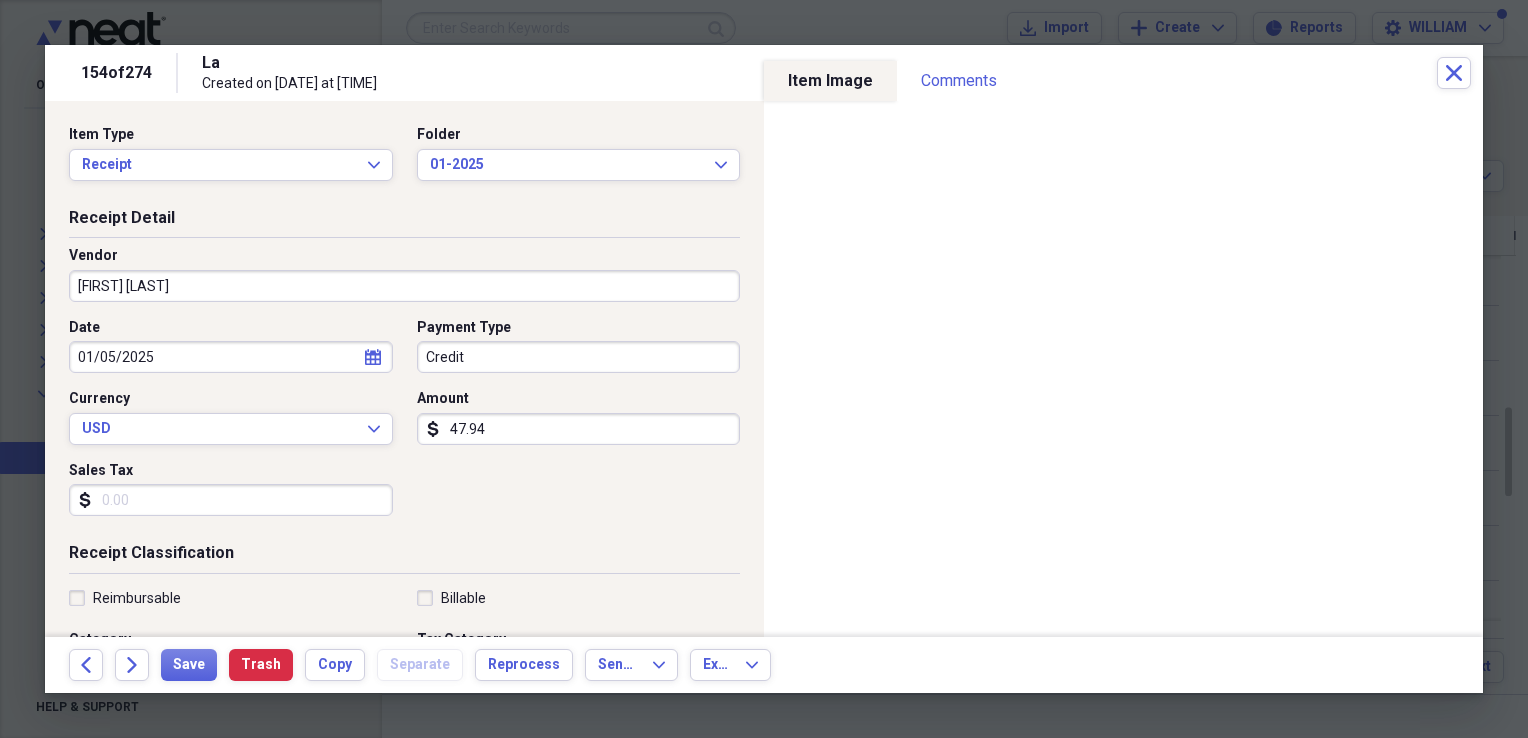 click on "Sales Tax" at bounding box center (231, 500) 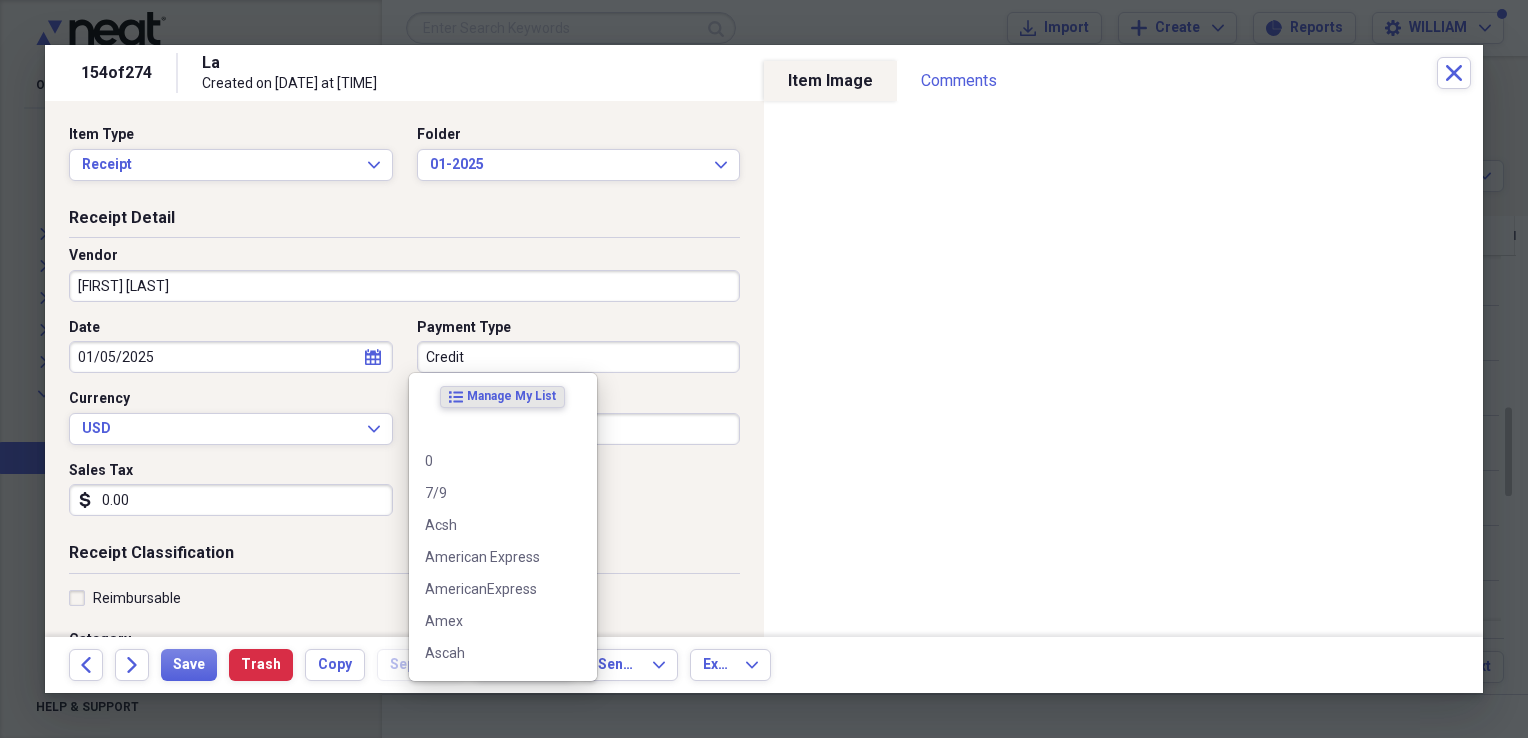 click on "Date [DATE] calendar Calendar Payment Type Credit Currency USD Expand Amount dollar-sign 47.94 Sales Tax dollar-sign 0.00" at bounding box center [404, 425] 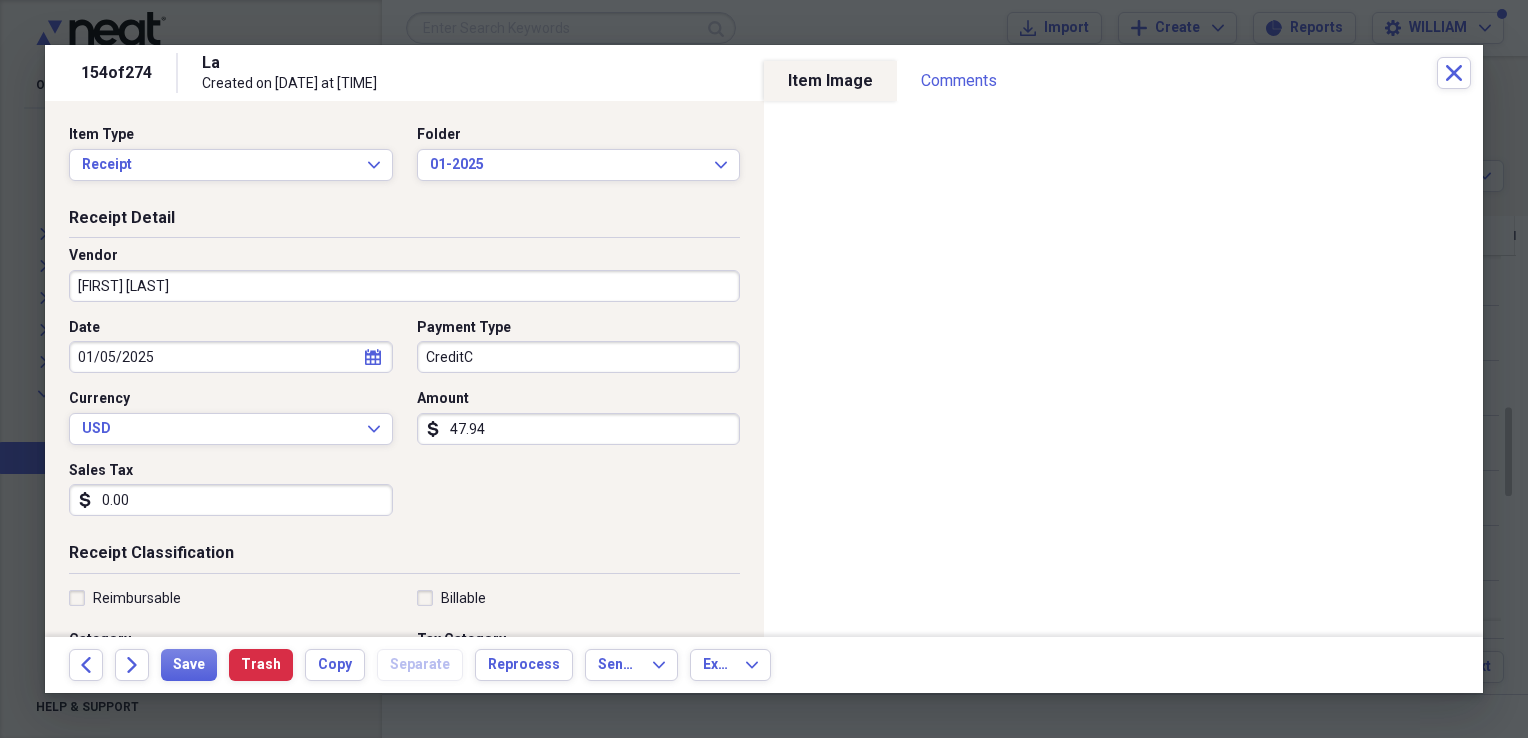 click on "Payment Type" at bounding box center [579, 328] 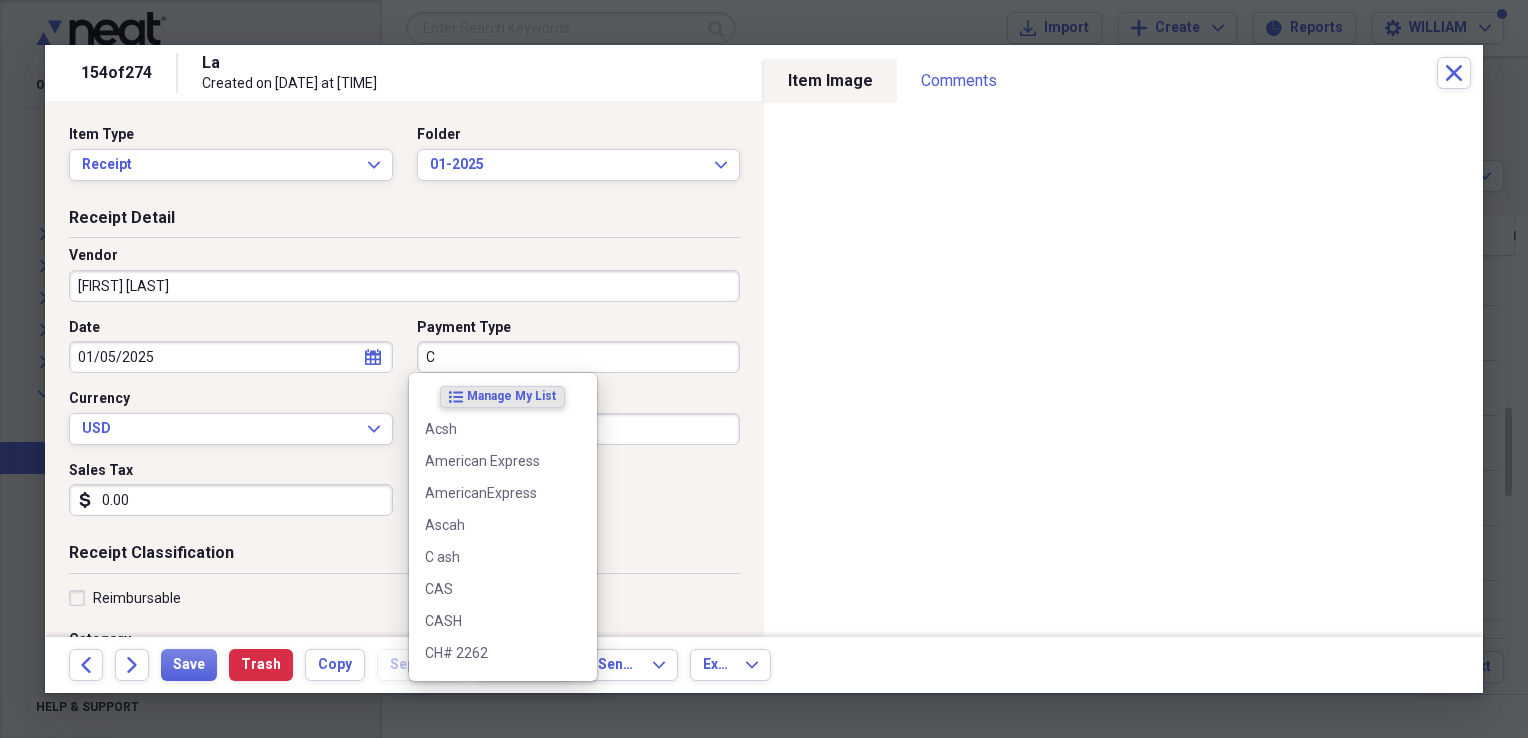 click on "C" at bounding box center (579, 357) 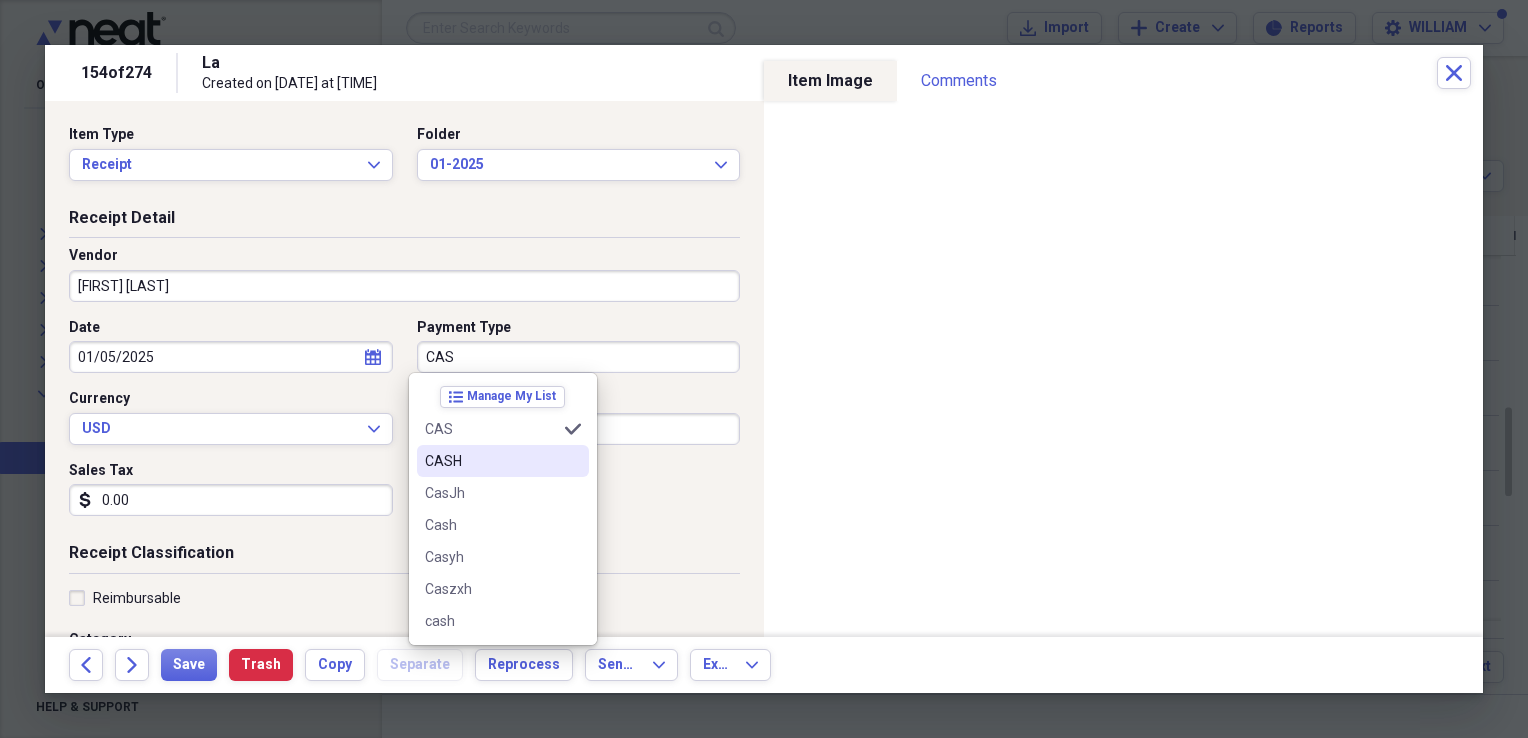 click on "CASH" at bounding box center (491, 461) 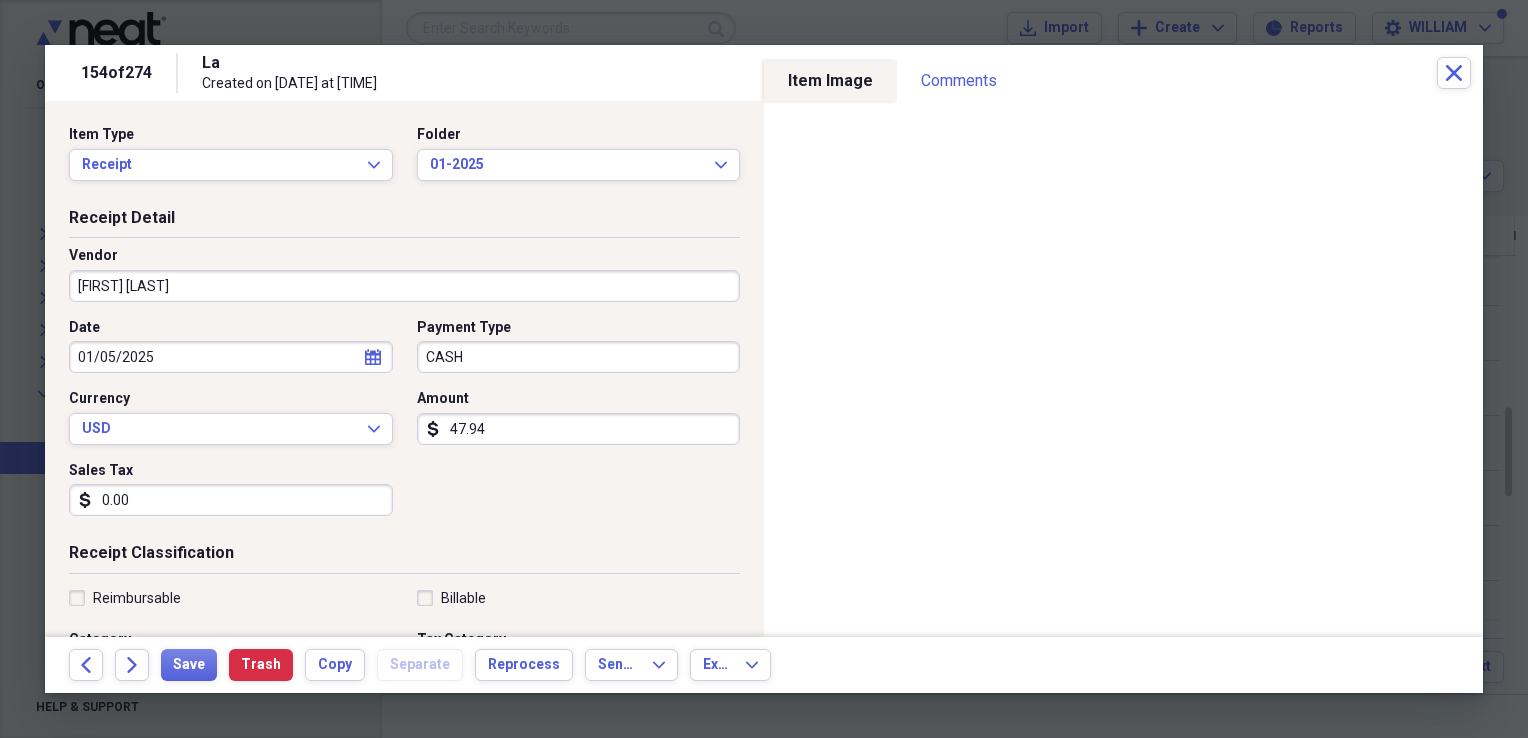 click on "47.94" at bounding box center [579, 429] 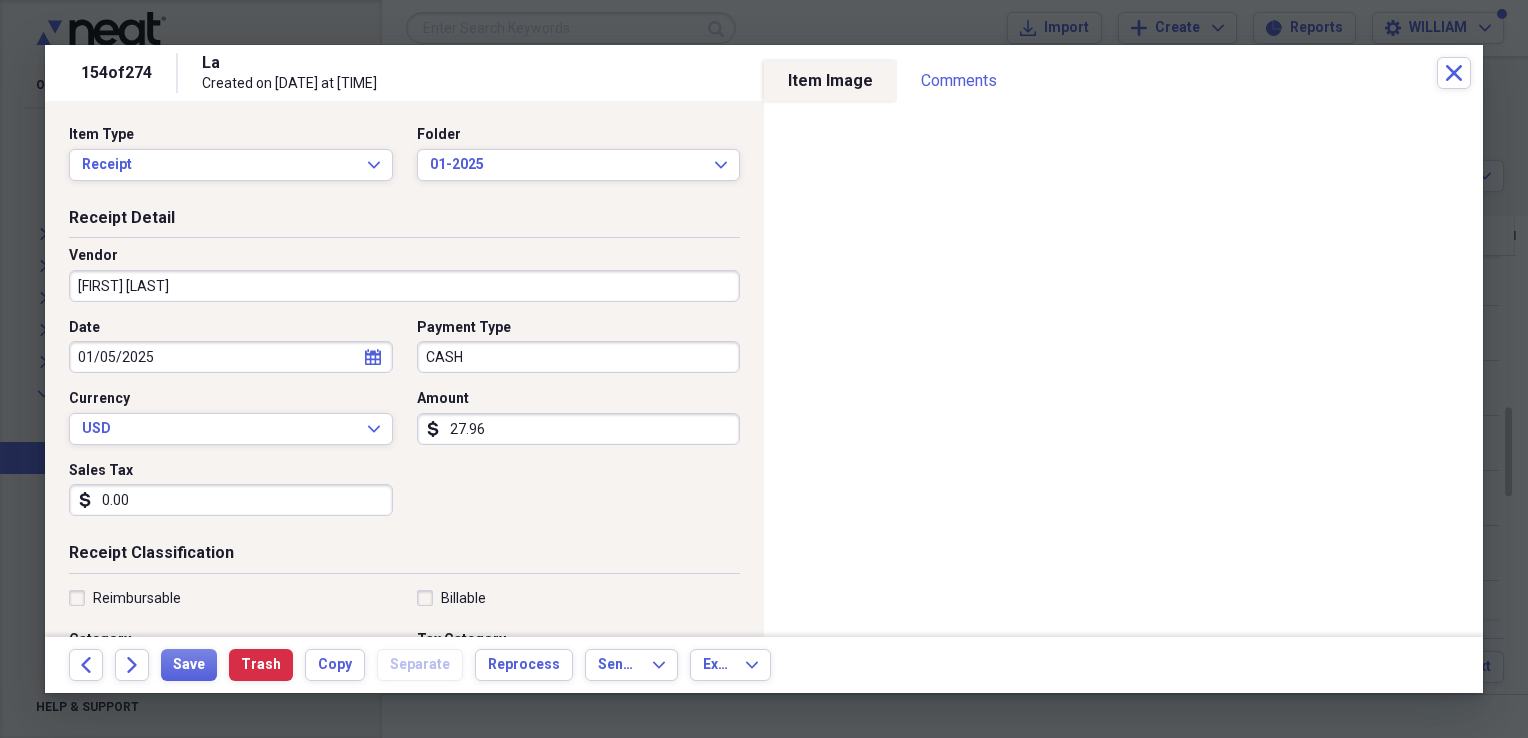 click on "Date [DATE] calendar Calendar Payment Type CASH Currency USD Expand Amount dollar-sign 27.96 Sales Tax dollar-sign 0.00" at bounding box center (404, 425) 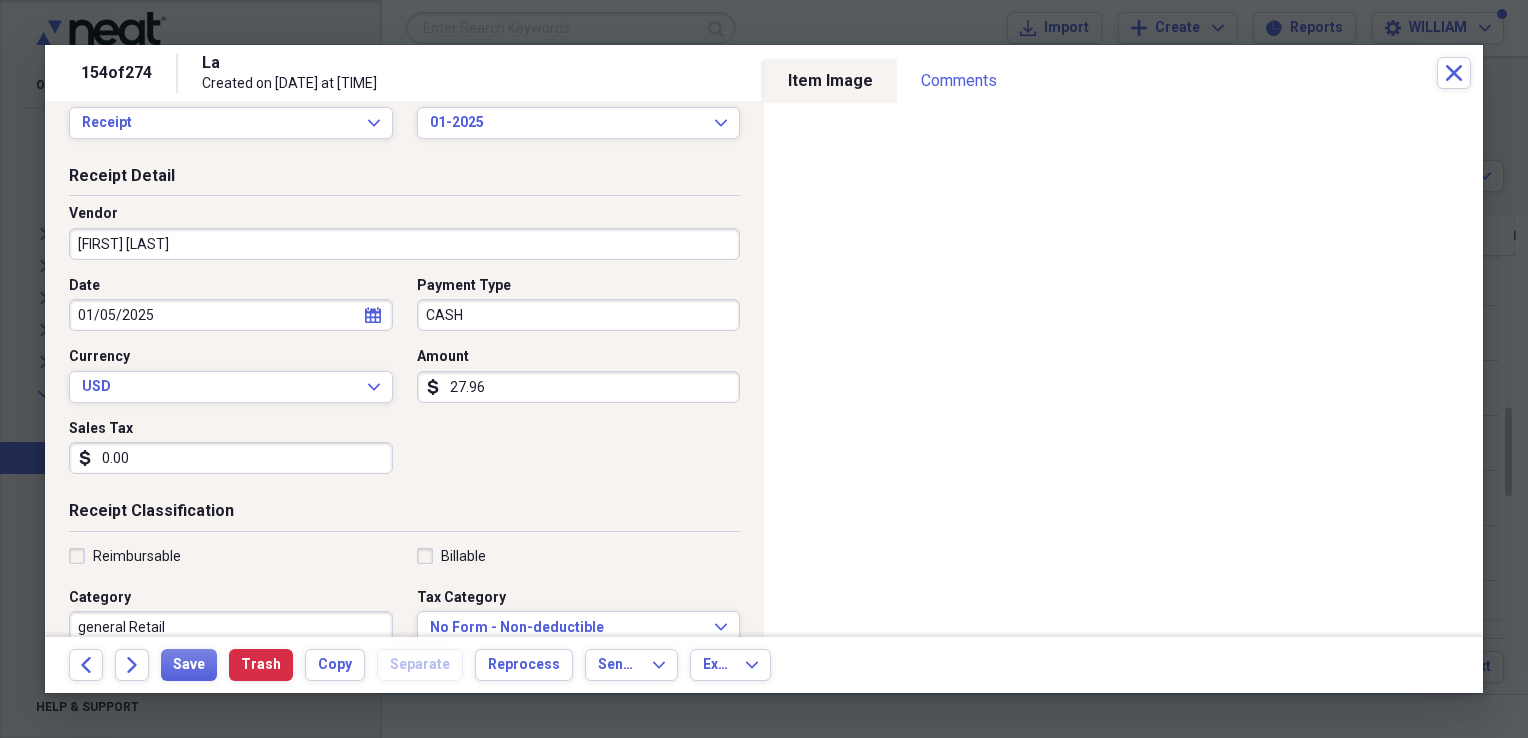 scroll, scrollTop: 43, scrollLeft: 0, axis: vertical 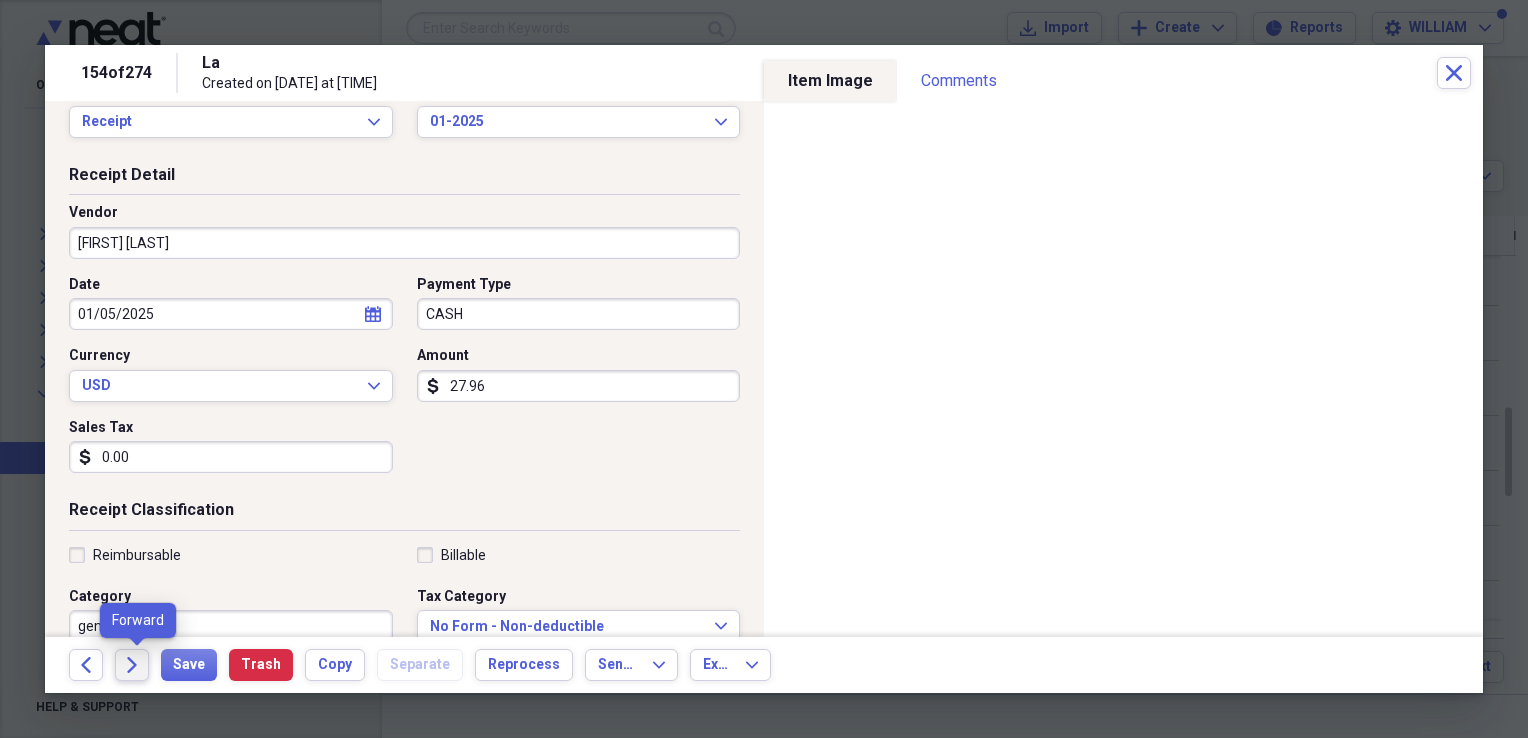 click on "Forward" at bounding box center (132, 665) 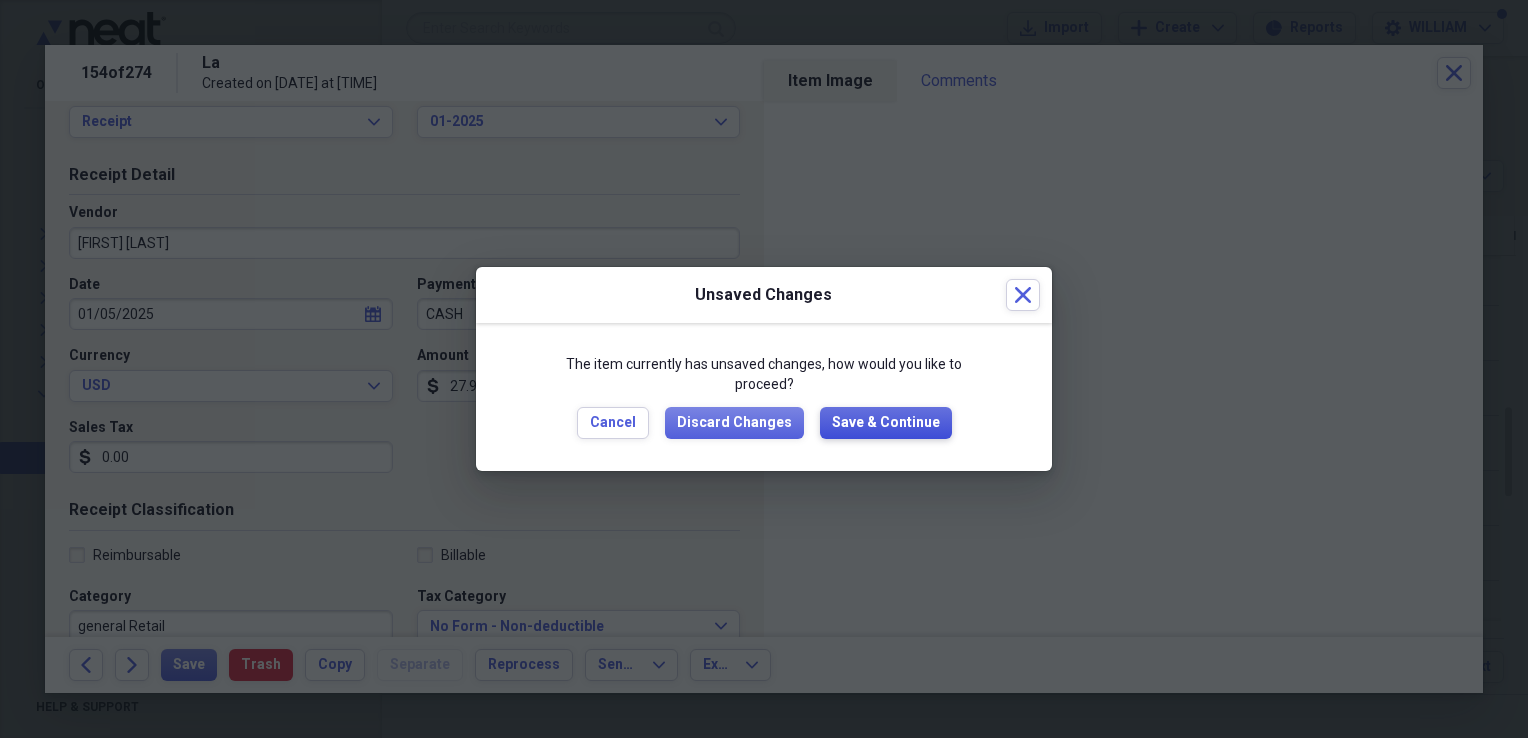 click on "Save & Continue" at bounding box center [886, 423] 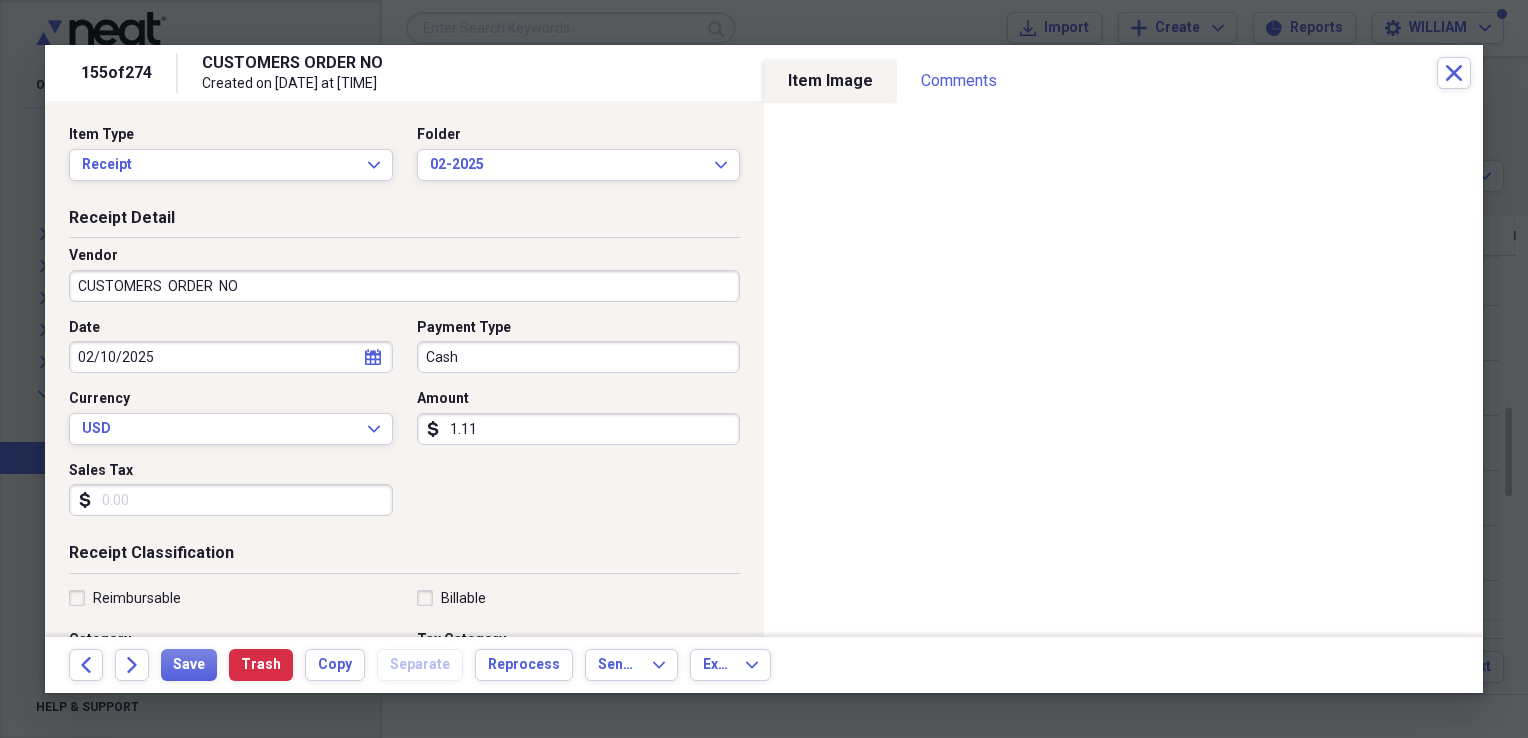 click on "02/10/2025" at bounding box center (231, 357) 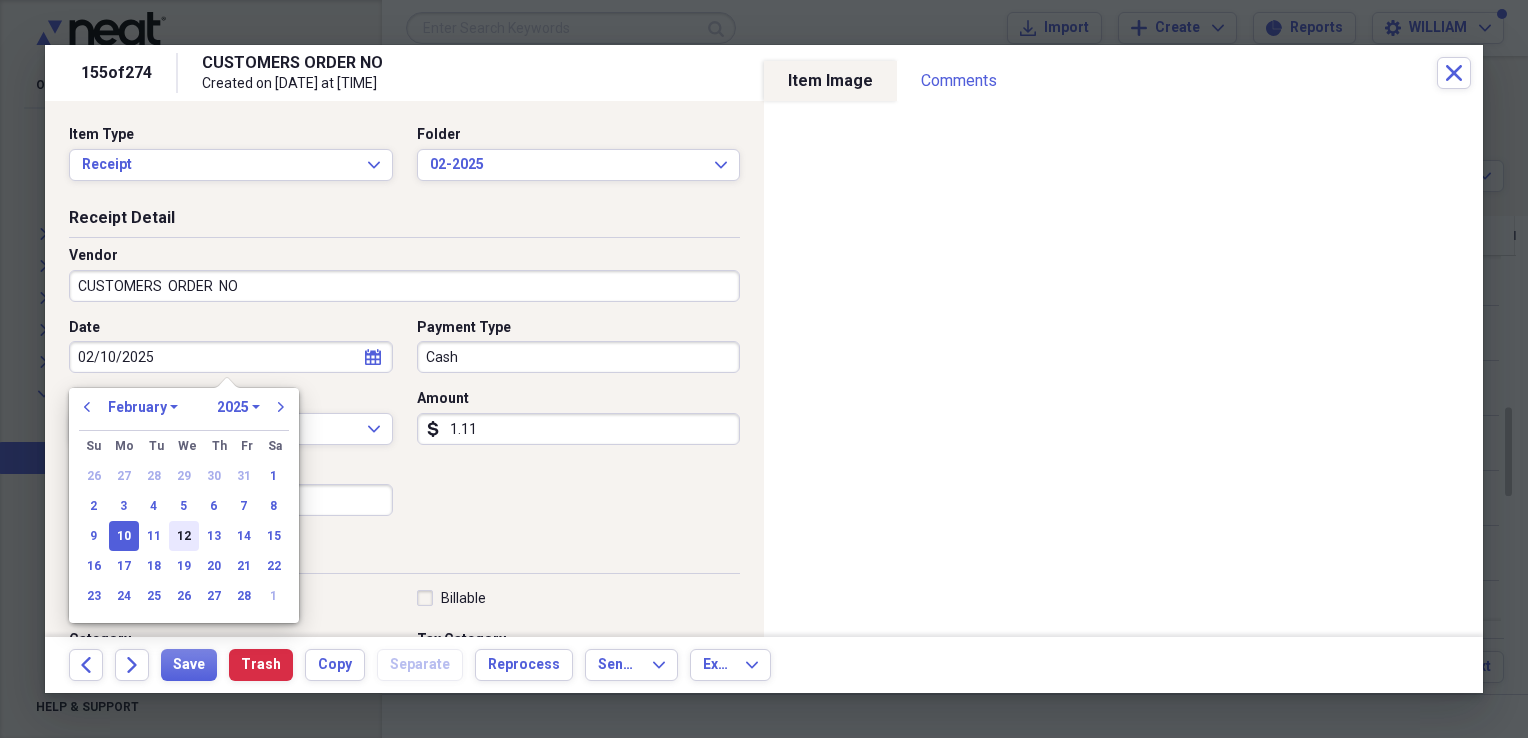 click on "12" at bounding box center (184, 536) 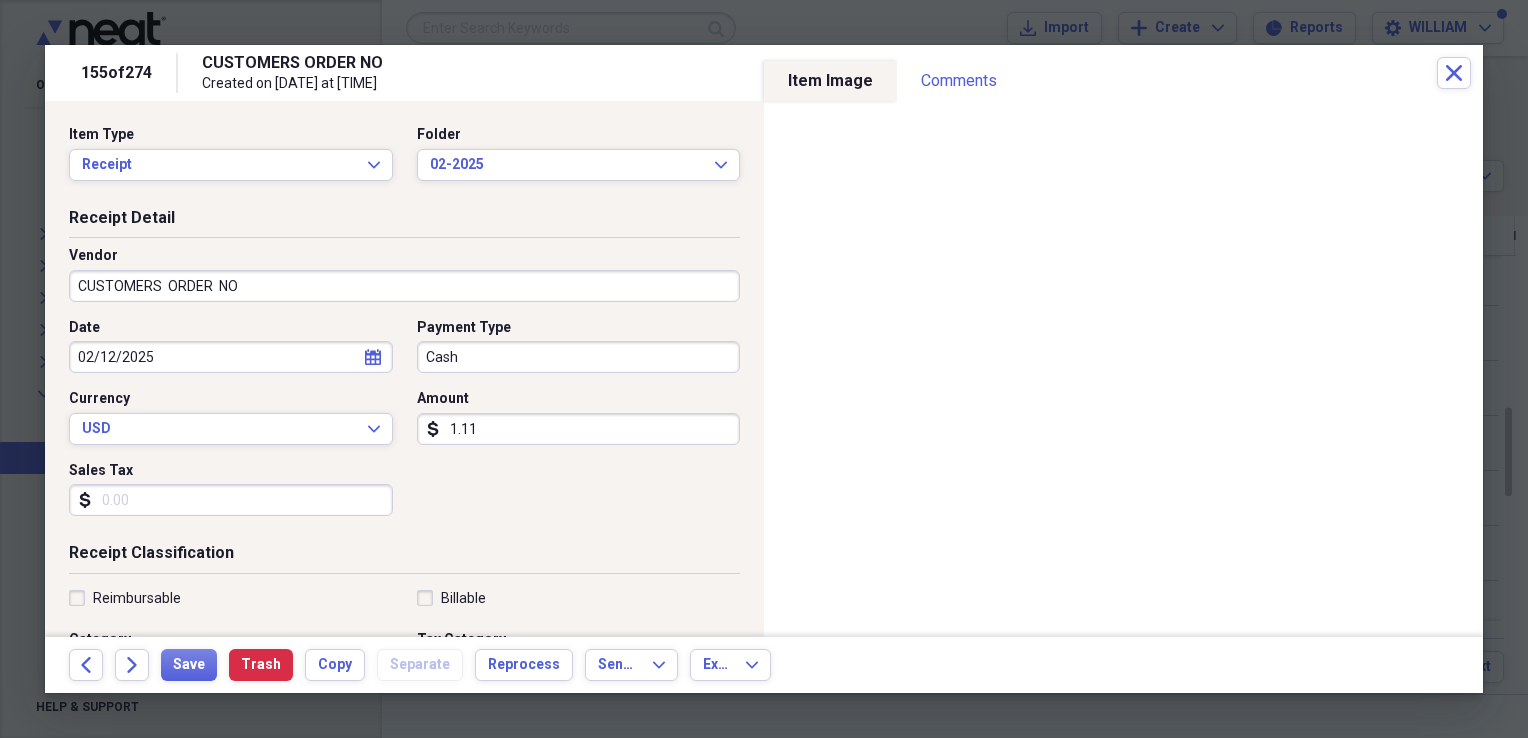 click on "CUSTOMERS  ORDER  NO" at bounding box center [404, 286] 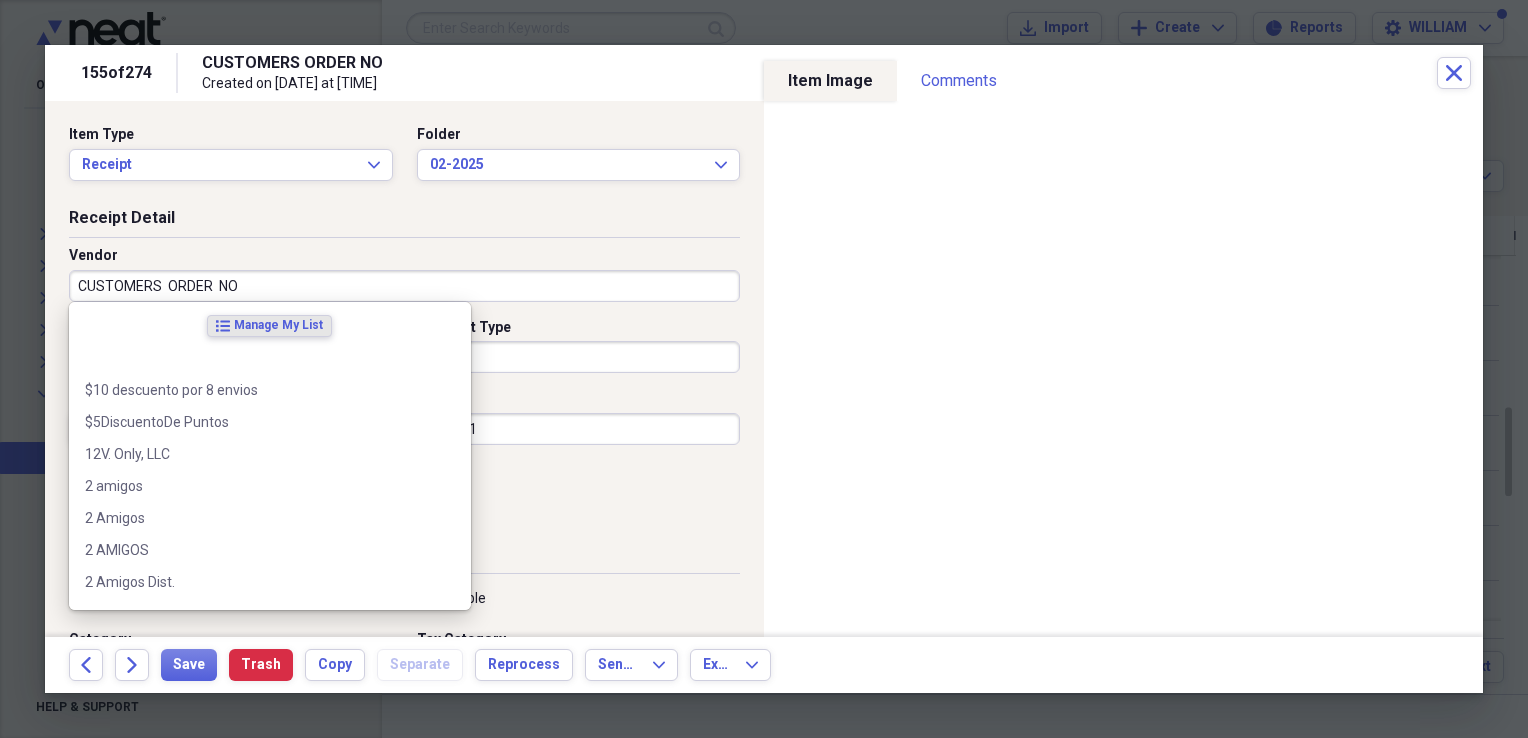 click on "Date [DATE] calendar Calendar Payment Type Cash Currency USD Expand Amount dollar-sign 1.11 Sales Tax dollar-sign" at bounding box center [404, 425] 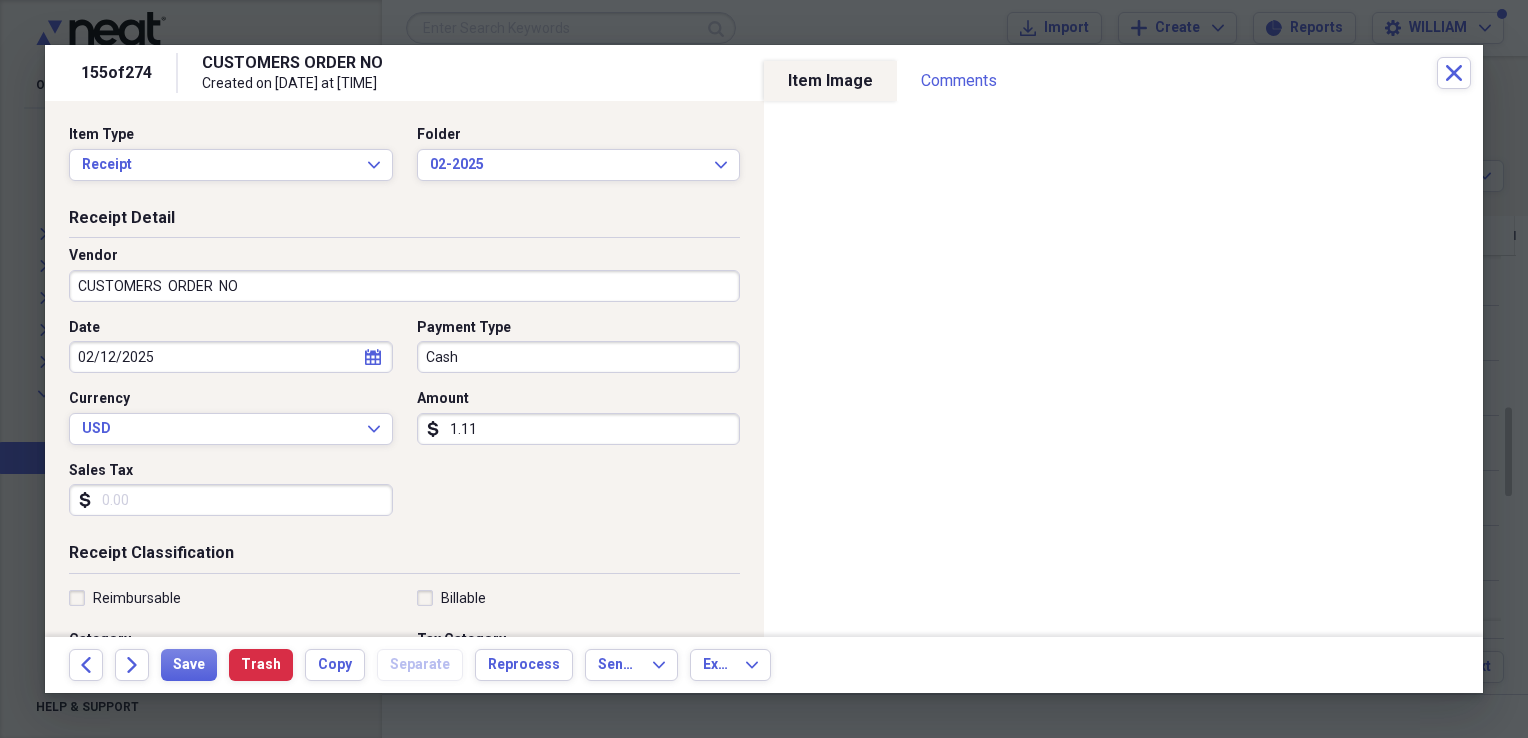 click on "CUSTOMERS  ORDER  NO" at bounding box center [404, 286] 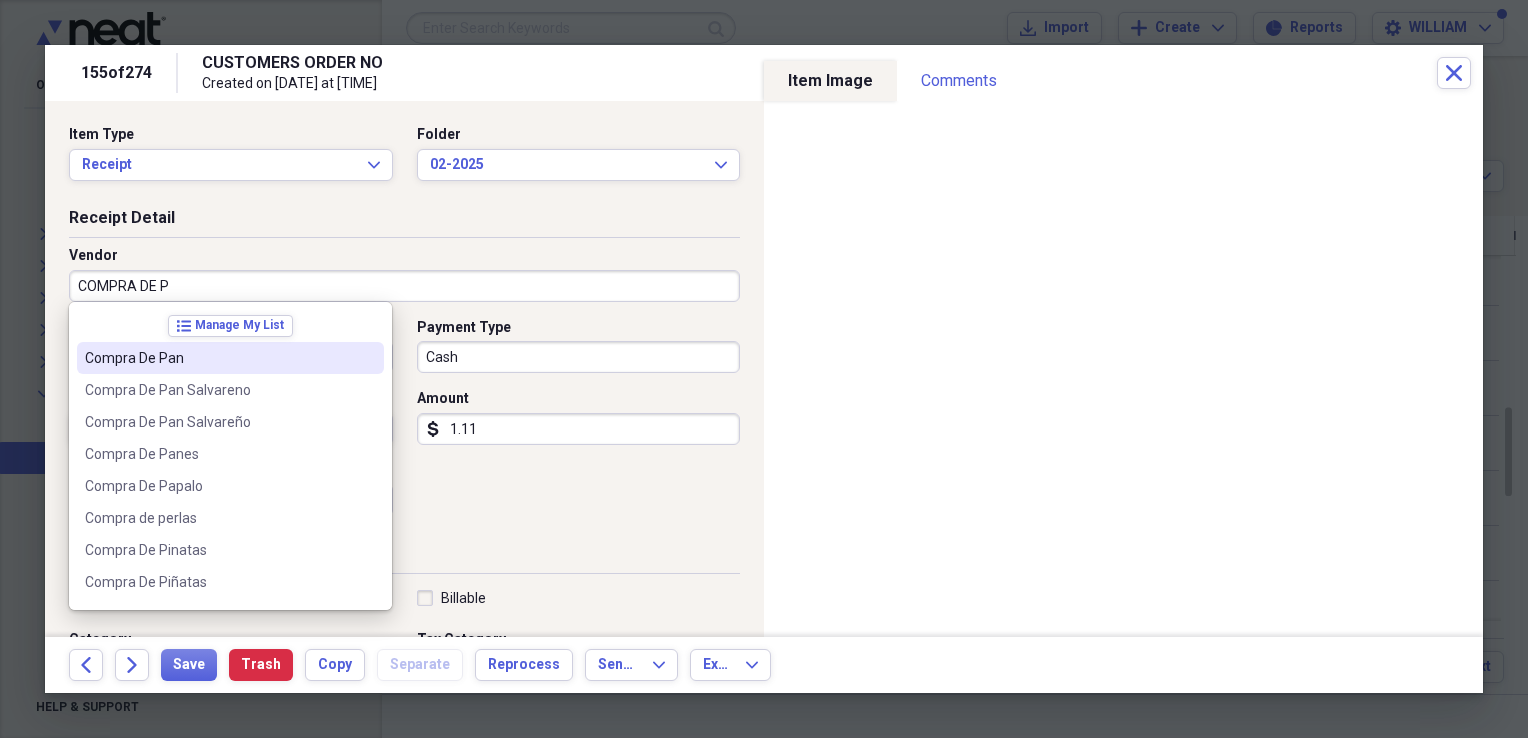 click on "Compra De Pan" at bounding box center (218, 358) 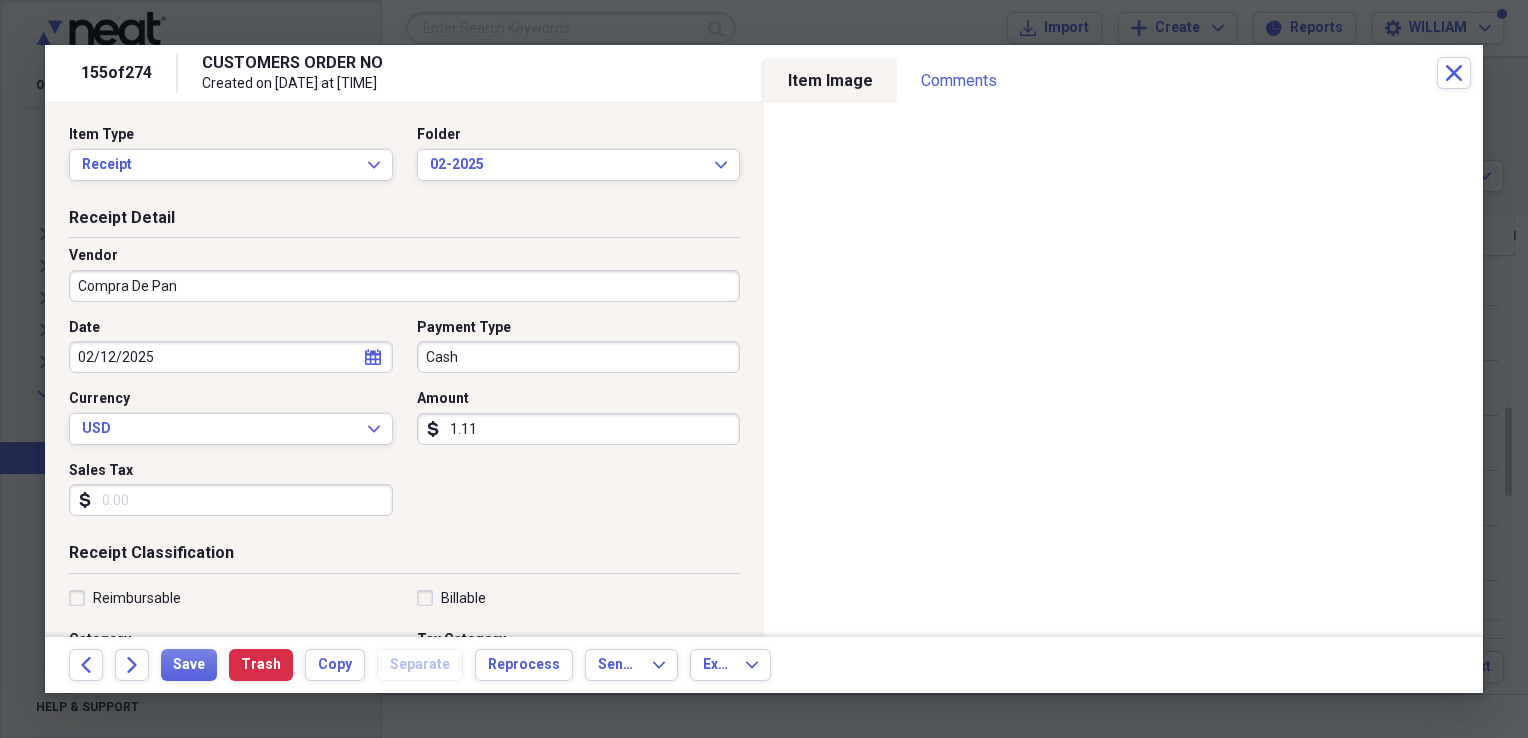 click on "Sales Tax" at bounding box center (231, 500) 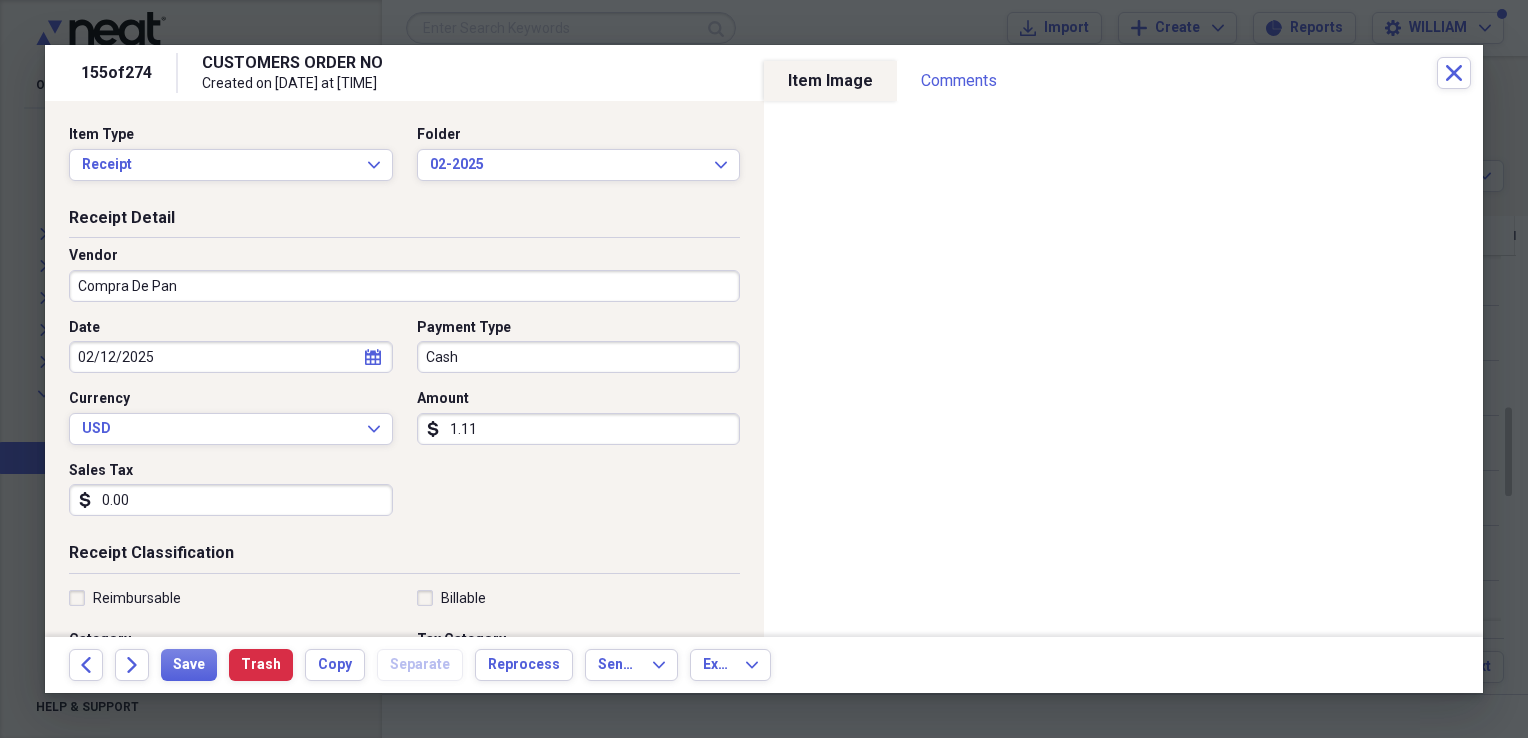 click on "1.11" at bounding box center [579, 429] 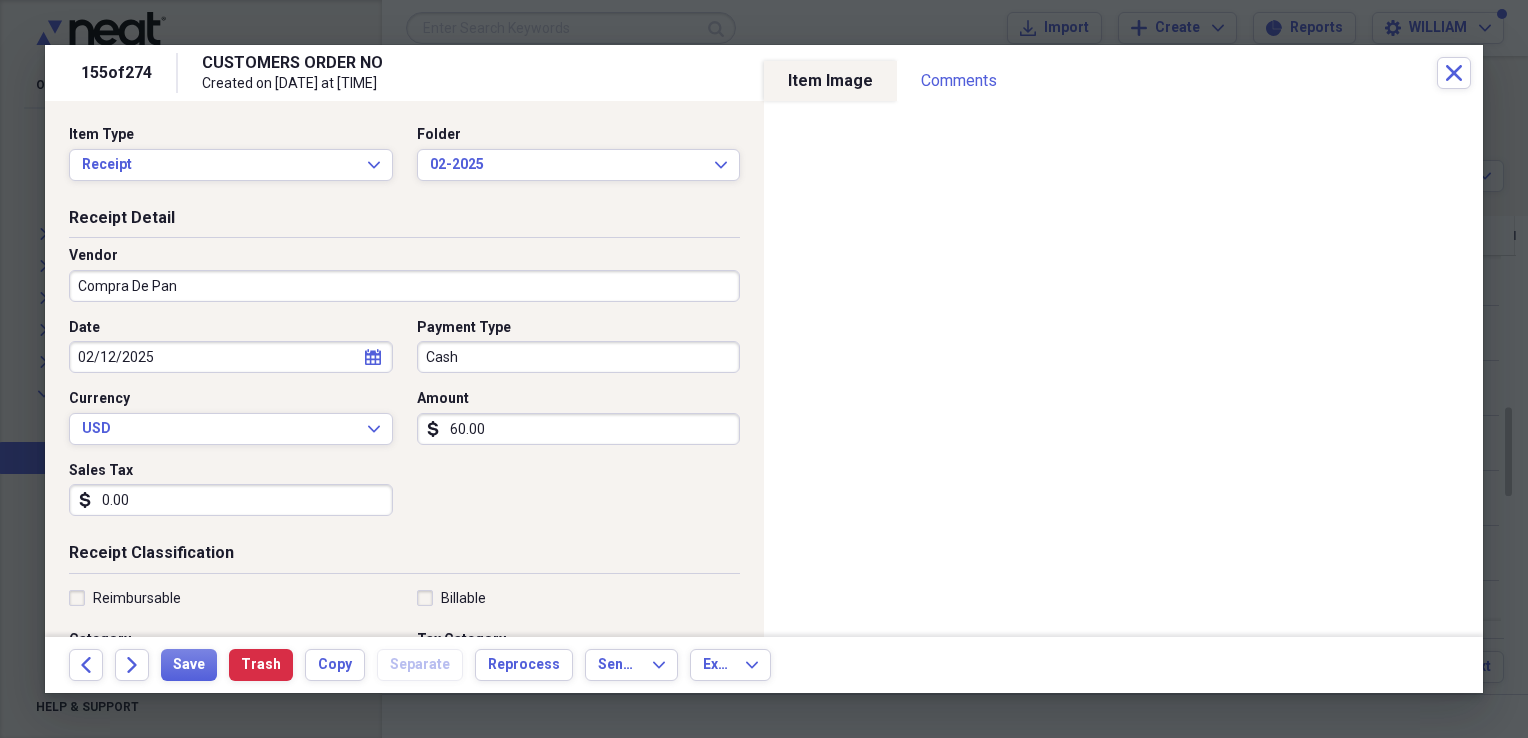 click on "[FIRST] Enterprises" at bounding box center [404, 425] 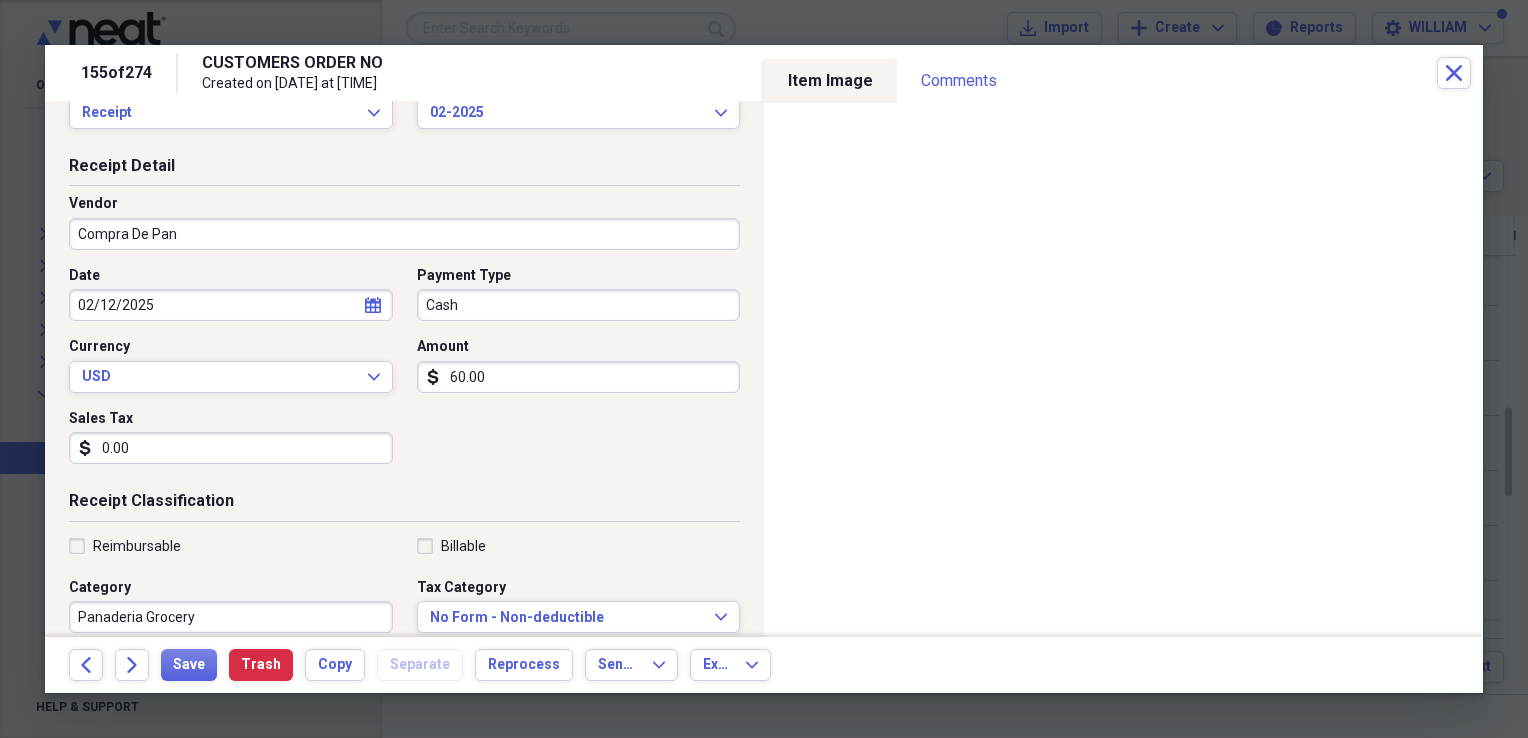 scroll, scrollTop: 56, scrollLeft: 0, axis: vertical 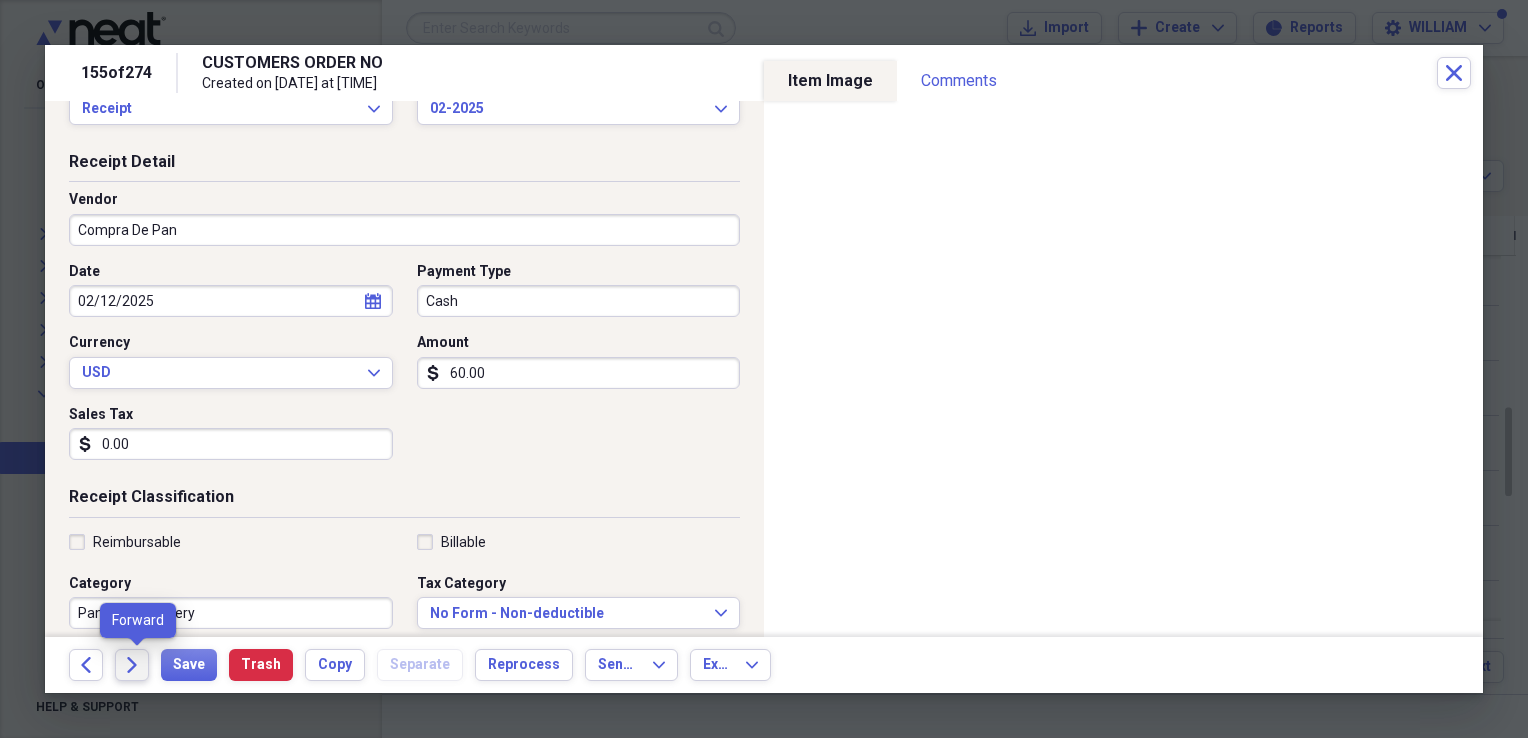 click on "Forward" 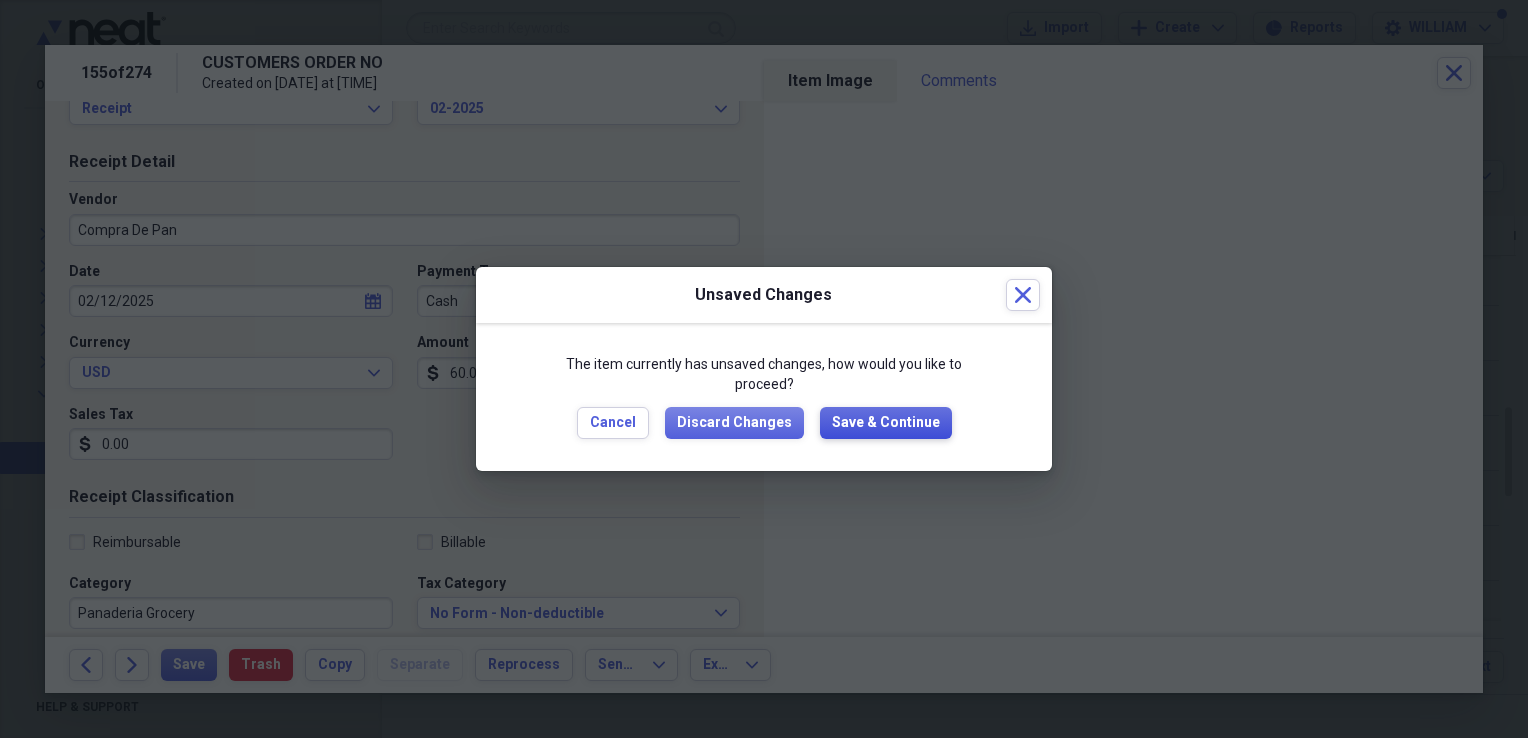 click on "Save & Continue" at bounding box center [886, 423] 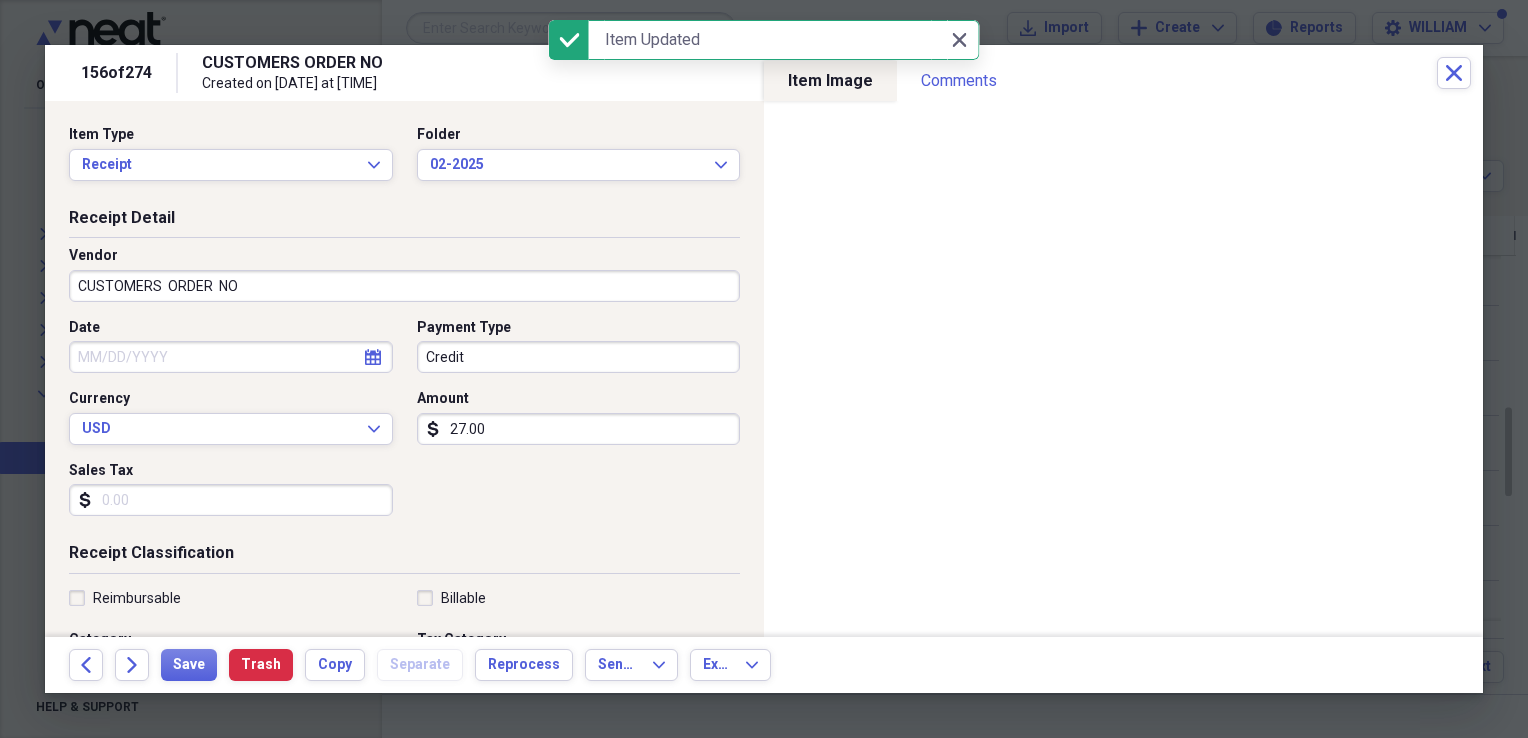 click on "CUSTOMERS  ORDER  NO" at bounding box center [404, 286] 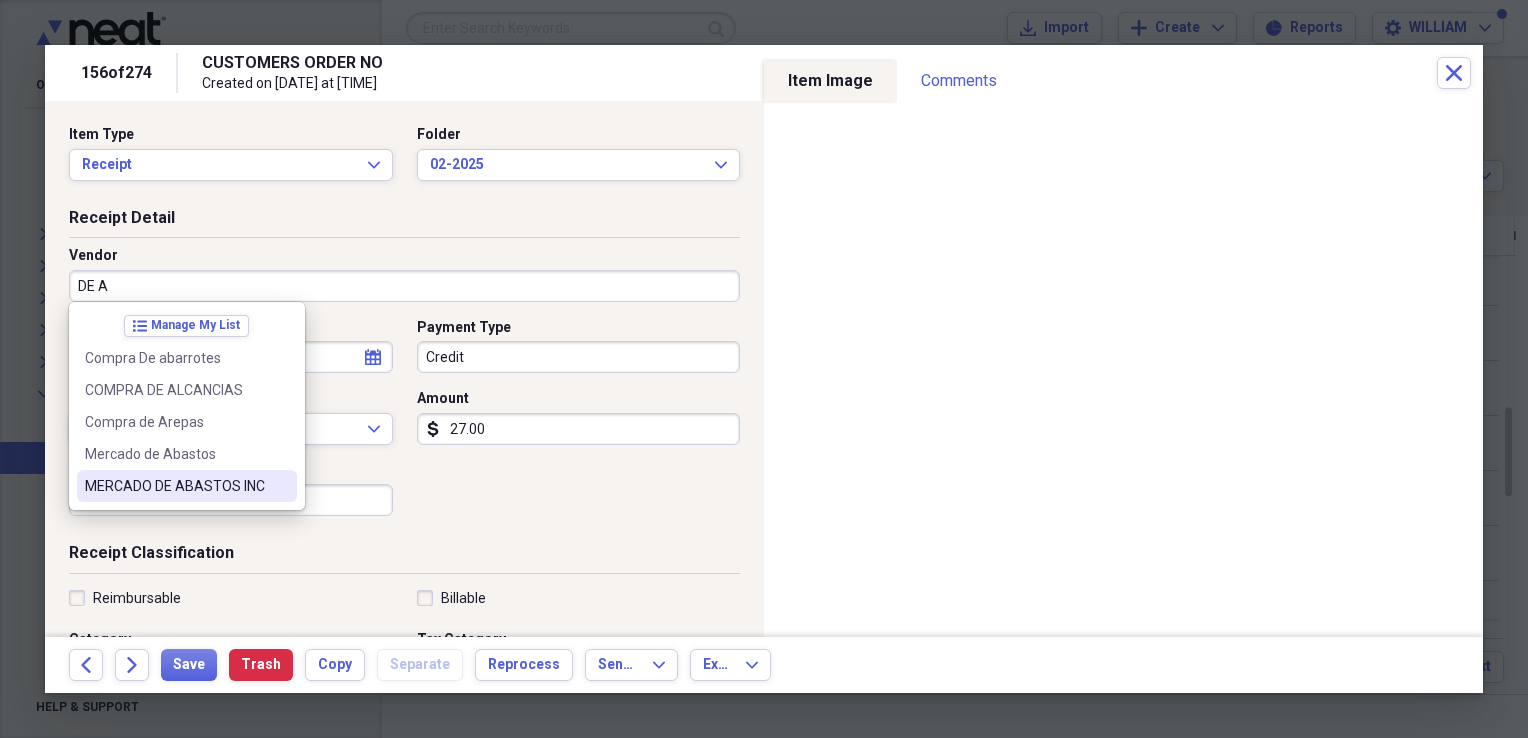 click on "MERCADO DE ABASTOS INC" at bounding box center [175, 486] 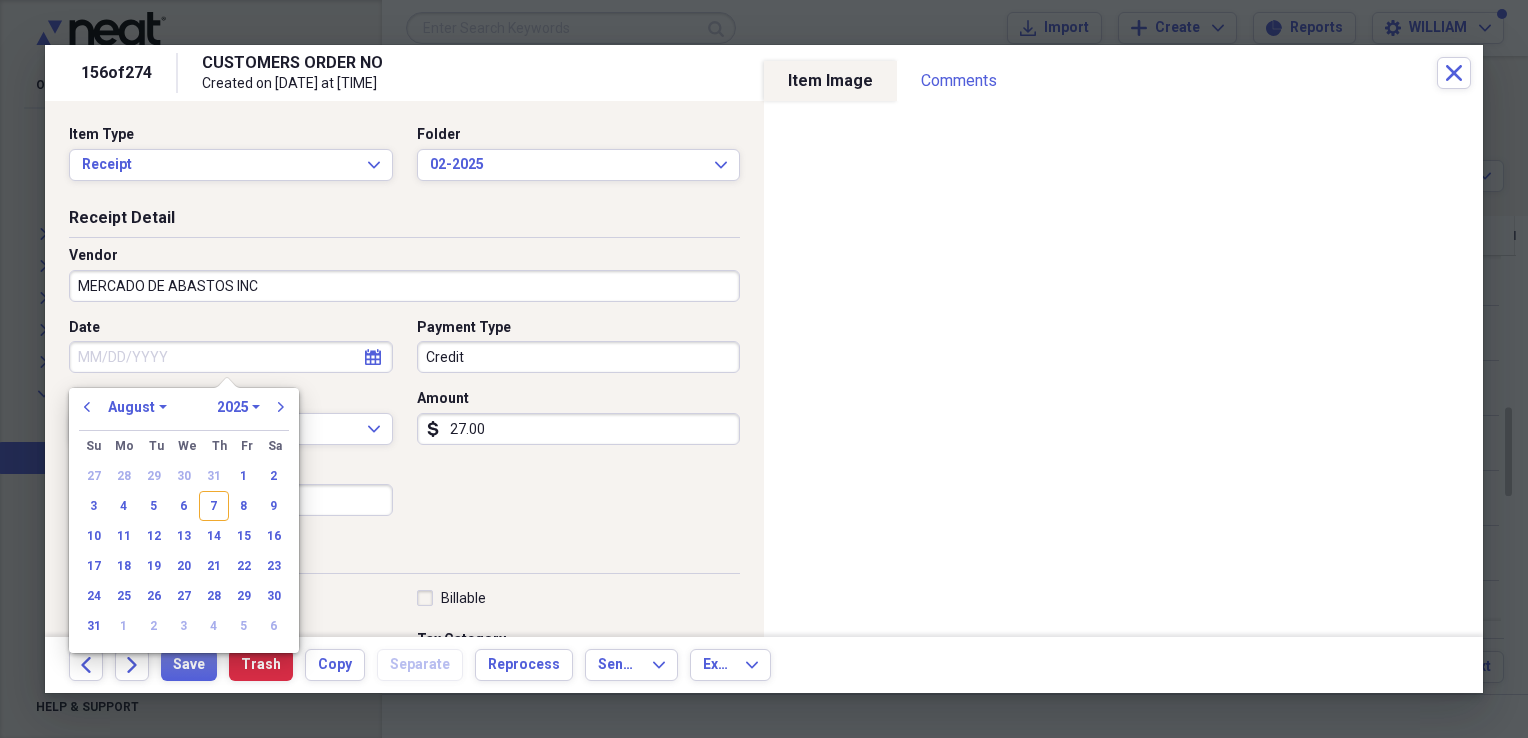 click on "Date" at bounding box center [231, 357] 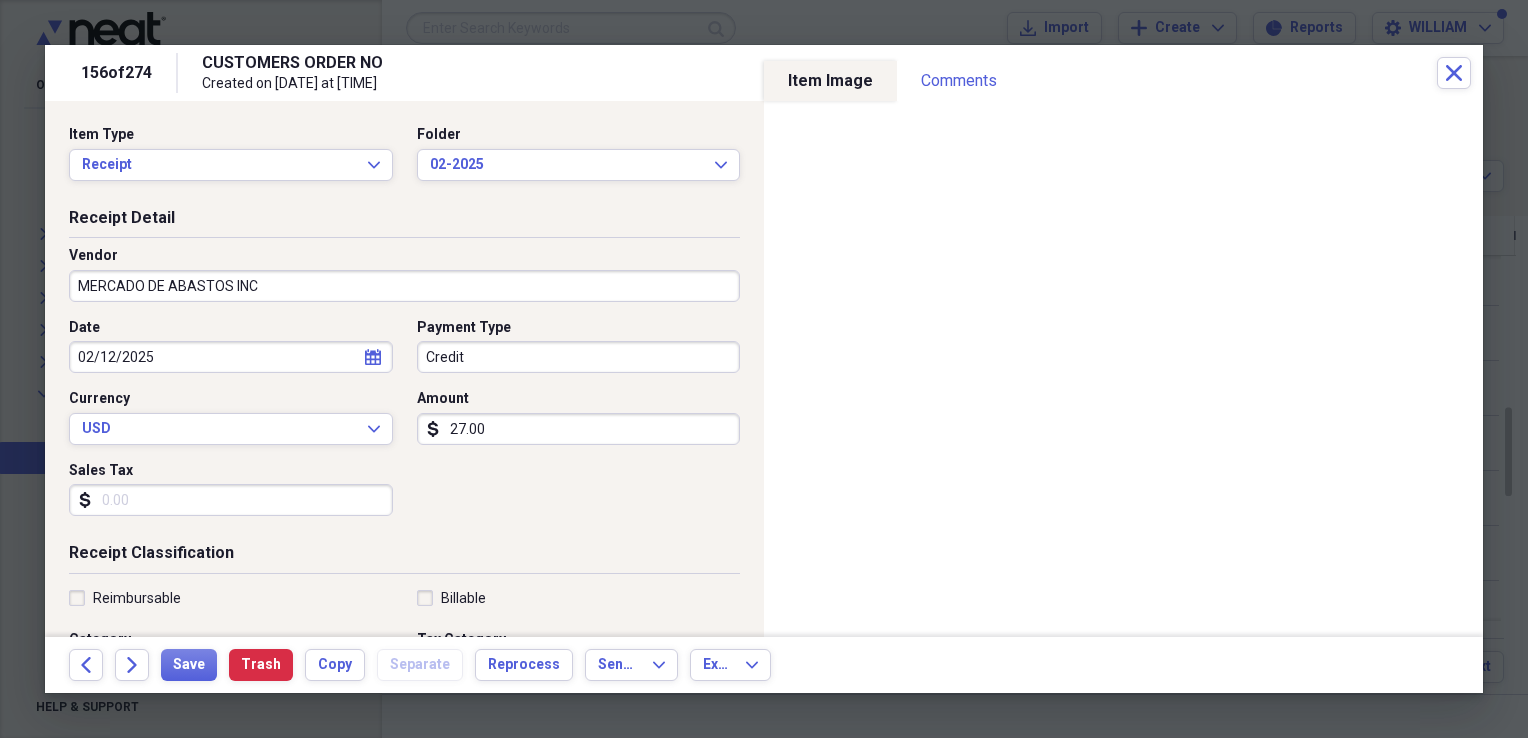 click on "Sales Tax" at bounding box center (231, 500) 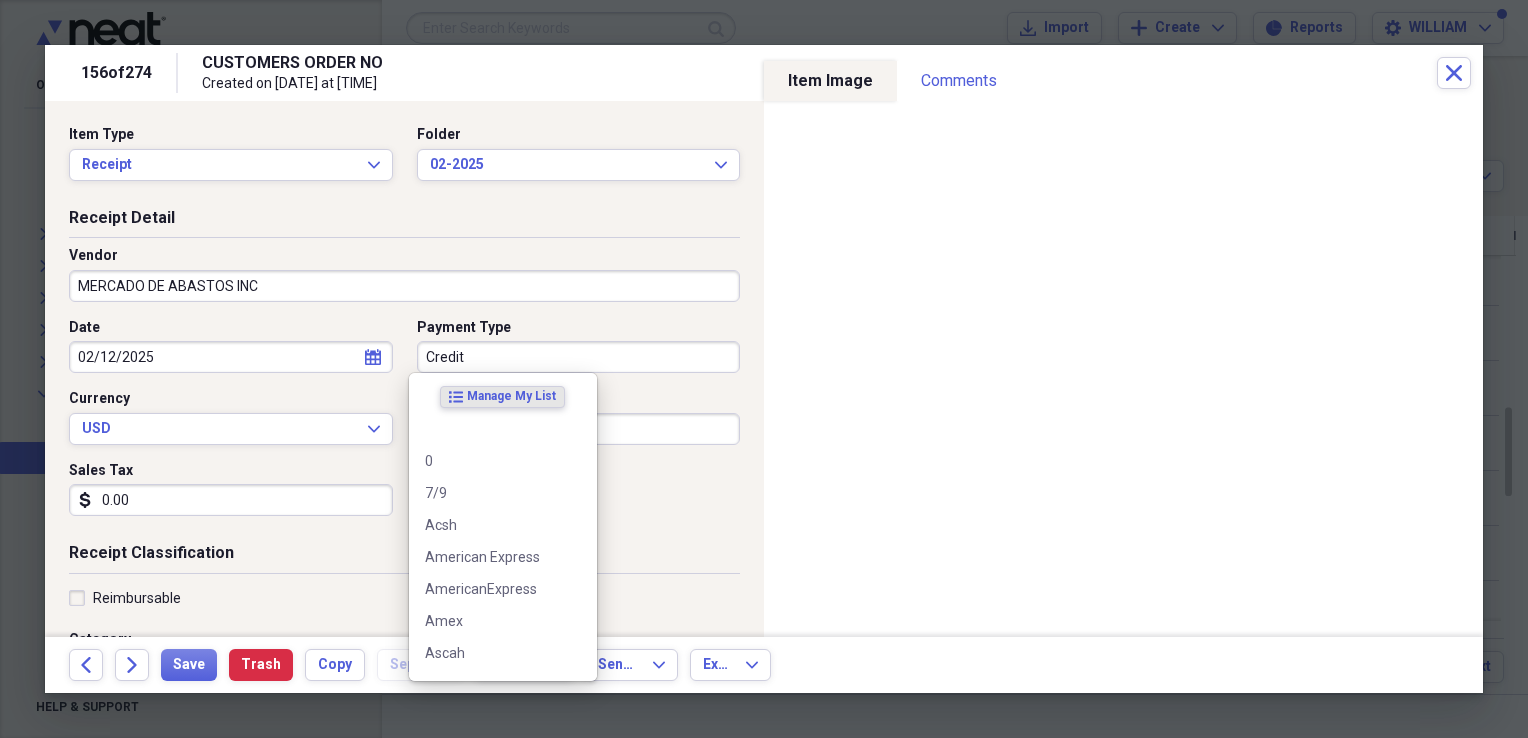 click on "Credit" at bounding box center (579, 357) 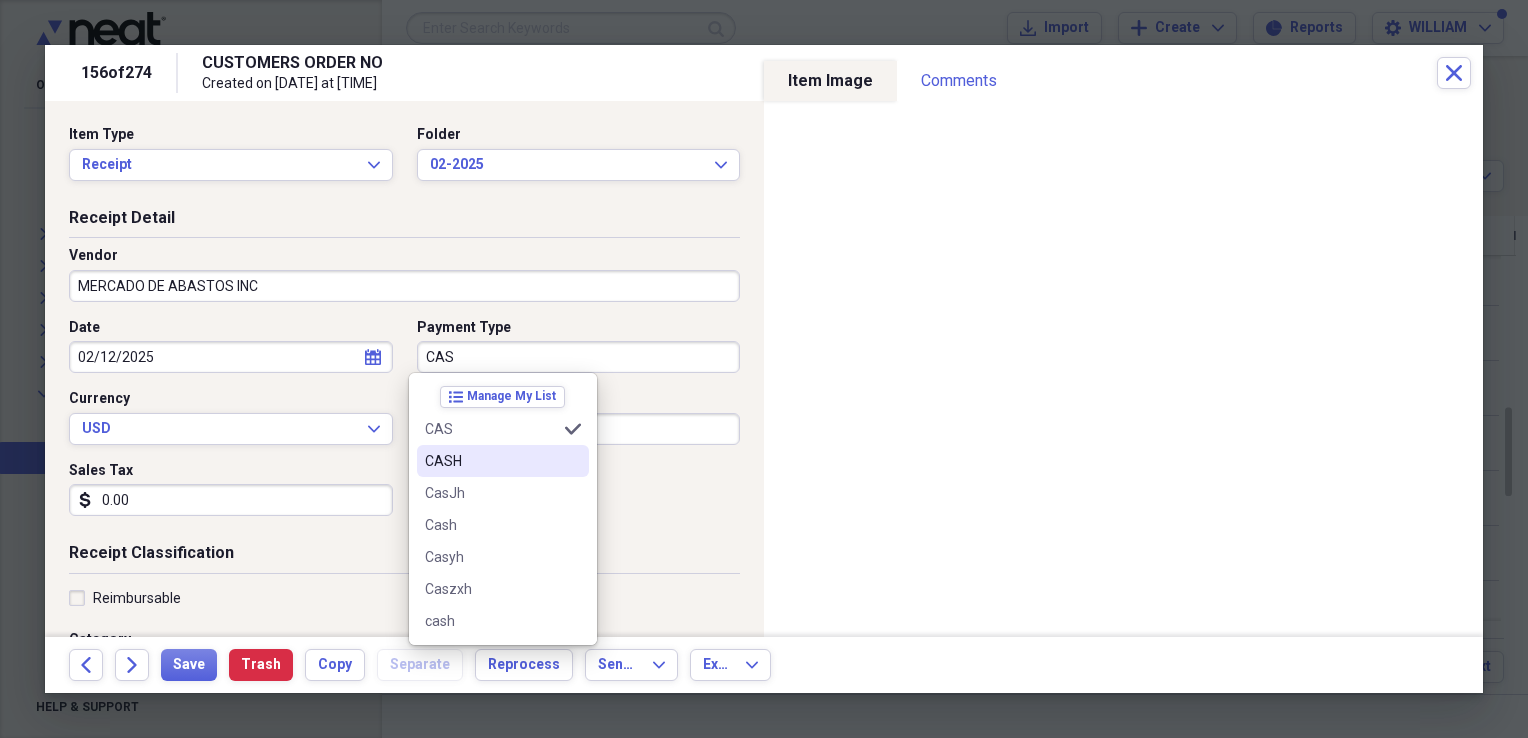 click on "CASH" at bounding box center (491, 461) 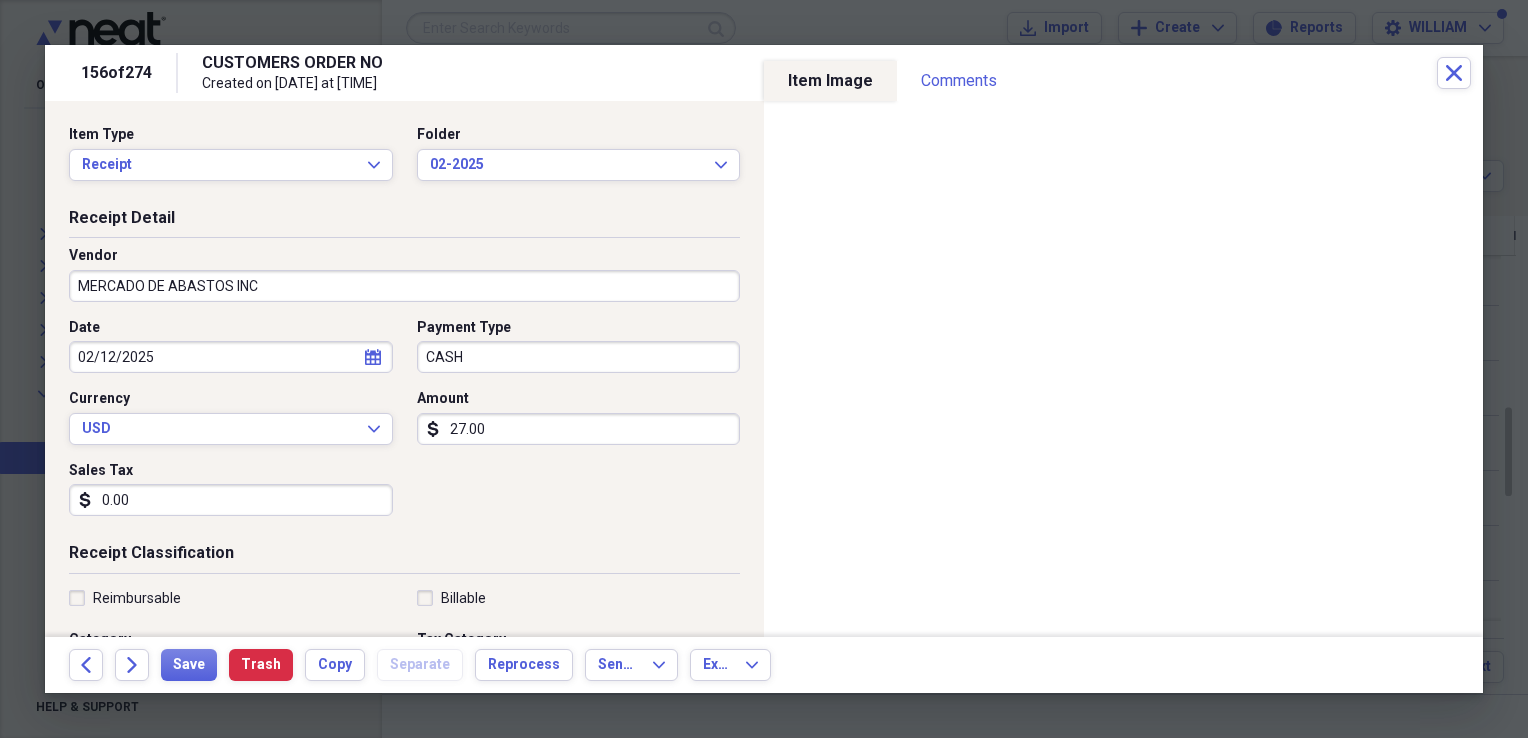 click on "27.00" at bounding box center (579, 429) 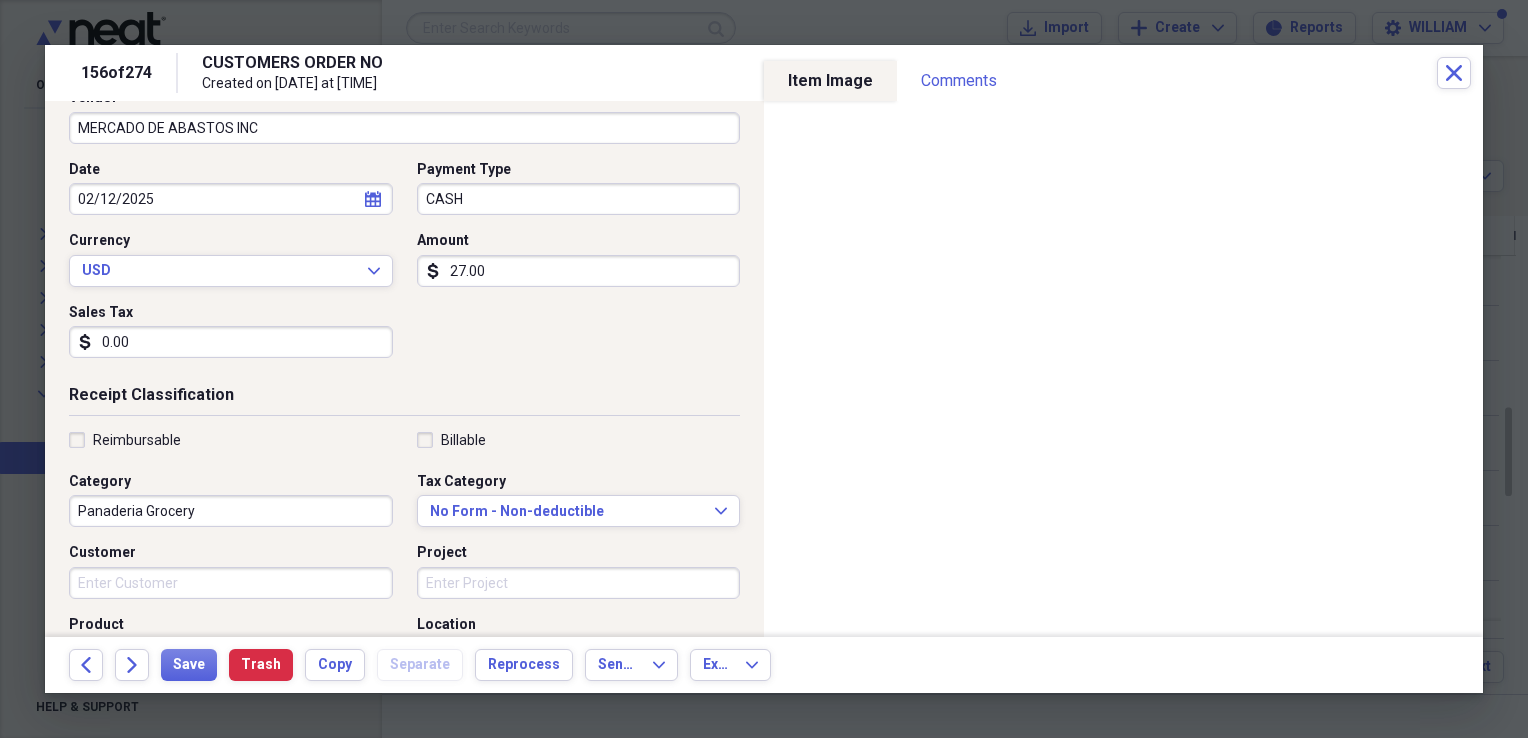 scroll, scrollTop: 162, scrollLeft: 0, axis: vertical 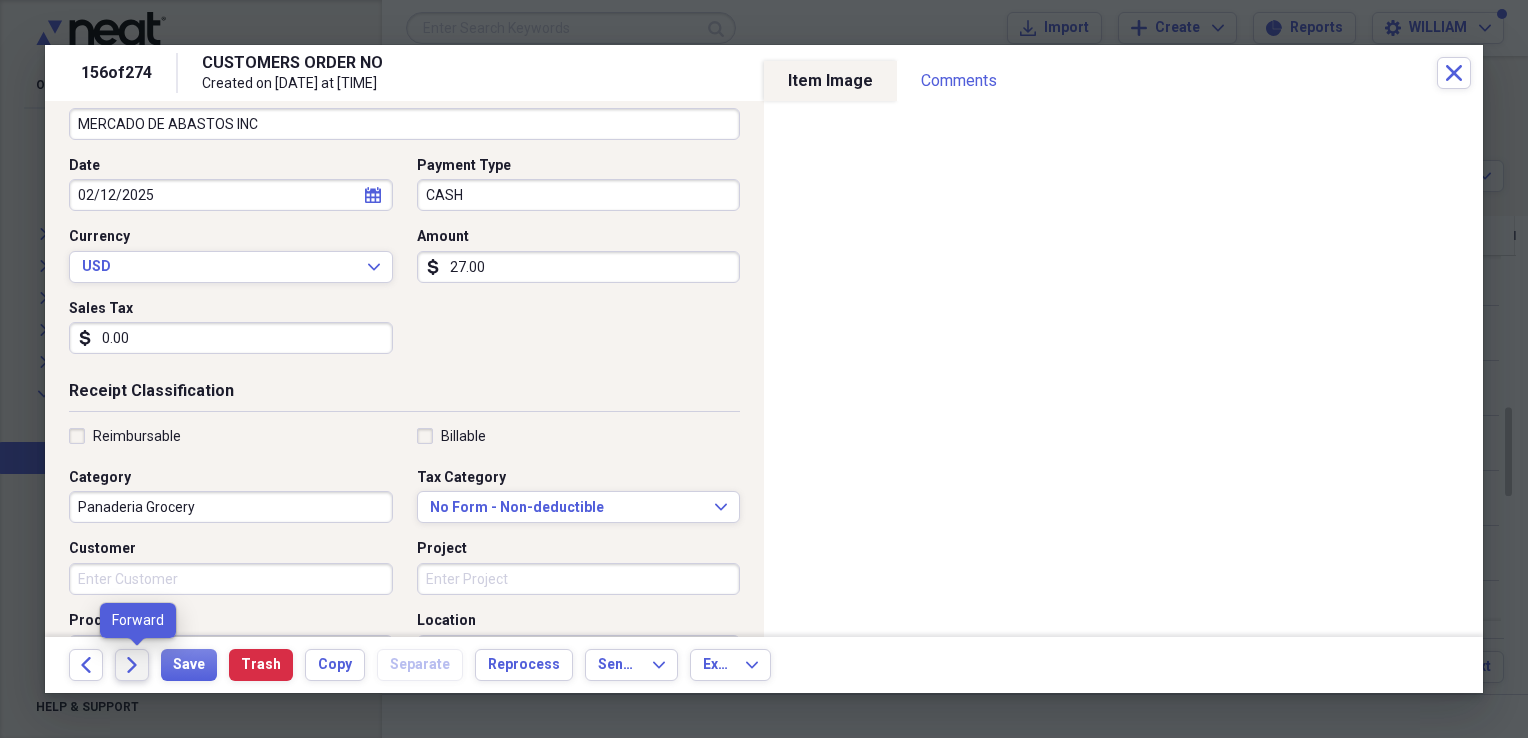 click on "Forward" at bounding box center (132, 665) 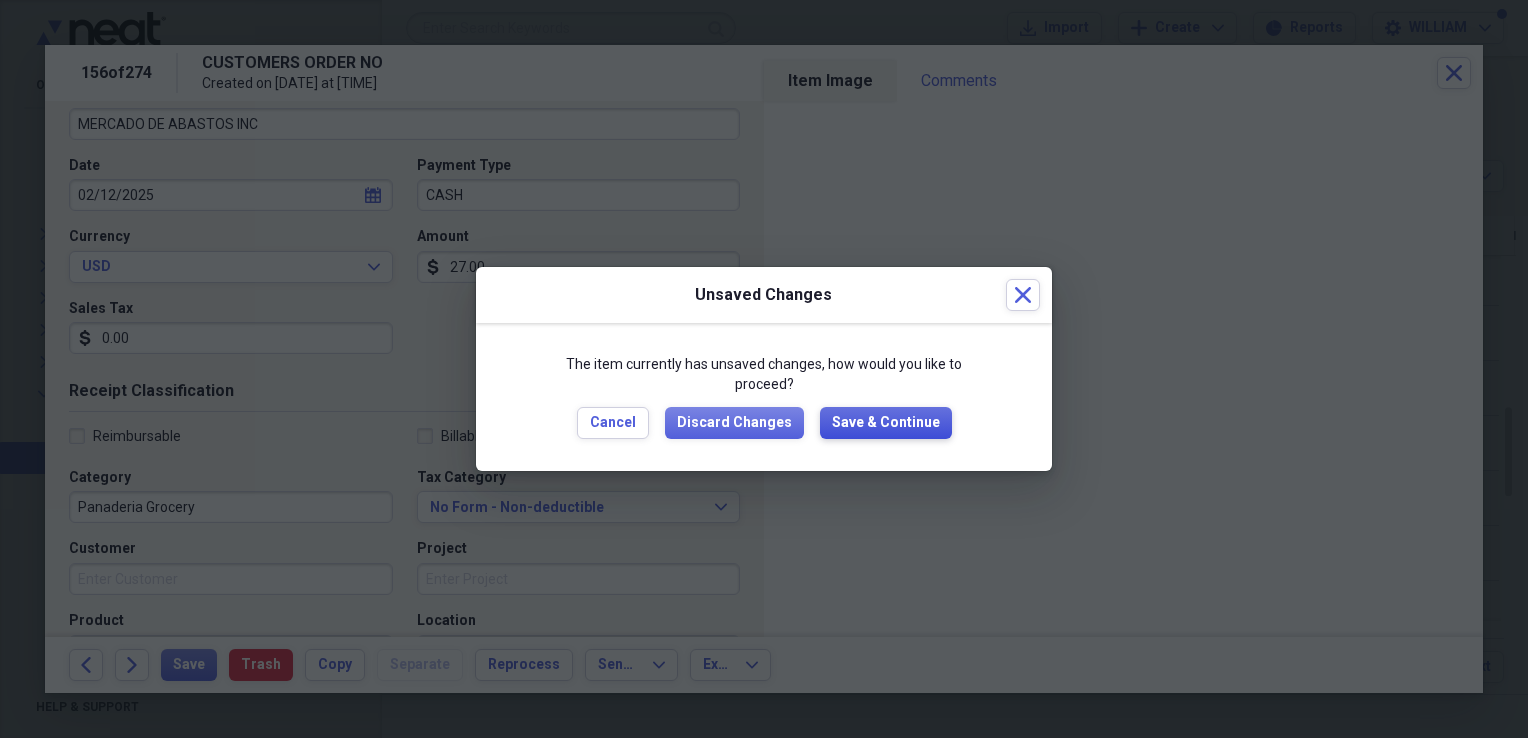 click on "Save & Continue" at bounding box center (886, 423) 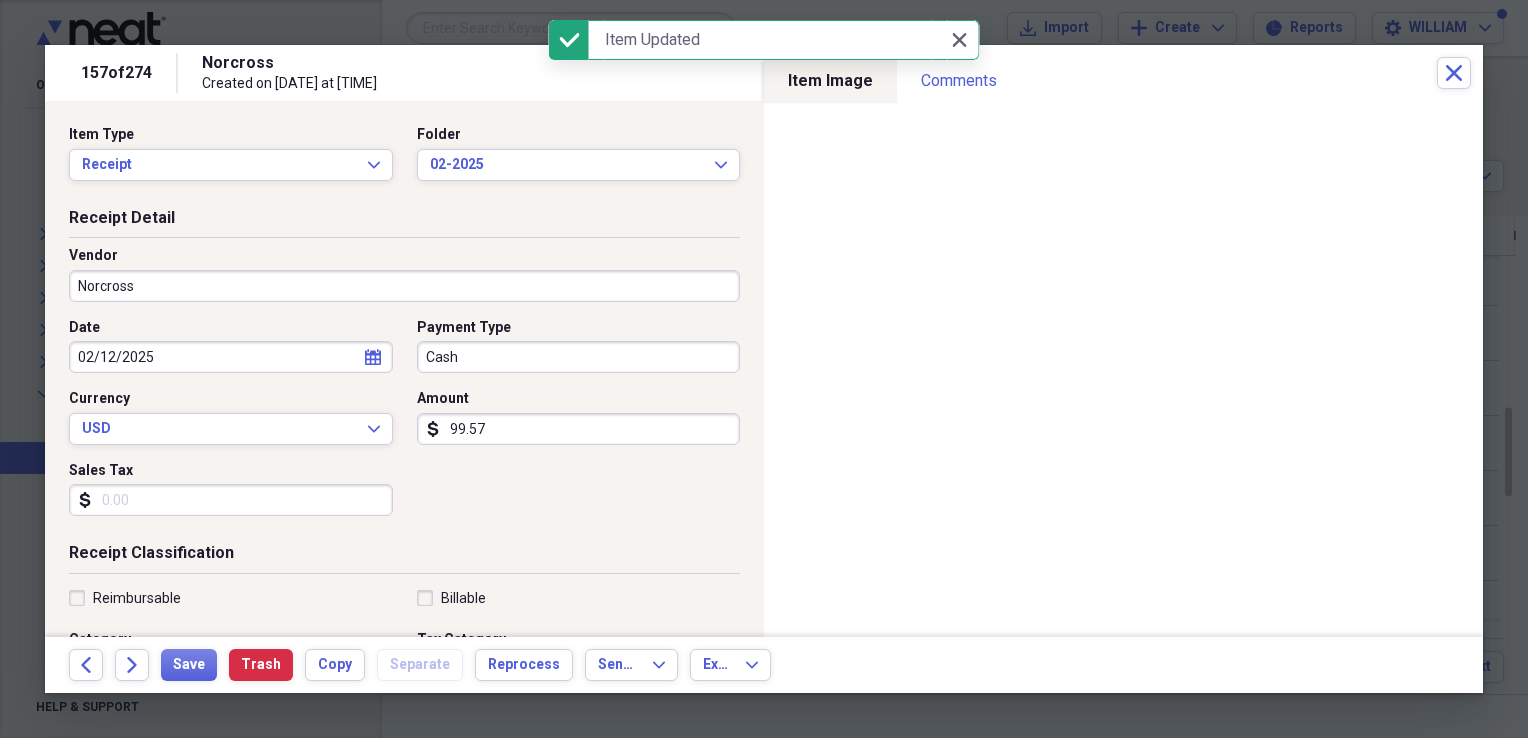 click on "Norcross" at bounding box center (404, 286) 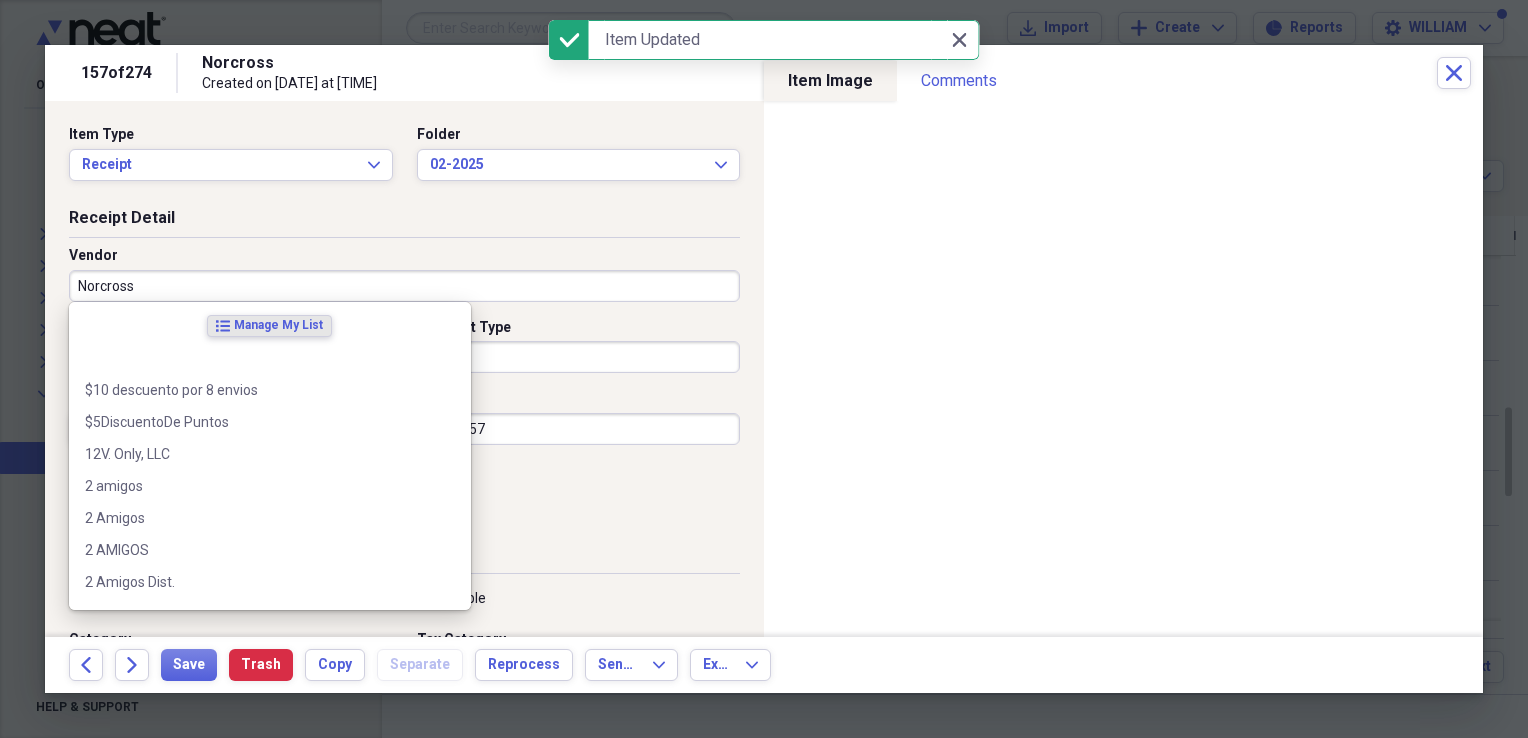 drag, startPoint x: 596, startPoint y: 274, endPoint x: 587, endPoint y: 259, distance: 17.492855 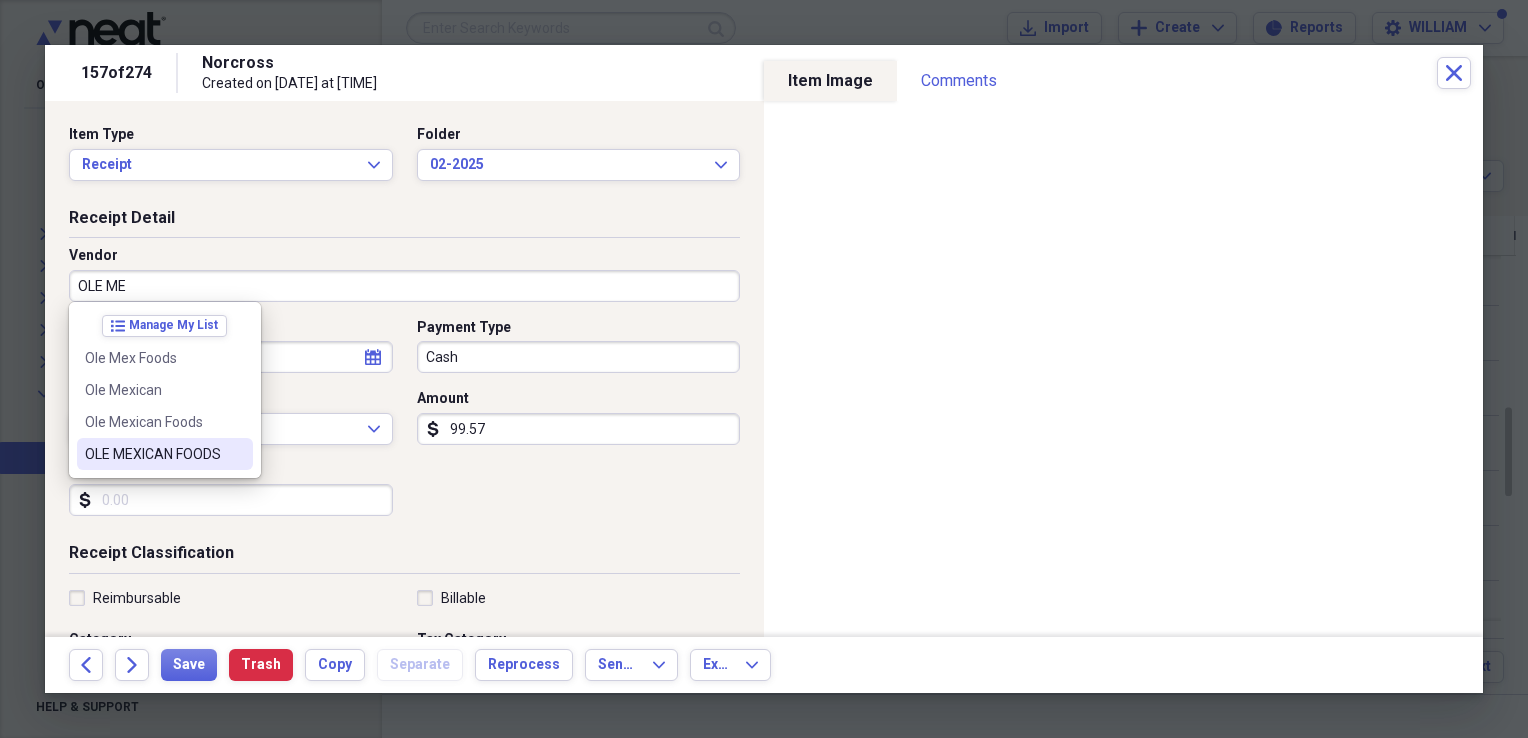 click on "OLE MEXICAN FOODS" at bounding box center [165, 454] 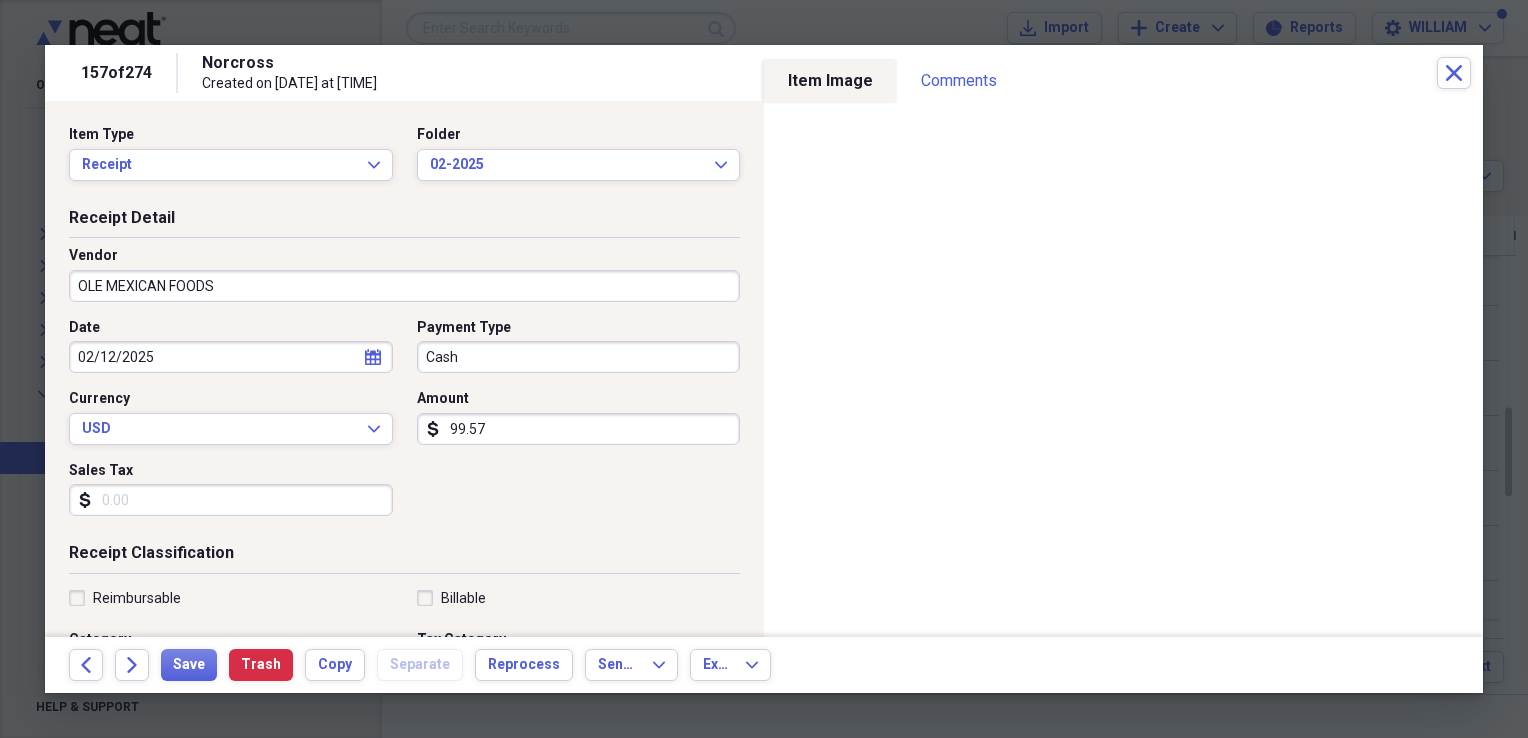 click on "Sales Tax" at bounding box center (231, 500) 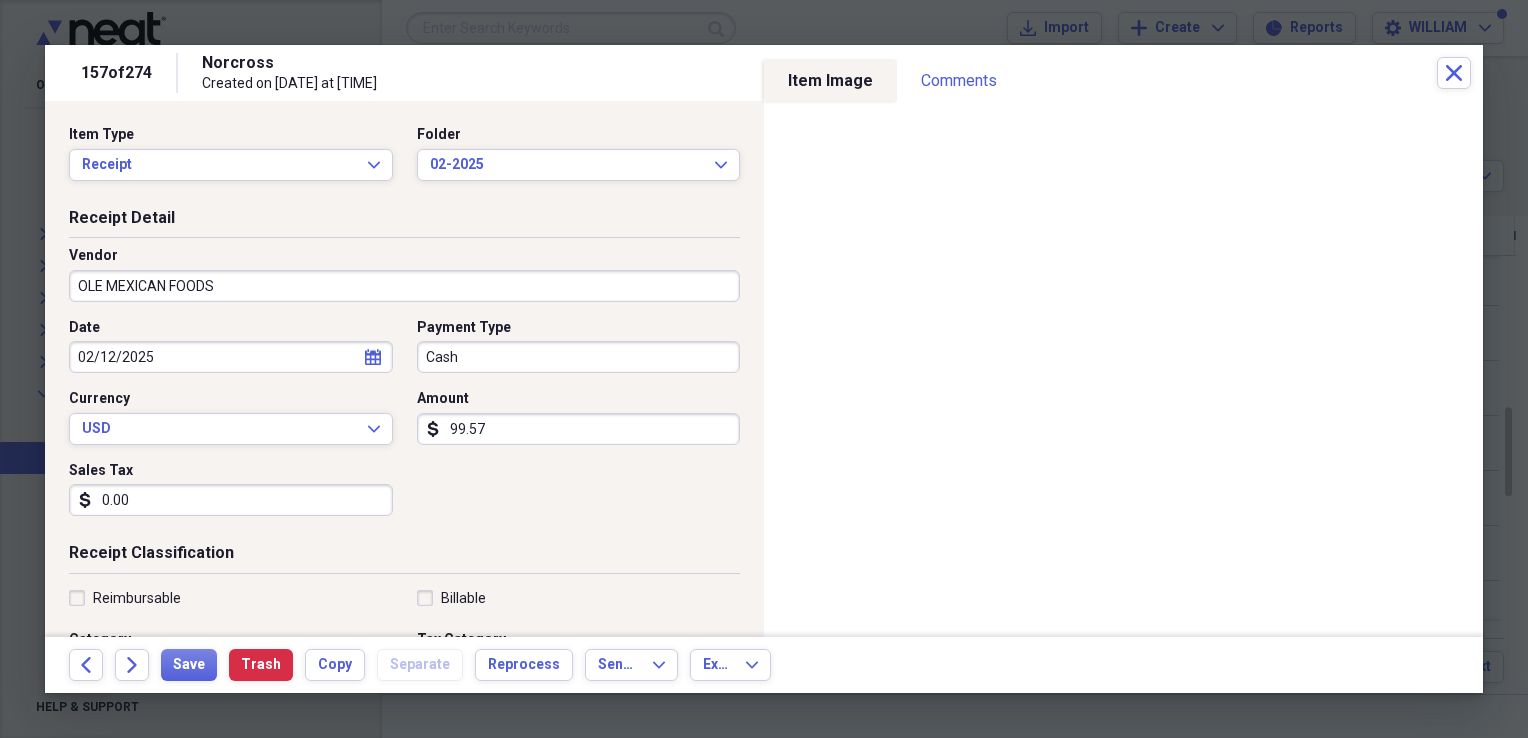 click on "Date [DATE] calendar Calendar Payment Type Cash Currency USD Expand Amount dollar-sign 99.57 Sales Tax dollar-sign 0.00" at bounding box center (404, 425) 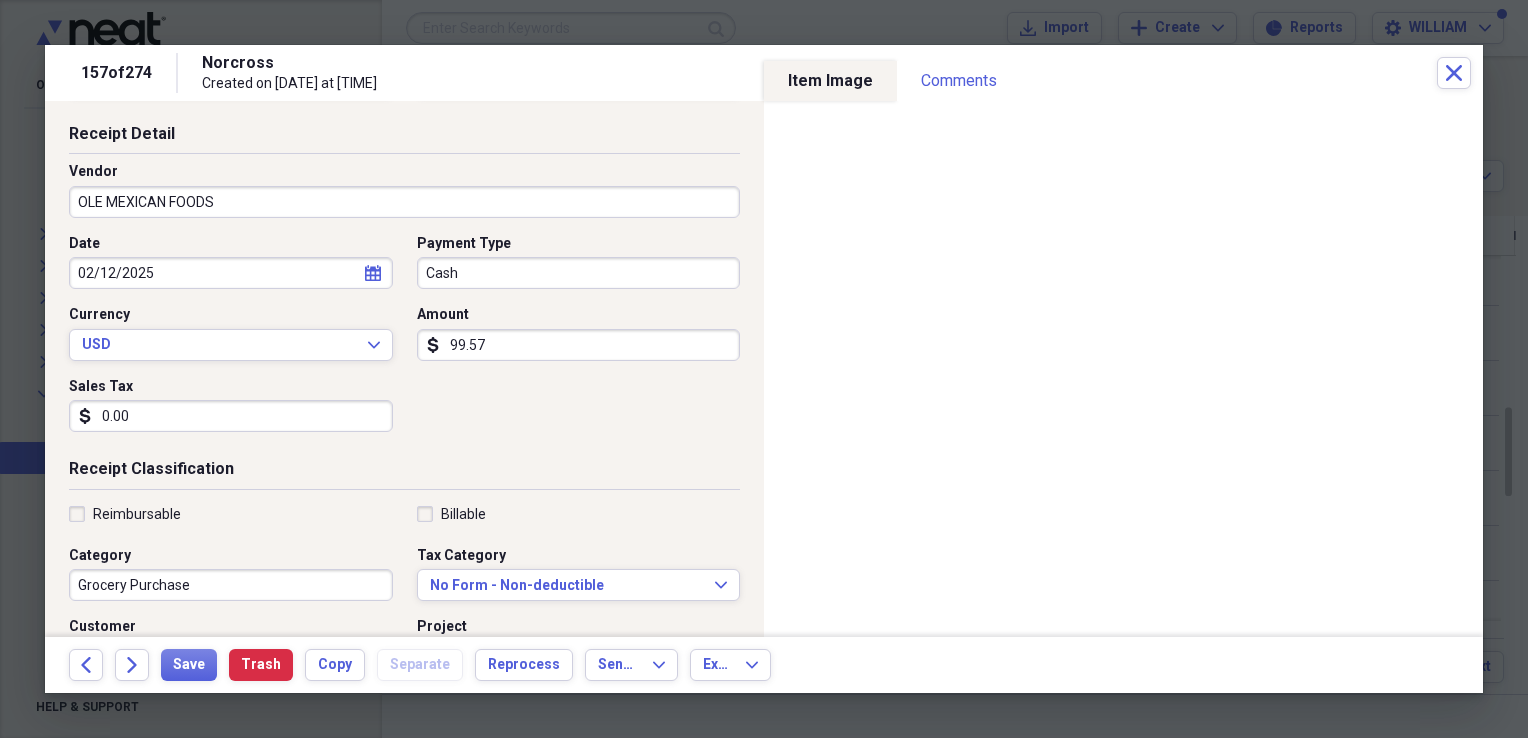 scroll, scrollTop: 86, scrollLeft: 0, axis: vertical 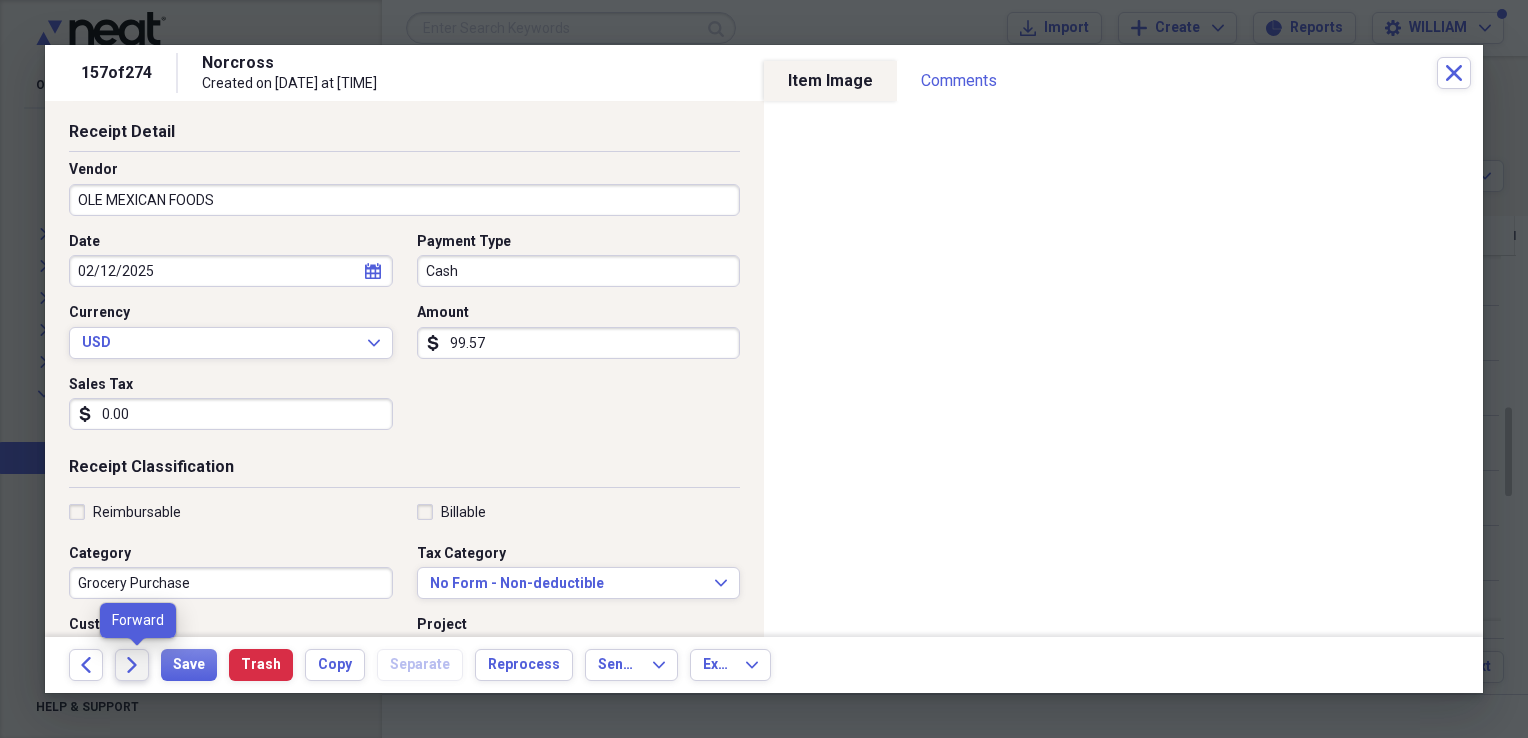 click on "Forward" at bounding box center (132, 665) 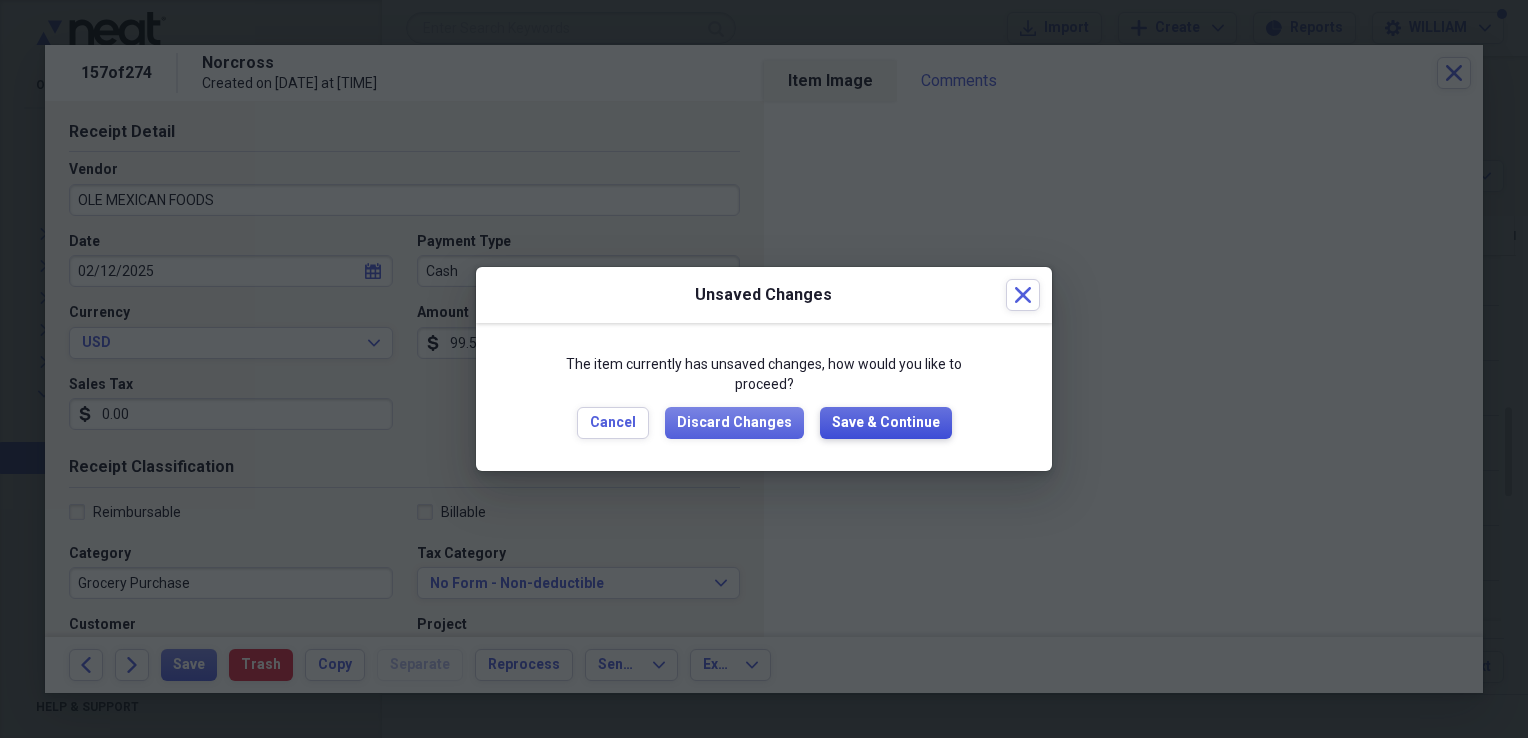 click on "Save & Continue" at bounding box center [886, 423] 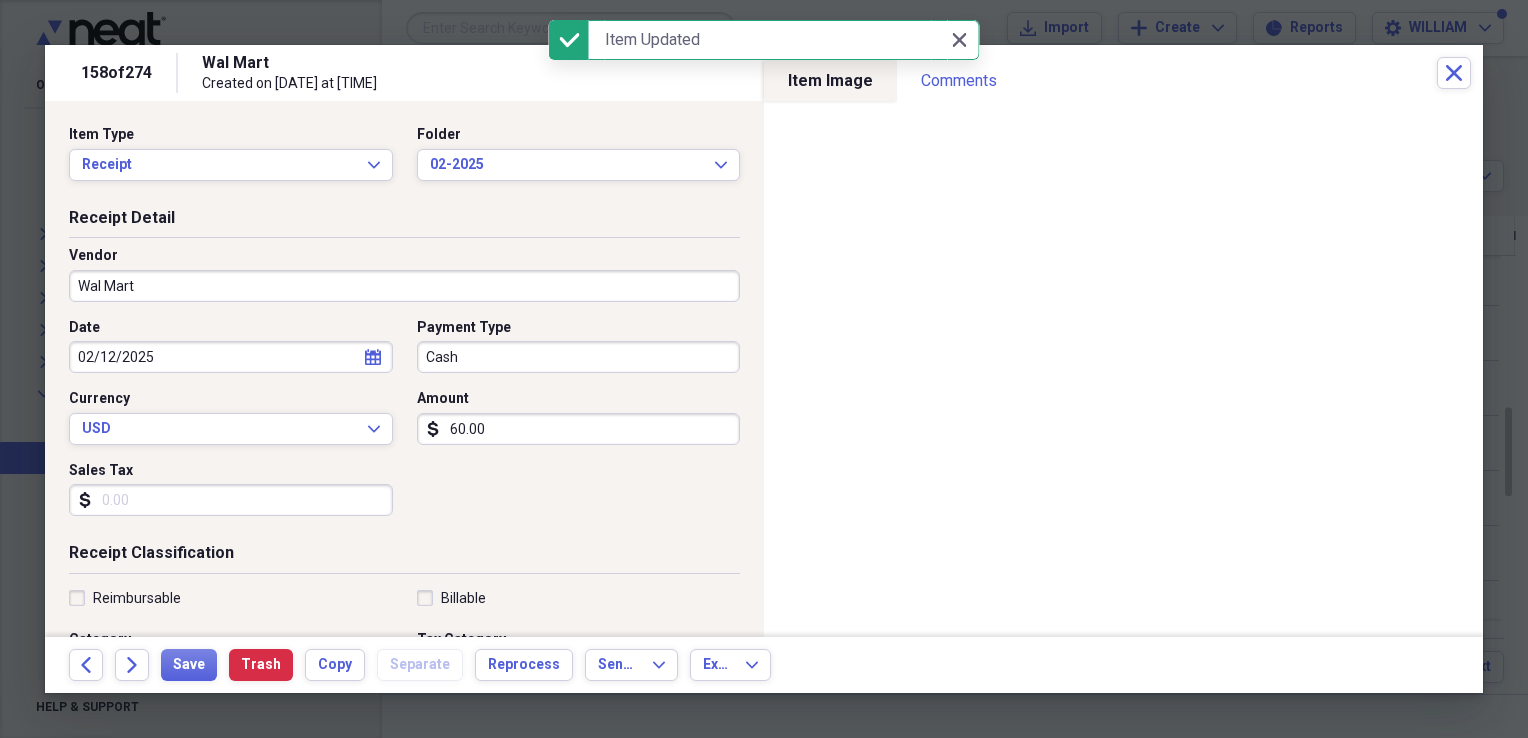 click on "Wal Mart" at bounding box center (404, 286) 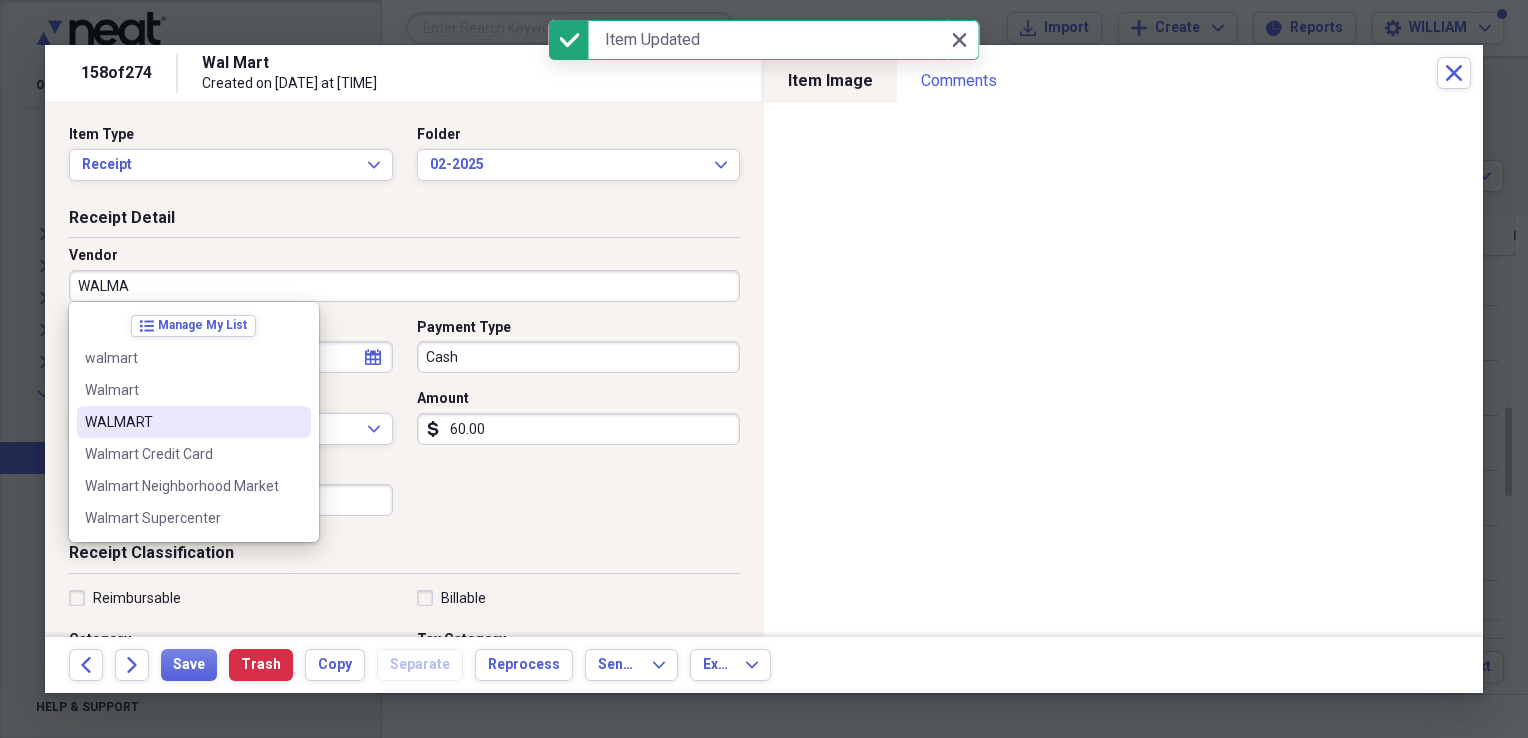 click on "WALMART" at bounding box center (182, 422) 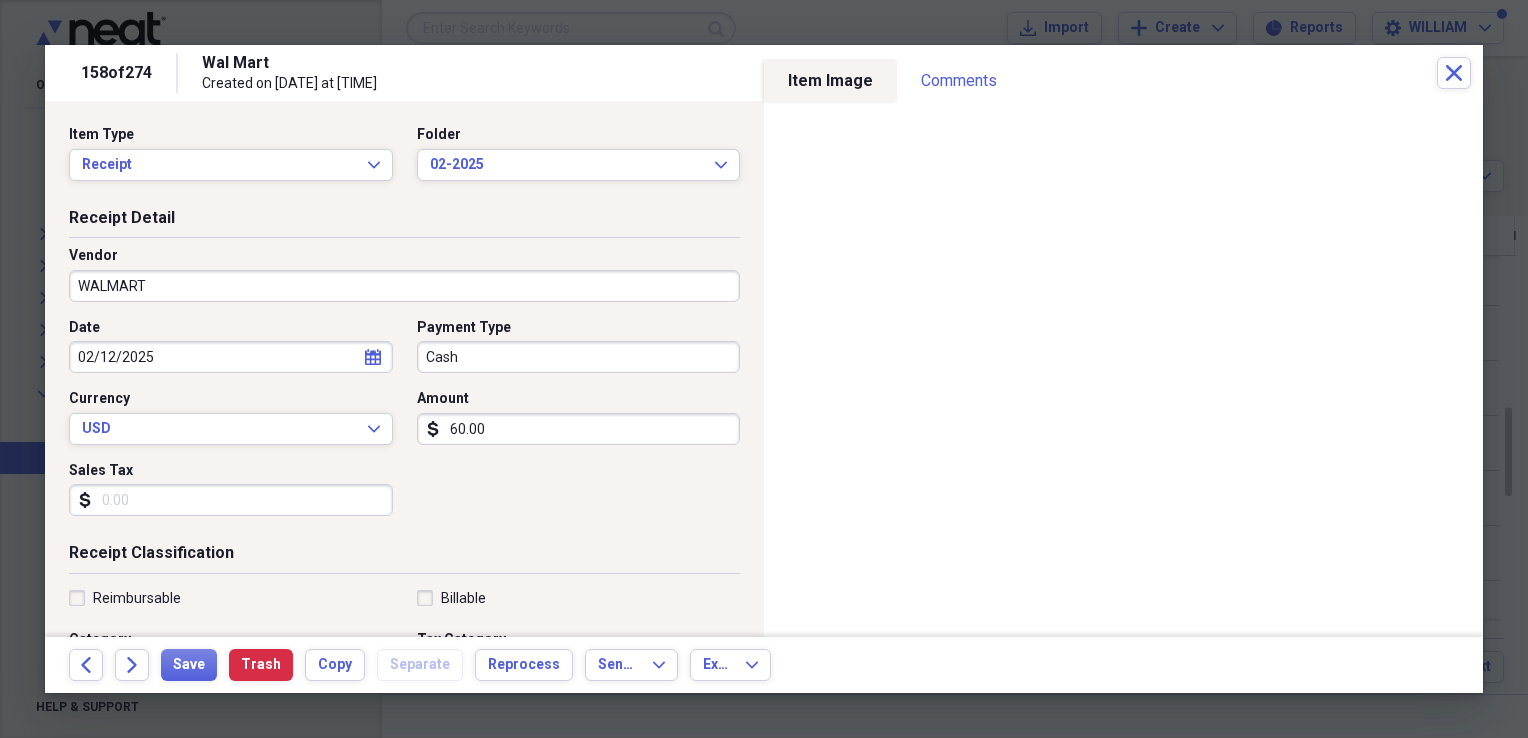 click on "Sales Tax" at bounding box center [231, 500] 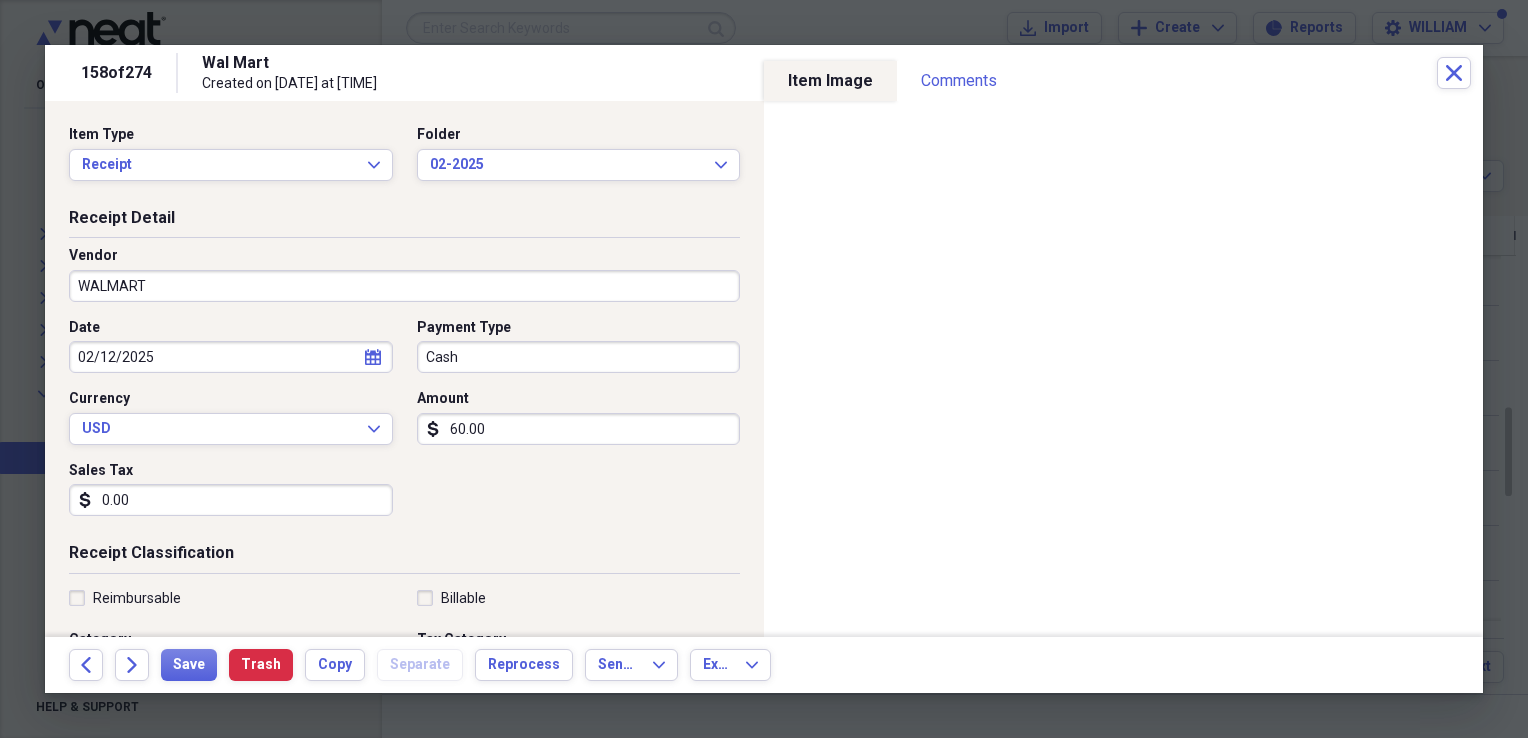 click on "[FIRST] Enterprises" at bounding box center [404, 425] 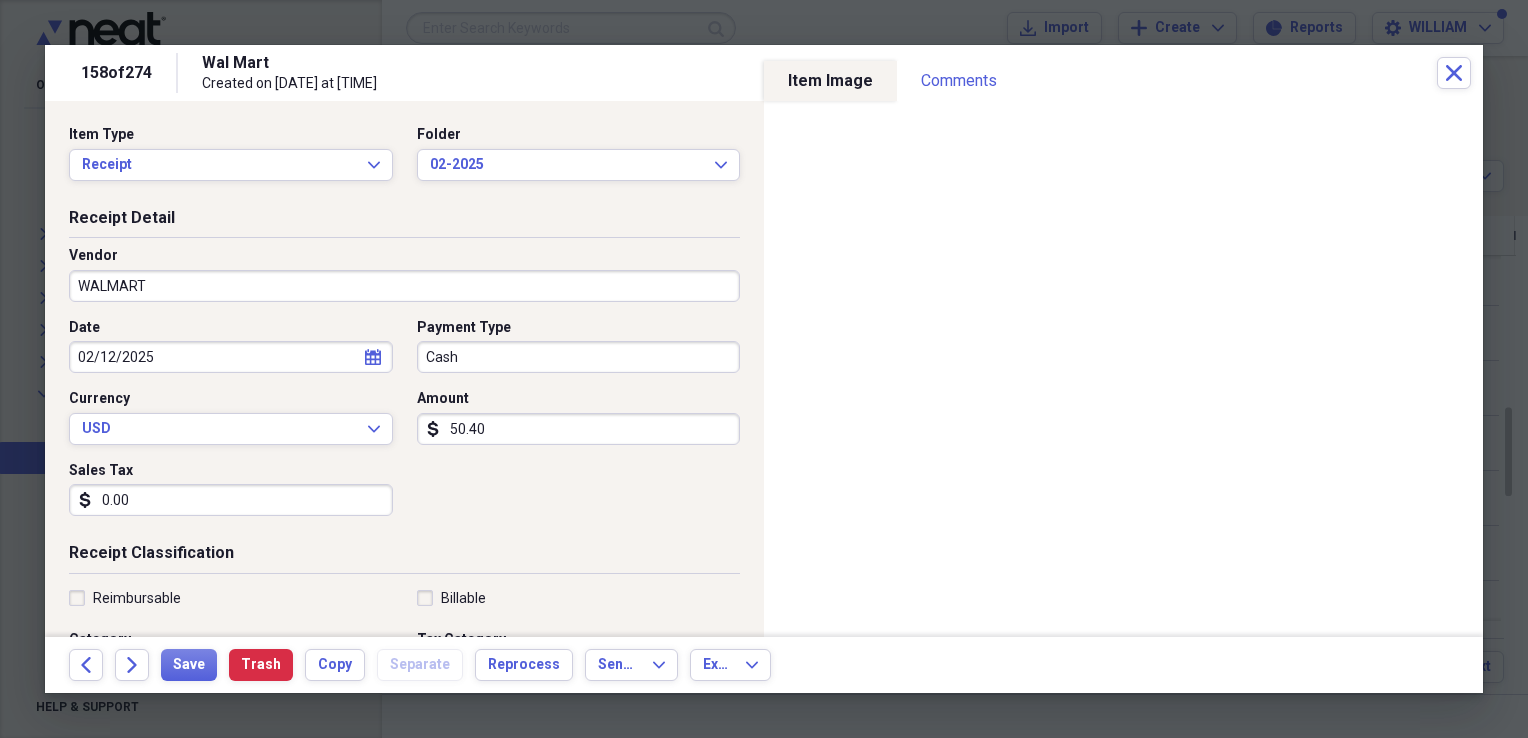 click on "Date [DATE] calendar Calendar Payment Type Cash Currency USD Expand Amount dollar-sign 50.40 Sales Tax dollar-sign 0.00" at bounding box center [404, 425] 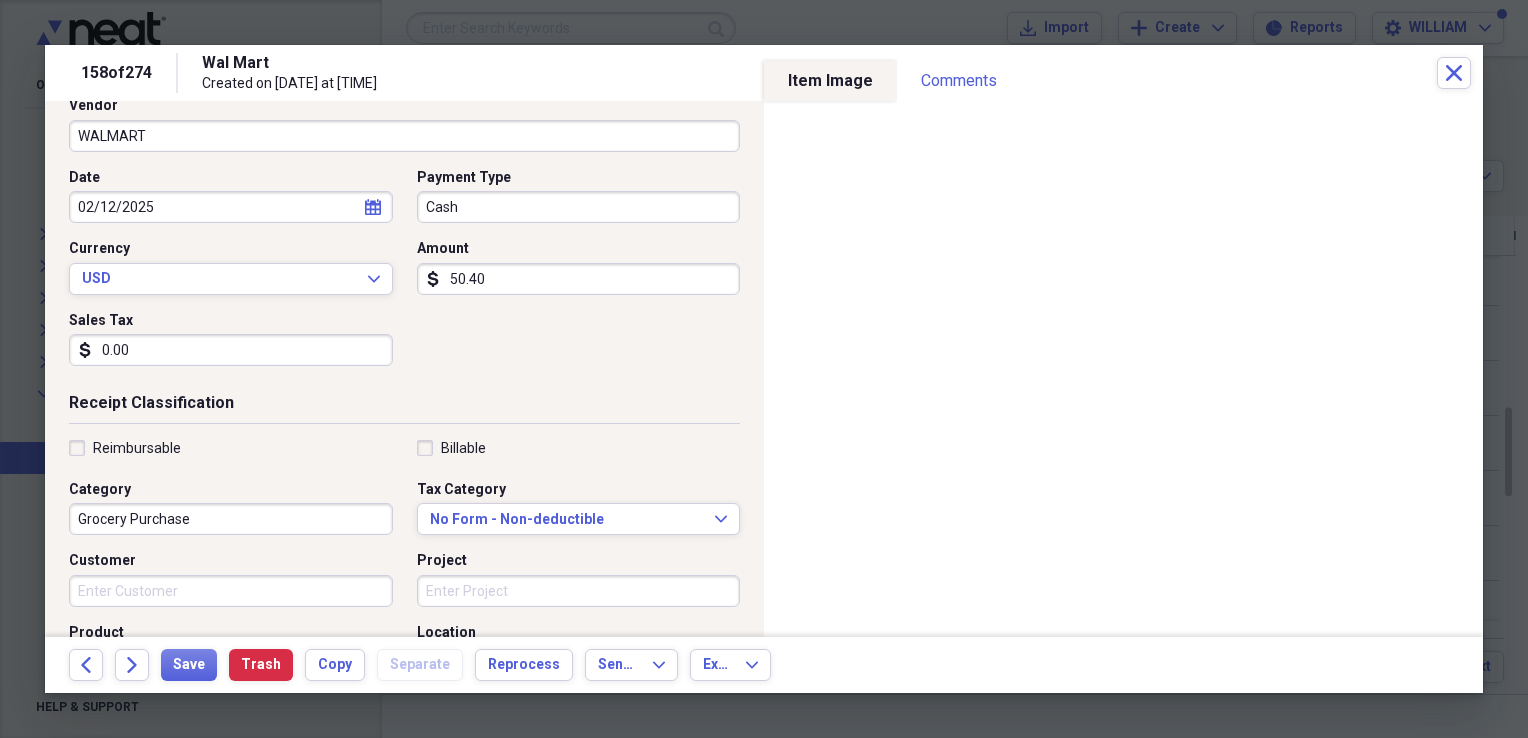 scroll, scrollTop: 151, scrollLeft: 0, axis: vertical 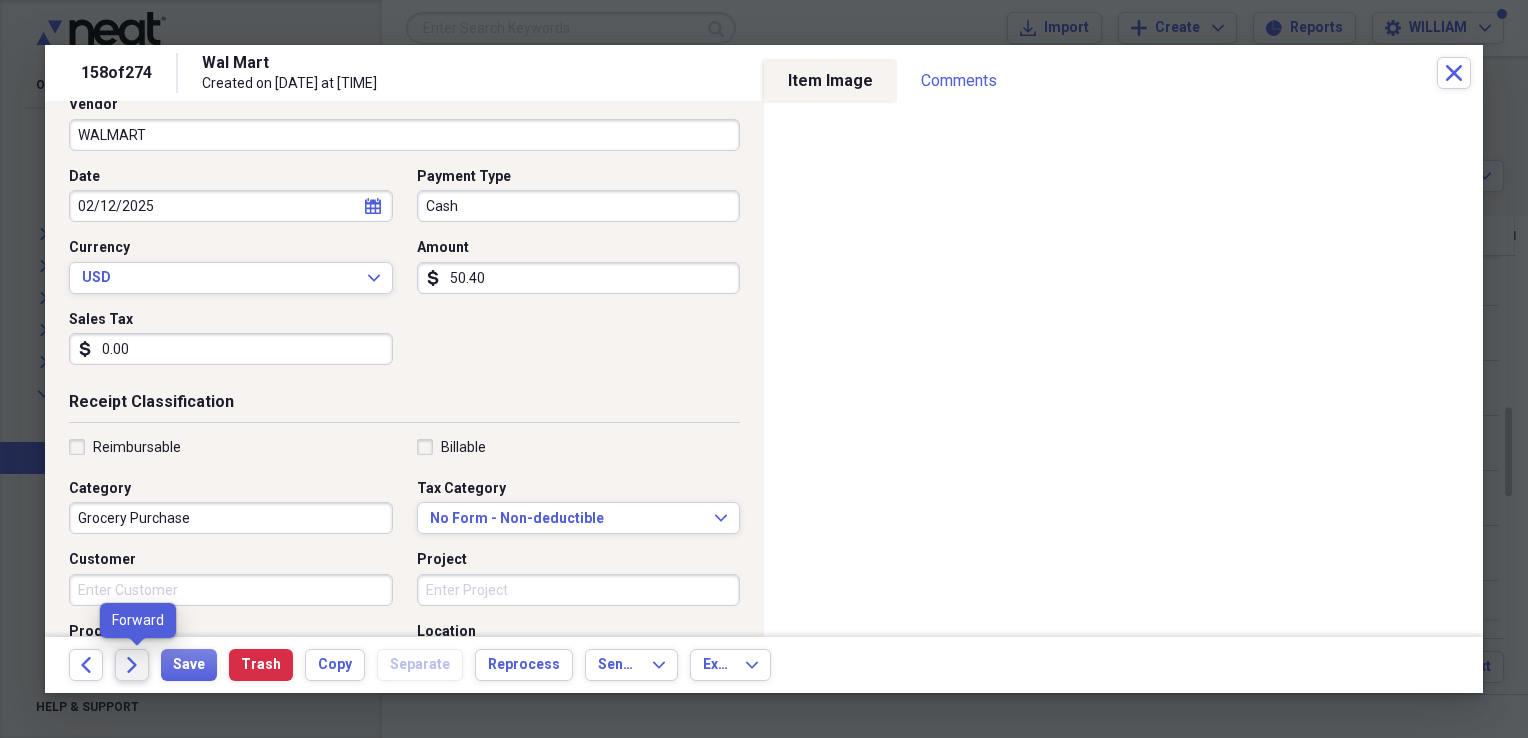 click on "Forward" at bounding box center (132, 665) 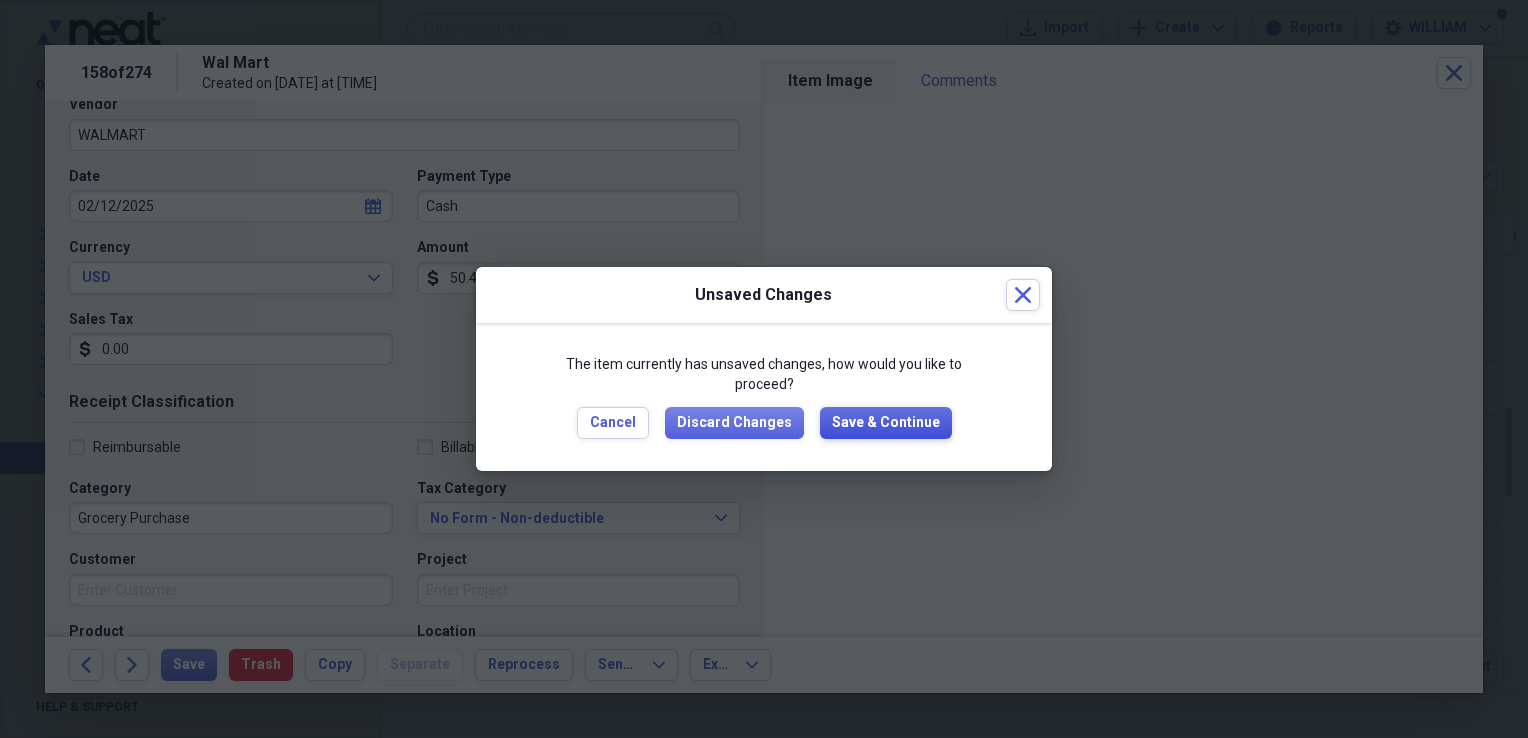 click on "Save & Continue" at bounding box center [886, 423] 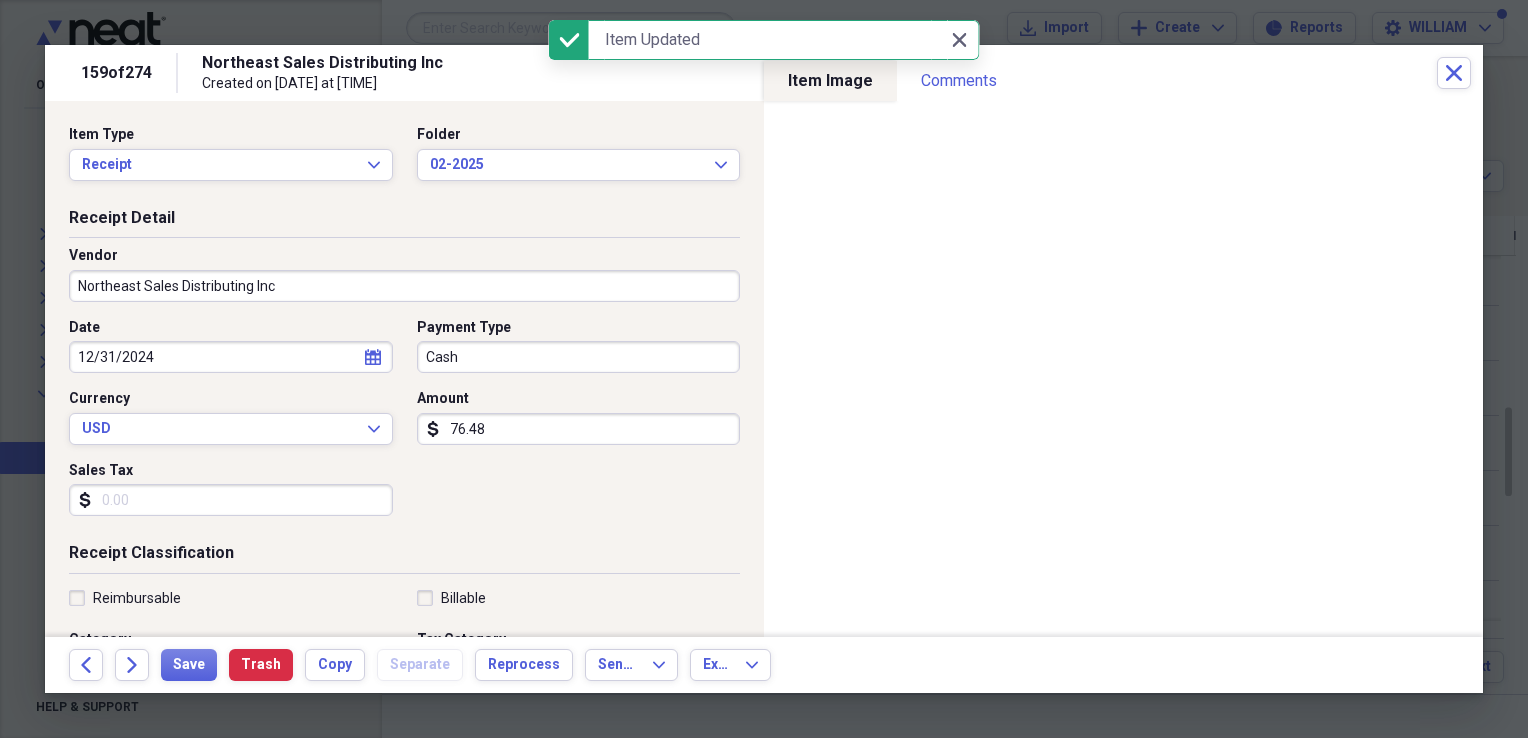 click on "Sales Tax" at bounding box center [231, 500] 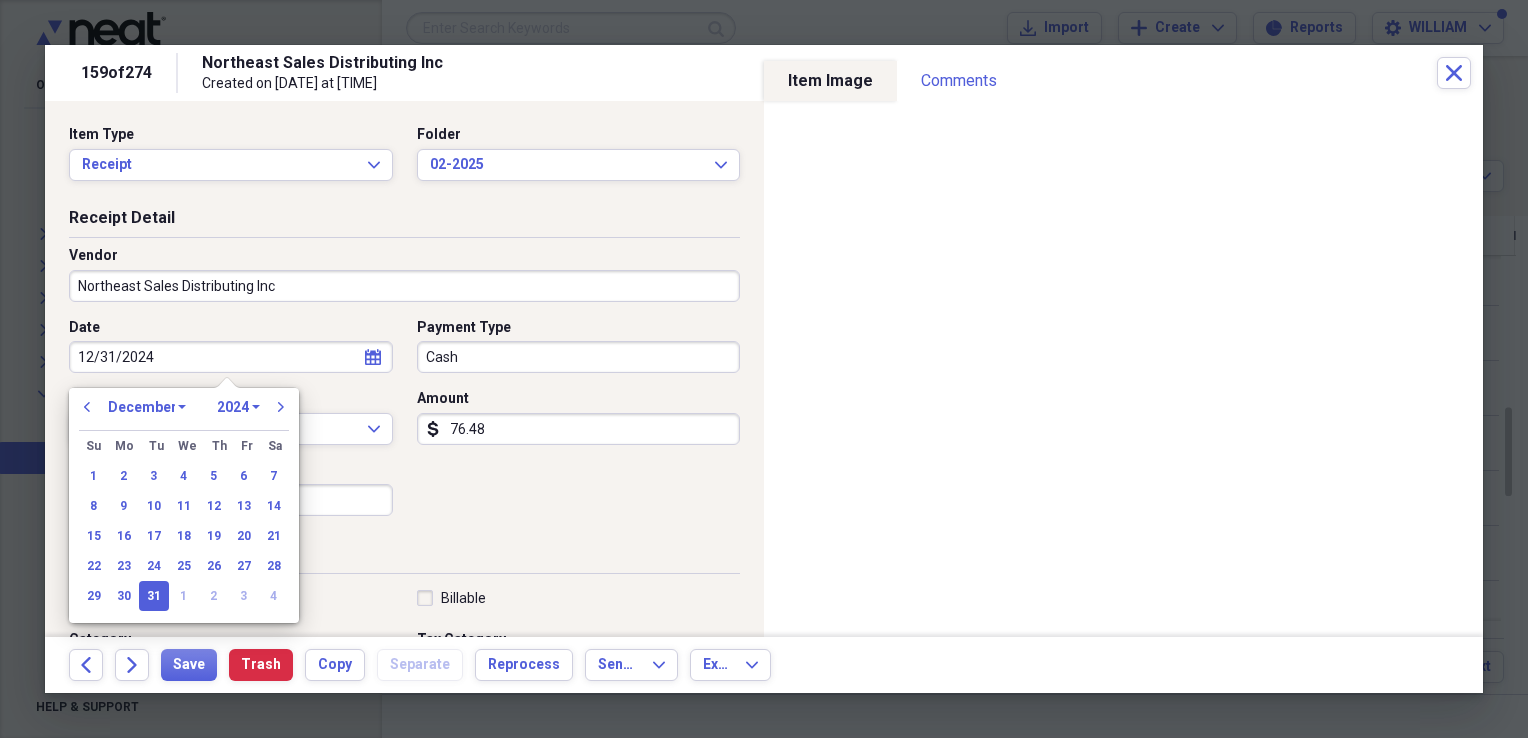 click on "12/31/2024" at bounding box center (231, 357) 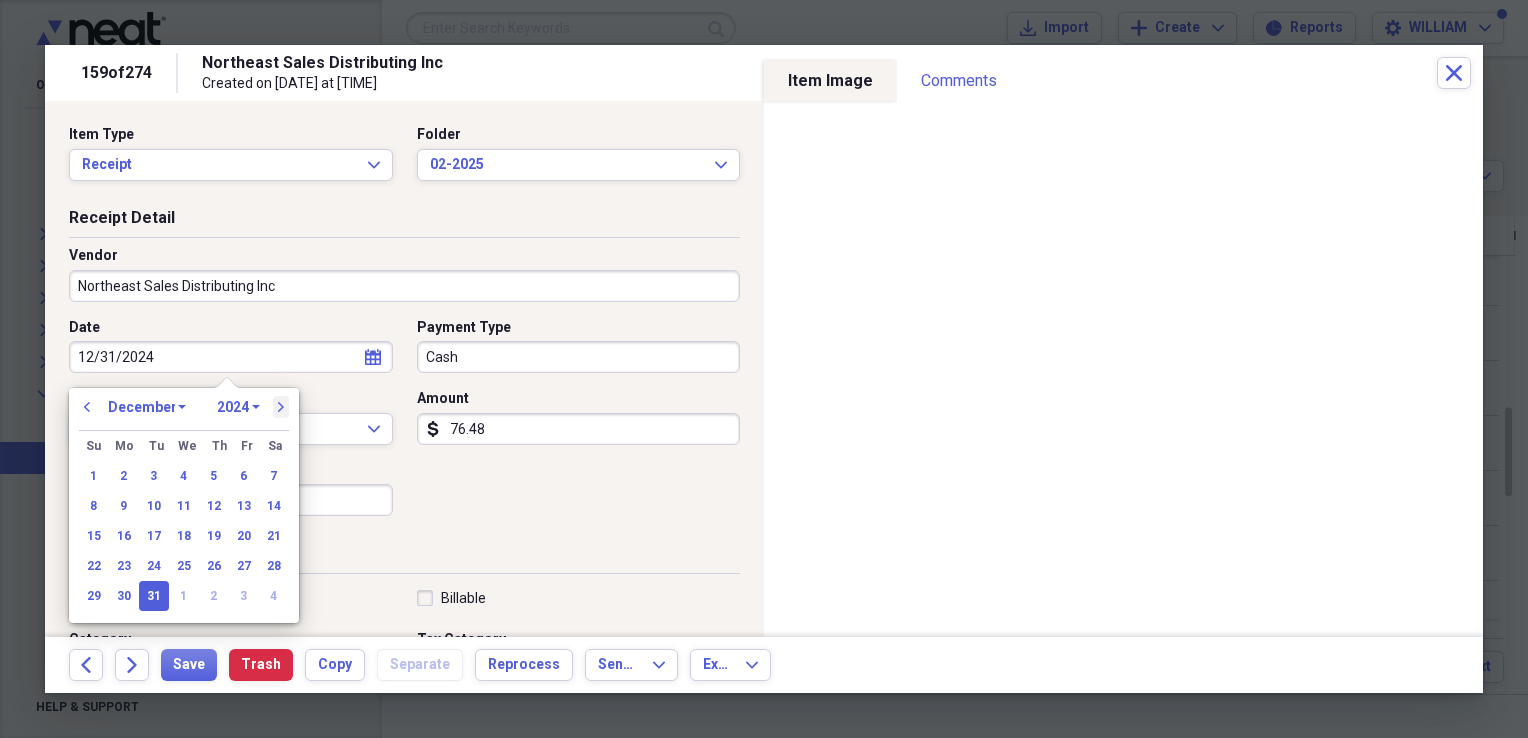 click on "next" at bounding box center (281, 407) 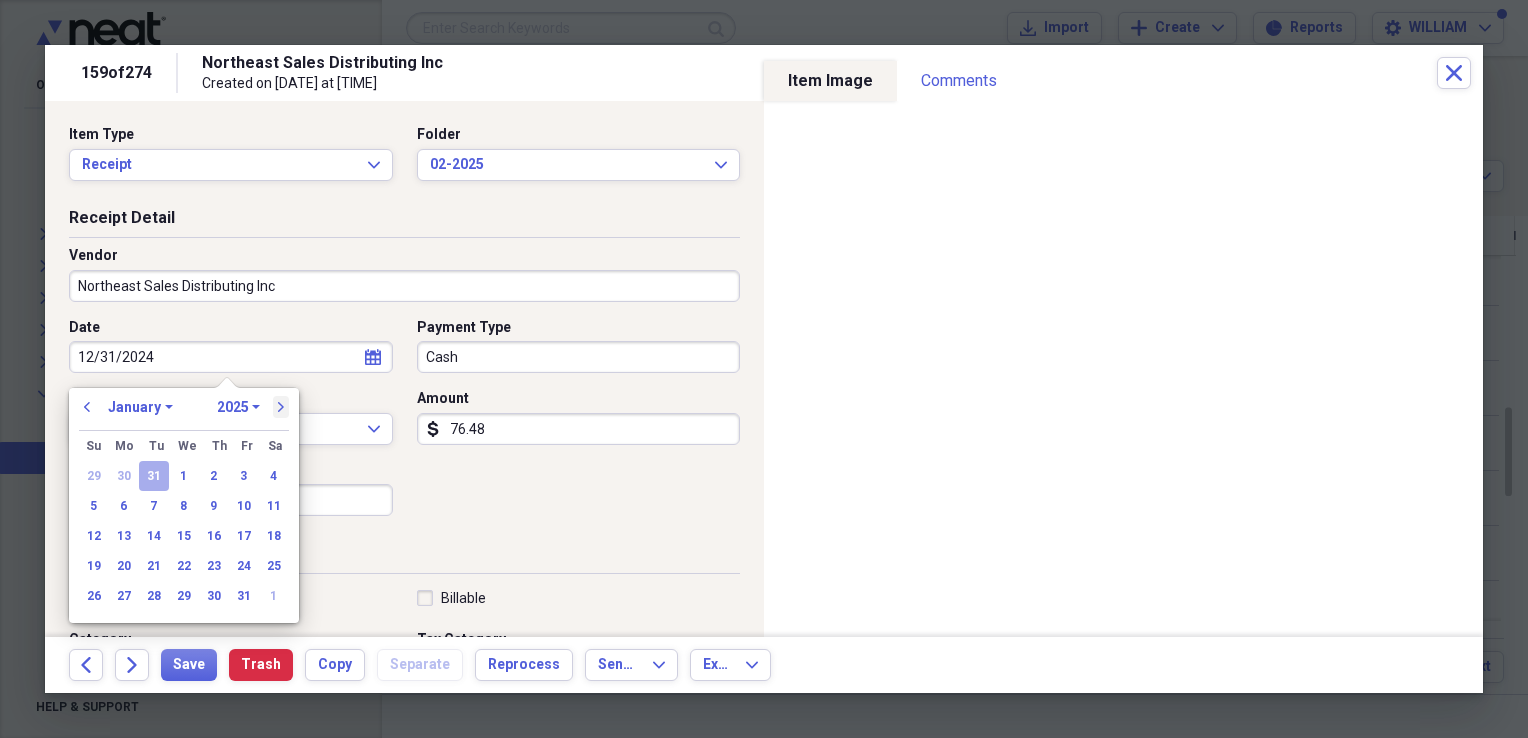 click on "next" at bounding box center [281, 407] 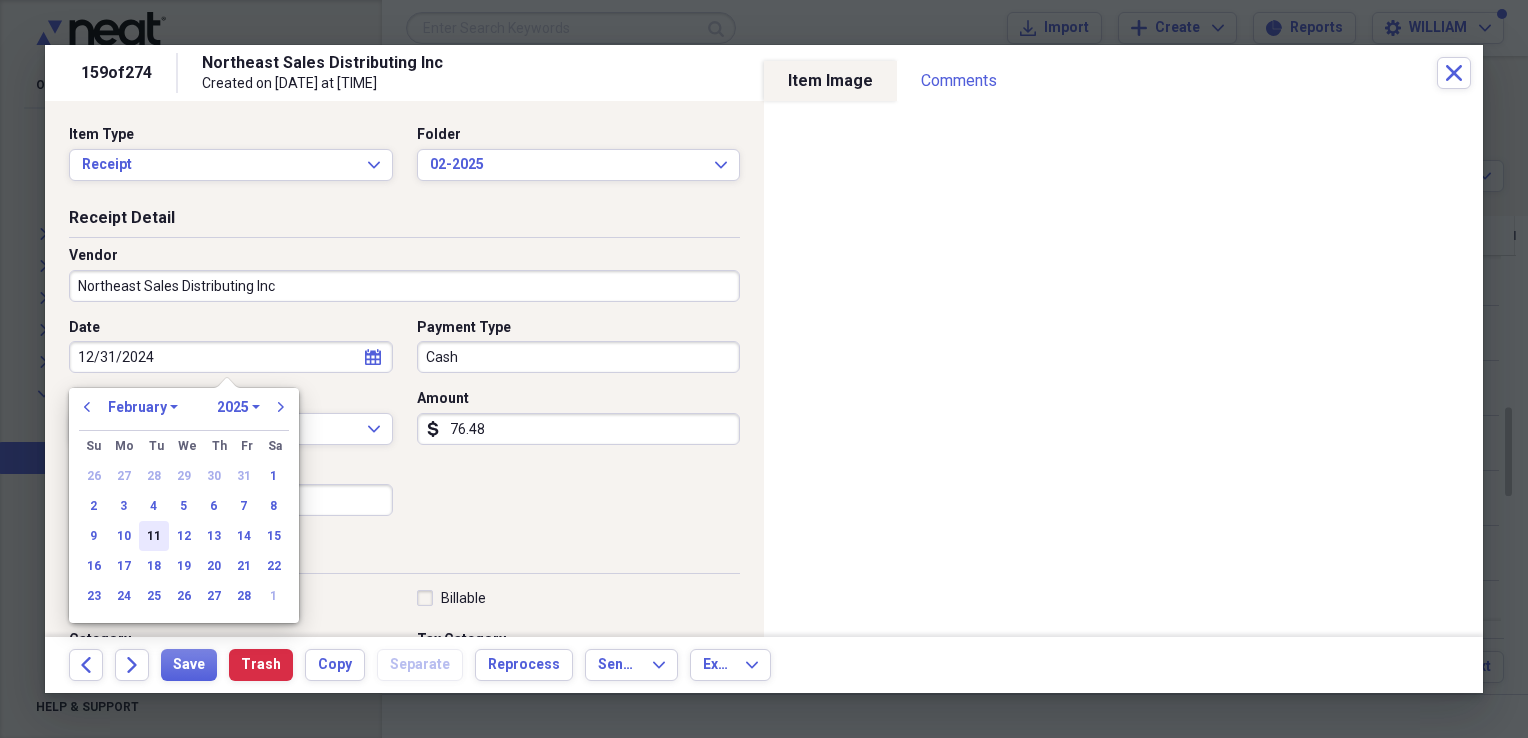 click on "11" at bounding box center [154, 536] 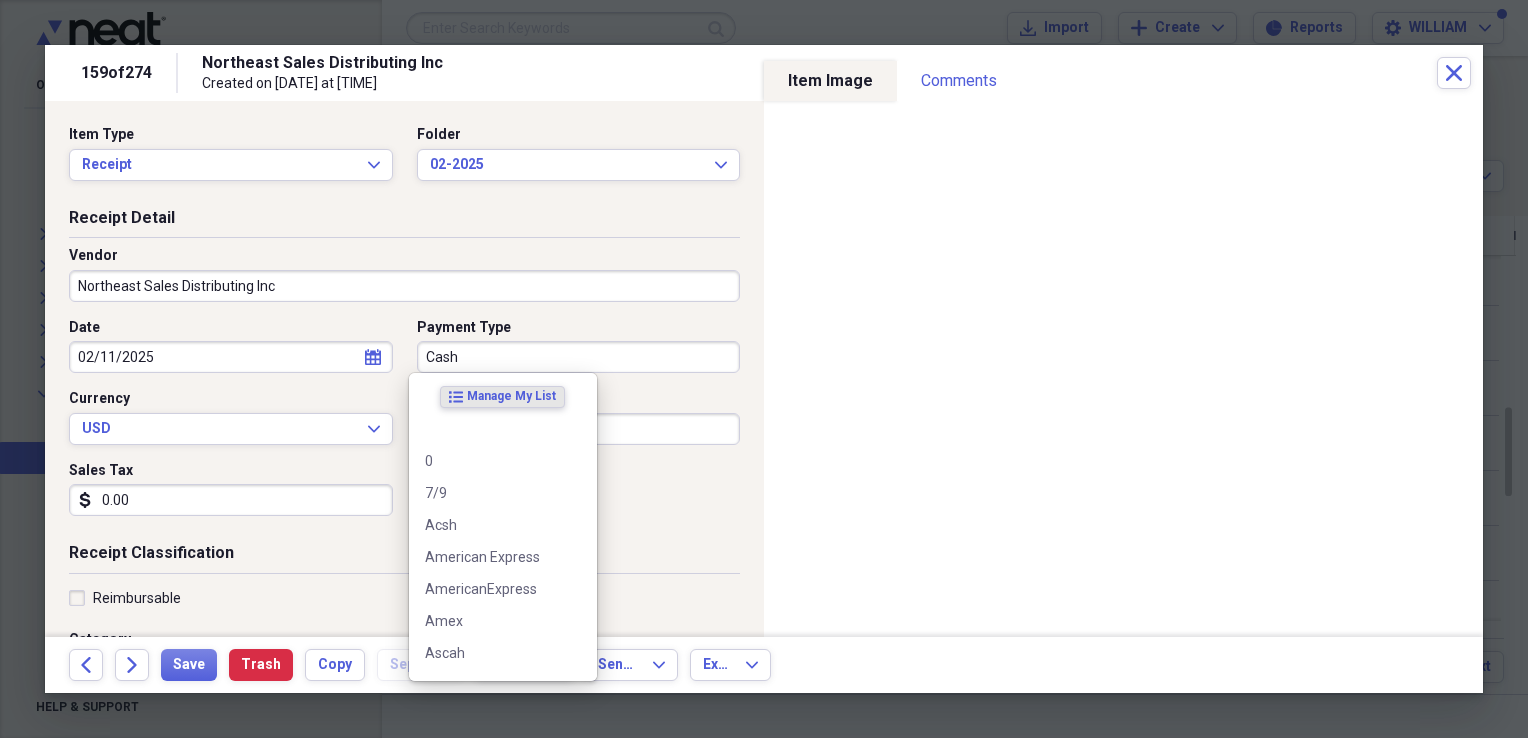 click on "Cash" at bounding box center (579, 357) 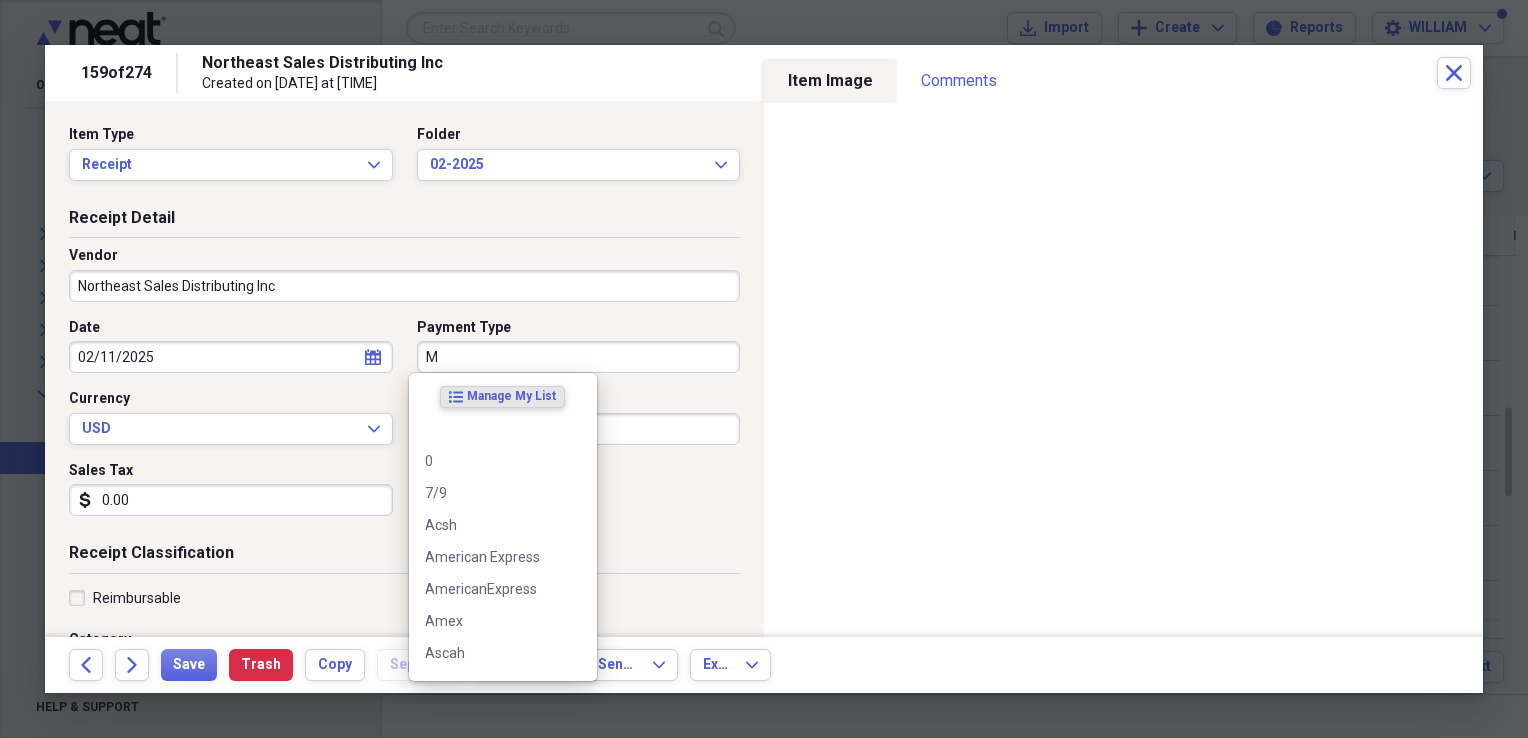 click on "M" at bounding box center (579, 357) 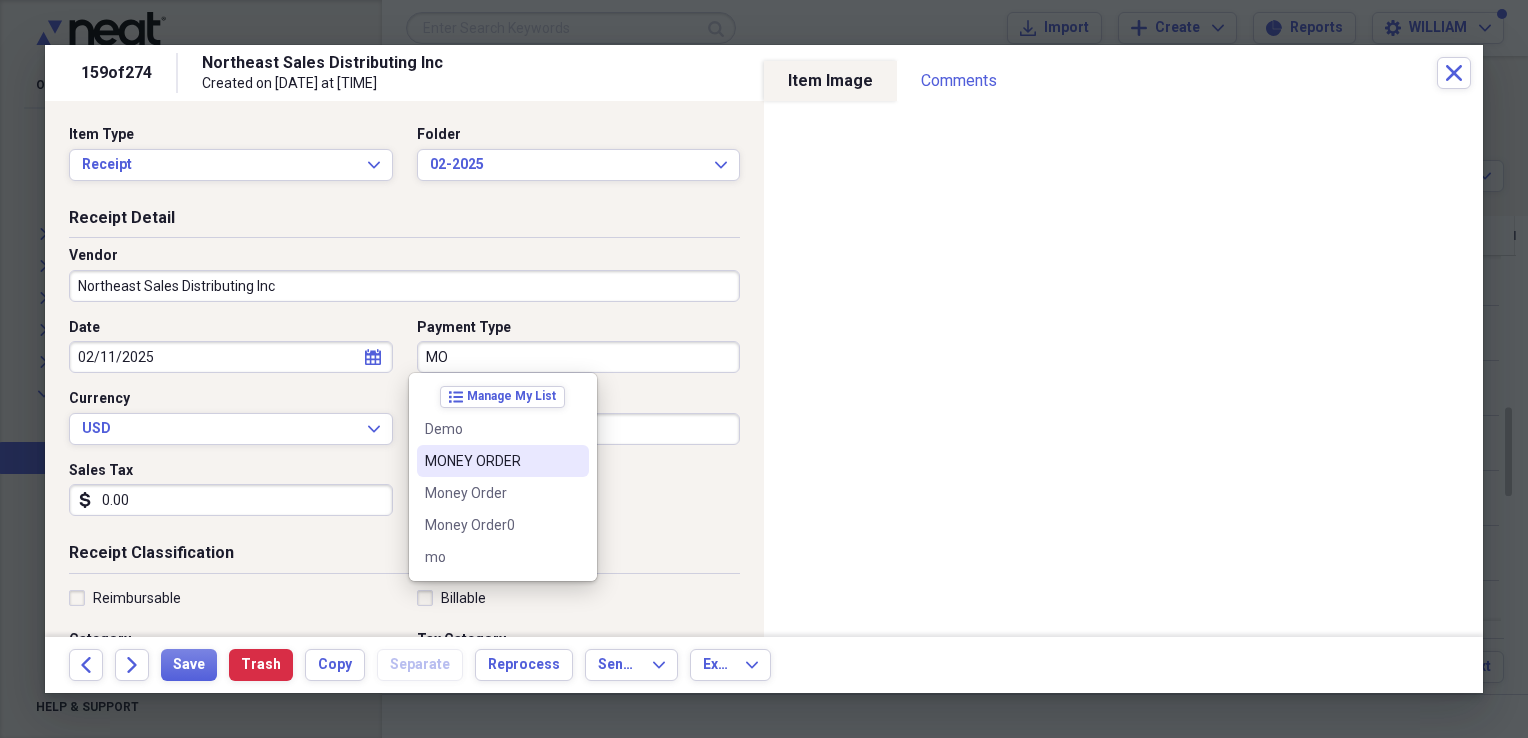 click on "MONEY ORDER" at bounding box center [491, 461] 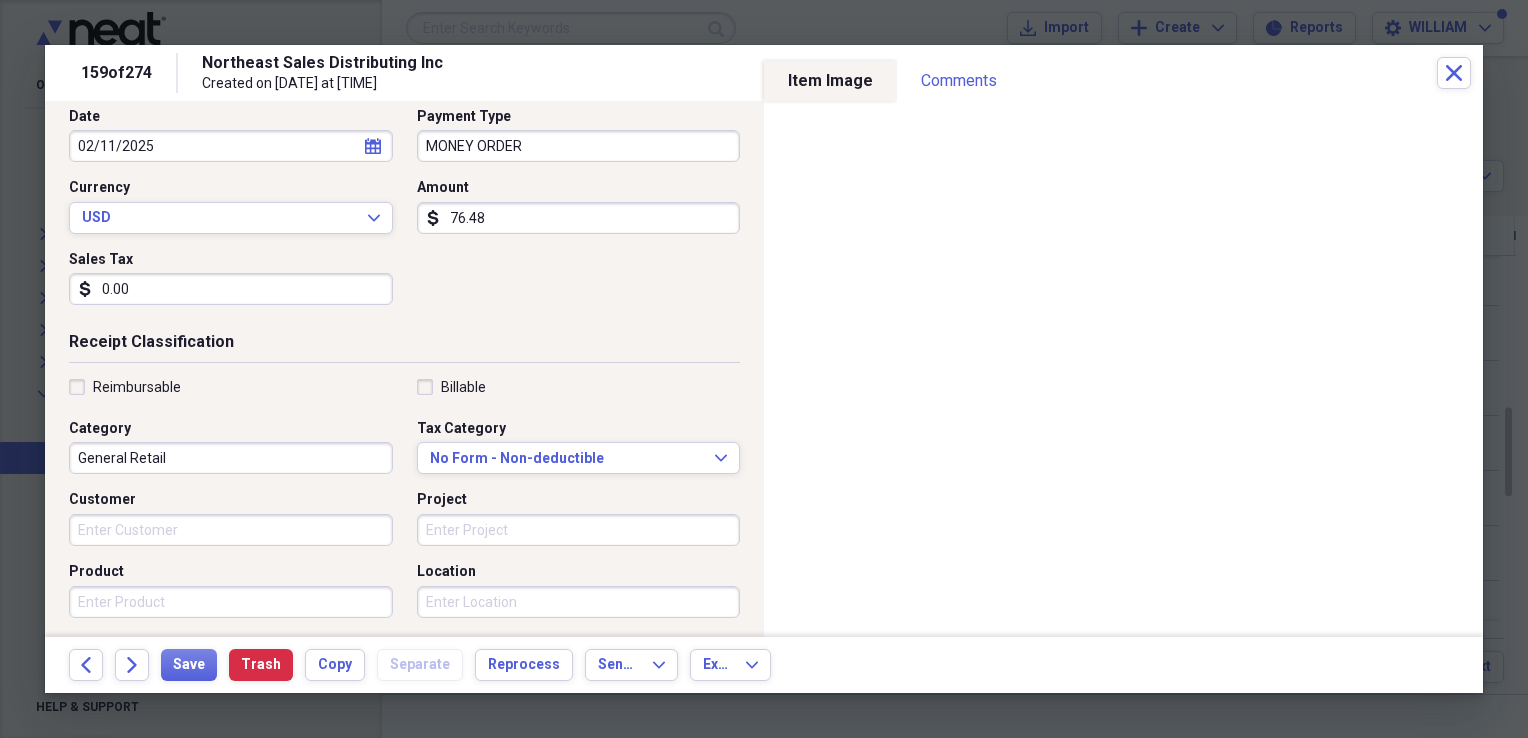 scroll, scrollTop: 228, scrollLeft: 0, axis: vertical 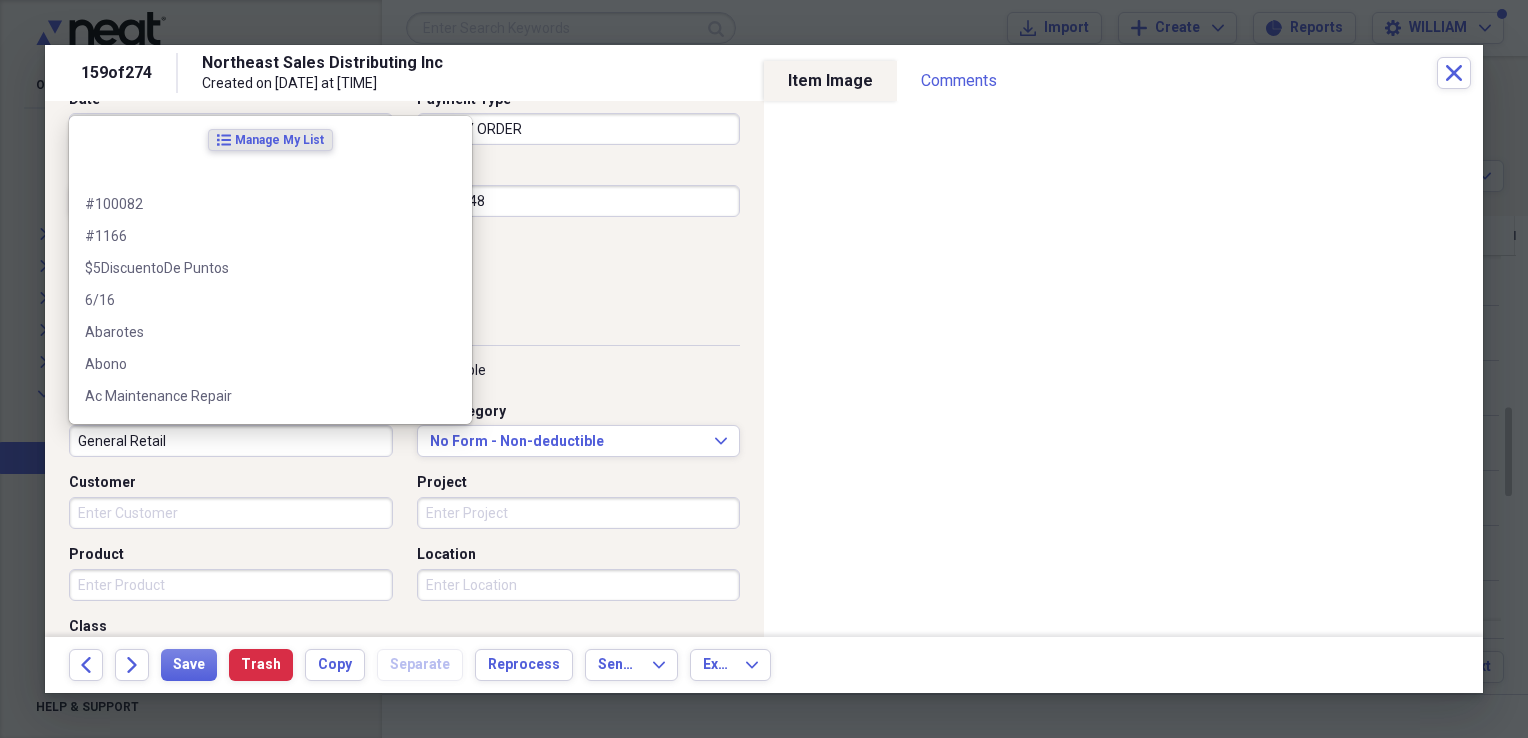click on "General Retail" at bounding box center (231, 441) 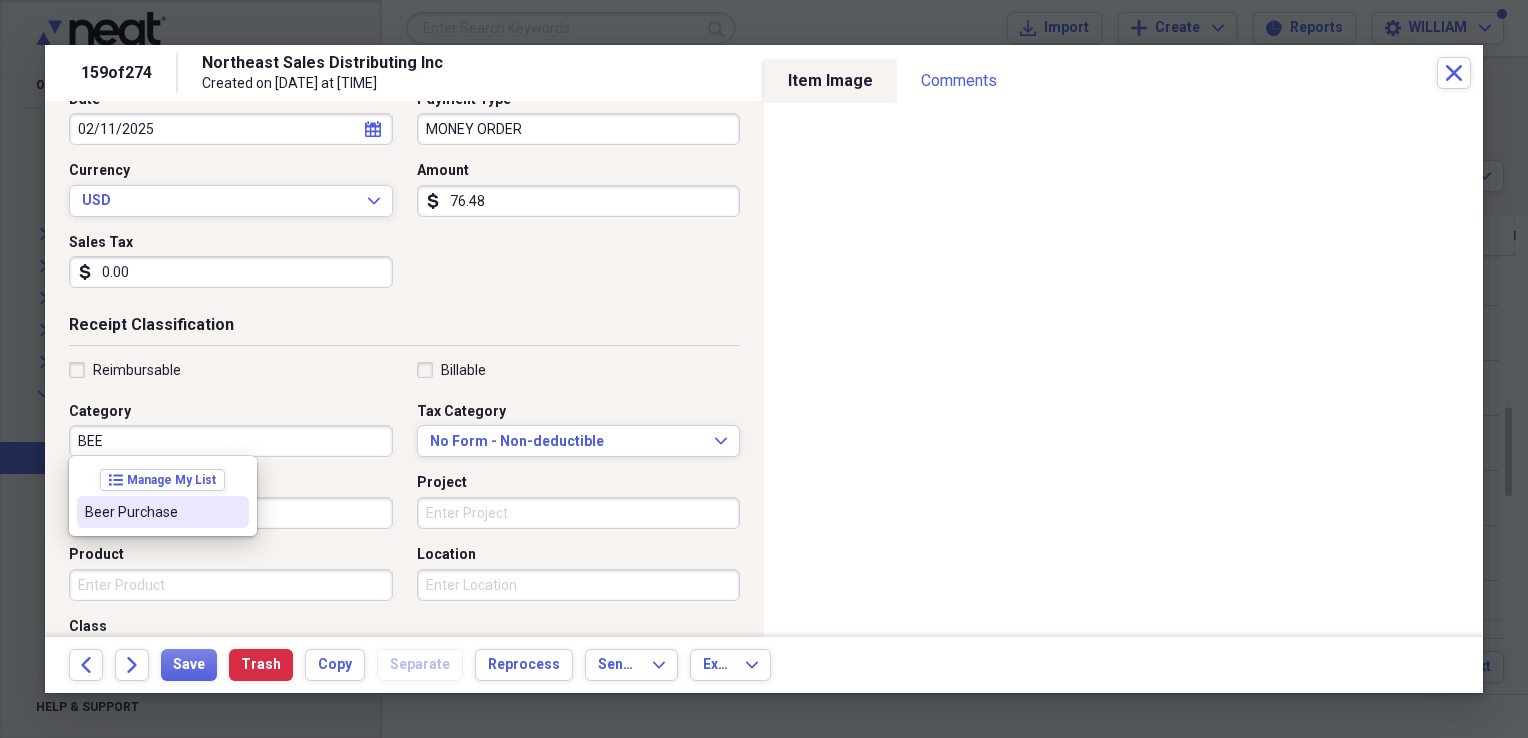 click on "Beer Purchase" at bounding box center [163, 512] 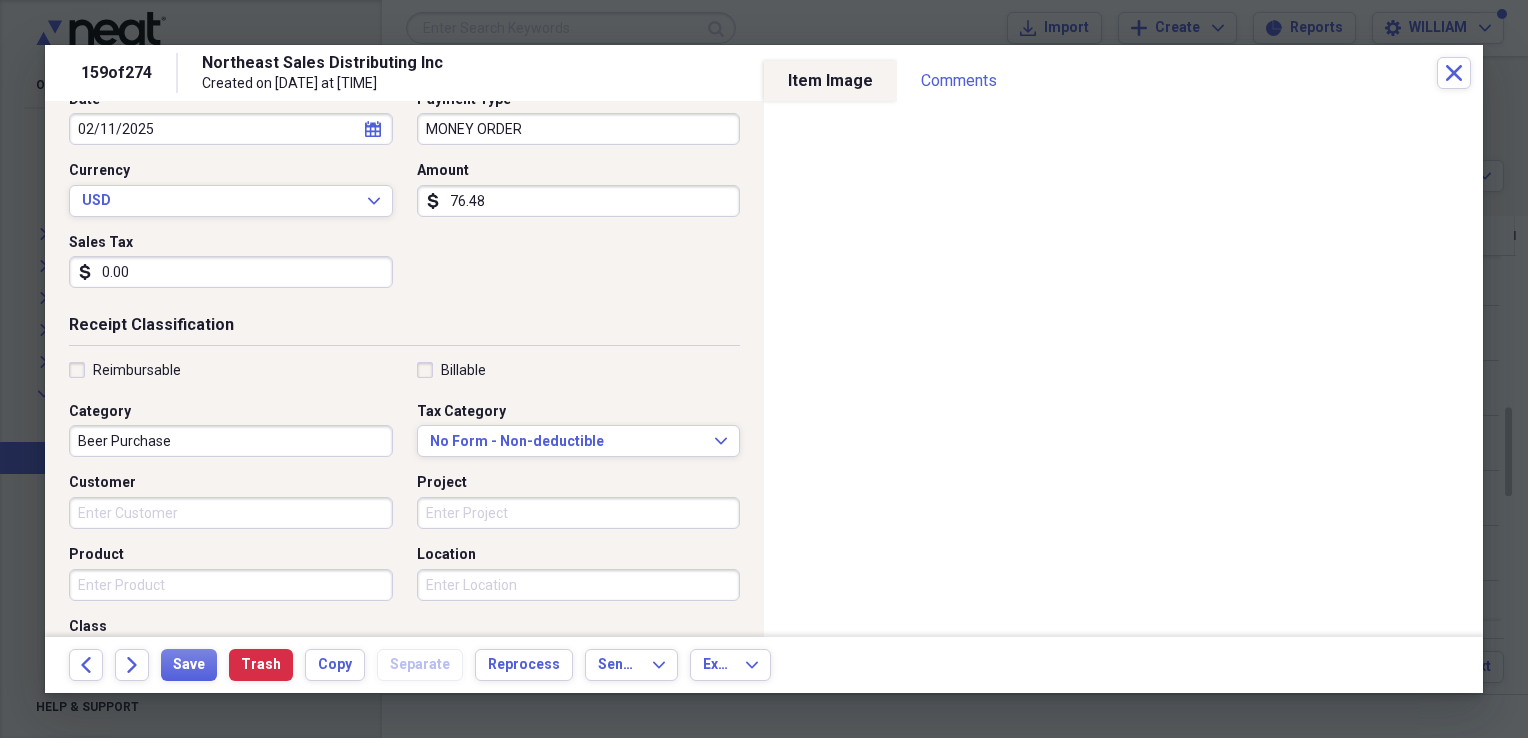 click on "Back Forward Save Trash Copy Separate Reprocess Send To Expand Export Expand" at bounding box center [764, 665] 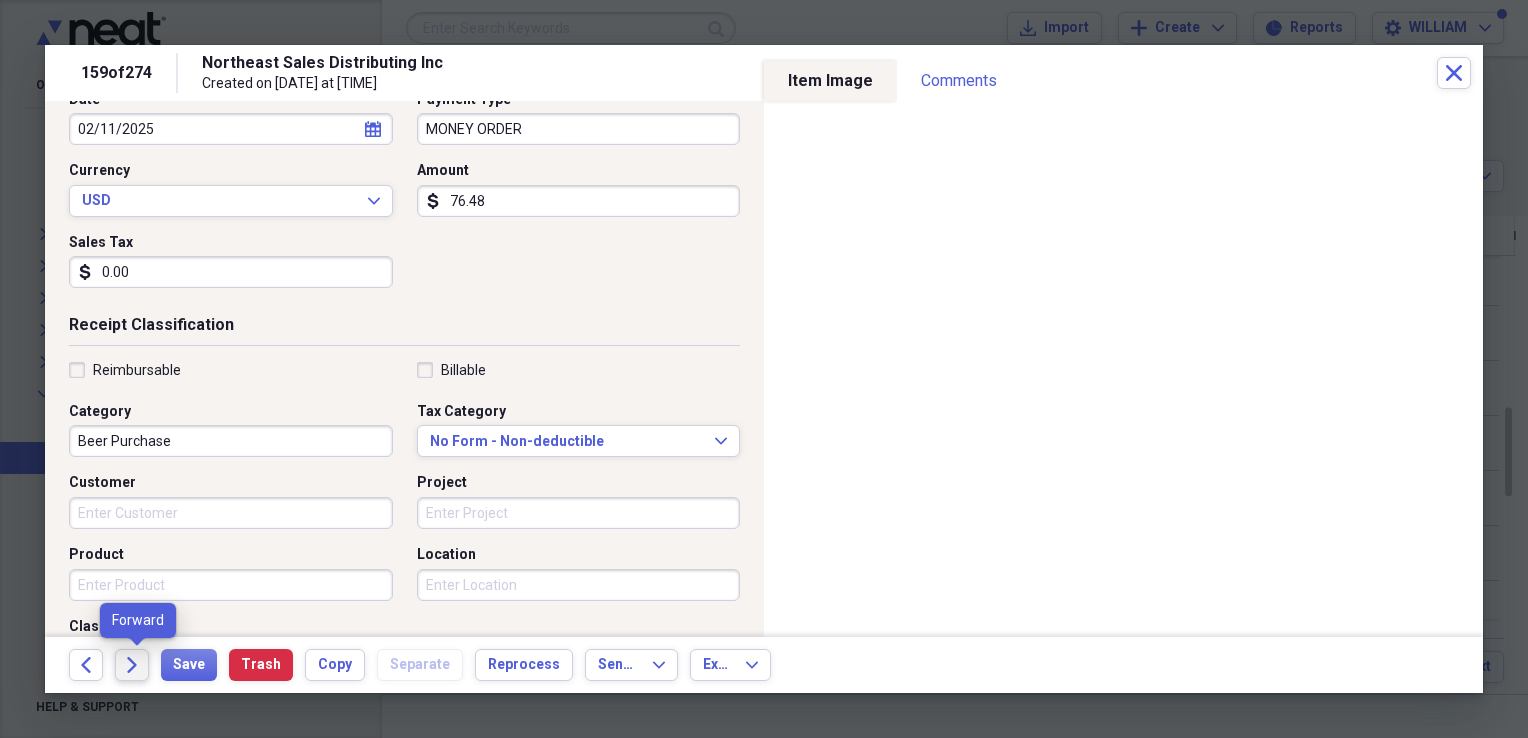 click on "Forward" 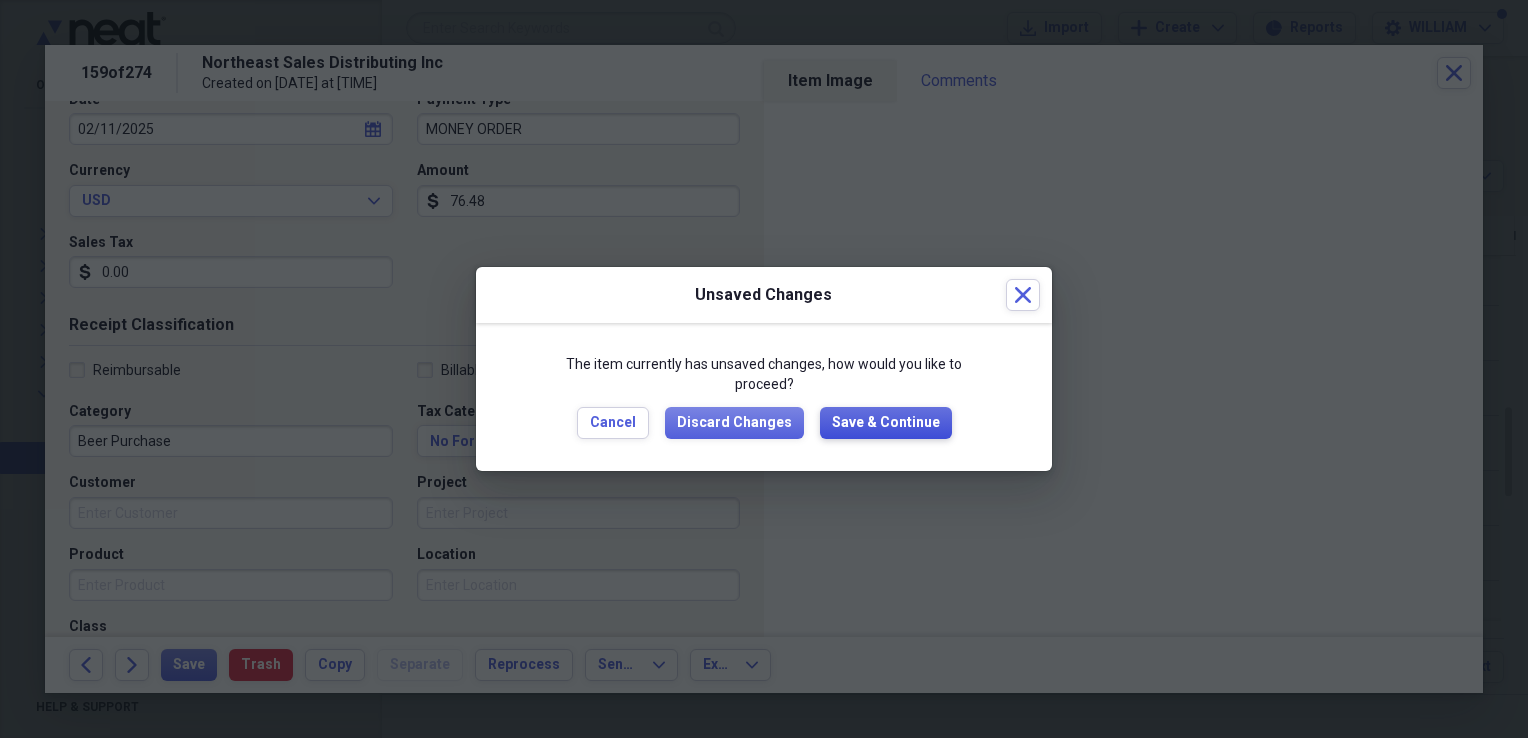 click on "Save & Continue" at bounding box center (886, 423) 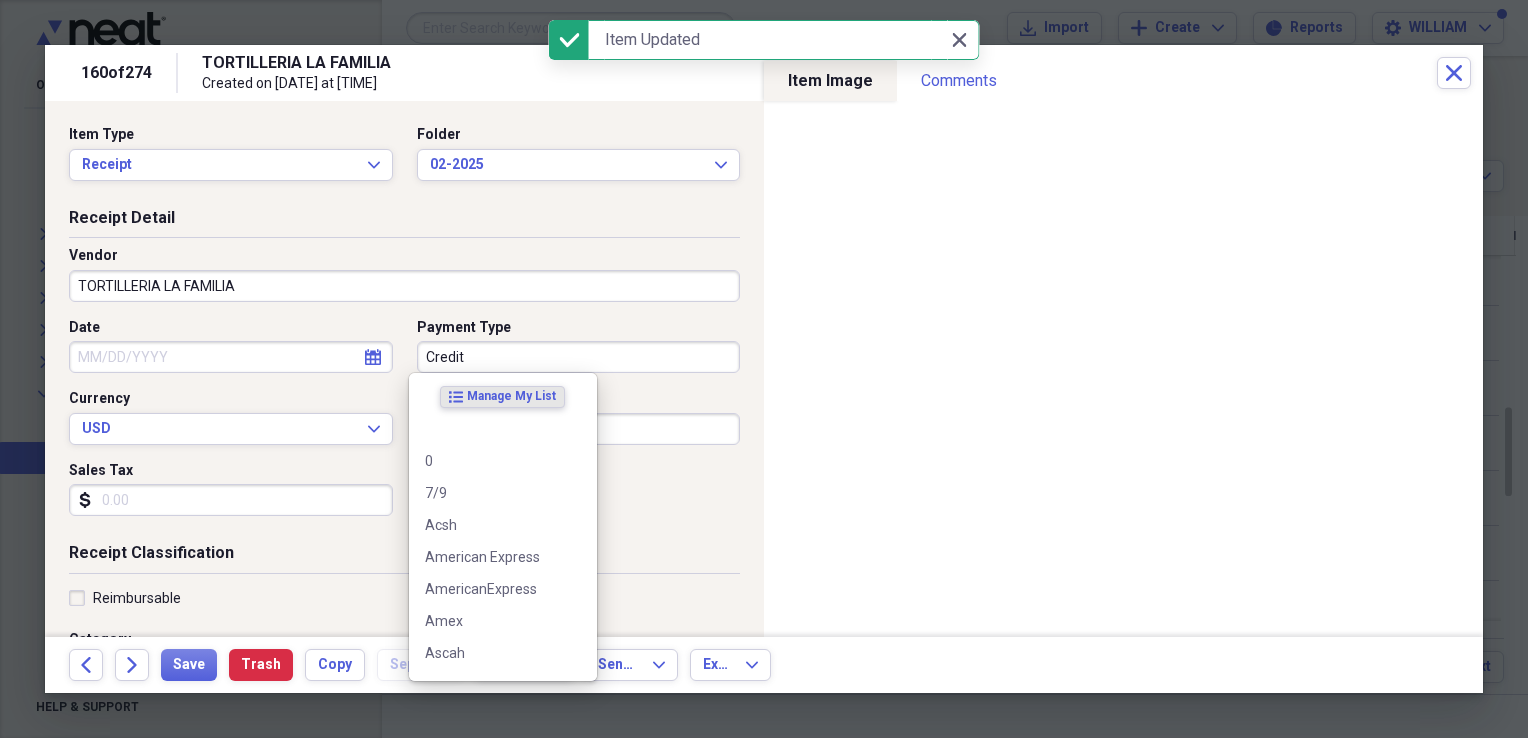 click on "Credit" at bounding box center (579, 357) 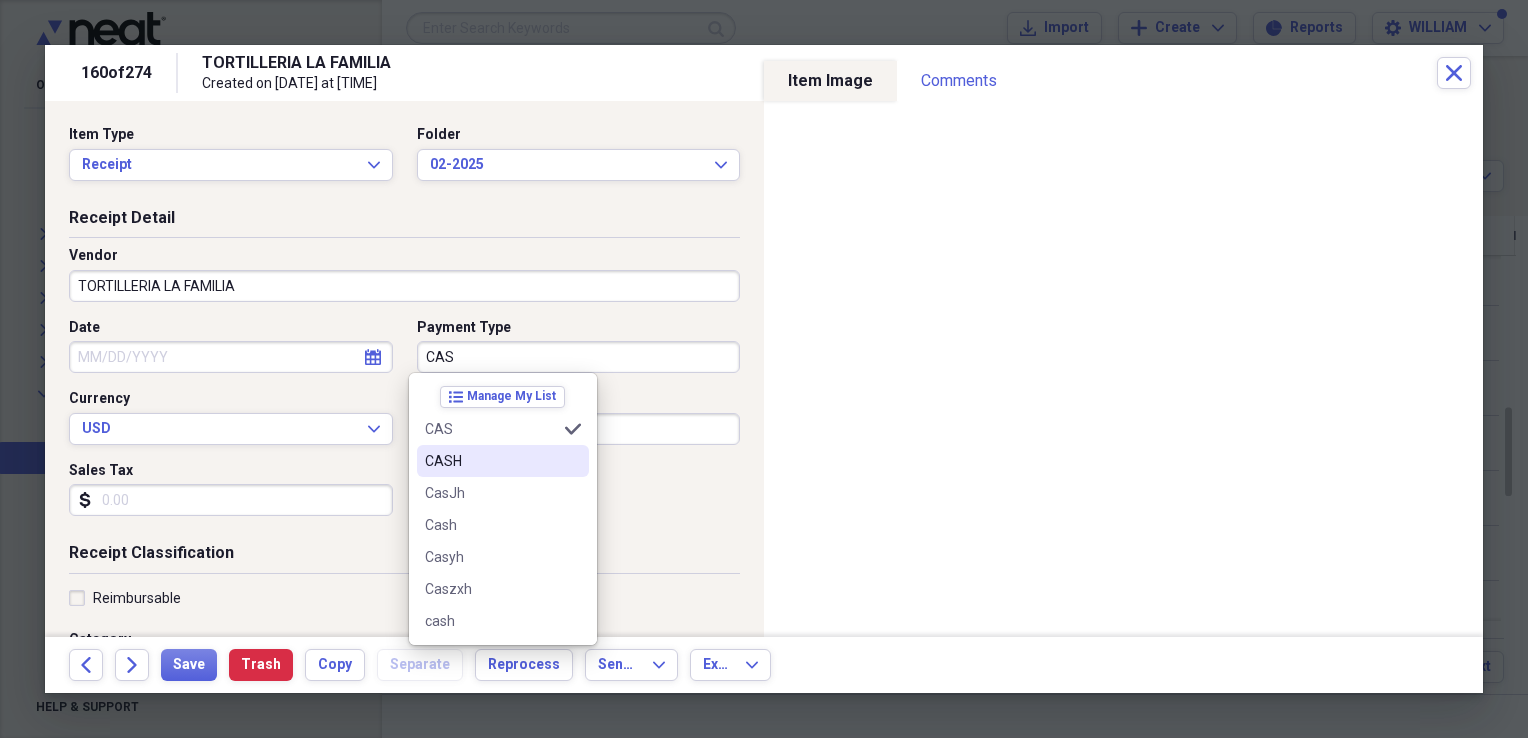 click on "CASH" at bounding box center (491, 461) 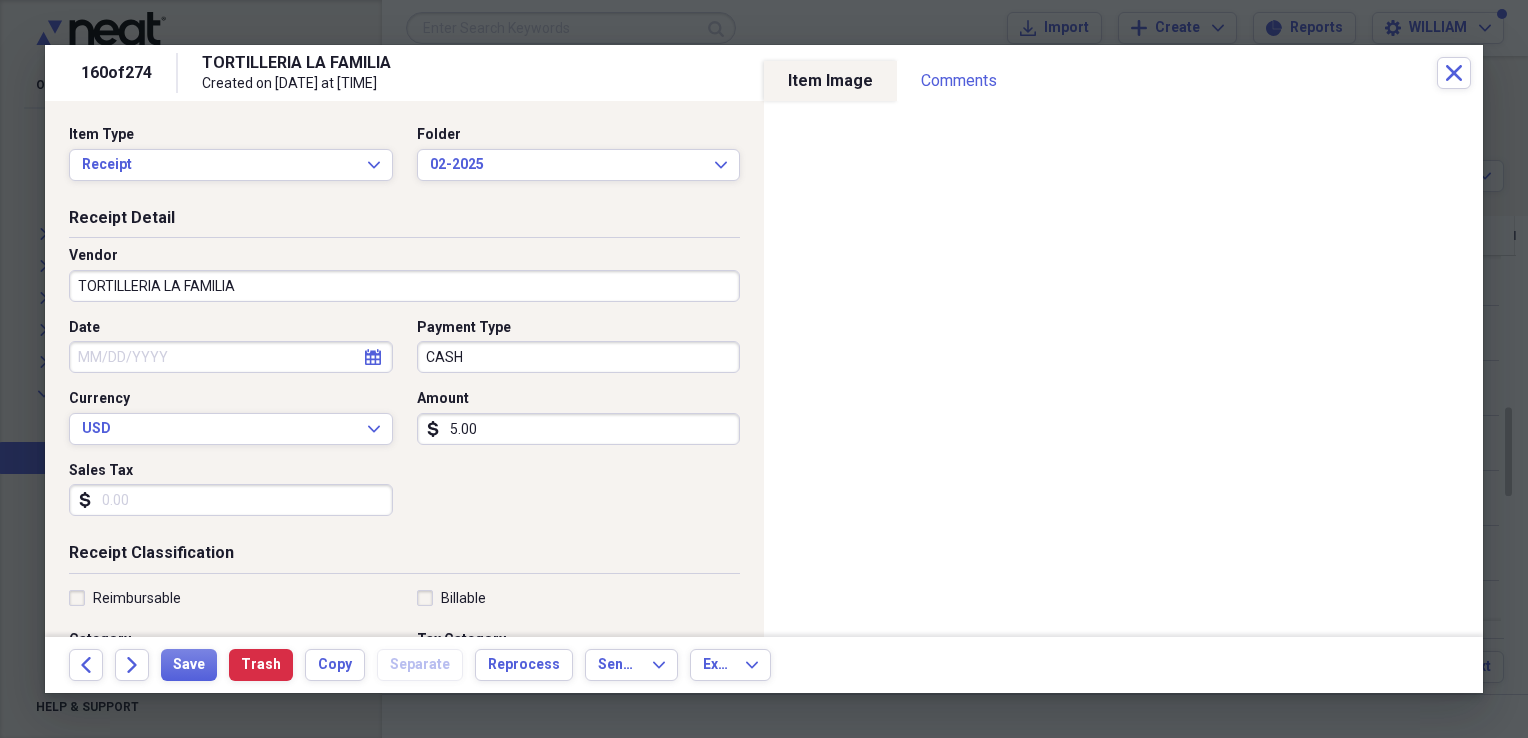 click on "Sales Tax" at bounding box center (231, 500) 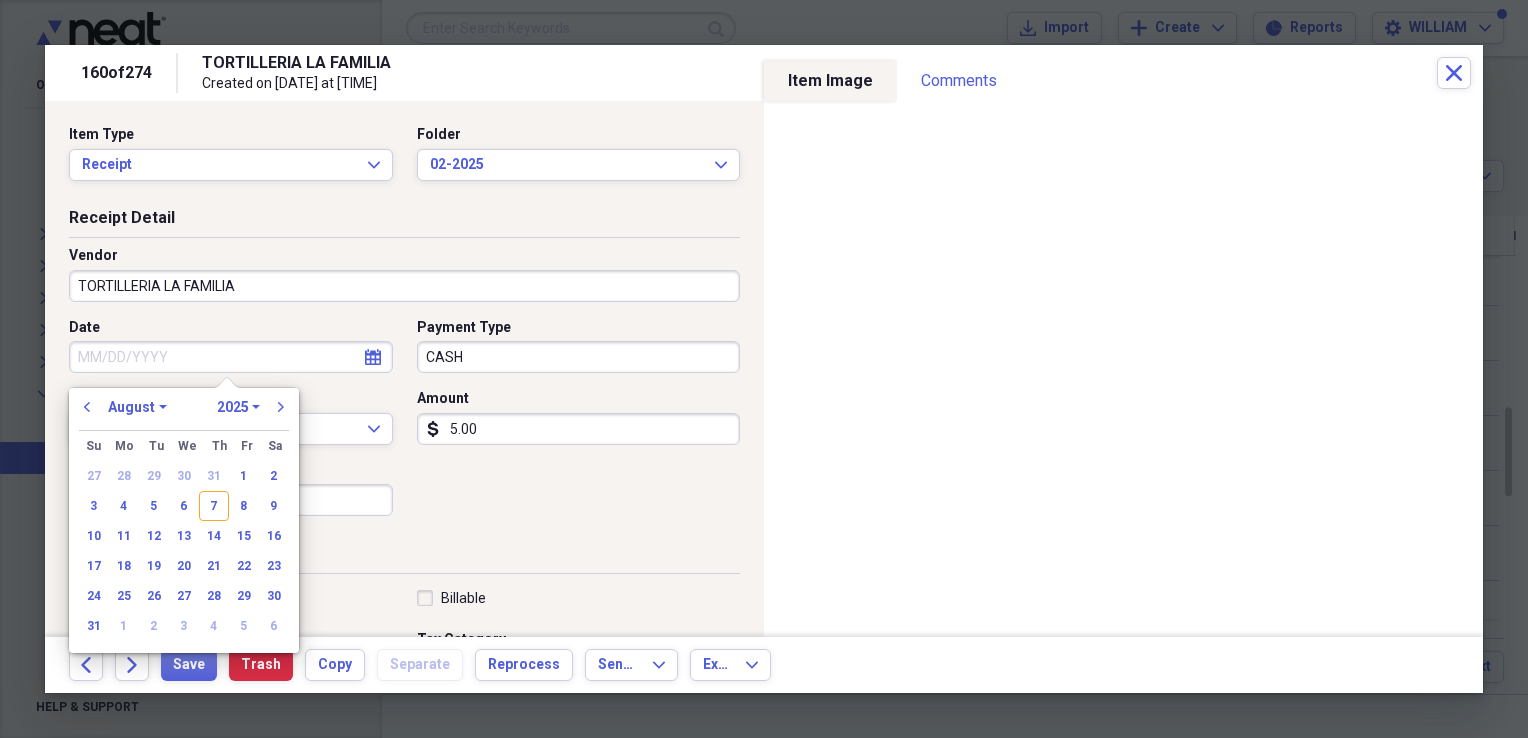 click on "Date" at bounding box center [231, 357] 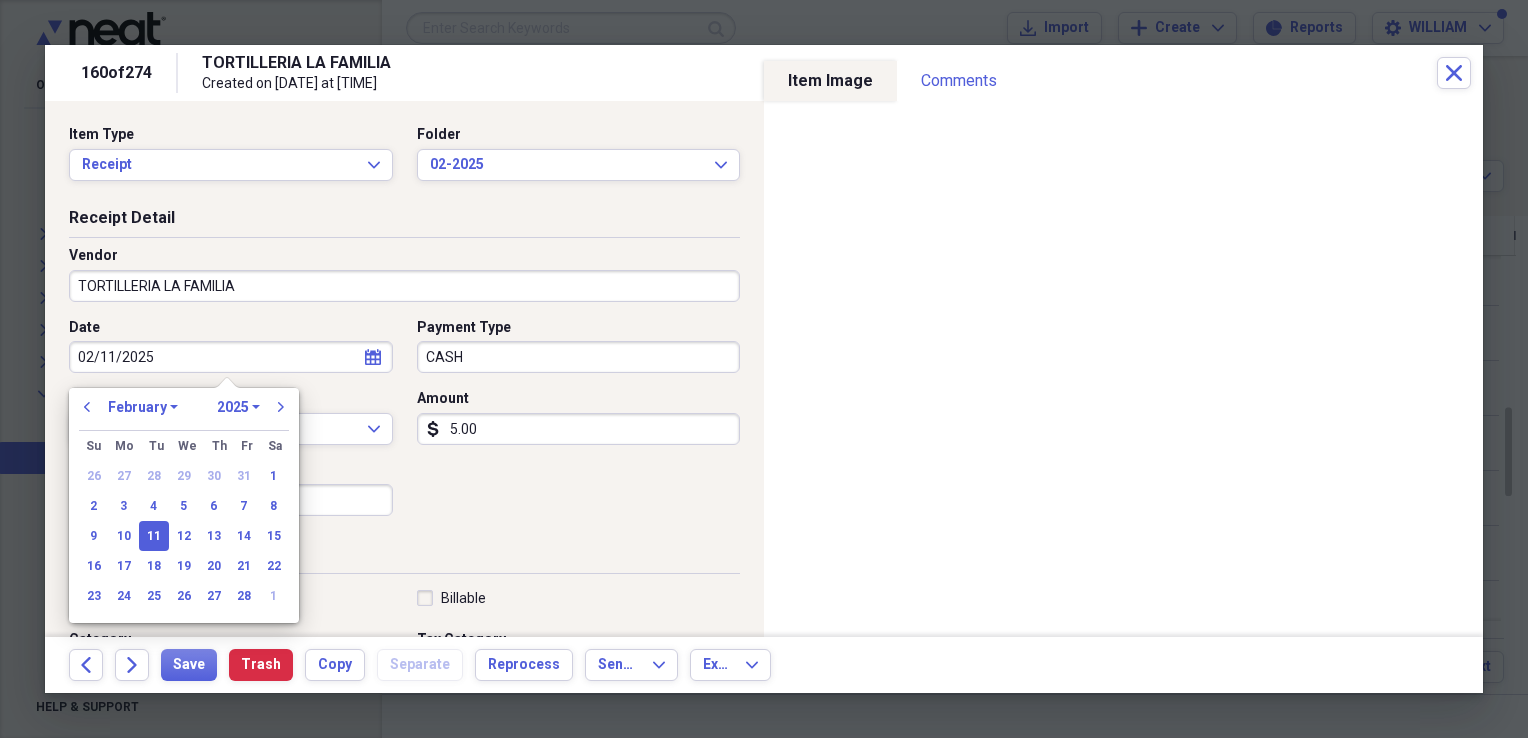 click on "Date [DATE] calendar Calendar Payment Type CASH Currency USD Expand Amount dollar-sign 5.00 Sales Tax dollar-sign 0.00" at bounding box center [404, 425] 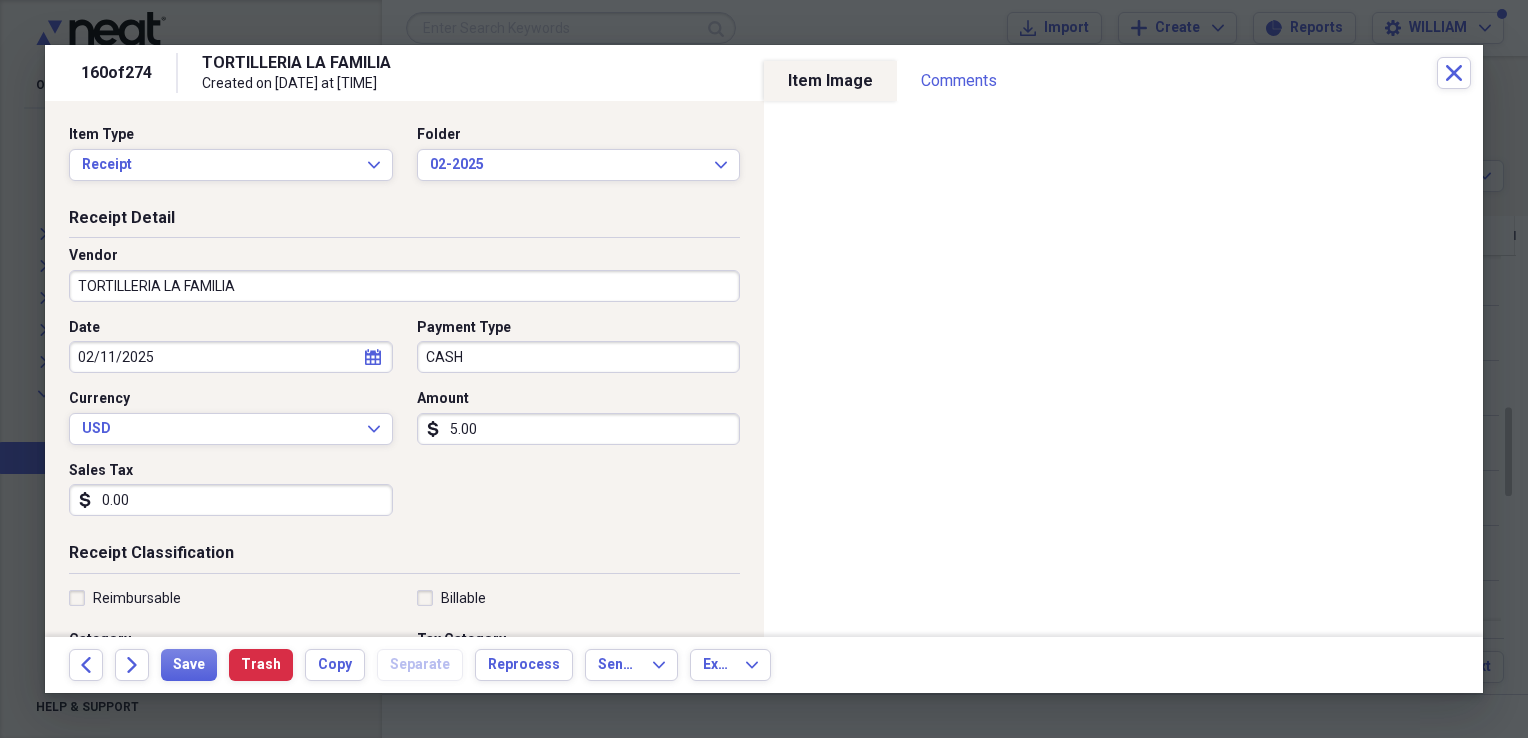 click on "5.00" at bounding box center [579, 429] 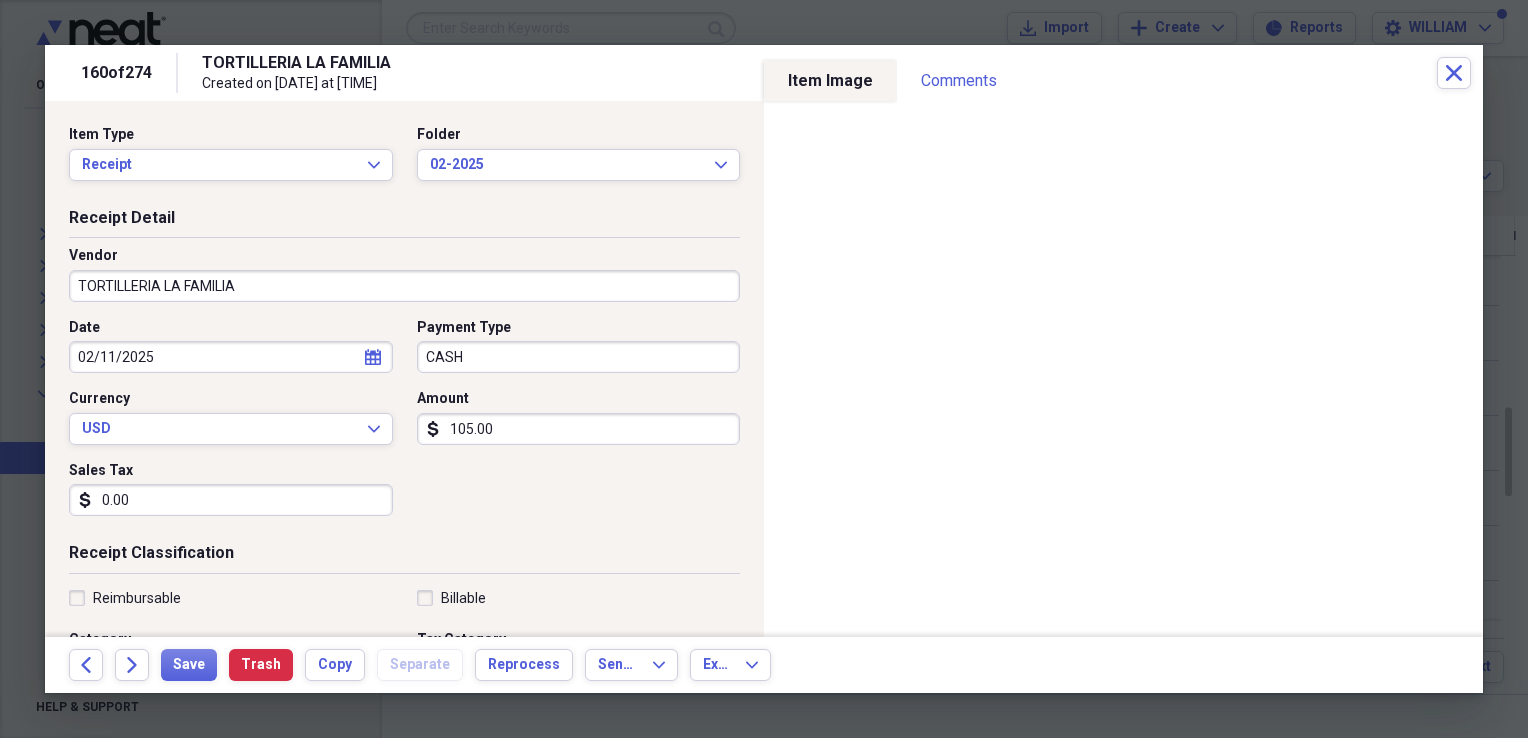 click on "Receipt Classification" at bounding box center (404, 557) 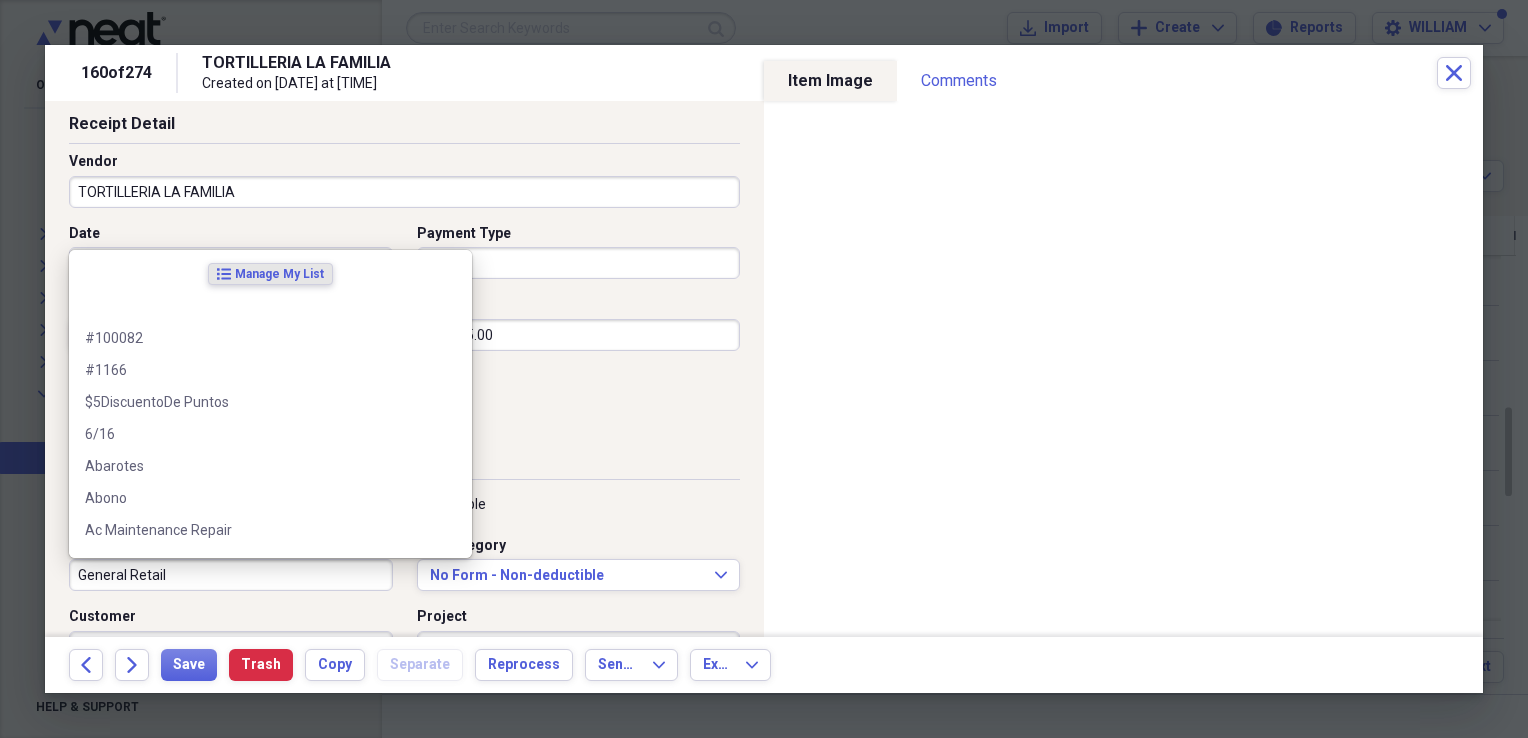 click on "General Retail" at bounding box center [231, 575] 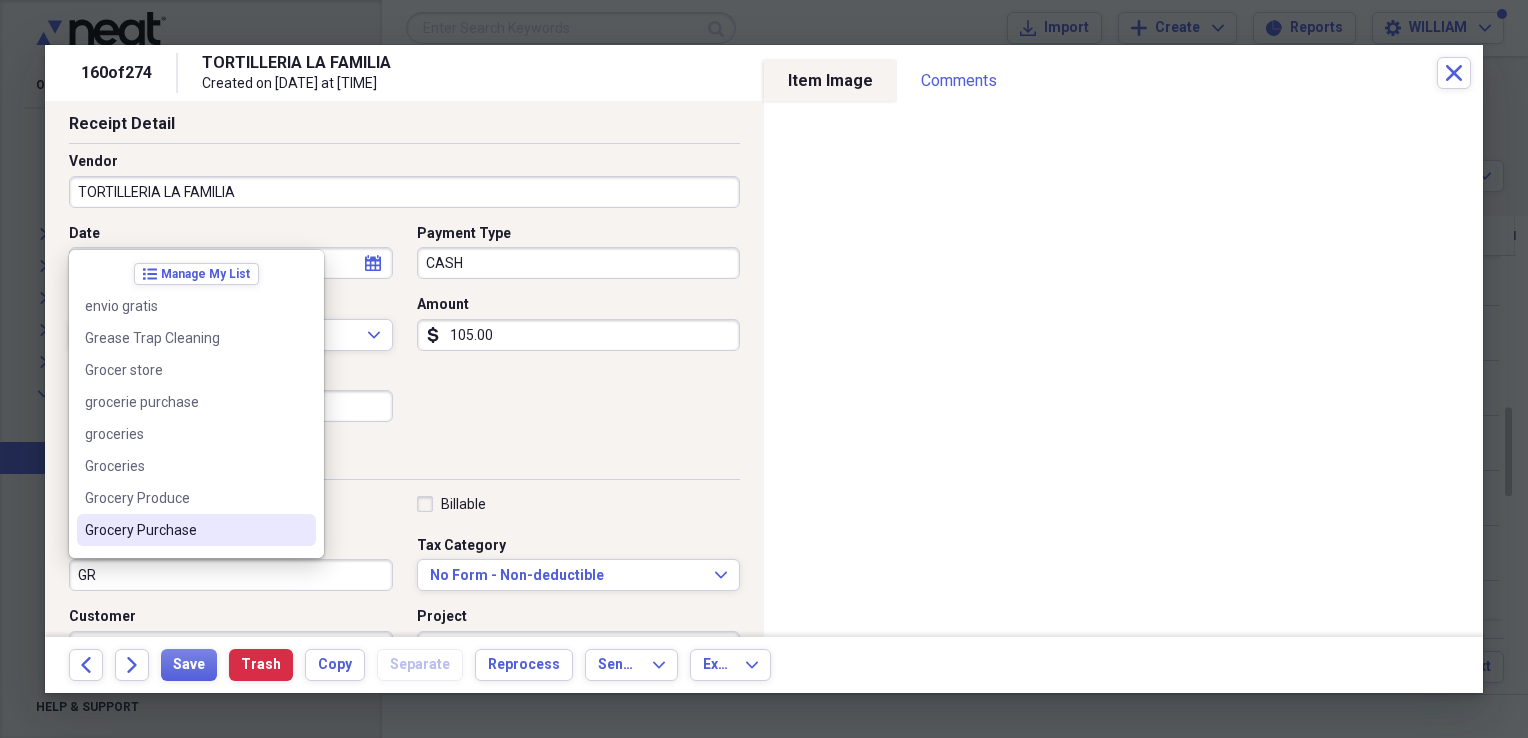 click on "Grocery Purchase" at bounding box center [196, 530] 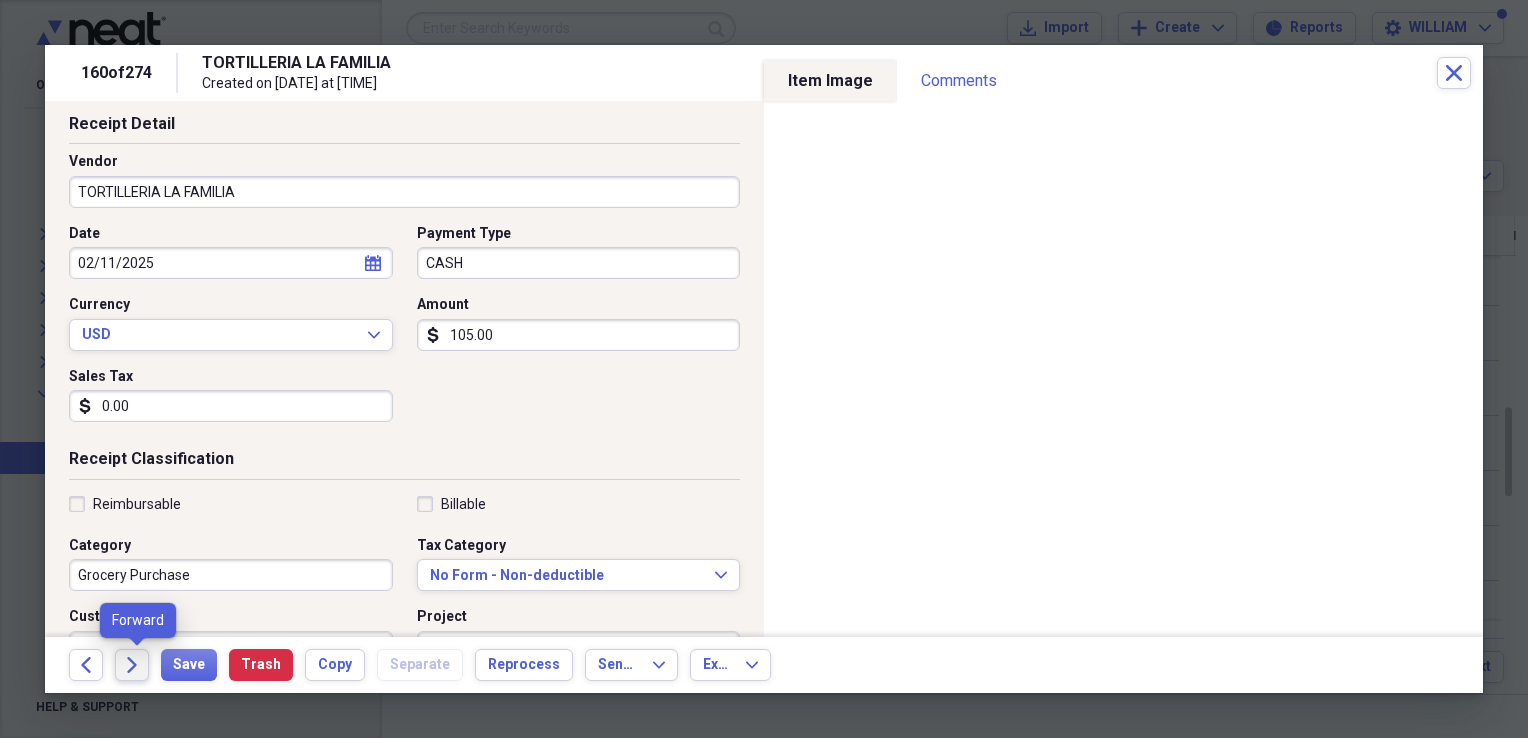 click on "Forward" 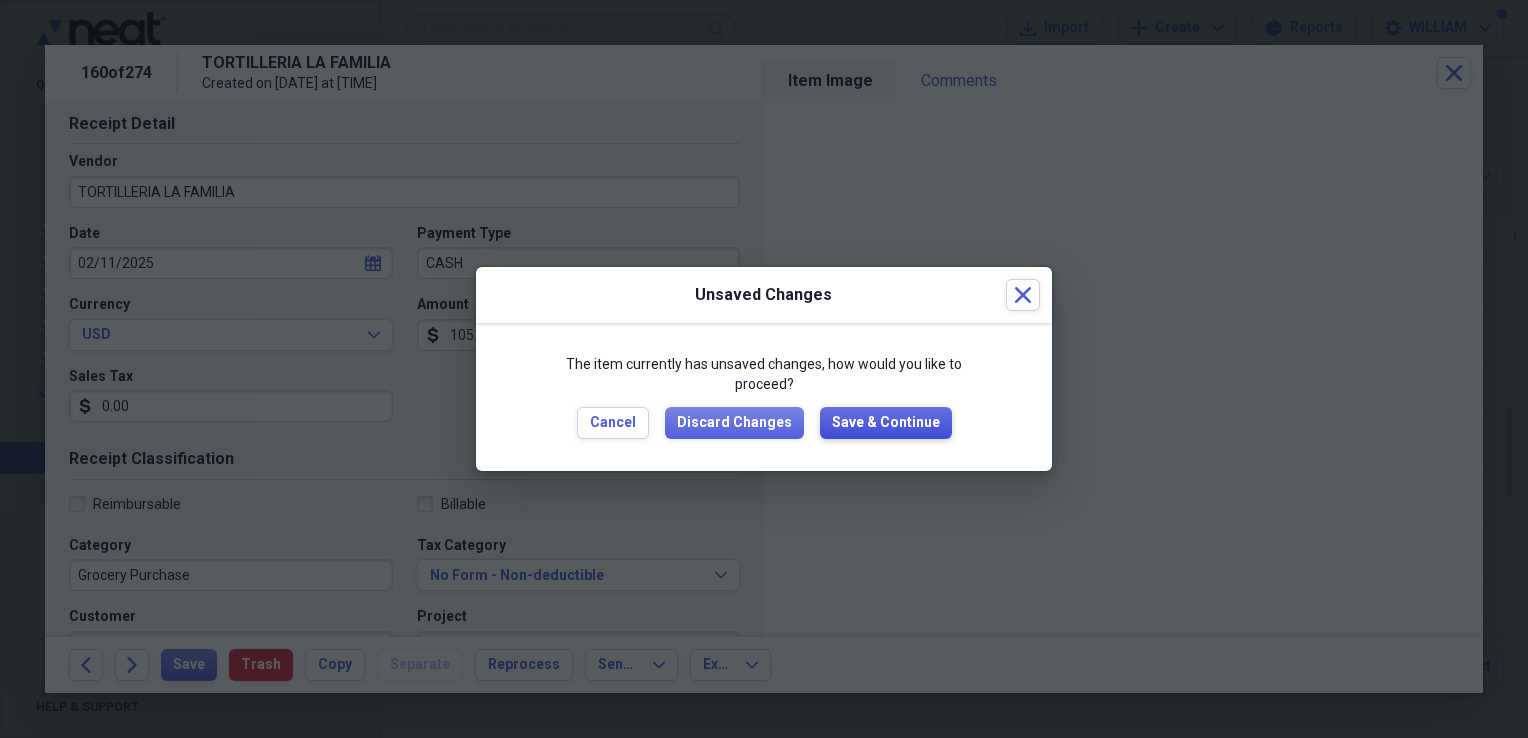 click on "Save & Continue" at bounding box center (886, 423) 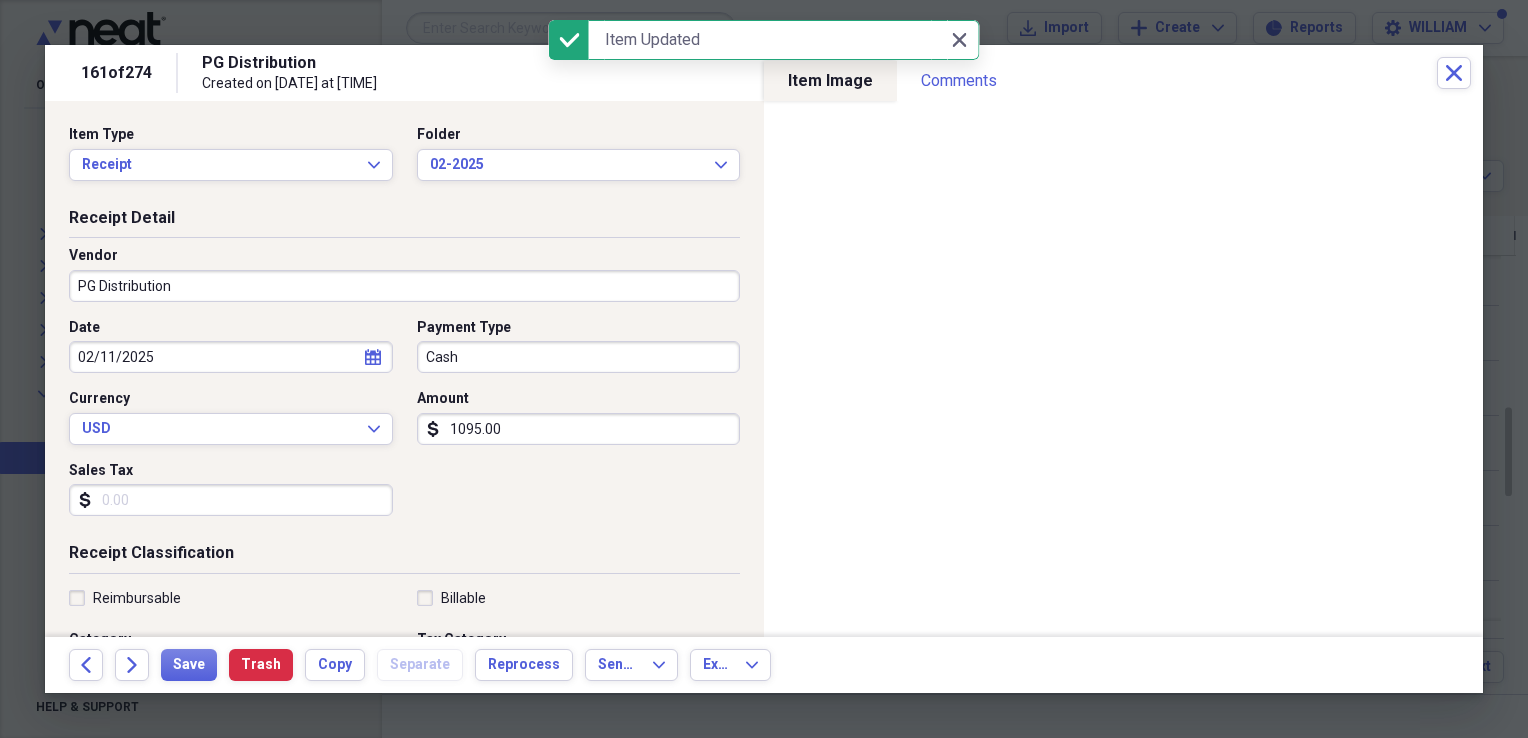 click on "Sales Tax" at bounding box center [231, 500] 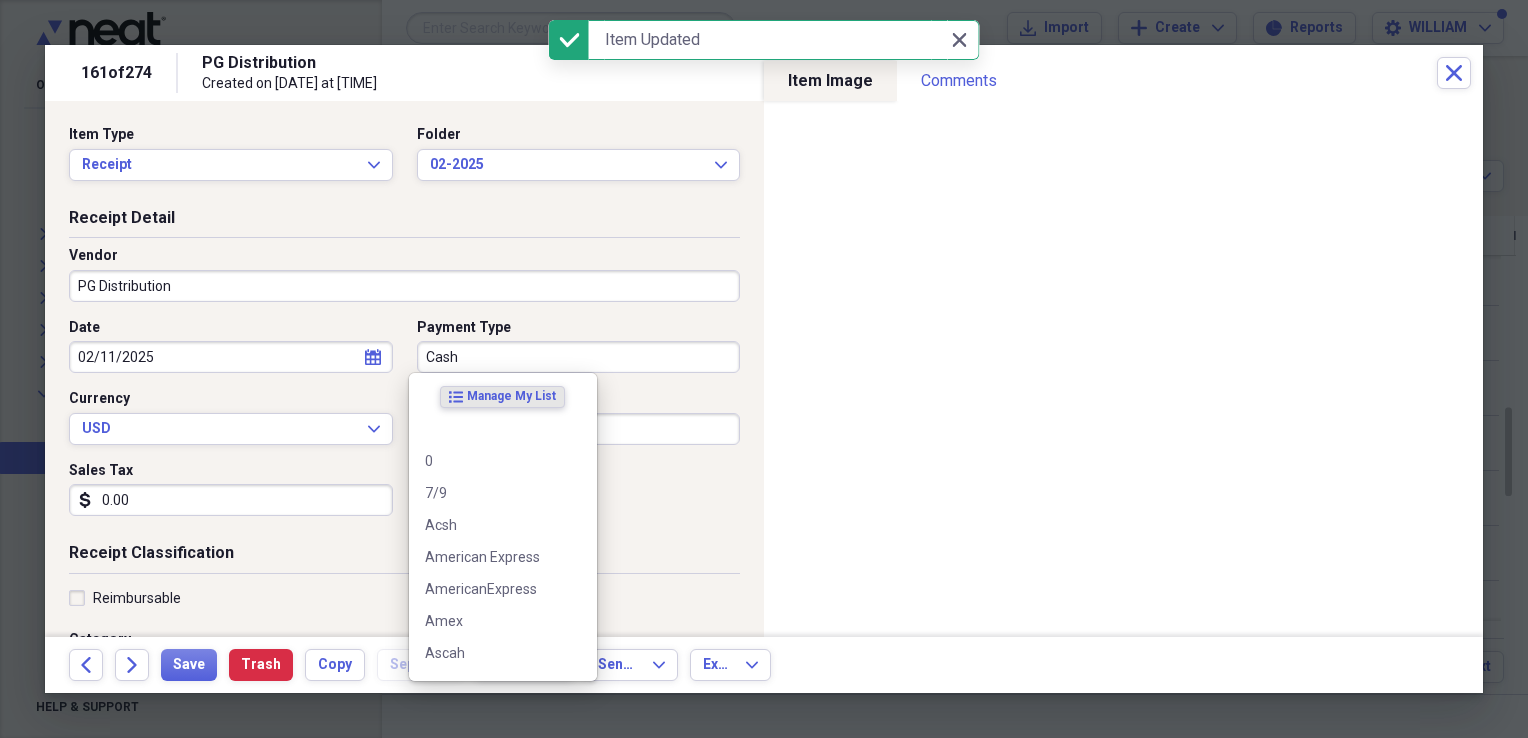 click on "Cash" at bounding box center [579, 357] 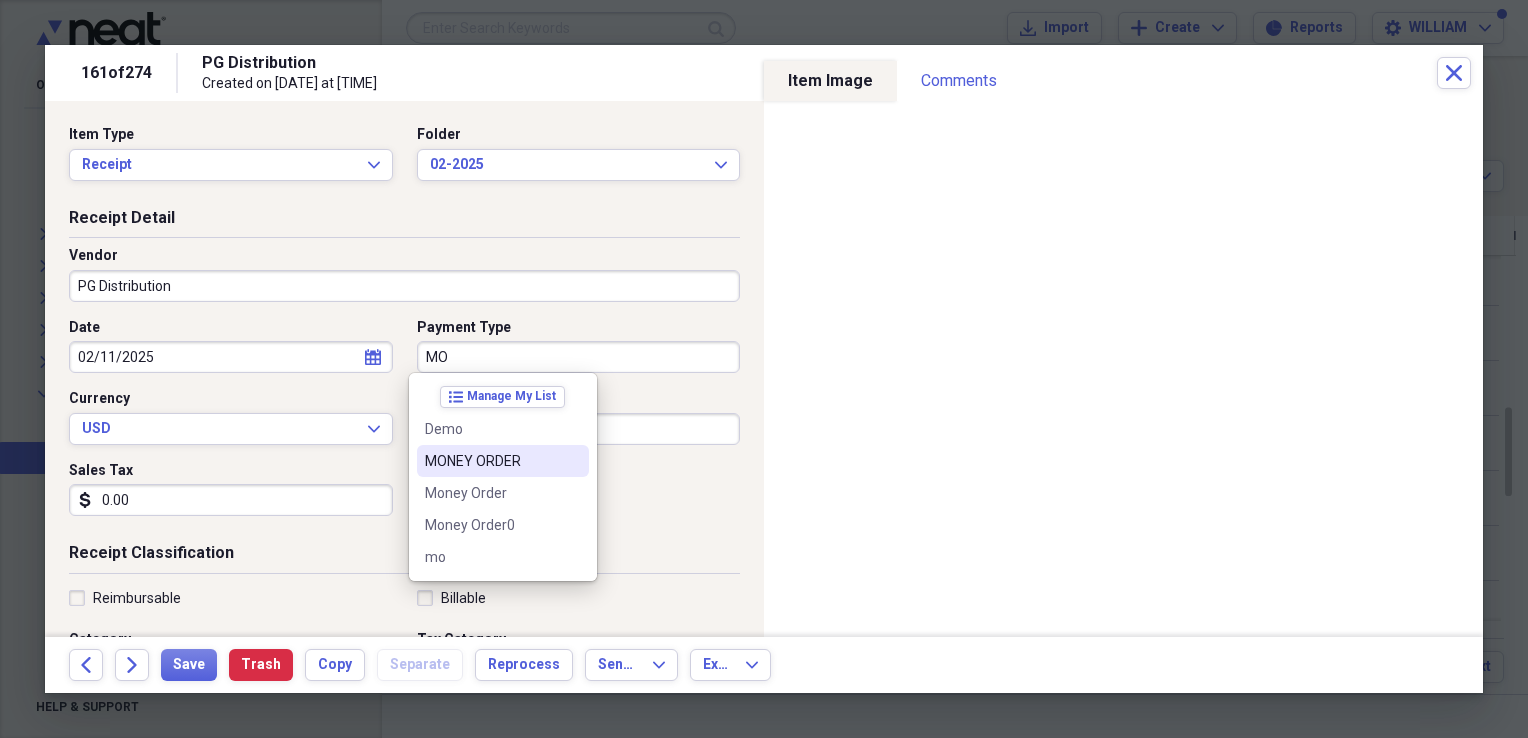 click on "MONEY ORDER" at bounding box center (491, 461) 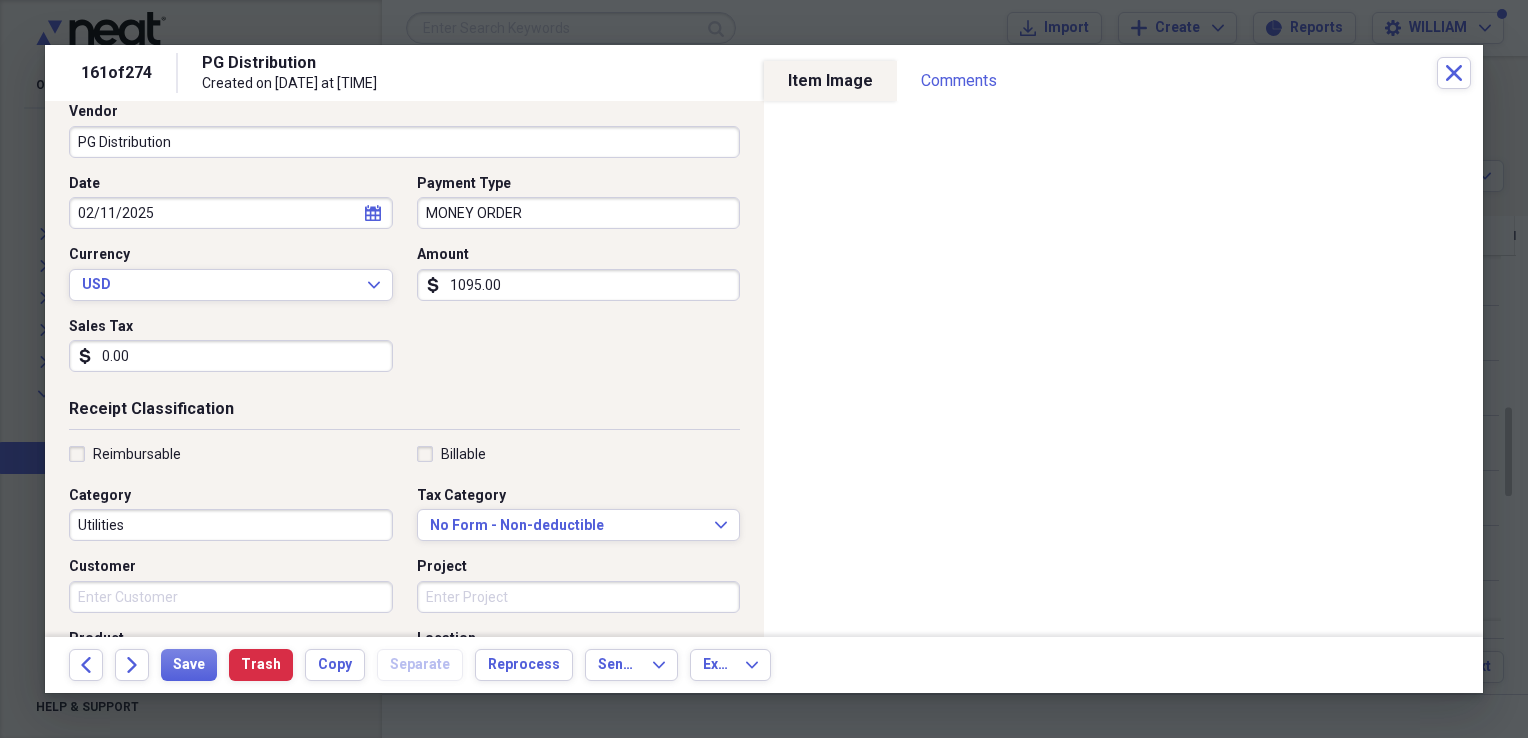 scroll, scrollTop: 147, scrollLeft: 0, axis: vertical 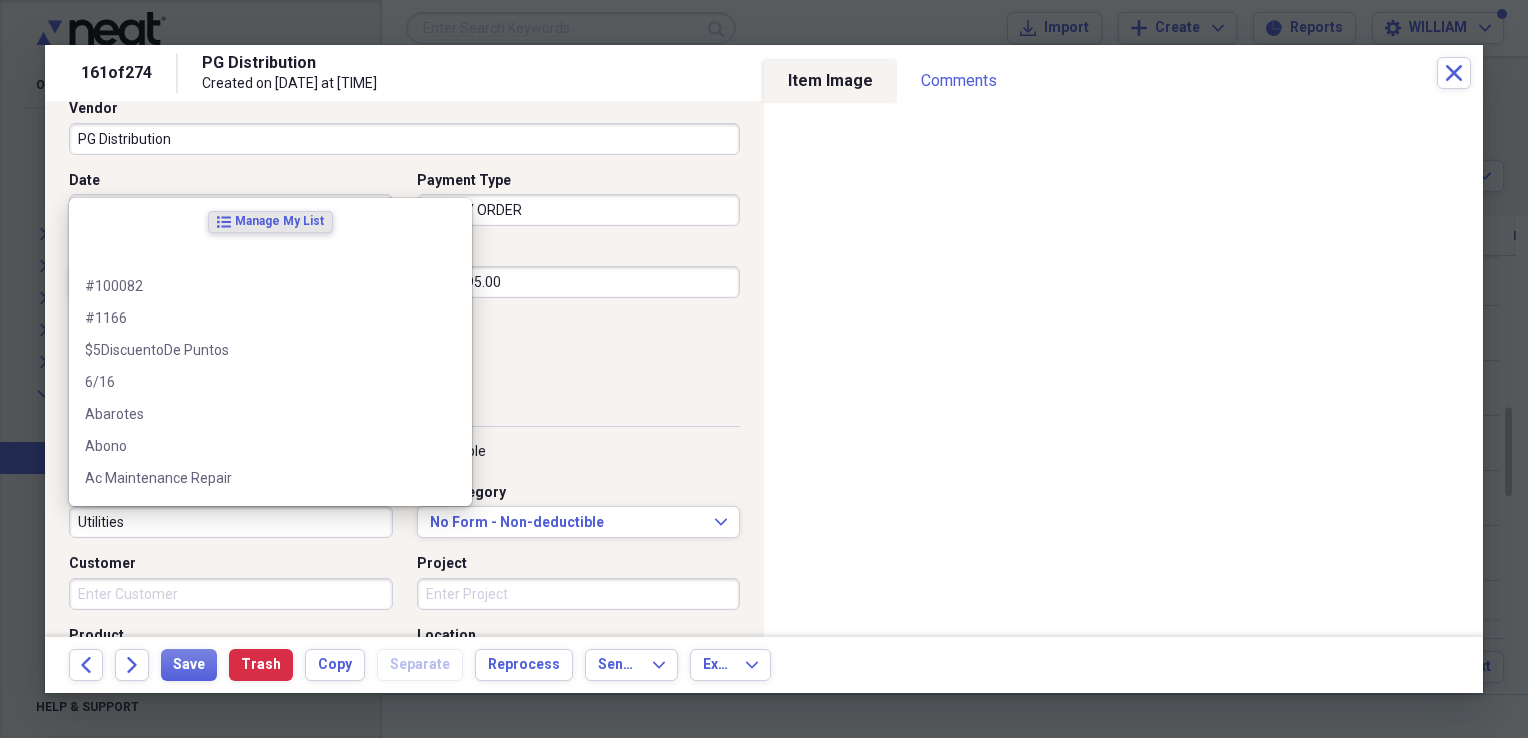 click on "Utilities" at bounding box center (231, 522) 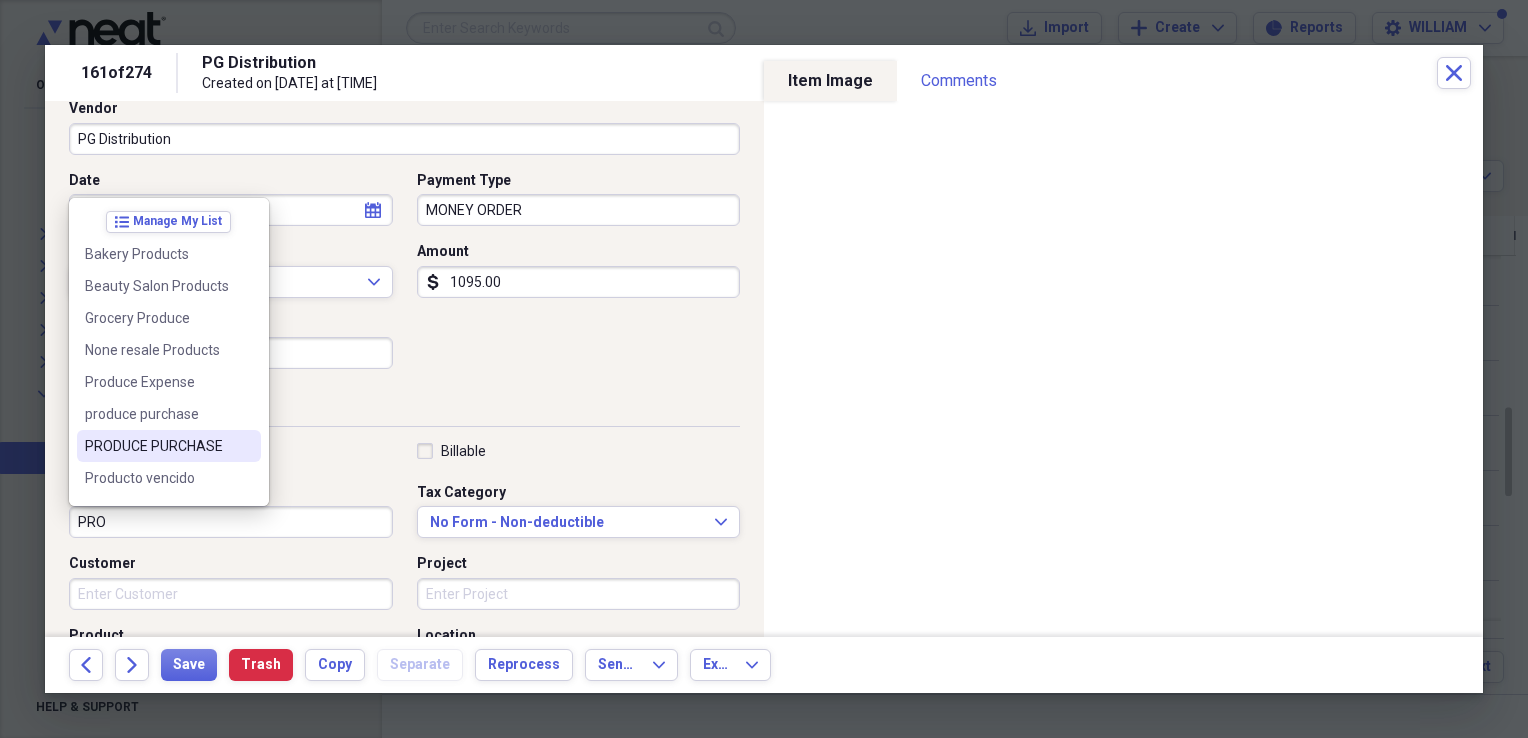 click on "PRODUCE PURCHASE" at bounding box center [157, 446] 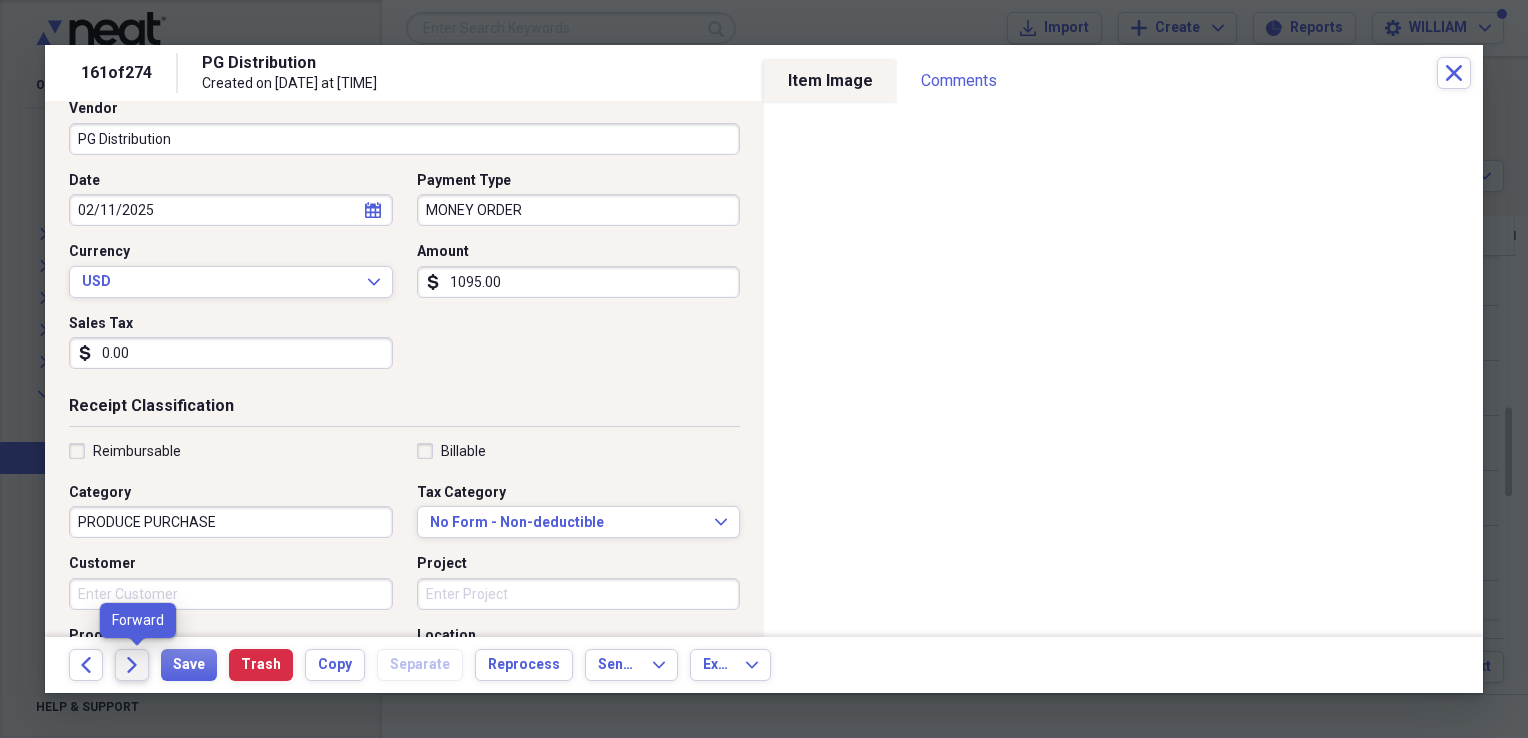 click on "Forward" 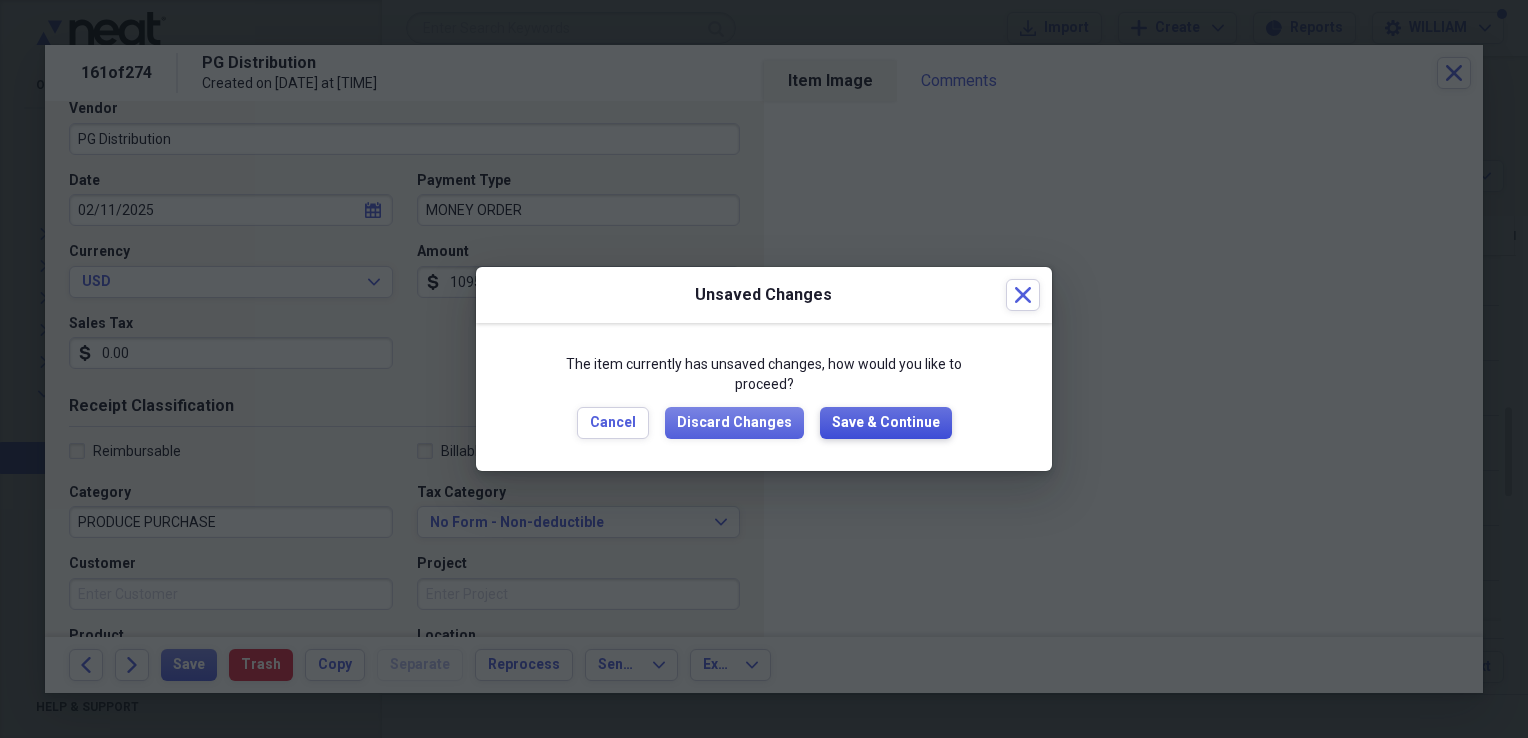 click on "Save & Continue" at bounding box center [886, 423] 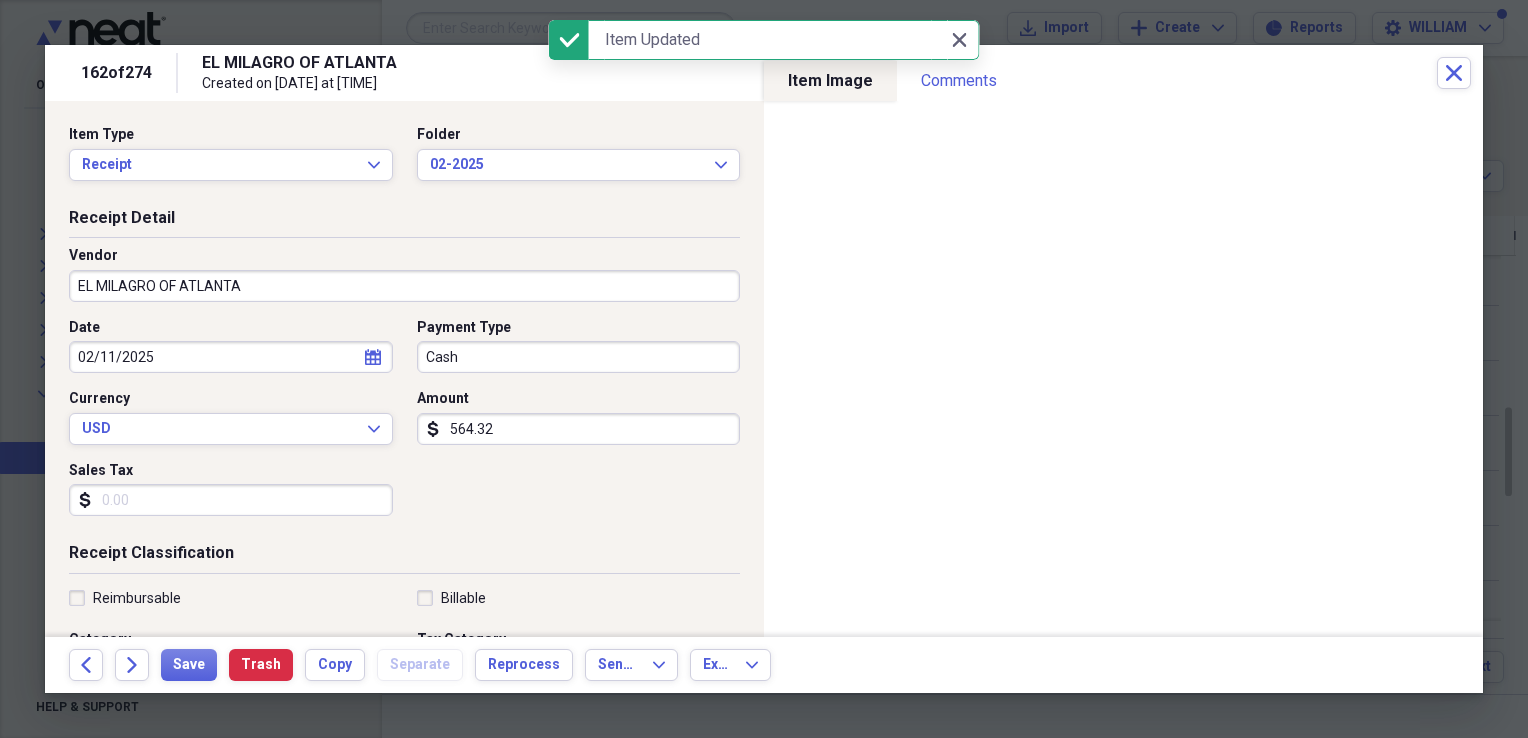 click on "Sales Tax" at bounding box center [231, 500] 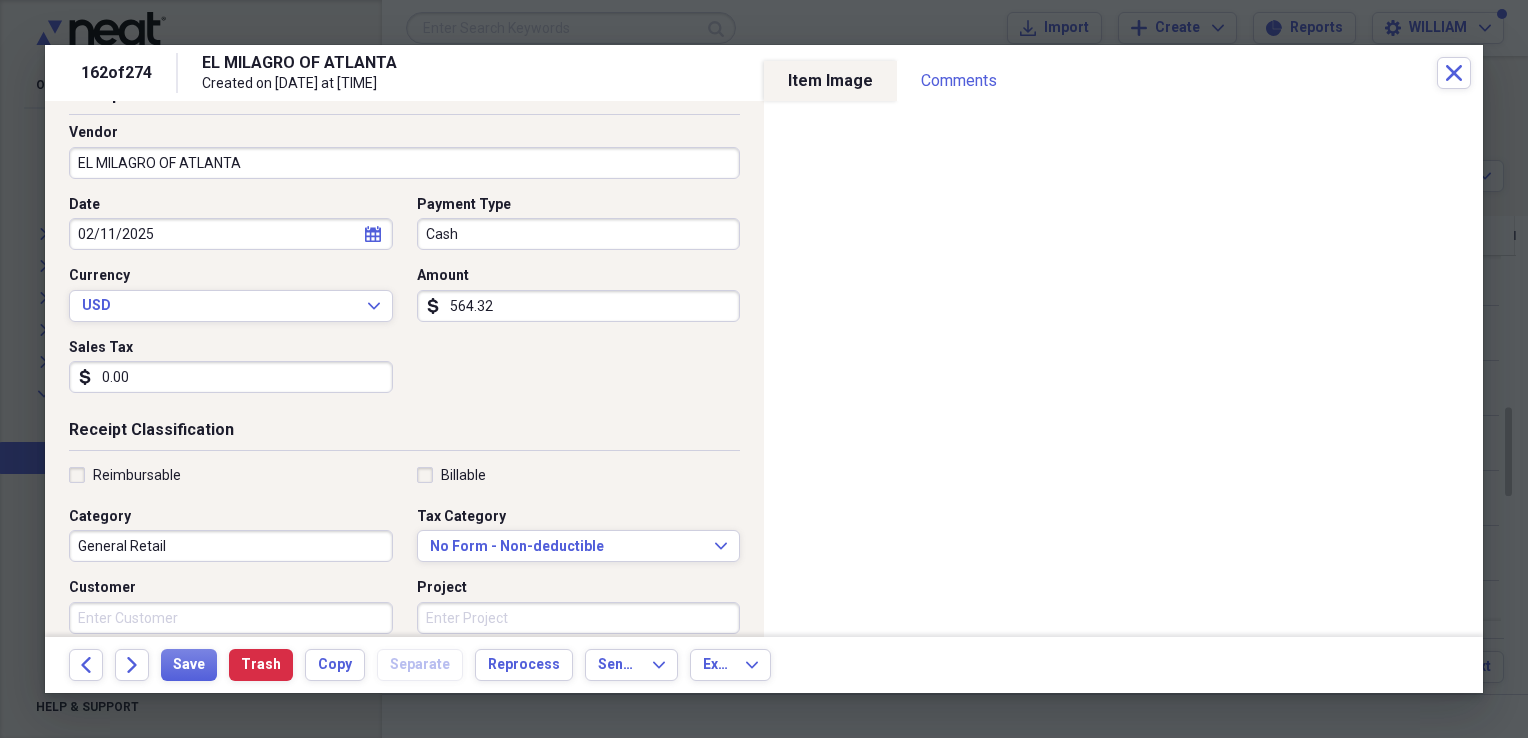 scroll, scrollTop: 126, scrollLeft: 0, axis: vertical 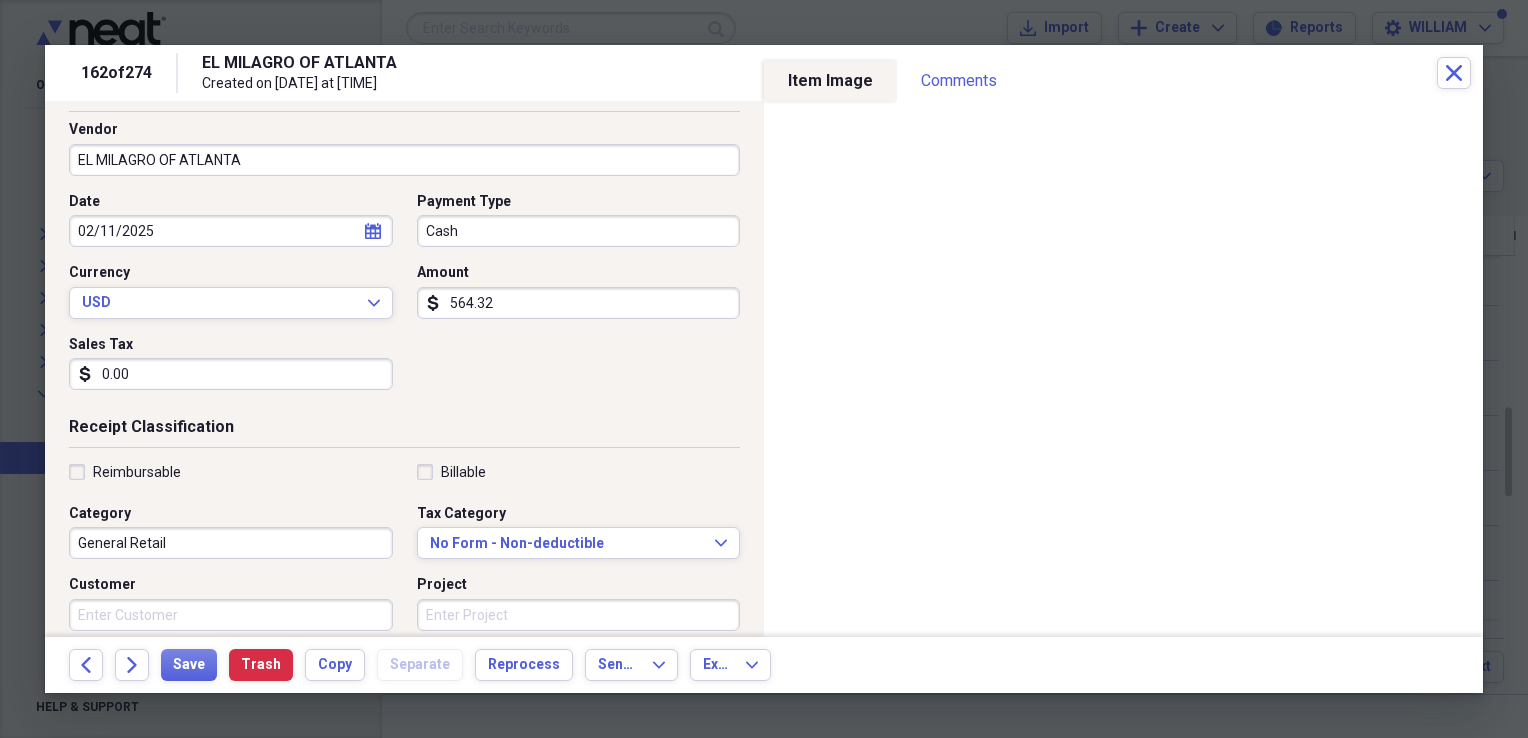 click on "General Retail" at bounding box center (231, 543) 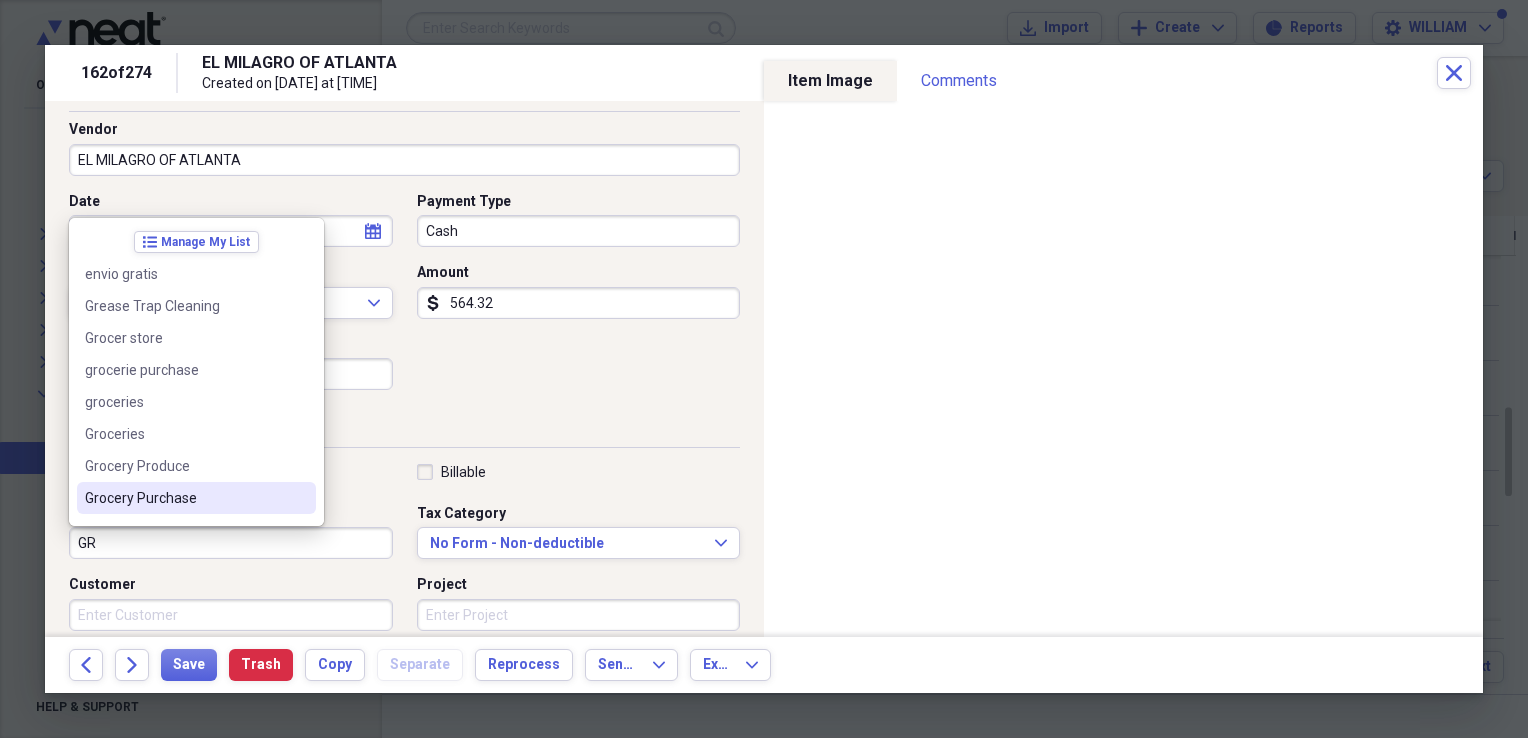 click on "Grocery Purchase" at bounding box center (184, 498) 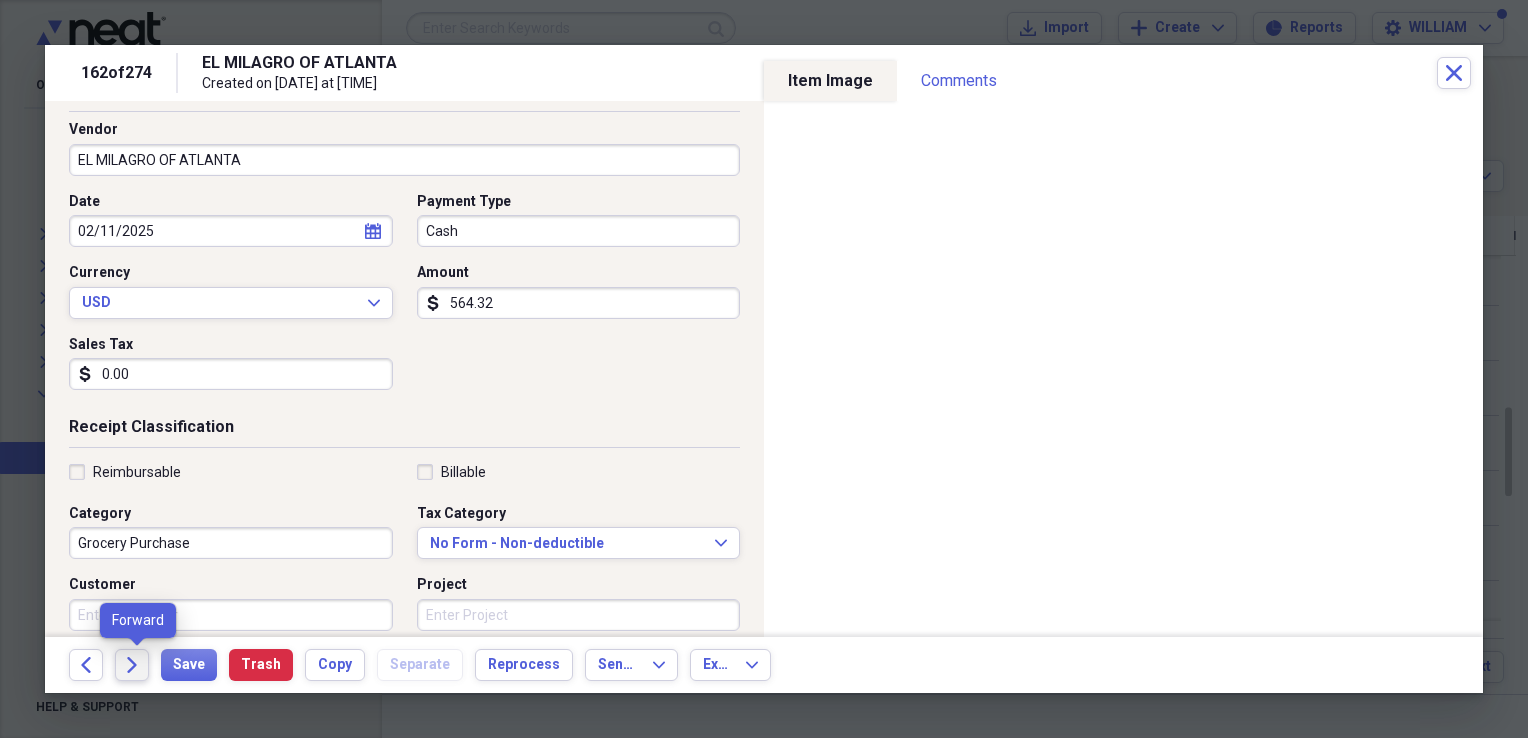 click on "Forward" at bounding box center [132, 665] 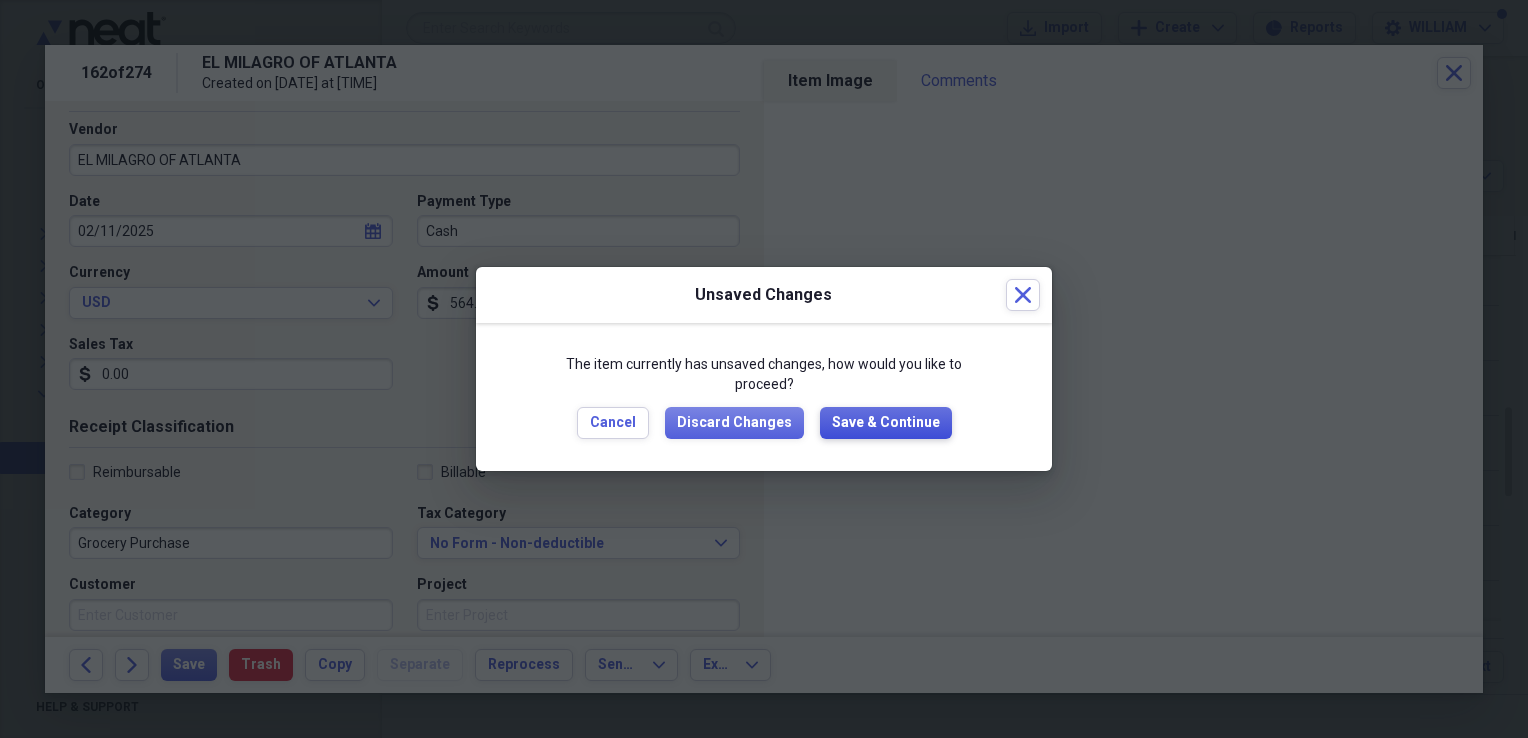 click on "Save & Continue" at bounding box center [886, 423] 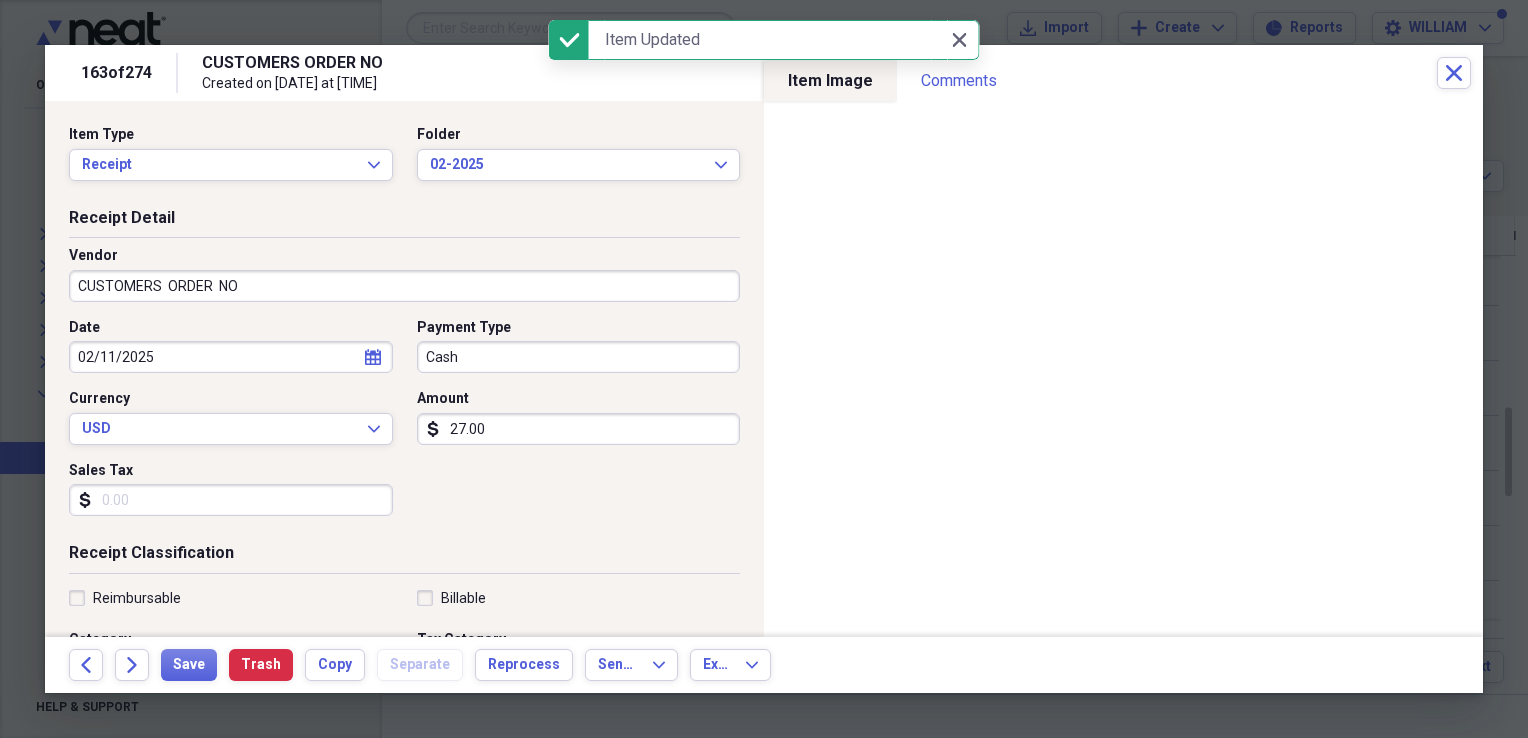 click on "CUSTOMERS  ORDER  NO" at bounding box center (404, 286) 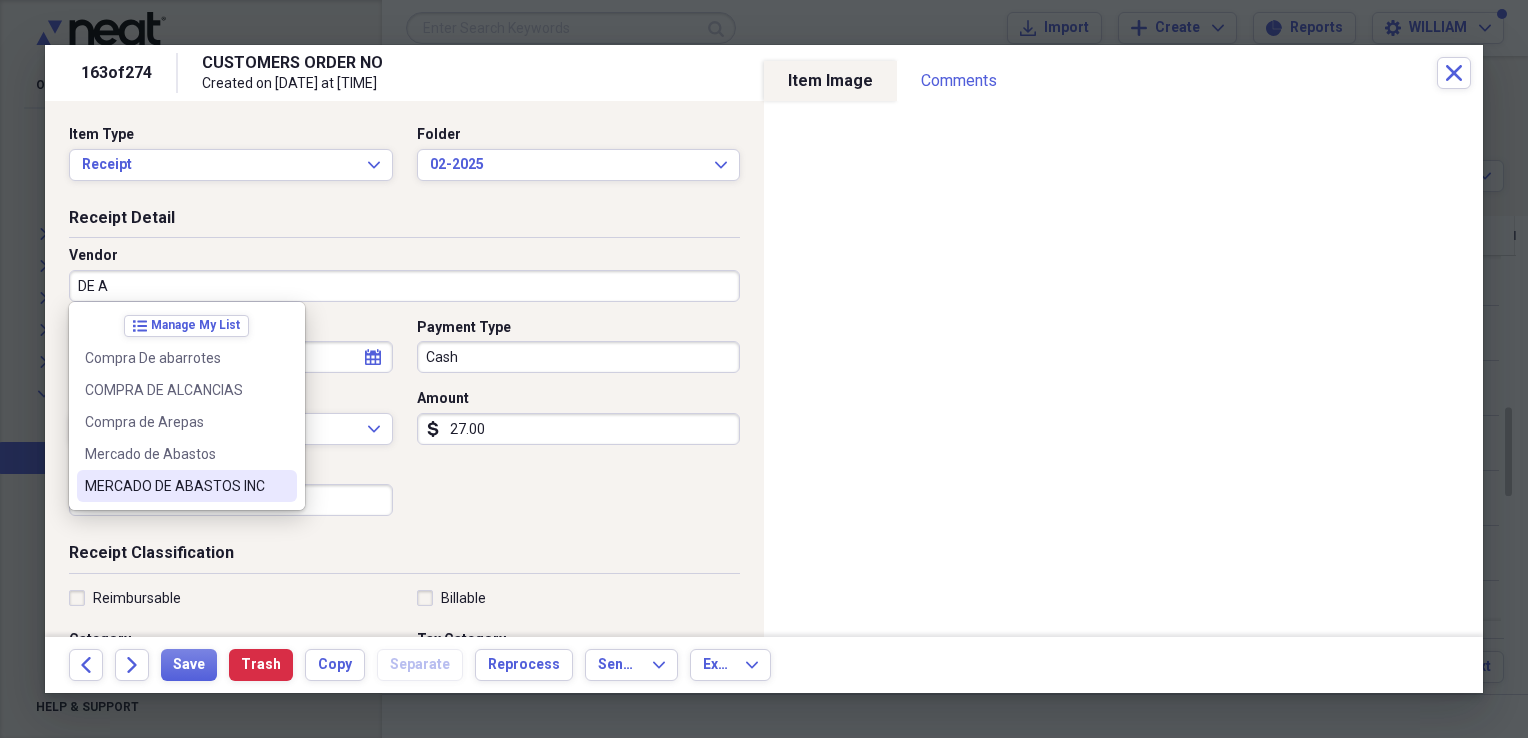 click on "MERCADO DE ABASTOS INC" at bounding box center (187, 486) 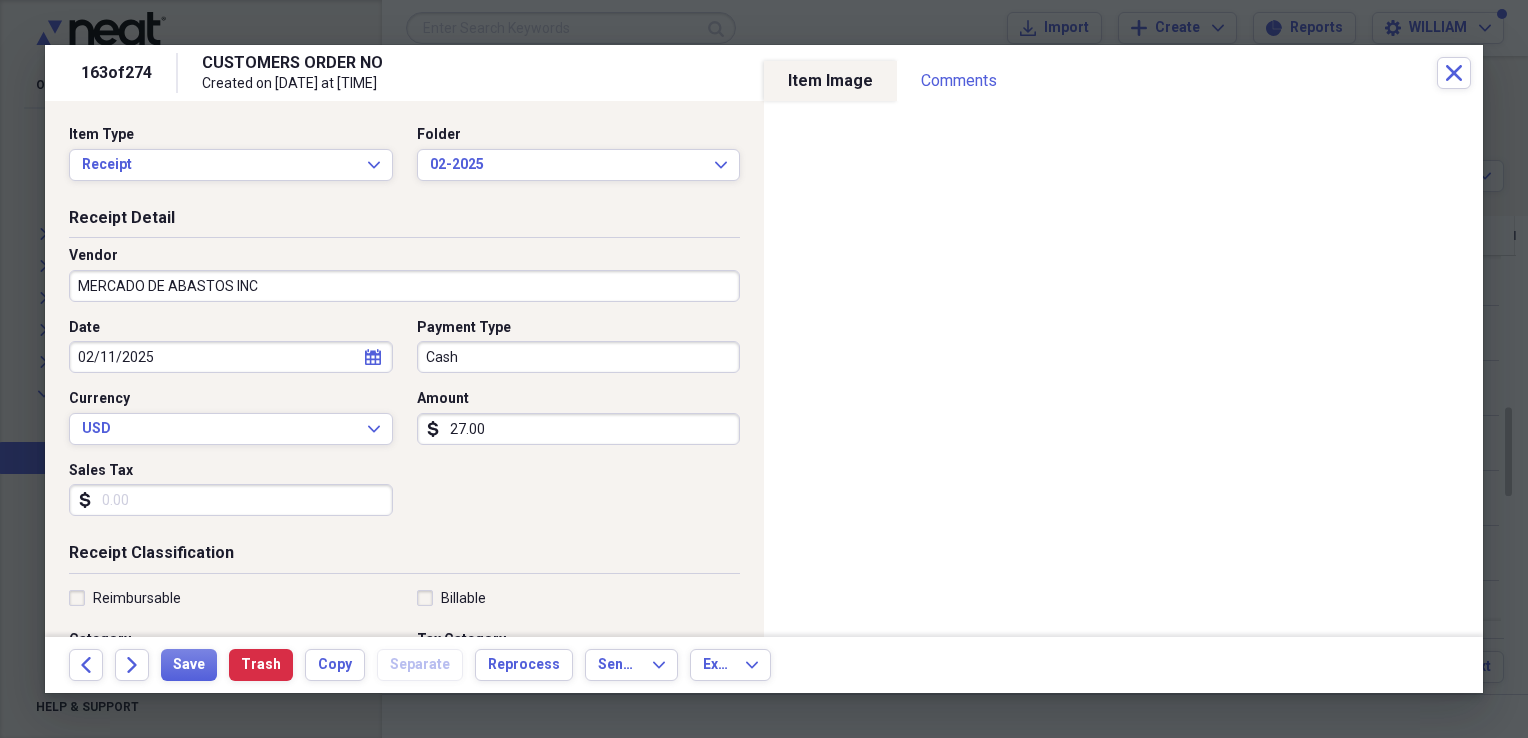 click on "Sales Tax" at bounding box center (231, 500) 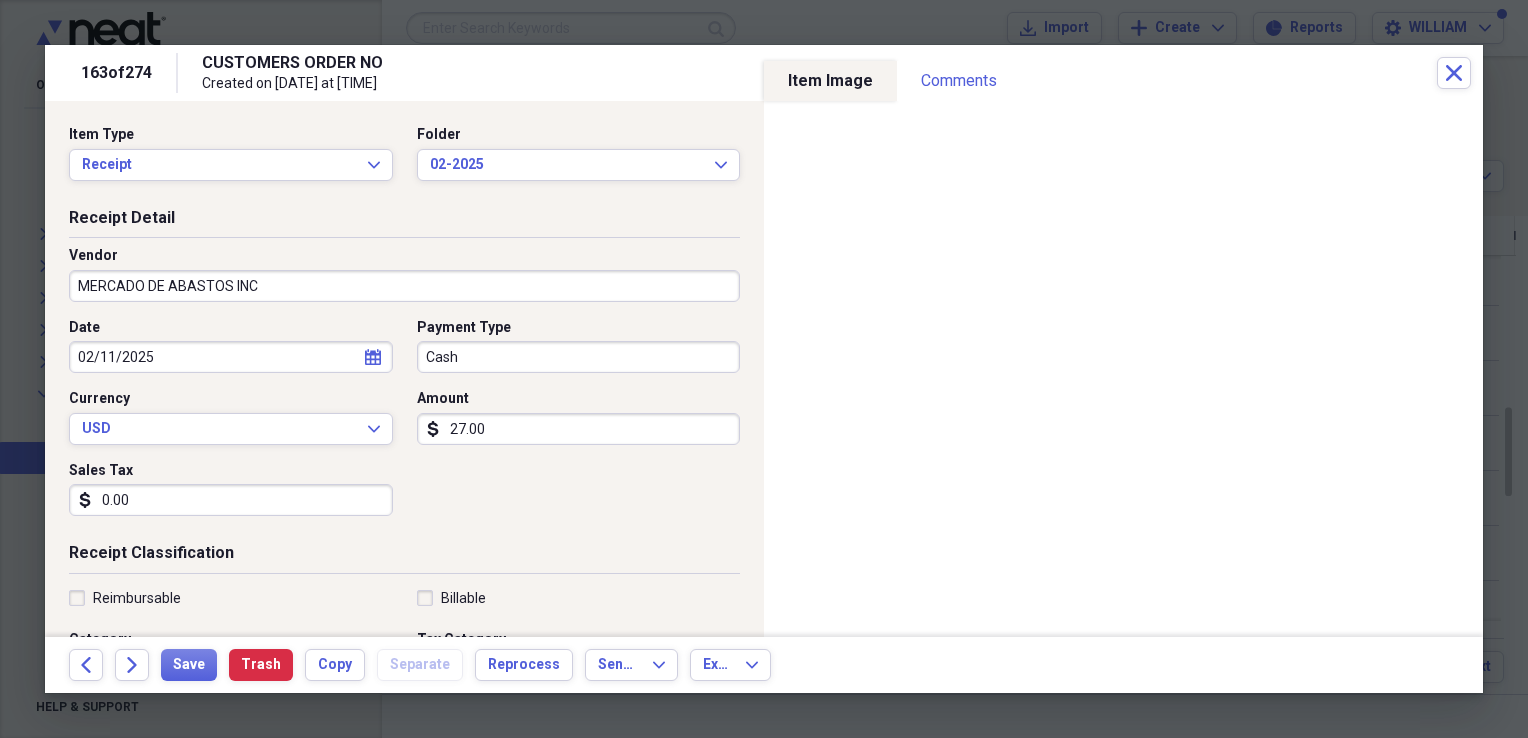 click on "Date [DATE] calendar Calendar Payment Type Cash Currency USD Expand Amount dollar-sign 27.00 Sales Tax dollar-sign 0.00" at bounding box center [404, 425] 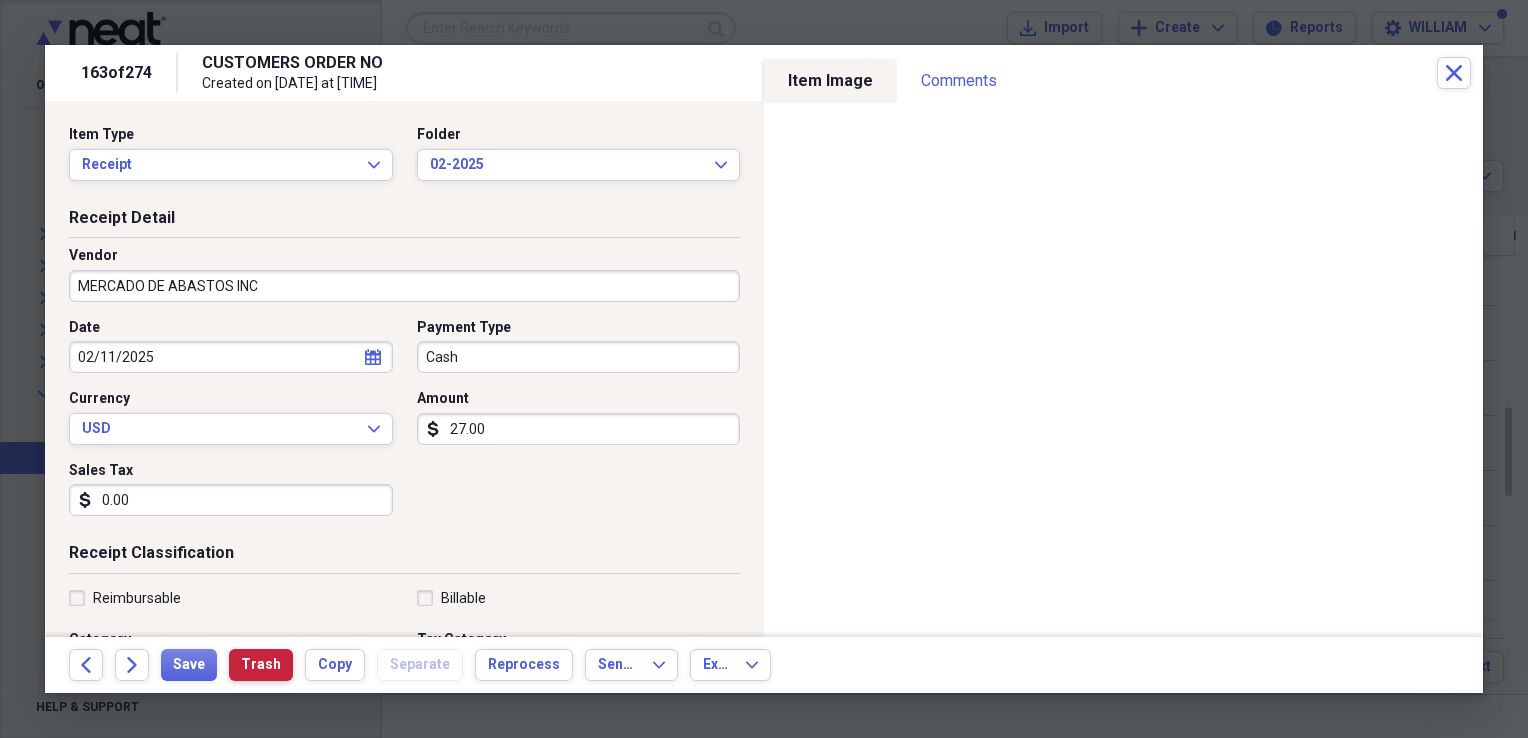 click on "Trash" at bounding box center (261, 665) 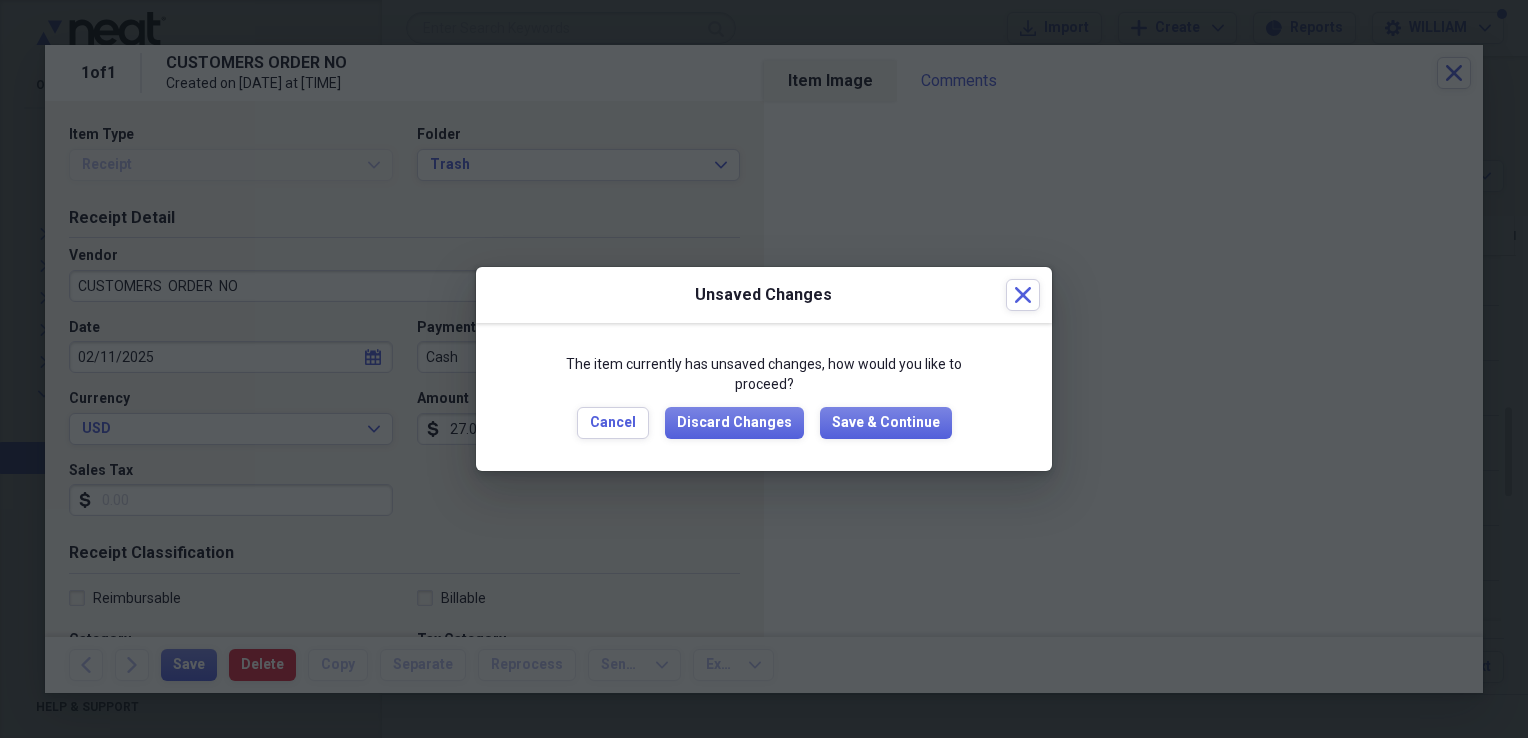 click at bounding box center (764, 369) 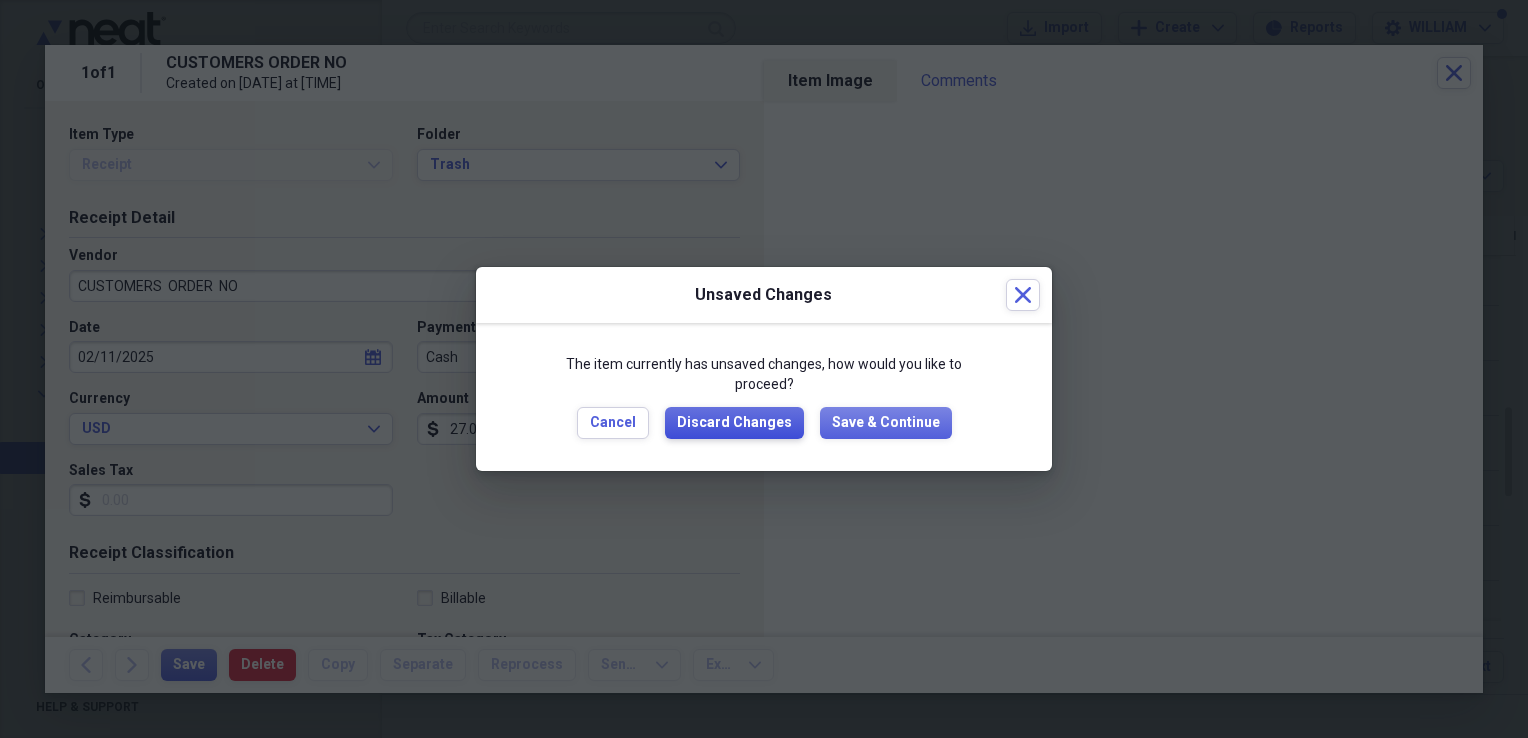 click on "Discard Changes" at bounding box center [734, 423] 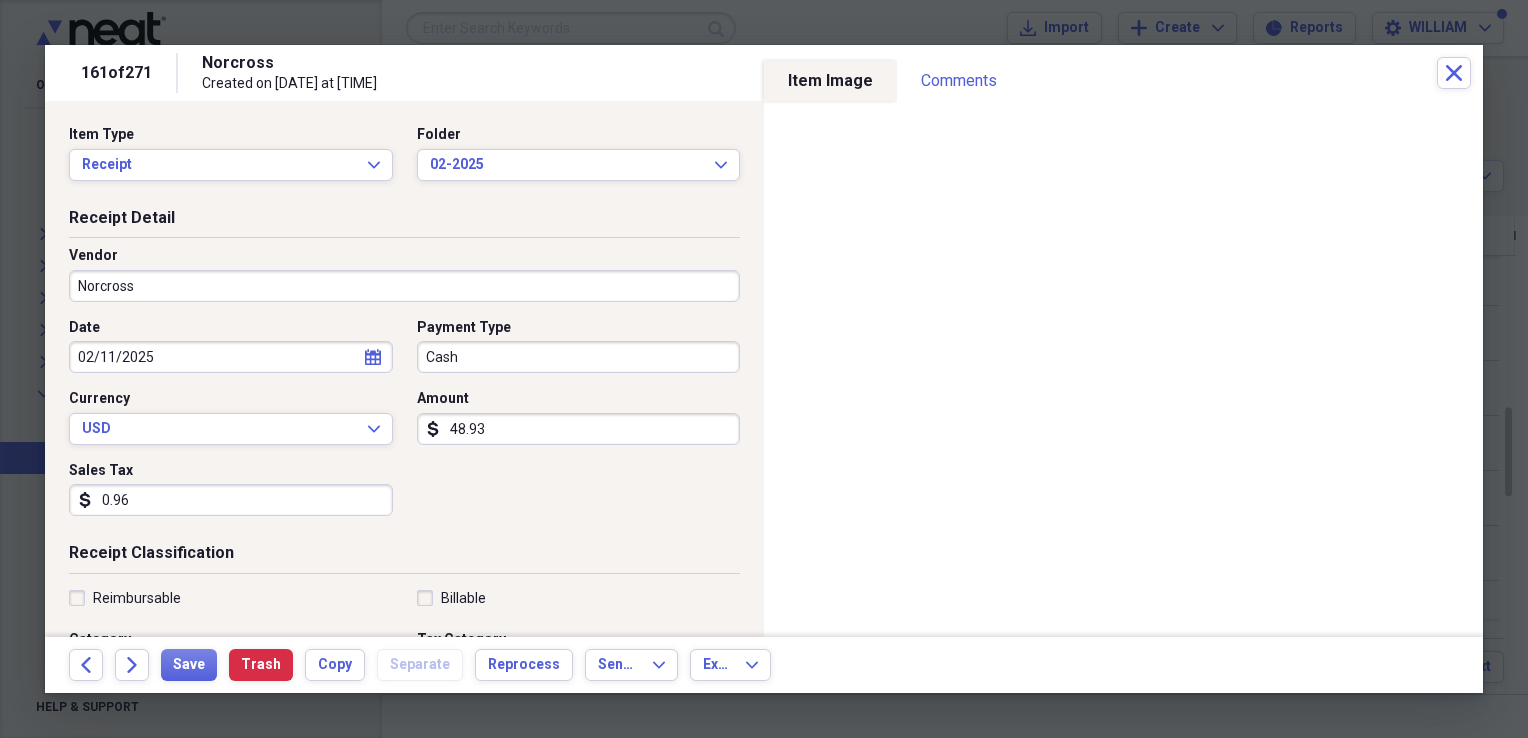 click on "Norcross" at bounding box center [404, 286] 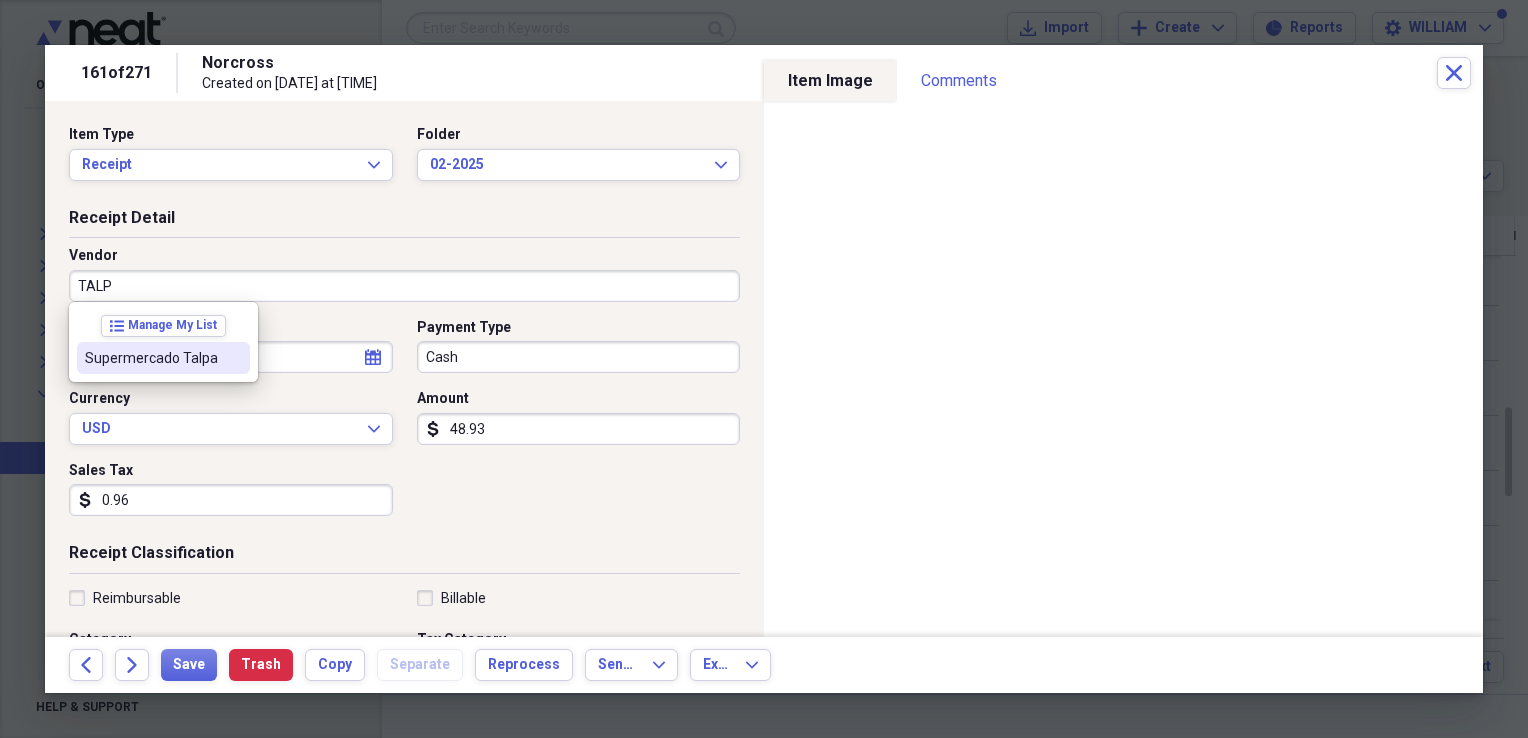 click on "Supermercado Talpa" at bounding box center (163, 358) 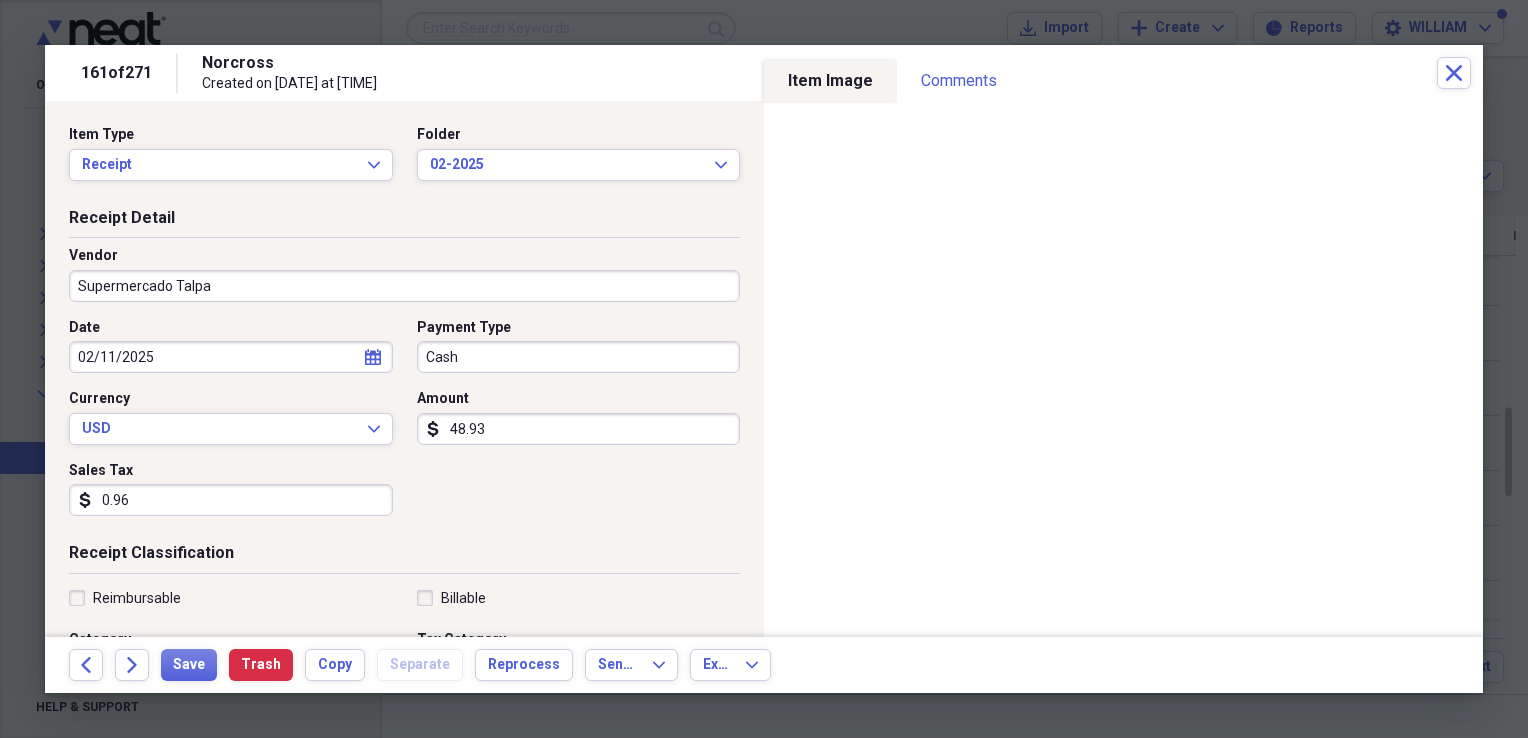 click on "Date [DATE] calendar Calendar Payment Type Cash Currency USD Expand Amount dollar-sign 48.93 Sales Tax dollar-sign 0.96" at bounding box center (404, 425) 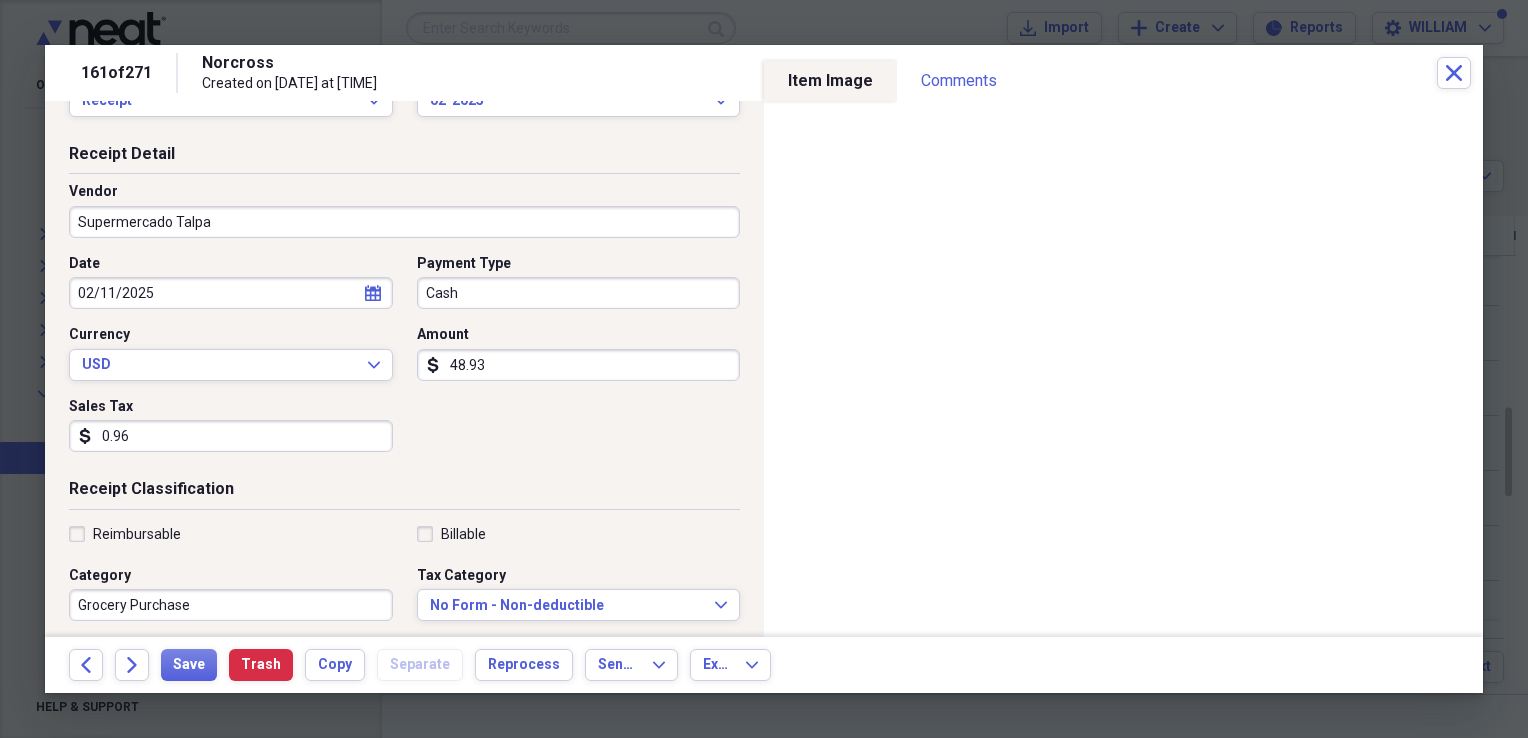 scroll, scrollTop: 68, scrollLeft: 0, axis: vertical 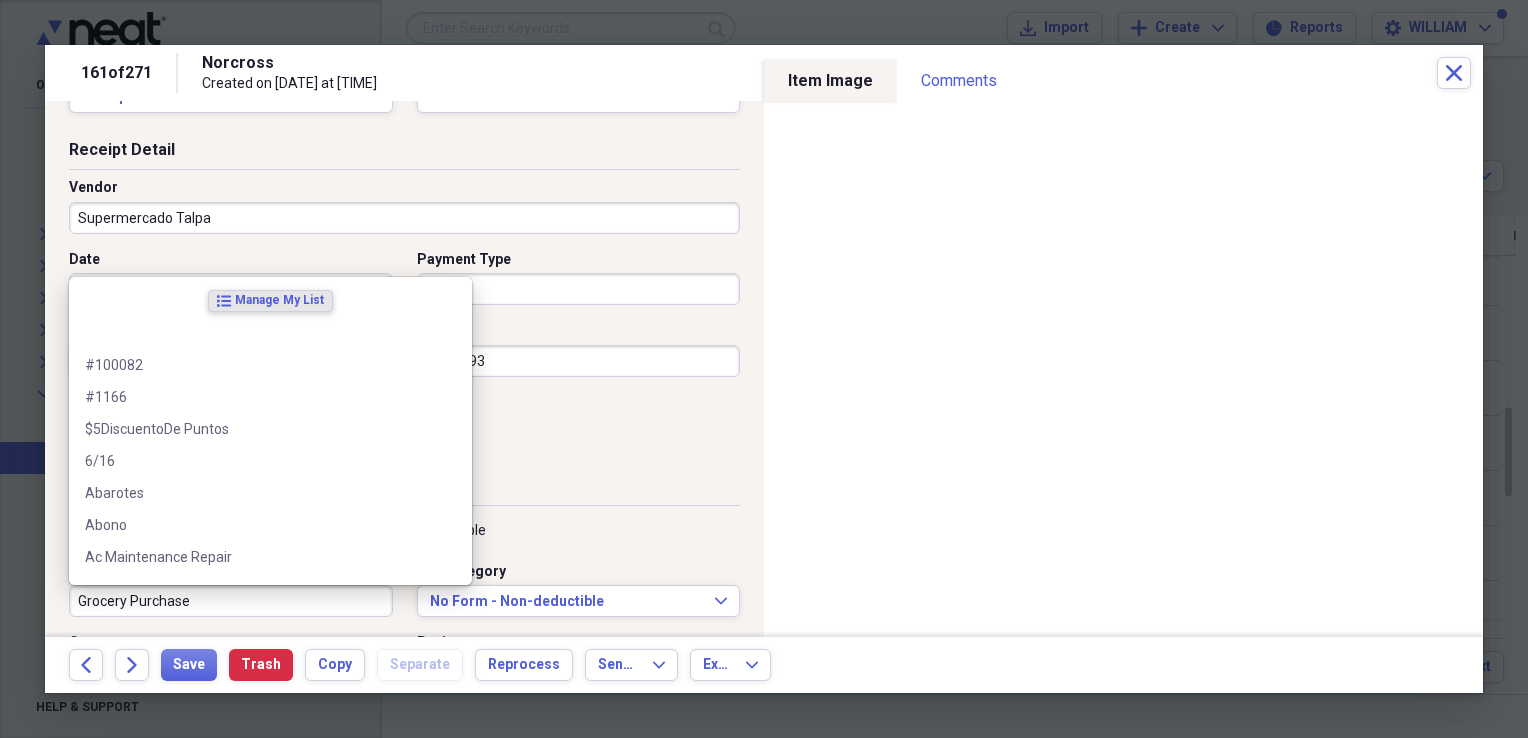 click on "Grocery Purchase" at bounding box center [231, 601] 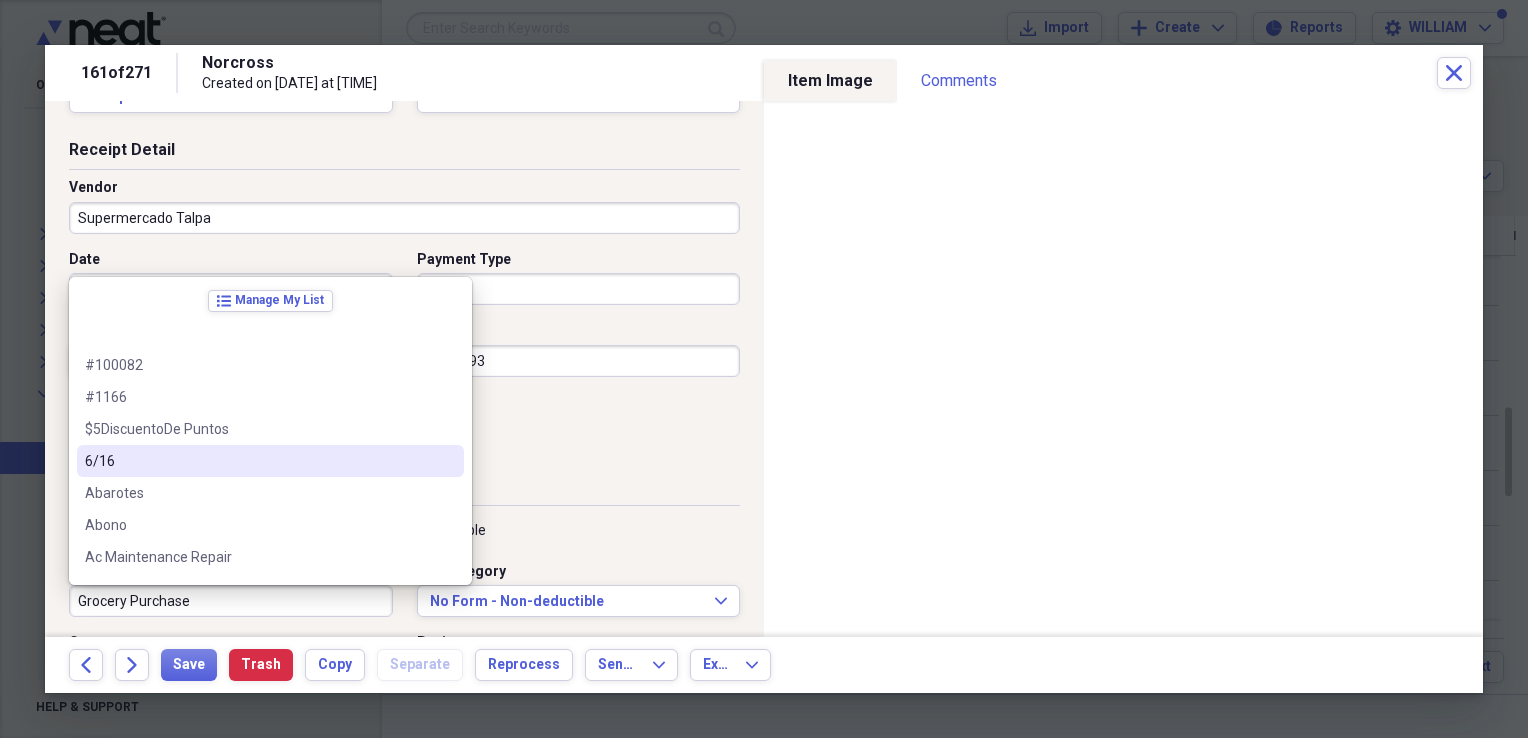 click on "Receipt Detail Vendor Supermercado Talpa Date [DATE] calendar Calendar Payment Type Cash Currency USD Expand Amount dollar-sign 48.93 Sales Tax dollar-sign 0.96" at bounding box center [404, 307] 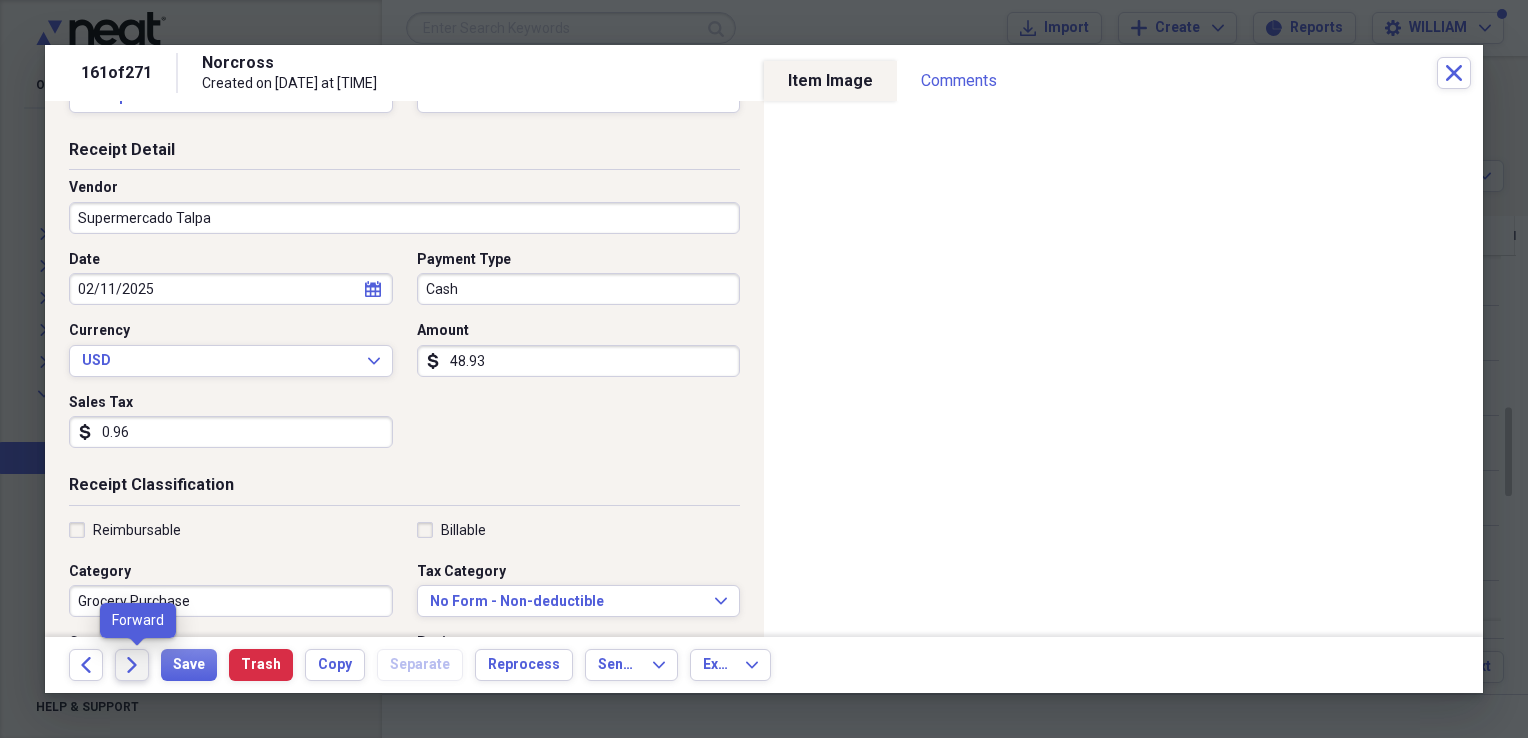click on "Forward" 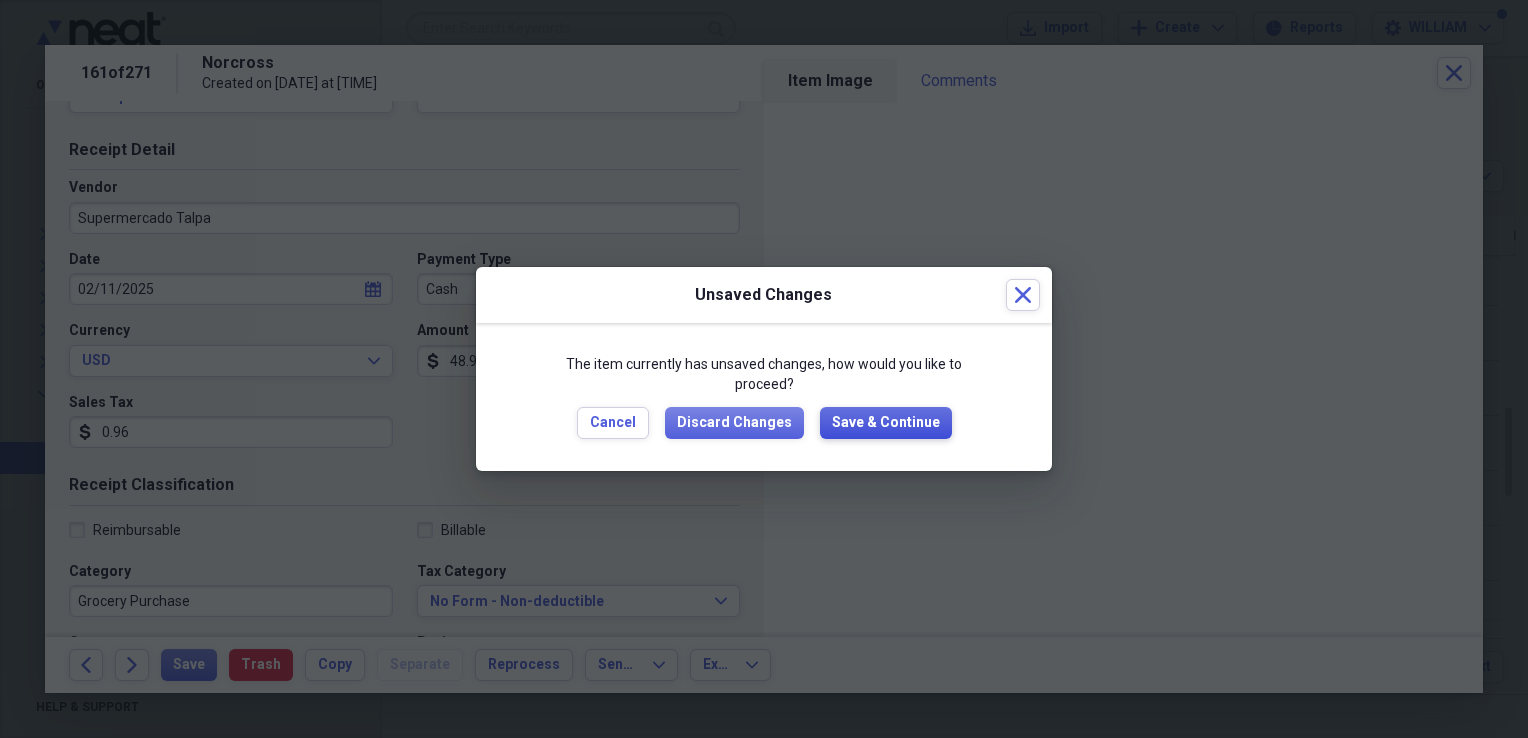 click on "Save & Continue" at bounding box center (886, 423) 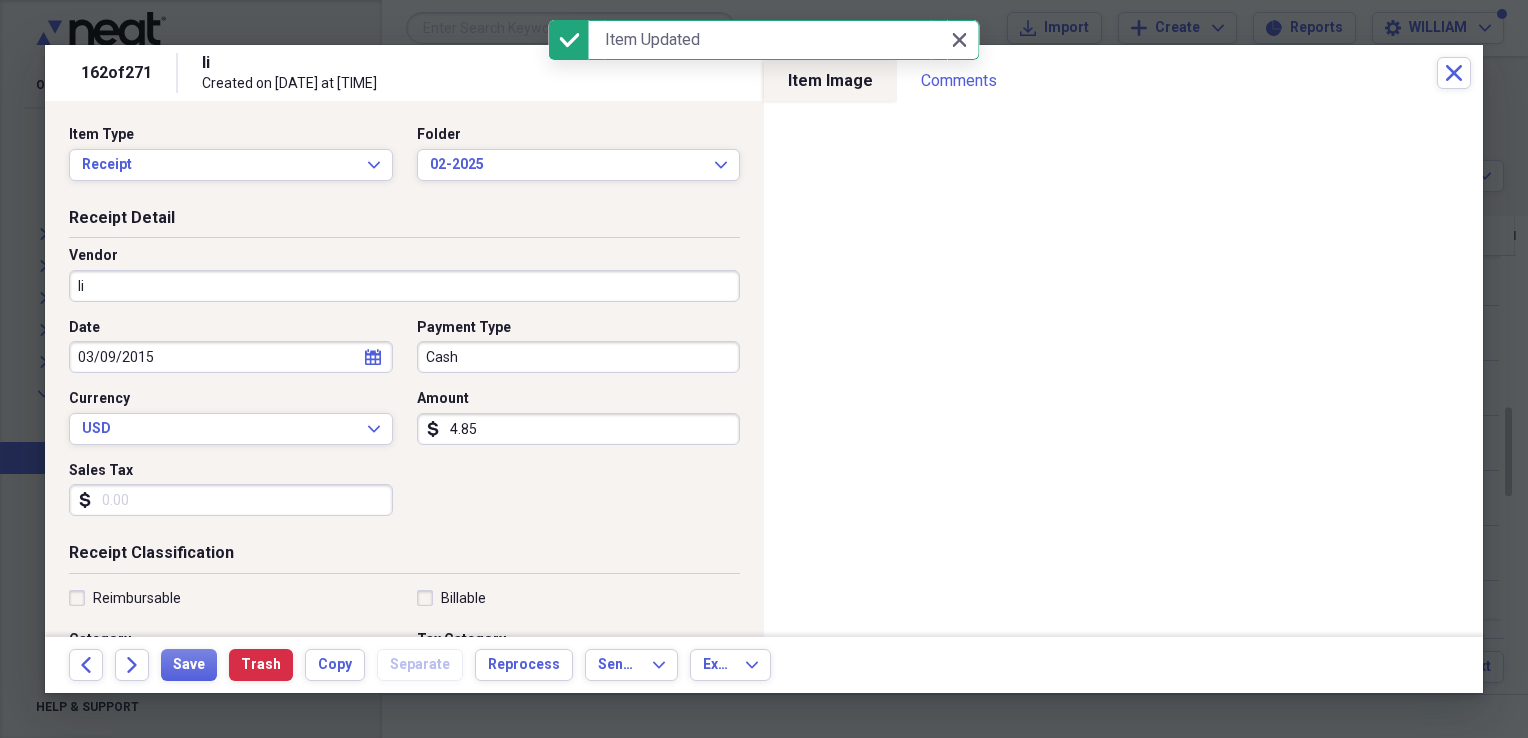 click on "Ii" at bounding box center (404, 286) 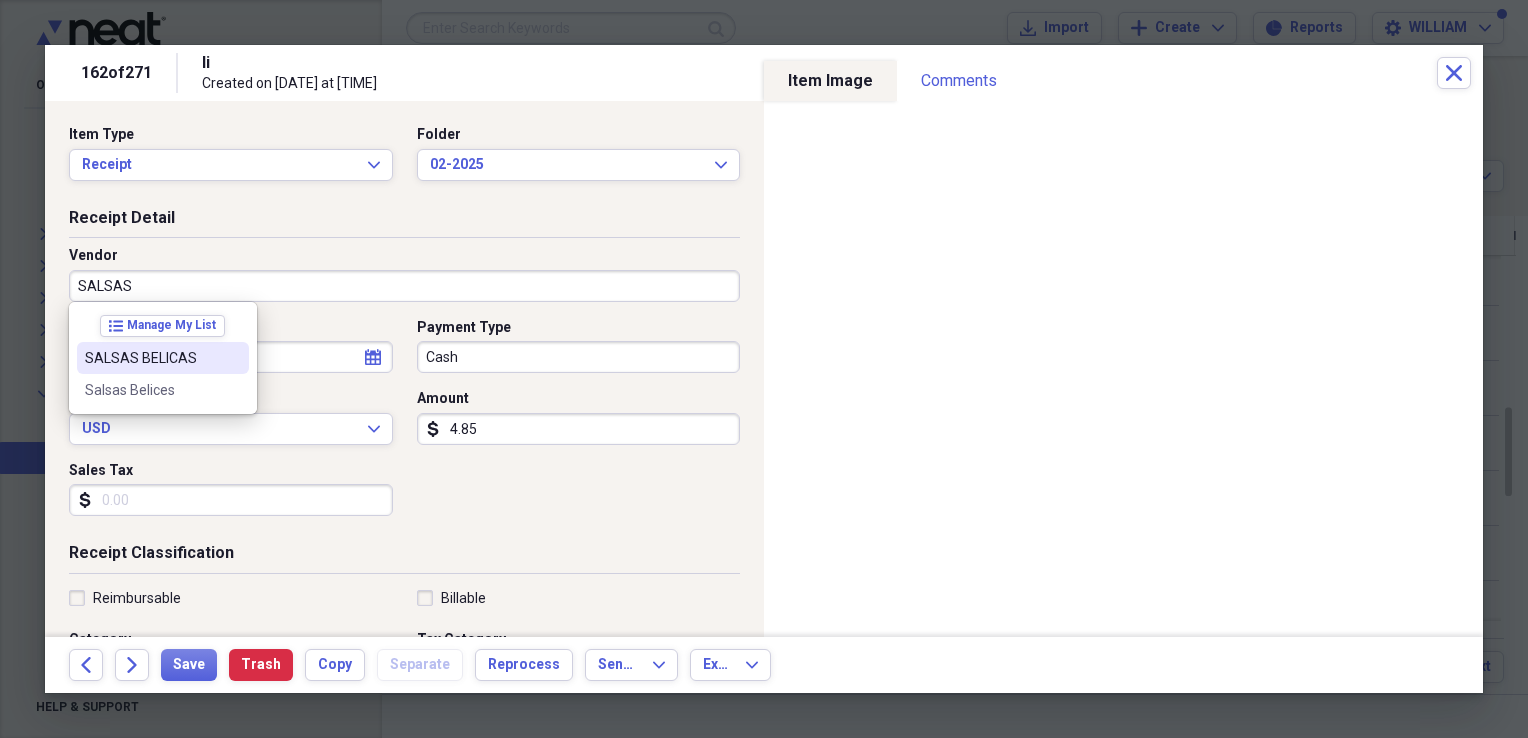 click on "SALSAS BELICAS" at bounding box center [151, 358] 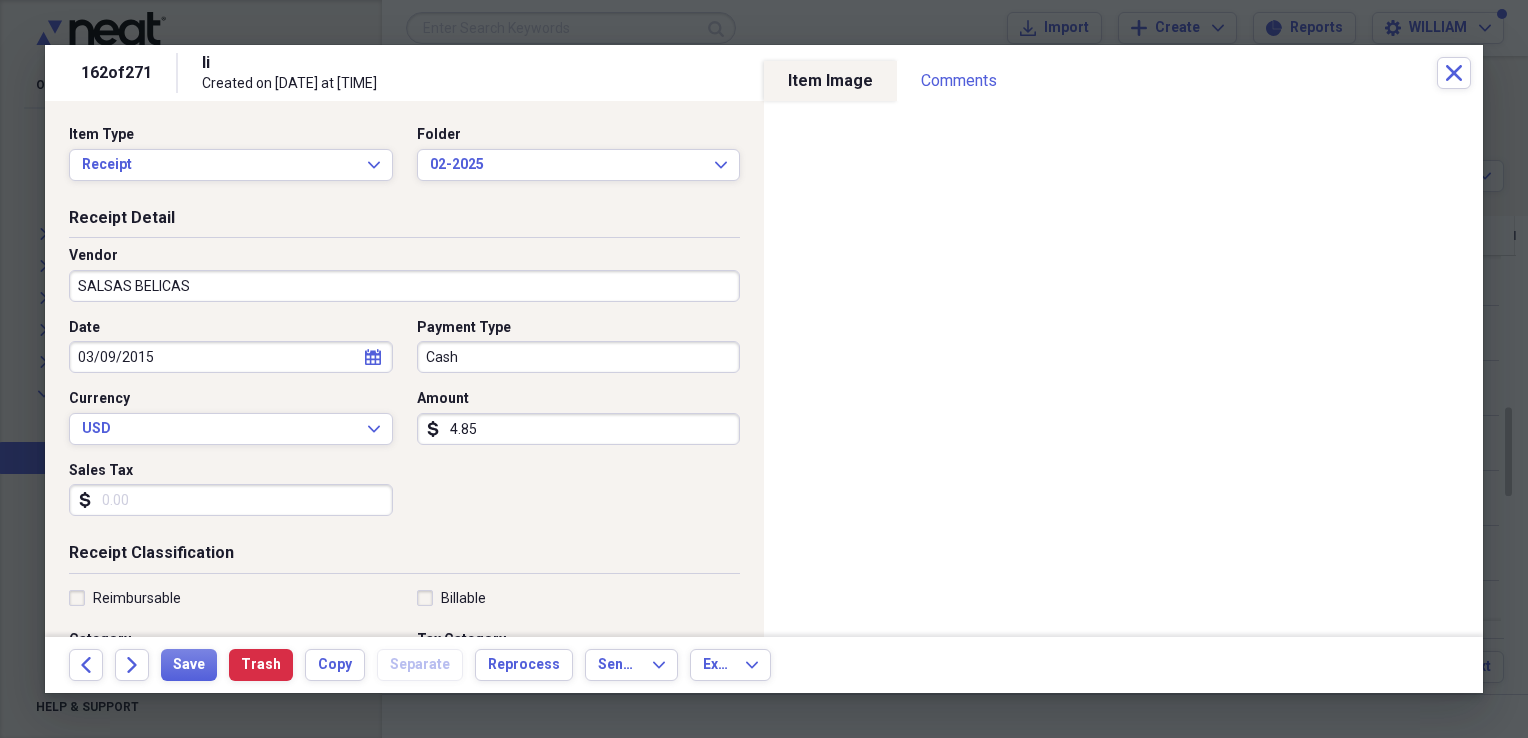 click on "Sales Tax" at bounding box center [231, 500] 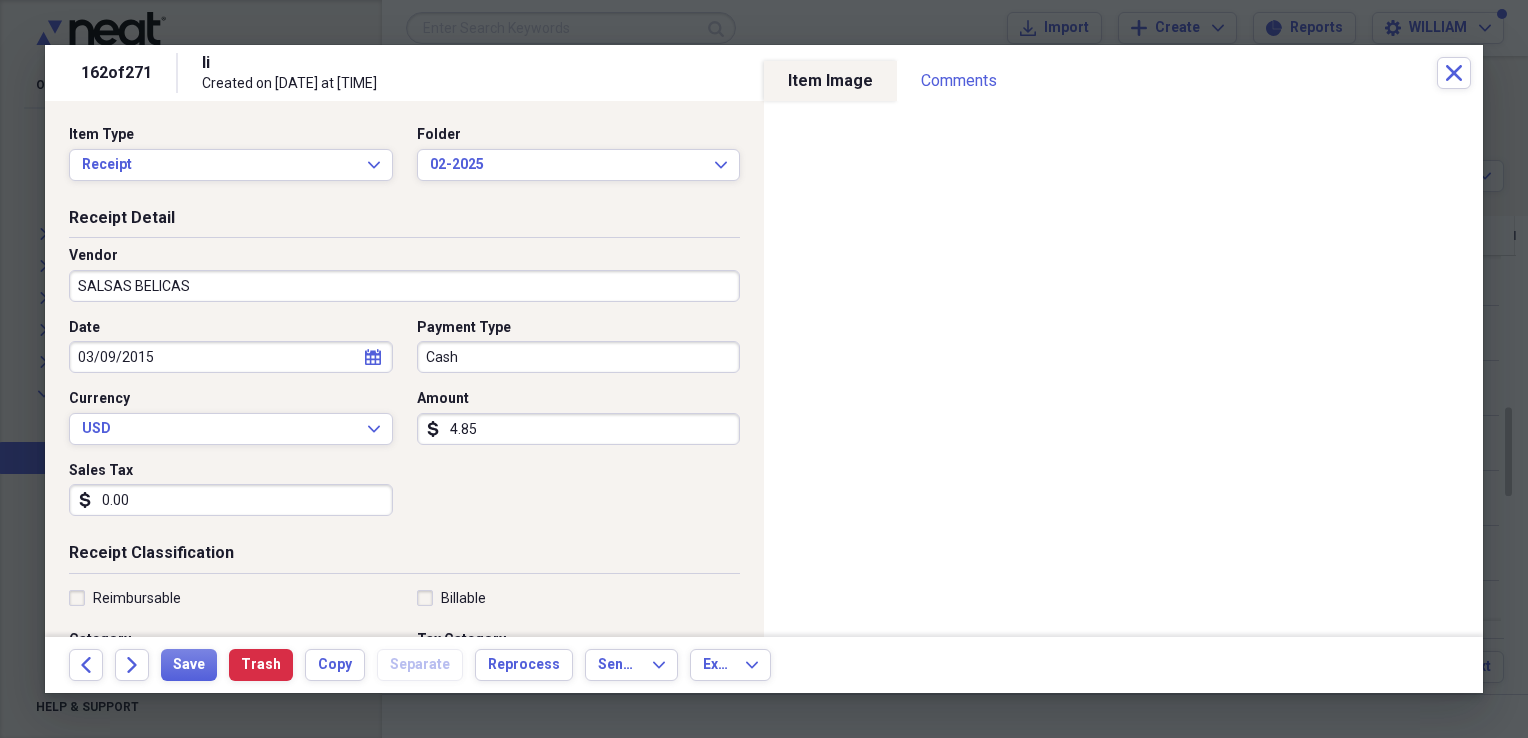 click on "Date [DATE] calendar Calendar Payment Type Cash Currency USD Expand Amount dollar-sign 4.85 Sales Tax dollar-sign 0.00" at bounding box center [404, 425] 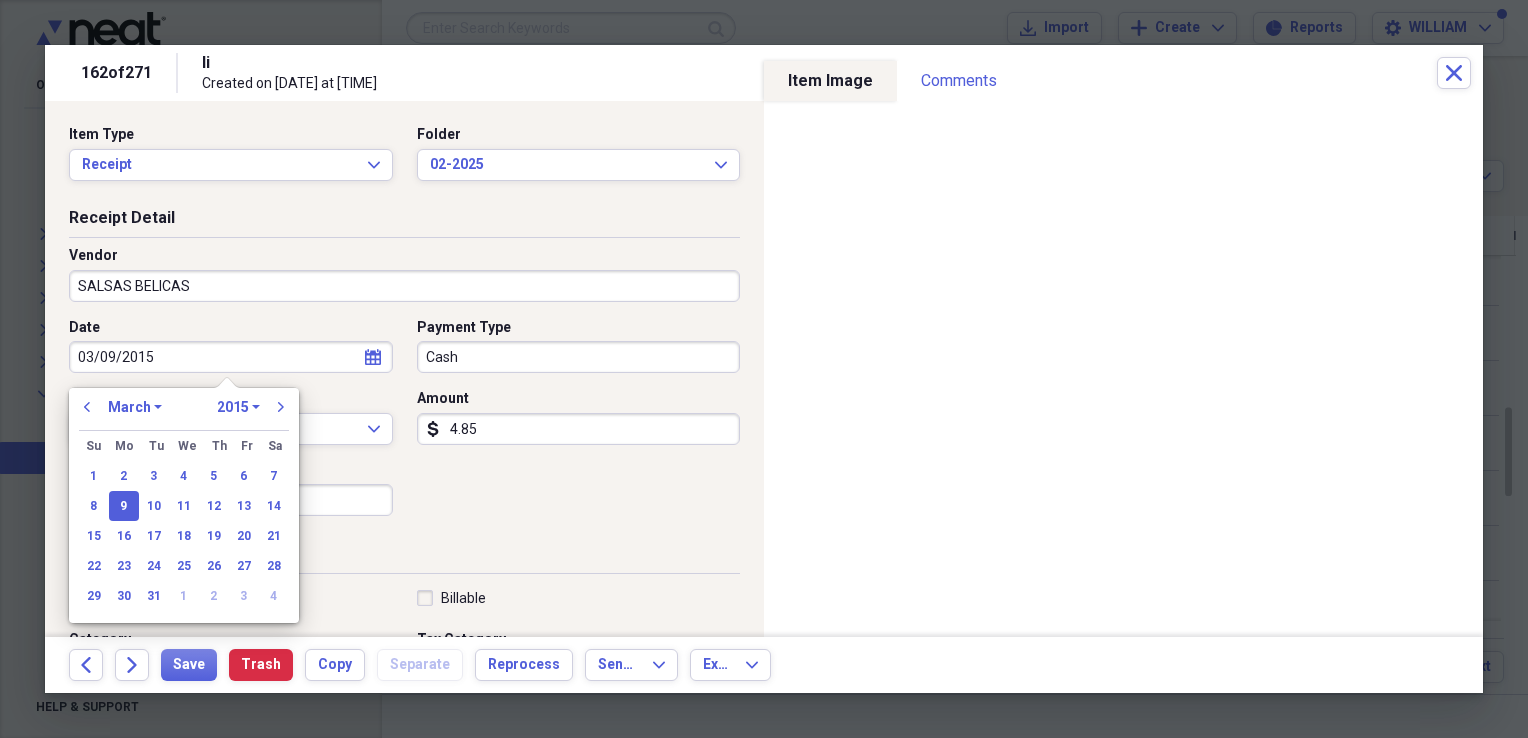 click on "03/09/2015" at bounding box center [231, 357] 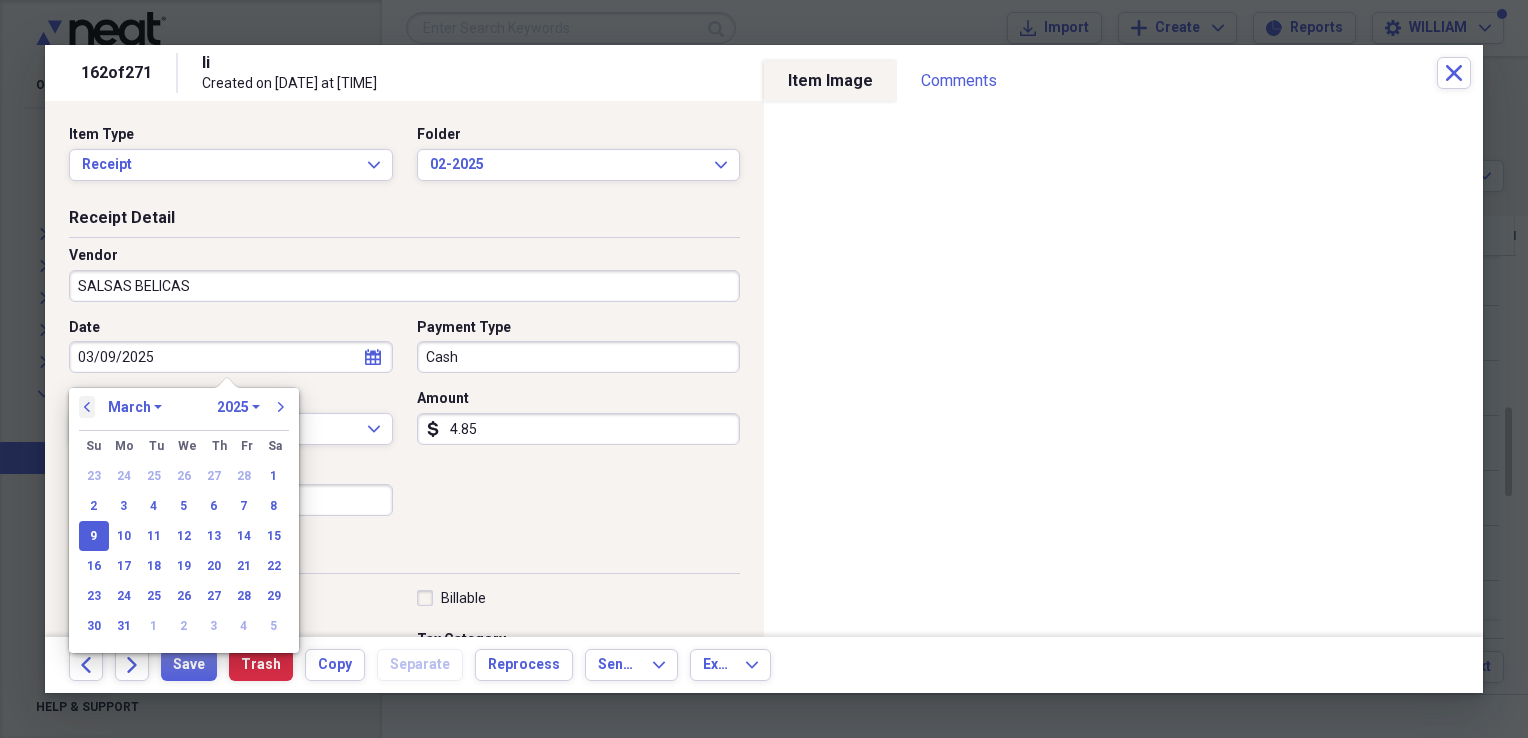 click on "previous" at bounding box center [87, 407] 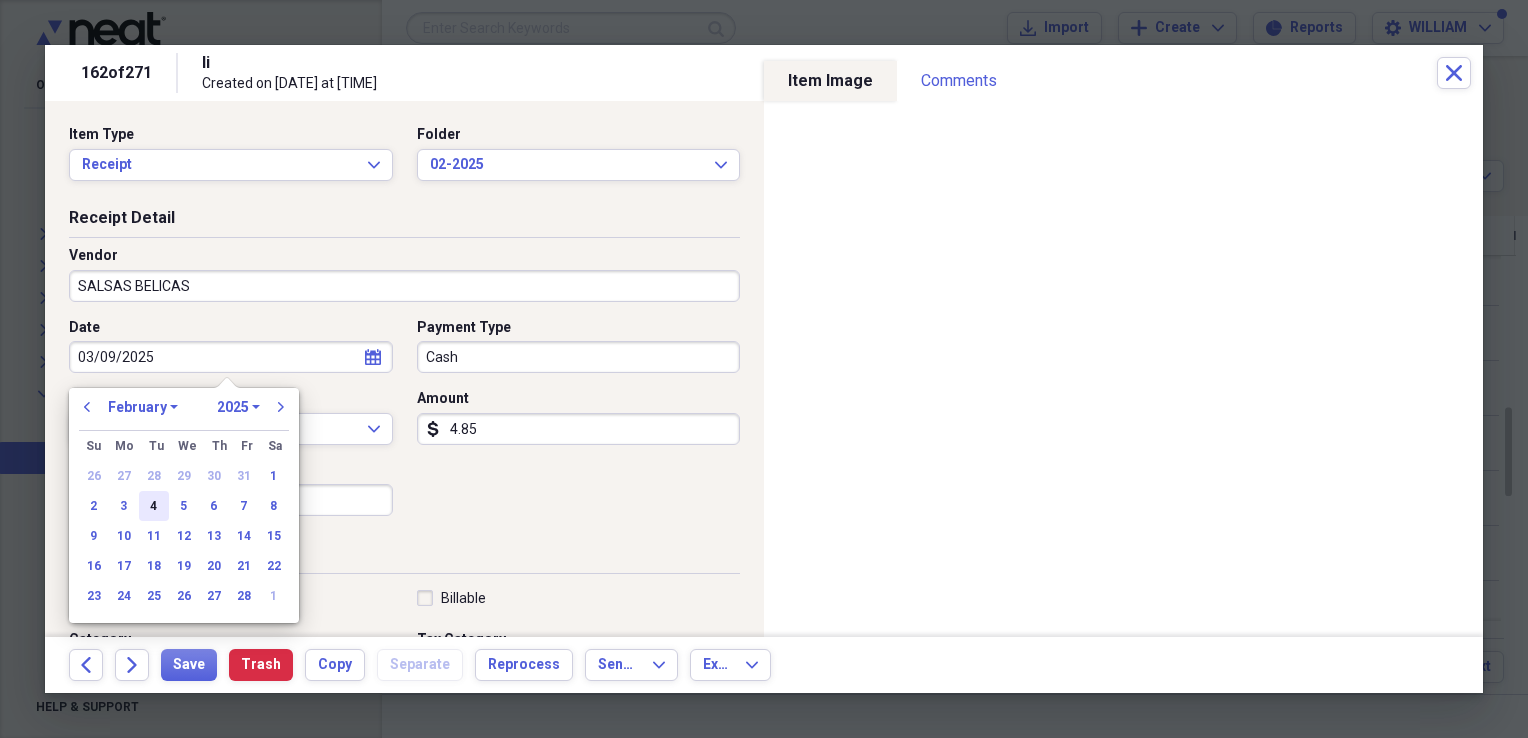 click on "4" at bounding box center (154, 506) 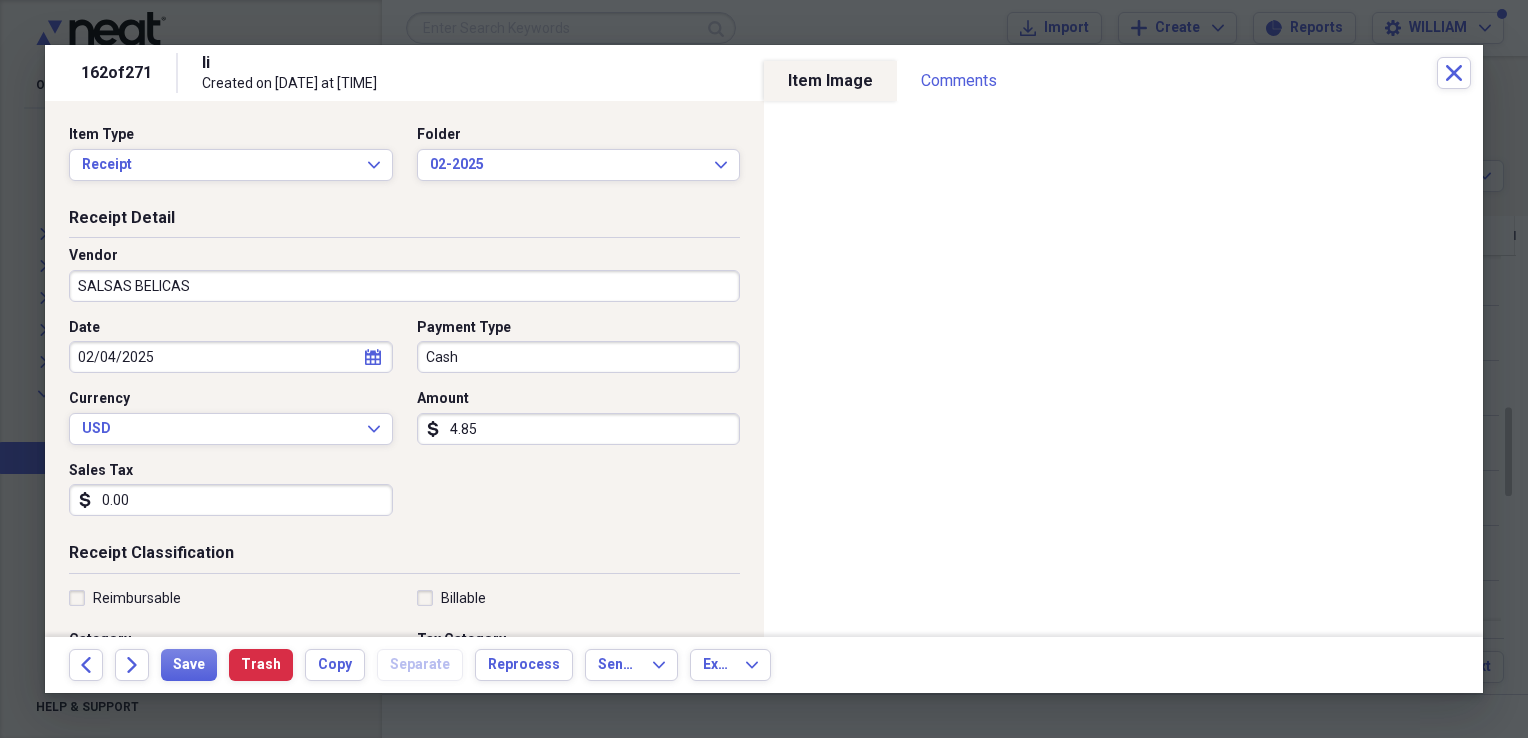 click on "4.85" at bounding box center (579, 429) 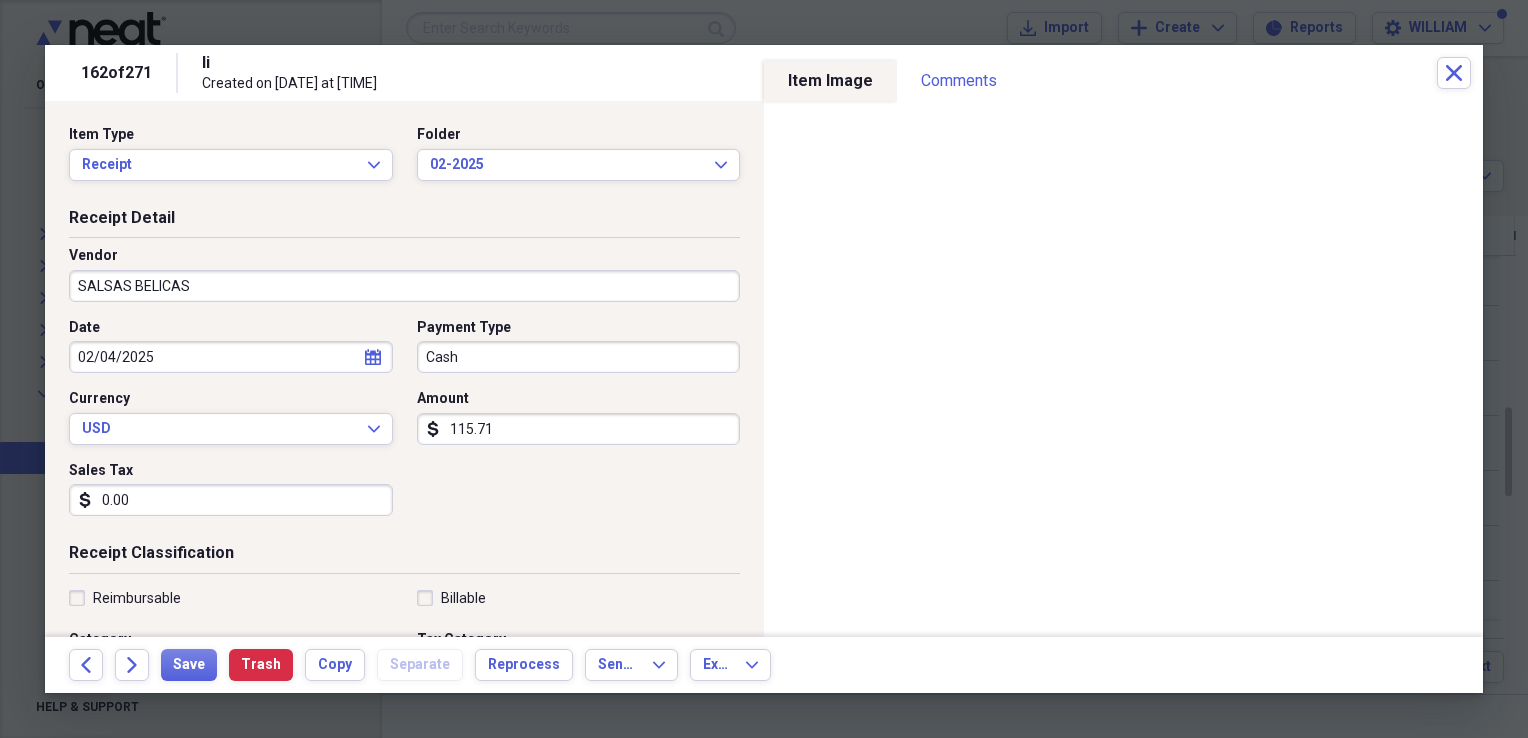 click on "Date [DATE] calendar Calendar Payment Type Cash Currency USD Expand Amount dollar-sign 115.71 Sales Tax dollar-sign 0.00" at bounding box center (404, 425) 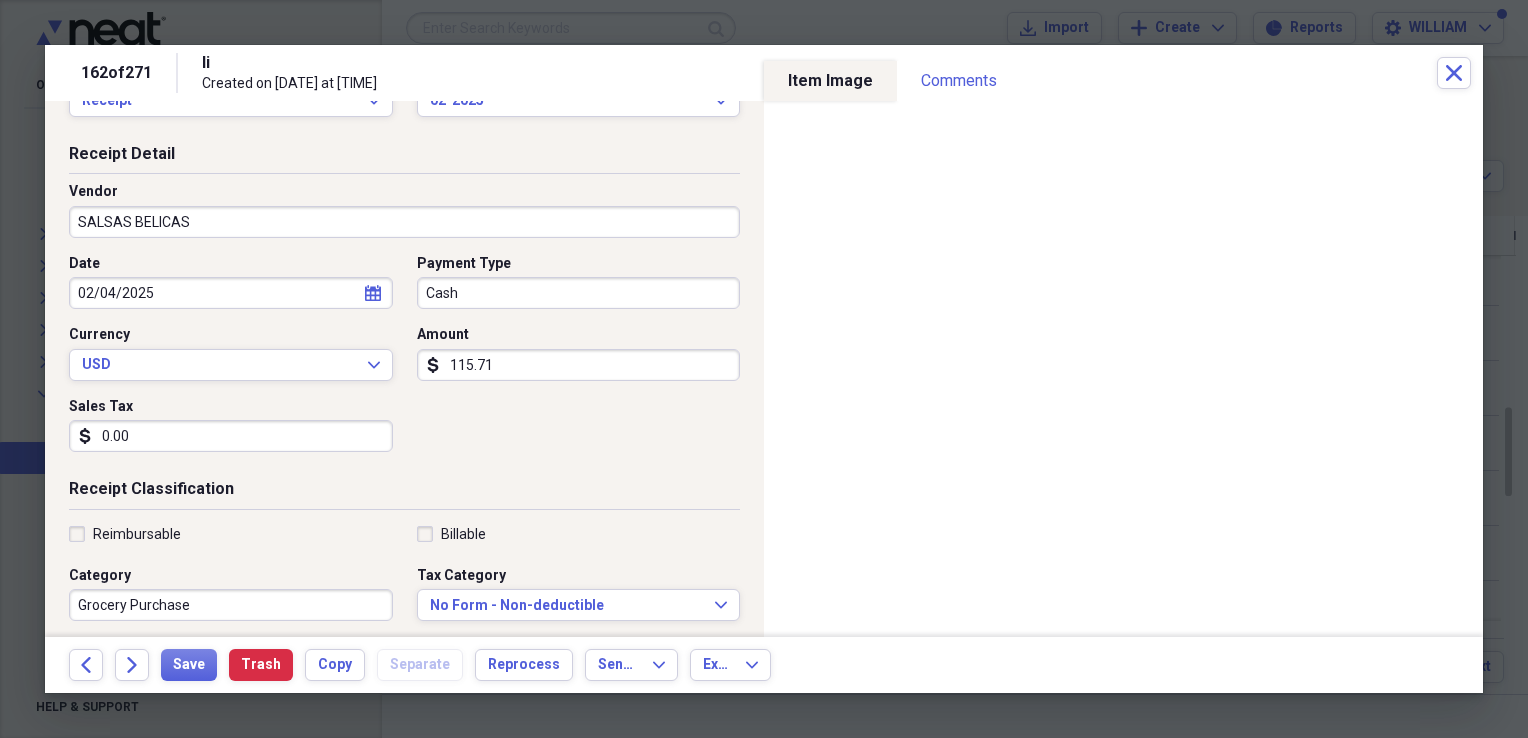 scroll, scrollTop: 72, scrollLeft: 0, axis: vertical 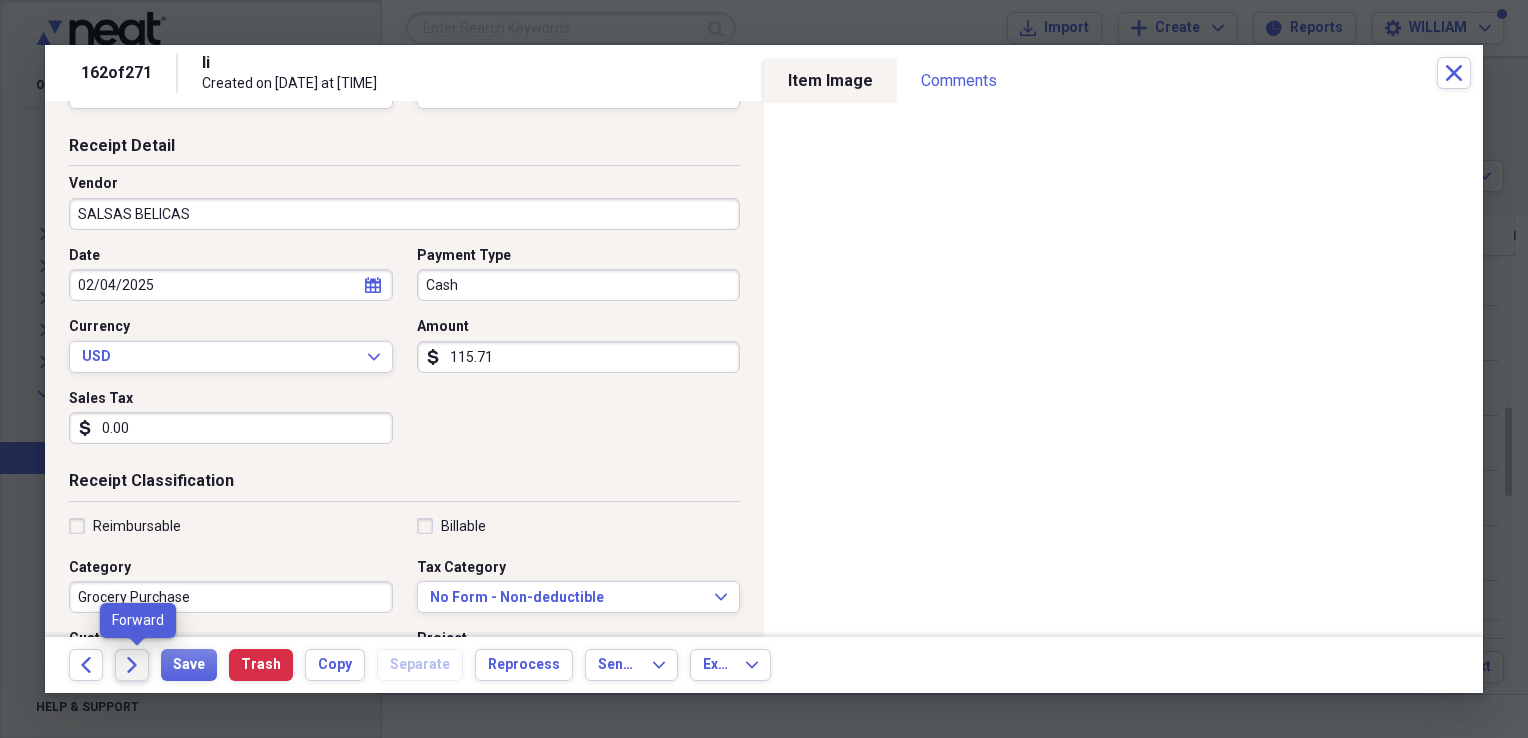click on "Forward" 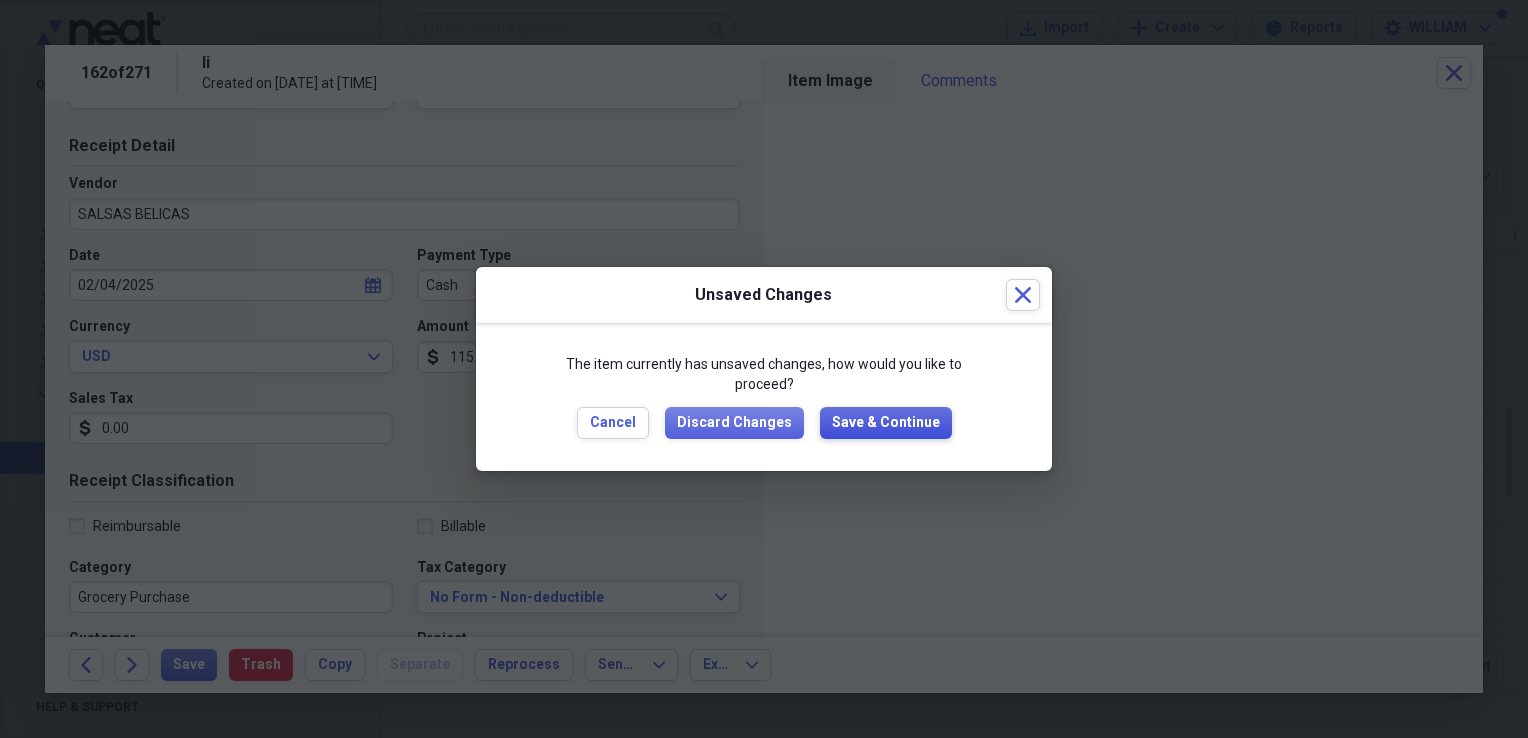 click on "Save & Continue" at bounding box center (886, 423) 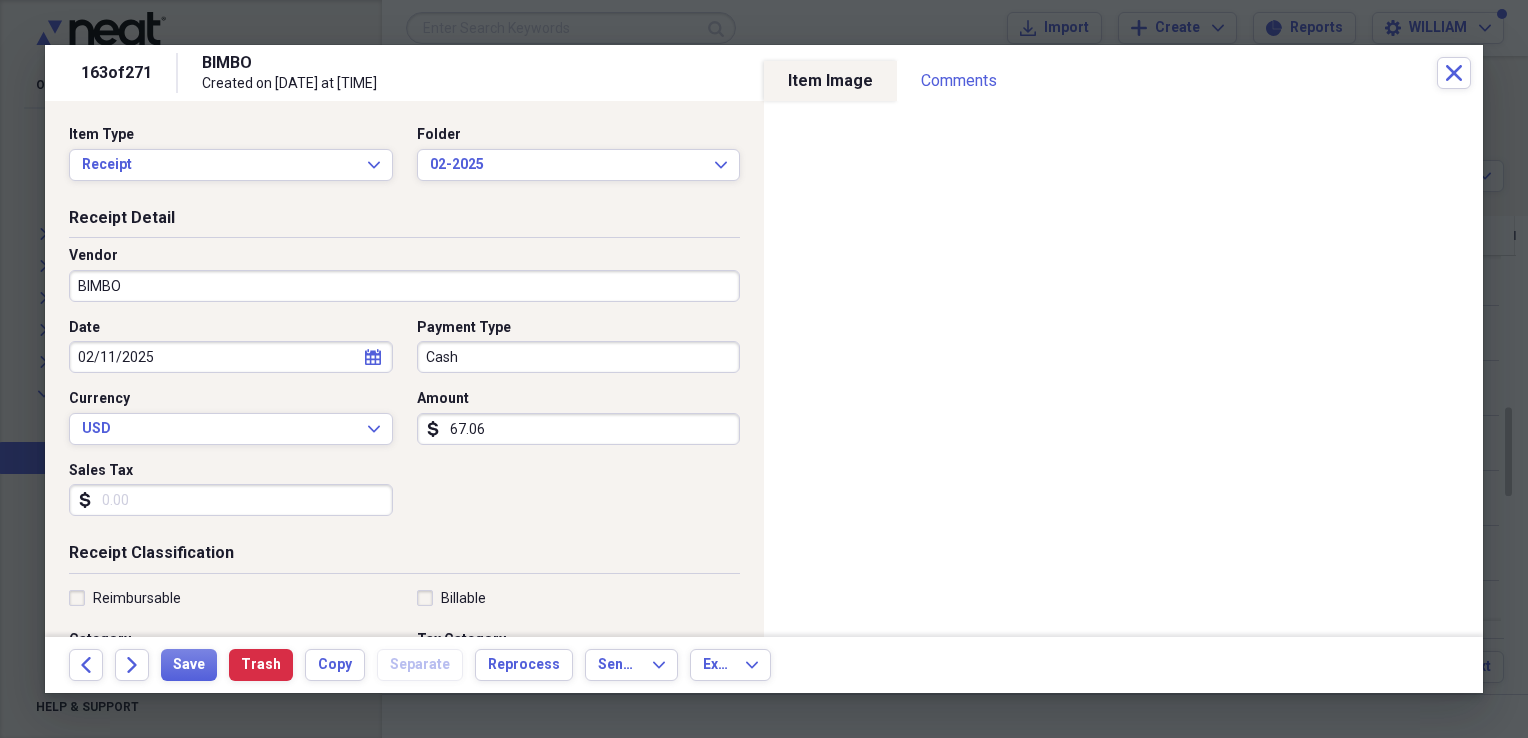click on "BIMBO" at bounding box center (404, 286) 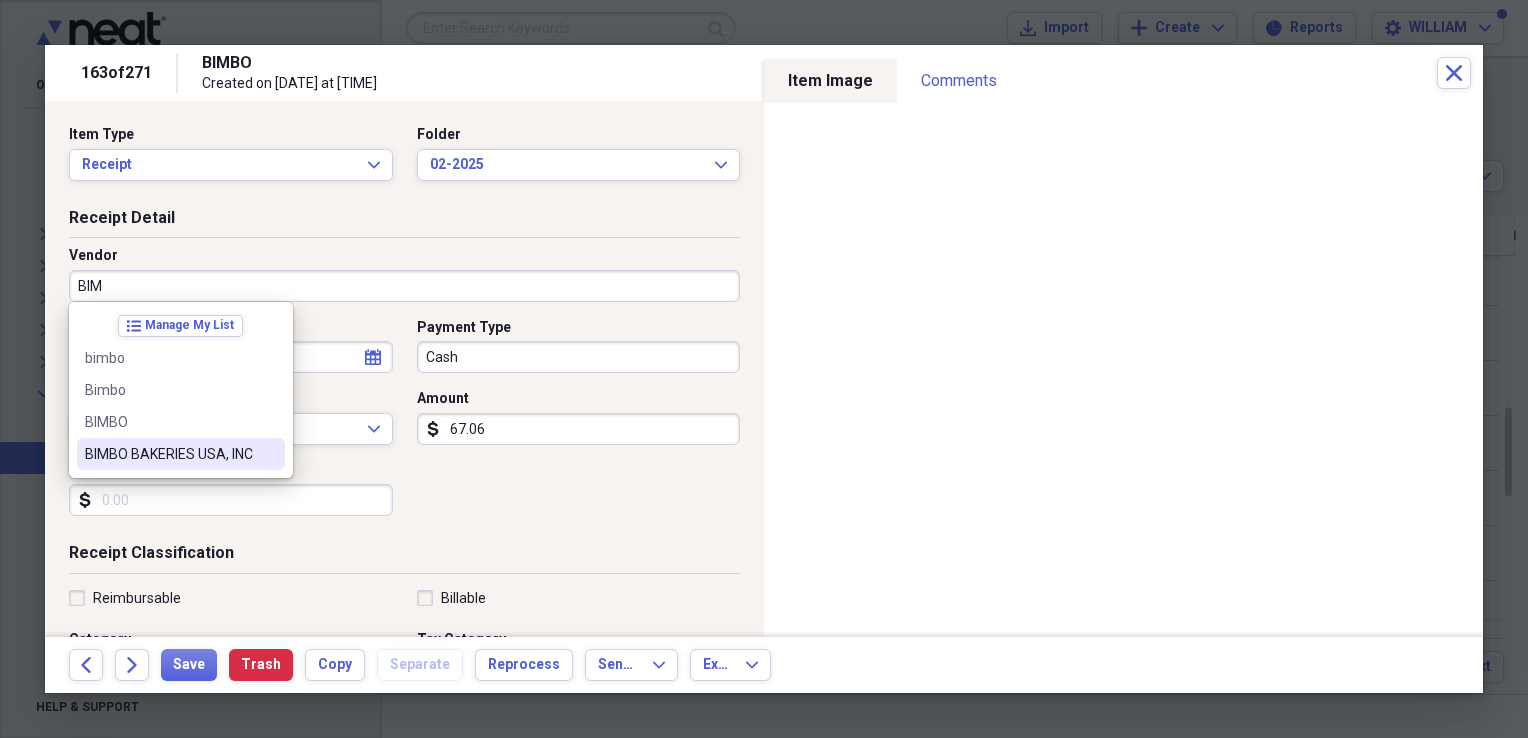 click on "BIMBO BAKERIES USA, INC" at bounding box center (169, 454) 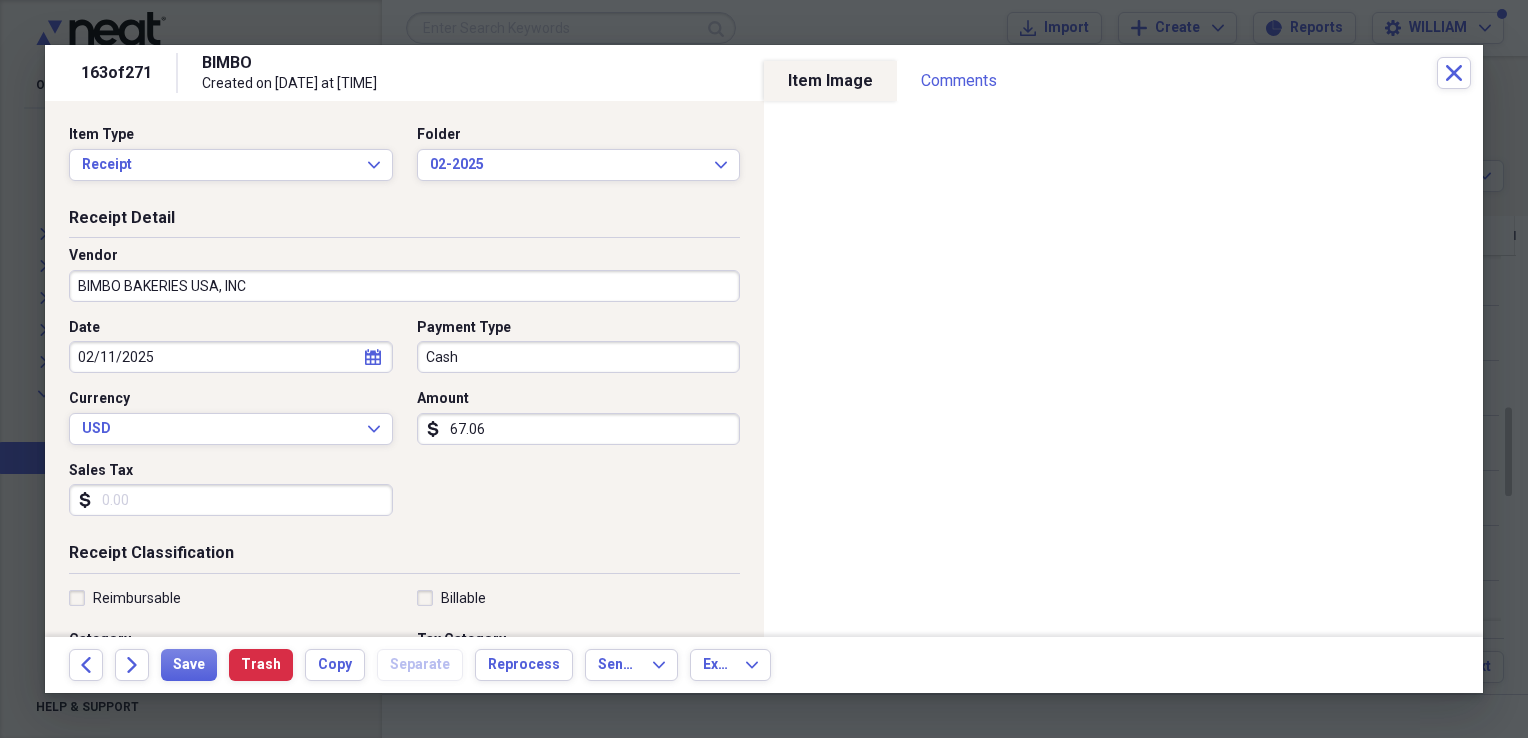 click on "Sales Tax" at bounding box center [231, 500] 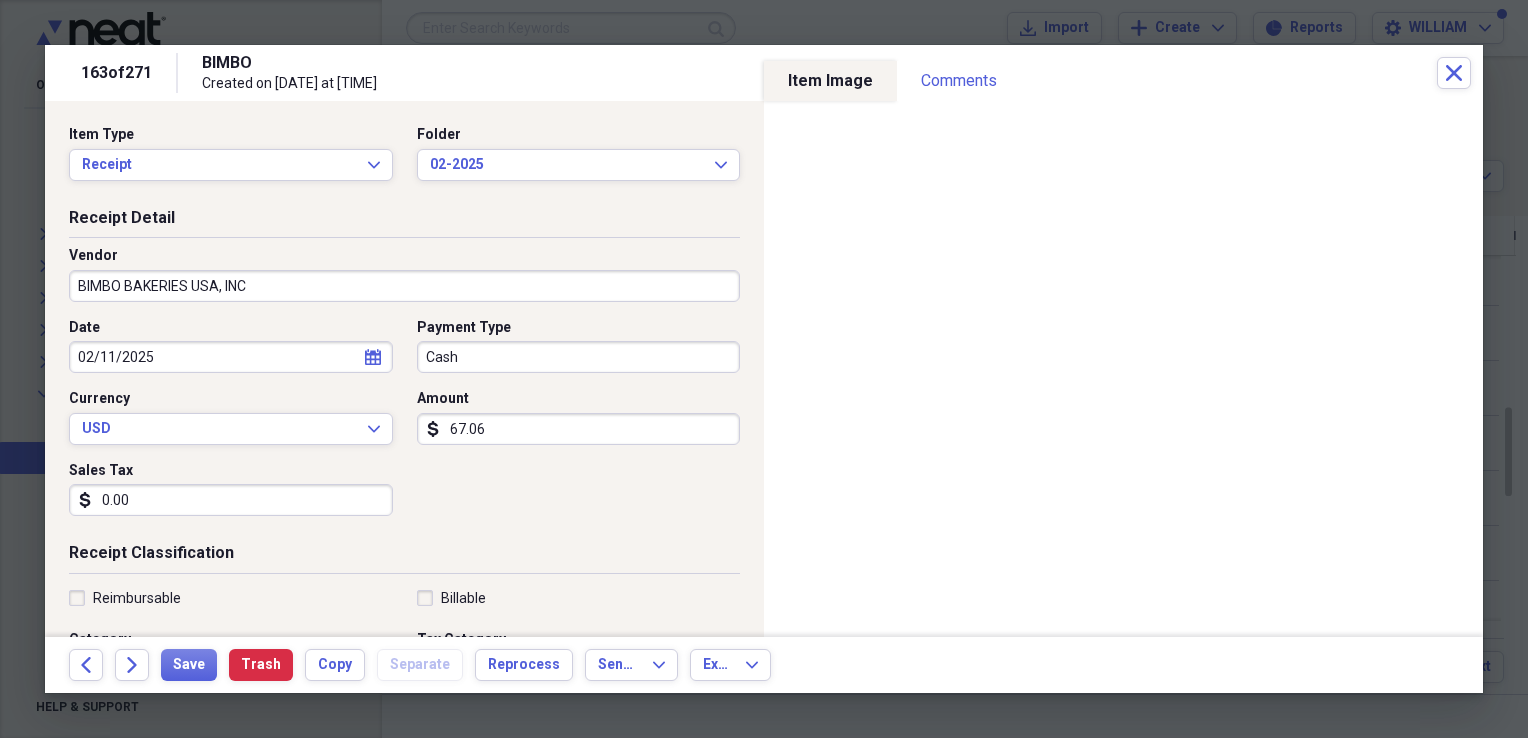 click on "Date [DATE] calendar Calendar Payment Type Cash Currency USD Expand Amount dollar-sign 67.06 Sales Tax dollar-sign 0.00" at bounding box center [404, 425] 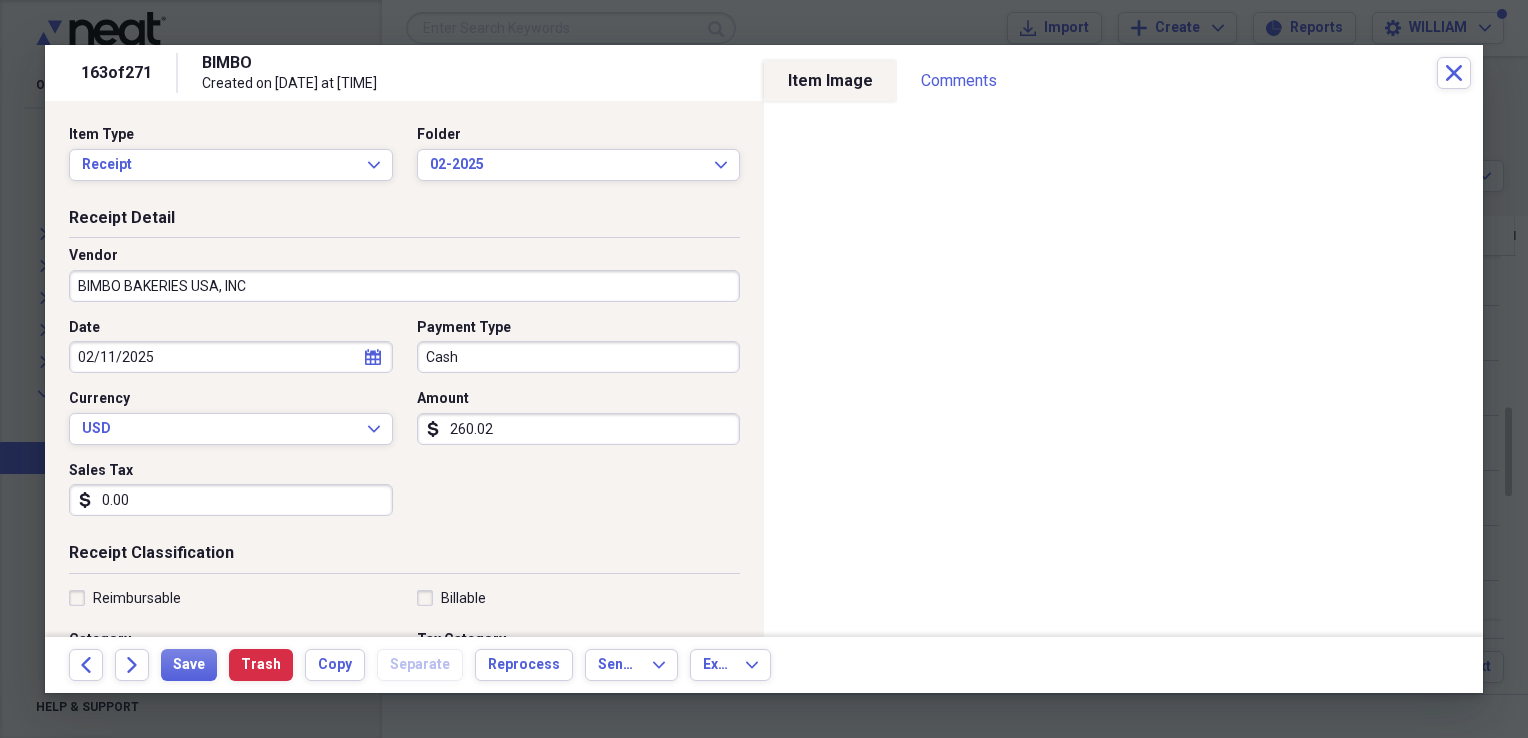 click on "Date [DATE] calendar Calendar Payment Type Cash Currency USD Expand Amount dollar-sign 260.02 Sales Tax dollar-sign 0.00" at bounding box center [404, 425] 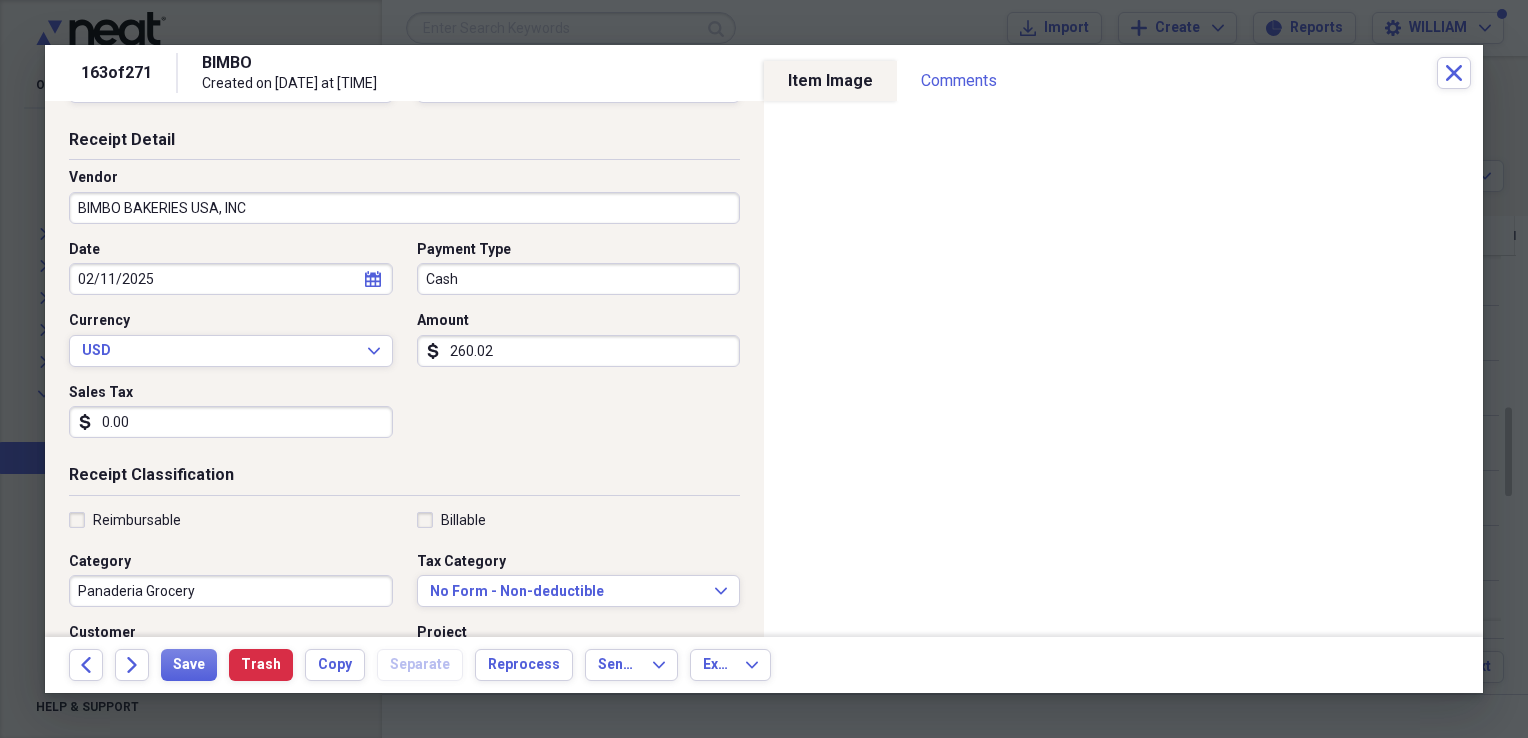 scroll, scrollTop: 79, scrollLeft: 0, axis: vertical 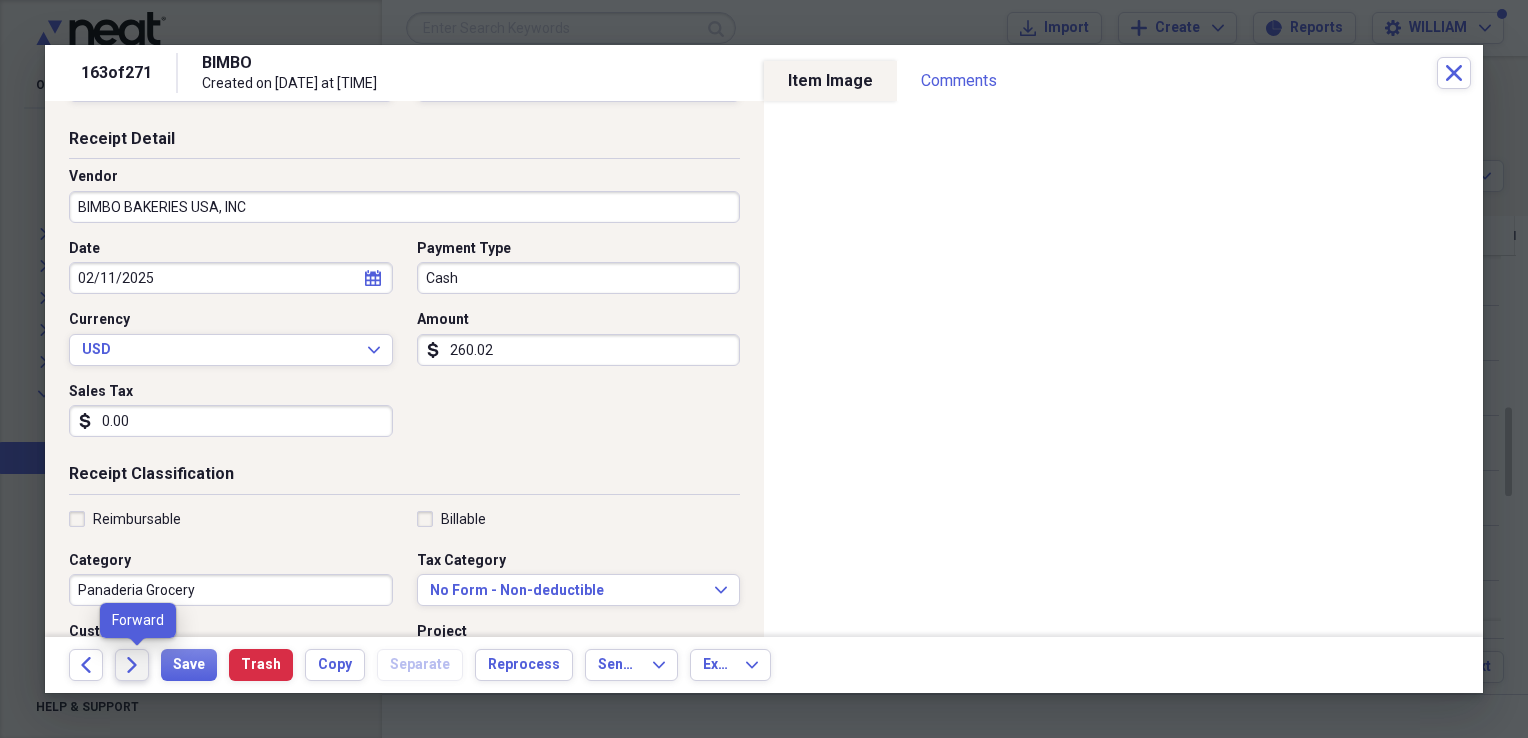 click on "Forward" at bounding box center (132, 665) 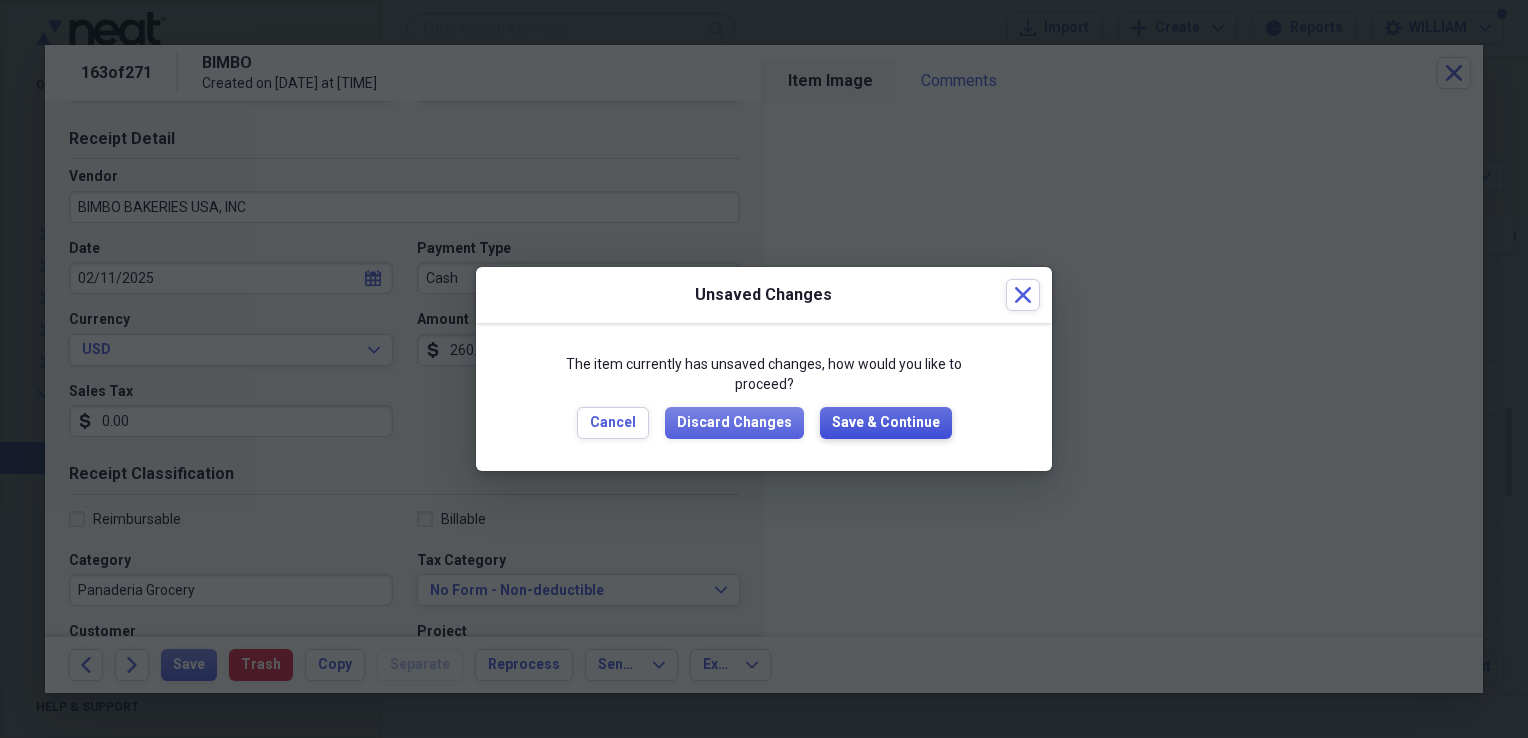 click on "Save & Continue" at bounding box center (886, 423) 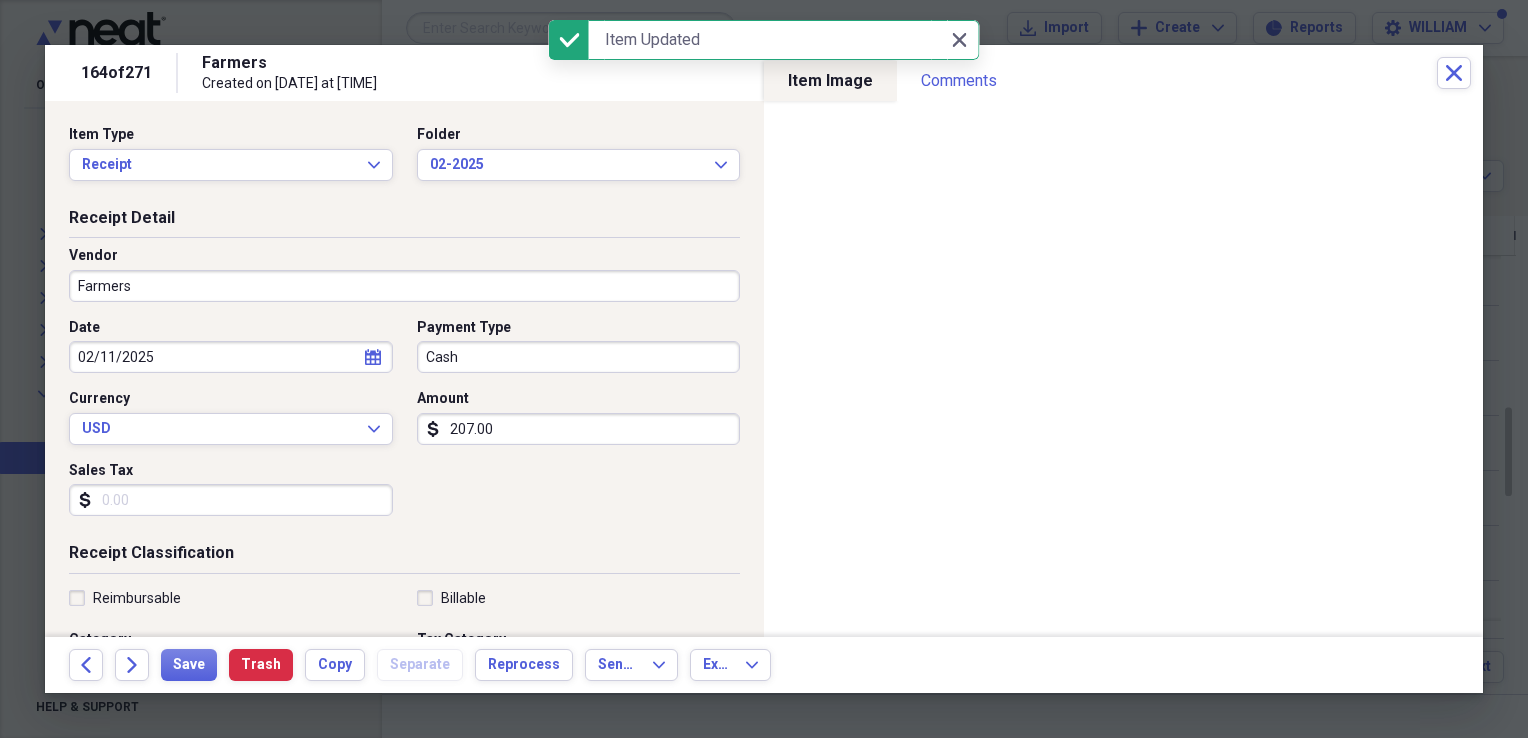click on "Farmers" at bounding box center (404, 286) 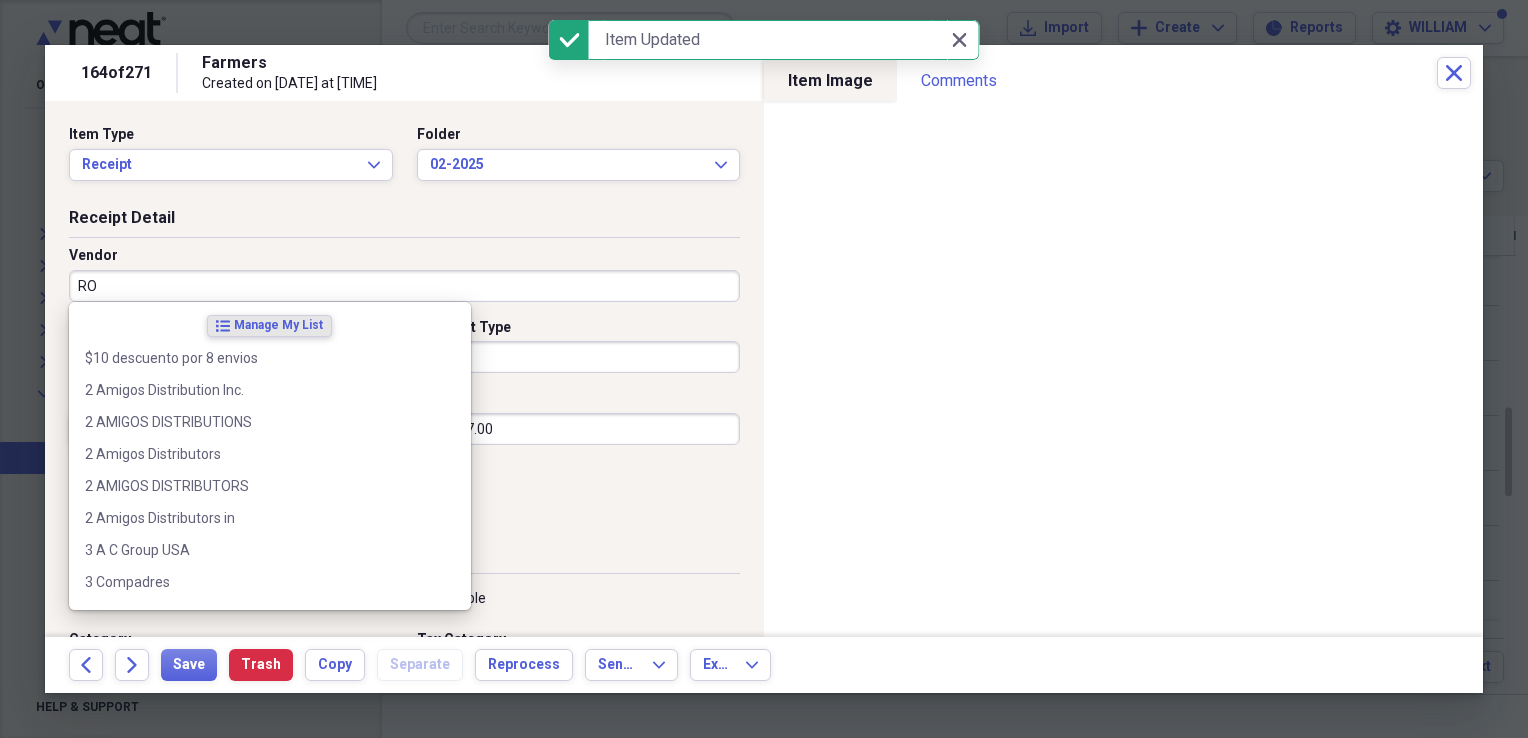 click on "RO" at bounding box center (404, 286) 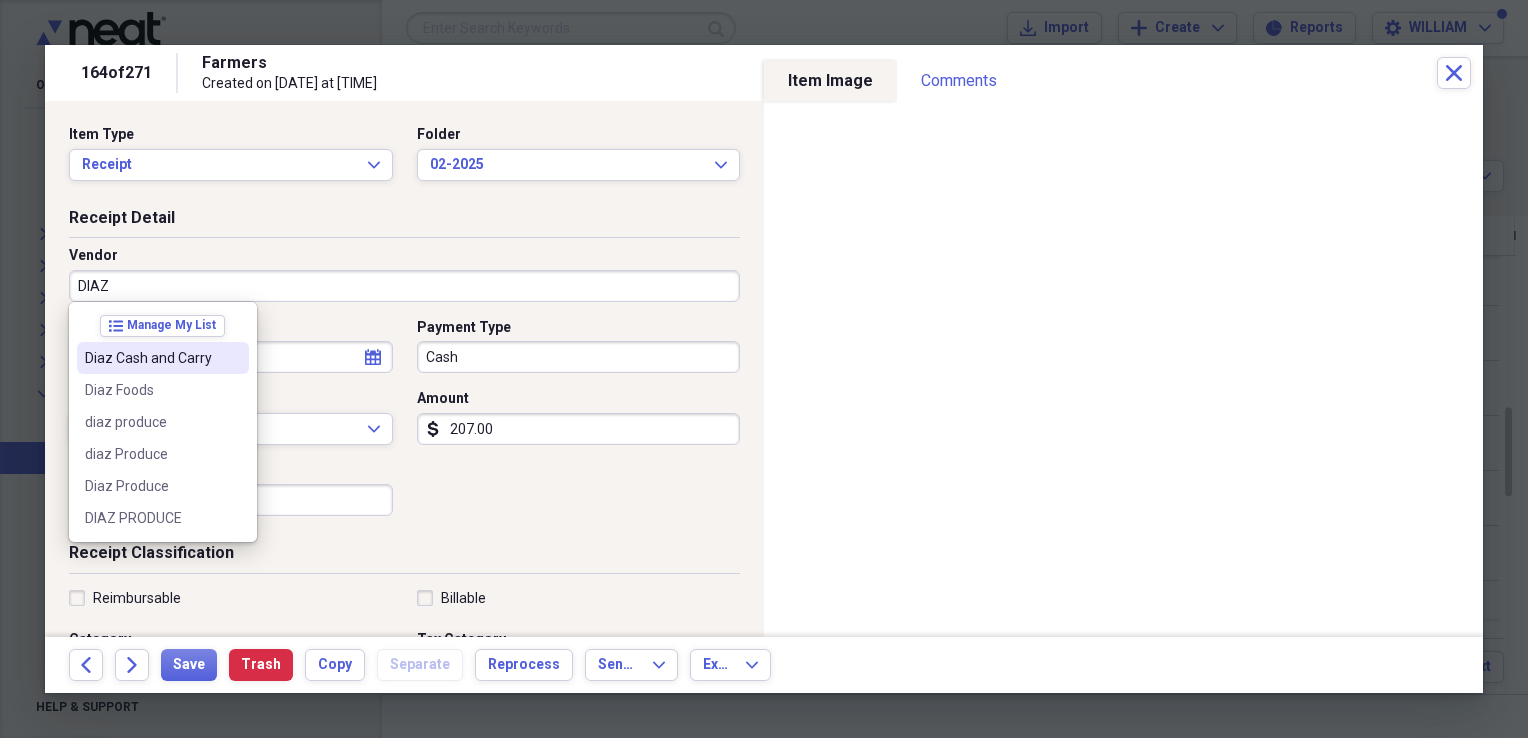 click on "Diaz Cash and Carry" at bounding box center (151, 358) 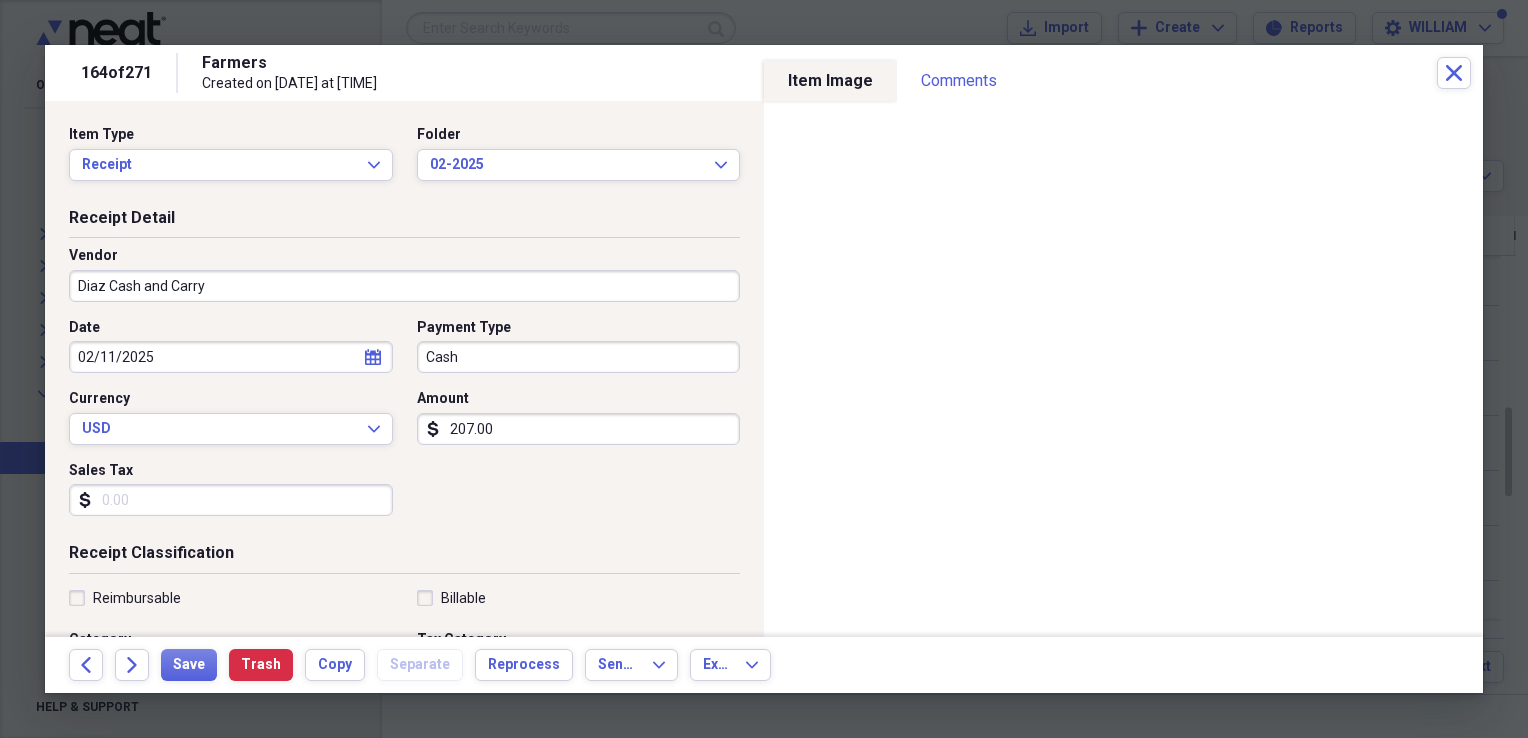 click on "Sales Tax" at bounding box center [231, 500] 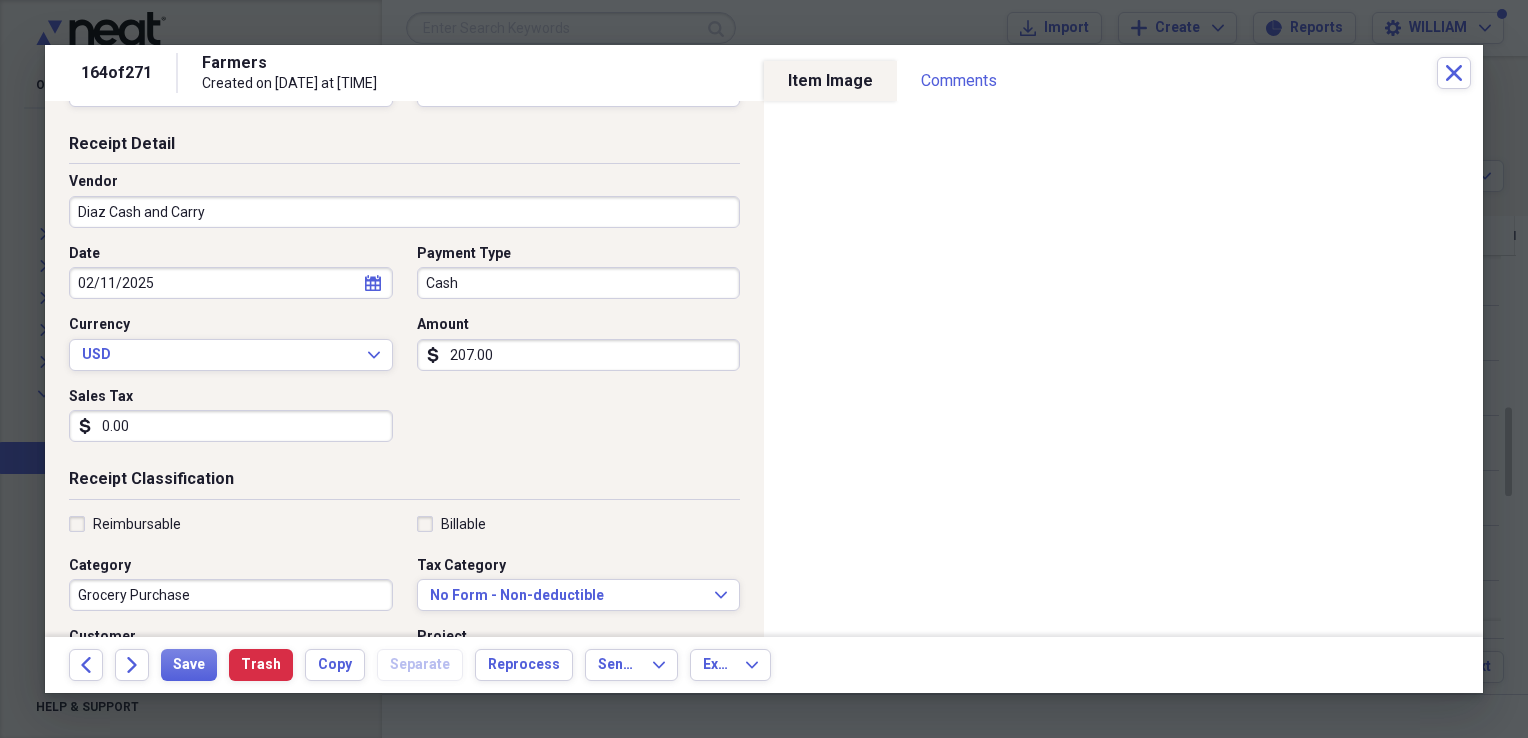 scroll, scrollTop: 83, scrollLeft: 0, axis: vertical 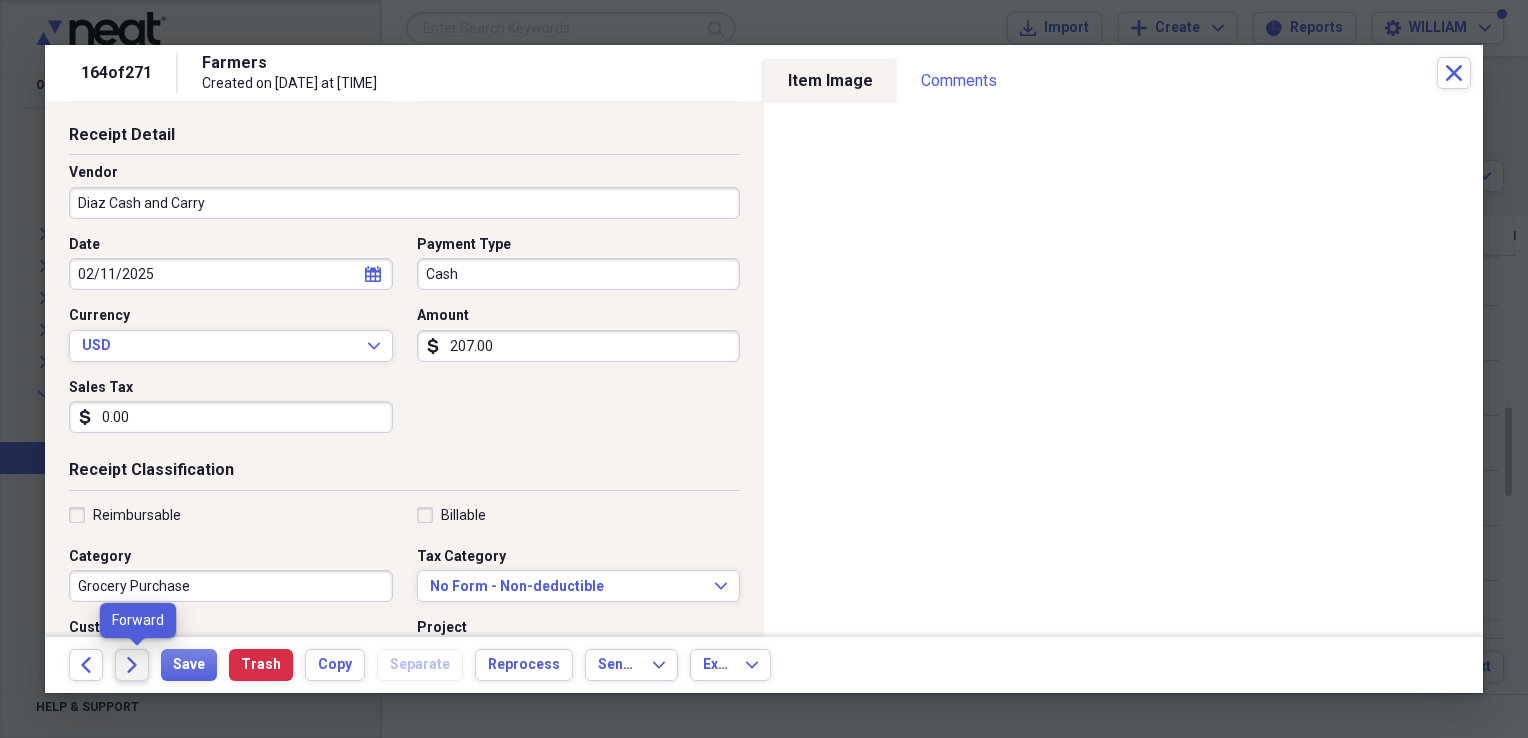 click on "Forward" 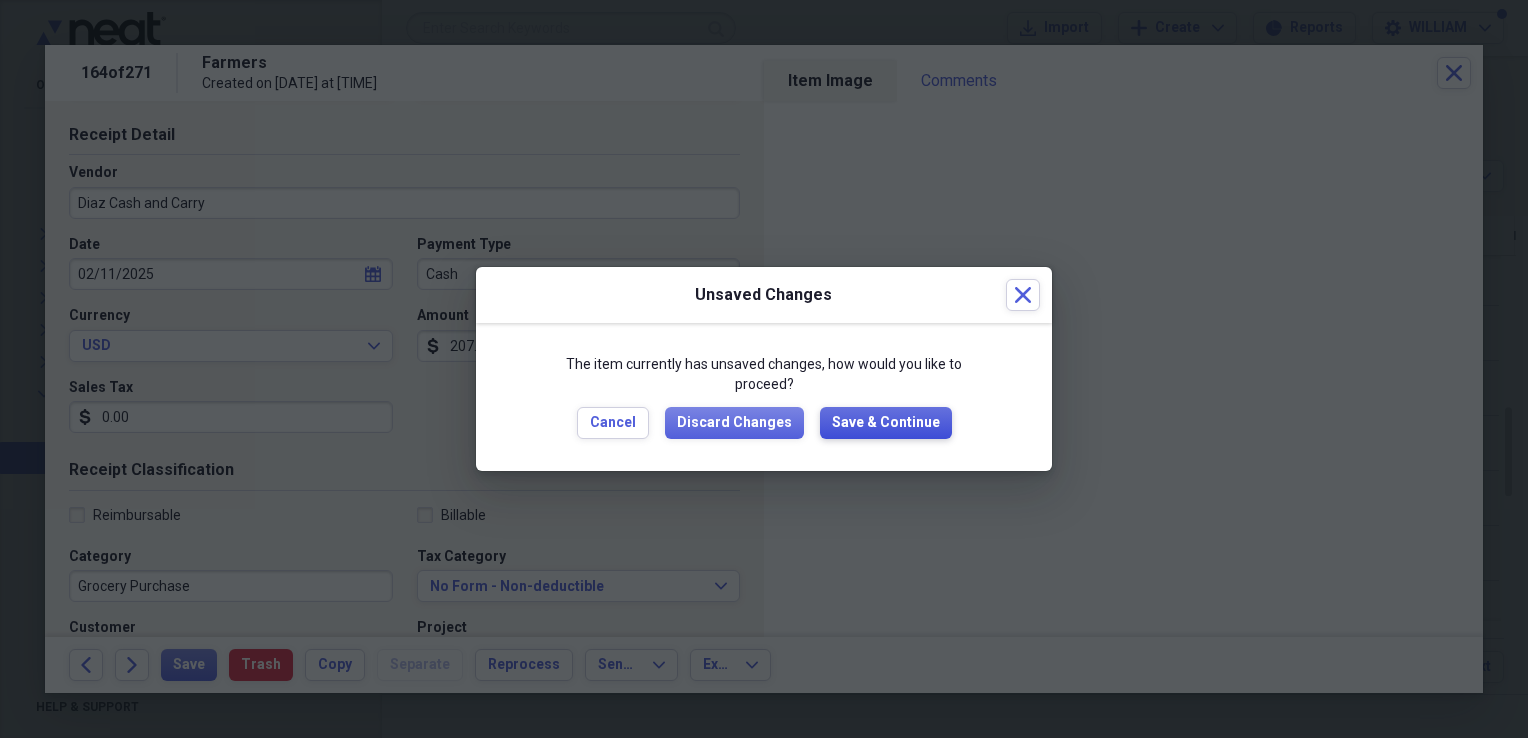 click on "Save & Continue" at bounding box center (886, 423) 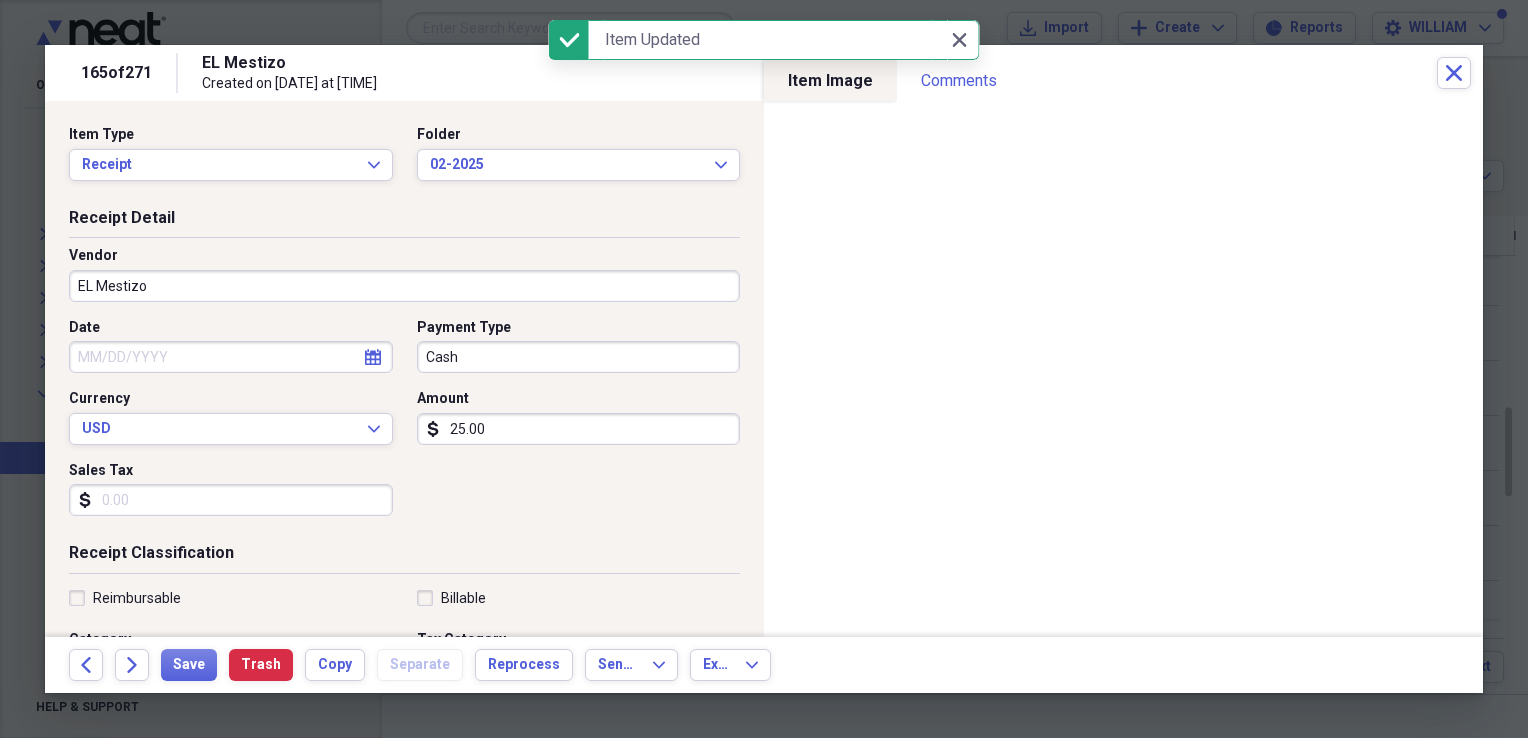click at bounding box center [764, 383] 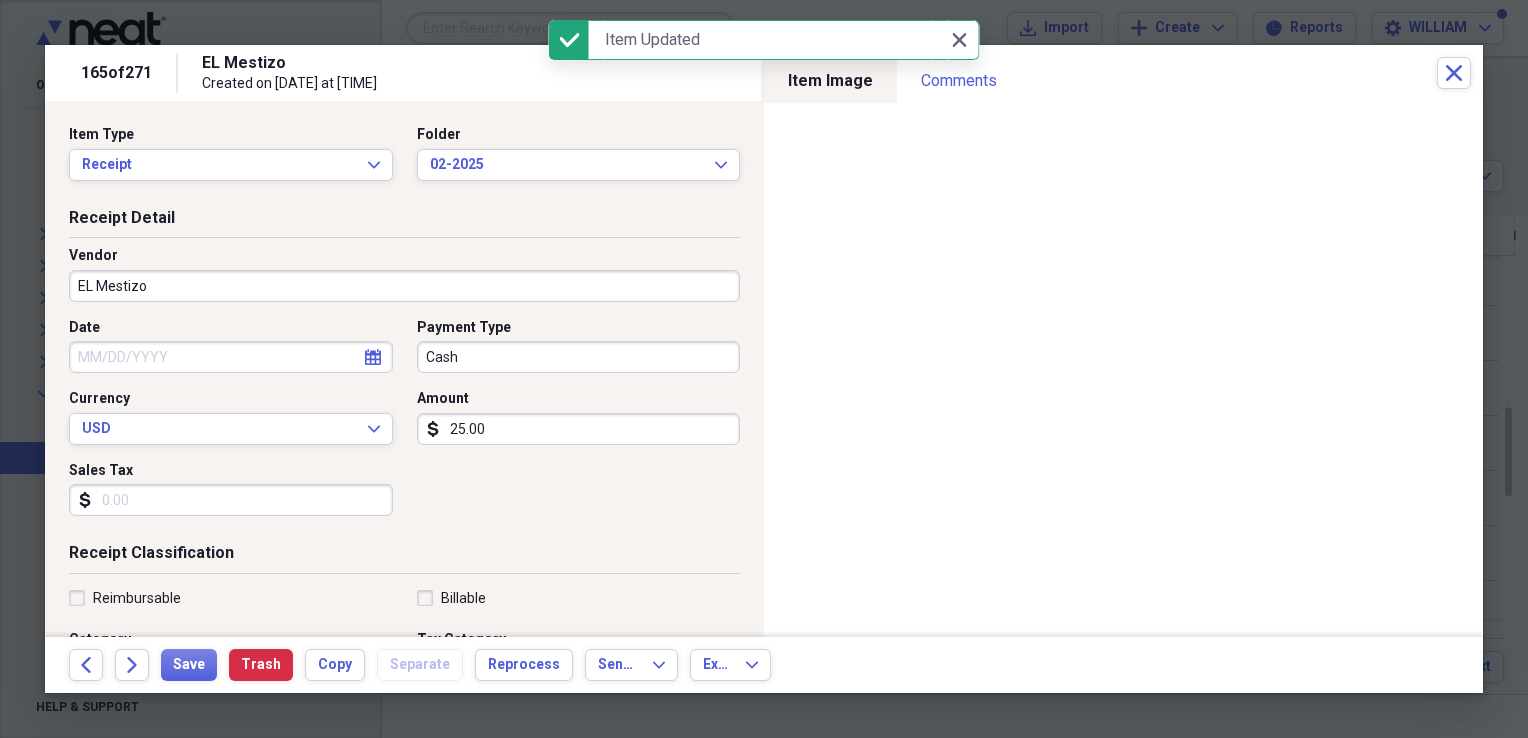 click on "EL Mestizo" at bounding box center [404, 286] 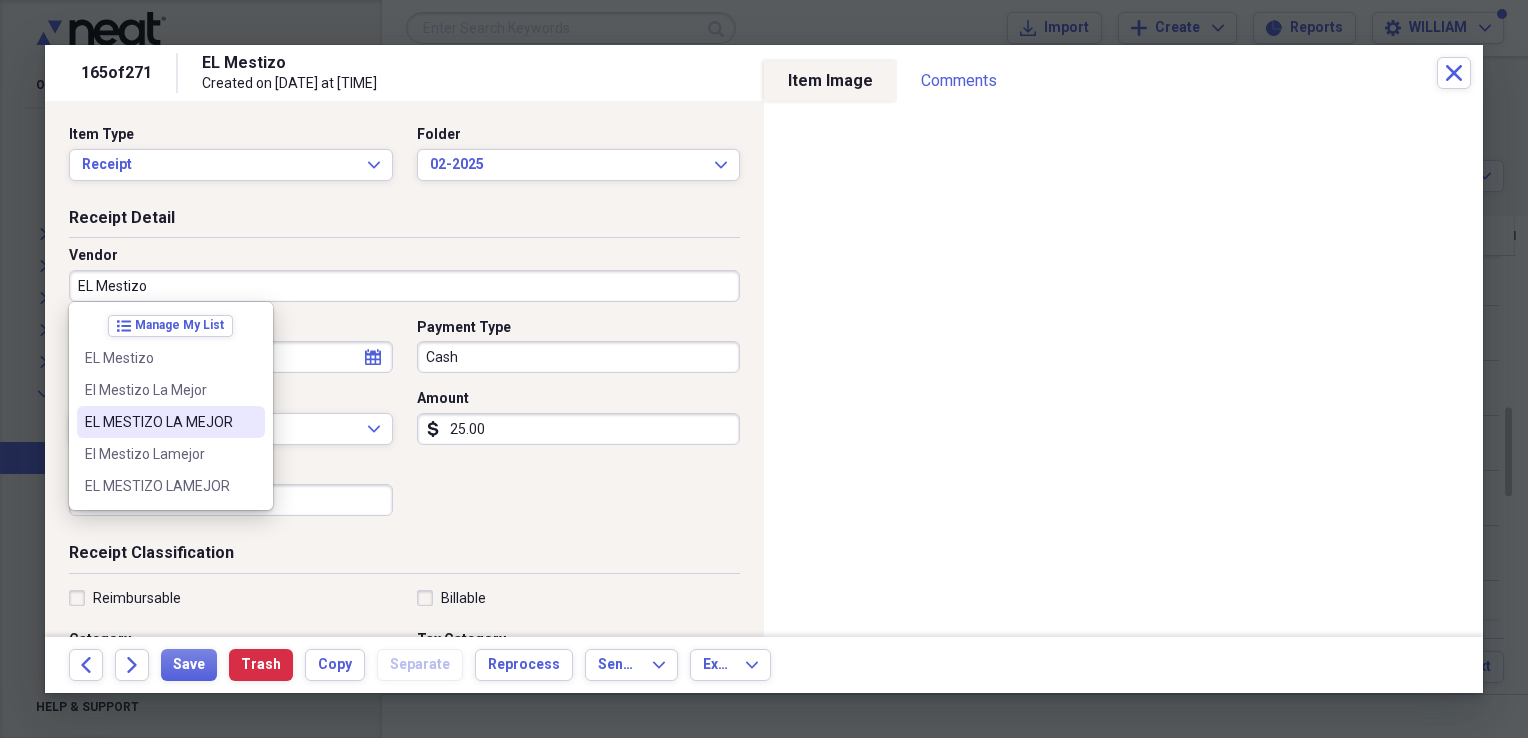 click on "EL MESTIZO LA MEJOR" at bounding box center (171, 422) 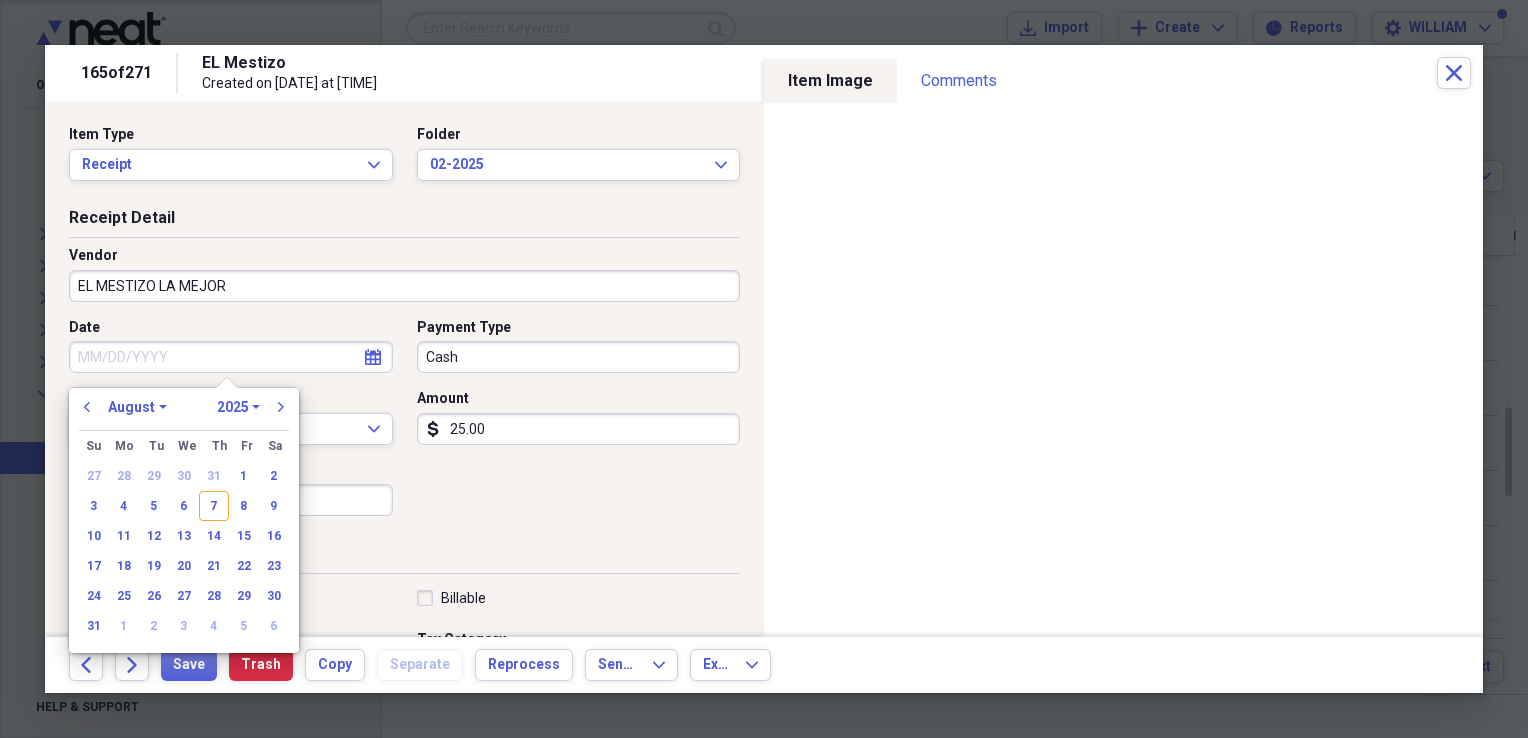 click on "Date" at bounding box center [231, 357] 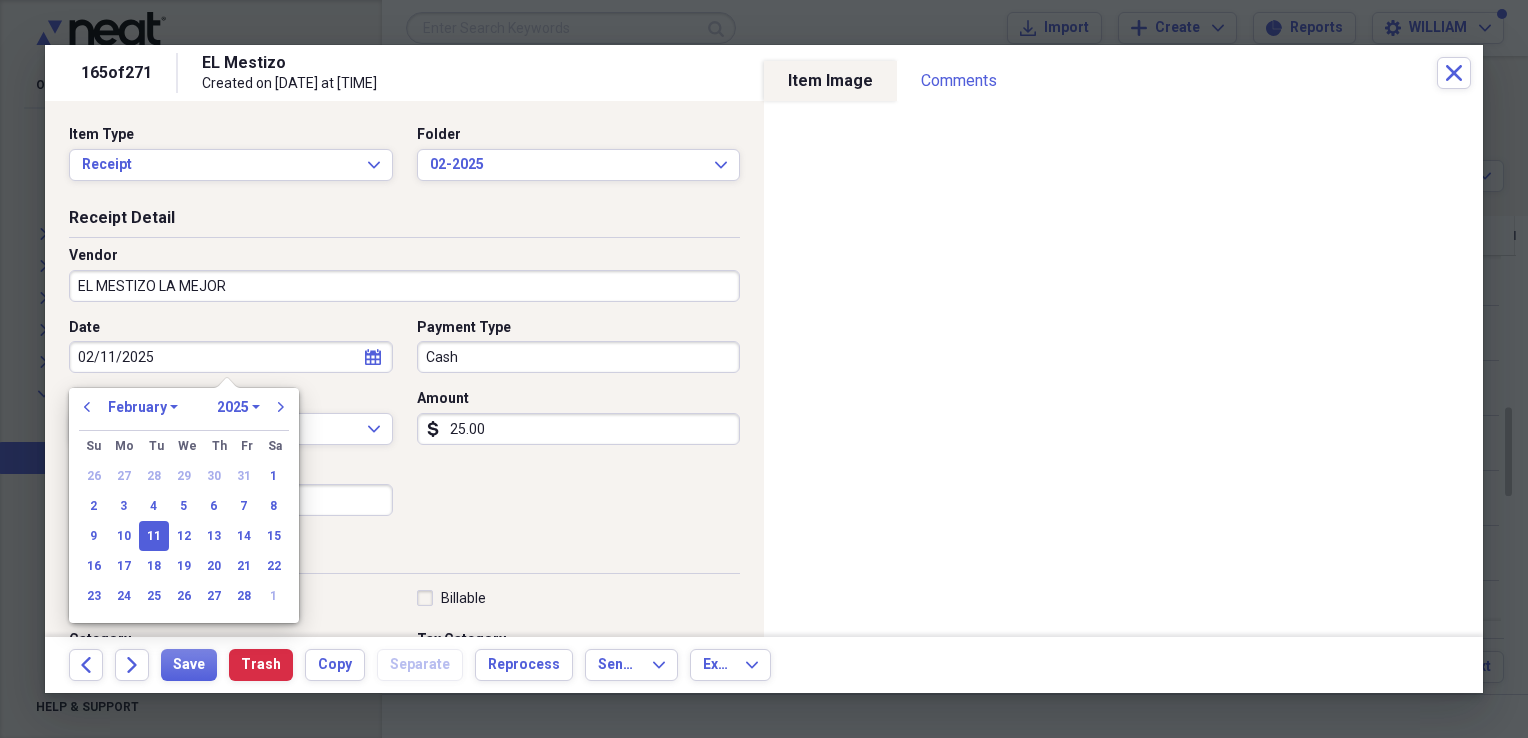 click on "Sales Tax" at bounding box center (231, 500) 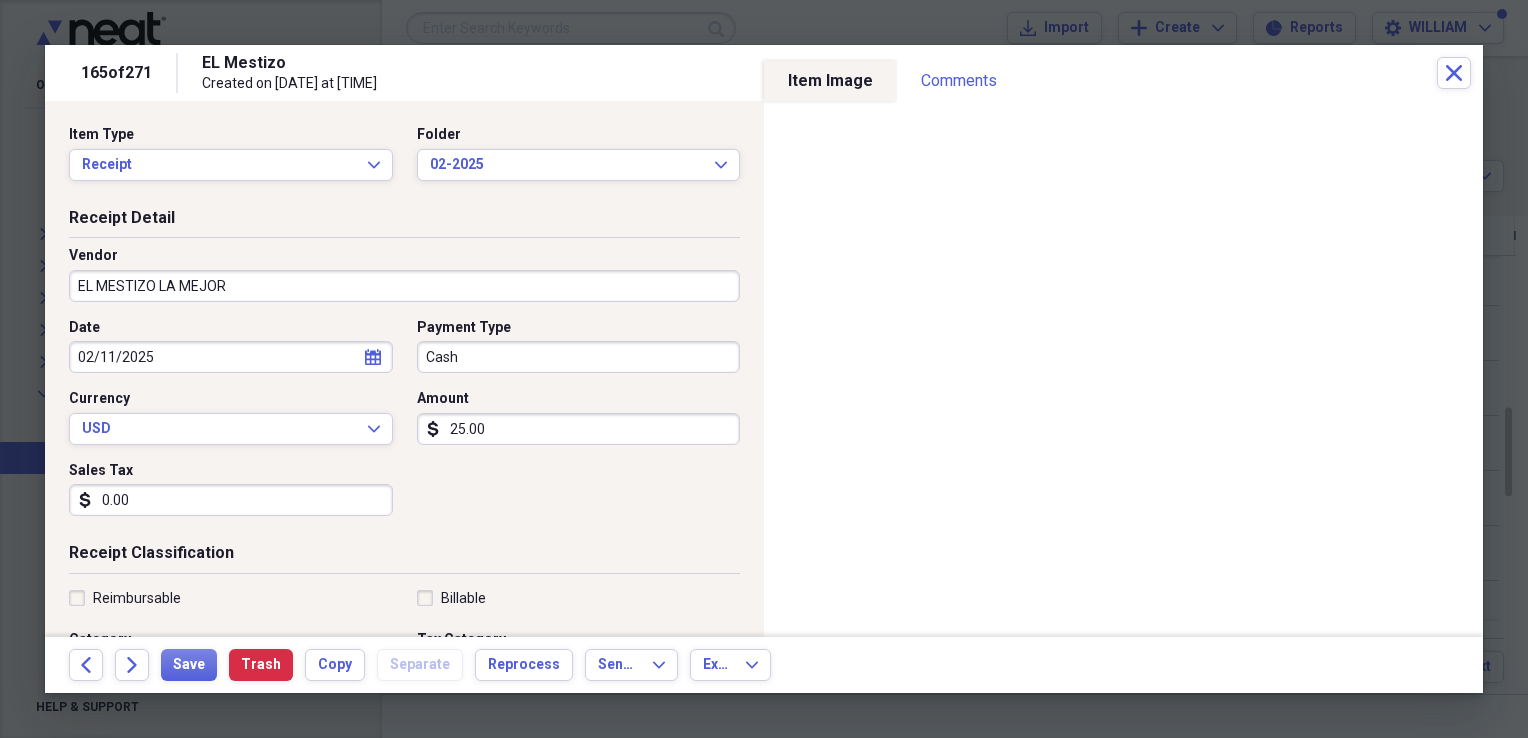 click on "25.00" at bounding box center (579, 429) 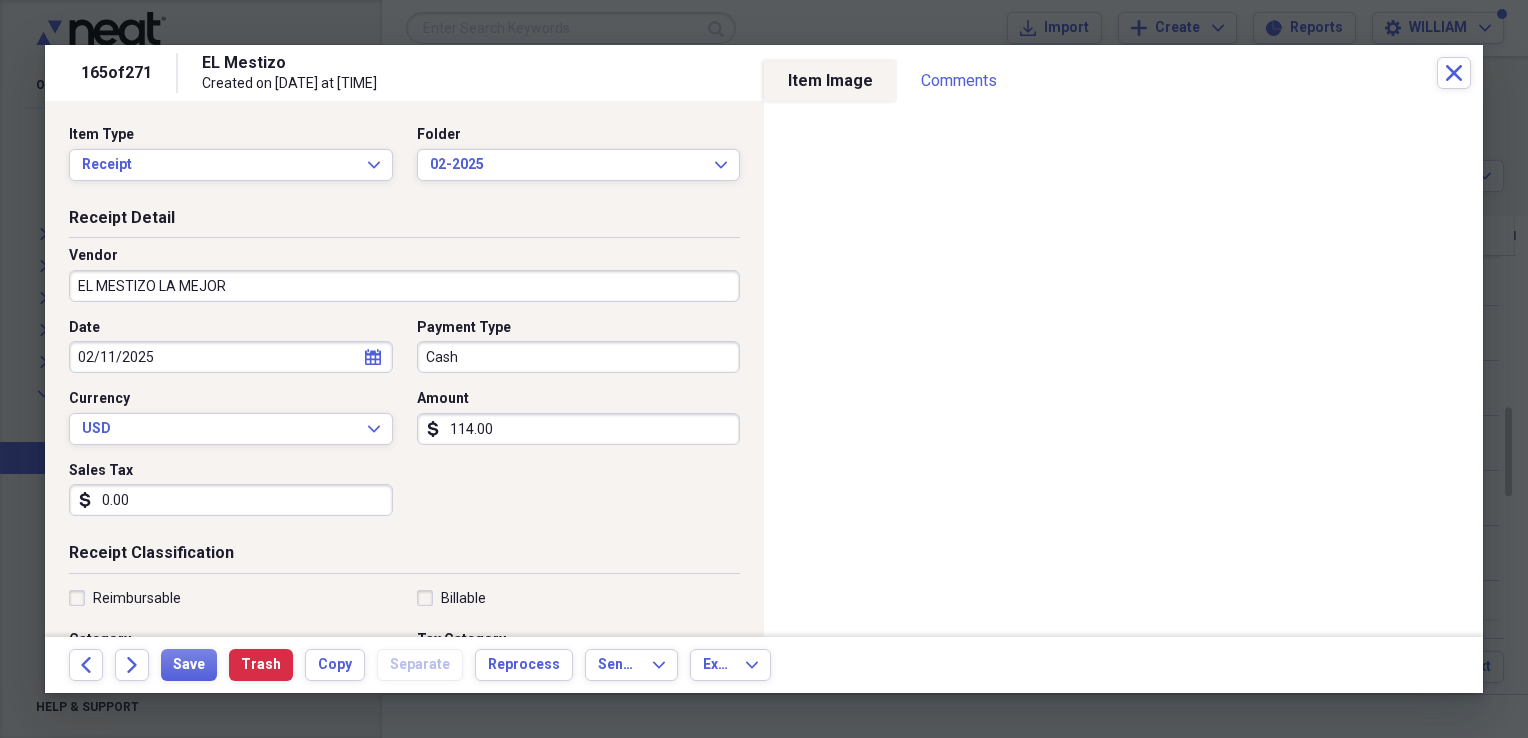click on "Date 02/11/2025 calendar Calendar Payment Type Cash Currency USD Expand Amount dollar-sign 114.00 Sales Tax dollar-sign 0.00" at bounding box center [404, 425] 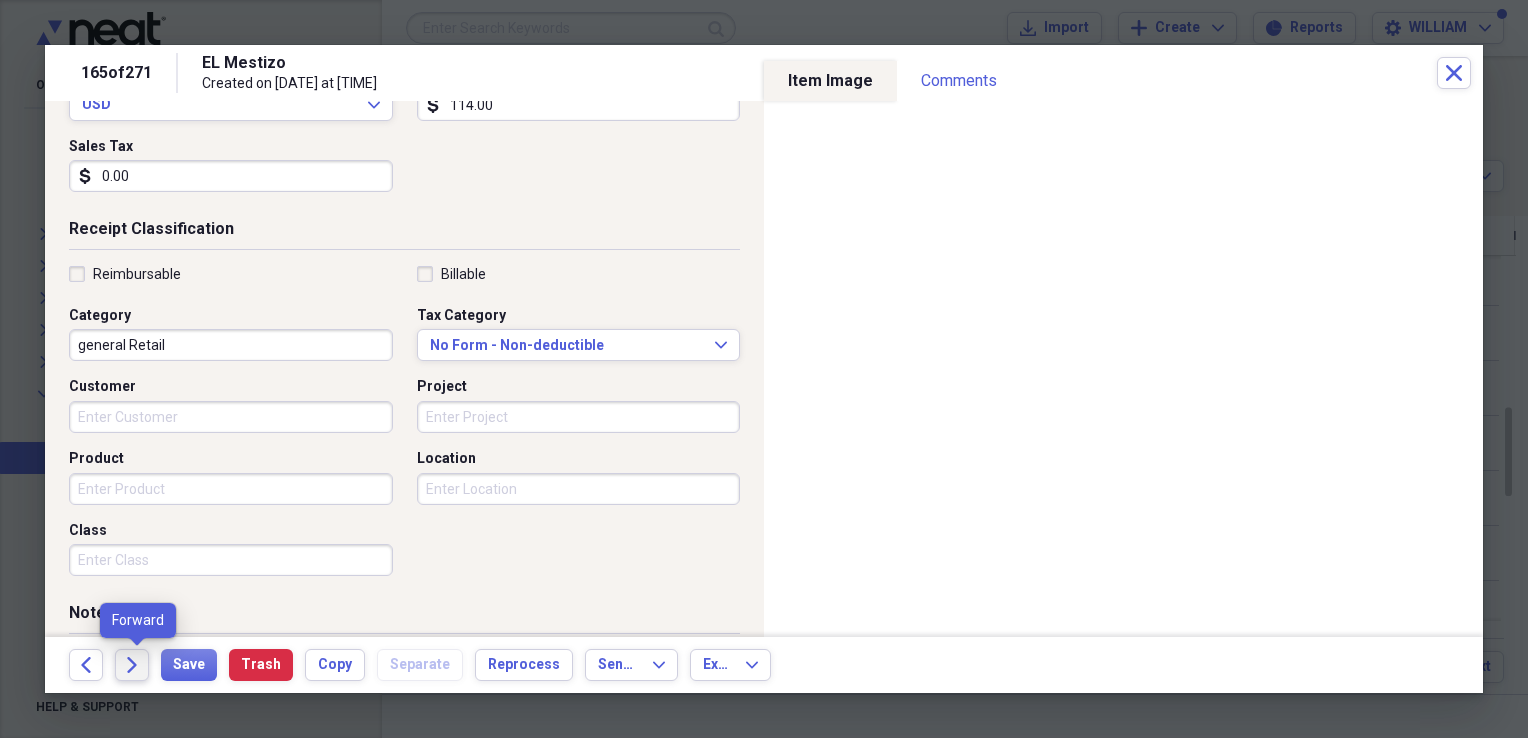 click on "Forward" 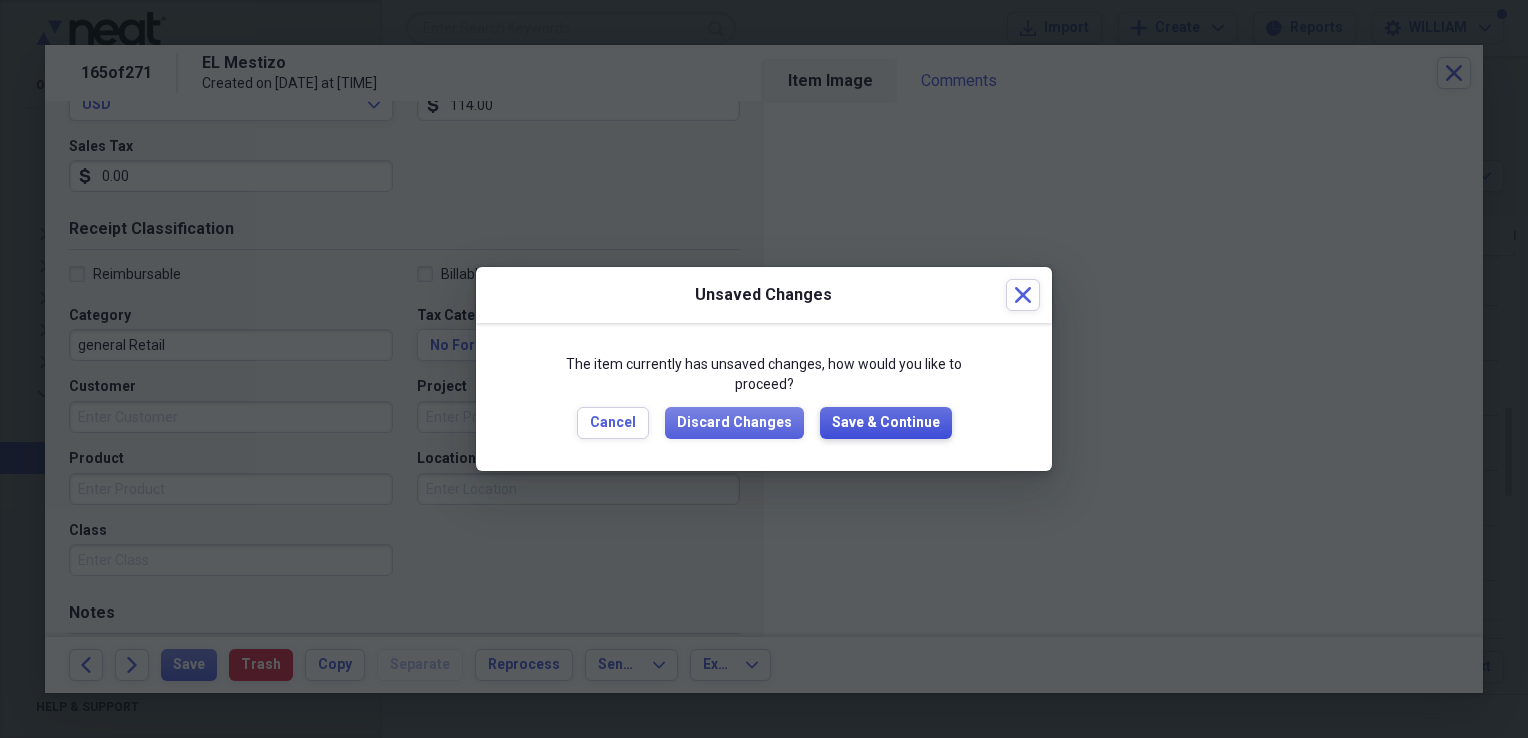 click on "Save & Continue" at bounding box center [886, 423] 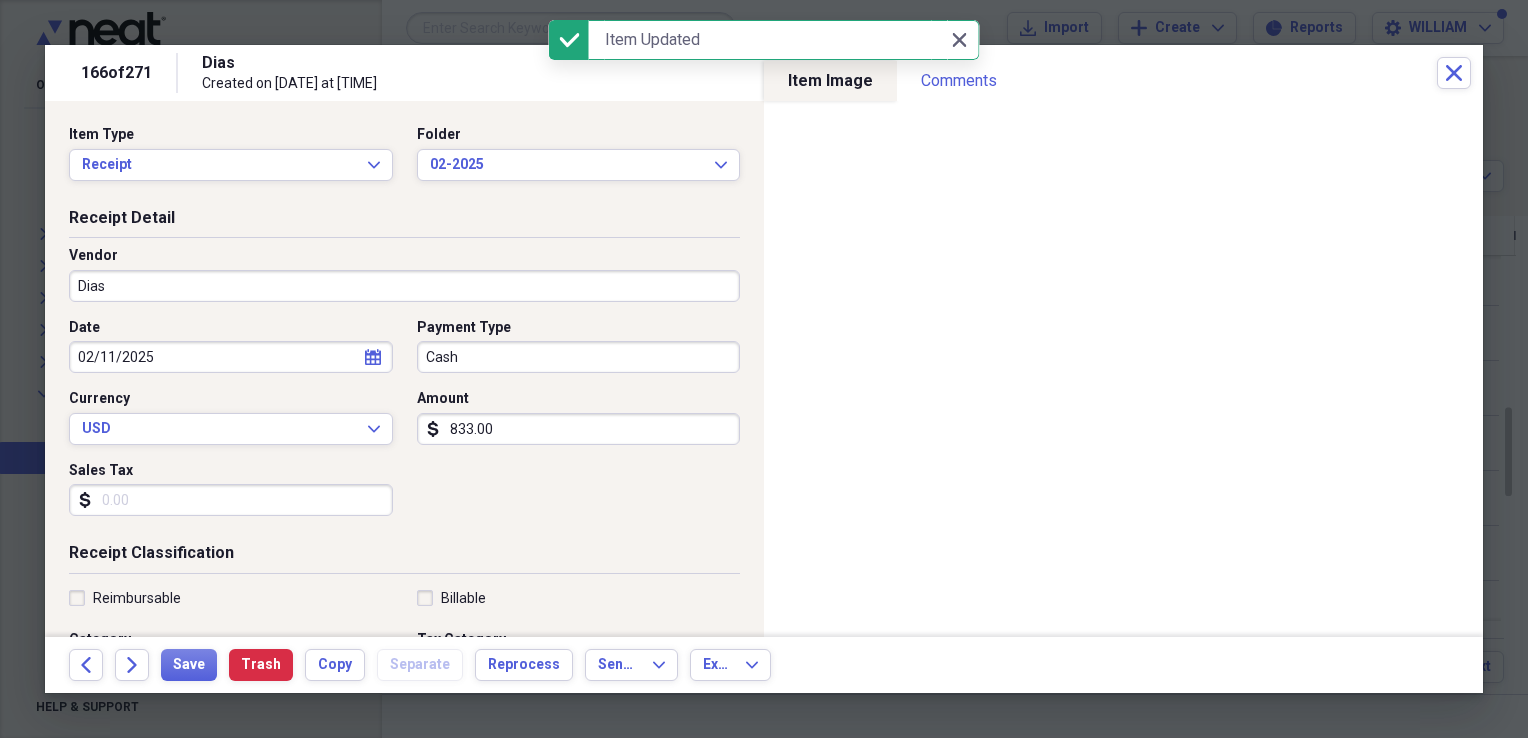 click on "Dias" at bounding box center [404, 286] 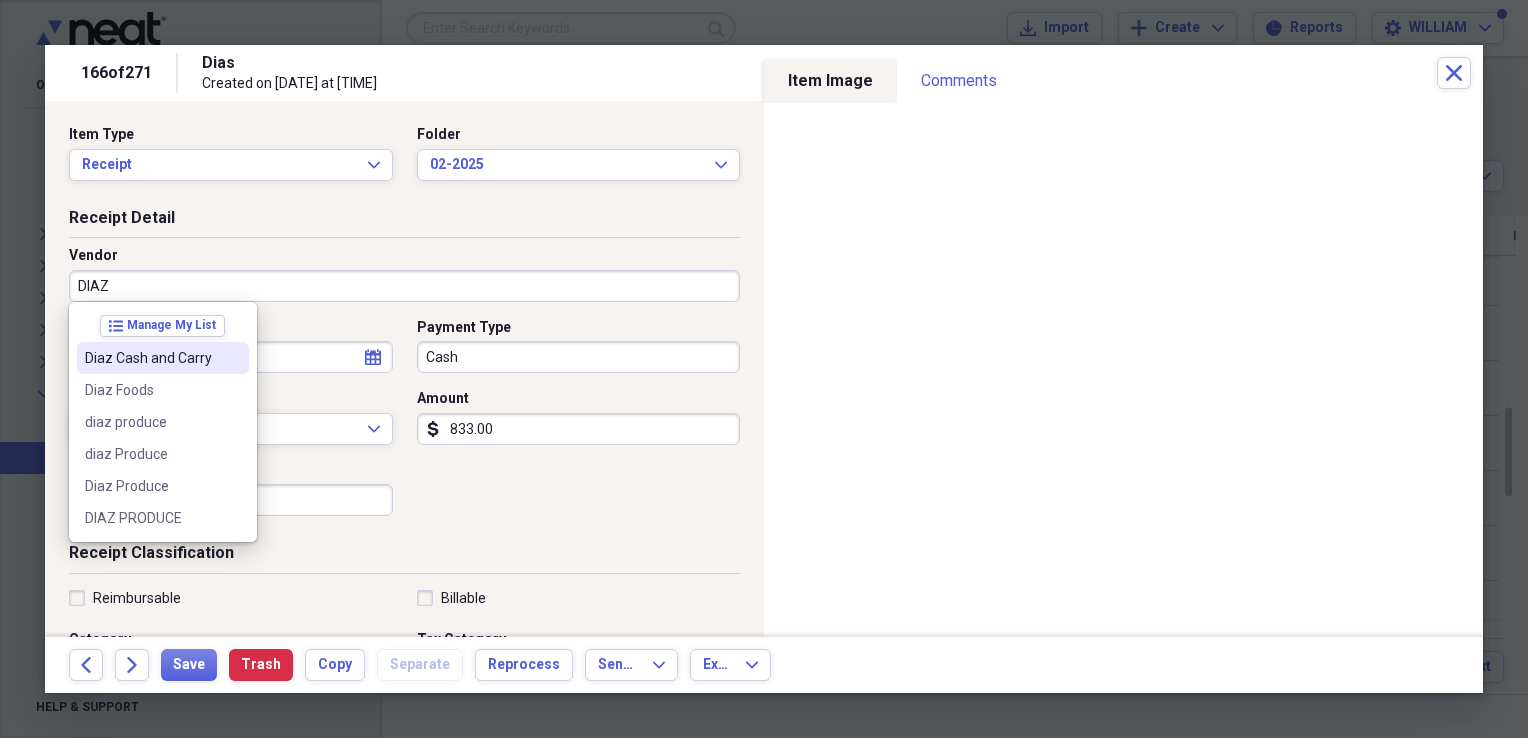 click at bounding box center (233, 358) 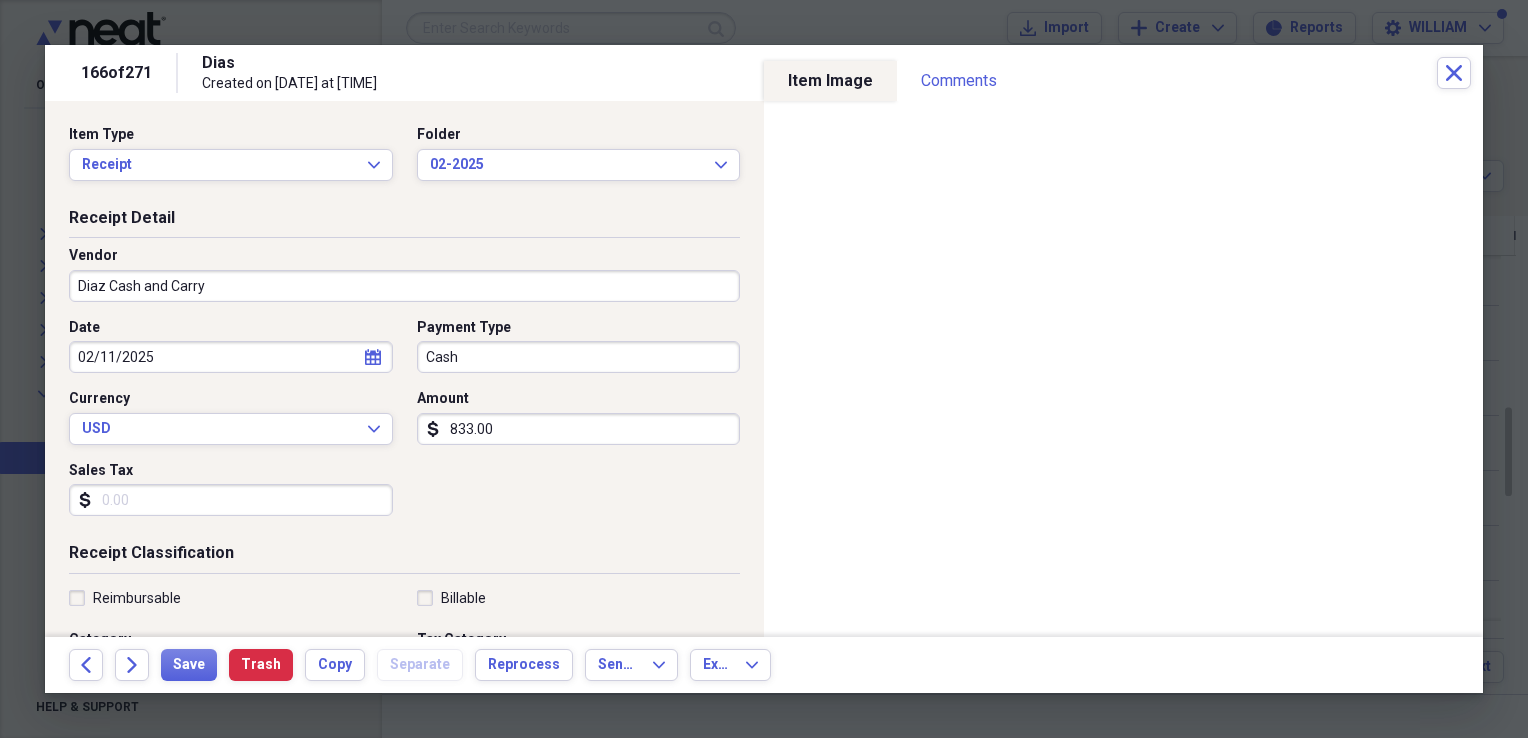 click on "Sales Tax" at bounding box center [231, 500] 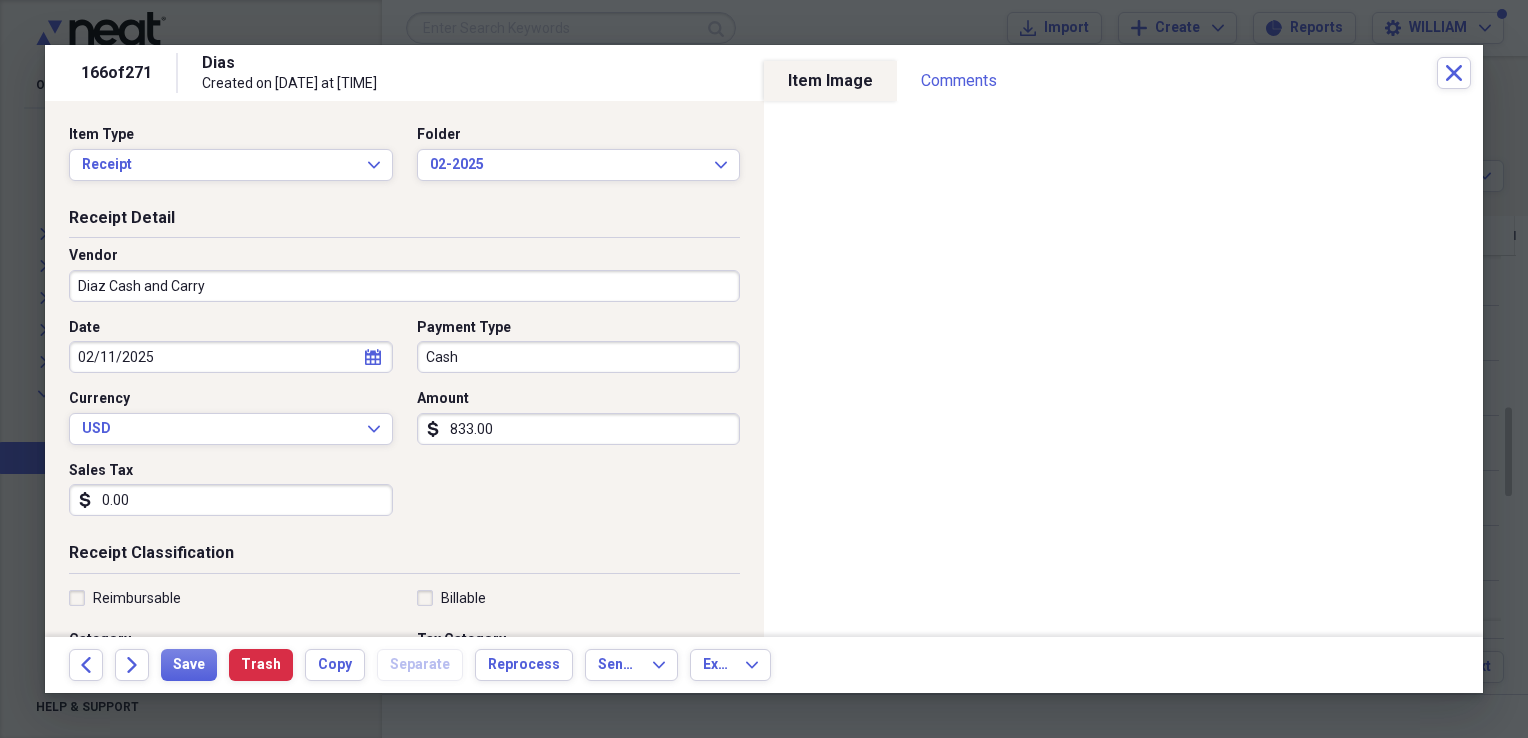 click on "833.00" at bounding box center [579, 429] 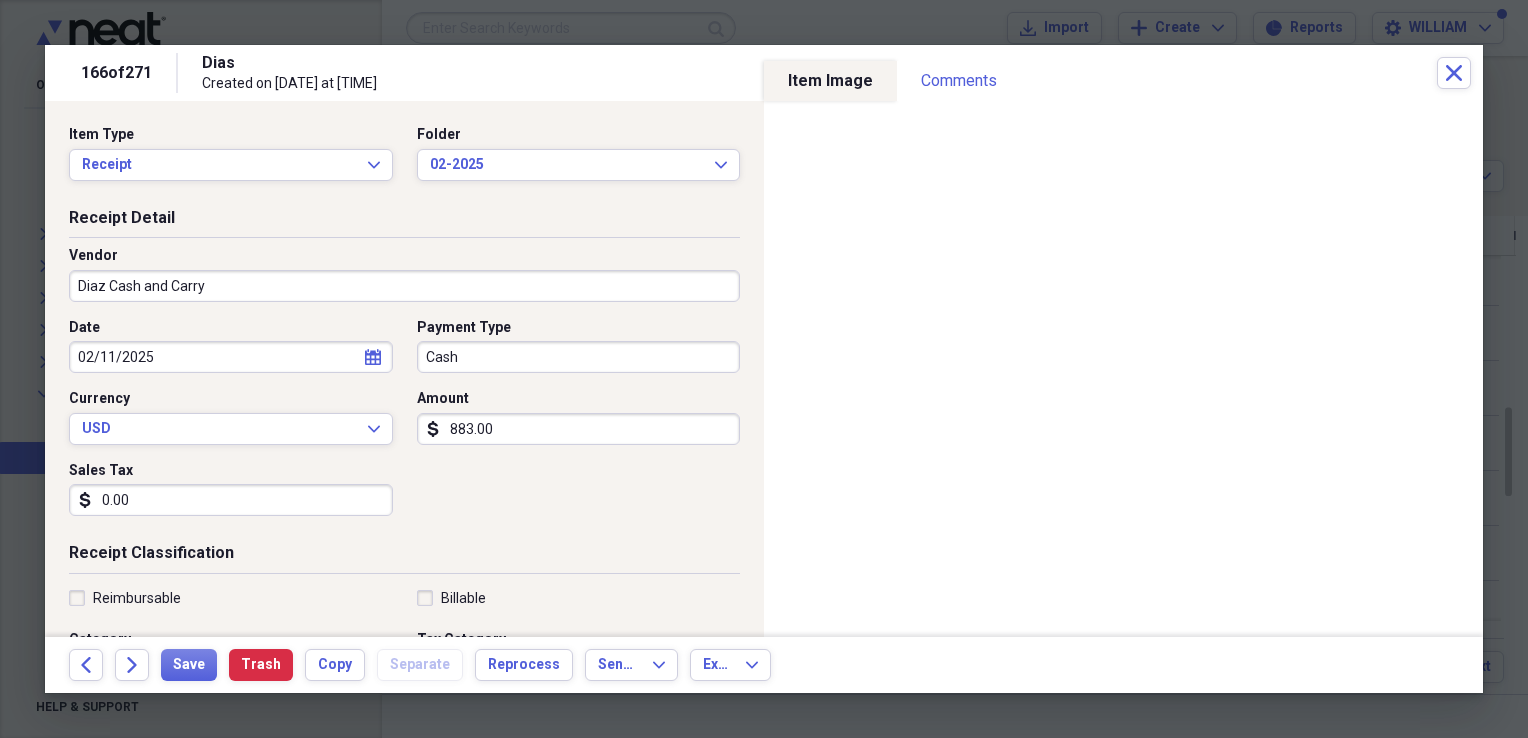 click on "Date [DATE] calendar Calendar Payment Type Cash Currency USD Expand Amount dollar-sign 883.00 Sales Tax dollar-sign 0.00" at bounding box center (404, 425) 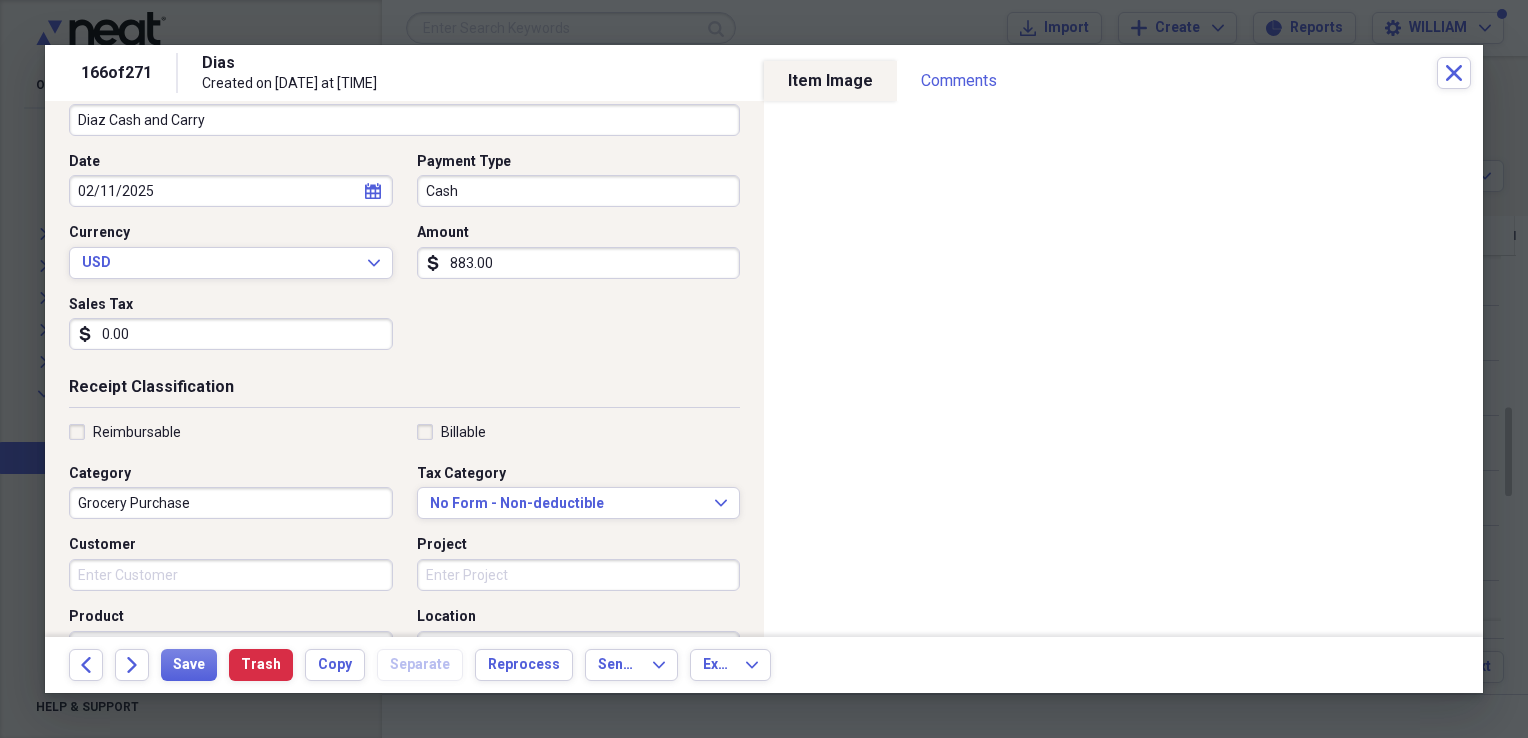 scroll, scrollTop: 168, scrollLeft: 0, axis: vertical 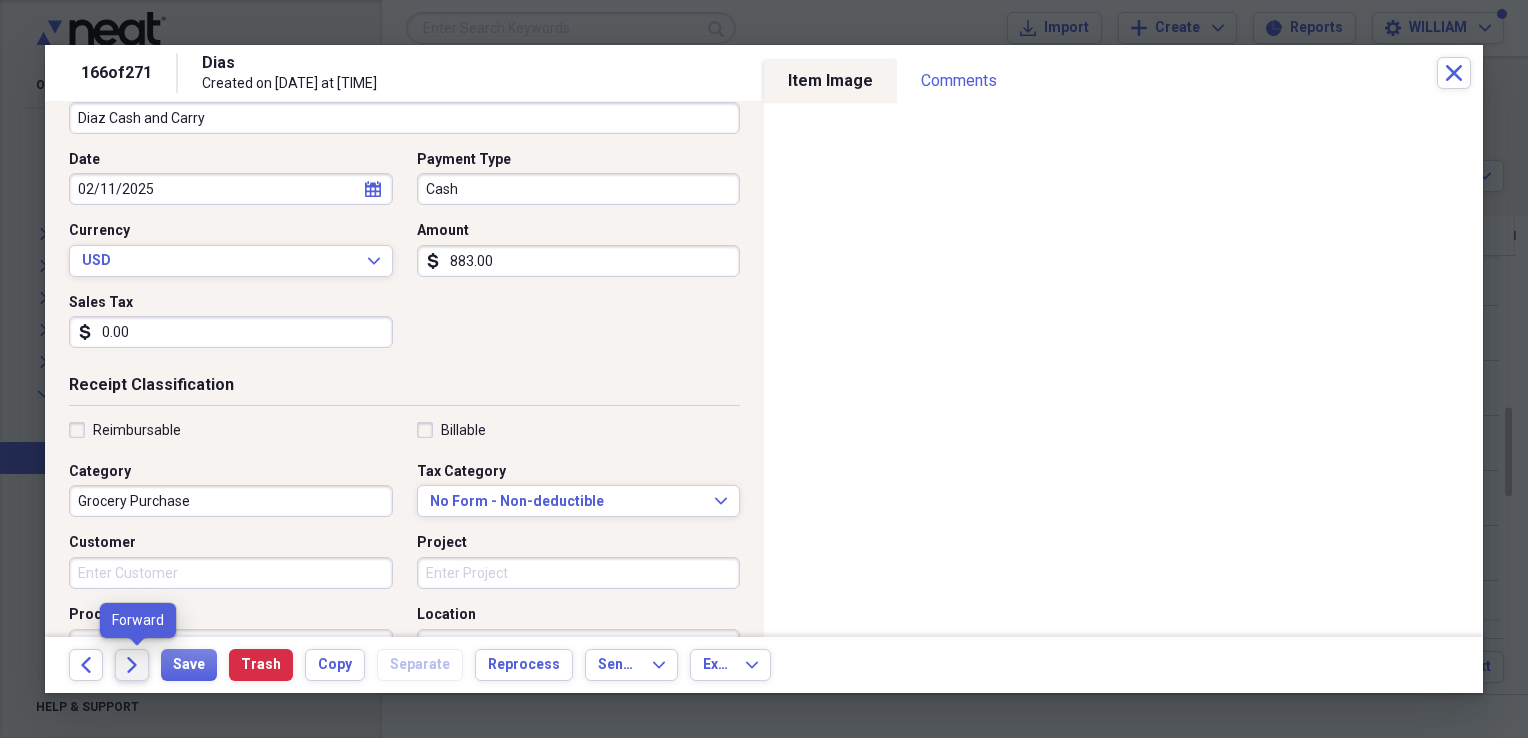 click on "Forward" 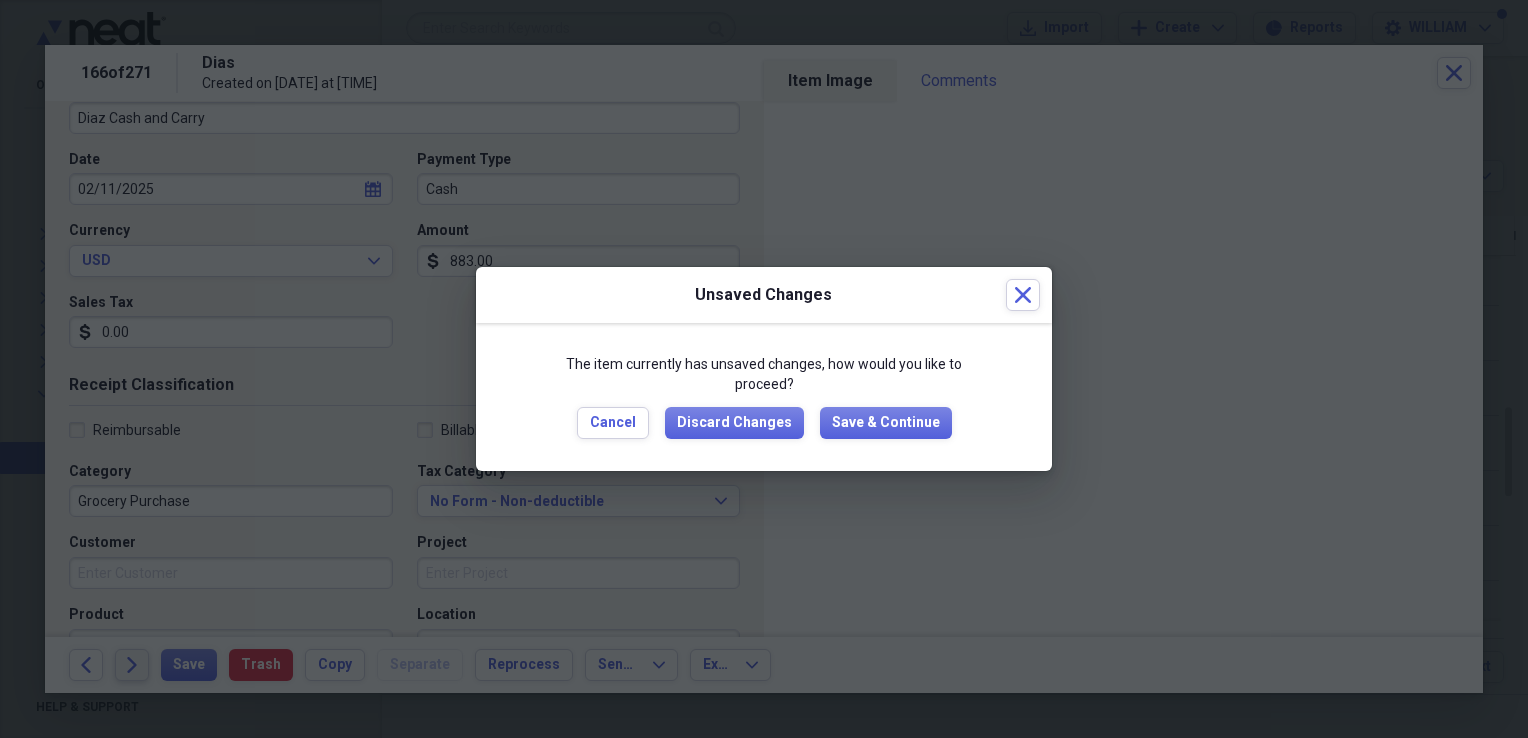 click at bounding box center [764, 369] 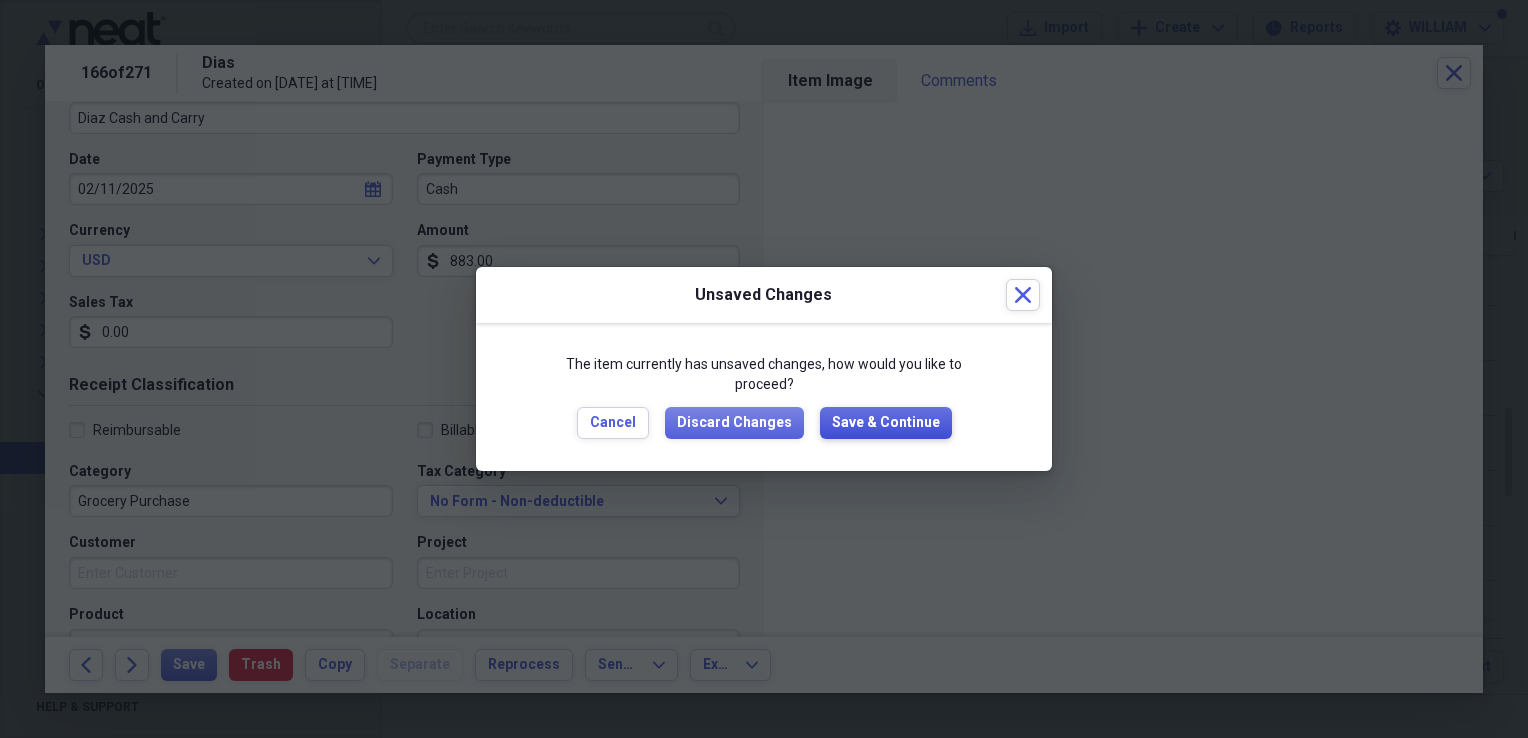 click on "Save & Continue" at bounding box center [886, 423] 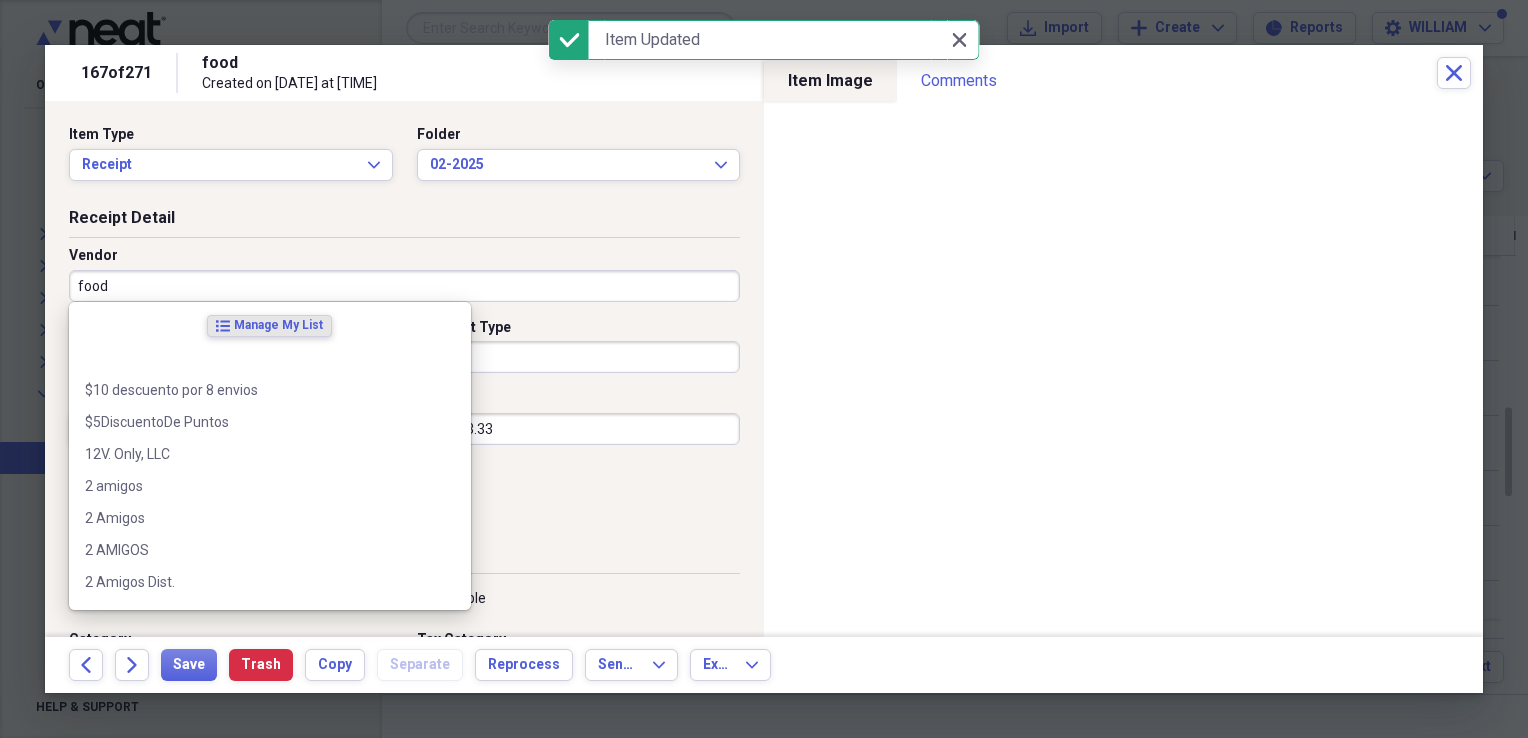 click on "food" at bounding box center (404, 286) 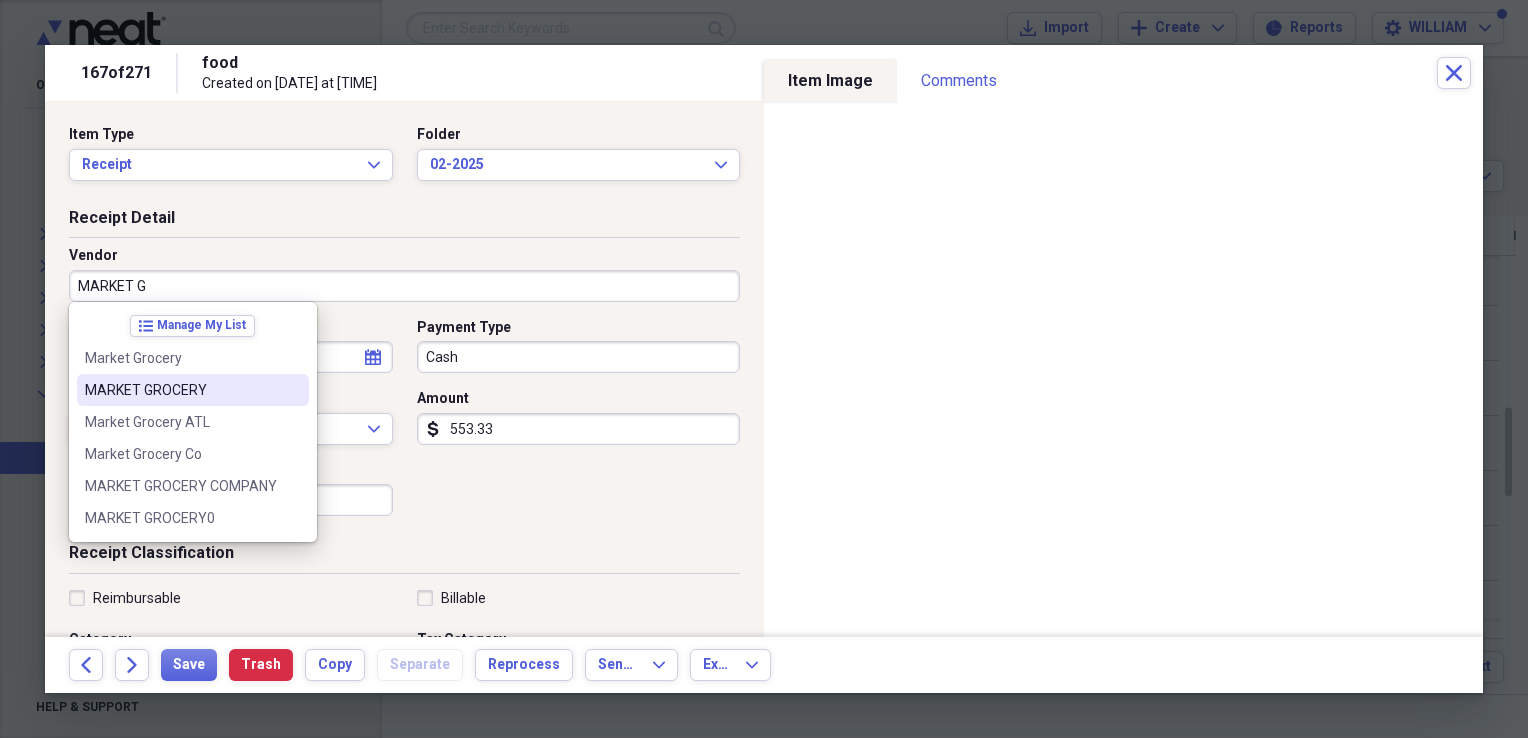 click on "MARKET GROCERY" at bounding box center (181, 390) 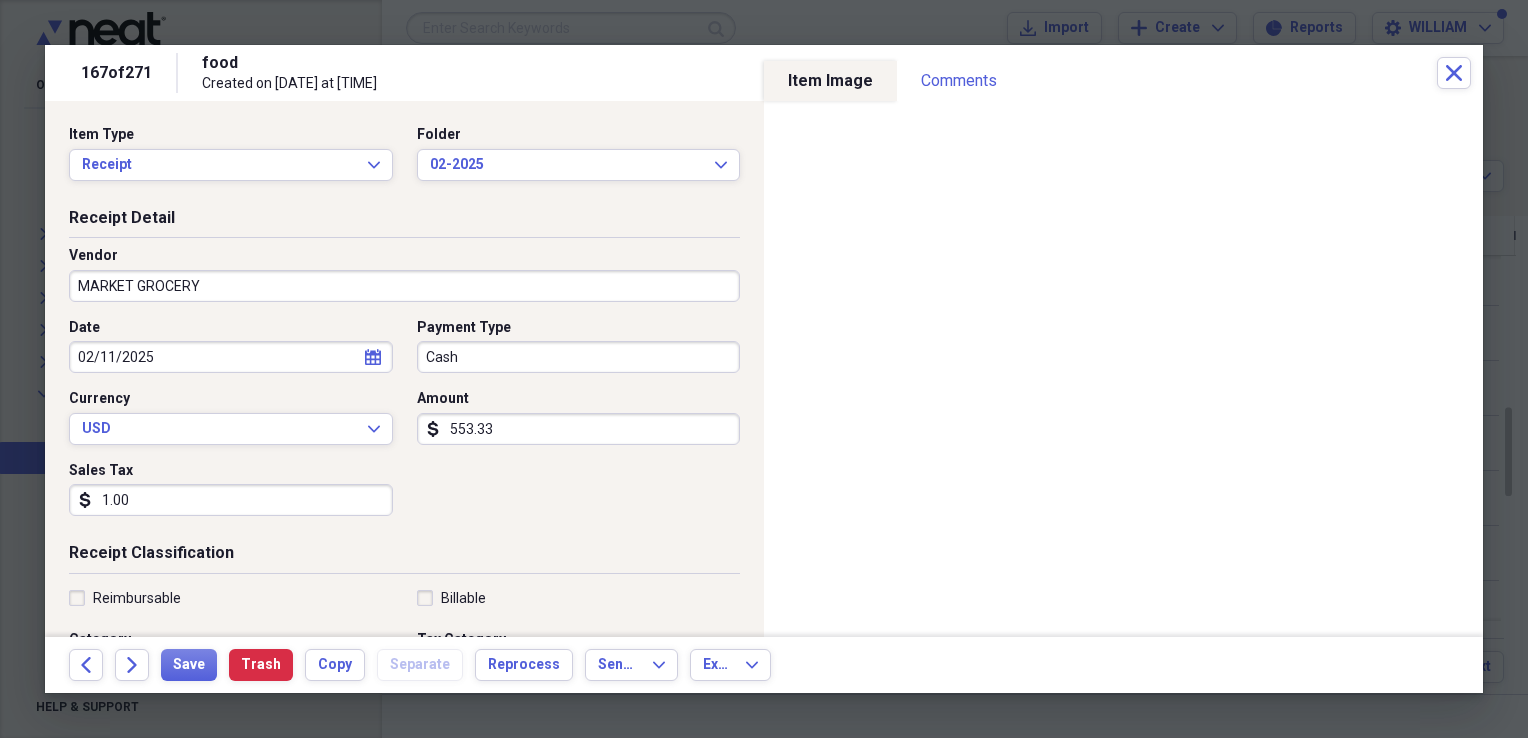 click on "1.00" at bounding box center (231, 500) 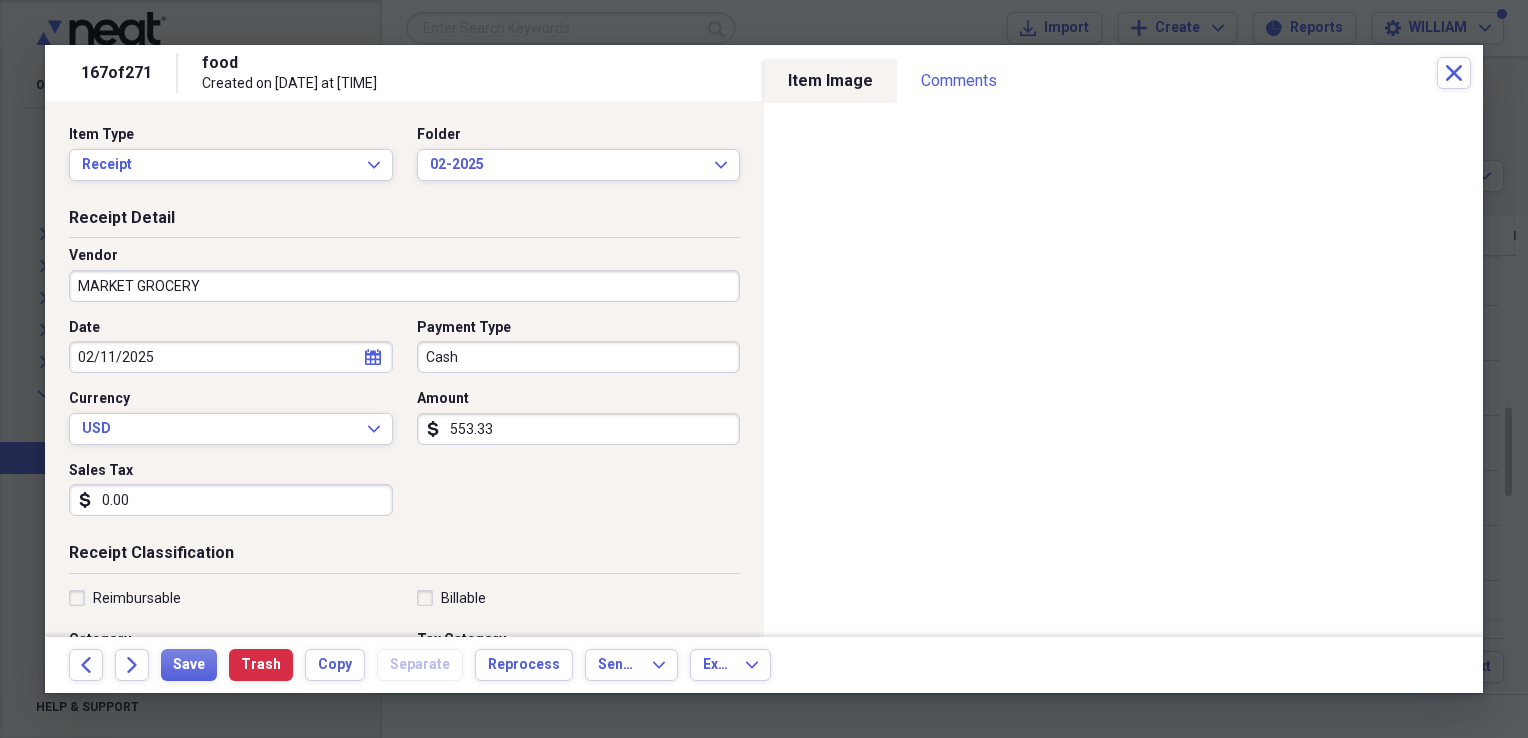 click on "Date [DATE] calendar Calendar Payment Type Cash Currency USD Expand Amount dollar-sign 553.33 Sales Tax dollar-sign 0.00" at bounding box center [404, 425] 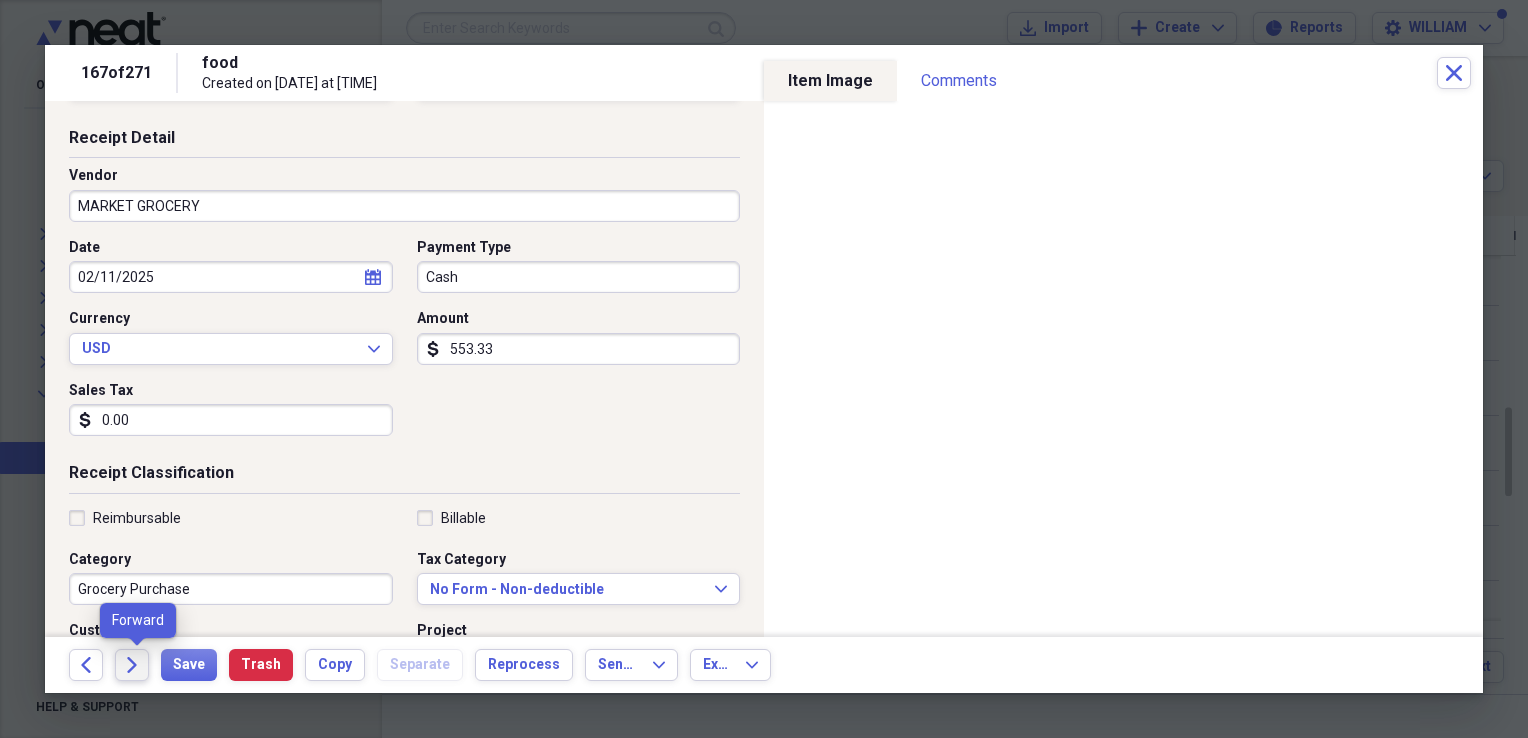click on "Forward" 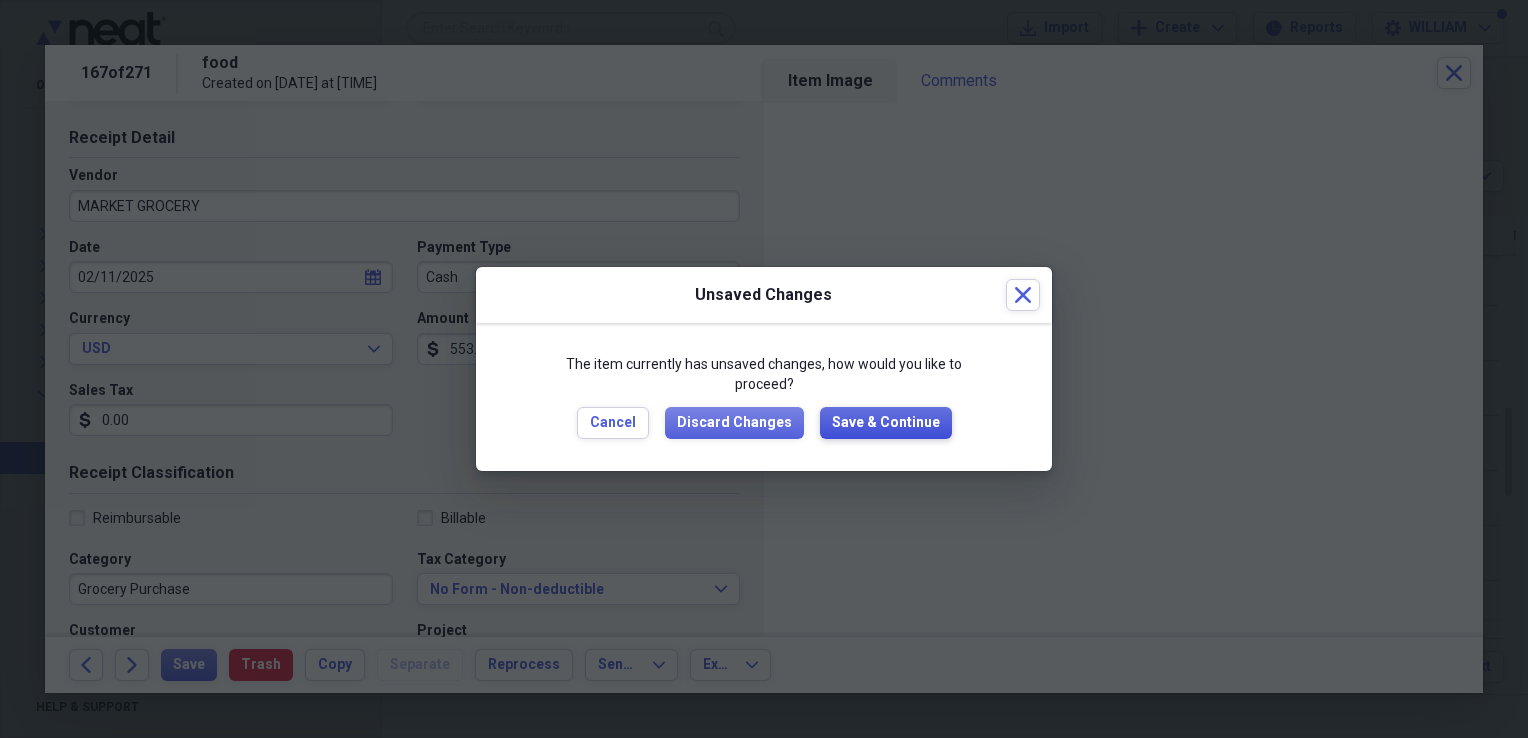 click on "Save & Continue" at bounding box center [886, 423] 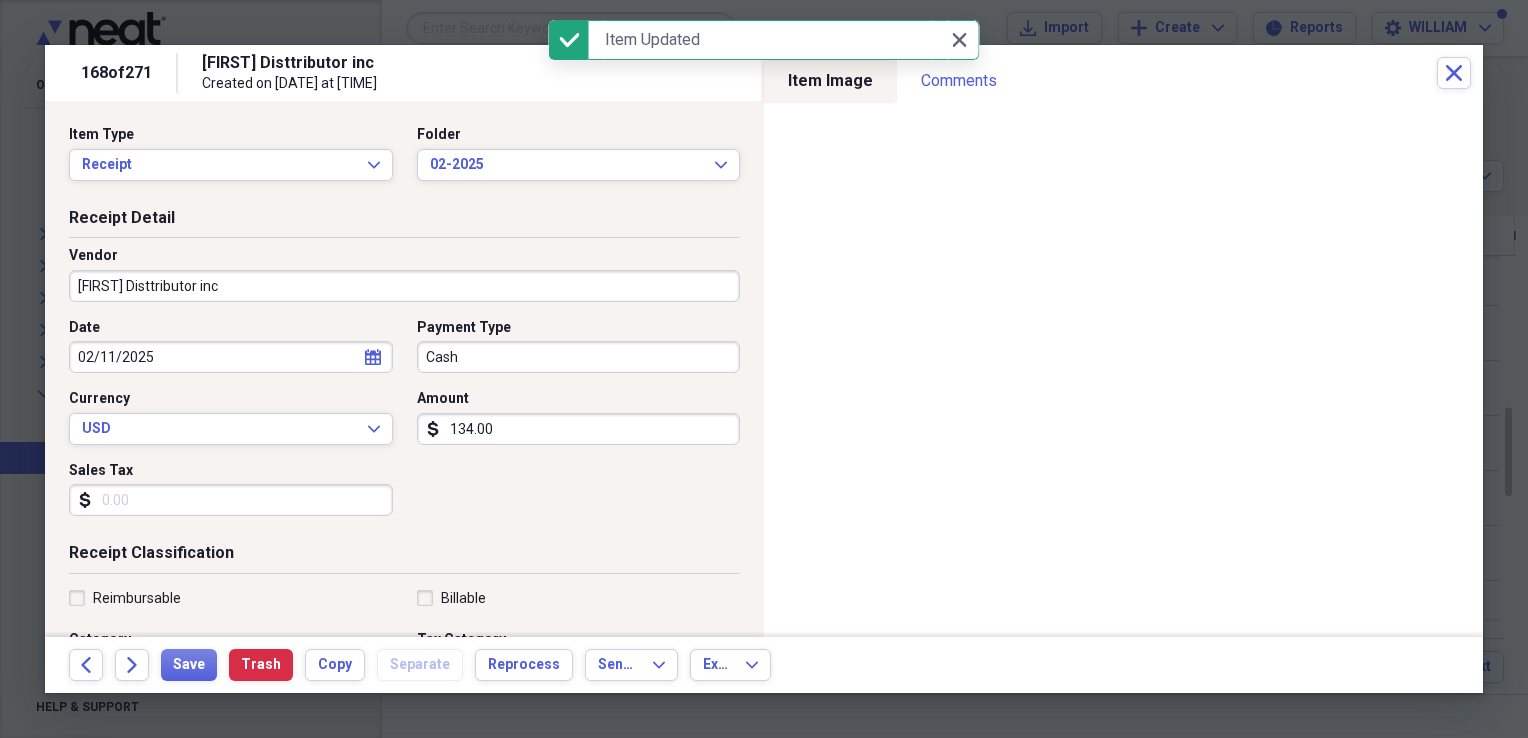 click on "Sales Tax" at bounding box center (231, 500) 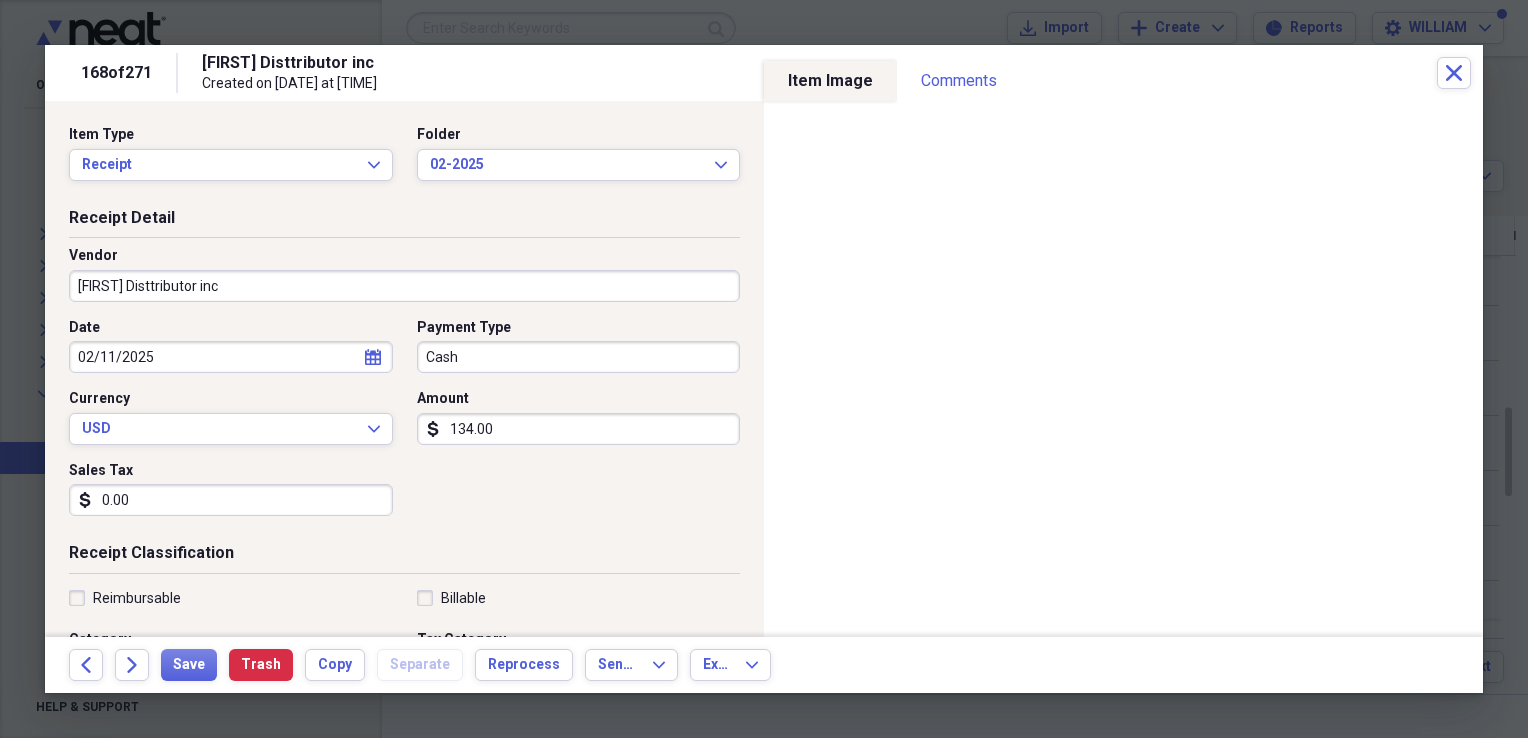 click on "Date [DATE] calendar Calendar Payment Type Cash Currency USD Expand Amount dollar-sign 134.00 Sales Tax dollar-sign 0.00" at bounding box center [404, 425] 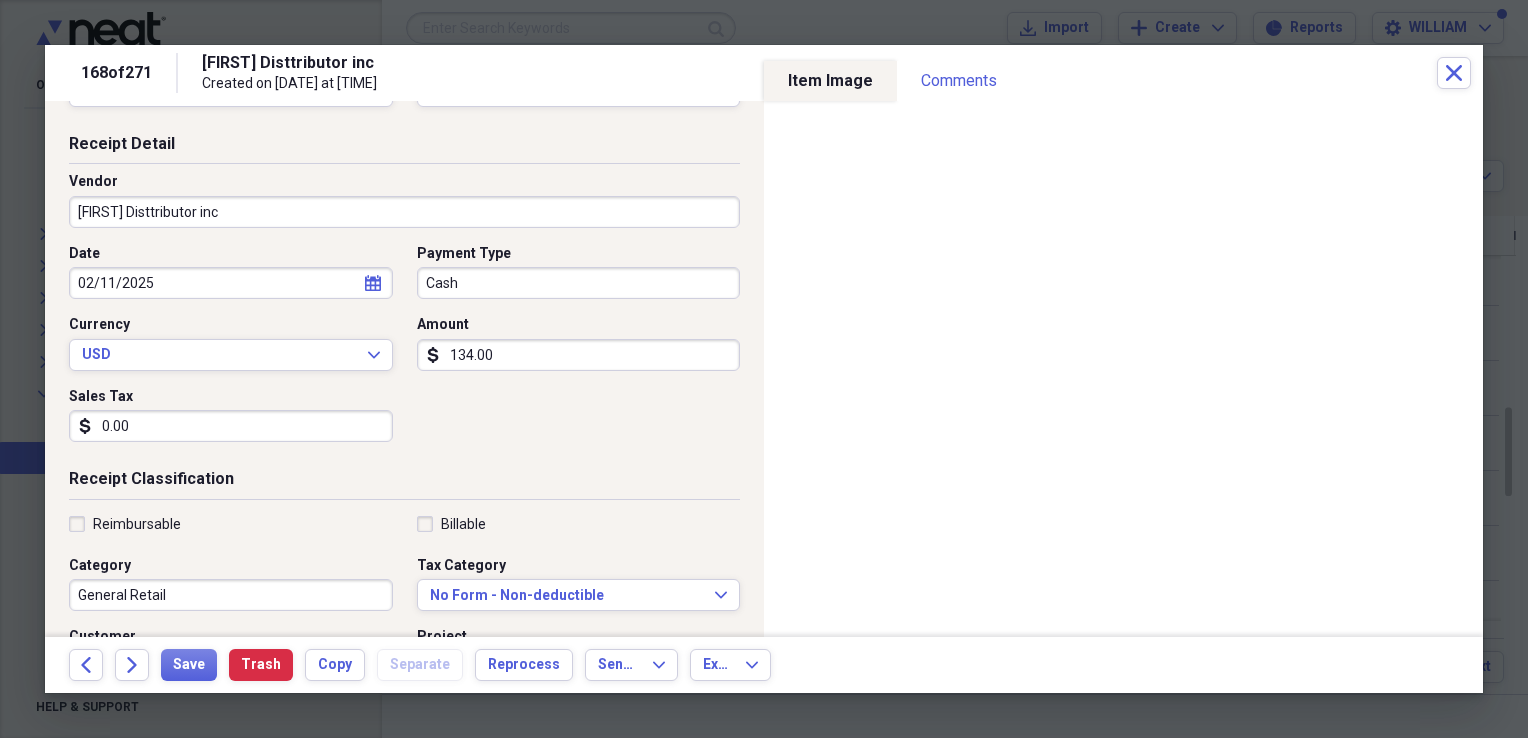 click on "General Retail" at bounding box center [231, 595] 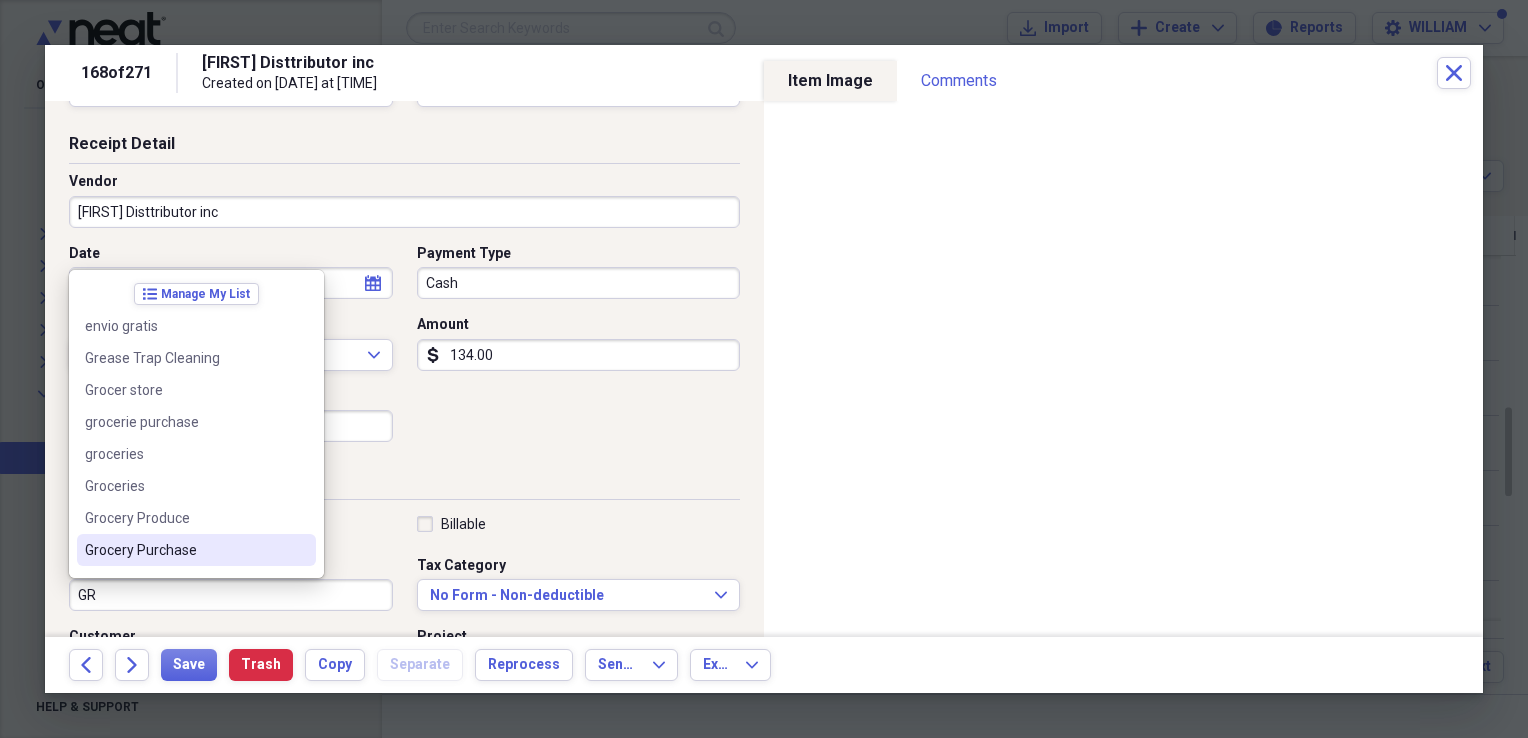 click on "Grocery Purchase" at bounding box center (196, 550) 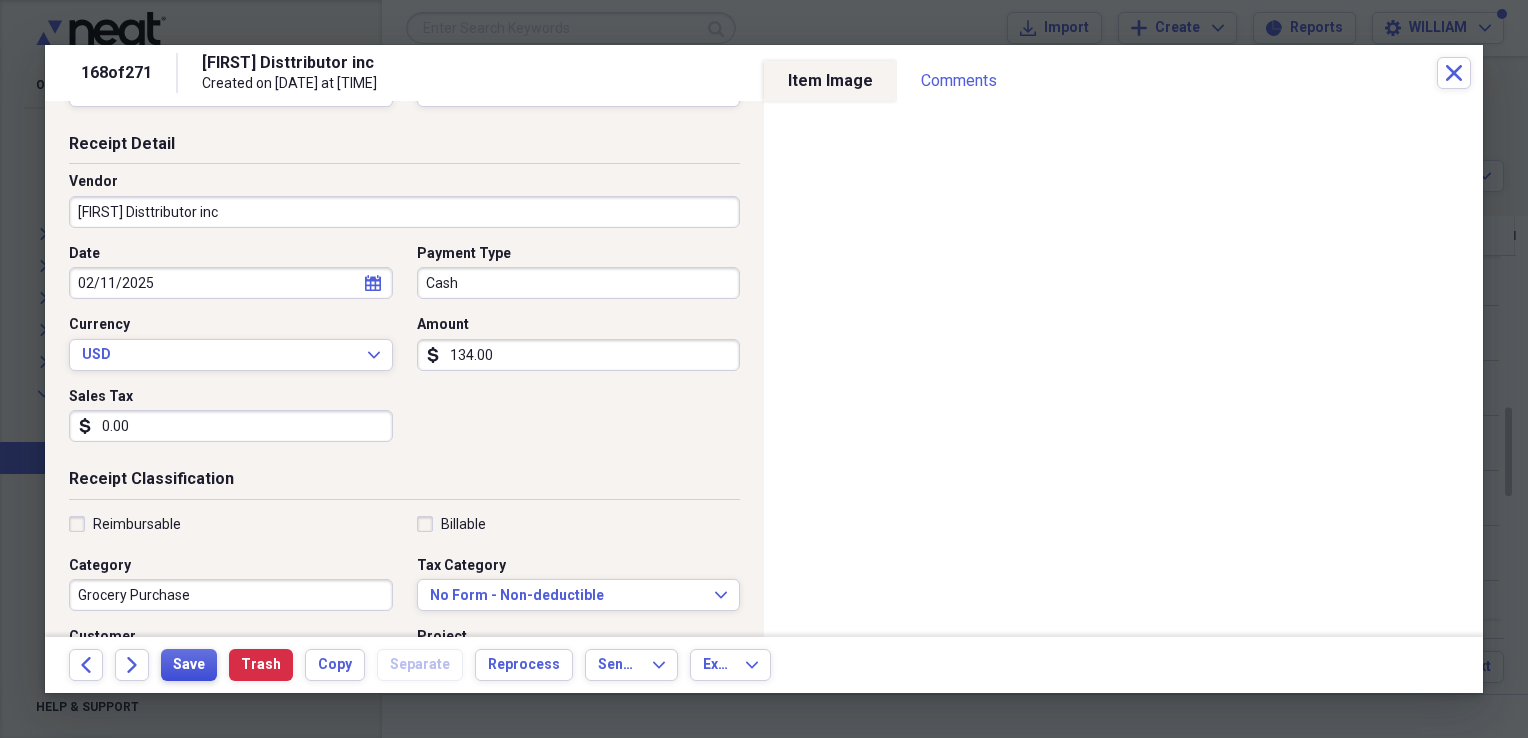 click on "Save" at bounding box center [189, 665] 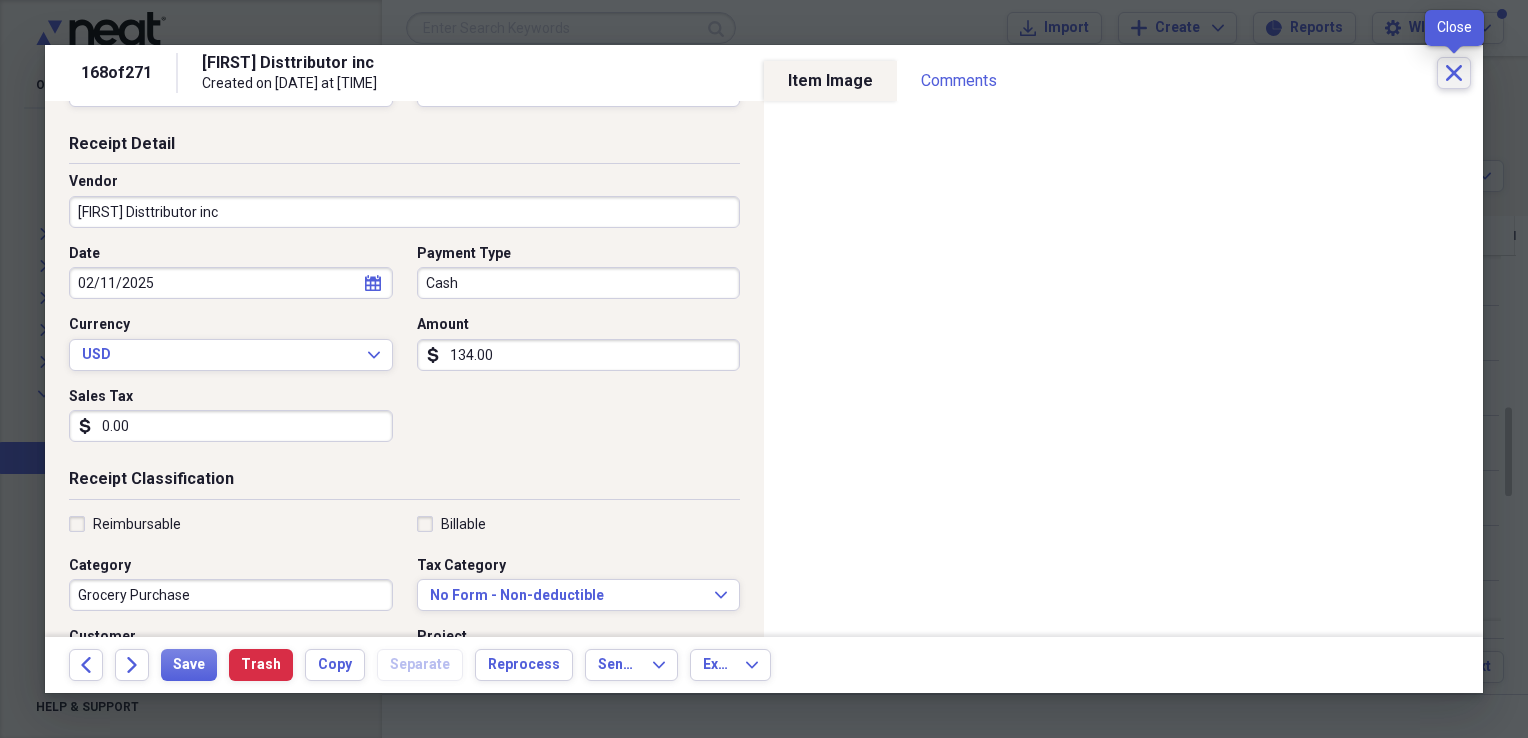 click on "Close" at bounding box center (1454, 73) 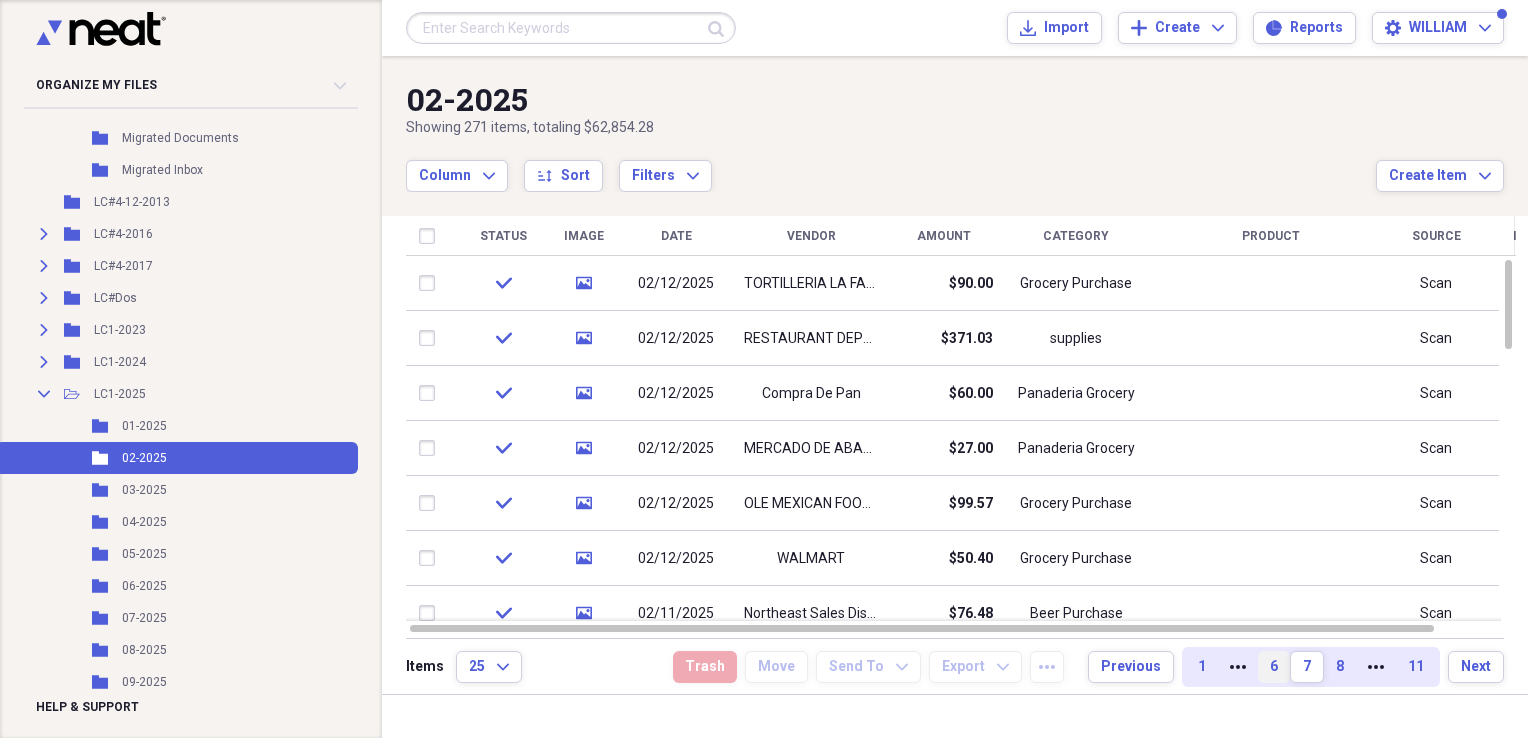 click on "6" at bounding box center [1274, 667] 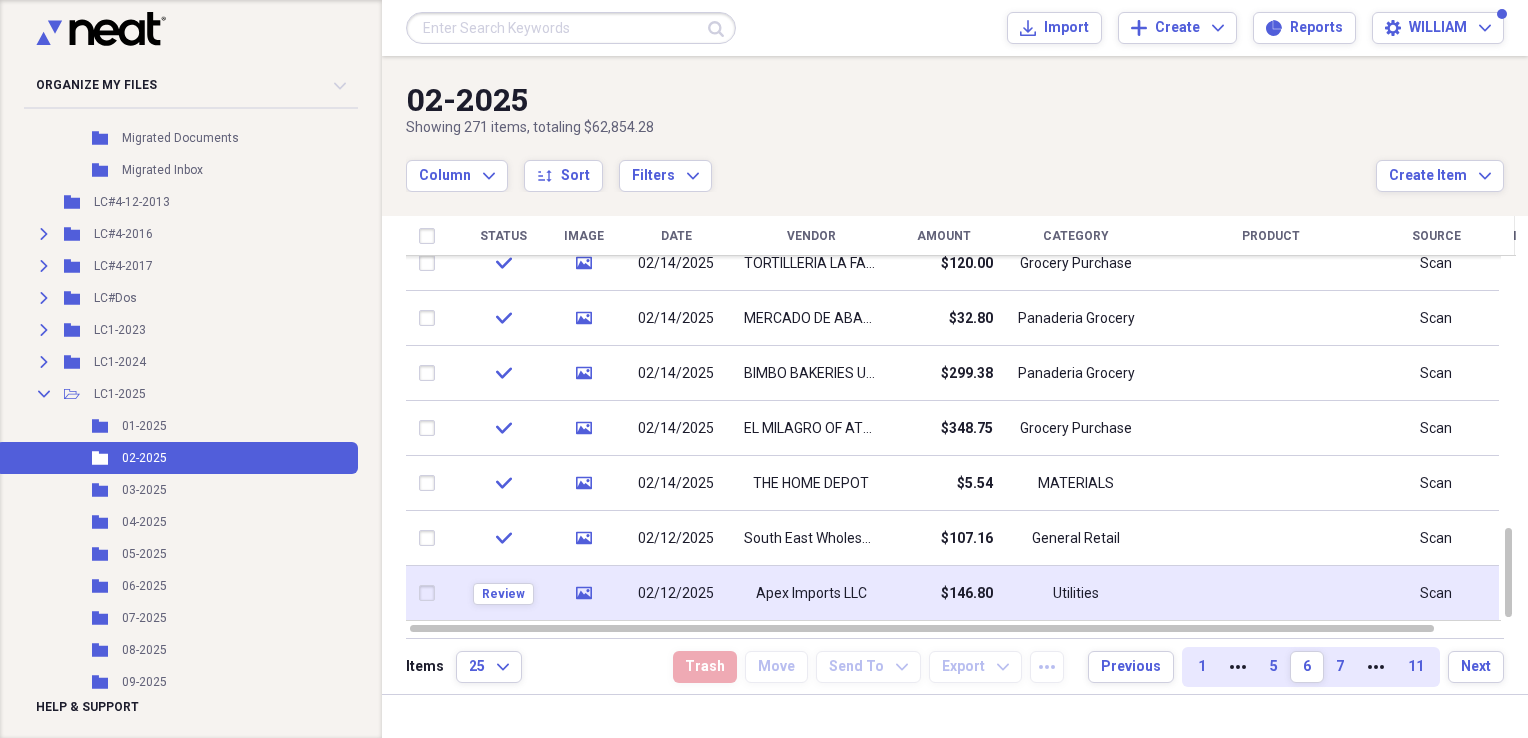 click on "$146.80" at bounding box center (943, 593) 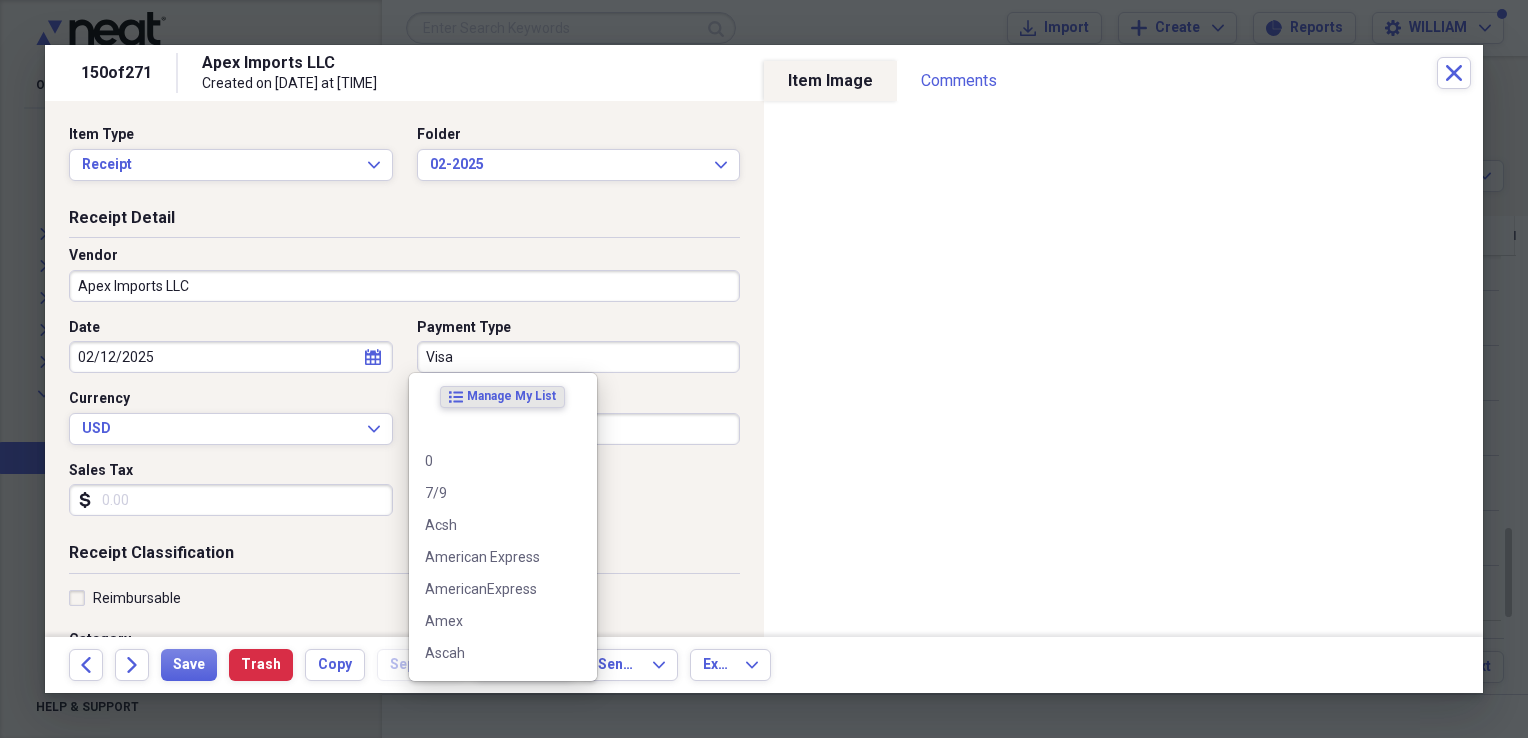 click on "Visa" at bounding box center (579, 357) 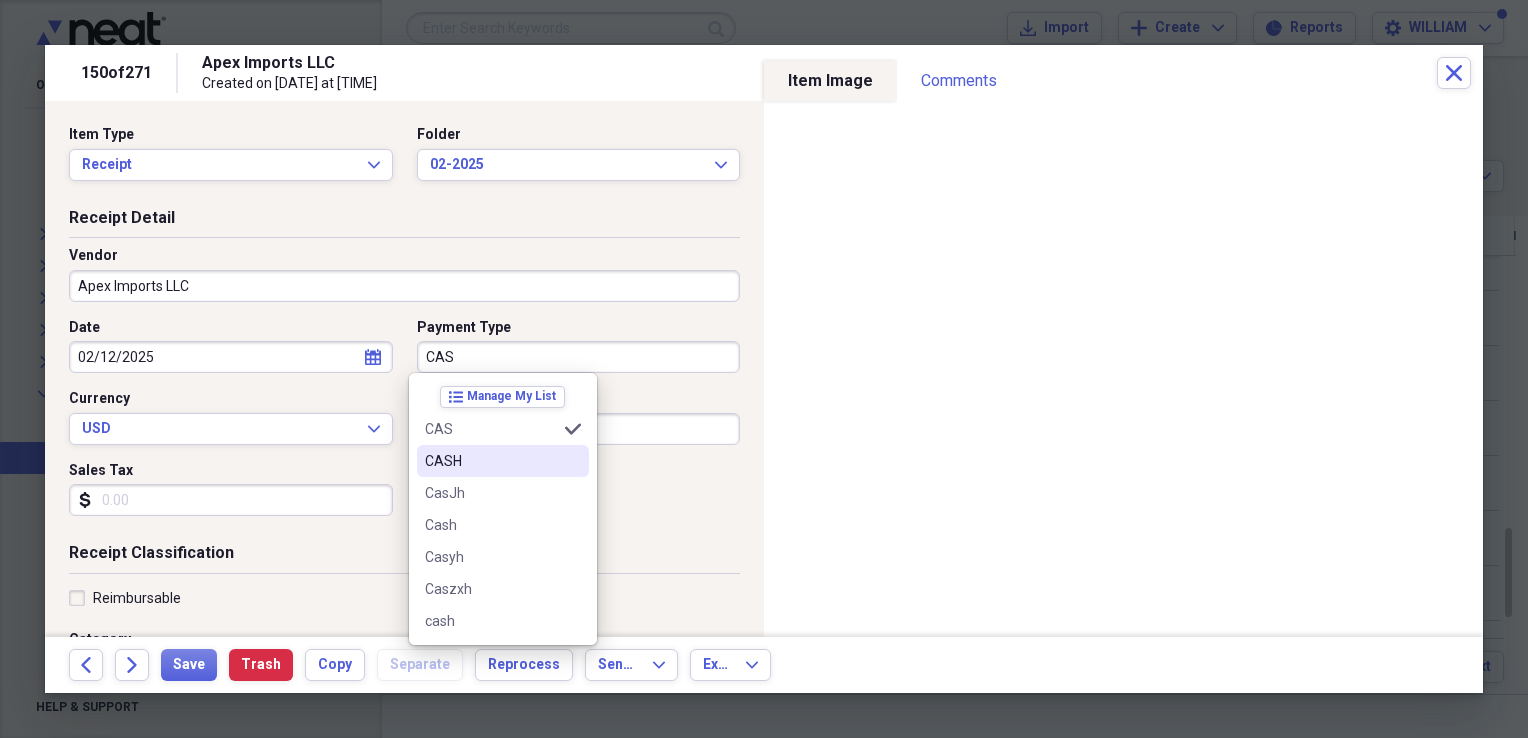 click on "CASH" at bounding box center [503, 461] 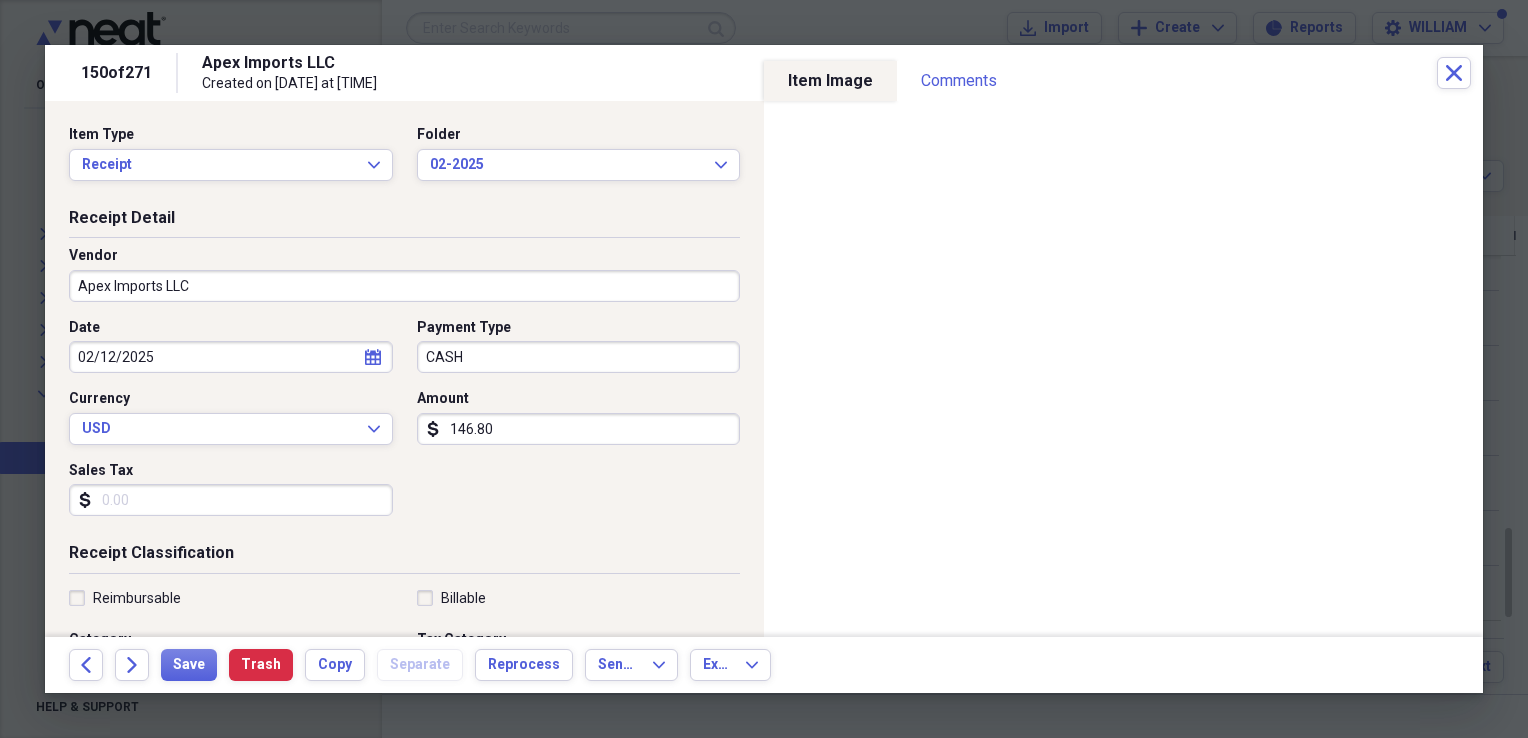 click on "Sales Tax" at bounding box center (231, 500) 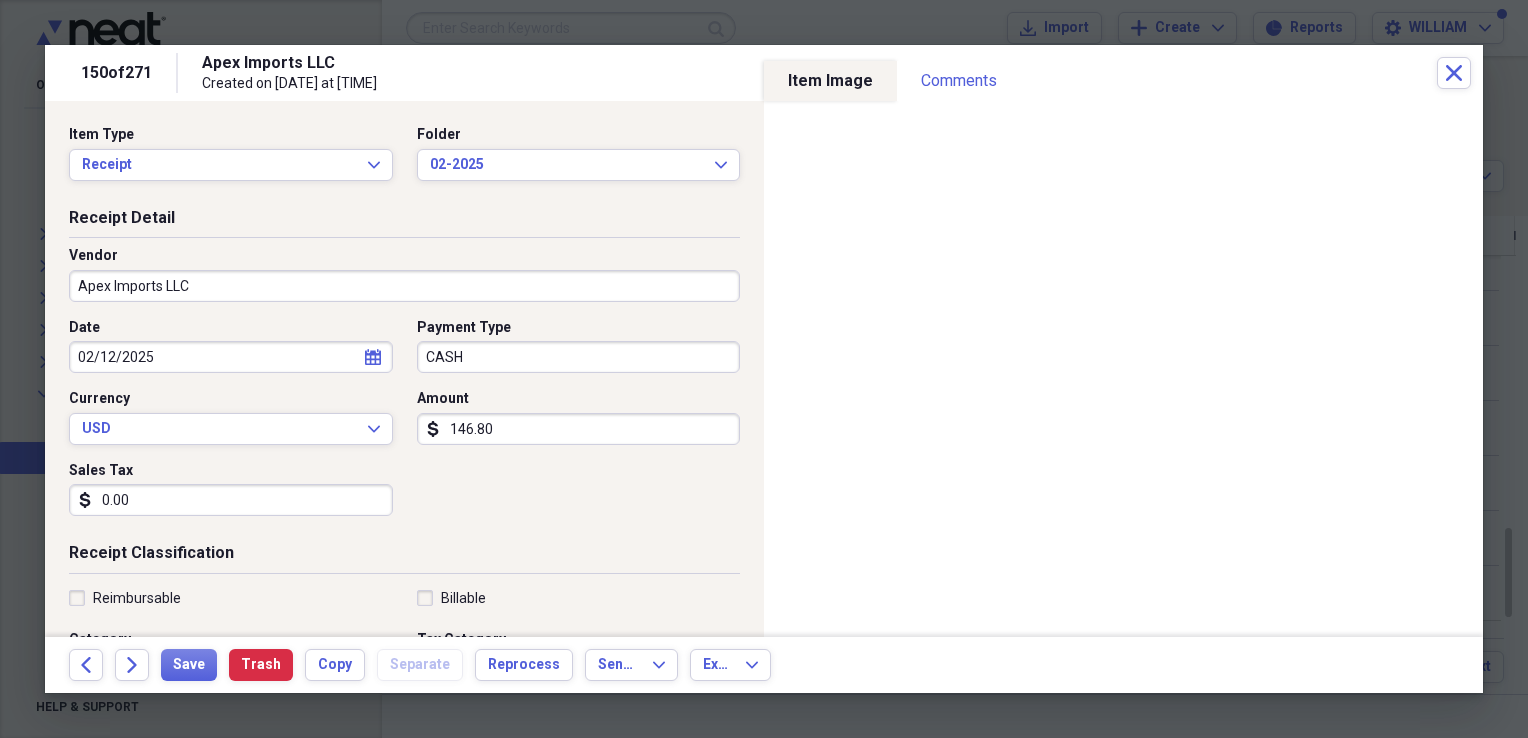 click on "Date [DATE] calendar Calendar Payment Type Cash Currency USD Expand Amount dollar-sign 60.00 Sales Tax dollar-sign 0.00" at bounding box center [404, 425] 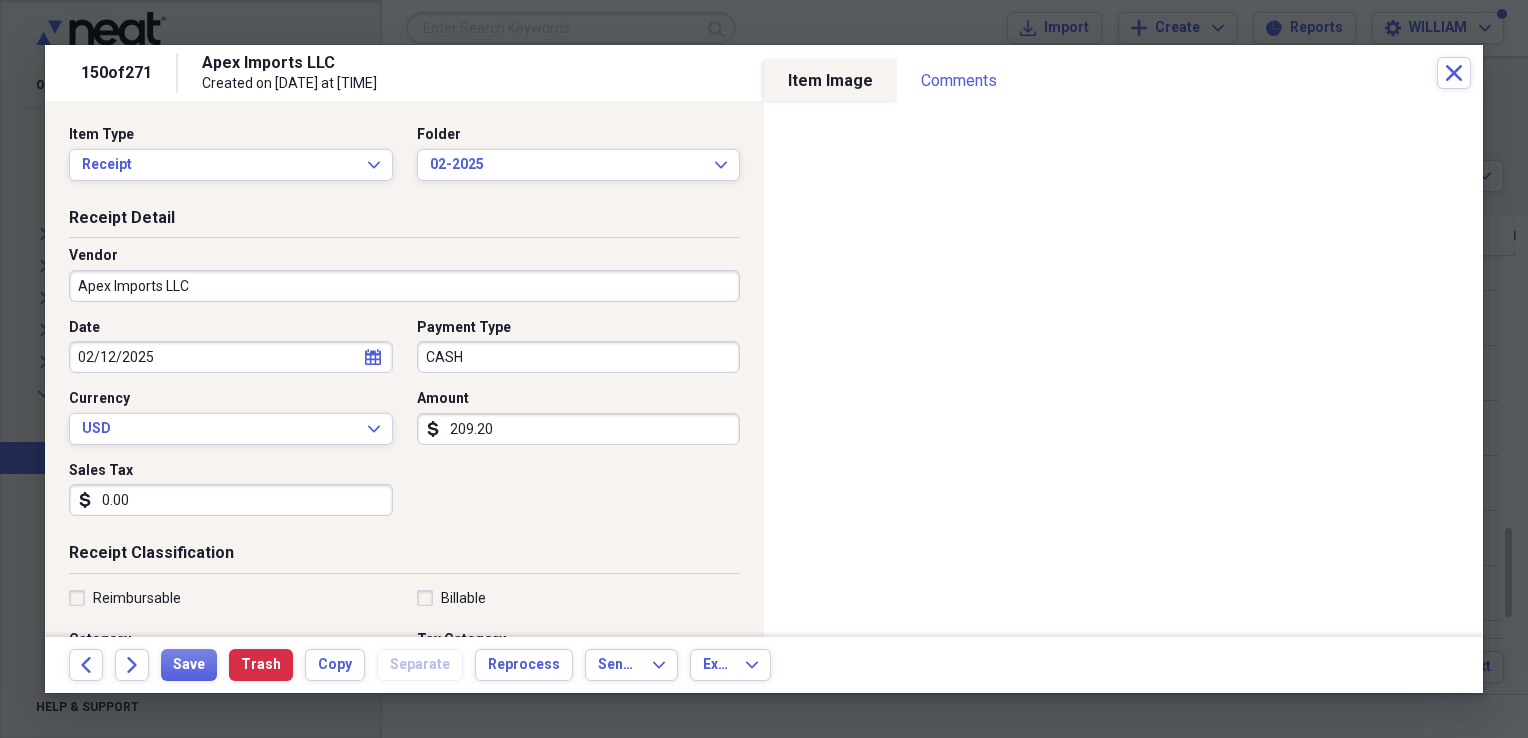 click on "Date [DATE] calendar Calendar Payment Type CASH Currency USD Expand Amount dollar-sign 209.20 Sales Tax dollar-sign 0.00" at bounding box center [404, 425] 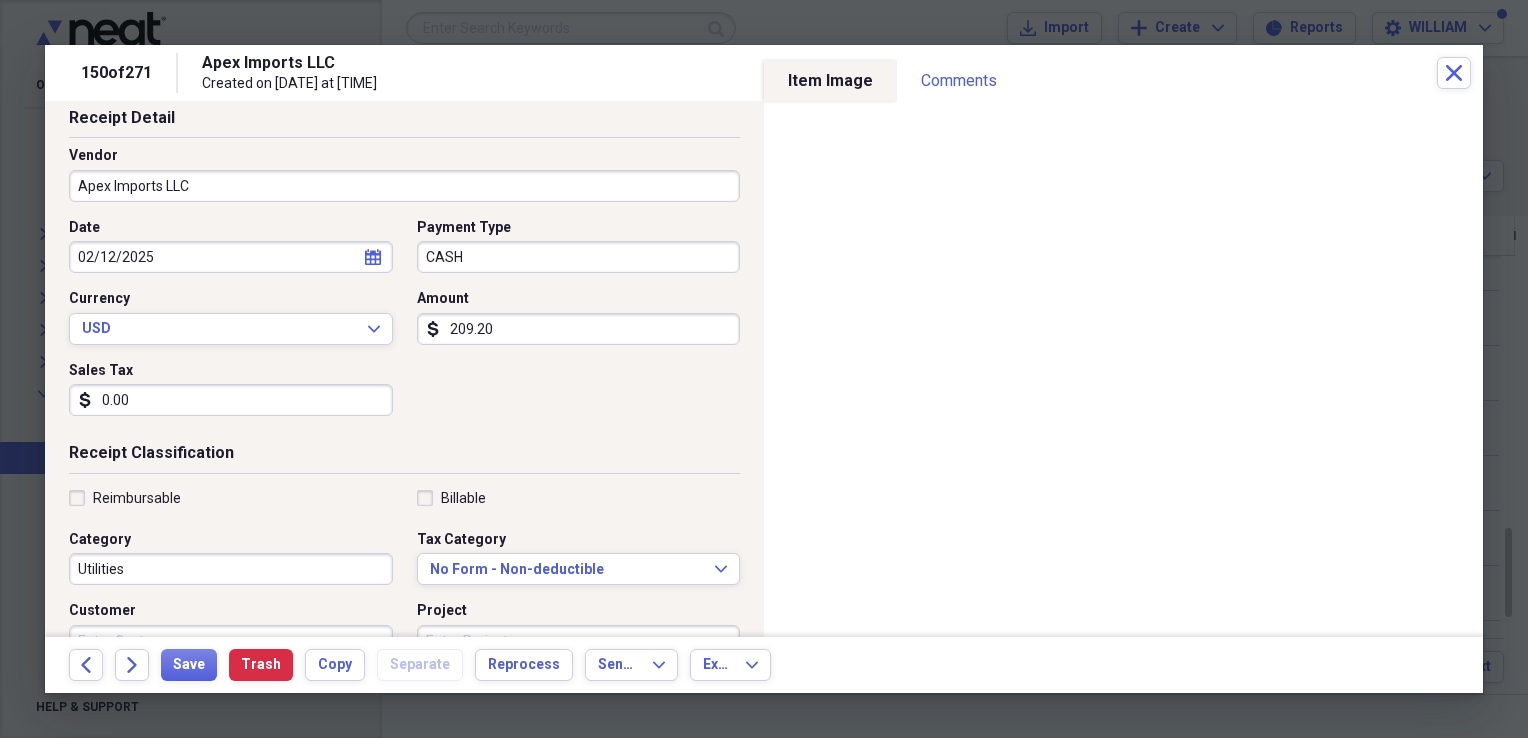 scroll, scrollTop: 100, scrollLeft: 0, axis: vertical 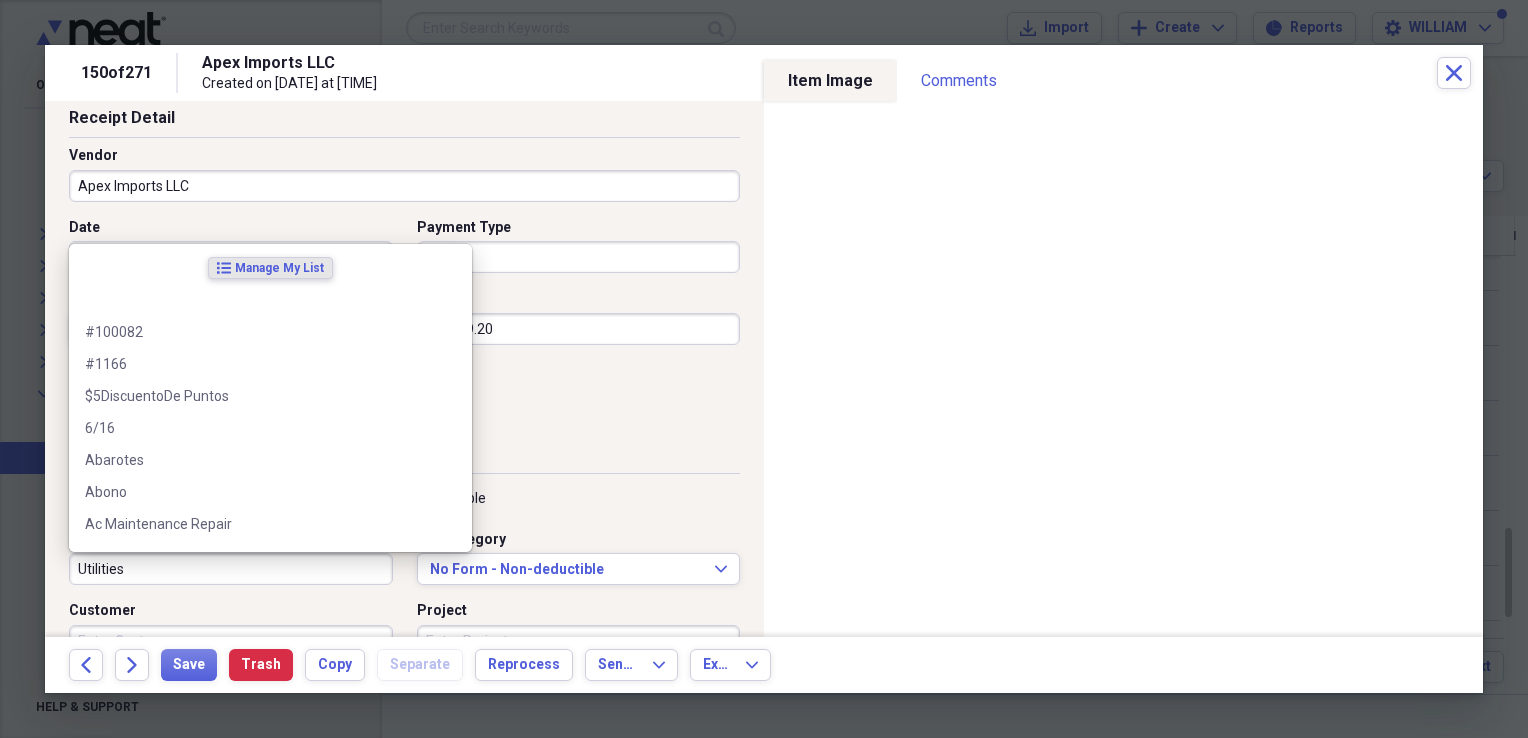 click on "Utilities" at bounding box center (231, 569) 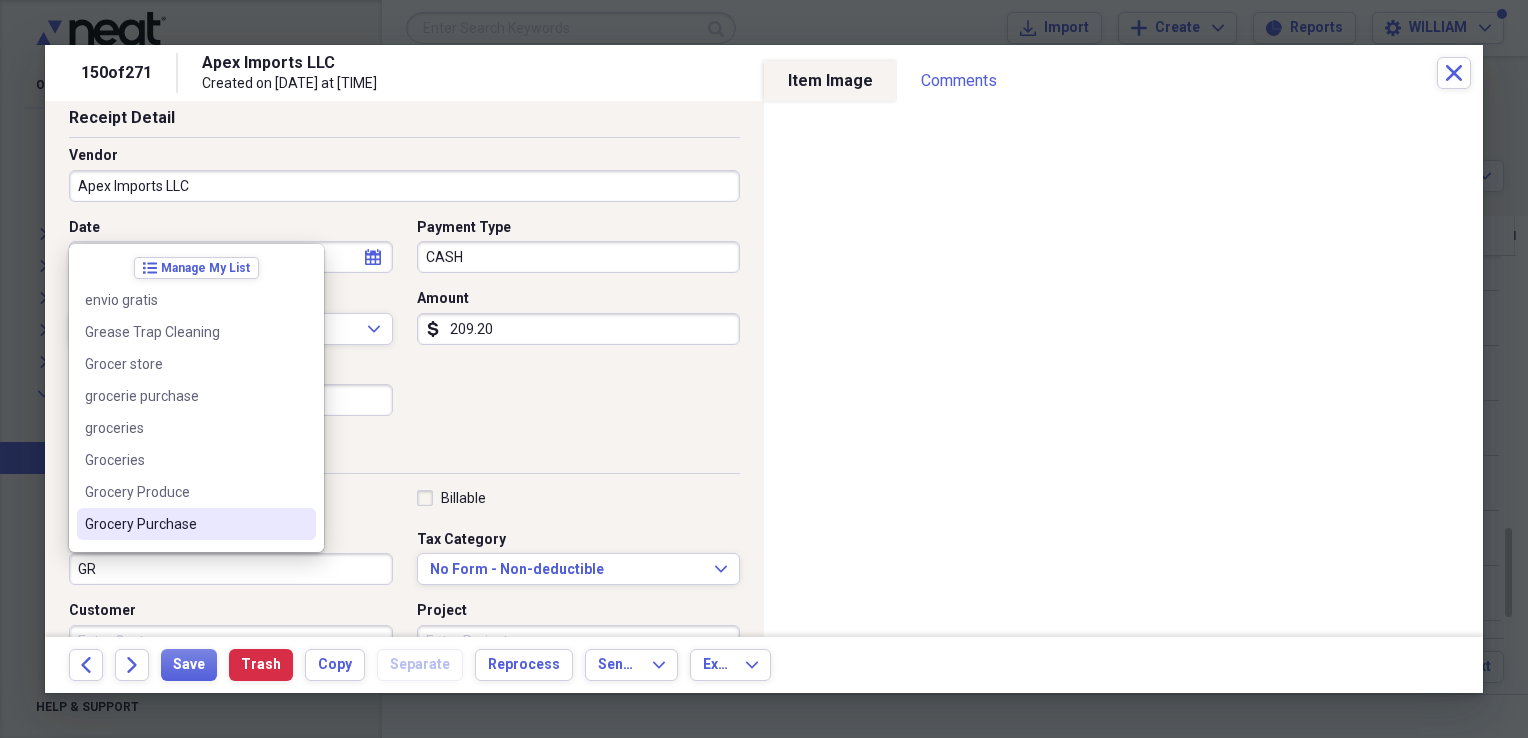 click on "Grocery Purchase" at bounding box center [196, 524] 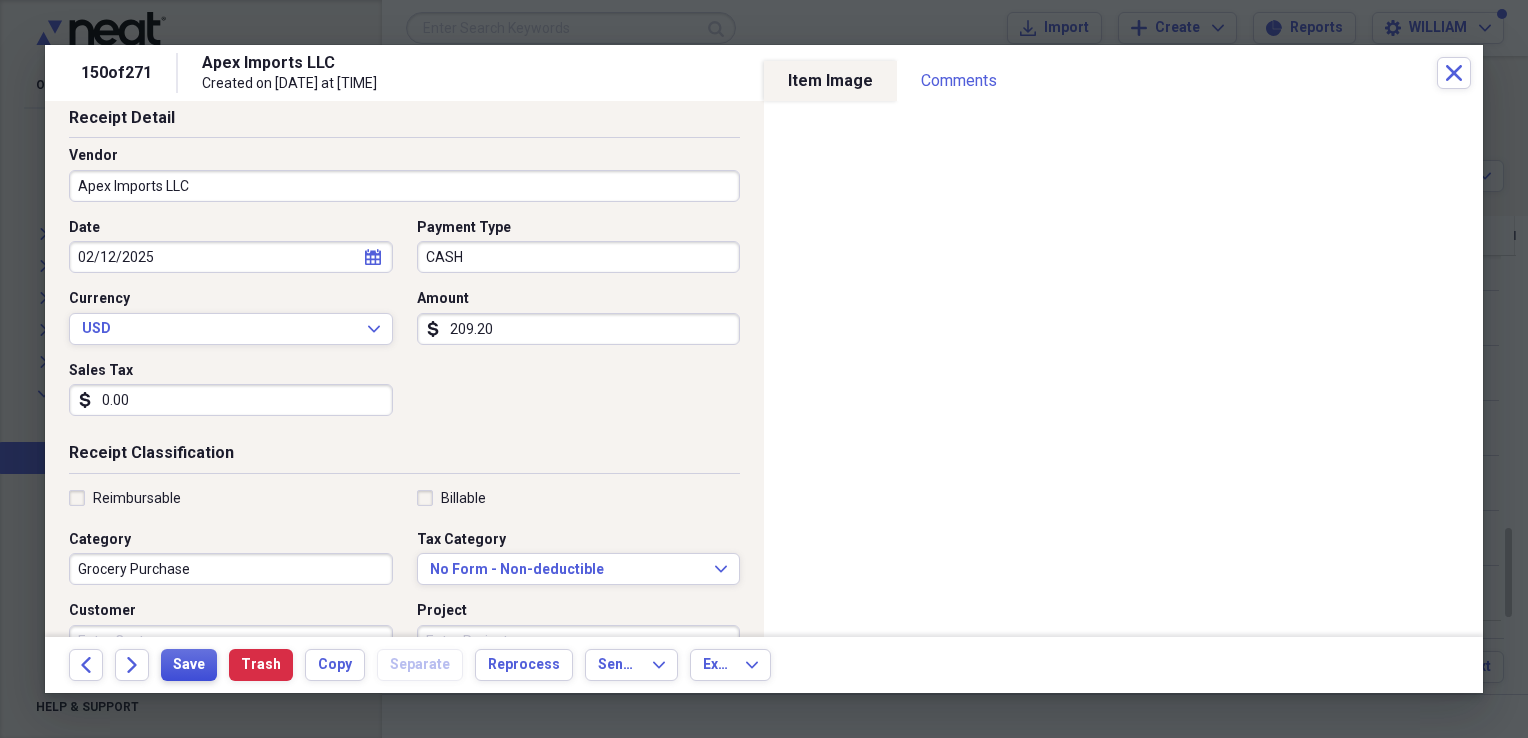 click on "Save" at bounding box center [189, 665] 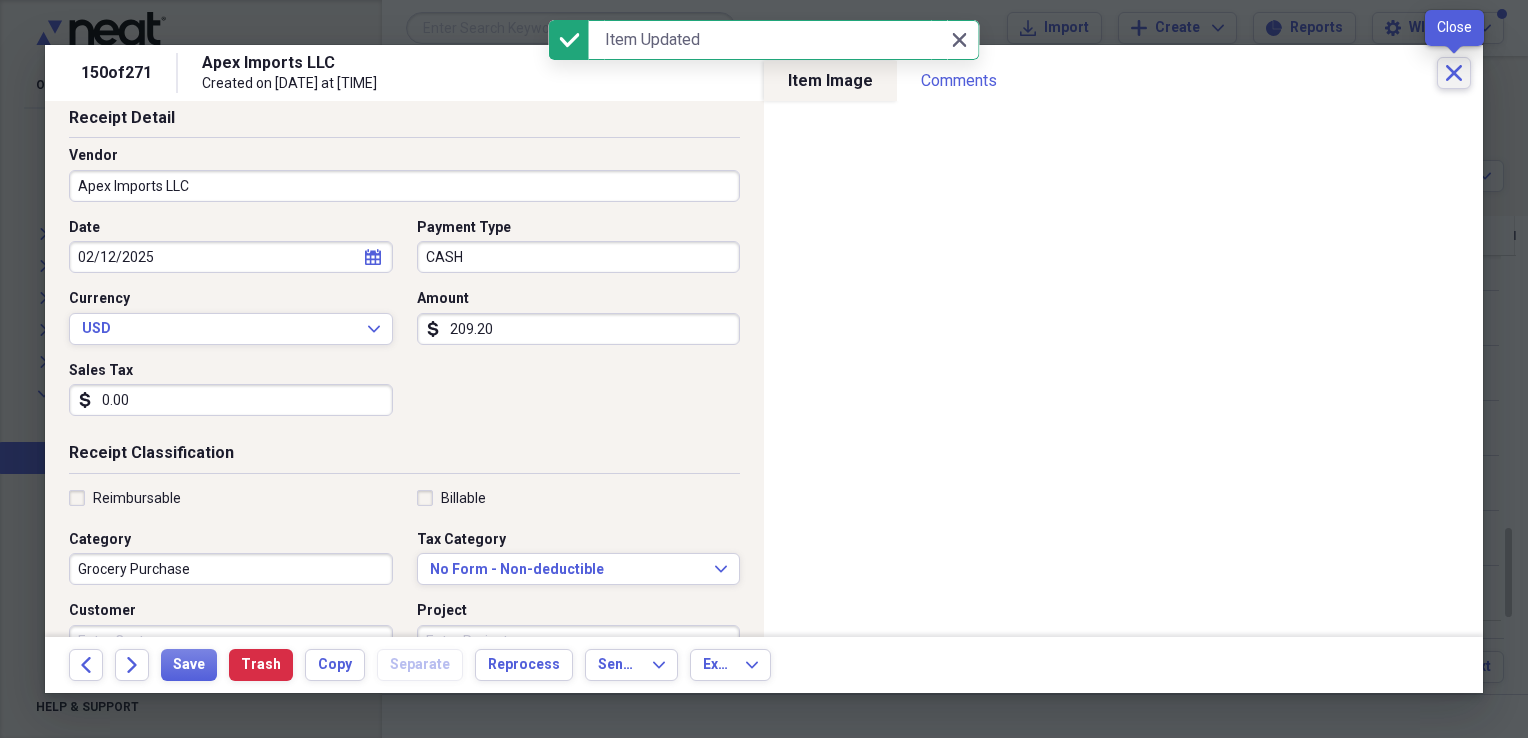 click 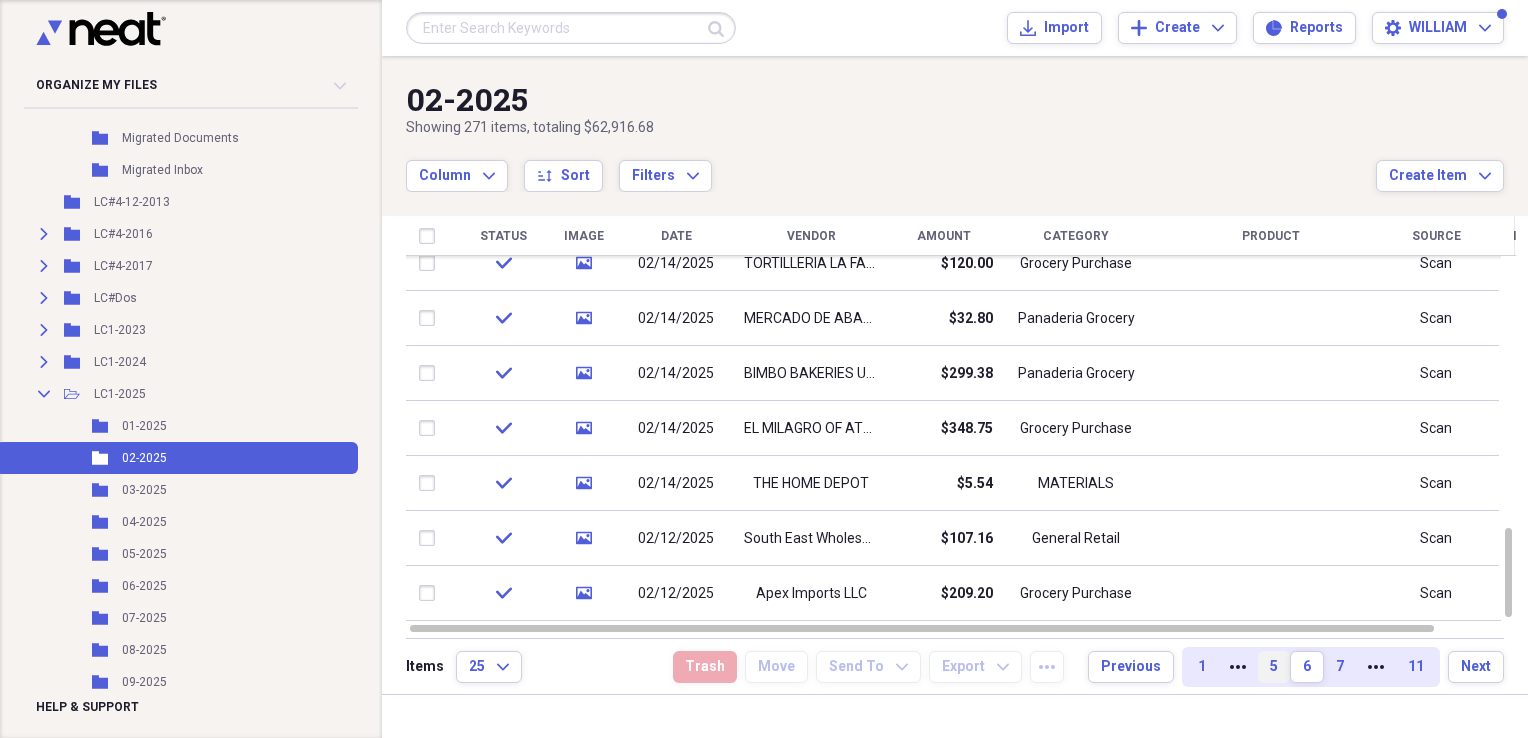 click on "5" at bounding box center [1274, 667] 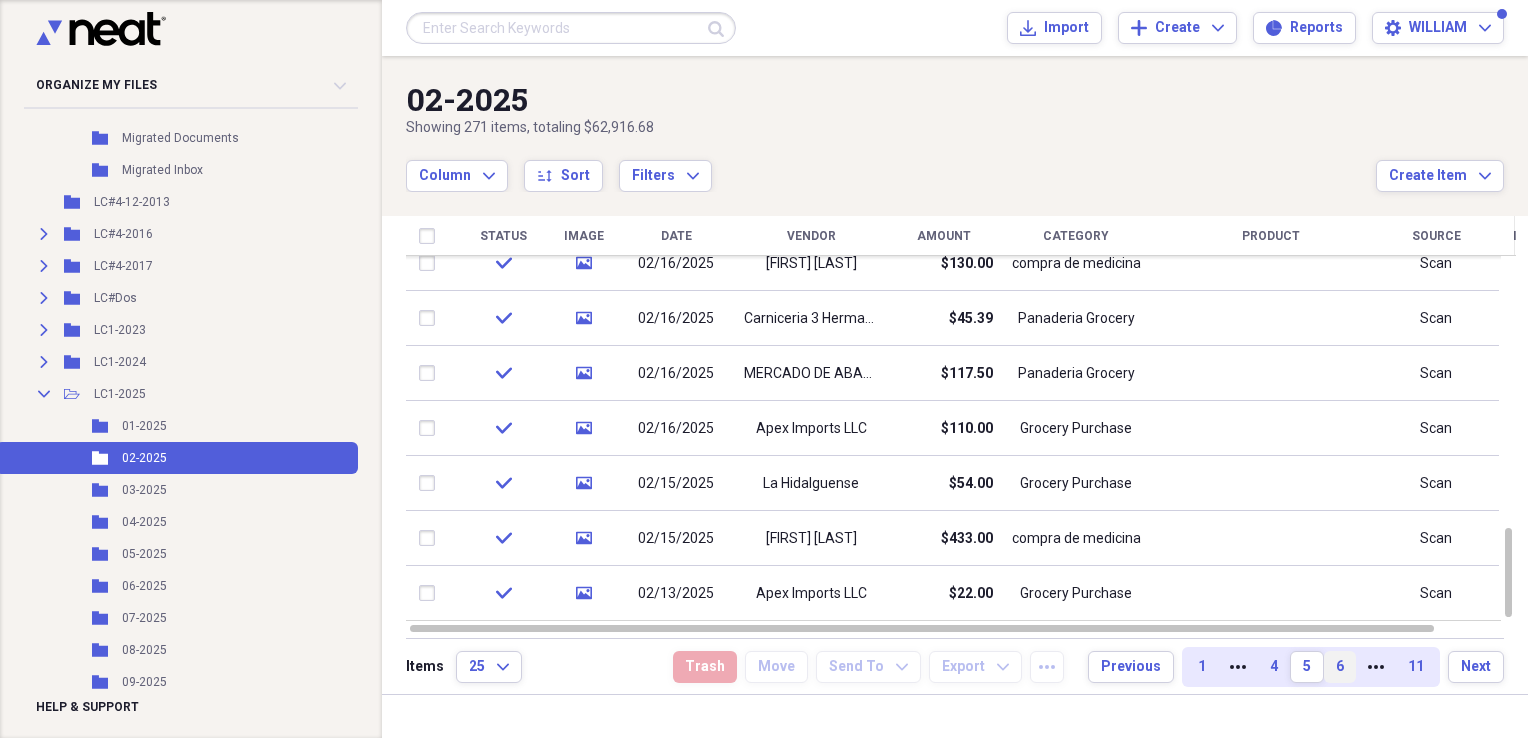 click on "6" at bounding box center [1340, 667] 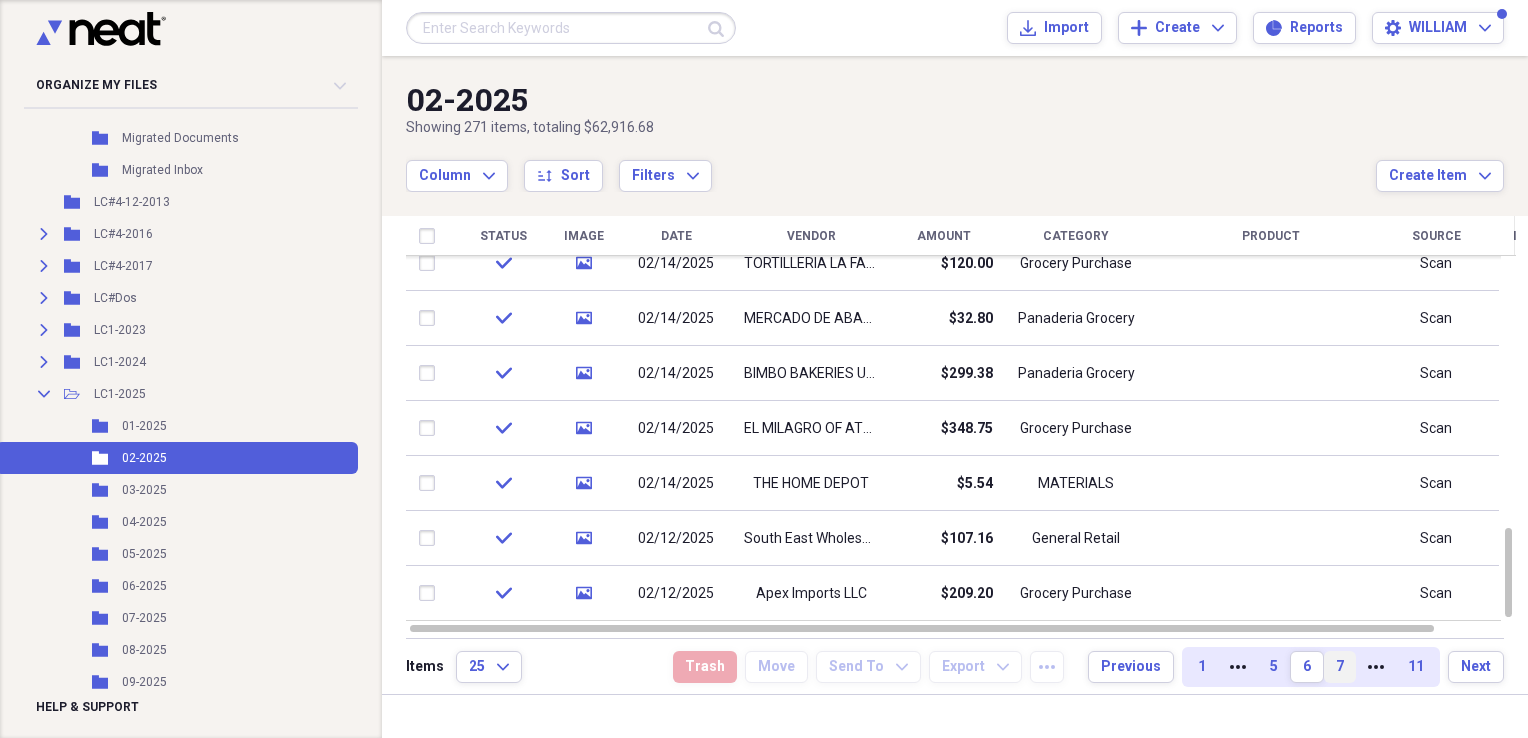 click on "7" at bounding box center (1340, 667) 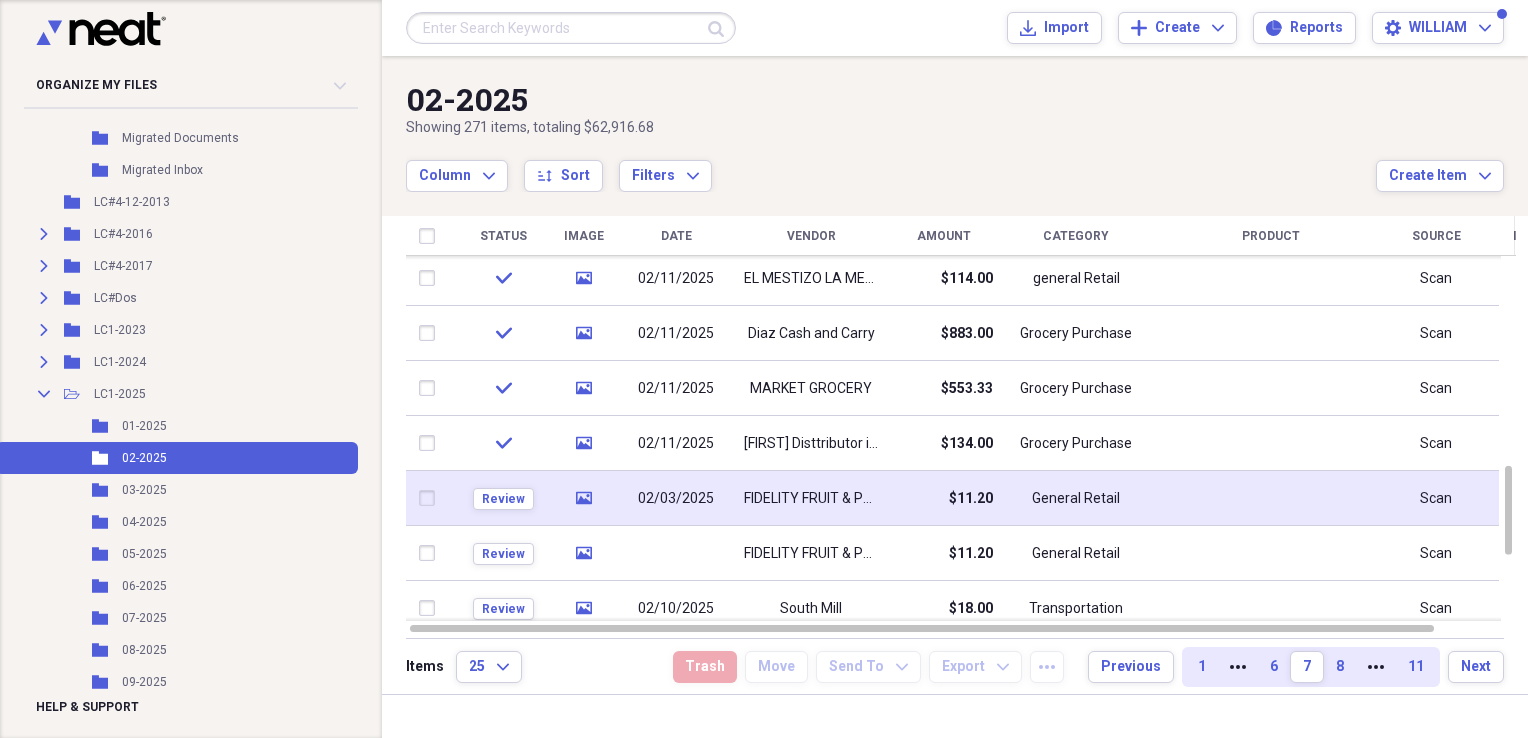 click on "FIDELITY FRUIT & PRODUCE C" at bounding box center (811, 498) 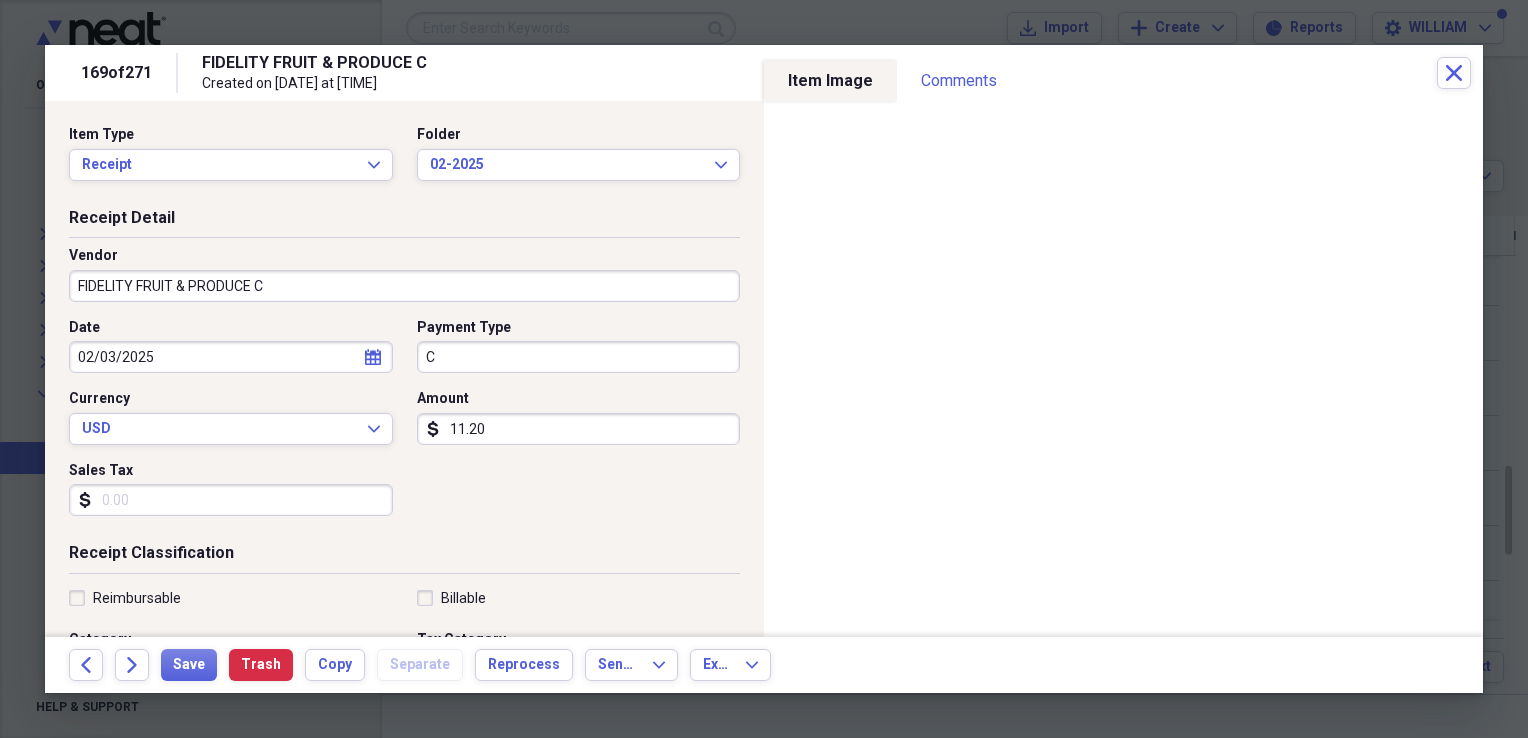 click on "C" at bounding box center [579, 357] 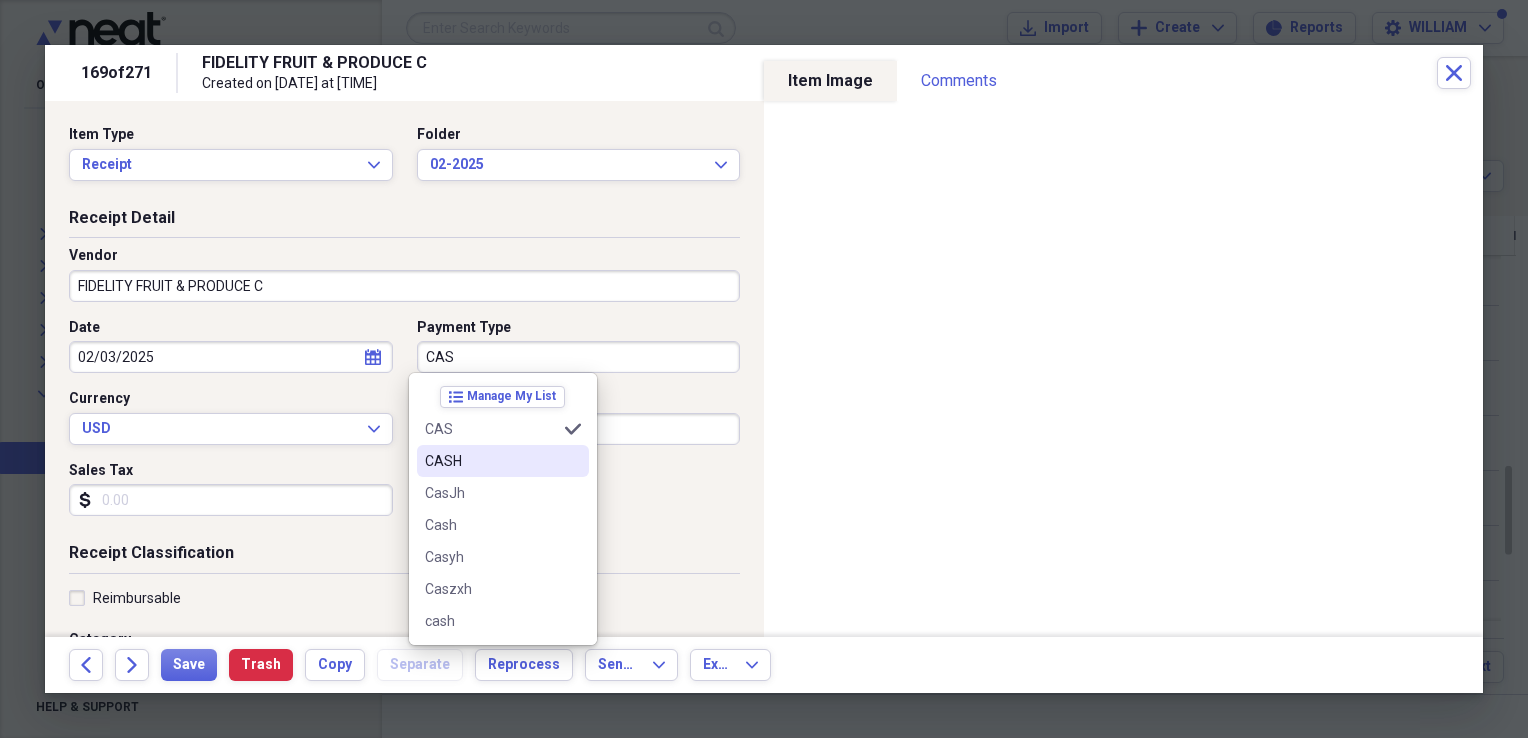 click on "CASH" at bounding box center (491, 461) 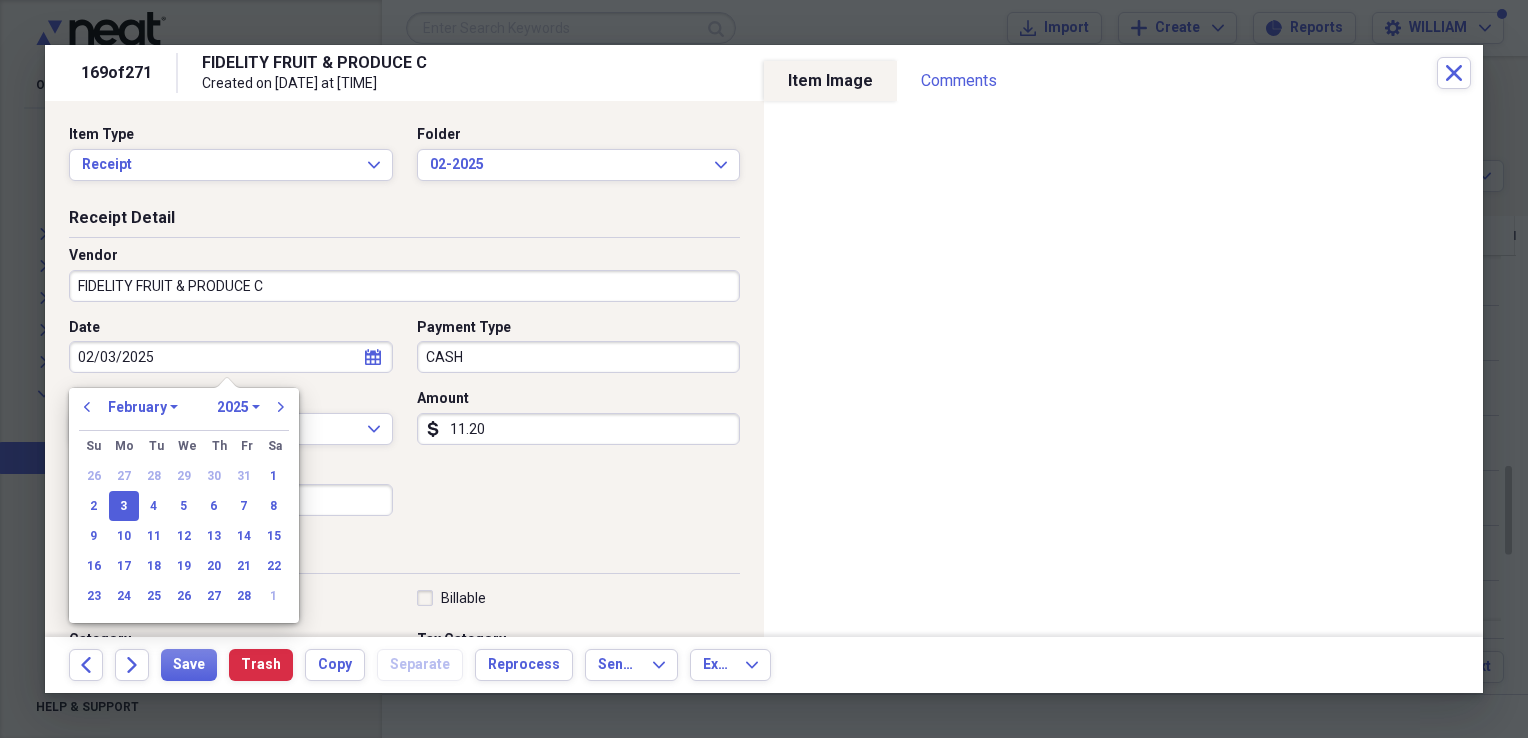 click on "02/03/2025" at bounding box center (231, 357) 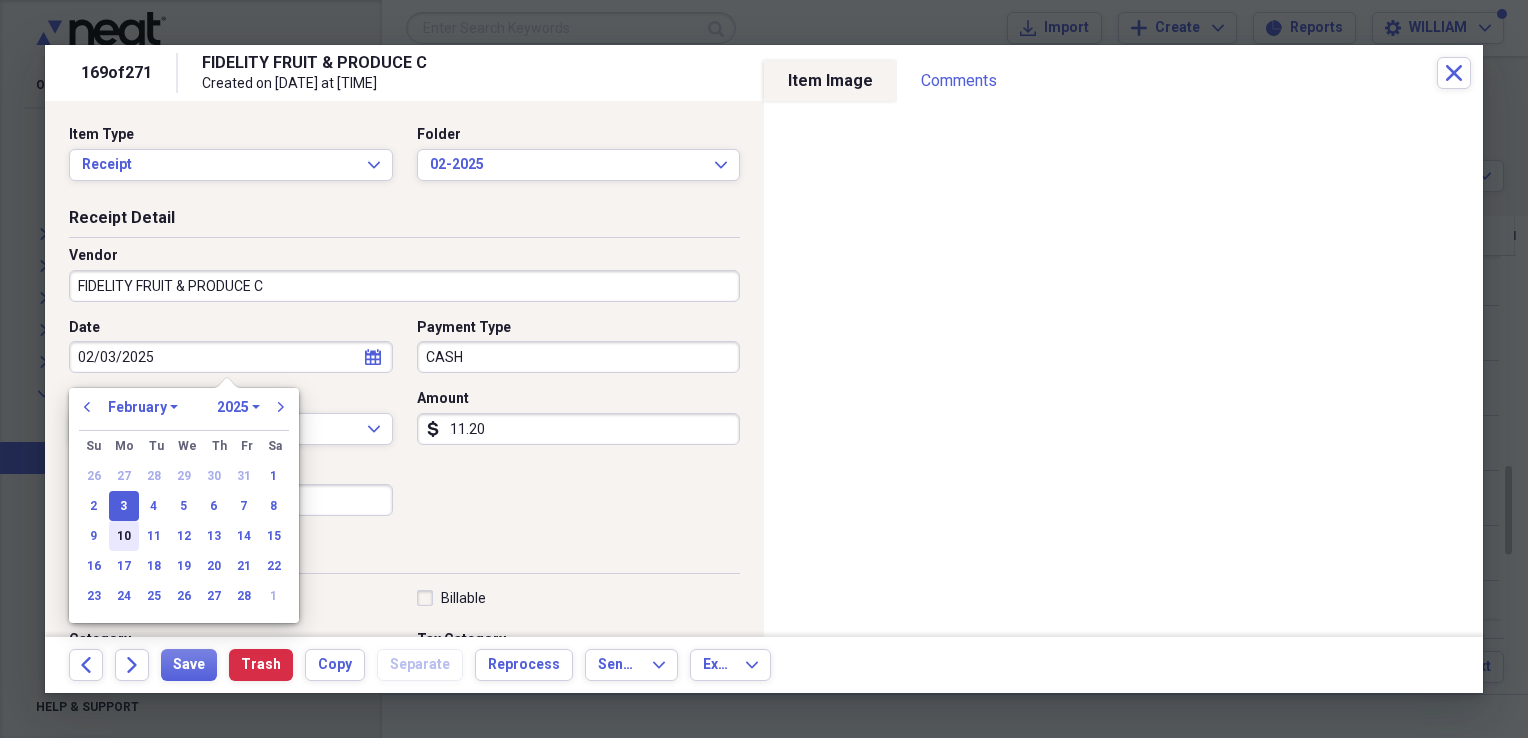 click on "10" at bounding box center [124, 536] 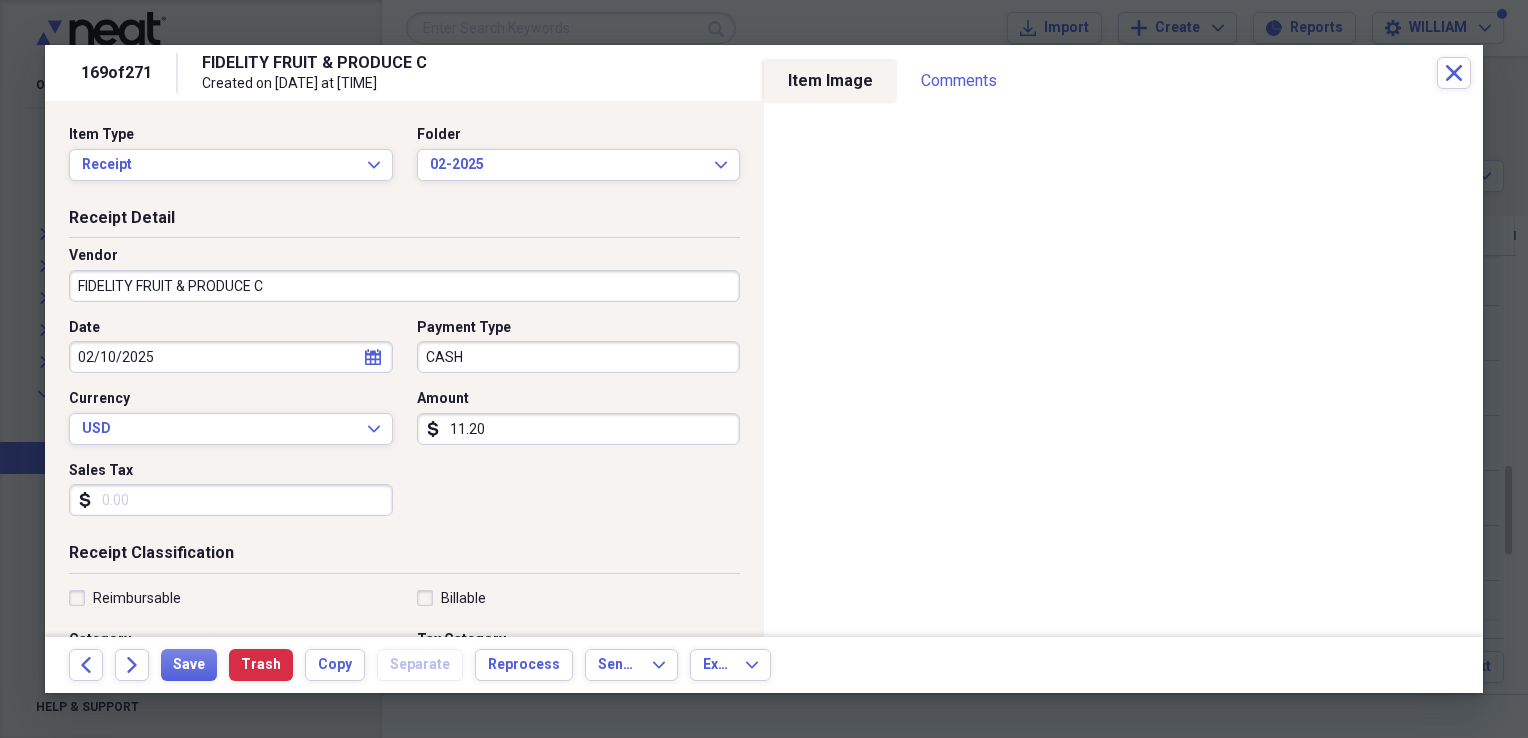 click on "Sales Tax" at bounding box center (231, 500) 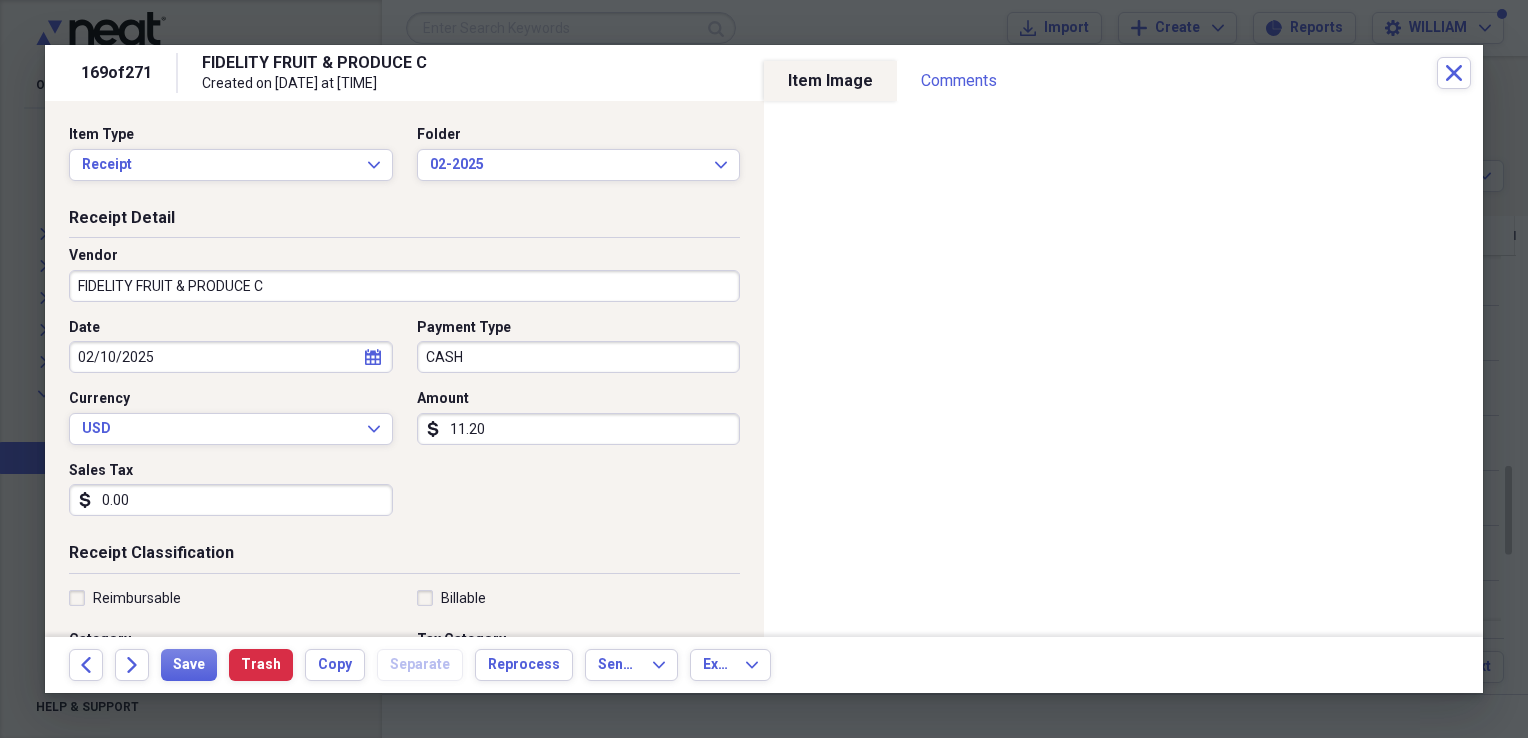 click on "FIDELITY FRUIT & PRODUCE C" at bounding box center (404, 286) 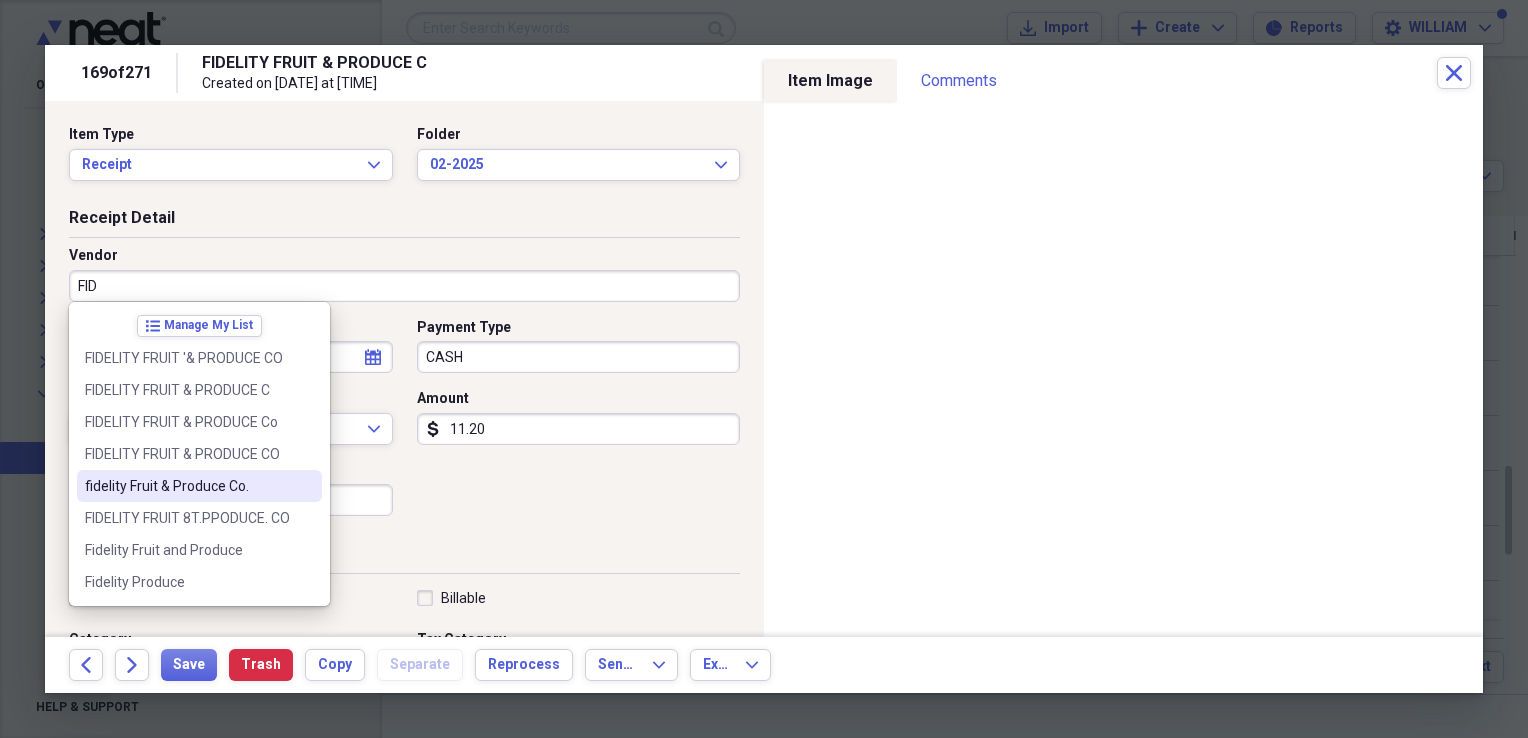 click on "fidelity Fruit & Produce Co." at bounding box center (187, 486) 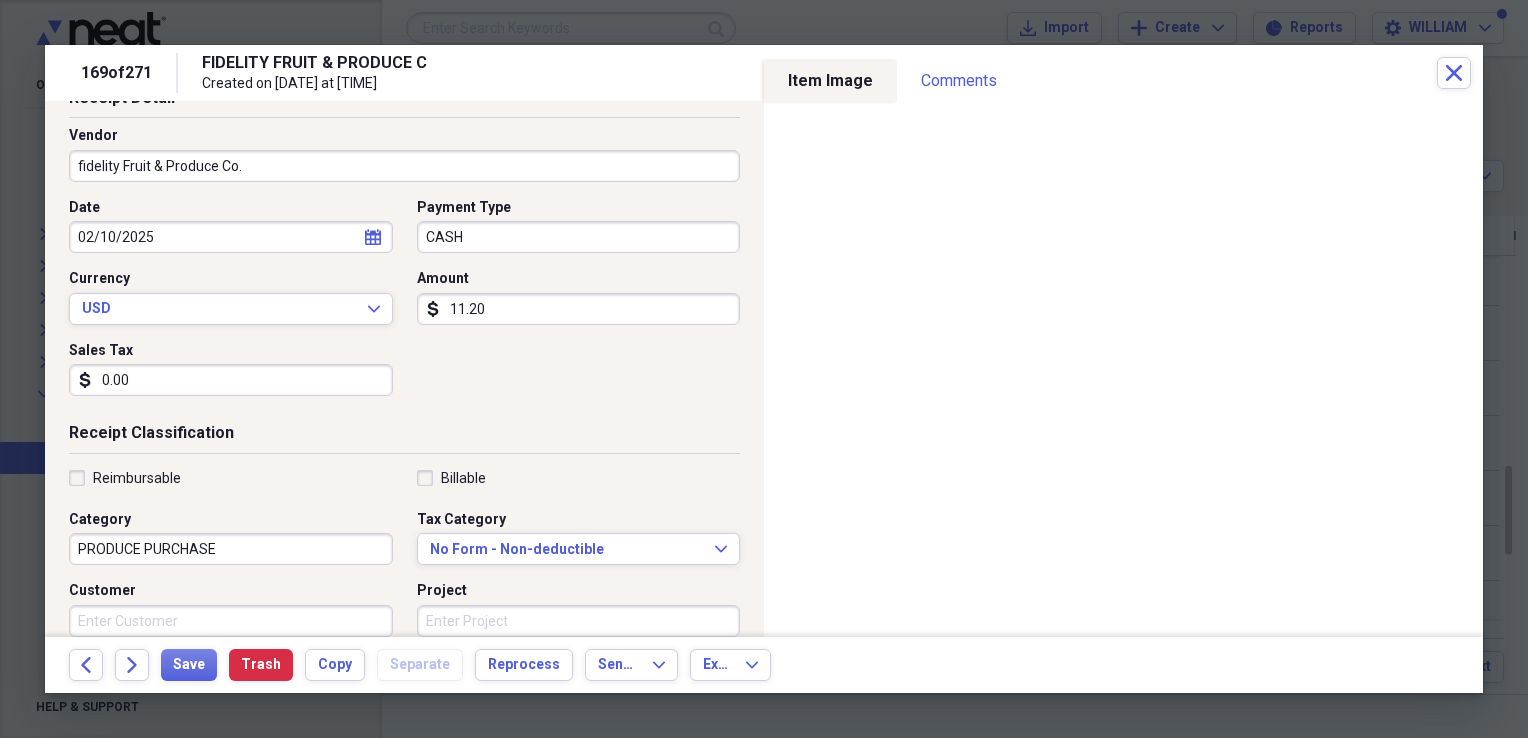 scroll, scrollTop: 120, scrollLeft: 0, axis: vertical 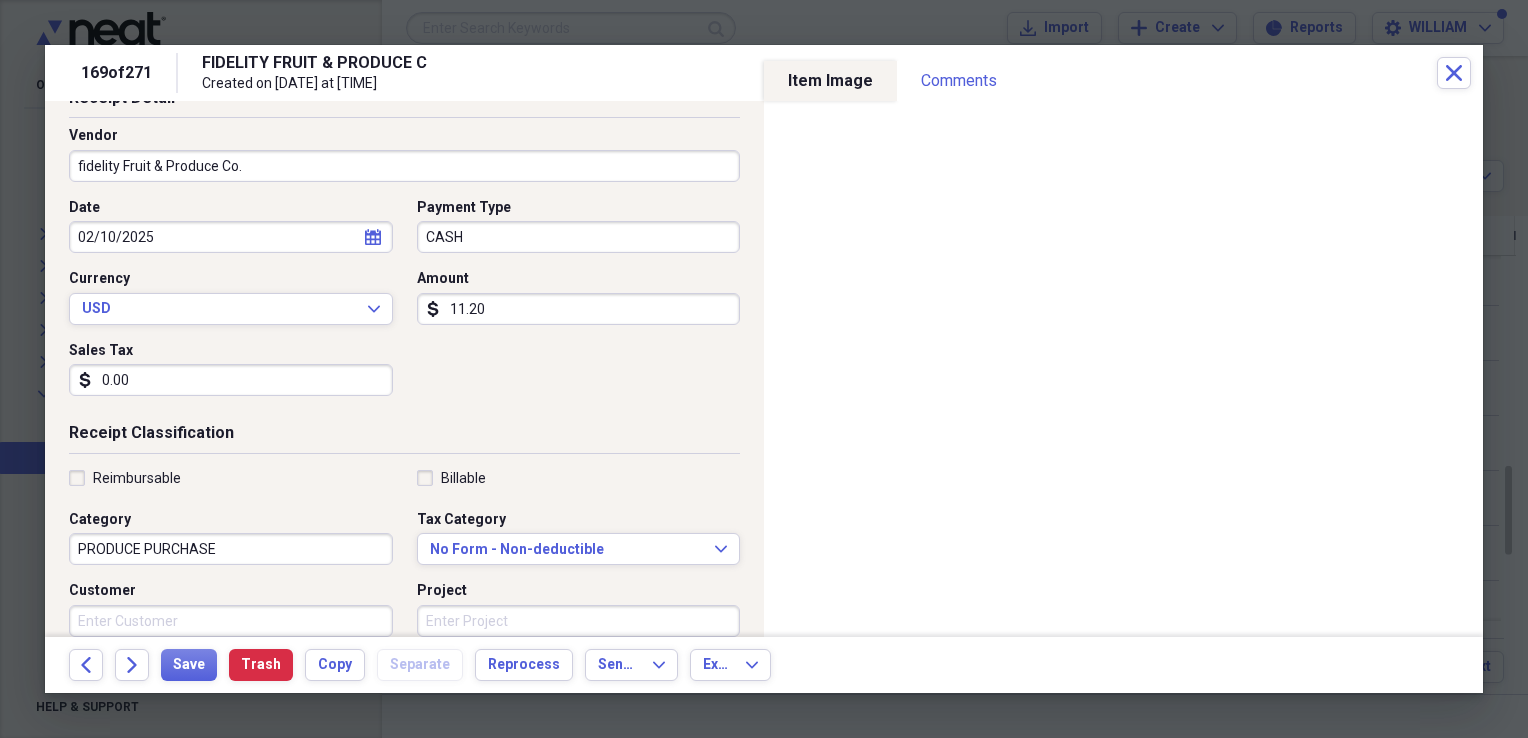 click on "11.20" at bounding box center (579, 309) 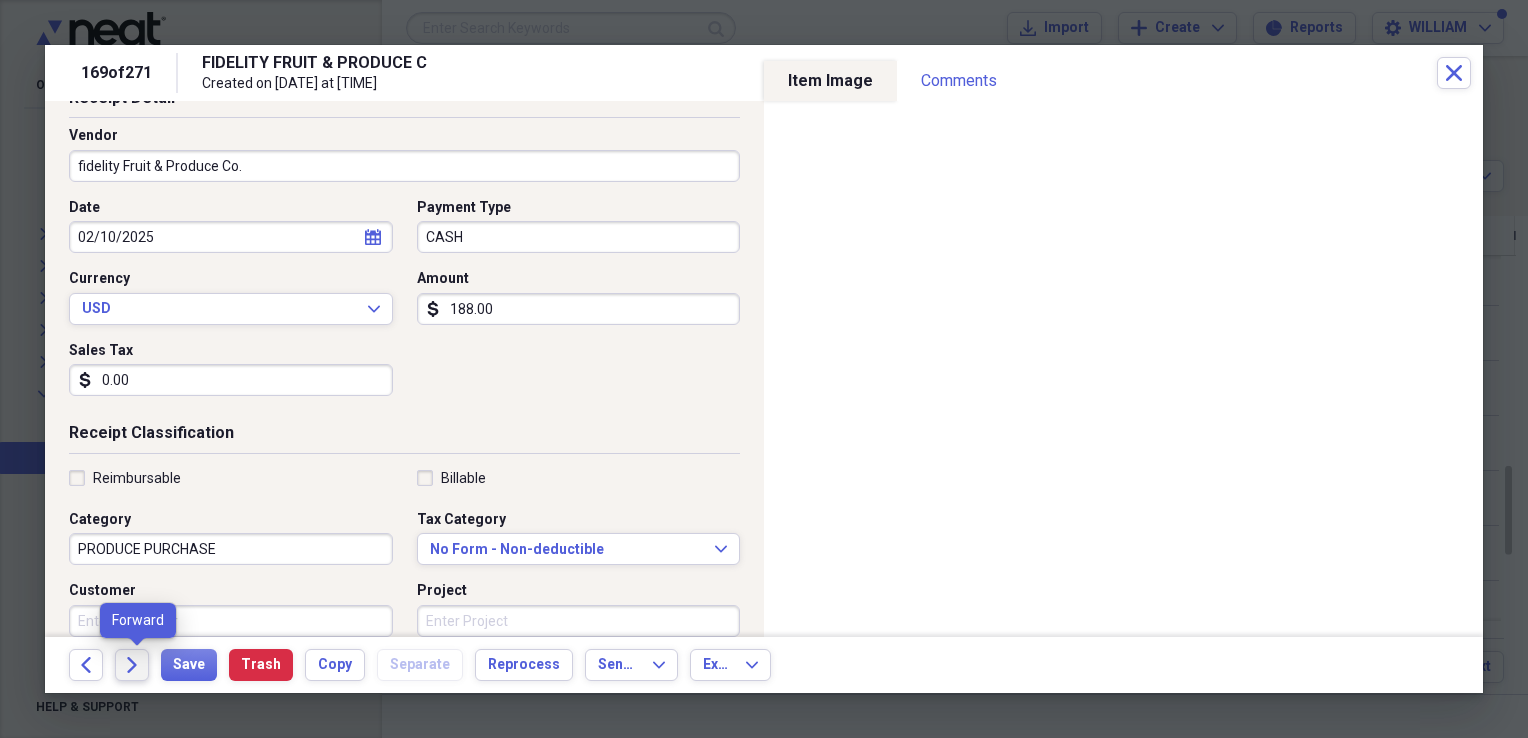 click on "Forward" at bounding box center [132, 665] 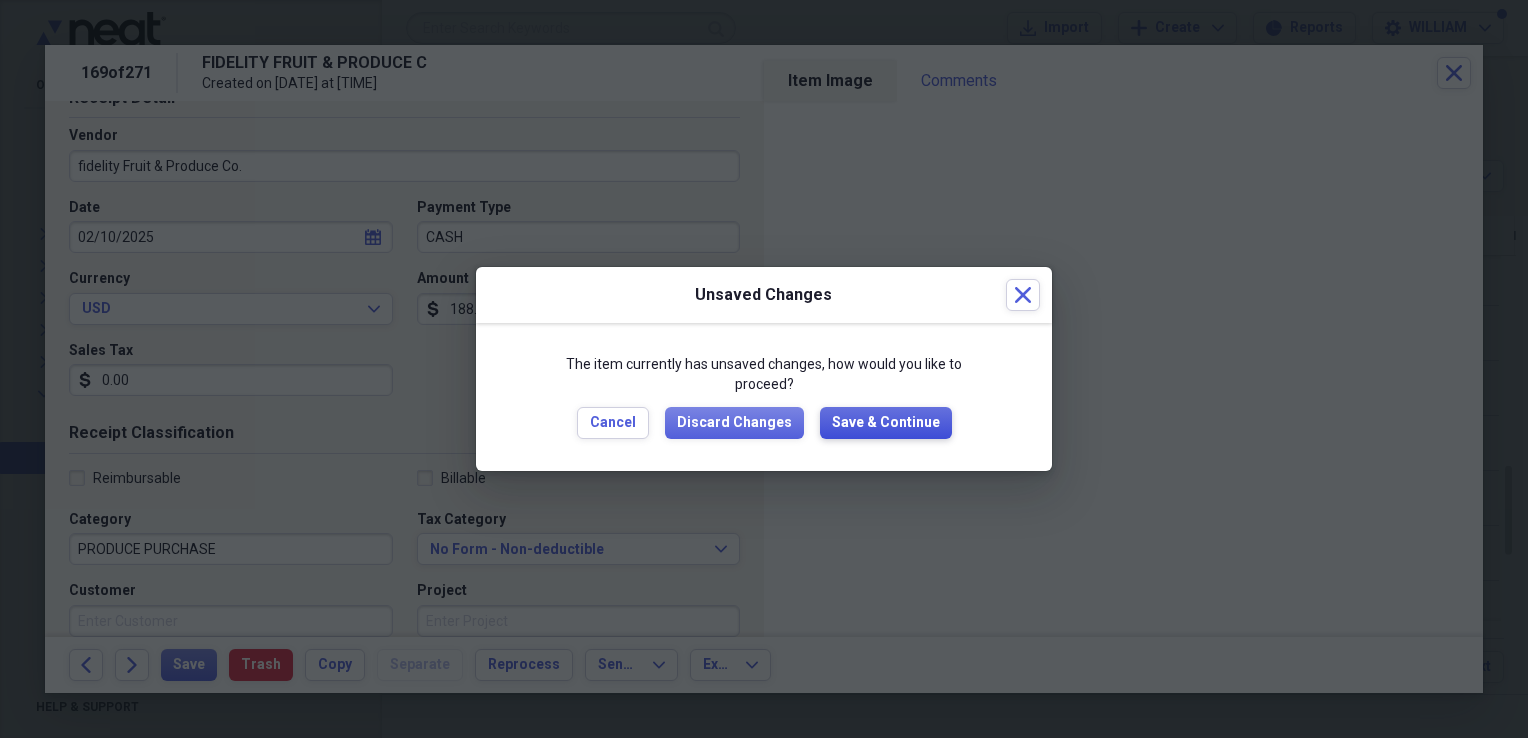 click on "Save & Continue" at bounding box center (886, 423) 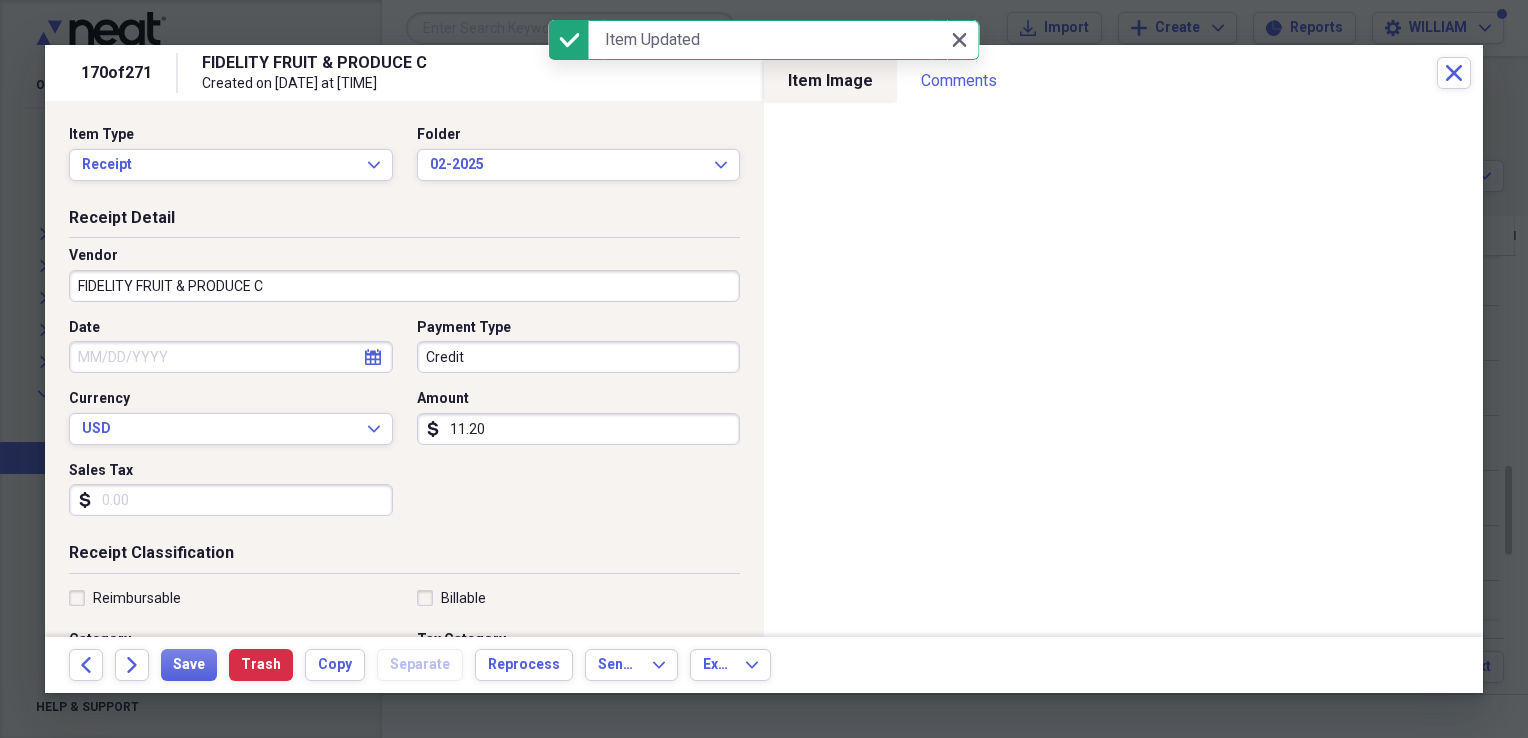 click on "FIDELITY FRUIT & PRODUCE C" at bounding box center (404, 286) 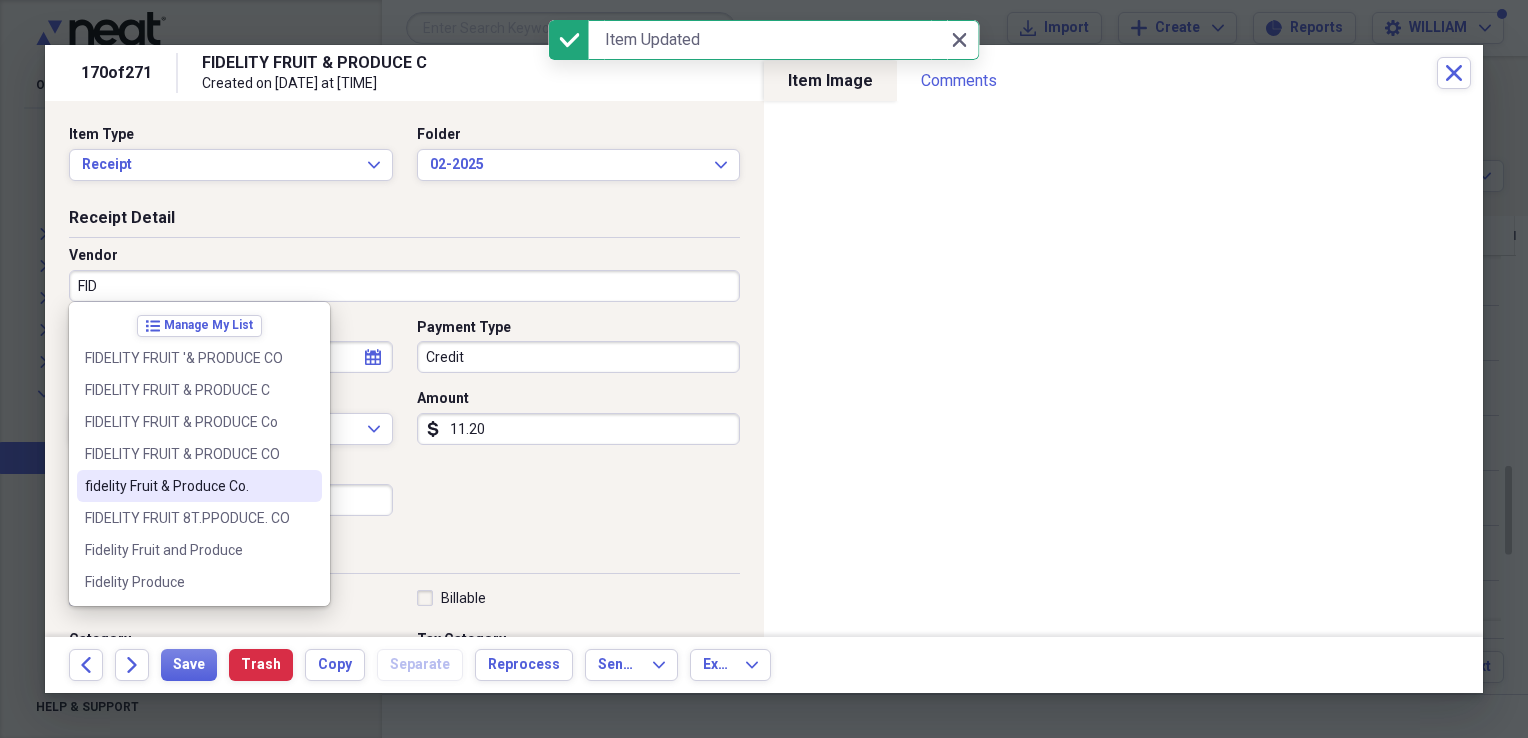 click on "fidelity Fruit & Produce Co." at bounding box center [199, 486] 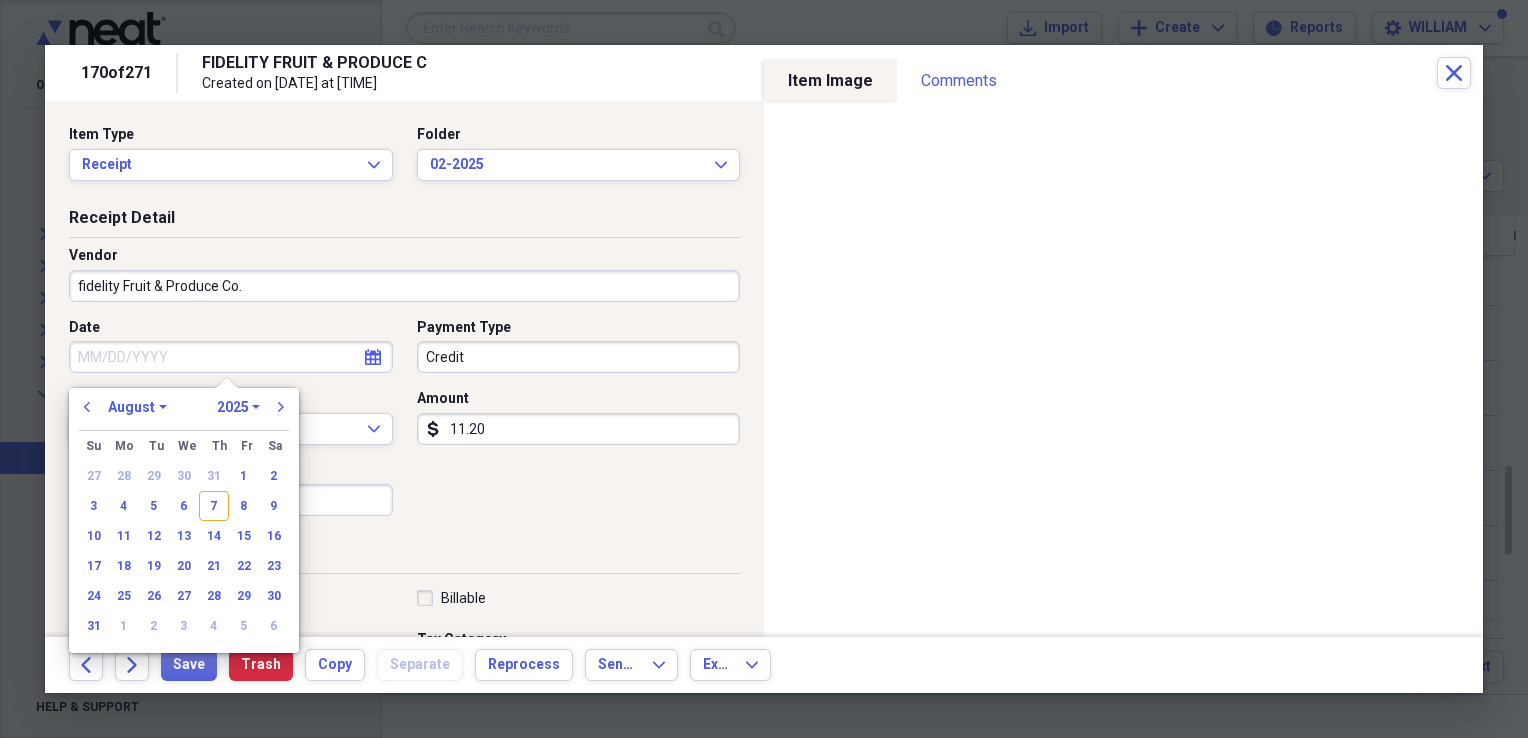 click on "Date" at bounding box center (231, 357) 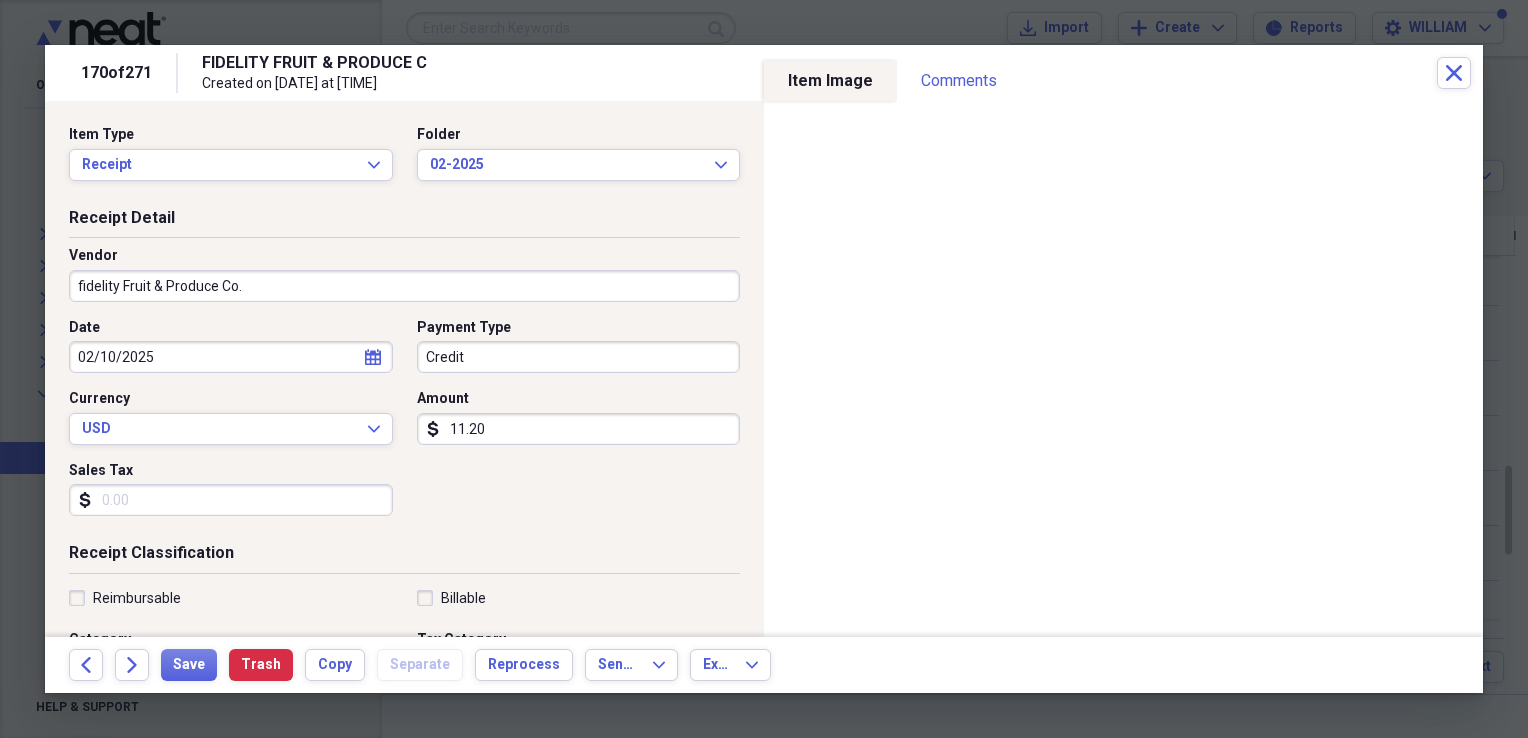 click on "Credit" at bounding box center (579, 357) 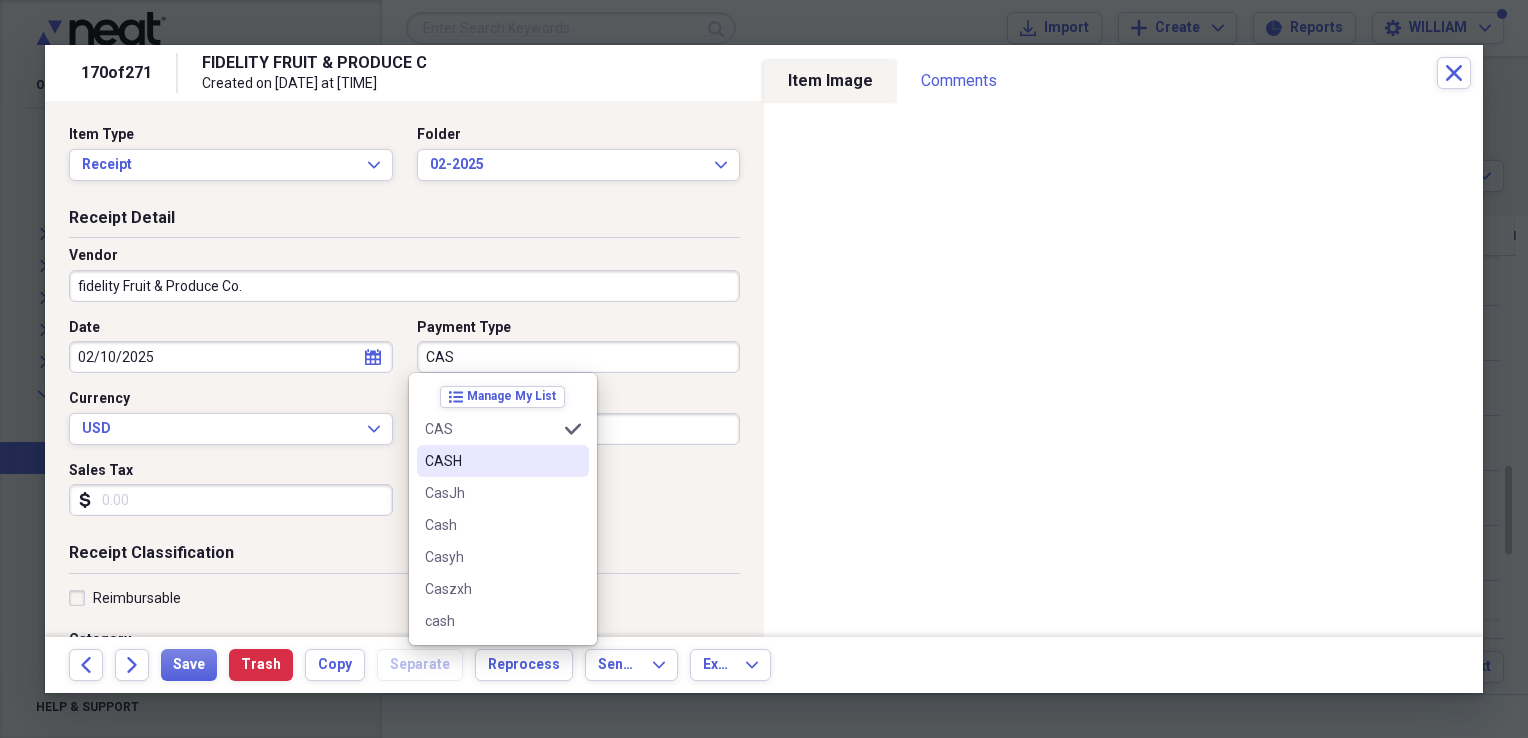 click on "CASH" at bounding box center [491, 461] 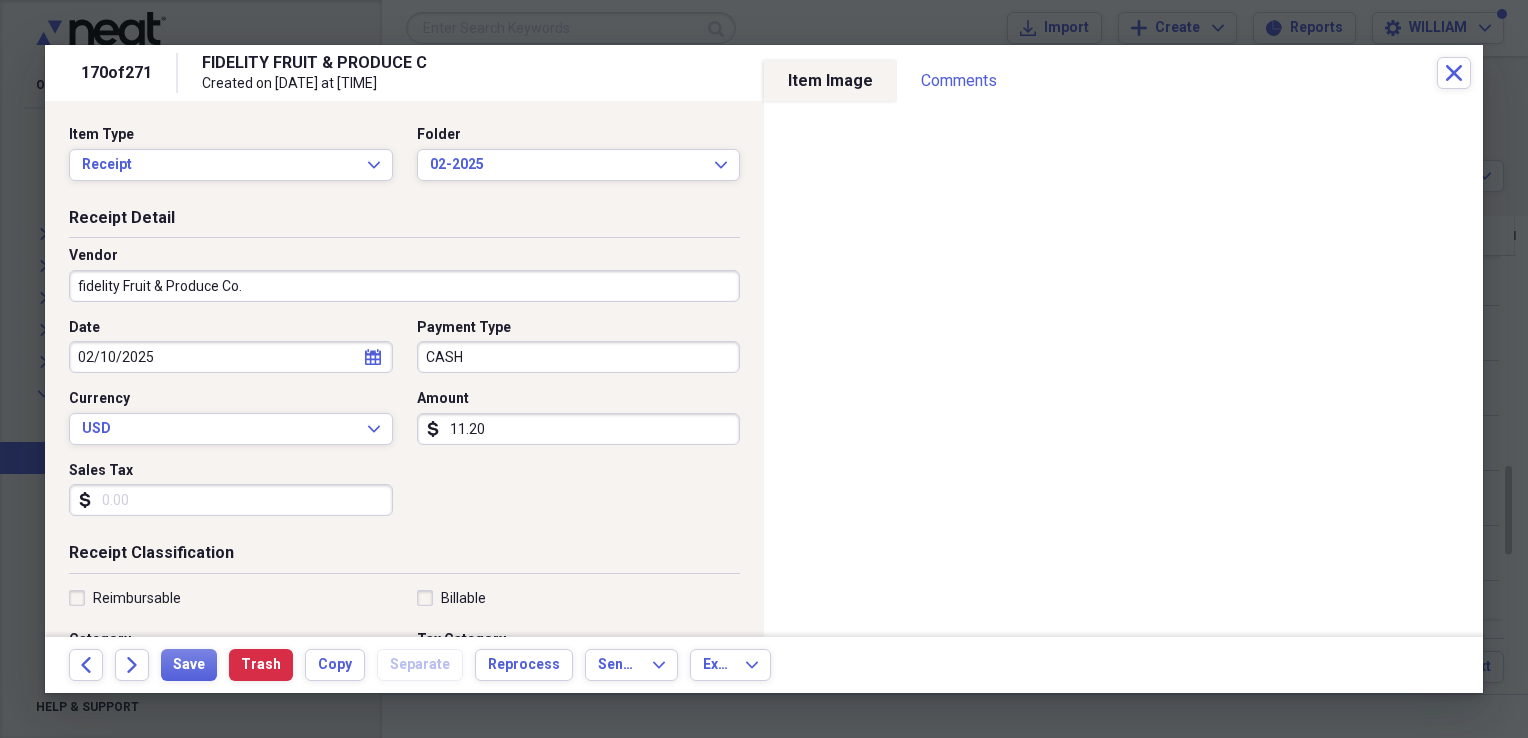 click on "11.20" at bounding box center (579, 429) 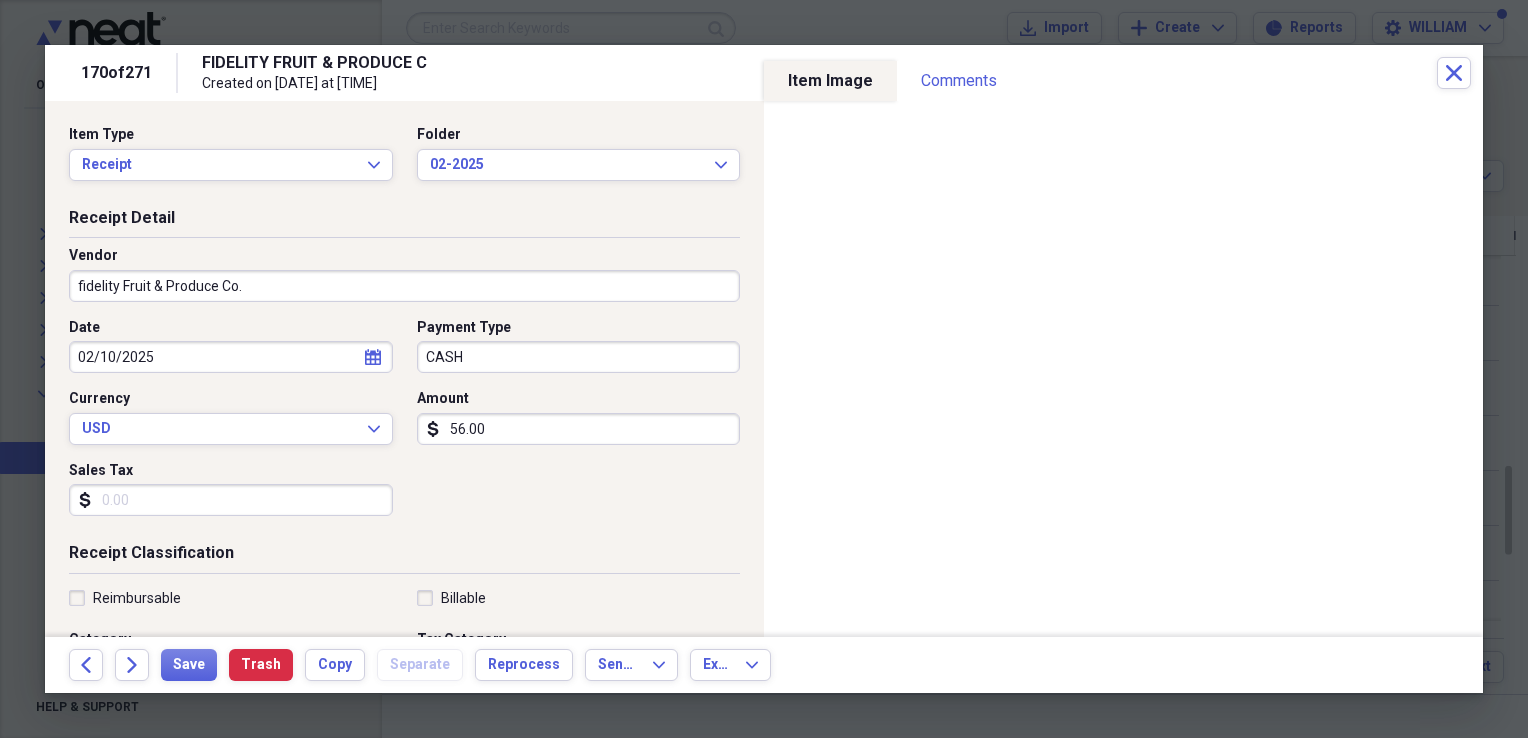 click on "Sales Tax" at bounding box center [231, 500] 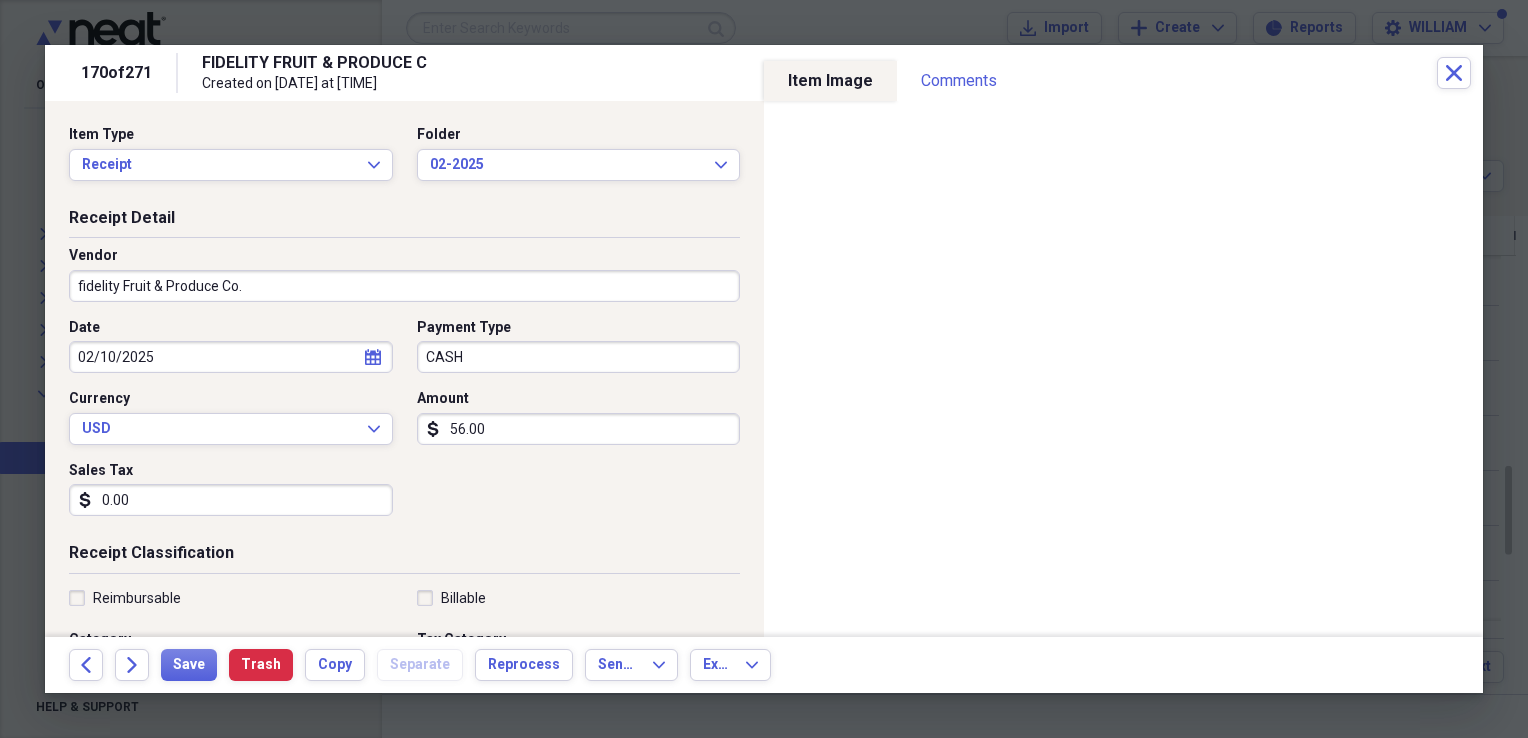 scroll, scrollTop: 124, scrollLeft: 0, axis: vertical 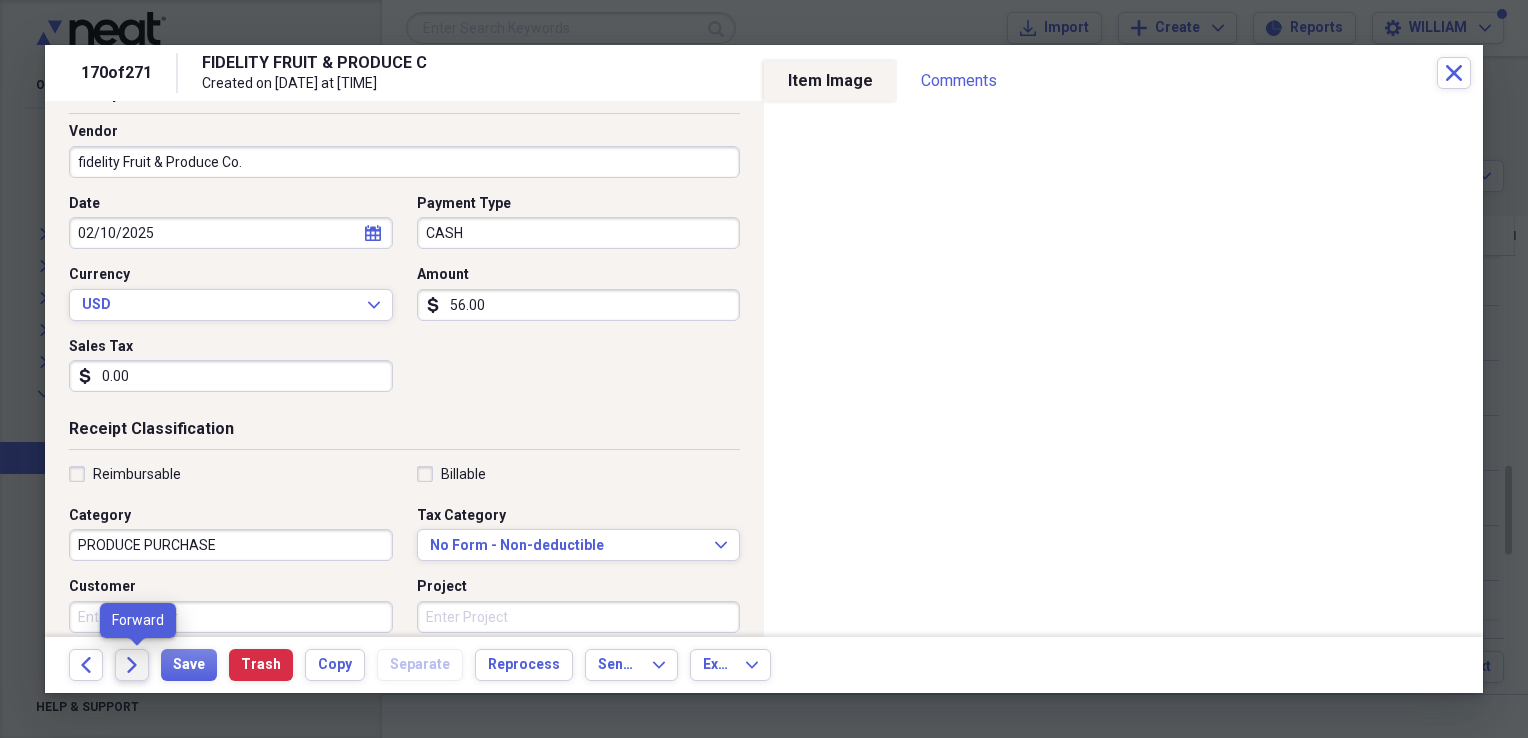 click on "Forward" at bounding box center (132, 665) 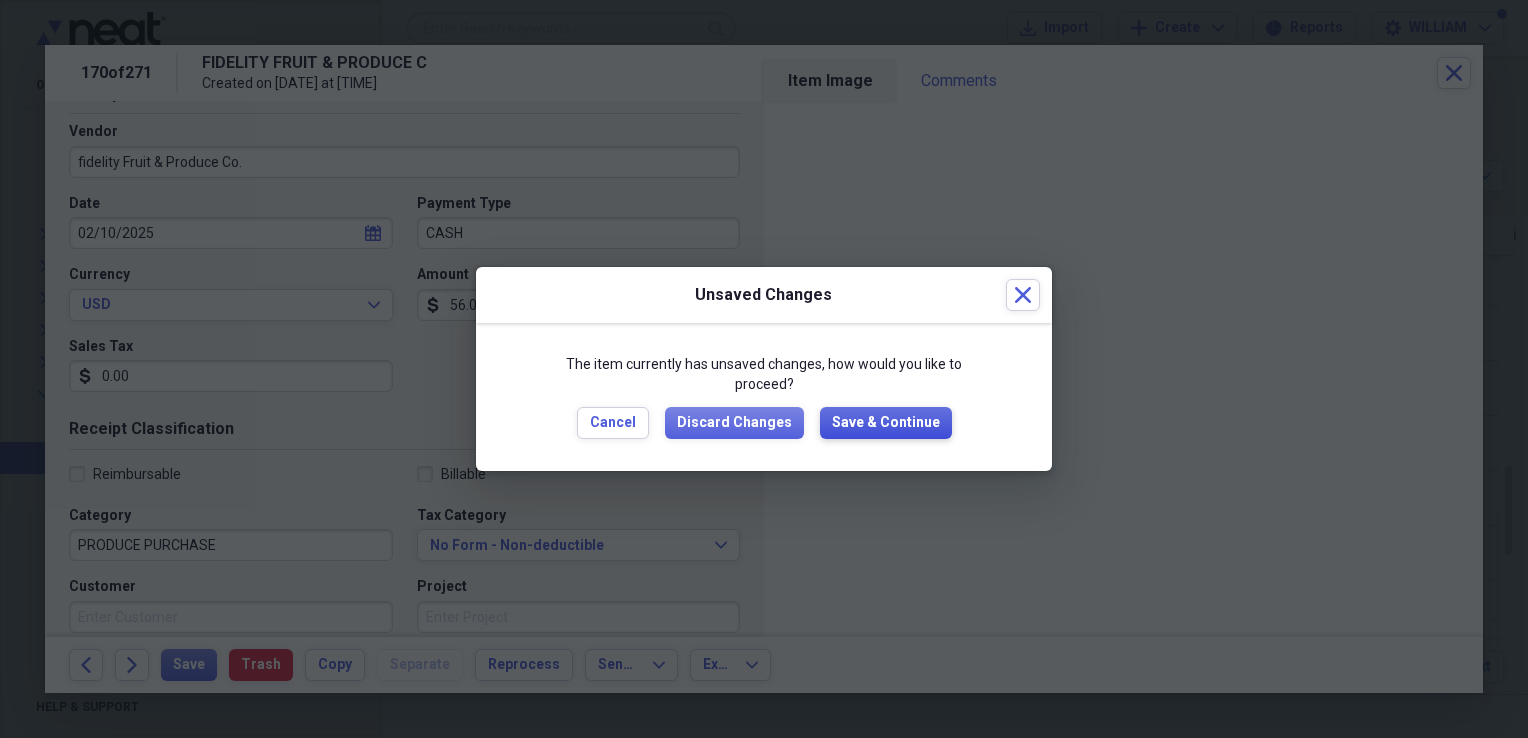 click on "Save & Continue" at bounding box center [886, 423] 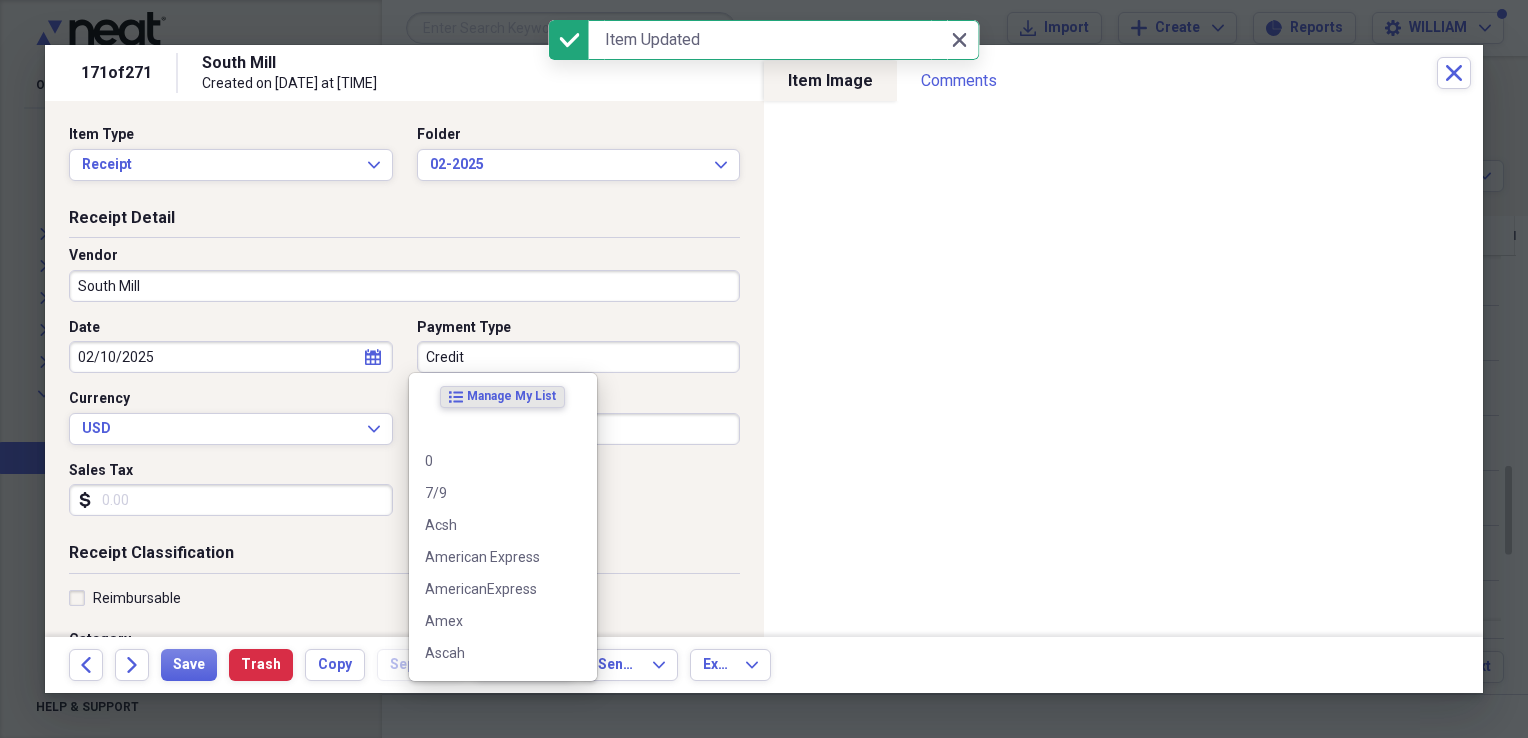 click on "Credit" at bounding box center (579, 357) 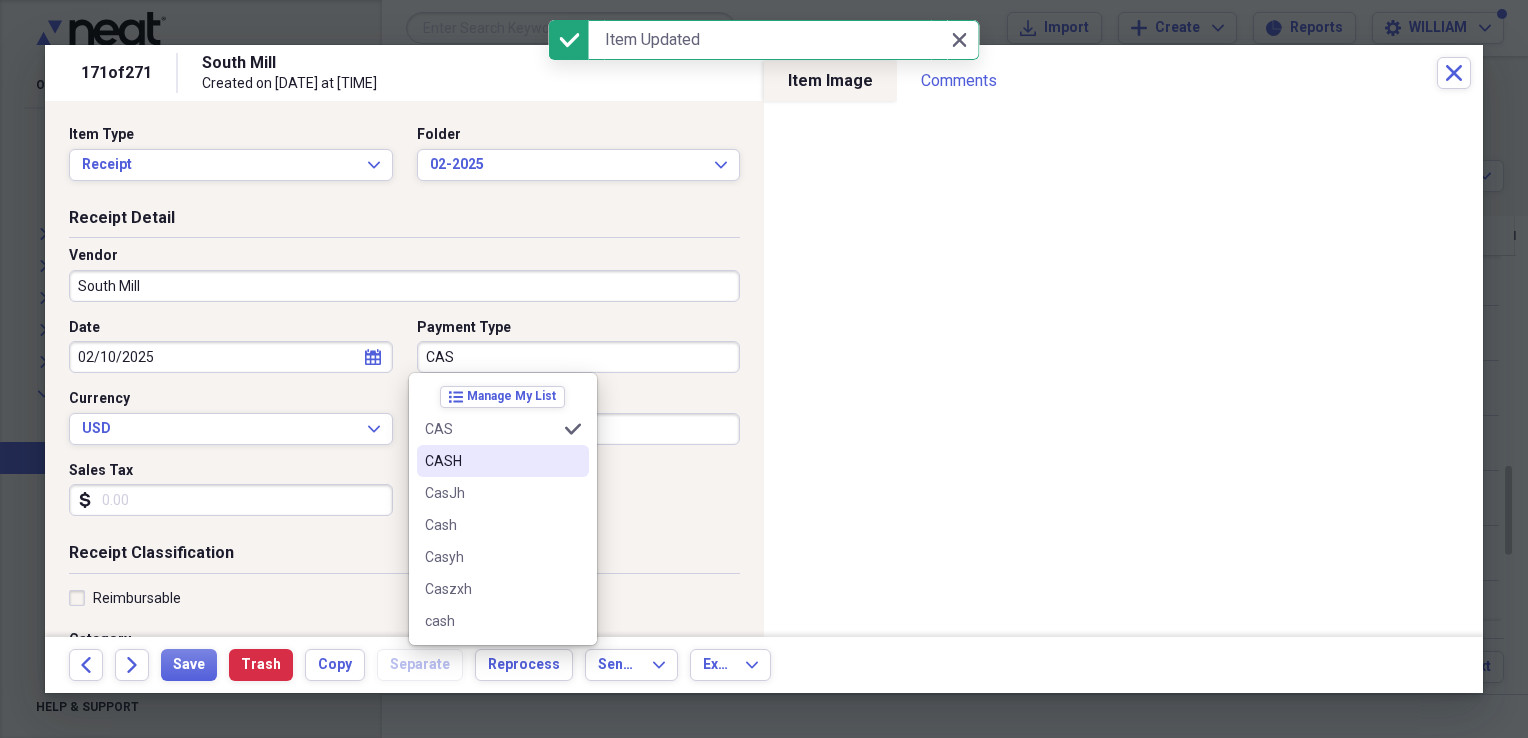 click on "CASH" at bounding box center [491, 461] 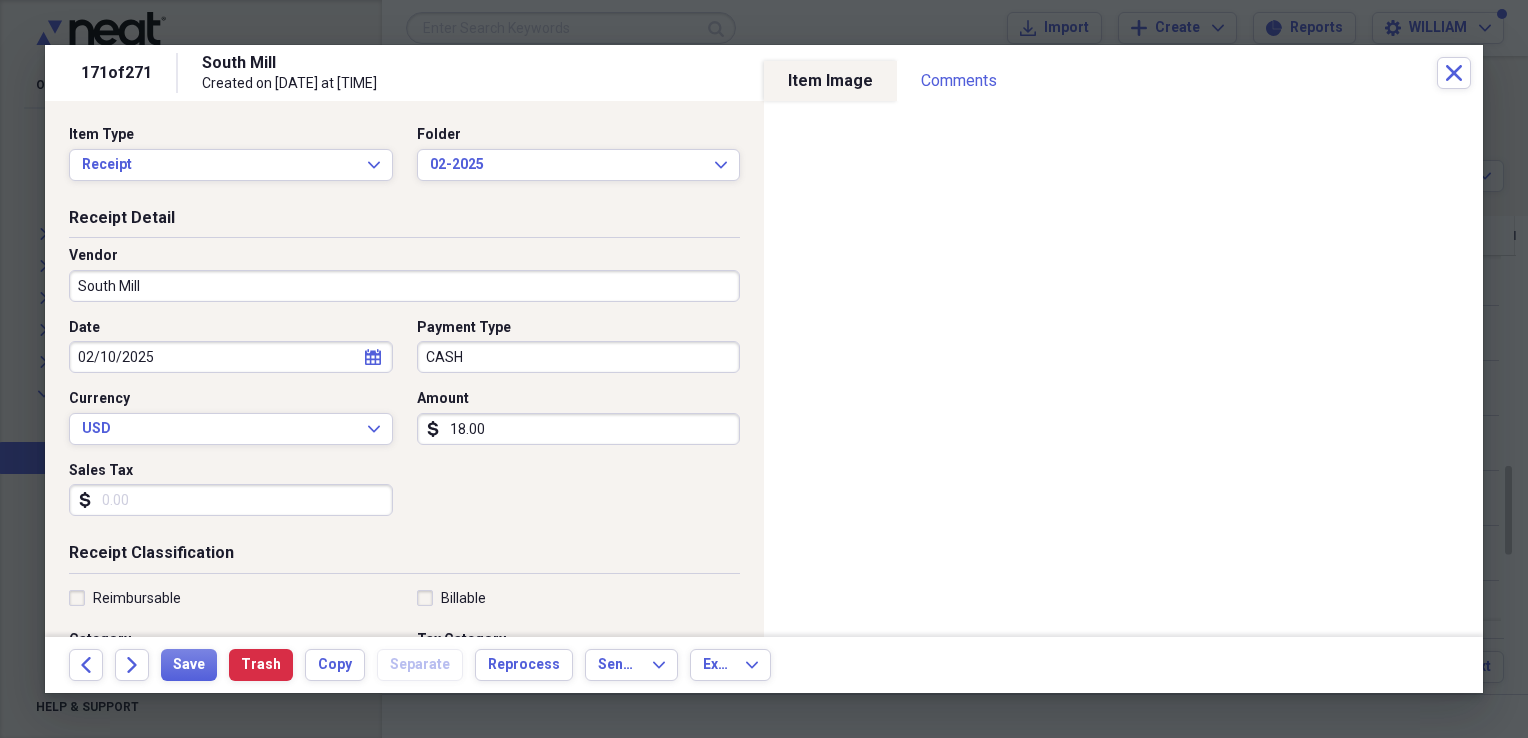 click on "Sales Tax" at bounding box center [231, 500] 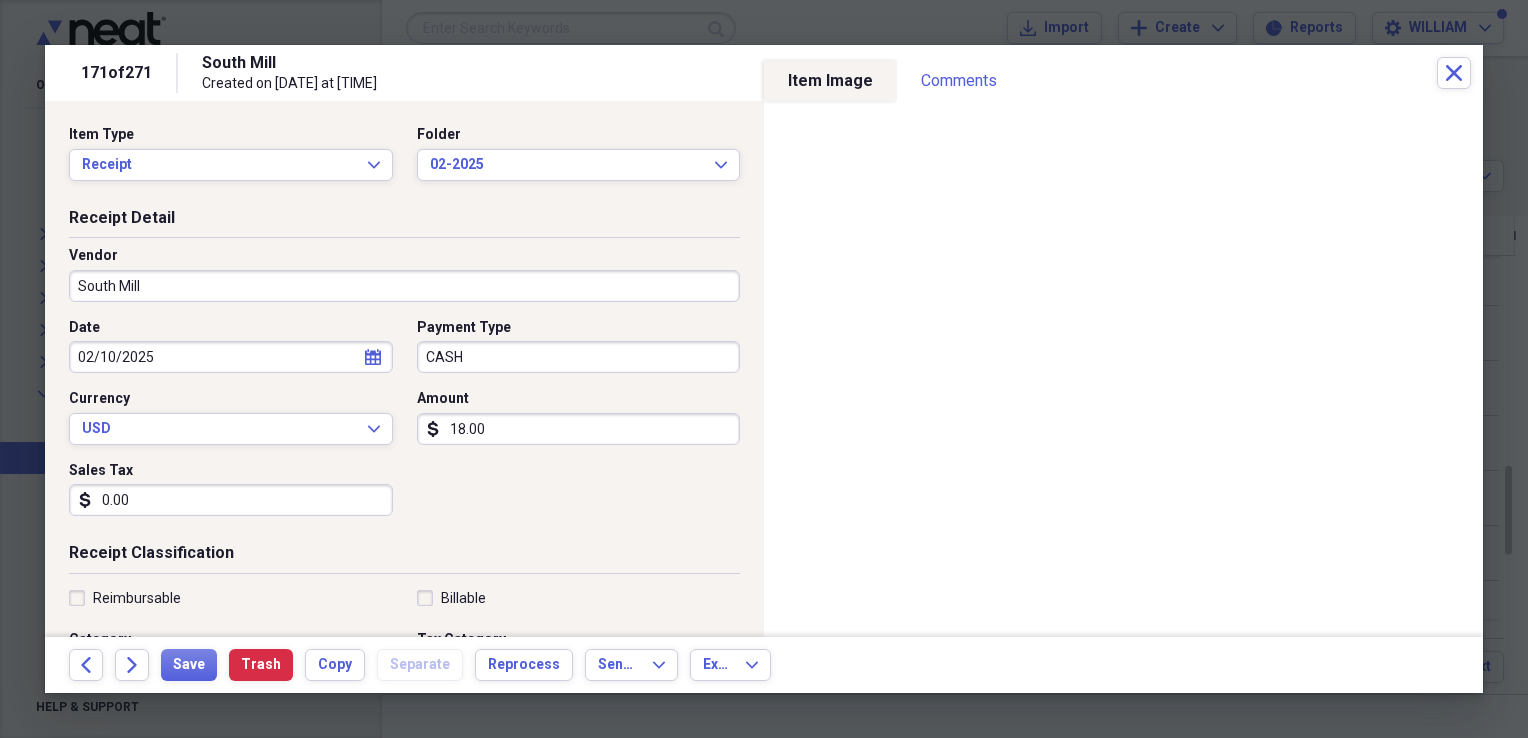 click on "18.00" at bounding box center [579, 429] 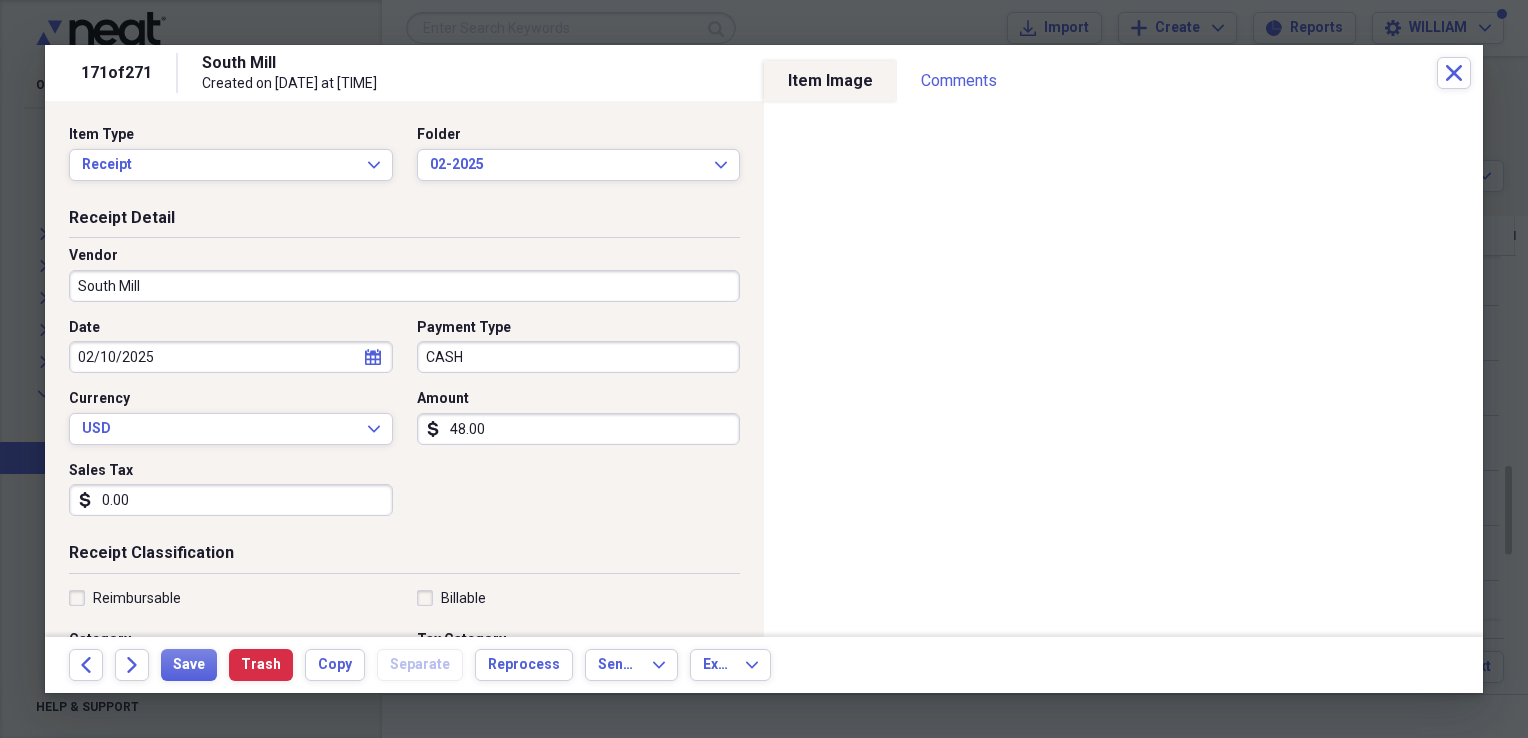 click on "Date [DATE] calendar Calendar Payment Type CASH Currency USD Expand Amount dollar-sign 48.00 Sales Tax dollar-sign 0.00" at bounding box center (404, 425) 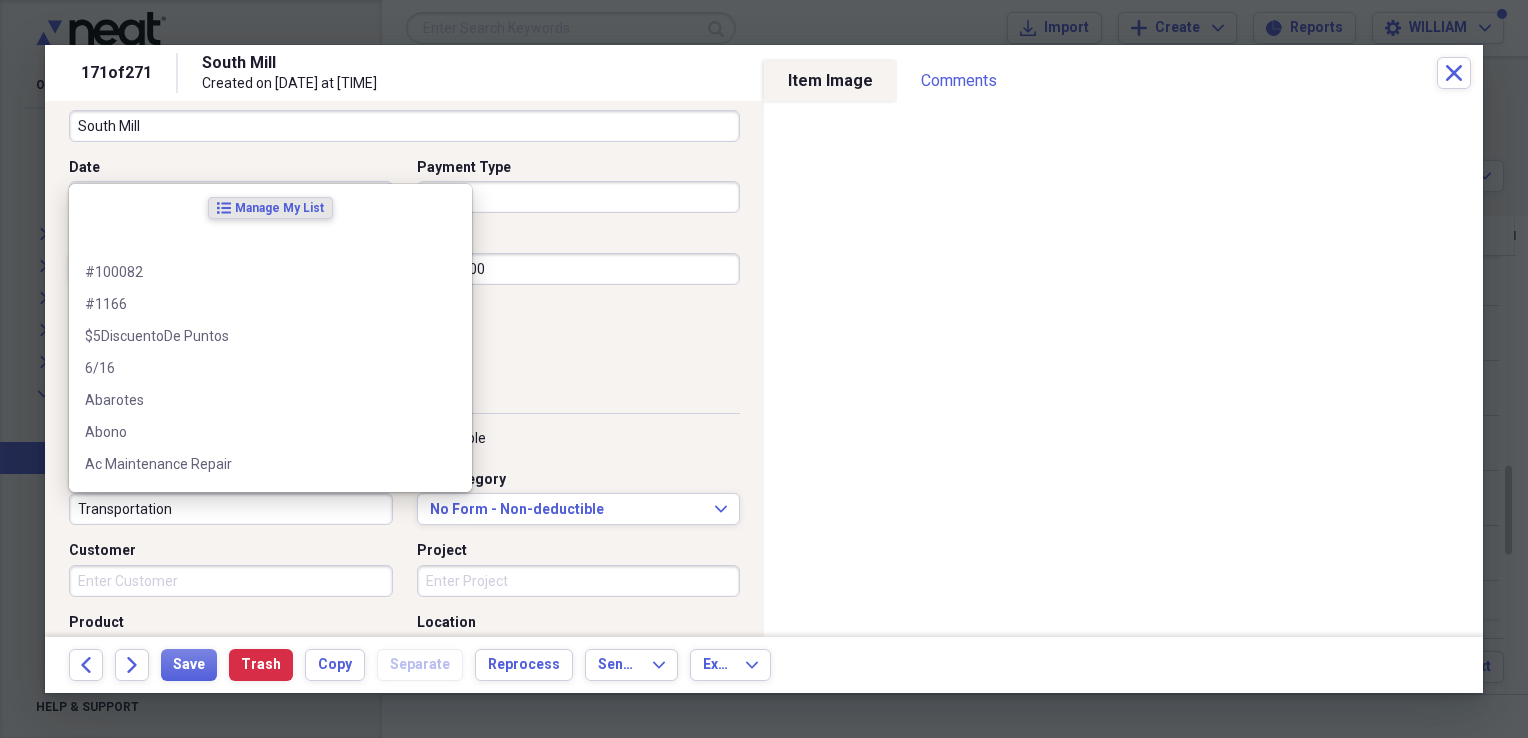 click on "Transportation" at bounding box center (231, 509) 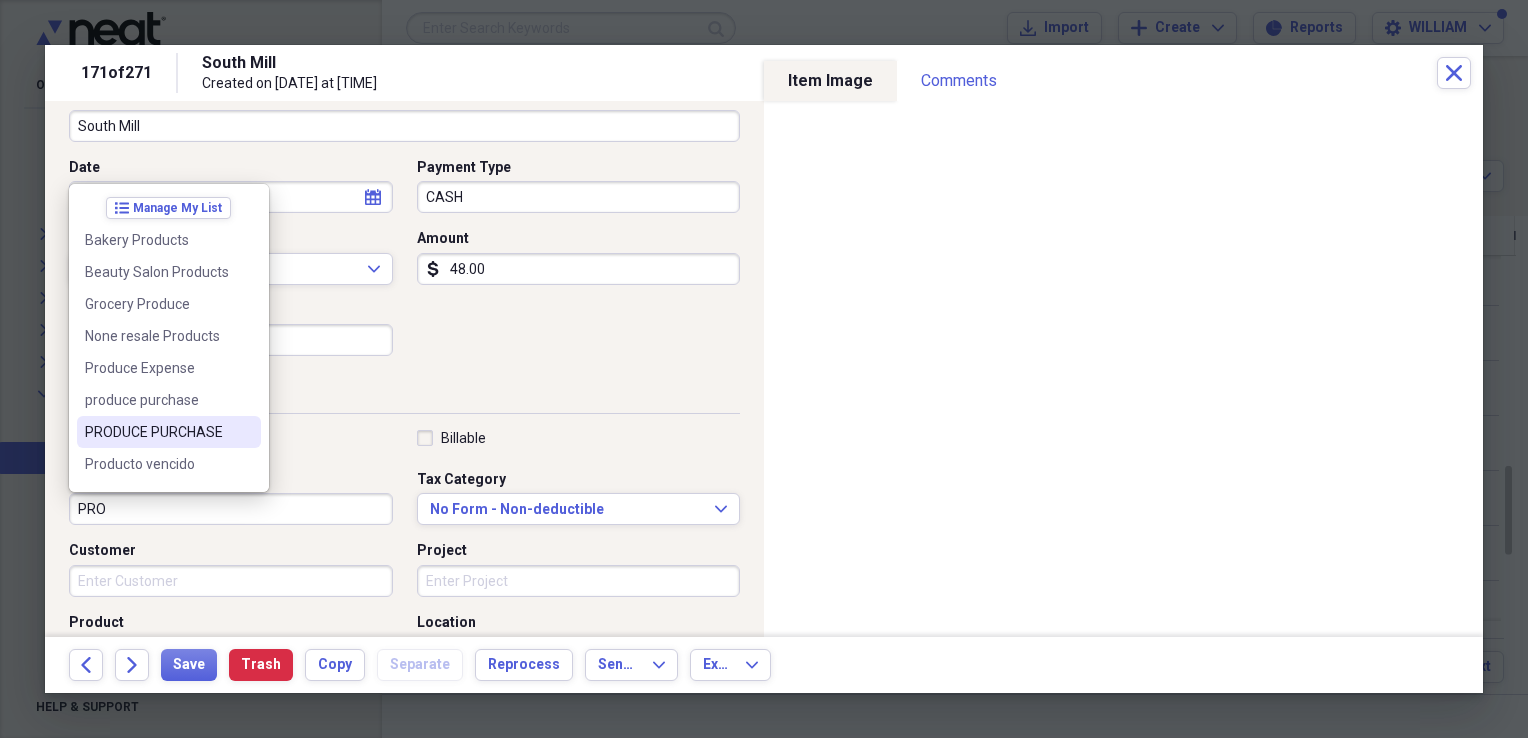 click on "PRODUCE PURCHASE" at bounding box center [169, 432] 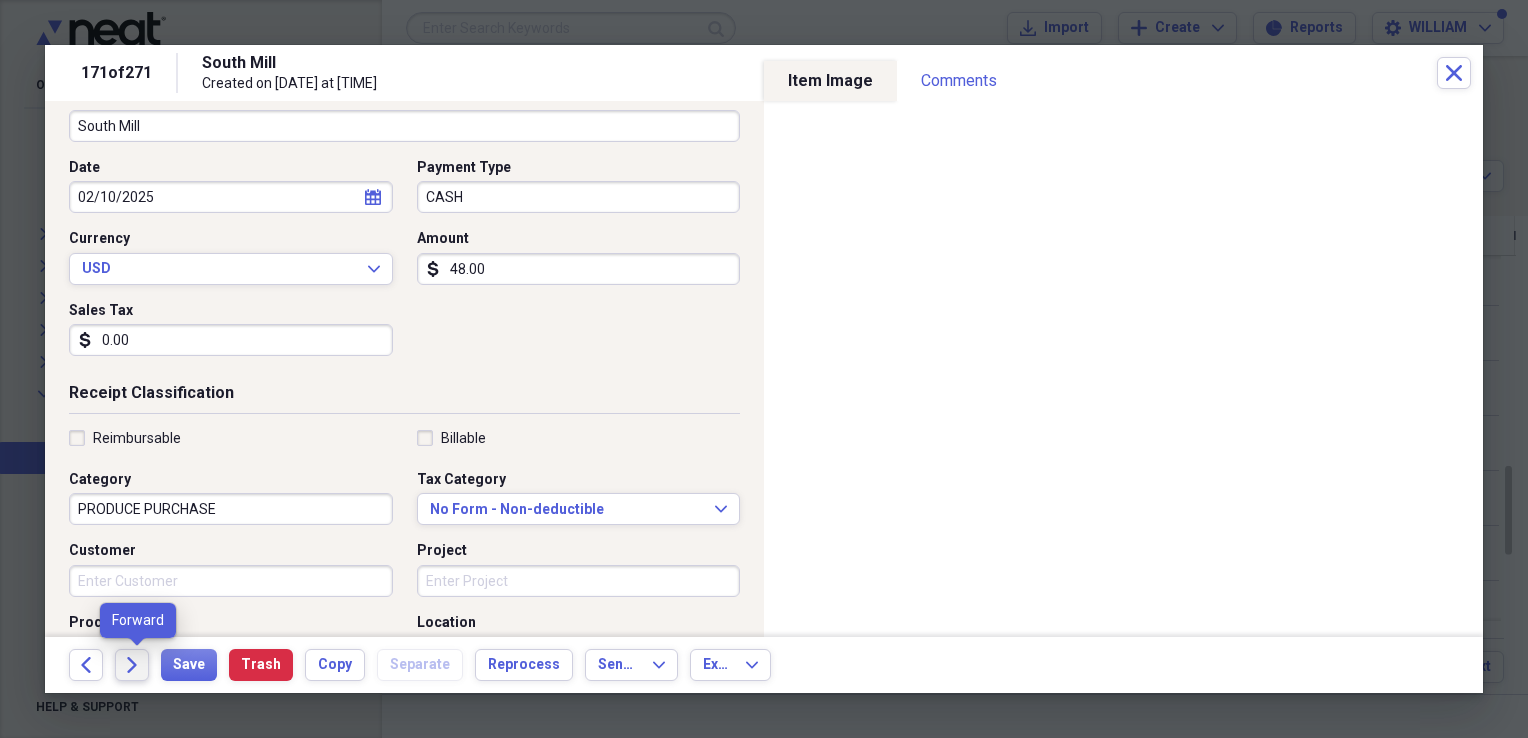 click on "Forward" 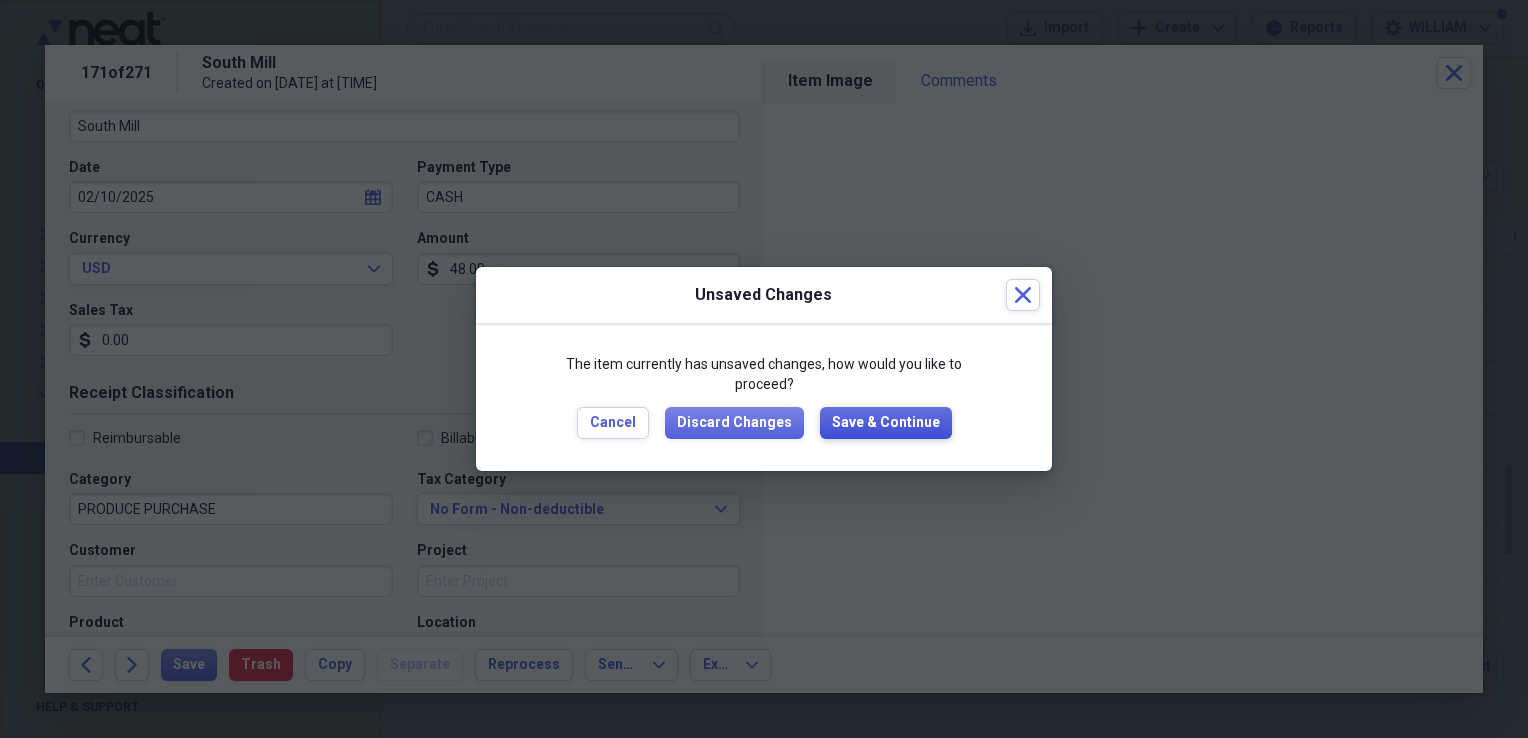 click on "Save & Continue" at bounding box center (886, 423) 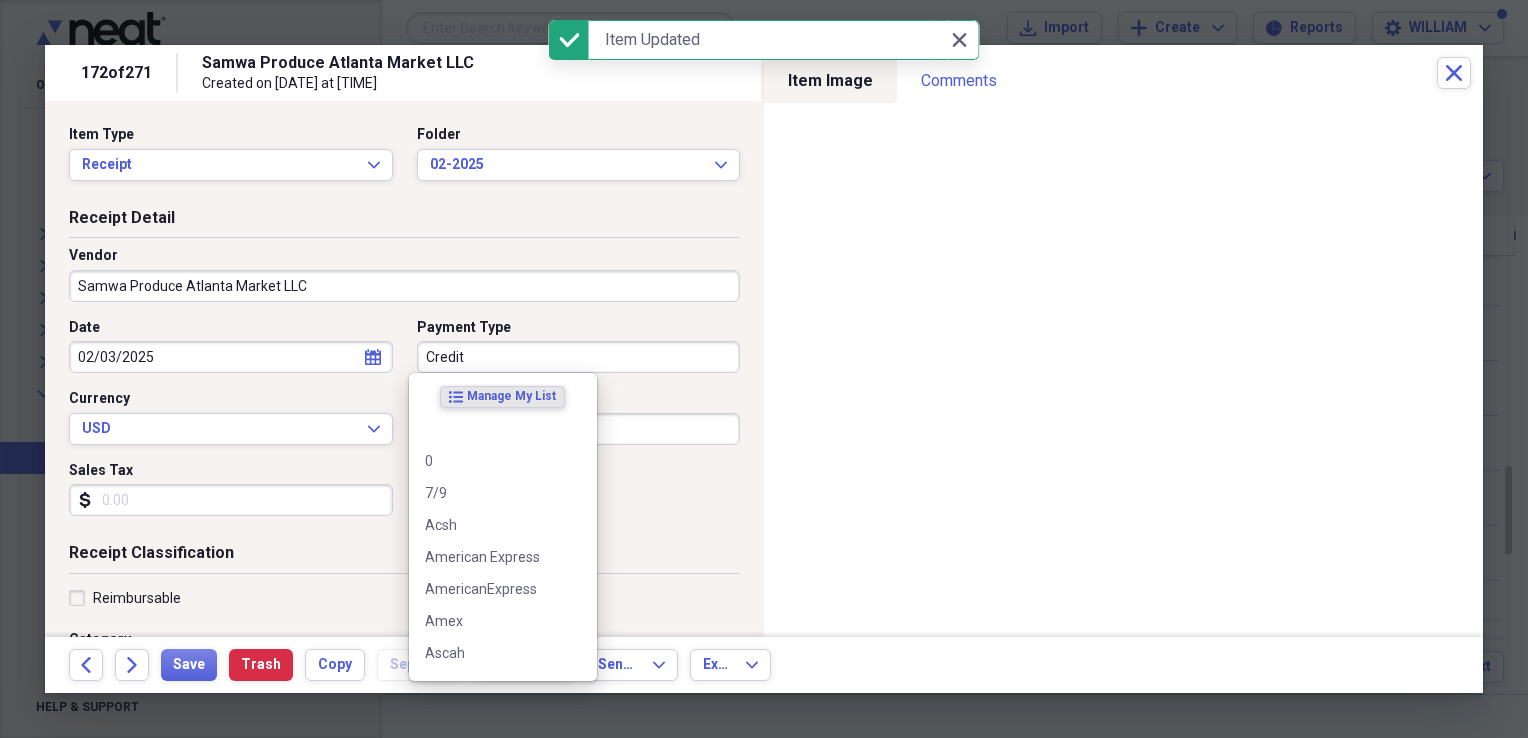 click on "Credit" at bounding box center [579, 357] 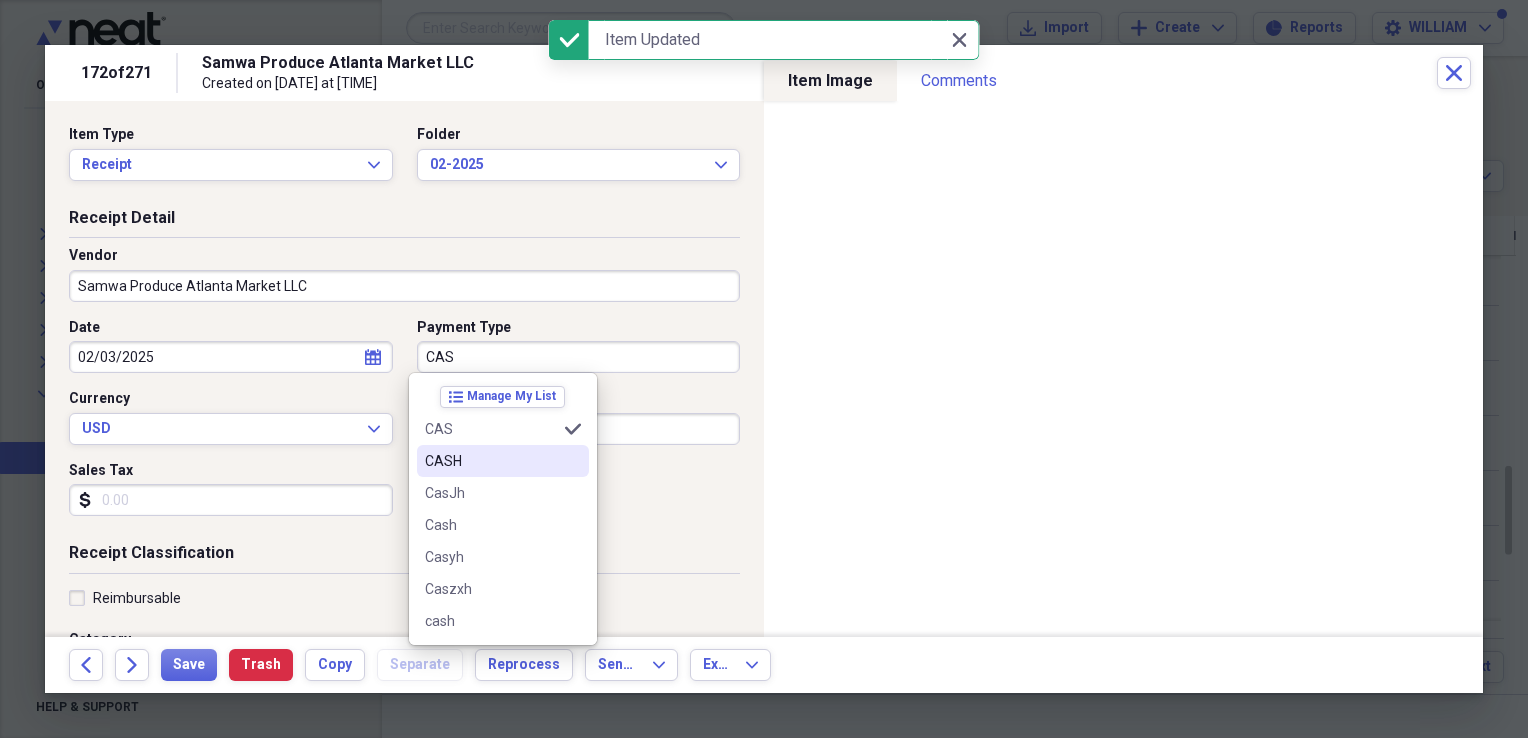 click on "CASH" at bounding box center (503, 461) 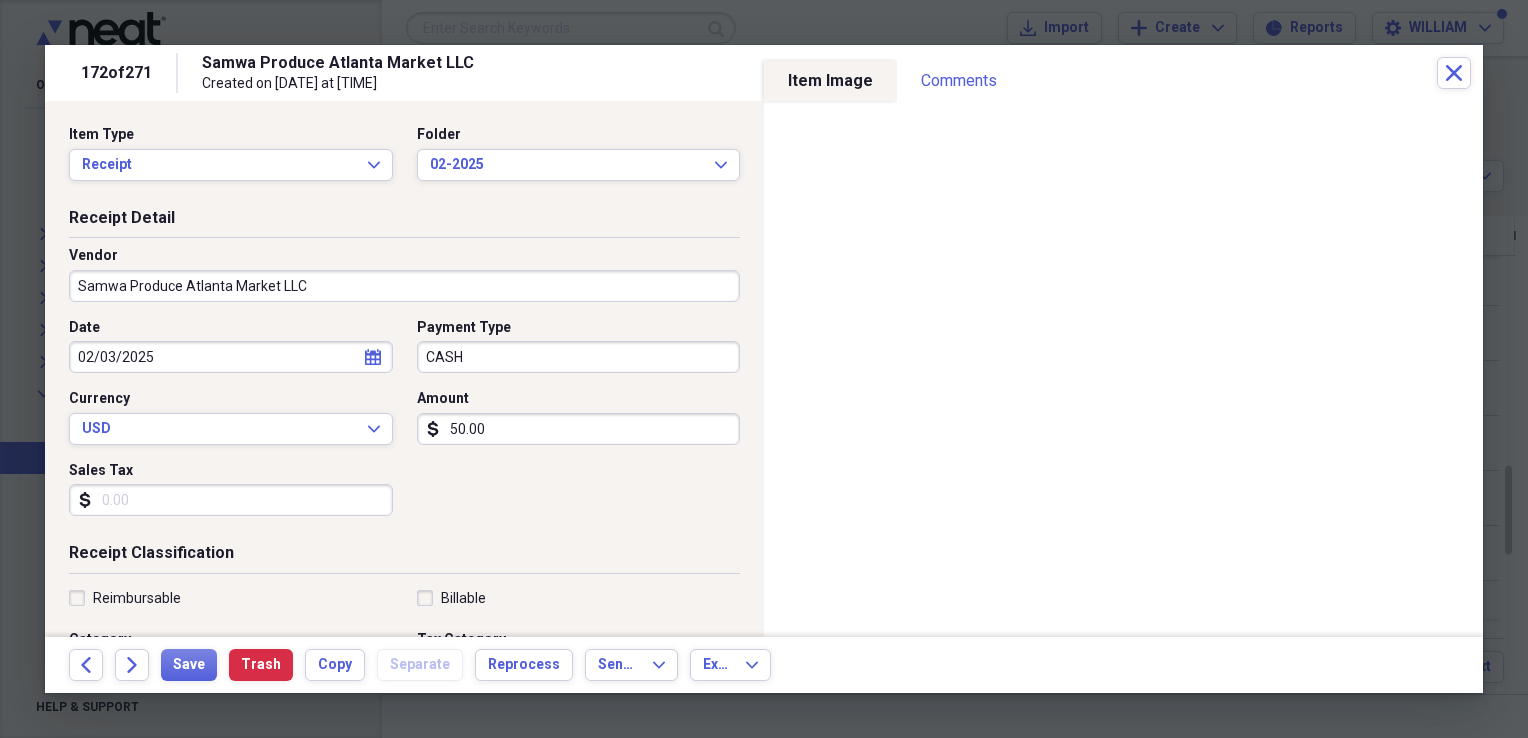 click on "Sales Tax" at bounding box center (231, 500) 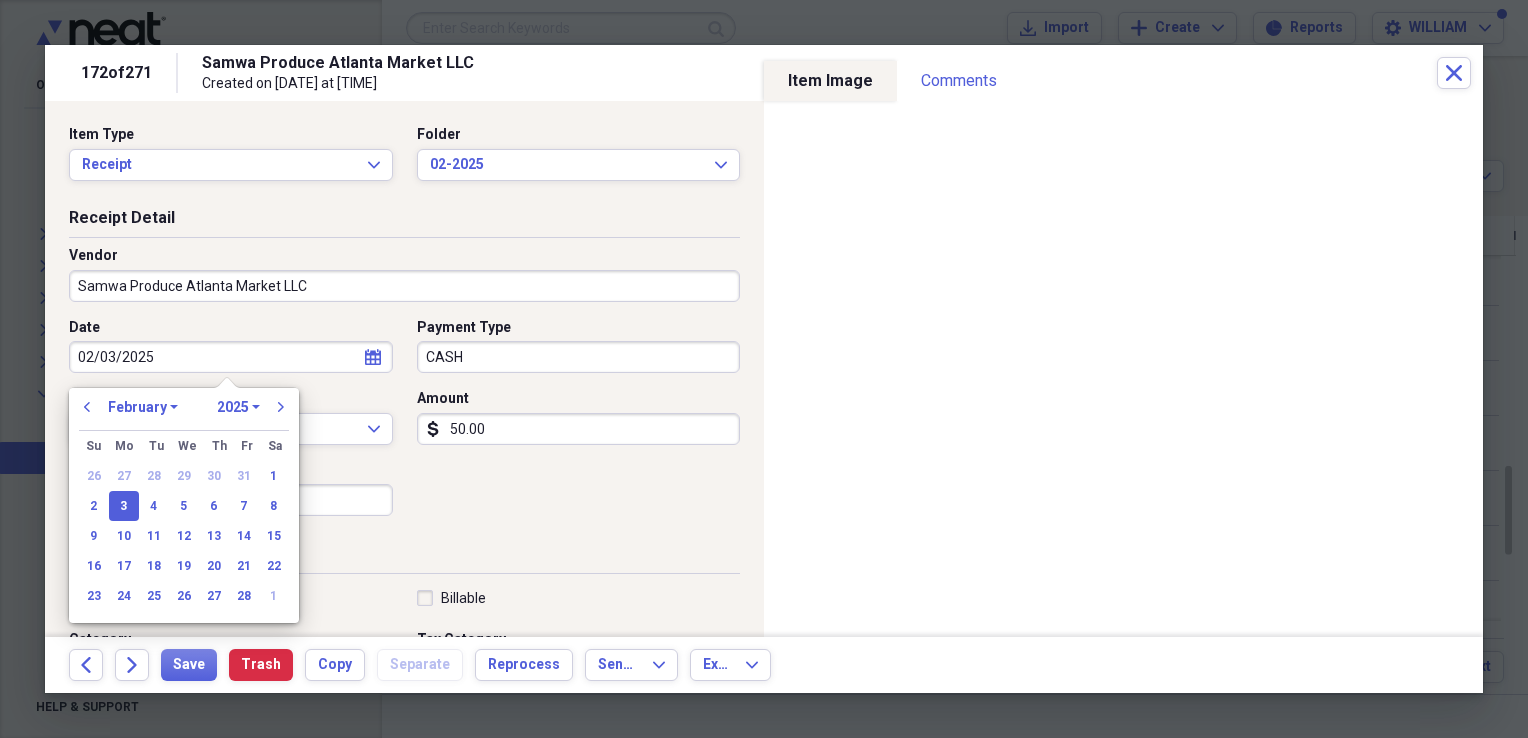 click on "02/03/2025" at bounding box center [231, 357] 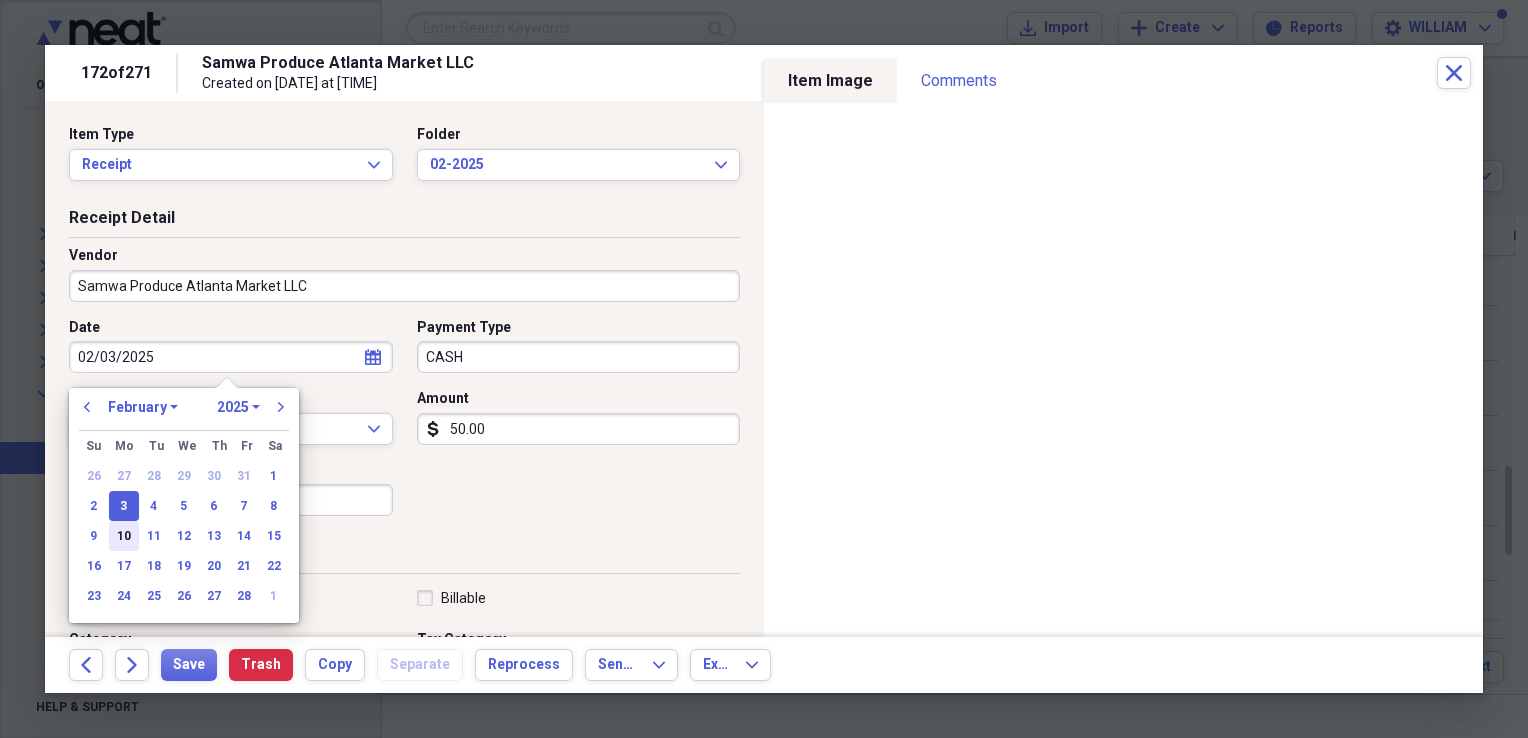 click on "17" at bounding box center (124, 566) 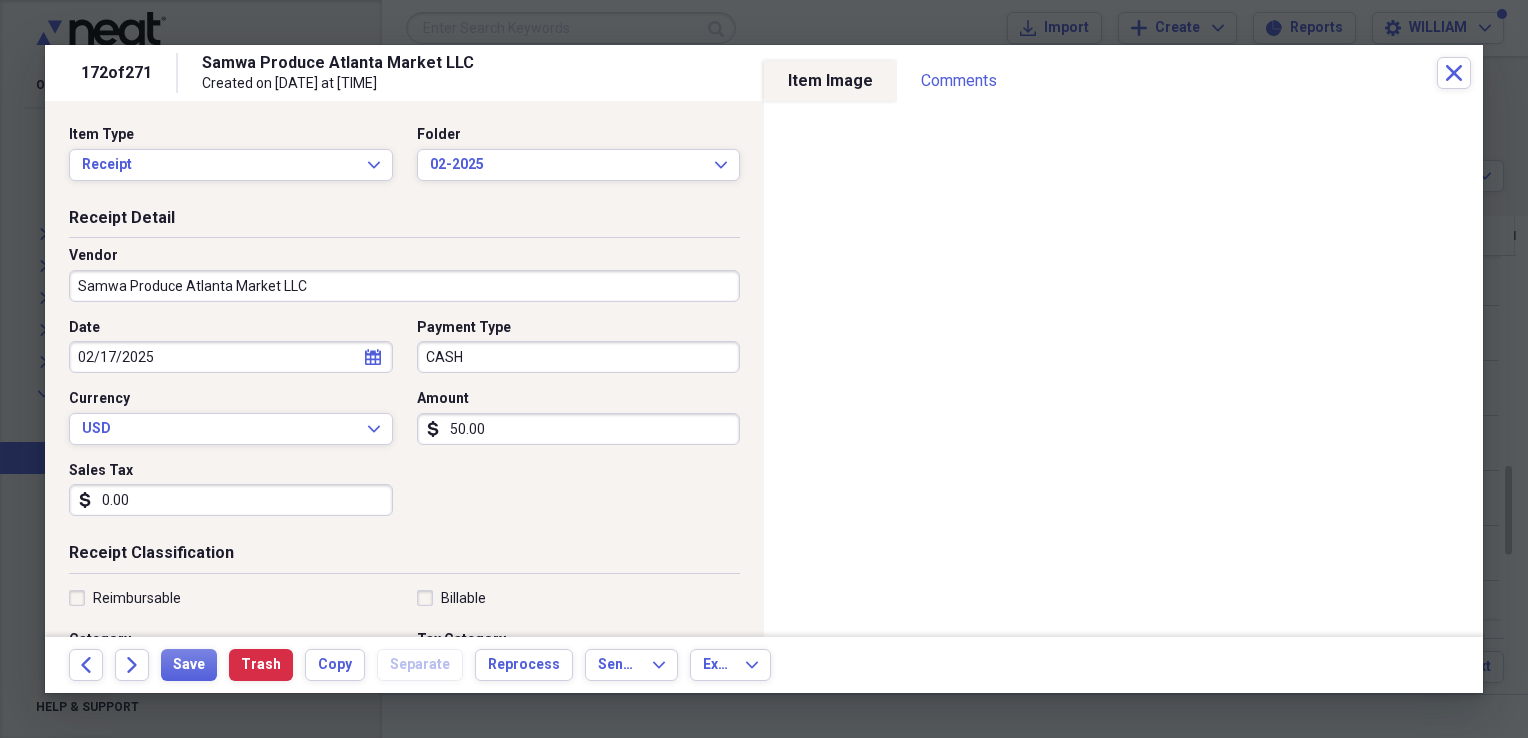 click on "50.00" at bounding box center [579, 429] 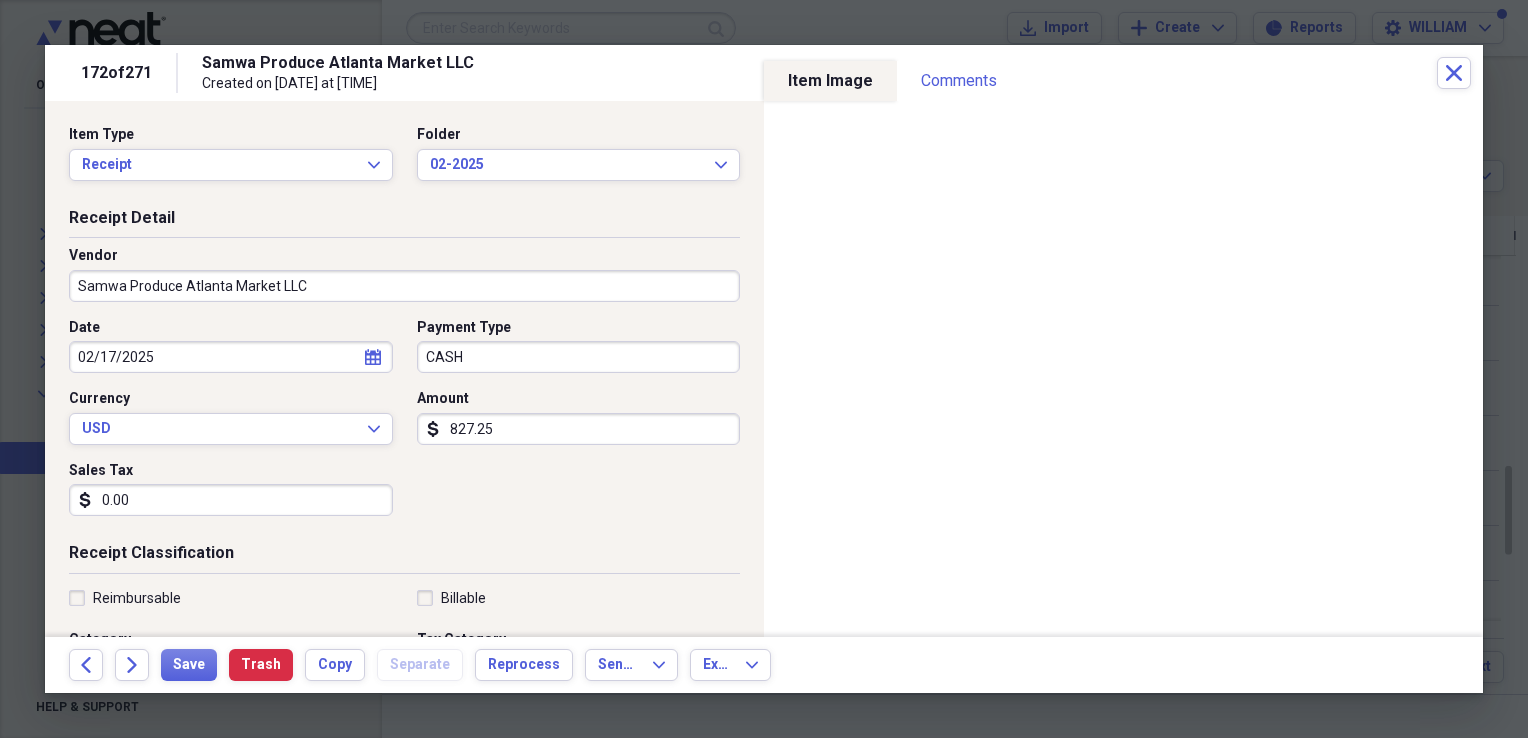 click on "Date 02/17/2025 calendar Calendar Payment Type CASH Currency USD Expand Amount dollar-sign 827.25 Sales Tax dollar-sign 0.00" at bounding box center (404, 425) 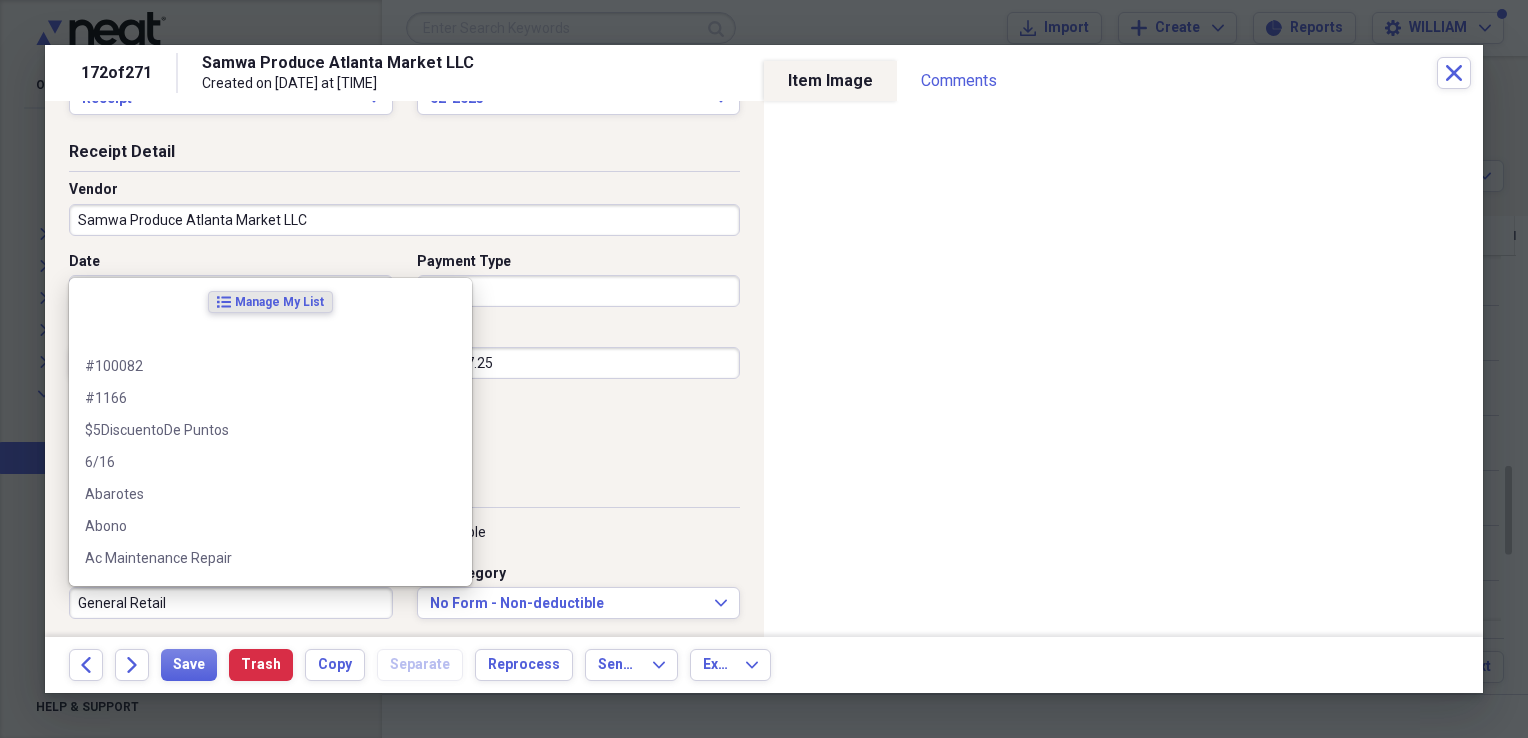 click on "General Retail" at bounding box center [231, 603] 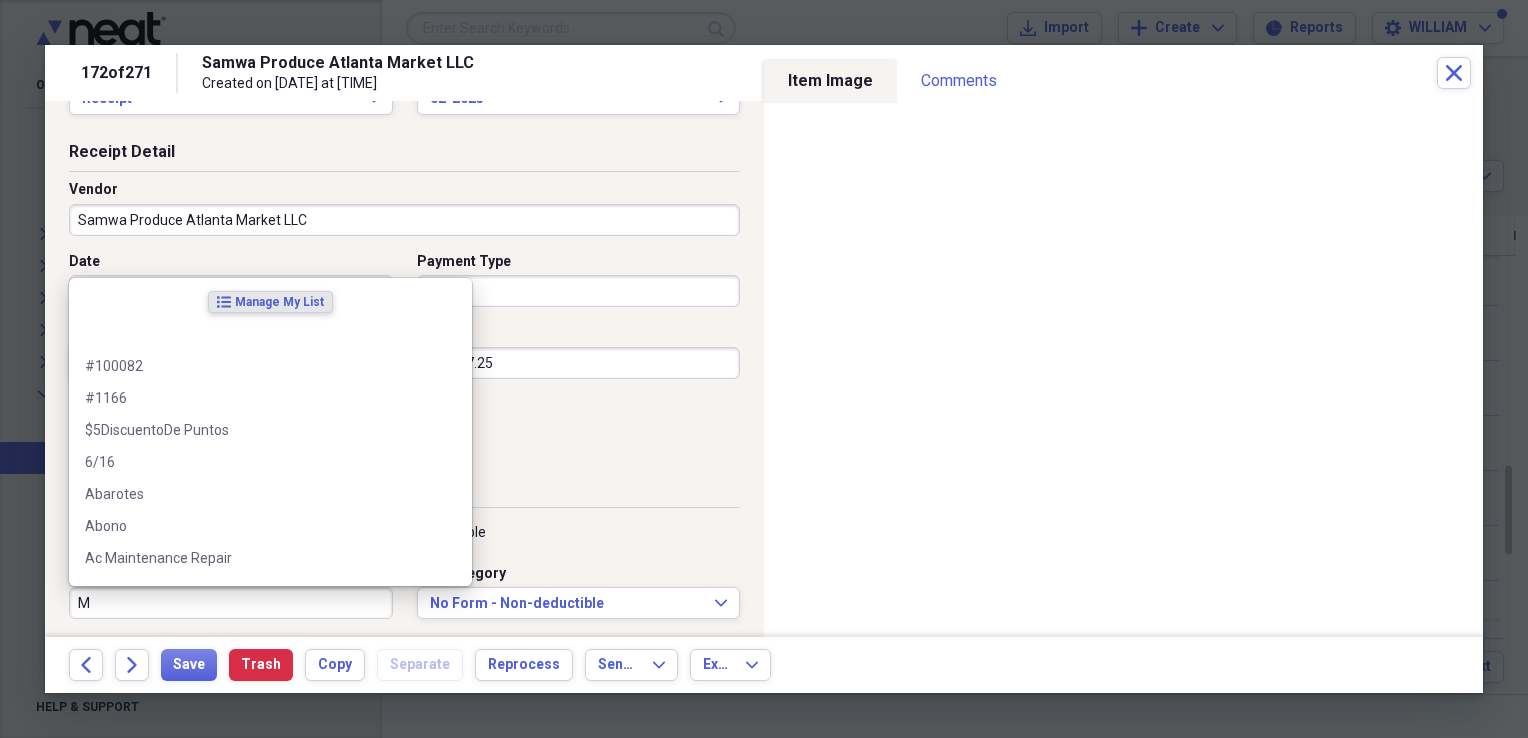 click on "M" at bounding box center (231, 603) 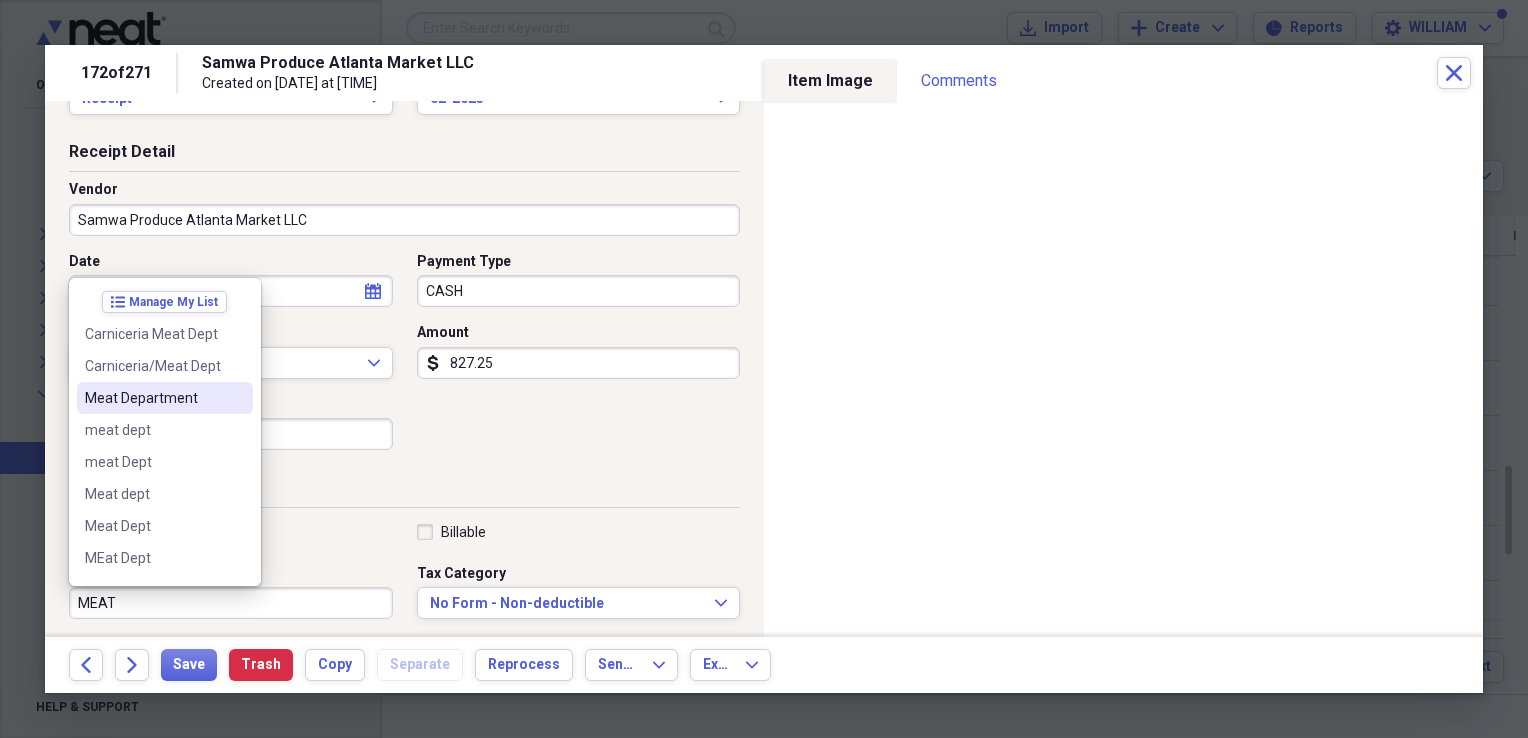 click on "Meat Department" at bounding box center (153, 398) 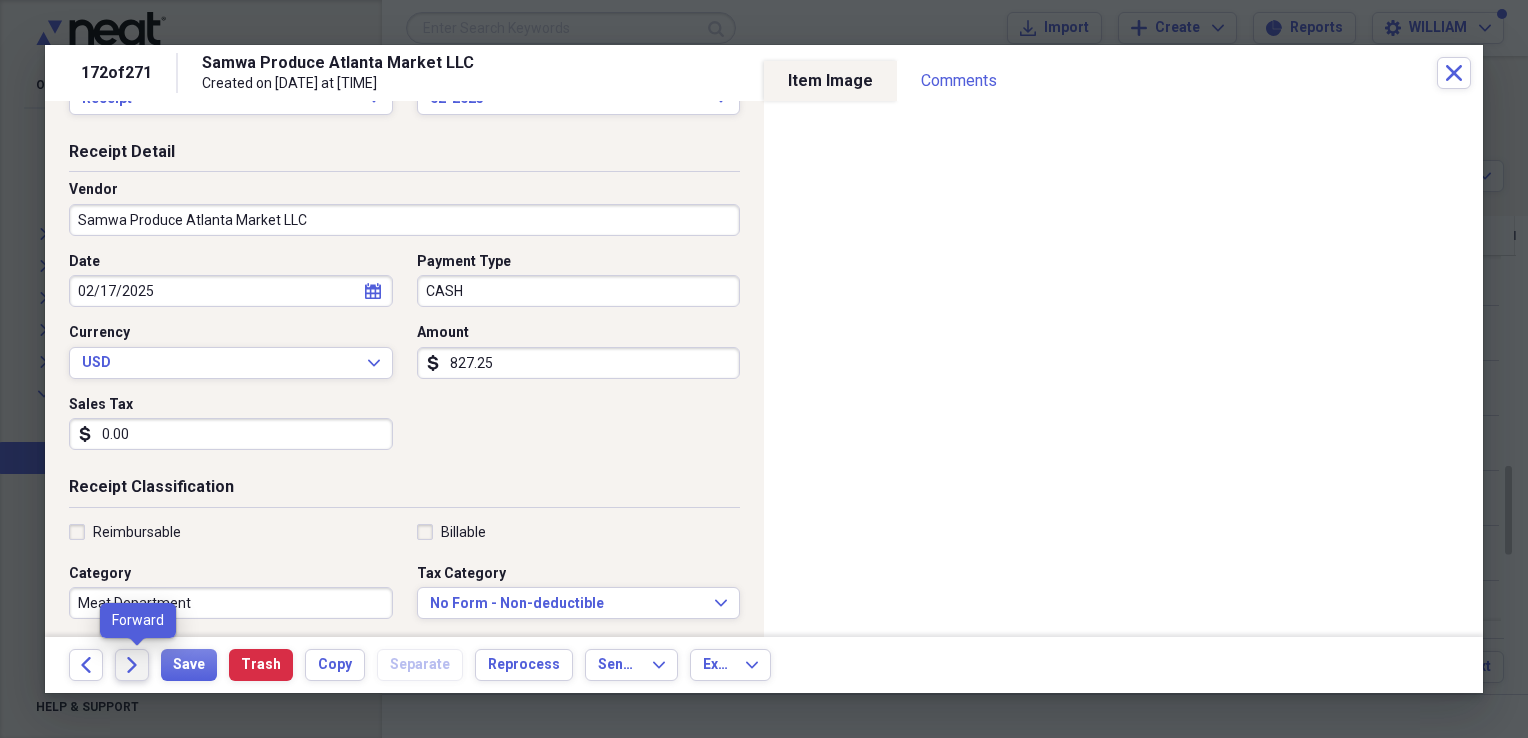 click on "Forward" 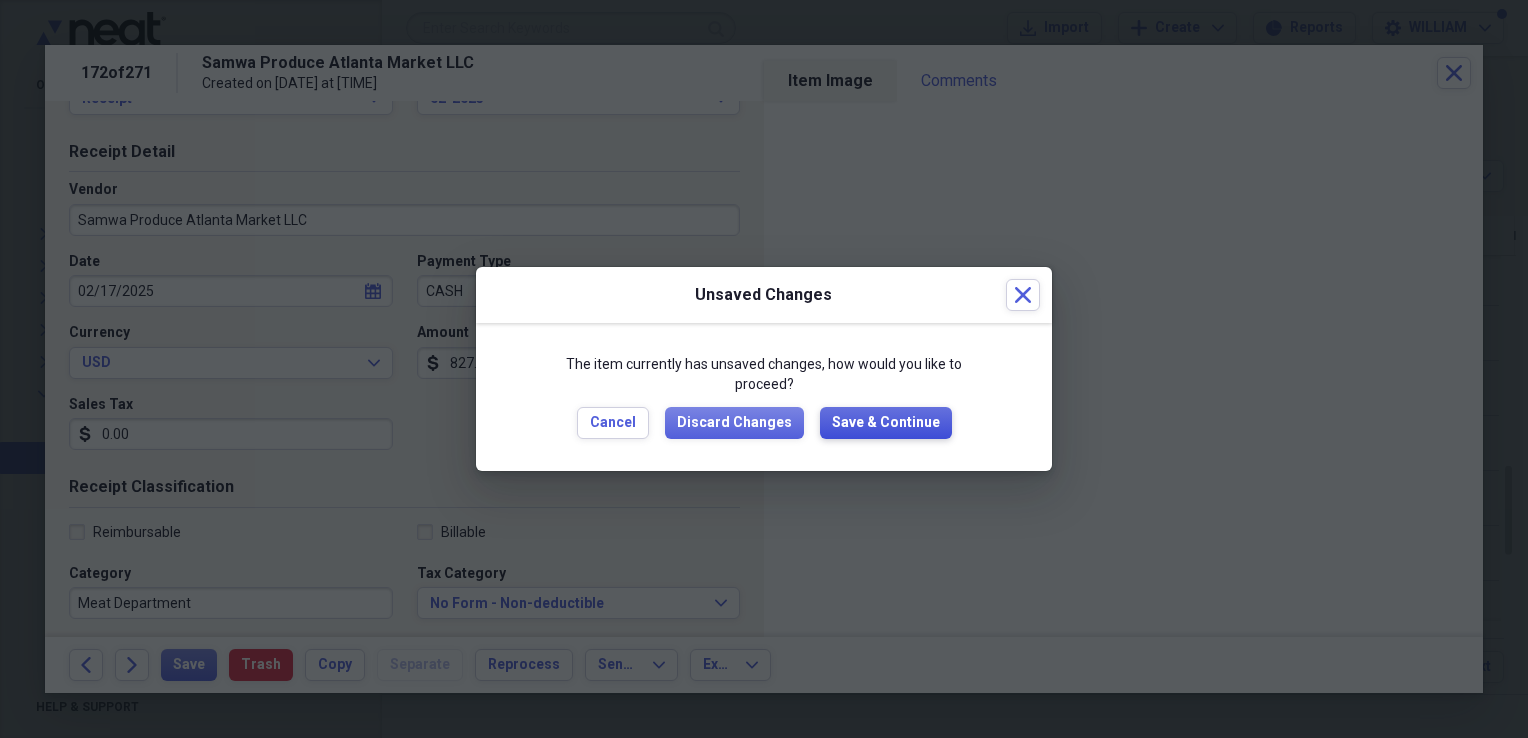 click on "Save & Continue" at bounding box center [886, 423] 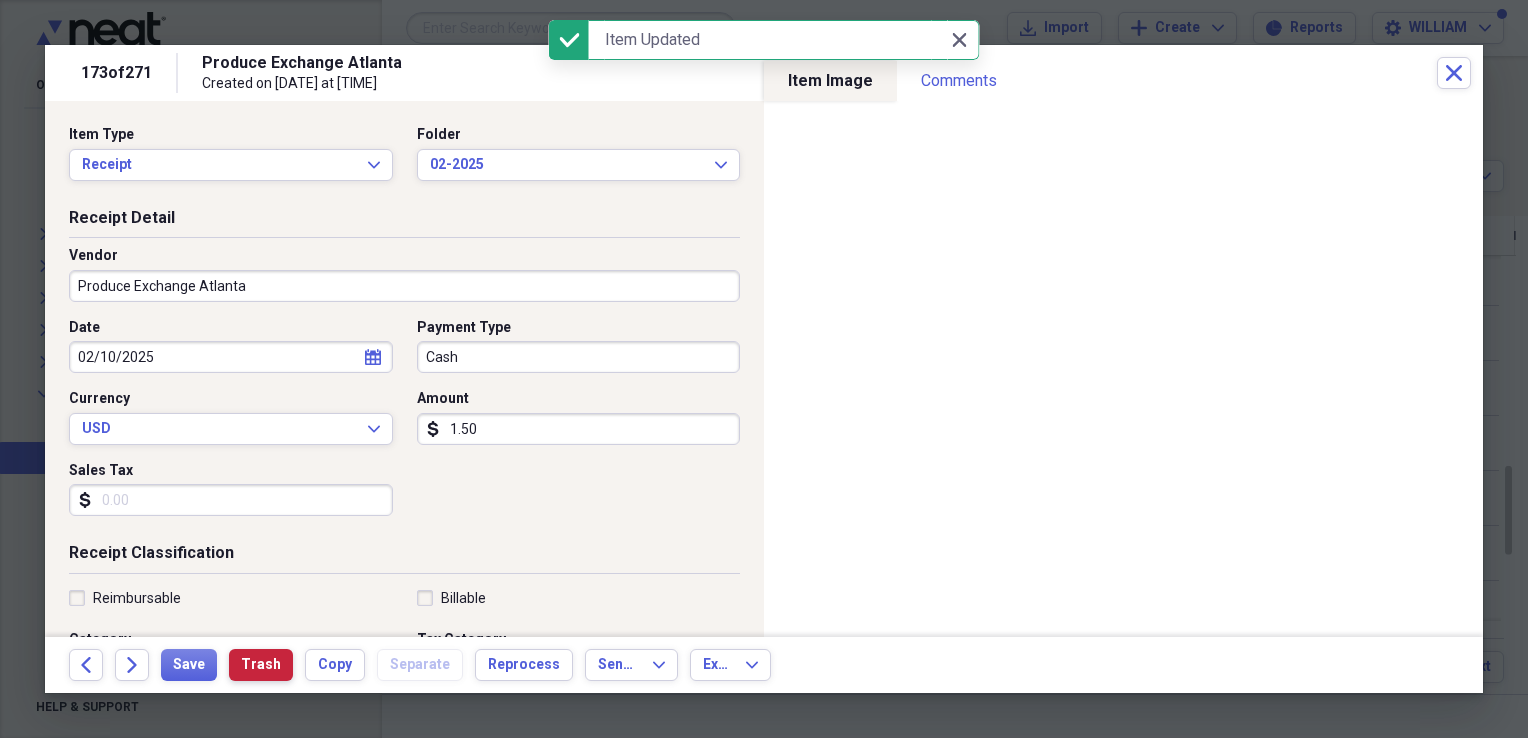 click on "Trash" at bounding box center [261, 665] 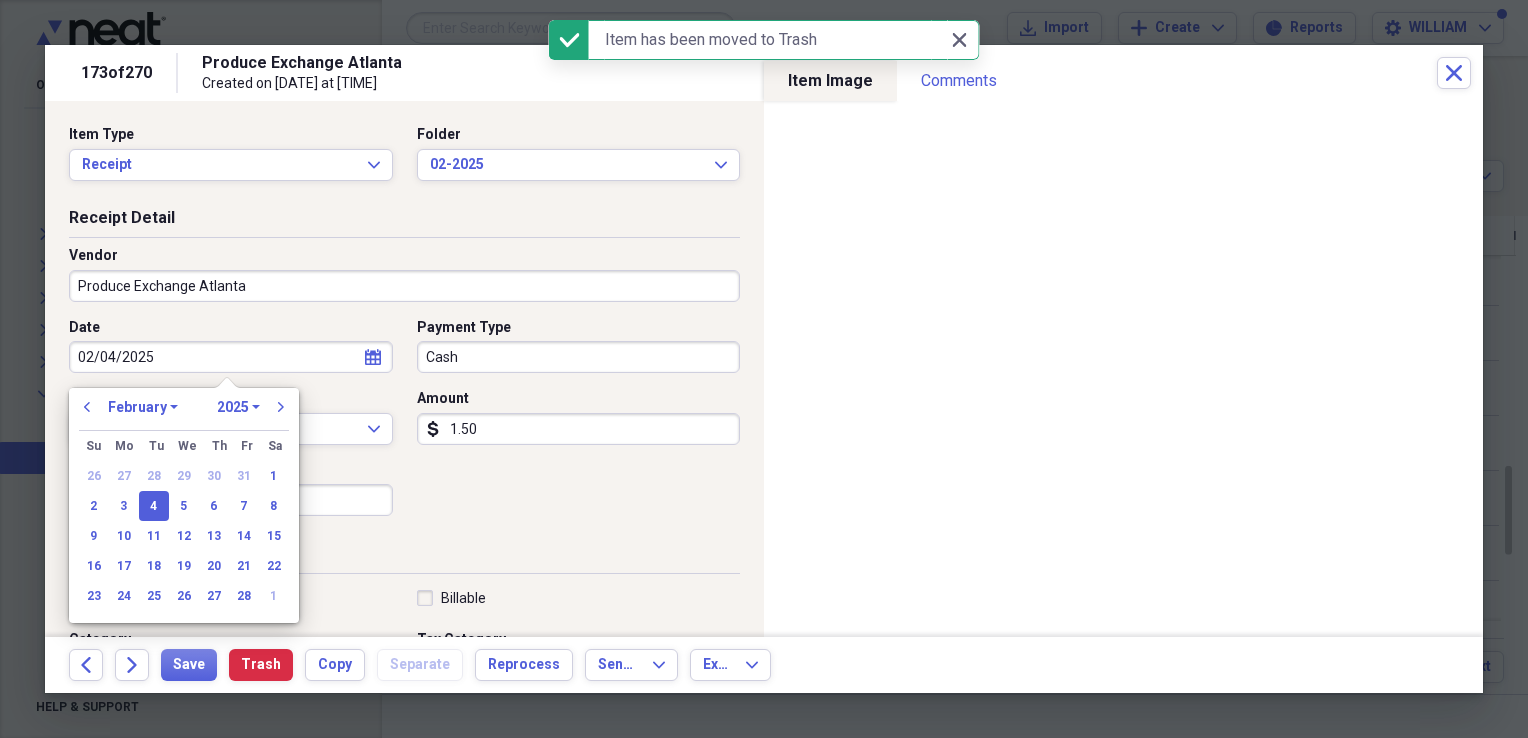 click on "02/04/2025" at bounding box center (231, 357) 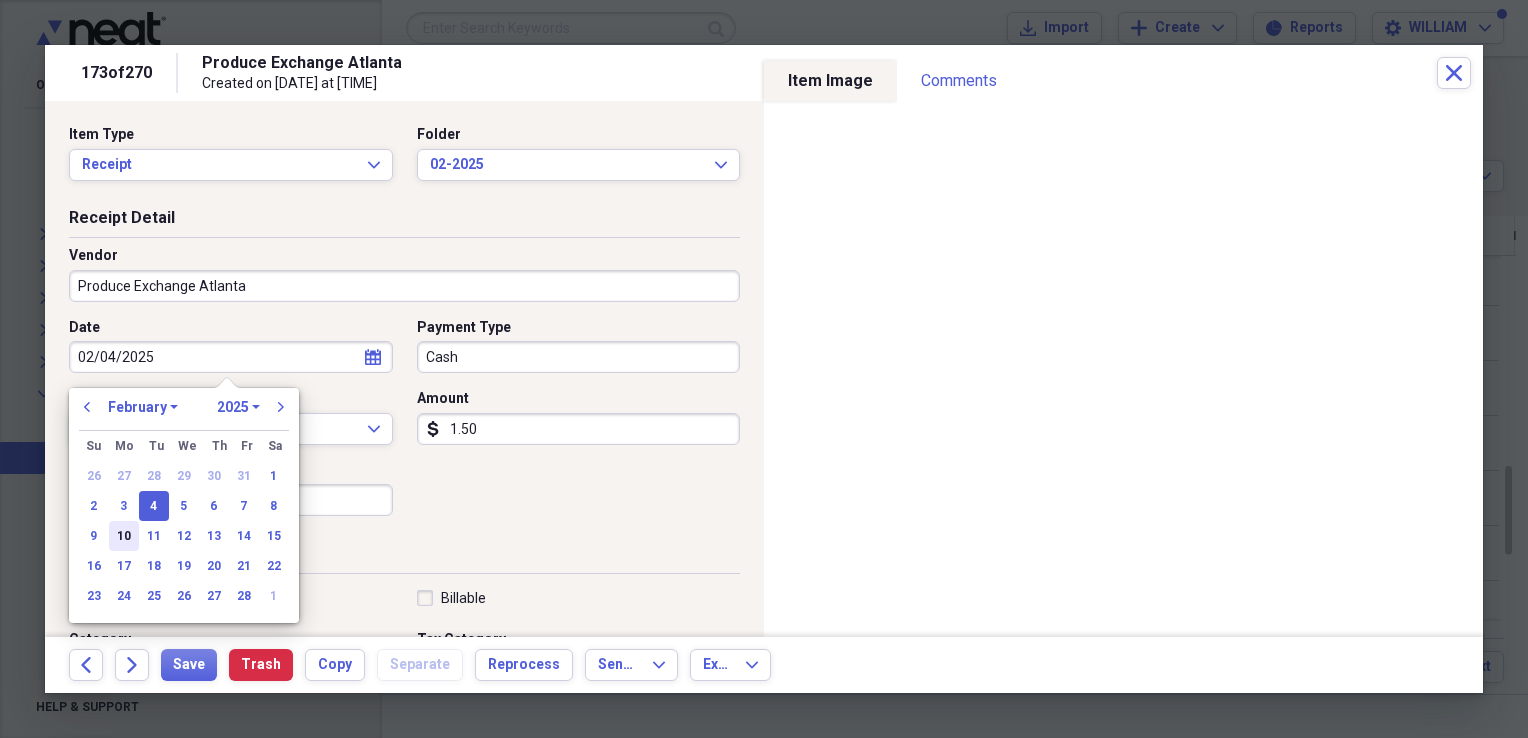 click on "10" at bounding box center [124, 536] 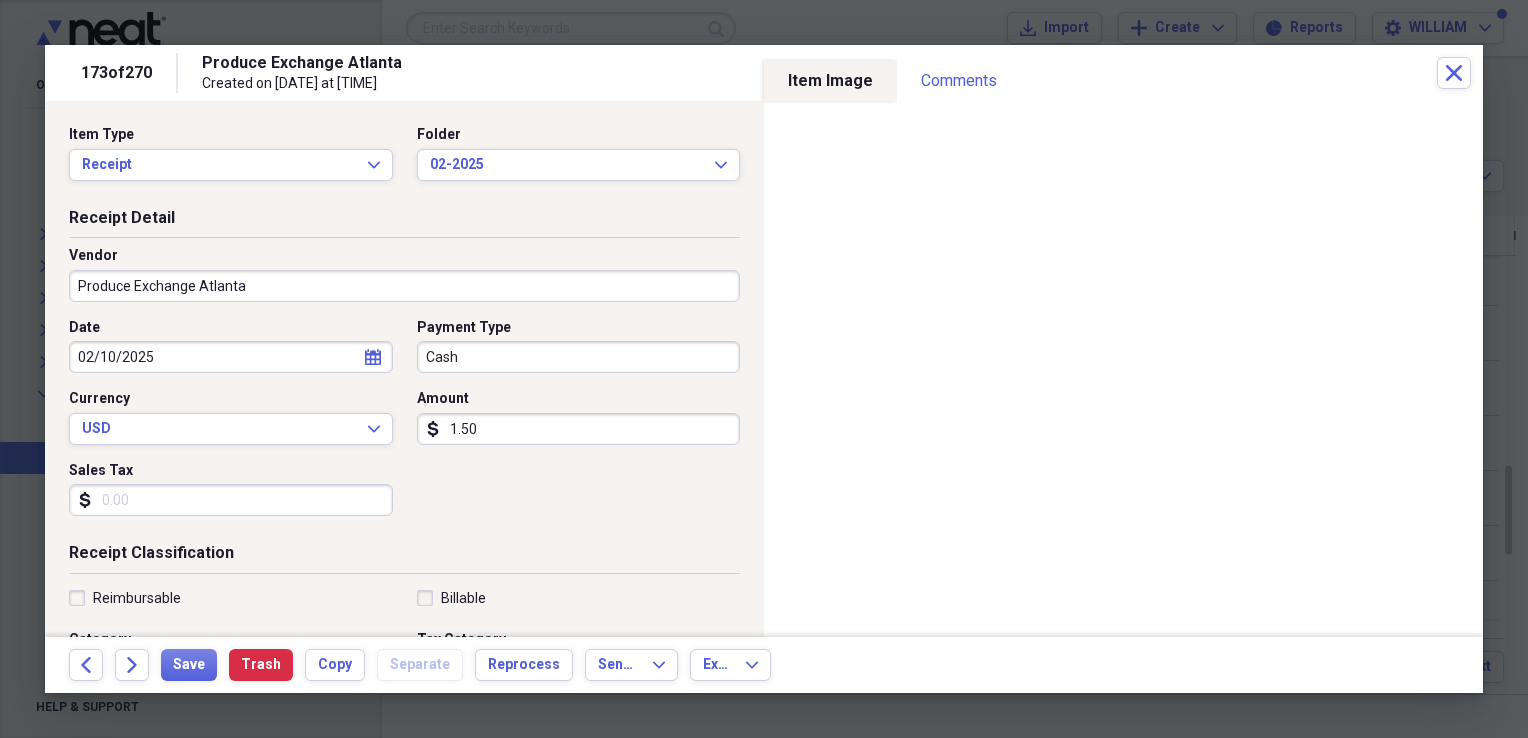 click on "Sales Tax" at bounding box center (231, 500) 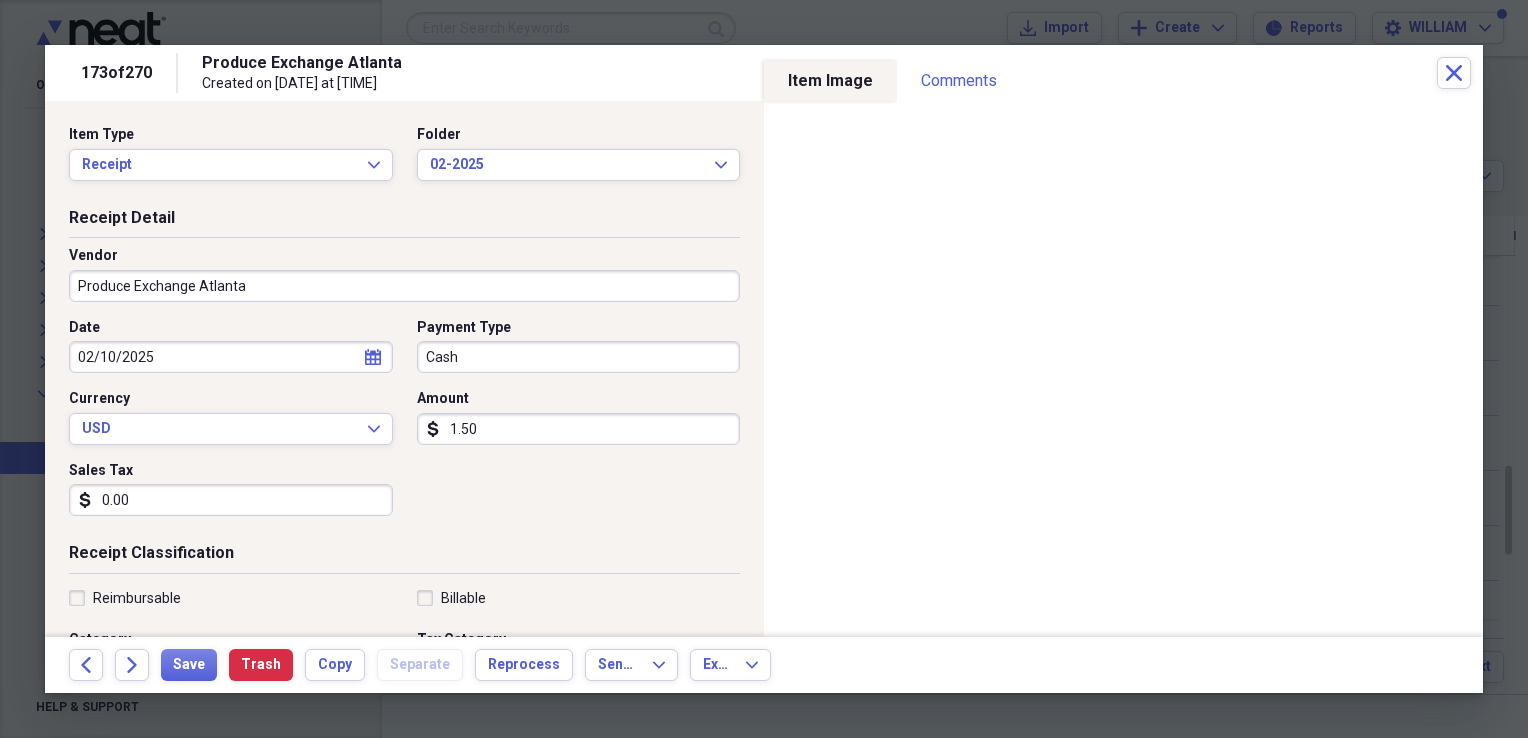 click on "1.50" at bounding box center (579, 429) 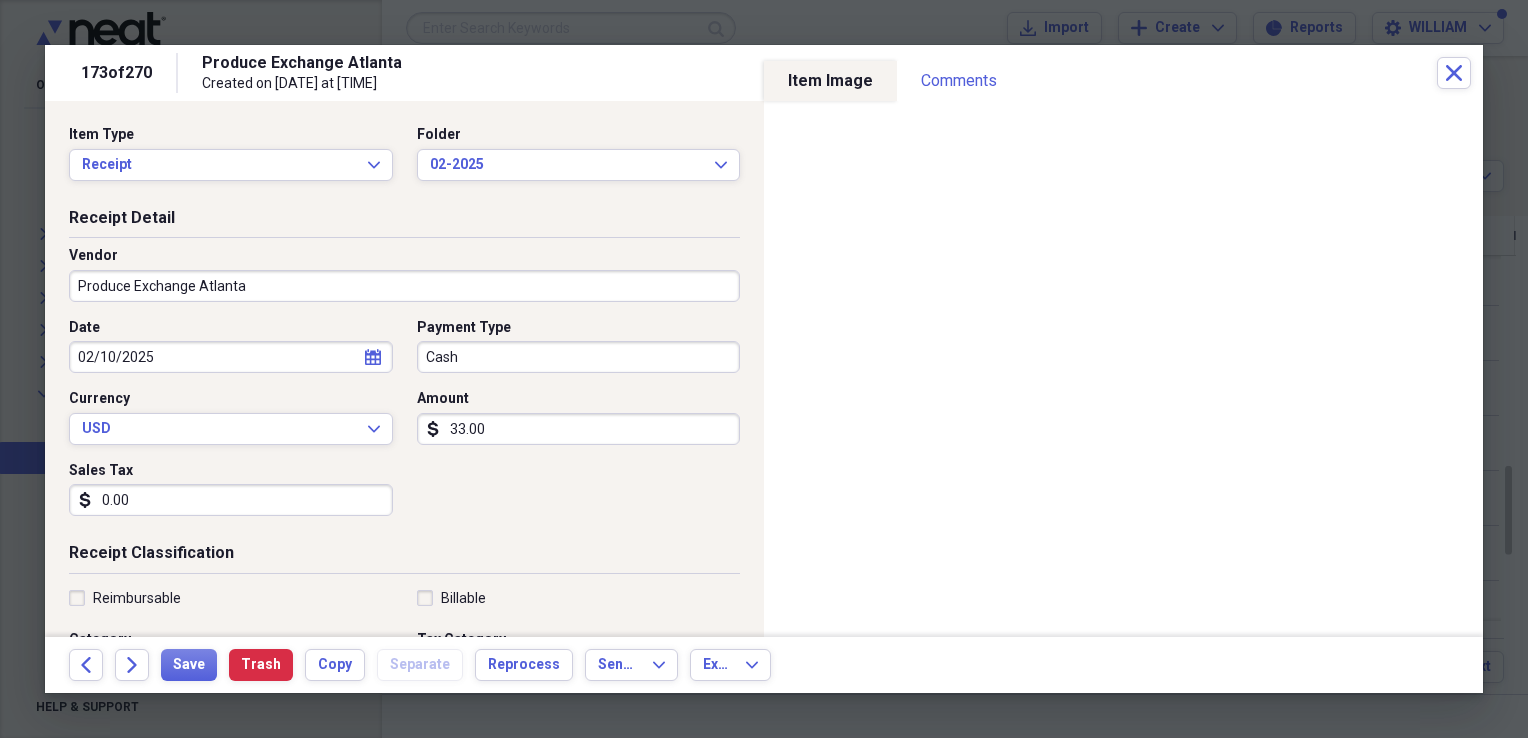 click on "Date [DATE] calendar Calendar Payment Type Cash Currency USD Expand Amount dollar-sign 33.00 Sales Tax dollar-sign 0.00" at bounding box center [404, 425] 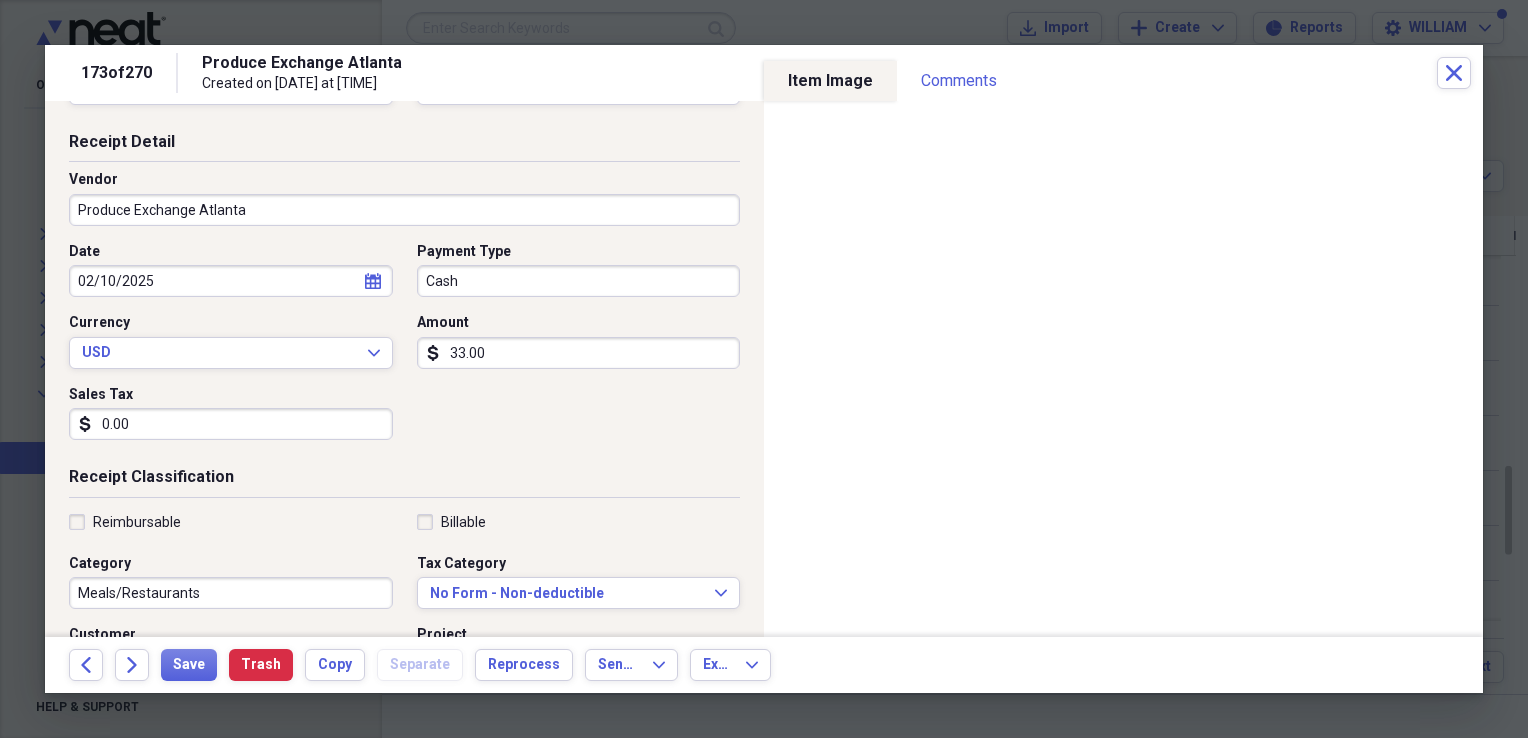 scroll, scrollTop: 88, scrollLeft: 0, axis: vertical 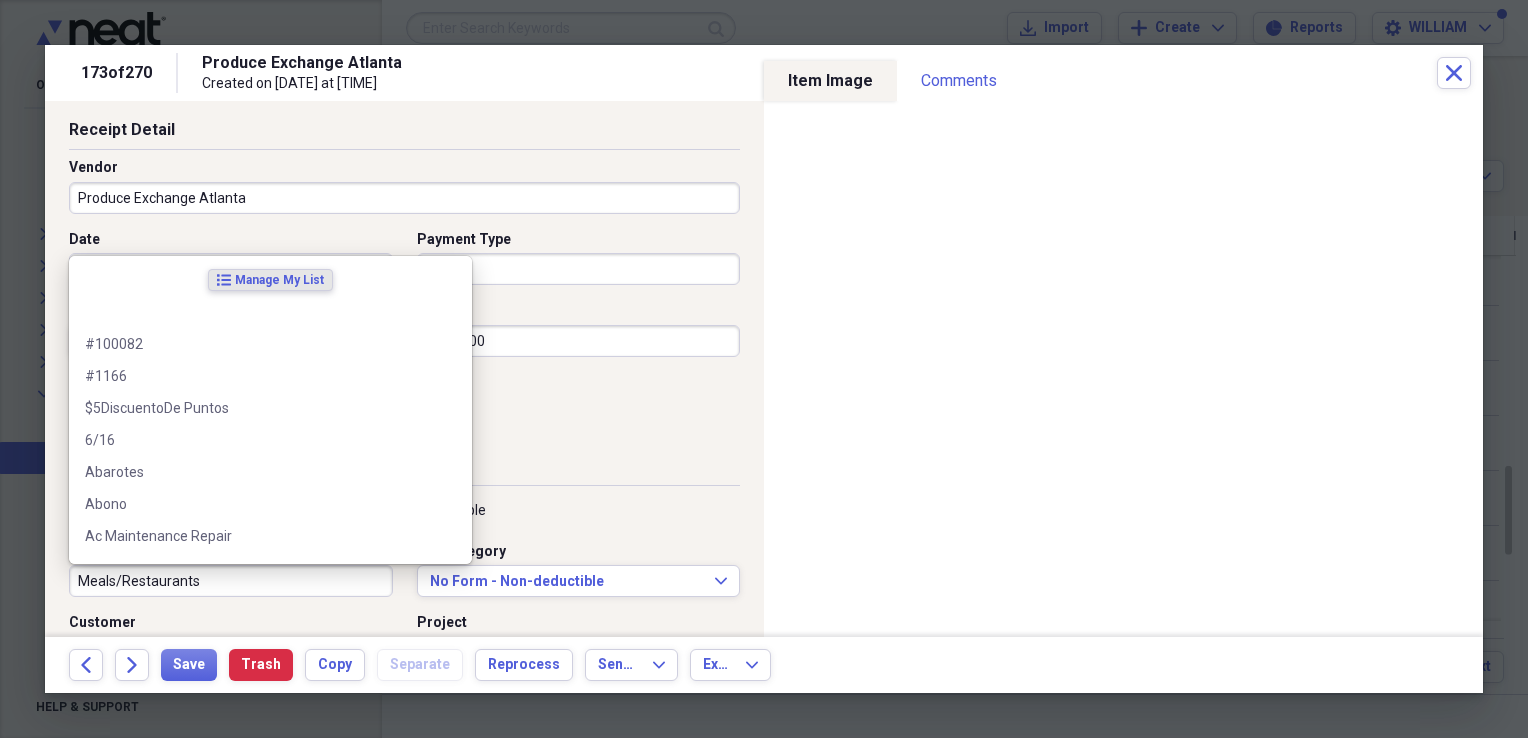 click on "Meals/Restaurants" at bounding box center [231, 581] 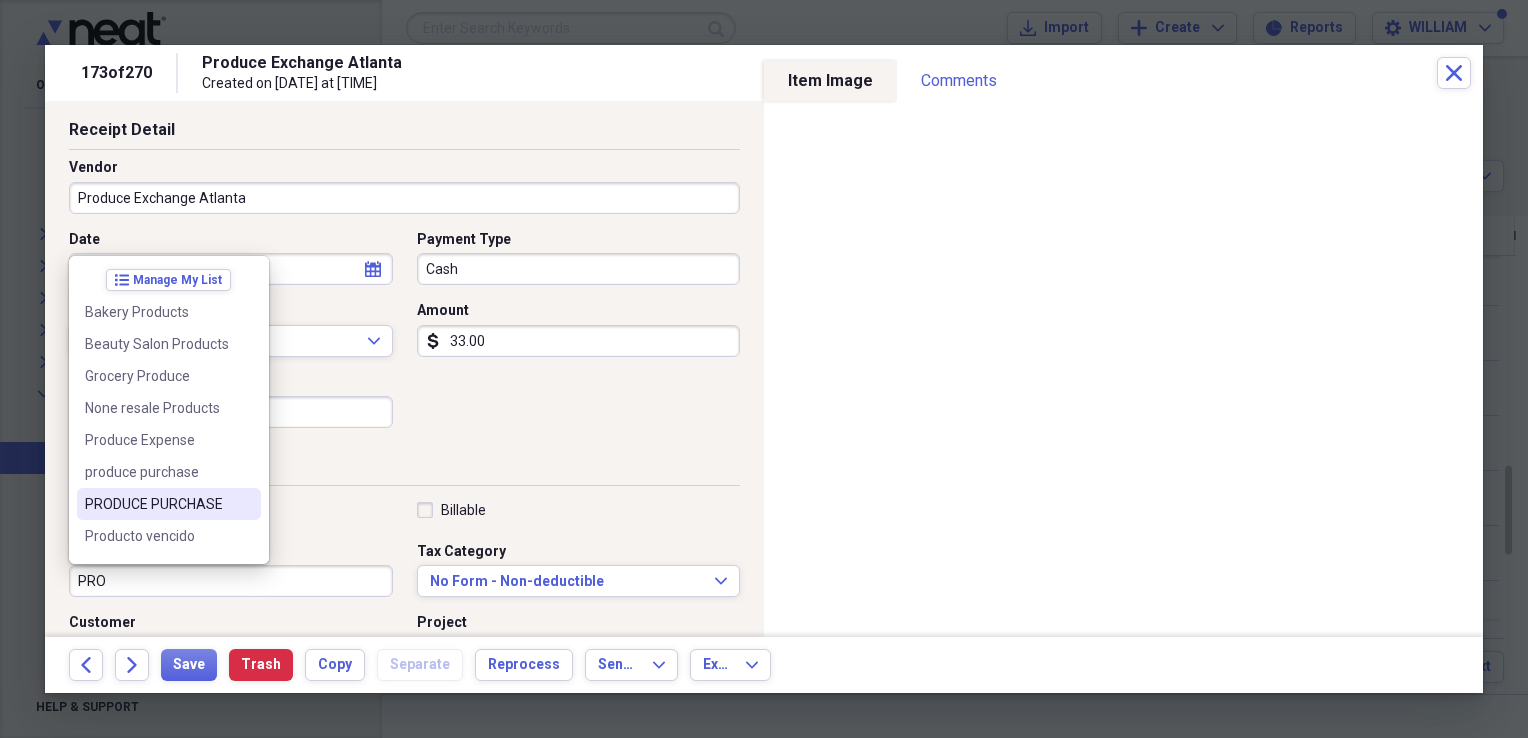 click on "PRODUCE PURCHASE" at bounding box center (157, 504) 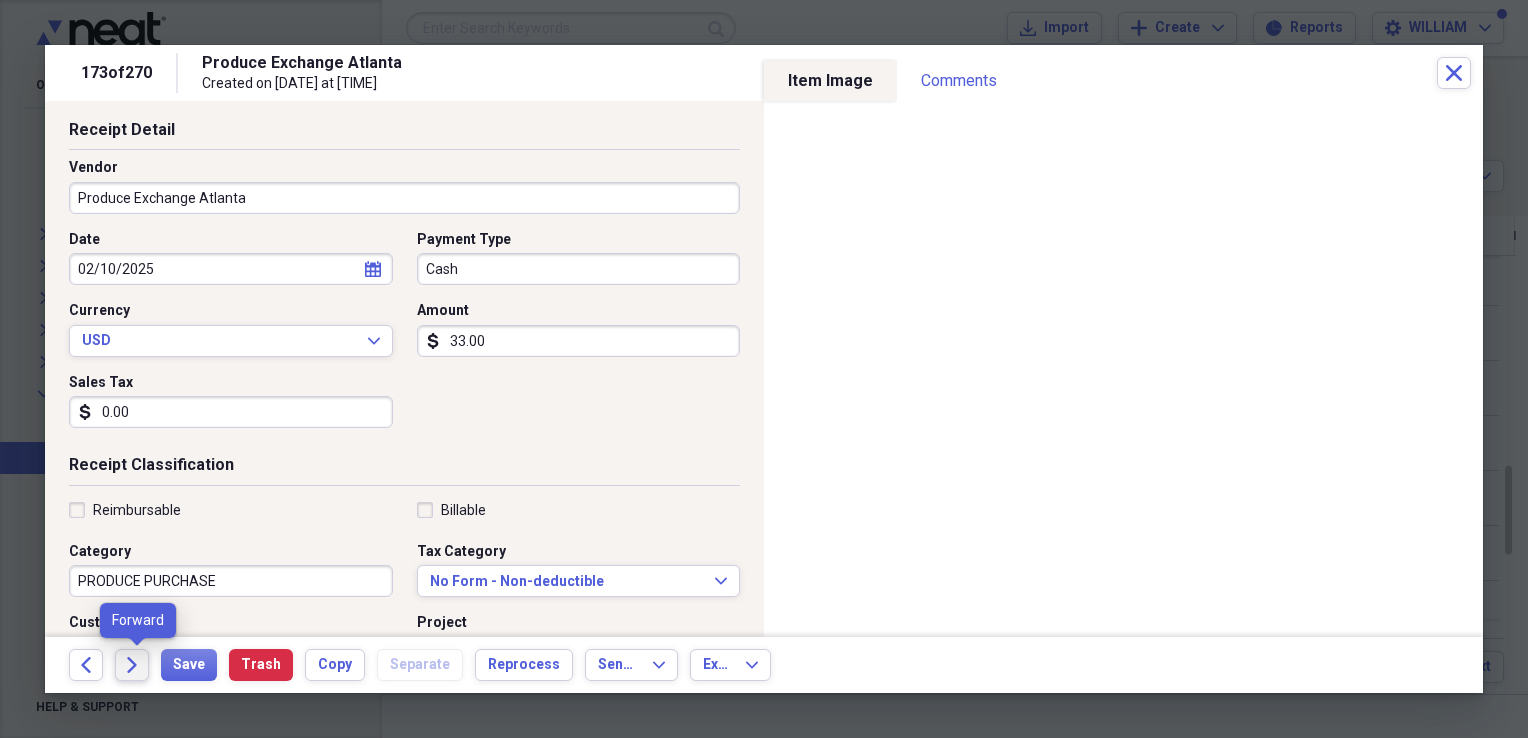 click on "Forward" 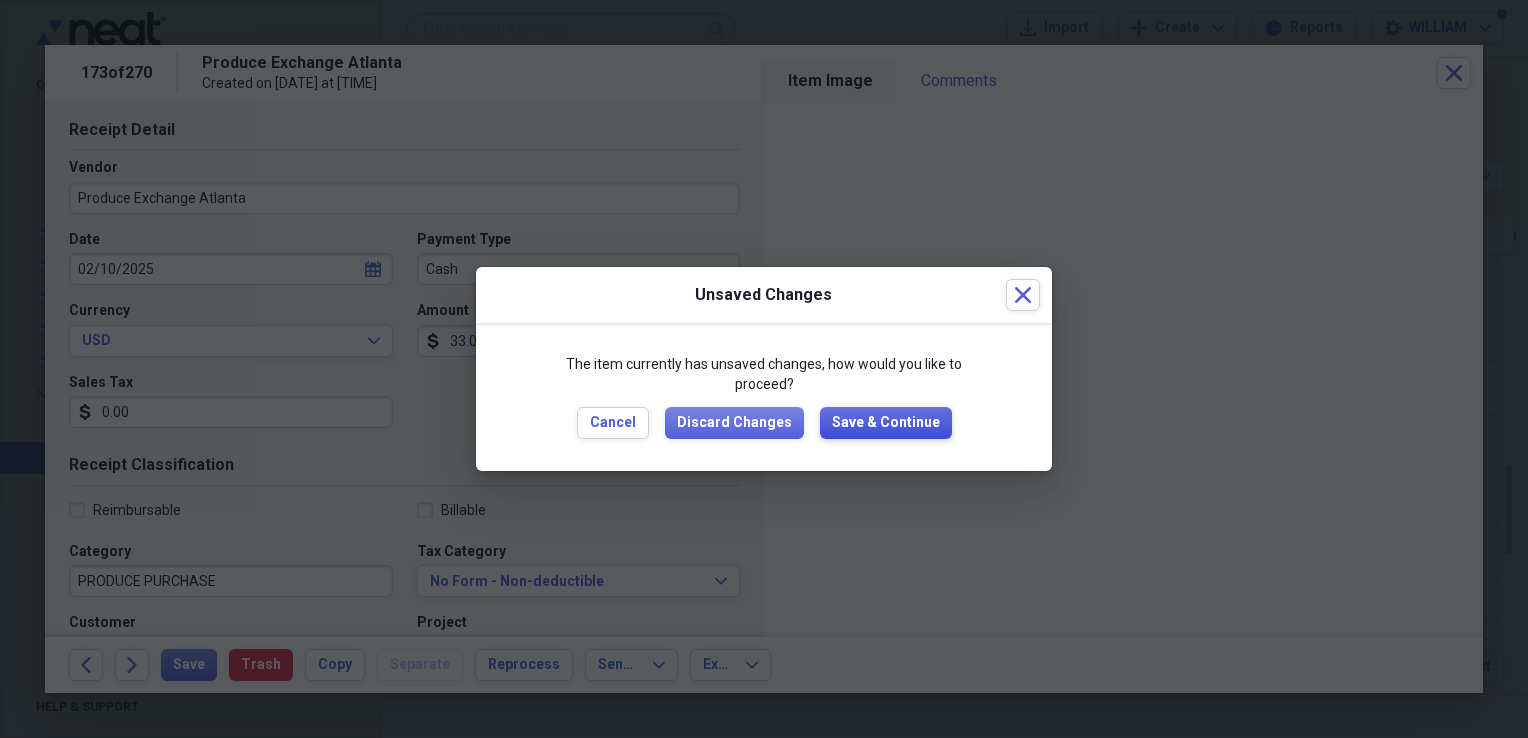 click on "Save & Continue" at bounding box center [886, 423] 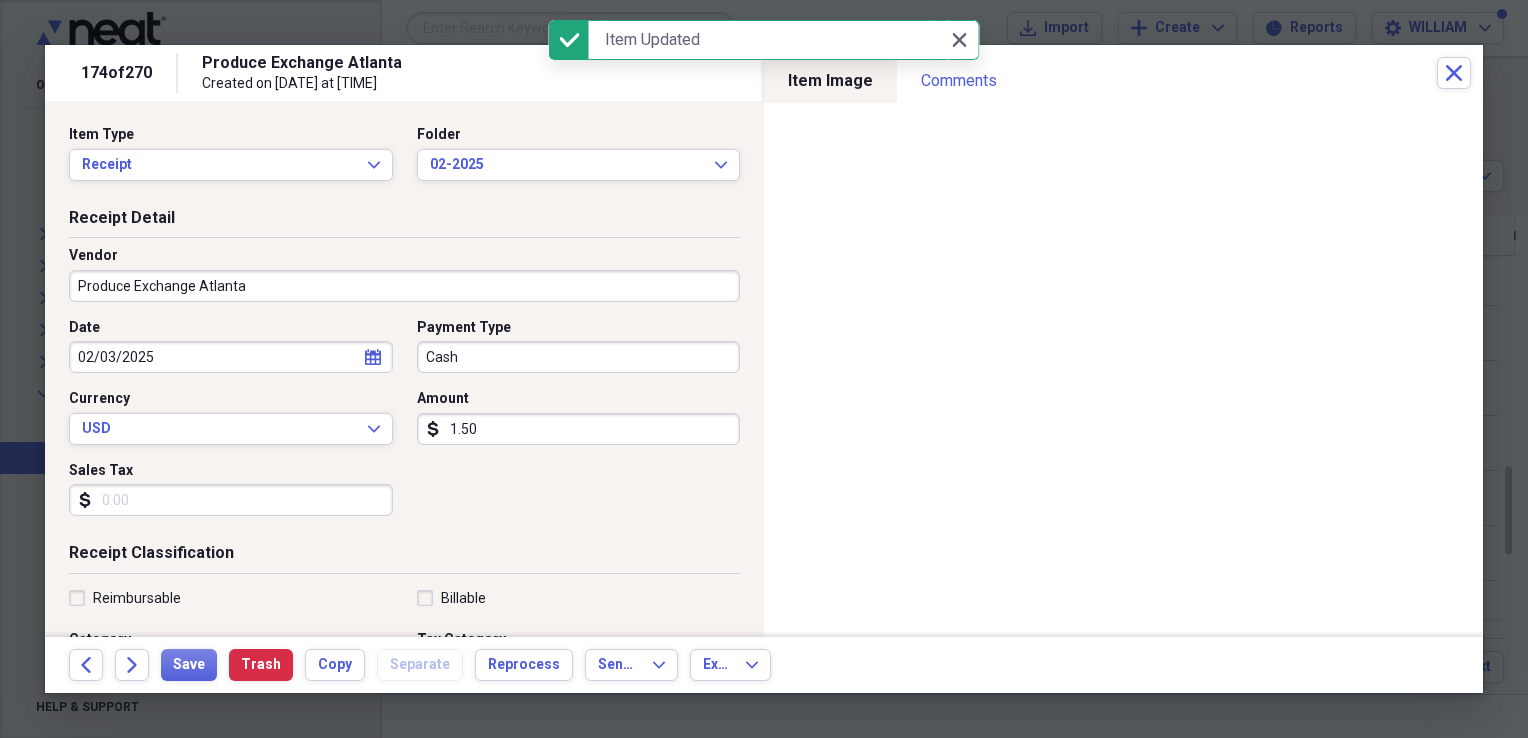 click on "Sales Tax" at bounding box center [231, 500] 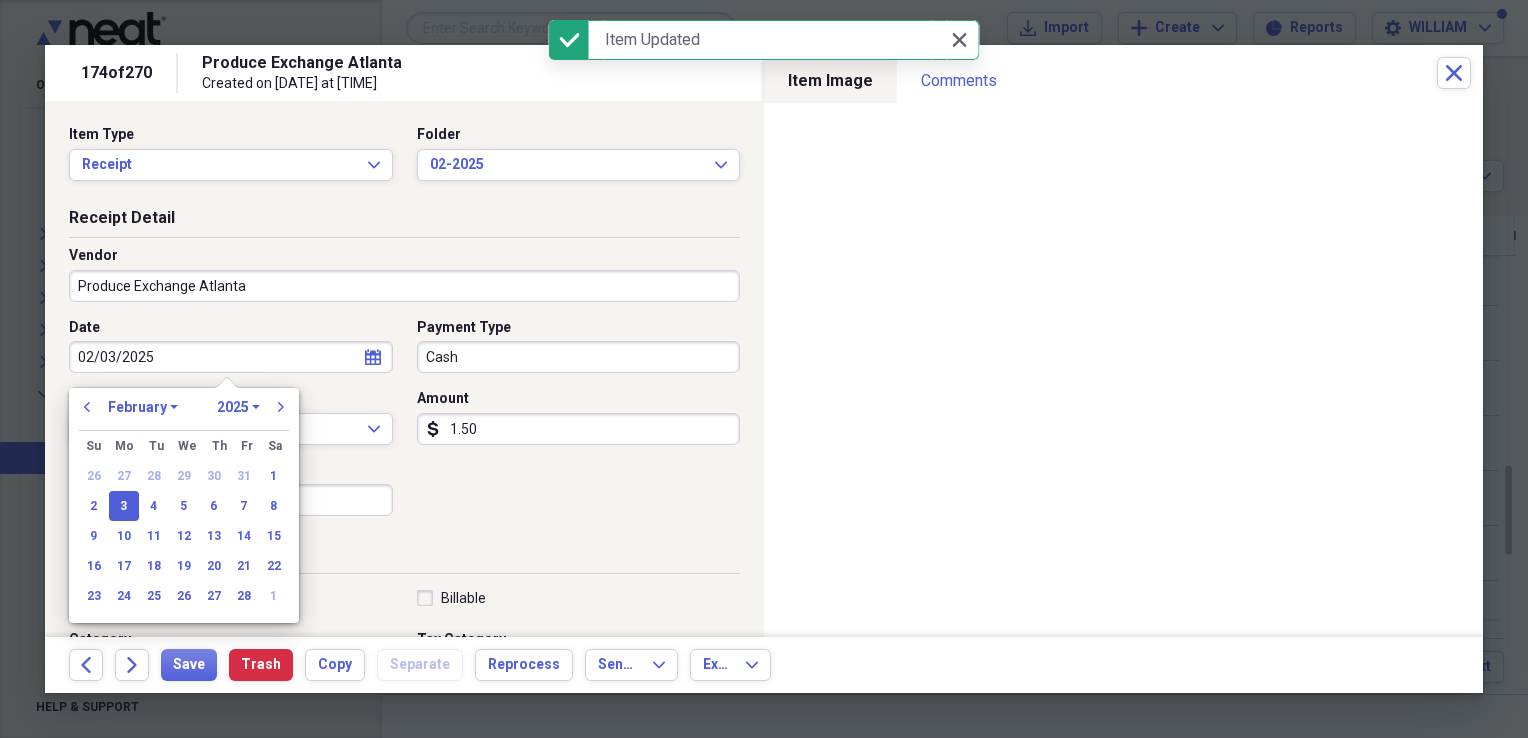 click on "02/03/2025" at bounding box center [231, 357] 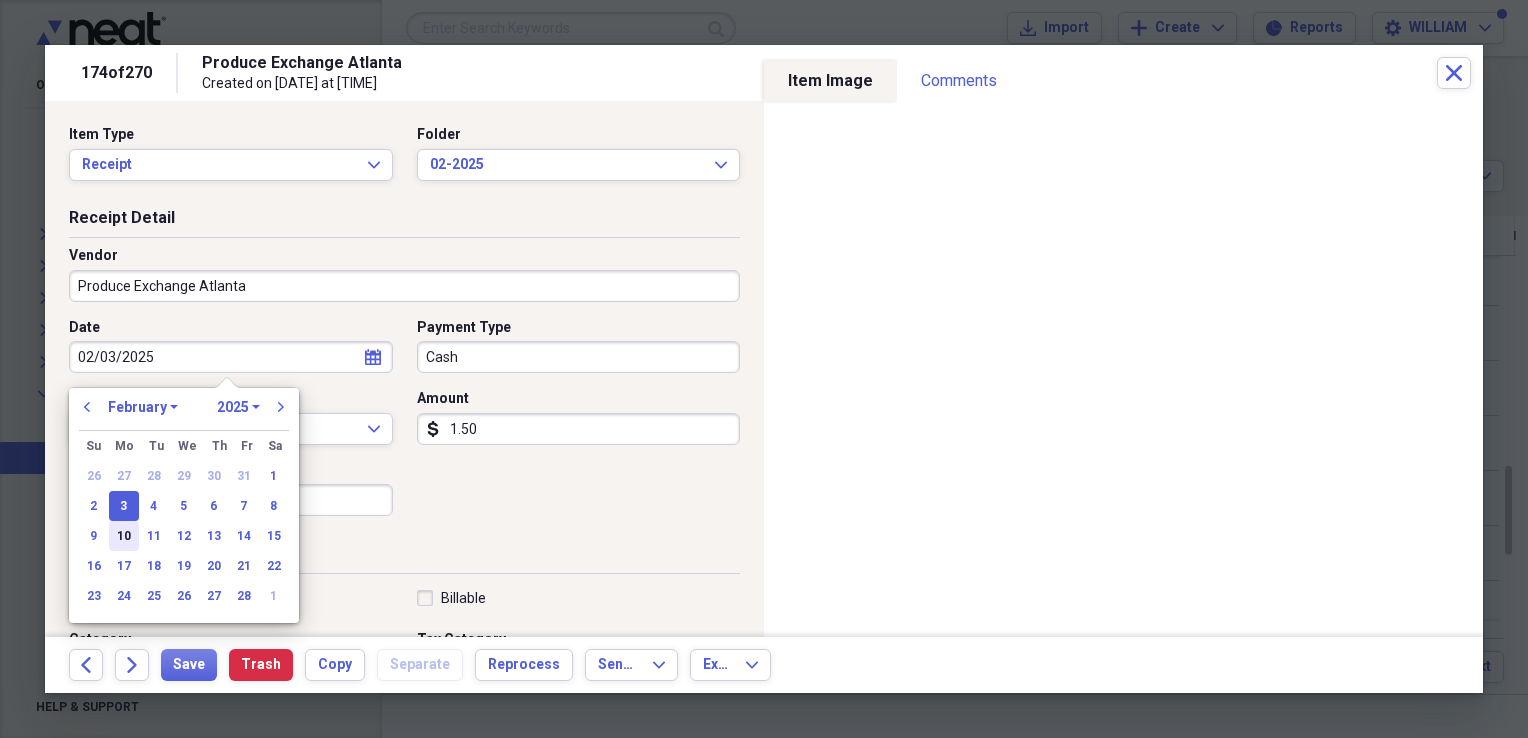 click on "10" at bounding box center (124, 536) 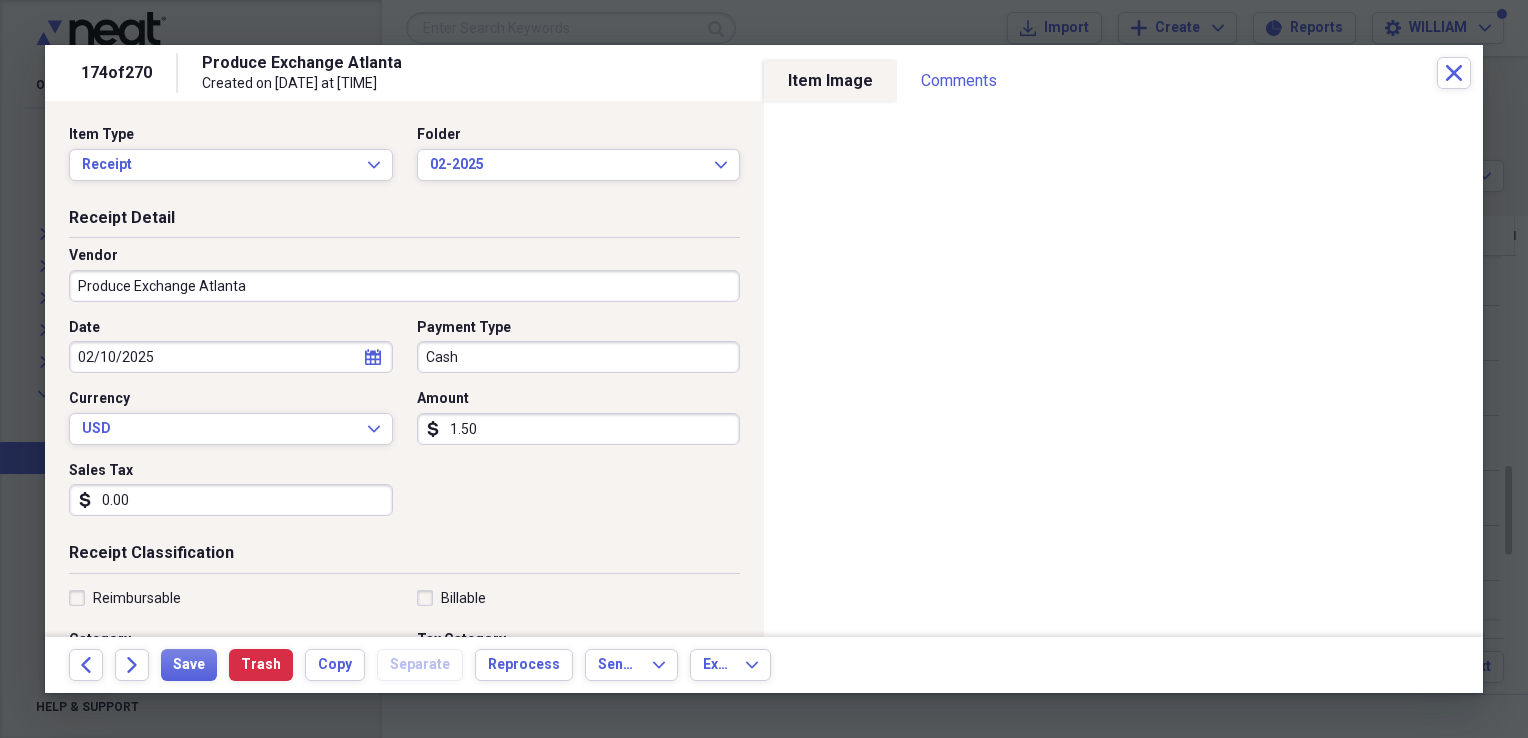 click on "1.50" at bounding box center [579, 429] 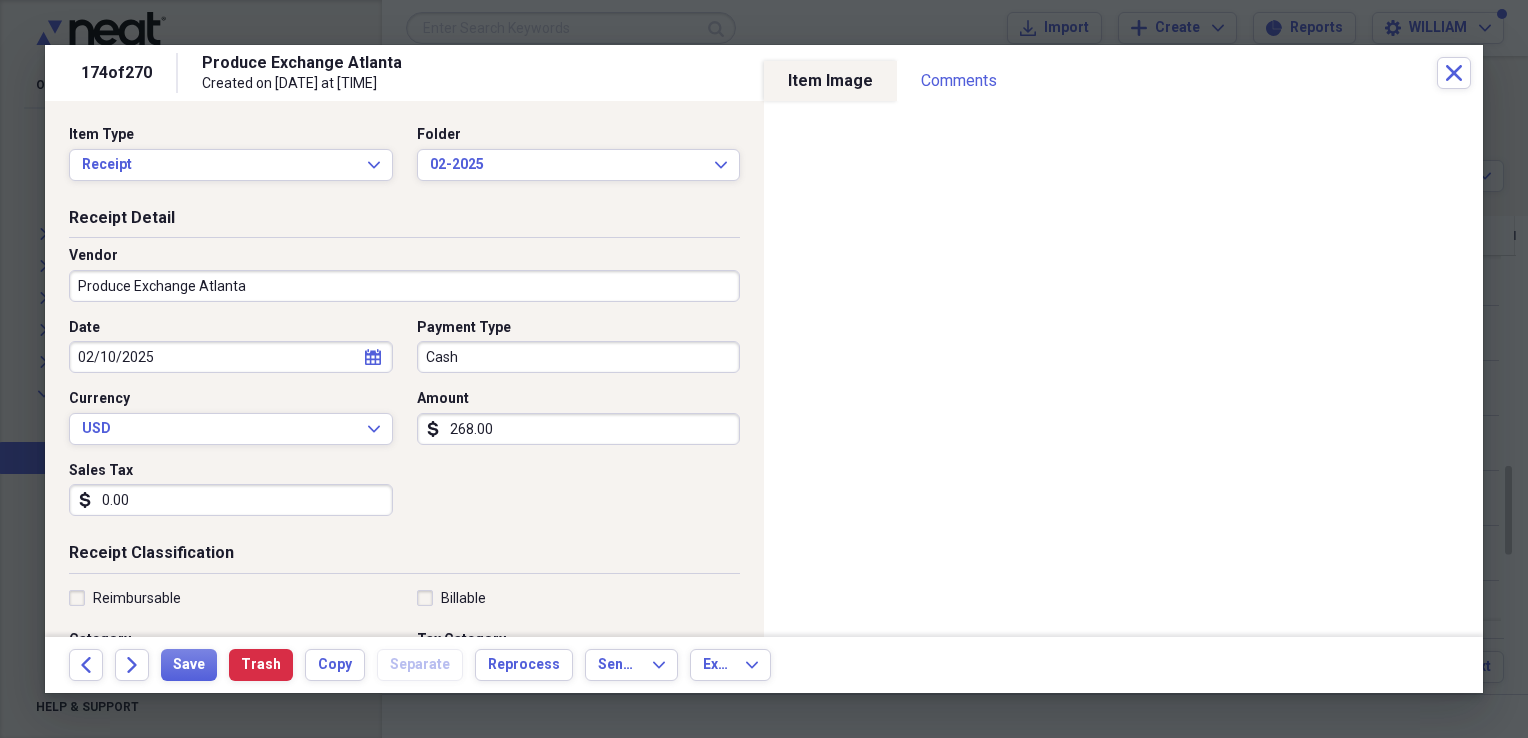 click on "Date [DATE] calendar Calendar Payment Type Cash Currency USD Expand Amount dollar-sign 268.00 Sales Tax dollar-sign 0.00" at bounding box center [404, 425] 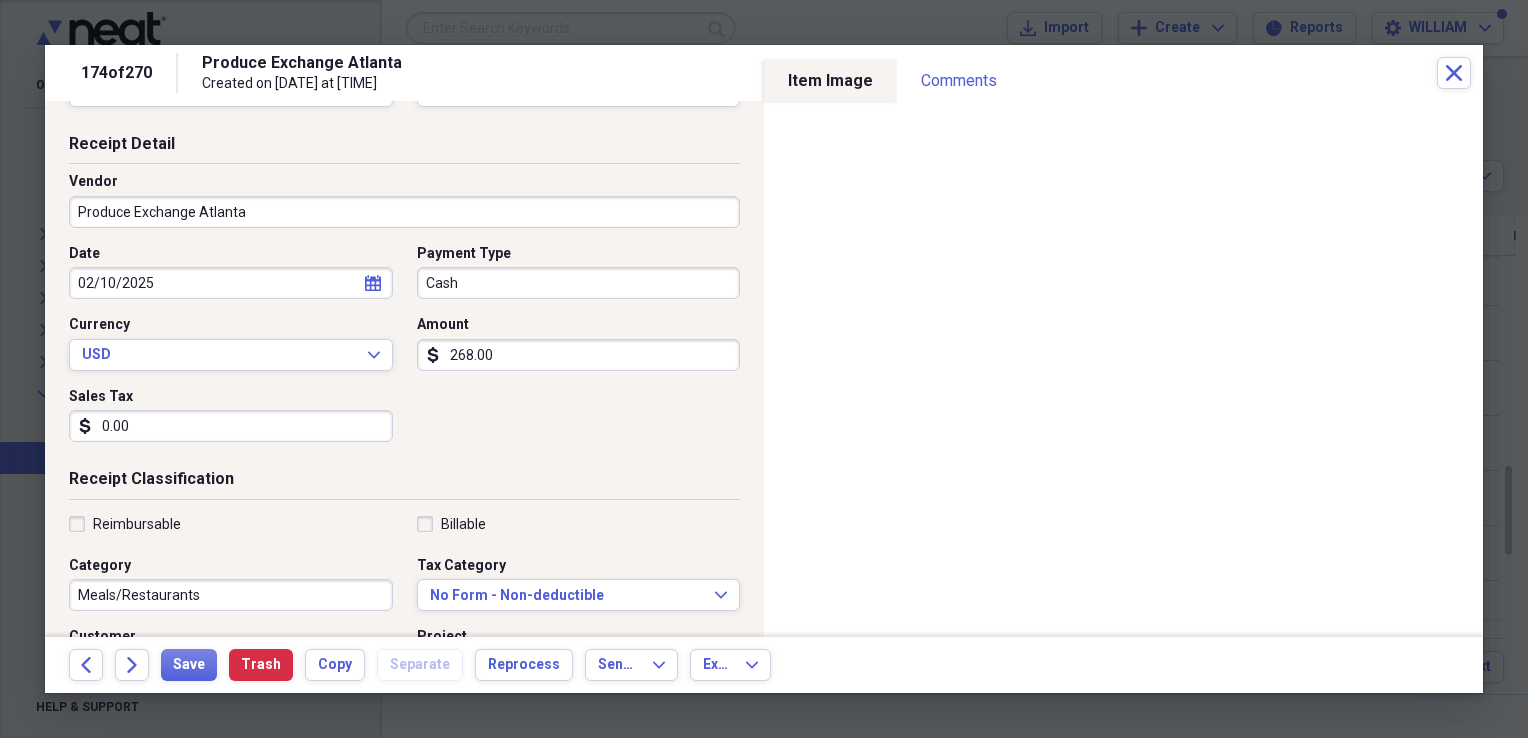 scroll, scrollTop: 75, scrollLeft: 0, axis: vertical 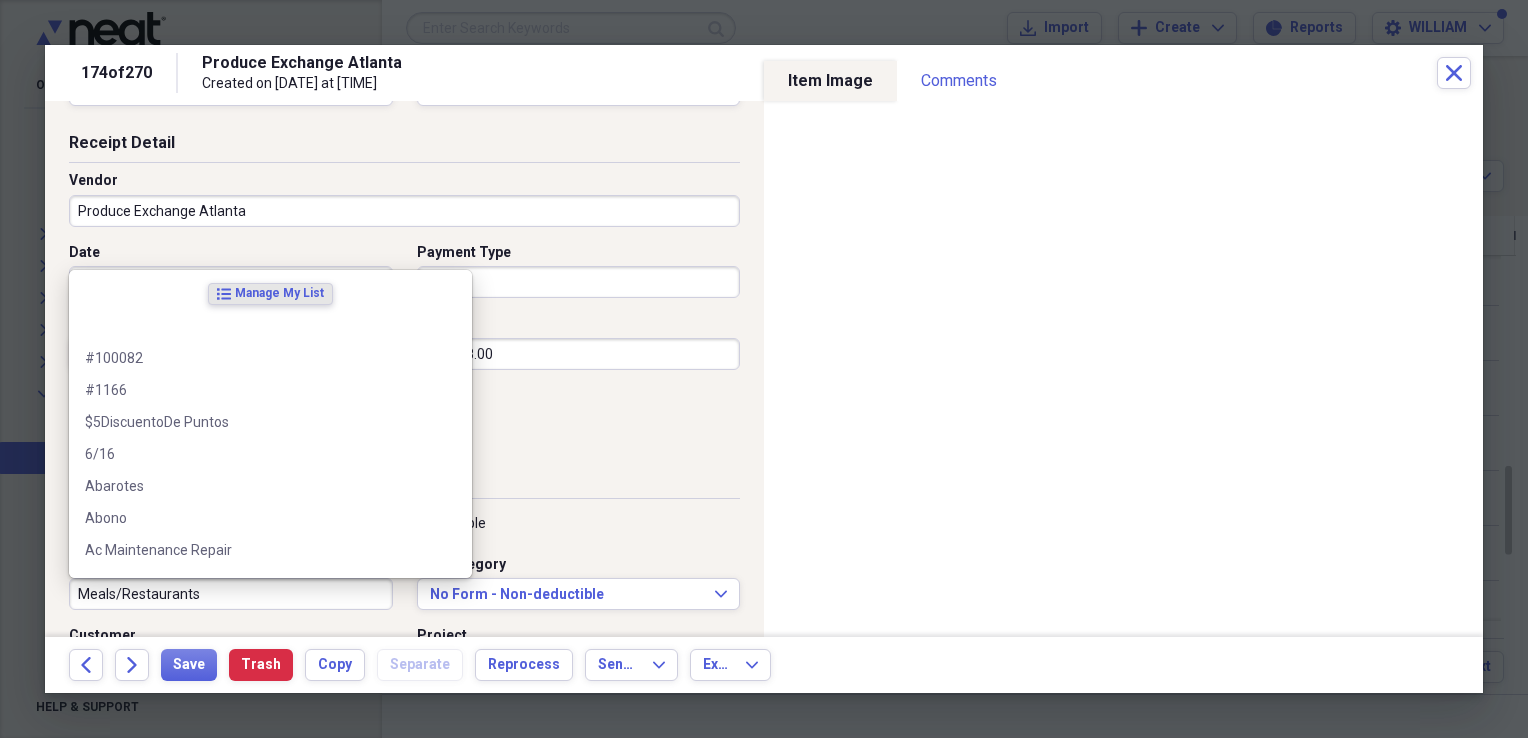 click on "Meals/Restaurants" at bounding box center [231, 594] 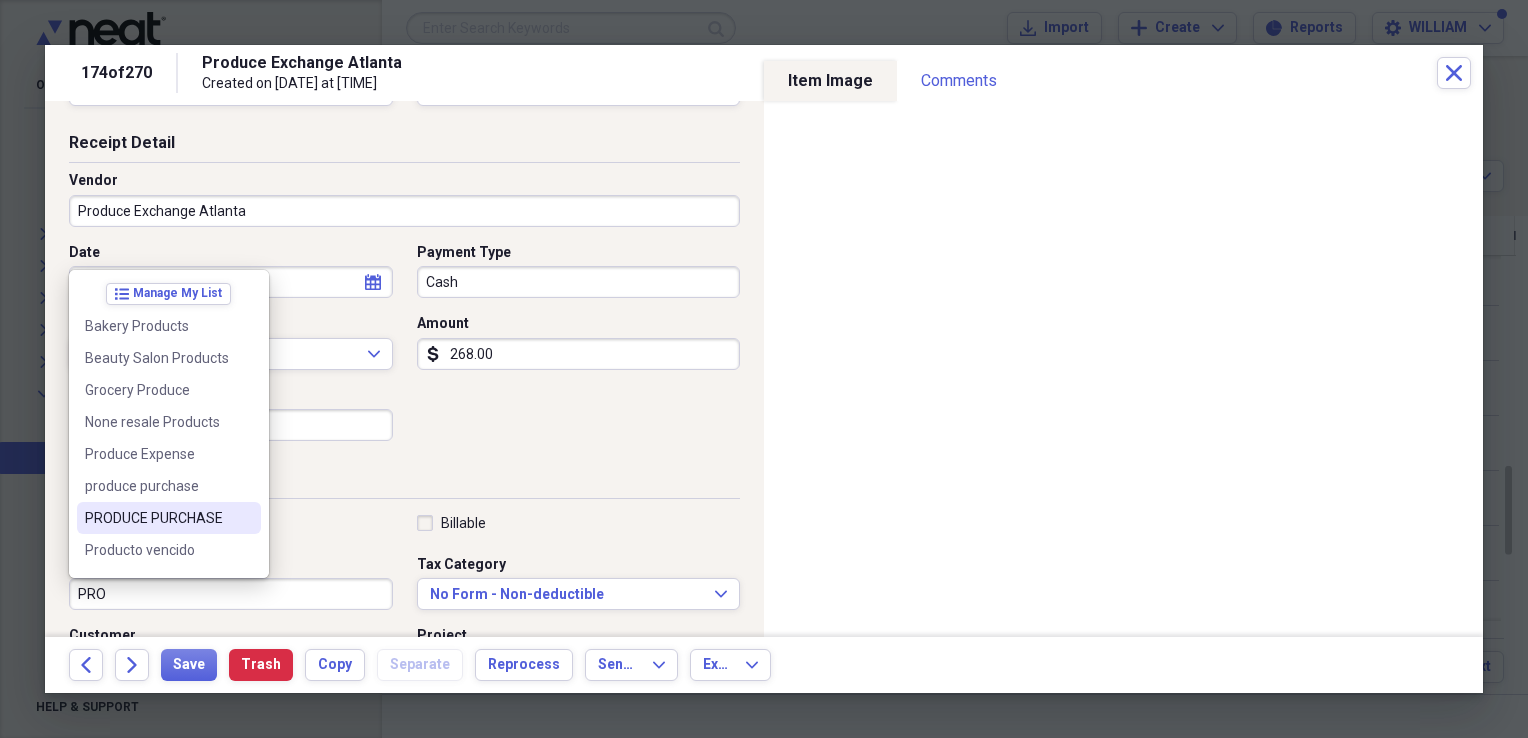 click on "PRODUCE PURCHASE" at bounding box center [169, 518] 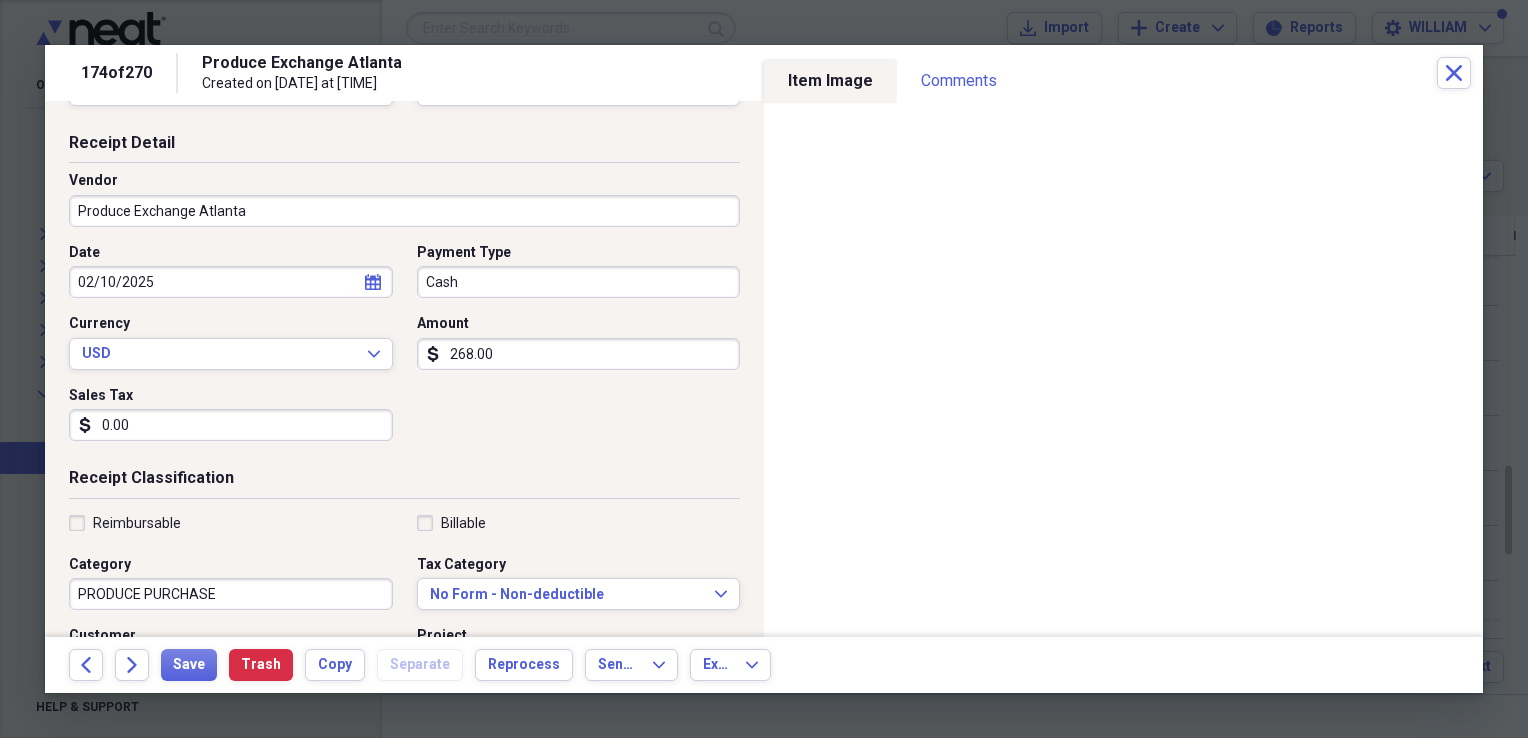 click on "Back Forward Save Trash Copy Separate Reprocess Send To Expand Export Expand" at bounding box center (764, 665) 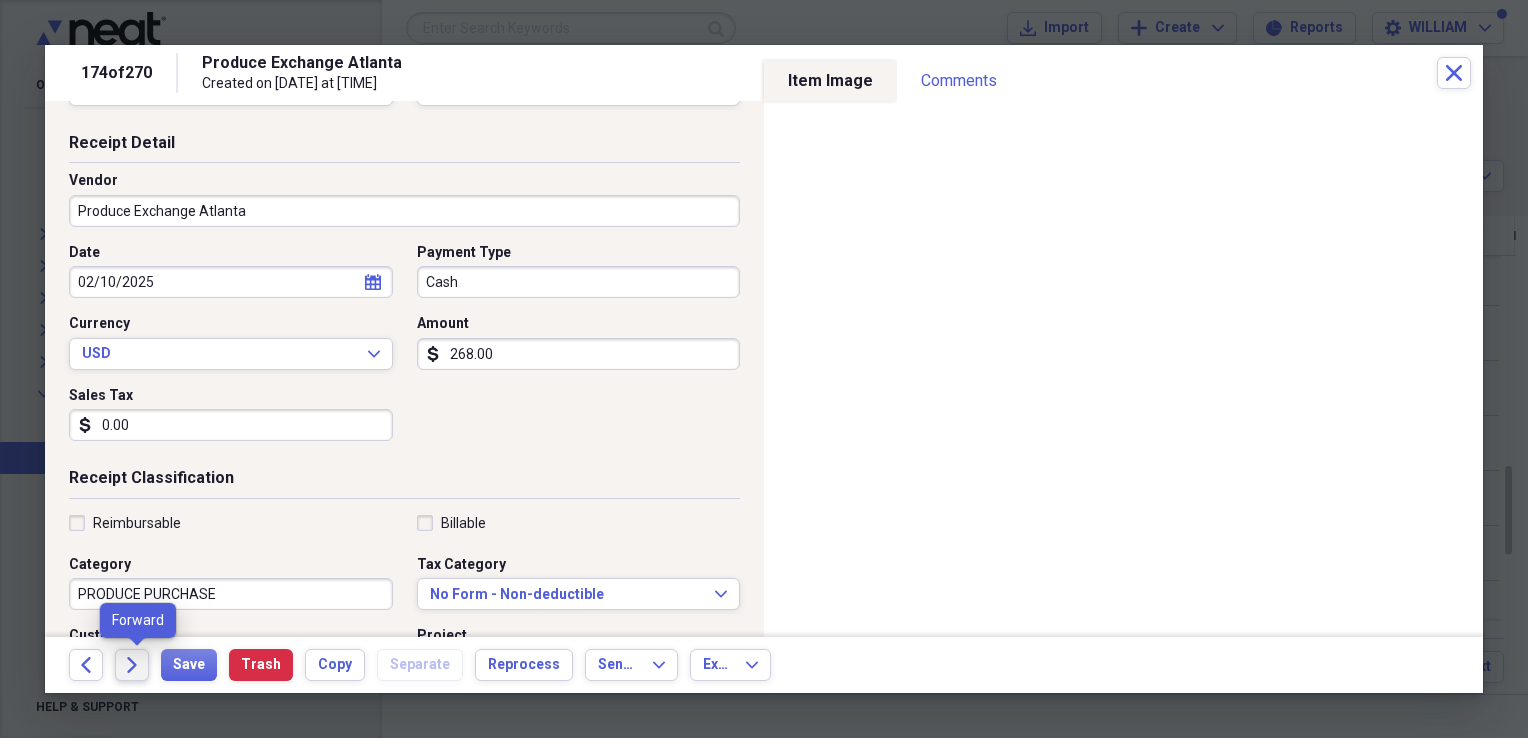 click on "Forward" 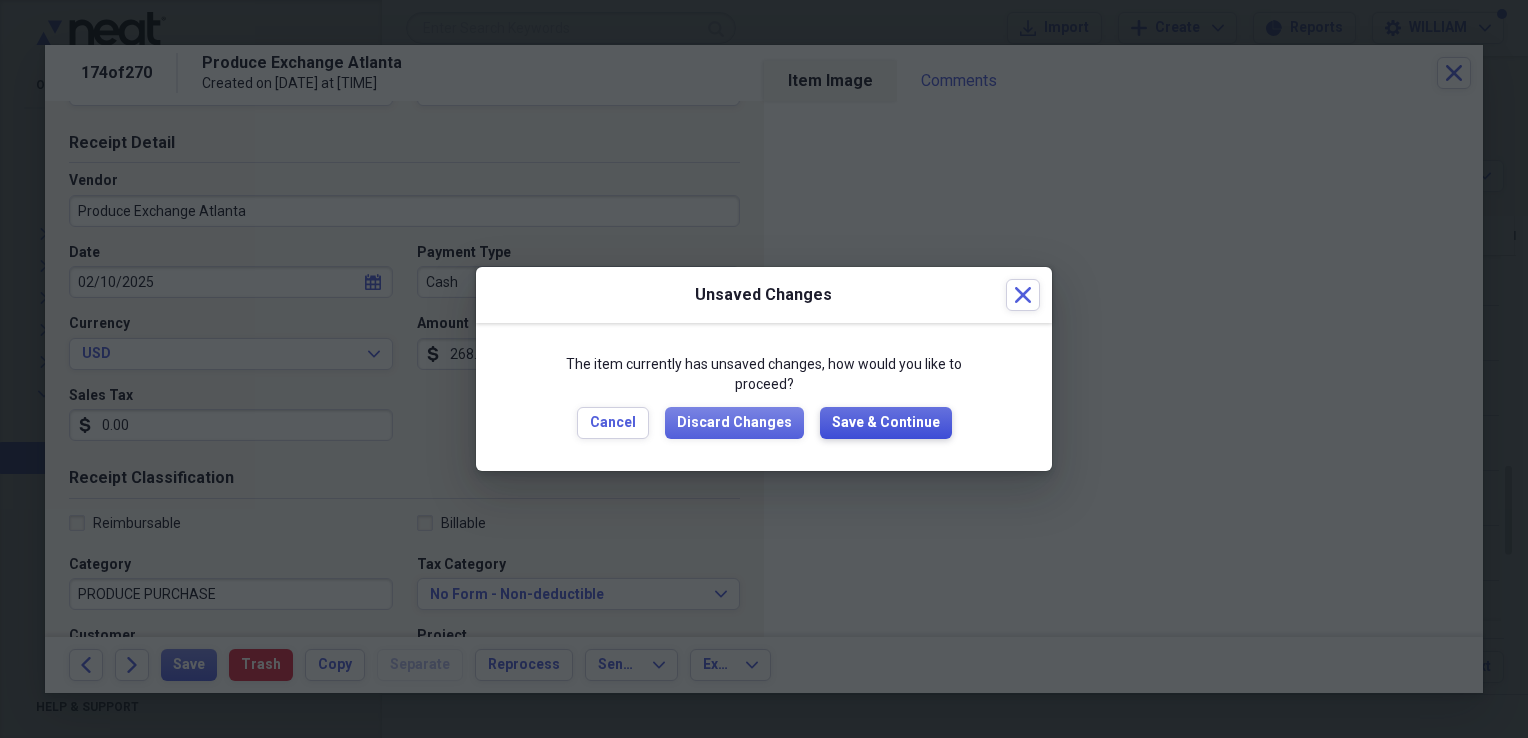 click on "Save & Continue" at bounding box center (886, 423) 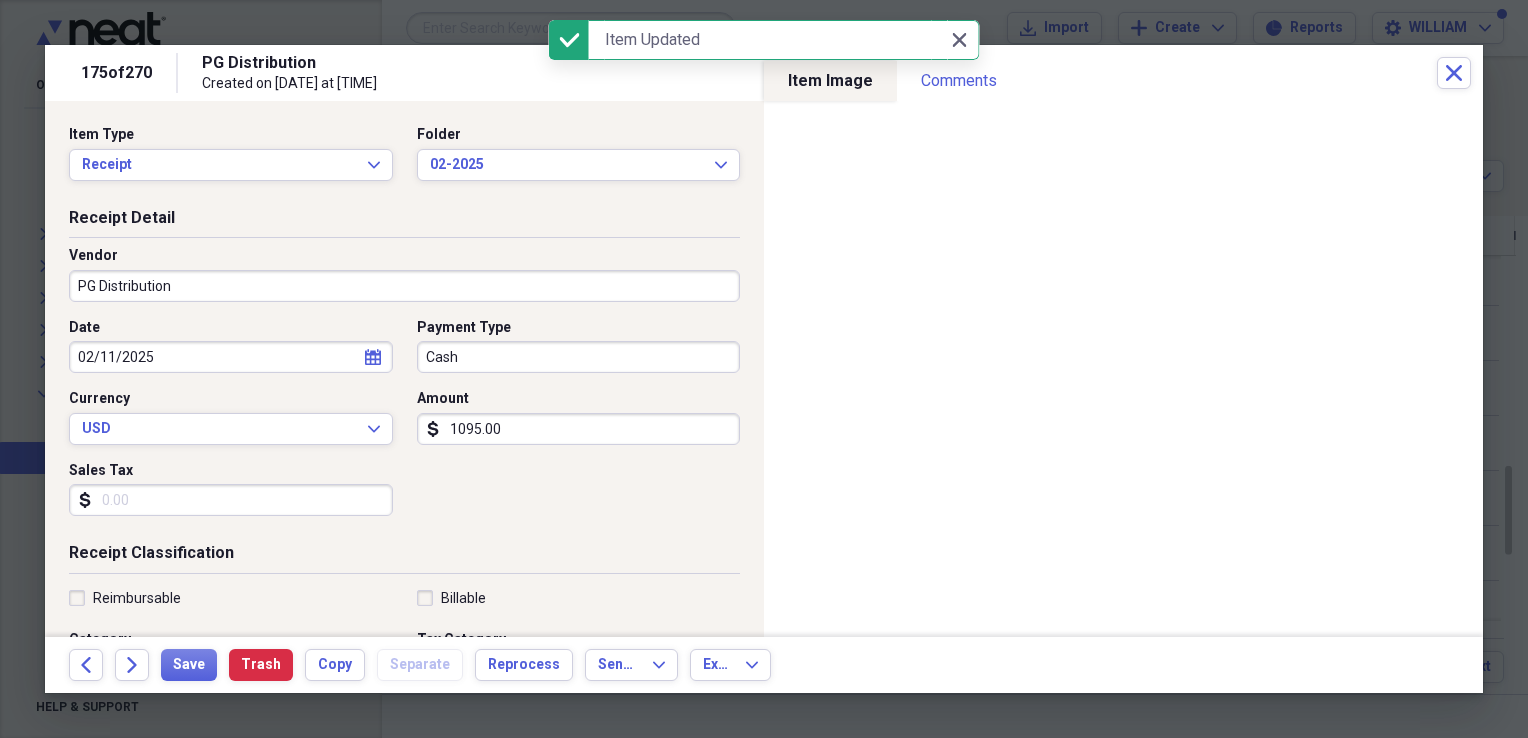 click on "Sales Tax" at bounding box center (231, 500) 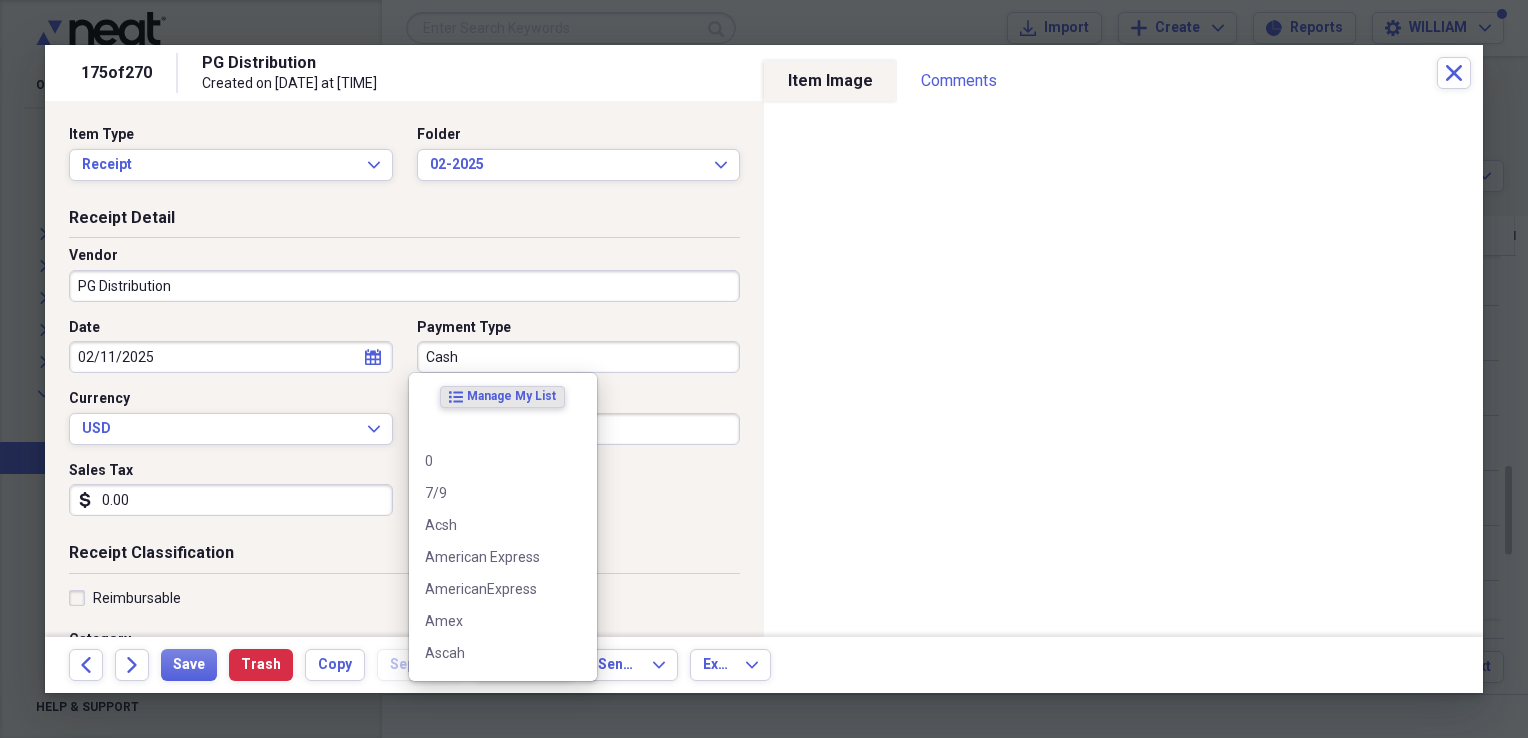 click on "Cash" at bounding box center [579, 357] 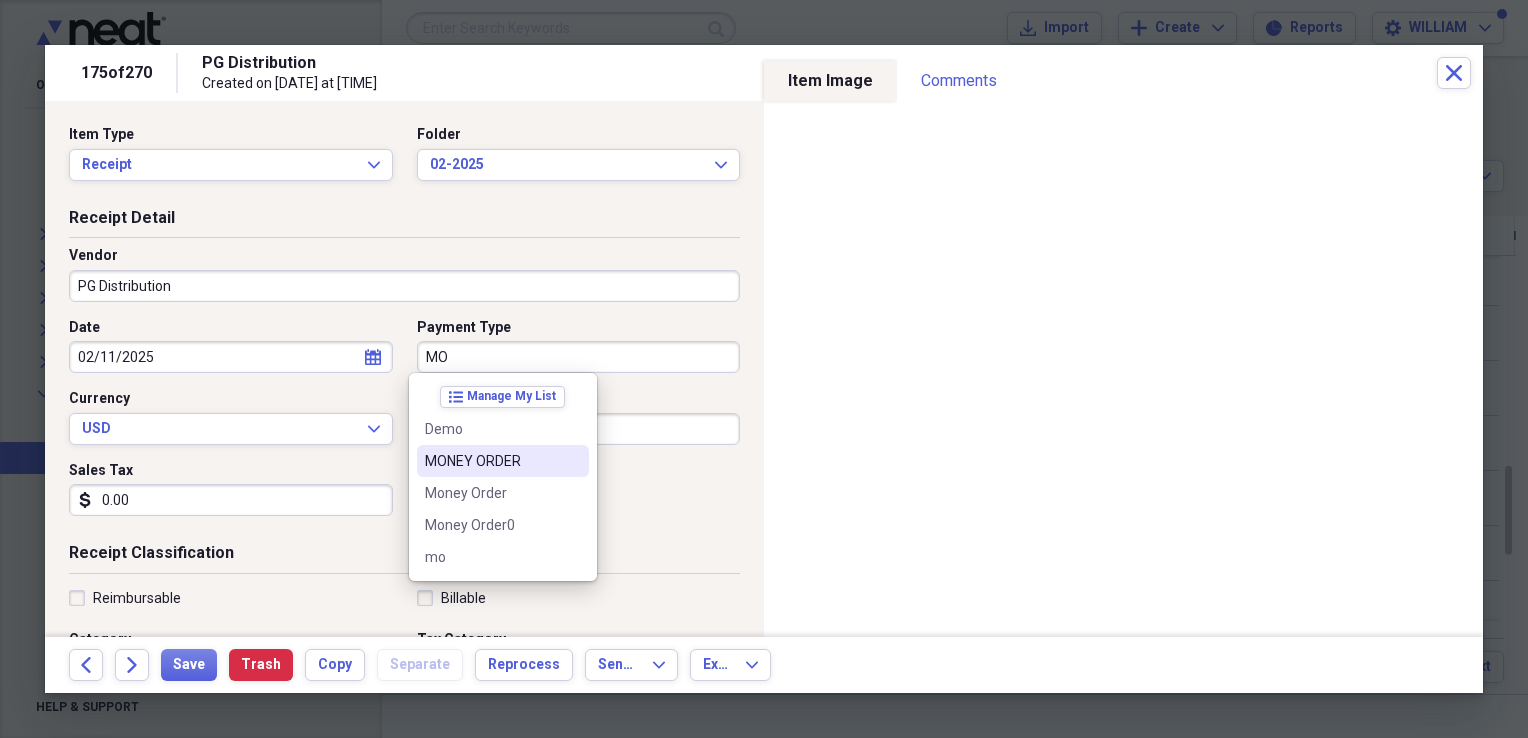 click on "MONEY ORDER" at bounding box center [491, 461] 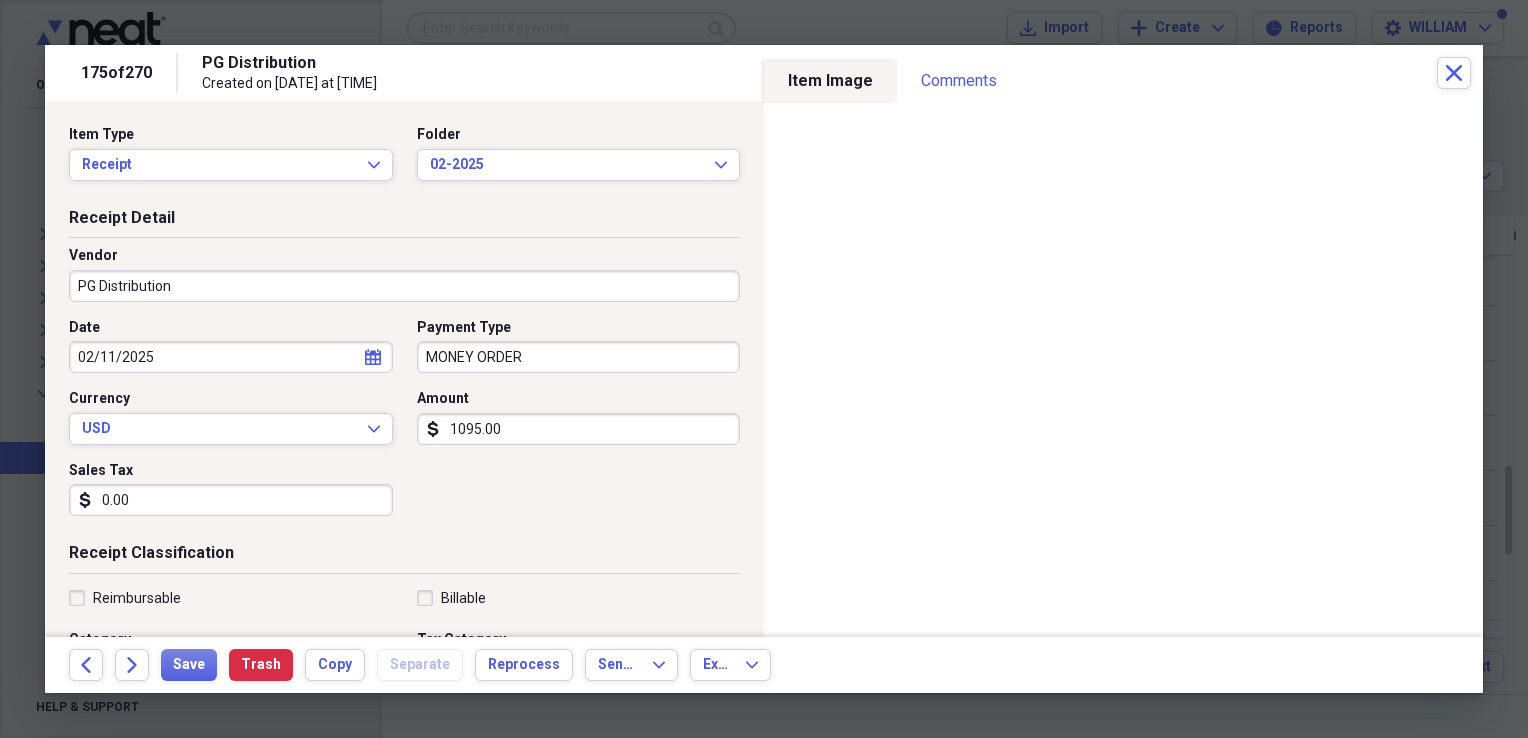 click on "Date [DATE] calendar Calendar Payment Type MONEY ORDER Currency USD Expand Amount dollar-sign 1095.00 Sales Tax dollar-sign 0.00" at bounding box center [404, 425] 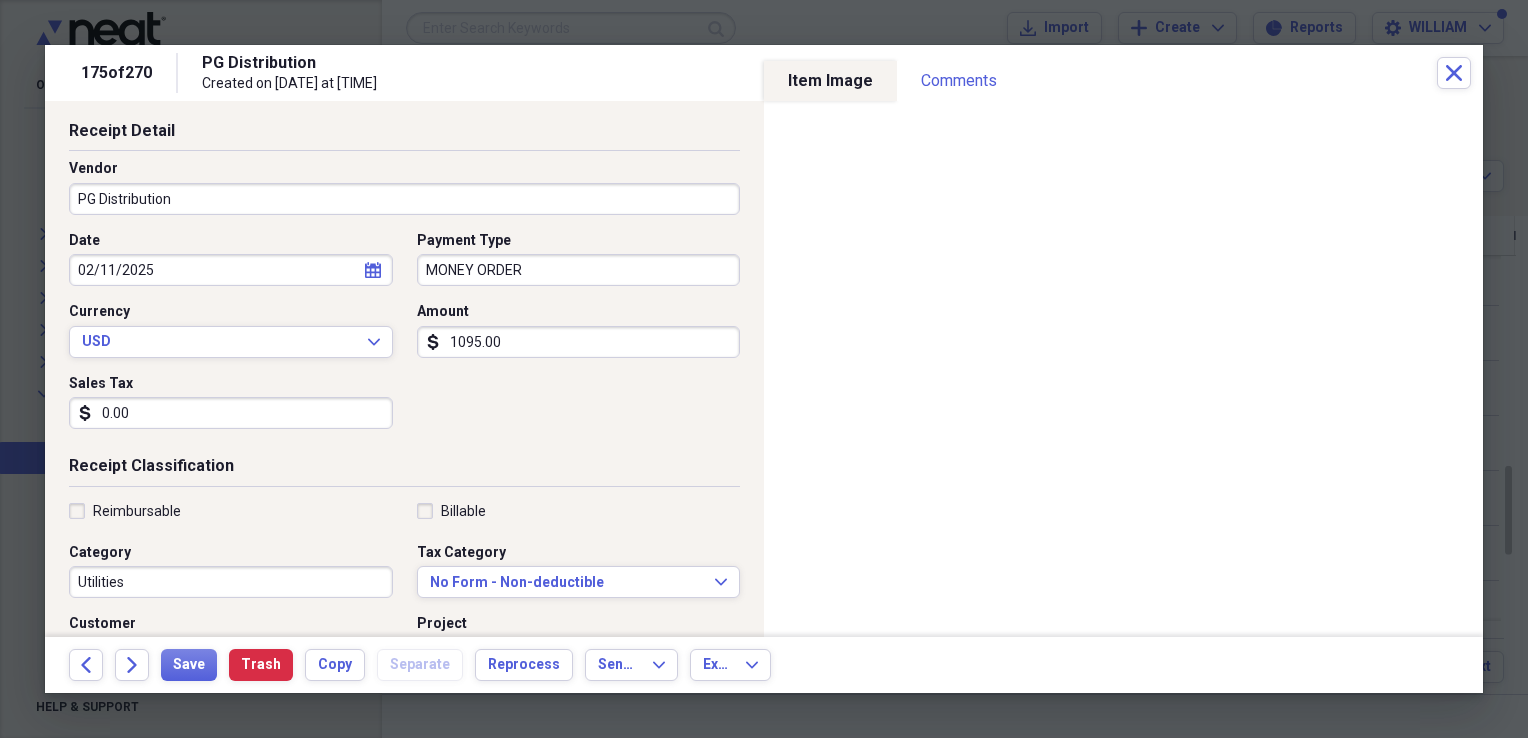 scroll, scrollTop: 88, scrollLeft: 0, axis: vertical 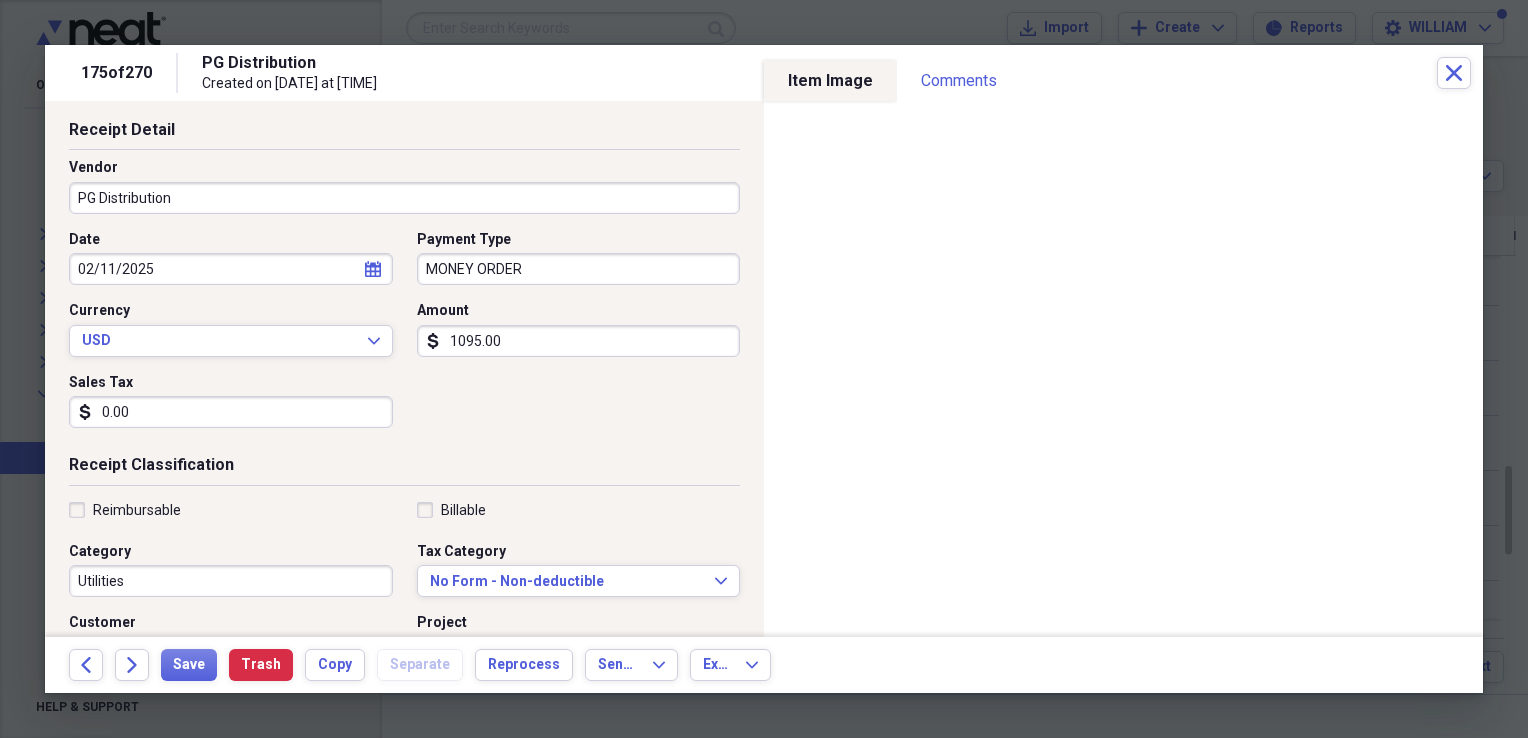 click on "Utilities" at bounding box center (231, 581) 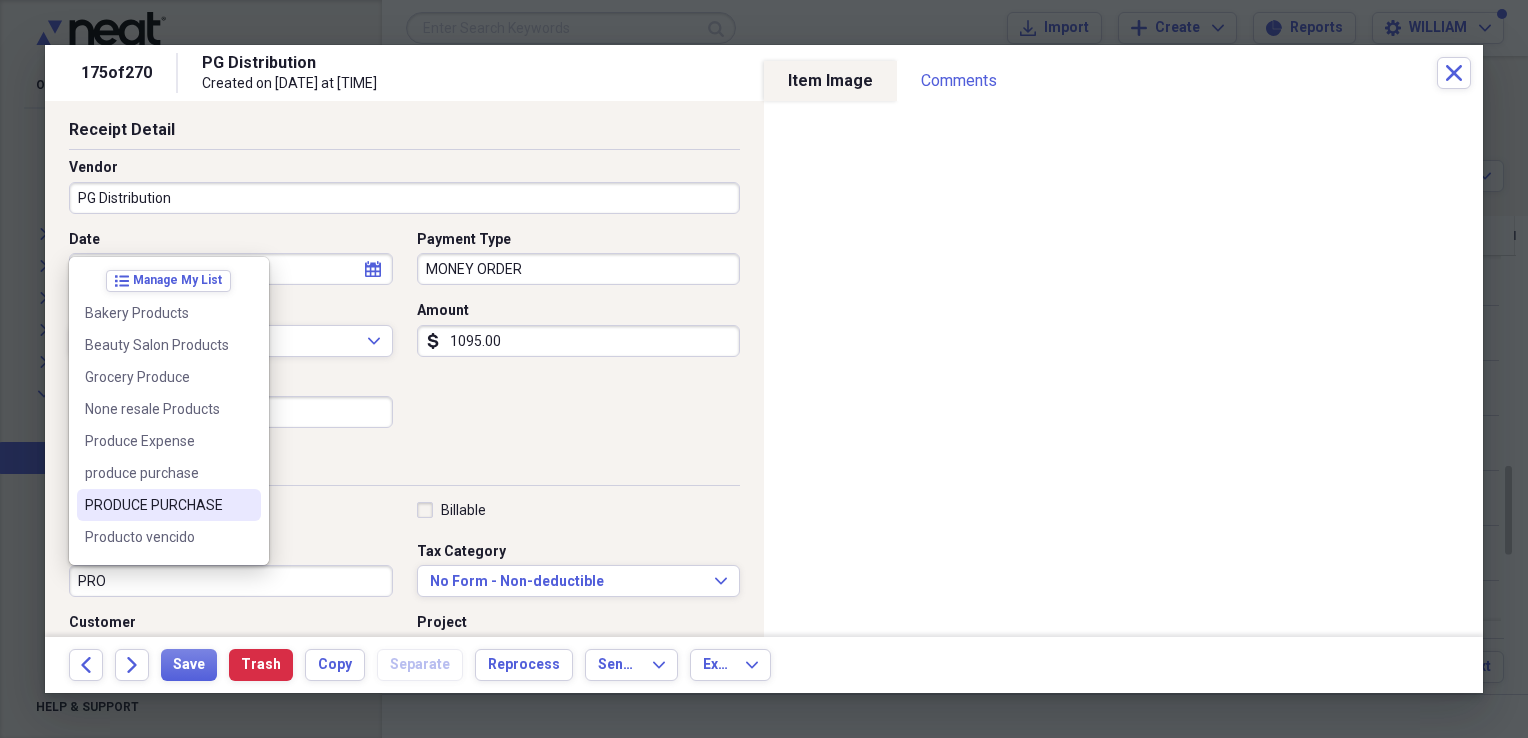 click on "PRODUCE PURCHASE" at bounding box center (157, 505) 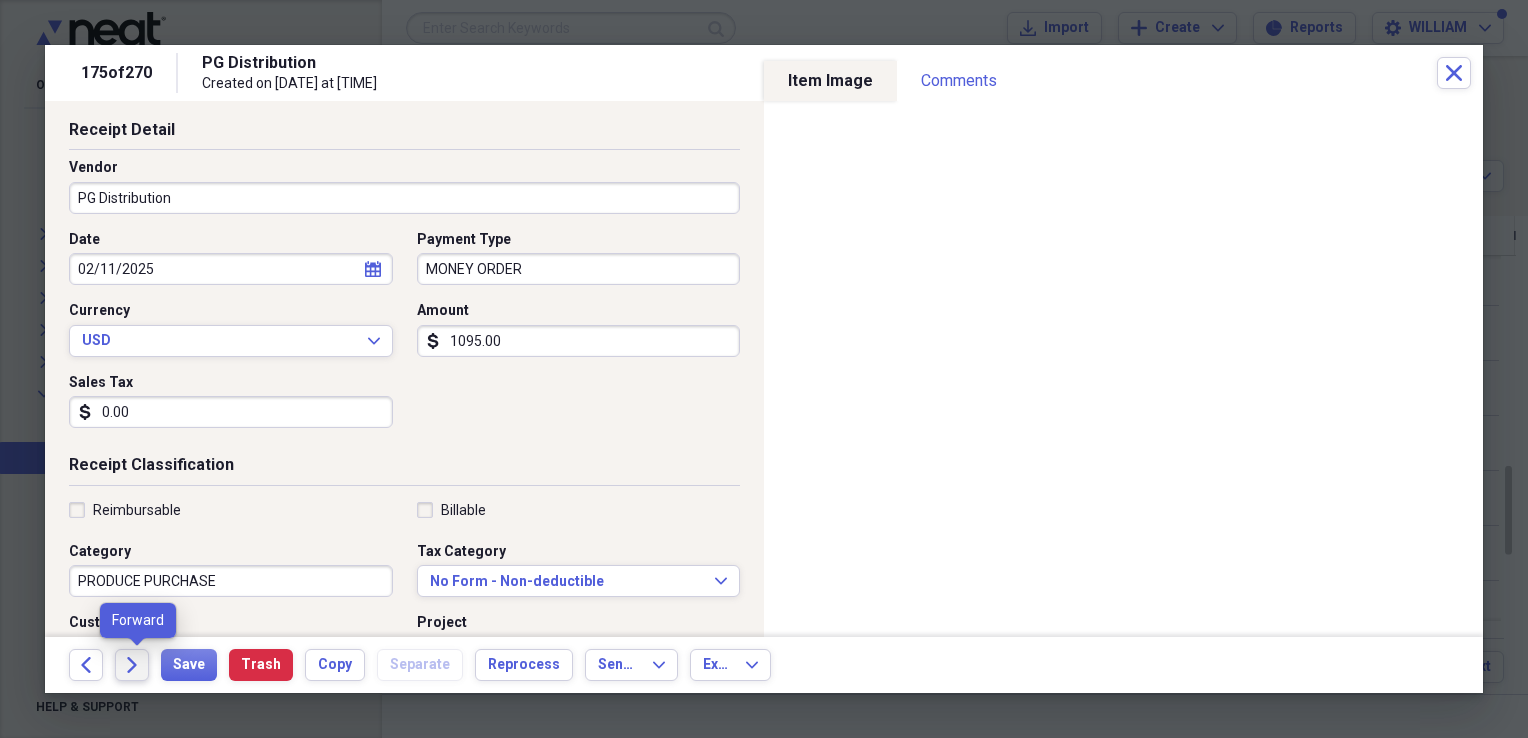 click on "Forward" at bounding box center (132, 665) 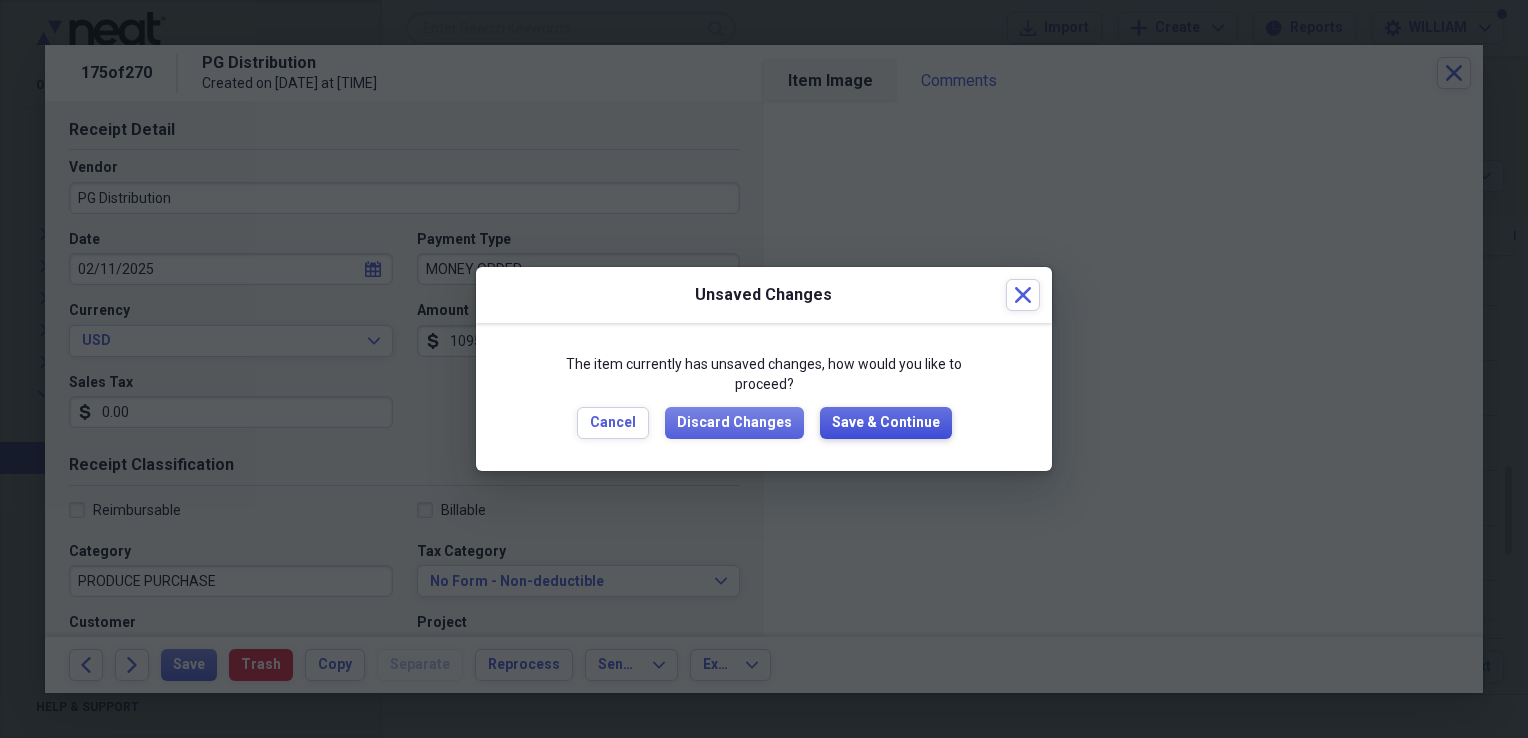 click on "Save & Continue" at bounding box center (886, 423) 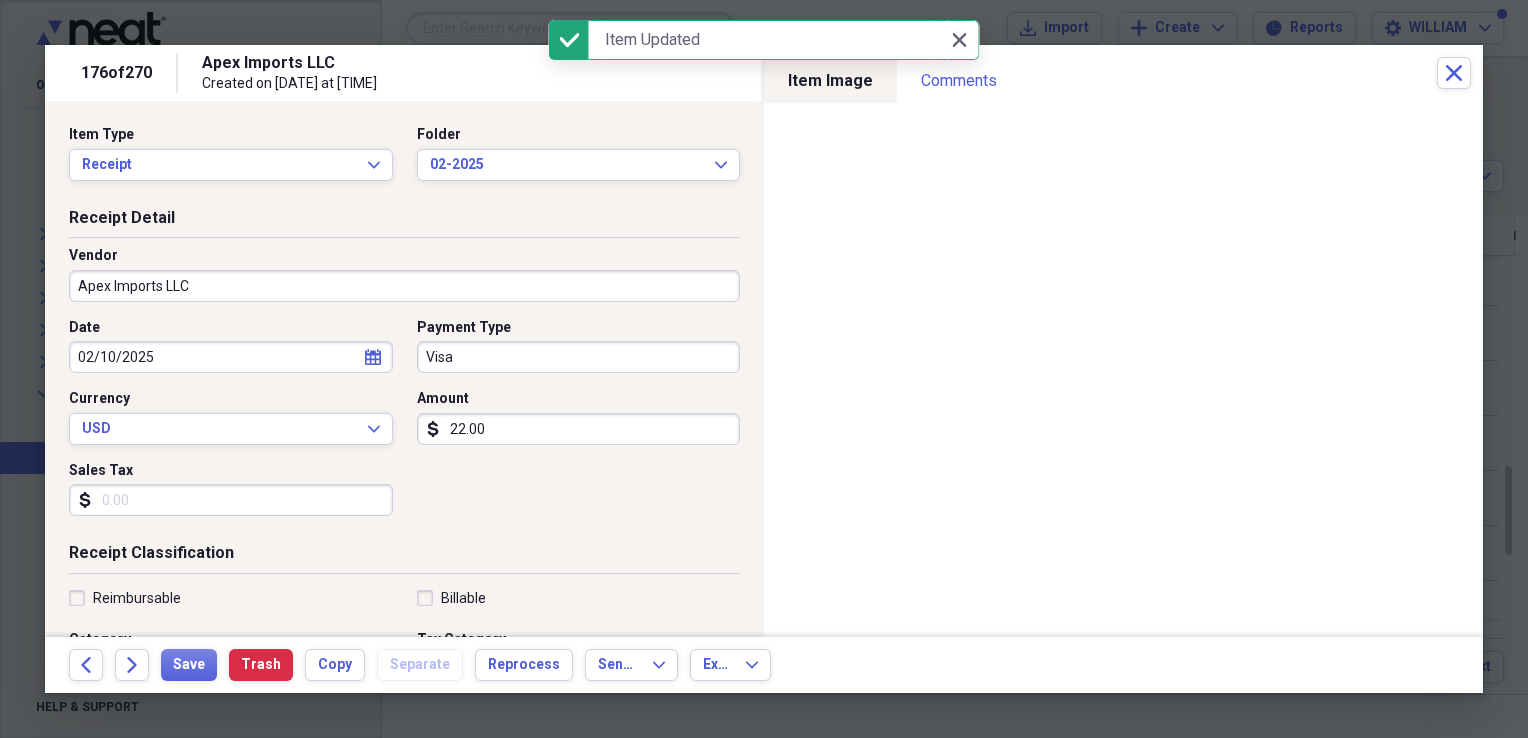 click on "Visa" at bounding box center [579, 357] 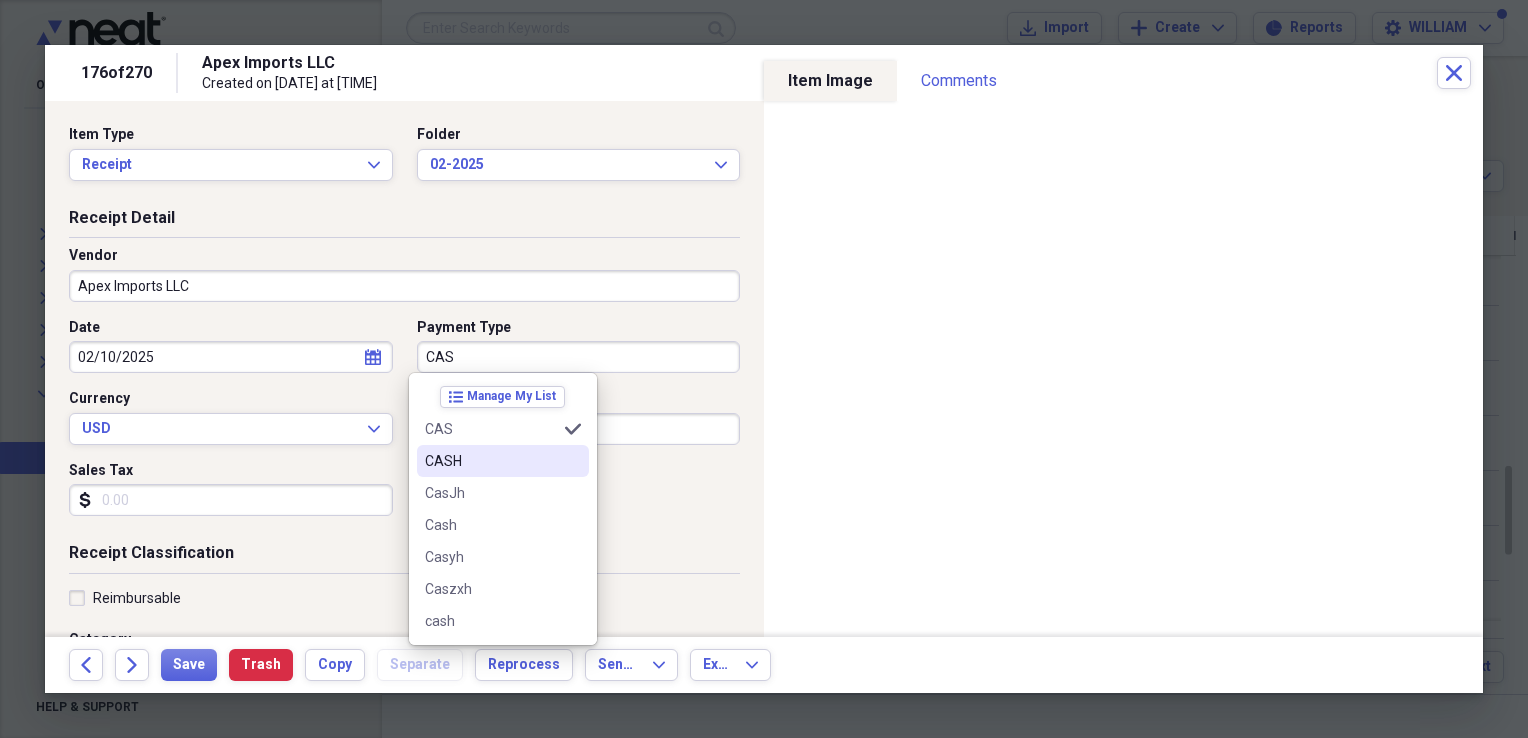 click on "CASH" at bounding box center (491, 461) 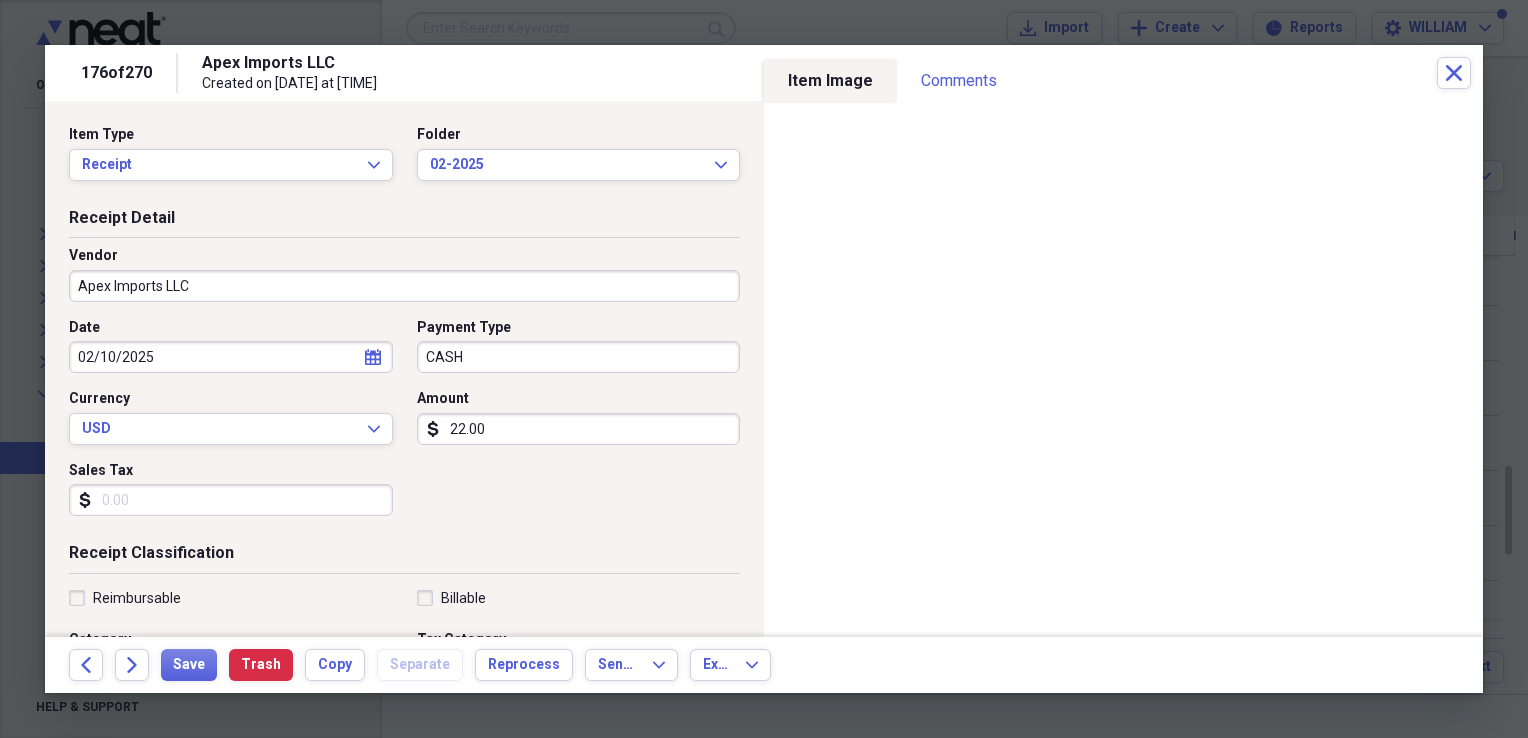click on "Sales Tax" at bounding box center [231, 500] 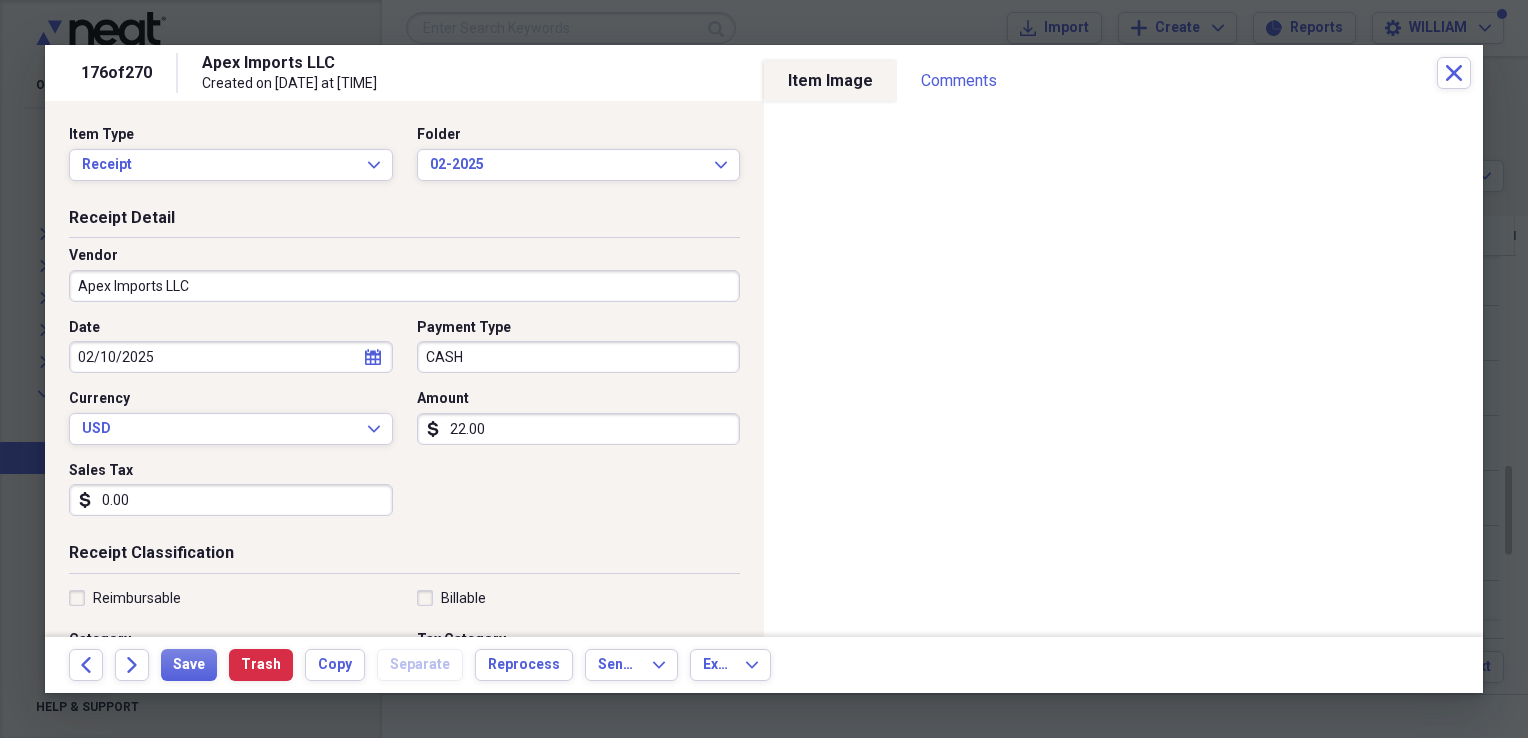click on "Date [DATE] calendar Calendar Payment Type CASH Currency USD Expand Amount dollar-sign 22.00 Sales Tax dollar-sign 0.00" at bounding box center [404, 425] 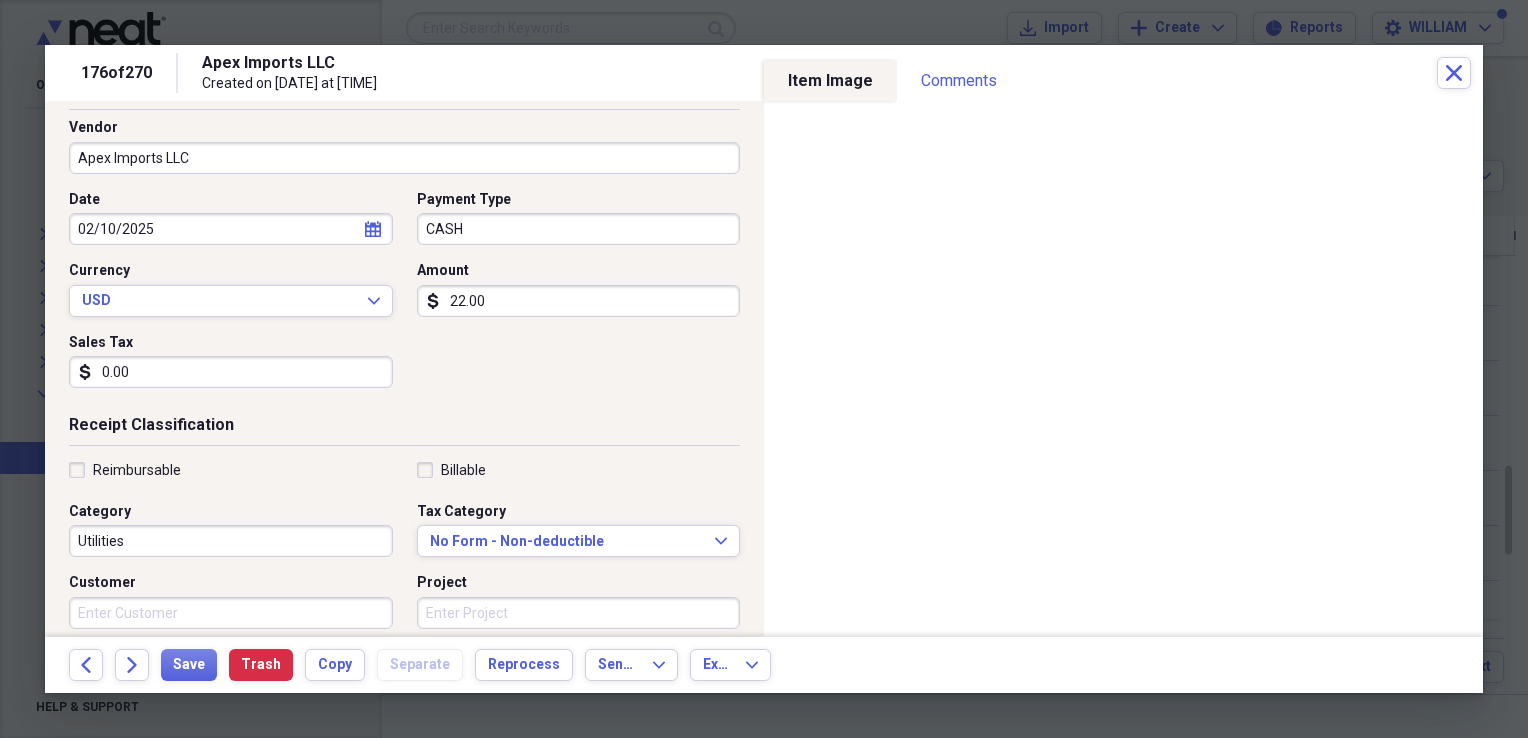 scroll, scrollTop: 148, scrollLeft: 0, axis: vertical 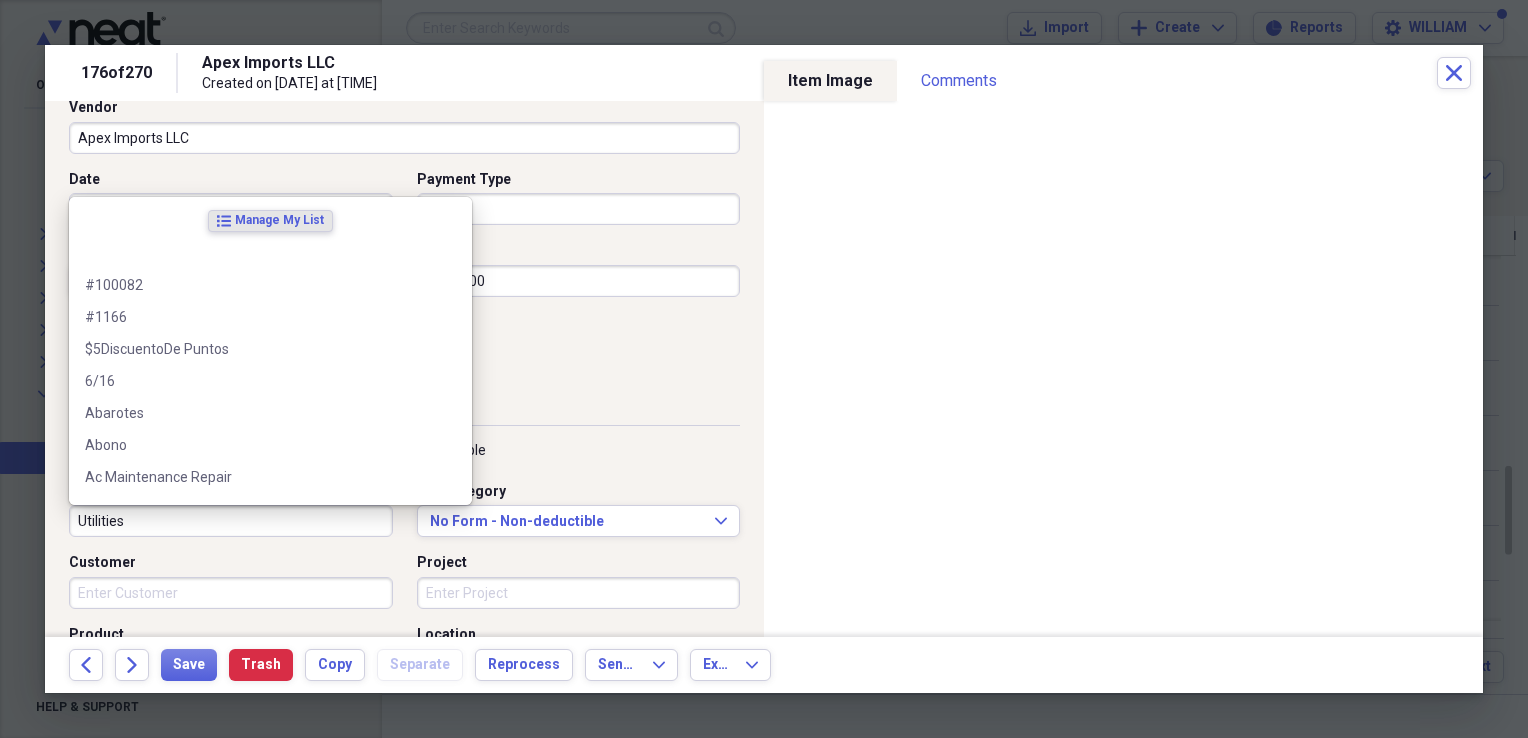 click on "Utilities" at bounding box center (231, 521) 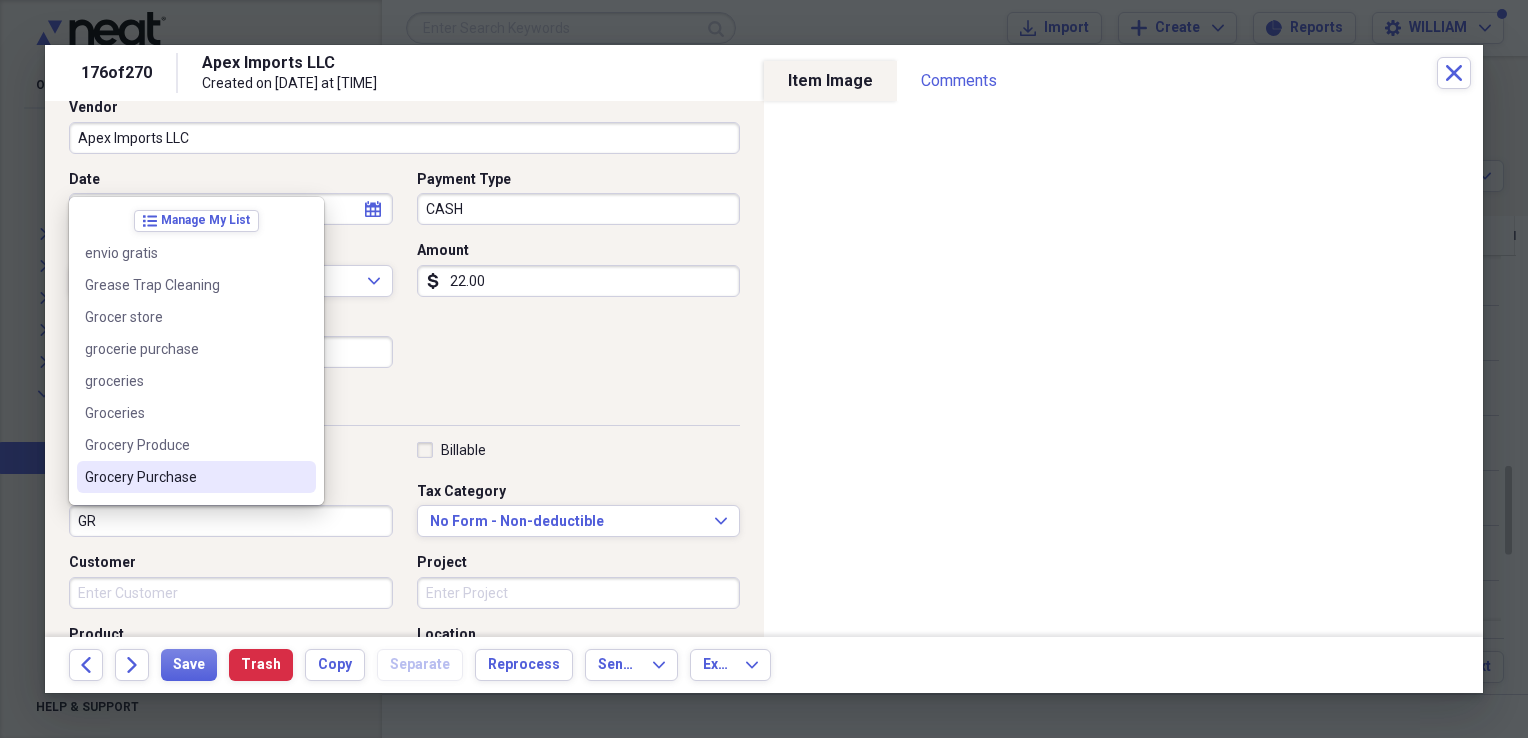 click on "Grocery Purchase" at bounding box center (184, 477) 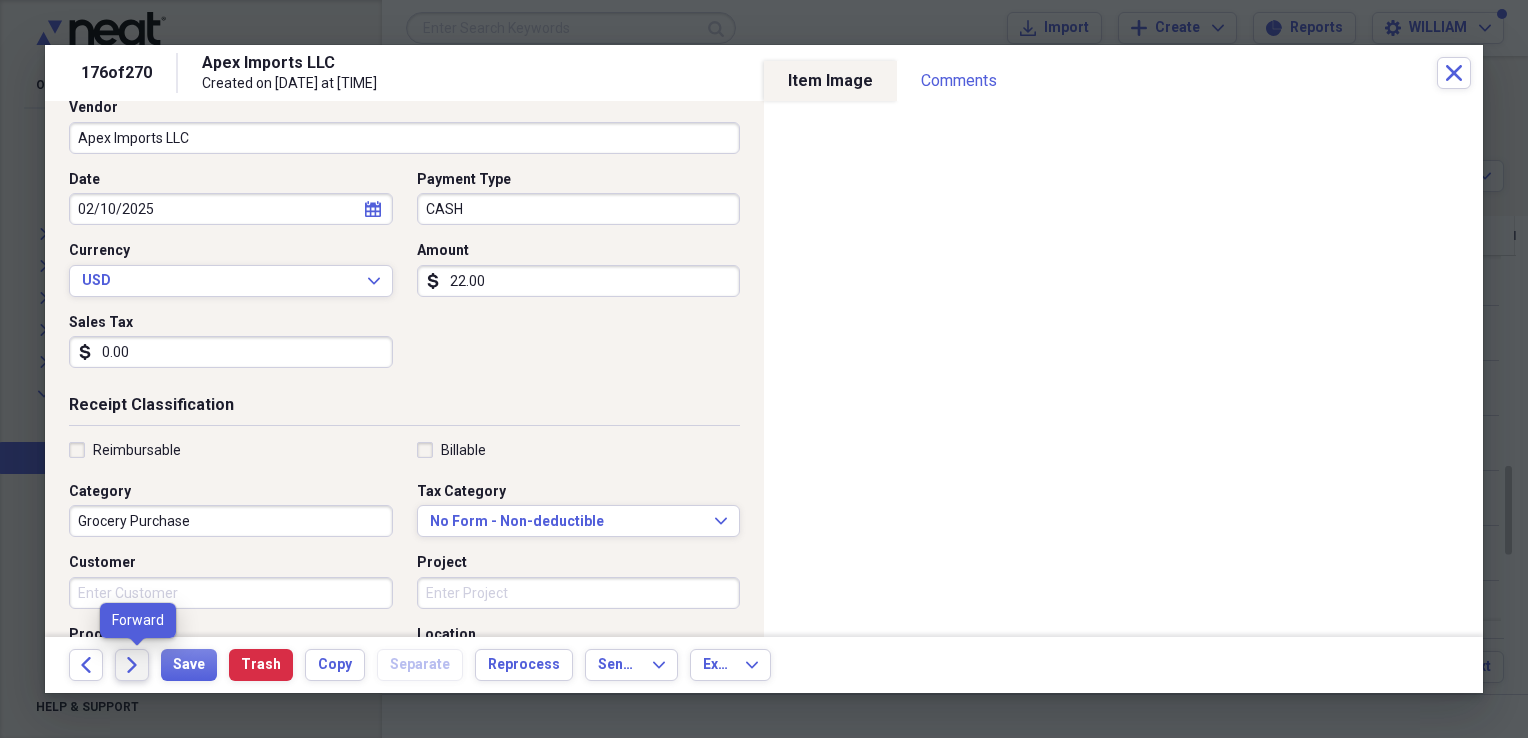 click on "Forward" 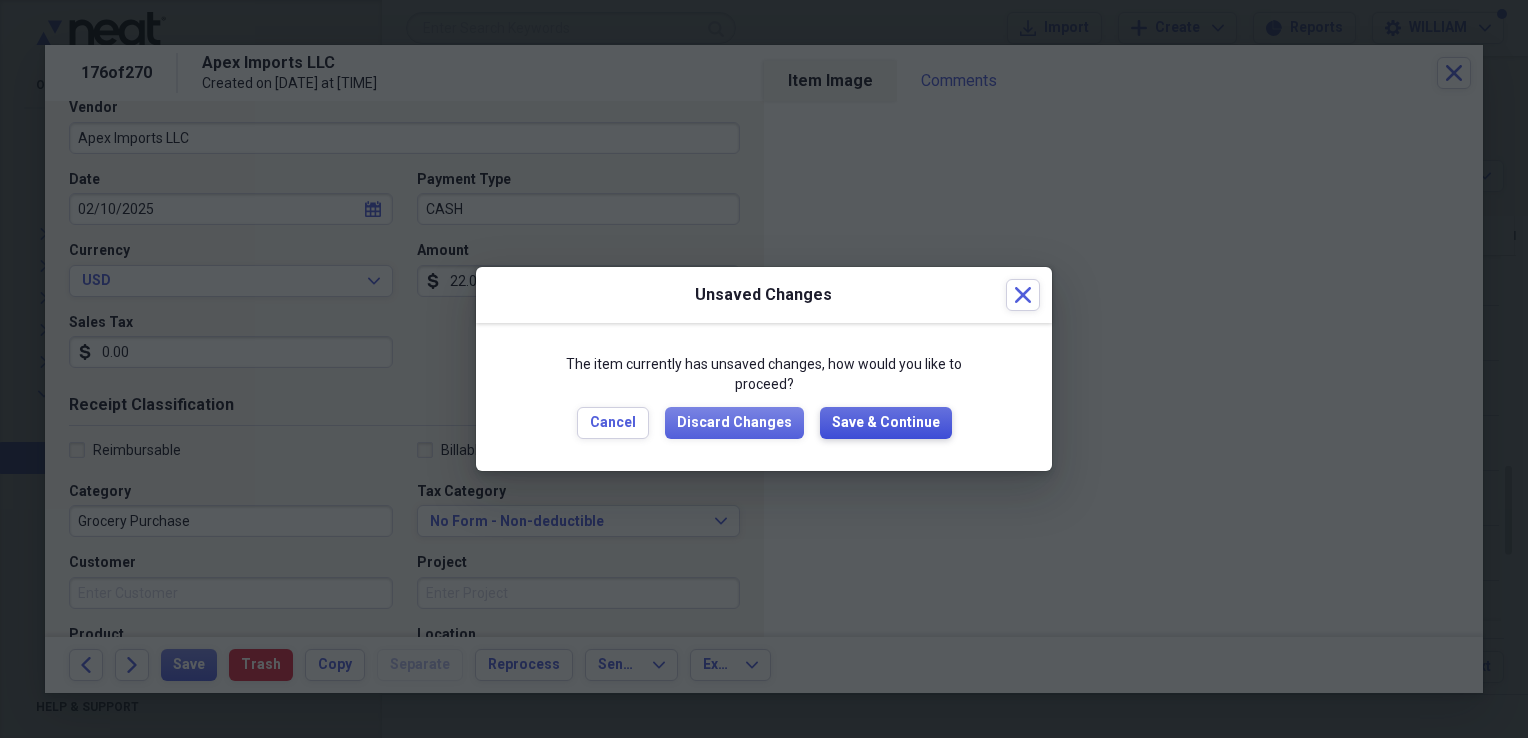 click on "Save & Continue" at bounding box center [886, 423] 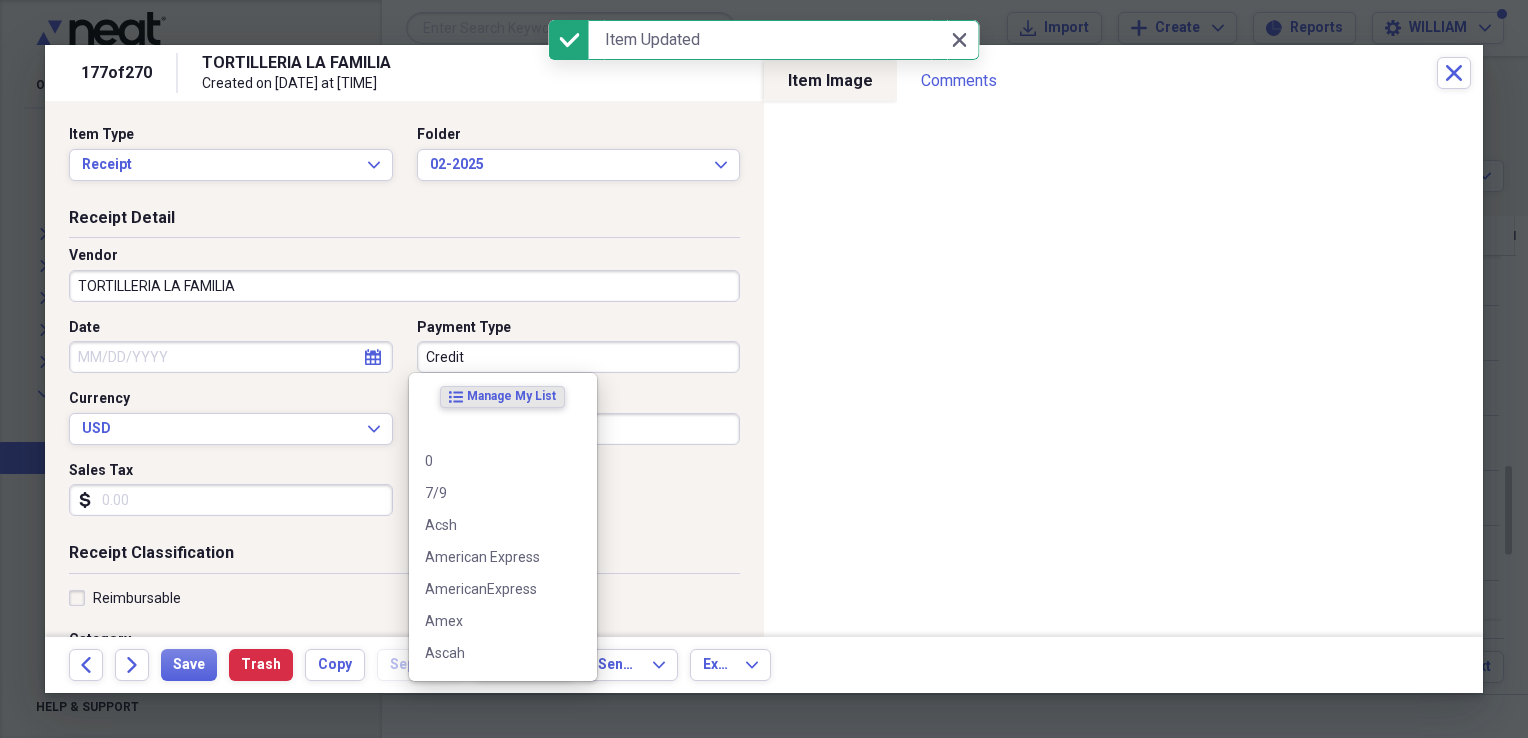 click on "Credit" at bounding box center [579, 357] 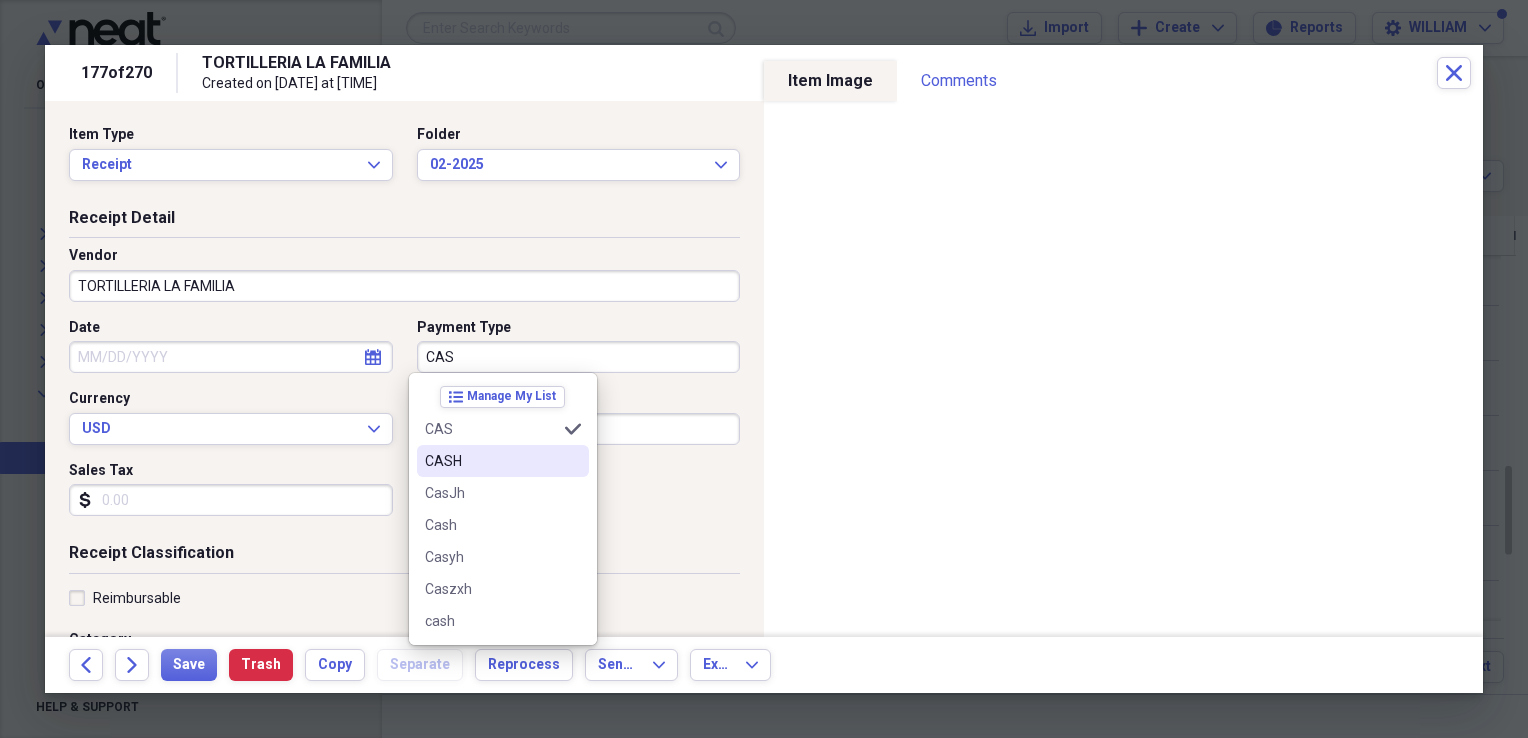 click on "CASH" at bounding box center (491, 461) 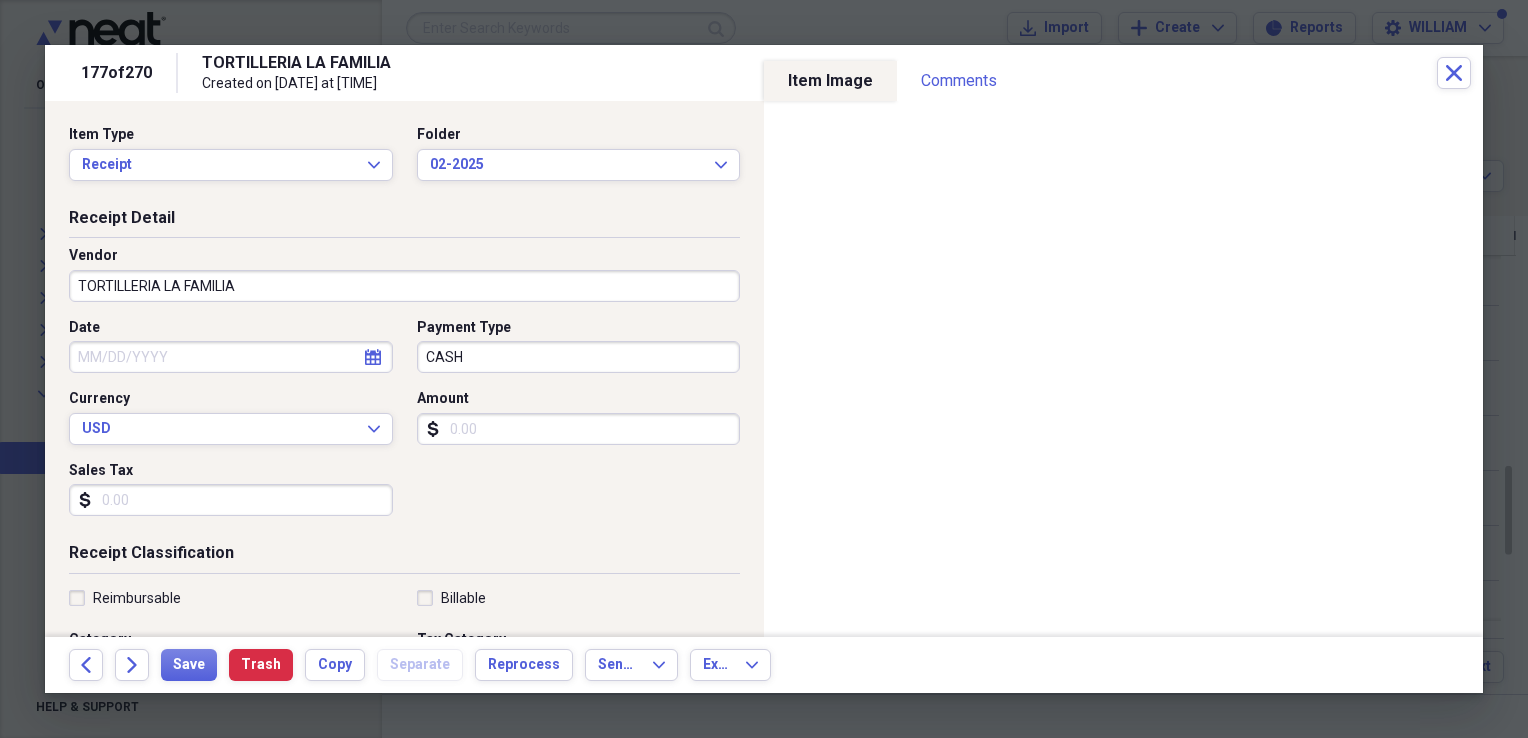 click on "Date" at bounding box center (231, 357) 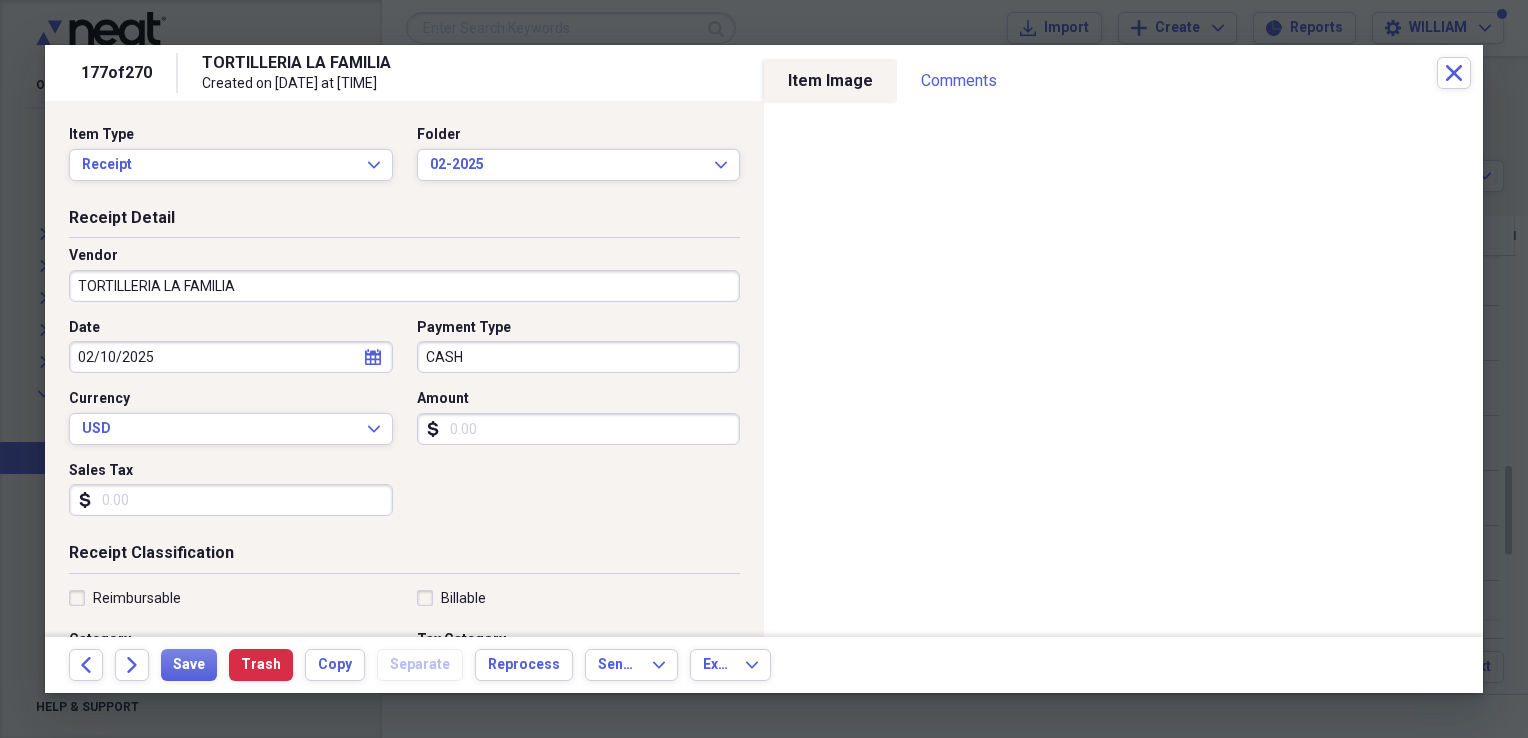 click on "Sales Tax" at bounding box center (231, 500) 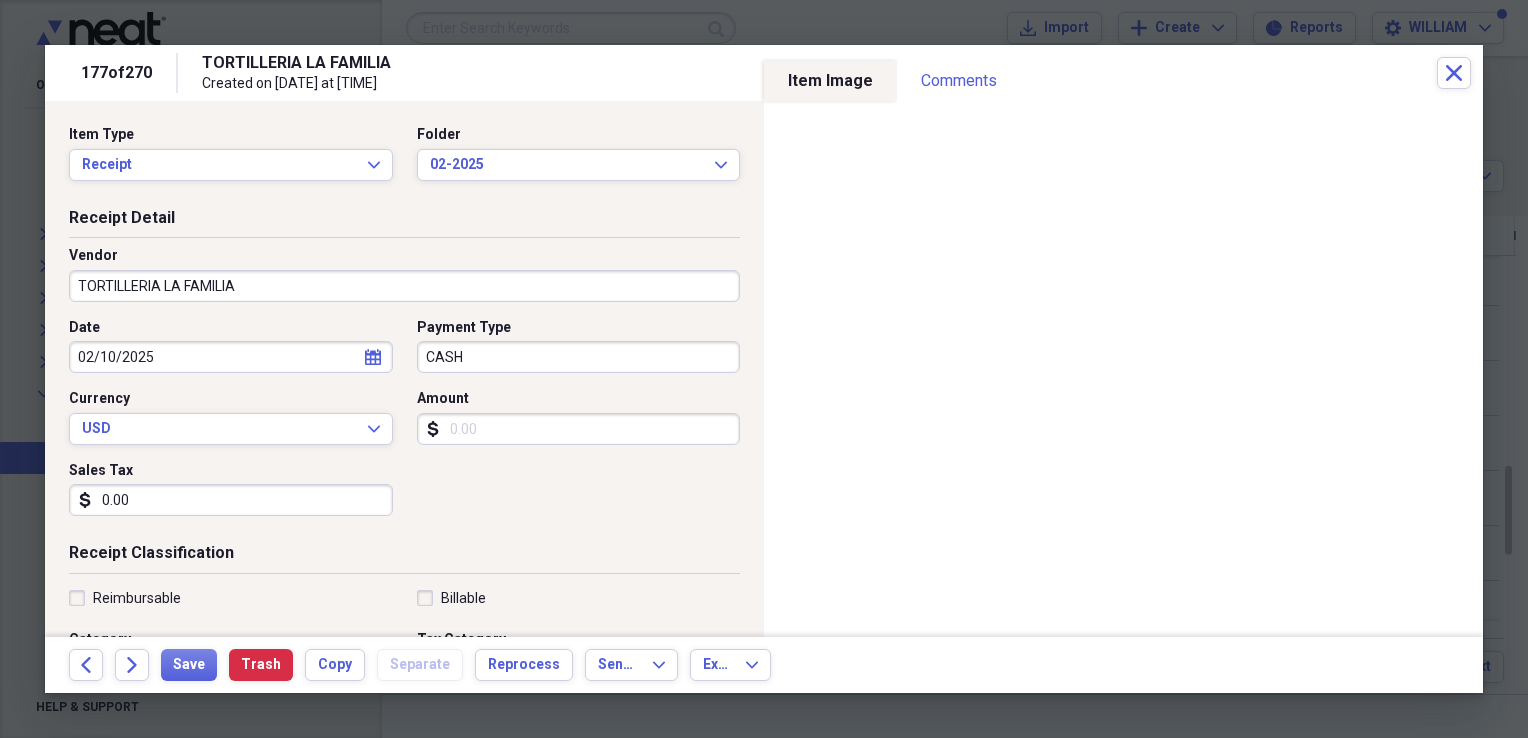 click on "Amount" at bounding box center (579, 429) 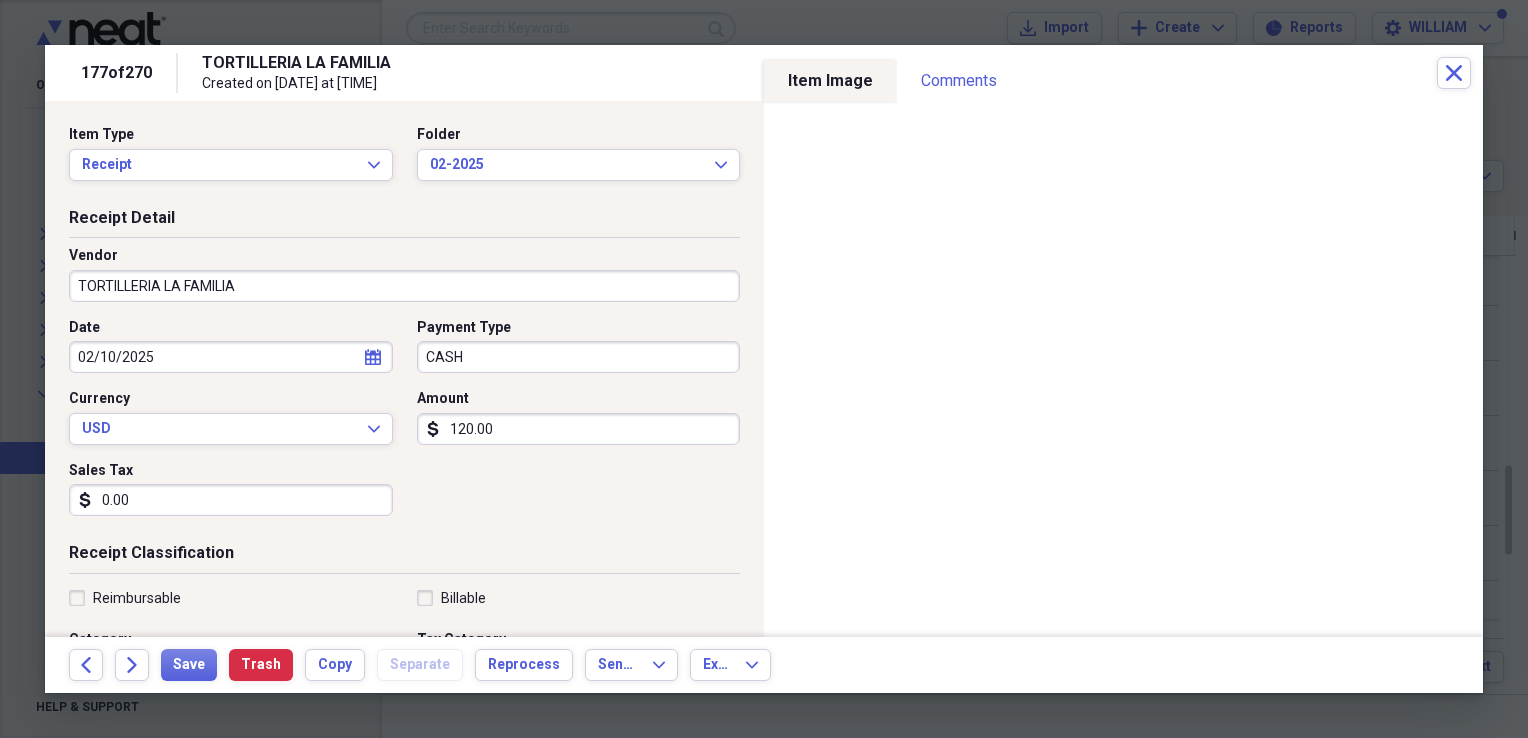 click on "Date [DATE] calendar Calendar Payment Type CASH Currency USD Expand Amount dollar-sign 120.00 Sales Tax dollar-sign 0.00" at bounding box center [404, 425] 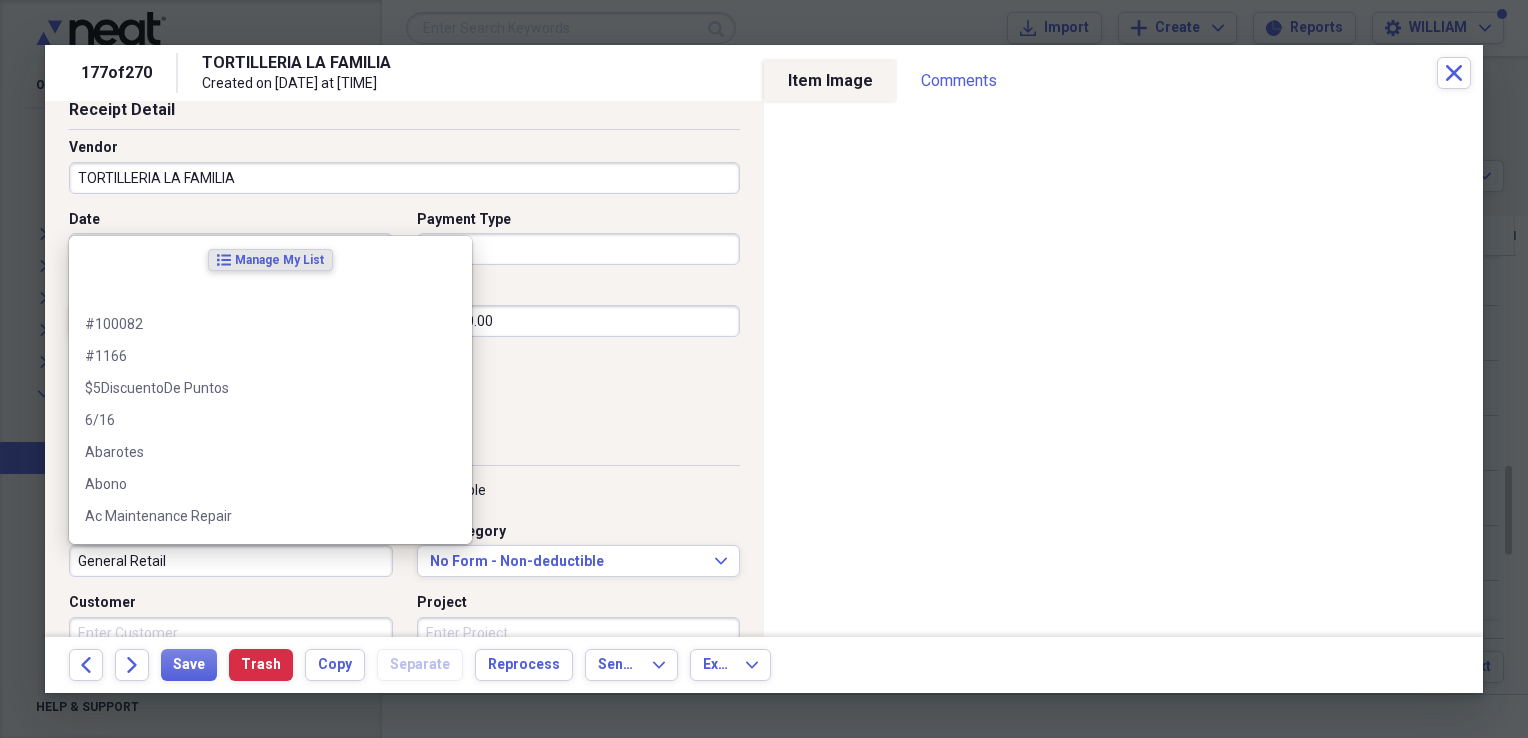 click on "General Retail" at bounding box center (231, 561) 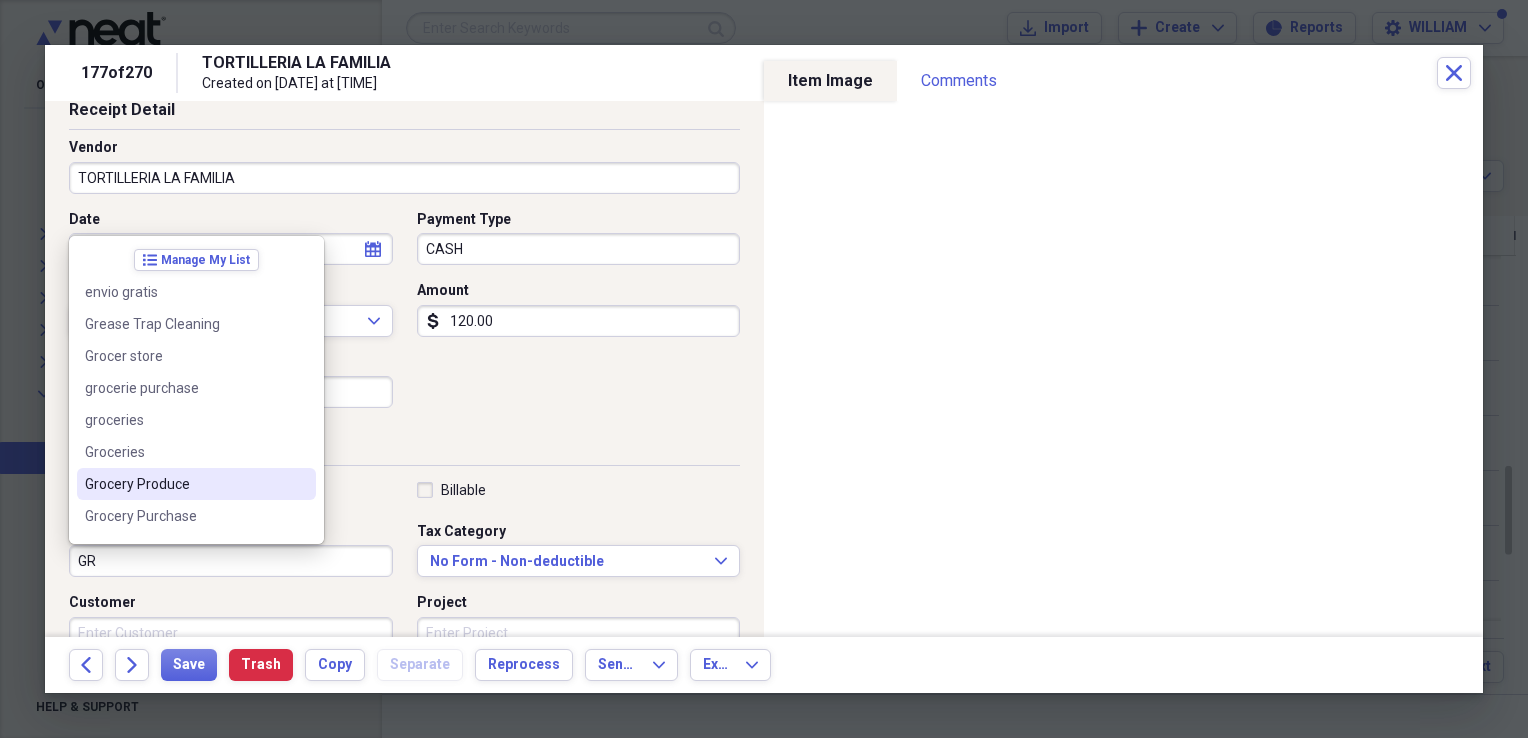click on "Grocery Produce" at bounding box center (184, 484) 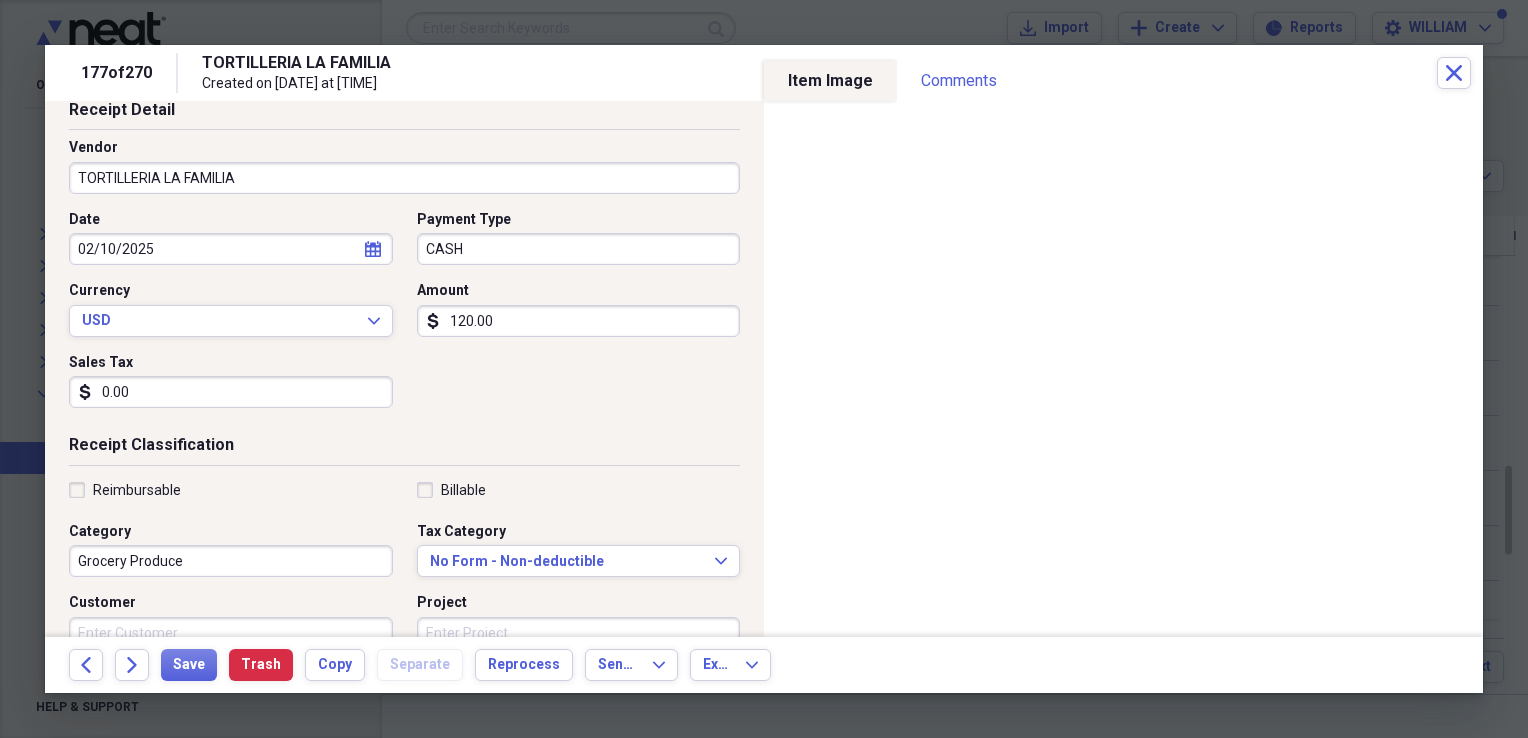 click on "Grocery Produce" at bounding box center (231, 561) 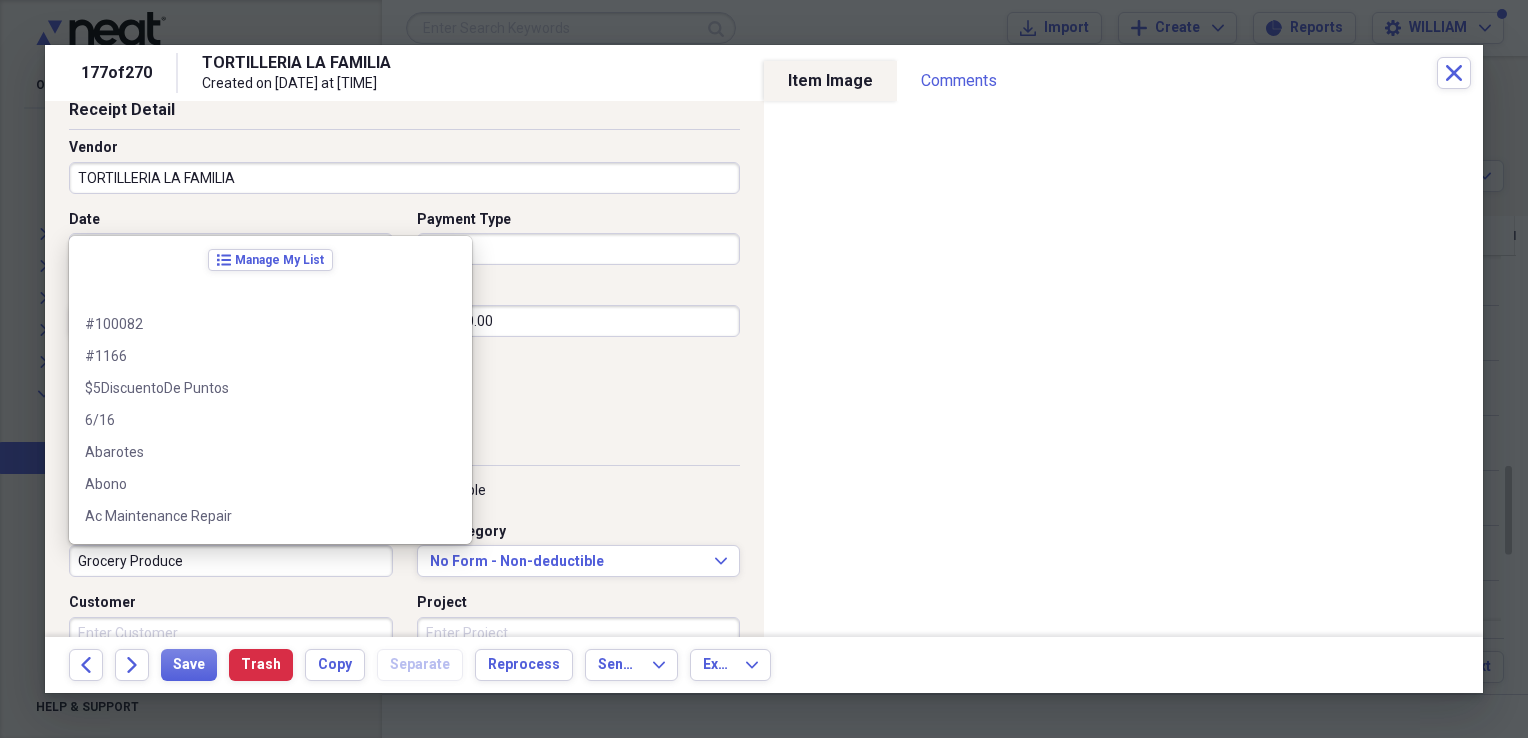 scroll, scrollTop: 3484, scrollLeft: 0, axis: vertical 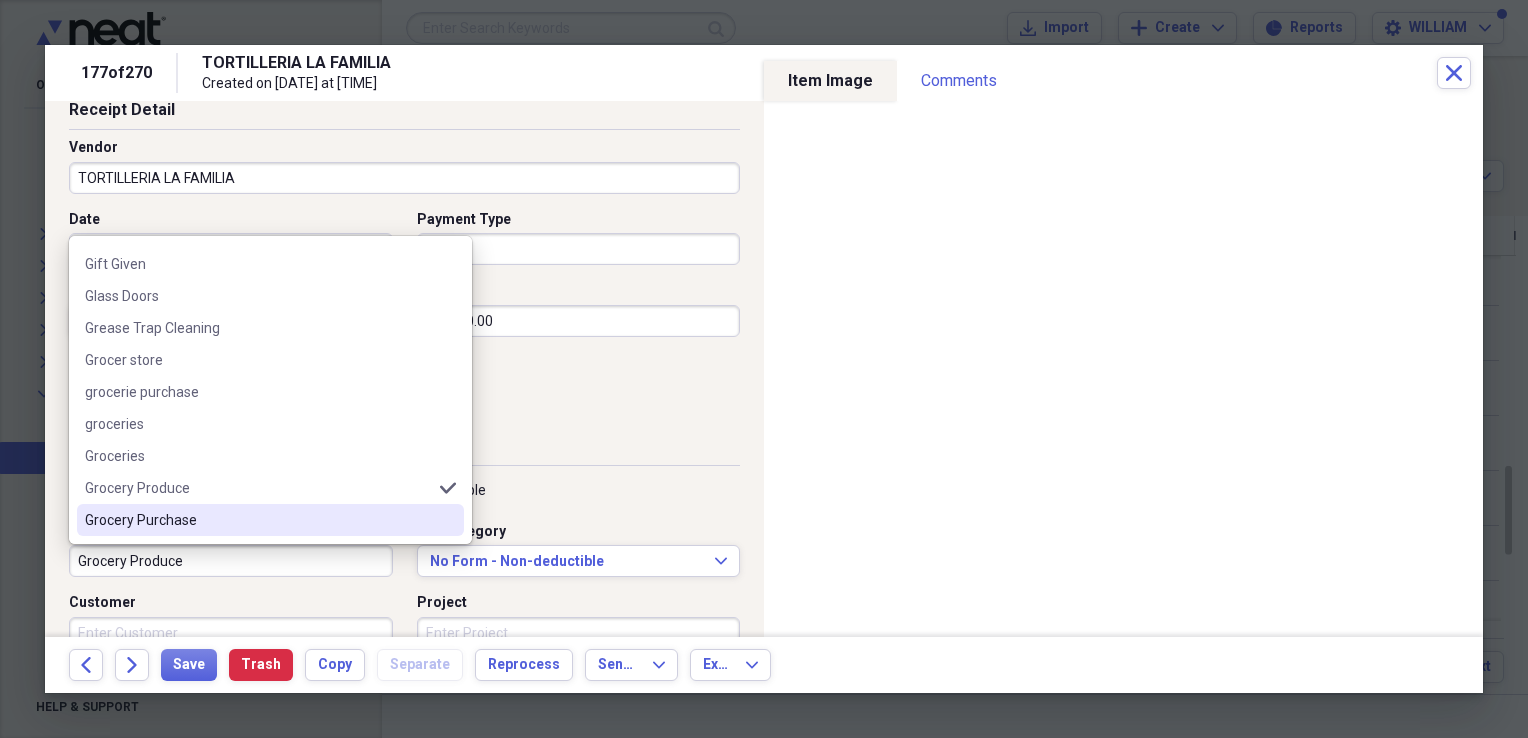 click on "Grocery Purchase" at bounding box center (258, 520) 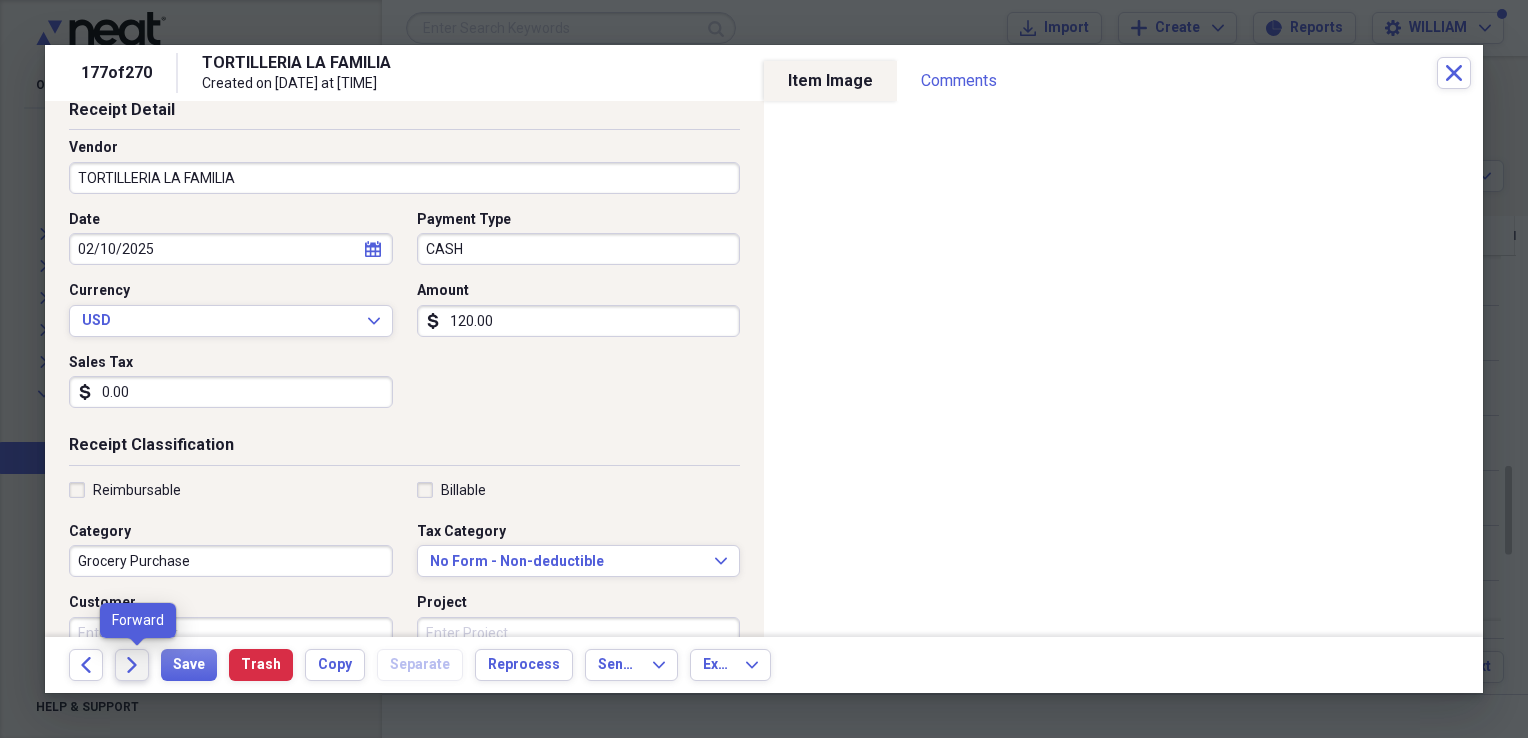 click on "Forward" 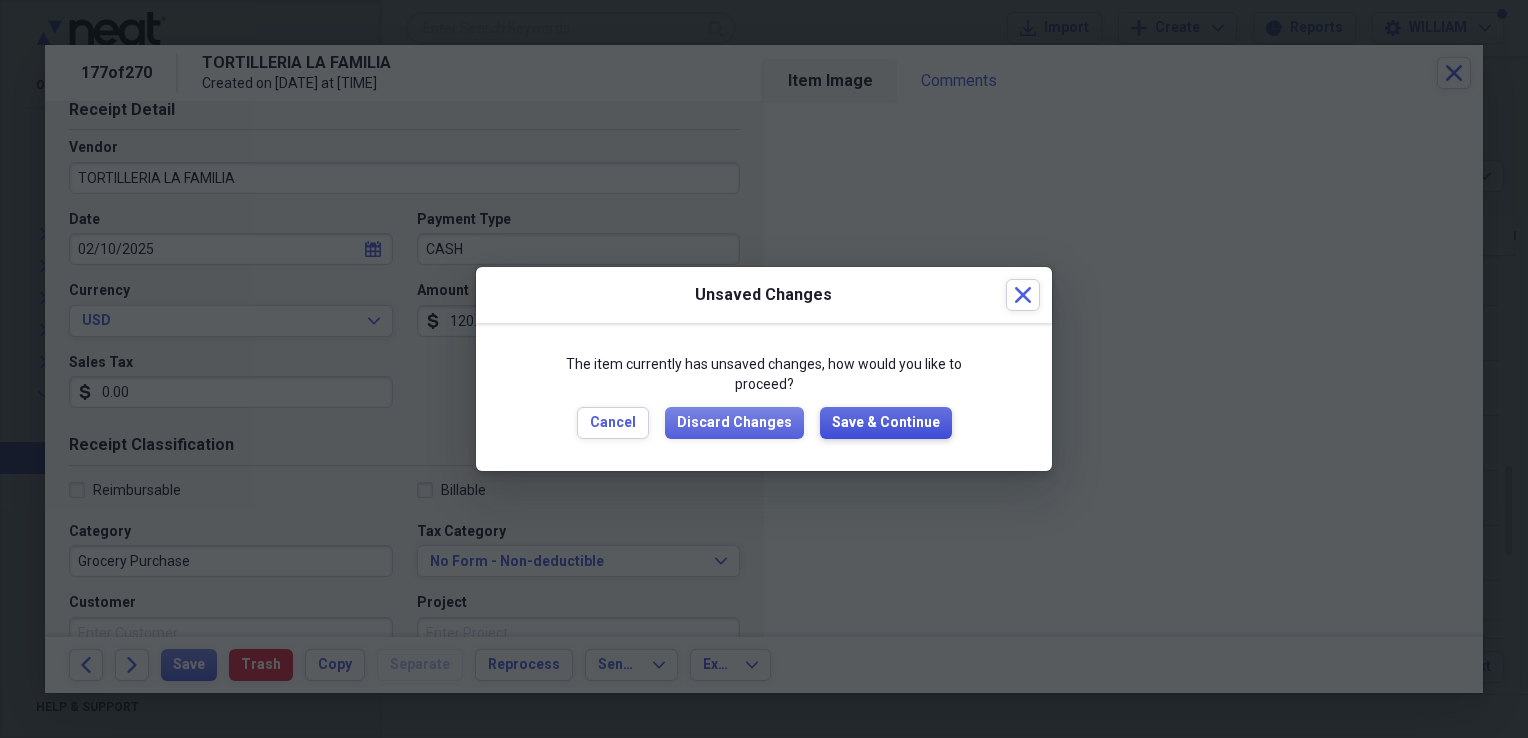 click on "Save & Continue" at bounding box center (886, 423) 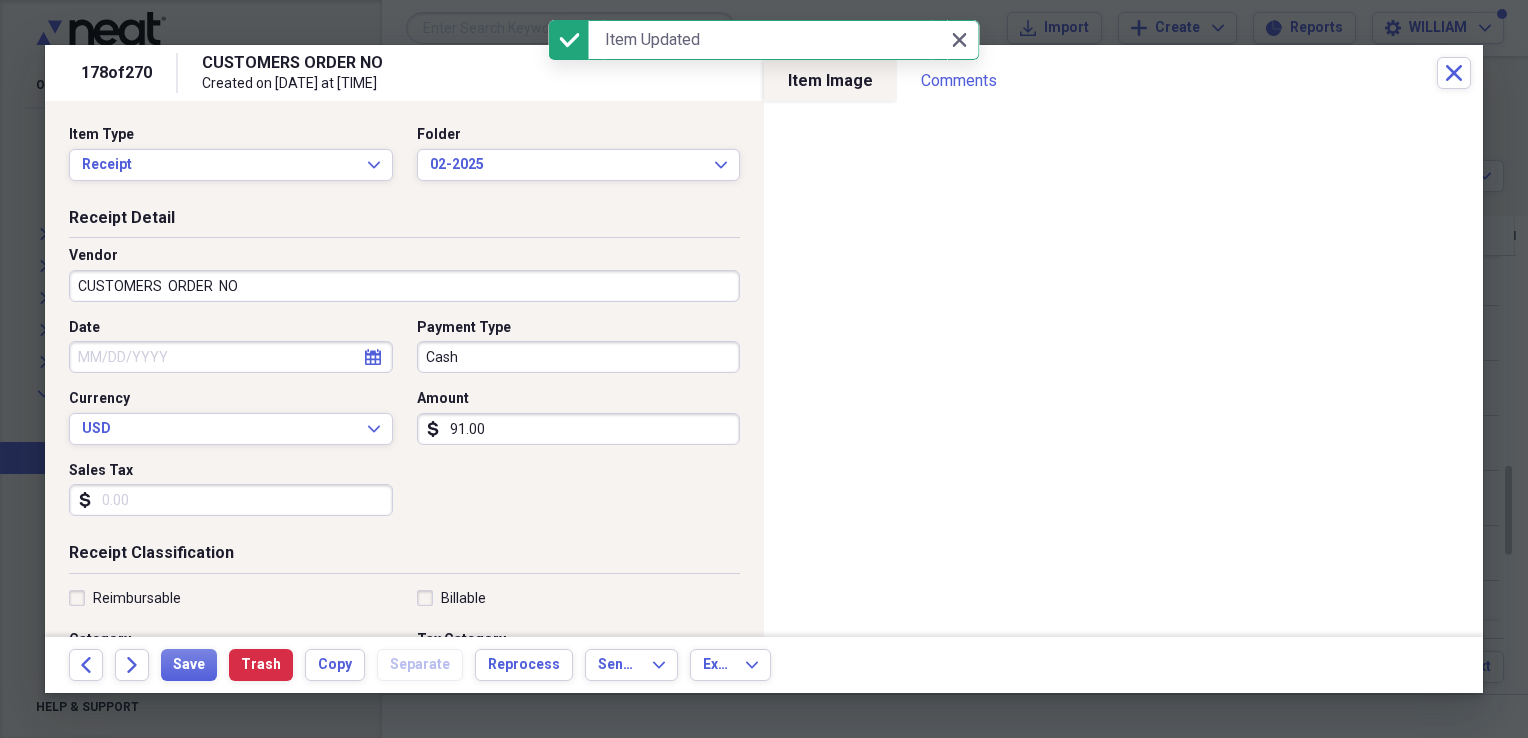click on "CUSTOMERS  ORDER  NO" at bounding box center [404, 286] 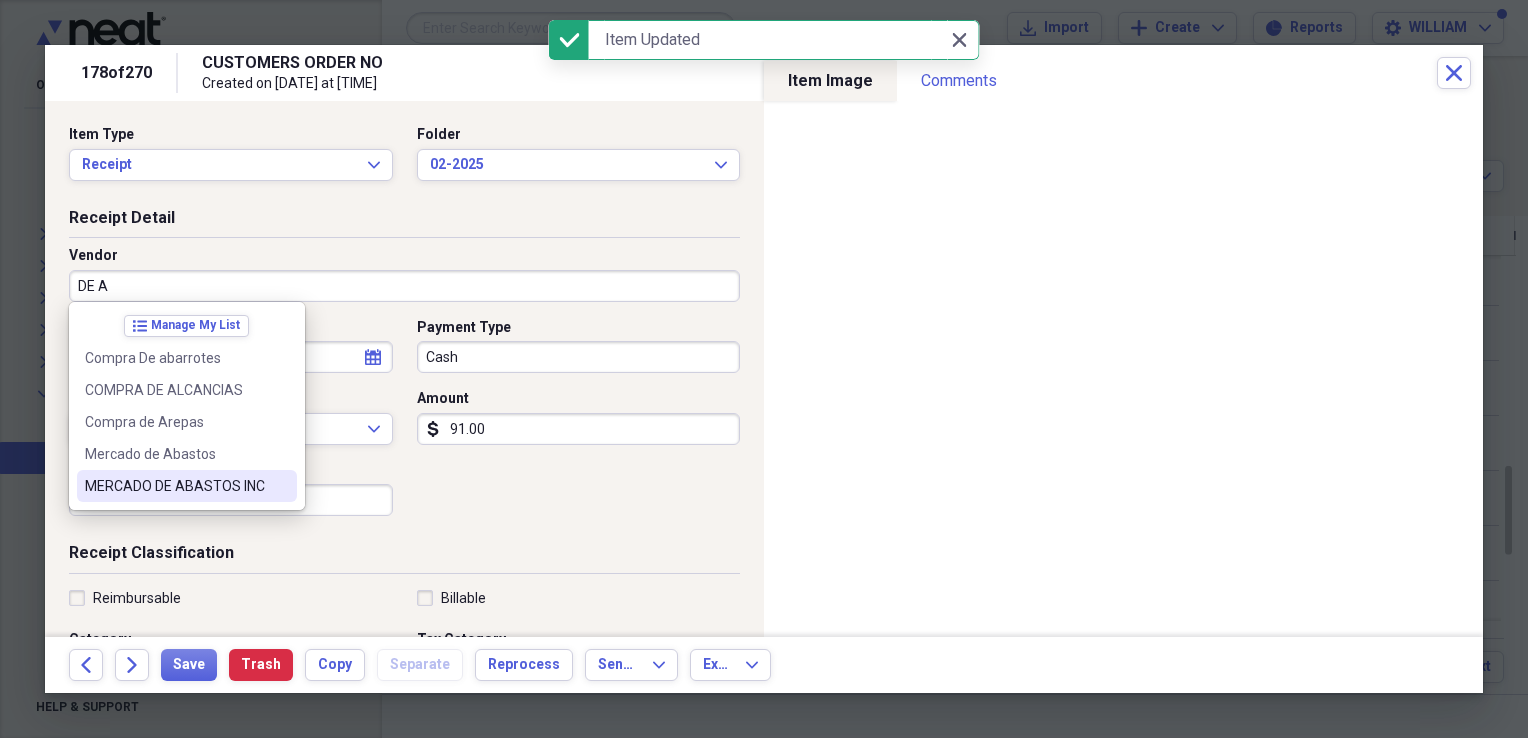 click on "MERCADO DE ABASTOS INC" at bounding box center (187, 486) 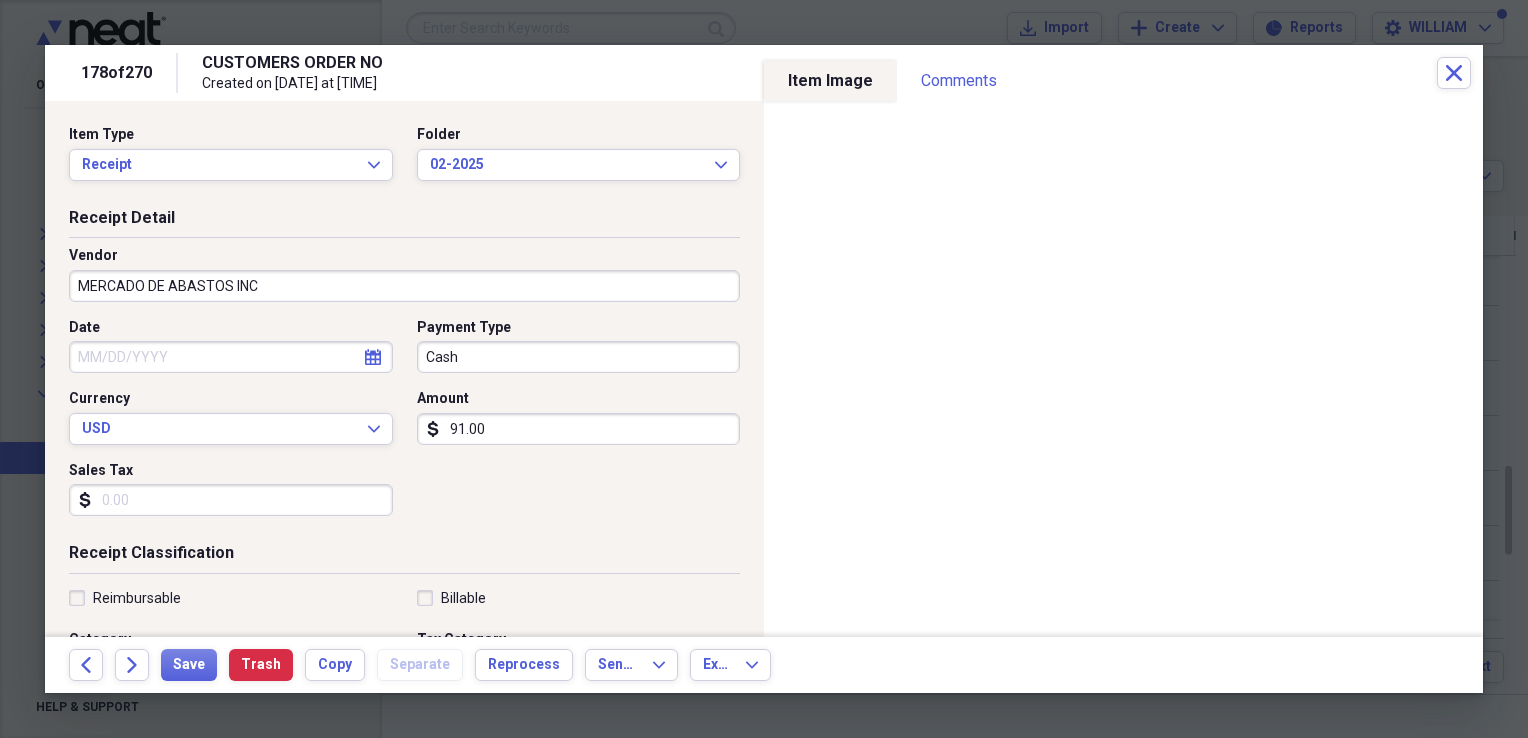 click on "Date" at bounding box center [231, 357] 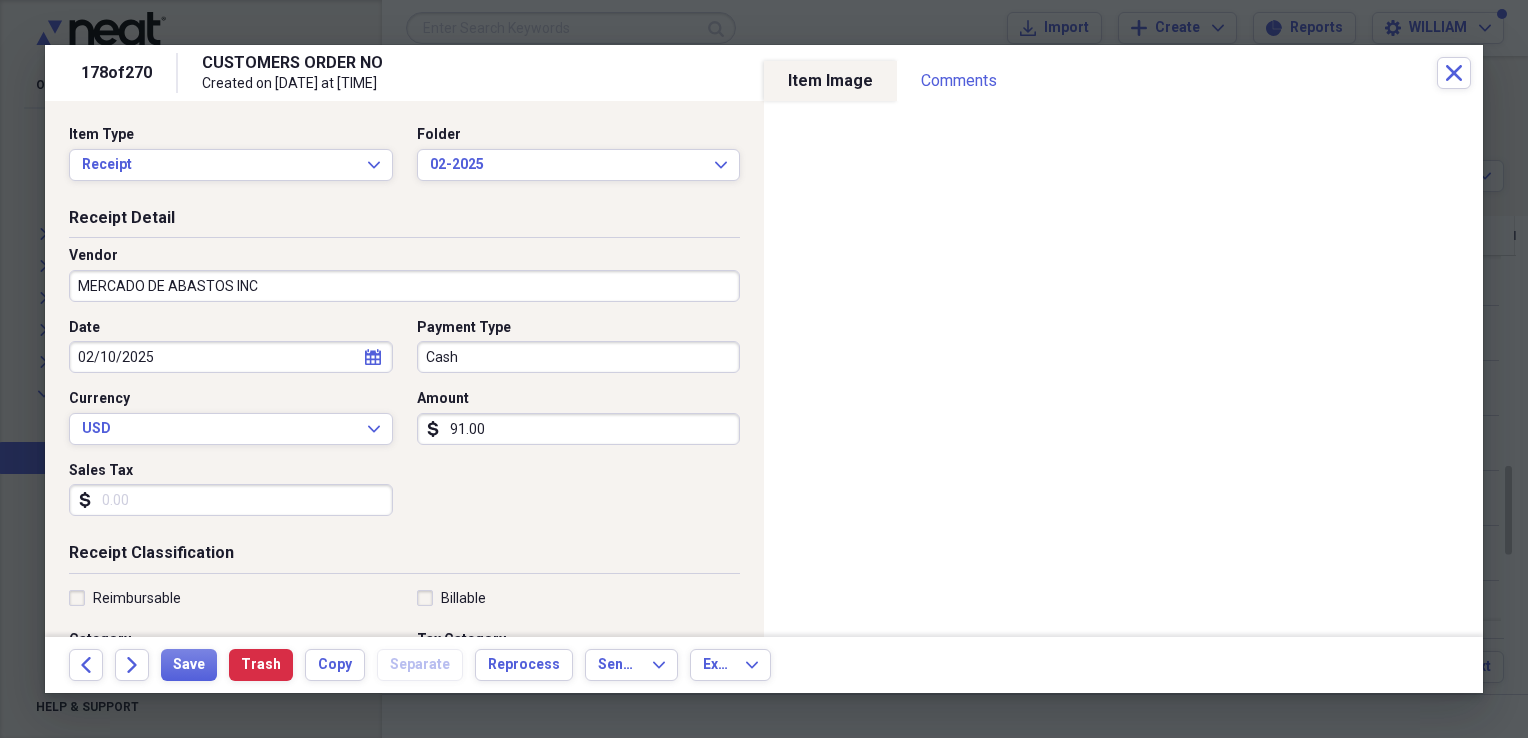 click on "Sales Tax" at bounding box center (231, 500) 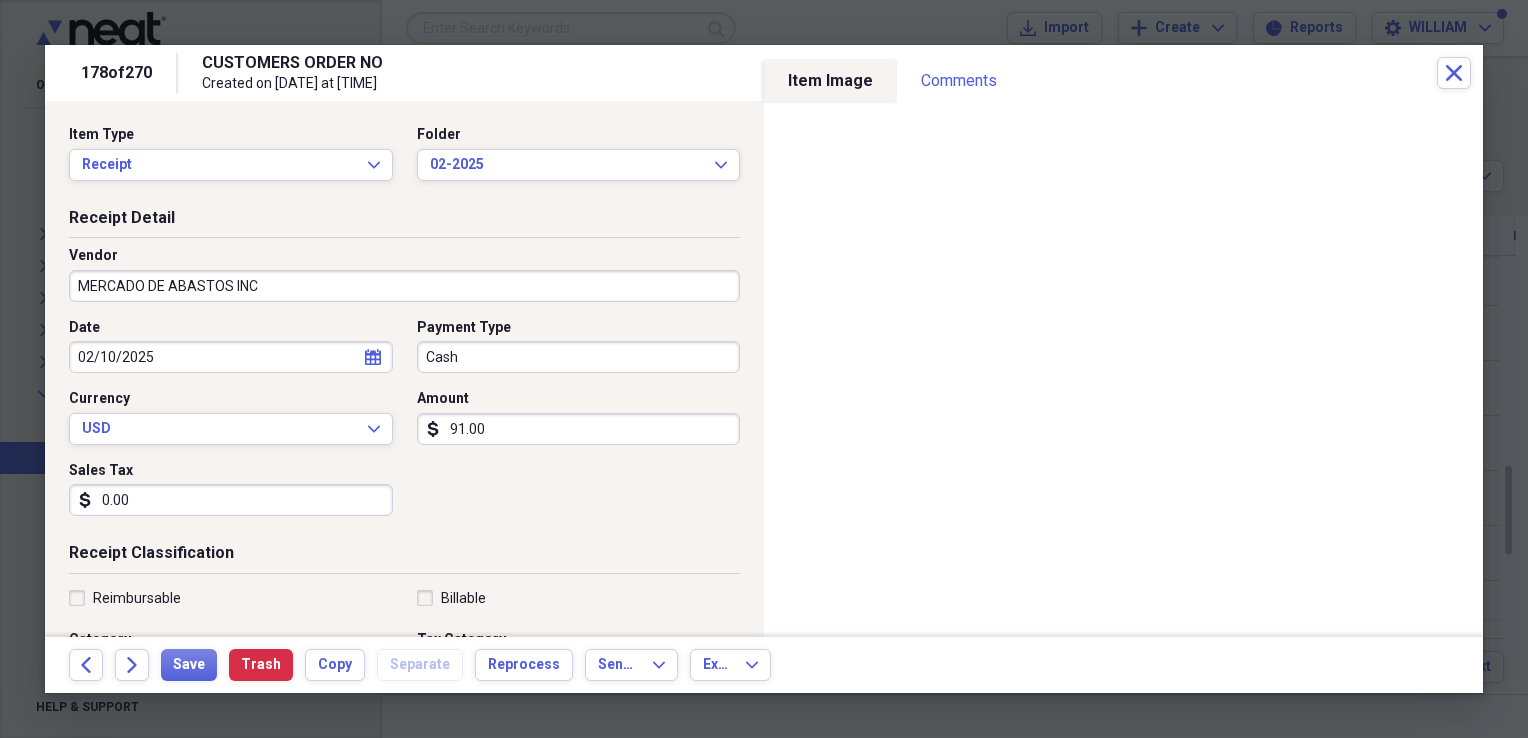 click on "91.00" at bounding box center [579, 429] 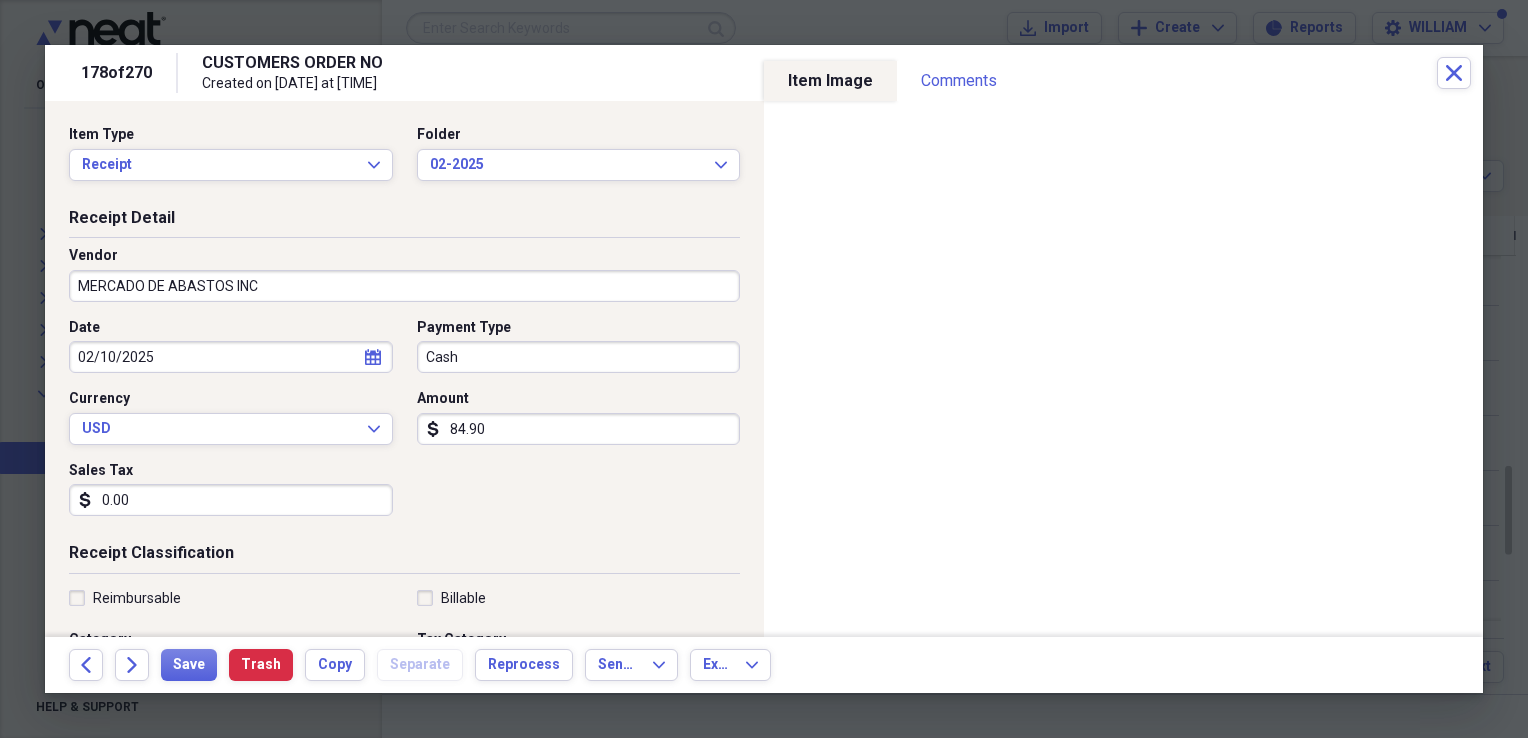 click on "Date [DATE] calendar Calendar Payment Type Cash Currency USD Expand Amount dollar-sign 84.90 Sales Tax dollar-sign 0.00" at bounding box center (404, 425) 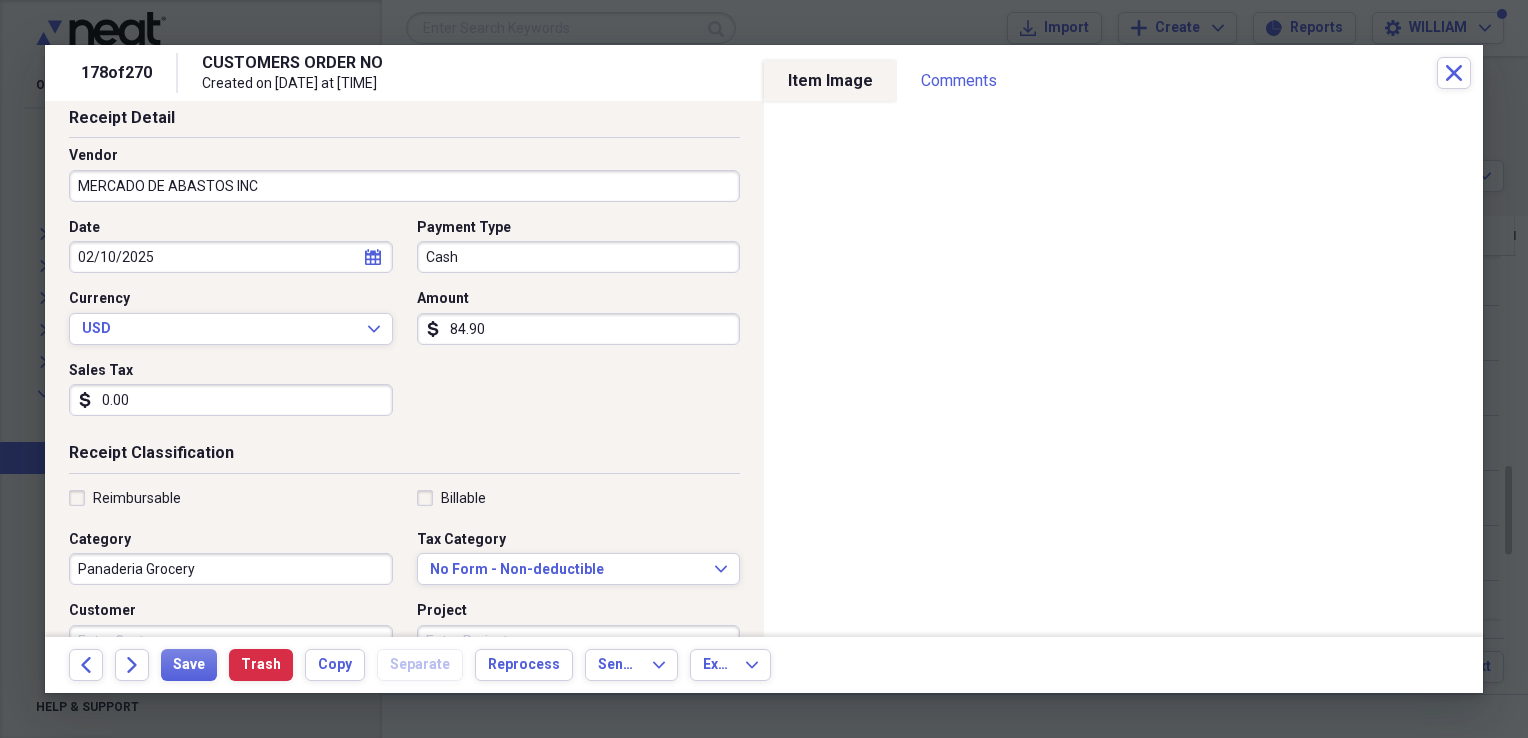 scroll, scrollTop: 115, scrollLeft: 0, axis: vertical 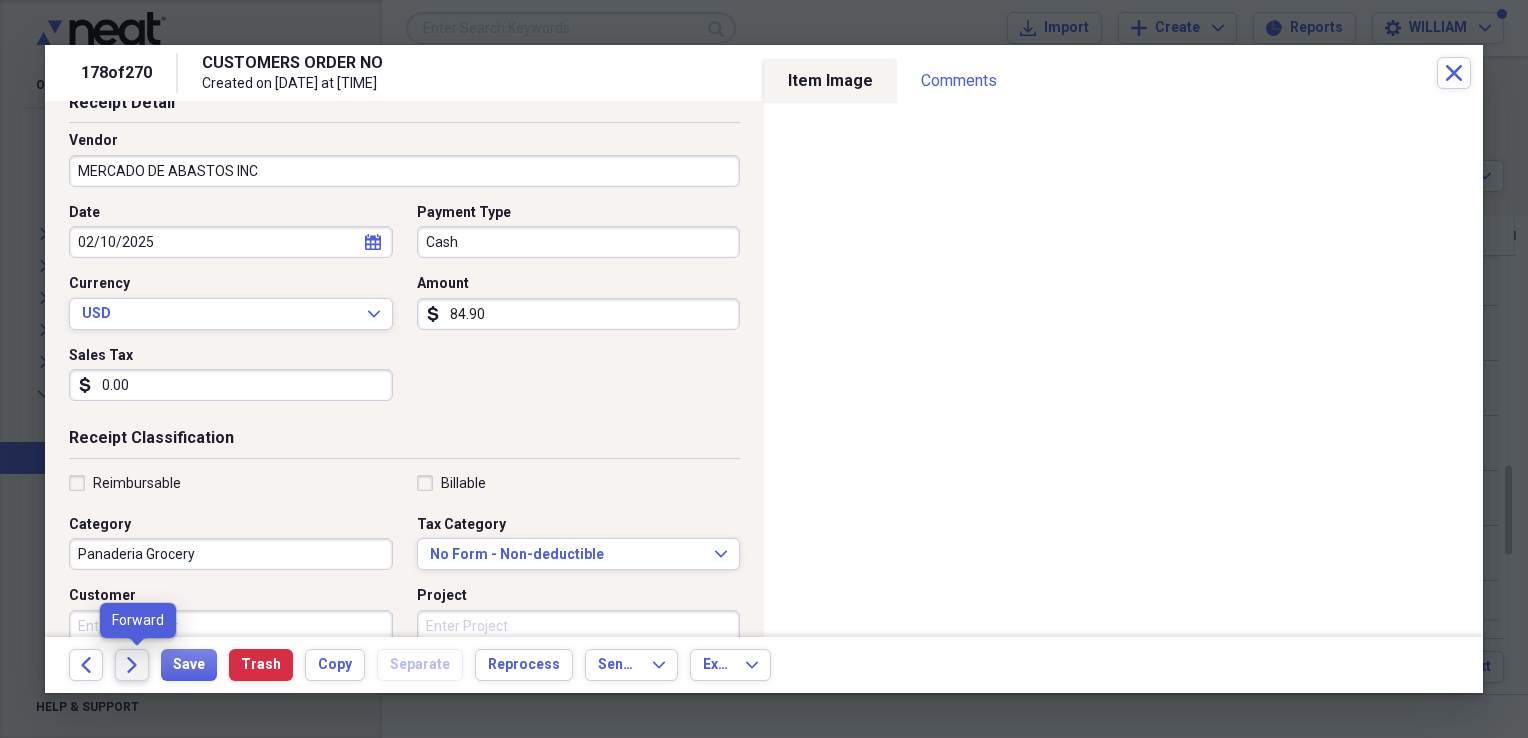 click on "Forward" 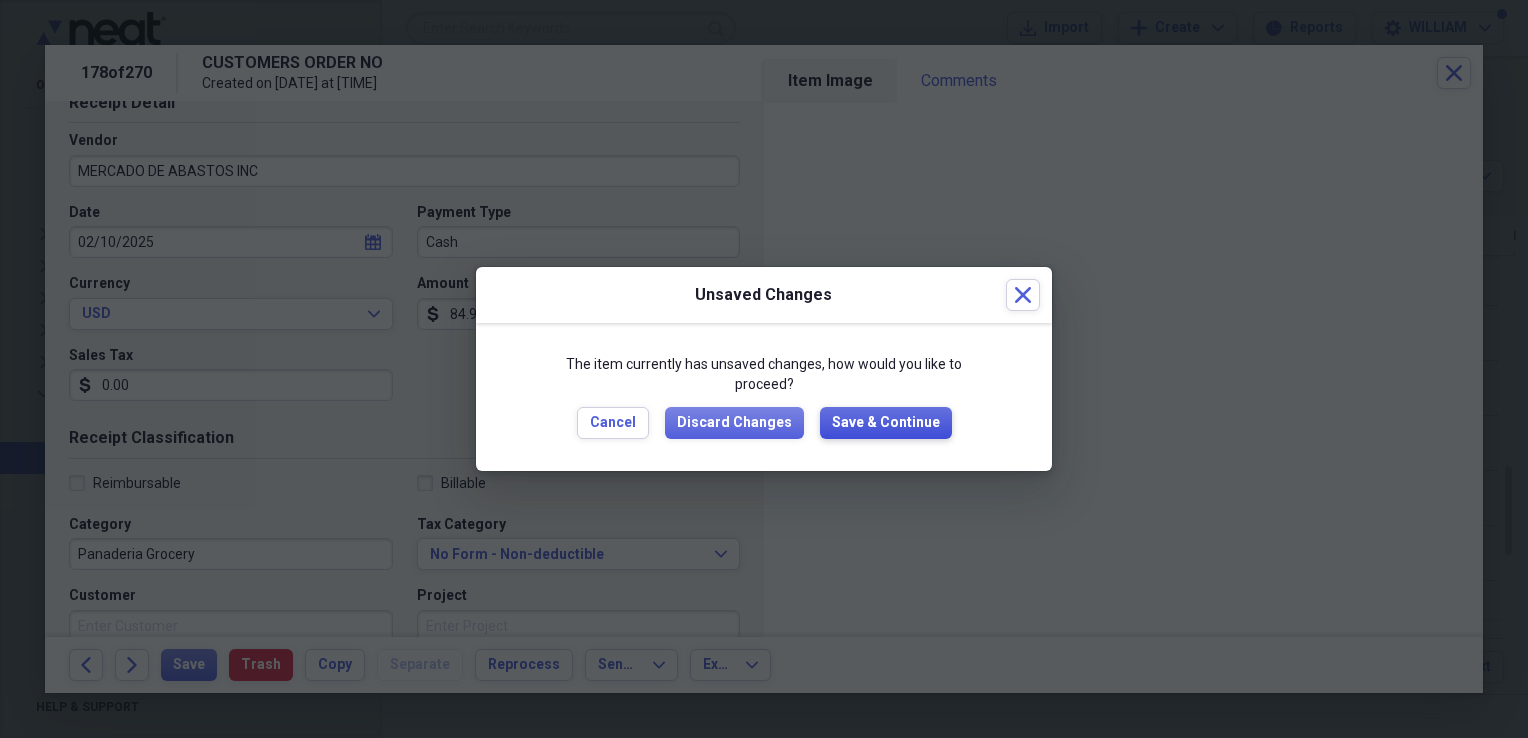 click on "Save & Continue" at bounding box center (886, 423) 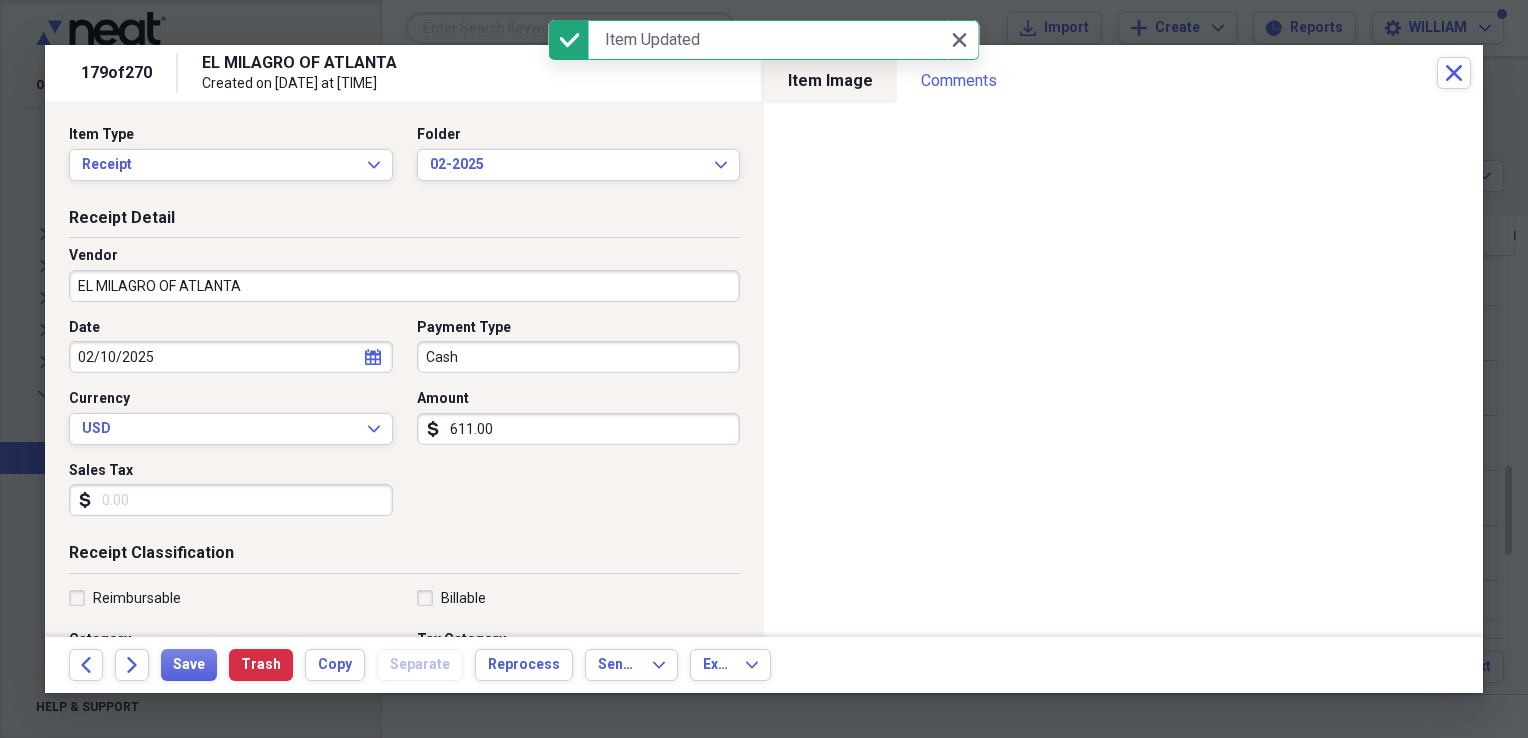 click on "Sales Tax" at bounding box center (231, 500) 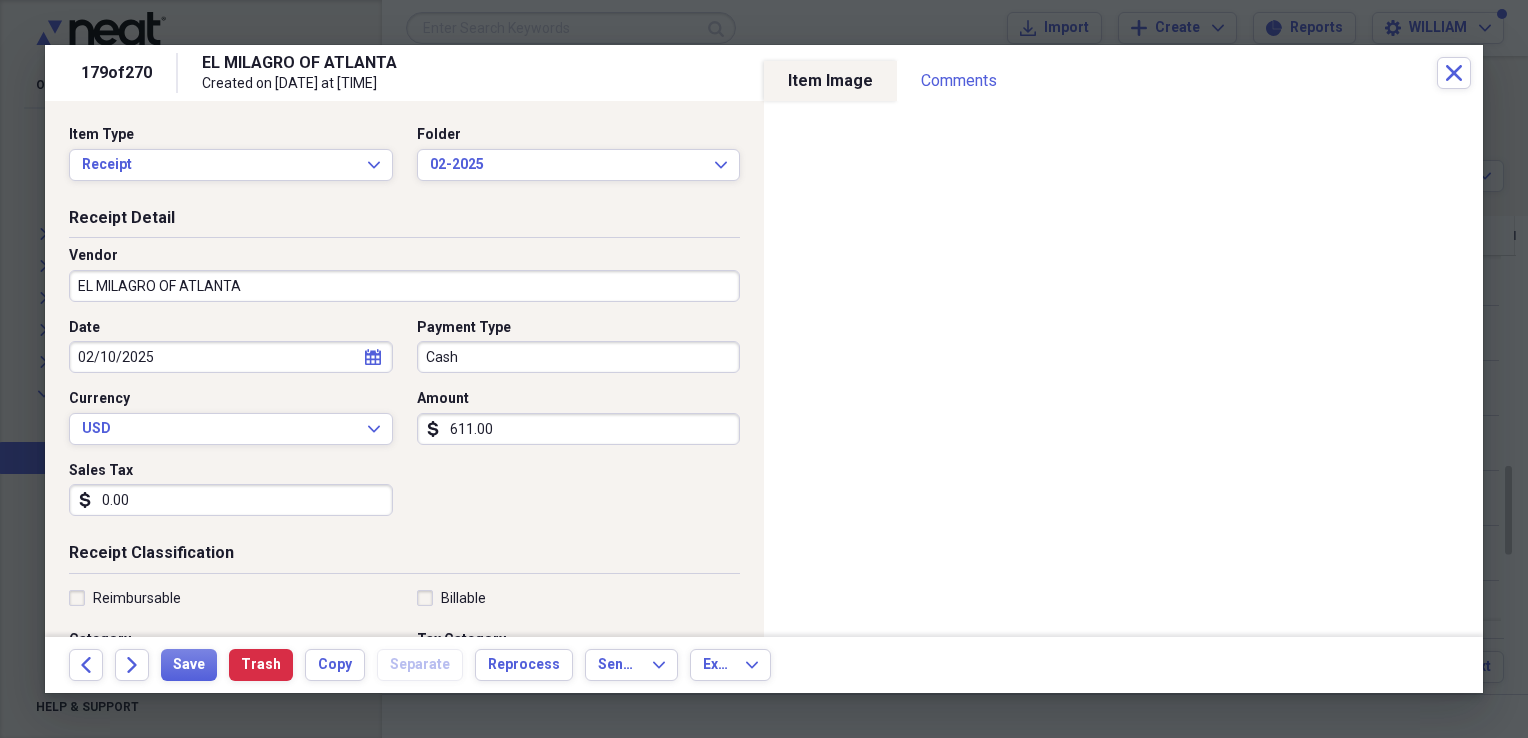 click on "Date [DATE] calendar Calendar Payment Type Cash Currency USD Expand Amount dollar-sign 611.00 Sales Tax dollar-sign 0.00" at bounding box center (404, 425) 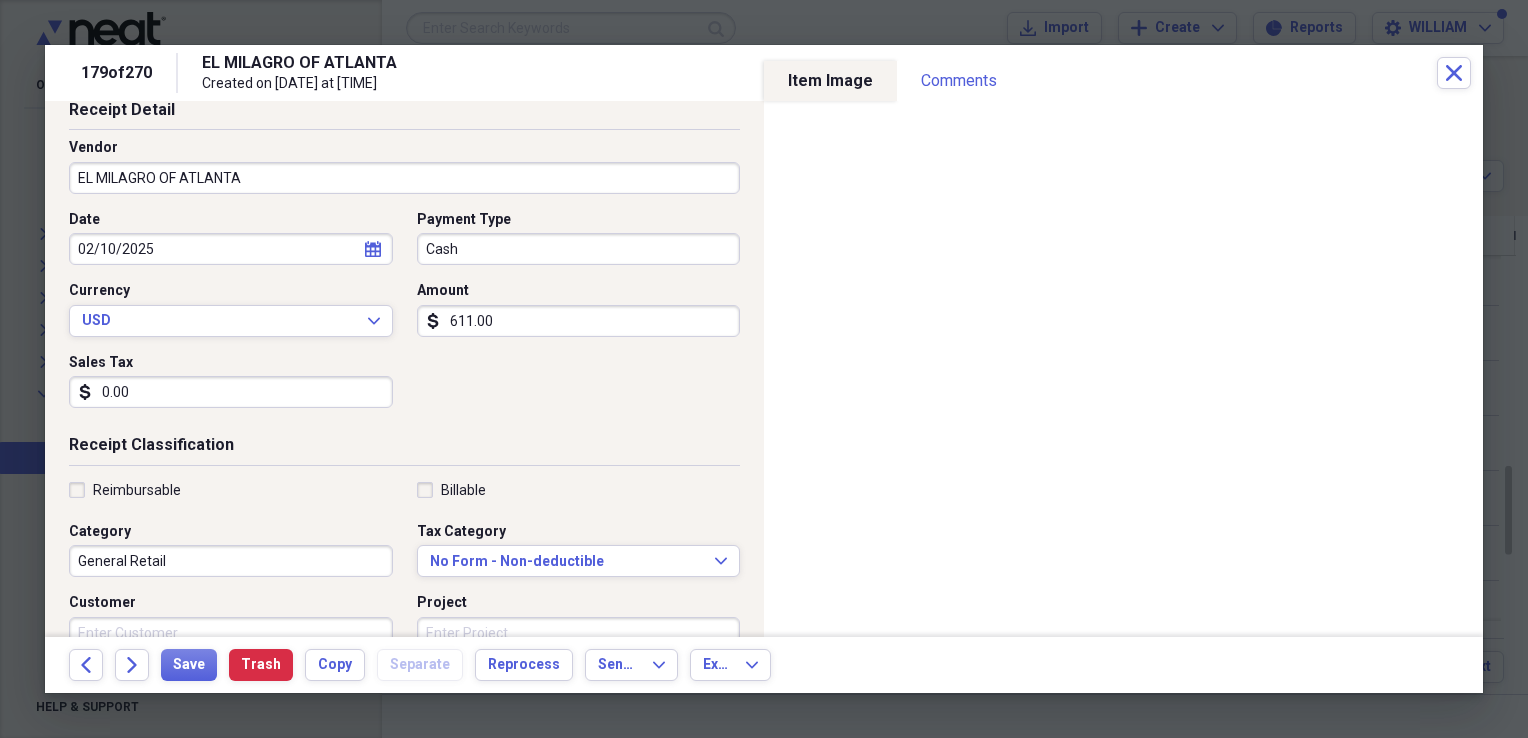 scroll, scrollTop: 110, scrollLeft: 0, axis: vertical 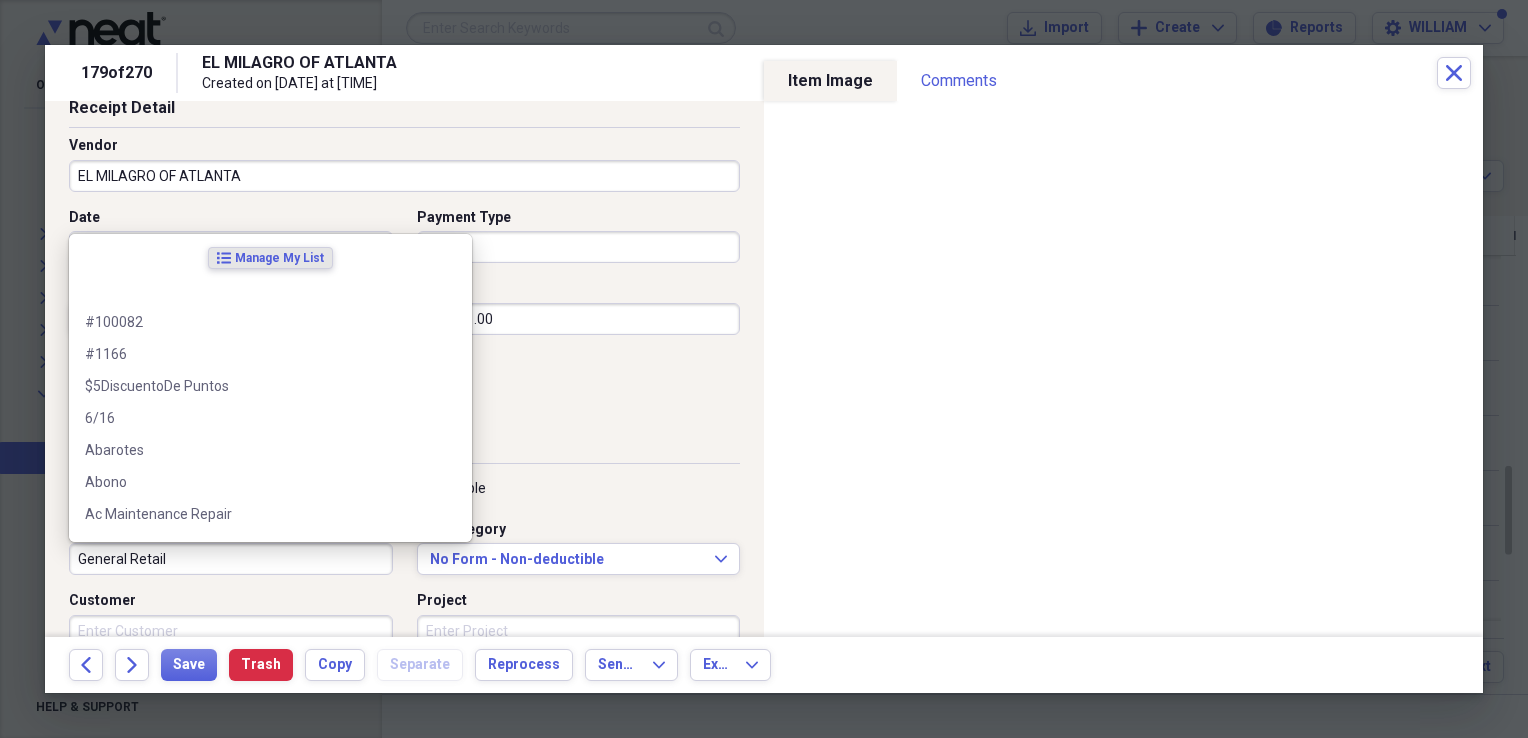 click on "General Retail" at bounding box center [231, 559] 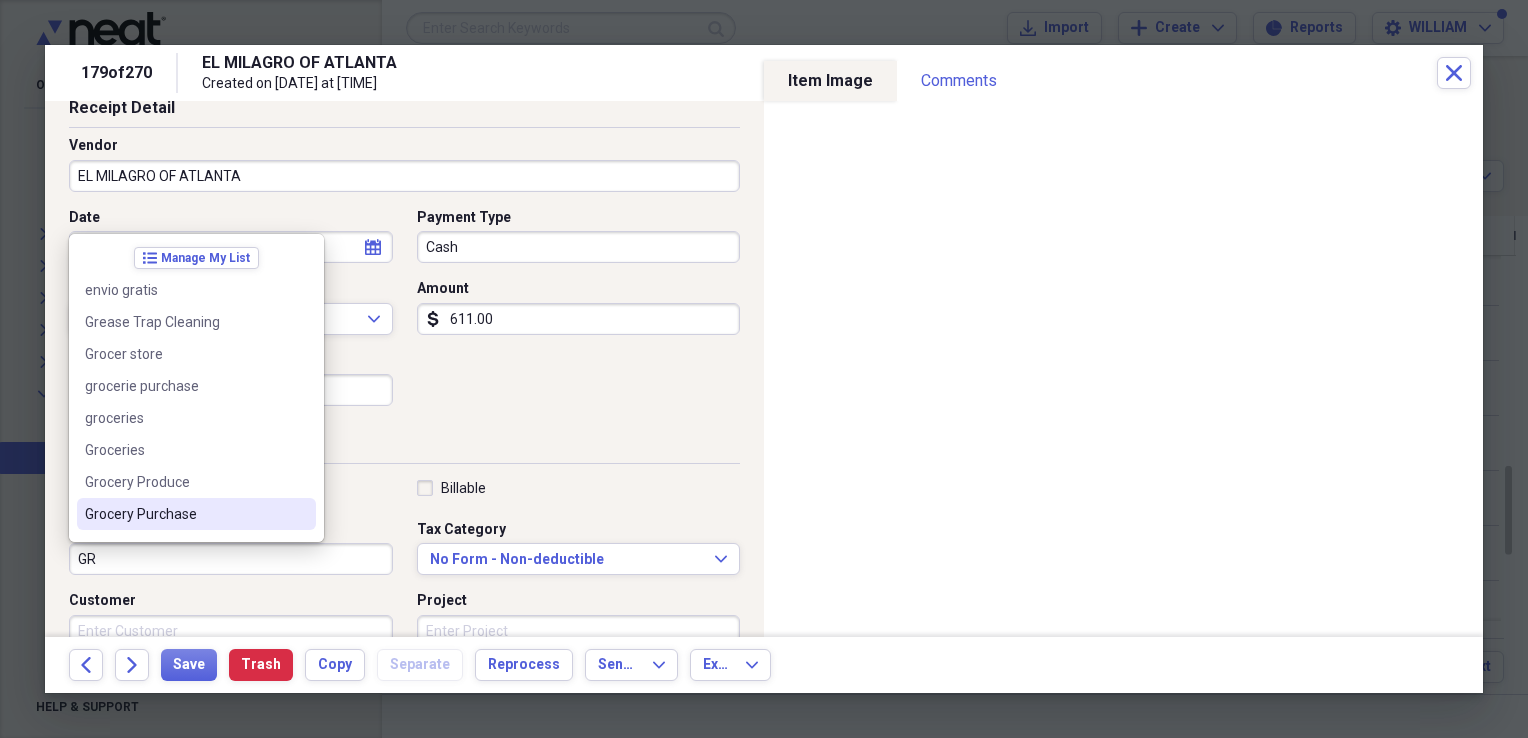 click on "Grocery Purchase" at bounding box center (196, 514) 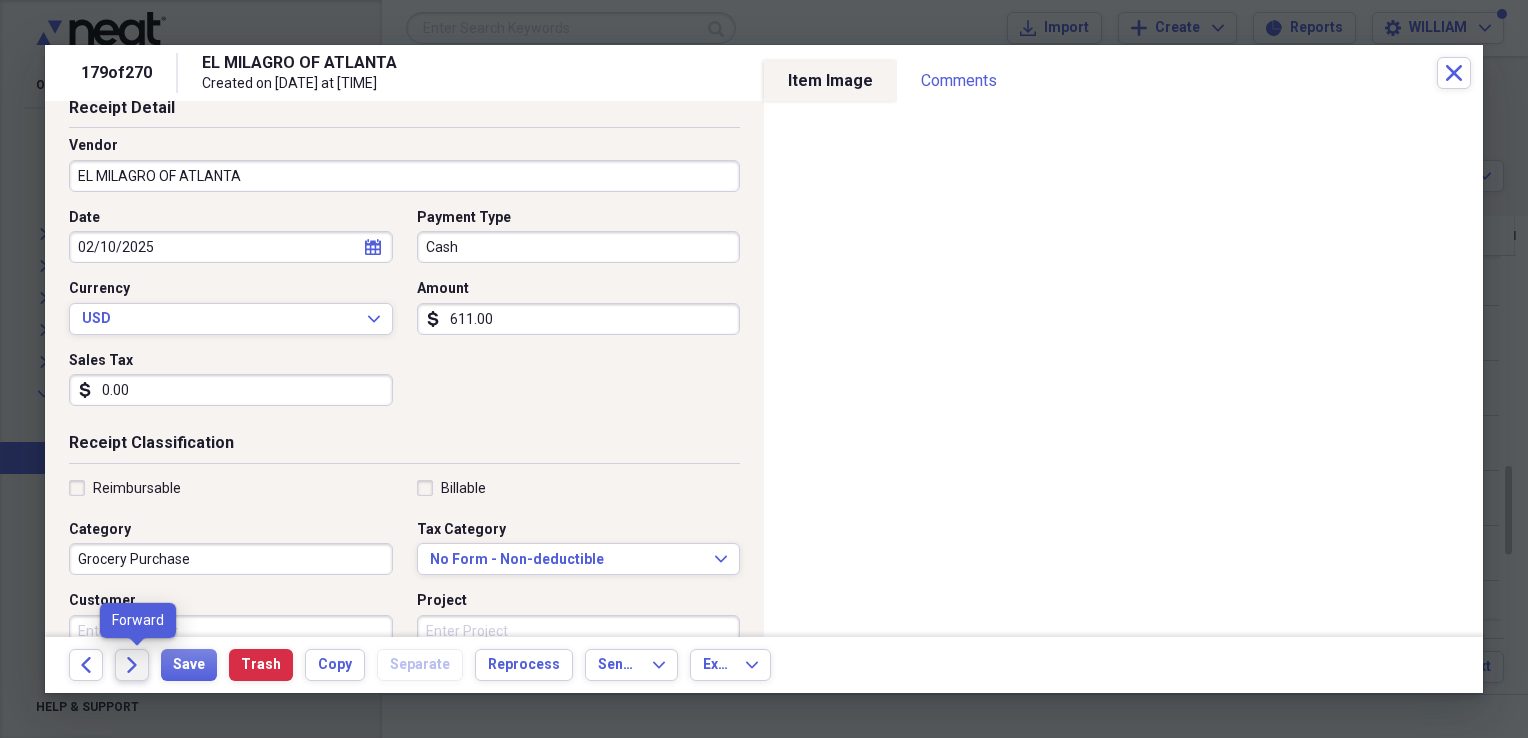 click on "Forward" at bounding box center [132, 665] 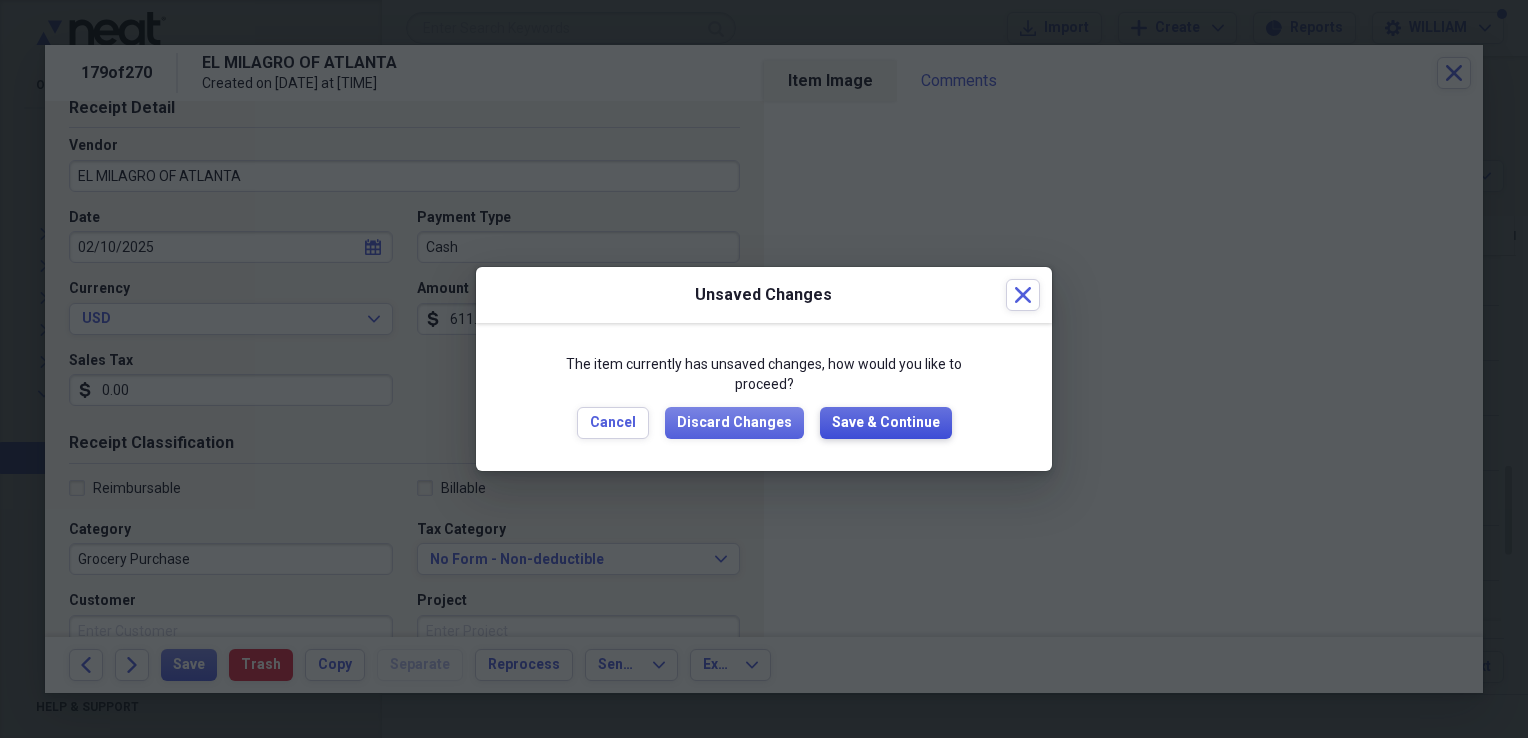 click on "Save & Continue" at bounding box center (886, 423) 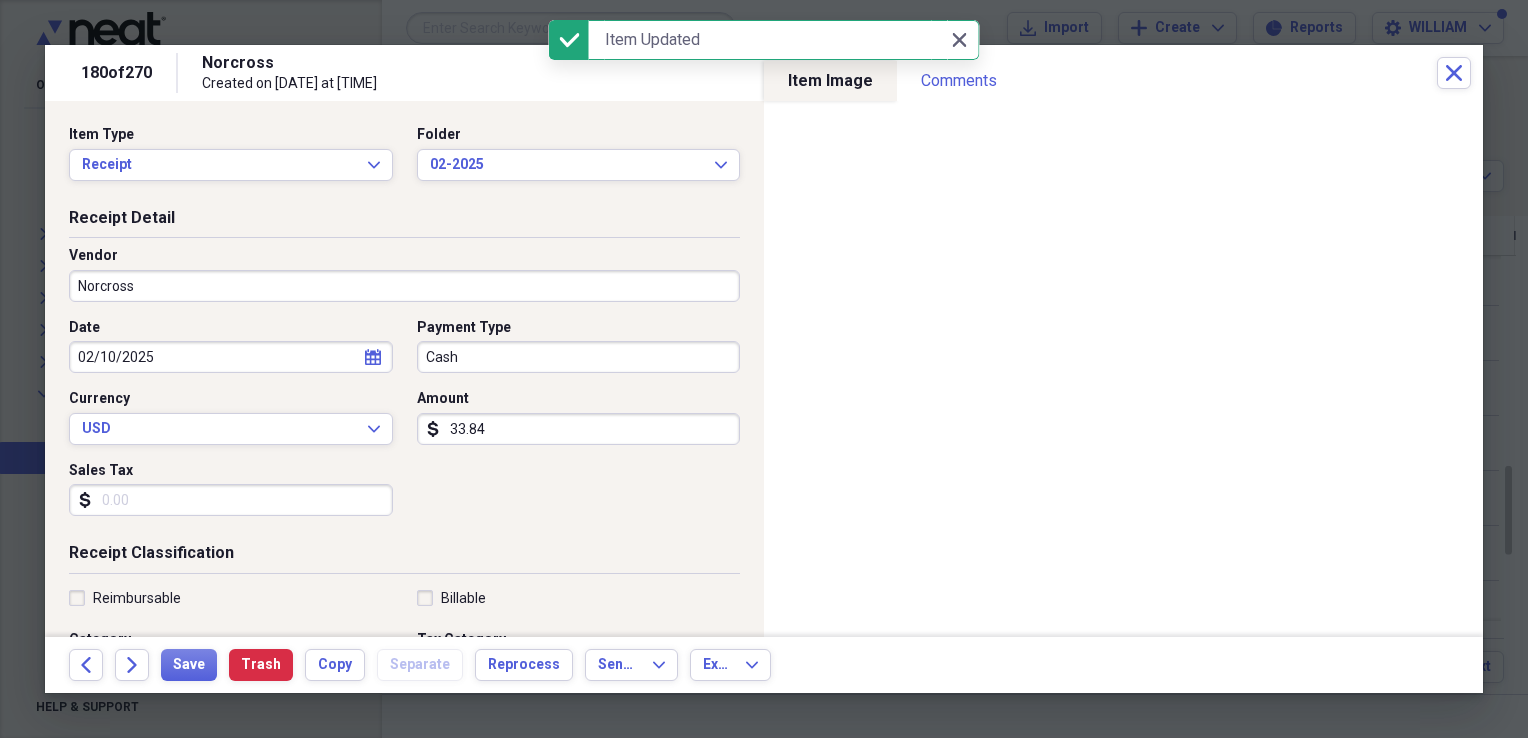 click on "Norcross" at bounding box center (404, 286) 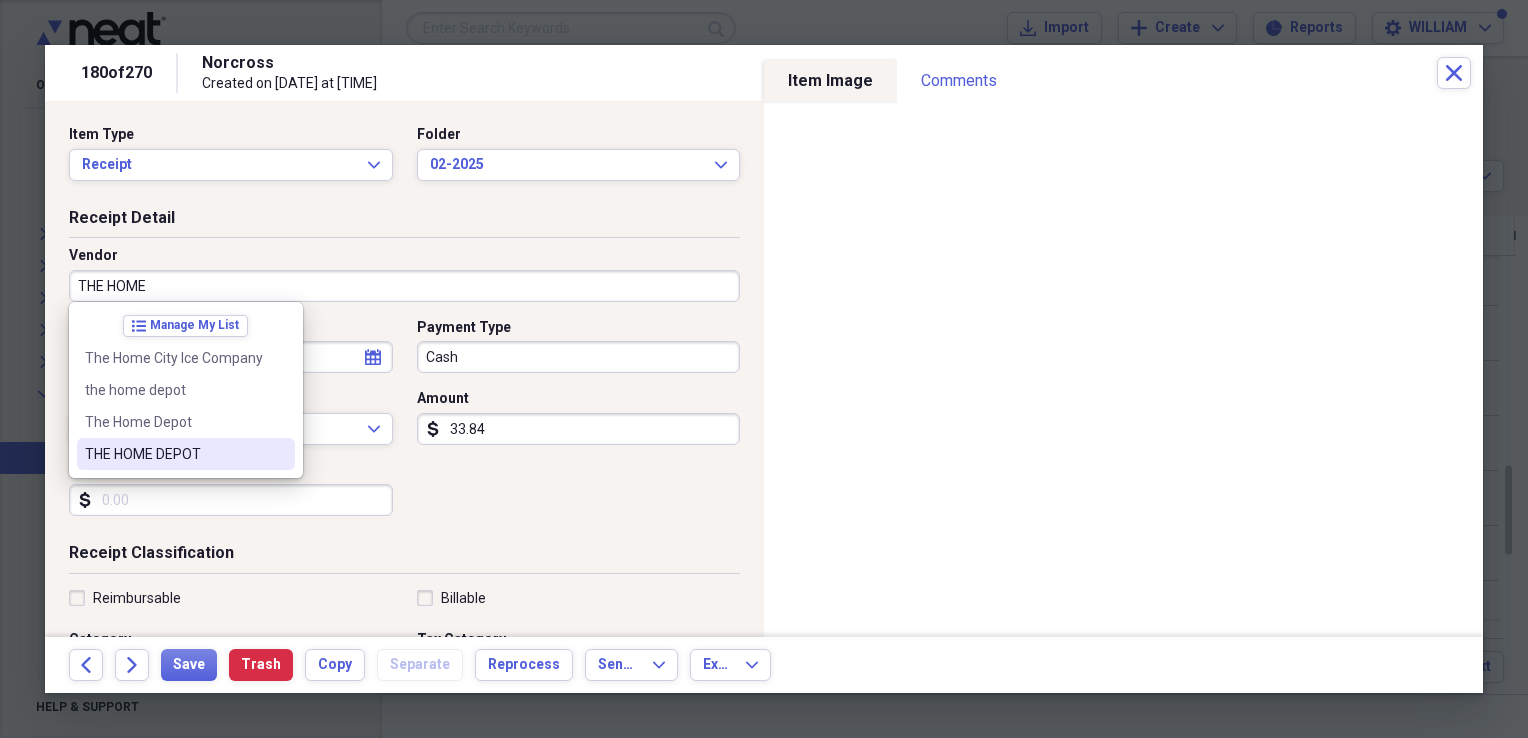 click on "THE HOME DEPOT" at bounding box center [174, 454] 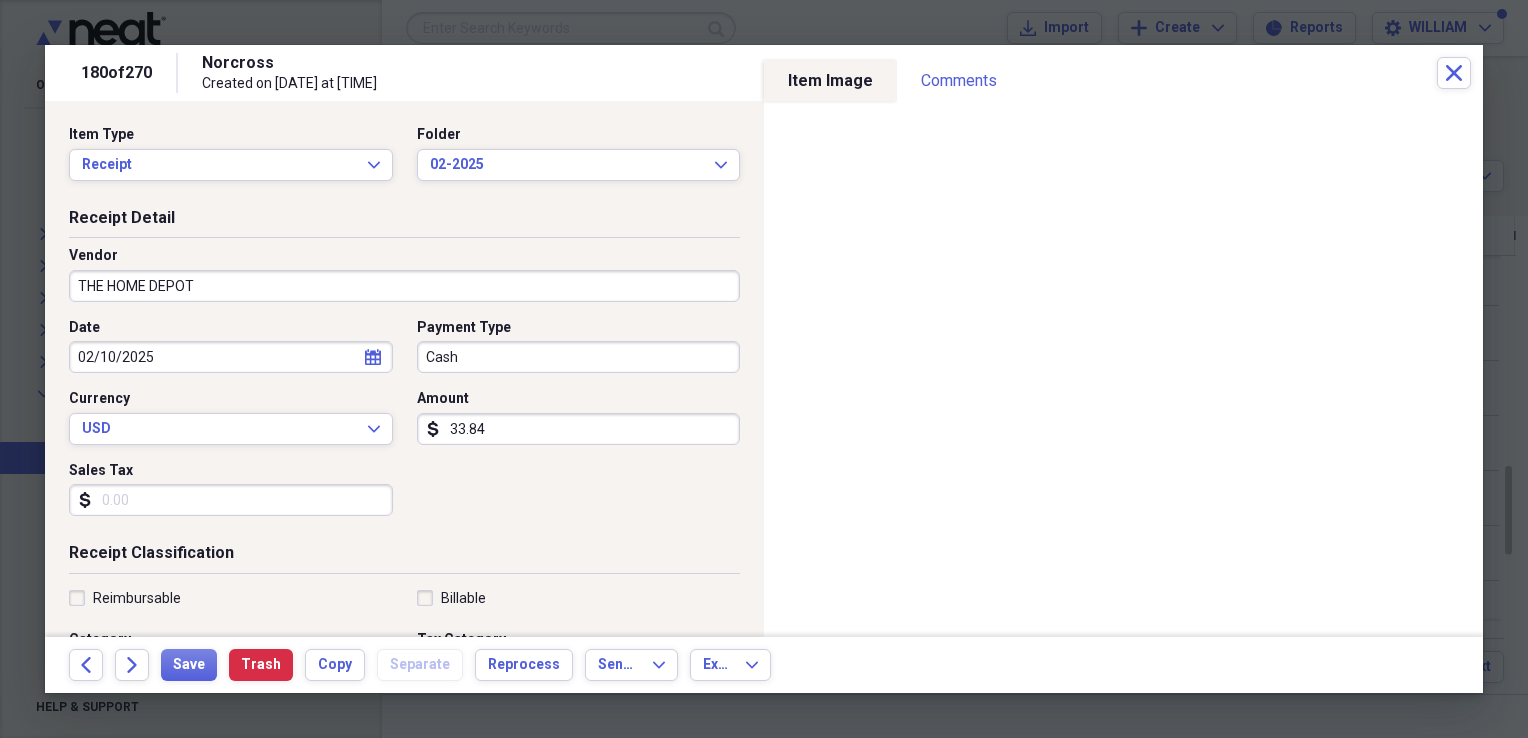click on "Sales Tax" at bounding box center [231, 500] 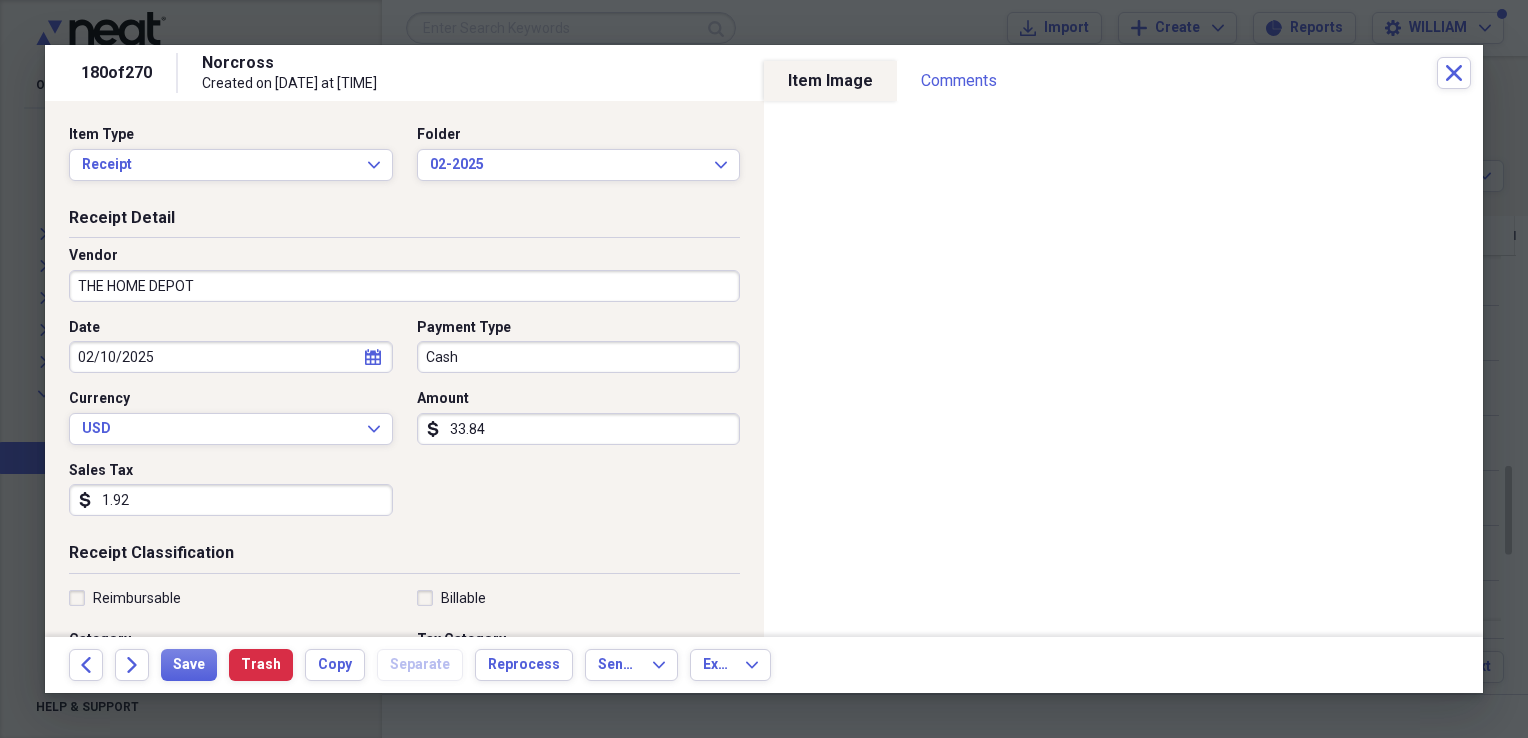 click on "Date [DATE] calendar Calendar Payment Type Cash Currency USD Expand Amount dollar-sign 33.84 Sales Tax dollar-sign 1.92" at bounding box center [404, 425] 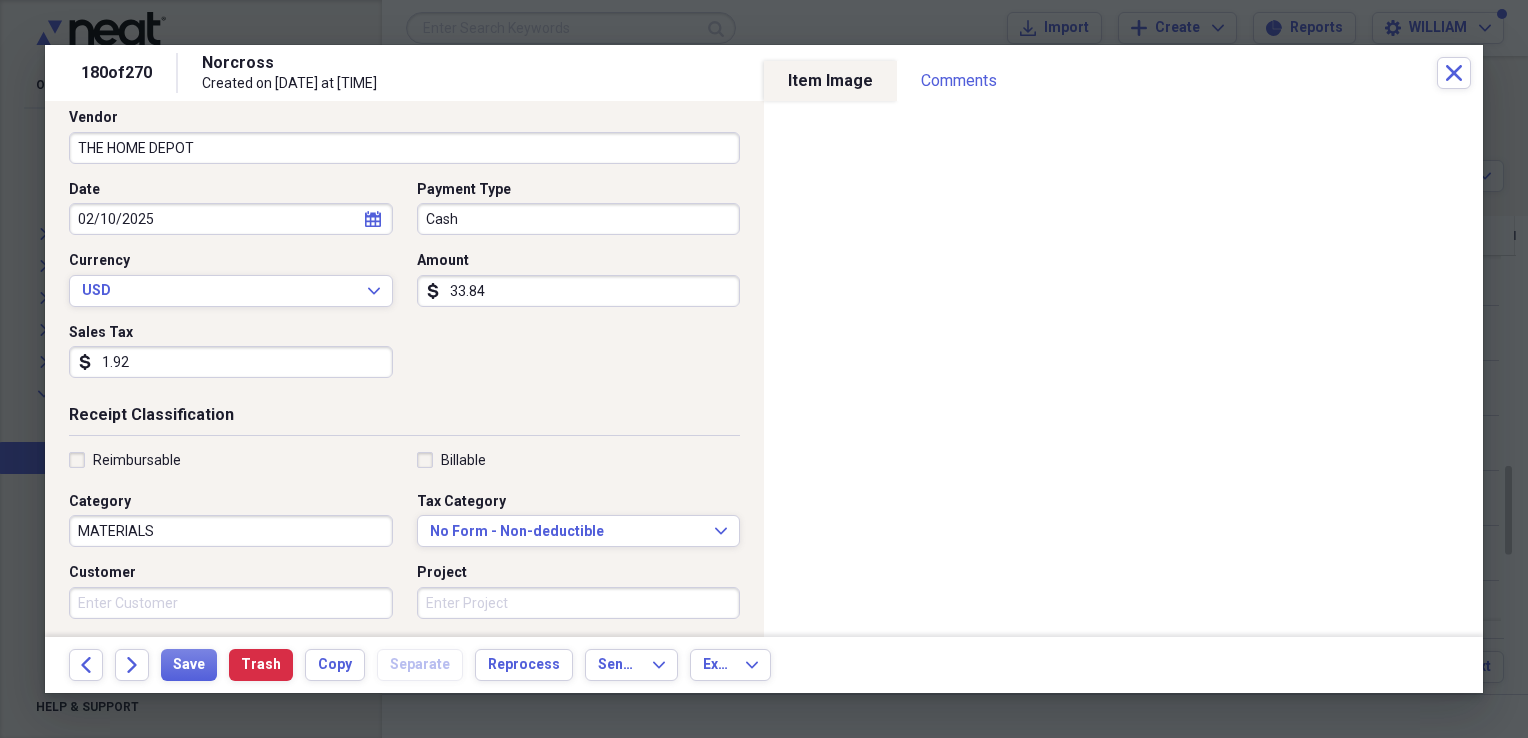 scroll, scrollTop: 139, scrollLeft: 0, axis: vertical 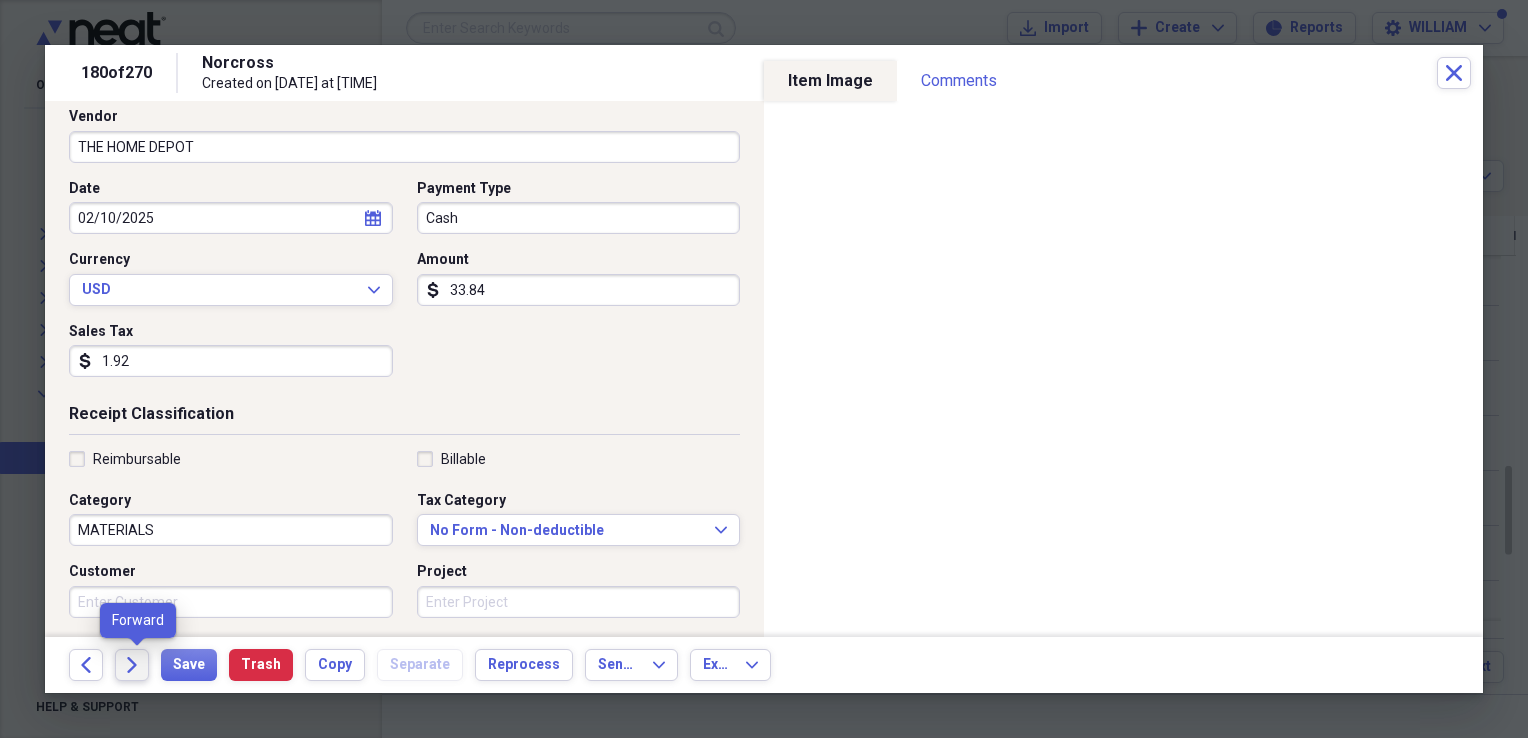 click 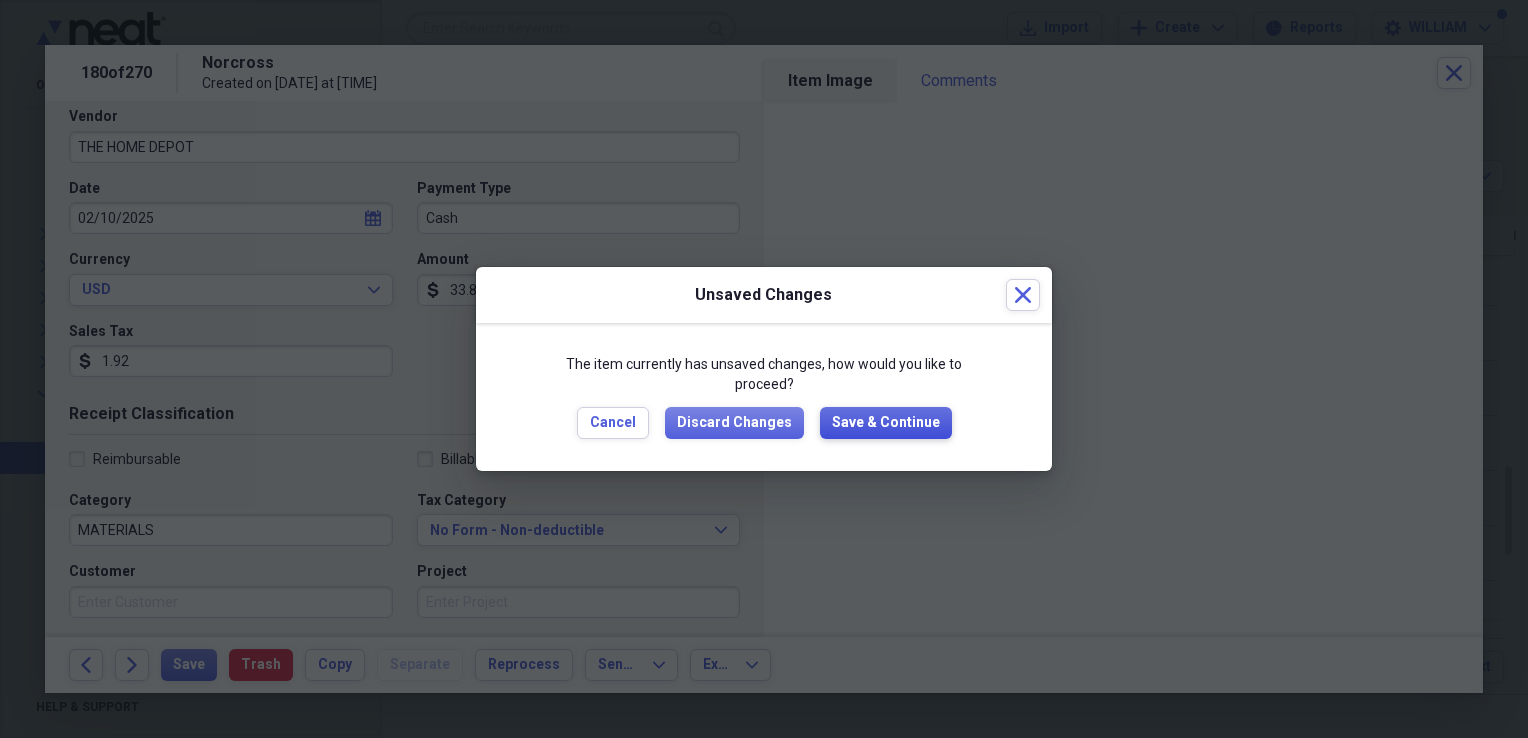 click on "Save & Continue" at bounding box center [886, 423] 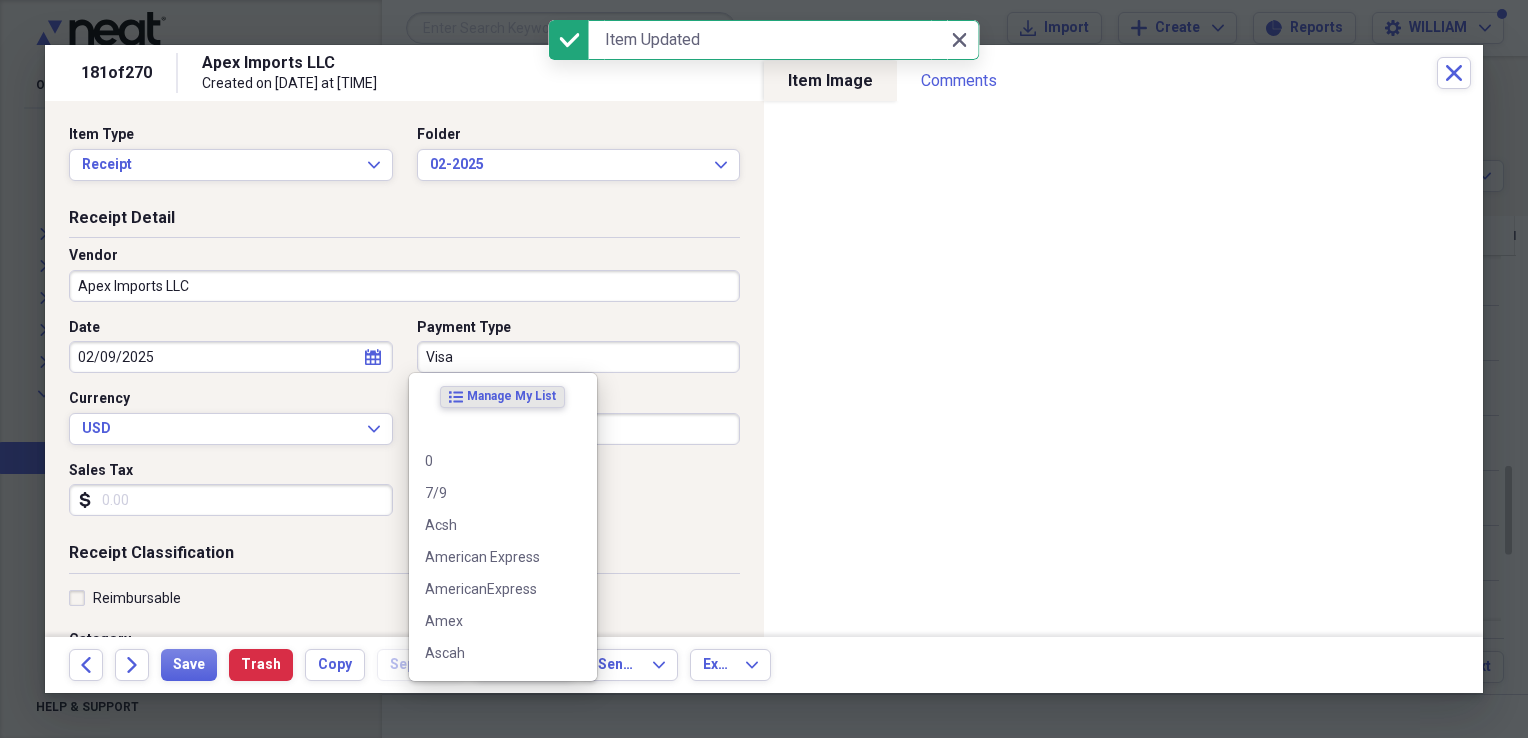 click on "Visa" at bounding box center (579, 357) 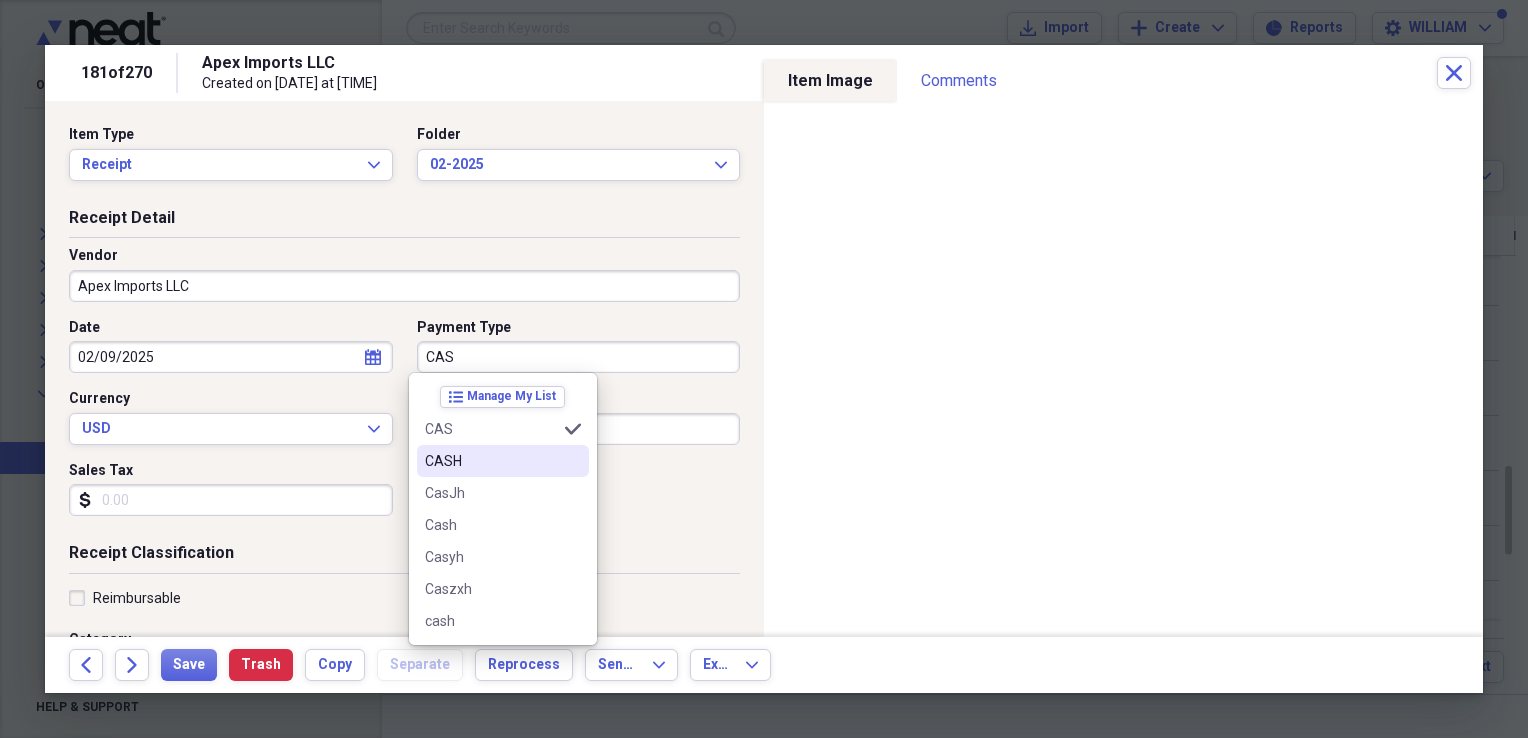 click on "CASH" at bounding box center (491, 461) 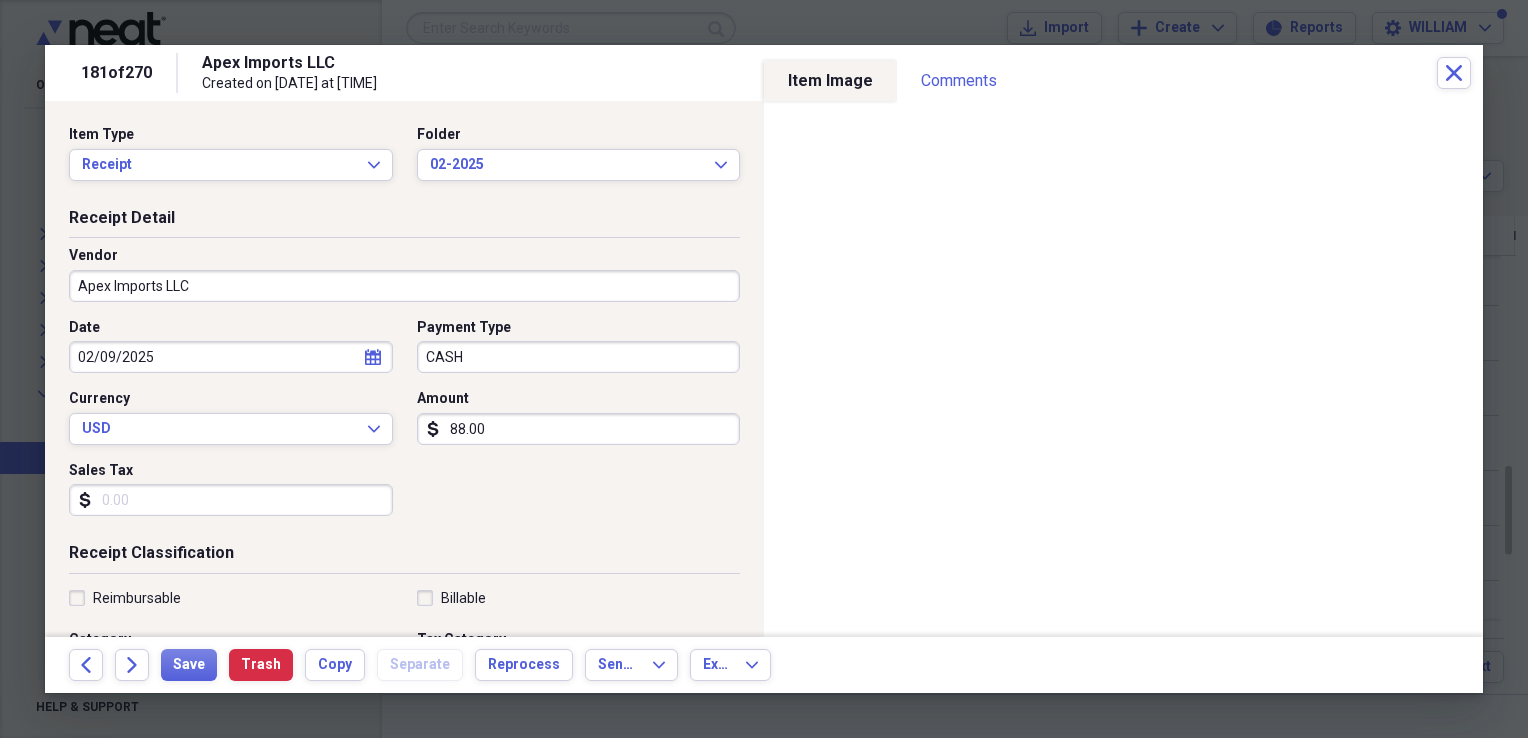 click on "Sales Tax" at bounding box center (231, 500) 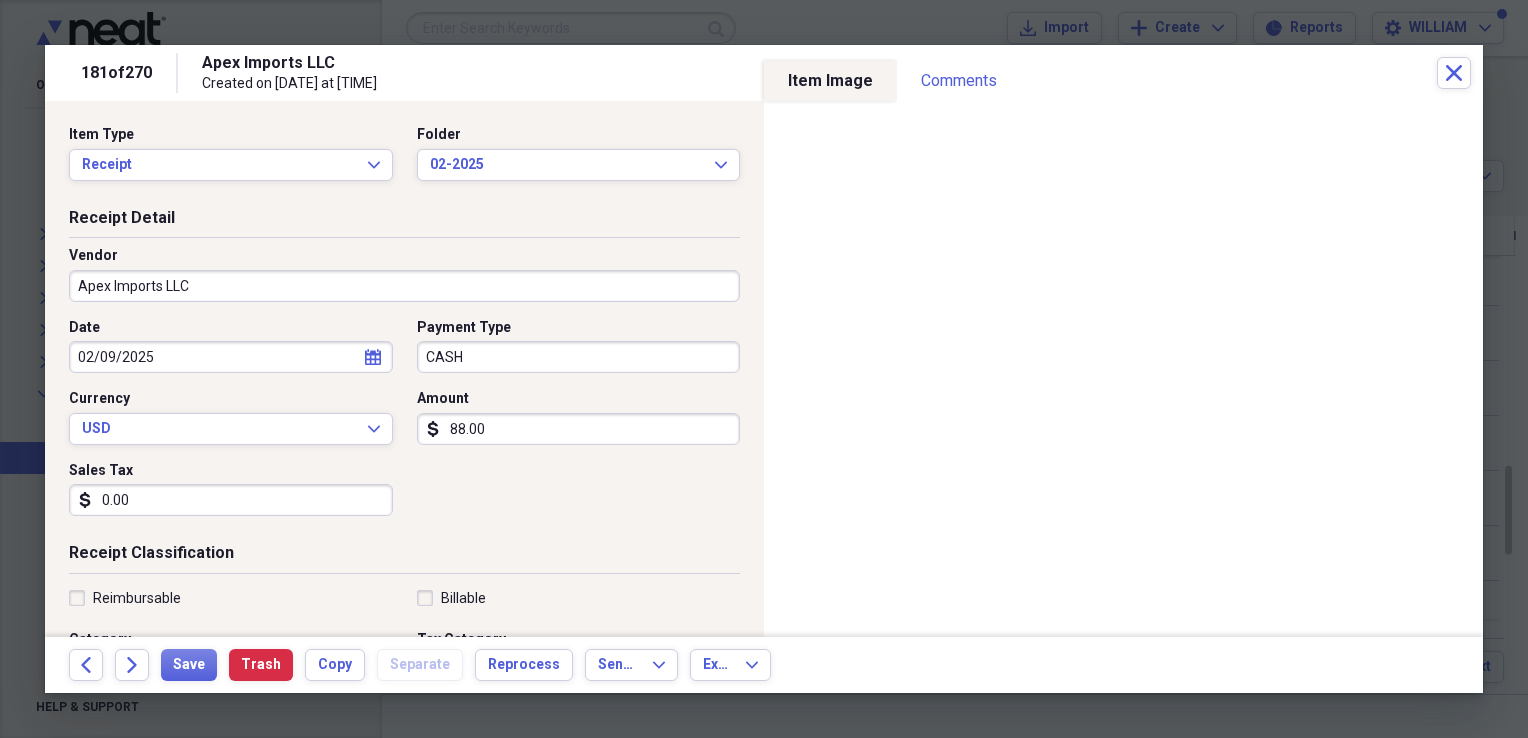 click on "Date [DATE] calendar Calendar Payment Type CASH Currency USD Expand Amount dollar-sign 88.00 Sales Tax dollar-sign 0.00" at bounding box center [404, 425] 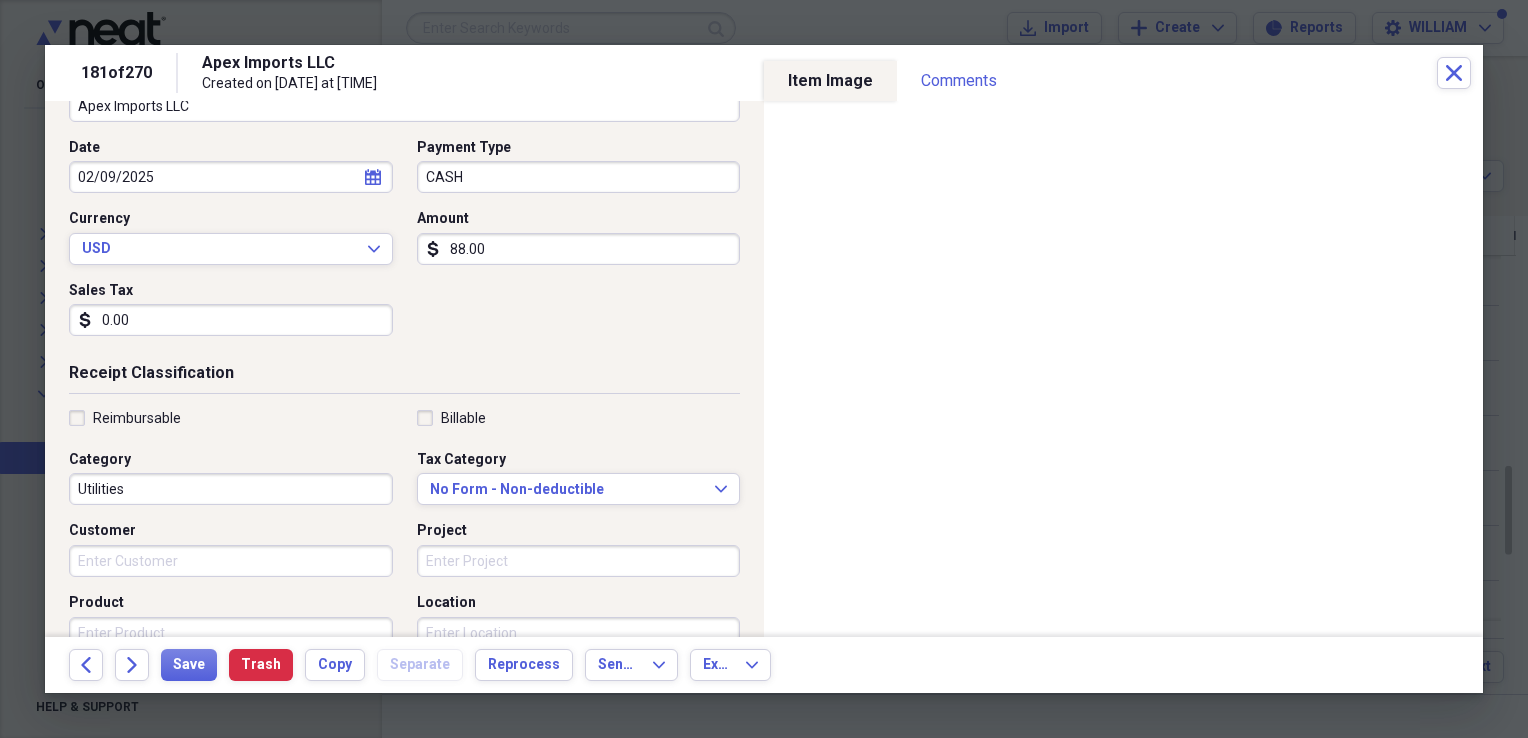 scroll, scrollTop: 180, scrollLeft: 0, axis: vertical 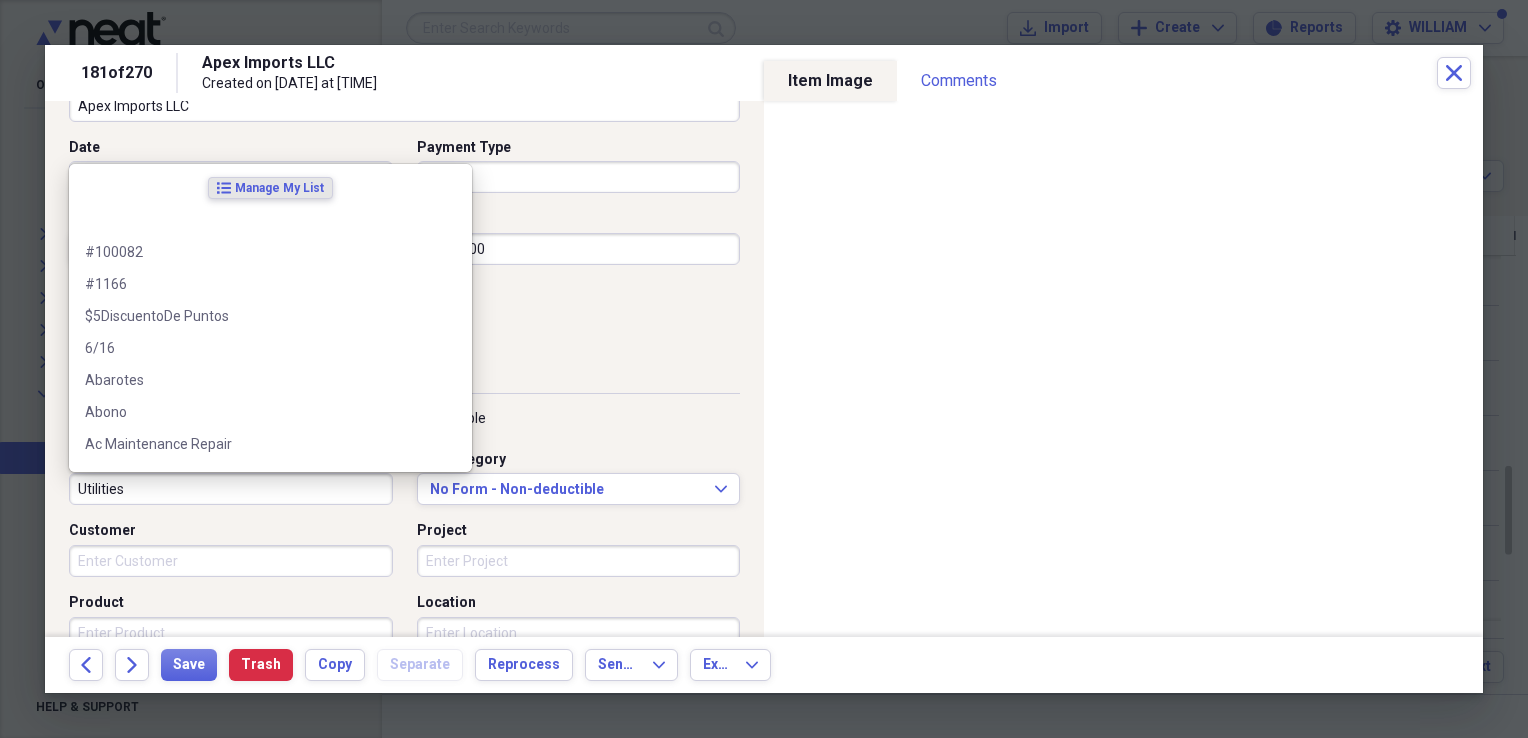 click on "Utilities" at bounding box center [231, 489] 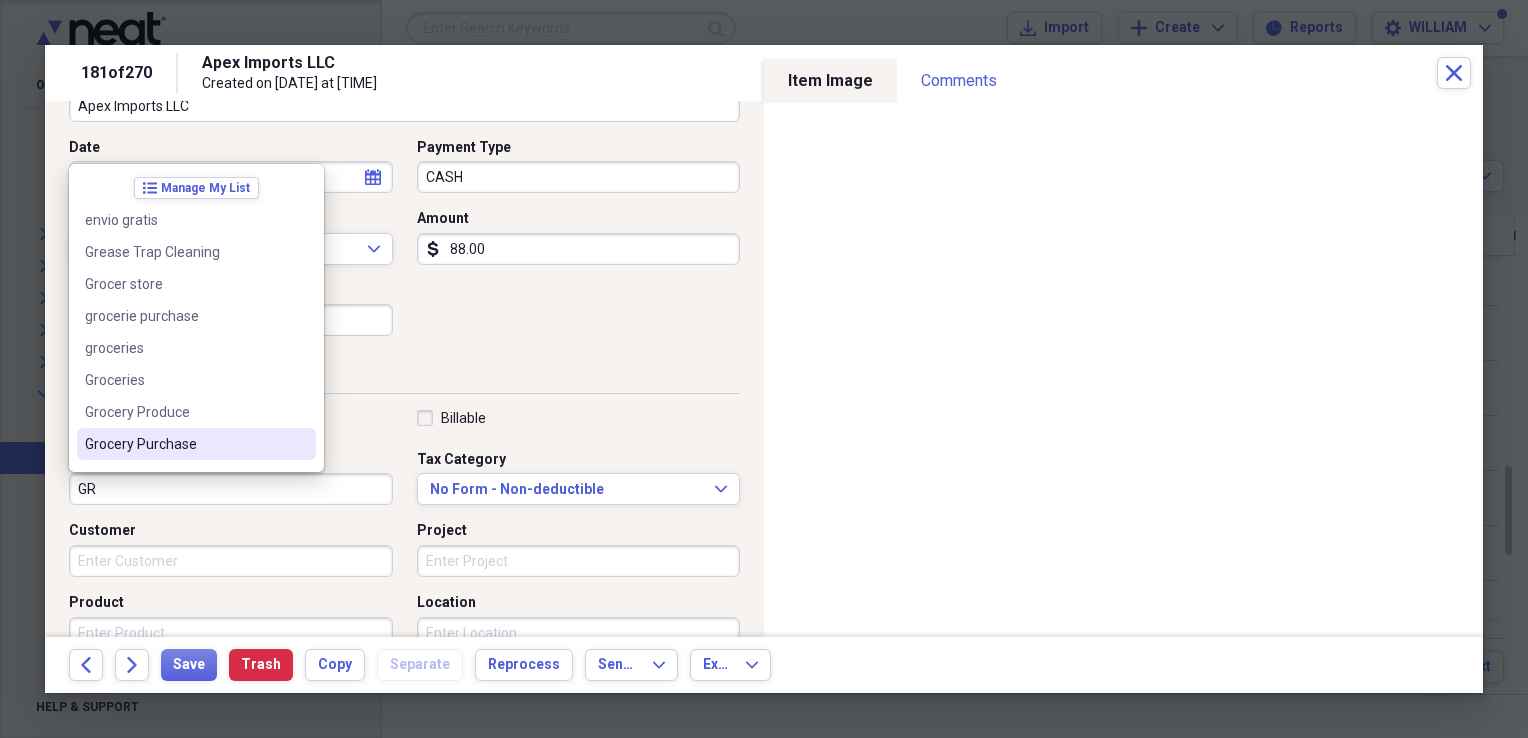 click on "Grocery Purchase" at bounding box center (184, 444) 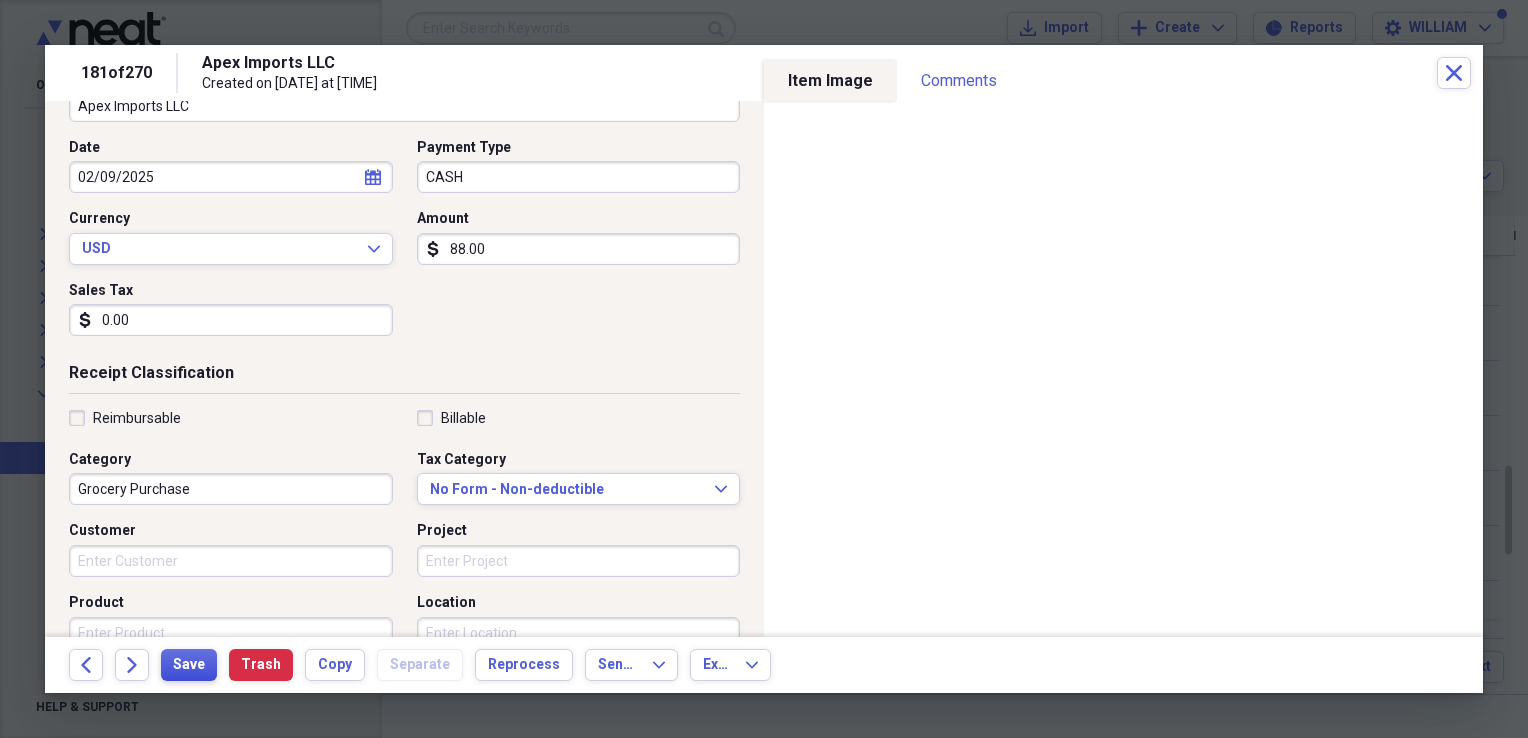 click on "Save" at bounding box center (189, 665) 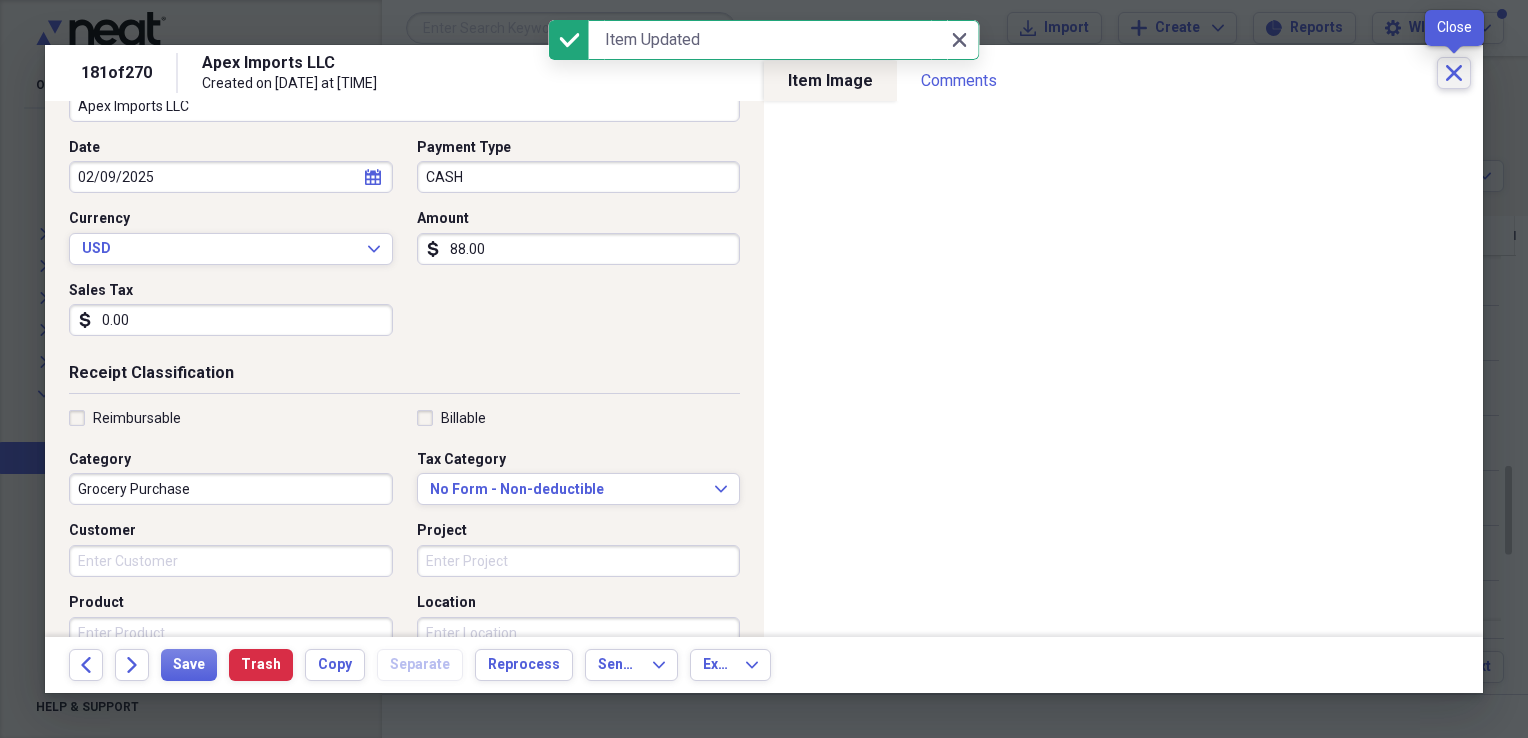 click on "Close" 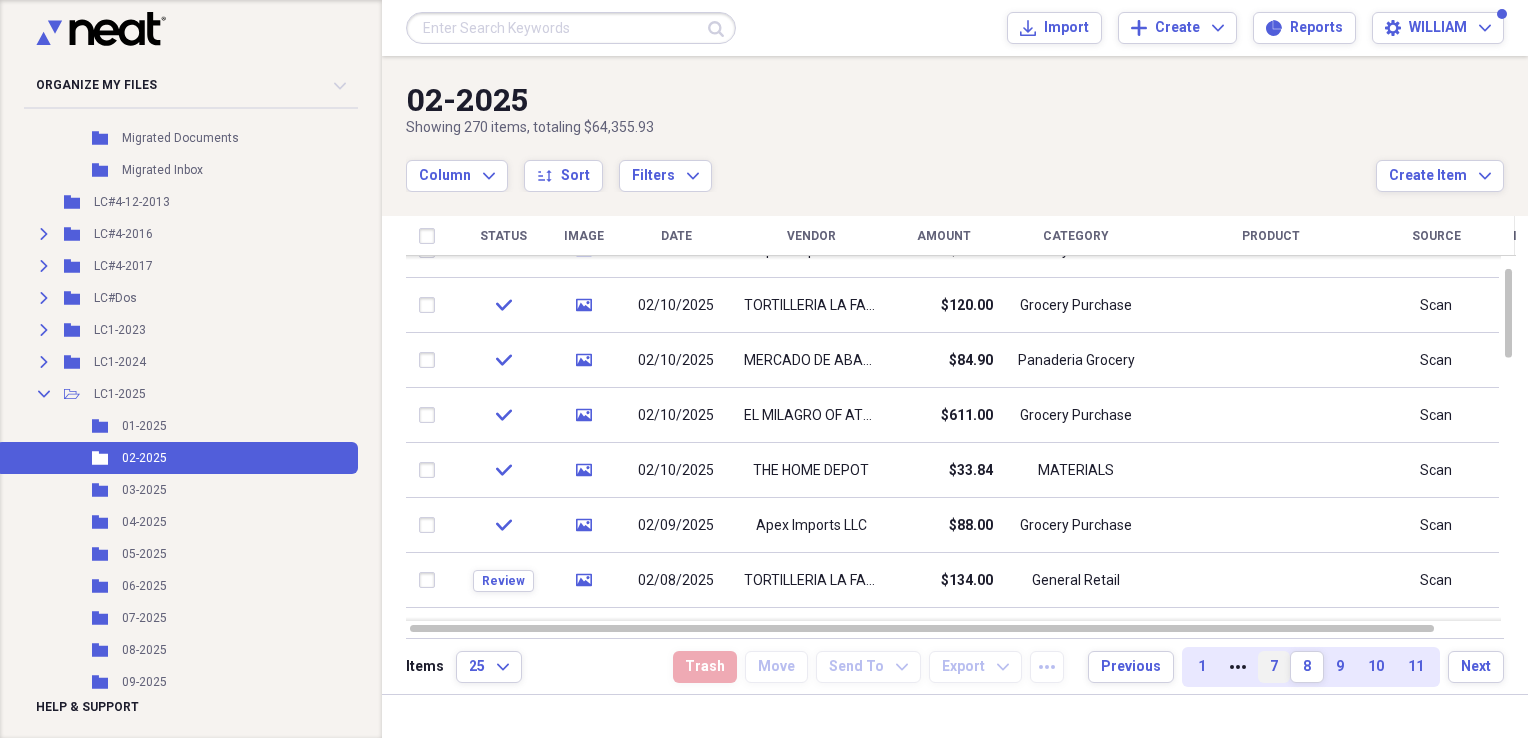 click on "7" at bounding box center (1274, 667) 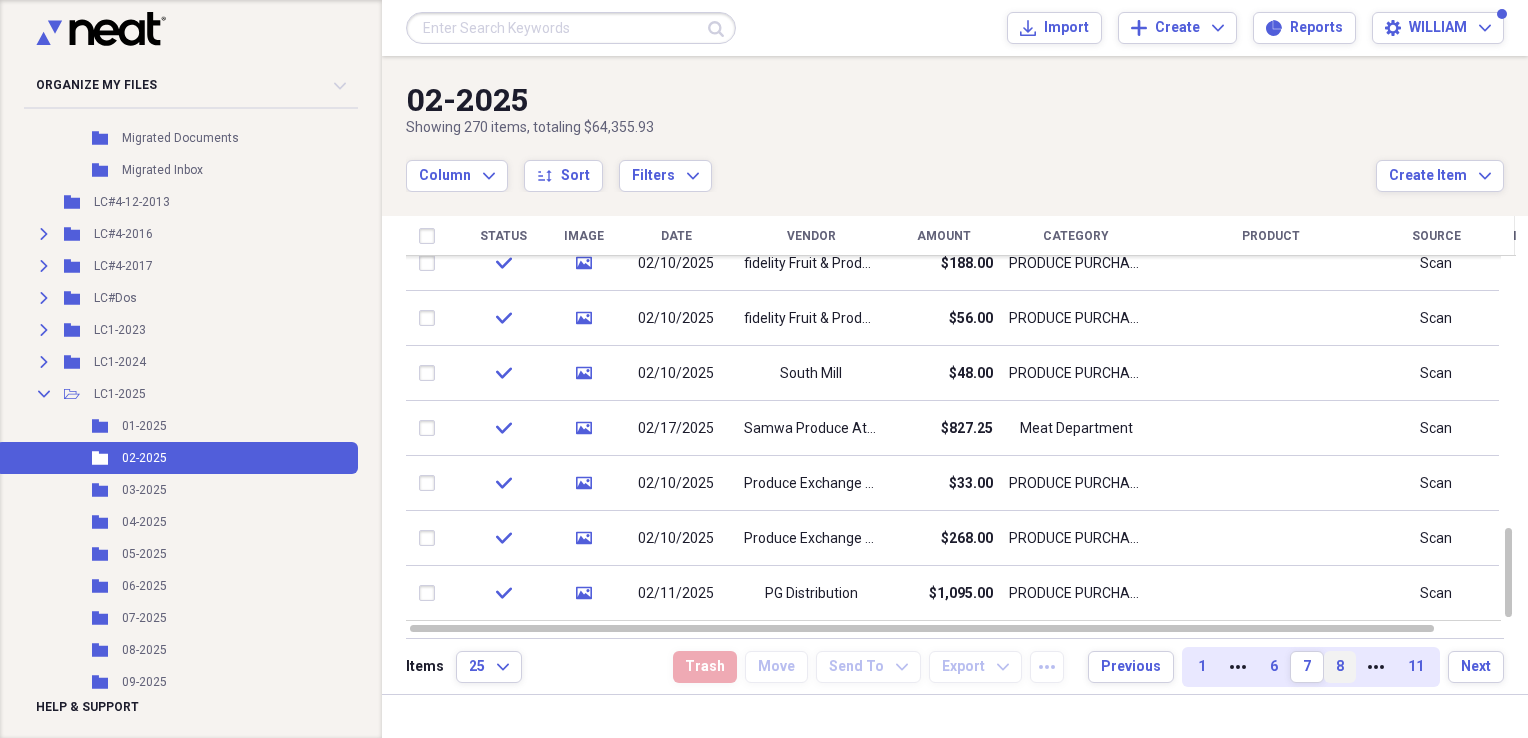 click on "8" at bounding box center (1340, 667) 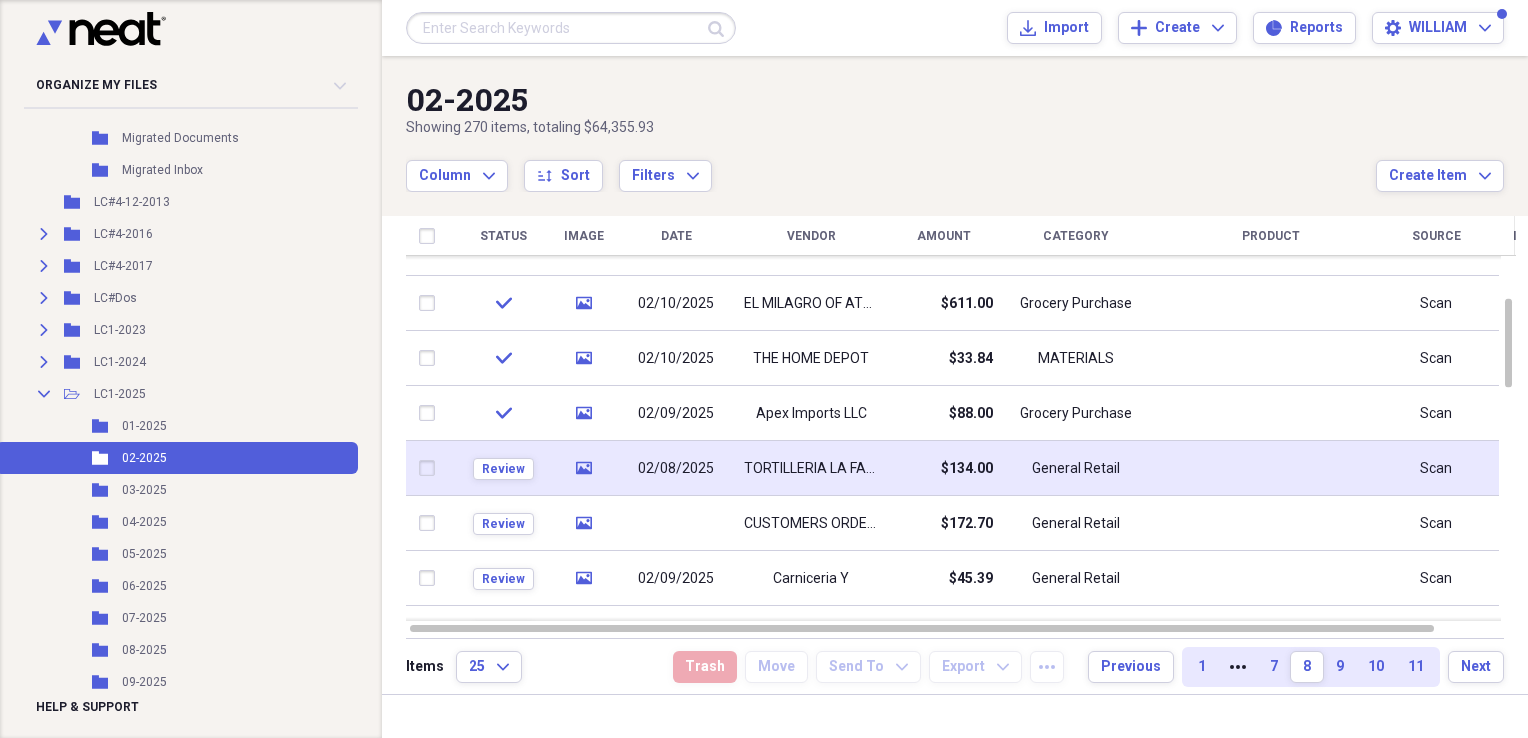click on "TORTILLERIA LA FAMILIA" at bounding box center [811, 469] 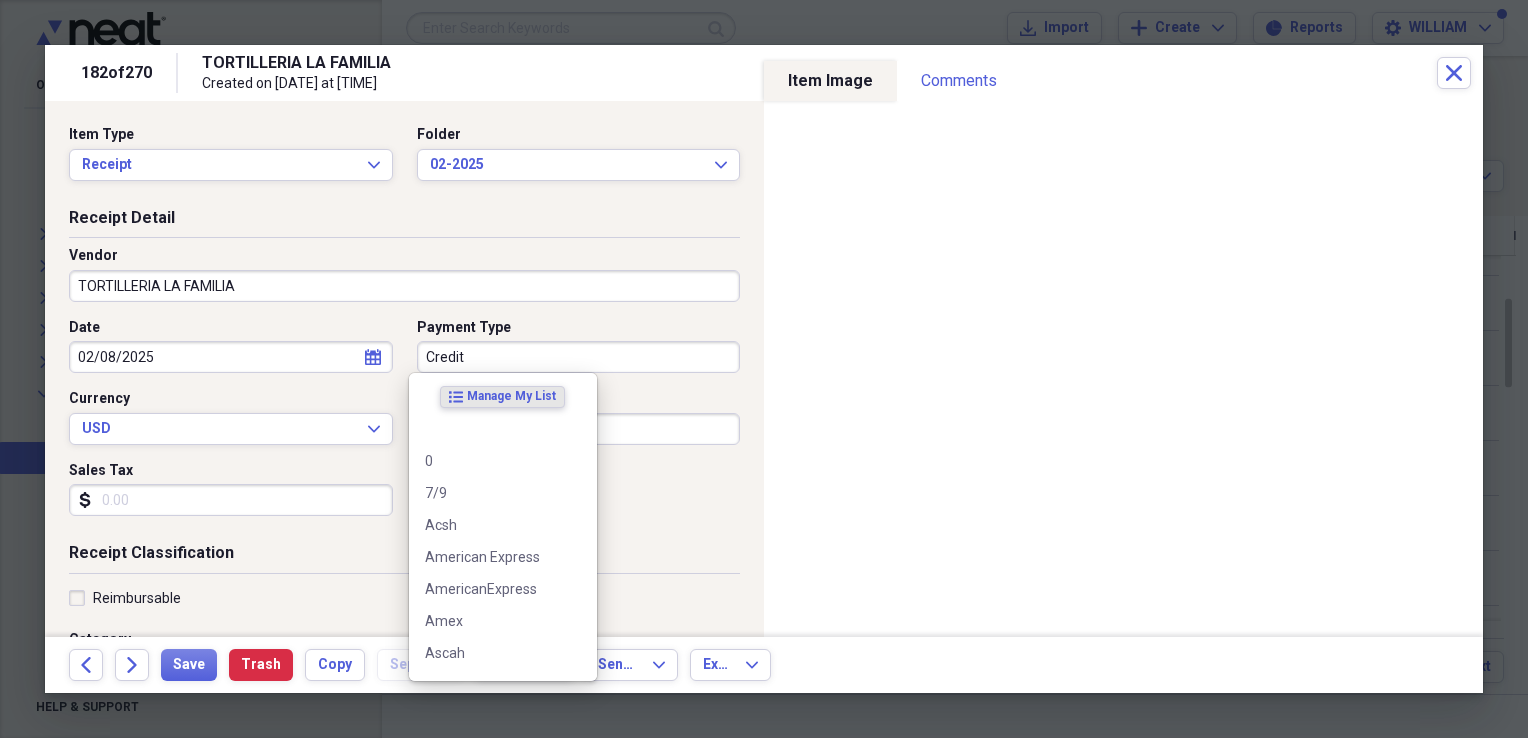 click on "Credit" at bounding box center (579, 357) 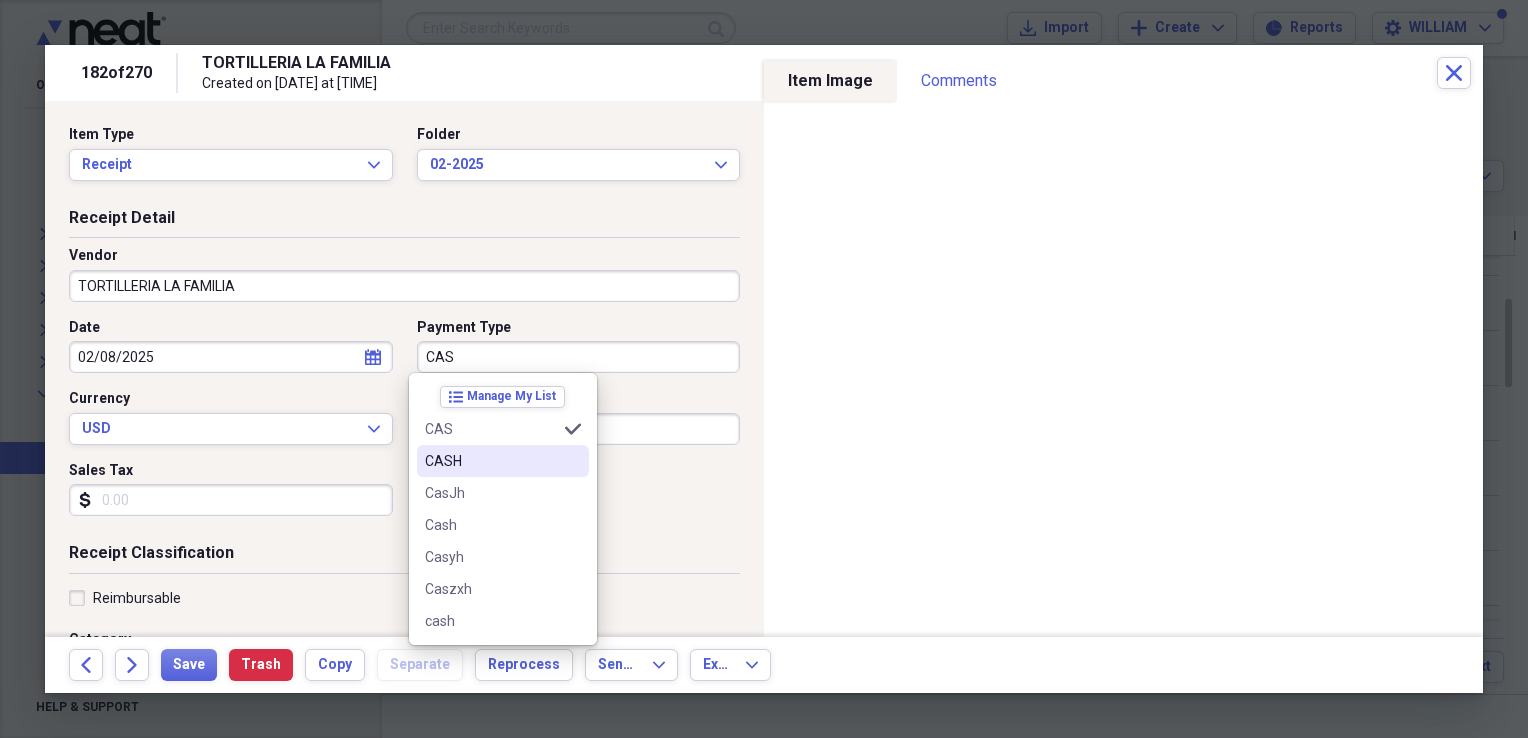 click on "CASH" at bounding box center [503, 461] 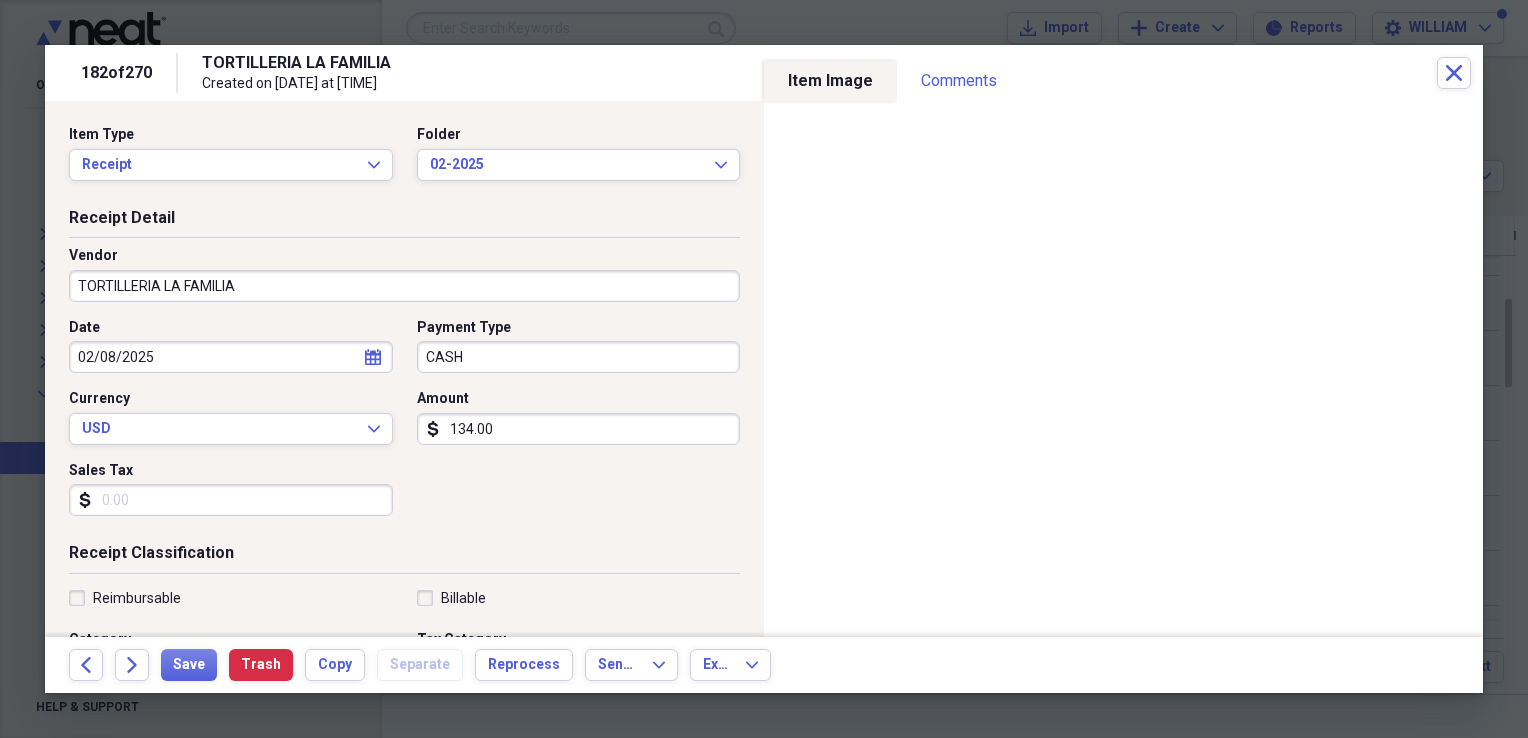 click on "Sales Tax" at bounding box center [231, 500] 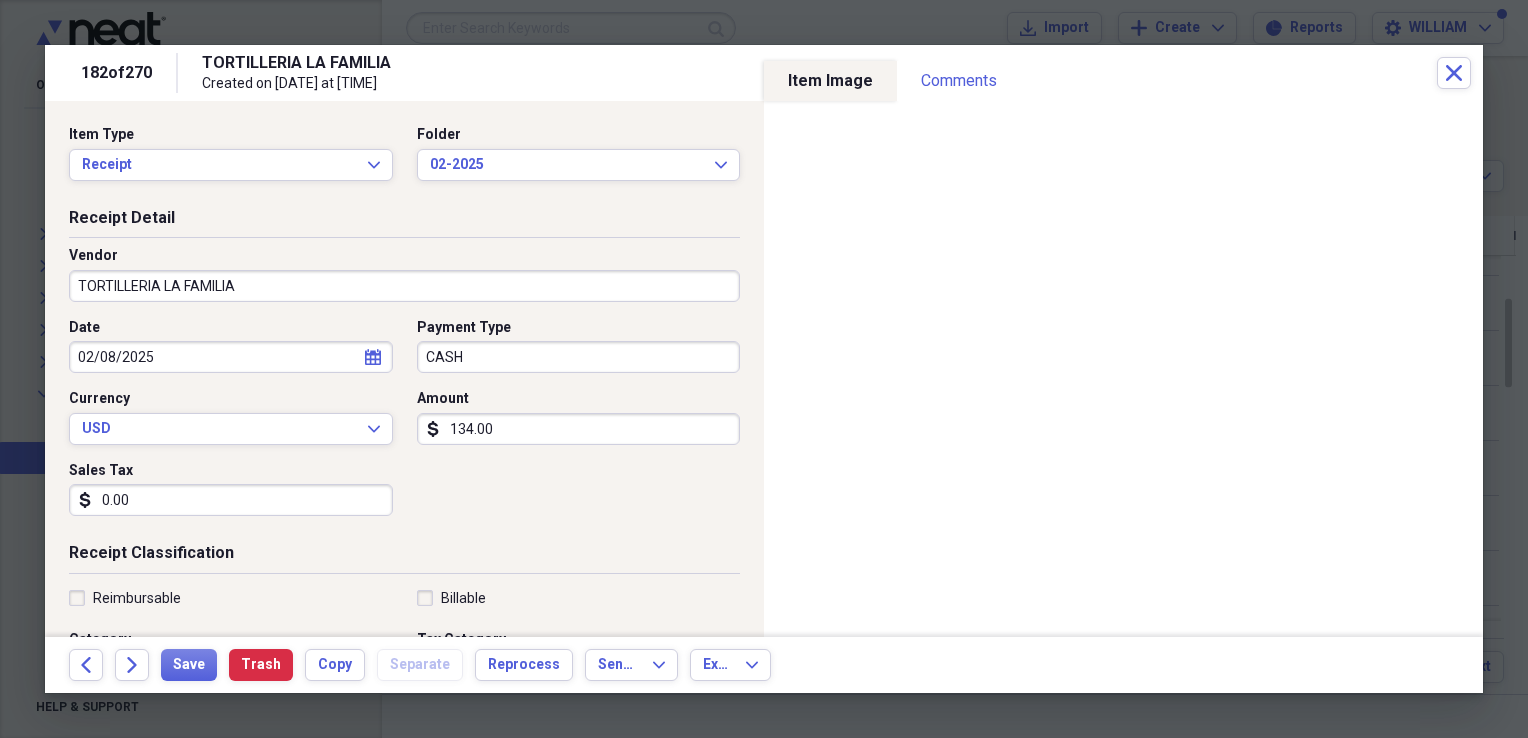 click on "Date [DATE] calendar Calendar Payment Type CASH Currency USD Expand Amount dollar-sign 134.00 Sales Tax dollar-sign 0.00" at bounding box center [404, 425] 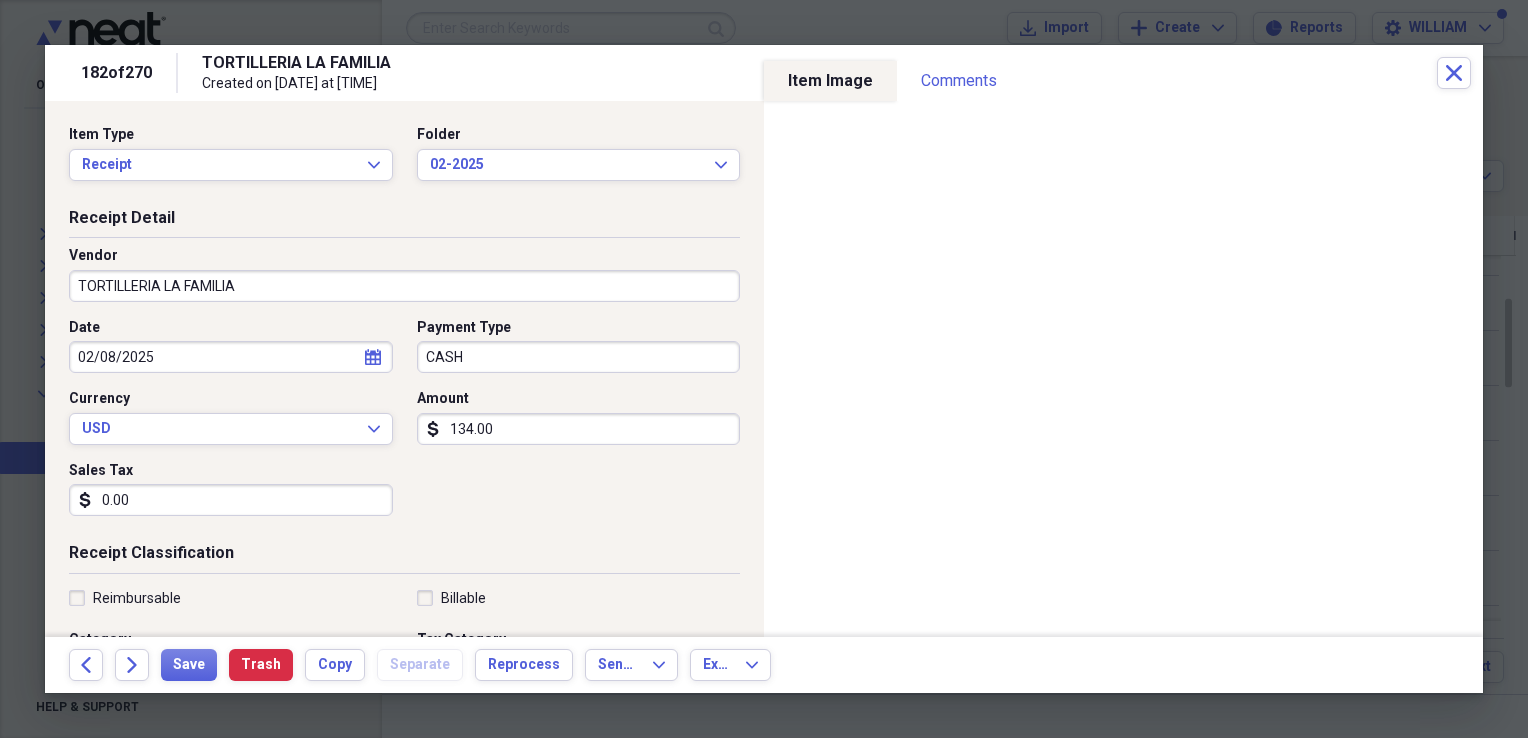 click on "134.00" at bounding box center (579, 429) 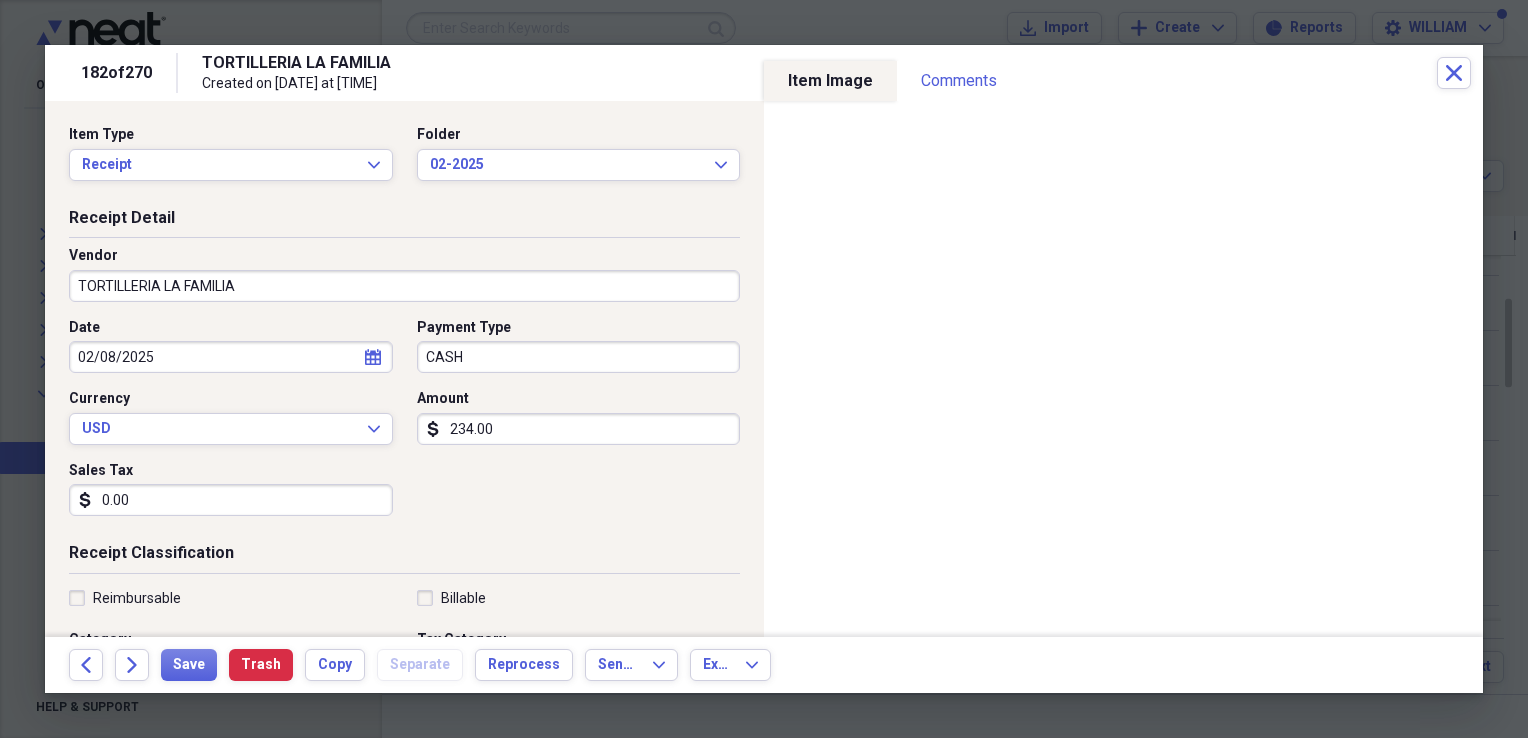 click on "Date [DATE] calendar Calendar Payment Type CASH Currency USD Expand Amount dollar-sign 234.00 Sales Tax dollar-sign 0.00" at bounding box center (404, 425) 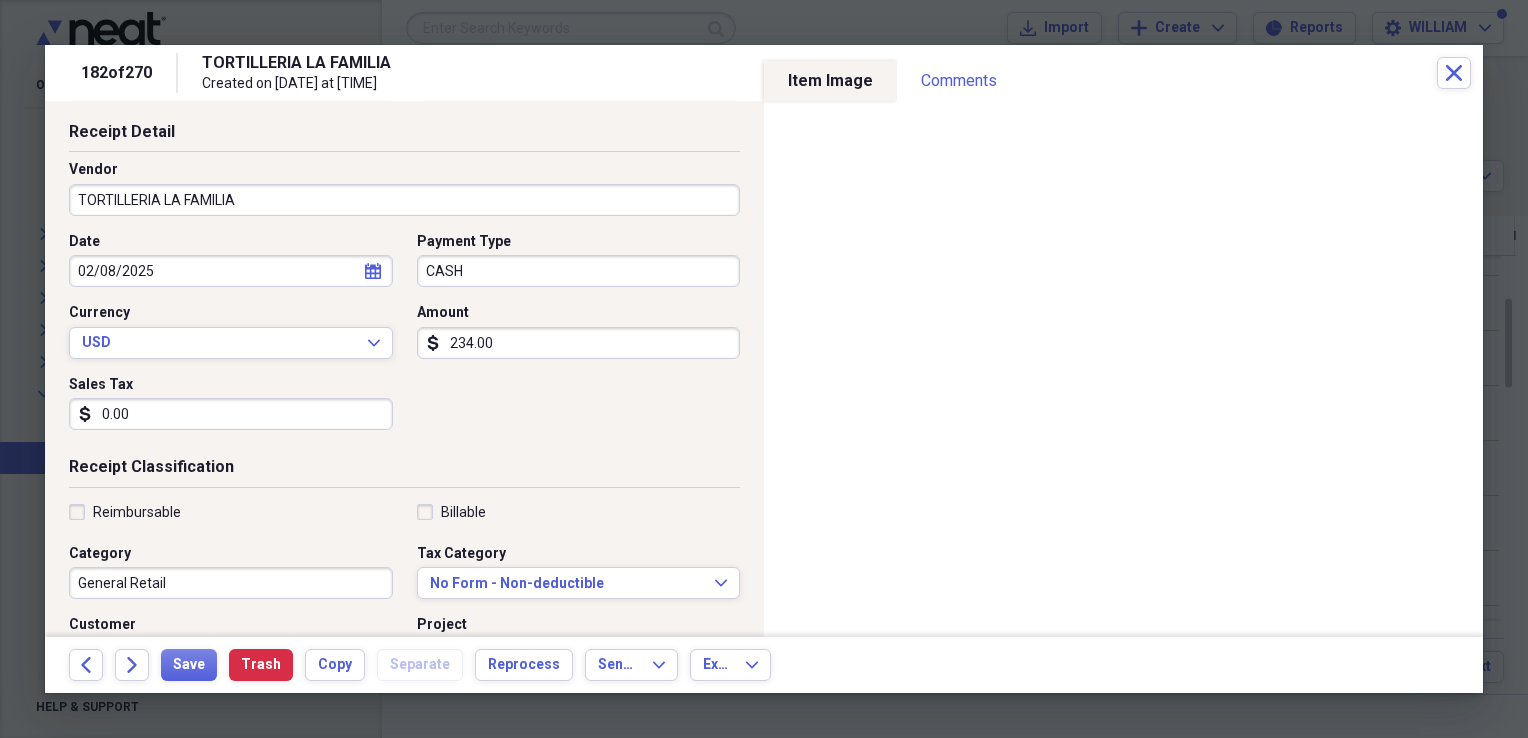 click on "General Retail" at bounding box center (231, 583) 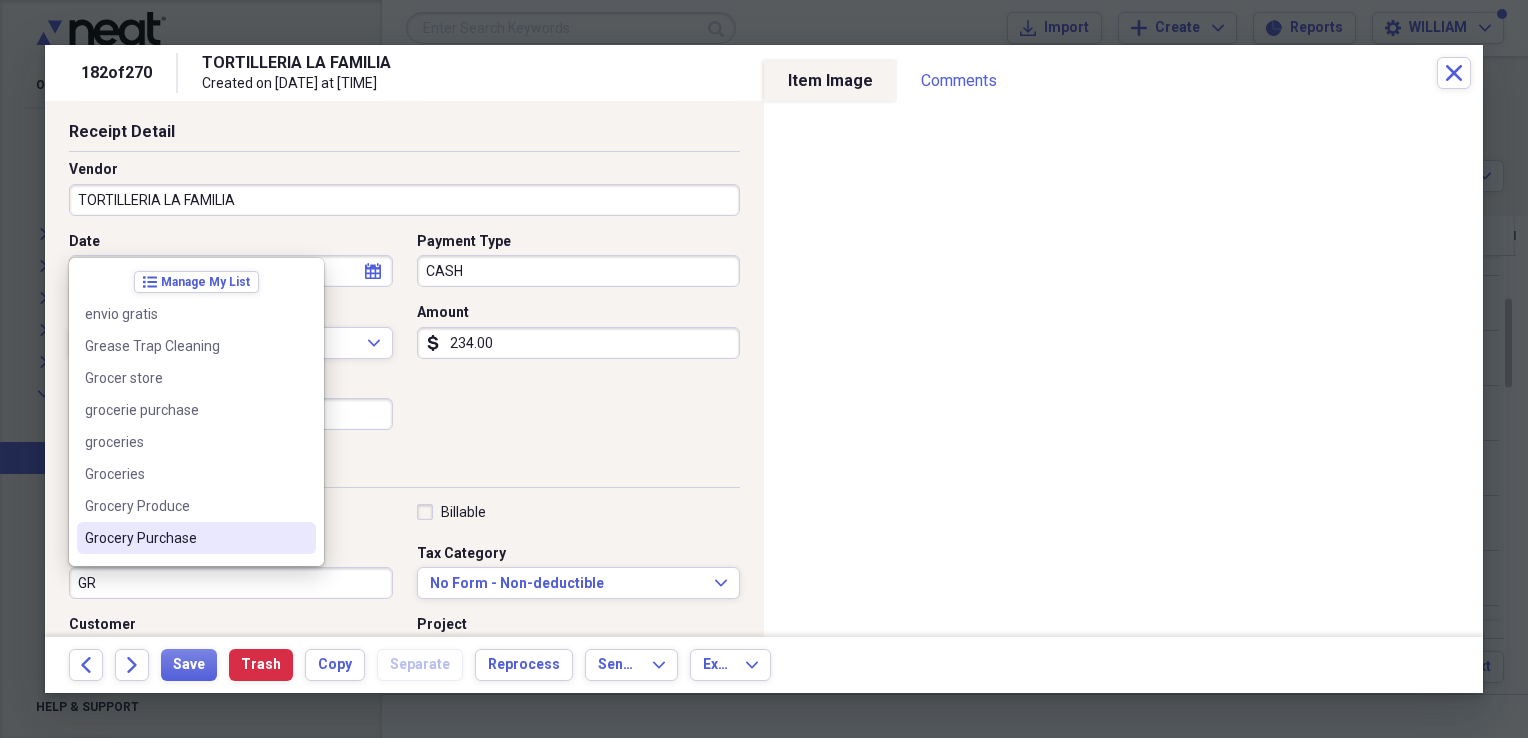 click on "Grocery Purchase" at bounding box center [184, 538] 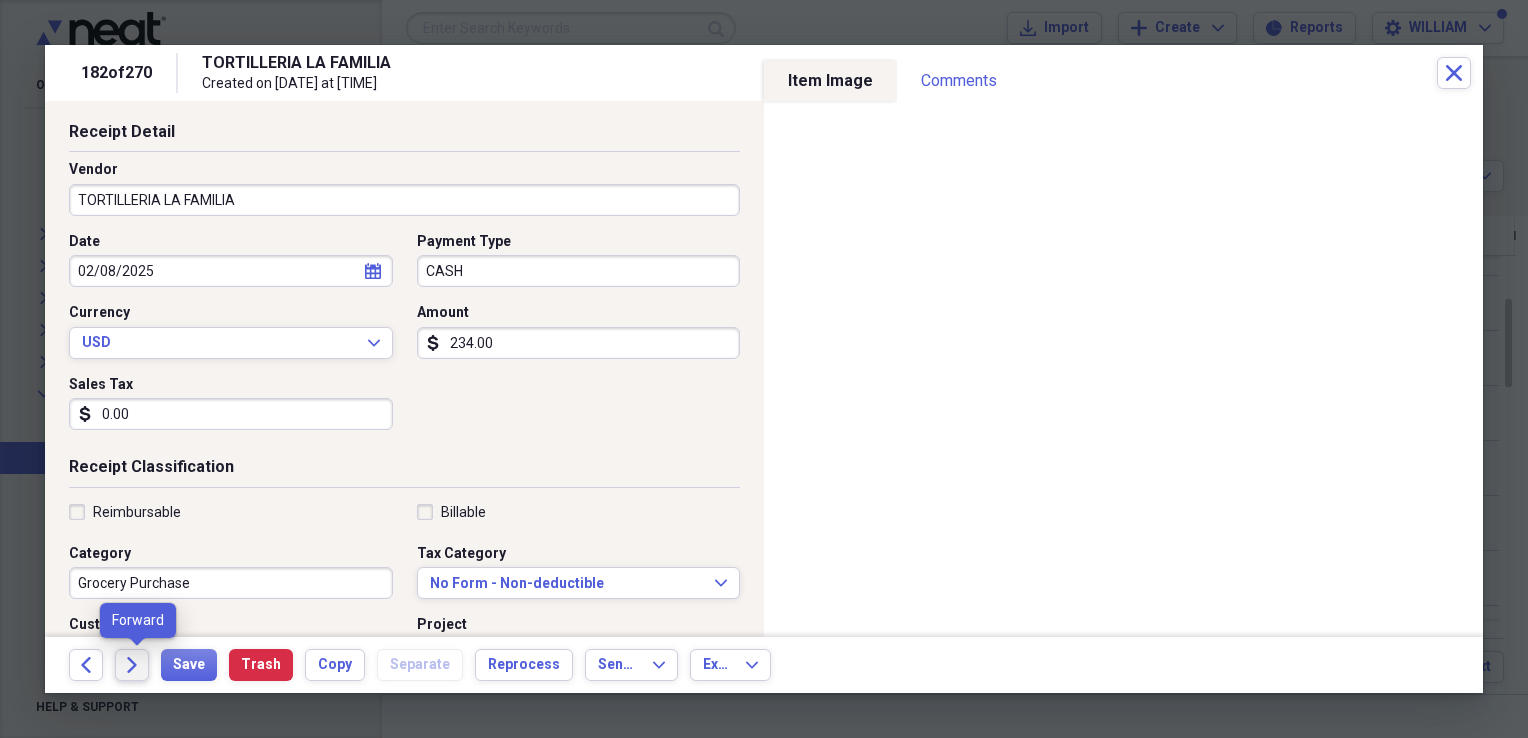 click on "Forward" 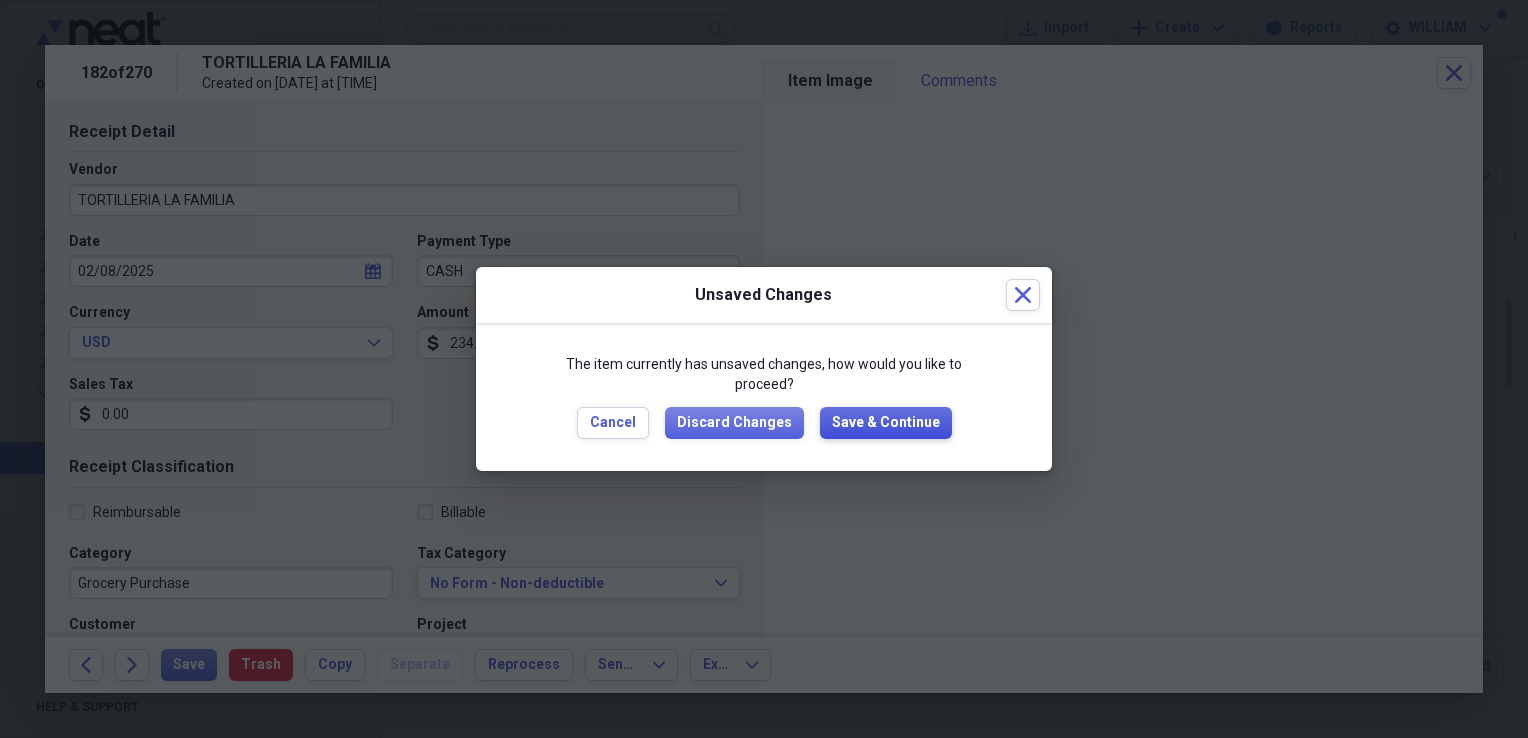 click on "Save & Continue" at bounding box center [886, 423] 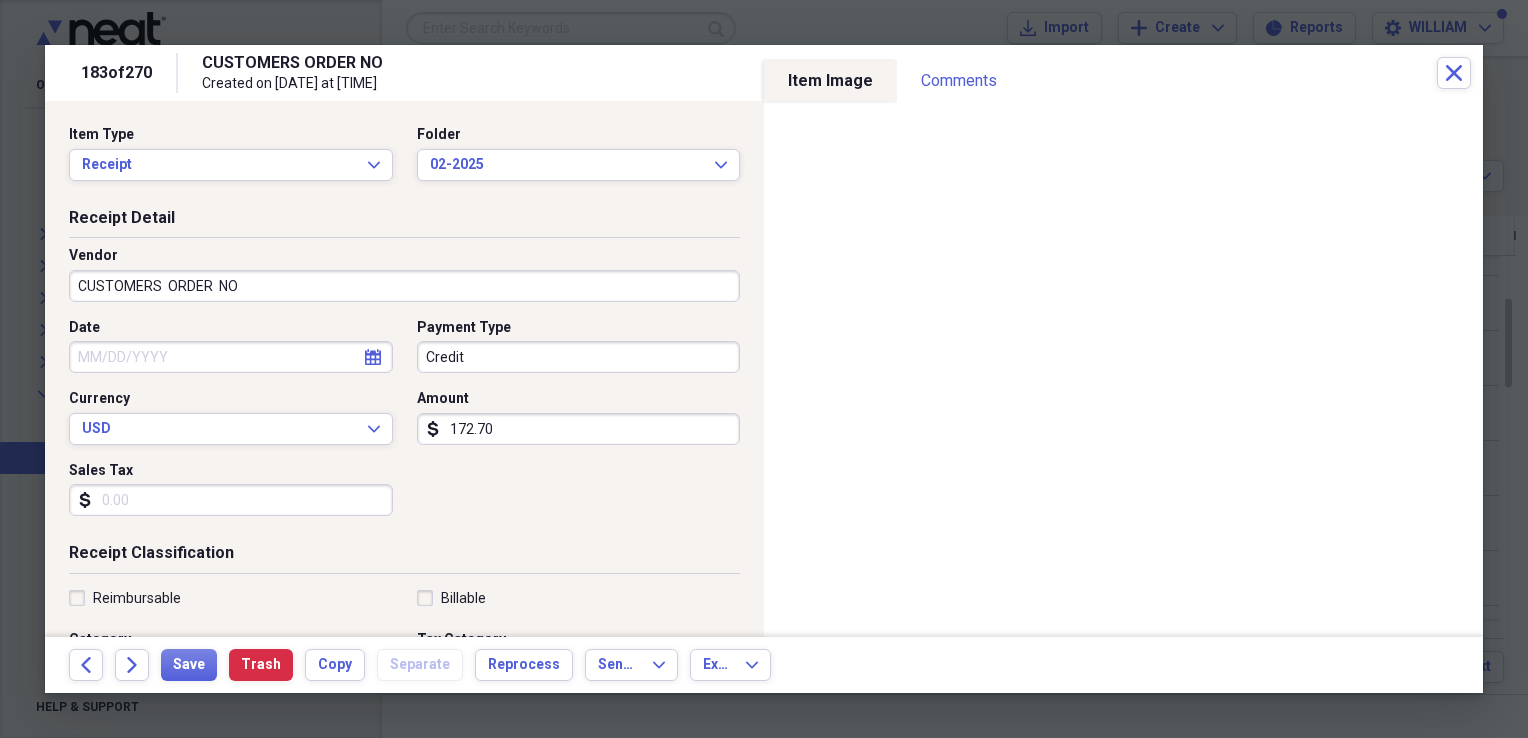 click on "CUSTOMERS  ORDER  NO" at bounding box center [404, 286] 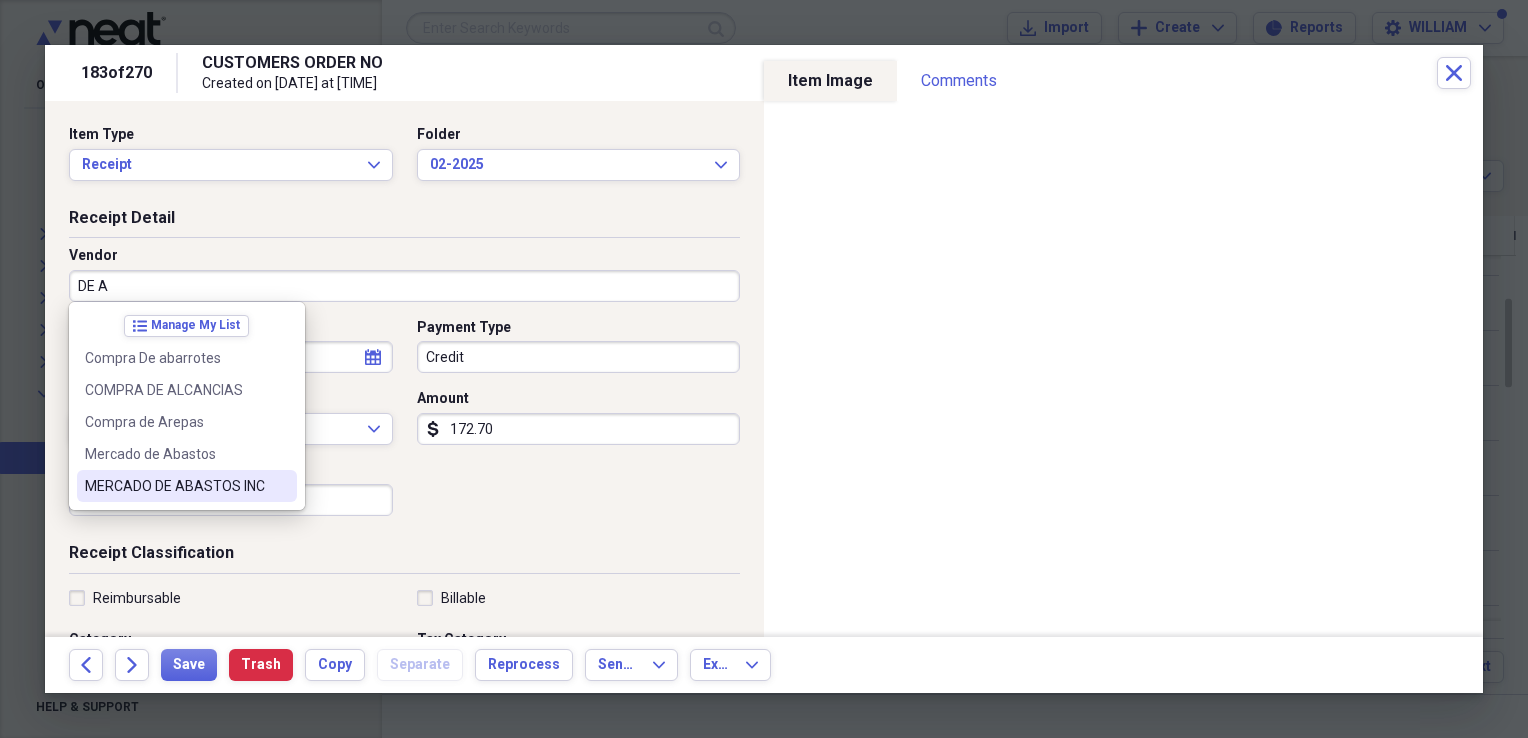 click on "MERCADO DE ABASTOS INC" at bounding box center [187, 486] 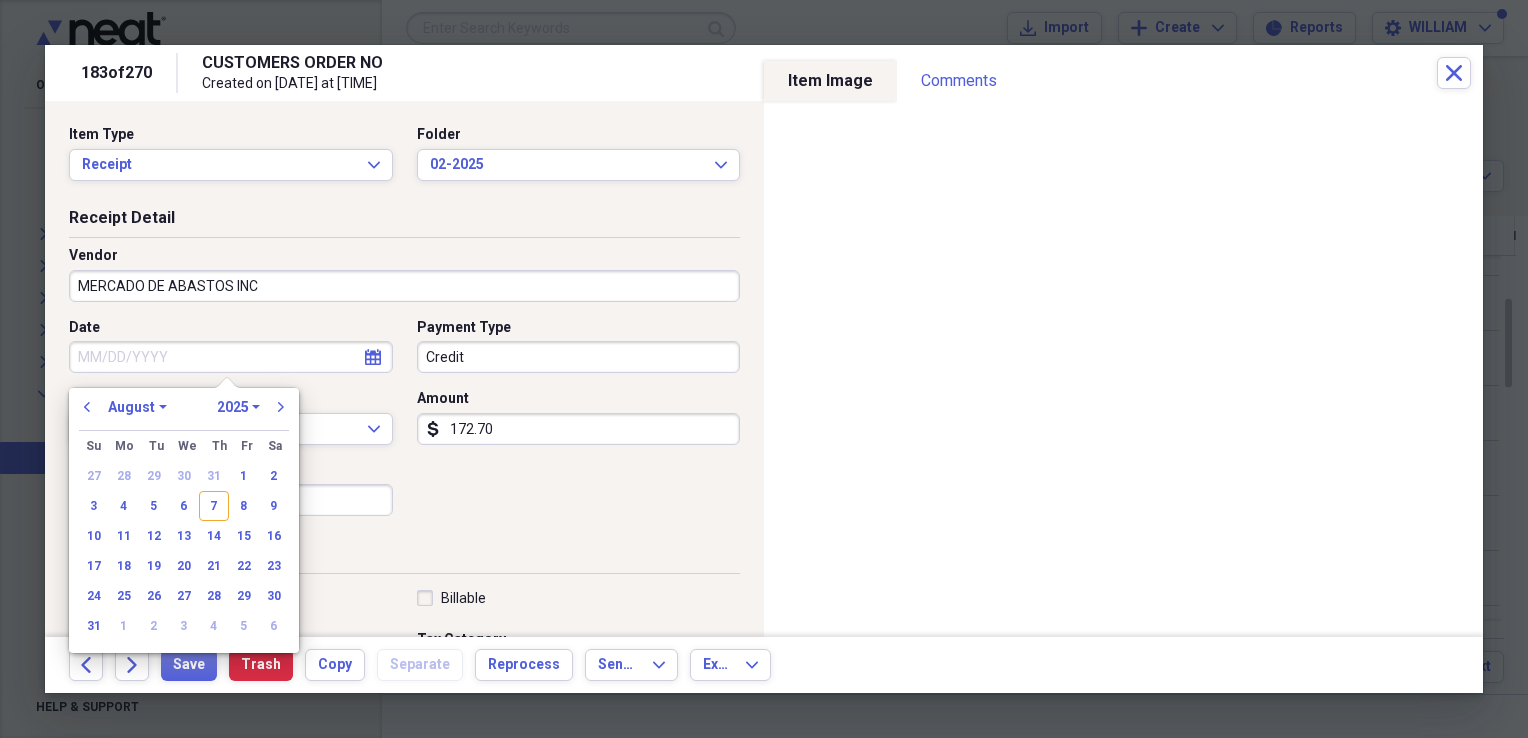 click on "Date" at bounding box center [231, 357] 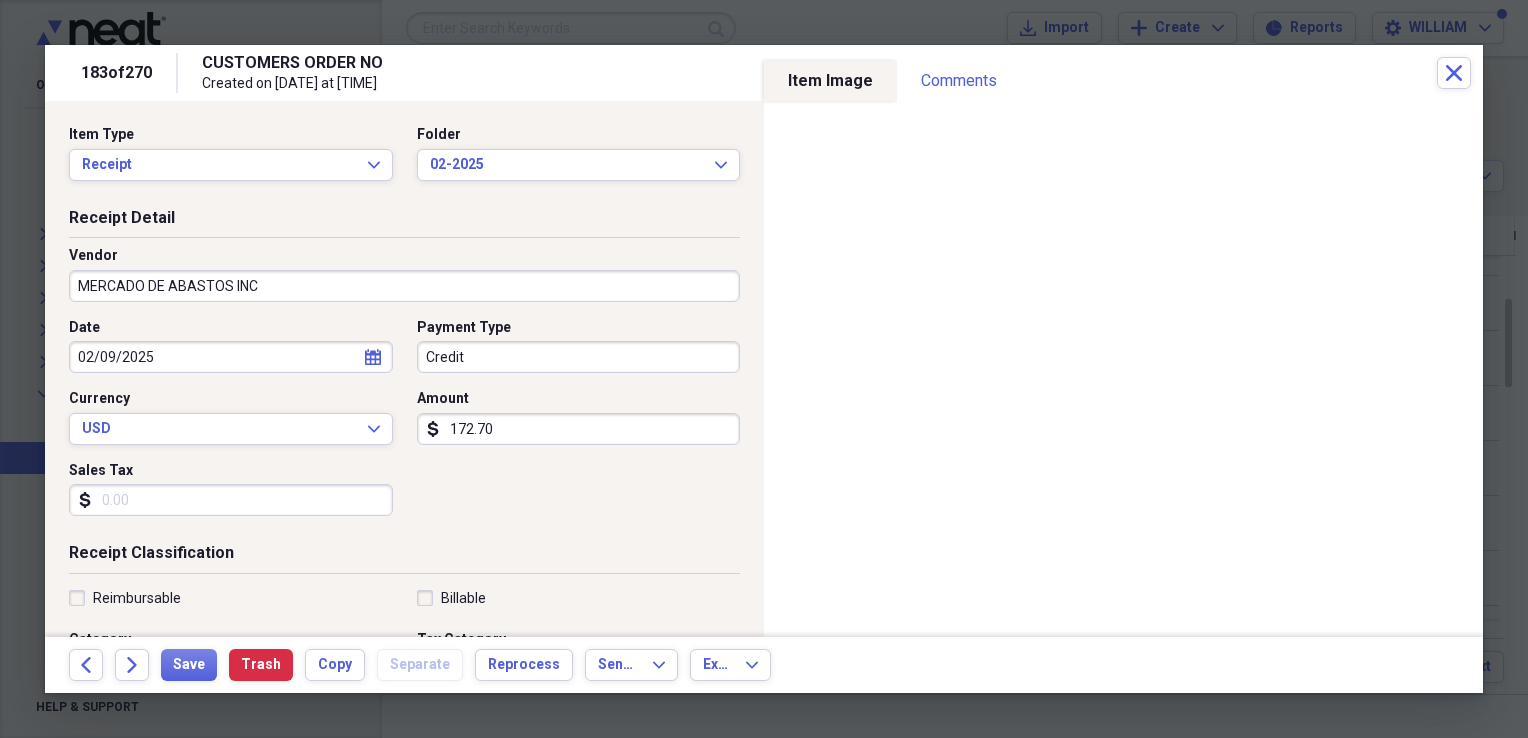 click on "Sales Tax" at bounding box center [231, 500] 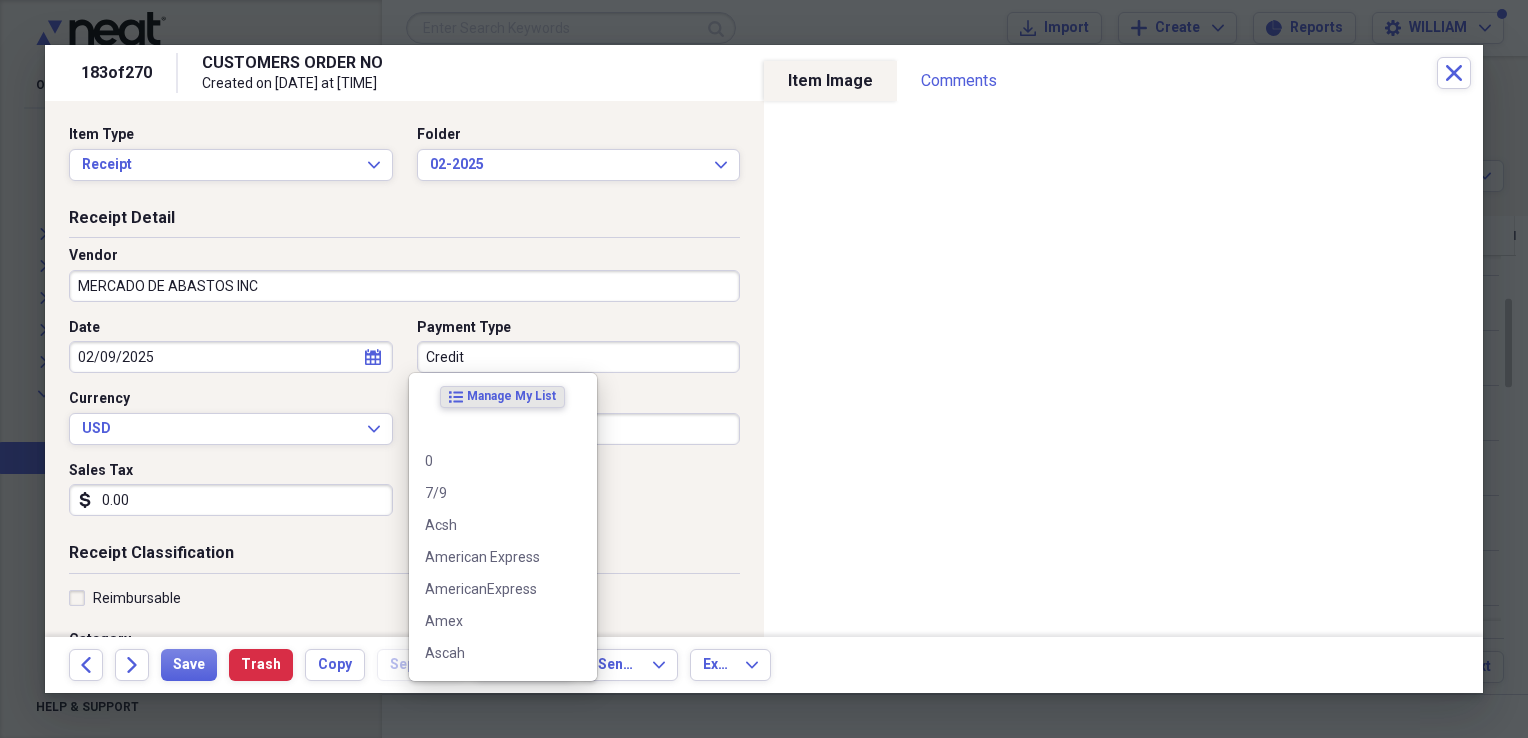 click on "Credit" at bounding box center (579, 357) 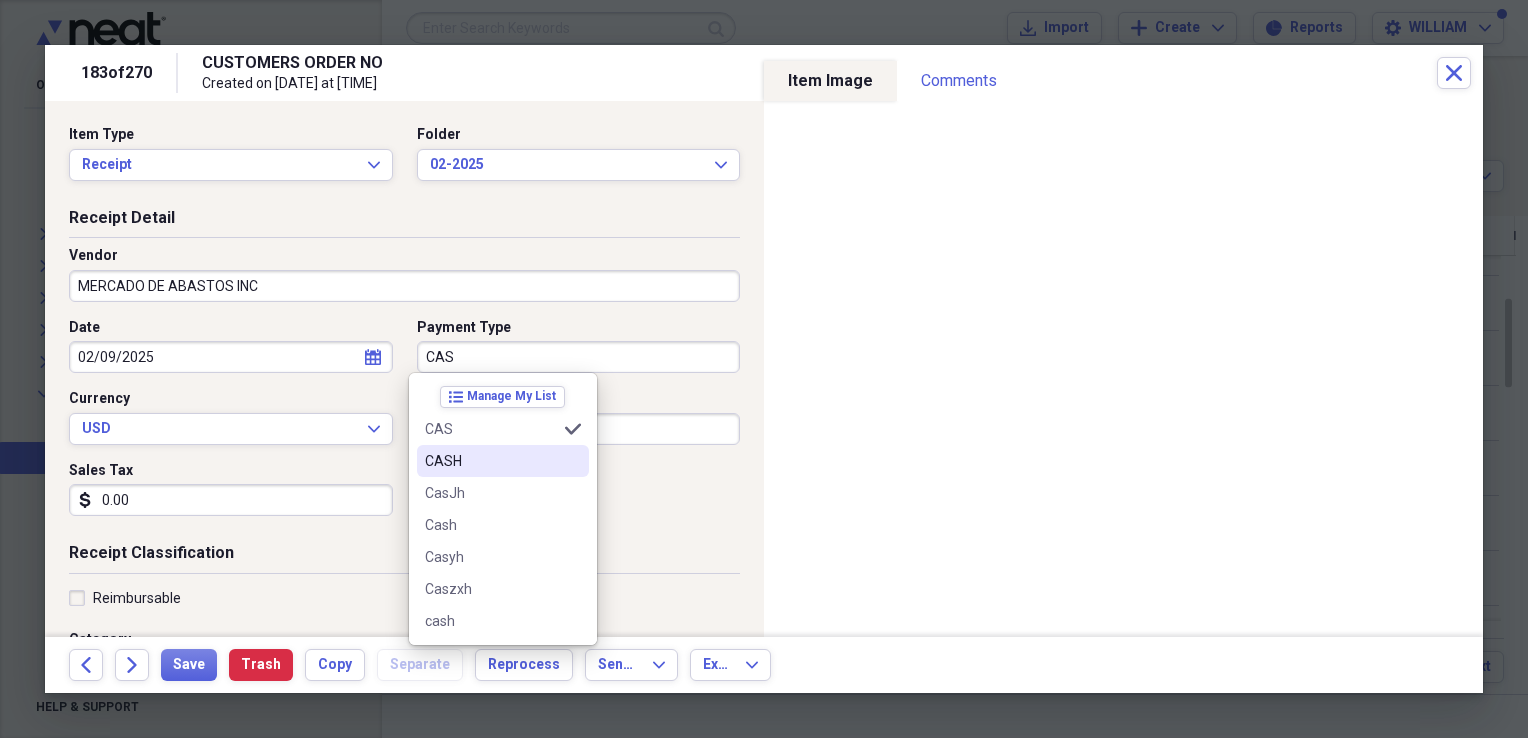 click on "CASH" at bounding box center [491, 461] 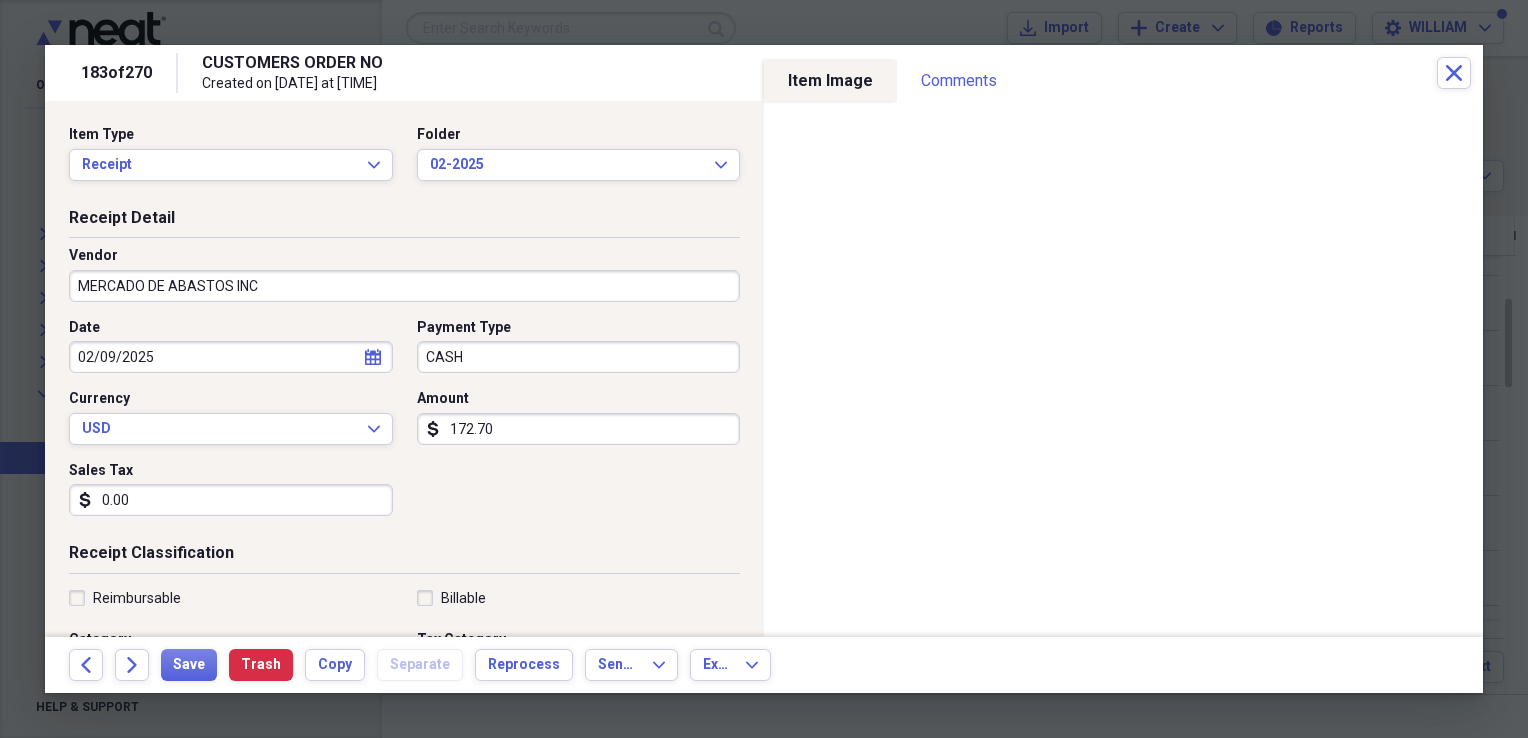 click on "Date [DATE] calendar Calendar Payment Type CASH Currency USD Expand Amount dollar-sign 172.70 Sales Tax dollar-sign 0.00" at bounding box center (404, 425) 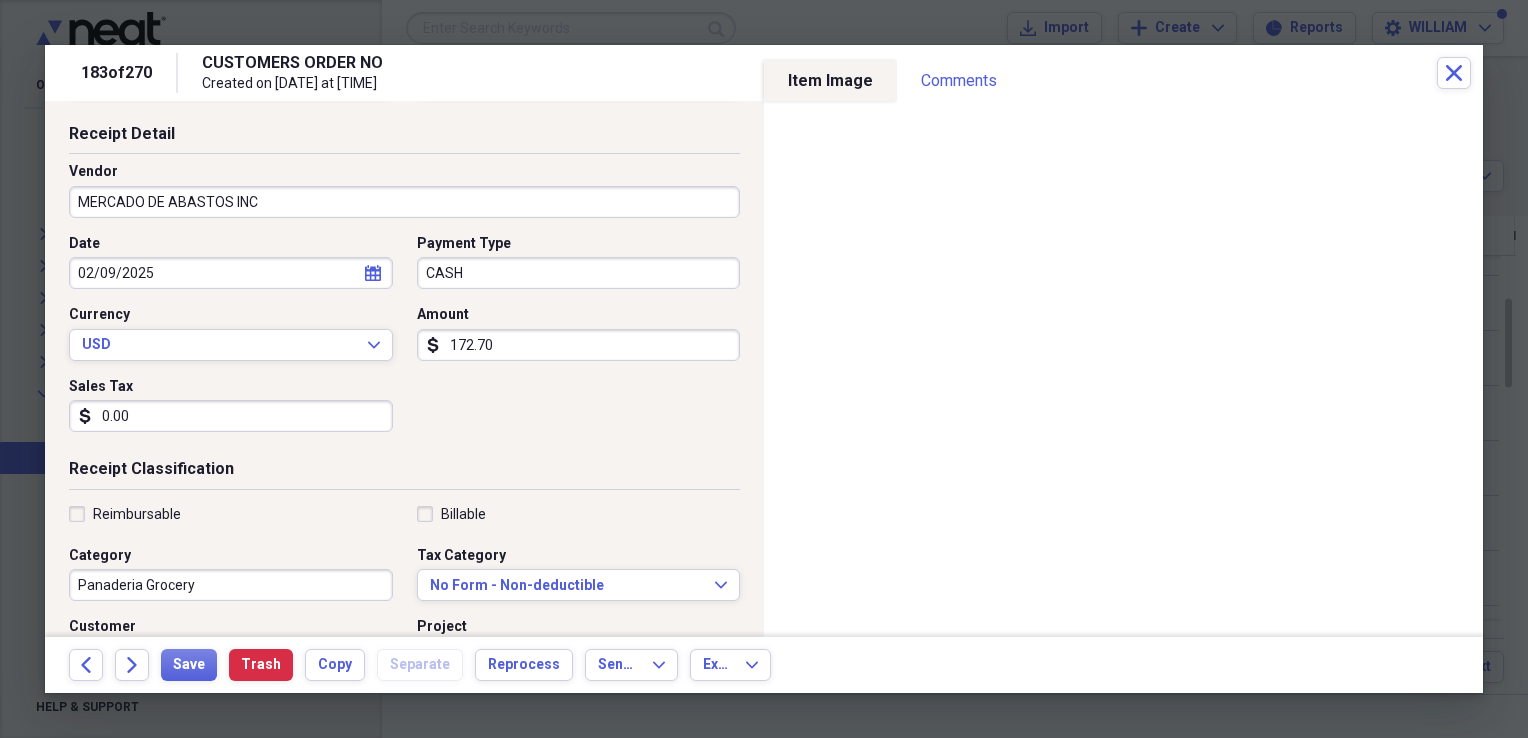 scroll, scrollTop: 88, scrollLeft: 0, axis: vertical 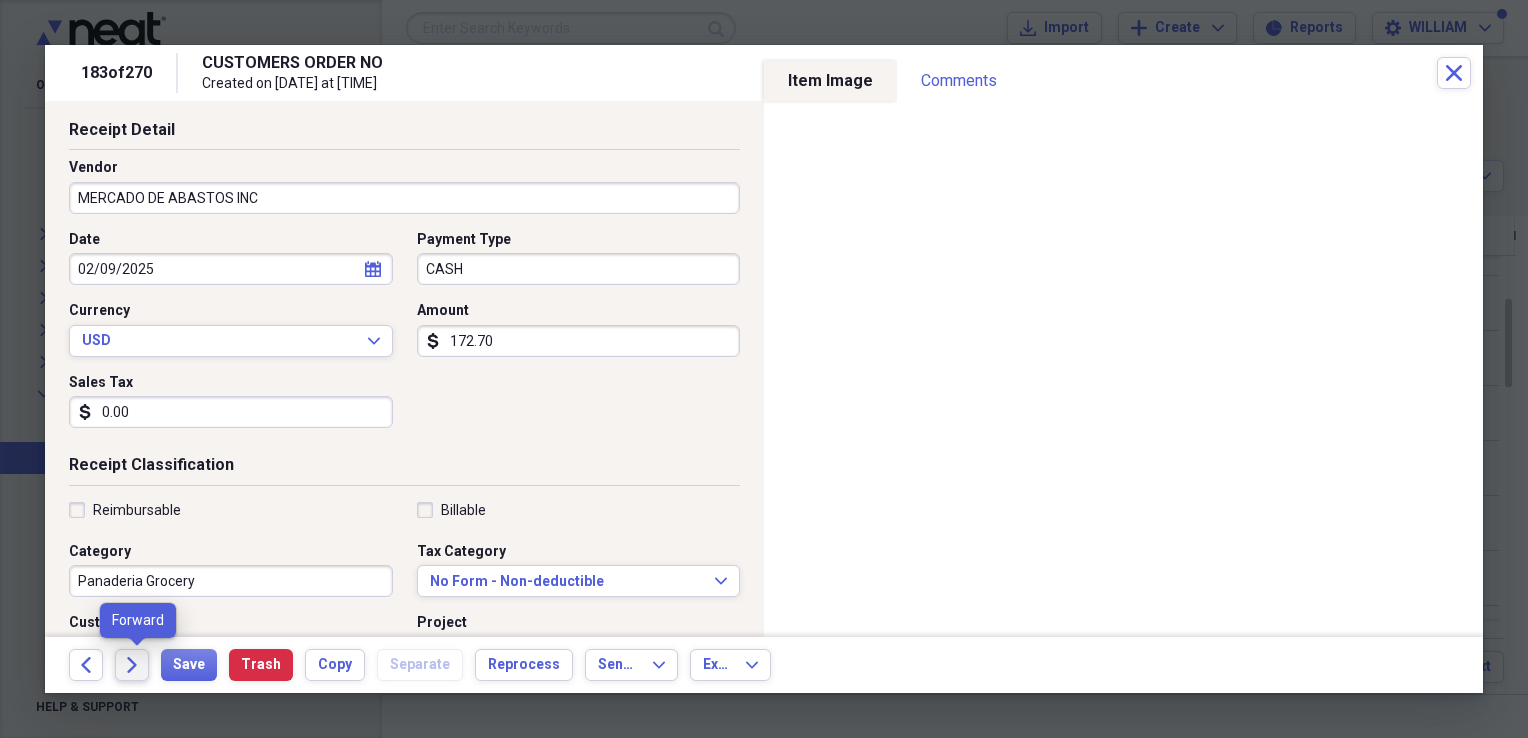 click on "Forward" at bounding box center [132, 665] 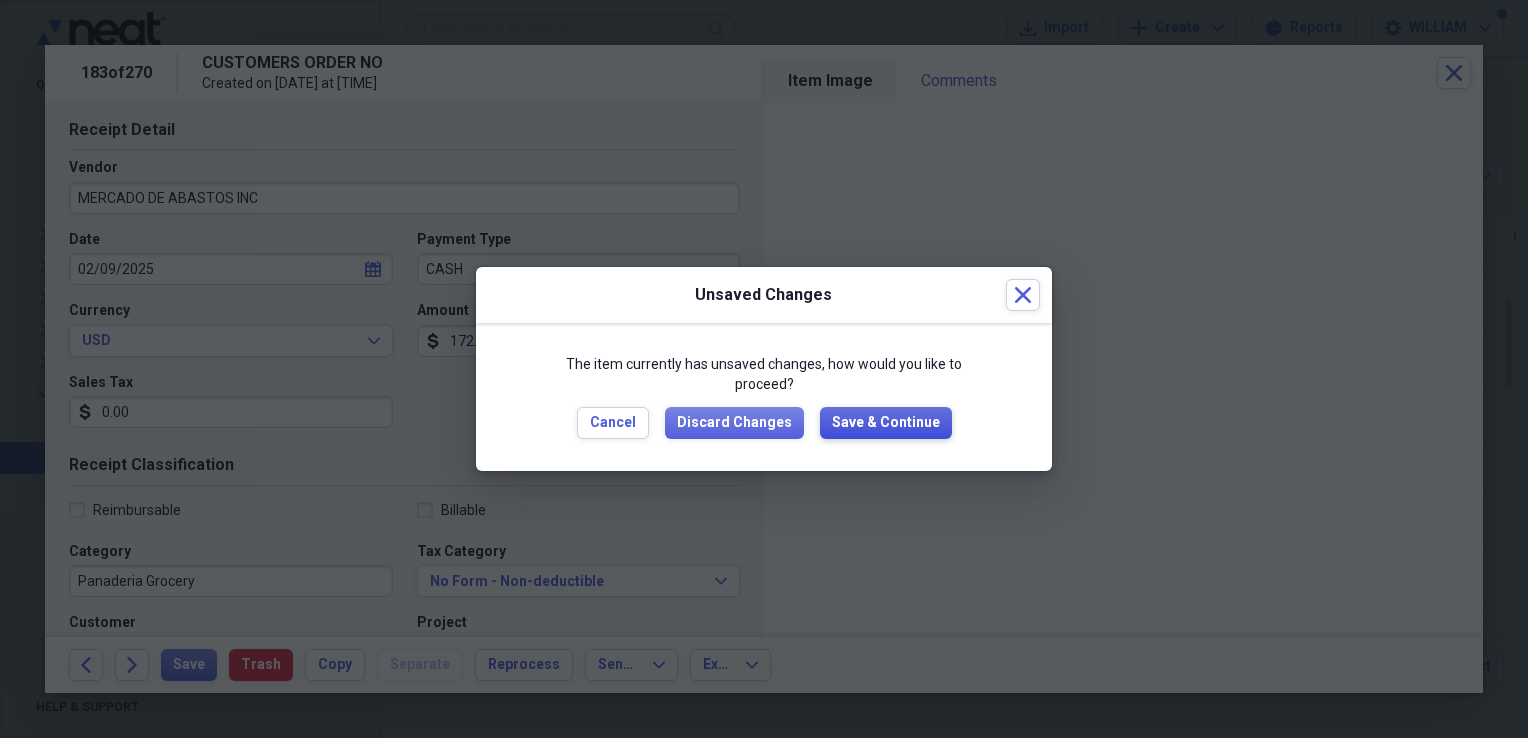 click on "Save & Continue" at bounding box center (886, 423) 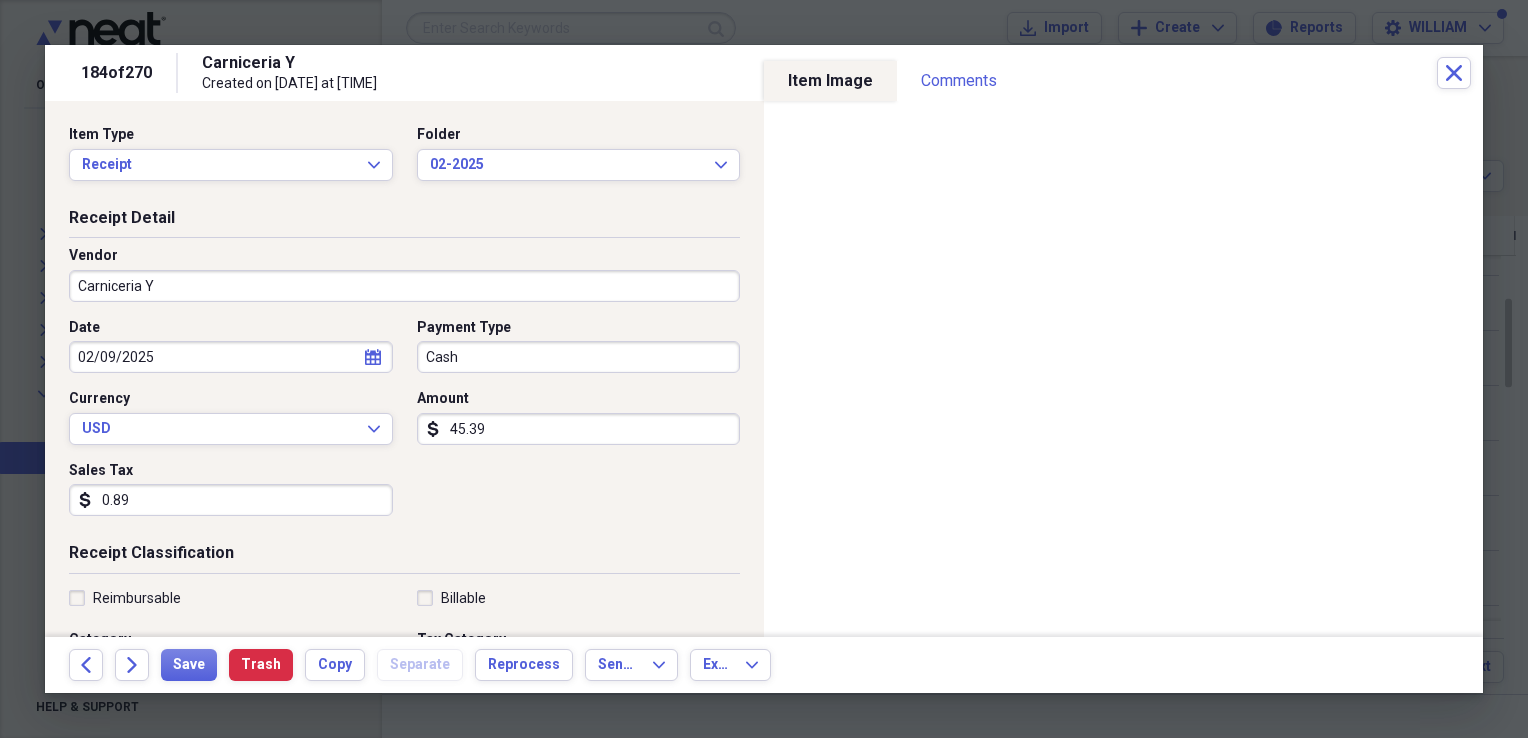 click on "Carniceria Y" at bounding box center [404, 286] 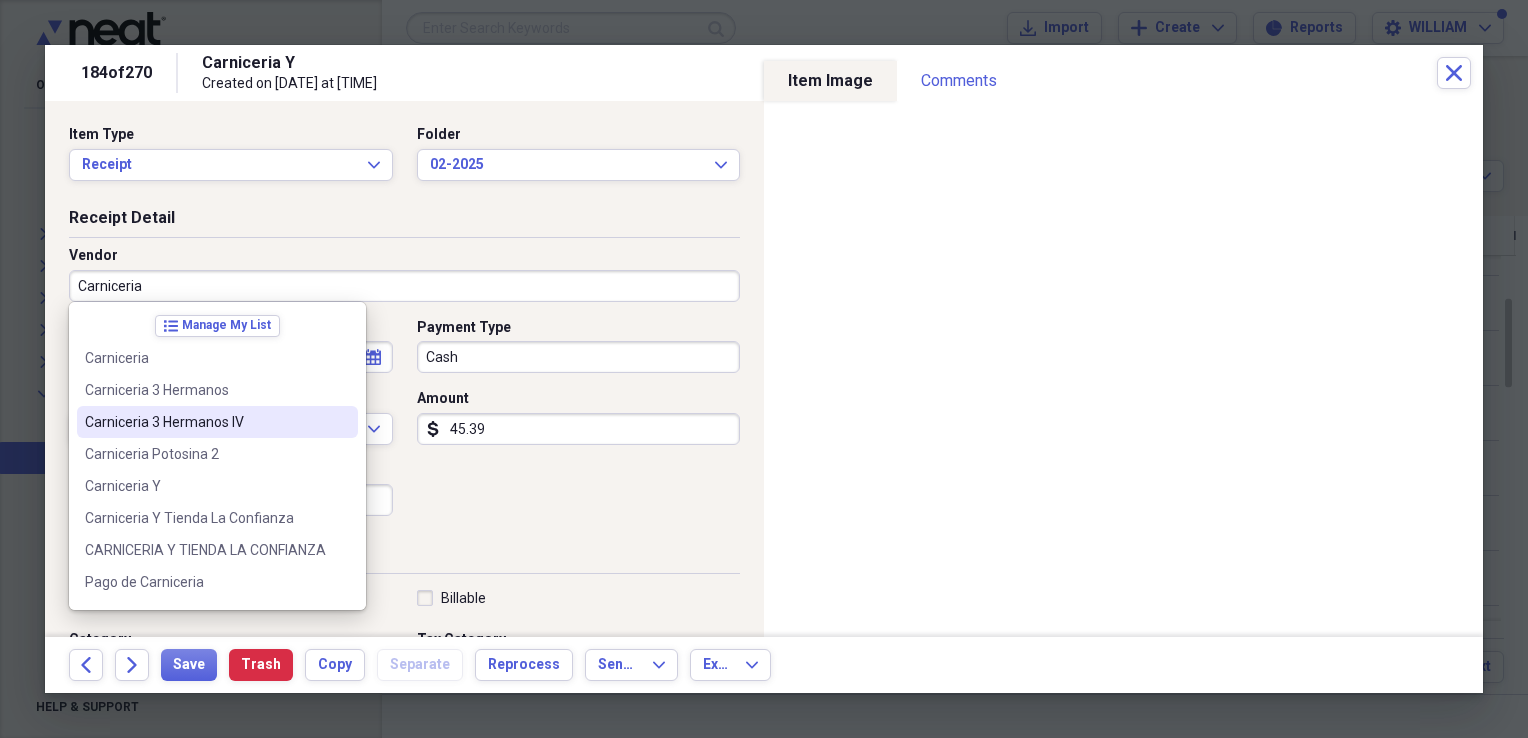 click on "Carniceria 3 Hermanos IV" at bounding box center [217, 422] 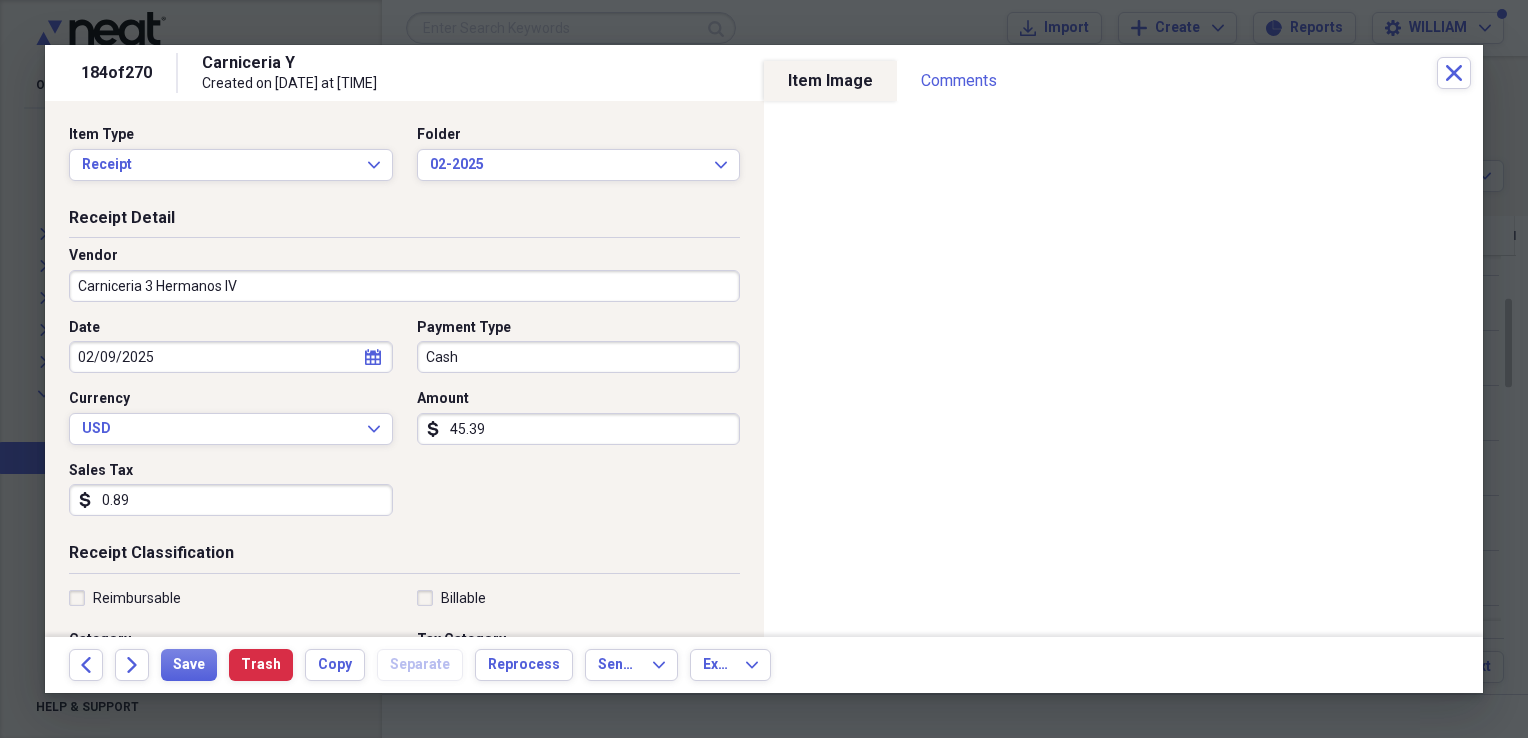 click on "0.89" at bounding box center (231, 500) 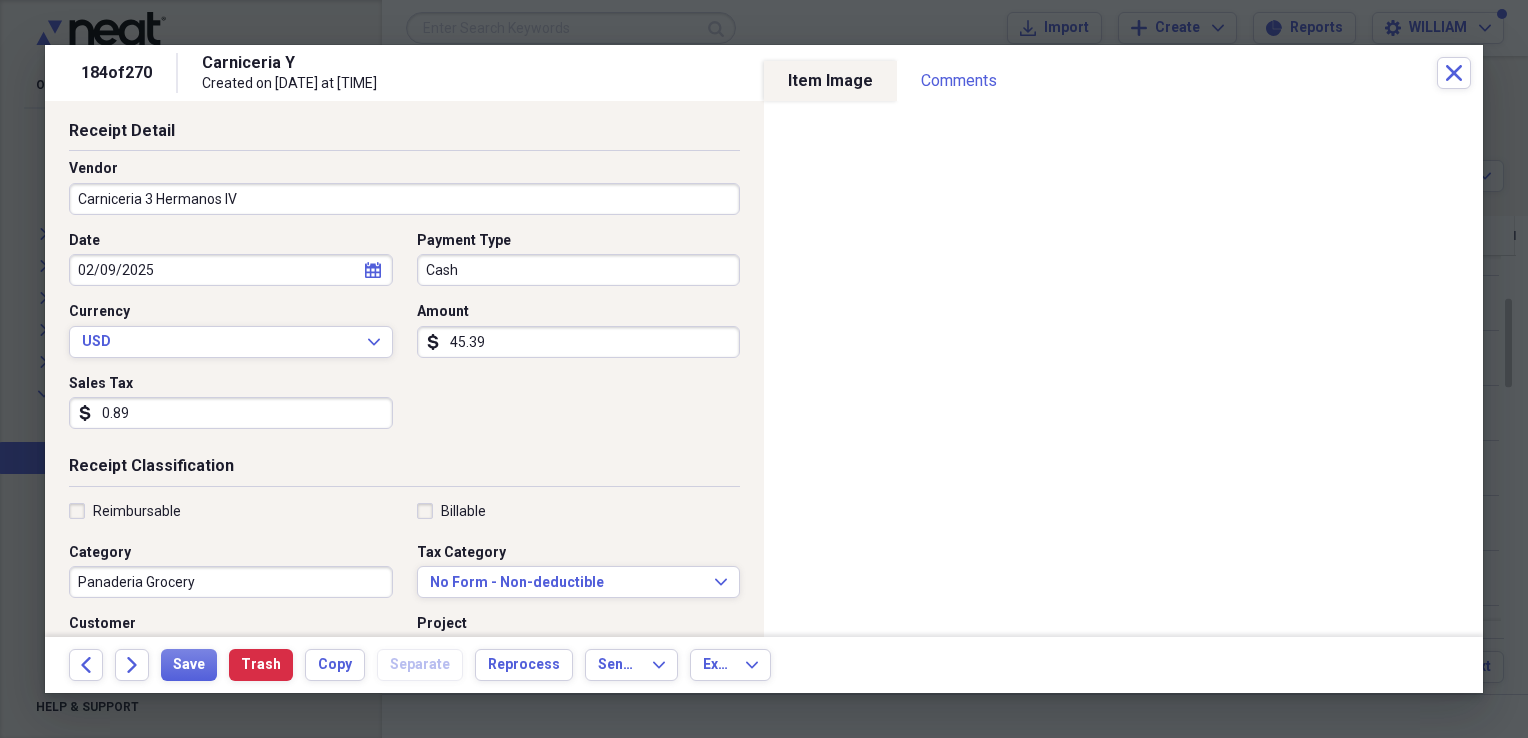 scroll, scrollTop: 110, scrollLeft: 0, axis: vertical 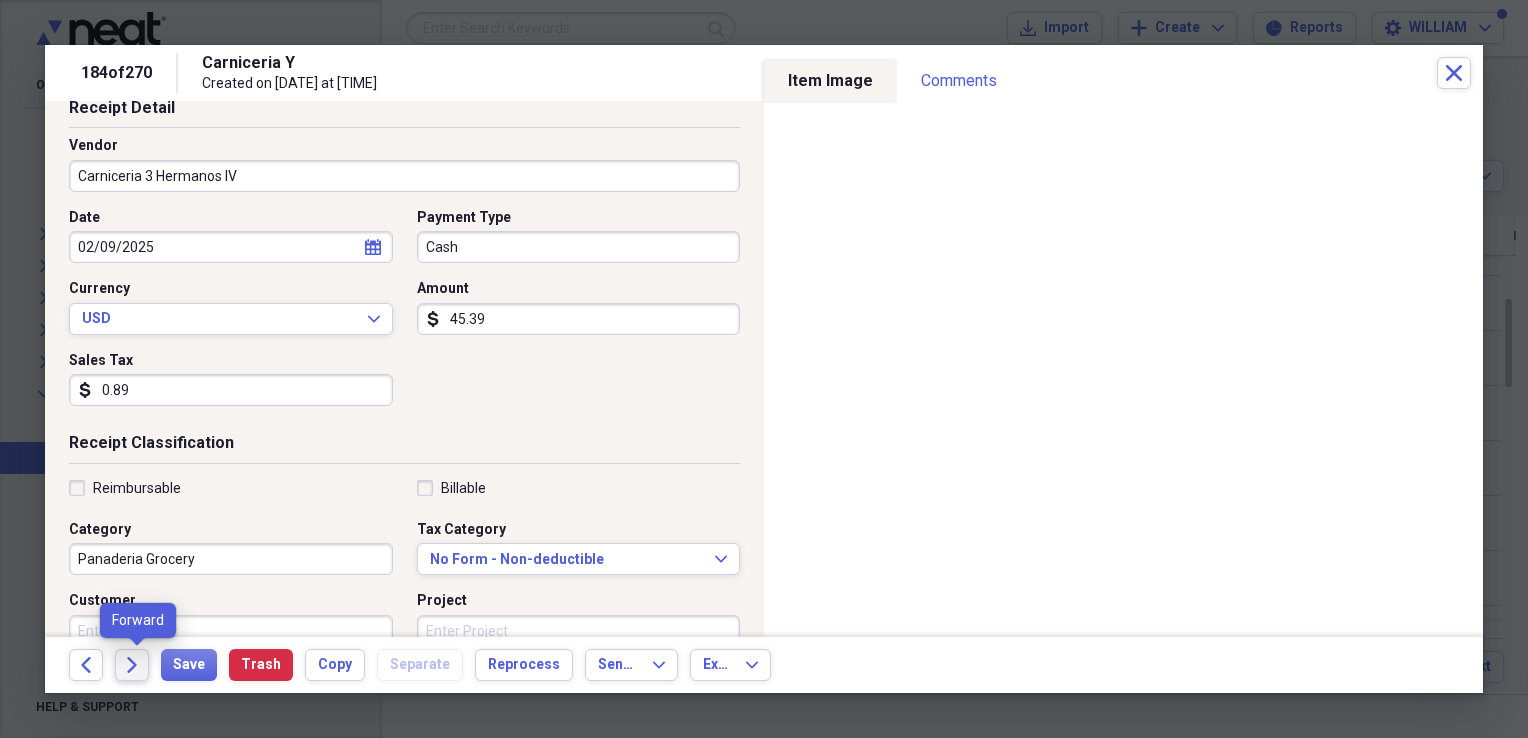 click 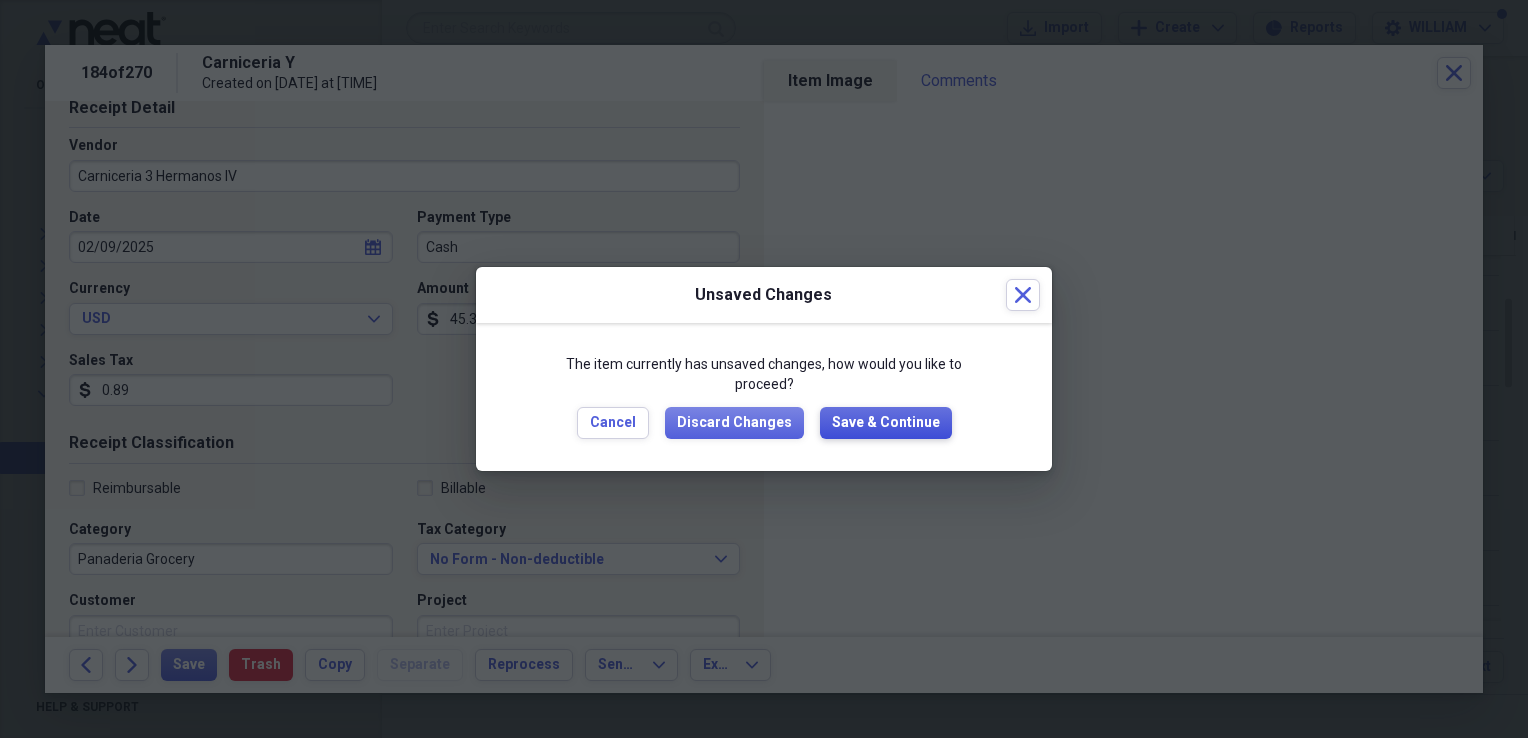 click on "Save & Continue" at bounding box center (886, 423) 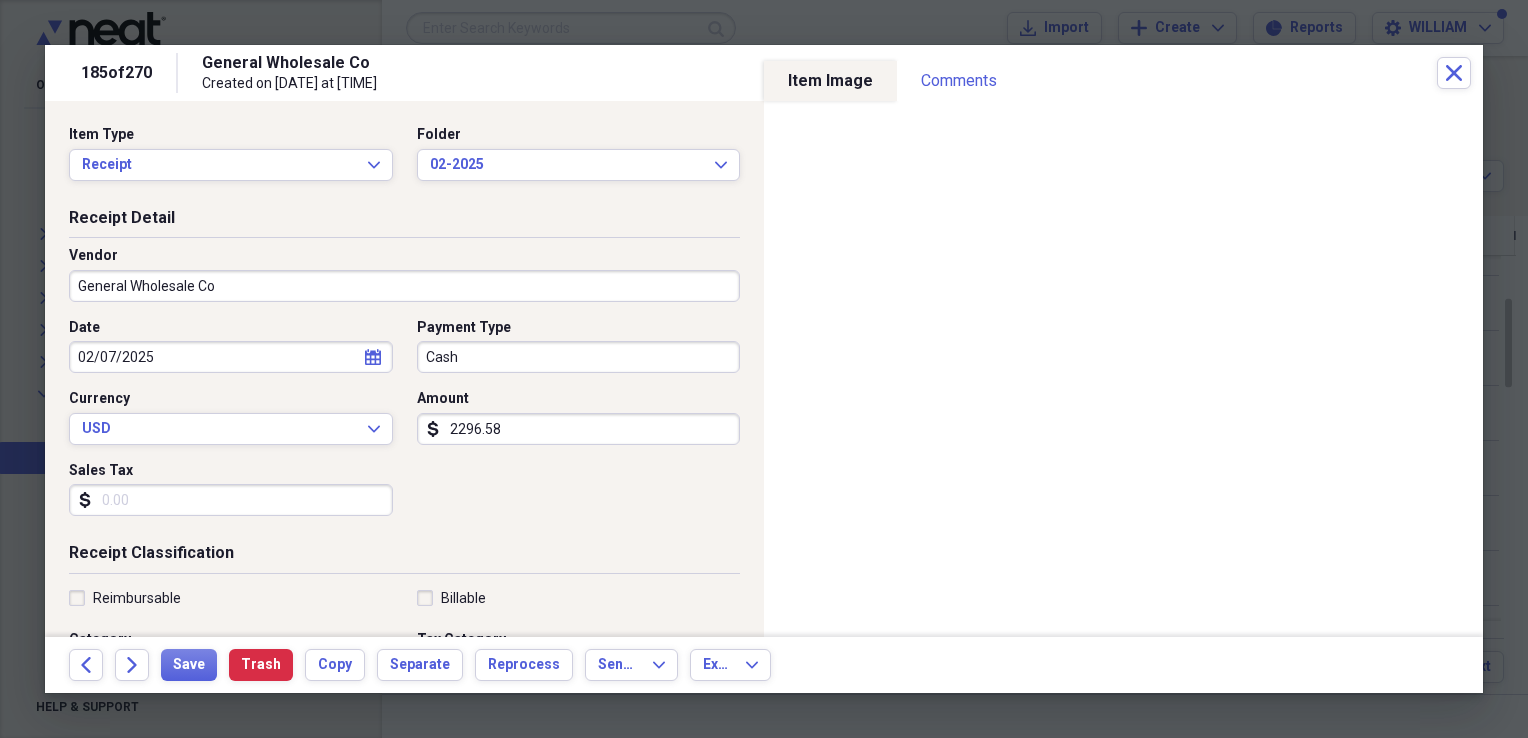 click on "General Wholesale Co" at bounding box center (404, 286) 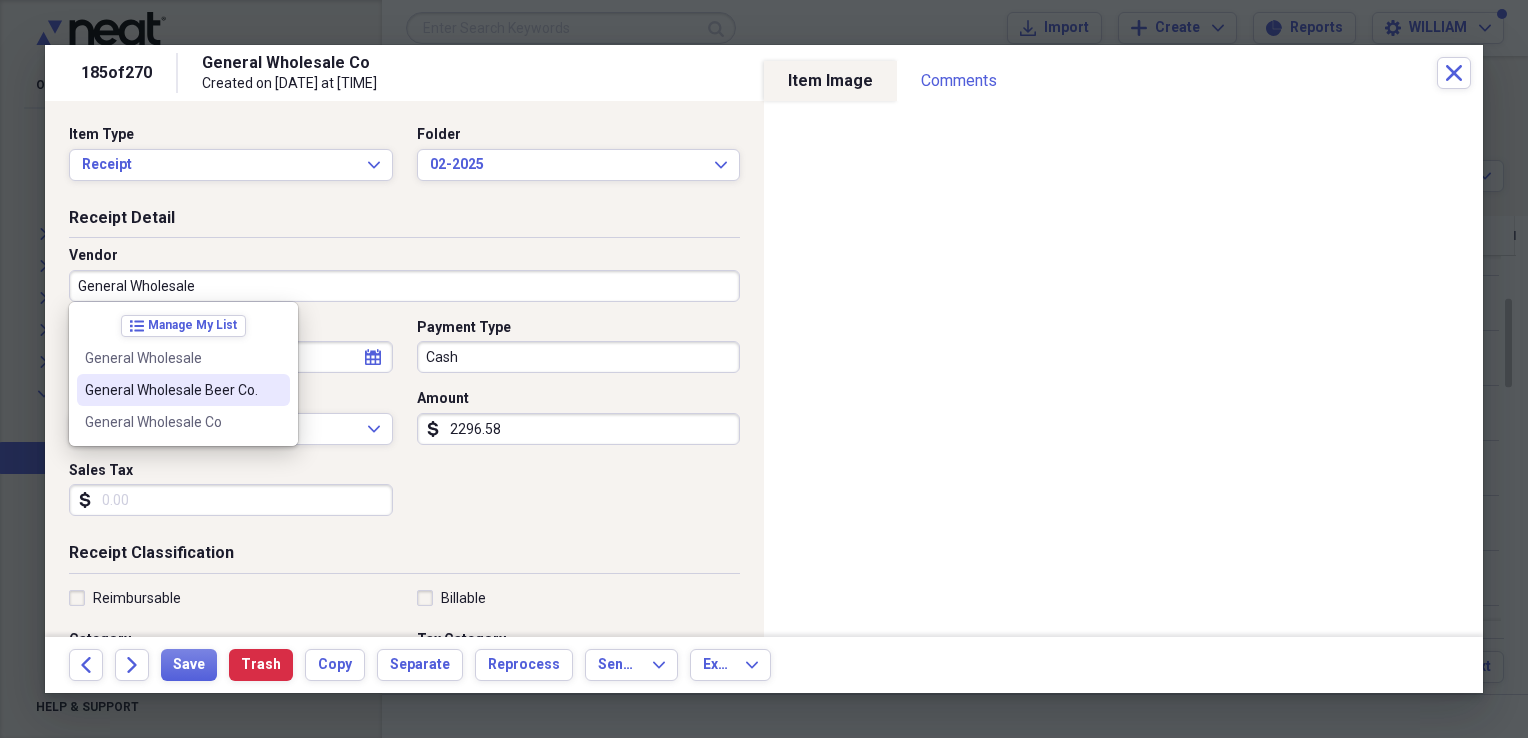 click on "General Wholesale Beer Co." at bounding box center [183, 390] 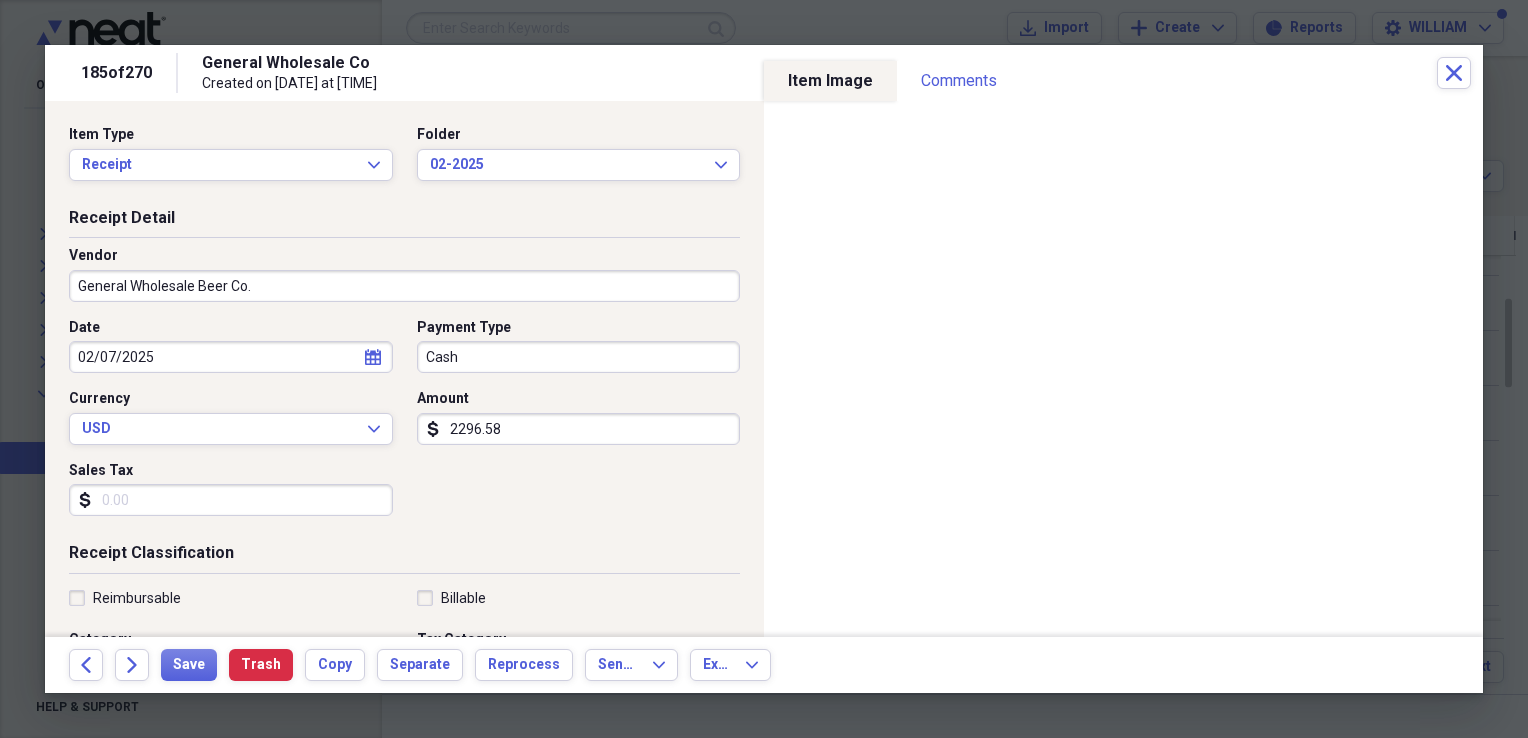 click on "Sales Tax" at bounding box center (231, 500) 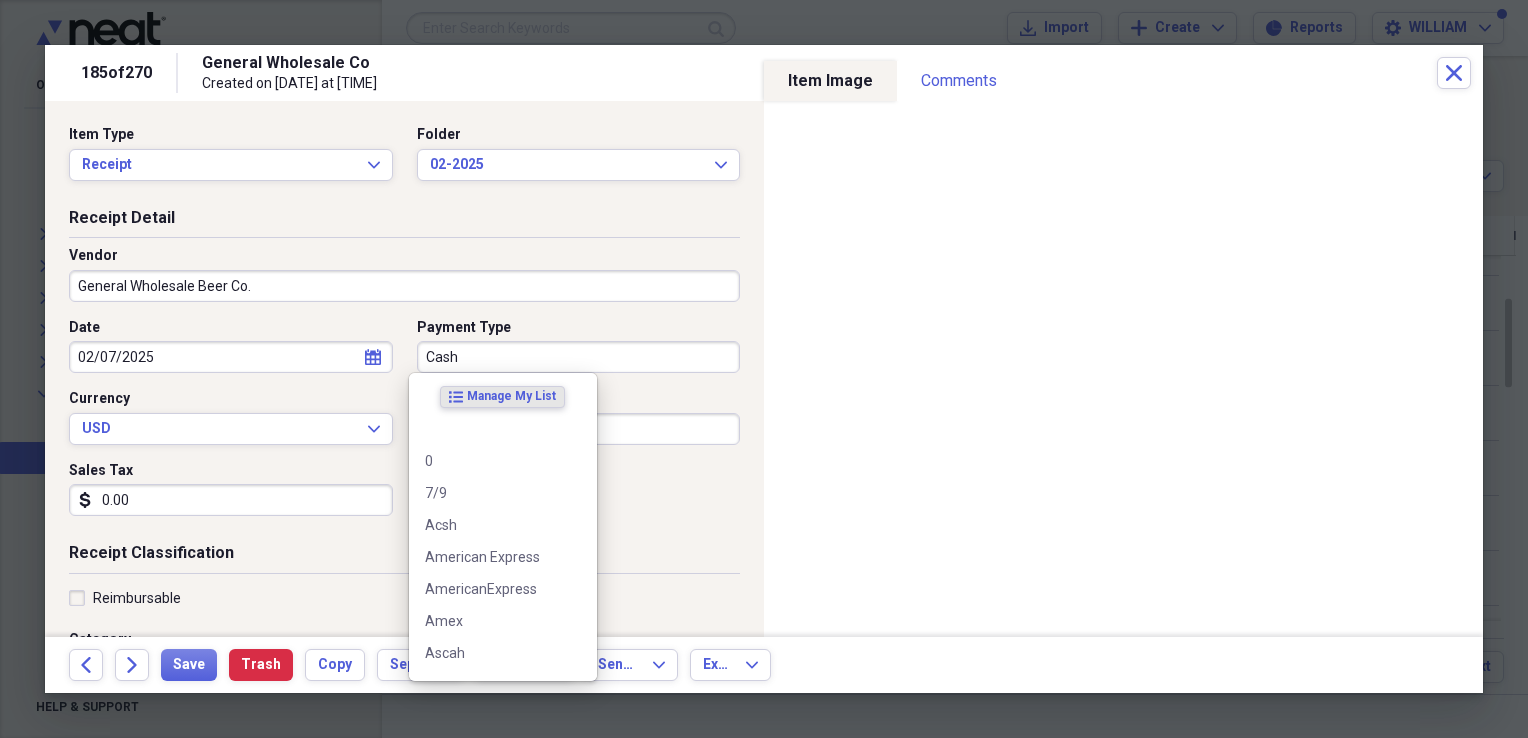 click on "Cash" at bounding box center (579, 357) 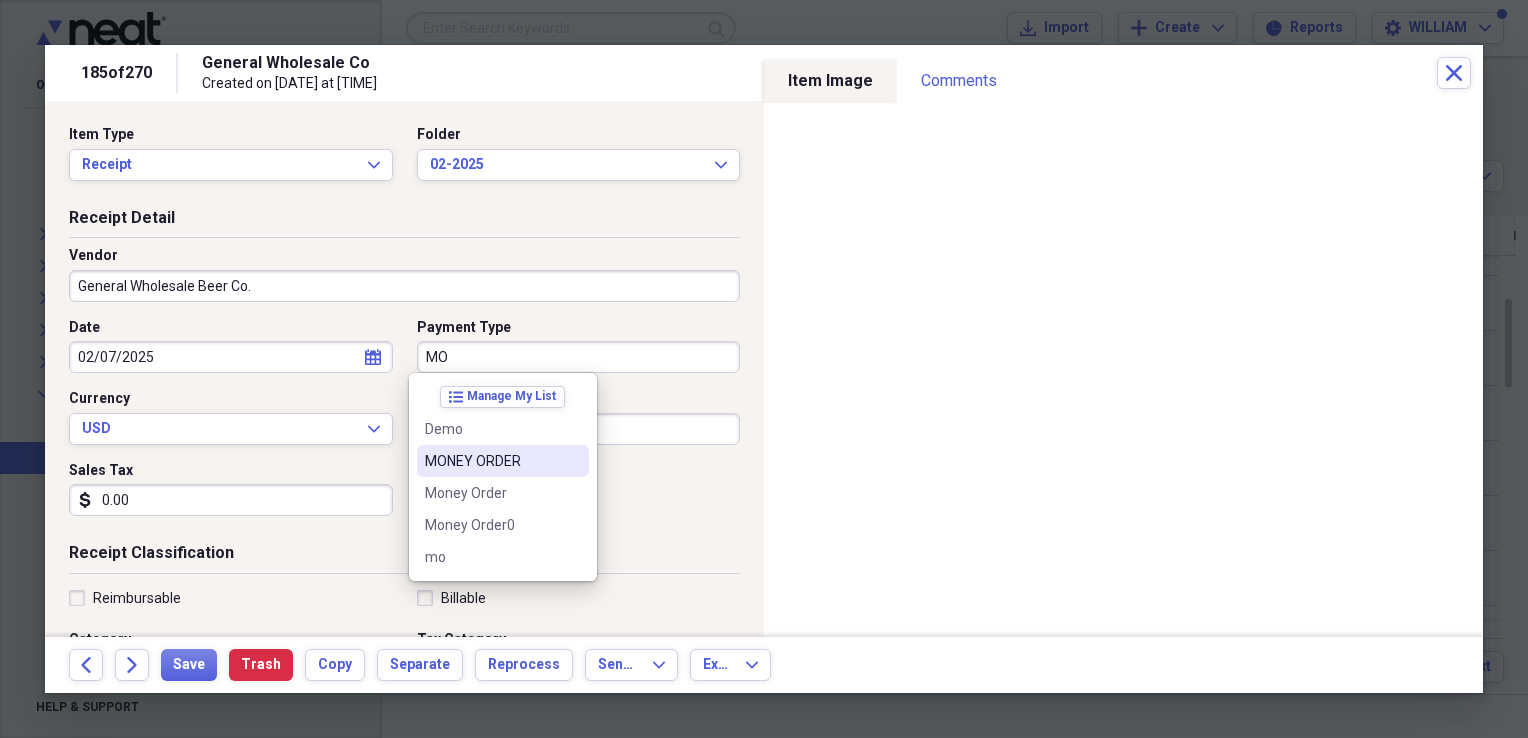 click on "MONEY ORDER" at bounding box center [491, 461] 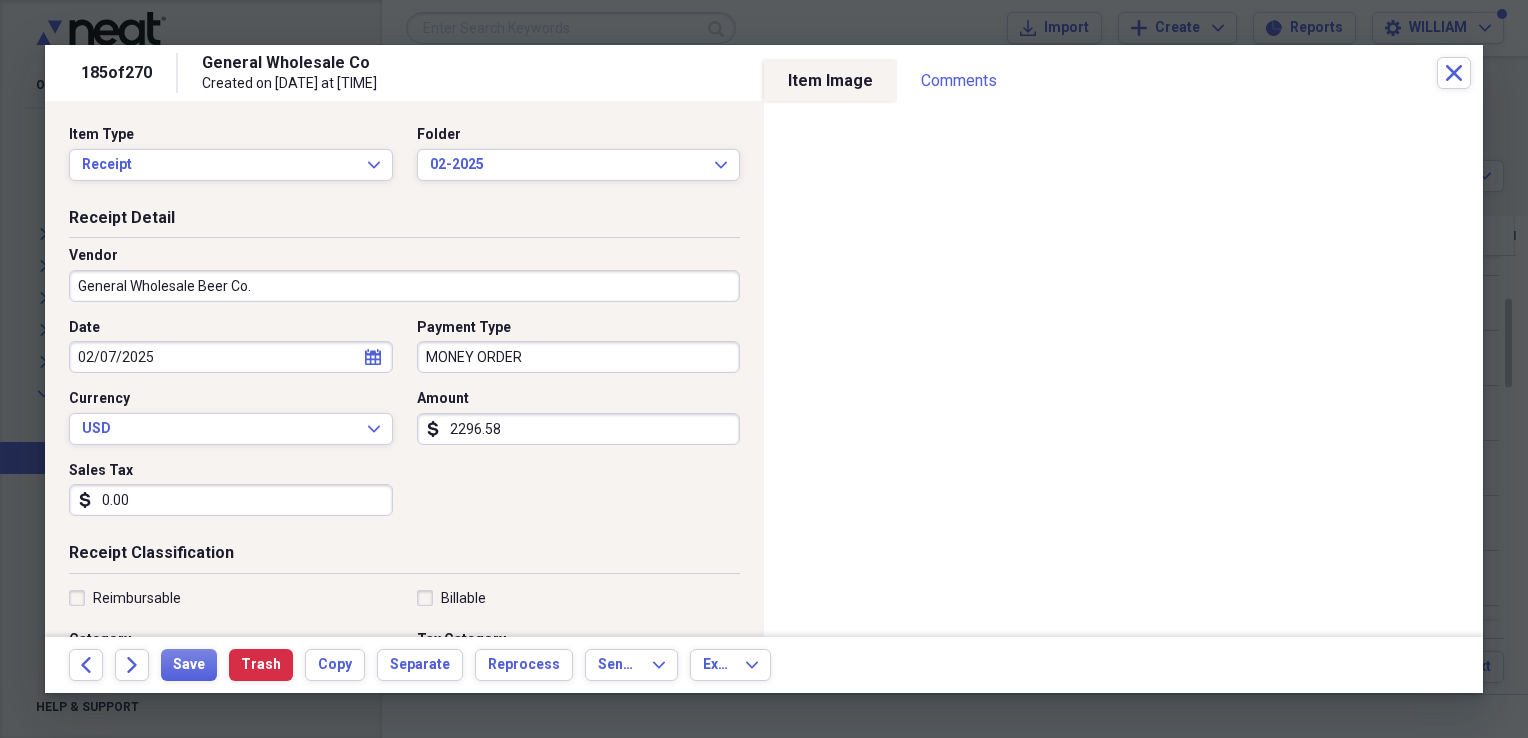 scroll, scrollTop: 92, scrollLeft: 0, axis: vertical 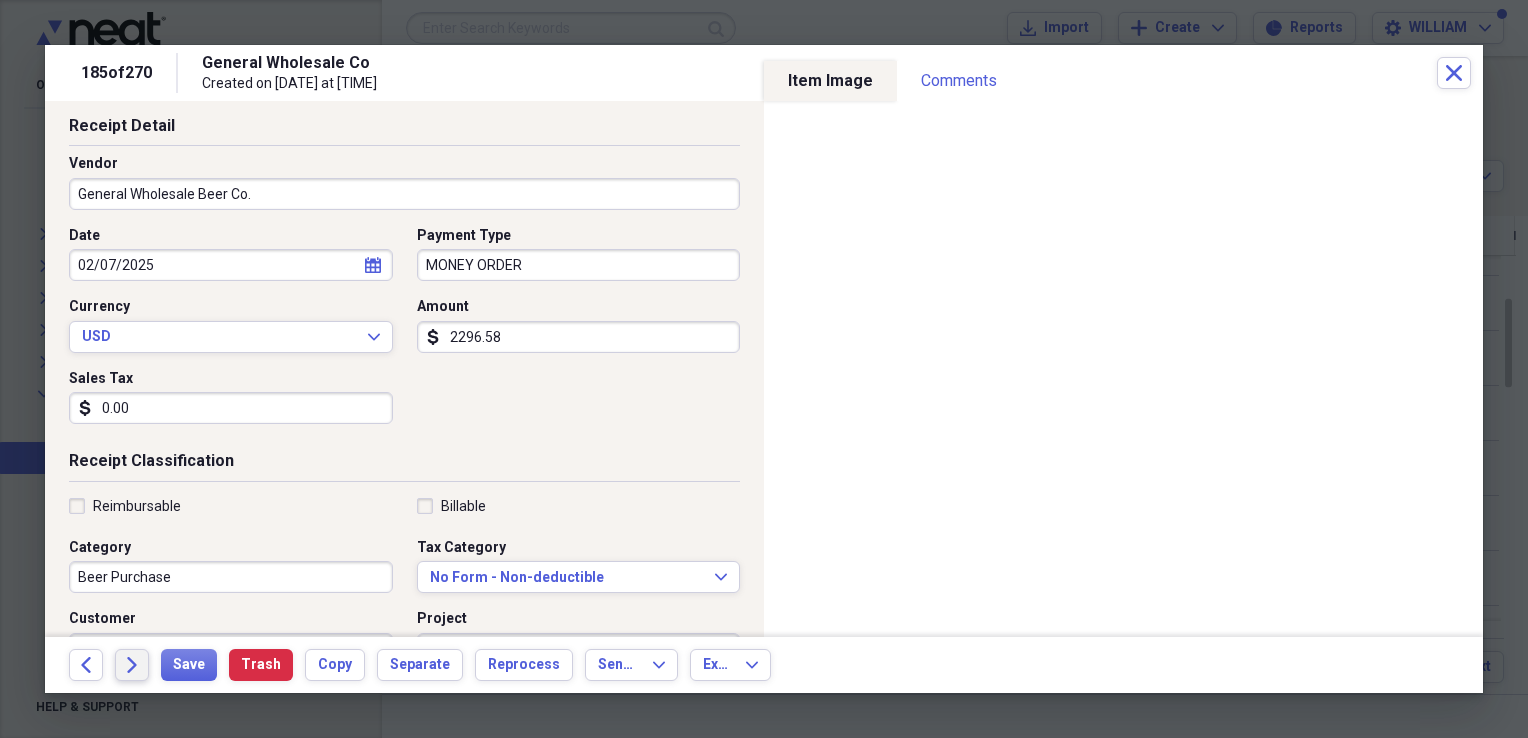 drag, startPoint x: 133, startPoint y: 685, endPoint x: 134, endPoint y: 662, distance: 23.021729 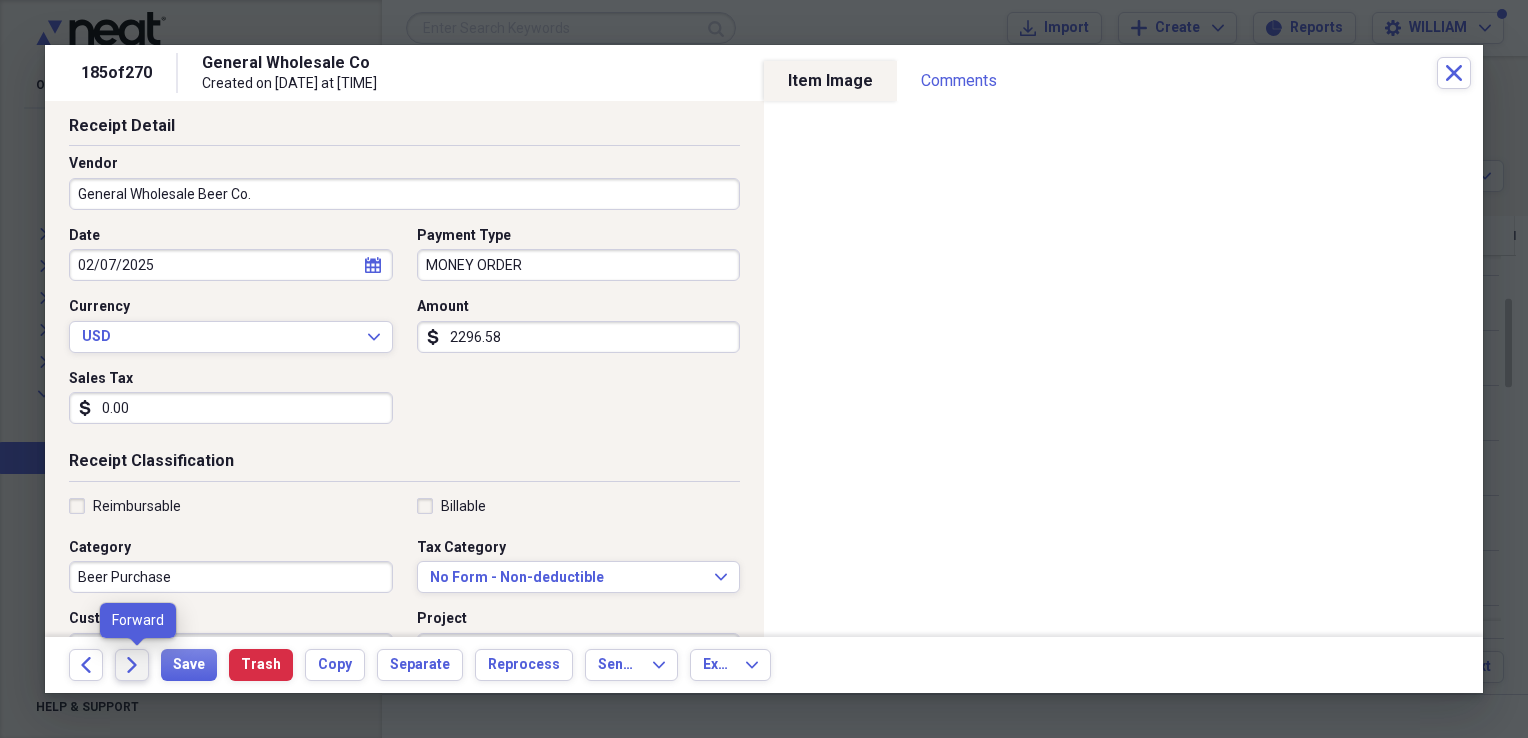 click on "Forward" 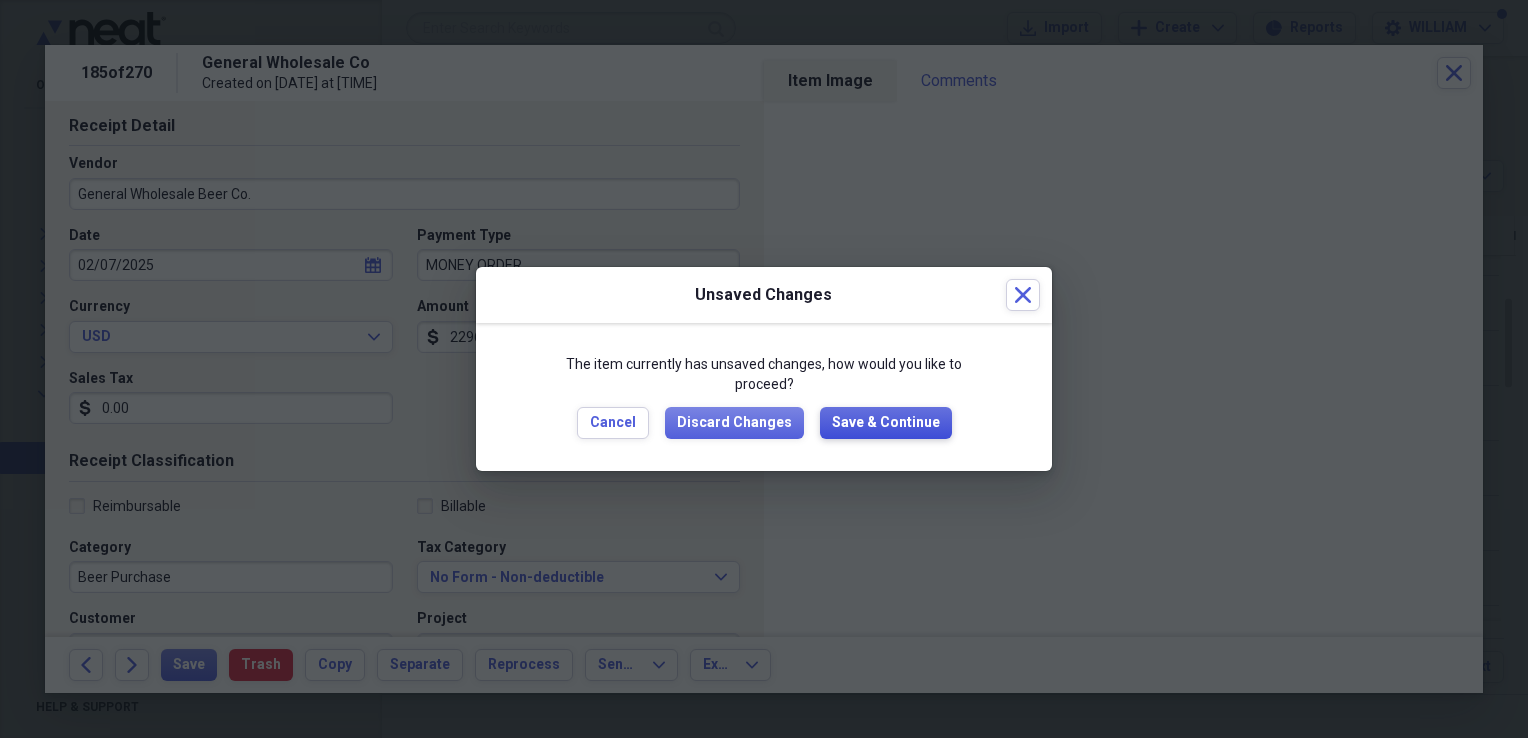 click on "Save & Continue" at bounding box center [886, 423] 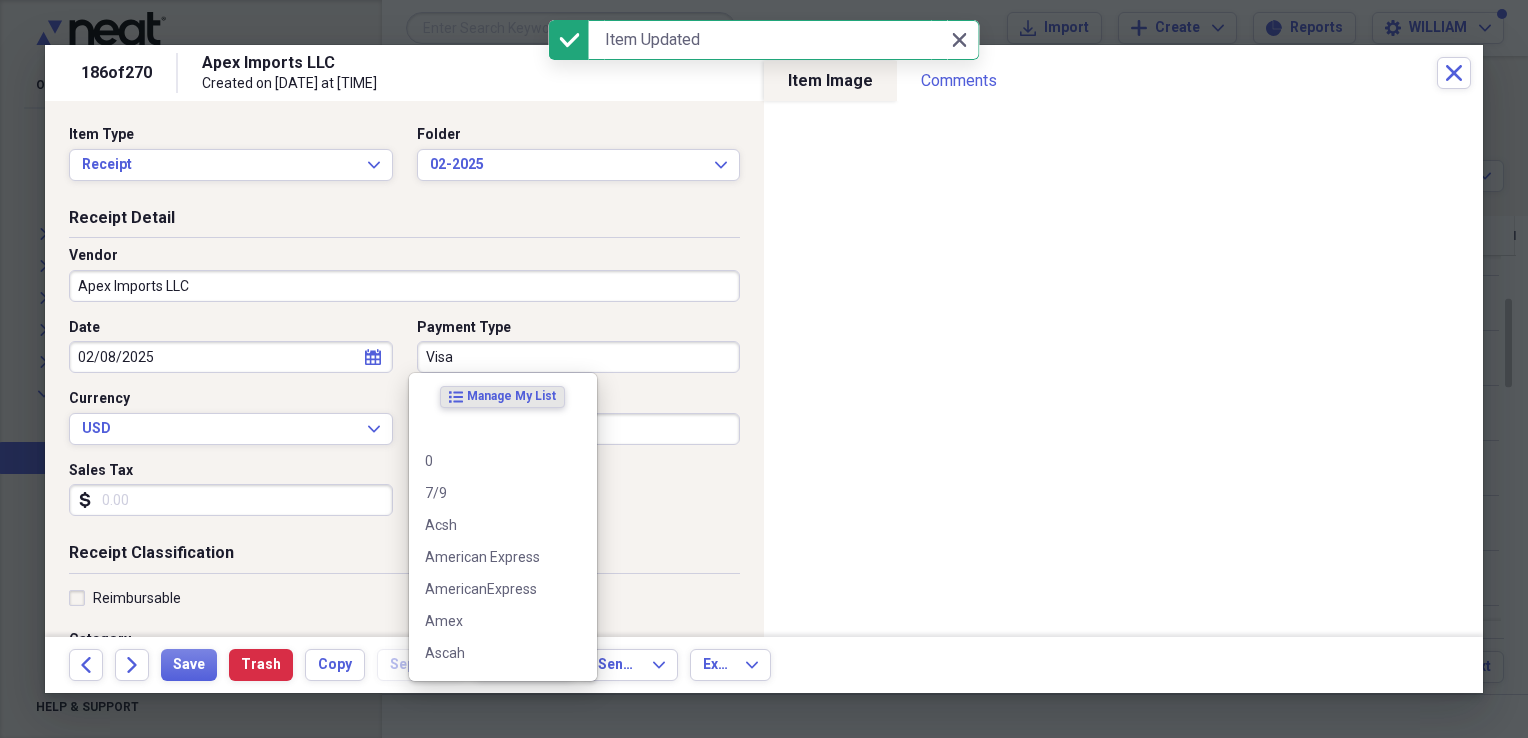 click on "Visa" at bounding box center [579, 357] 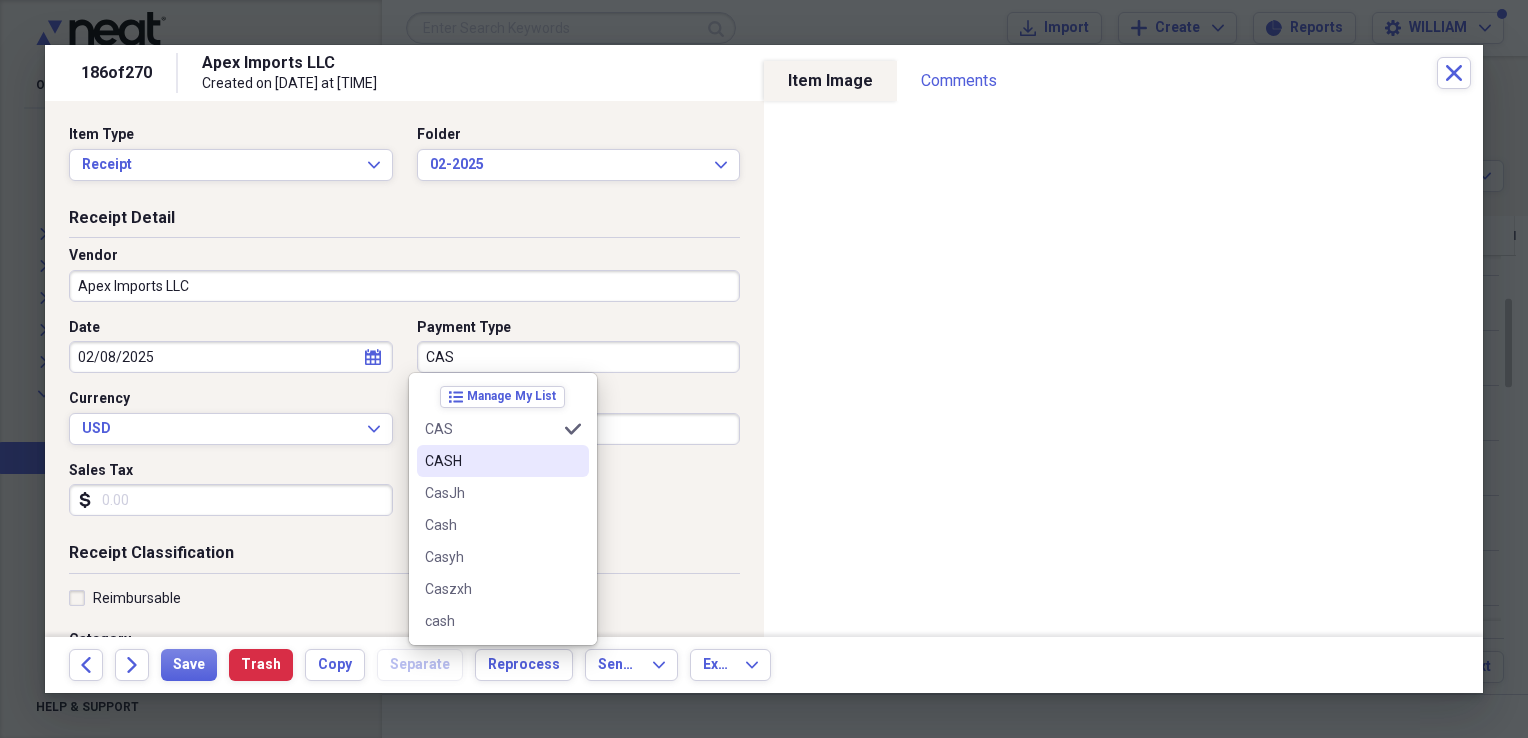 click on "CASH" at bounding box center [491, 461] 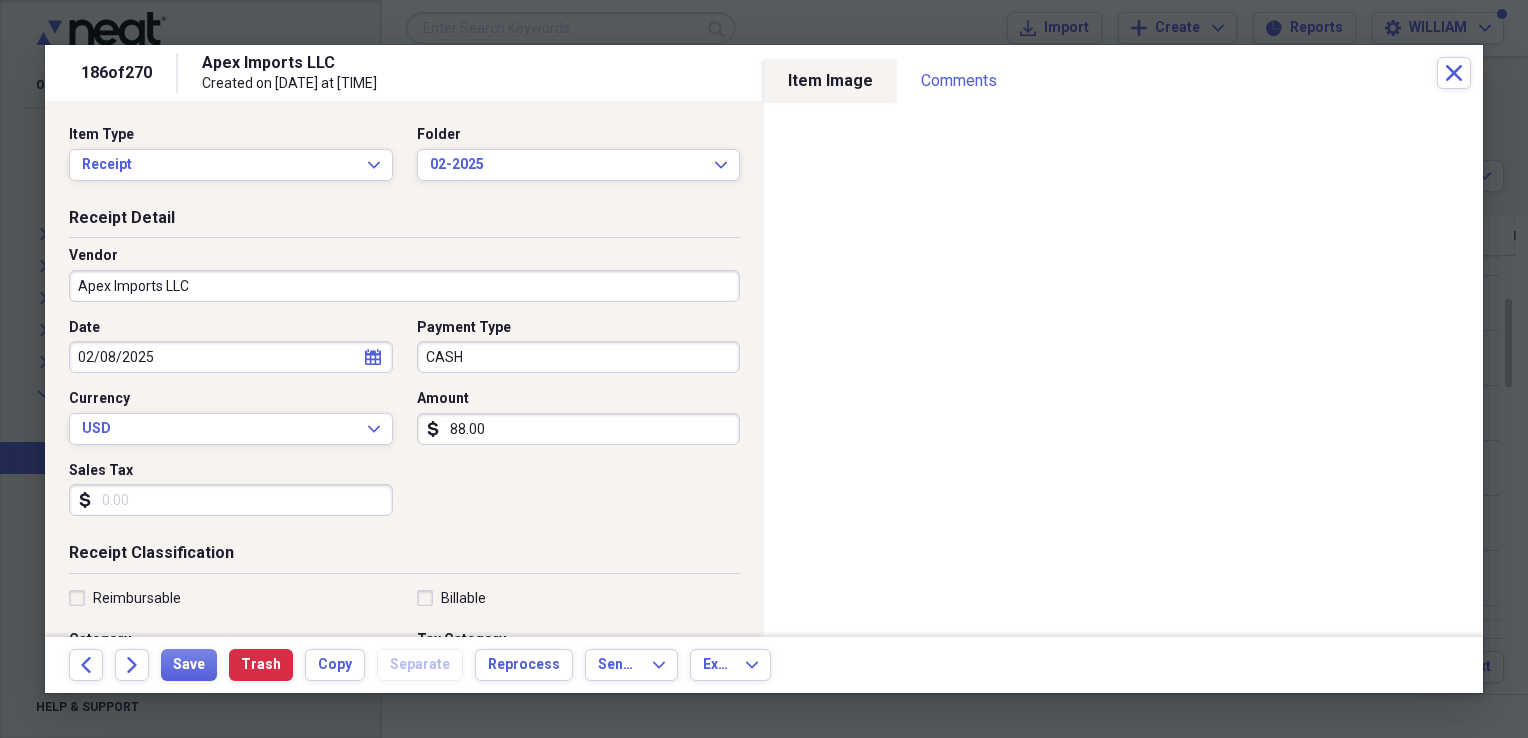click on "Sales Tax" at bounding box center [231, 500] 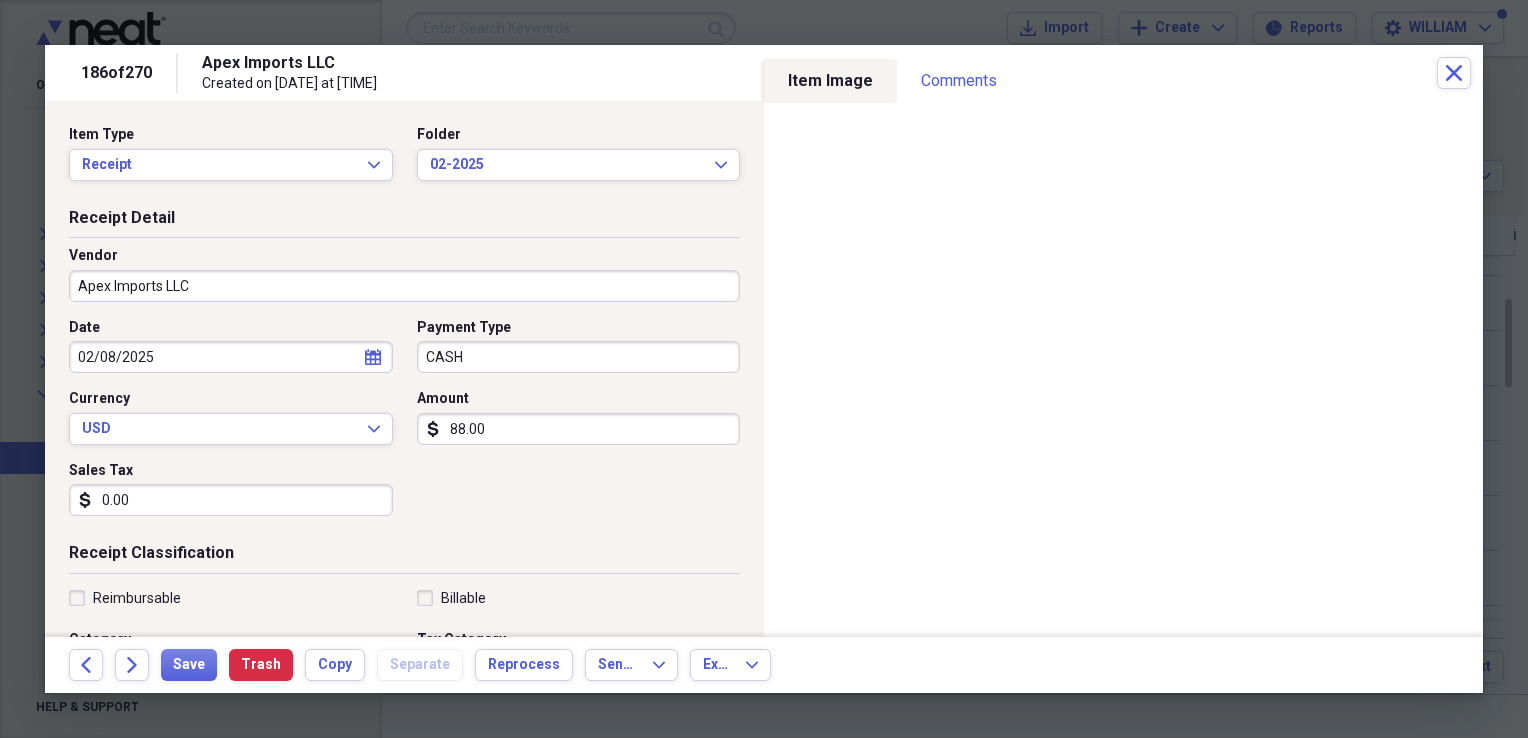 click on "Date [DATE] calendar Calendar Payment Type CASH Currency USD Expand Amount dollar-sign 88.00 Sales Tax dollar-sign 0.00" at bounding box center [404, 425] 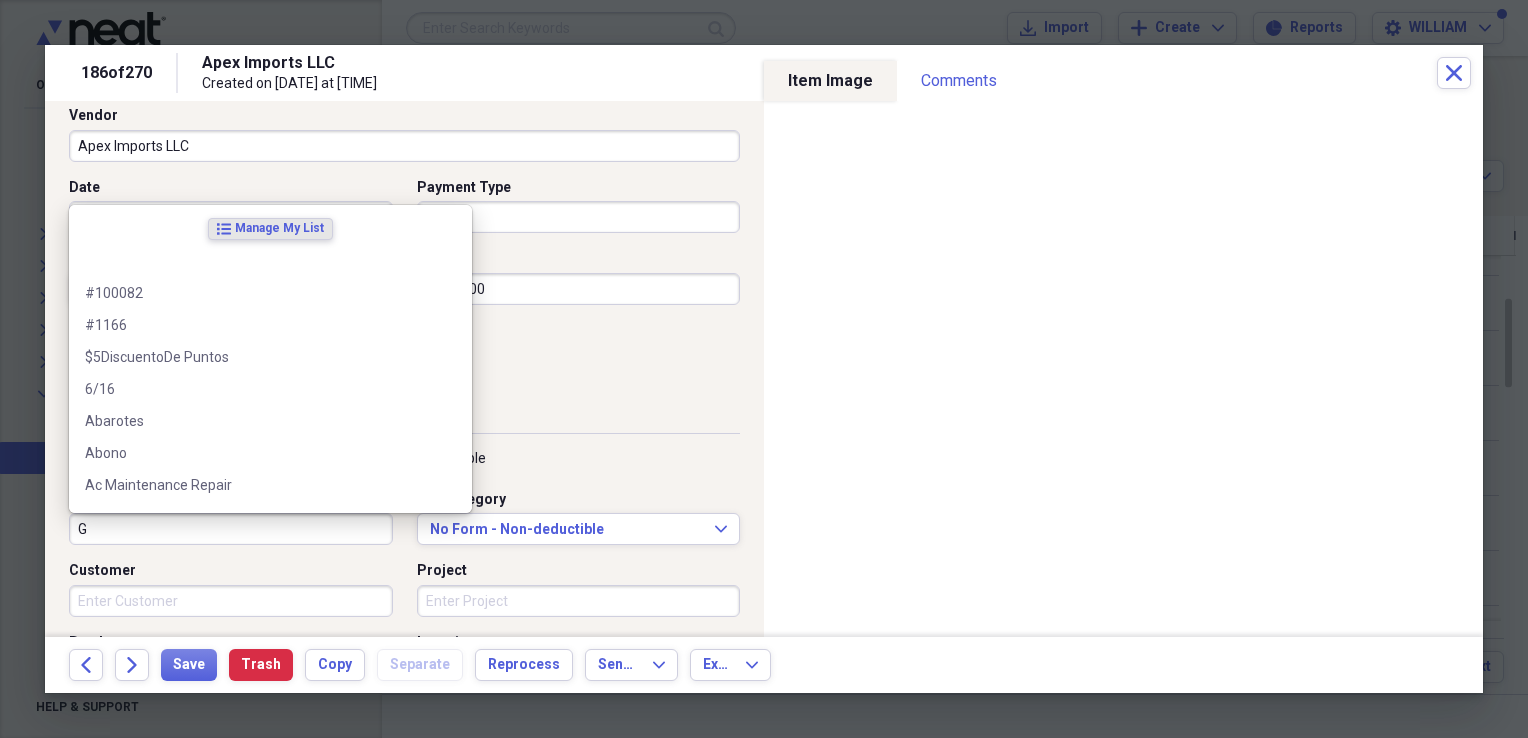 click on "G" at bounding box center [231, 529] 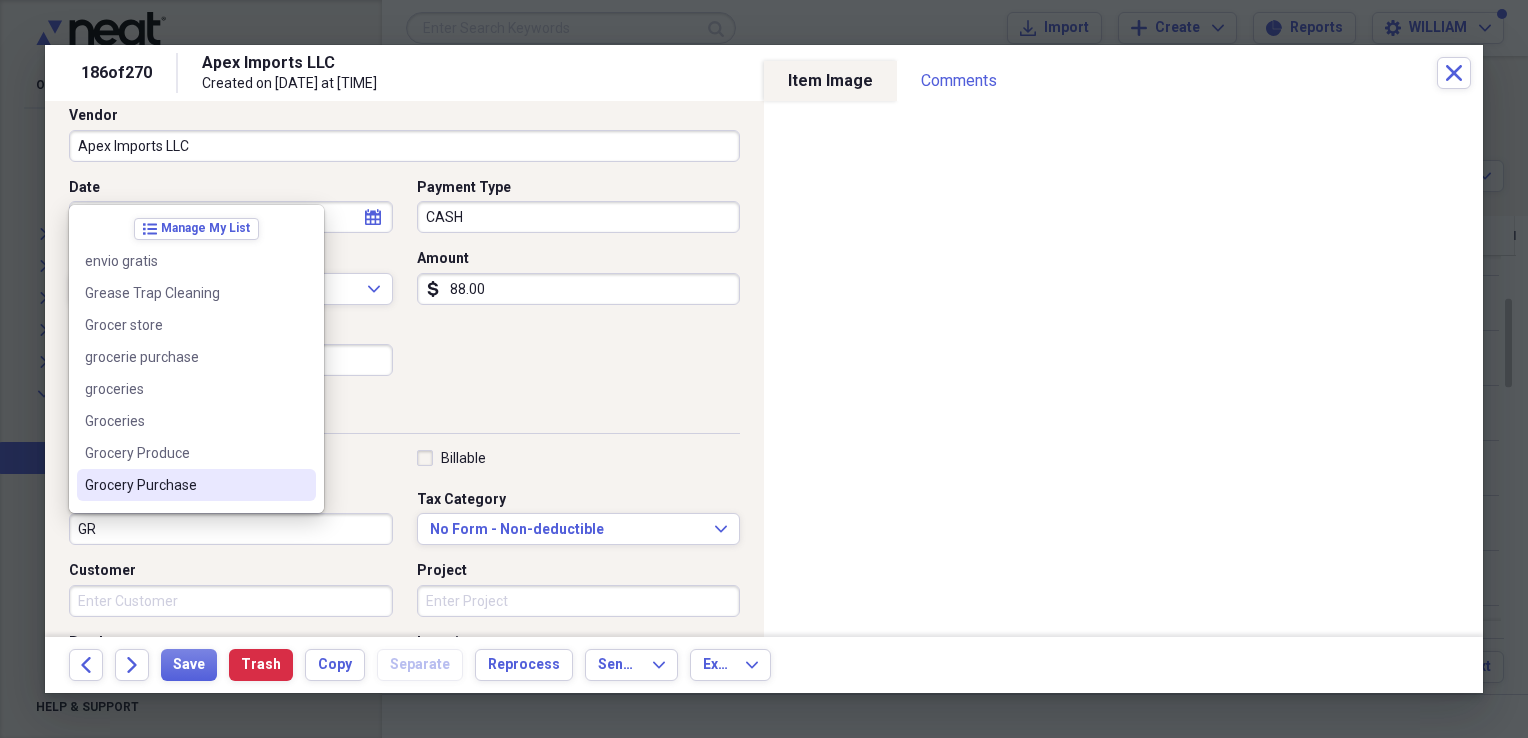 click on "Grocery Purchase" at bounding box center [184, 485] 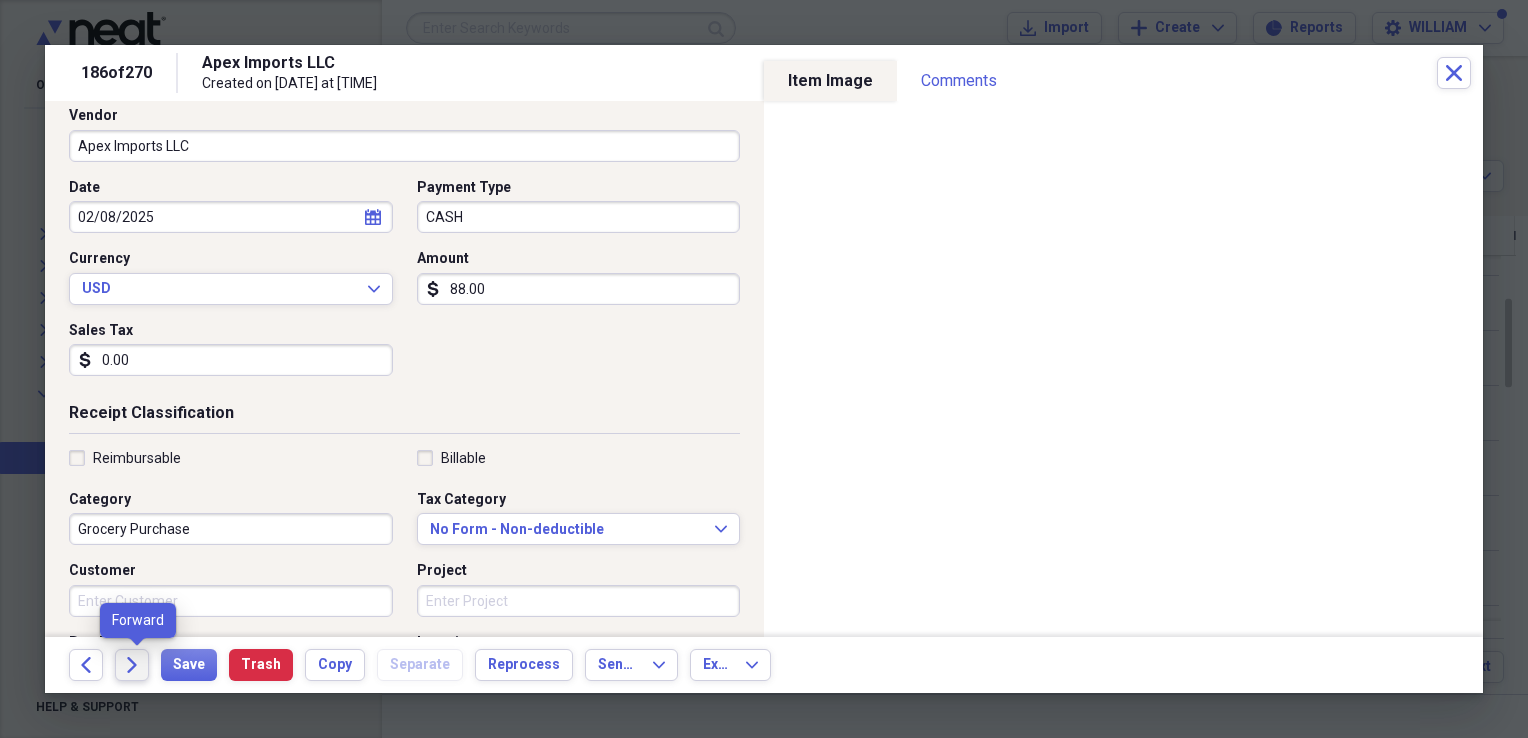 click on "Forward" at bounding box center (132, 665) 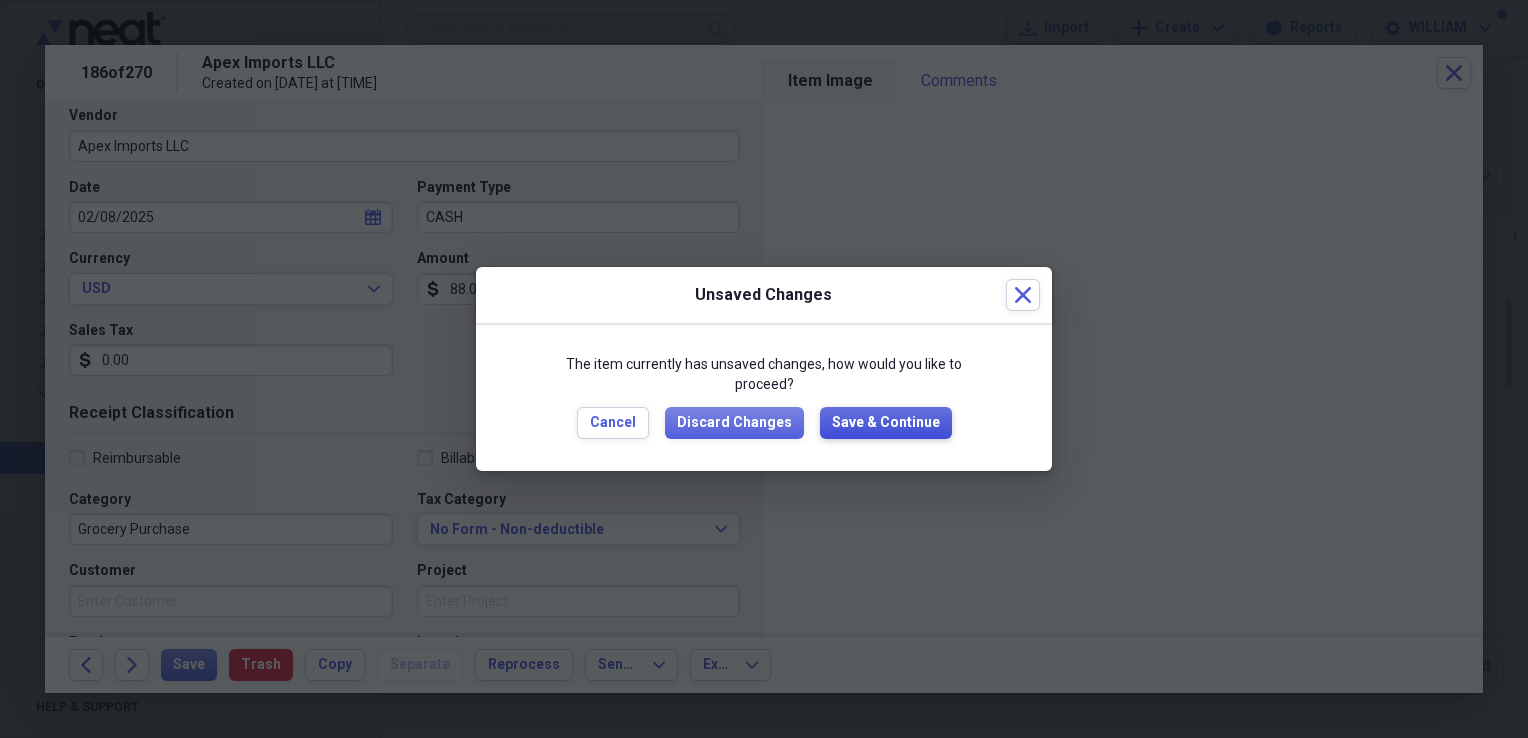 click on "Save & Continue" at bounding box center [886, 423] 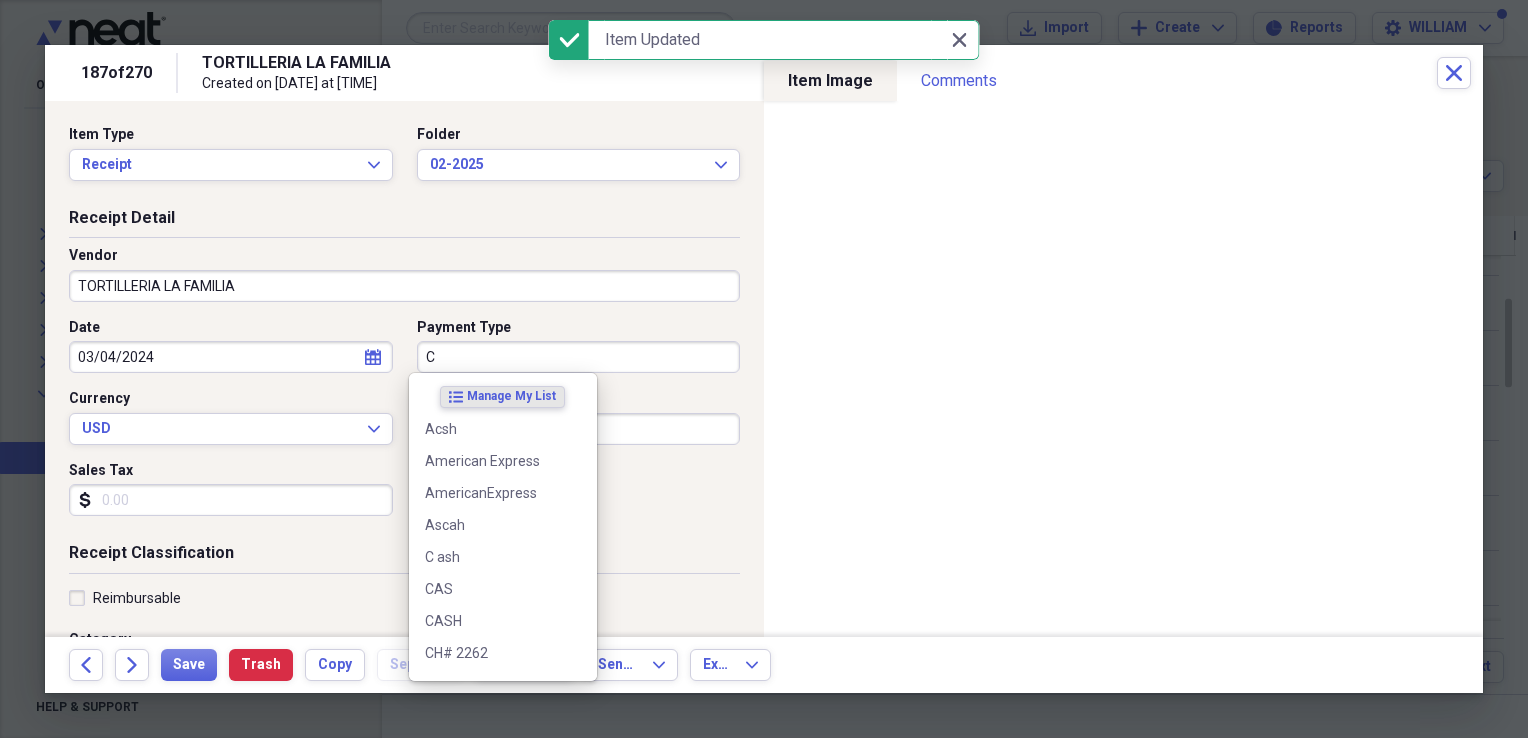 click on "C" at bounding box center (579, 357) 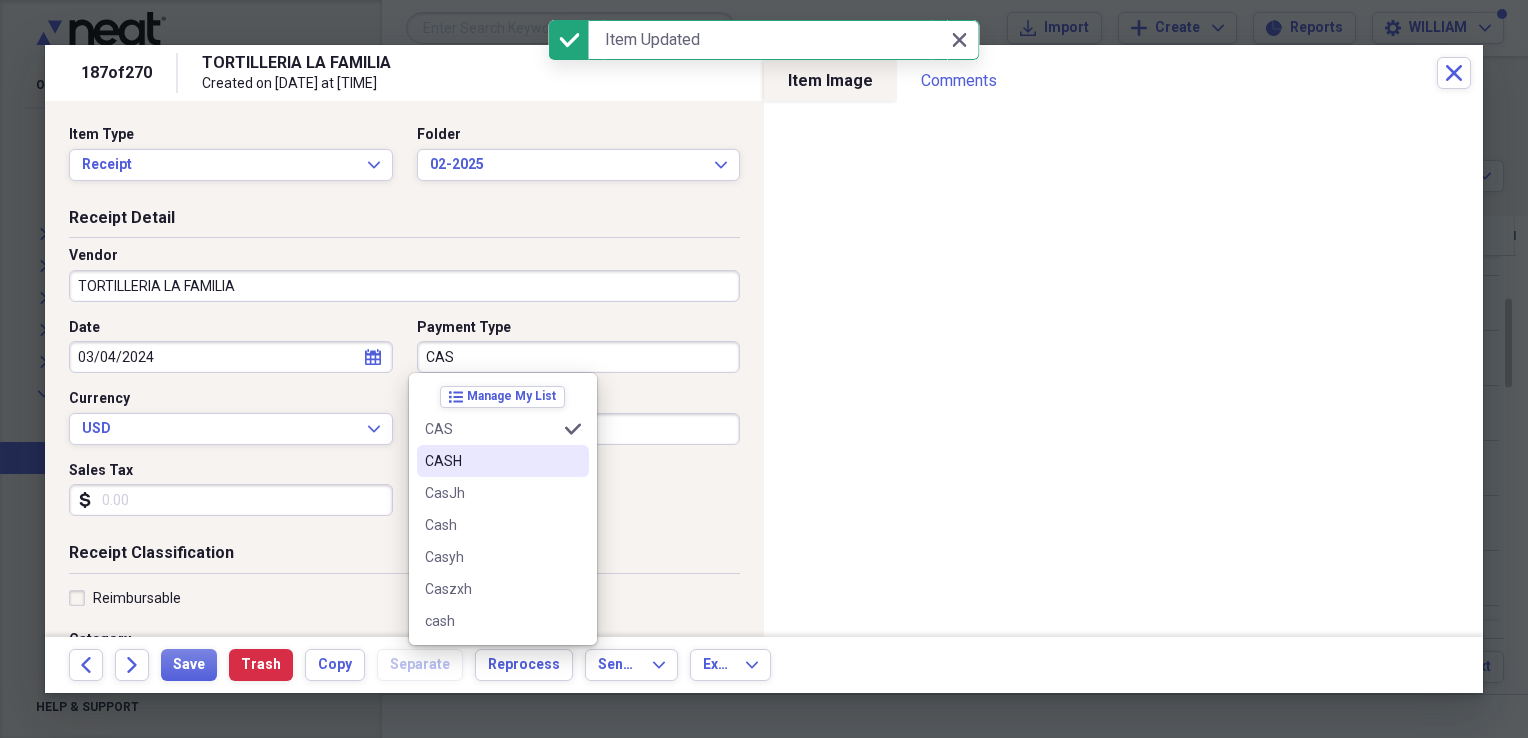 click on "CASH" at bounding box center (491, 461) 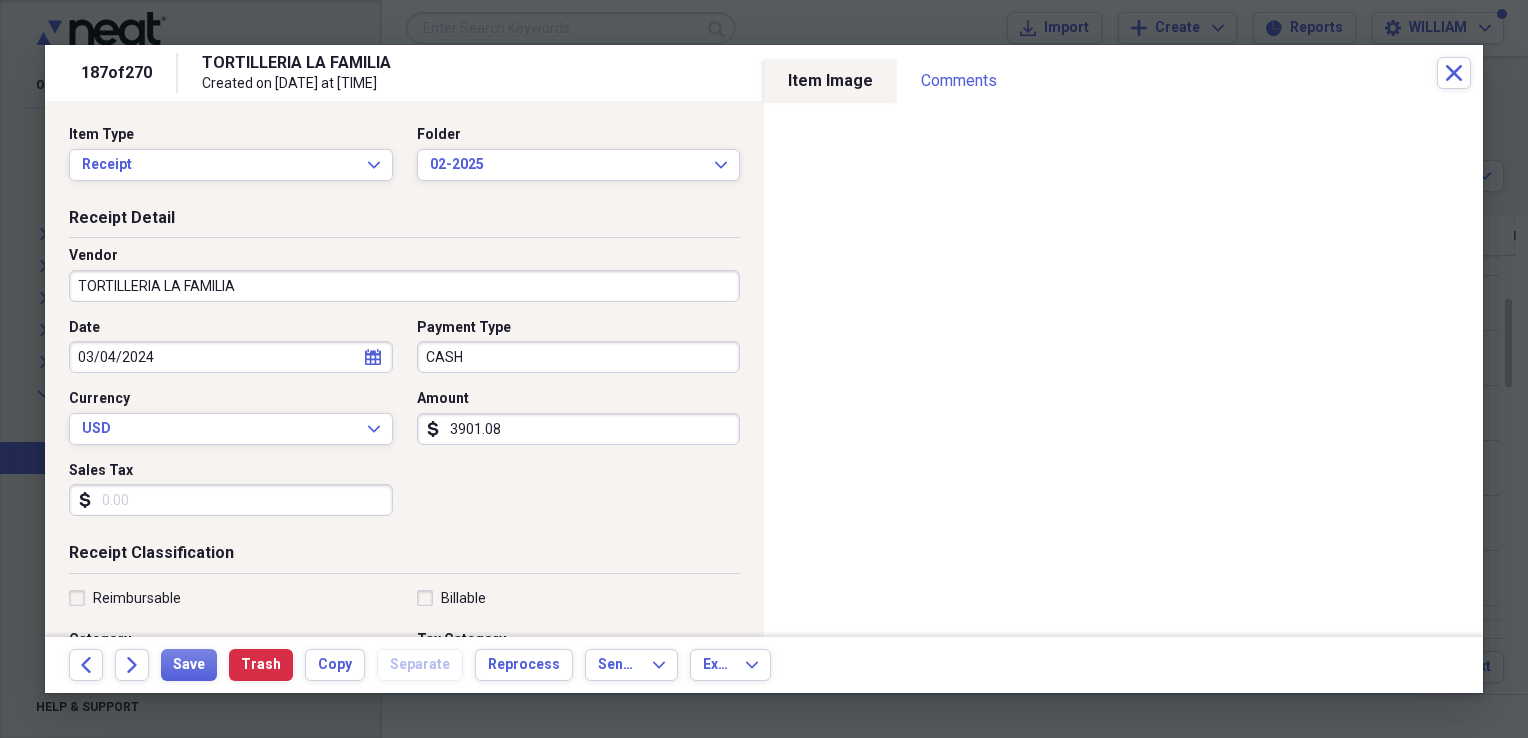 click on "Sales Tax" at bounding box center [231, 500] 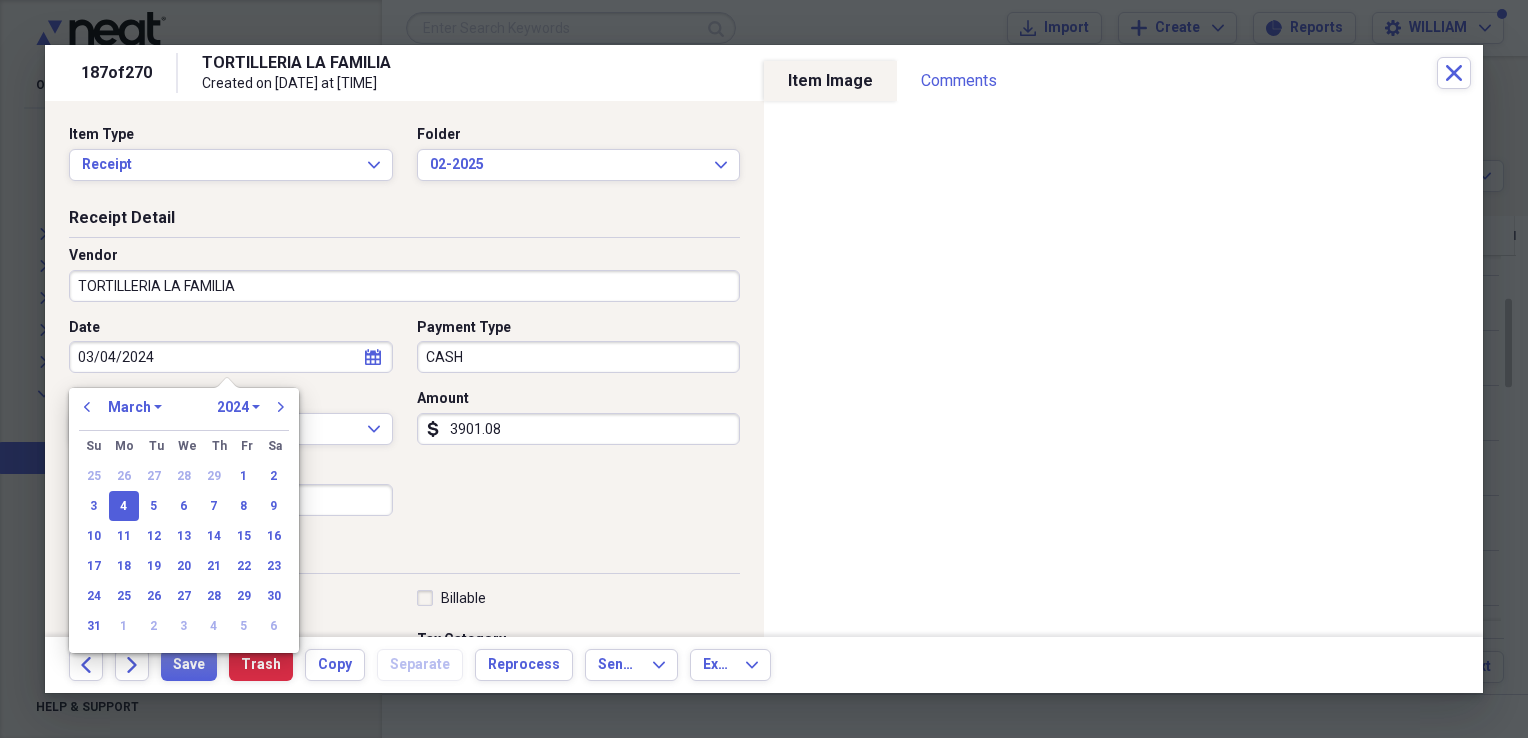 click on "03/04/2024" at bounding box center (231, 357) 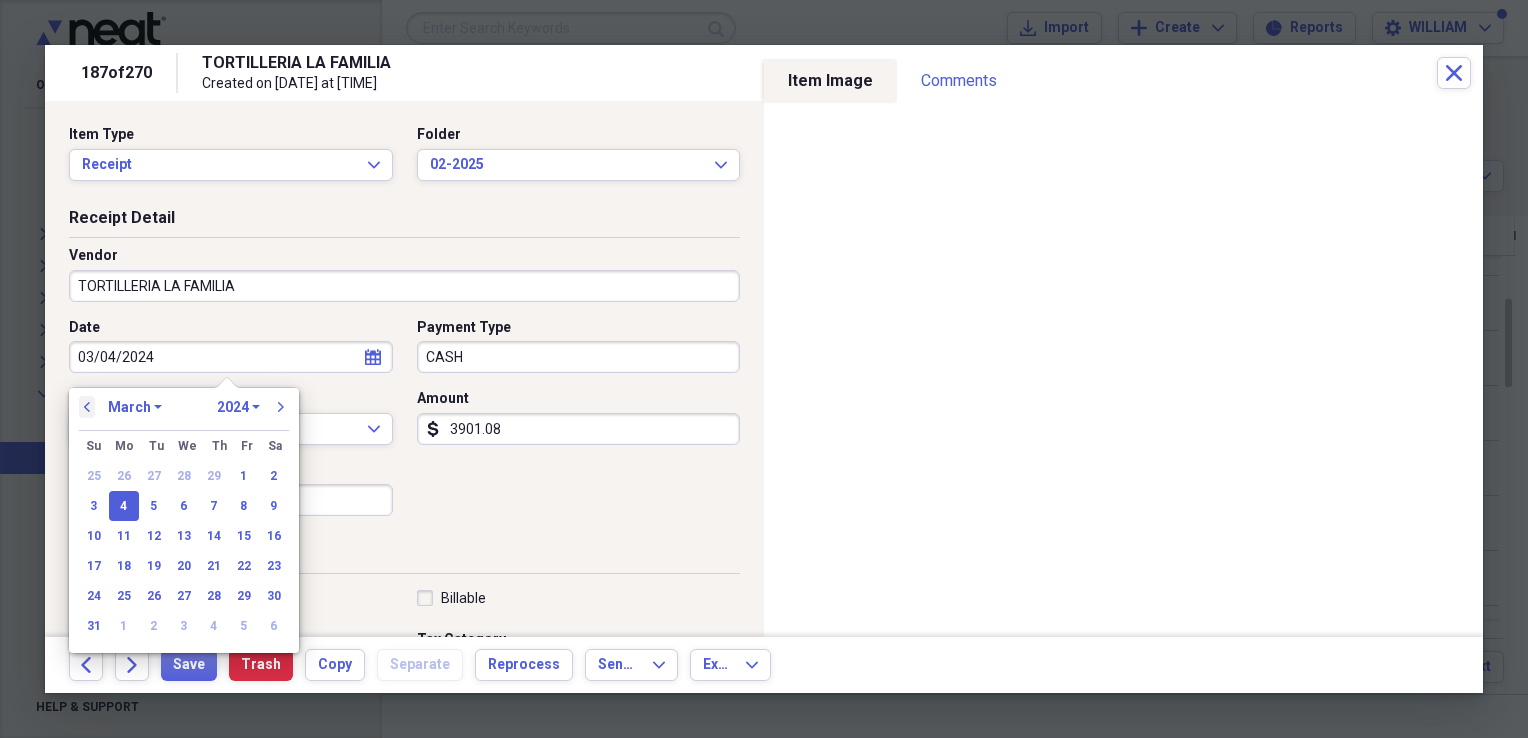 click on "previous" at bounding box center [87, 407] 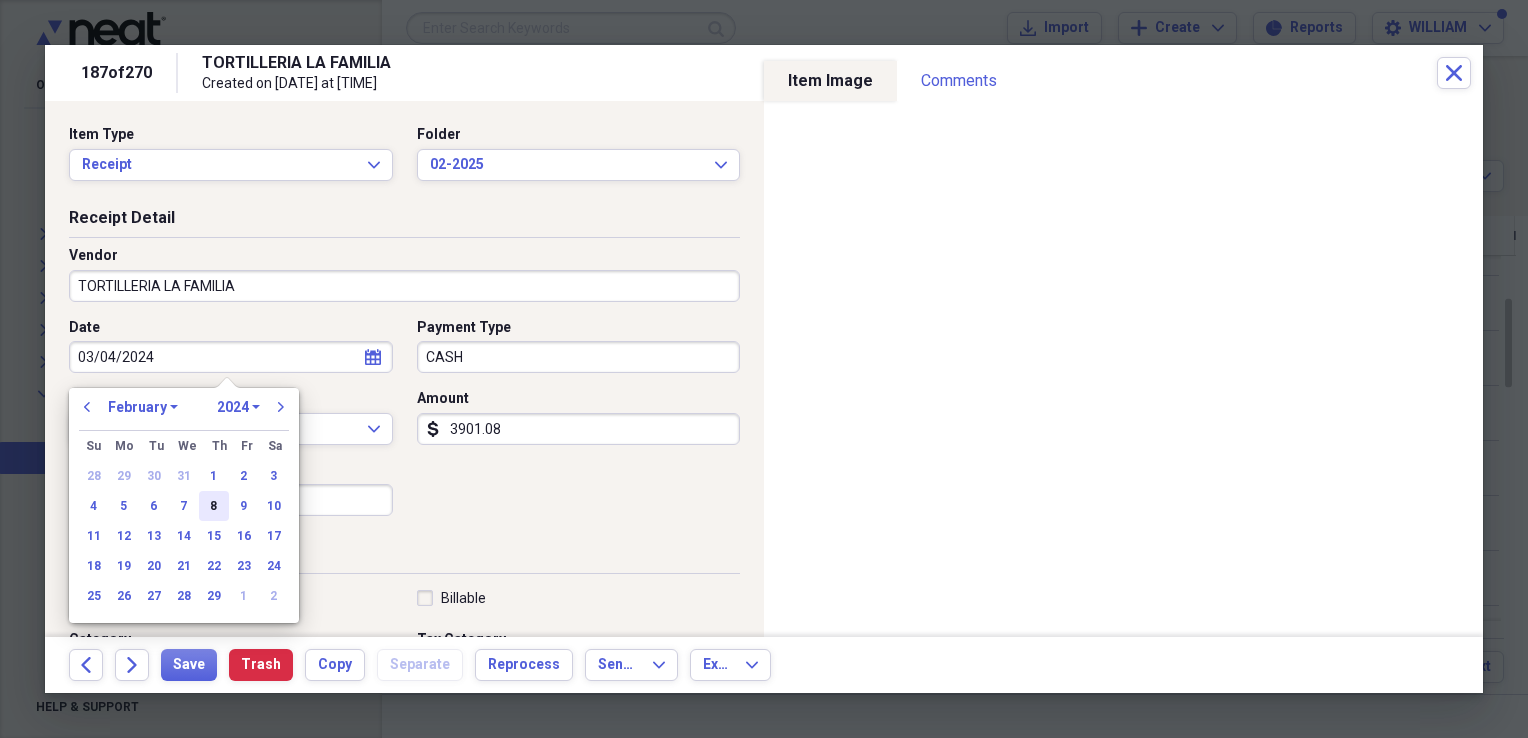 click on "8" at bounding box center (214, 506) 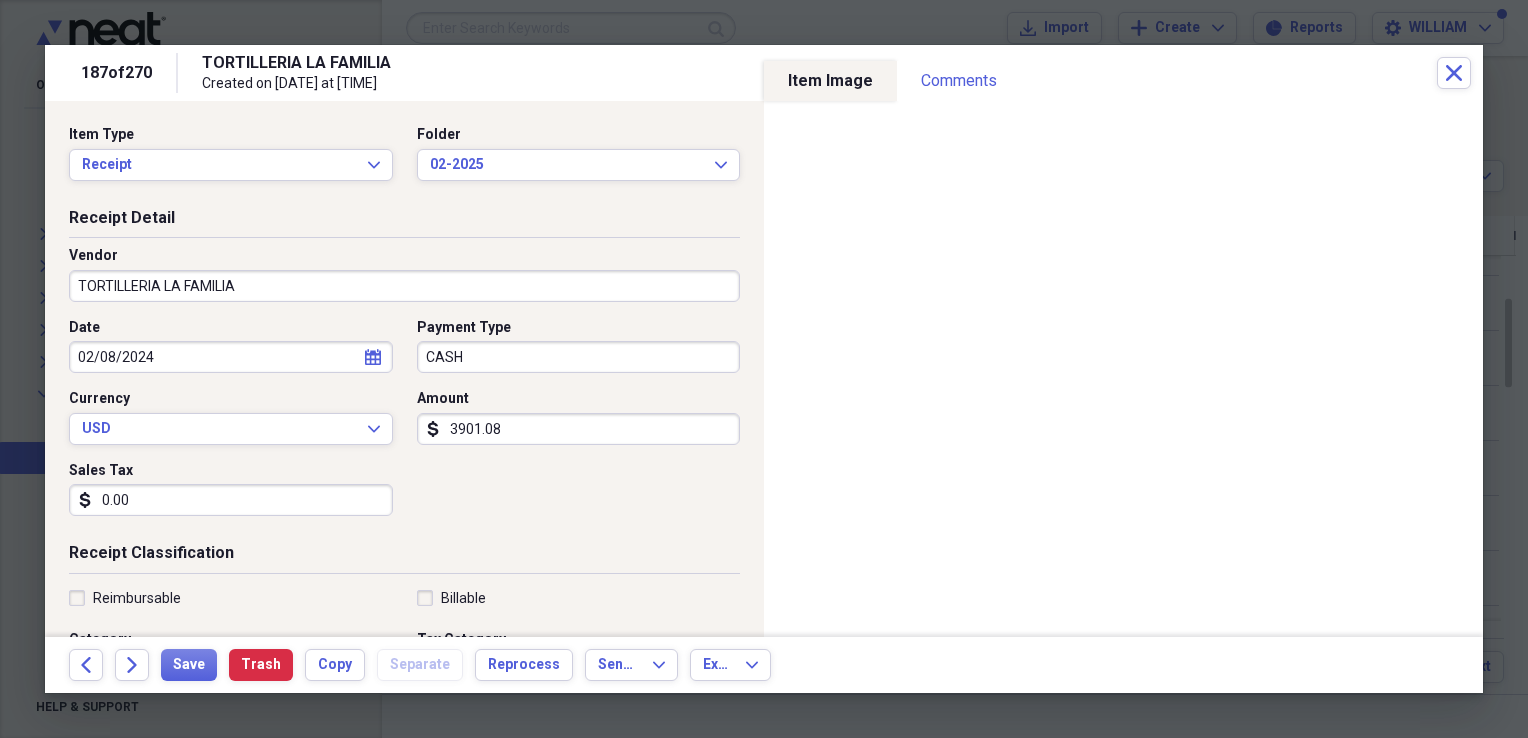 click on "3901.08" at bounding box center (579, 429) 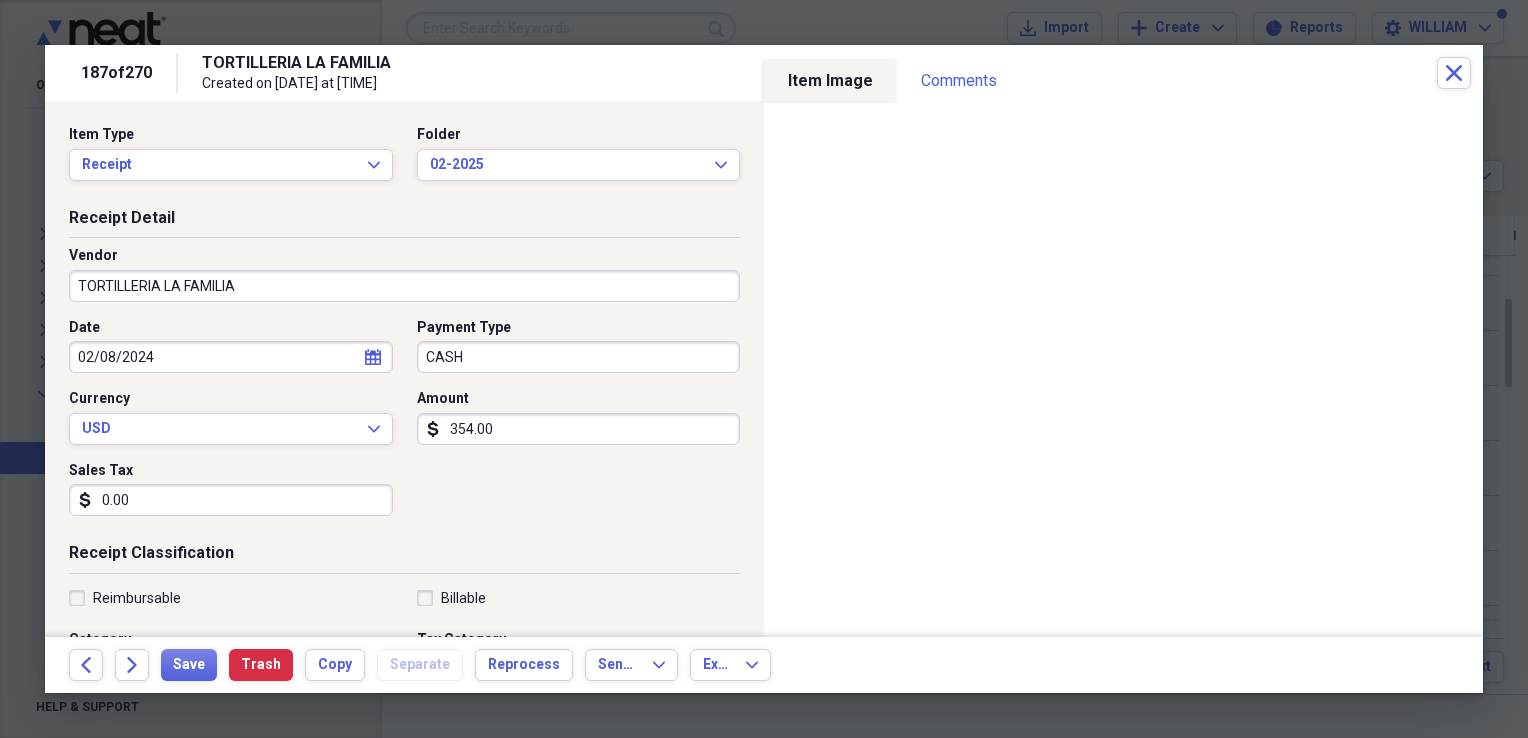 click on "Date [DATE] calendar Calendar Payment Type CASH Currency USD Expand Amount dollar-sign 354.00 Sales Tax dollar-sign 0.00" at bounding box center (404, 425) 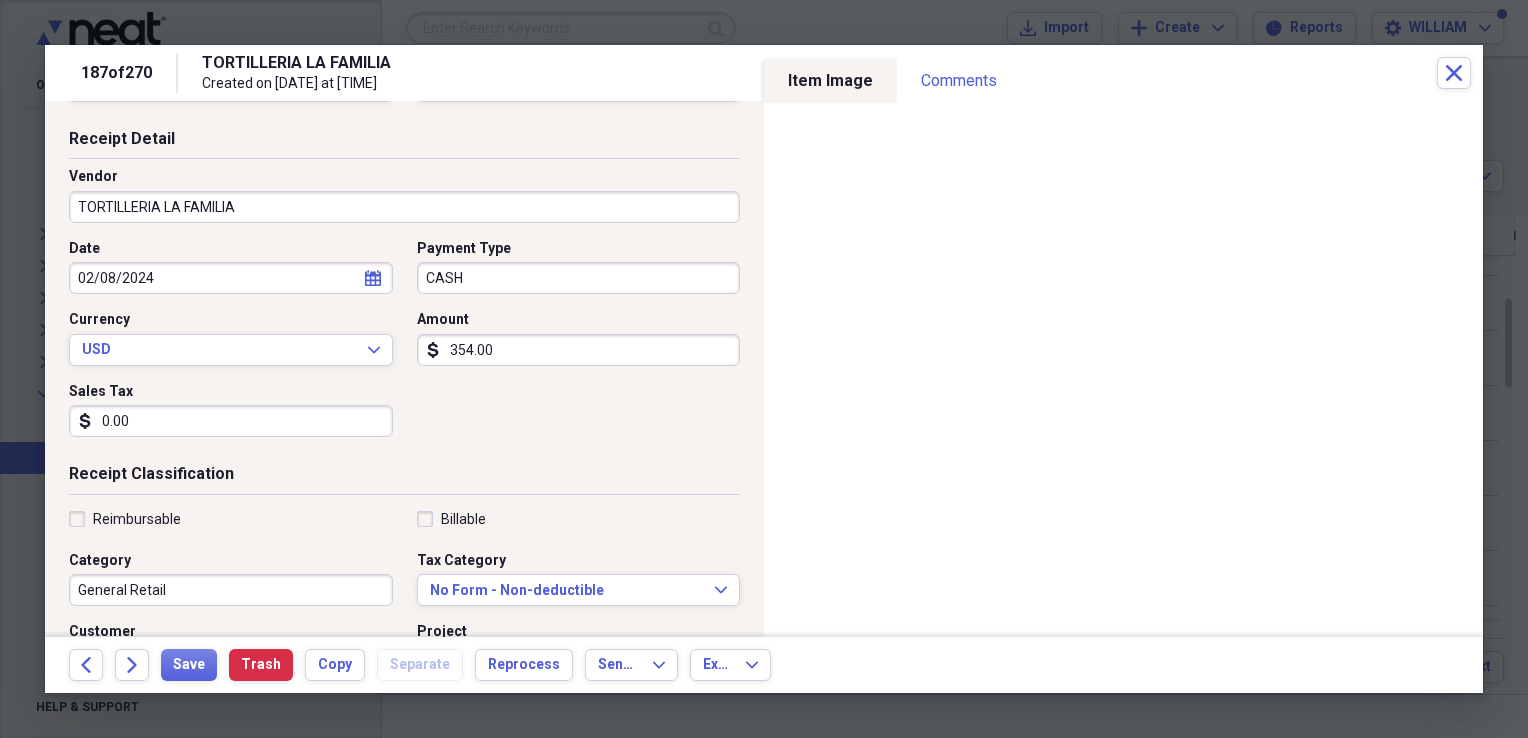 scroll, scrollTop: 88, scrollLeft: 0, axis: vertical 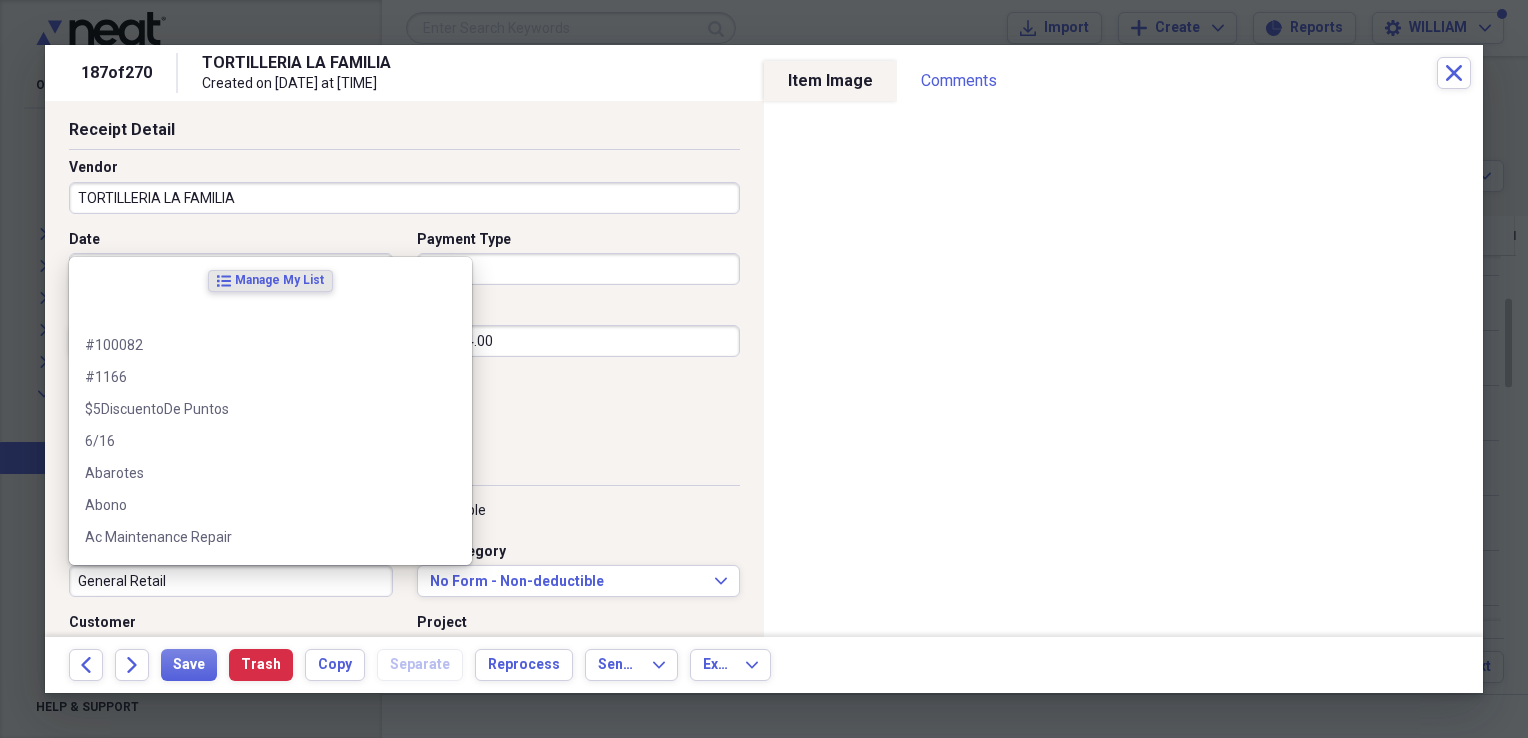click on "Organize My Files 99+ Collapse Unfiled Needs Review 99+ Unfiled All Files Unfiled Unfiled Unfiled Saved Reports Collapse My Cabinet LC#1-CED Add Folder Expand Folder CED-2018 Add Folder Expand Folder CED-2019 Add Folder Expand Folder CED-2020 Add Folder Expand Folder CED-2021 Add Folder Expand Folder CED-2022 Add Folder Expand Folder CED-2023 Add Folder Collapse Open Folder CED-2024 Add Folder Folder 01-2024 Add Folder Folder 02-2024 Add Folder Folder 03-2024 Add Folder Folder 04-2024 Add Folder Folder 05-2024 Add Folder Folder 06-2024 Add Folder Folder 07-2024 Add Folder Folder 08-2024 Add Folder Folder 09-2024 Add Folder Folder 10-2024 Add Folder Folder 11-2024 Add Folder Folder 12-2024 Add Folder Folder CED-2024CashReceipts Add Folder Folder CED-2025 Add Folder Expand Folder LC#1-2017 Add Folder Expand Folder LC#1-2018 Add Folder Expand Folder LC#1-2019 Add Folder Expand Folder LC#1-2020 Add Folder Expand Folder LC#1-2021 Add Folder Expand Folder LC#1-2022 Add Folder Collapse Open Folder Add Folder Expand" at bounding box center (764, 369) 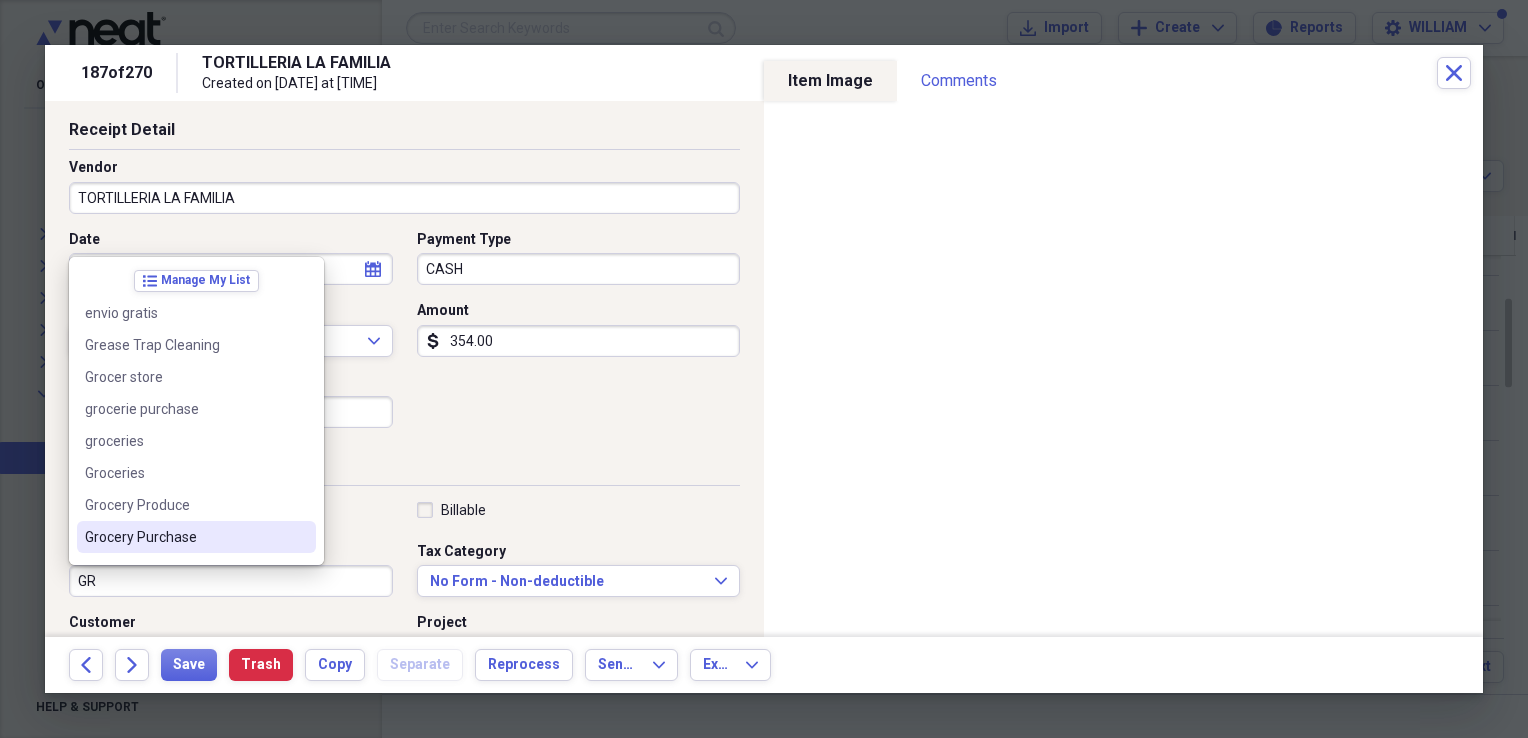 click on "Grocery Purchase" at bounding box center [184, 537] 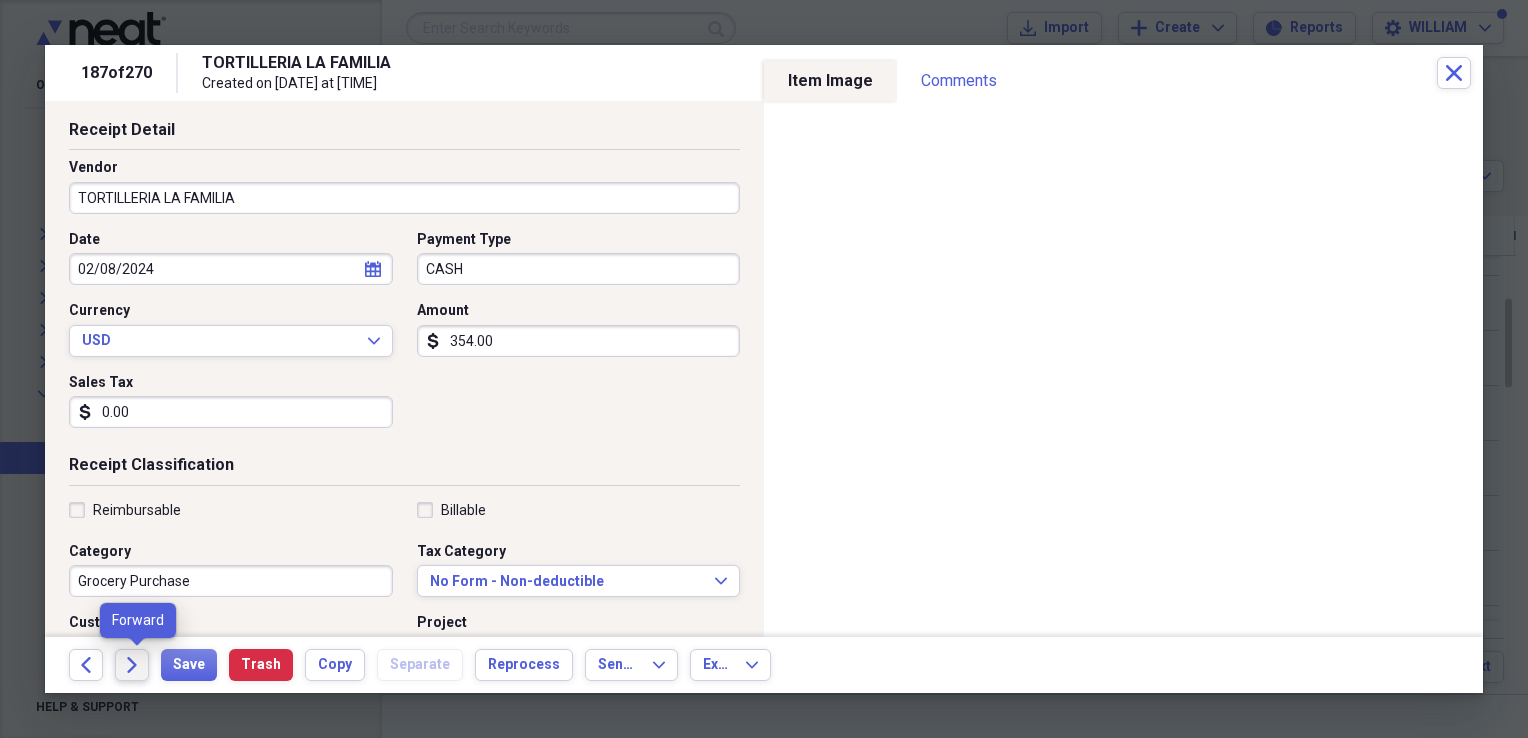 click on "Forward" at bounding box center (132, 665) 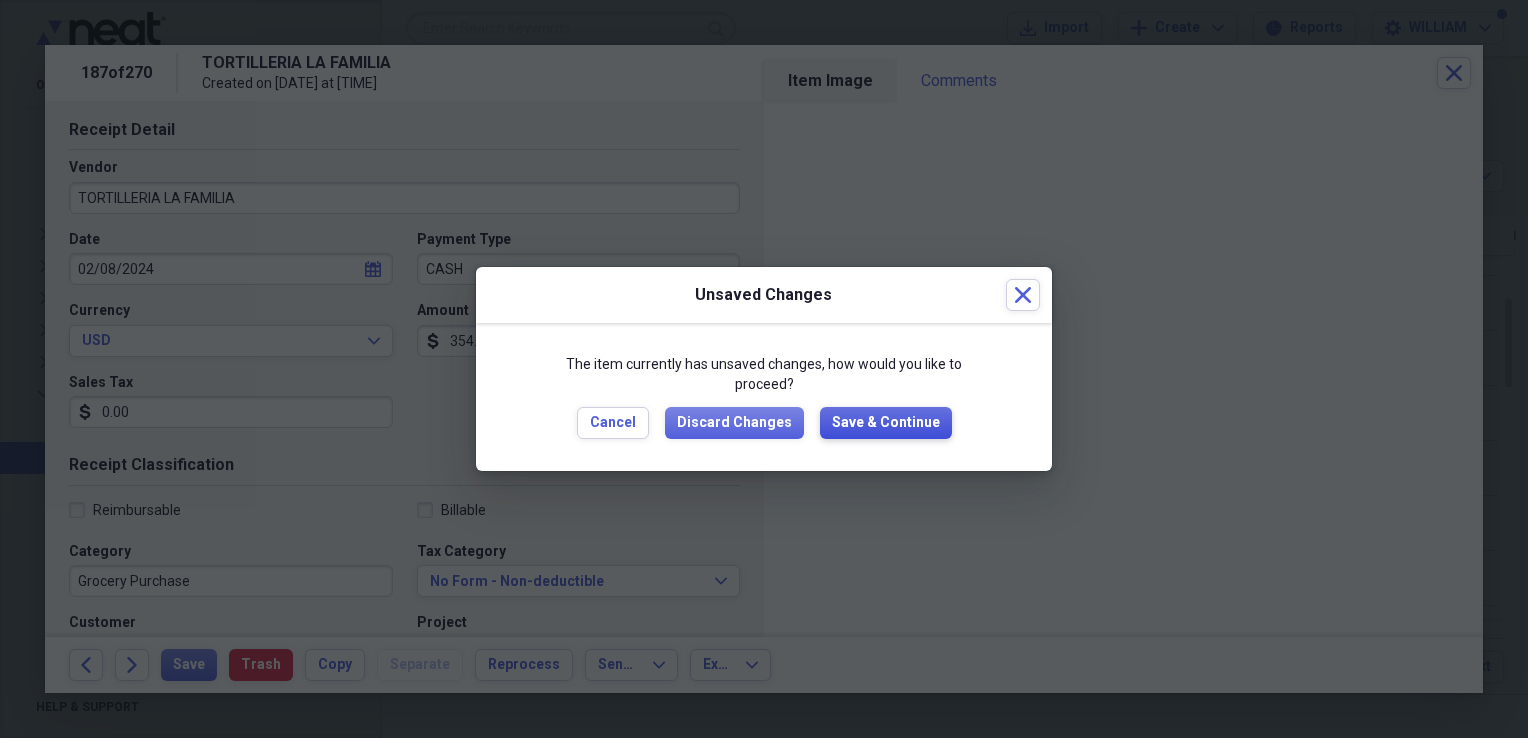 click on "Save & Continue" at bounding box center [886, 423] 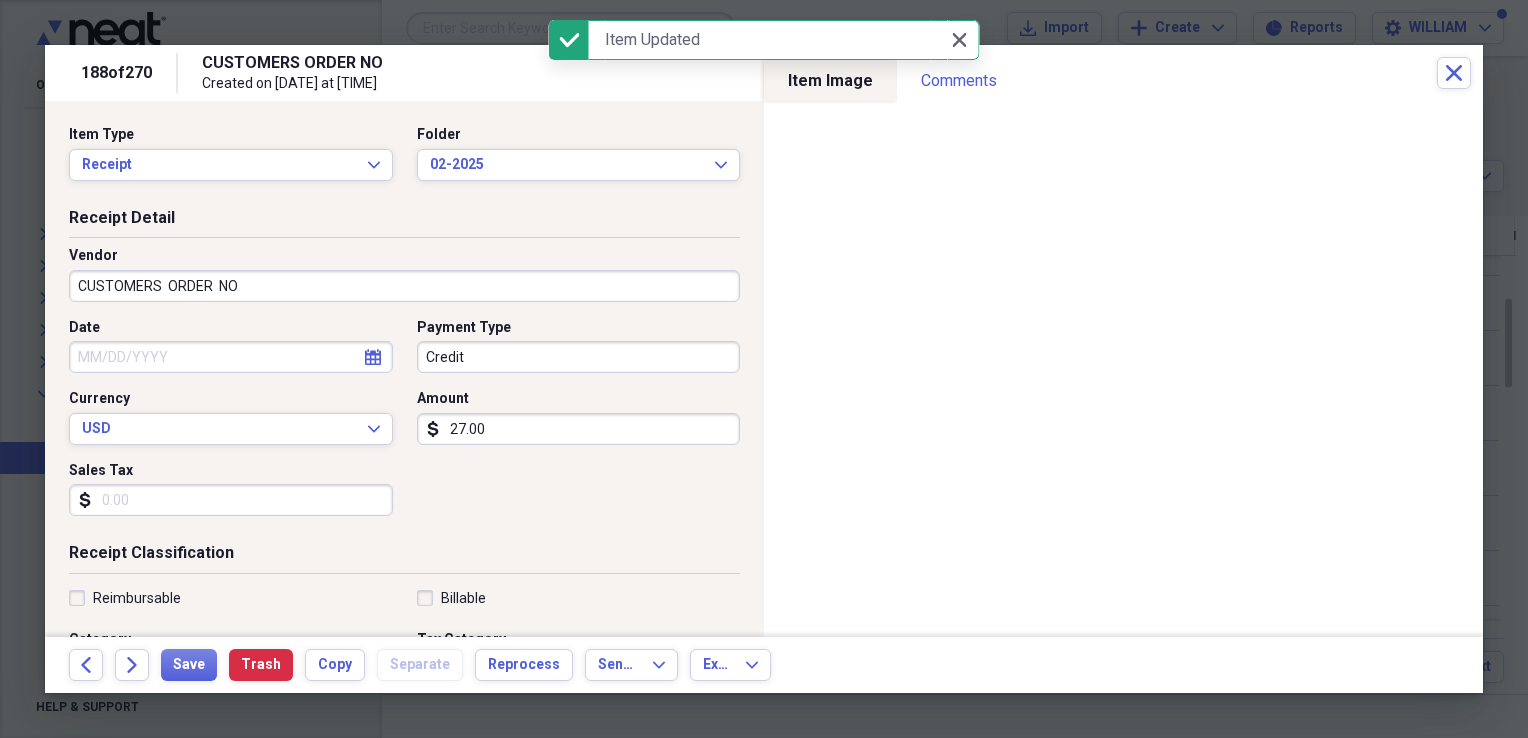 click on "CUSTOMERS  ORDER  NO" at bounding box center (404, 286) 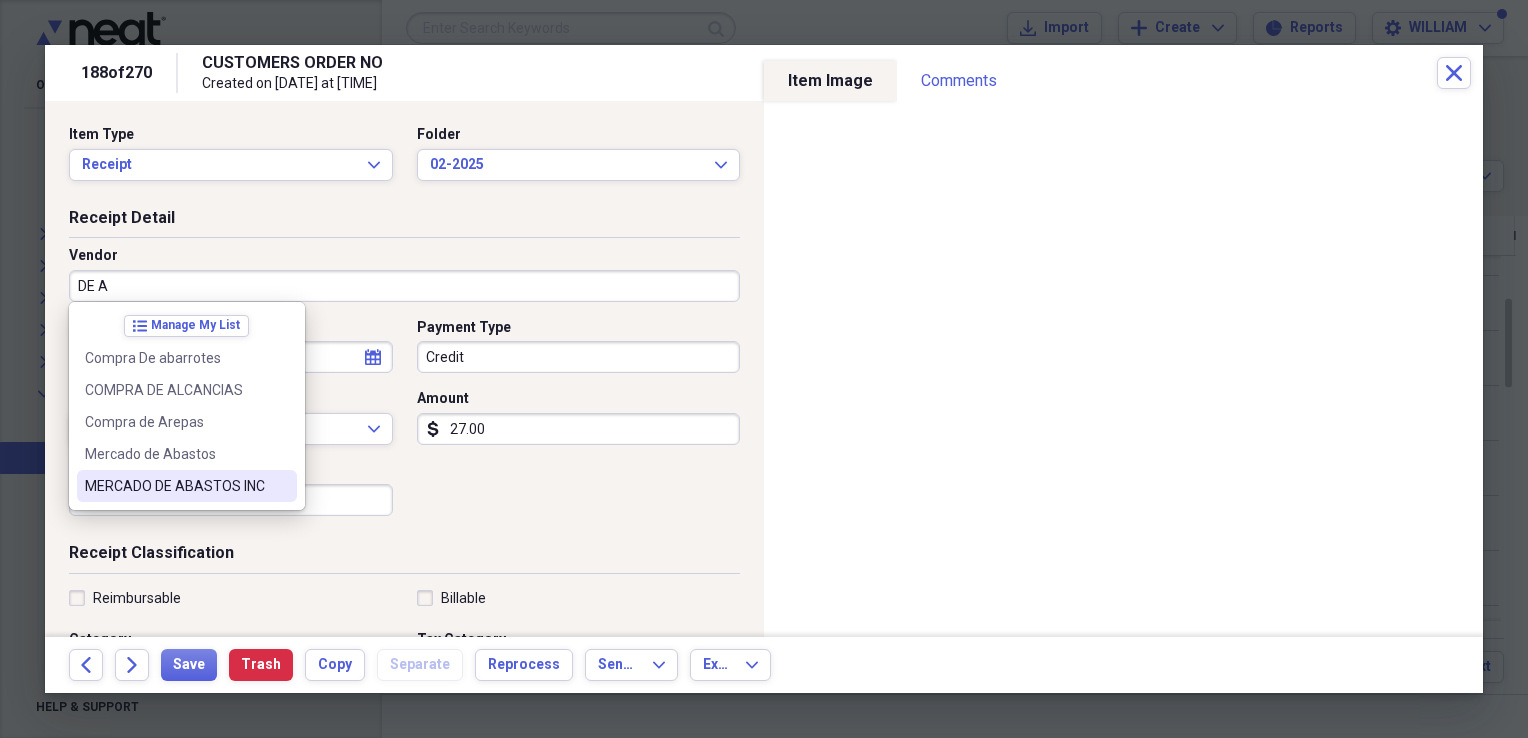 click on "MERCADO DE ABASTOS INC" at bounding box center (187, 486) 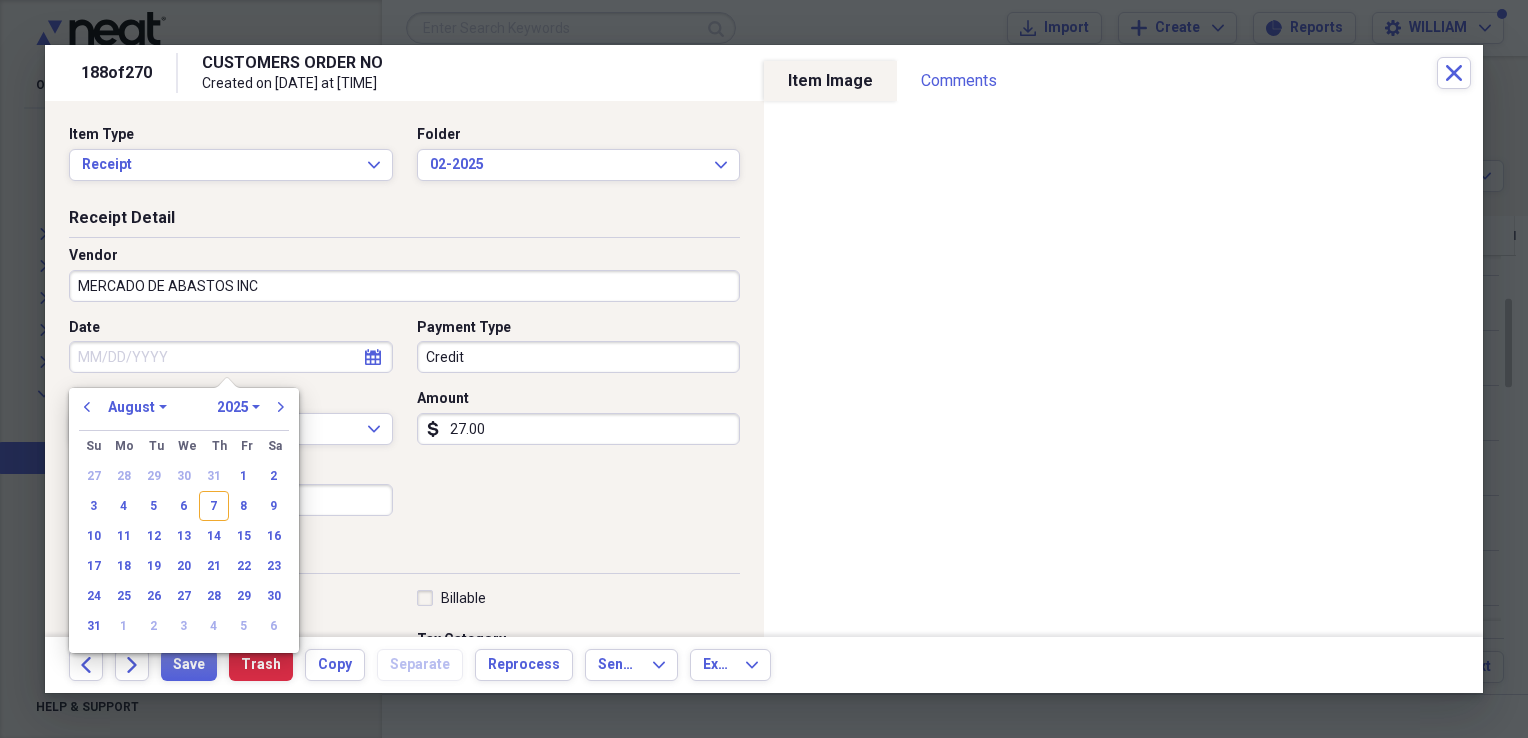 click on "Date" at bounding box center [231, 357] 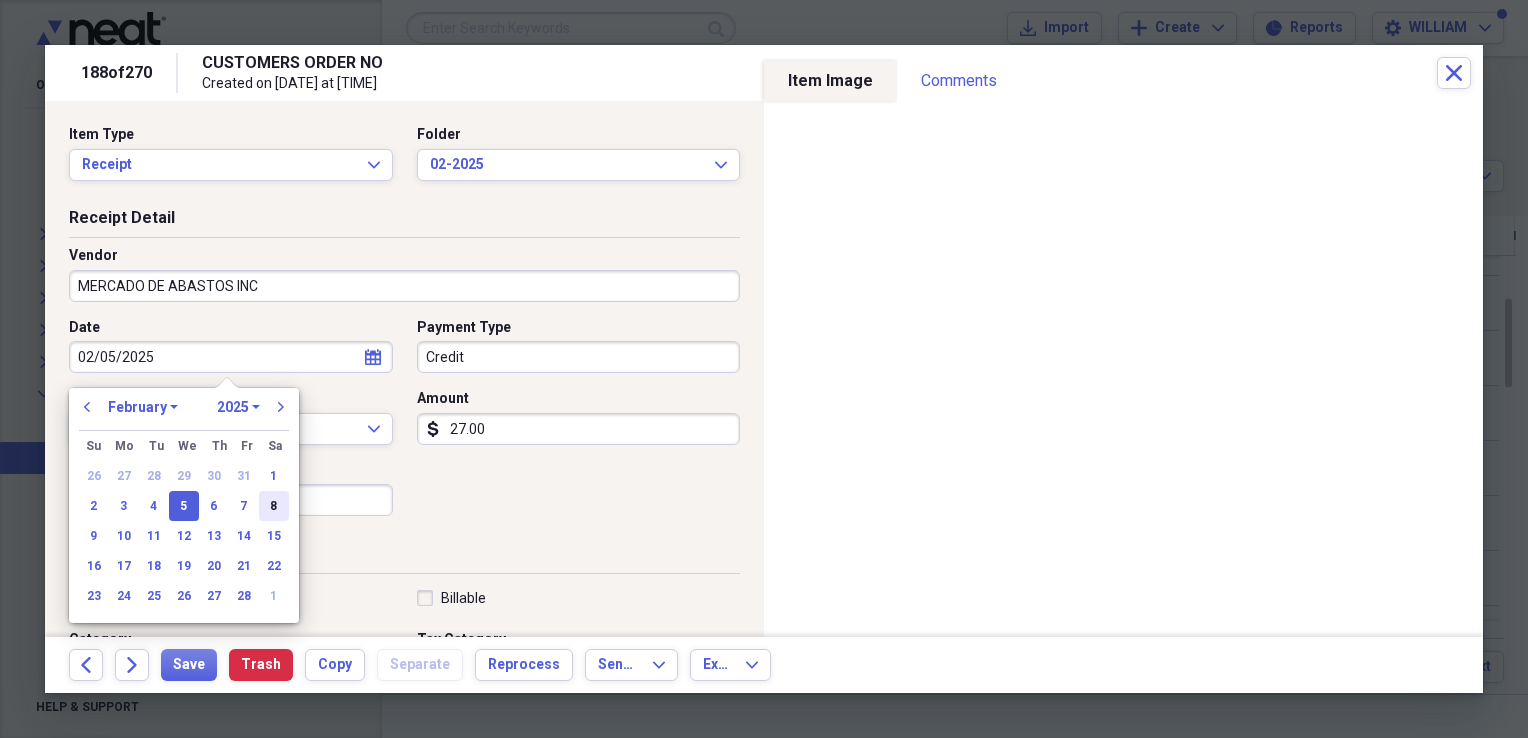 click on "8" at bounding box center (274, 506) 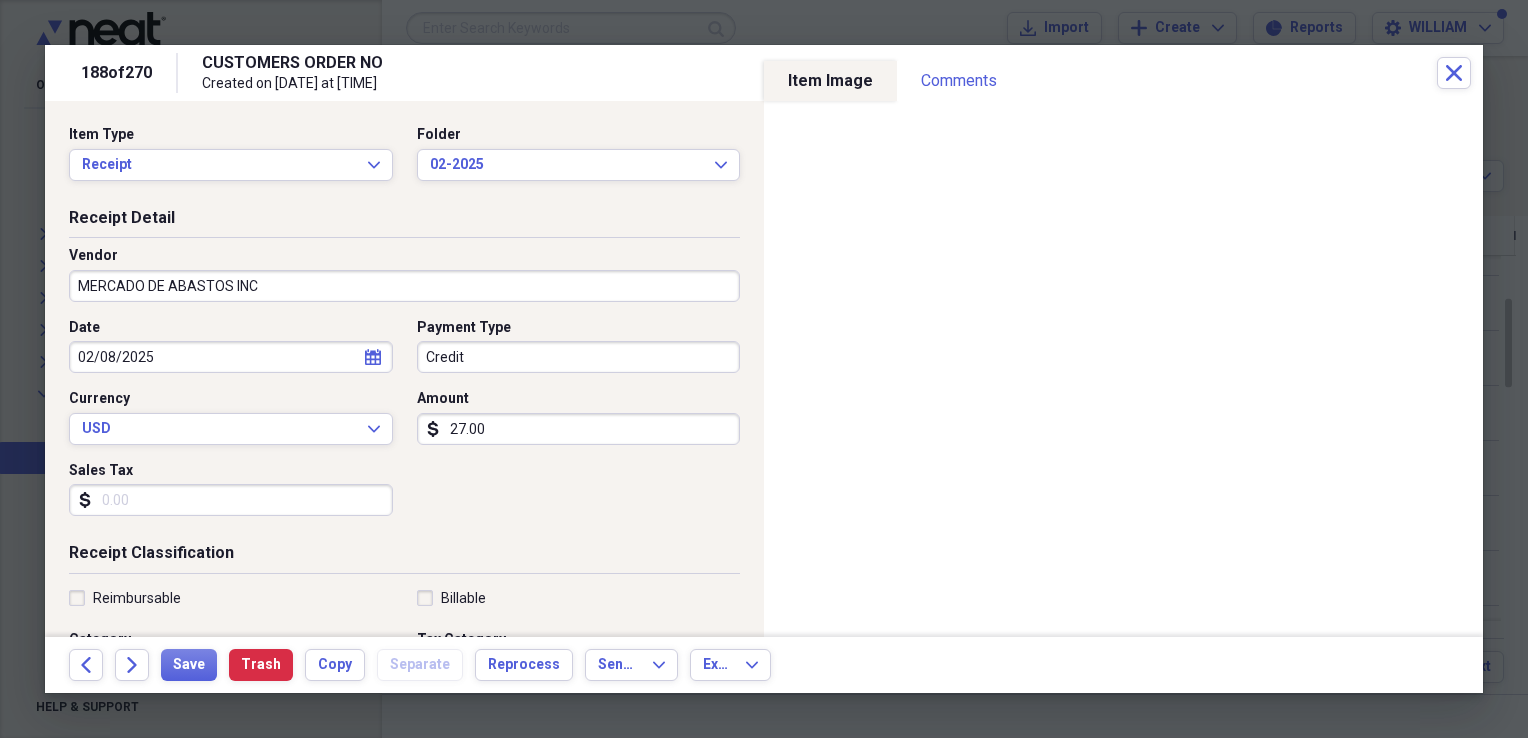 click on "Sales Tax" at bounding box center [231, 500] 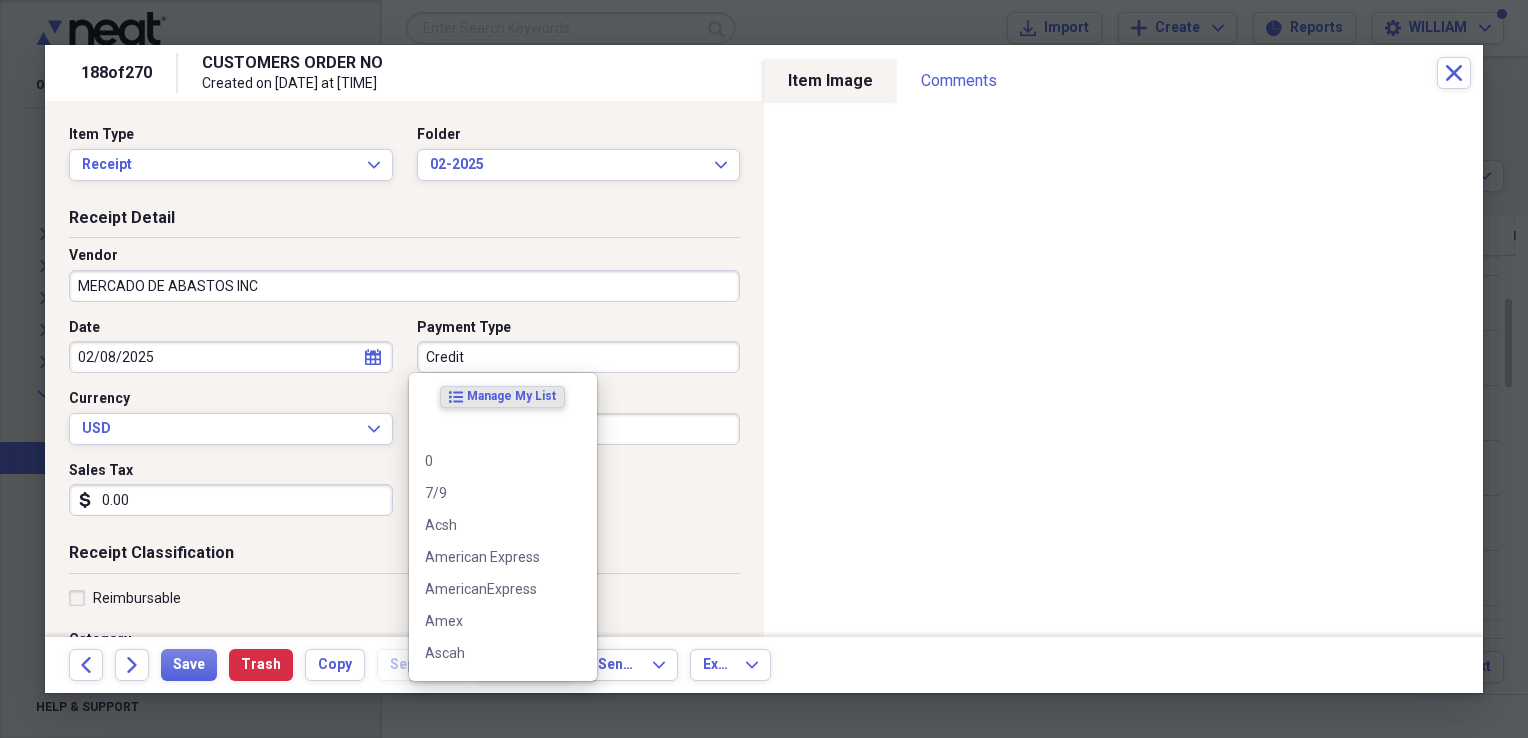 click on "Credit" at bounding box center (579, 357) 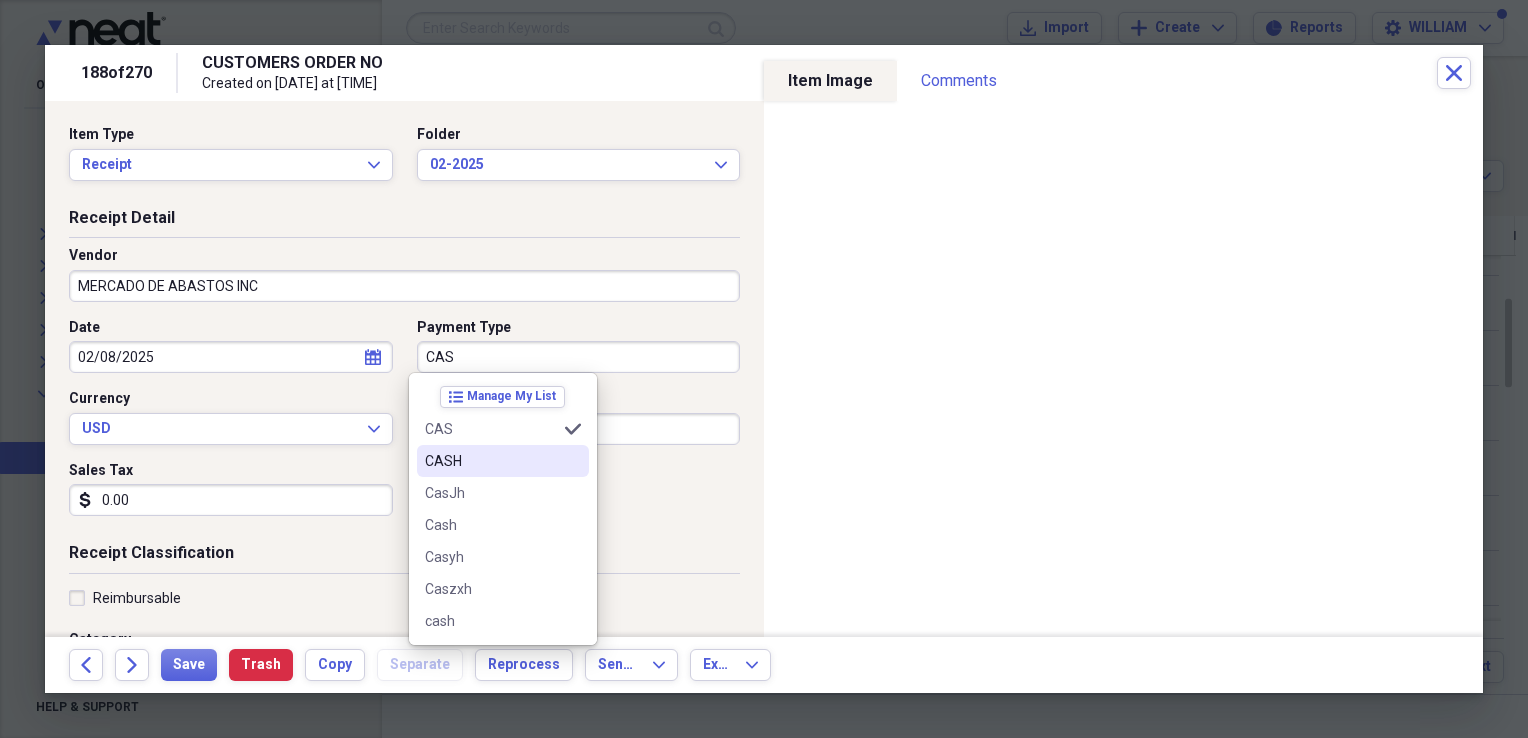click on "CASH" at bounding box center (491, 461) 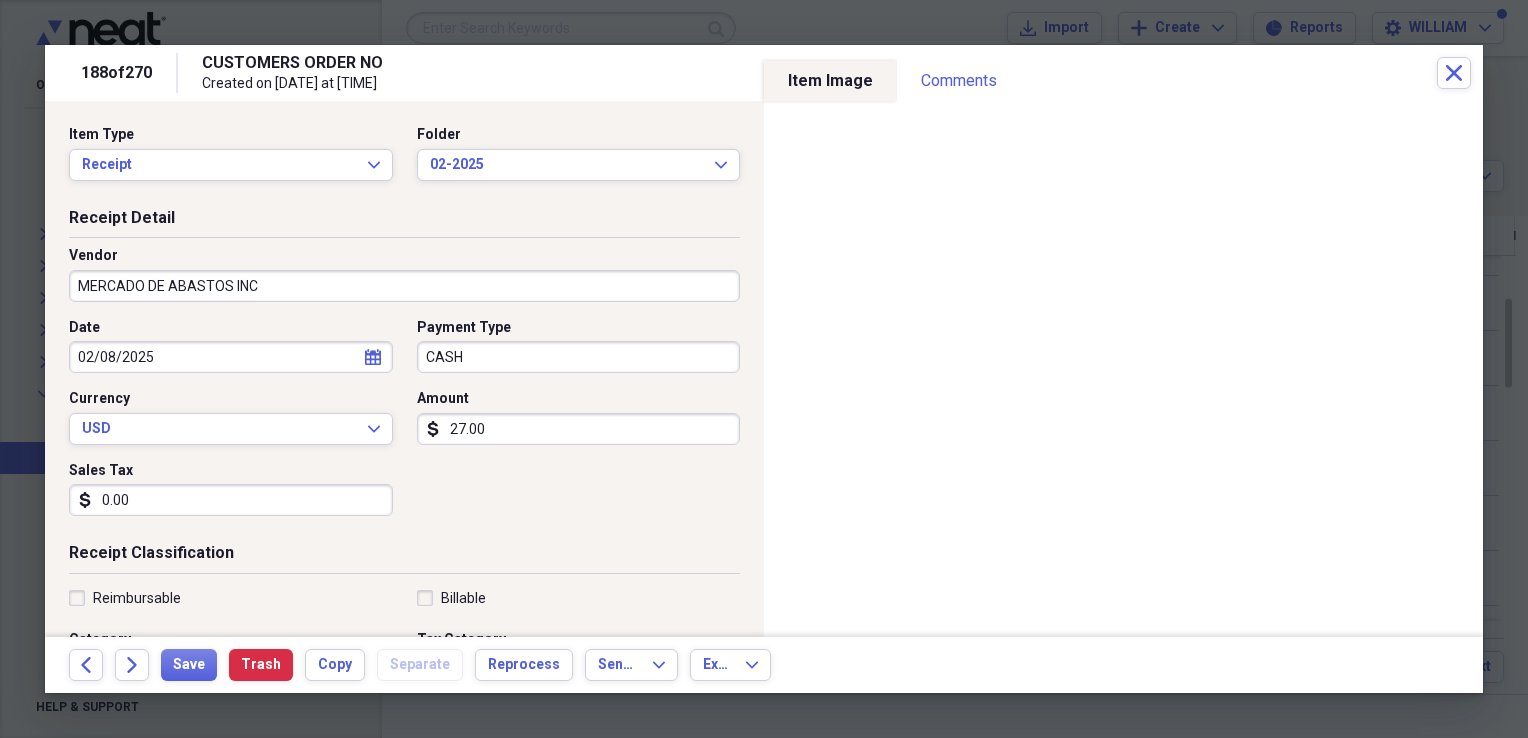 click on "27.00" at bounding box center (579, 429) 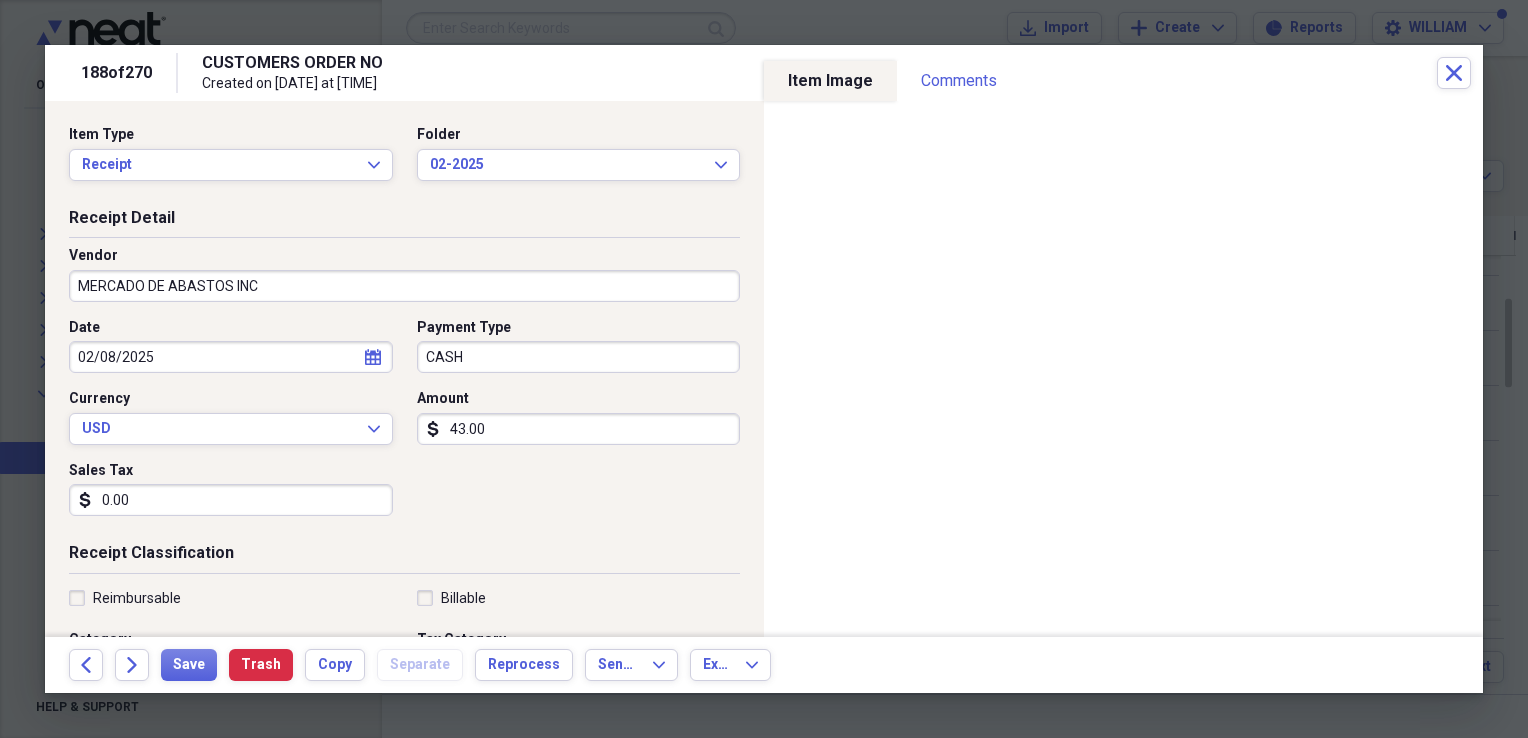 click on "Date [DATE] calendar Calendar Payment Type CASH Currency USD Expand Amount dollar-sign 43.00 Sales Tax dollar-sign 0.00" at bounding box center (404, 425) 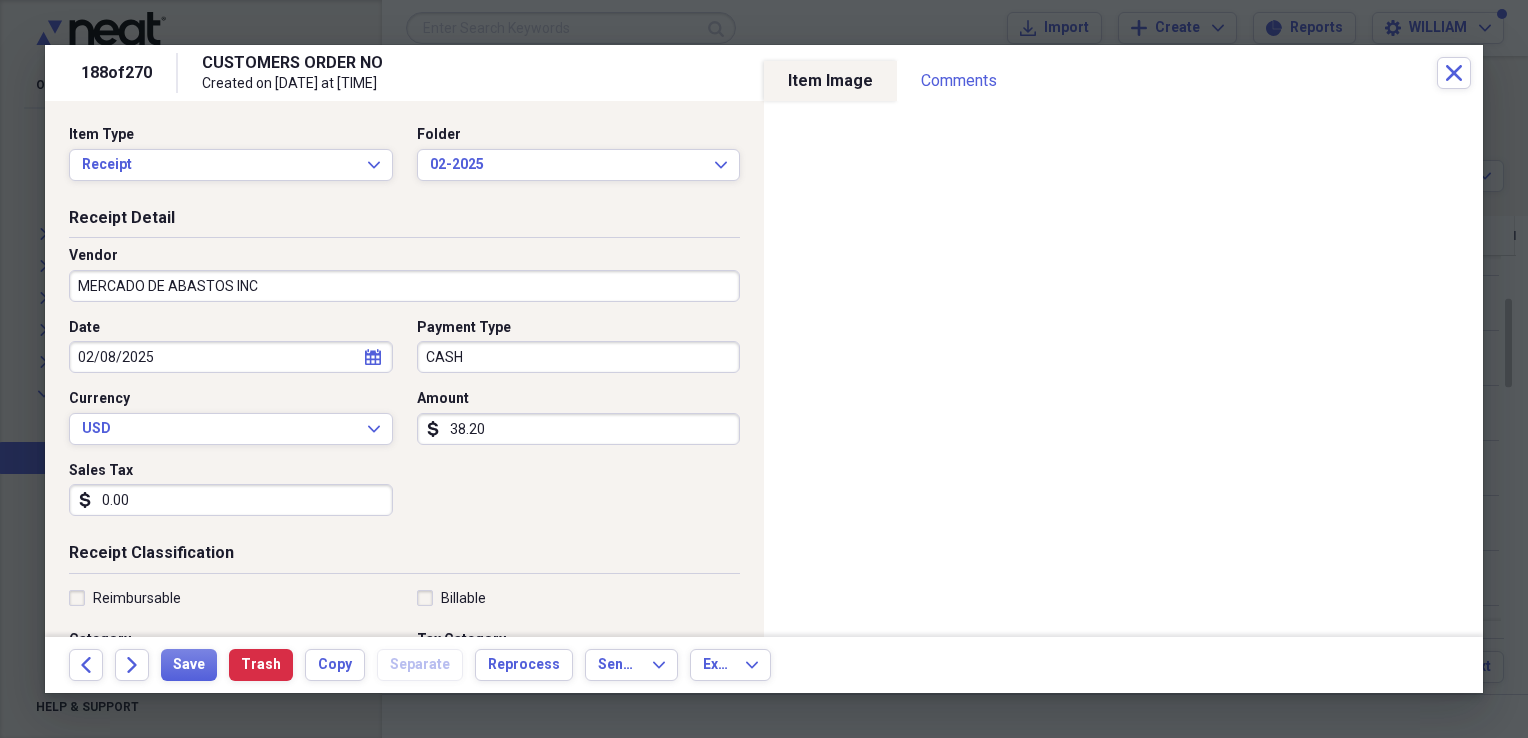 click on "Date [DATE] calendar Calendar Payment Type CASH Currency USD Expand Amount dollar-sign 38.20 Sales Tax dollar-sign 0.00" at bounding box center (404, 425) 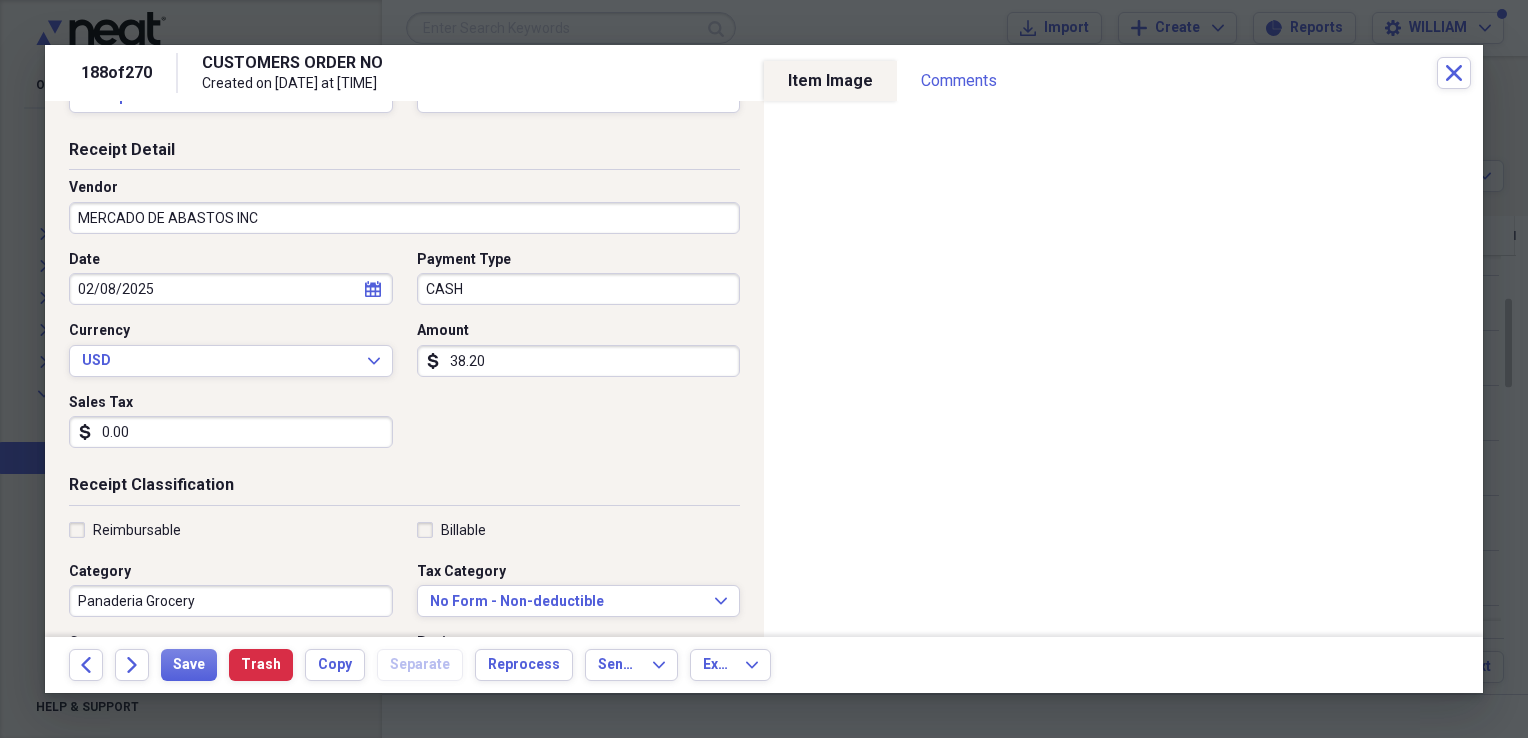 scroll, scrollTop: 76, scrollLeft: 0, axis: vertical 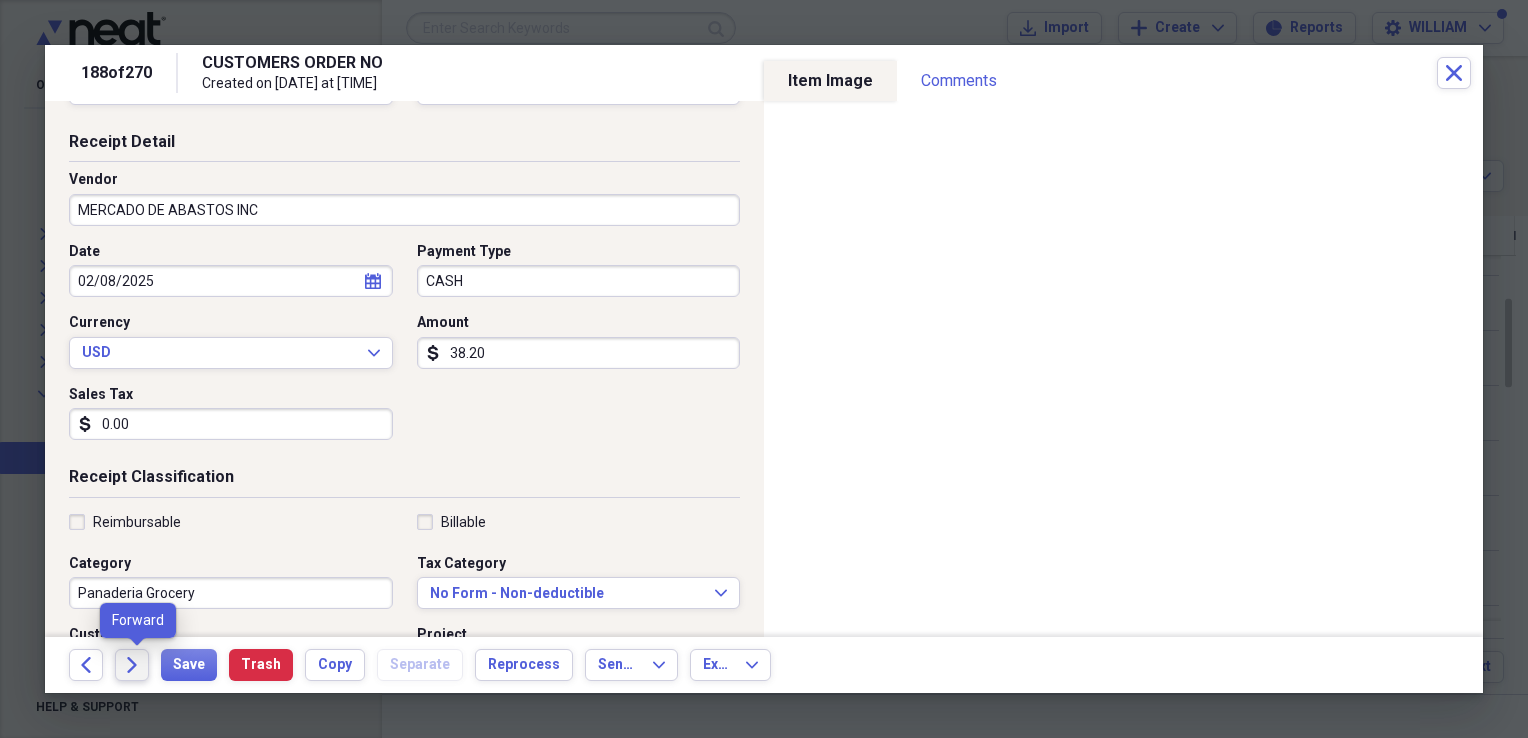 click on "Forward" 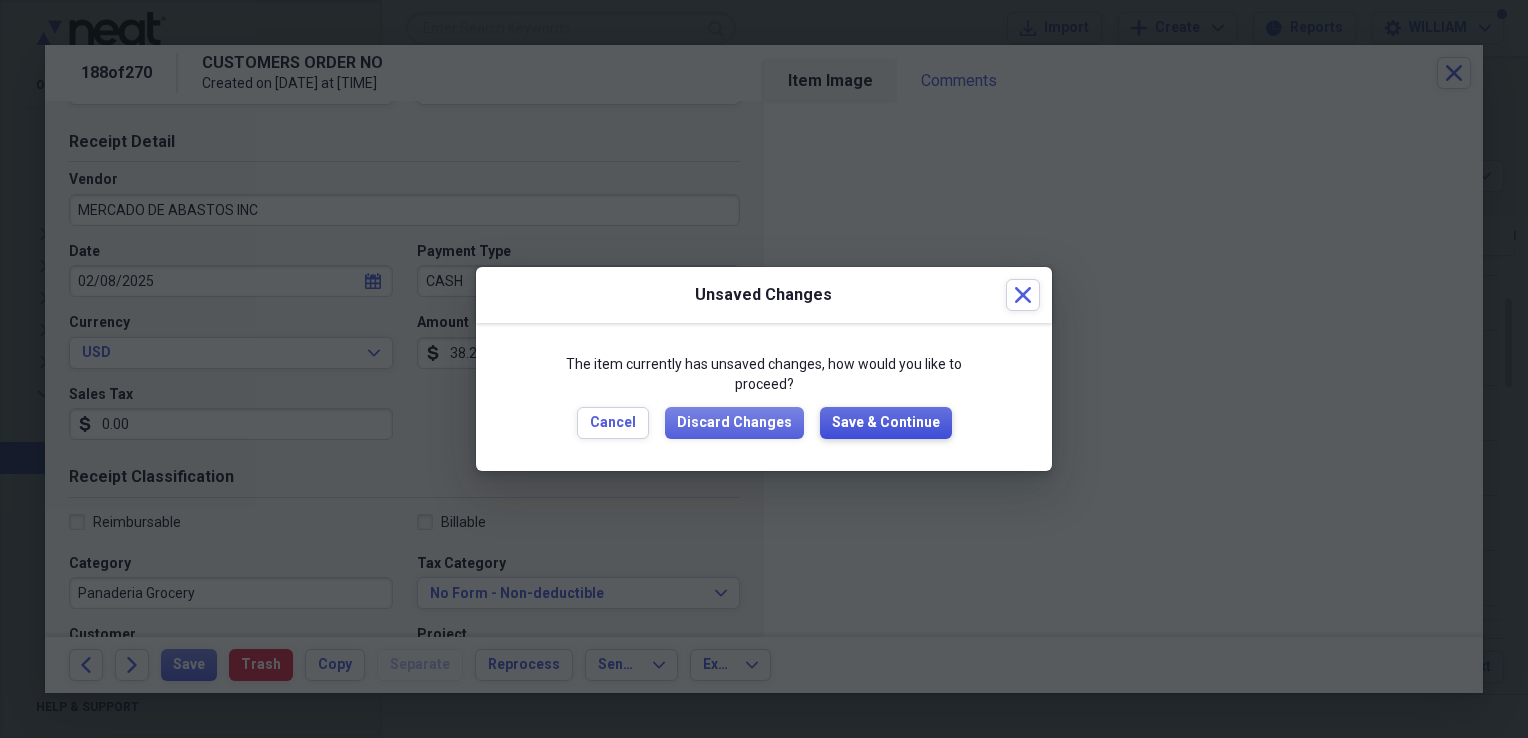 click on "Save & Continue" at bounding box center (886, 423) 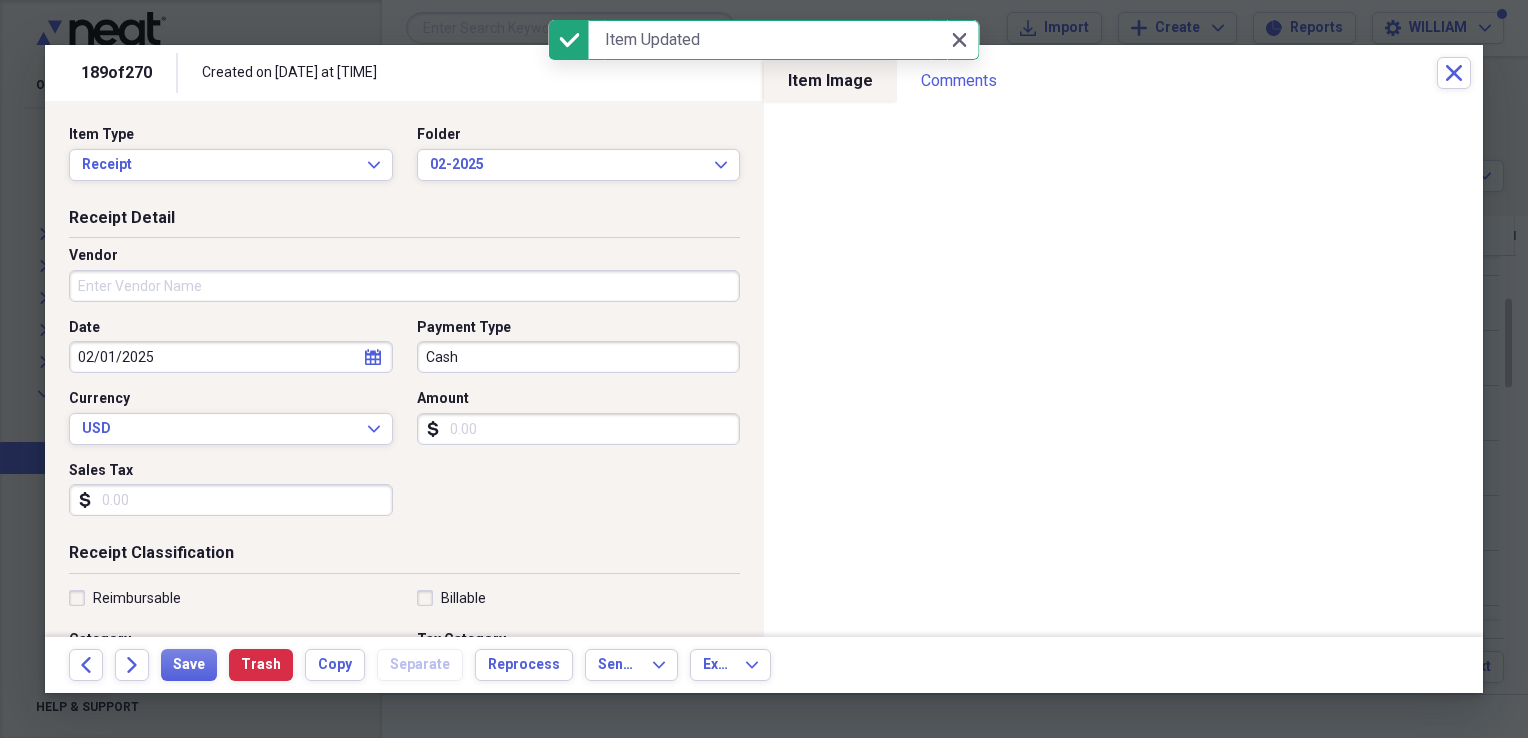 click on "Vendor" at bounding box center [404, 286] 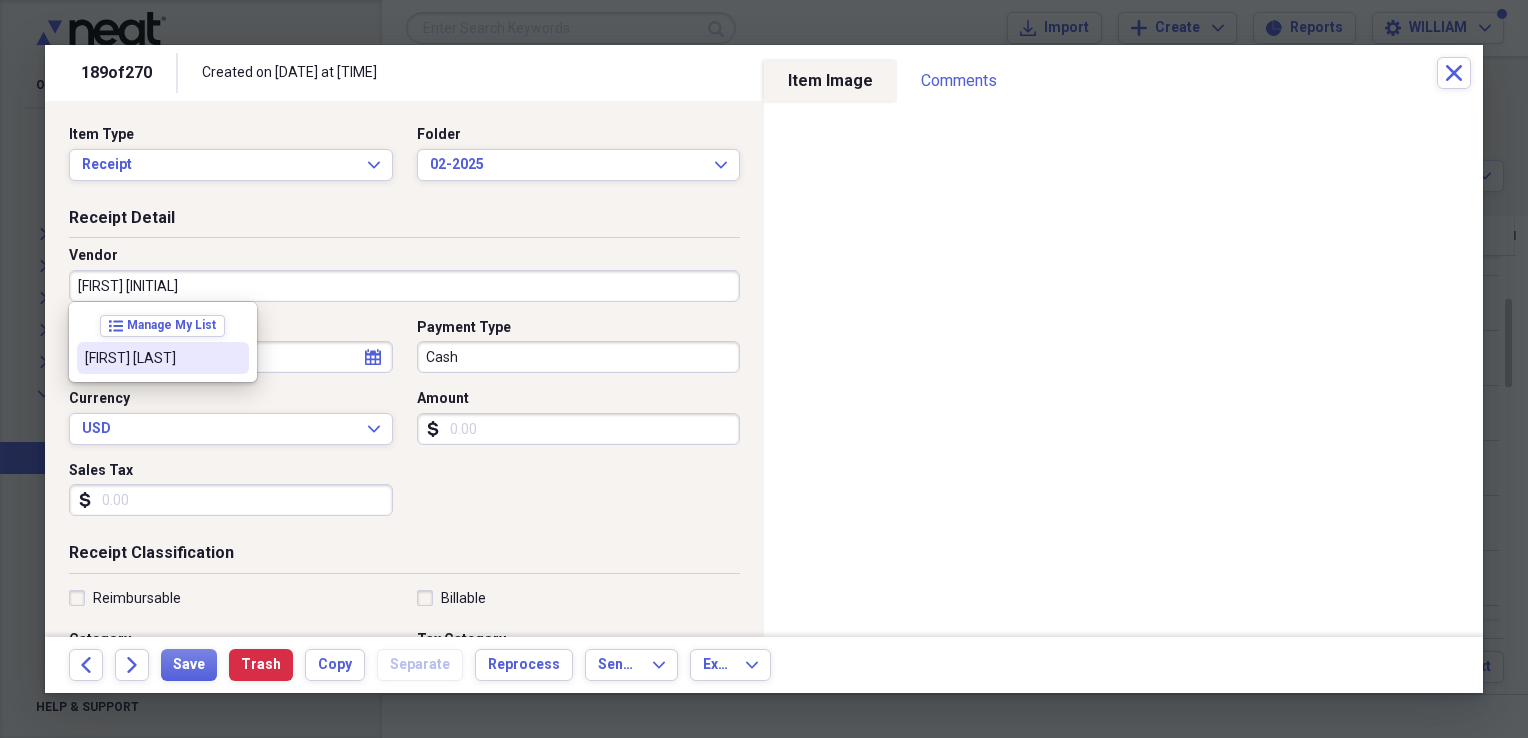 click on "[FIRST] [LAST]" at bounding box center (163, 358) 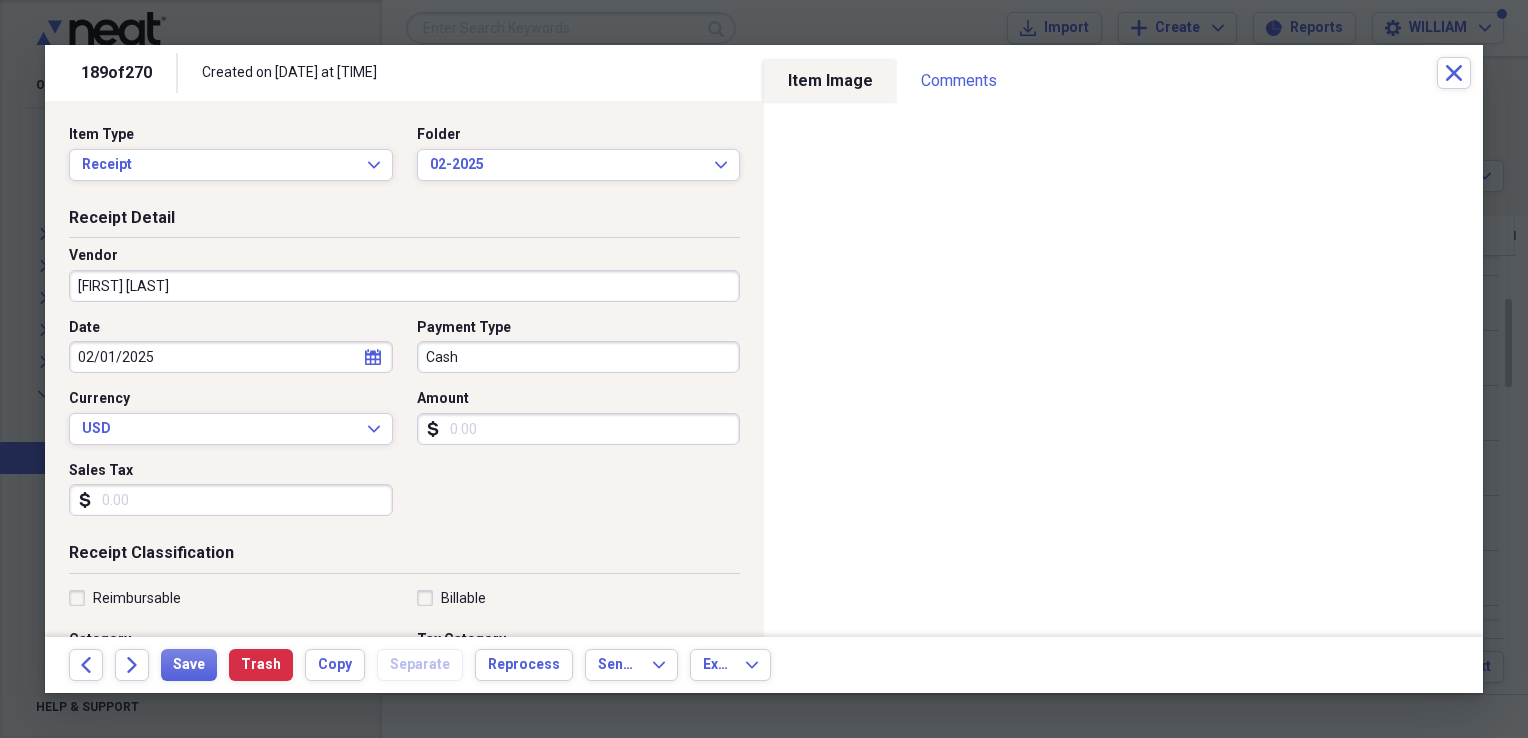 click on "Sales Tax" at bounding box center (231, 500) 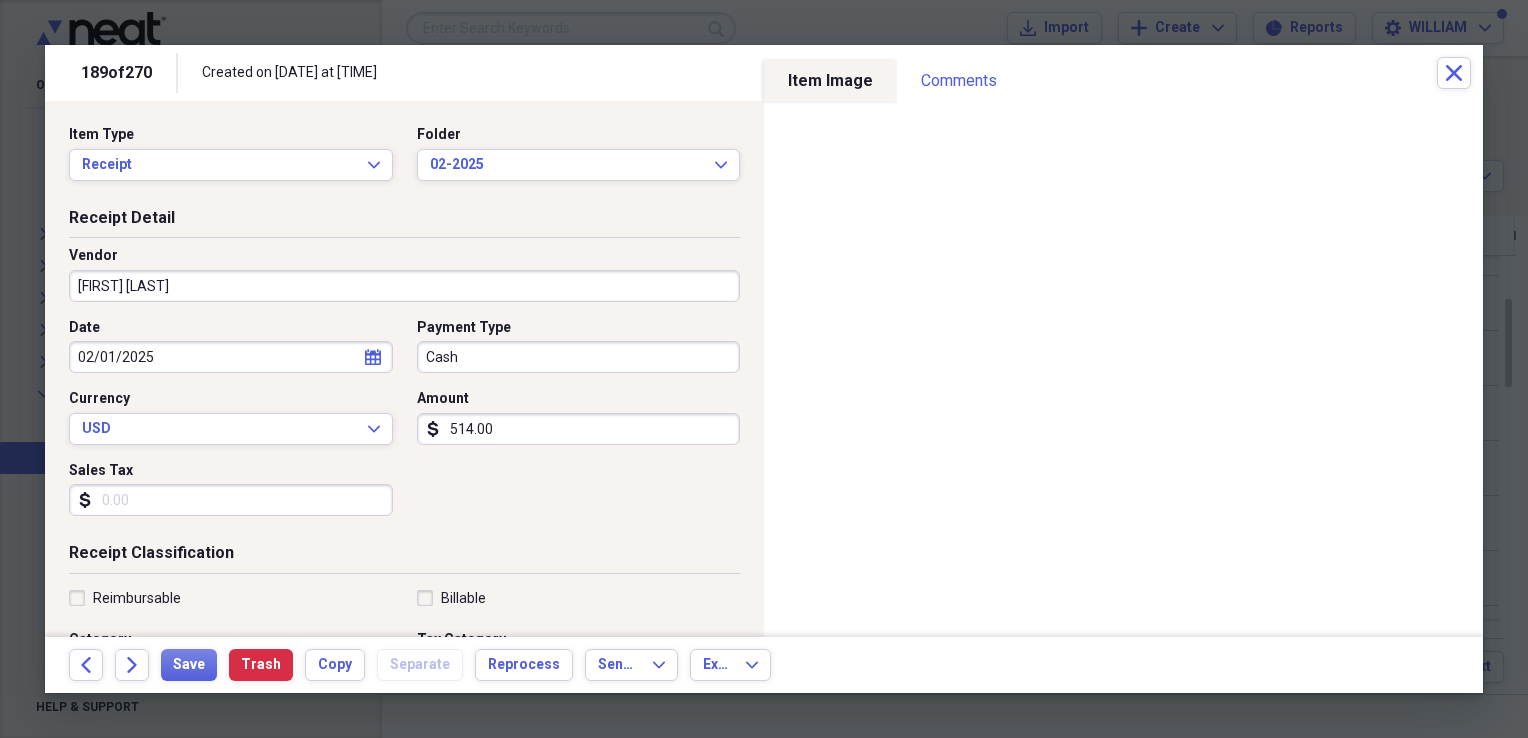 click on "Receipt Detail Vendor [FIRST] [LAST] Date [DATE] calendar Calendar Payment Type Cash Currency USD Expand Amount dollar-sign 514.00 Sales Tax dollar-sign" at bounding box center [404, 375] 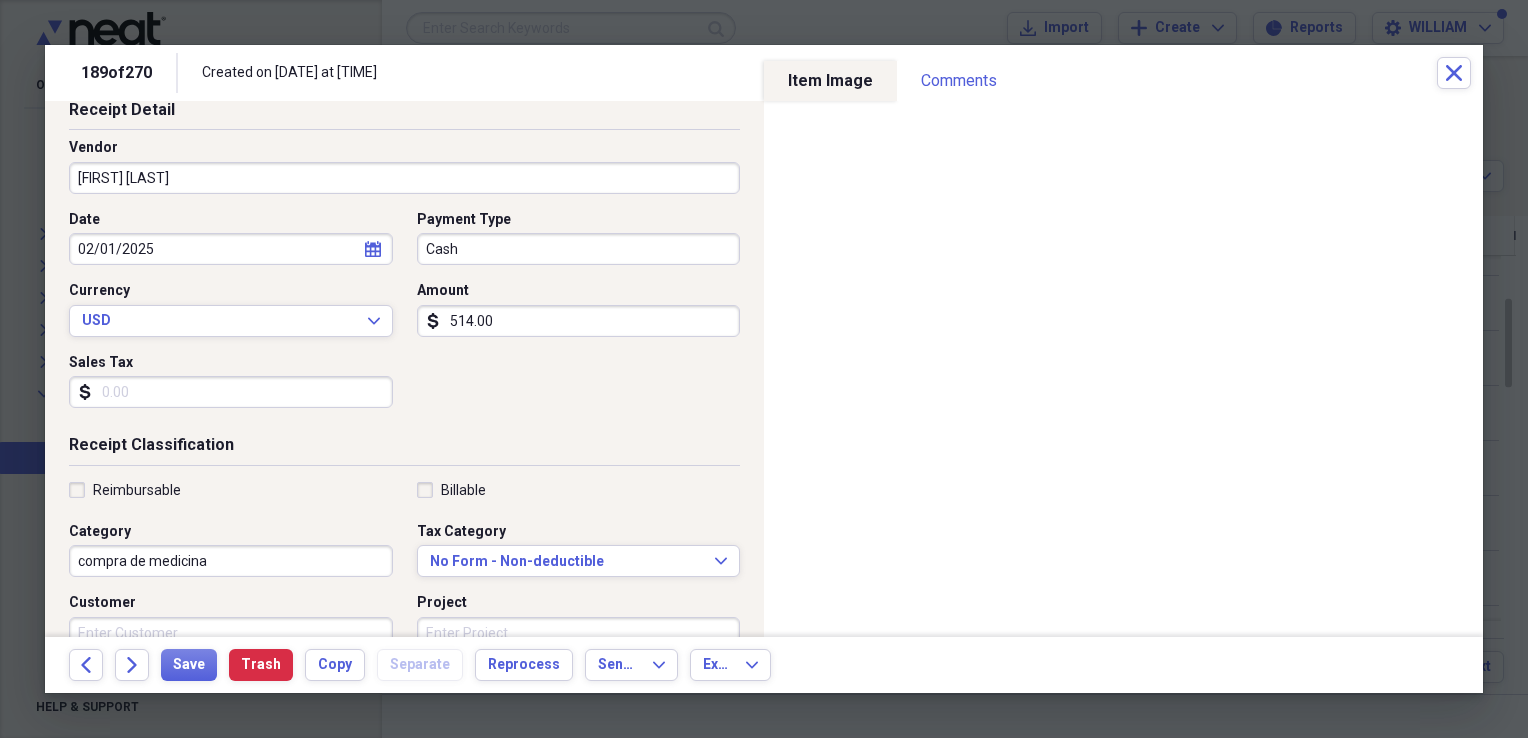 scroll, scrollTop: 143, scrollLeft: 0, axis: vertical 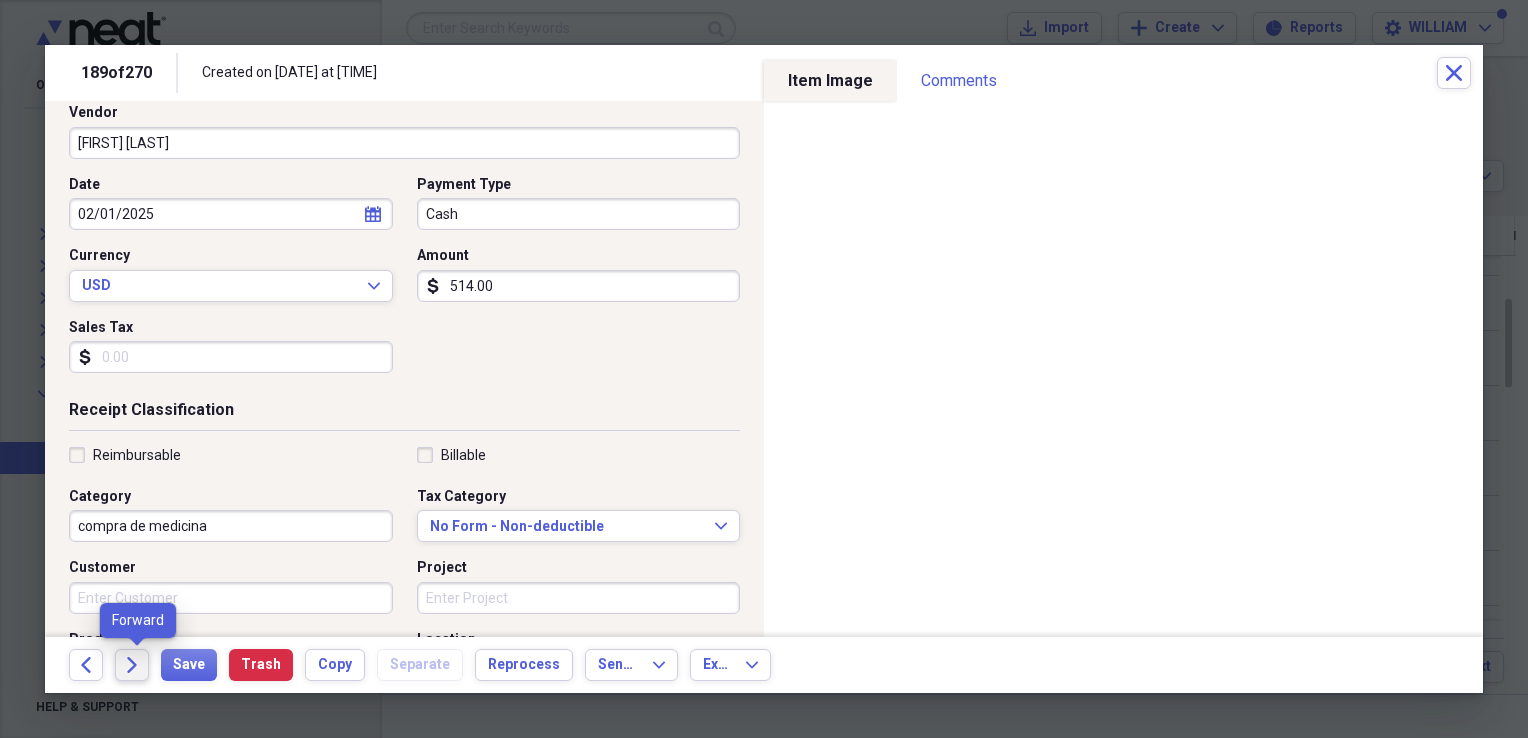 click on "Forward" 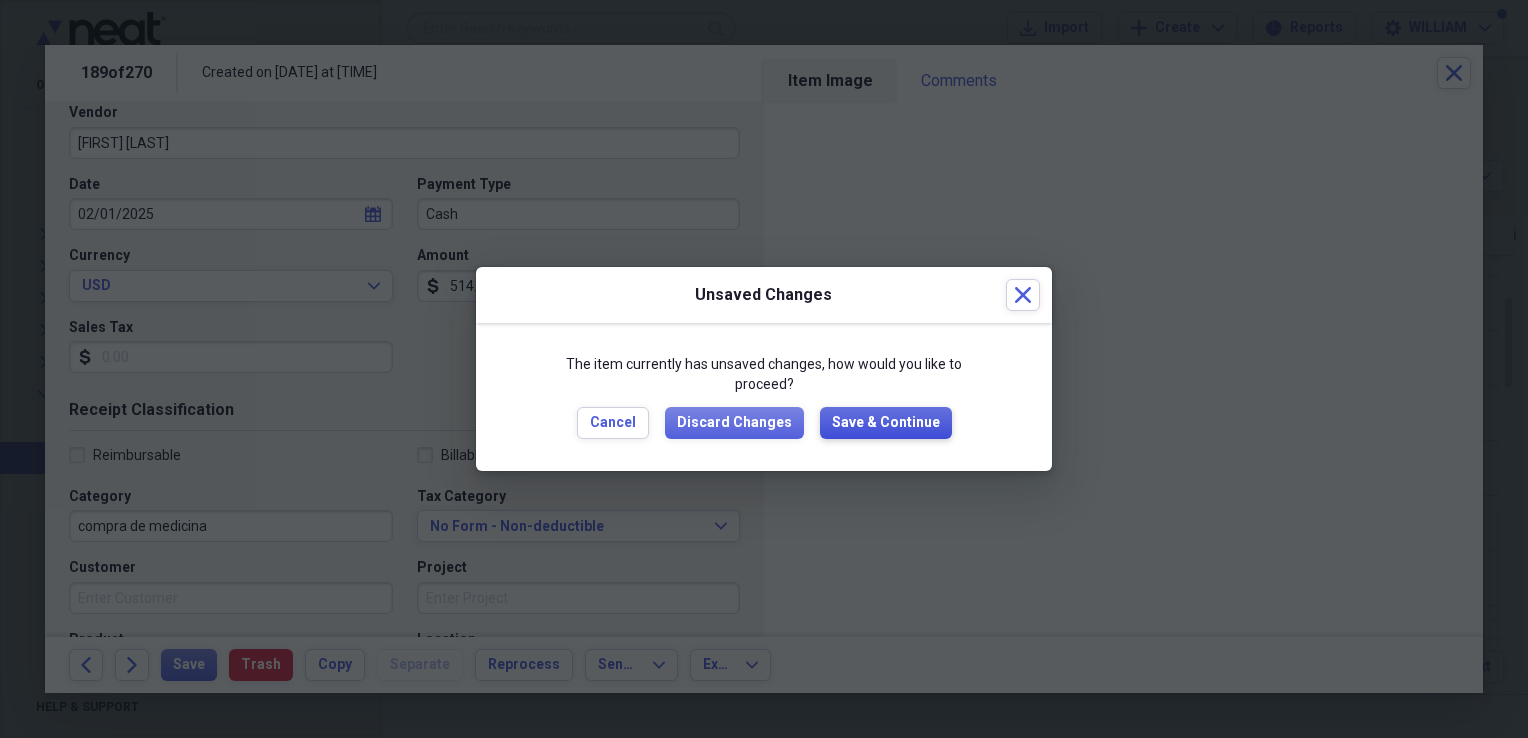 click on "Save & Continue" at bounding box center (886, 423) 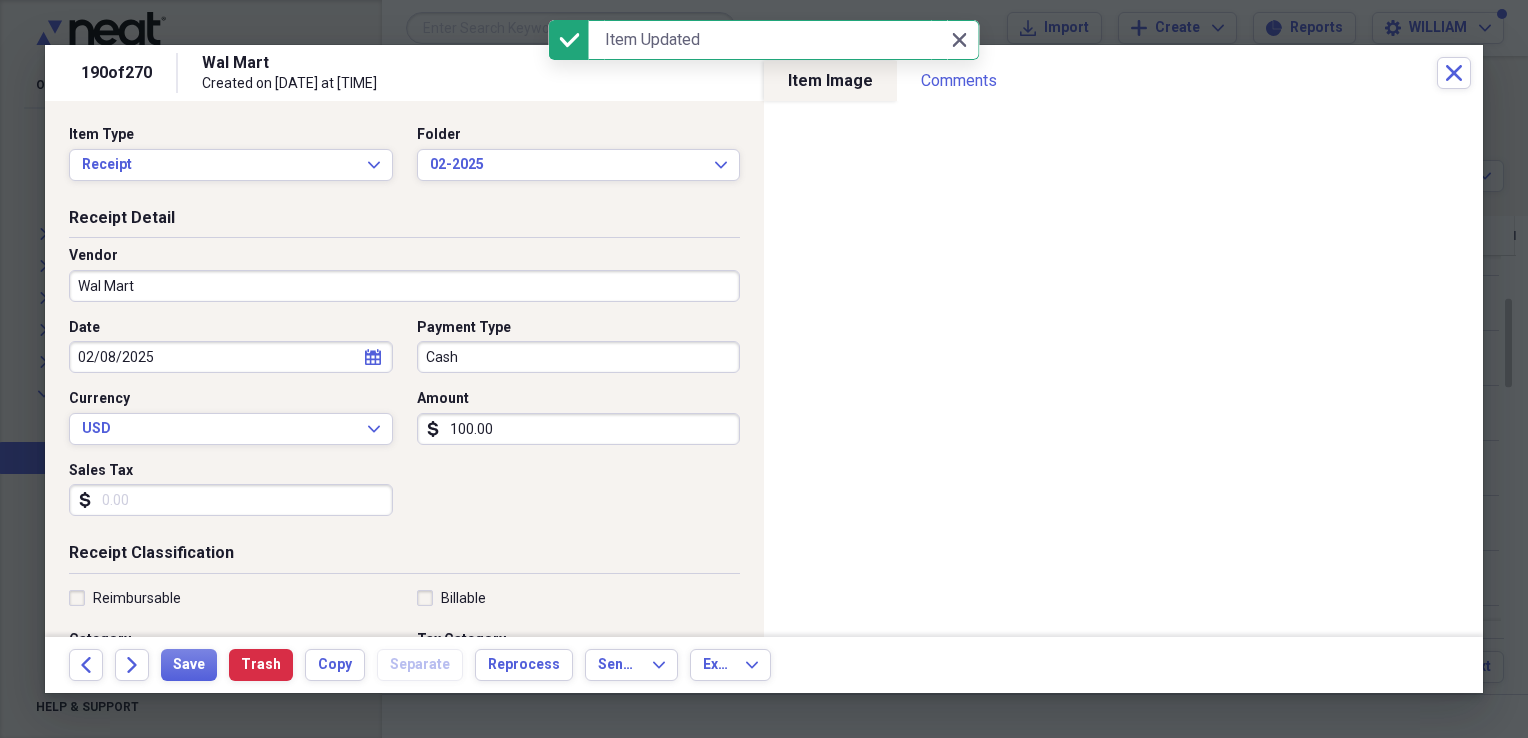 click on "Wal Mart" at bounding box center [404, 286] 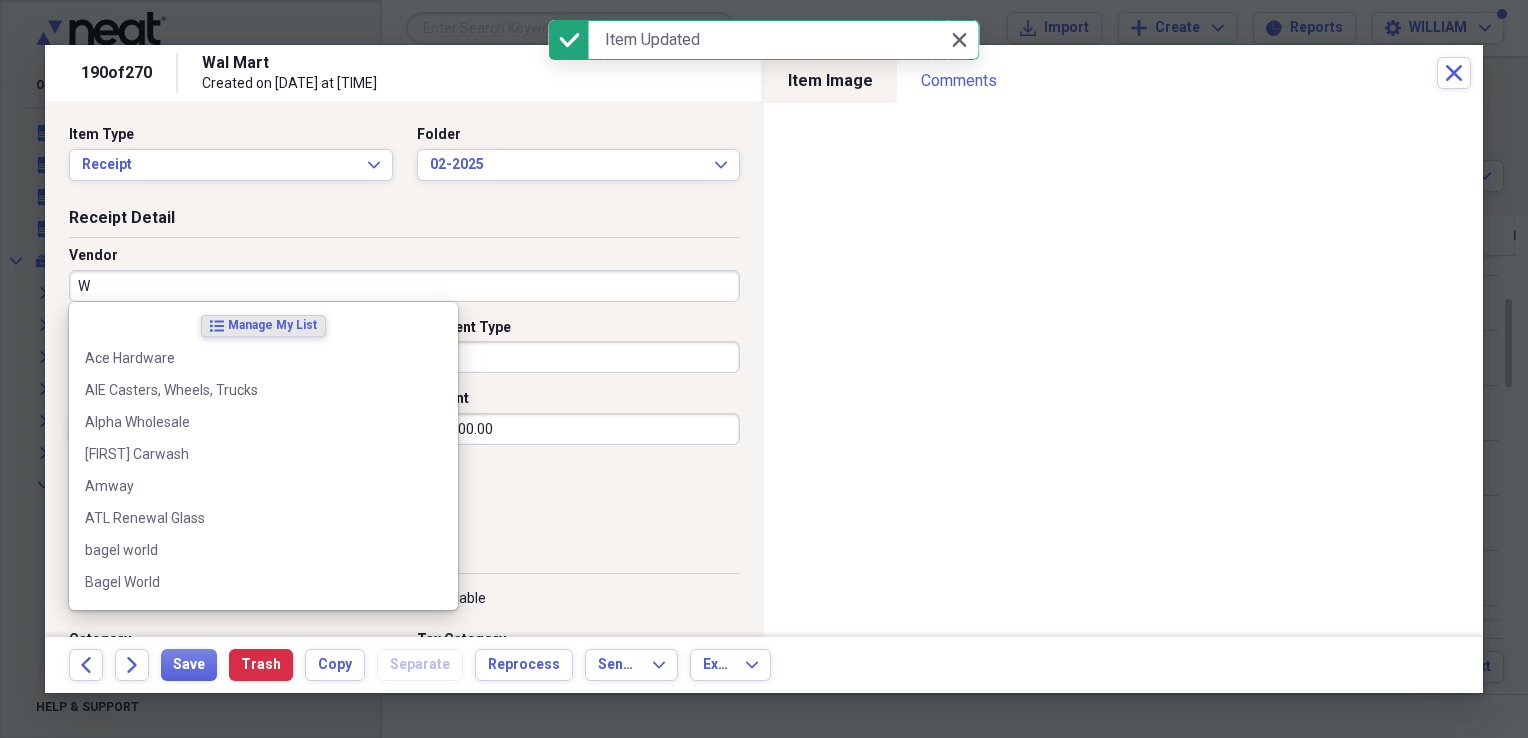 scroll, scrollTop: 0, scrollLeft: 0, axis: both 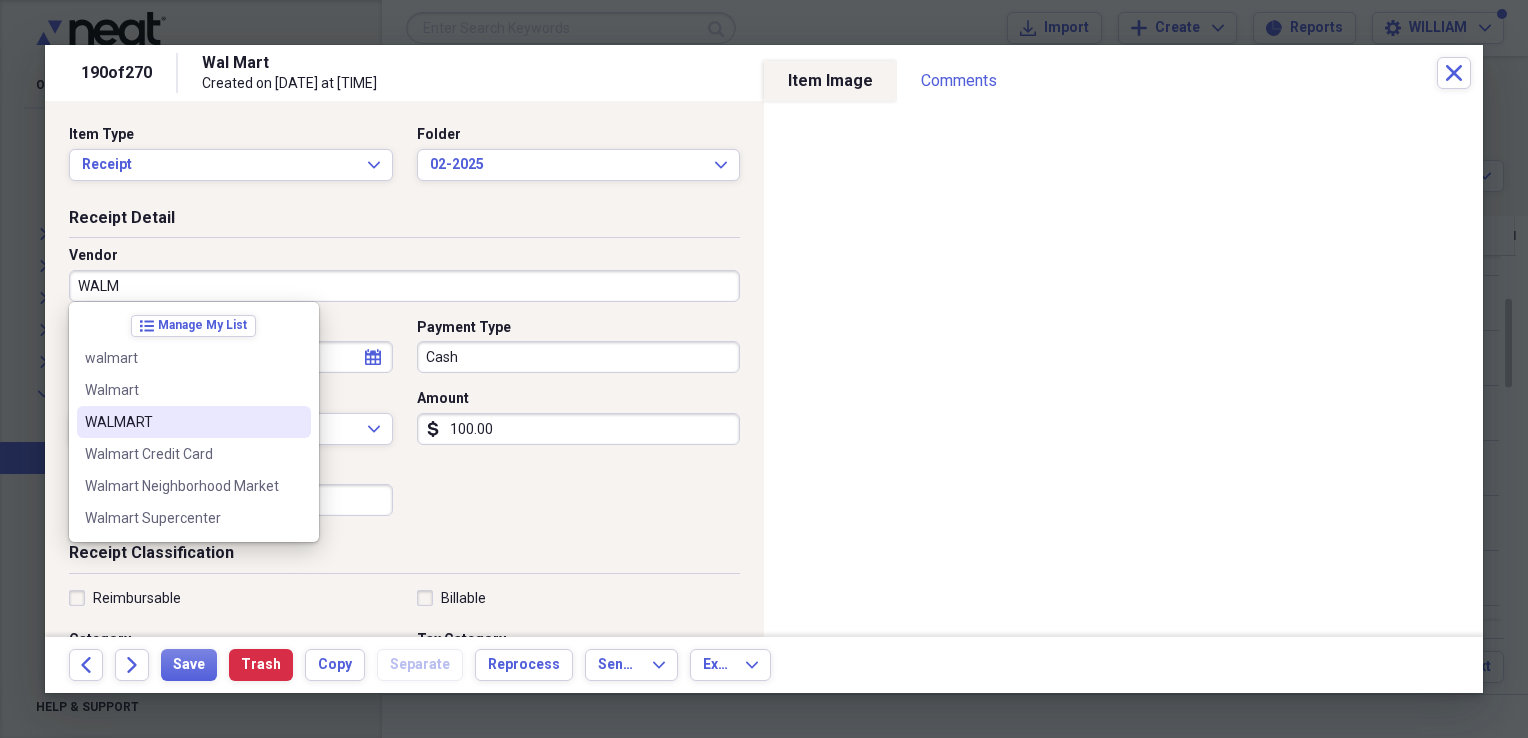 click on "WALMART" at bounding box center (182, 422) 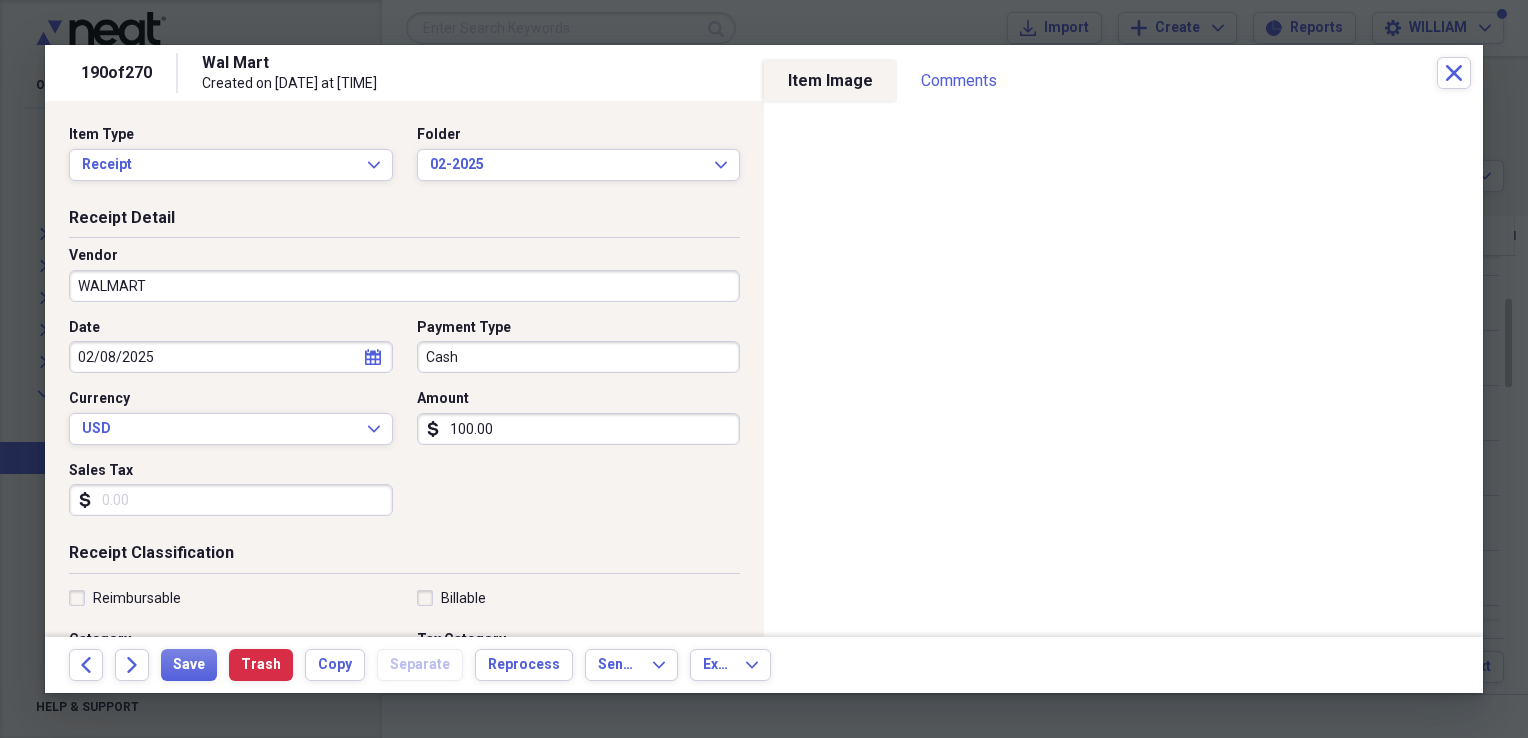 type on "Grocery Purchase" 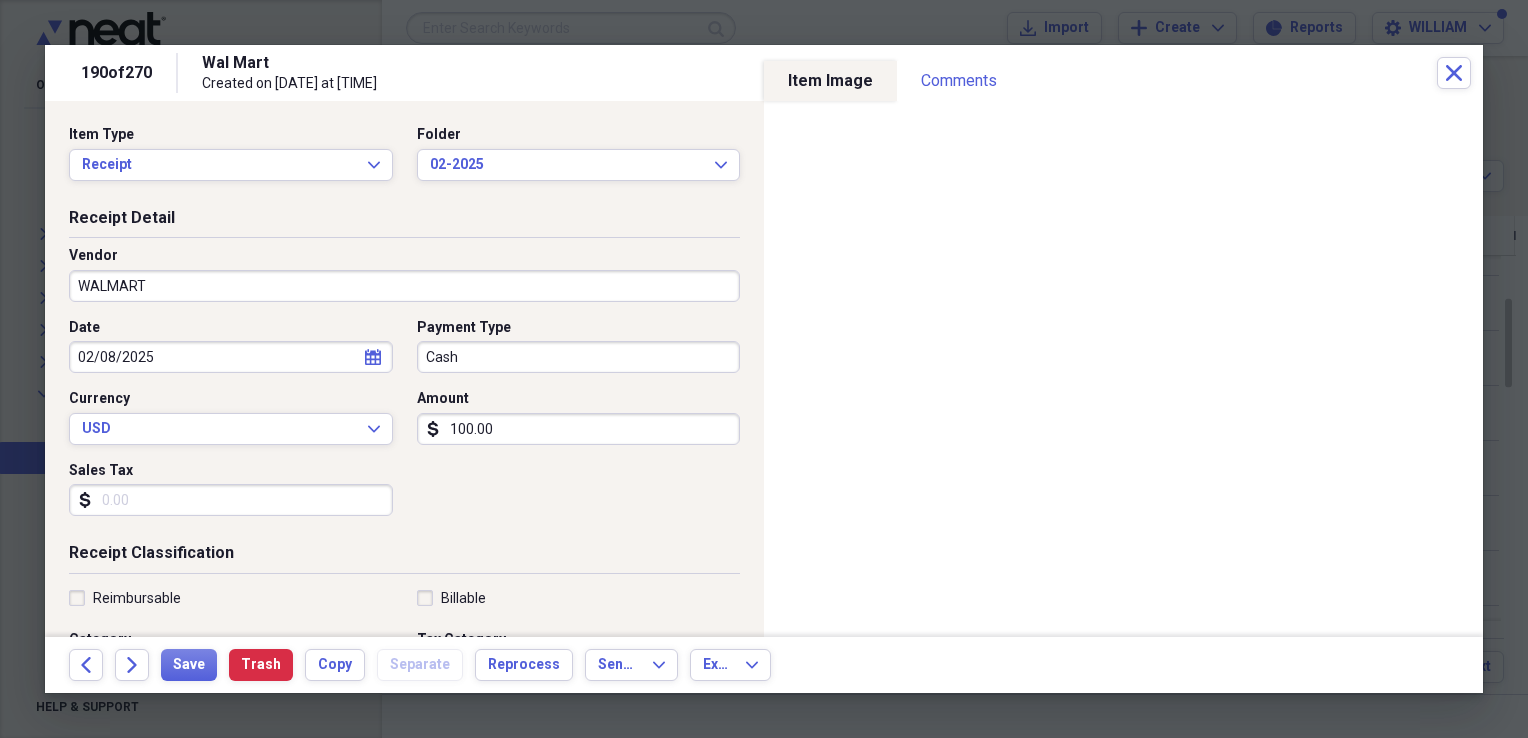 click on "Sales Tax" at bounding box center [231, 500] 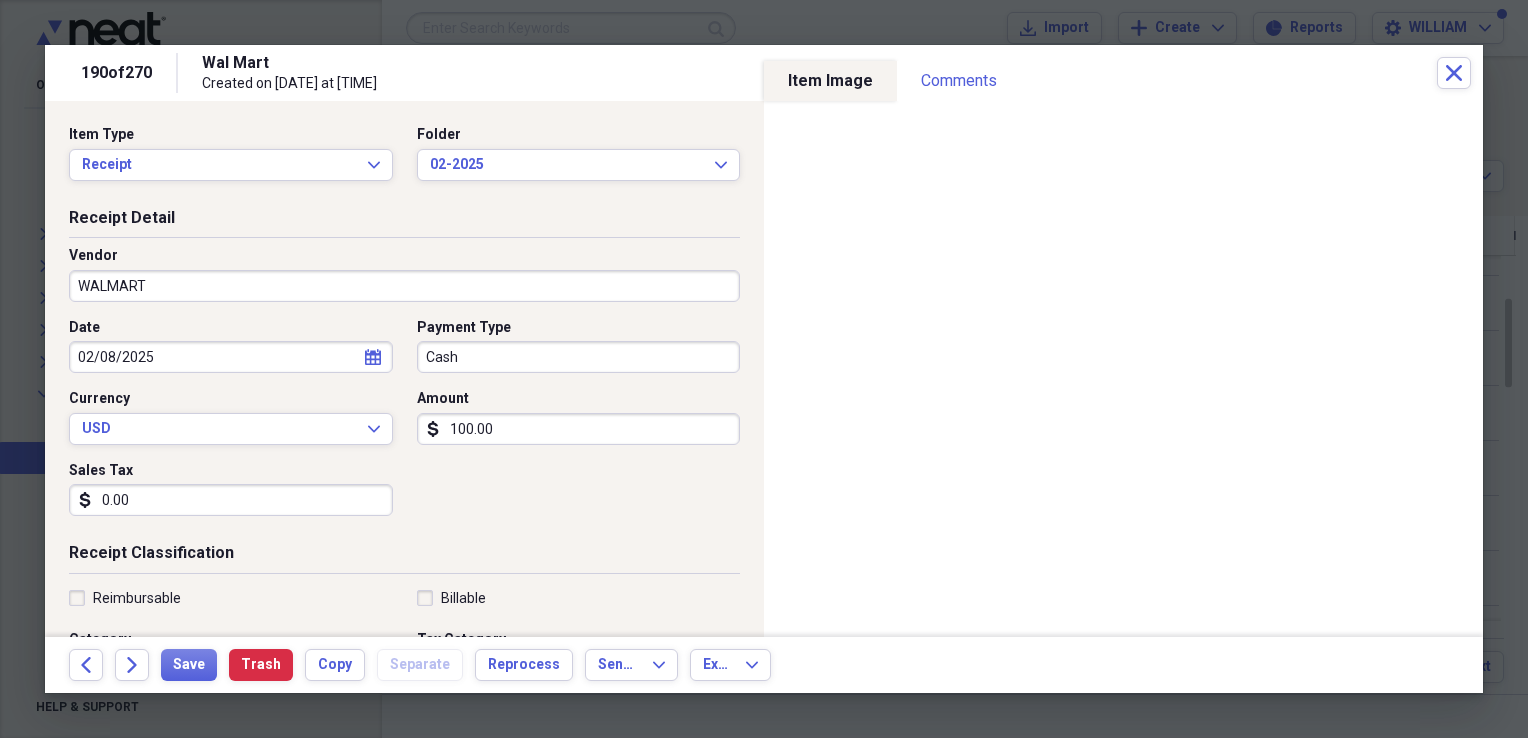 type on "0.00" 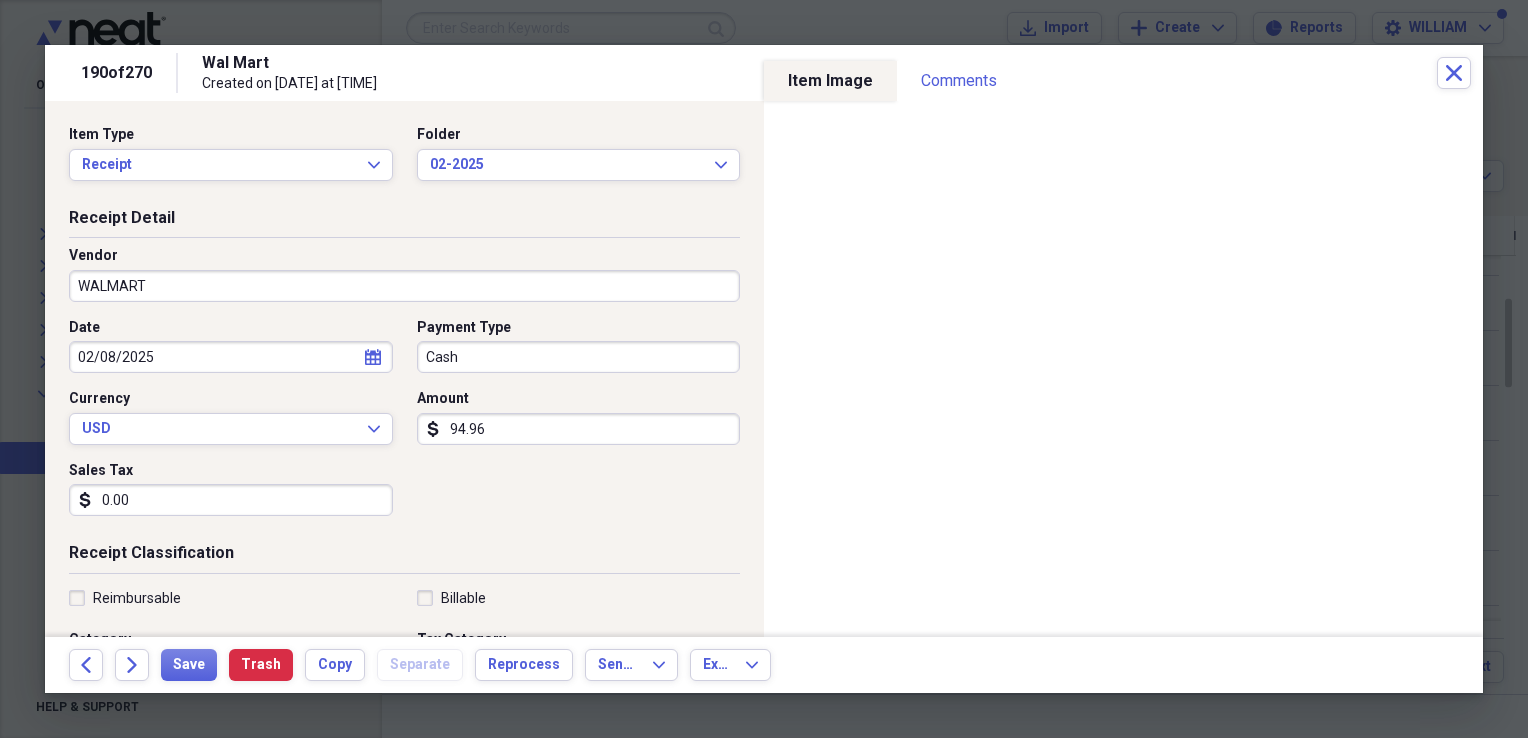 type on "94.96" 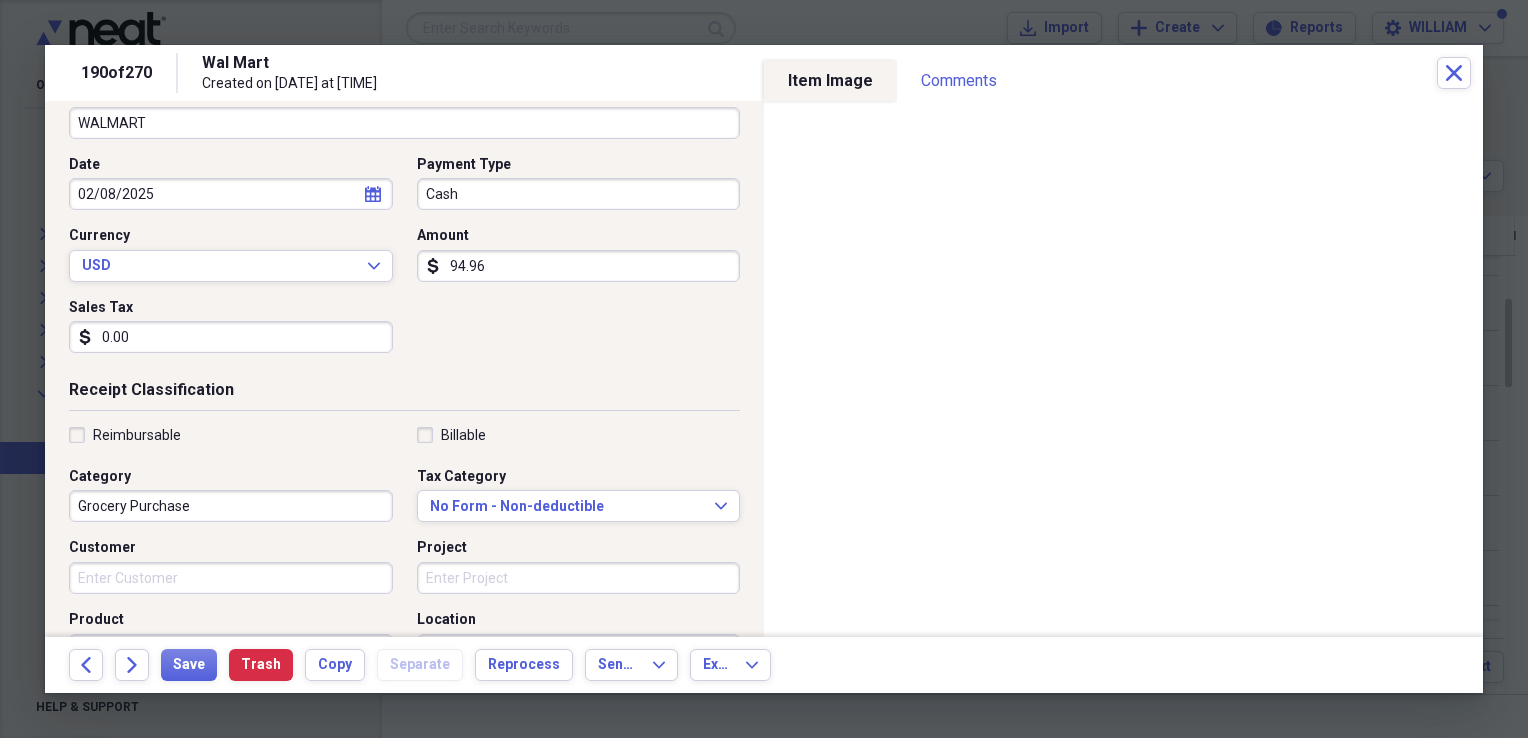 scroll, scrollTop: 164, scrollLeft: 0, axis: vertical 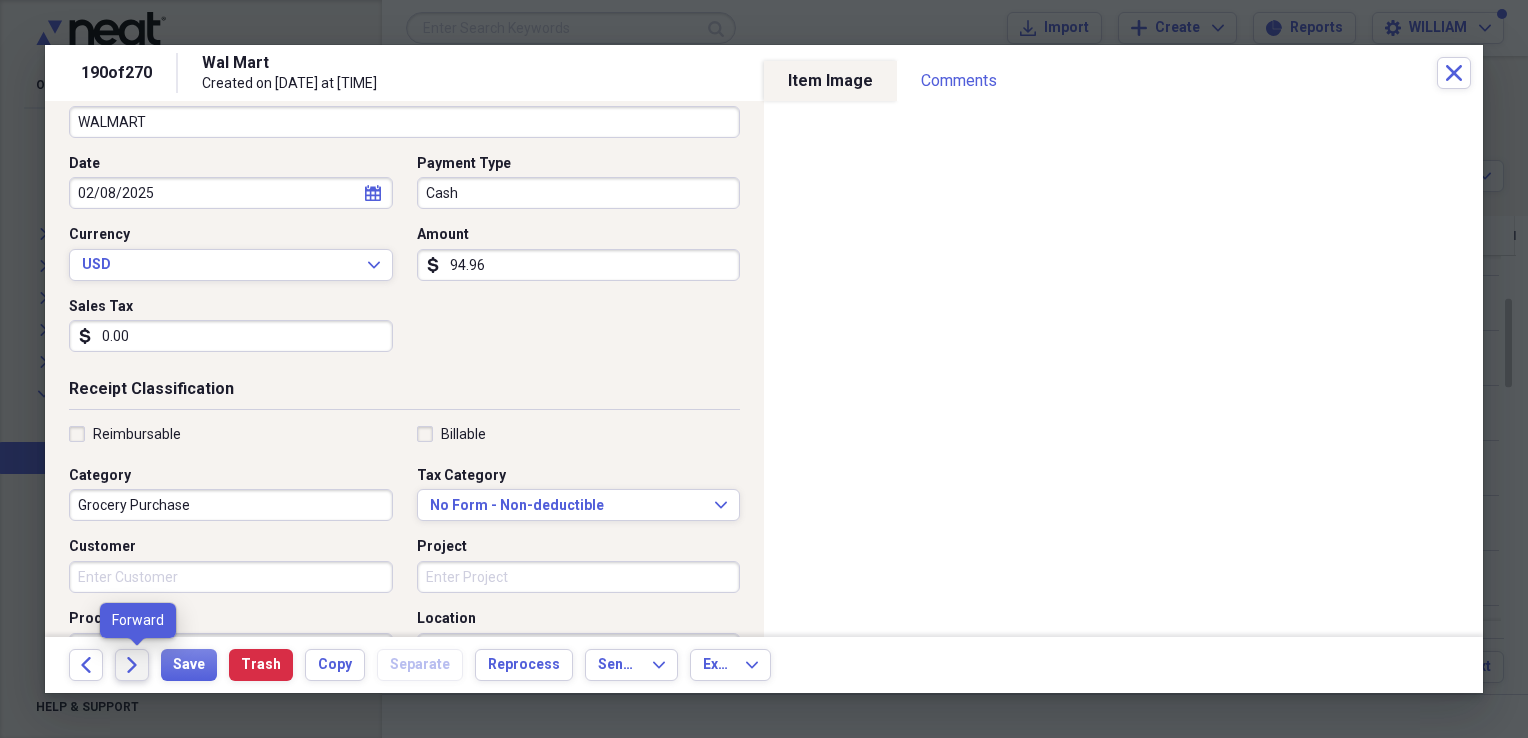 click on "Forward" 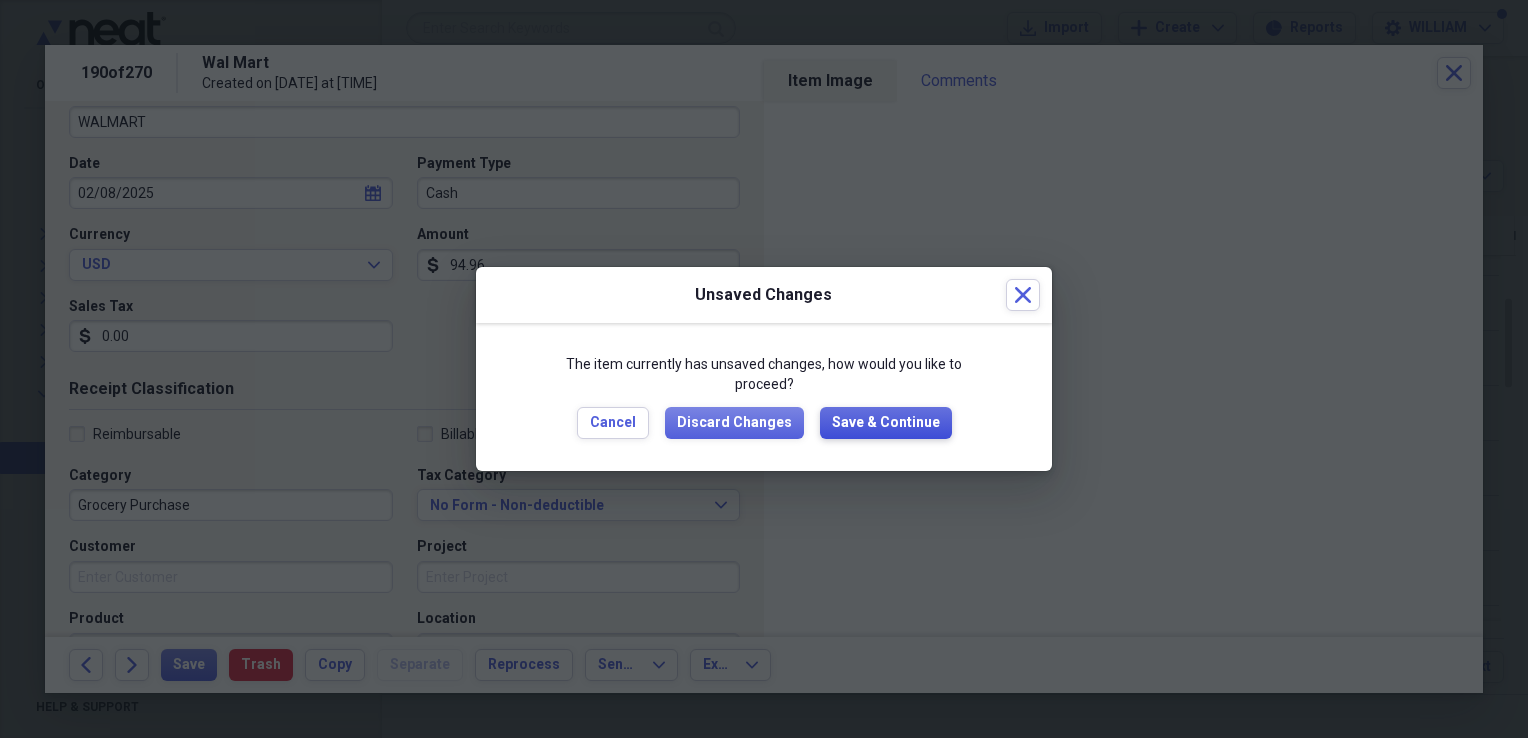 click on "Save & Continue" at bounding box center (886, 423) 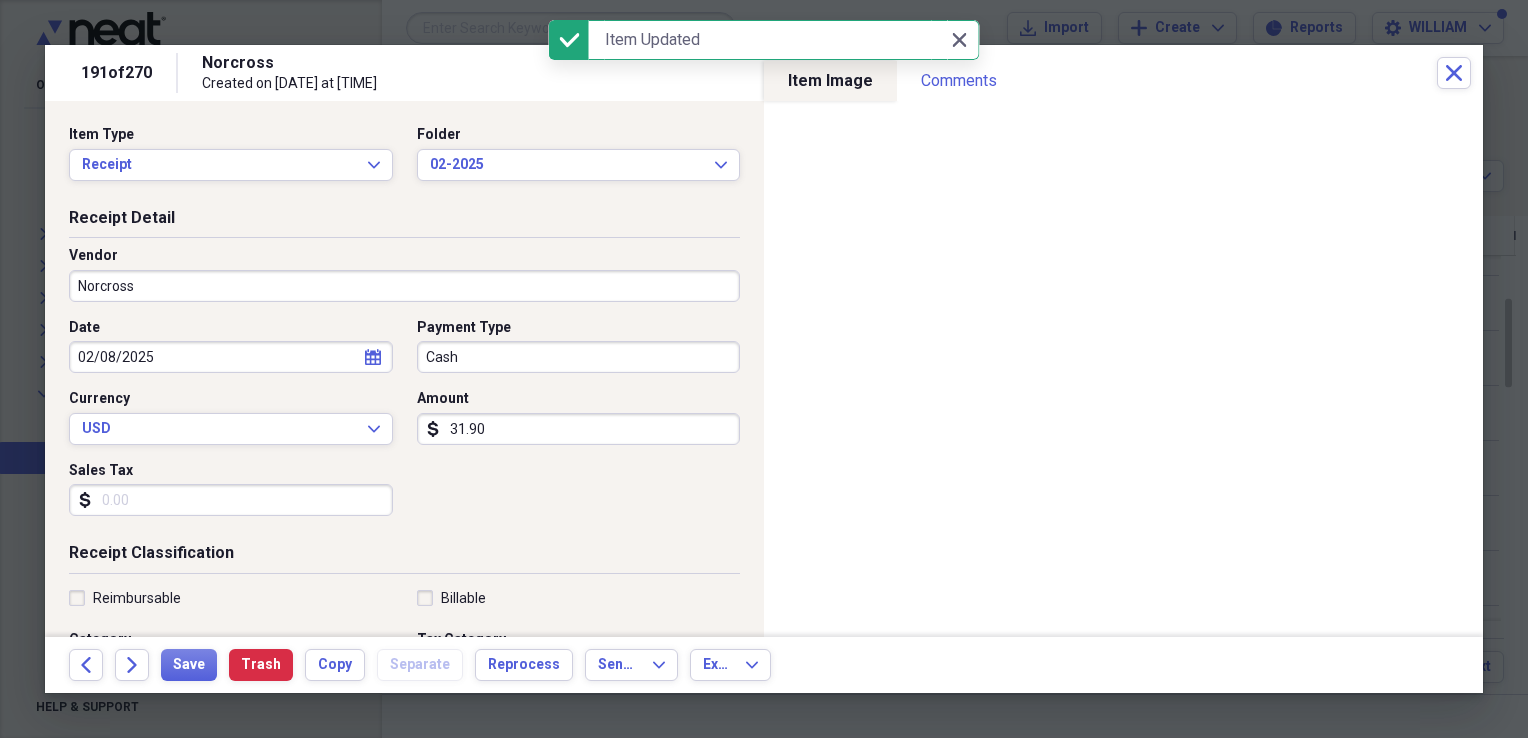 click on "Norcross" at bounding box center (404, 286) 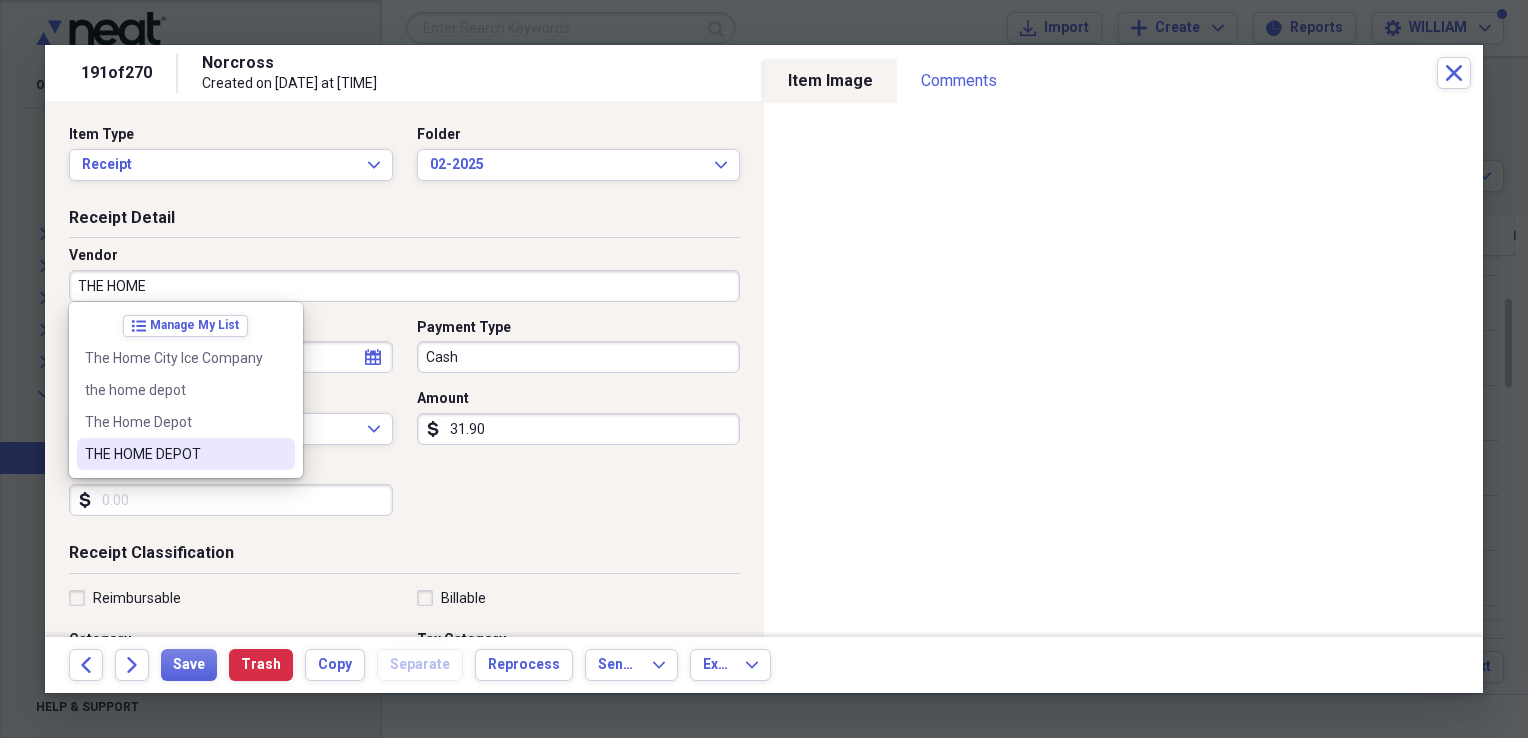 click on "THE HOME DEPOT" at bounding box center [186, 454] 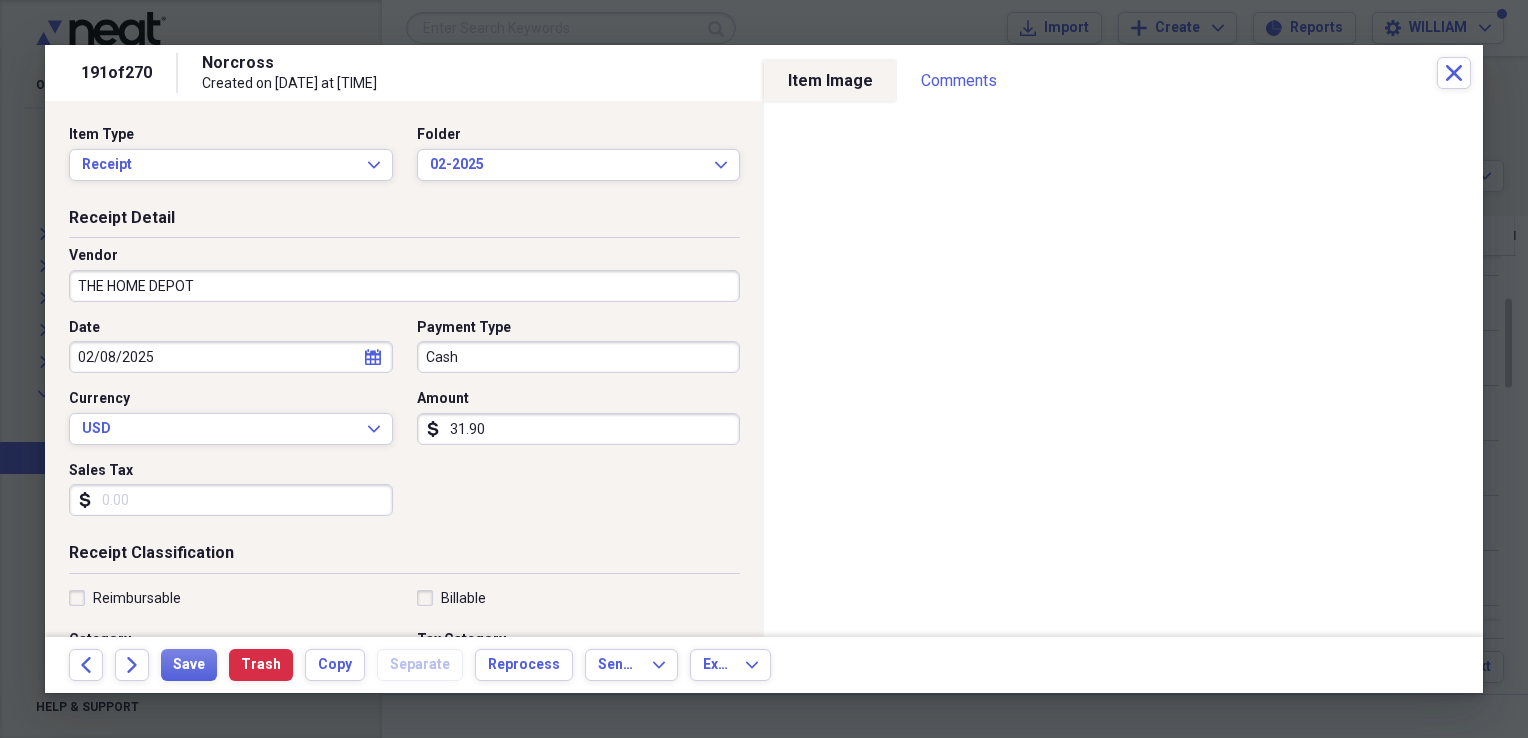type on "MATERIALS" 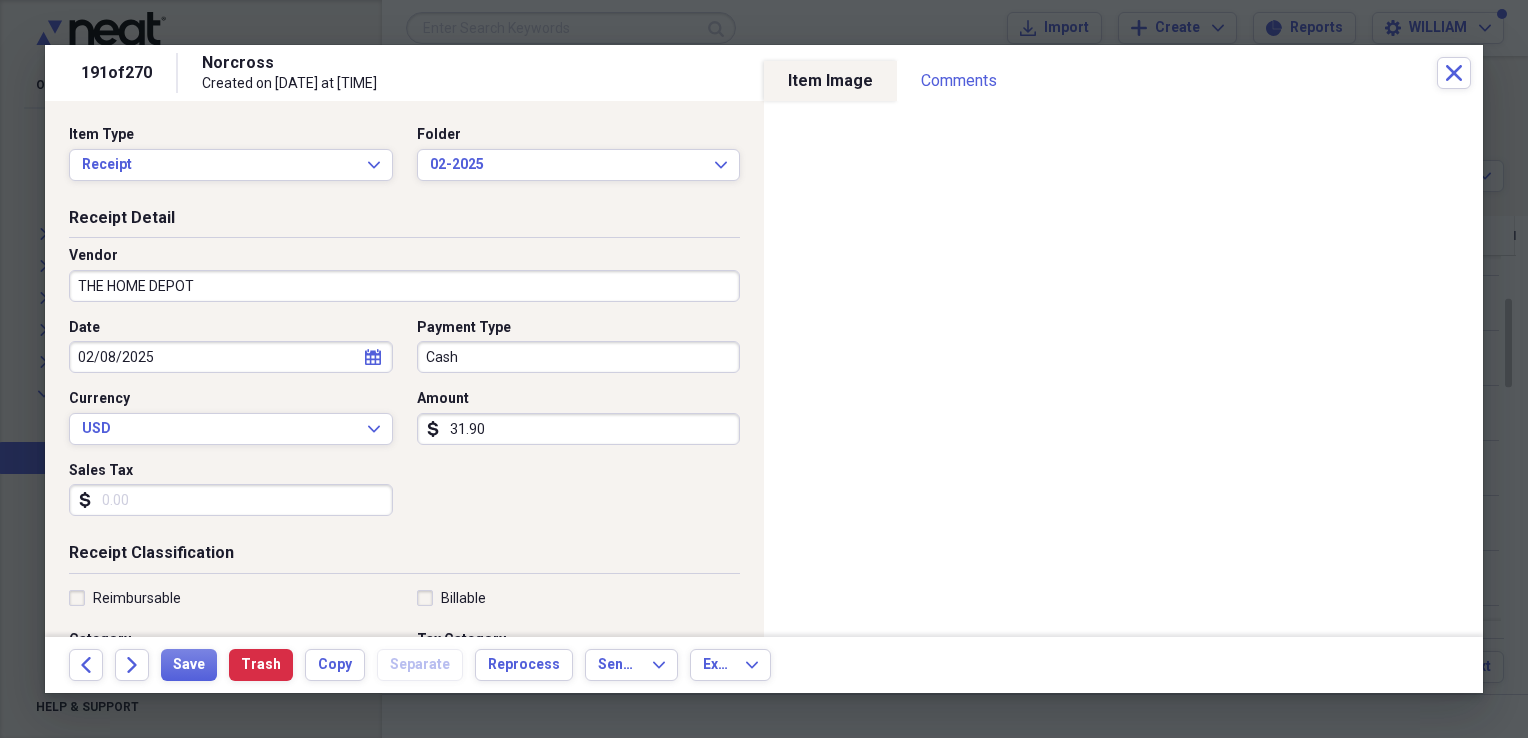 click on "Sales Tax" at bounding box center (231, 500) 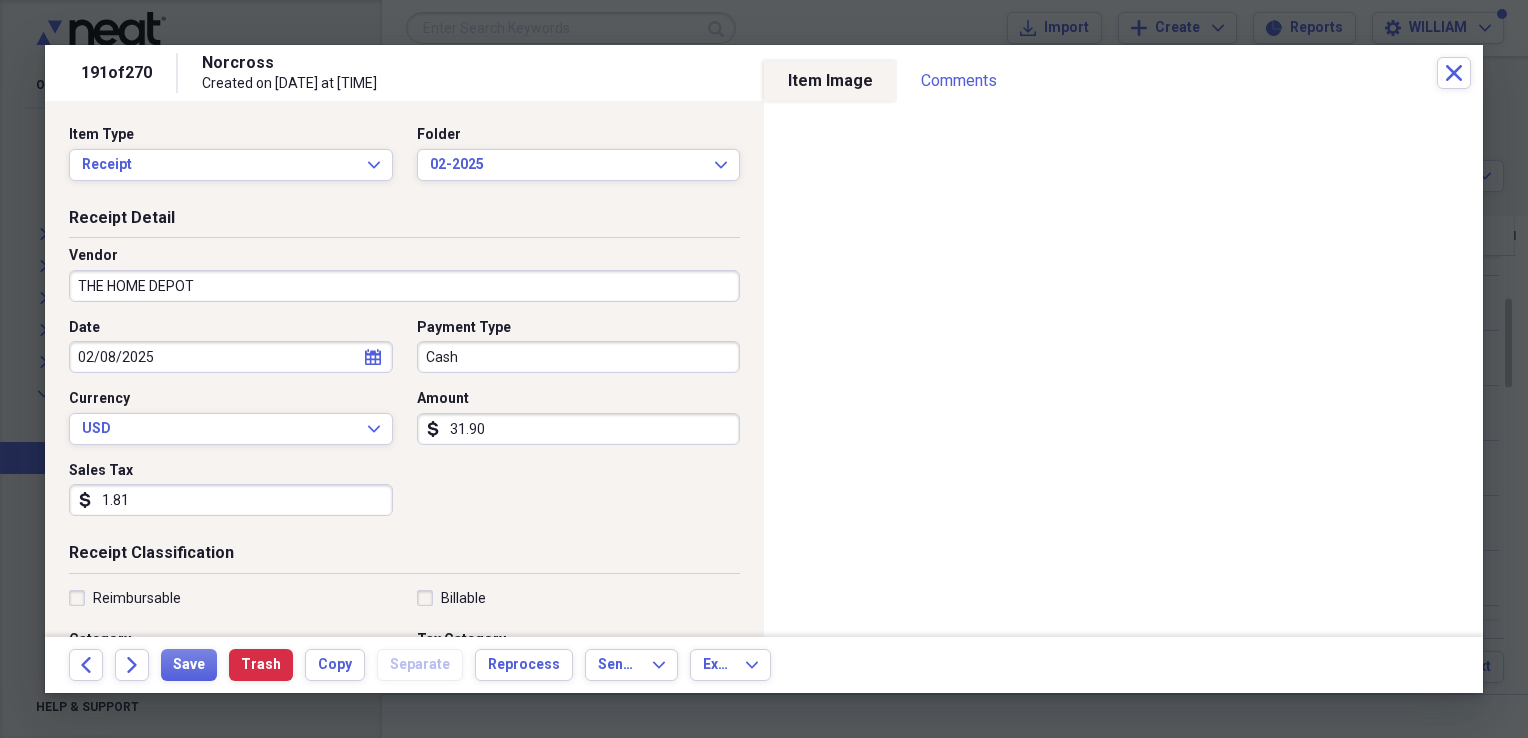 type on "1.81" 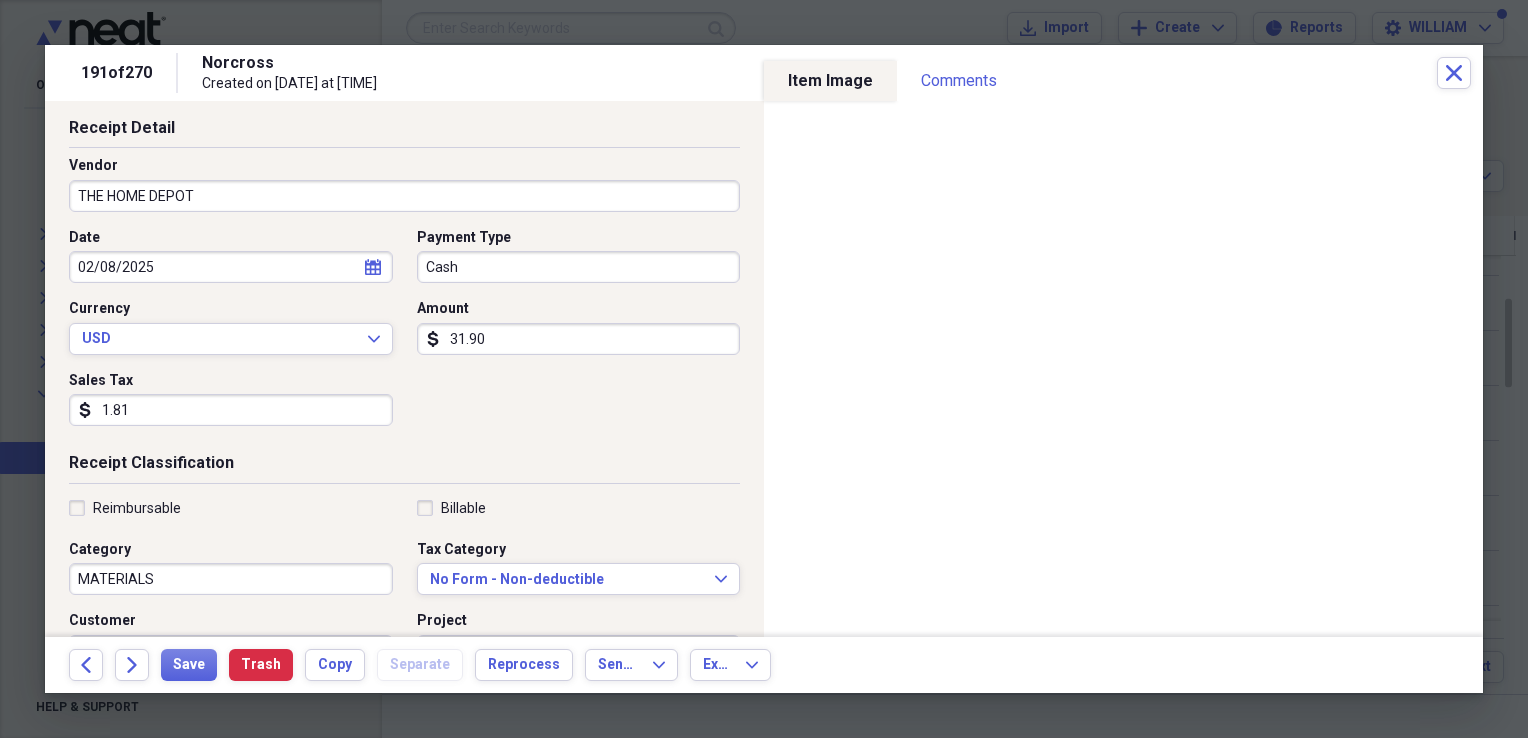 scroll, scrollTop: 98, scrollLeft: 0, axis: vertical 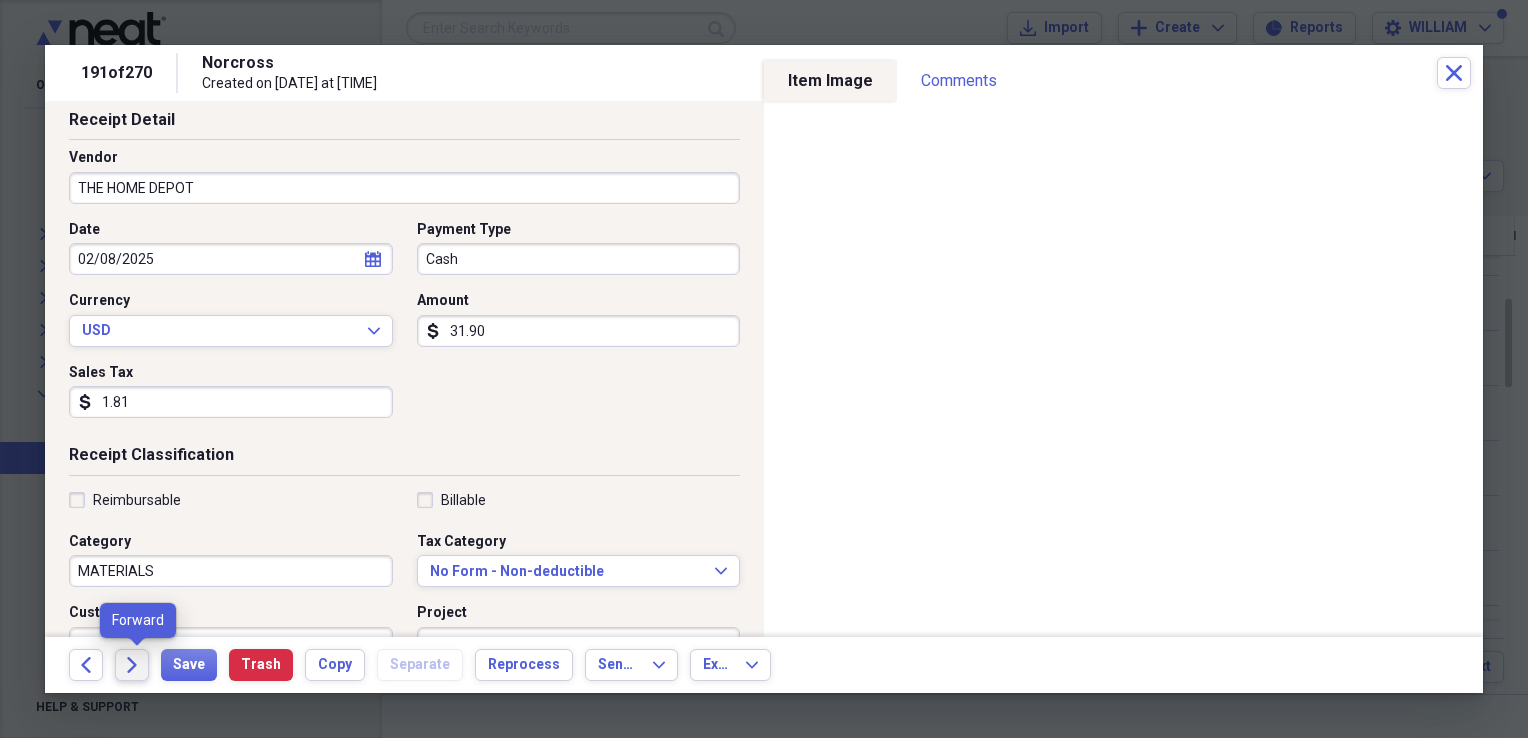 click on "Forward" 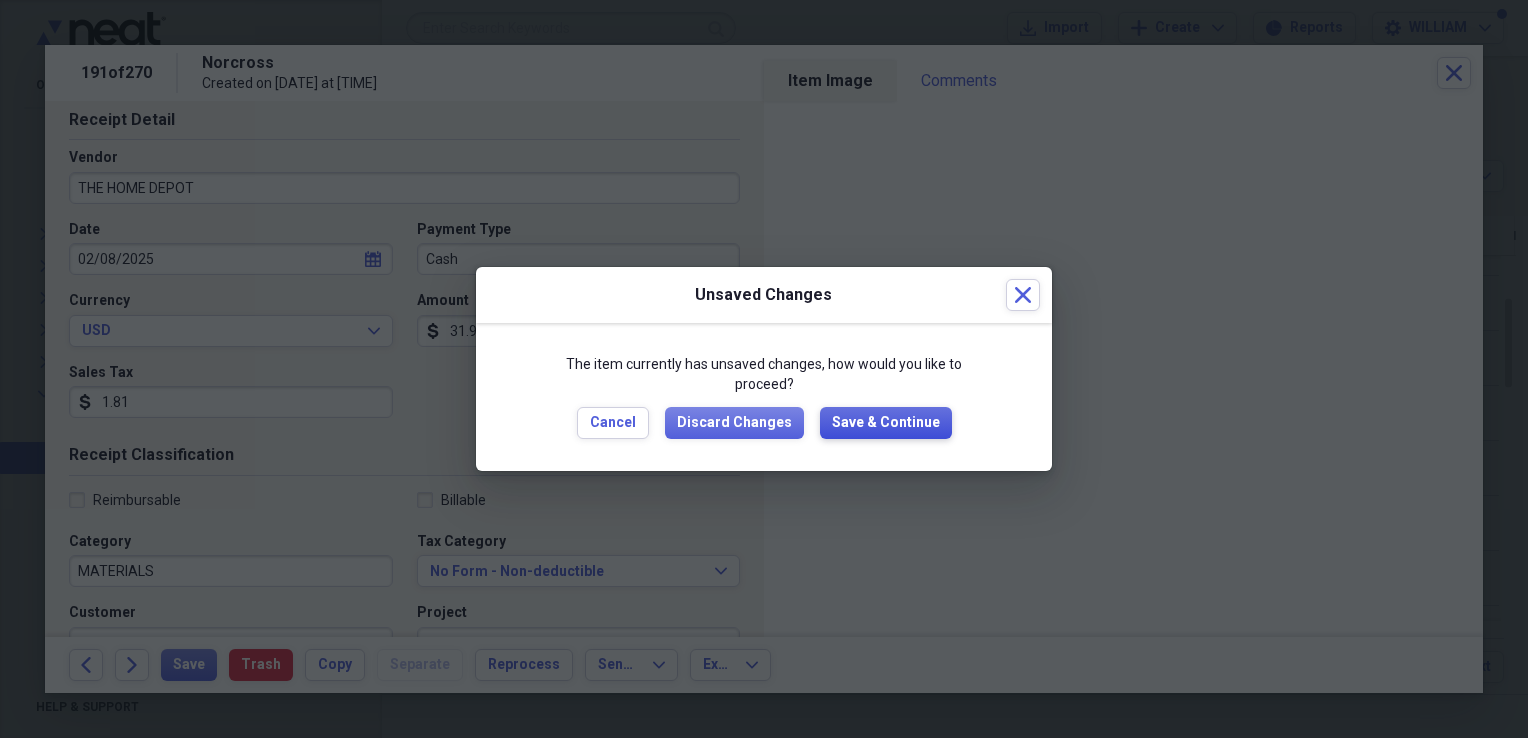 click on "Save & Continue" at bounding box center [886, 423] 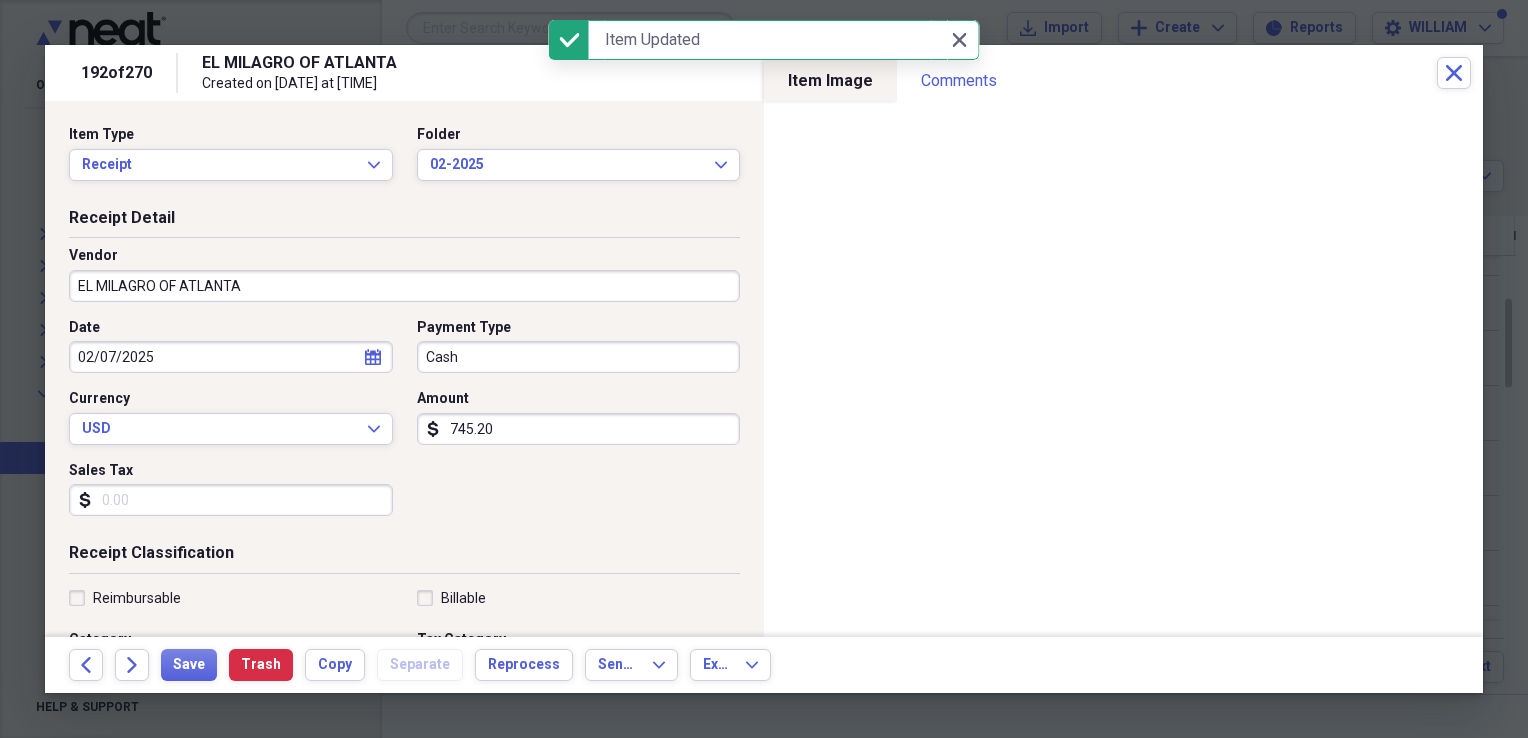 click on "Sales Tax" at bounding box center [231, 500] 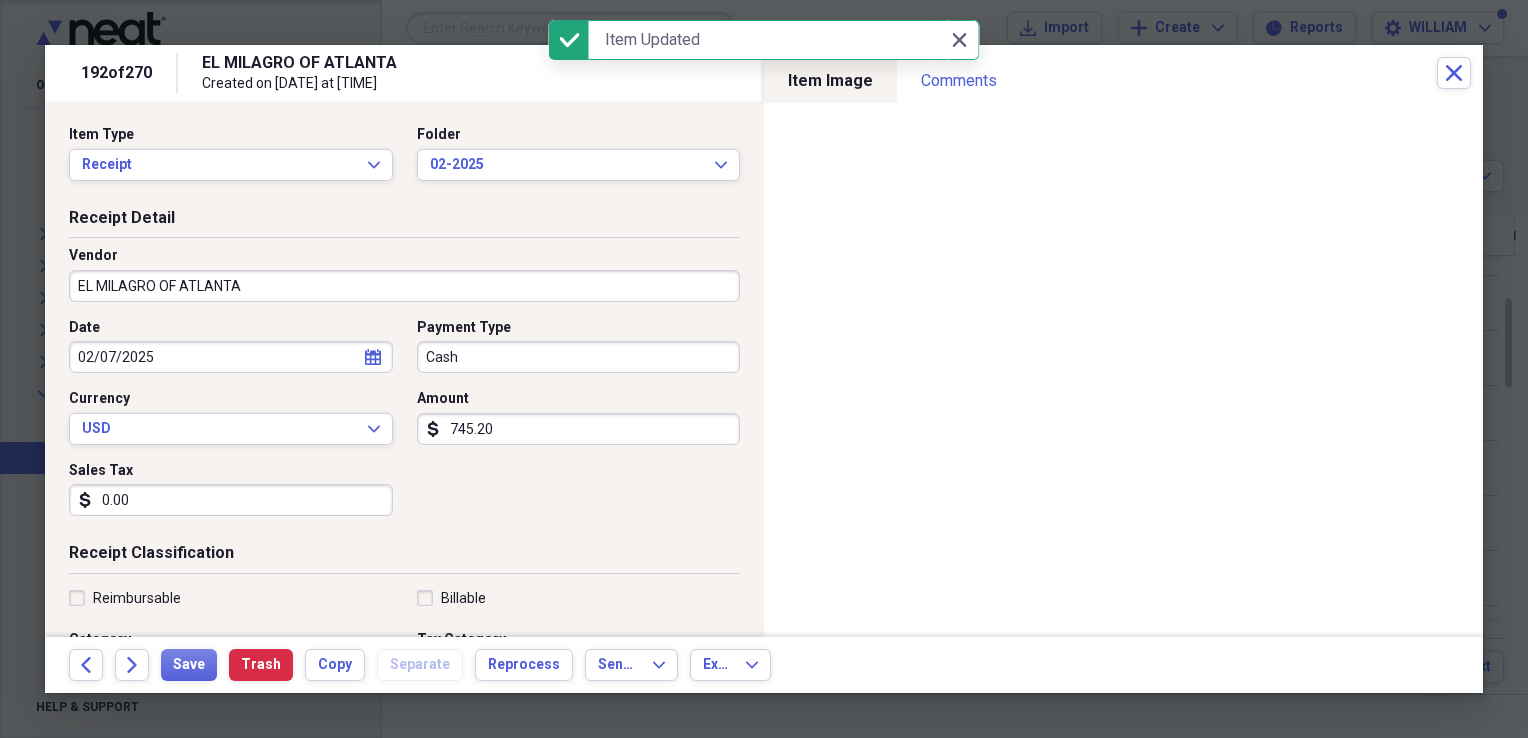 type on "0.00" 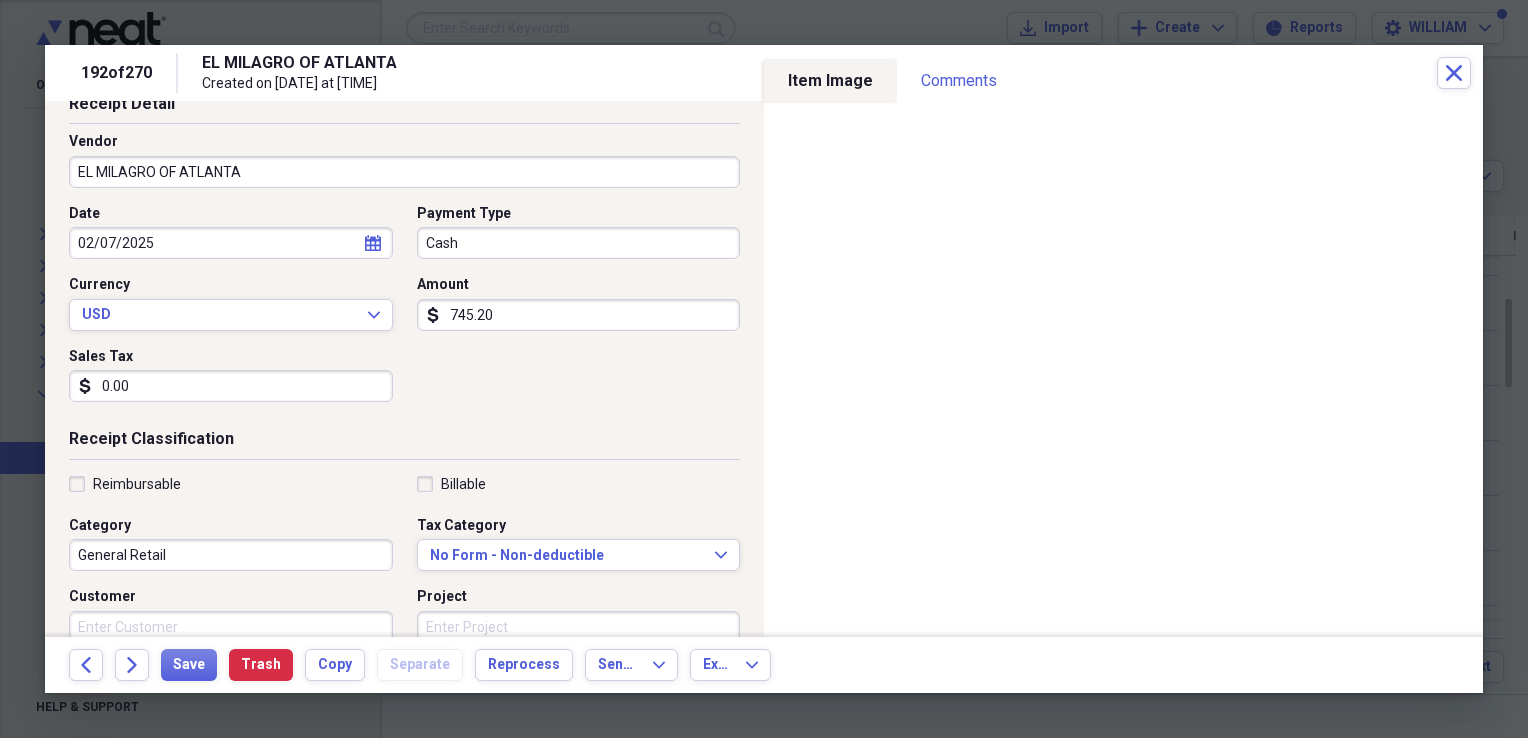 scroll, scrollTop: 120, scrollLeft: 0, axis: vertical 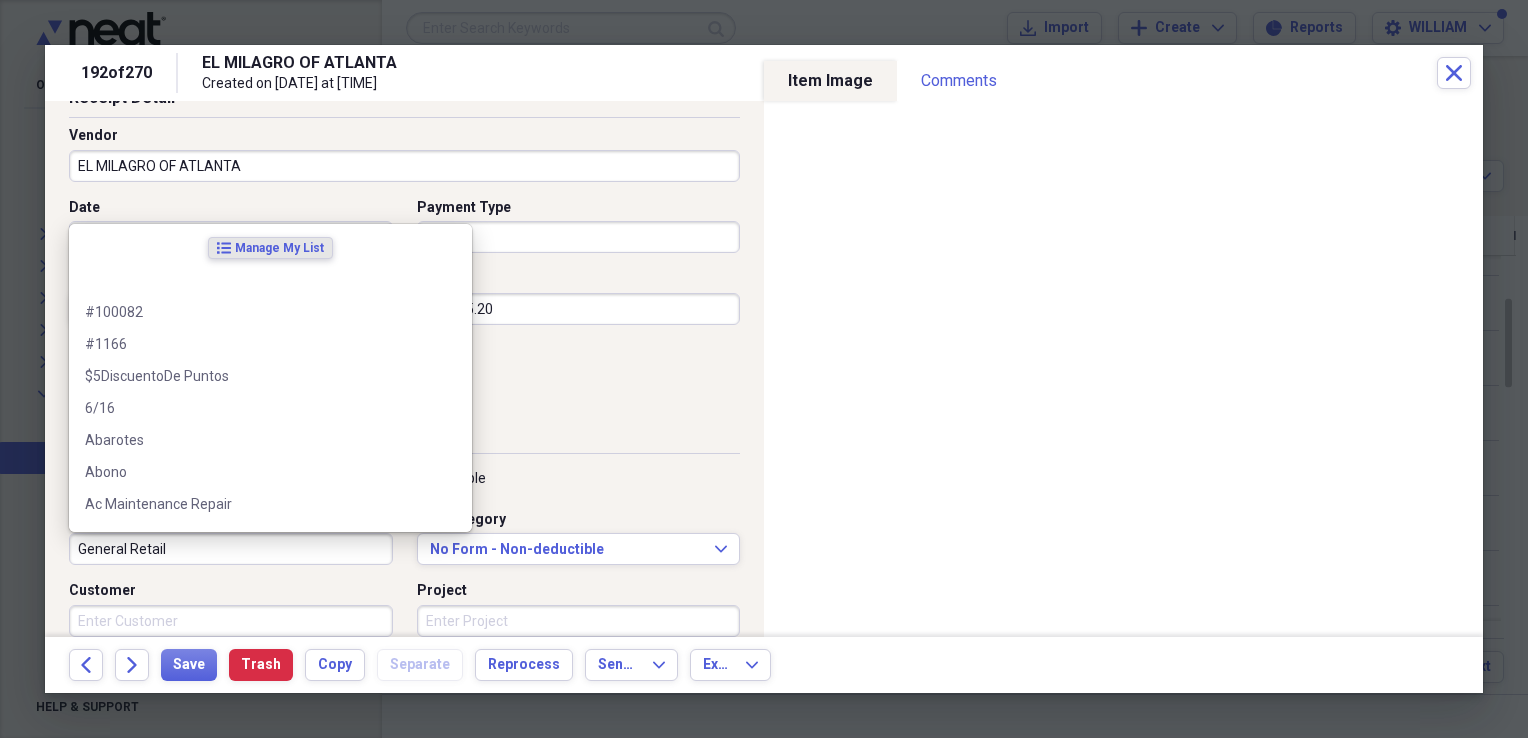 click on "General Retail" at bounding box center (231, 549) 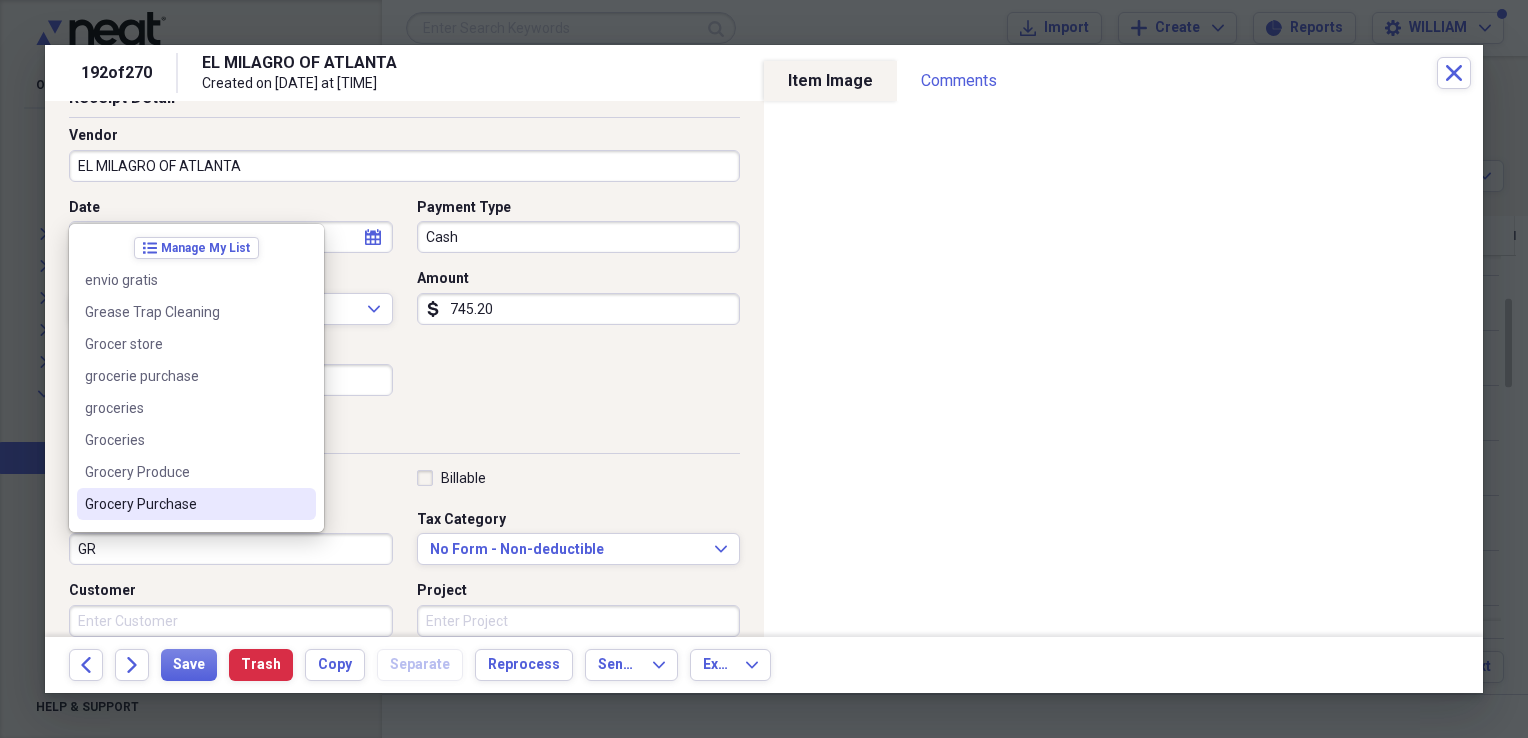 click on "Grocery Purchase" at bounding box center (184, 504) 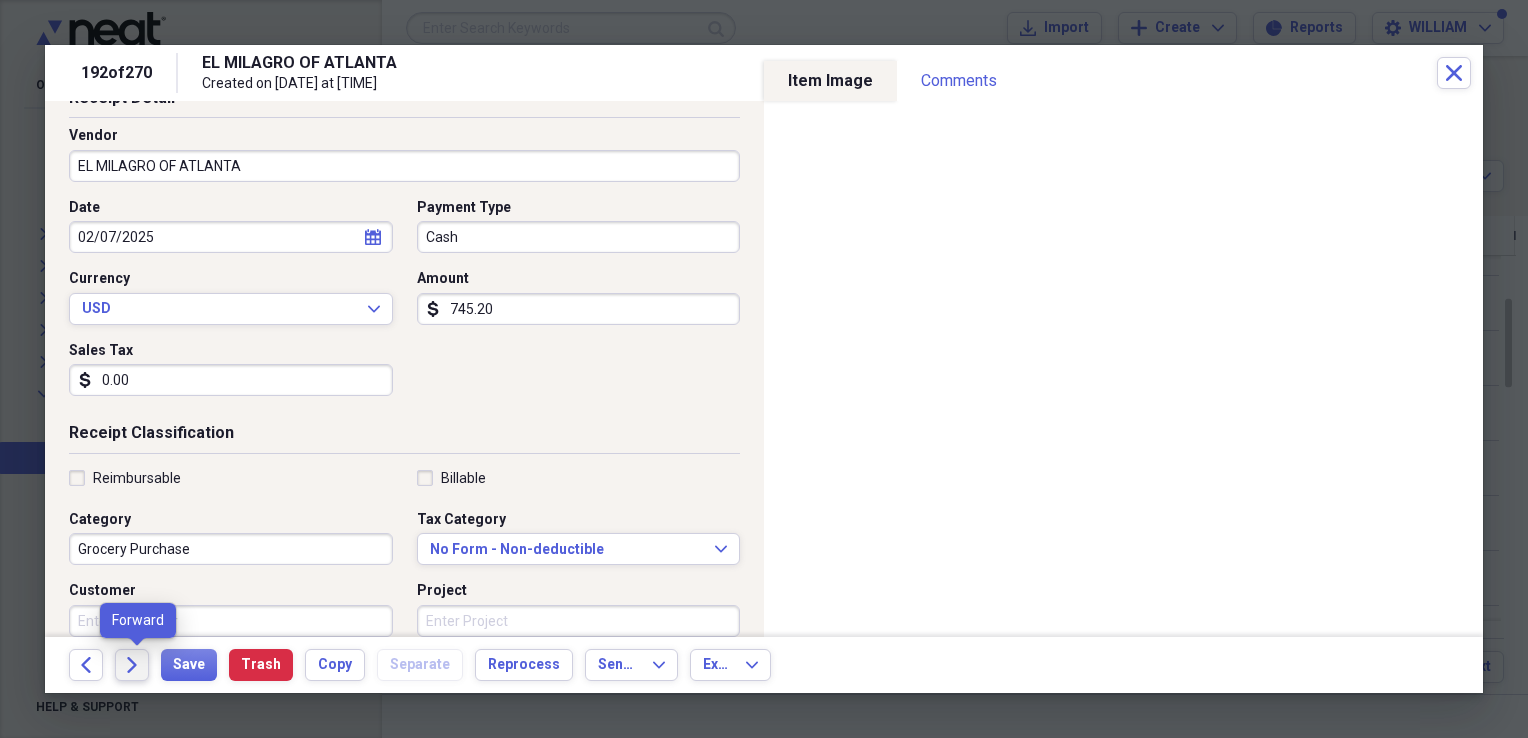click on "Forward" 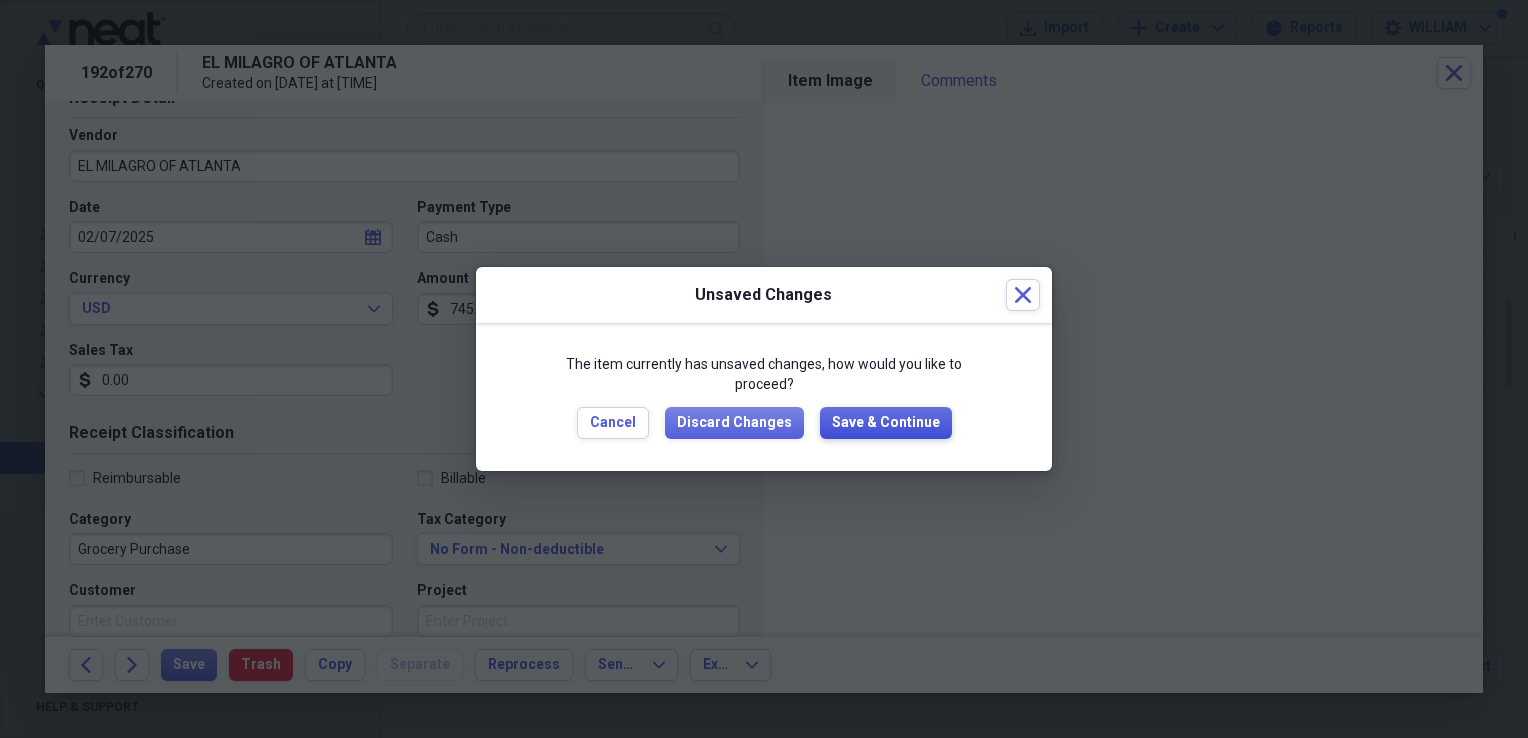 click on "Save & Continue" at bounding box center [886, 423] 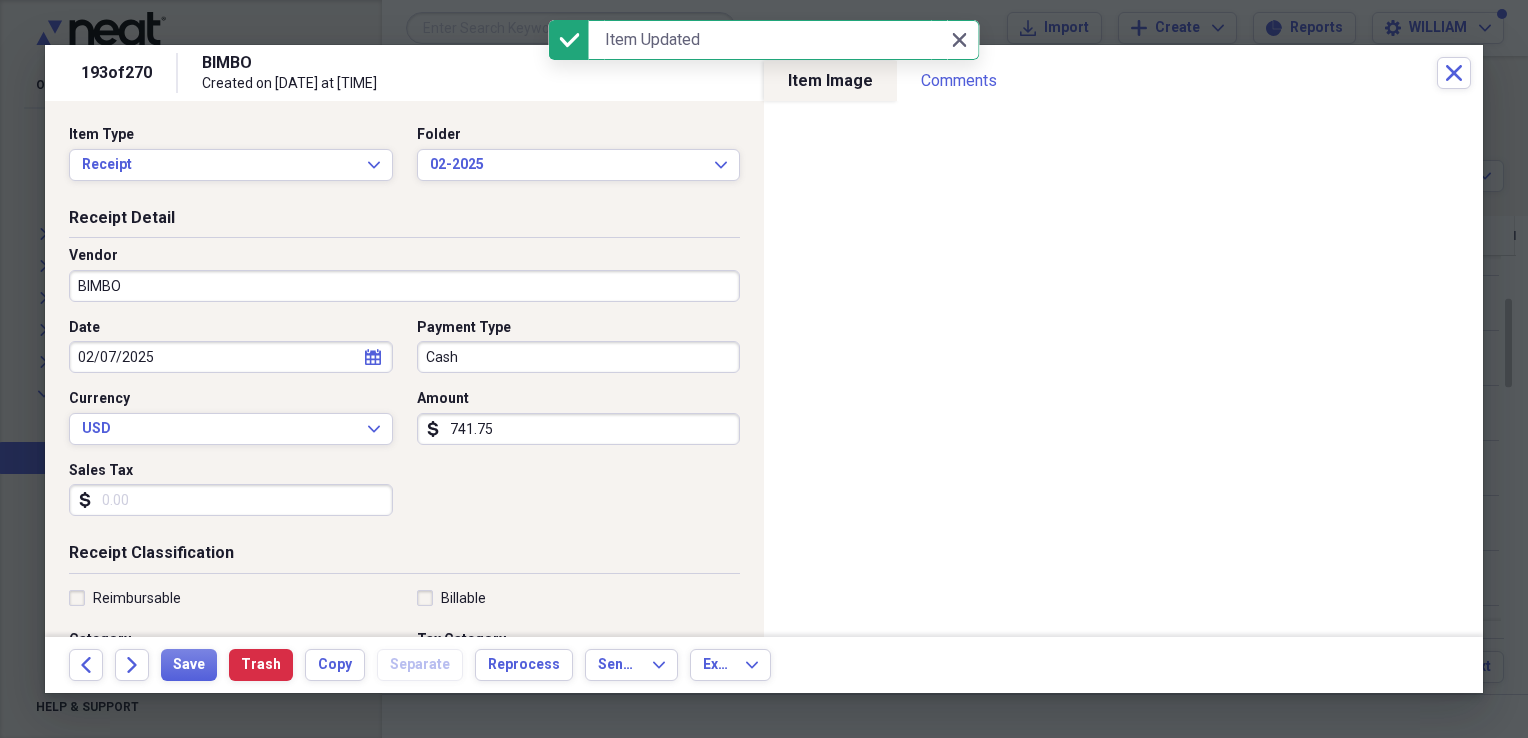 click on "BIMBO" at bounding box center [404, 286] 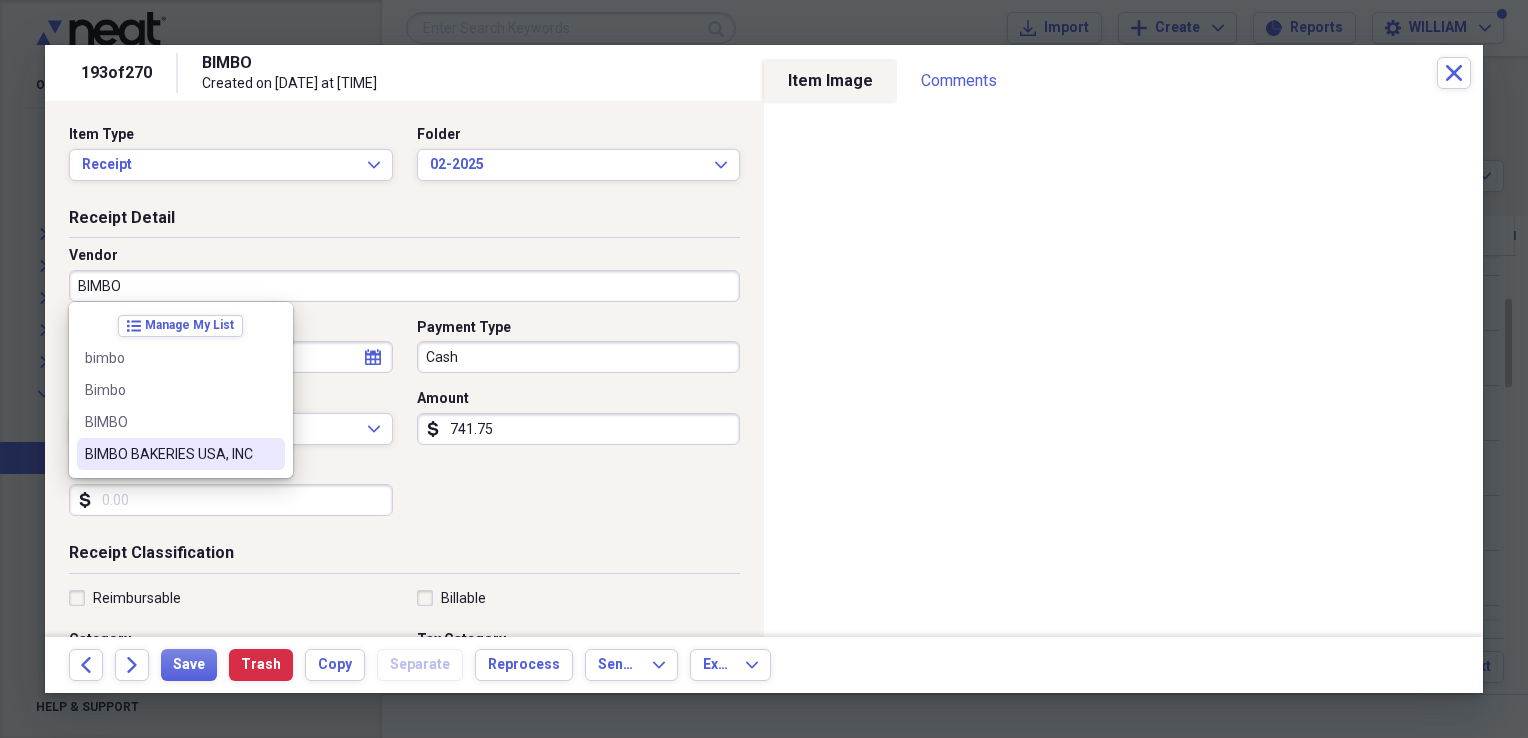 click on "BIMBO BAKERIES USA, INC" at bounding box center [169, 454] 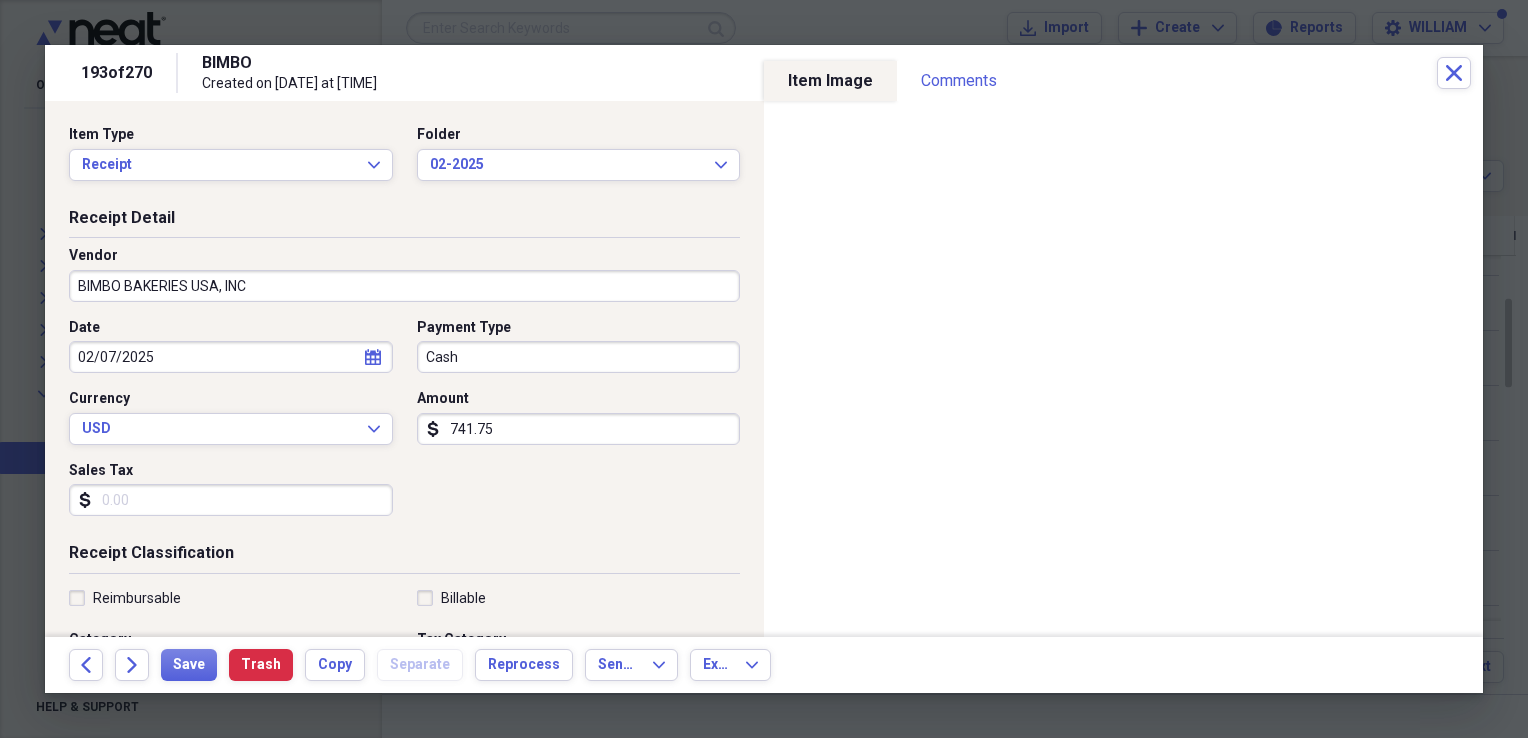 type on "Panaderia Grocery" 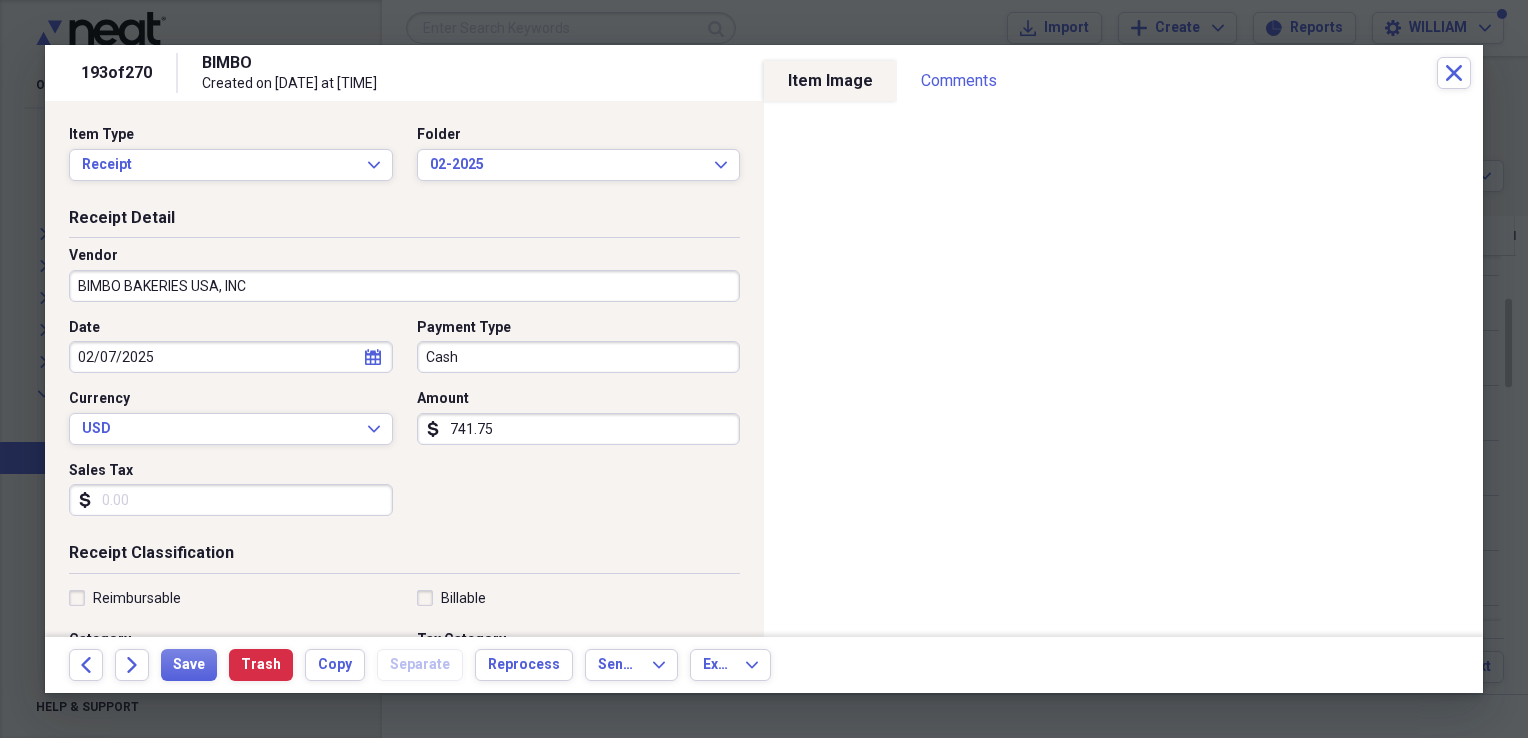 click on "Sales Tax" at bounding box center [231, 500] 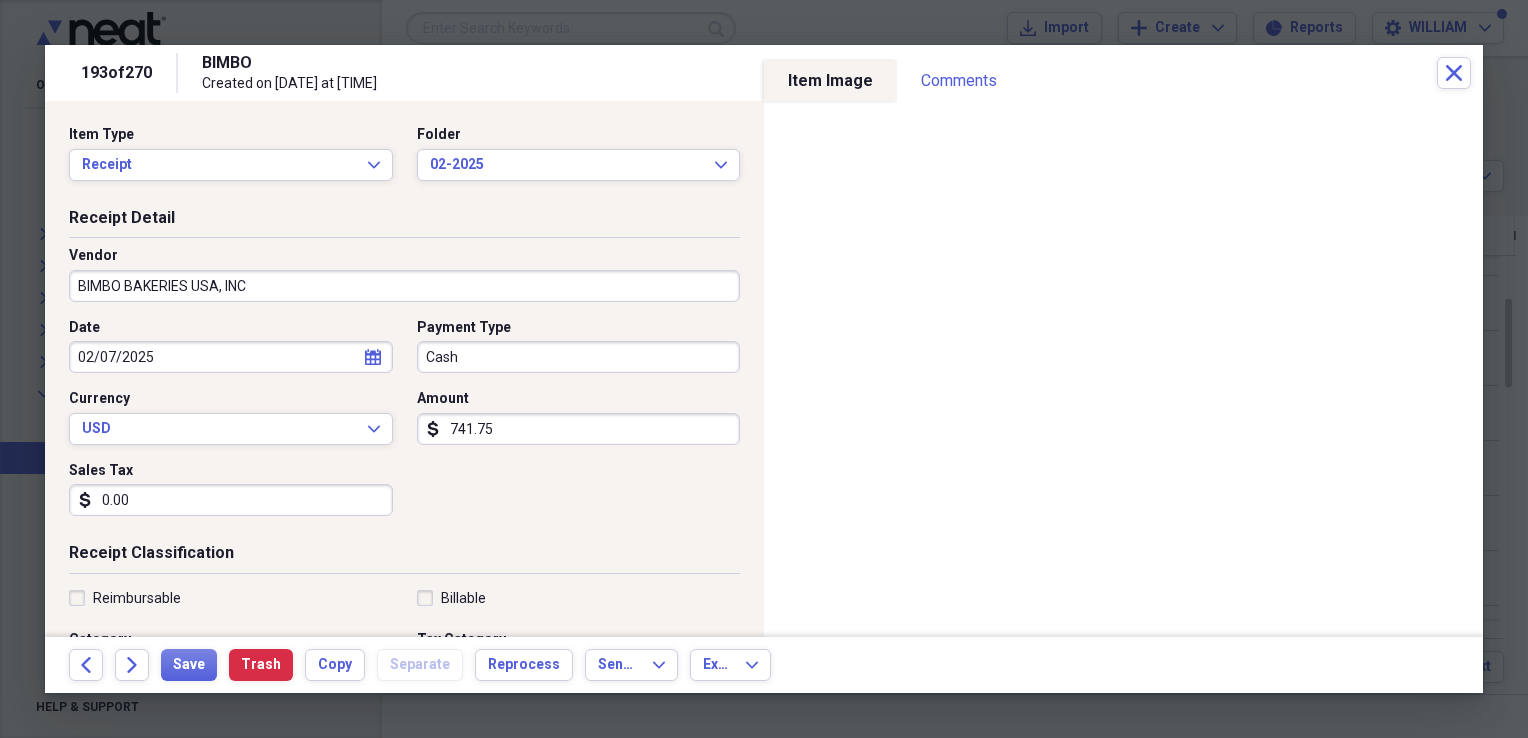 type on "0.00" 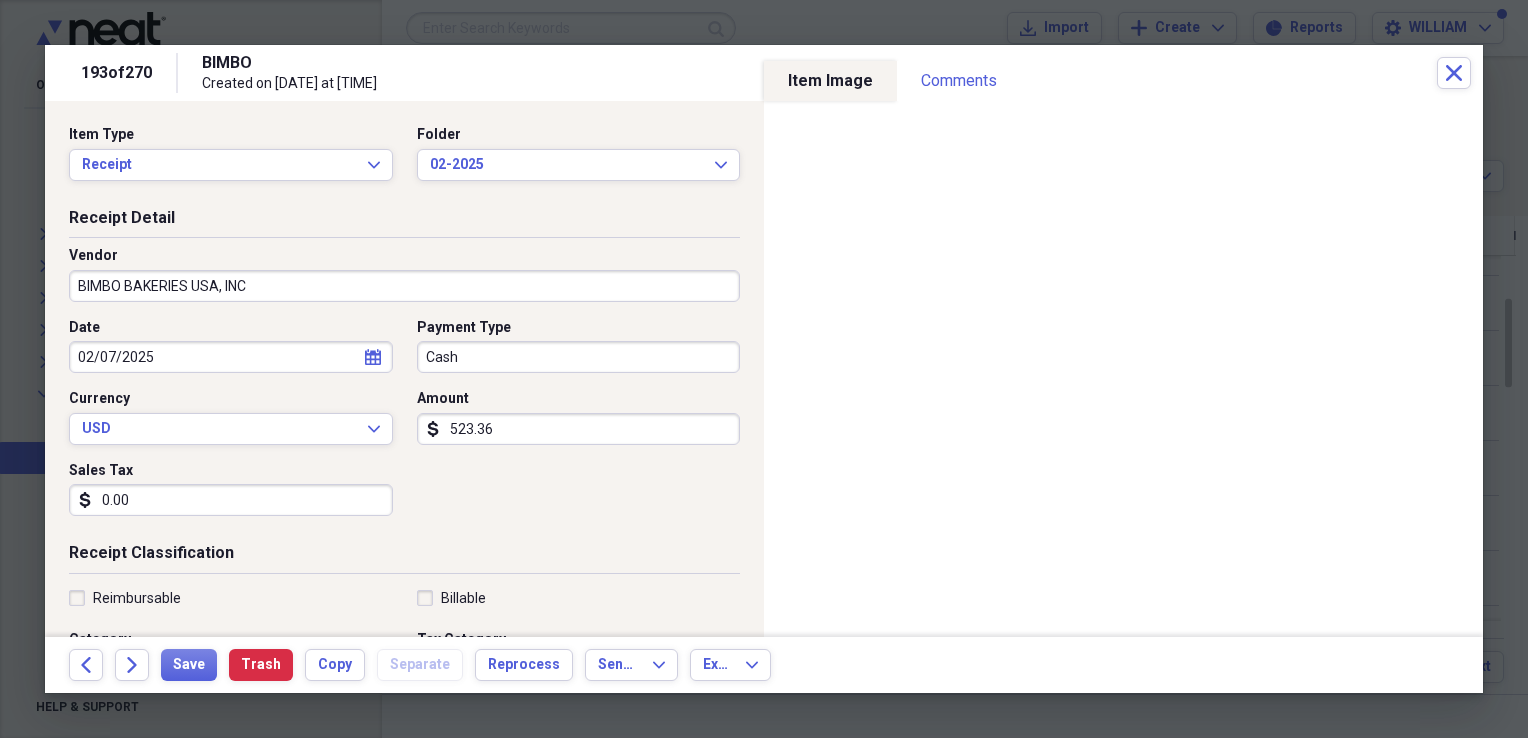 type on "523.36" 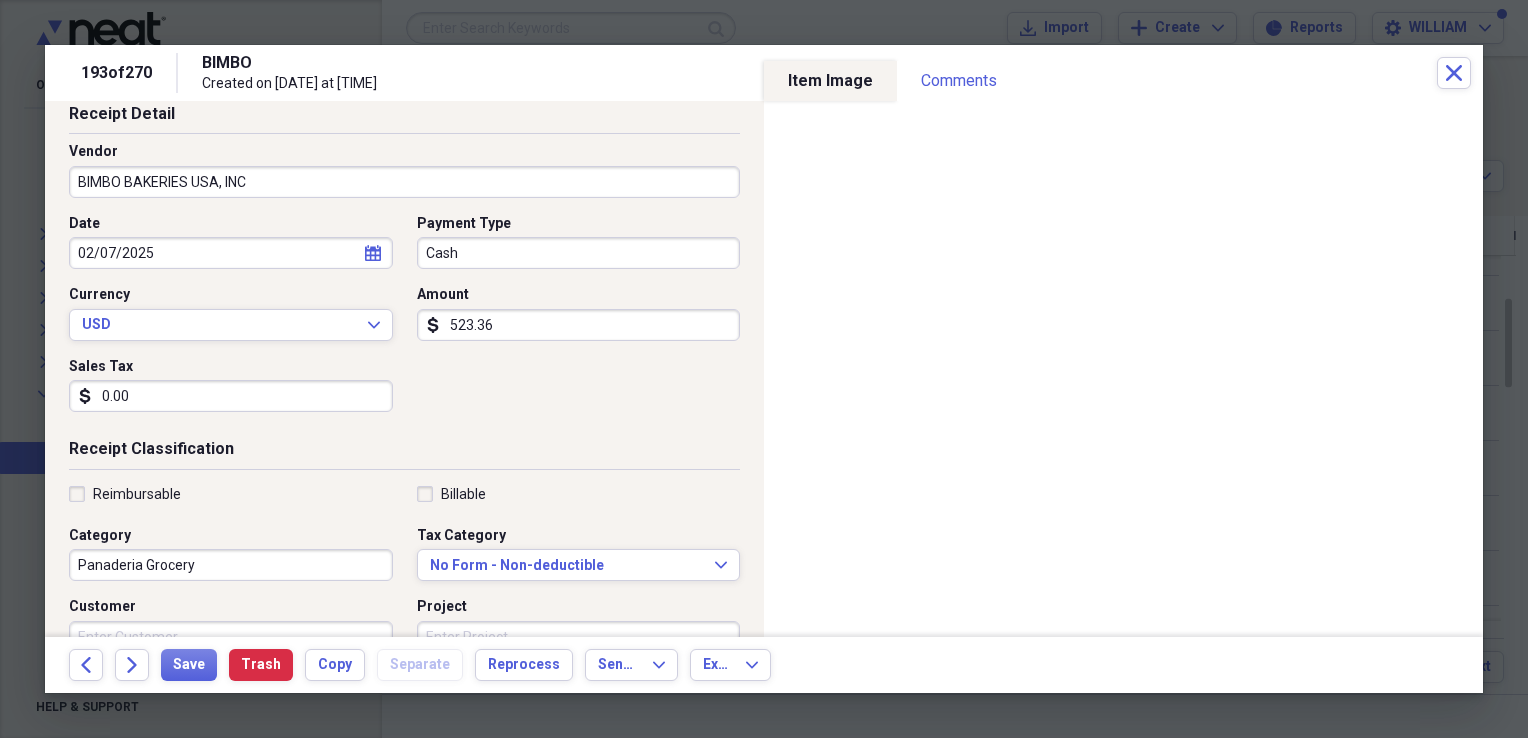 scroll, scrollTop: 108, scrollLeft: 0, axis: vertical 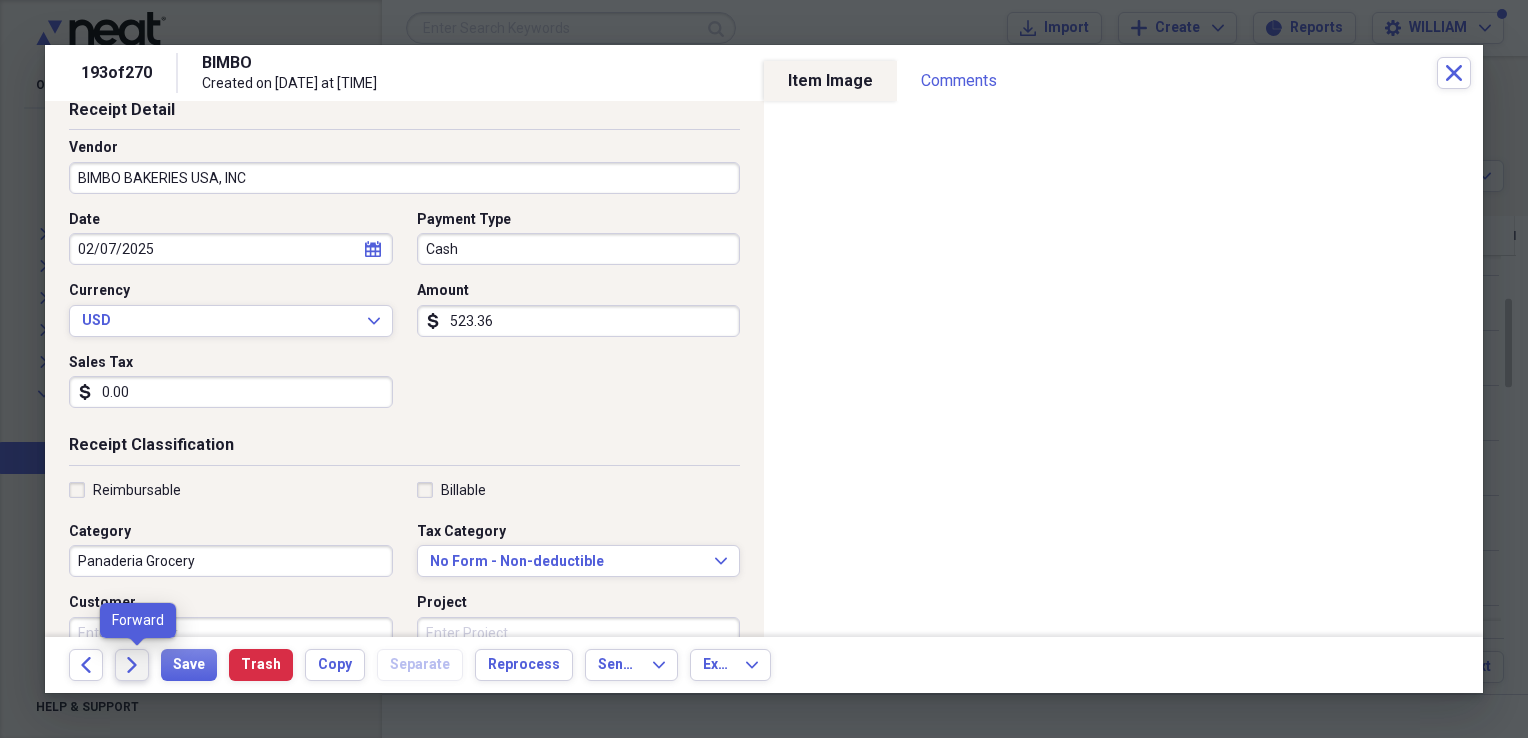 click on "Forward" 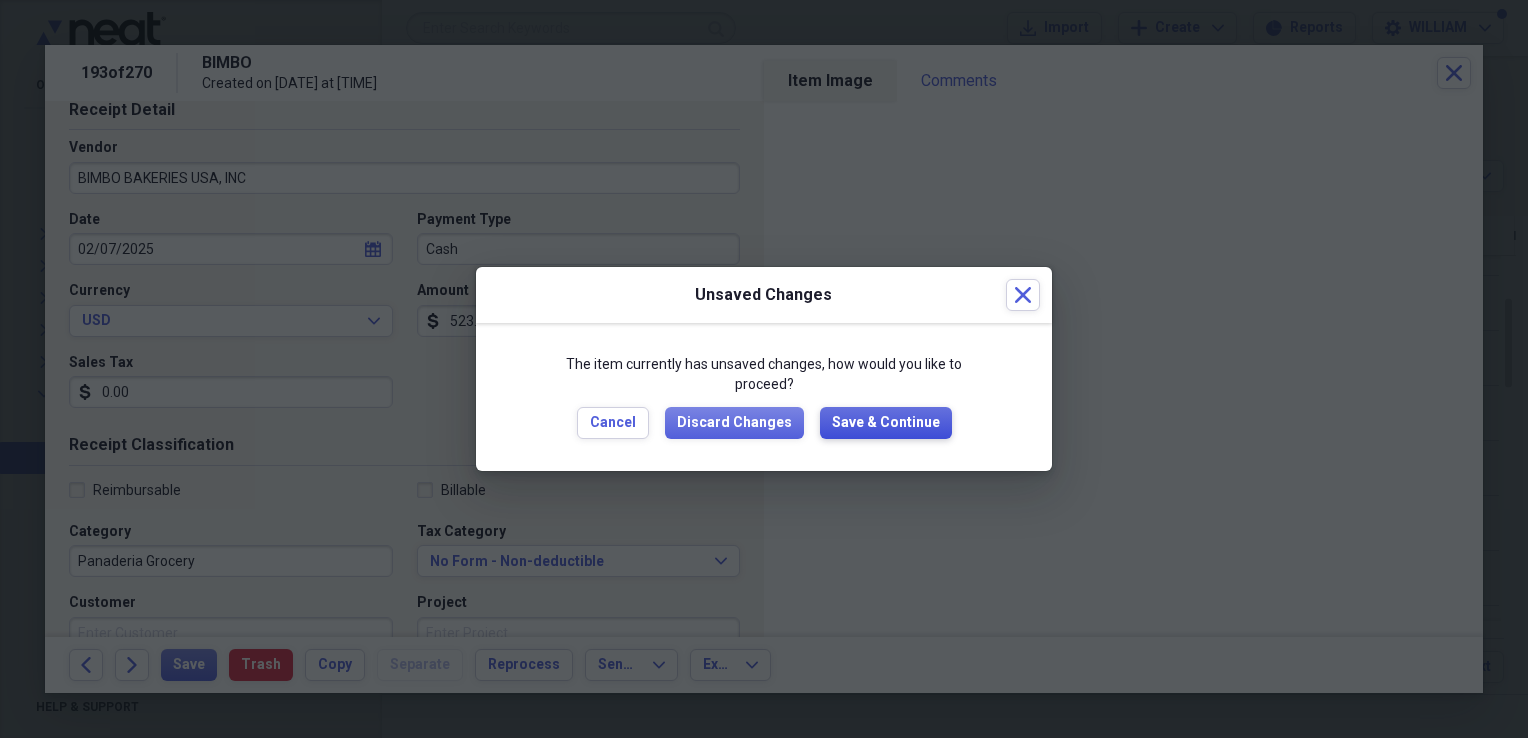 click on "Save & Continue" at bounding box center [886, 423] 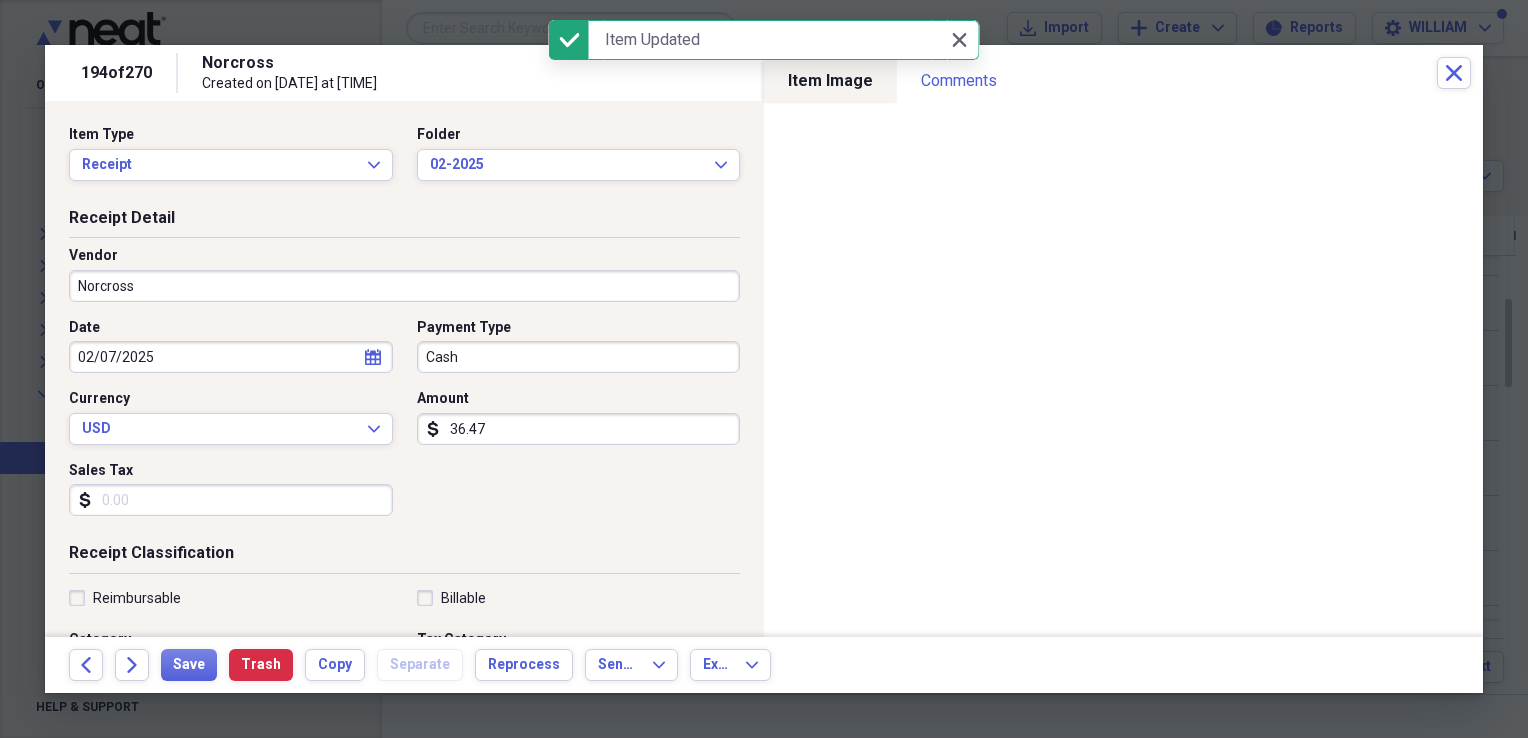 click on "Norcross" at bounding box center [404, 286] 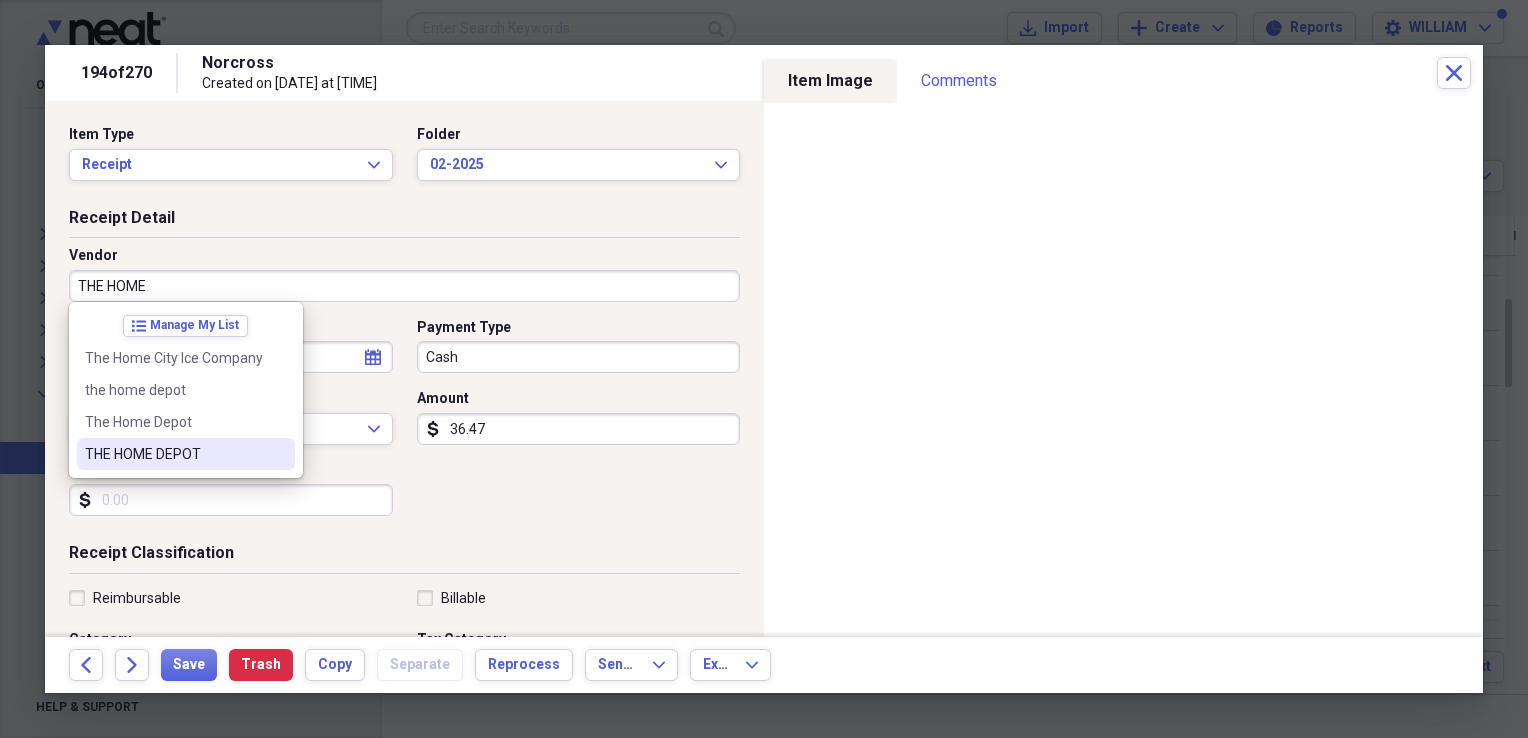 click on "THE HOME DEPOT" at bounding box center (174, 454) 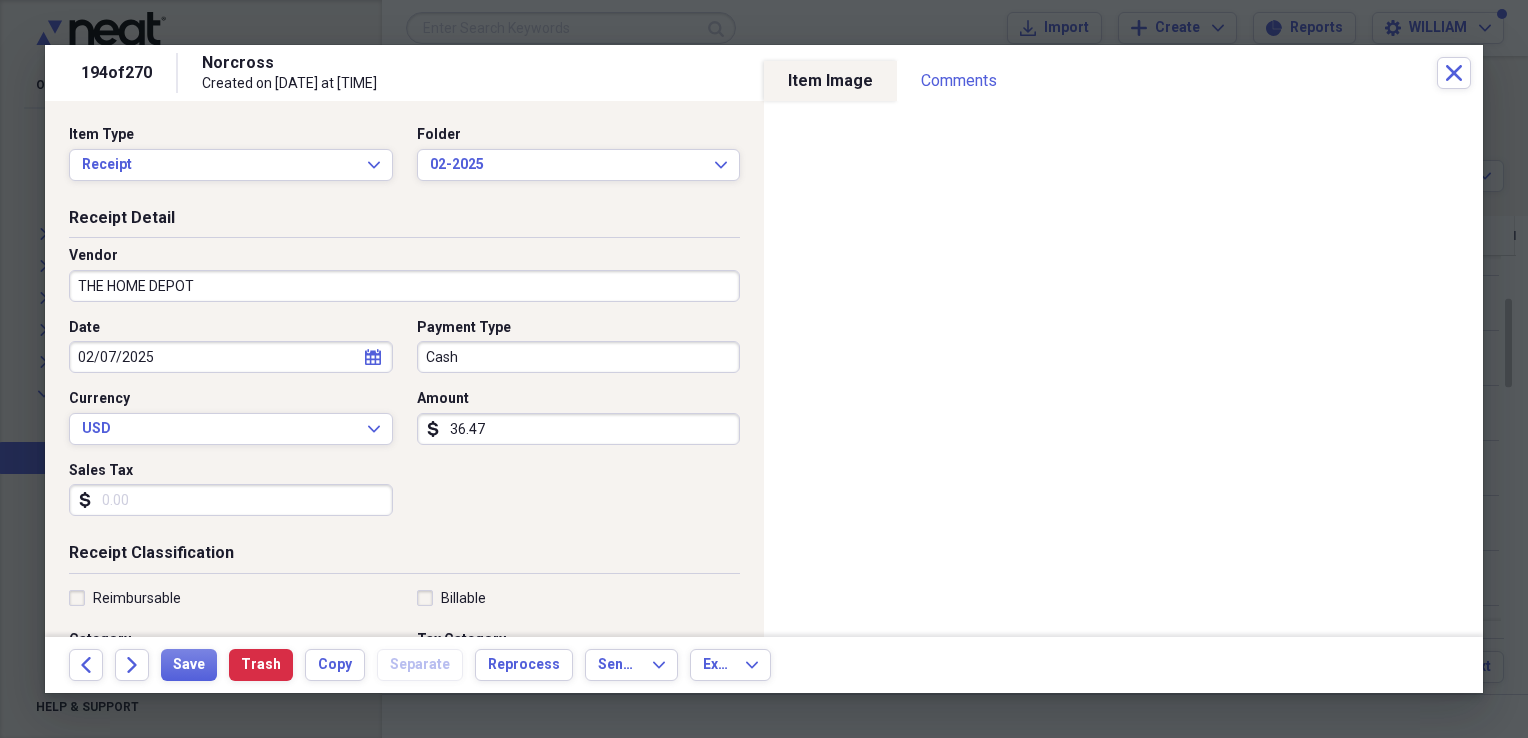 type on "MATERIALS" 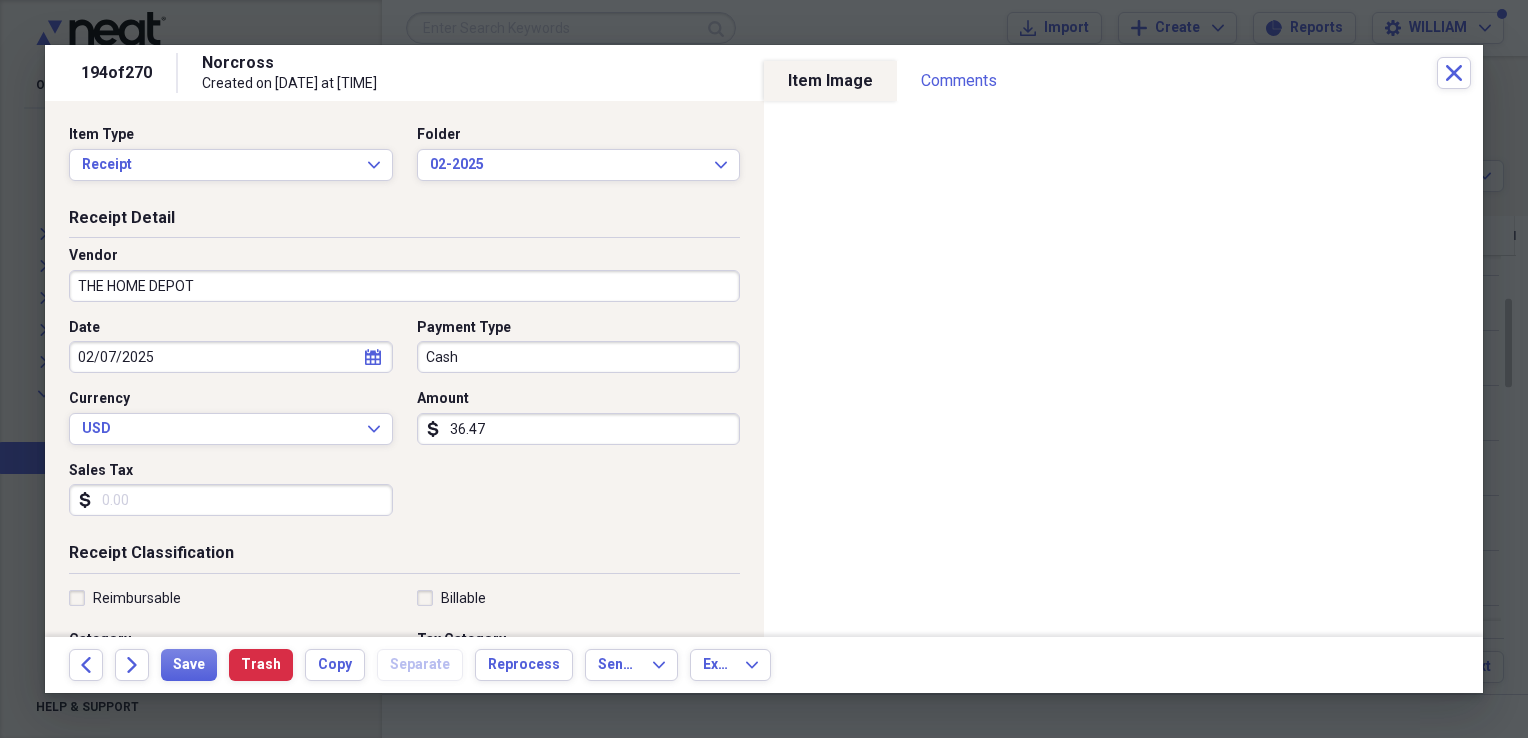 click on "Sales Tax" at bounding box center [231, 500] 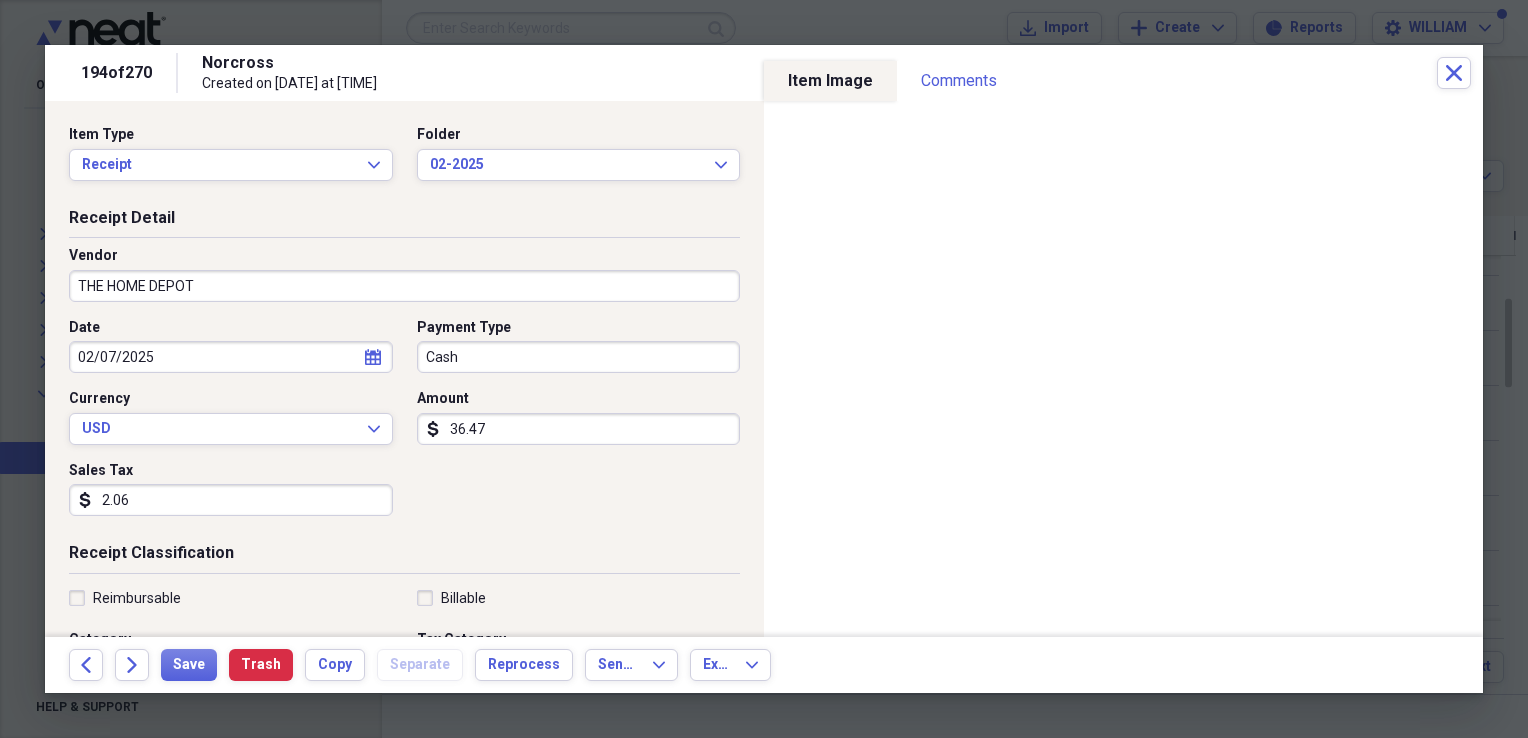 type on "2.06" 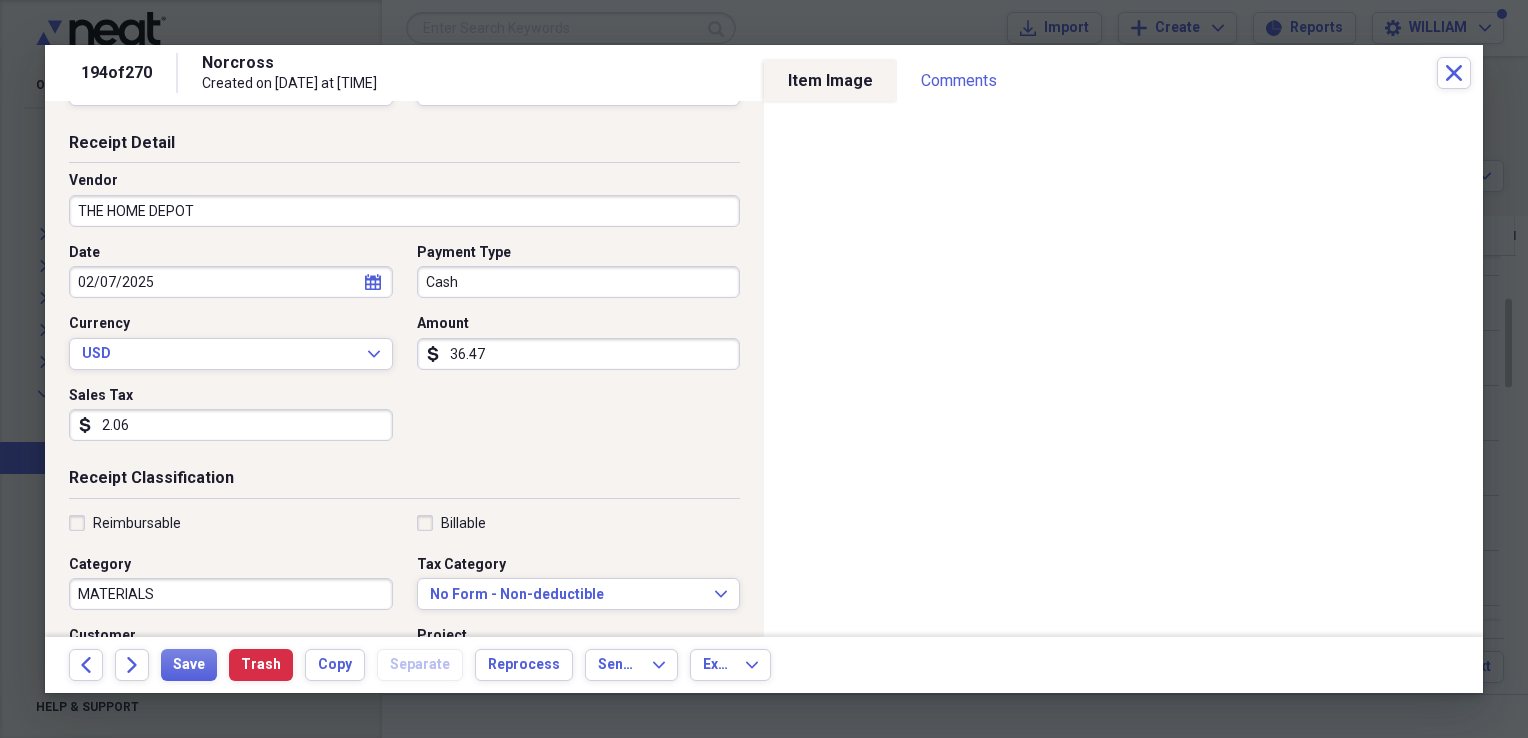 scroll, scrollTop: 96, scrollLeft: 0, axis: vertical 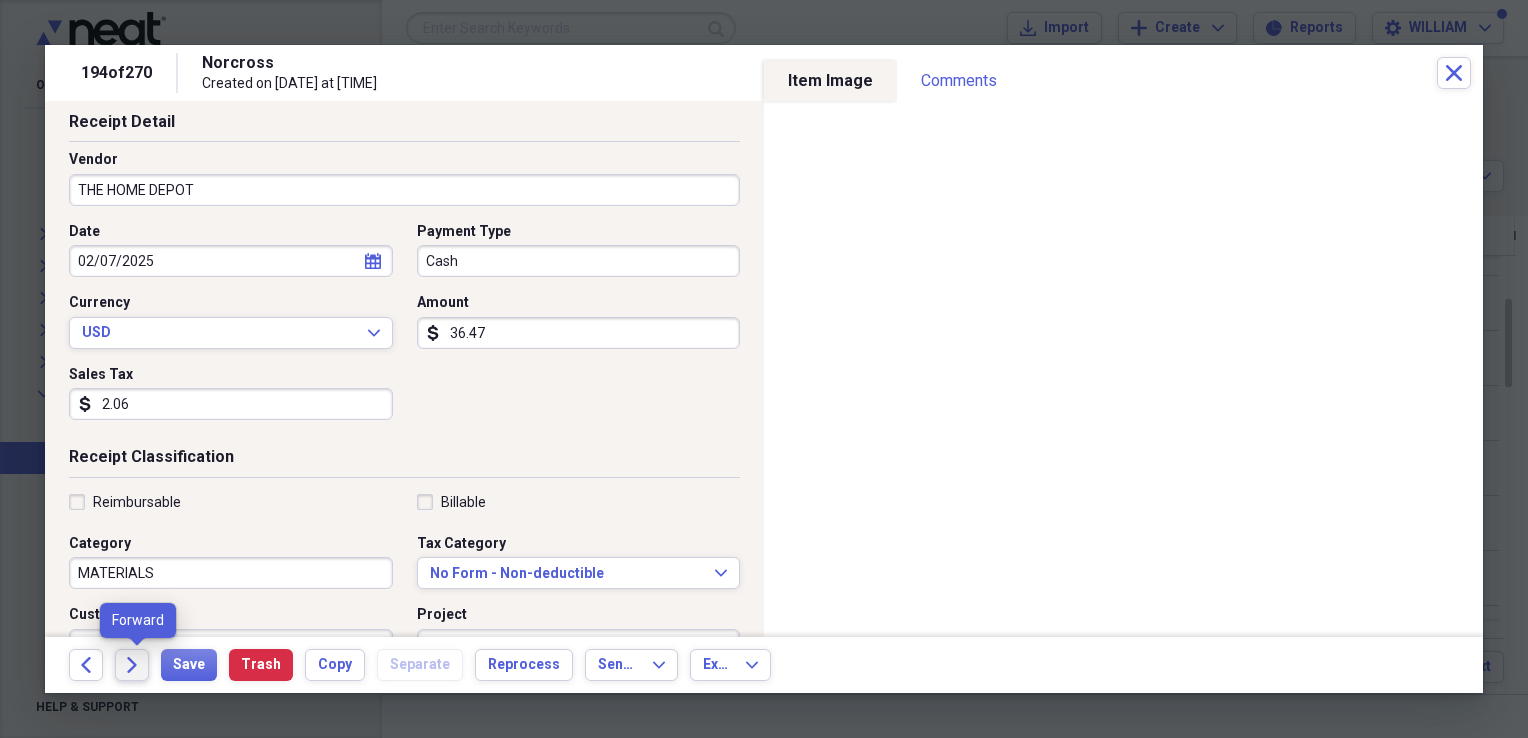 click on "Forward" at bounding box center [132, 665] 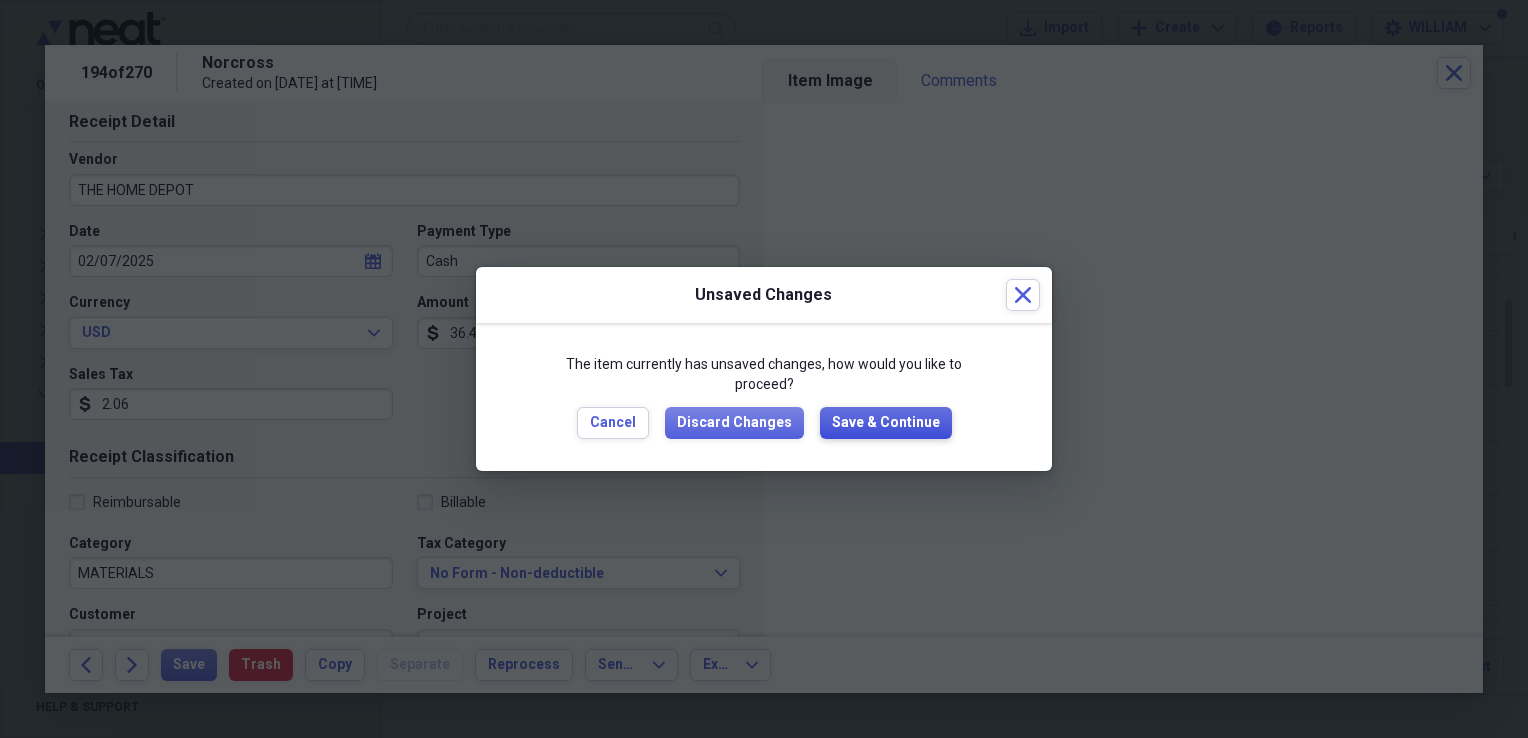 click on "Save & Continue" at bounding box center [886, 423] 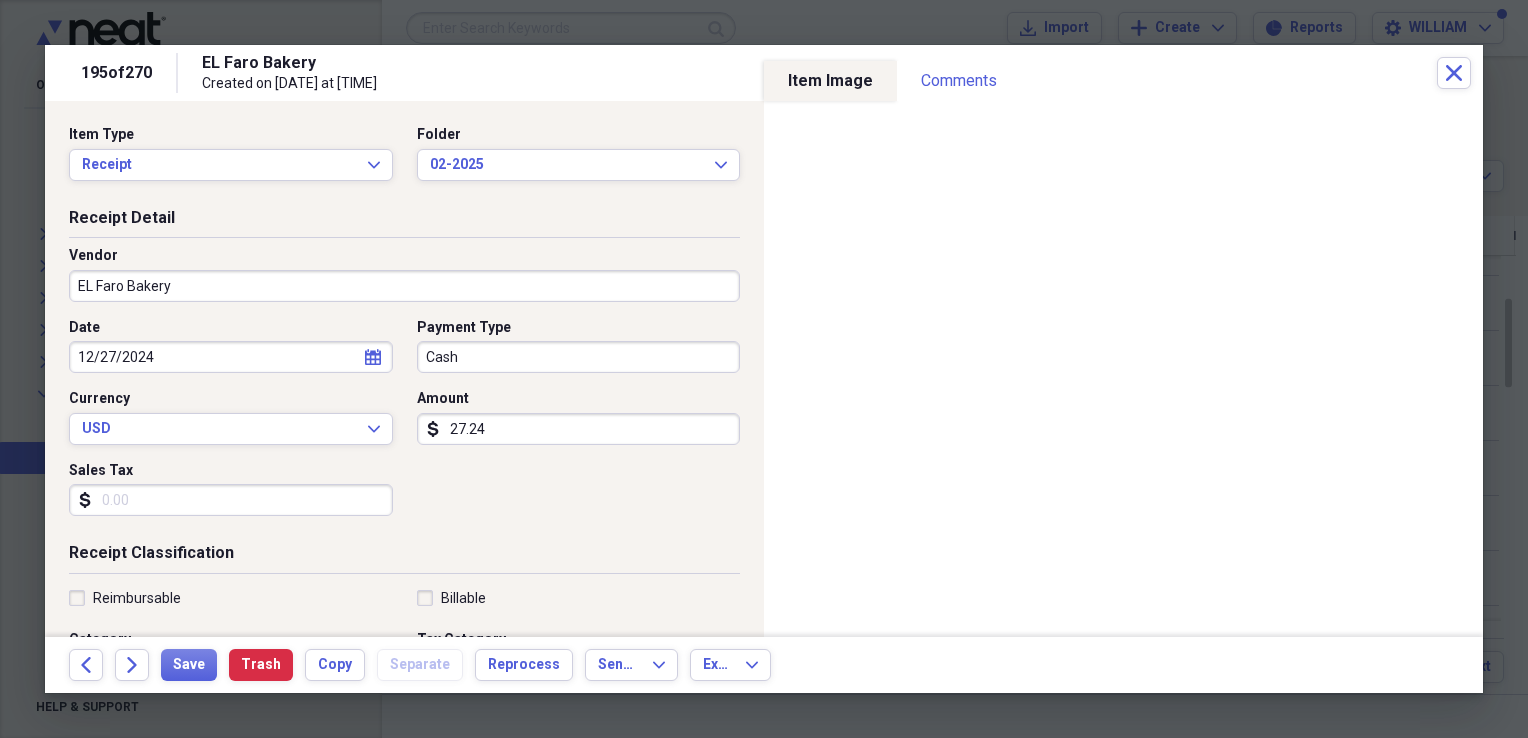 click on "Sales Tax" at bounding box center (231, 500) 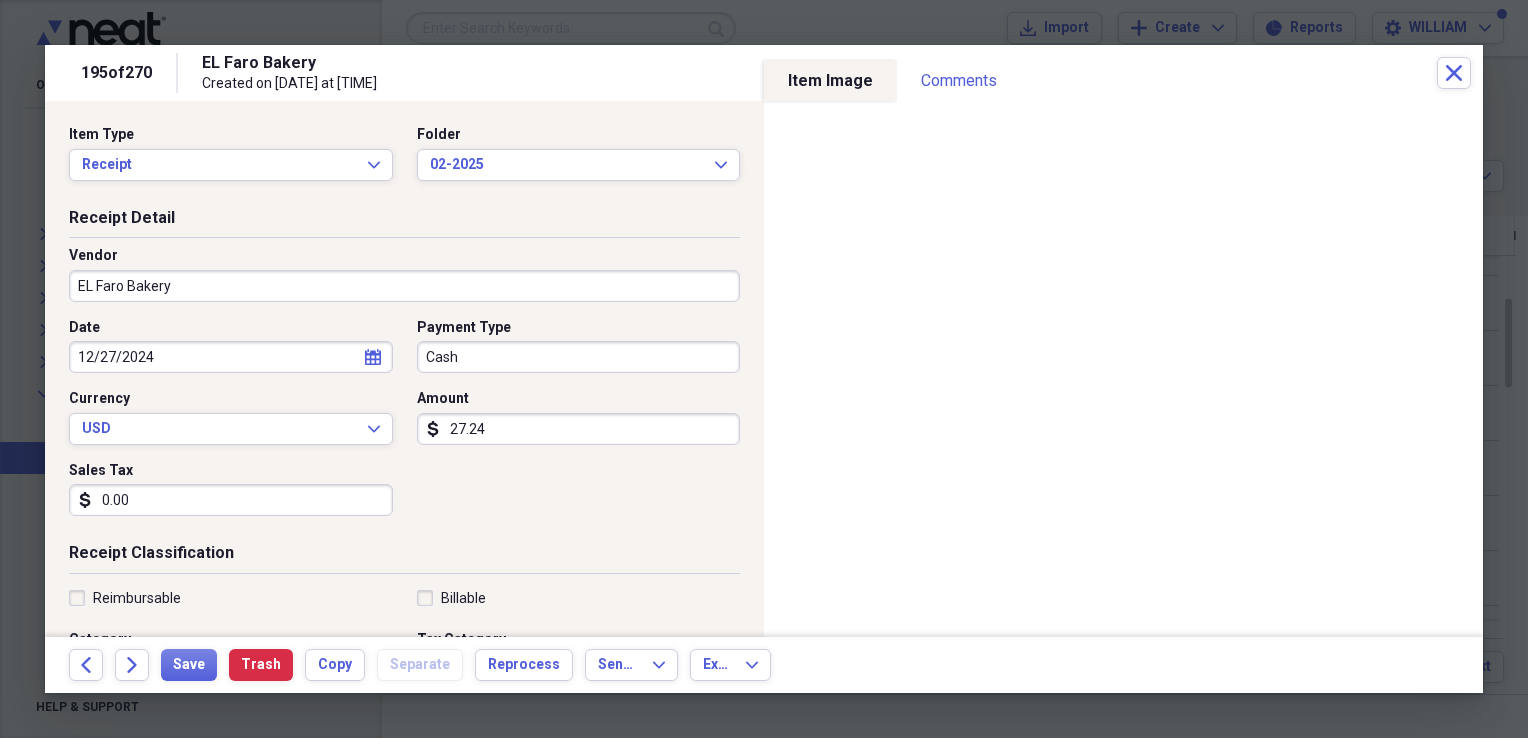 type on "0.00" 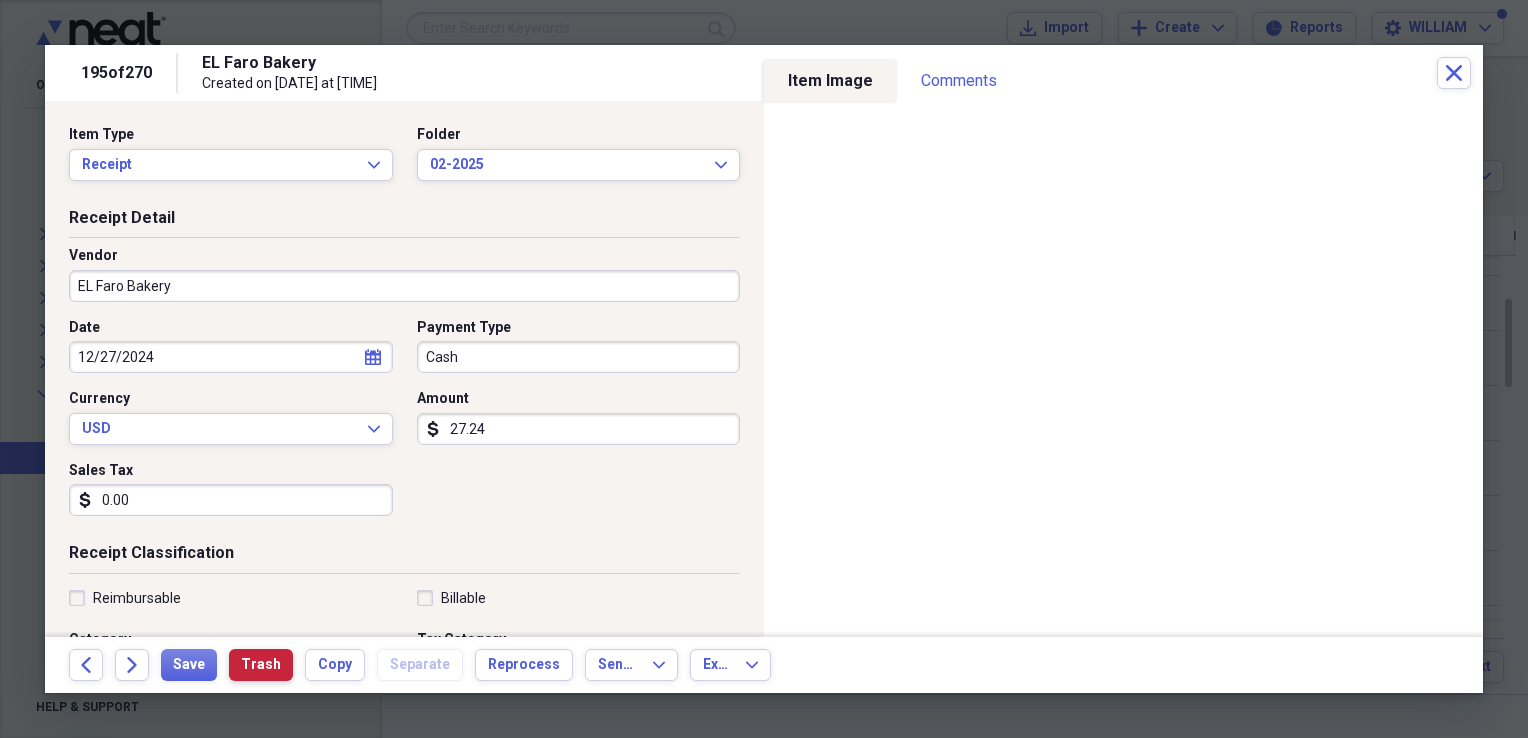 click on "Trash" at bounding box center (261, 665) 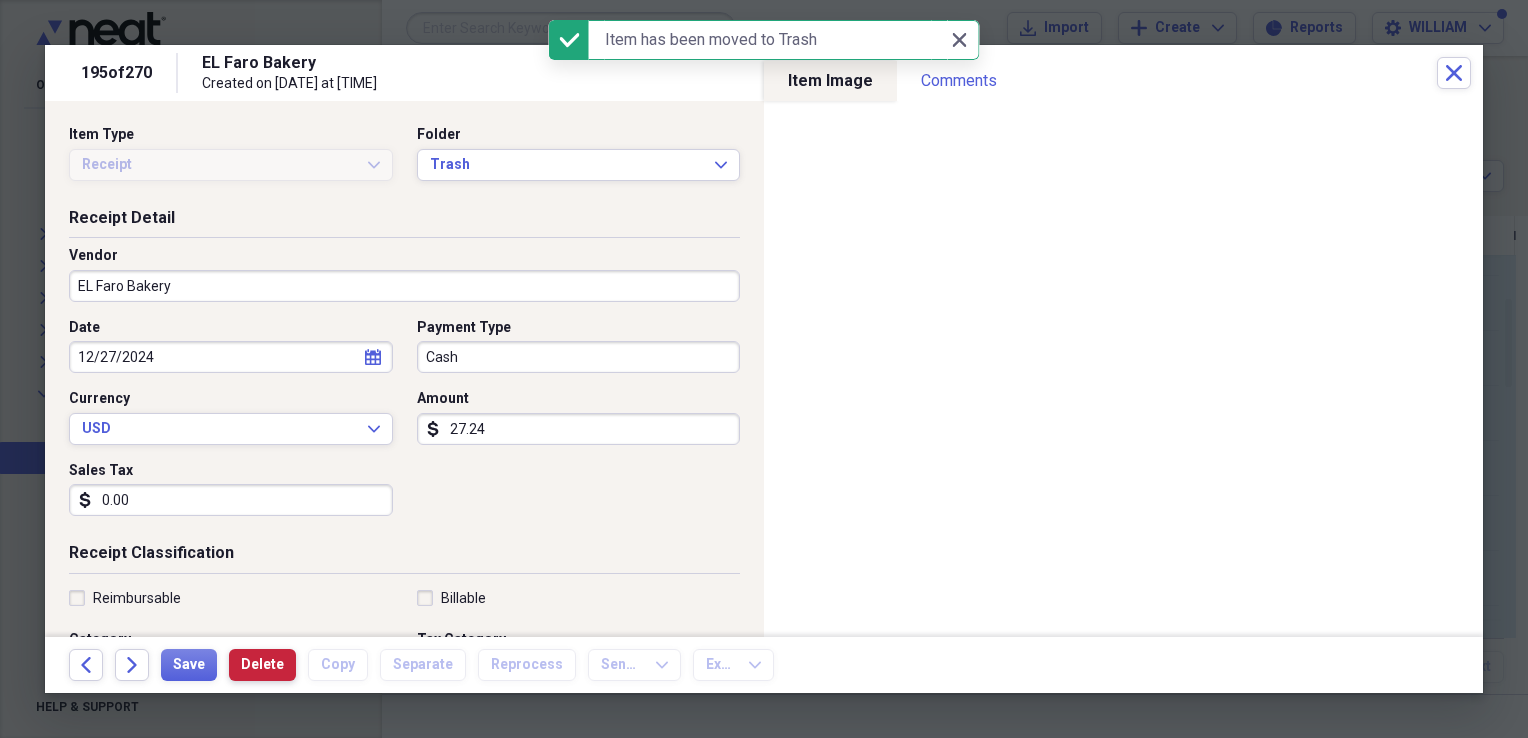 type 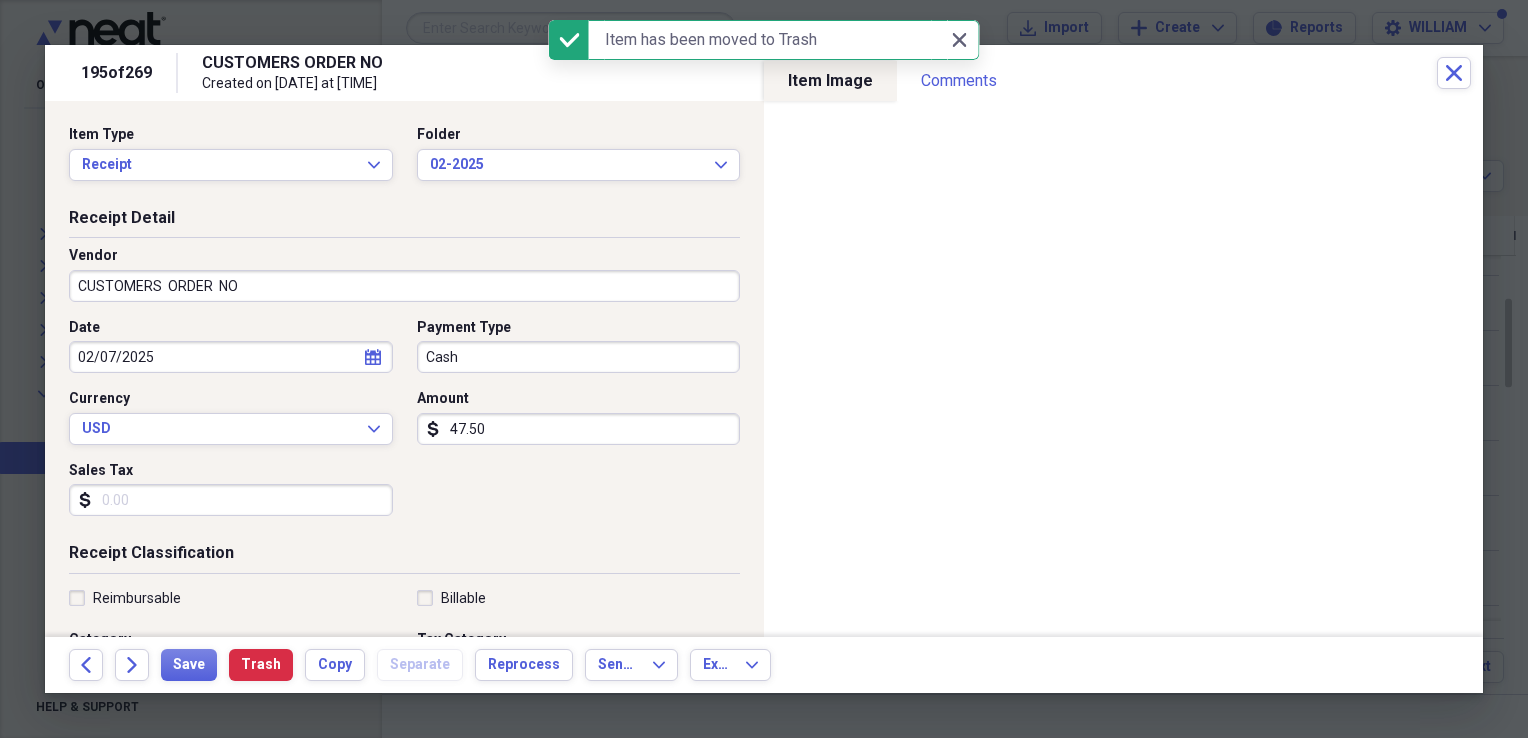 click on "CUSTOMERS  ORDER  NO" at bounding box center [404, 286] 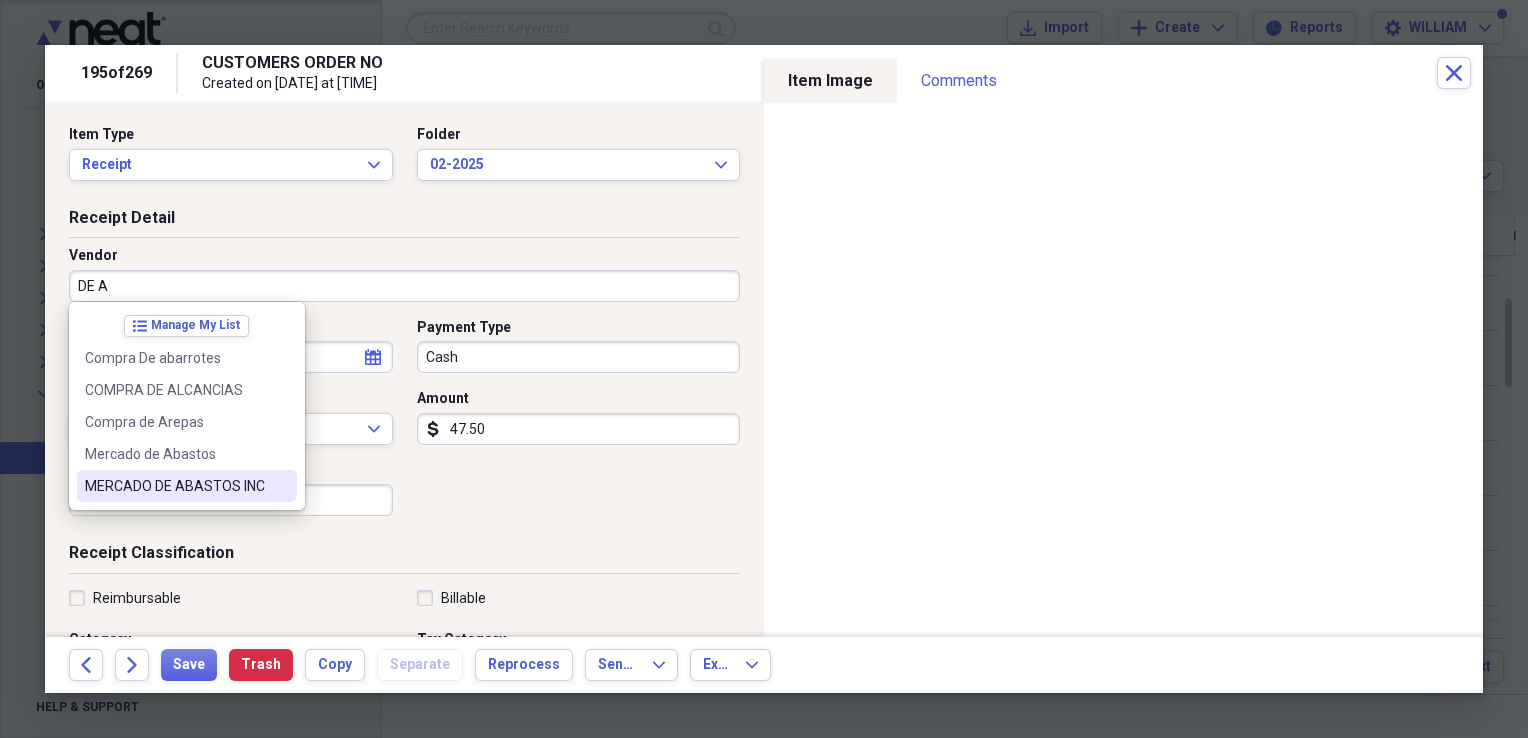 click on "MERCADO DE ABASTOS INC" at bounding box center (175, 486) 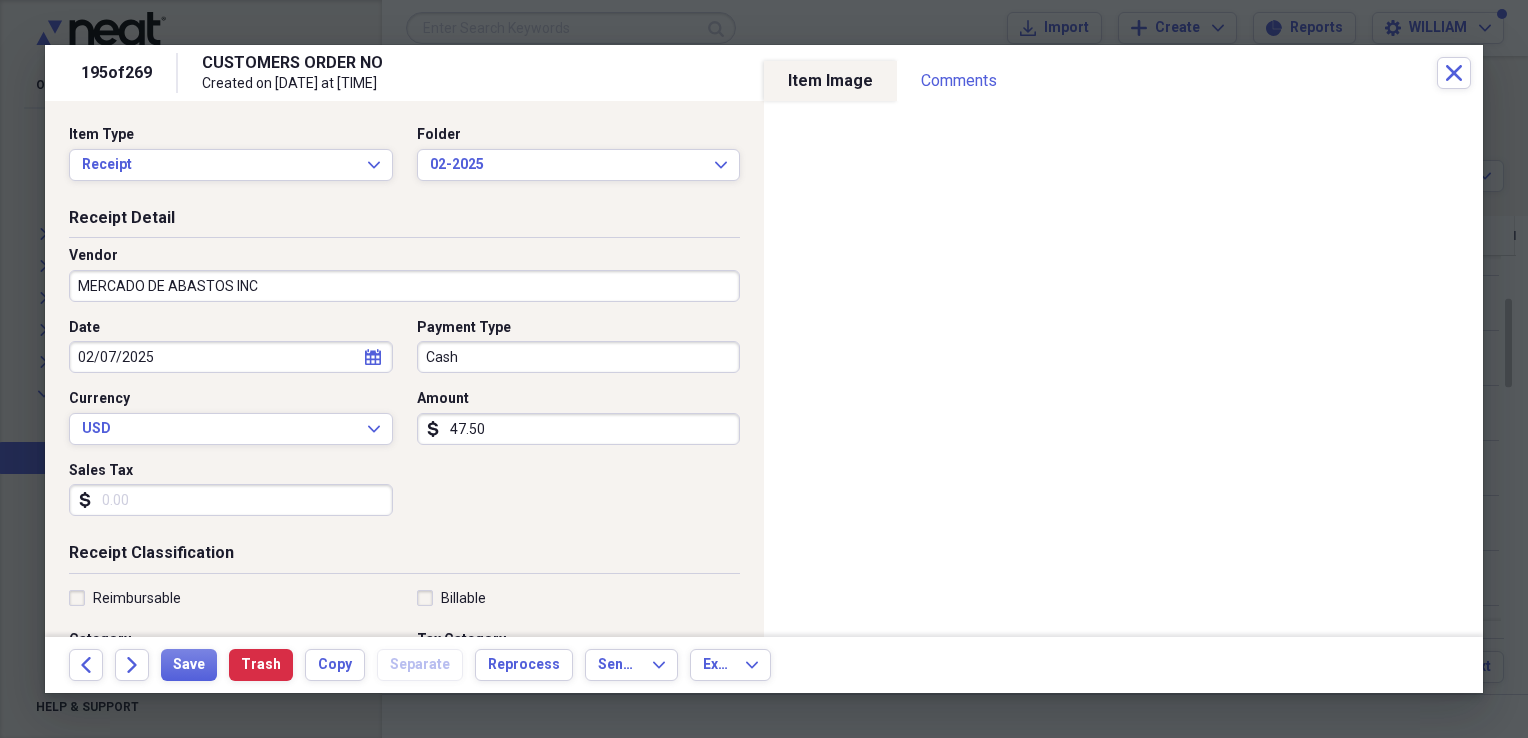 type on "Panaderia Grocery" 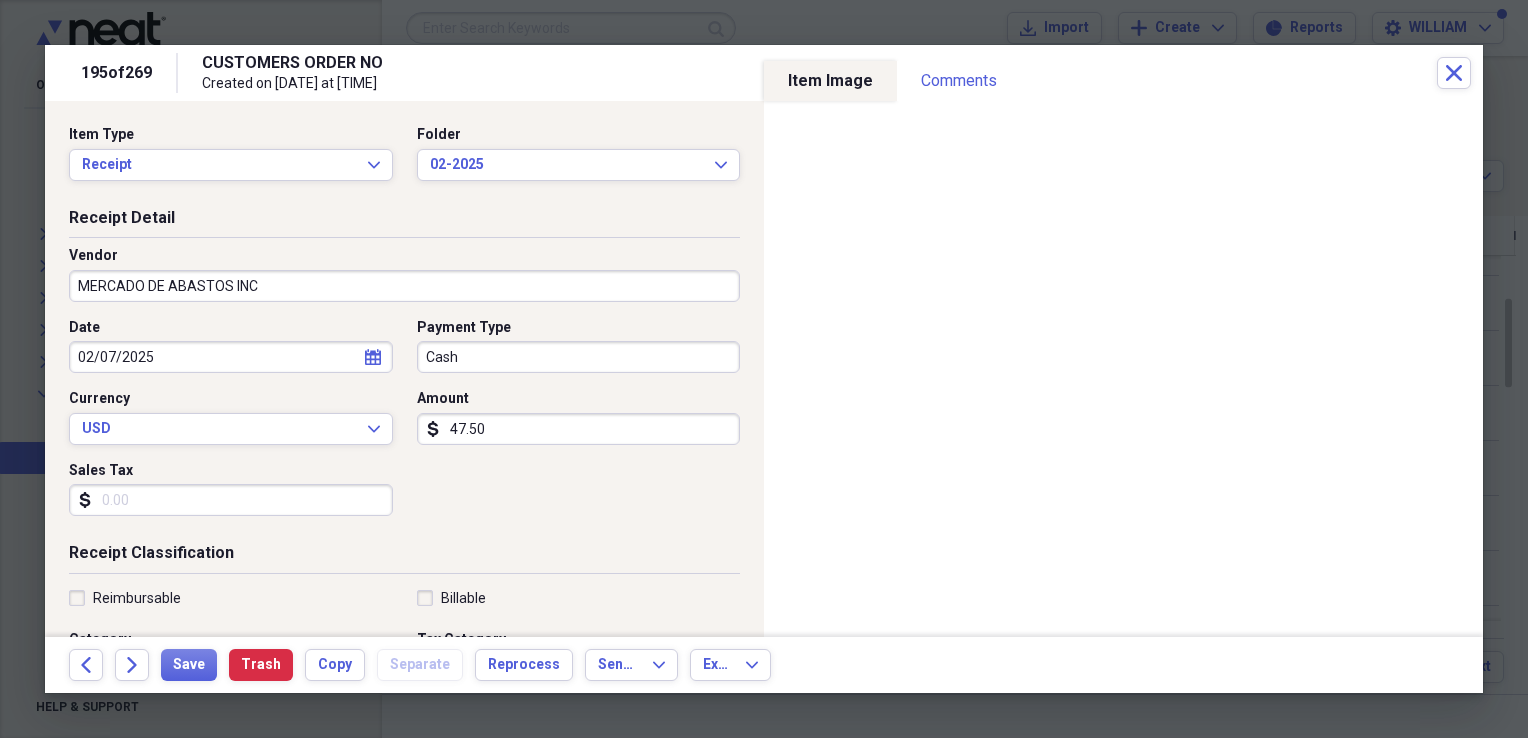 click on "Sales Tax" at bounding box center [231, 500] 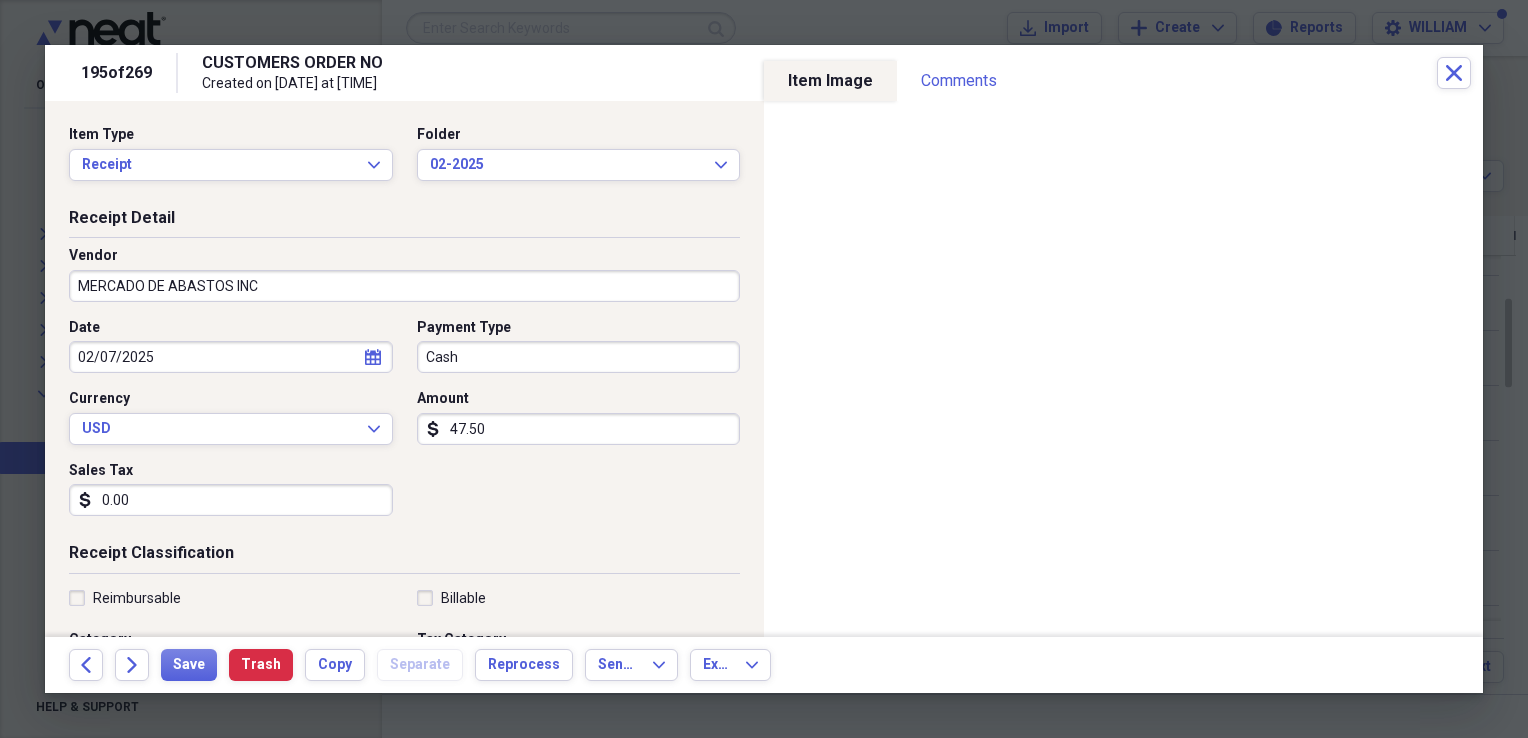 scroll, scrollTop: 116, scrollLeft: 0, axis: vertical 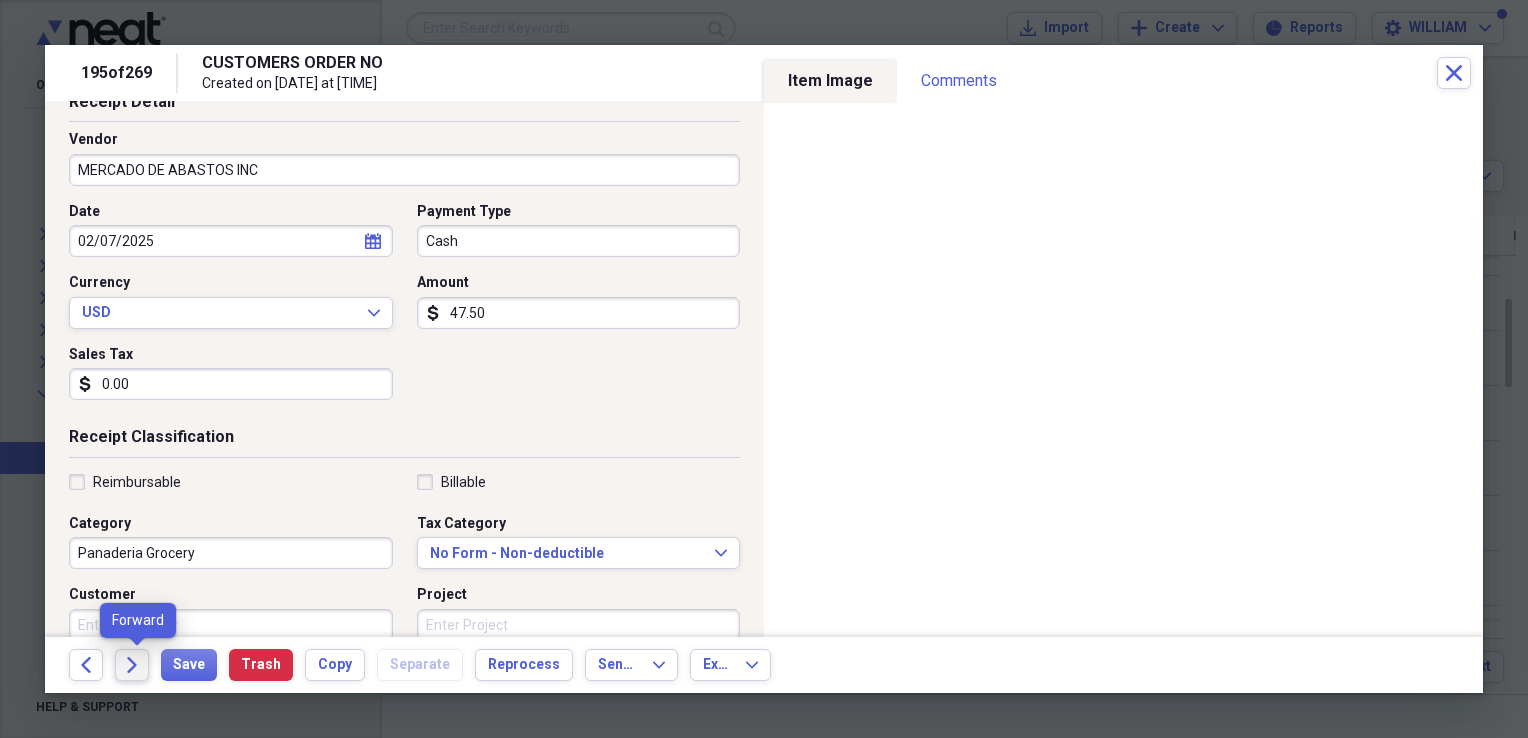 type on "0.00" 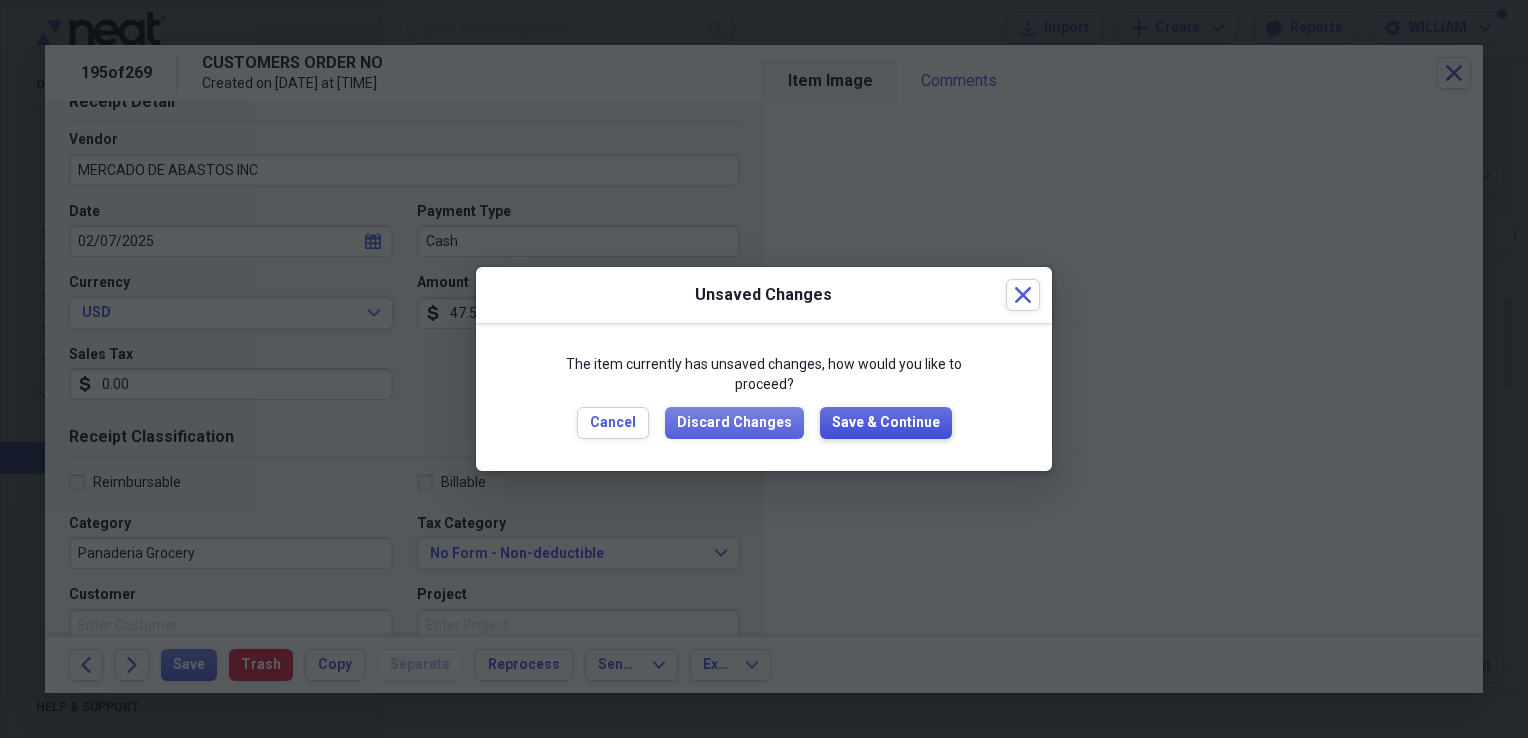 click on "Save & Continue" at bounding box center (886, 423) 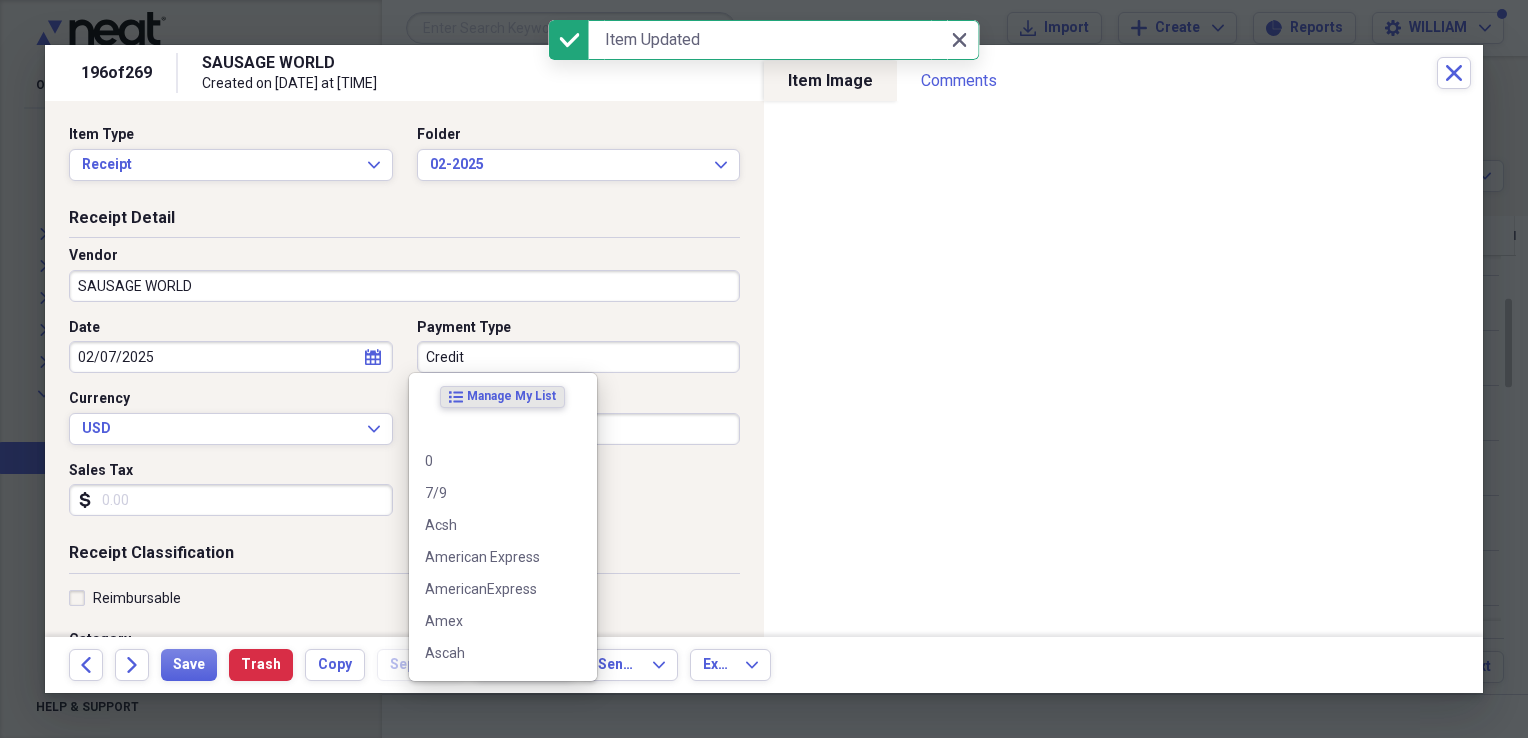 click on "Credit" at bounding box center [579, 357] 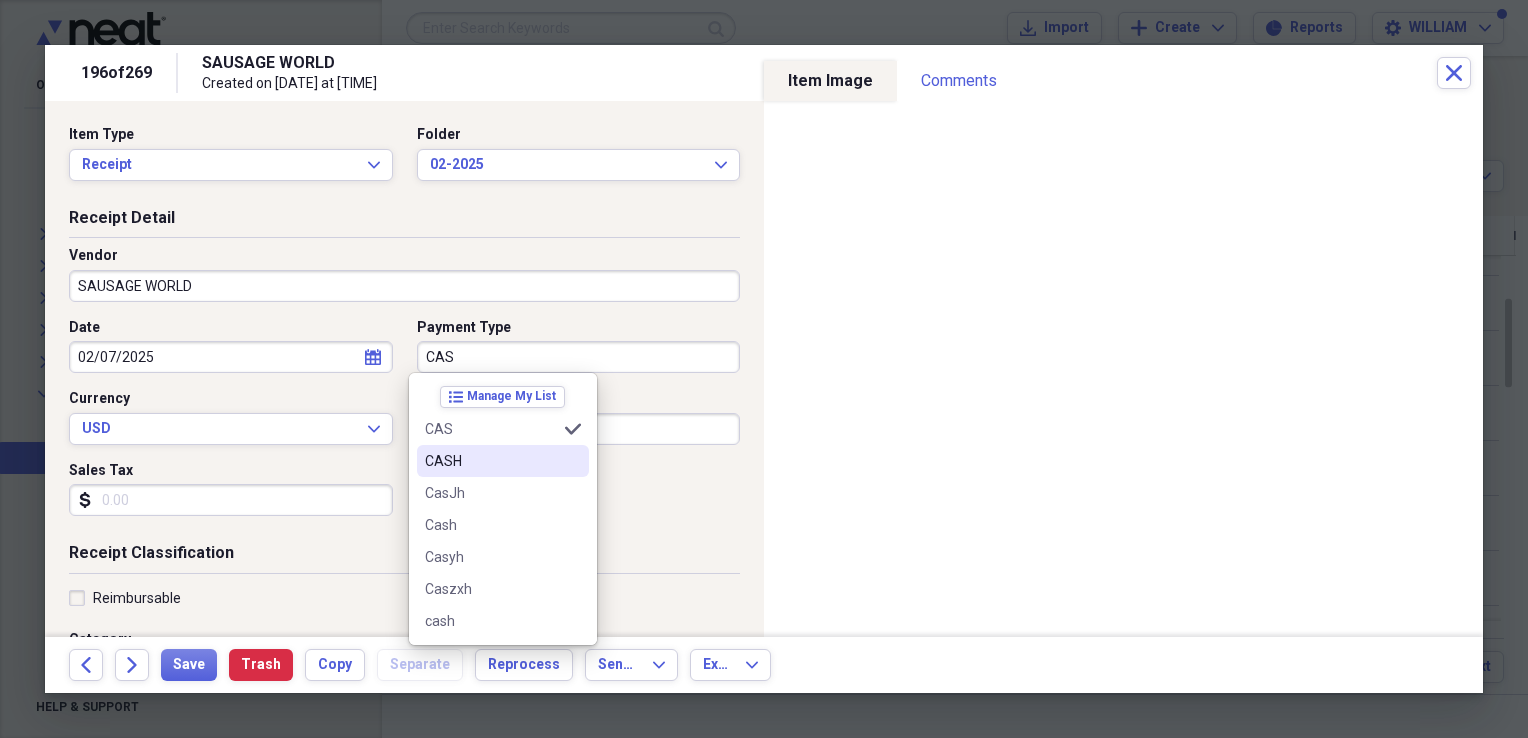 click on "CASH" at bounding box center (491, 461) 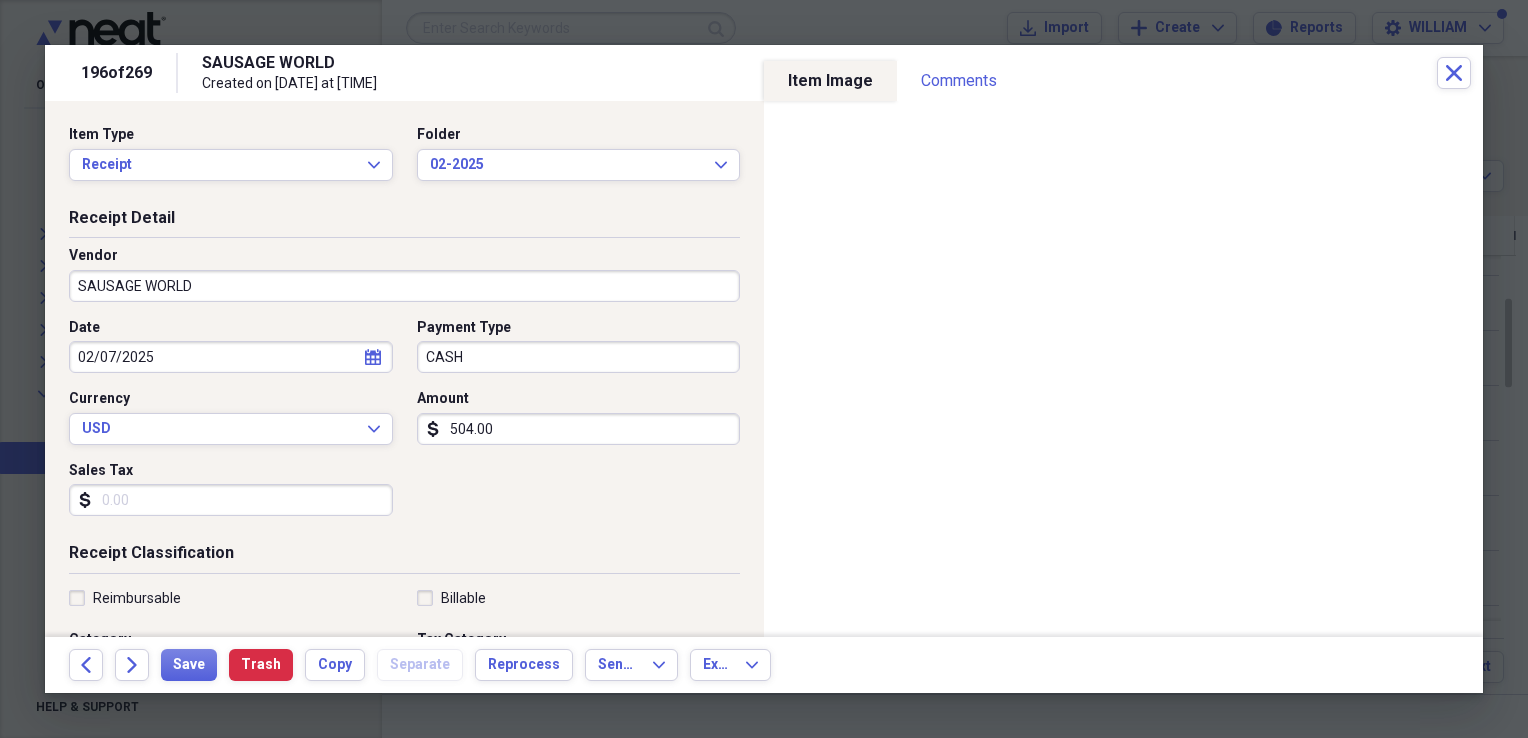 click on "Sales Tax" at bounding box center [231, 500] 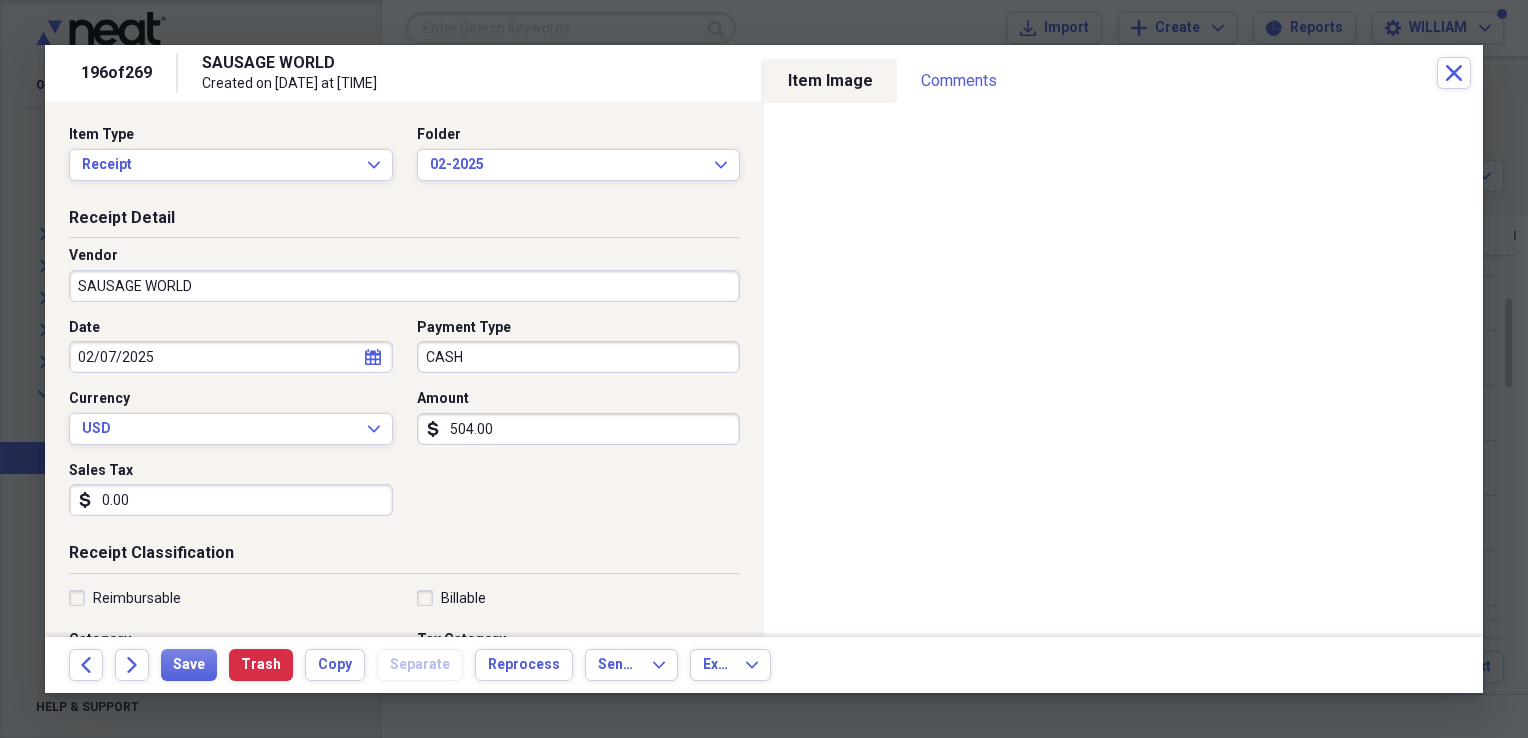 type on "0.00" 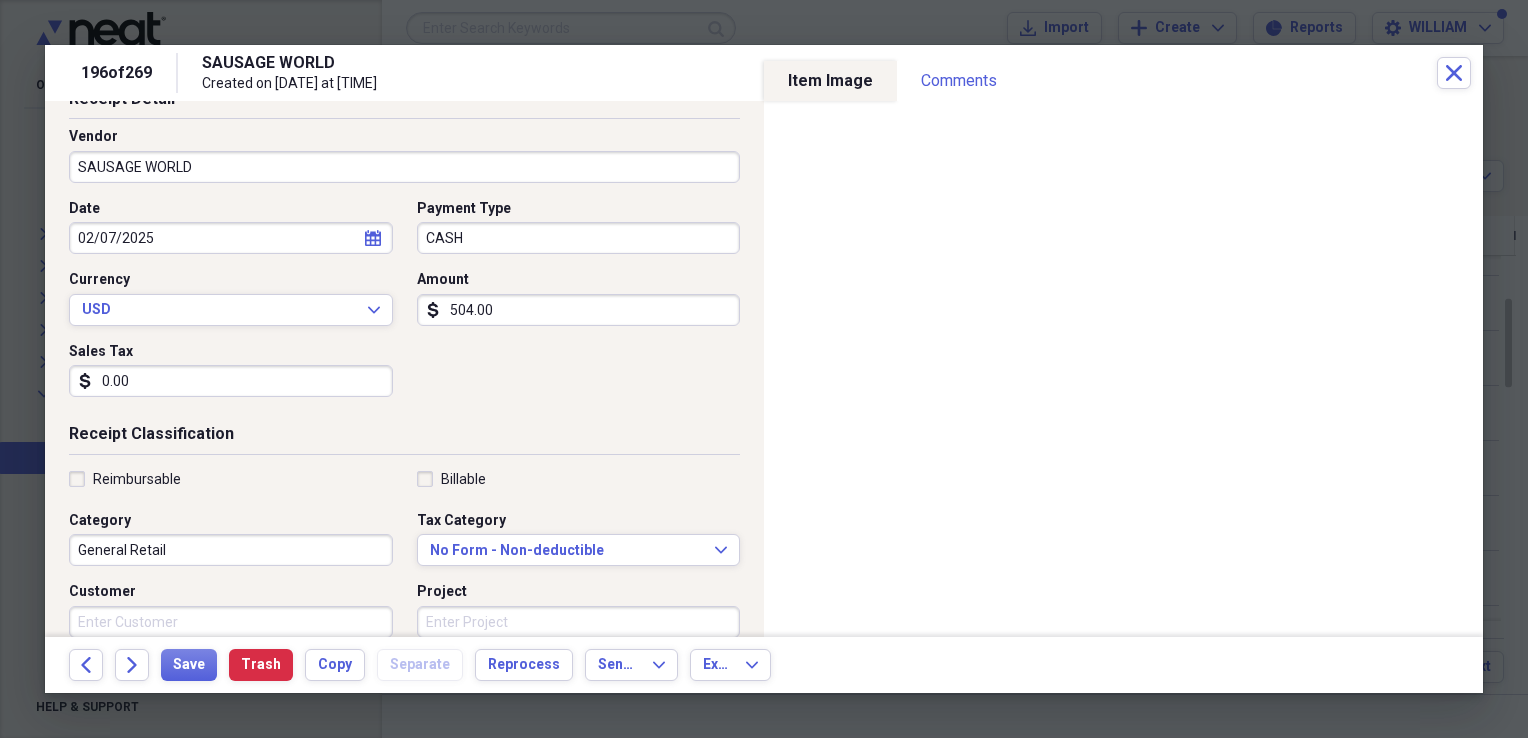 scroll, scrollTop: 120, scrollLeft: 0, axis: vertical 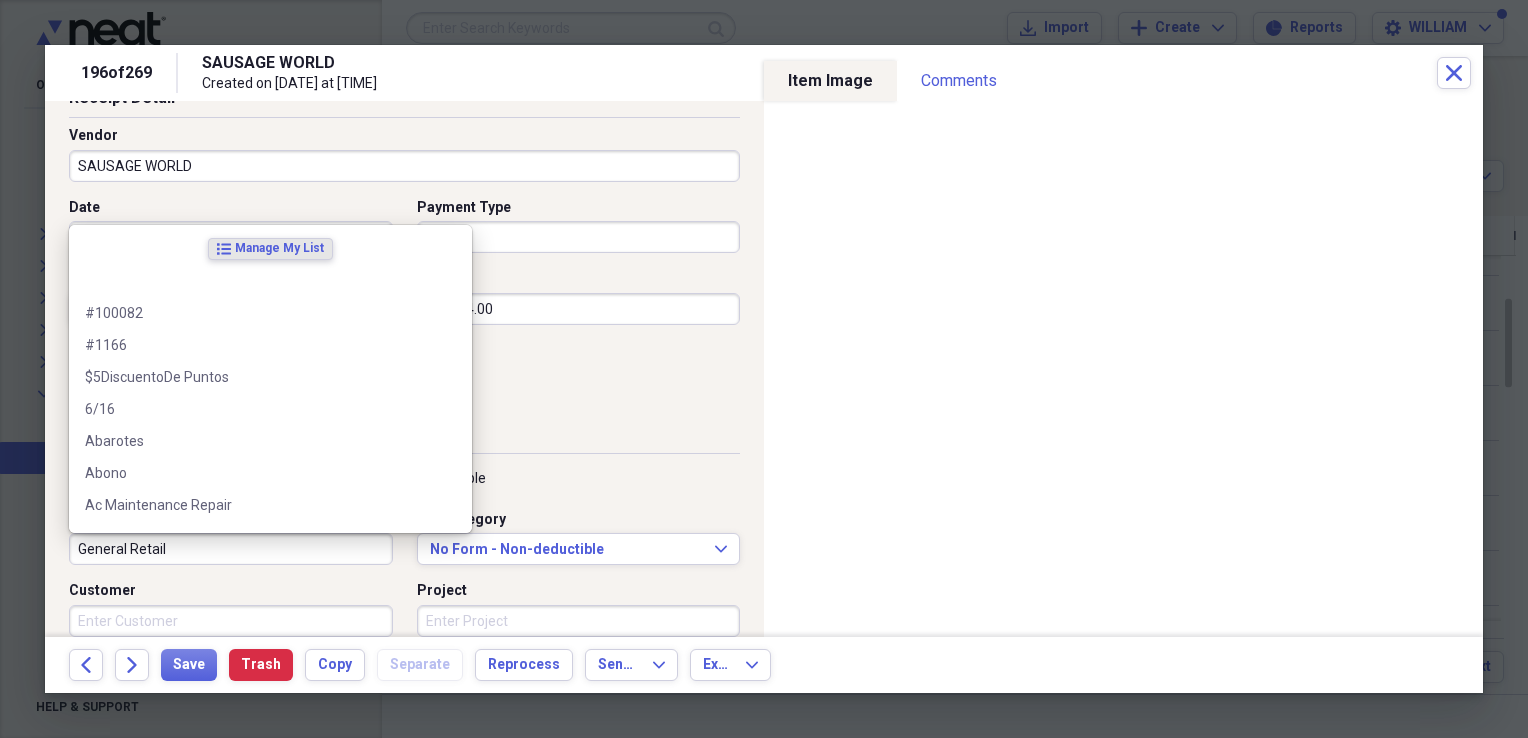 click on "General Retail" at bounding box center [231, 549] 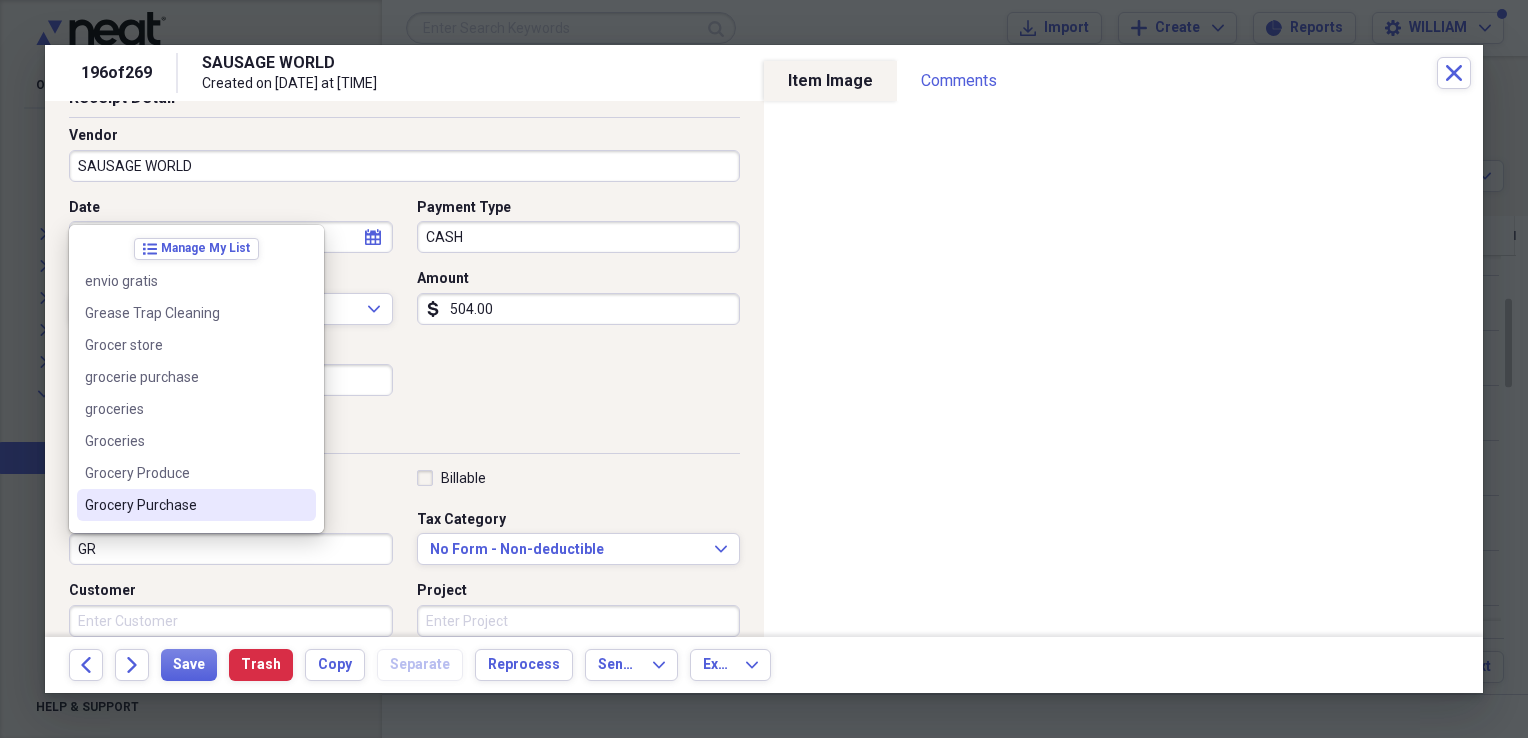 click on "Grocery Purchase" at bounding box center [196, 505] 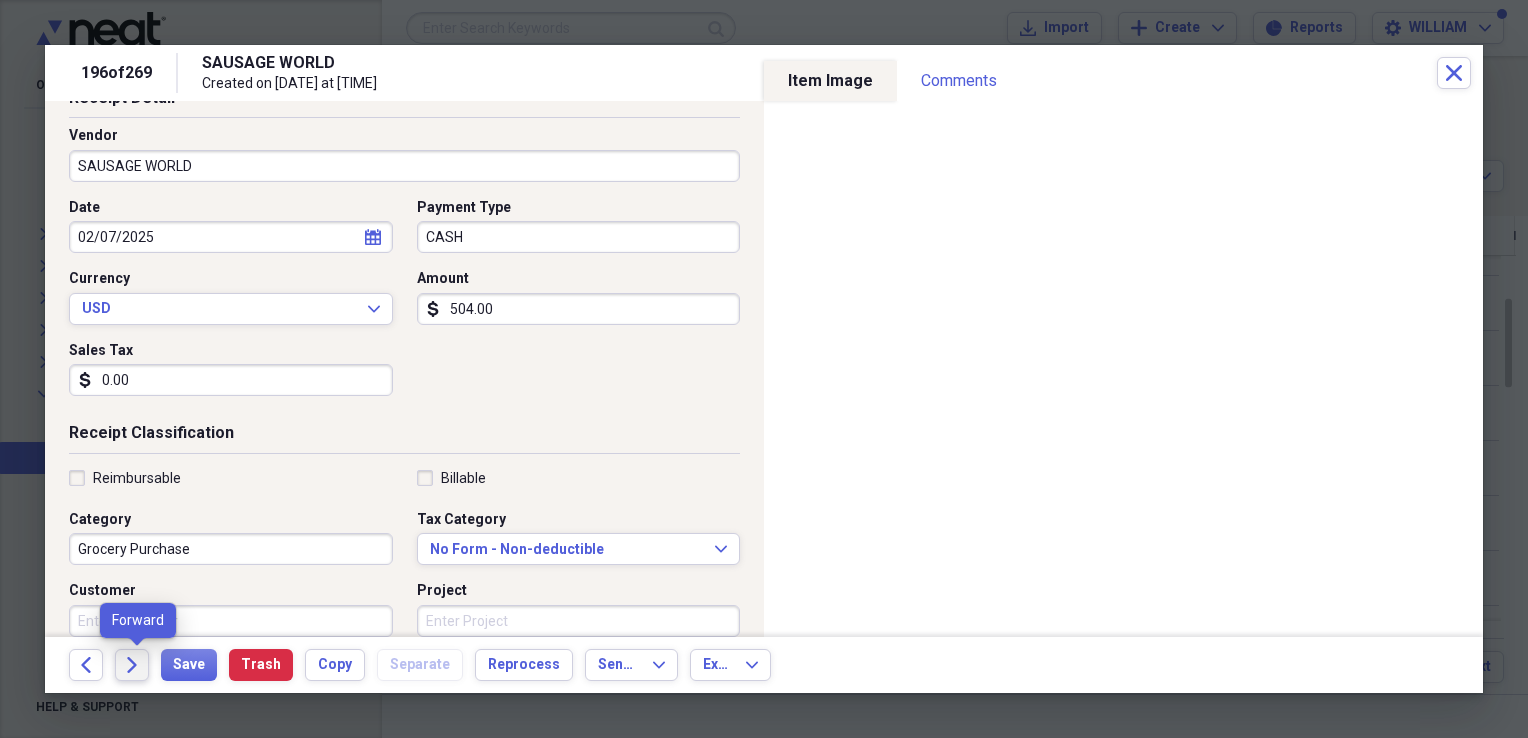 click on "Forward" 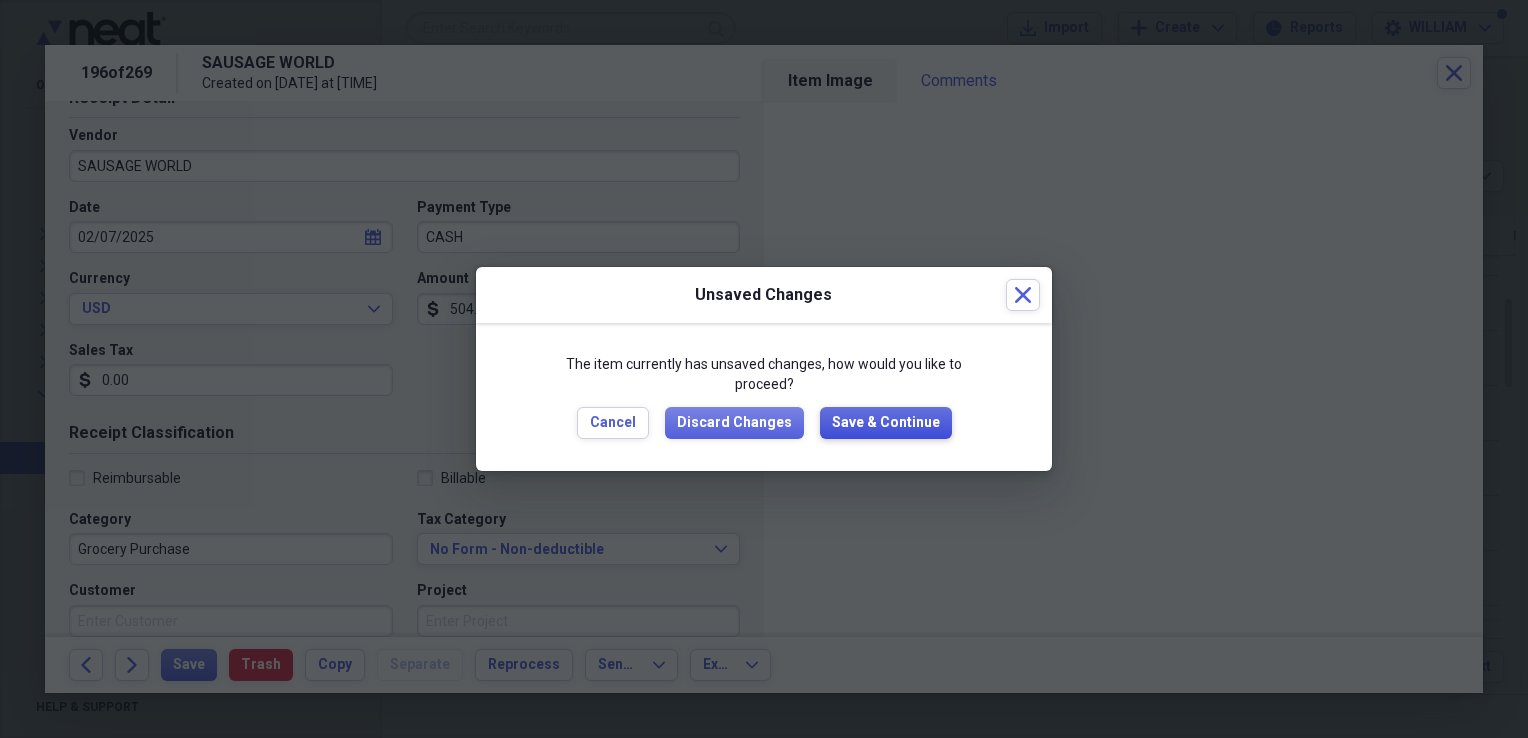 click on "Save & Continue" at bounding box center (886, 423) 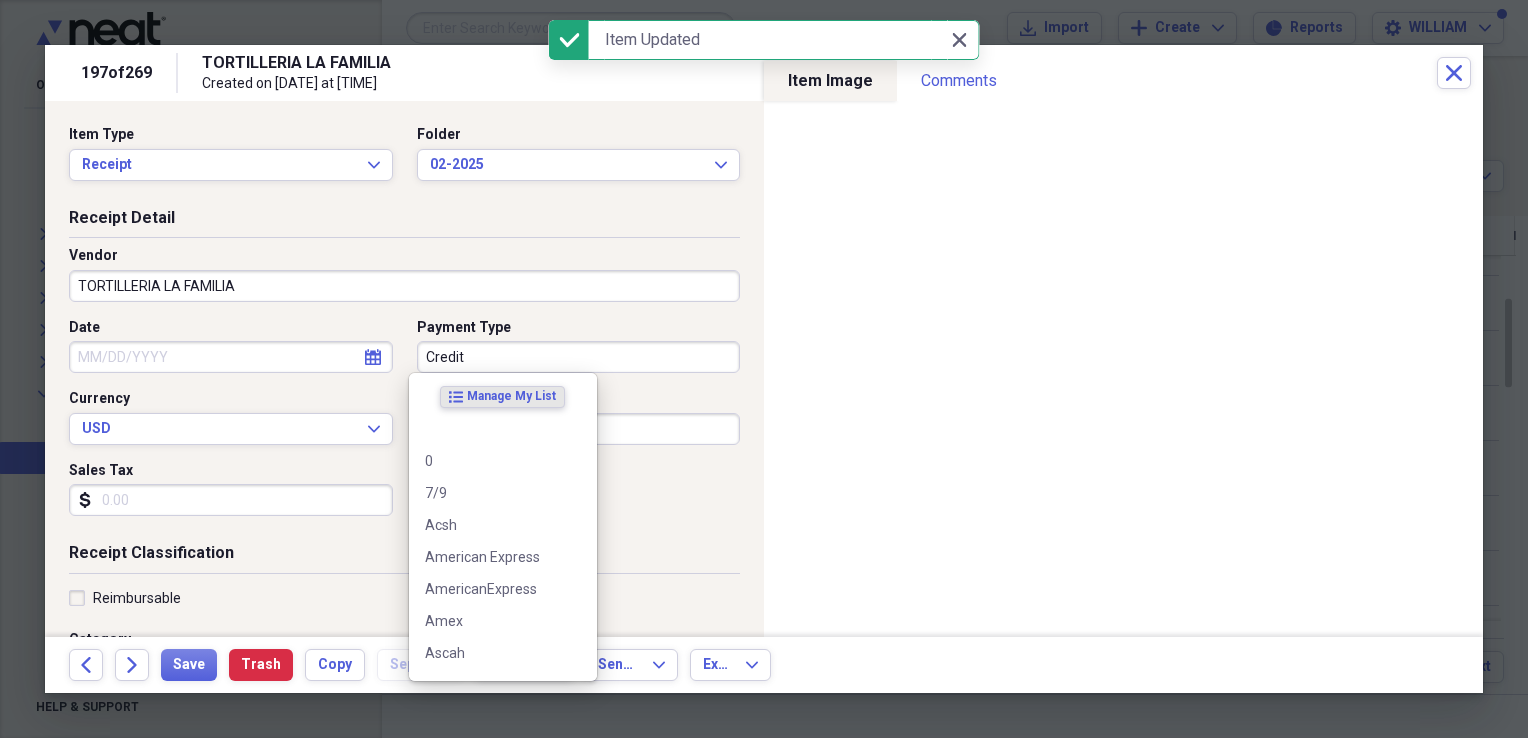 click on "Credit" at bounding box center (579, 357) 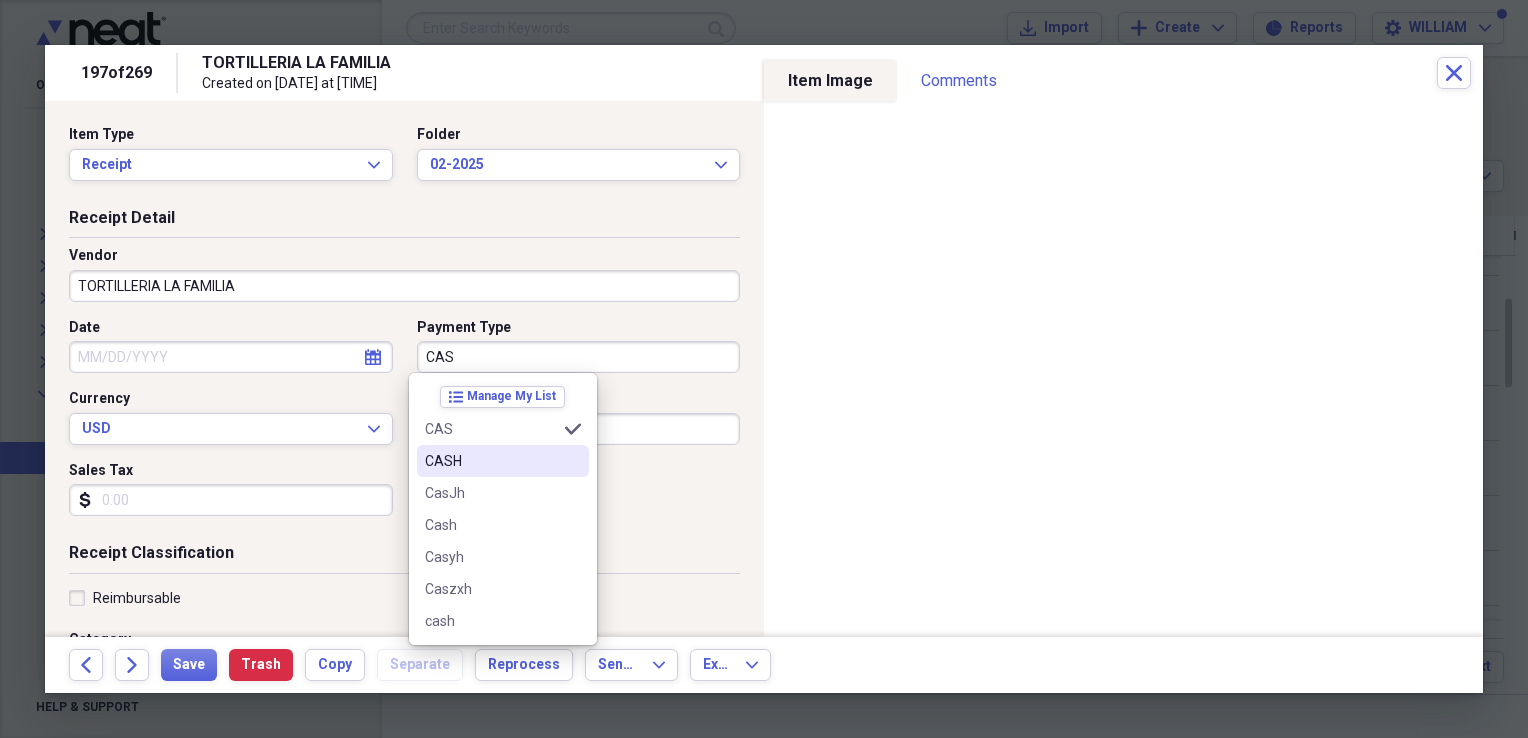 click on "CASH" at bounding box center (491, 461) 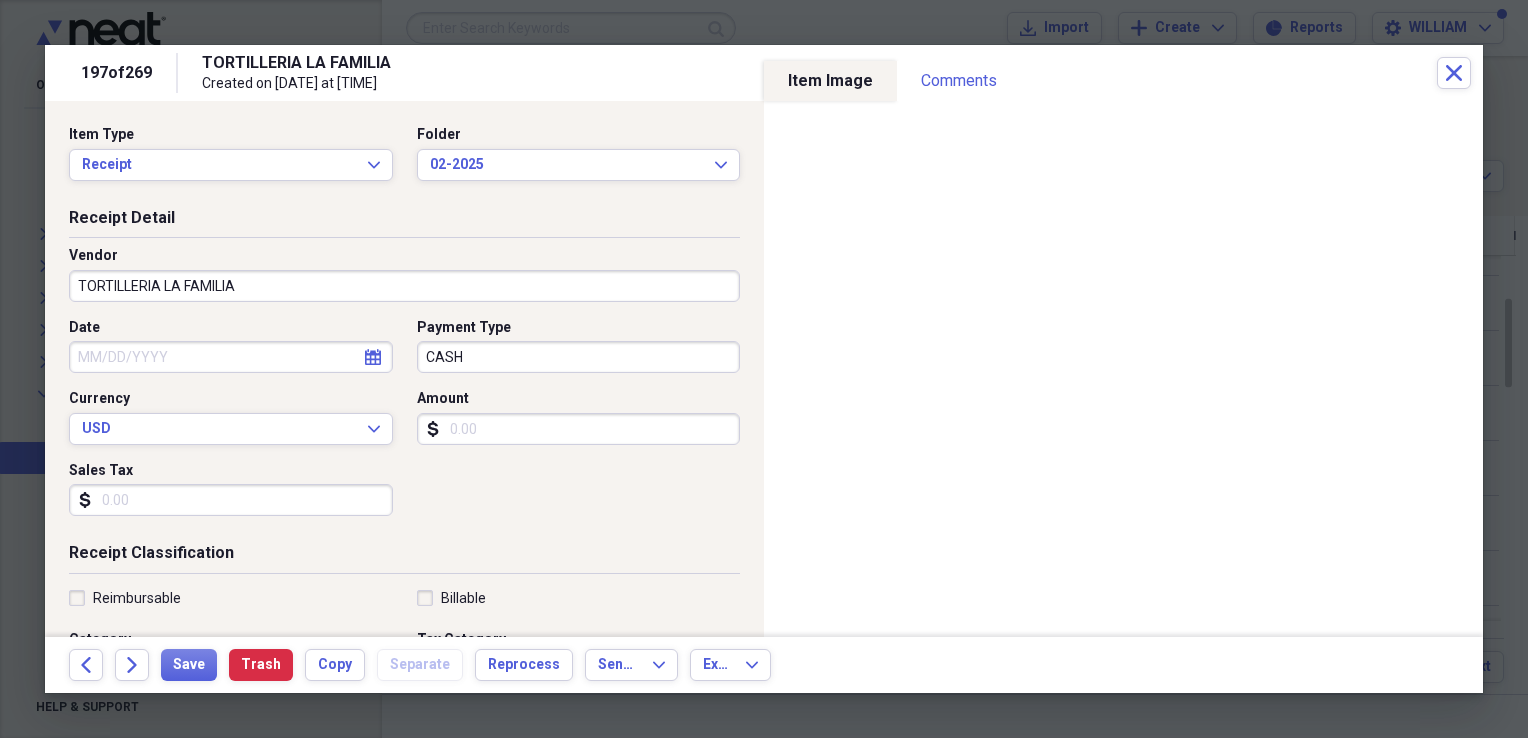 click on "Sales Tax" at bounding box center [231, 500] 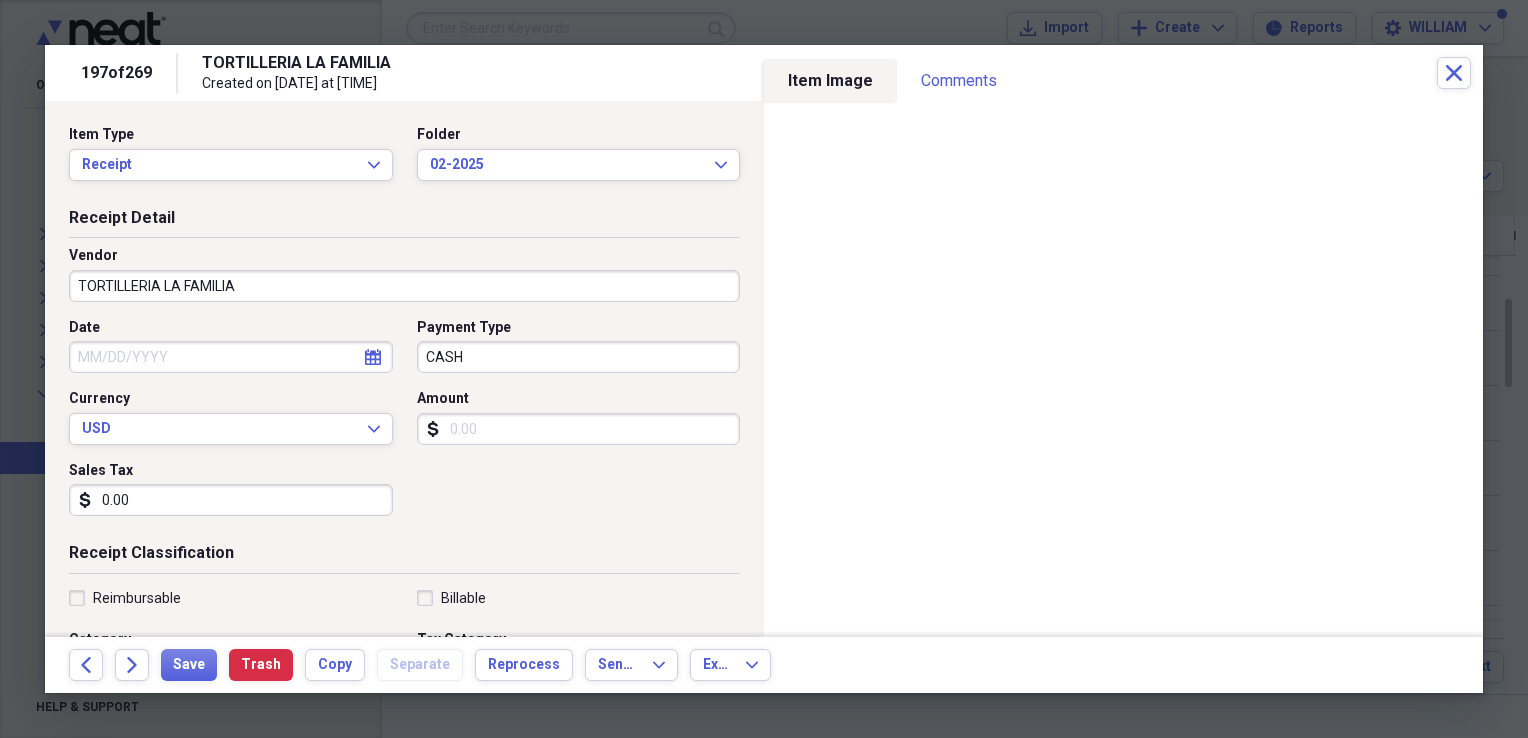 type on "0.00" 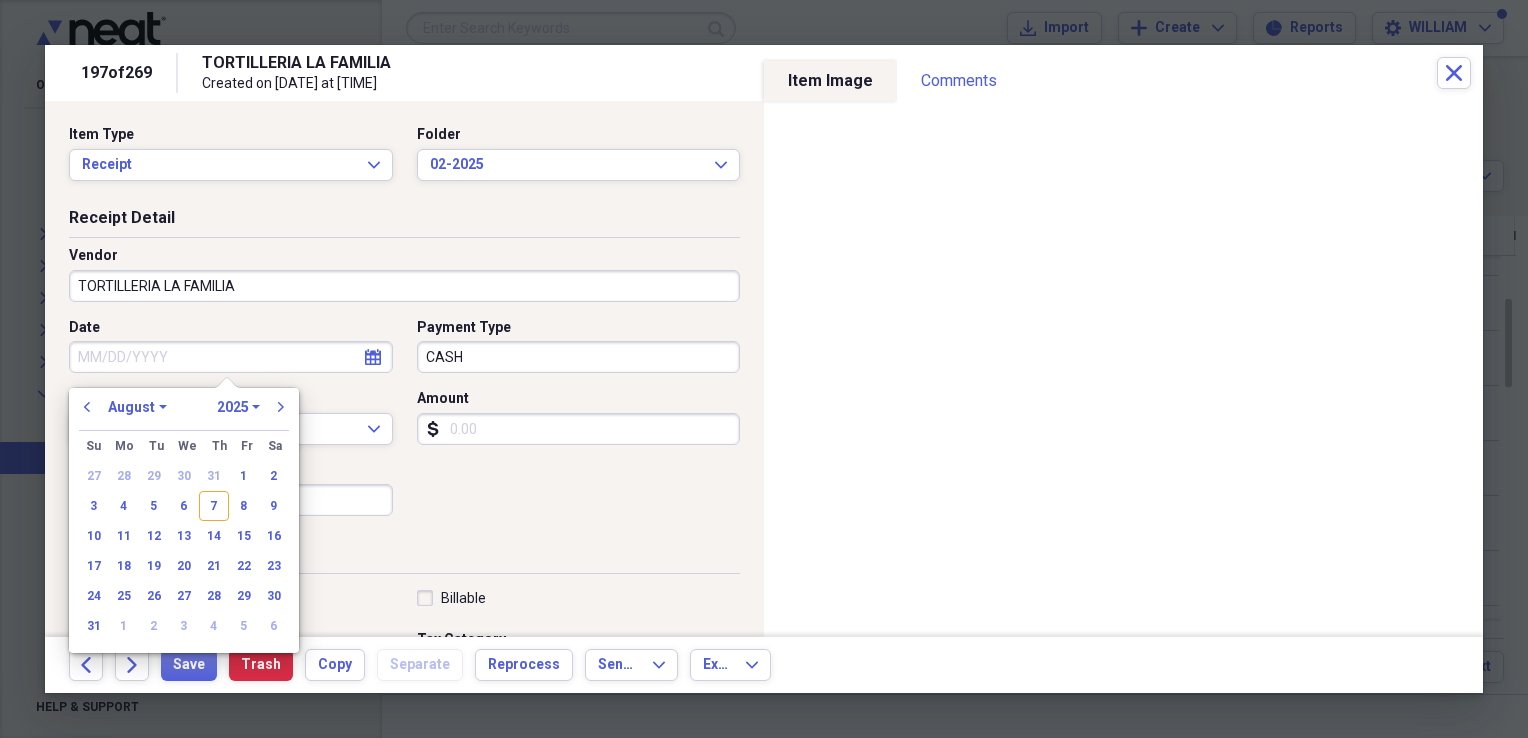 click on "Date" at bounding box center (231, 357) 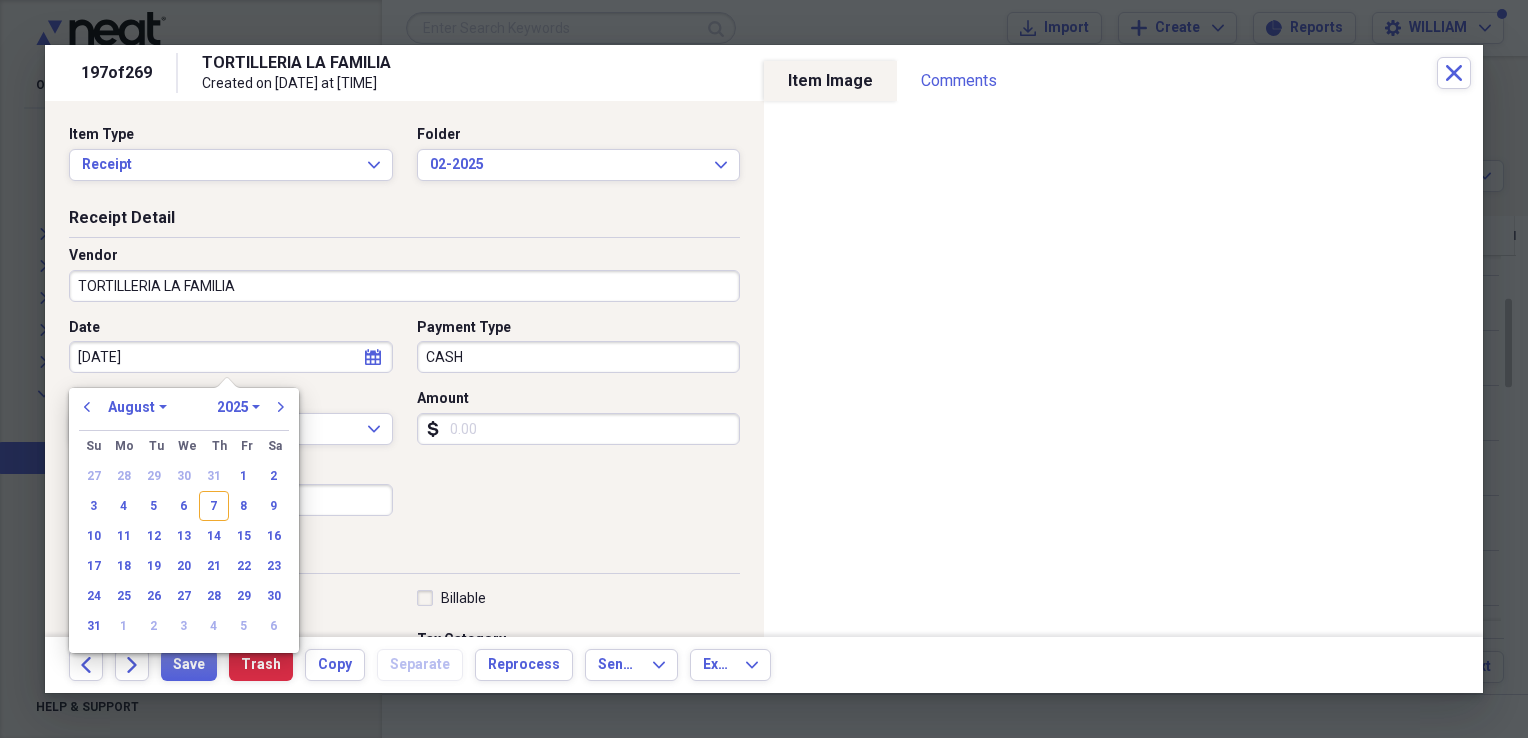 type on "2/7/25" 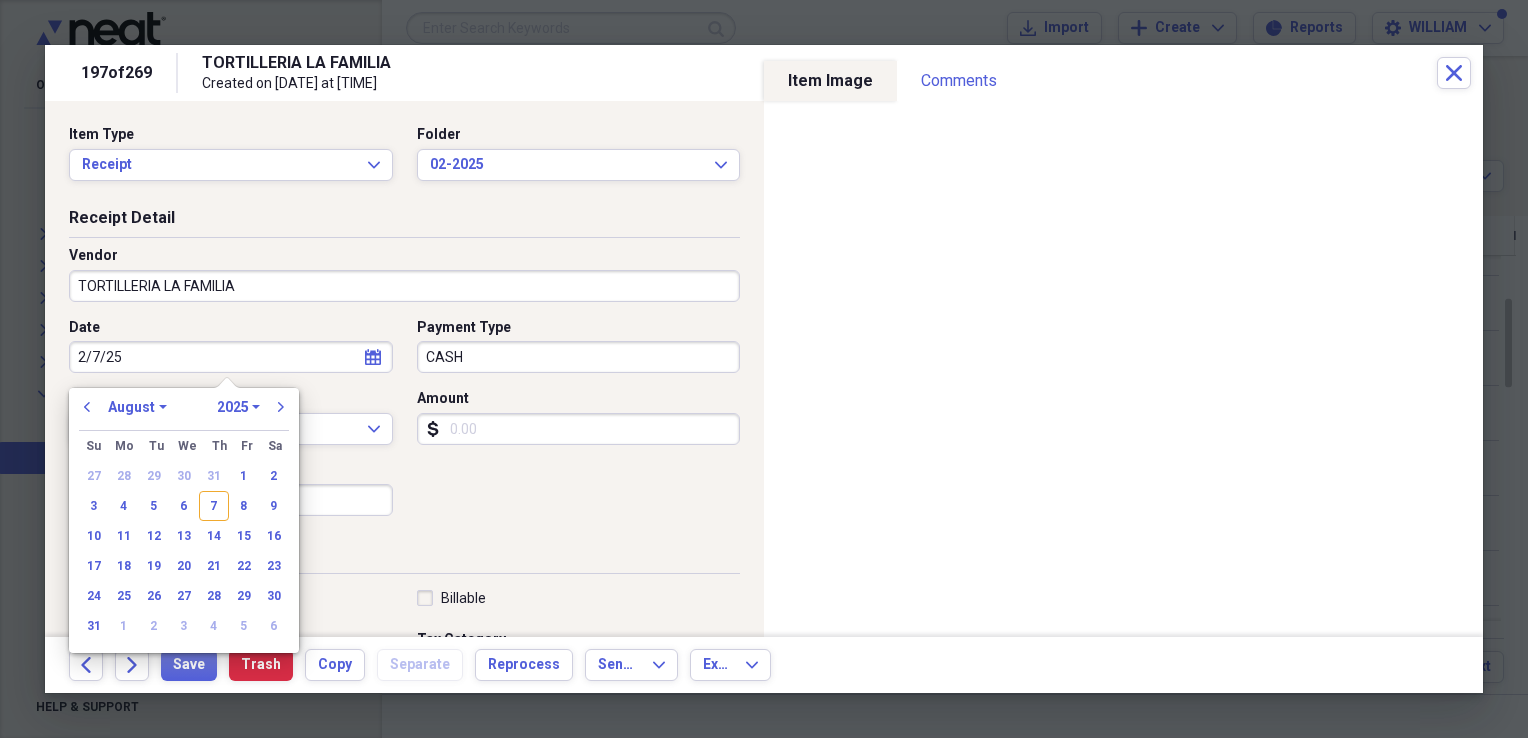select on "1" 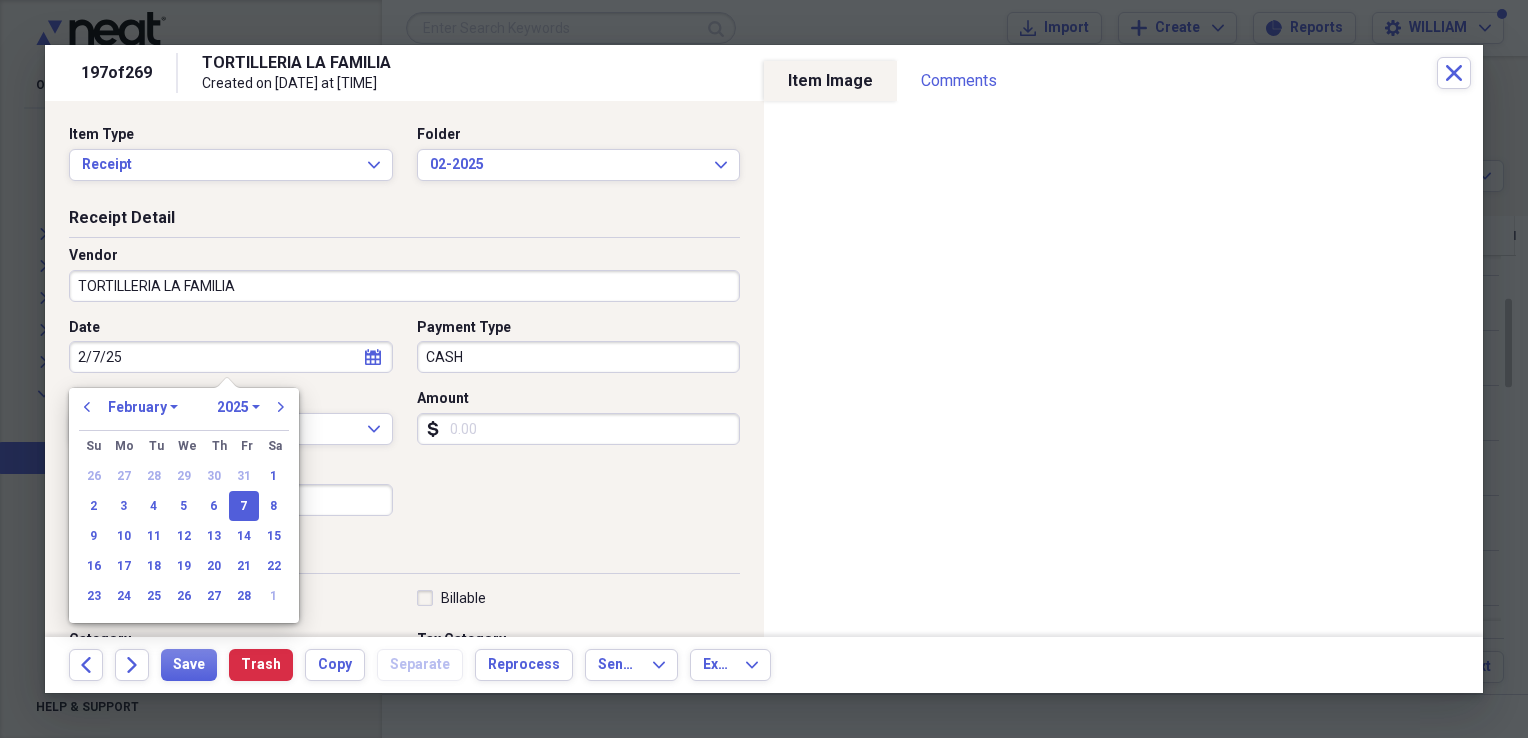 type on "02/07/2025" 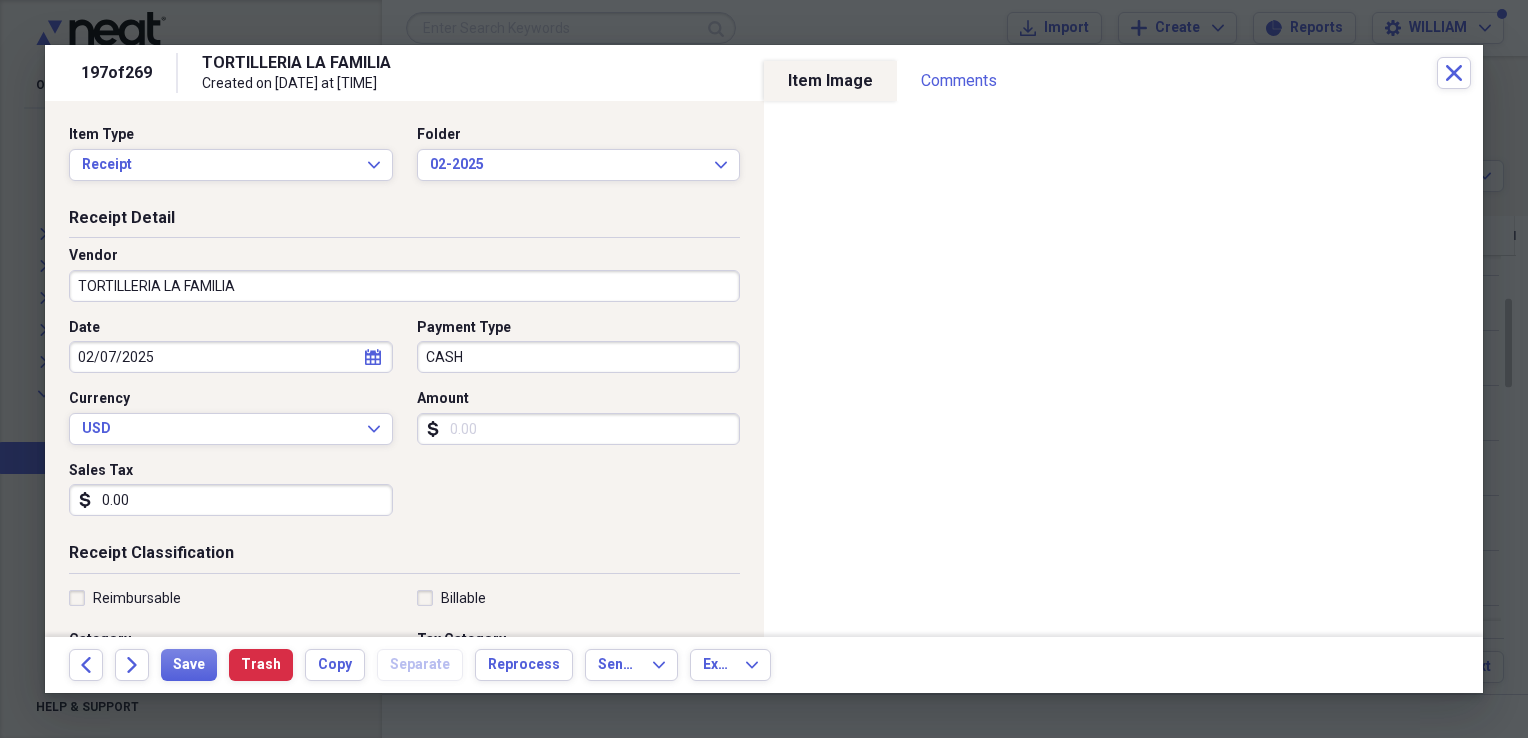 click on "0.00" at bounding box center [231, 500] 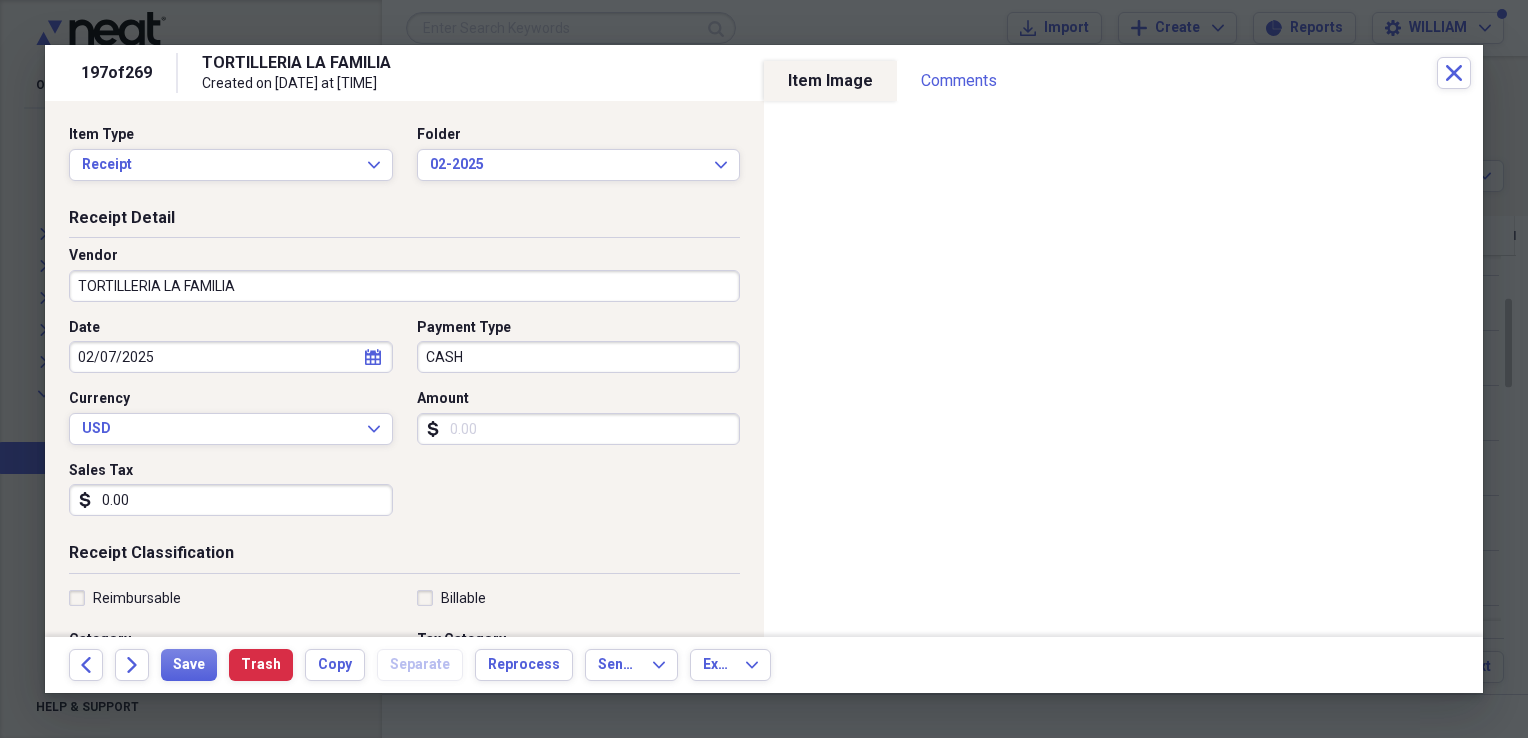 click on "Amount" at bounding box center (579, 429) 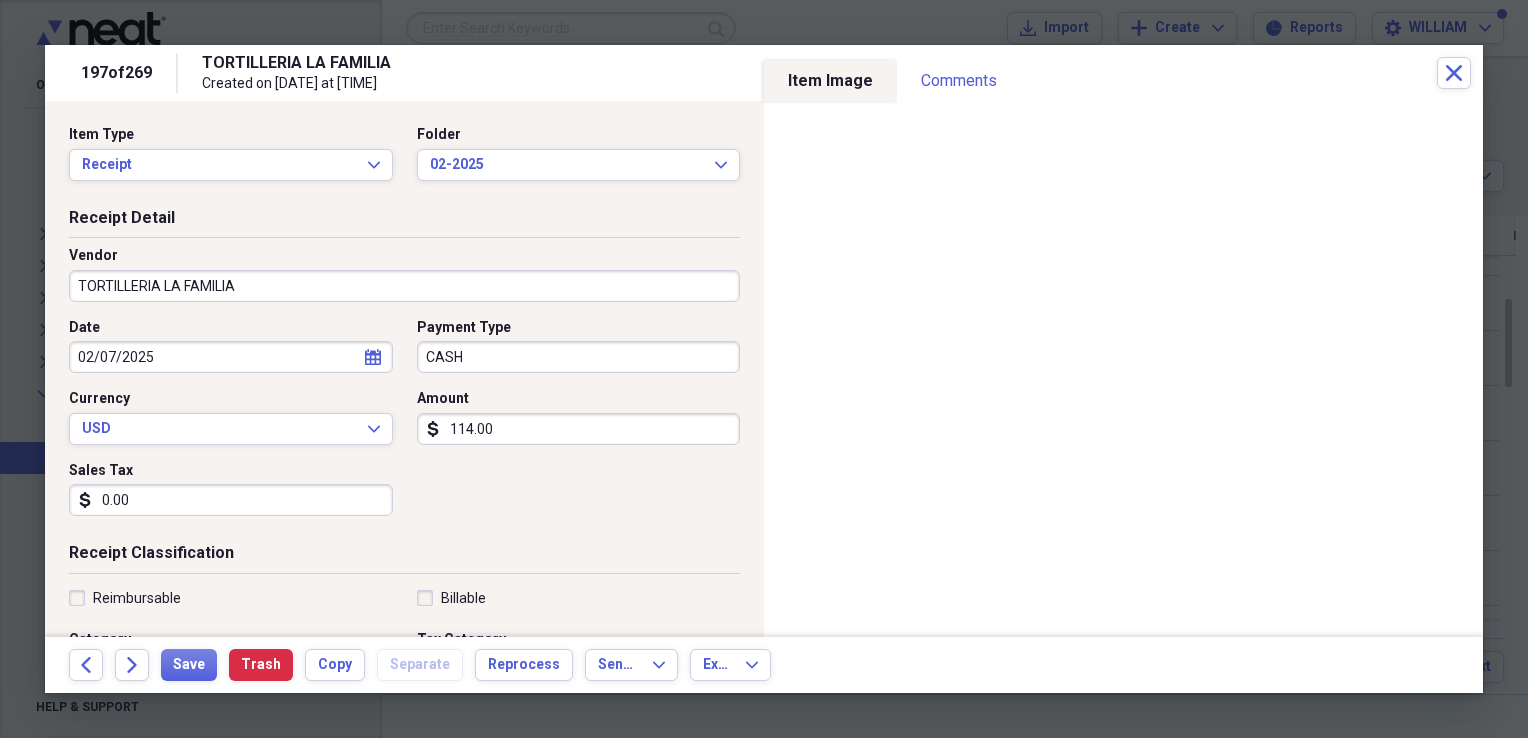 scroll, scrollTop: 124, scrollLeft: 0, axis: vertical 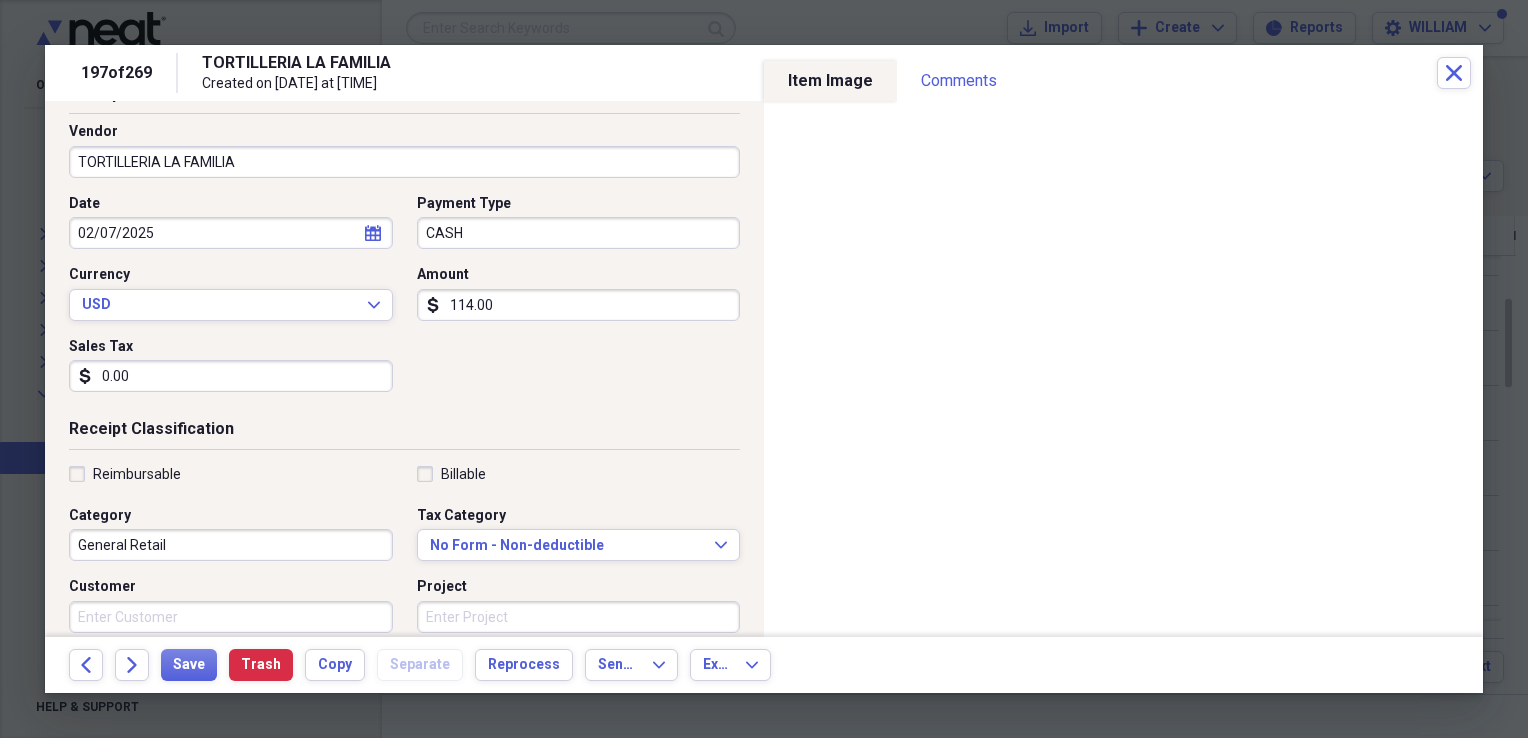 type on "114.00" 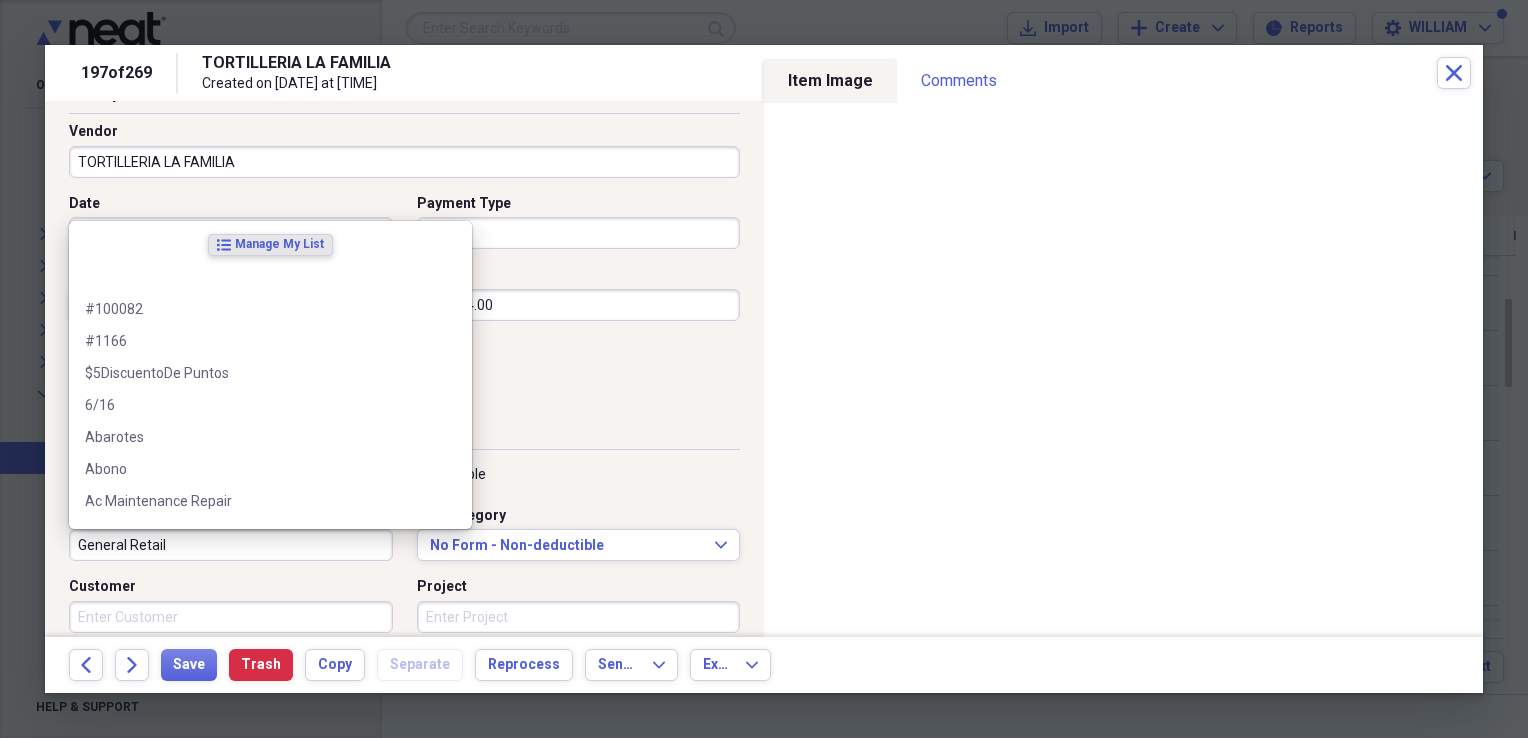 click on "General Retail" at bounding box center (231, 545) 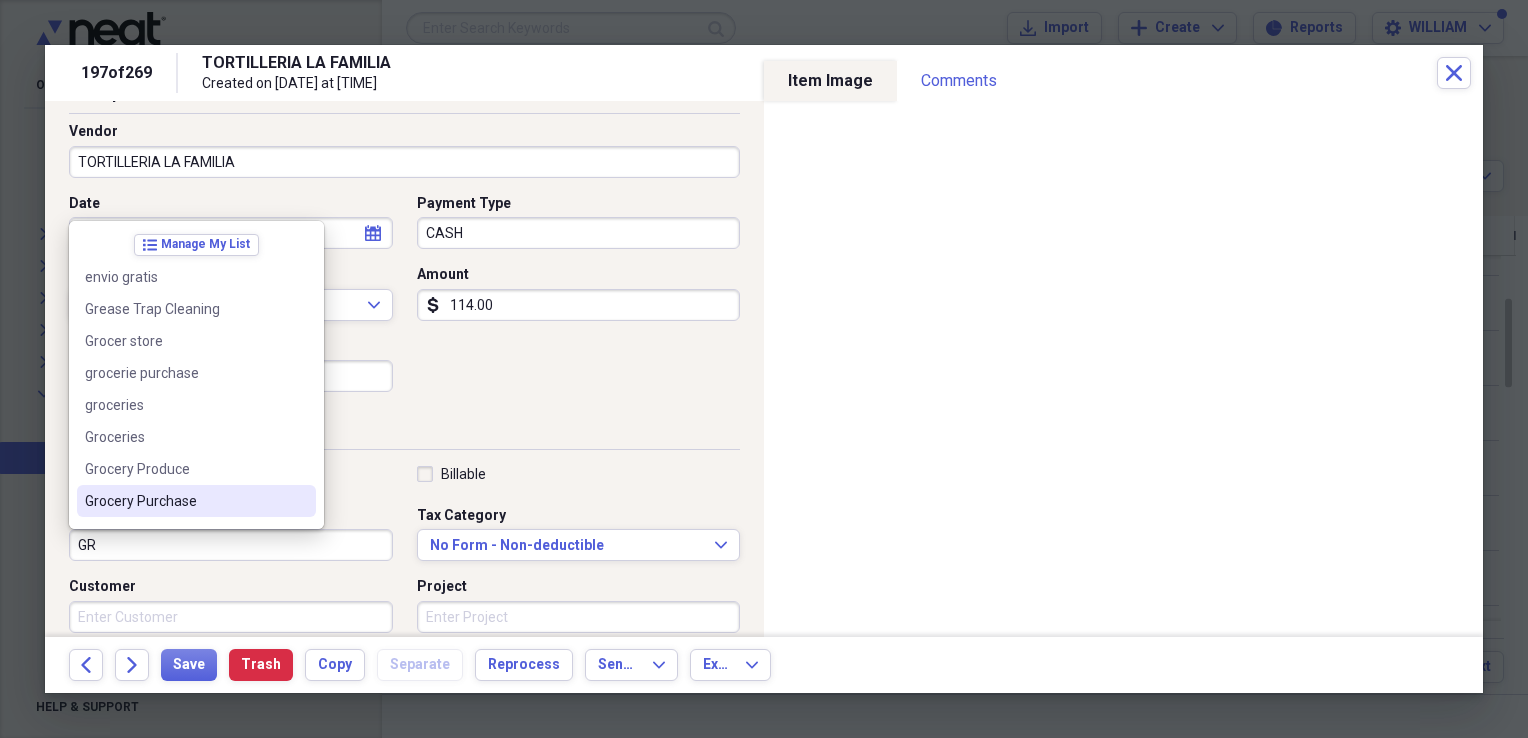 click on "Grocery Purchase" at bounding box center (184, 501) 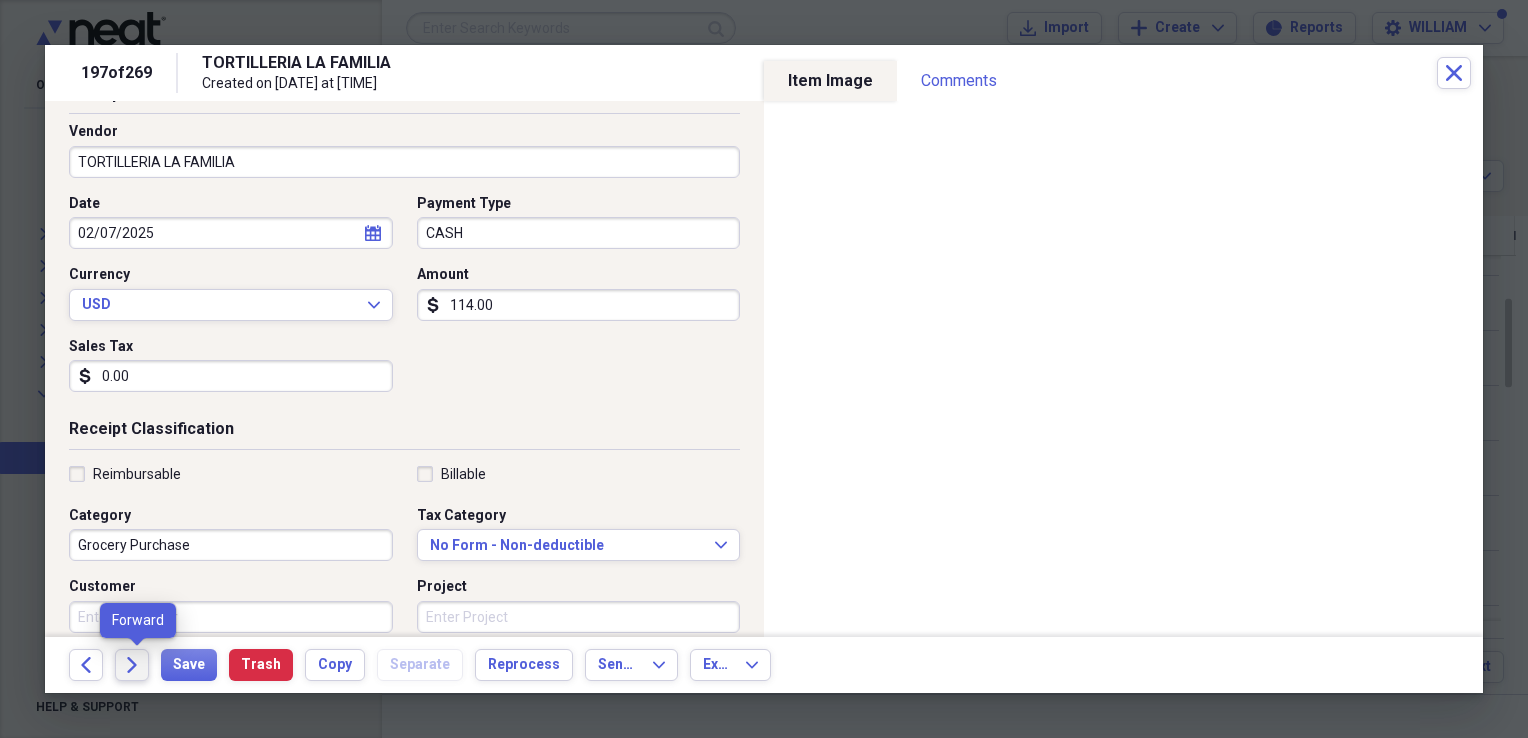 click on "Forward" 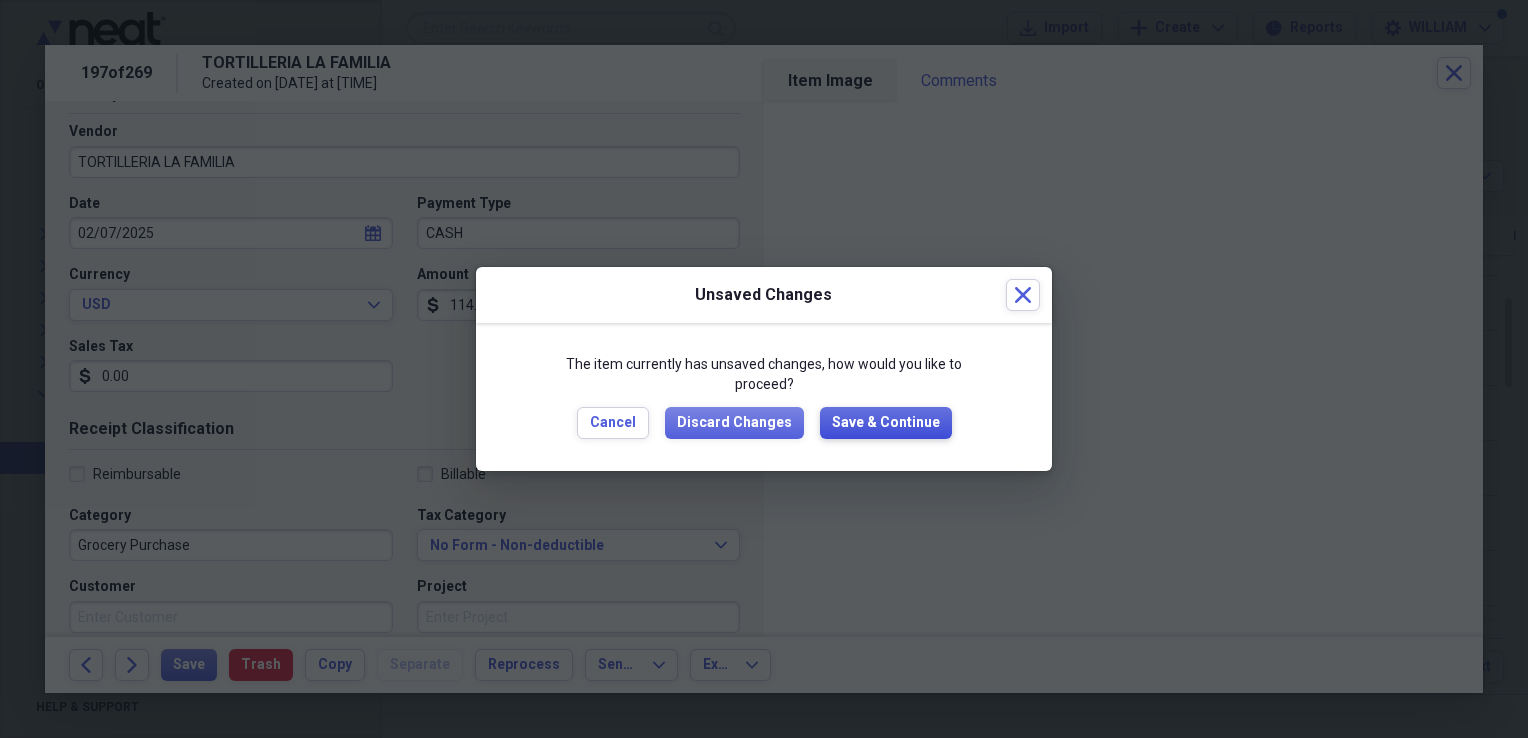 click on "Save & Continue" at bounding box center [886, 423] 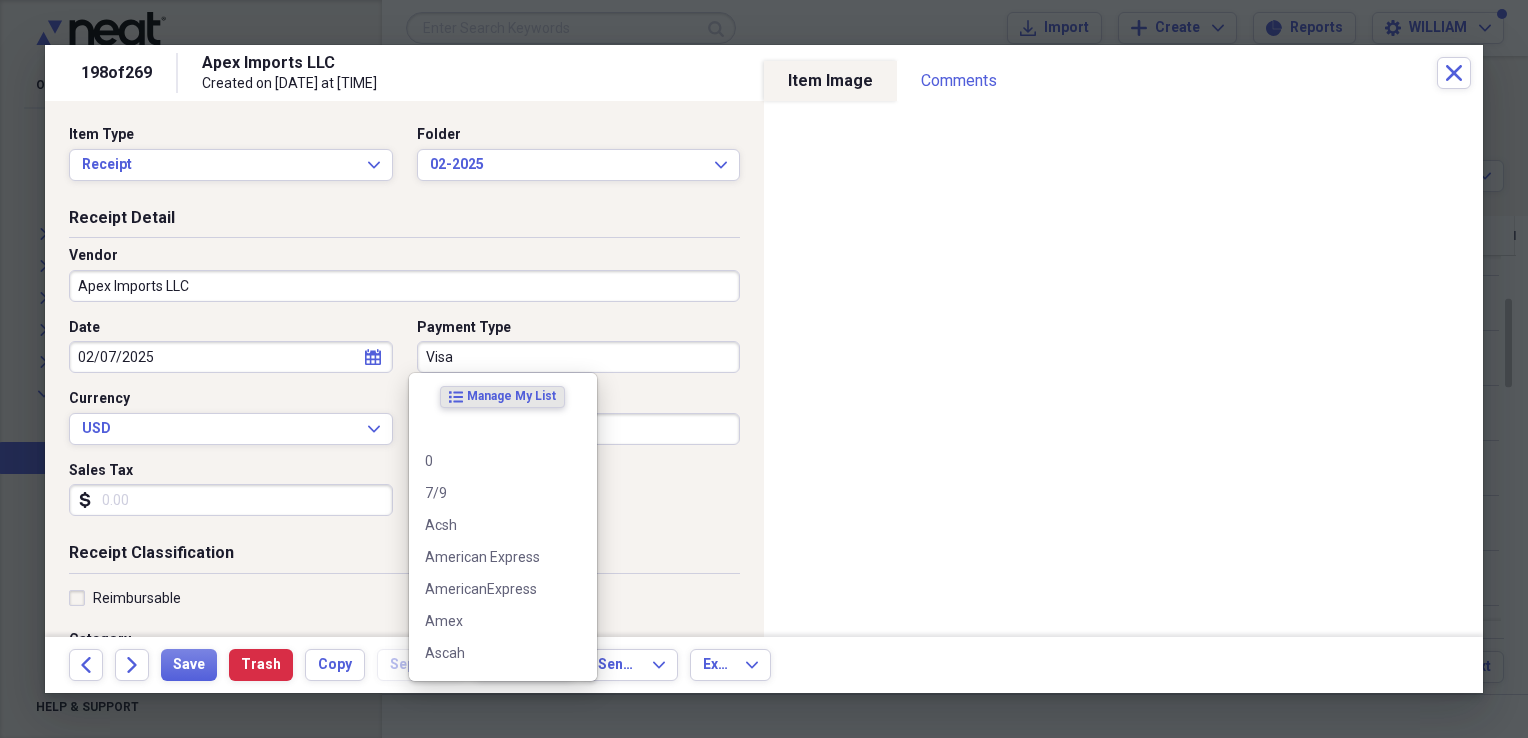 click on "Visa" at bounding box center (579, 357) 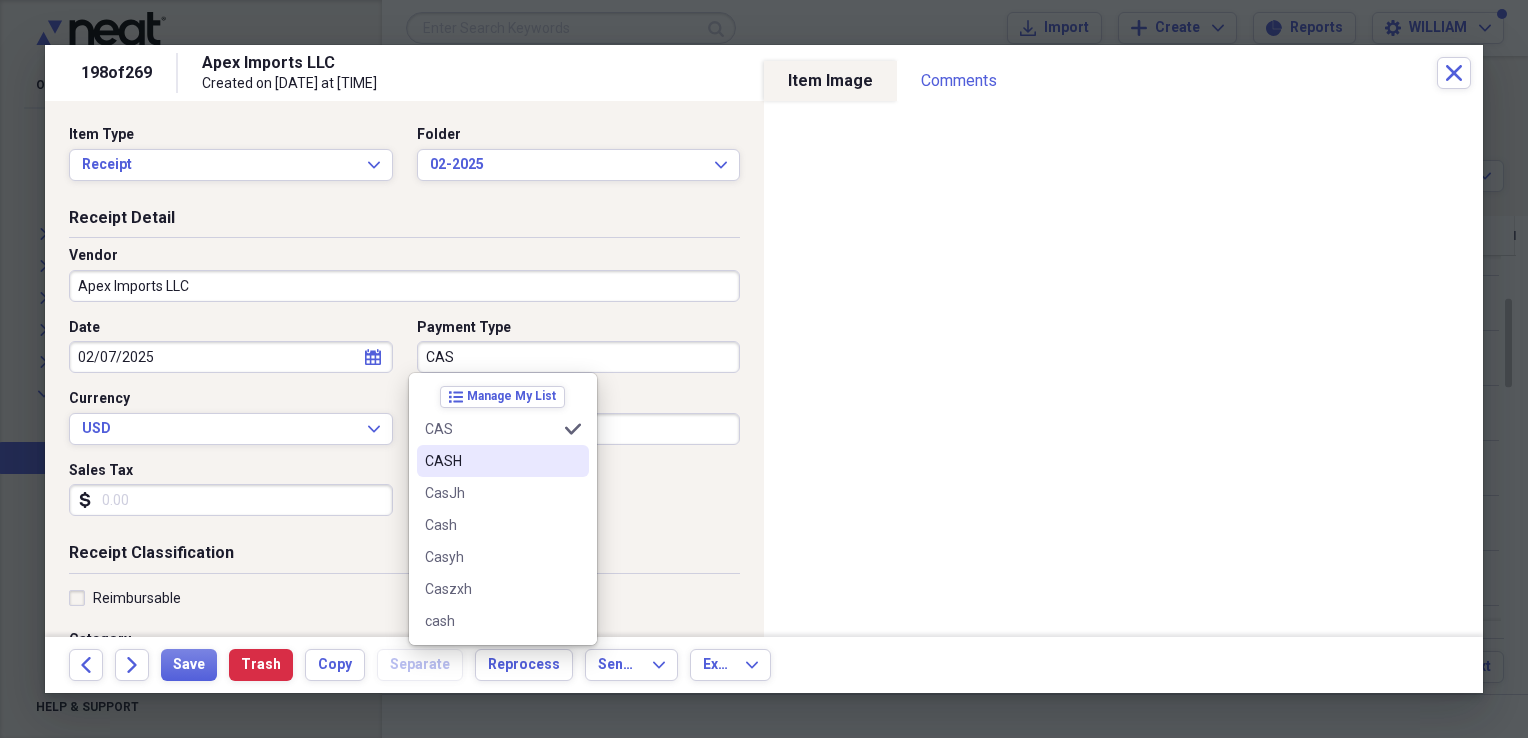 click on "CASH" at bounding box center [503, 461] 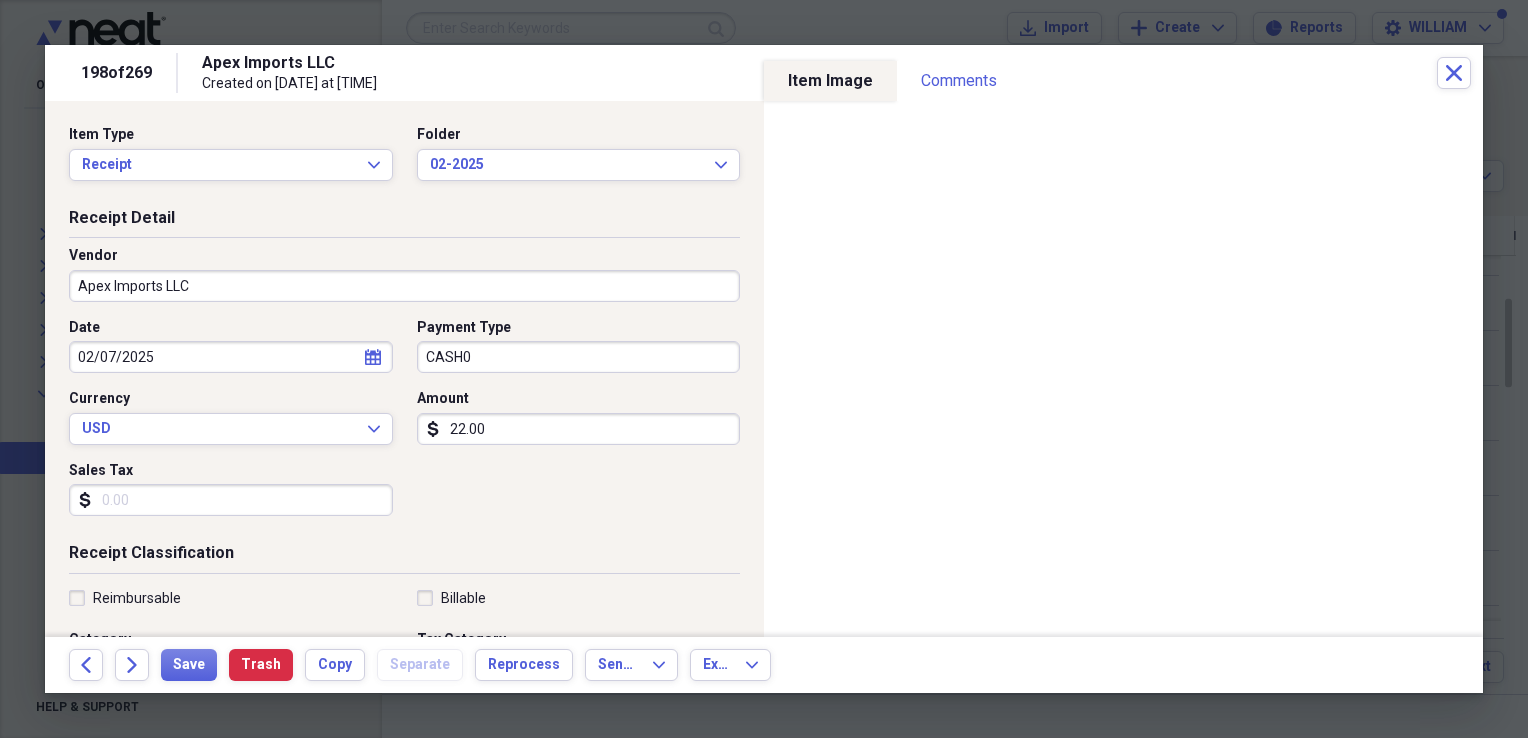 type on "CASH" 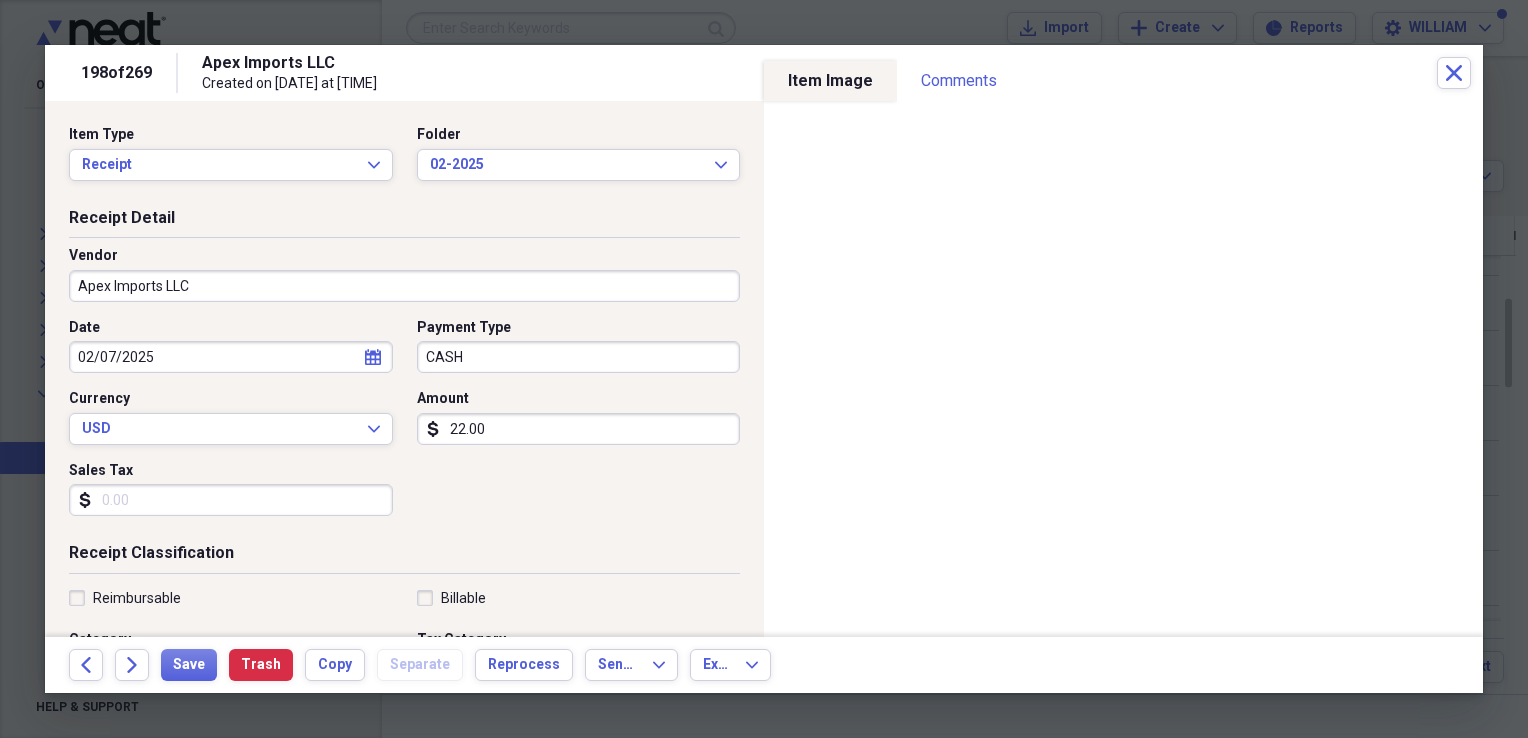 click on "Sales Tax" at bounding box center [231, 500] 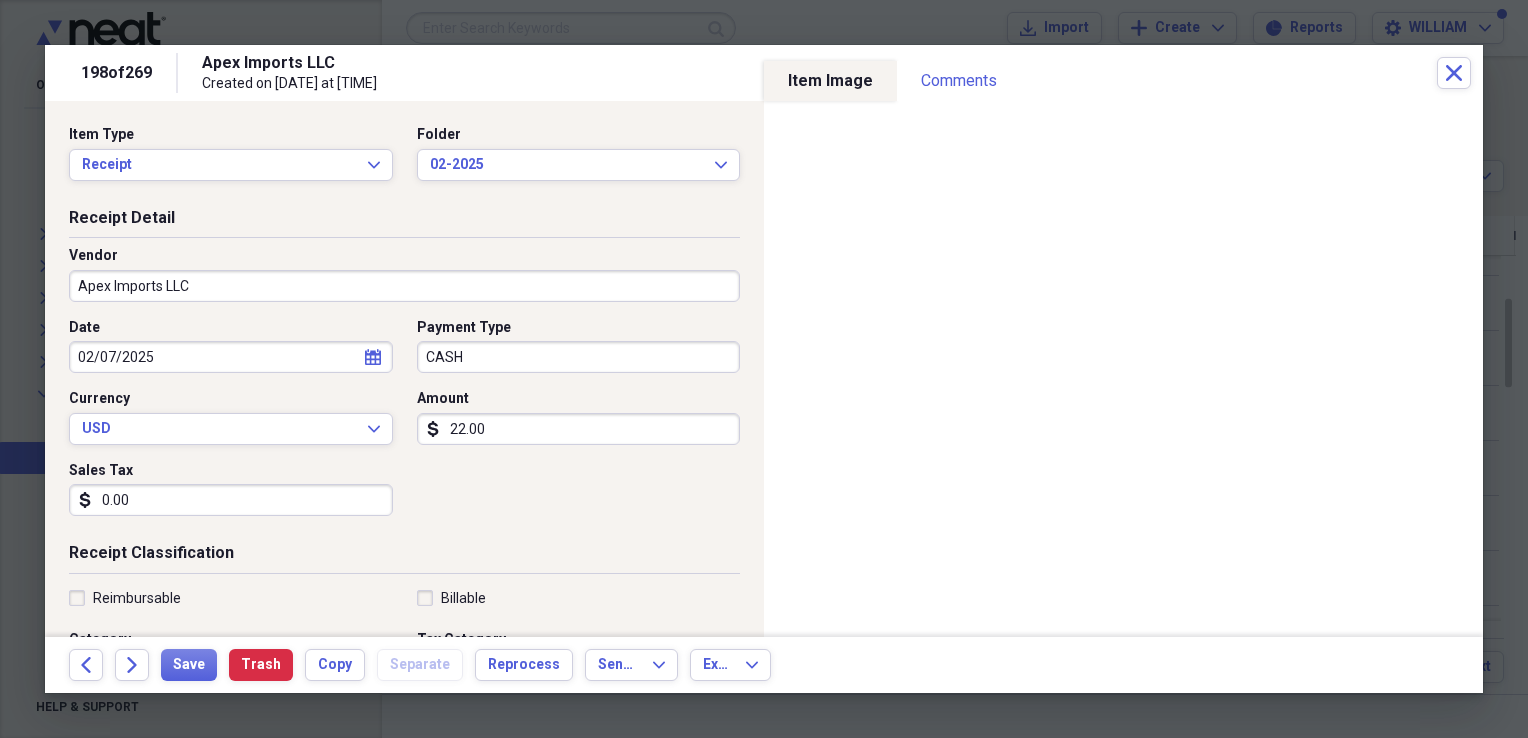 type on "0.00" 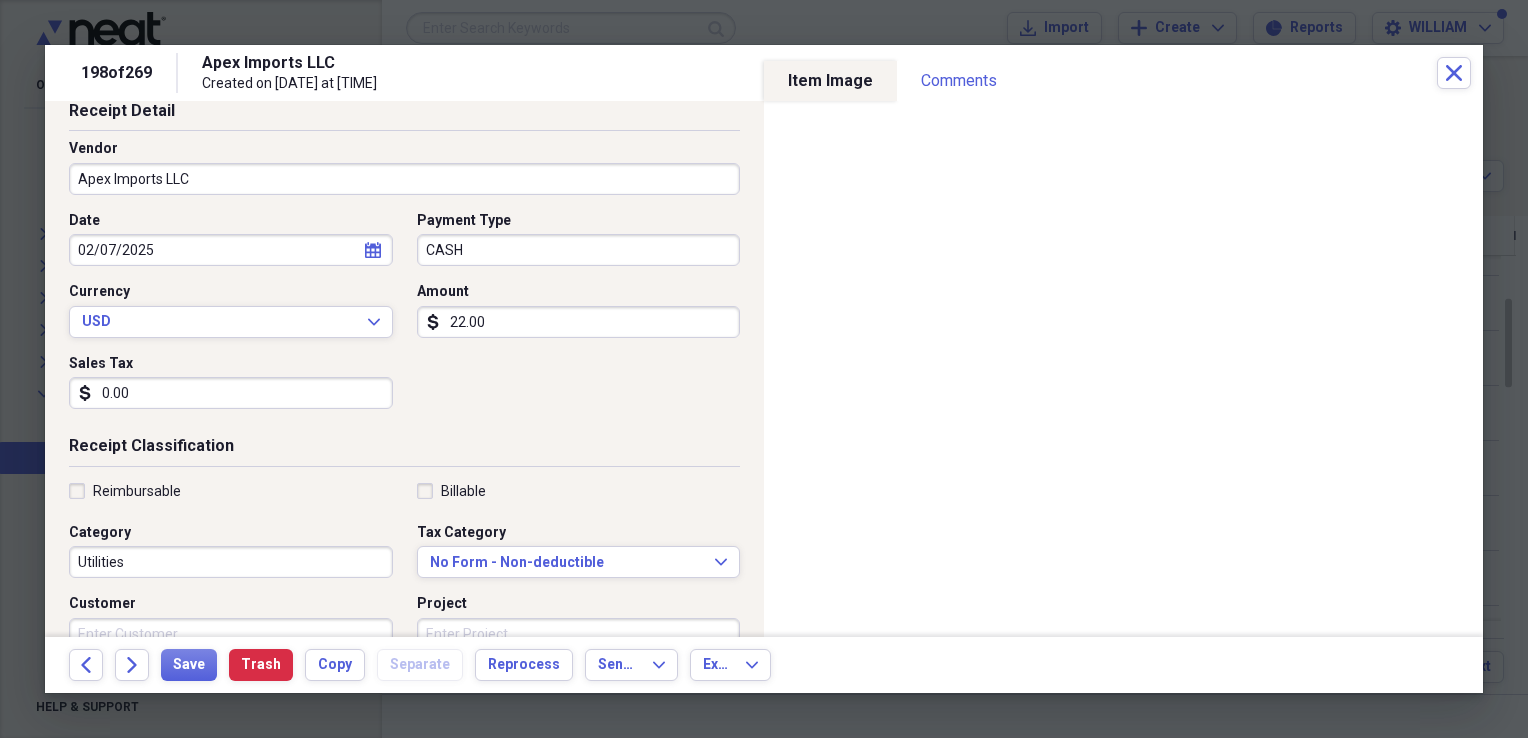 scroll, scrollTop: 120, scrollLeft: 0, axis: vertical 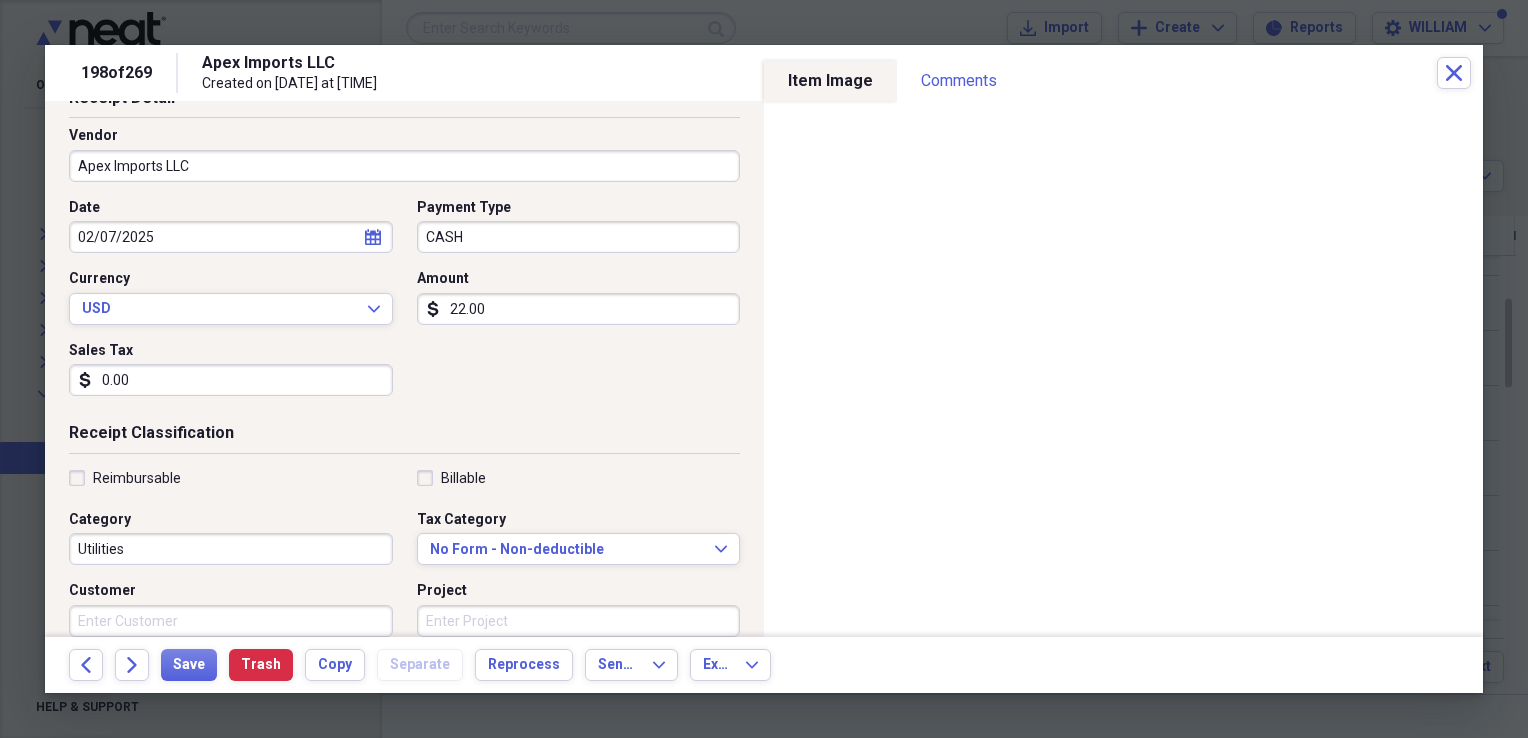 click on "Utilities" at bounding box center [231, 549] 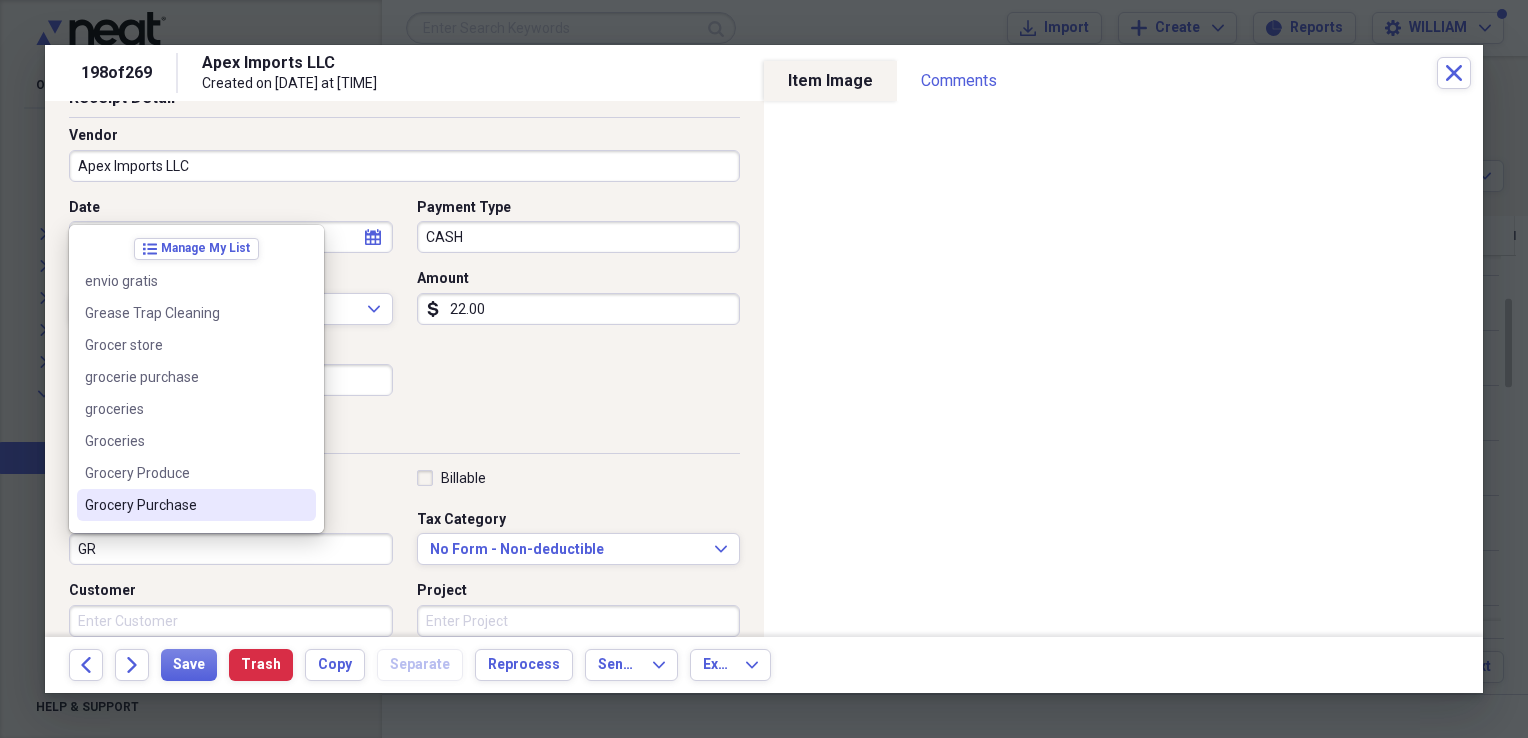 click on "Grocery Purchase" at bounding box center [184, 505] 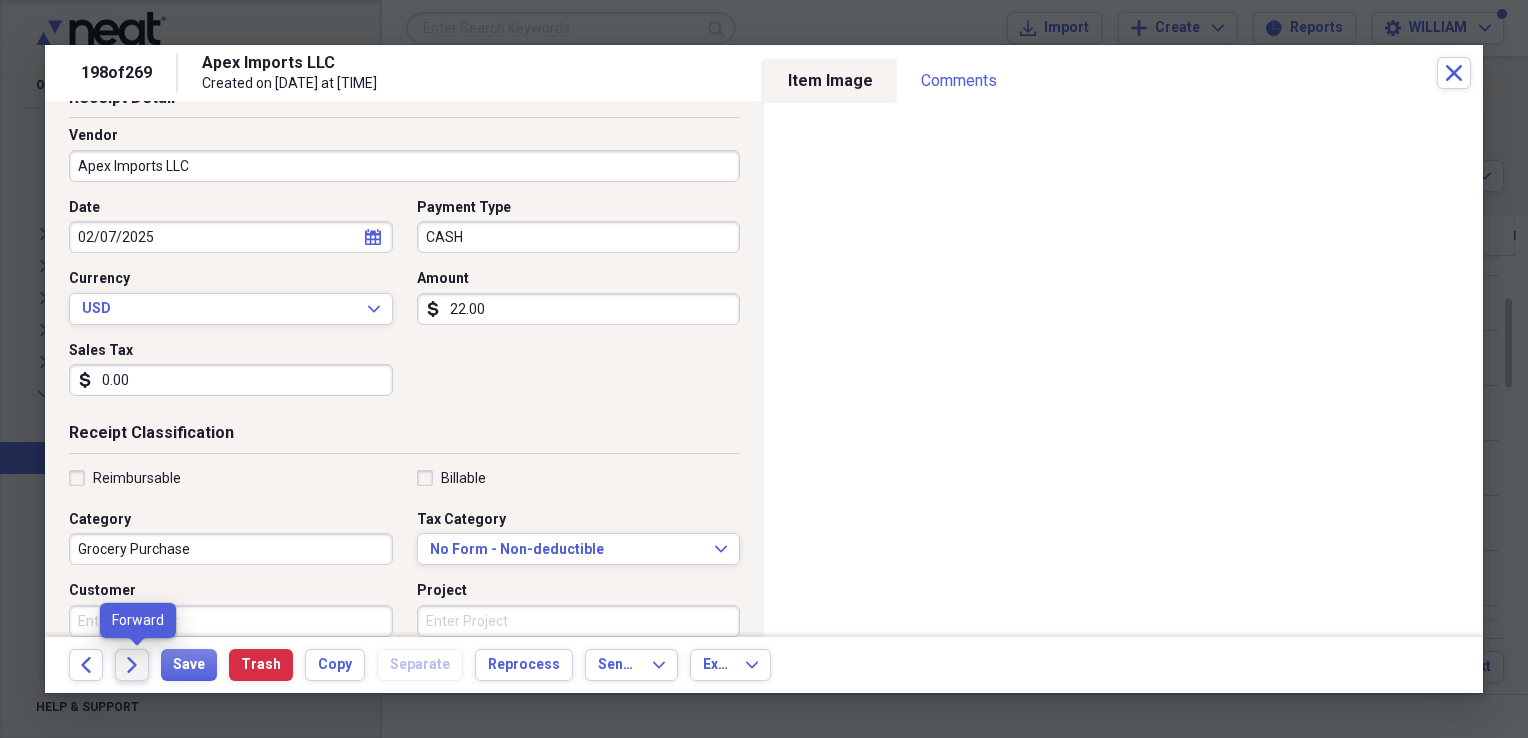 click 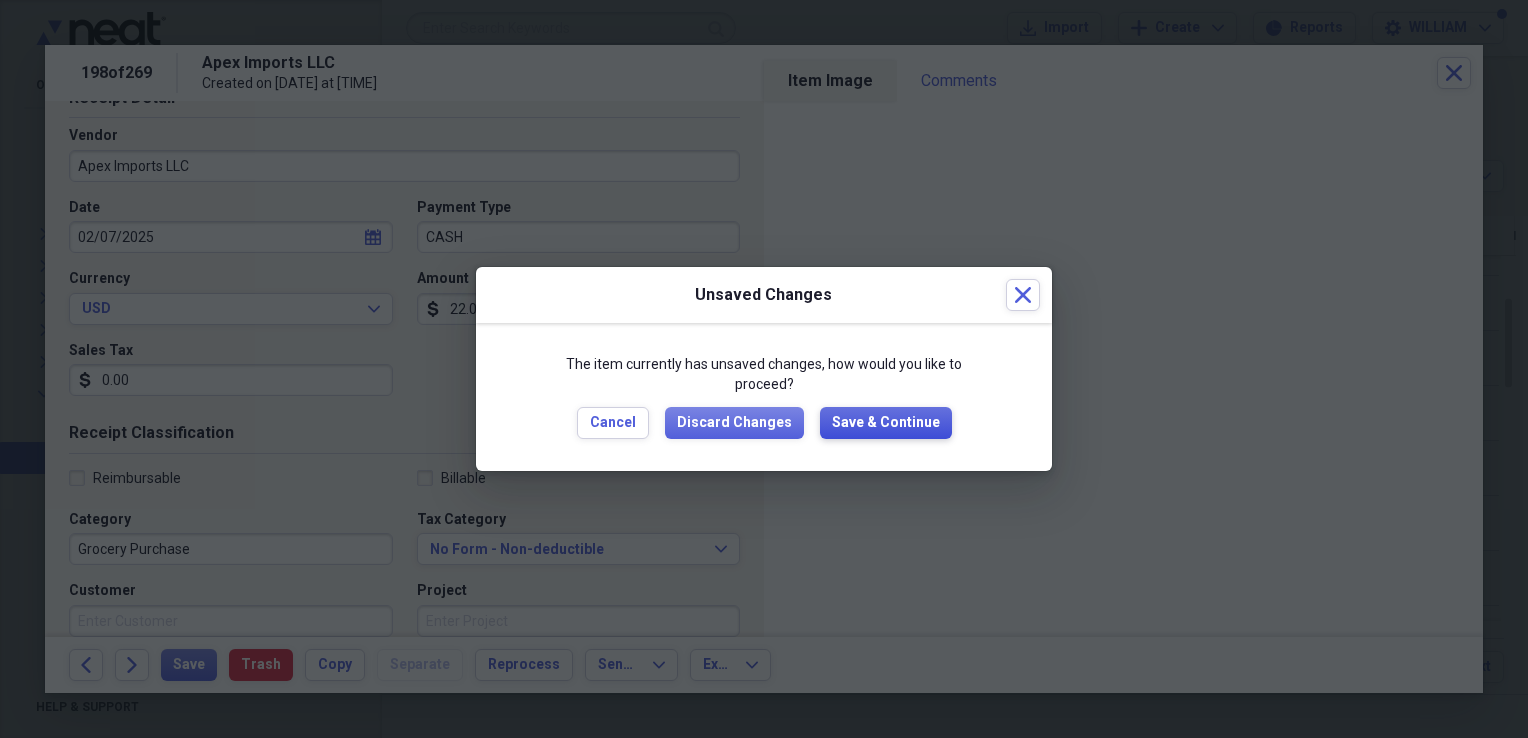 click on "Save & Continue" at bounding box center (886, 423) 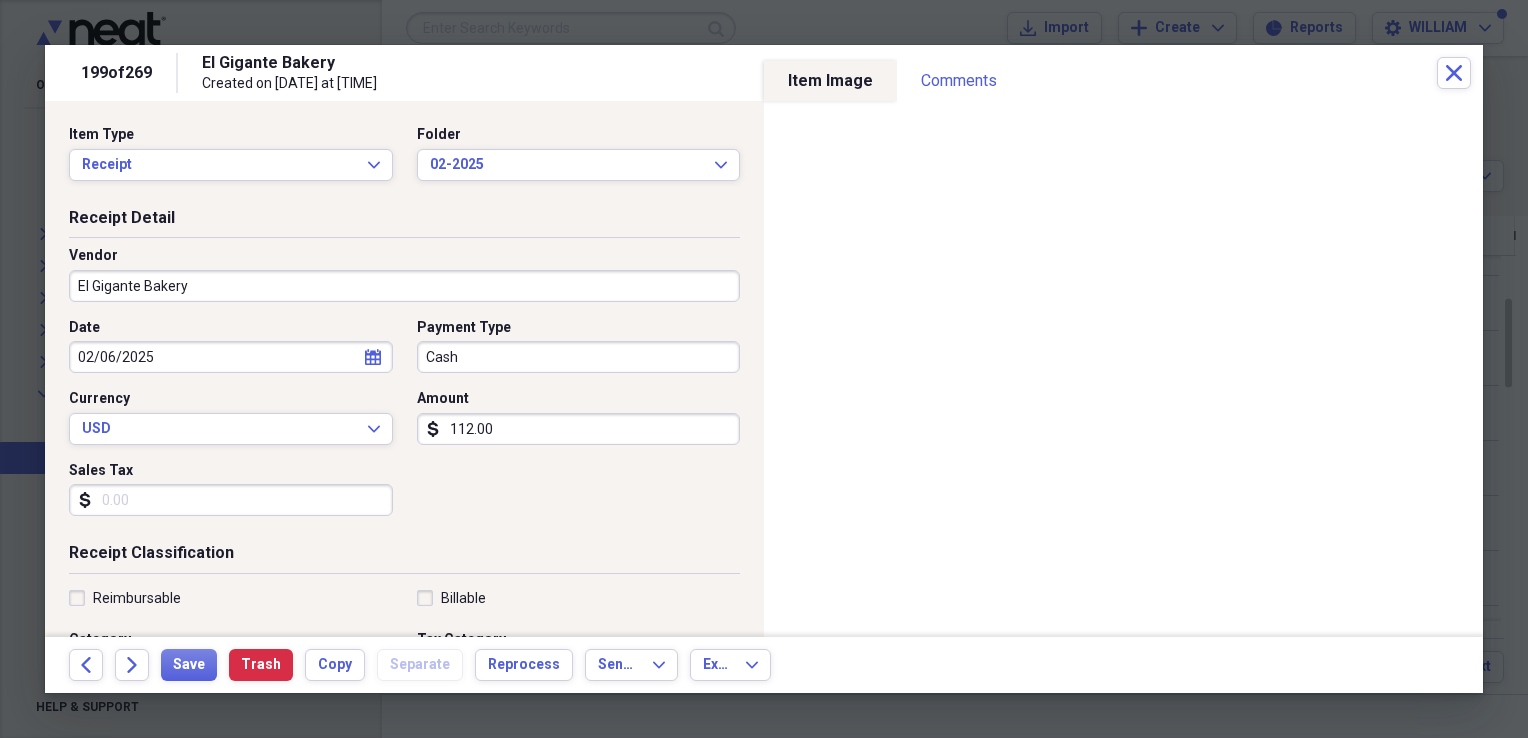 click on "Sales Tax" at bounding box center [231, 500] 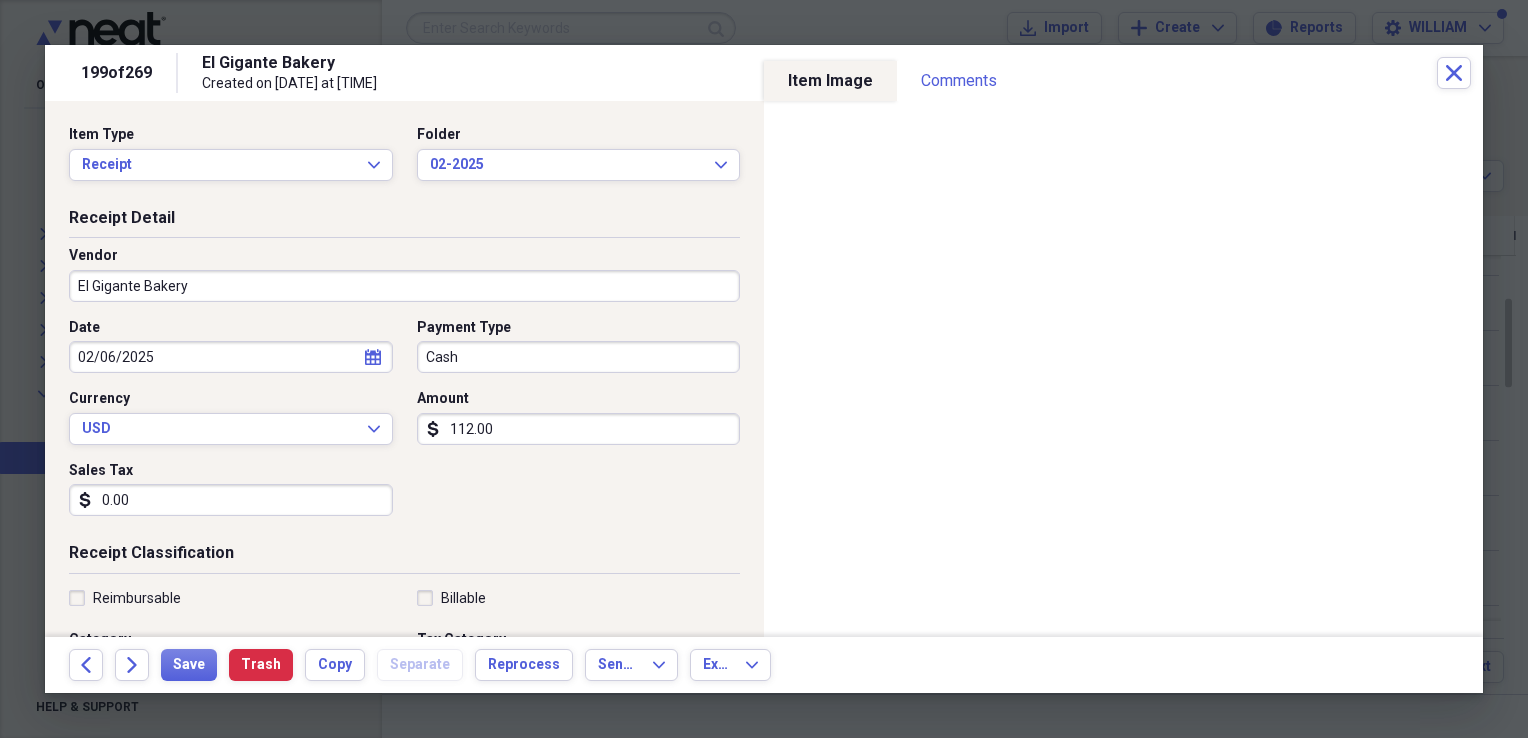type on "0.00" 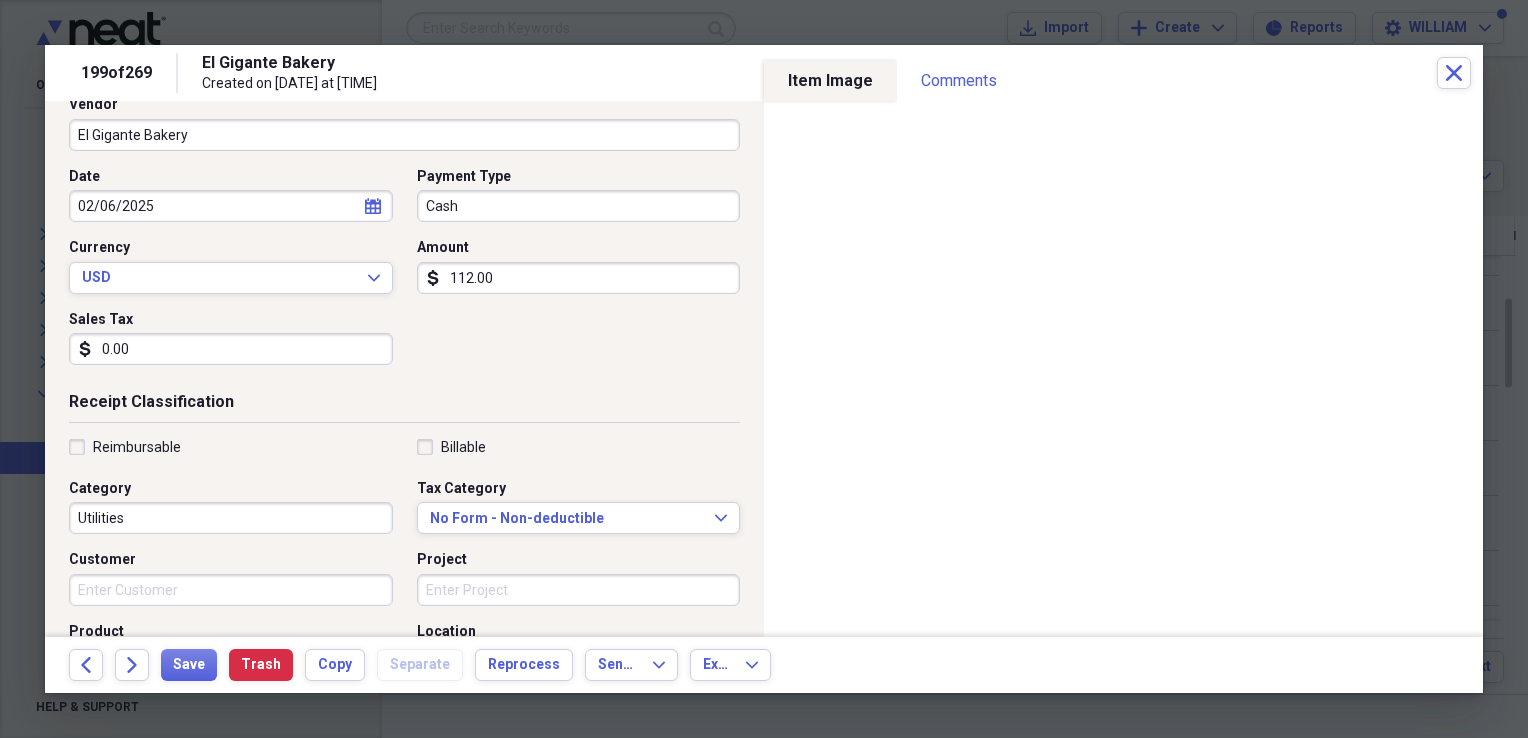 scroll, scrollTop: 152, scrollLeft: 0, axis: vertical 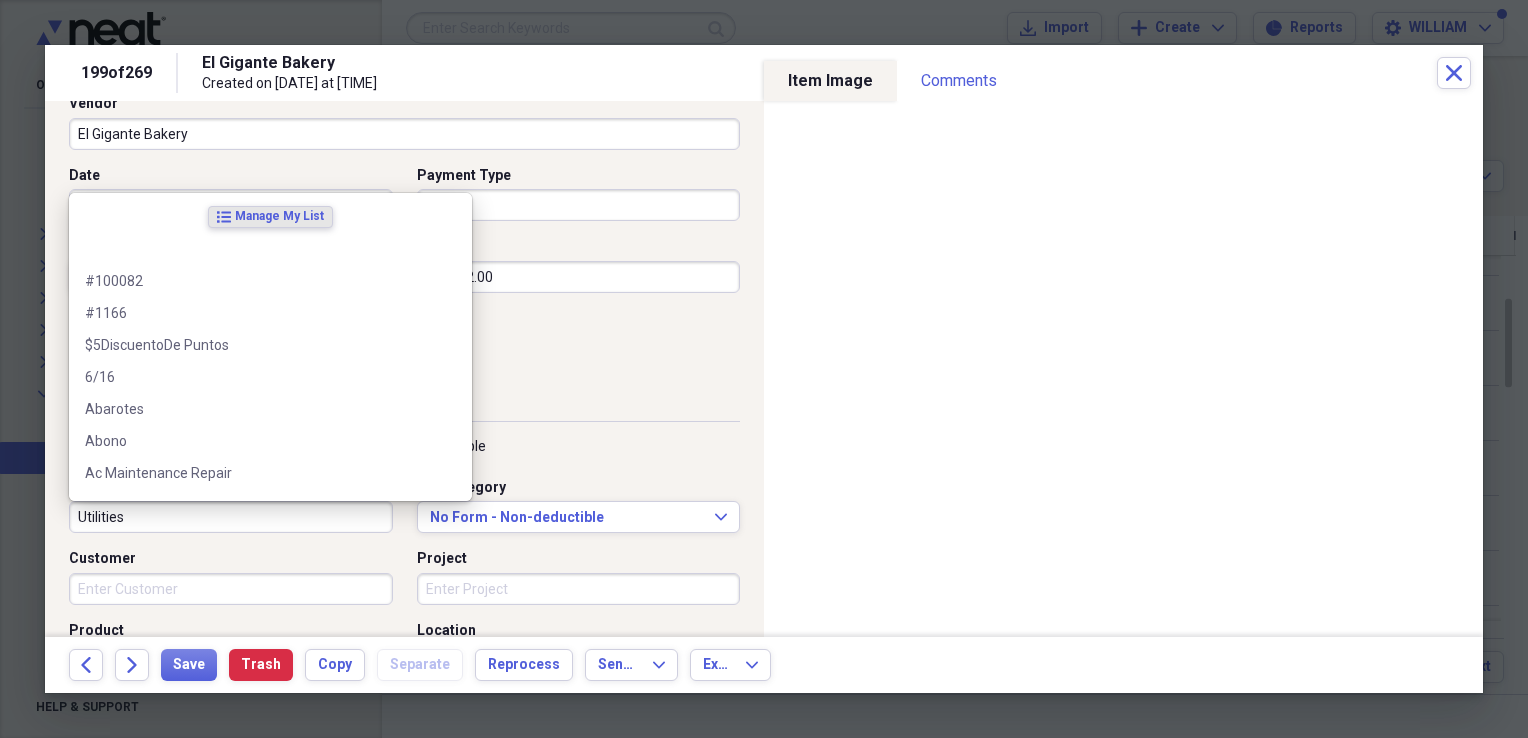 click on "Utilities" at bounding box center [231, 517] 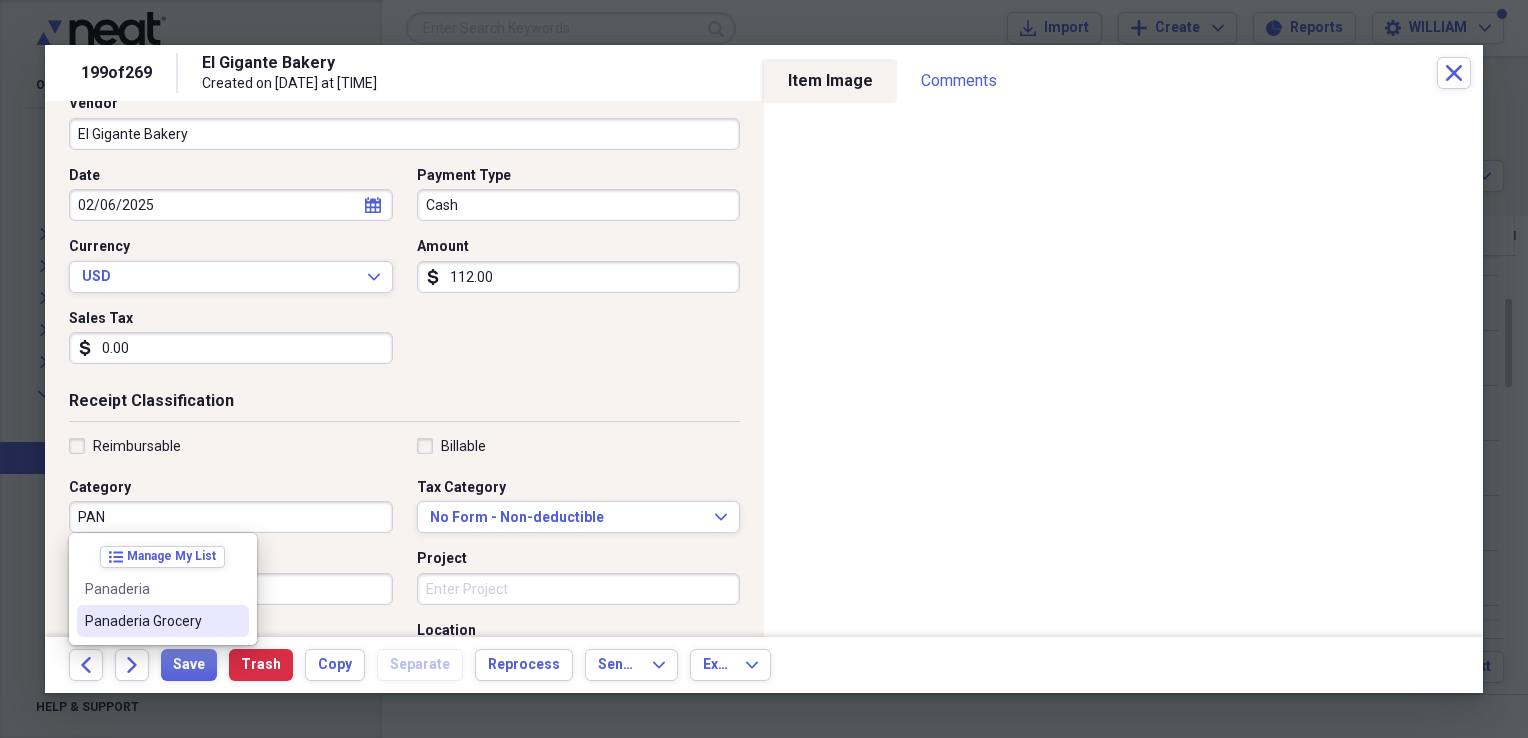 click on "Panaderia Grocery" at bounding box center [151, 621] 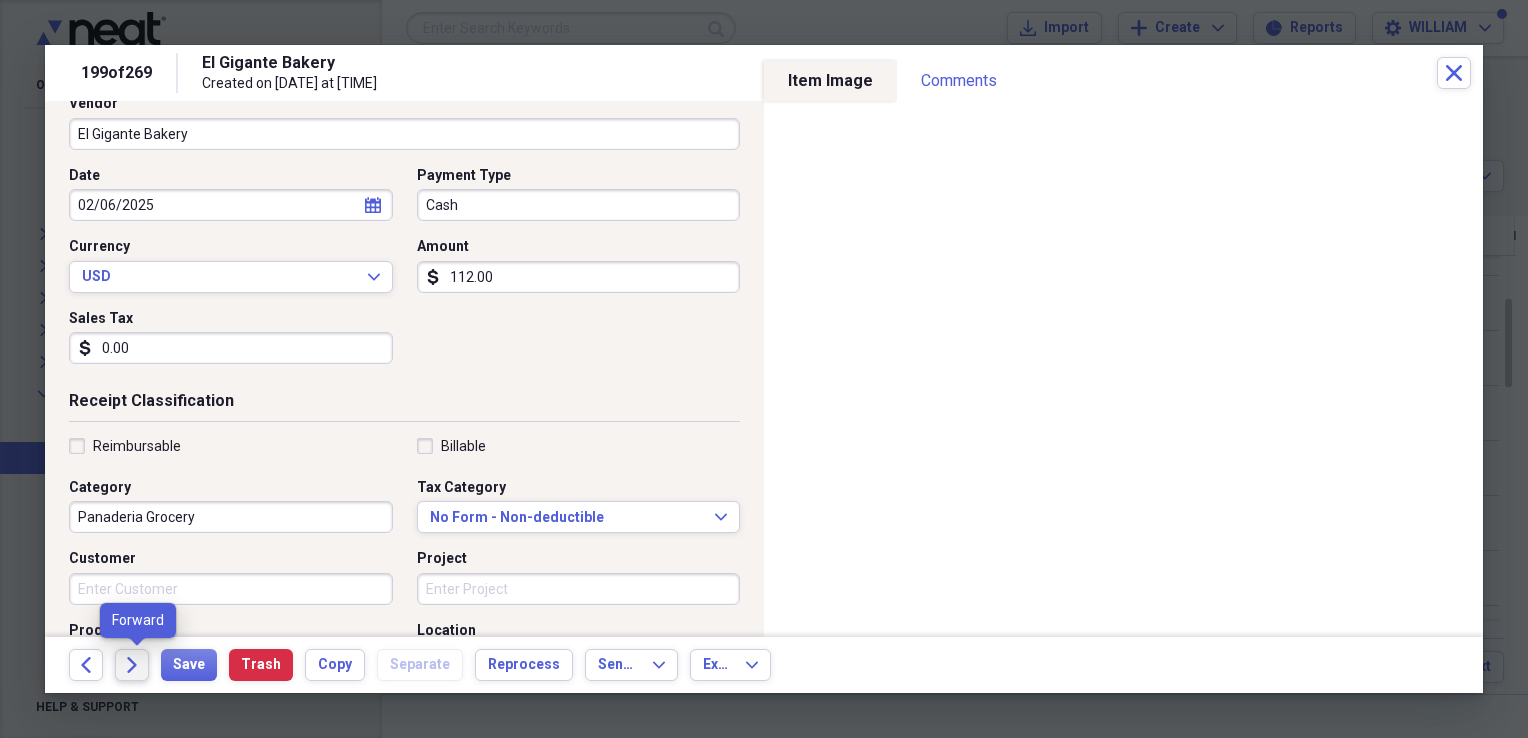 click on "Forward" 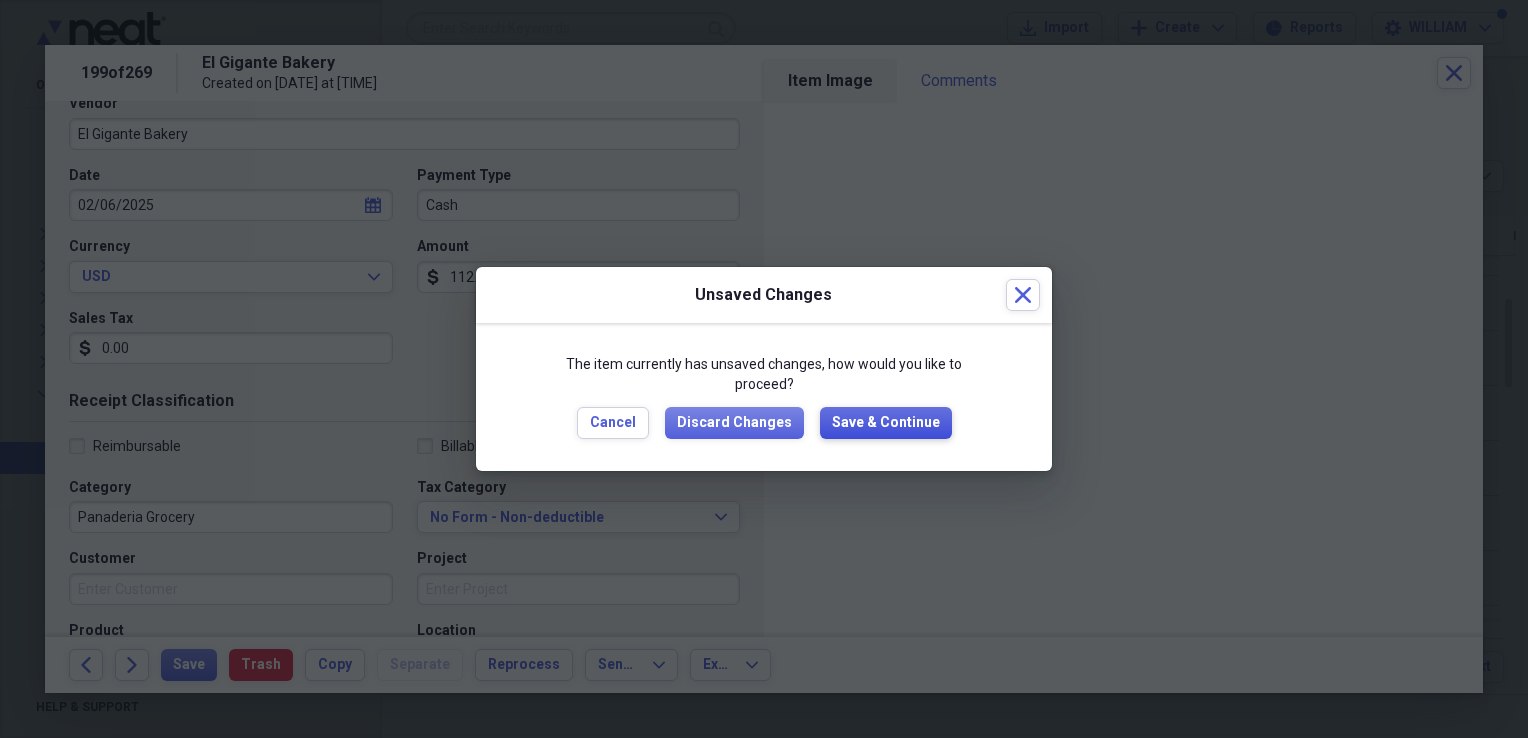 click on "Save & Continue" at bounding box center [886, 423] 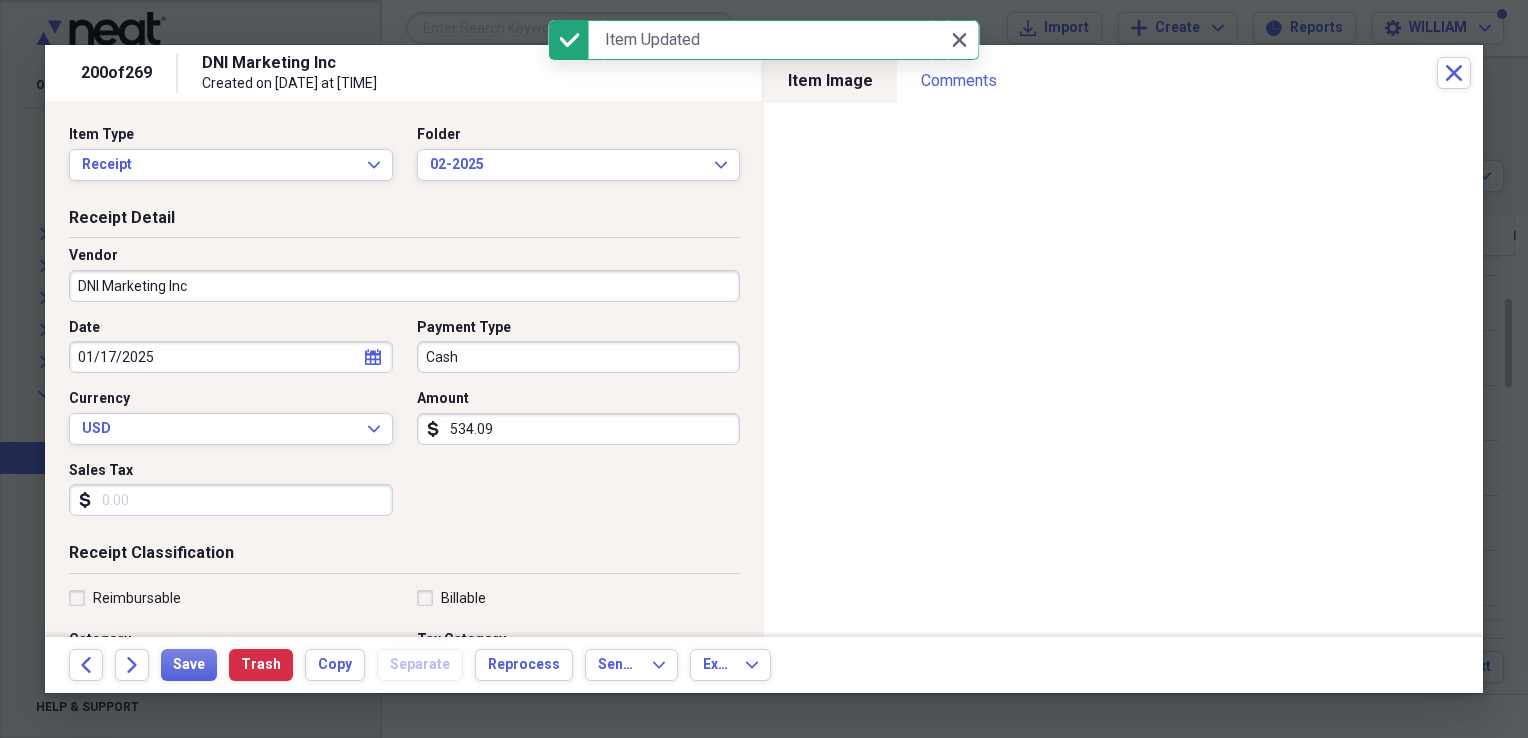 click on "Sales Tax" at bounding box center (231, 500) 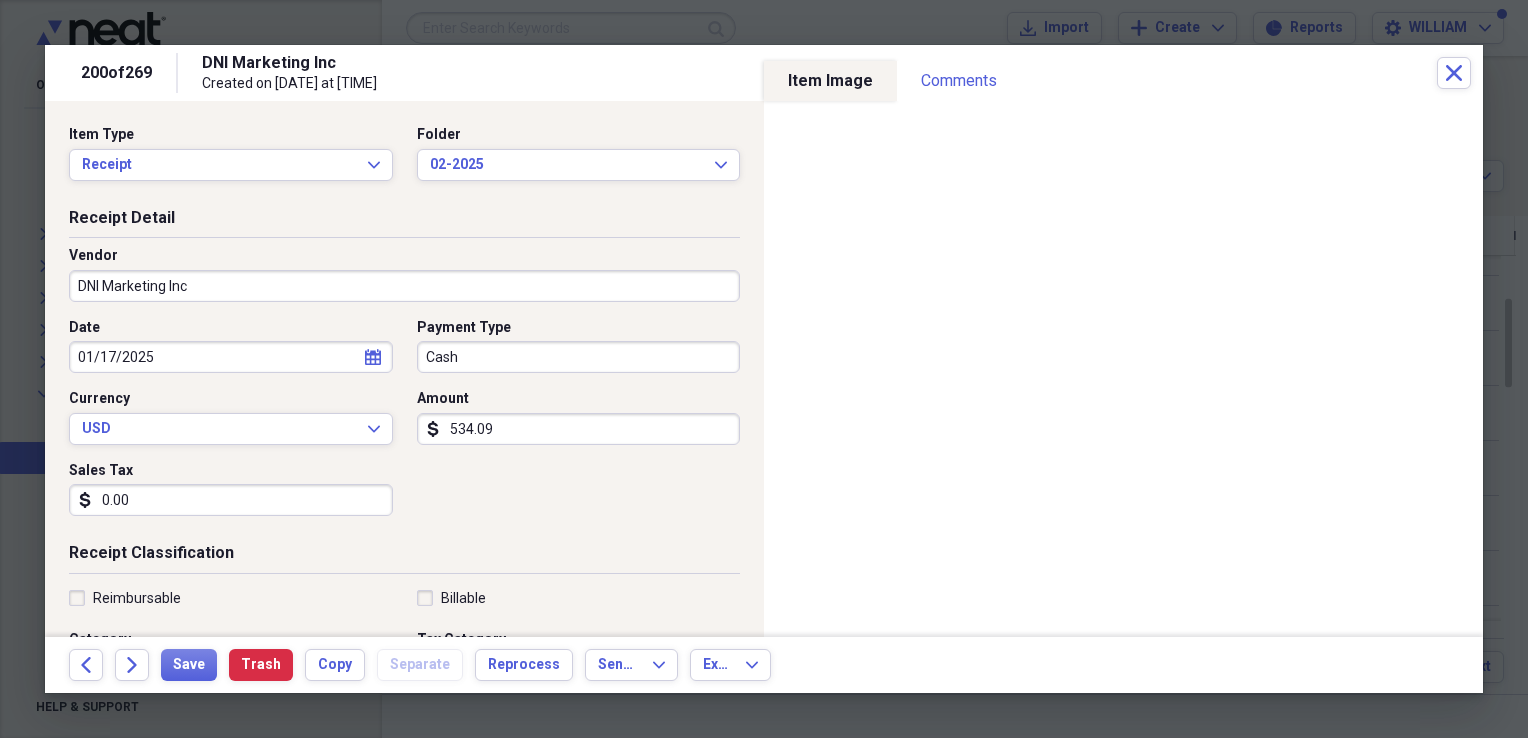 type on "0.00" 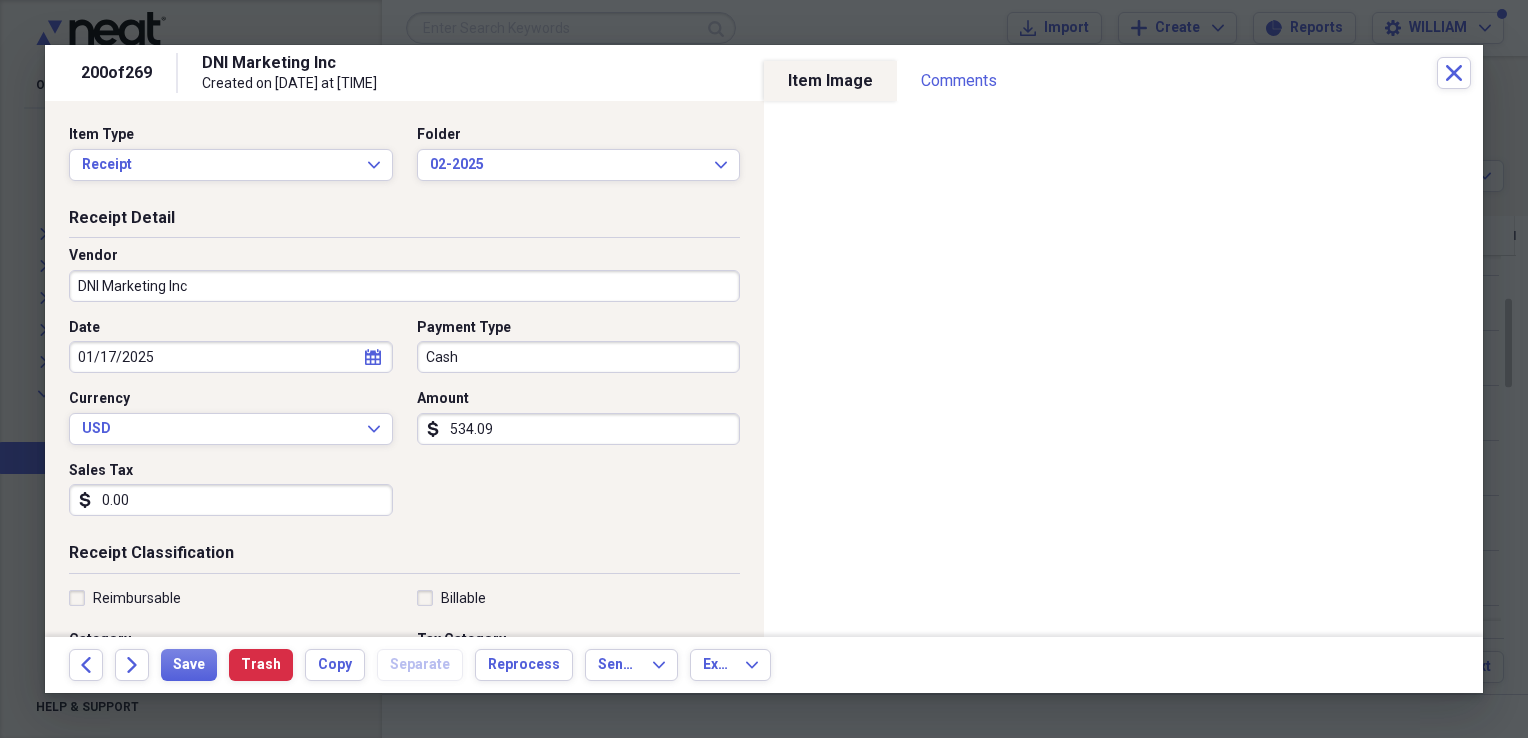 click on "Date 01/17/2025 calendar Calendar Payment Type Cash Currency USD Expand Amount dollar-sign 534.09 Sales Tax dollar-sign 0.00" at bounding box center [404, 425] 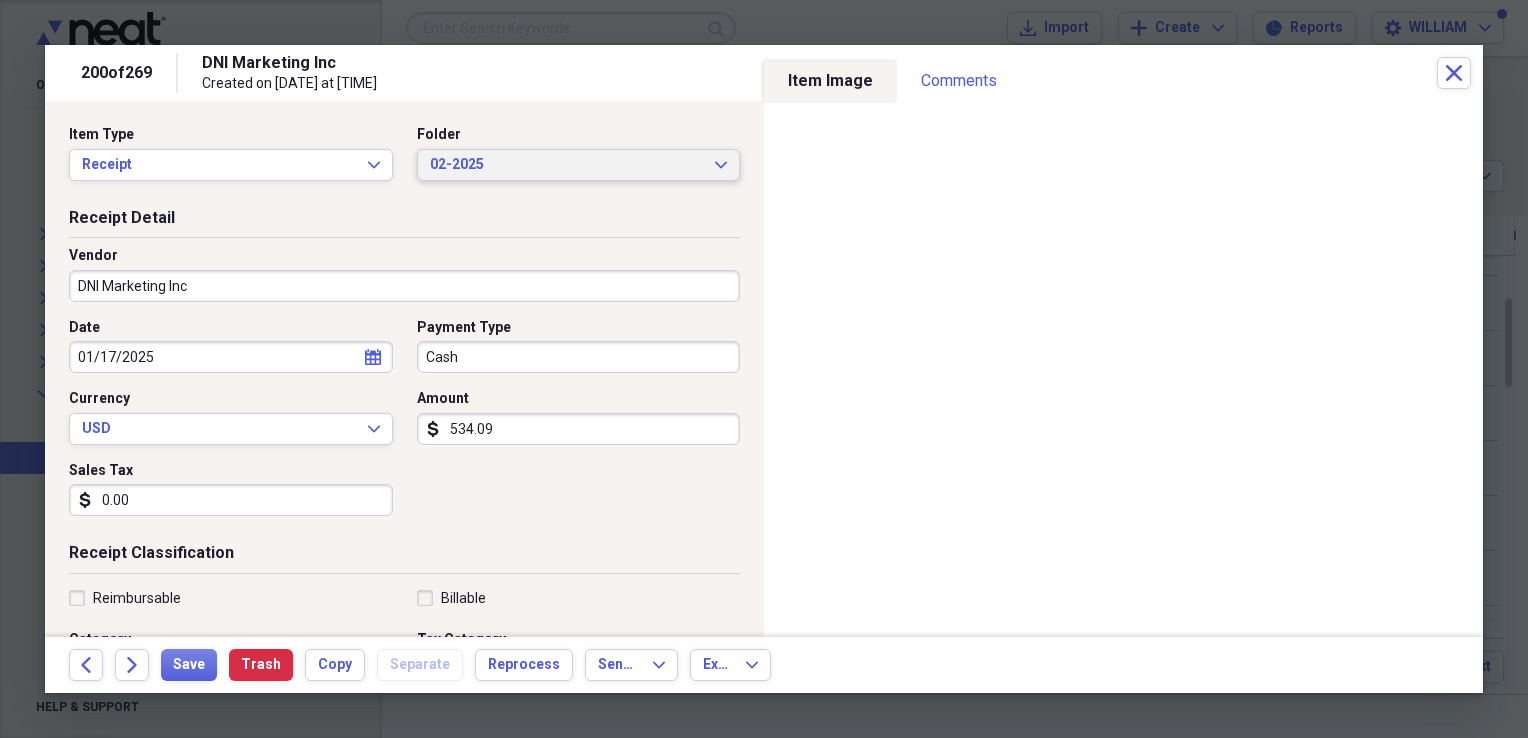 click on "02-2025" at bounding box center (567, 165) 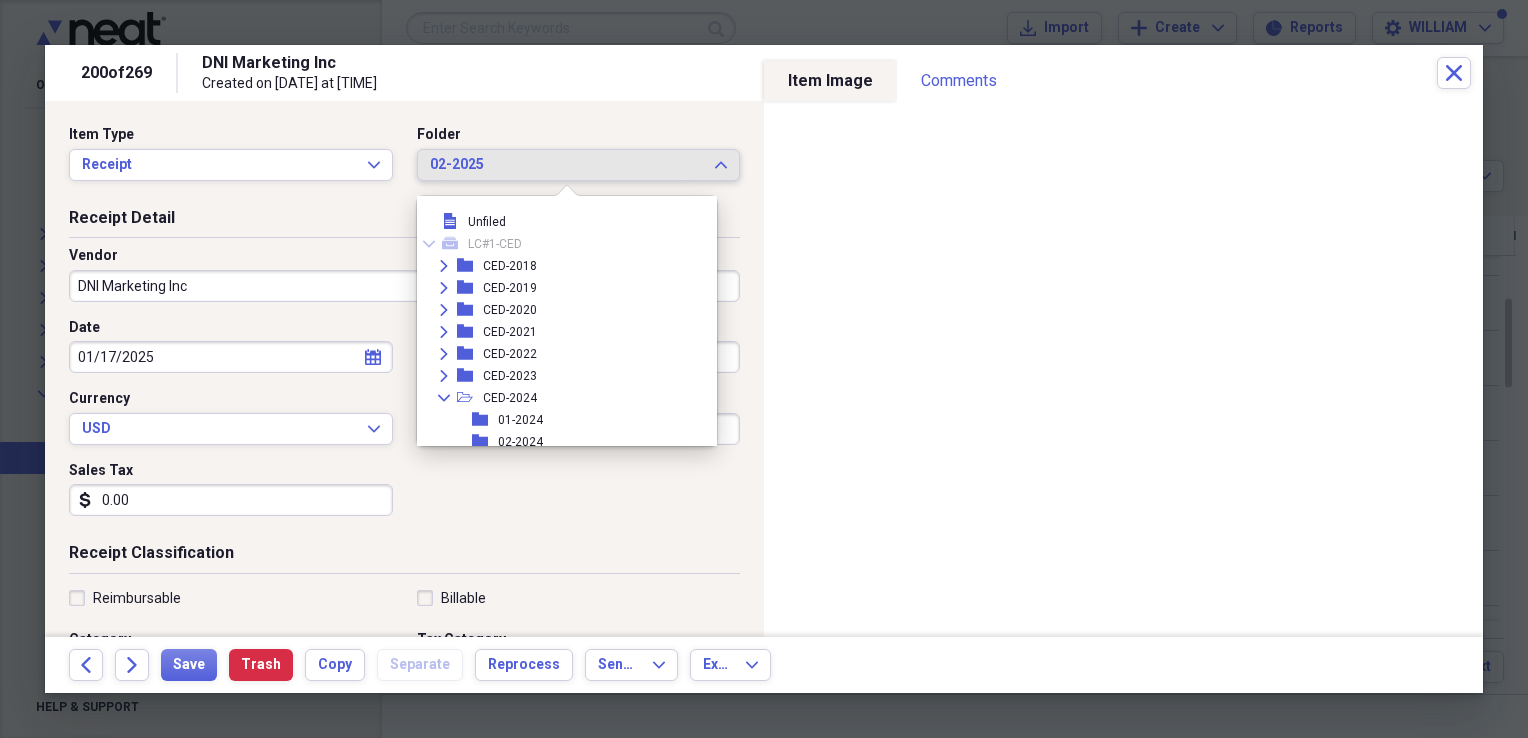 scroll, scrollTop: 1264, scrollLeft: 0, axis: vertical 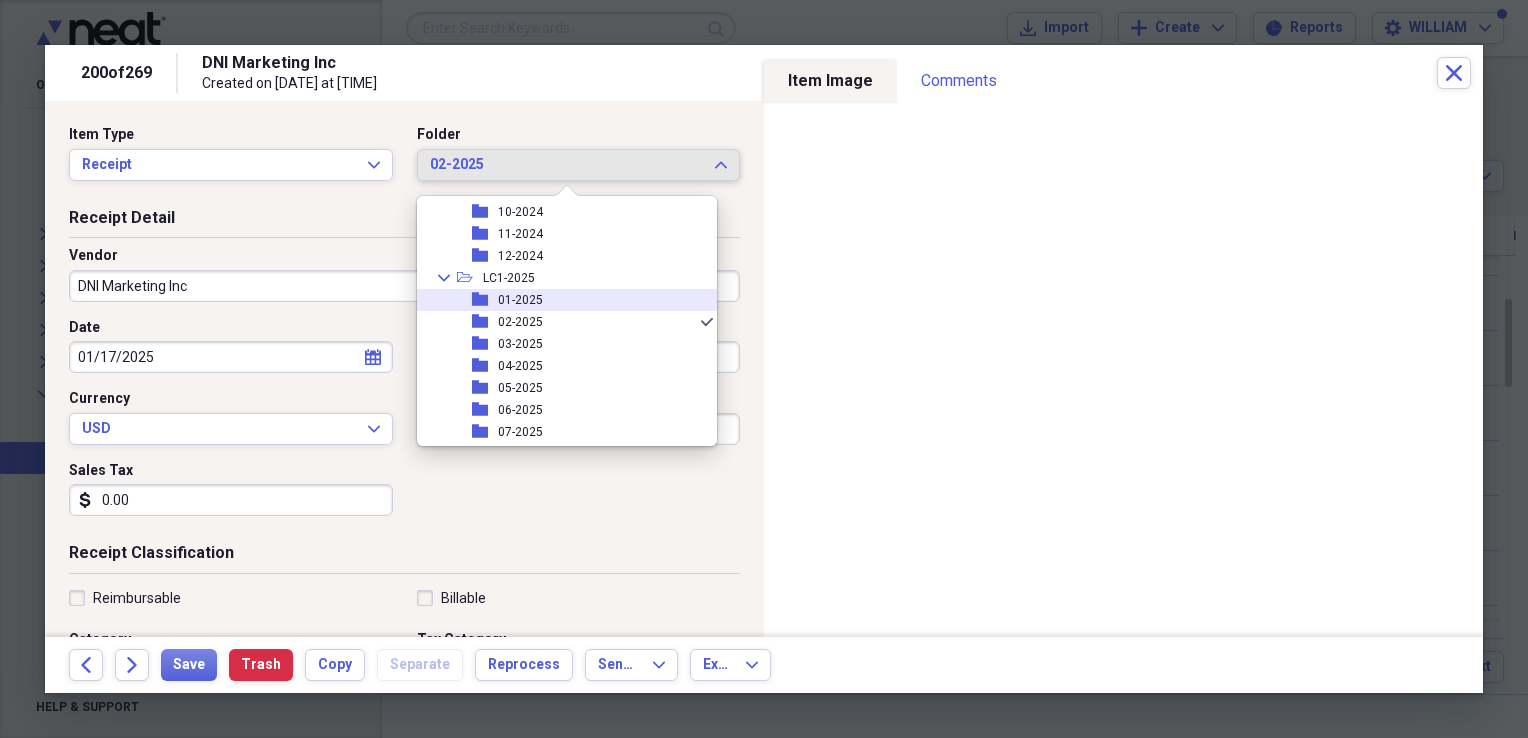 click on "01-2025" at bounding box center (520, 300) 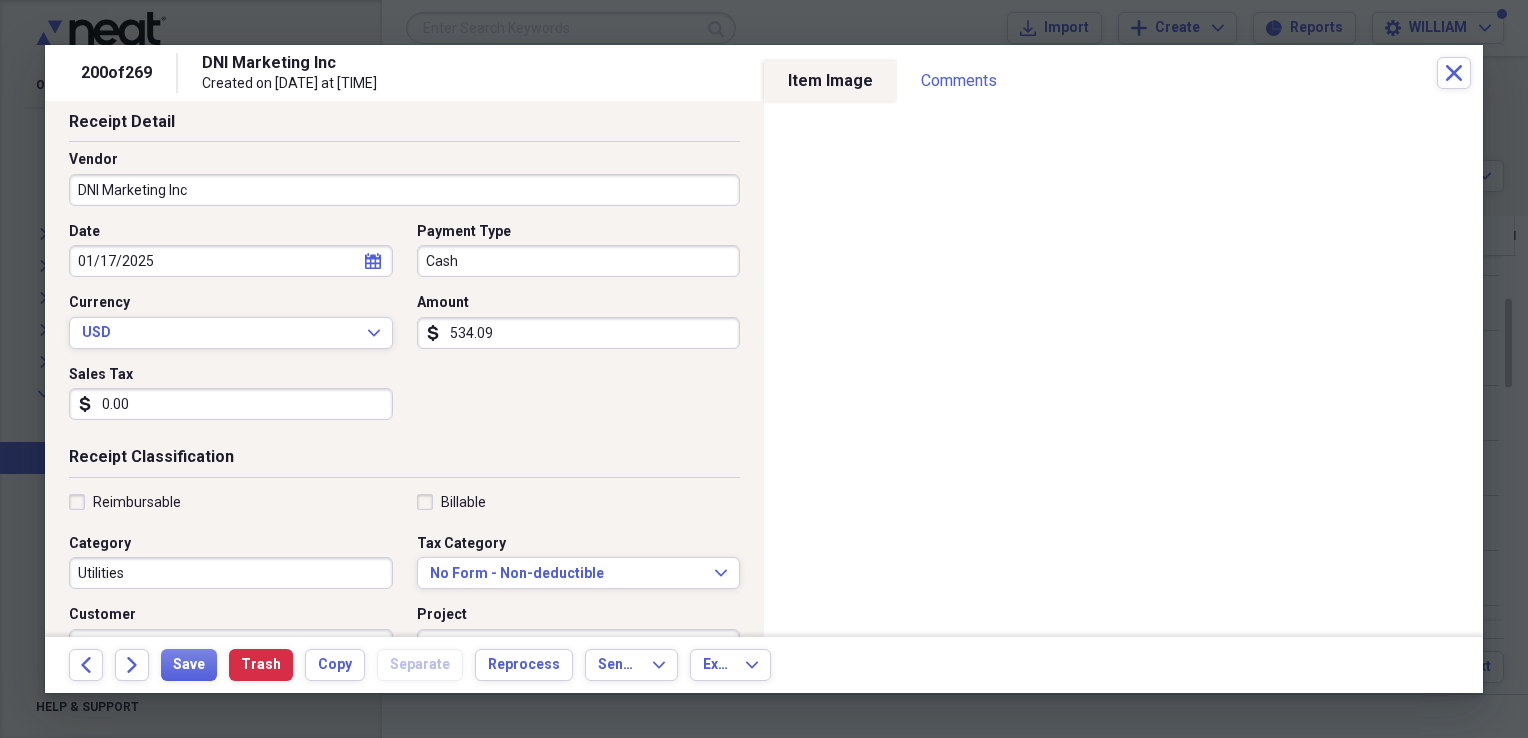scroll, scrollTop: 100, scrollLeft: 0, axis: vertical 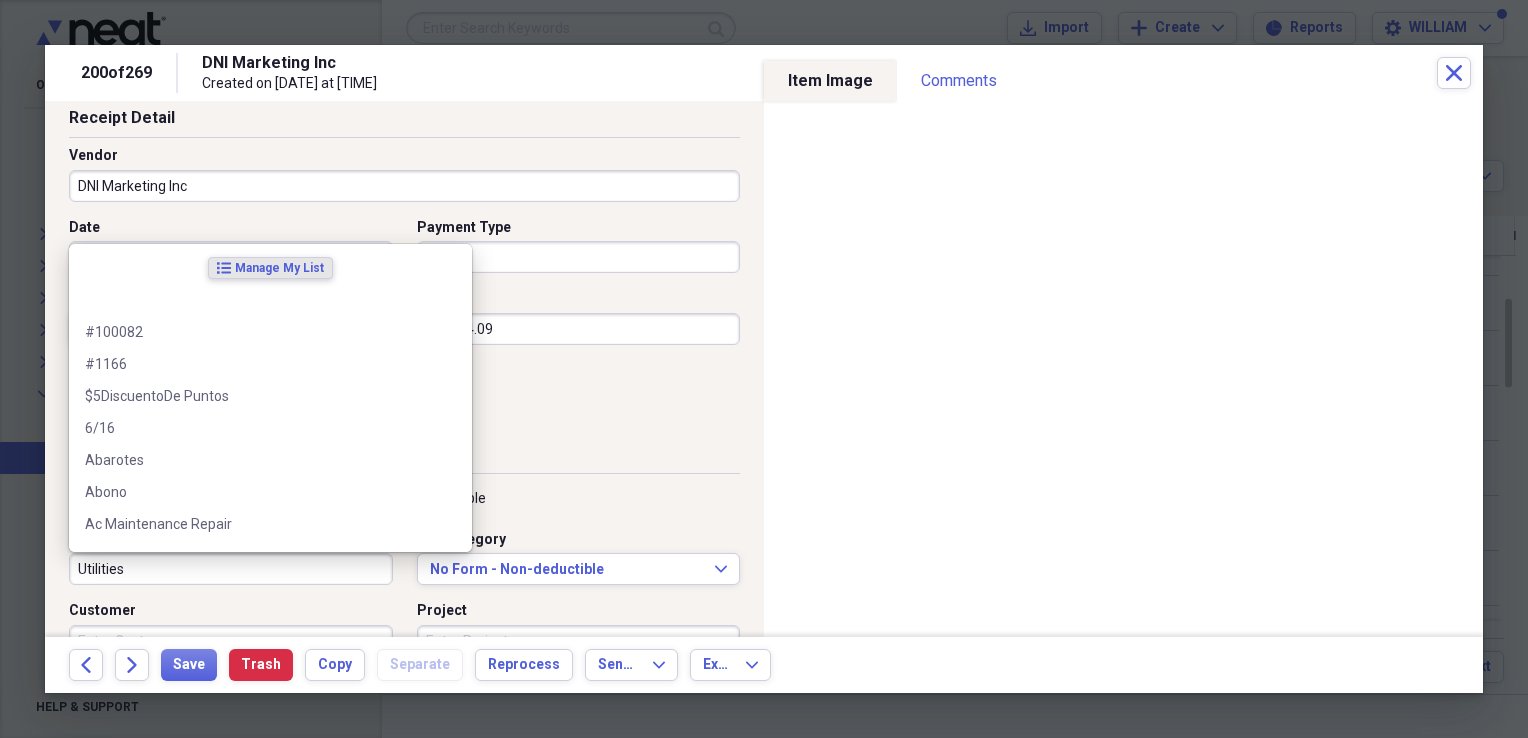 click on "Utilities" at bounding box center (231, 569) 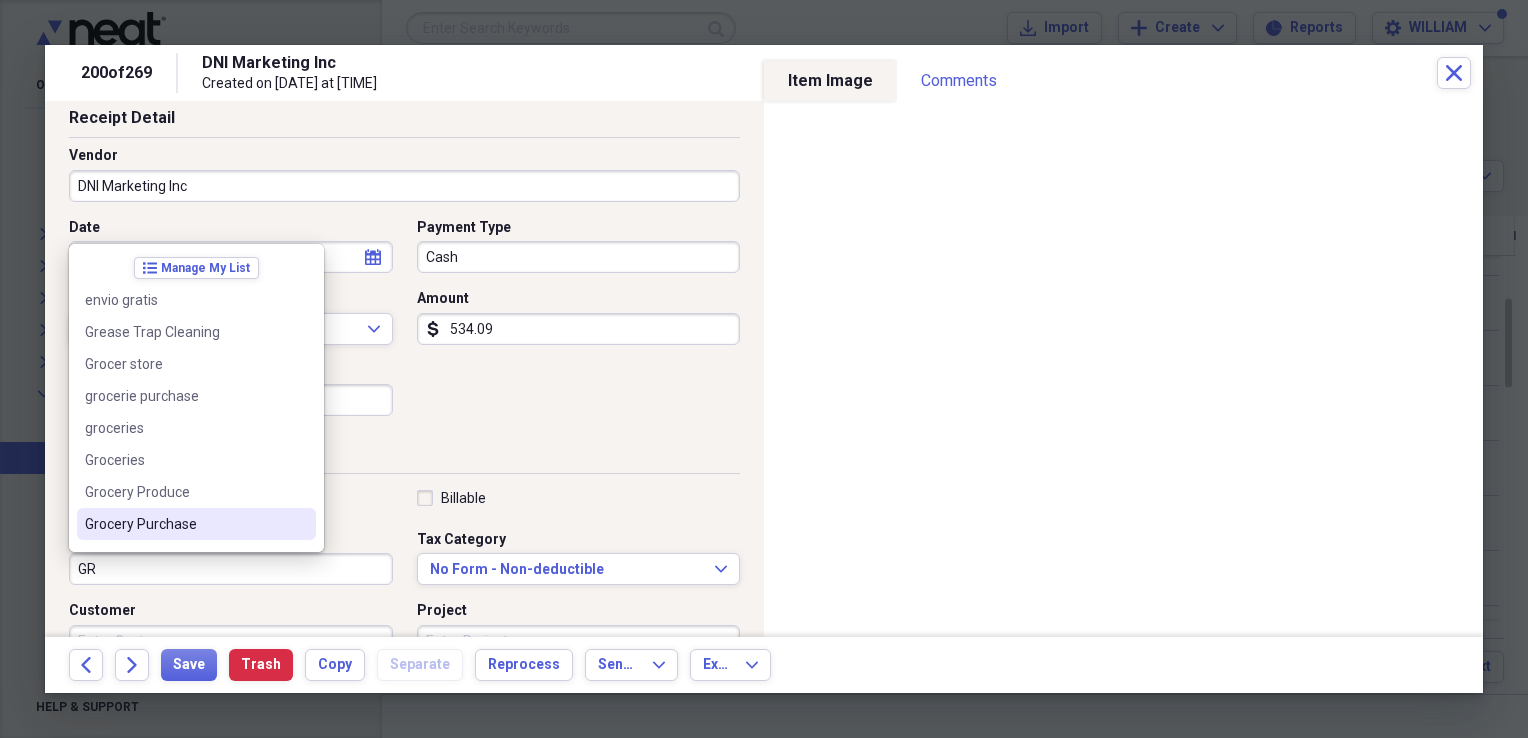 click on "Grocery Purchase" at bounding box center (184, 524) 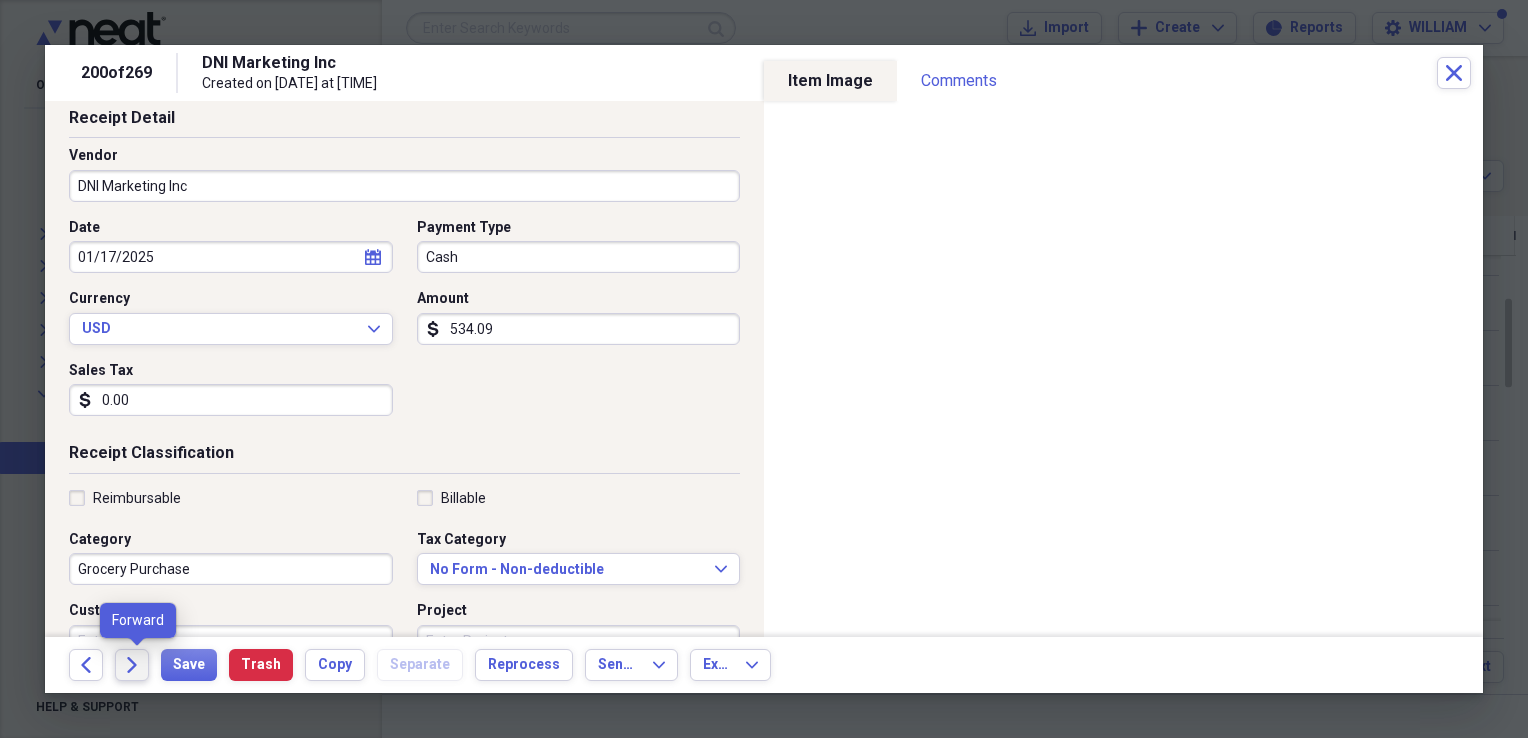 click on "Forward" at bounding box center [132, 665] 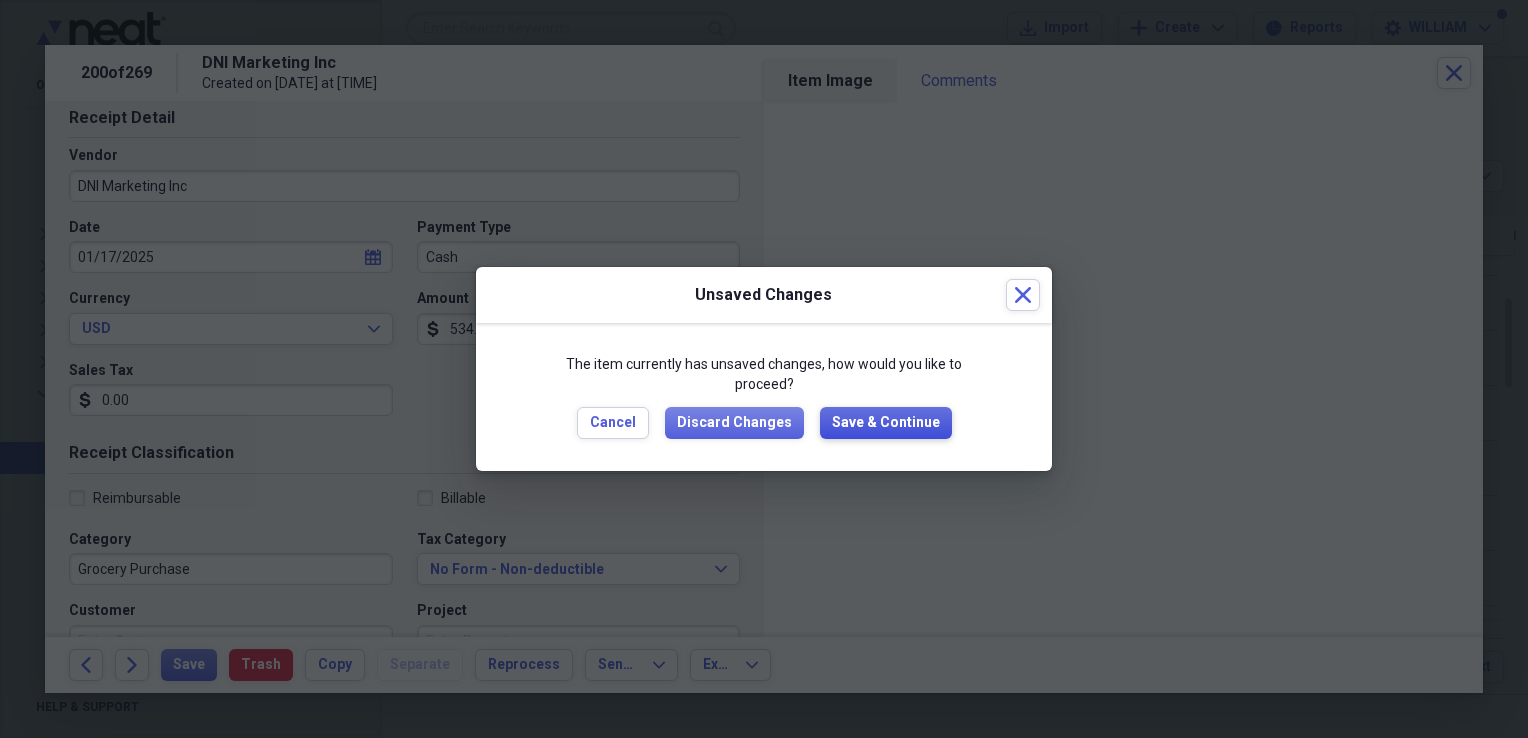 click on "Save & Continue" at bounding box center [886, 423] 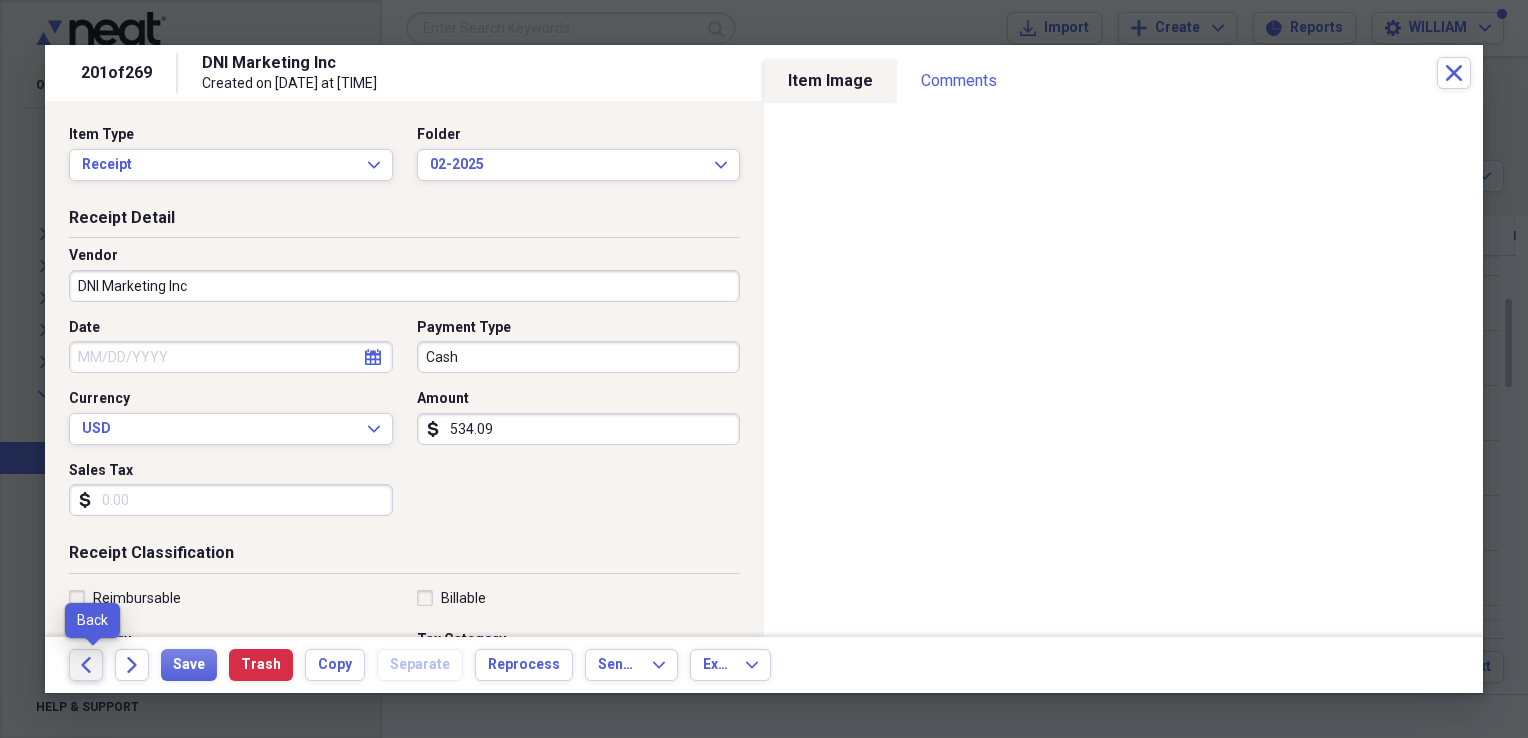 click on "Back" 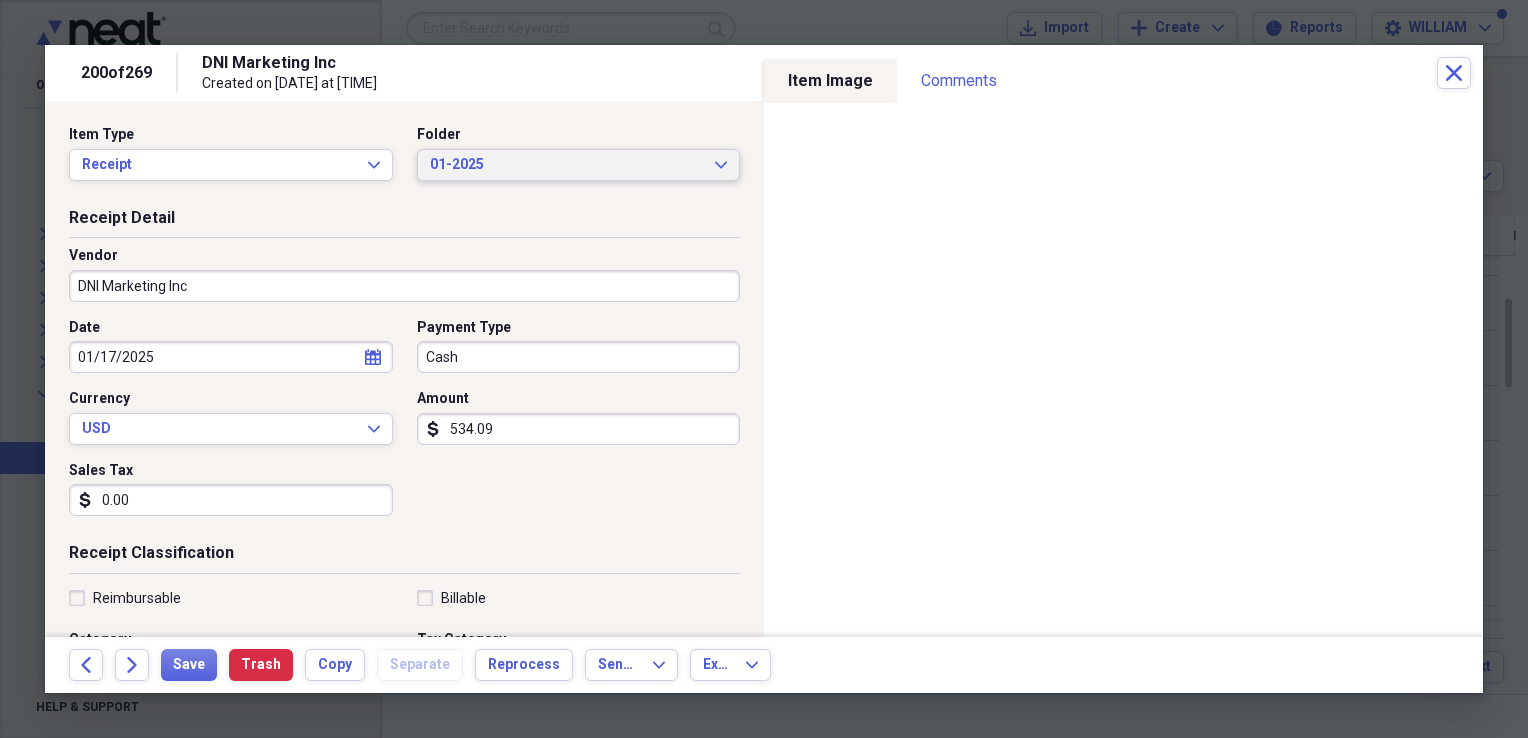 click on "01-2025" at bounding box center [567, 165] 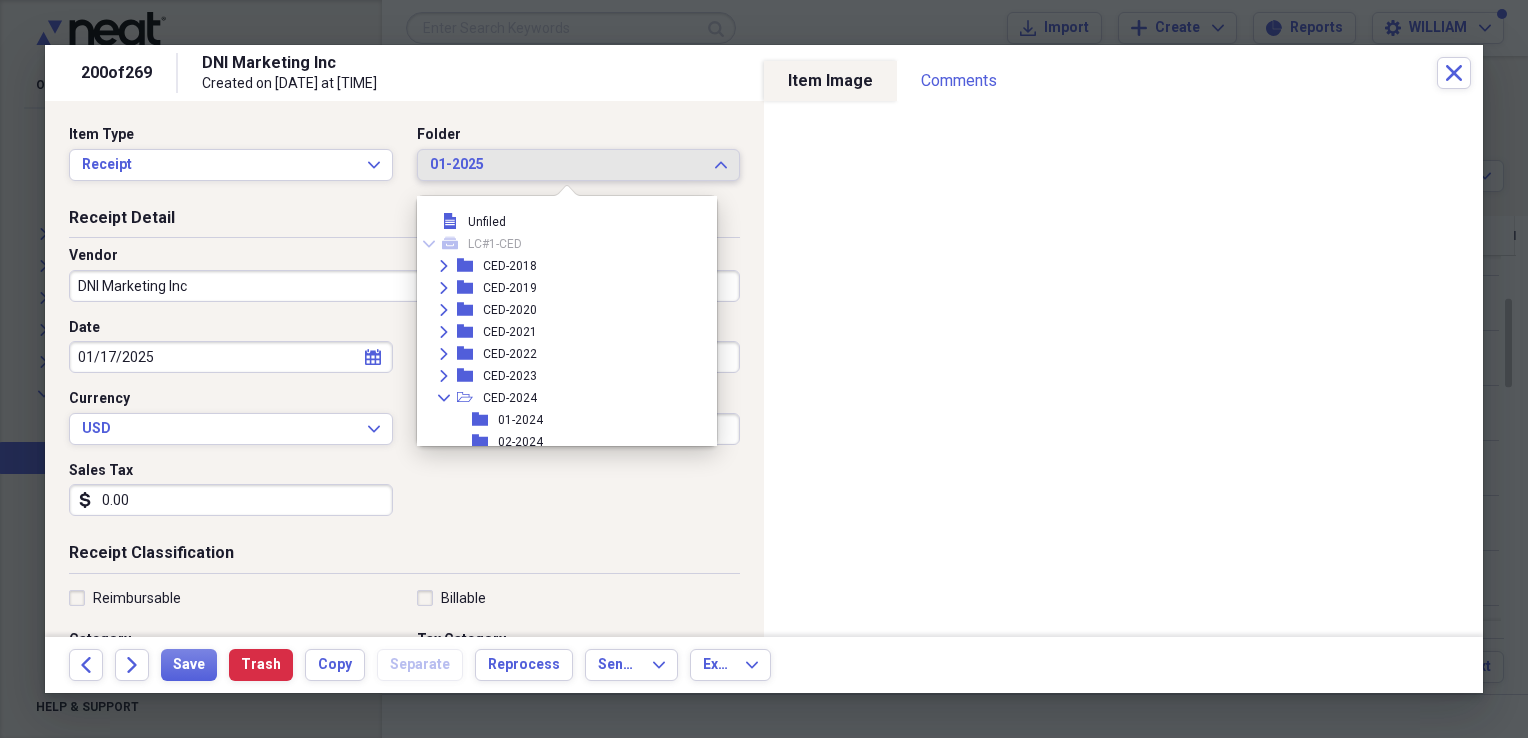 scroll, scrollTop: 1243, scrollLeft: 0, axis: vertical 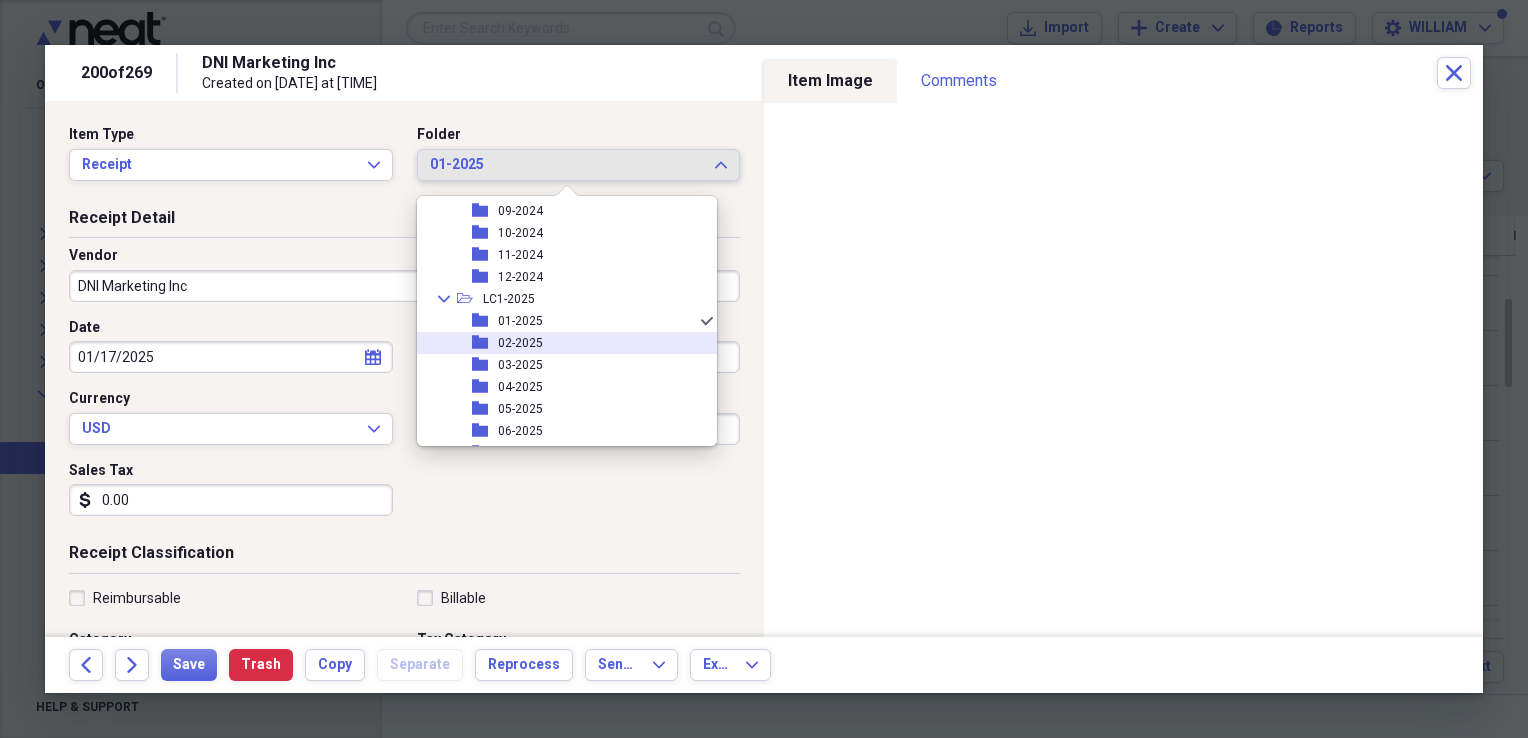 click on "02-2025" at bounding box center (520, 343) 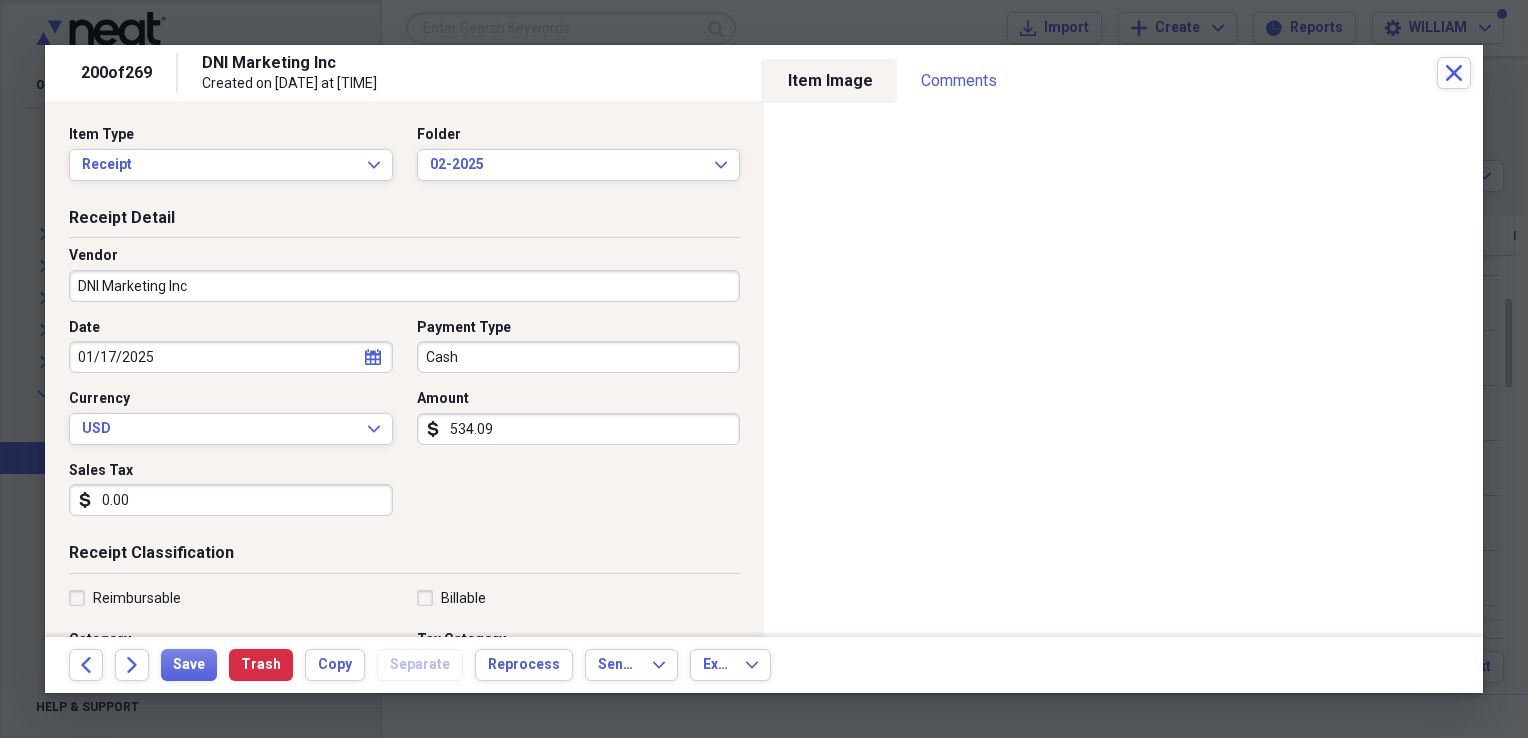 select on "2025" 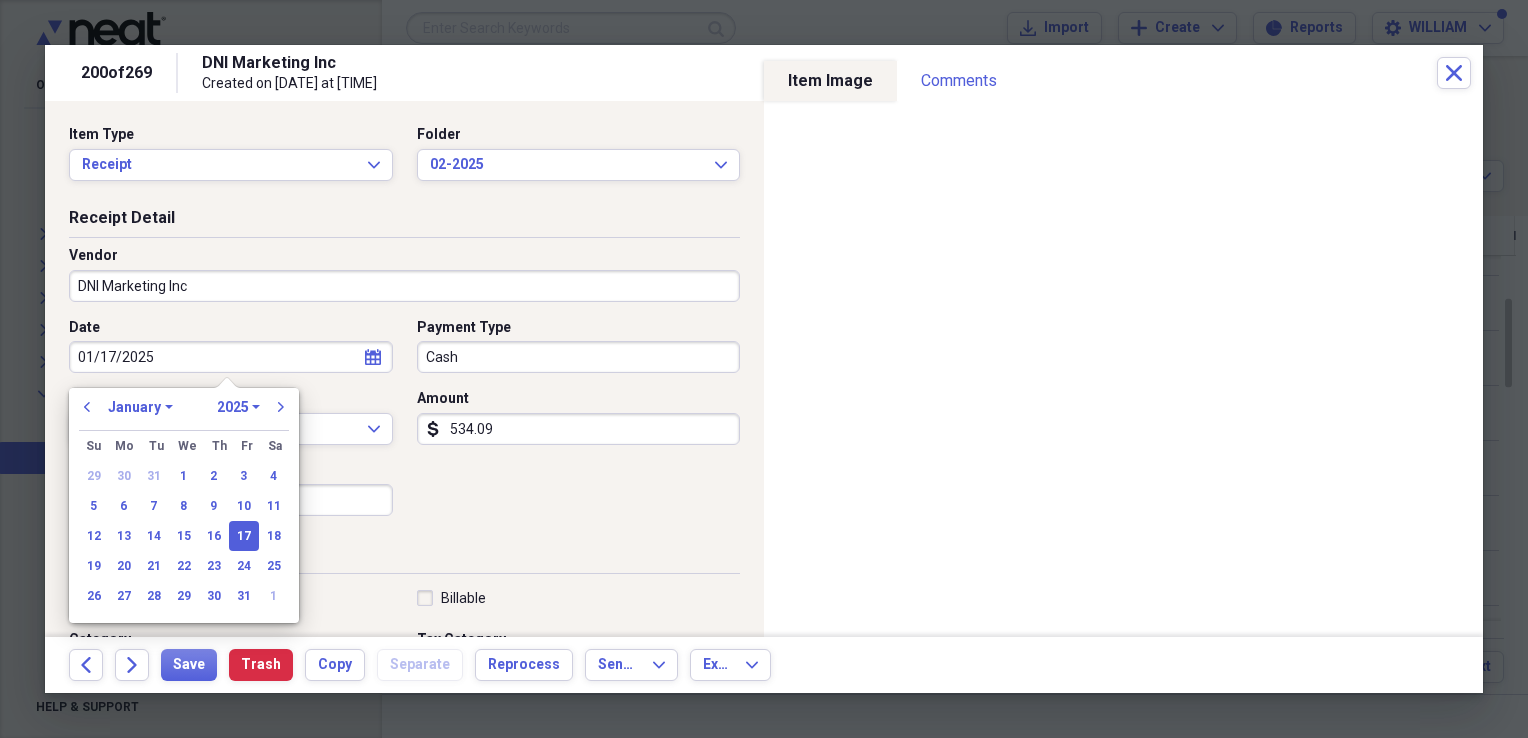 click on "01/17/2025" at bounding box center [231, 357] 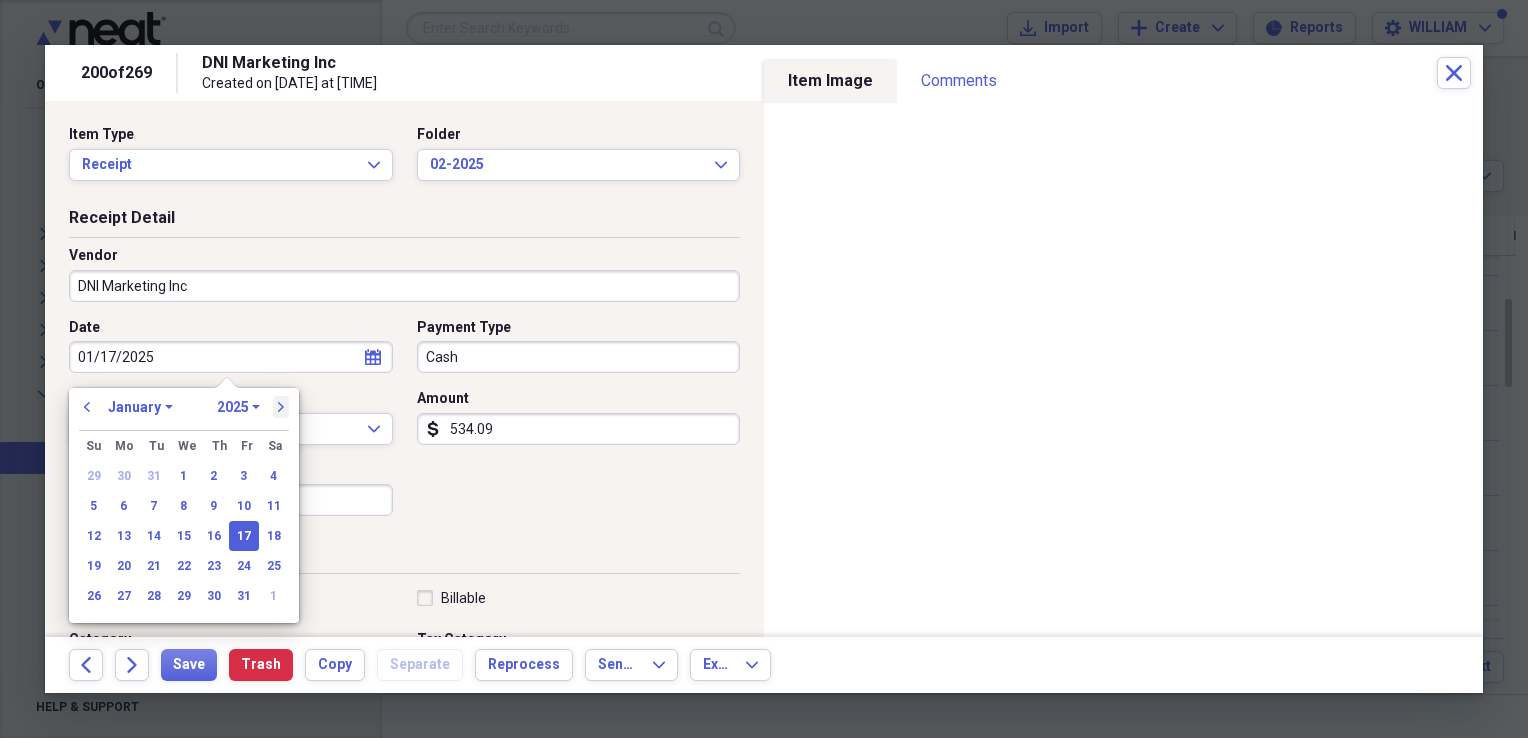 click on "next" at bounding box center [281, 407] 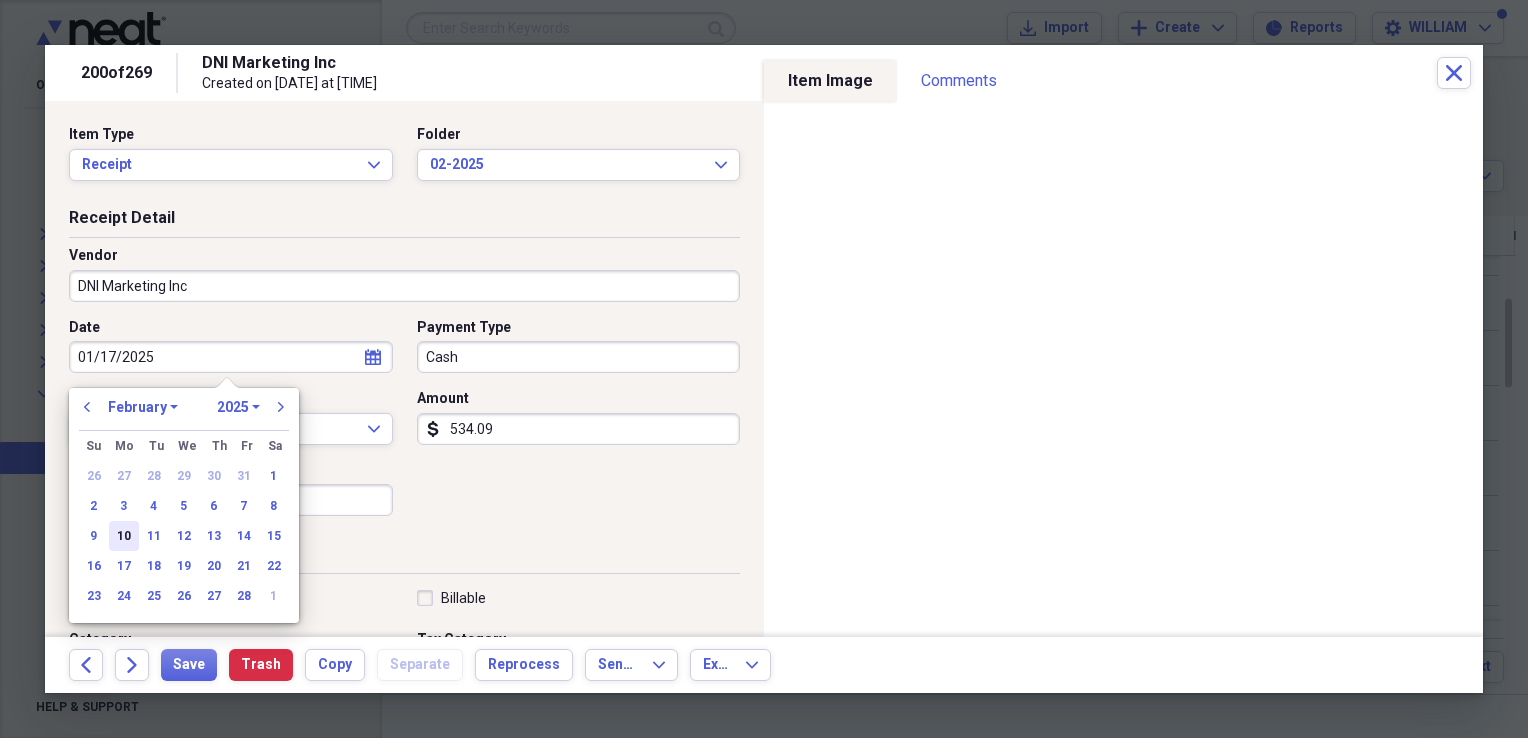 click on "10" at bounding box center [124, 536] 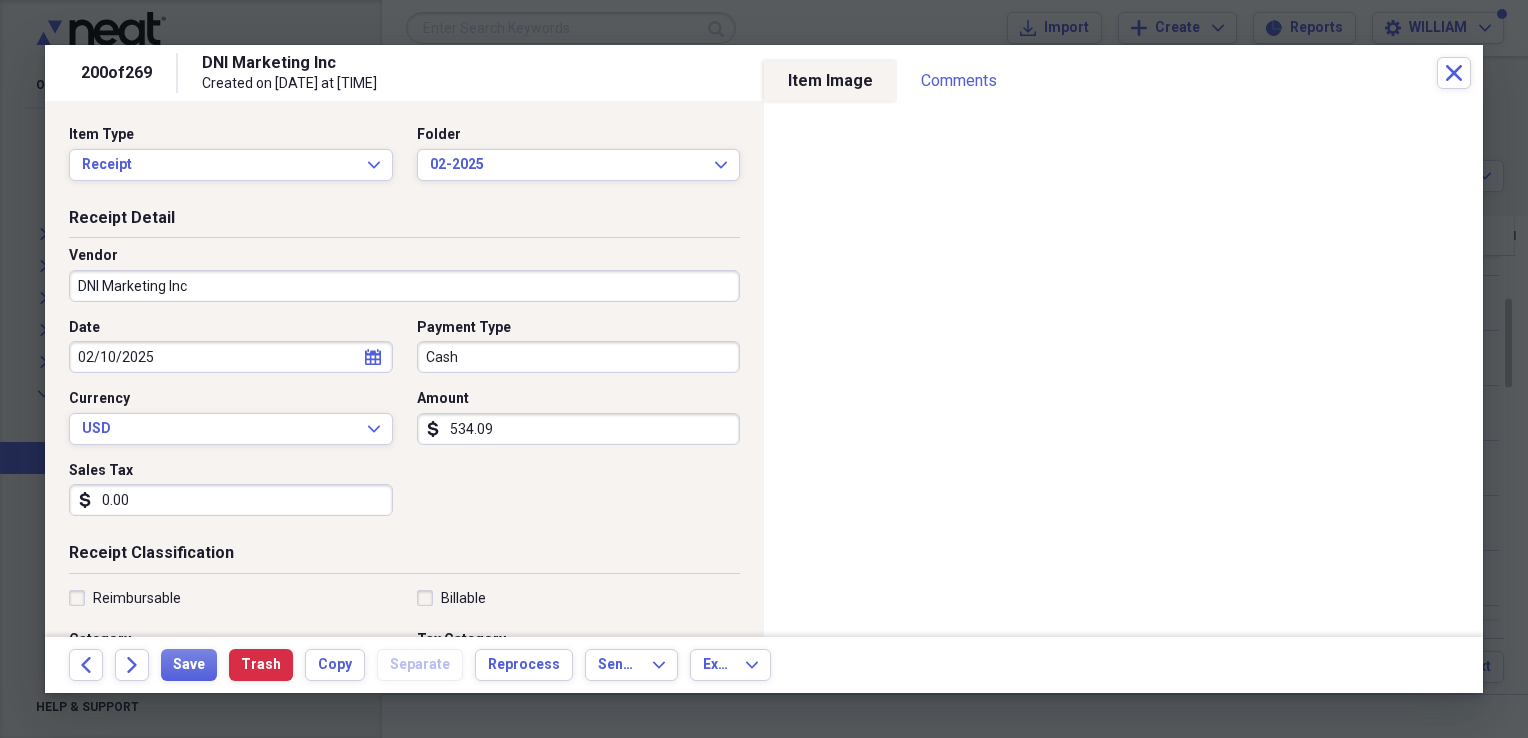 click on "Date 02/10/2025 calendar Calendar Payment Type Cash Currency USD Expand Amount dollar-sign 534.09 Sales Tax dollar-sign 0.00" at bounding box center (404, 425) 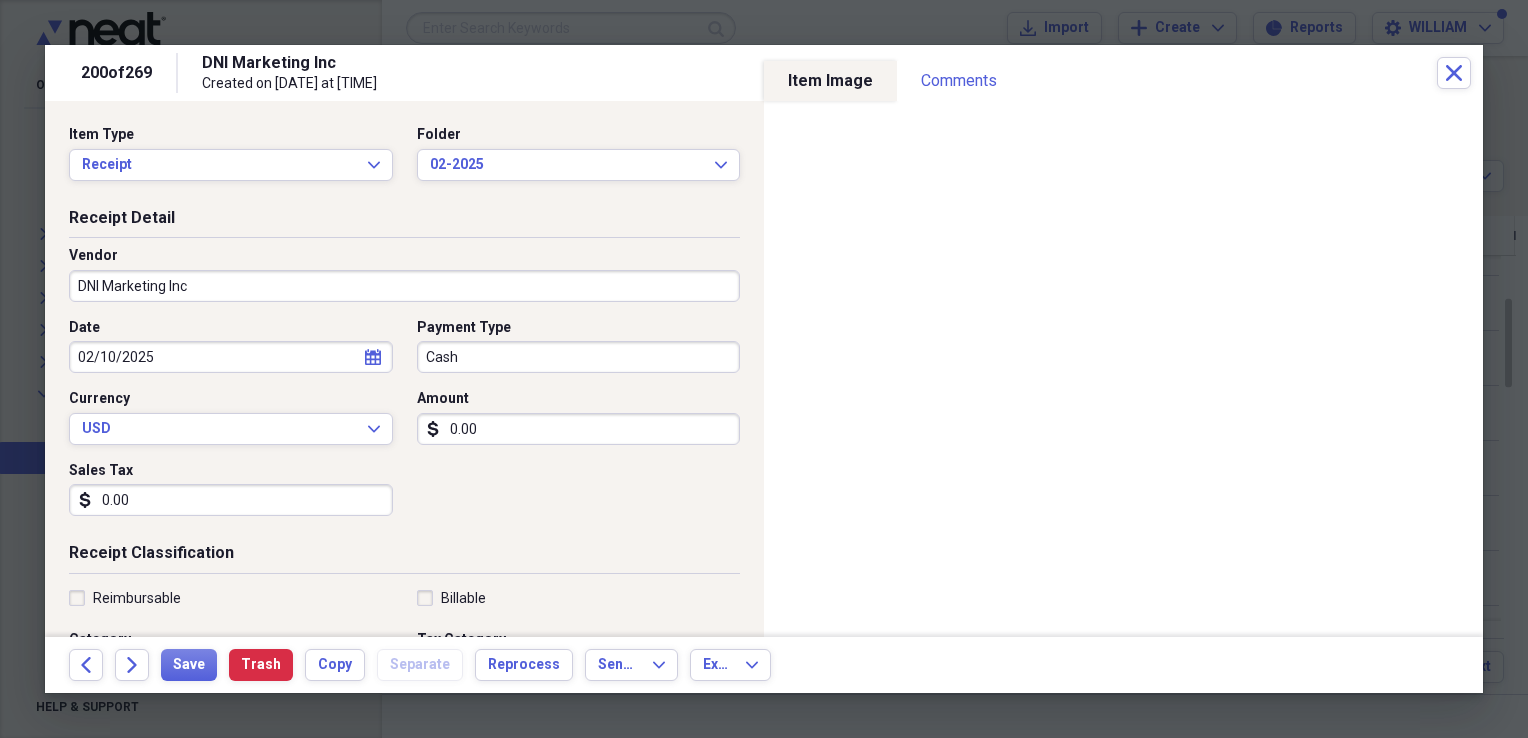 type on "0.00" 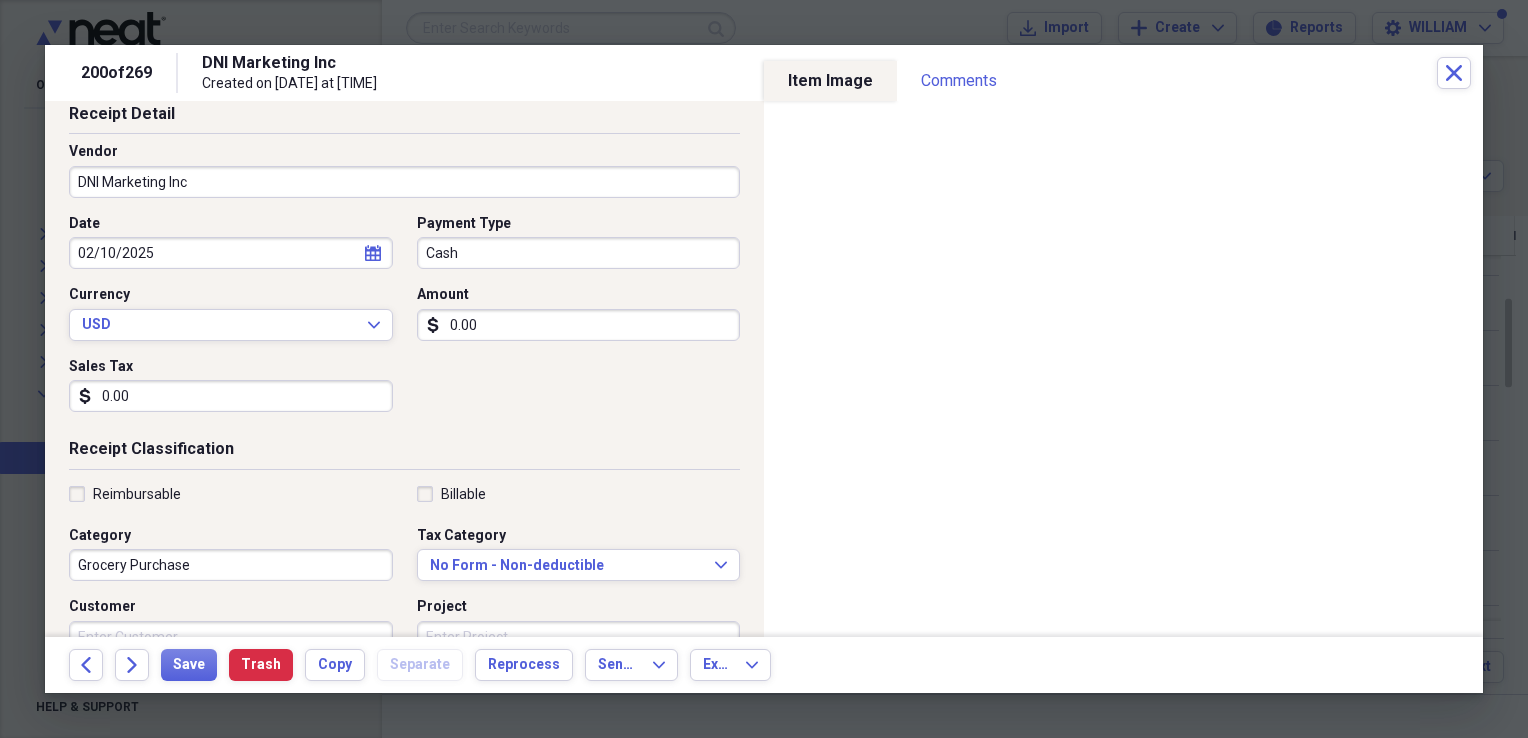 scroll, scrollTop: 108, scrollLeft: 0, axis: vertical 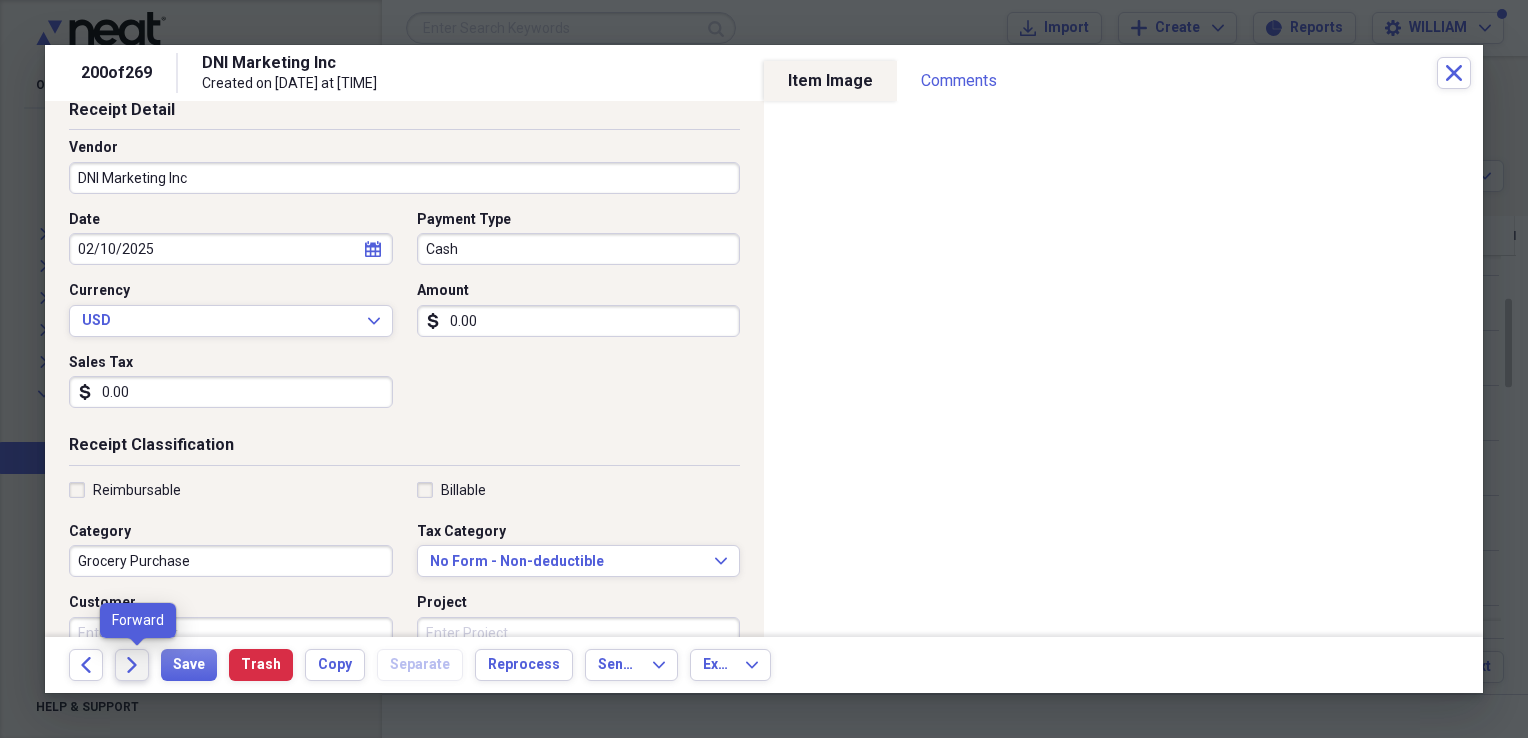 click 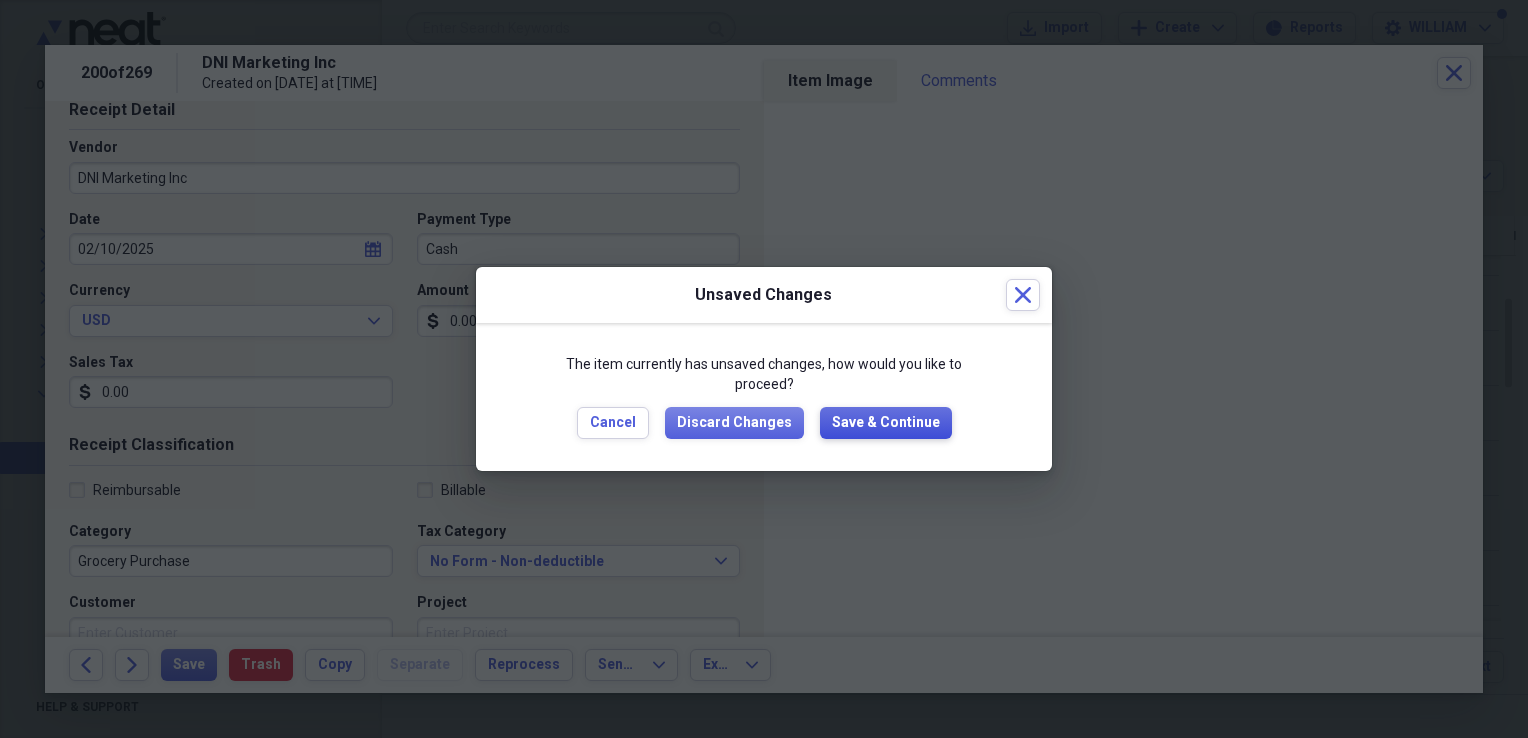 click on "Save & Continue" at bounding box center [886, 423] 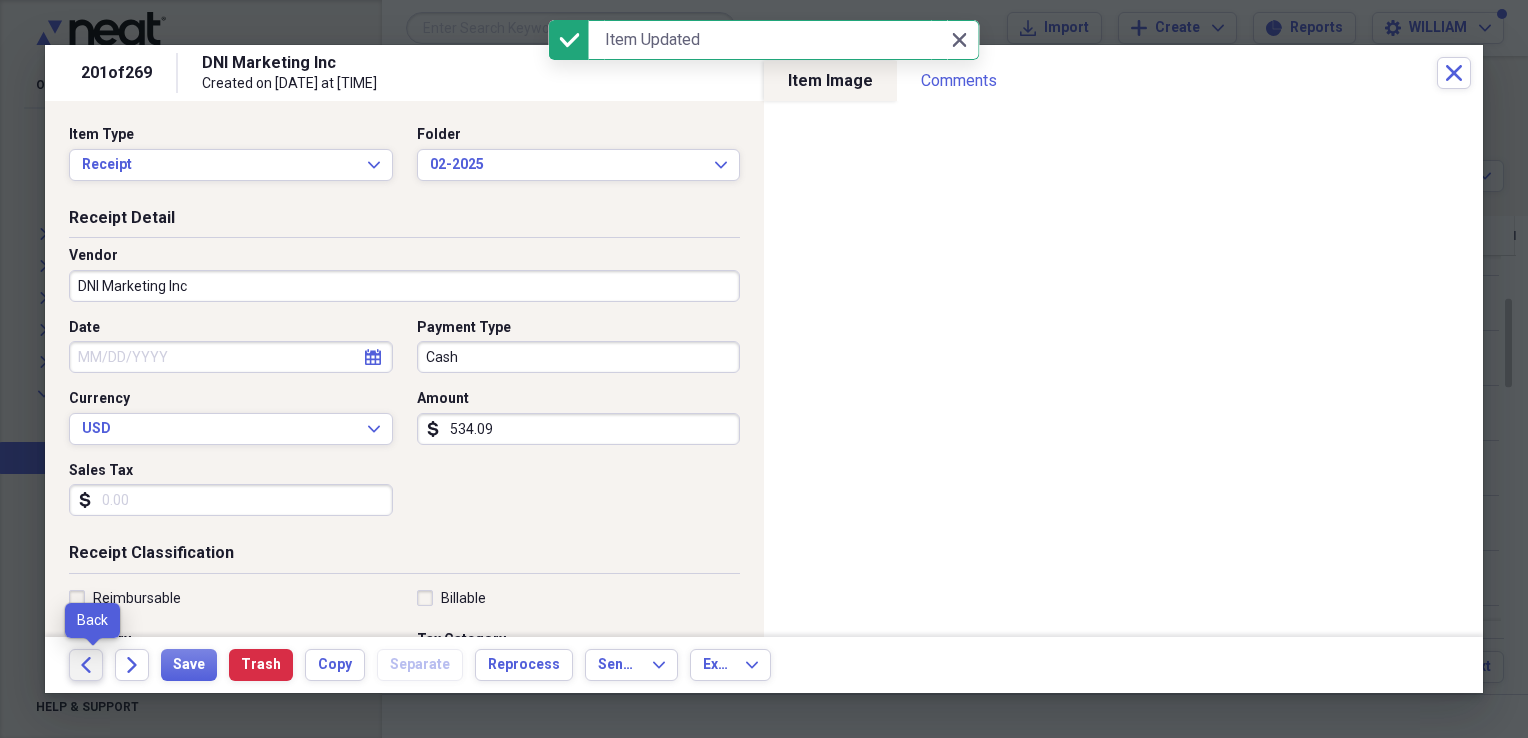 click on "Back" at bounding box center [86, 665] 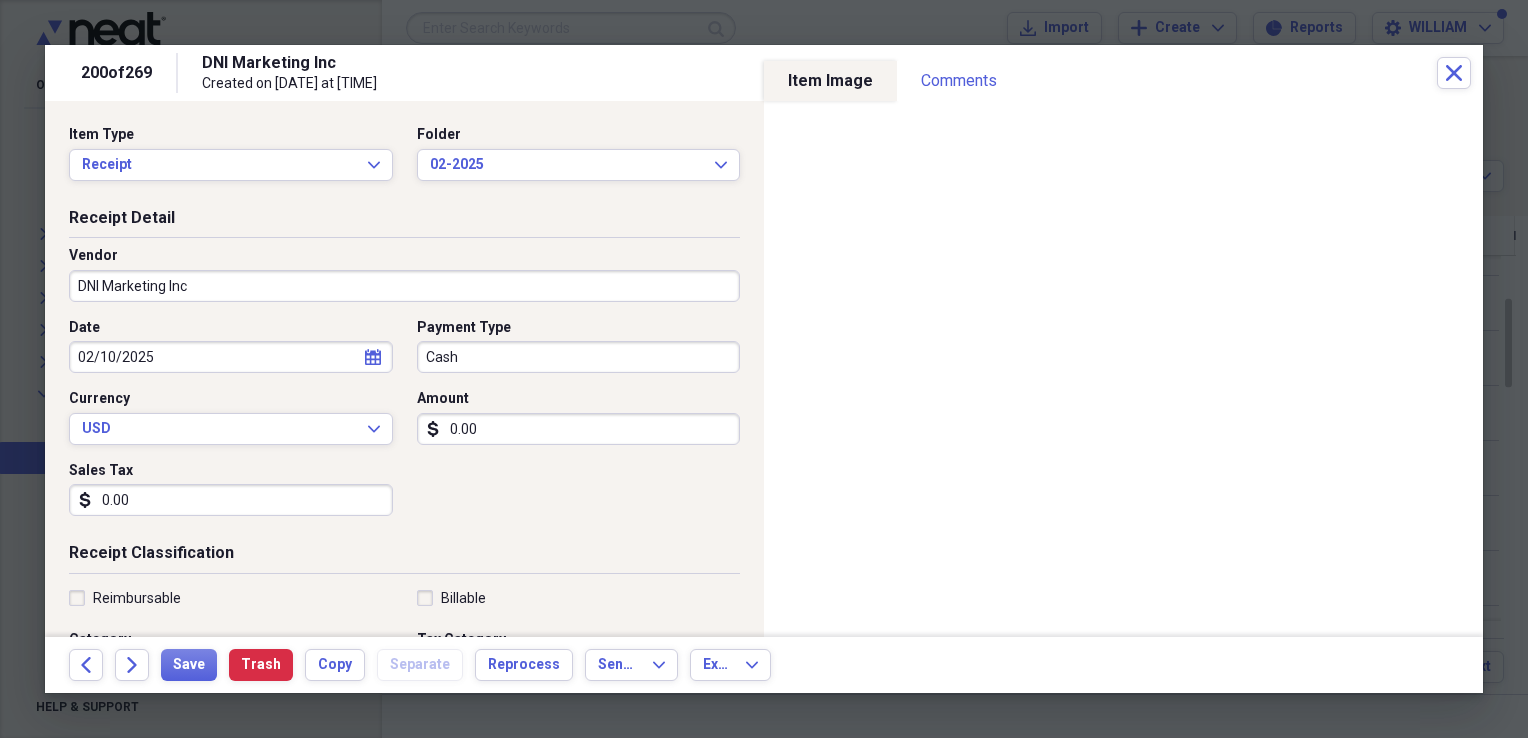 click on "02/10/2025" at bounding box center [231, 357] 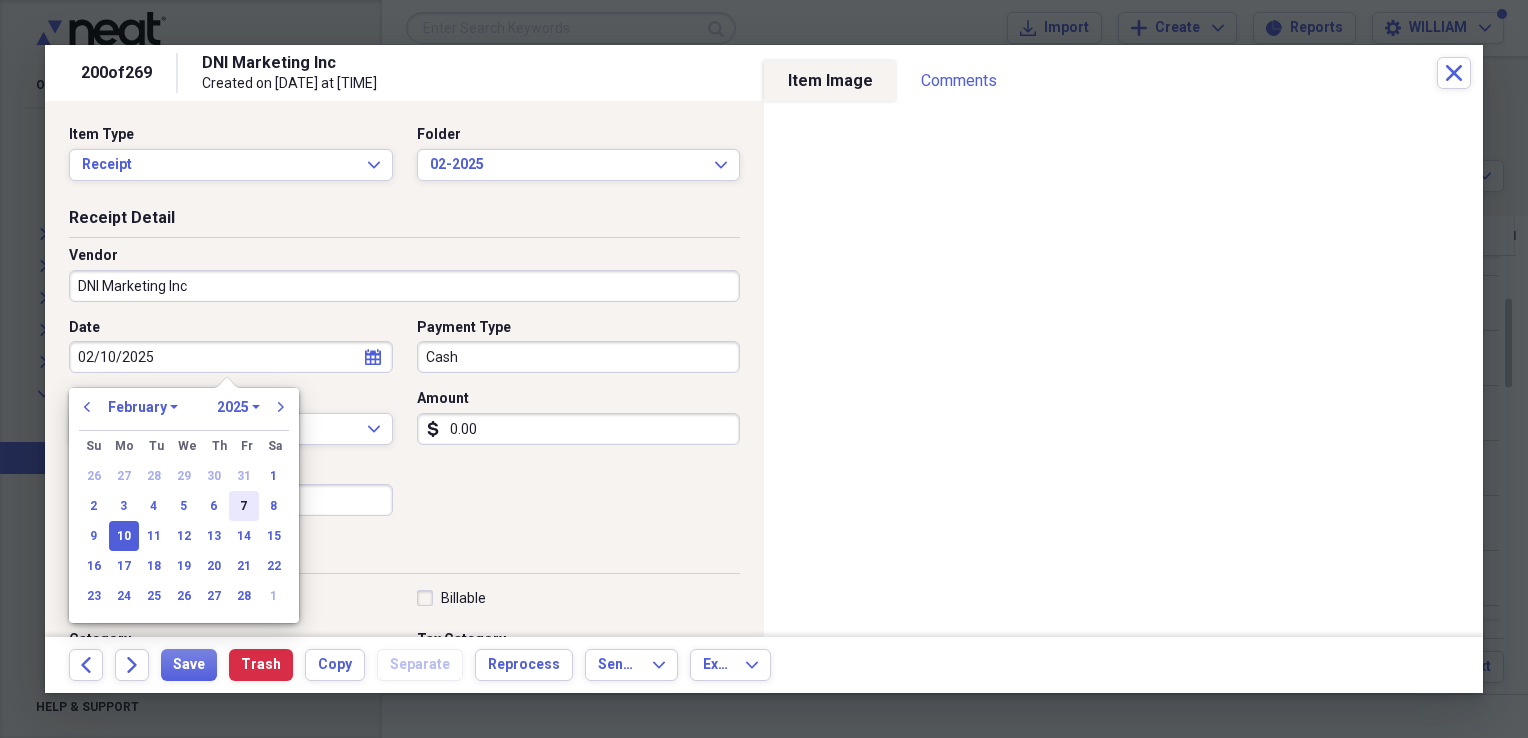 click on "7" at bounding box center [244, 506] 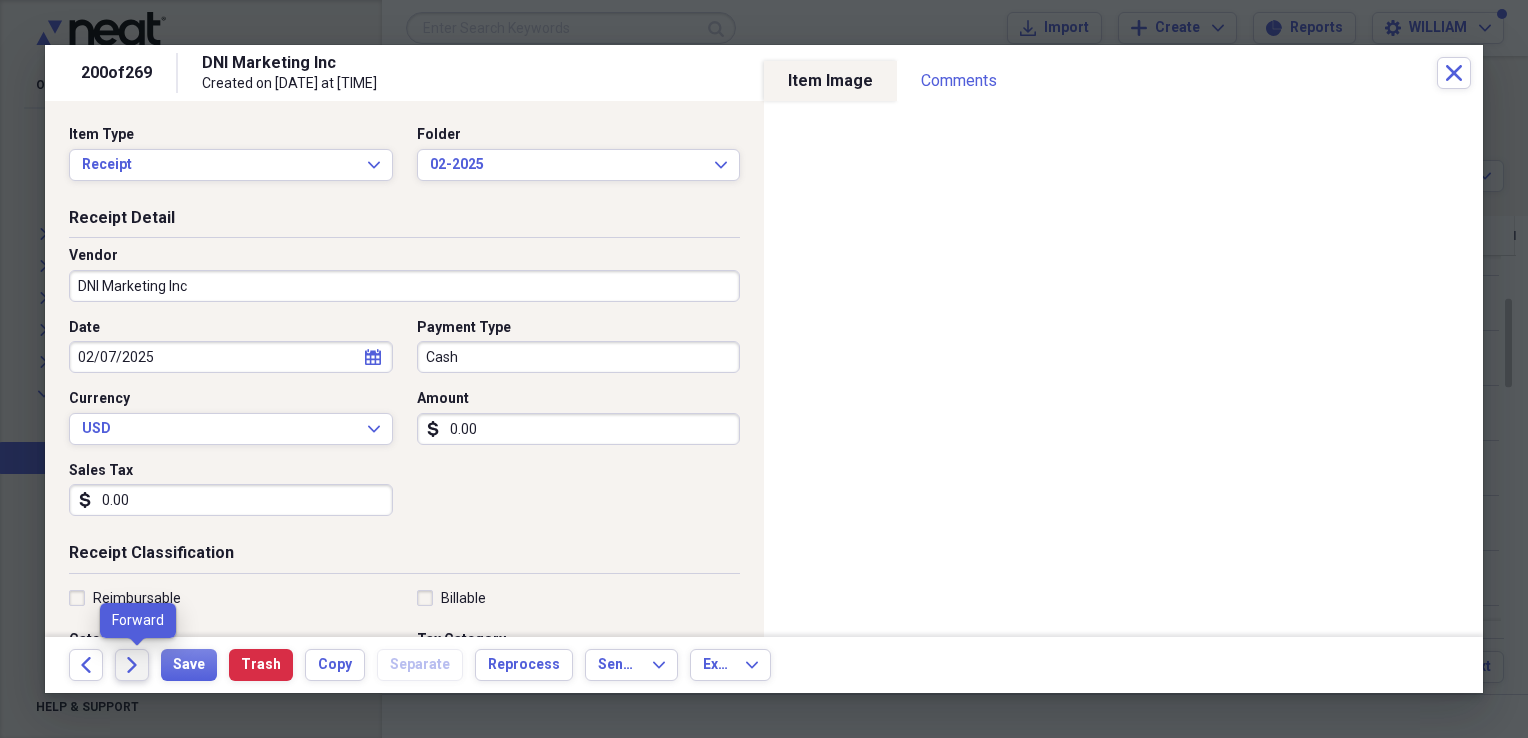 click on "Forward" 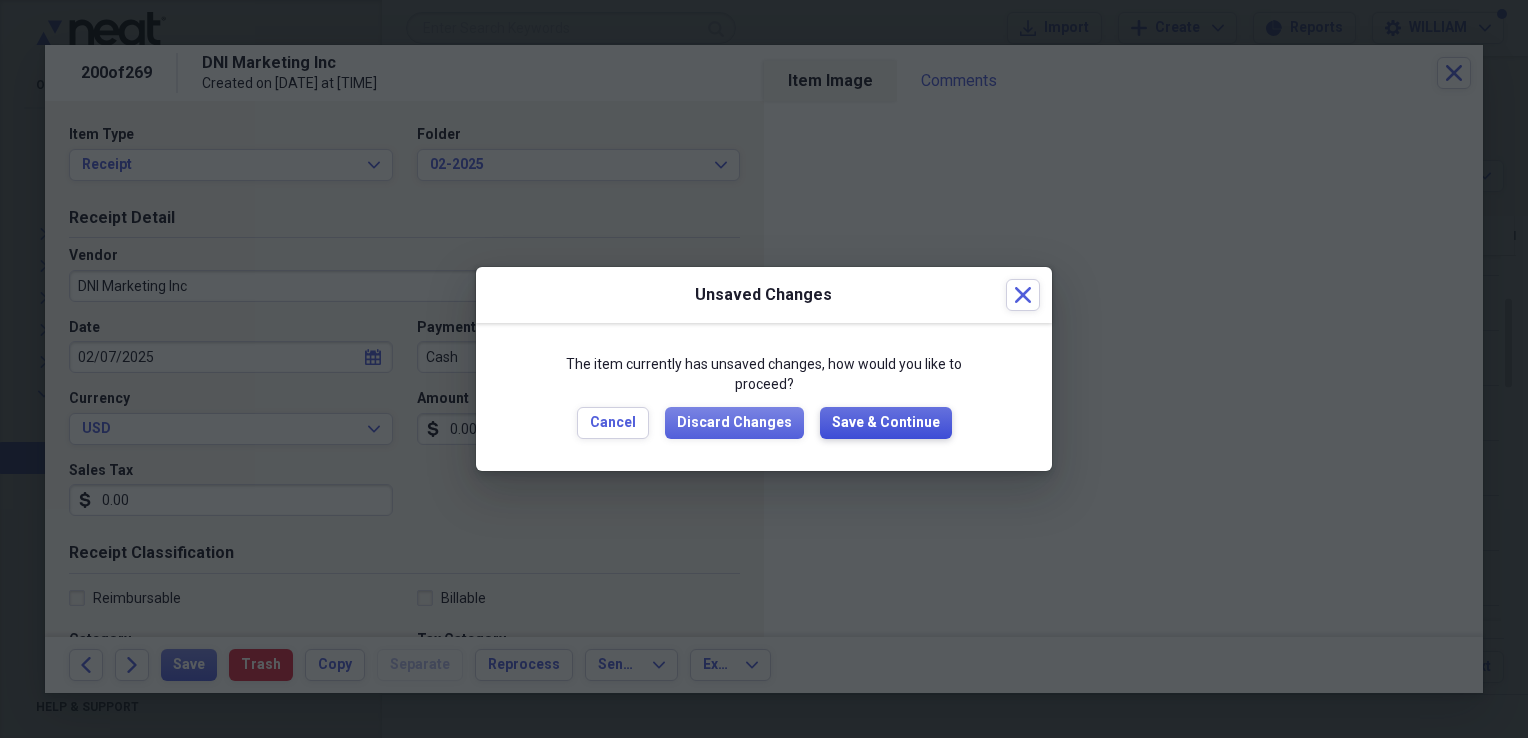 click on "Save & Continue" at bounding box center (886, 423) 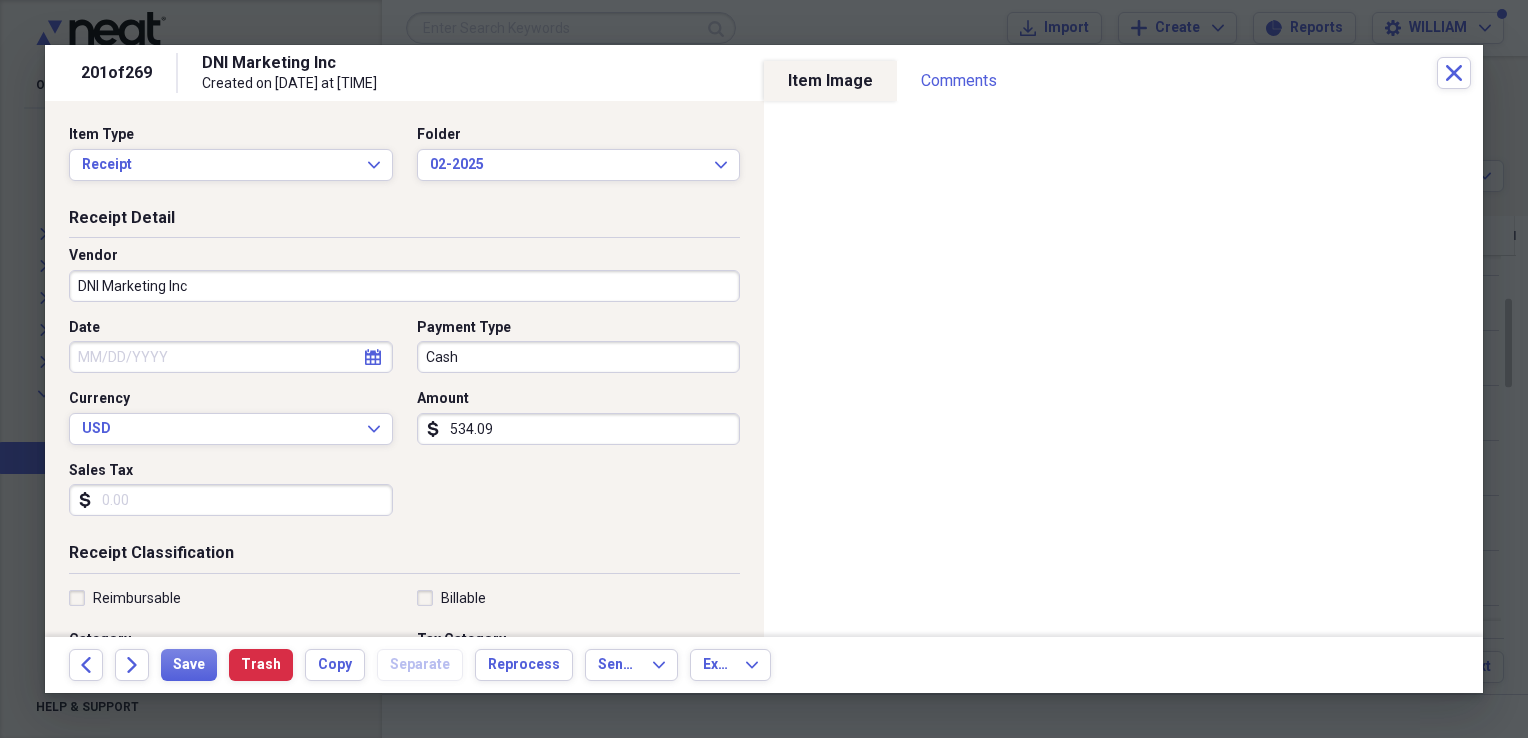 select on "7" 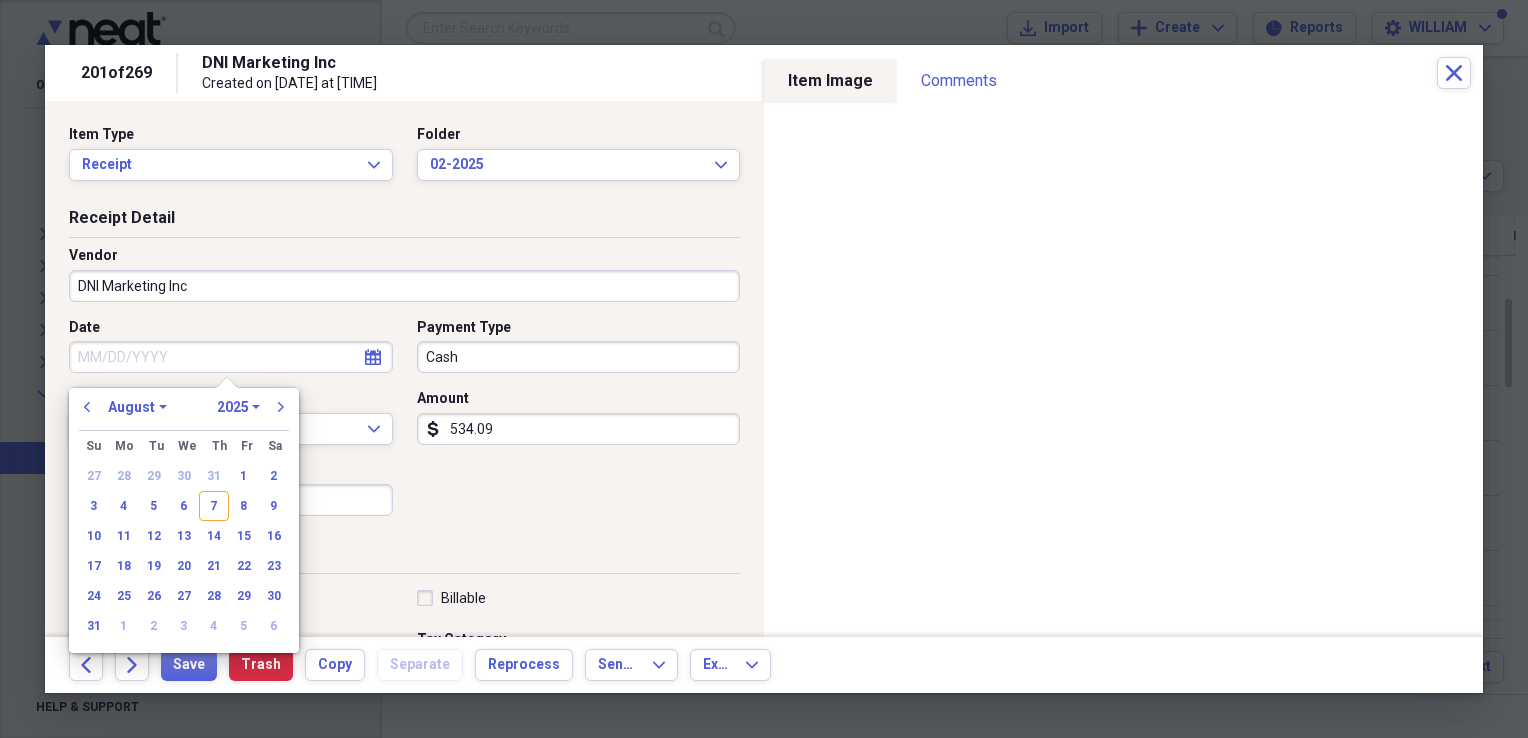 click on "Date" at bounding box center (231, 357) 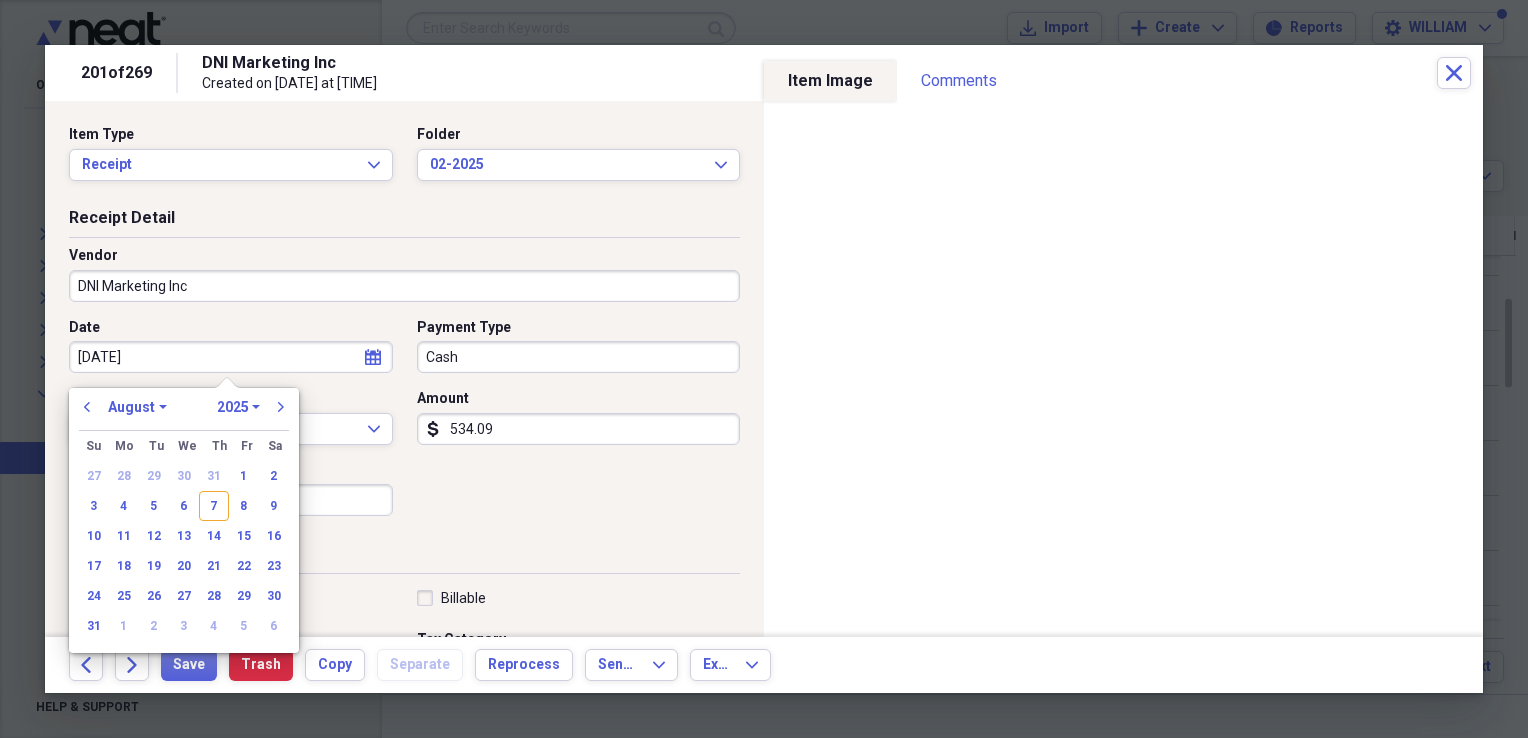 type on "2/7/25" 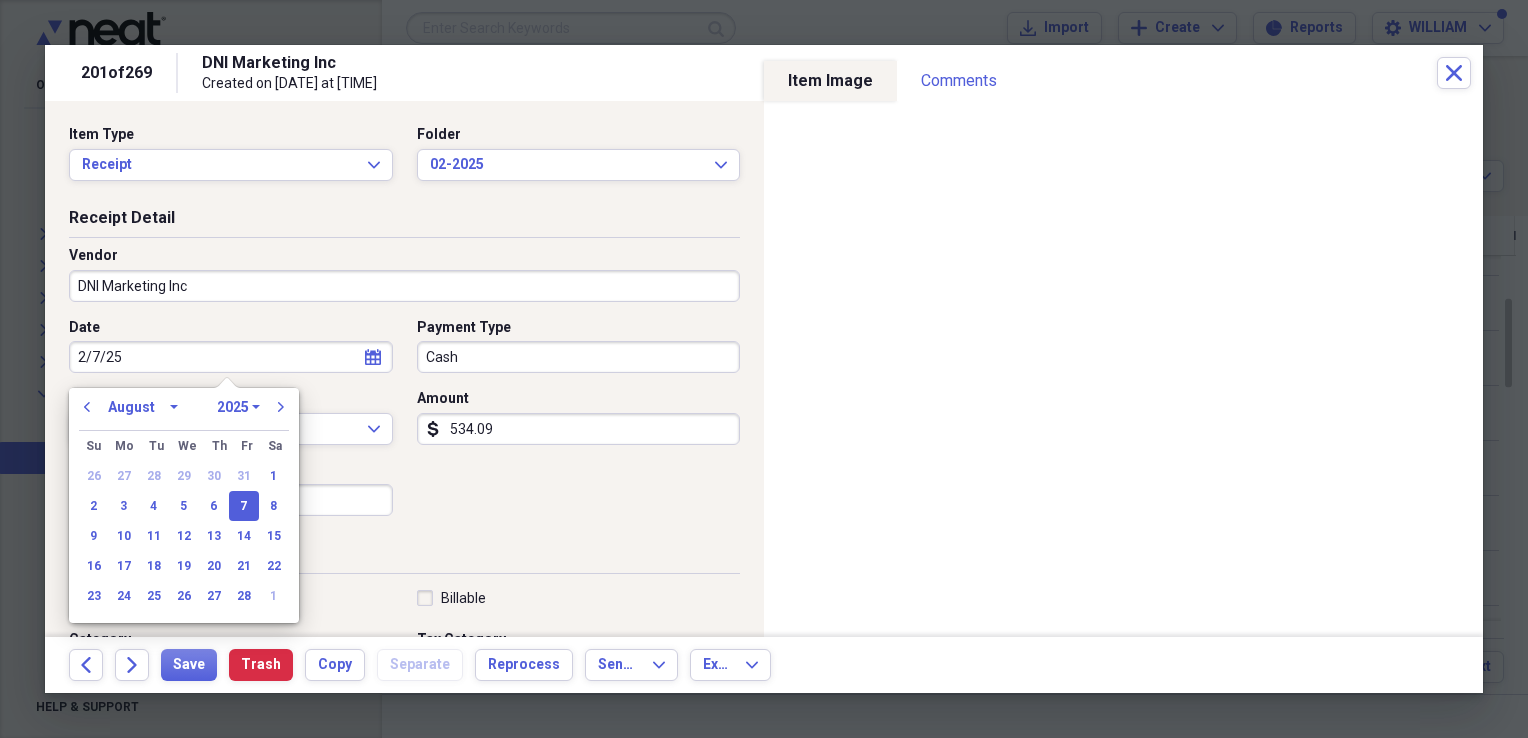 select on "1" 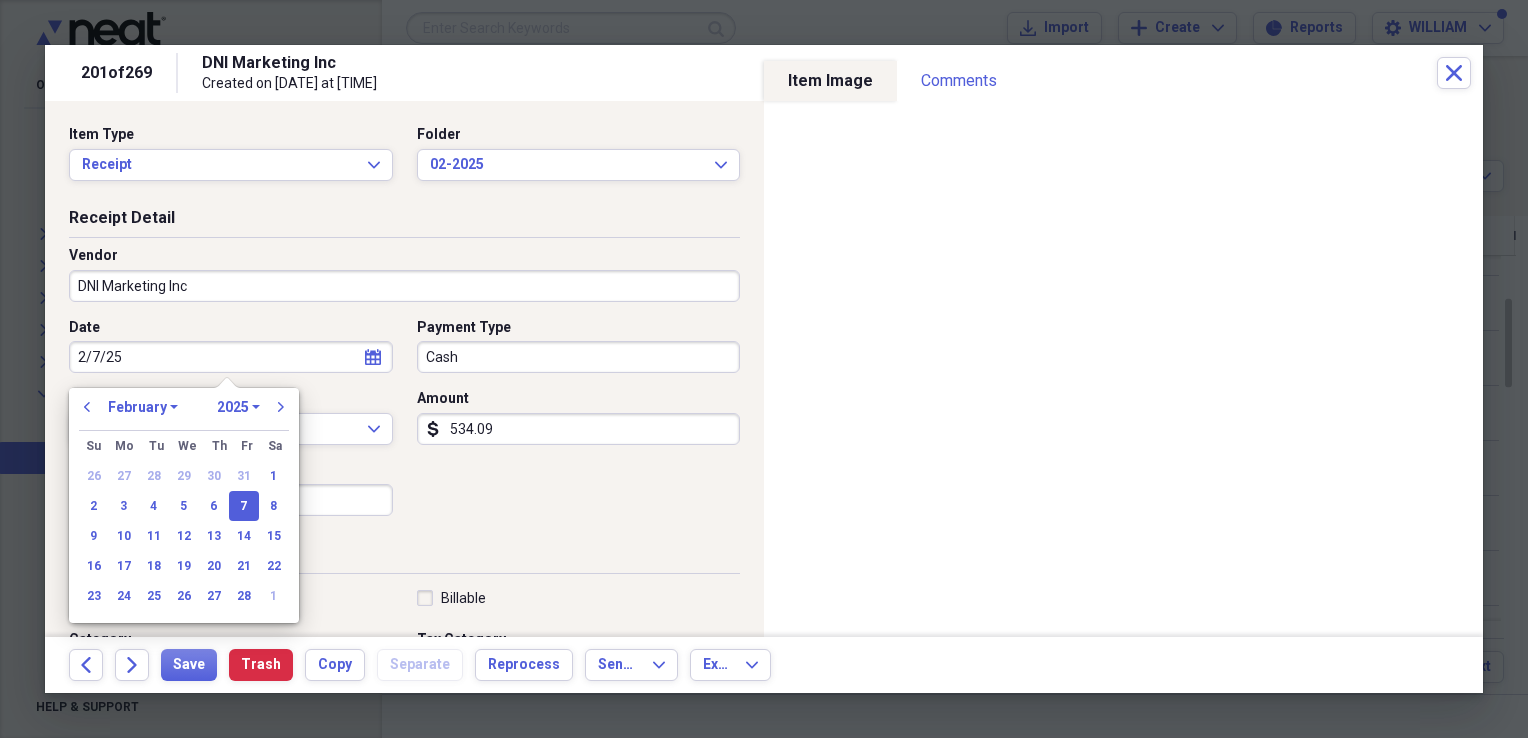 type on "02/07/2025" 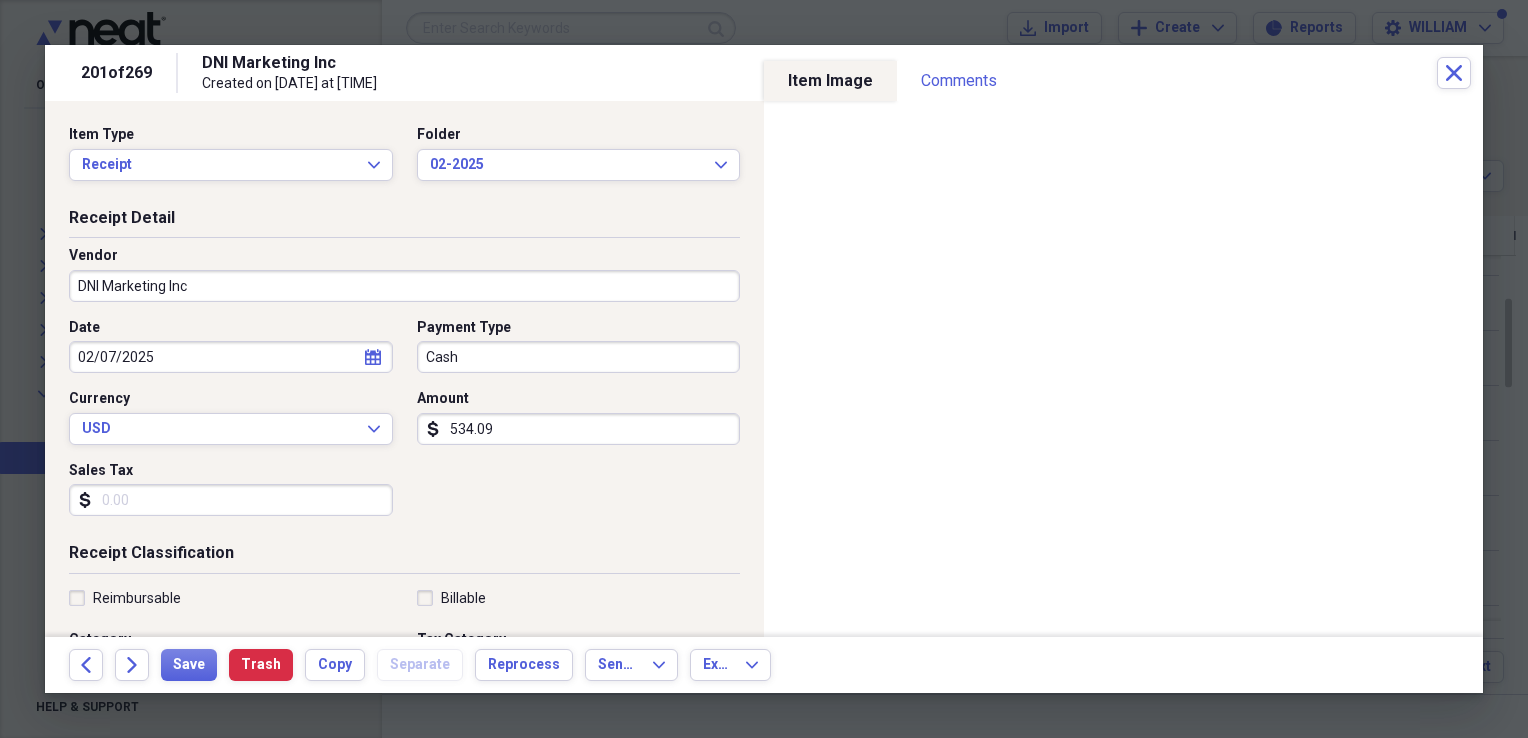 click on "Sales Tax" at bounding box center (231, 500) 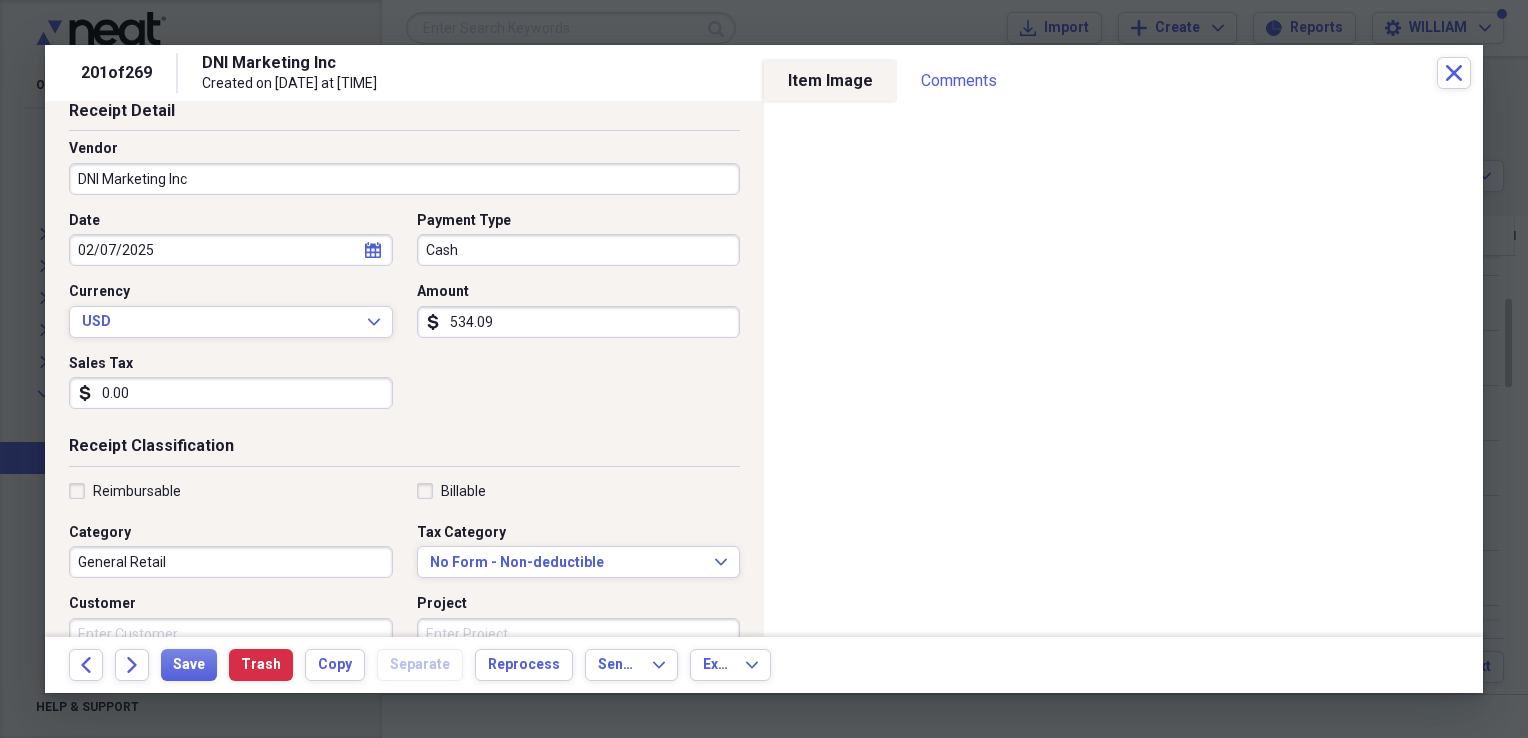 scroll, scrollTop: 108, scrollLeft: 0, axis: vertical 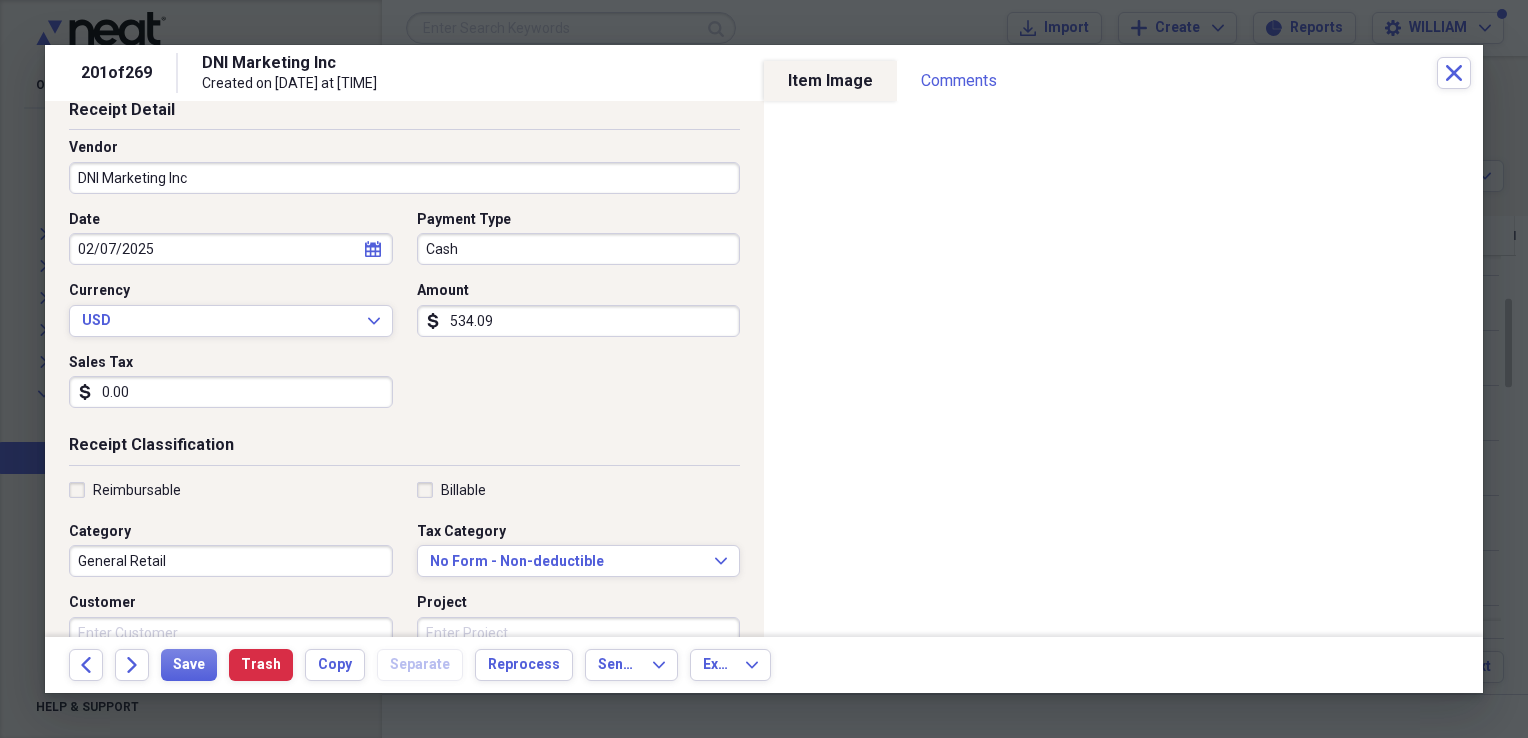 type on "0.00" 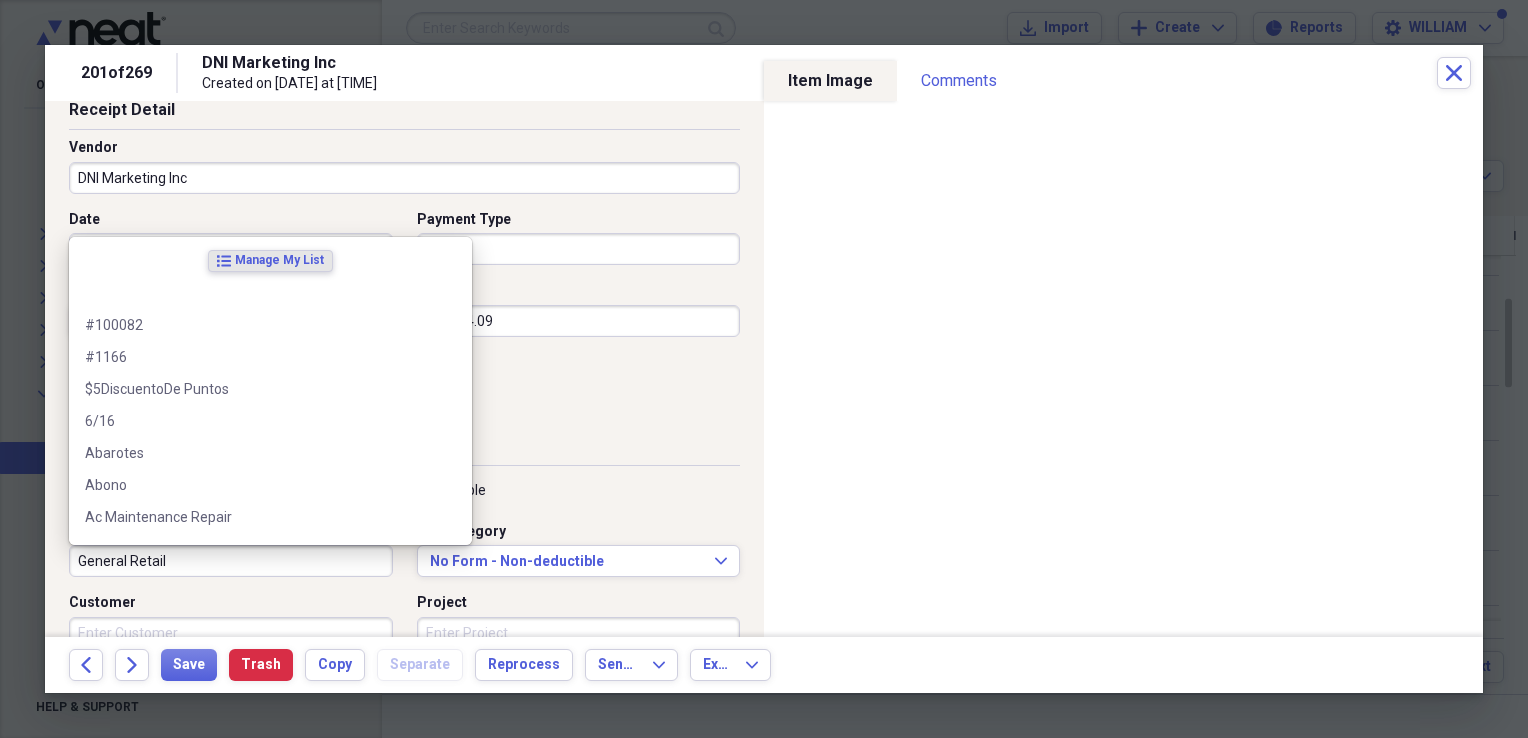 click on "General Retail" at bounding box center (231, 561) 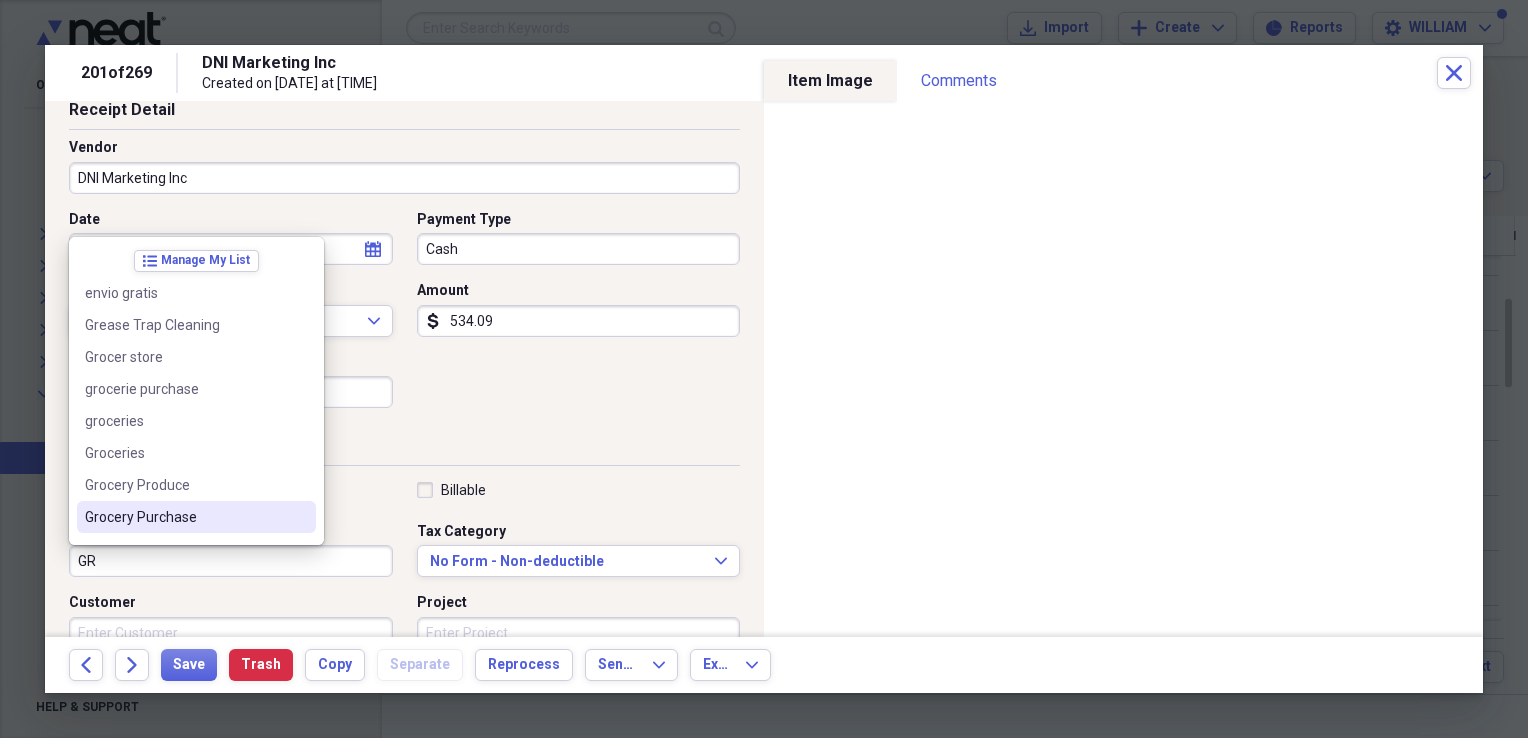 click on "Grocery Purchase" at bounding box center [196, 517] 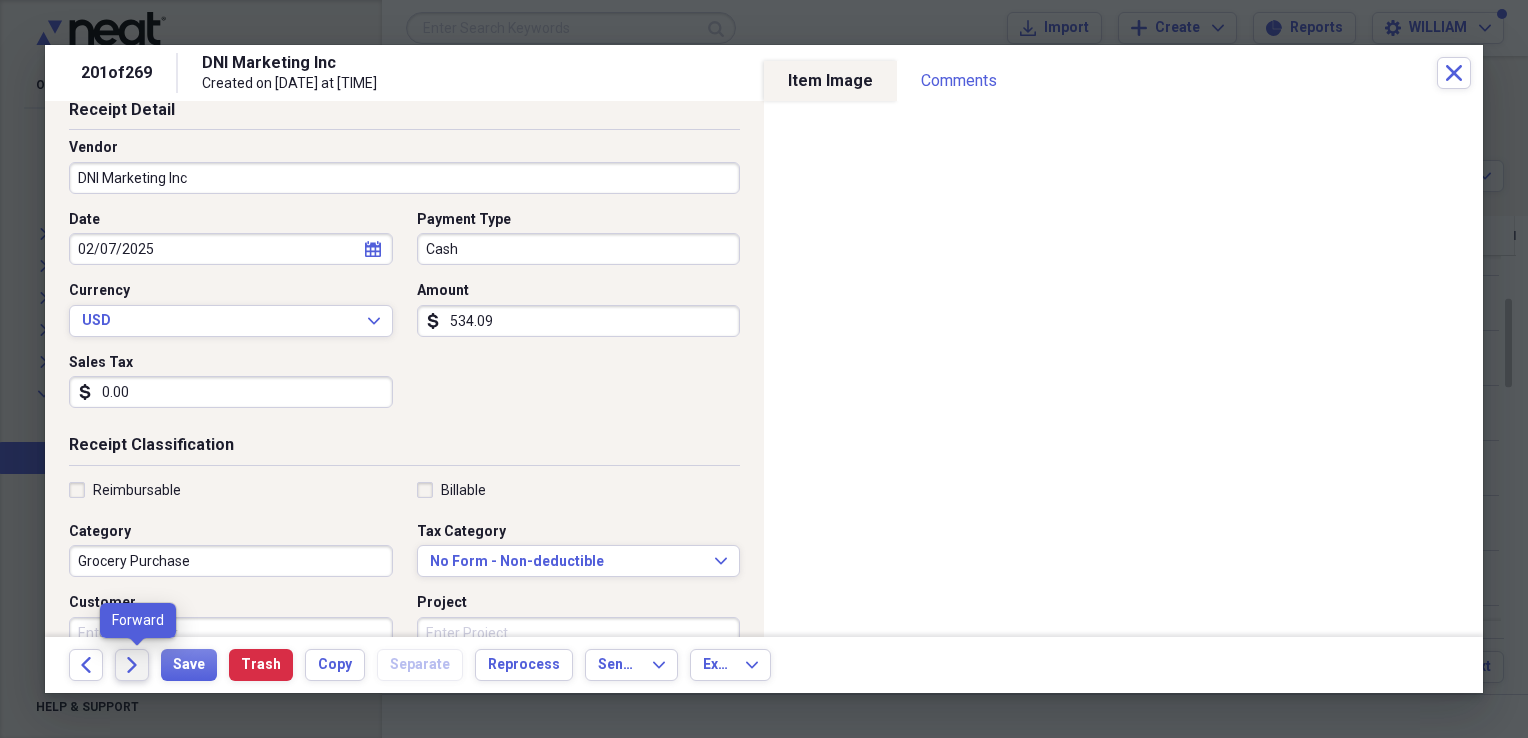 click on "Forward" 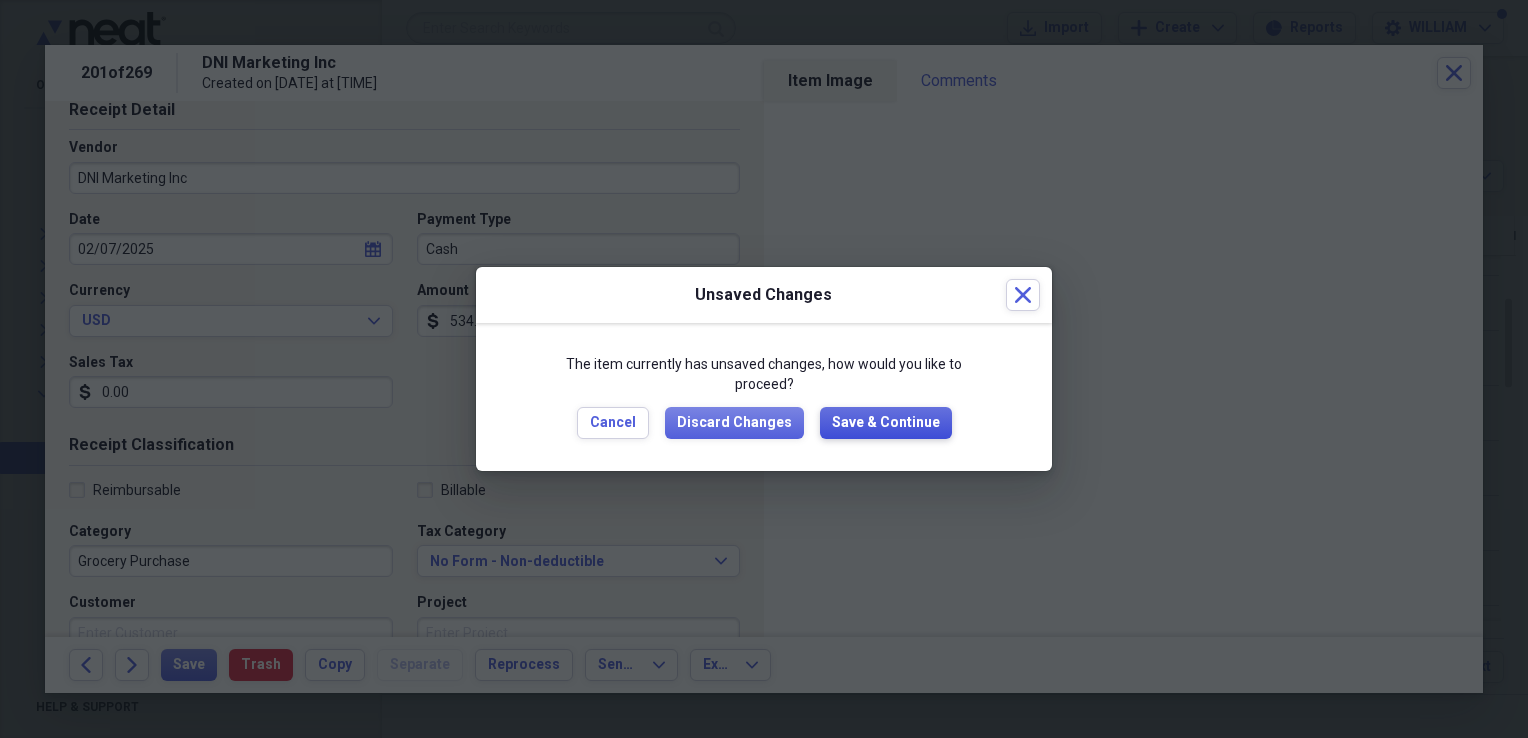 click on "Save & Continue" at bounding box center [886, 423] 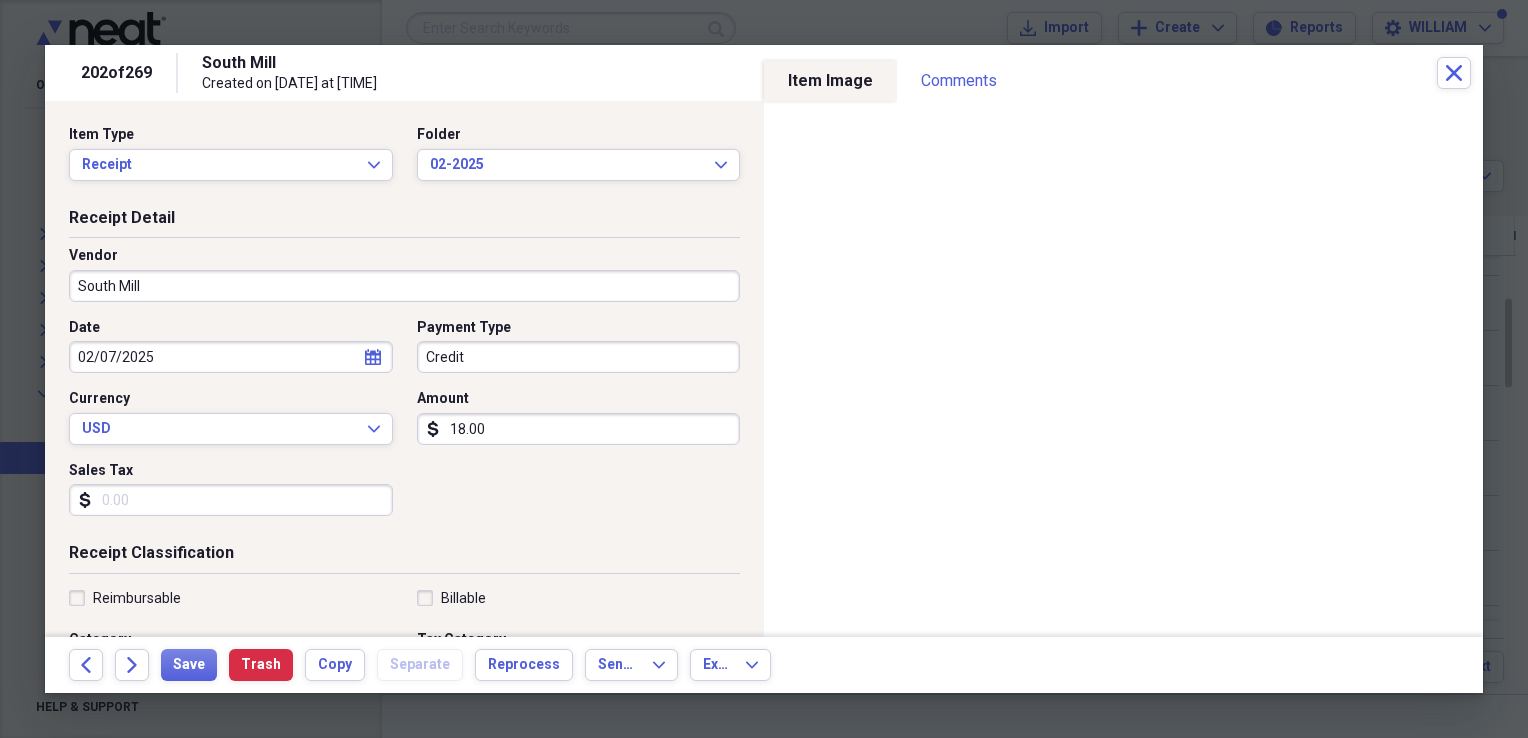 click on "Sales Tax" at bounding box center (231, 500) 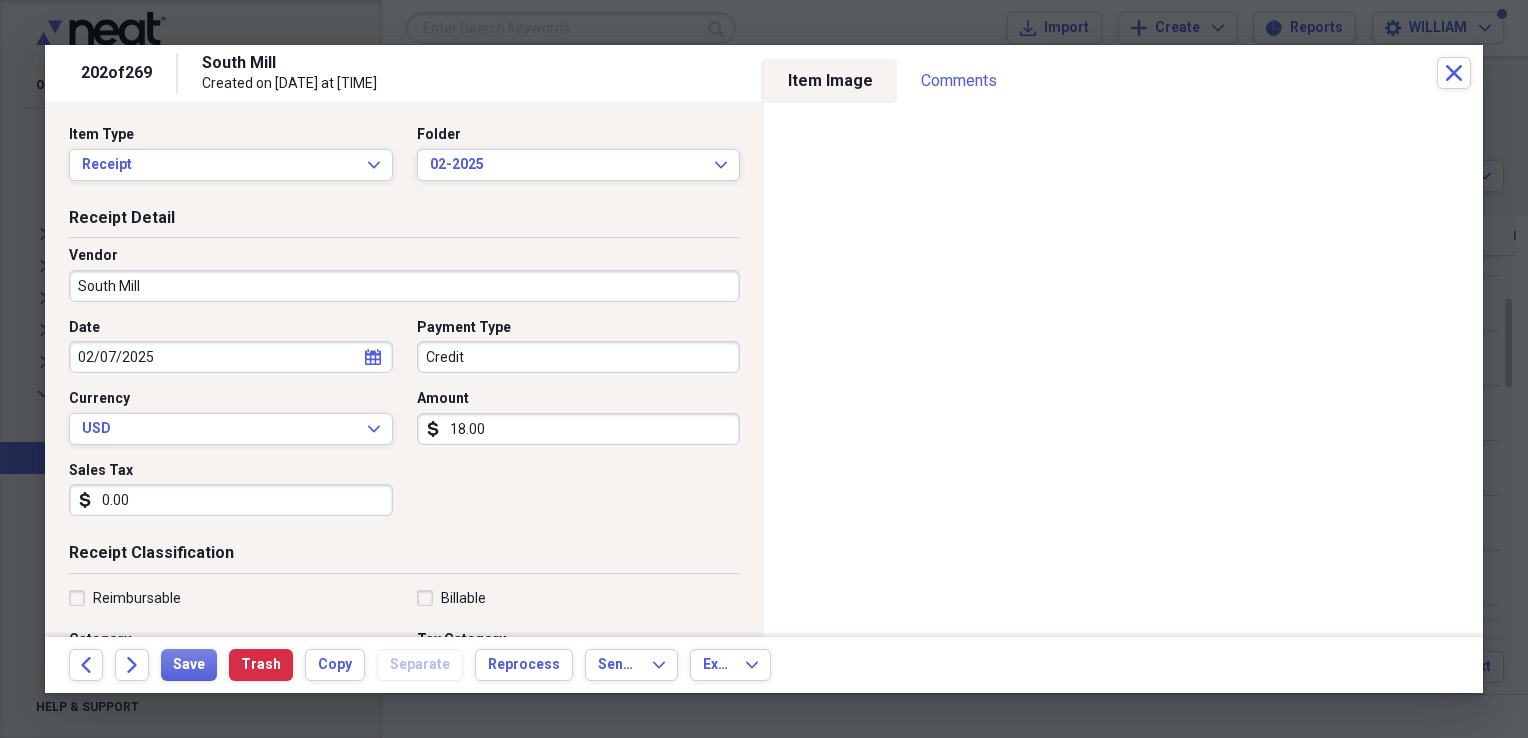 type on "0.00" 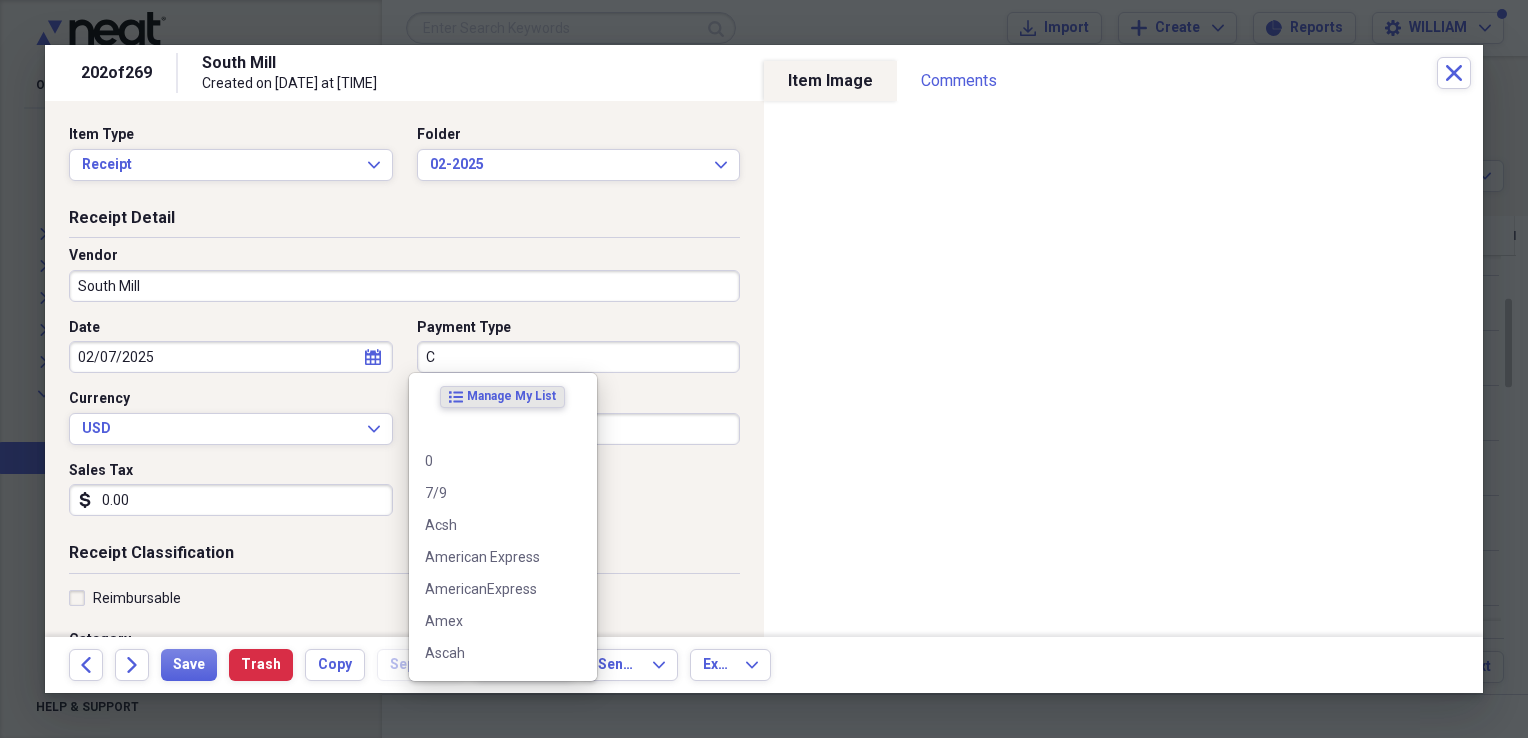 click on "C" at bounding box center [579, 357] 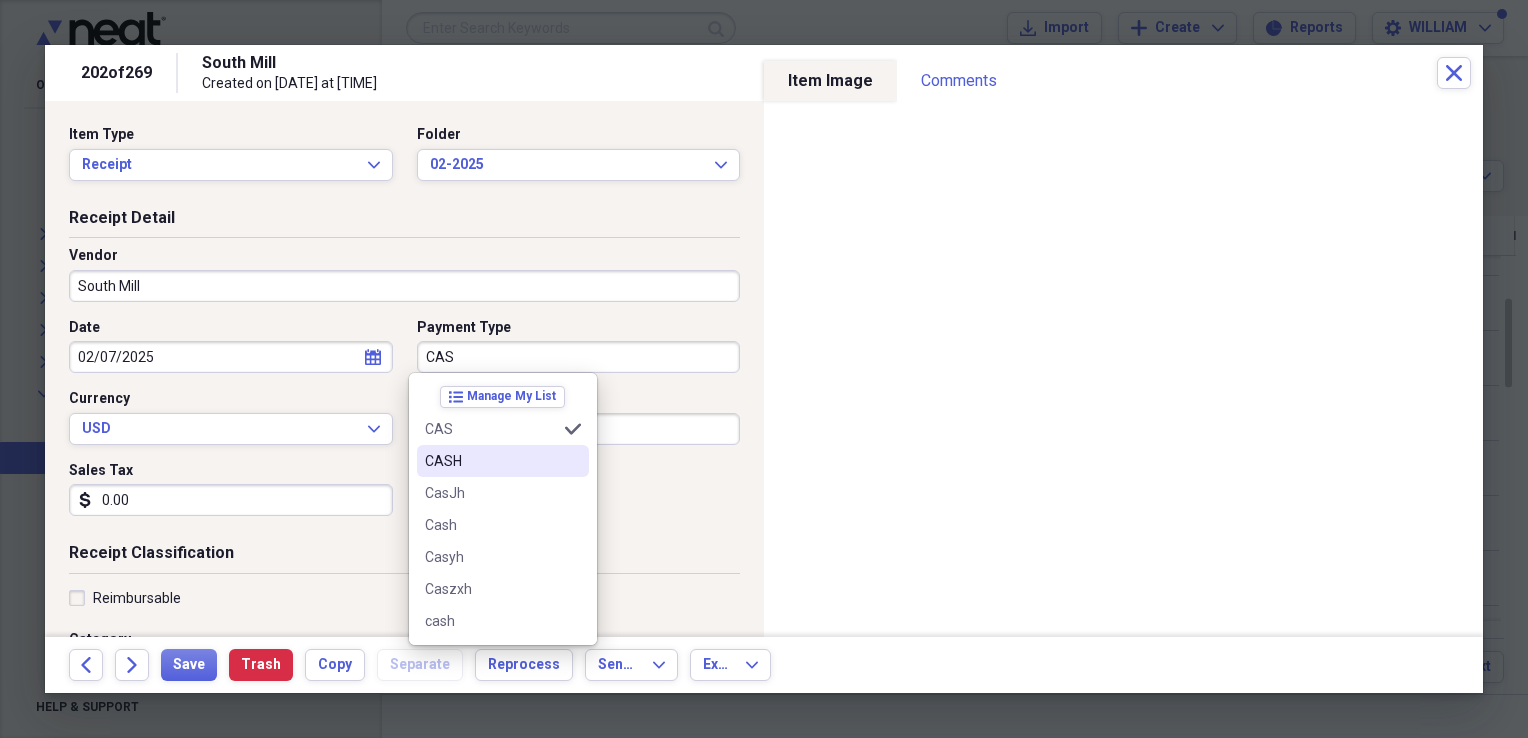 click on "CASH" at bounding box center (491, 461) 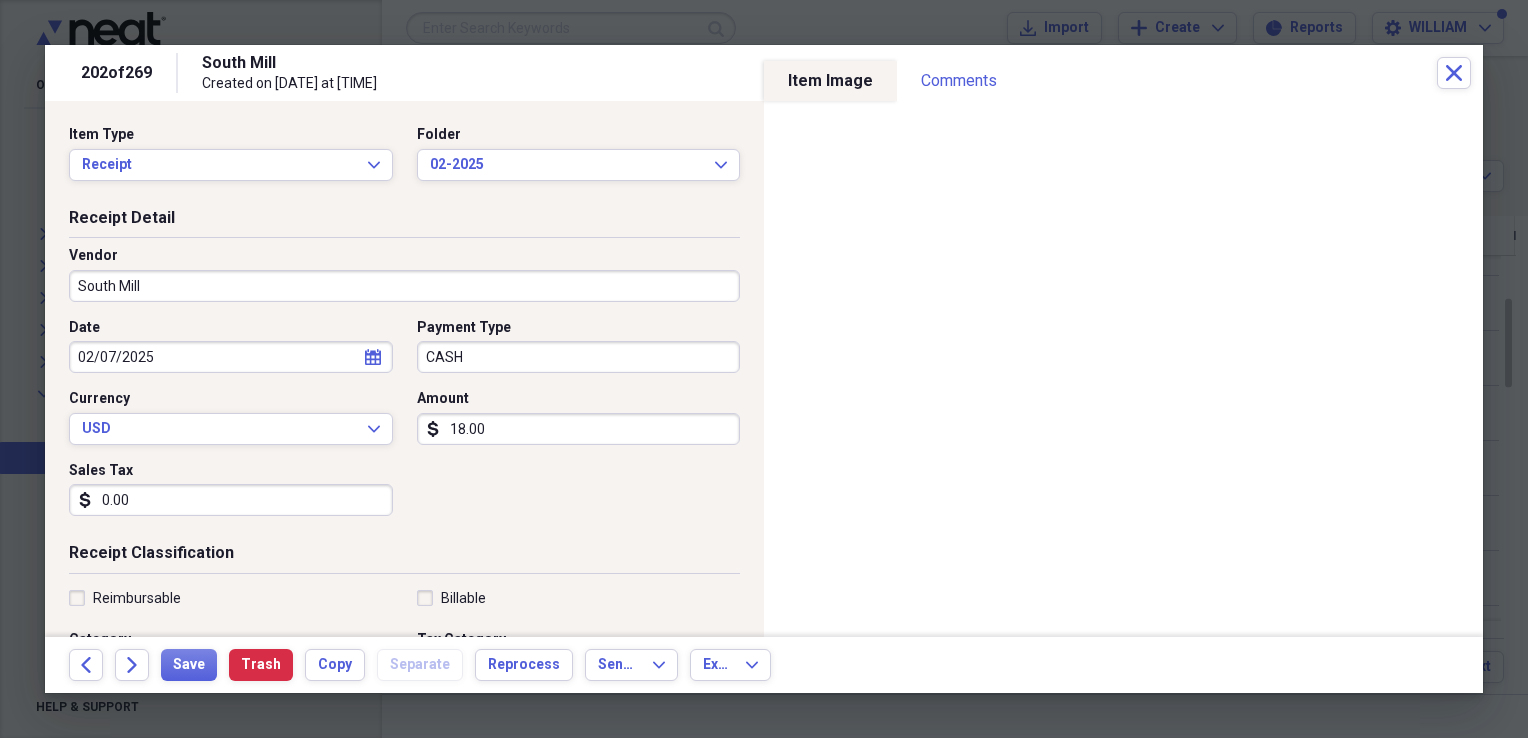 click on "18.00" at bounding box center (579, 429) 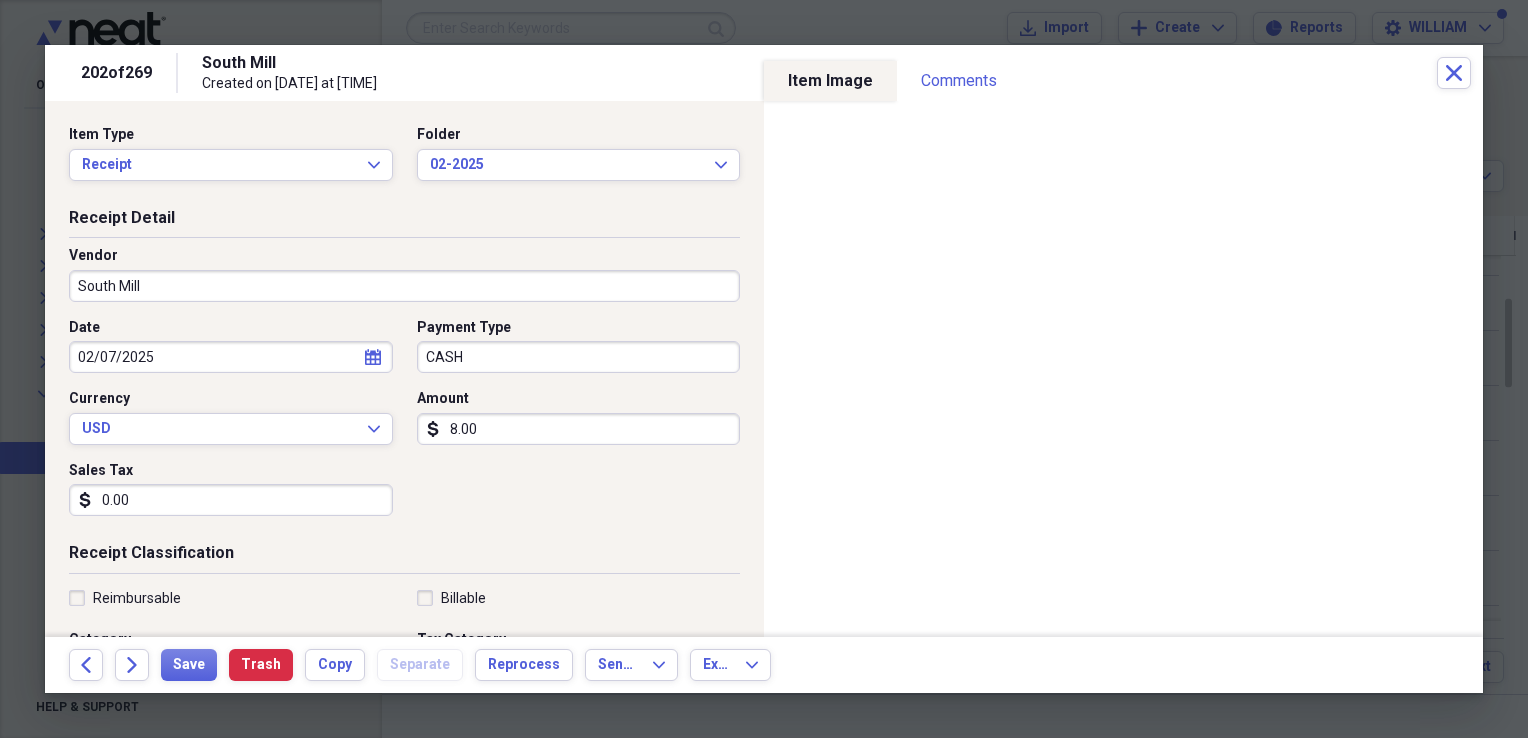 type on "8.00" 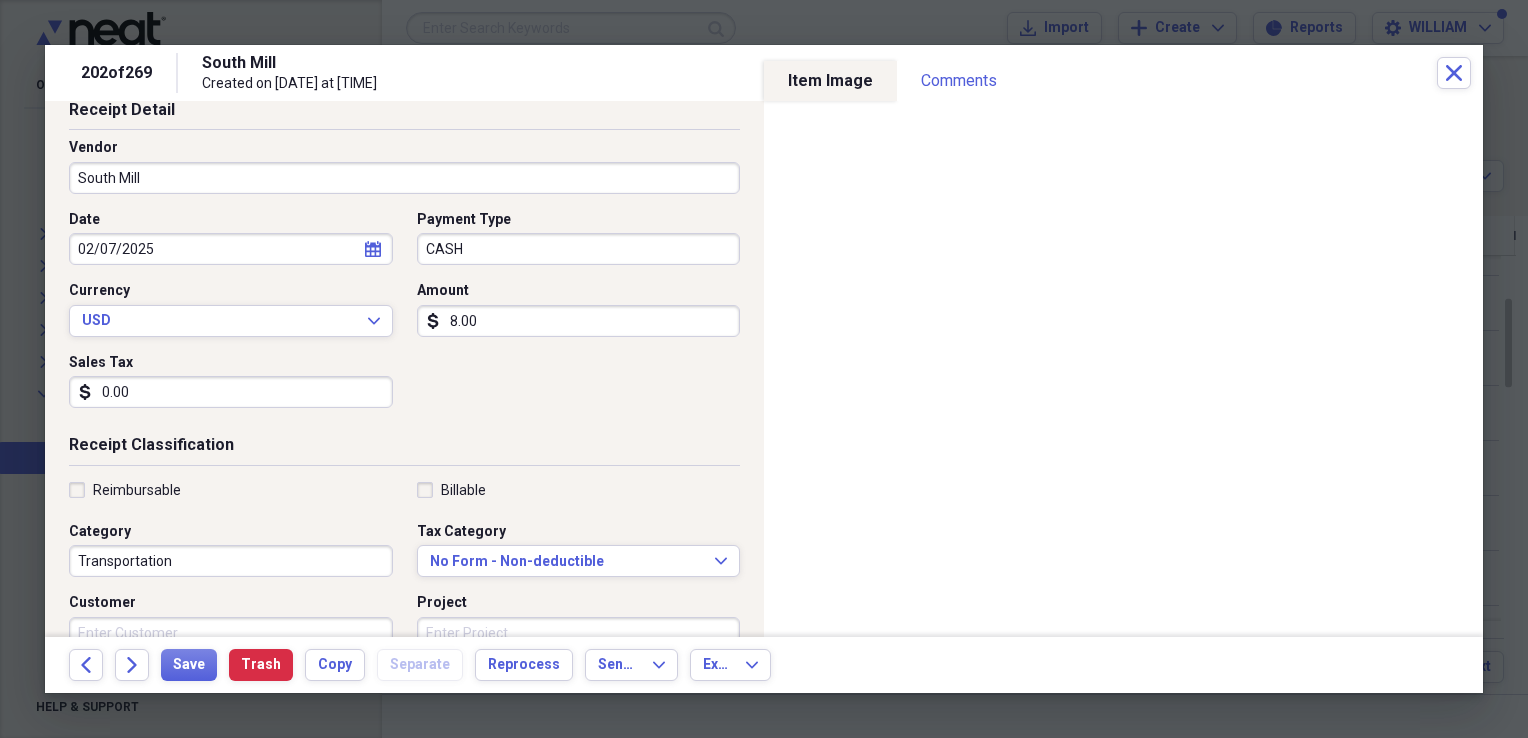 click on "Reimbursable Billable Category Transportation Tax Category No Form - Non-deductible Expand Customer Project Product Location Class" at bounding box center [404, 641] 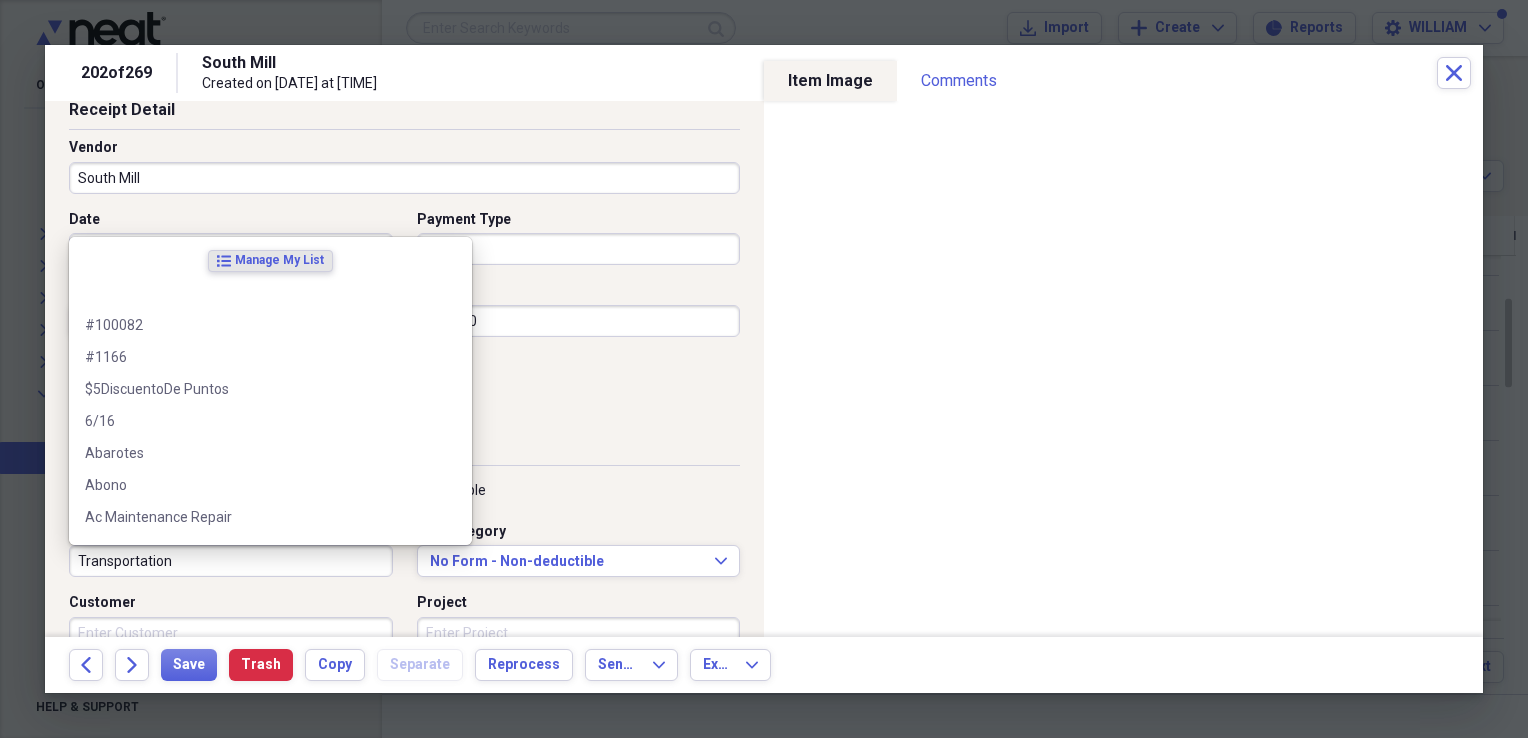click on "Transportation" at bounding box center [231, 561] 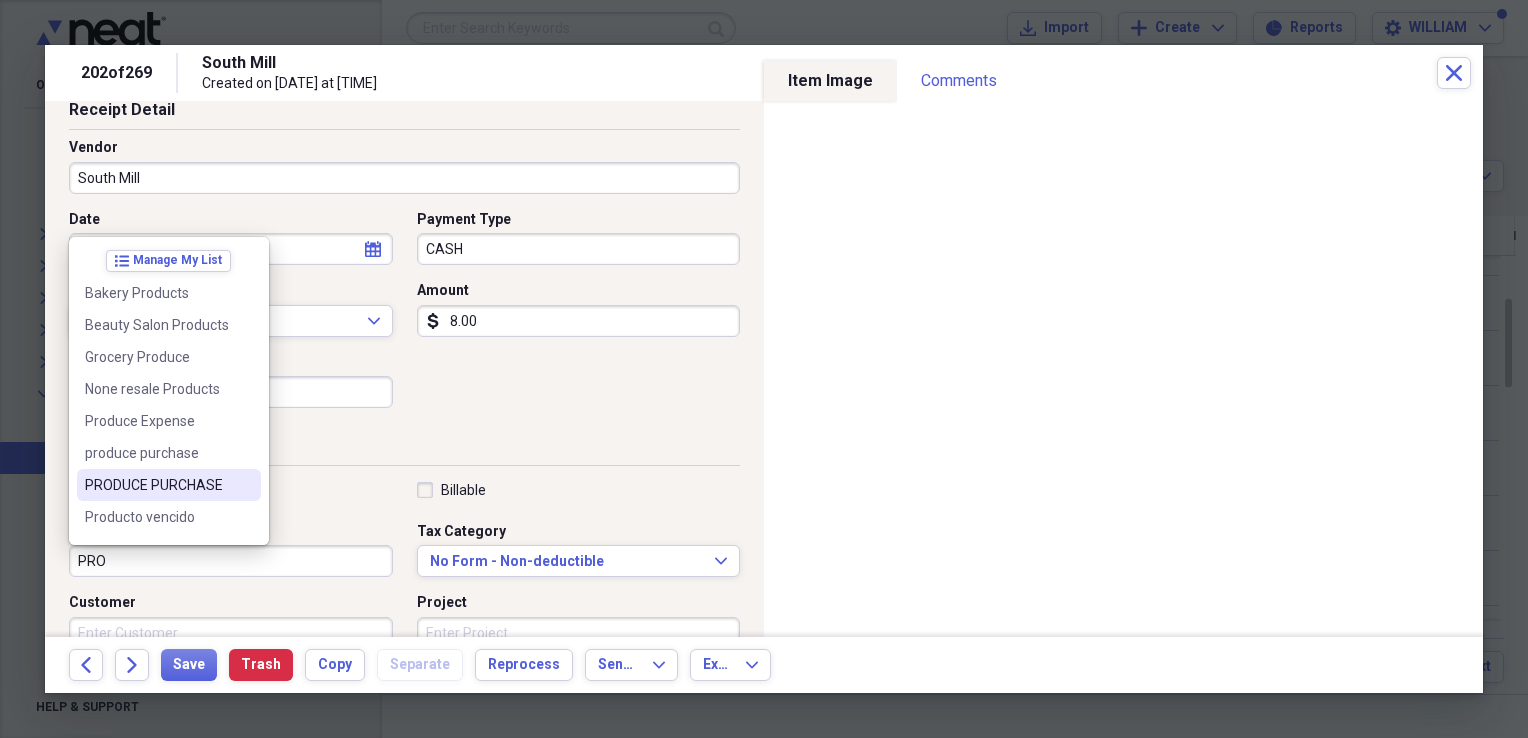 click on "PRODUCE PURCHASE" at bounding box center [169, 485] 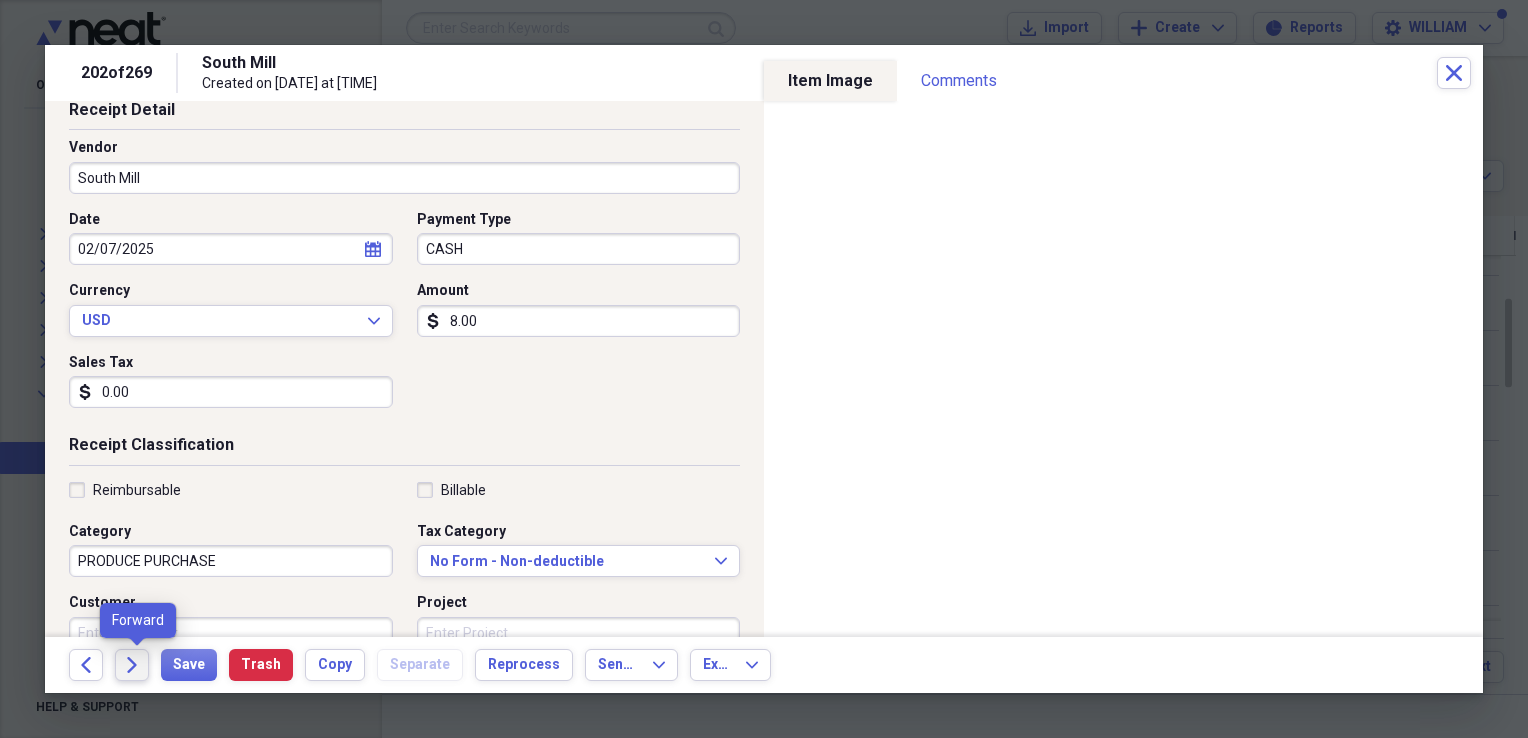 click on "Forward" 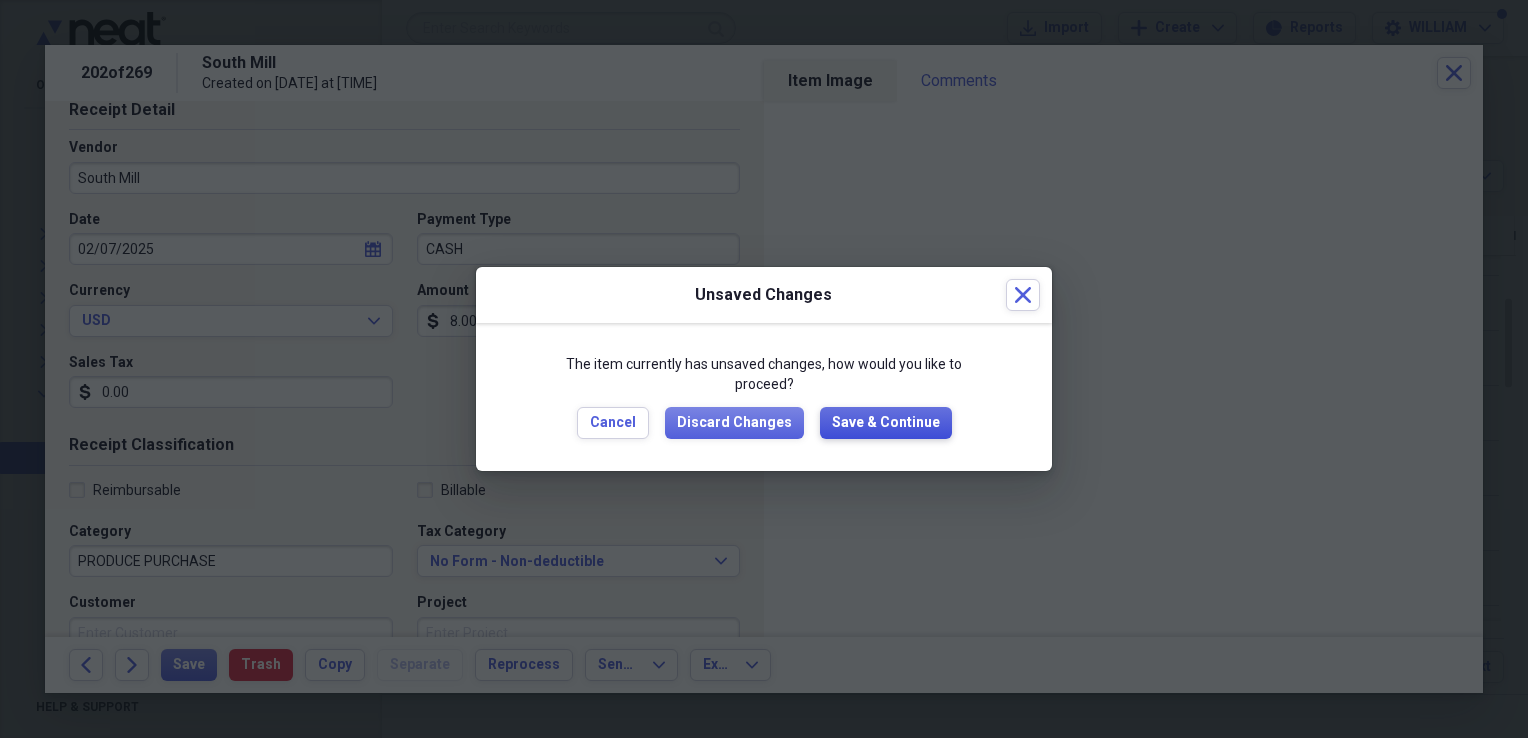 click on "Save & Continue" at bounding box center [886, 423] 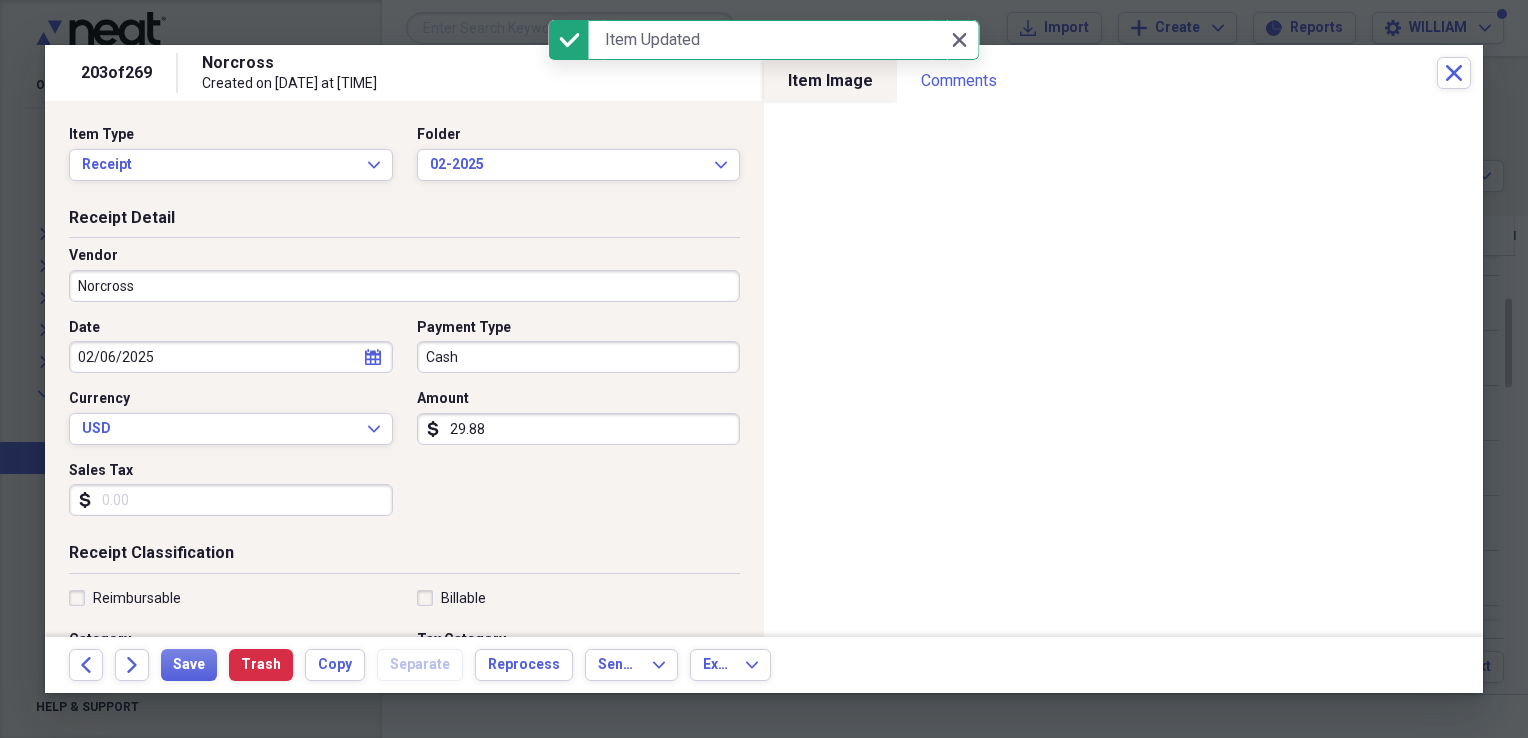 drag, startPoint x: 639, startPoint y: 267, endPoint x: 623, endPoint y: 286, distance: 24.839485 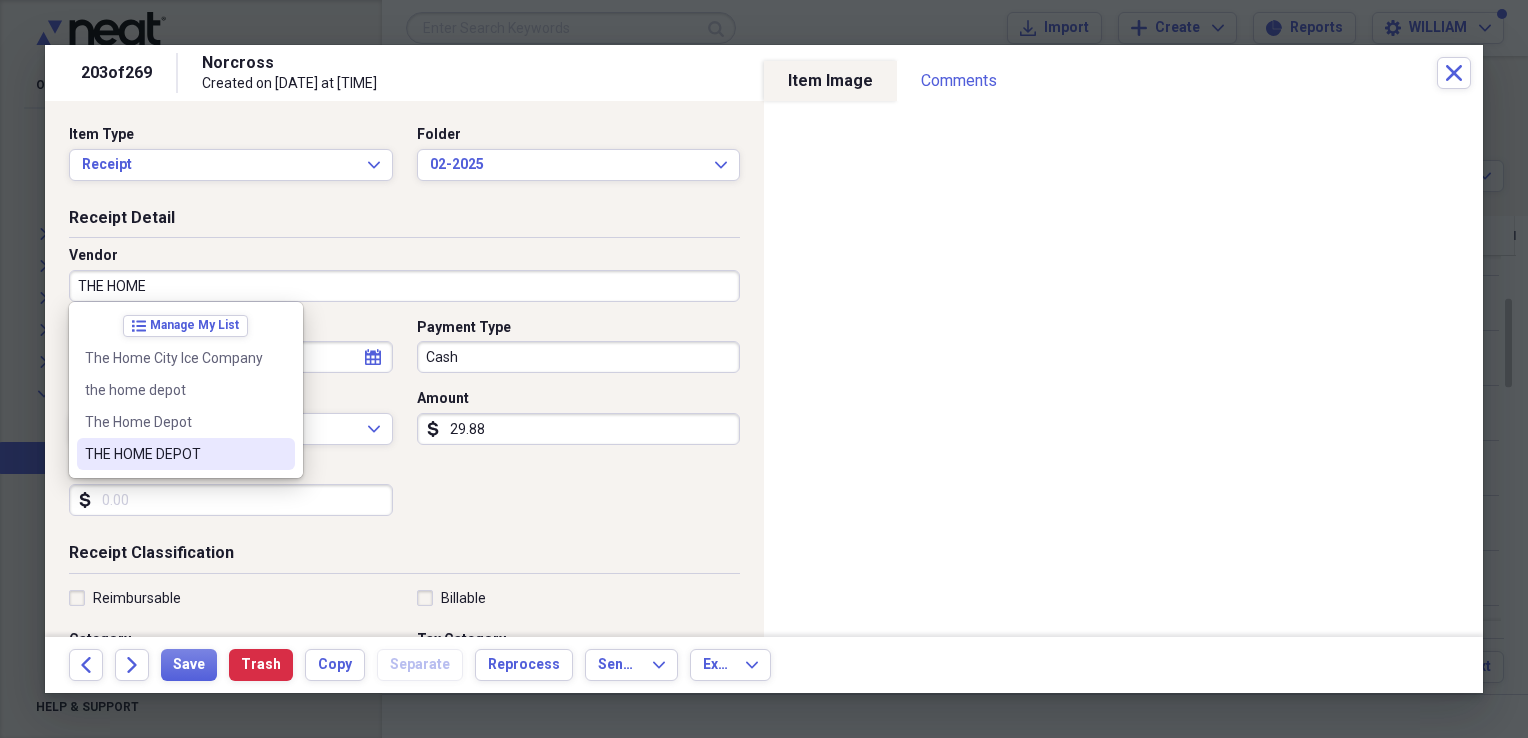 click on "THE HOME DEPOT" at bounding box center (174, 454) 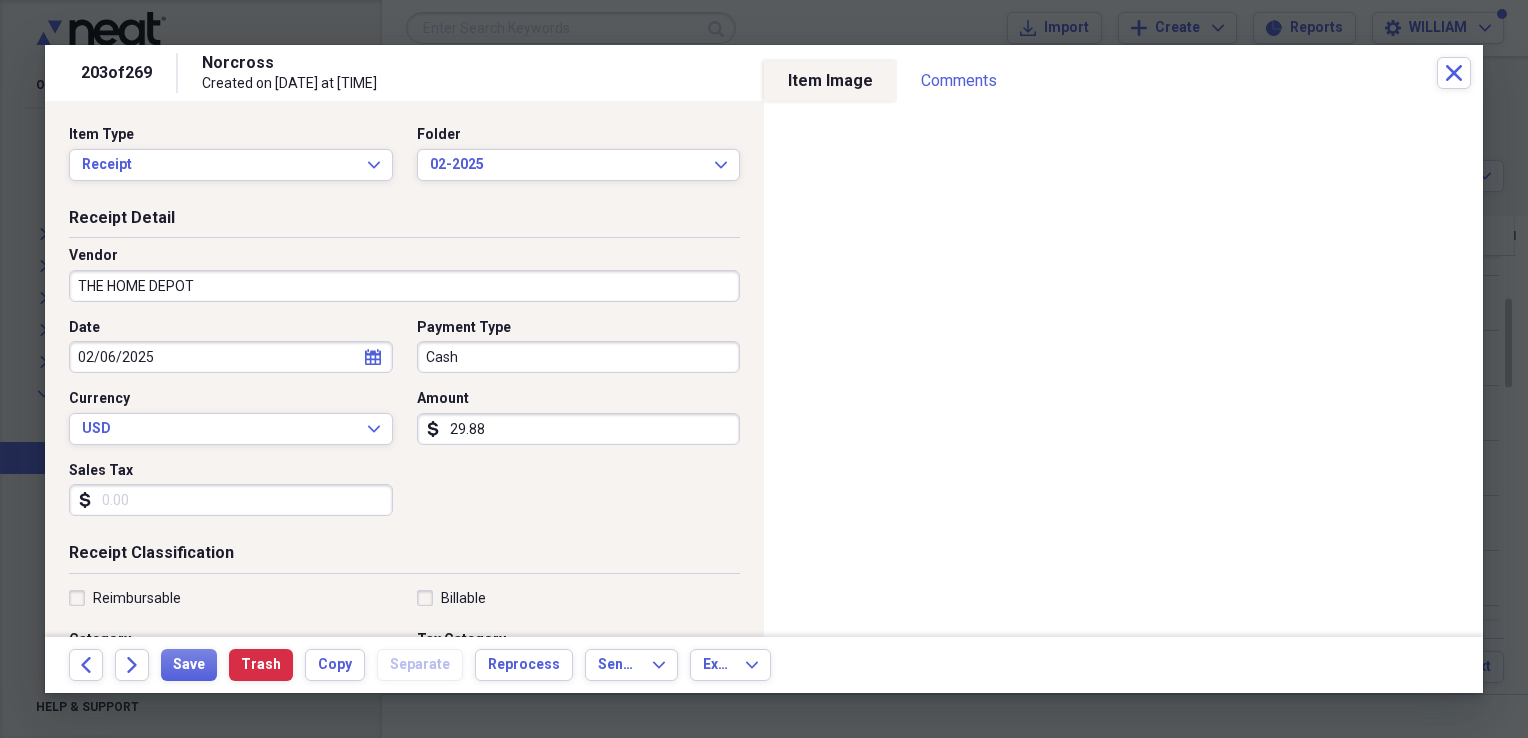 type on "MATERIALS" 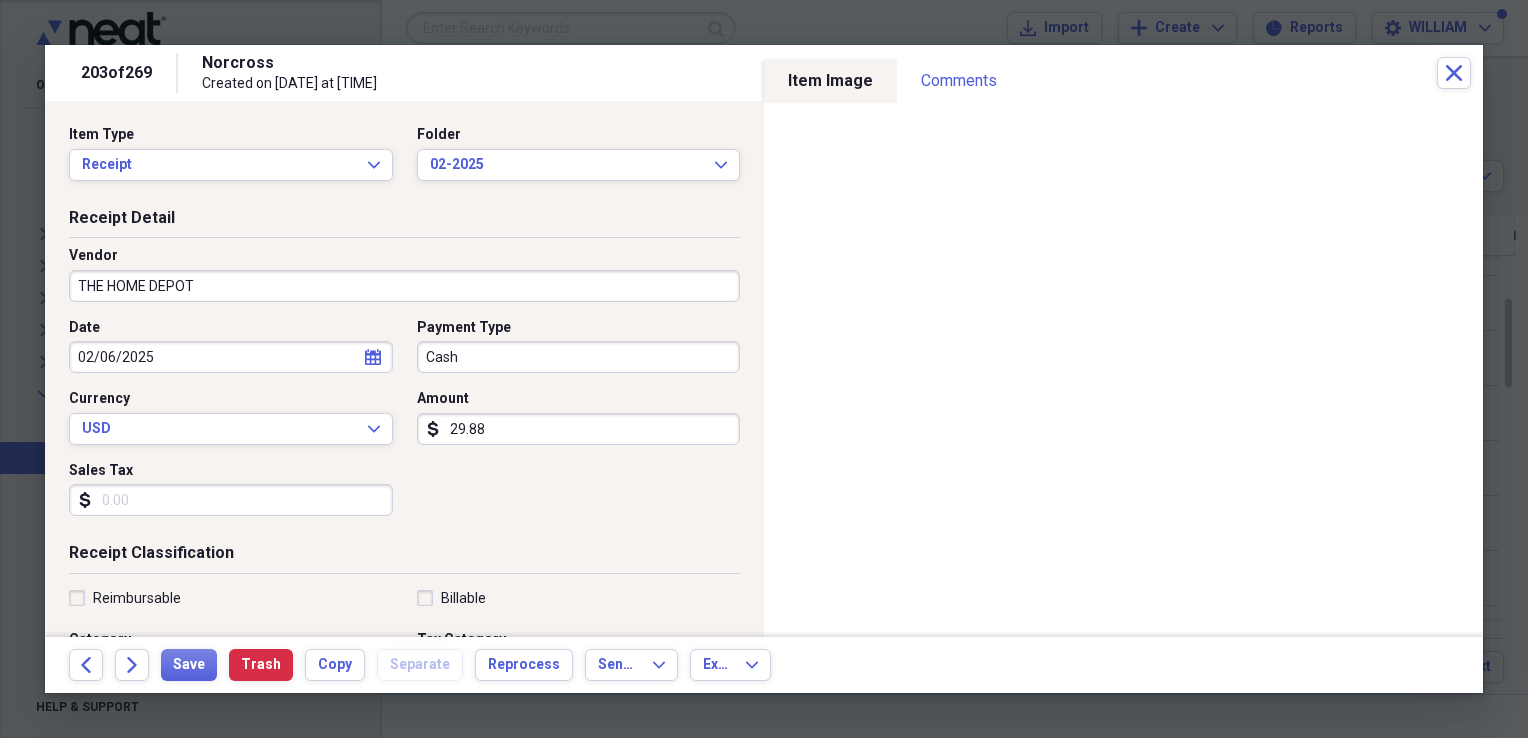 click on "Sales Tax dollar-sign" at bounding box center [237, 489] 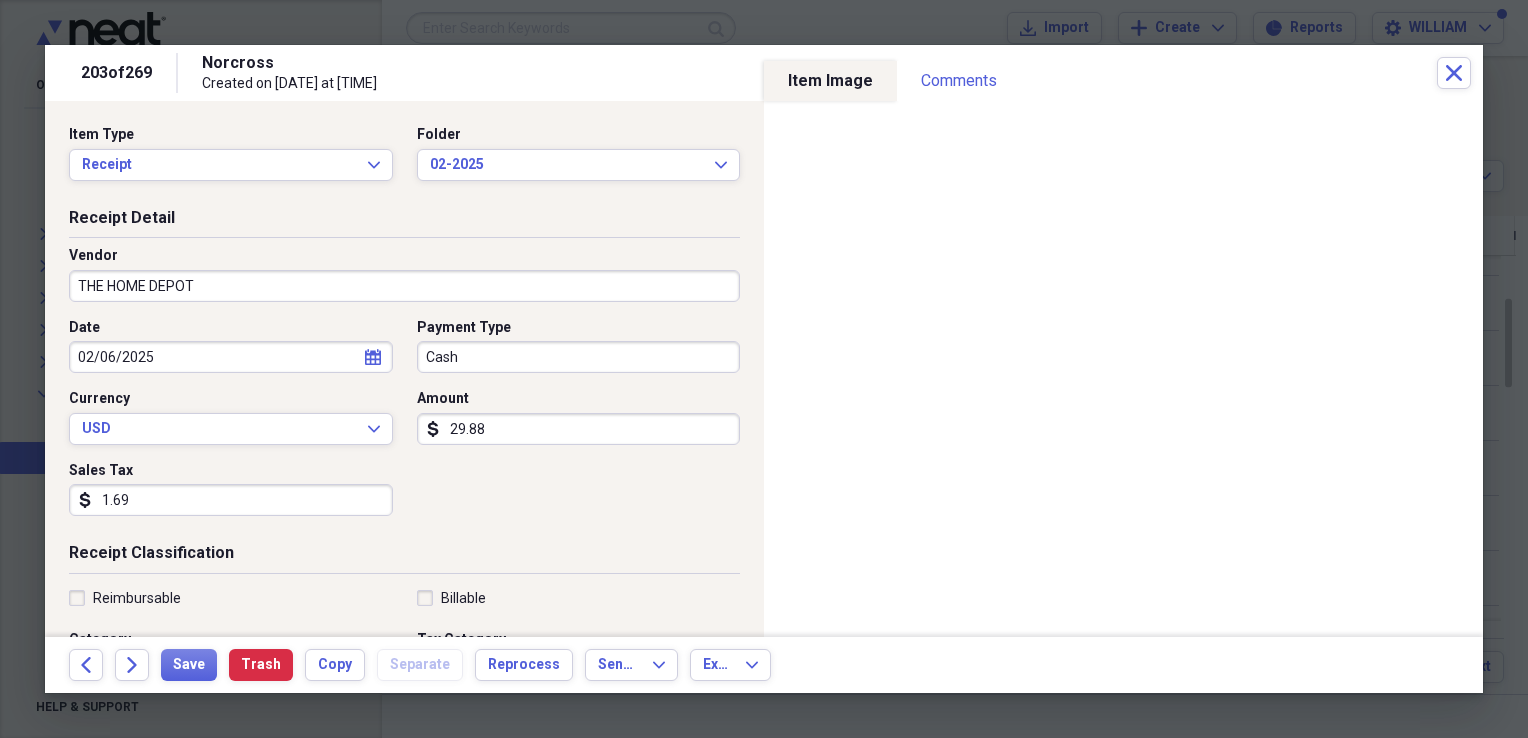 type on "1.69" 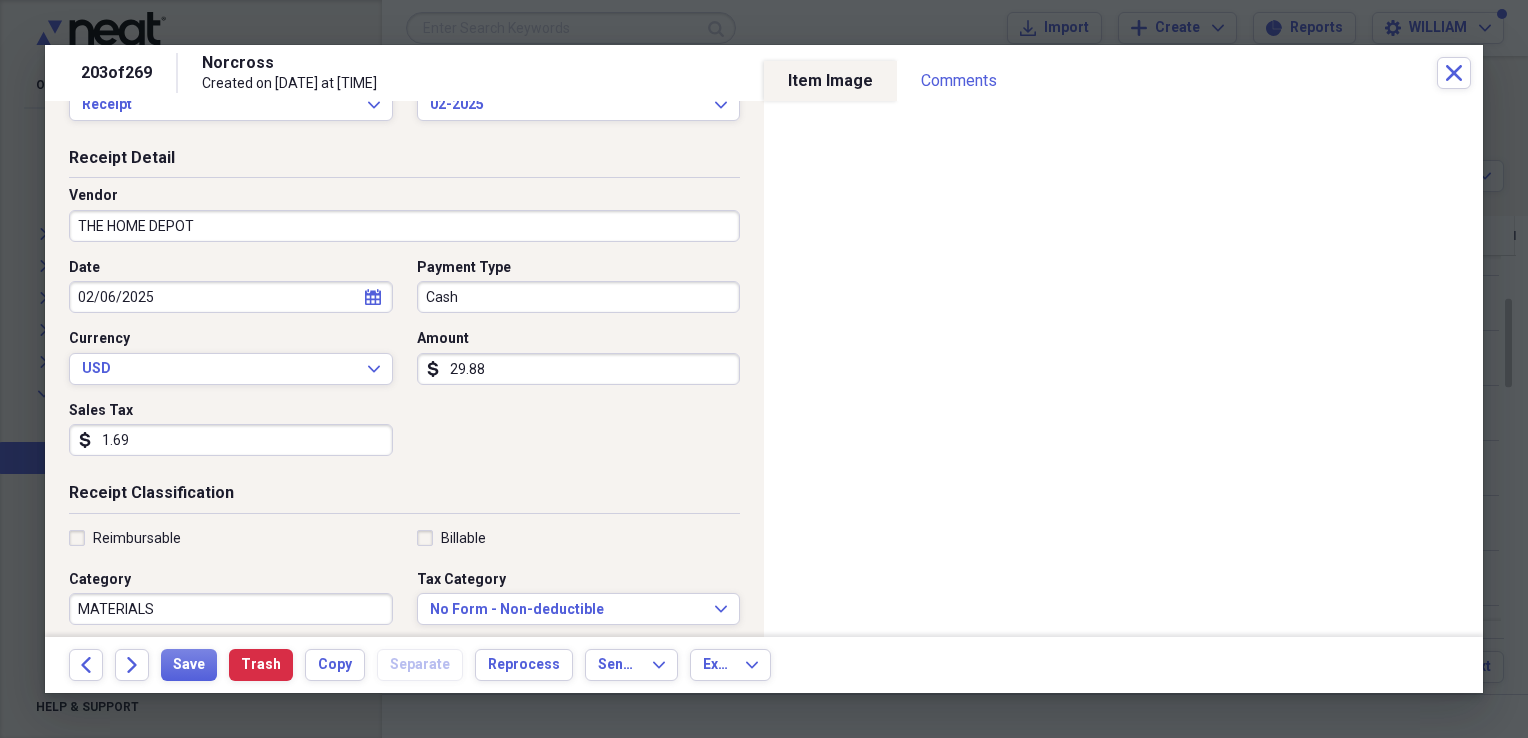 scroll, scrollTop: 68, scrollLeft: 0, axis: vertical 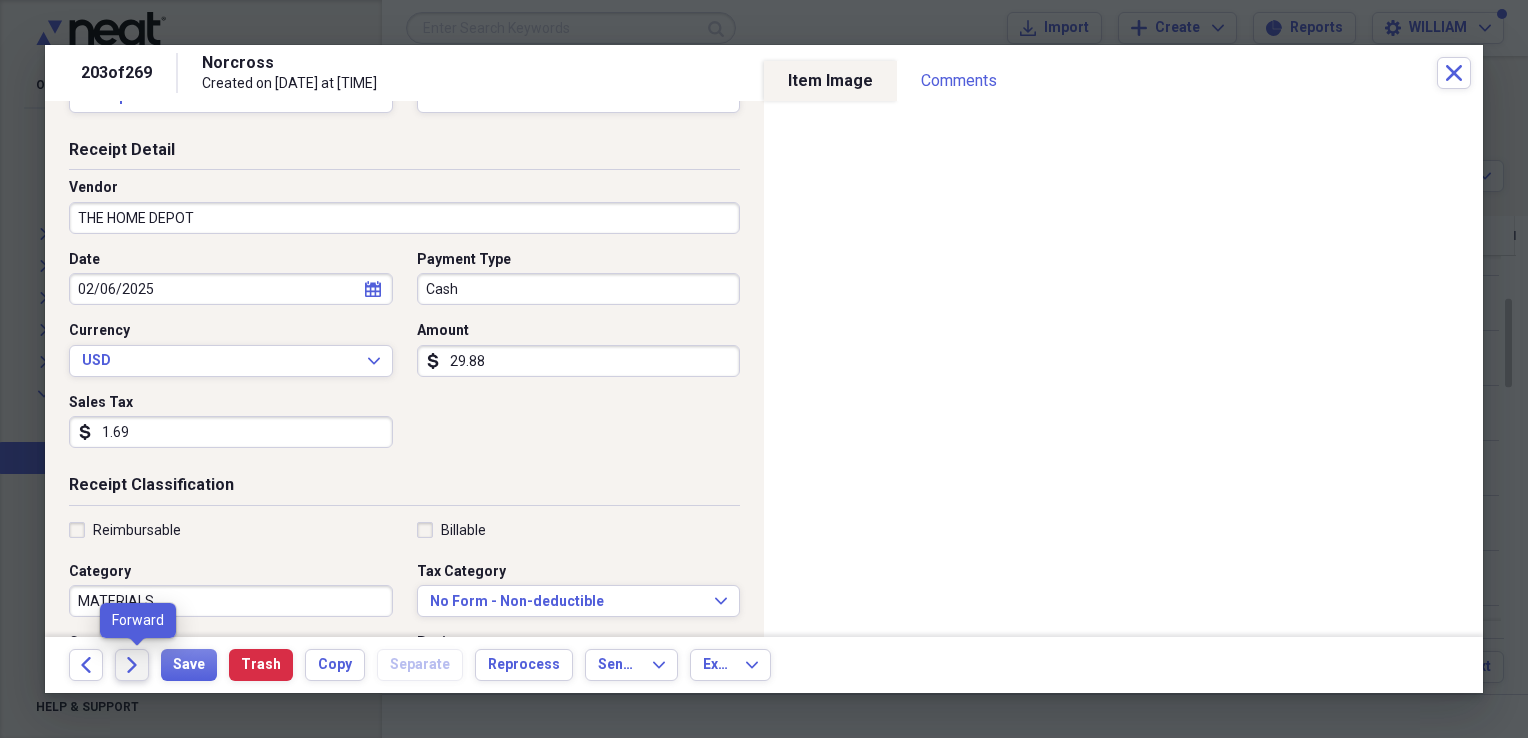 click on "Forward" at bounding box center [132, 665] 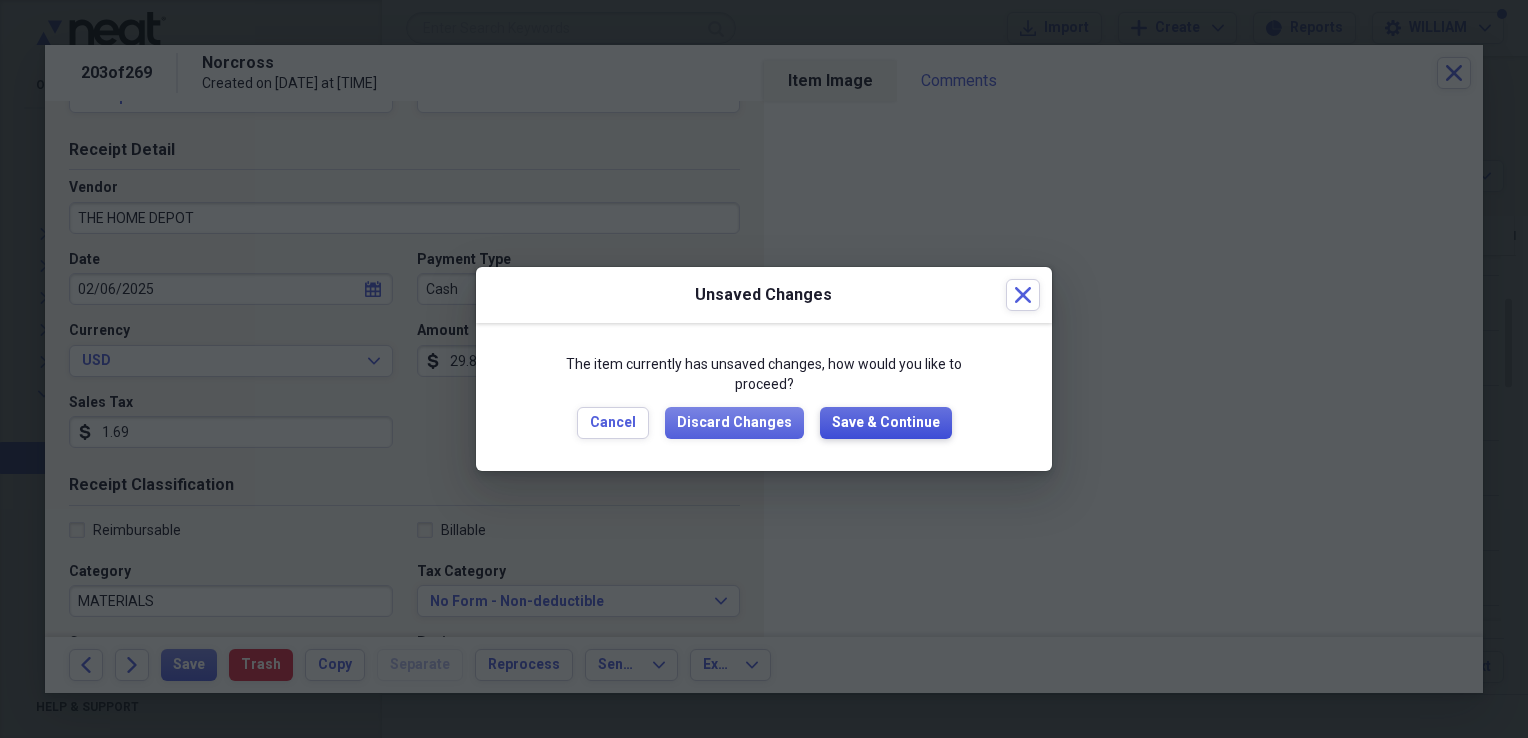 click on "Save & Continue" at bounding box center [886, 423] 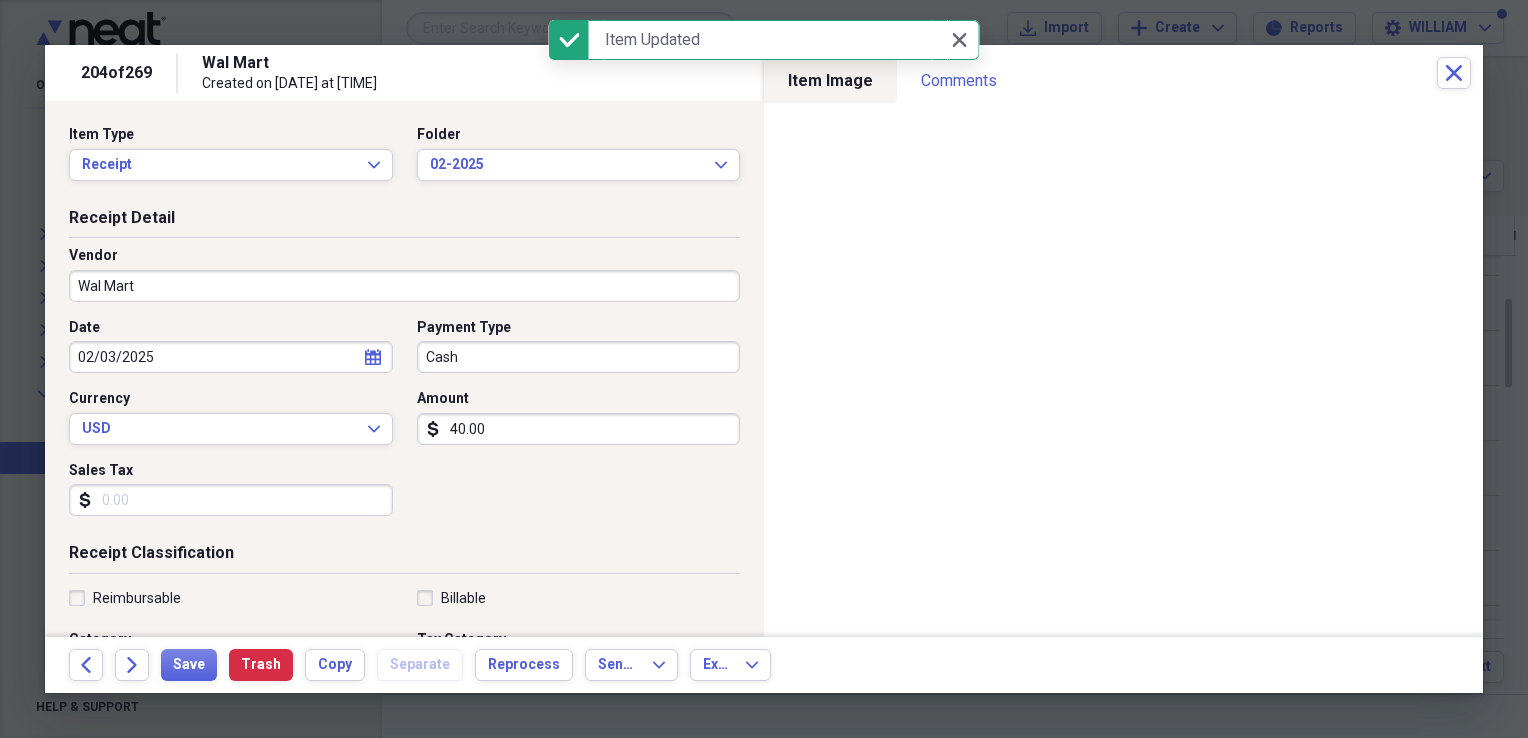 click on "Wal Mart" at bounding box center (404, 286) 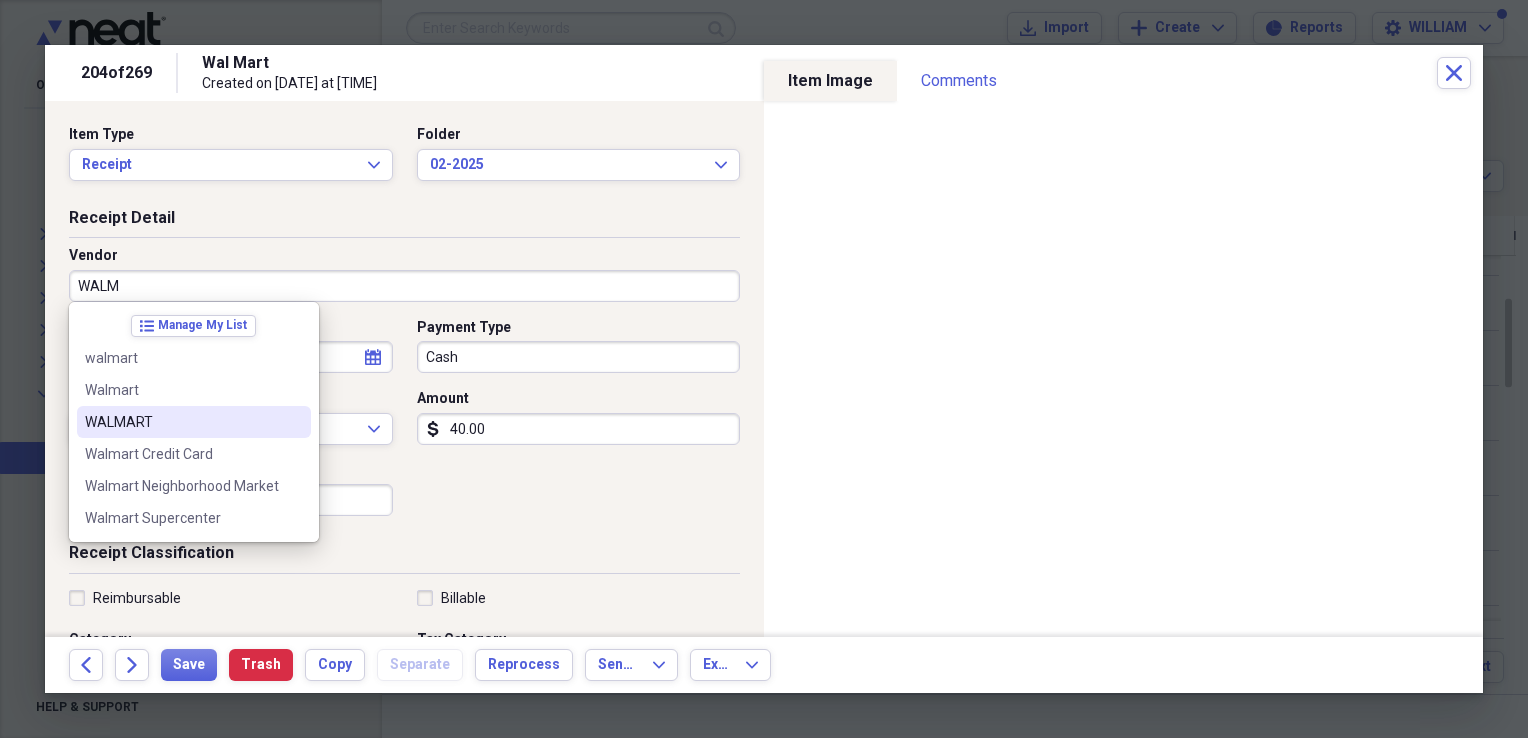 drag, startPoint x: 194, startPoint y: 396, endPoint x: 200, endPoint y: 410, distance: 15.231546 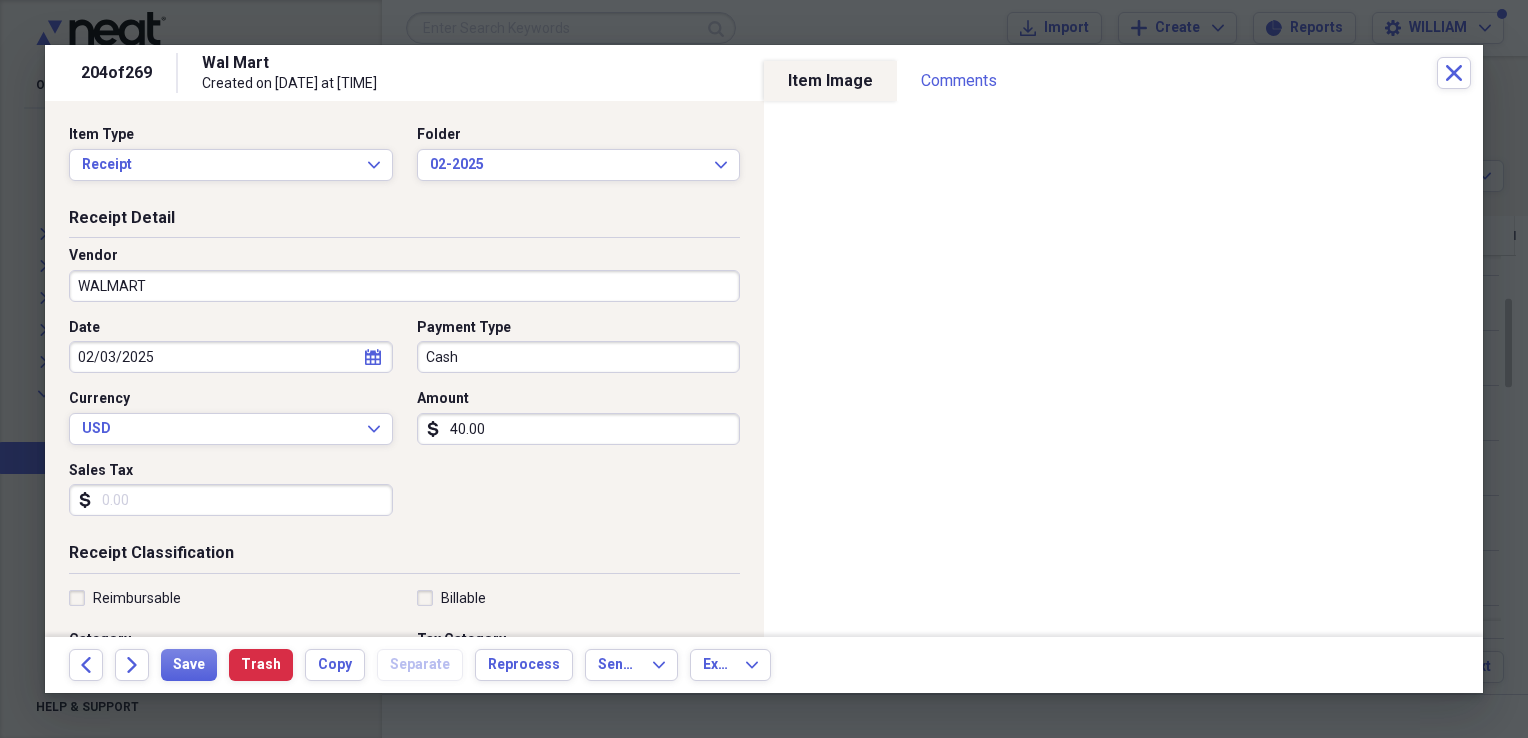 type on "Grocery Purchase" 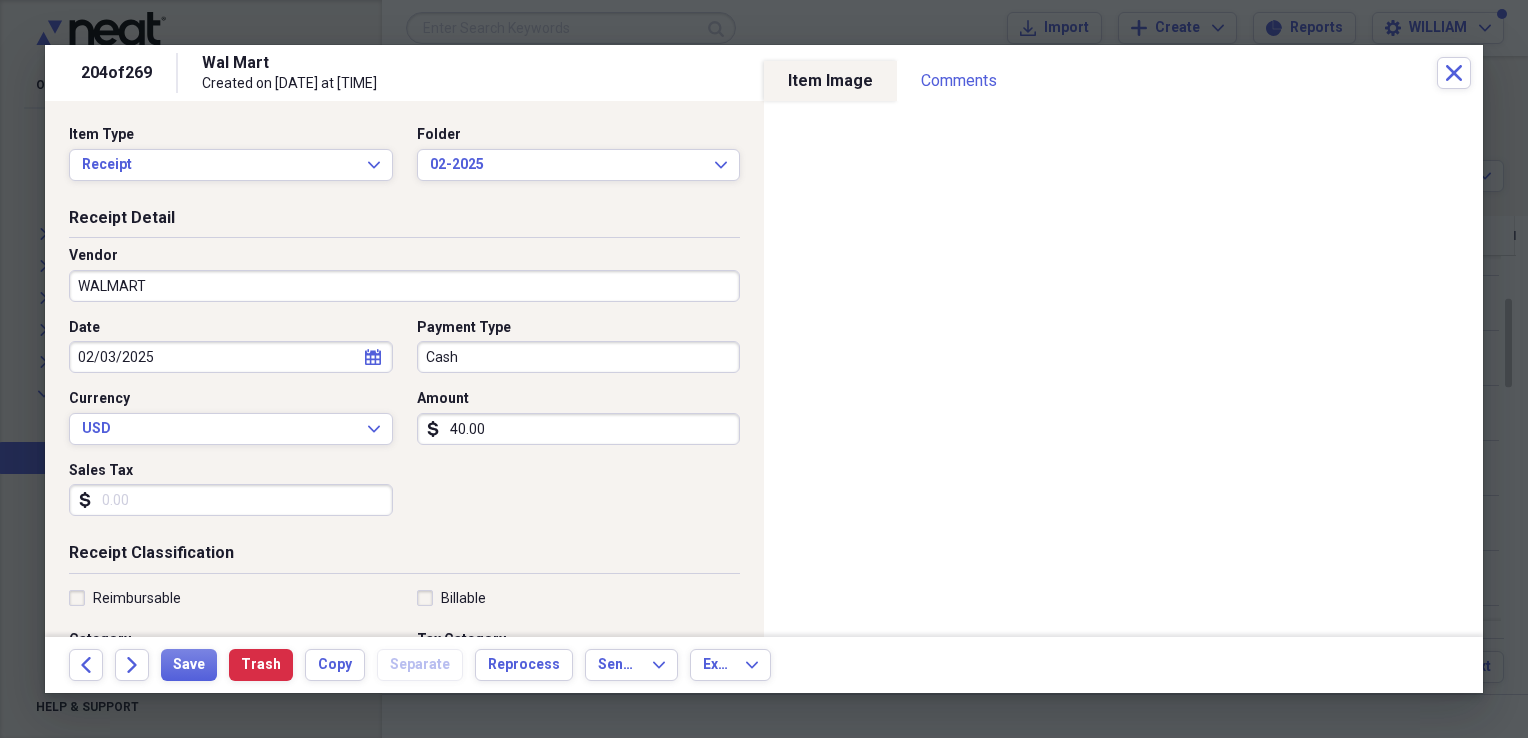 click on "Sales Tax" at bounding box center (231, 500) 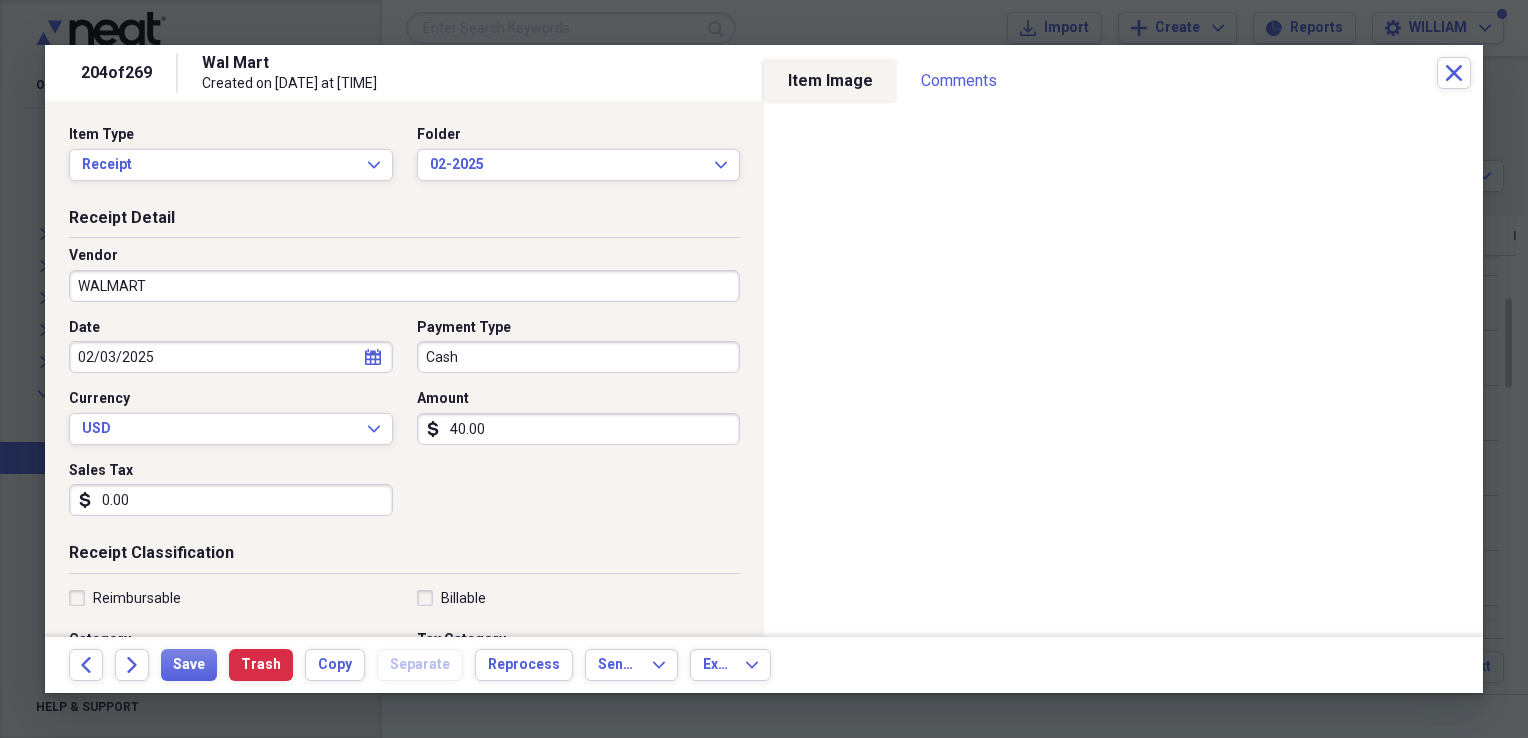 type on "0.00" 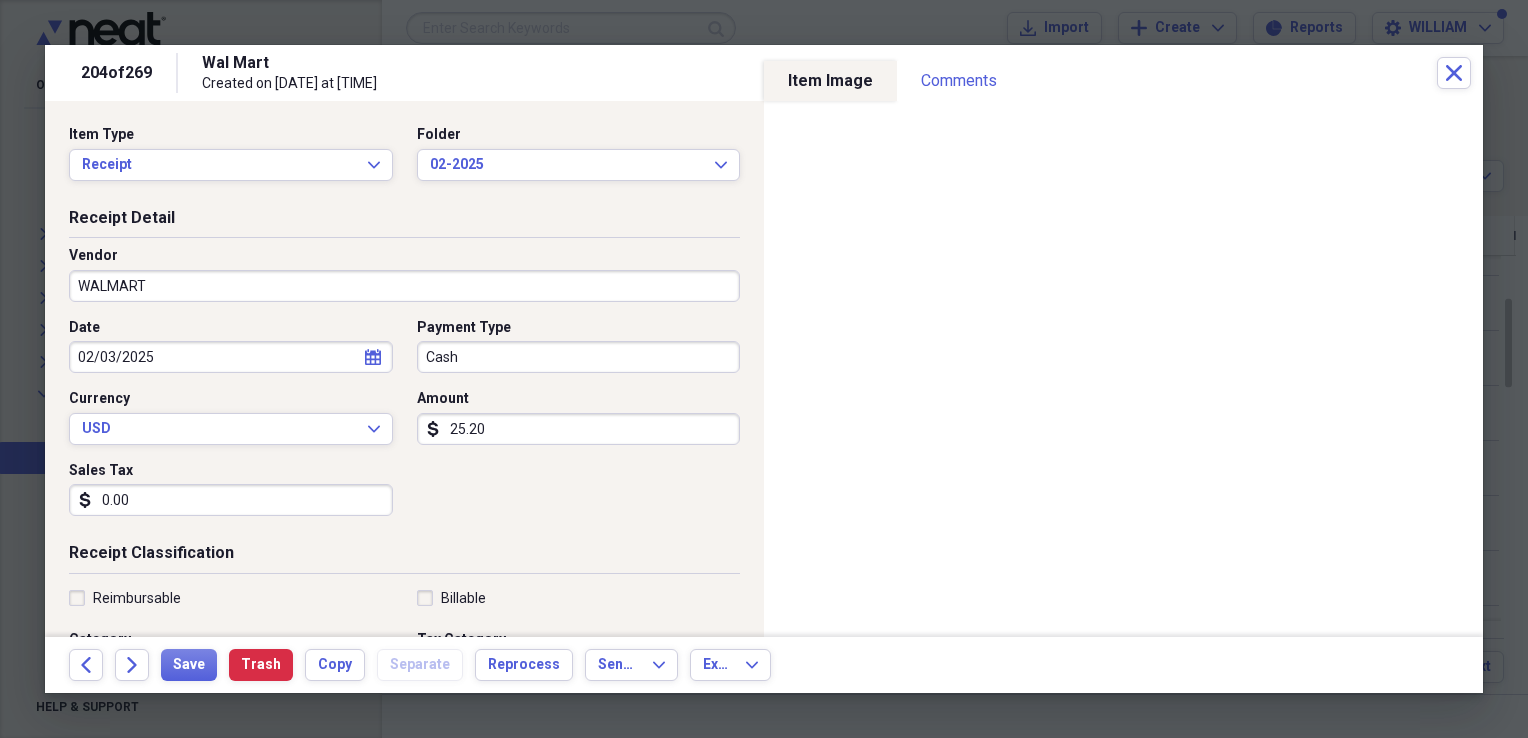 type on "25.20" 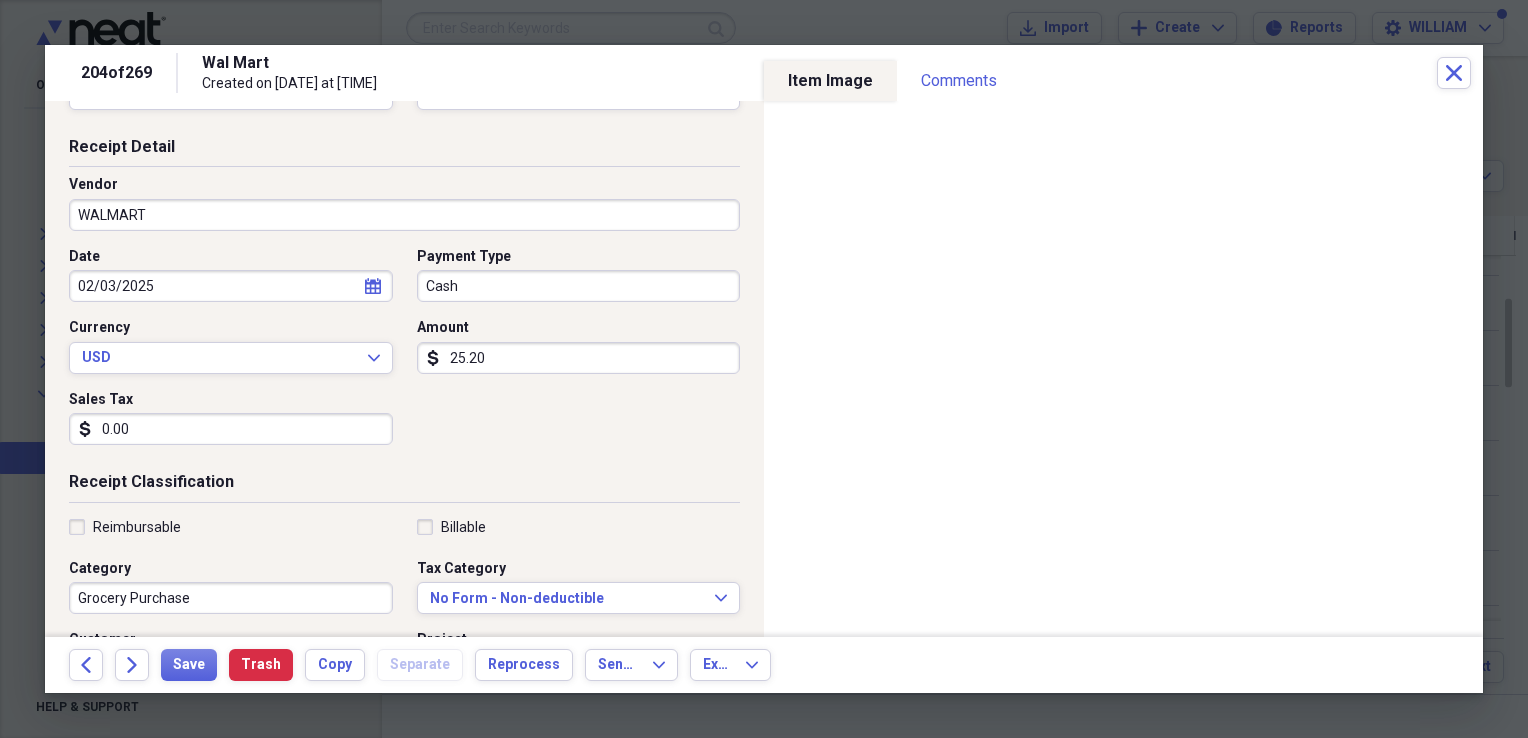 scroll, scrollTop: 72, scrollLeft: 0, axis: vertical 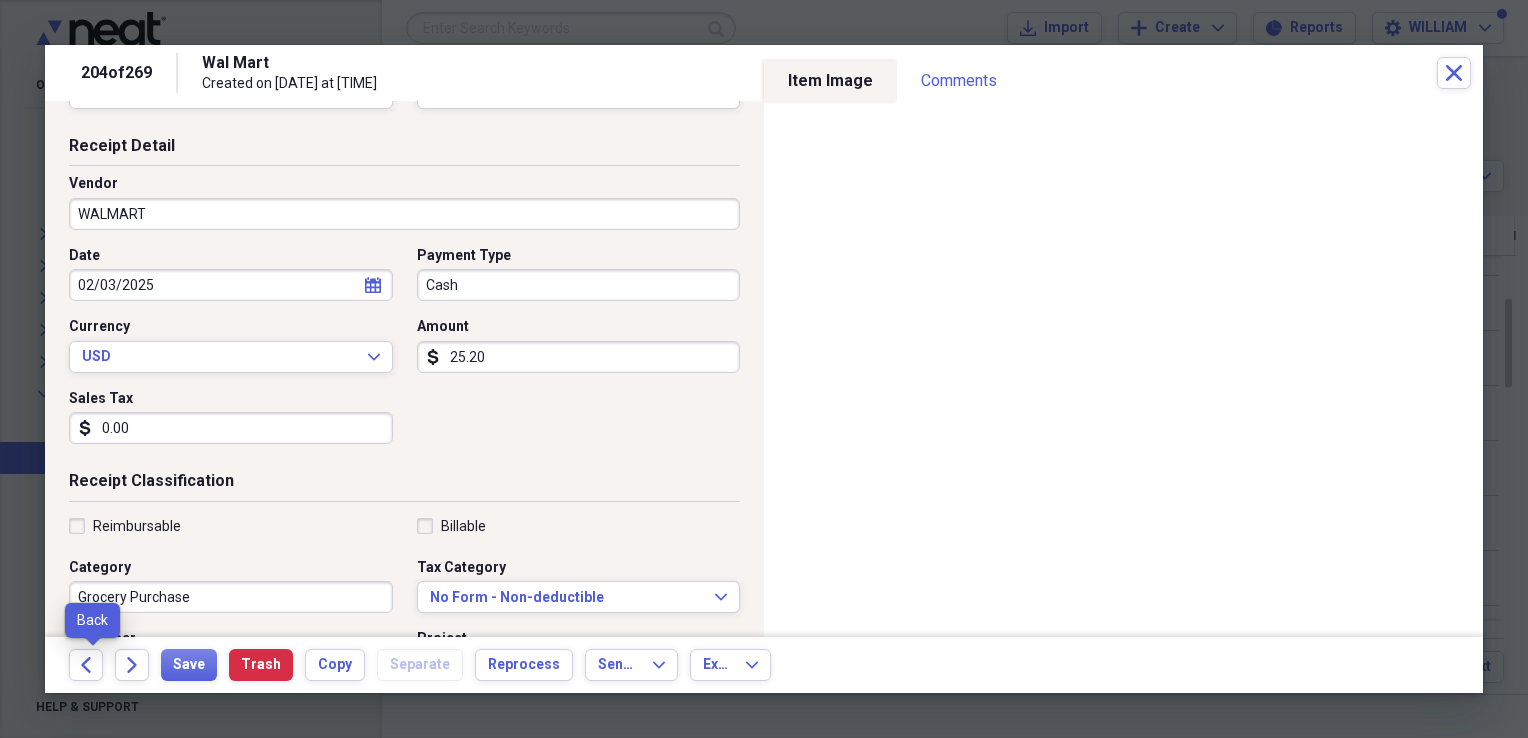 click on "Back" at bounding box center (92, 665) 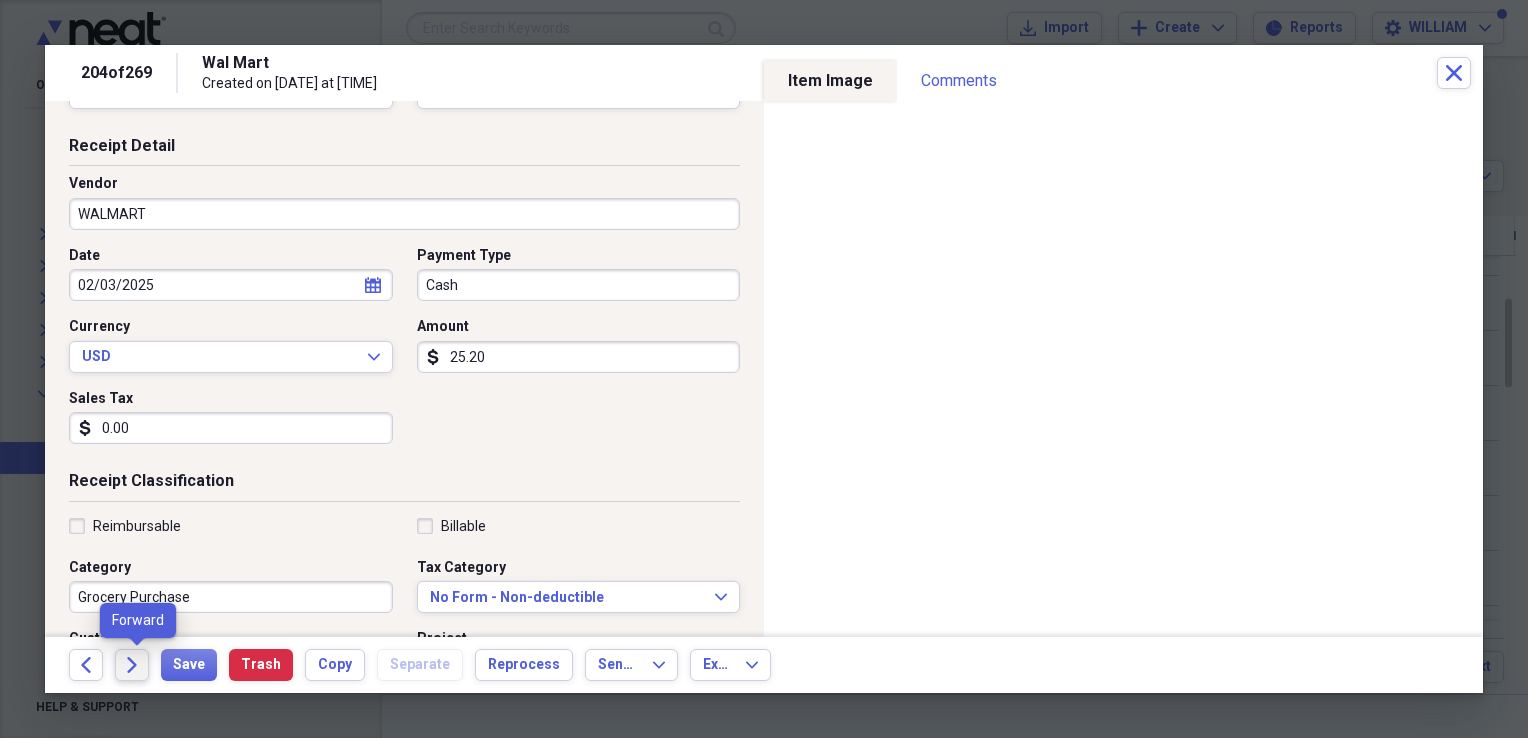 click on "Forward" 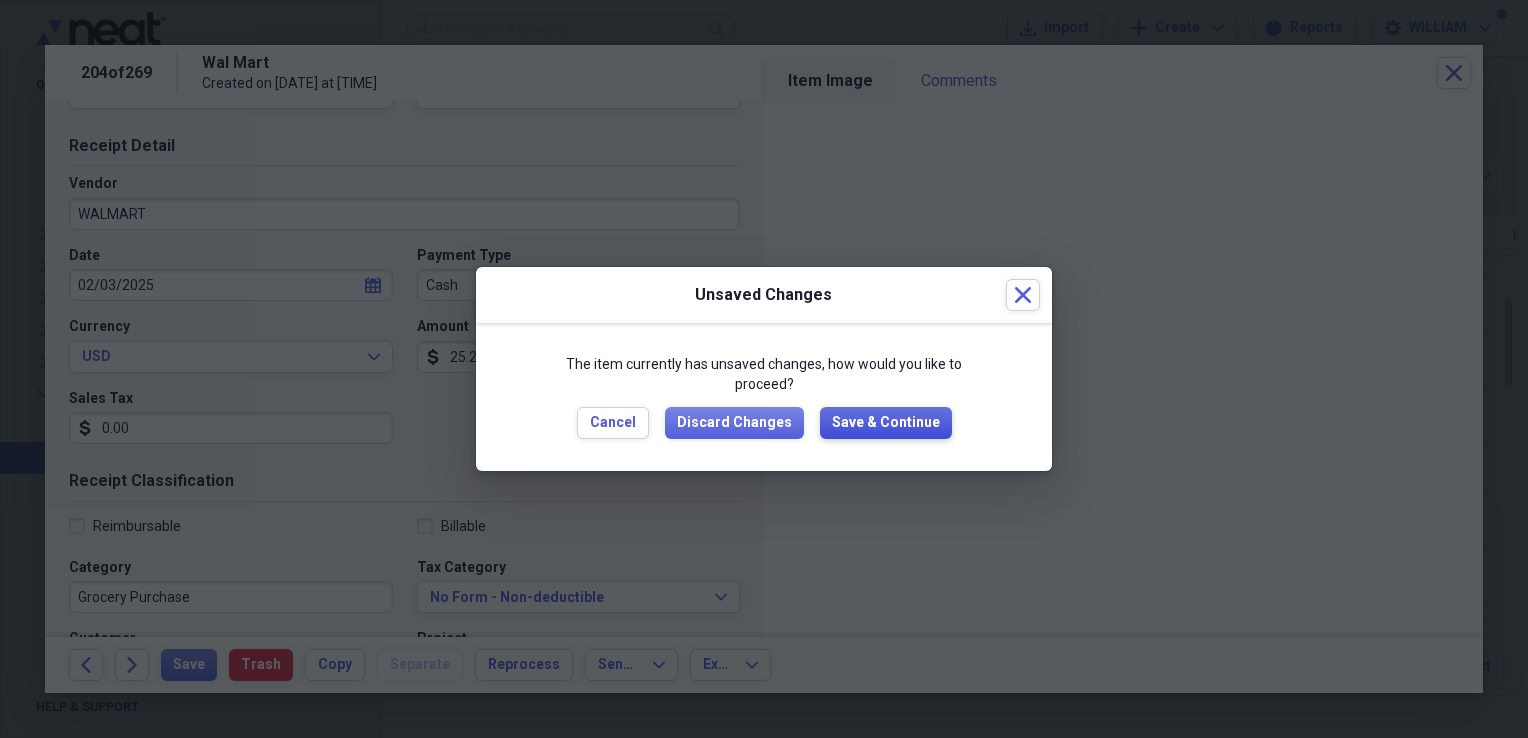 click on "Save & Continue" at bounding box center [886, 423] 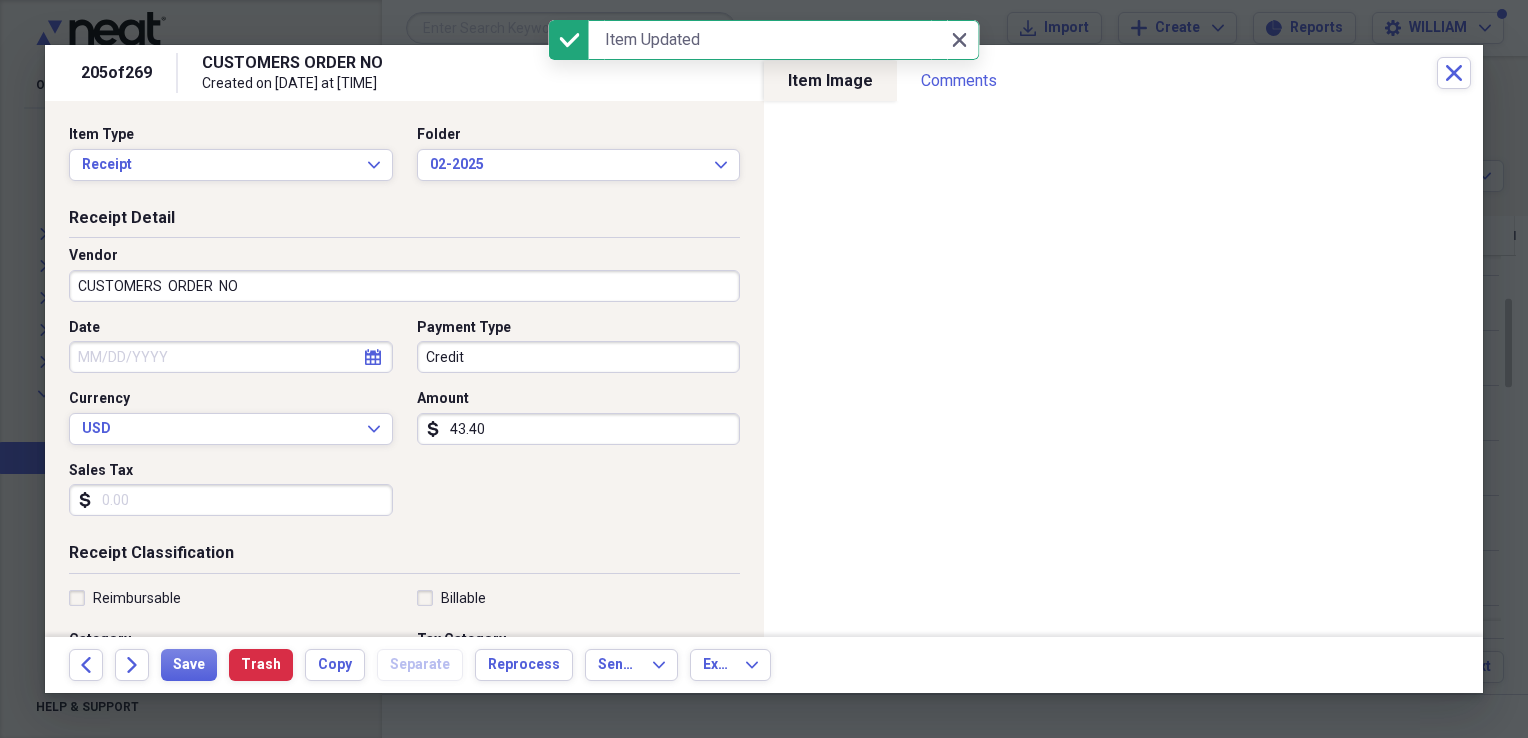 click on "CUSTOMERS  ORDER  NO" at bounding box center [404, 286] 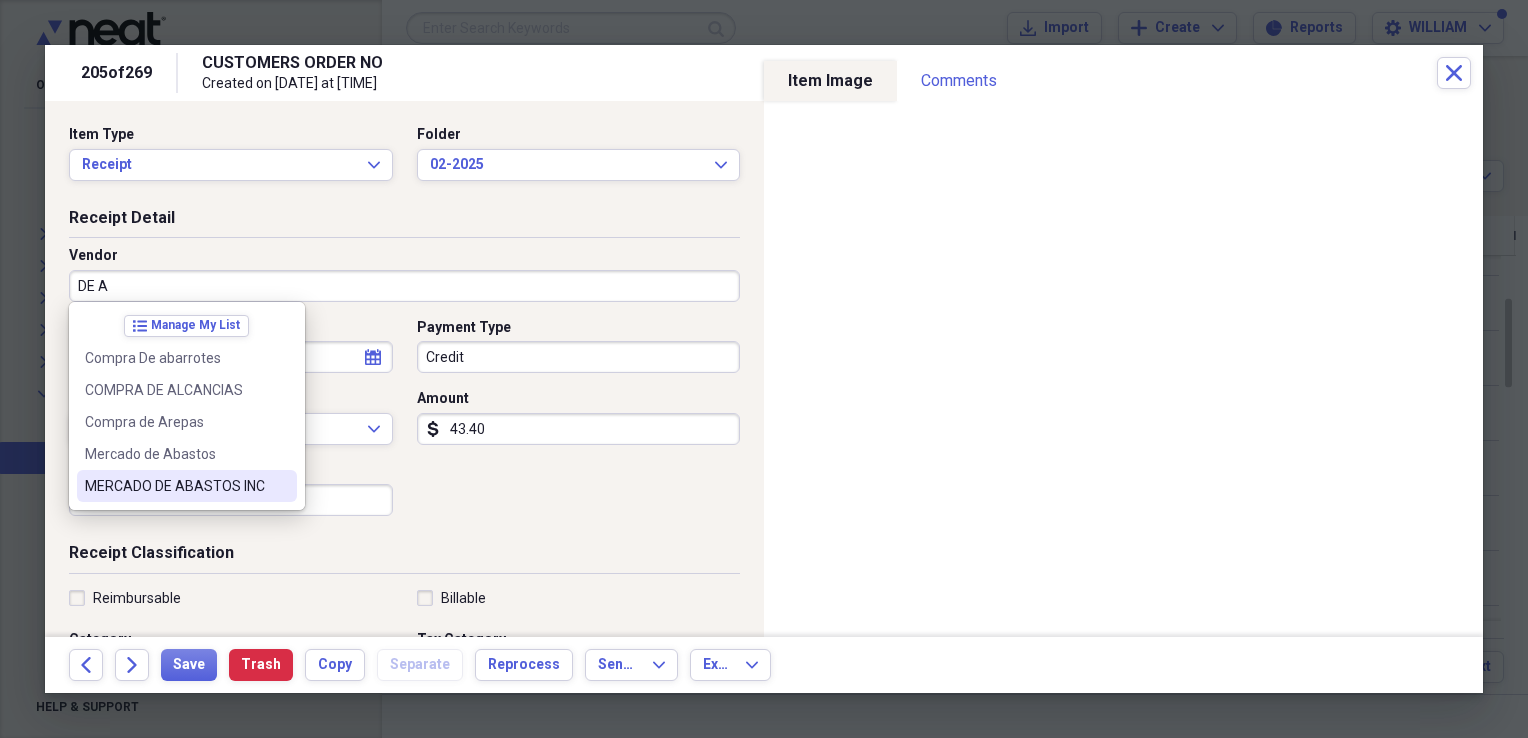 click on "MERCADO DE ABASTOS INC" at bounding box center (187, 486) 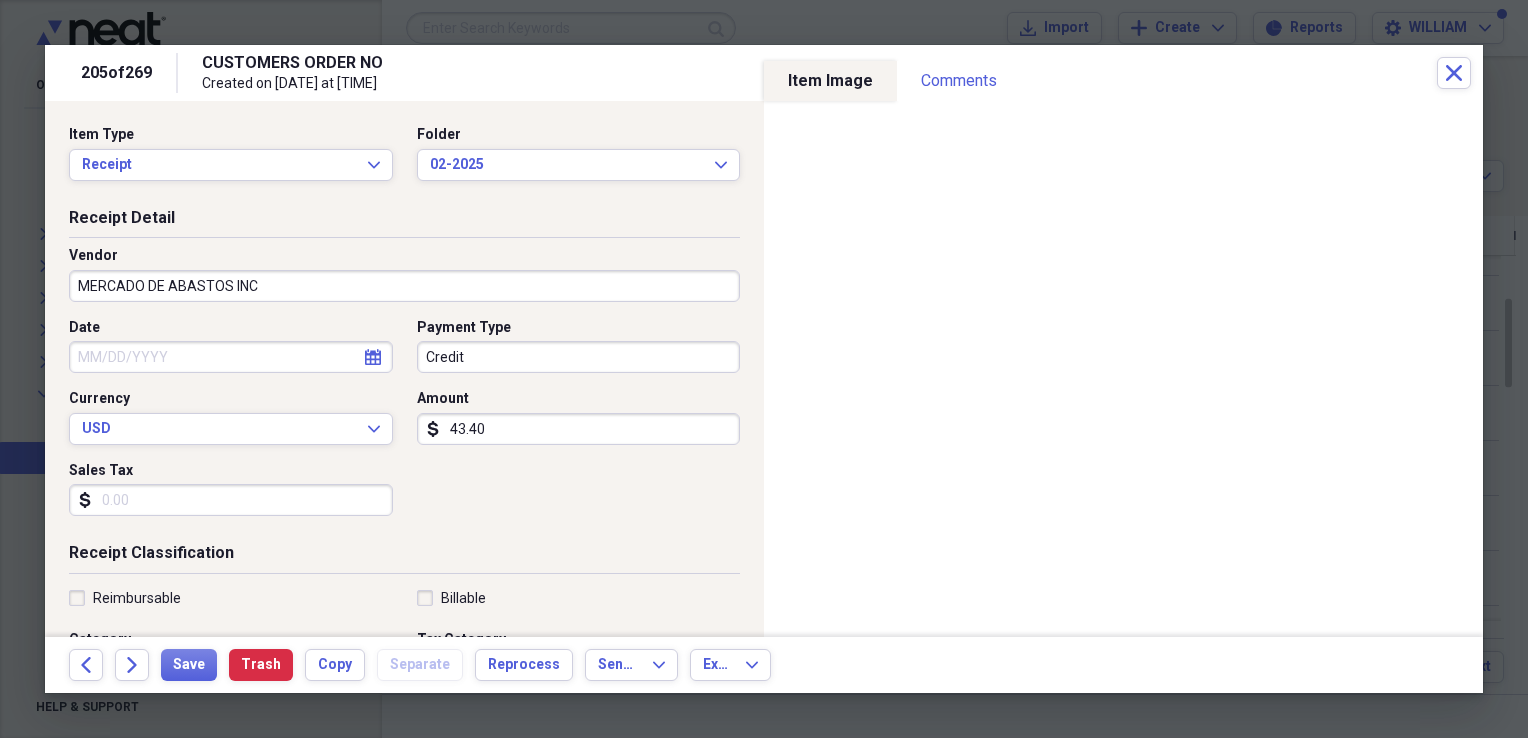 type on "Panaderia Grocery" 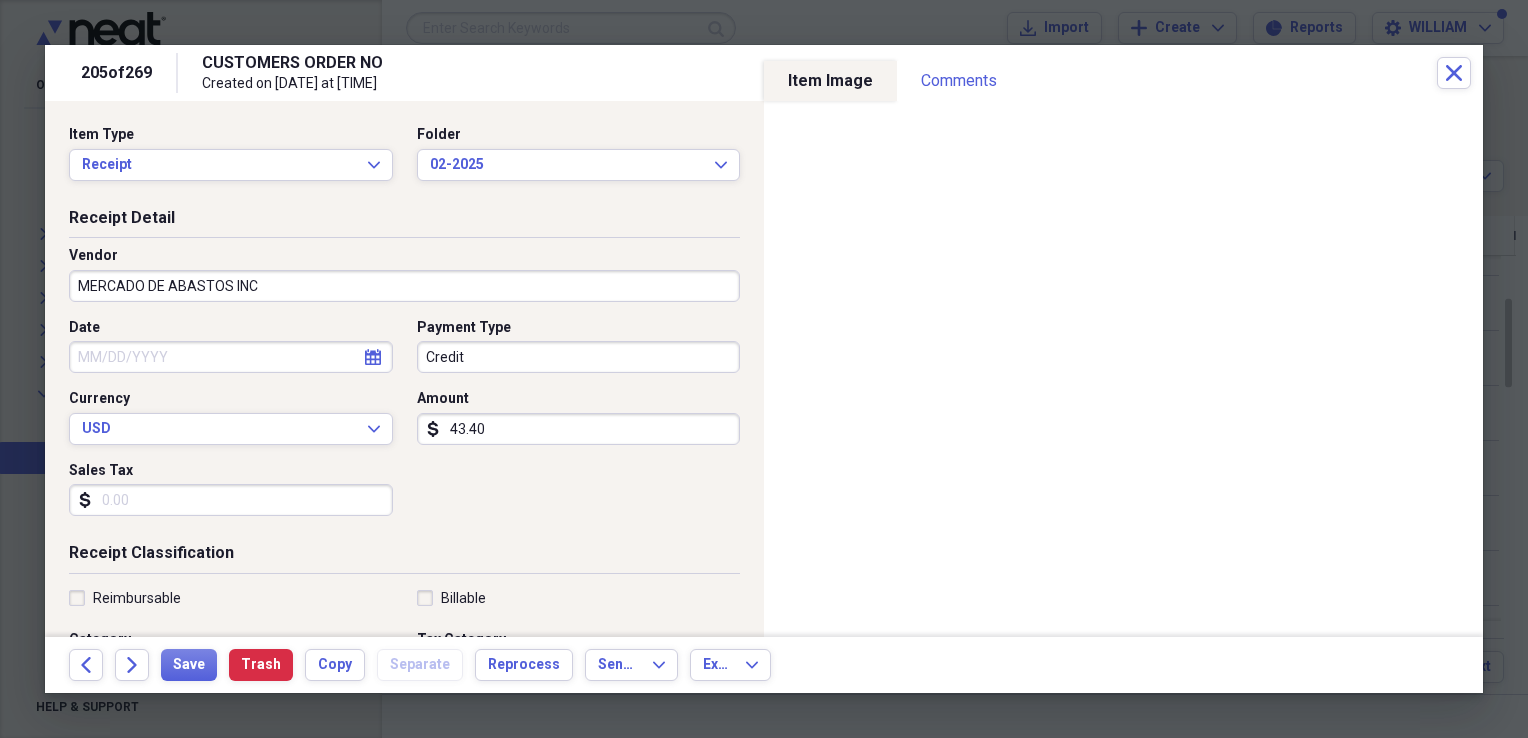 click on "Sales Tax" at bounding box center (231, 500) 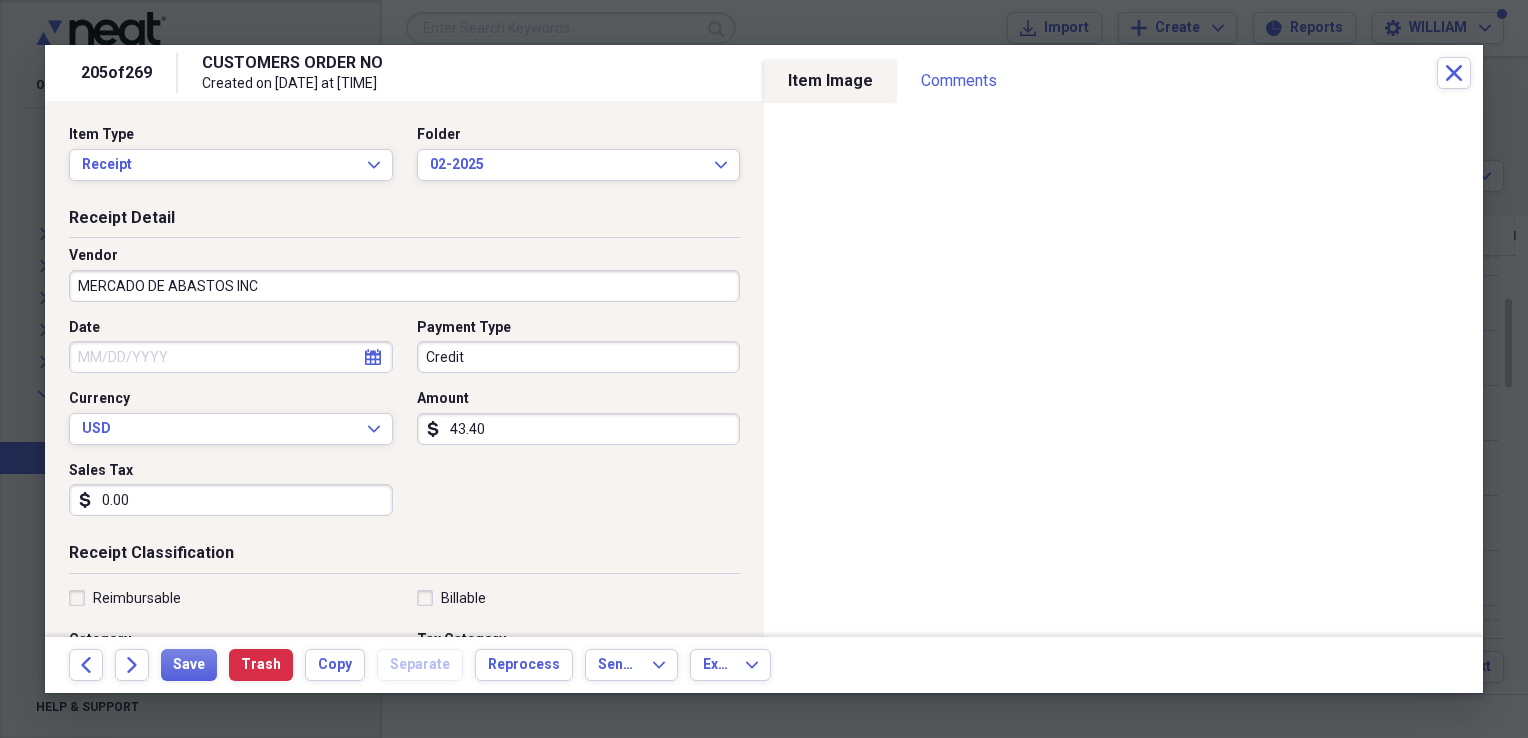 type on "0.00" 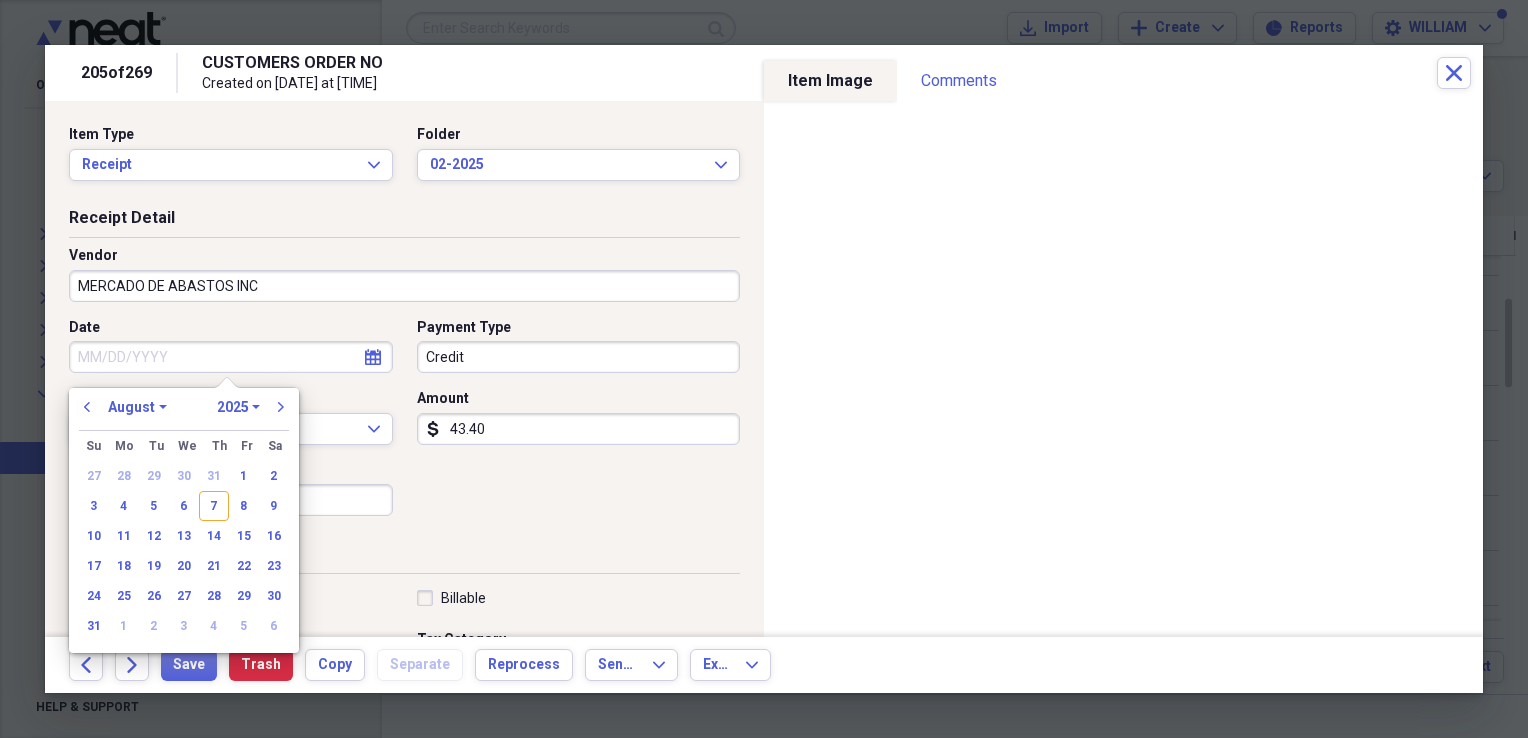click on "Date" at bounding box center [231, 357] 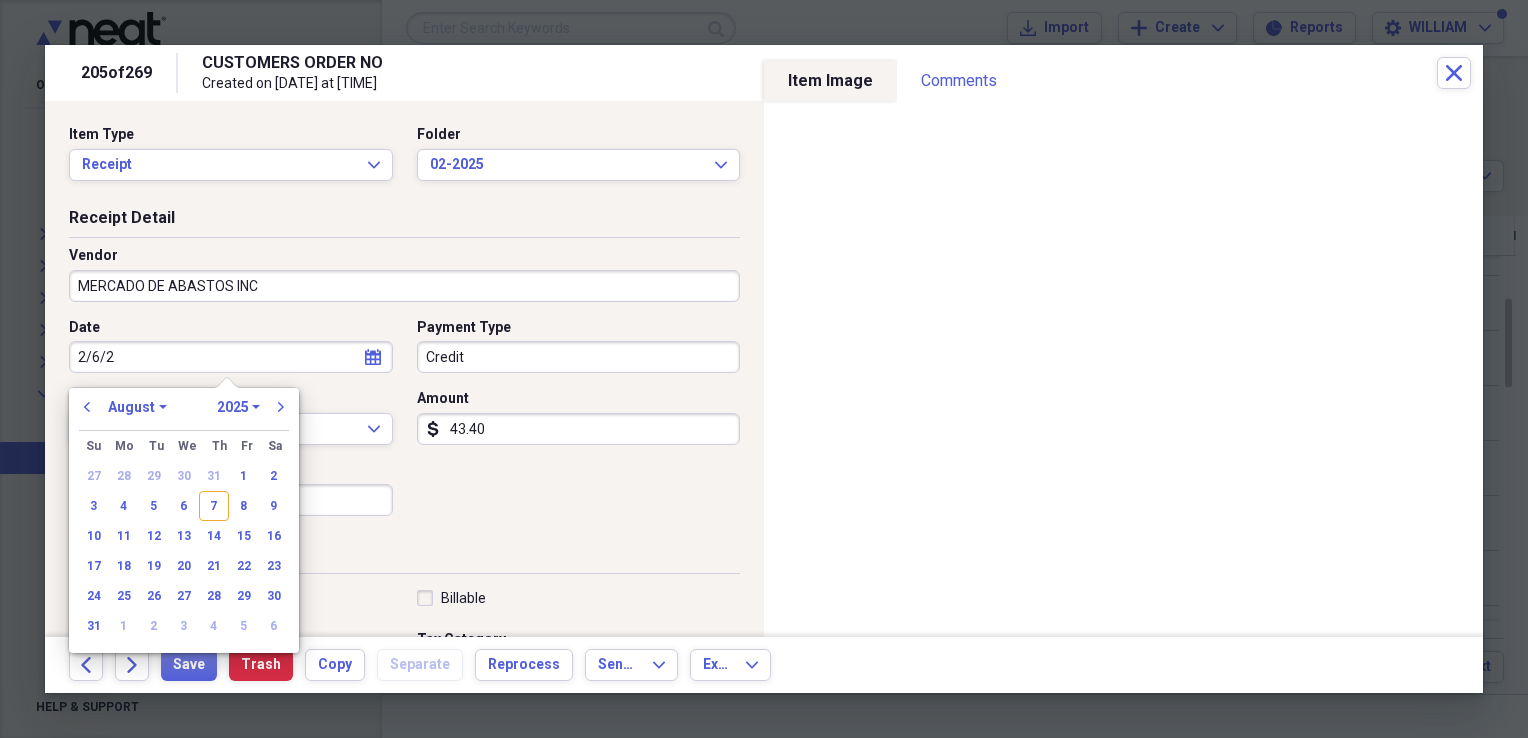 type on "2/6/25" 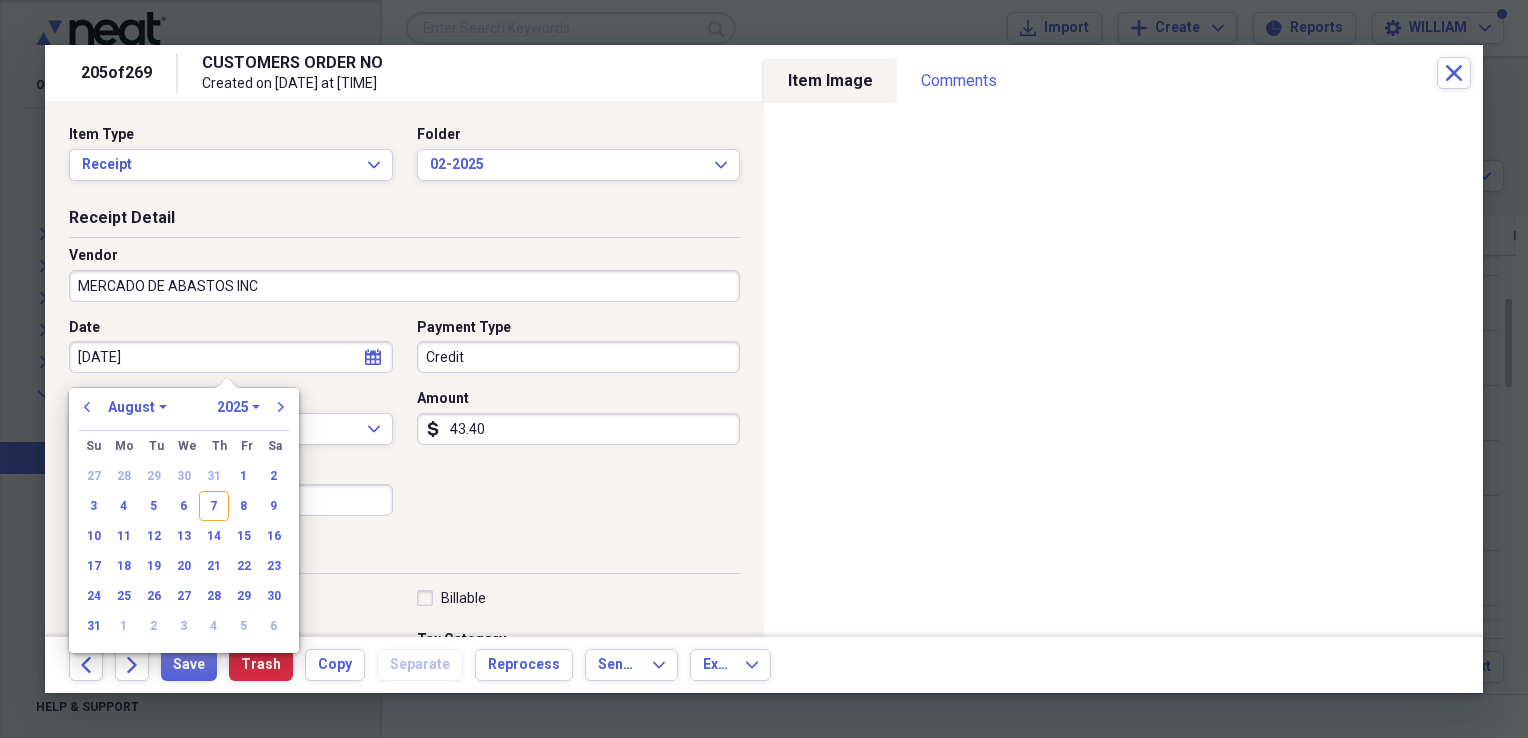 select on "1" 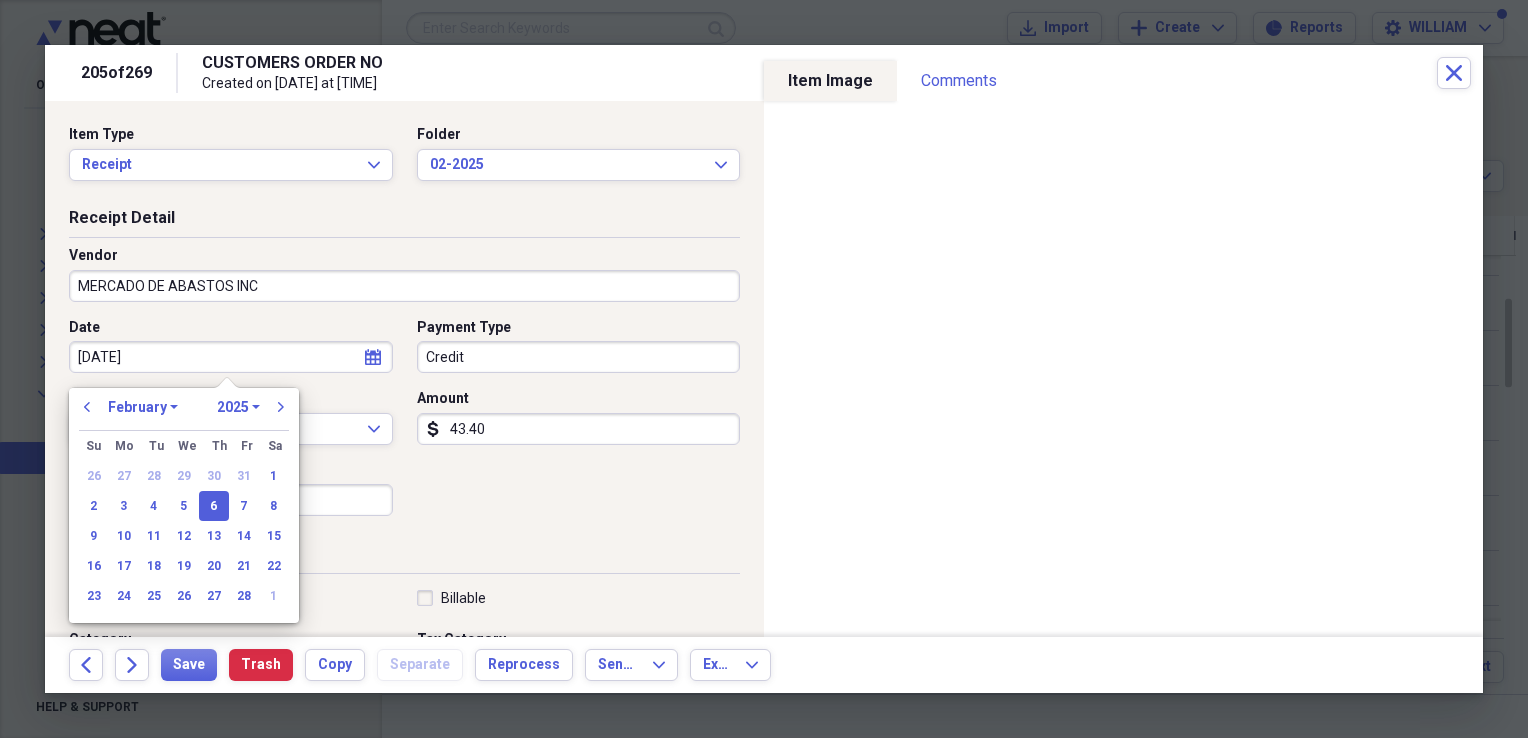 type on "02/06/2025" 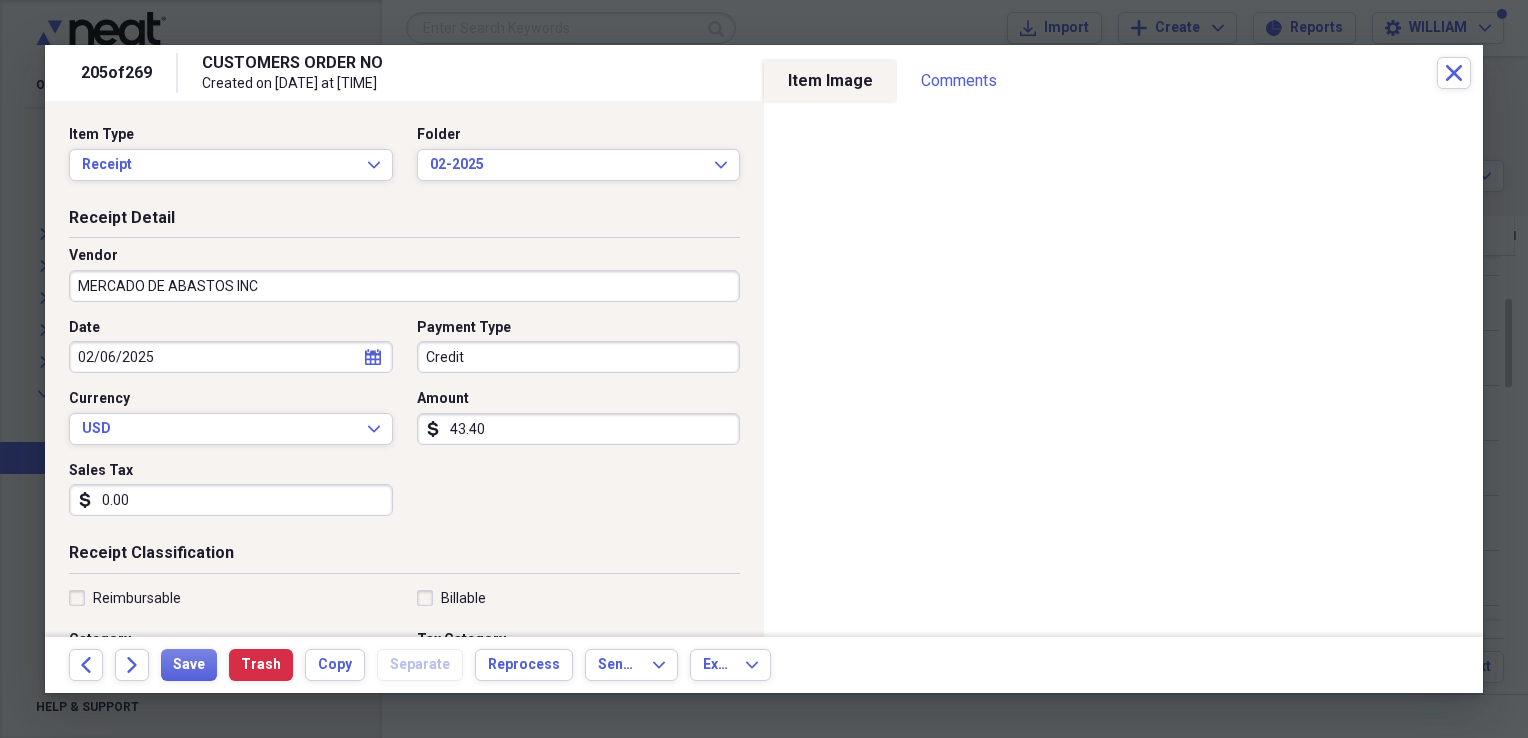 click on "Date 02/06/2025 calendar Calendar Payment Type Credit Currency USD Expand Amount dollar-sign 43.40 Sales Tax dollar-sign 0.00" at bounding box center (404, 425) 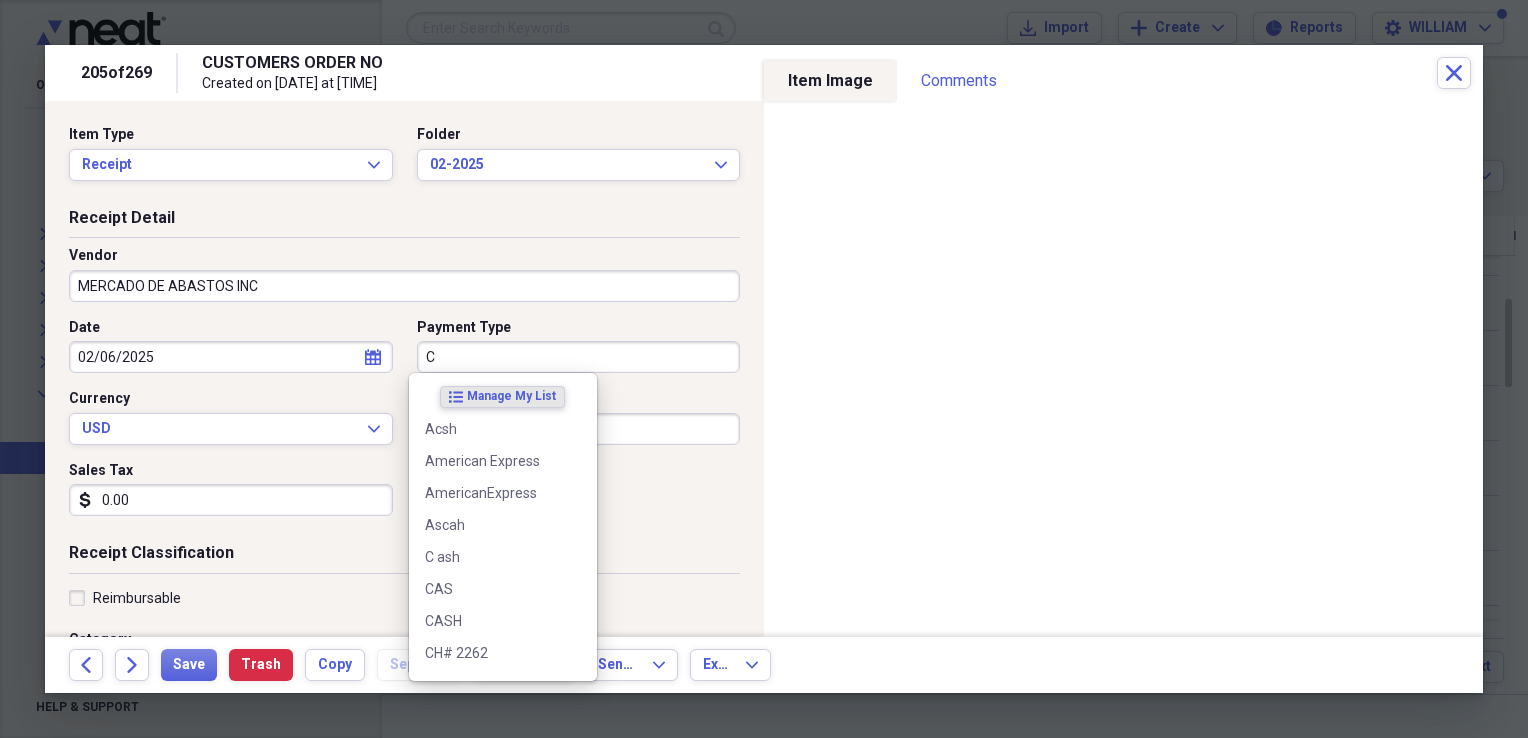 click on "C" at bounding box center [579, 357] 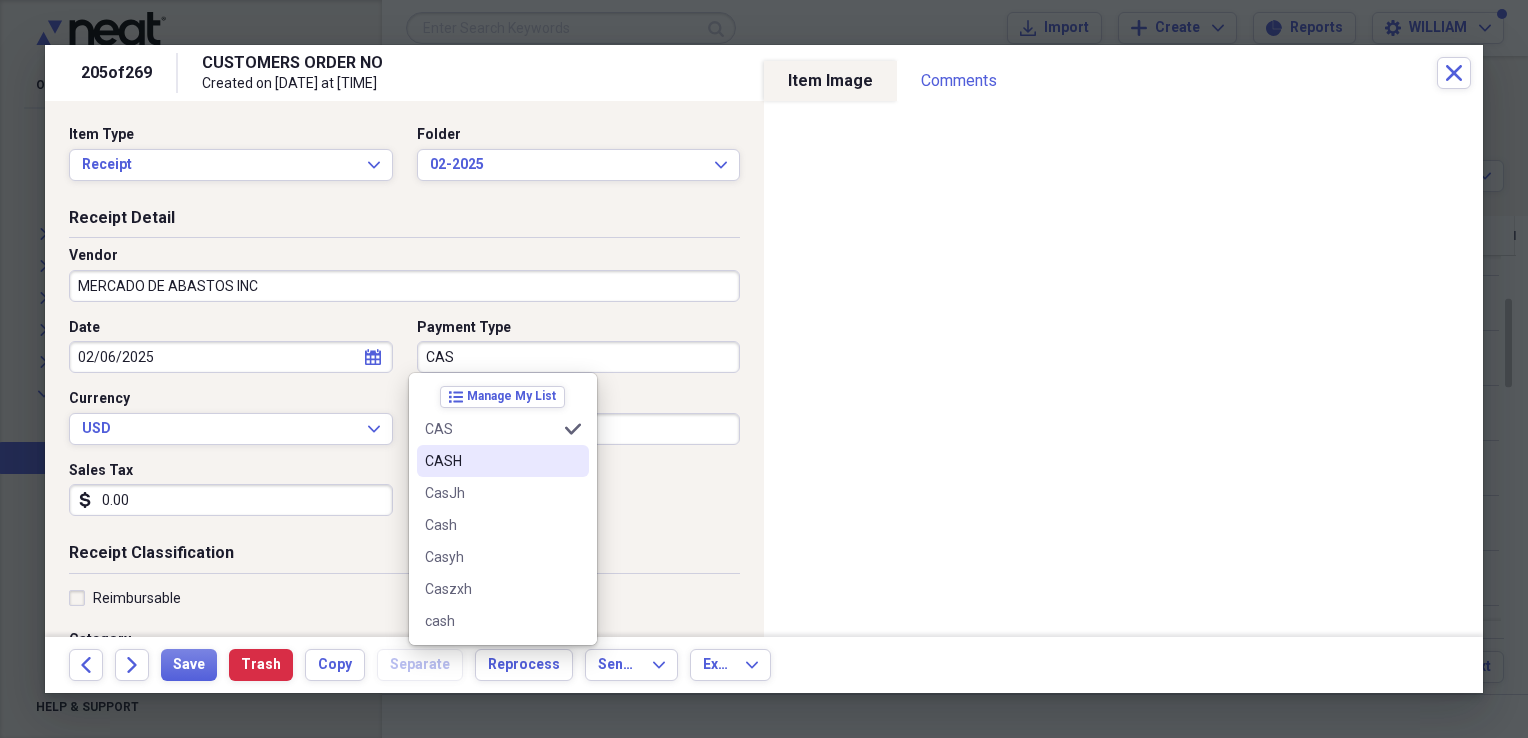 click on "CASH" at bounding box center (491, 461) 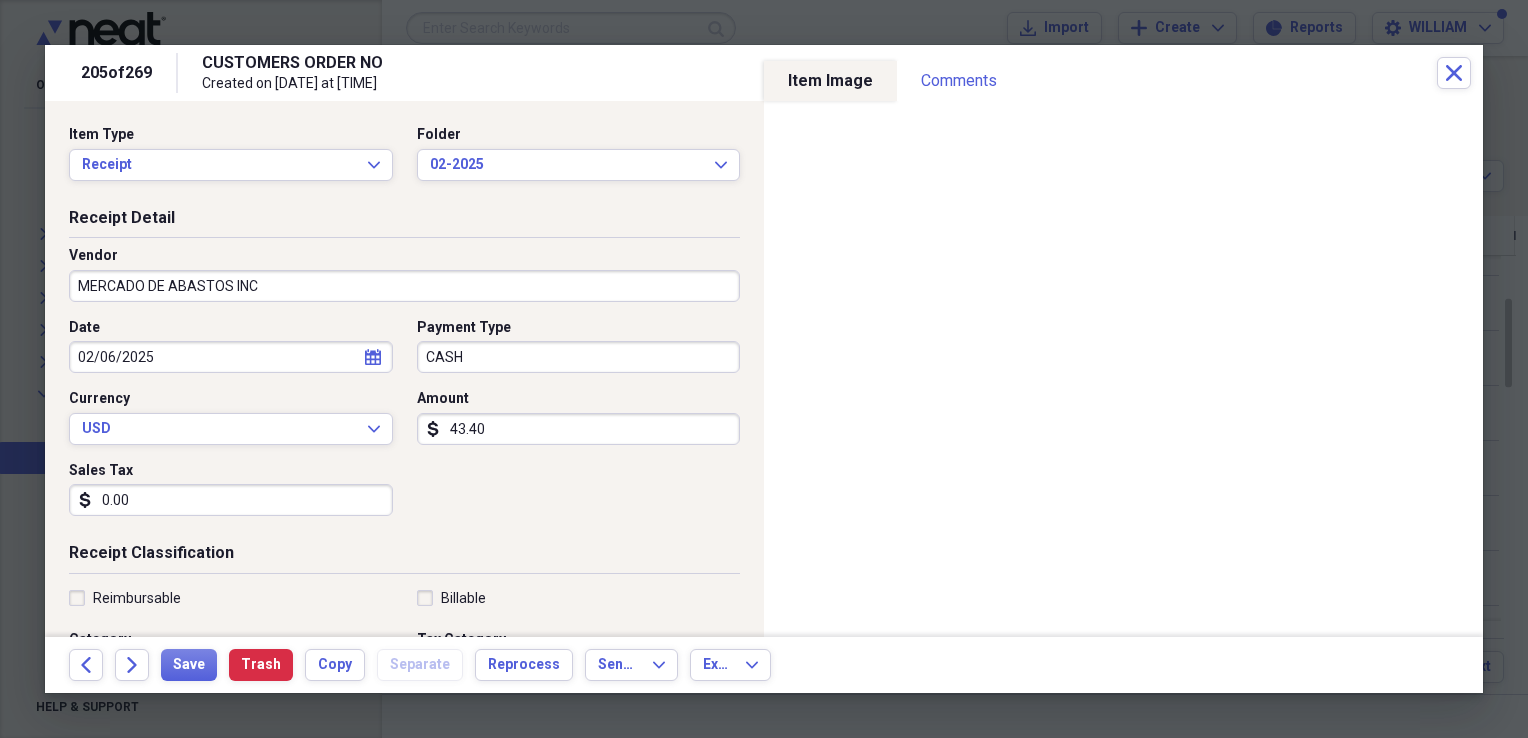 click on "Date 02/06/2025 calendar Calendar Payment Type CASH Currency USD Expand Amount dollar-sign 43.40 Sales Tax dollar-sign 0.00" at bounding box center (404, 425) 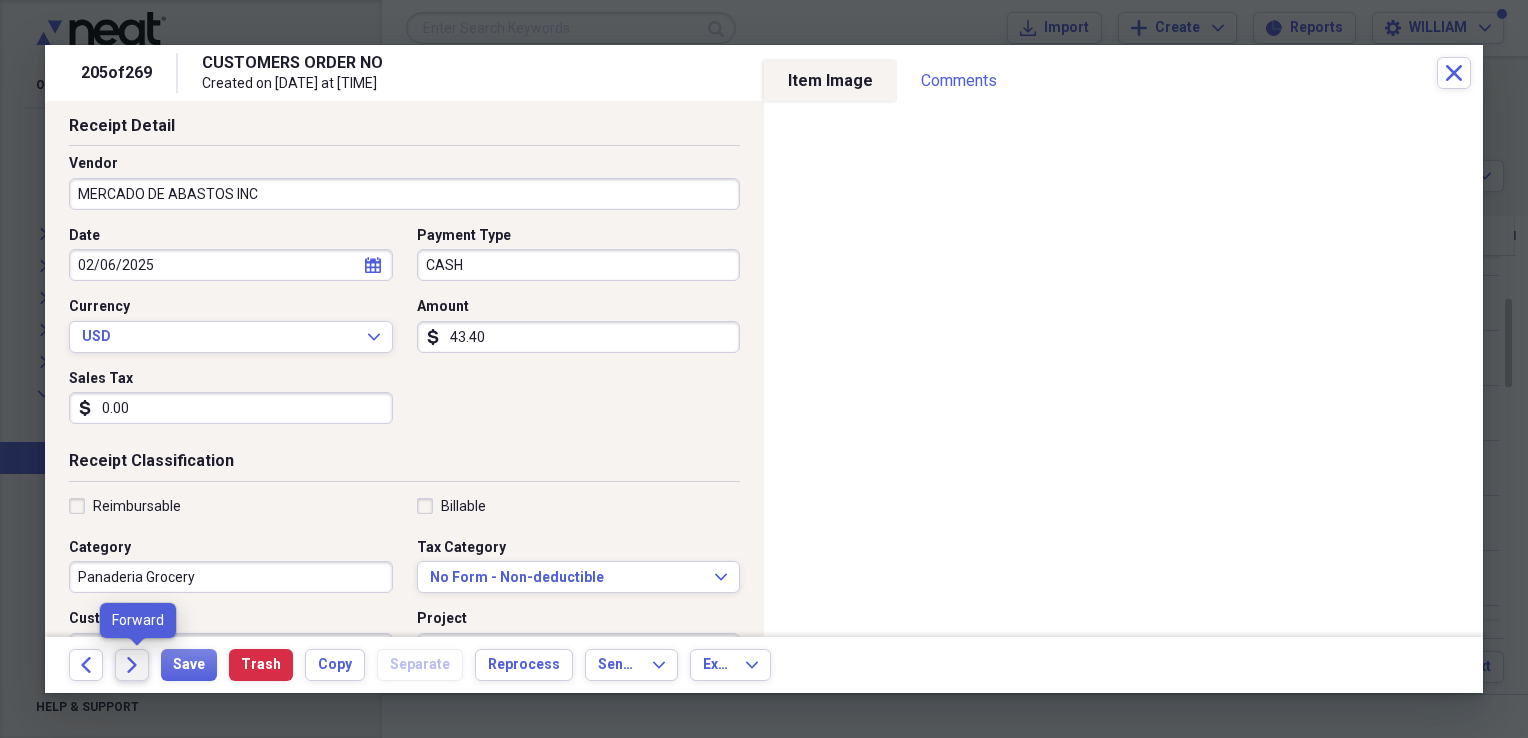 click on "Forward" at bounding box center (132, 665) 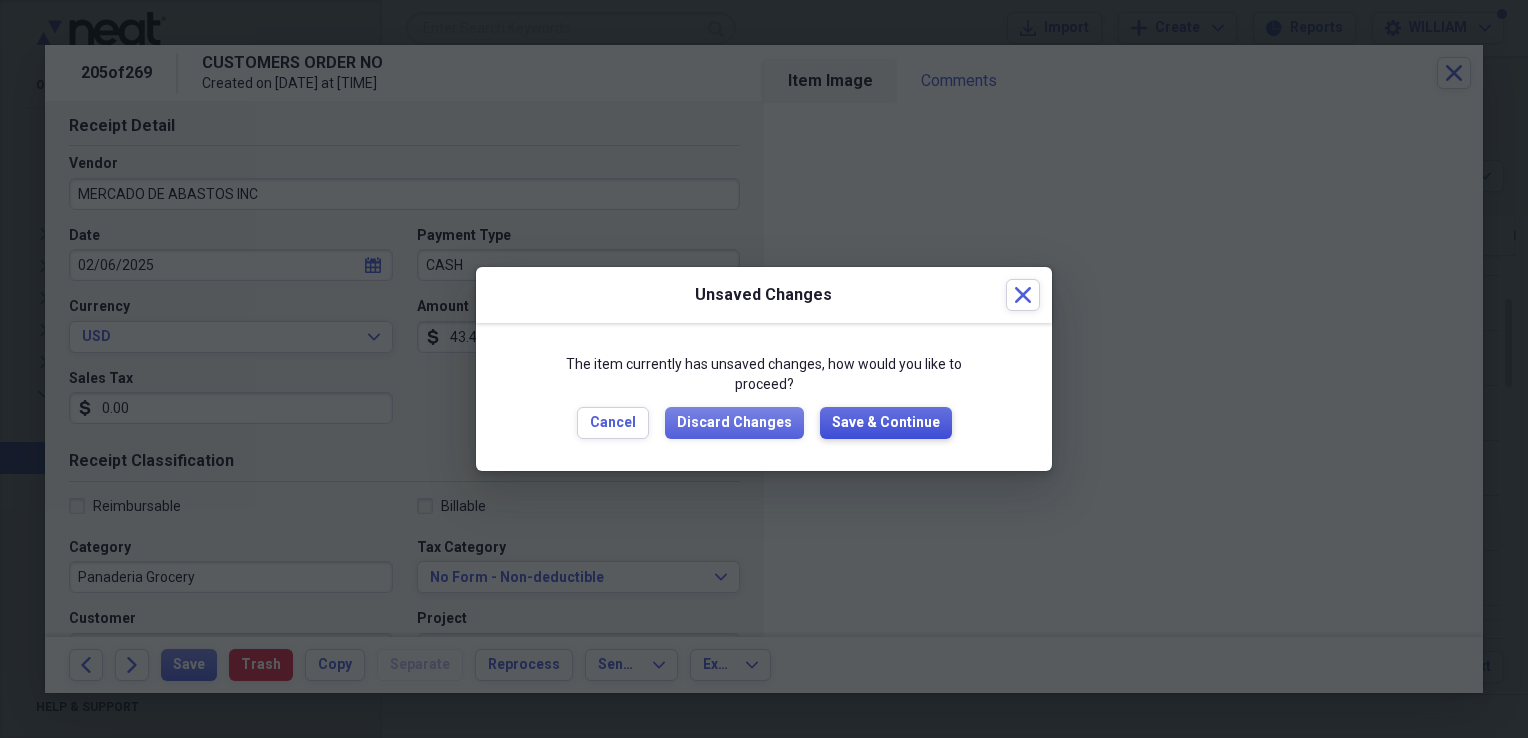 click on "Save & Continue" at bounding box center (886, 423) 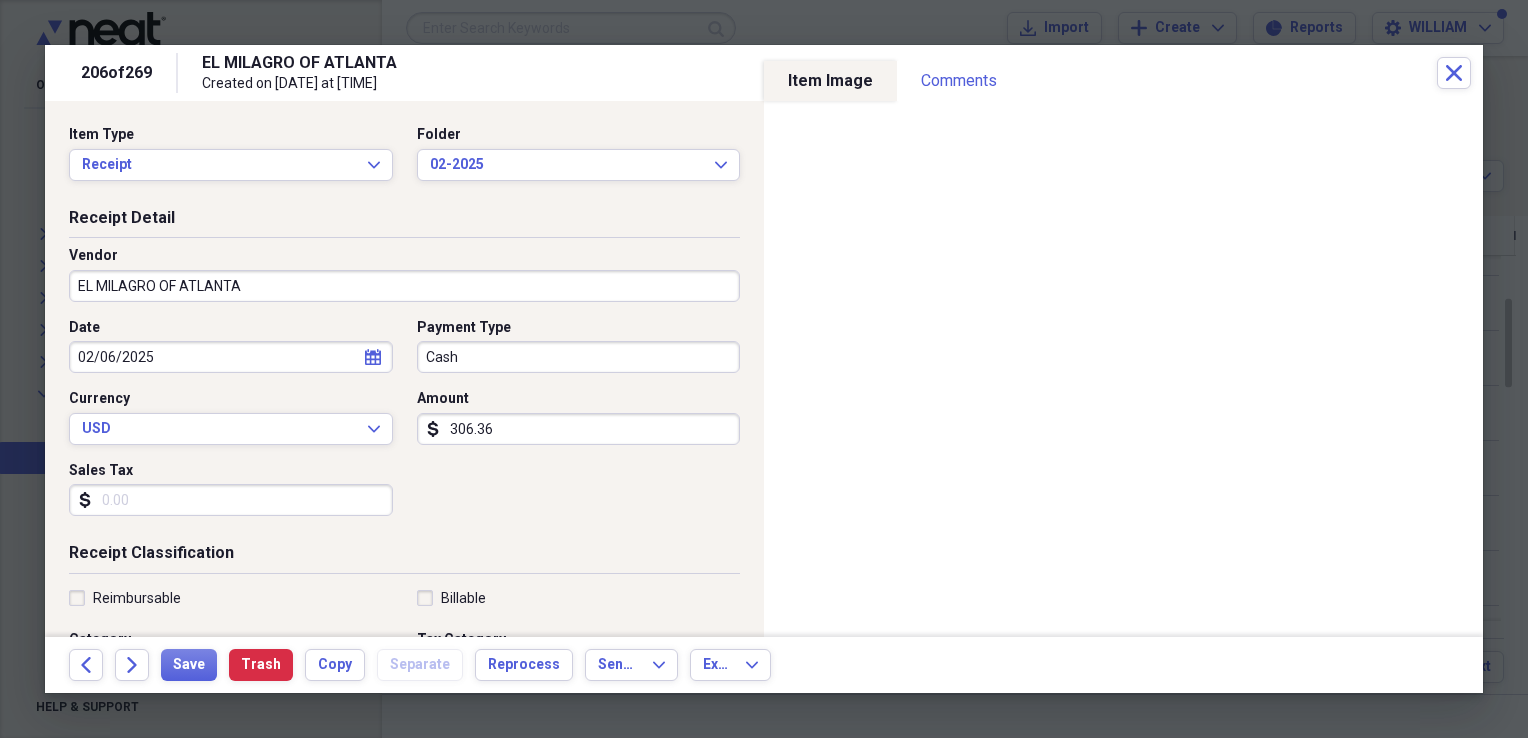 click on "Sales Tax" at bounding box center (231, 500) 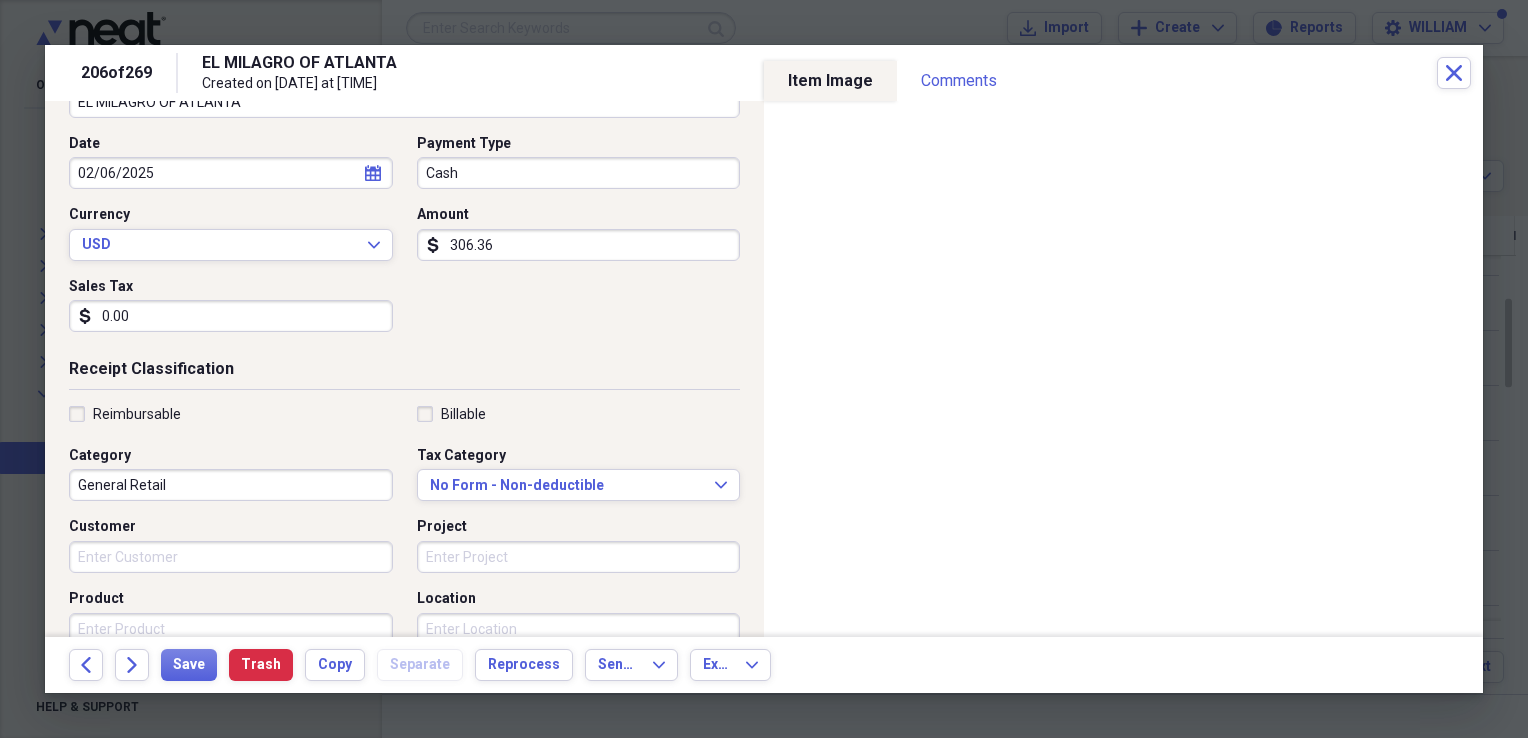 scroll, scrollTop: 184, scrollLeft: 0, axis: vertical 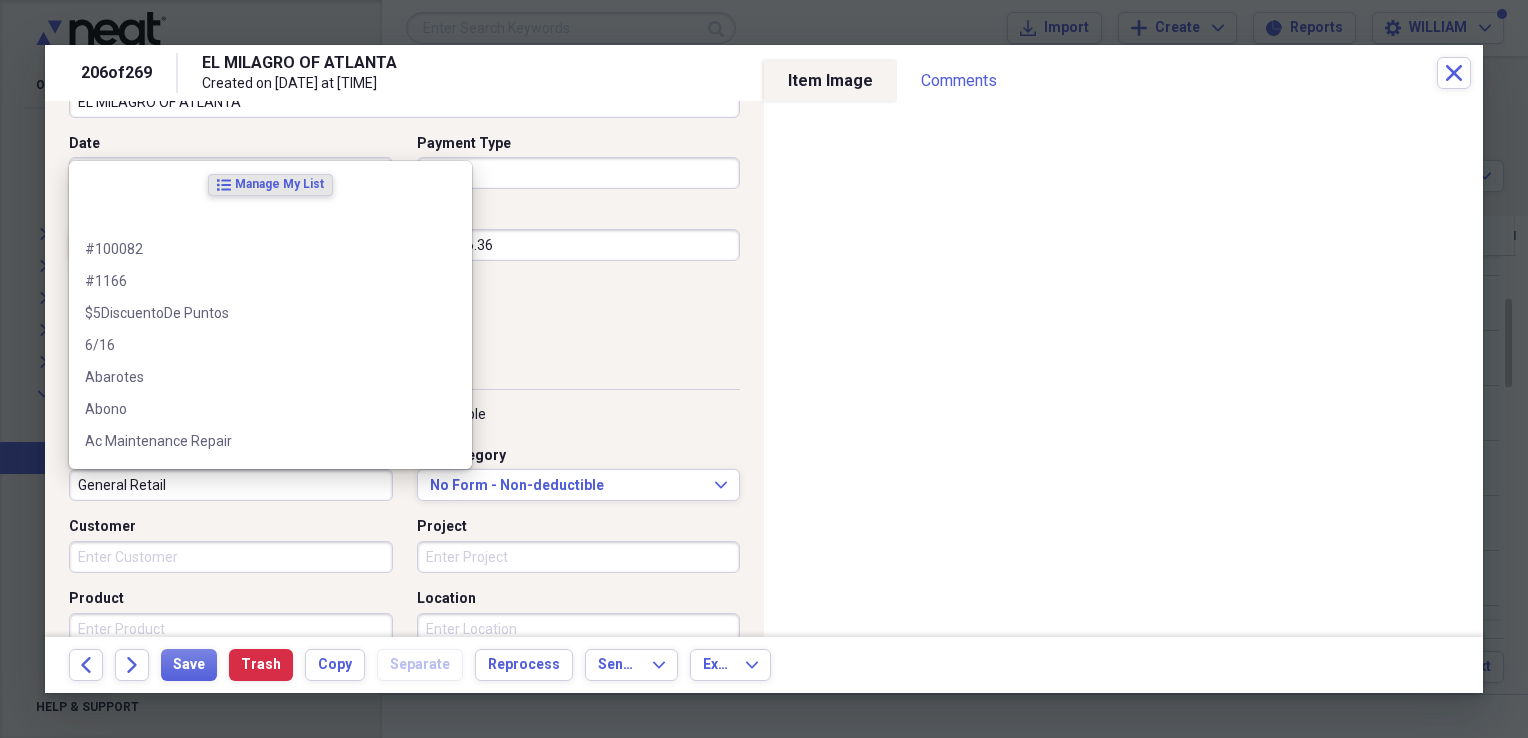 click on "General Retail" at bounding box center [231, 485] 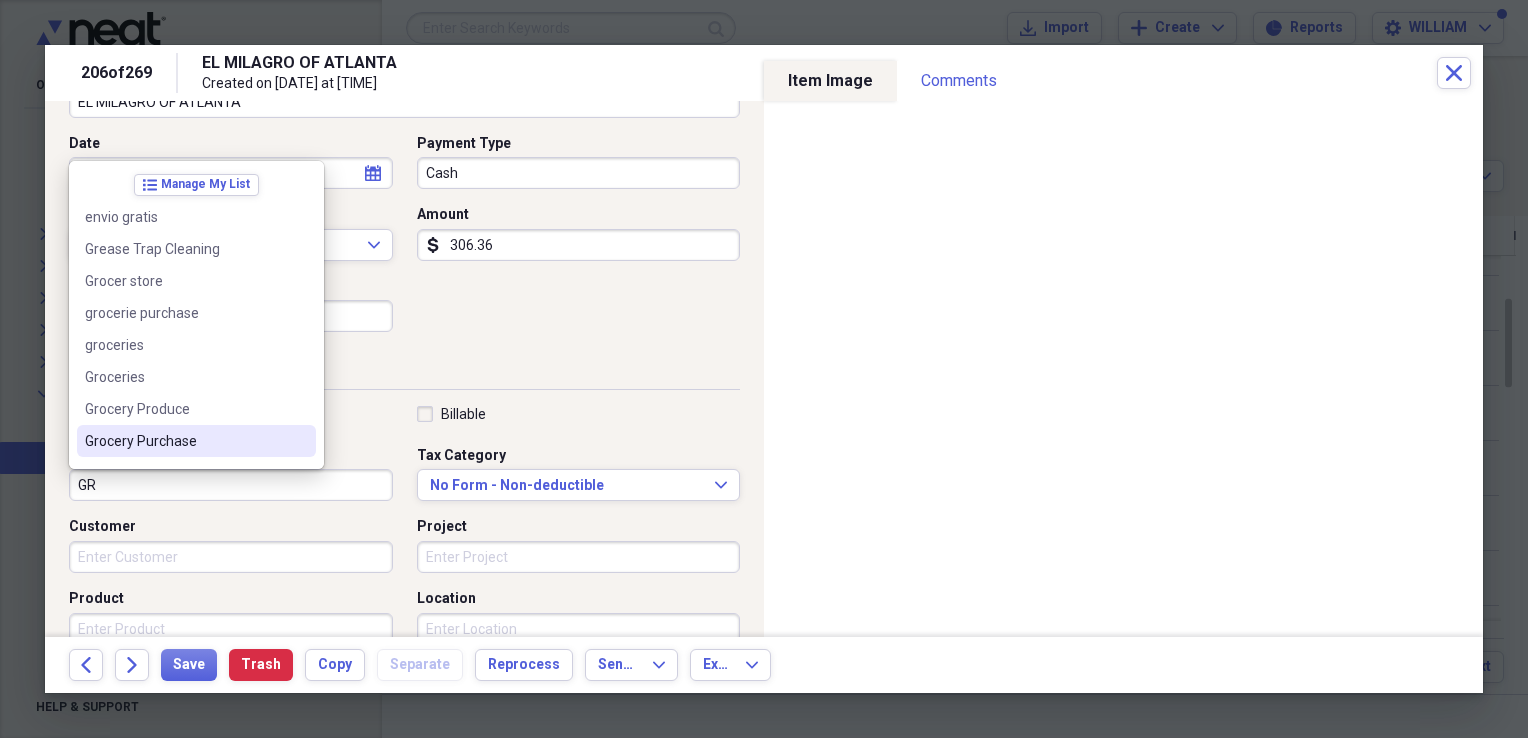 click on "Grocery Purchase" at bounding box center [184, 441] 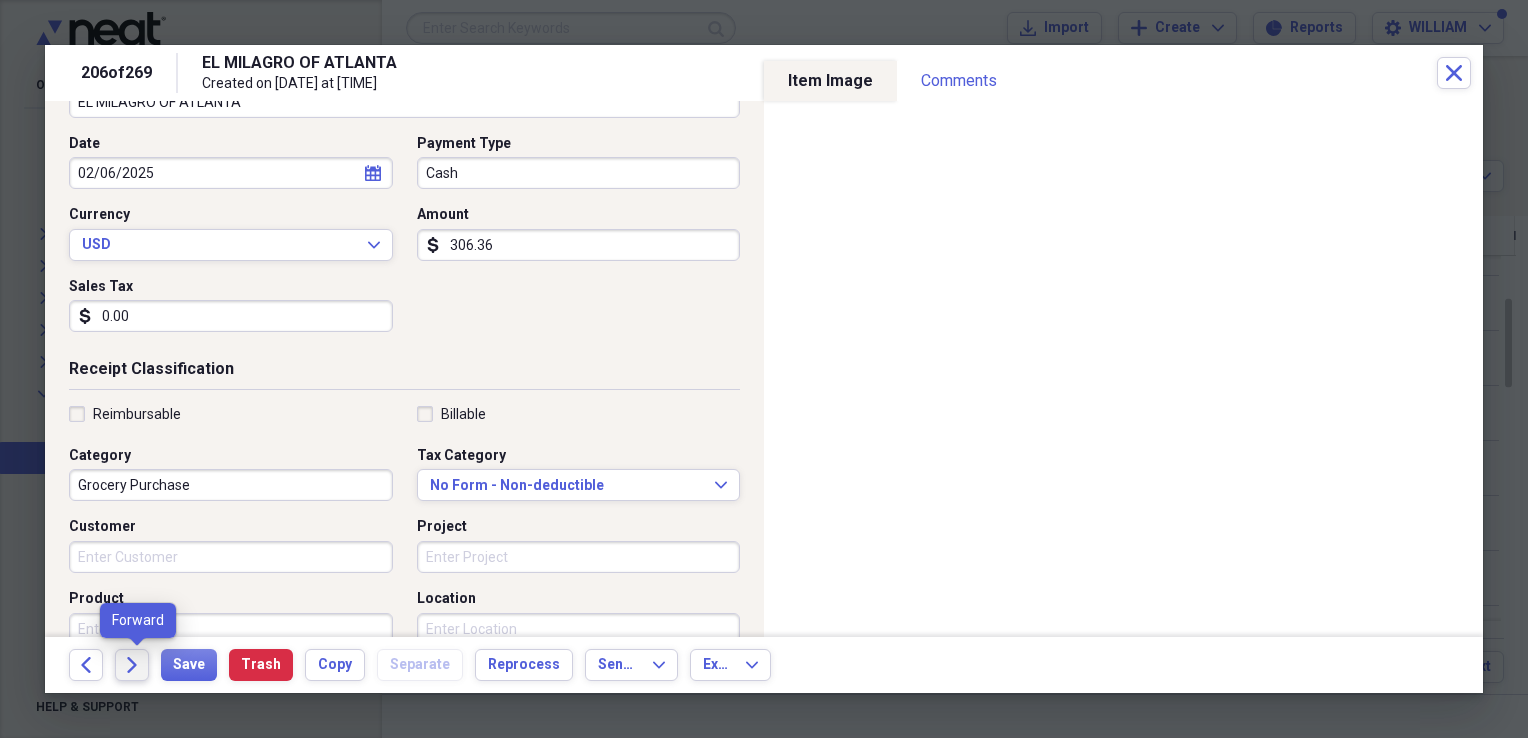 click 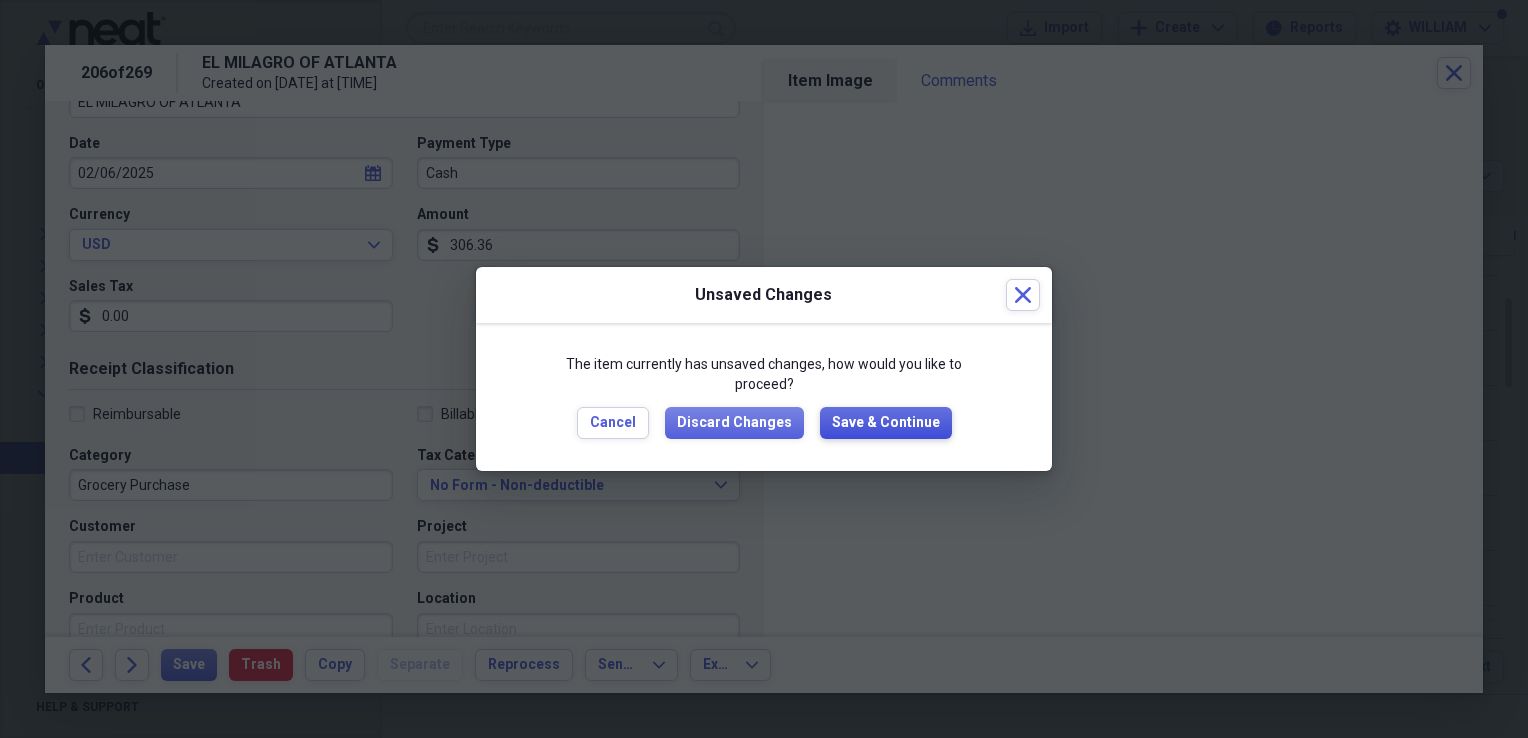 click on "Save & Continue" at bounding box center [886, 423] 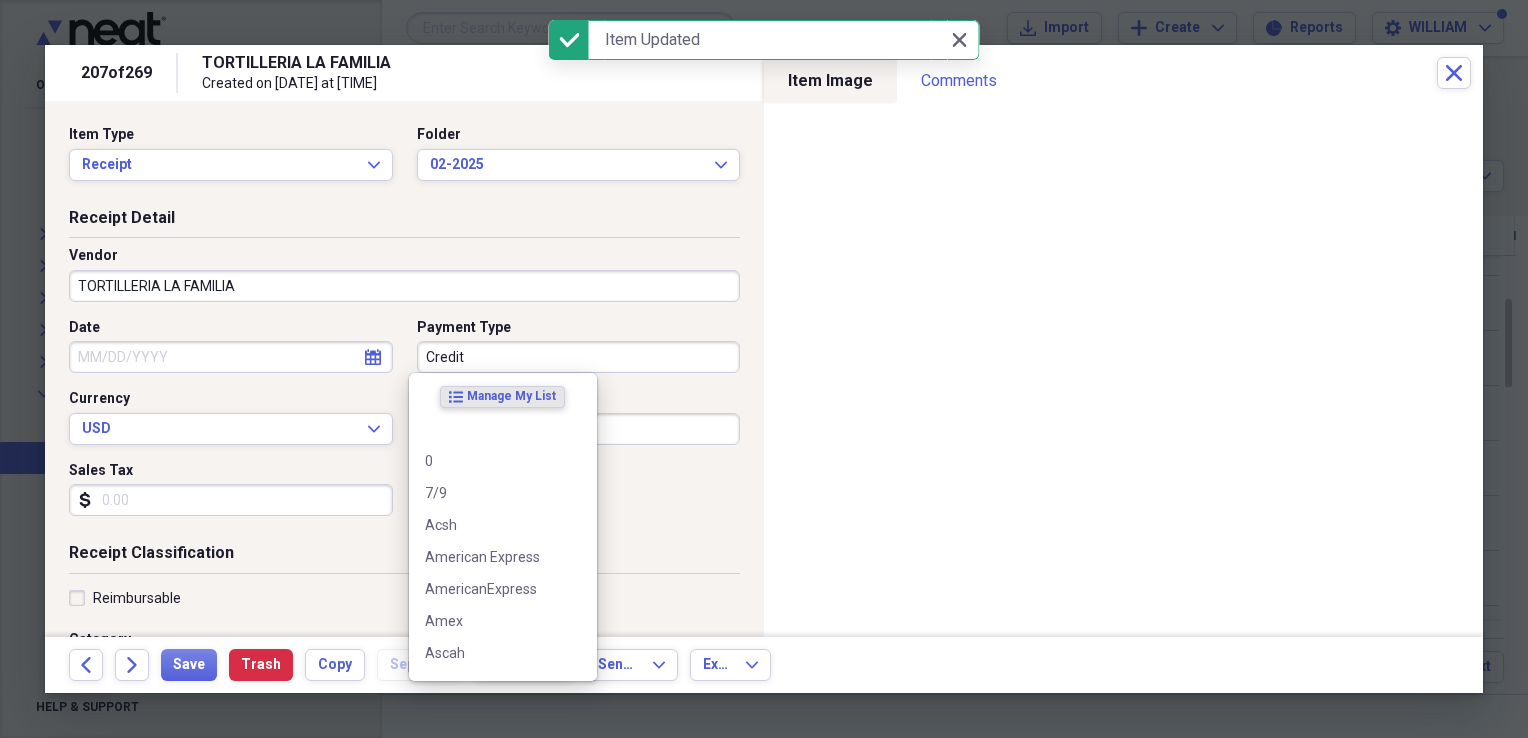 click on "Credit" at bounding box center (579, 357) 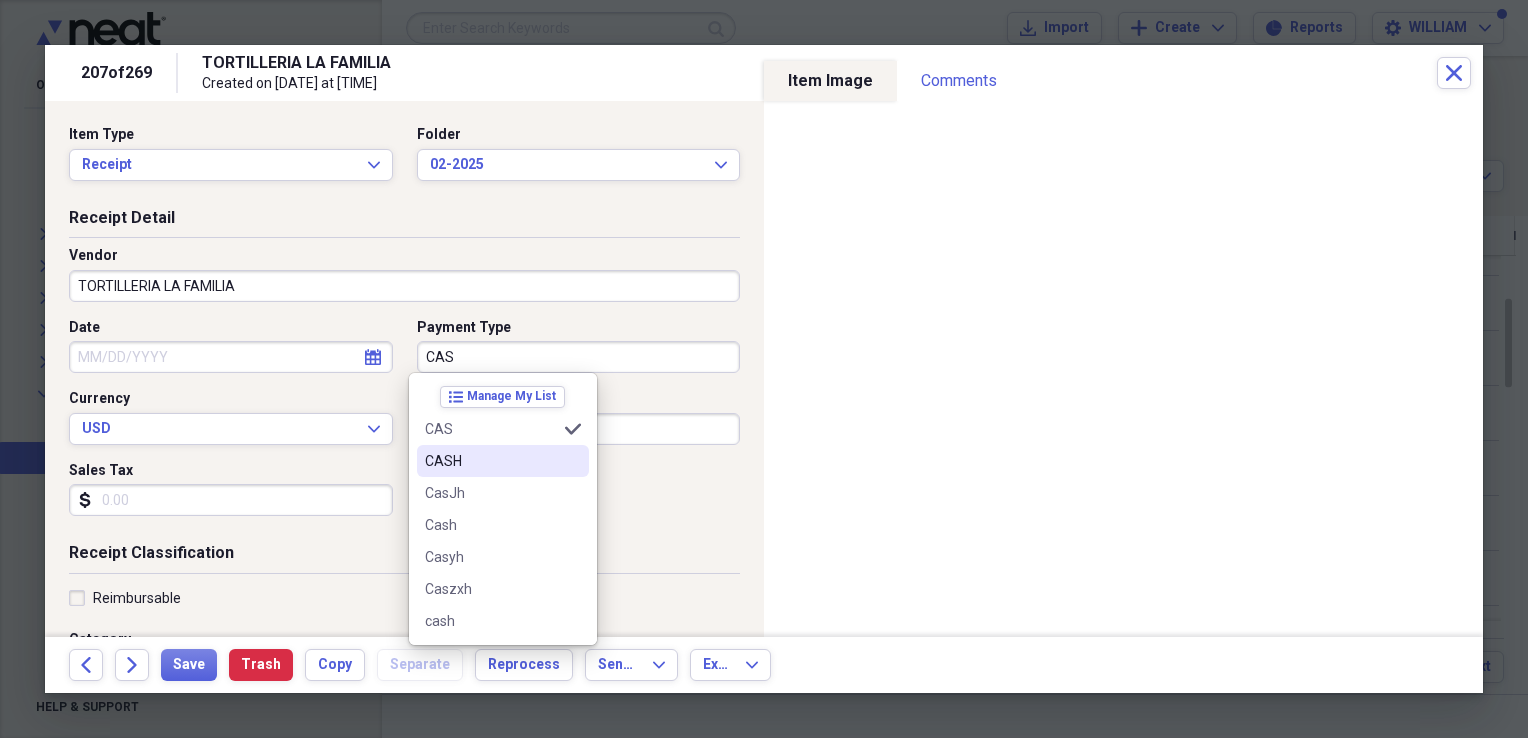 click on "CASH" at bounding box center (491, 461) 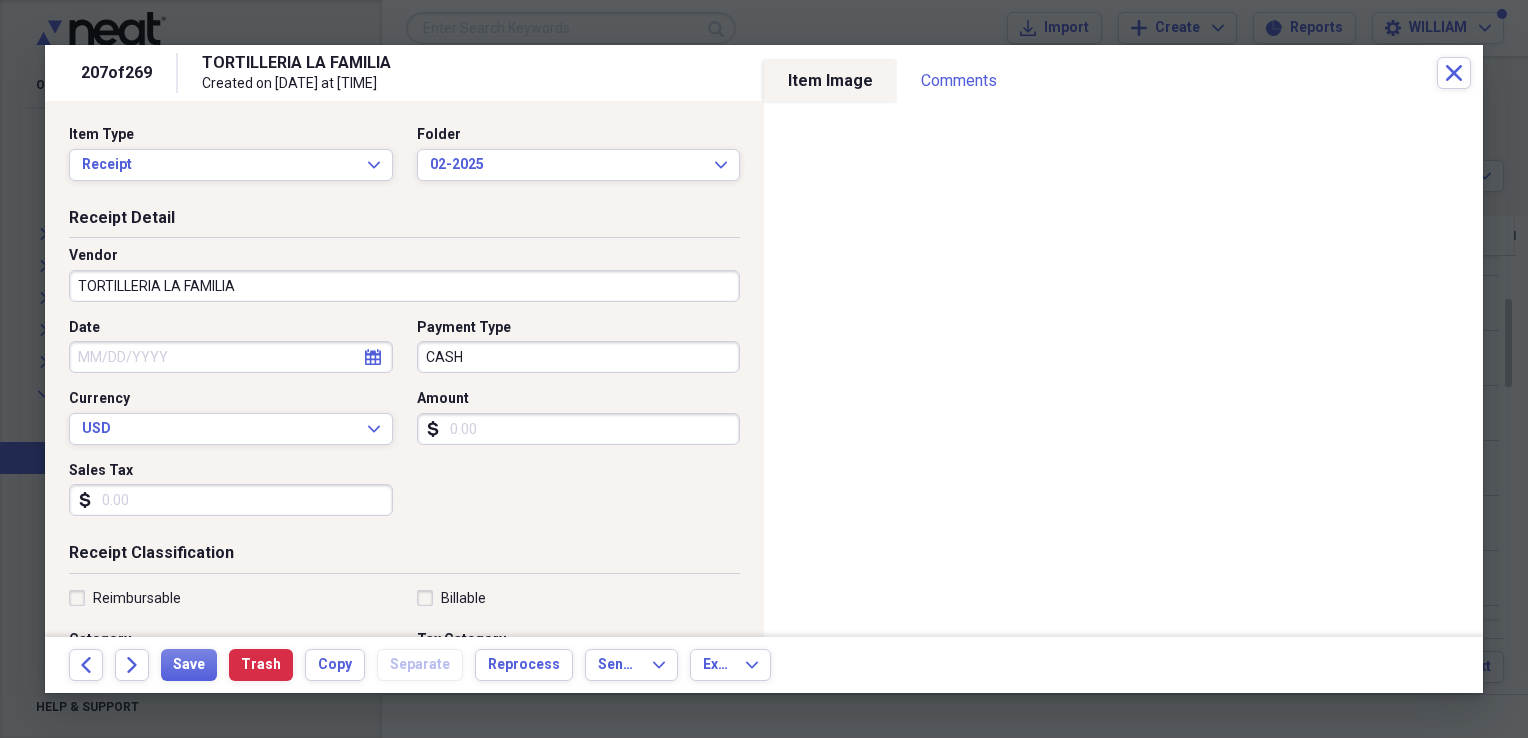 select on "7" 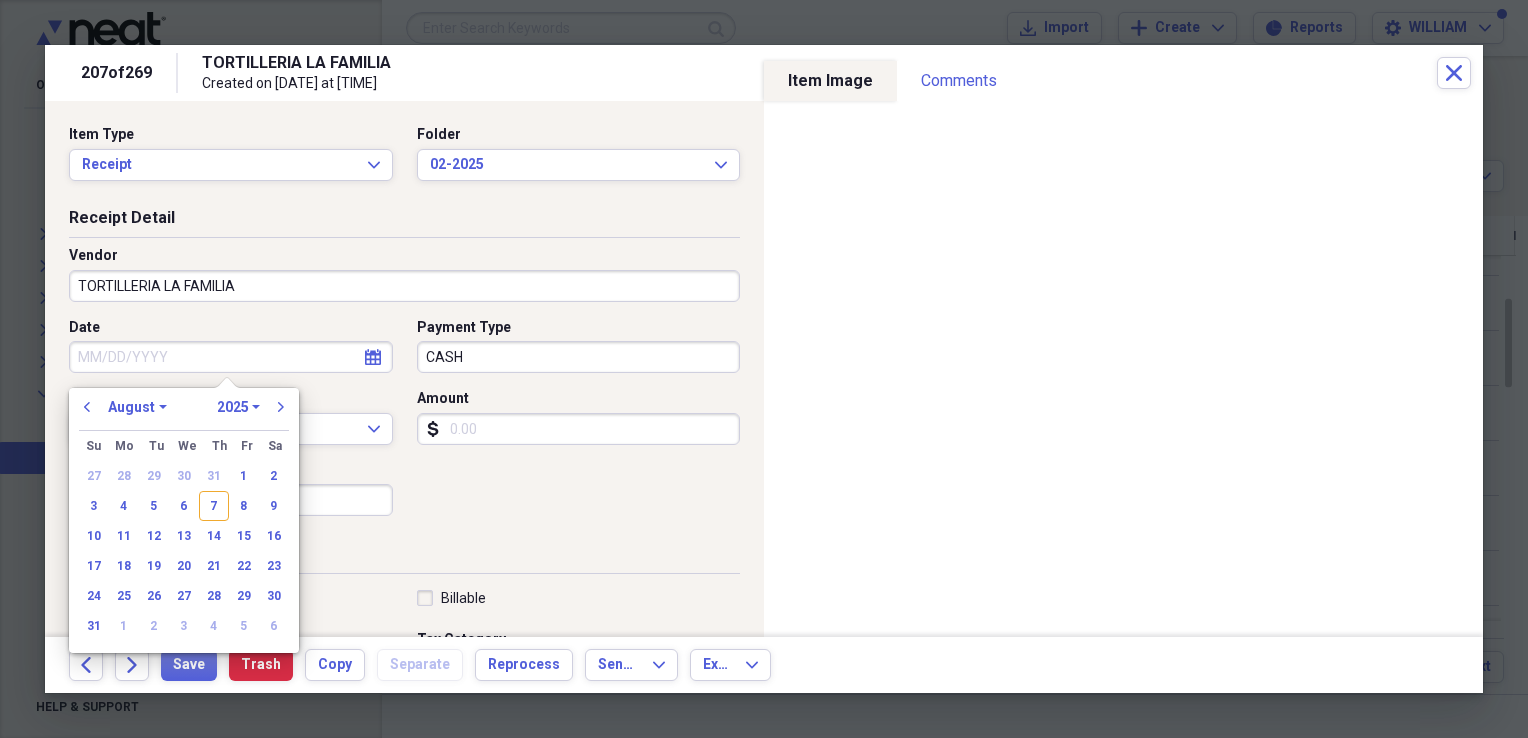 click on "Date" at bounding box center [231, 357] 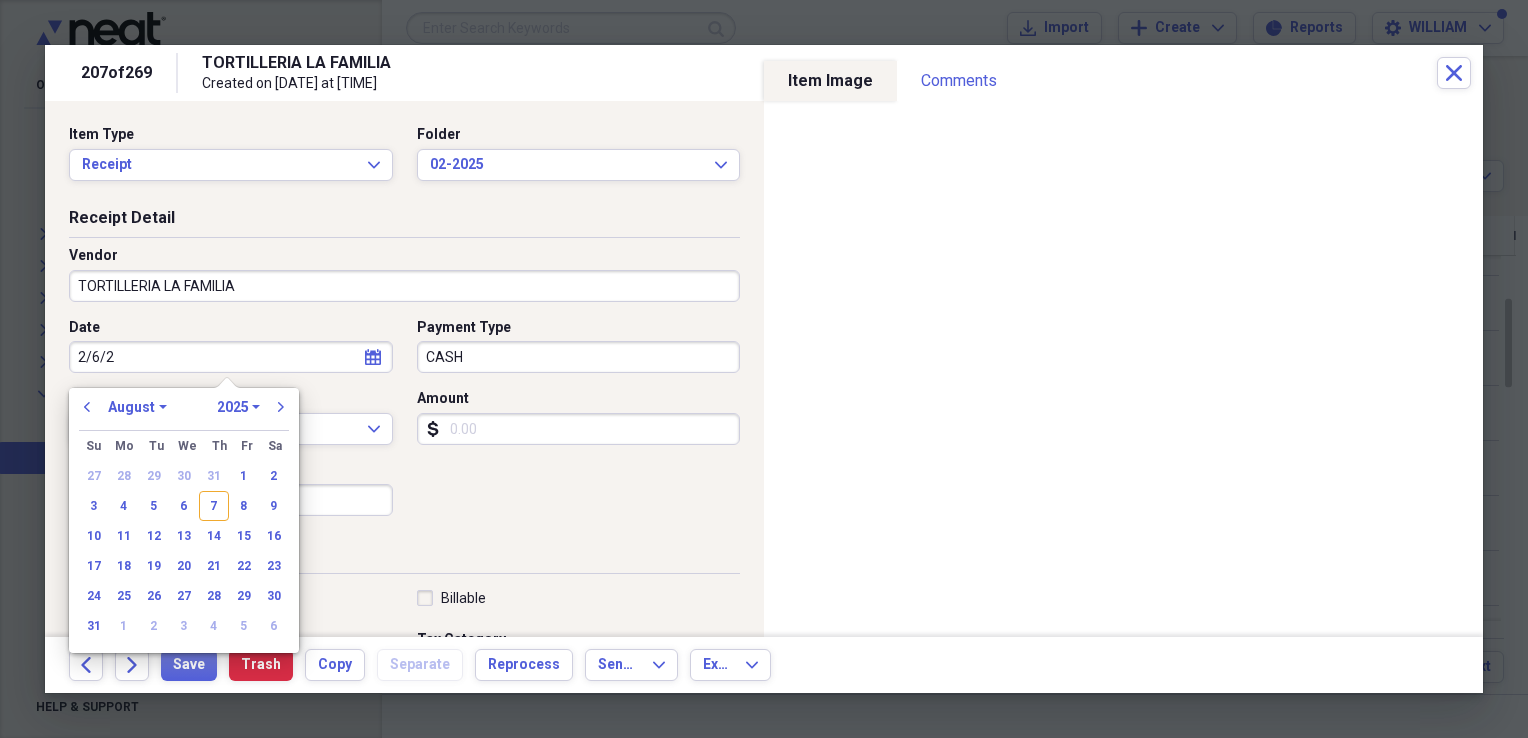 type on "2/6/25" 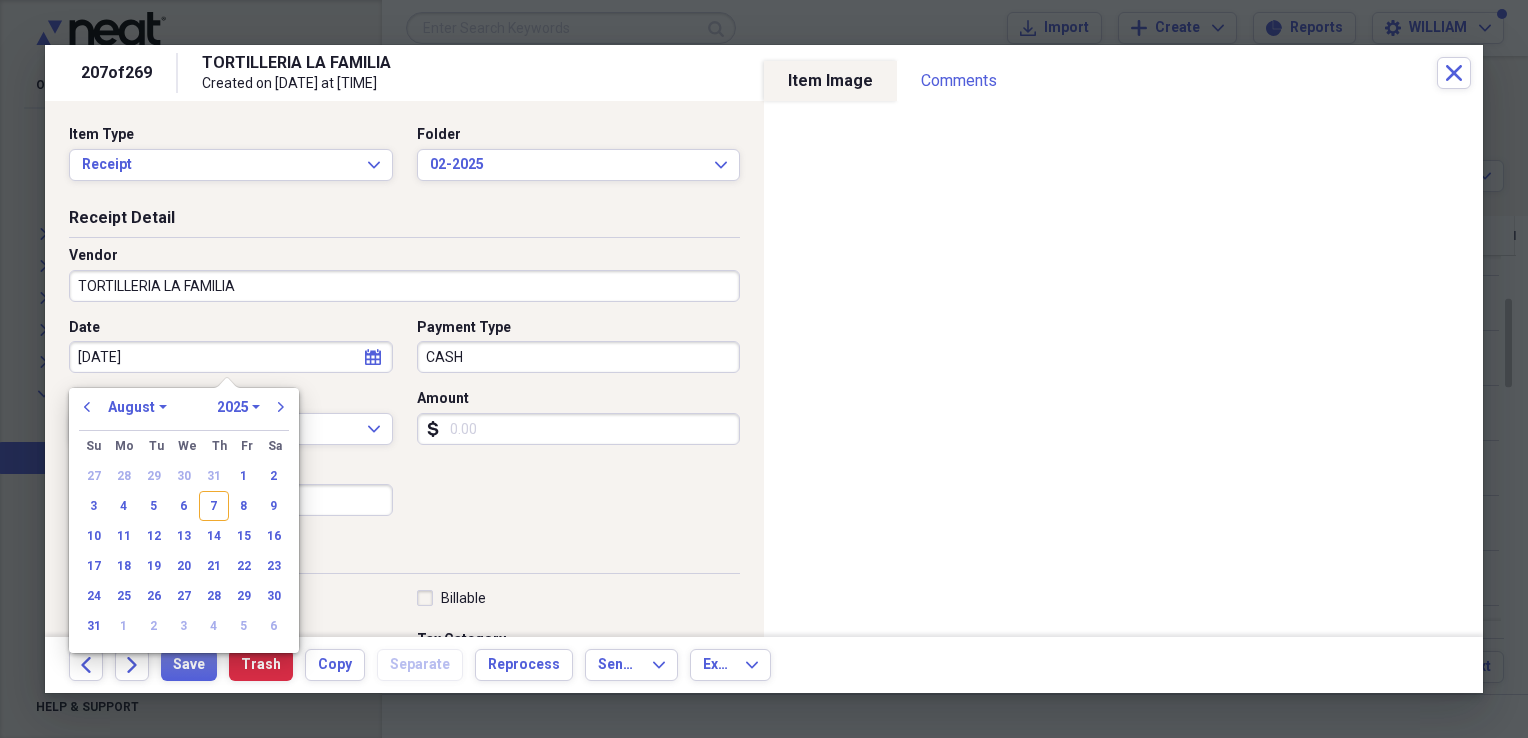 select on "1" 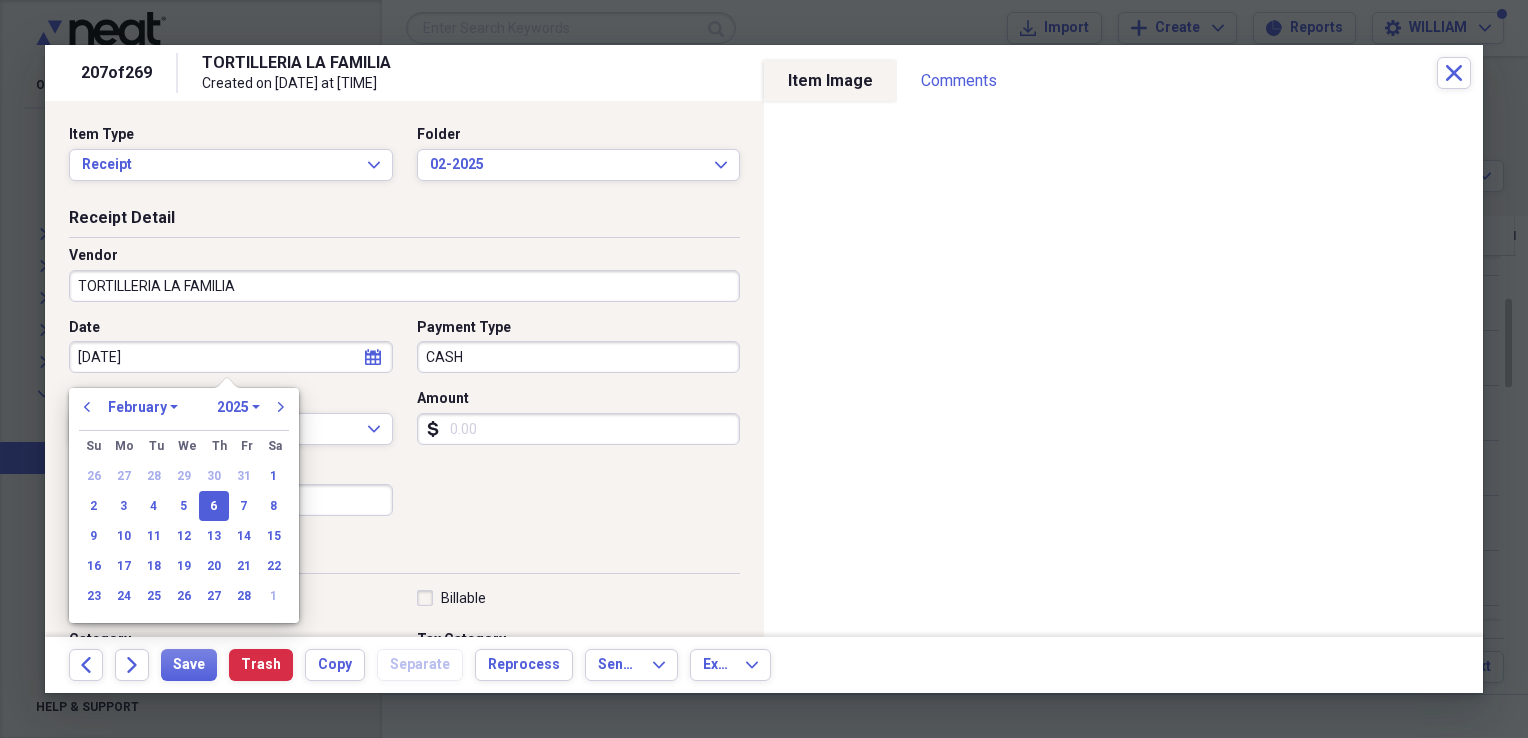 type on "02/06/2025" 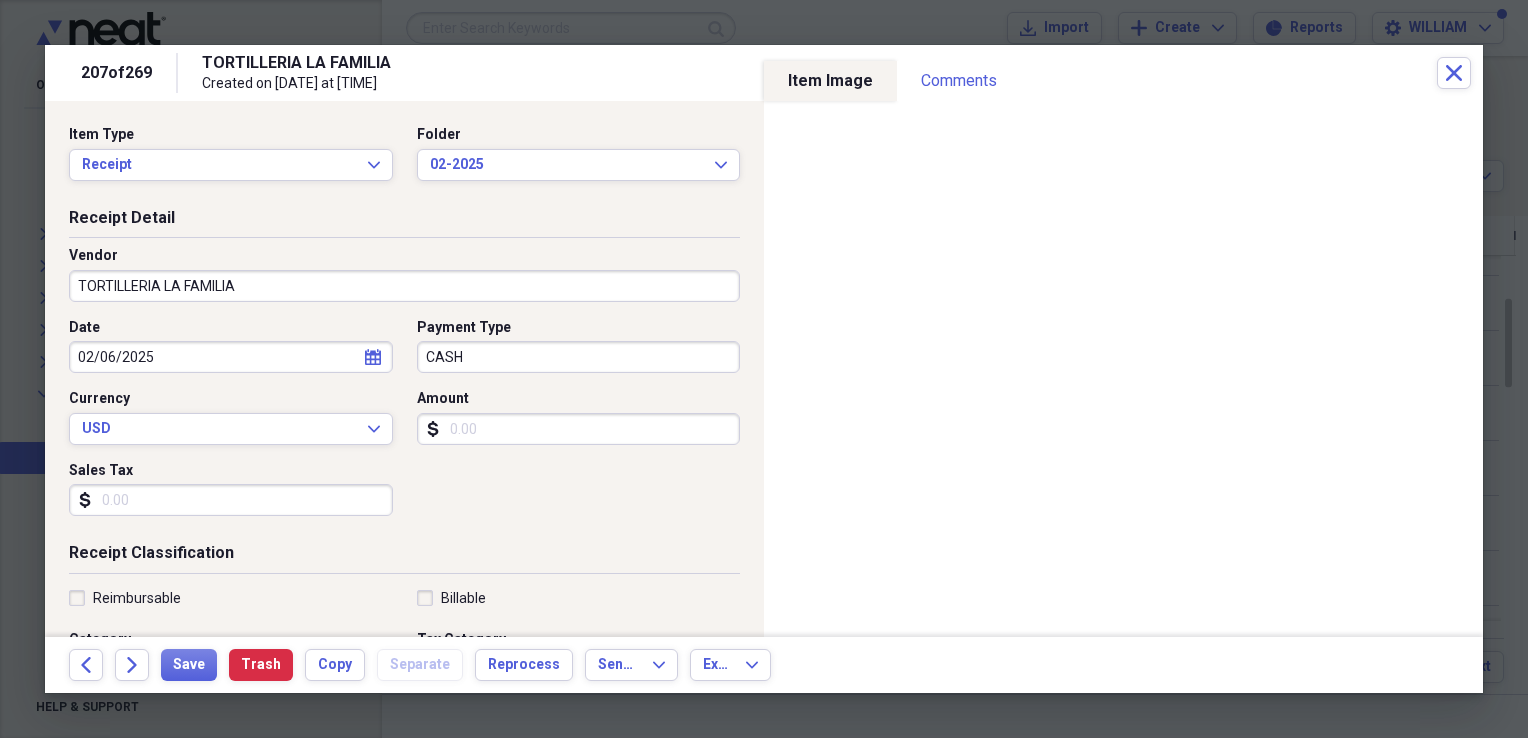 click on "Sales Tax" at bounding box center (231, 500) 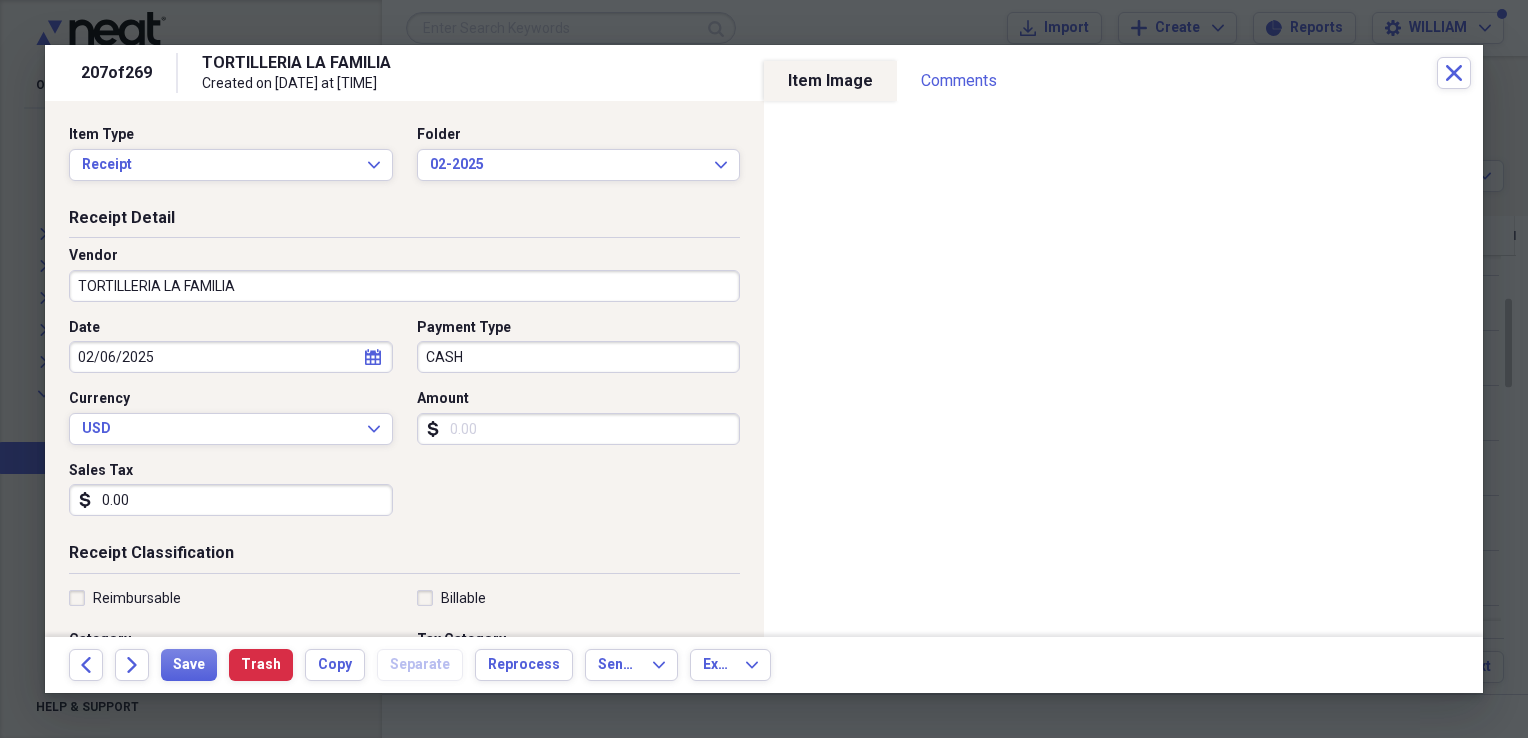 type on "0.00" 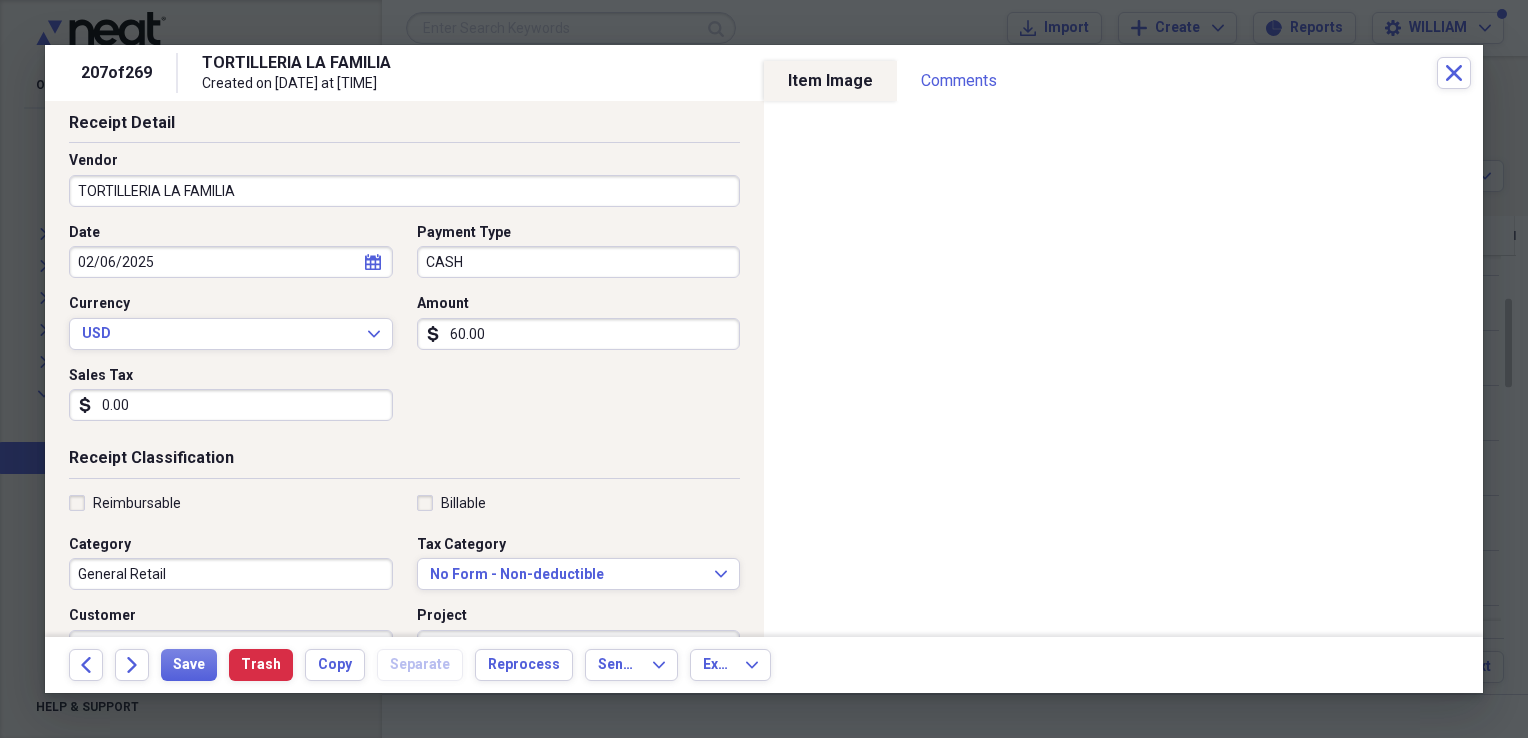 scroll, scrollTop: 100, scrollLeft: 0, axis: vertical 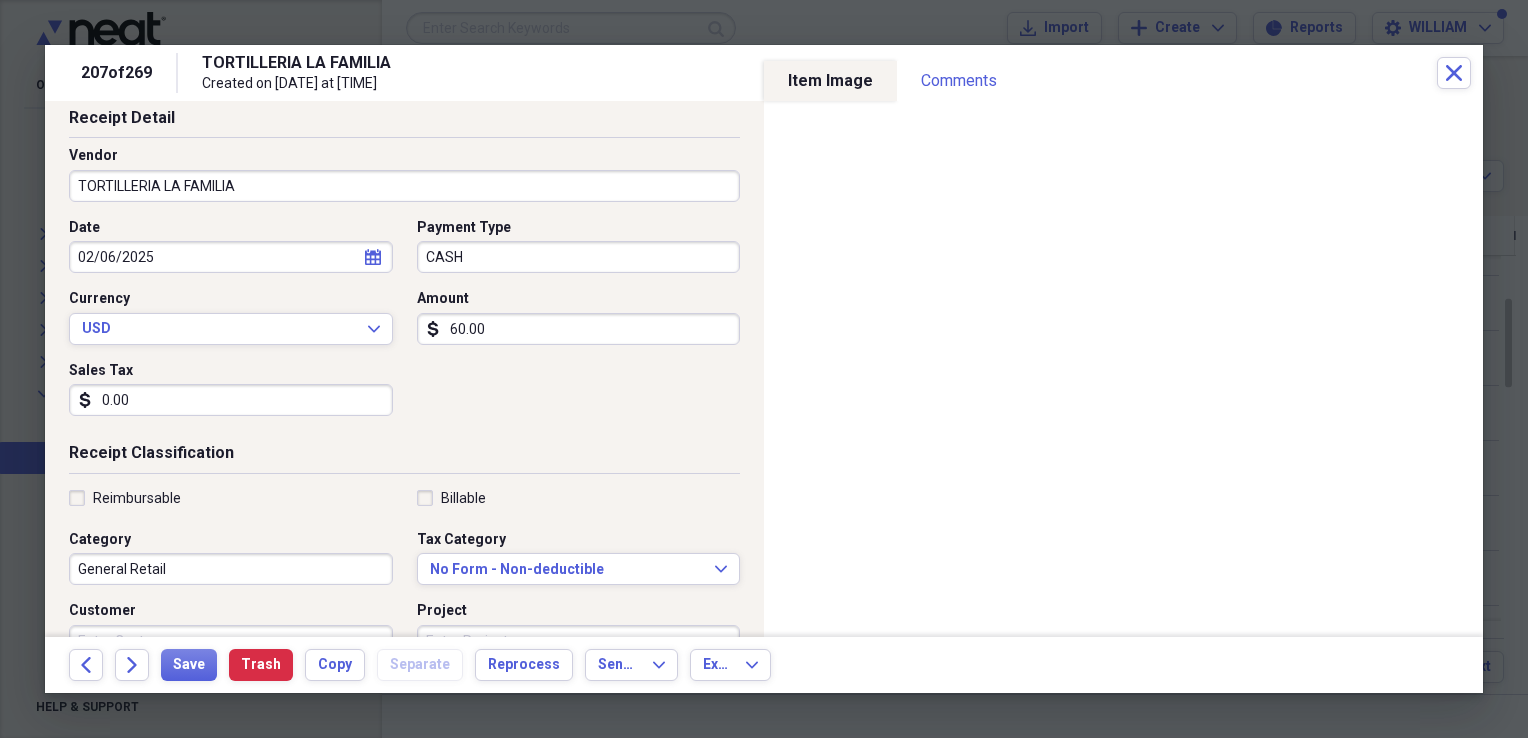 type on "60.00" 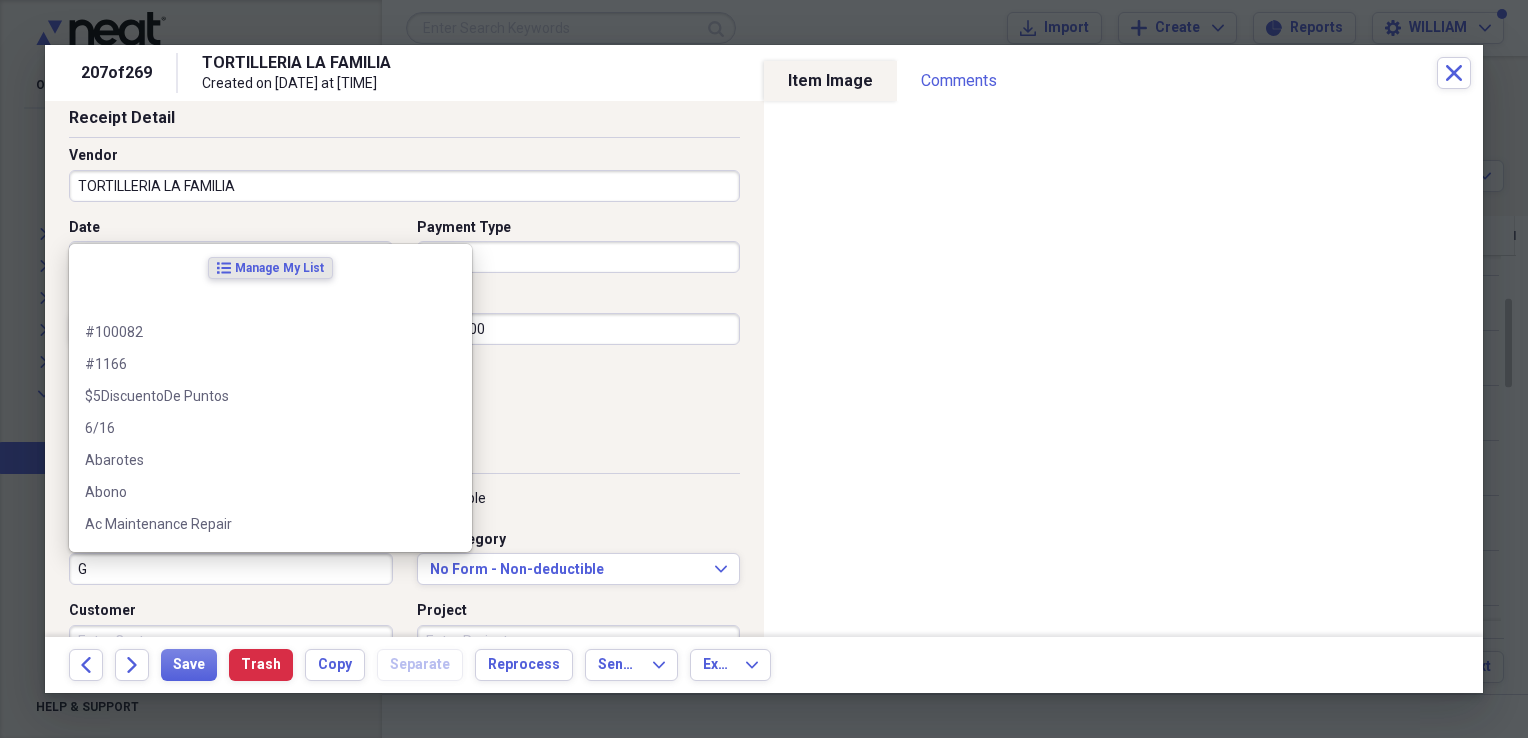 click on "G" at bounding box center (231, 569) 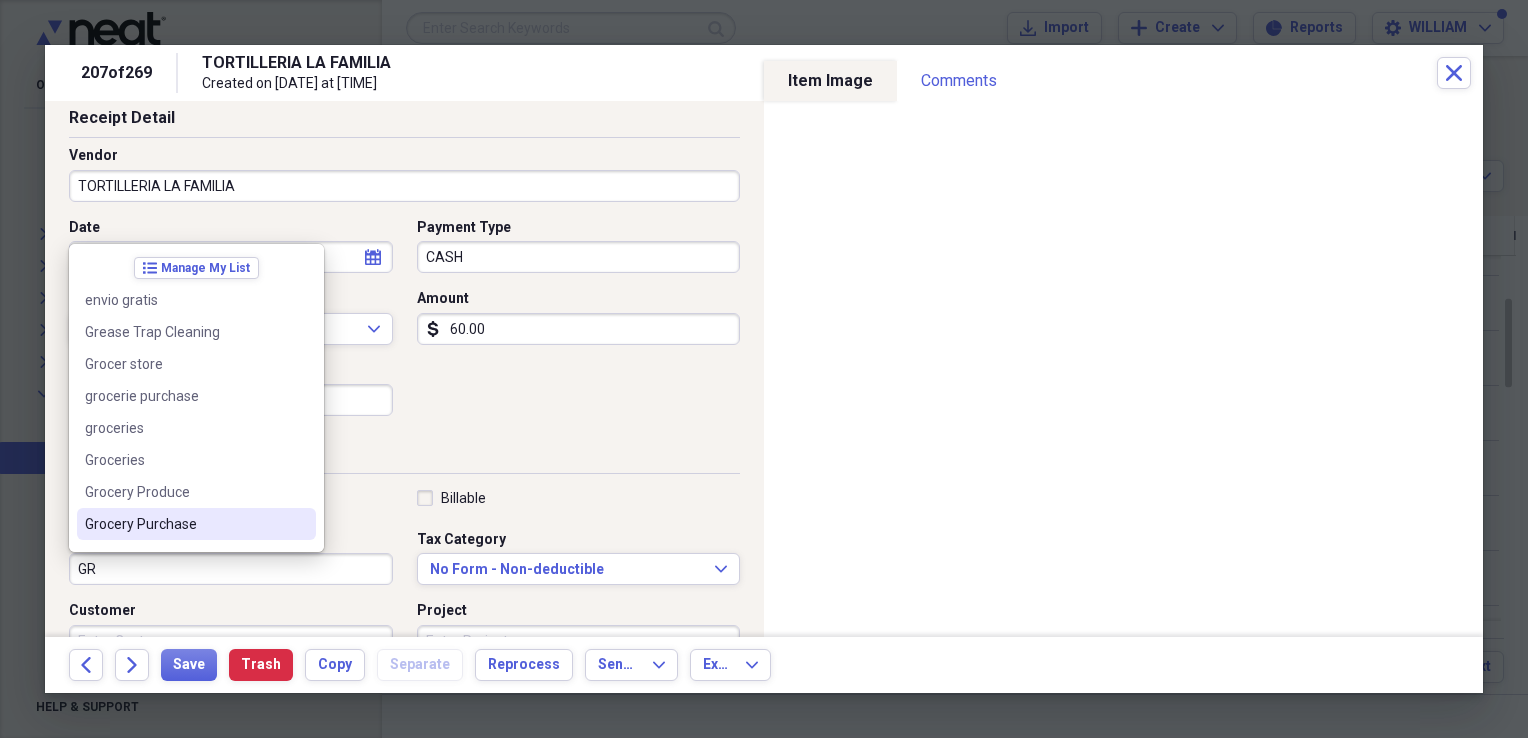 click on "Grocery Purchase" at bounding box center (184, 524) 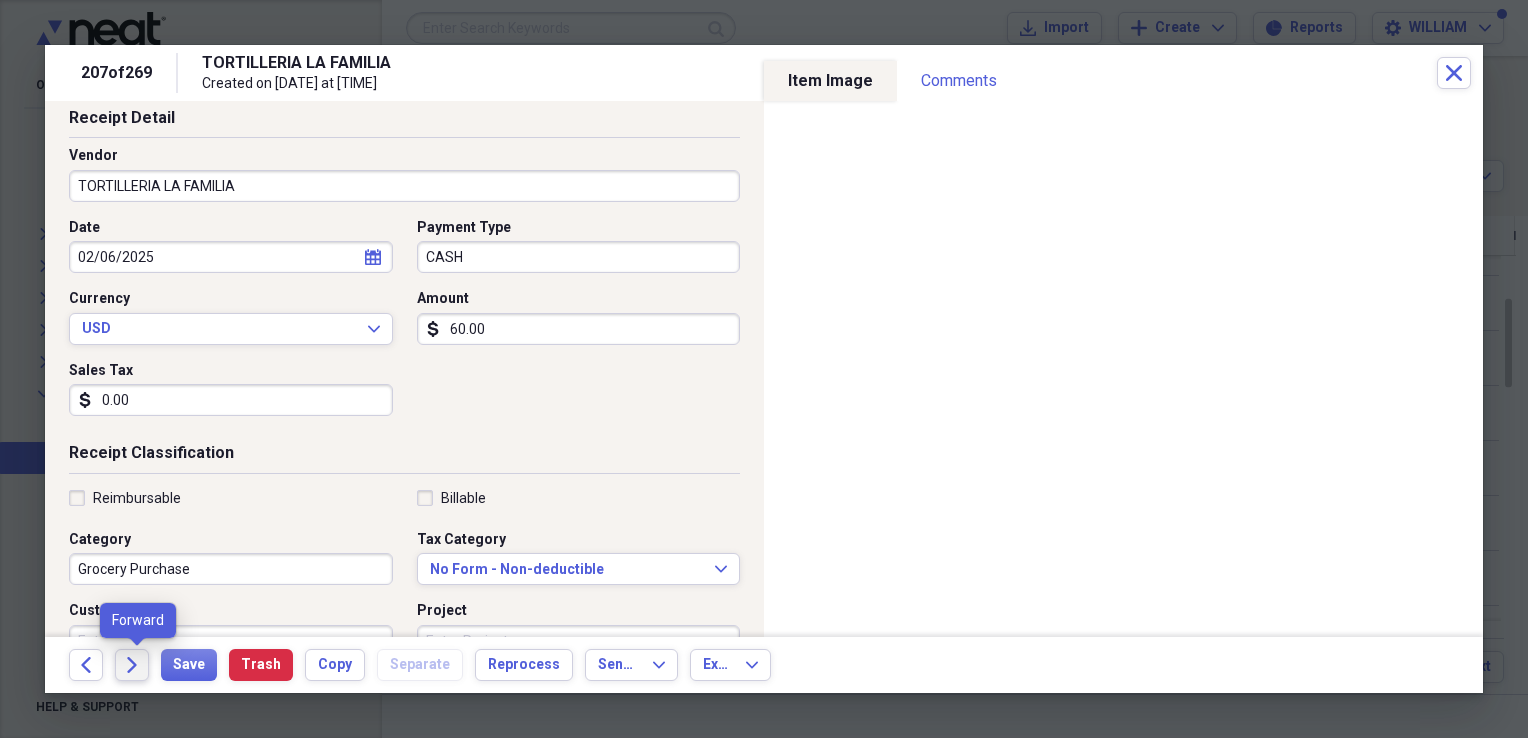 click on "Forward" at bounding box center [132, 665] 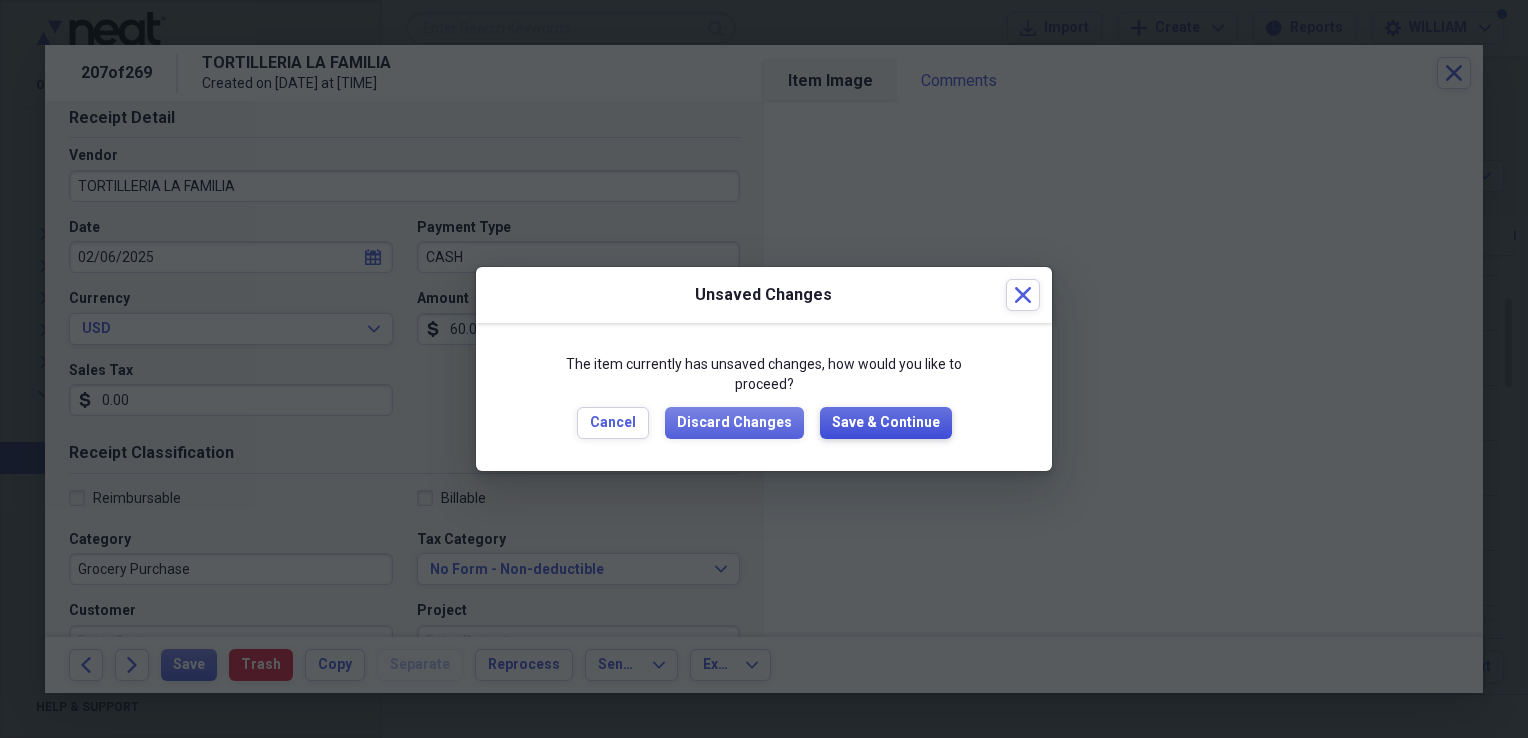 click on "Save & Continue" at bounding box center (886, 423) 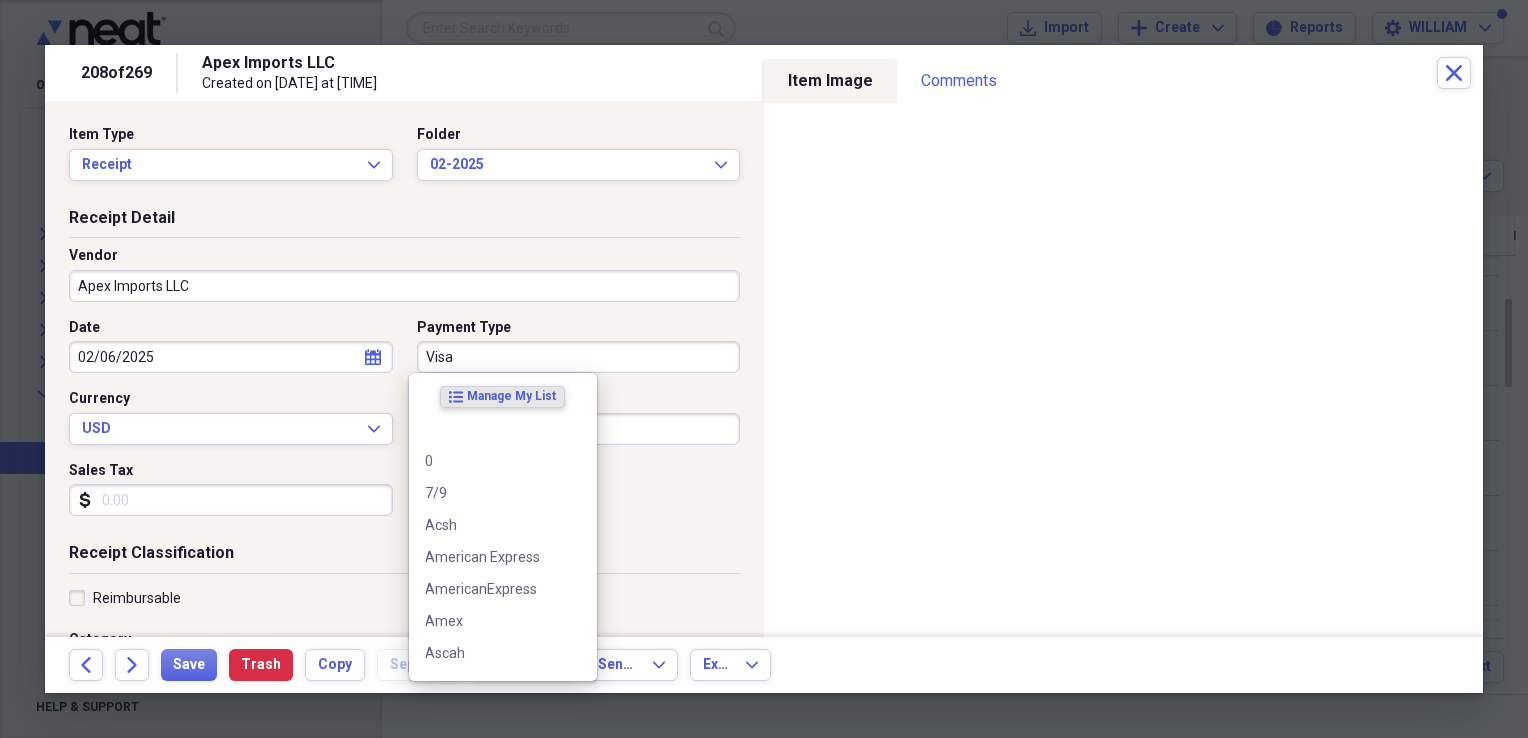 click on "Visa" at bounding box center (579, 357) 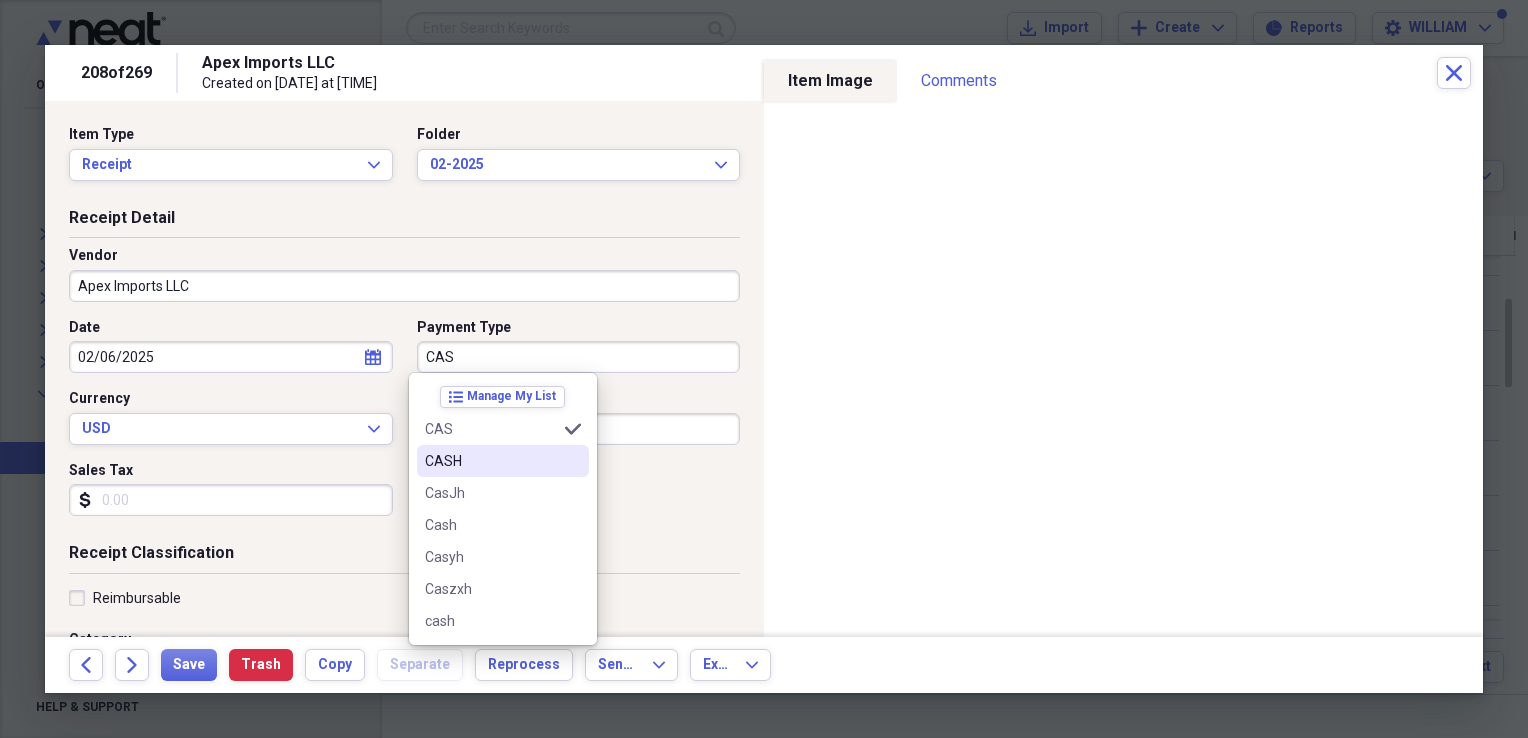 click on "CASH" at bounding box center [503, 461] 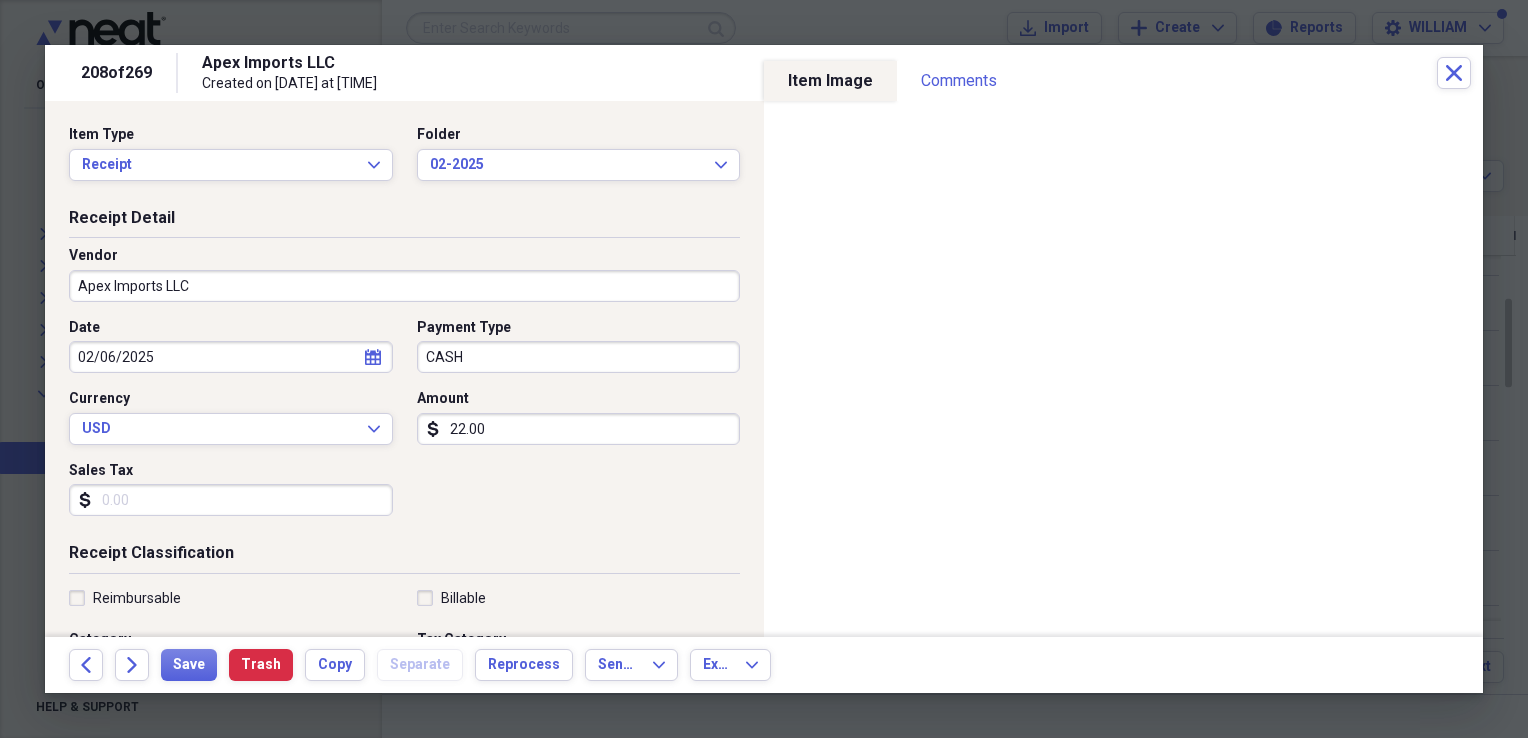 click on "Sales Tax" at bounding box center [231, 500] 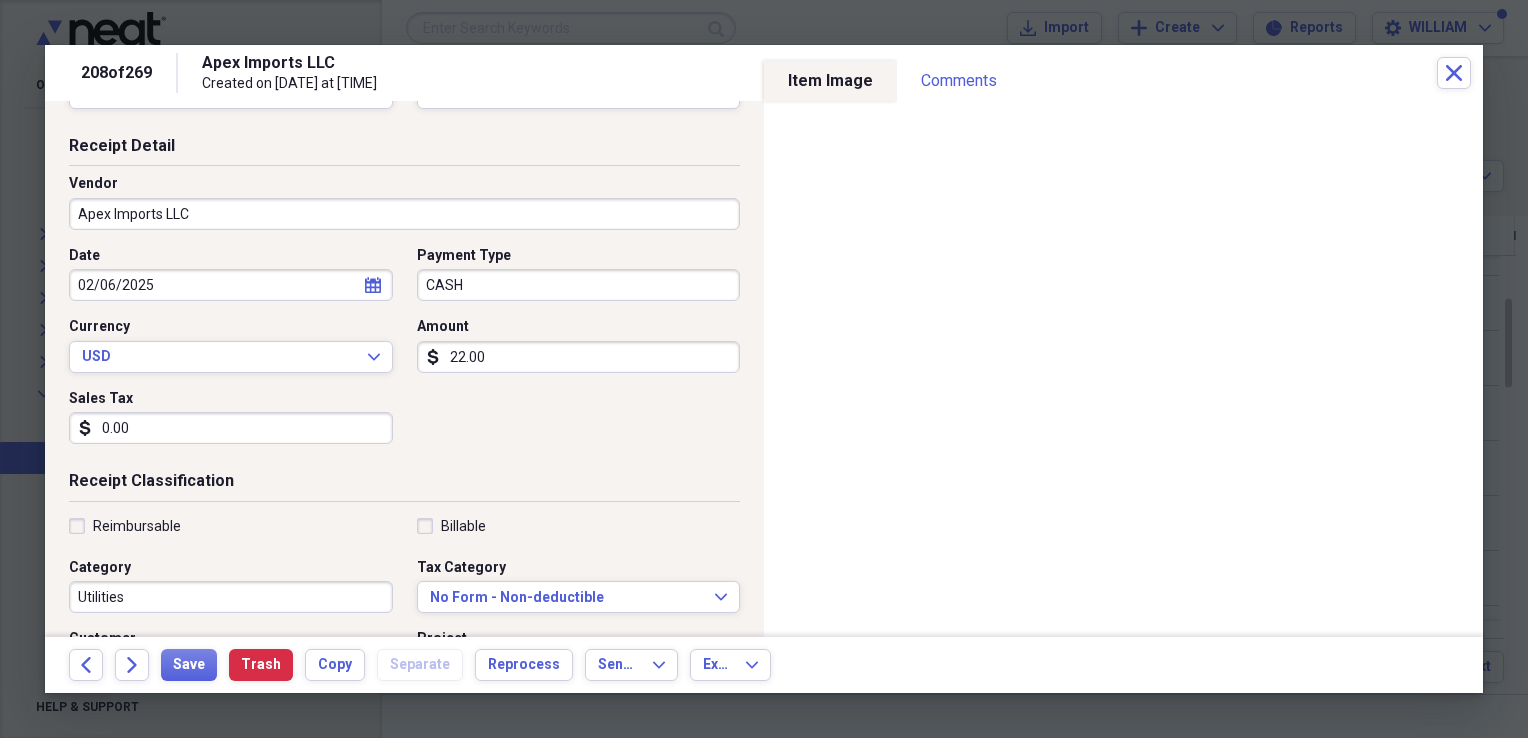 scroll, scrollTop: 78, scrollLeft: 0, axis: vertical 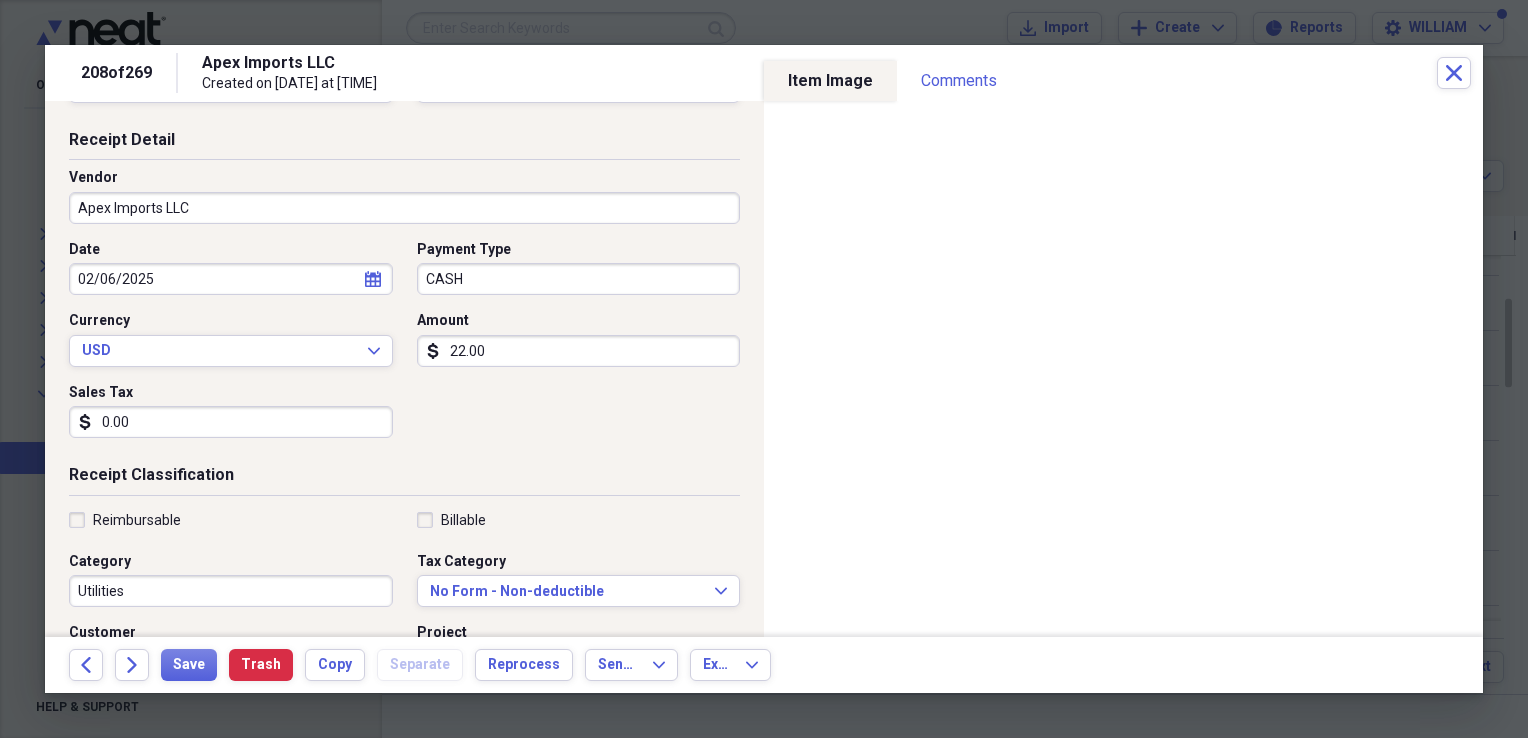 type on "0.00" 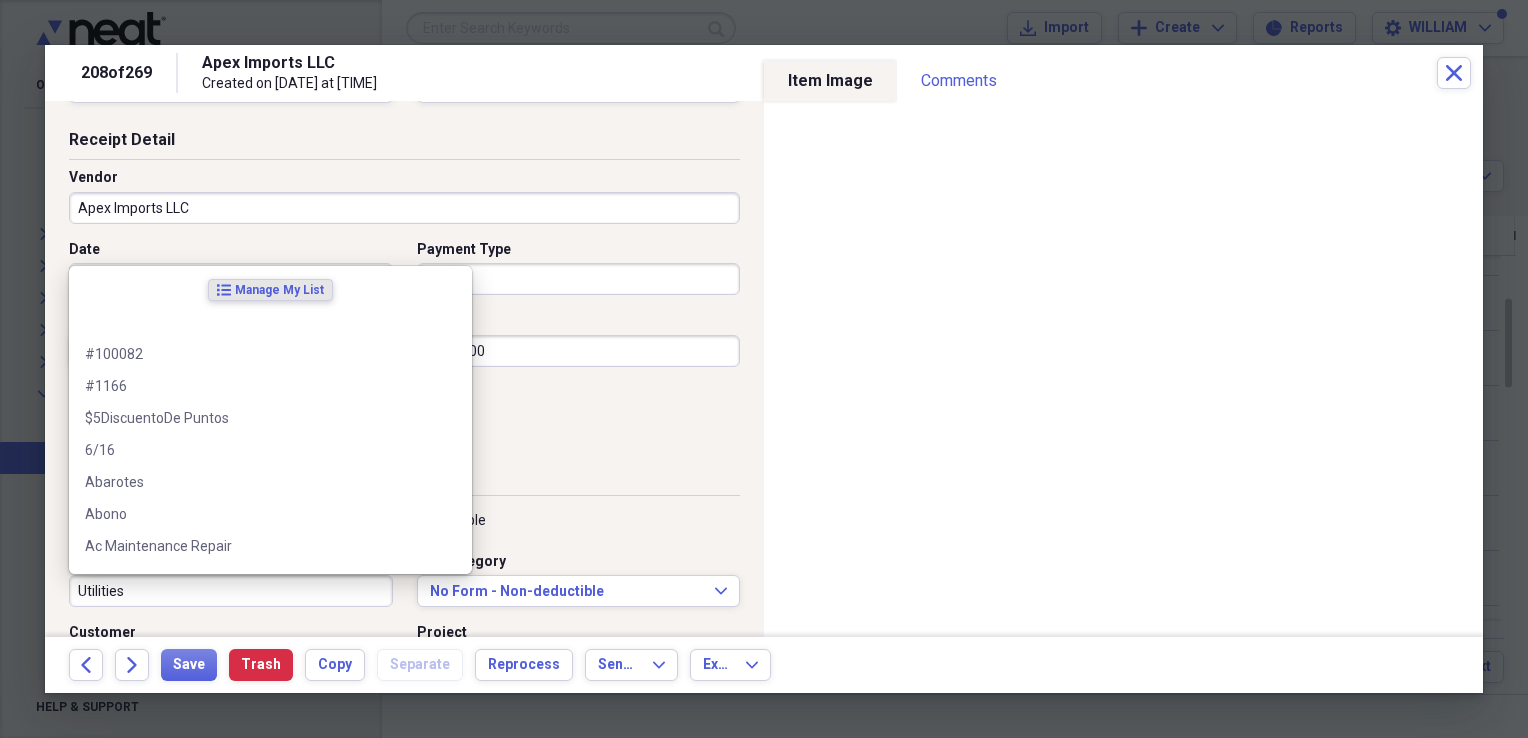 click on "Utilities" at bounding box center (231, 591) 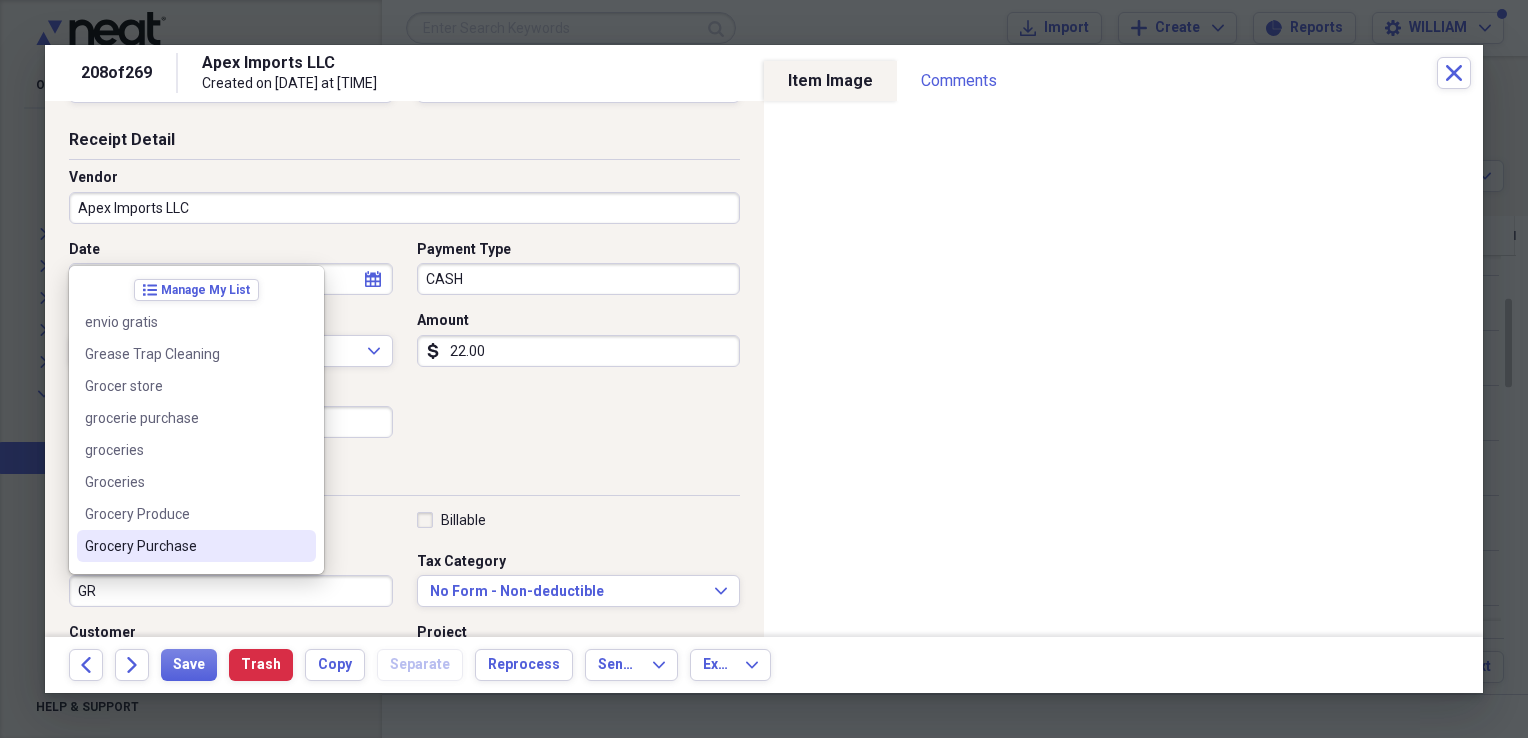click on "Grocery Purchase" at bounding box center (196, 546) 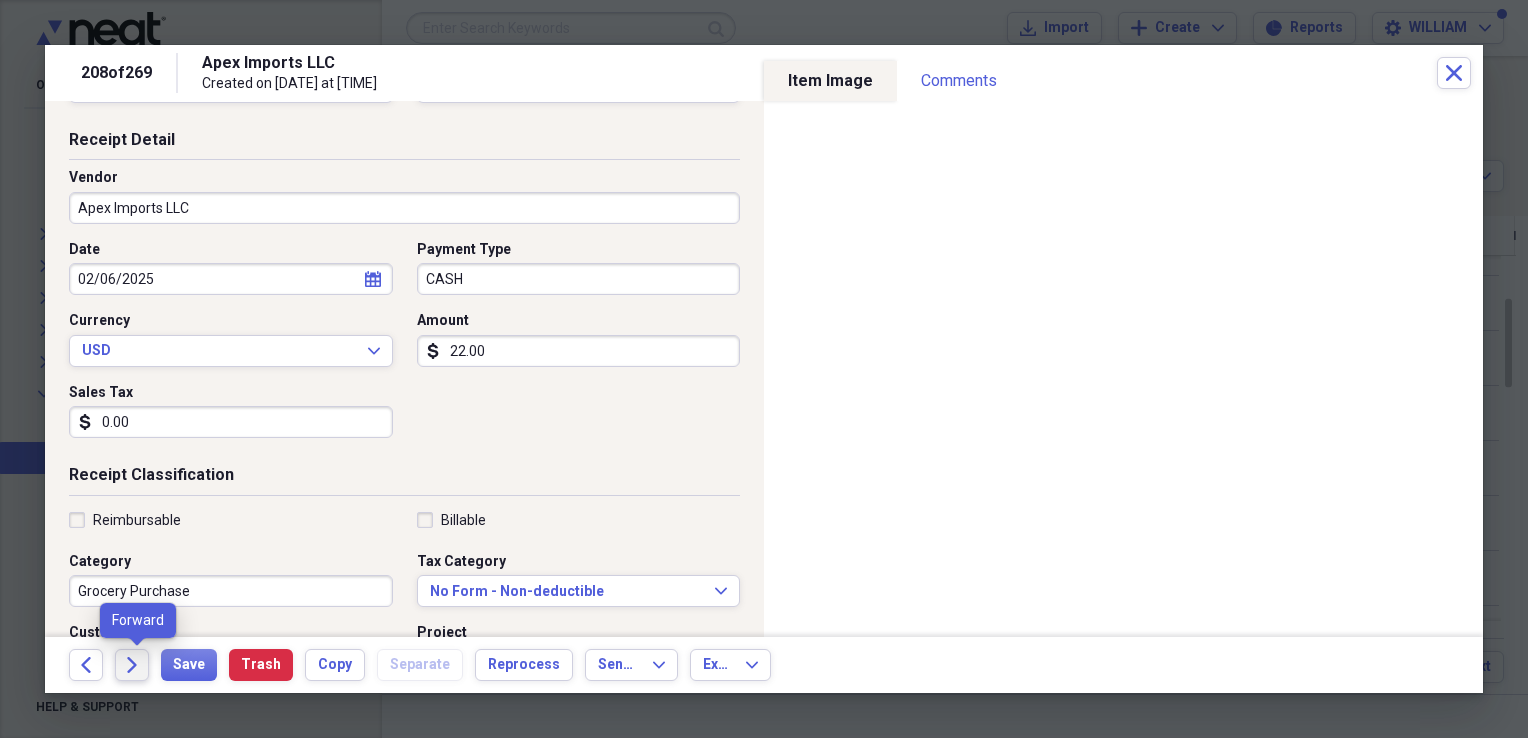 click on "Forward" 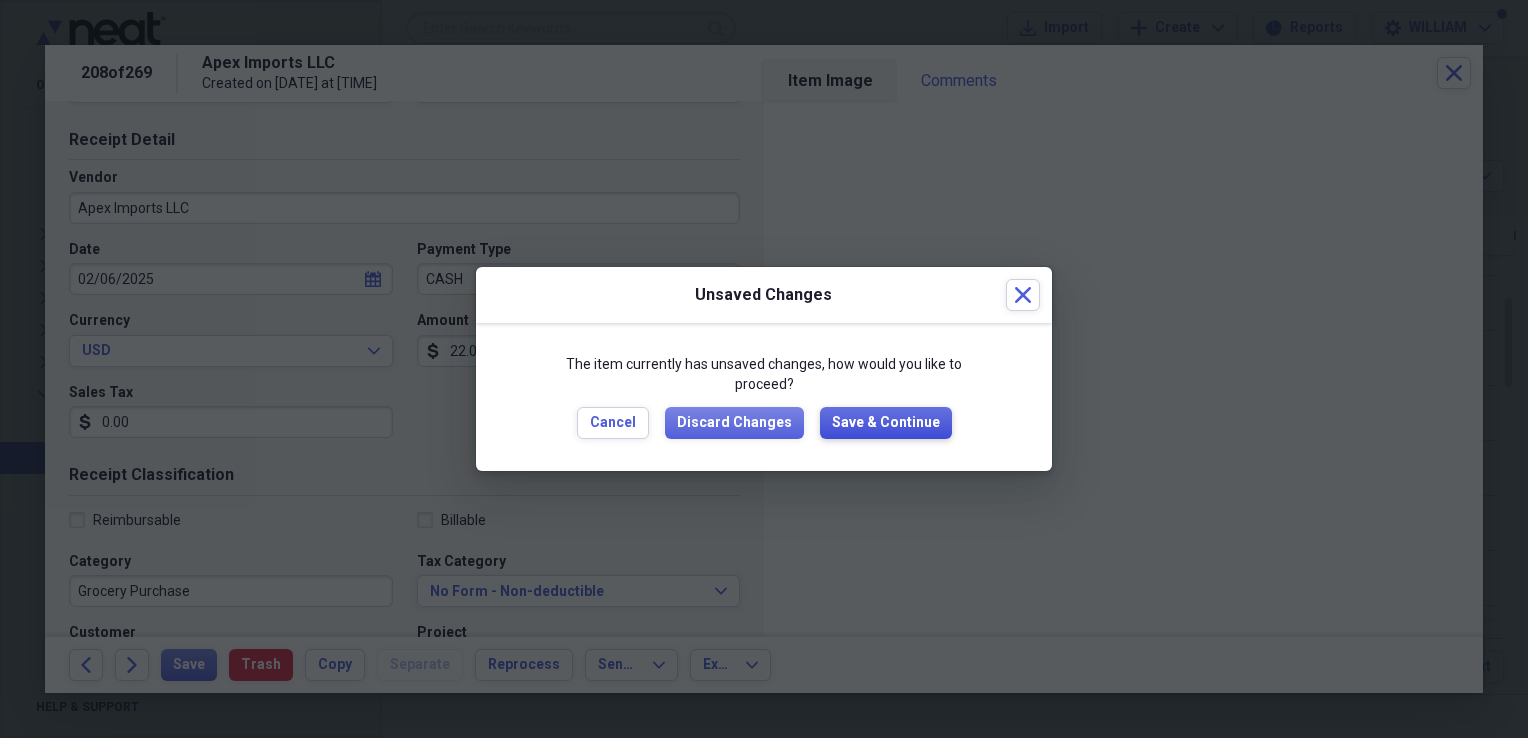 click on "Save & Continue" at bounding box center [886, 423] 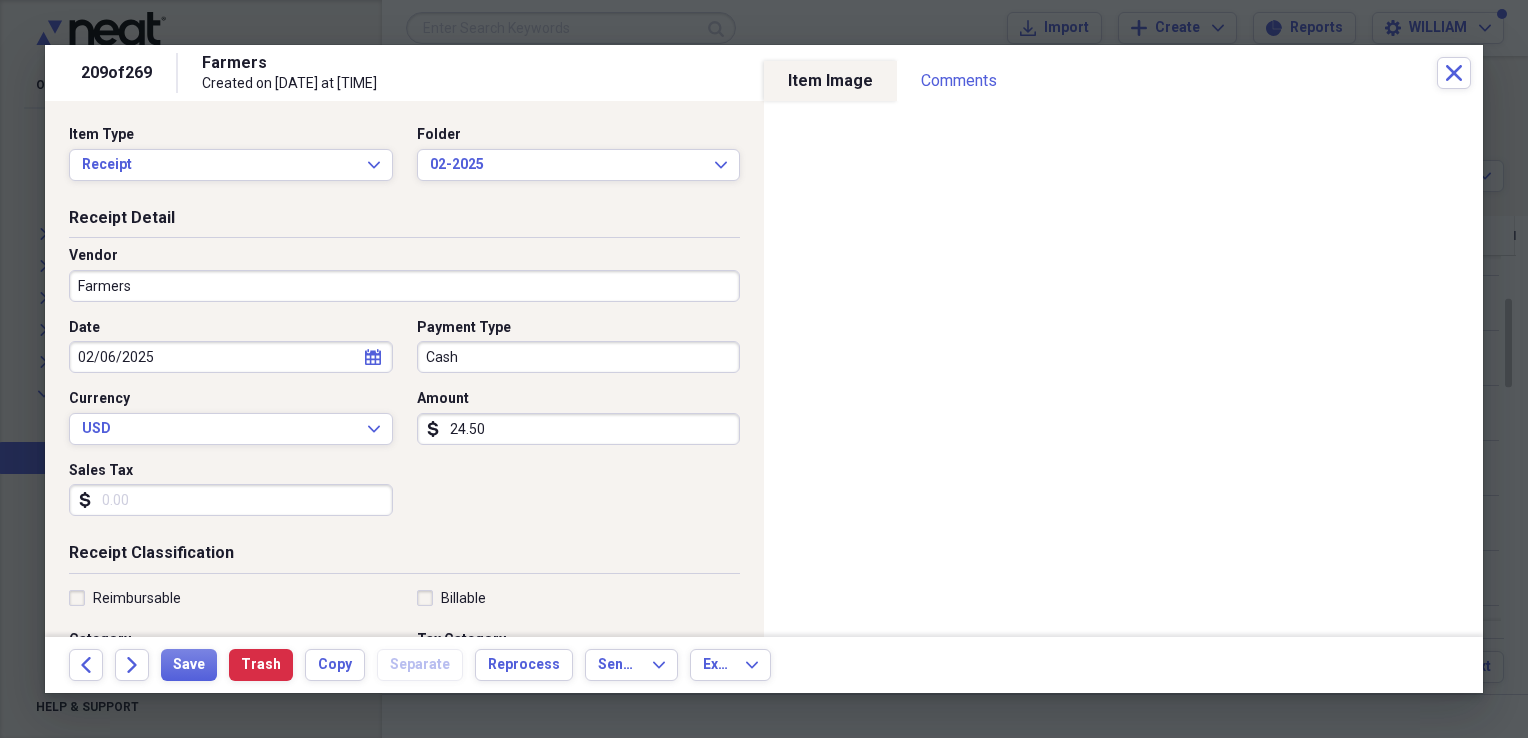 click on "Farmers" at bounding box center (404, 286) 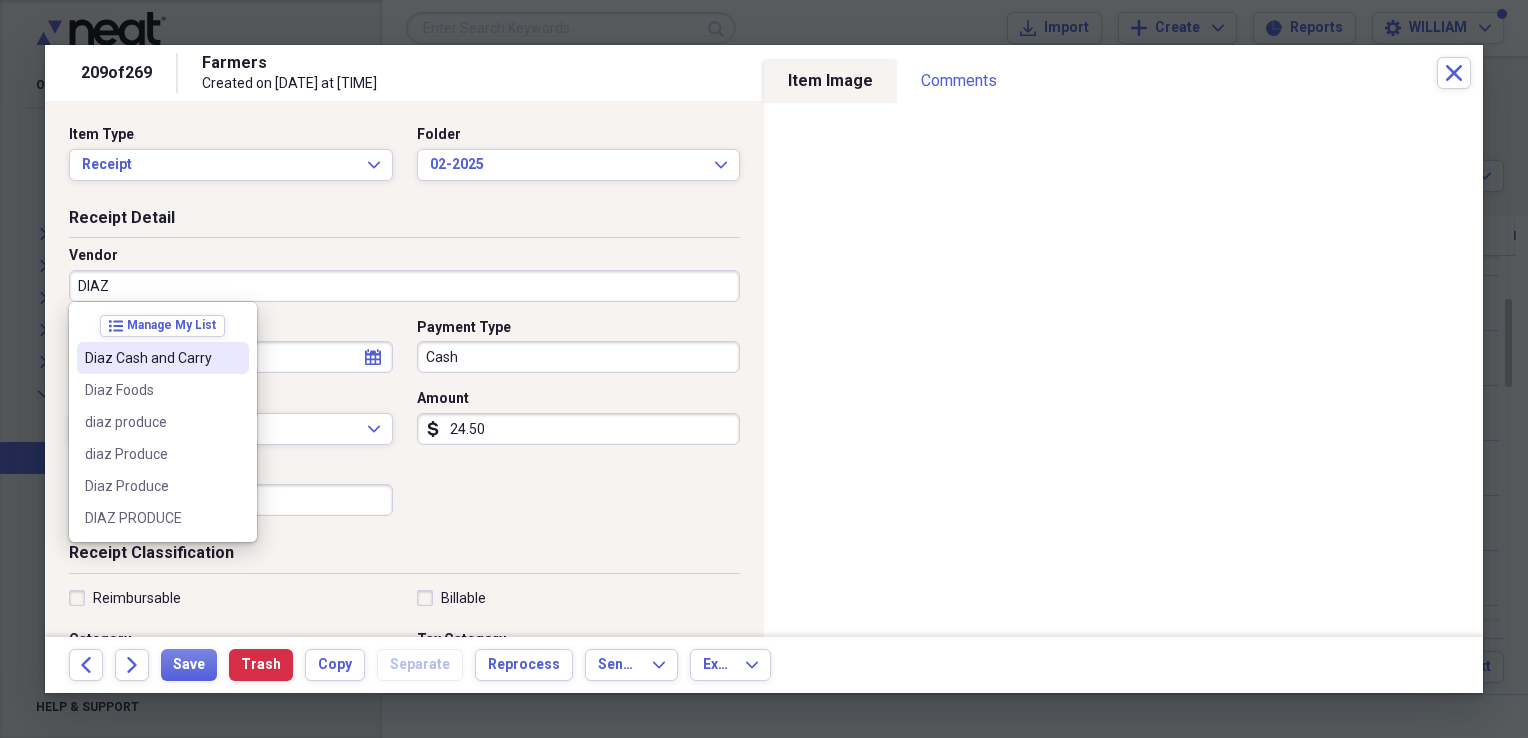 click on "Diaz Cash and Carry" at bounding box center (151, 358) 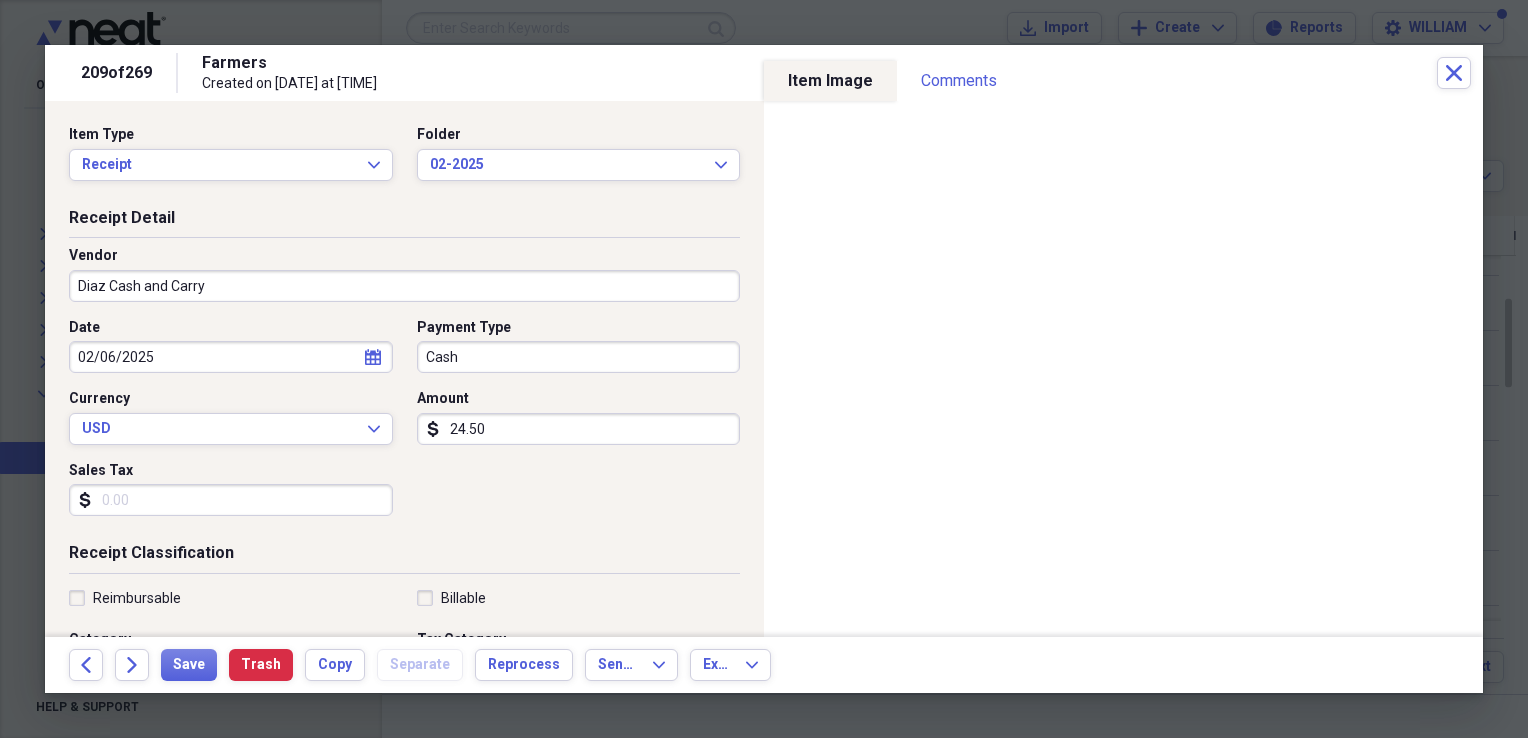 type on "Grocery Purchase" 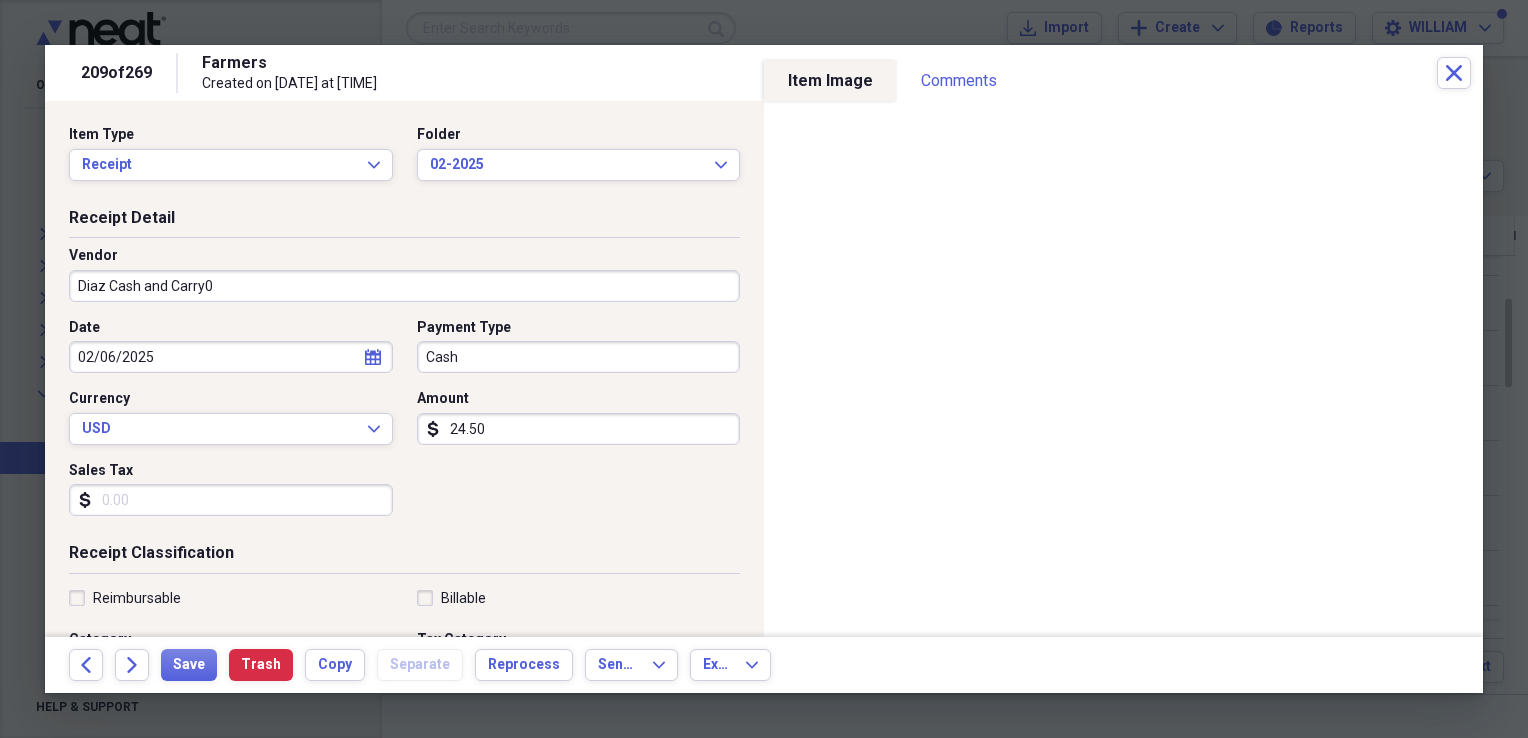 type on "Diaz Cash and Carry" 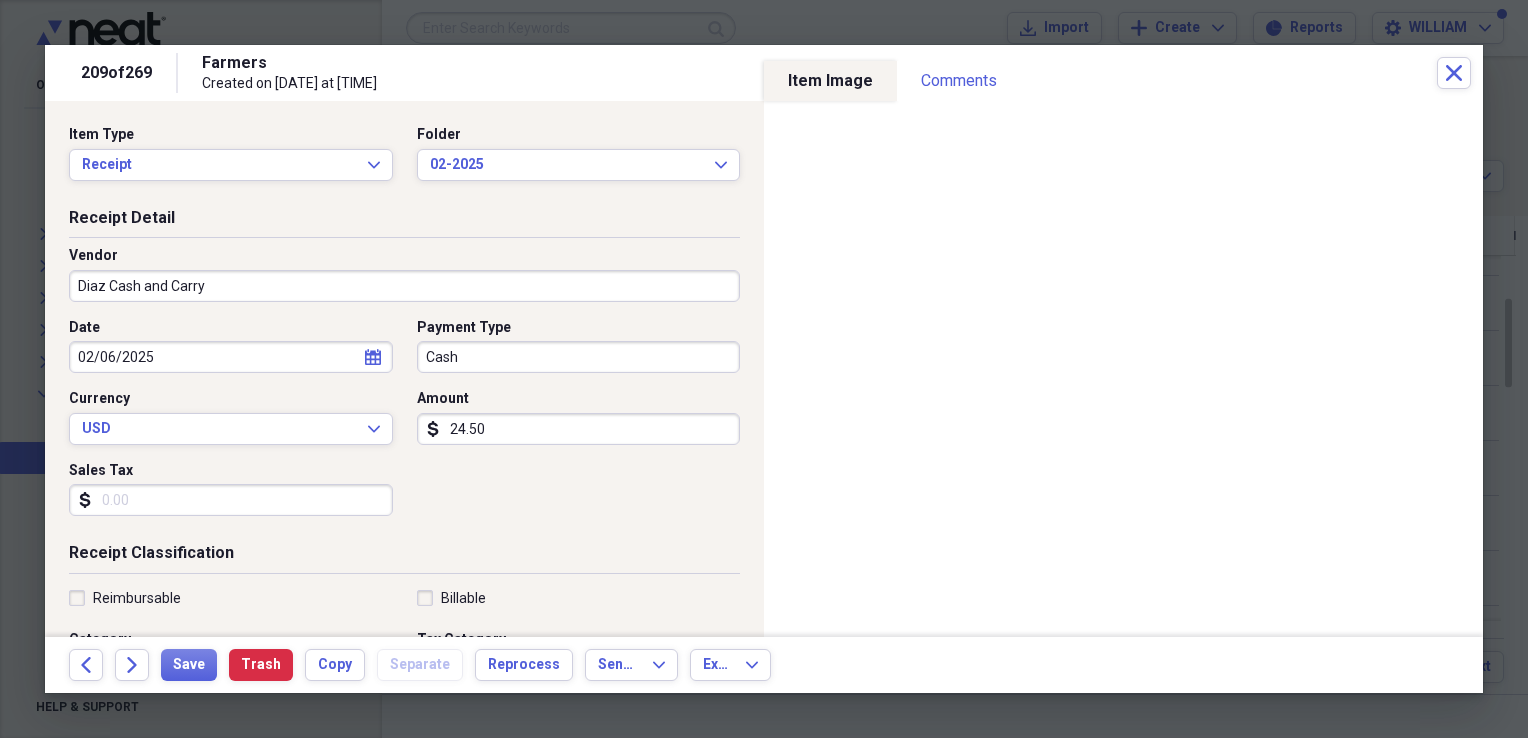click on "Sales Tax" at bounding box center [231, 500] 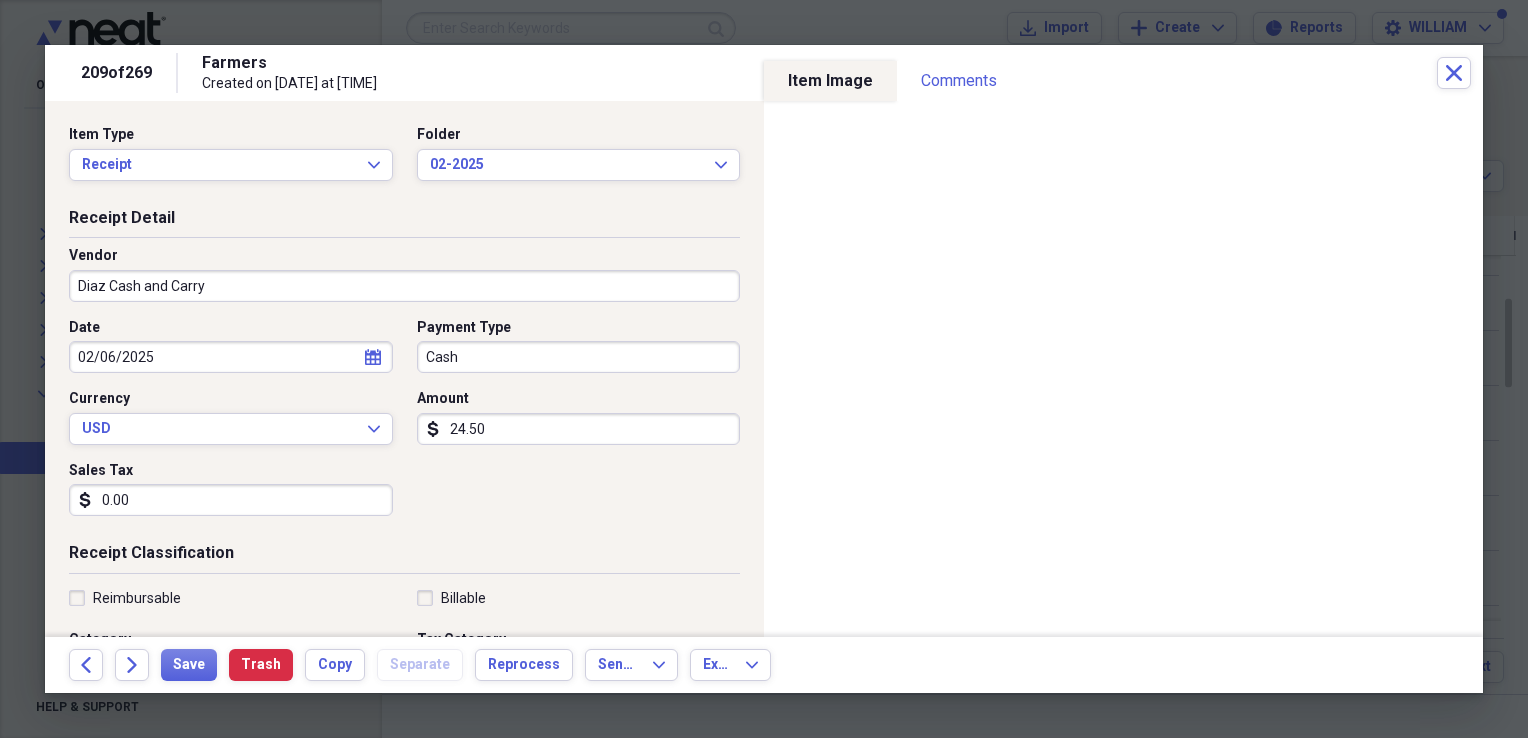 type on "0.00" 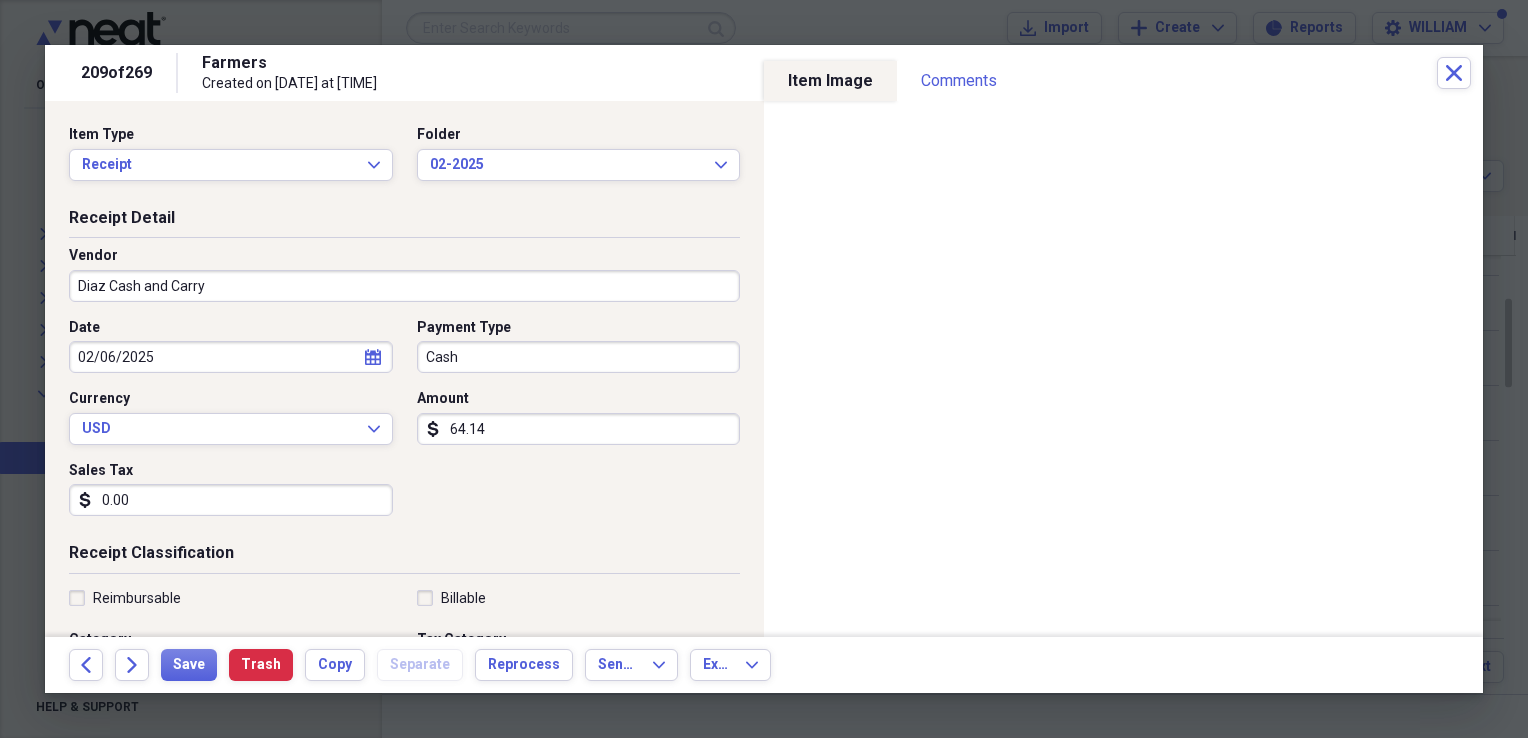type on "64.14" 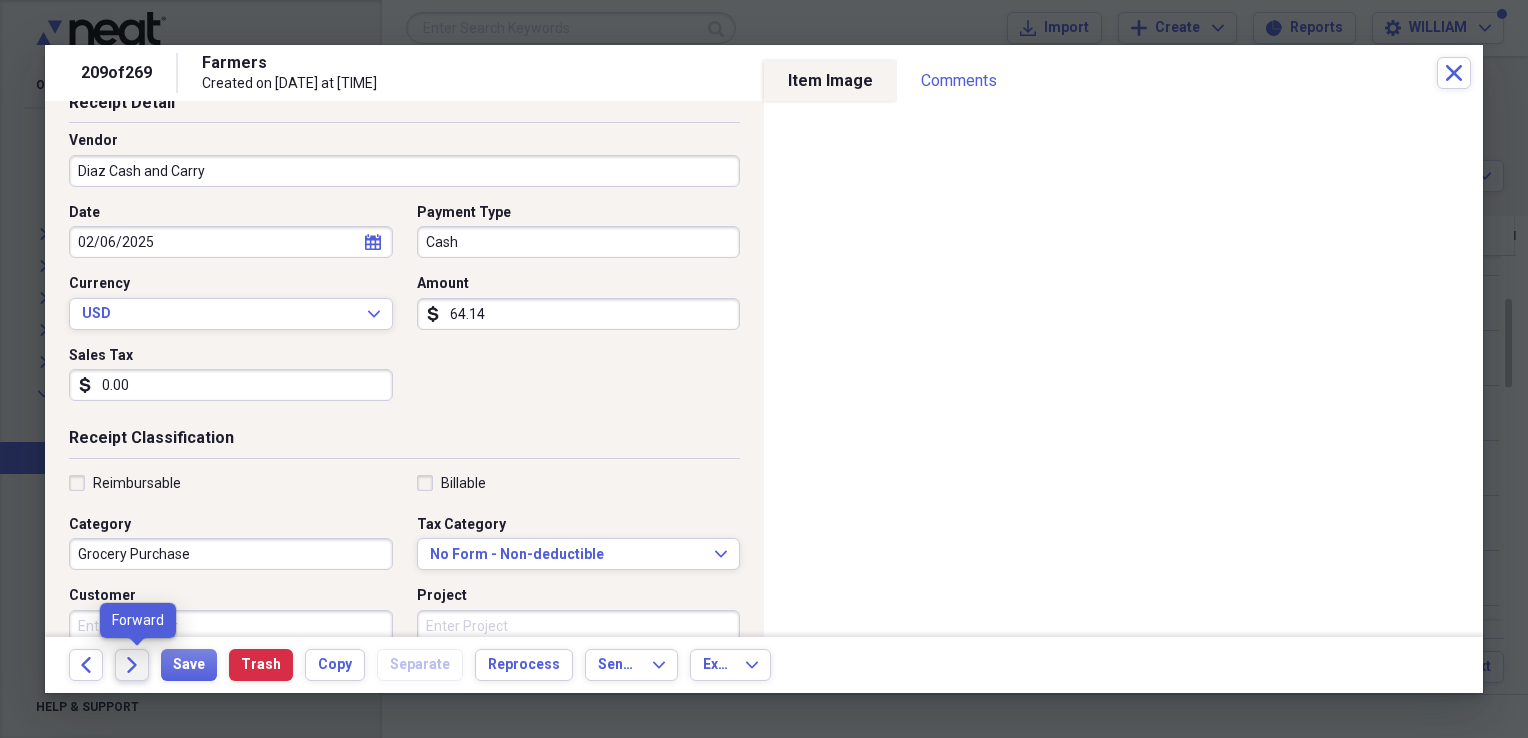 click on "Forward" 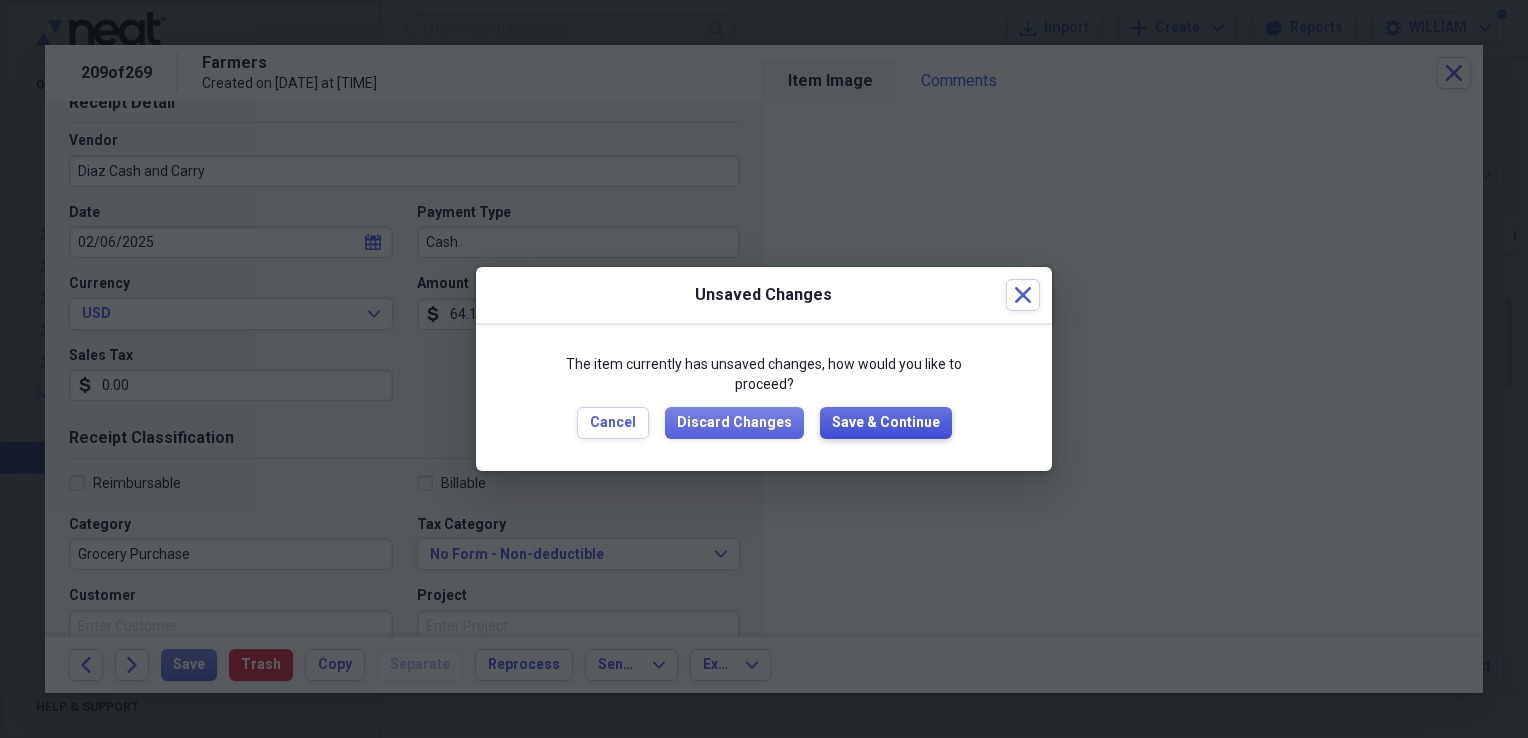click on "Save & Continue" at bounding box center (886, 423) 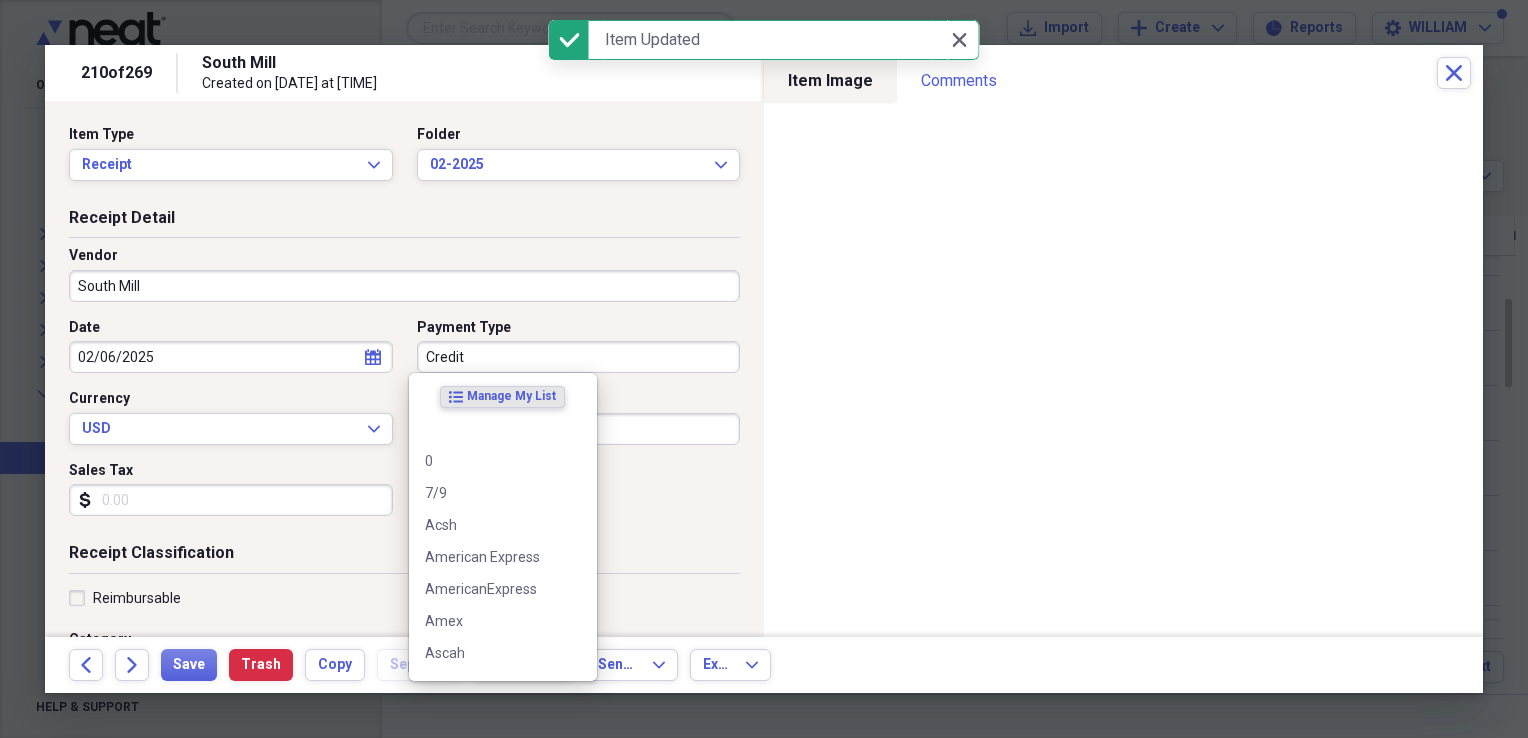 click on "Credit" at bounding box center [579, 357] 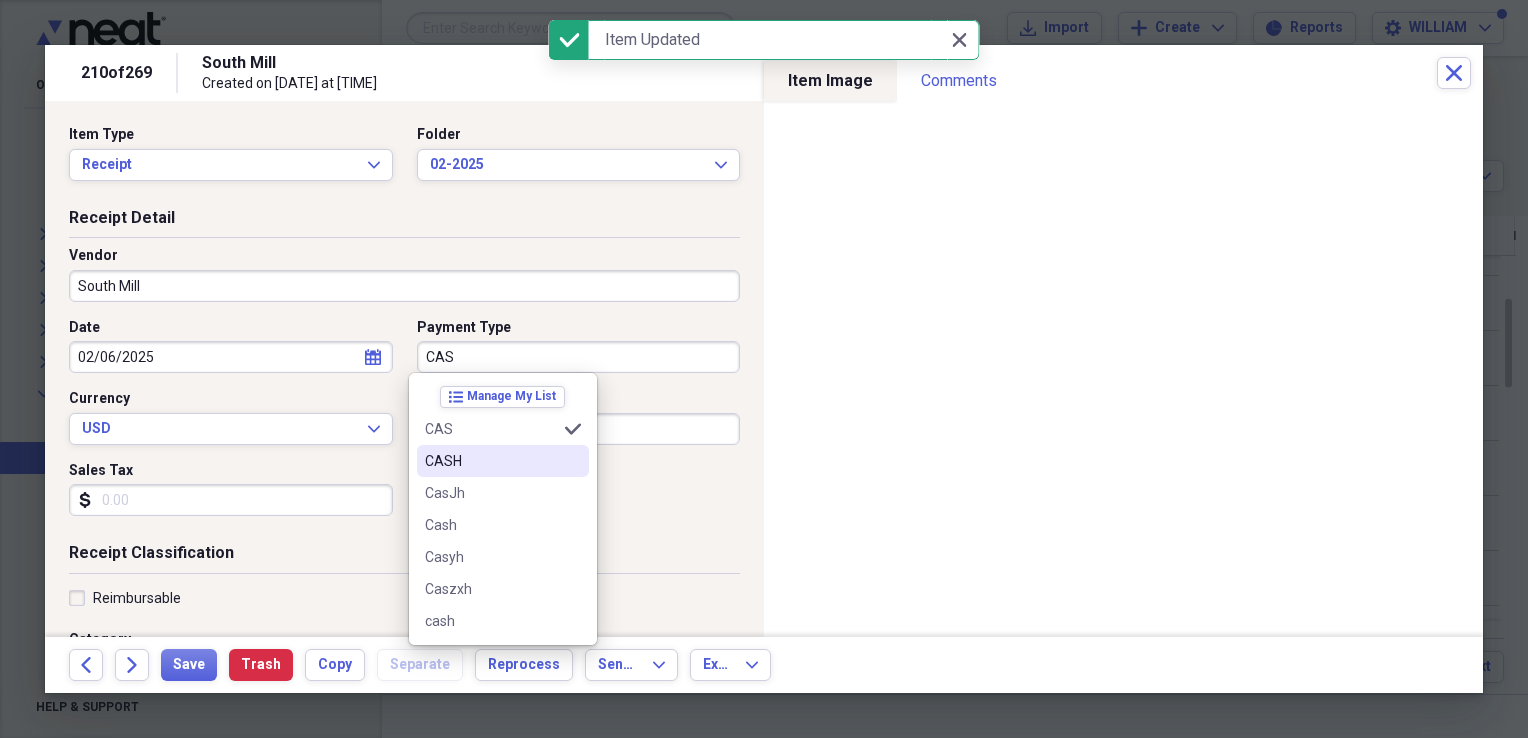 click on "CASH" at bounding box center [503, 461] 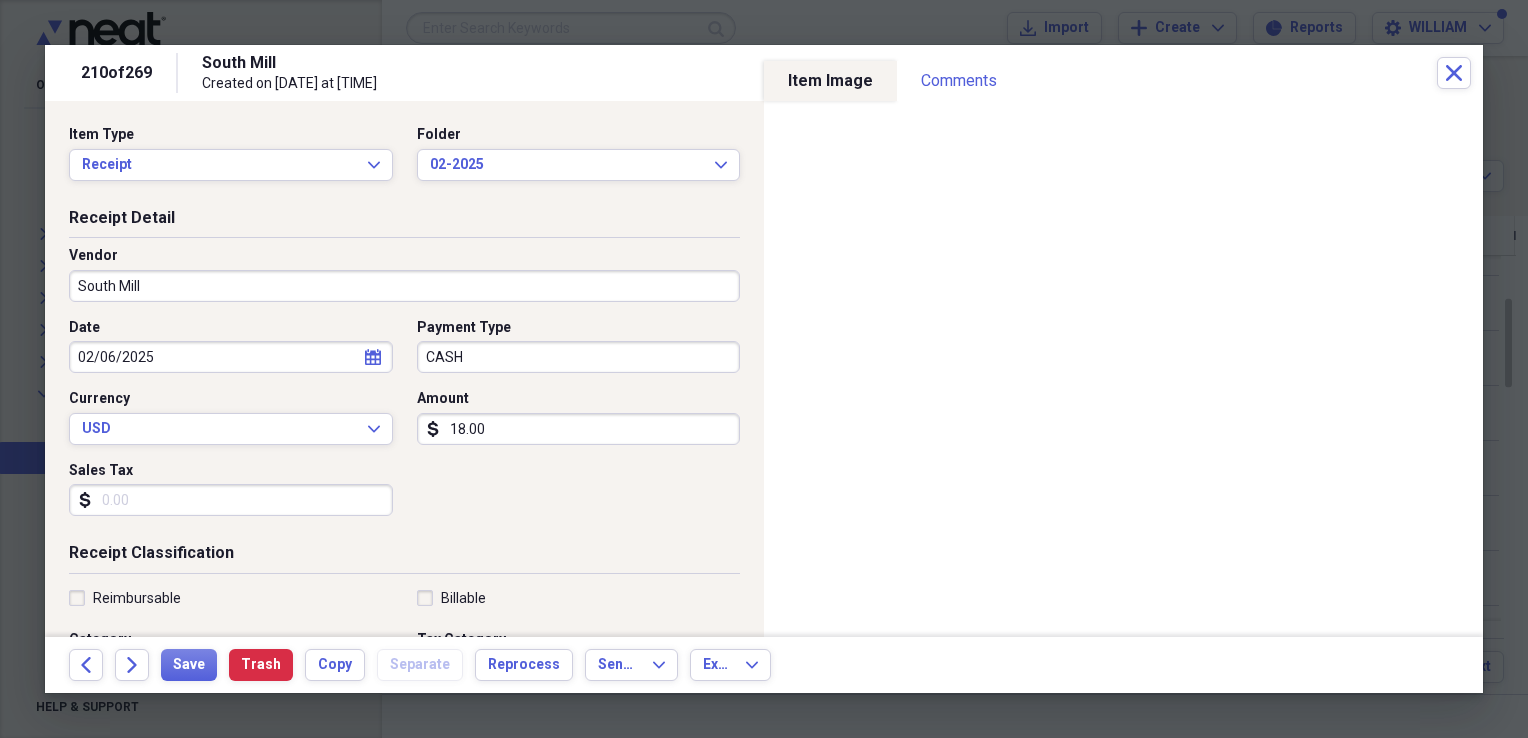 click on "Sales Tax" at bounding box center [231, 500] 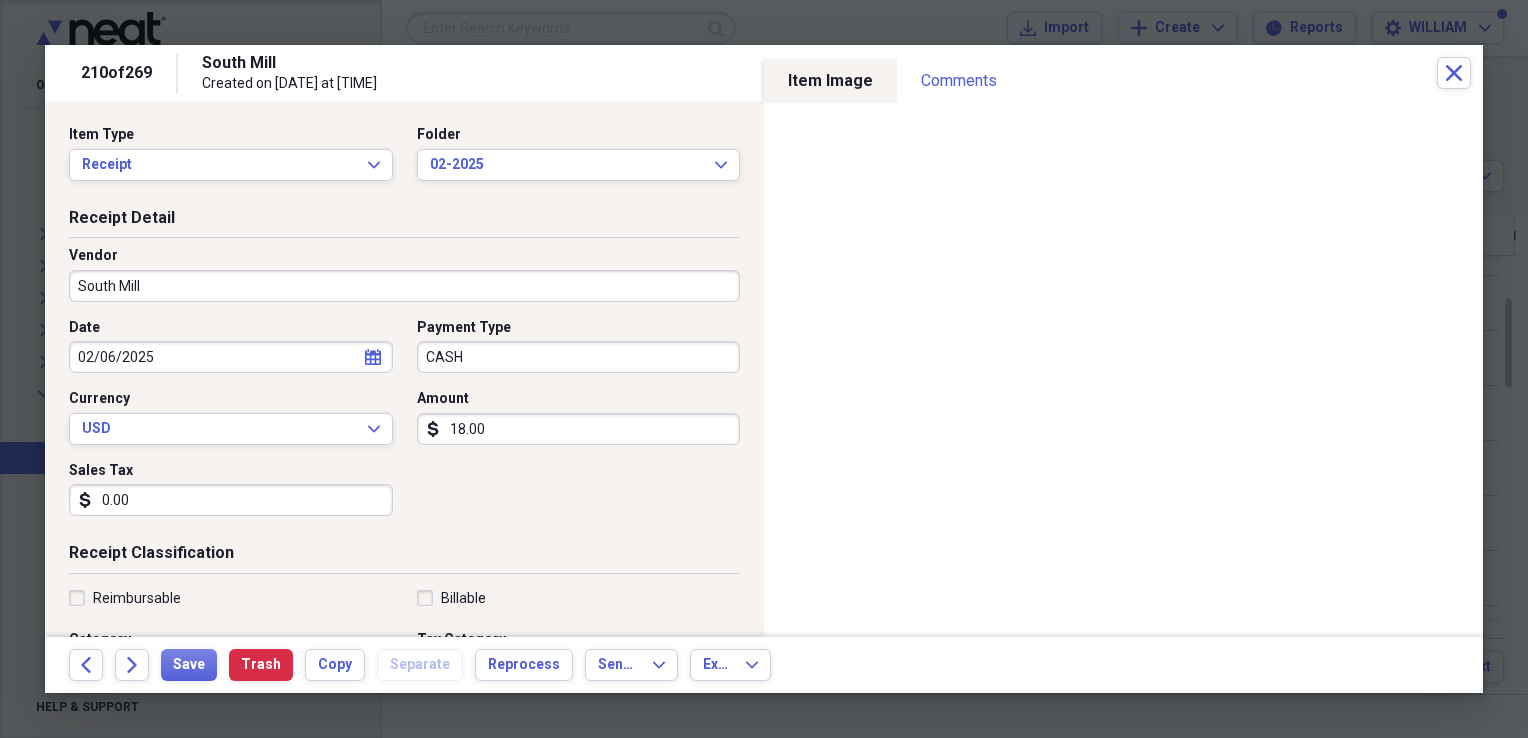 type on "0.00" 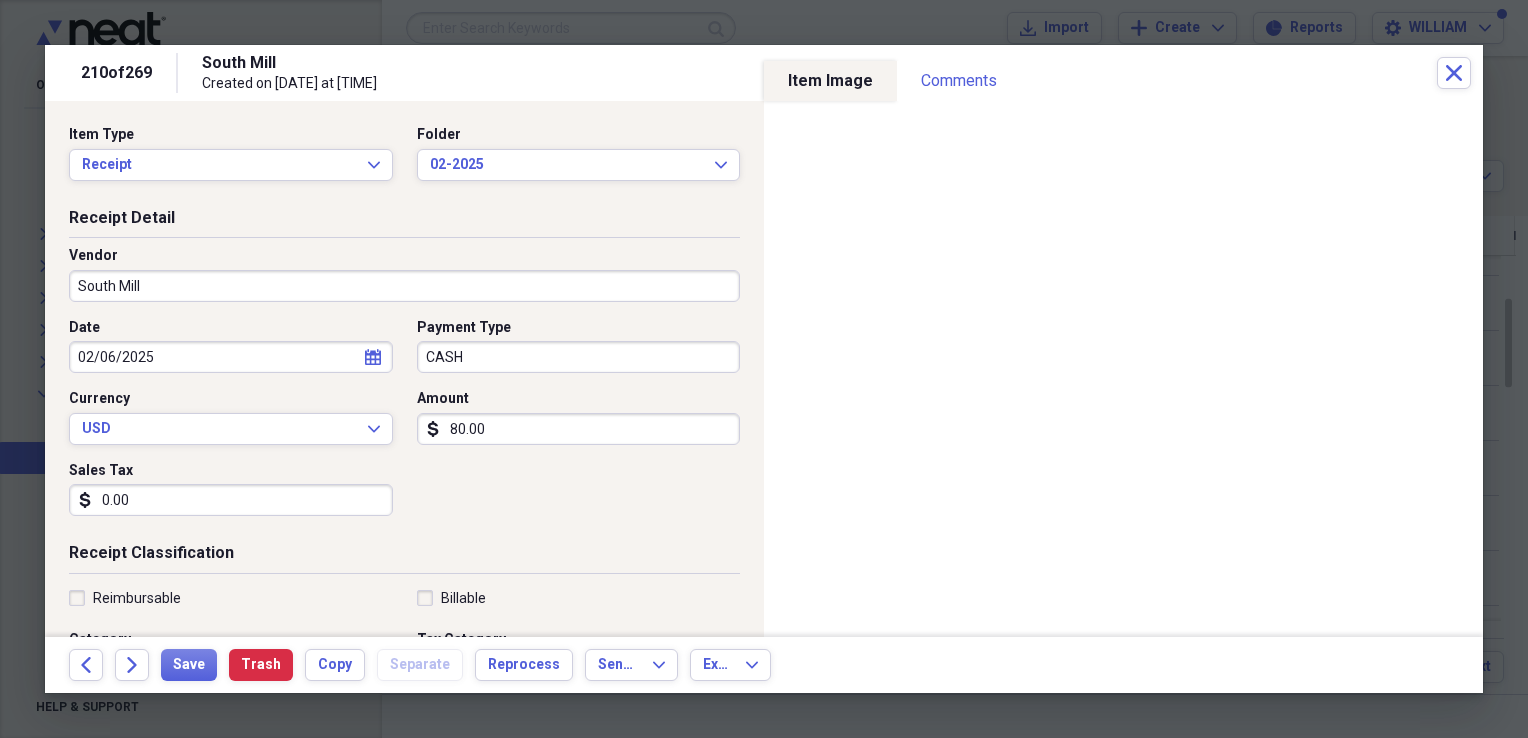 type on "80.00" 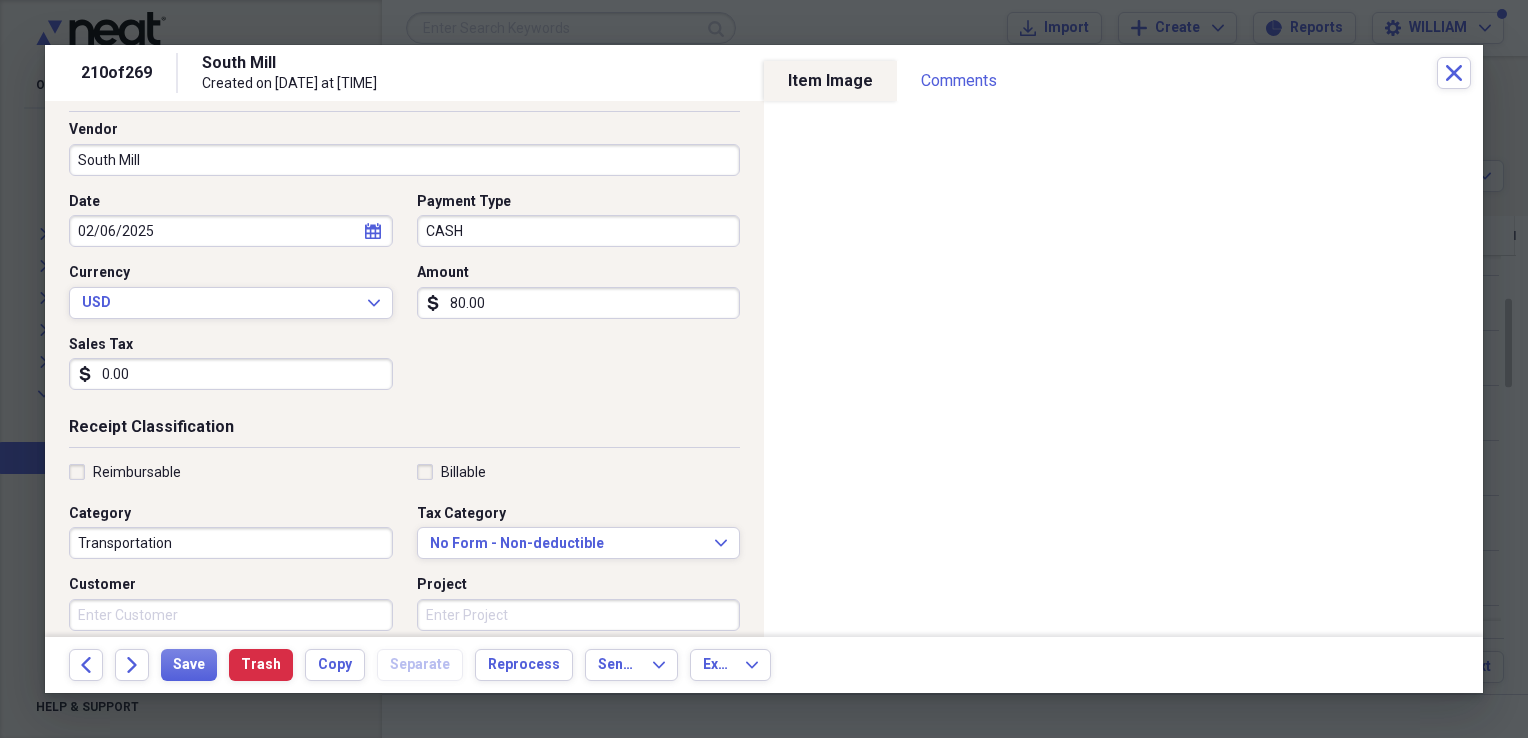 click on "Transportation" at bounding box center [231, 543] 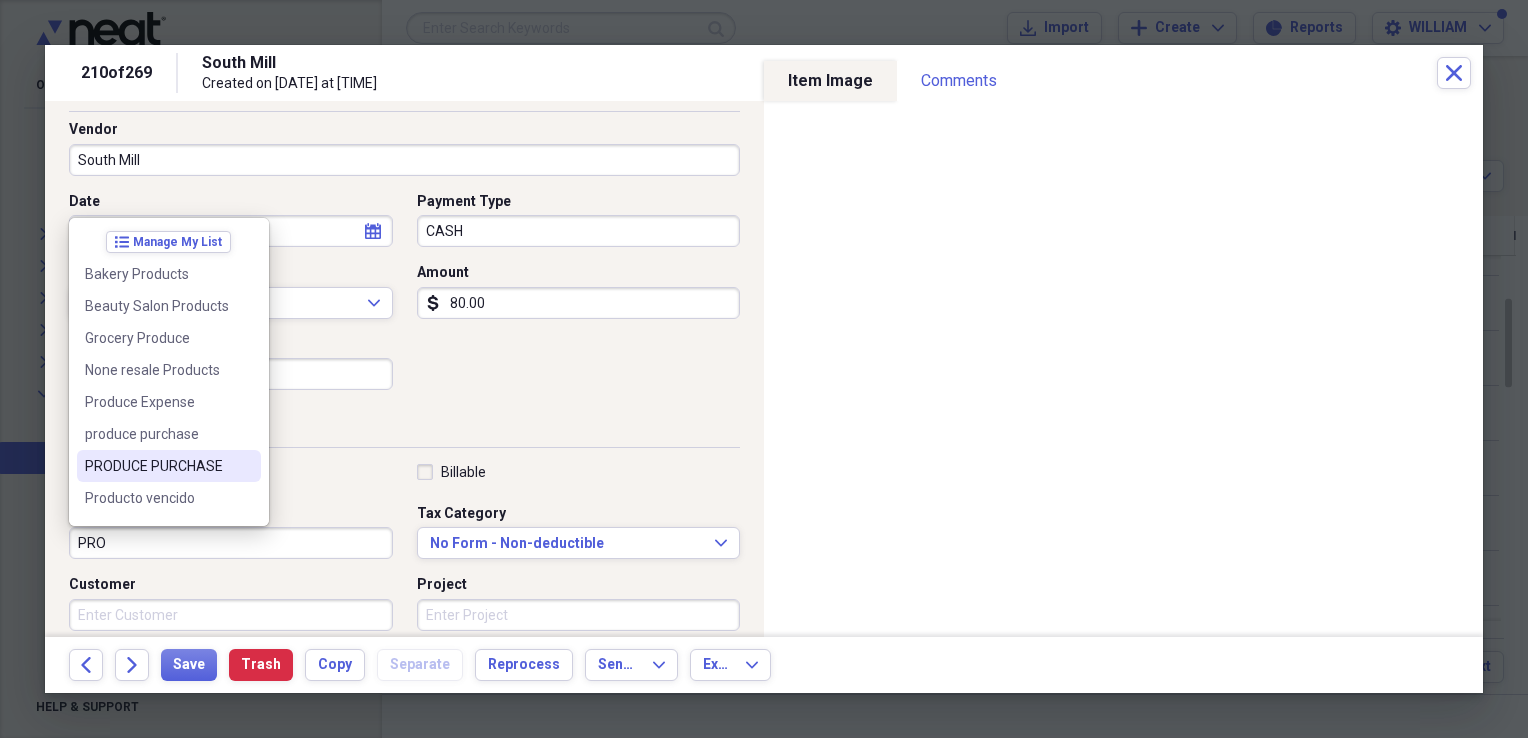 click on "PRODUCE PURCHASE" at bounding box center (157, 466) 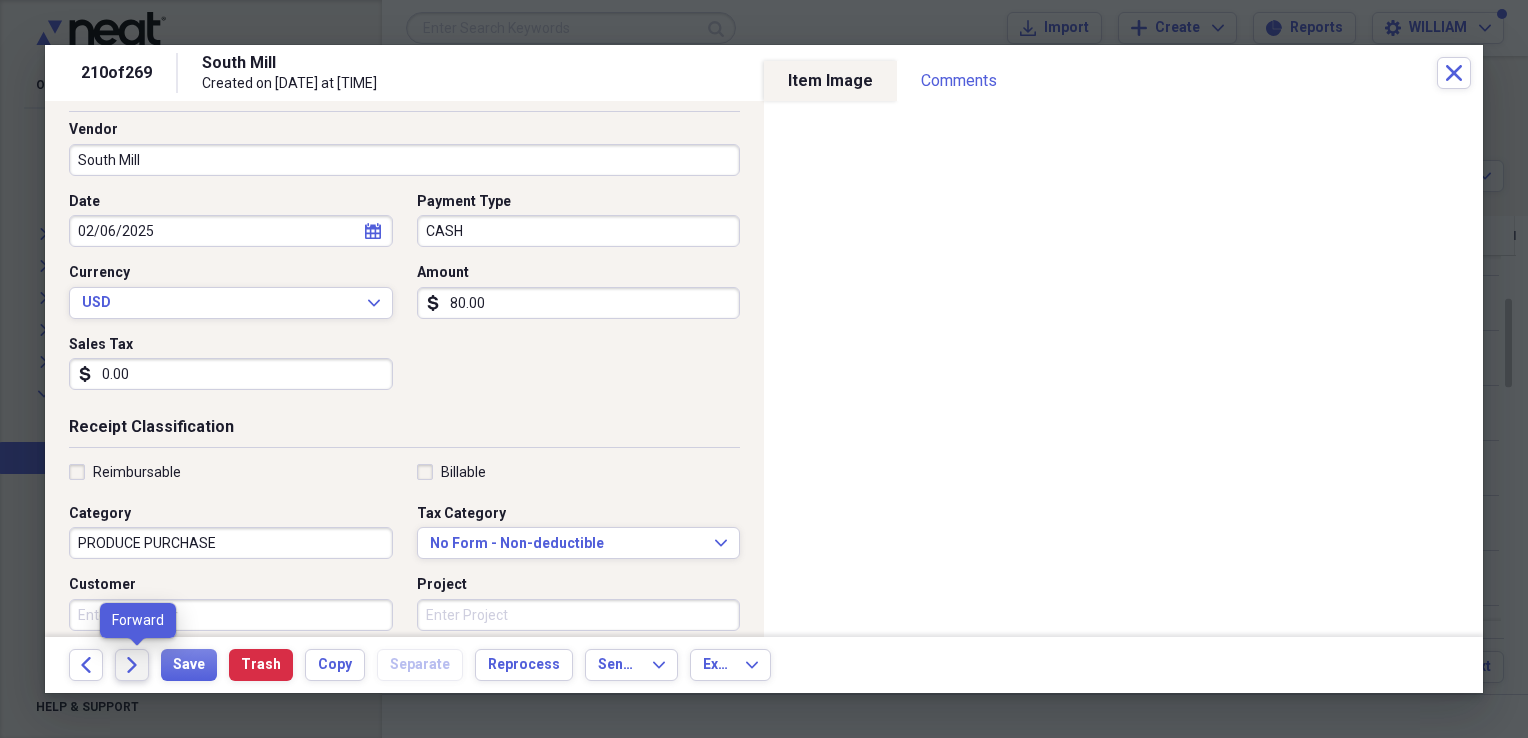 click on "Forward" 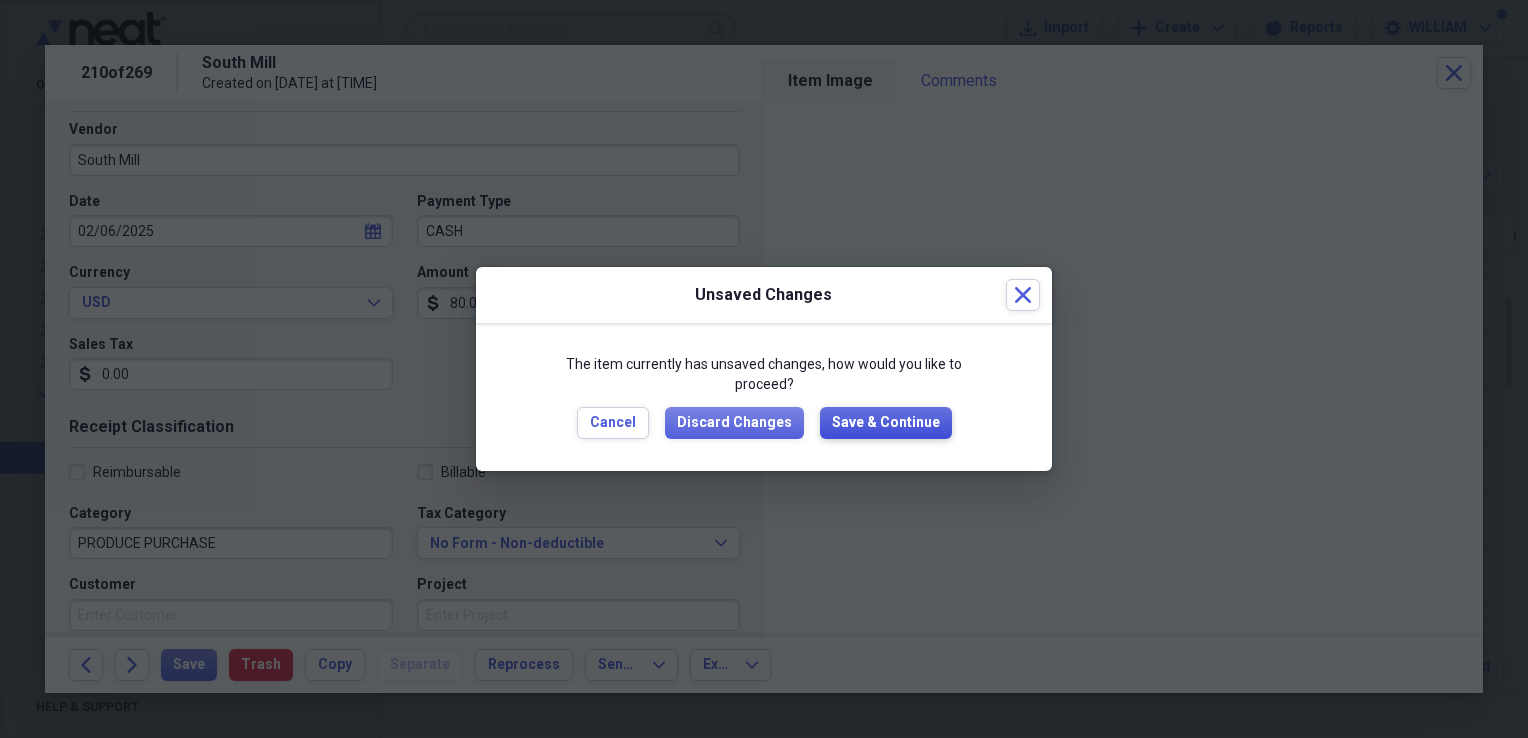click on "Save & Continue" at bounding box center (886, 423) 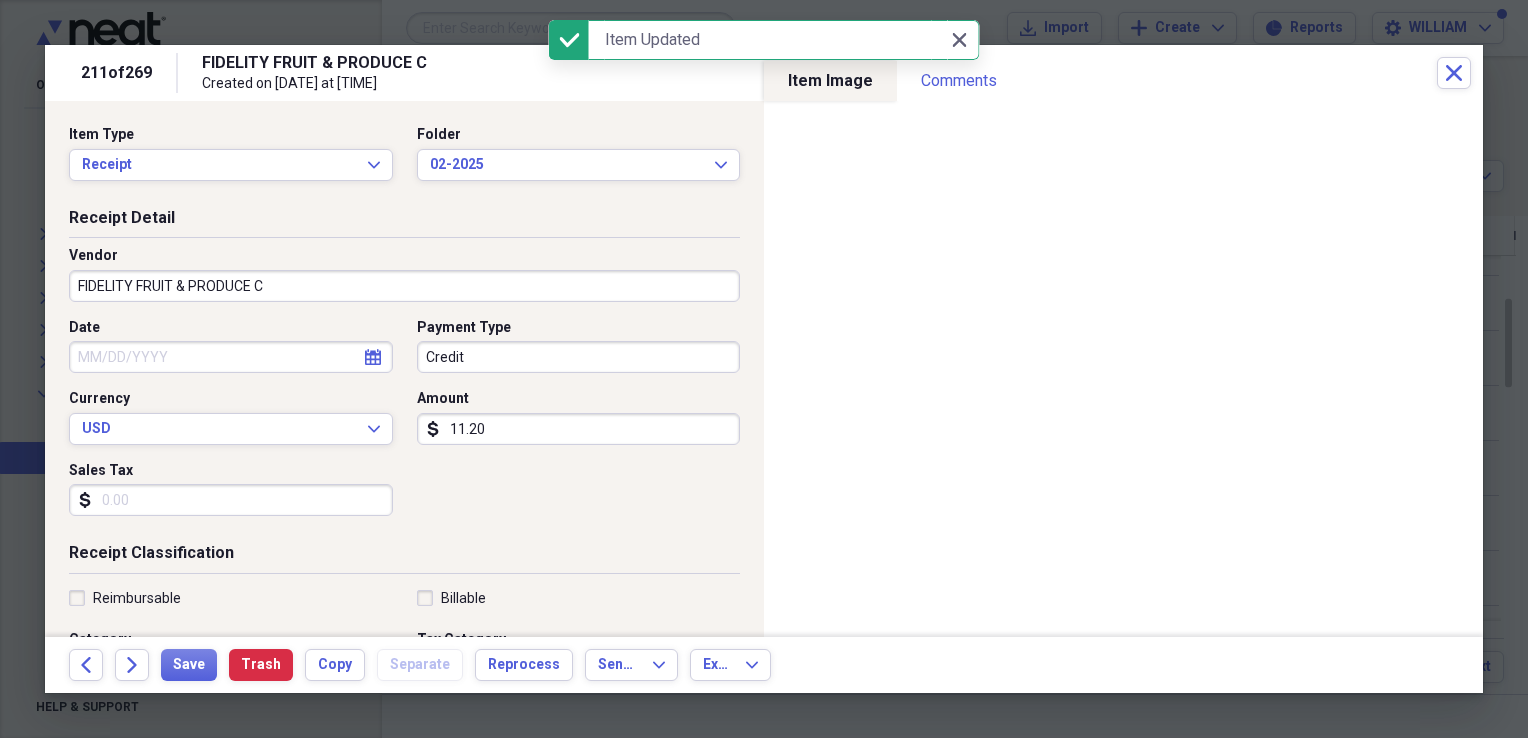 click on "FIDELITY FRUIT & PRODUCE C" at bounding box center (404, 286) 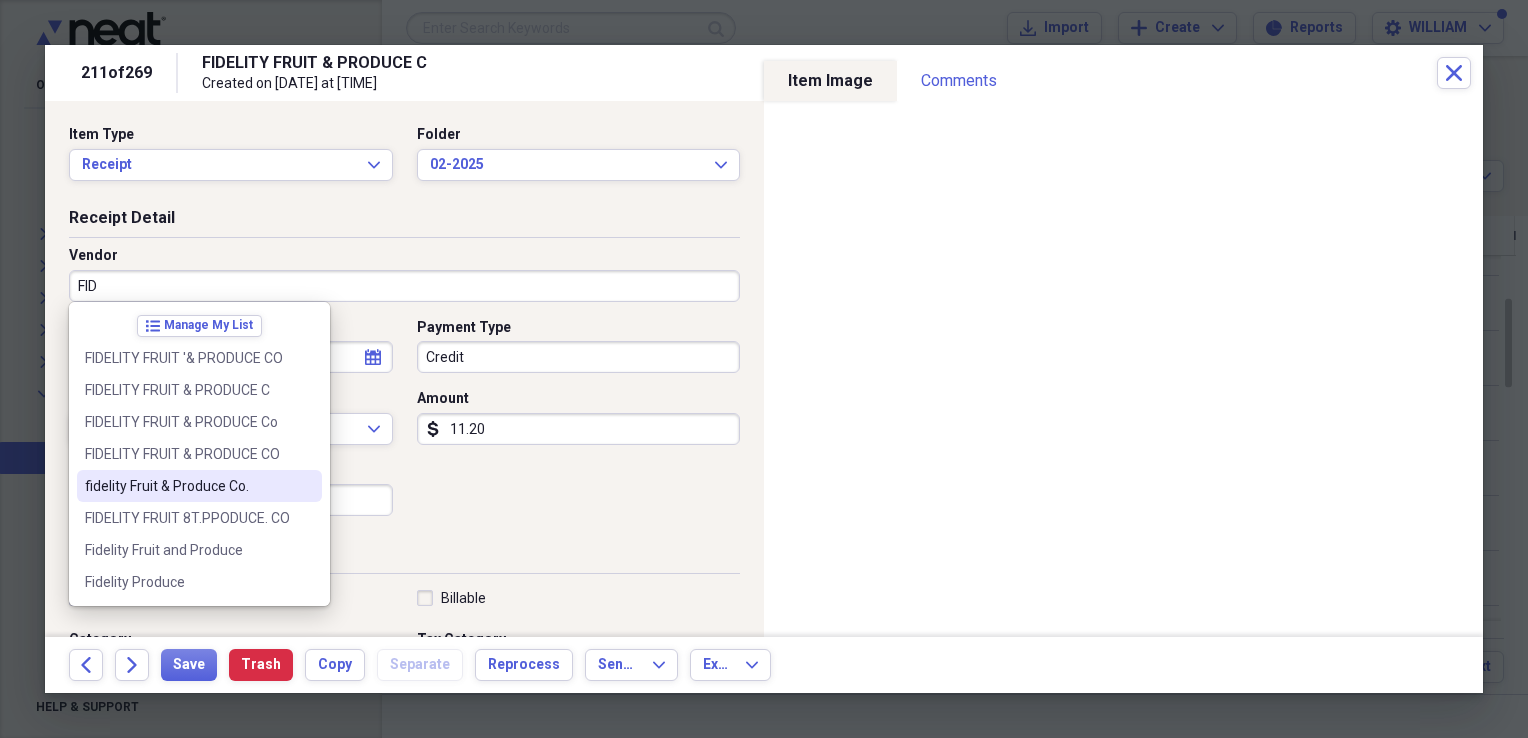 click on "fidelity Fruit & Produce Co." at bounding box center [187, 486] 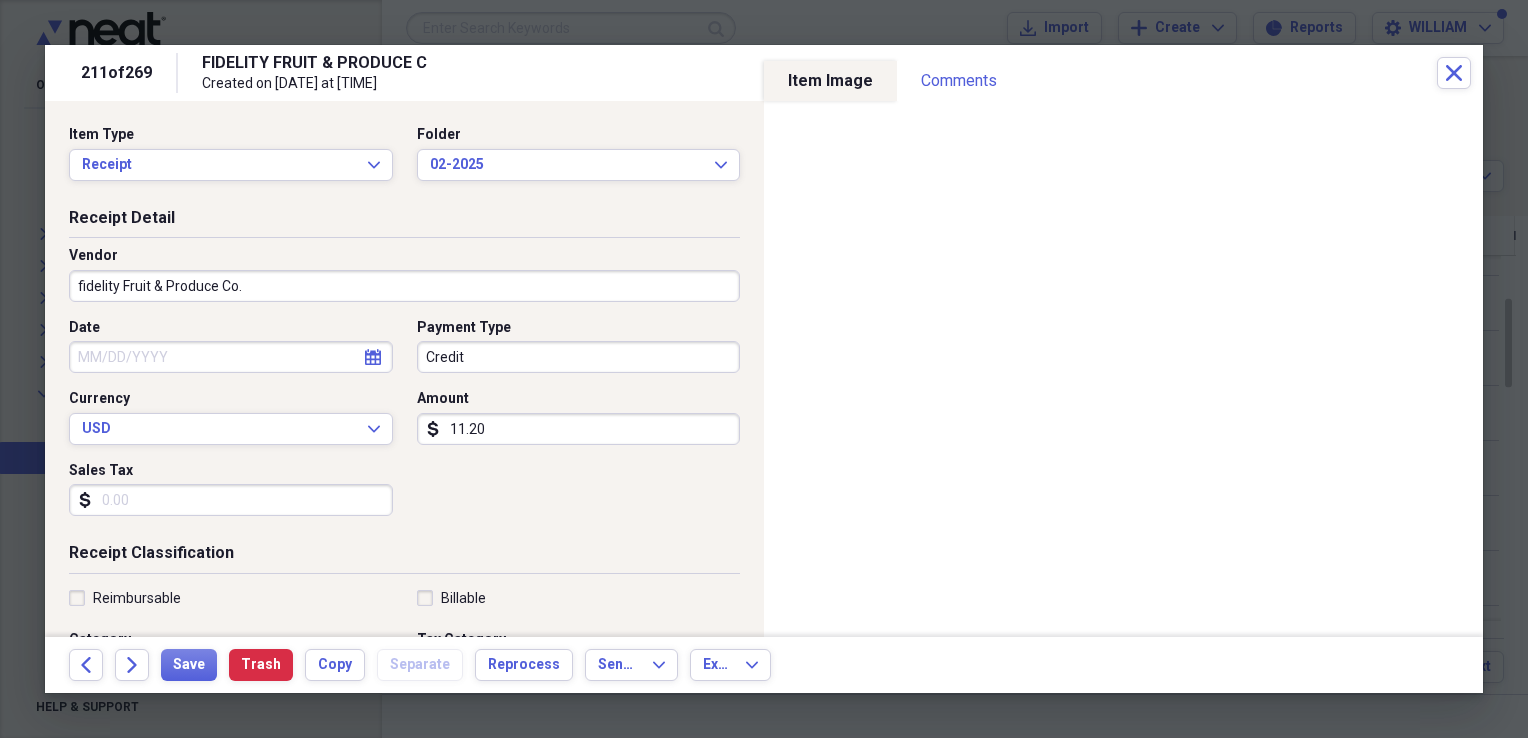 type on "PRODUCE PURCHASE" 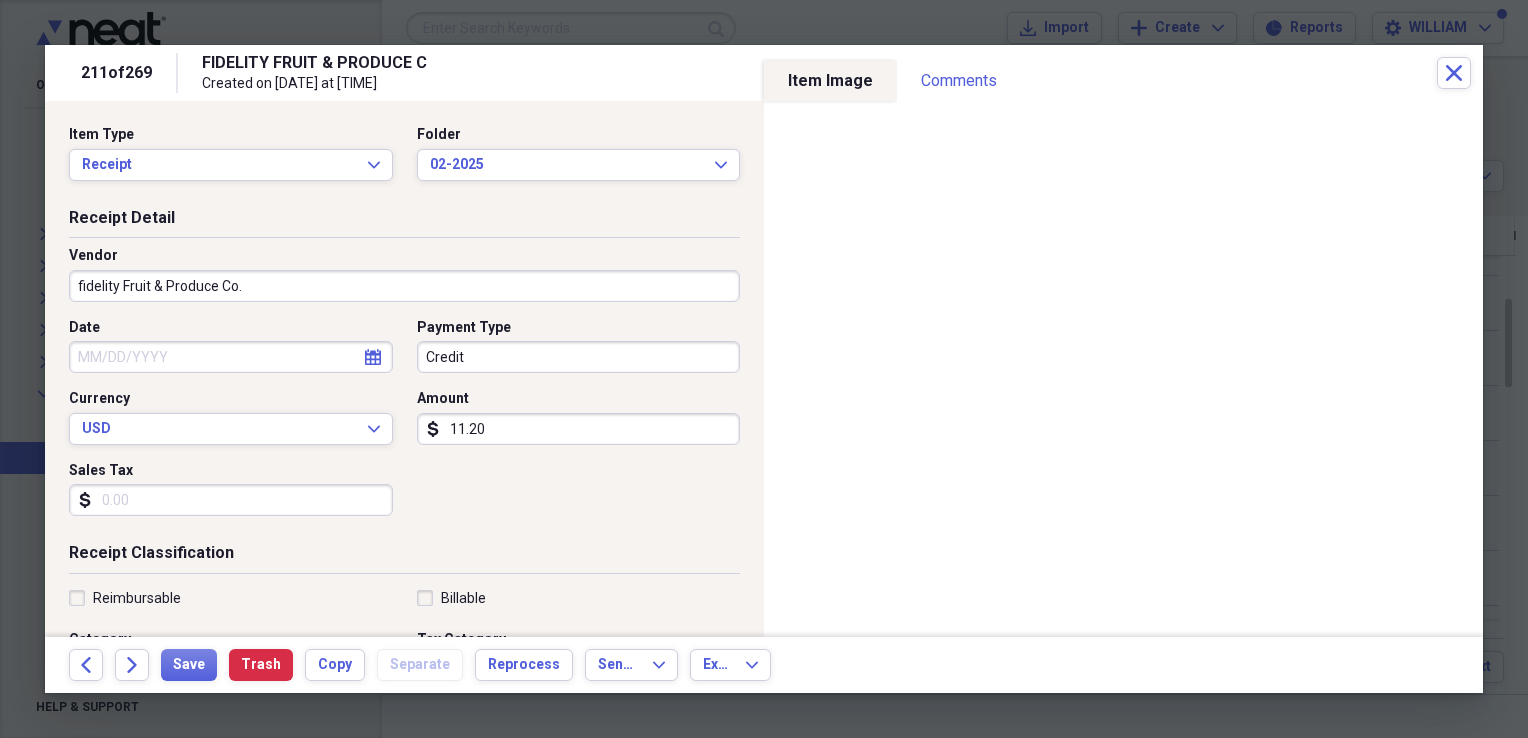select on "7" 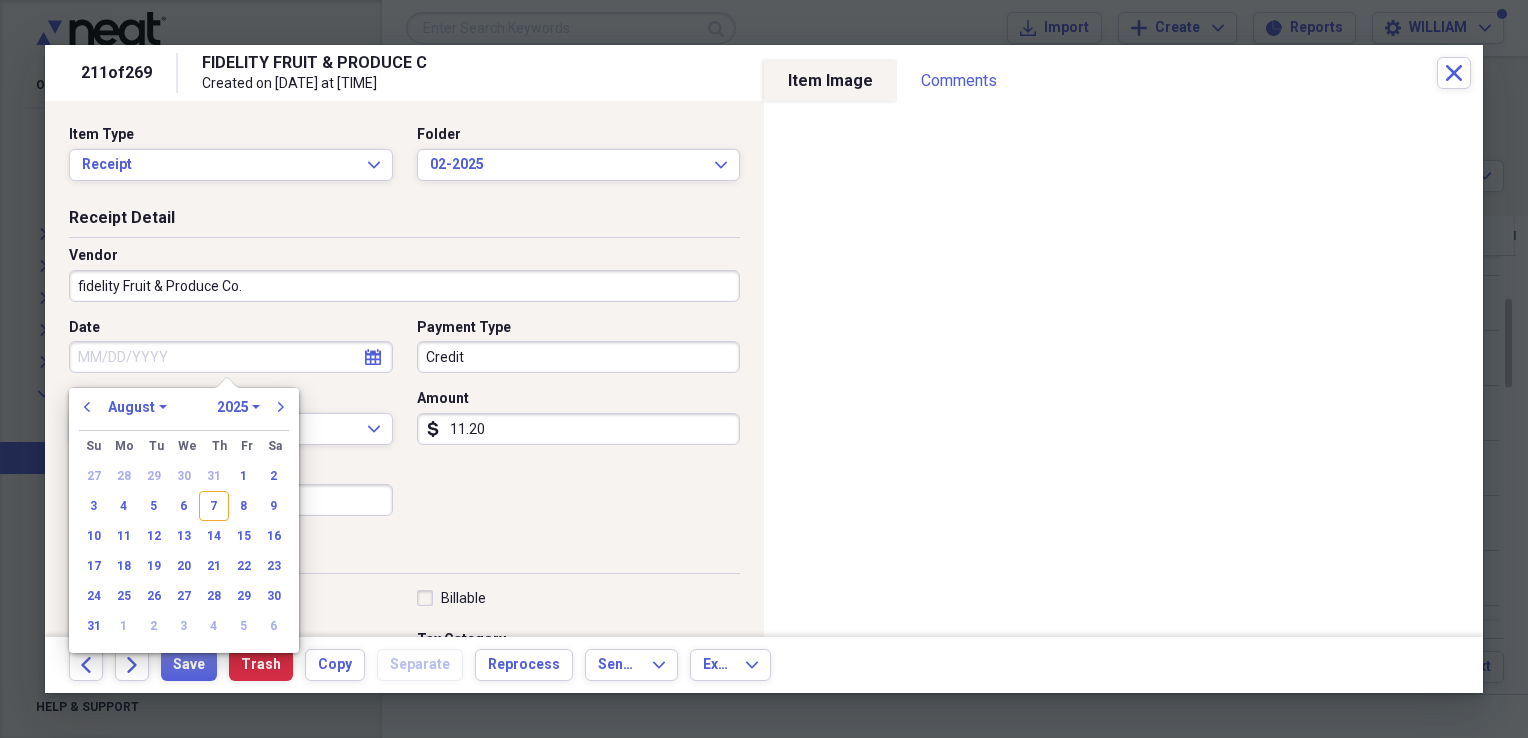click on "Date" at bounding box center (231, 357) 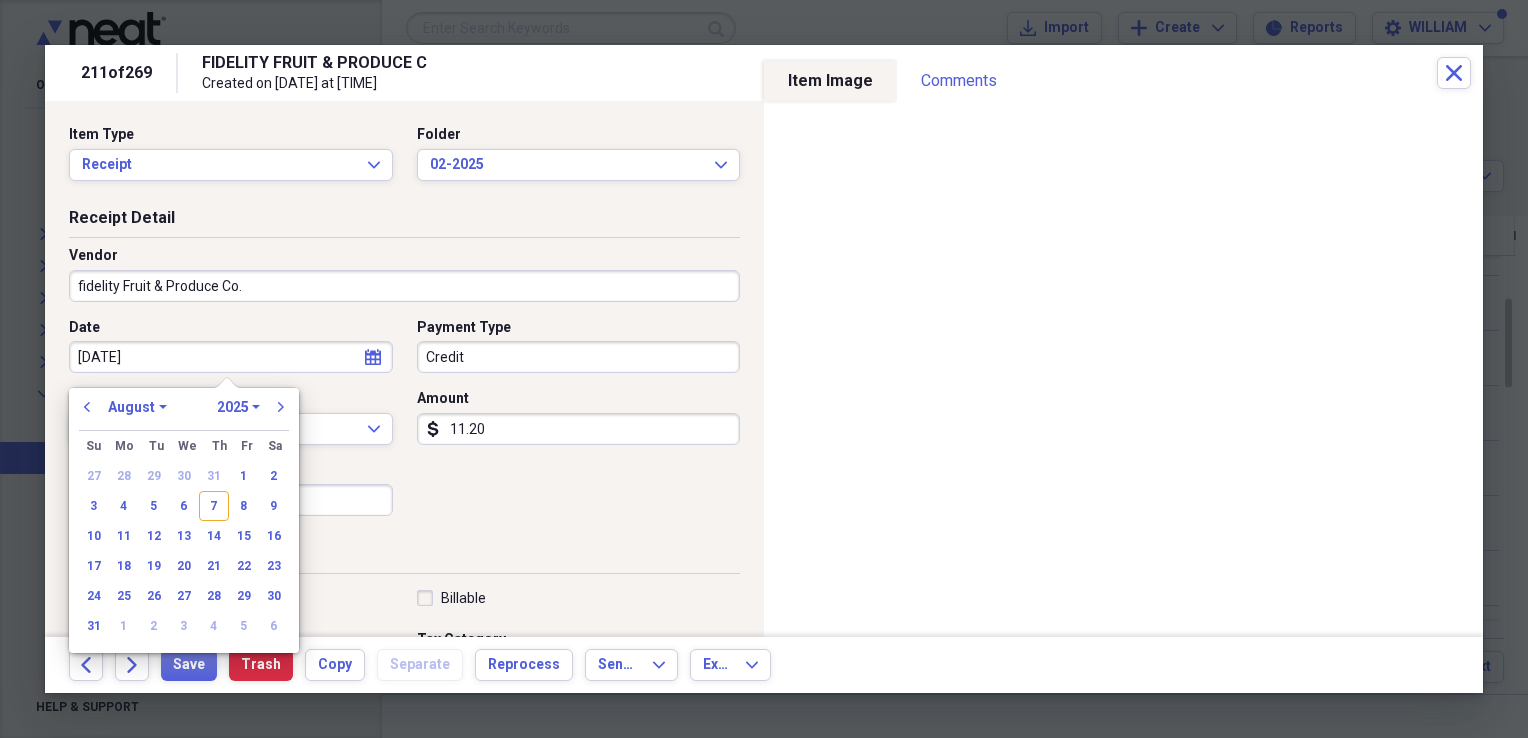 type on "2/7/25" 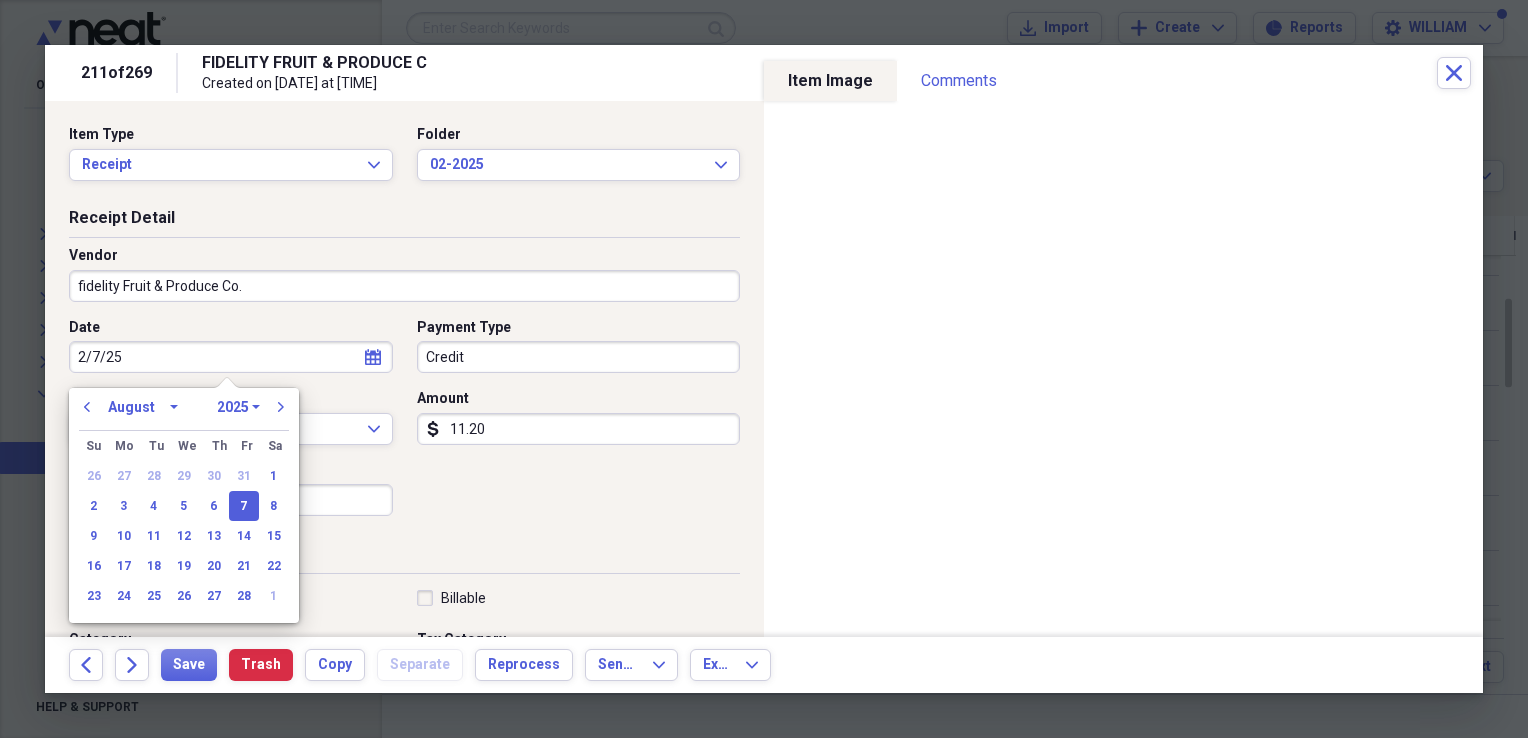 select on "1" 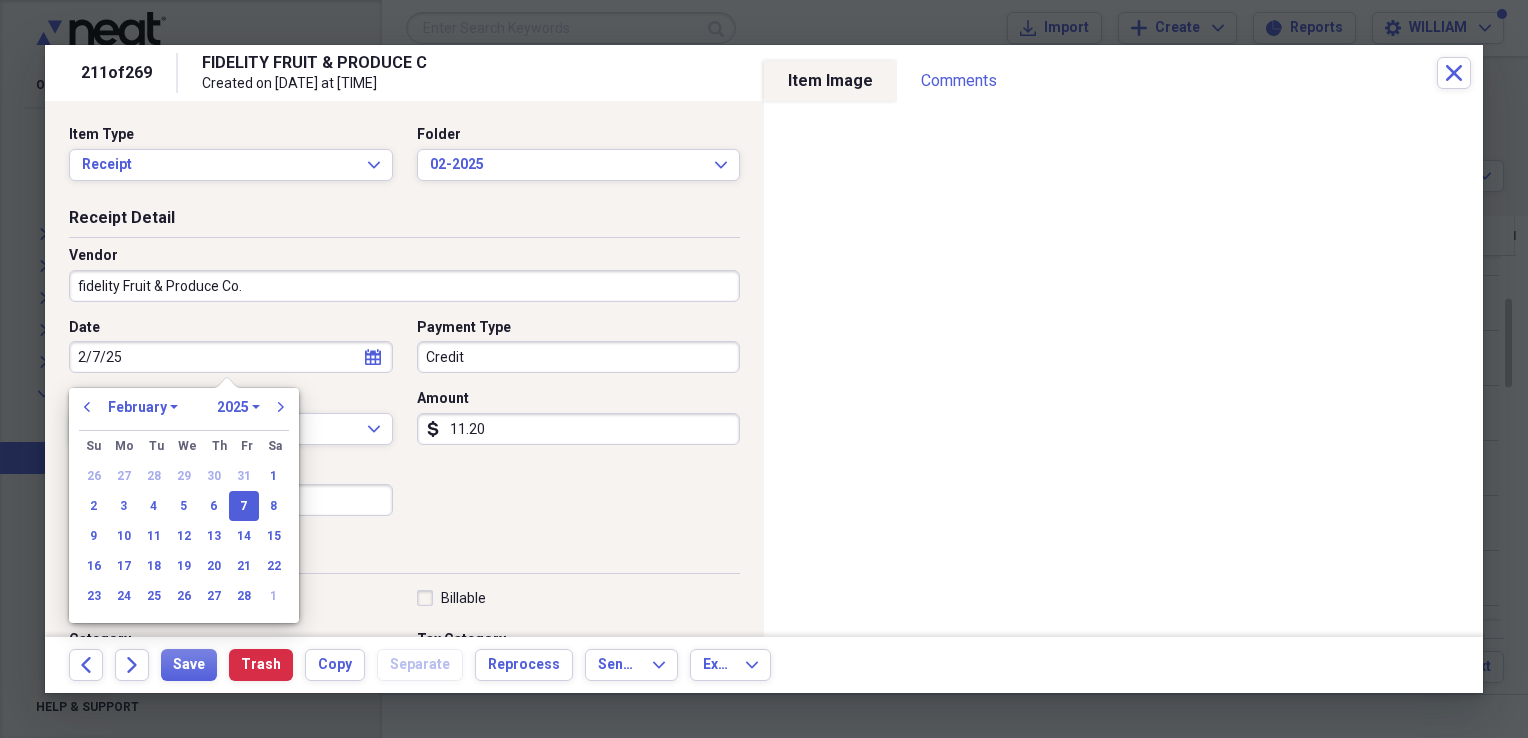 type on "02/07/2025" 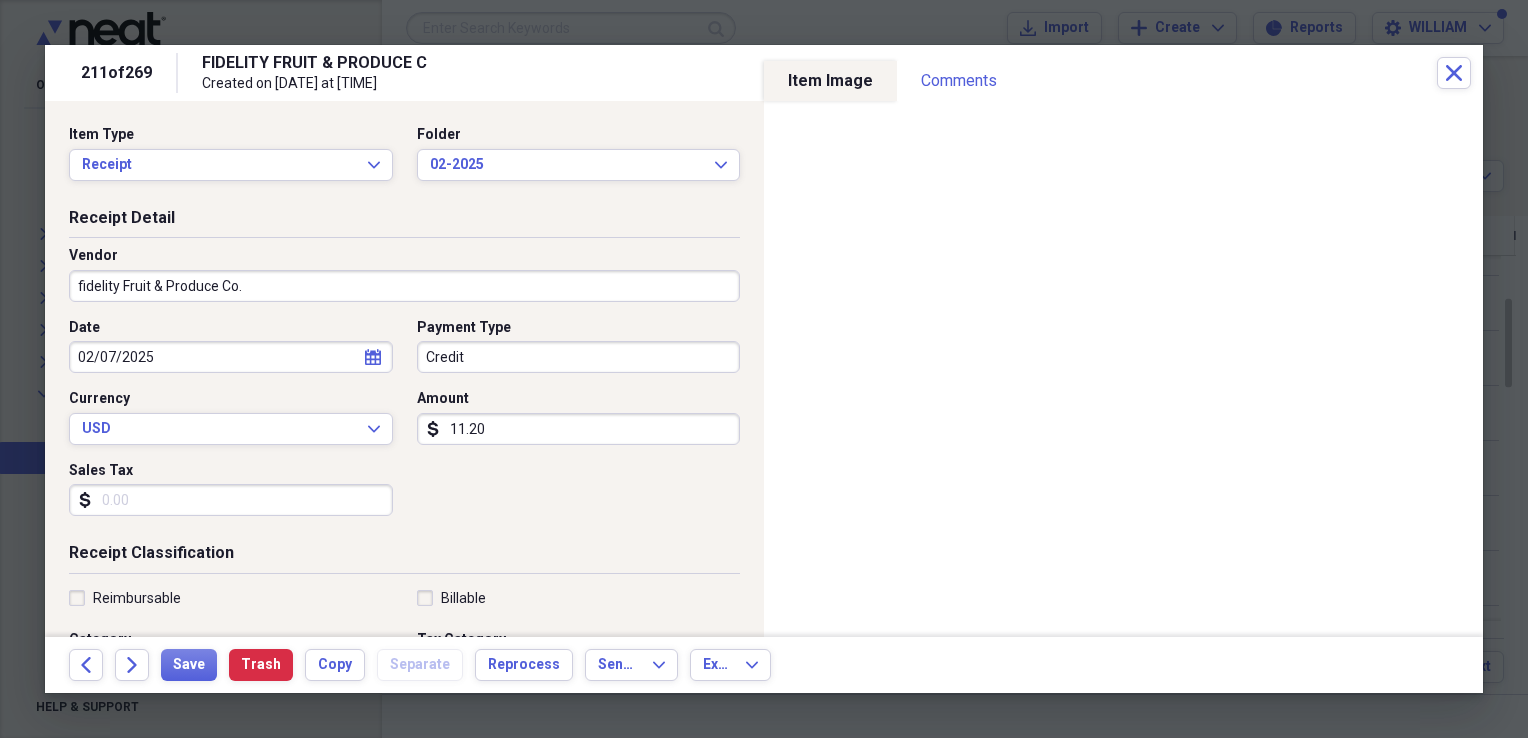 click on "Sales Tax" at bounding box center [231, 500] 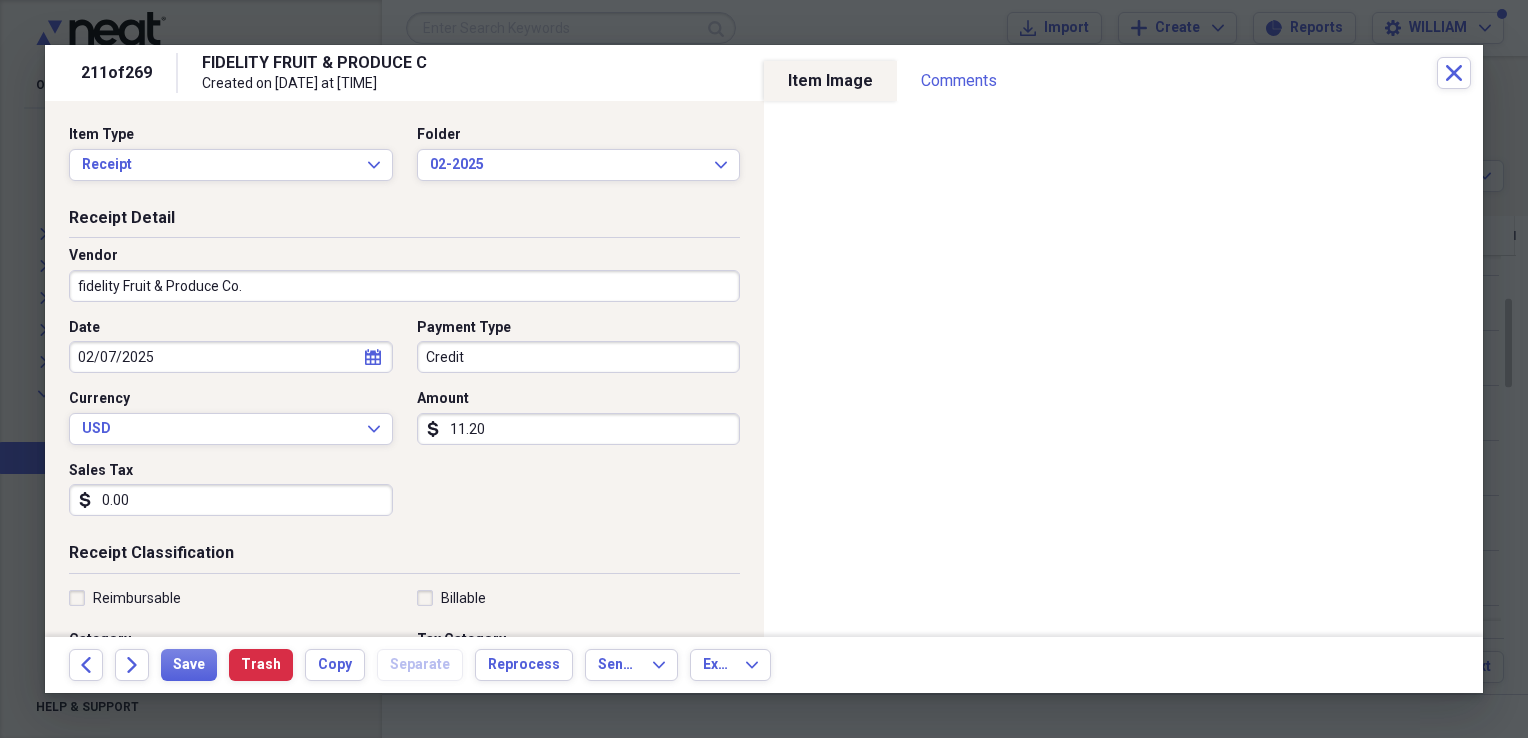 type on "0.00" 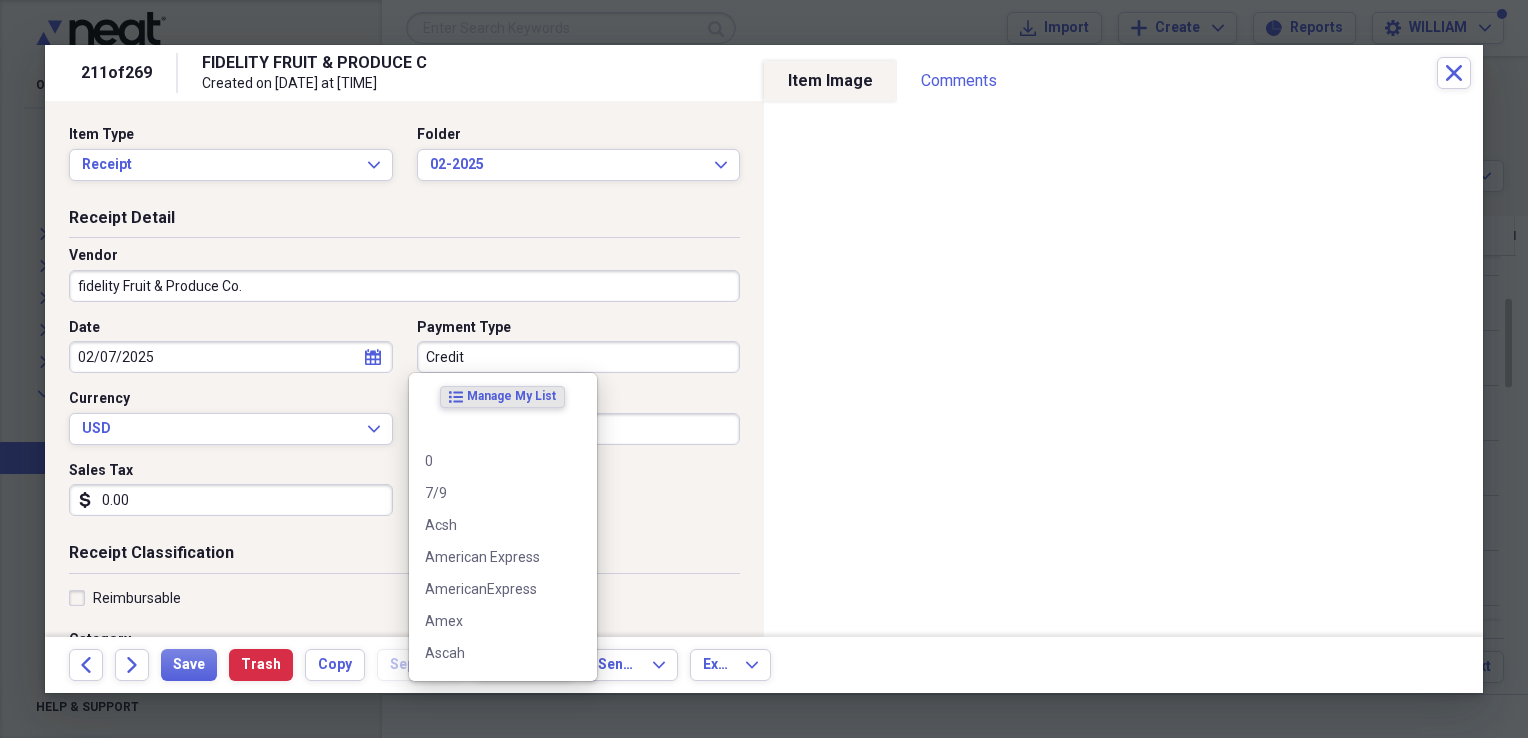 click on "Credit" at bounding box center (579, 357) 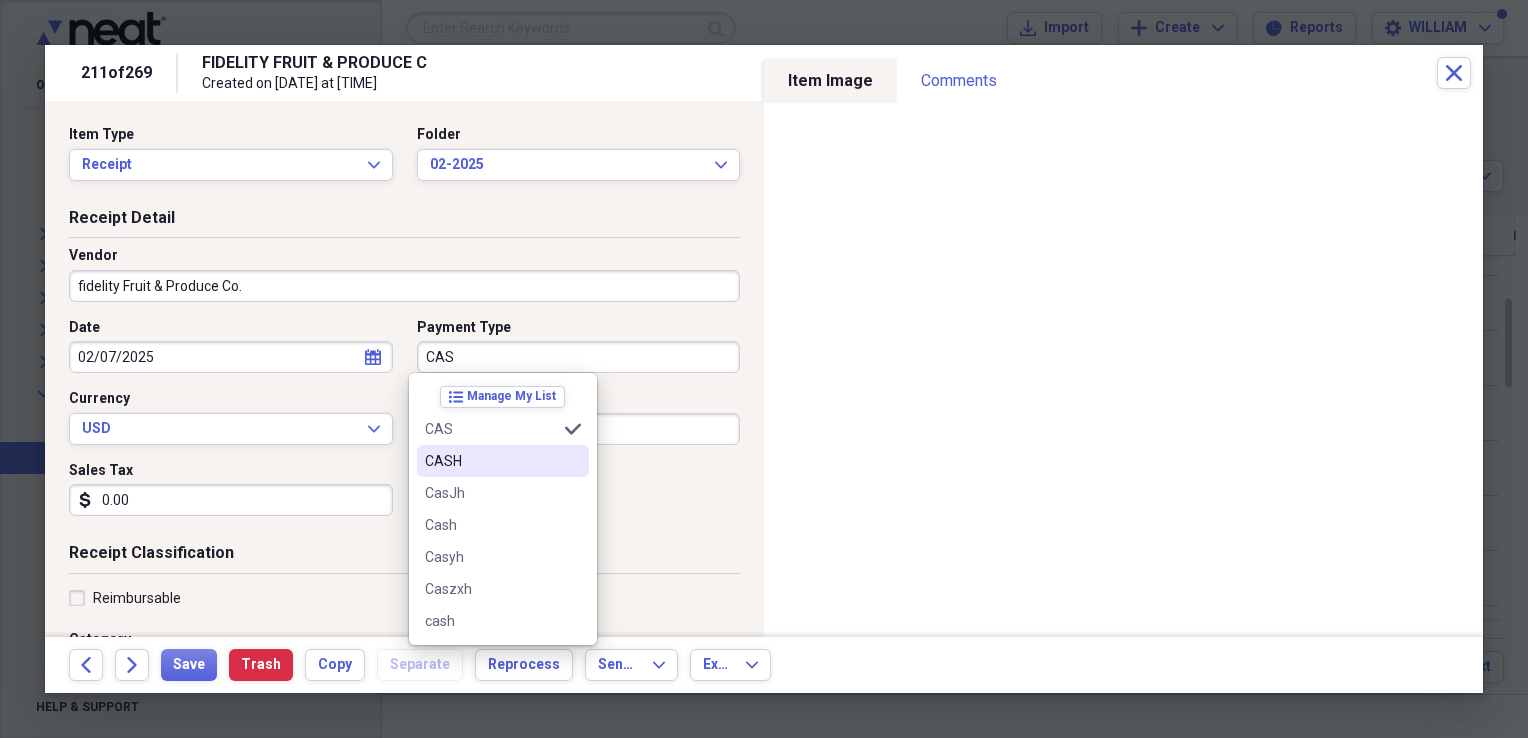 click on "CASH" at bounding box center (503, 461) 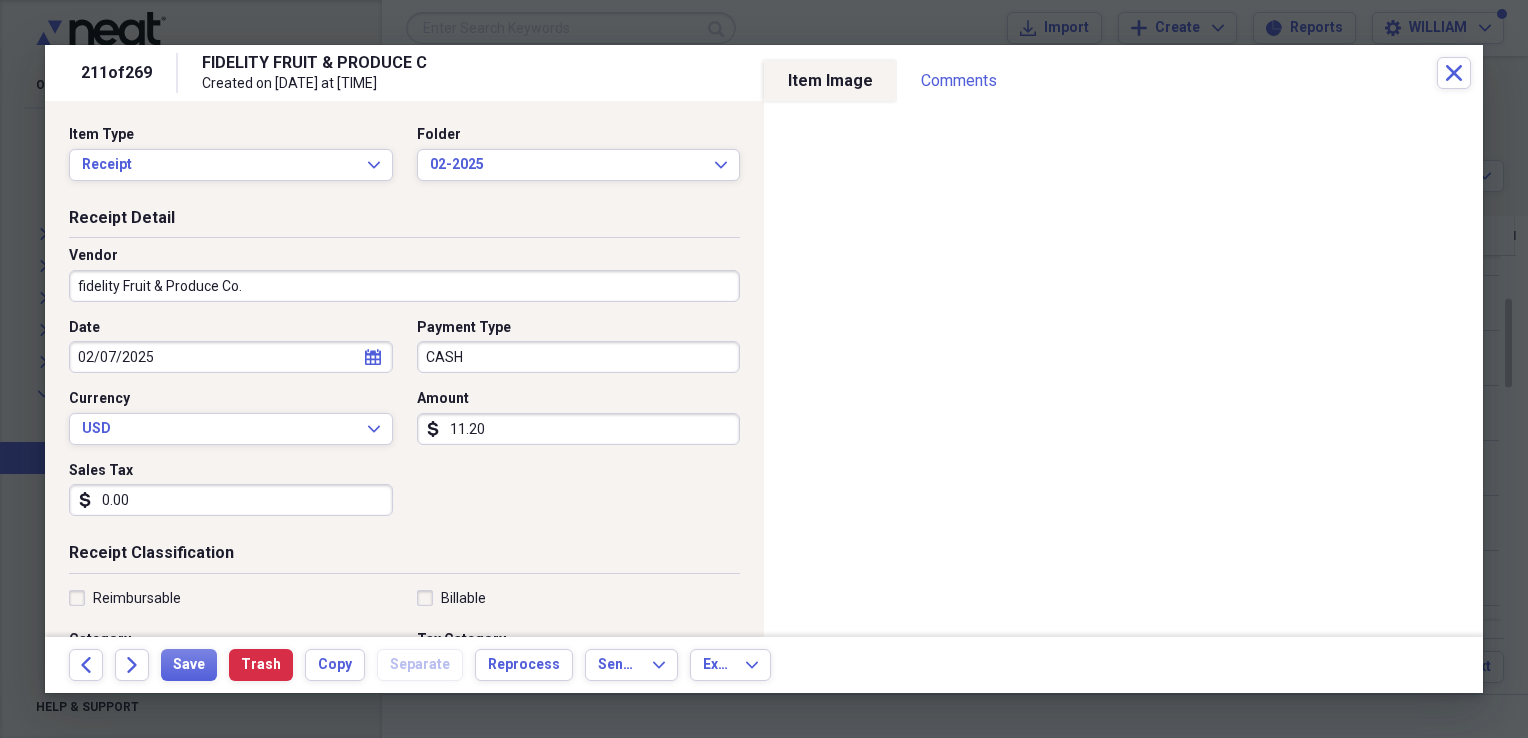 click on "11.20" at bounding box center (579, 429) 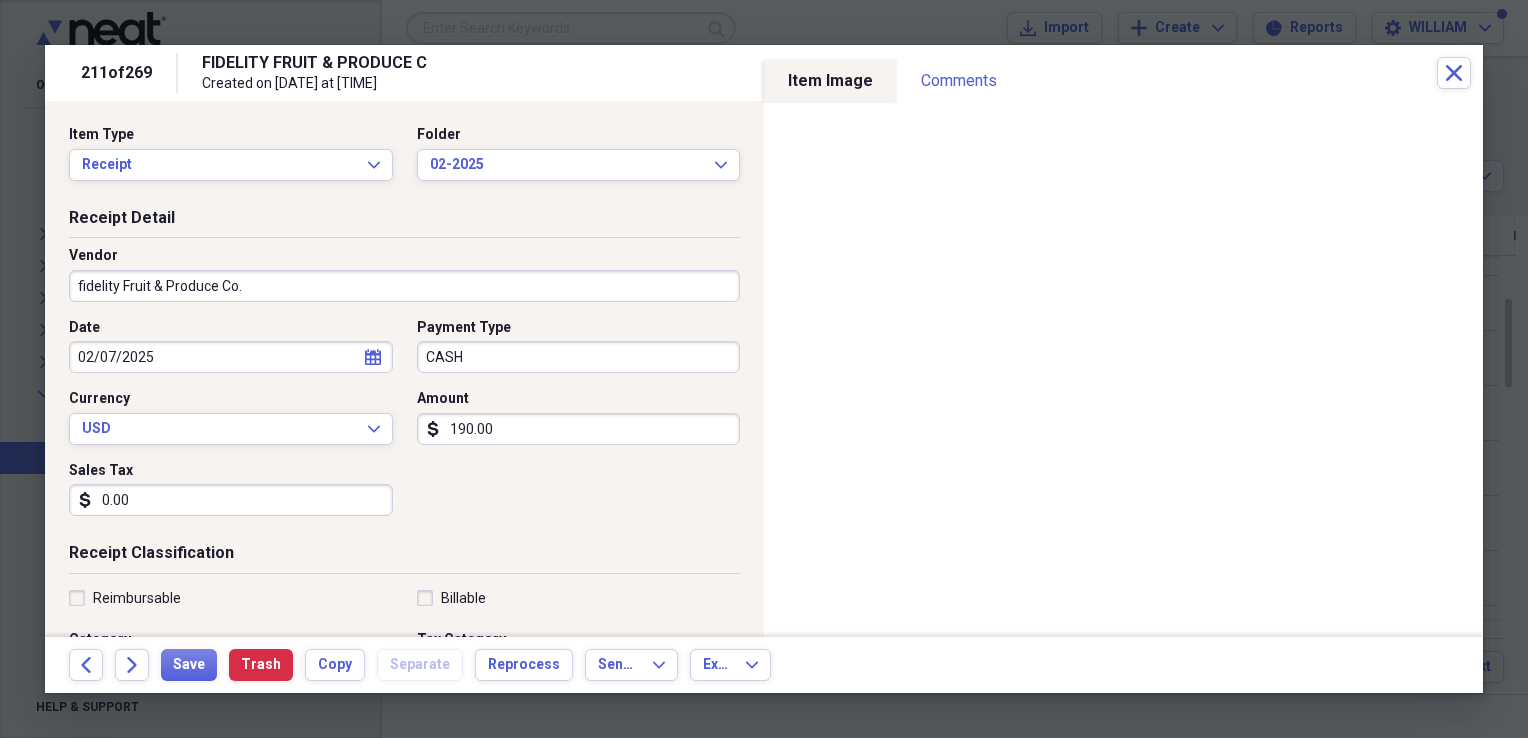 scroll, scrollTop: 120, scrollLeft: 0, axis: vertical 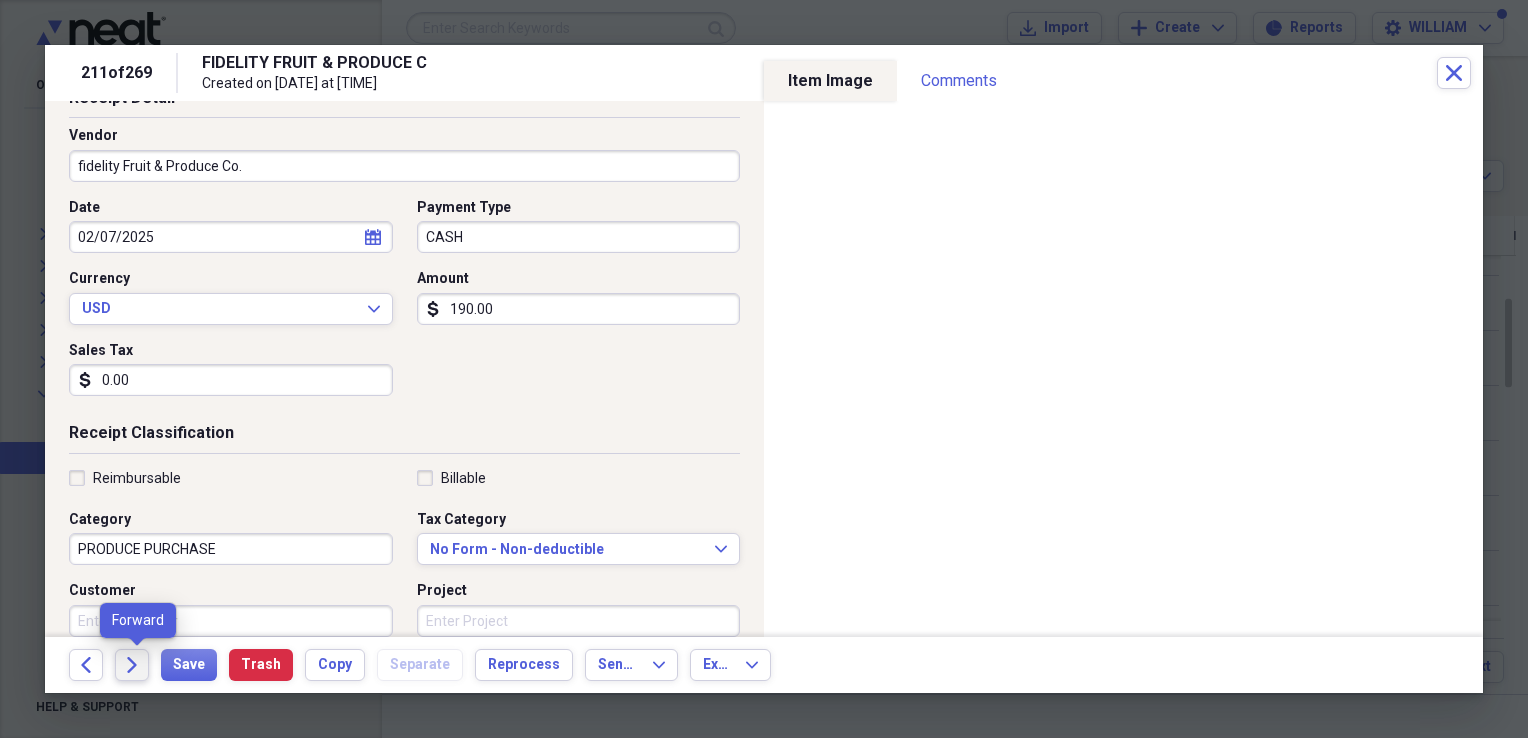 type on "190.00" 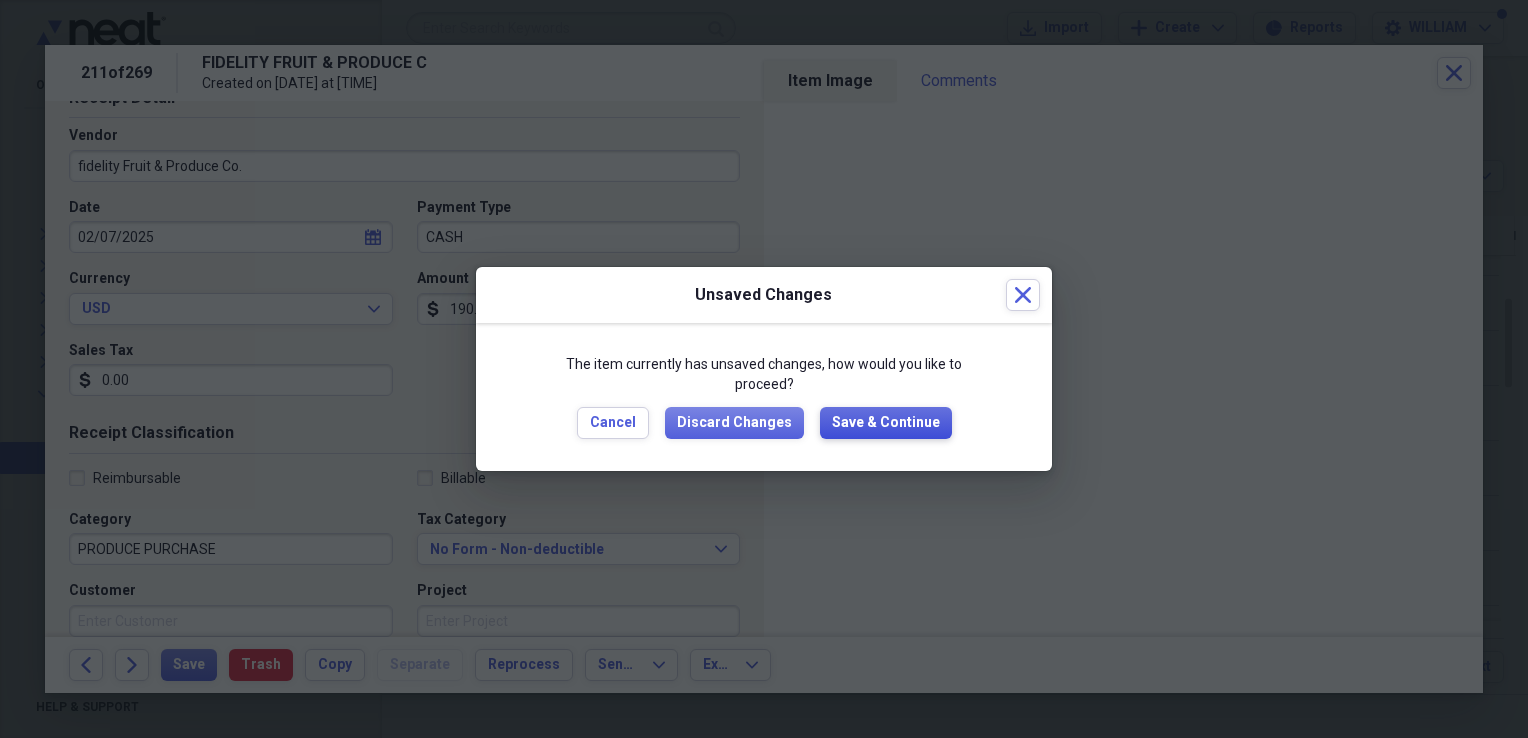 click on "Save & Continue" at bounding box center (886, 423) 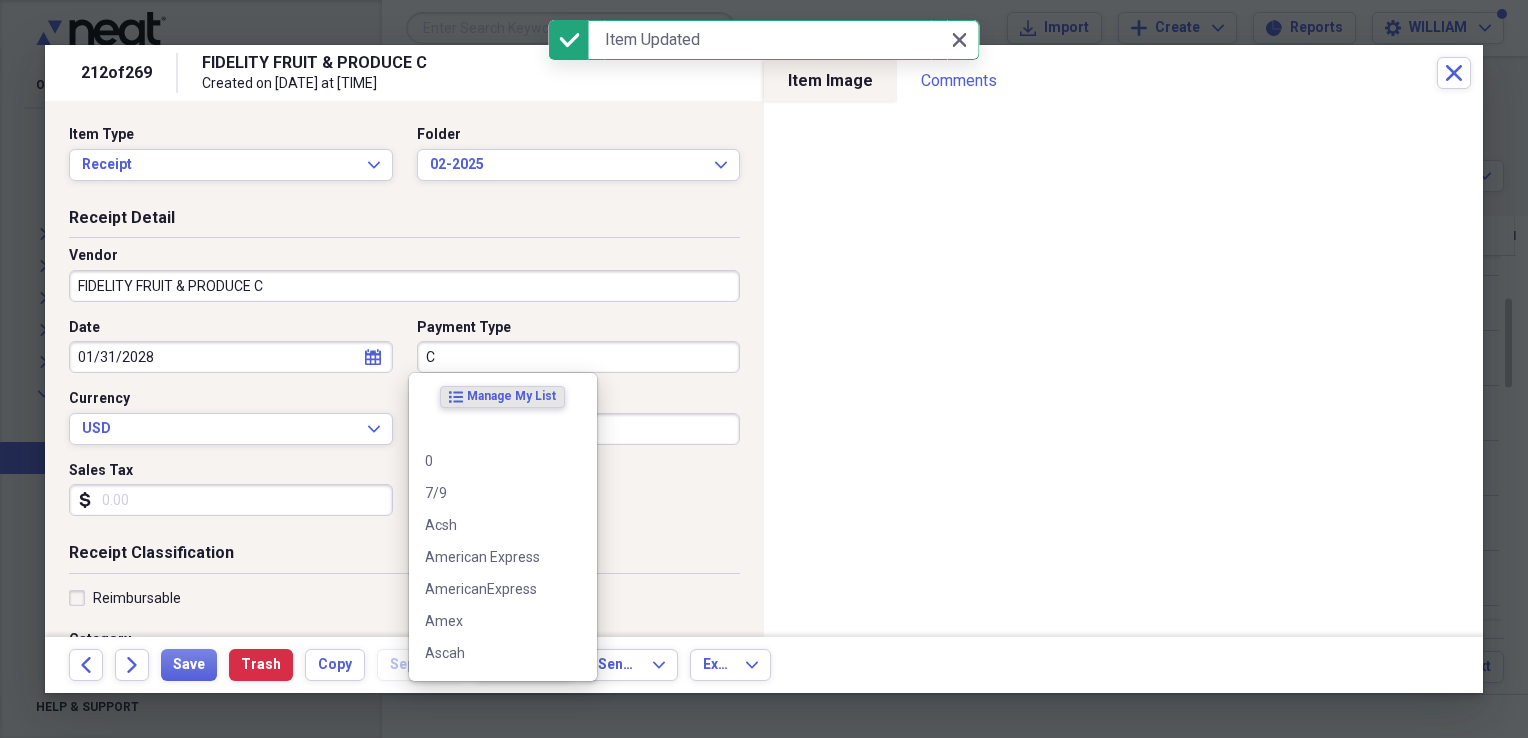 click on "C" at bounding box center (579, 357) 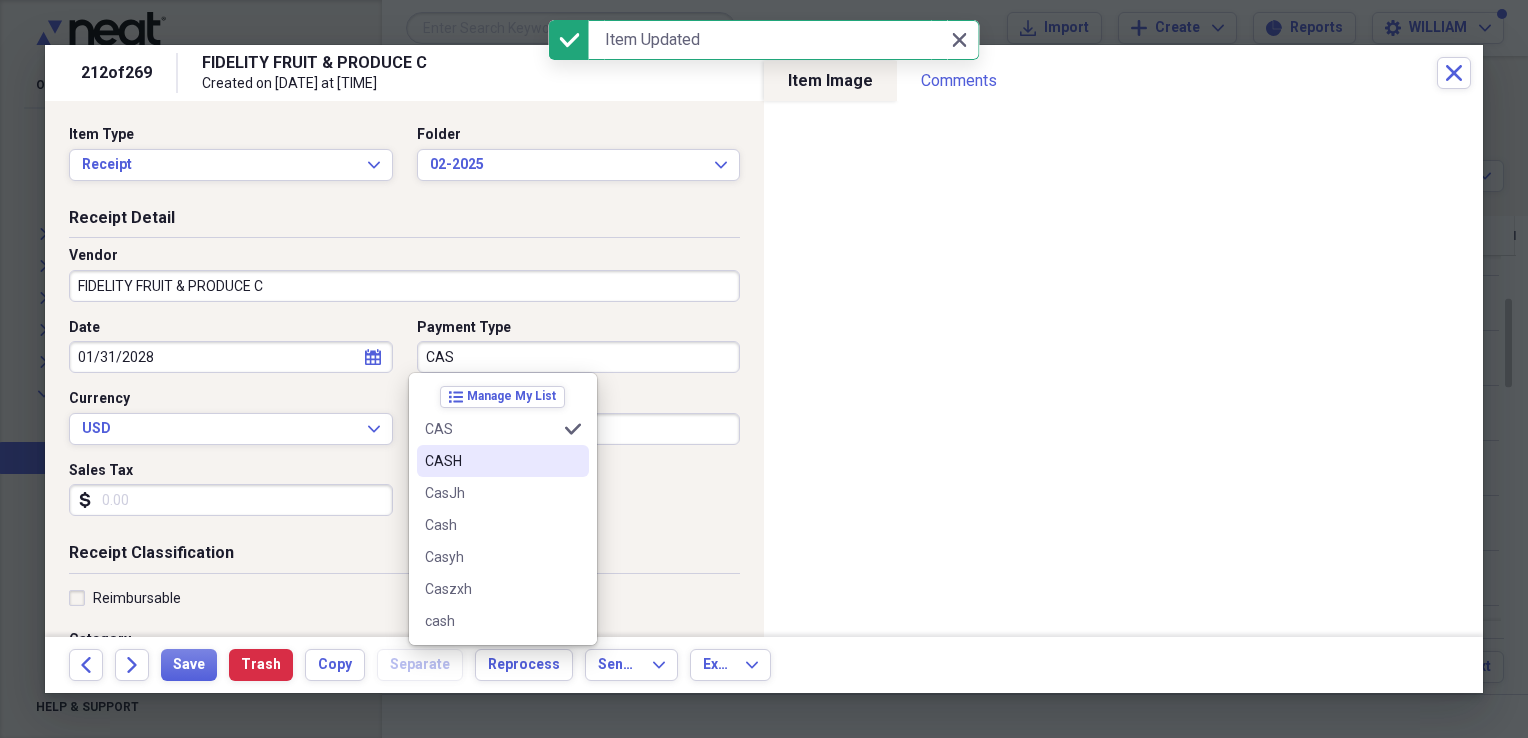 click on "CASH" at bounding box center [491, 461] 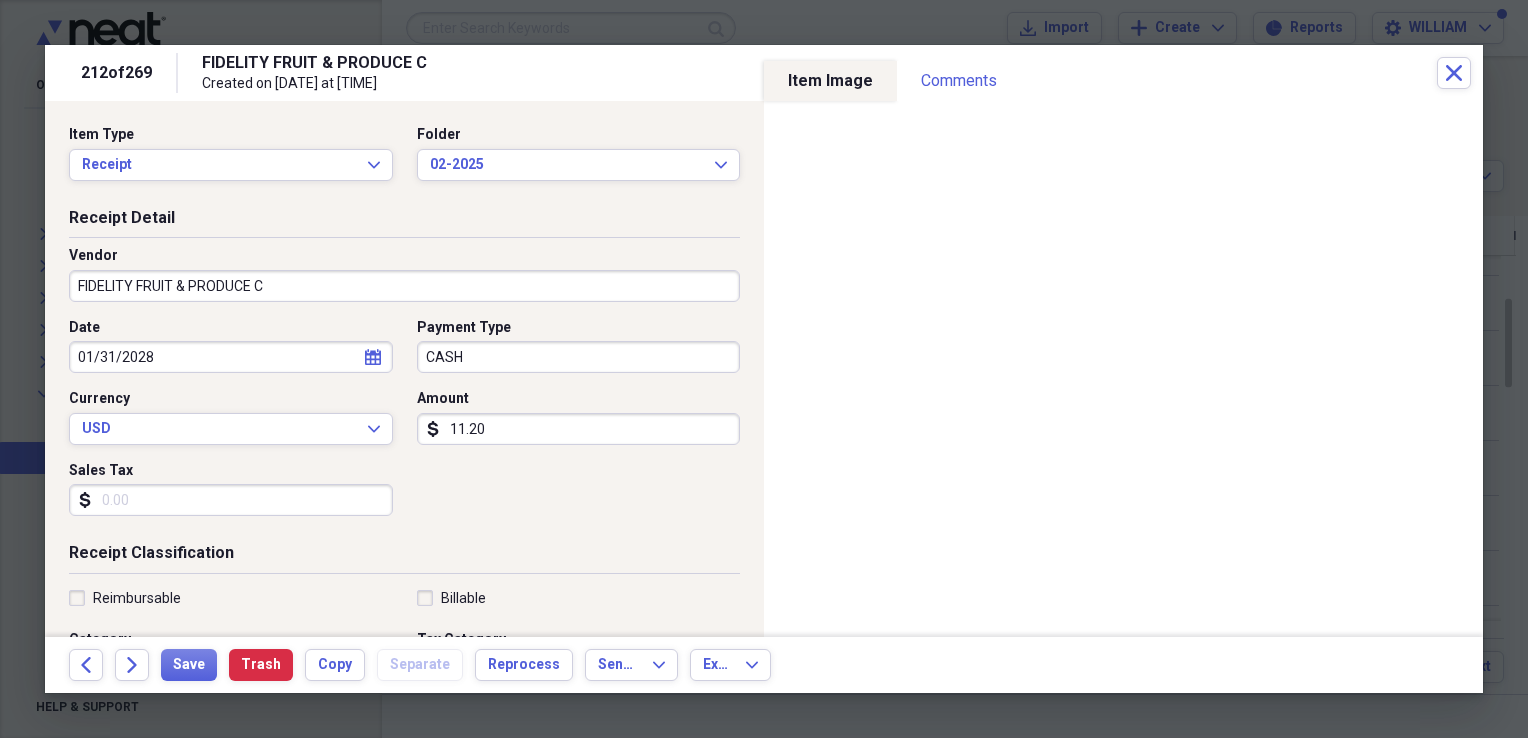 click on "Sales Tax" at bounding box center [231, 500] 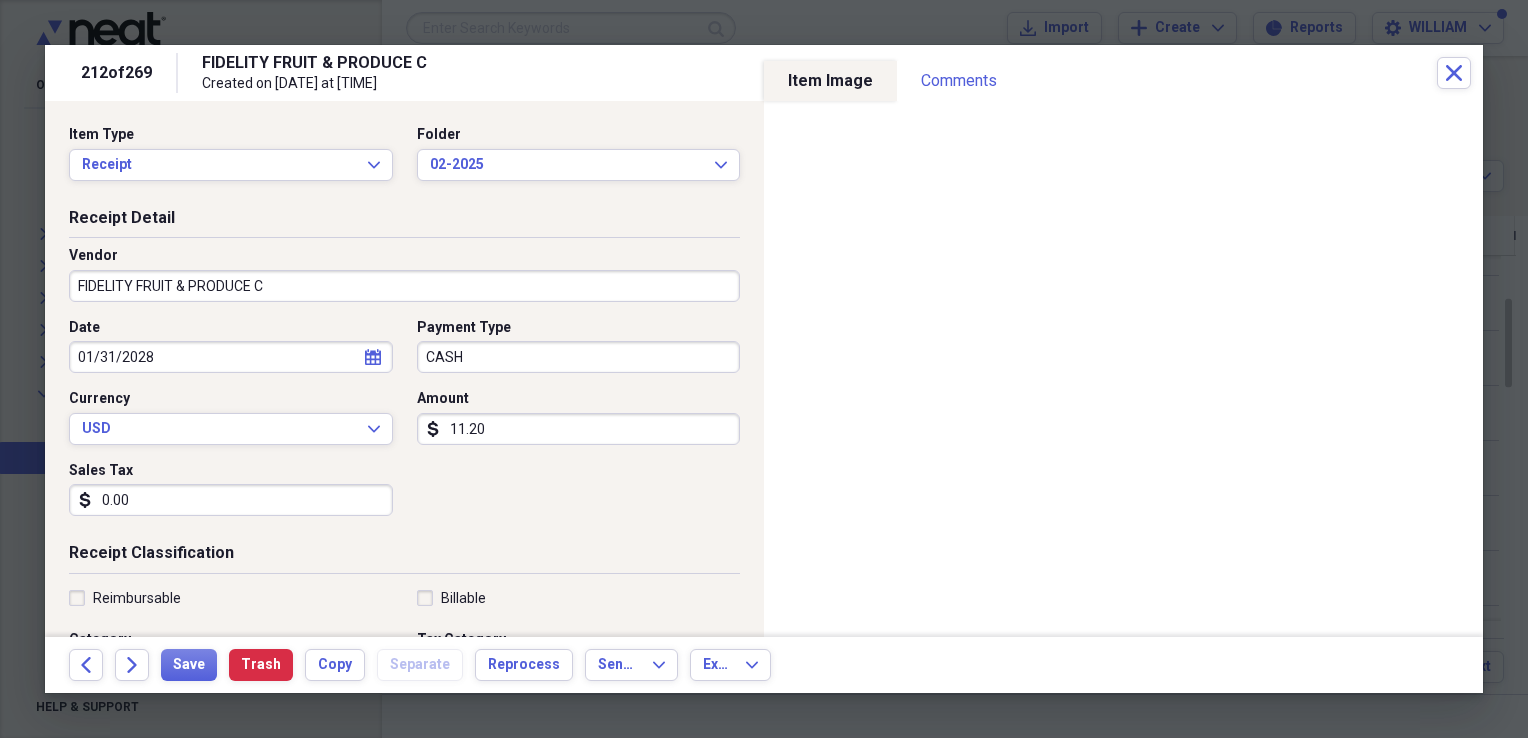 type on "0.00" 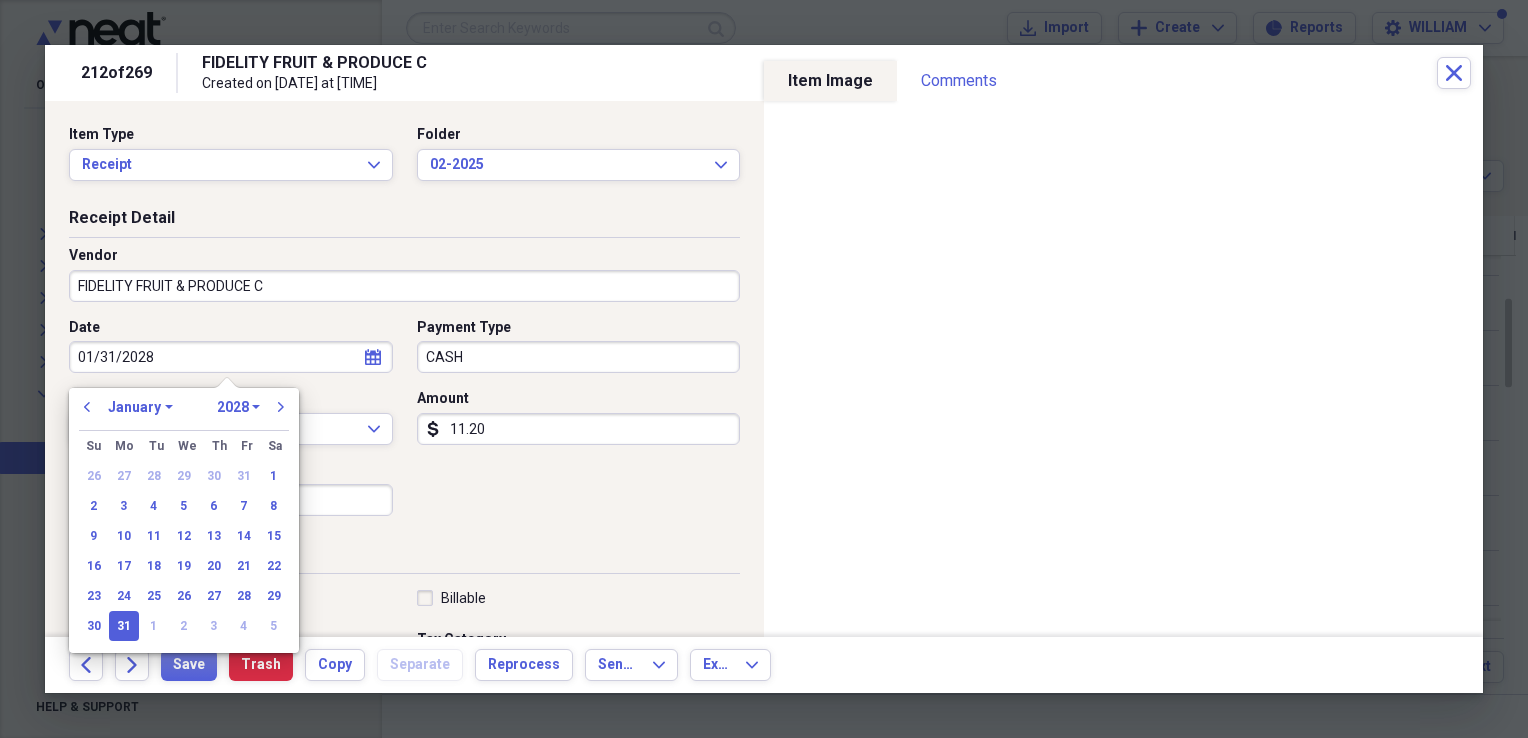 click on "01/31/2028" at bounding box center (231, 357) 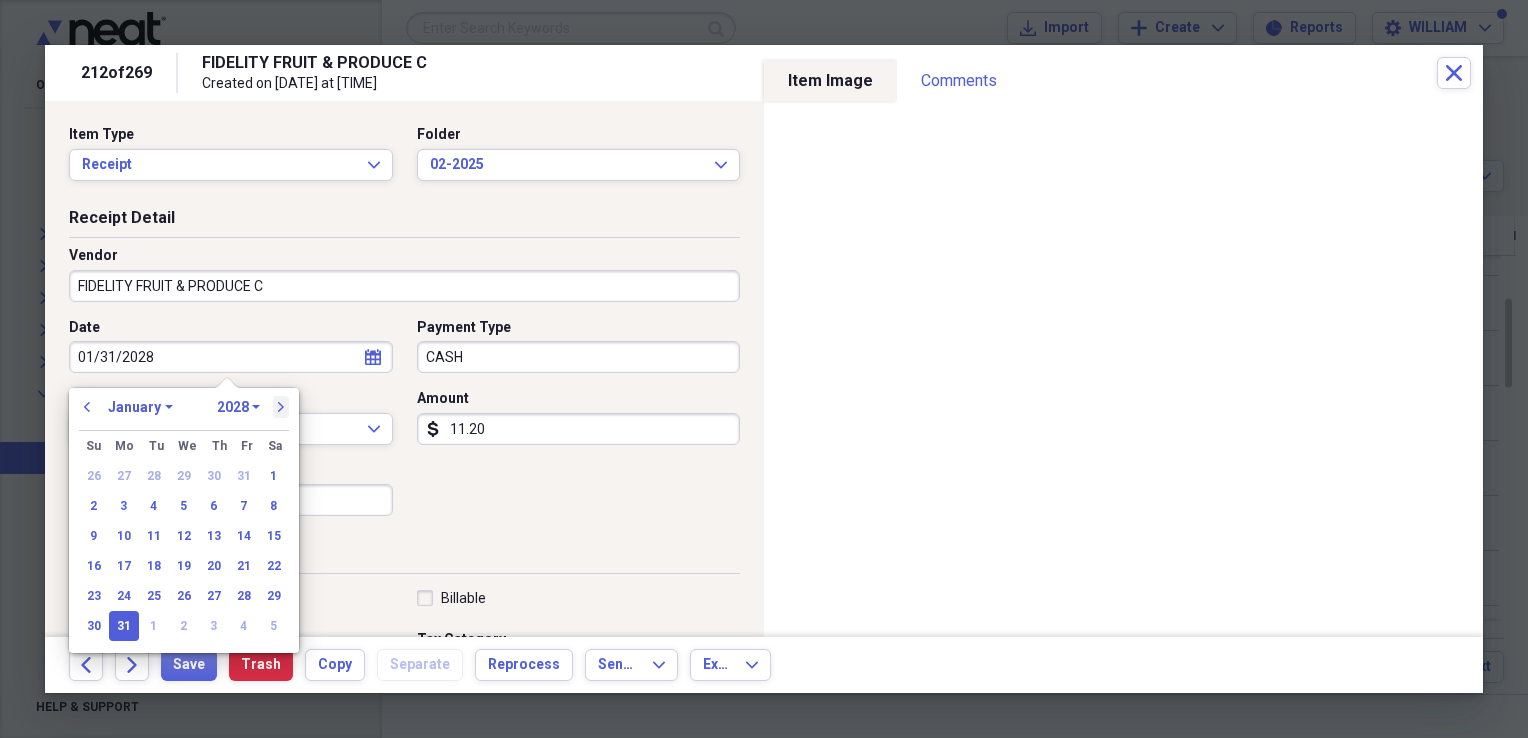click on "next" at bounding box center (281, 407) 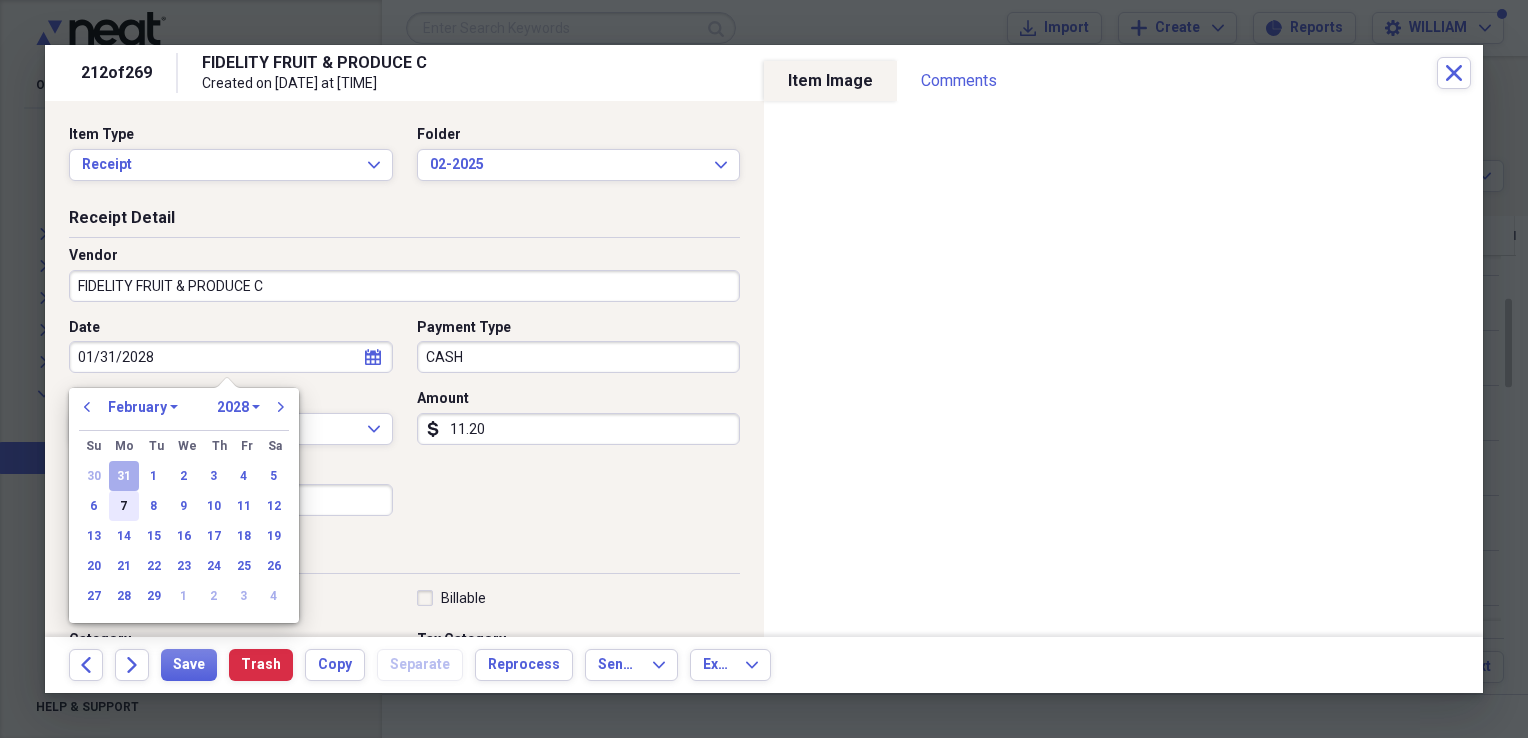 click on "7" at bounding box center [124, 506] 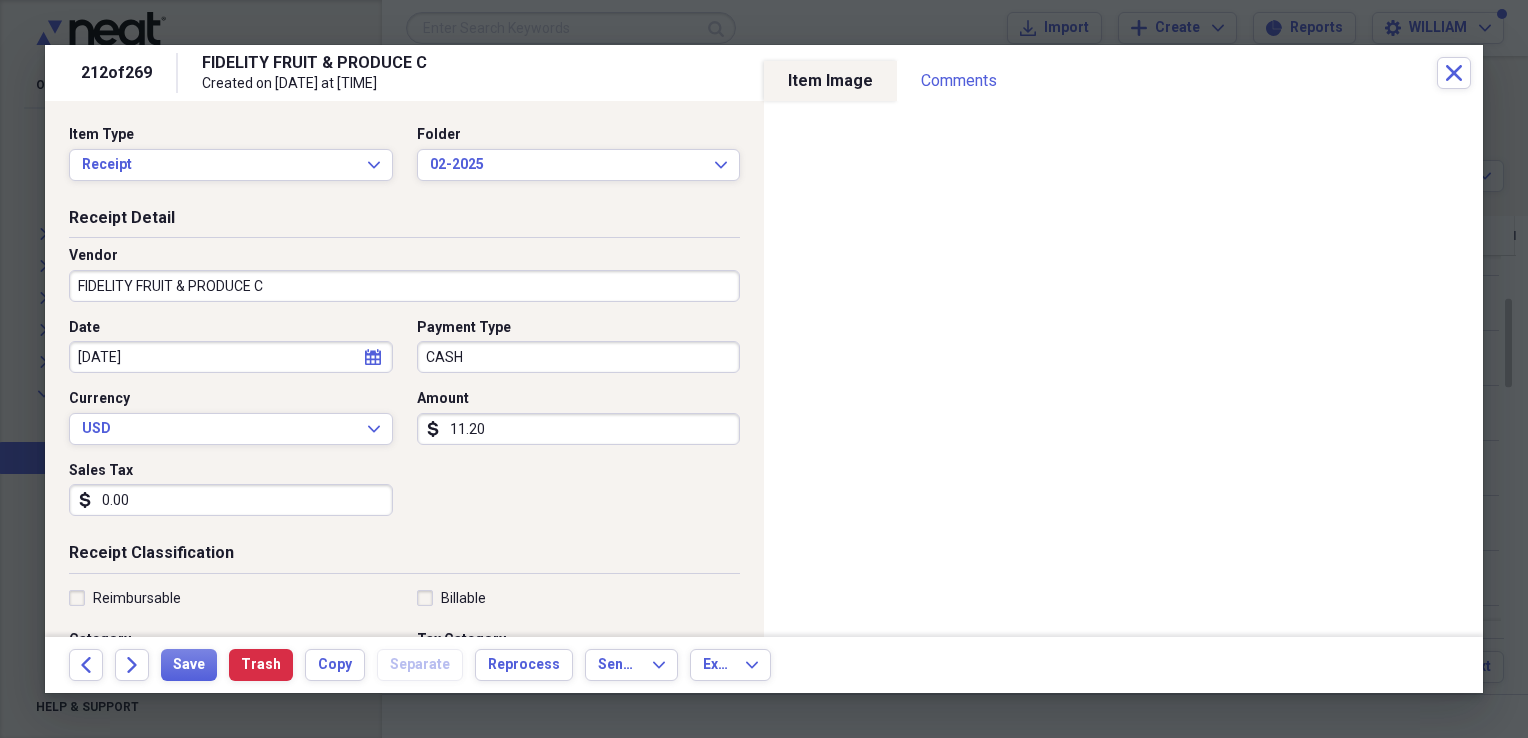 click on "11.20" at bounding box center [579, 429] 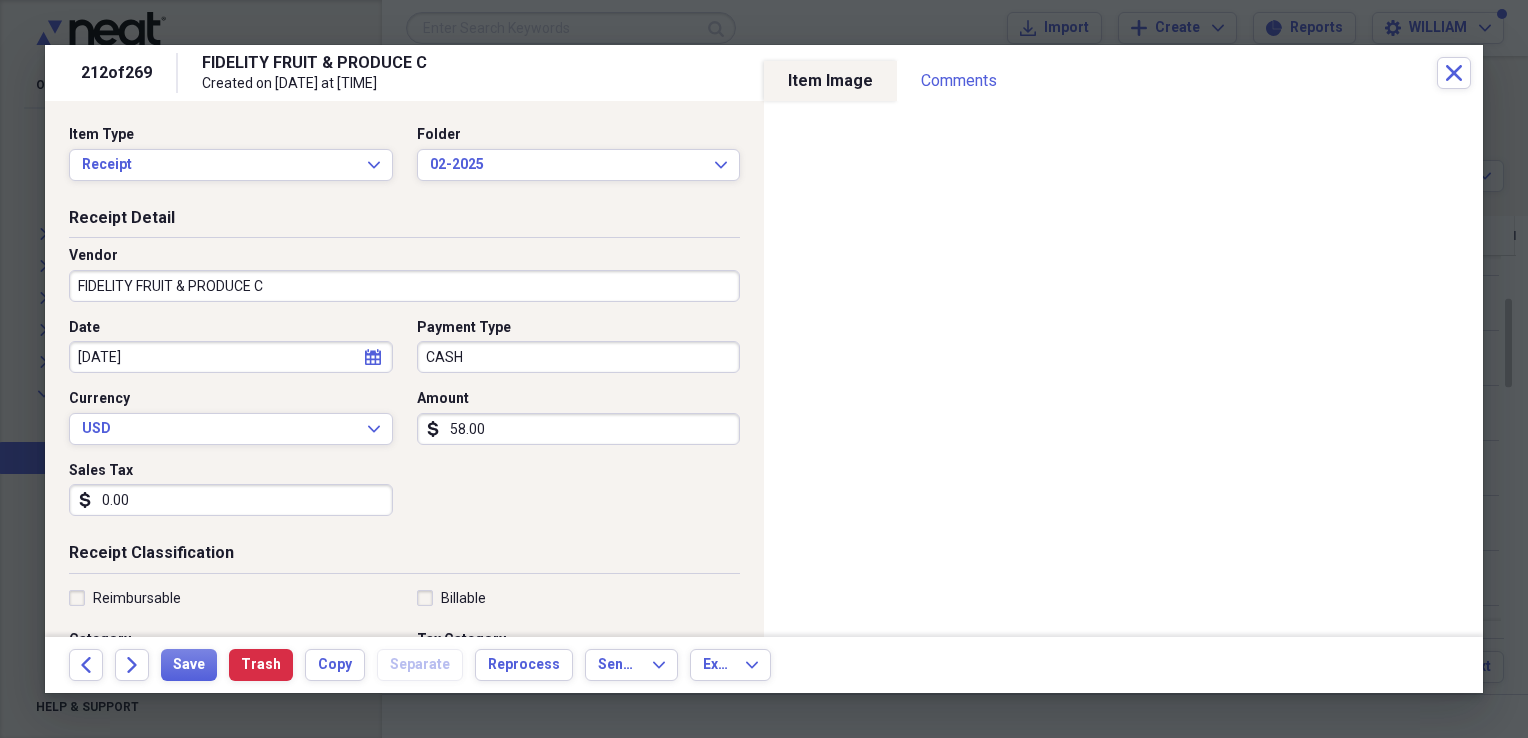 type on "58.00" 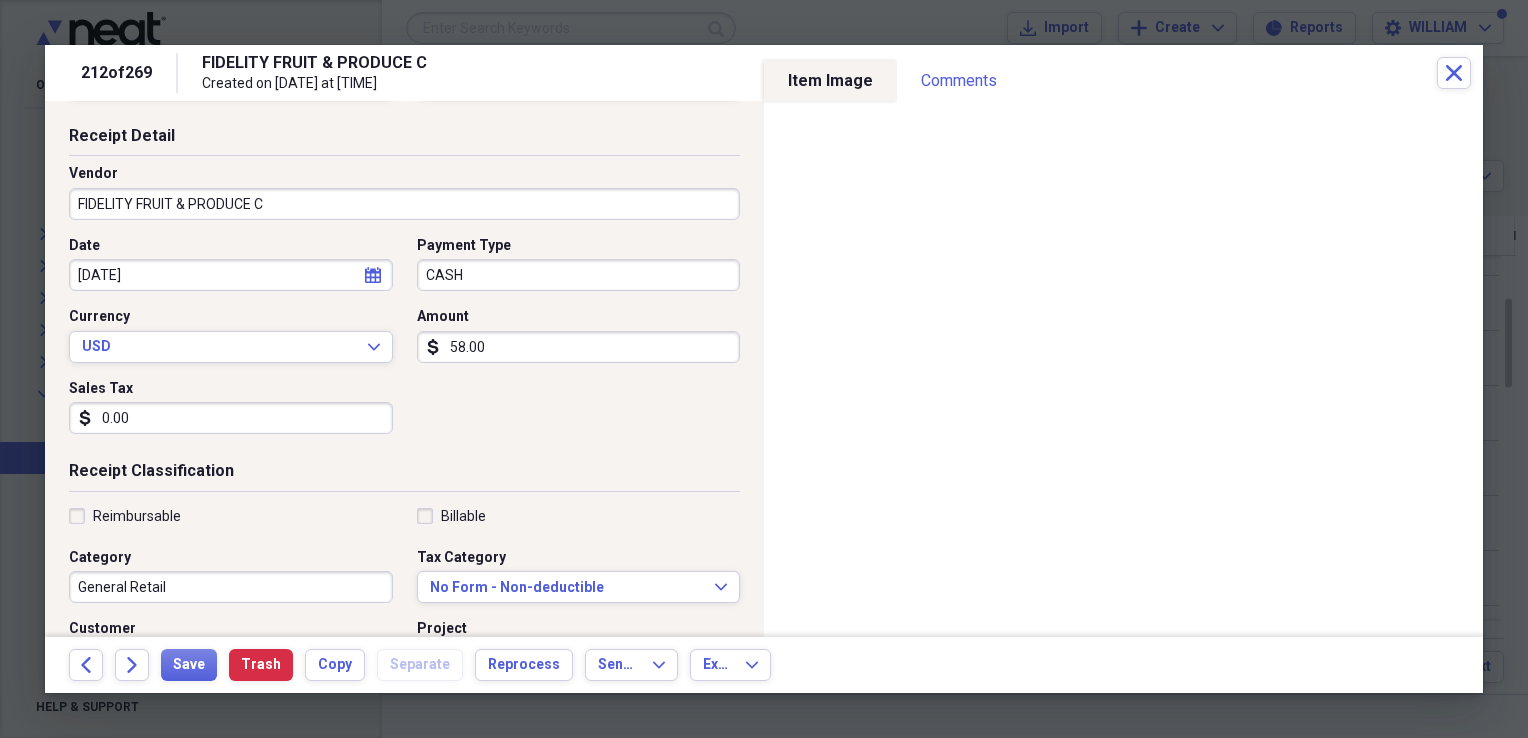 scroll, scrollTop: 83, scrollLeft: 0, axis: vertical 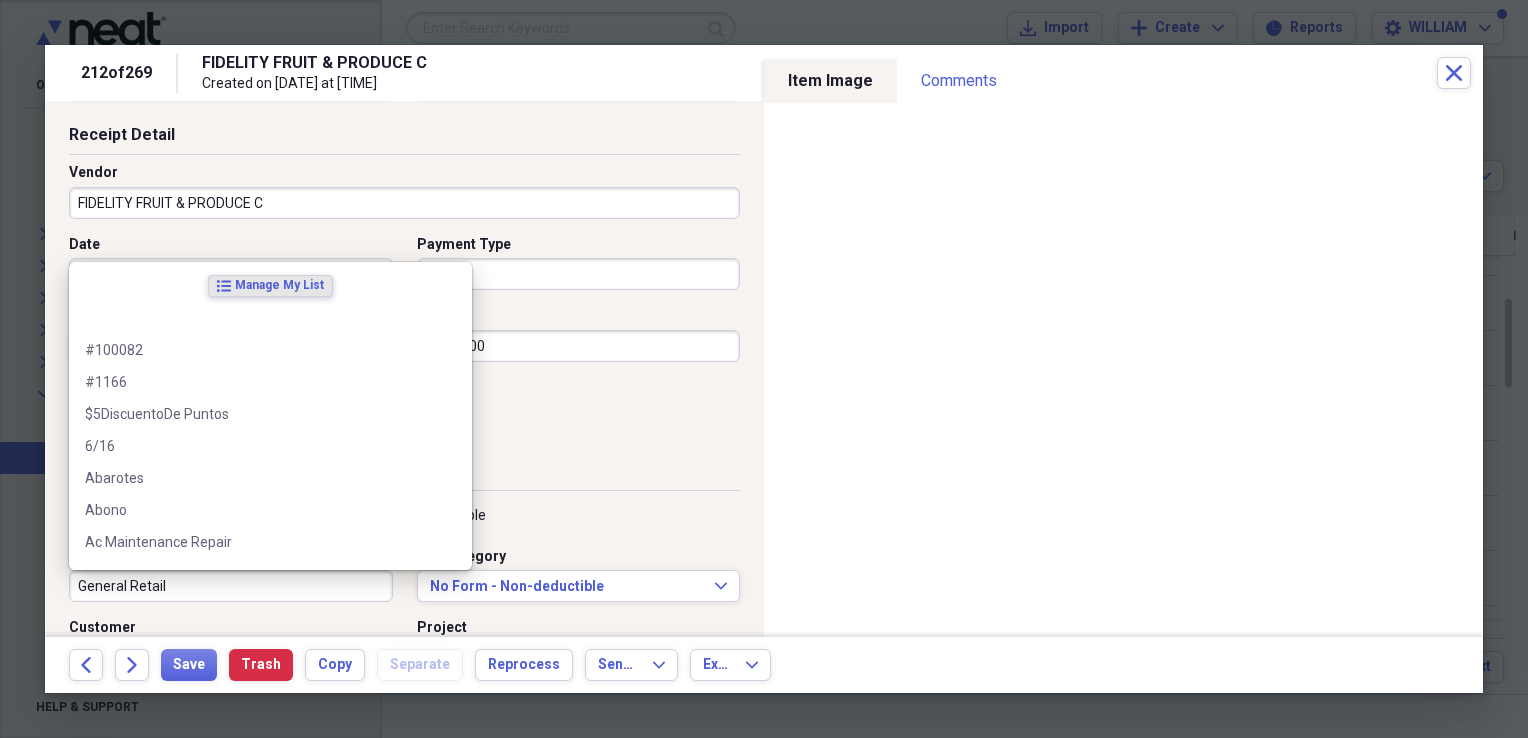 click on "General Retail" at bounding box center (231, 586) 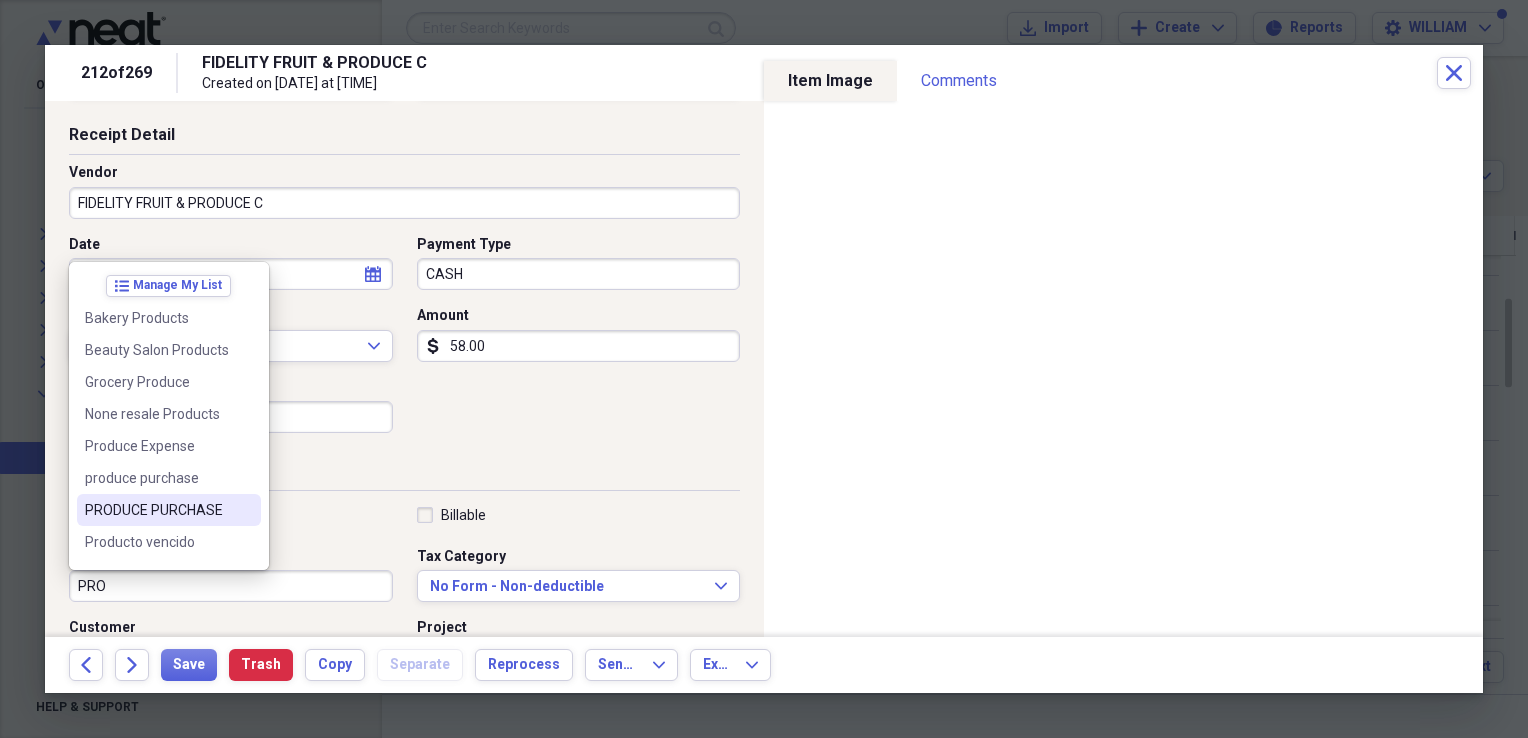 click on "PRODUCE PURCHASE" at bounding box center (157, 510) 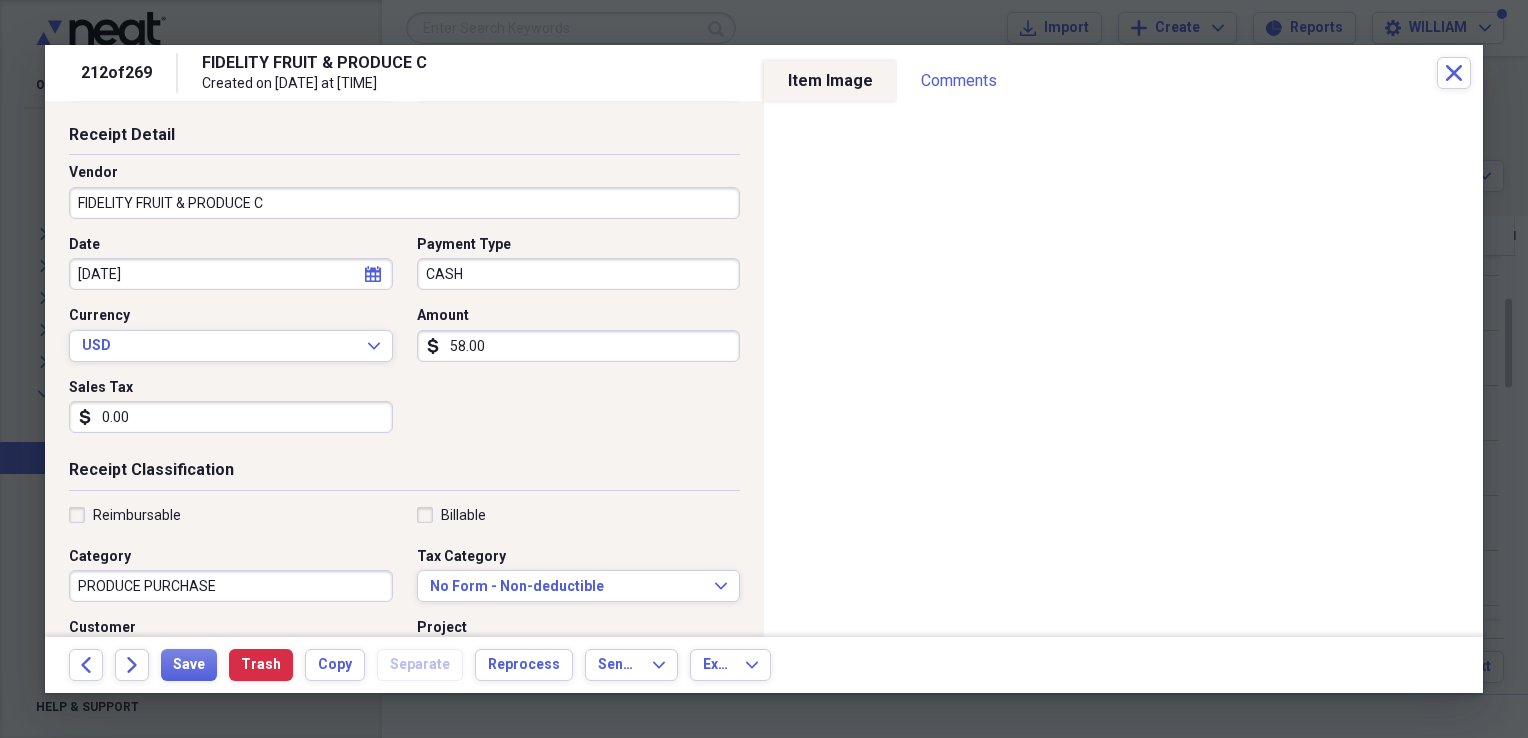 click on "FIDELITY FRUIT & PRODUCE C" at bounding box center (404, 203) 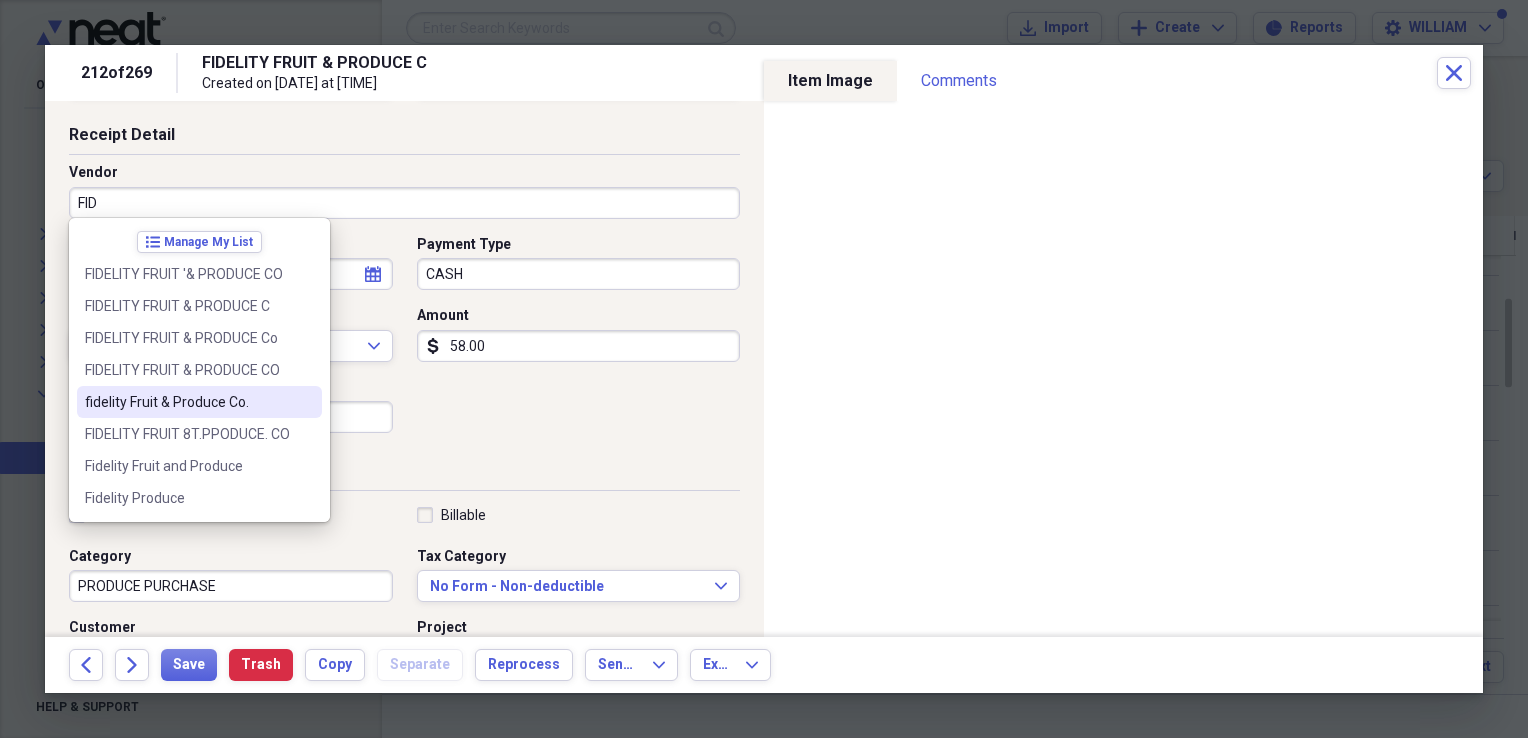 click on "fidelity Fruit & Produce Co." at bounding box center (187, 402) 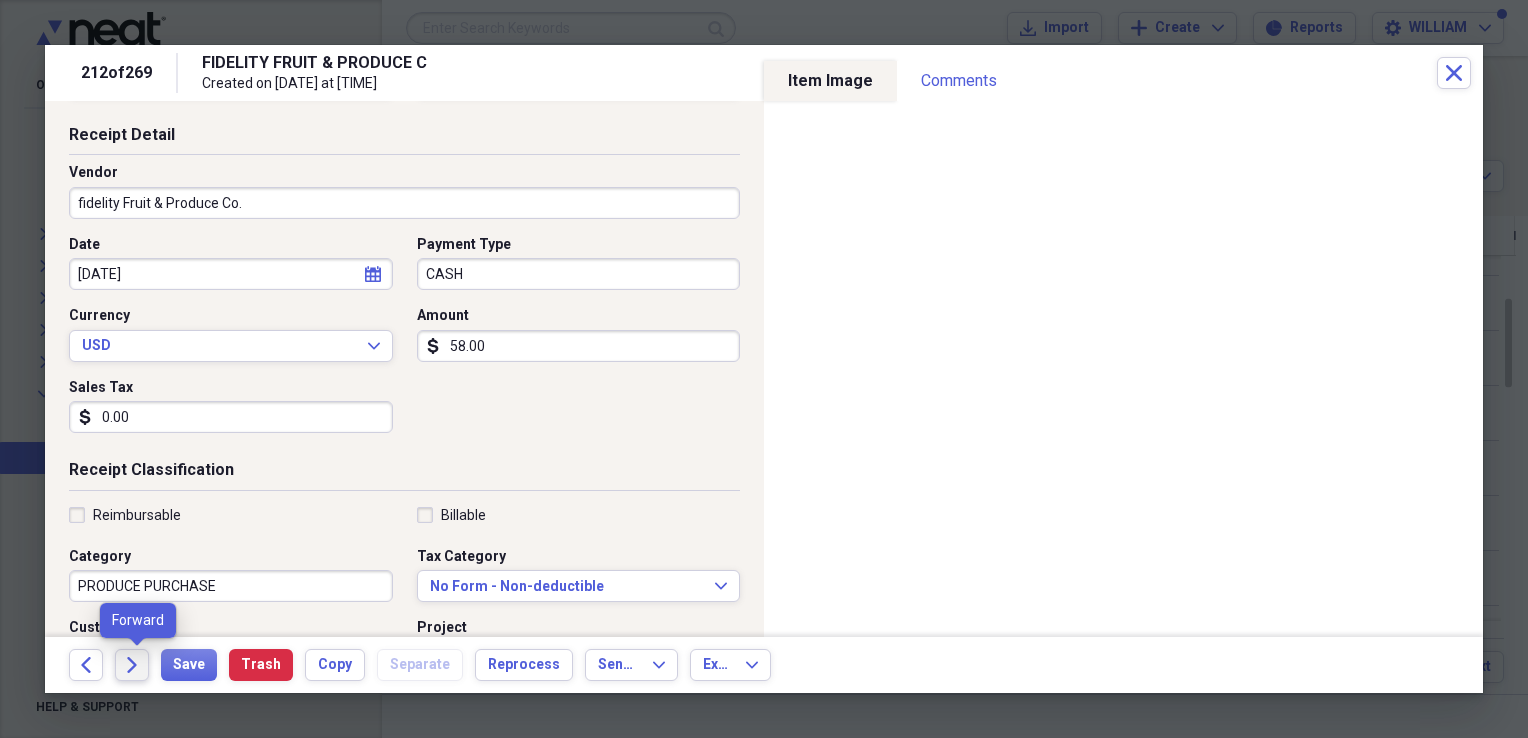 click on "Forward" at bounding box center [132, 665] 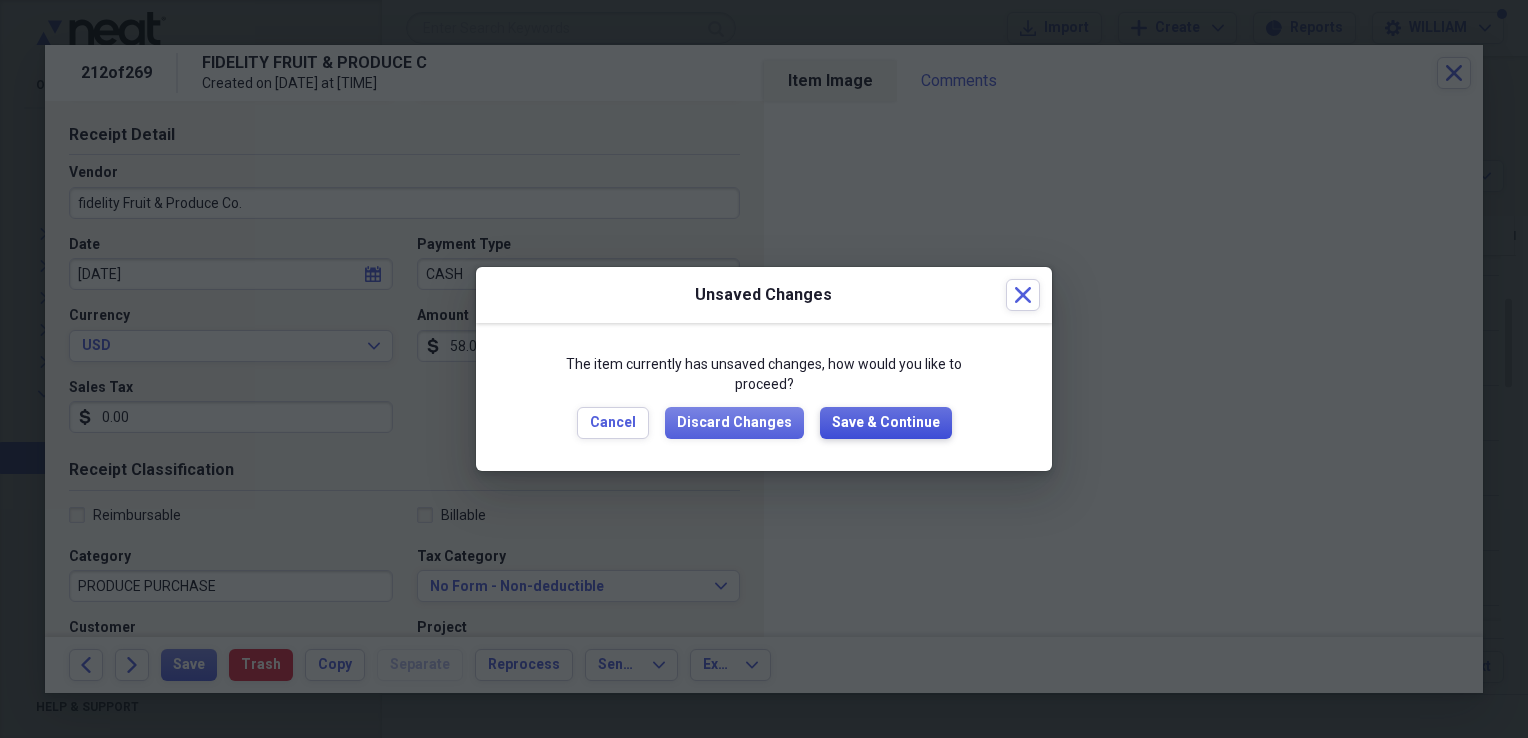 click on "Save & Continue" at bounding box center (886, 423) 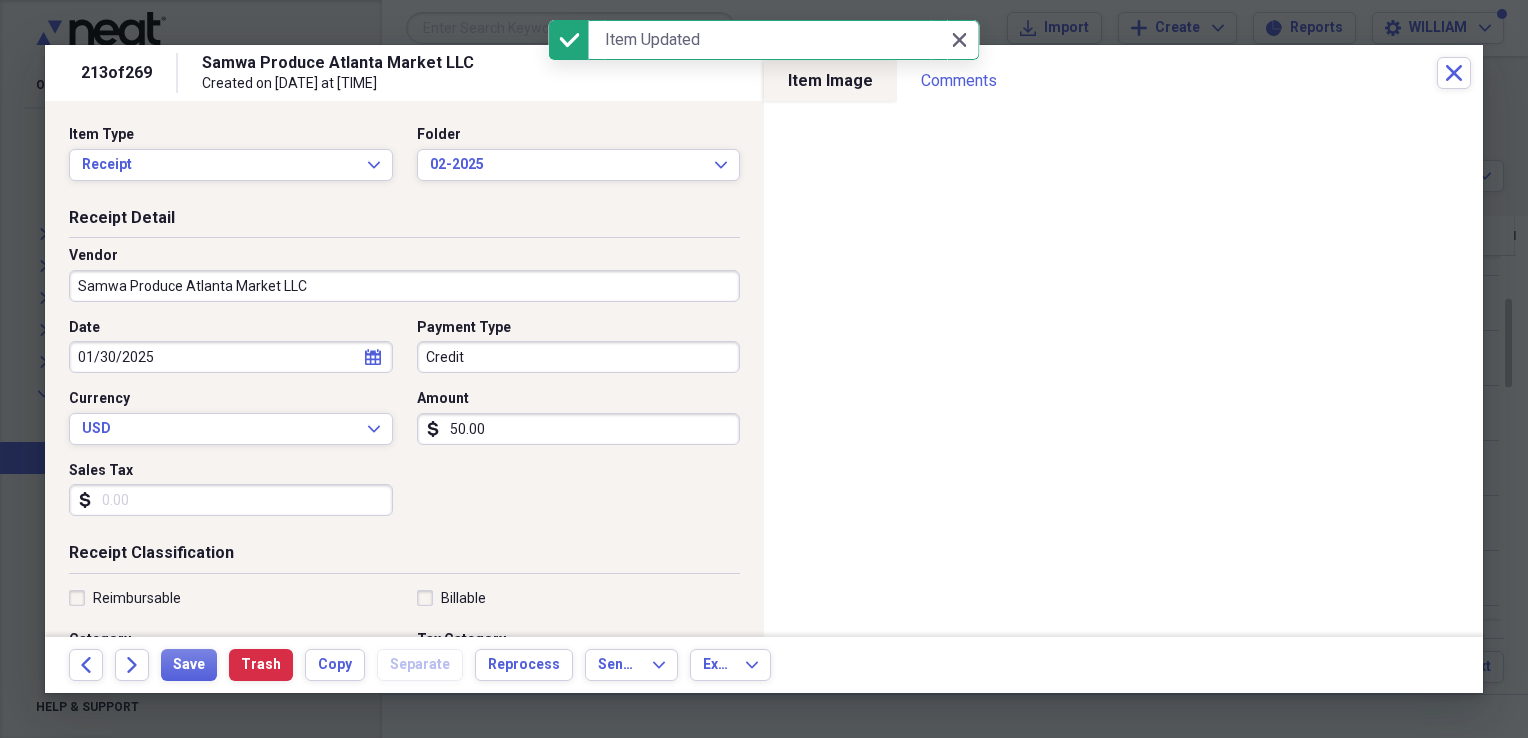 select on "2025" 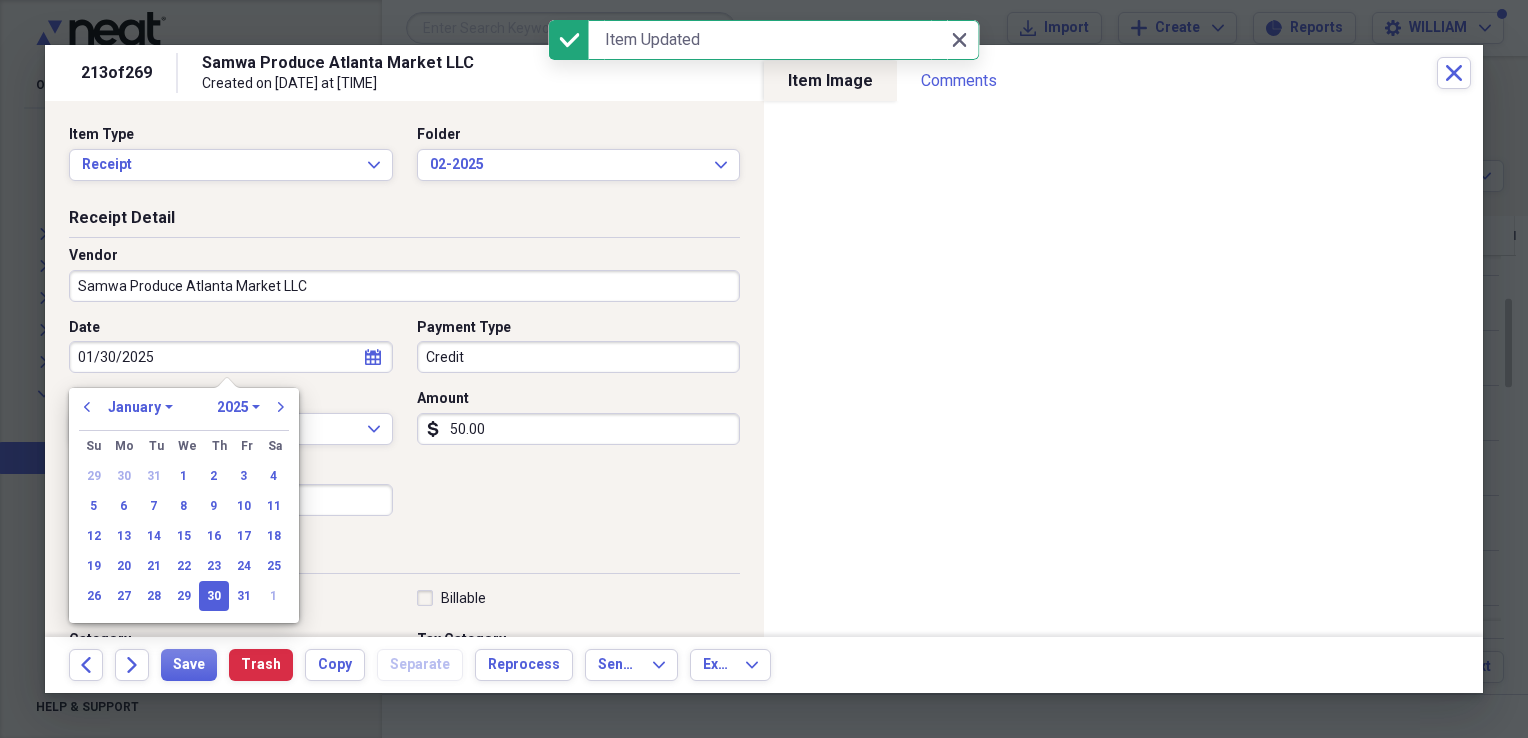 click on "01/30/2025" at bounding box center (231, 357) 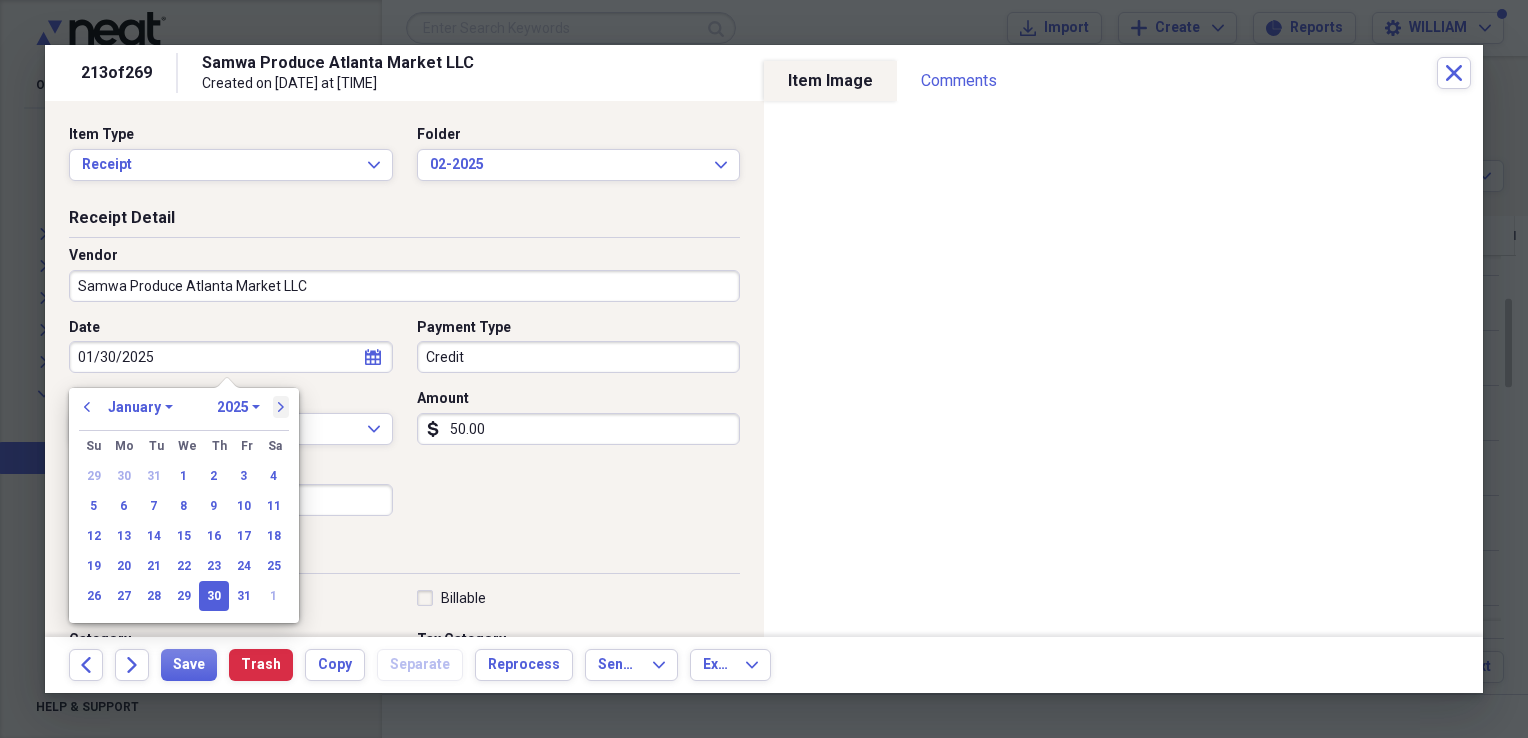 click on "next" at bounding box center [281, 407] 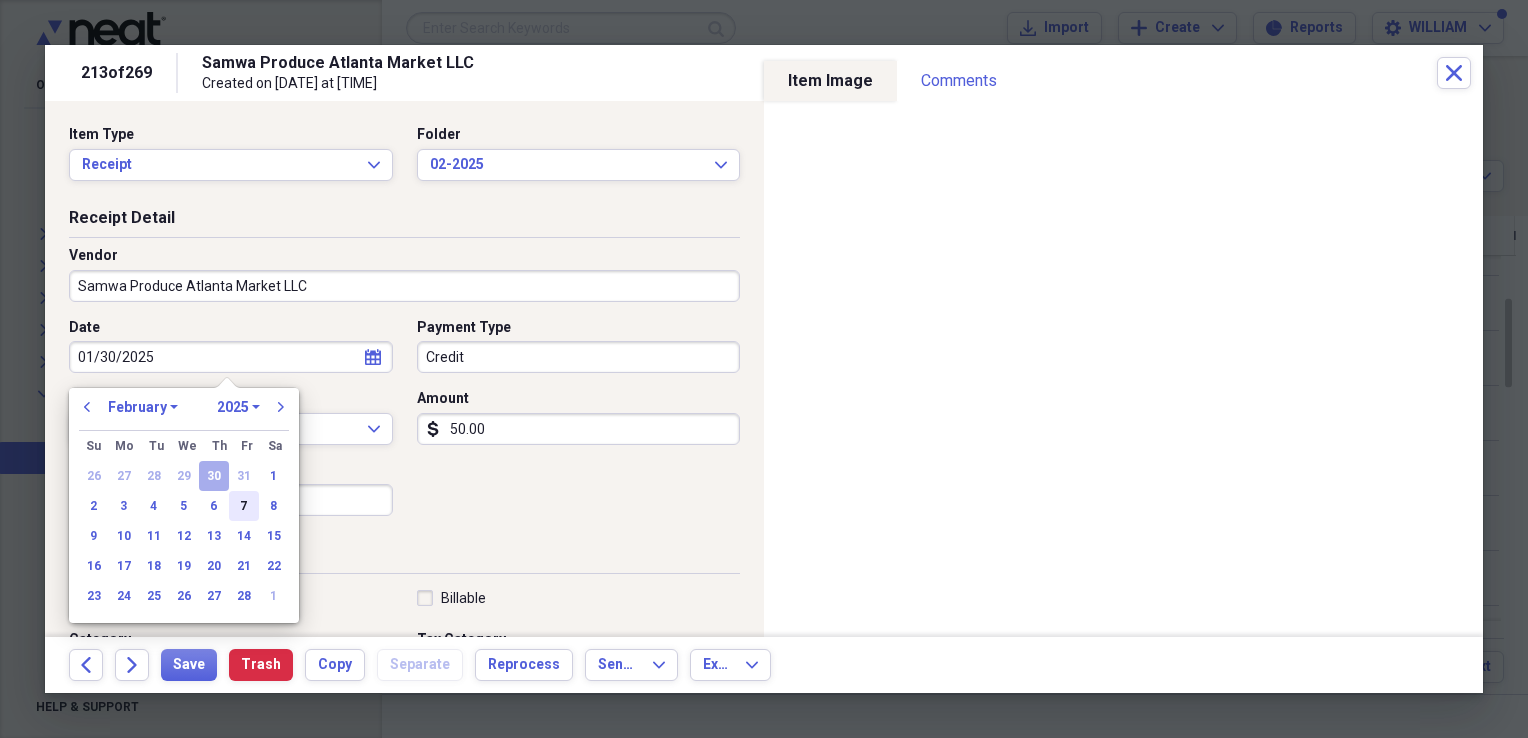 click on "7" at bounding box center (244, 506) 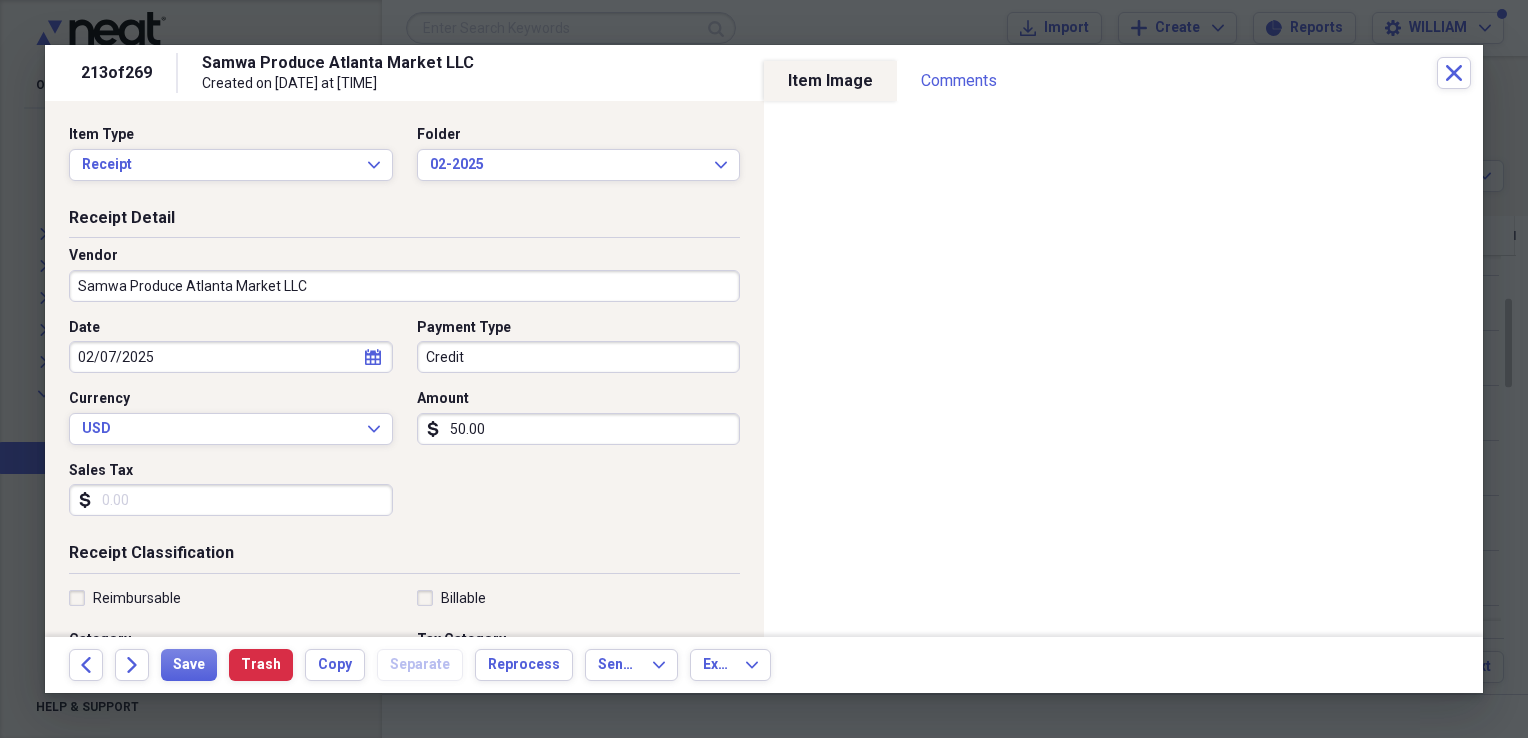 click on "Sales Tax" at bounding box center (231, 500) 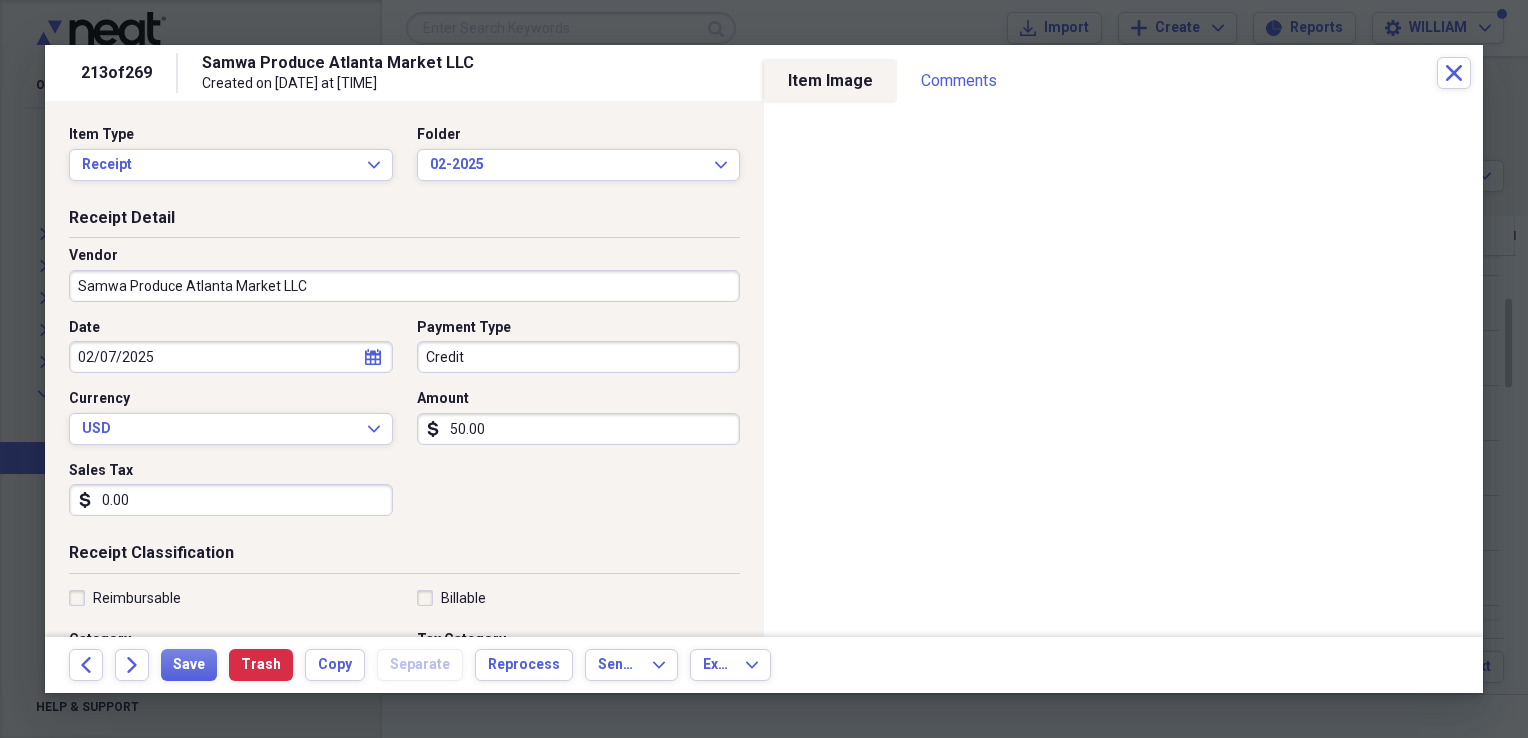type on "0.00" 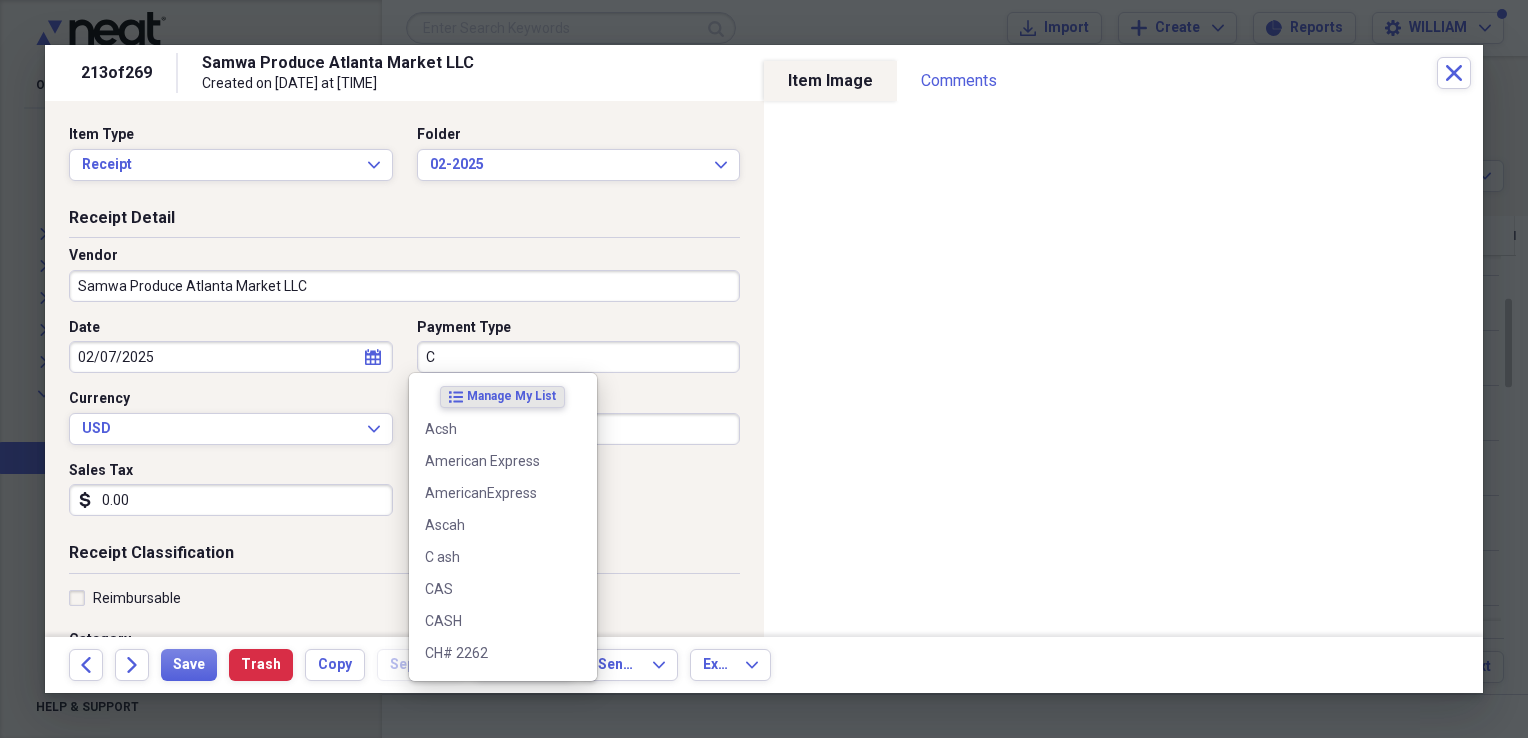 click on "C" at bounding box center (579, 357) 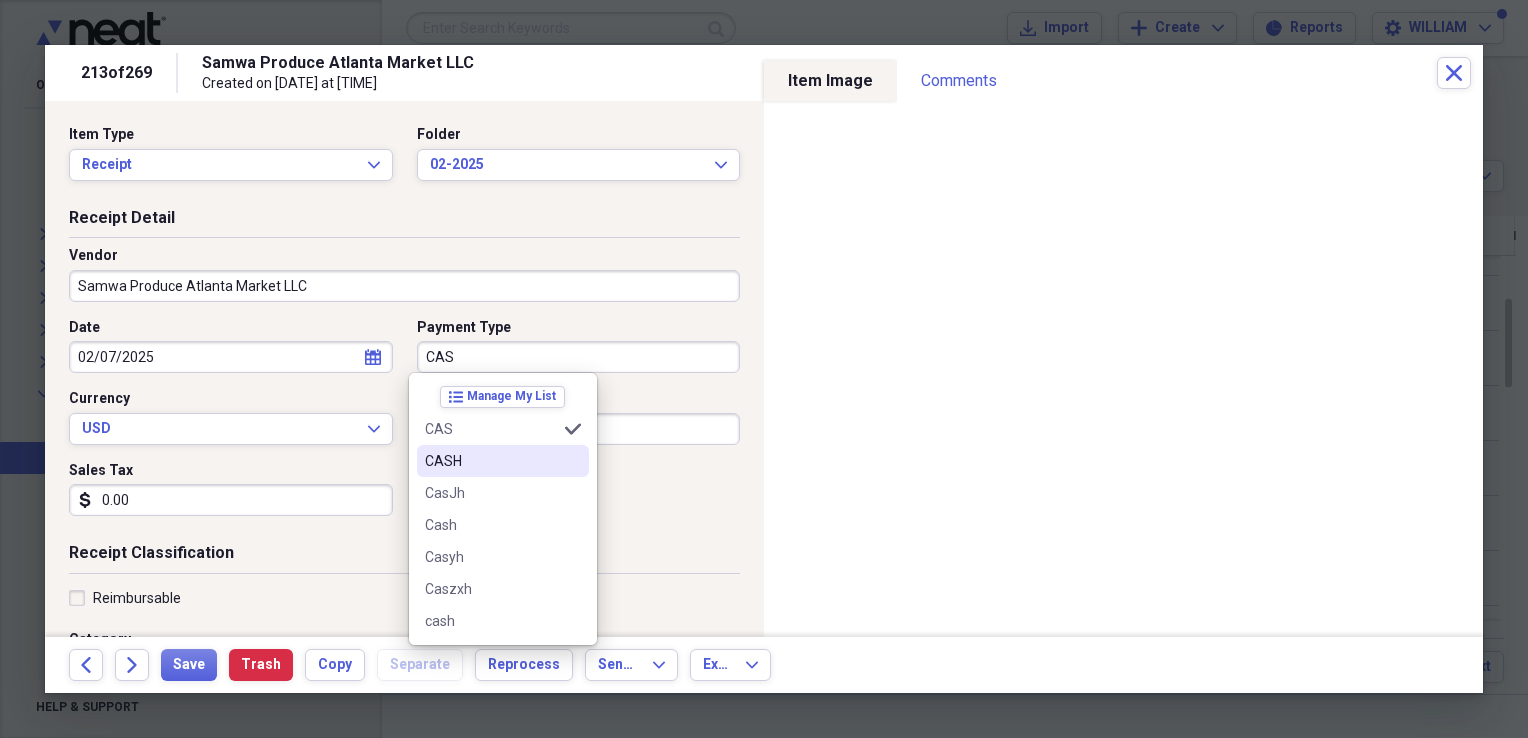 click on "CASH" at bounding box center [491, 461] 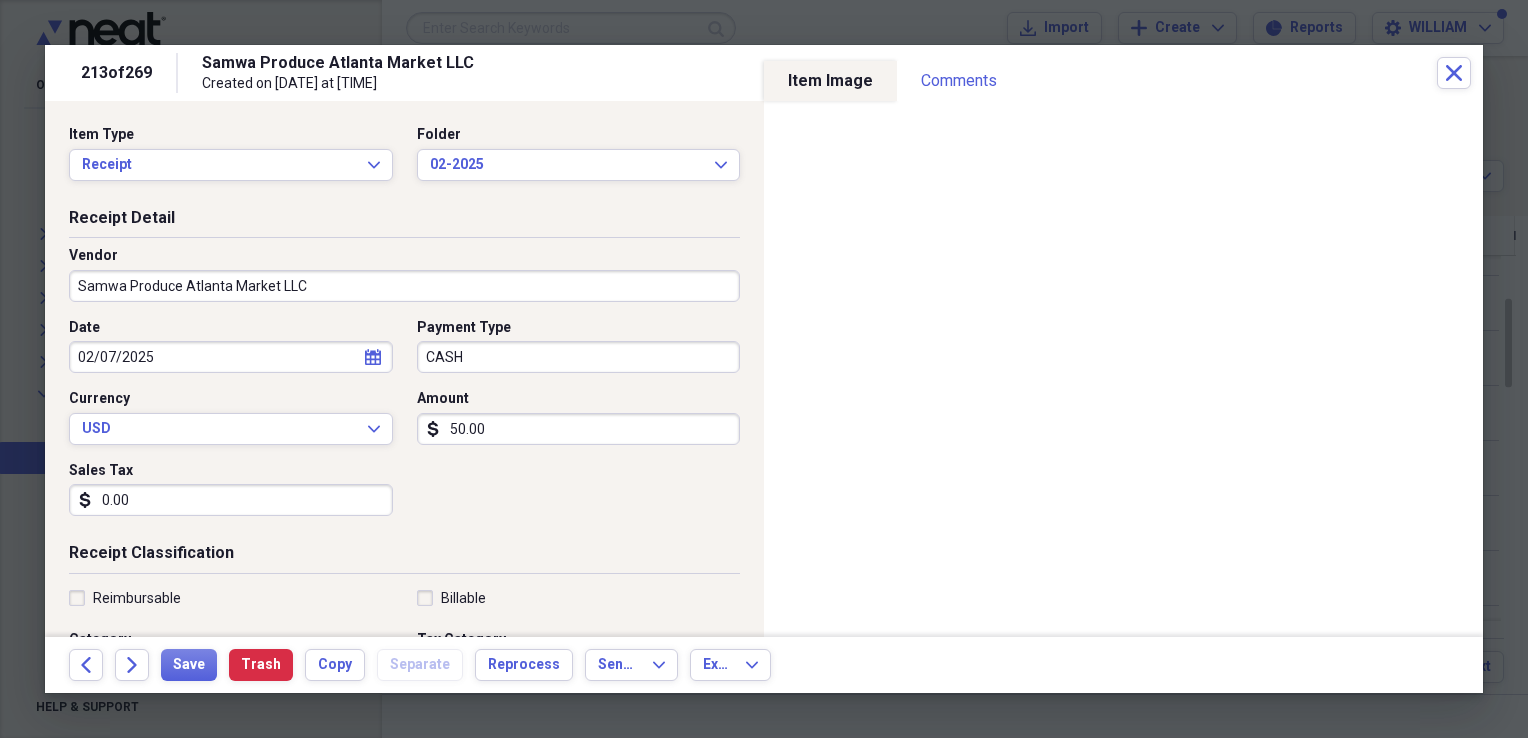 click on "50.00" at bounding box center [579, 429] 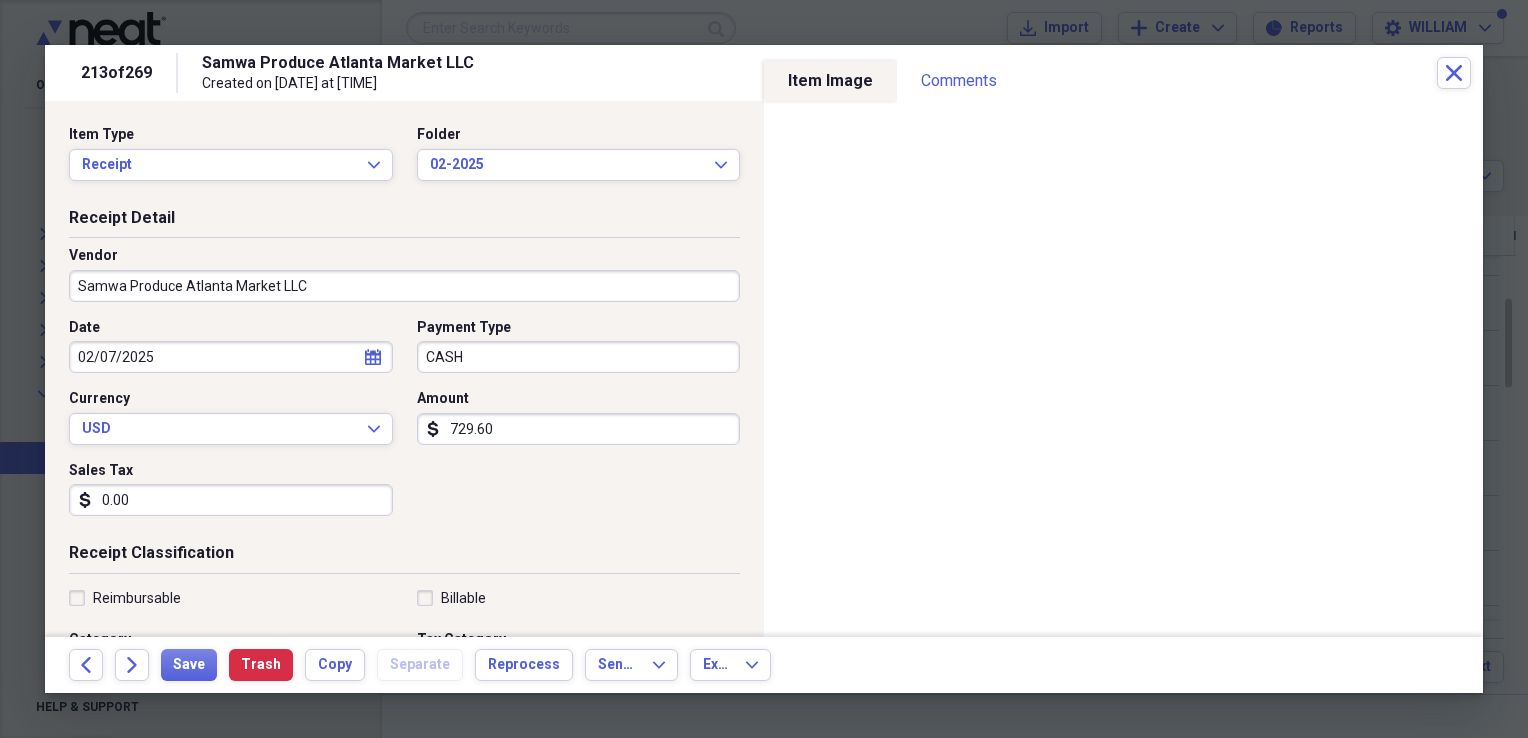 type on "729.60" 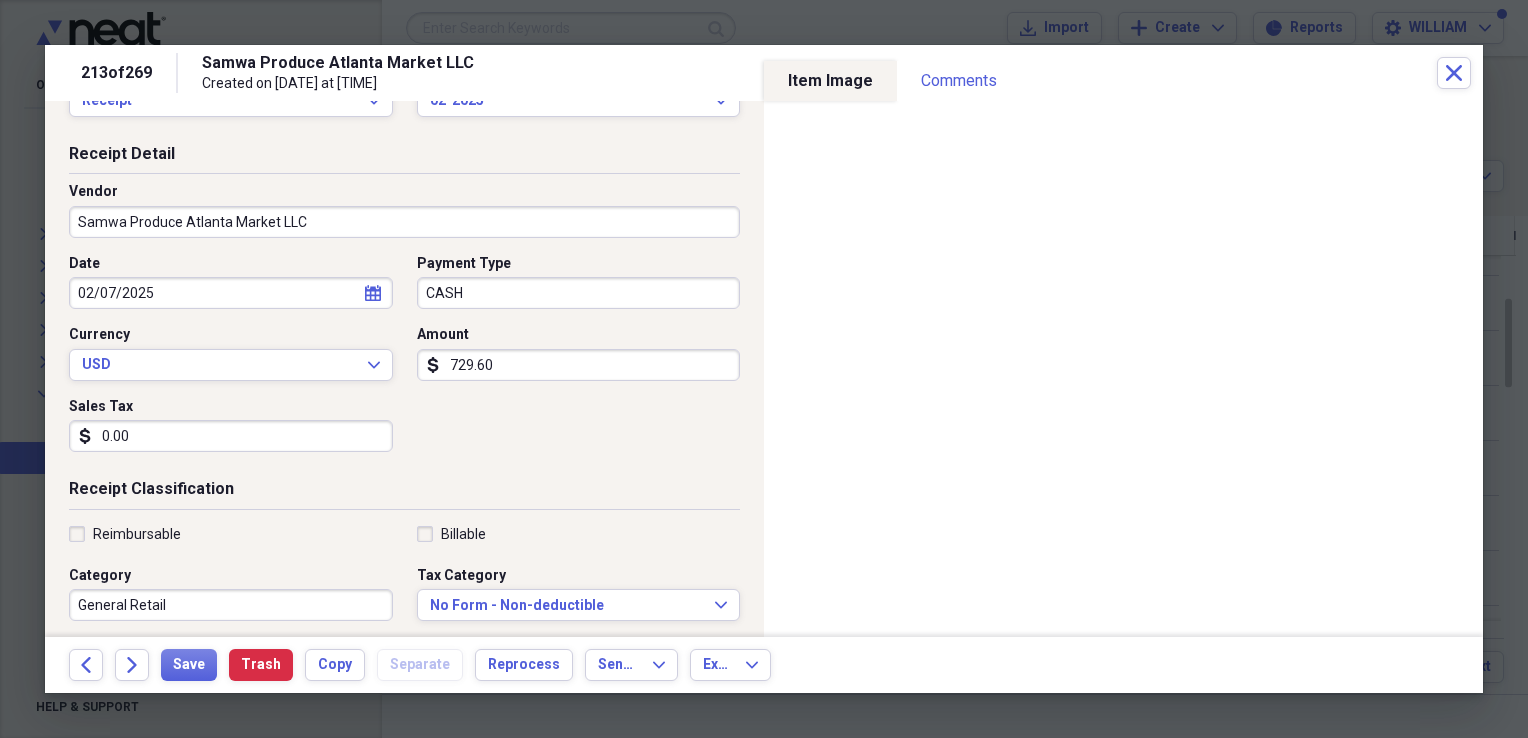 scroll, scrollTop: 66, scrollLeft: 0, axis: vertical 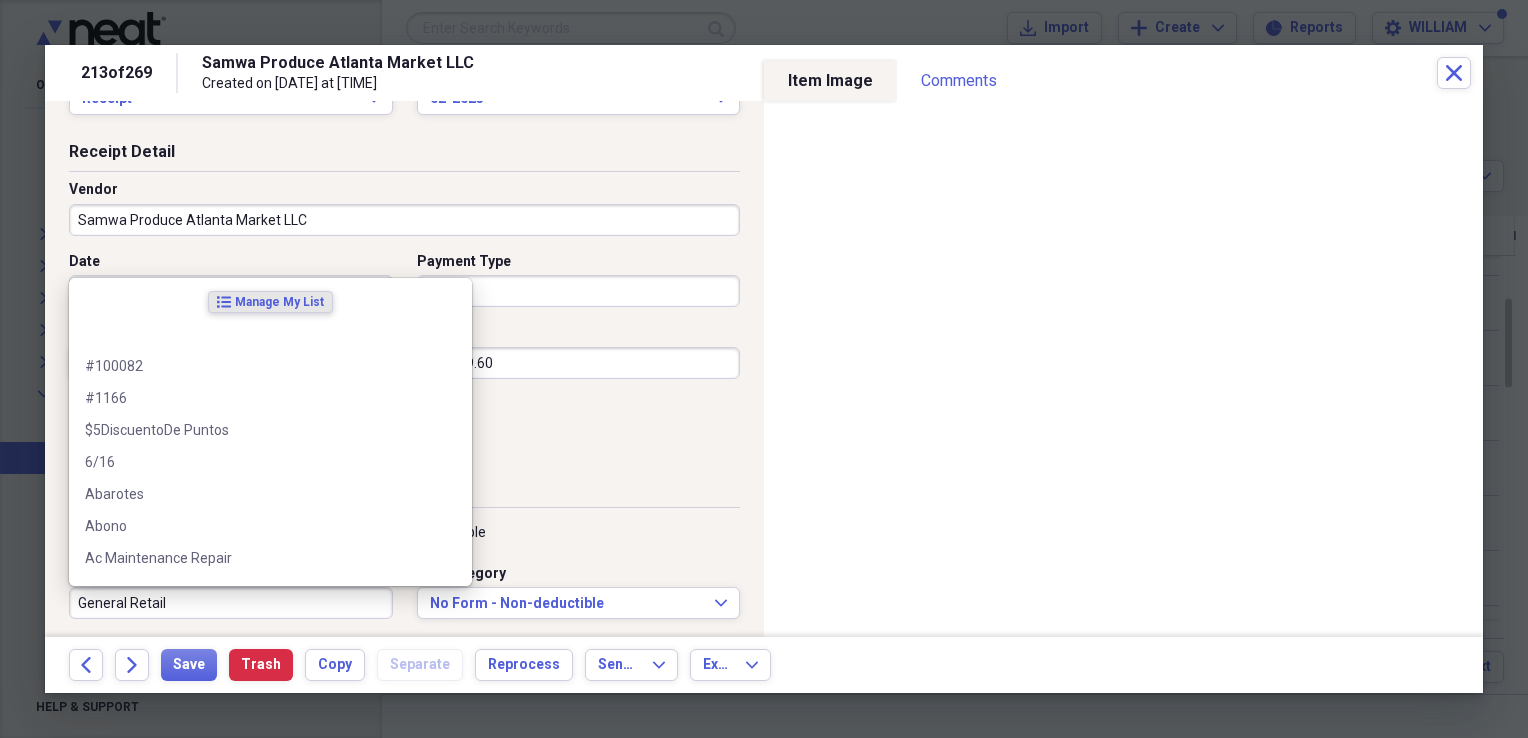 click on "General Retail" at bounding box center (231, 603) 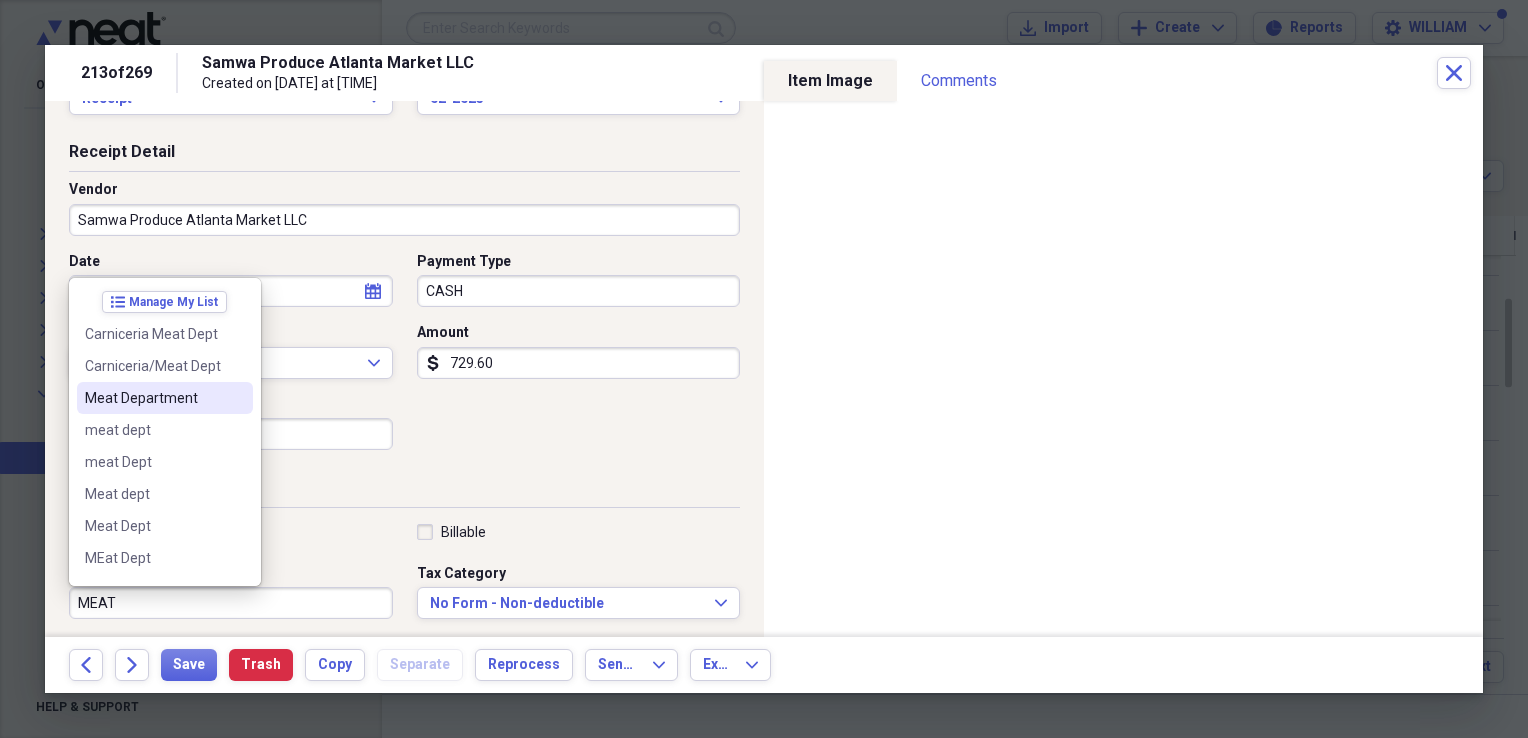 click on "Meat Department" at bounding box center [153, 398] 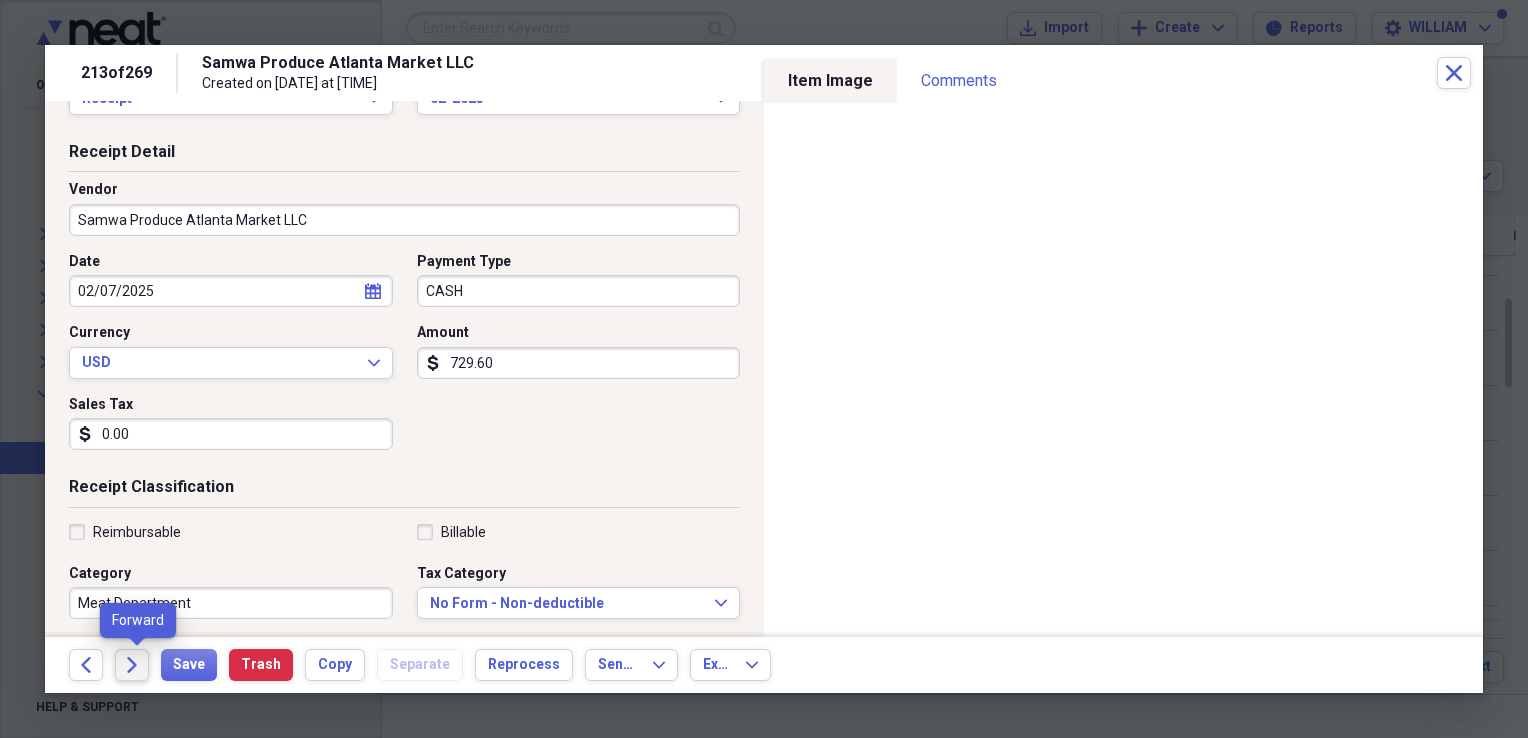 click on "Forward" at bounding box center [132, 665] 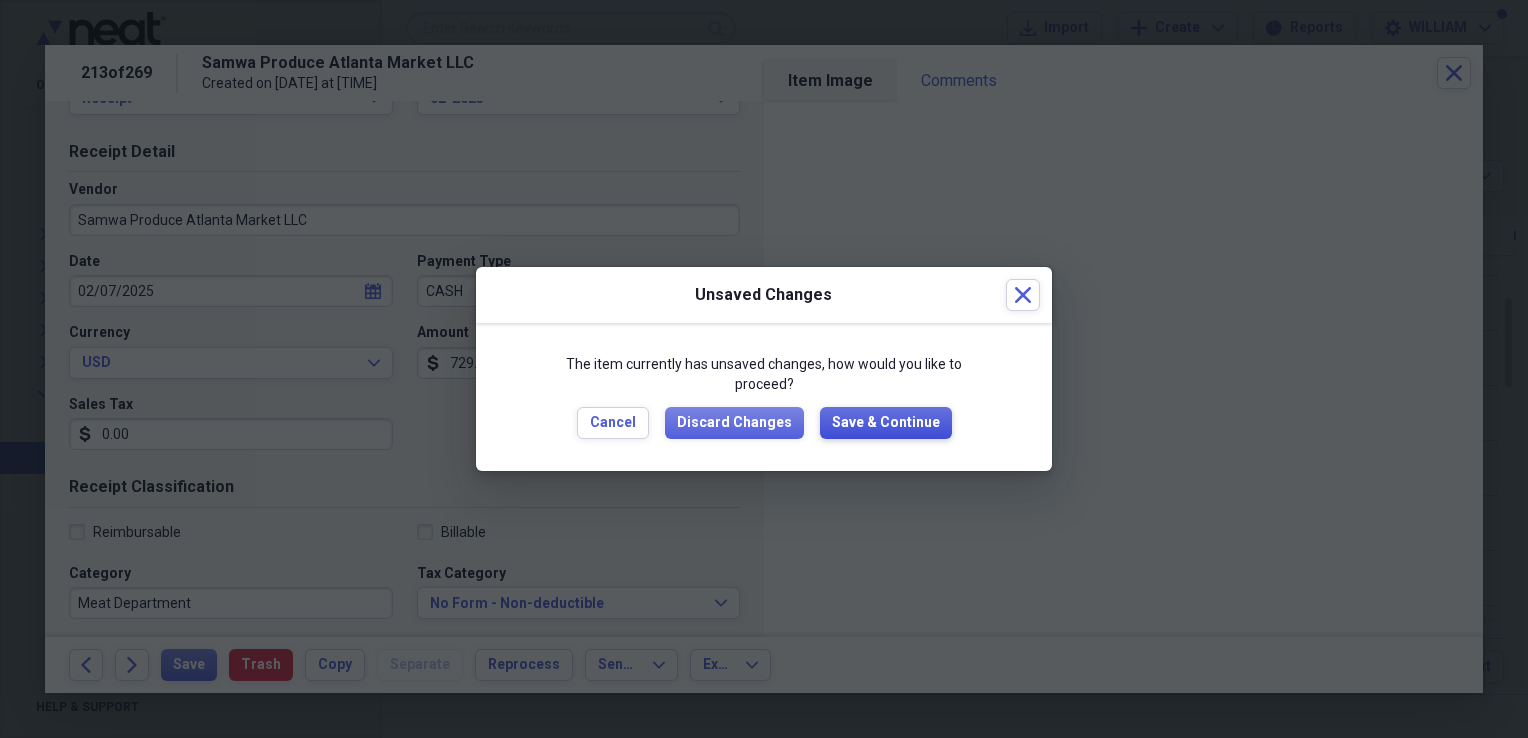 click on "Save & Continue" at bounding box center (886, 423) 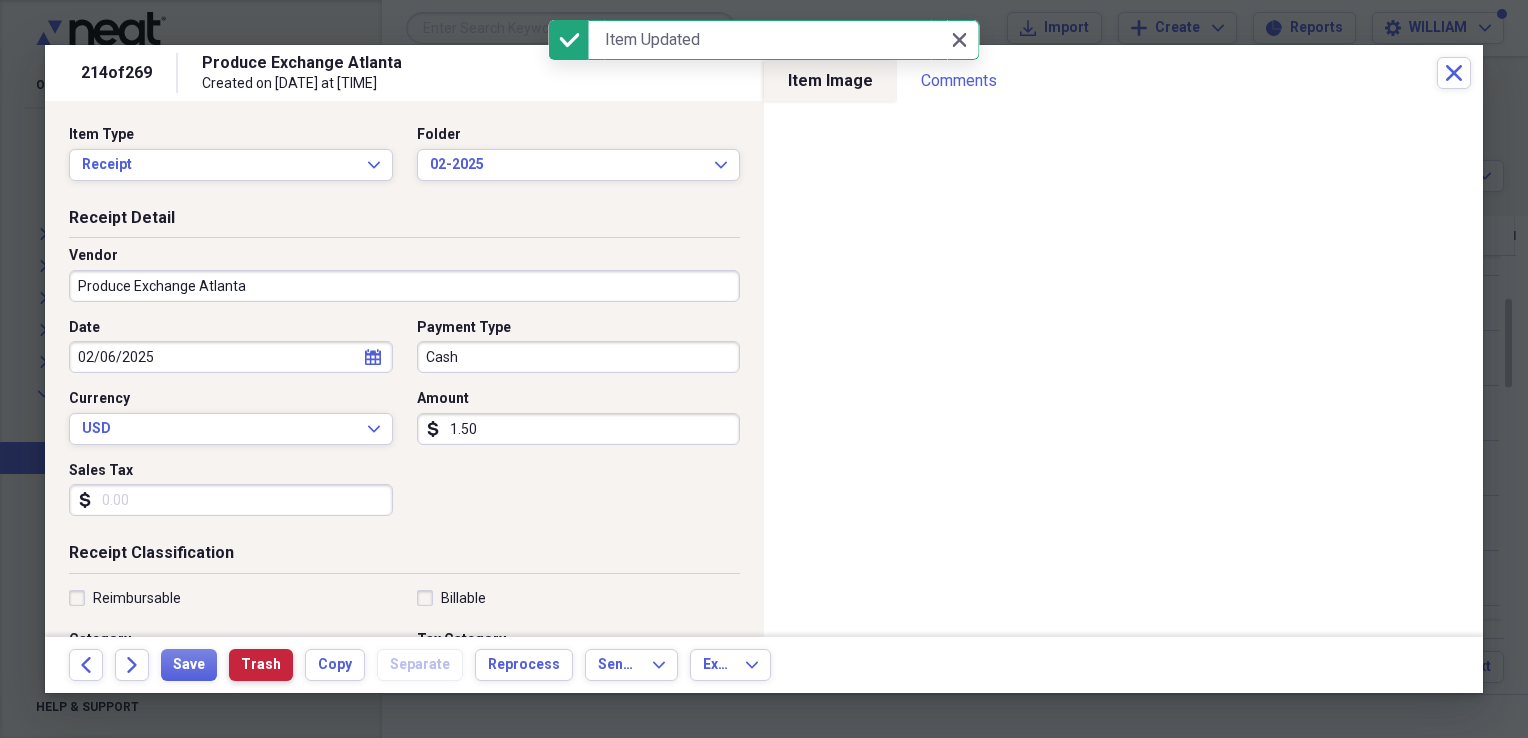 click on "Trash" at bounding box center (261, 665) 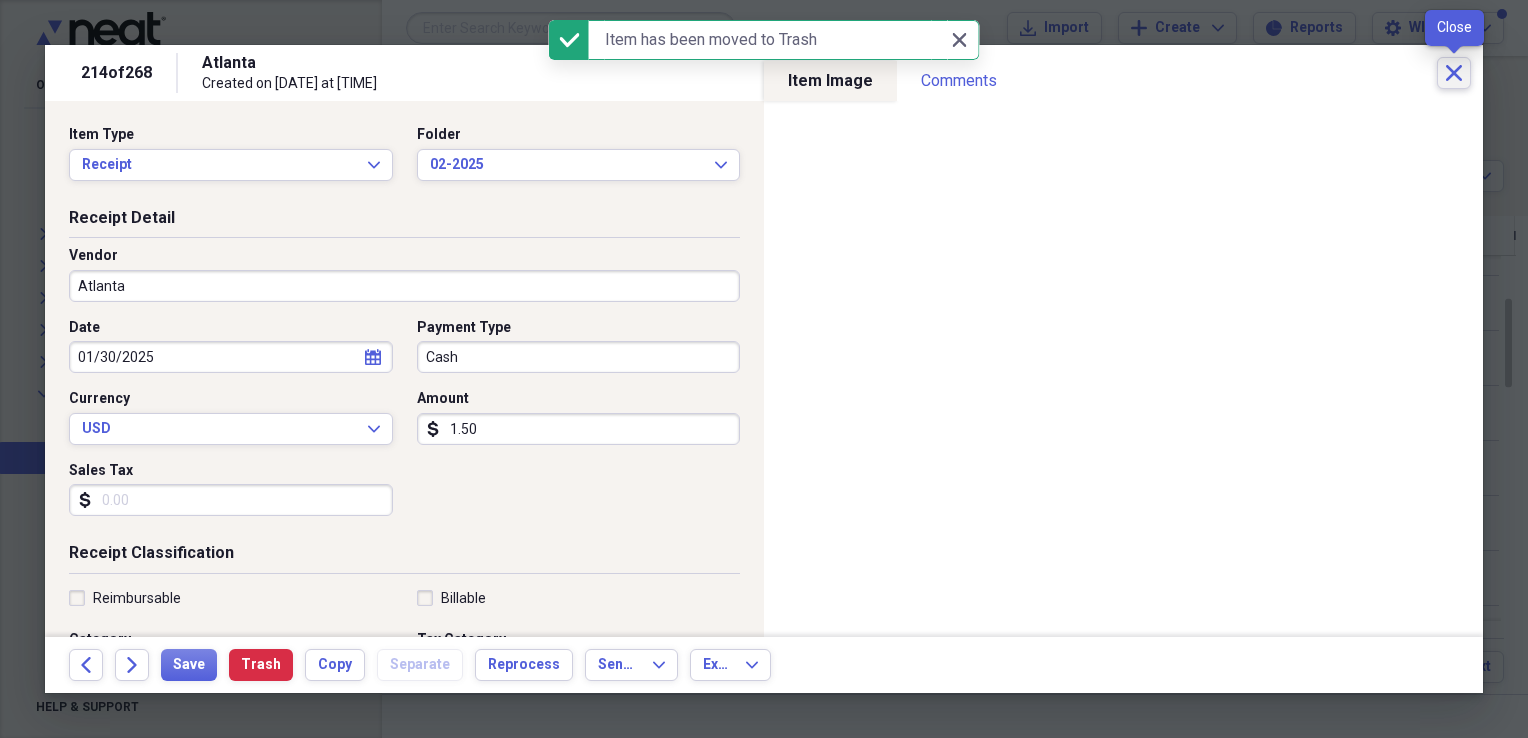 click on "Close" 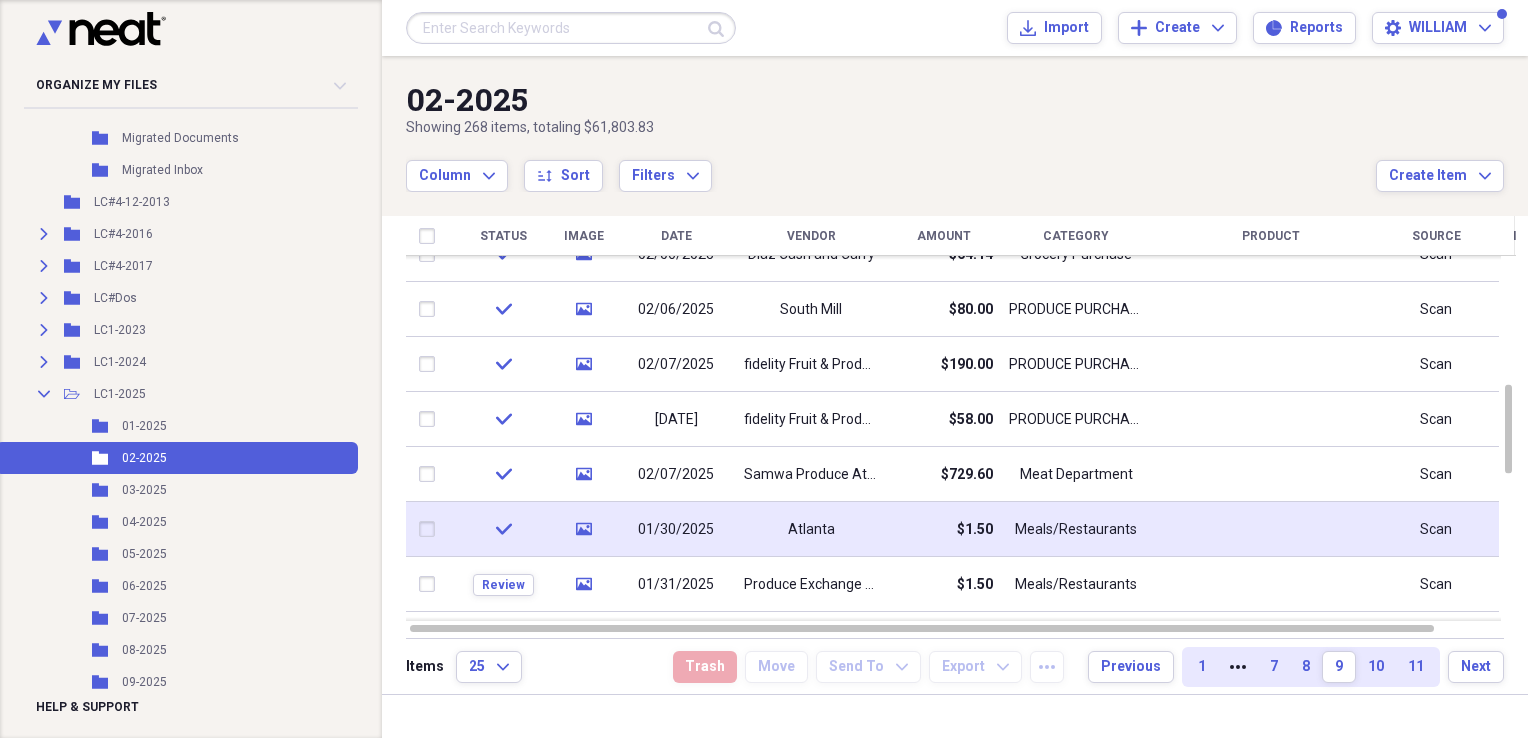 click on "$1.50" at bounding box center (943, 529) 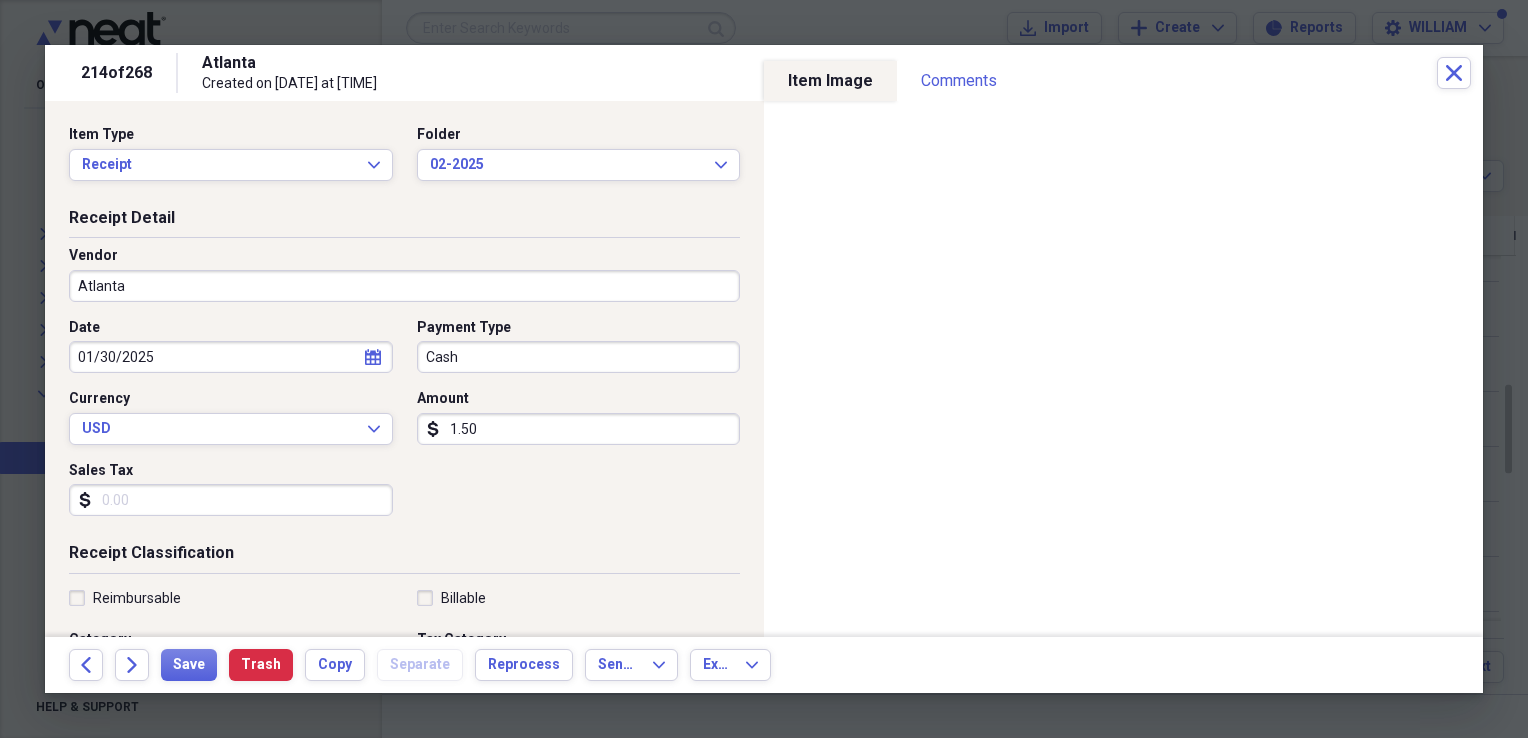 click on "Atlanta" at bounding box center (404, 286) 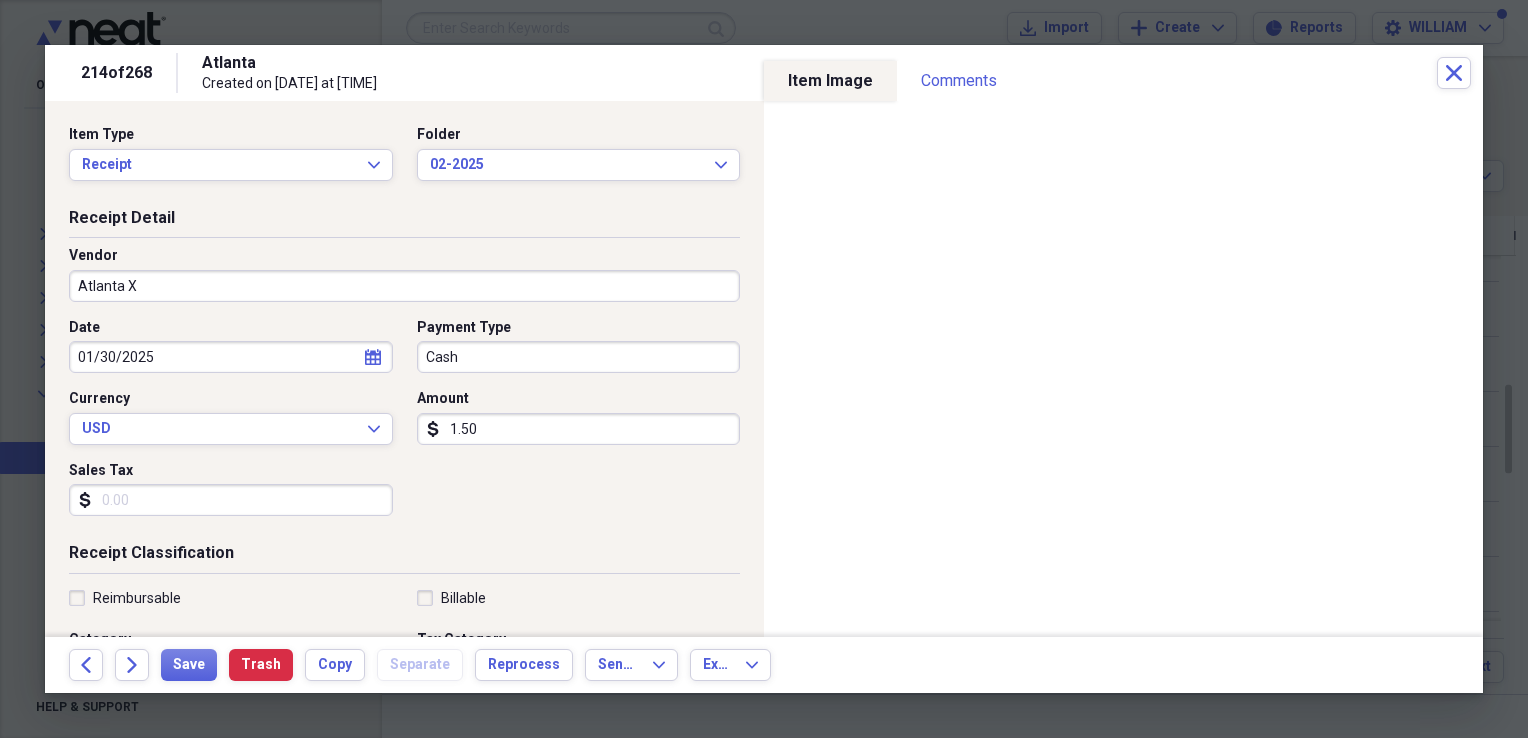click on "Receipt Detail" at bounding box center (404, 222) 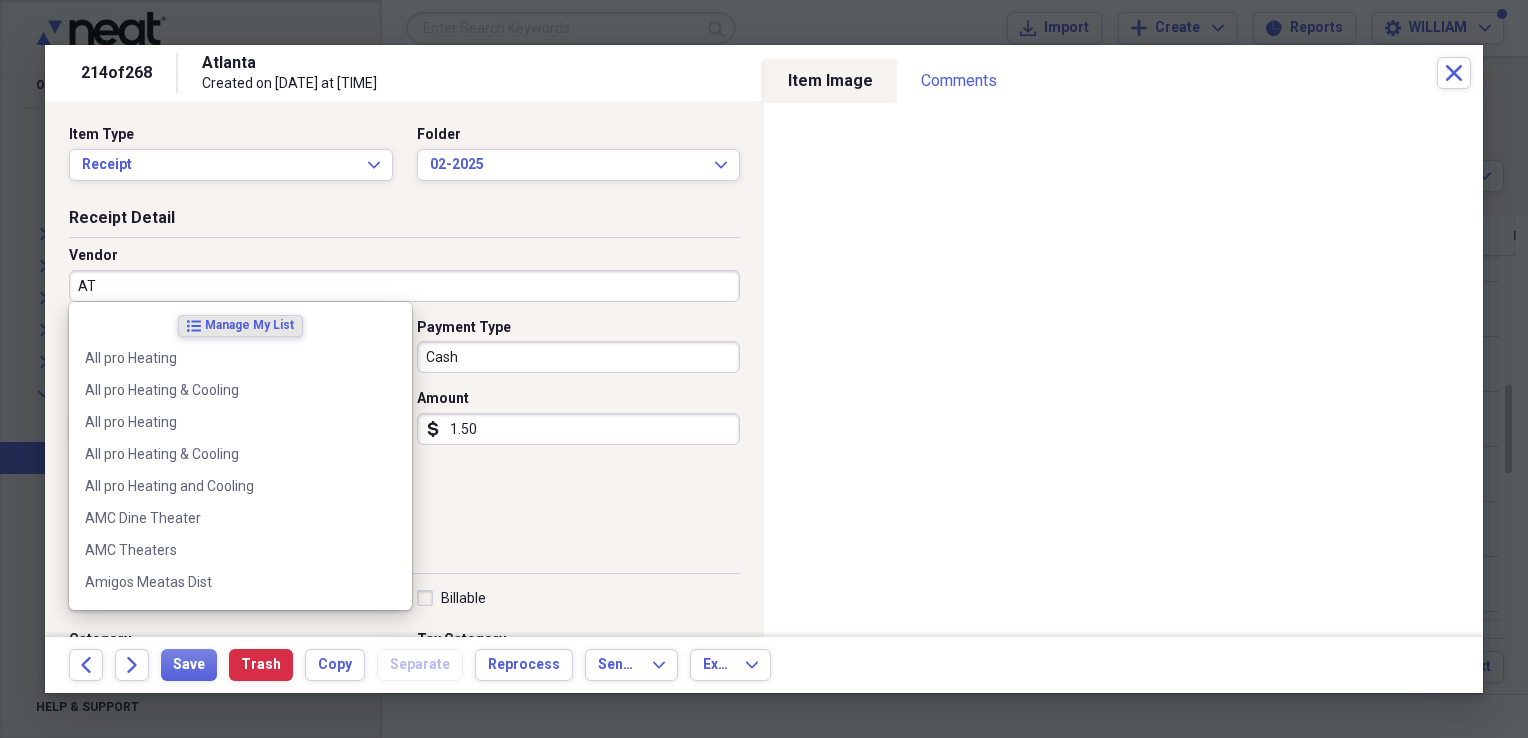 type on "A" 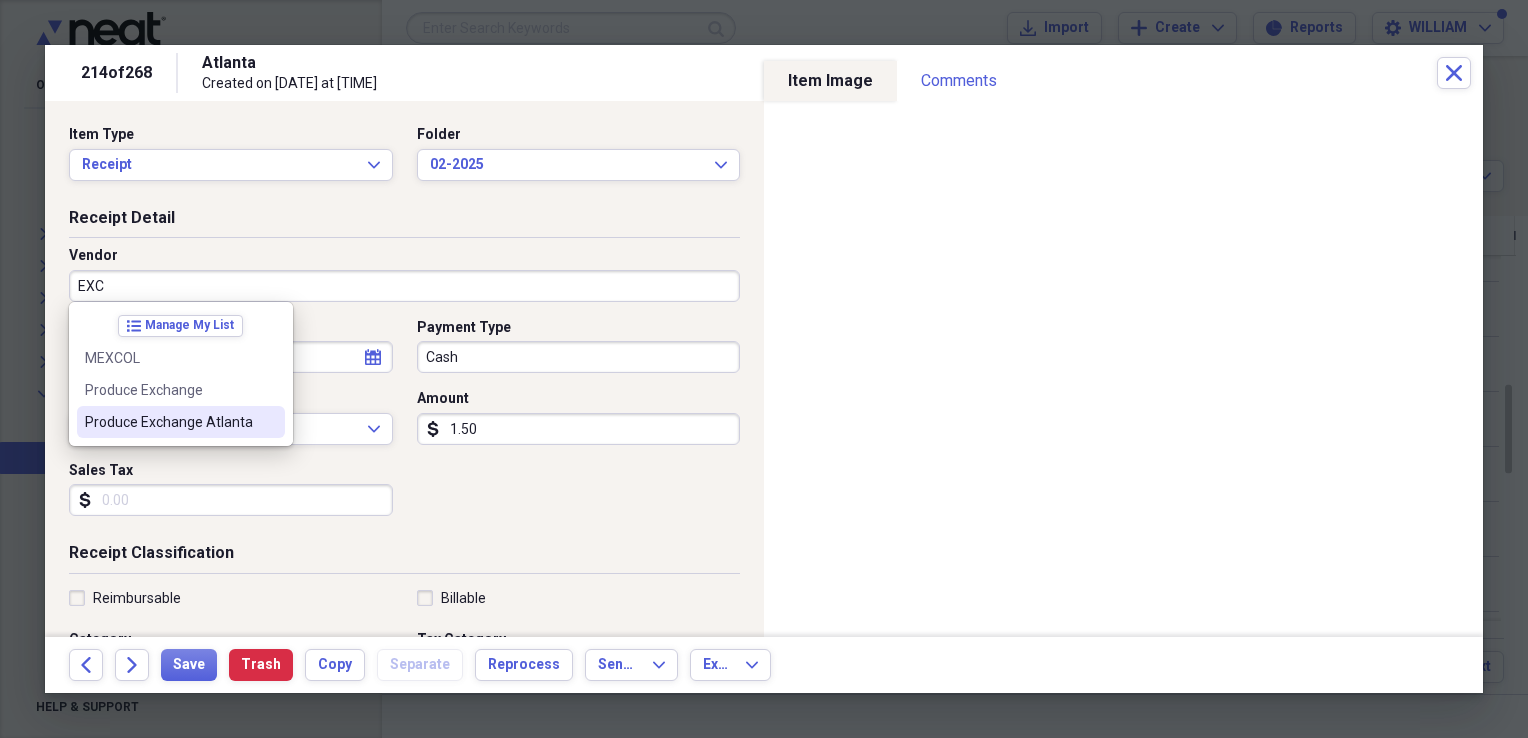 click on "Produce Exchange Atlanta" at bounding box center (169, 422) 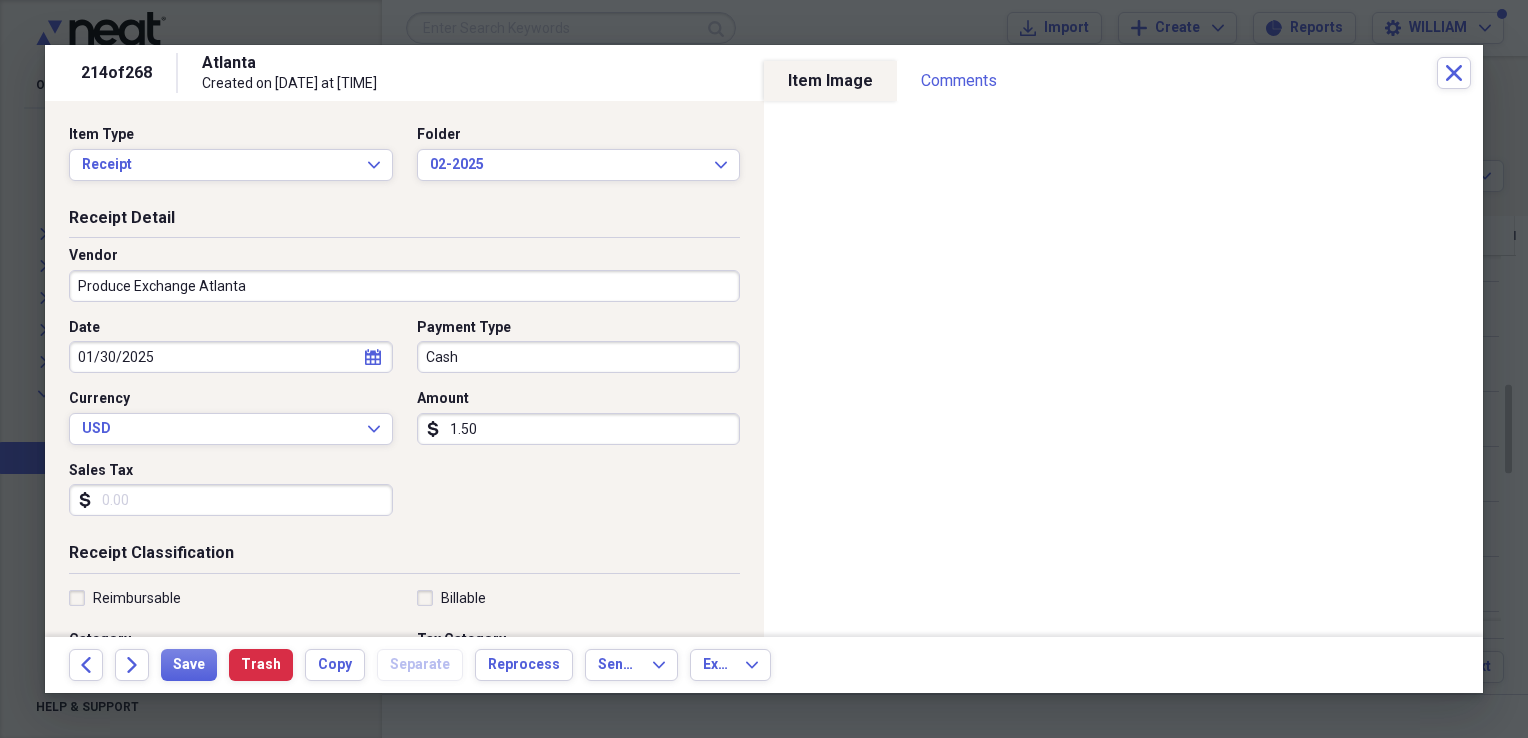 type on "PRODUCE PURCHASE" 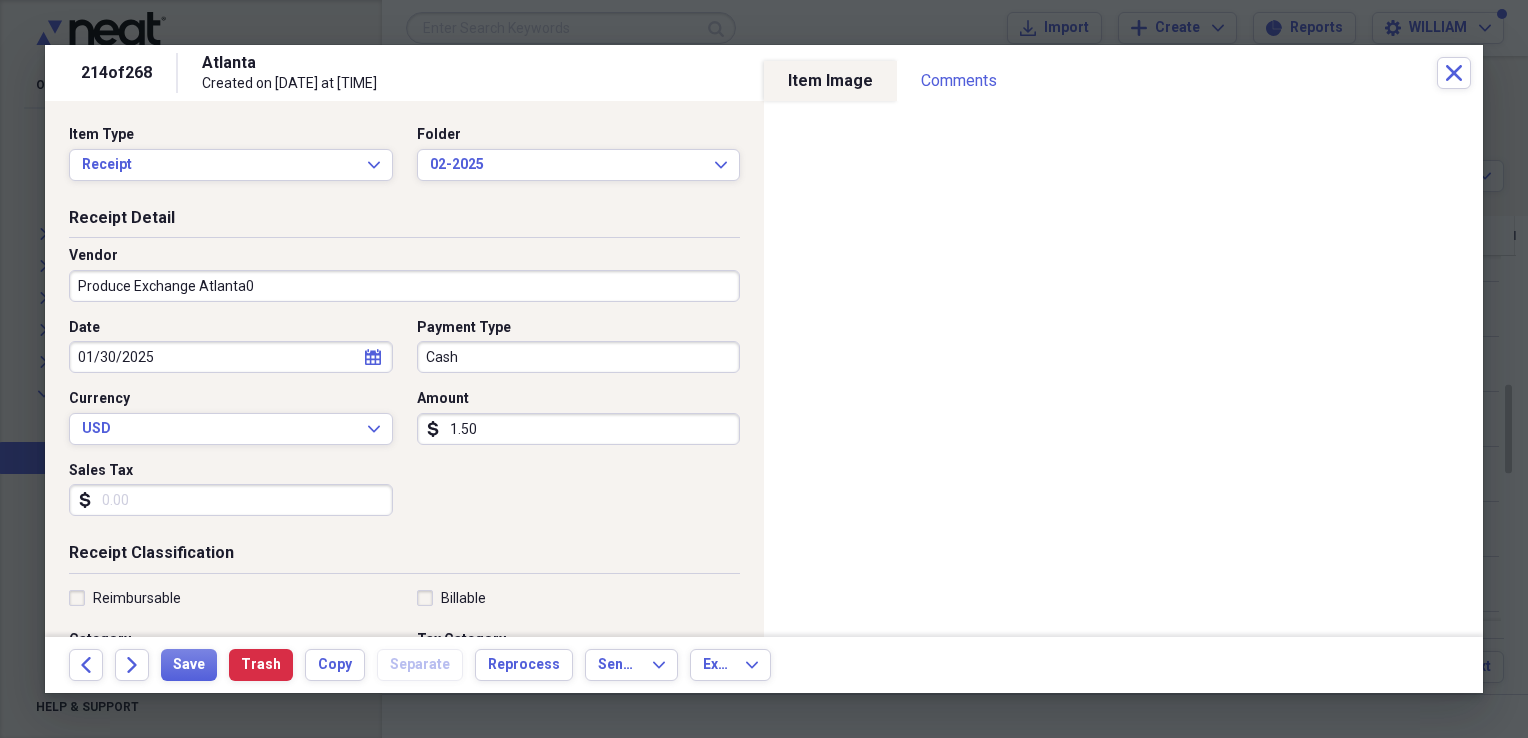 type on "Produce Exchange Atlanta" 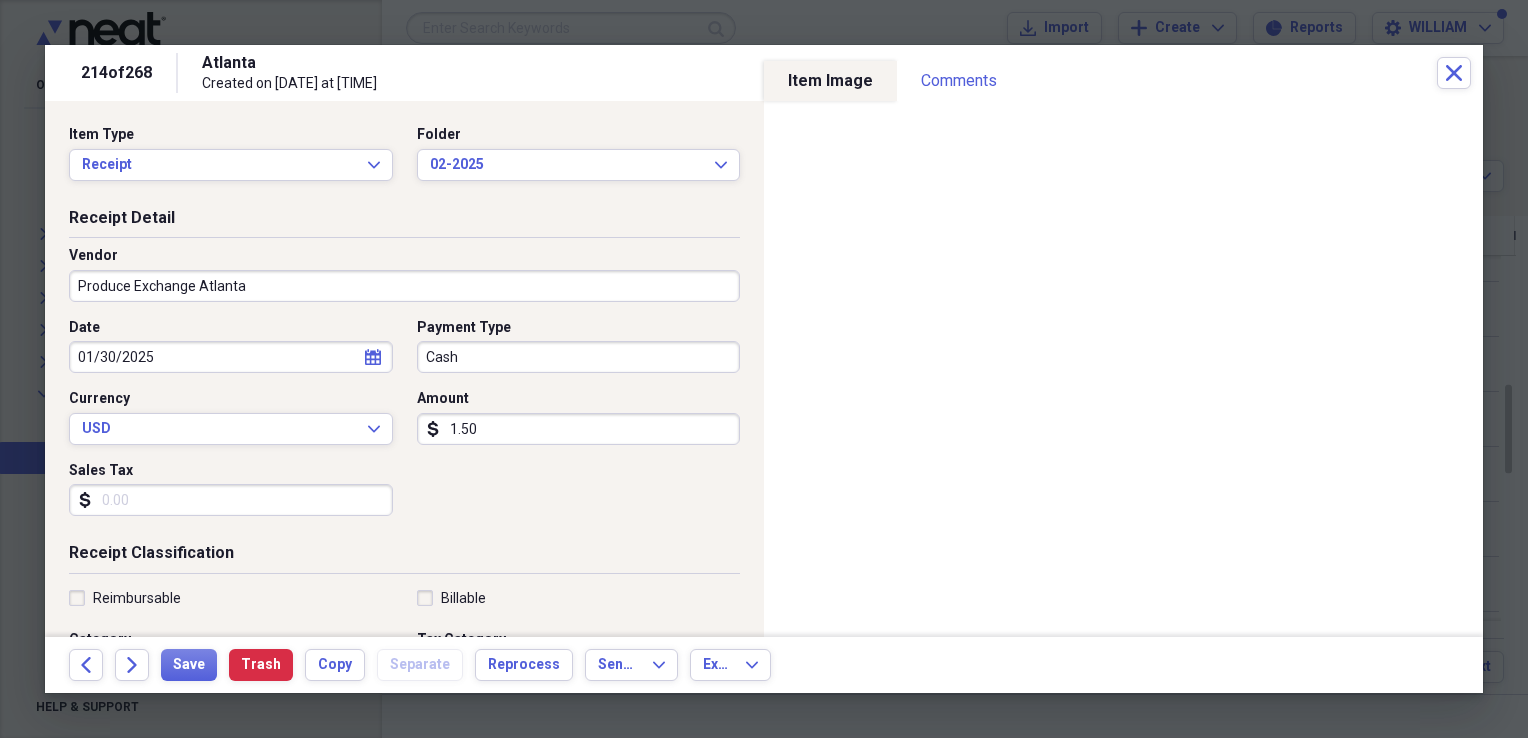 click on "Sales Tax" at bounding box center (231, 500) 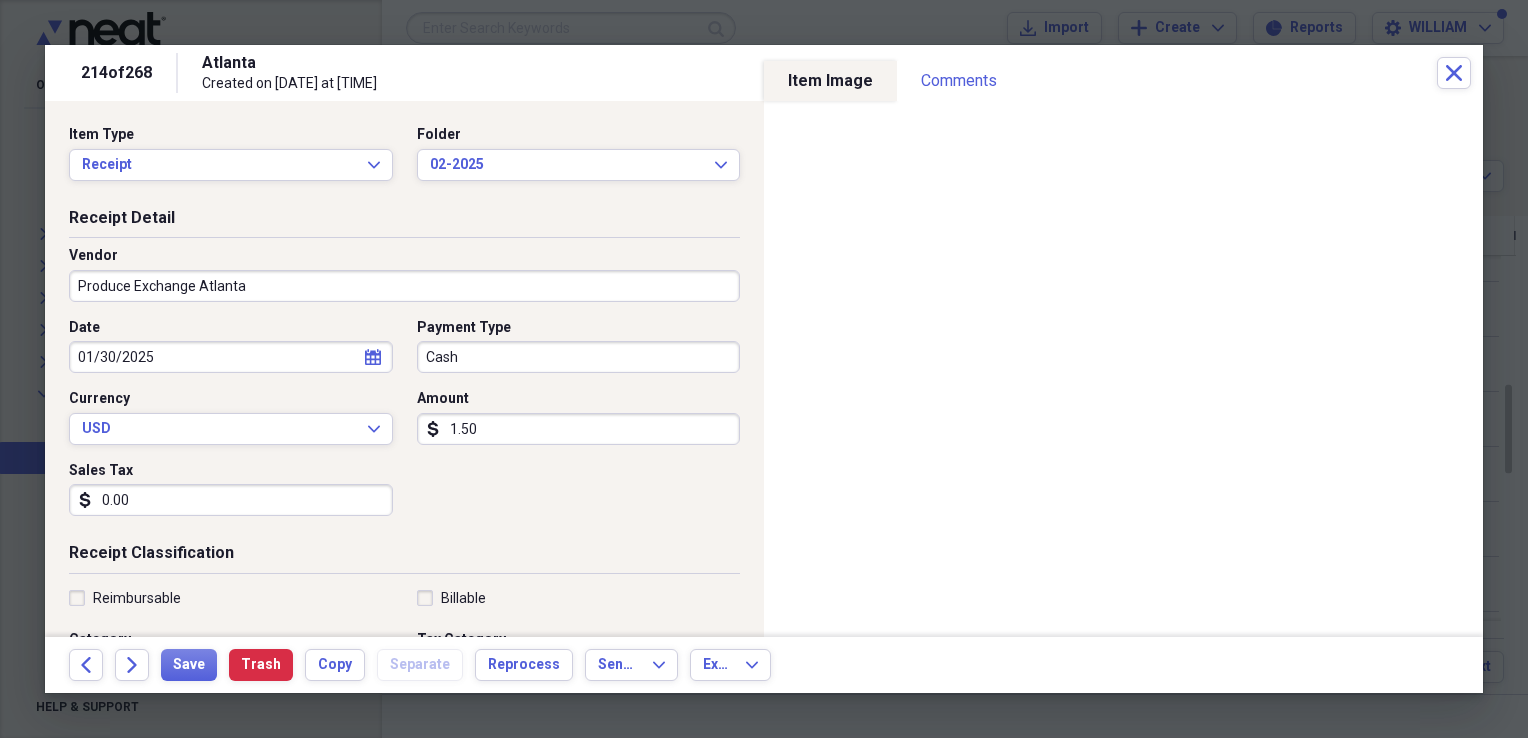 type on "0.00" 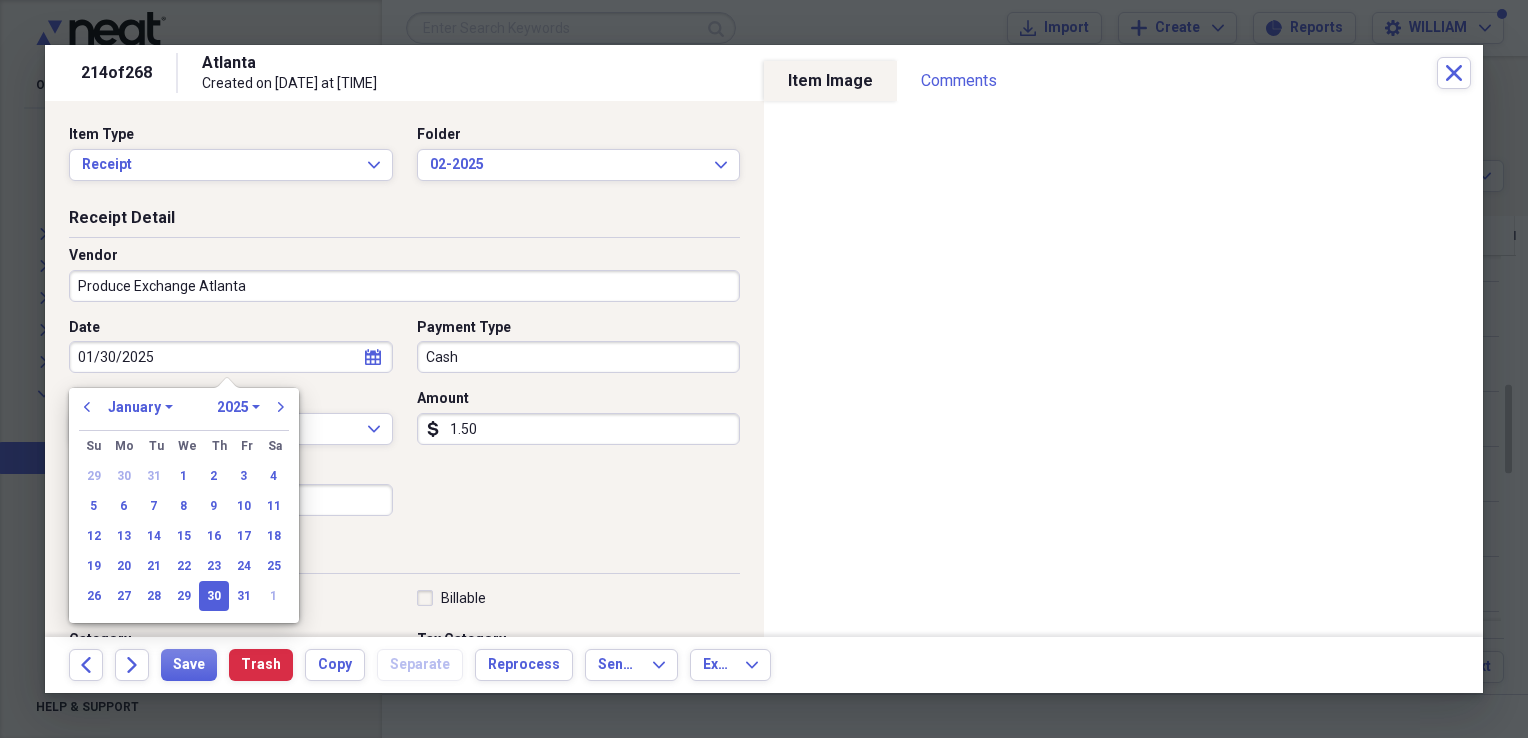 click on "01/30/2025" at bounding box center [231, 357] 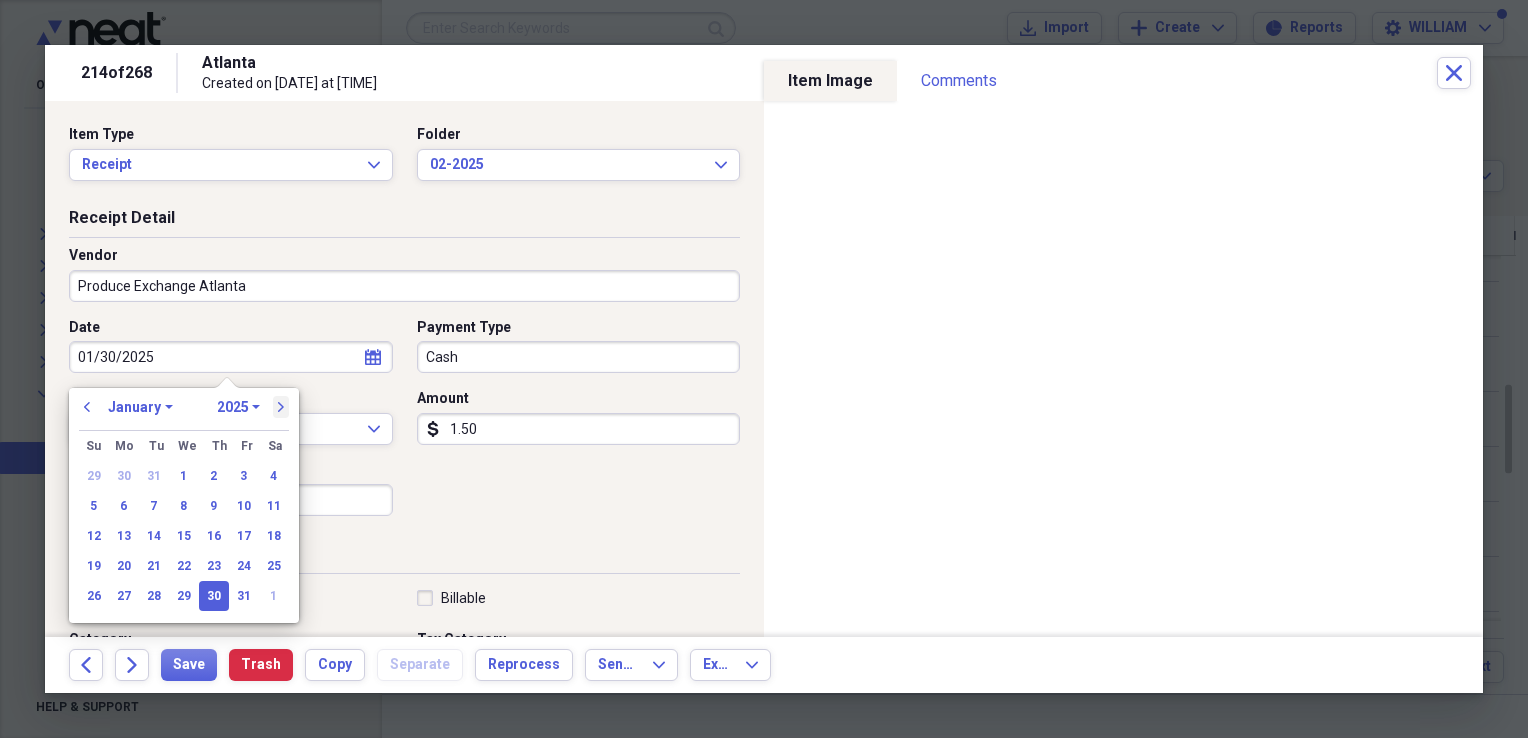 click on "next" at bounding box center [281, 407] 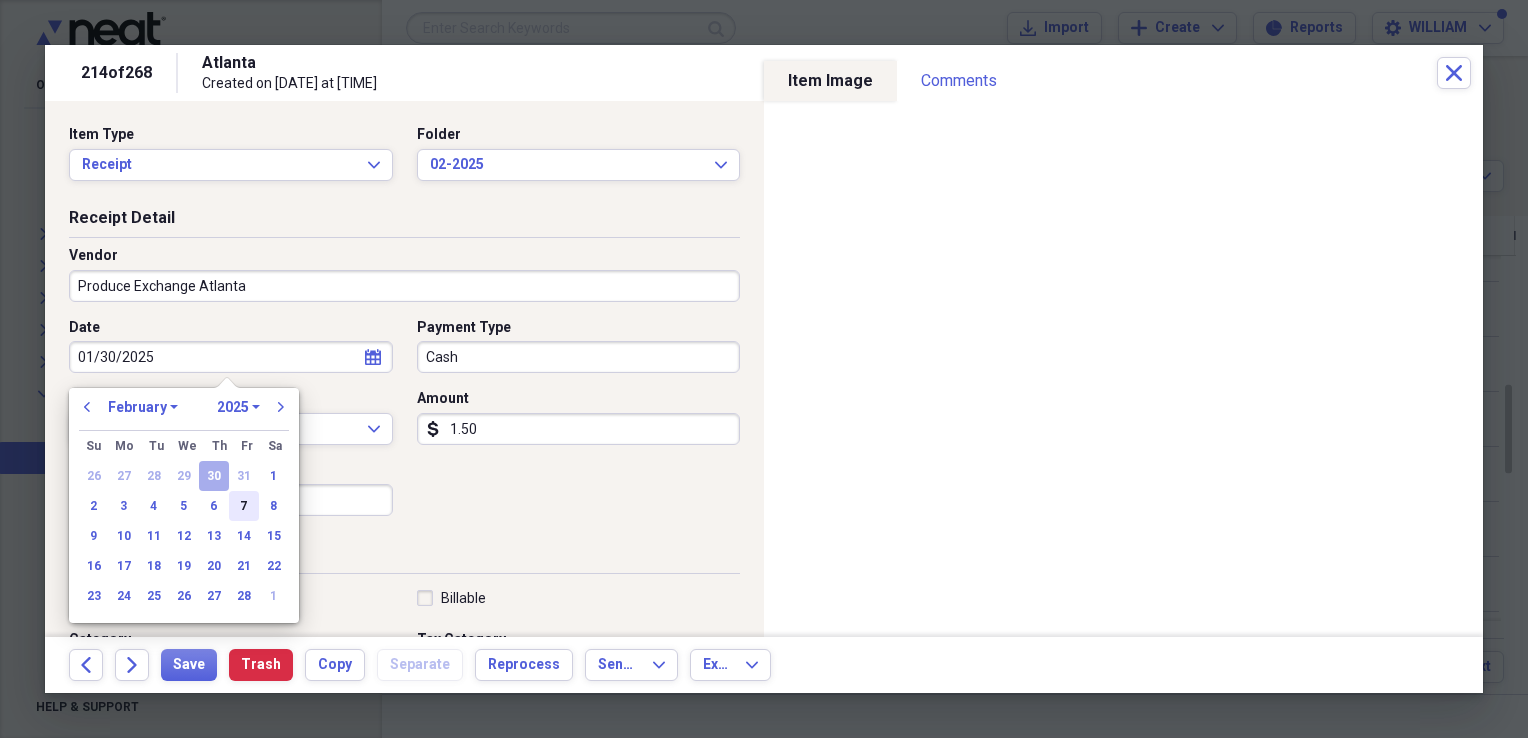 click on "7" at bounding box center [244, 506] 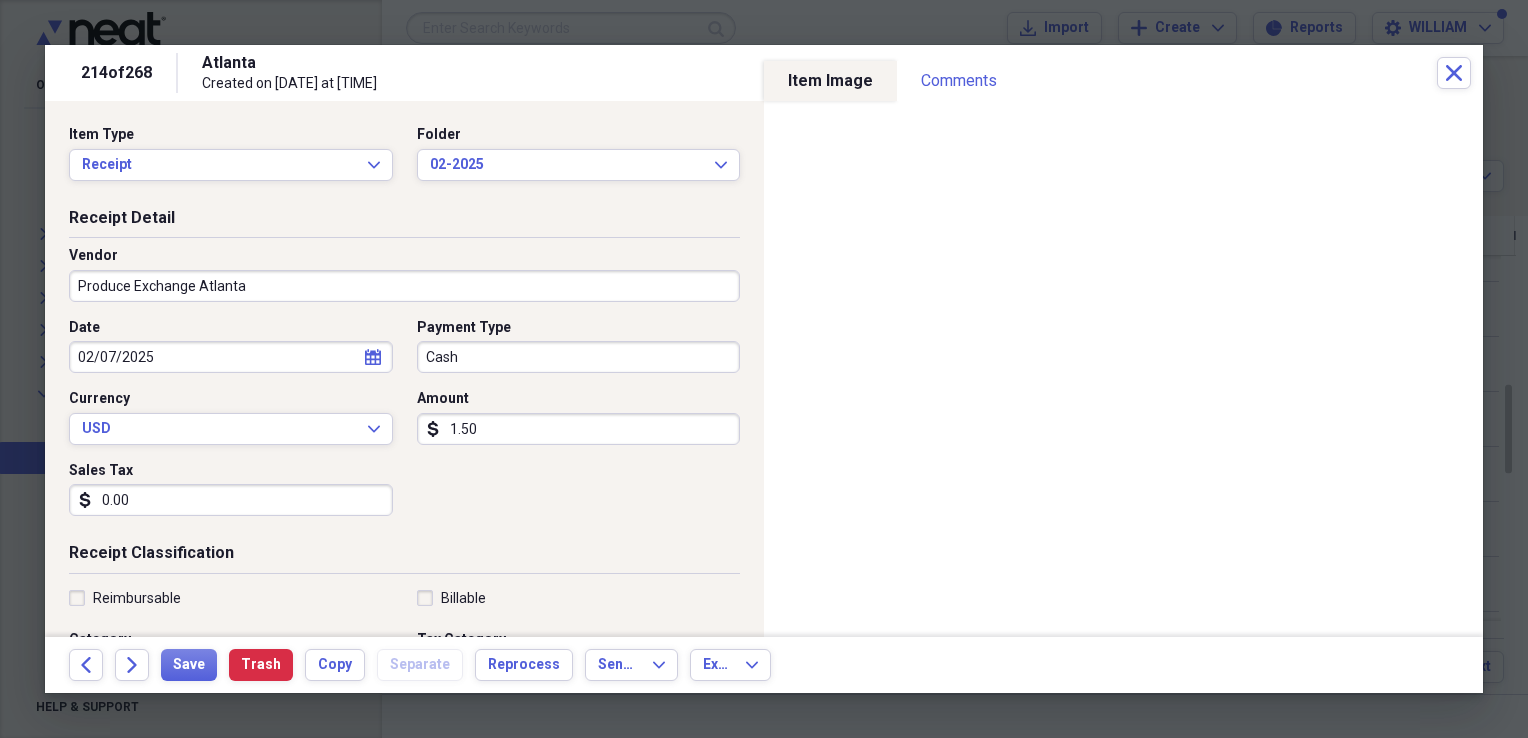 click on "1.50" at bounding box center (579, 429) 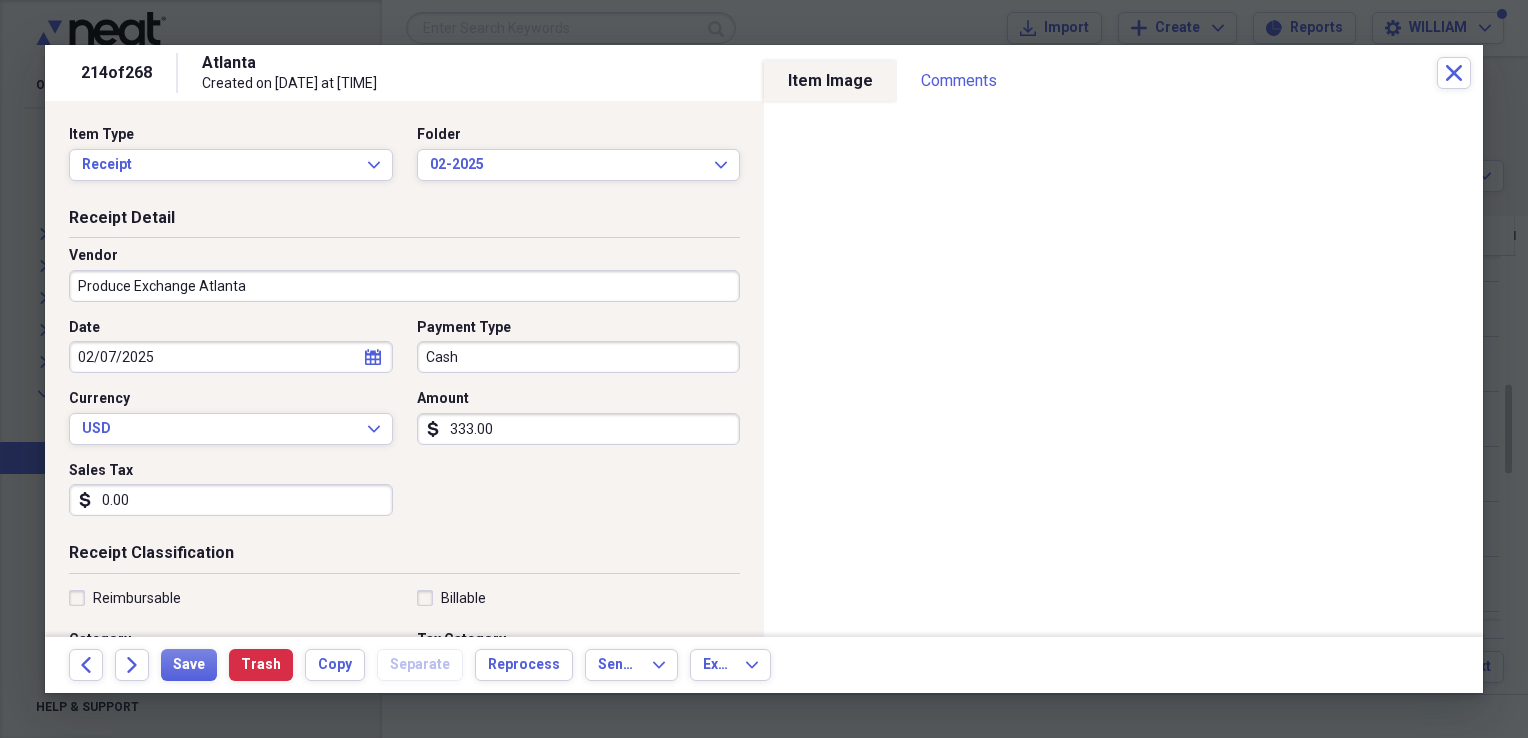 type on "333.00" 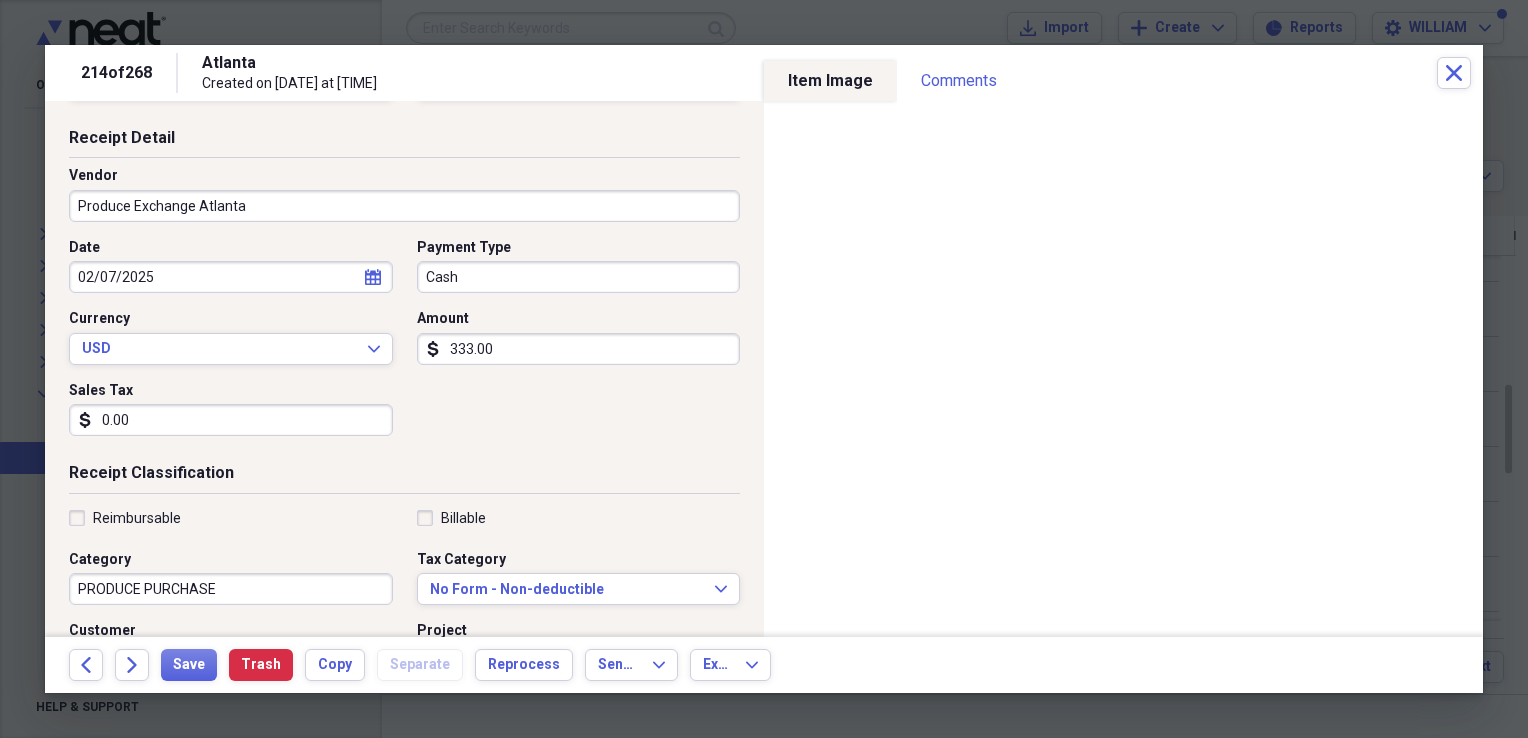 scroll, scrollTop: 86, scrollLeft: 0, axis: vertical 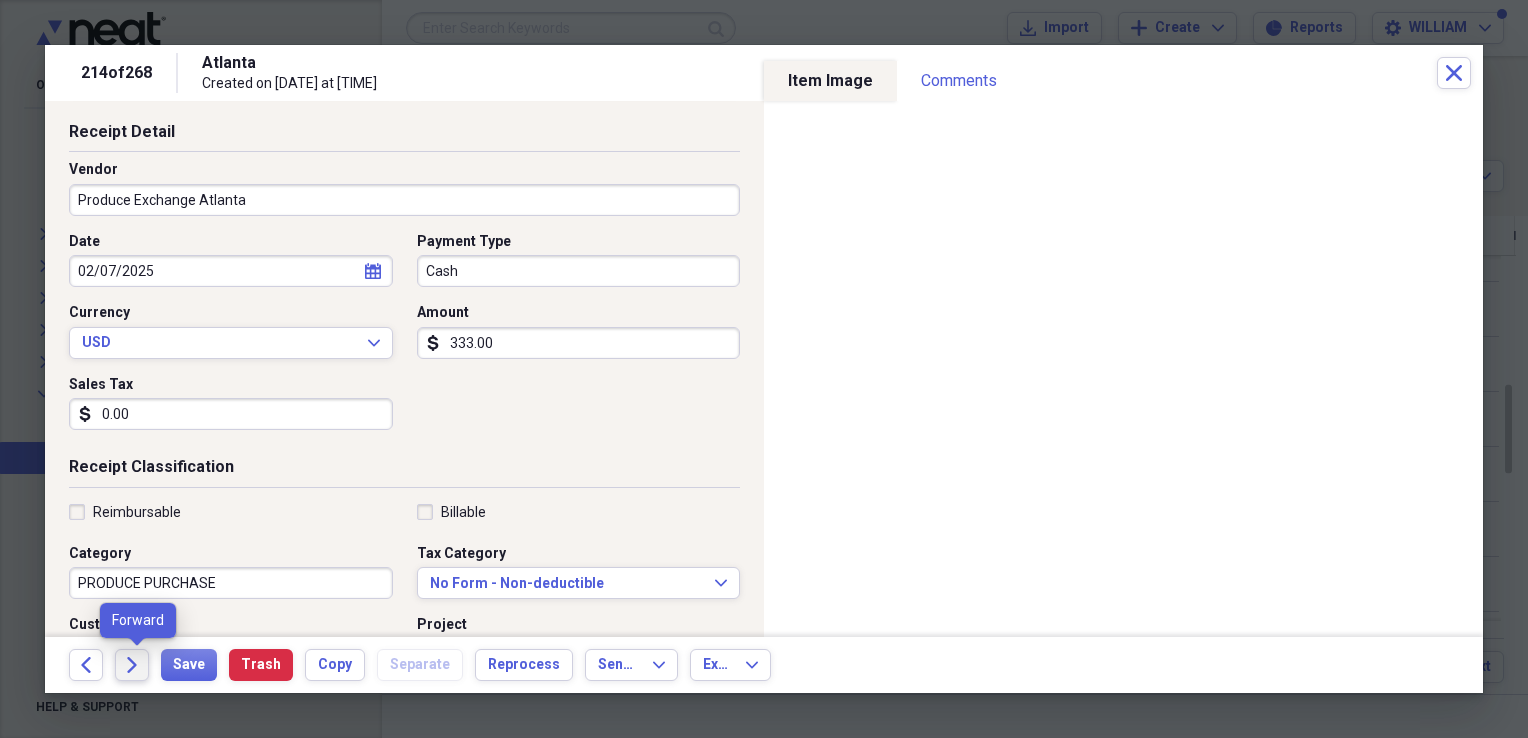 click on "Forward" at bounding box center (132, 665) 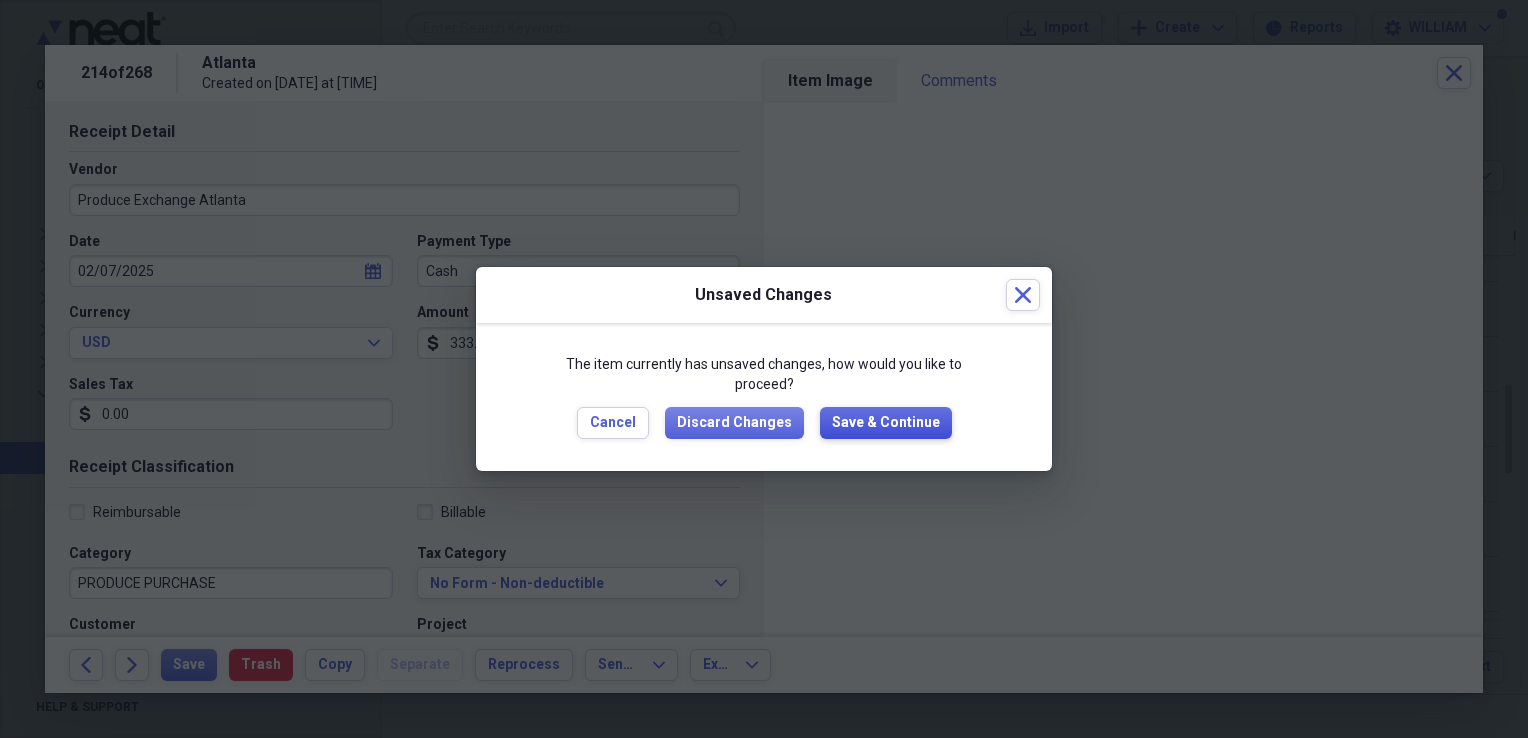 click on "Save & Continue" at bounding box center [886, 423] 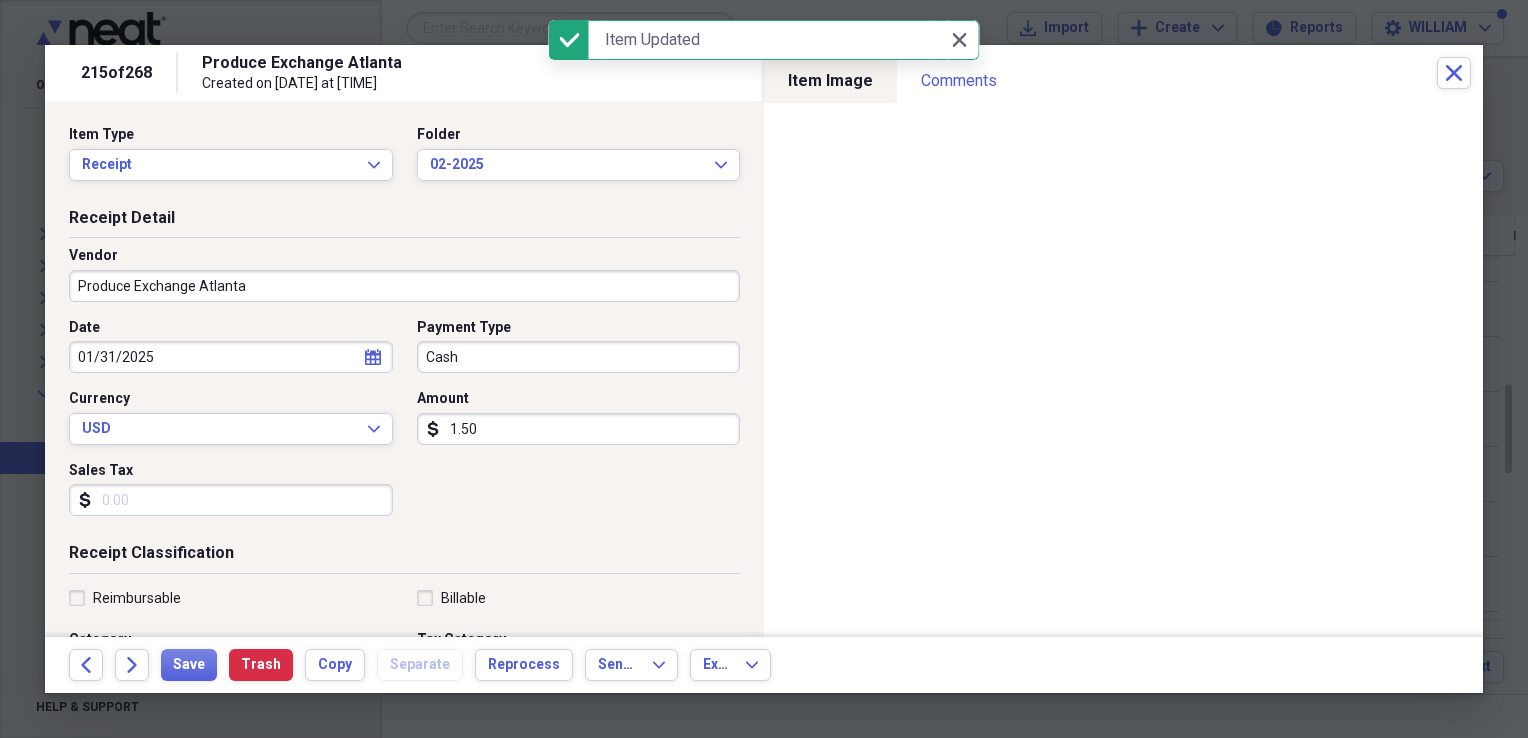 click on "Sales Tax" at bounding box center [231, 500] 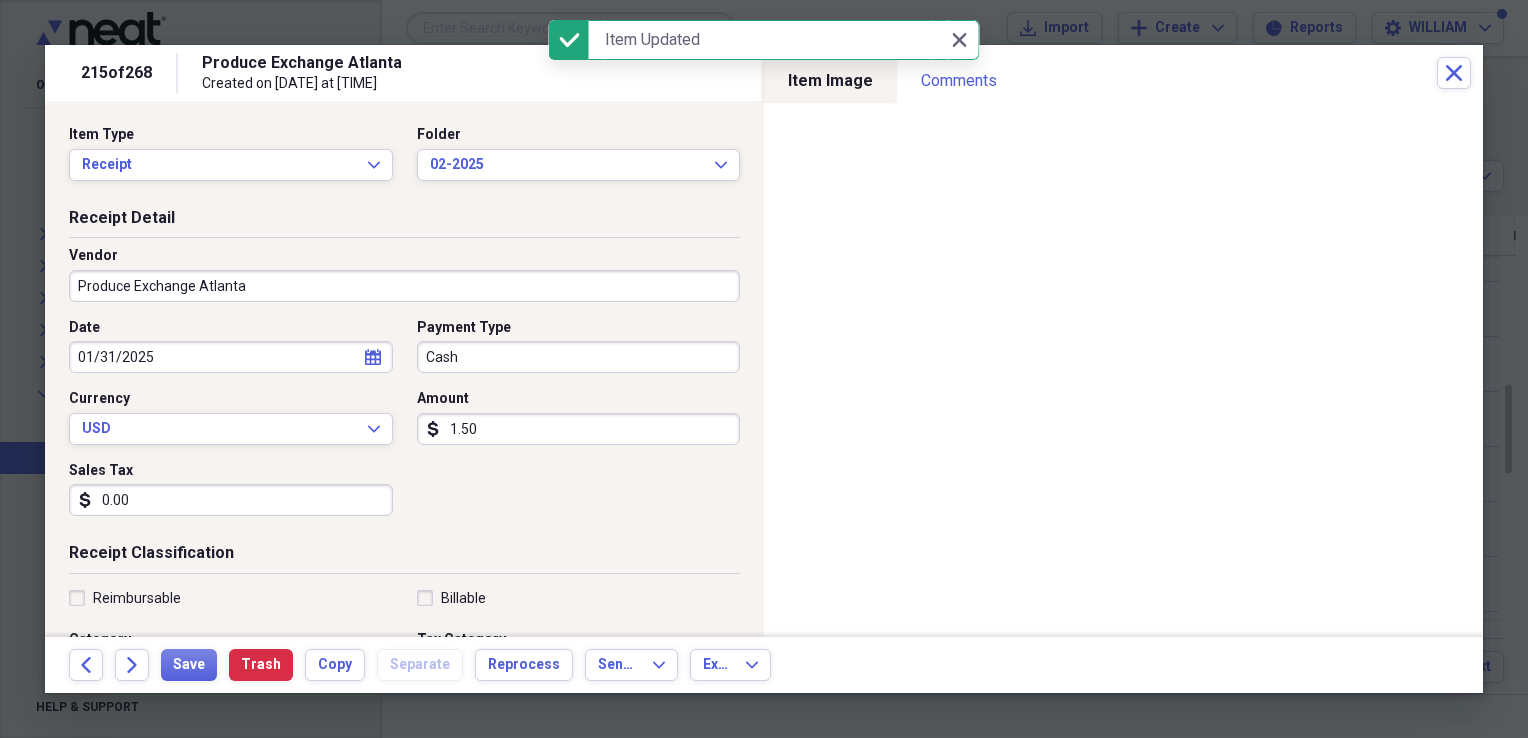 type on "0.00" 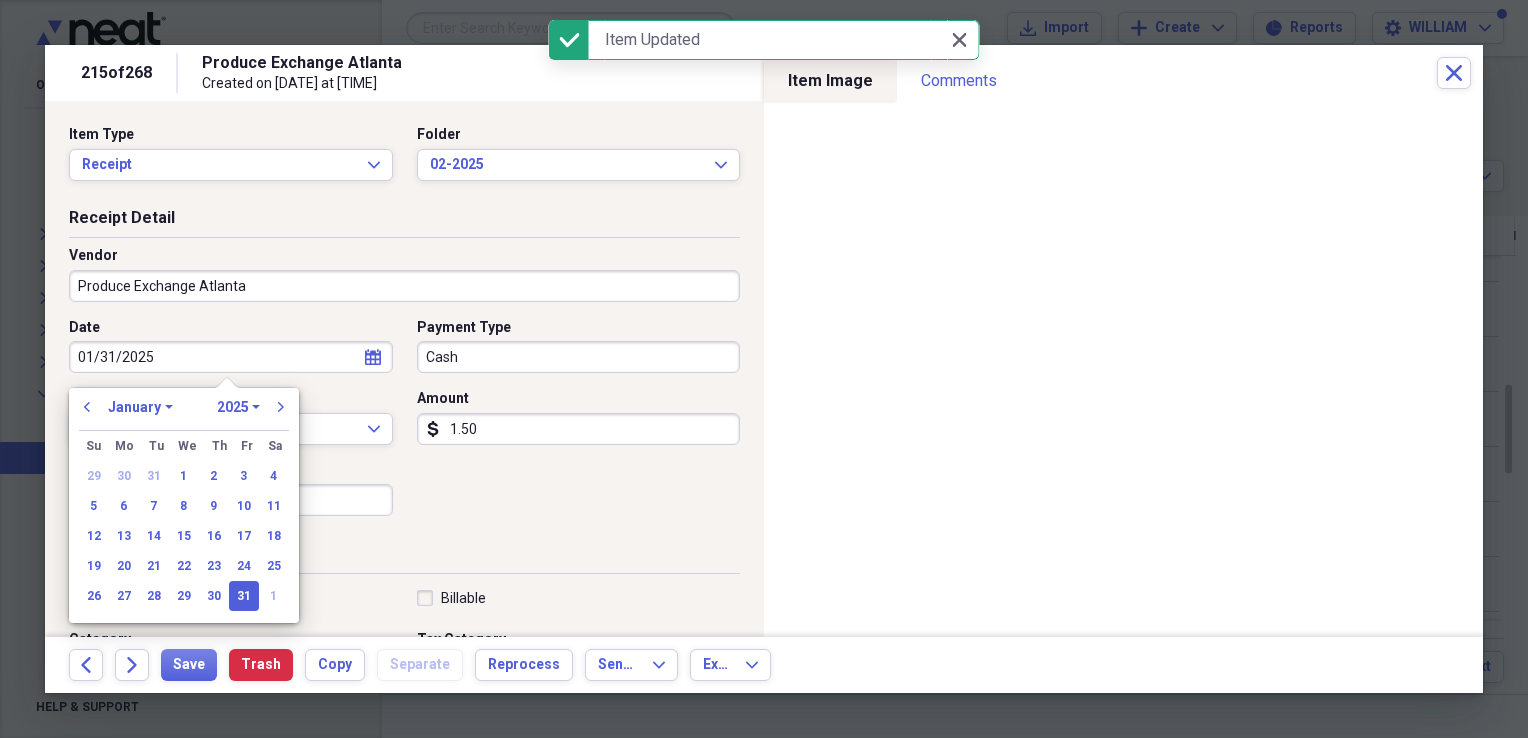 click on "01/31/2025" at bounding box center (231, 357) 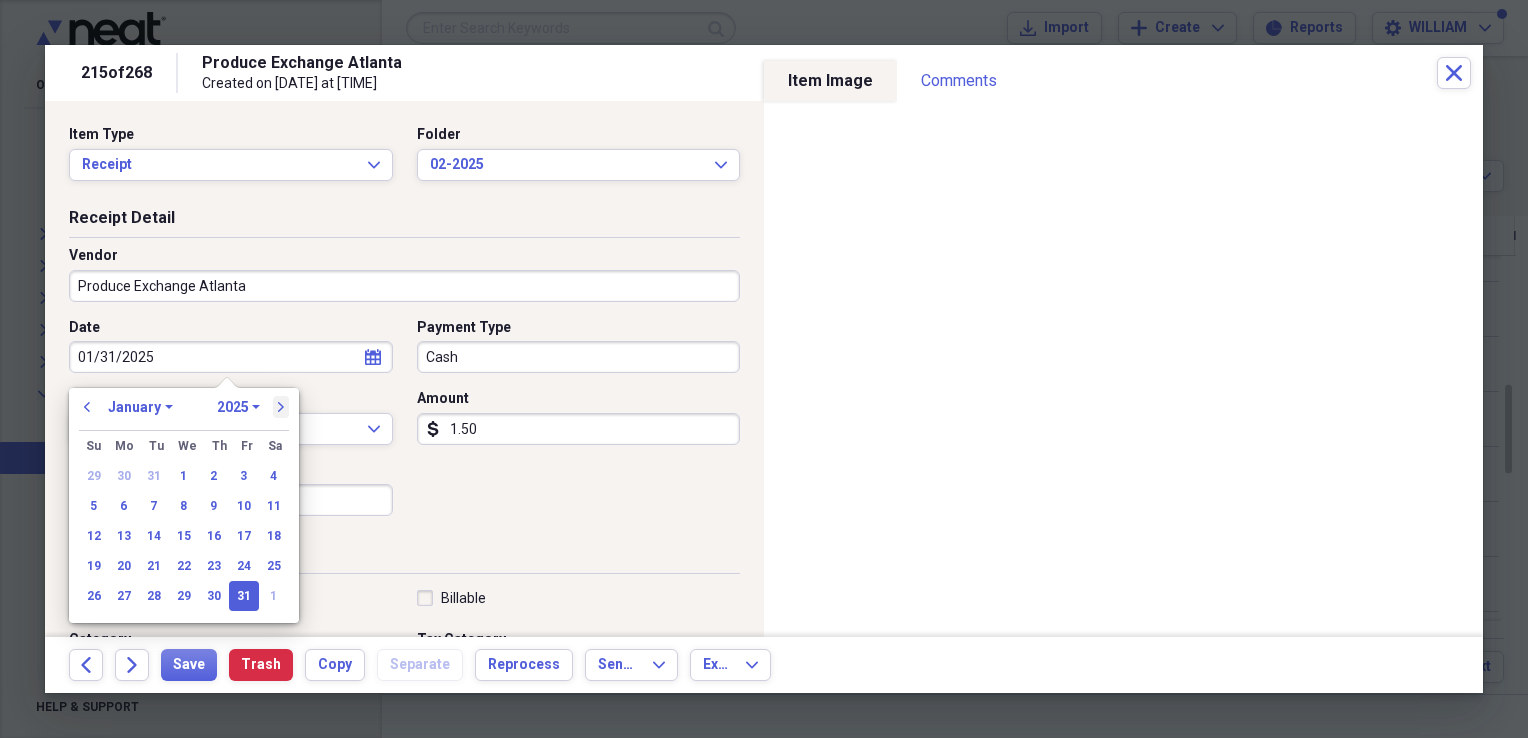 click on "next" at bounding box center [281, 407] 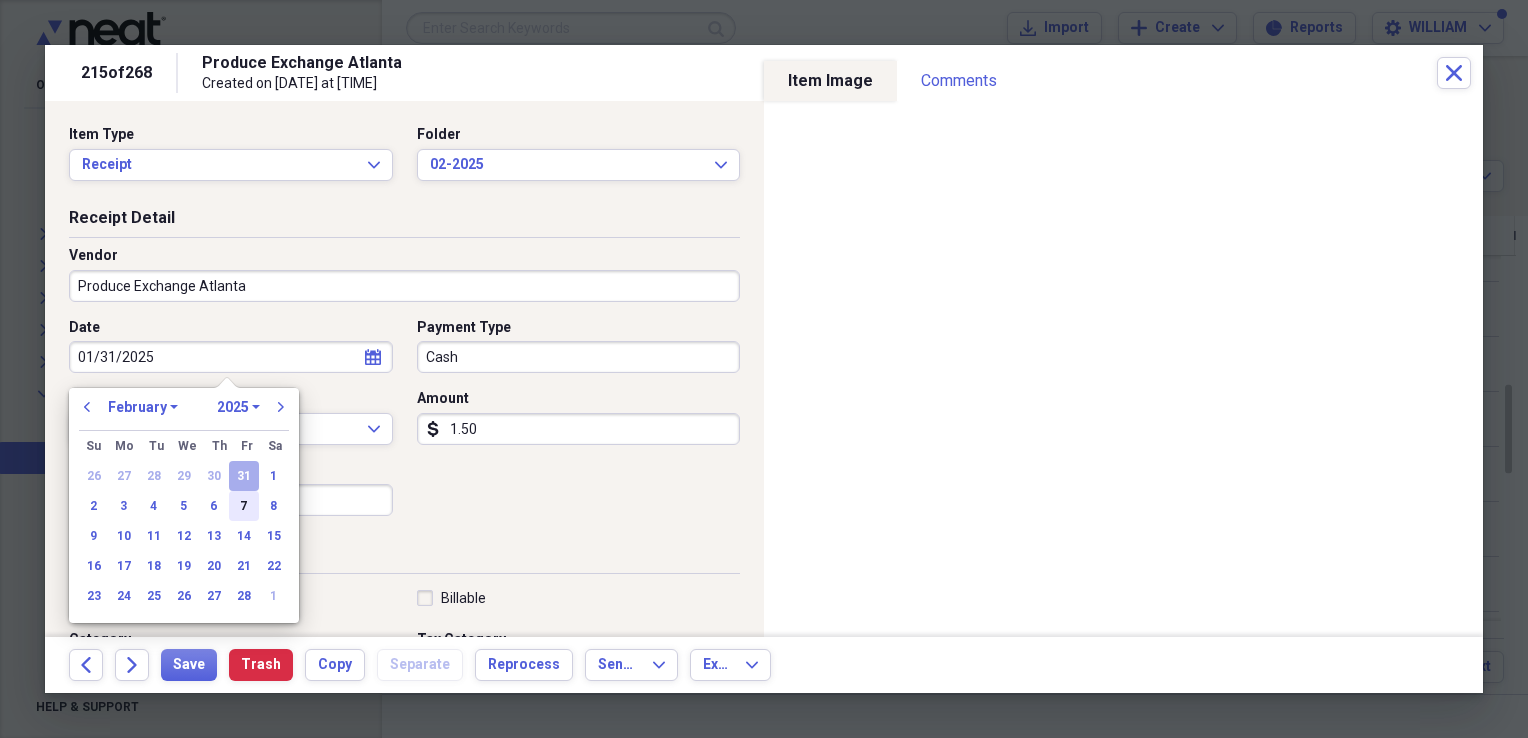 click on "7" at bounding box center (244, 506) 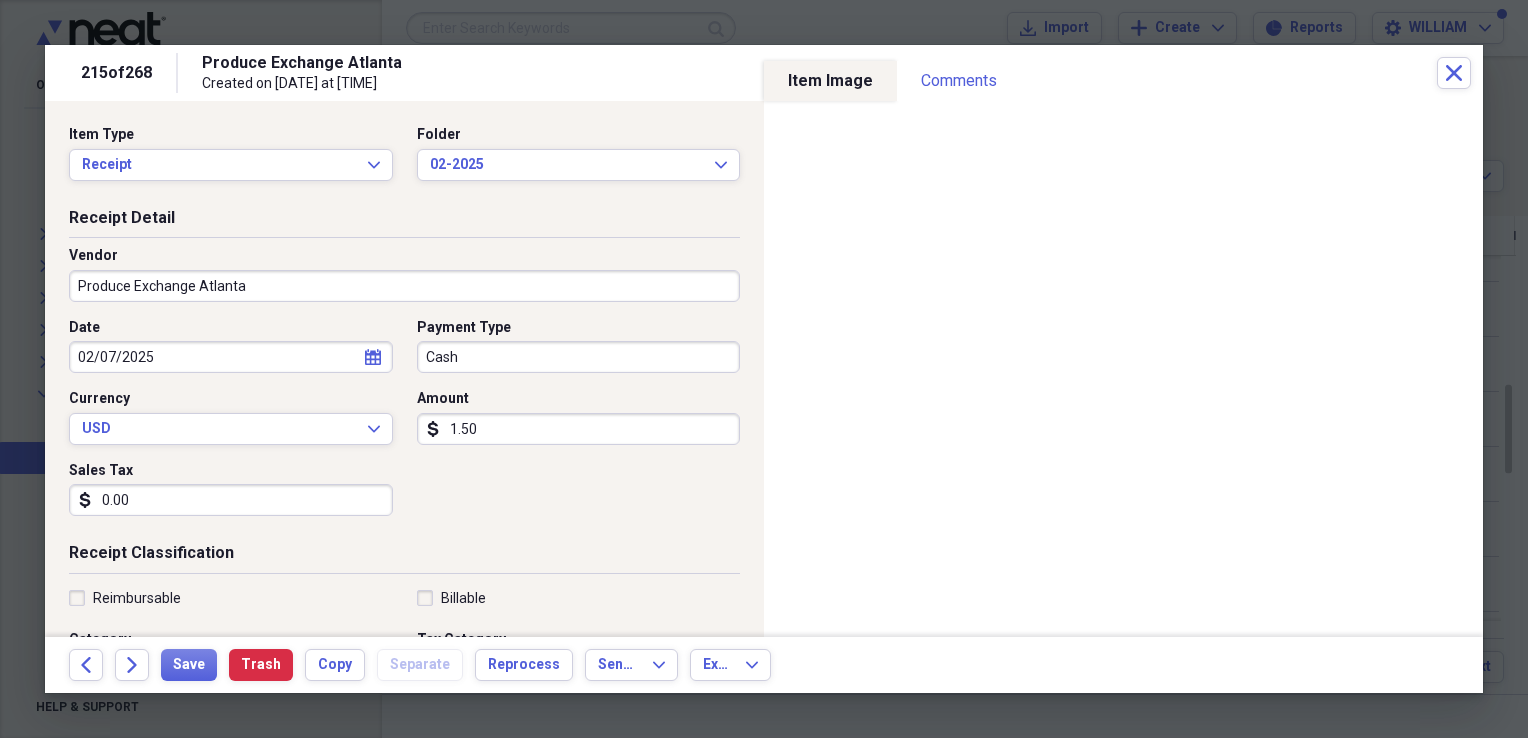 click on "1.50" at bounding box center (579, 429) 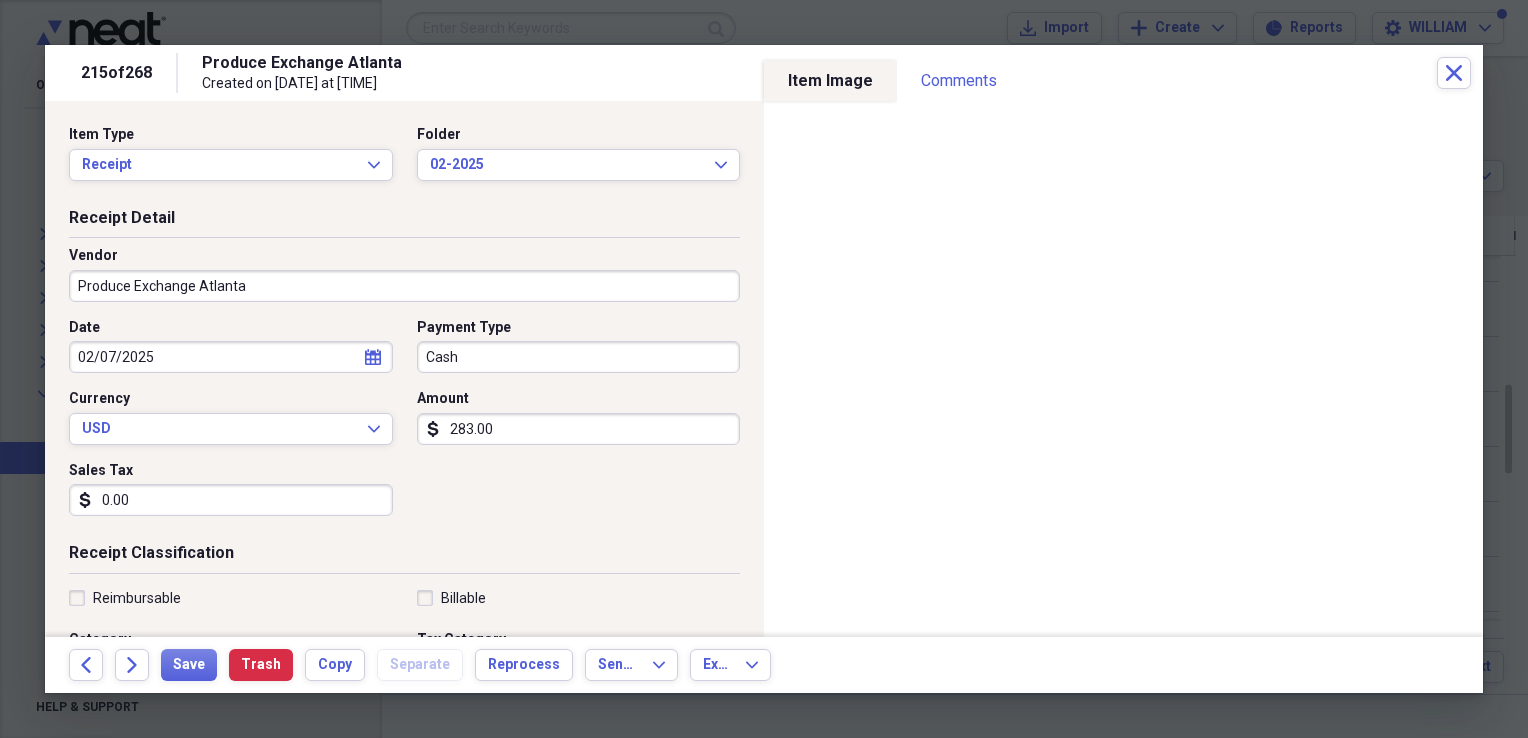 type on "283.00" 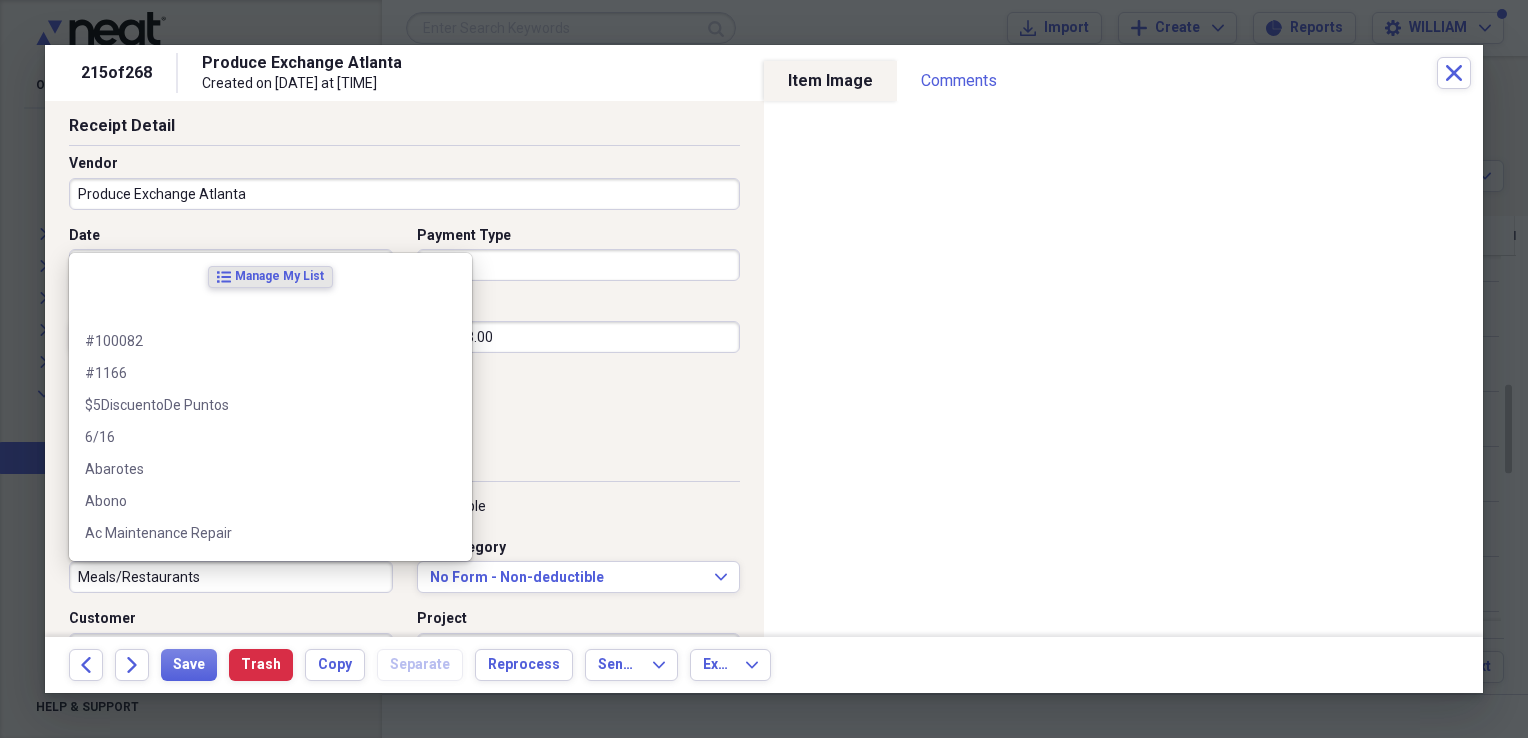 click on "Meals/Restaurants" at bounding box center [231, 577] 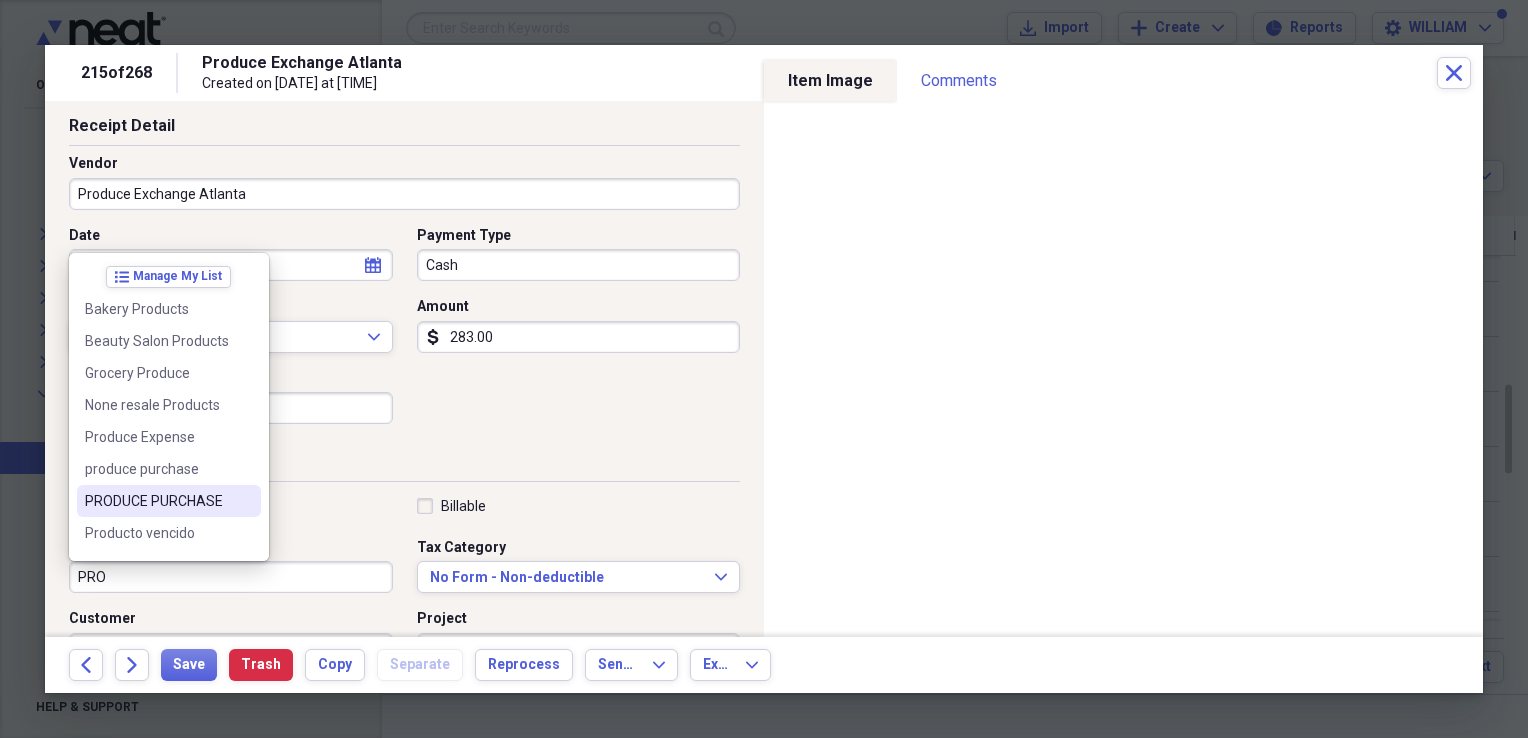 click on "PRODUCE PURCHASE" at bounding box center (157, 501) 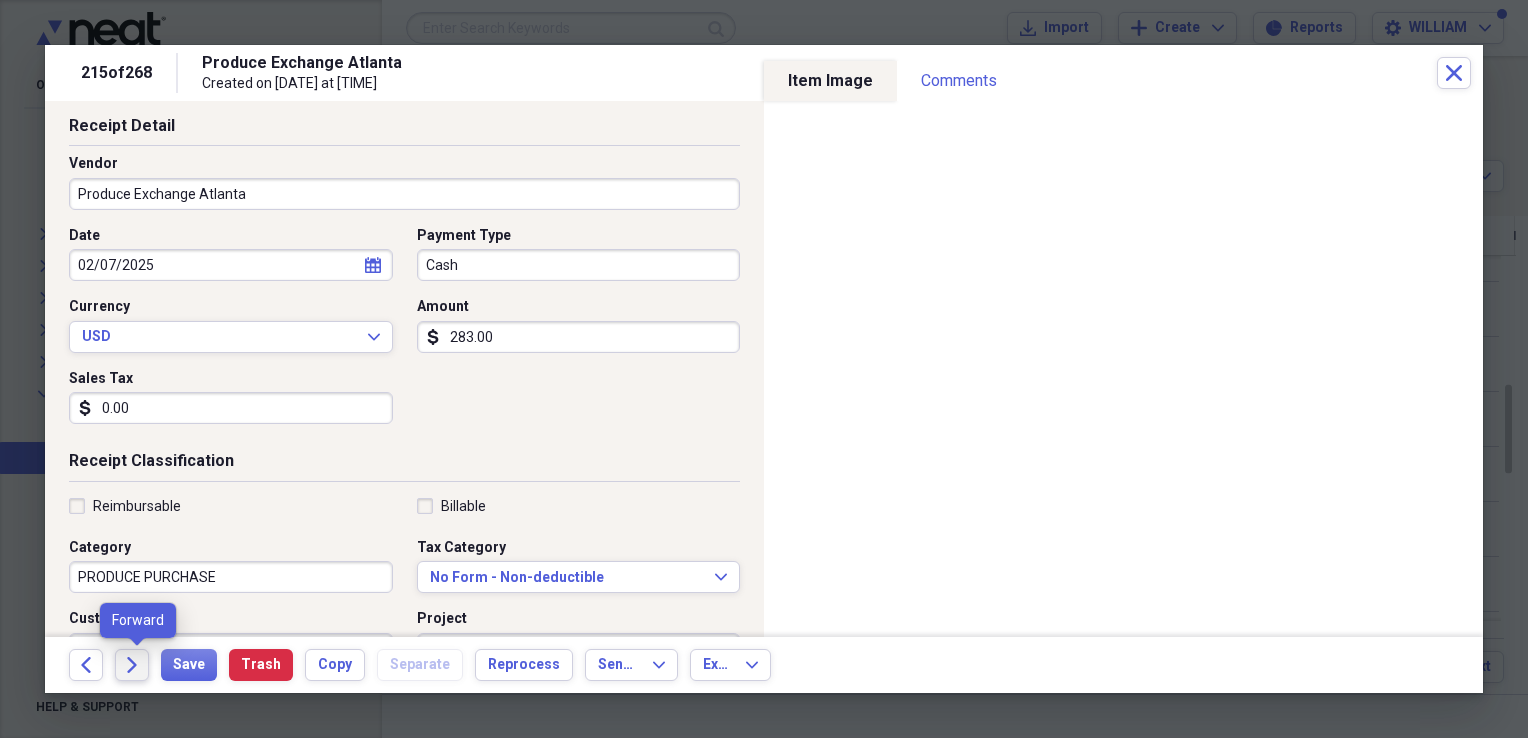 click on "Forward" 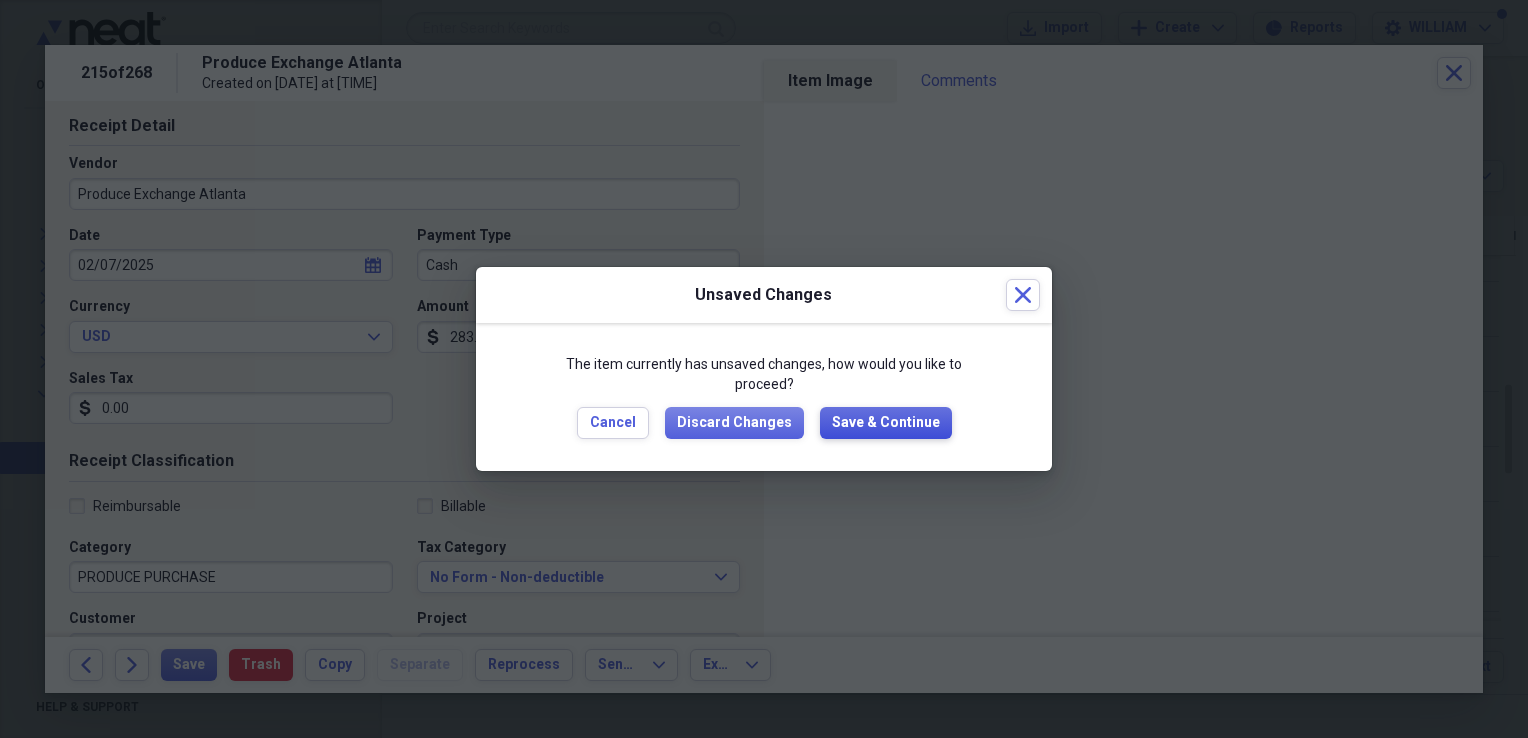 click on "Save & Continue" at bounding box center [886, 423] 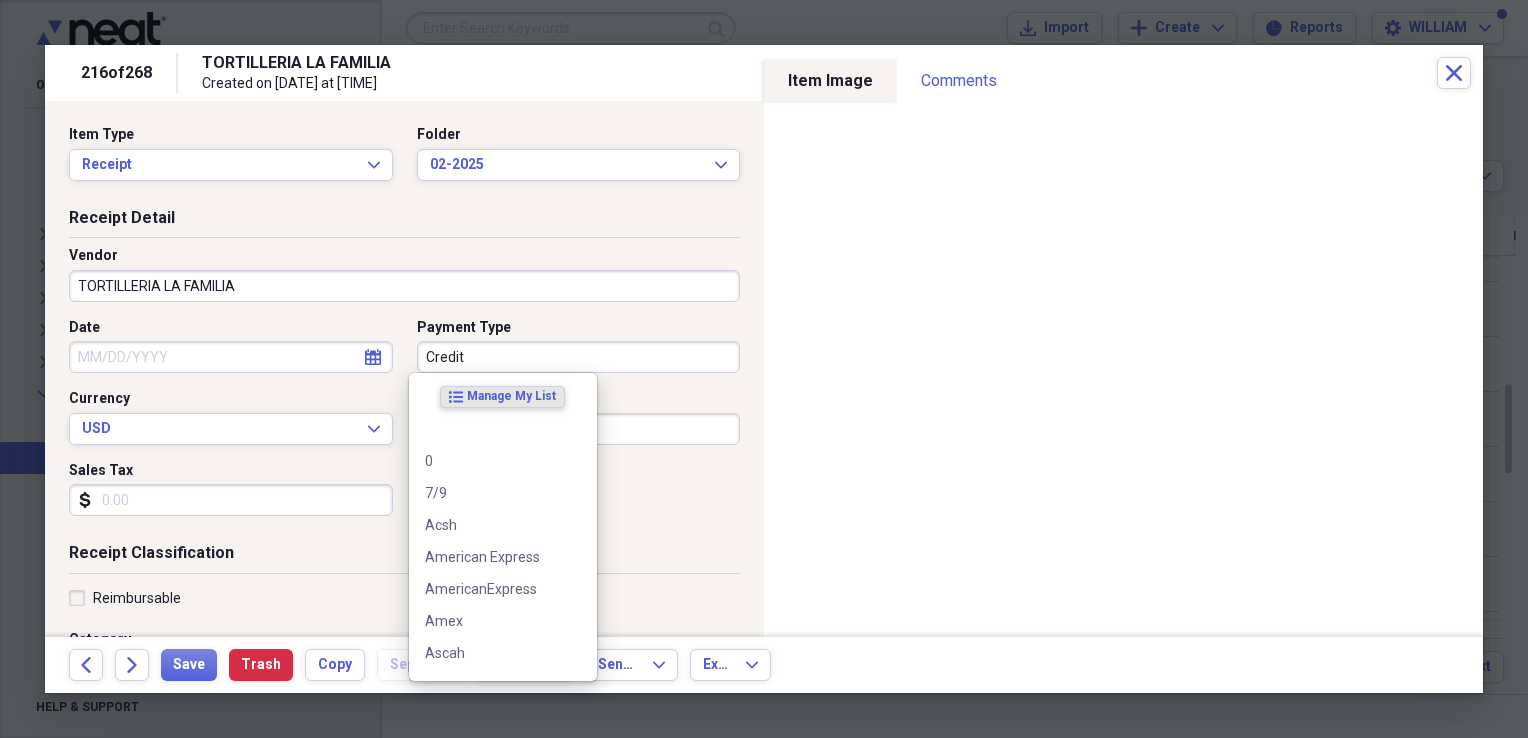 click on "Credit" at bounding box center (579, 357) 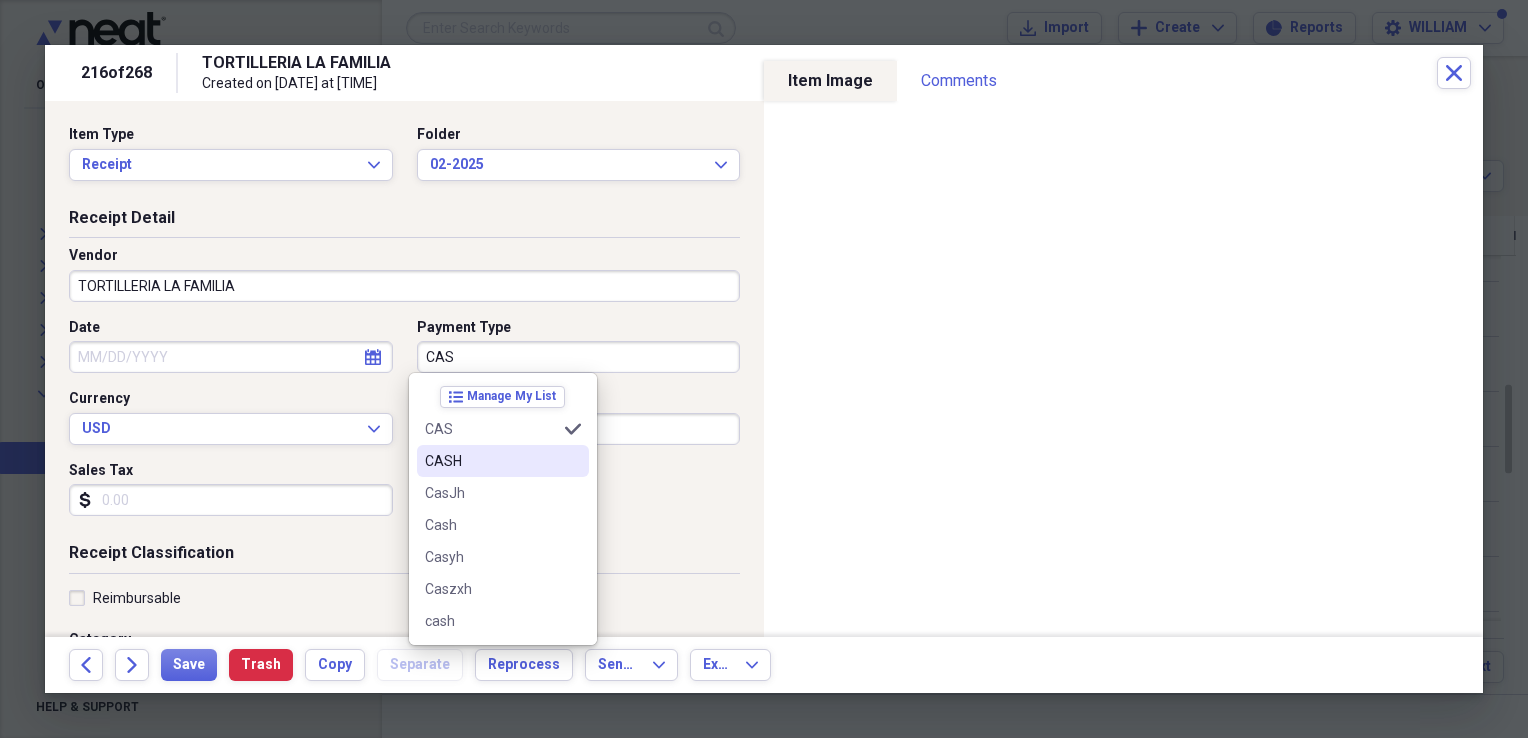 click on "CASH" at bounding box center (491, 461) 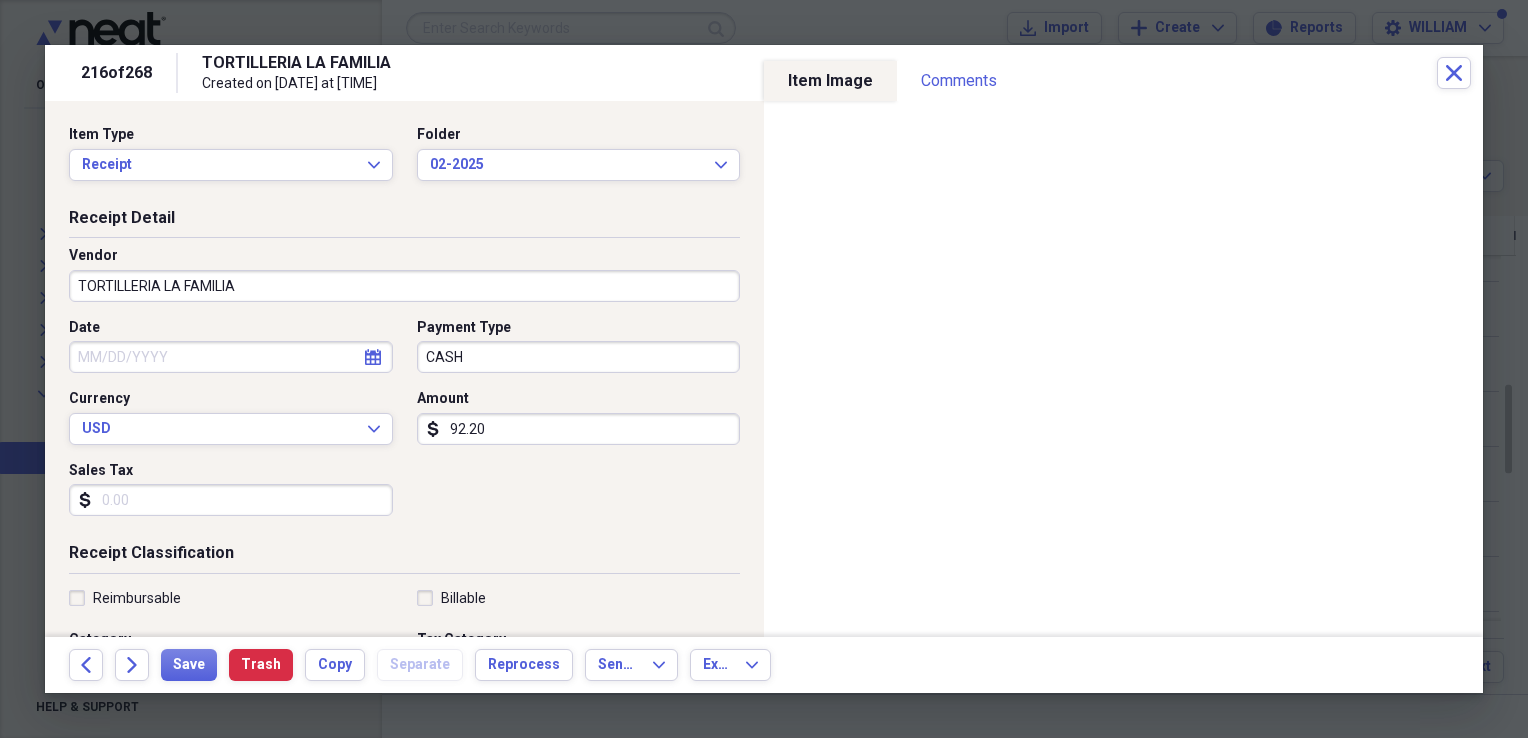 select on "7" 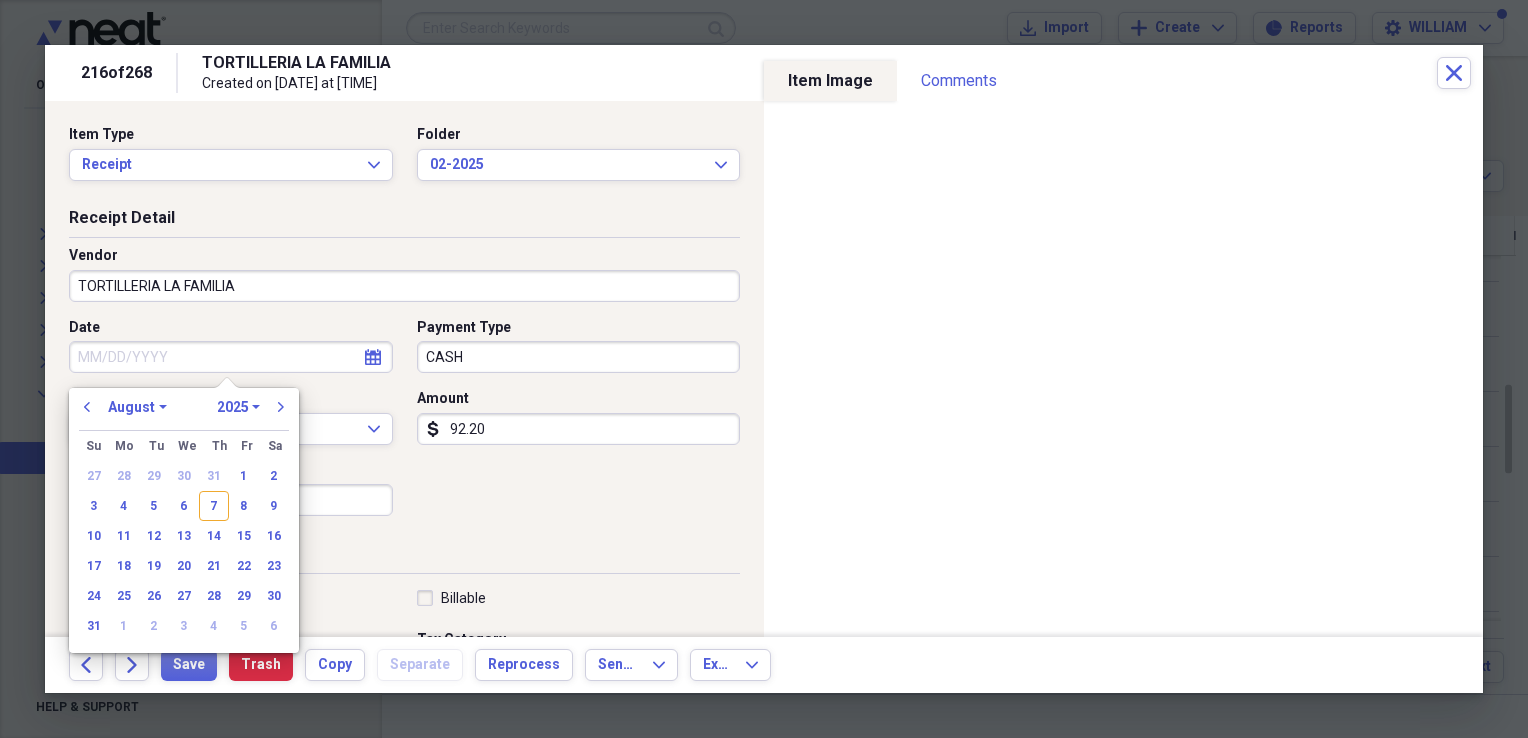 click on "Date" at bounding box center [231, 357] 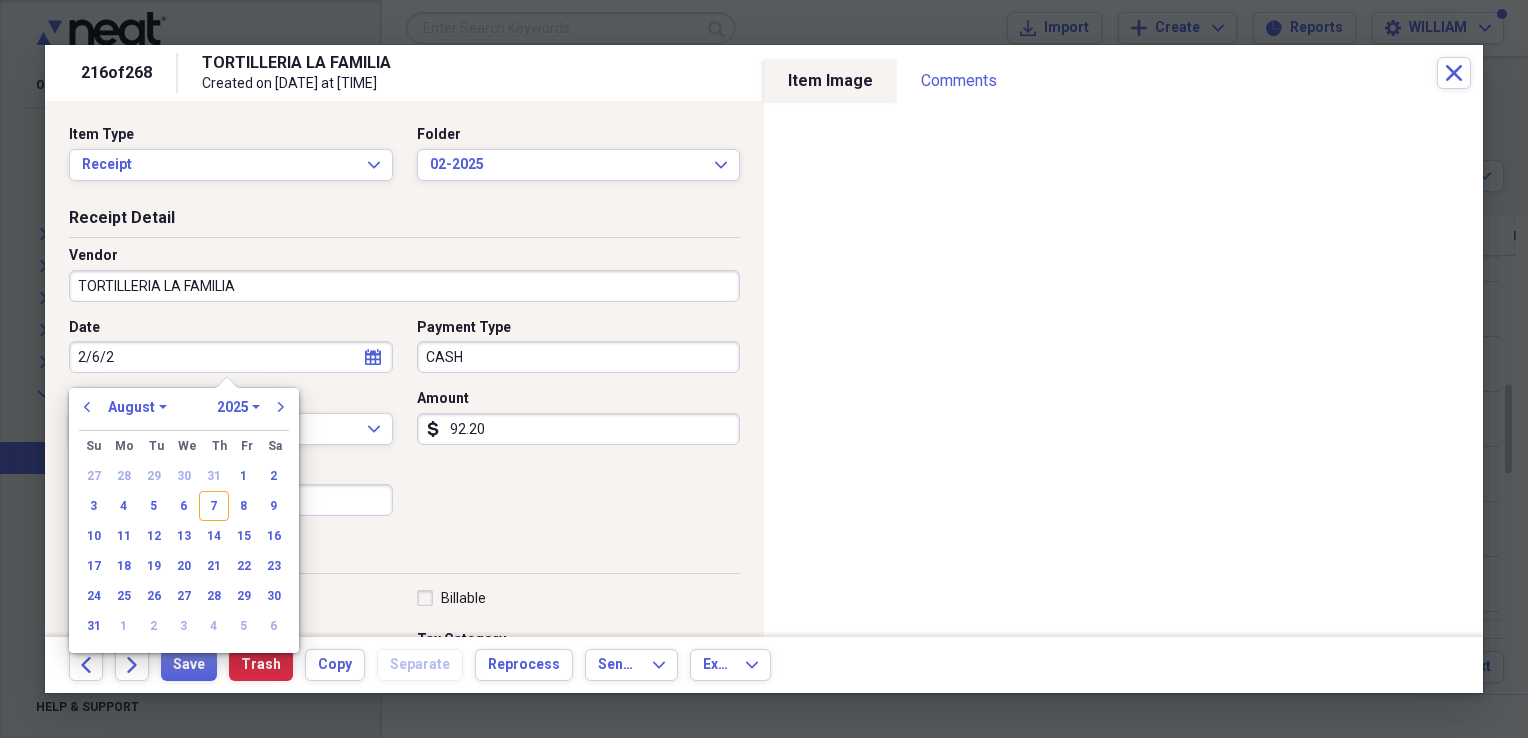 type on "2/6/25" 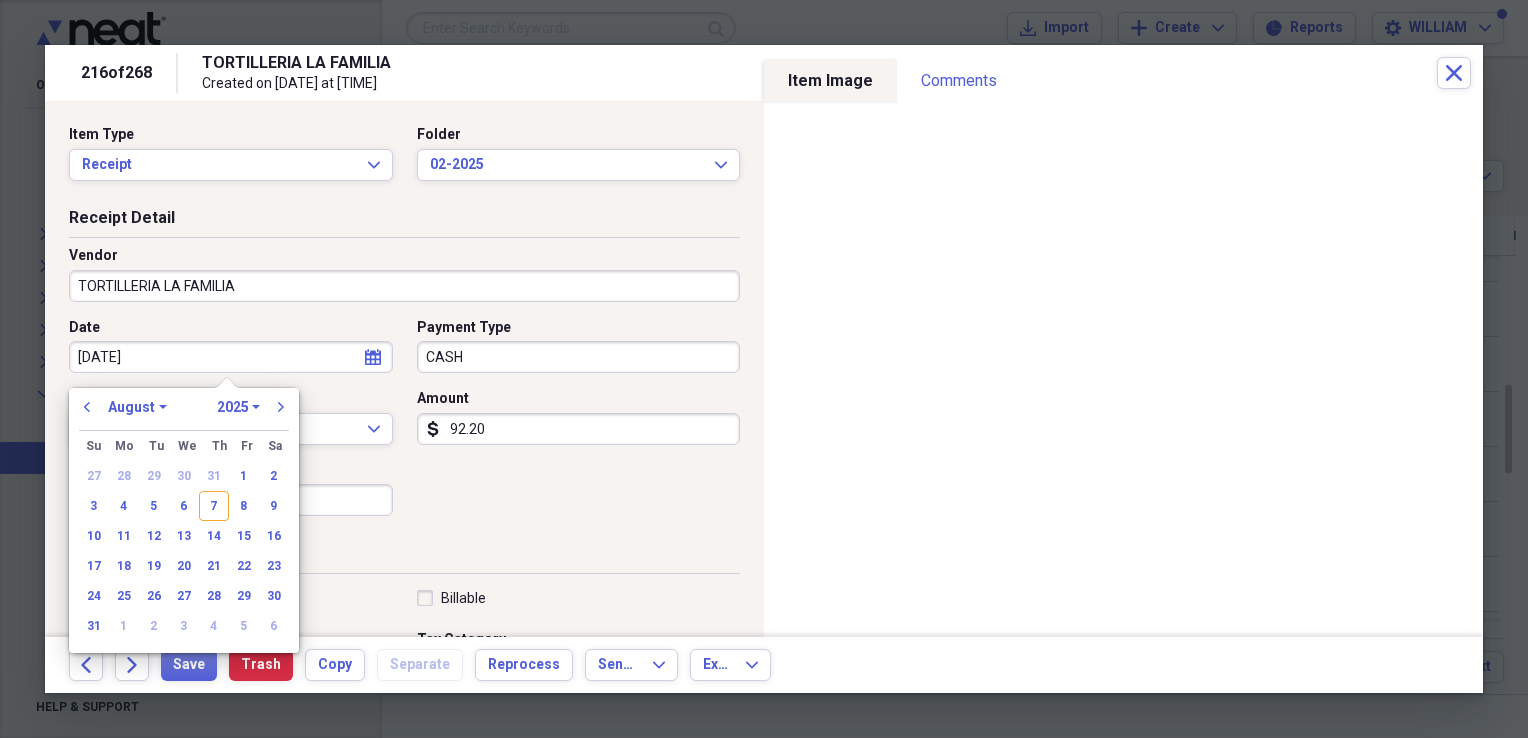 select on "1" 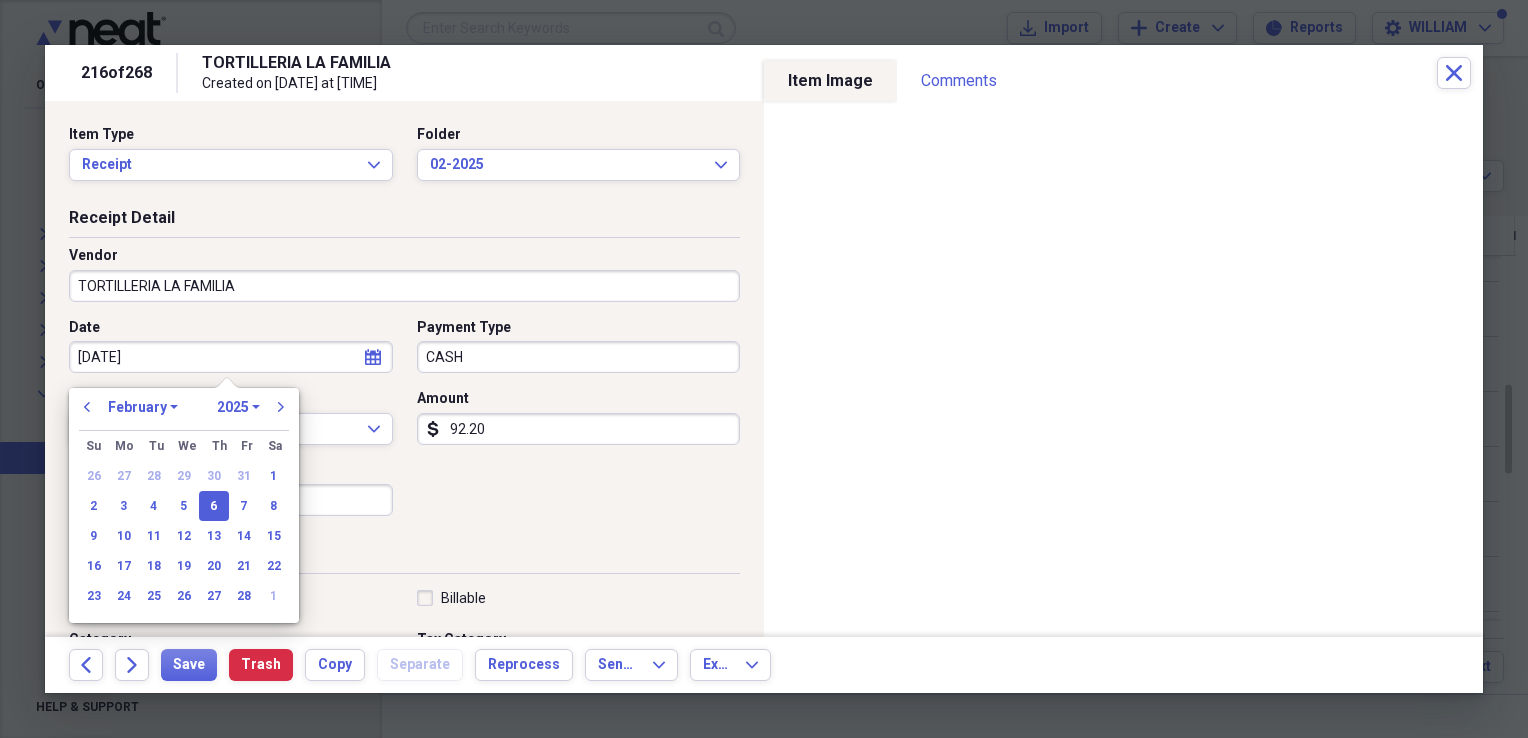 type on "02/06/2025" 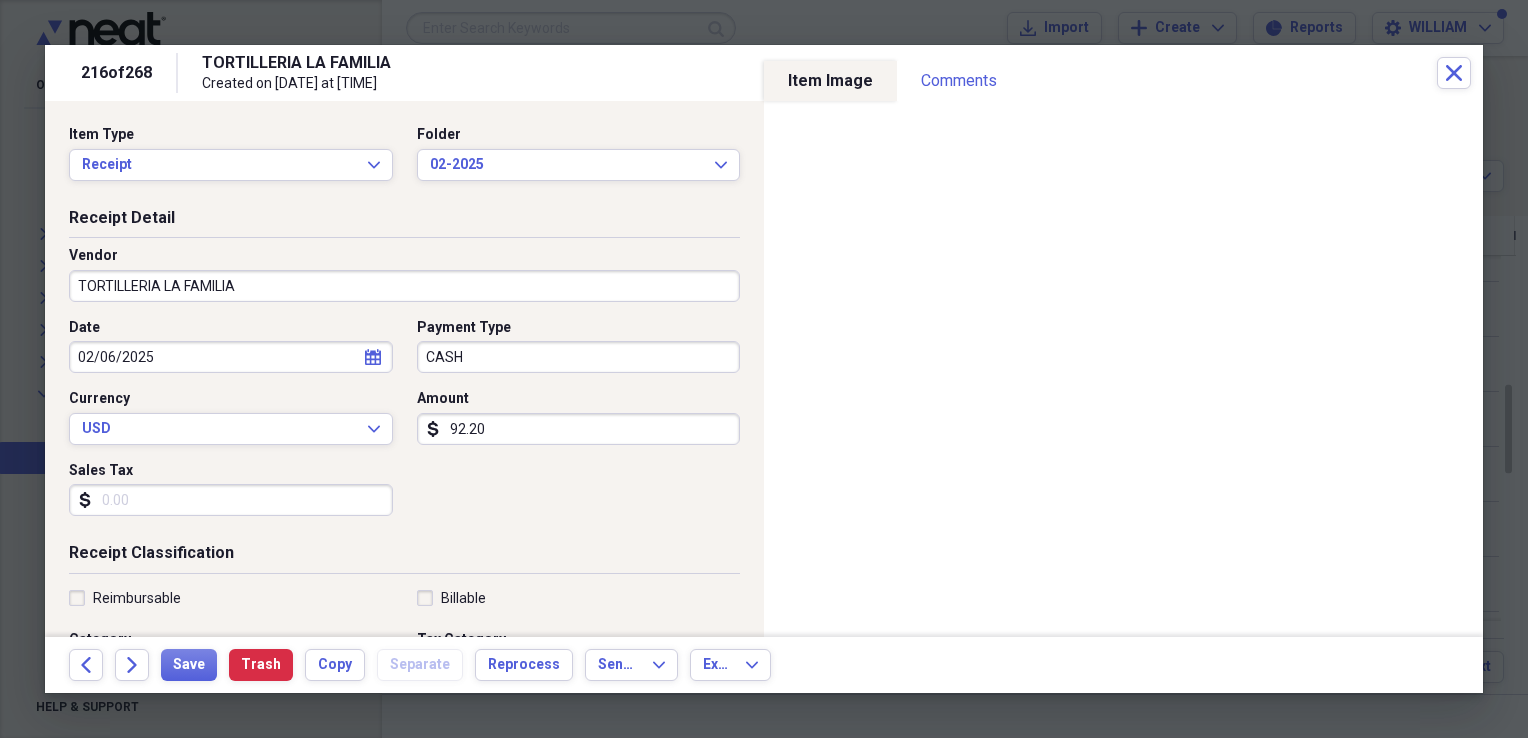 click on "Sales Tax" at bounding box center (231, 500) 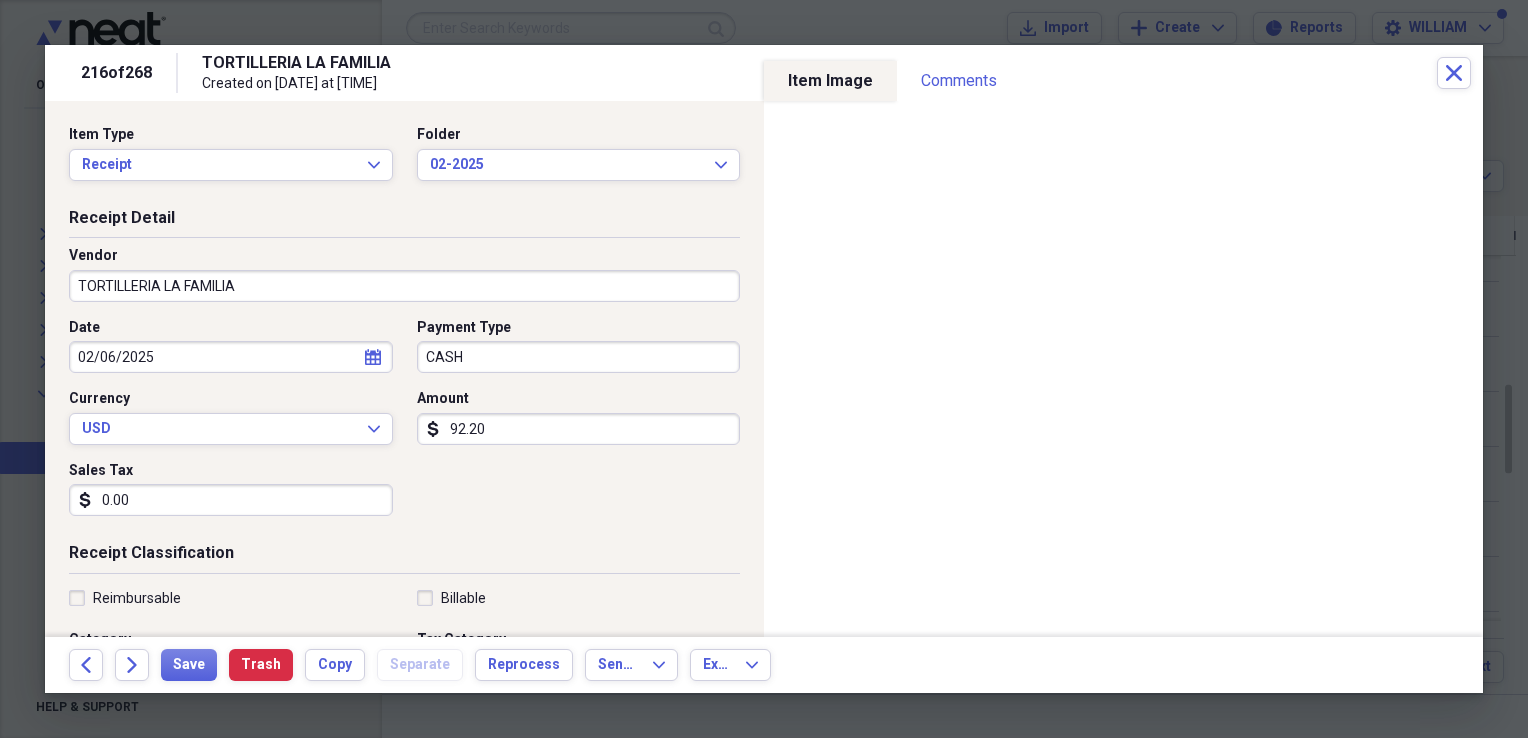 type on "0.00" 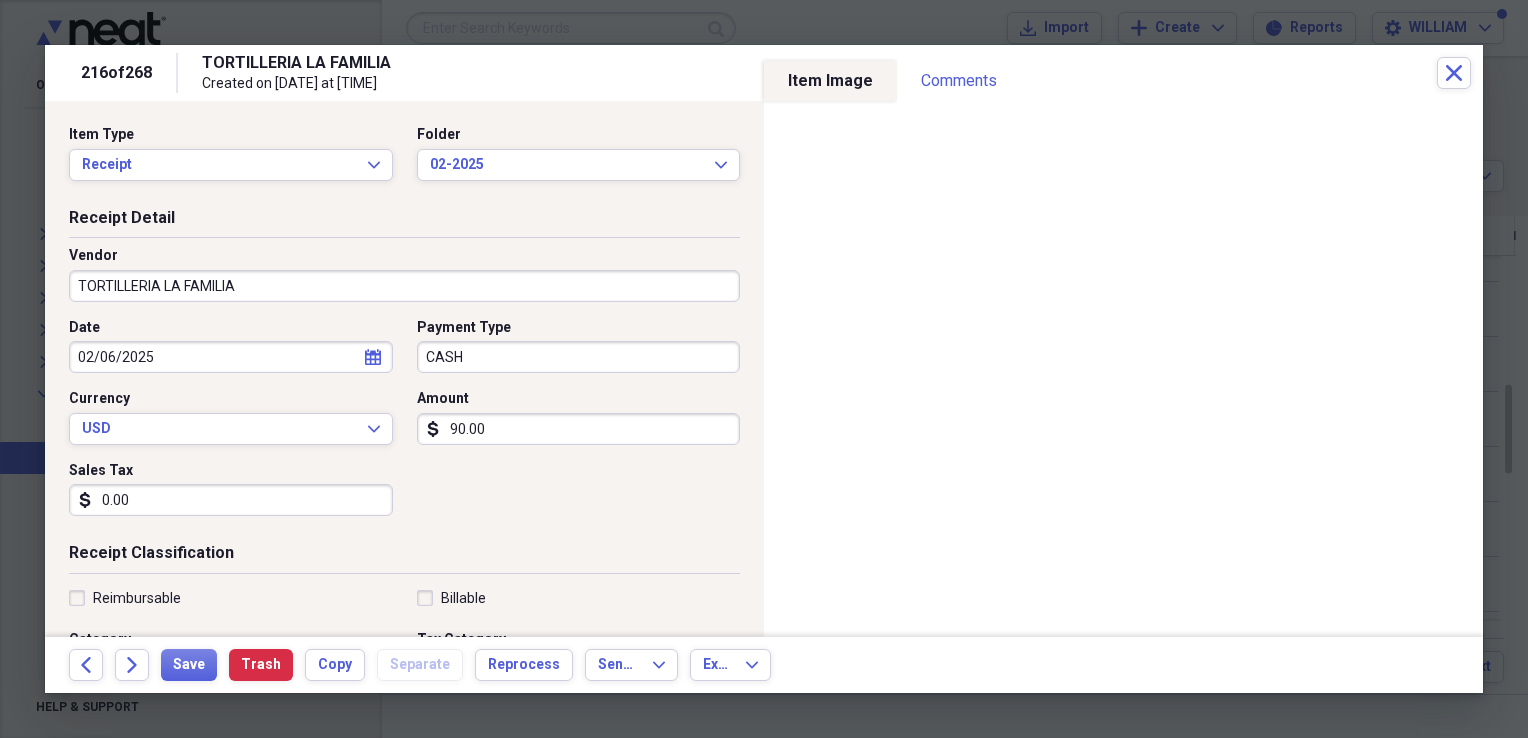 type on "90.00" 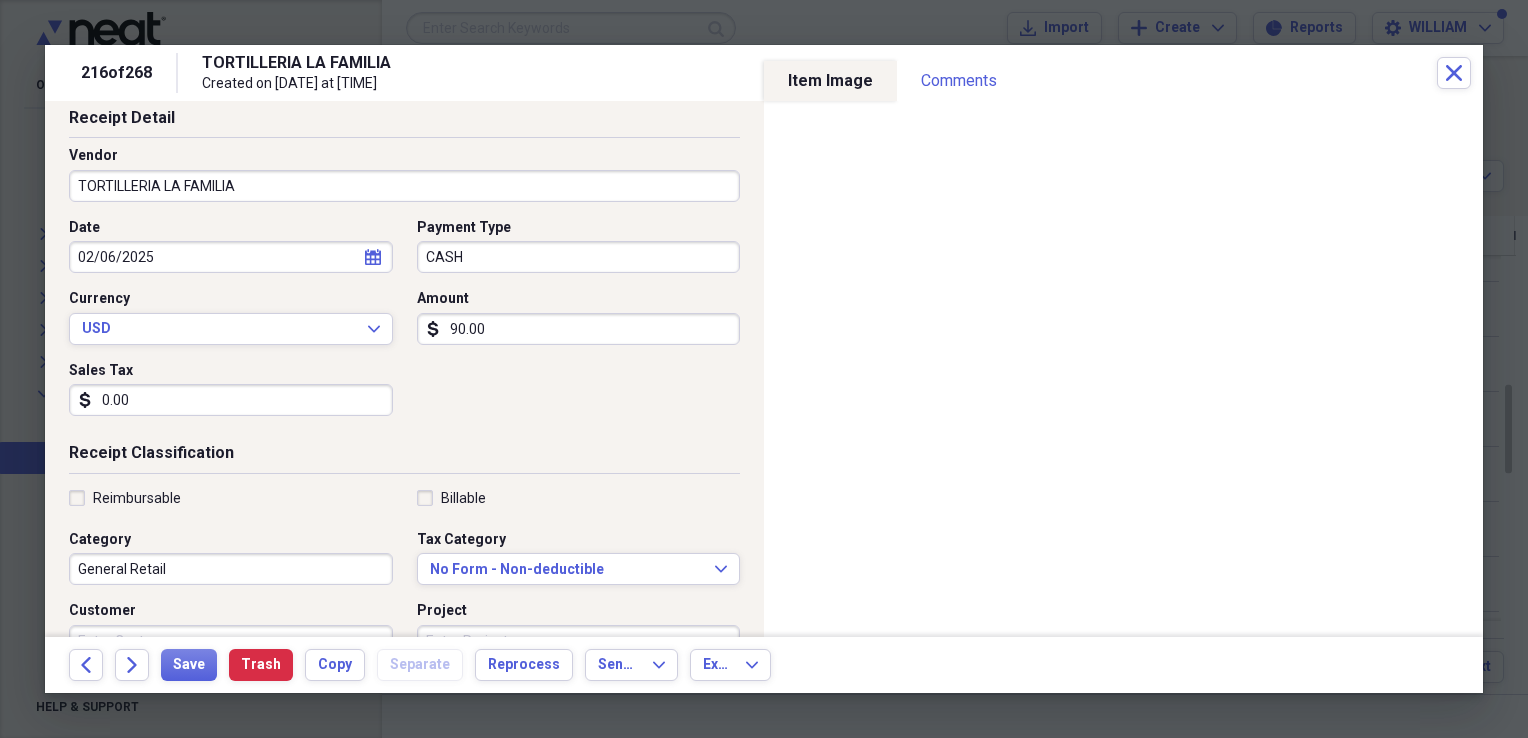scroll, scrollTop: 104, scrollLeft: 0, axis: vertical 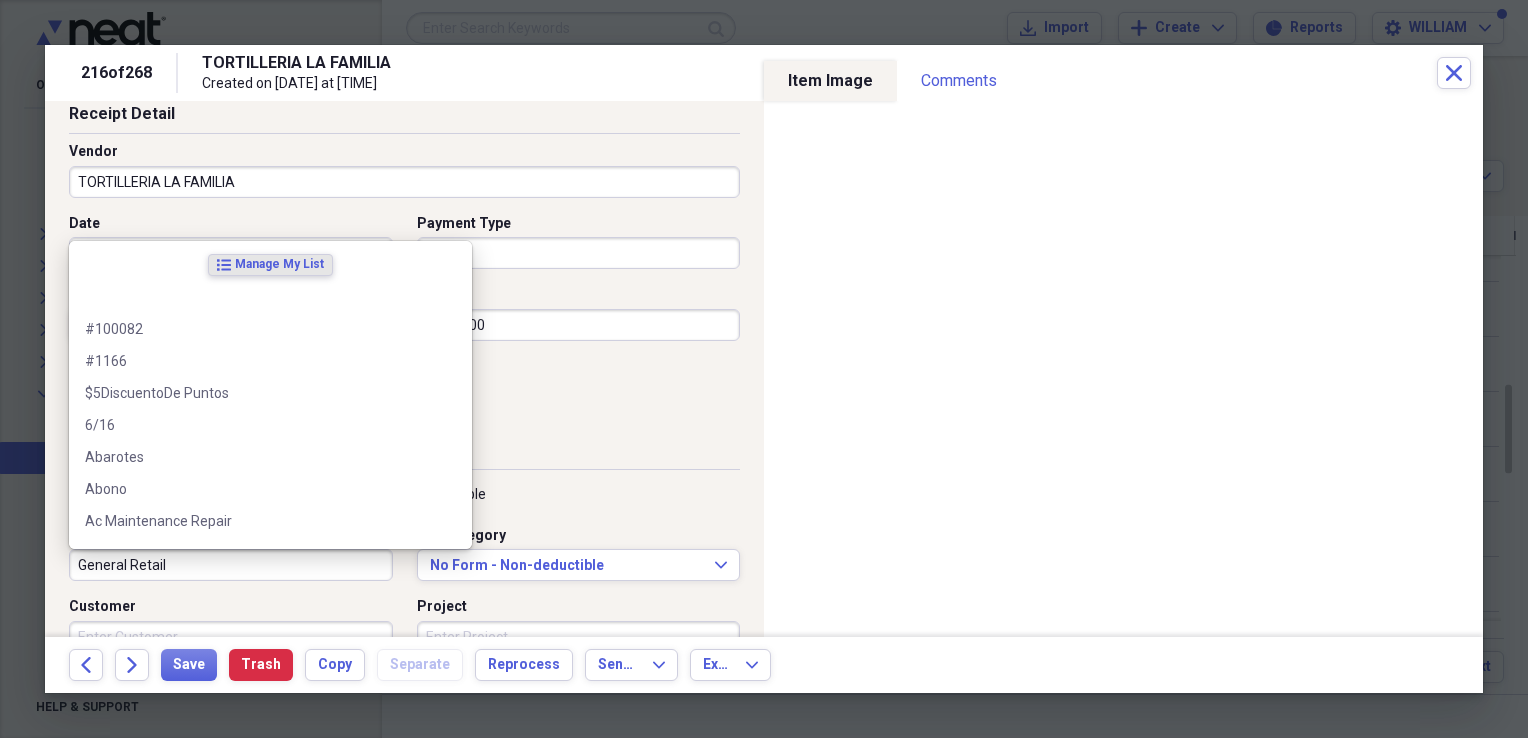 click on "General Retail" at bounding box center [231, 565] 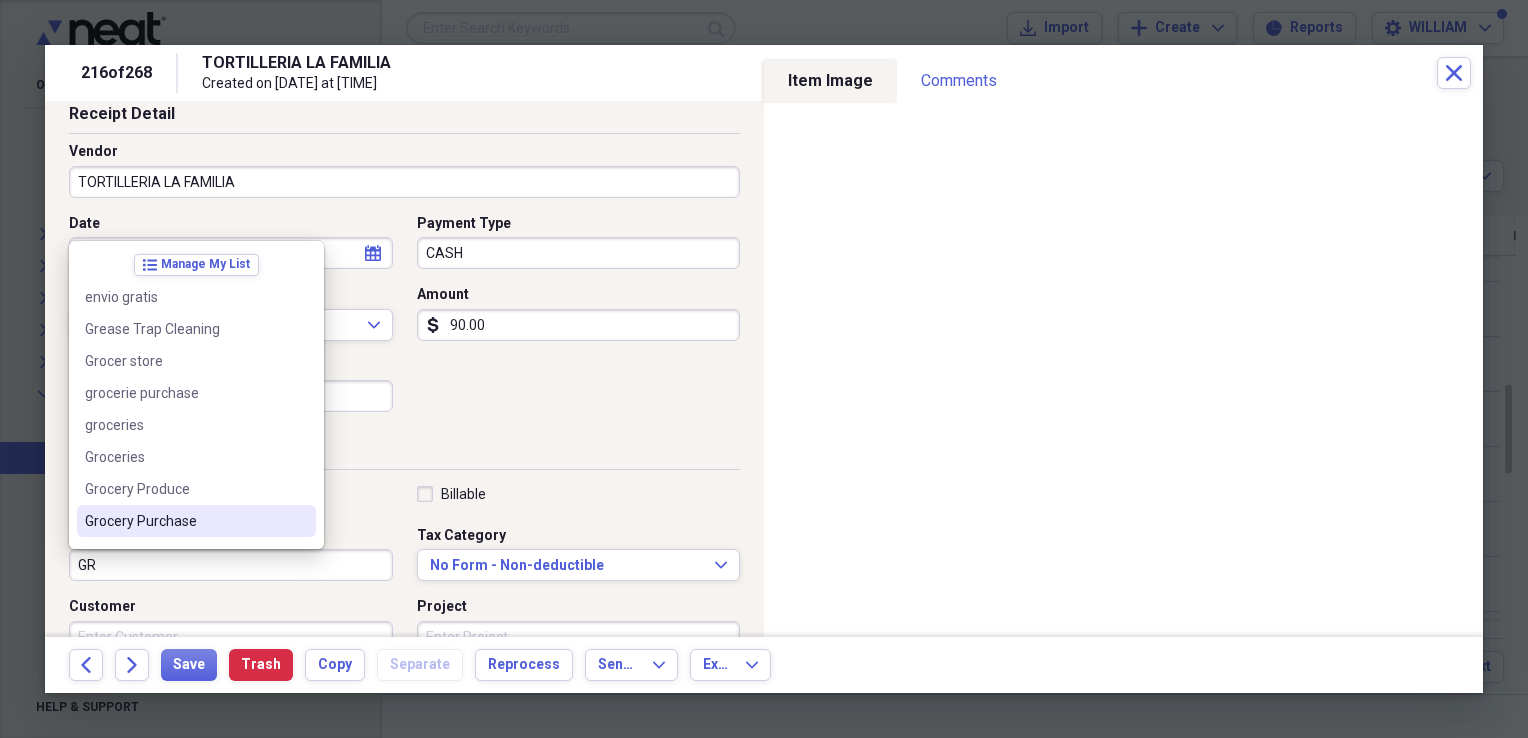 click on "Grocery Purchase" at bounding box center (184, 521) 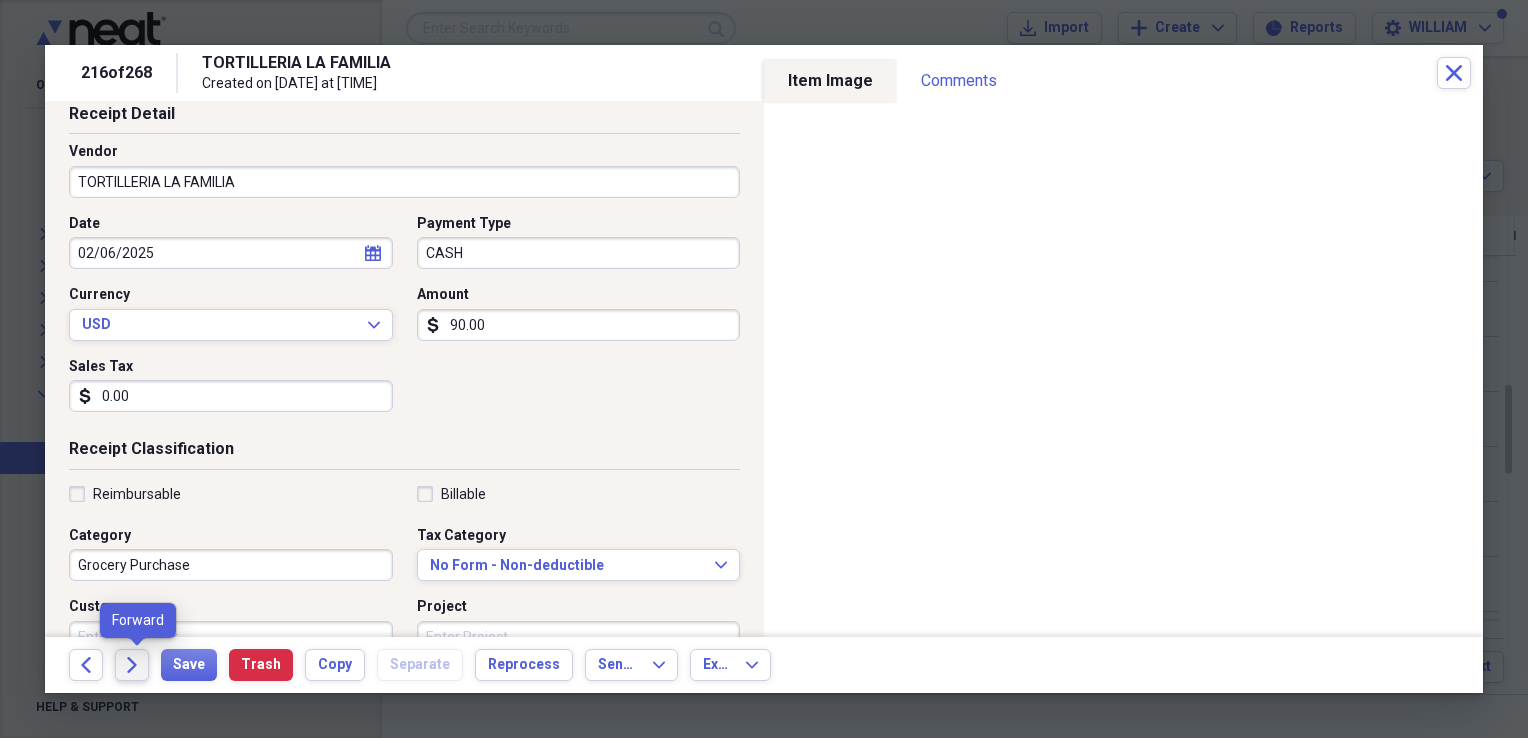 click 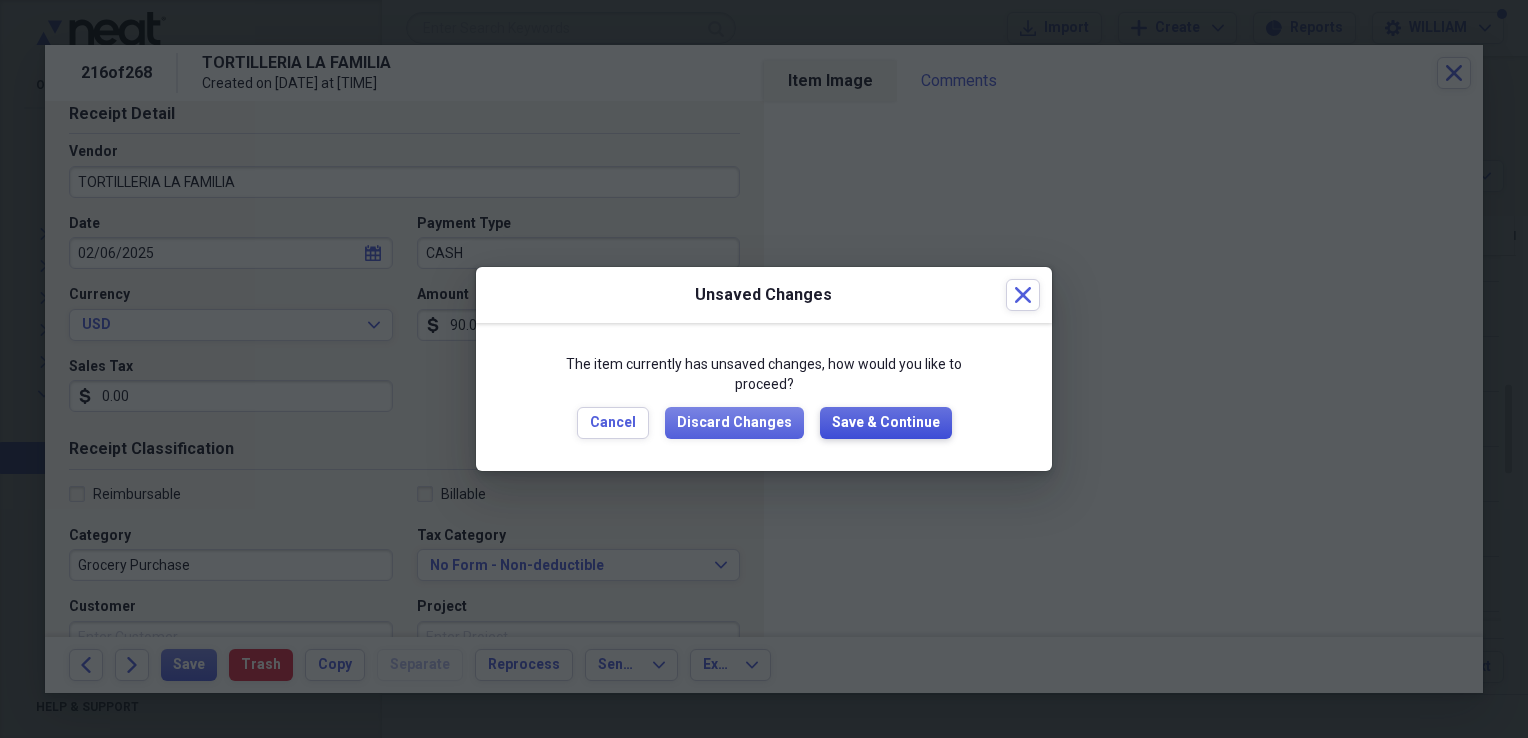 click on "Save & Continue" at bounding box center (886, 423) 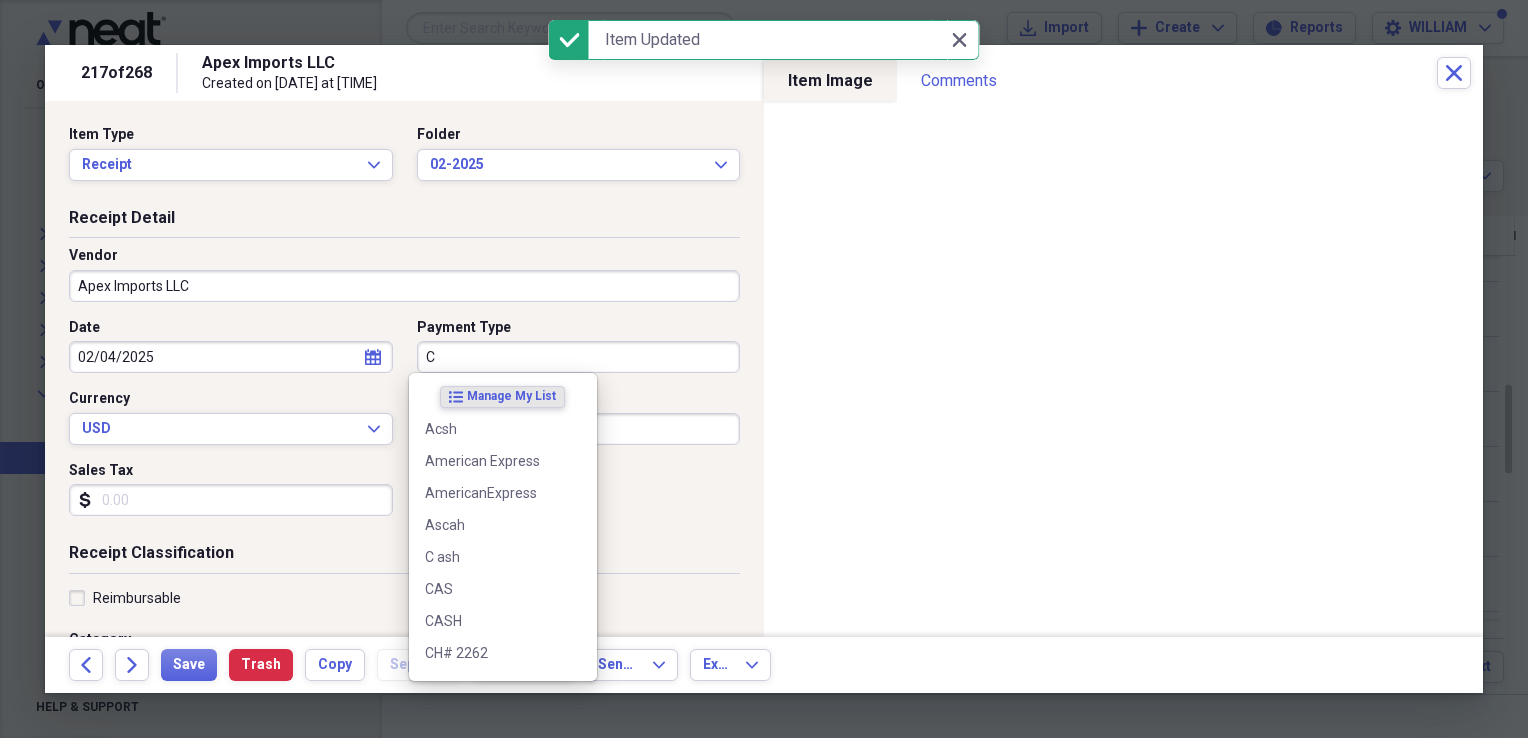 click on "C" at bounding box center [579, 357] 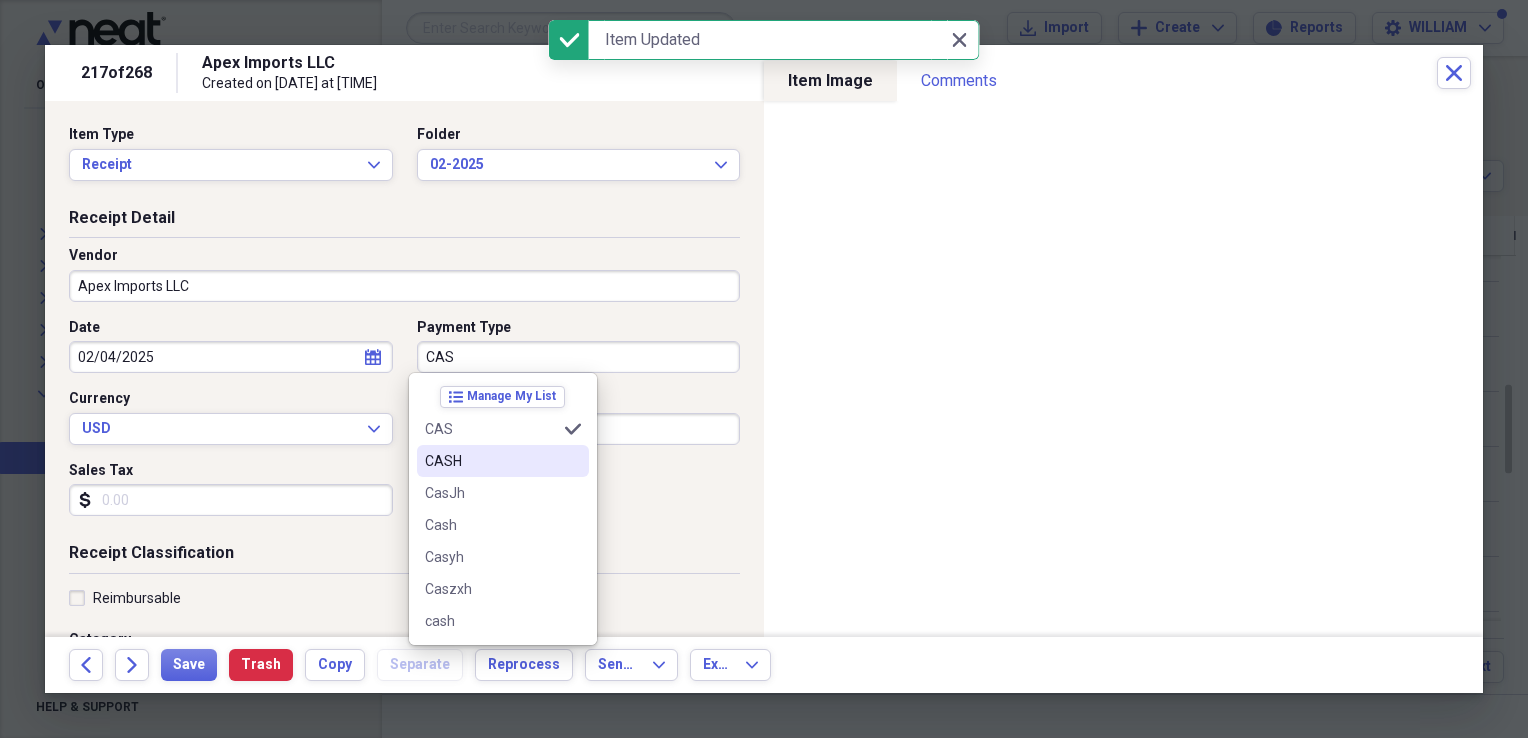 click on "CASH" at bounding box center (503, 461) 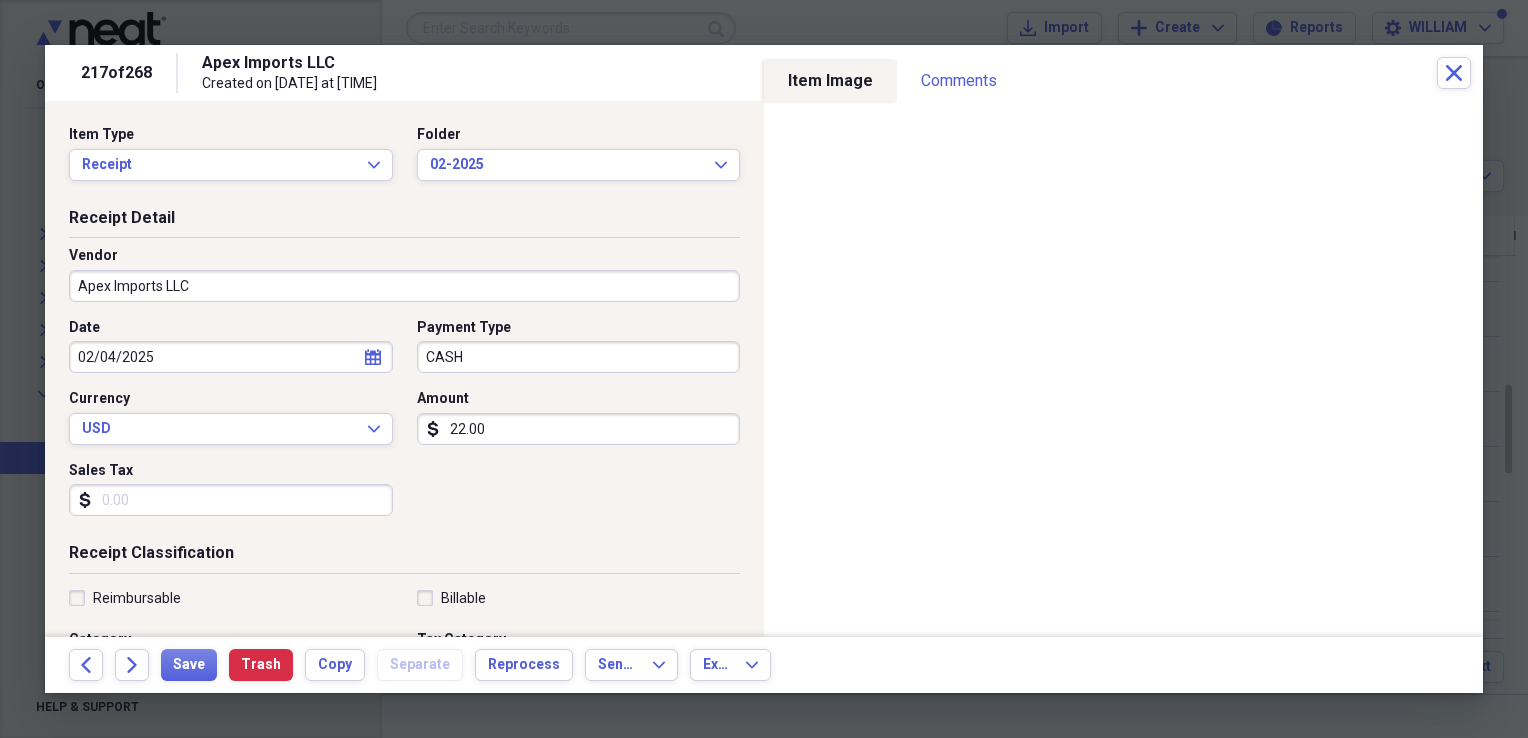 click on "Sales Tax" at bounding box center [231, 500] 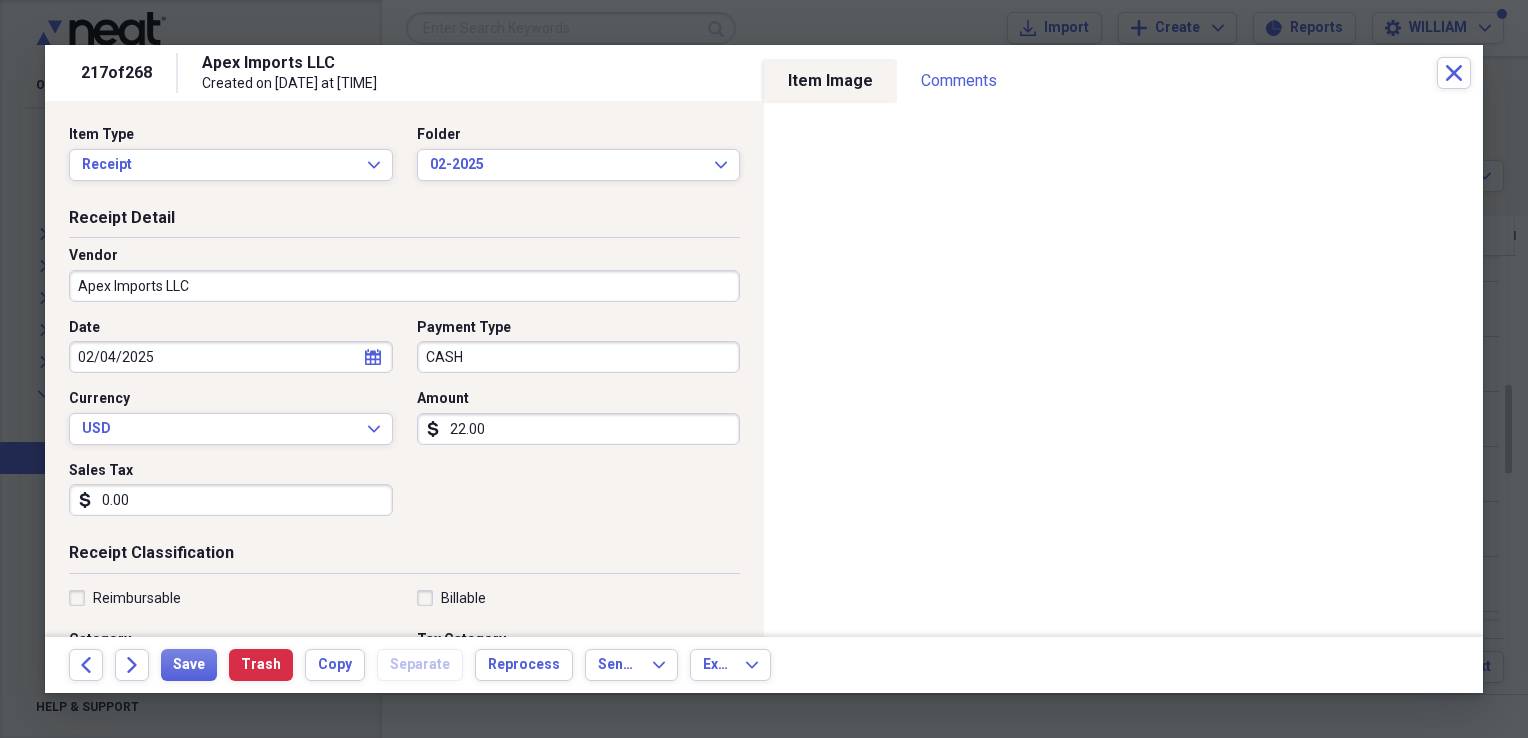 type on "0.00" 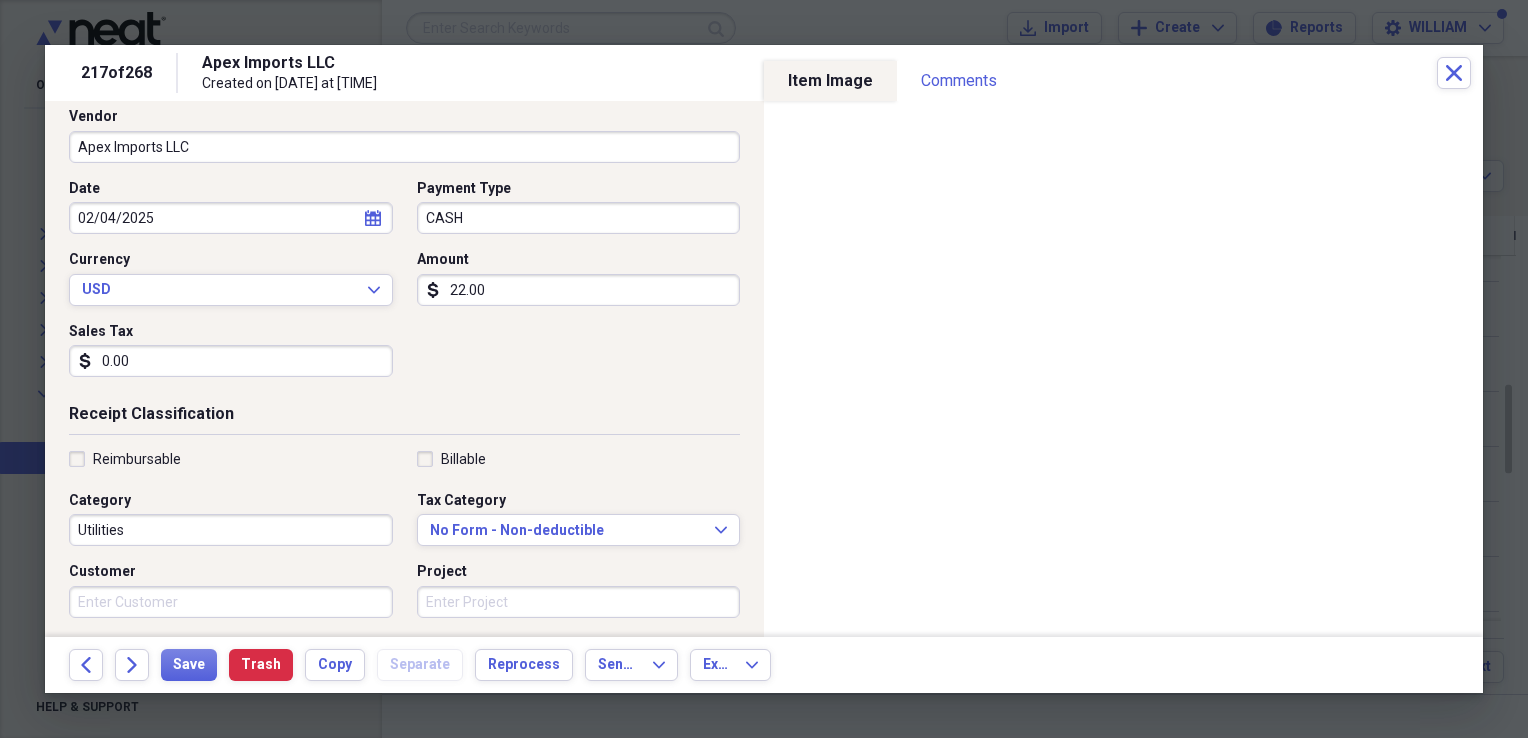 scroll, scrollTop: 146, scrollLeft: 0, axis: vertical 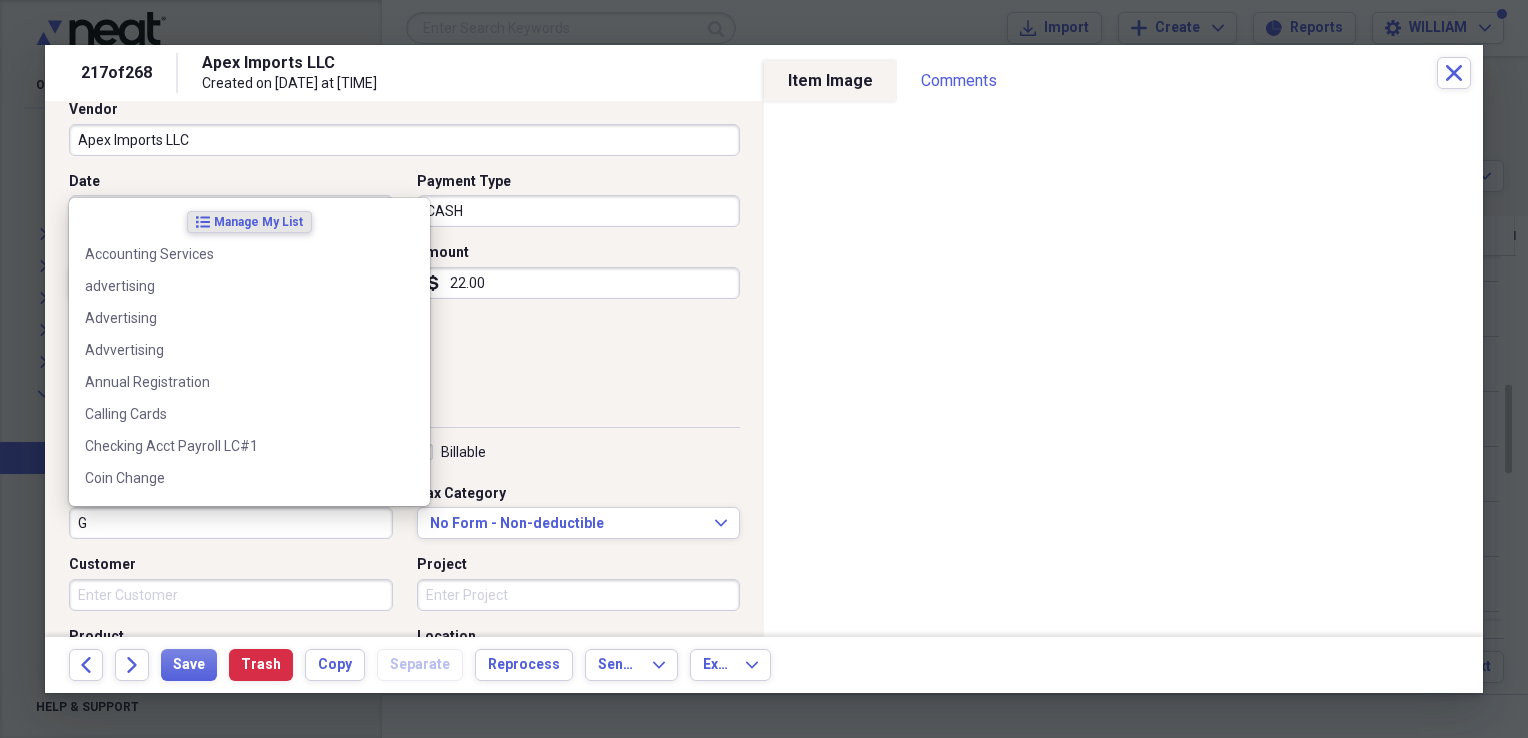 click on "G" at bounding box center [231, 523] 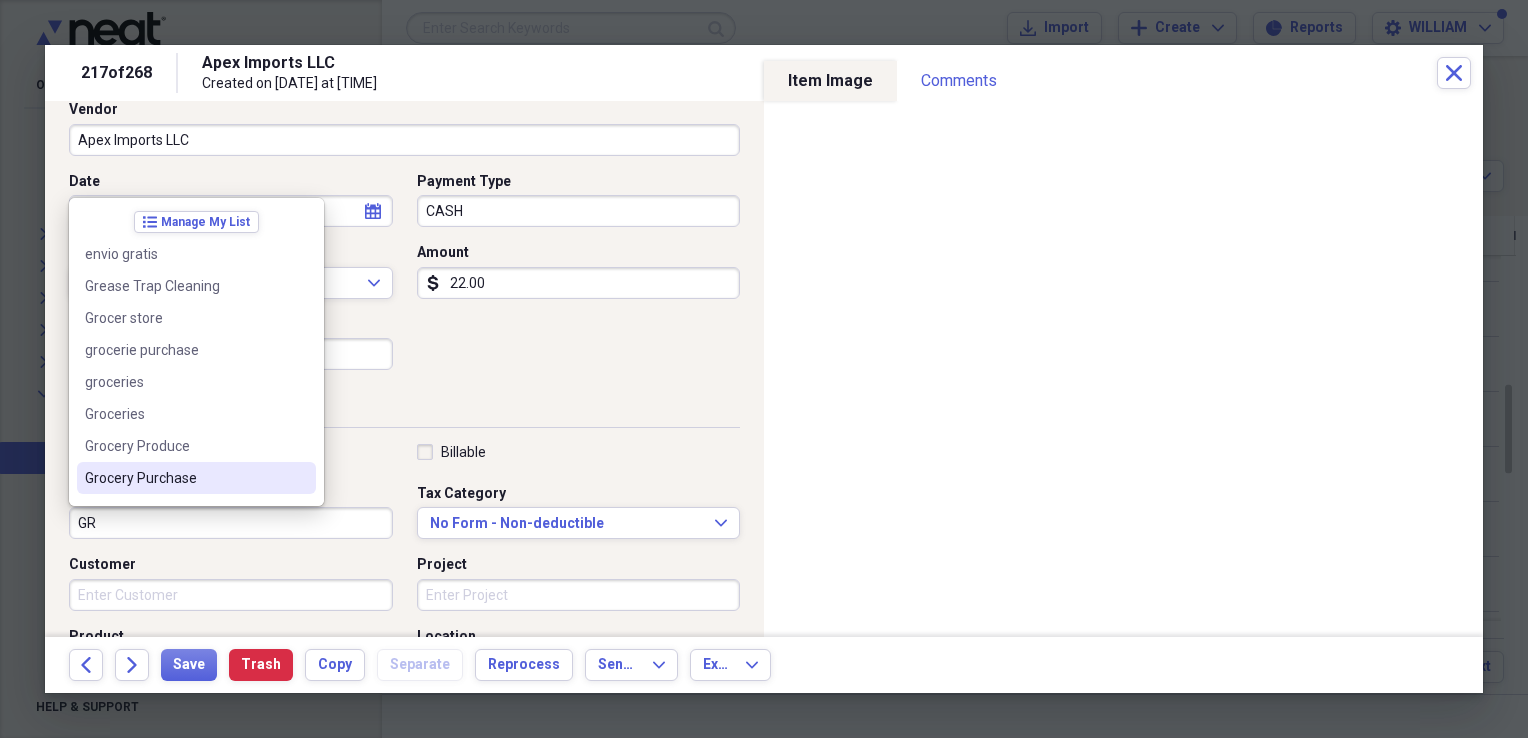 click on "Grocery Purchase" at bounding box center [184, 478] 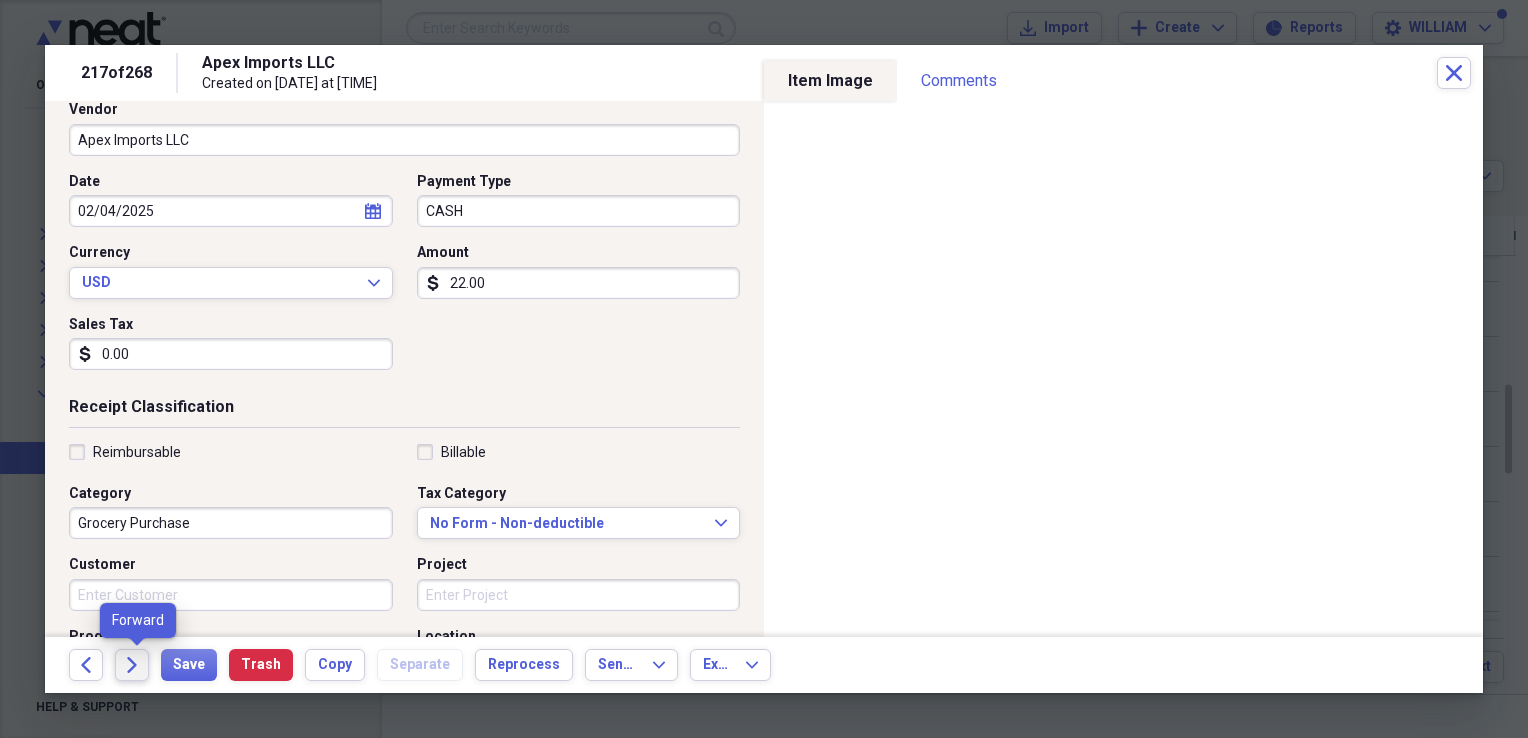 click on "Forward" 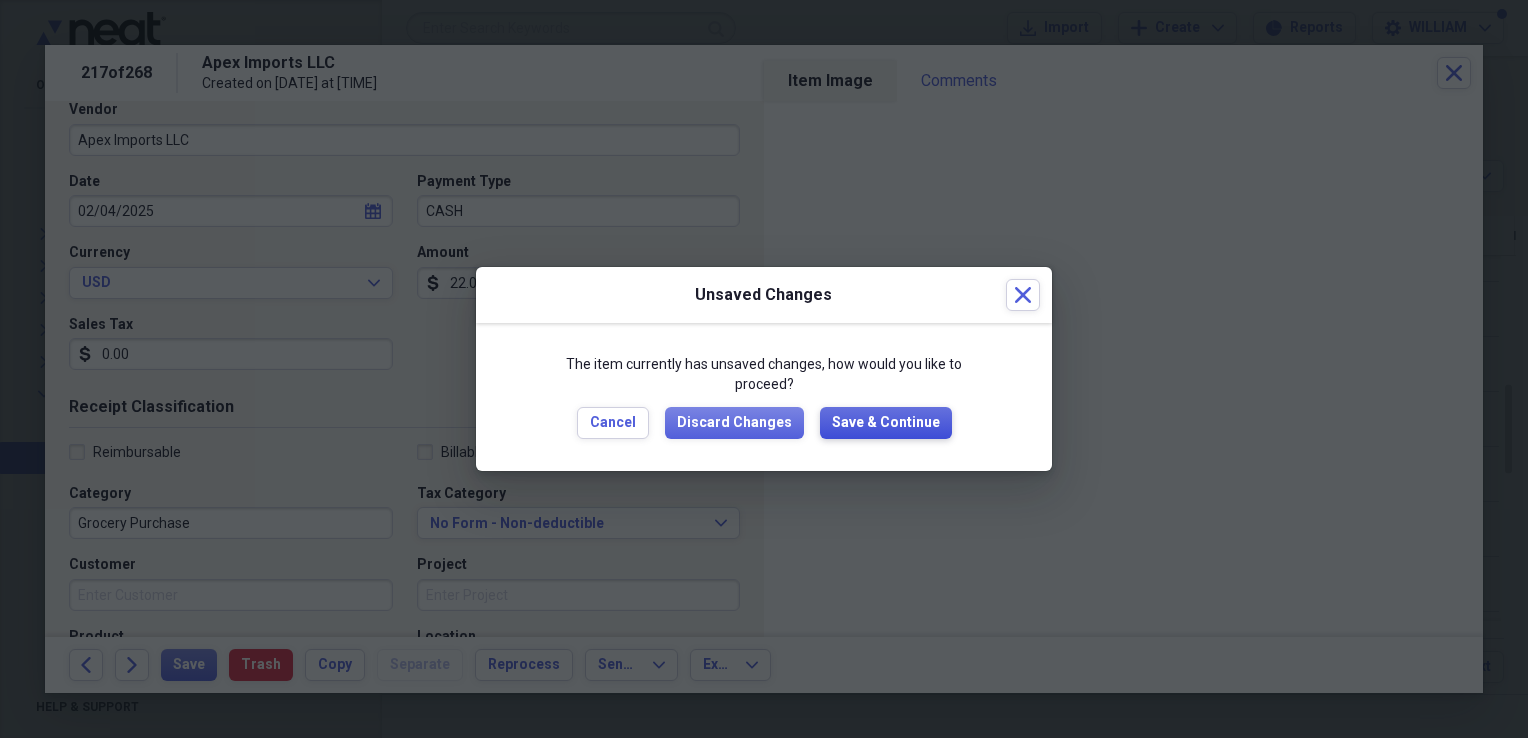 click on "Save & Continue" at bounding box center (886, 423) 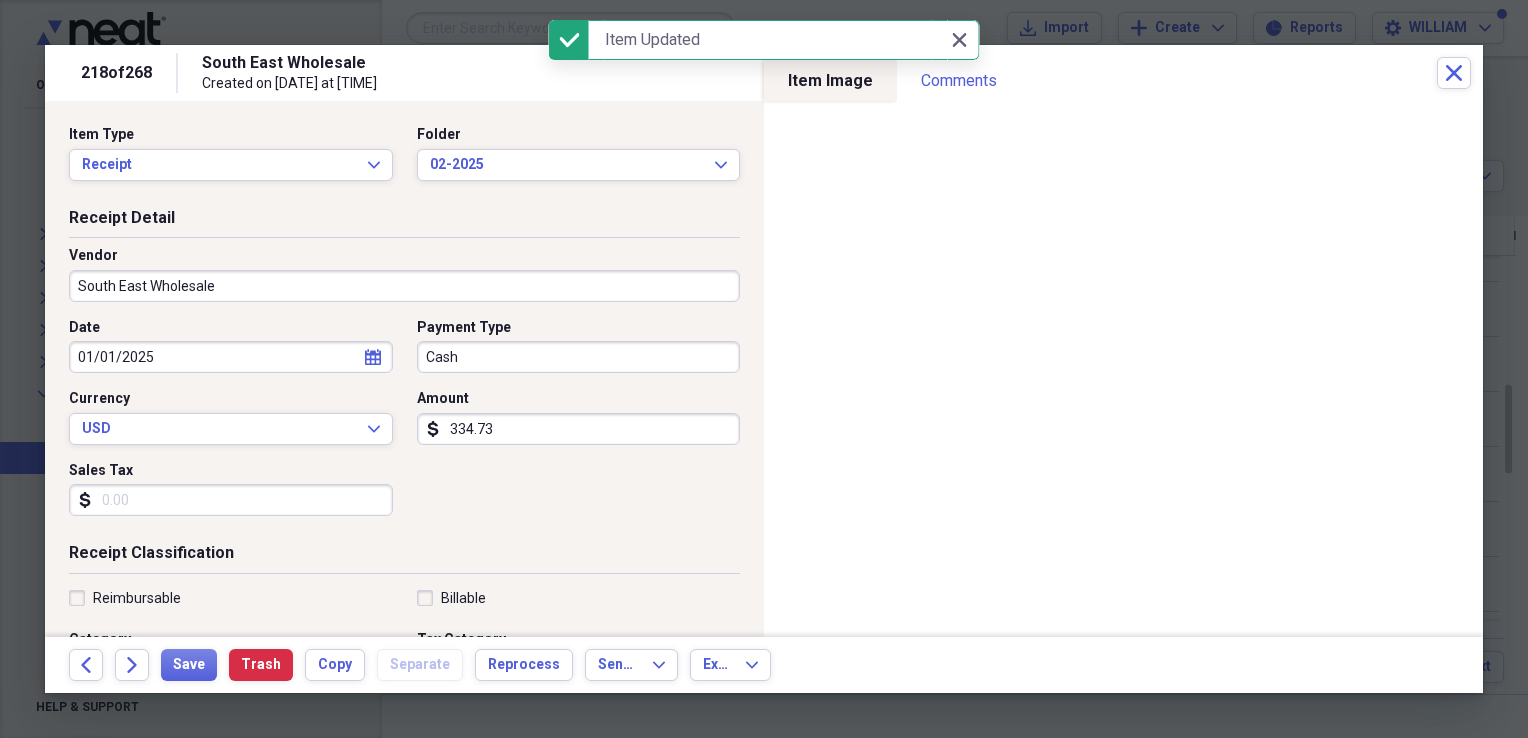 click on "Sales Tax" at bounding box center [231, 500] 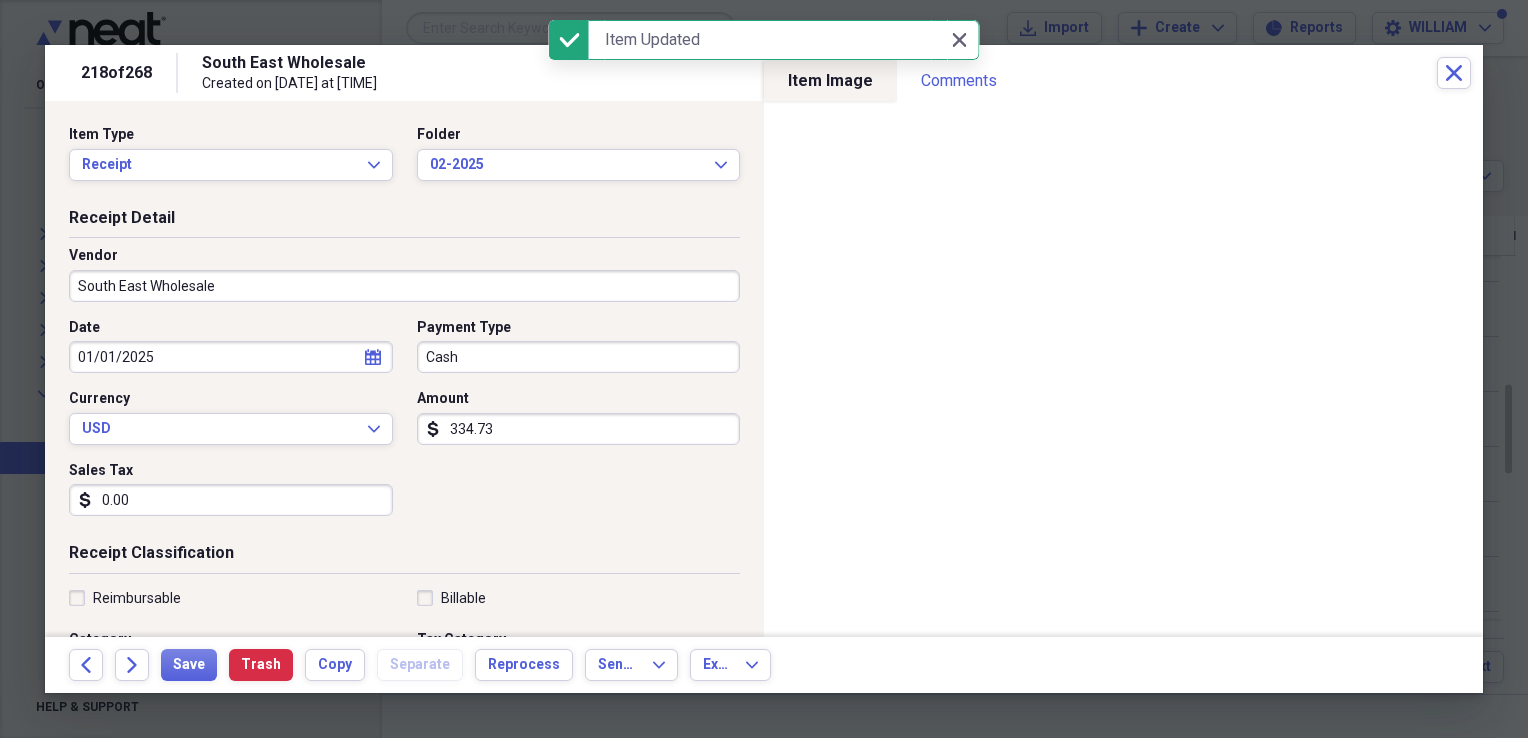 type on "0.00" 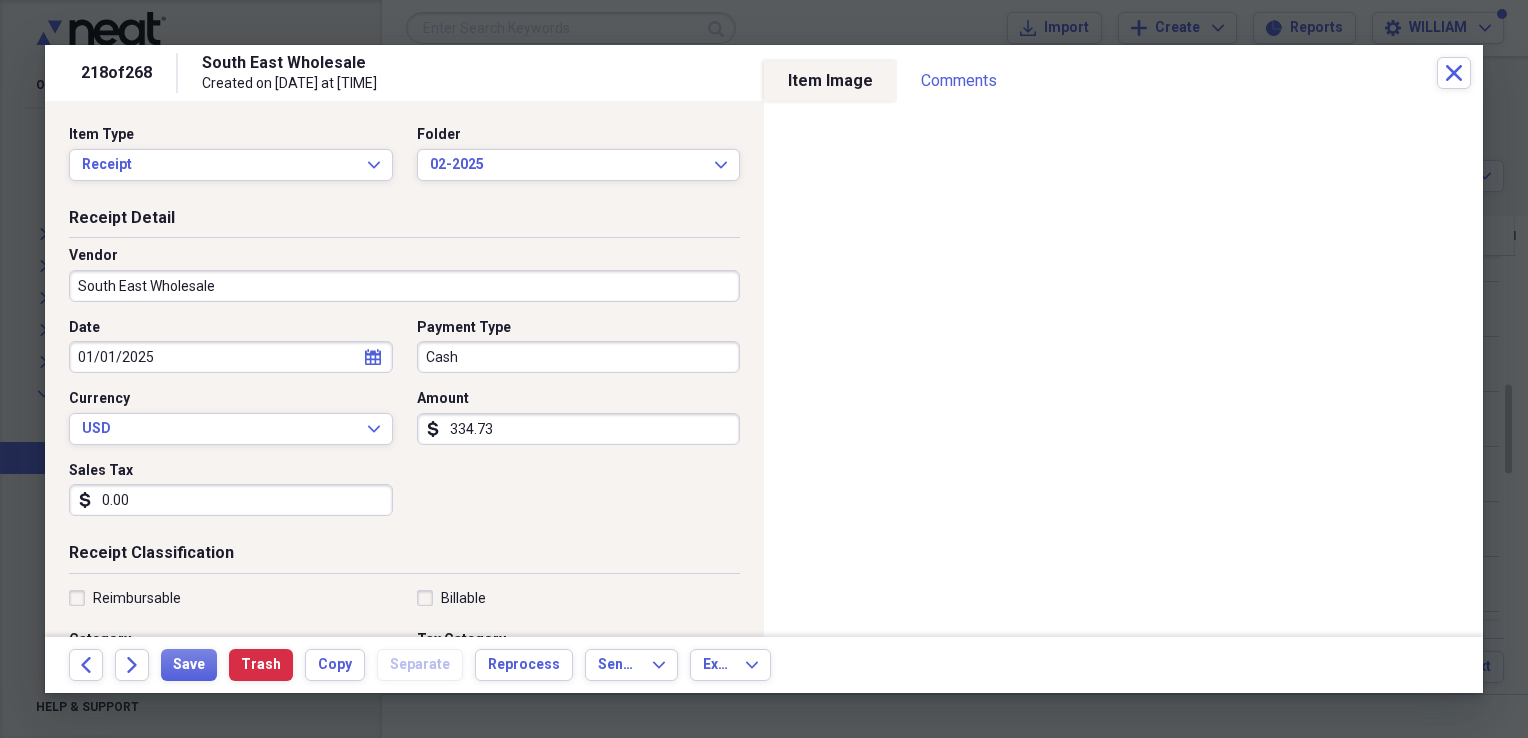 select on "2025" 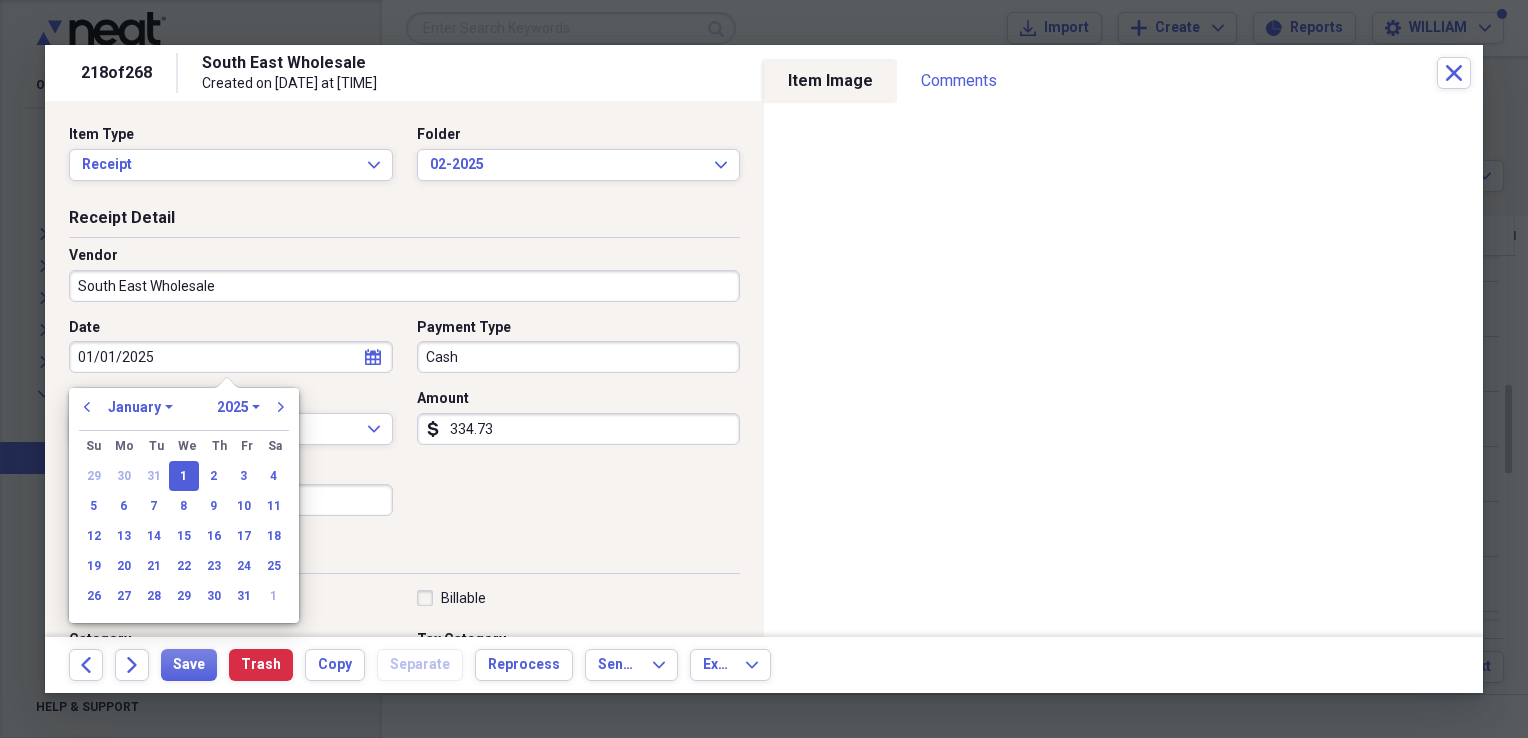 click on "01/01/2025" at bounding box center (231, 357) 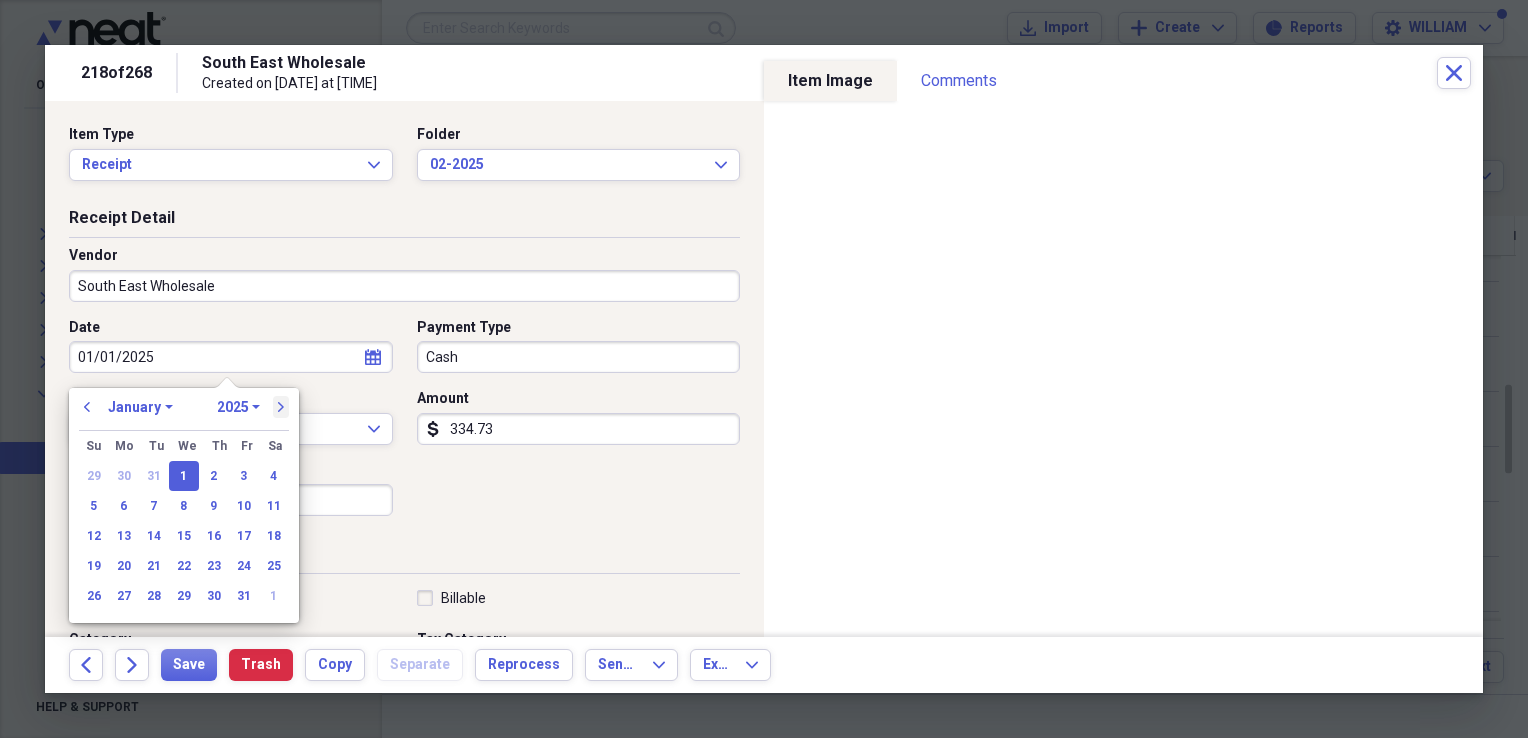 click on "next" at bounding box center (281, 407) 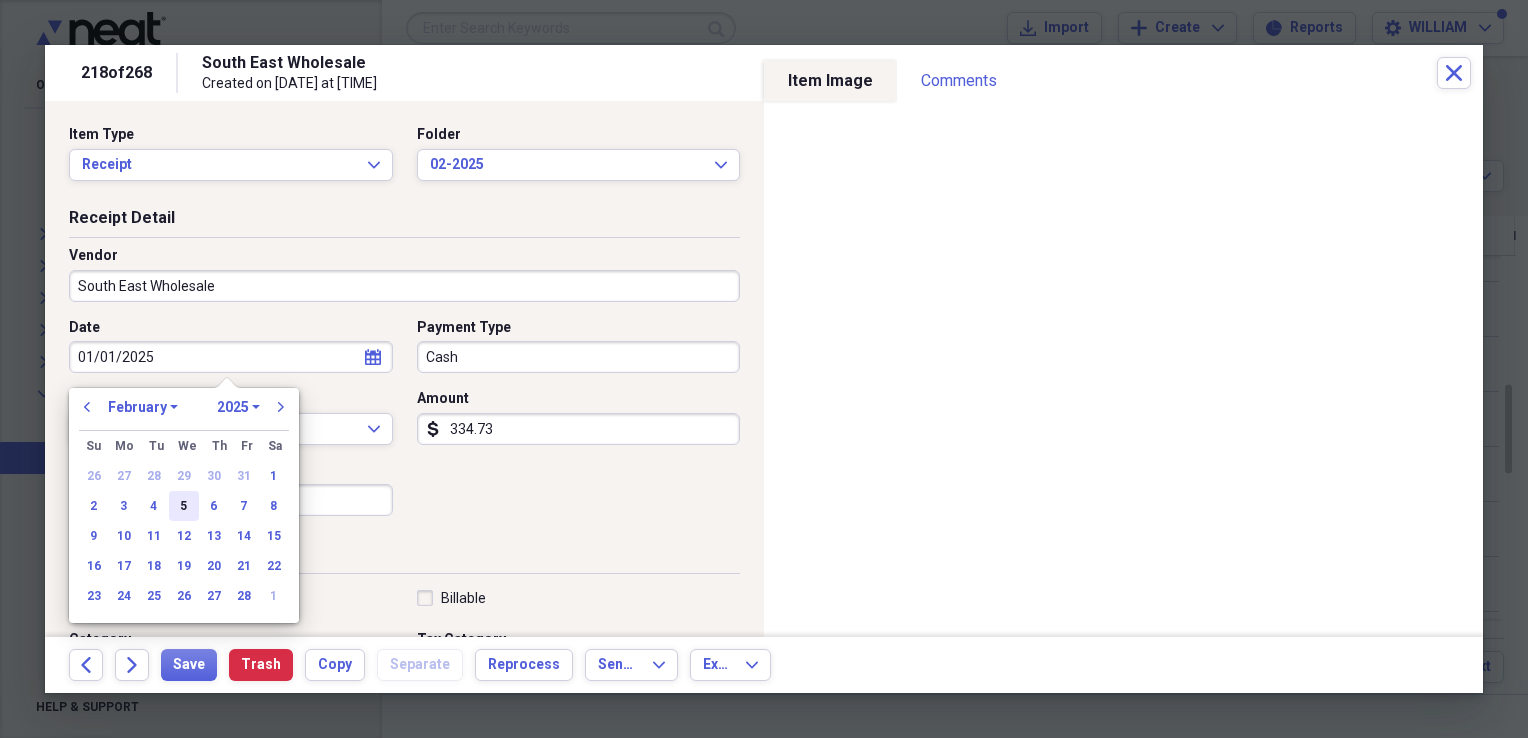 click on "5" at bounding box center [184, 506] 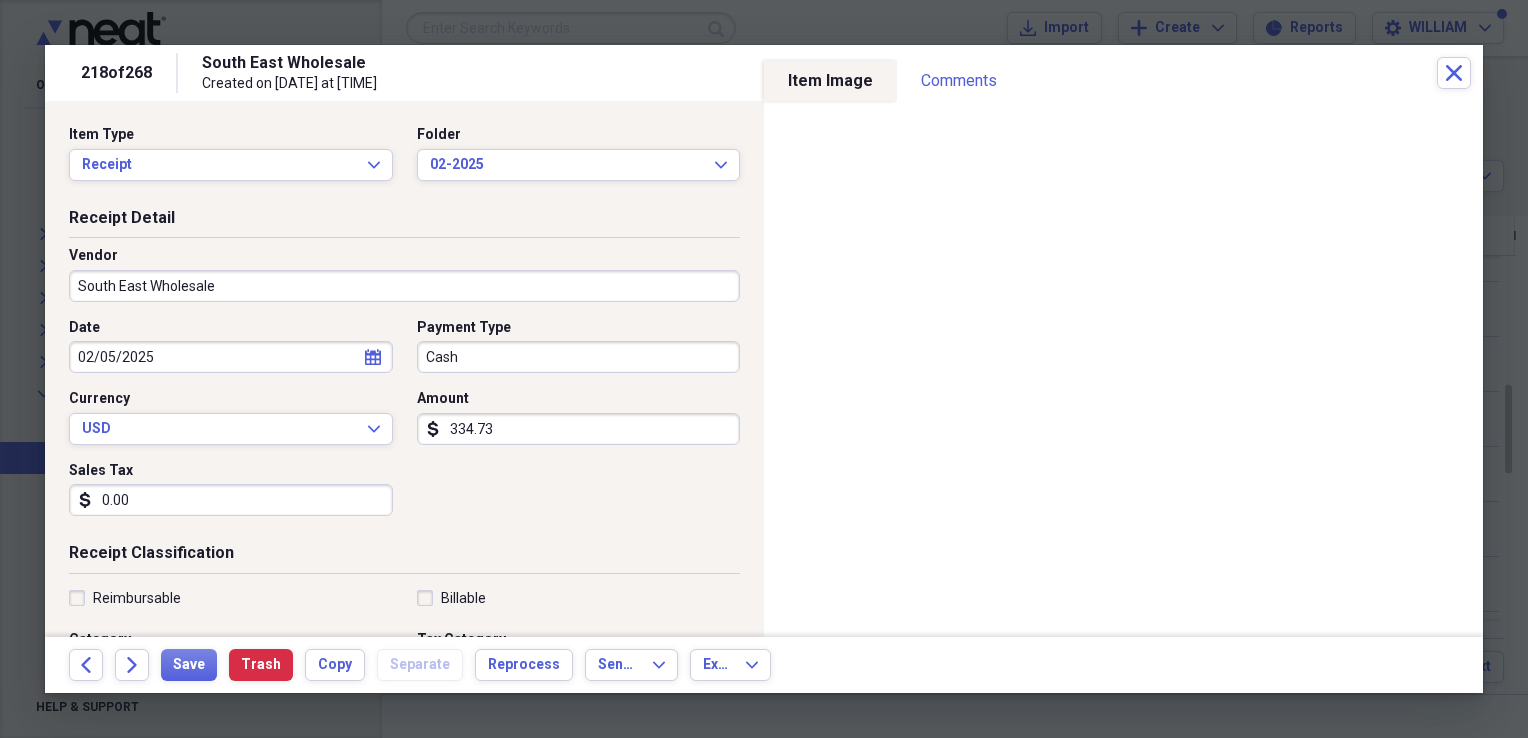 scroll, scrollTop: 92, scrollLeft: 0, axis: vertical 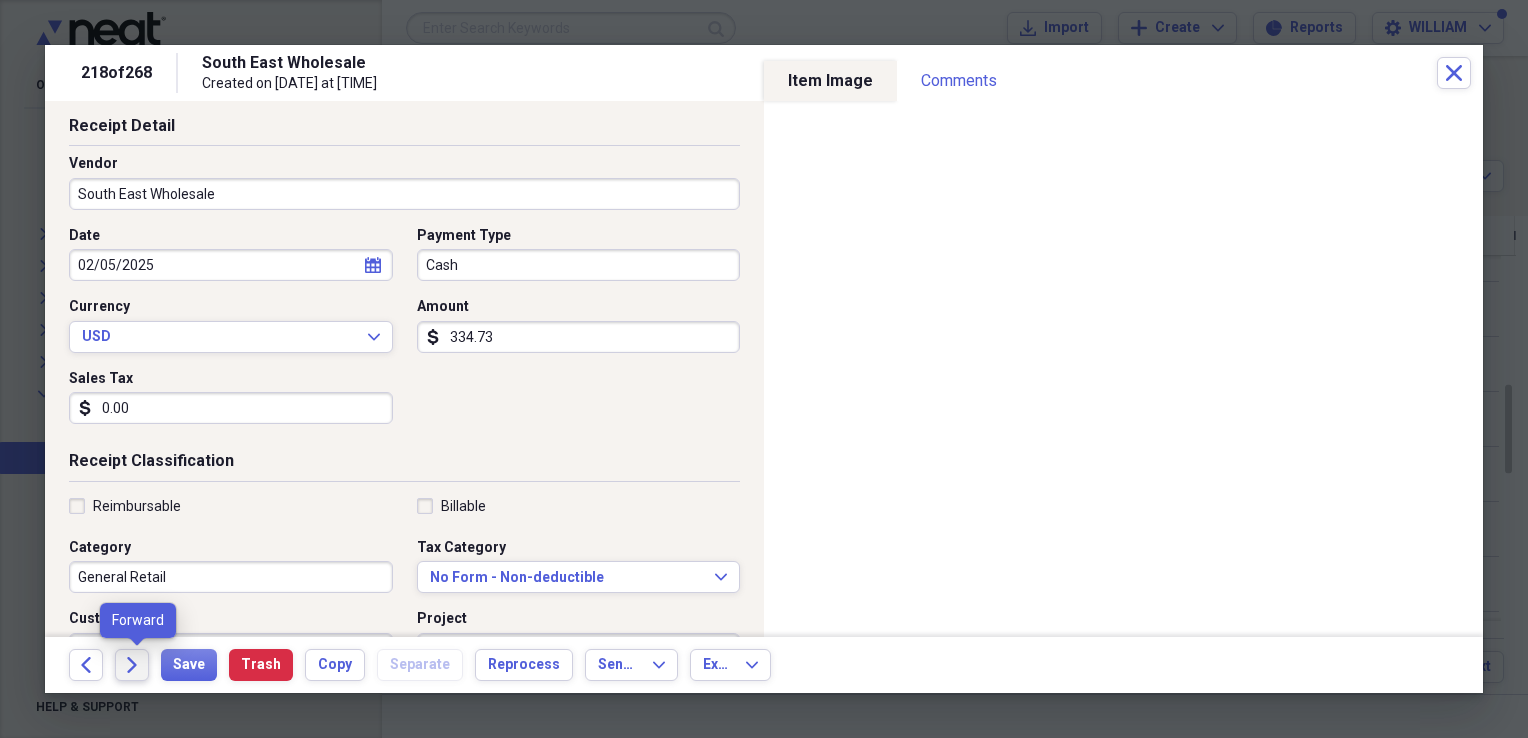 click on "Forward" at bounding box center (132, 665) 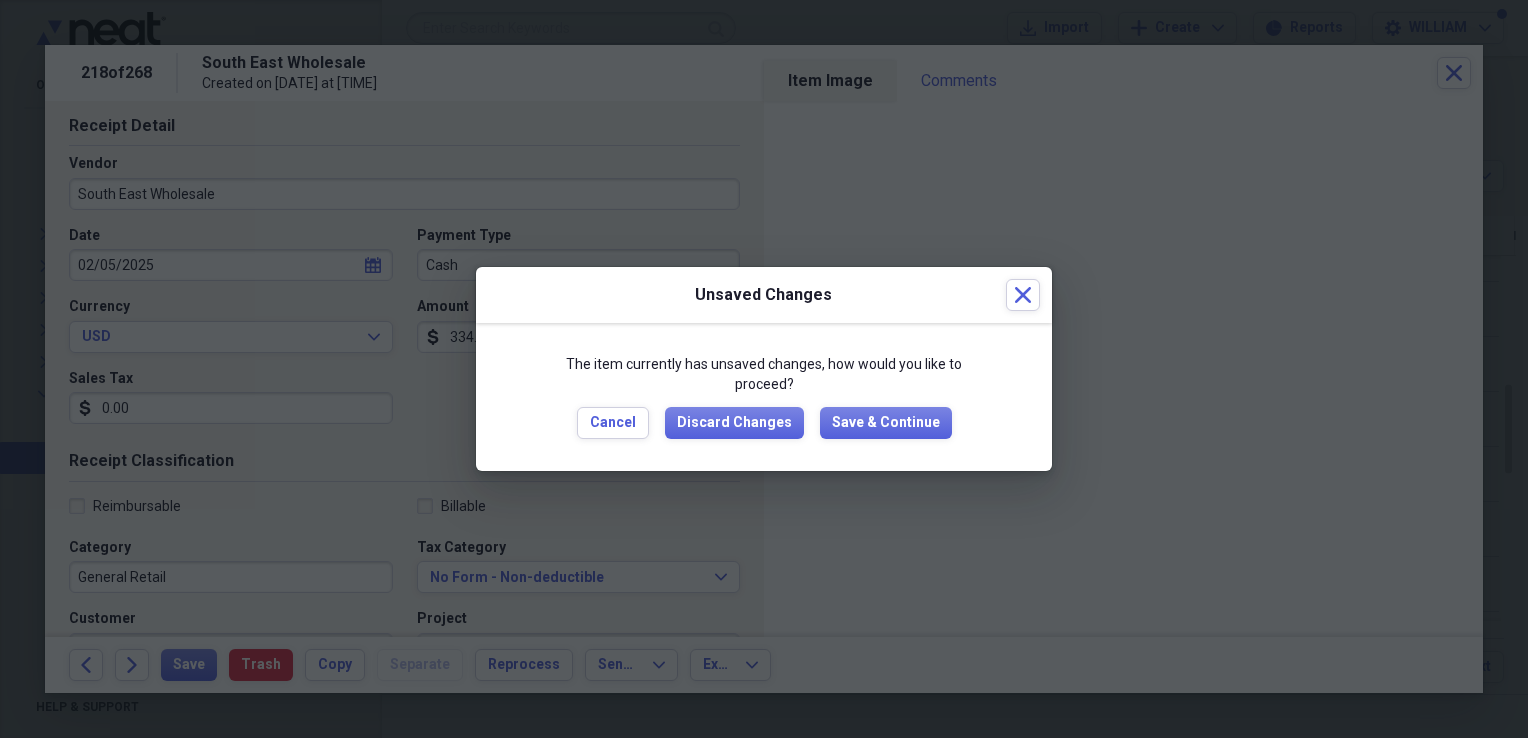 click on "The item currently has unsaved changes, how would you like to proceed? Cancel Discard Changes Save & Continue" at bounding box center [764, 396] 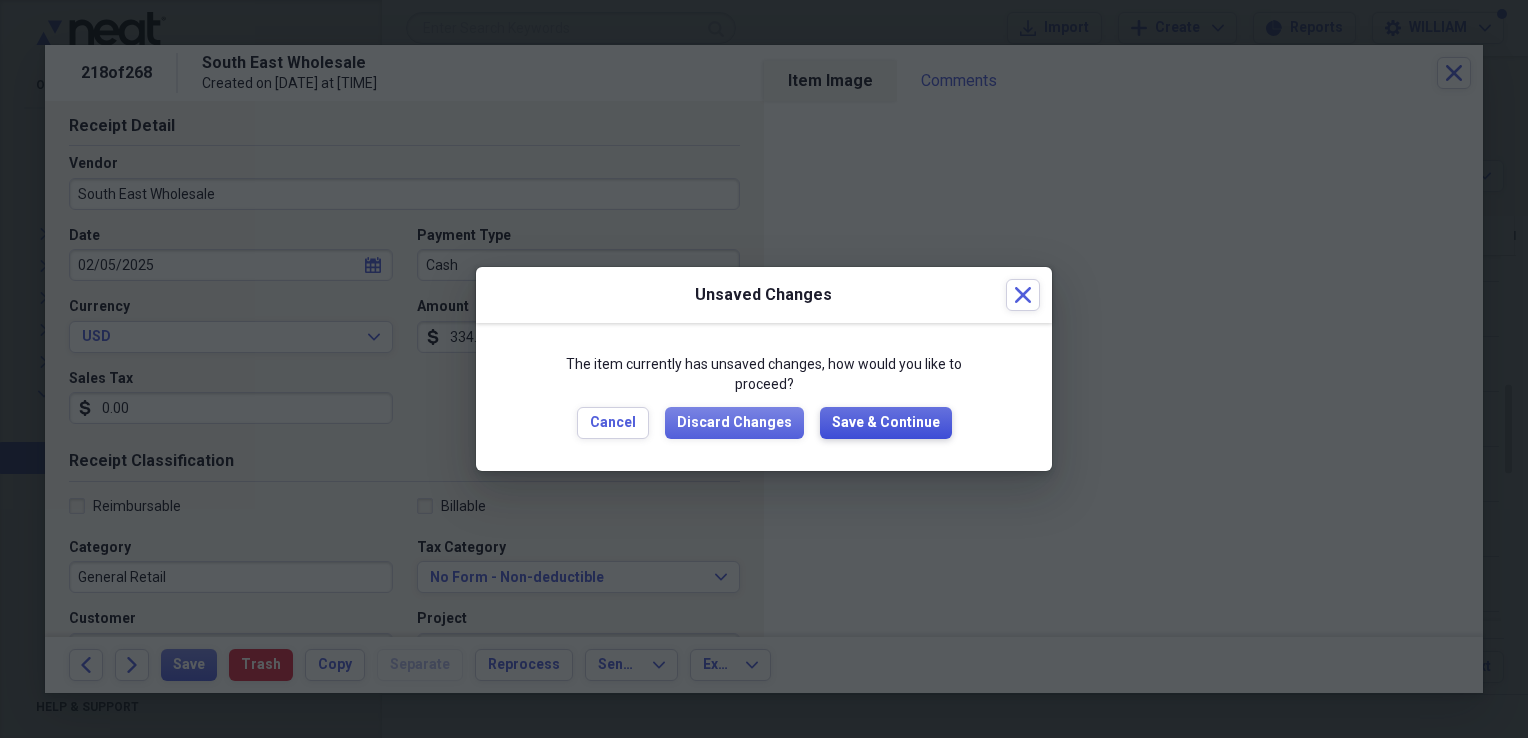 click on "Save & Continue" at bounding box center (886, 423) 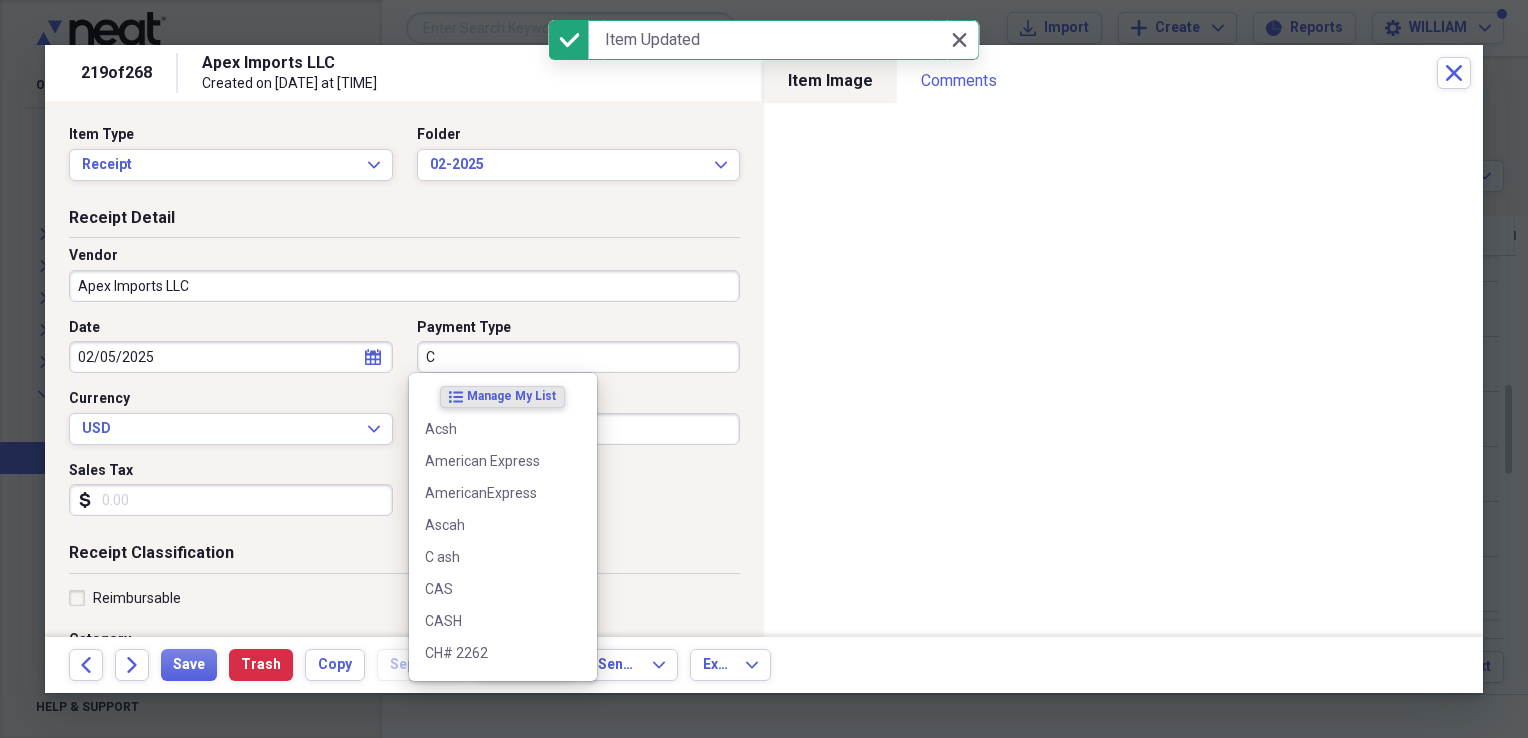 click on "C" at bounding box center (579, 357) 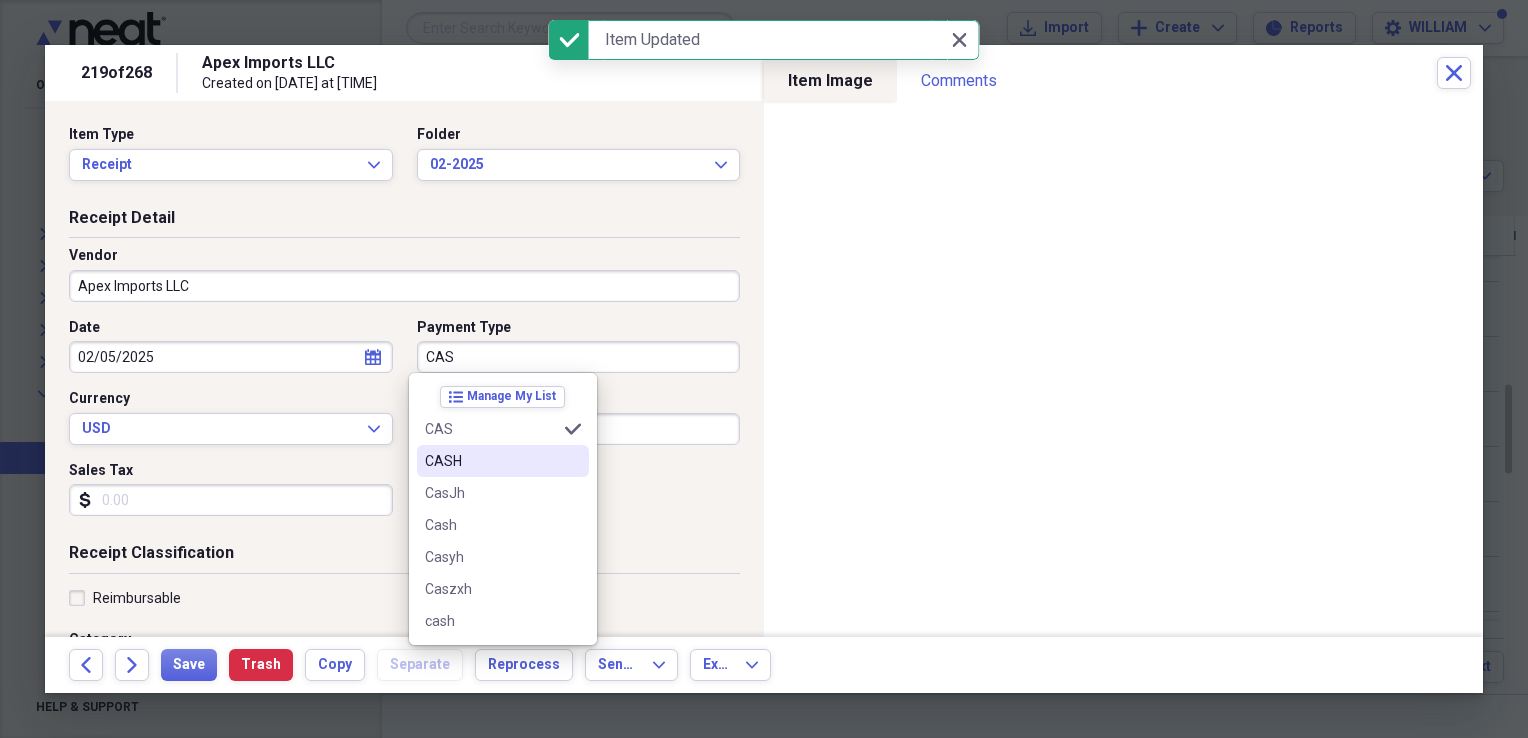 click on "CASH" at bounding box center [503, 461] 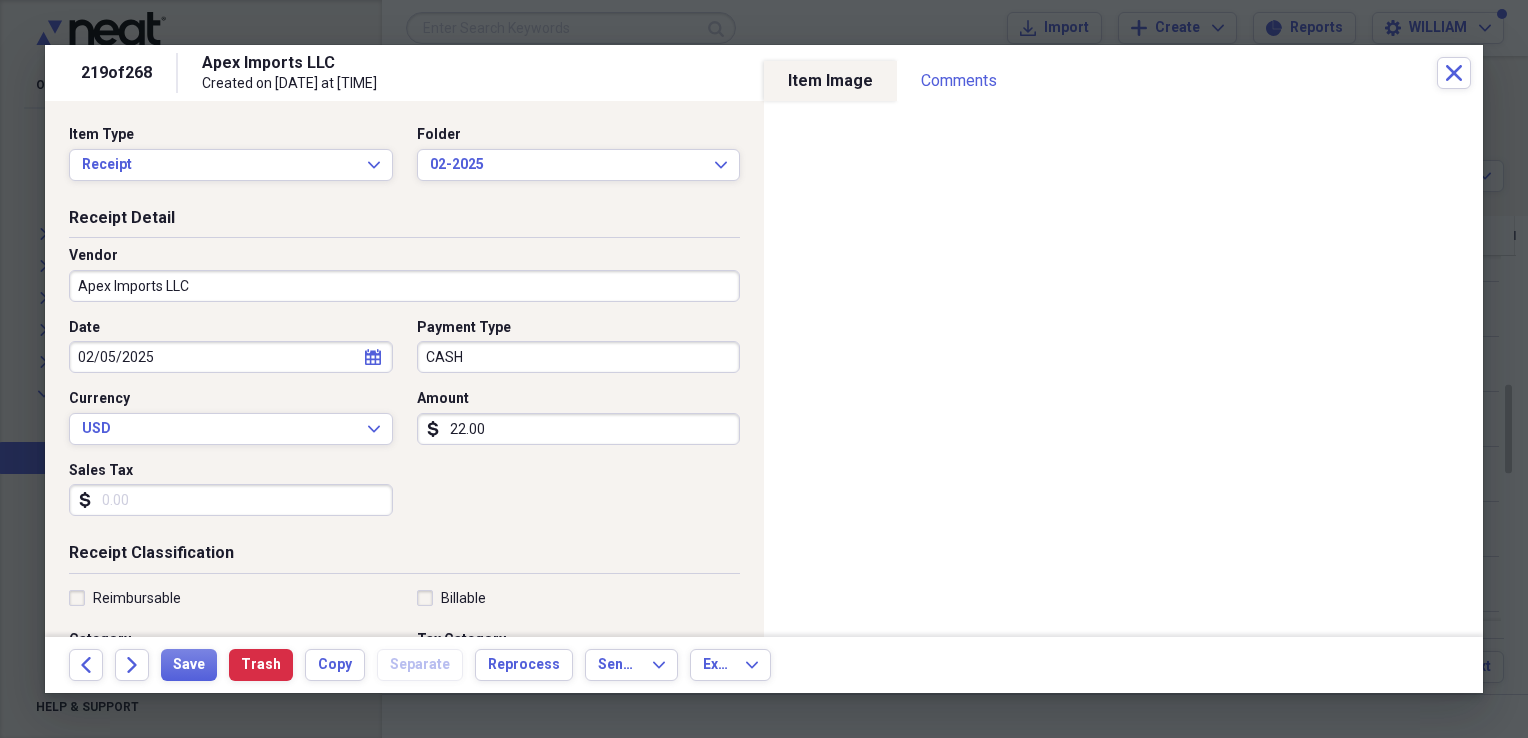 click on "Sales Tax" at bounding box center [231, 500] 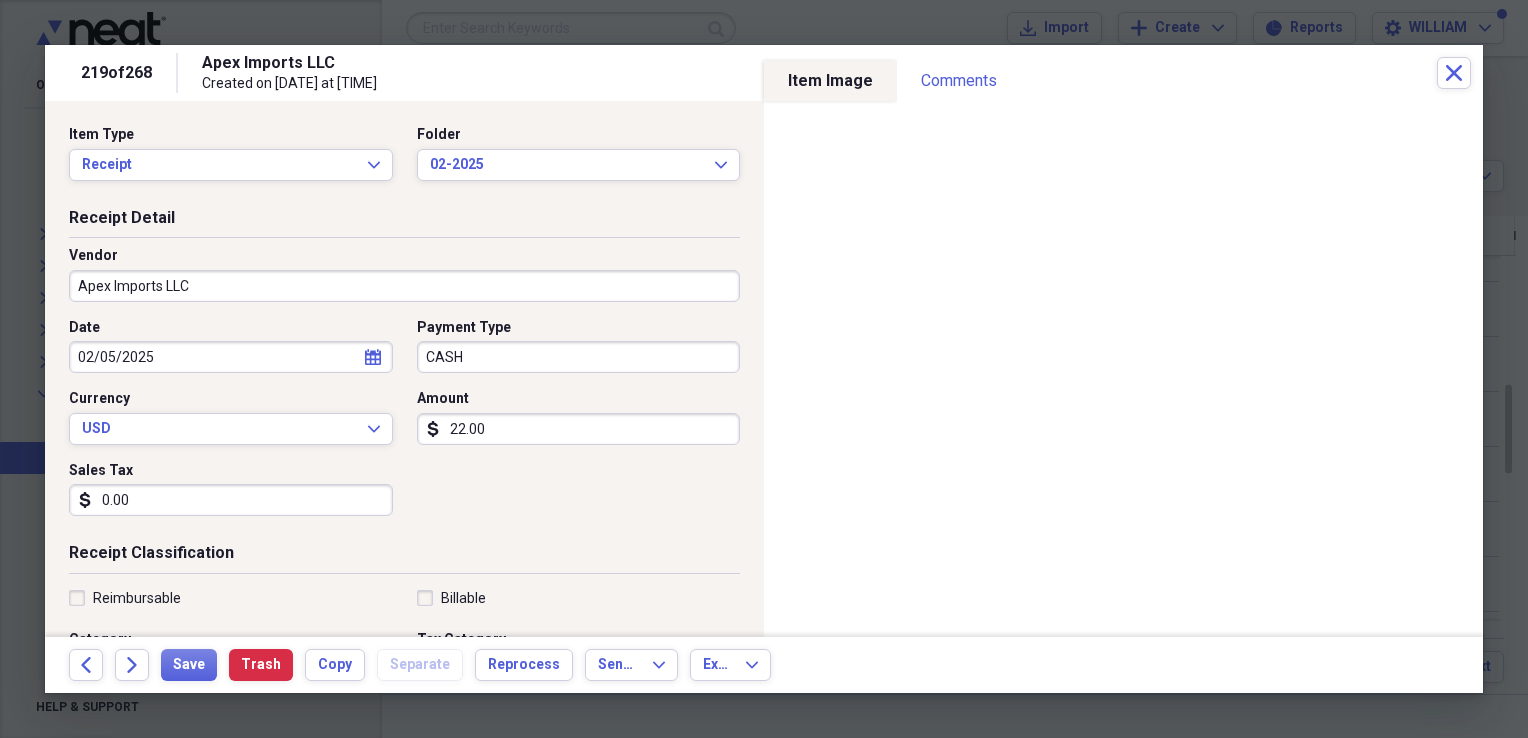type on "0.00" 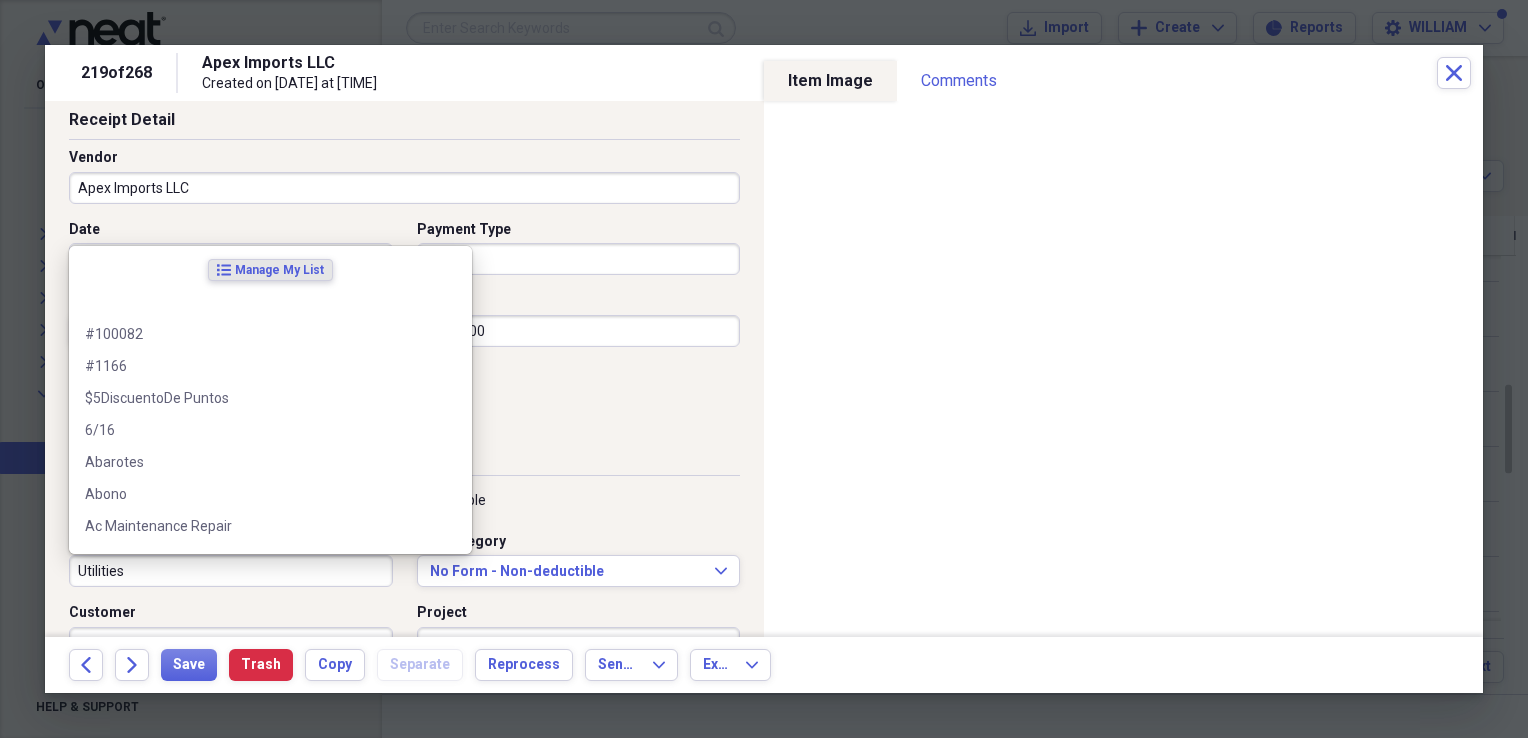 click on "Utilities" at bounding box center (231, 571) 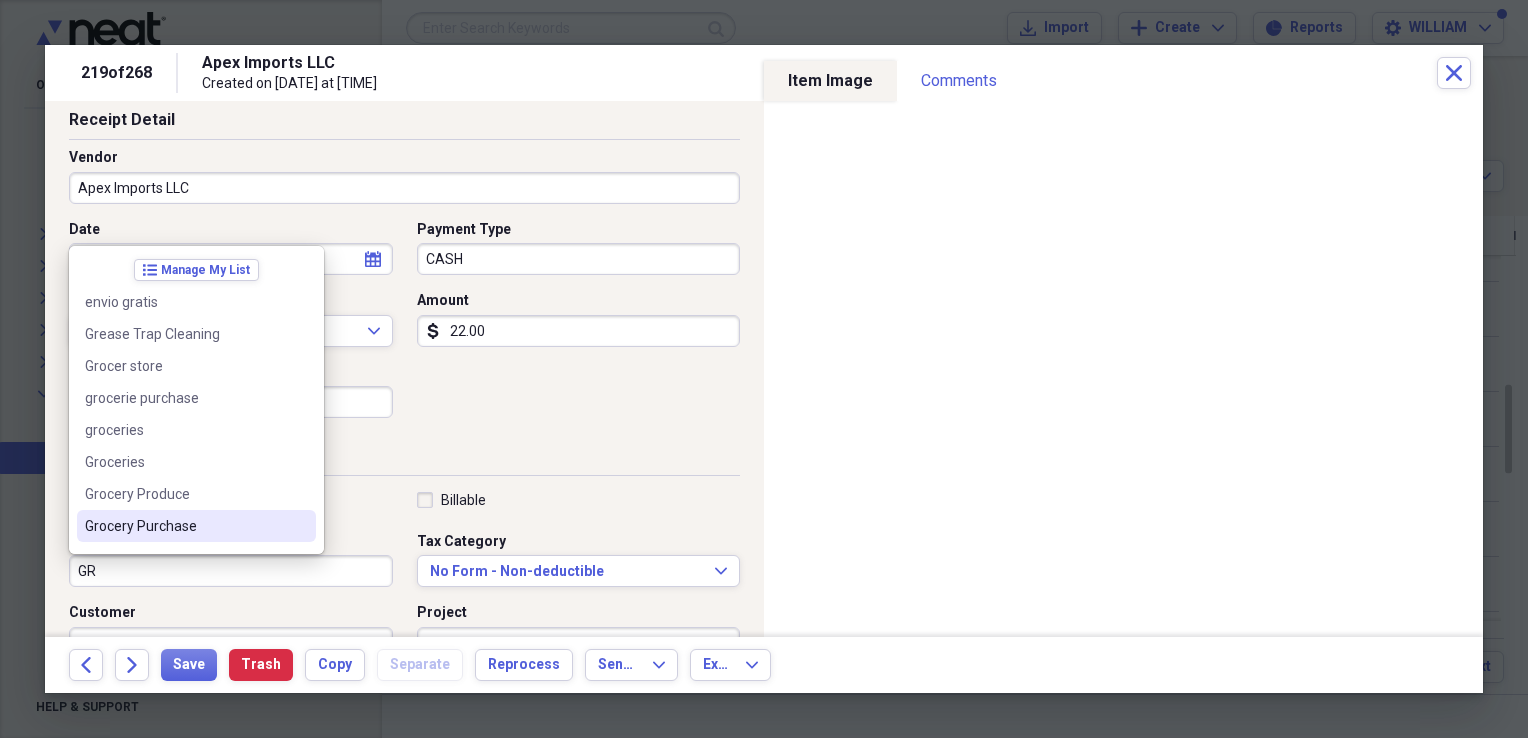 click on "Grocery Purchase" at bounding box center (184, 526) 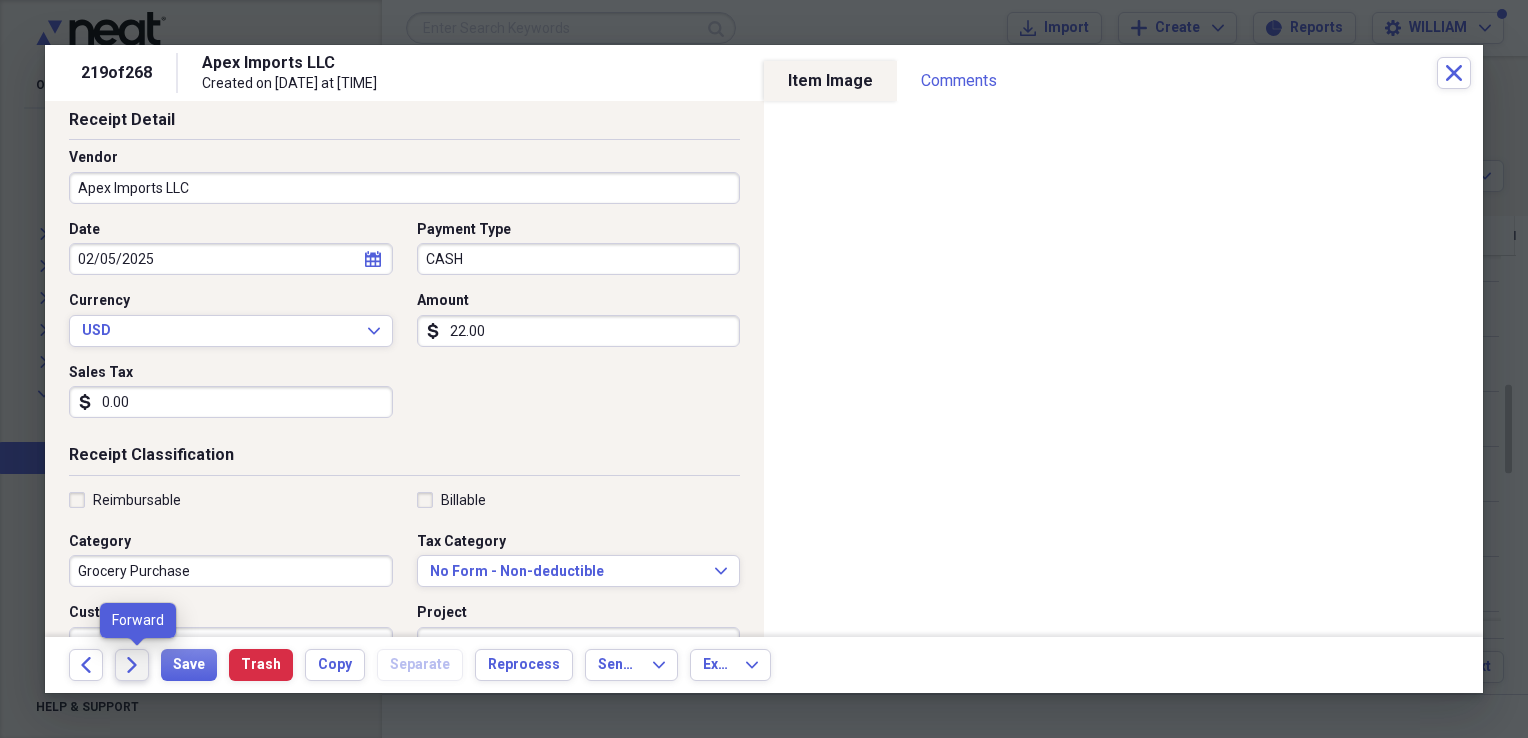 click on "Forward" 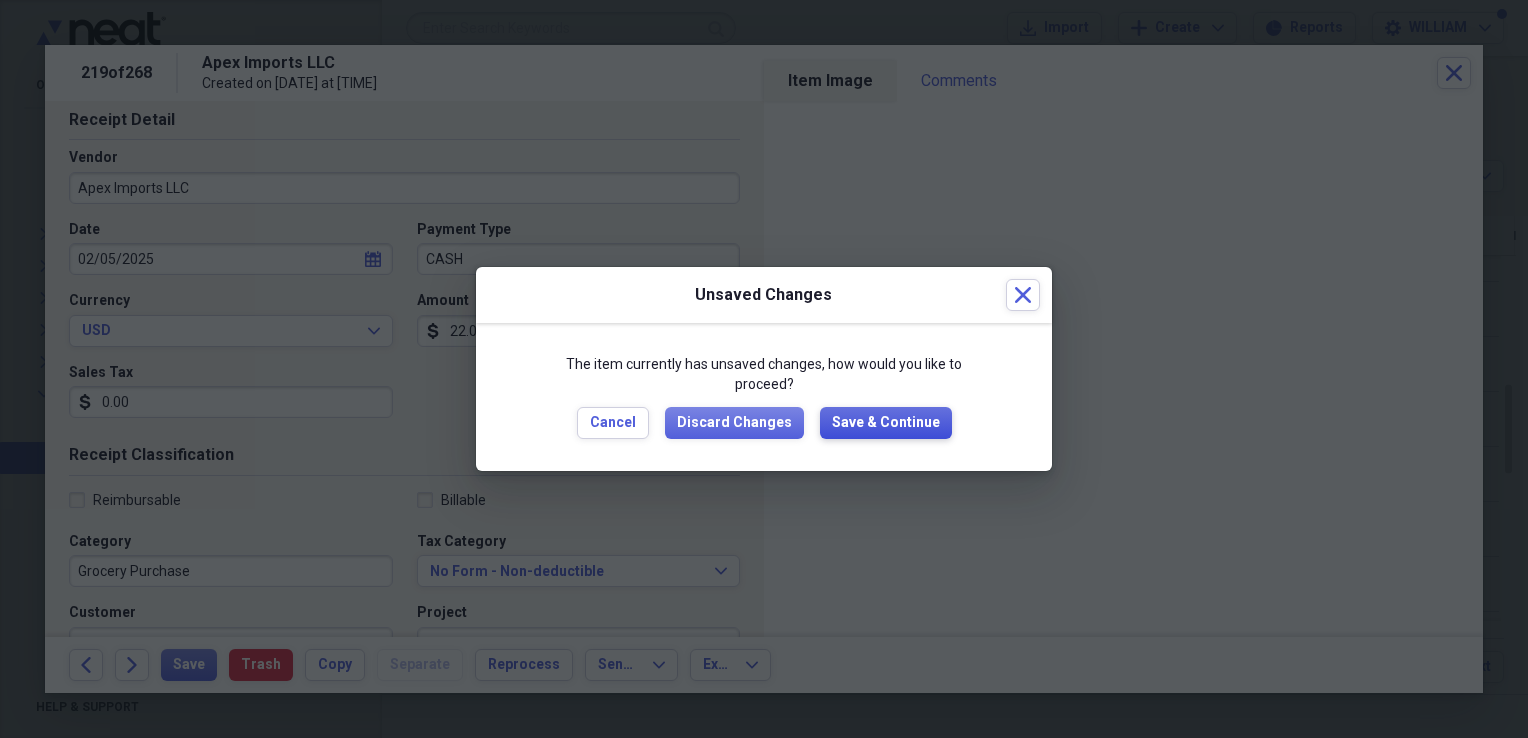 click on "Save & Continue" at bounding box center [886, 423] 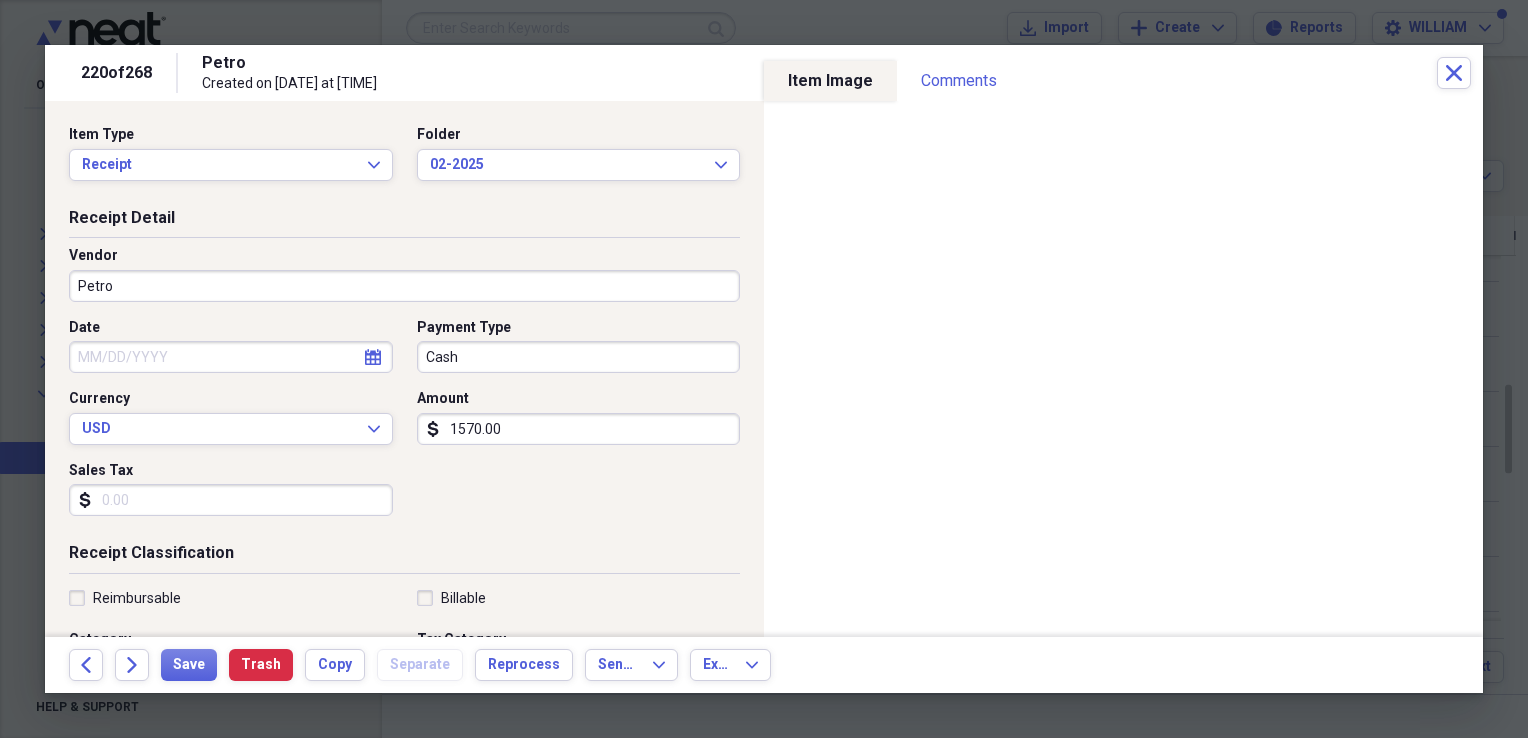 click on "Petro" at bounding box center (404, 286) 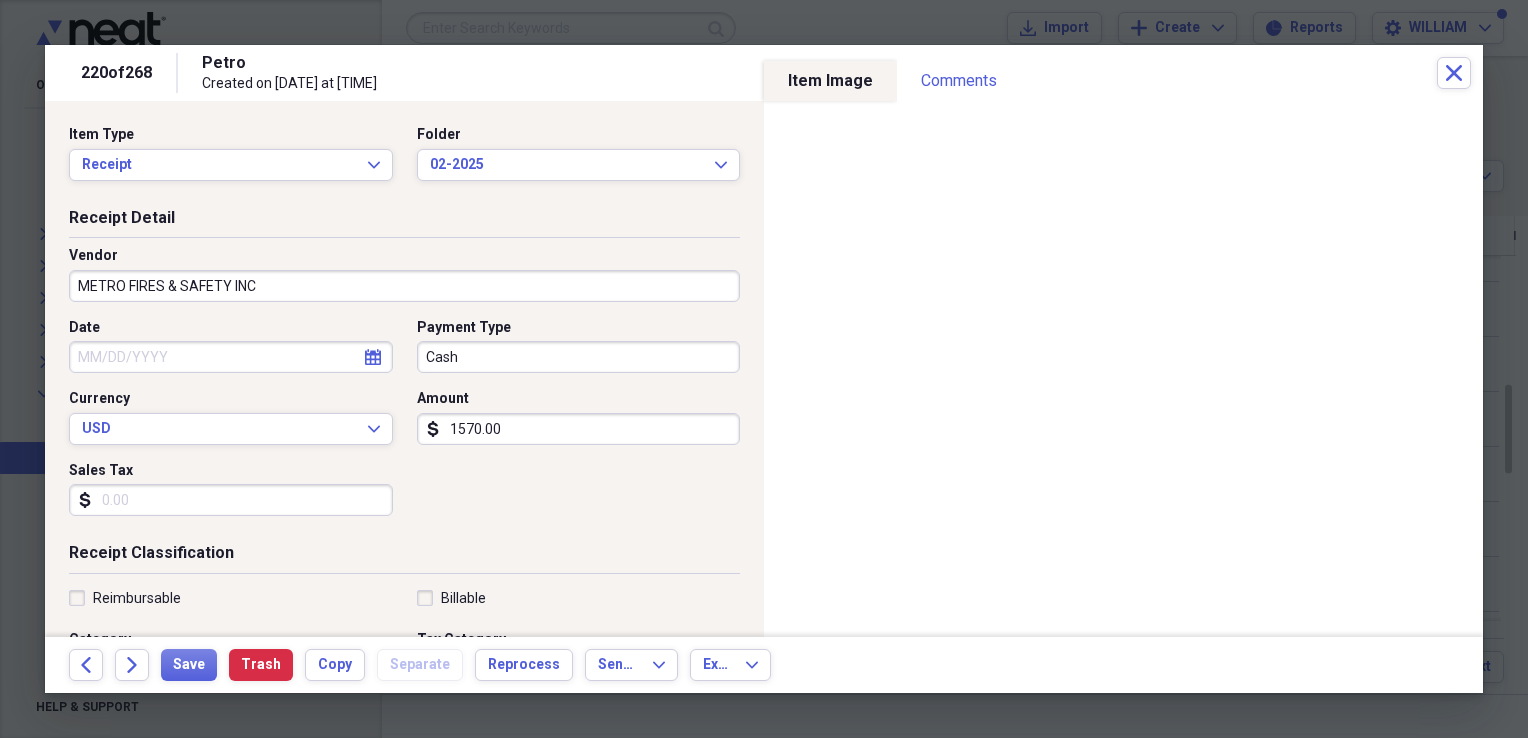 type on "METRO FIRES & SAFETY INC" 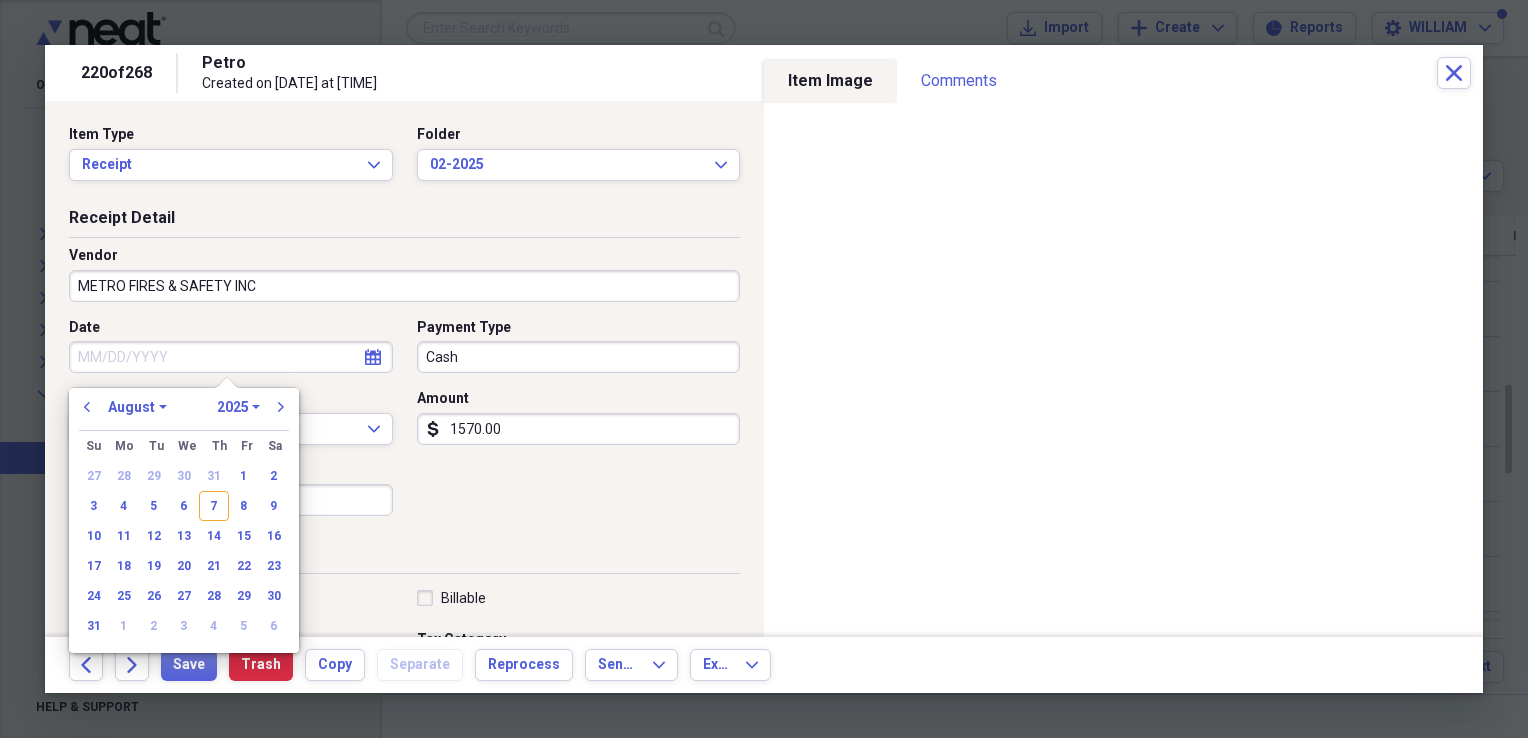 click on "Date" at bounding box center [231, 357] 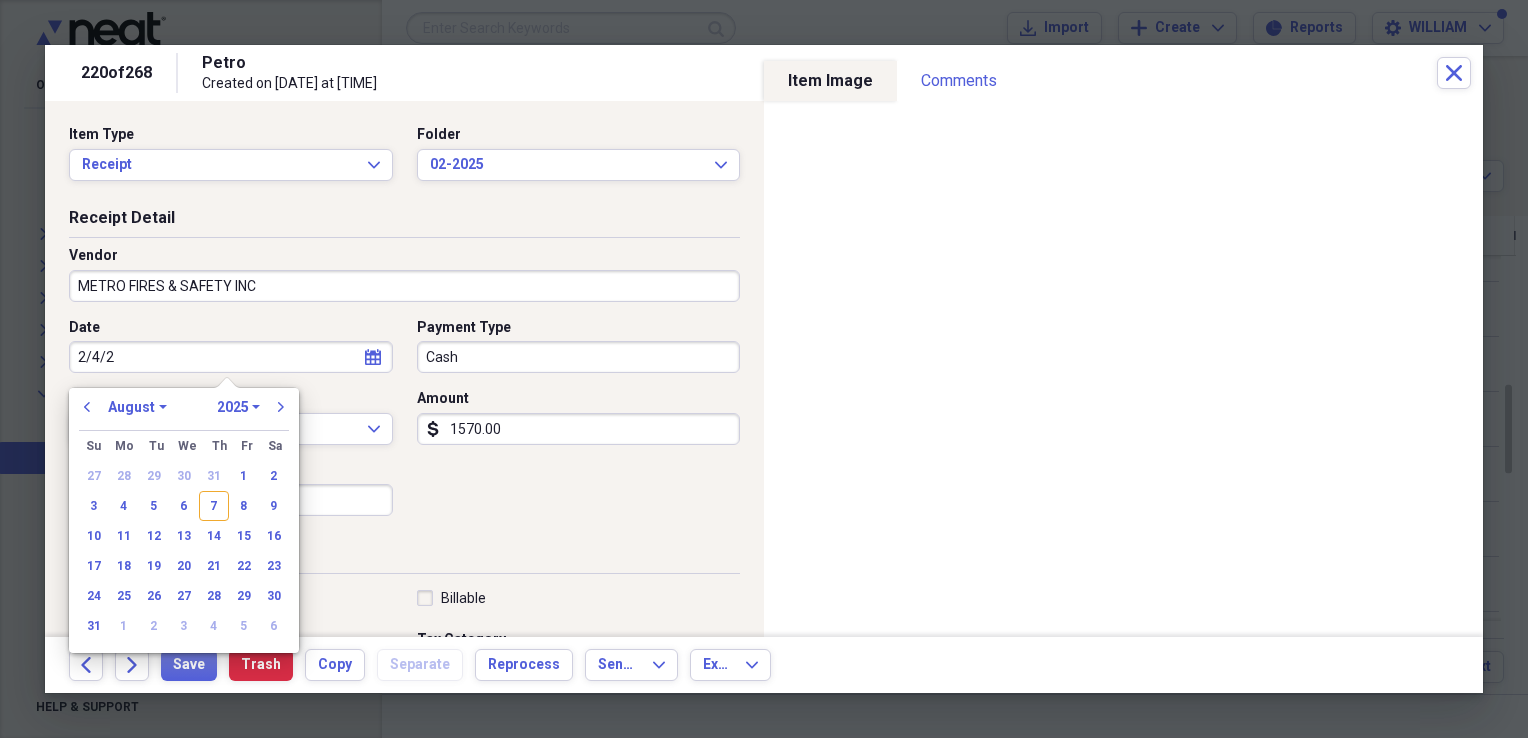 type on "2/4/25" 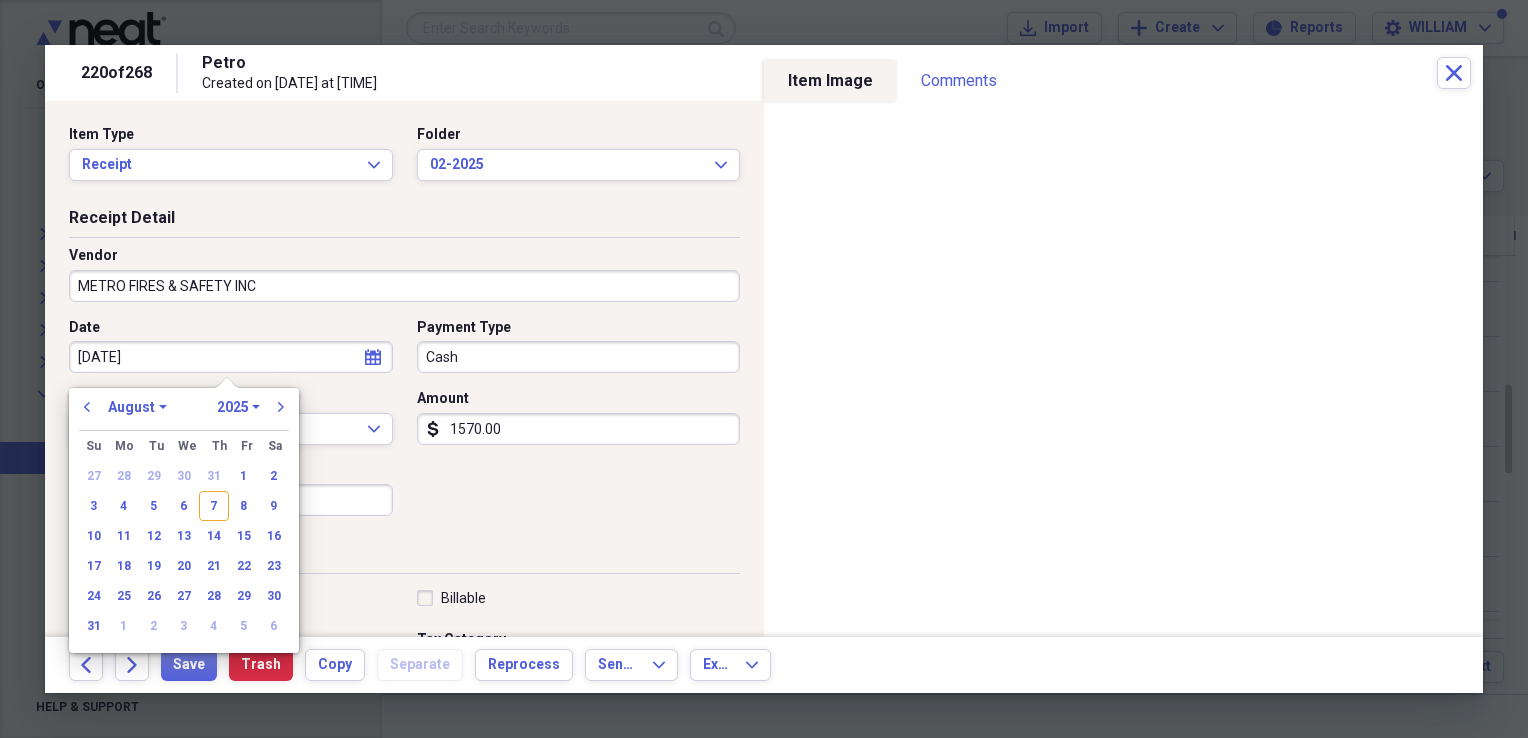 select on "1" 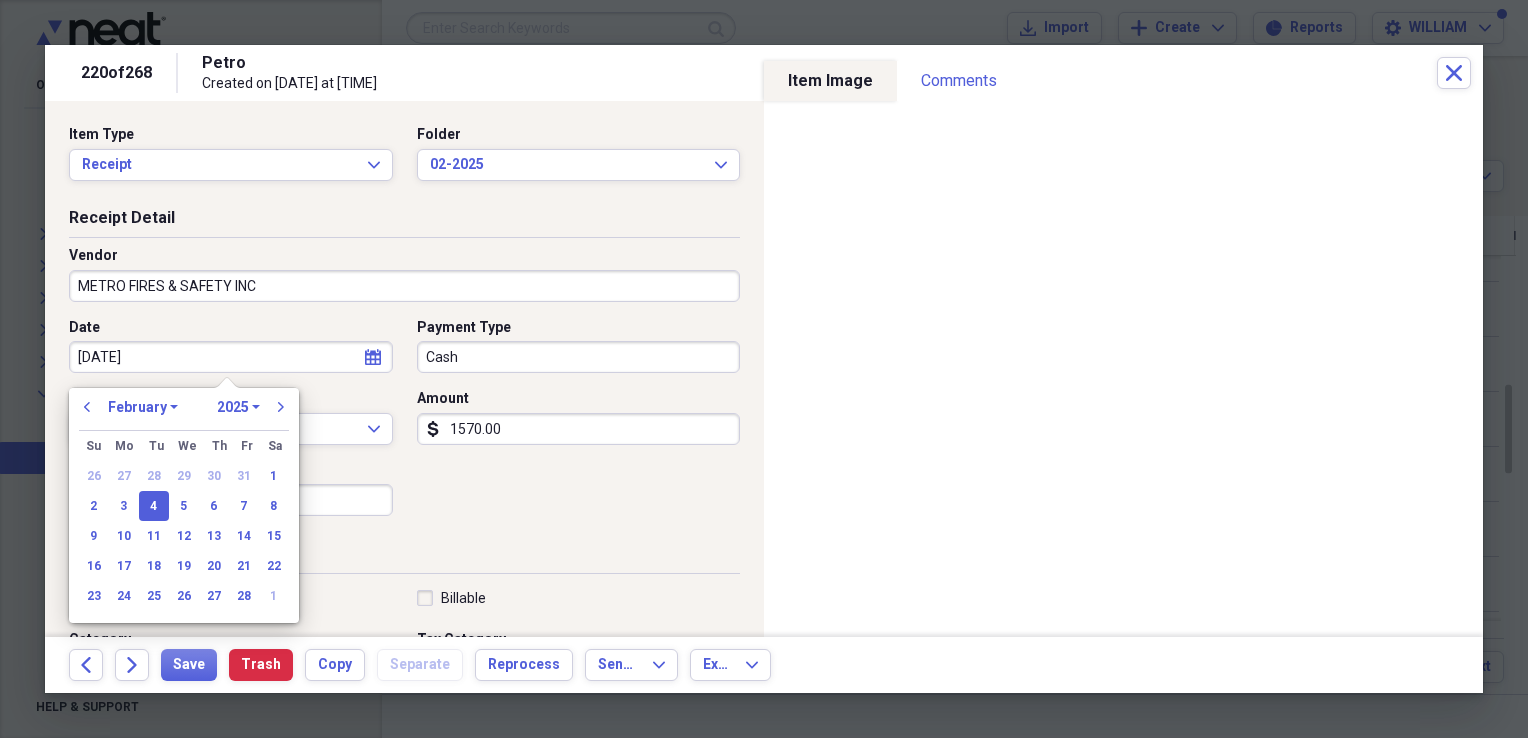 type on "02/04/2025" 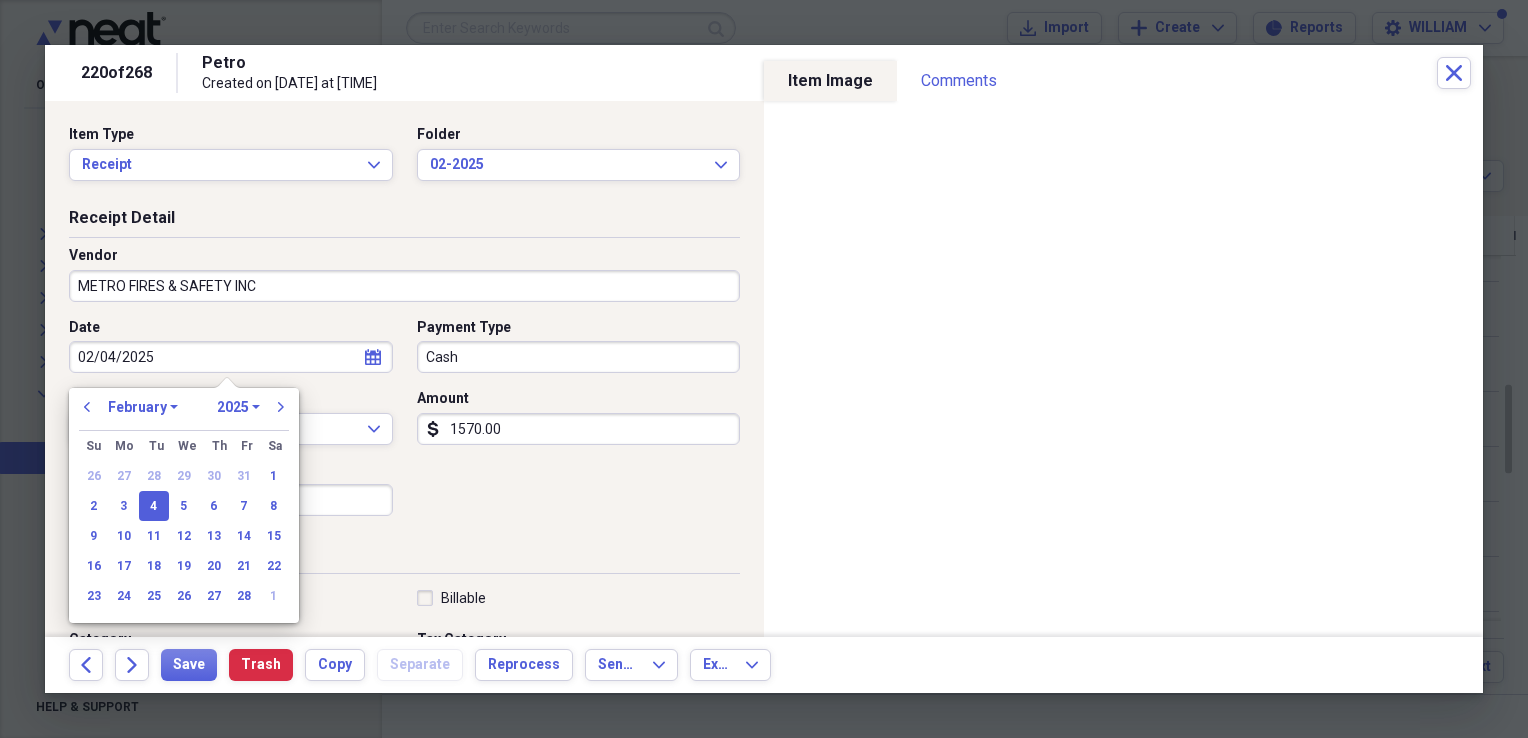click on "Sales Tax" at bounding box center [231, 500] 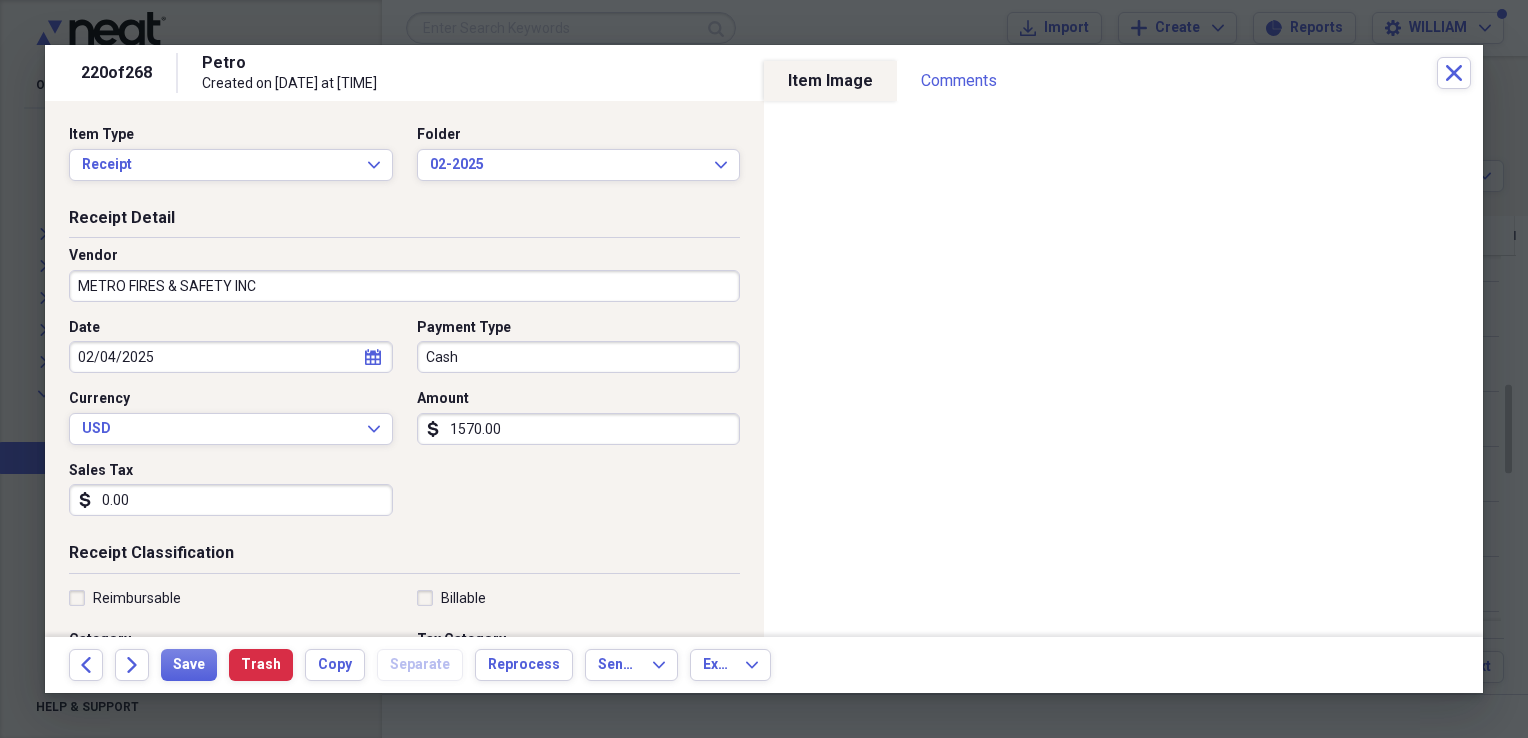 type on "0.00" 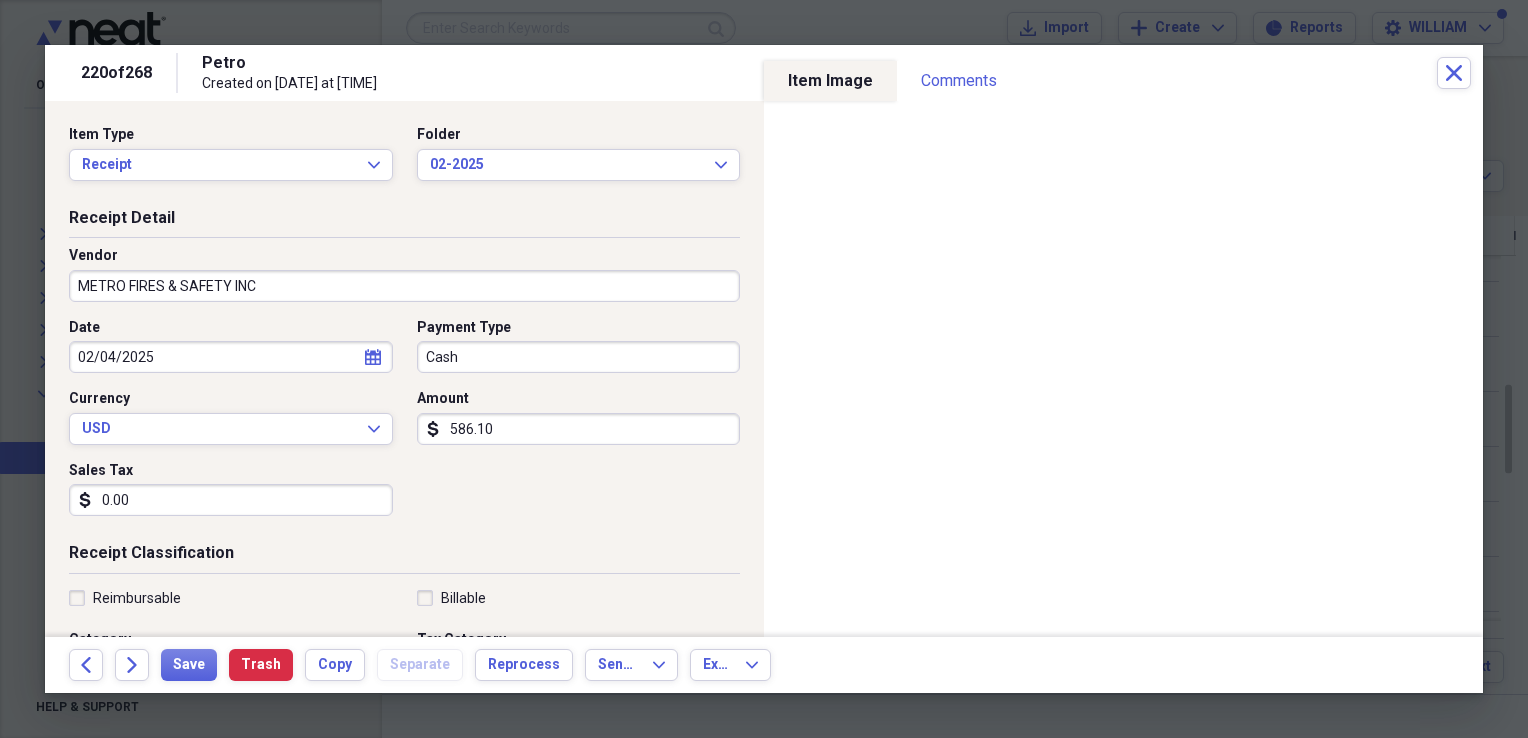 type on "586.10" 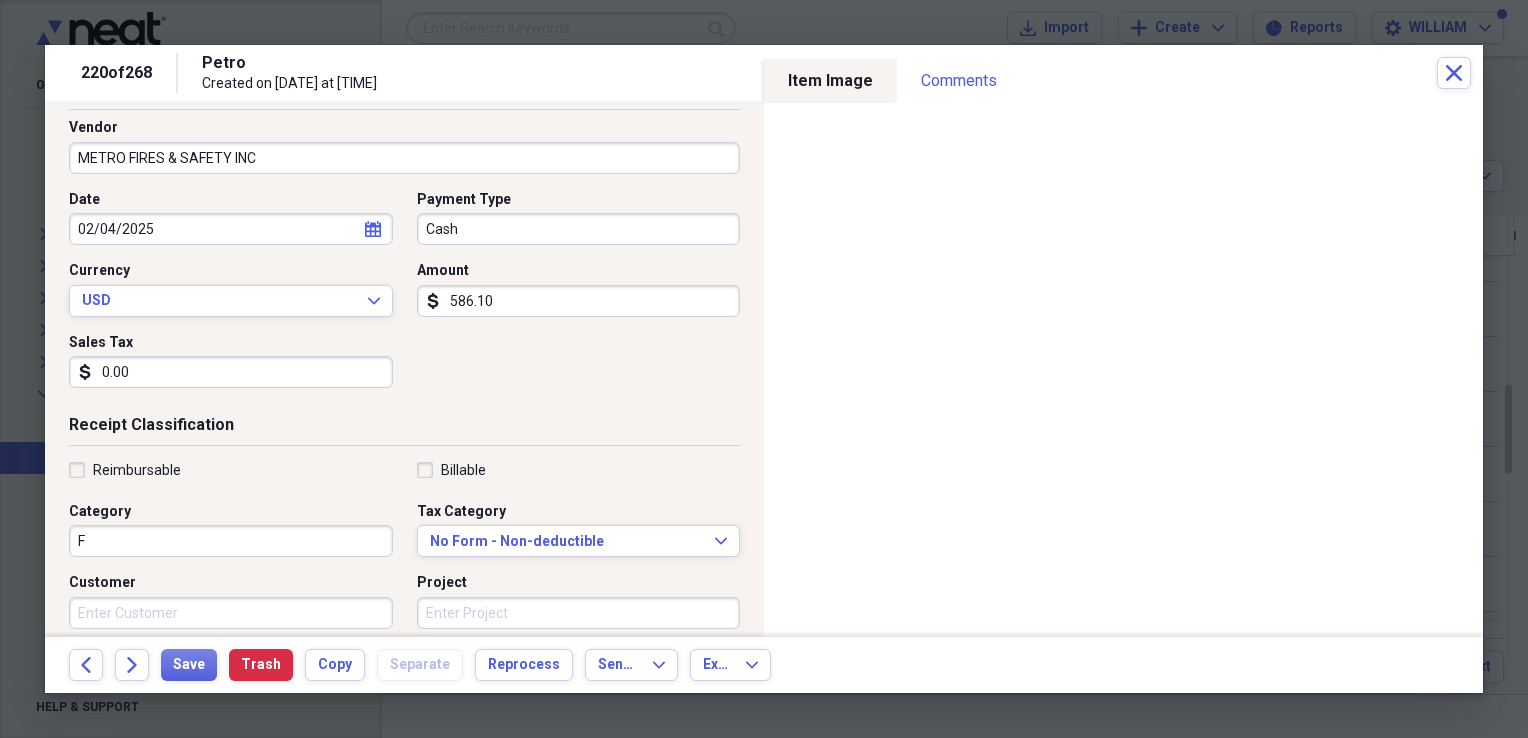 click on "F" at bounding box center (231, 541) 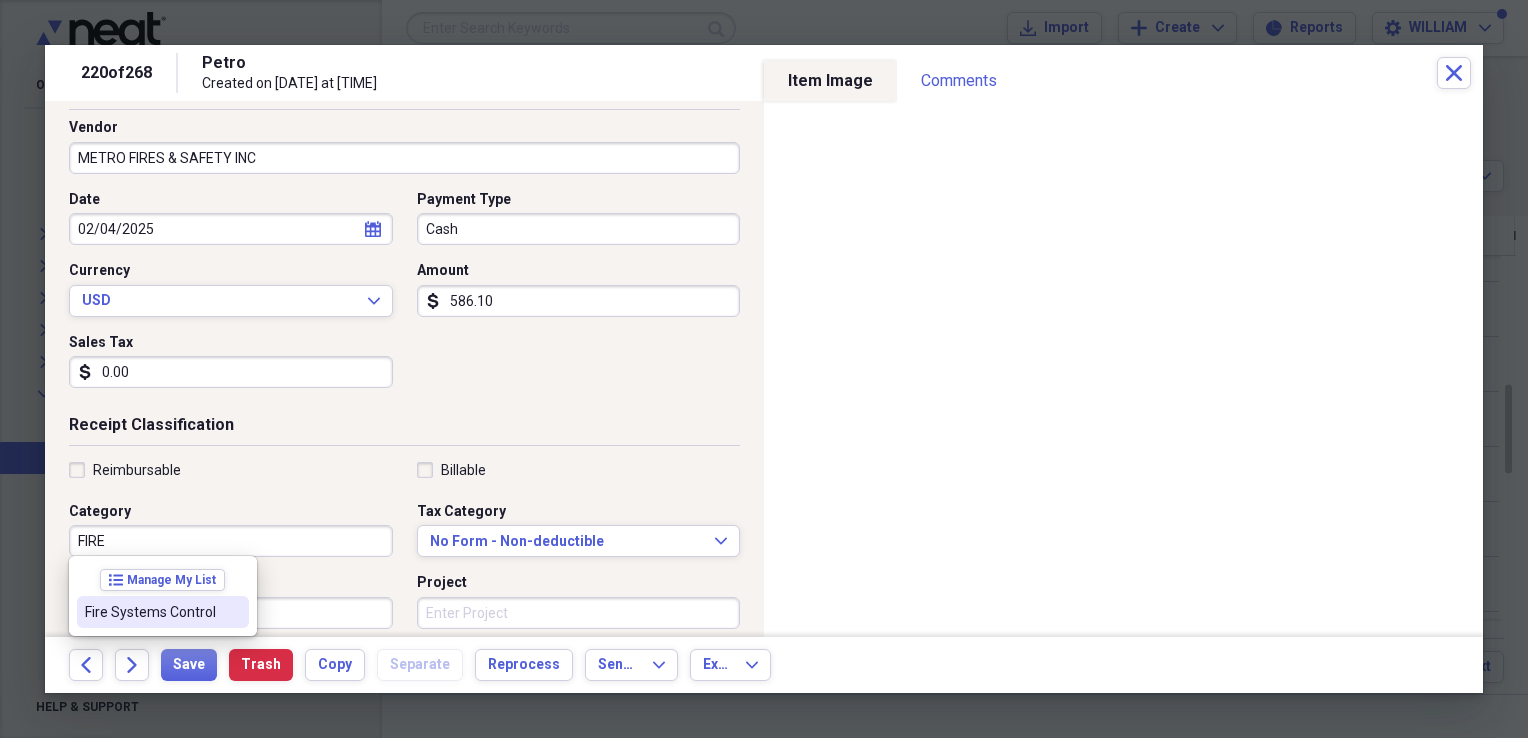 click on "Fire Systems Control" at bounding box center (163, 612) 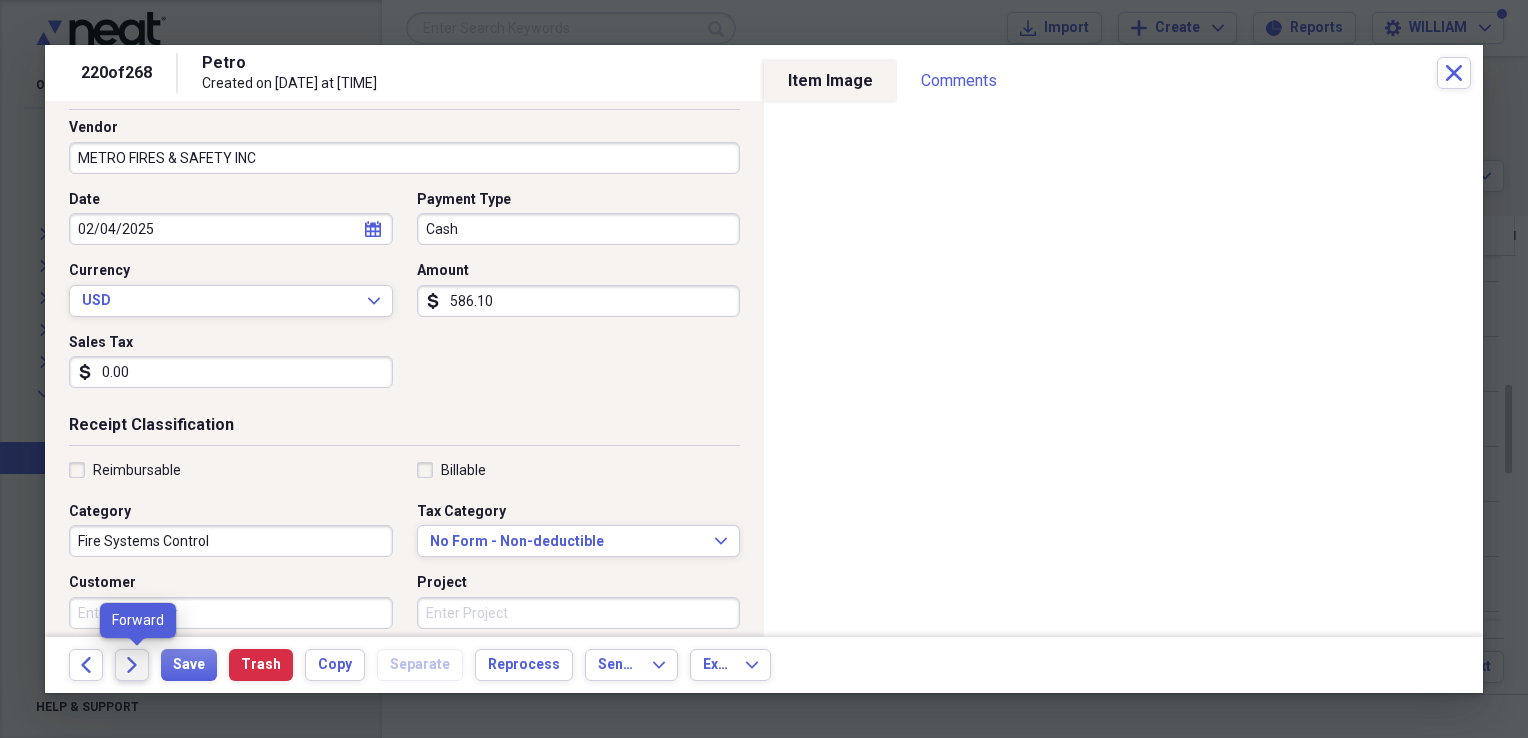 click on "Forward" at bounding box center (132, 665) 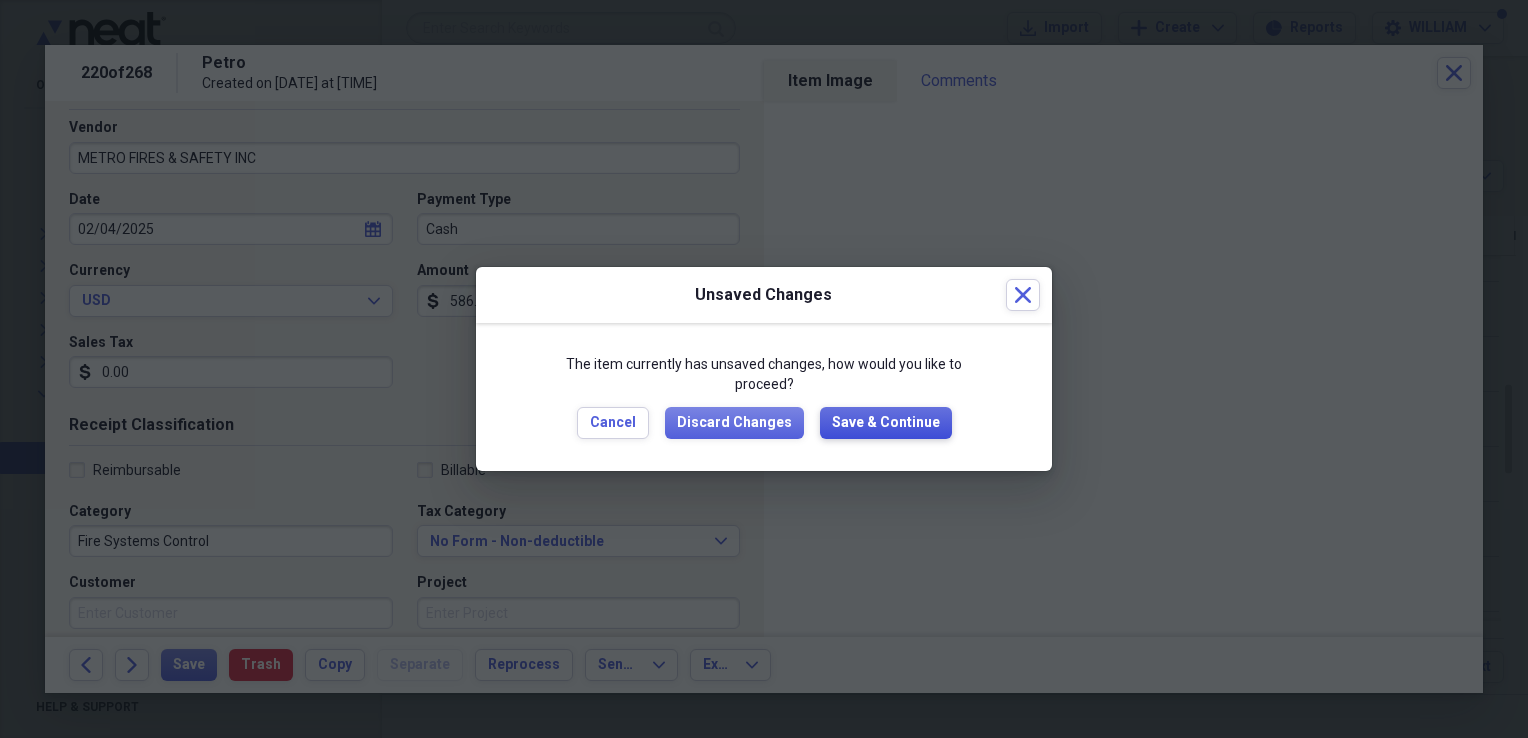 click on "Save & Continue" at bounding box center [886, 423] 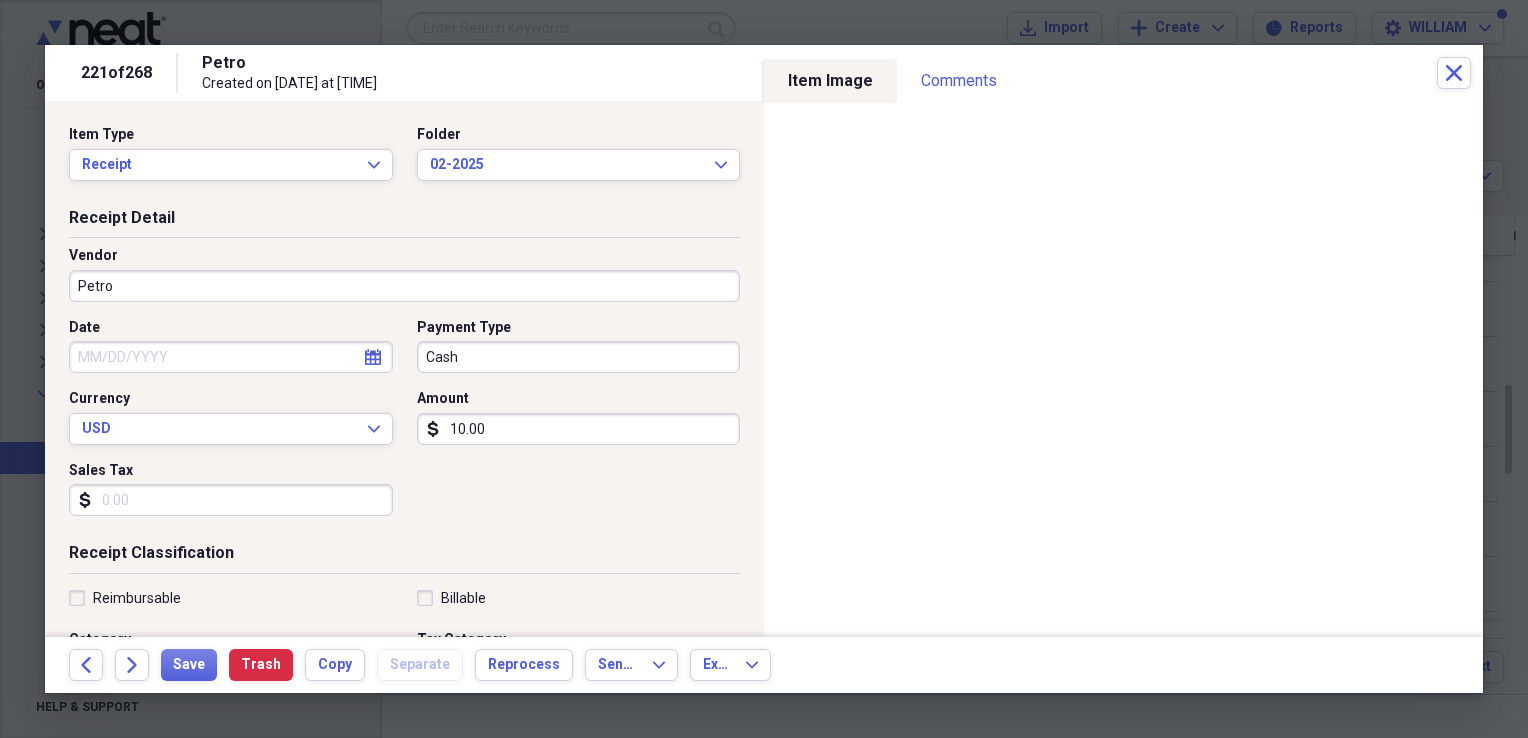 click on "Petro" at bounding box center [404, 286] 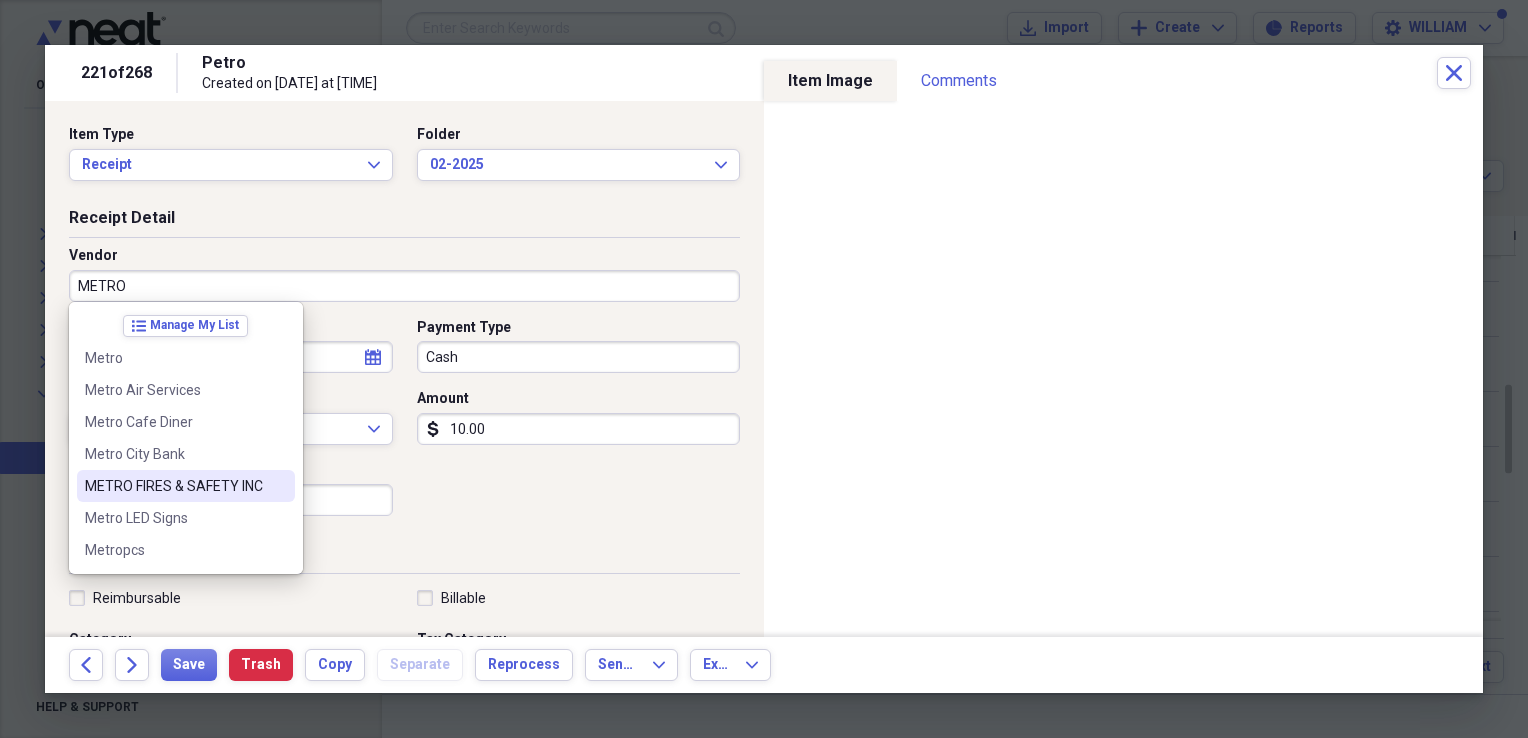 click on "METRO FIRES & SAFETY INC" at bounding box center [174, 486] 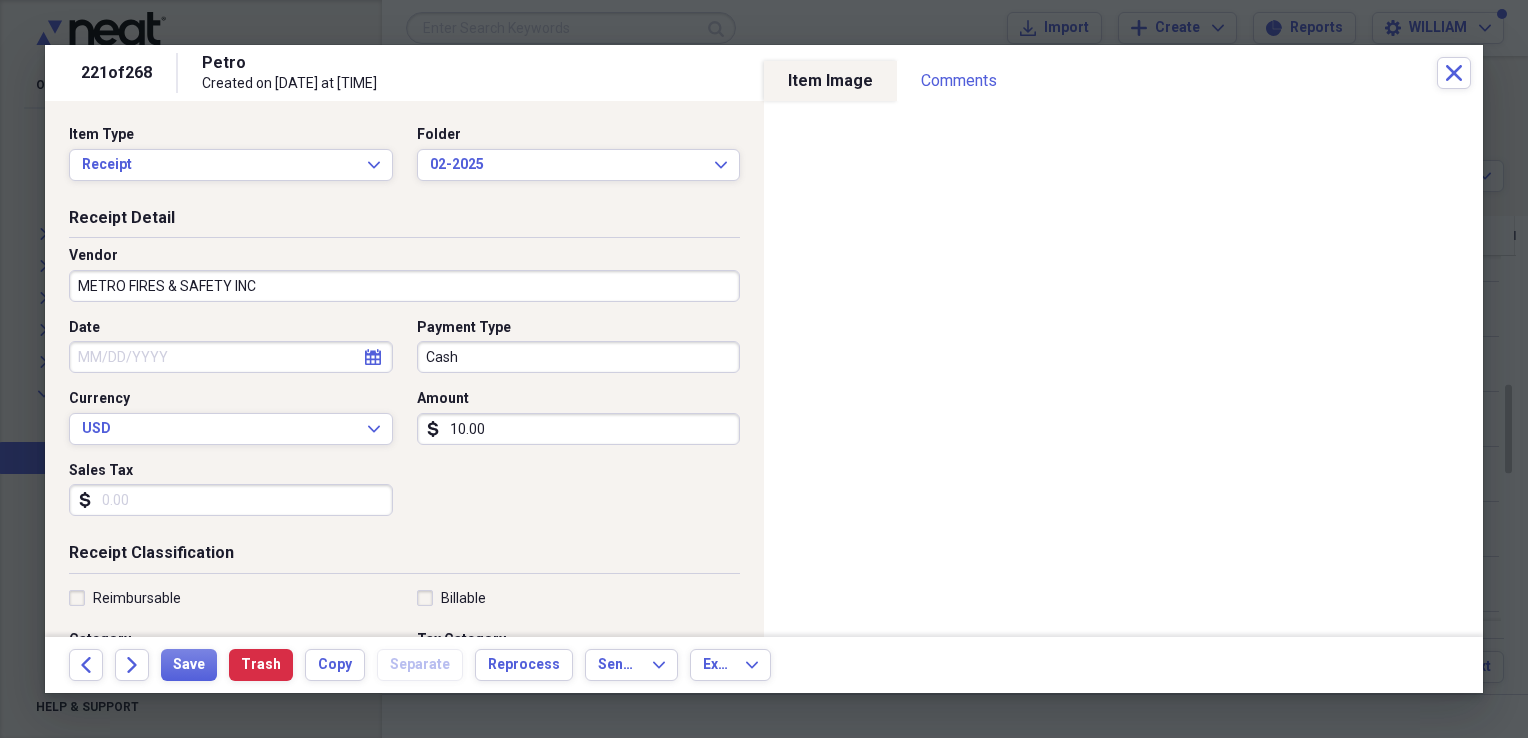 type on "Fire Systems Control" 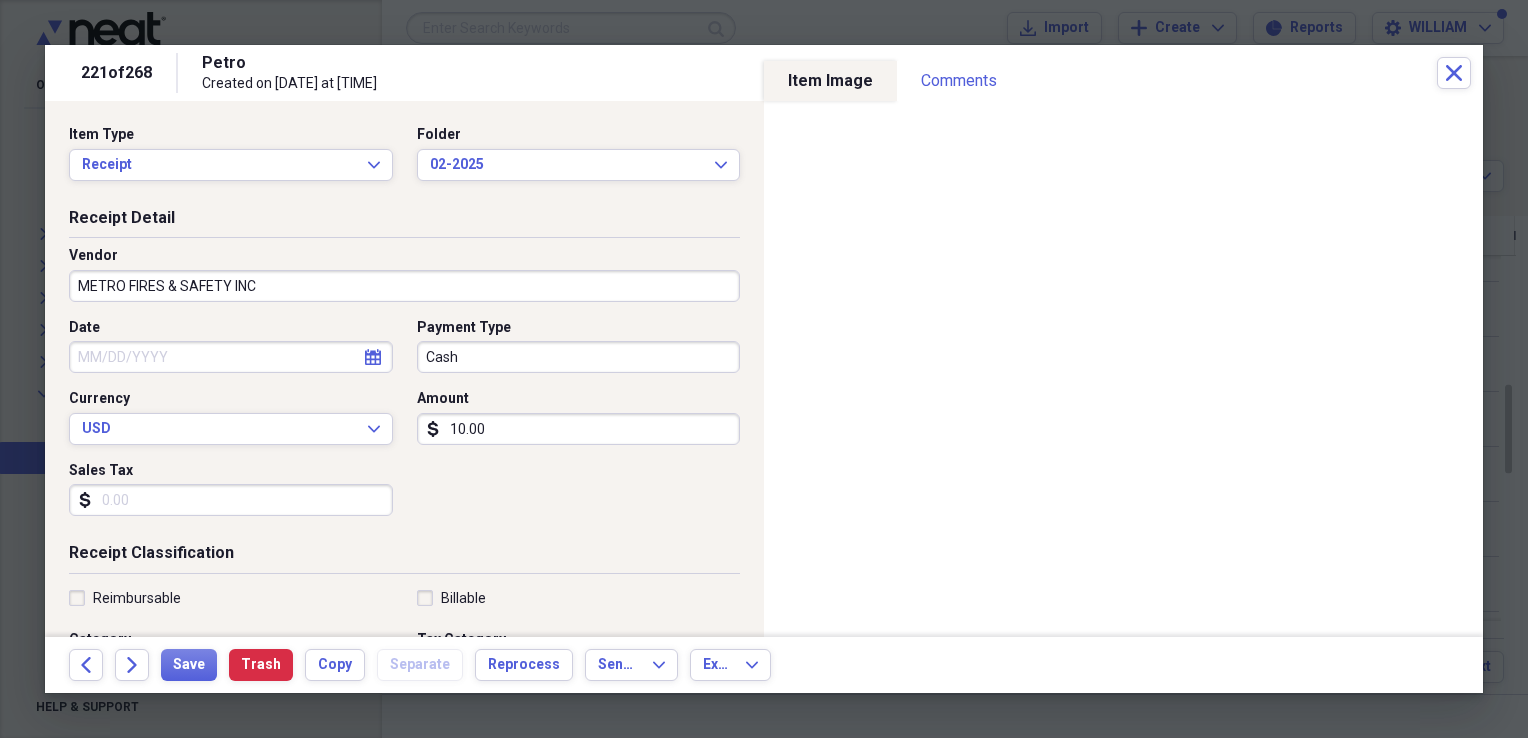 click on "Sales Tax" at bounding box center (231, 500) 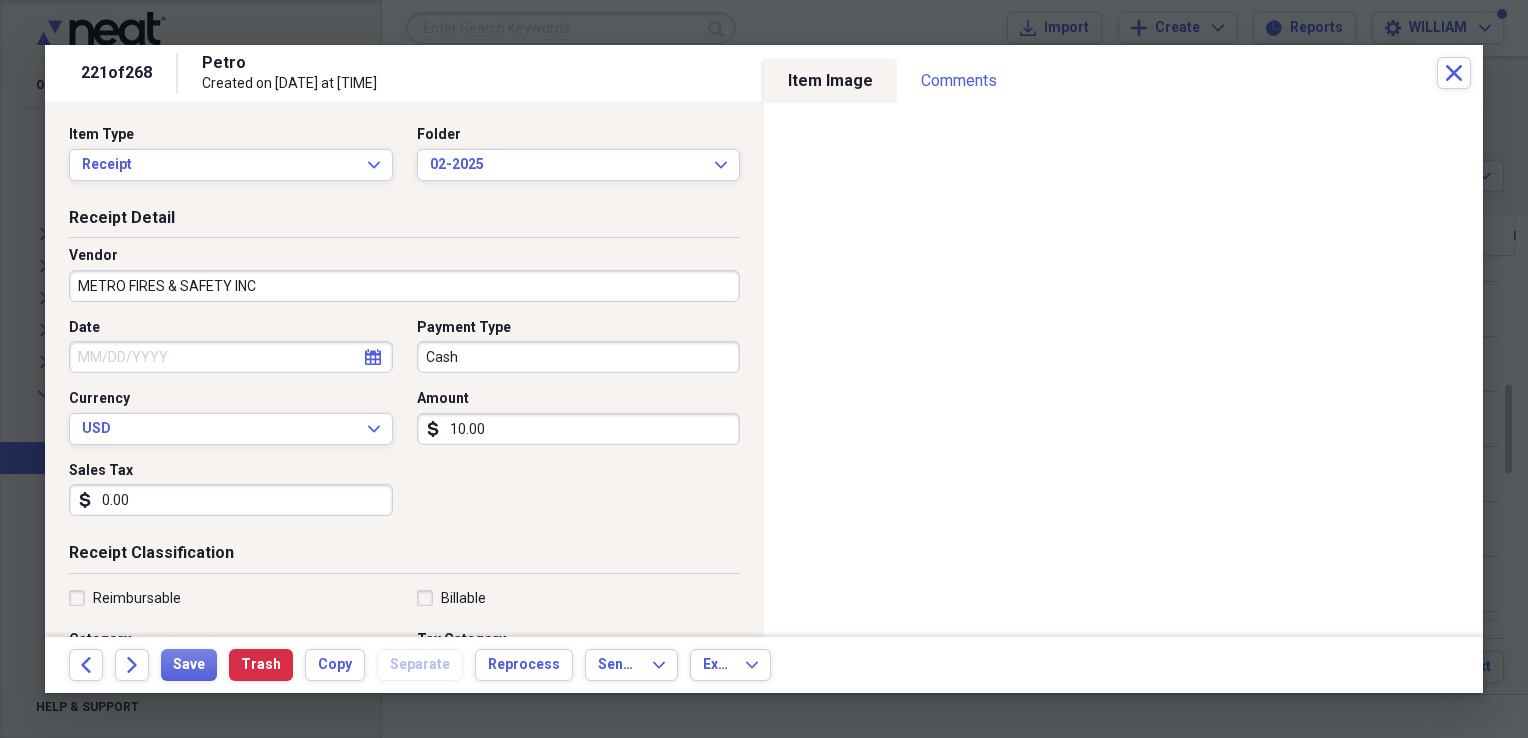type on "0.00" 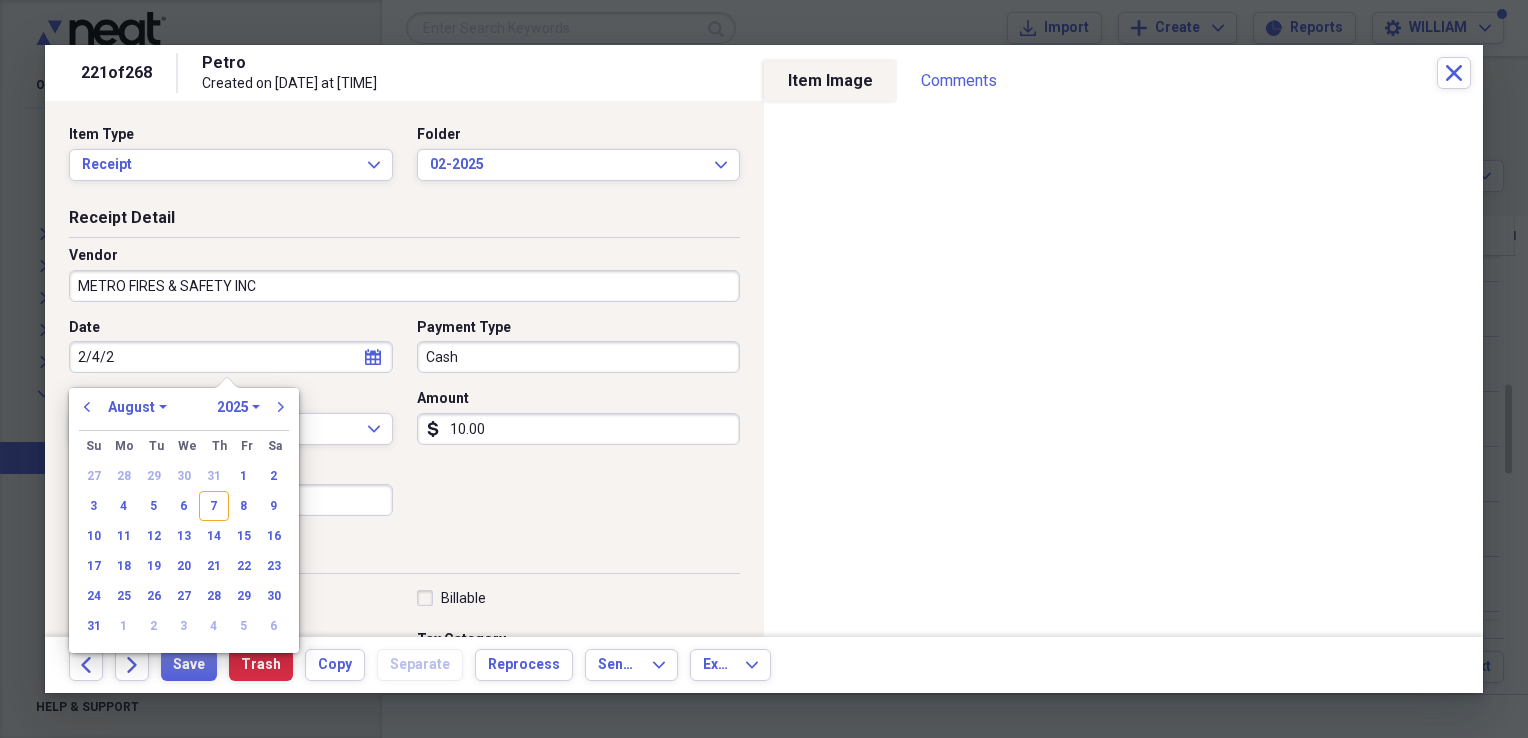 type on "2/4/25" 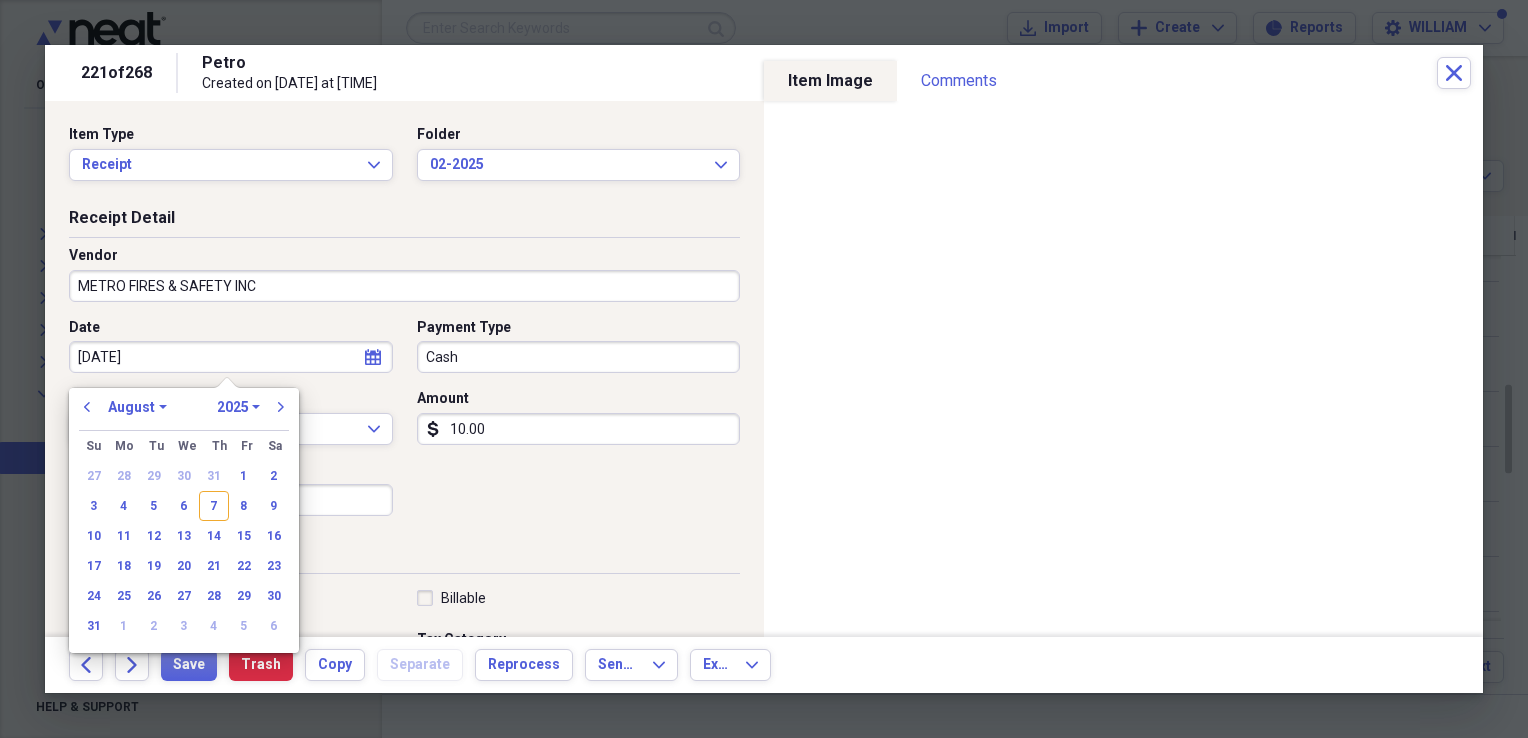 select on "1" 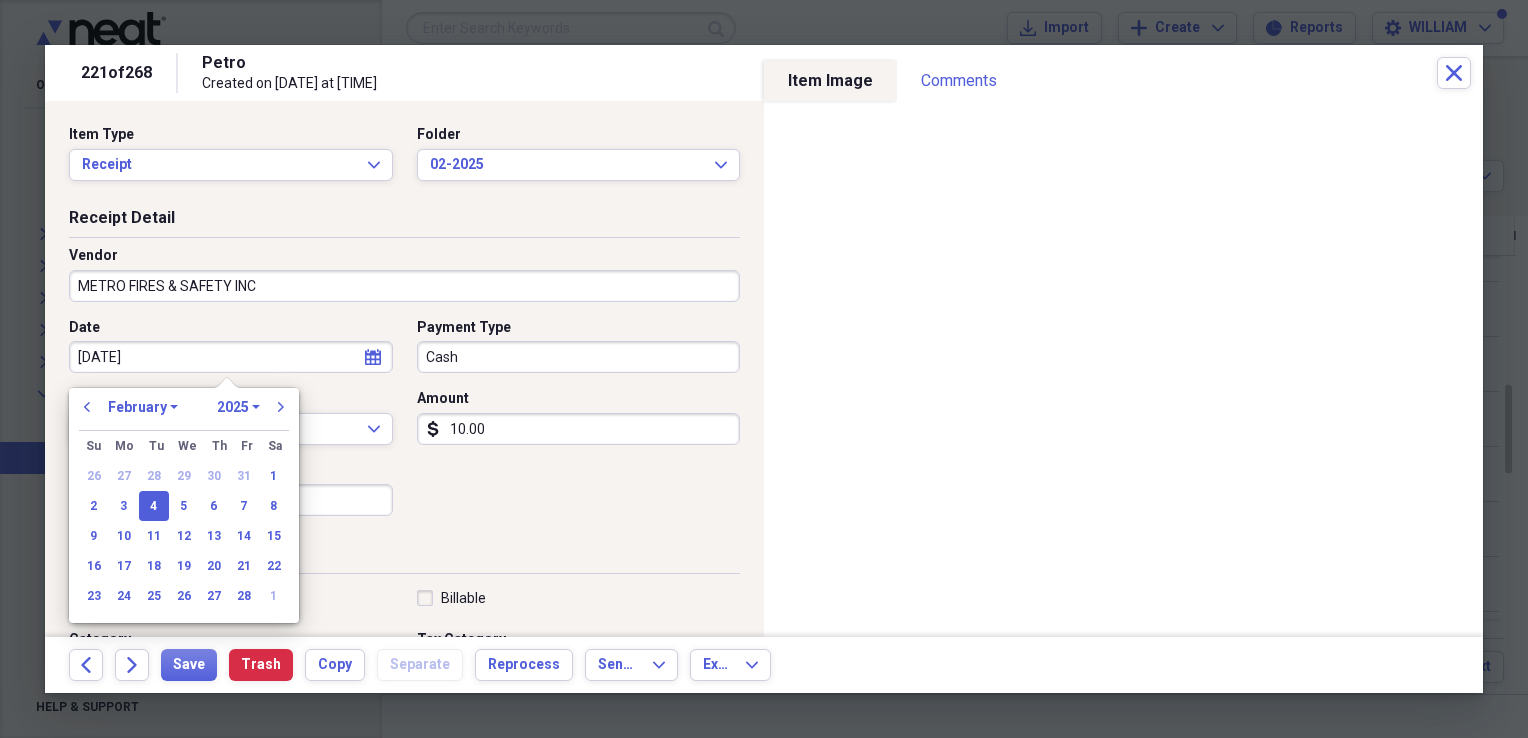 type on "02/04/2025" 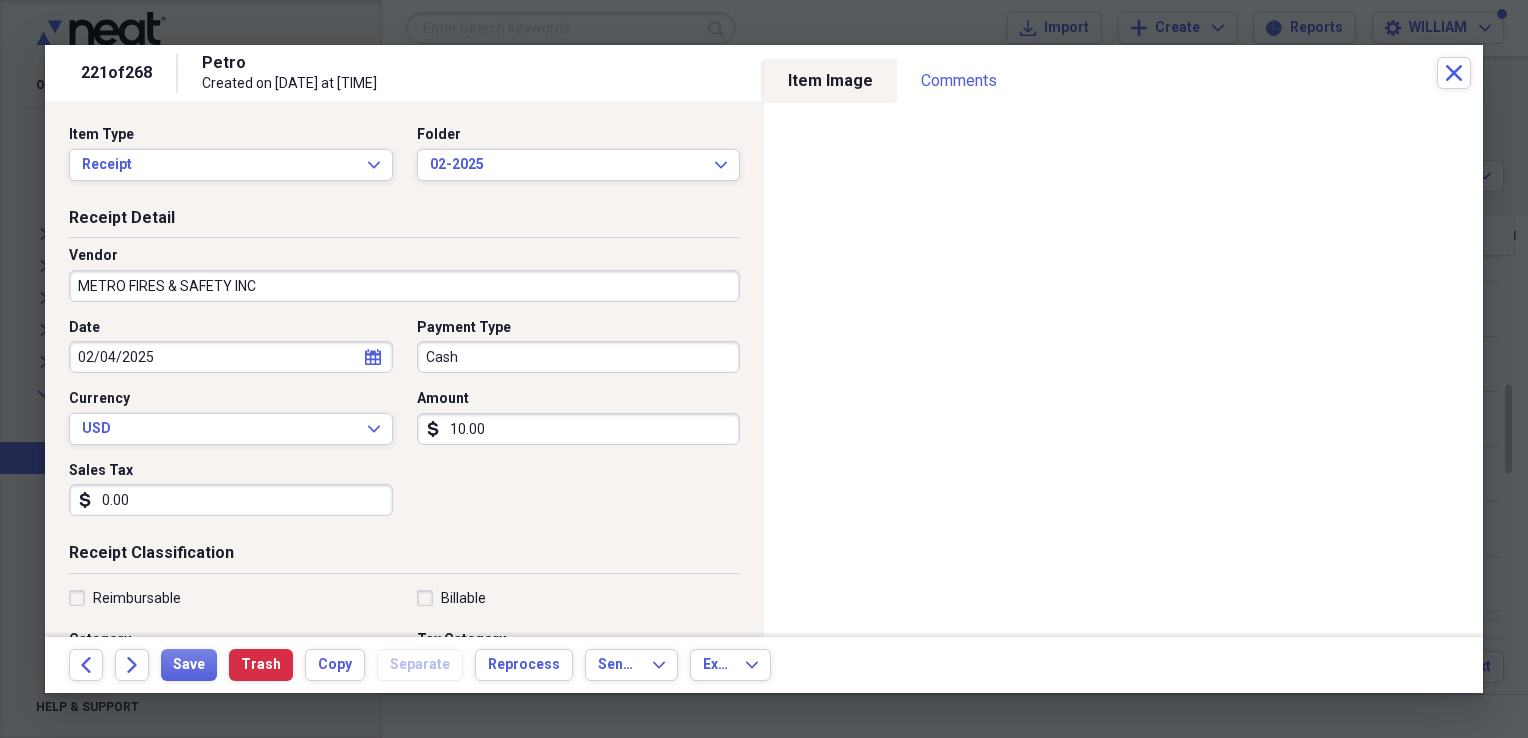 click on "10.00" at bounding box center (579, 429) 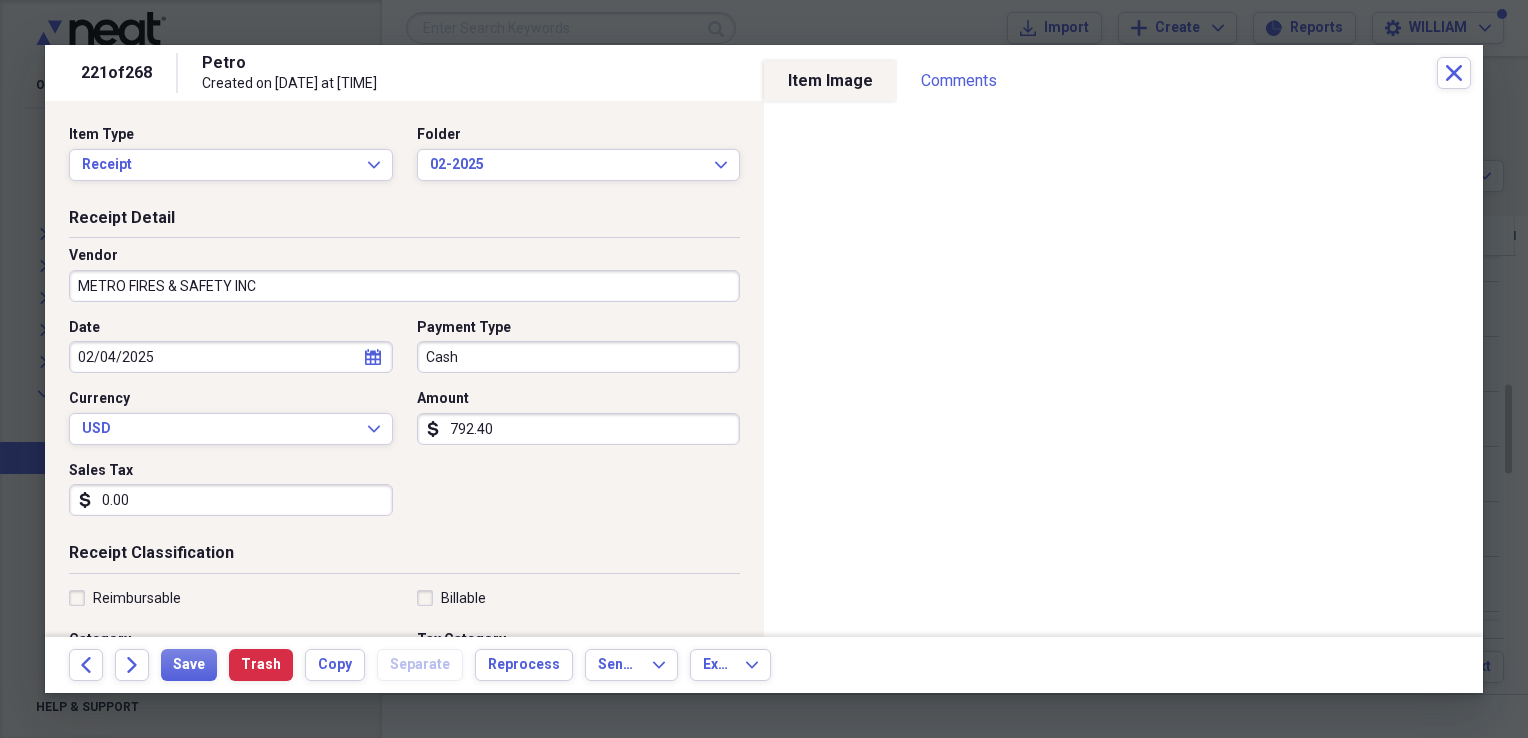 type on "792.40" 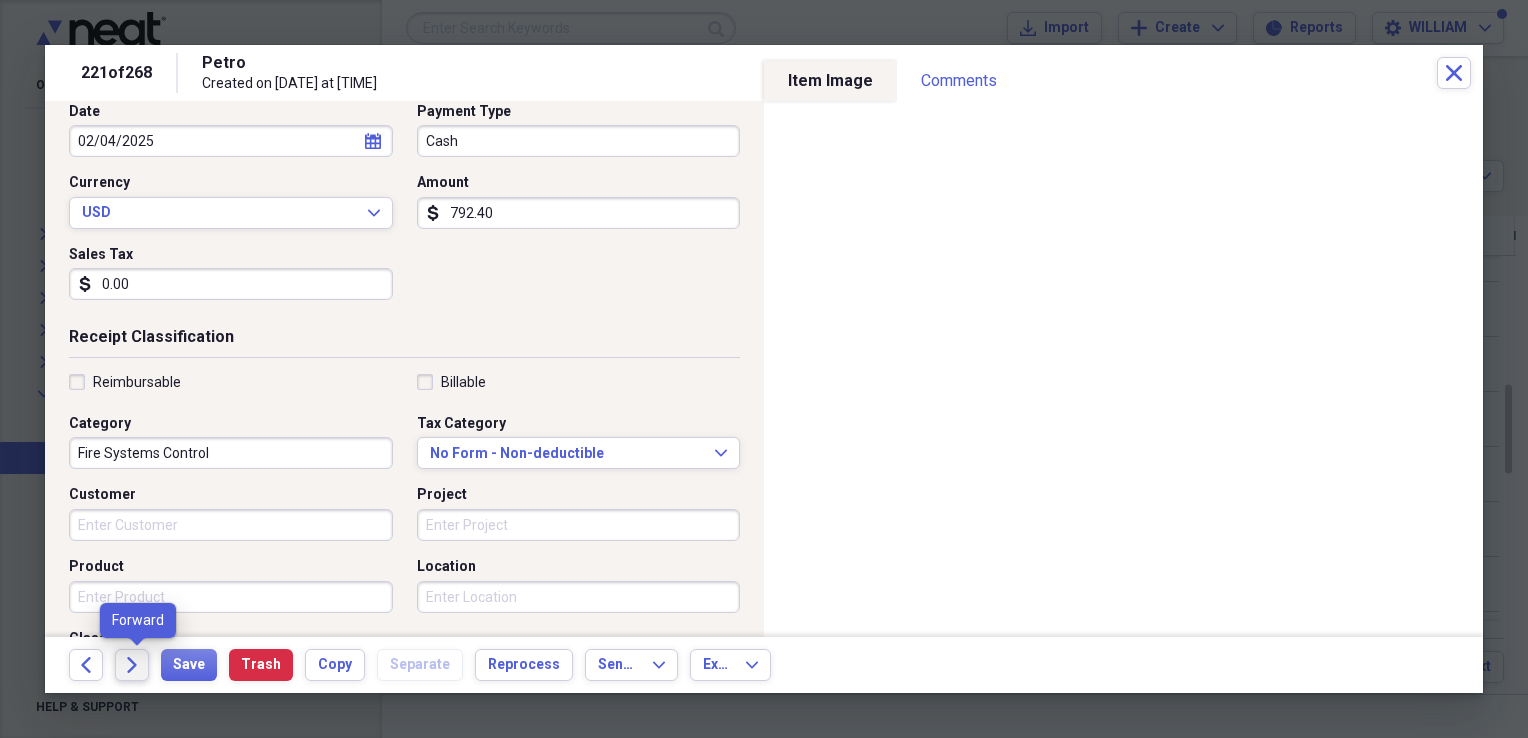click on "Forward" at bounding box center [132, 665] 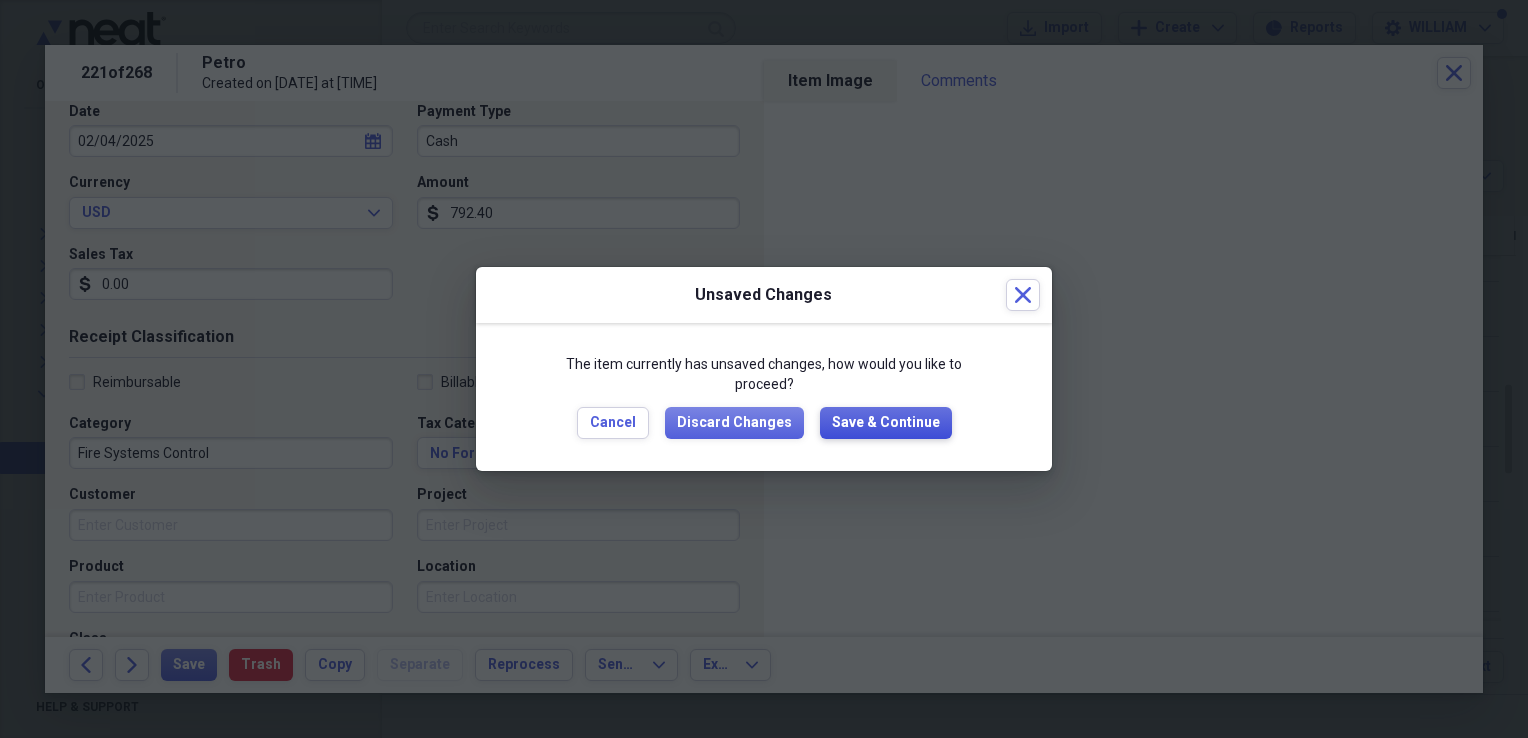 click on "Save & Continue" at bounding box center (886, 423) 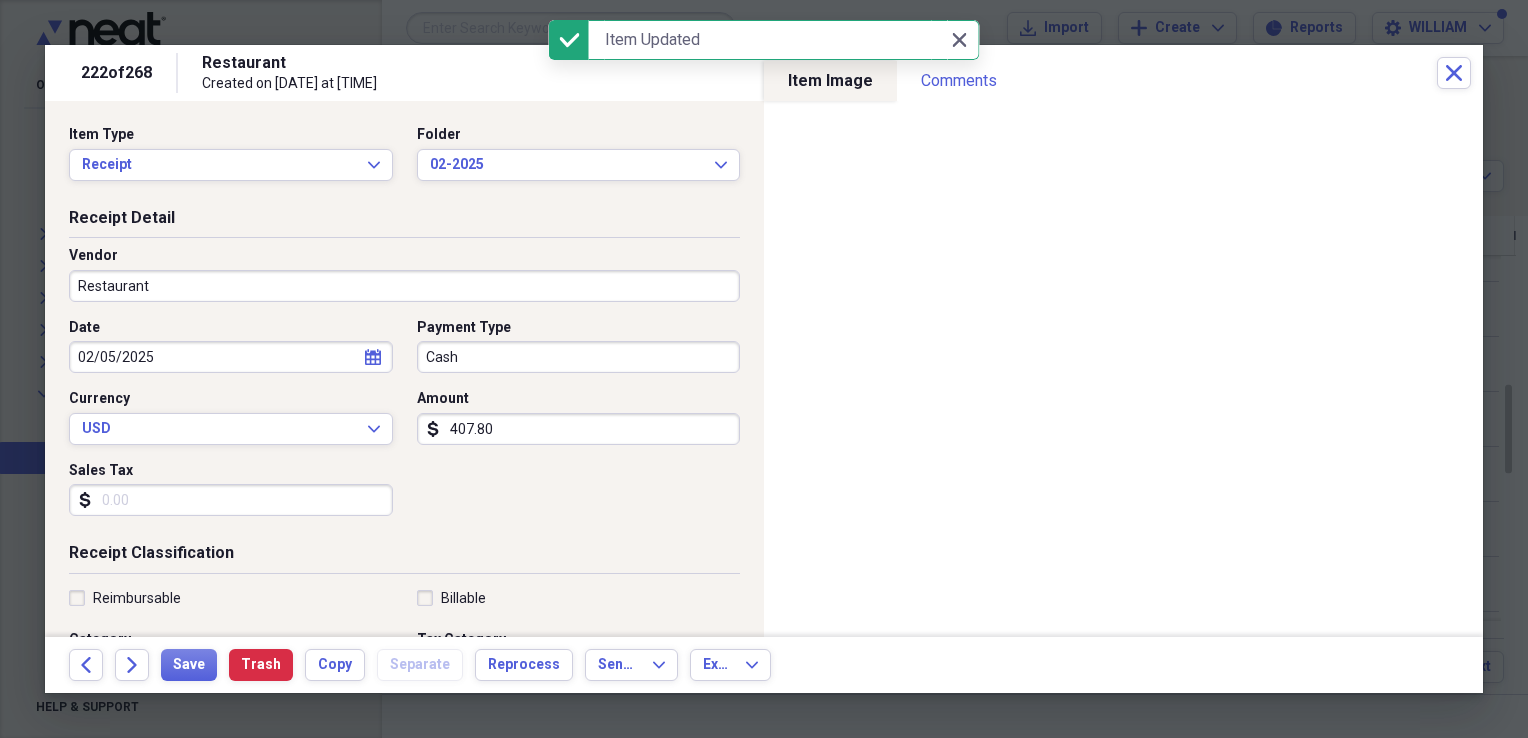 click on "Restaurant" at bounding box center (404, 286) 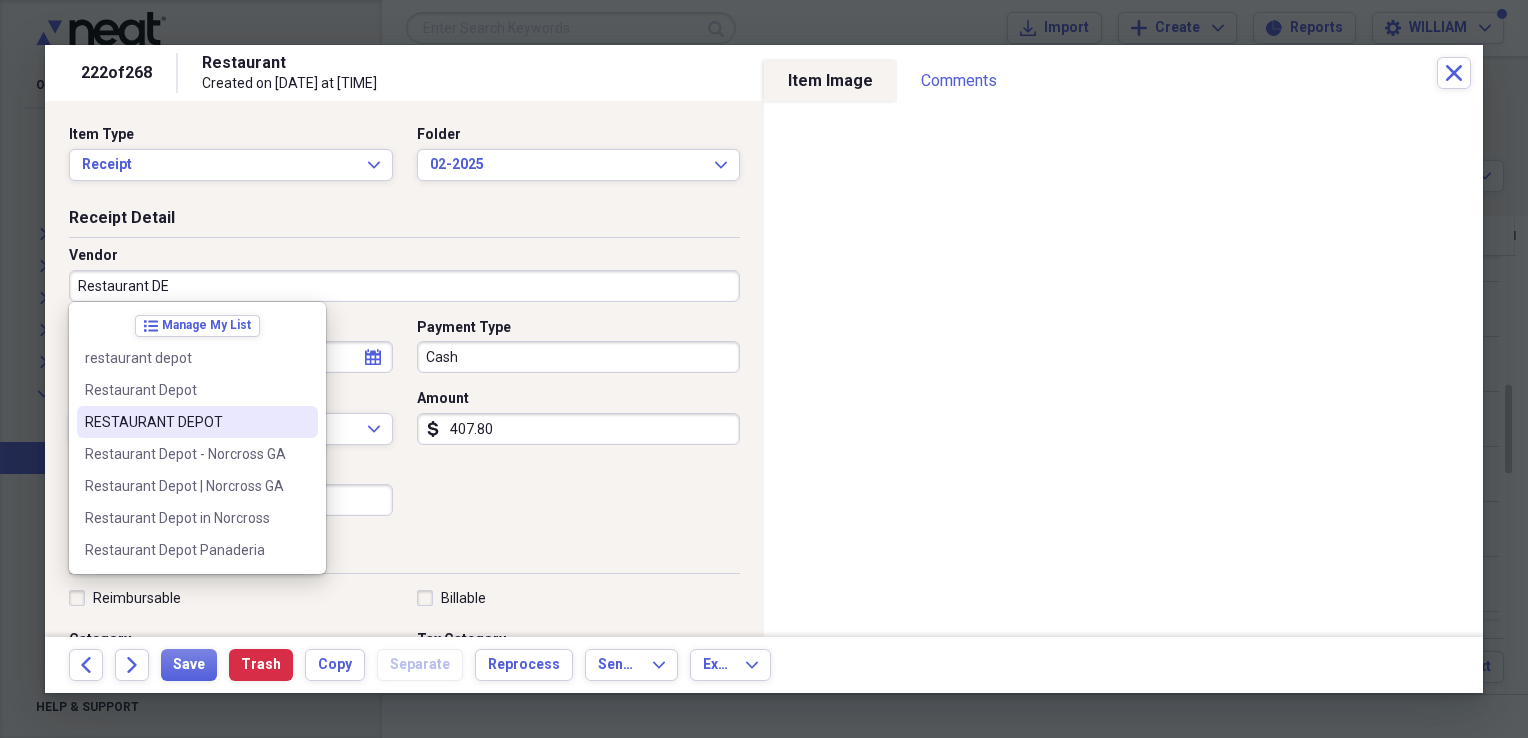 click on "RESTAURANT DEPOT" at bounding box center [197, 422] 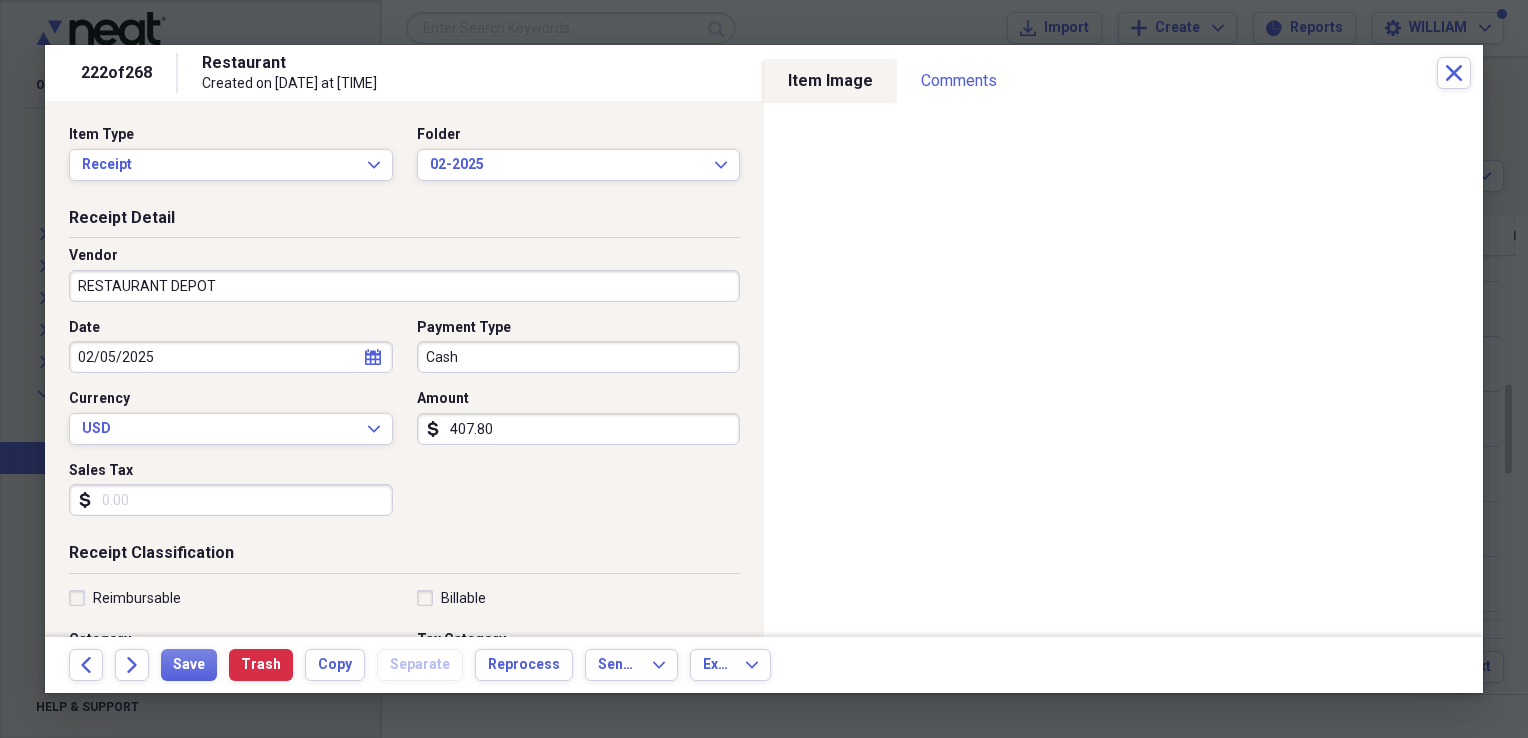 type on "Grocery Purchase" 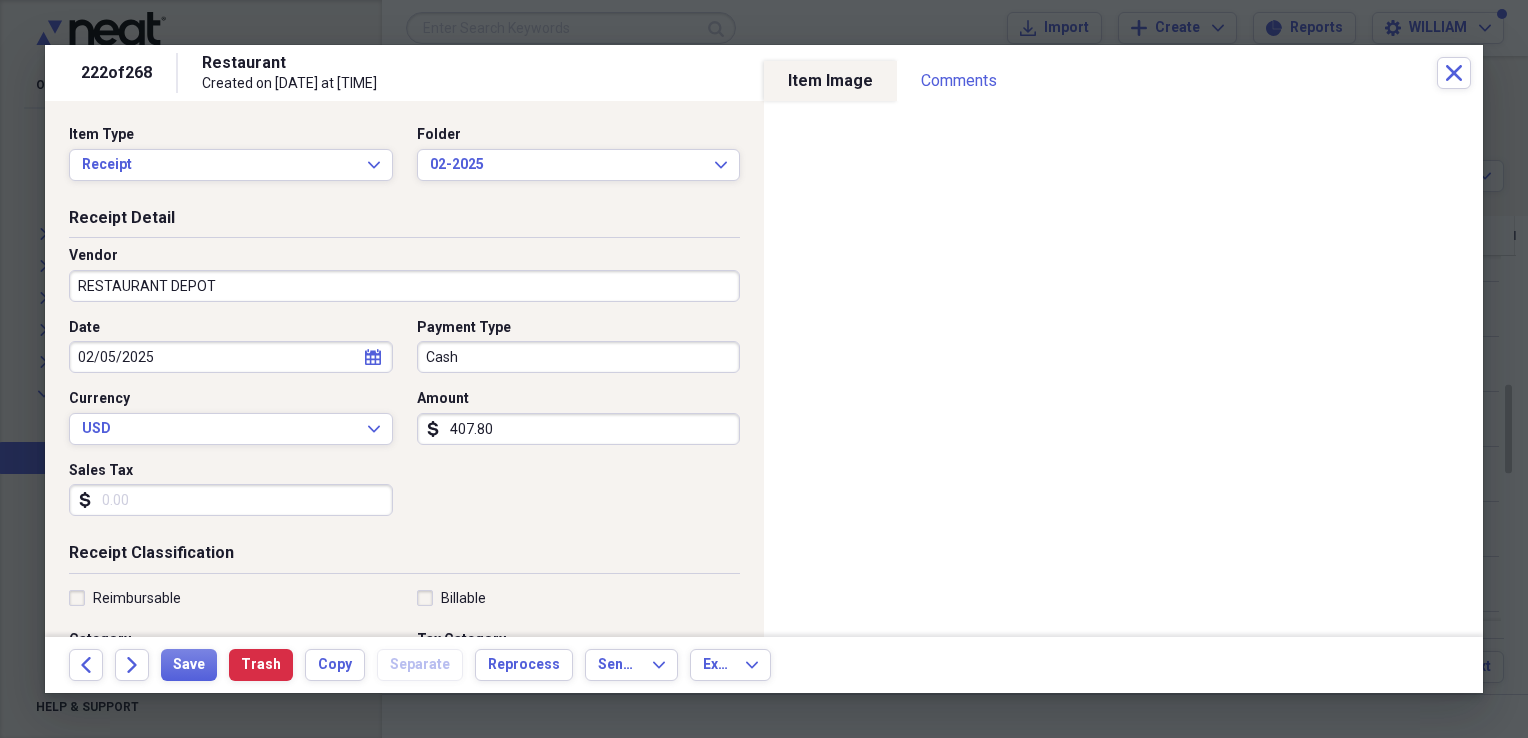click on "Sales Tax" at bounding box center (231, 500) 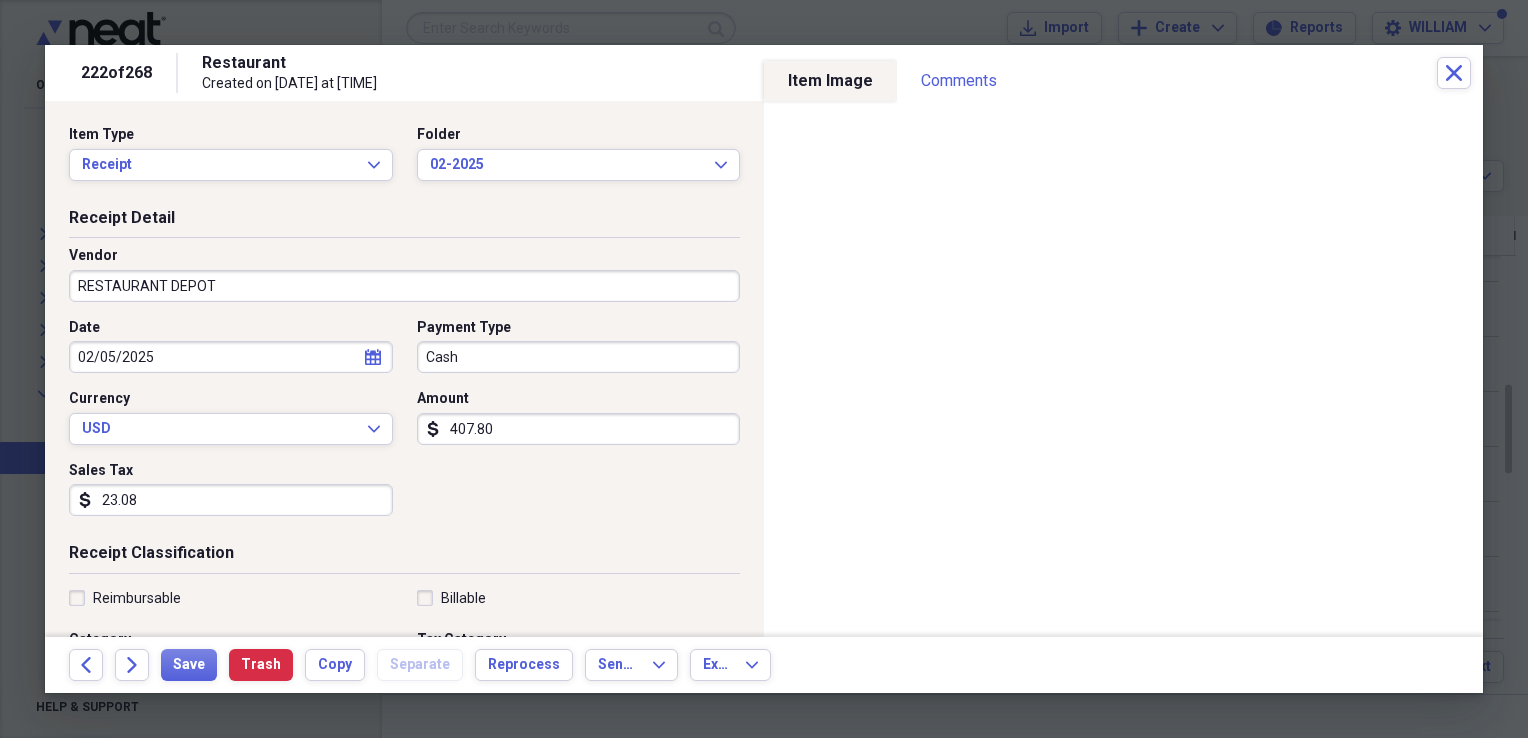 type on "23.08" 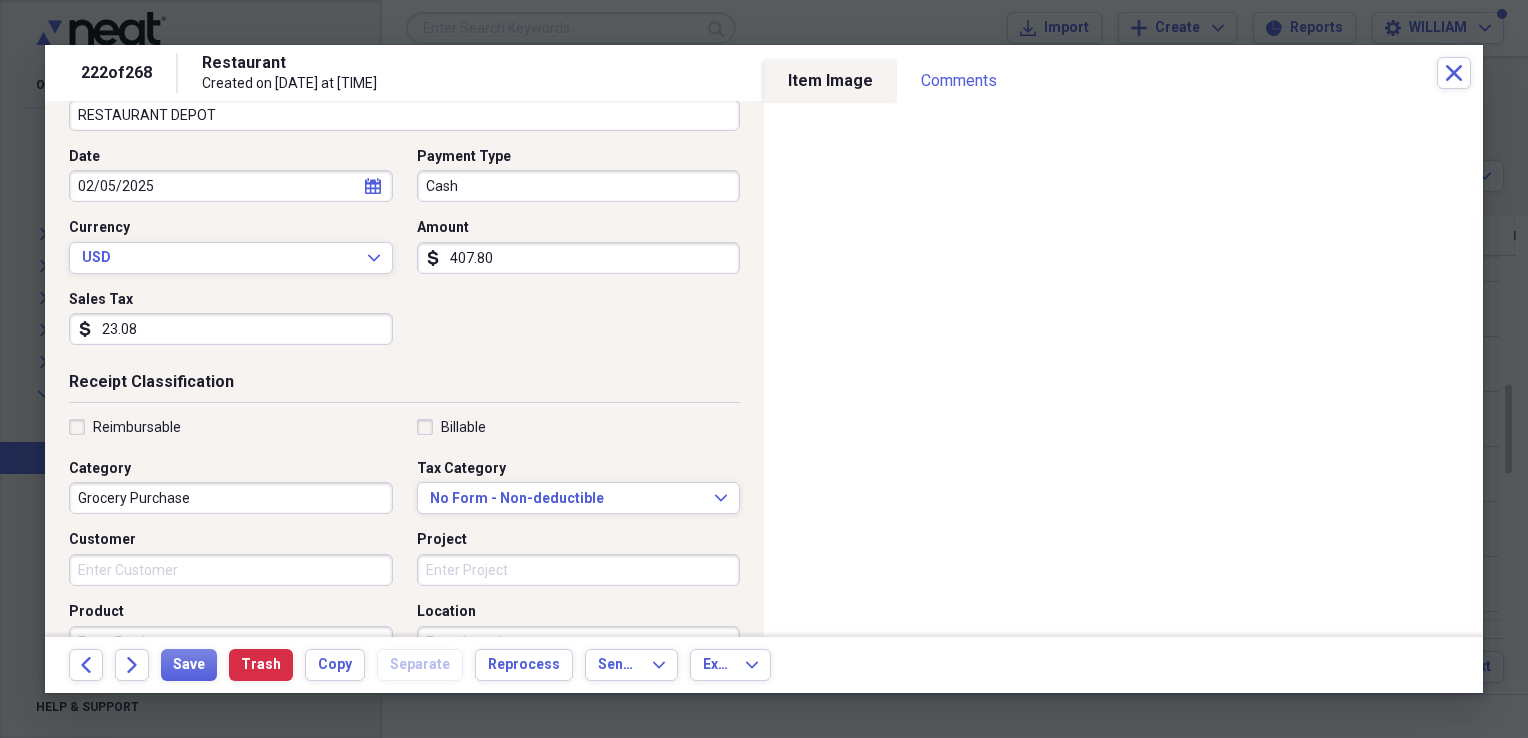 scroll, scrollTop: 172, scrollLeft: 0, axis: vertical 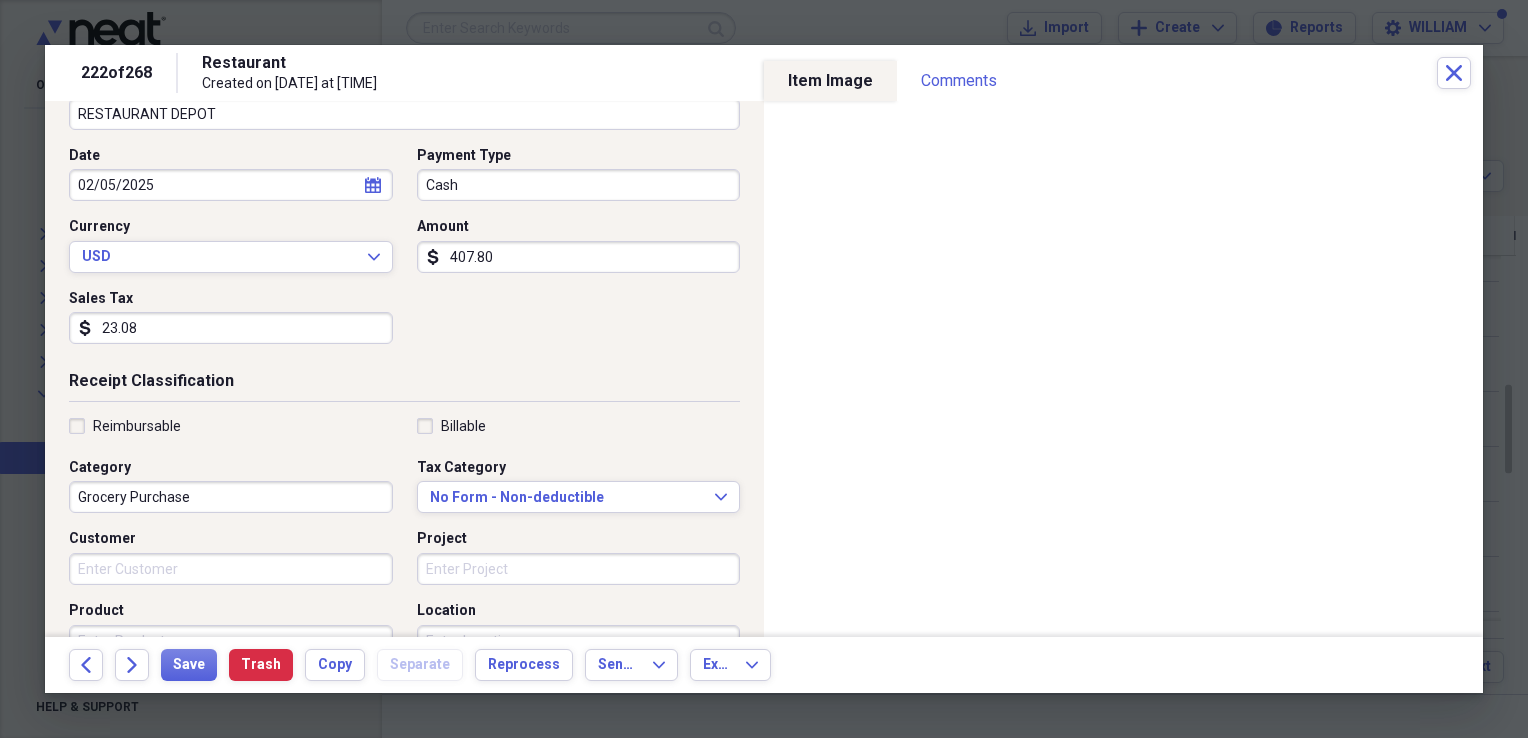 click on "Grocery Purchase" at bounding box center [231, 497] 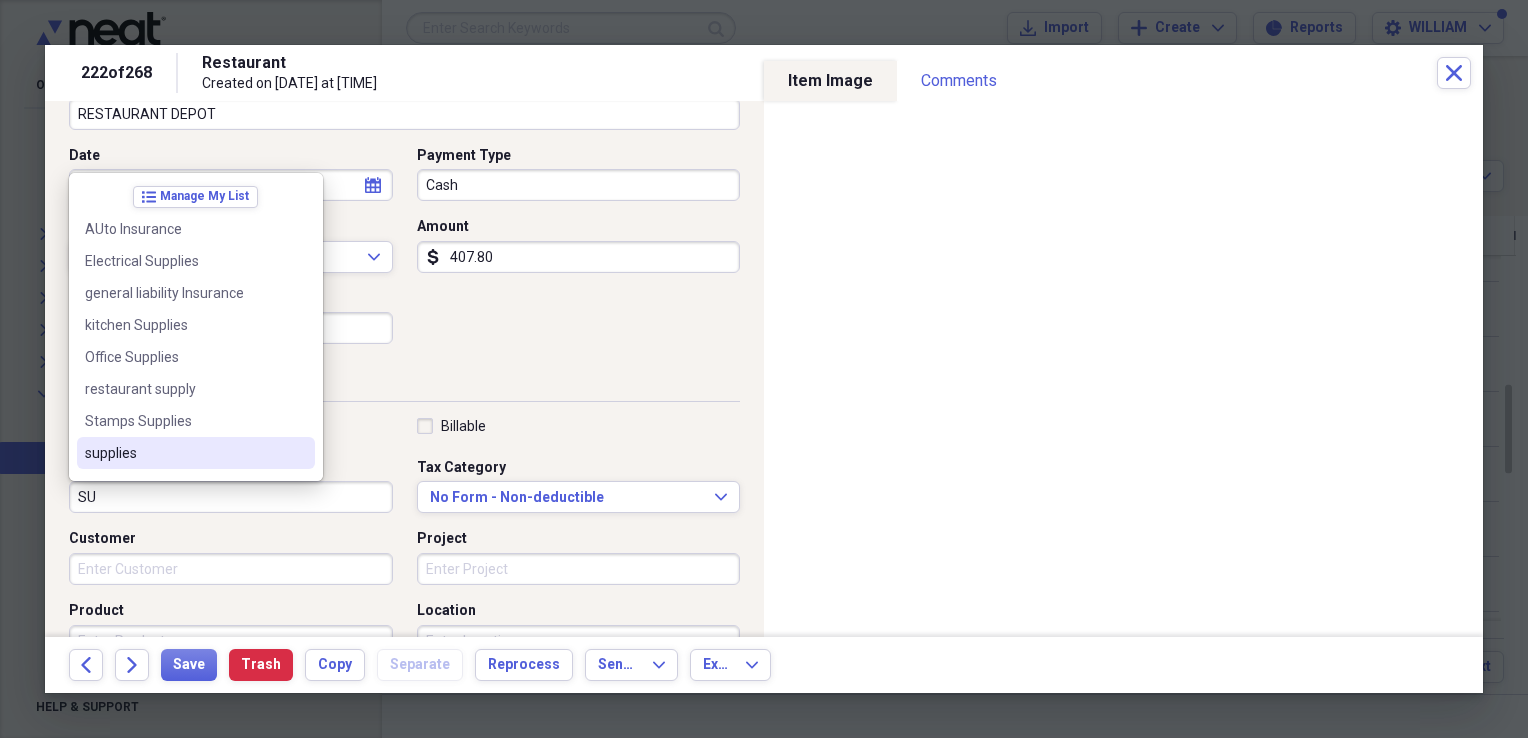 click on "supplies" at bounding box center (184, 453) 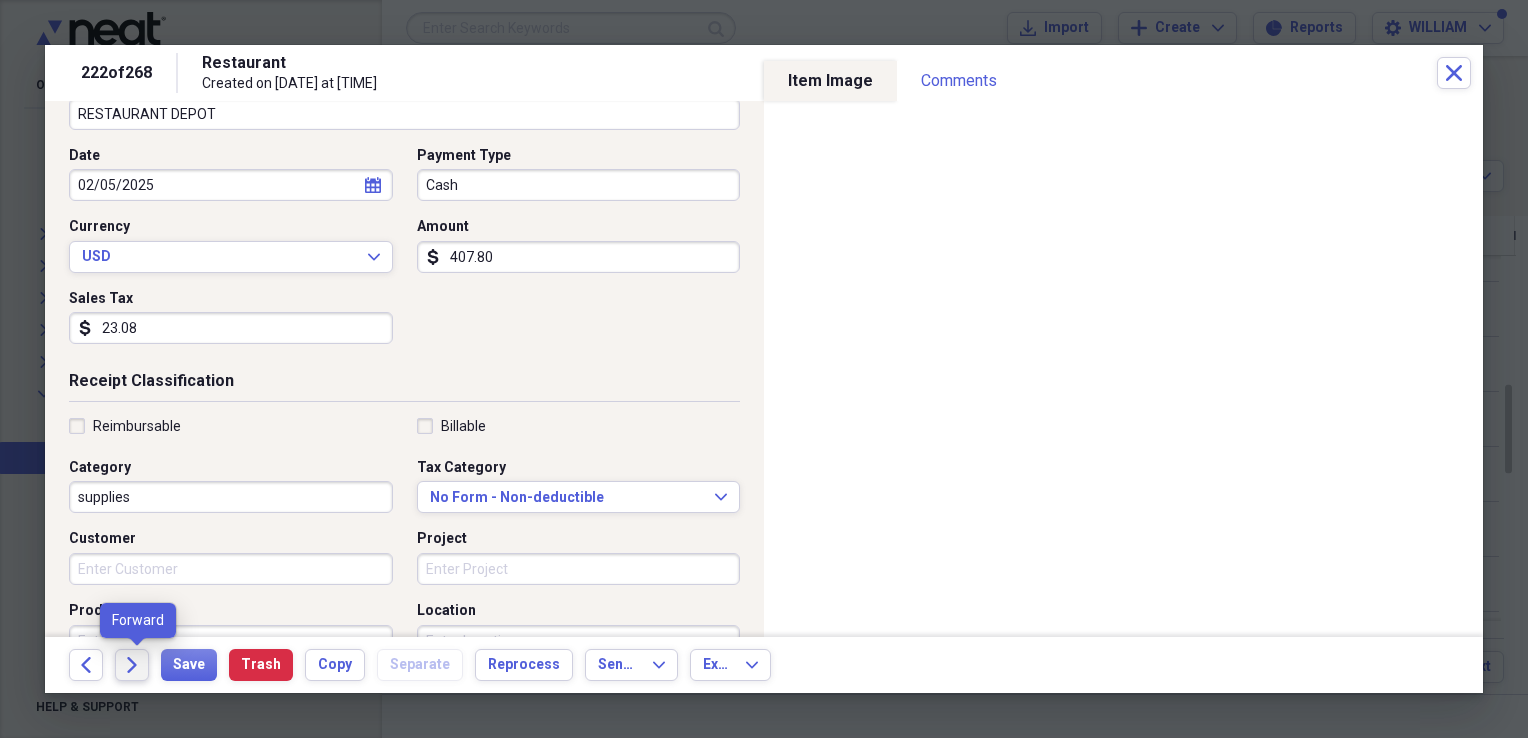 click on "Forward" at bounding box center (132, 665) 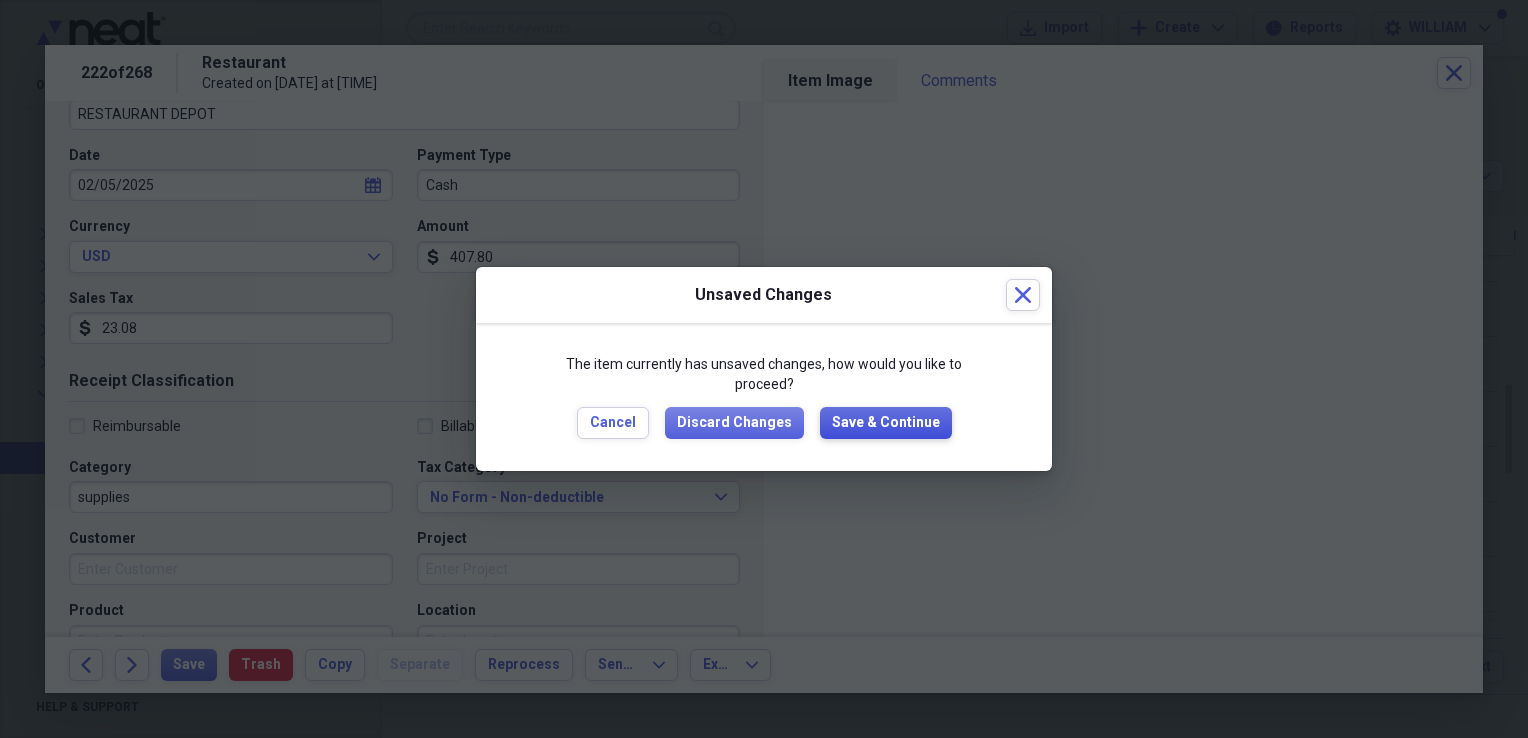 click on "Save & Continue" at bounding box center (886, 423) 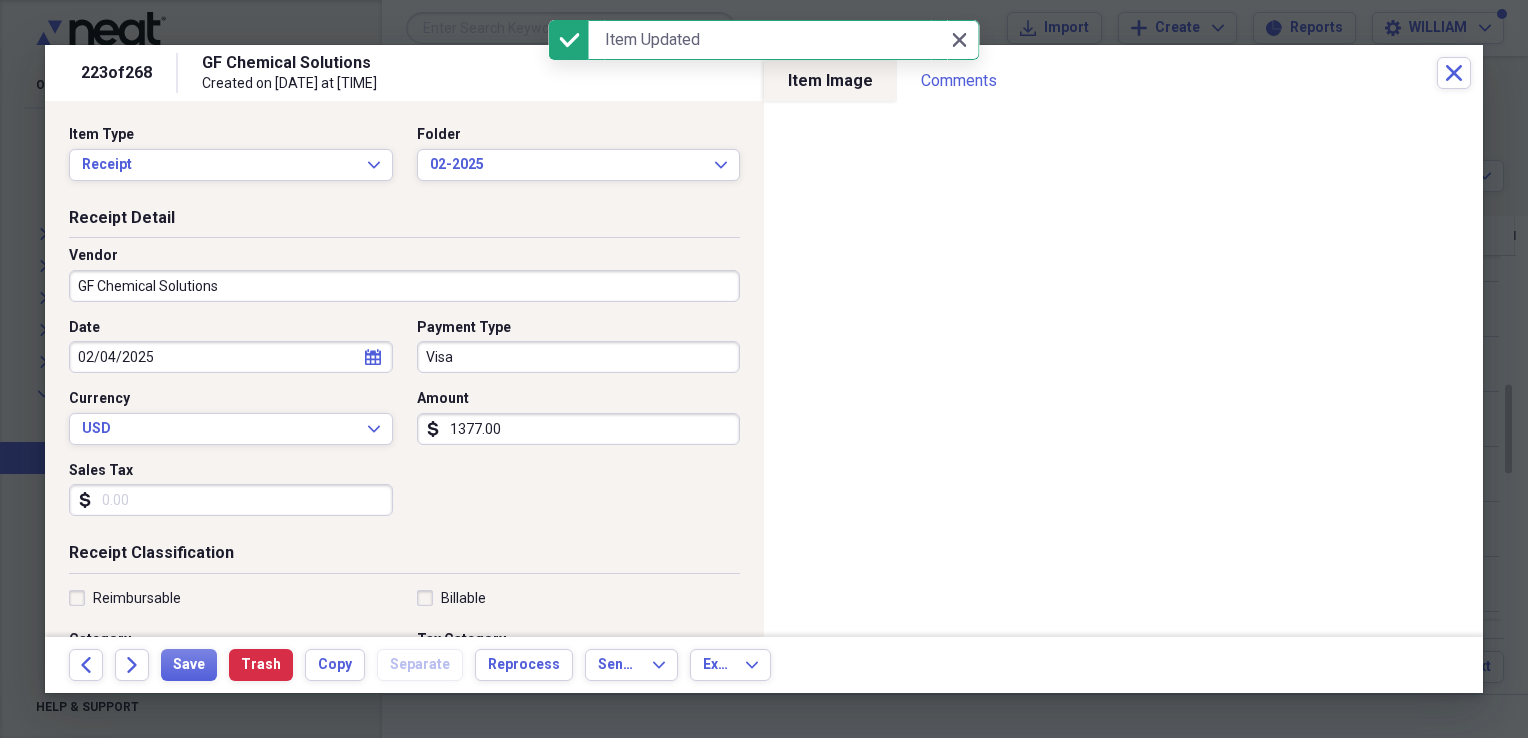 click on "Sales Tax" at bounding box center [231, 500] 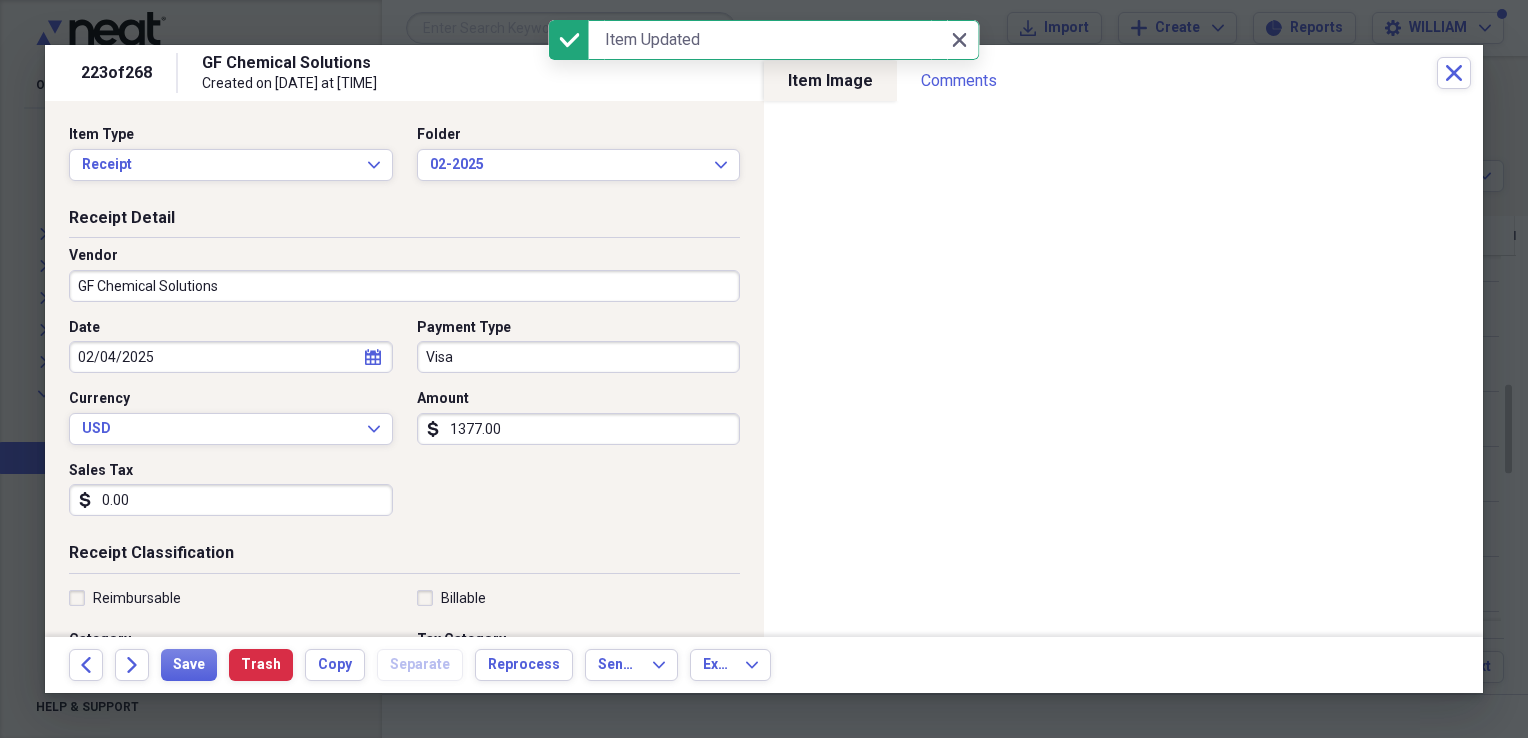 type on "0.00" 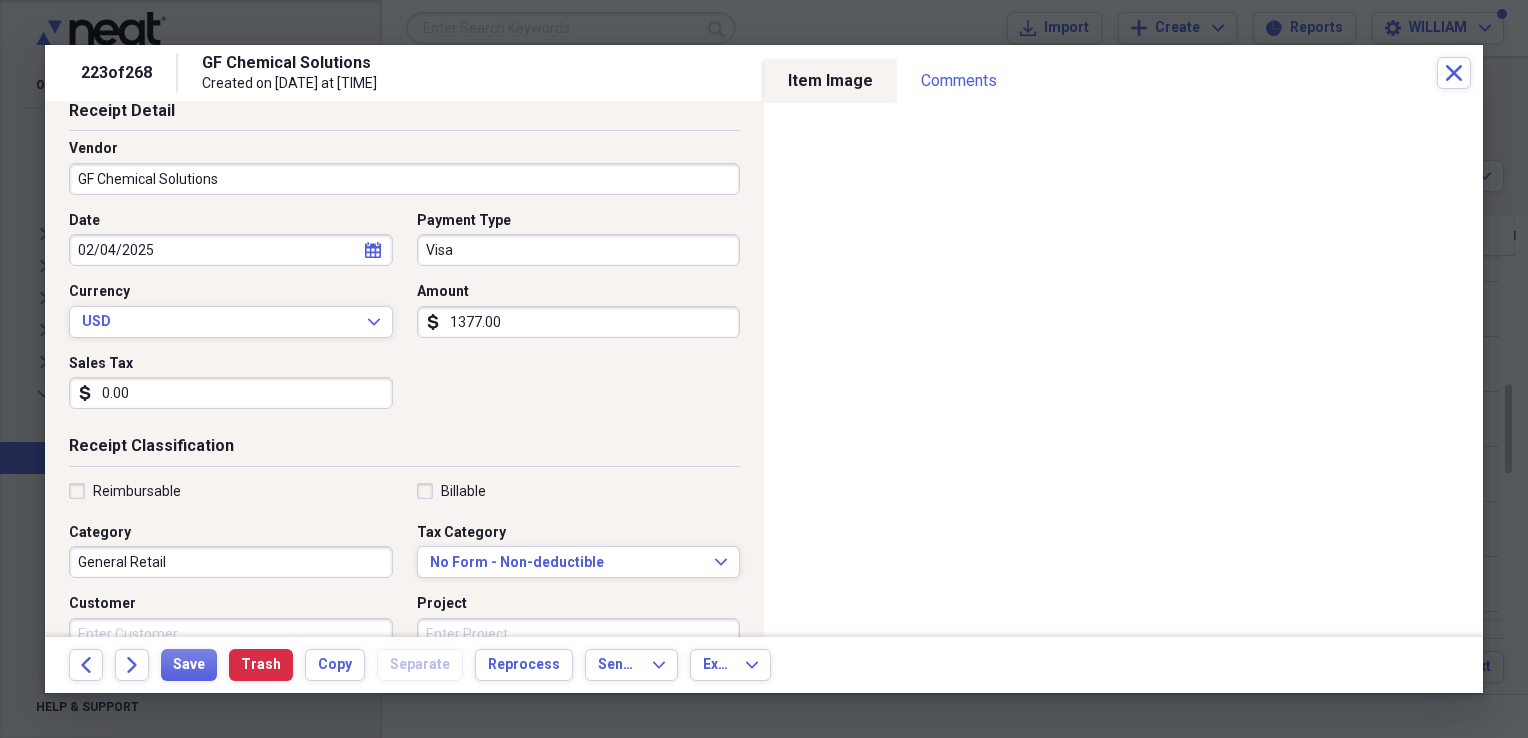 scroll, scrollTop: 112, scrollLeft: 0, axis: vertical 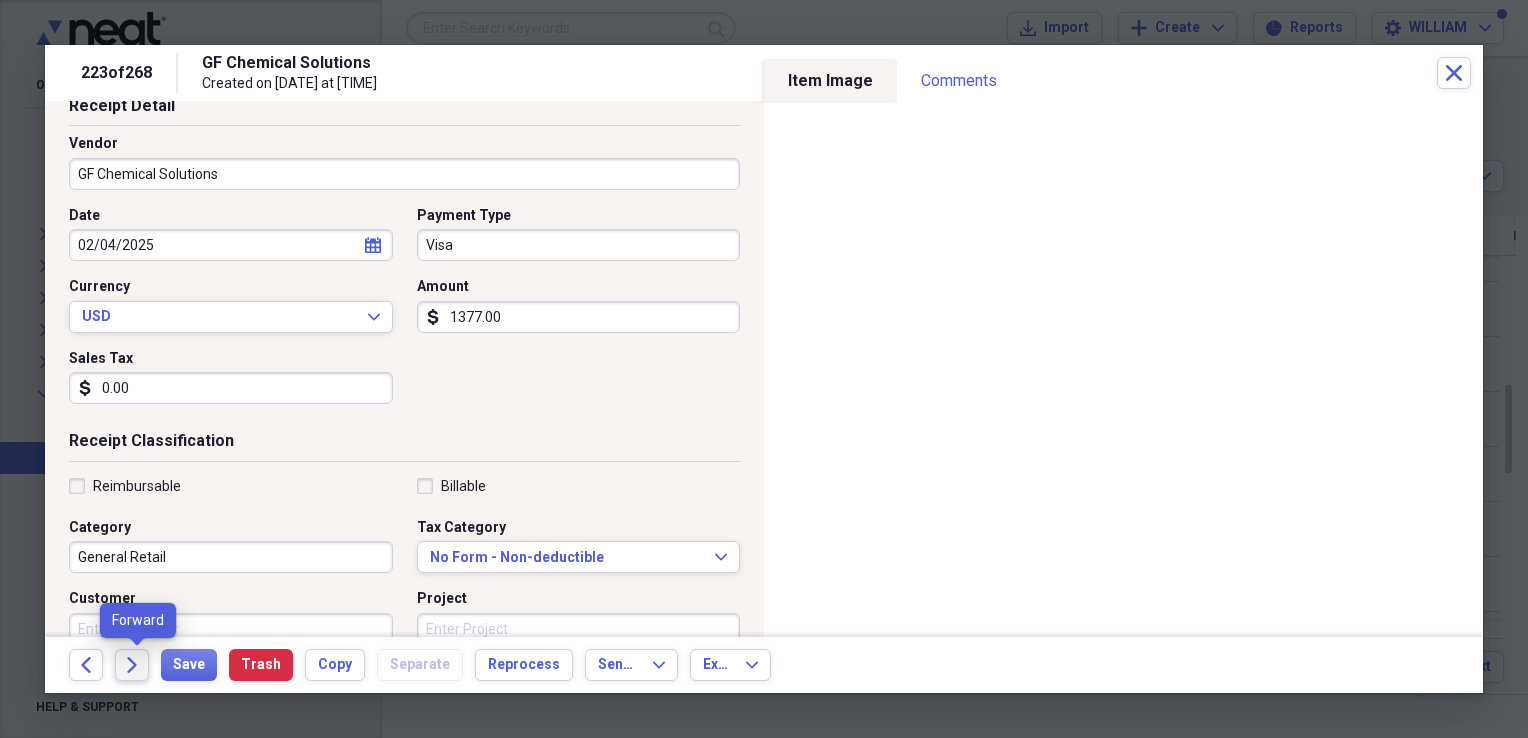 click on "Forward" 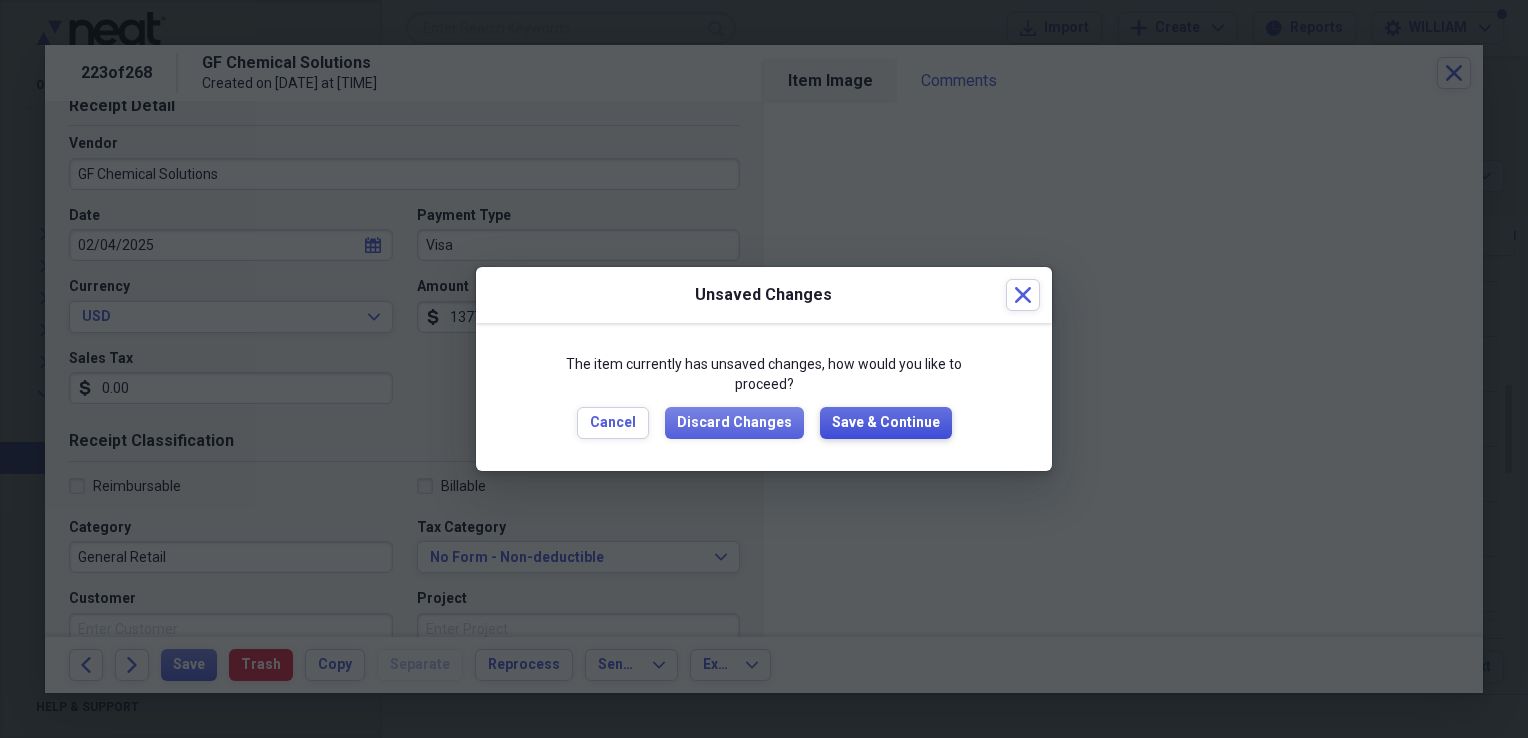 click on "Save & Continue" at bounding box center (886, 423) 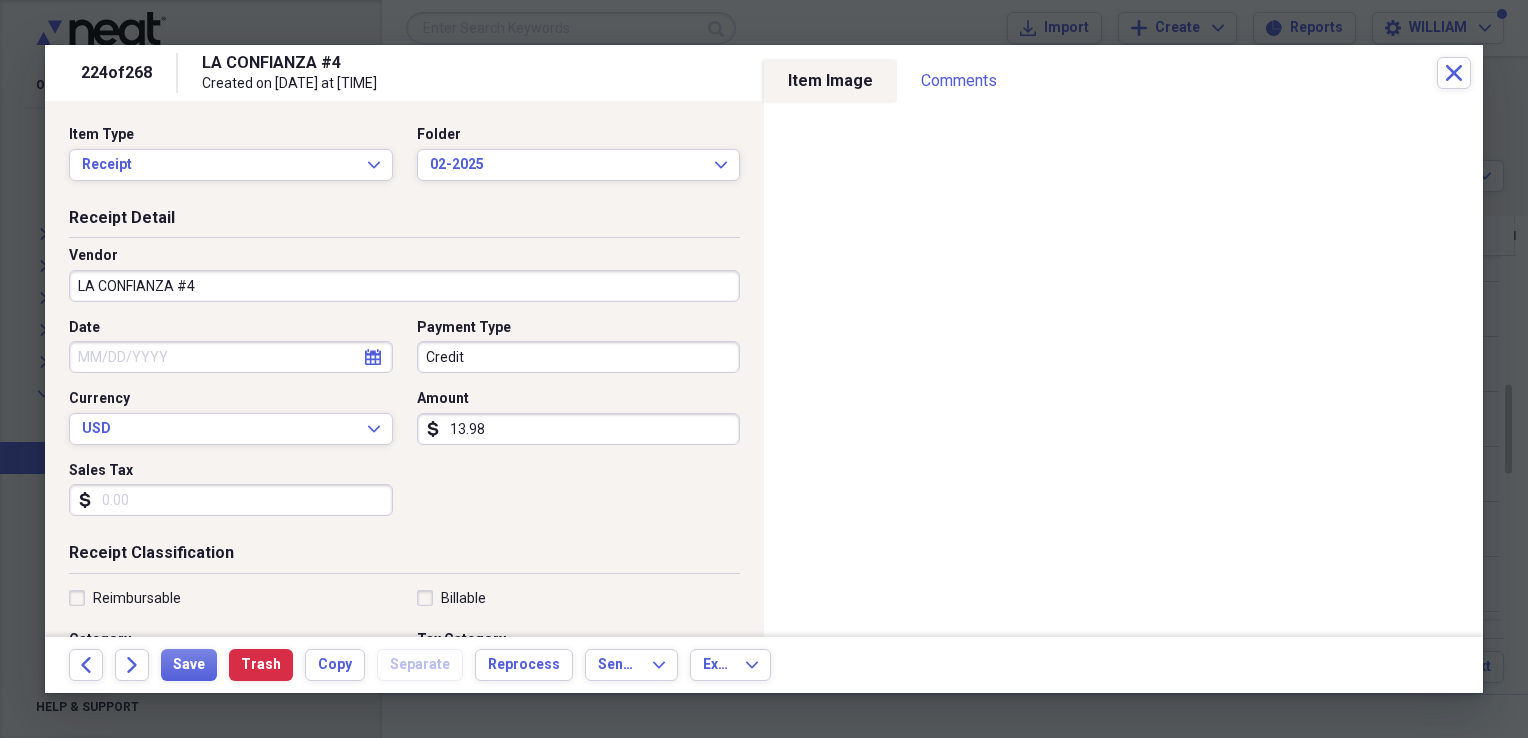 click on "LA CONFIANZA #4" at bounding box center (404, 286) 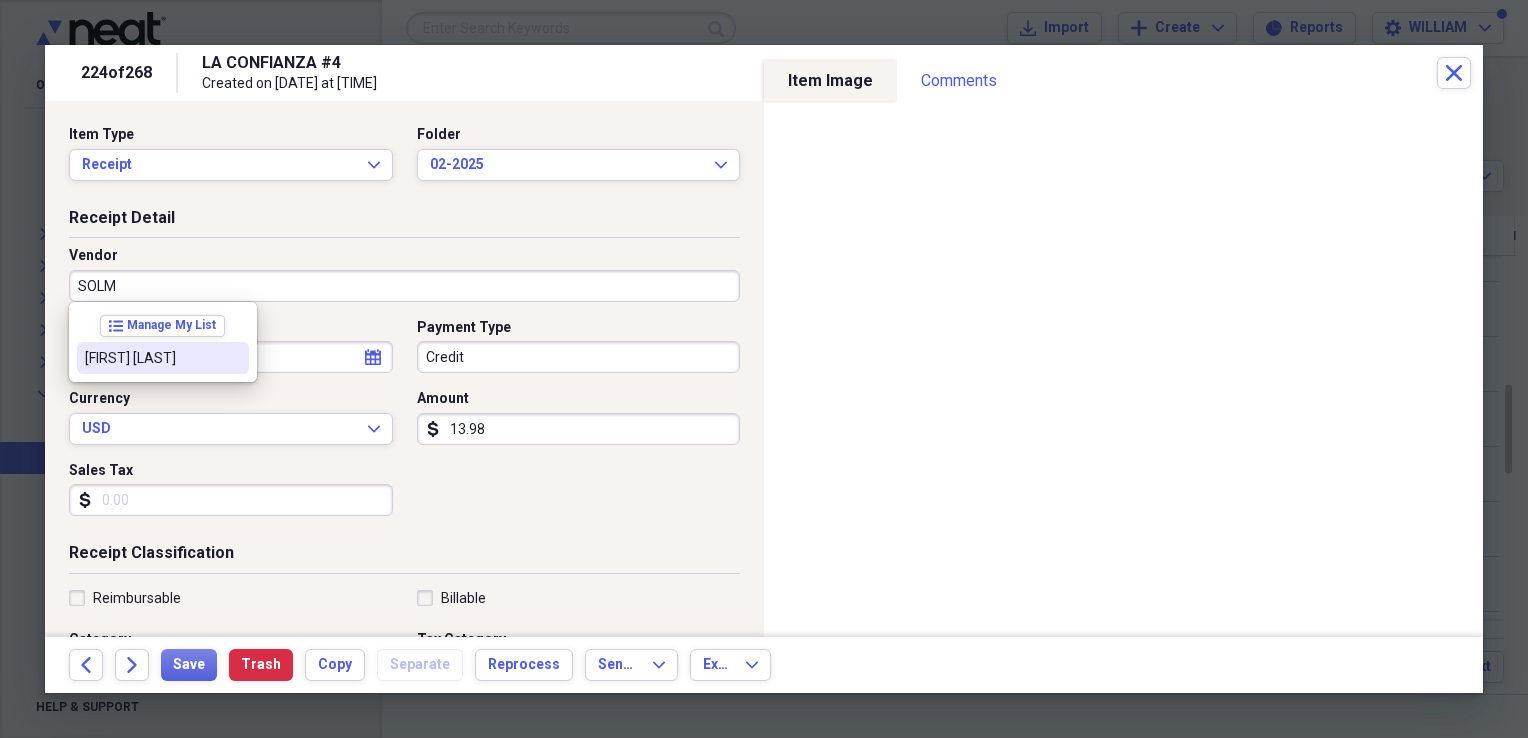 click on "[FIRST] [LAST]" at bounding box center (151, 358) 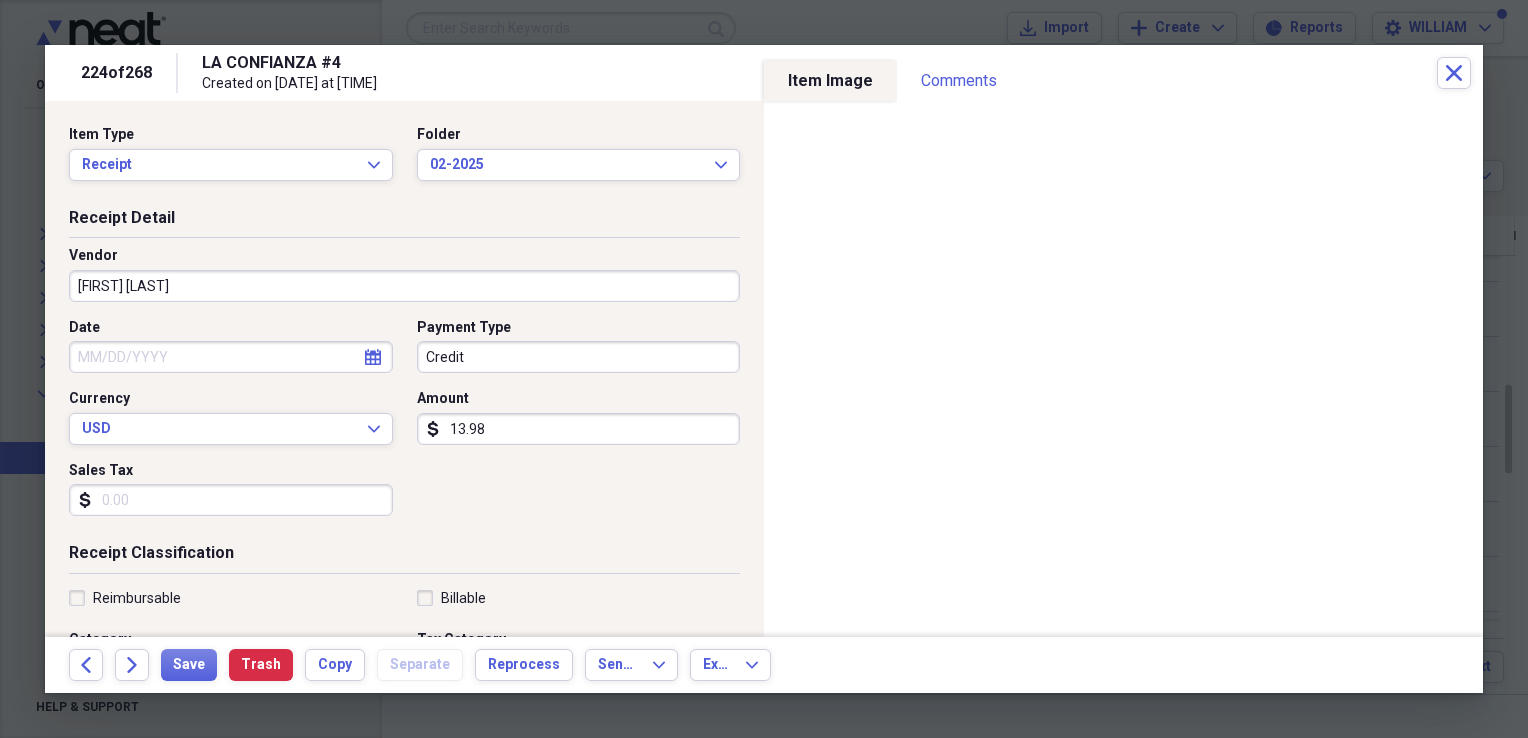 type on "general Retail" 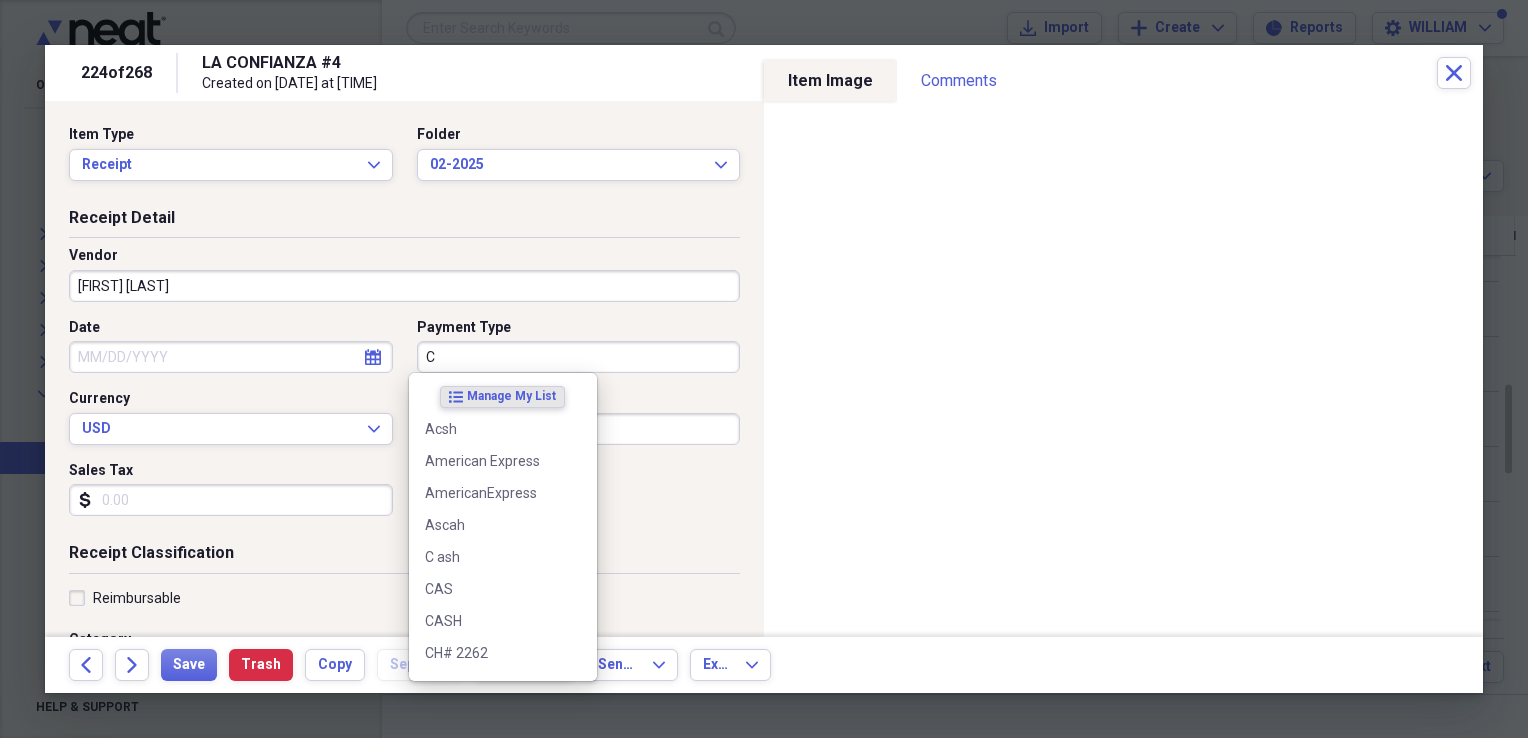 click on "C" at bounding box center (579, 357) 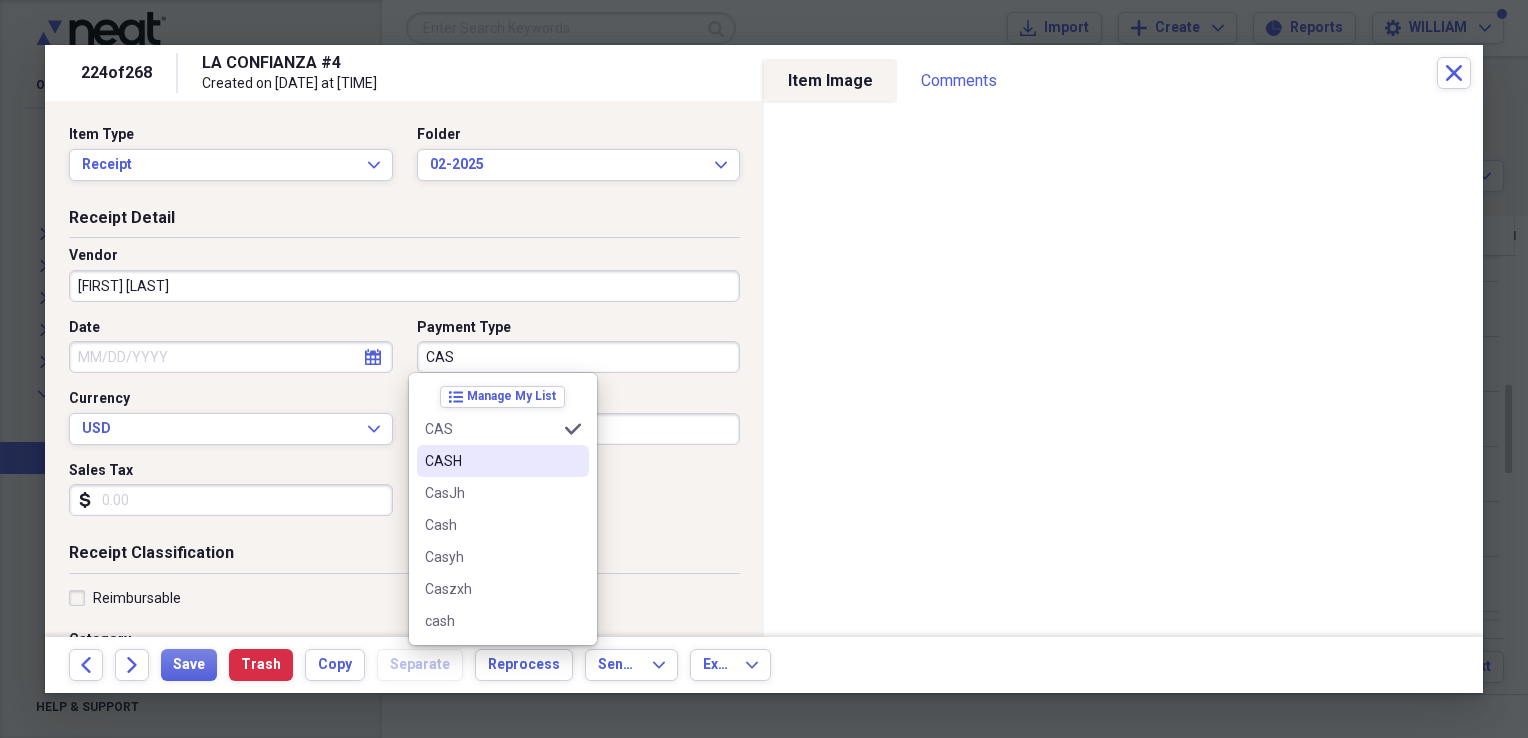 click on "CASH" at bounding box center (503, 461) 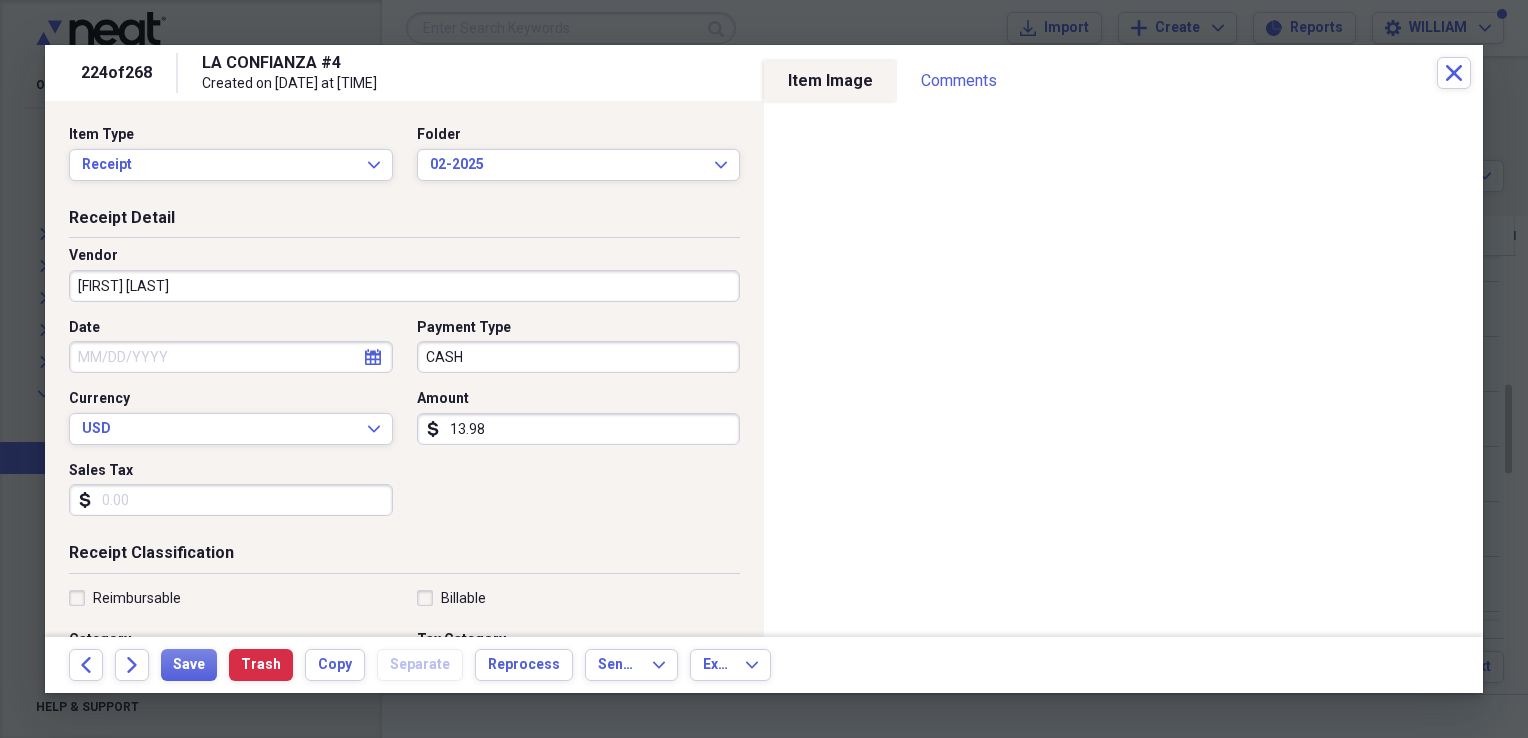 select on "7" 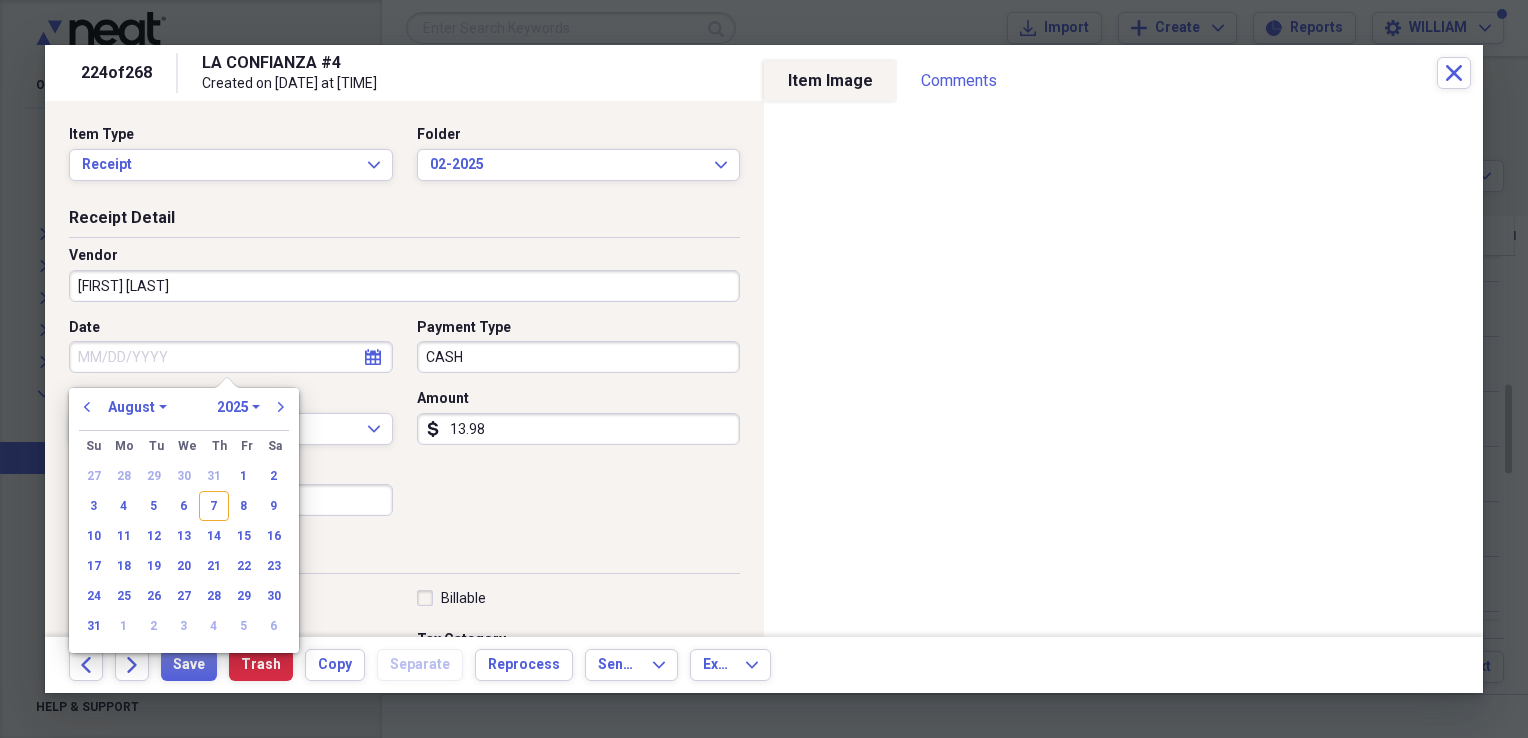 click on "Date" at bounding box center [231, 357] 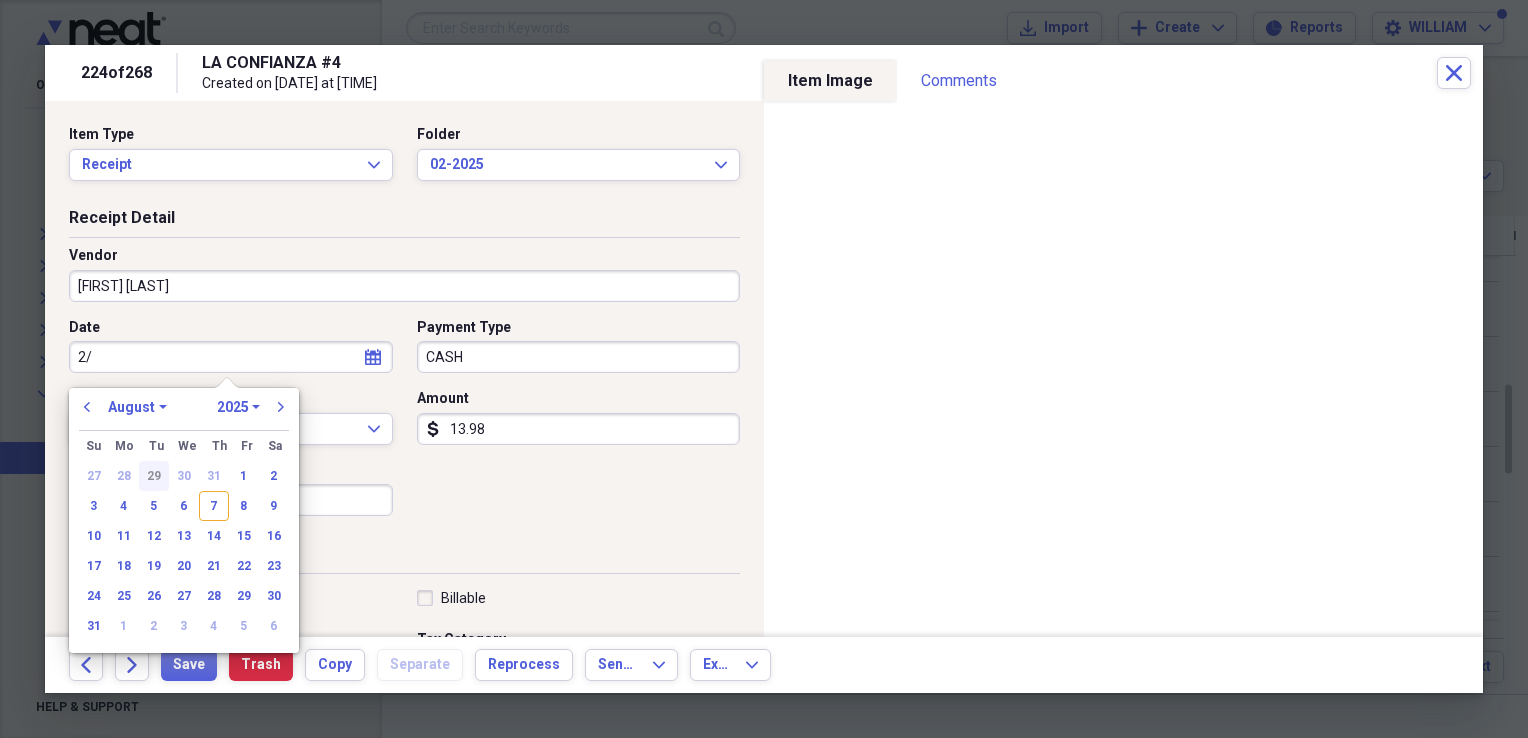 type on "2/" 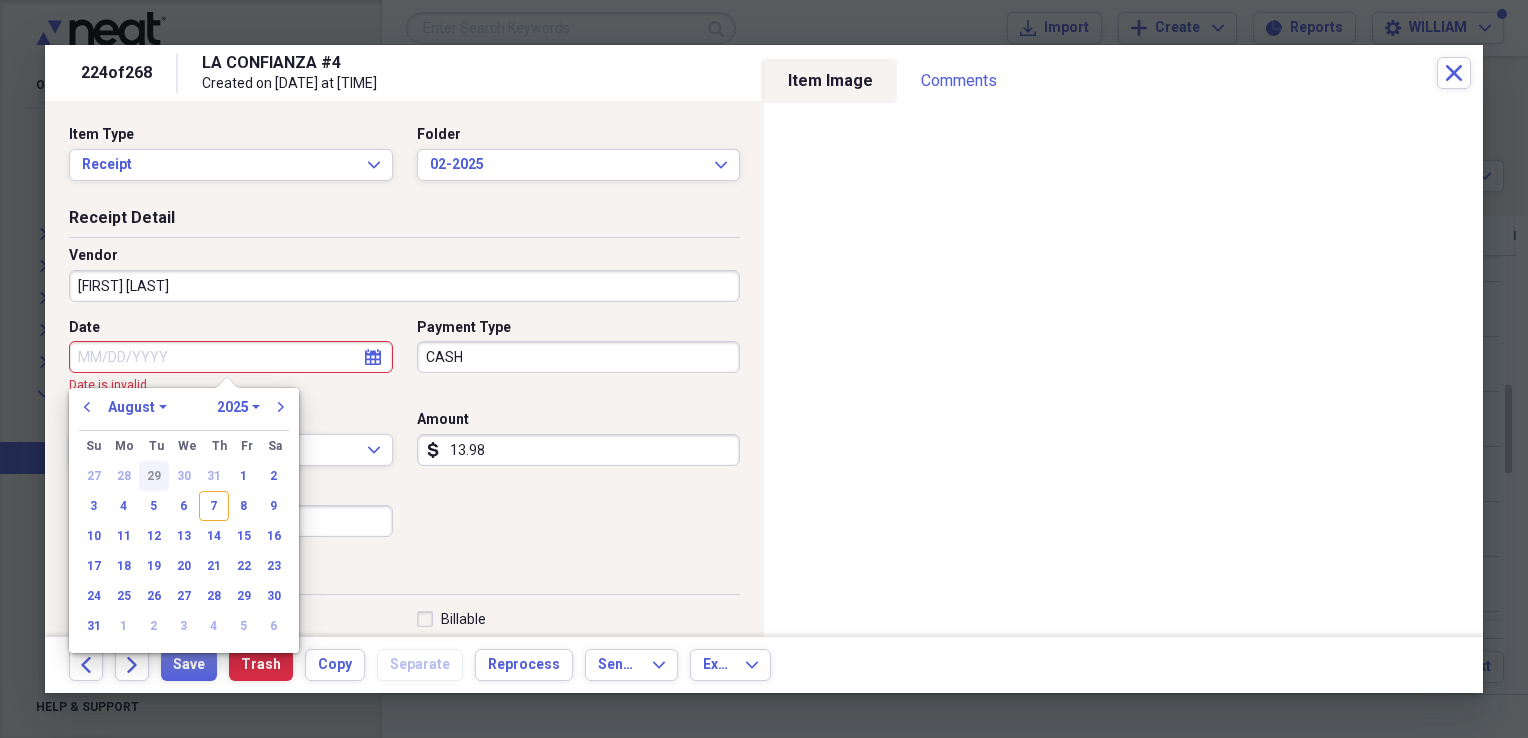 click on "29" at bounding box center [154, 476] 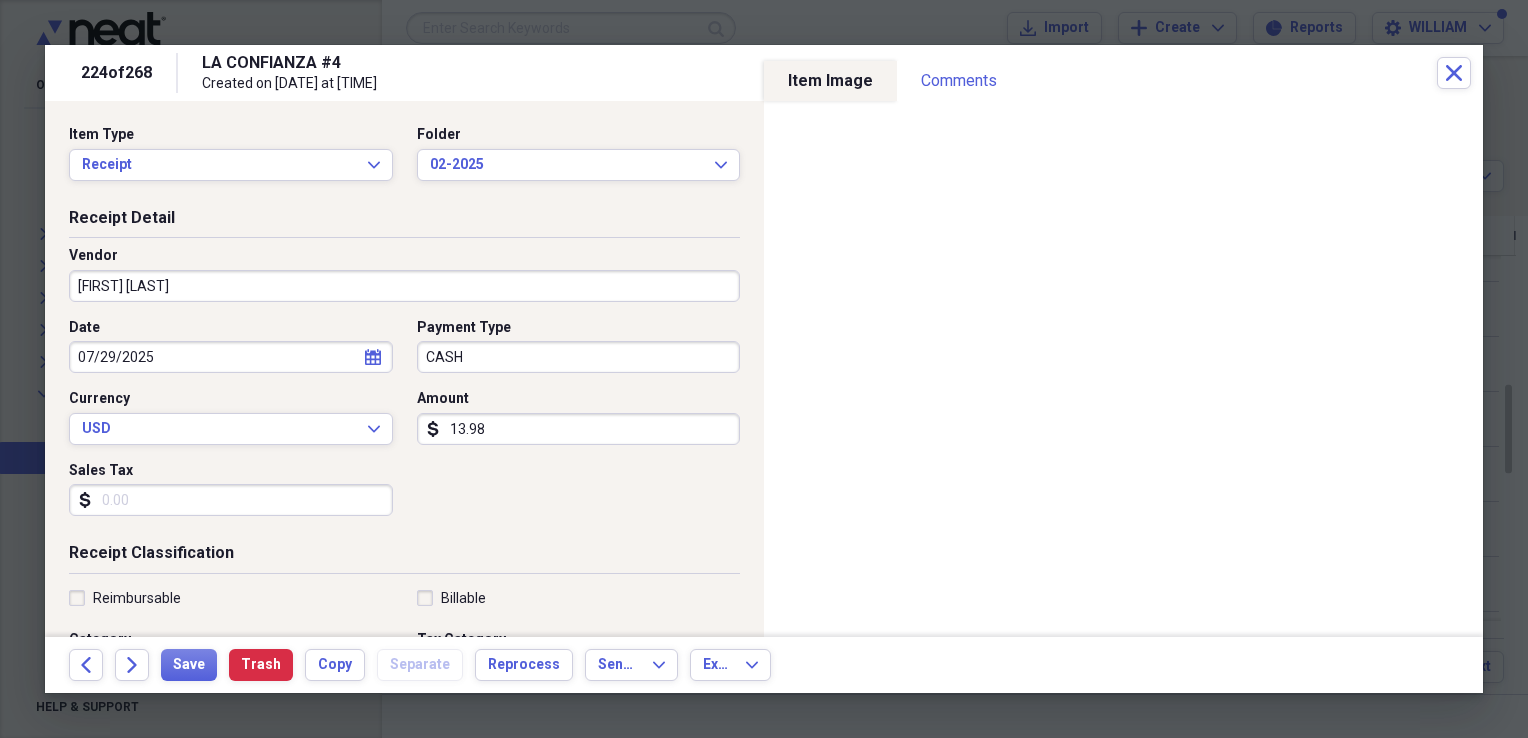 click on "07/29/2025" at bounding box center (231, 357) 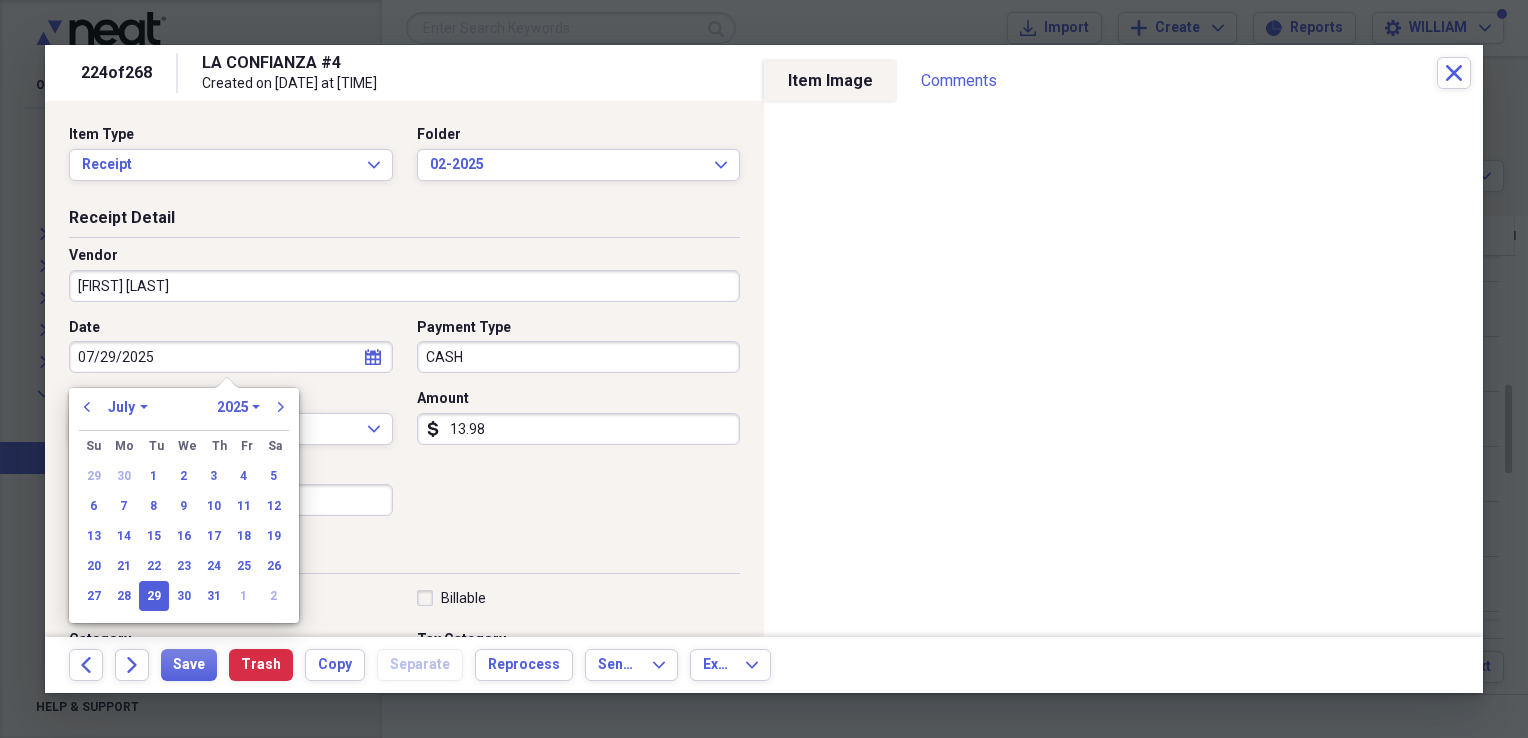 click on "previous January February March April May June July August September October November December 1970 1971 1972 1973 1974 1975 1976 1977 1978 1979 1980 1981 1982 1983 1984 1985 1986 1987 1988 1989 1990 1991 1992 1993 1994 1995 1996 1997 1998 1999 2000 2001 2002 2003 2004 2005 2006 2007 2008 2009 2010 2011 2012 2013 2014 2015 2016 2017 2018 2019 2020 2021 2022 2023 2024 2025 2026 2027 2028 2029 2030 2031 2032 2033 2034 2035 next" at bounding box center [184, 413] 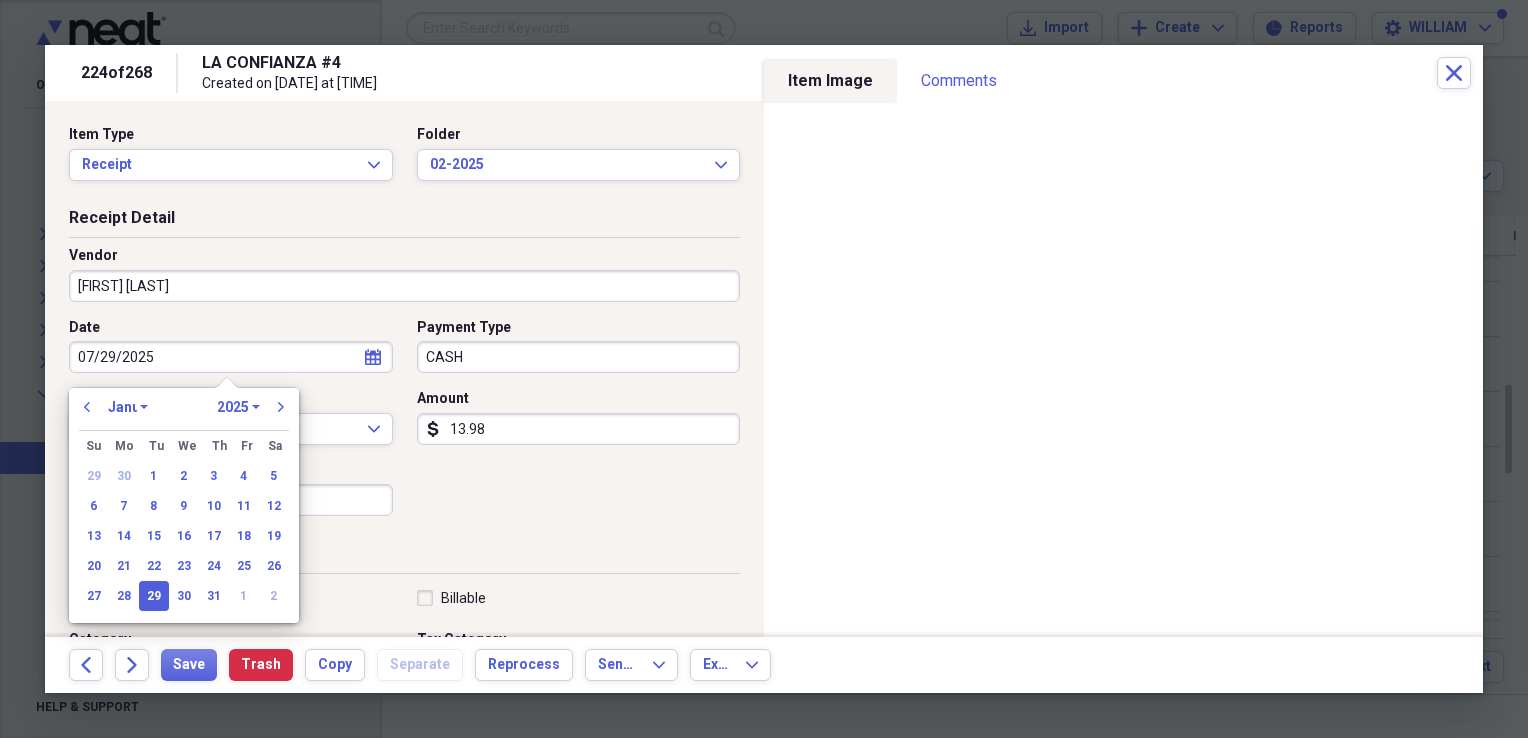 click on "January February March April May June July August September October November December" at bounding box center [128, 407] 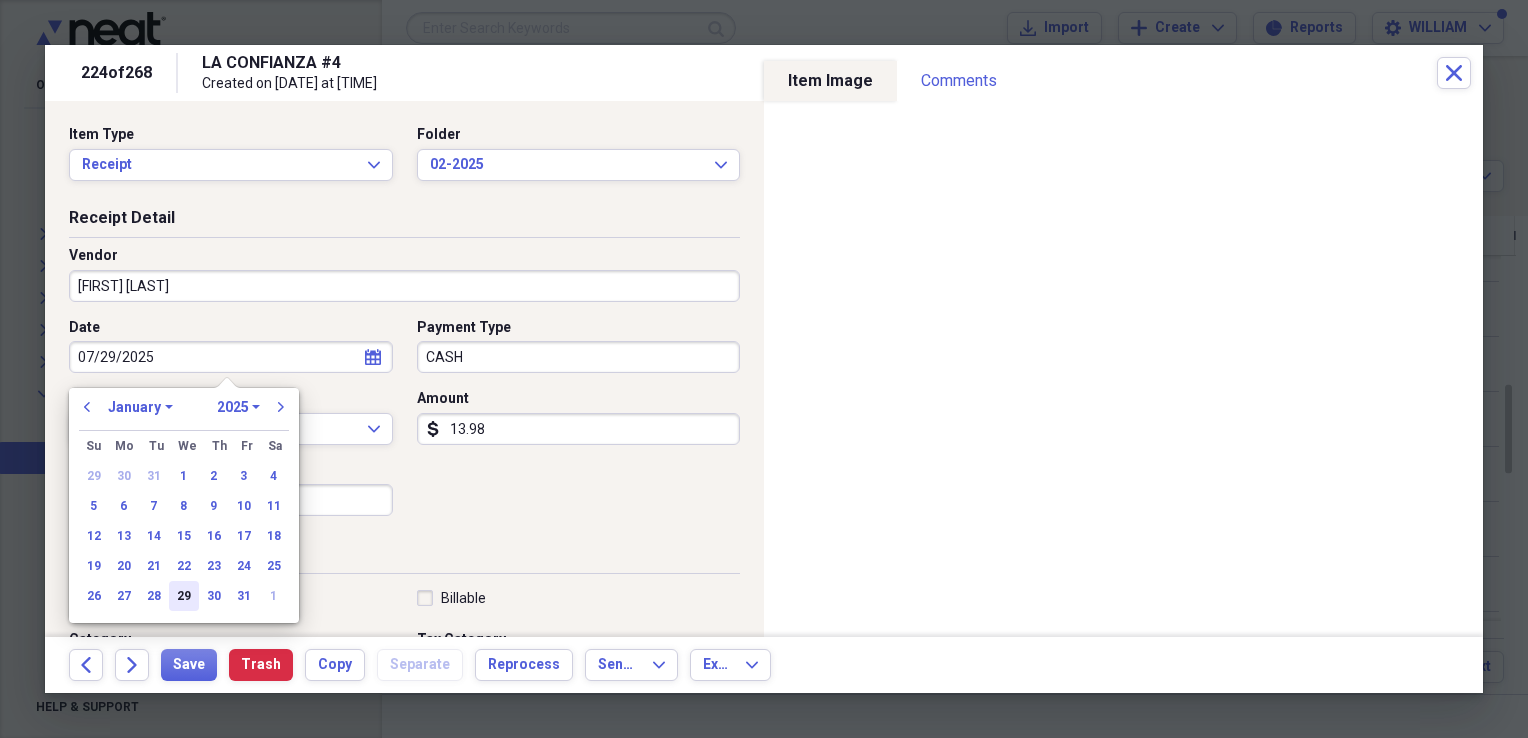 click on "29" at bounding box center (184, 596) 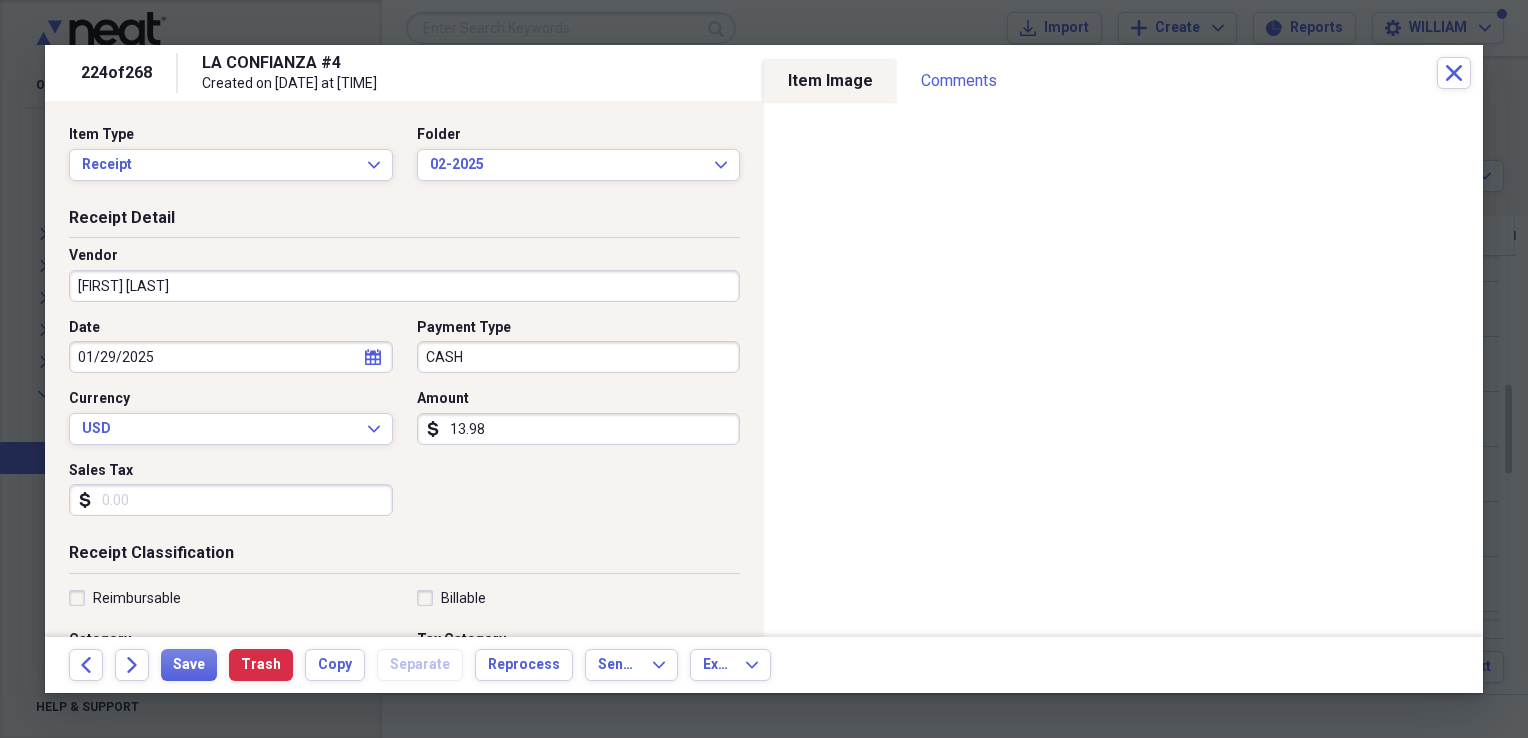 click on "Sales Tax" at bounding box center (231, 500) 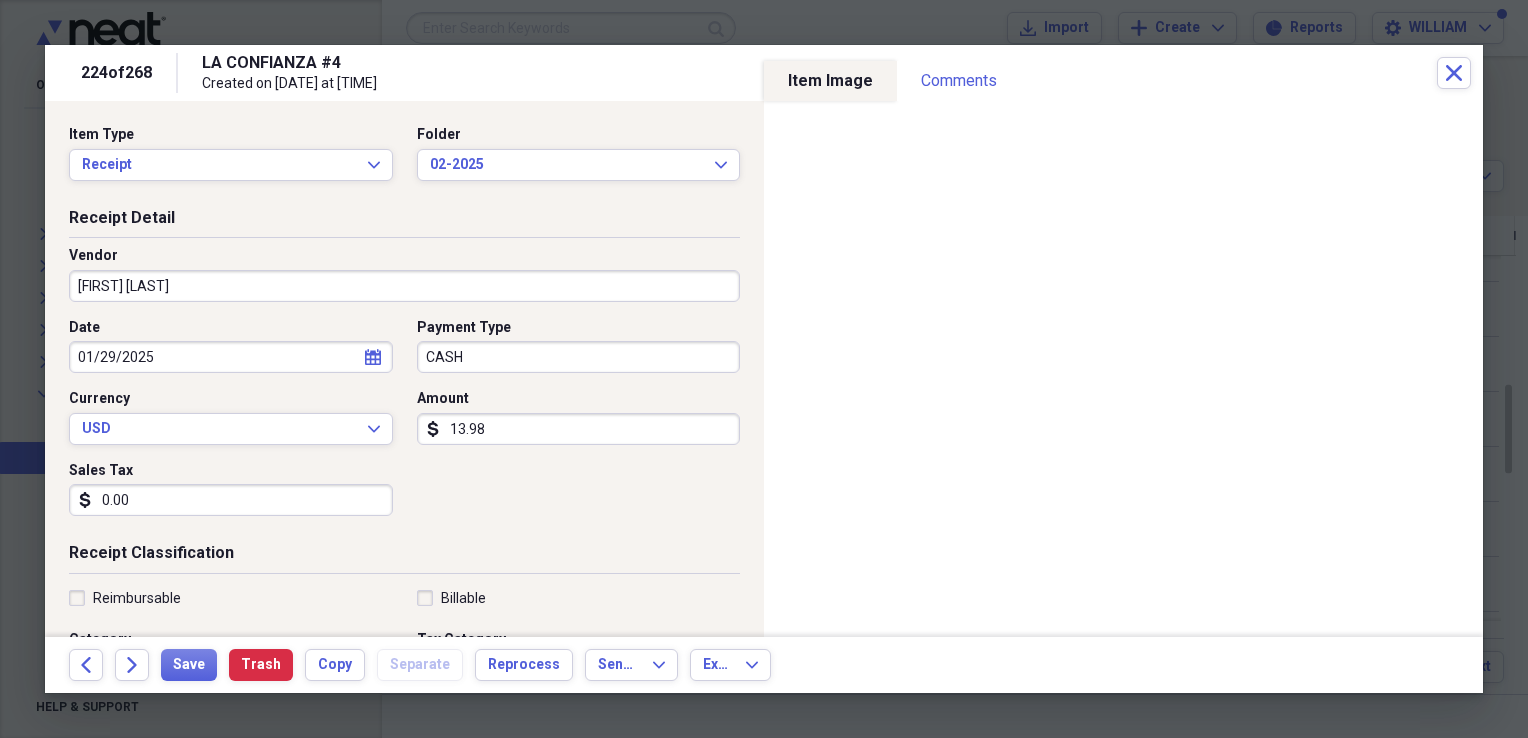 type on "0.00" 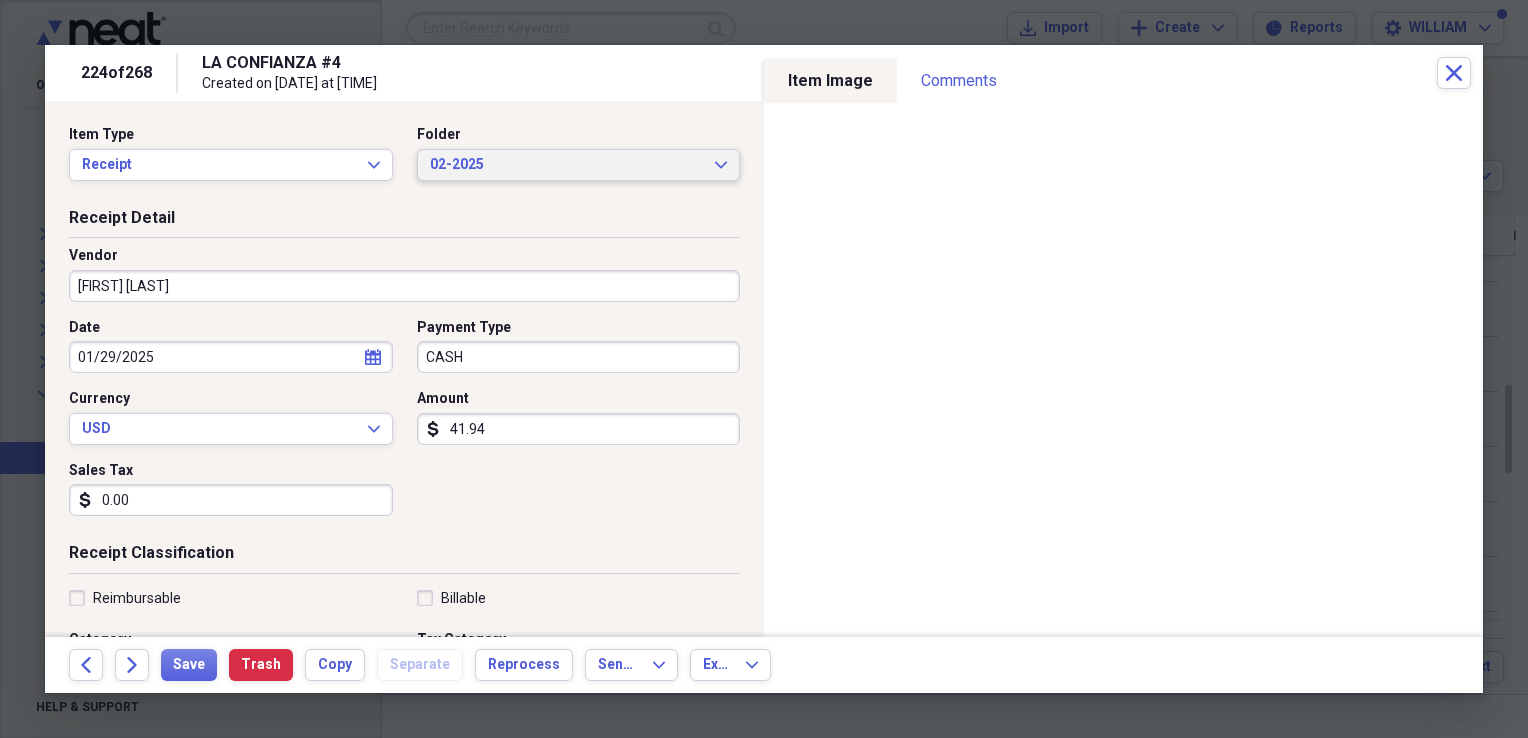 type on "41.94" 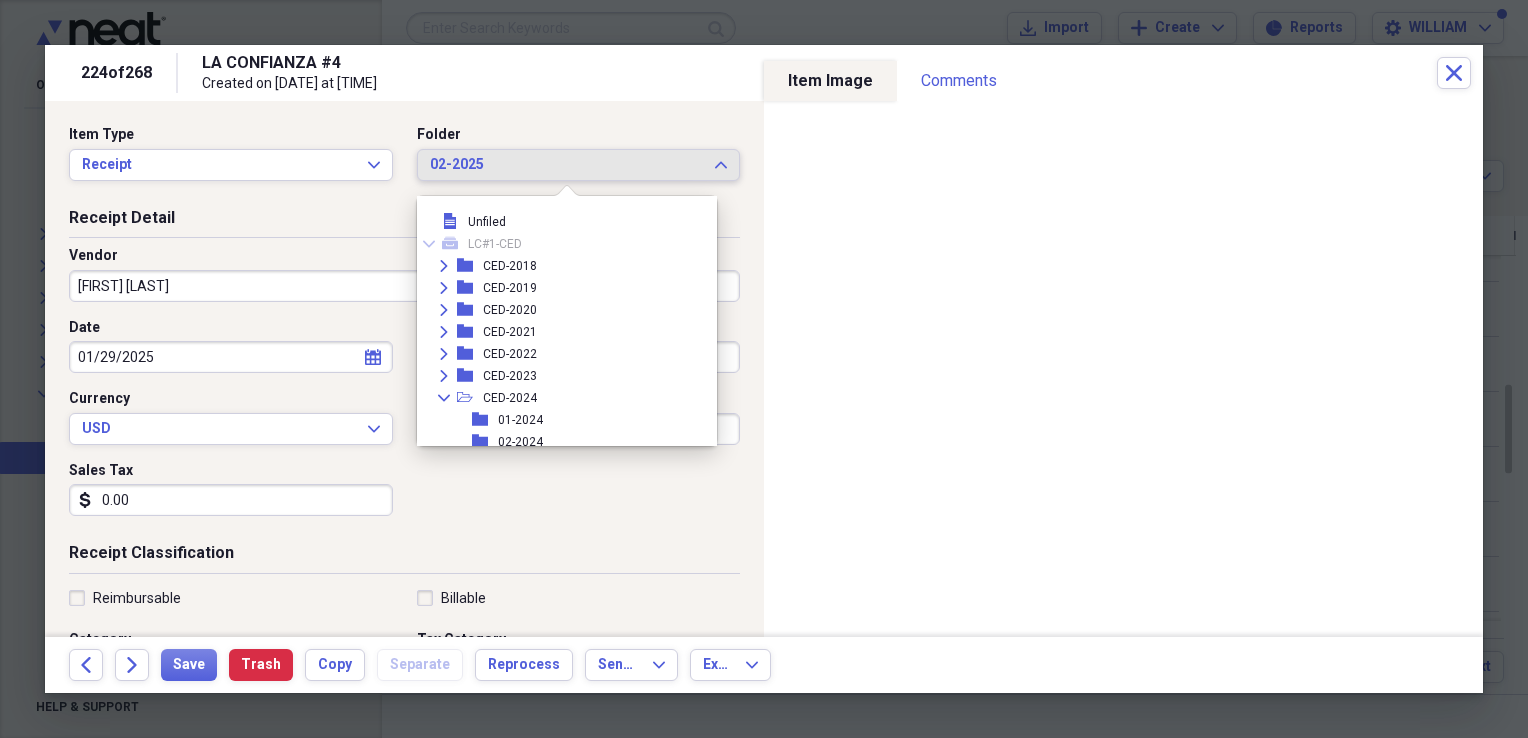 scroll, scrollTop: 1264, scrollLeft: 0, axis: vertical 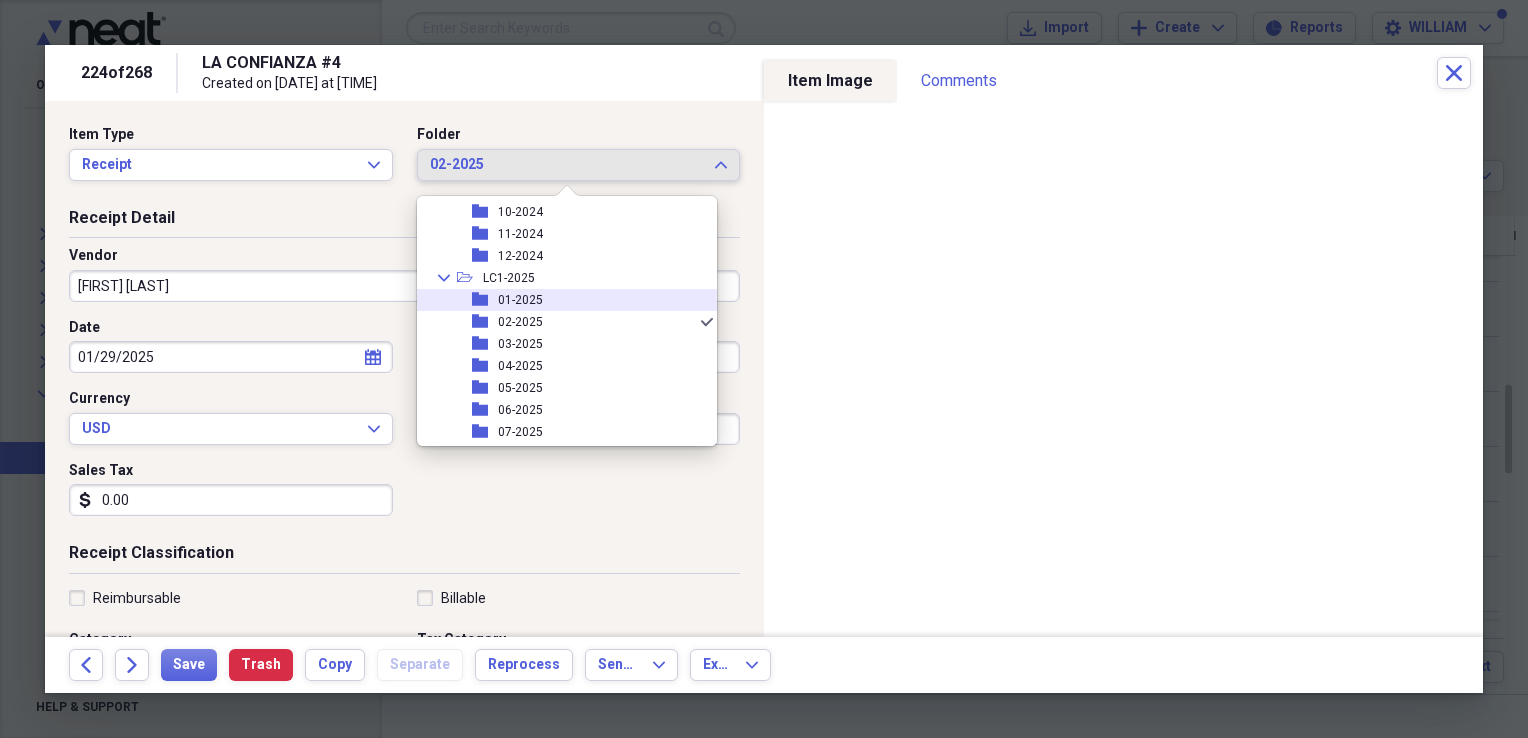 click on "01-2025" at bounding box center [520, 300] 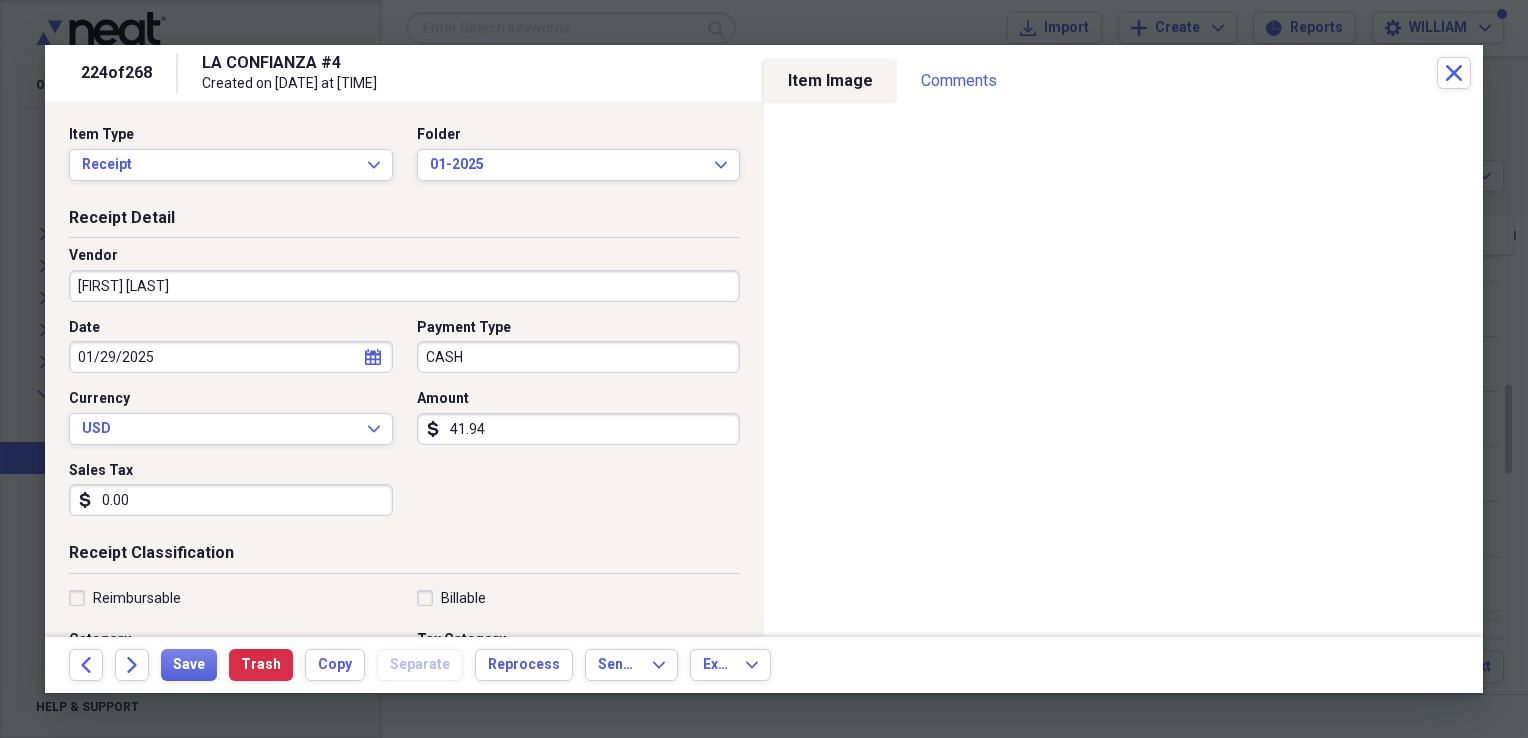 click on "Date 01/29/2025 calendar Calendar Payment Type CASH Currency USD Expand Amount dollar-sign 41.94 Sales Tax dollar-sign 0.00" at bounding box center [404, 425] 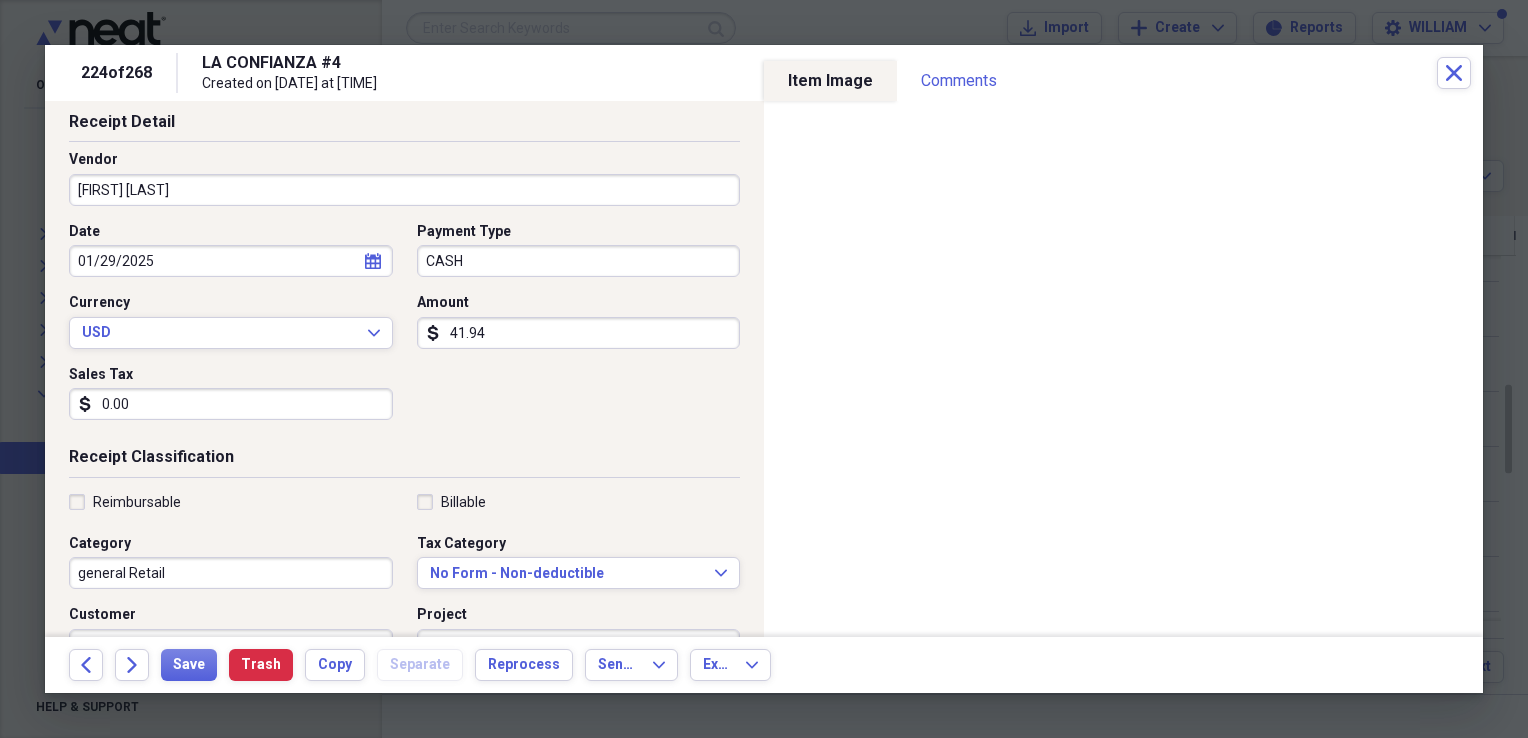 scroll, scrollTop: 98, scrollLeft: 0, axis: vertical 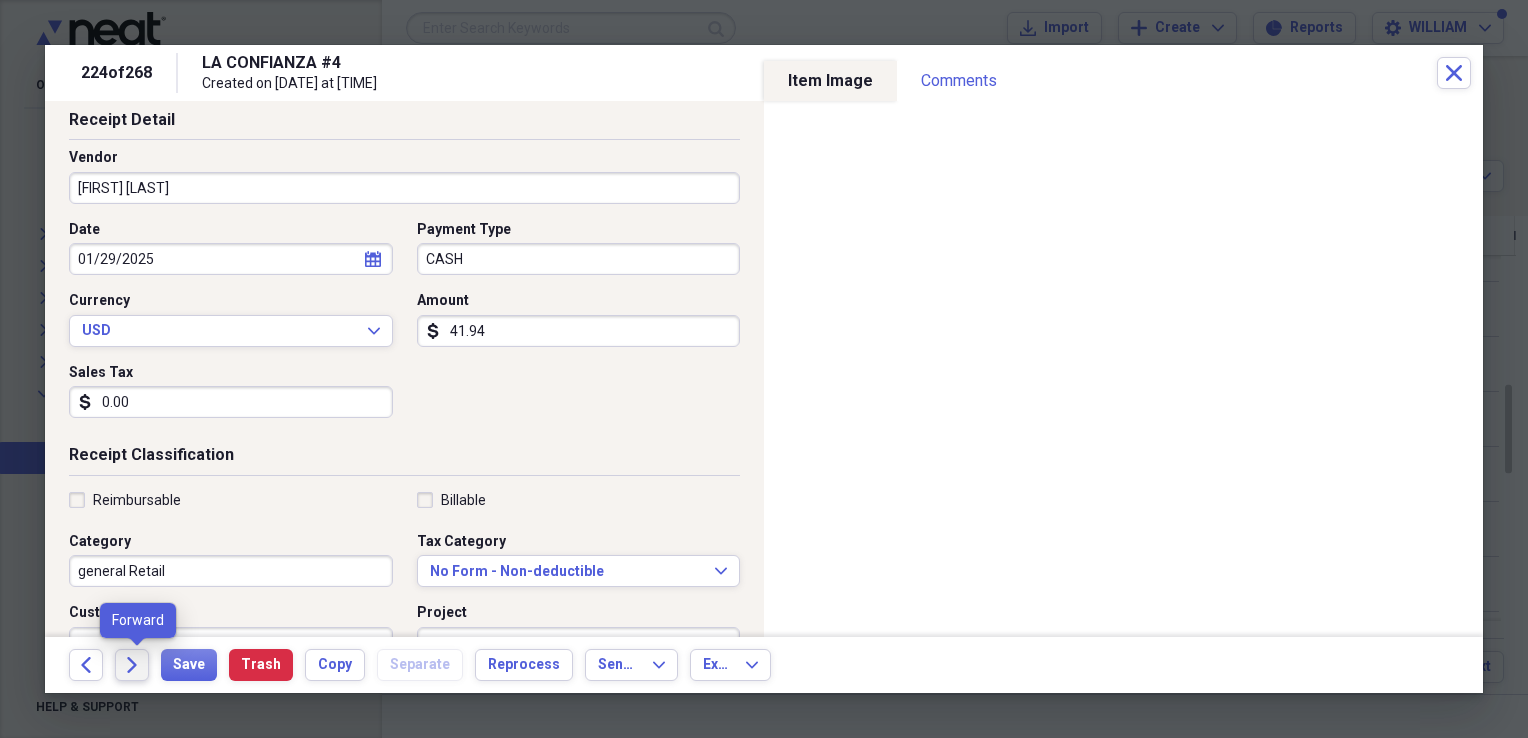 click on "Forward" at bounding box center [132, 665] 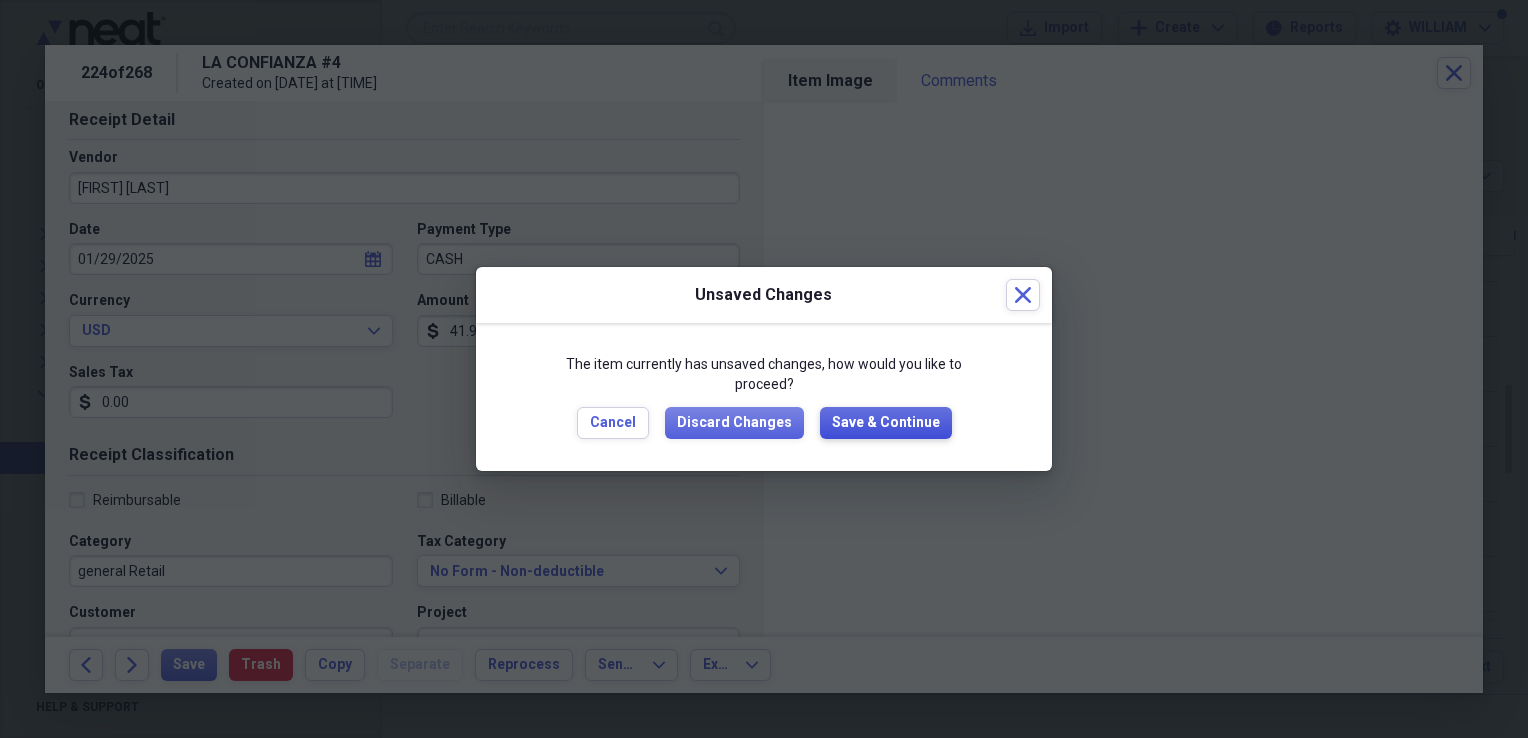 click on "Save & Continue" at bounding box center (886, 423) 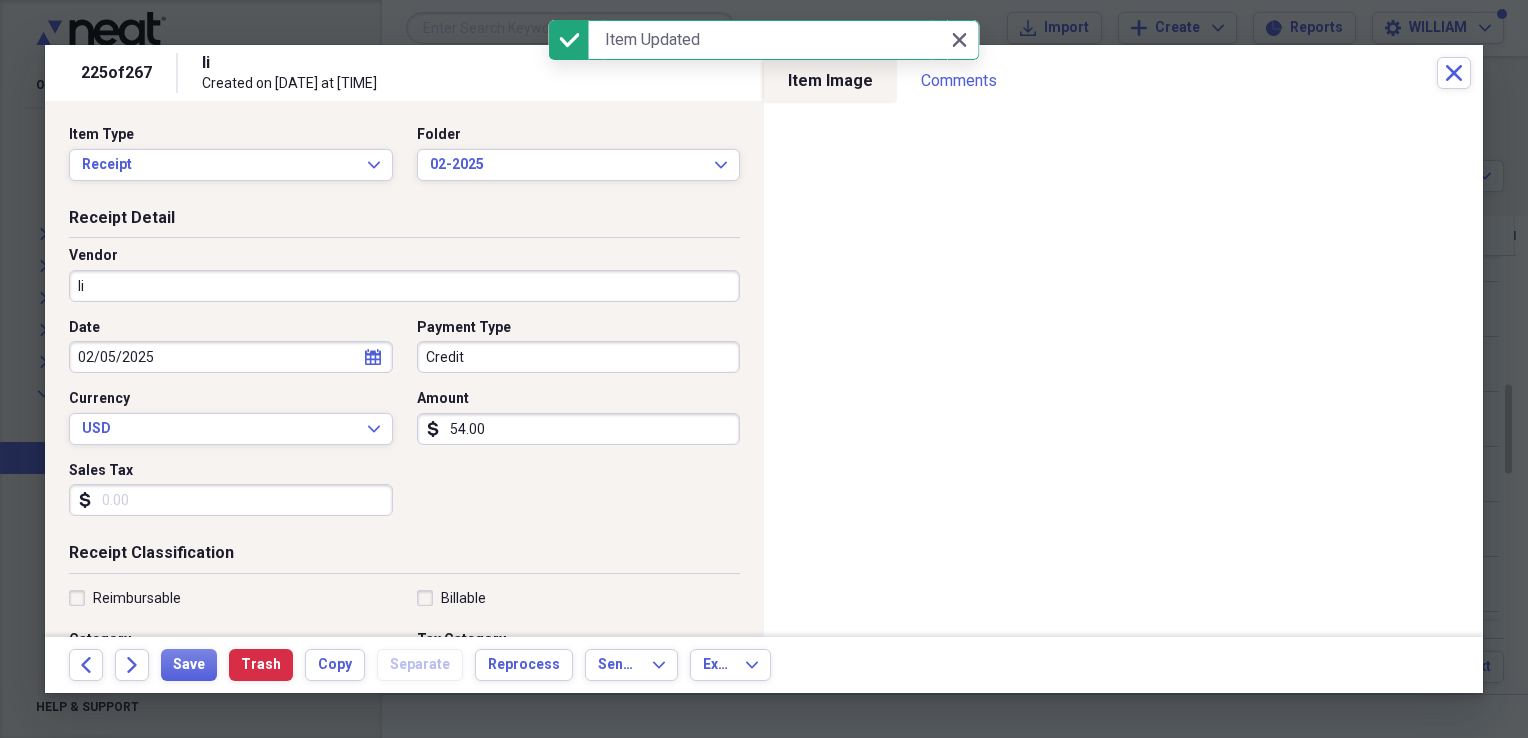 click on "Credit" at bounding box center [579, 357] 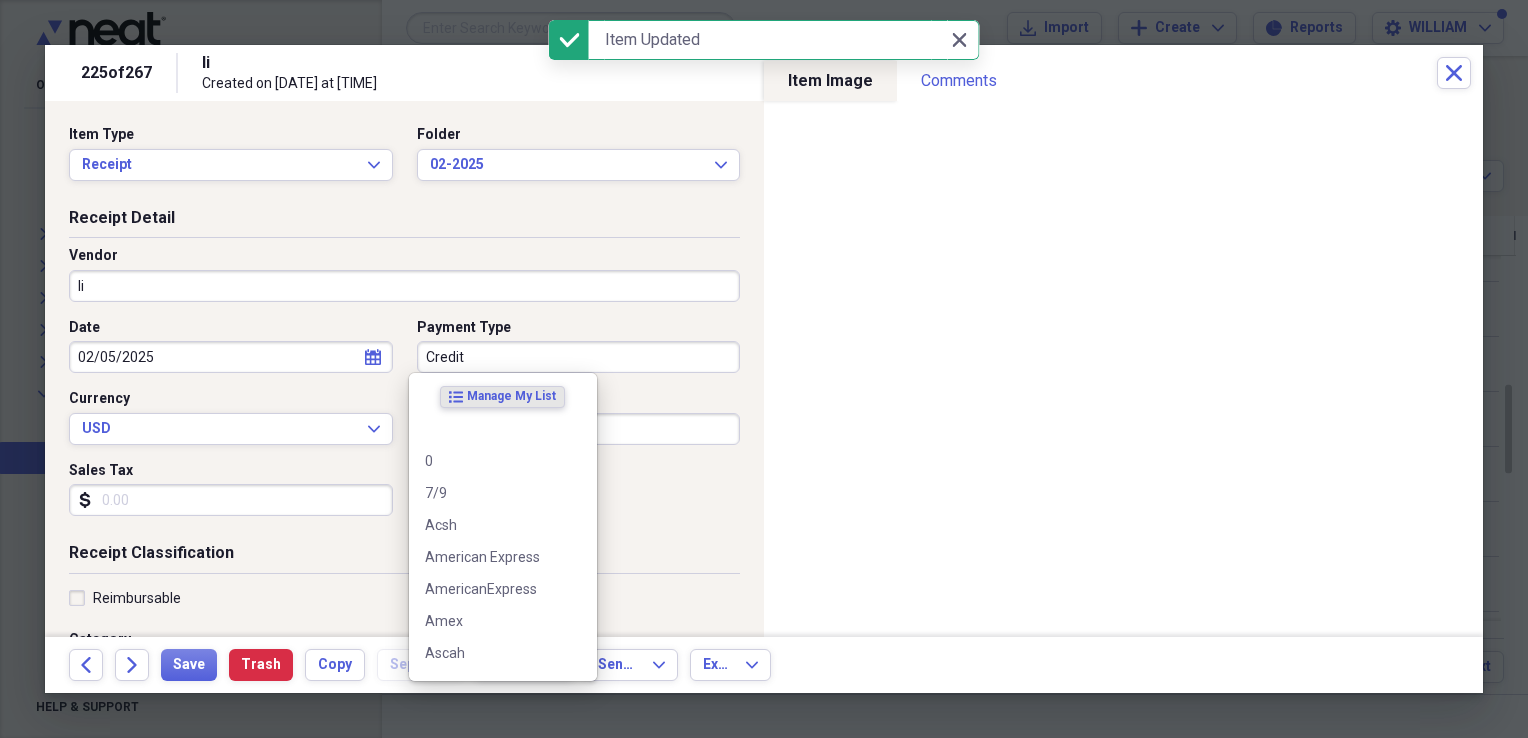 click on "Credit" at bounding box center [579, 357] 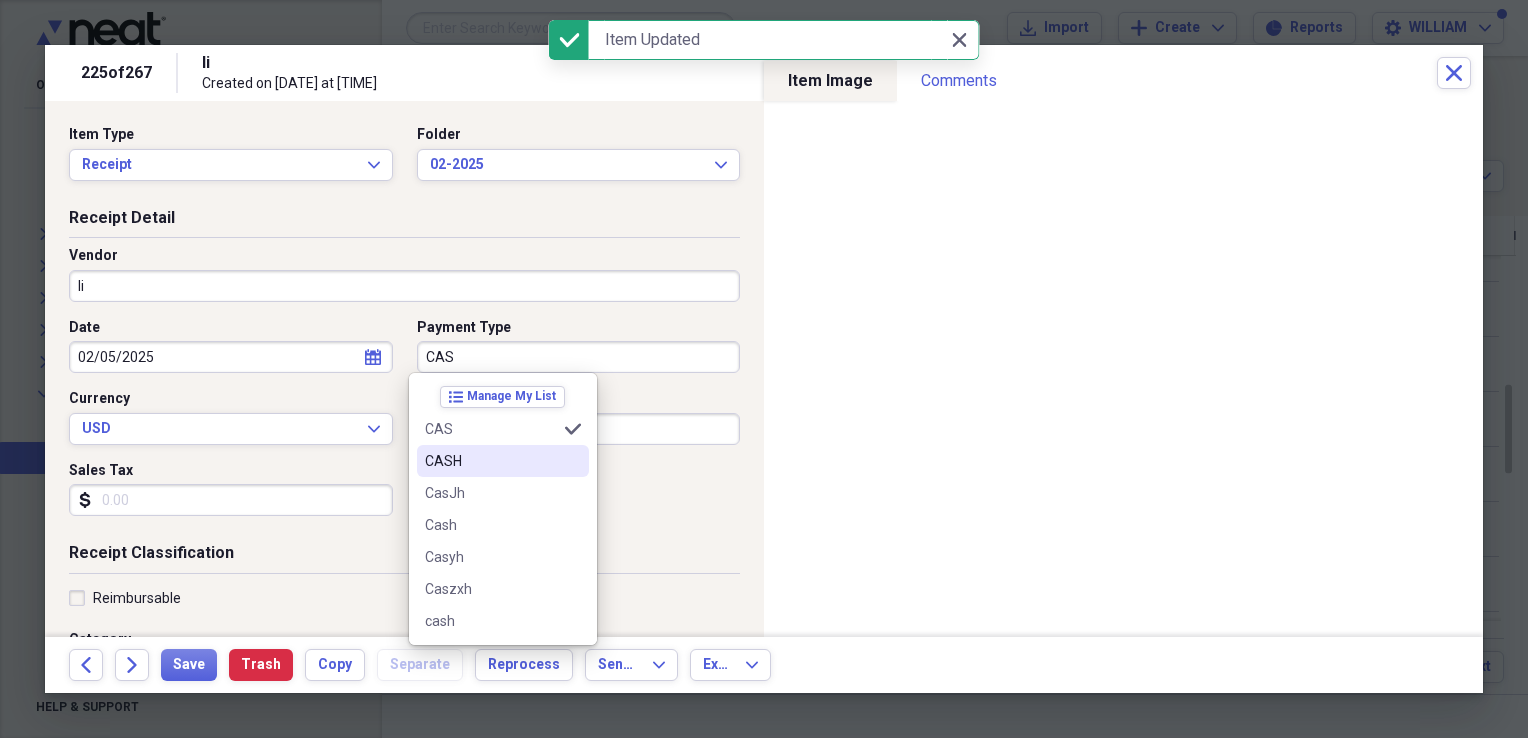 click on "CASH" at bounding box center [491, 461] 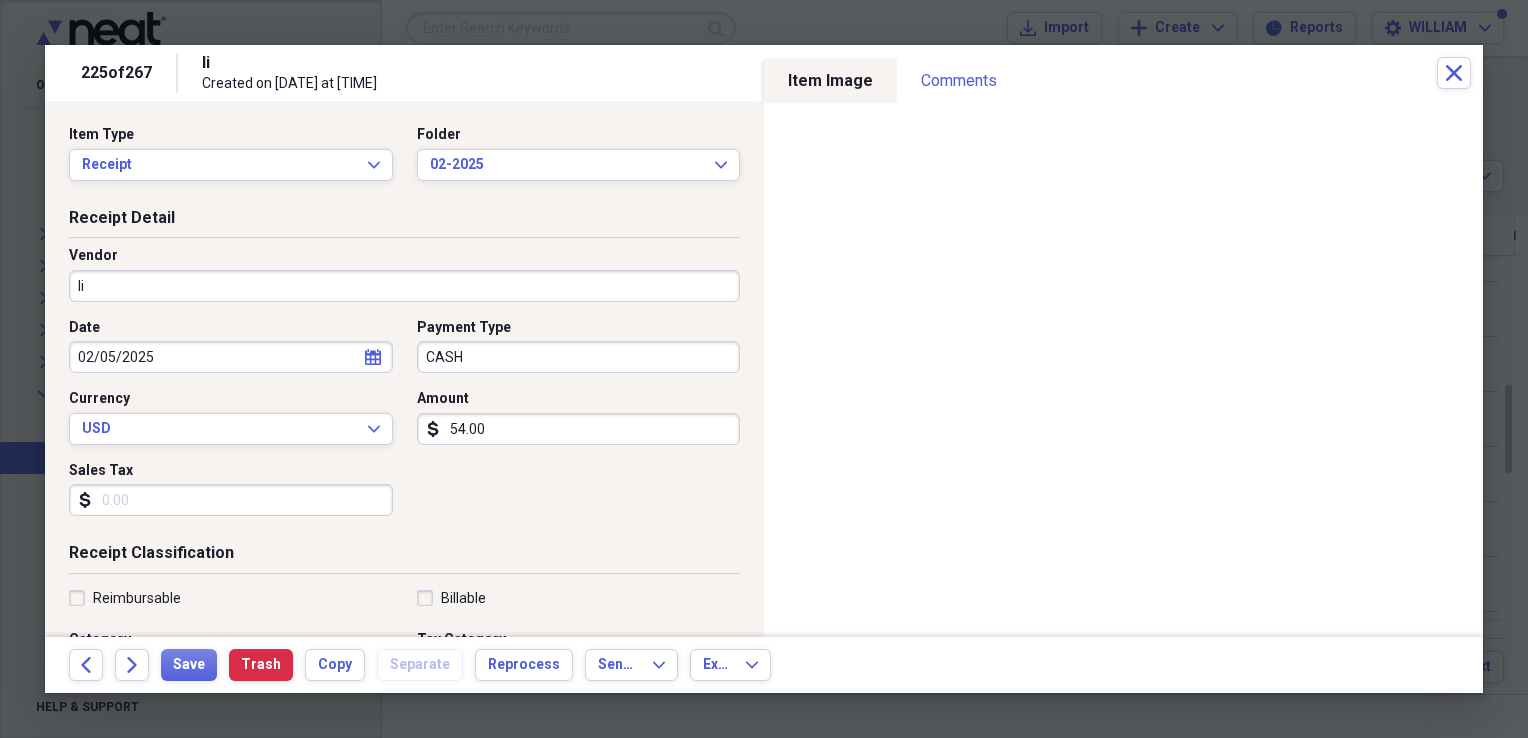 click on "Sales Tax" at bounding box center (231, 500) 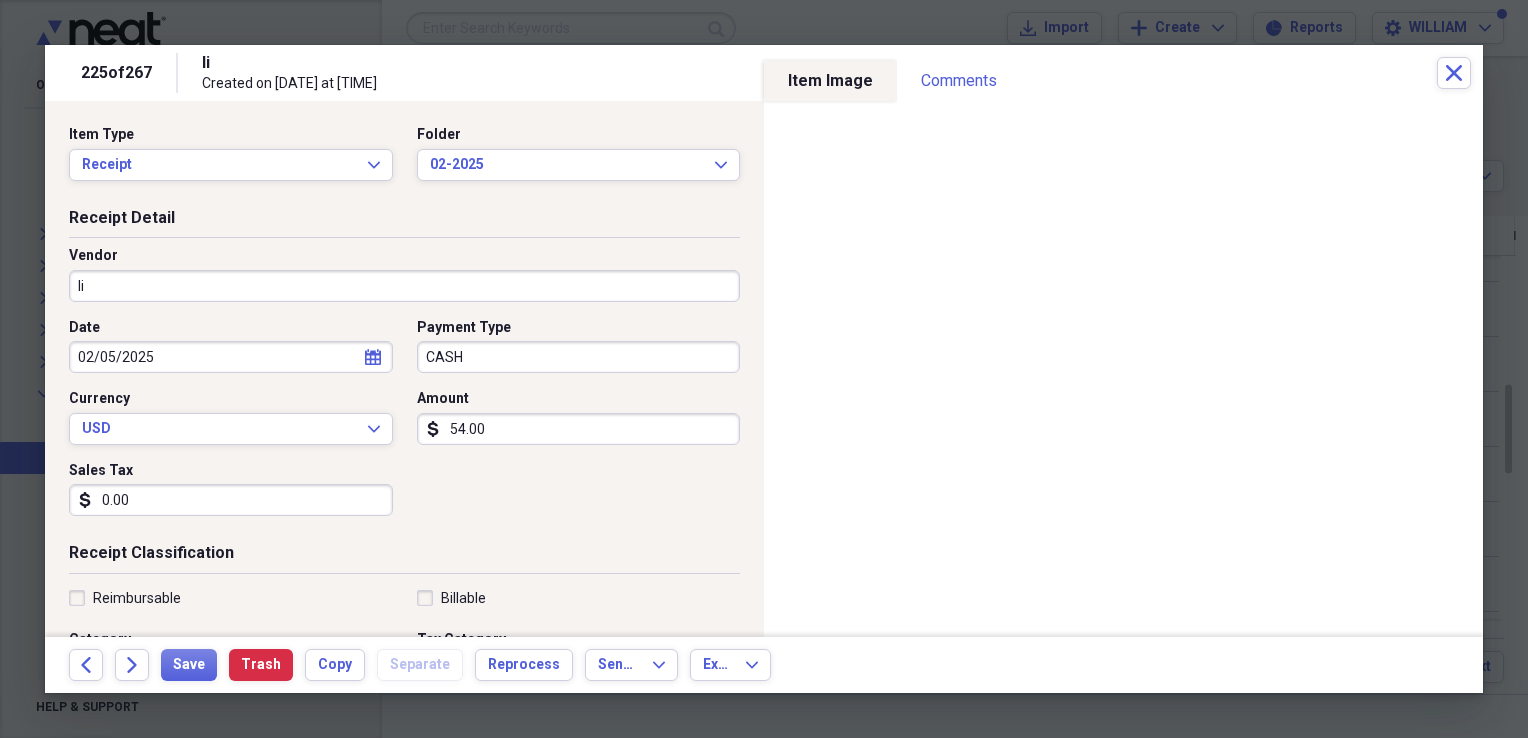 type on "0.00" 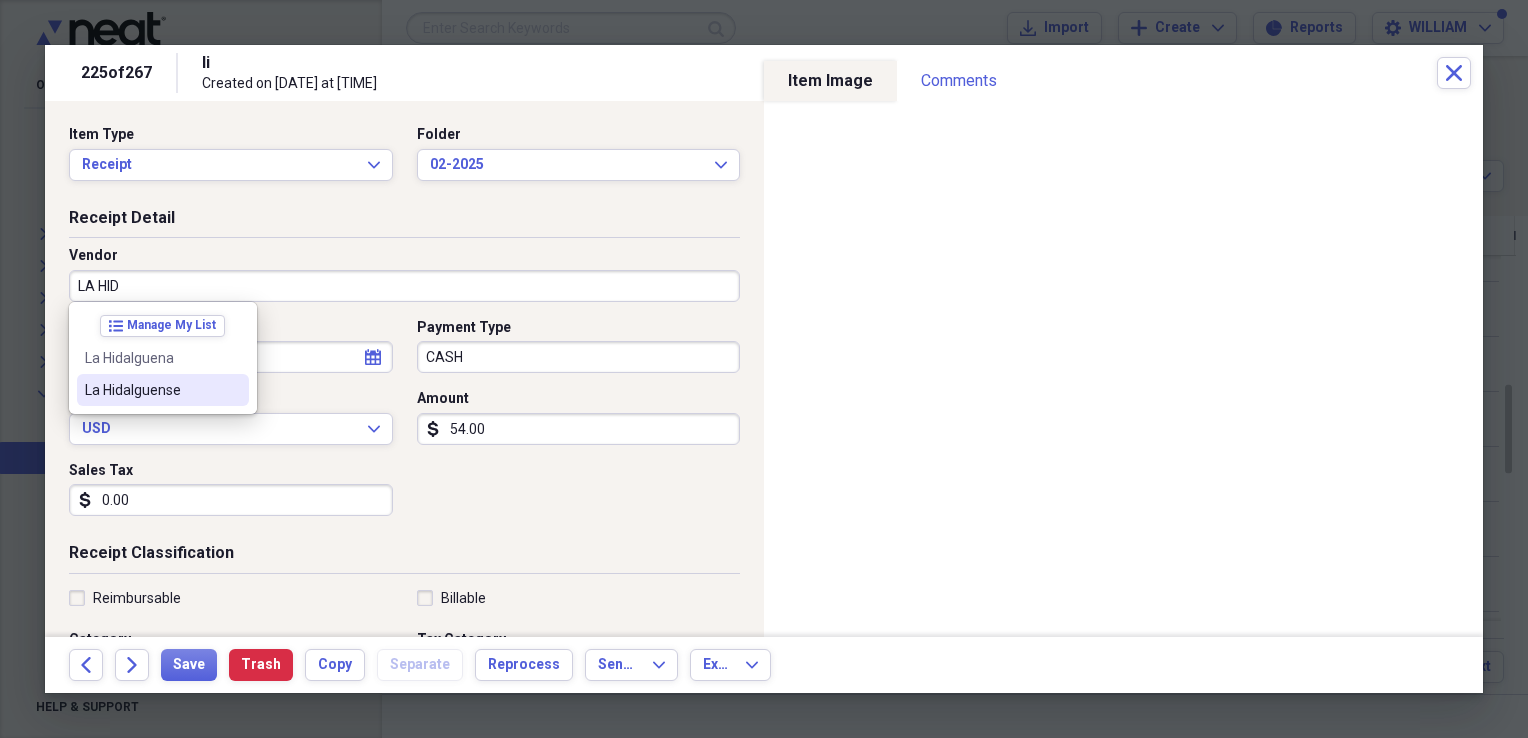 click on "La Hidalguense" at bounding box center (151, 390) 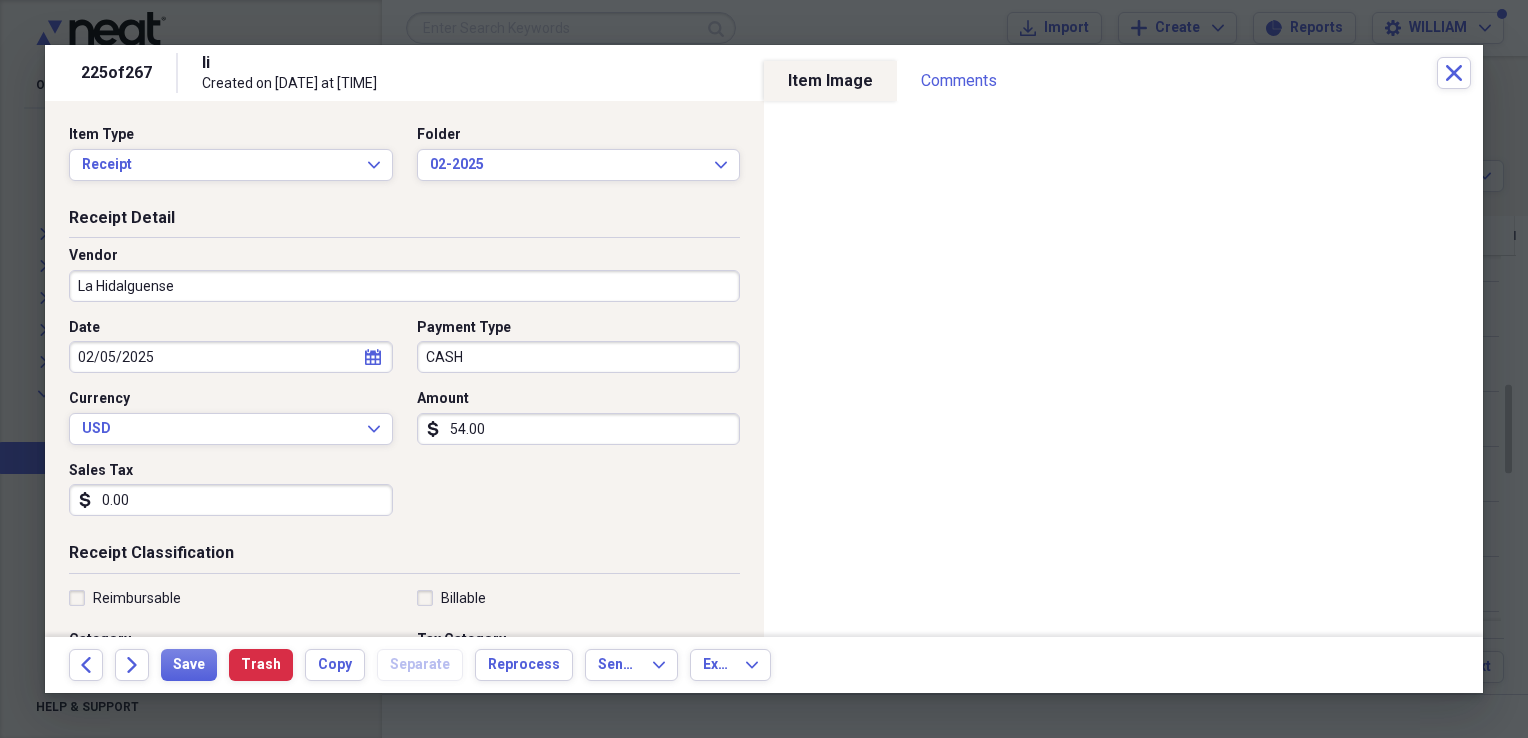 scroll, scrollTop: 136, scrollLeft: 0, axis: vertical 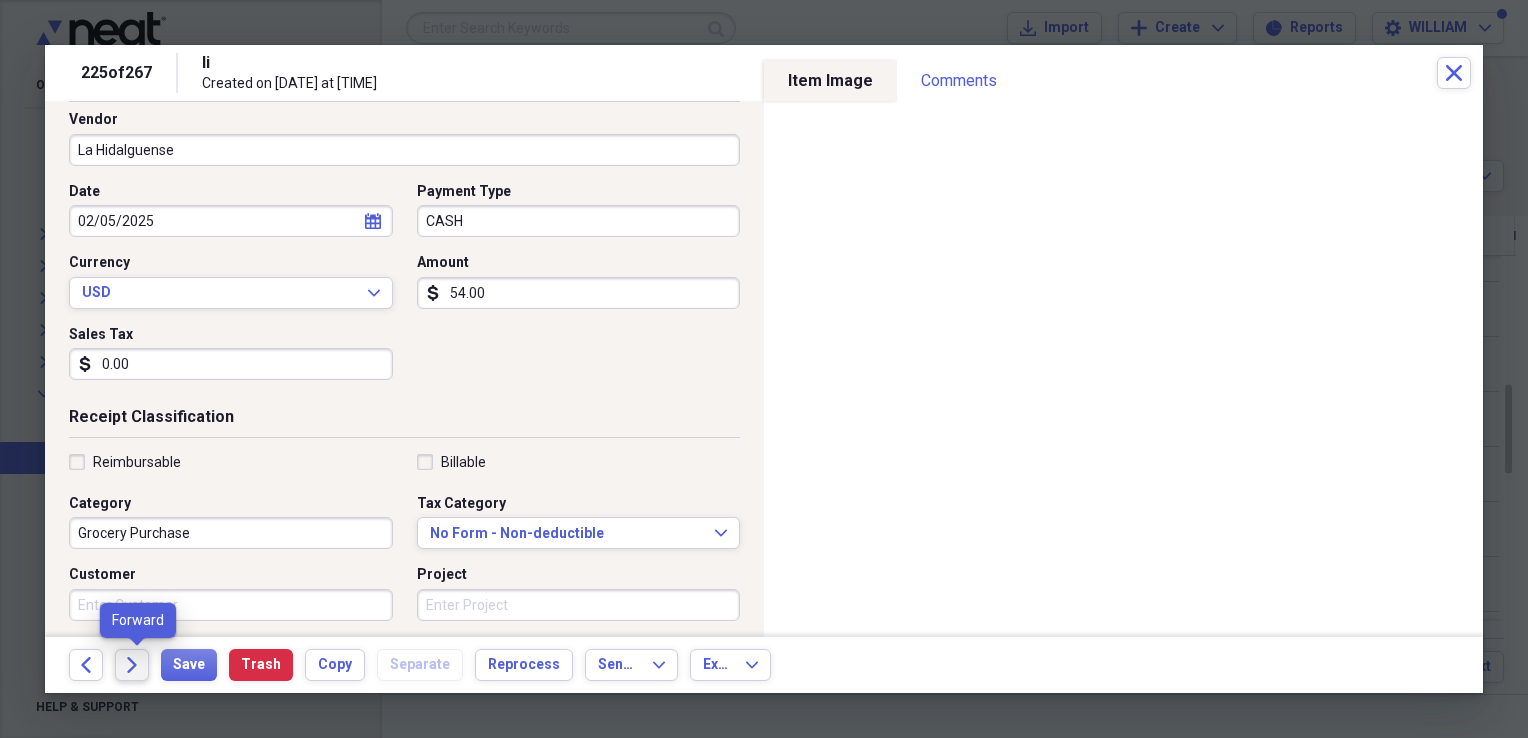 click on "Forward" 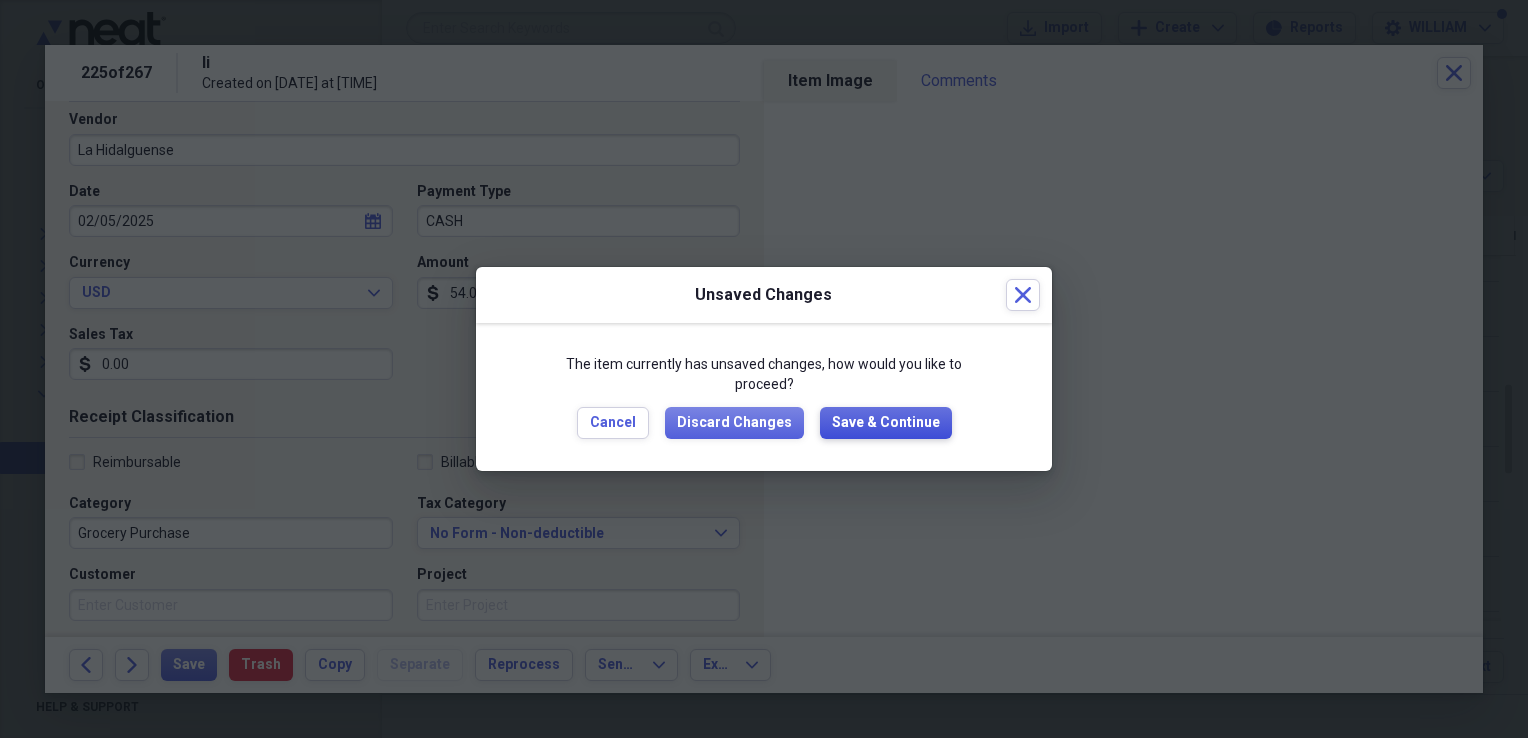 click on "Save & Continue" at bounding box center (886, 423) 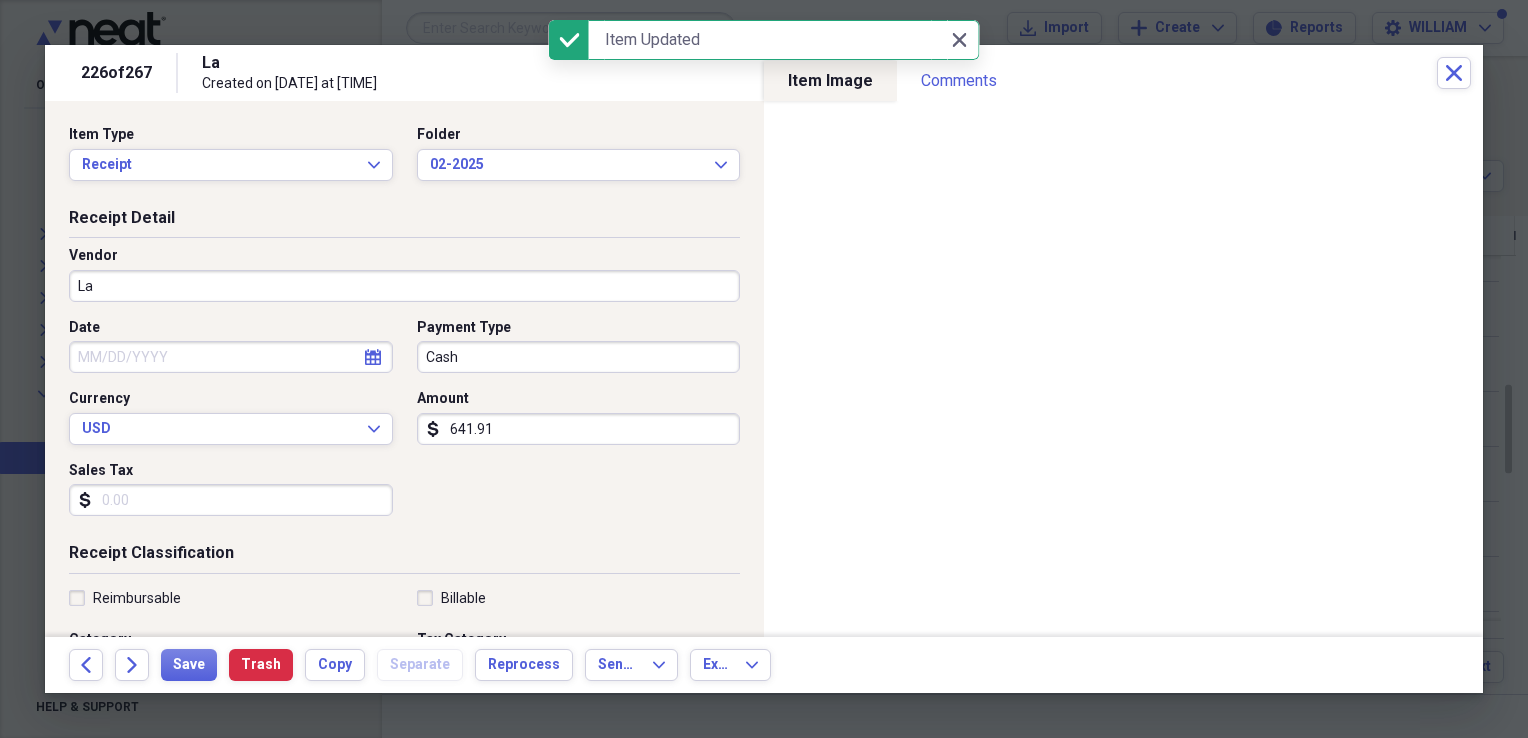 click on "La" at bounding box center (404, 286) 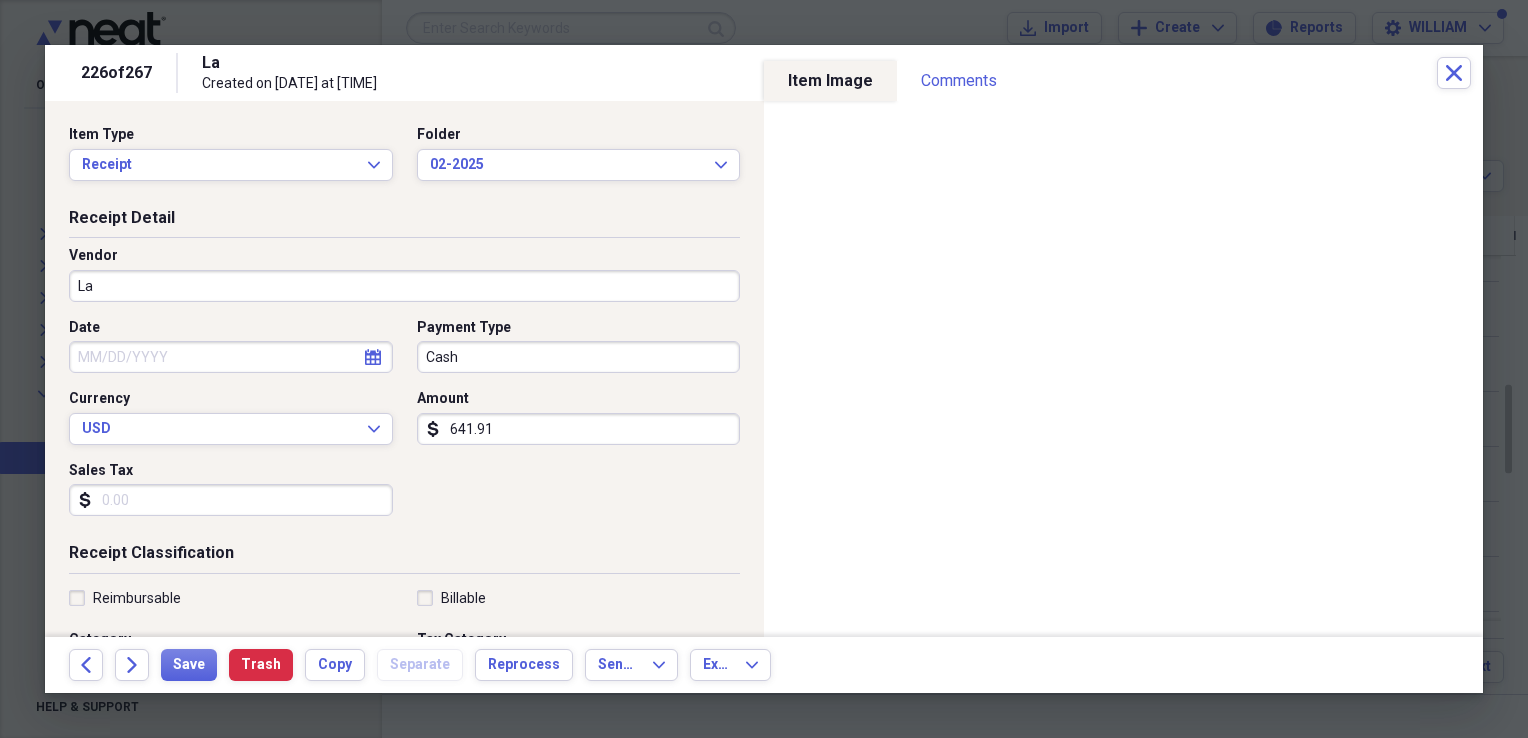 click on "Date calendar Calendar Payment Type Cash Currency USD Expand Amount dollar-sign 641.91 Sales Tax dollar-sign" at bounding box center [404, 425] 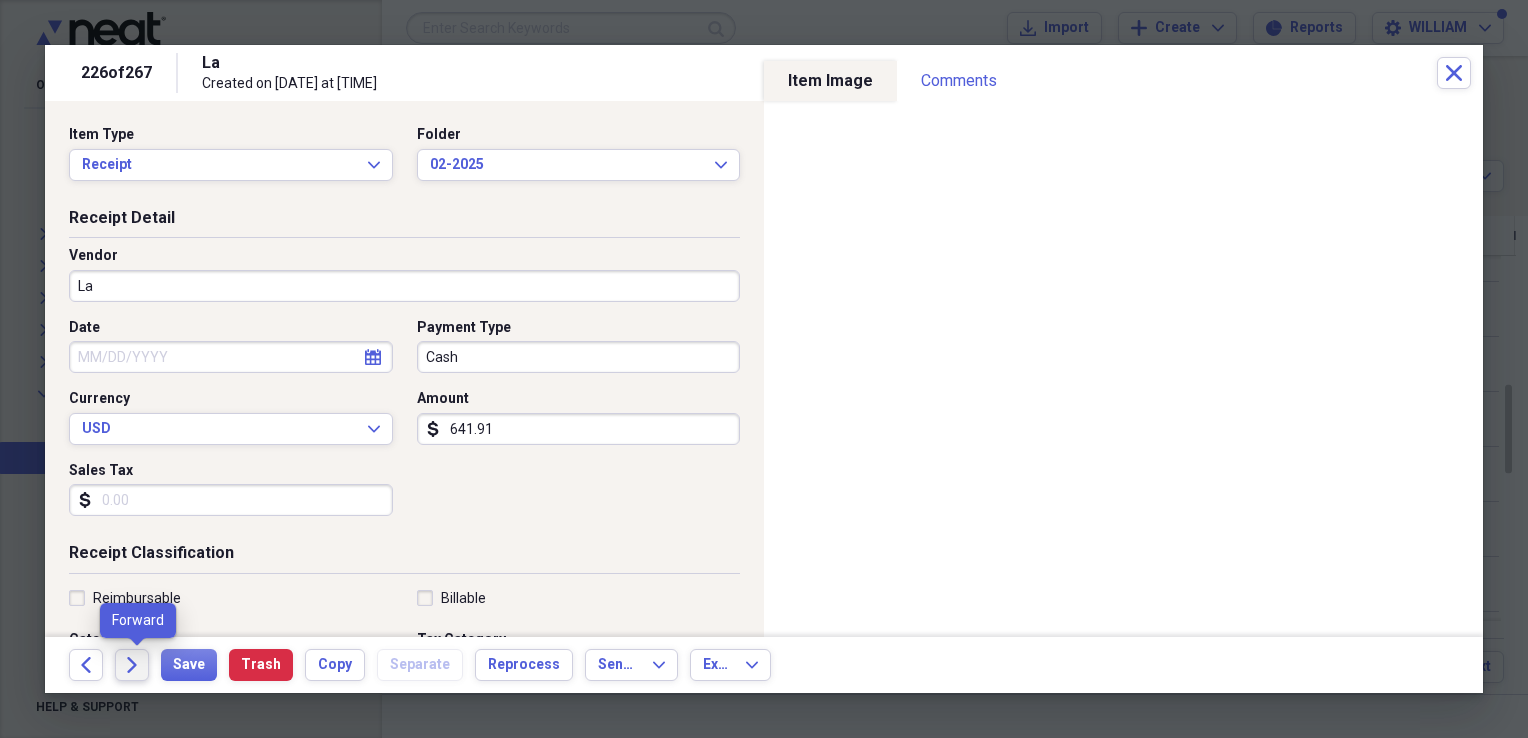 click on "Forward" at bounding box center [132, 665] 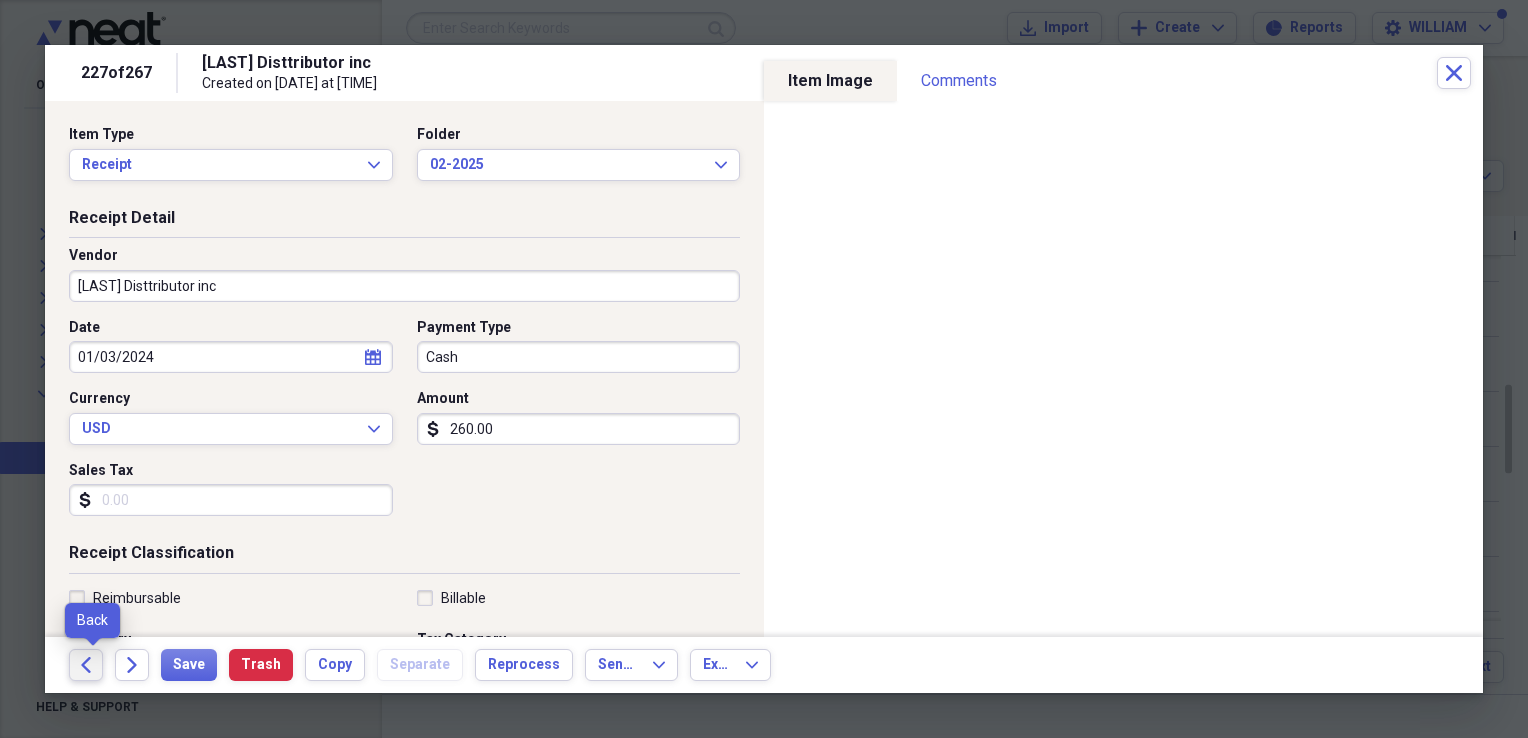 click on "Back" 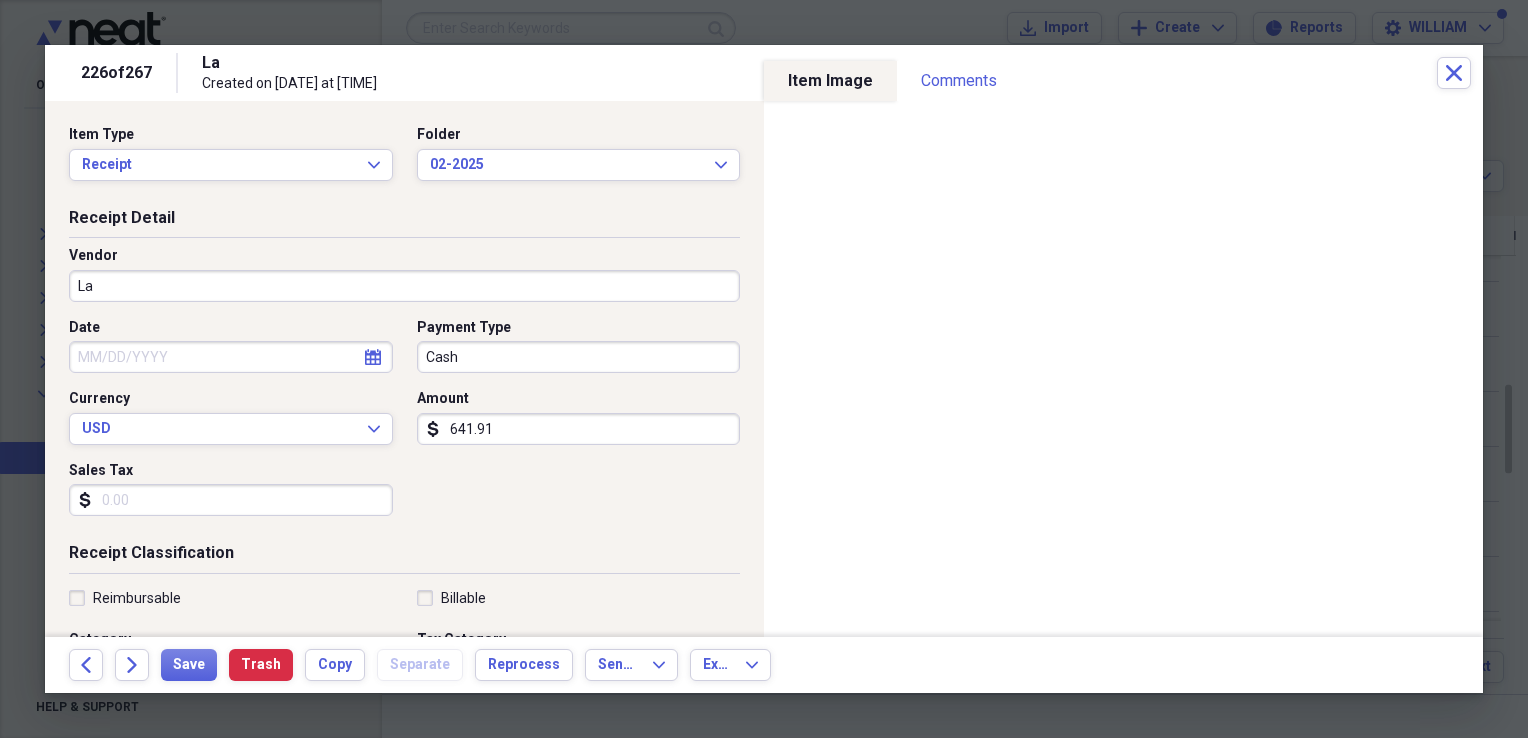 click on "La" at bounding box center (404, 286) 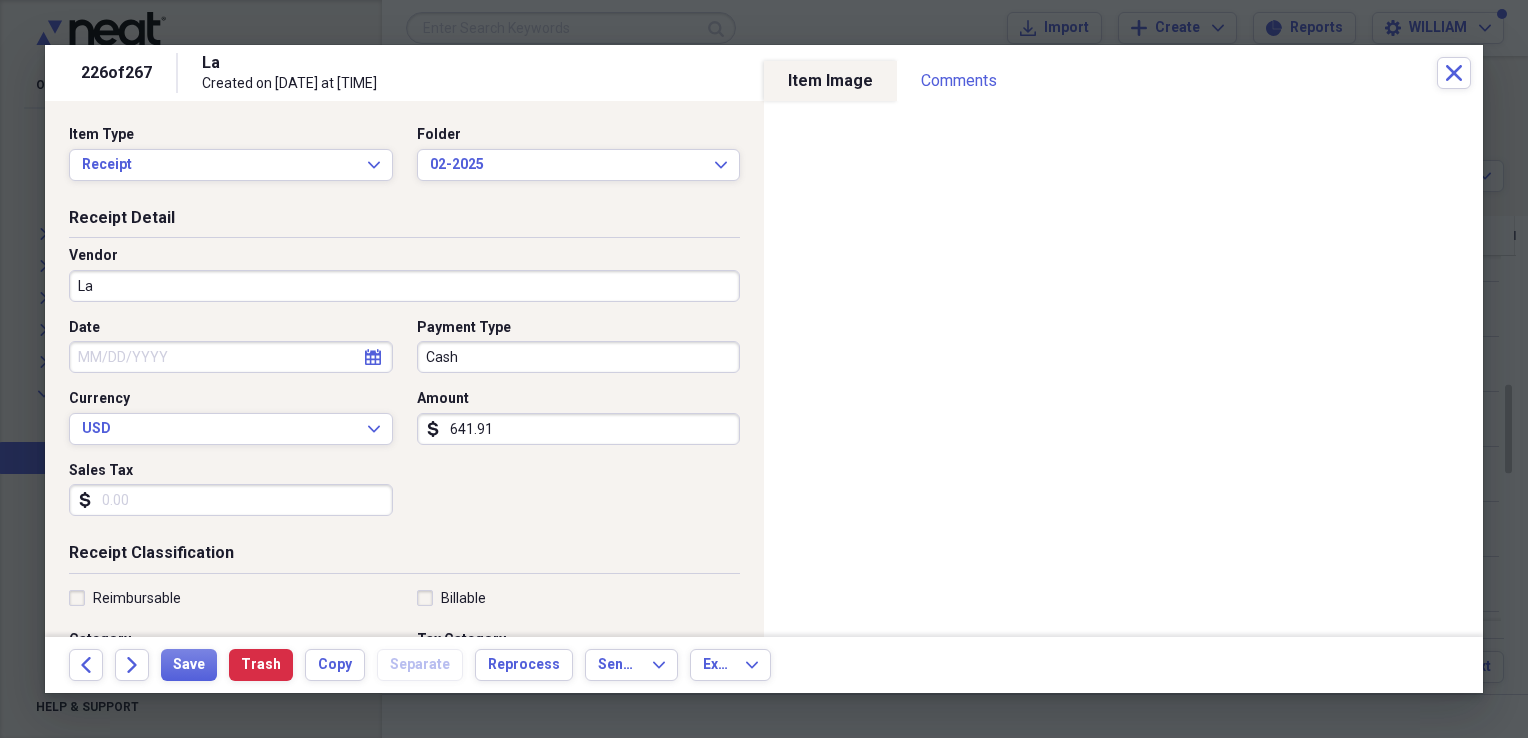 click on "Date calendar Calendar Payment Type Cash Currency USD Expand Amount dollar-sign 641.91 Sales Tax dollar-sign" at bounding box center [404, 425] 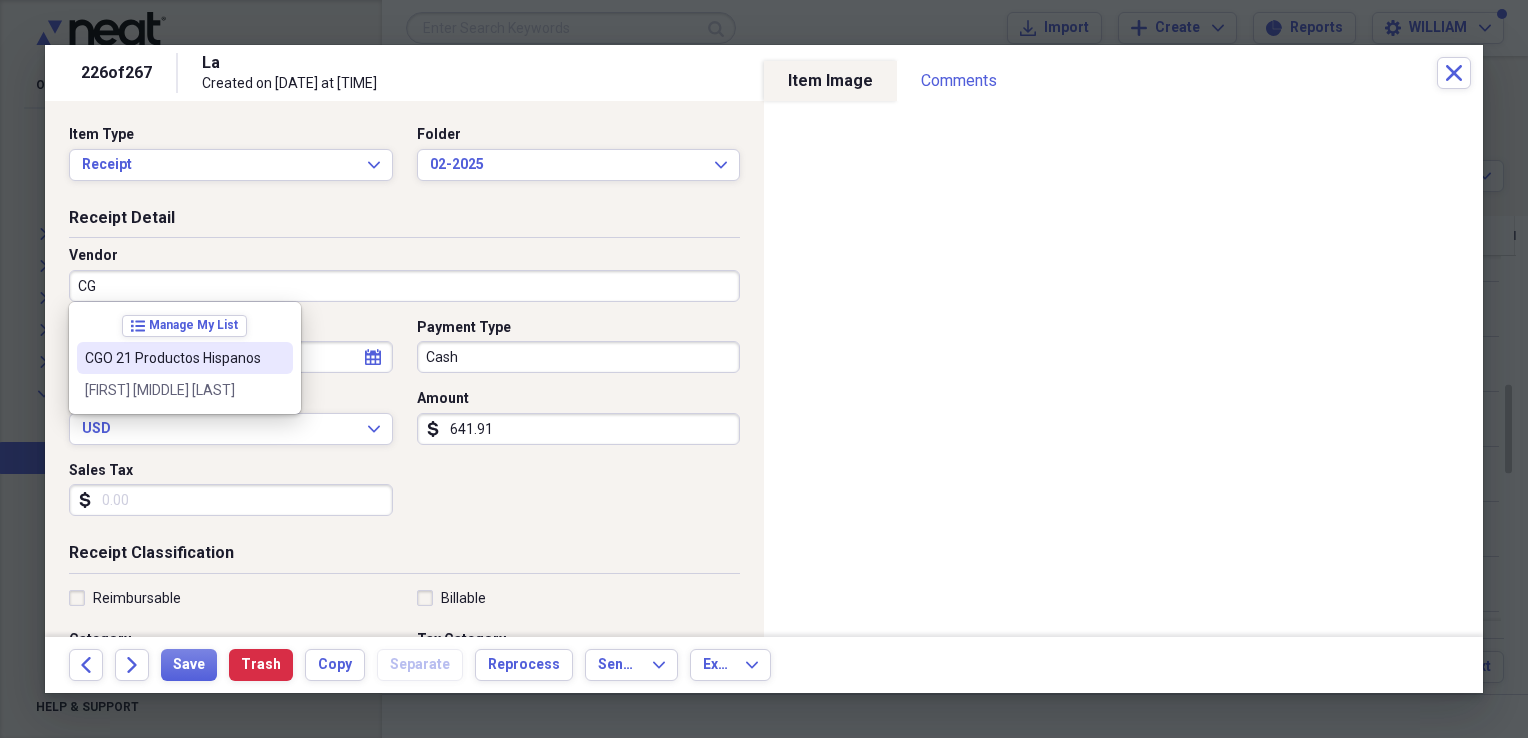click at bounding box center [277, 358] 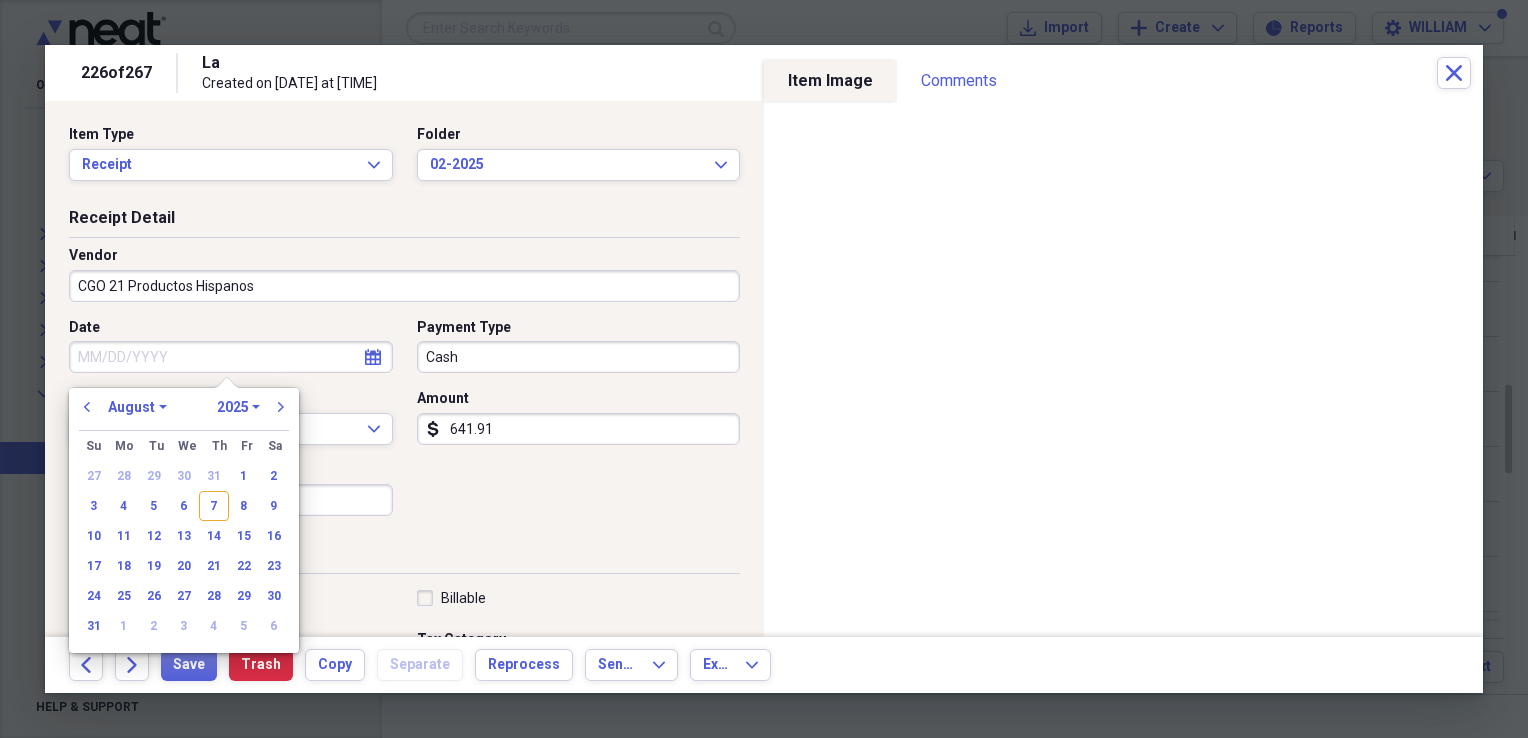 click on "Date" at bounding box center [231, 357] 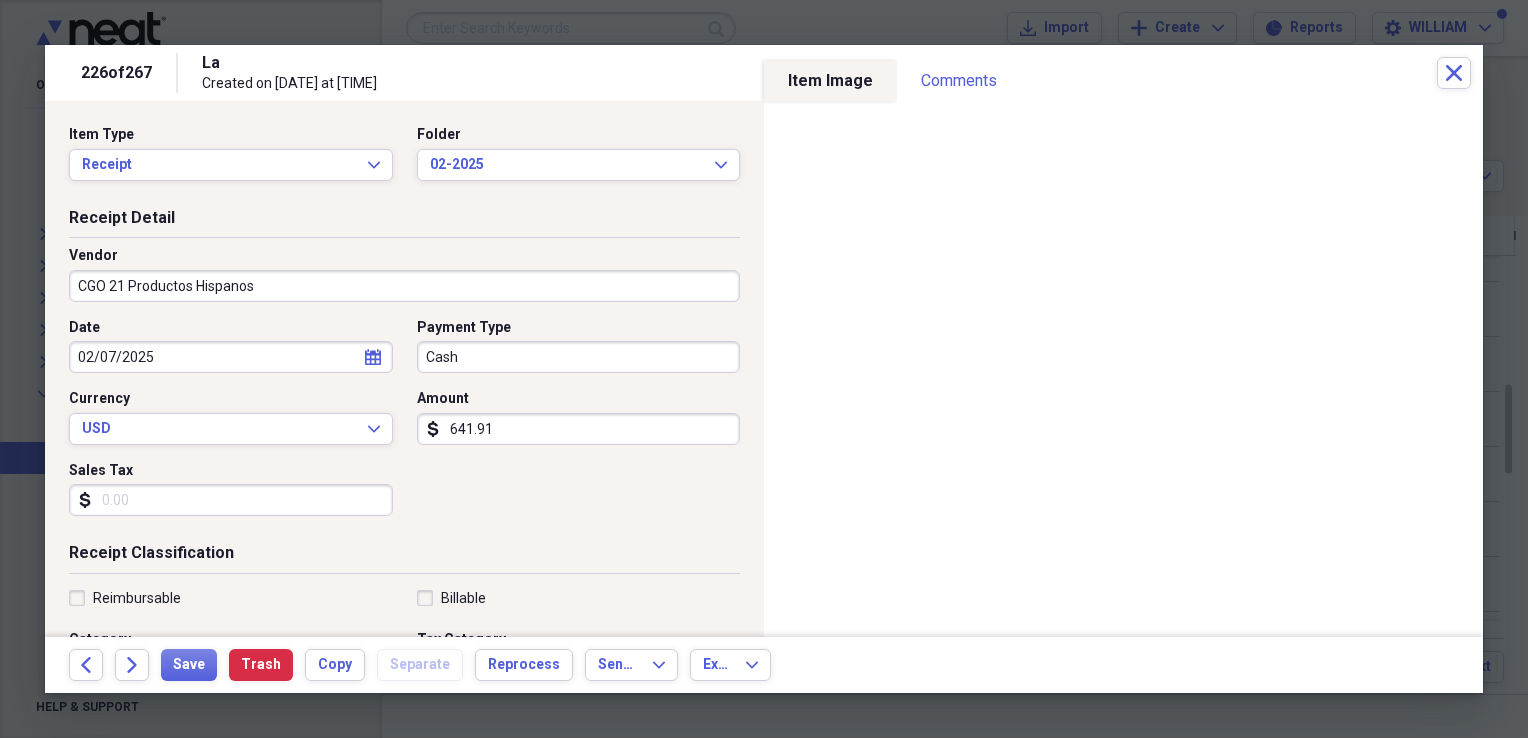click on "Date 02/07/2025 calendar Calendar Payment Type Cash Currency USD Expand Amount dollar-sign 641.91 Sales Tax dollar-sign" at bounding box center (404, 425) 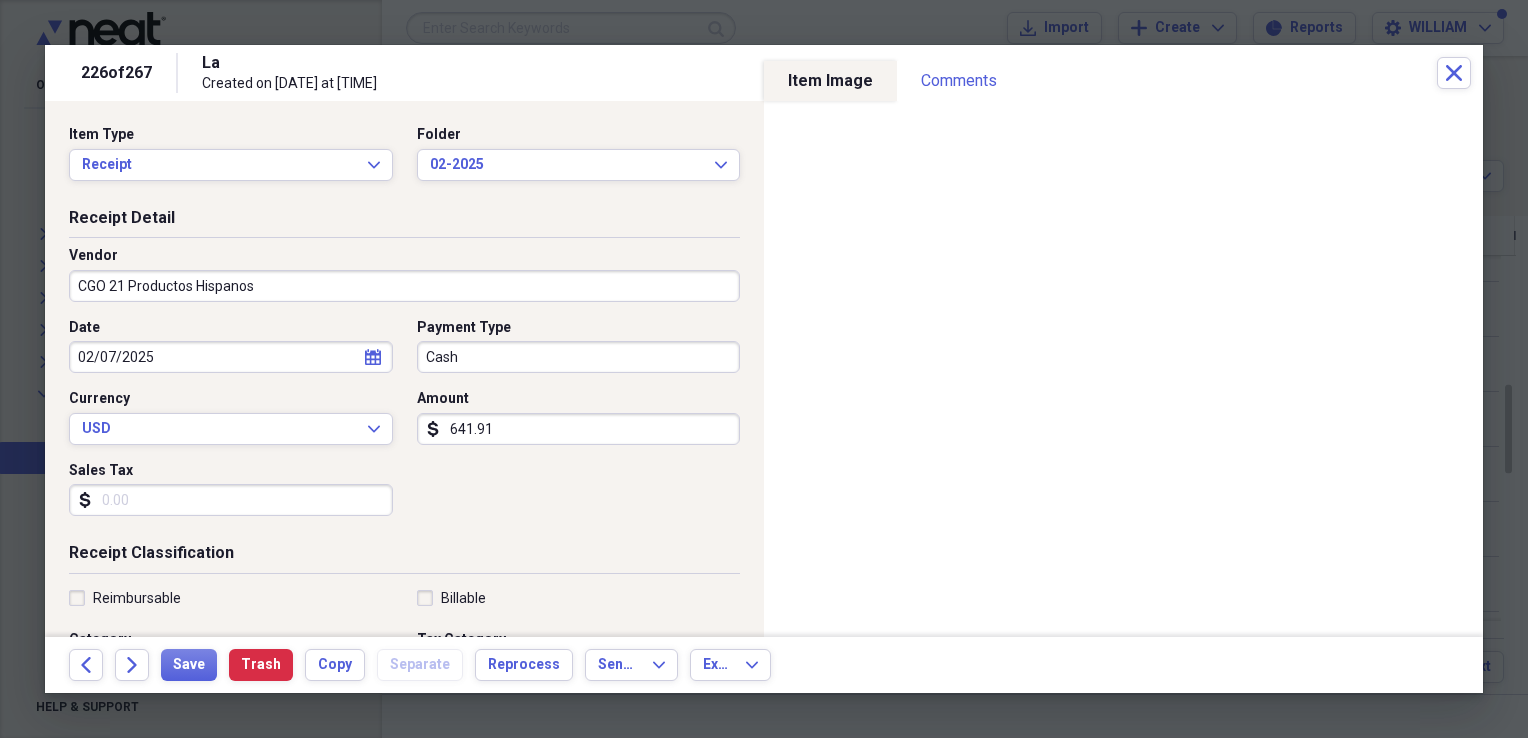 click on "Sales Tax" at bounding box center (231, 500) 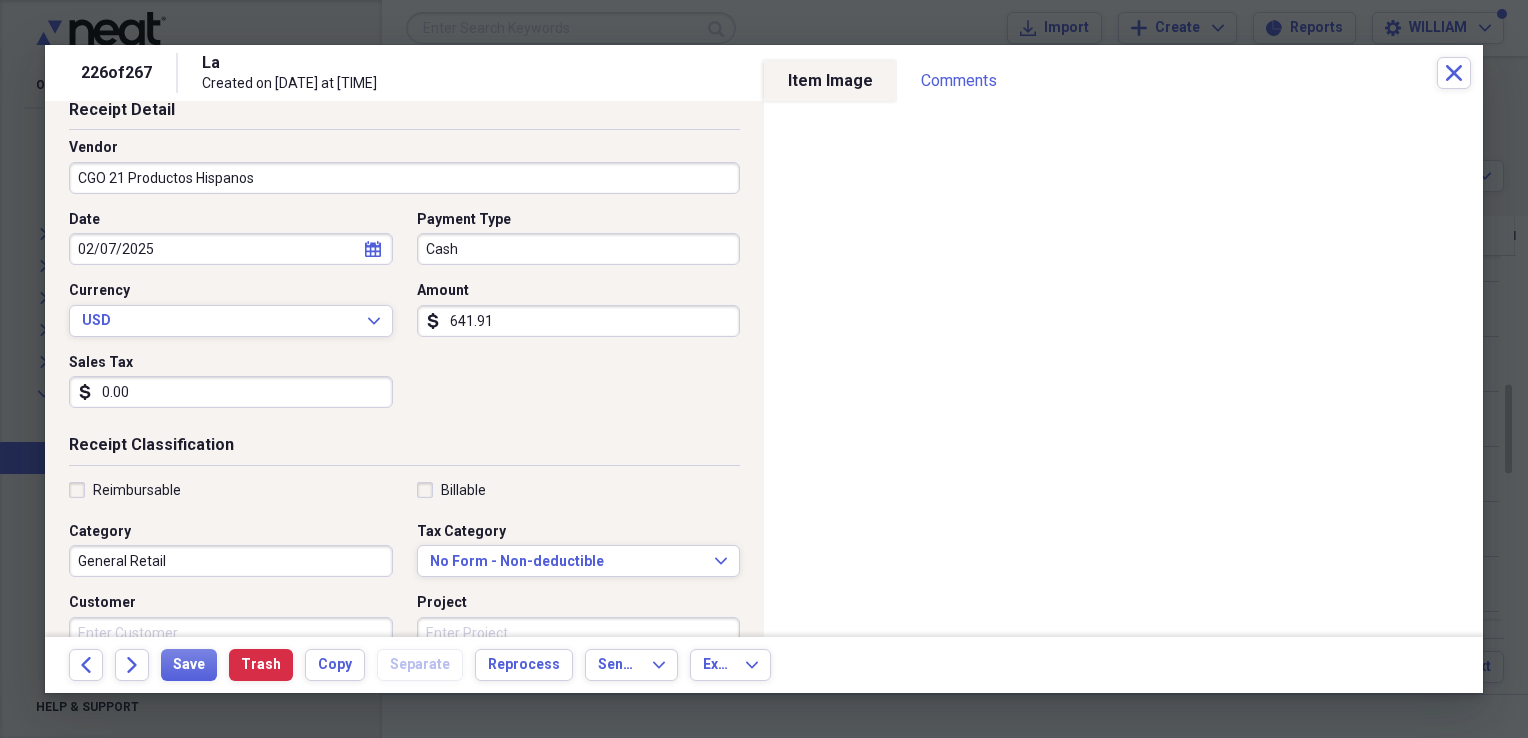 scroll, scrollTop: 112, scrollLeft: 0, axis: vertical 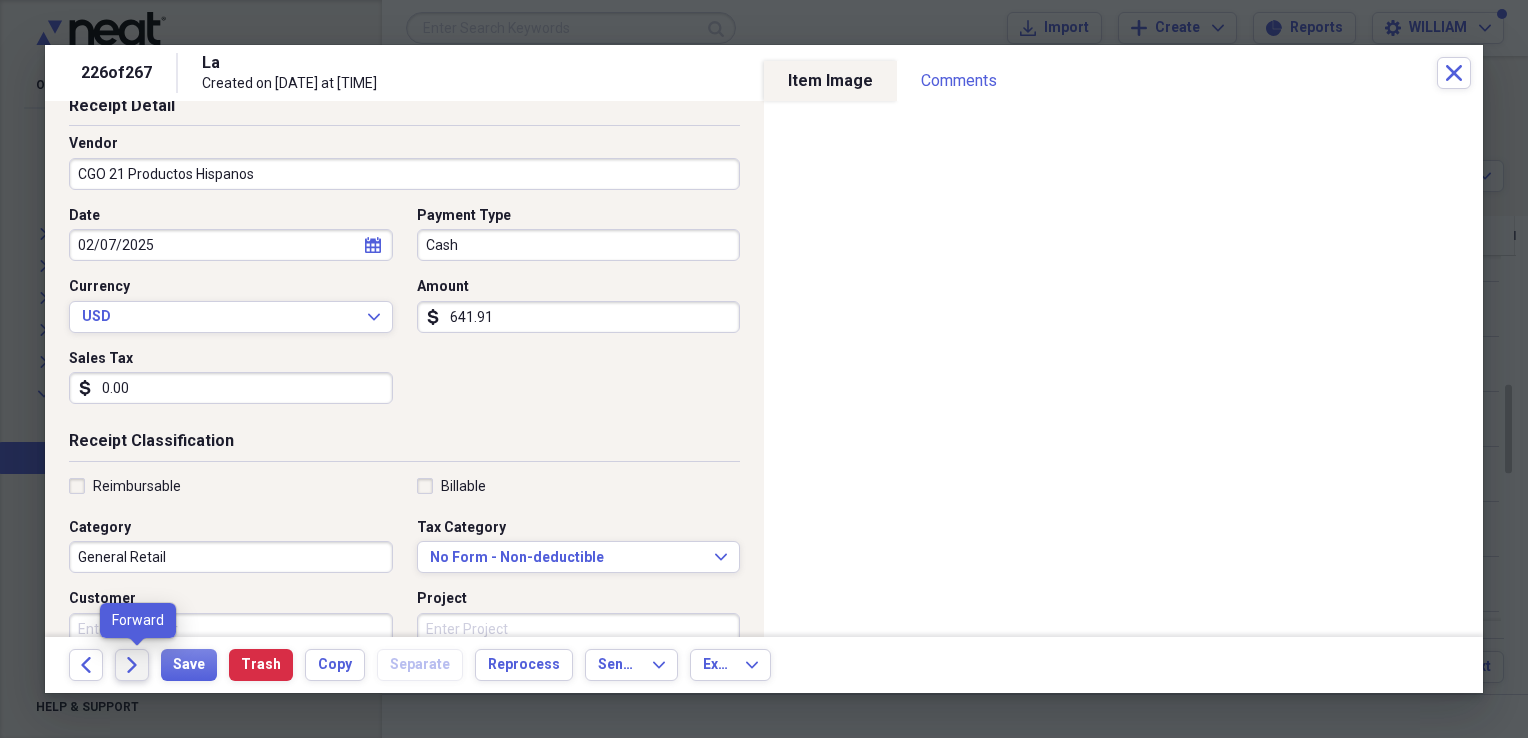 click on "Forward" at bounding box center [132, 665] 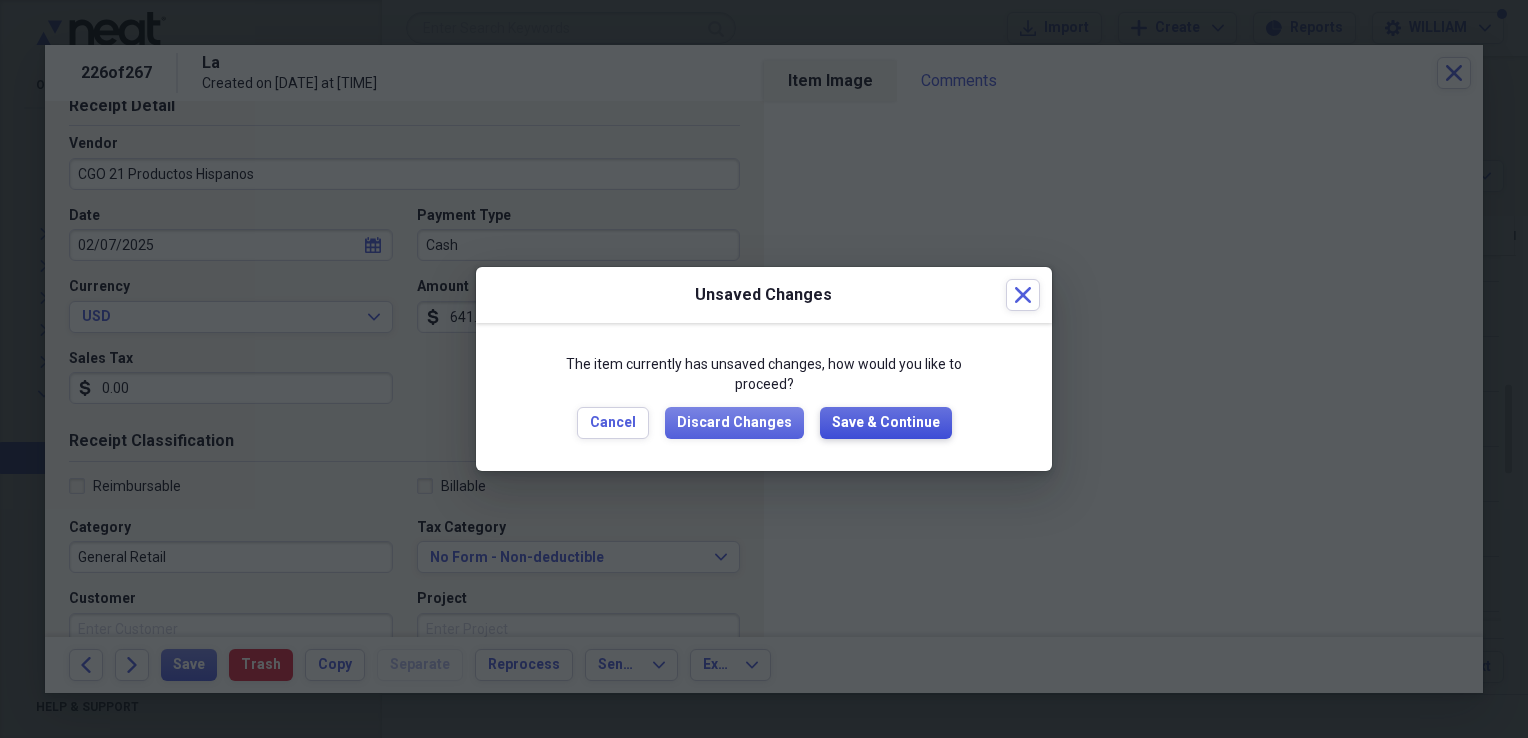 click on "Save & Continue" at bounding box center (886, 423) 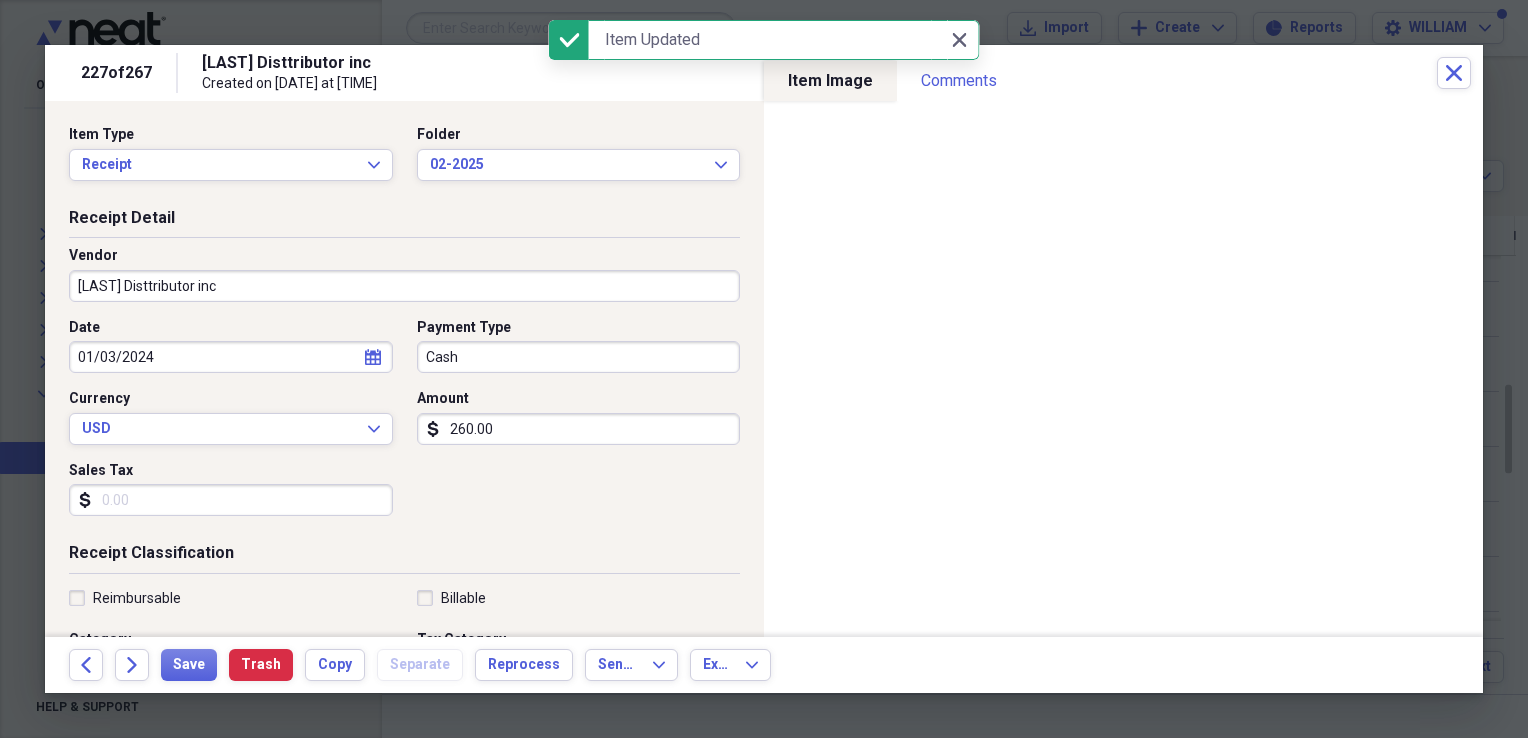 click on "Sales Tax" at bounding box center [231, 500] 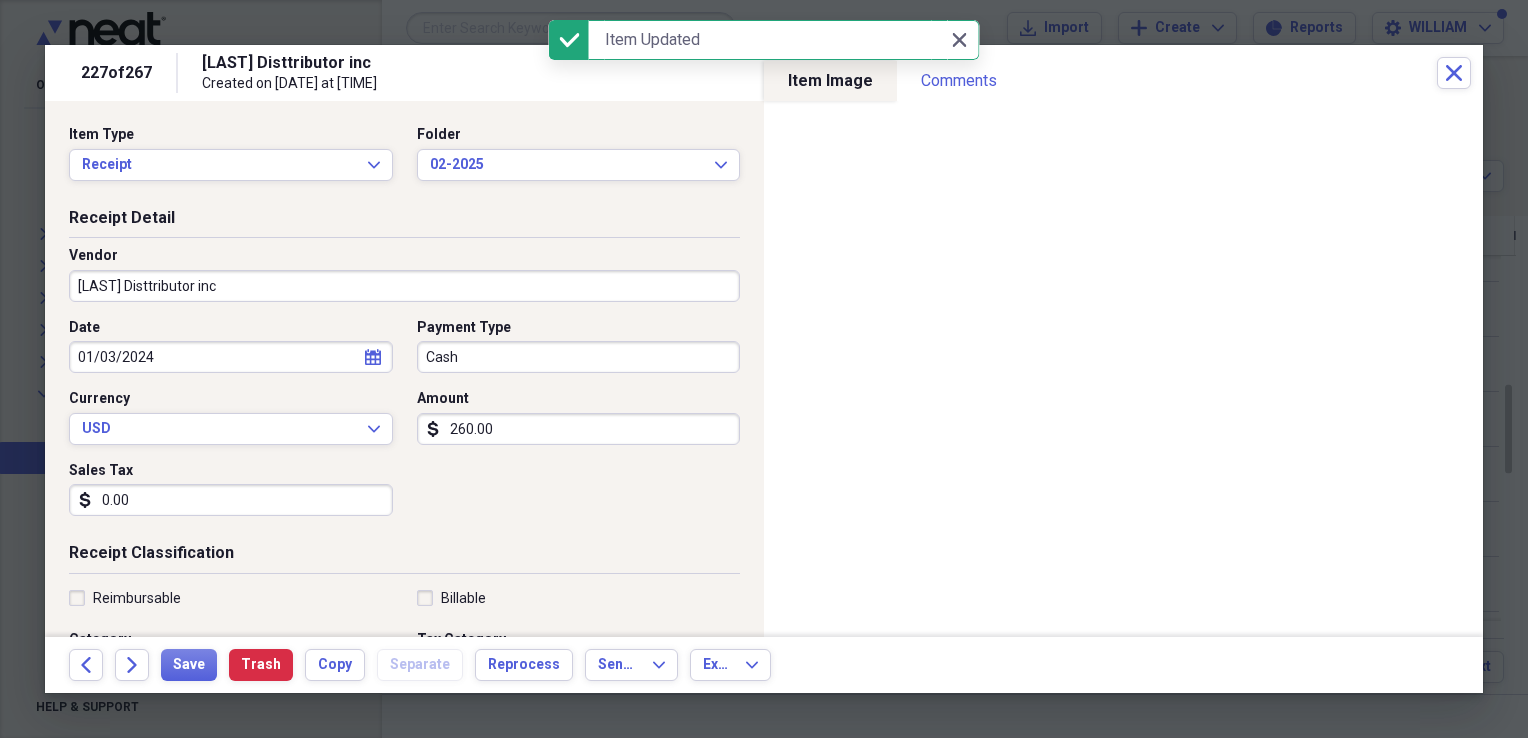 click on "Date 01/03/2024 calendar Calendar Payment Type Cash Currency USD Expand Amount dollar-sign 260.00 Sales Tax dollar-sign 0.00" at bounding box center (404, 425) 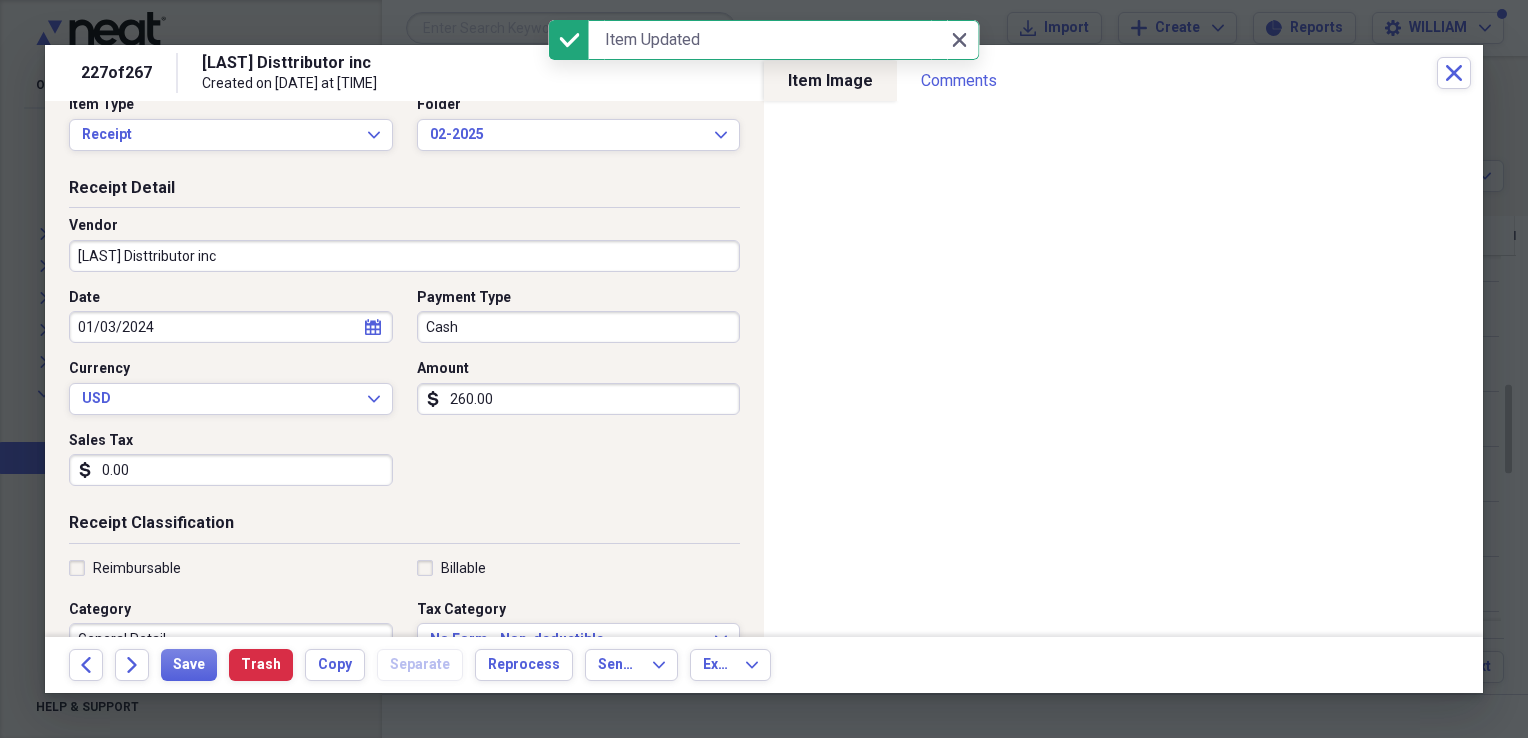 scroll, scrollTop: 32, scrollLeft: 0, axis: vertical 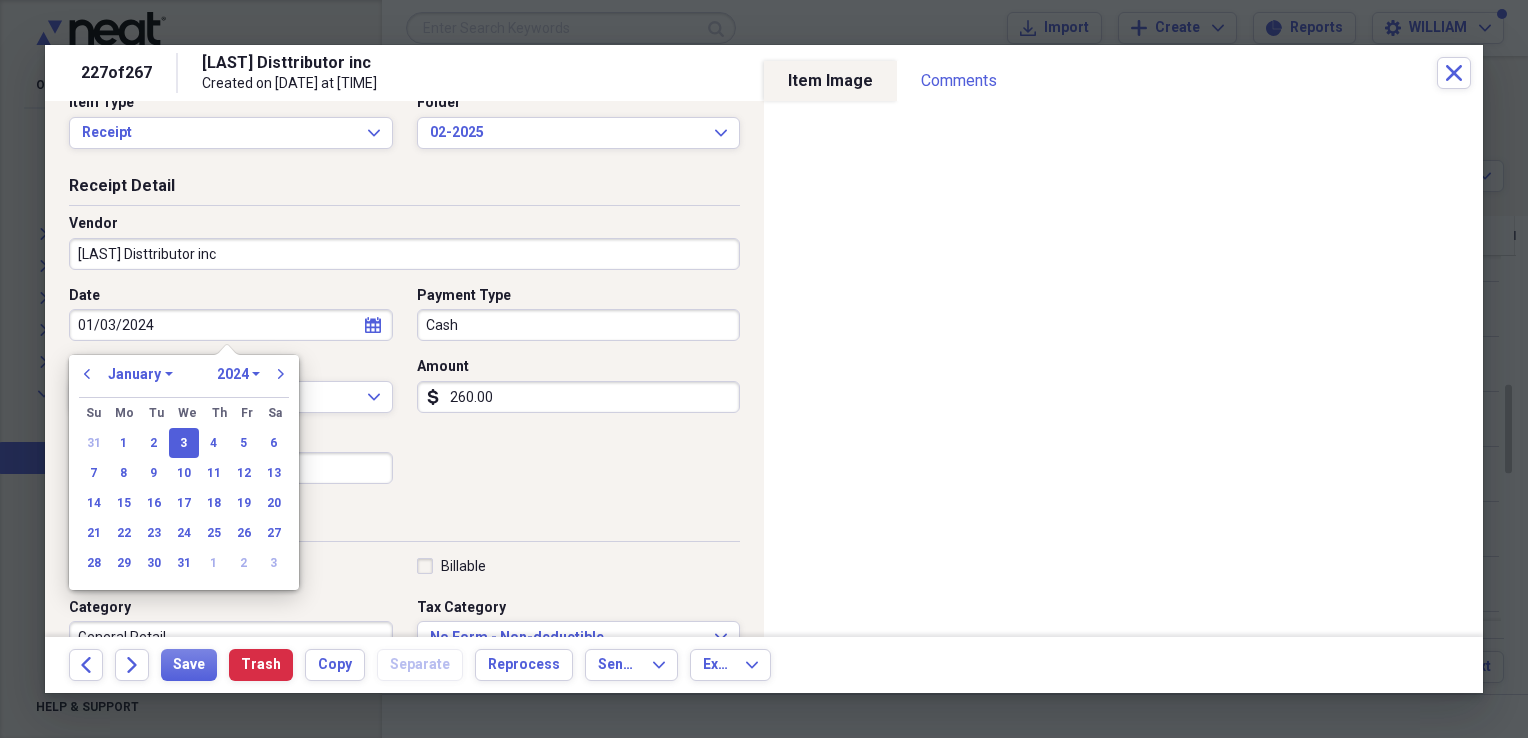 click on "01/03/2024" at bounding box center (231, 325) 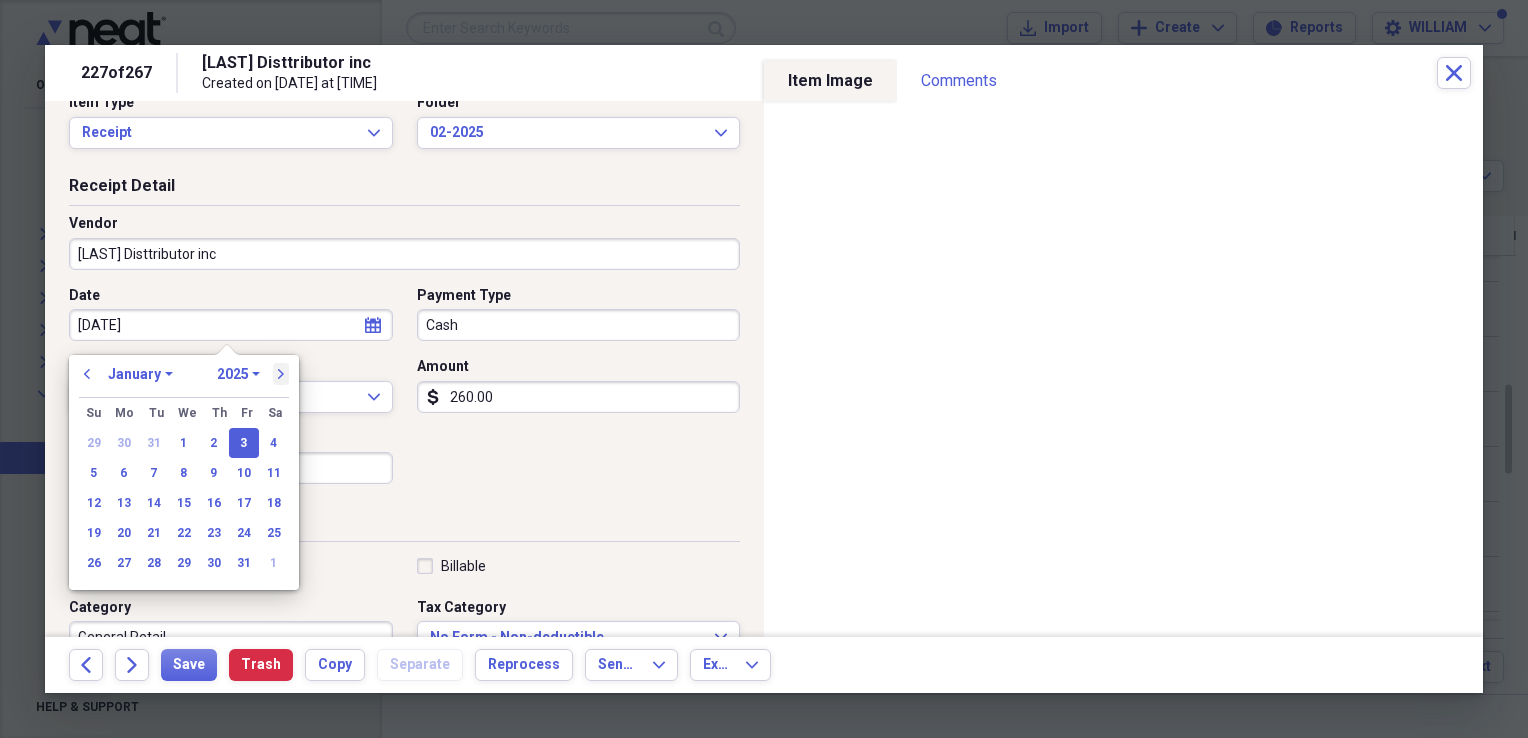 click on "next" at bounding box center (281, 374) 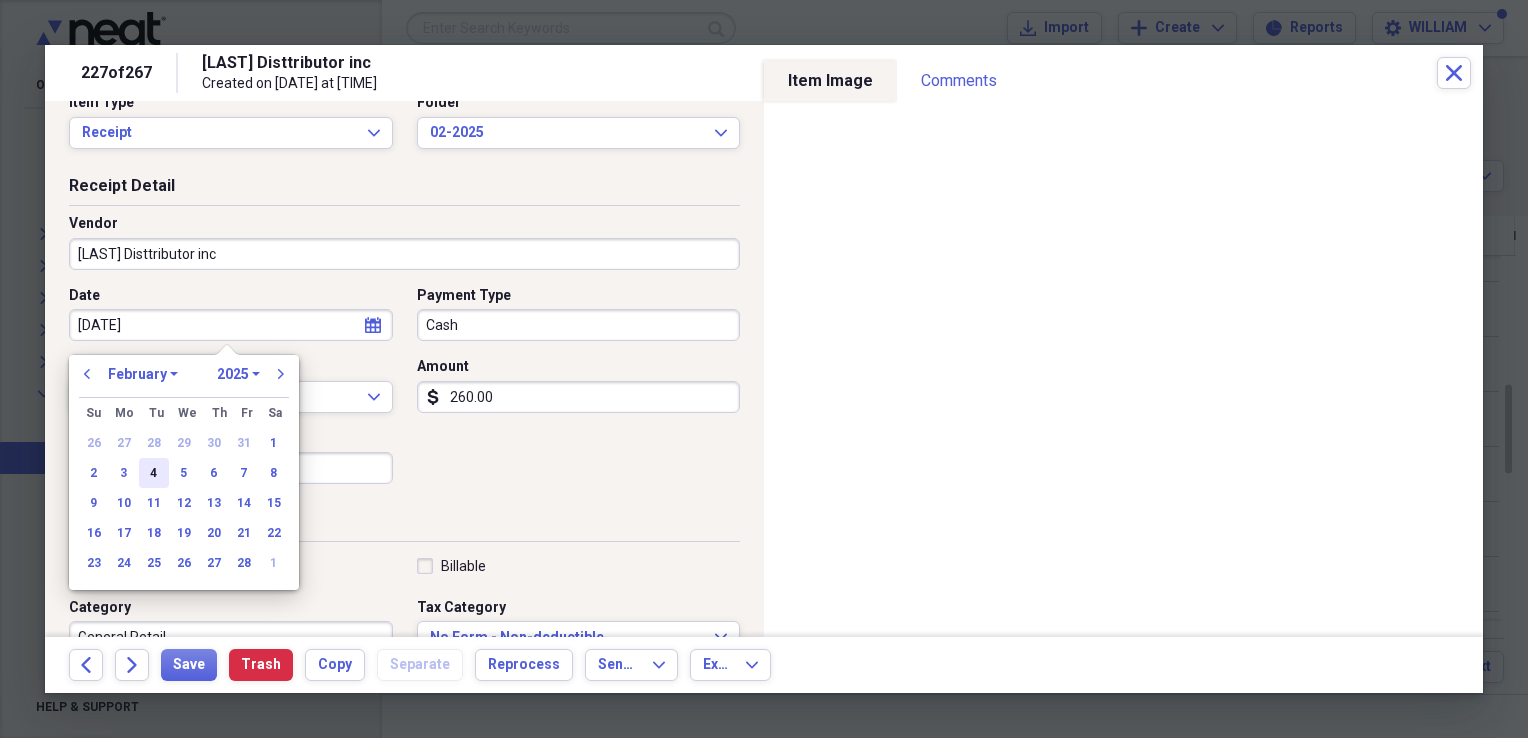 click on "4" at bounding box center [154, 473] 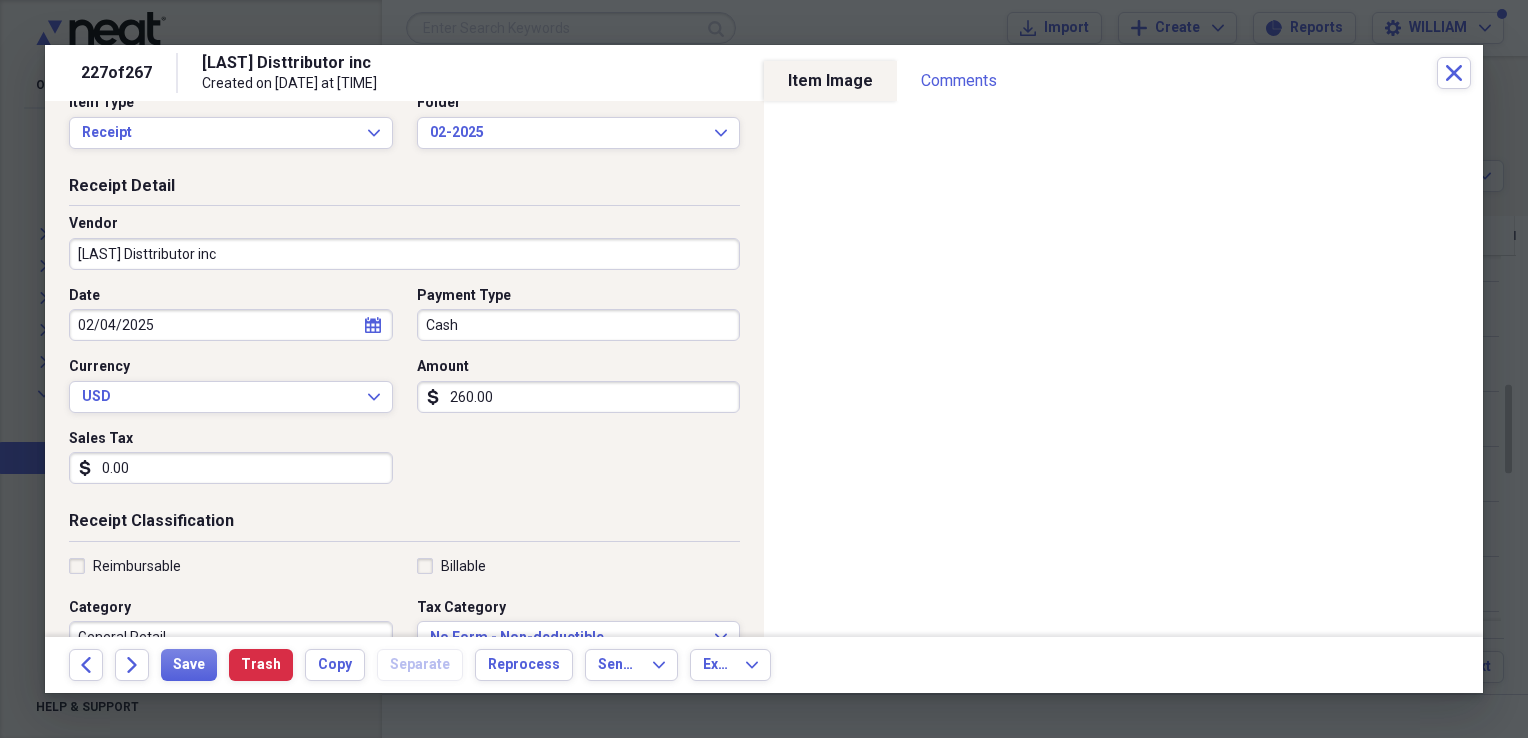 scroll, scrollTop: 115, scrollLeft: 0, axis: vertical 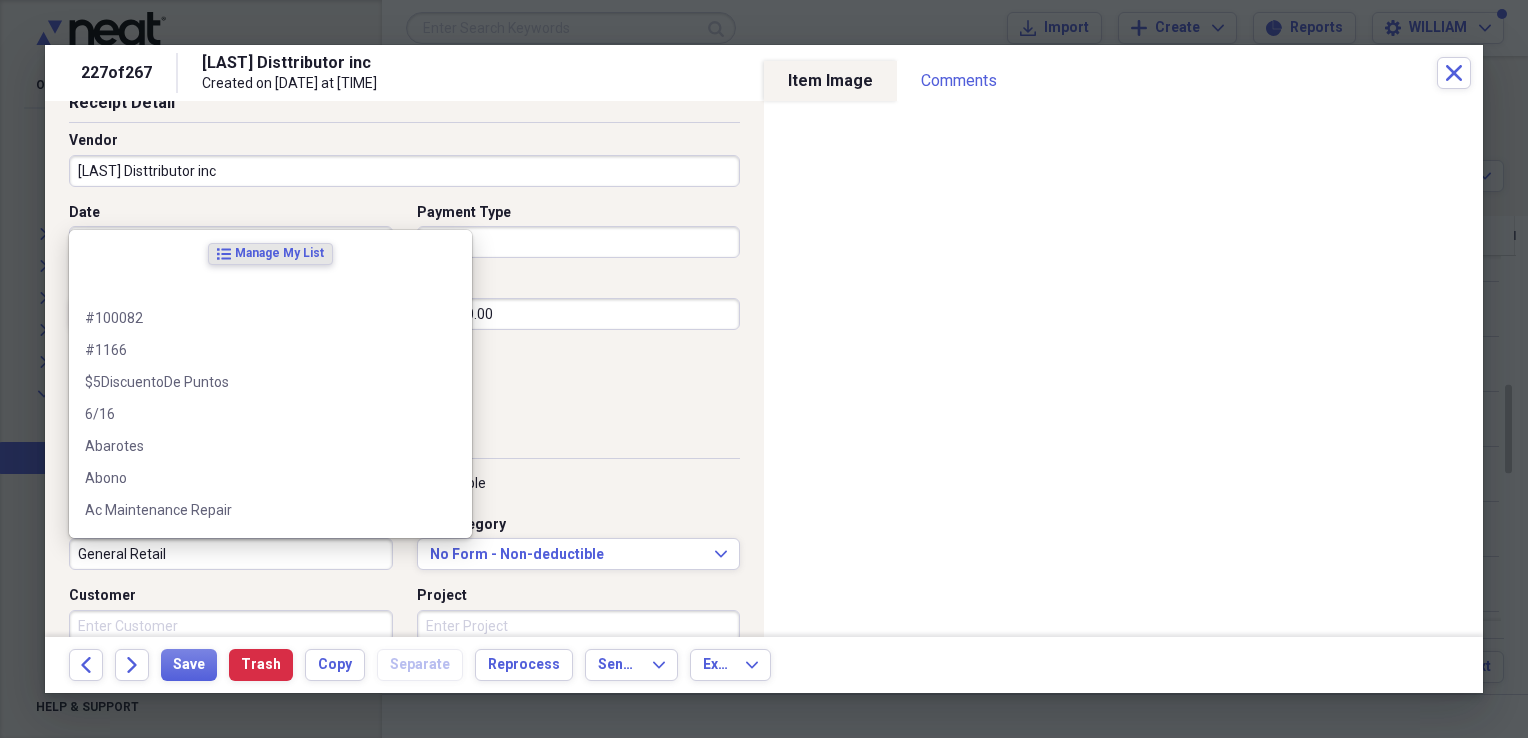 click on "General Retail" at bounding box center [231, 554] 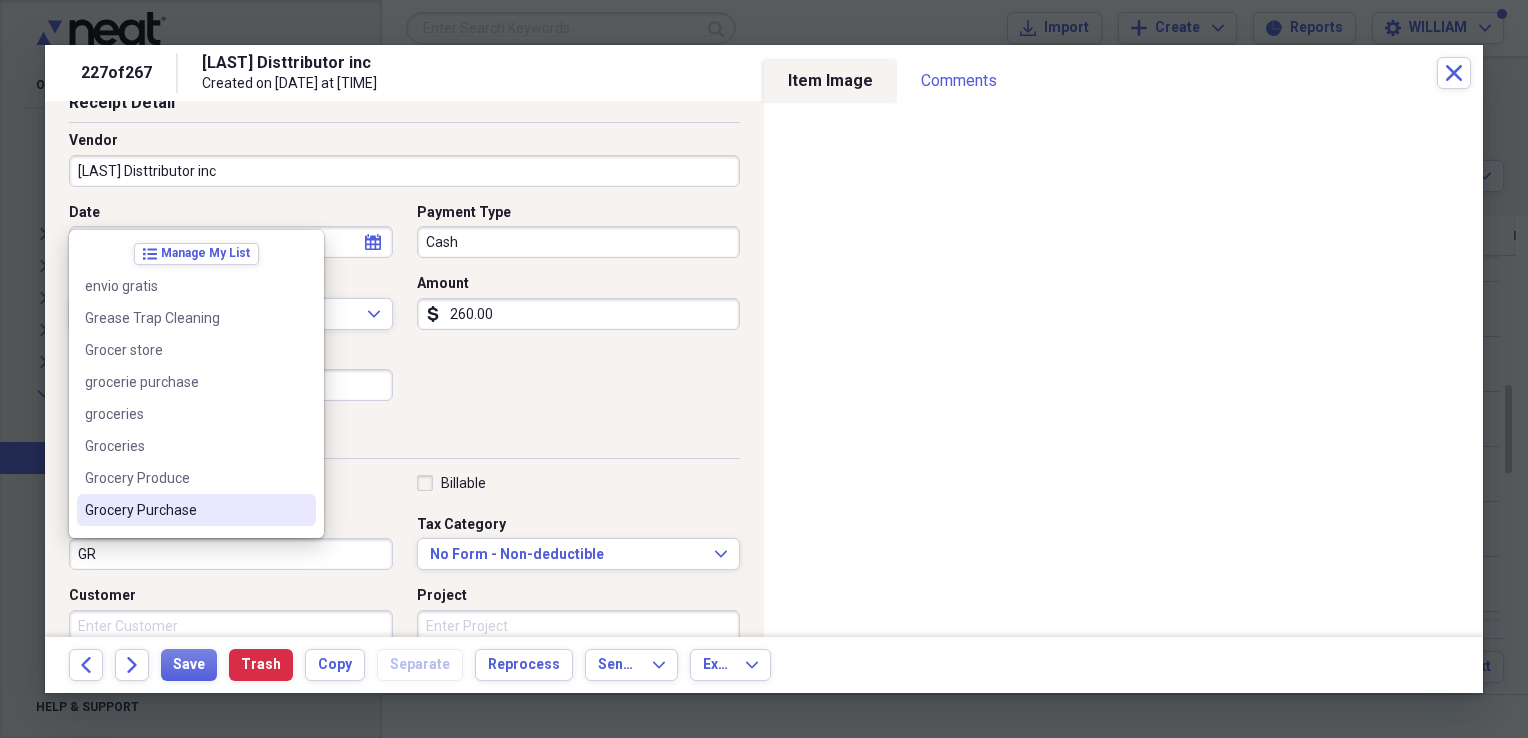 click on "Grocery Purchase" at bounding box center [184, 510] 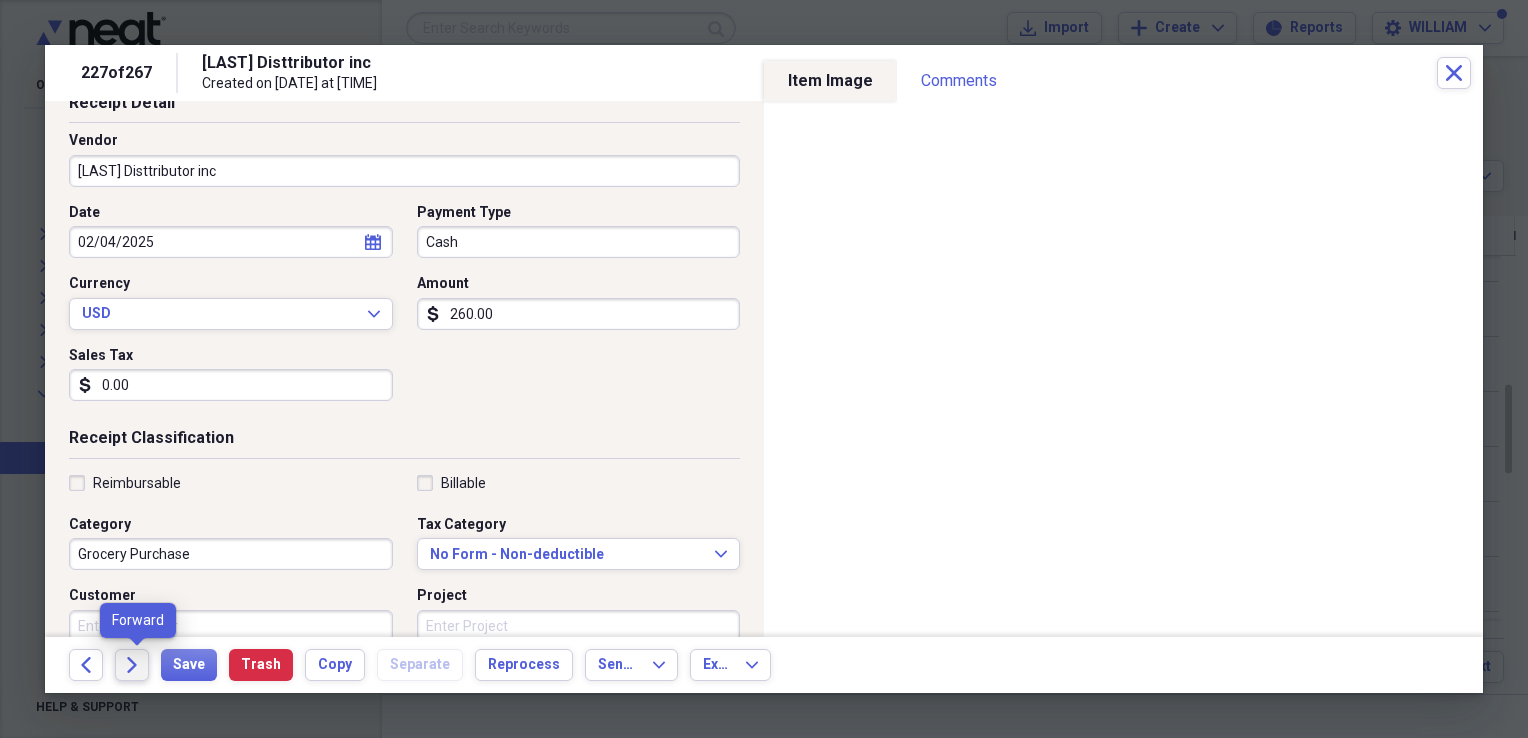 click on "Forward" 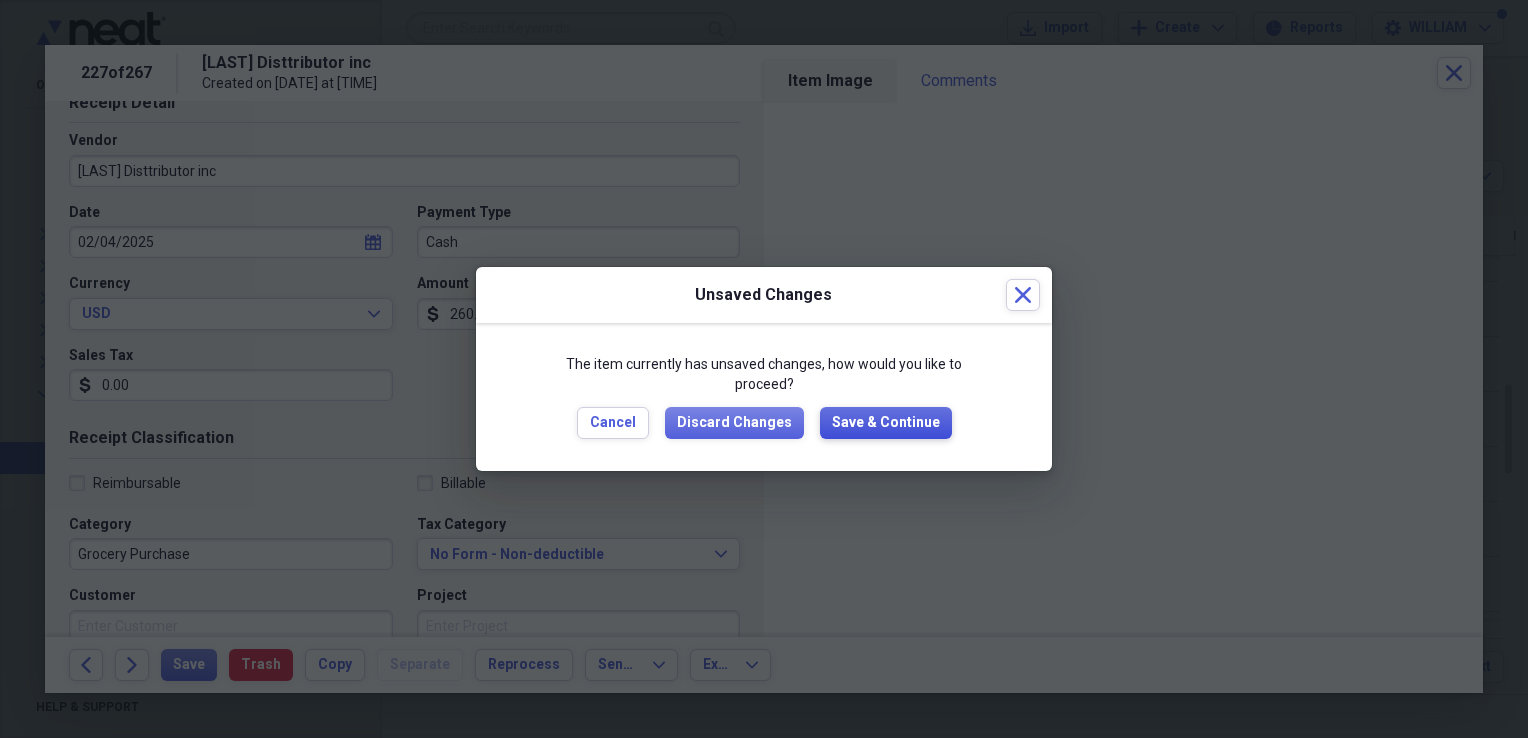 click on "Save & Continue" at bounding box center [886, 423] 